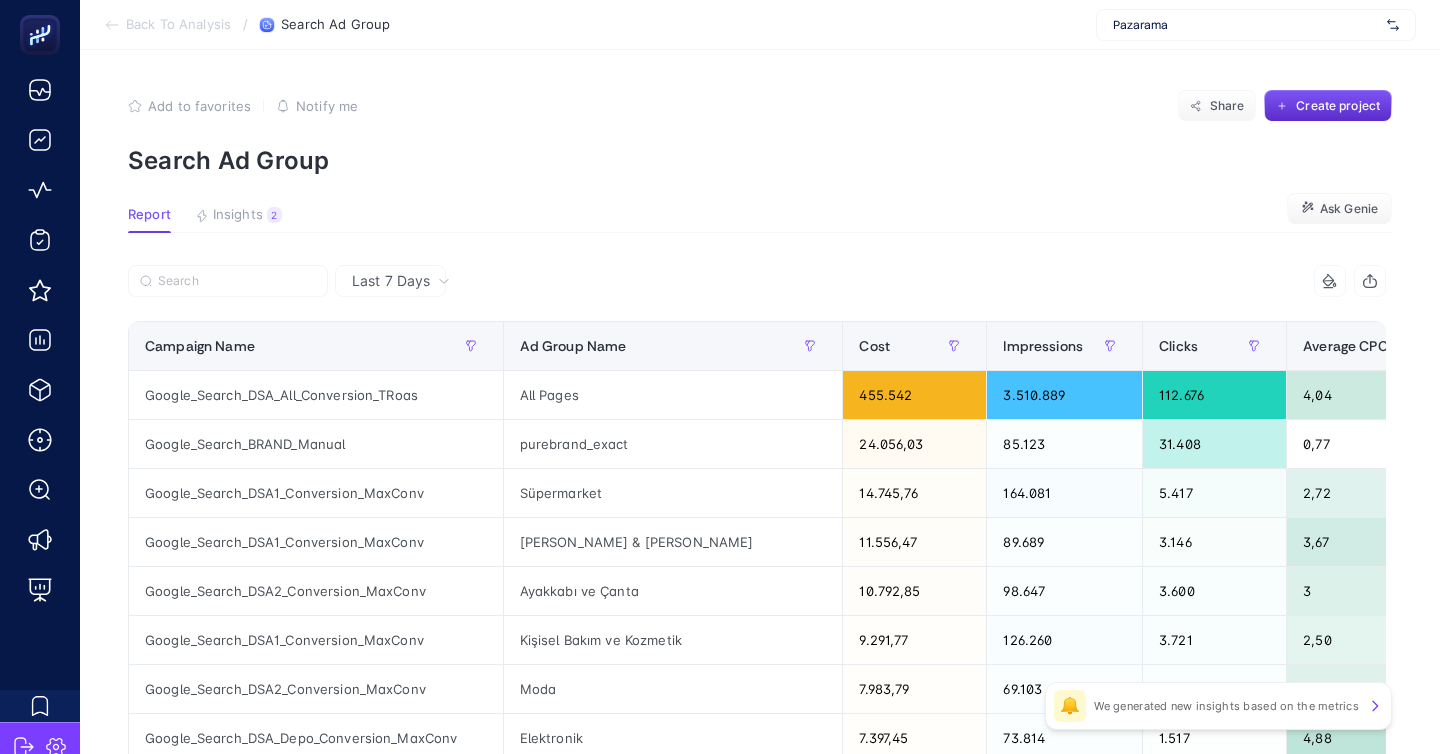scroll, scrollTop: 0, scrollLeft: 0, axis: both 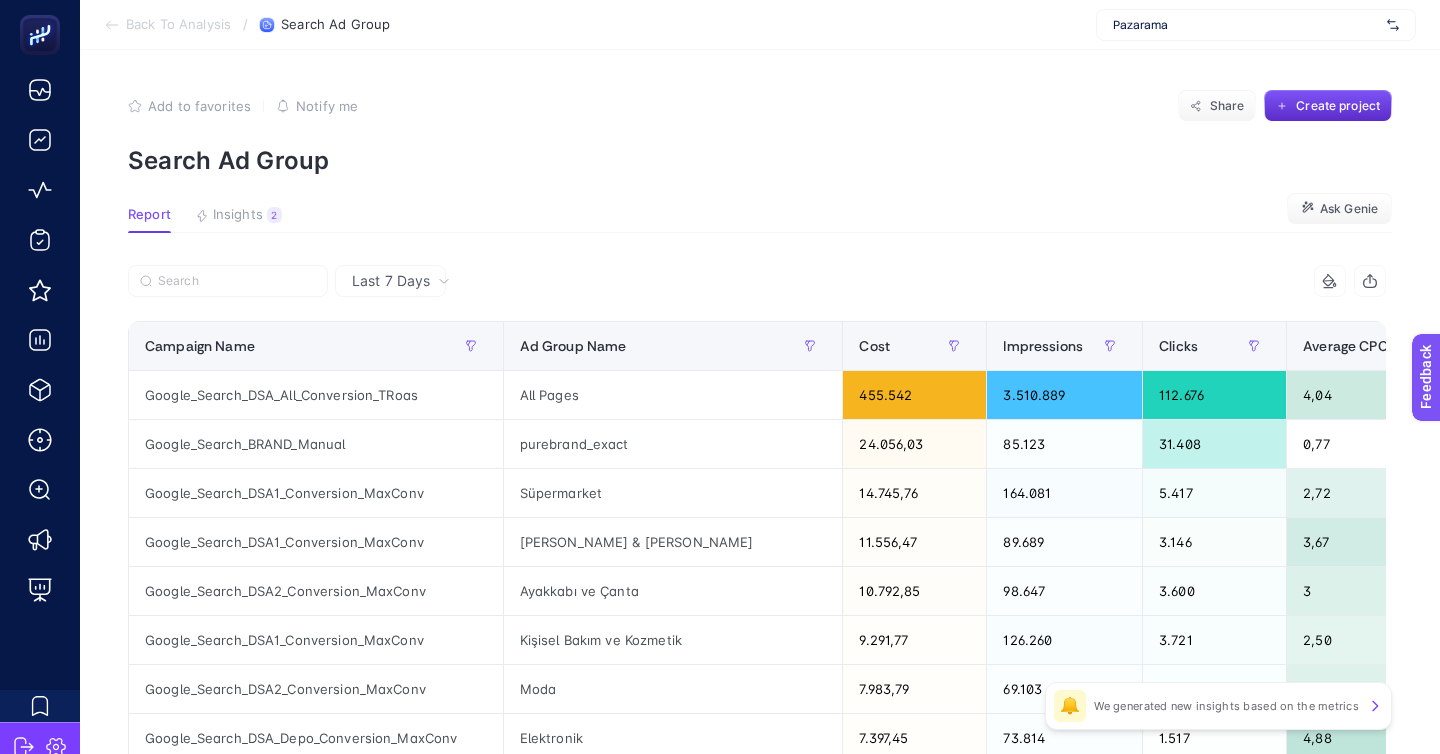 click on "Back To Analysis / Search Ad Group Pazarama" 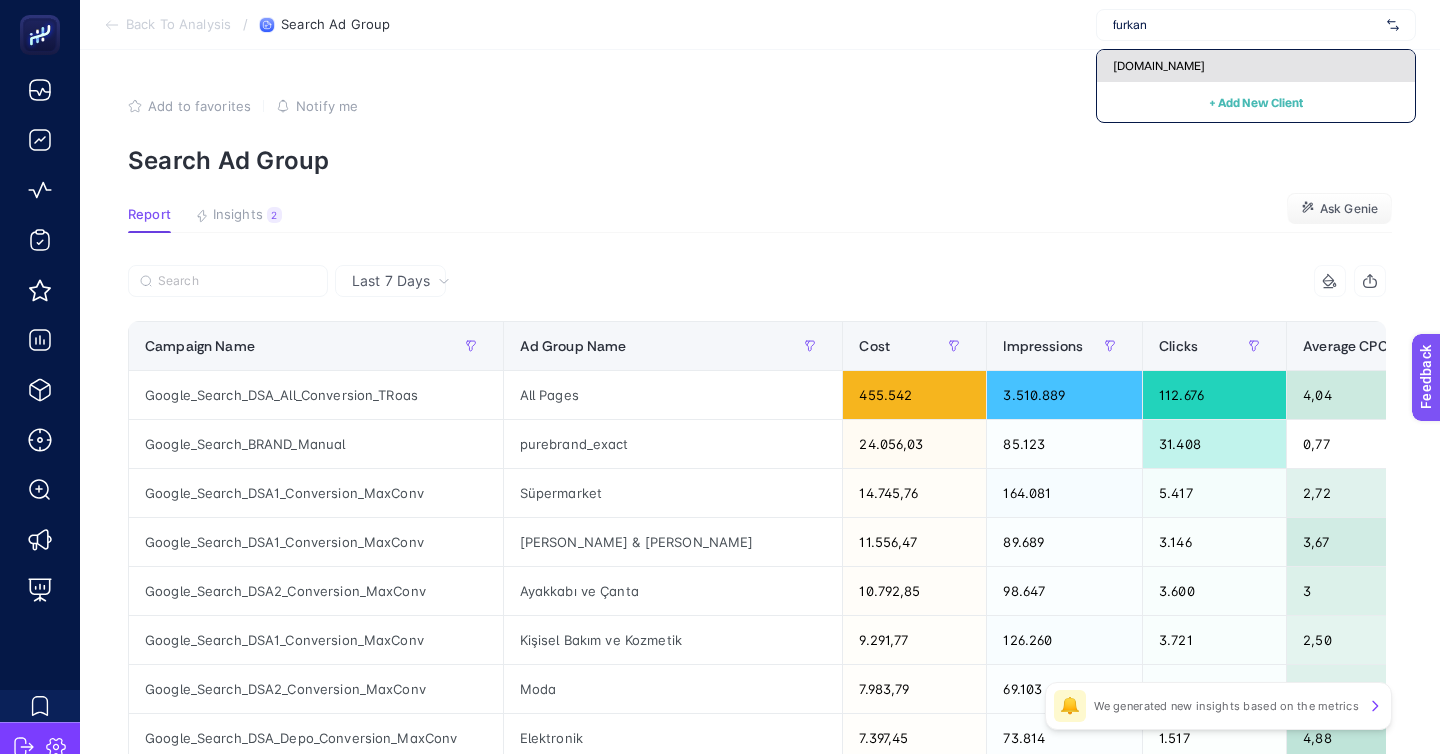 type on "furkan" 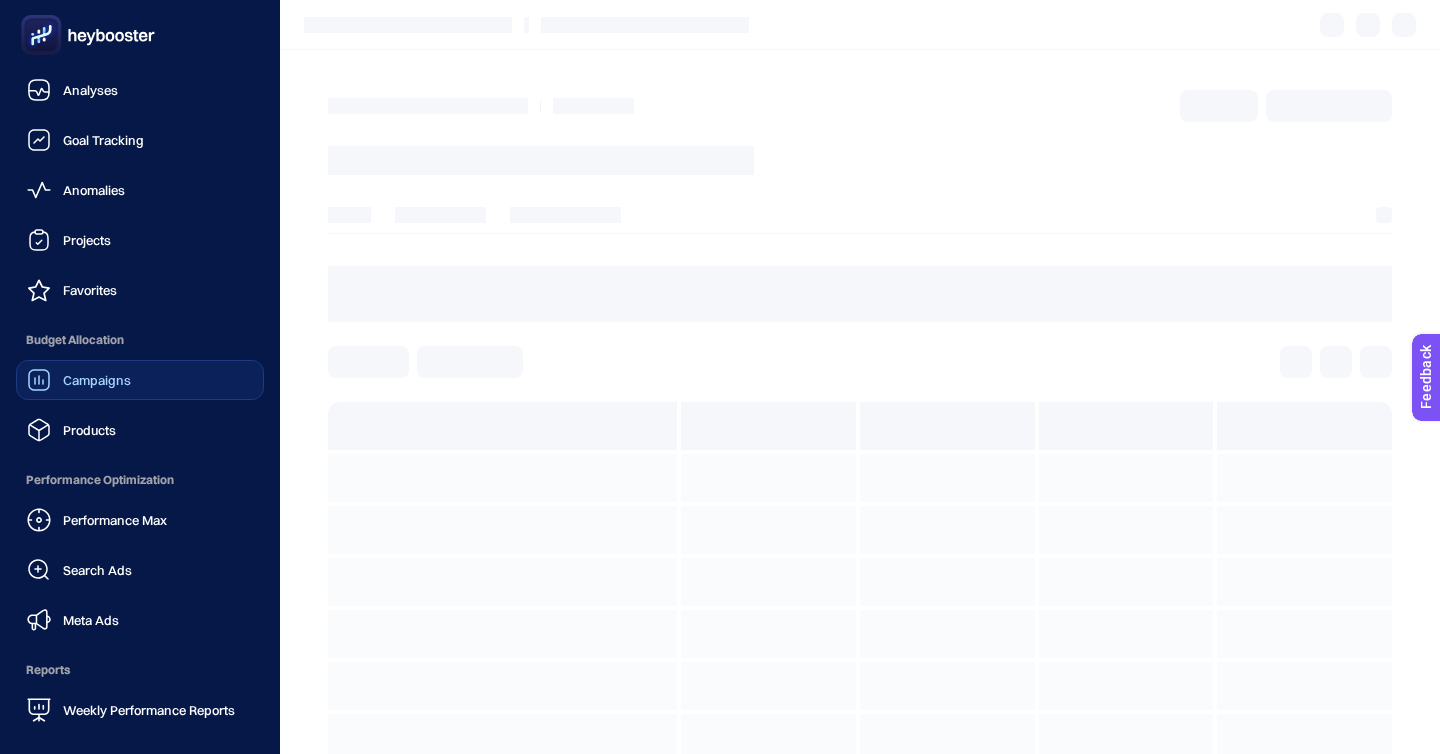 click on "Campaigns" 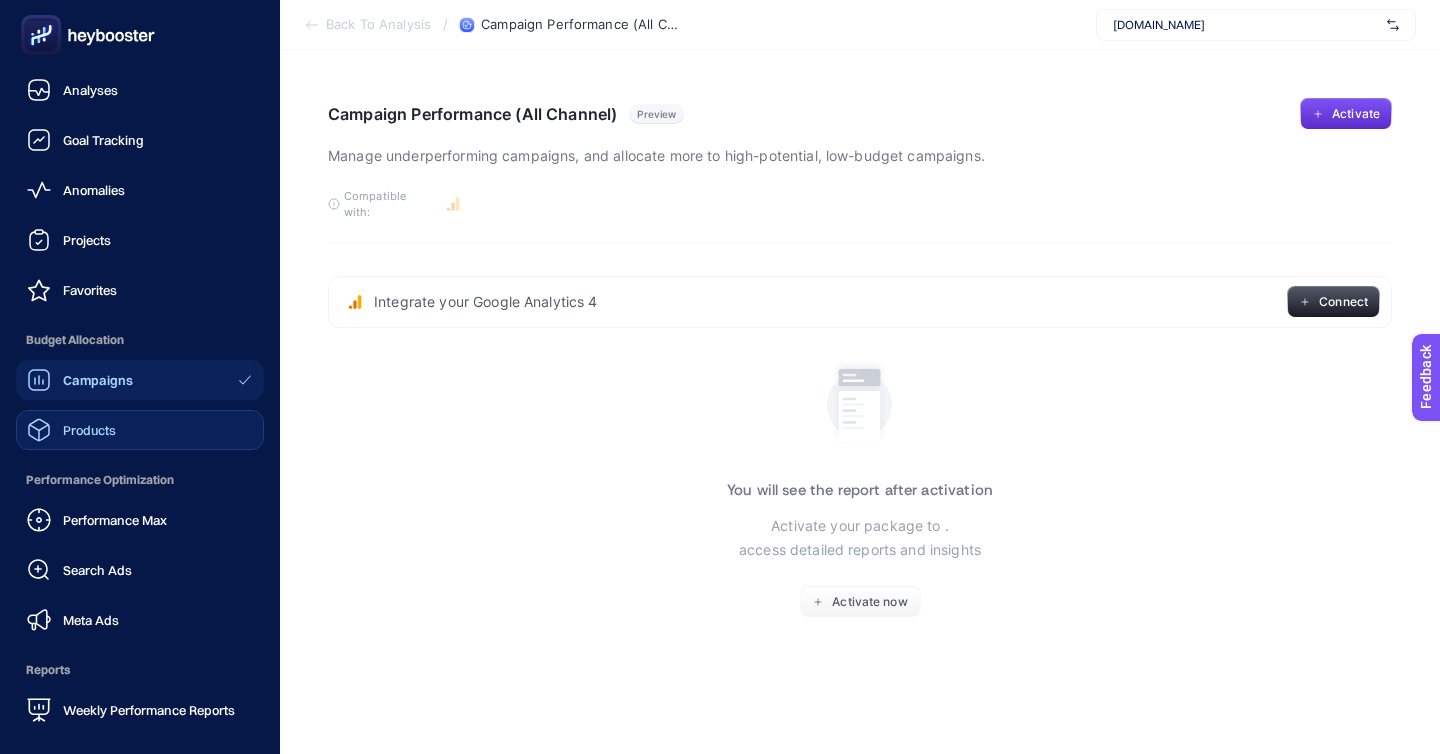 click on "Products" 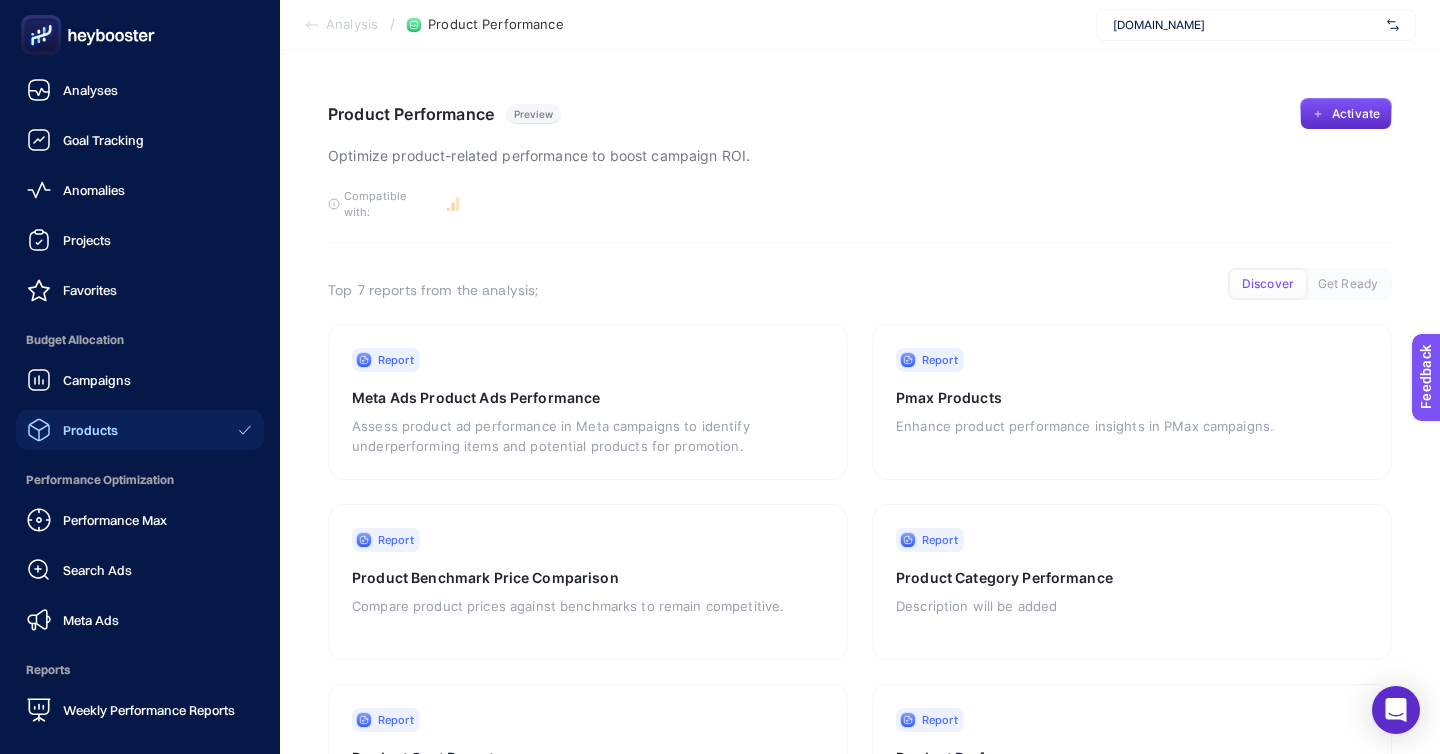 scroll, scrollTop: 5, scrollLeft: 0, axis: vertical 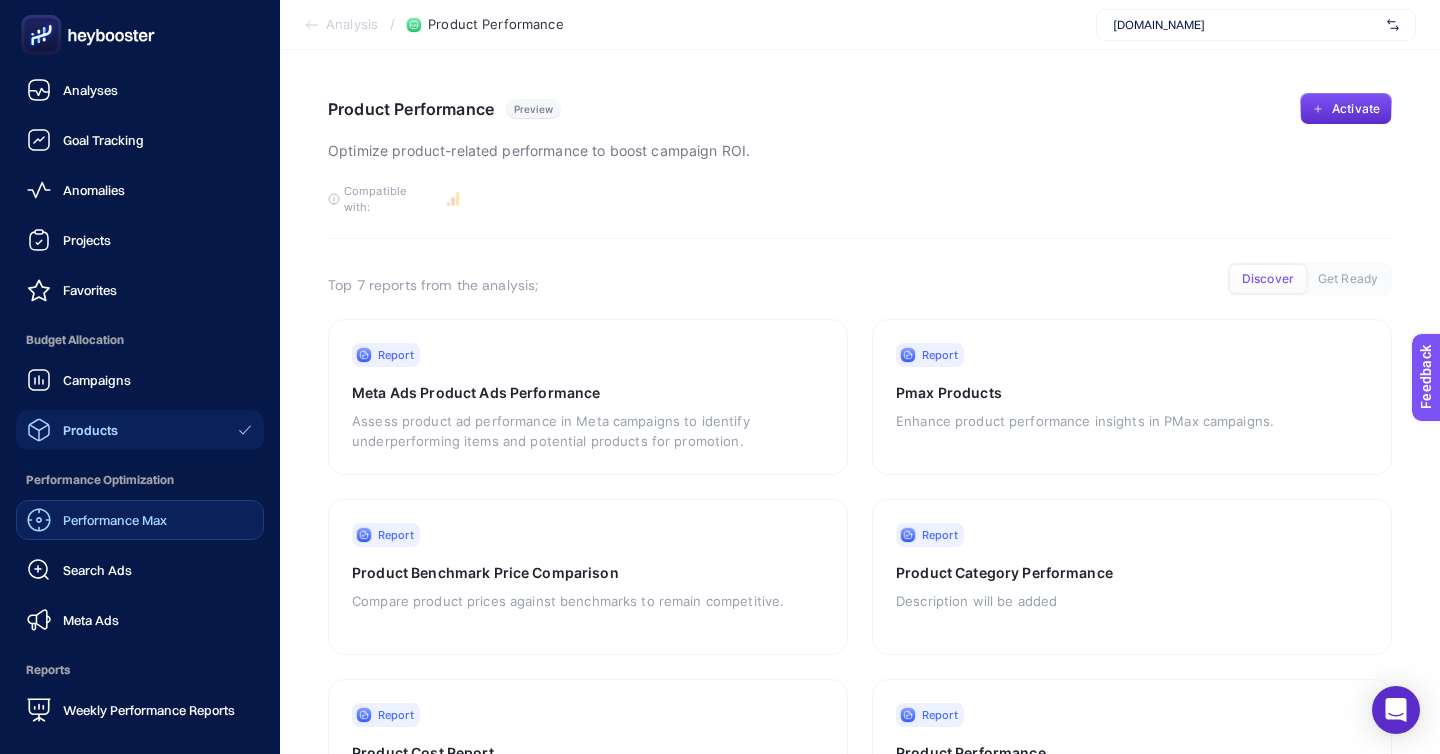 click on "Performance Max" at bounding box center (115, 520) 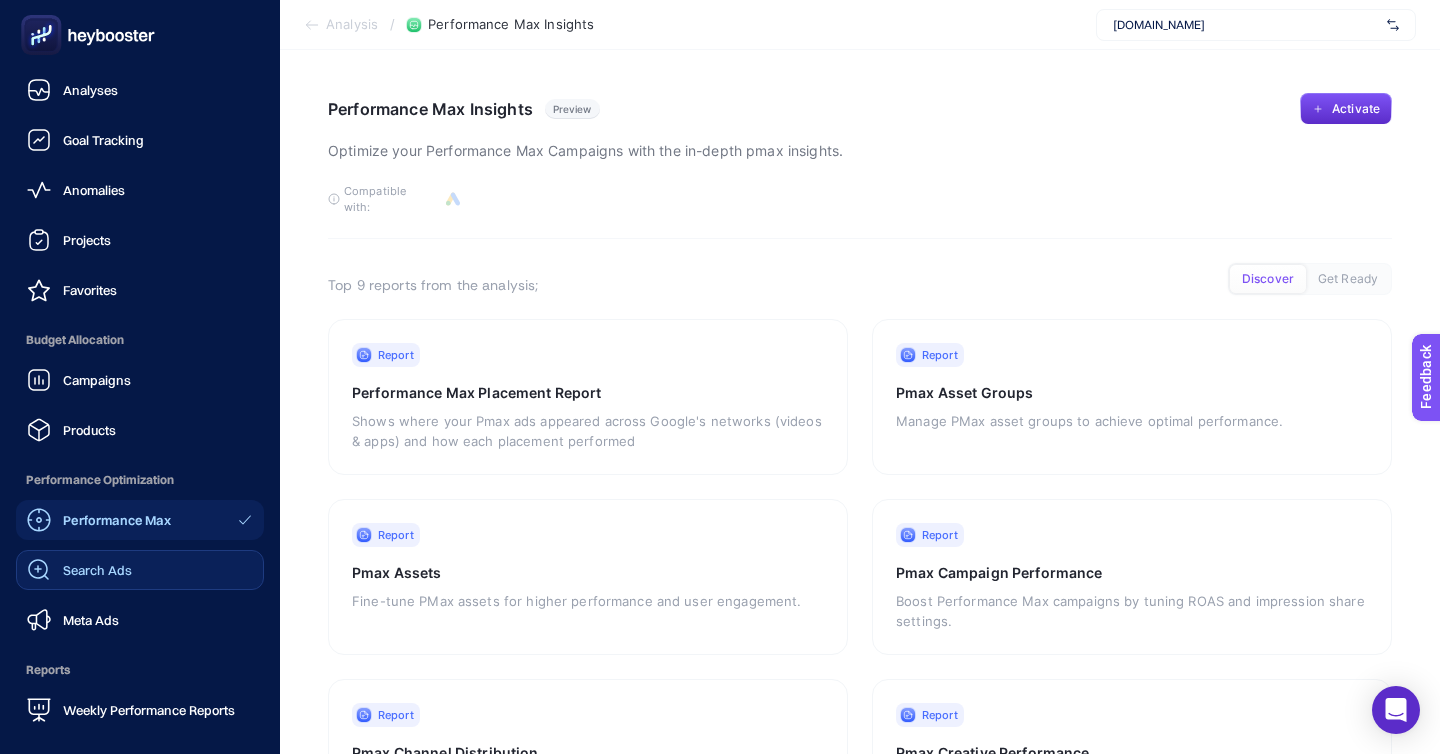 click on "Search Ads" 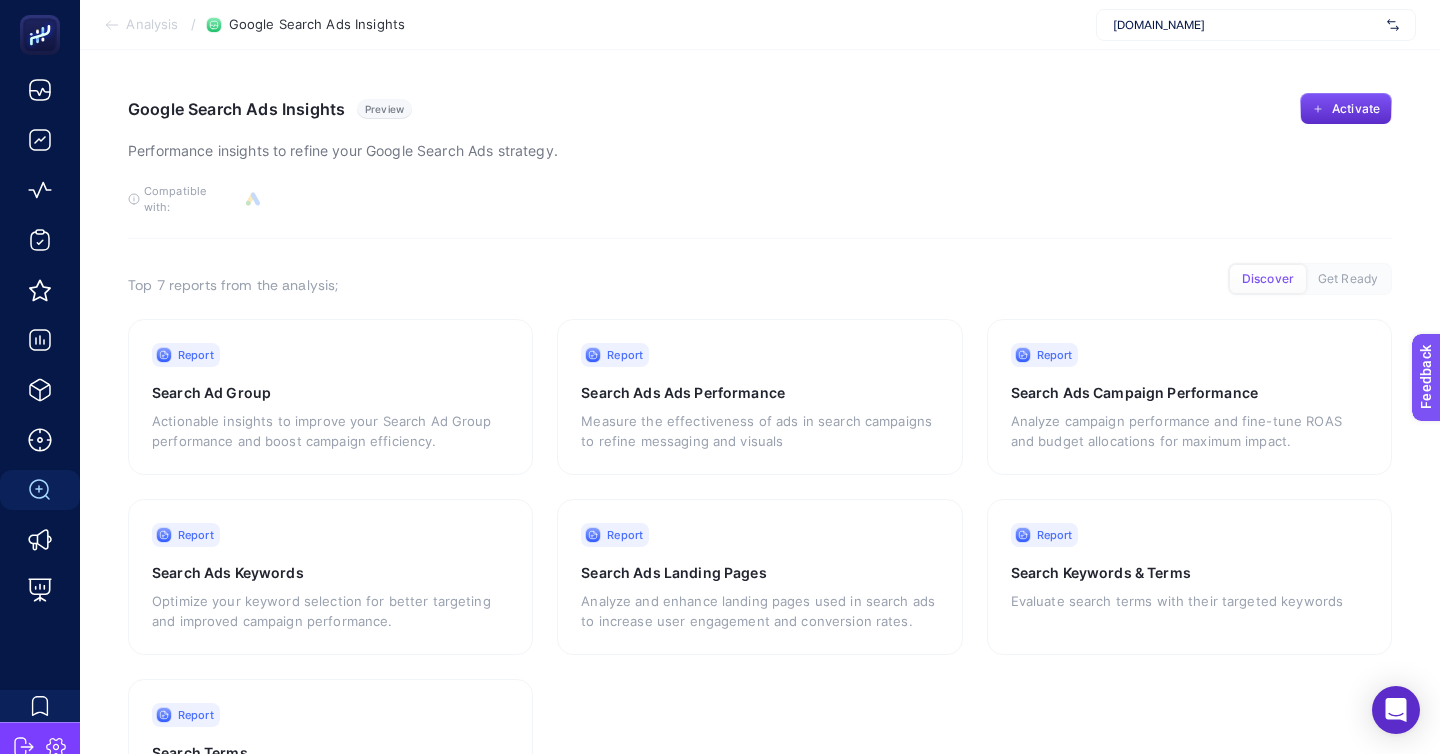 click on "Furkannesriyat.com.tr" at bounding box center (1246, 25) 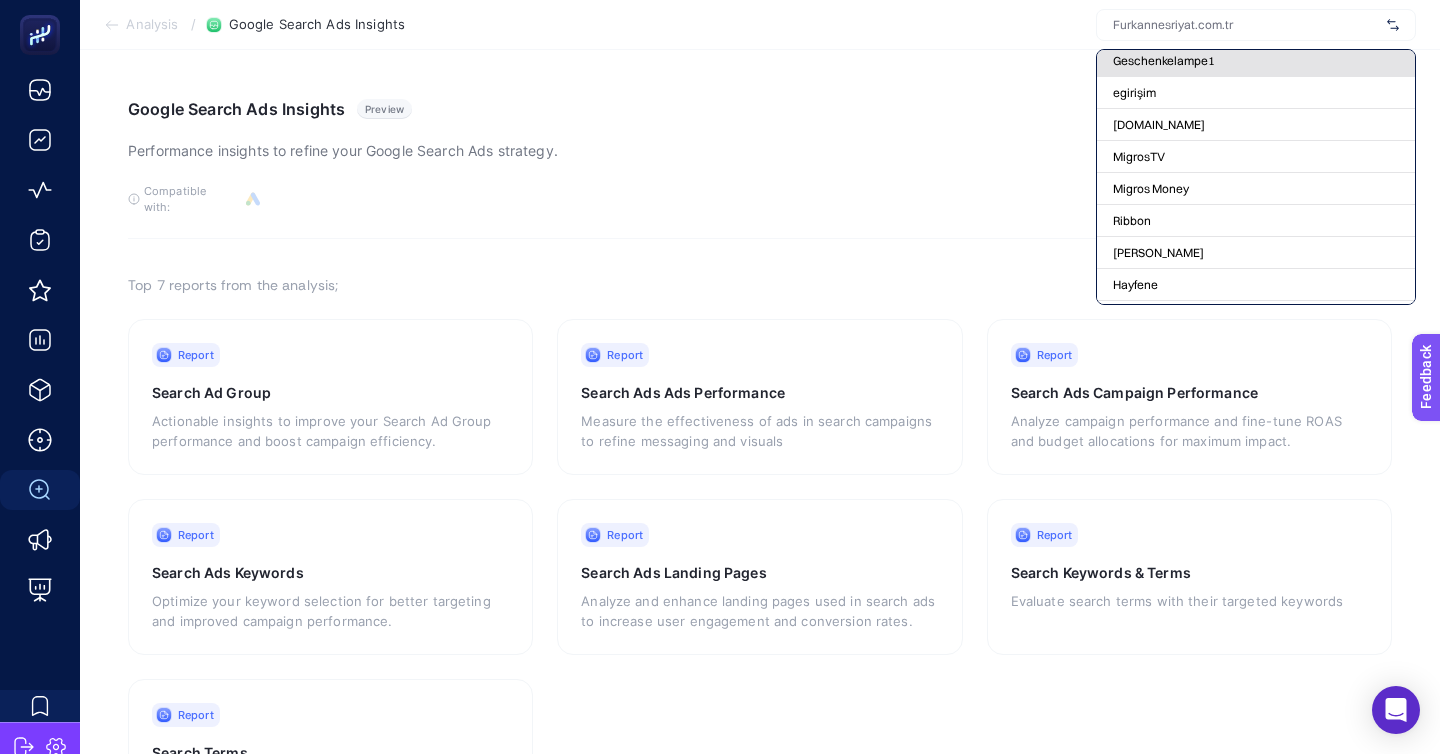 scroll, scrollTop: 205, scrollLeft: 0, axis: vertical 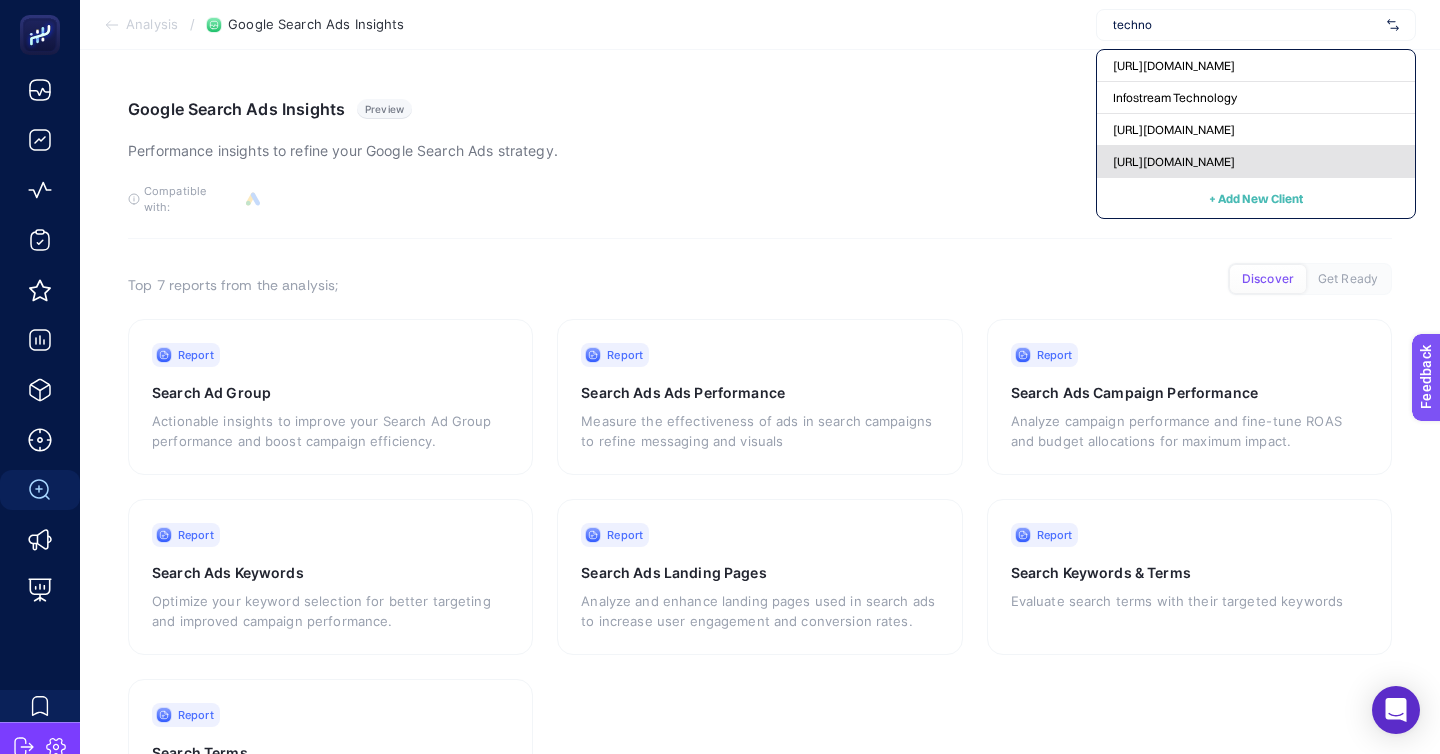 type on "techno" 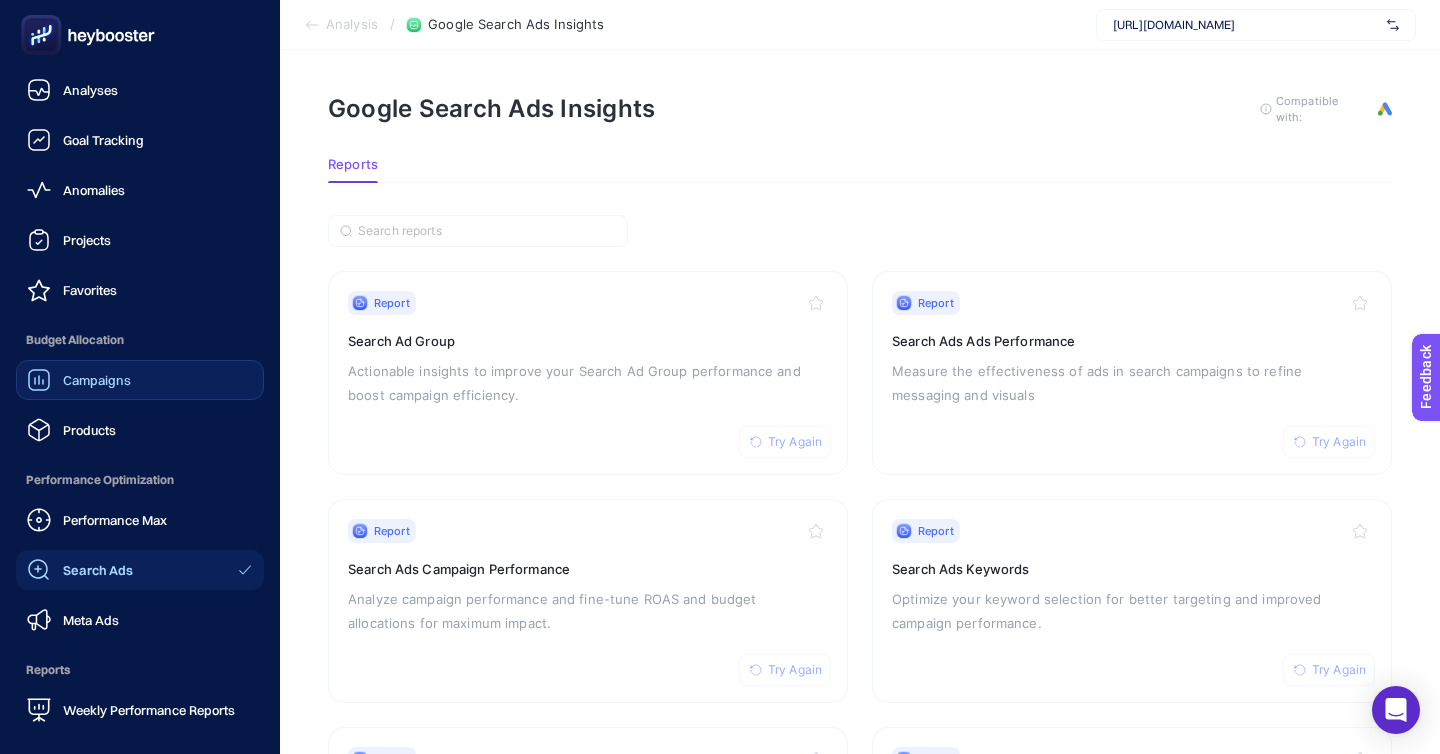 click on "Campaigns" 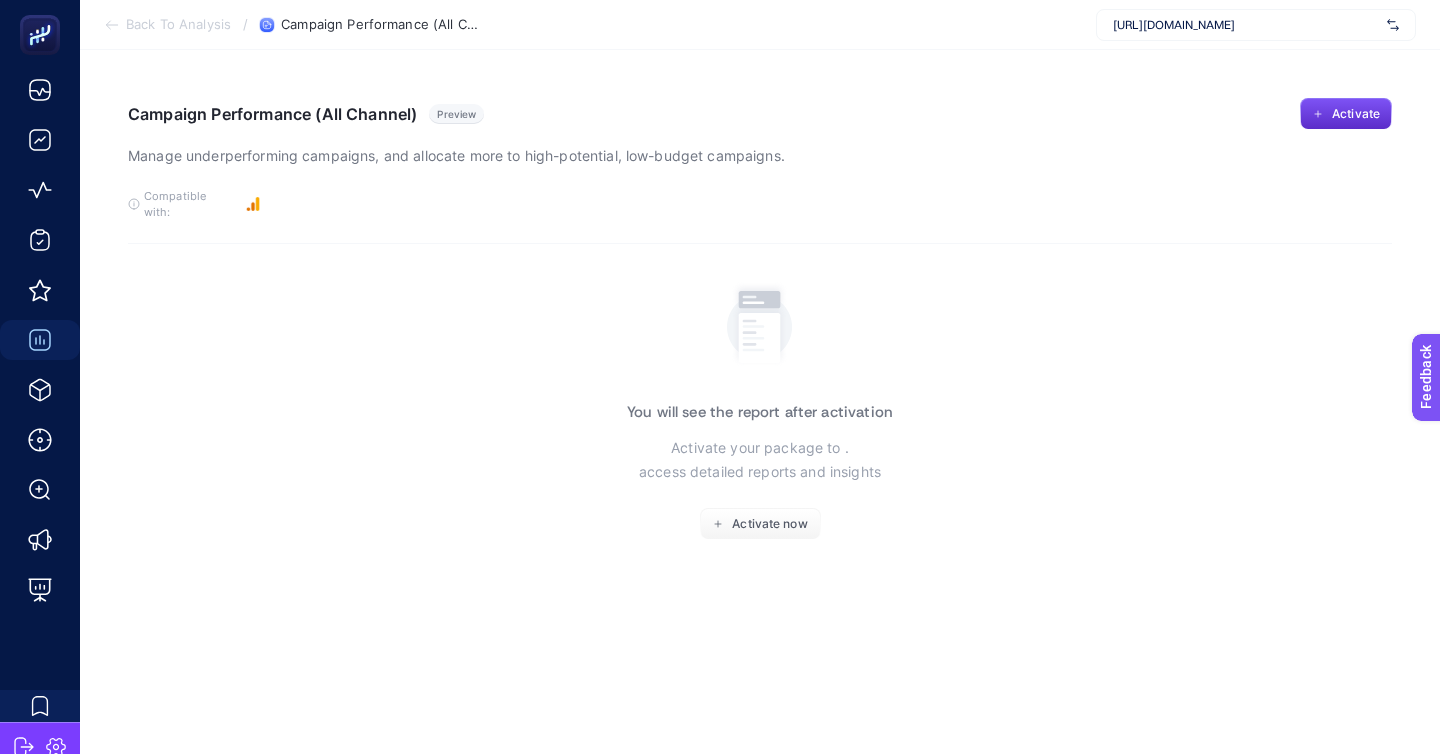 click on "You will see the report after activation   Activate your package to .  access detailed reports and insights  Activate now" at bounding box center [760, 408] 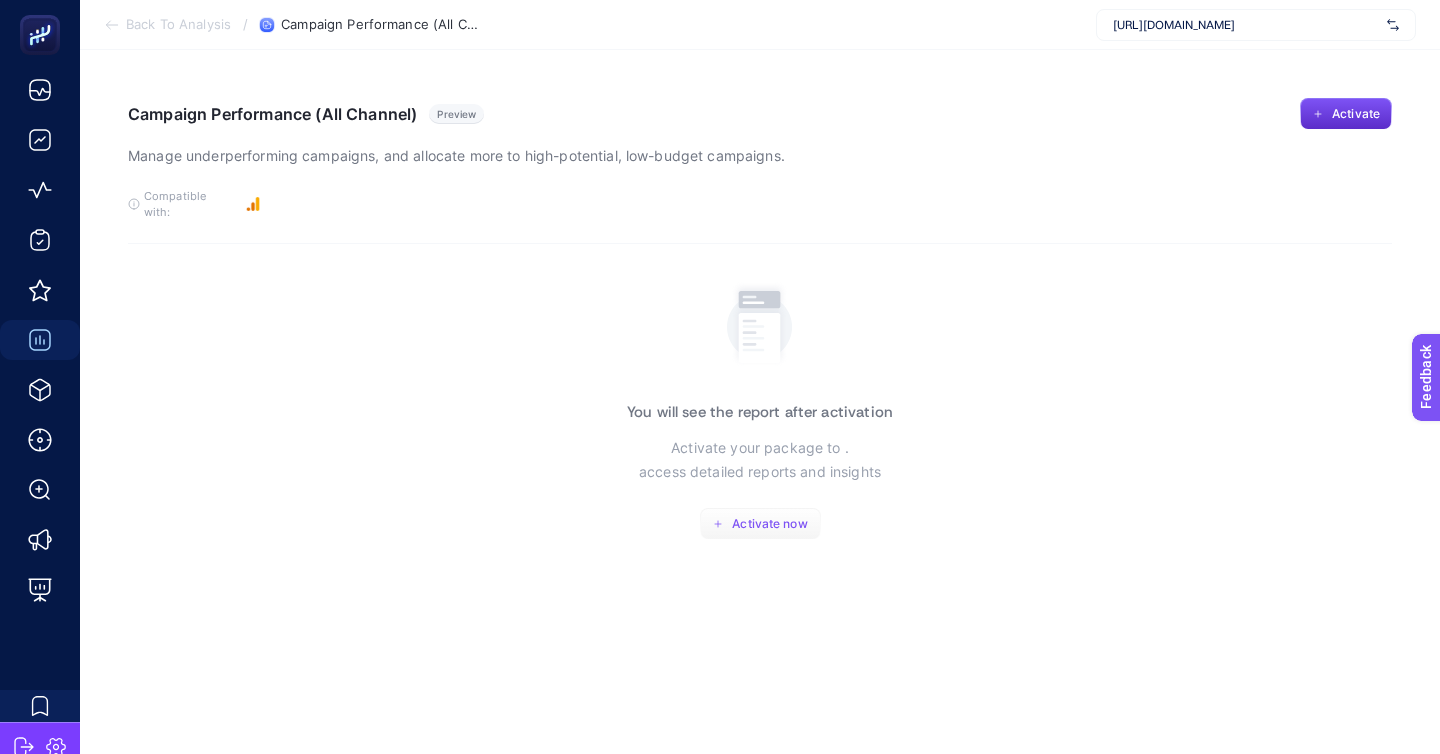 click on "Activate now" 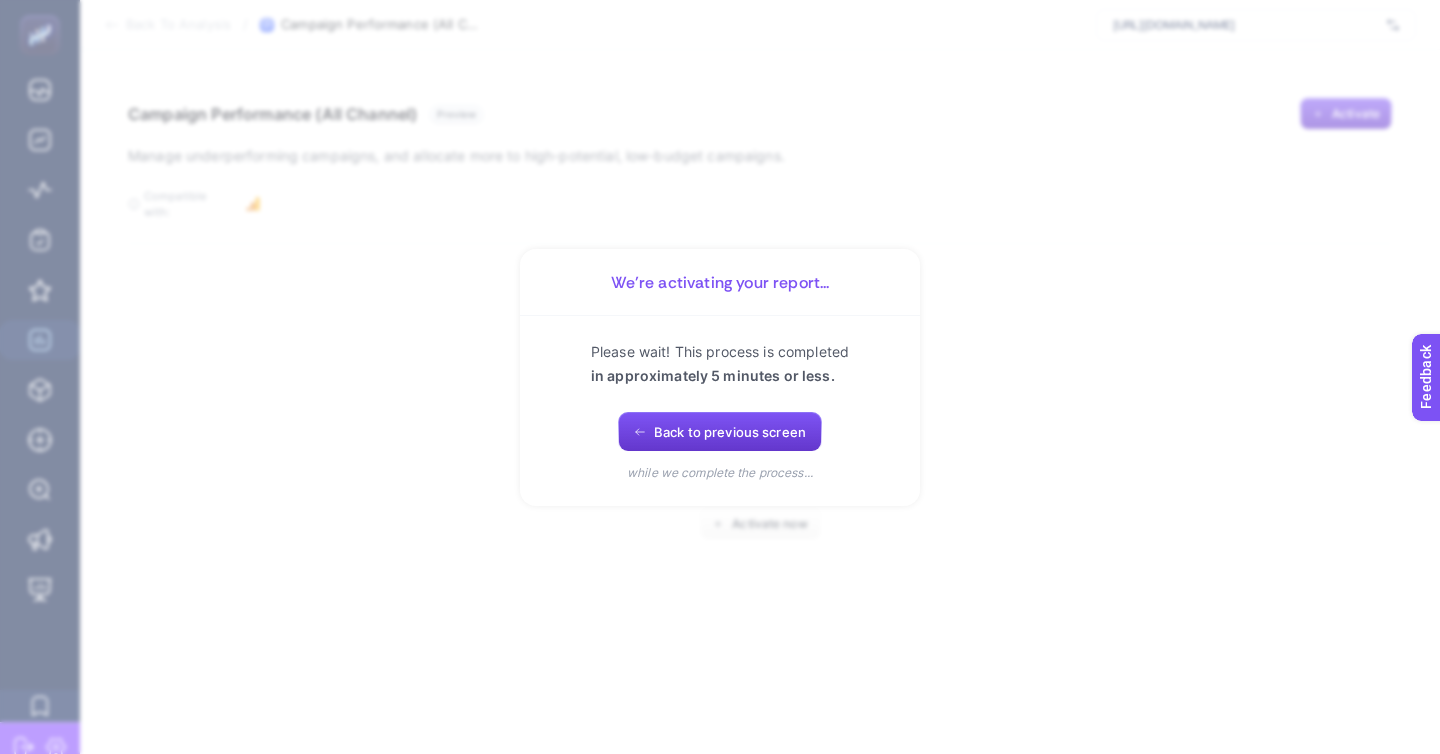 click on "Back to previous screen" at bounding box center (720, 432) 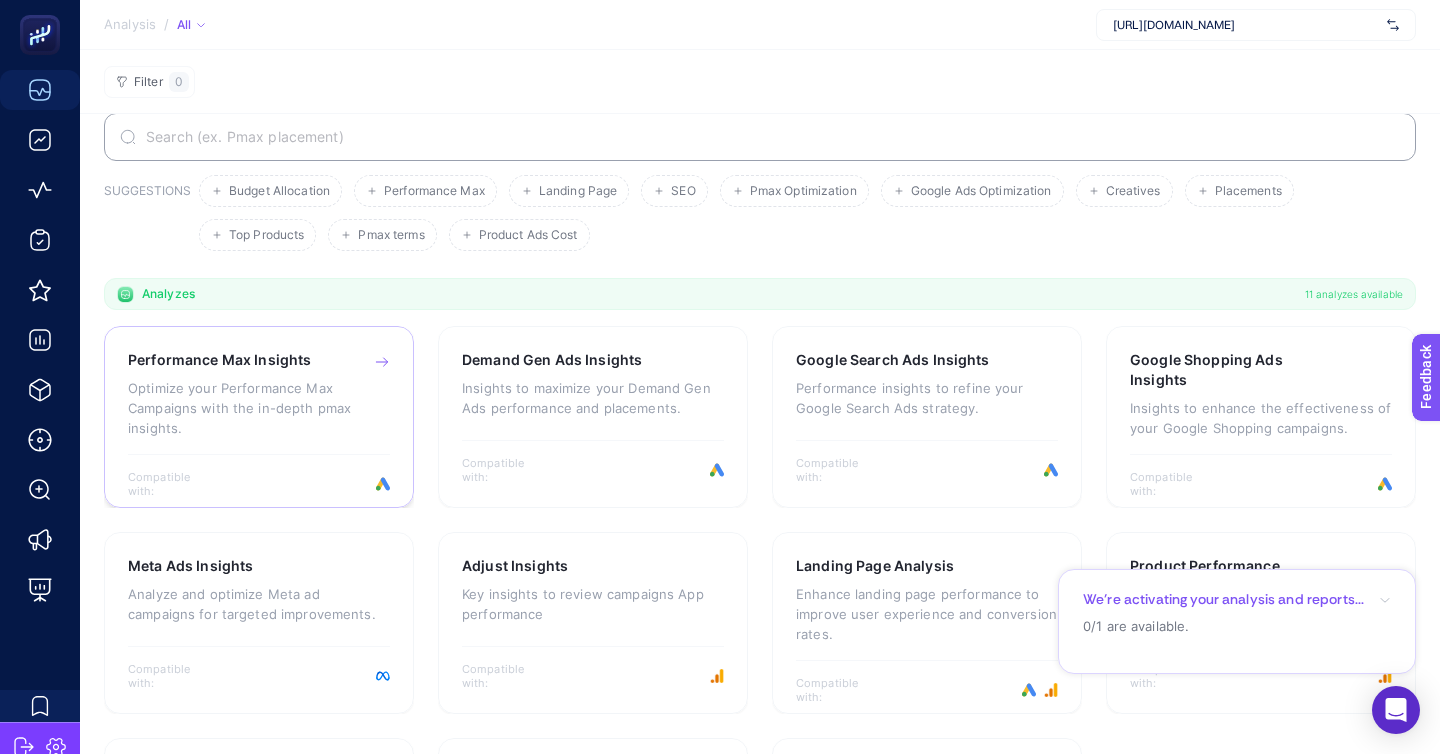 scroll, scrollTop: 35, scrollLeft: 0, axis: vertical 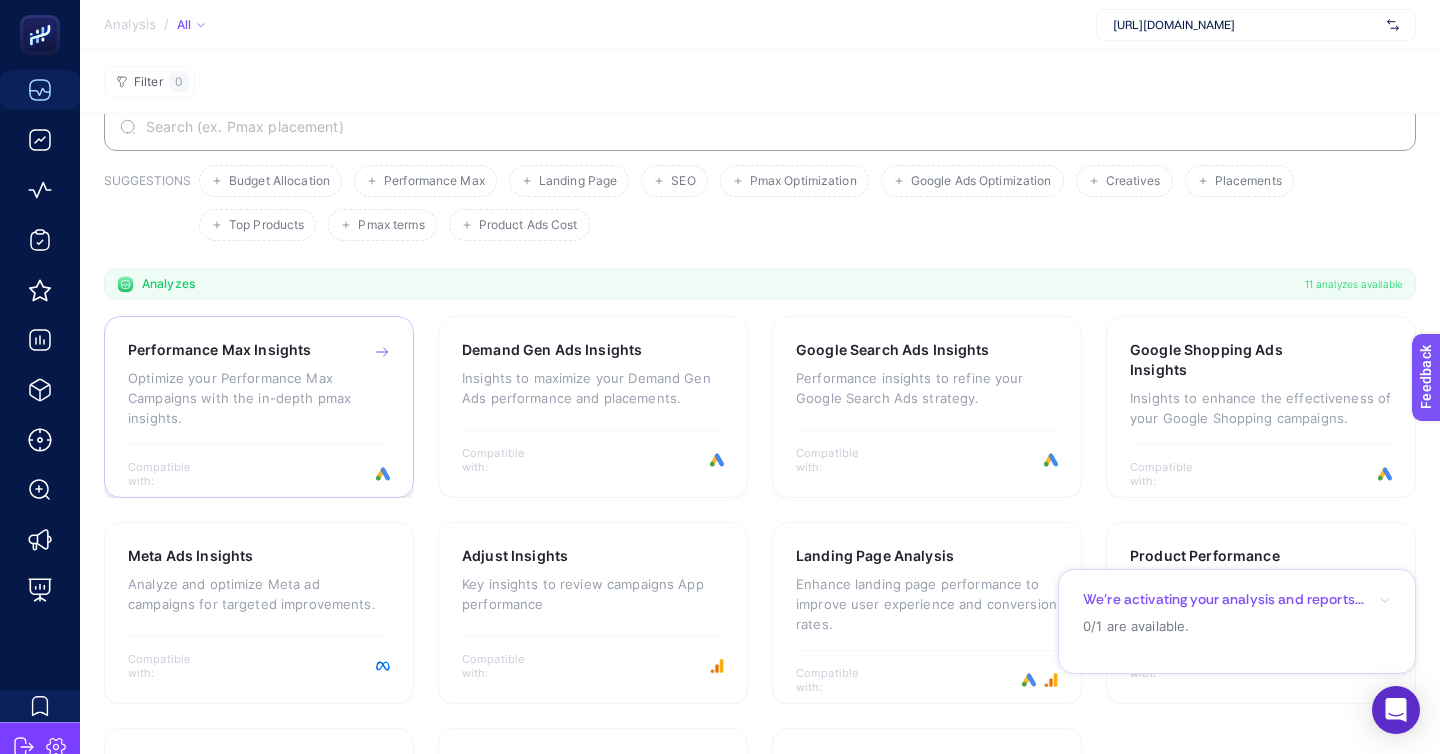 click on "Optimize your Performance Max Campaigns with the in-depth pmax insights." at bounding box center [259, 398] 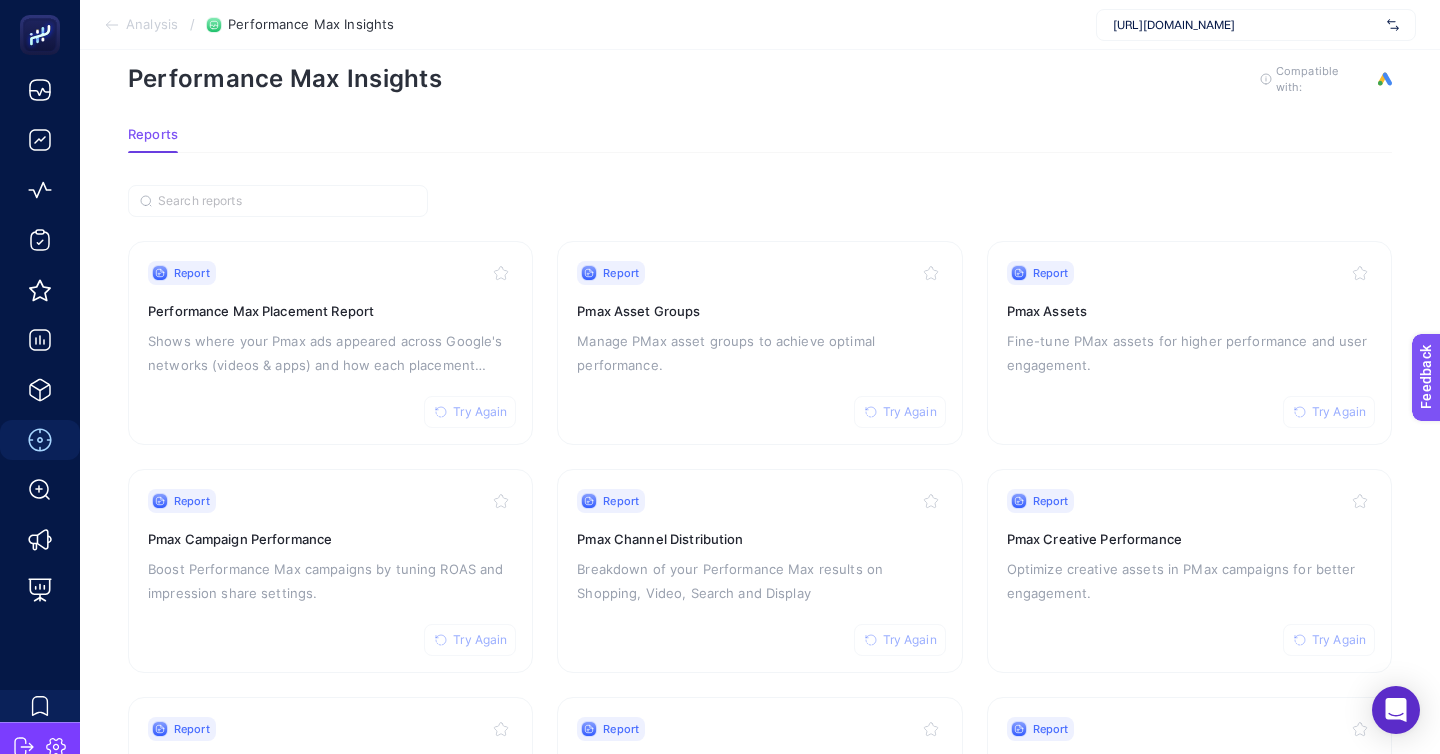 click on "Report Try Again Performance Max Placement Report Shows where your Pmax ads appeared across Google's networks (videos & apps) and how each placement performed" at bounding box center [330, 343] 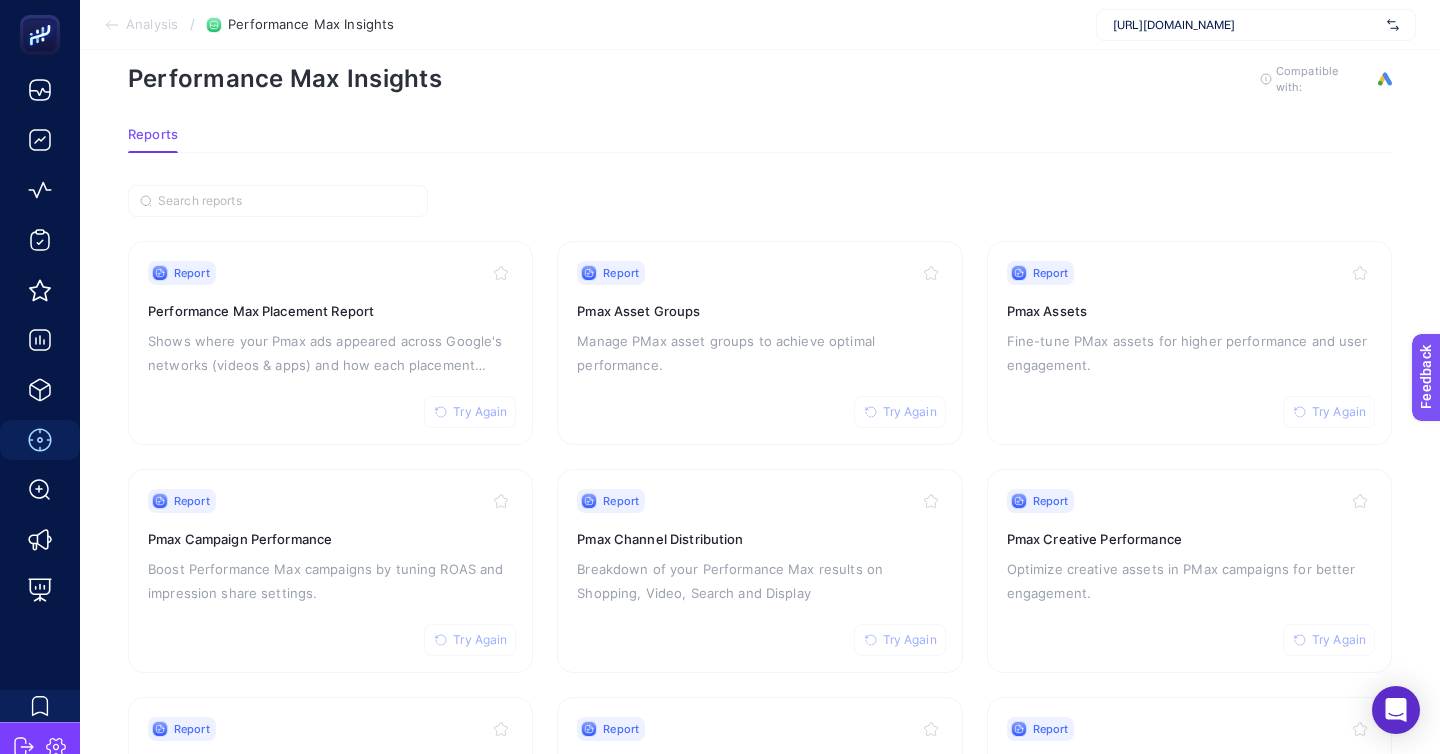 scroll, scrollTop: 0, scrollLeft: 0, axis: both 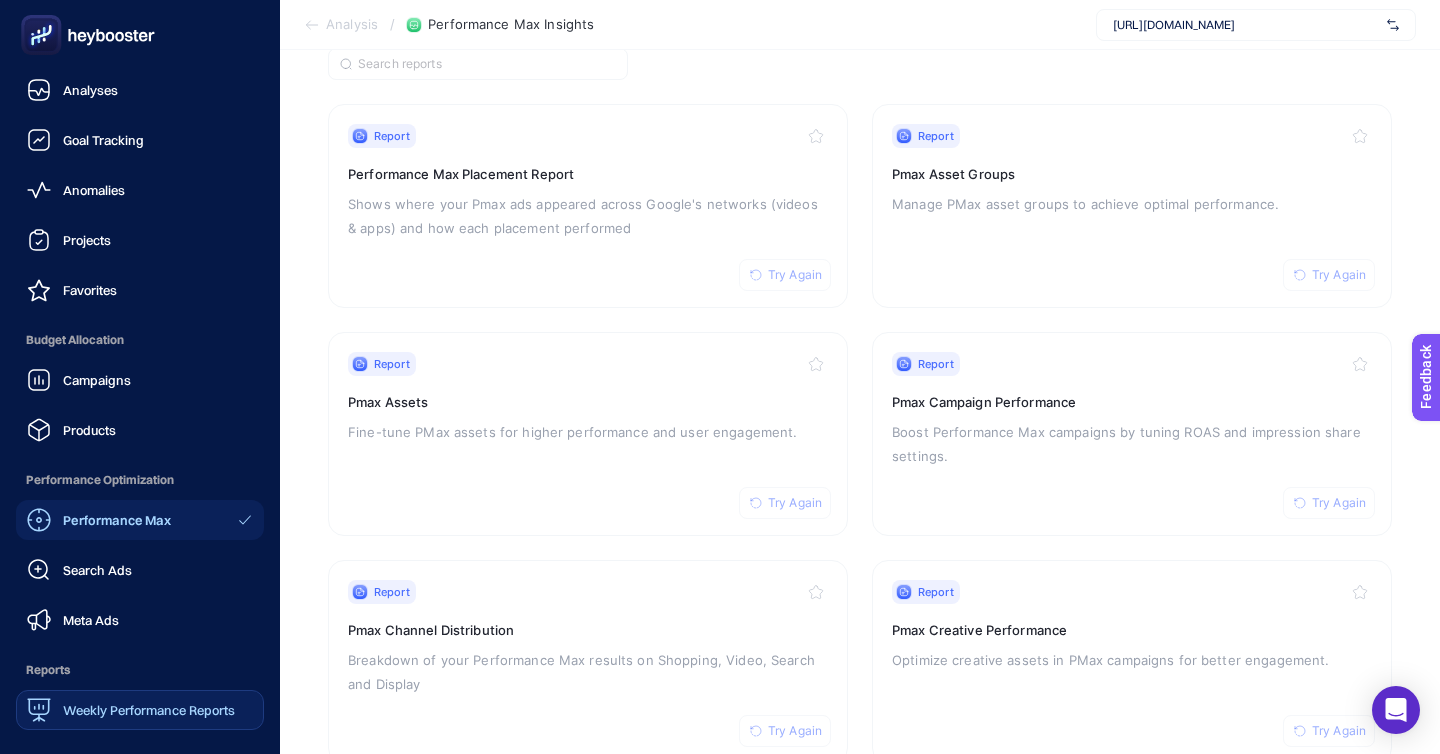 click on "Weekly Performance Reports" at bounding box center (131, 710) 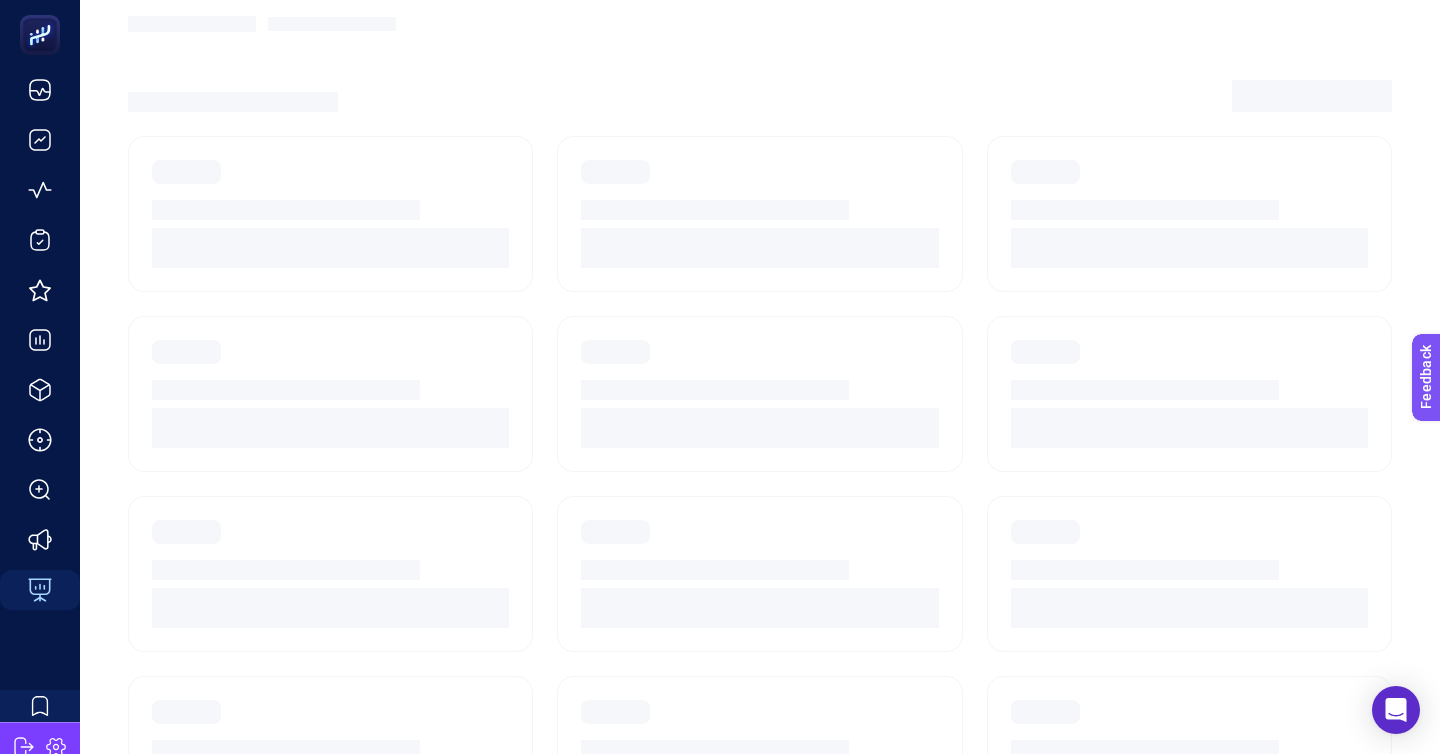 scroll, scrollTop: 0, scrollLeft: 0, axis: both 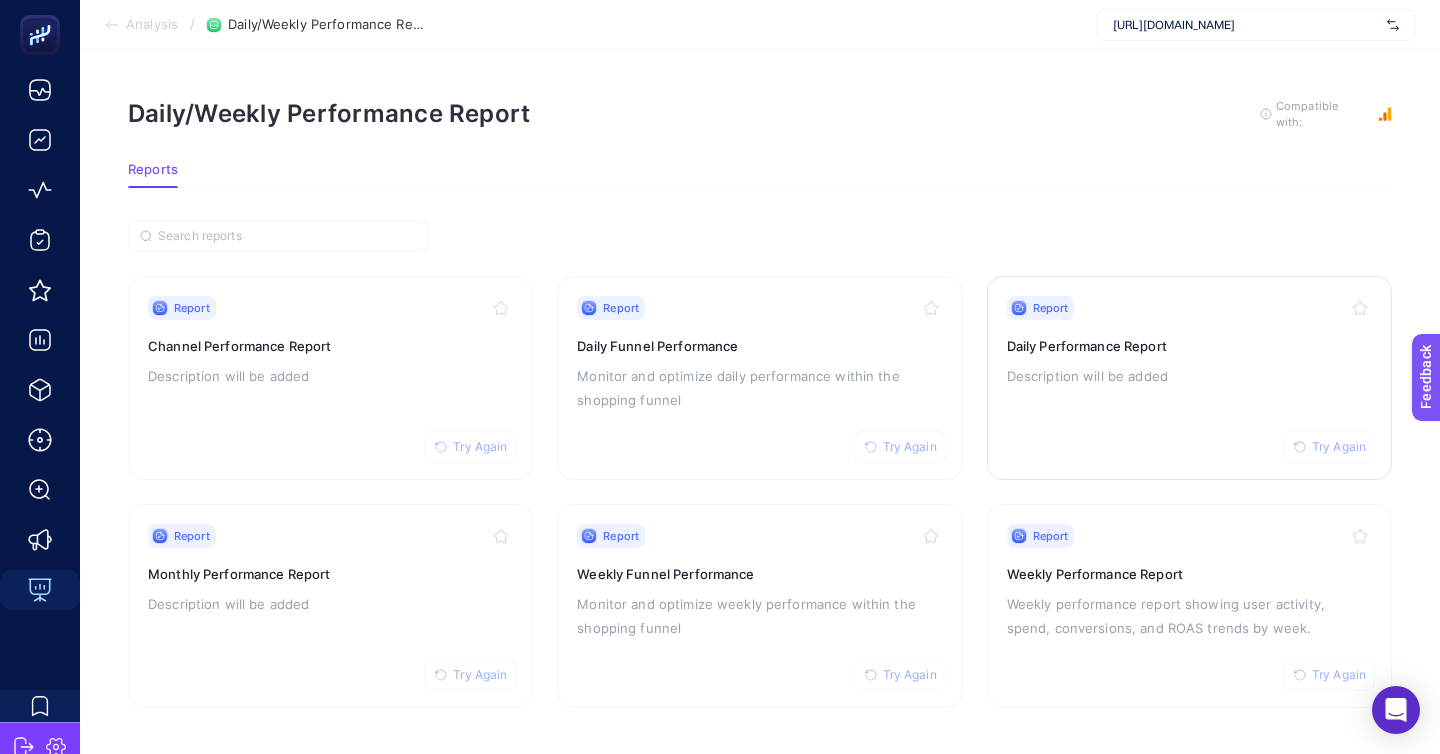 click on "Description will be added" at bounding box center [1189, 376] 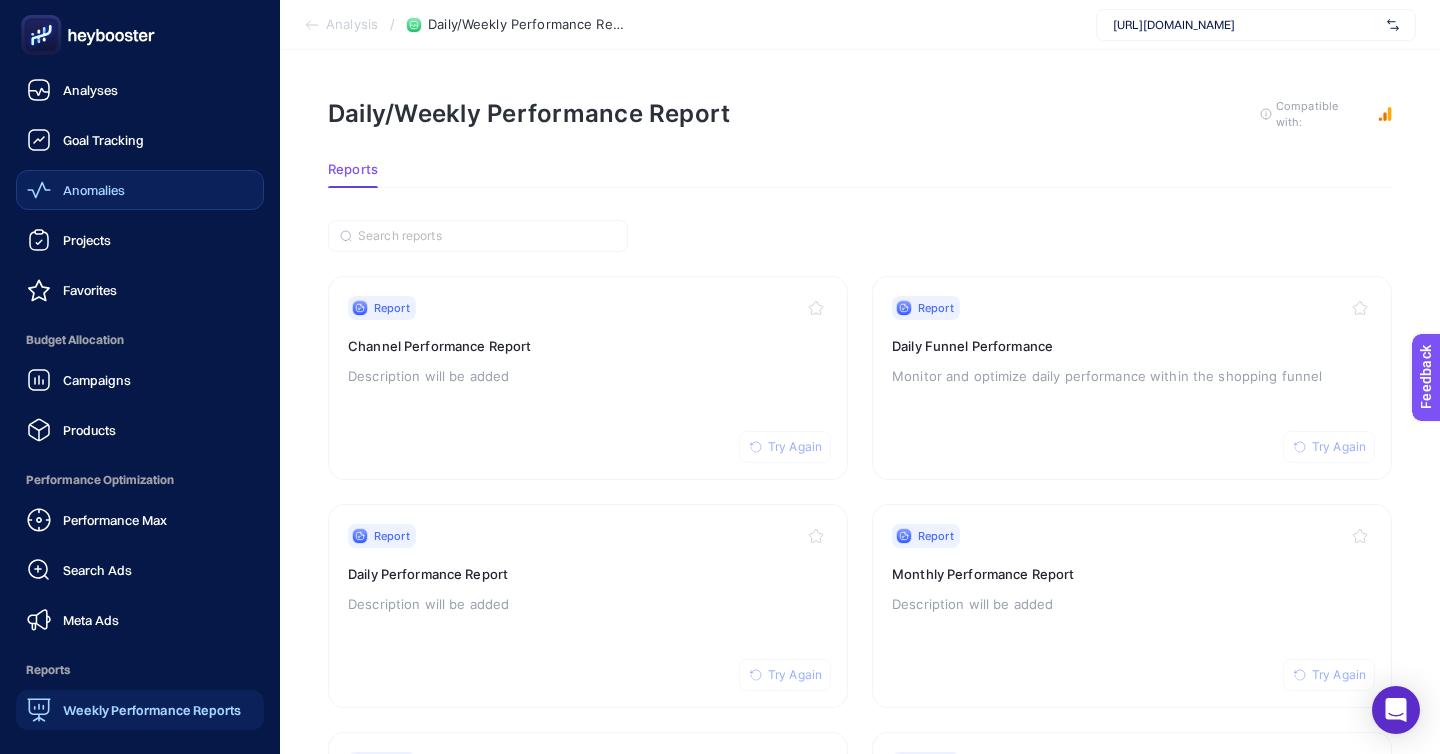 click on "Anomalies" at bounding box center (140, 190) 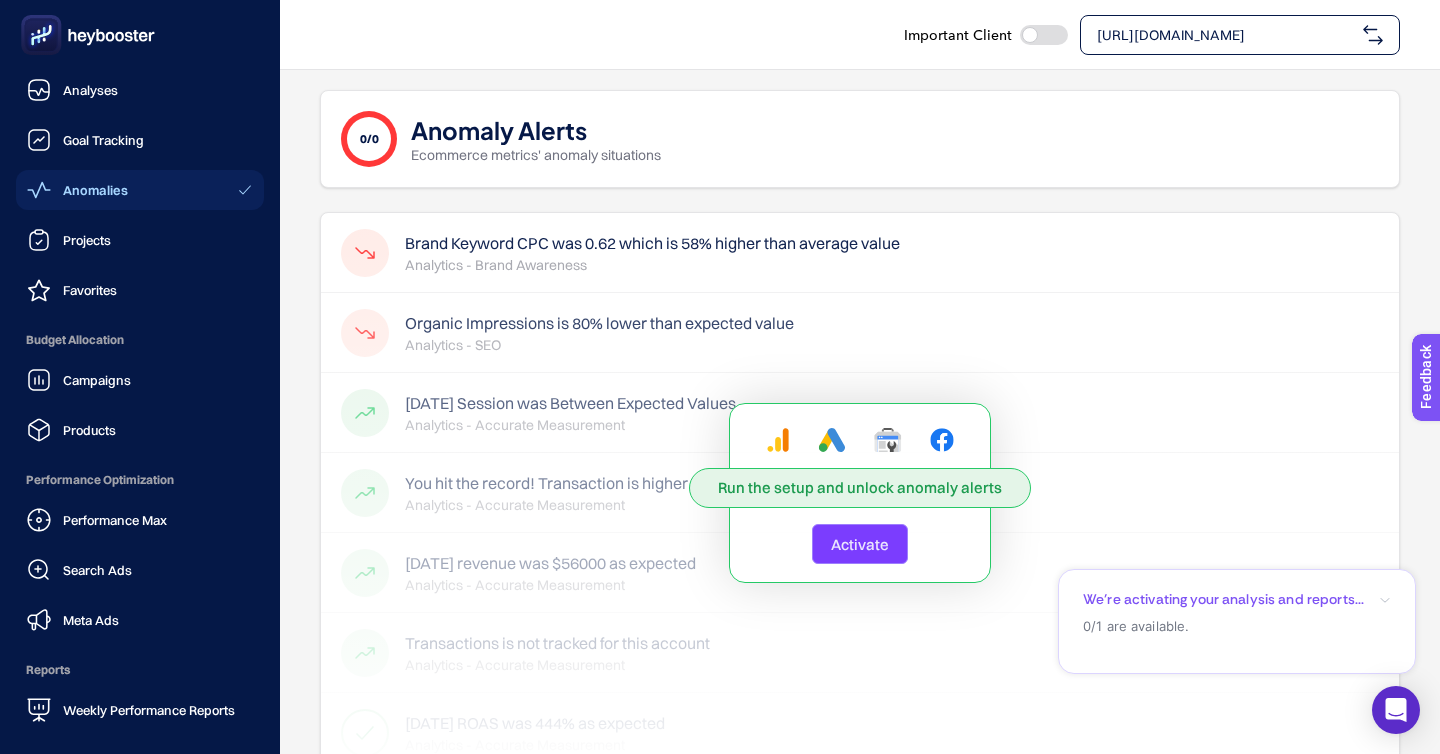 click on "Campaigns Products" at bounding box center [140, 405] 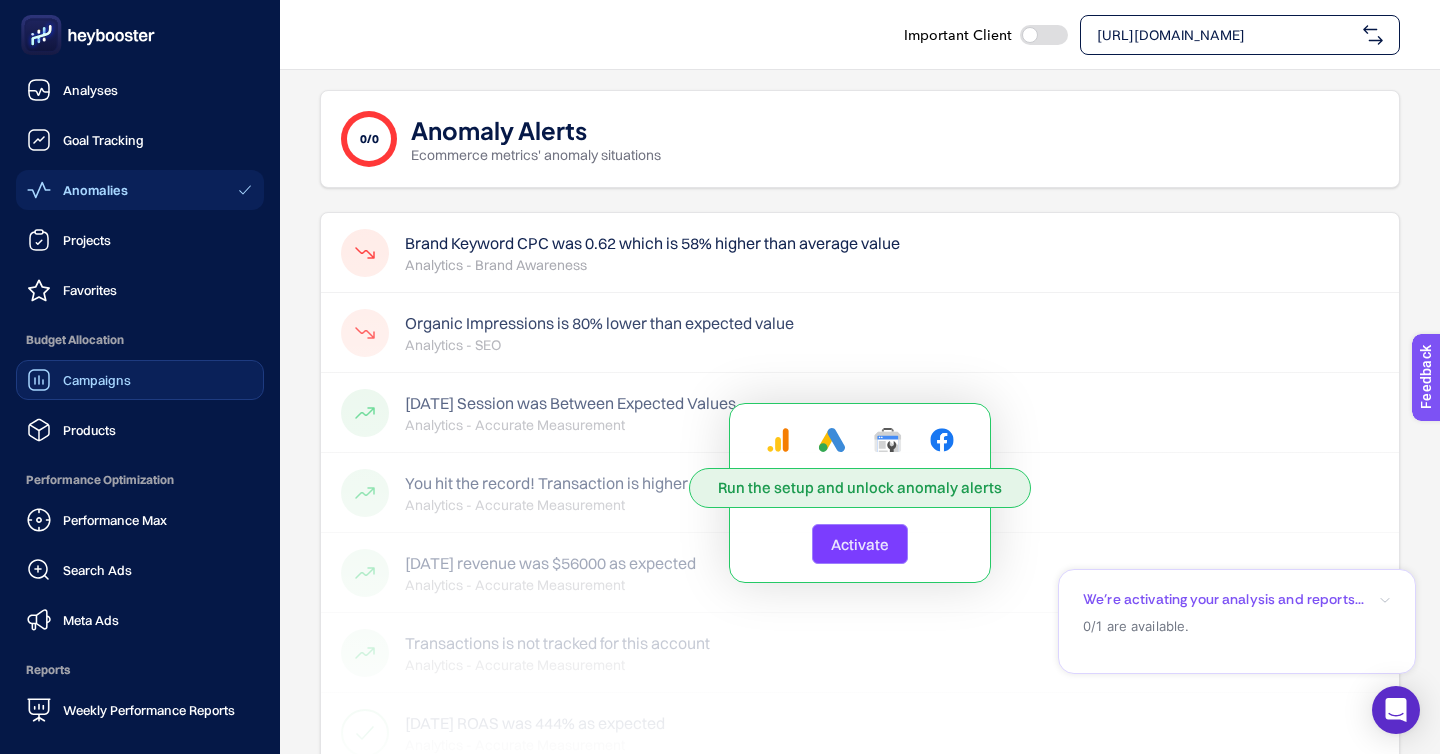click on "Campaigns" 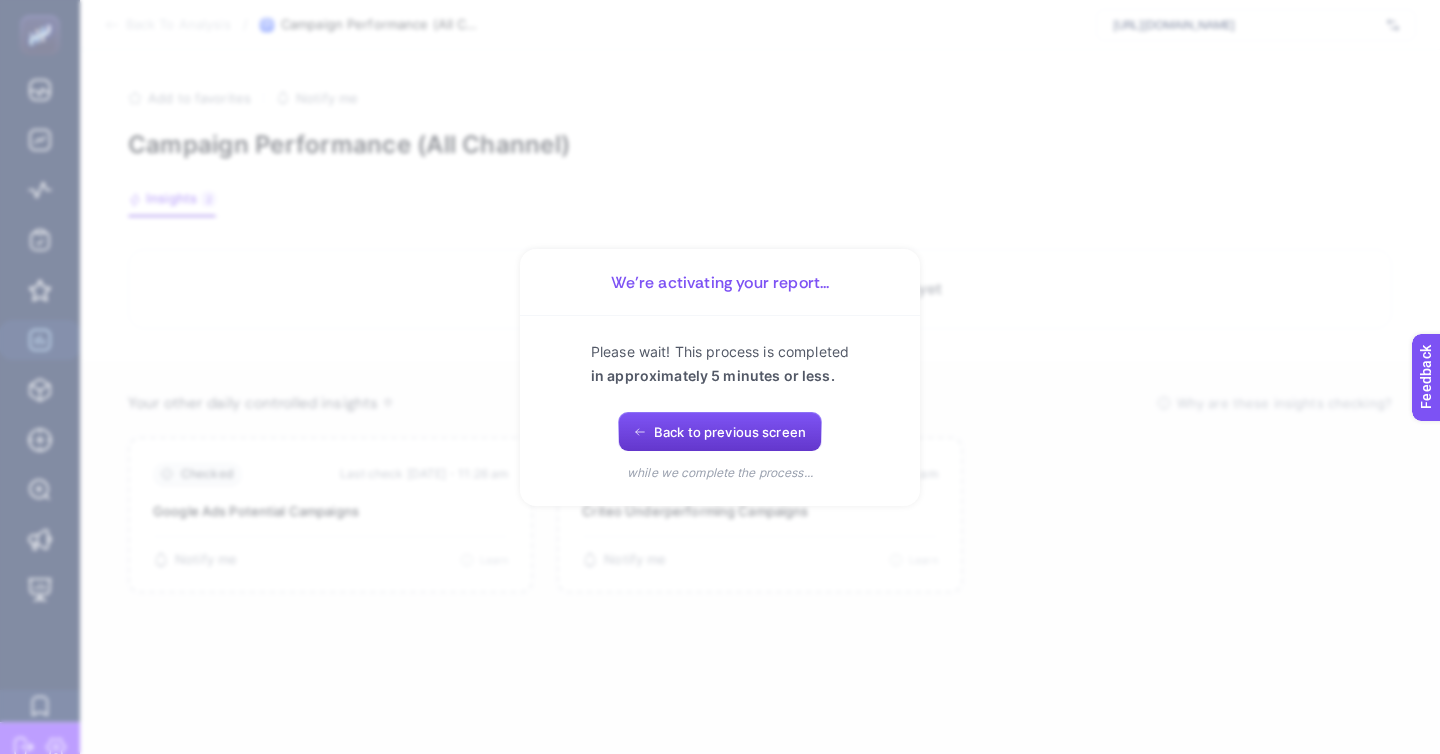 click on "Back to previous screen" at bounding box center [720, 432] 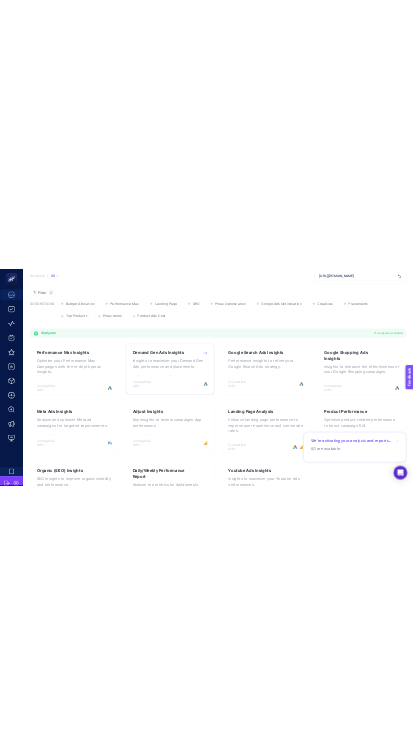 scroll, scrollTop: 153, scrollLeft: 0, axis: vertical 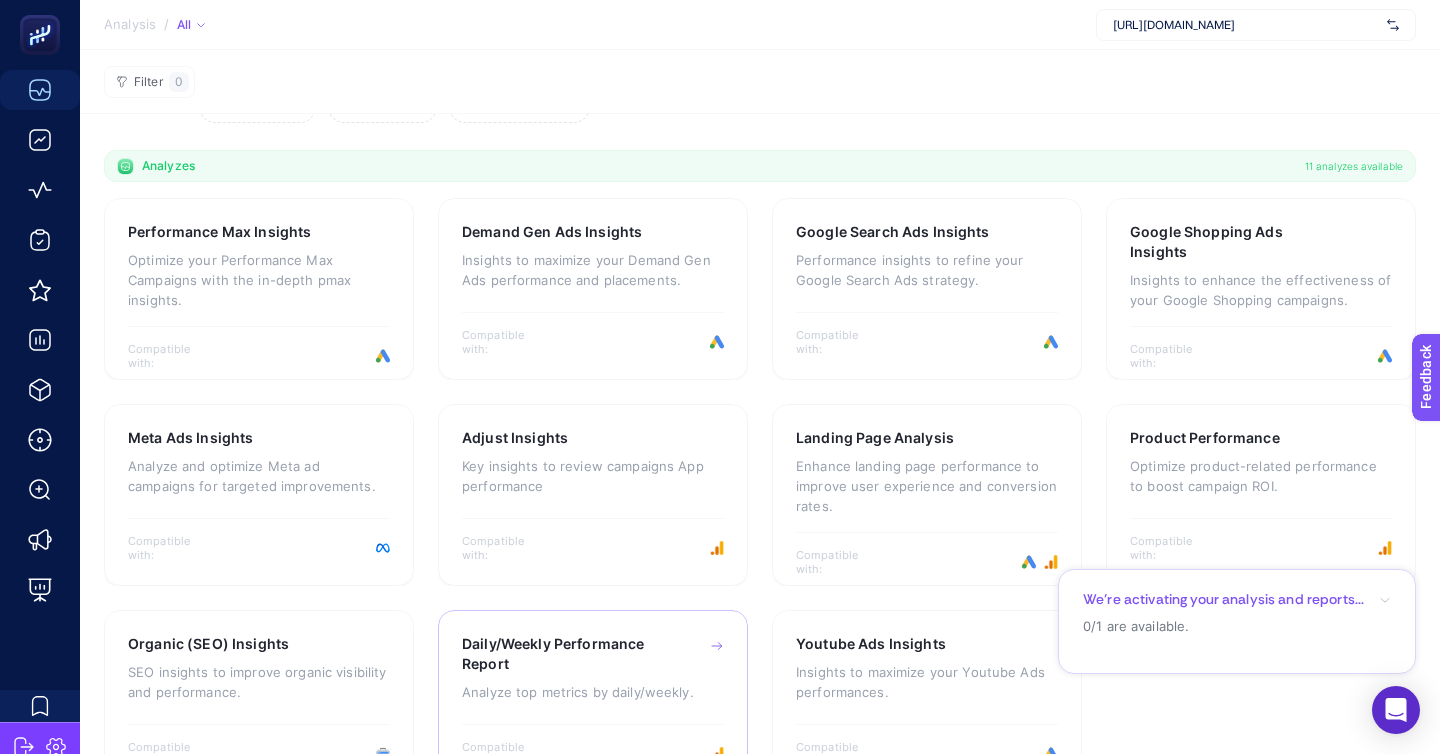click on "Analyze top metrics by daily/weekly." at bounding box center [593, 692] 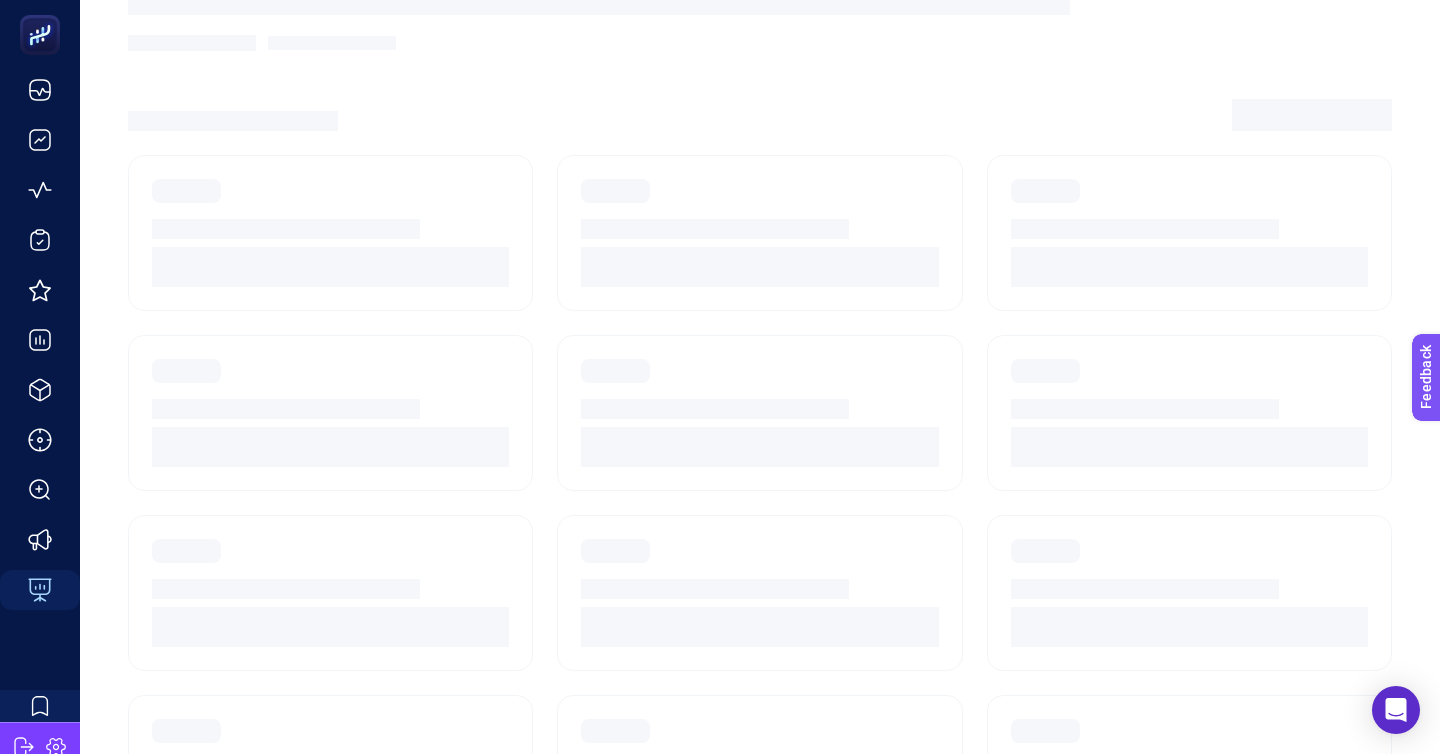 scroll, scrollTop: 0, scrollLeft: 0, axis: both 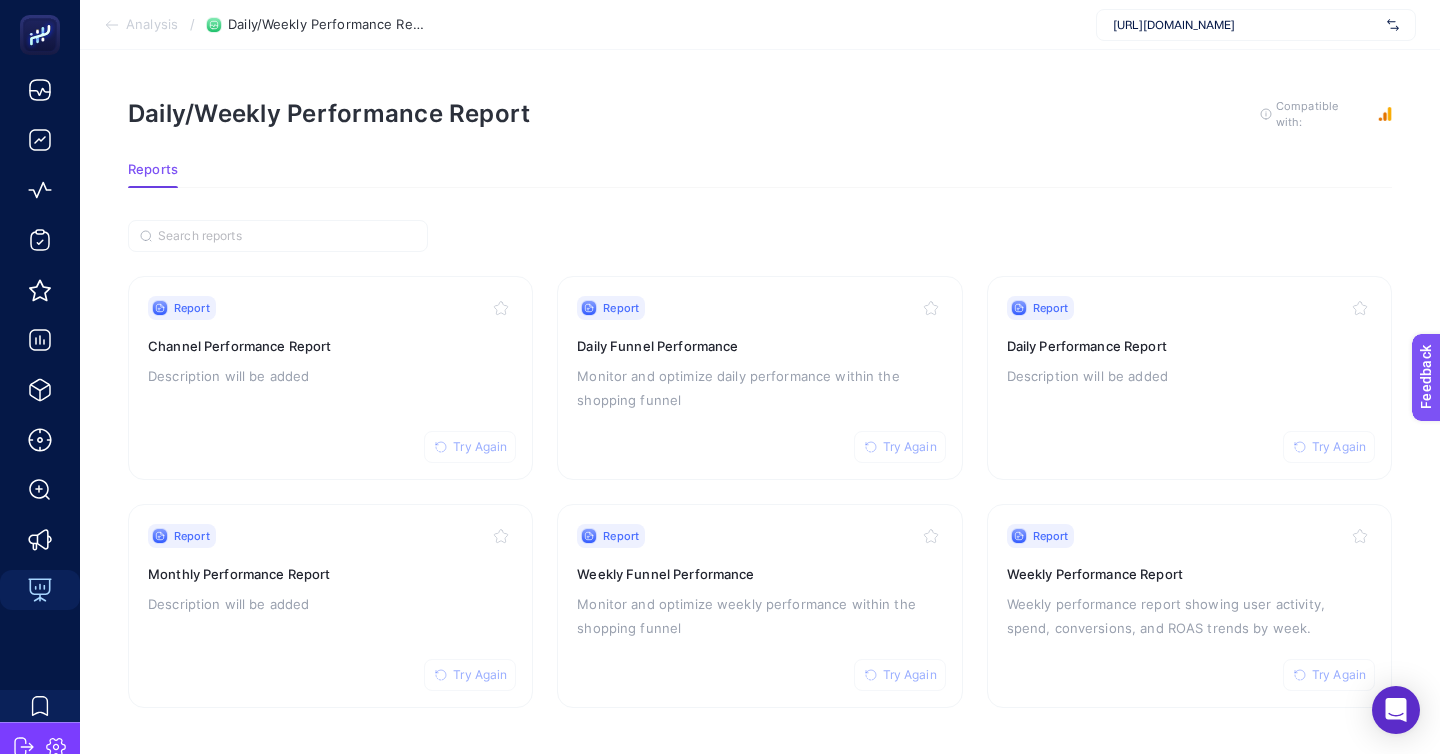 click on "Report Try Again Channel Performance Report Description will be added Report Try Again Daily Funnel Performance Monitor and optimize daily performance within the shopping funnel Report Try Again Daily Performance Report Description will be added Report Try Again Monthly Performance Report Description will be added Report Try Again Weekly Funnel Performance Monitor and optimize weekly performance within the shopping funnel Report Try Again Weekly Performance Report Weekly performance report showing user activity, spend, conversions, and ROAS trends by week." at bounding box center (760, 492) 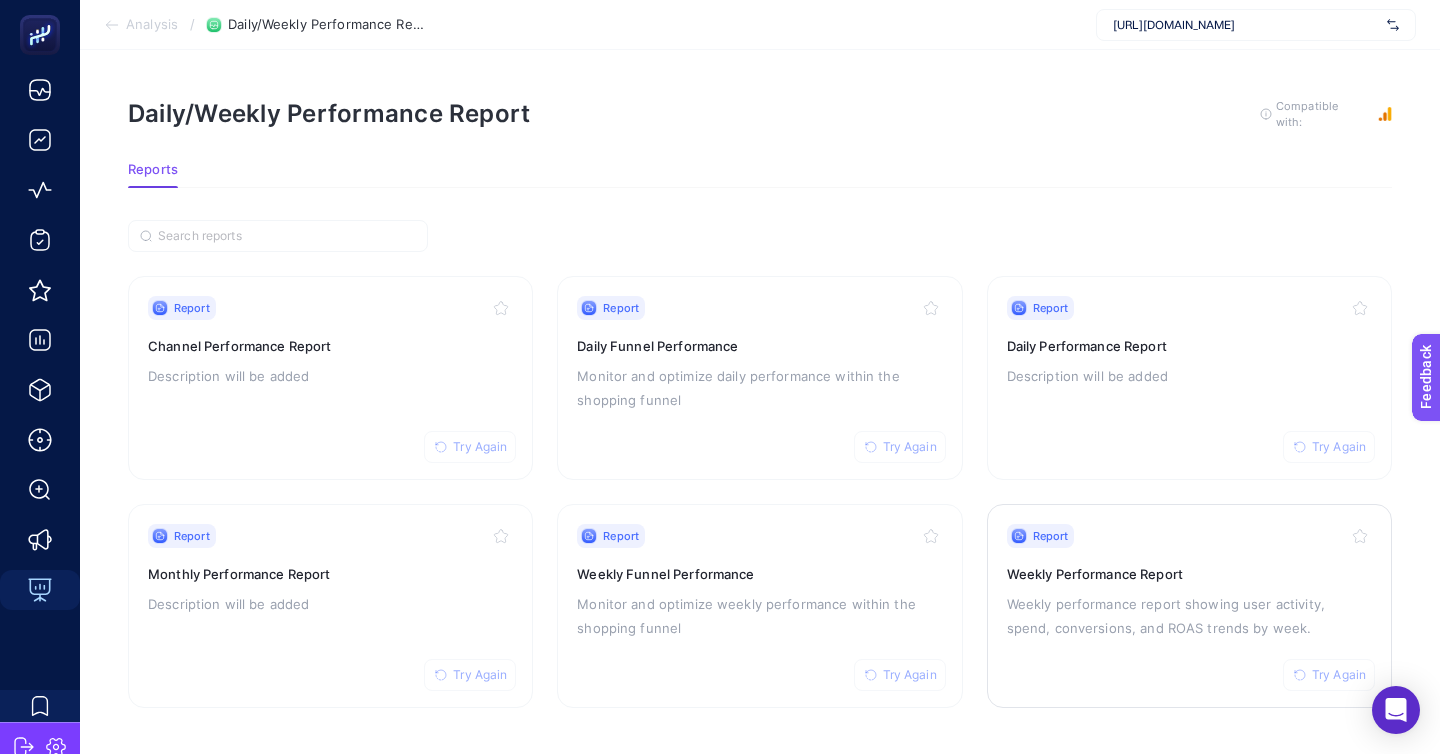 click on "Weekly performance report showing user activity, spend, conversions, and ROAS trends by week." at bounding box center [1189, 616] 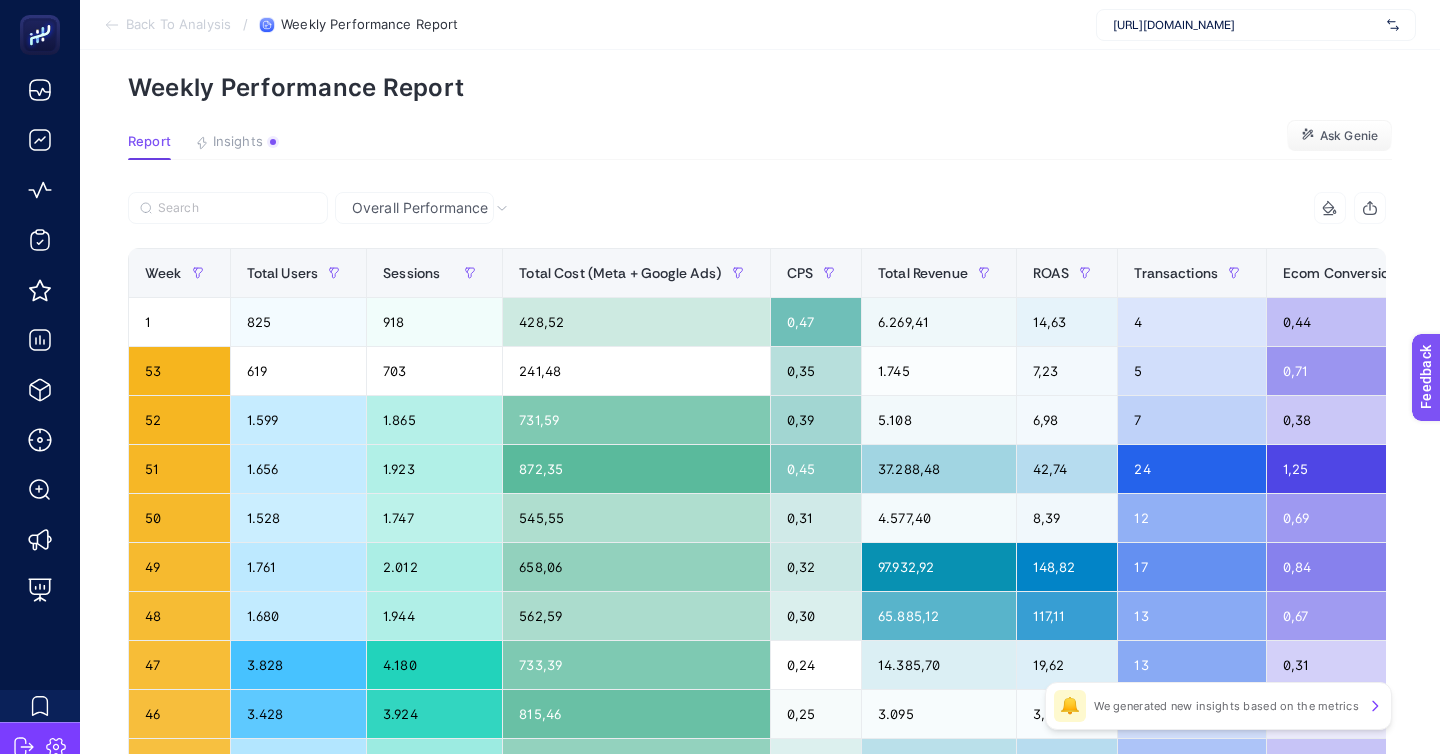 scroll, scrollTop: 78, scrollLeft: 0, axis: vertical 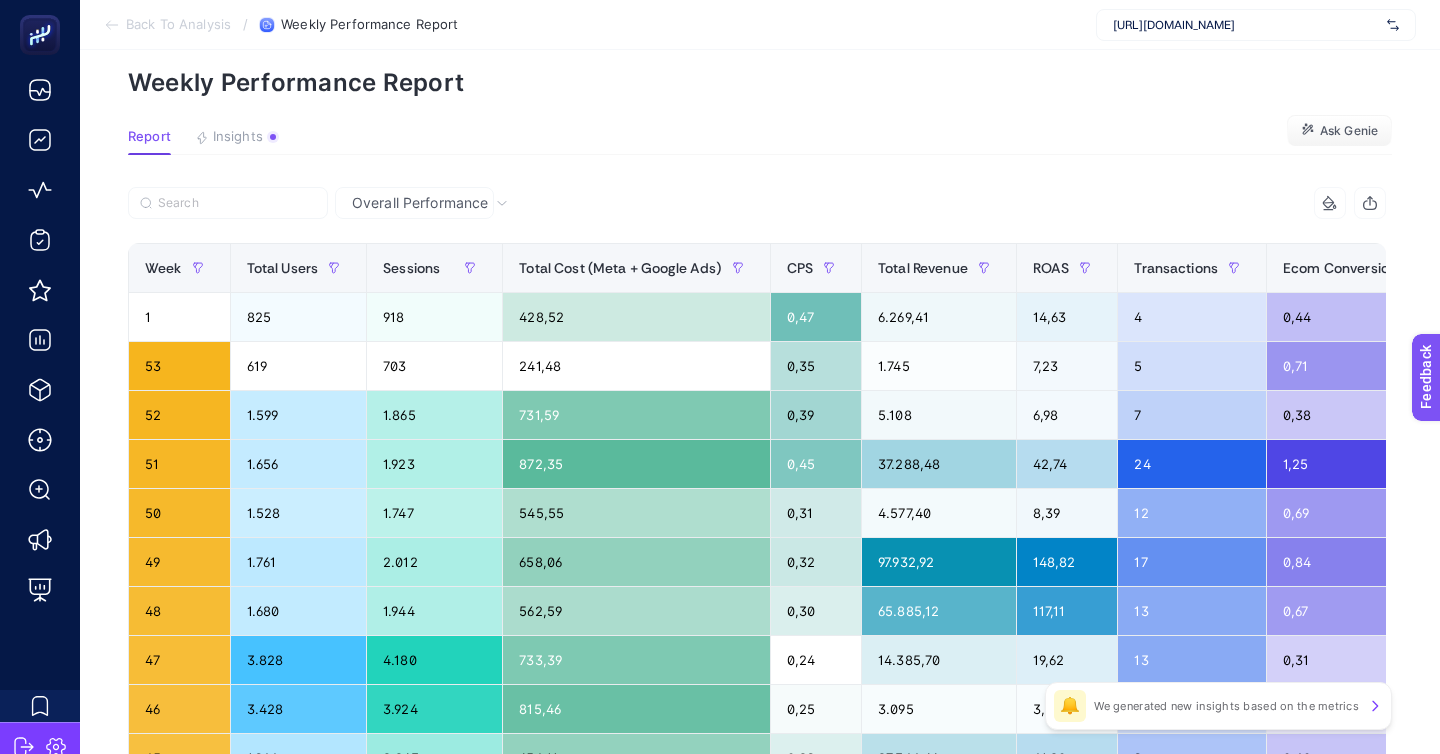 click on "Overall Performance" at bounding box center (420, 203) 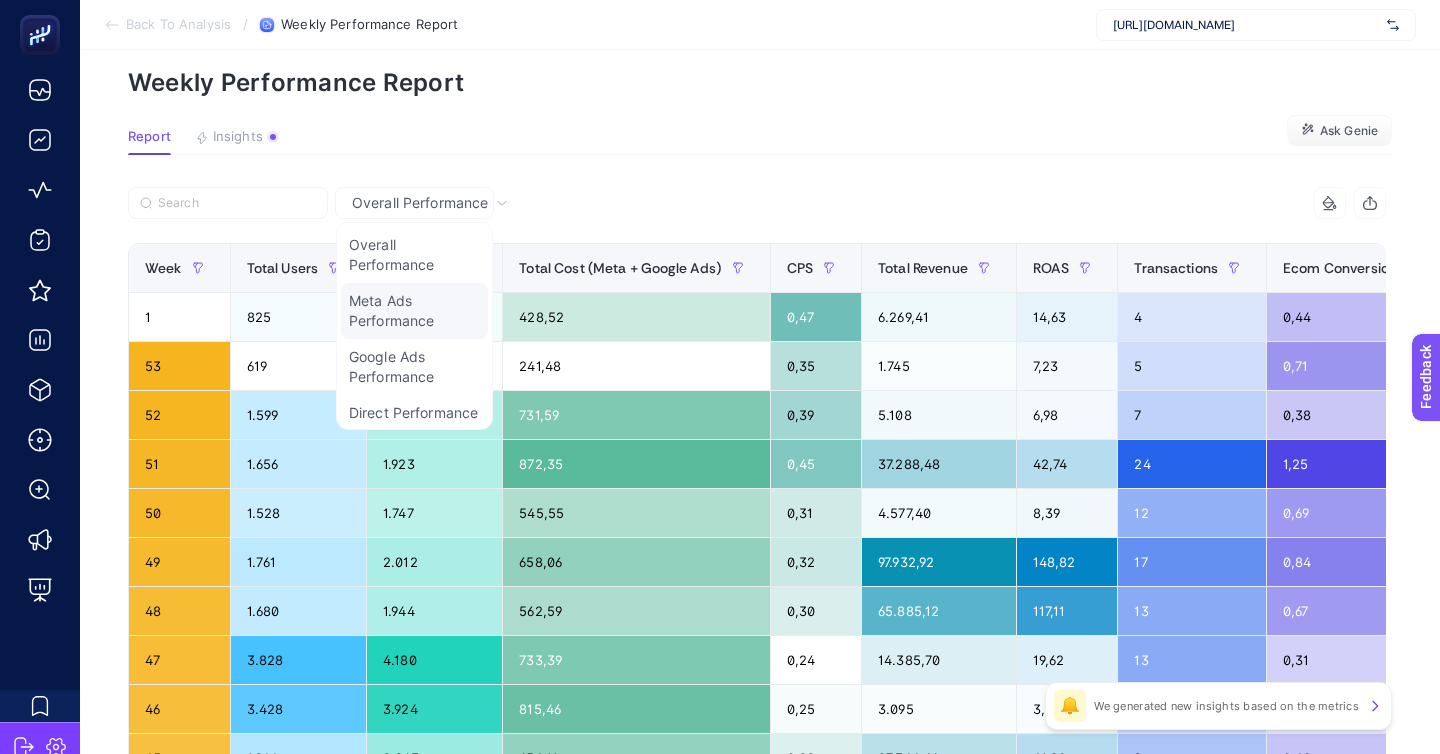 click on "Meta Ads Performance" 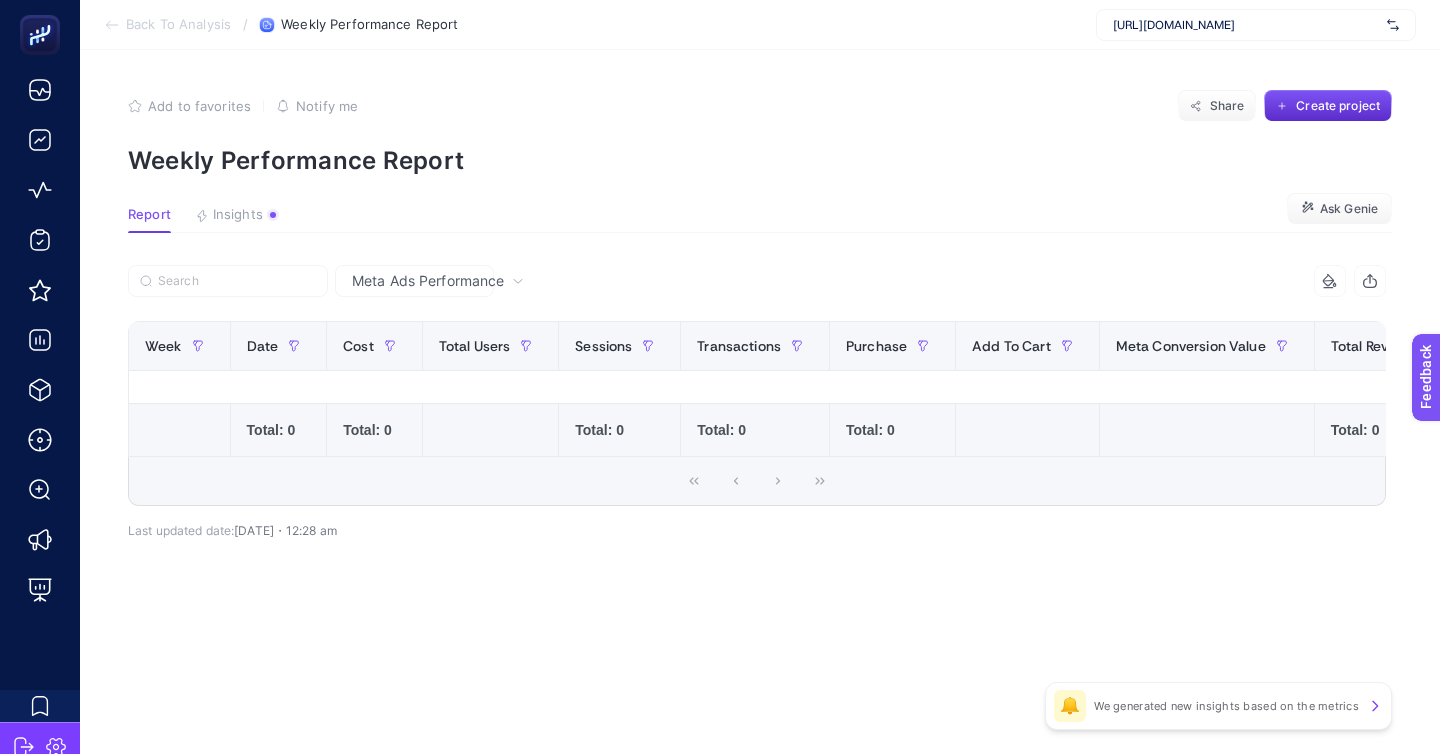 scroll, scrollTop: 0, scrollLeft: 0, axis: both 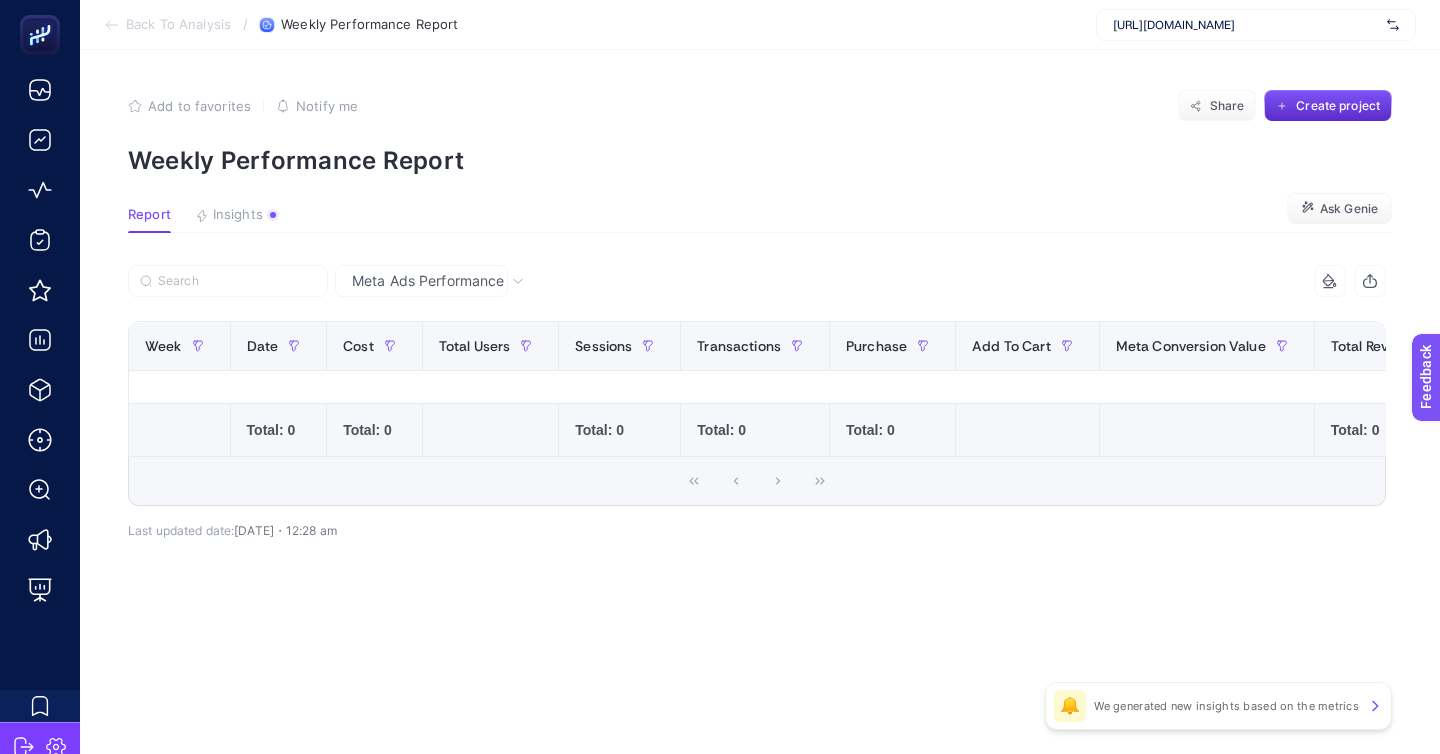 click on "Meta Ads Performance" at bounding box center [428, 281] 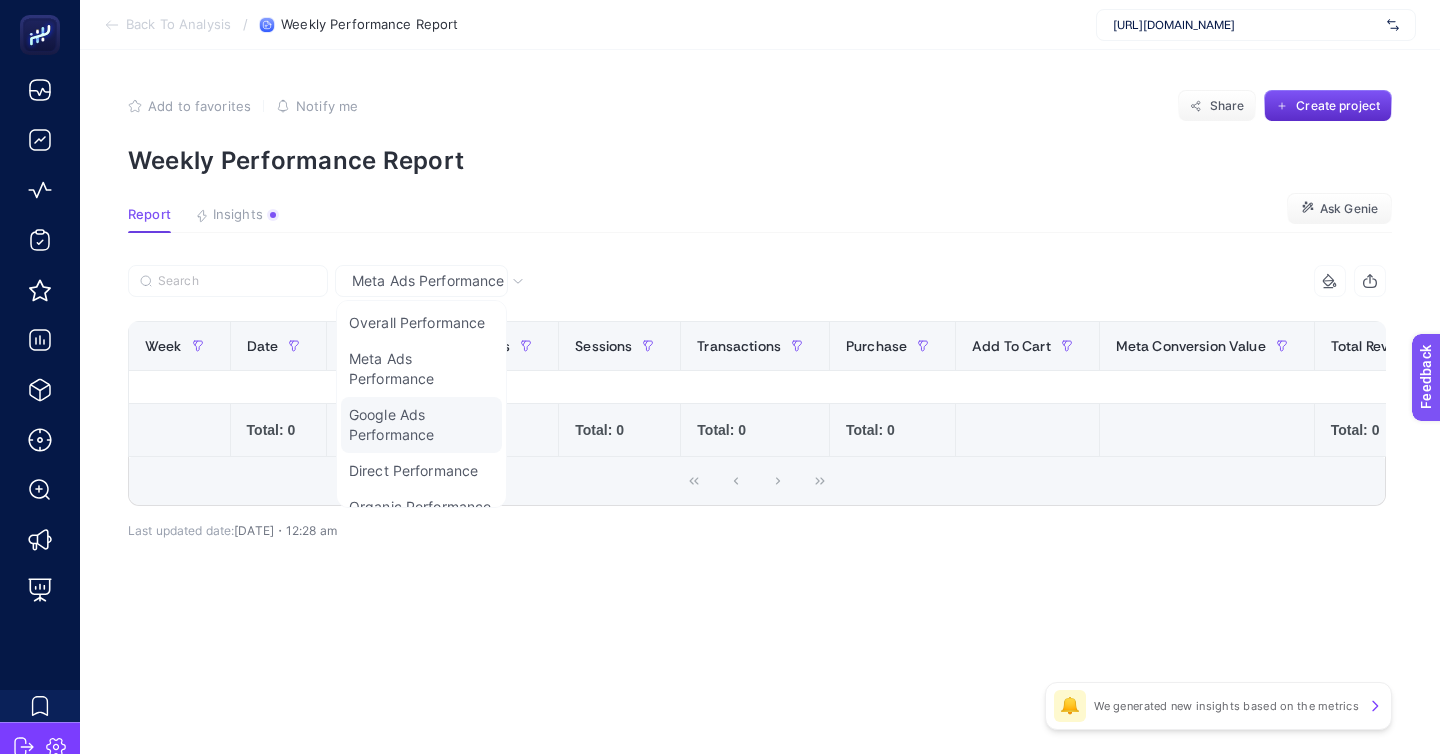 click on "Google Ads Performance" 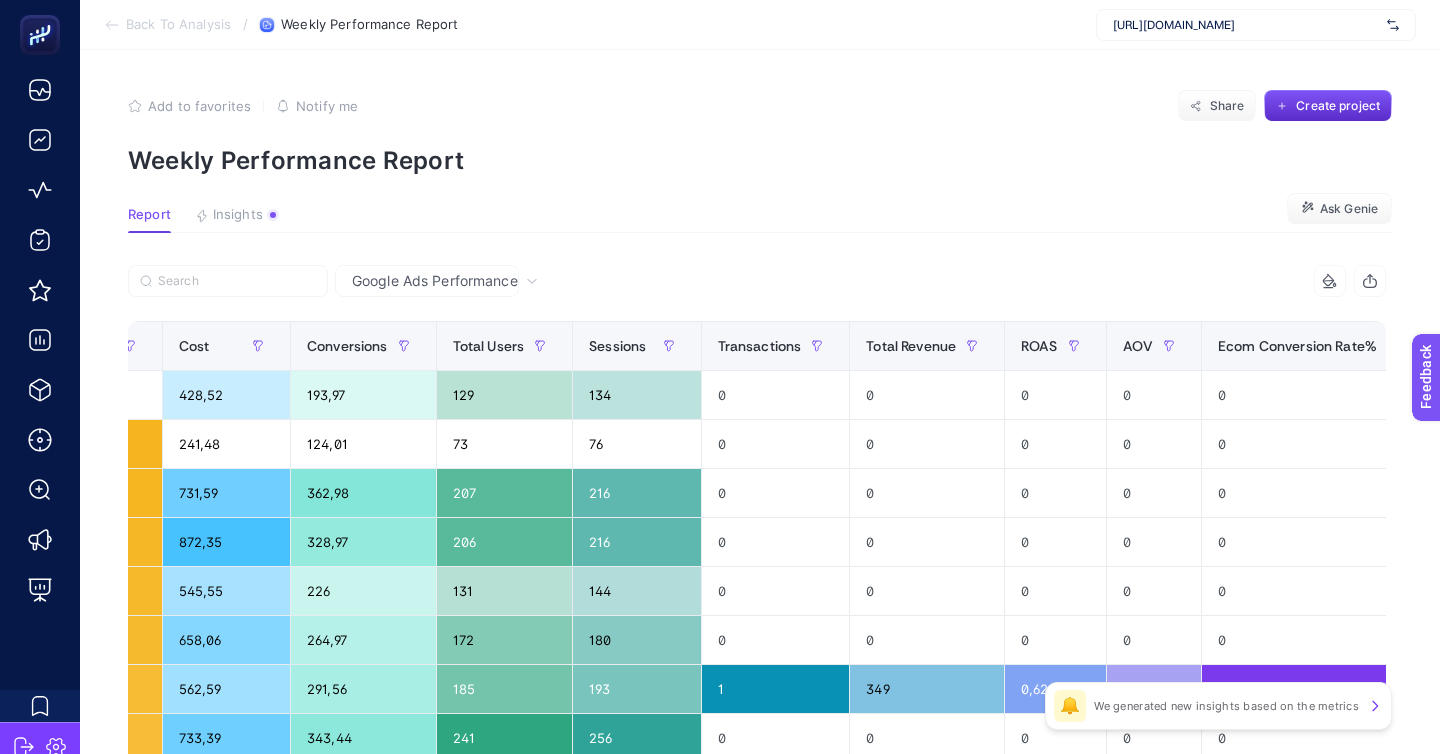 scroll, scrollTop: 0, scrollLeft: 0, axis: both 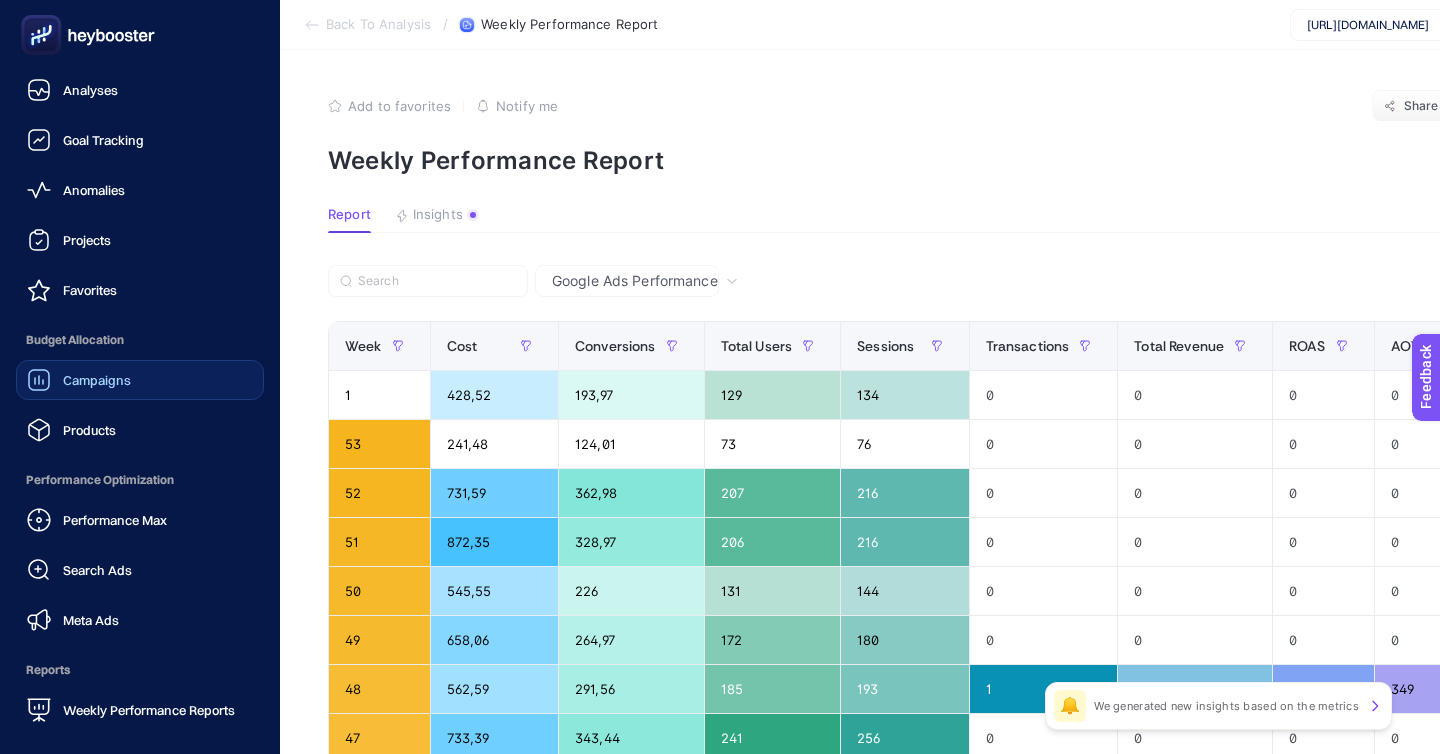 click on "Campaigns" at bounding box center (97, 380) 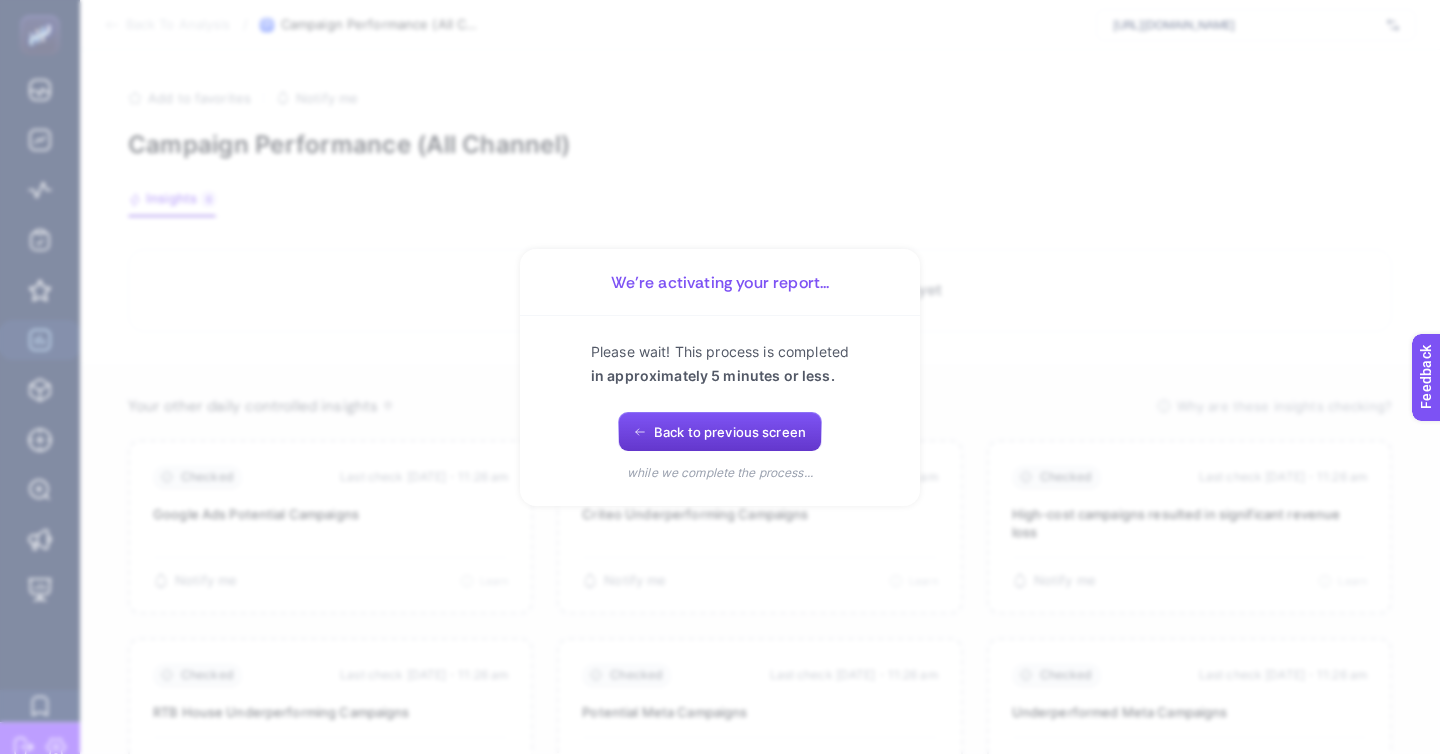 click on "Back to previous screen" 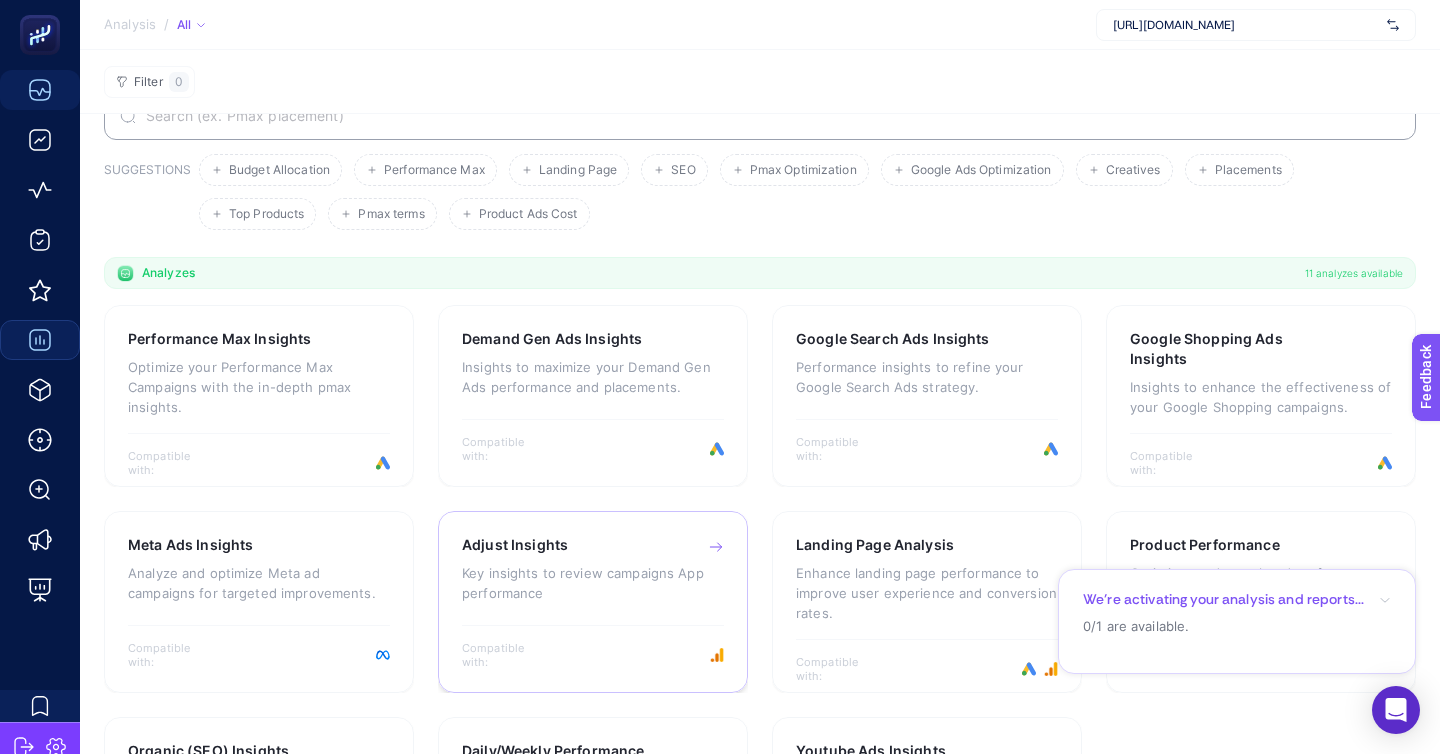 scroll, scrollTop: 0, scrollLeft: 0, axis: both 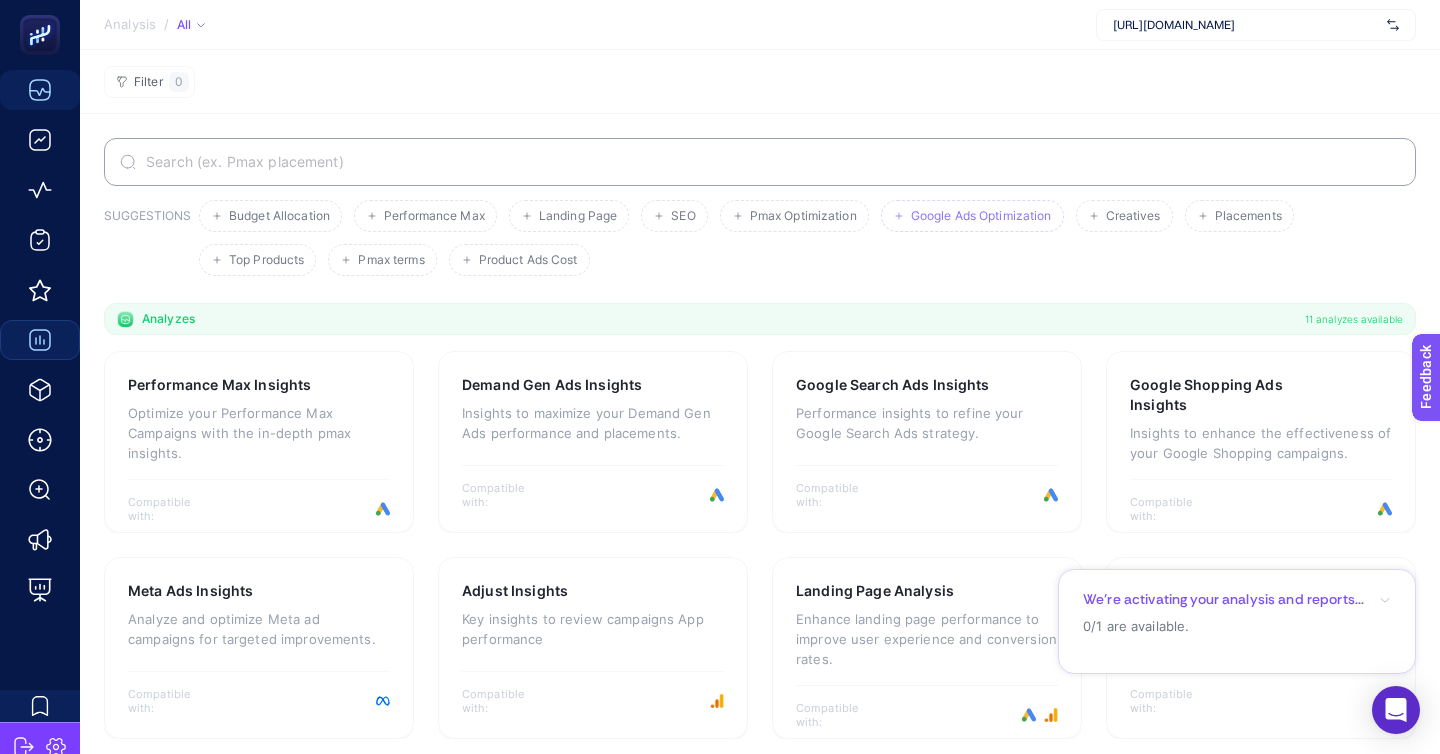 click on "Google Ads Optimization" 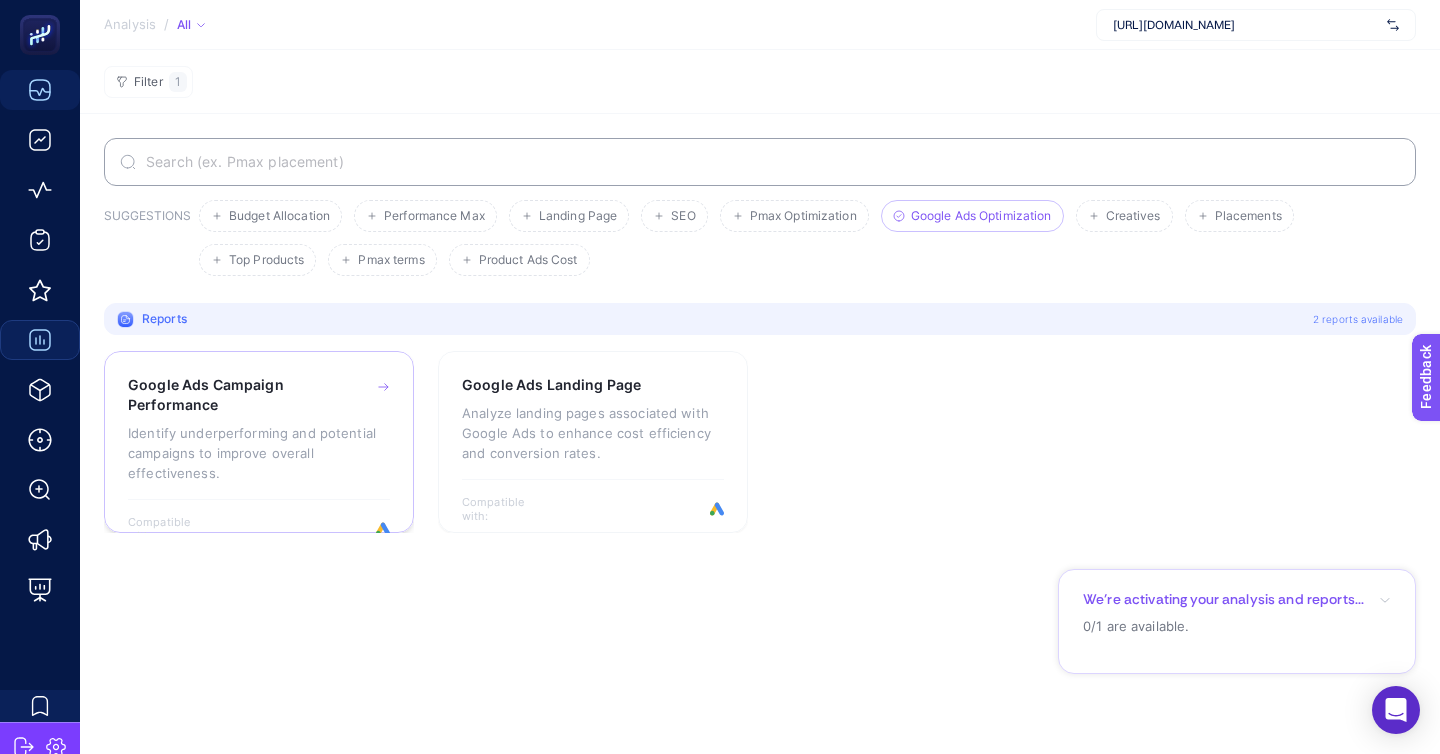 click on "Identify underperforming and potential campaigns to improve overall effectiveness." at bounding box center [259, 453] 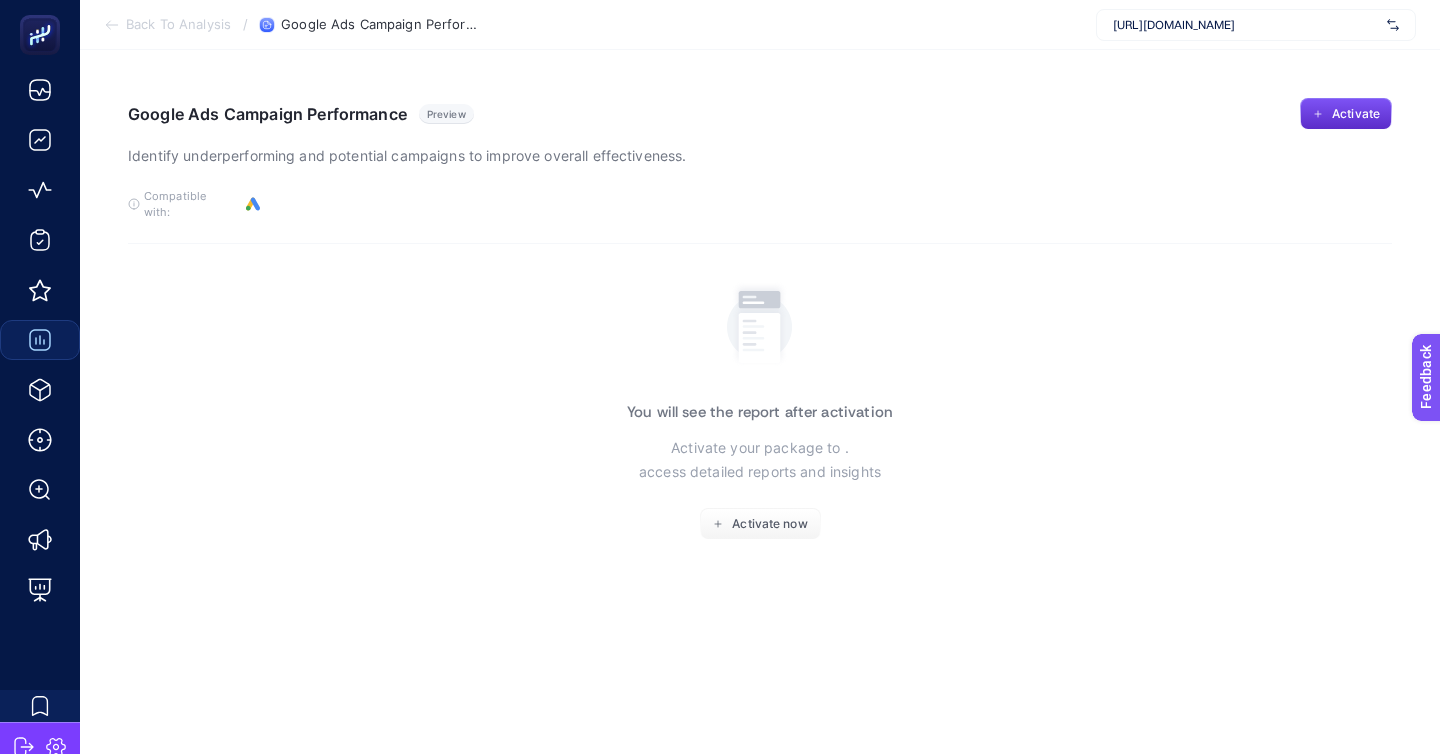 click on "Google Ads Campaign Performance Preview Identify underperforming and potential campaigns to improve overall effectiveness.  Activate   To get quality results from this analysis, we recommend that you do all the necessary and optional. However, you can also activate your analysis by connecting only the necessary ones.   Compatible with:   Connect Google Ads  You will see the report after activation   Activate your package to .  access detailed reports and insights  Activate now" 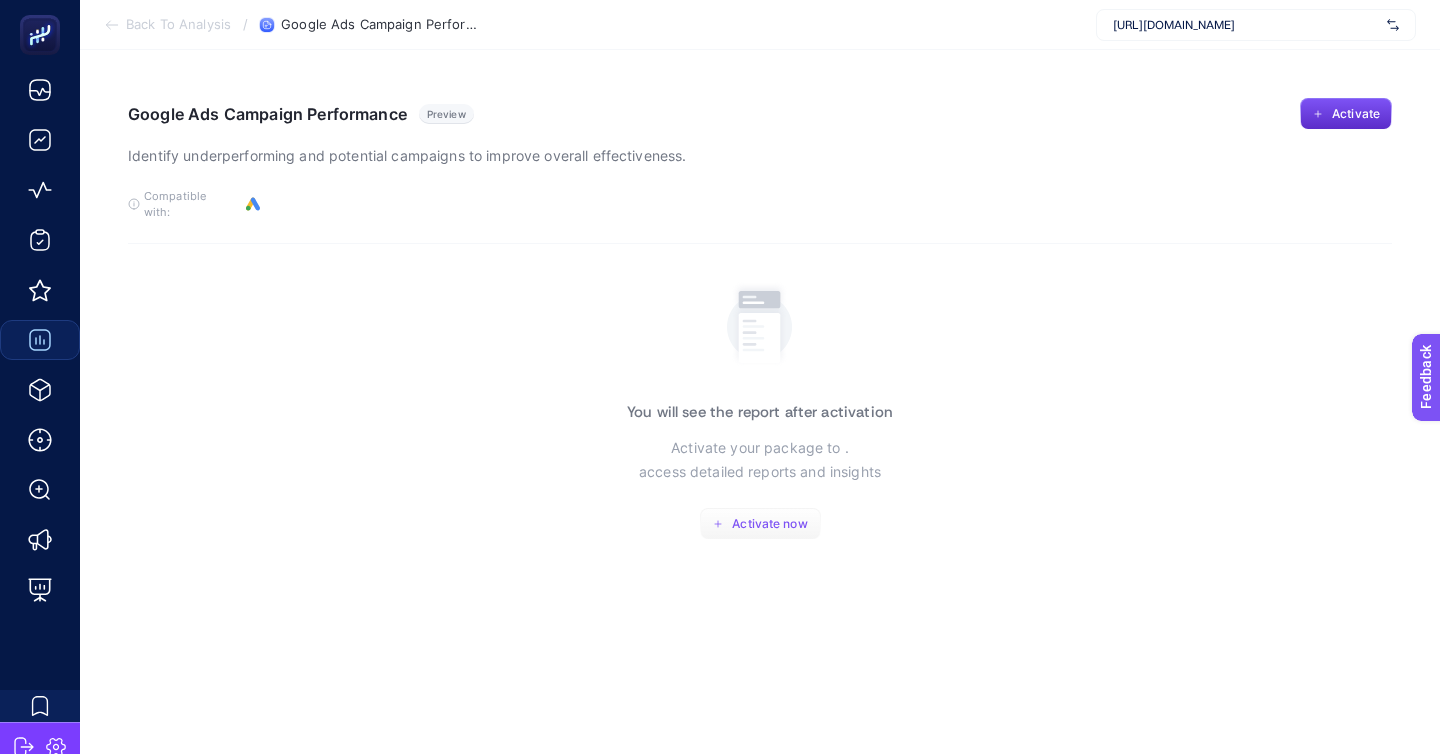 click on "Activate now" at bounding box center [760, 524] 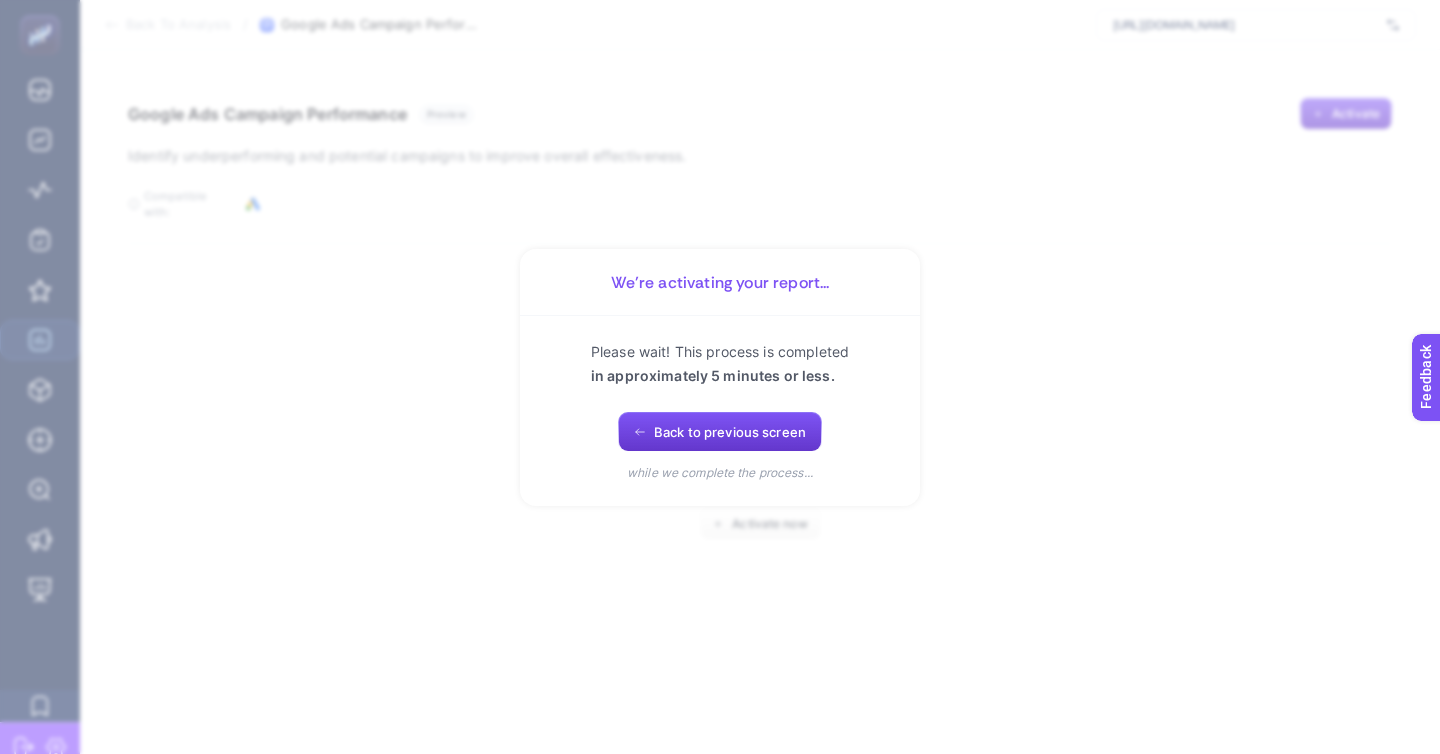 click on "Back to previous screen" 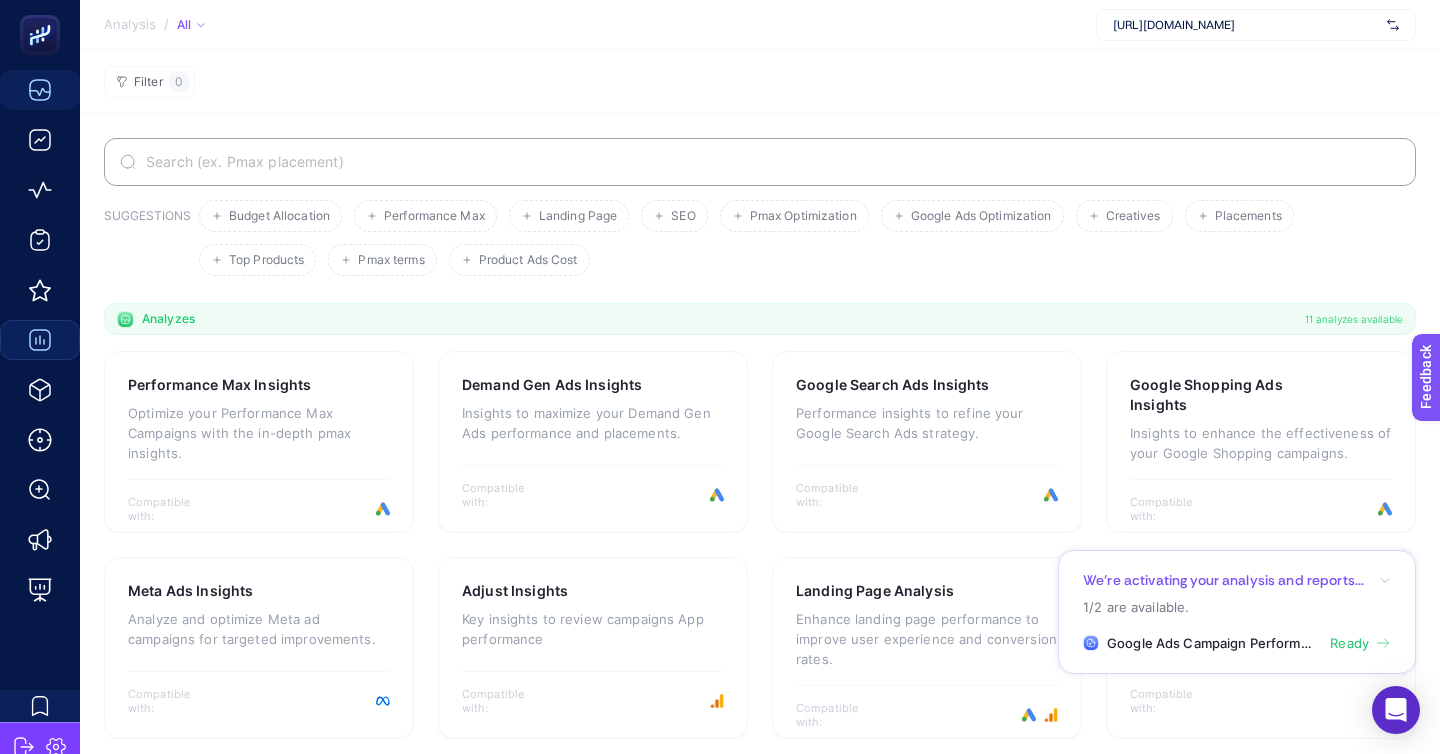 click on "Ready" at bounding box center [1349, 644] 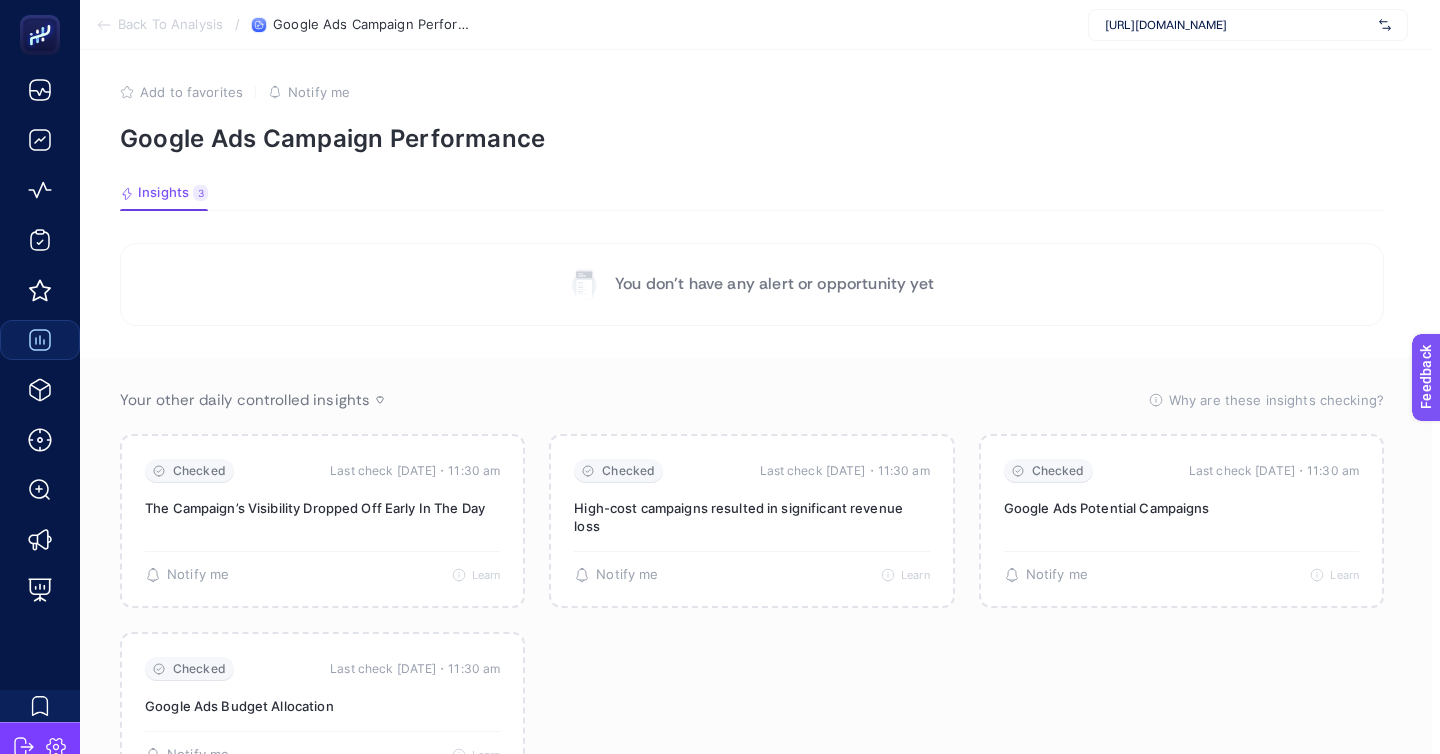 scroll, scrollTop: 6, scrollLeft: 12, axis: both 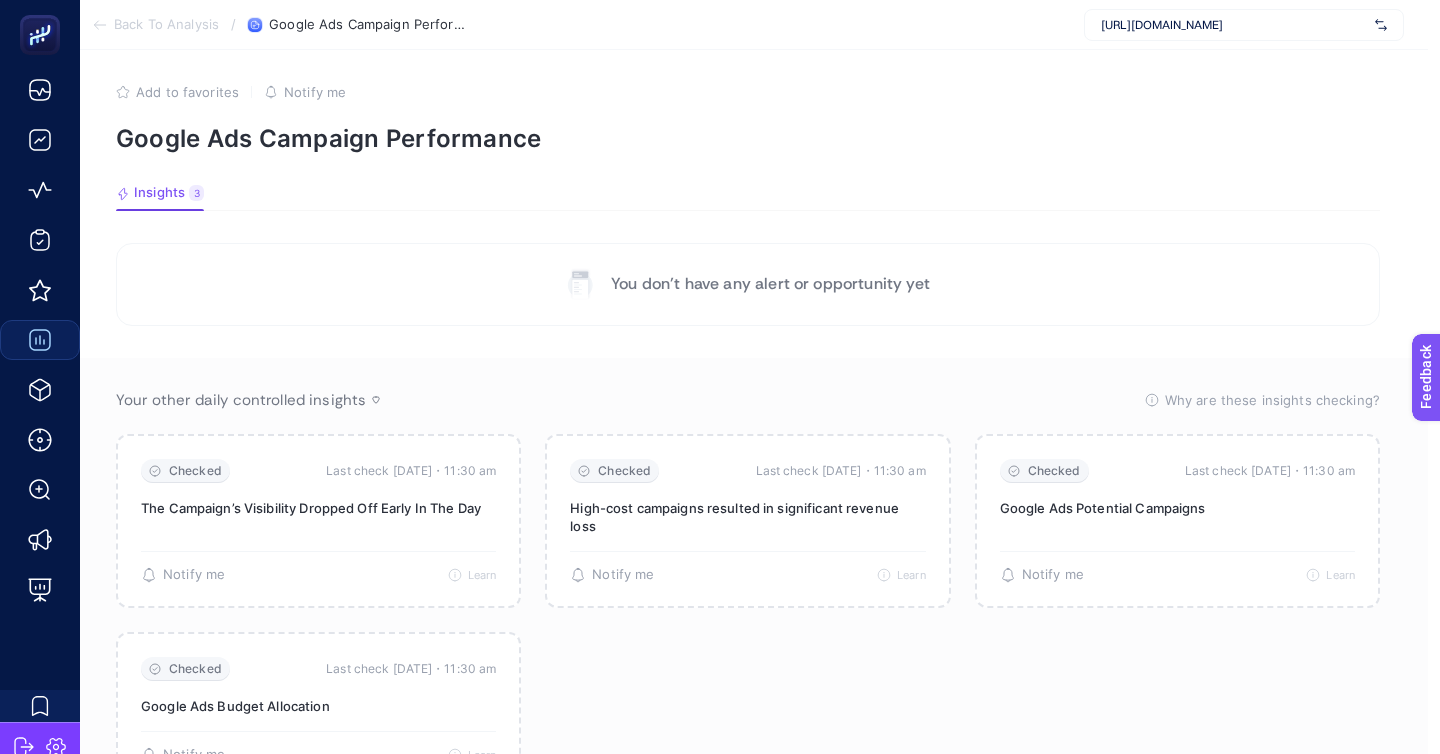 click on "[URL][DOMAIN_NAME]" at bounding box center (1234, 25) 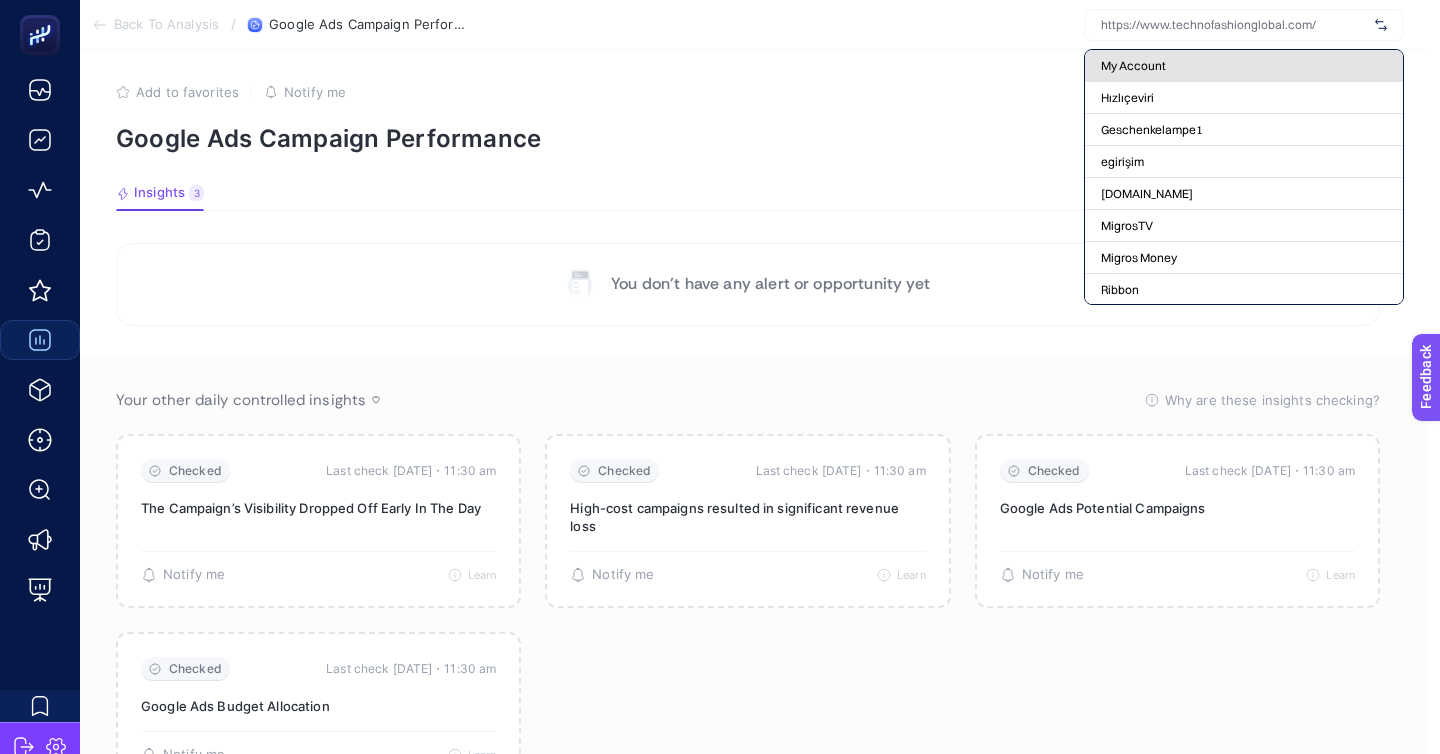 click on "My Account" 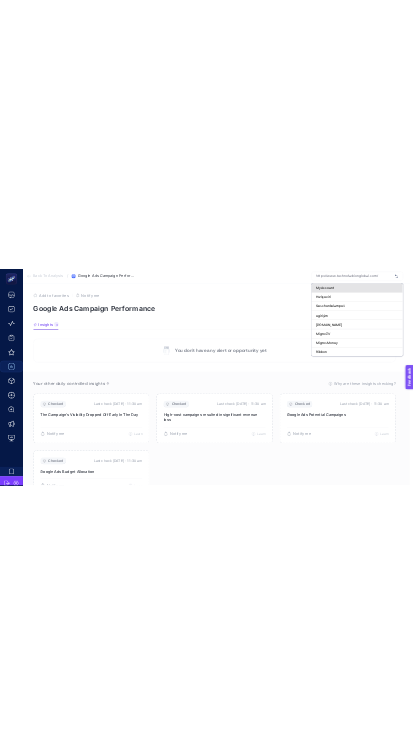 scroll, scrollTop: 0, scrollLeft: 0, axis: both 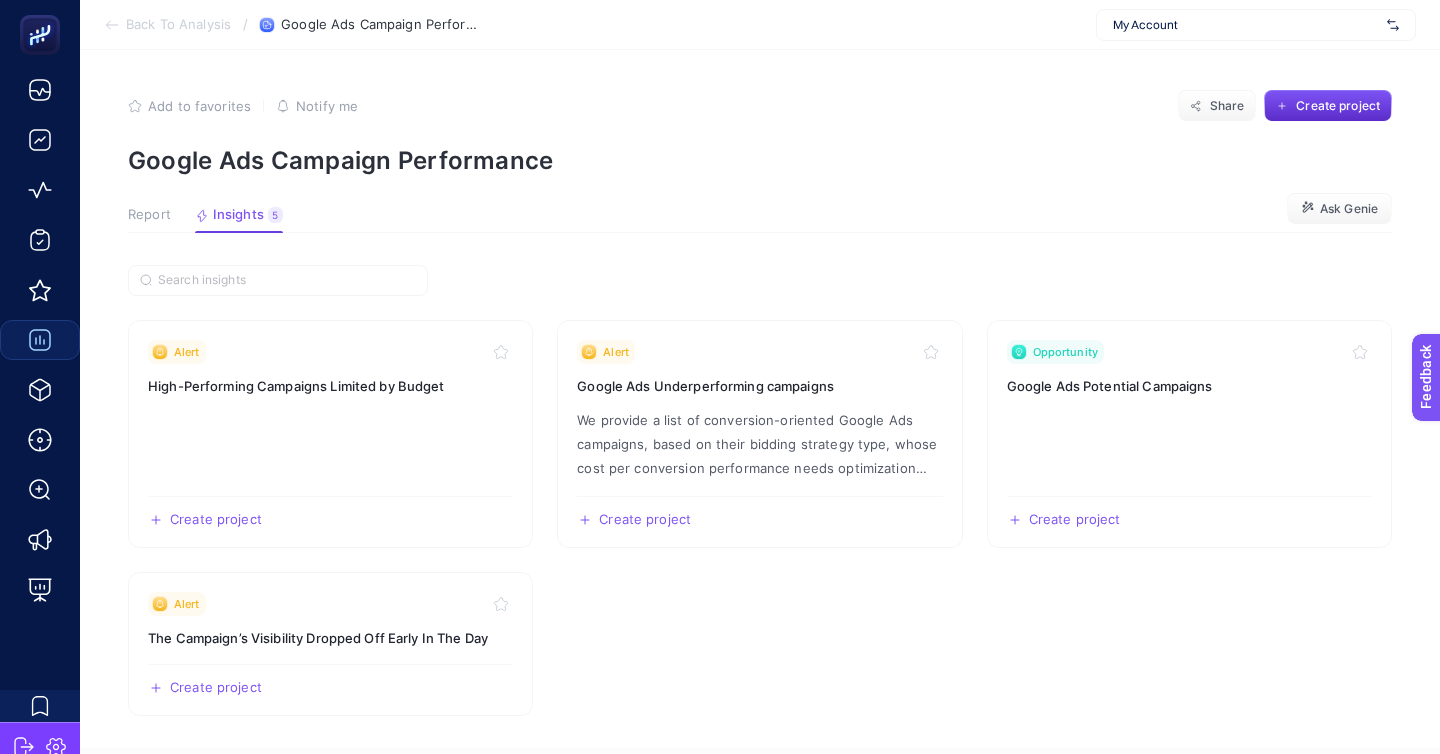 click on "Report" at bounding box center (149, 215) 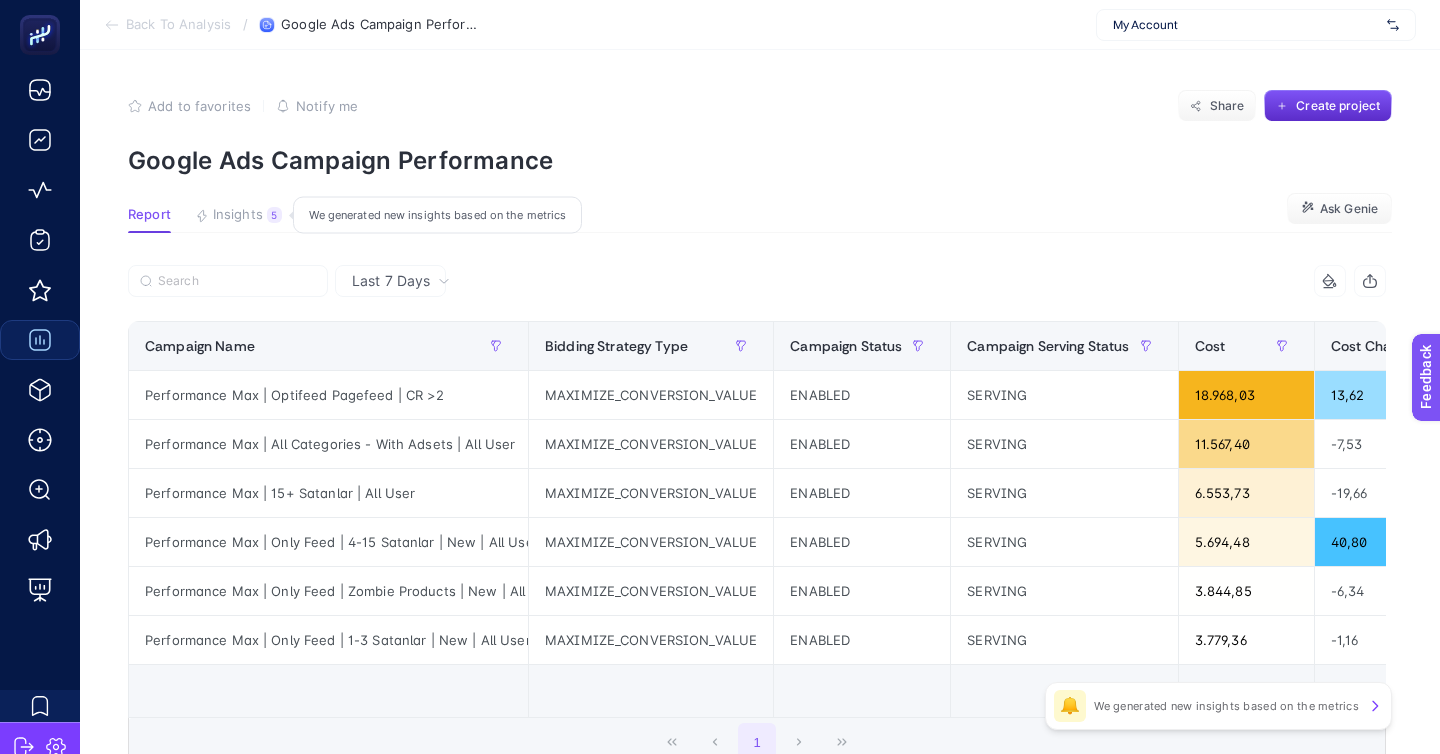 click on "Insights 5  We generated new insights based on the metrics" 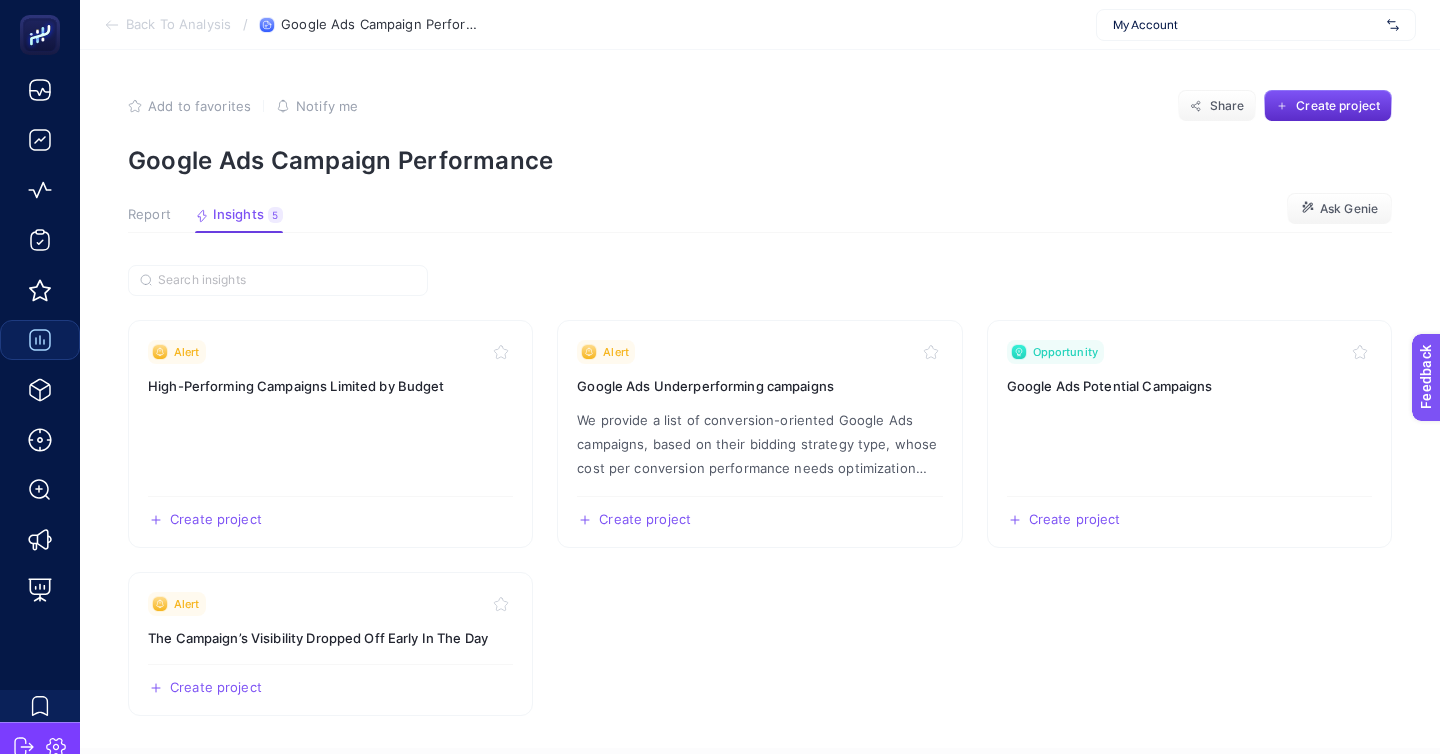 click on "Report" at bounding box center (149, 215) 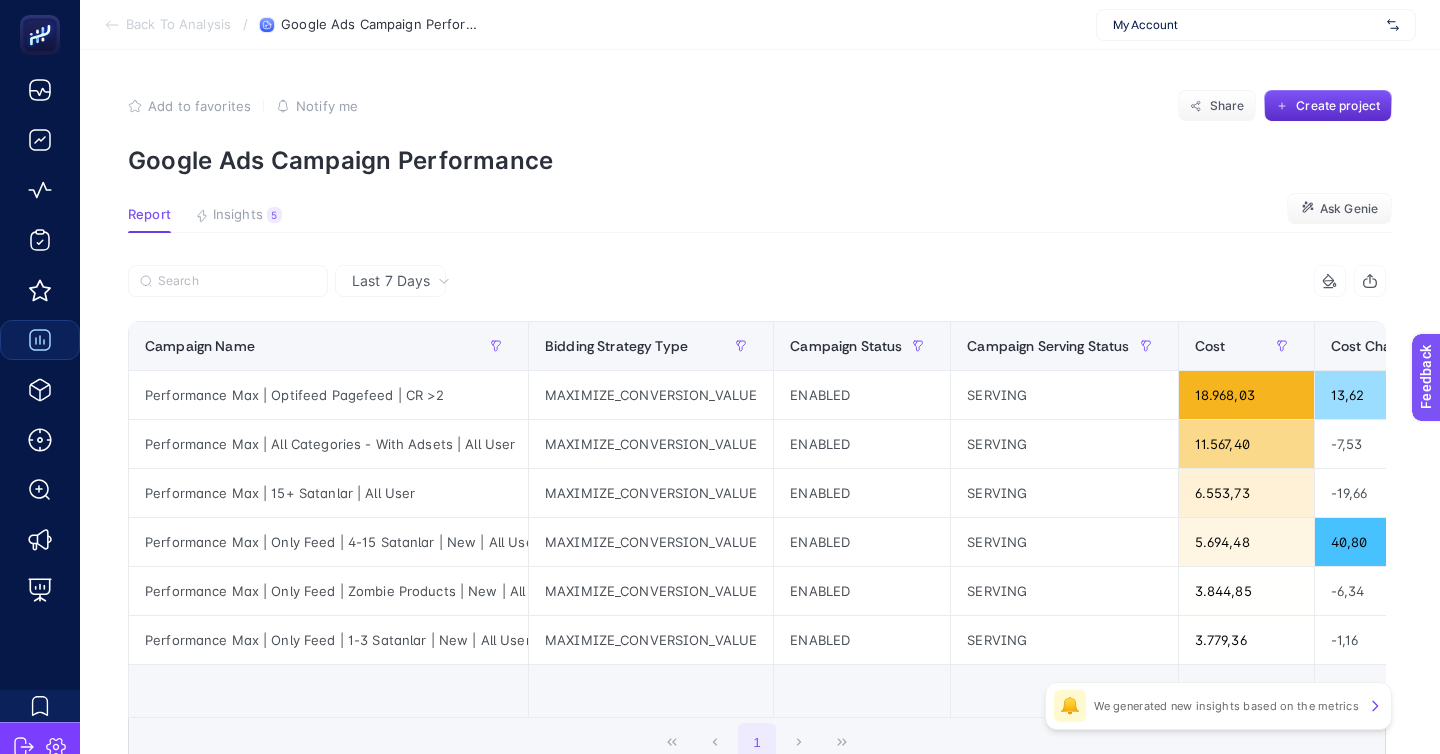 click on "Add to favorites false Notify me Share Create project Google Ads Campaign Performance Report Insights 5  We generated new insights based on the metrics  Ask Genie Last 7 Days 12 items selected Campaign Name Bidding Strategy Type Campaign Status Campaign Serving Status Cost Cost Change % Clicks Conversions Conversion Change % Cost per Conversion Cost per Conversion Change % Ads Panel ROAS CPC Search Impression Share Search Budget Lost Impression Share Search Rank Lost Impression Share 16 items selected + Performance Max | Optifeed Pagefeed | CR >2 MAXIMIZE_CONVERSION_VALUE ENABLED SERVING 18.968,03 13,62 4.473 93,34 3,85 203,21 9,41 3,55 4,24 0,12 0,00 0,87 Performance Max | All Categories - With Adsets | All User MAXIMIZE_CONVERSION_VALUE ENABLED SERVING 11.567,40 -7,53 2.990 60,89 19,61 189,98 -22,69 5,13 3,87 0,18 0,05 0,77 Performance Max | 15+ Satanlar | All User MAXIMIZE_CONVERSION_VALUE ENABLED SERVING 6.553,73 -19,66 1.433 16,37 -49,36 400,47 58,63 1,62 4,57 0,27 0,02 0,71 MAXIMIZE_CONVERSION_VALUE 0" 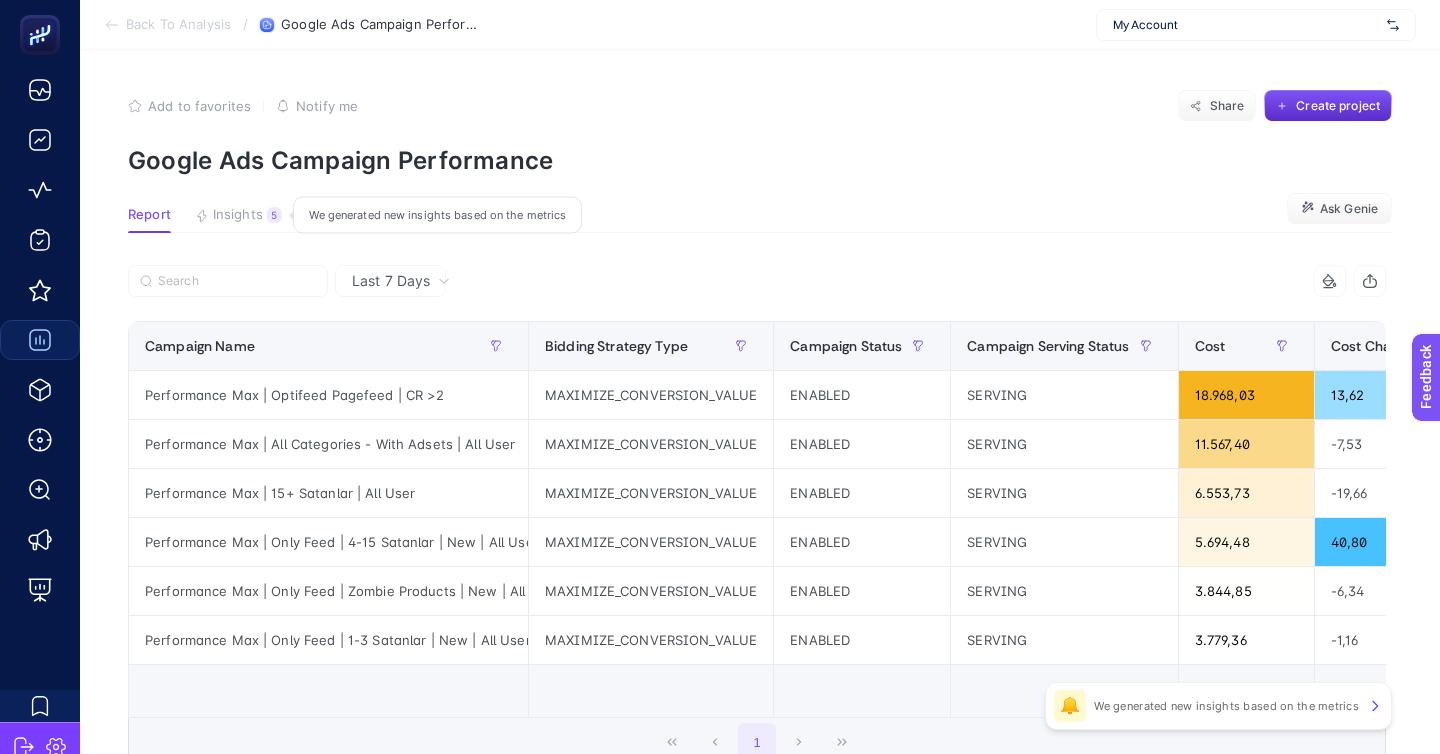 click on "Insights 5  We generated new insights based on the metrics" 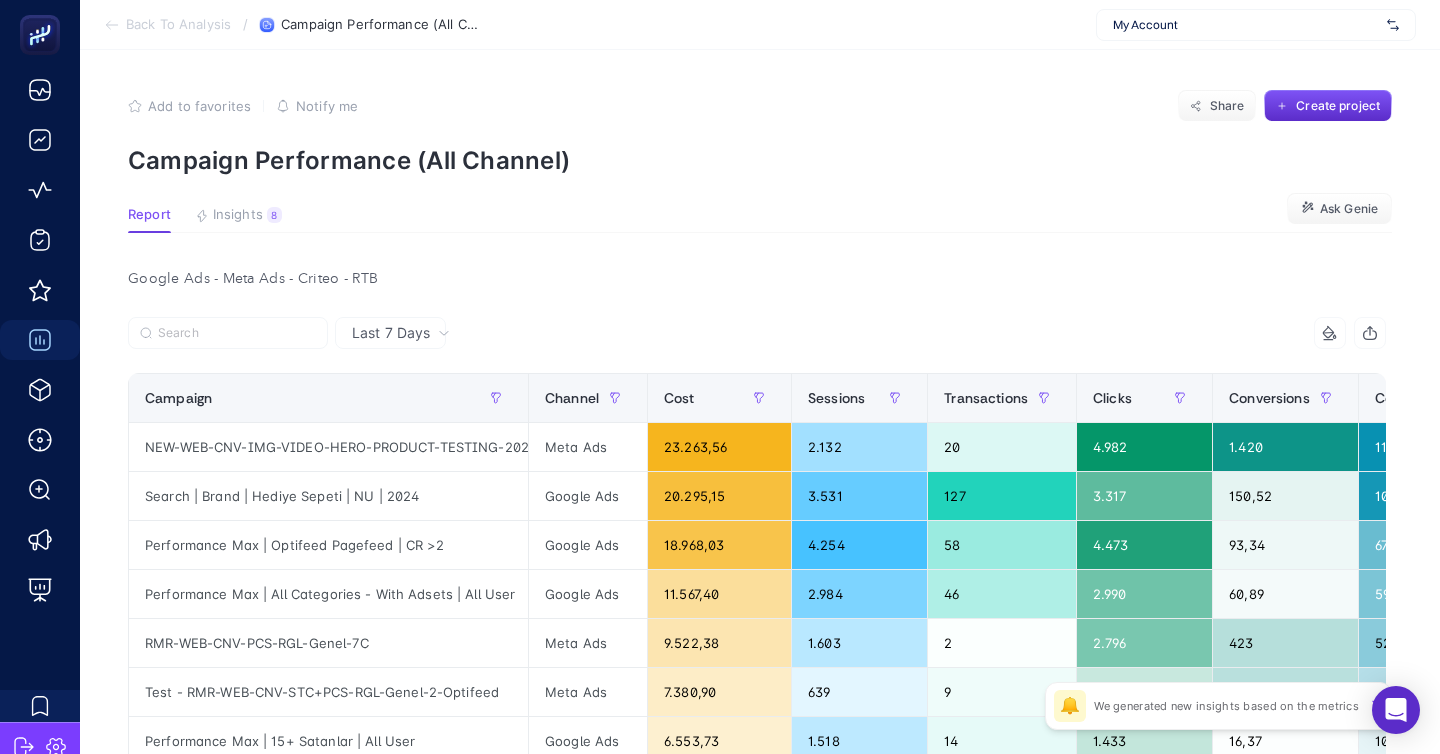 scroll, scrollTop: 0, scrollLeft: 0, axis: both 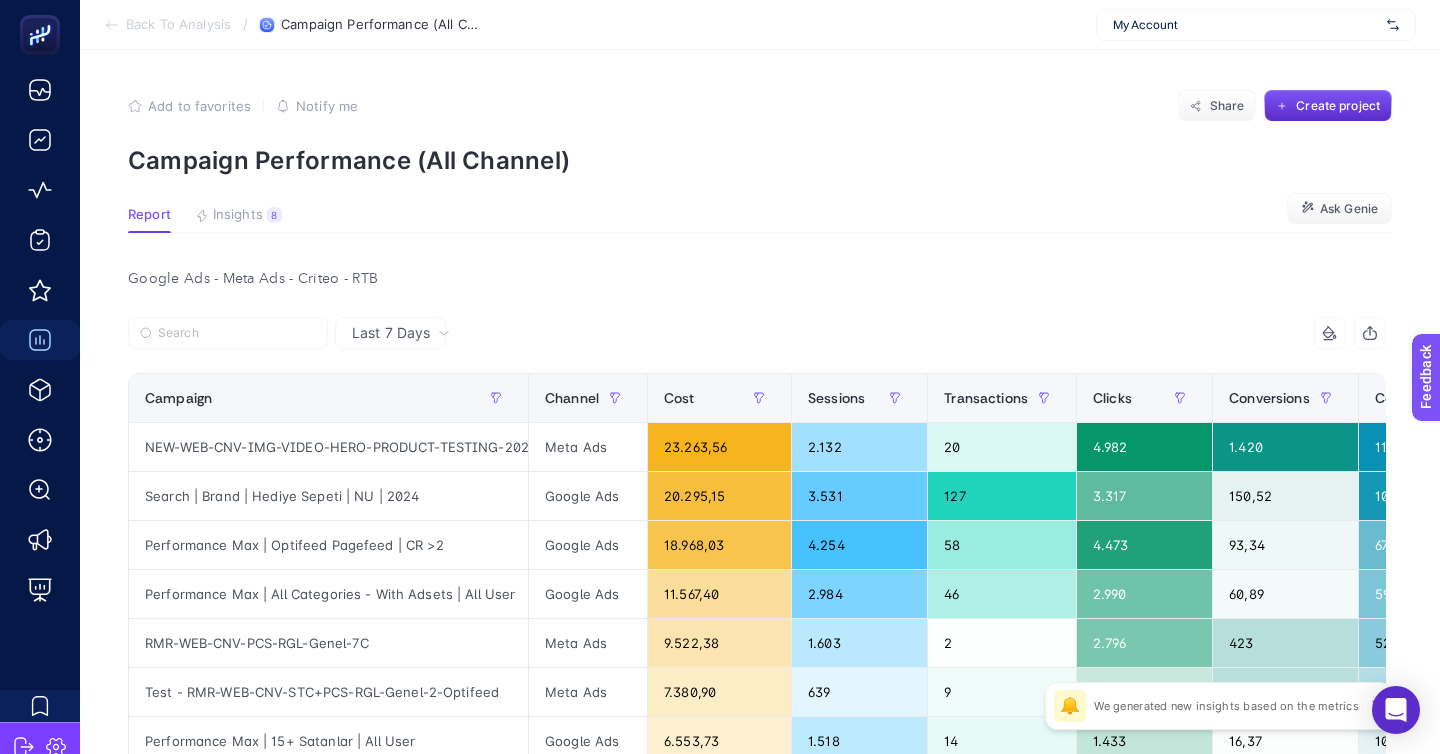 click on "My Account" at bounding box center (1256, 25) 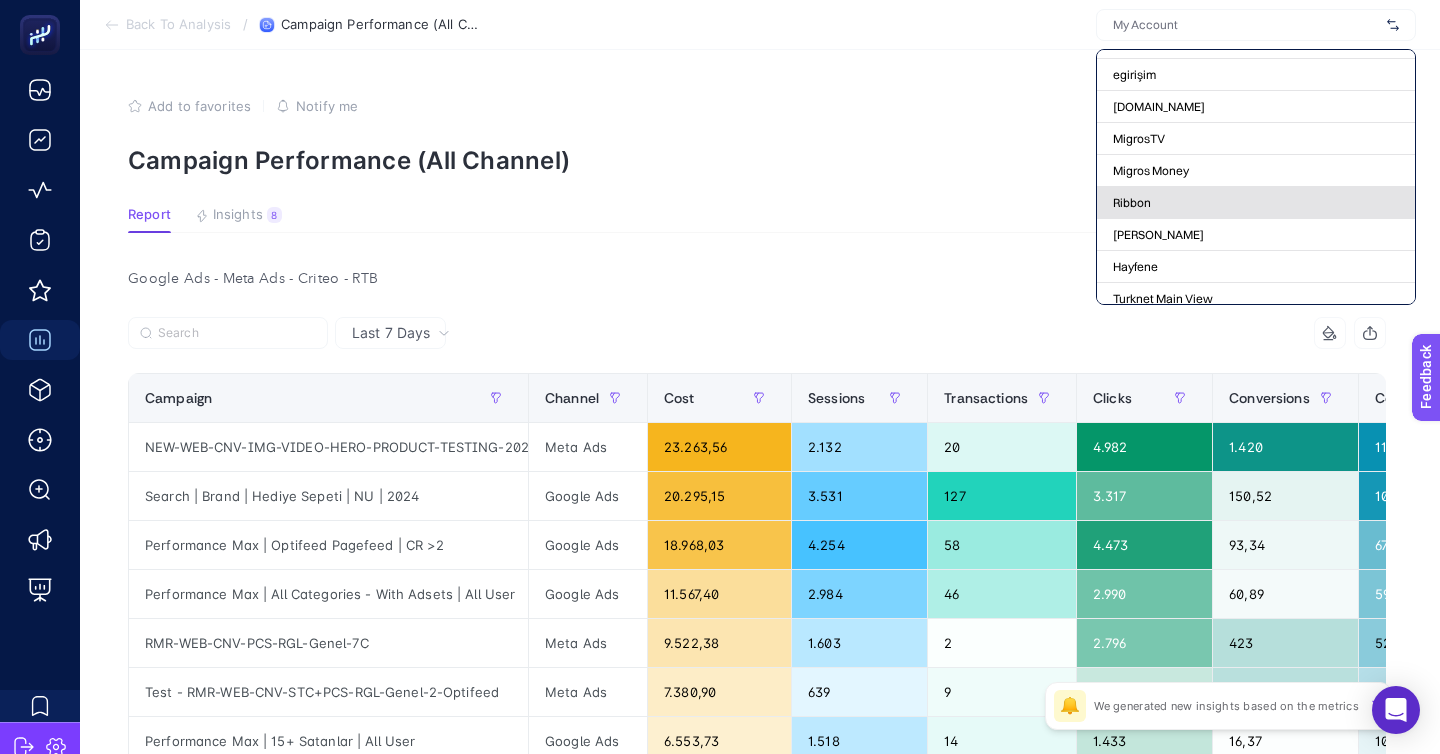 scroll, scrollTop: 90, scrollLeft: 0, axis: vertical 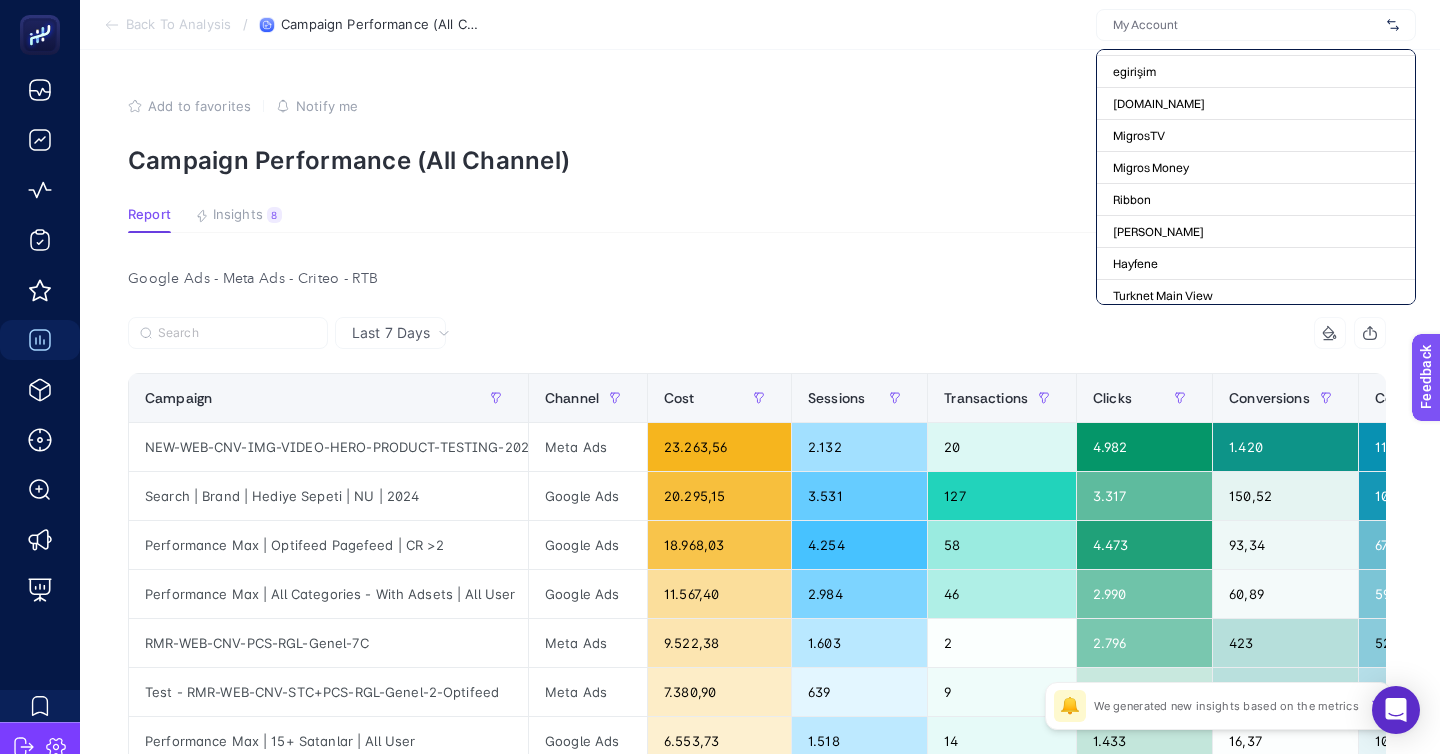 click on "Report Insights 8  We generated new insights based on the metrics  Ask Genie" at bounding box center [760, 220] 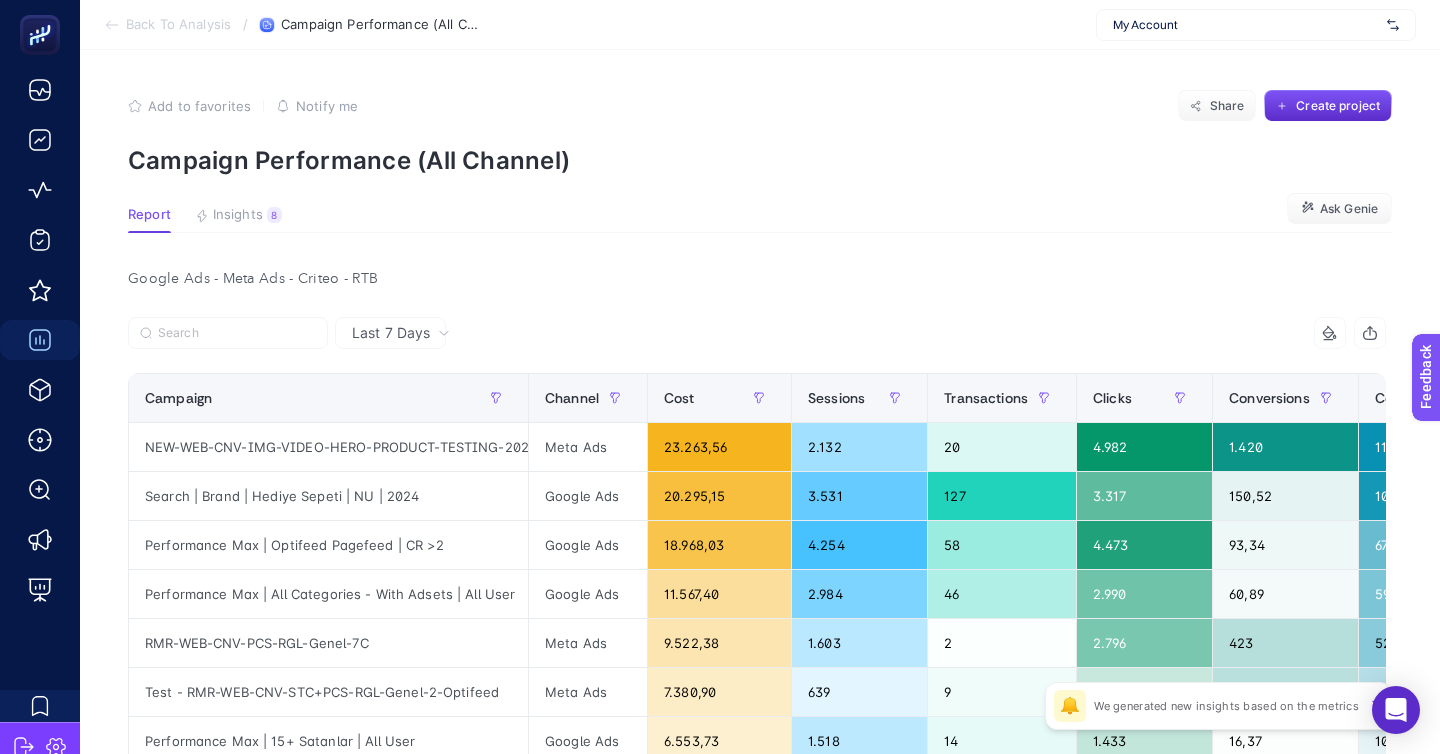 click on "My Account" at bounding box center (1246, 25) 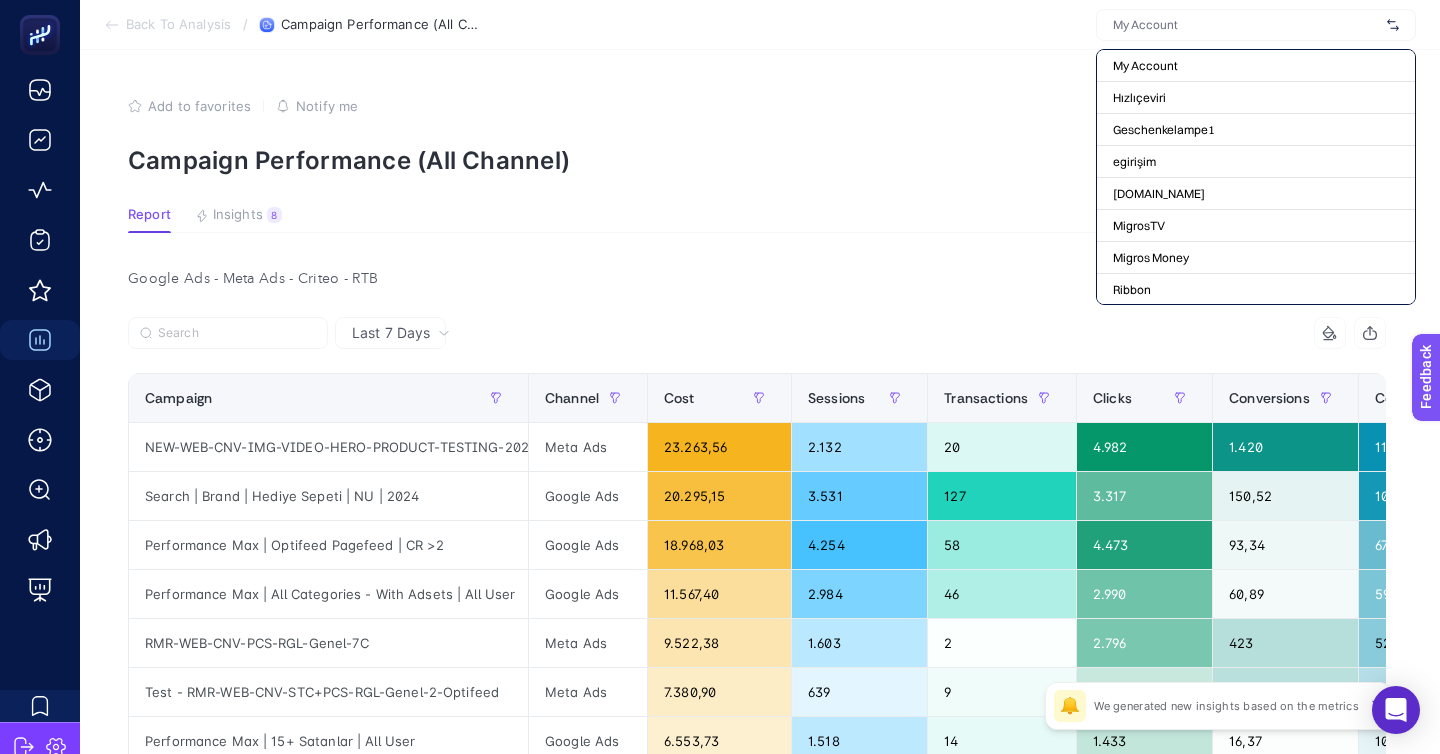 click on "Add to favorites false Notify me Share Create project Campaign Performance (All Channel)" at bounding box center (760, 132) 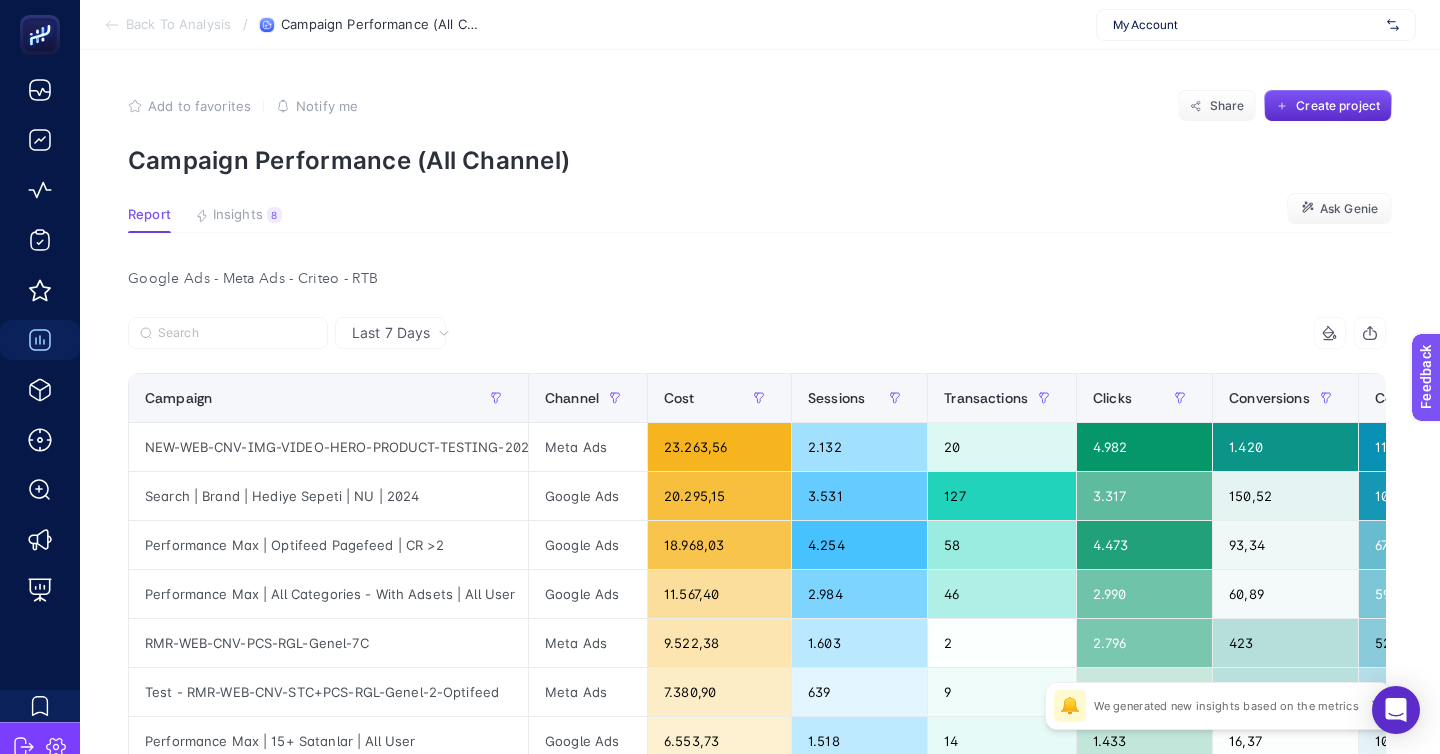 click on "My Account" at bounding box center [1246, 25] 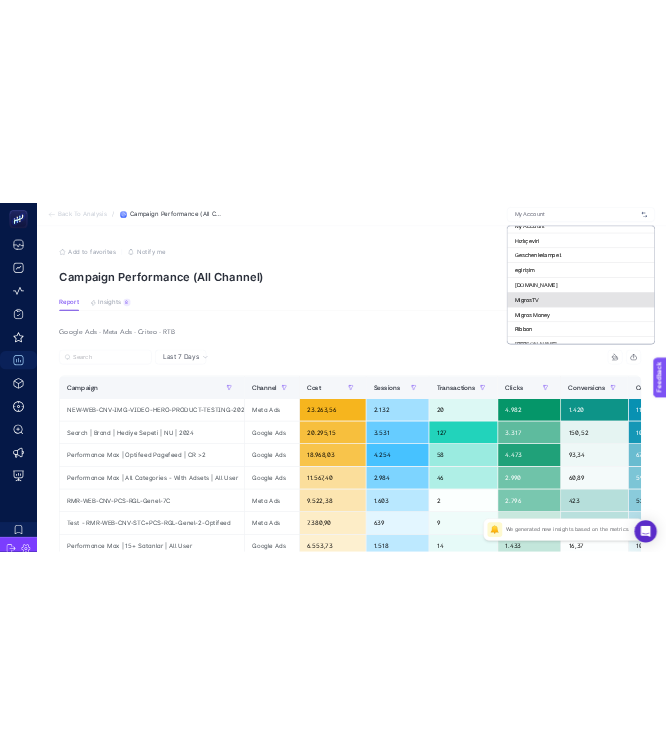scroll, scrollTop: 24, scrollLeft: 0, axis: vertical 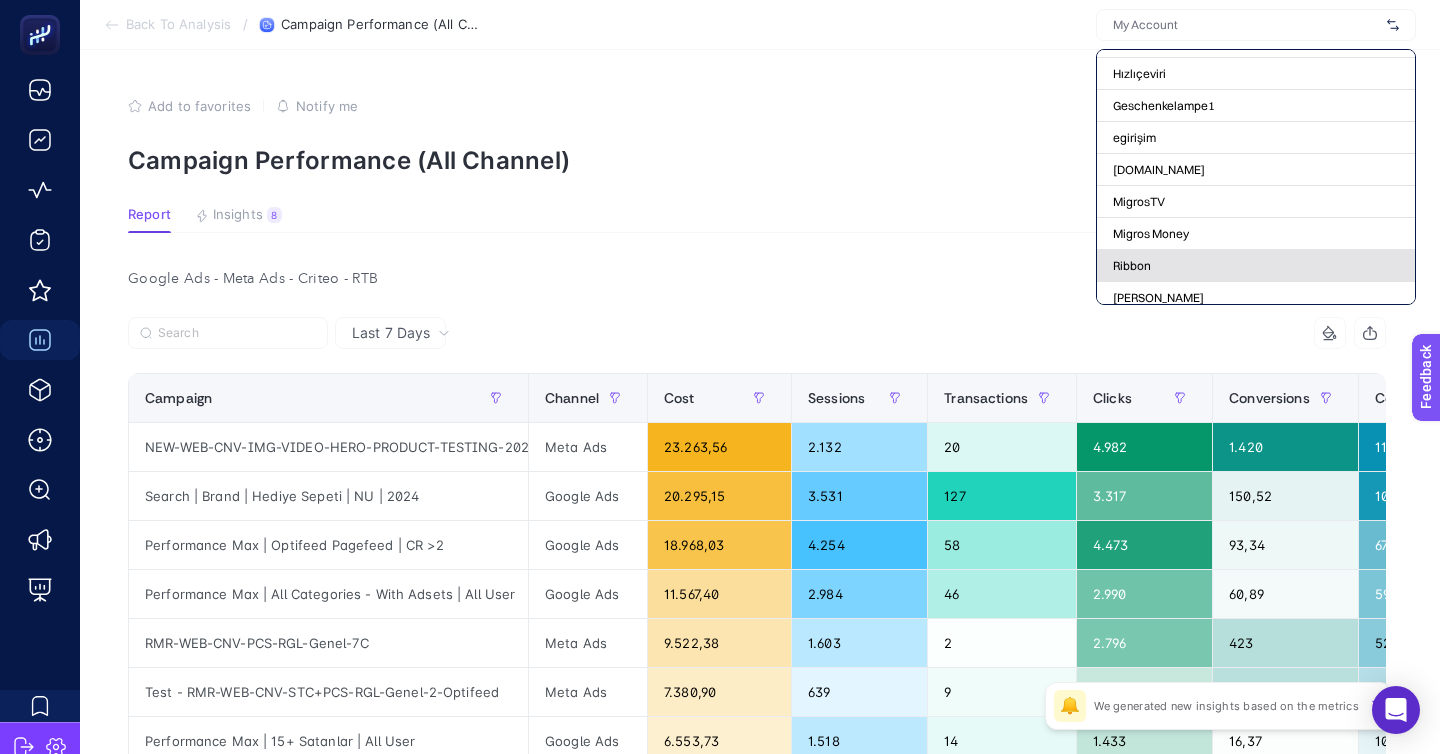 click on "Ribbon" 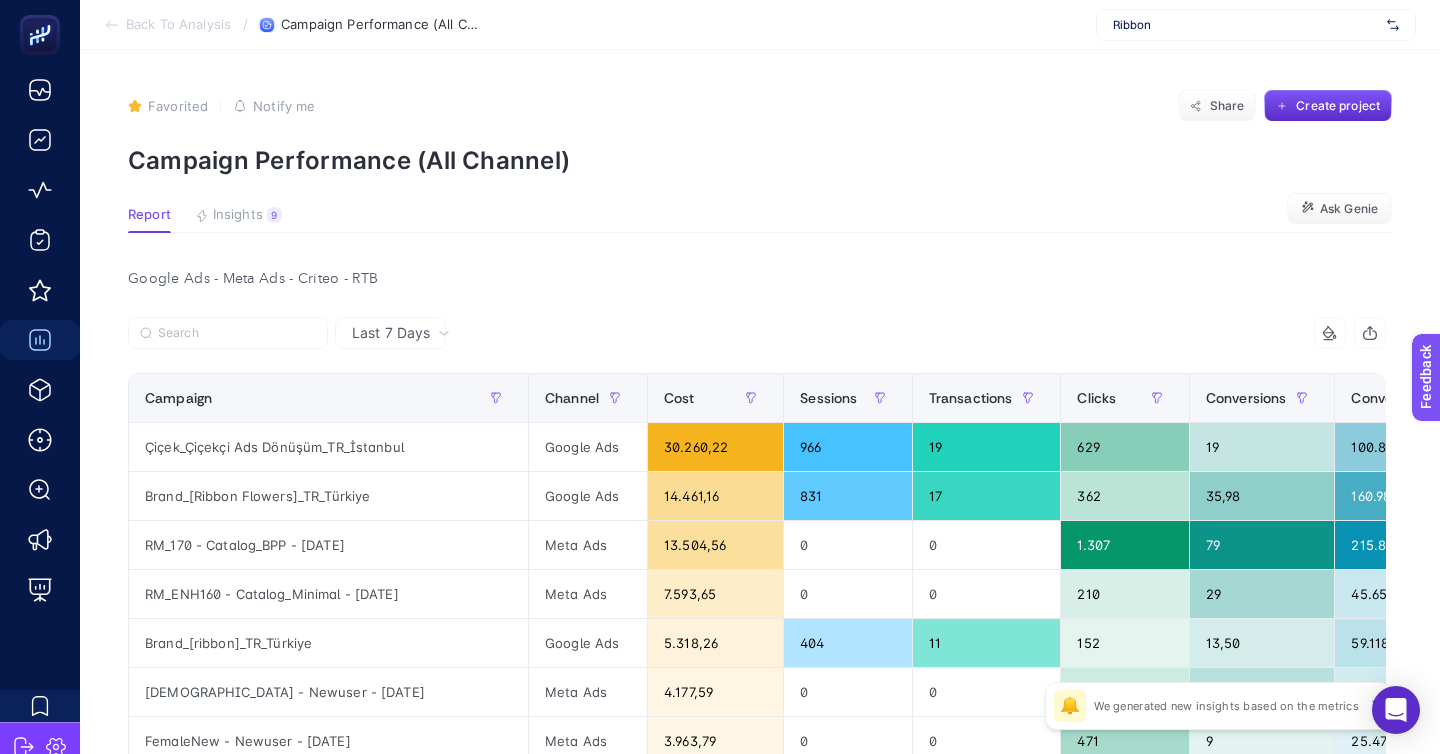 click on "Ribbon" at bounding box center (1246, 25) 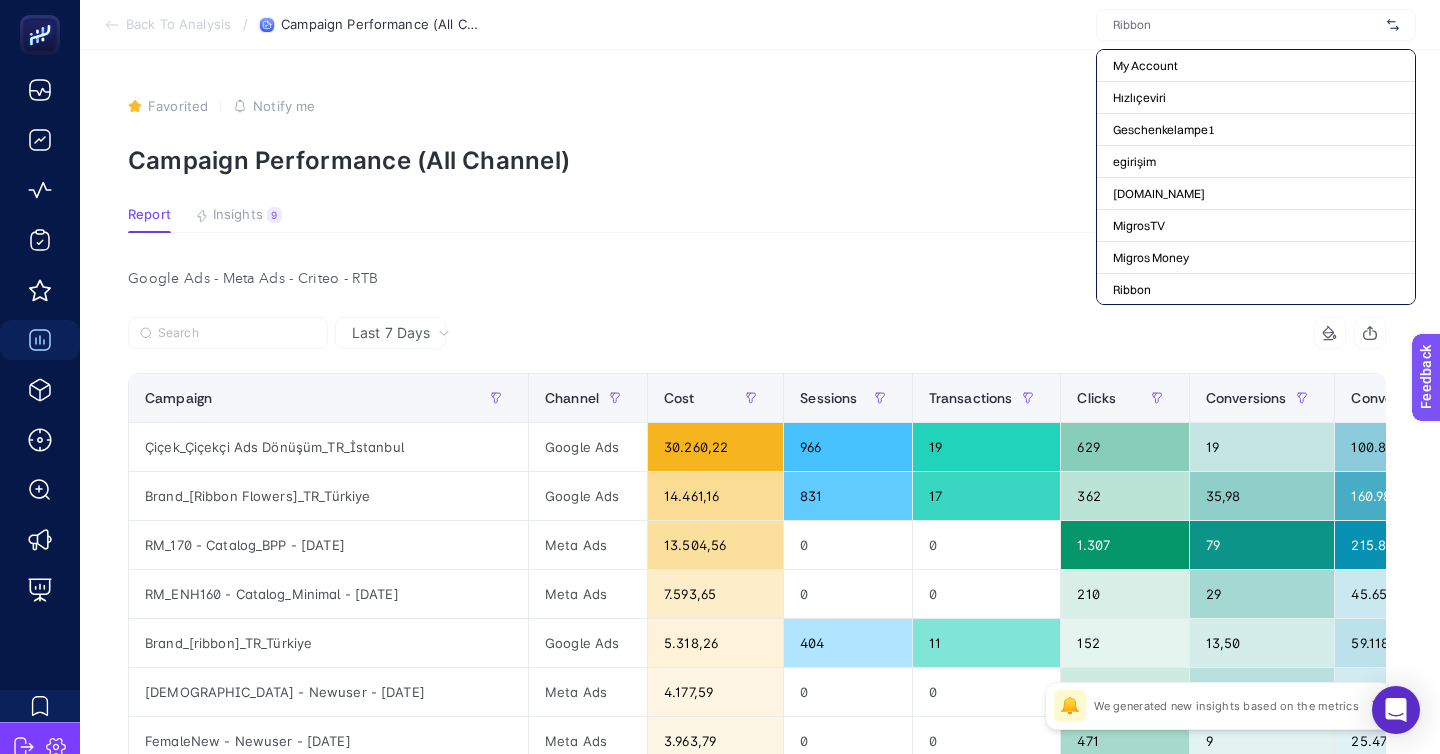 click on "Report Insights 9  We generated new insights based on the metrics  Ask Genie" at bounding box center (760, 220) 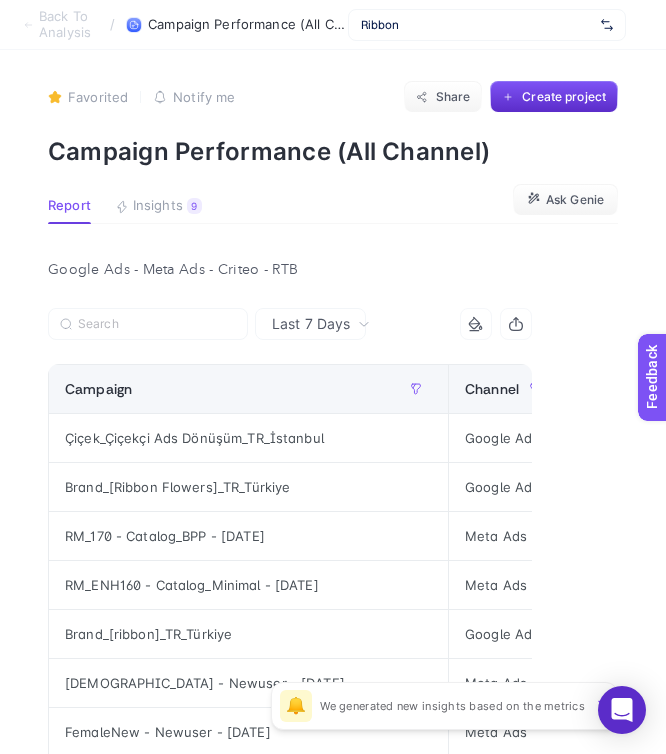 scroll, scrollTop: 0, scrollLeft: 0, axis: both 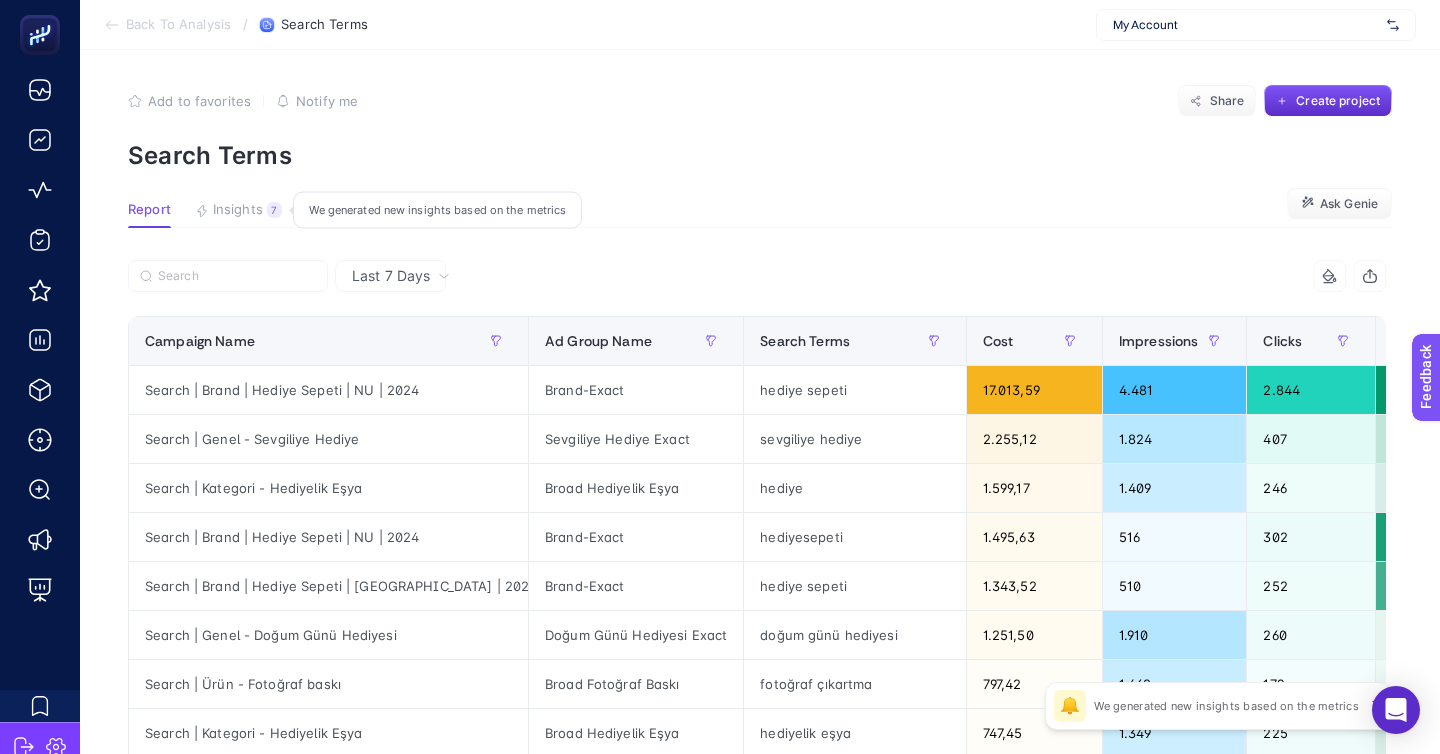 click on "Insights" at bounding box center [238, 210] 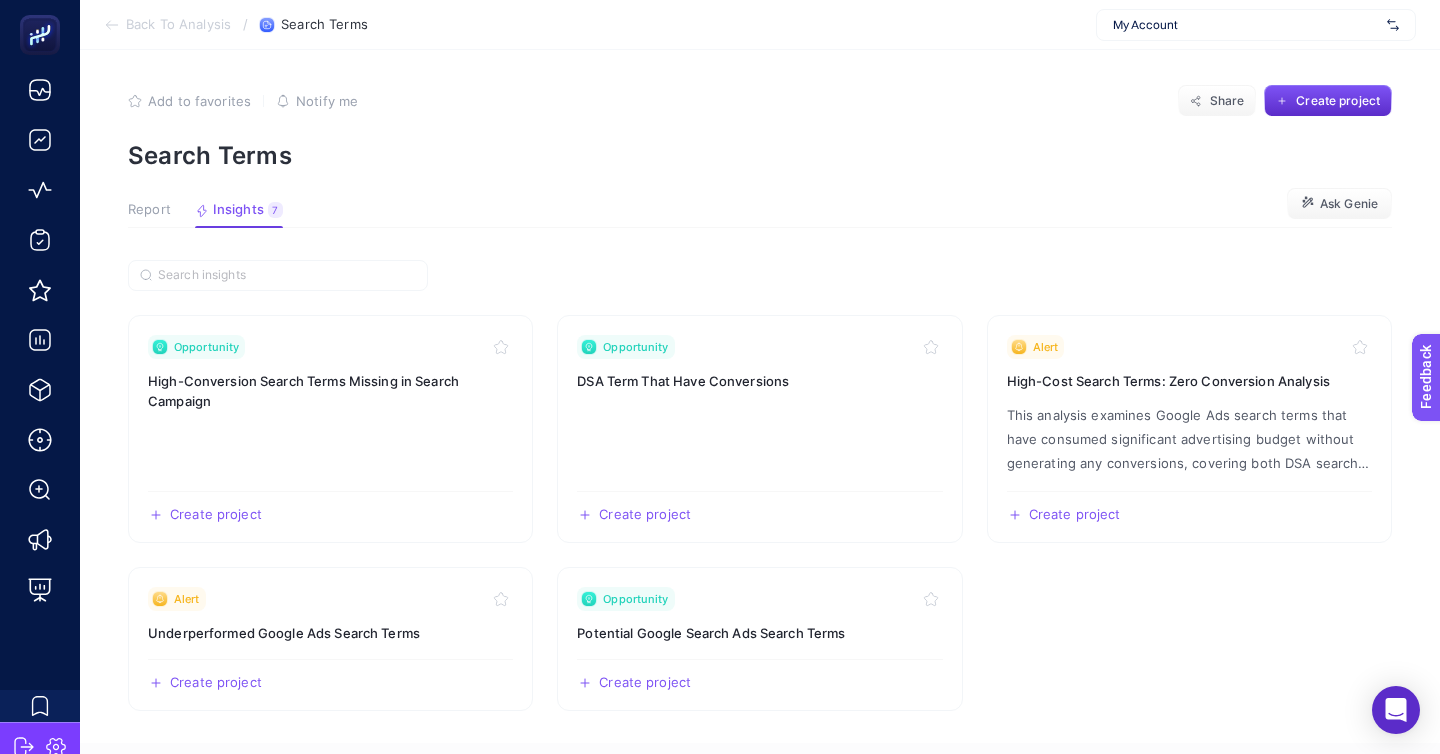 click on "Report" at bounding box center (149, 210) 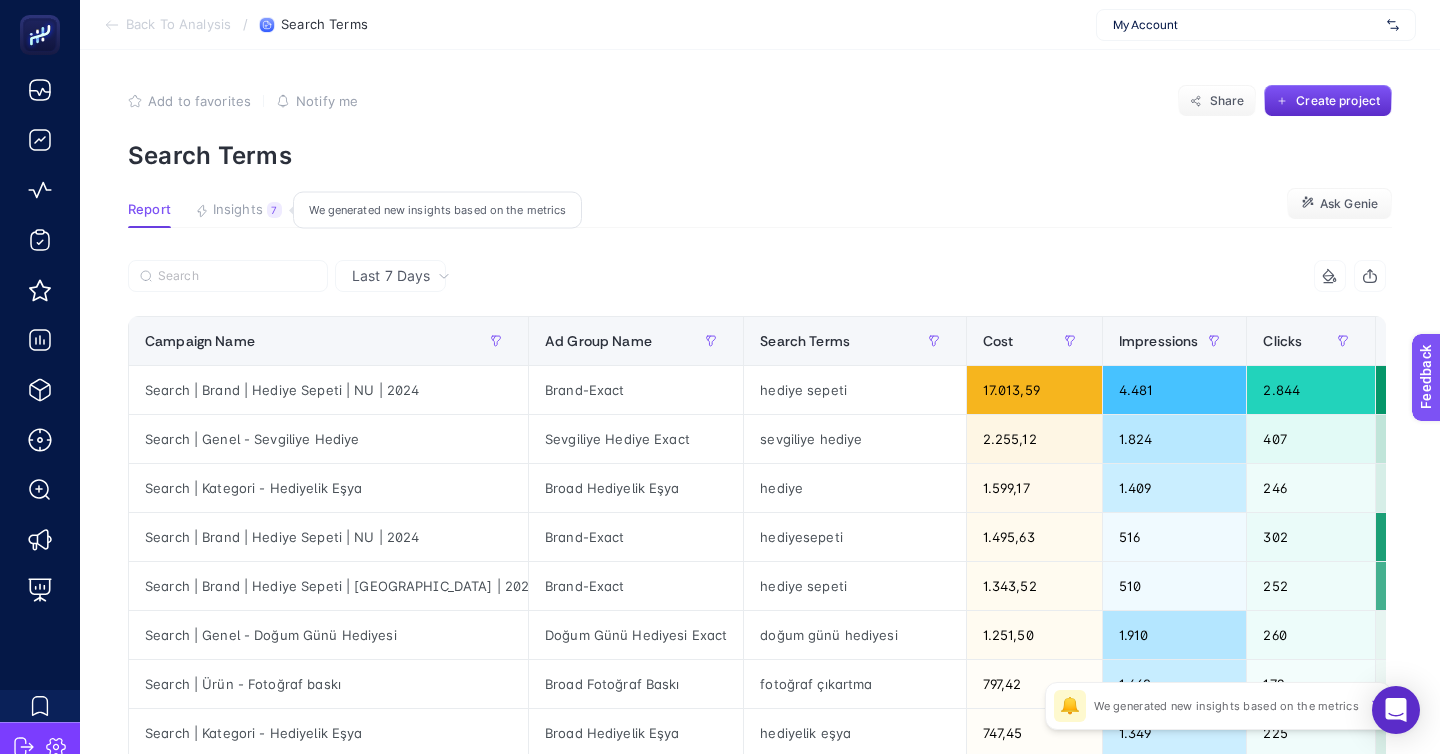 click on "Insights" at bounding box center [238, 210] 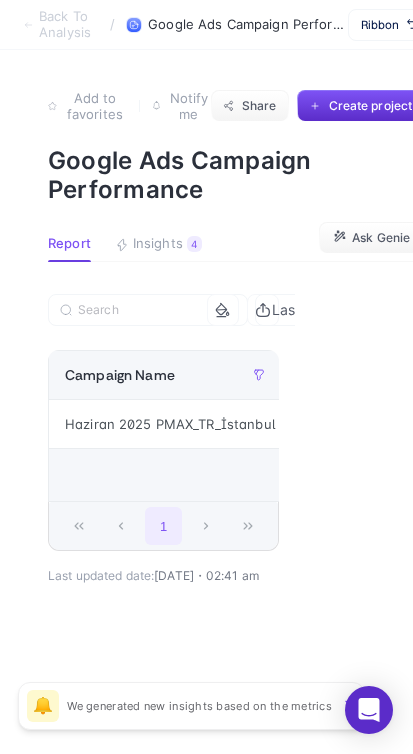 scroll, scrollTop: 0, scrollLeft: 0, axis: both 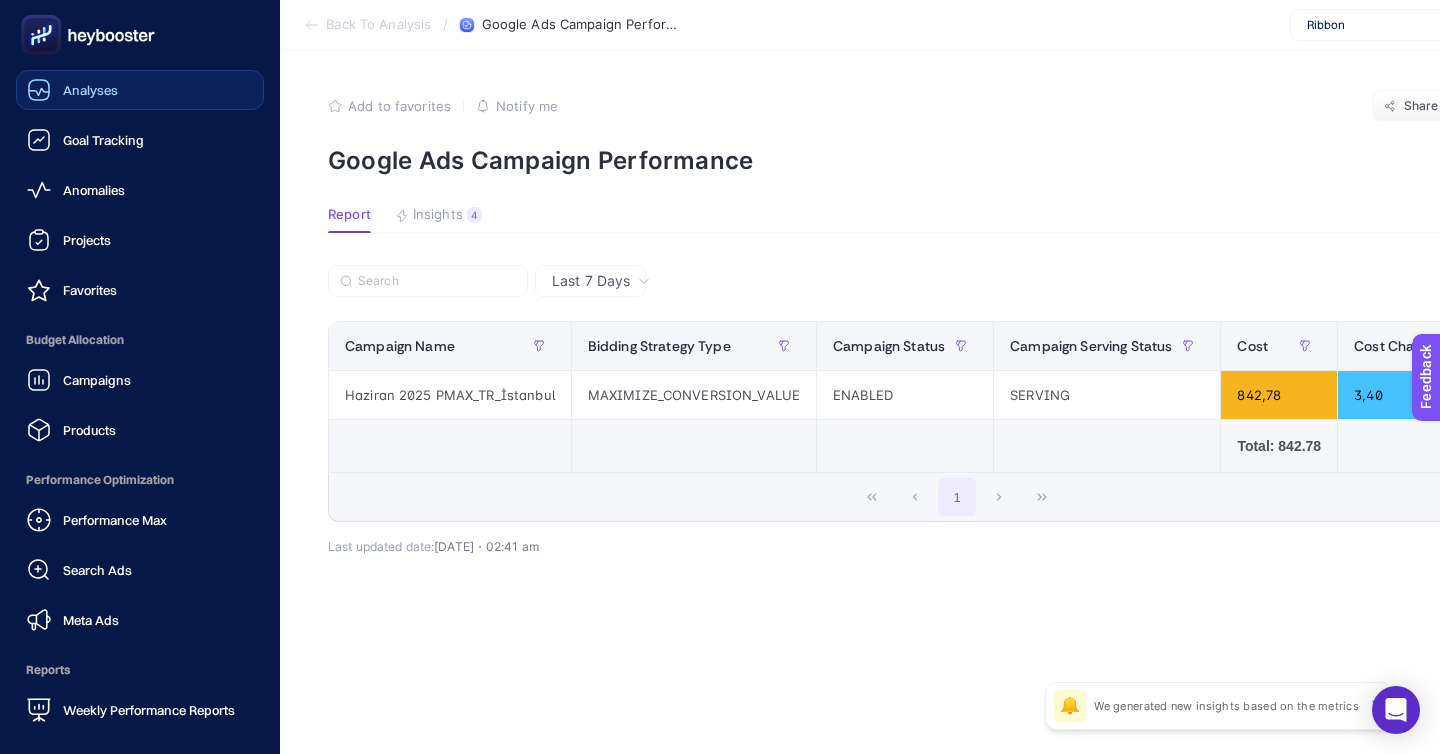 click on "Analyses" at bounding box center (140, 90) 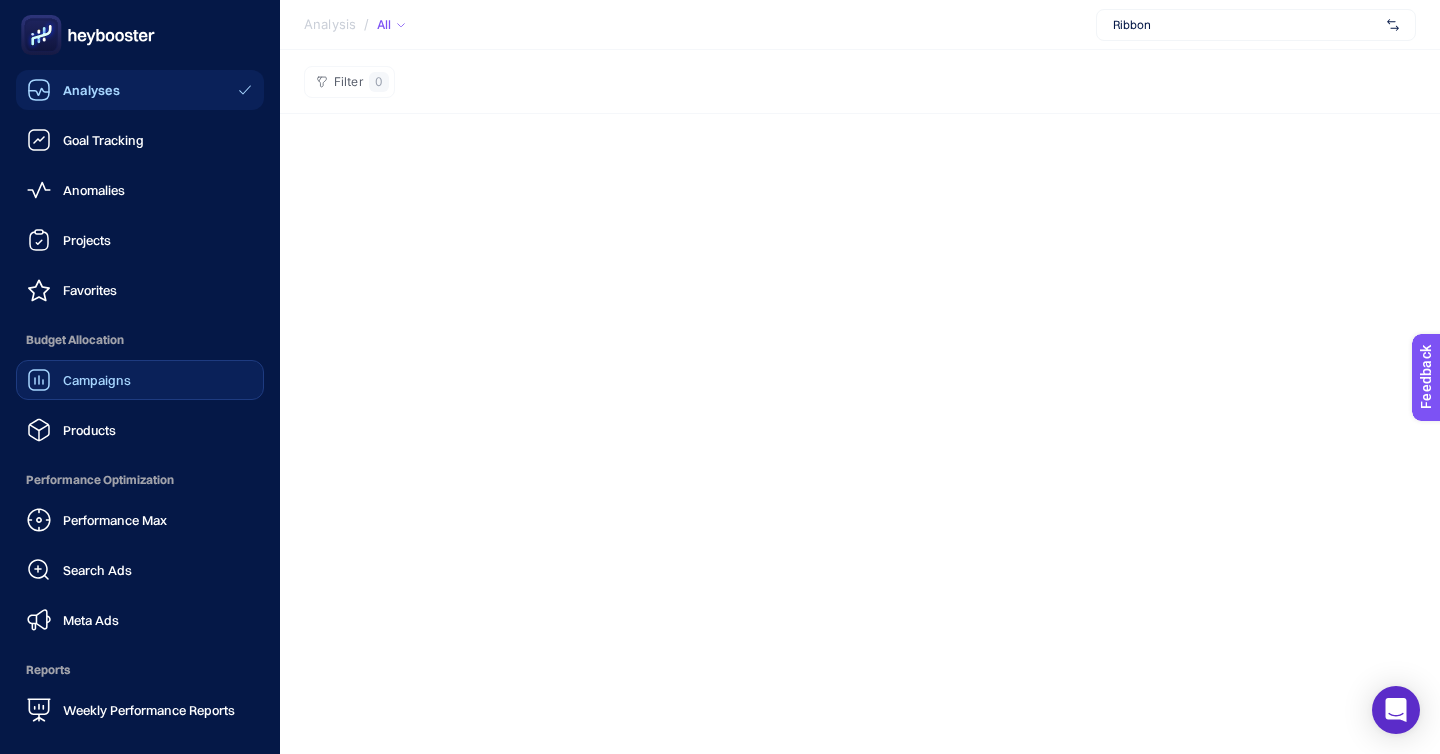 click on "Campaigns" 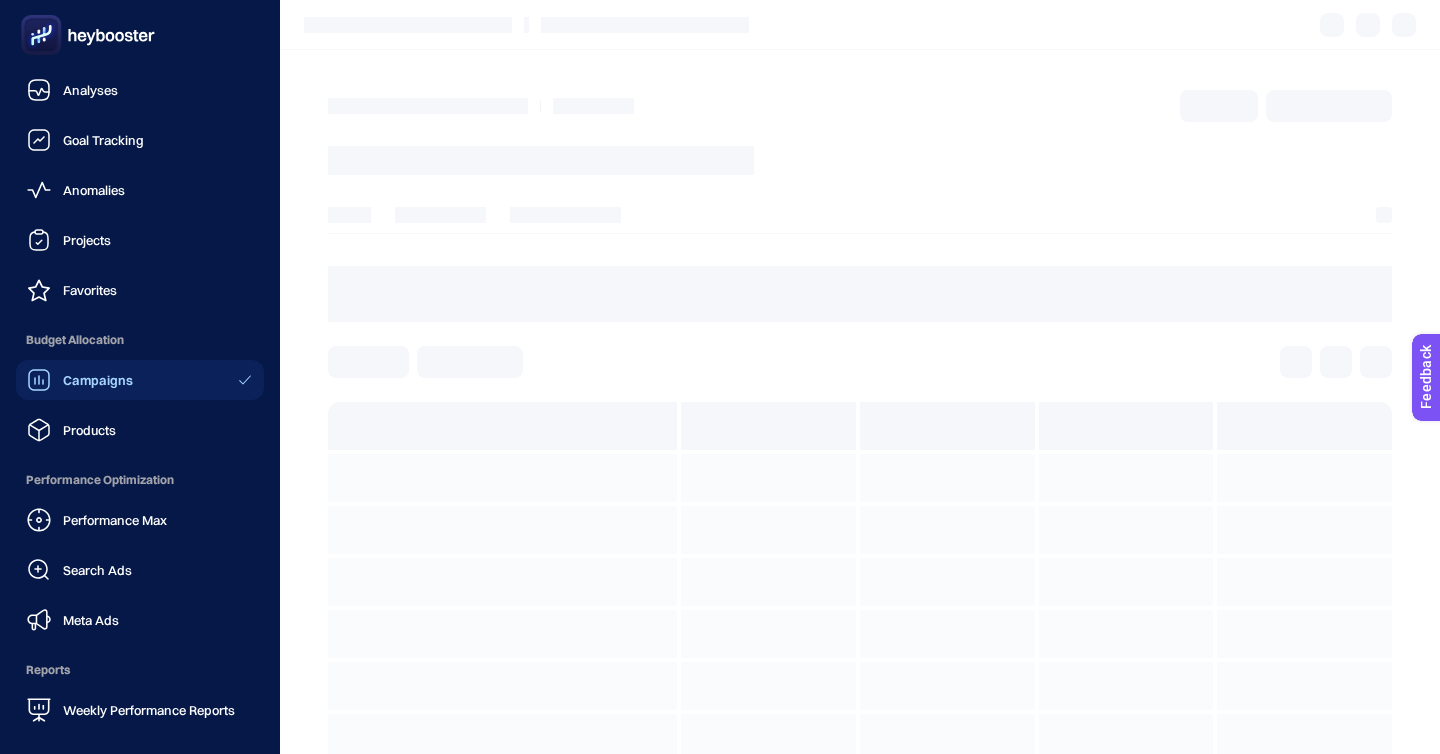 click on "Campaigns" 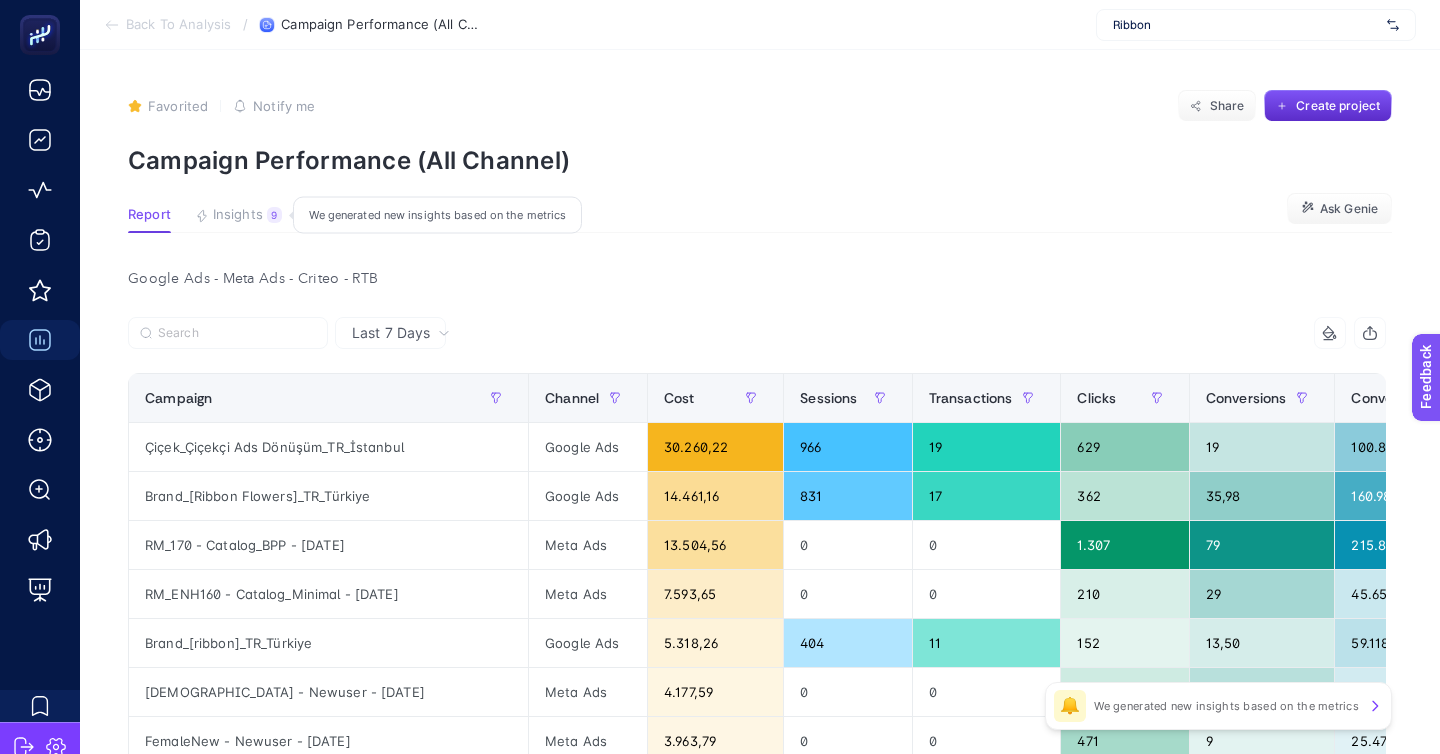 click on "Insights" at bounding box center [238, 215] 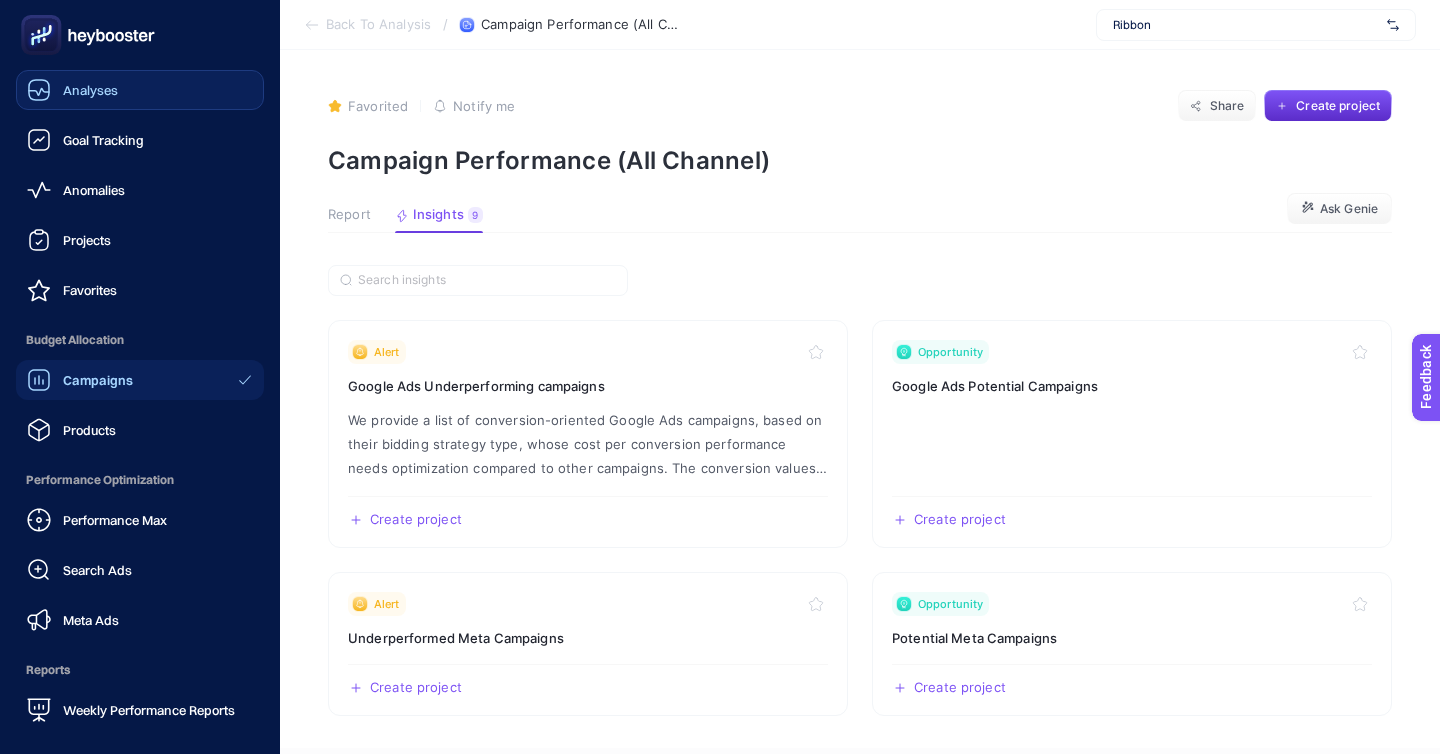 click on "Analyses" at bounding box center (140, 90) 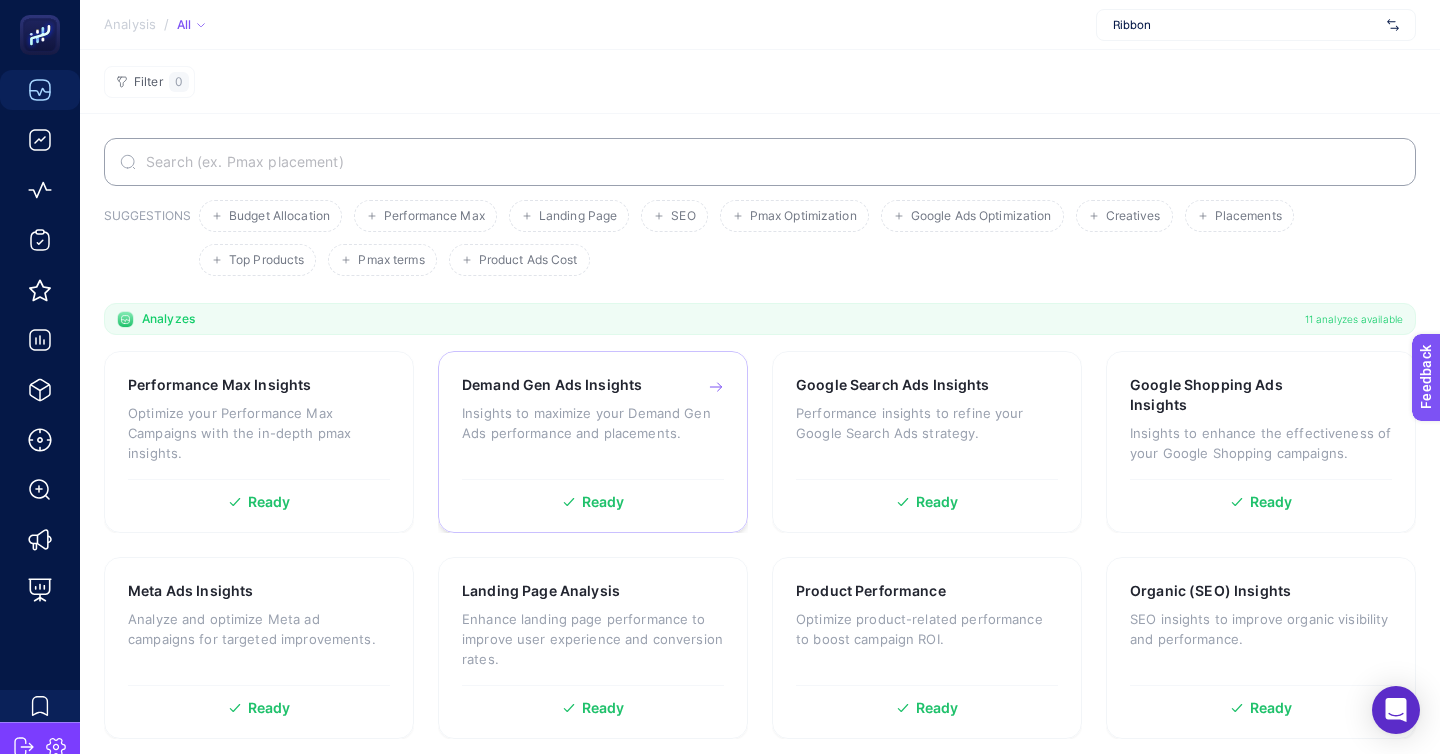 scroll, scrollTop: 153, scrollLeft: 0, axis: vertical 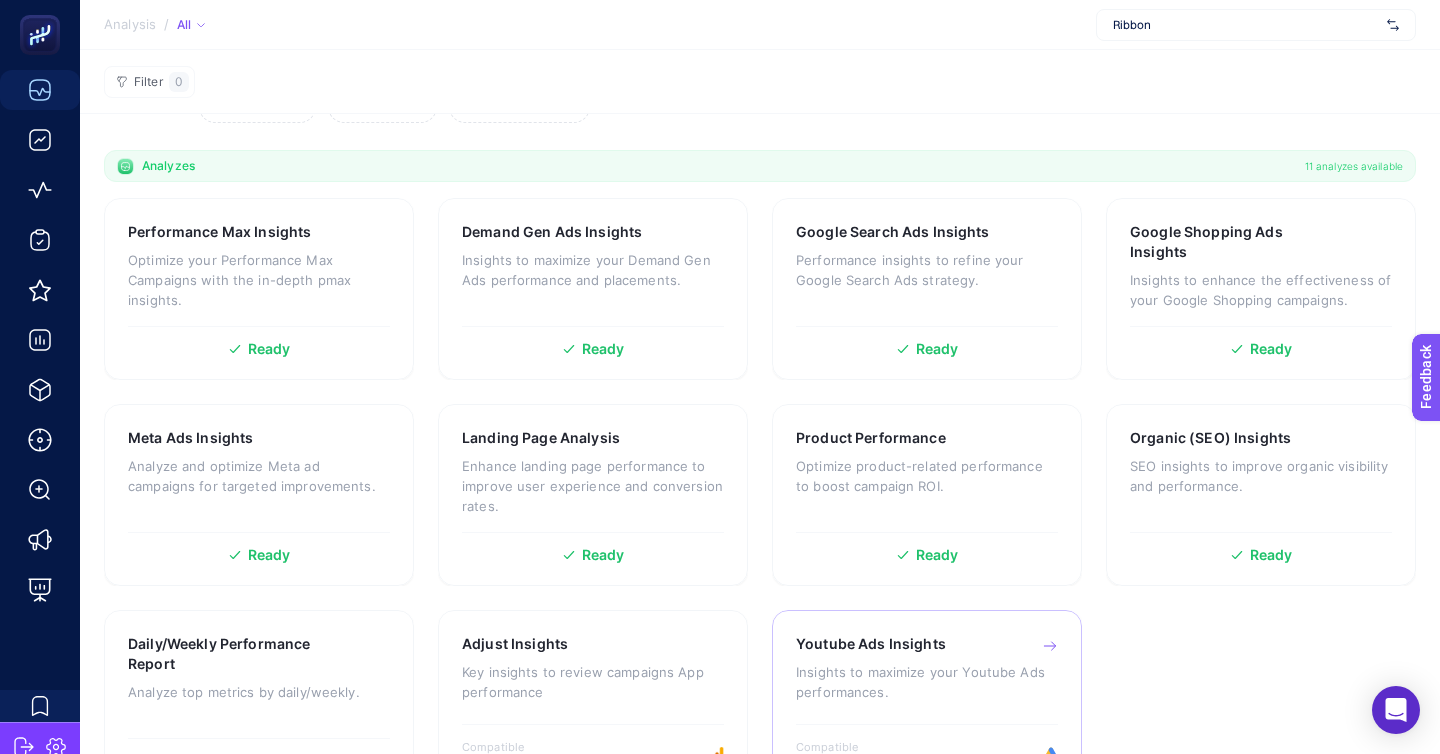 click on "Insights to maximize your Youtube Ads performances." at bounding box center [927, 682] 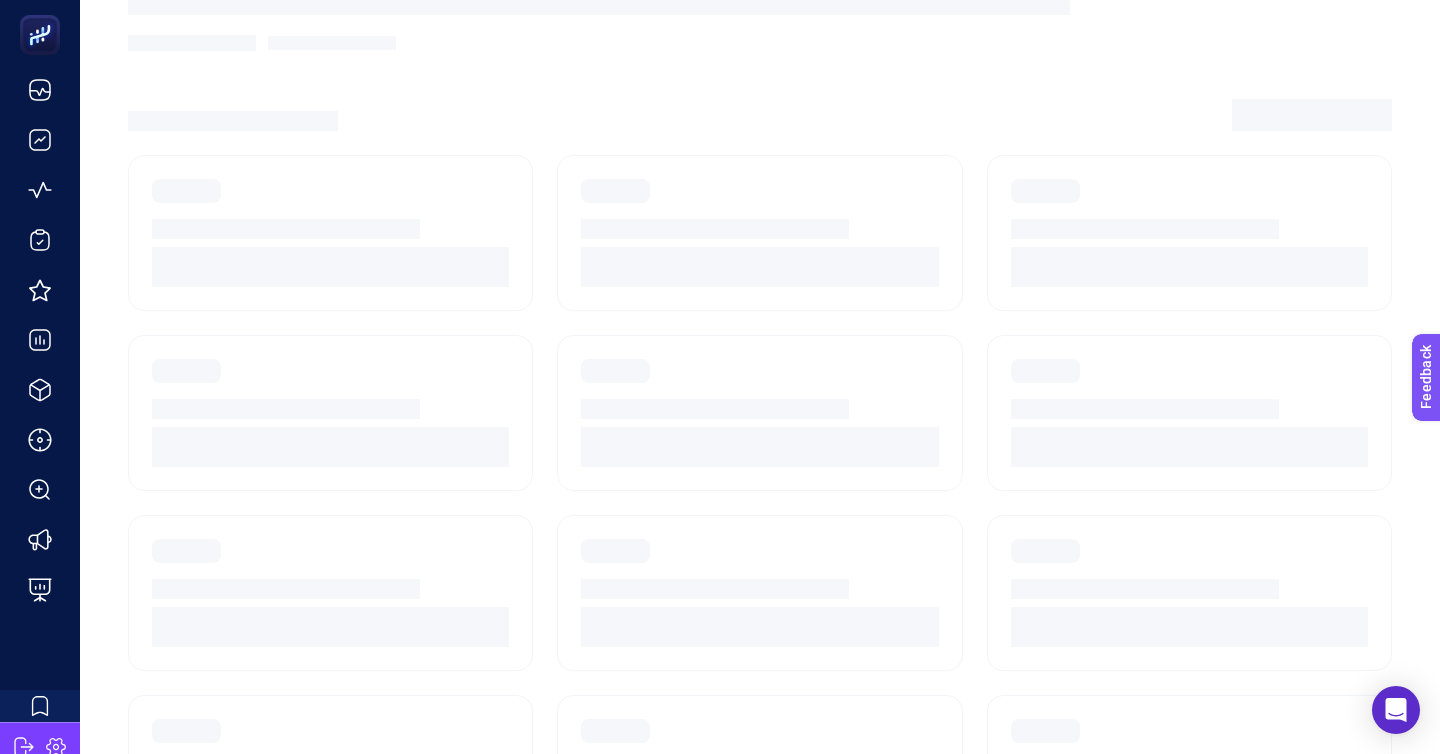 scroll, scrollTop: 0, scrollLeft: 0, axis: both 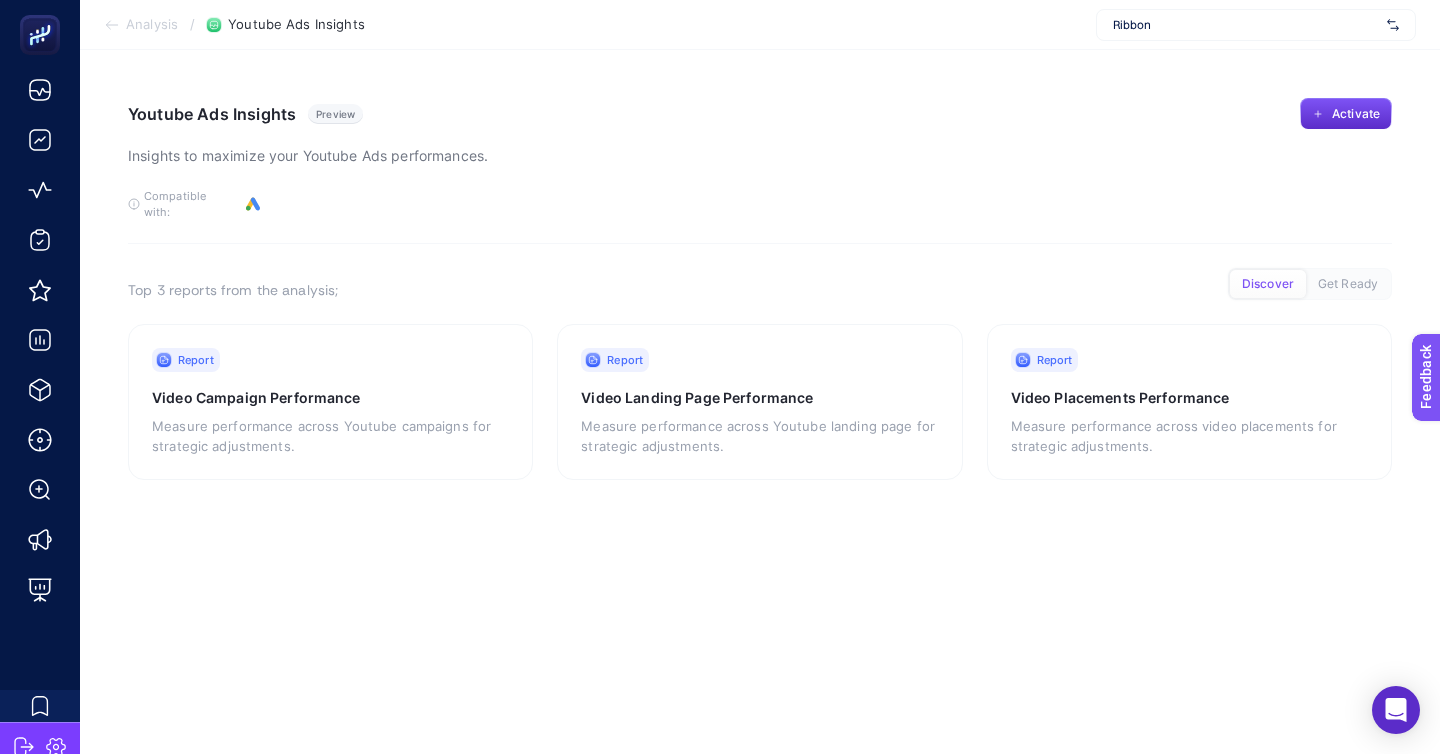 click on "Activate" at bounding box center [1346, 133] 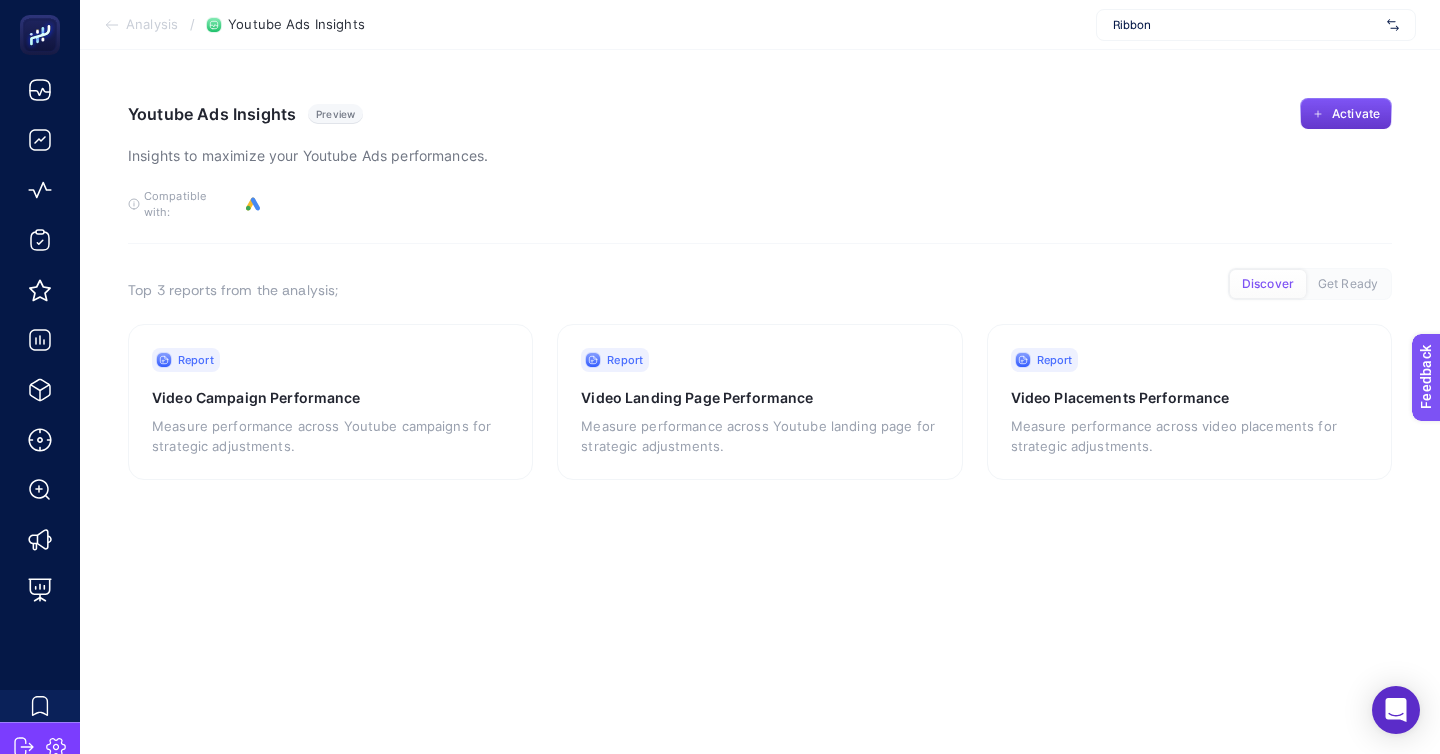 click on "Activate" at bounding box center (1346, 114) 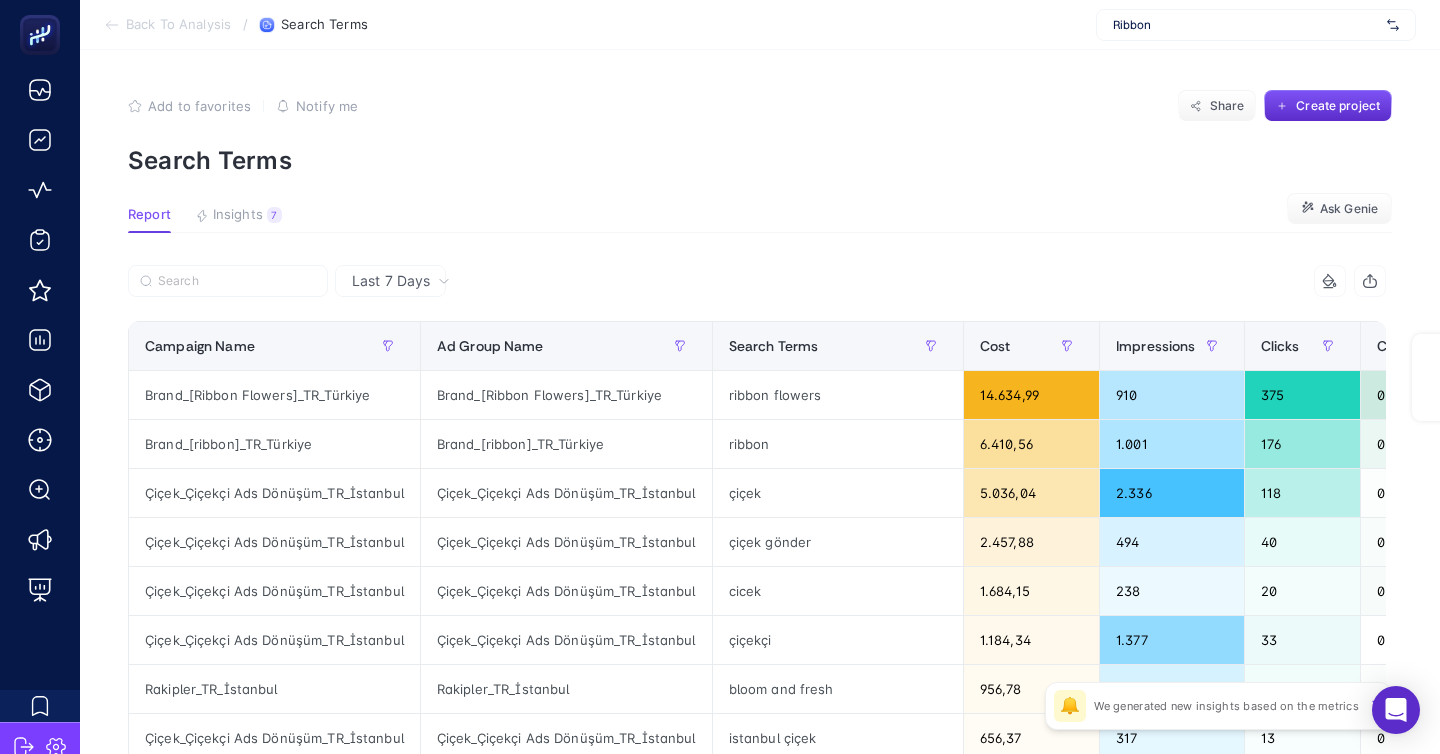 scroll, scrollTop: 0, scrollLeft: 0, axis: both 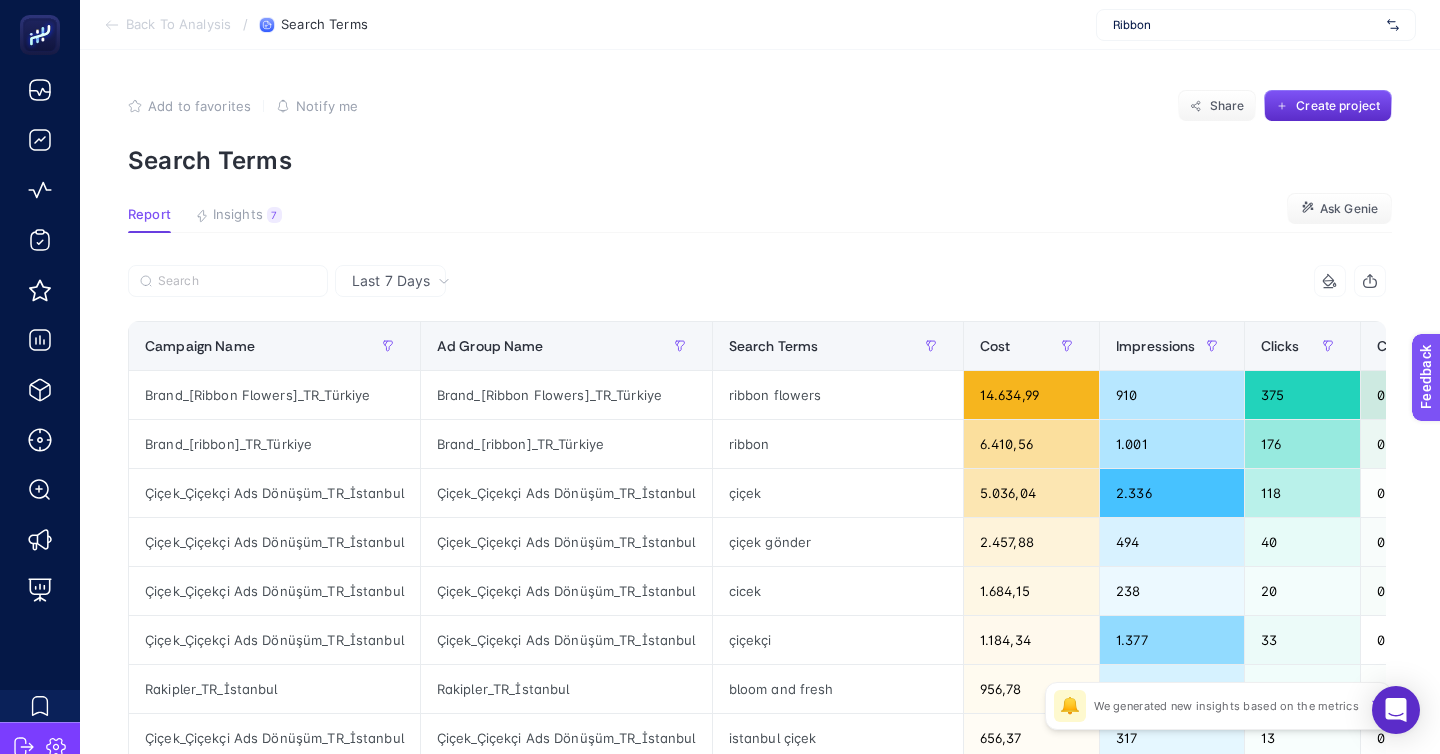click on "Ribbon" at bounding box center [1256, 25] 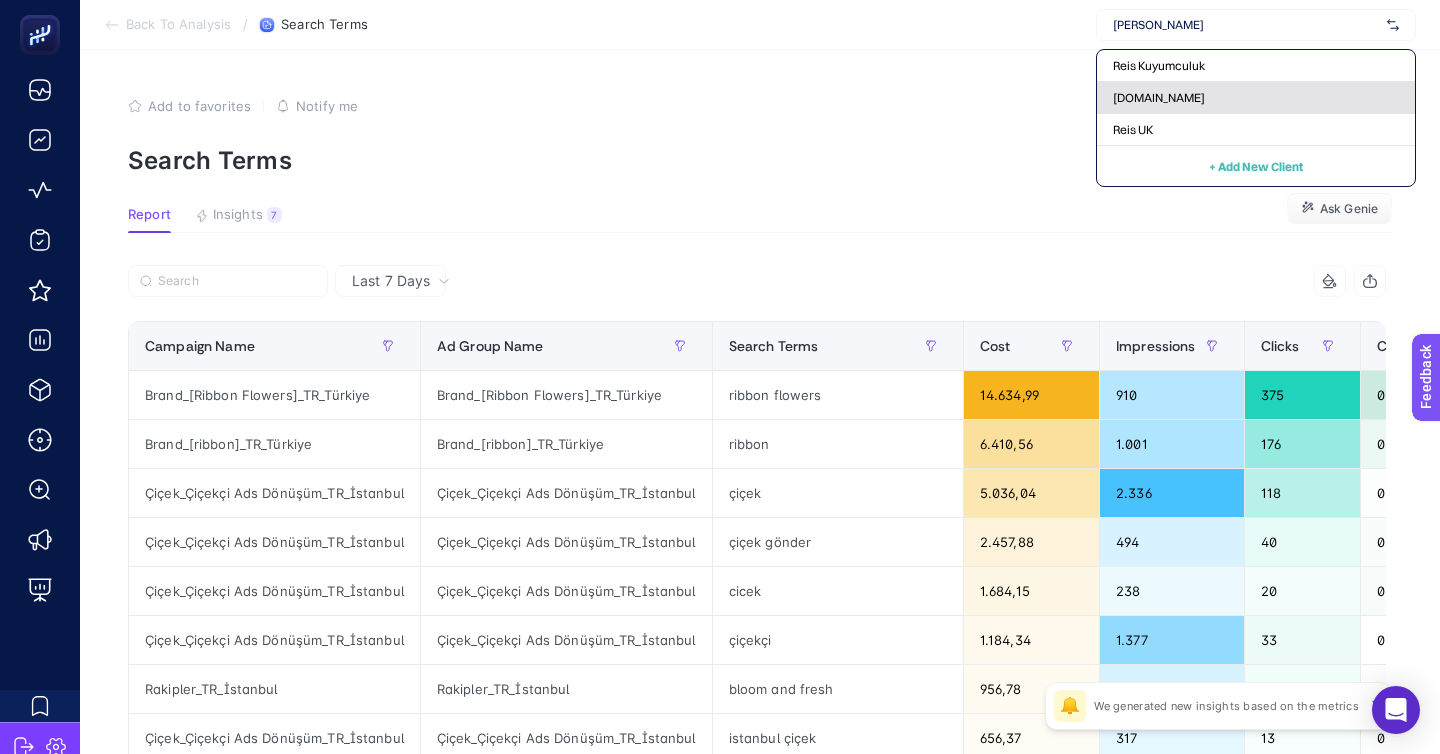 type on "[PERSON_NAME]" 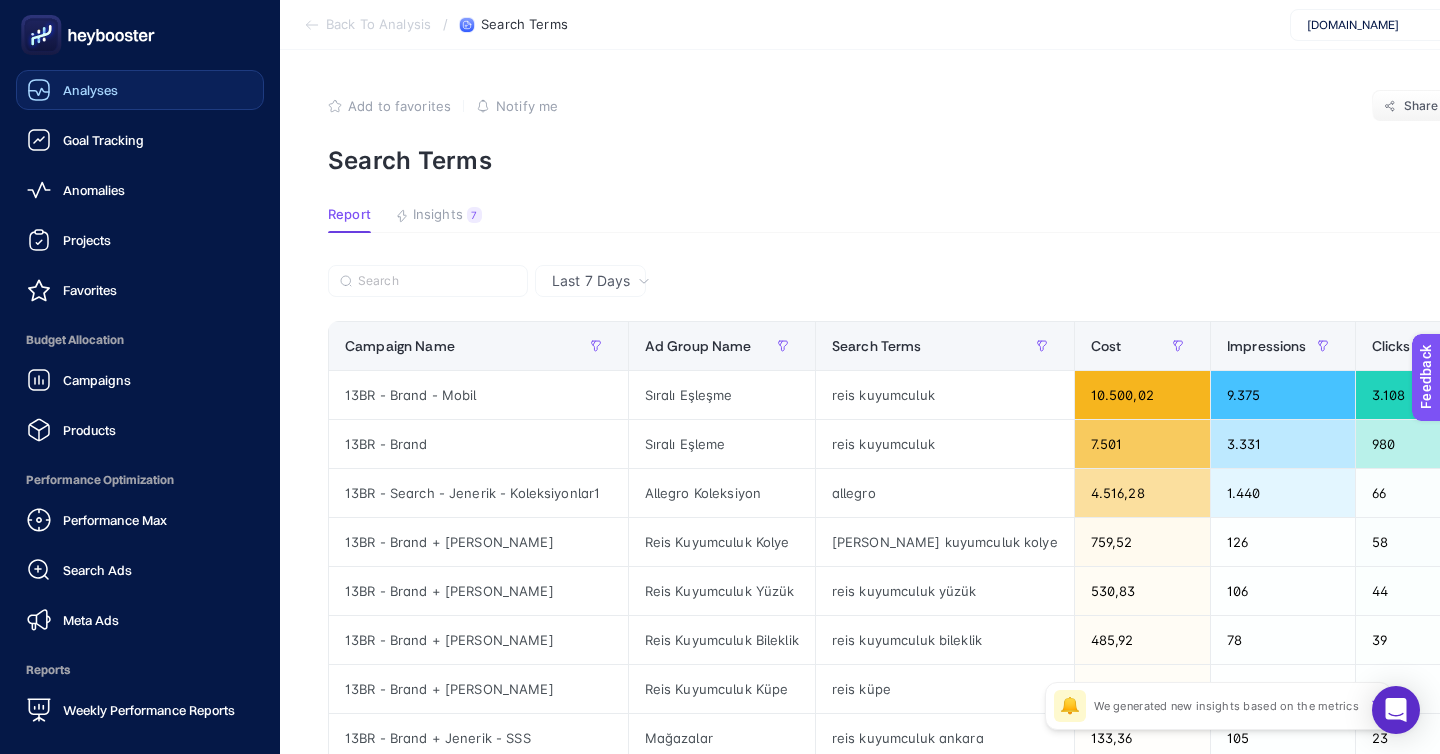 click on "Analyses" at bounding box center (140, 90) 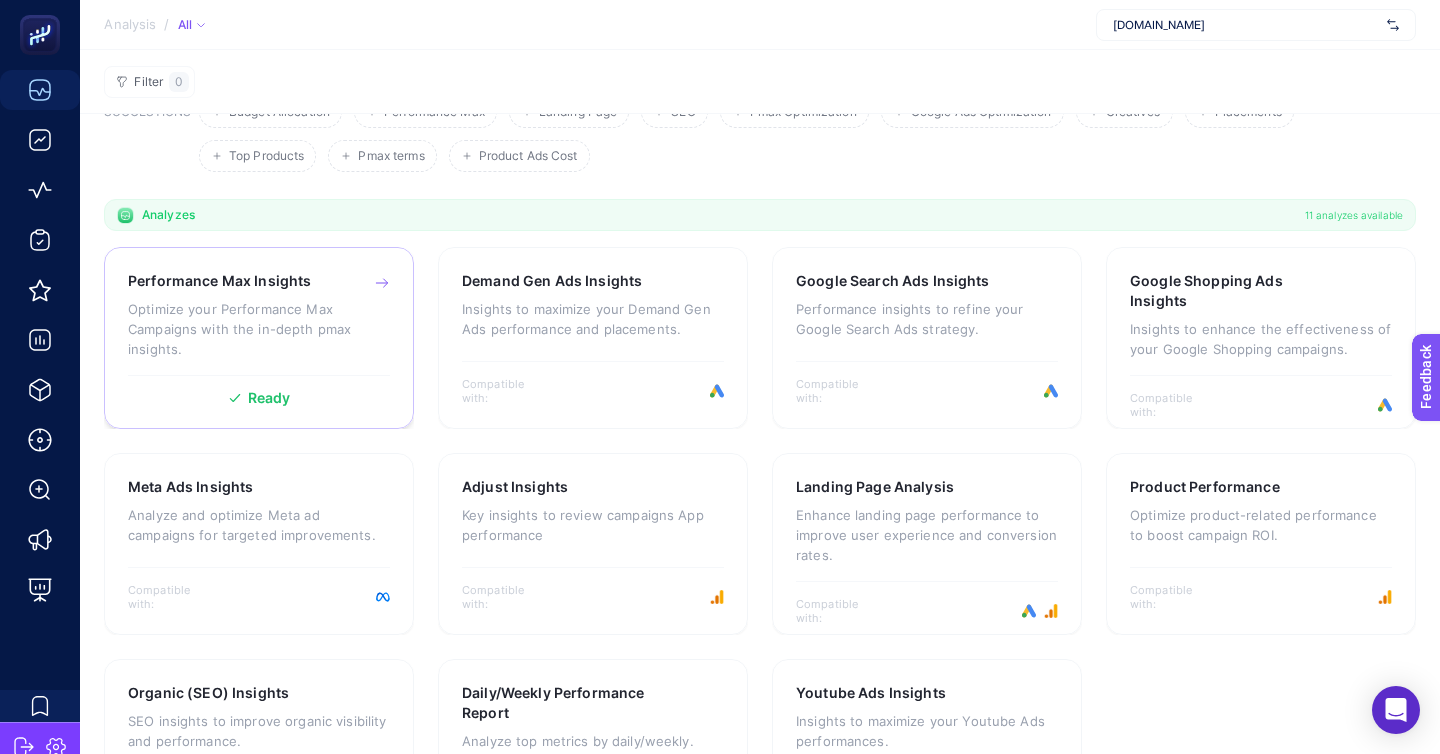 scroll, scrollTop: 127, scrollLeft: 0, axis: vertical 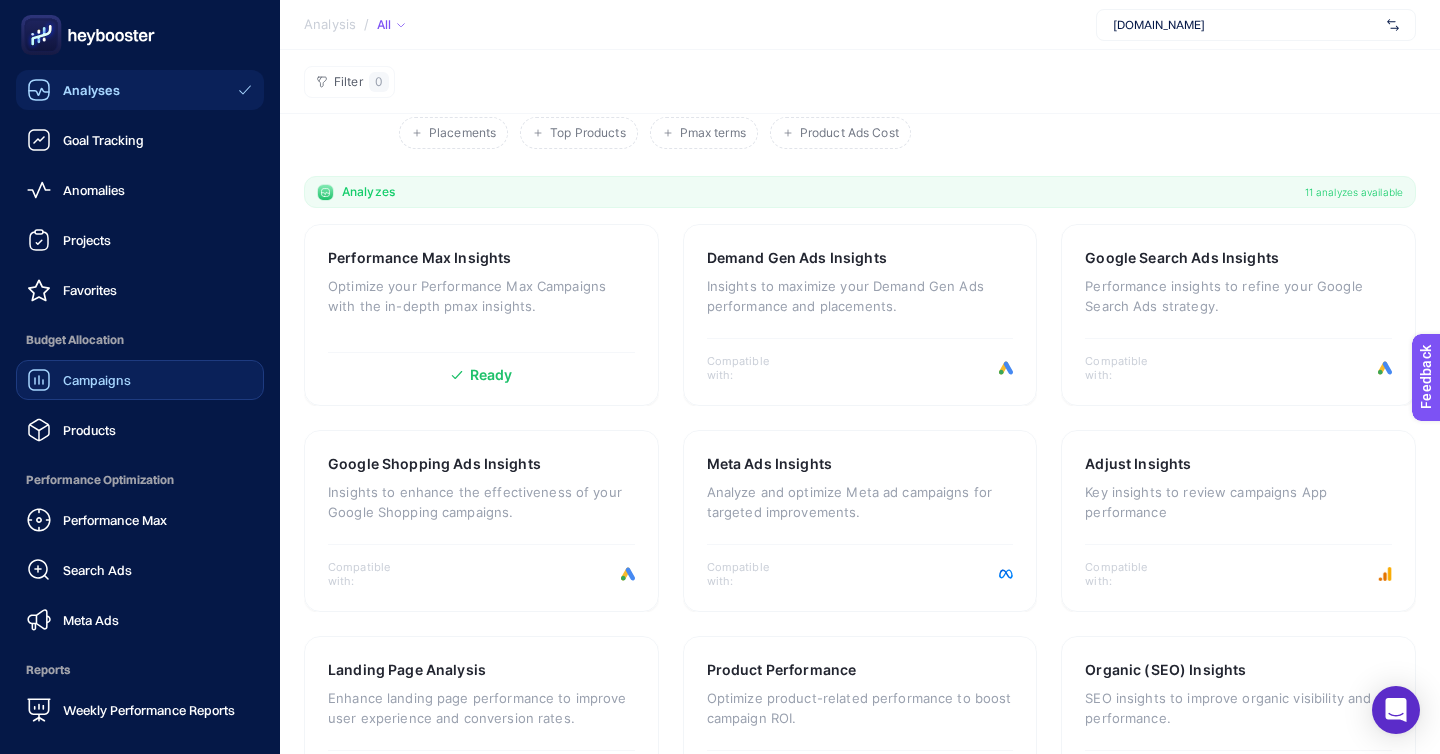 click on "Campaigns" at bounding box center (97, 380) 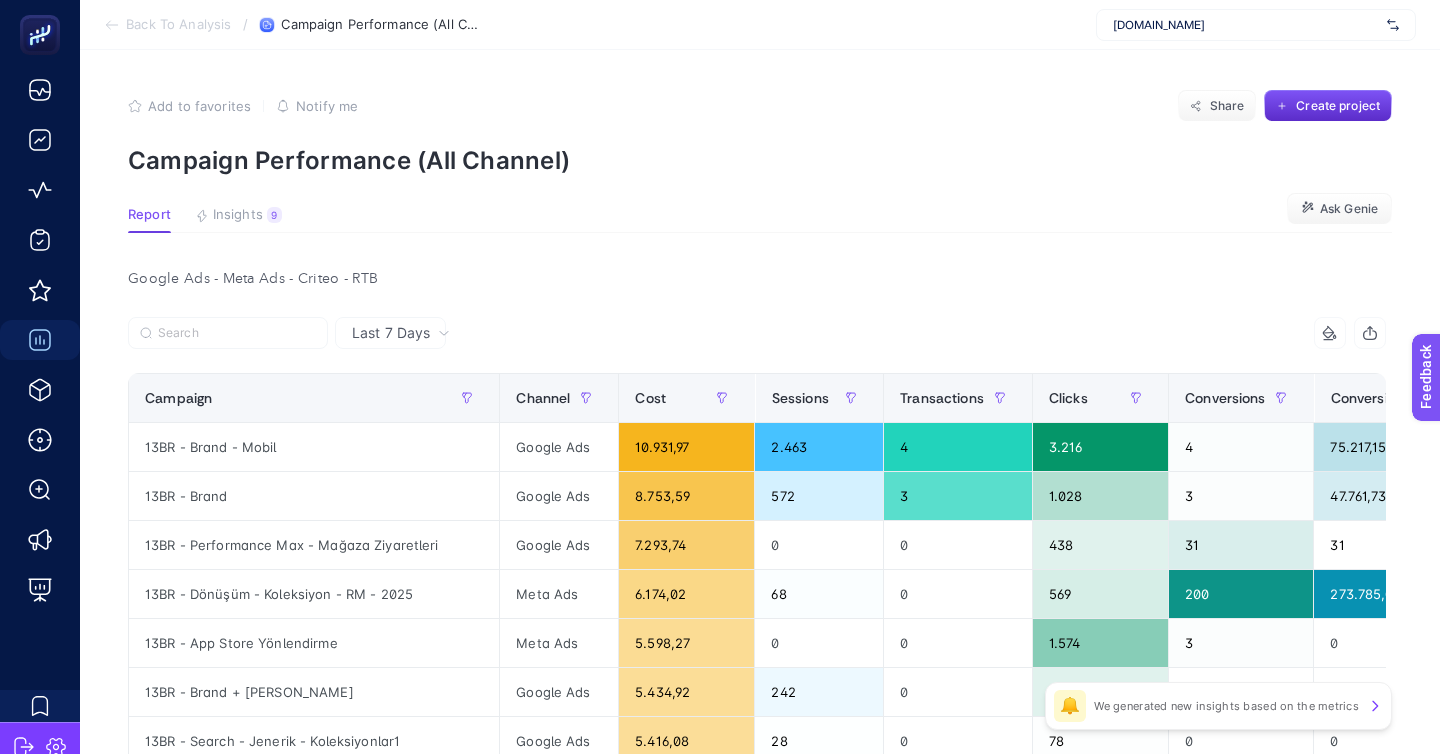 scroll, scrollTop: 34, scrollLeft: 0, axis: vertical 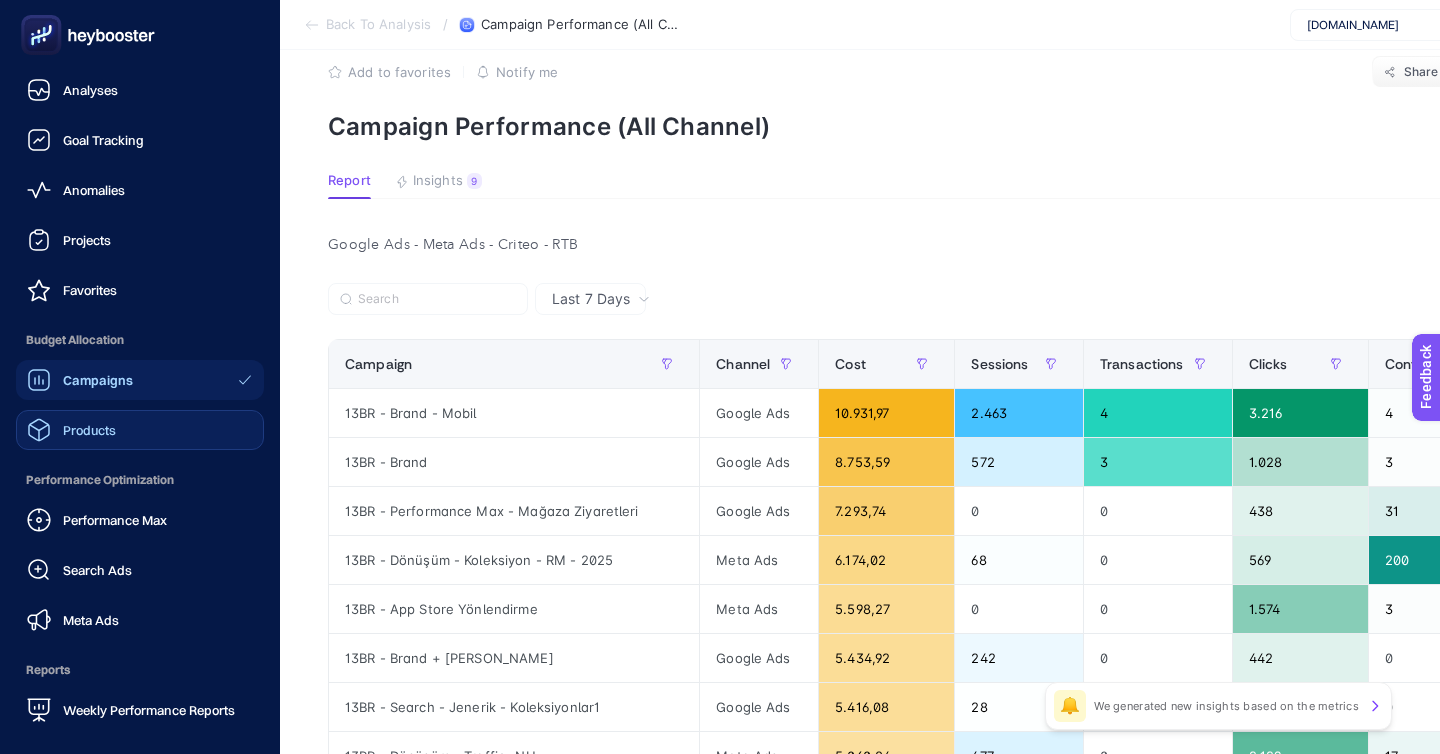 click on "Products" 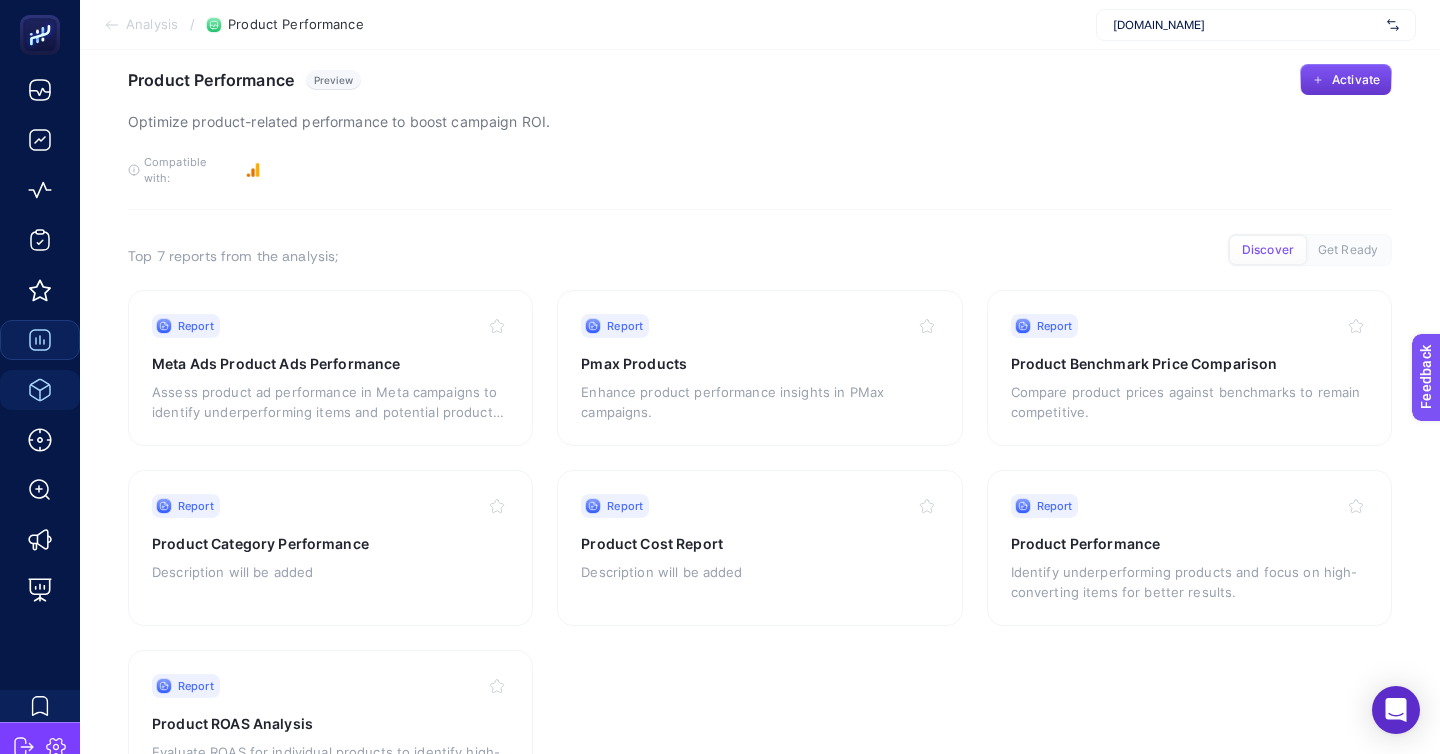 click on "Activate" 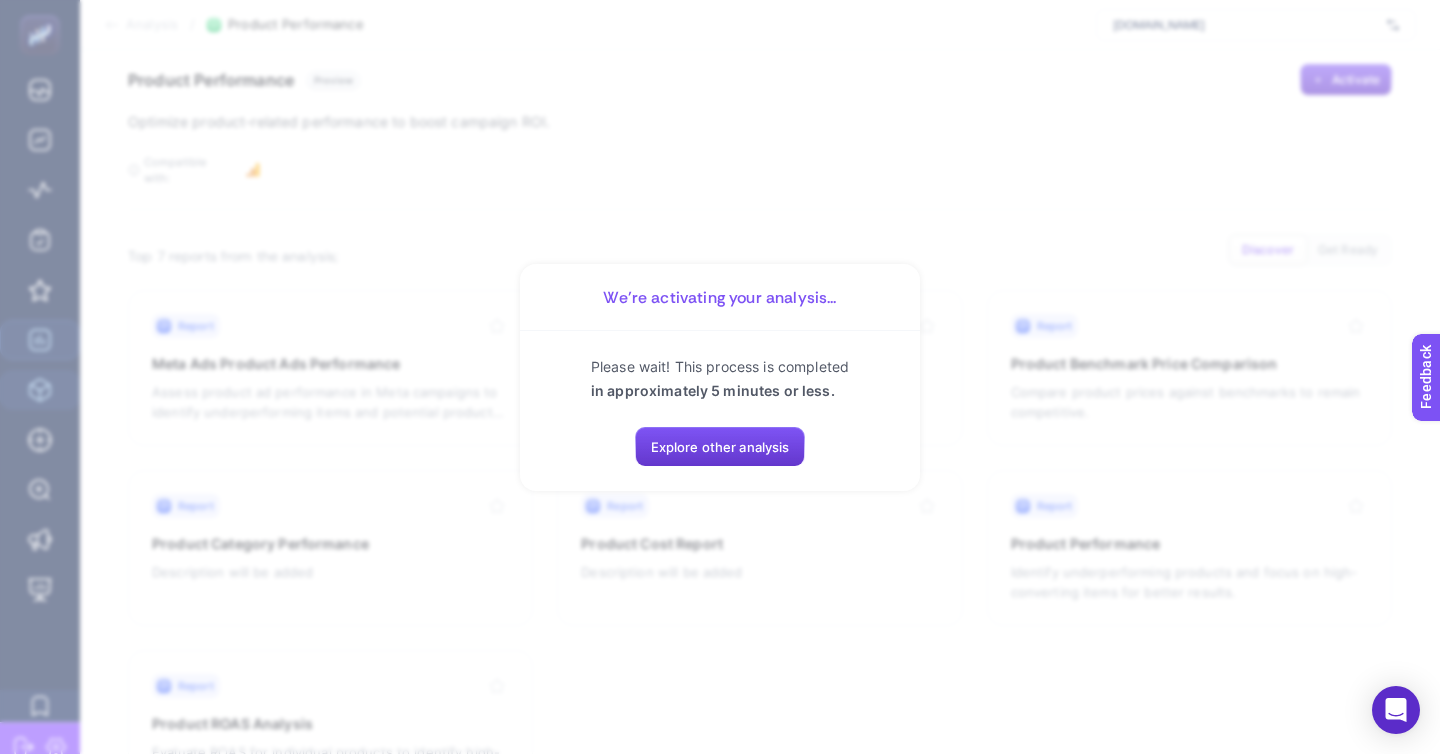 click on "Explore other analysis" 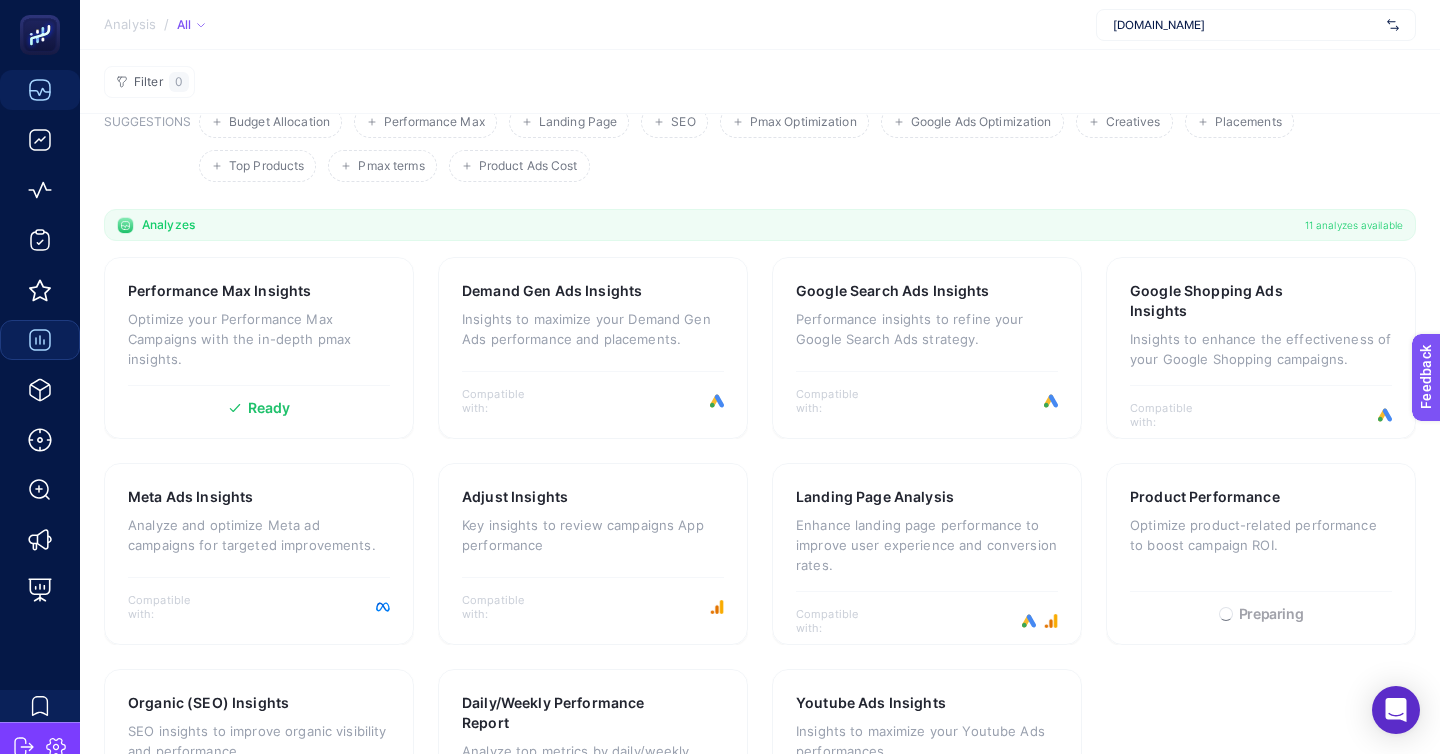 scroll, scrollTop: 127, scrollLeft: 0, axis: vertical 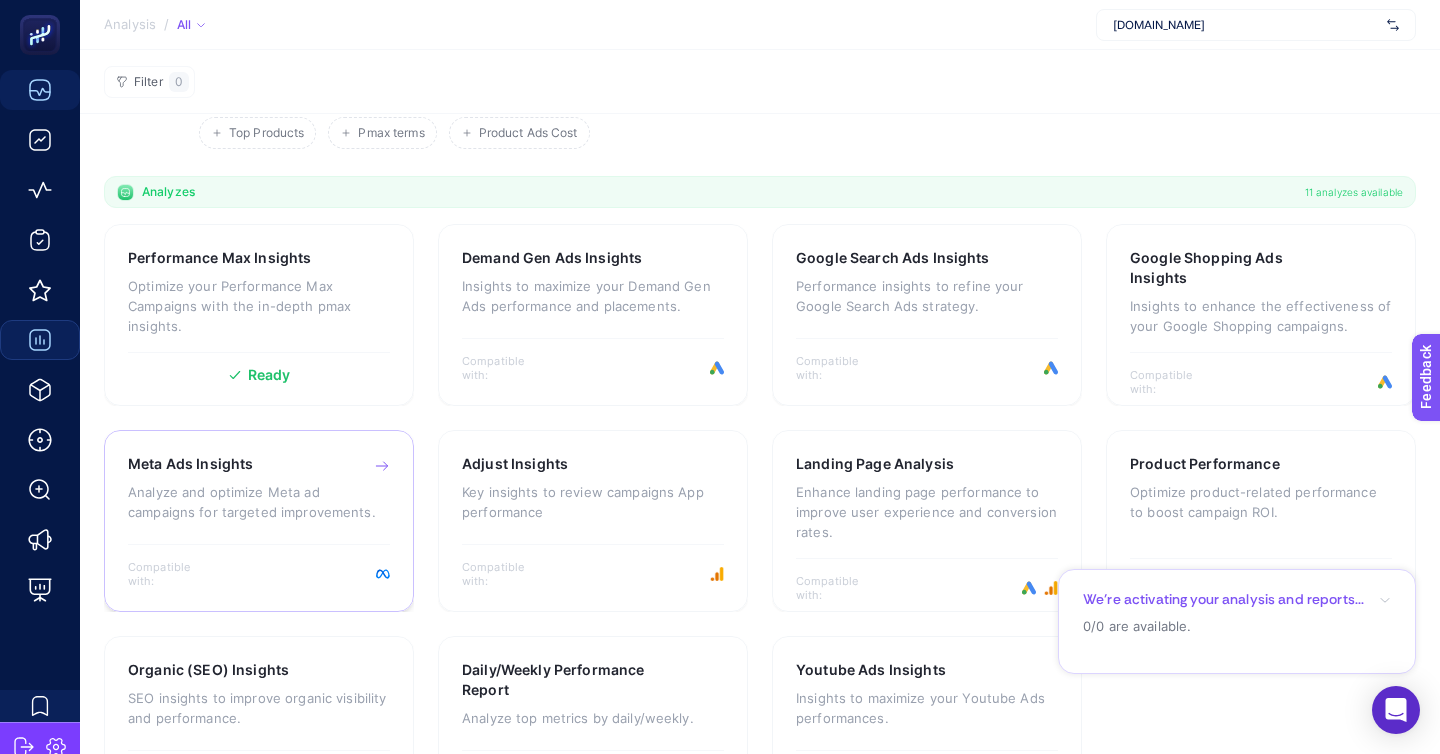 click on "Analyze and optimize Meta ad campaigns for targeted improvements." at bounding box center [259, 502] 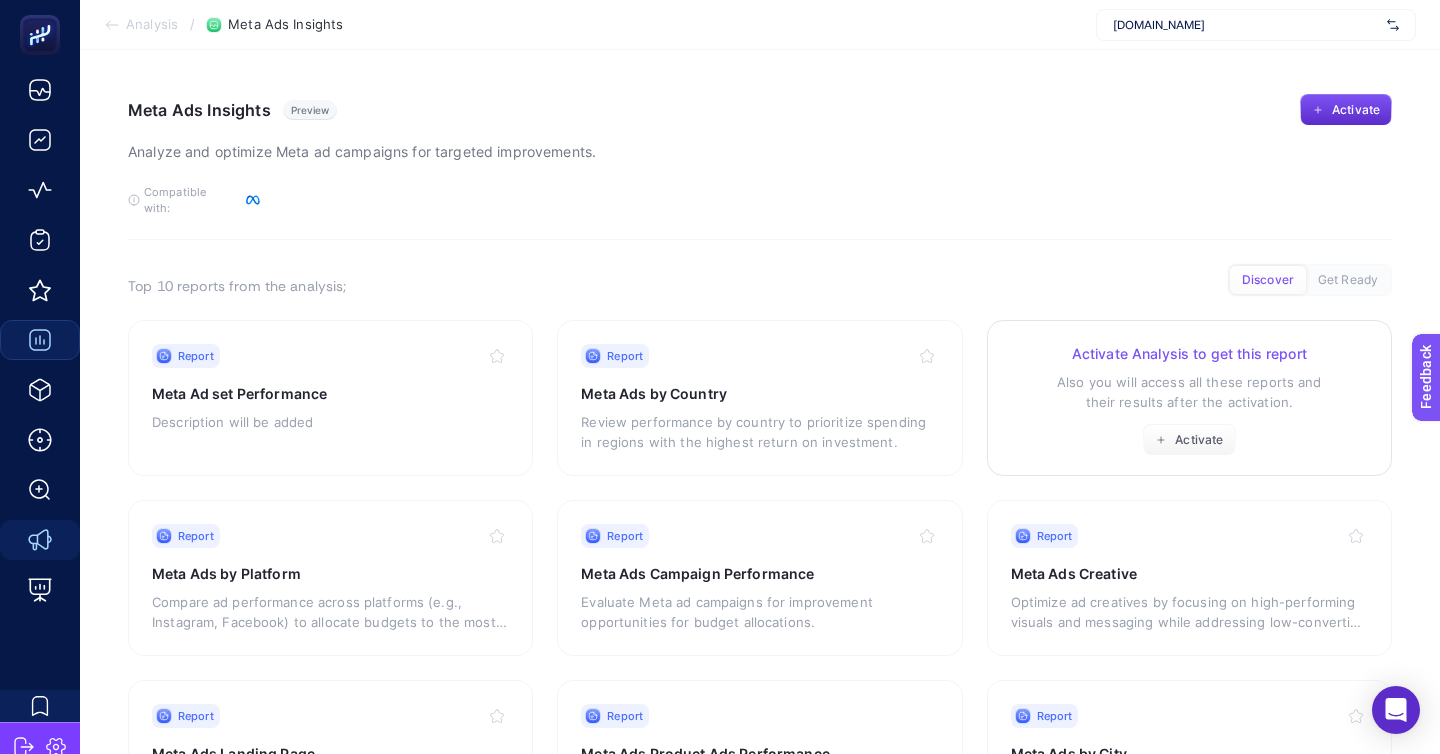 scroll, scrollTop: 0, scrollLeft: 0, axis: both 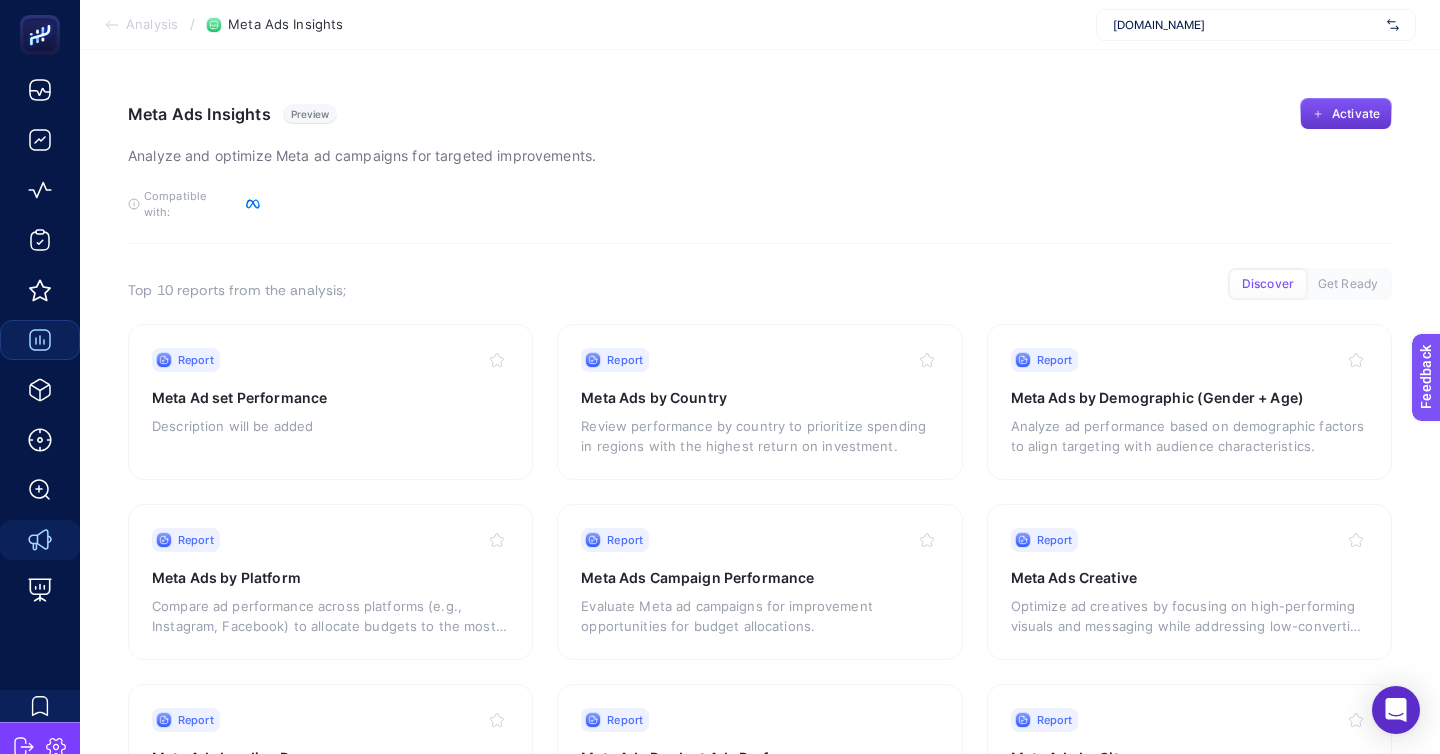 click 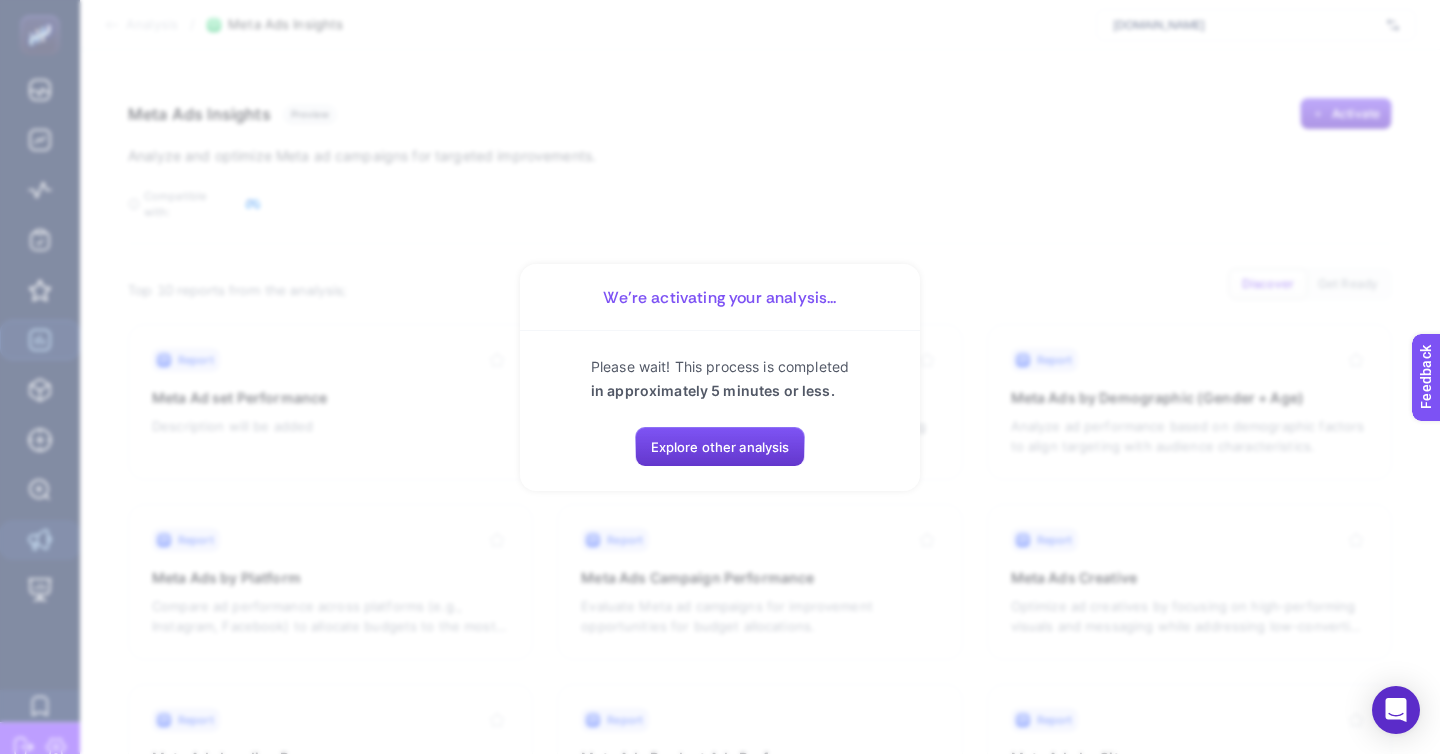 click on "Explore other analysis" 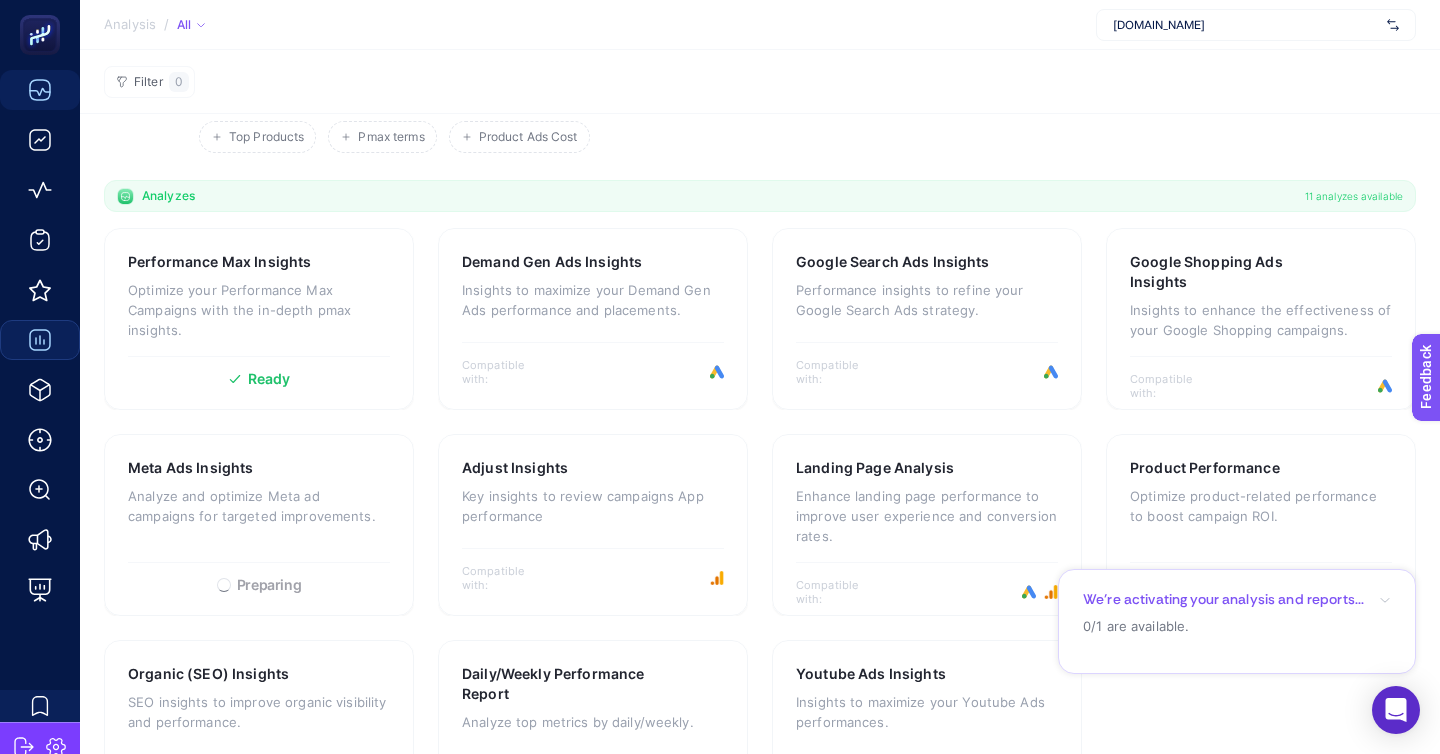 scroll, scrollTop: 127, scrollLeft: 0, axis: vertical 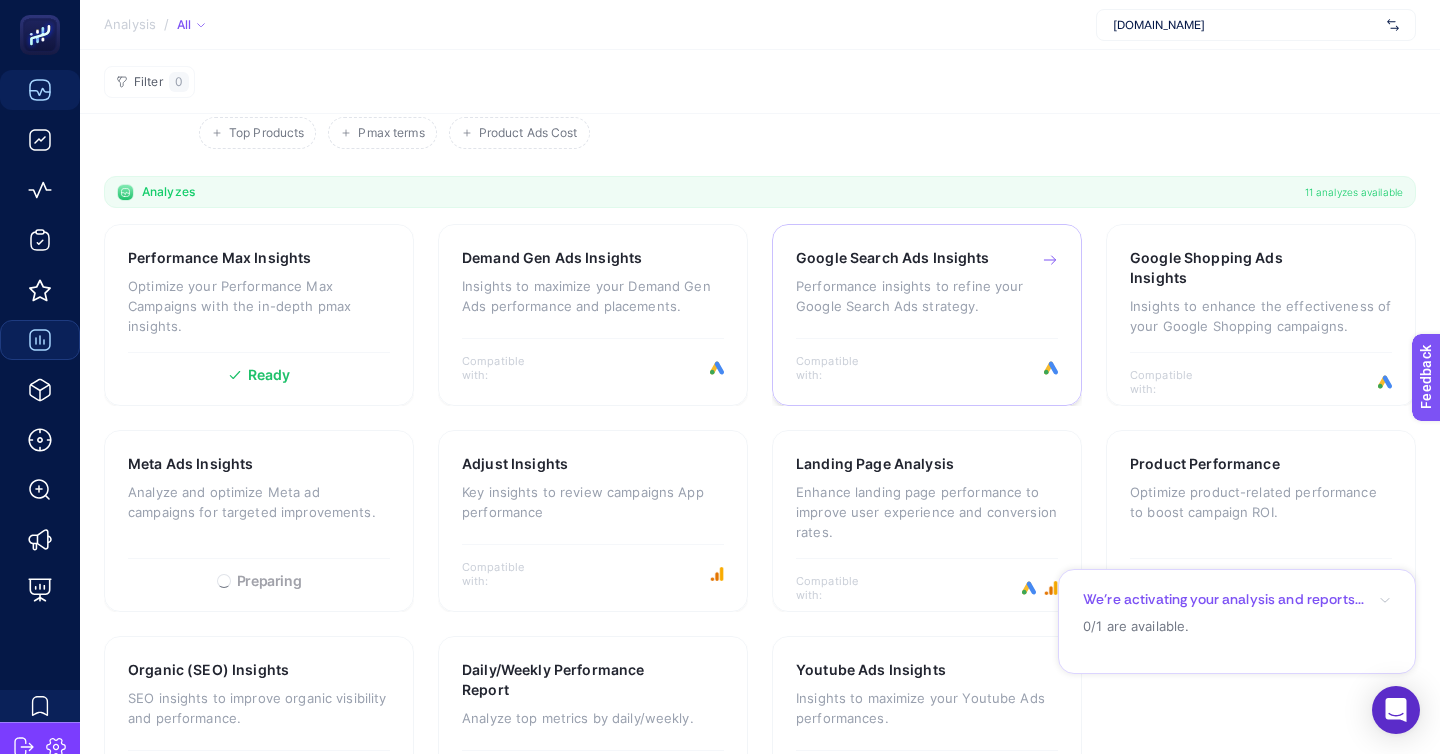 click on "Performance insights to refine your Google Search Ads strategy." at bounding box center [927, 296] 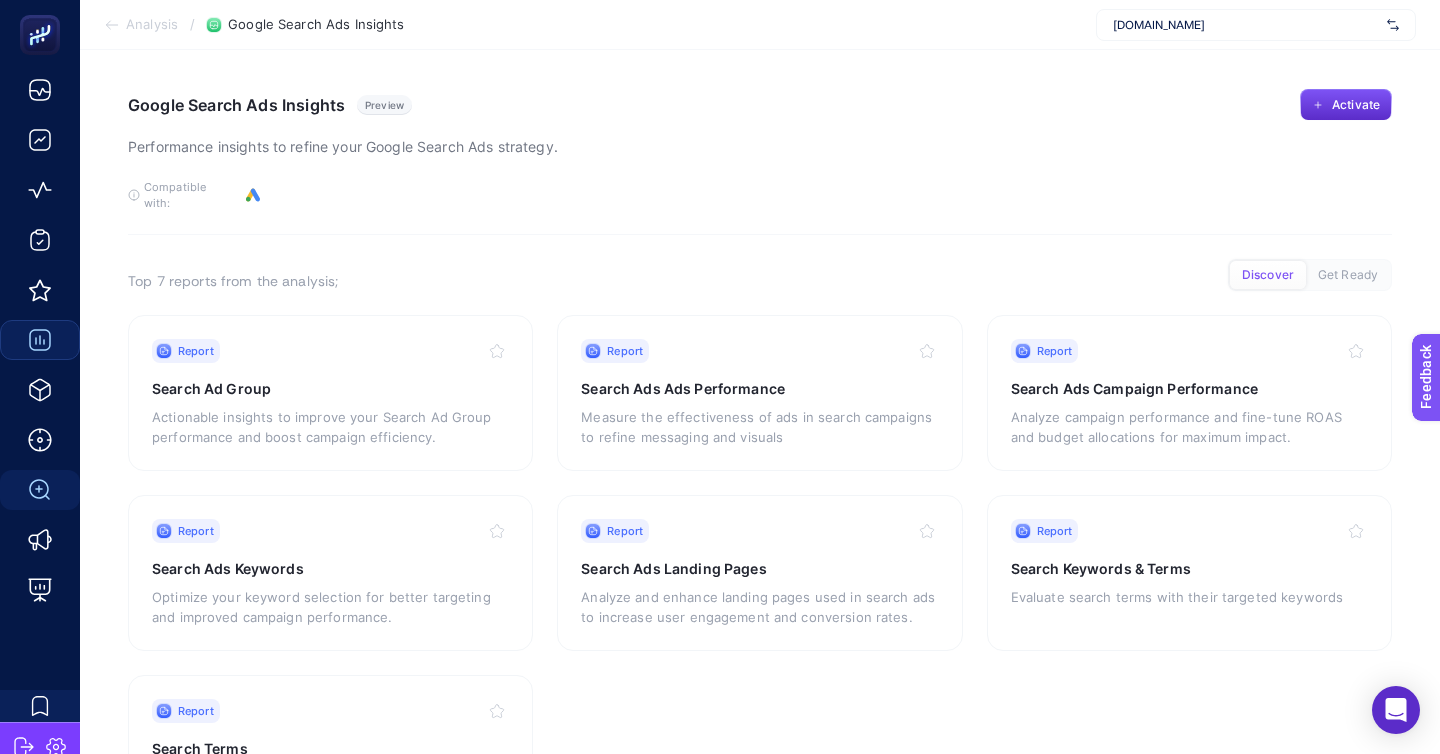 scroll, scrollTop: 0, scrollLeft: 0, axis: both 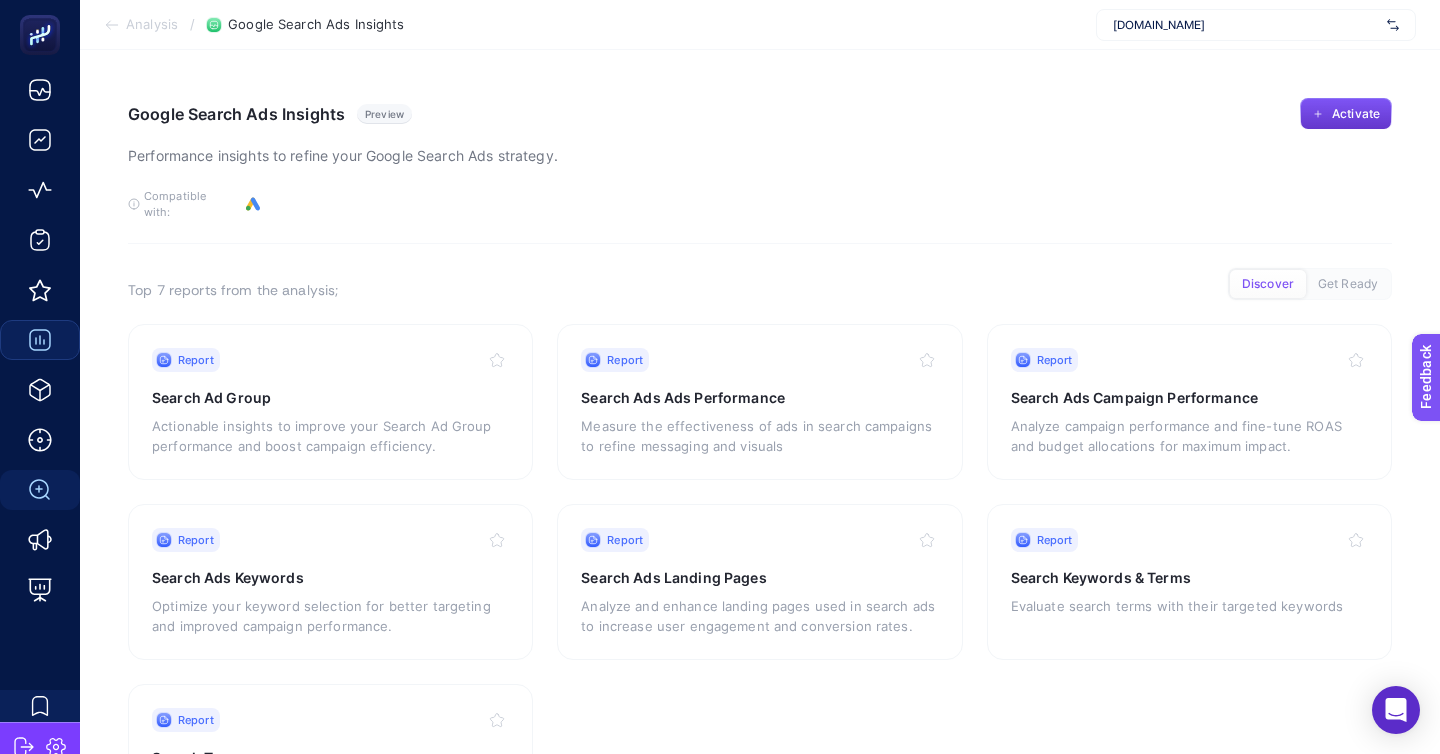 click on "Activate" 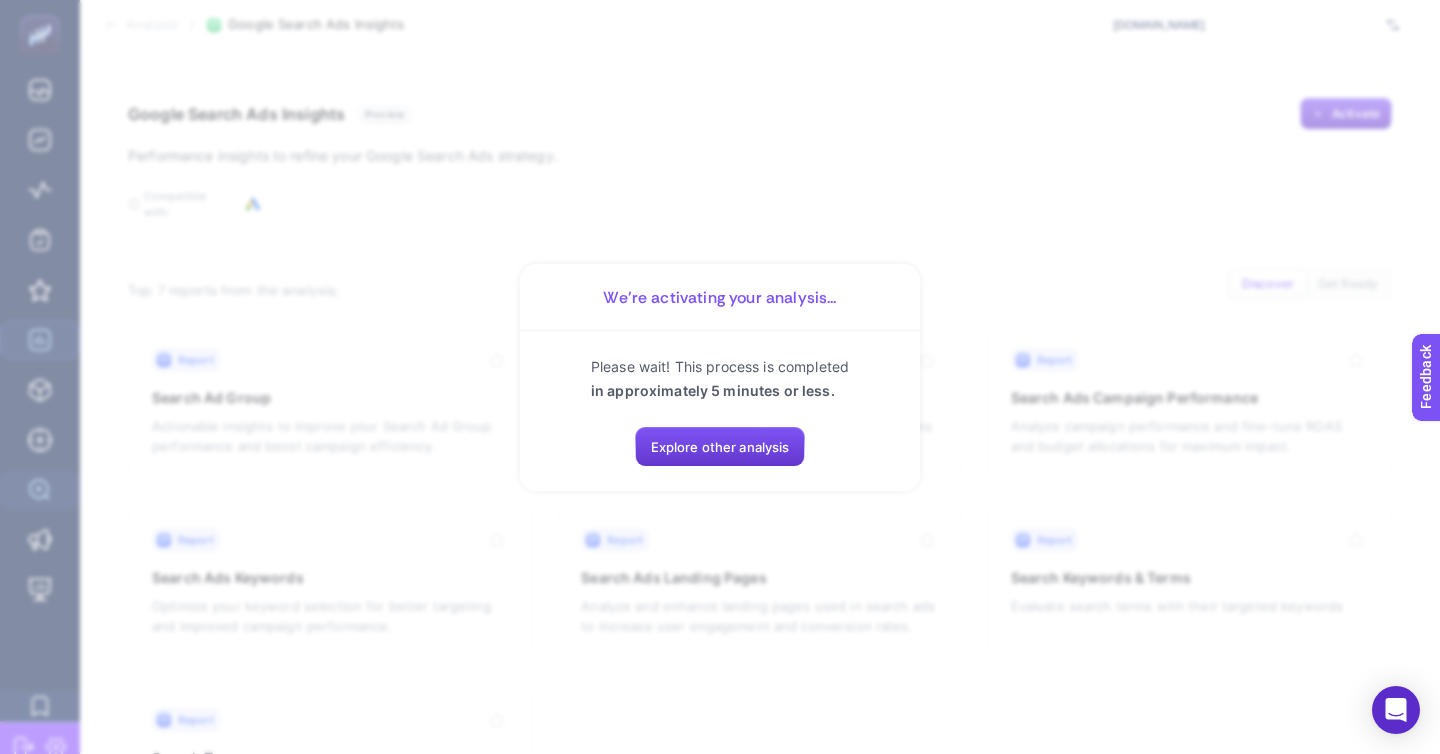 click on "Explore other analysis" at bounding box center (720, 447) 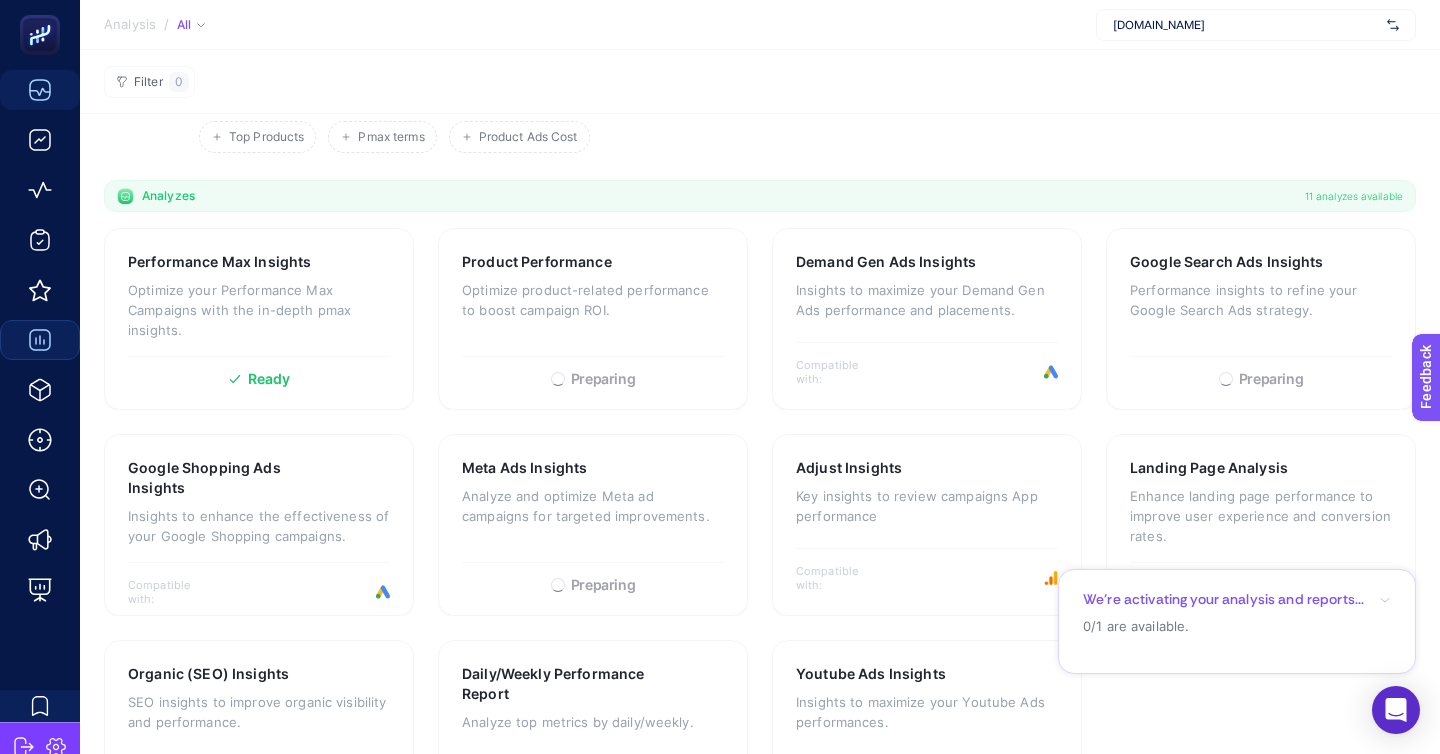 scroll, scrollTop: 127, scrollLeft: 0, axis: vertical 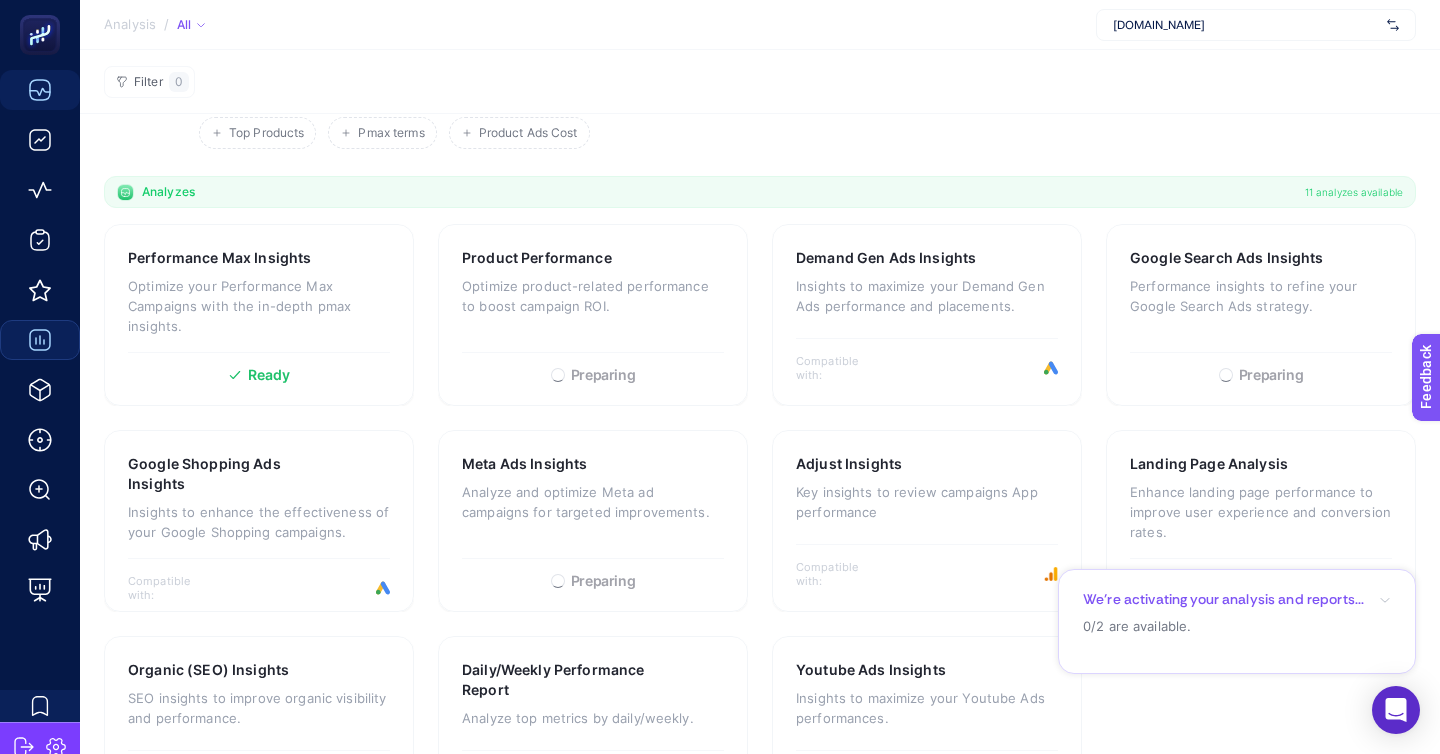 click on "www.reiskuyumculuk.com" at bounding box center (1256, 25) 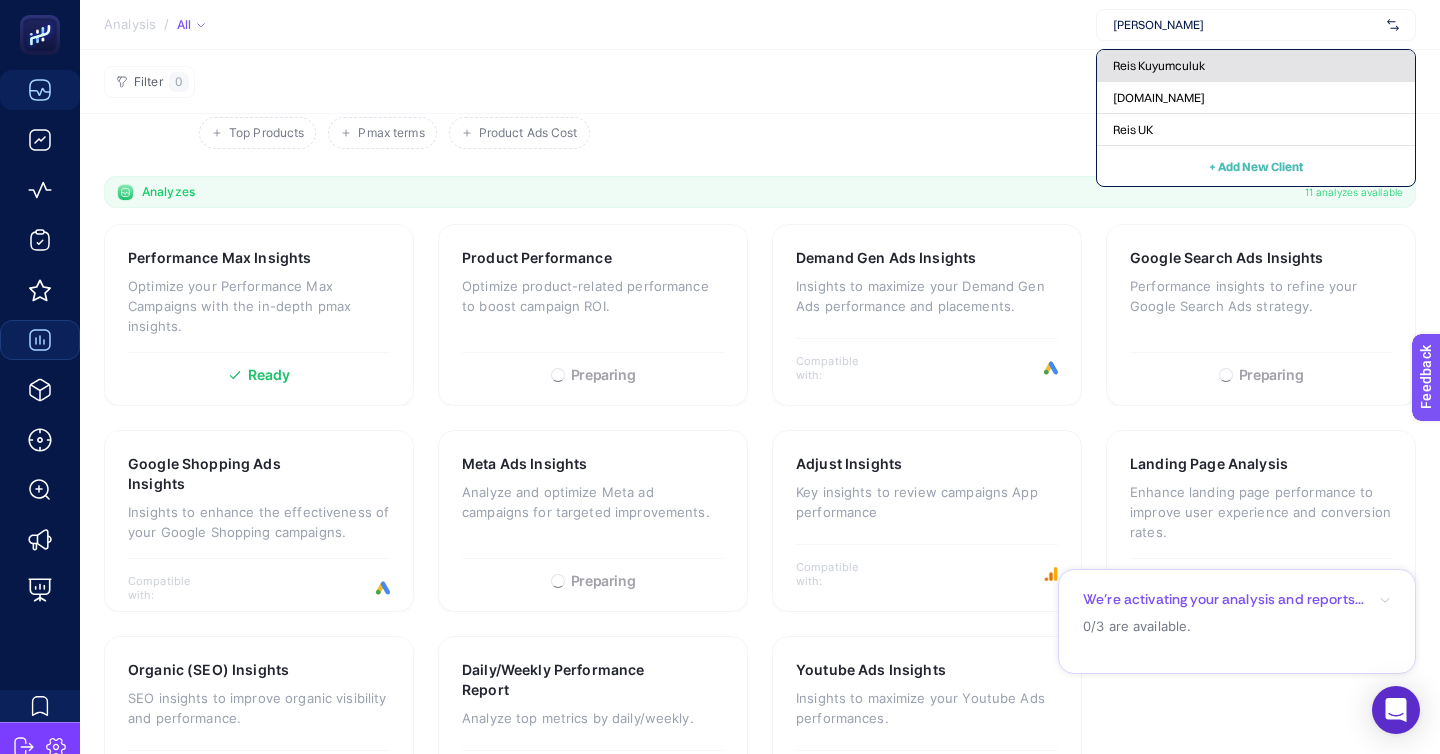 type on "reis" 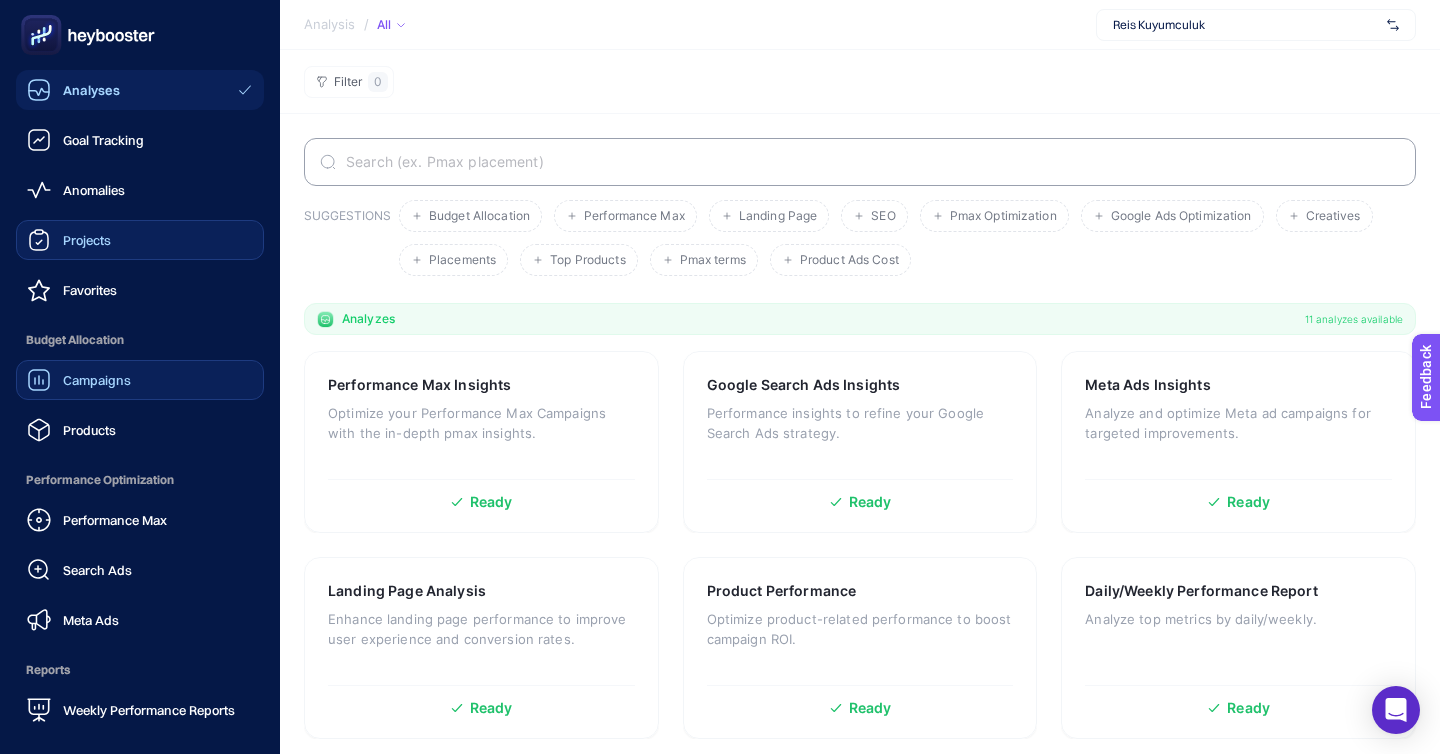 click on "Projects" at bounding box center [140, 240] 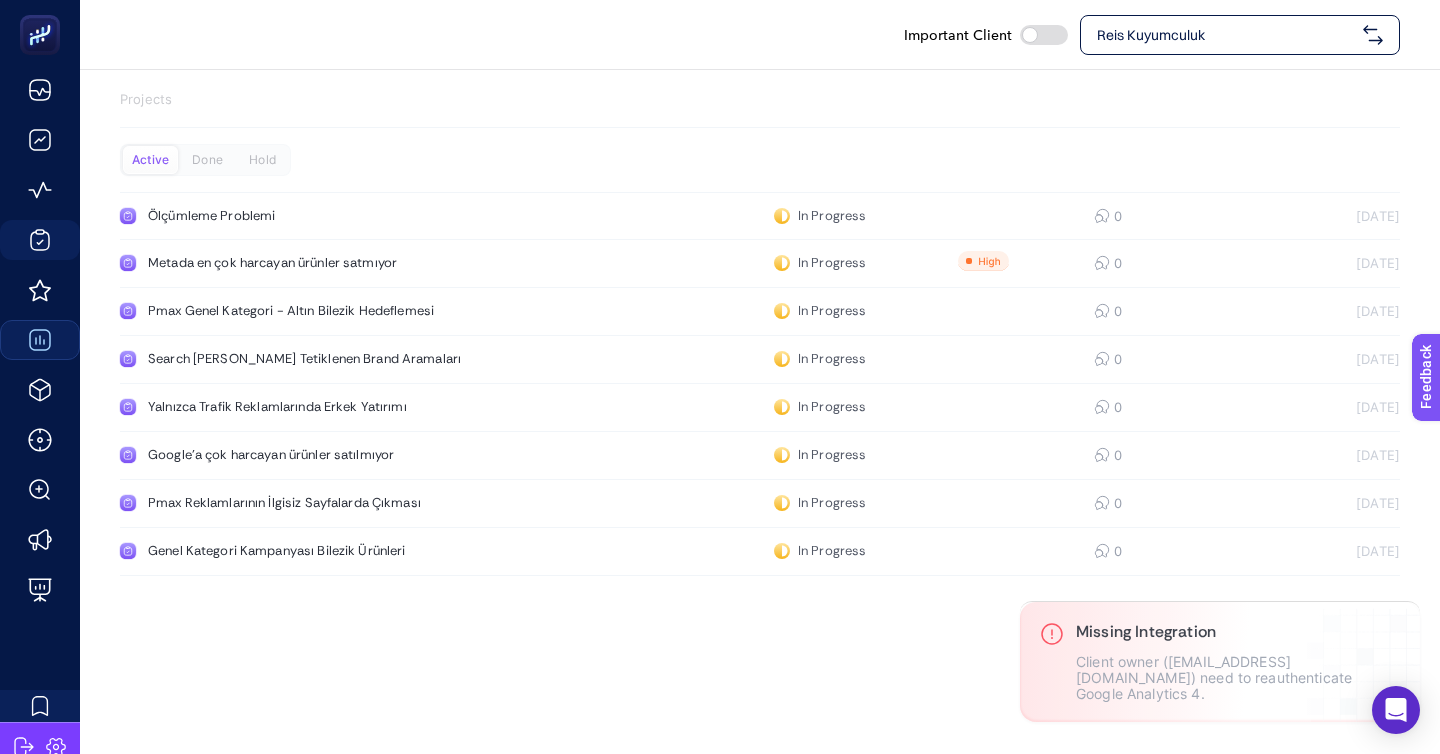 click on "Reis Kuyumculuk" at bounding box center [1240, 35] 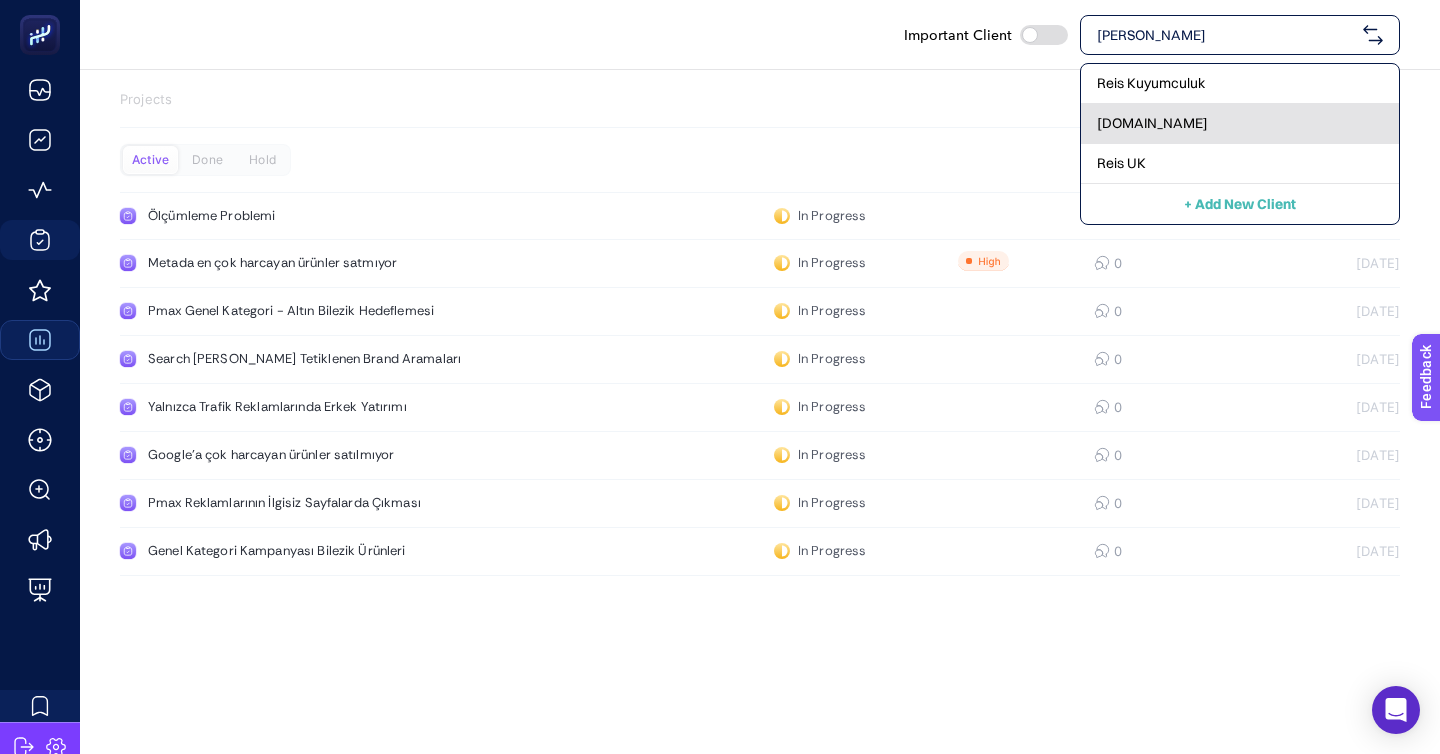 type on "reis" 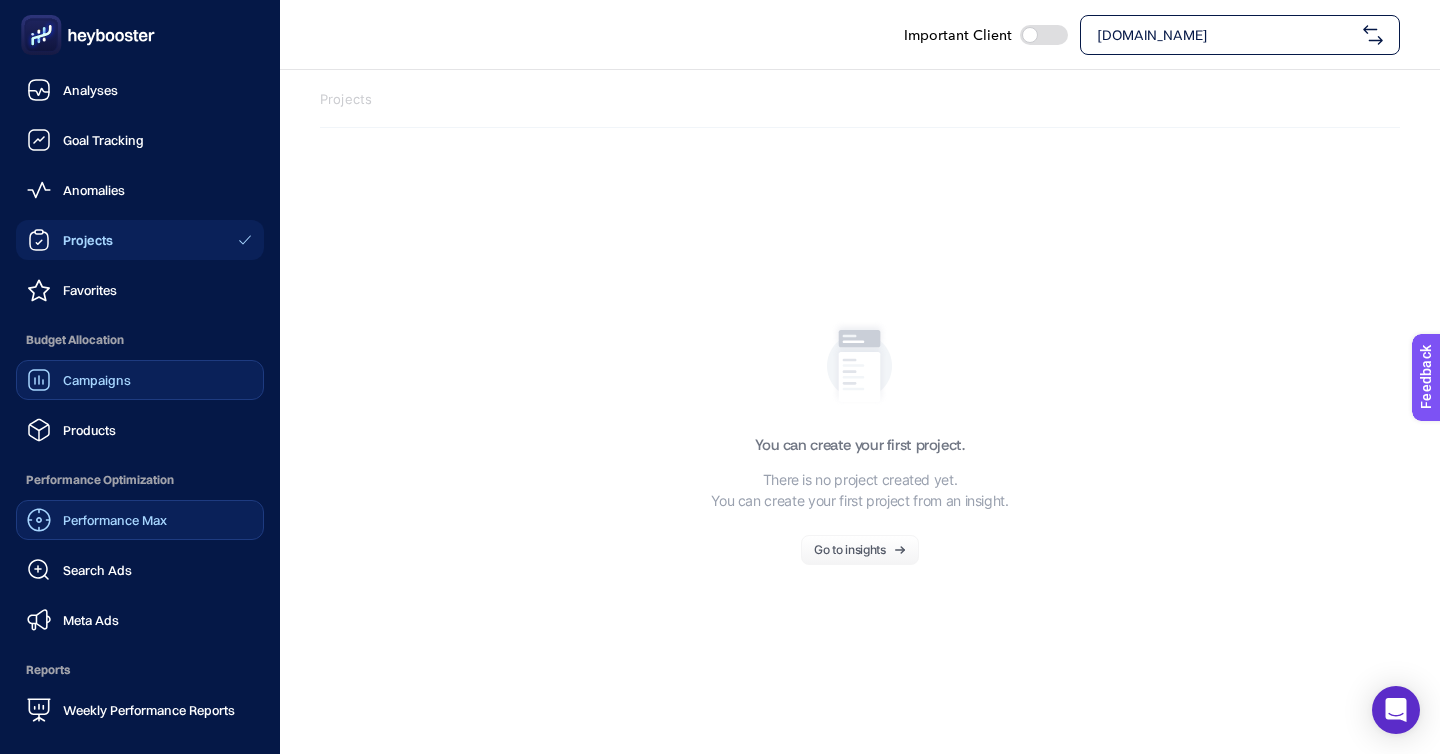 click on "Performance Max" at bounding box center (115, 520) 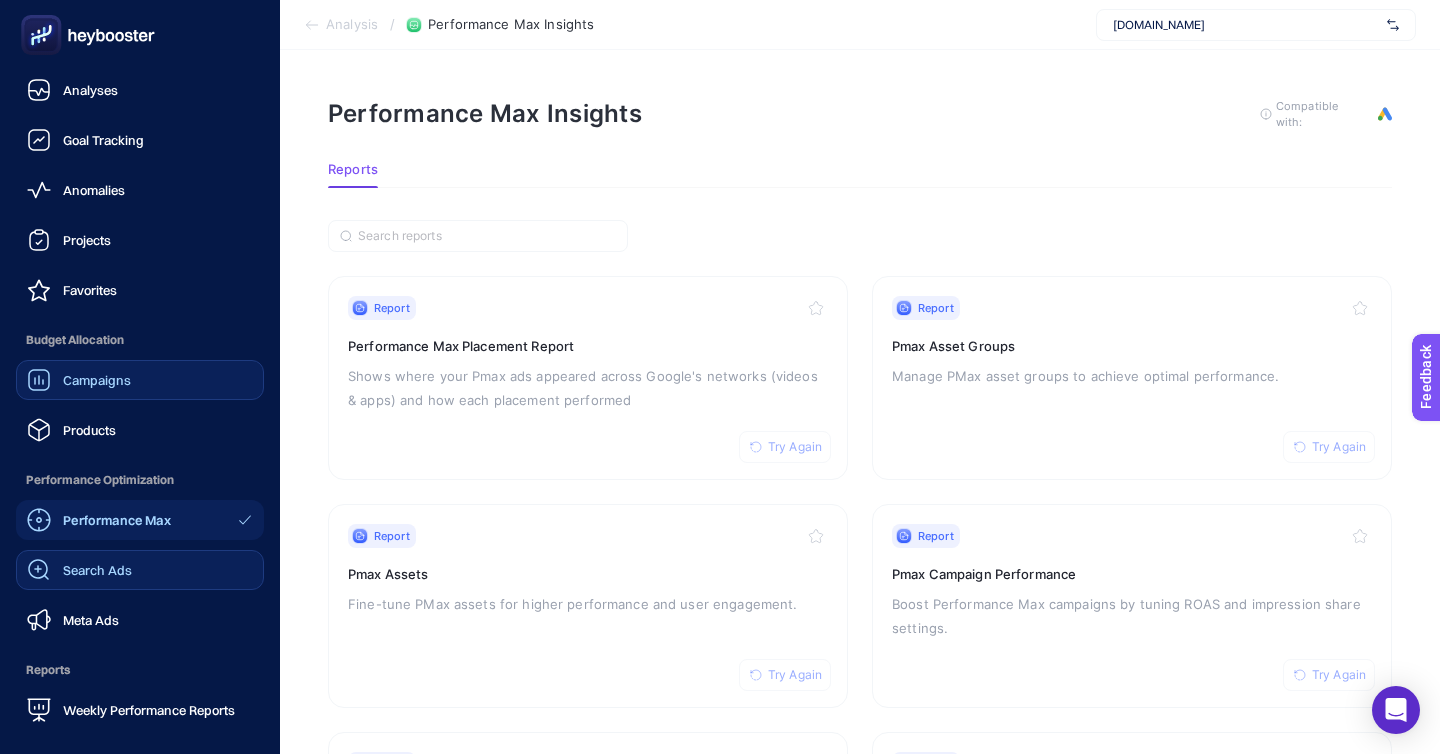 click on "Search Ads" 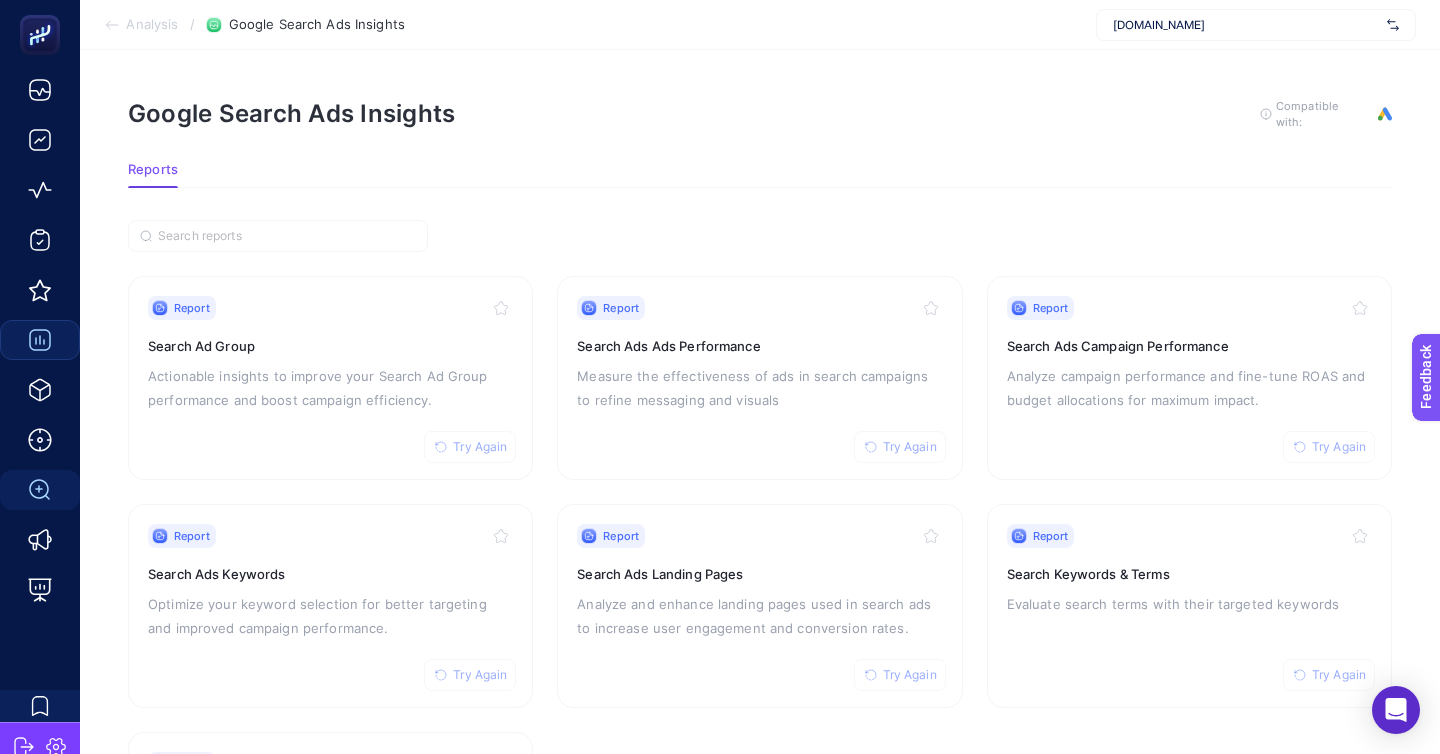 scroll, scrollTop: 172, scrollLeft: 0, axis: vertical 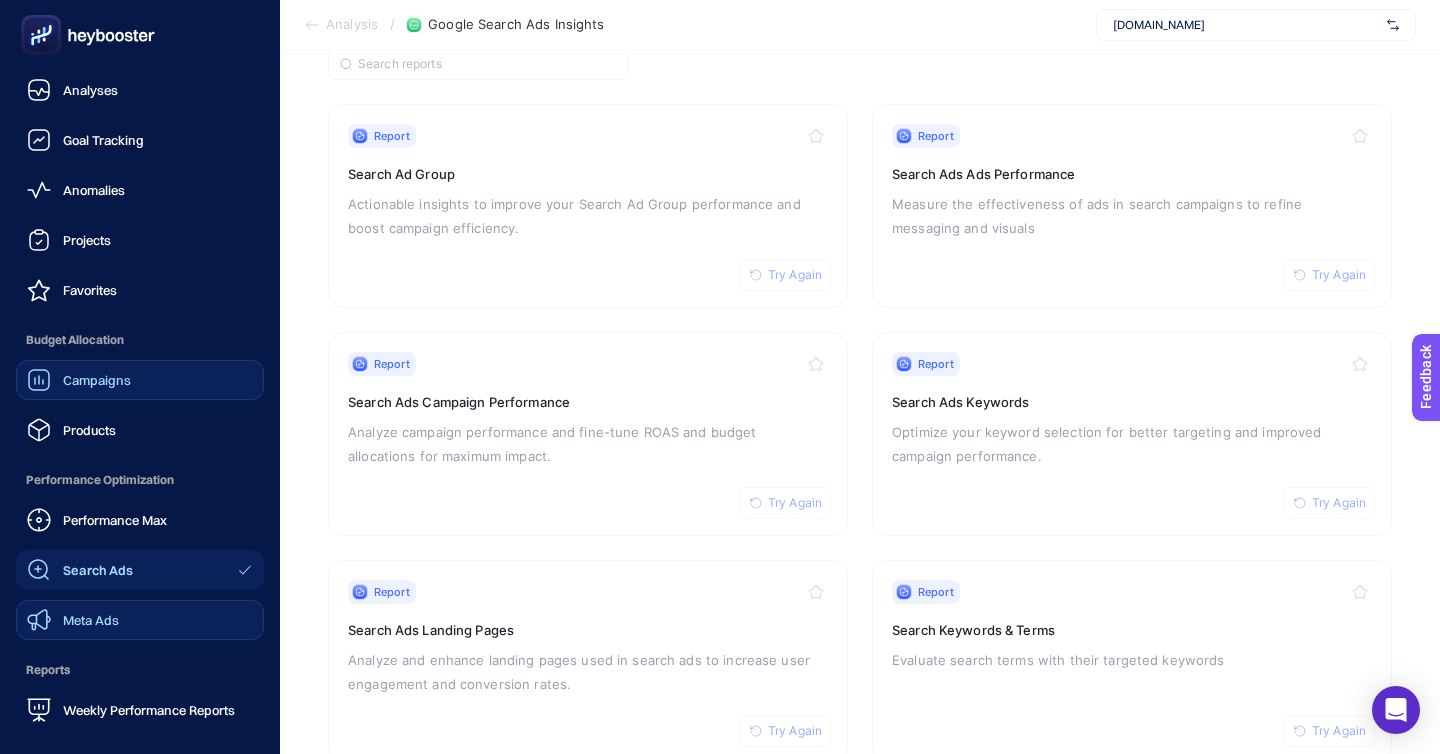 click on "Meta Ads" at bounding box center [91, 620] 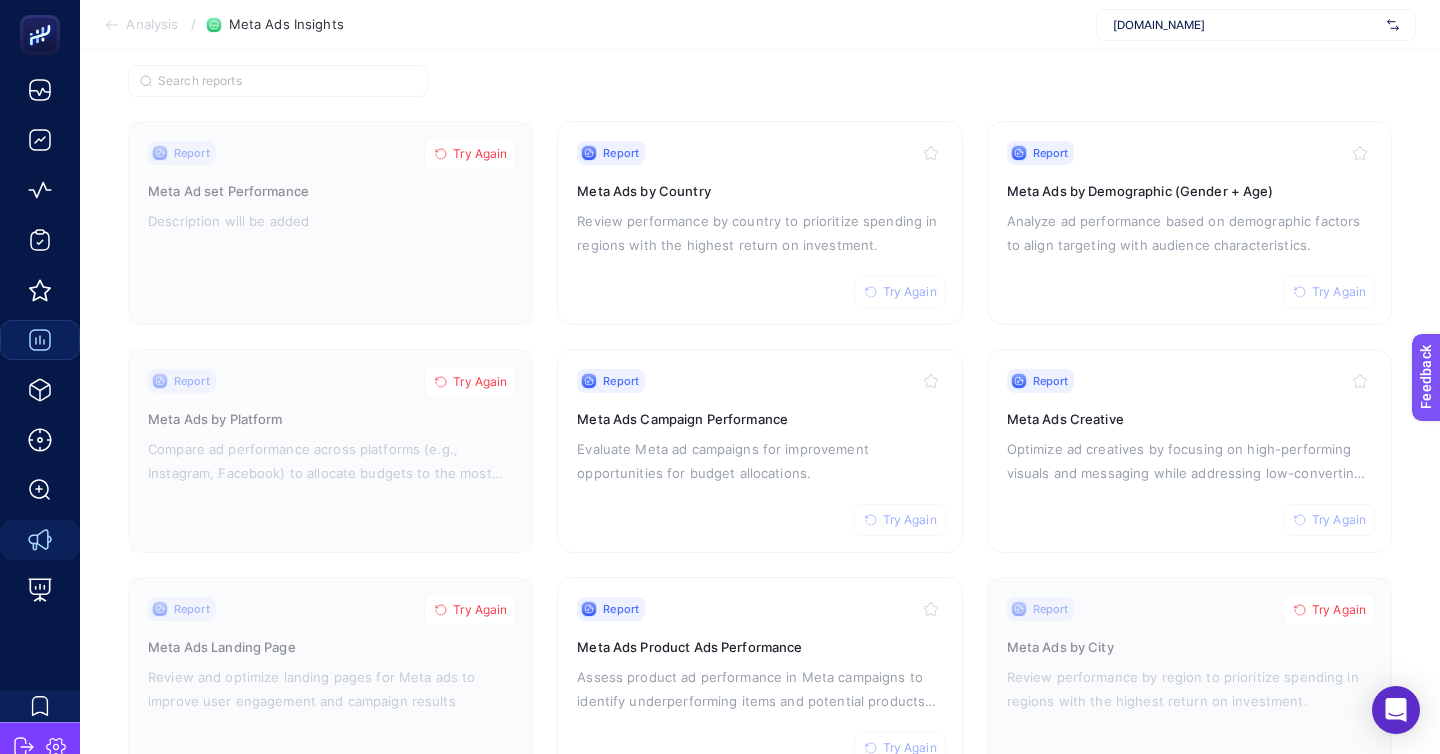 scroll, scrollTop: 152, scrollLeft: 0, axis: vertical 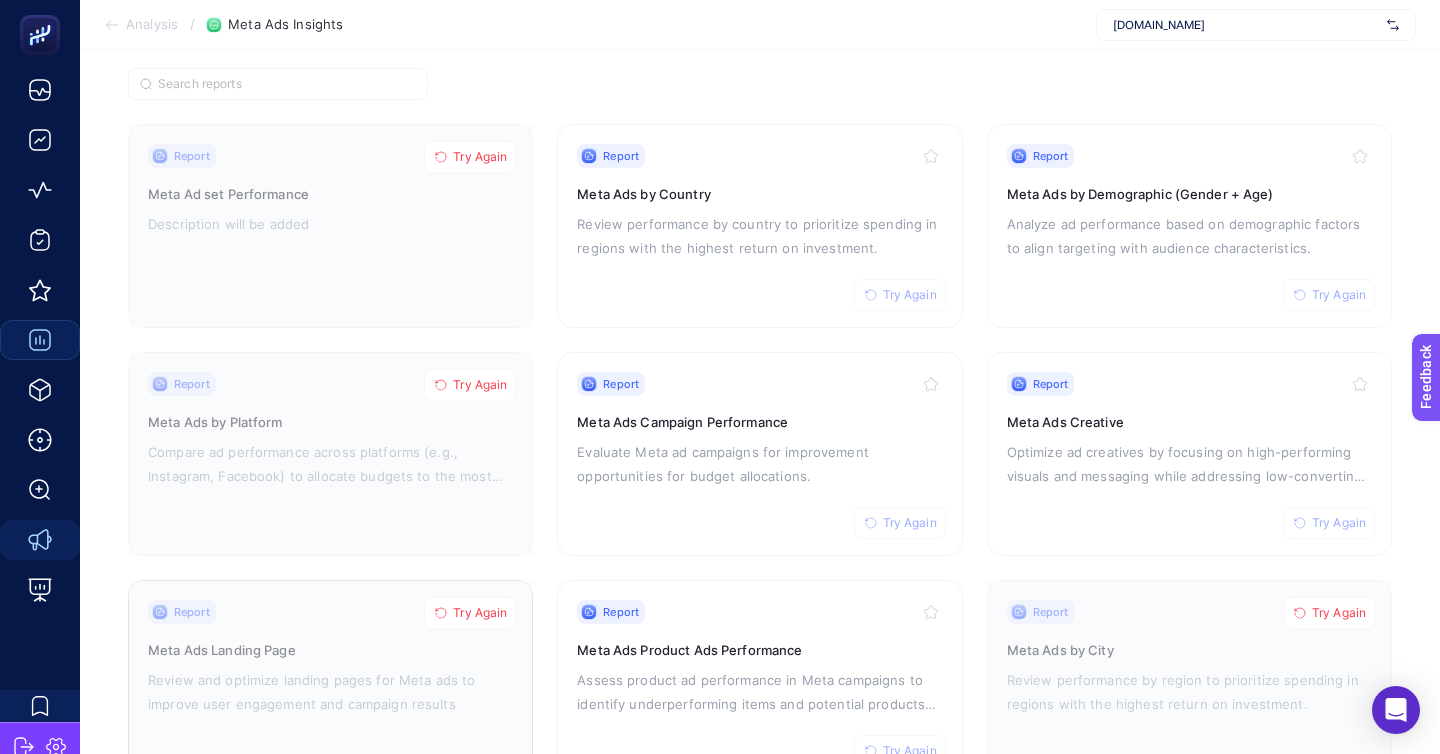 click on "Try Again" at bounding box center (480, 613) 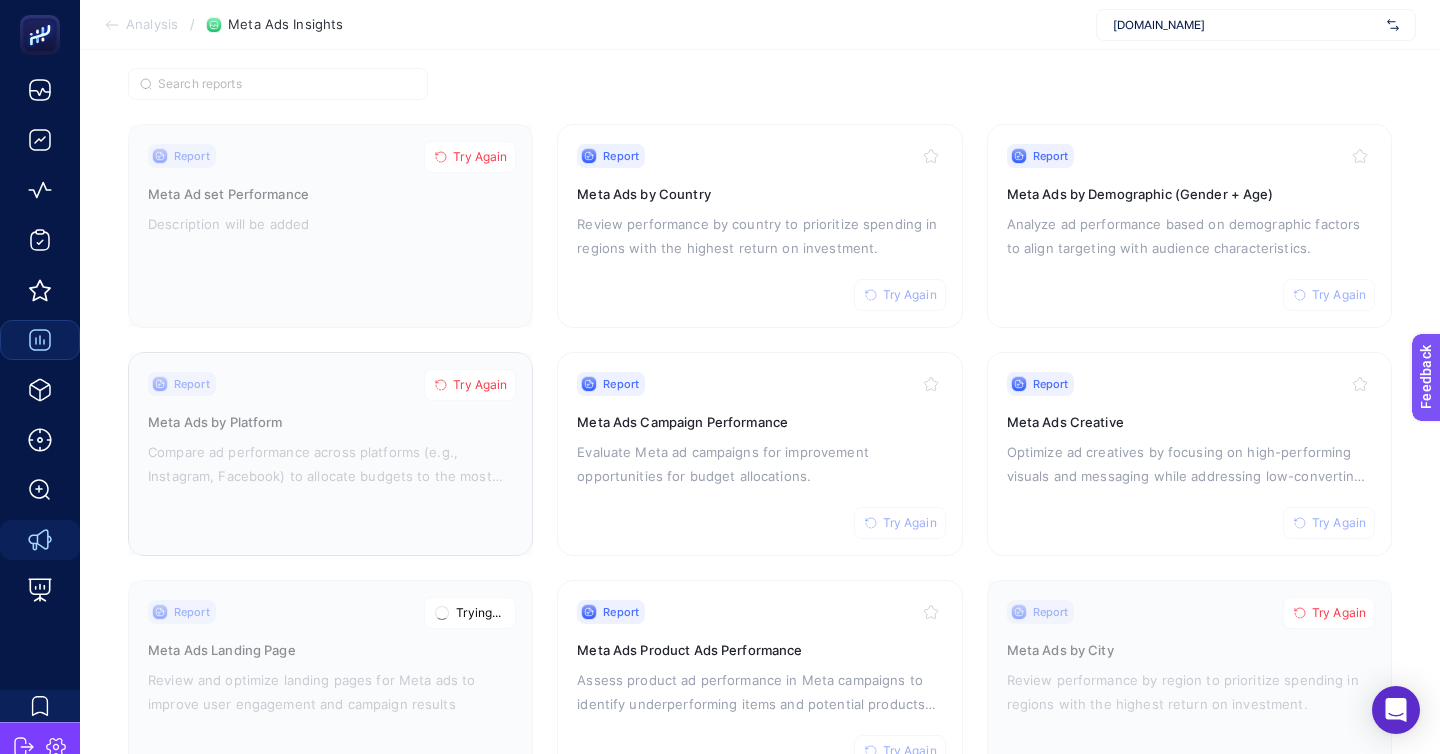 click on "Try Again" at bounding box center [470, 385] 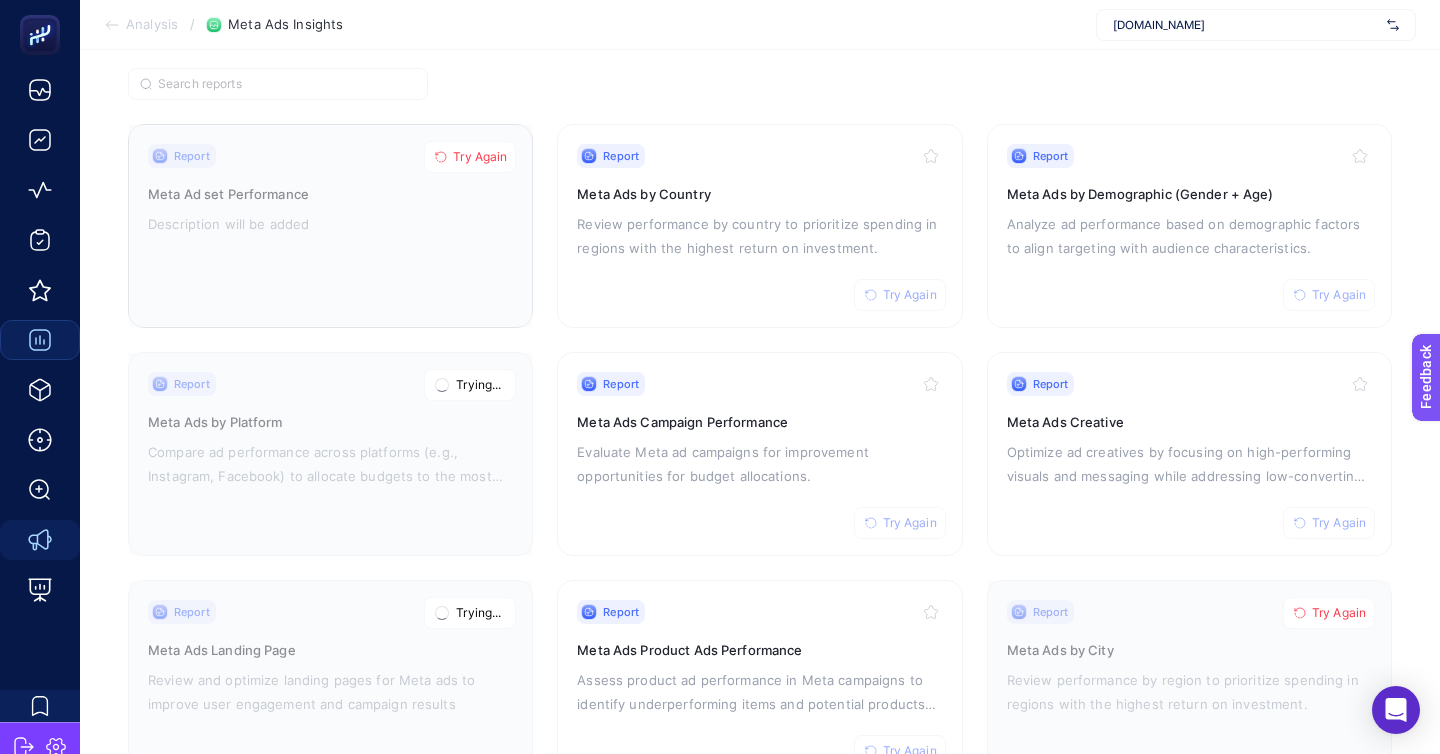 click on "Try Again" at bounding box center [480, 157] 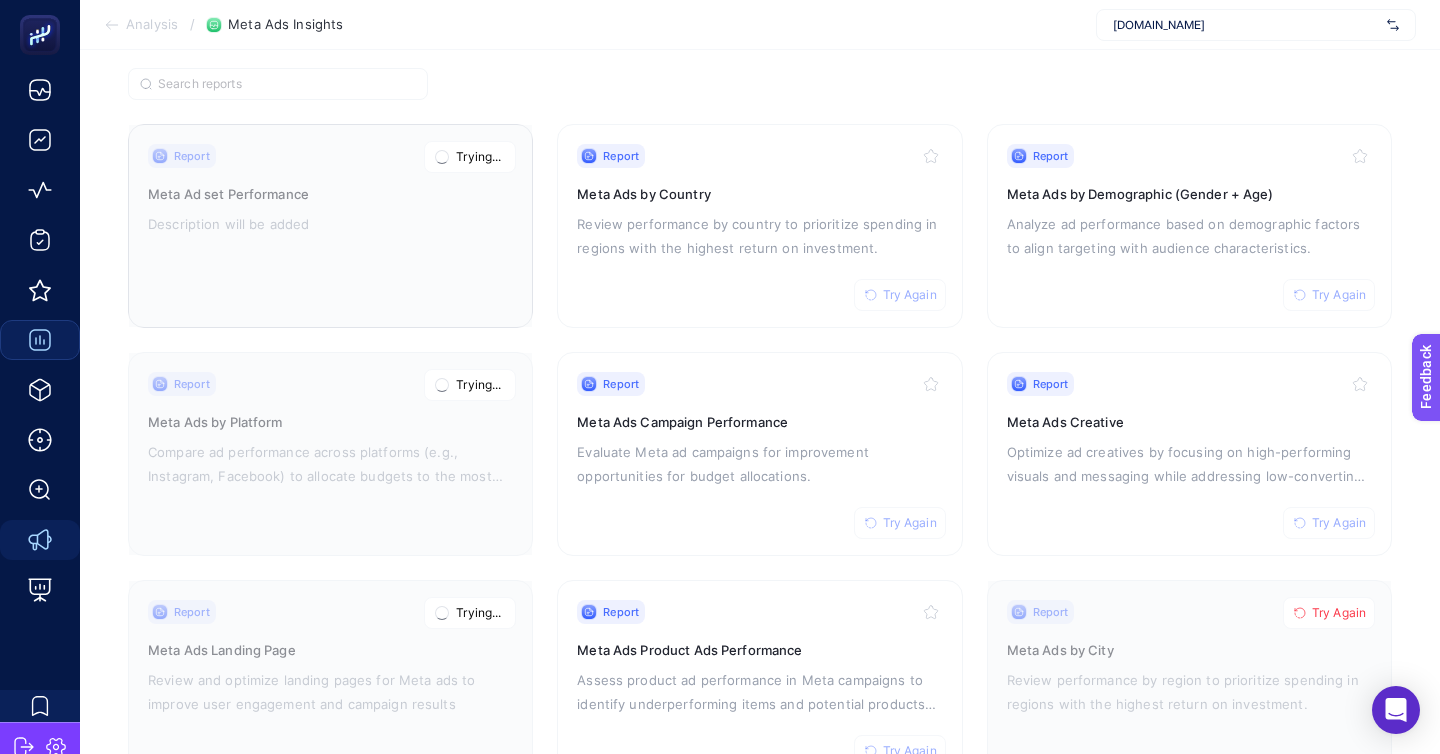 scroll, scrollTop: 0, scrollLeft: 0, axis: both 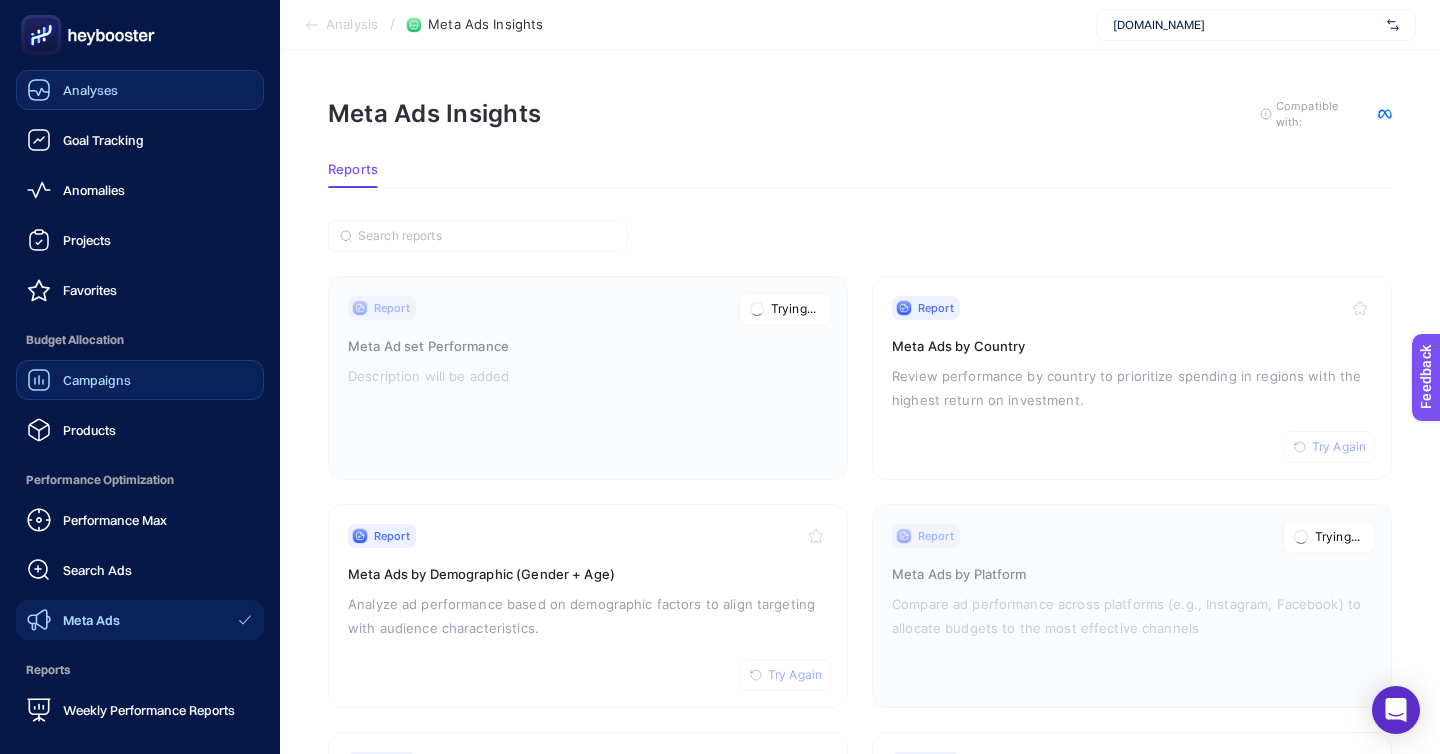 click on "Analyses" at bounding box center [140, 90] 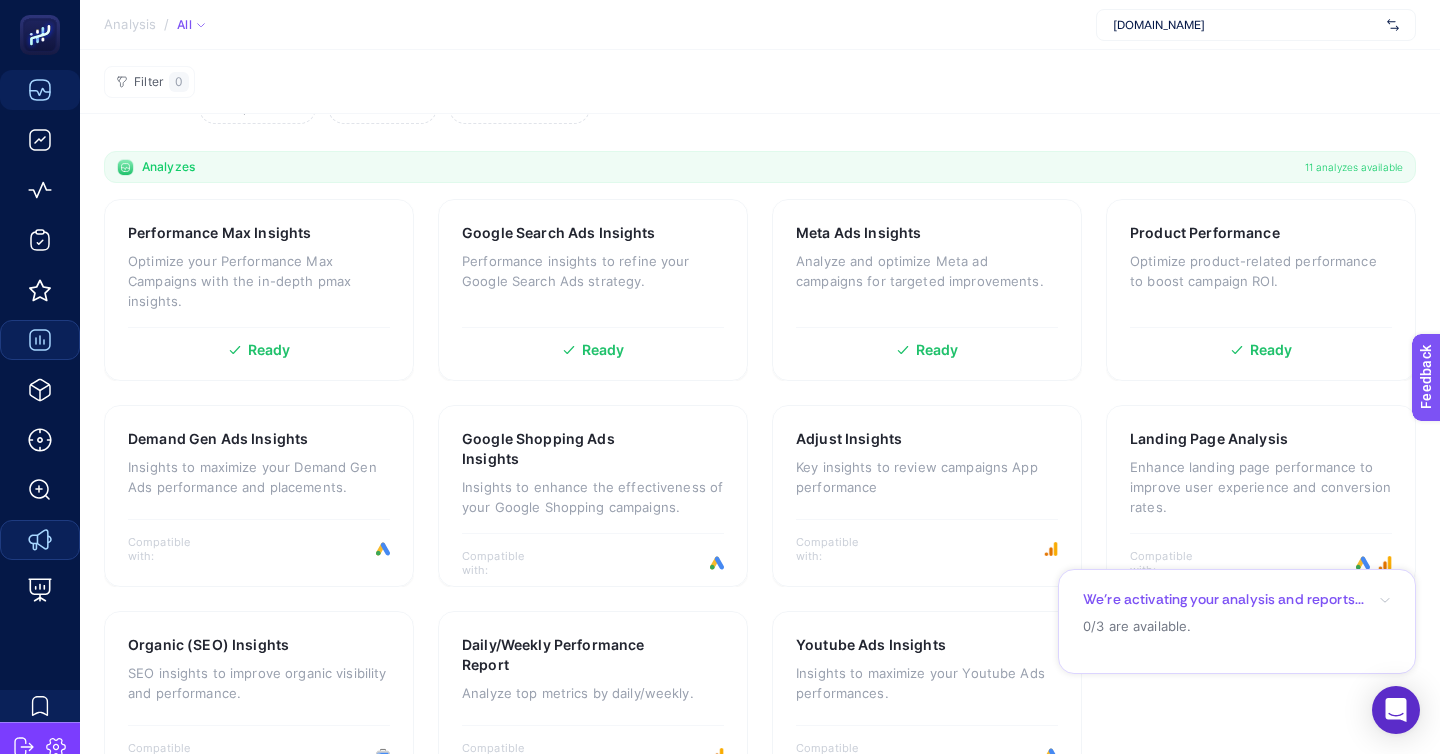 scroll, scrollTop: 153, scrollLeft: 0, axis: vertical 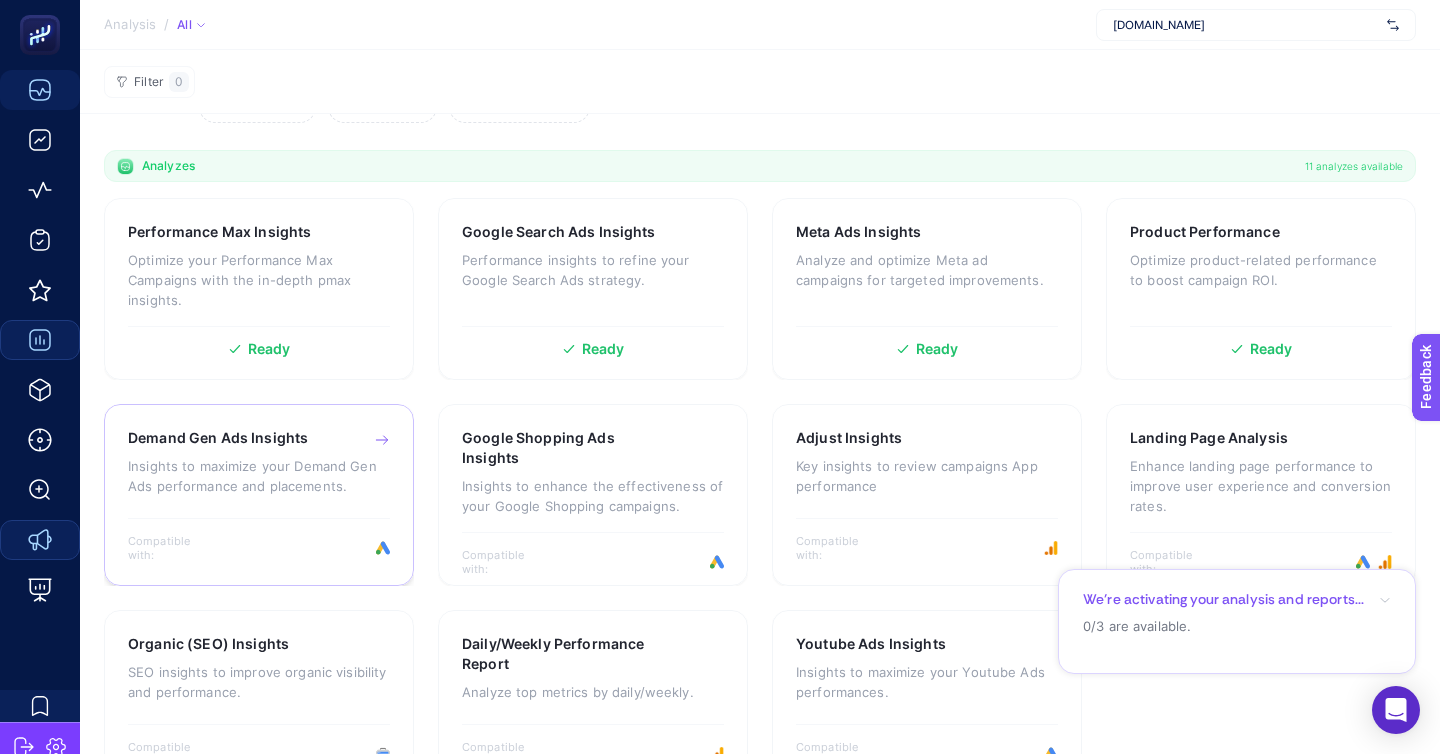 click on "Demand Gen Ads Insights Insights to maximize your Demand Gen Ads performance and placements." at bounding box center [259, 471] 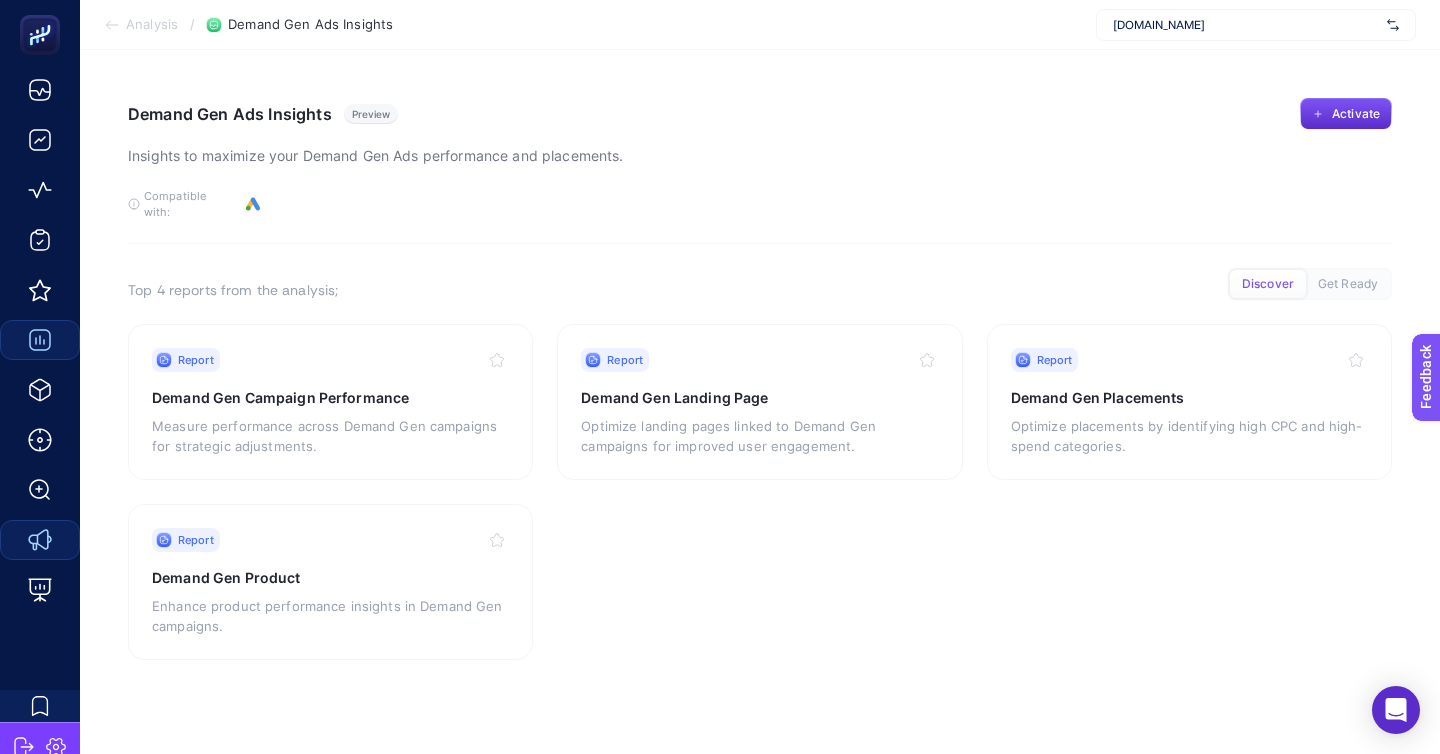 scroll, scrollTop: 0, scrollLeft: 0, axis: both 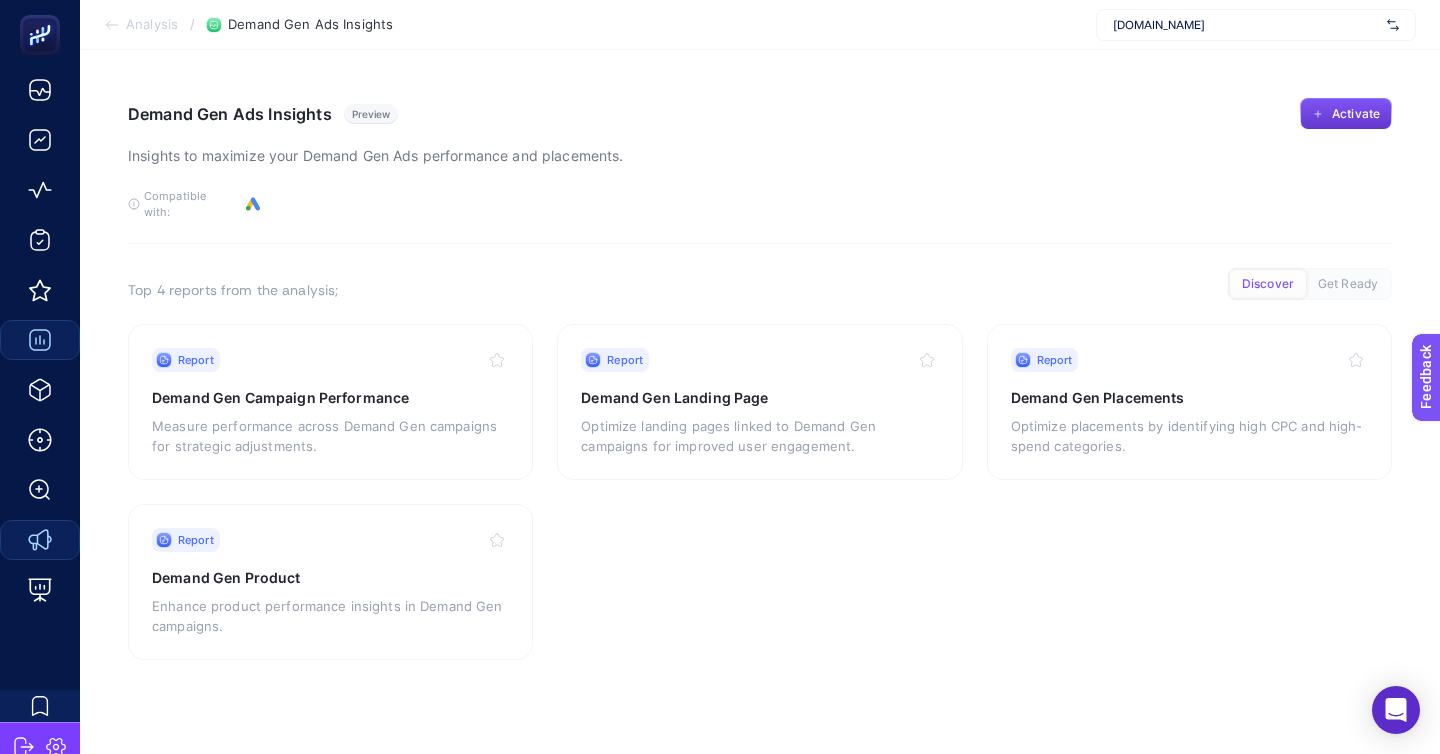 click on "Activate" at bounding box center [1346, 114] 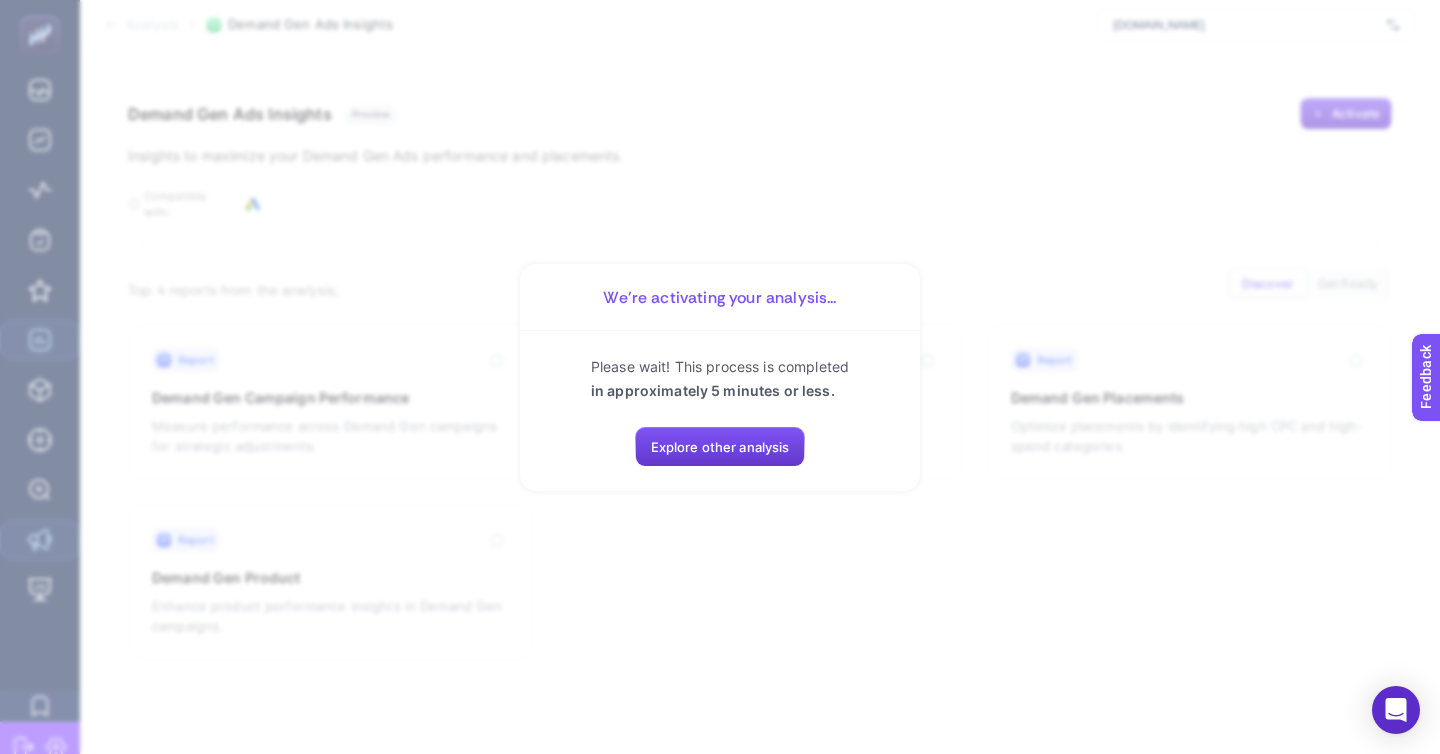 click on "Explore other analysis" 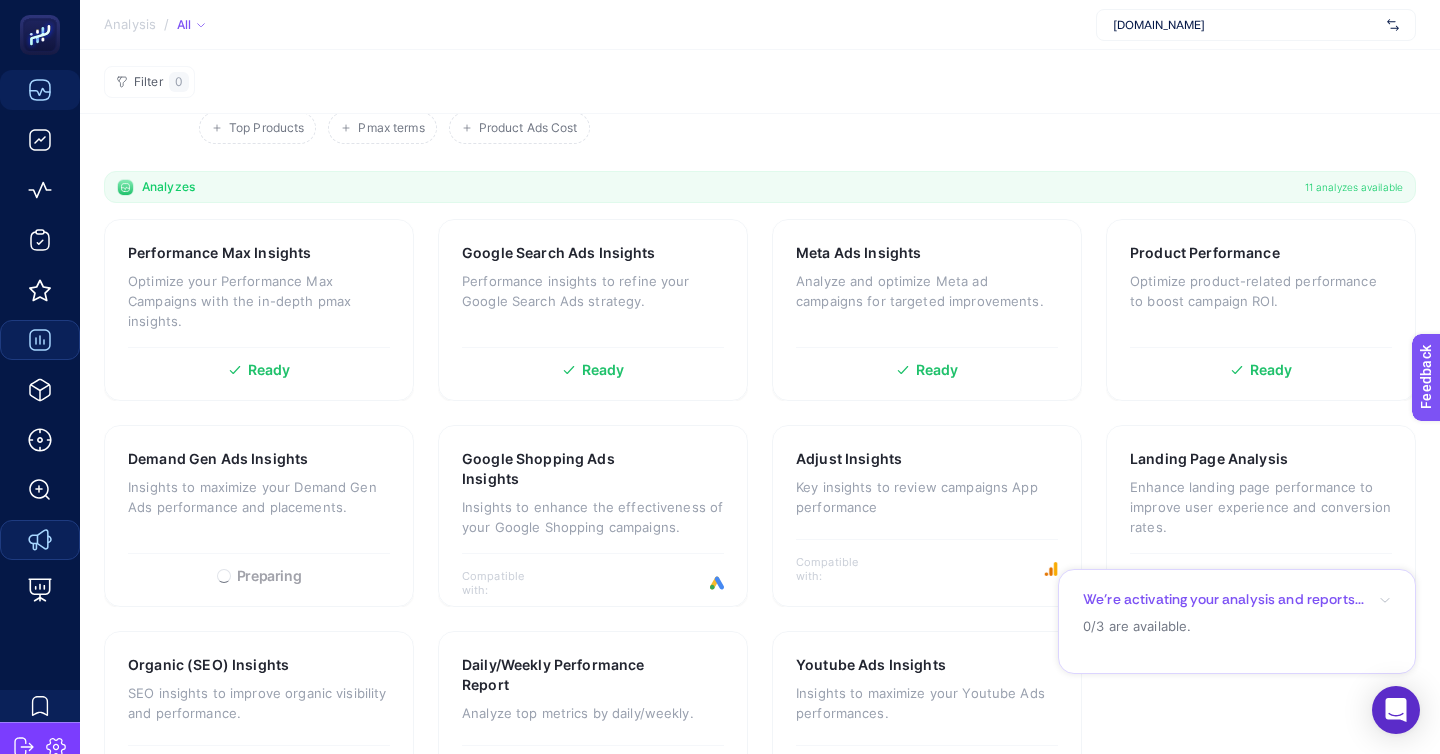 scroll, scrollTop: 153, scrollLeft: 0, axis: vertical 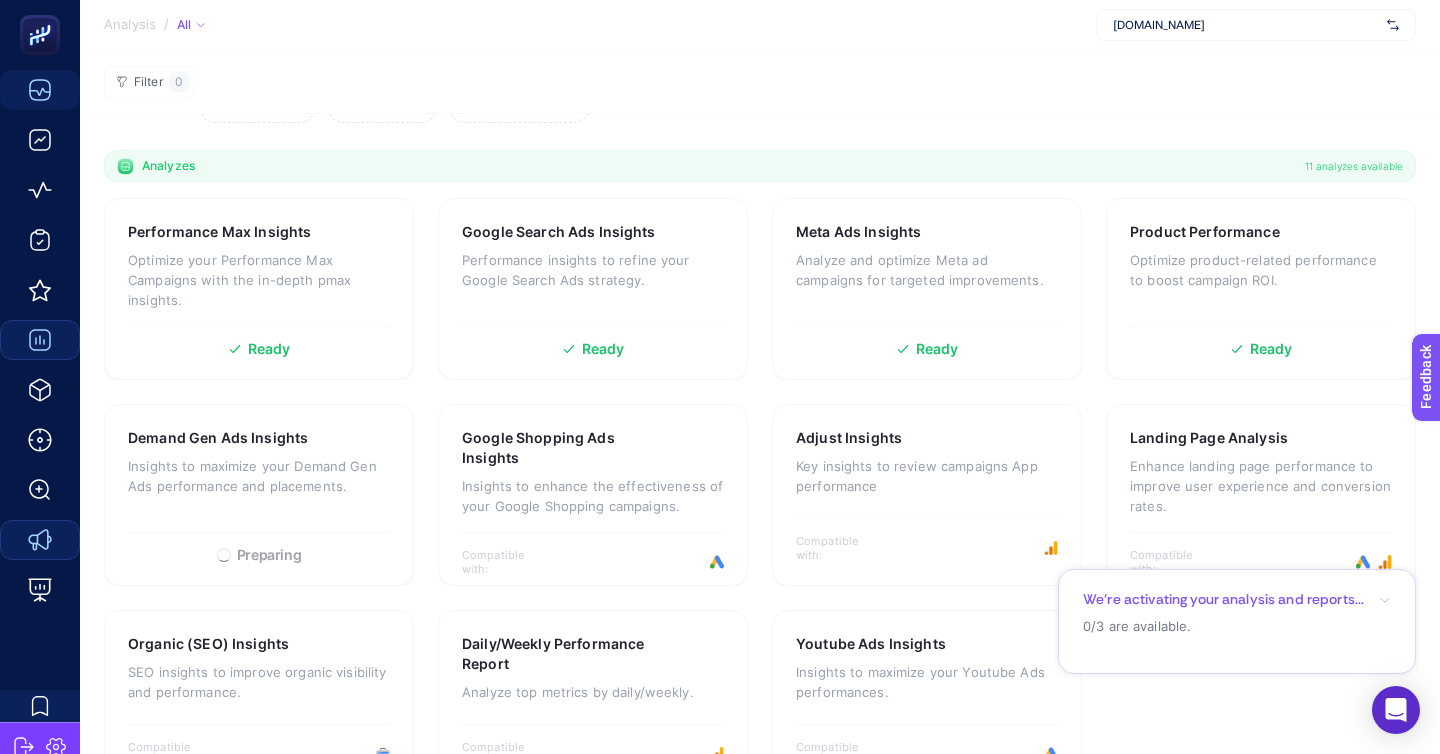 click on "[DOMAIN_NAME]" at bounding box center (1246, 25) 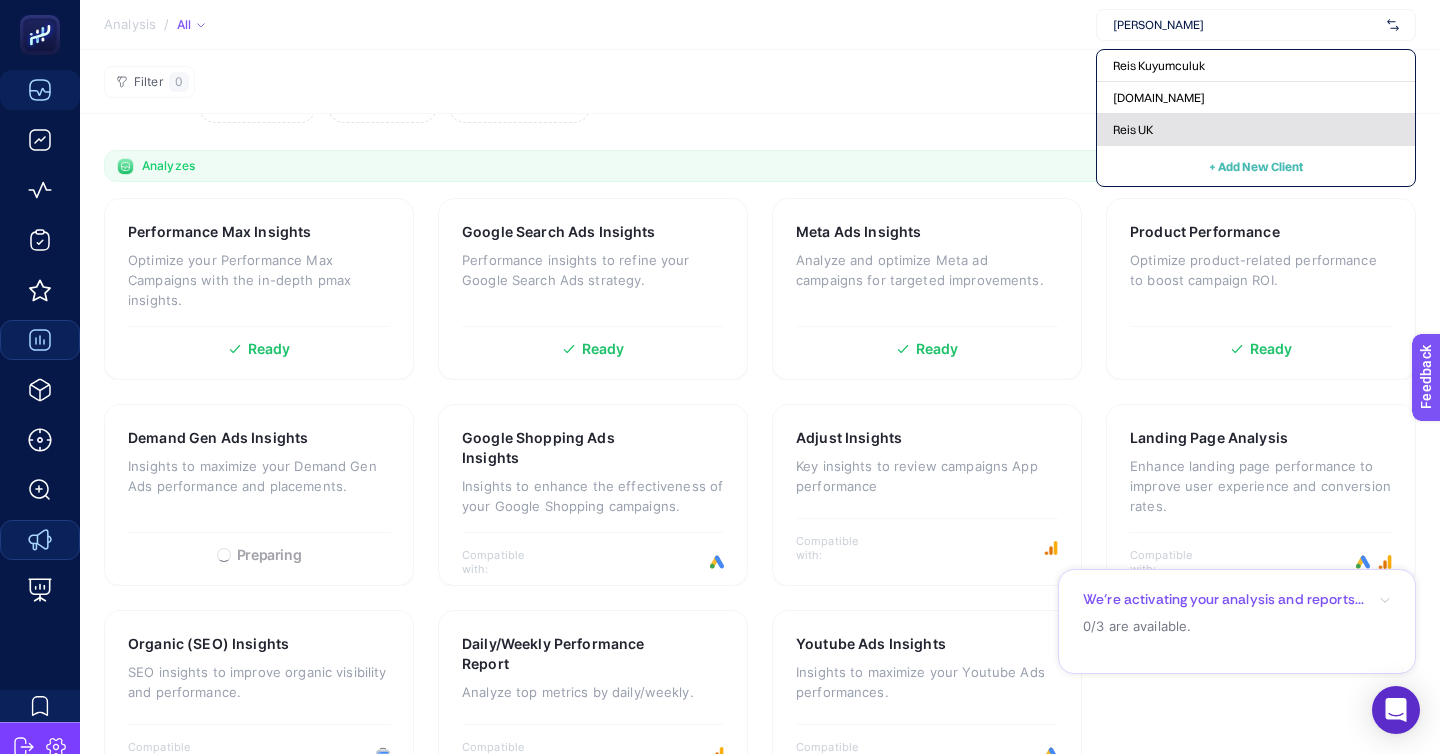 type on "reis" 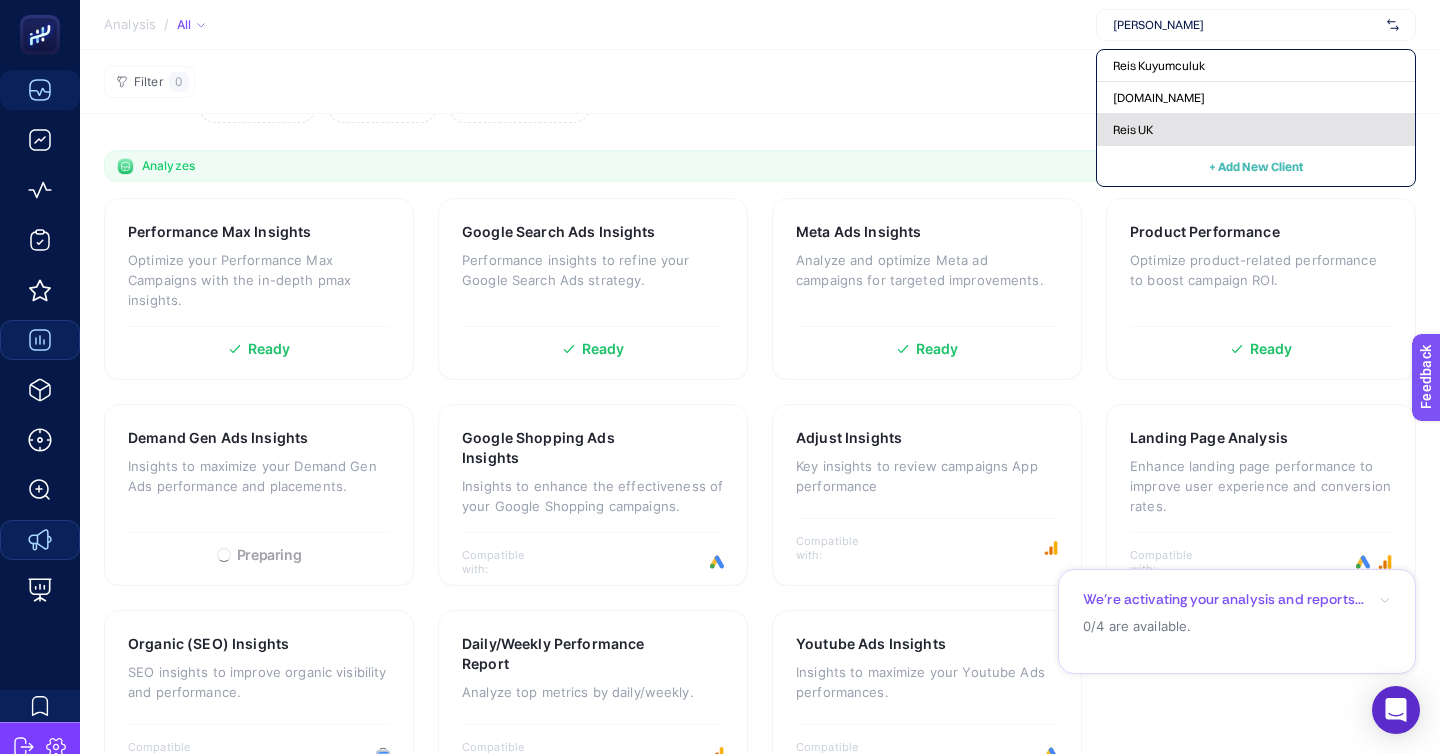 click on "Reis UK" 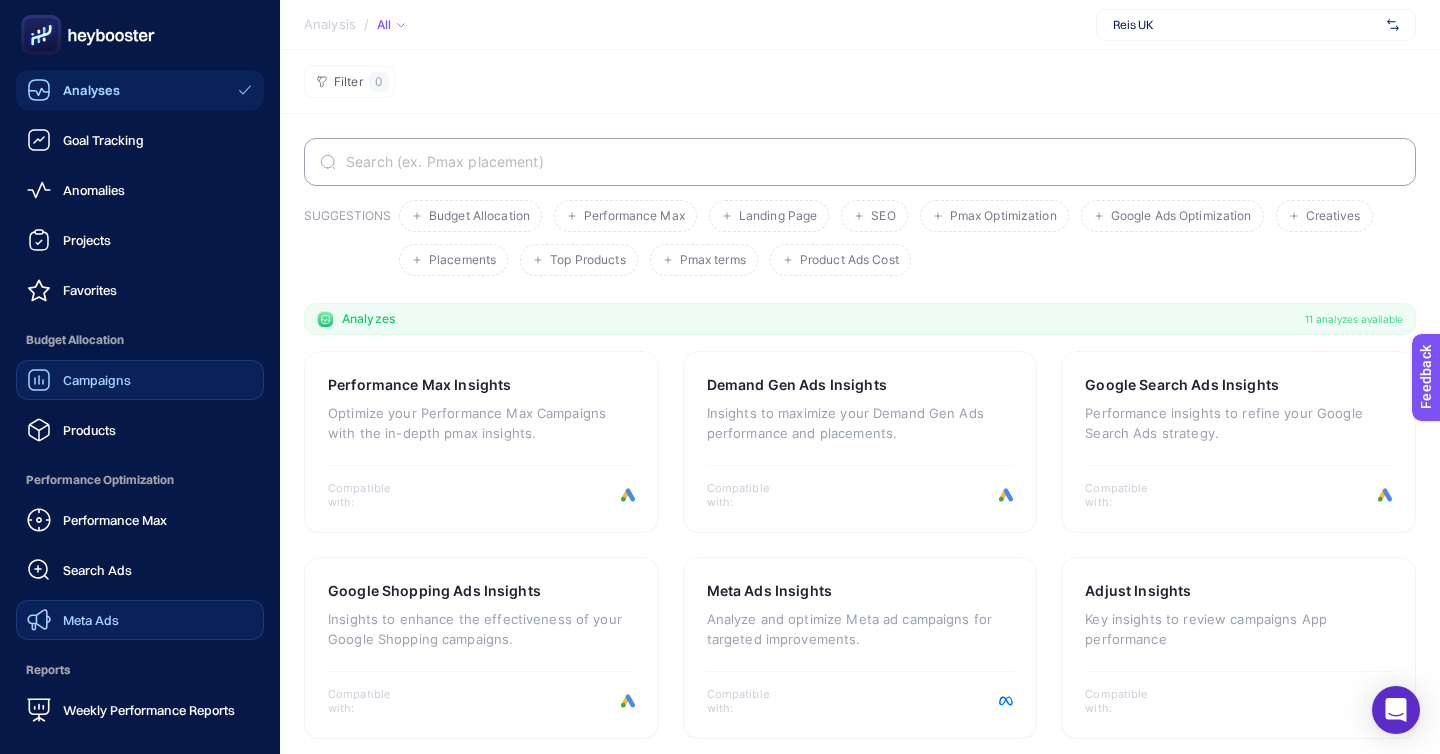 click on "Campaigns" 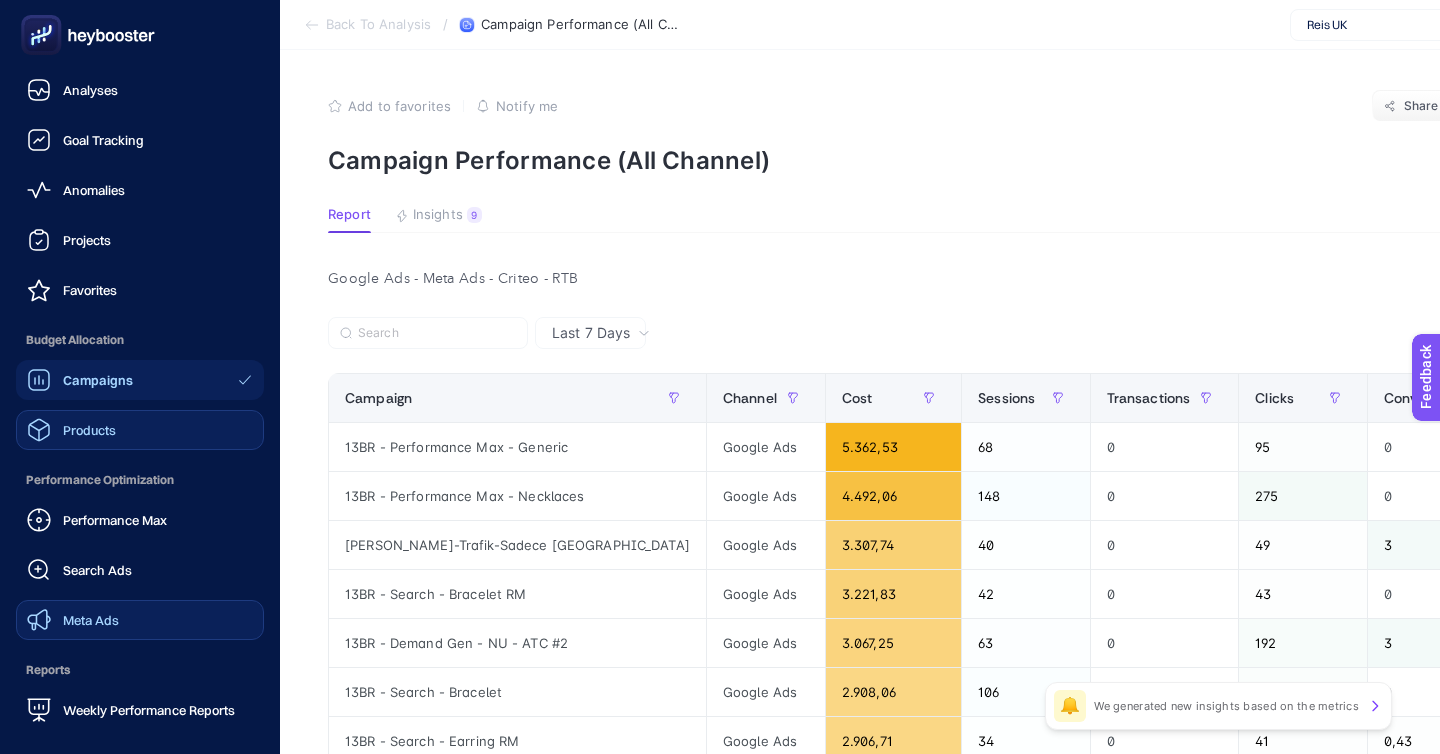 click on "Products" 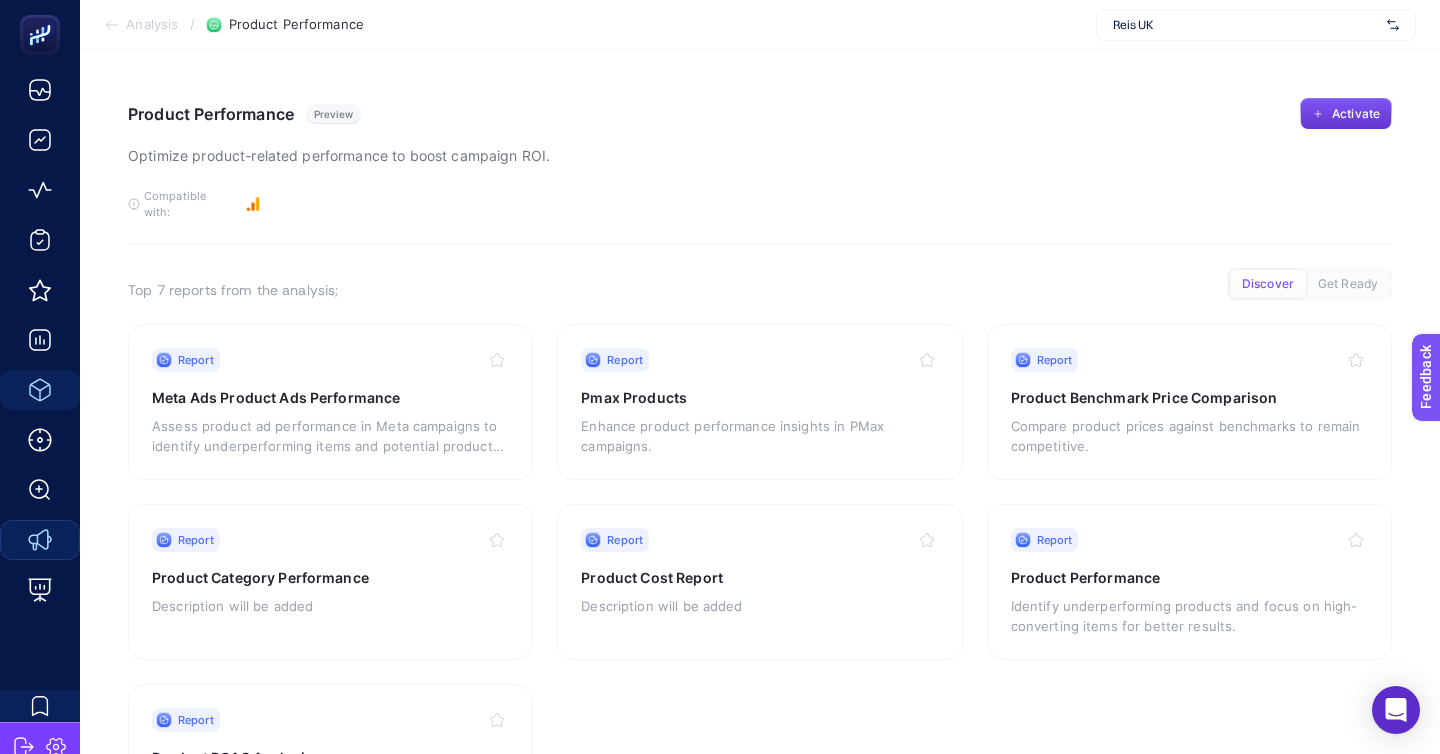 click on "Activate" 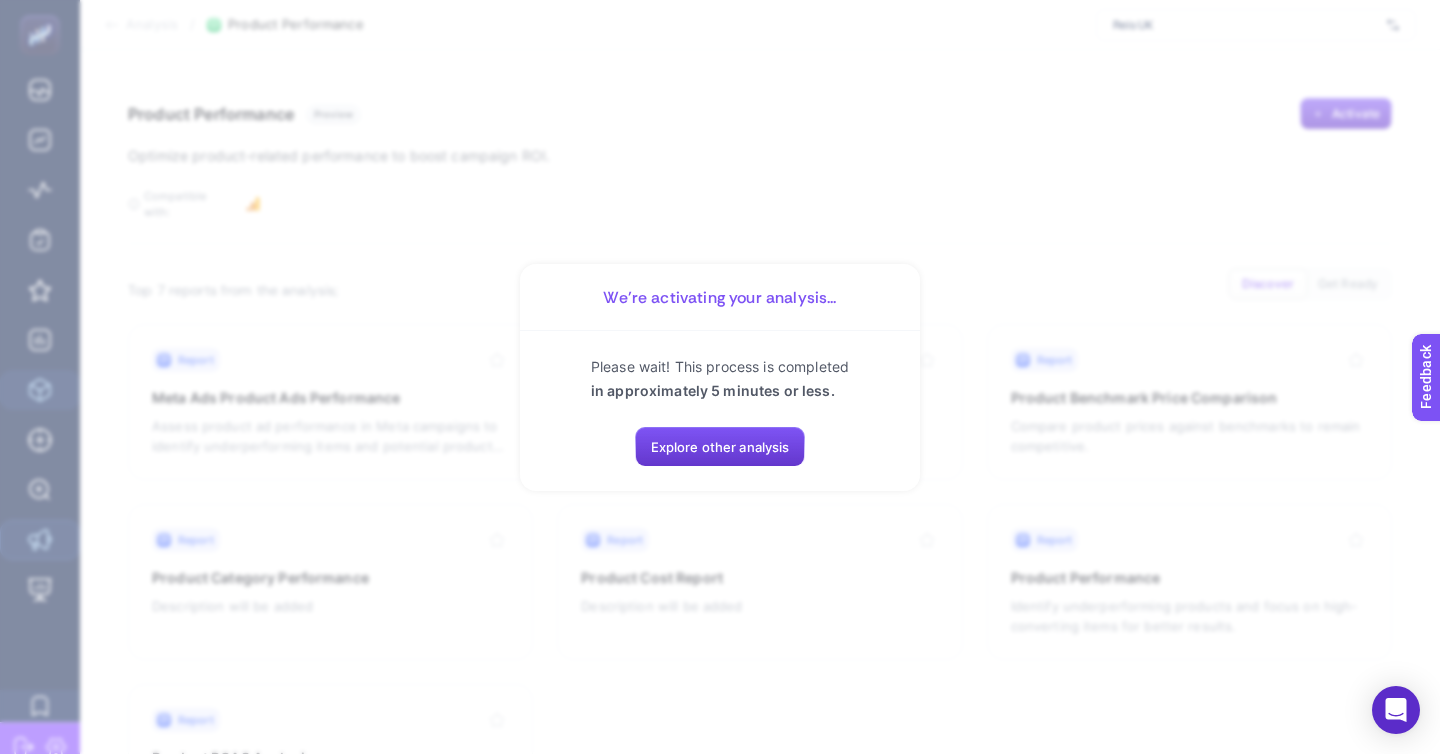 click on "Explore other analysis" at bounding box center [720, 447] 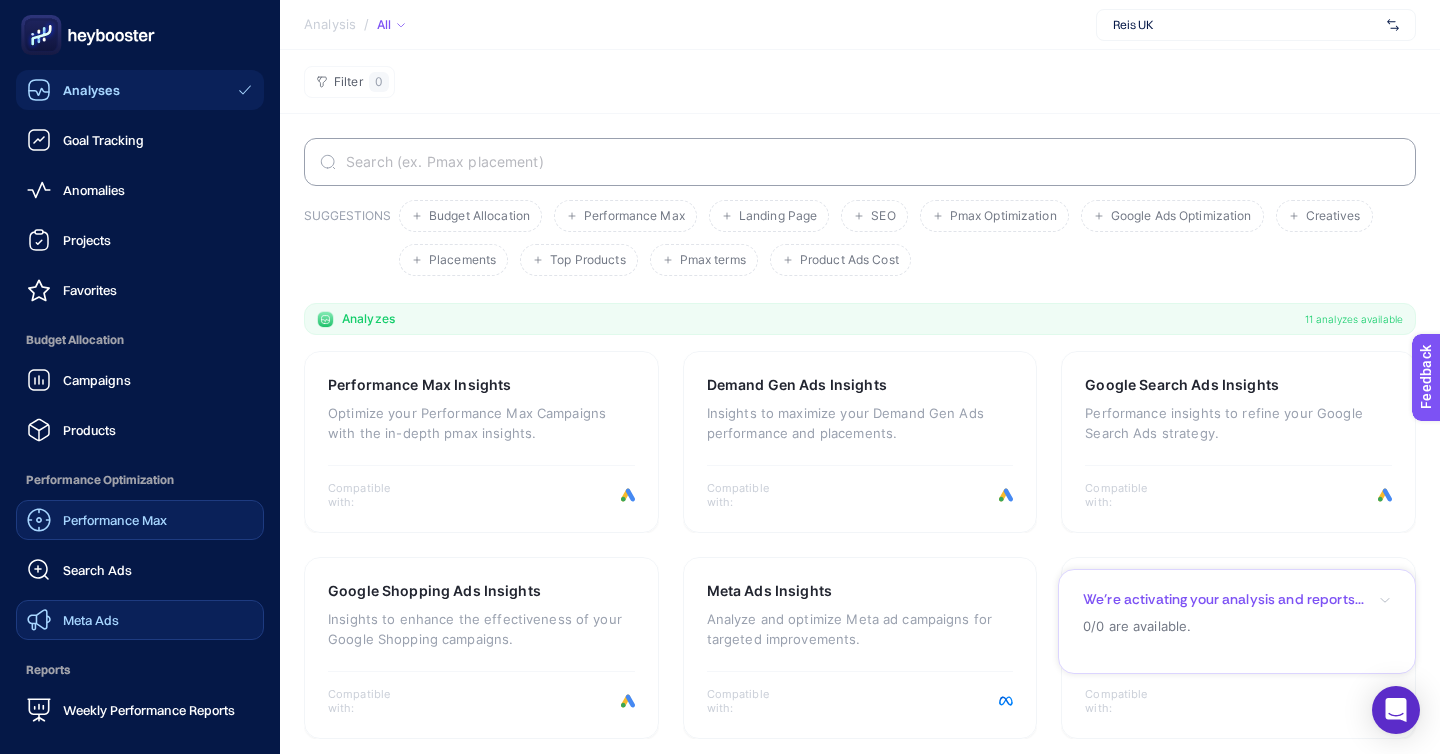 click on "Performance Max" at bounding box center [115, 520] 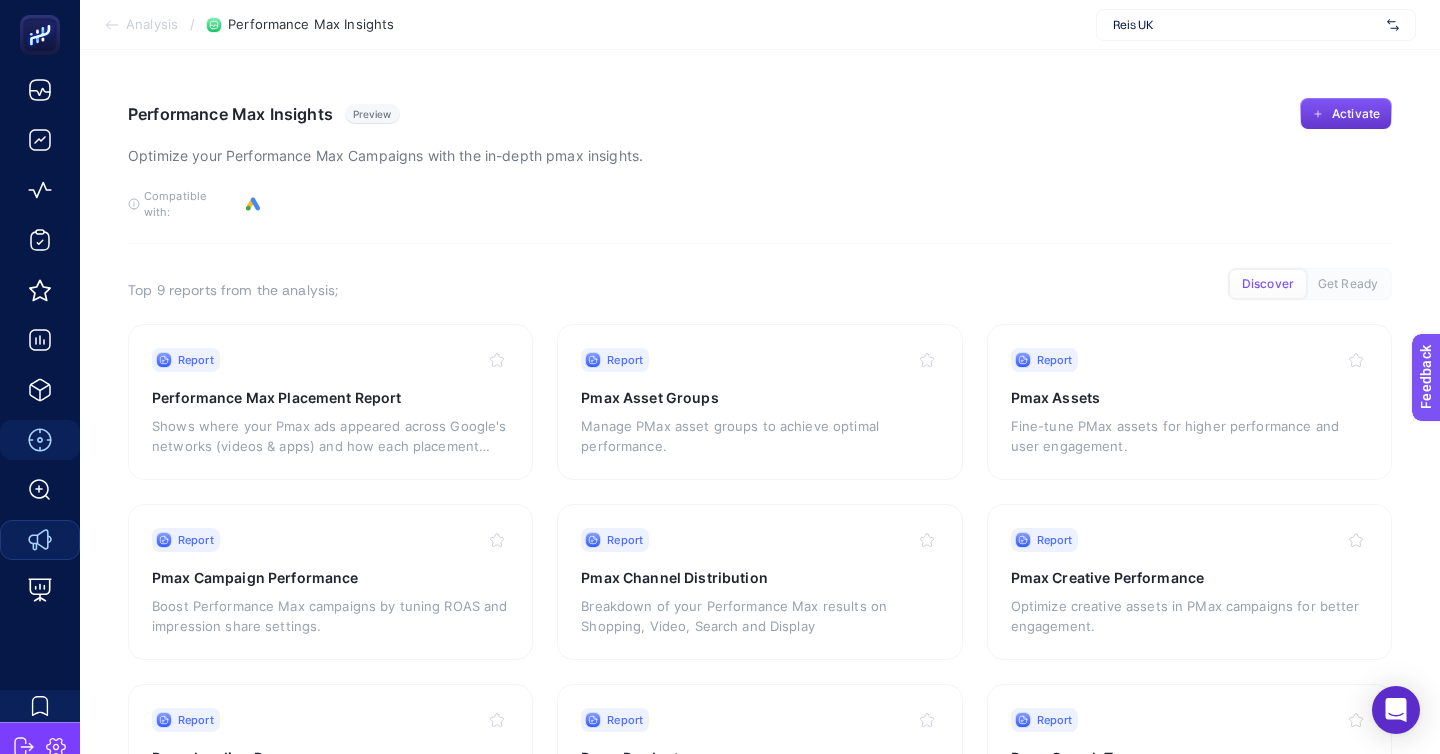 click on "Activate" at bounding box center (1346, 114) 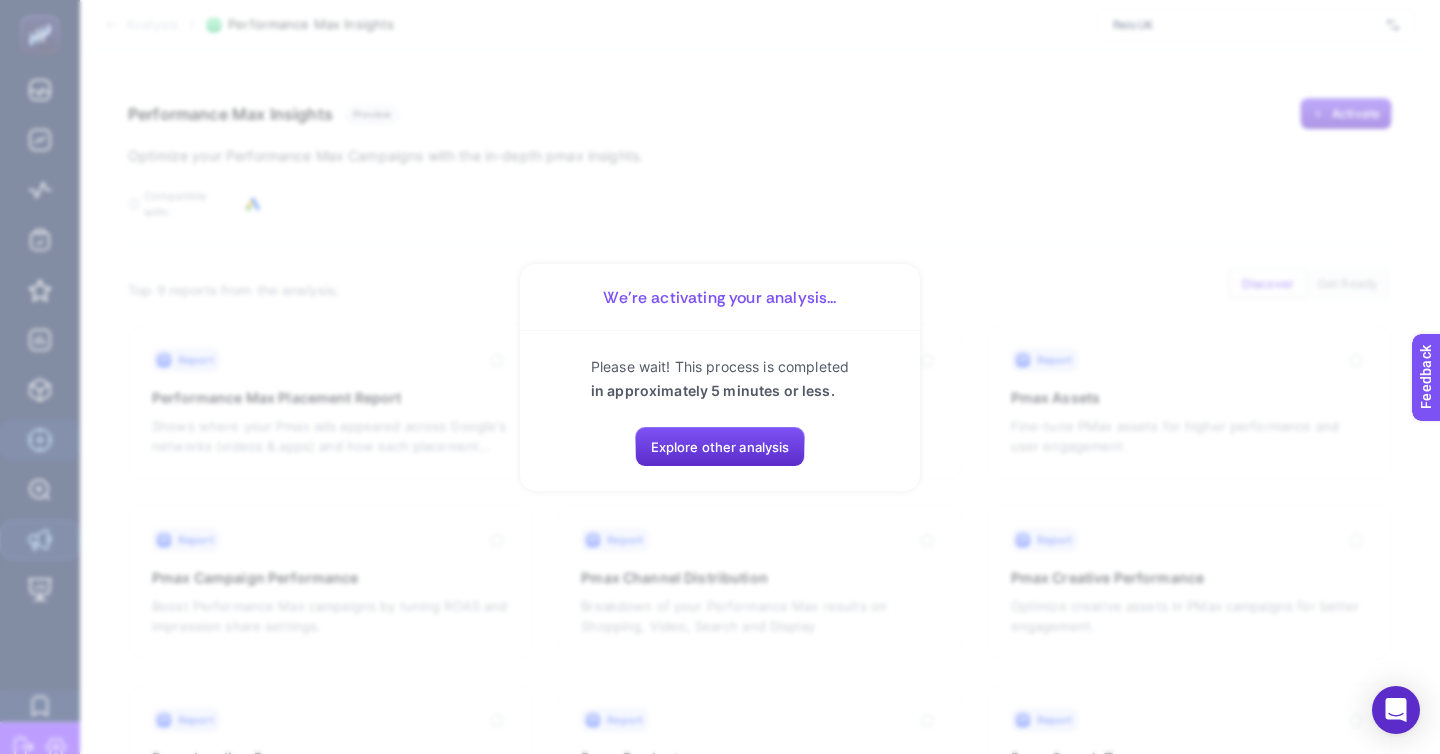 click on "Please wait! This process is completed   in approximately 5 minutes or less.  Explore other analysis" at bounding box center [720, 411] 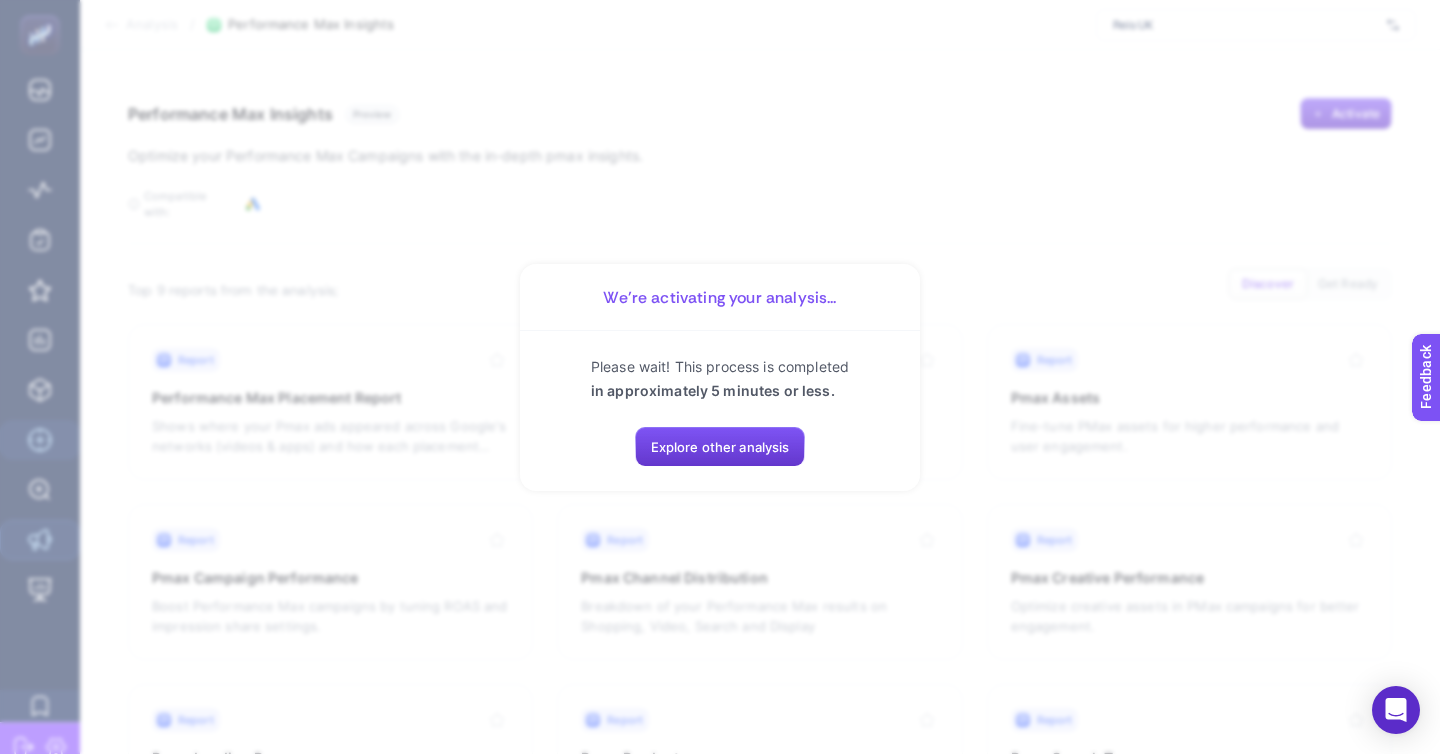 click on "Explore other analysis" at bounding box center [720, 447] 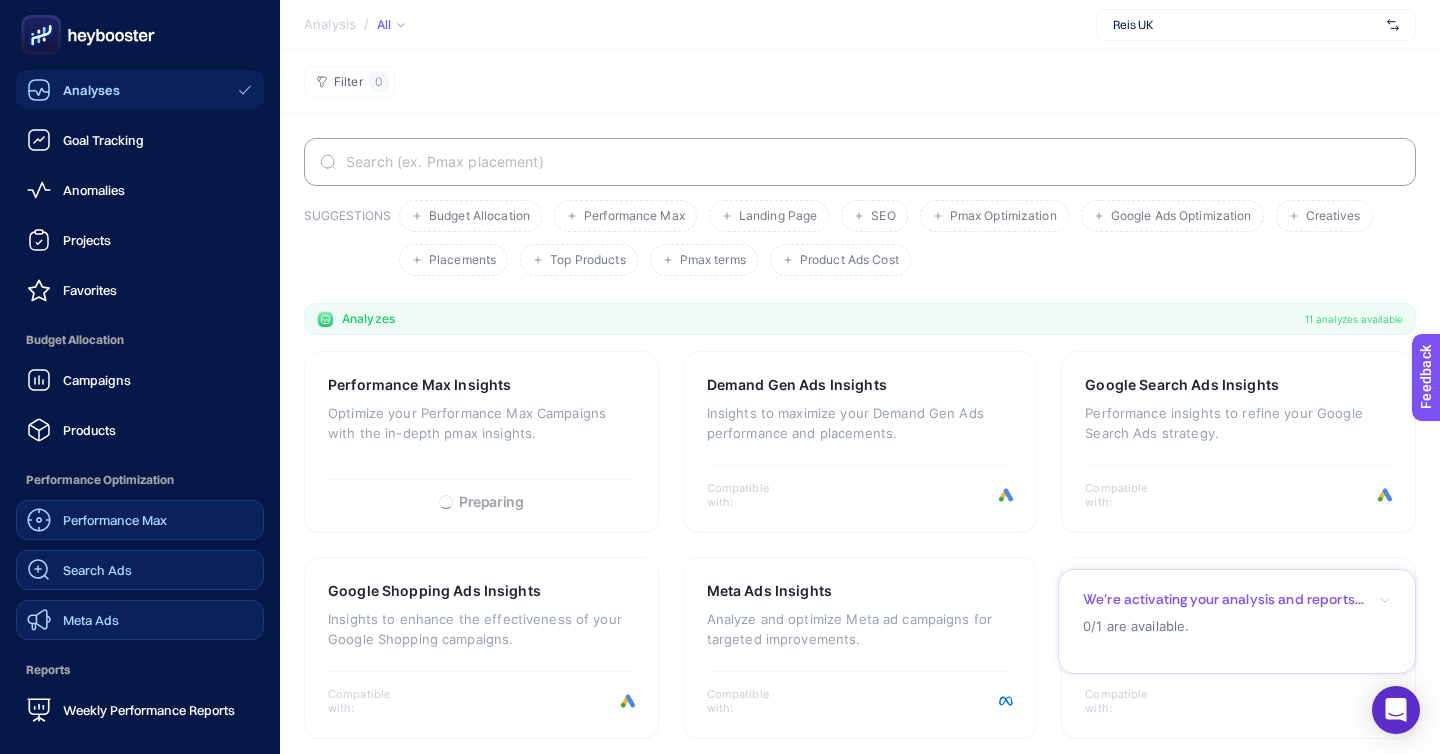 click on "Search Ads" 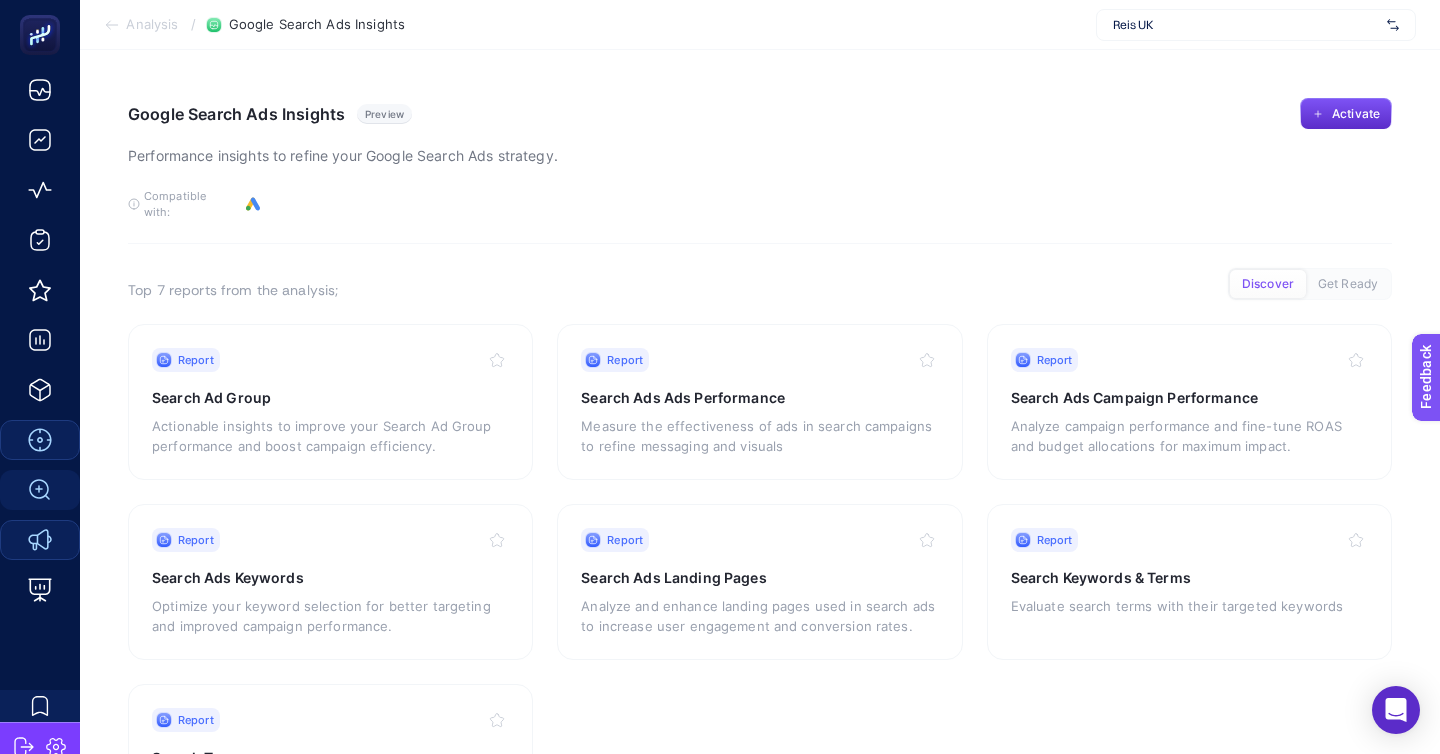 click on "Google Search Ads Insights Preview Performance insights to refine your Google Search Ads strategy. Activate  To get quality results from this analysis, we recommend that you do all the necessary and optional. However, you can also activate your analysis by connecting only the necessary ones.   Compatible with:   Connect Google Ads Top 7 reports from the analysis; Discover Get Ready Report Search Ad Group Actionable insights to improve your Search Ad Group performance and boost campaign efficiency. Report Search Ads Ads Performance Measure the effectiveness of ads in search campaigns to refine messaging and visuals Report Search Ads Campaign Performance Analyze campaign performance and fine-tune ROAS and budget allocations for maximum impact. Report Search Ads Keywords Optimize your keyword selection for better targeting and improved campaign performance. Report Search Ads Landing Pages Analyze and enhance landing pages used in search ads to increase user engagement and conversion rates. Report Report" 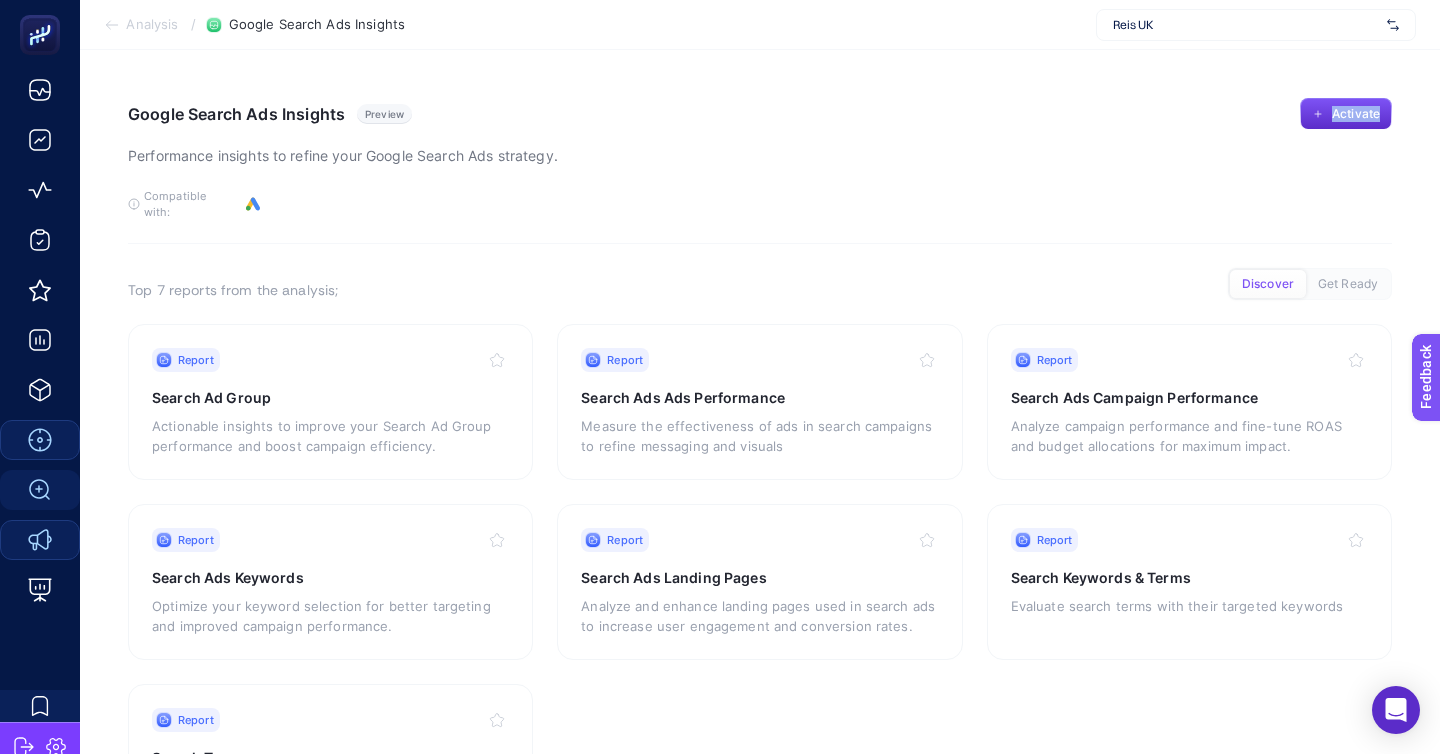 click on "Google Search Ads Insights Preview Performance insights to refine your Google Search Ads strategy. Activate  To get quality results from this analysis, we recommend that you do all the necessary and optional. However, you can also activate your analysis by connecting only the necessary ones.   Compatible with:   Connect Google Ads Top 7 reports from the analysis; Discover Get Ready Report Search Ad Group Actionable insights to improve your Search Ad Group performance and boost campaign efficiency. Report Search Ads Ads Performance Measure the effectiveness of ads in search campaigns to refine messaging and visuals Report Search Ads Campaign Performance Analyze campaign performance and fine-tune ROAS and budget allocations for maximum impact. Report Search Ads Keywords Optimize your keyword selection for better targeting and improved campaign performance. Report Search Ads Landing Pages Analyze and enhance landing pages used in search ads to increase user engagement and conversion rates. Report Report" 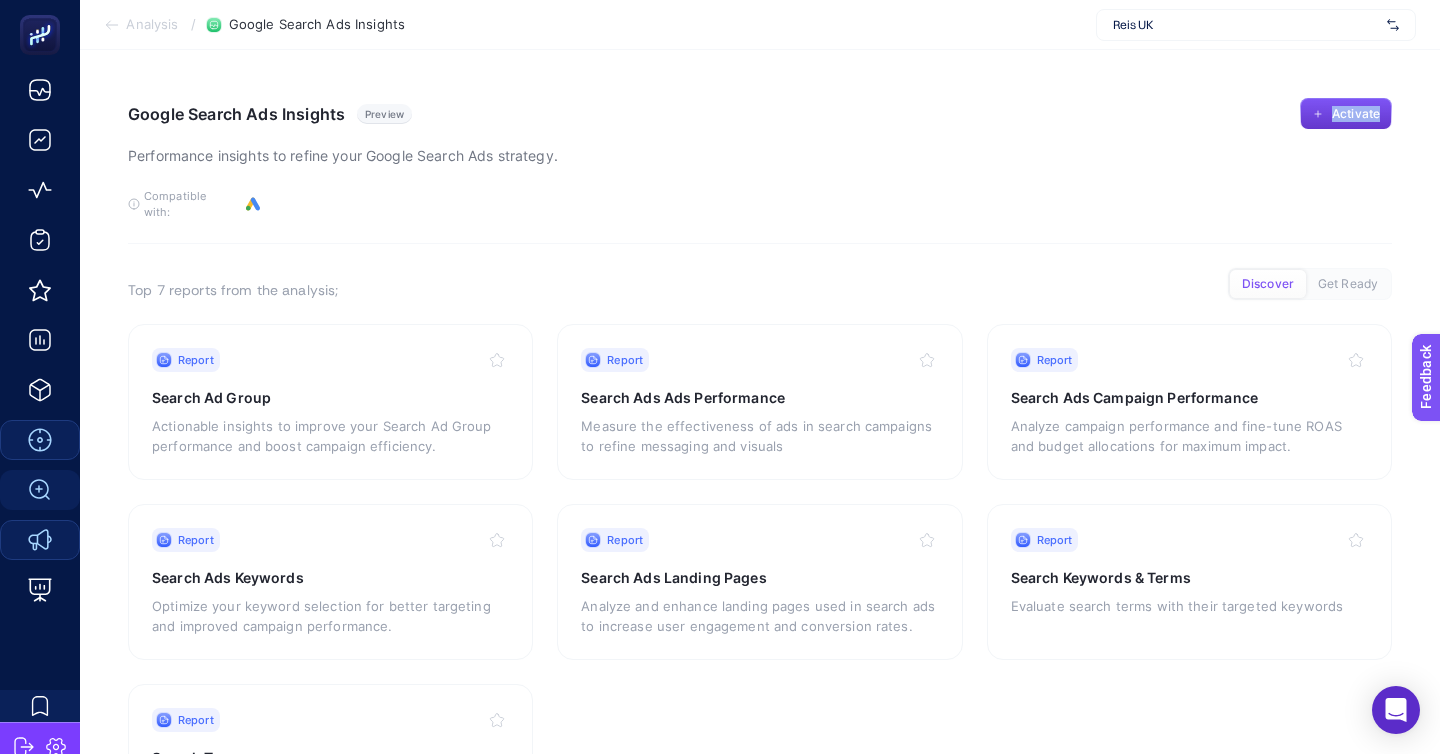 click on "Activate" at bounding box center (1346, 114) 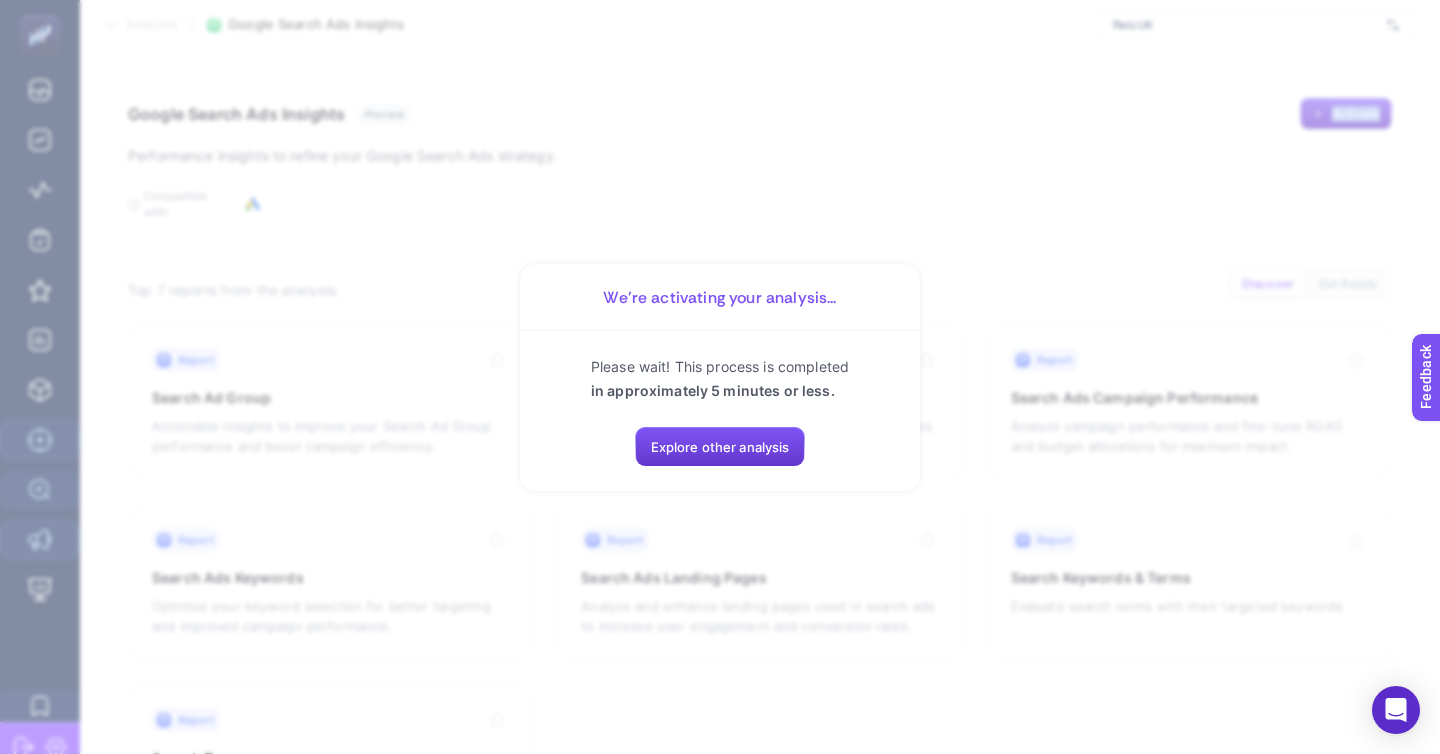 click on "Explore other analysis" 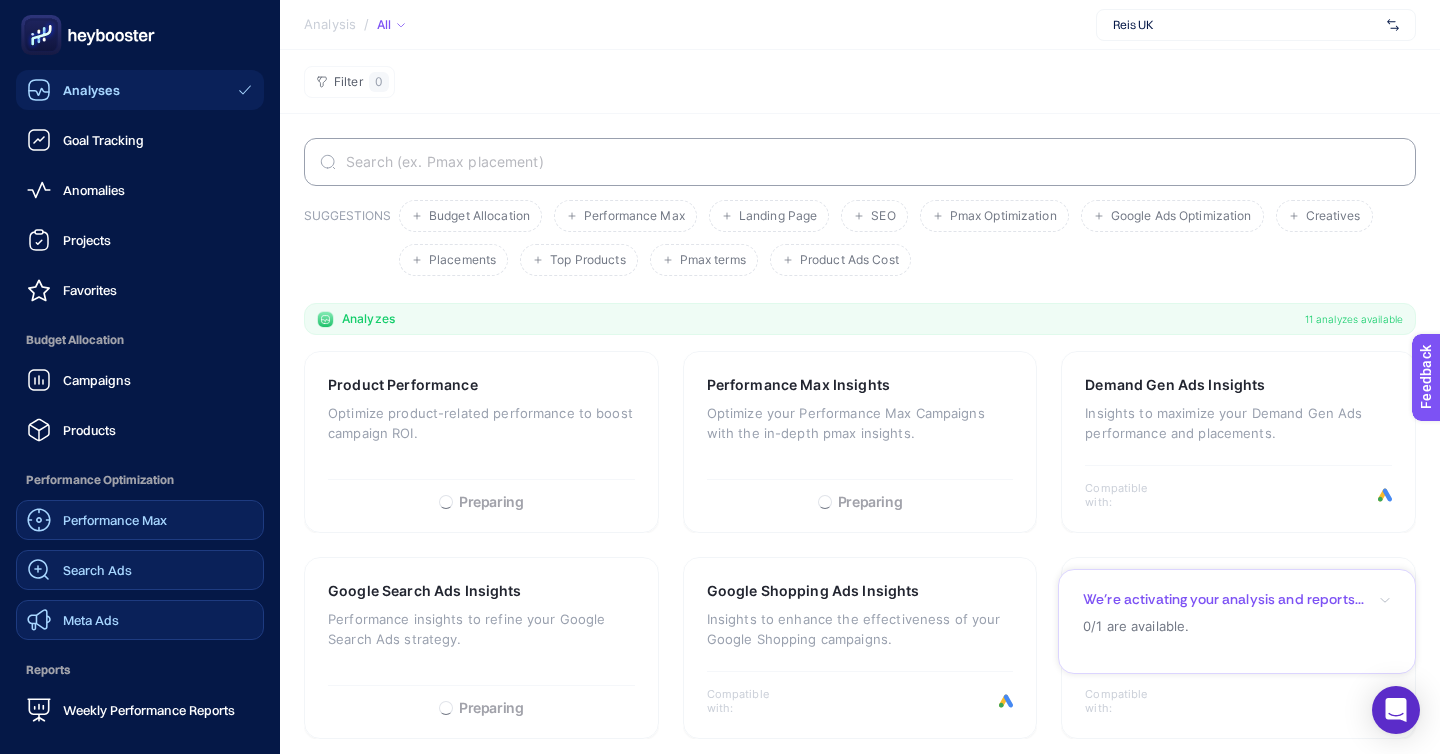 click on "Search Ads" at bounding box center (79, 570) 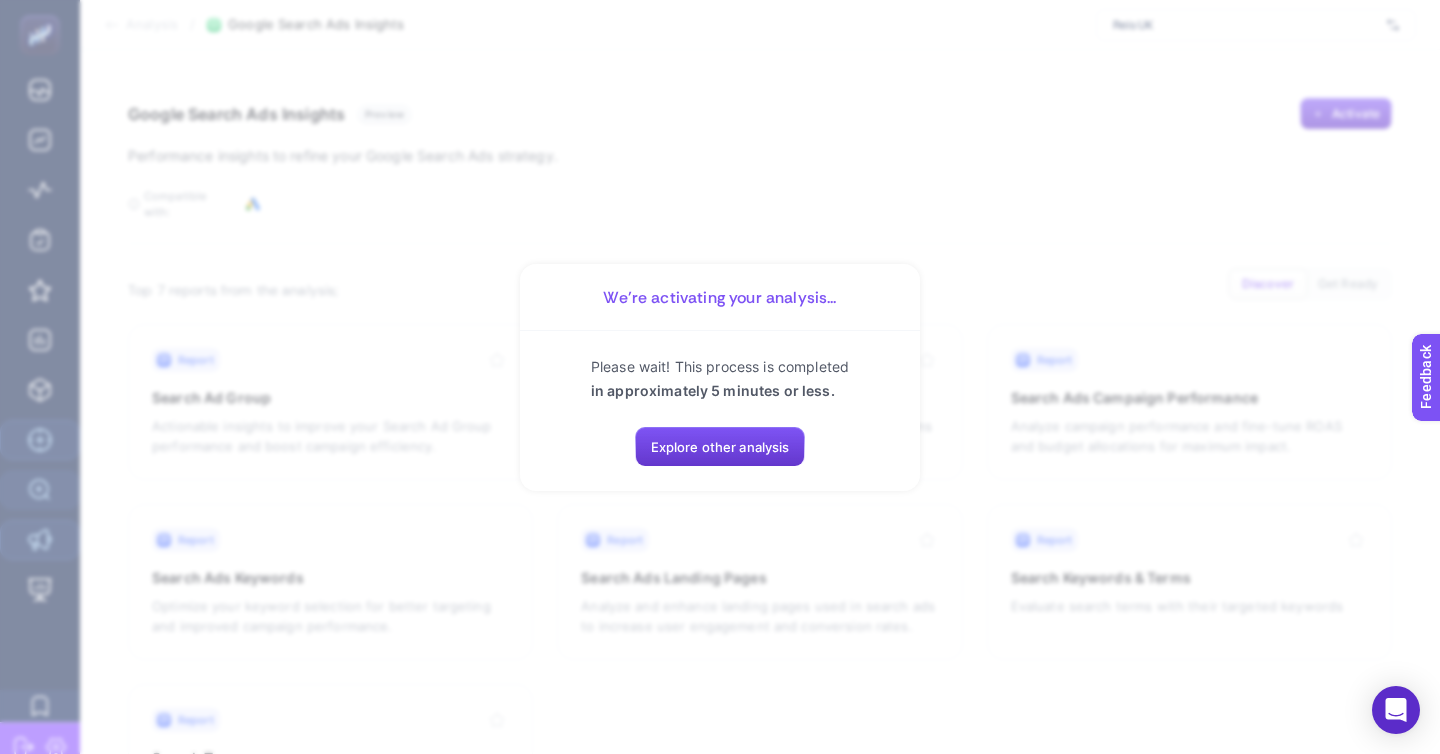 click on "Explore other analysis" at bounding box center (720, 447) 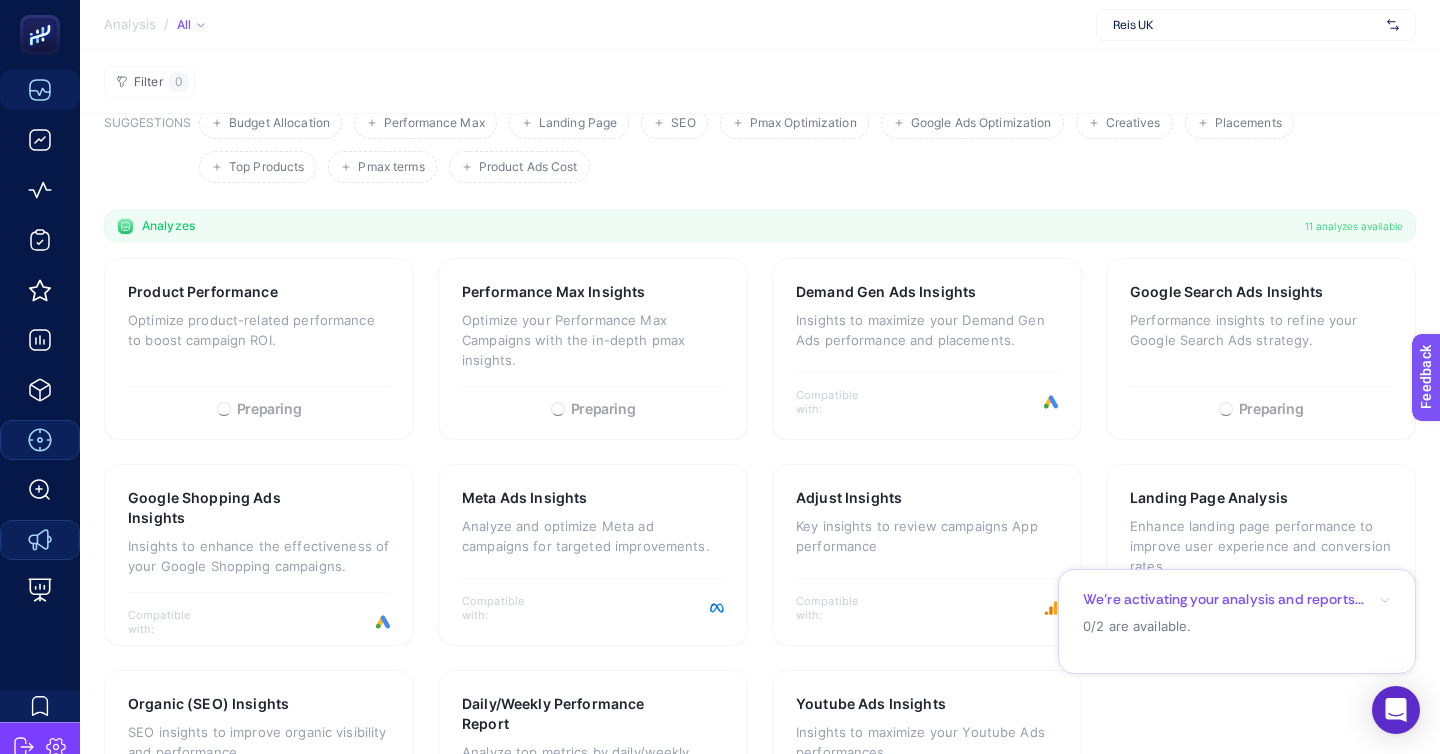 scroll, scrollTop: 153, scrollLeft: 0, axis: vertical 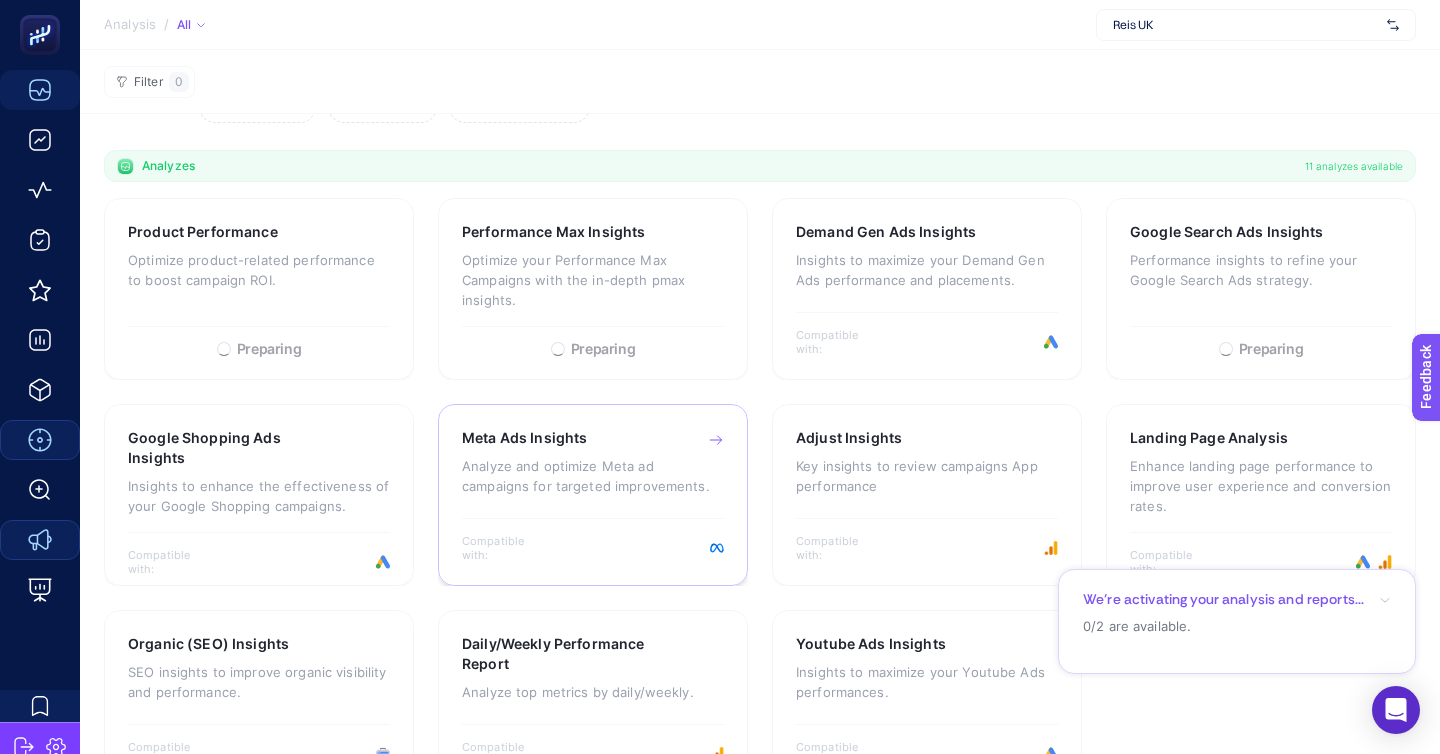 click on "Meta Ads Insights Analyze and optimize Meta ad campaigns for targeted improvements." at bounding box center [593, 471] 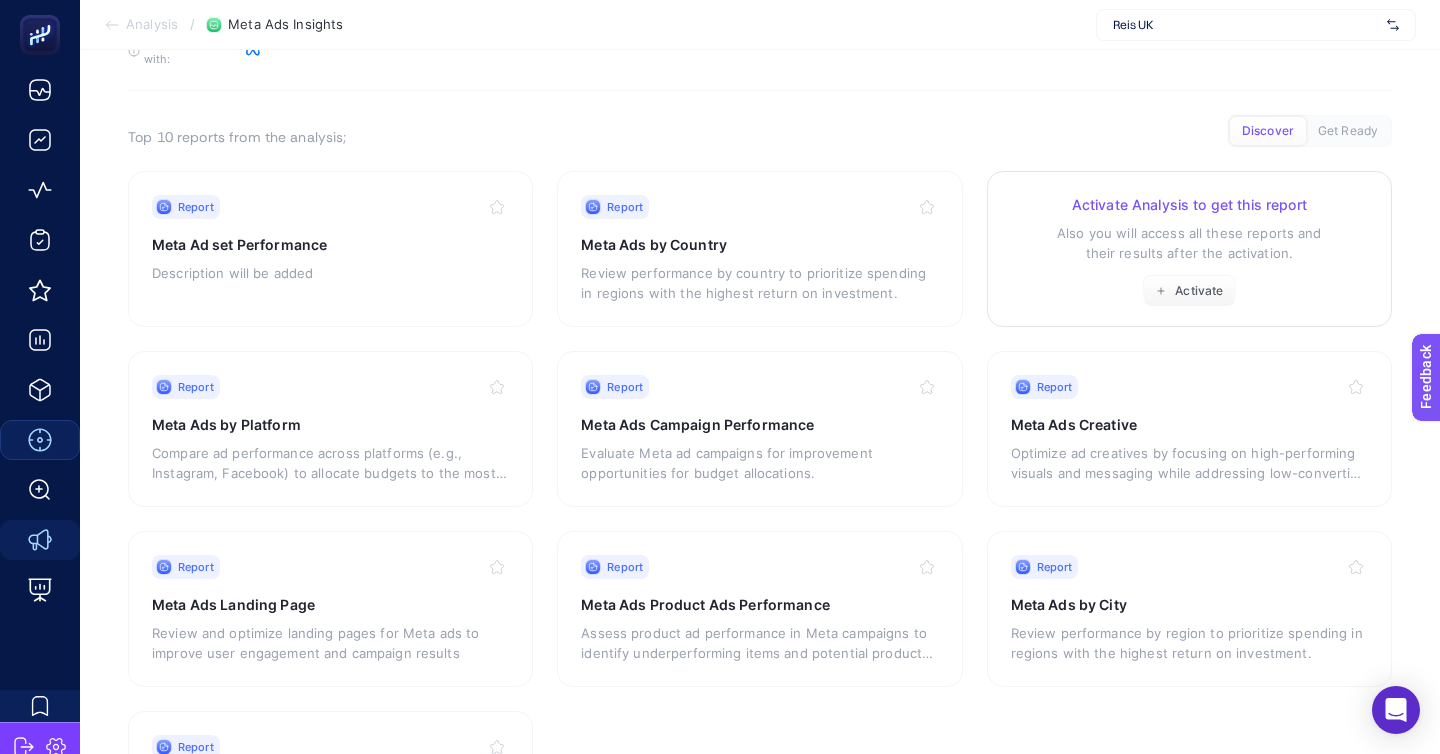 scroll, scrollTop: 0, scrollLeft: 0, axis: both 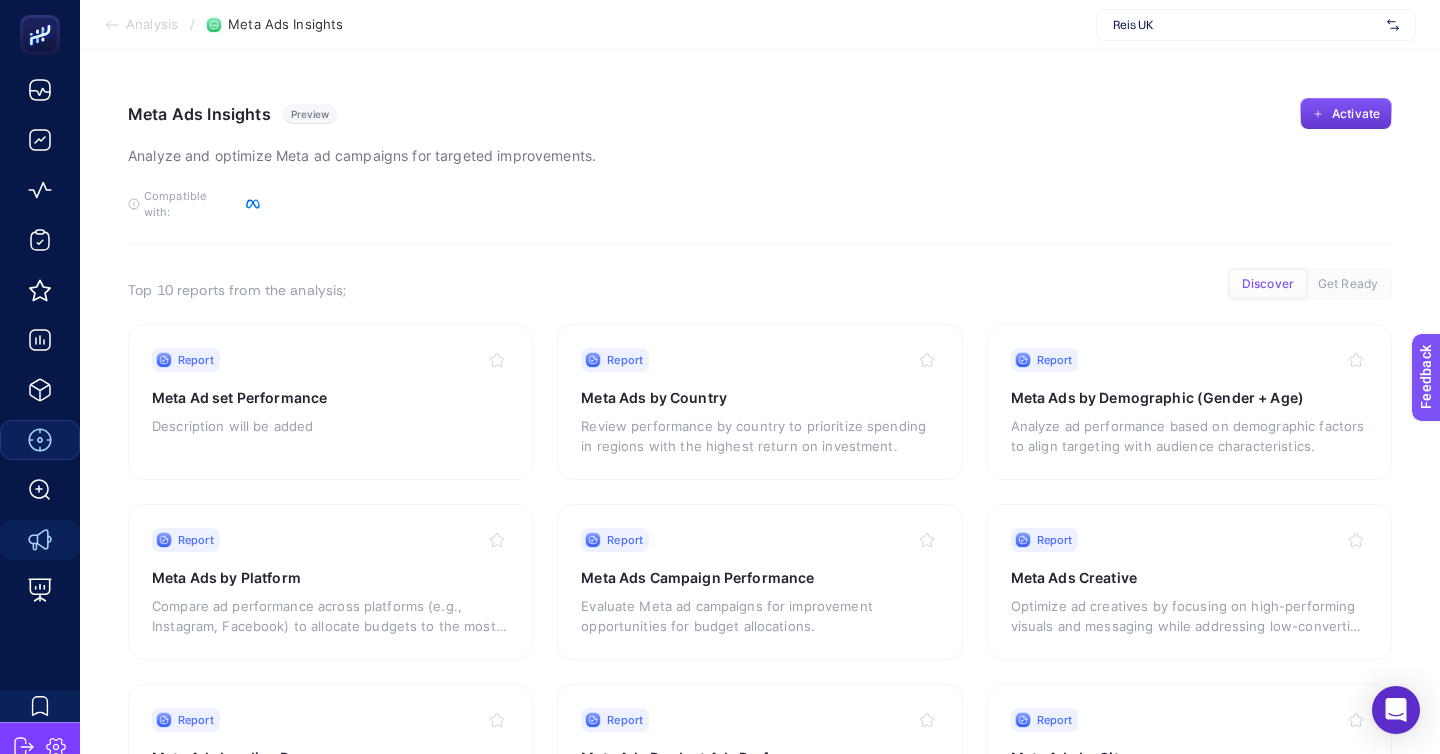 click on "Activate" 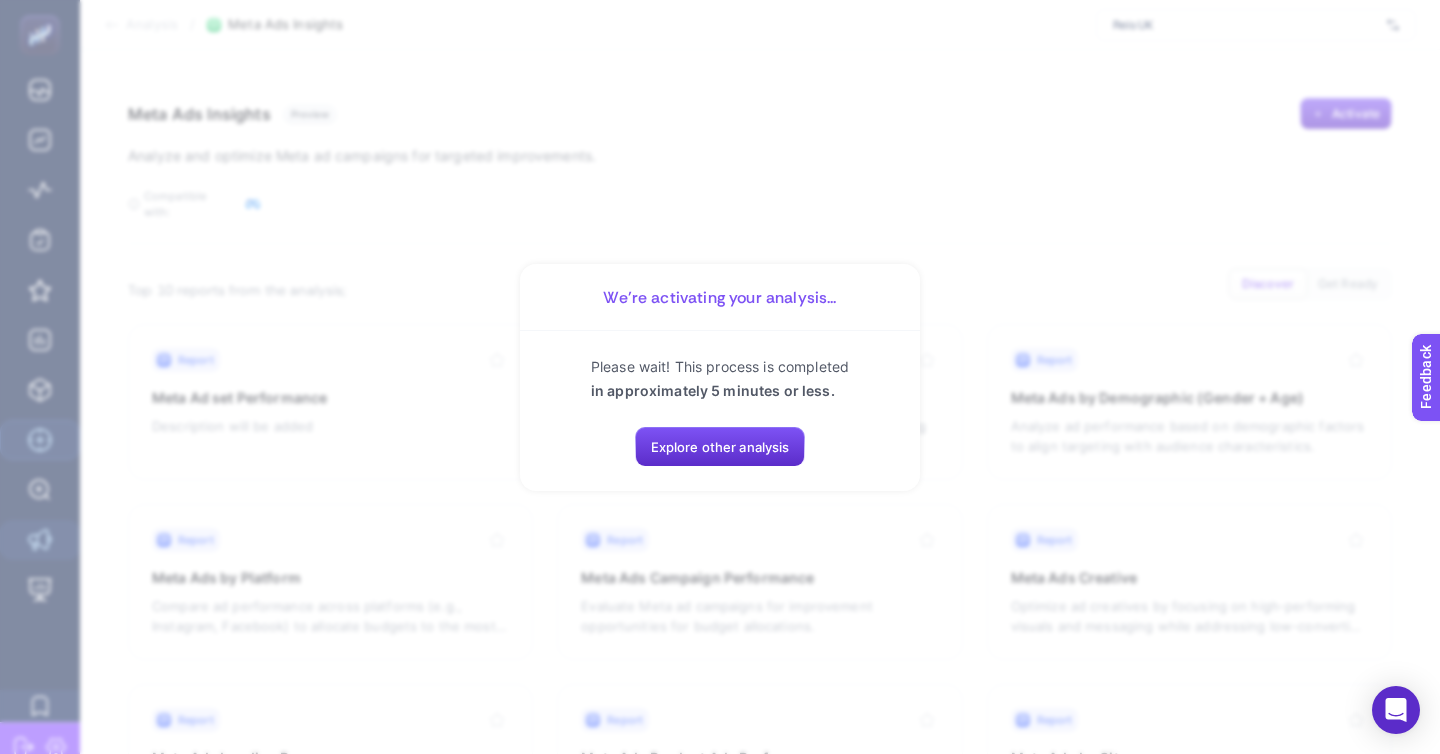 click on "Please wait! This process is completed   in approximately 5 minutes or less.  Explore other analysis" at bounding box center (720, 411) 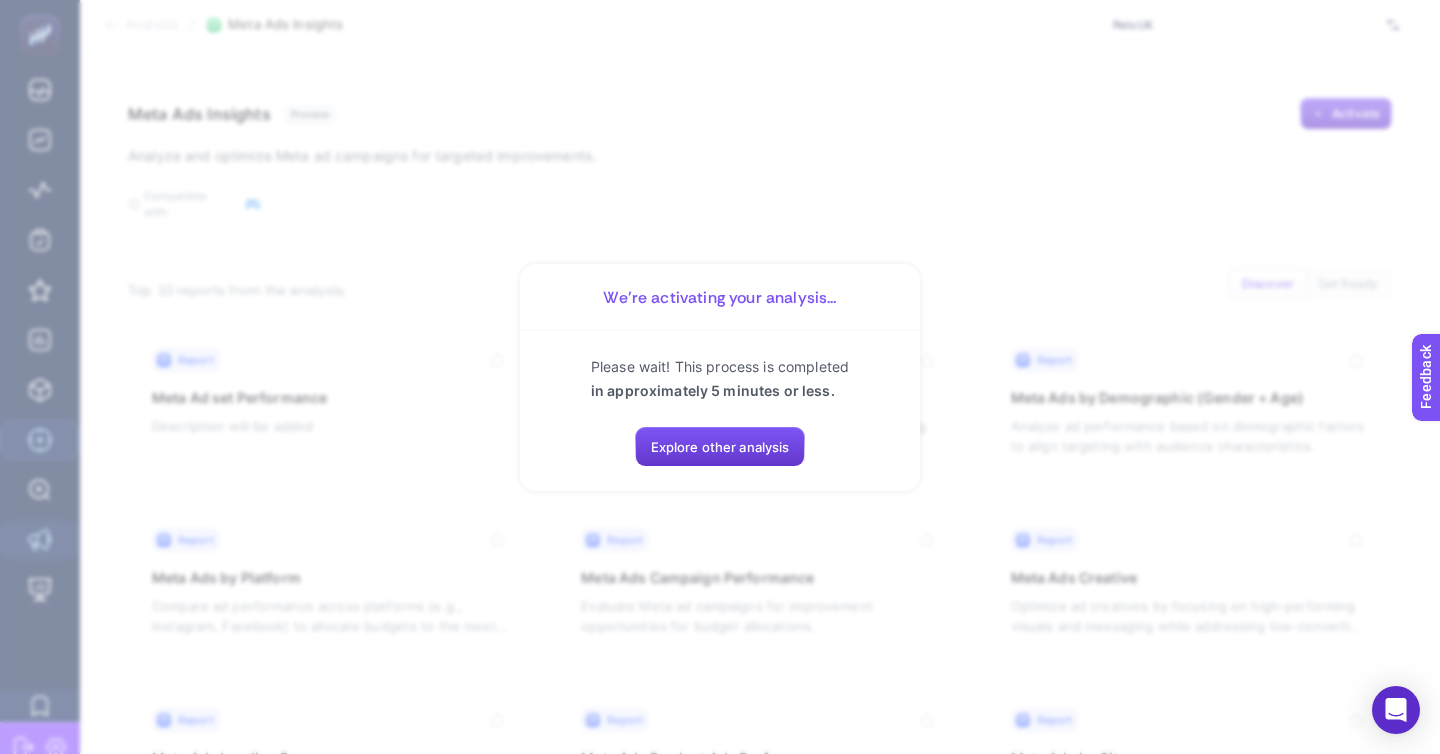 click on "Explore other analysis" at bounding box center (720, 447) 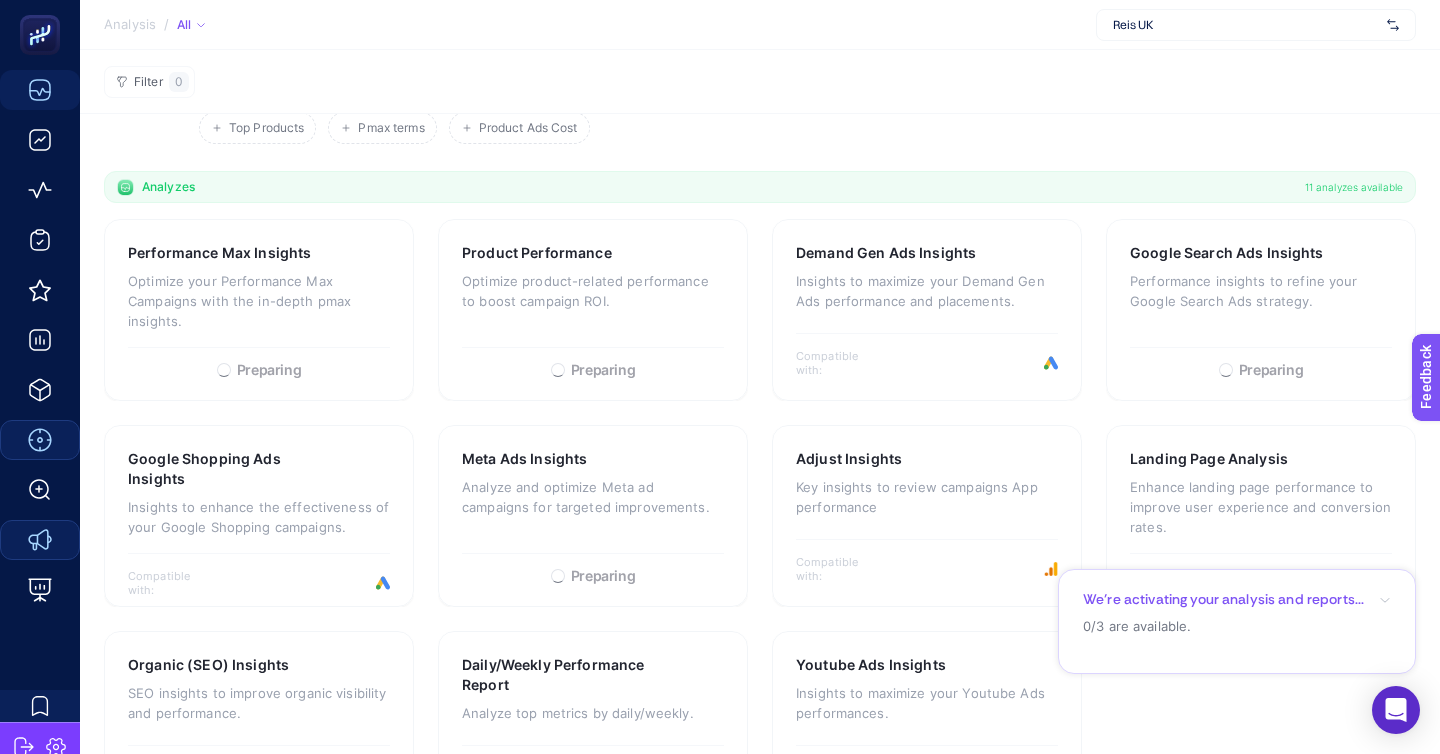 scroll, scrollTop: 153, scrollLeft: 0, axis: vertical 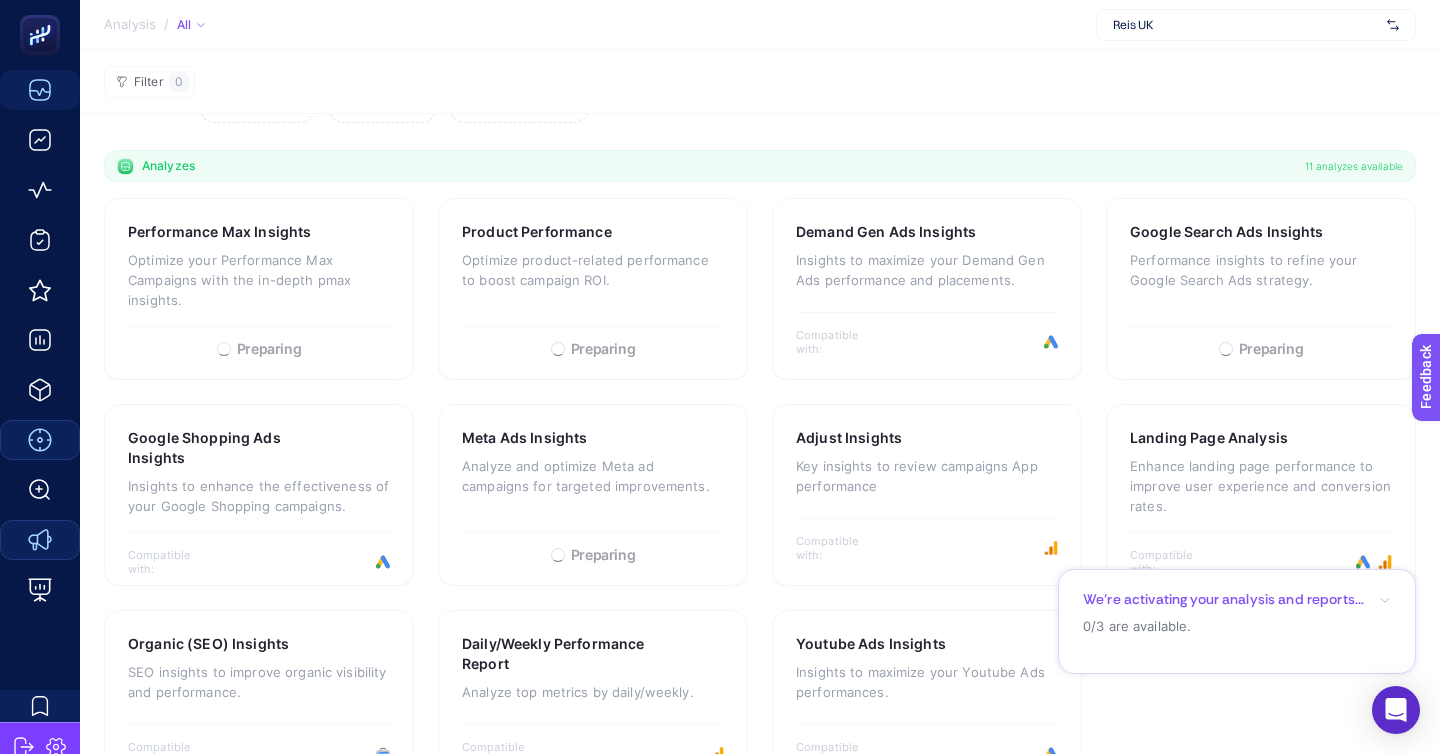 click on "Reis UK" at bounding box center [1256, 25] 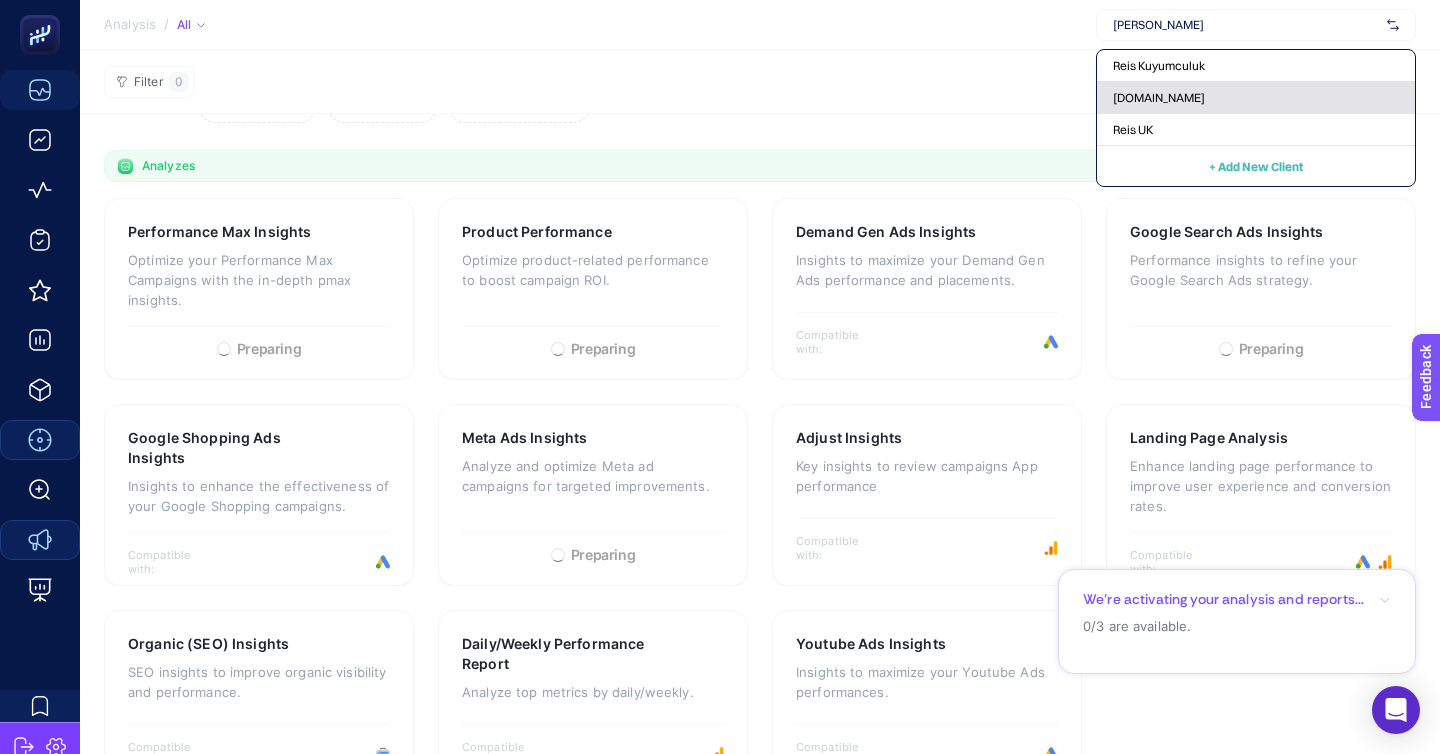 type on "reis" 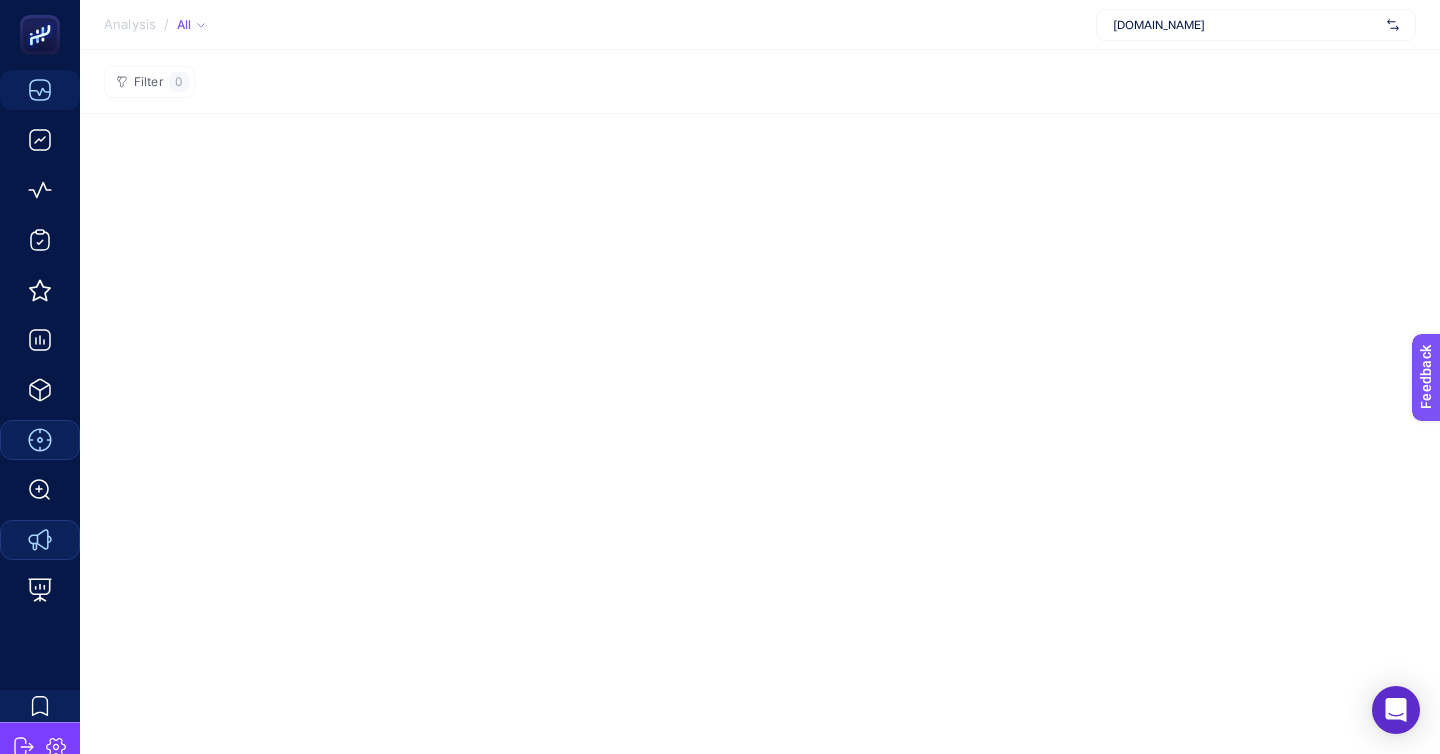 scroll, scrollTop: 0, scrollLeft: 0, axis: both 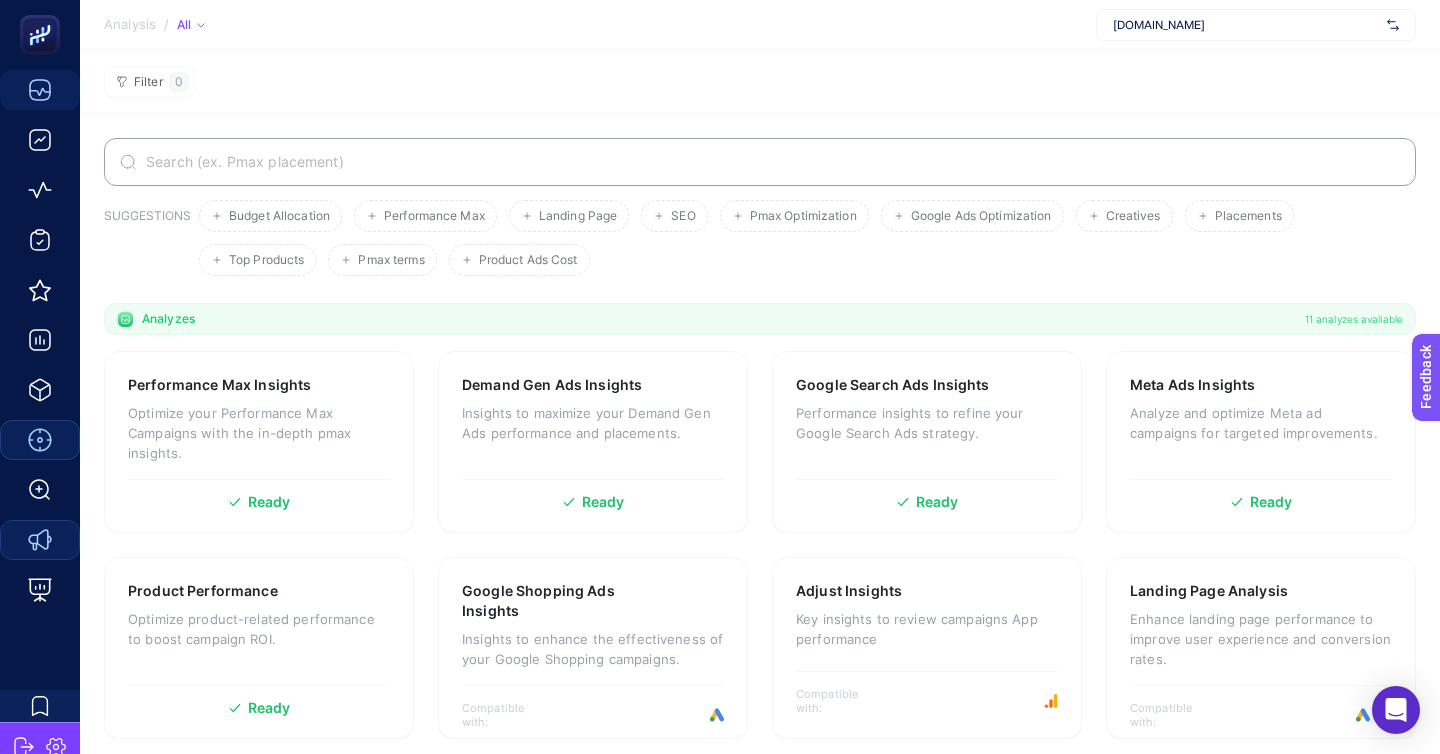 click on "[DOMAIN_NAME]" at bounding box center [1256, 25] 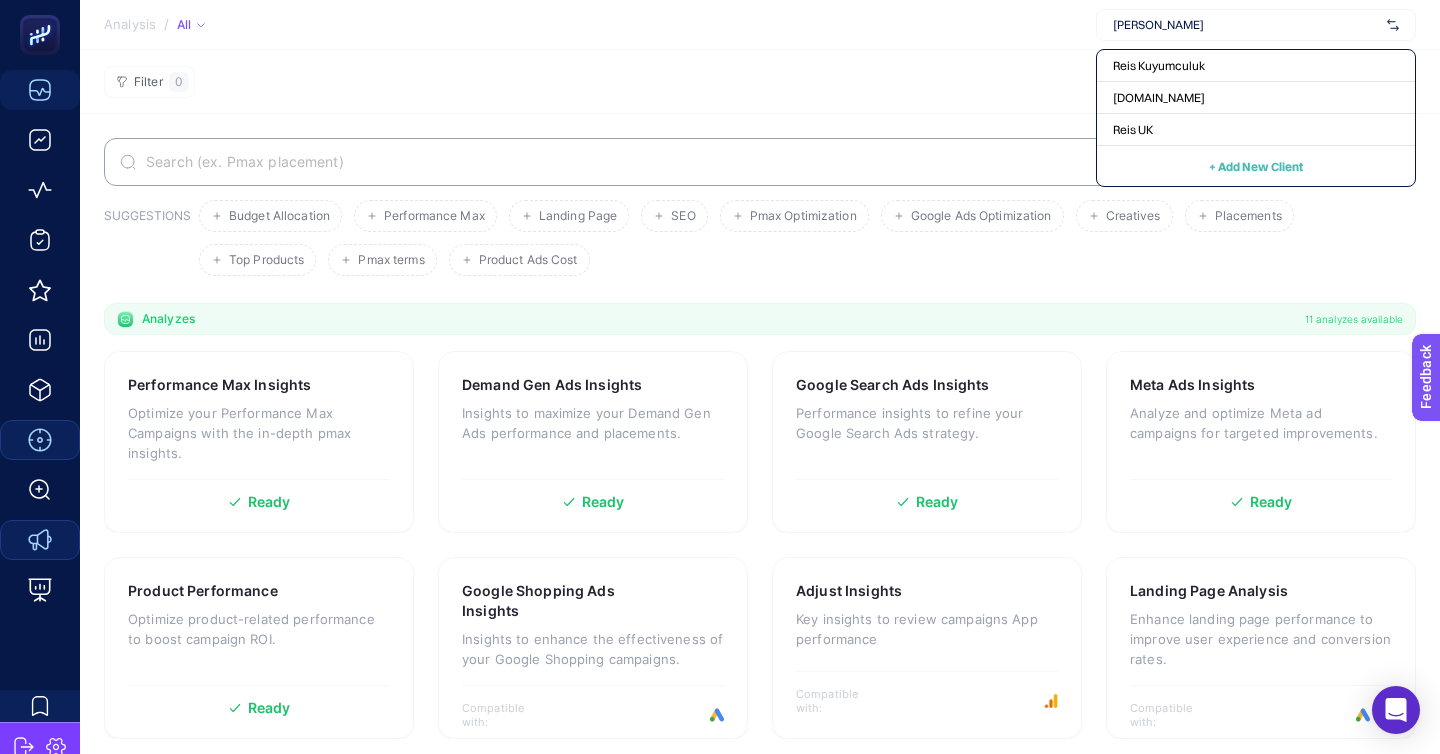type on "reis" 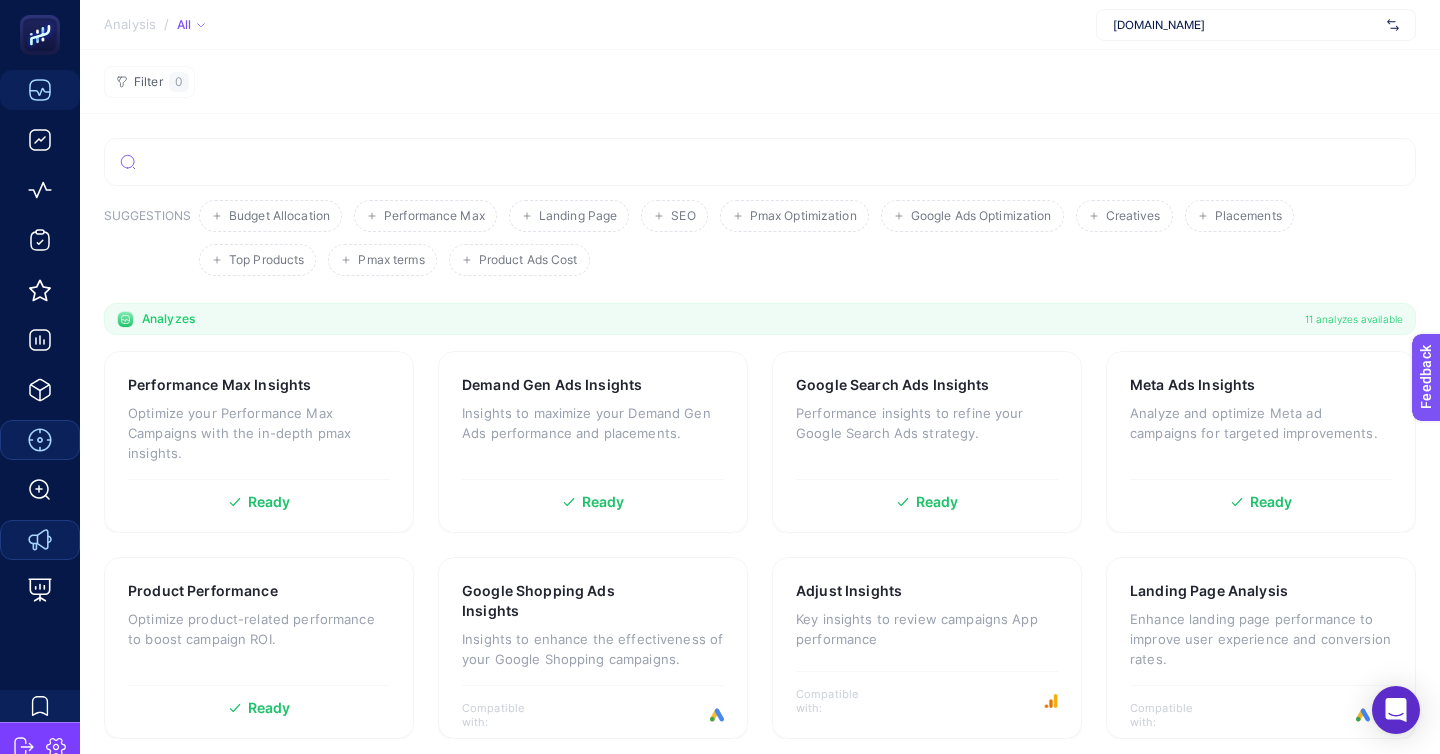 click on "[DOMAIN_NAME]" at bounding box center [1256, 25] 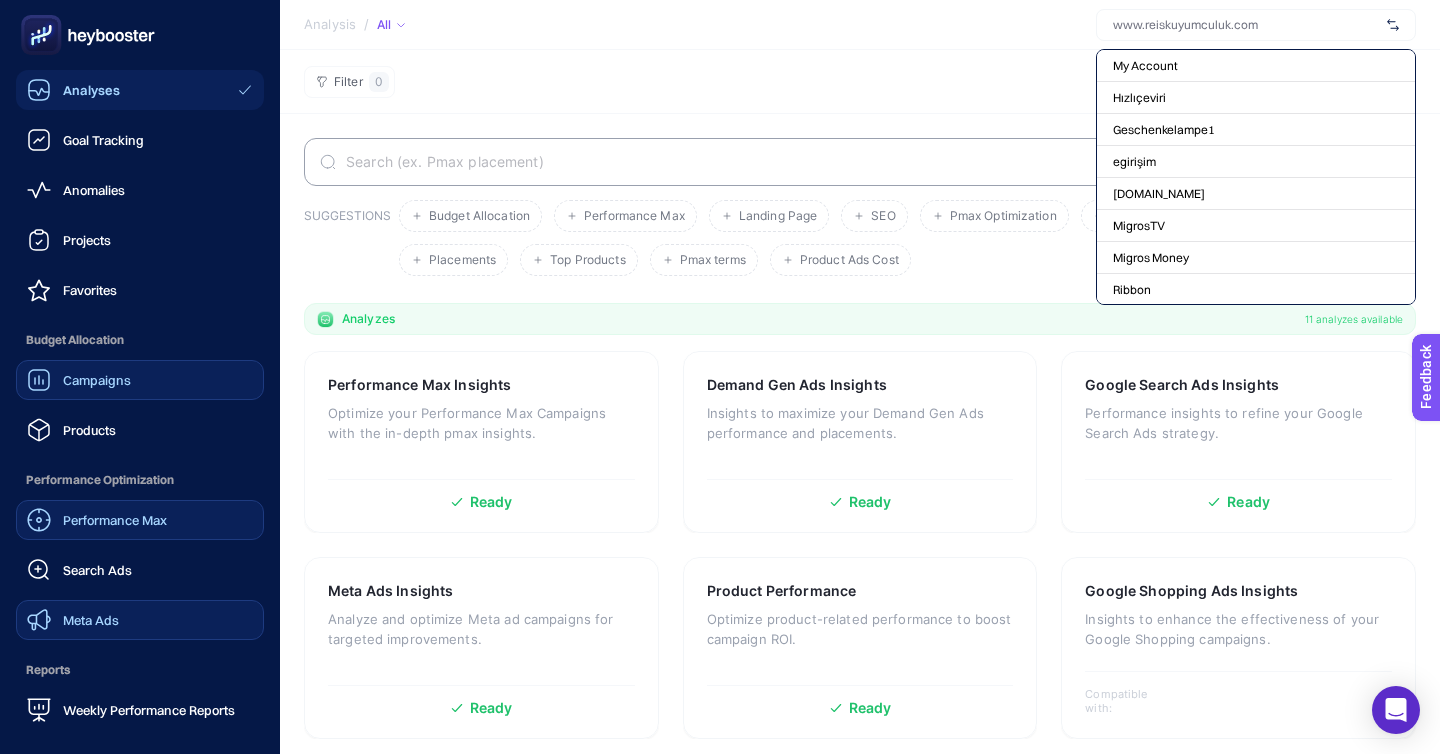 click on "Campaigns" 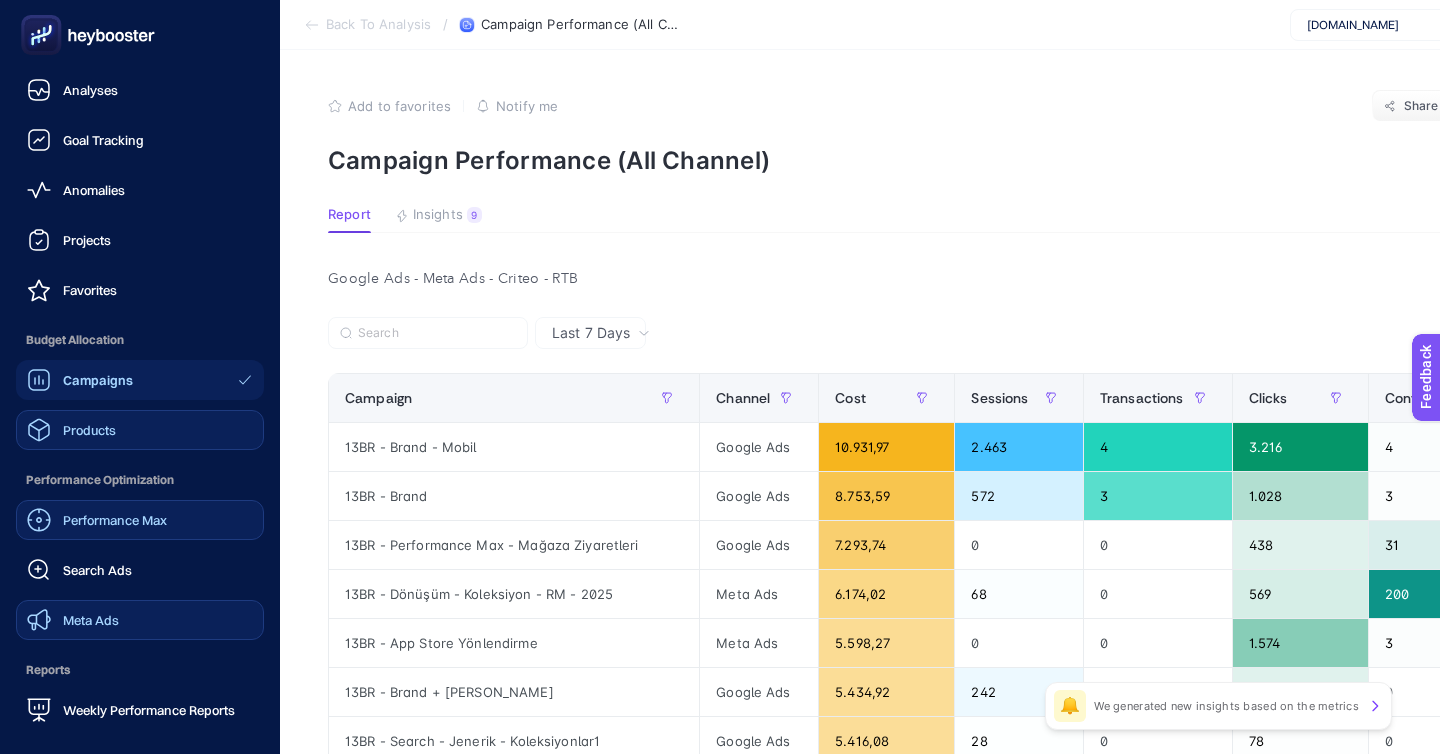 click on "Products" at bounding box center (89, 430) 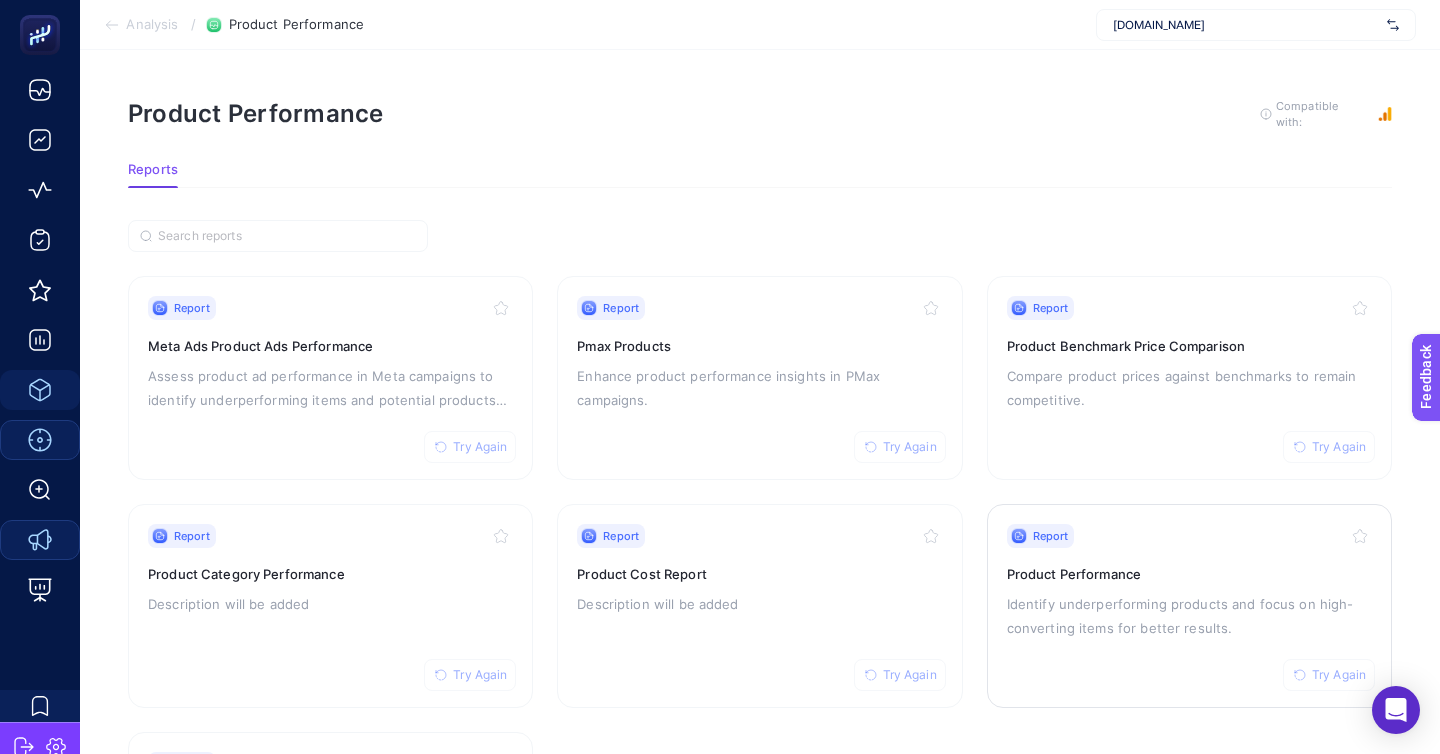 click on "Product Performance" at bounding box center (1189, 574) 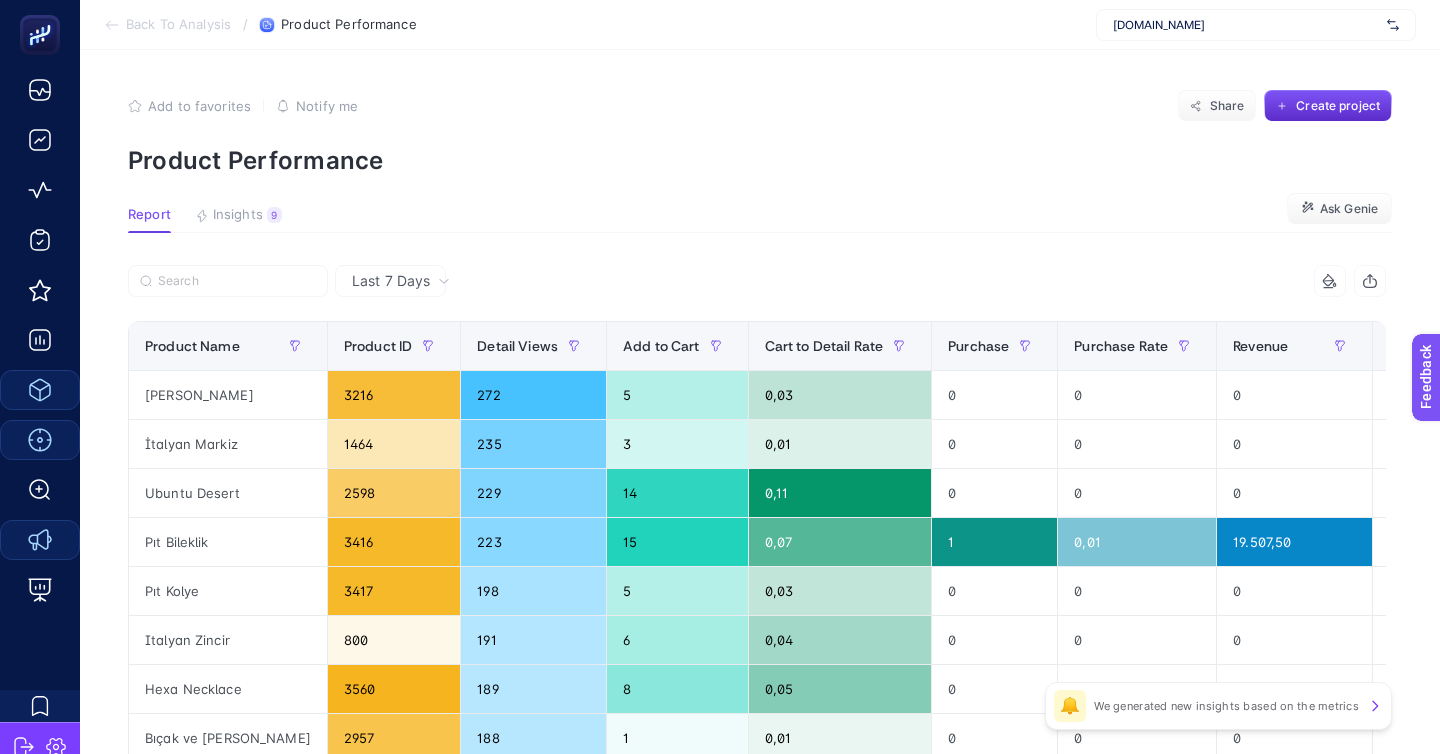 scroll, scrollTop: 37, scrollLeft: 0, axis: vertical 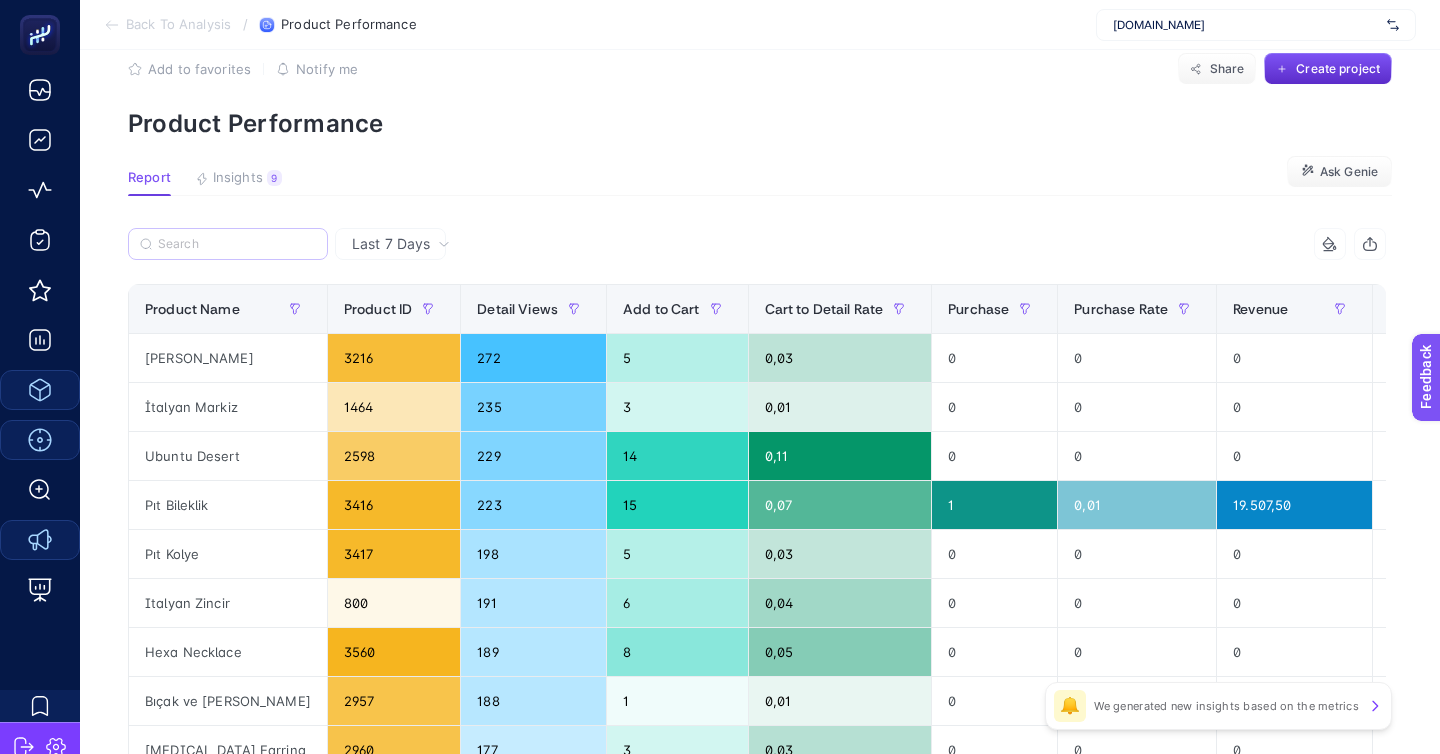 click at bounding box center [228, 244] 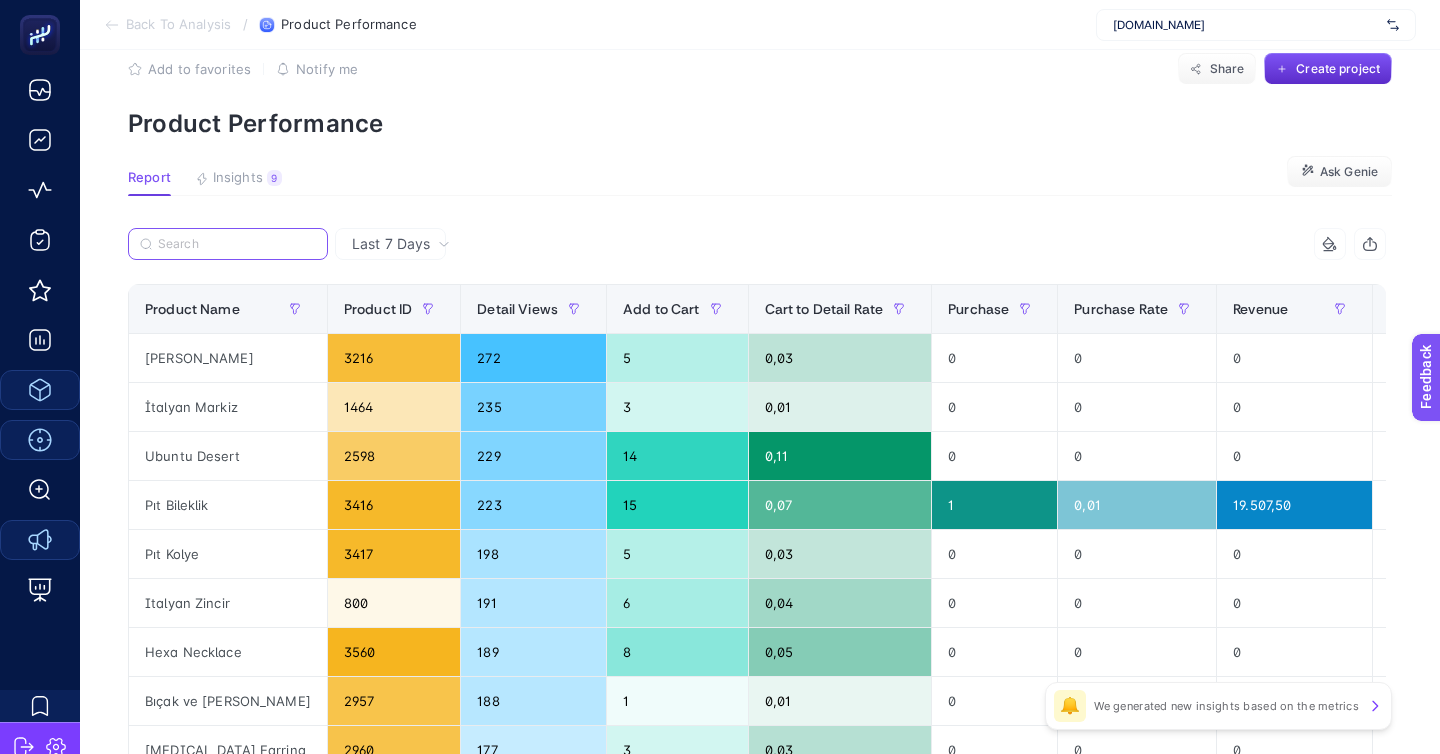 click at bounding box center (237, 244) 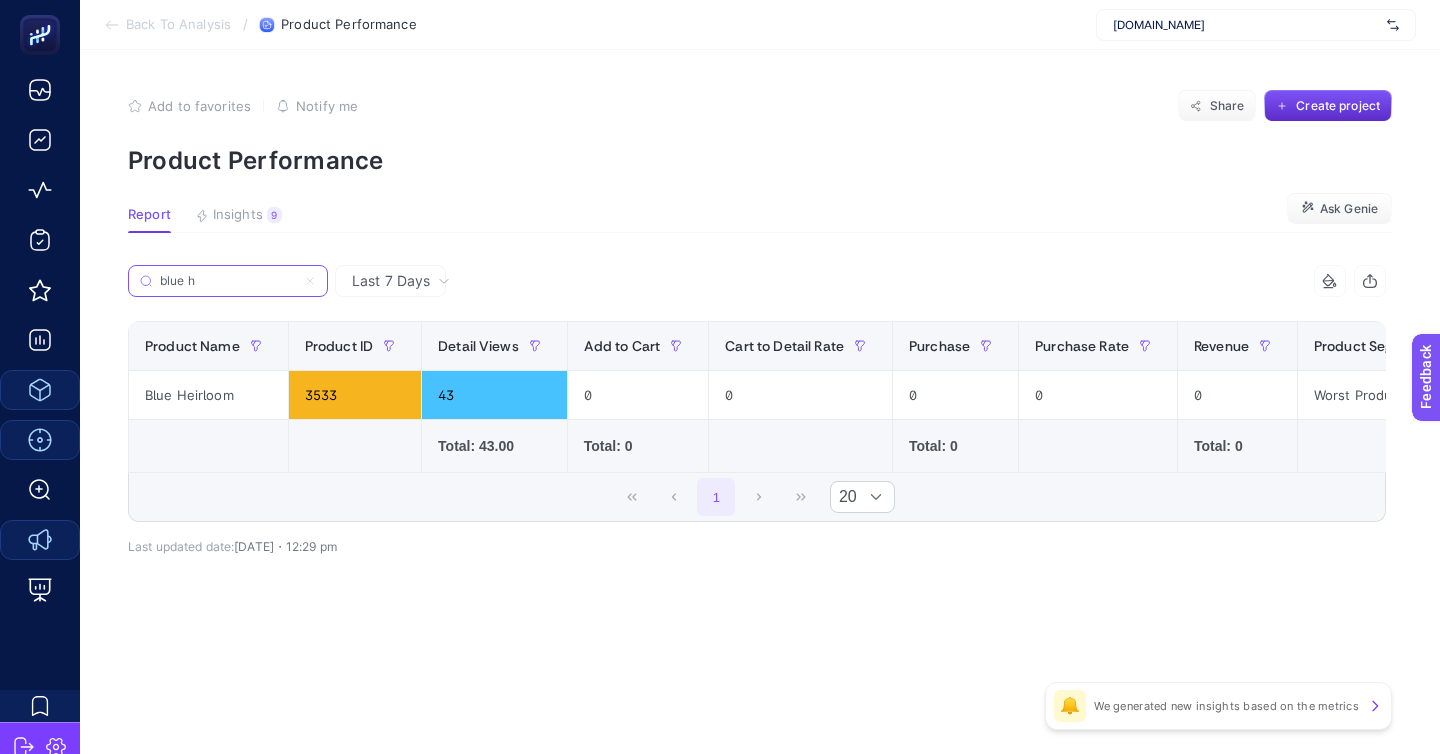 scroll, scrollTop: 0, scrollLeft: 0, axis: both 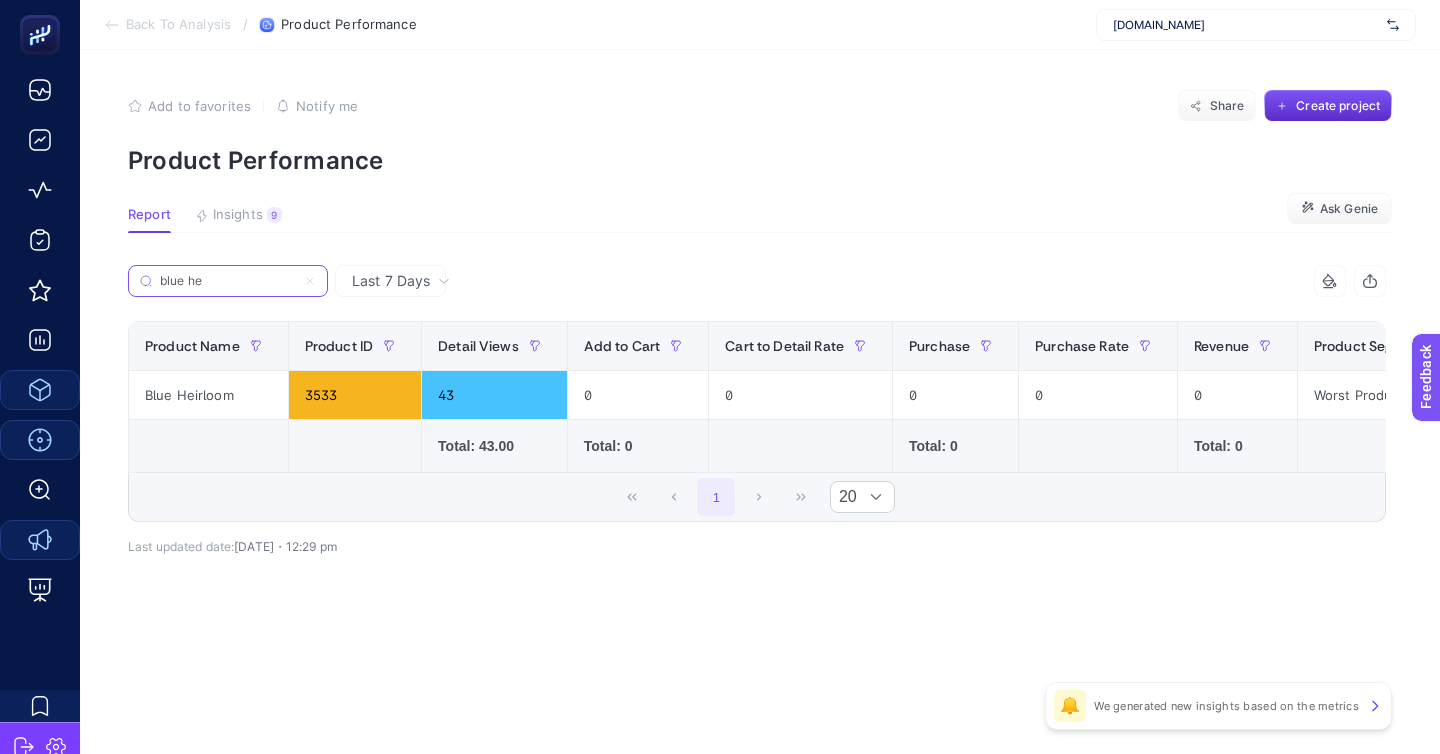 type on "blue he" 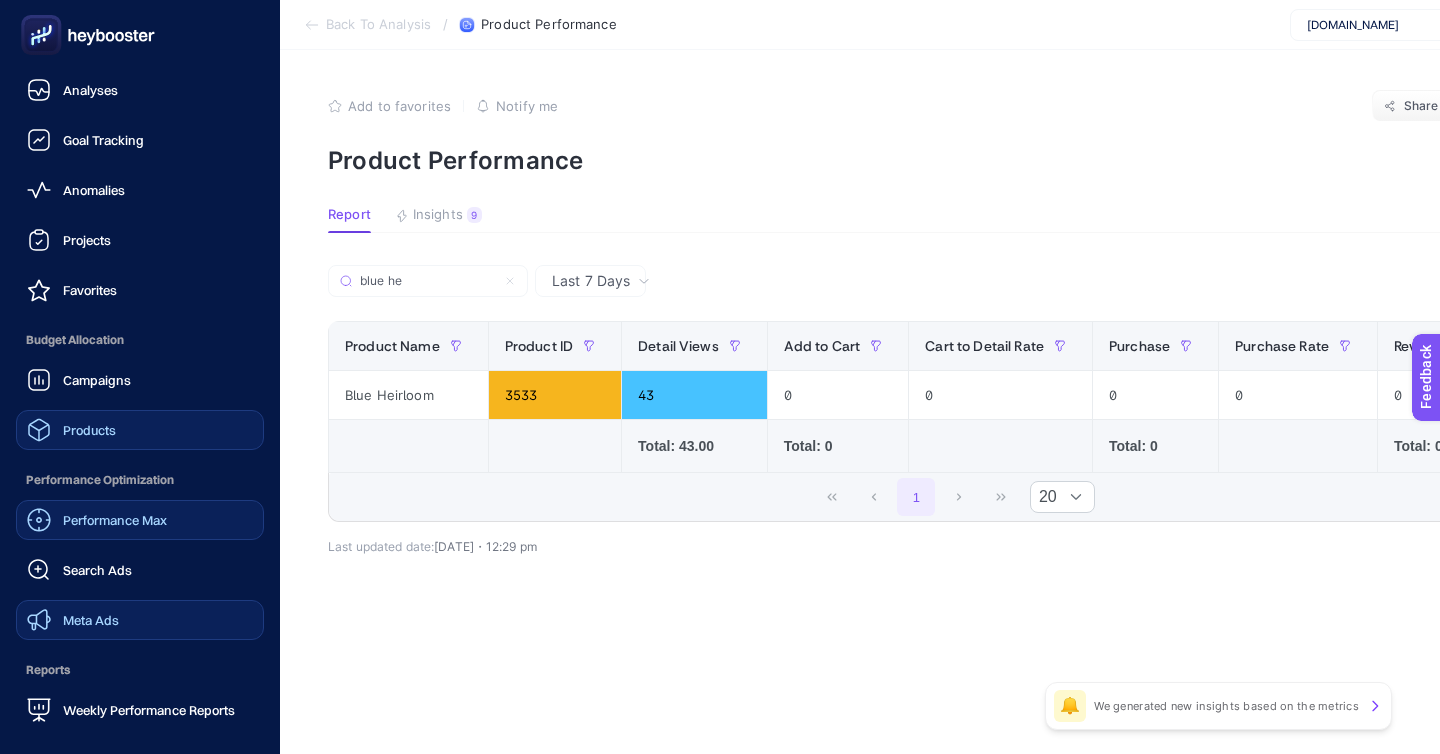 click on "Meta Ads" 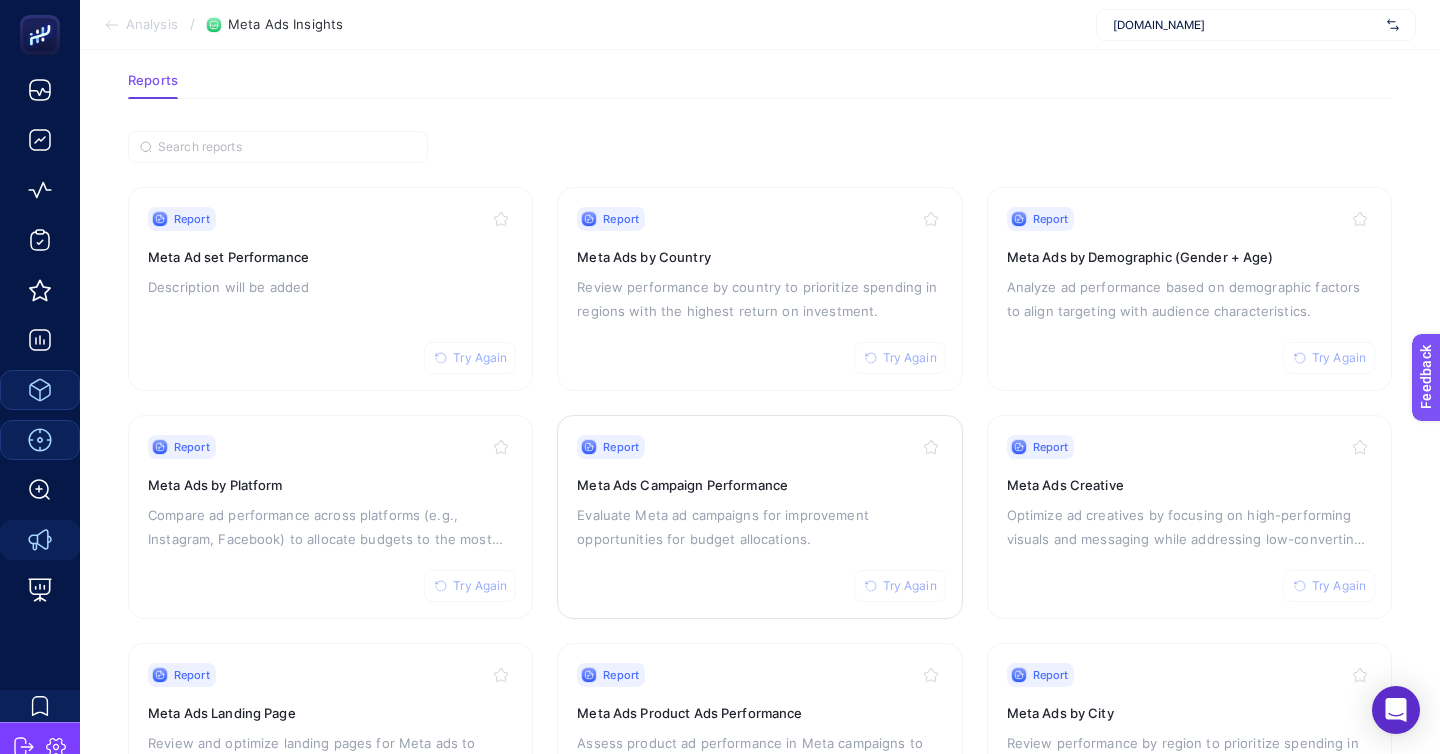 scroll, scrollTop: 95, scrollLeft: 0, axis: vertical 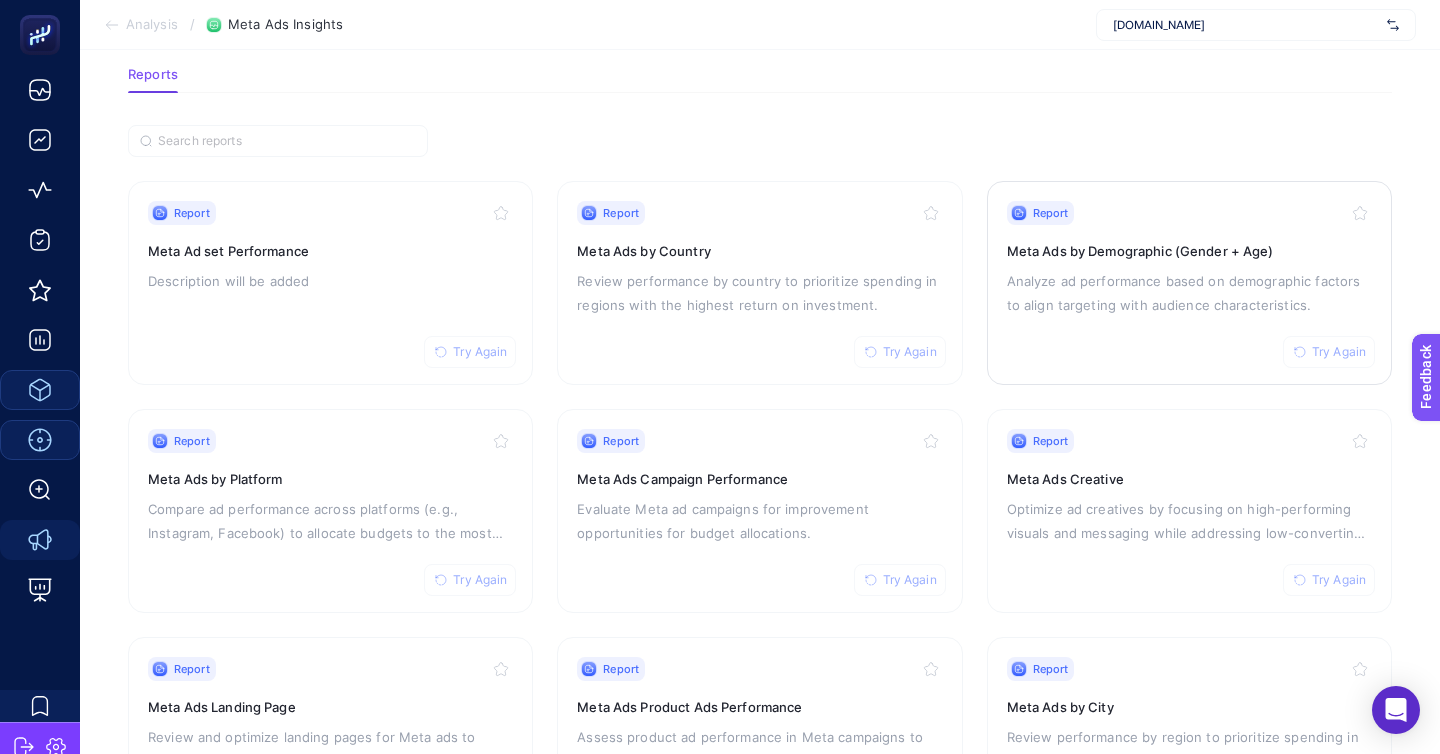 click on "Report Try Again Meta Ads by Demographic (Gender + Age) Analyze ad performance based on demographic factors to align targeting with audience characteristics." at bounding box center [1189, 283] 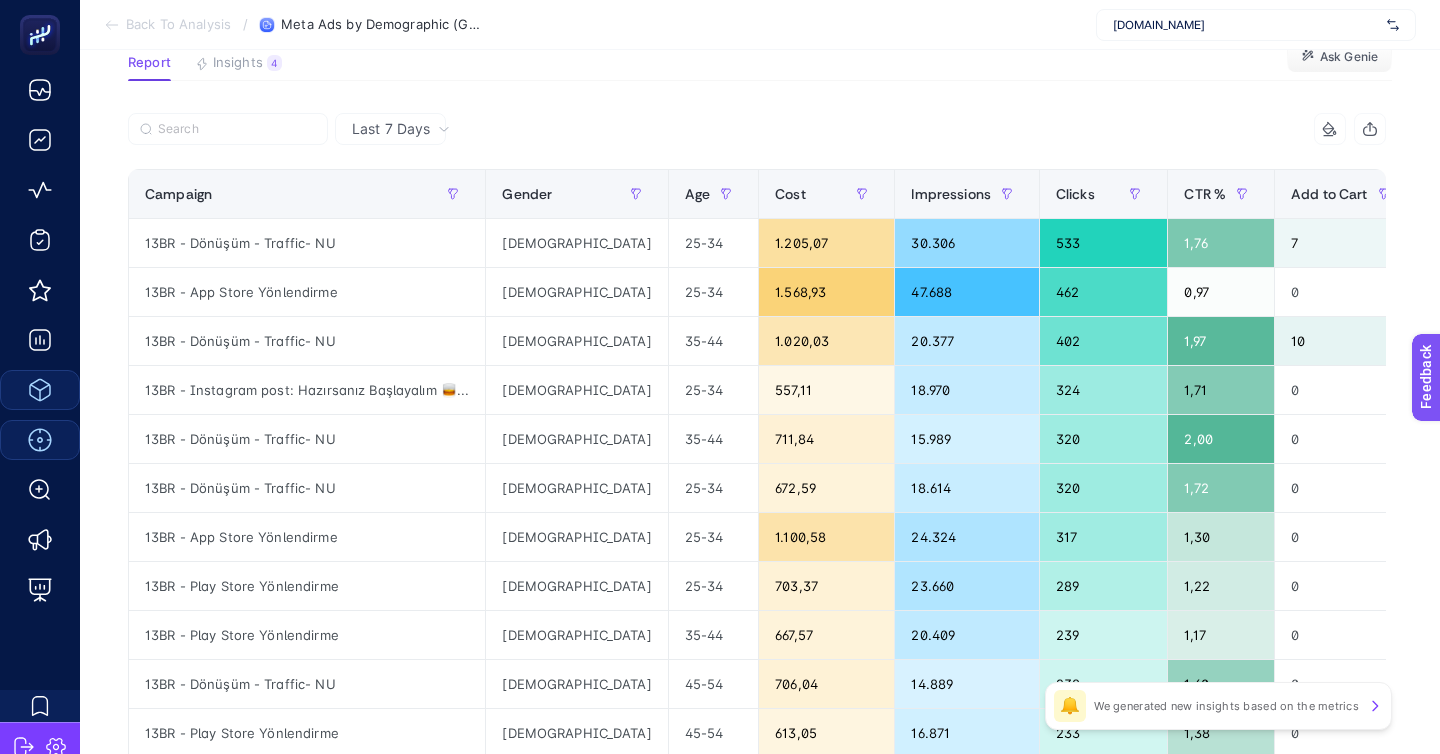 scroll, scrollTop: 28, scrollLeft: 0, axis: vertical 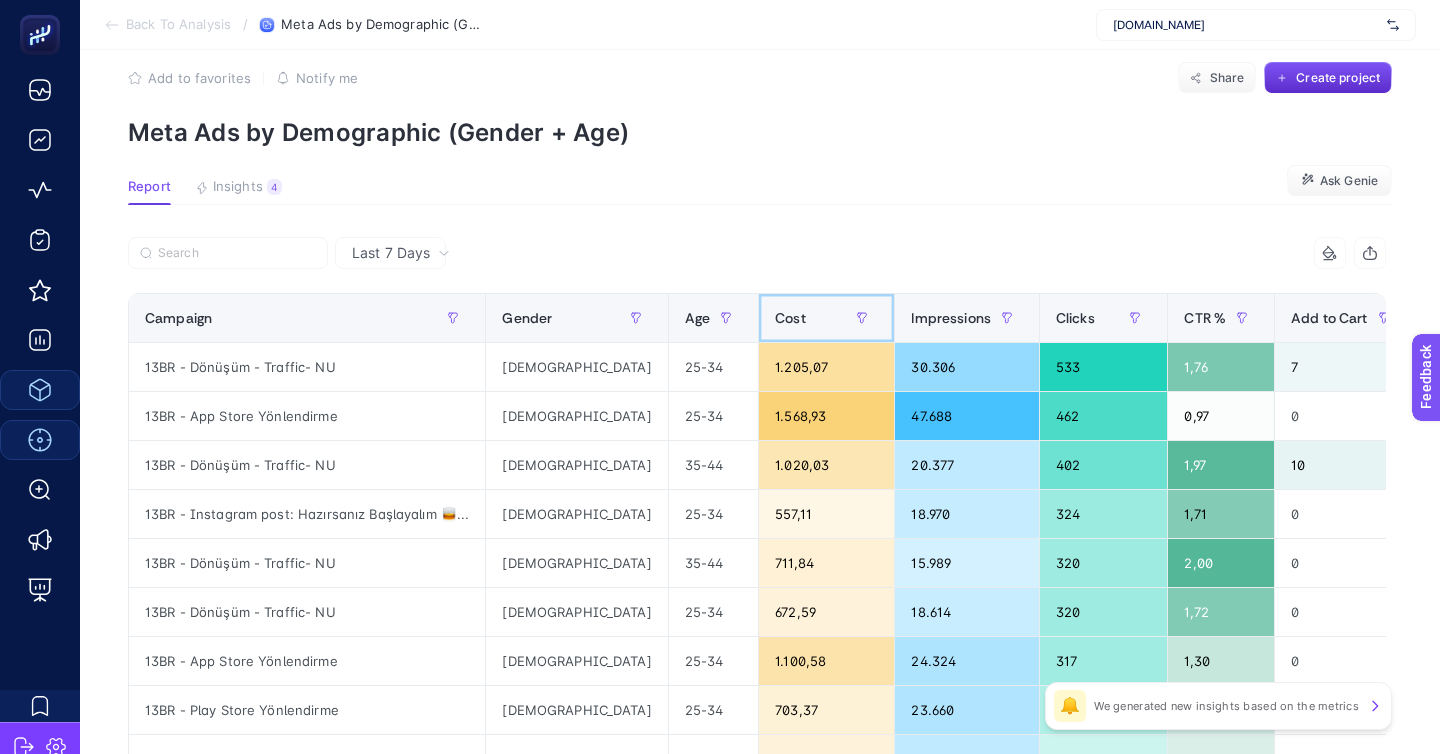click on "Cost" 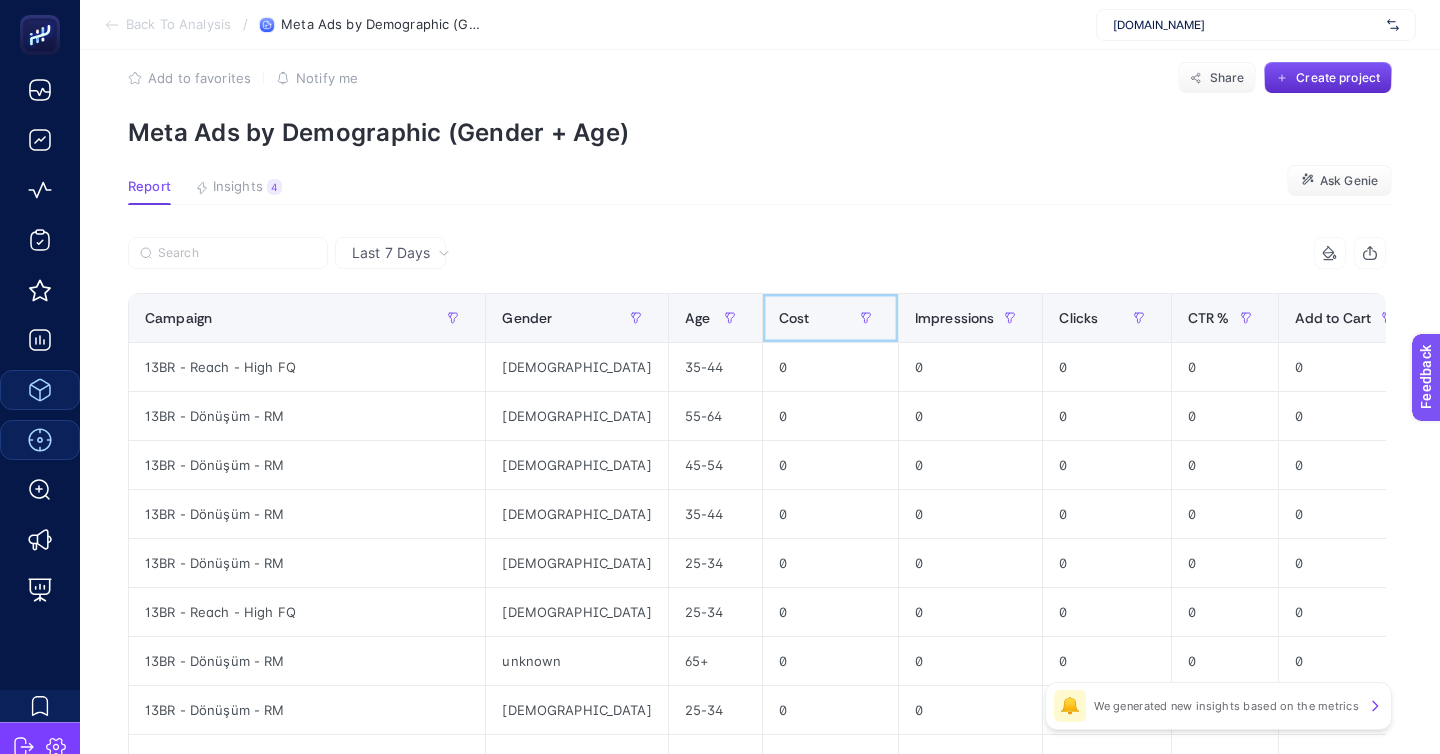 click on "Cost" 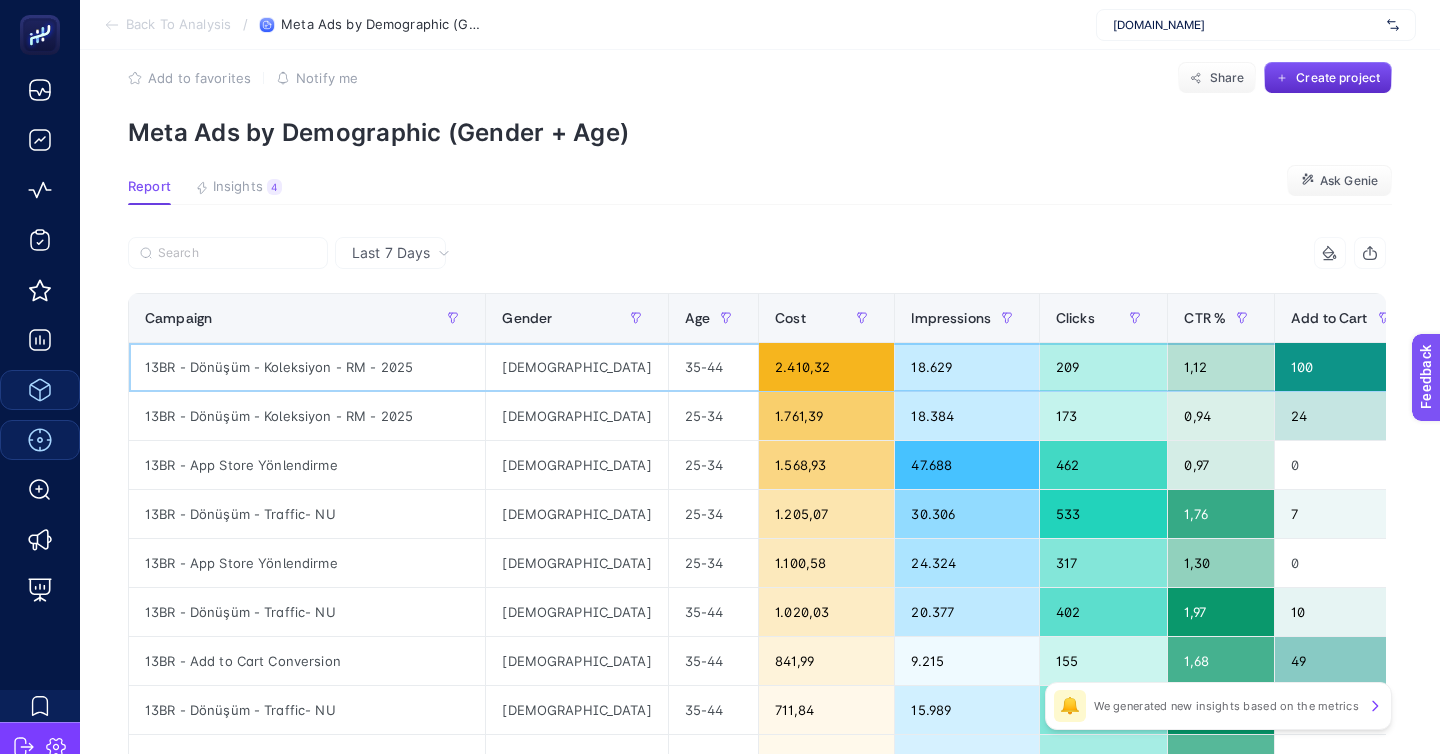 click on "13BR - Dönüşüm - Koleksiyon - RM - 2025" 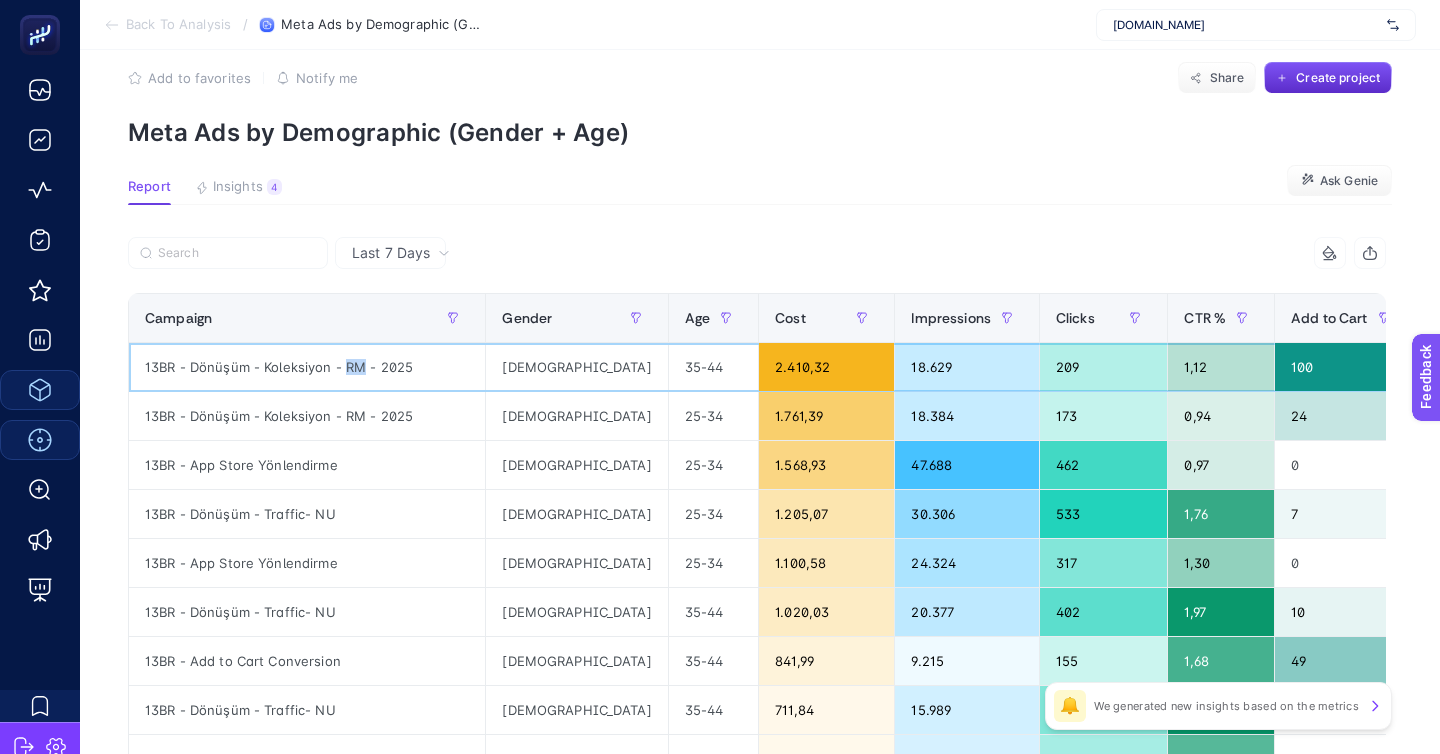 click on "13BR - Dönüşüm - Koleksiyon - RM - 2025" 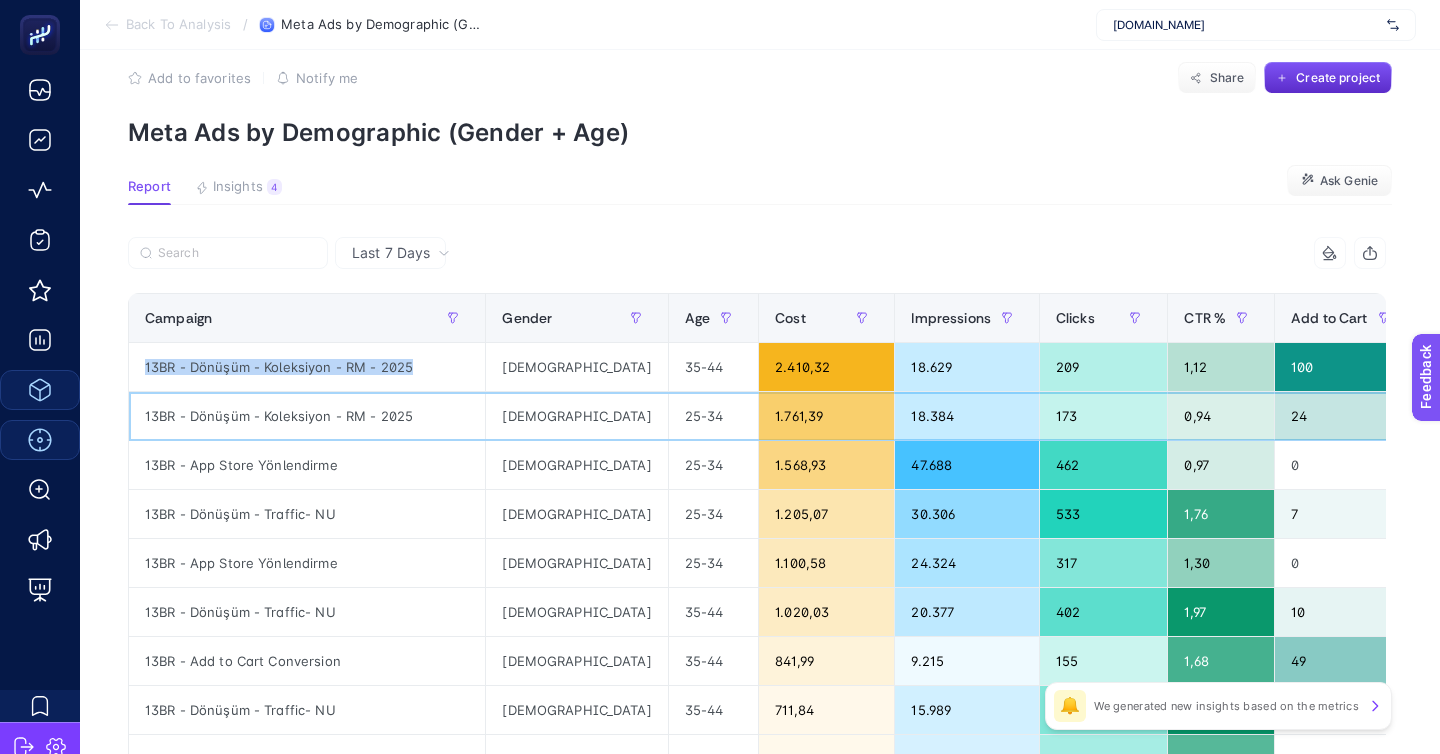 click on "13BR - Dönüşüm - Koleksiyon - RM - 2025" 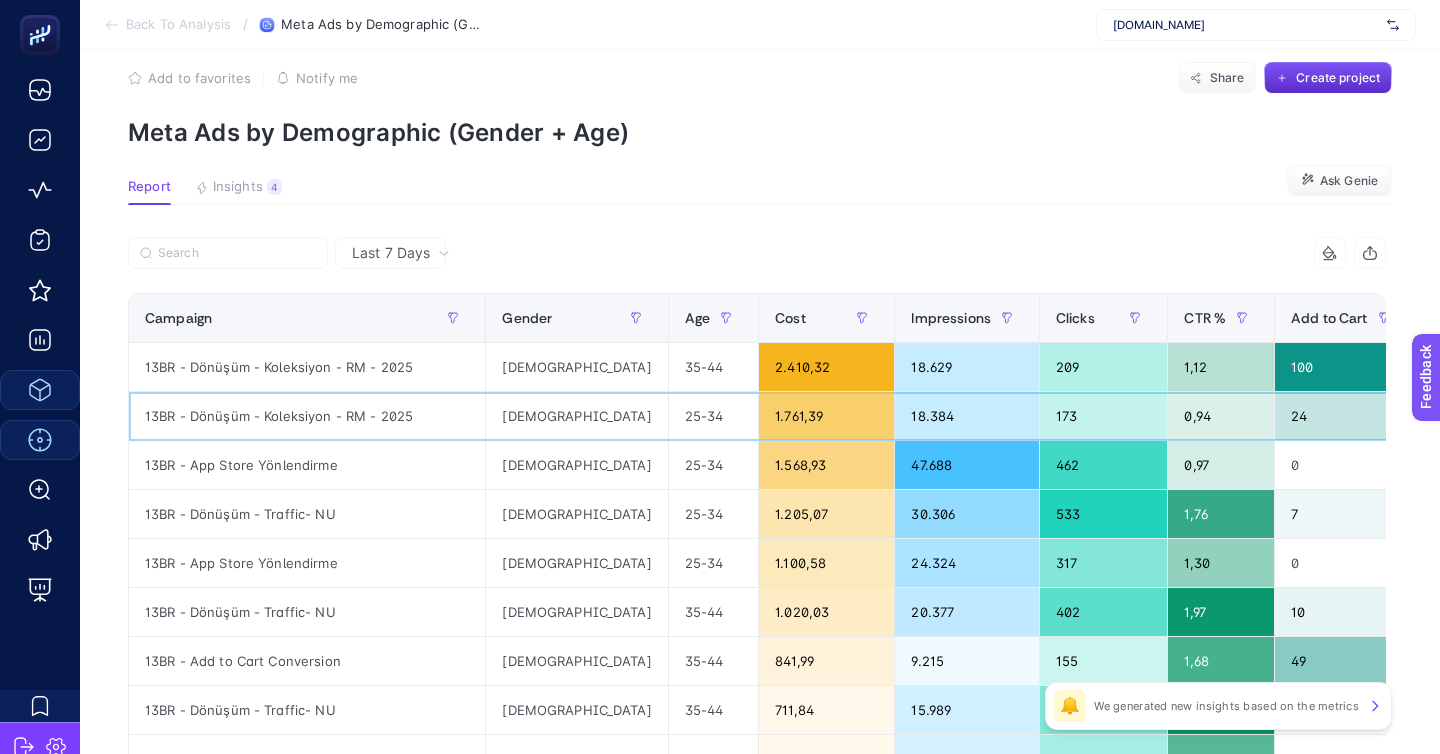 click on "13BR - Dönüşüm - Koleksiyon - RM - 2025" 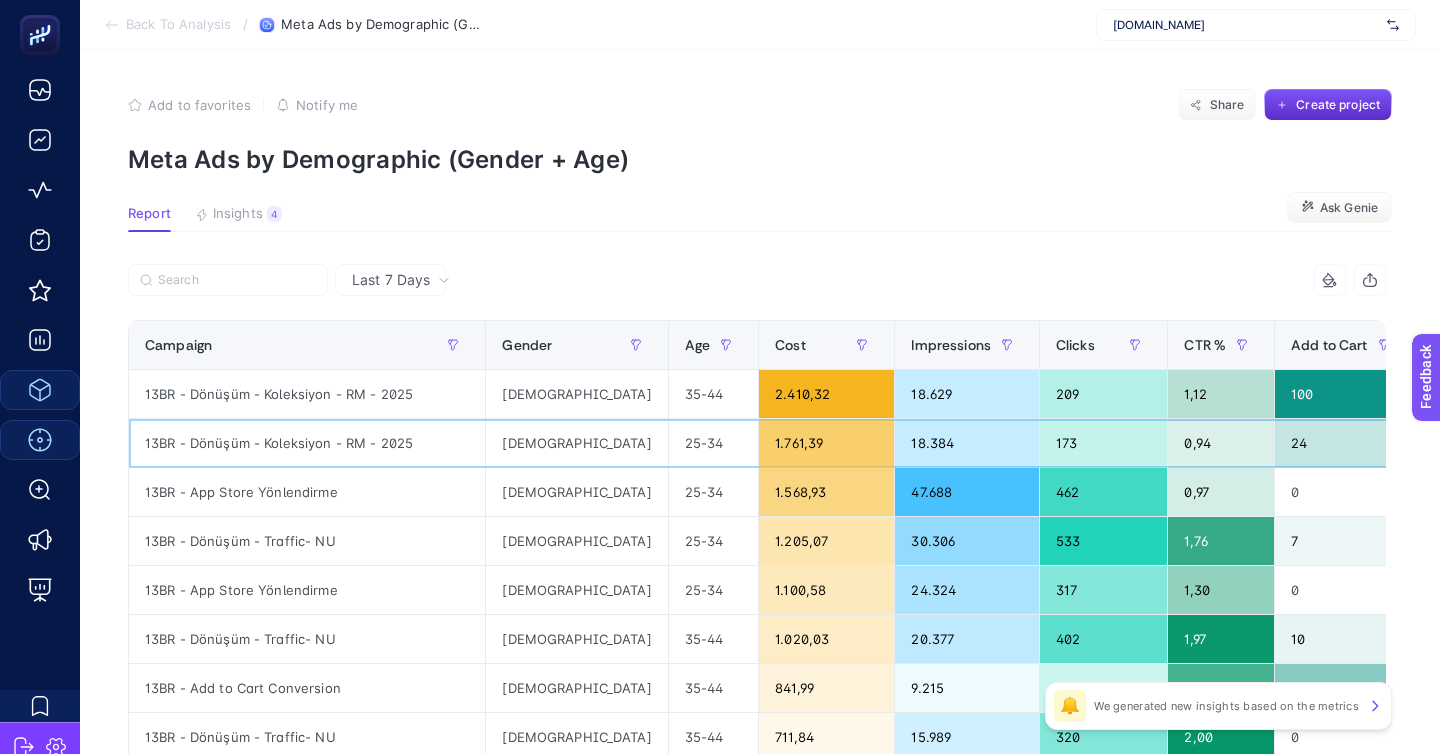 scroll, scrollTop: 0, scrollLeft: 0, axis: both 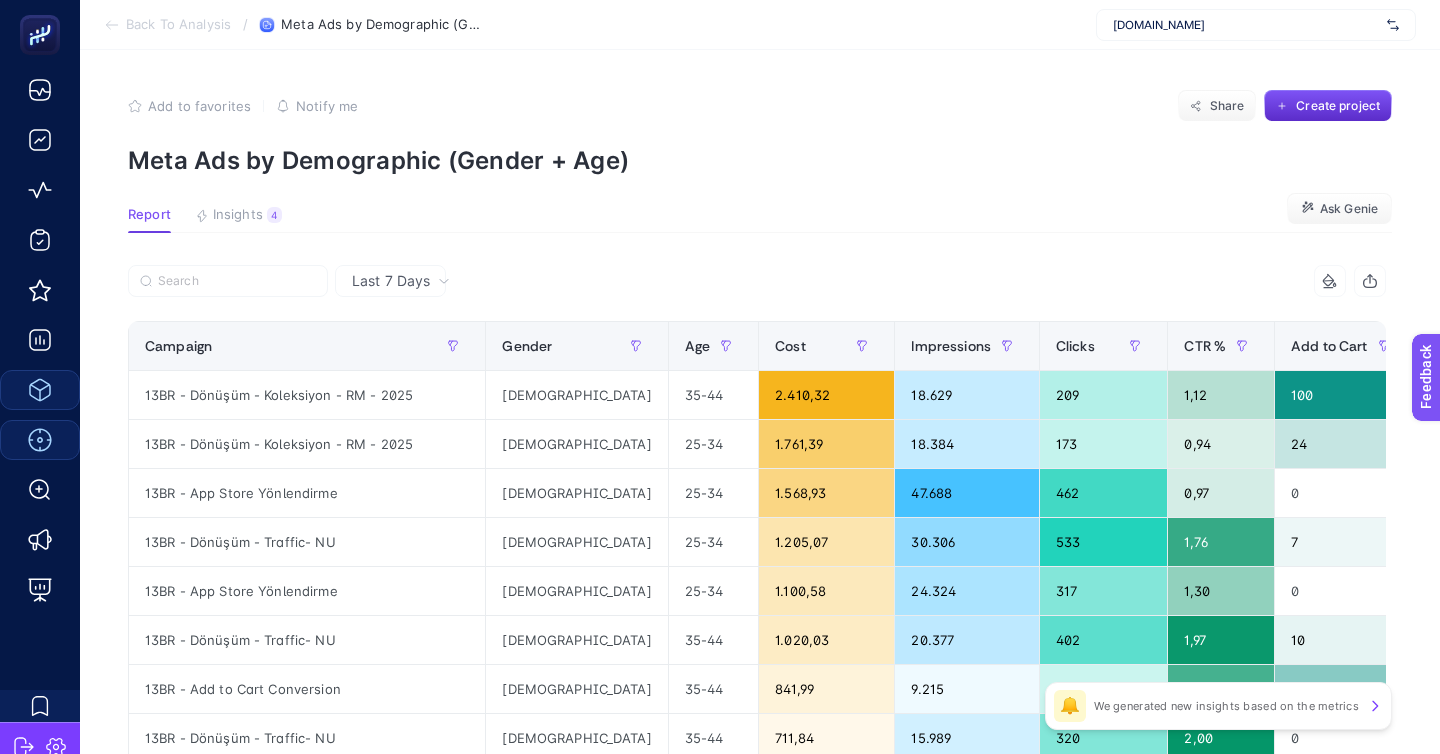 click on "Add to favorites false Notify me Share Create project Meta Ads by Demographic (Gender + Age) Report Insights 4  We generated new insights based on the metrics  Ask Genie Last 7 Days 10 items selected Campaign Gender Age Cost Impressions Clicks CTR % Add to Cart Purchase Cost Per Conversion Revenue ROAS Lead 13 items selected + 13BR - Dönüşüm - Koleksiyon - RM - 2025 female 35-44 2.410,32 18.629 209 1,12 100 7 22,53 78.495,33 32,57 0 13BR - Dönüşüm - Koleksiyon - RM - 2025 female 25-34 1.761,39 18.384 173 0,94 24 5 60,74 149.472,50 84,86 0 13BR - App Store Yönlendirme female 25-34 1.568,93 47.688 462 0,97 0 0 0 0 0 0 13BR - Dönüşüm - Traffic- NU female 25-34 1.205,07 30.306 533 1,76 7 0 172,15 0 0 0 13BR - App Store Yönlendirme male 25-34 1.100,58 24.324 317 1,30 0 0 0 0 0 0 13BR - Dönüşüm - Traffic- NU female 35-44 1.020,03 20.377 402 1,97 10 0 102,00 0 0 0 13BR - Add to Cart Conversion female 35-44 841,99 9.215 155 1,68 49 1 16,84 16.152,85 19,18 0 13BR - Dönüşüm - Traffic- NU male 320" 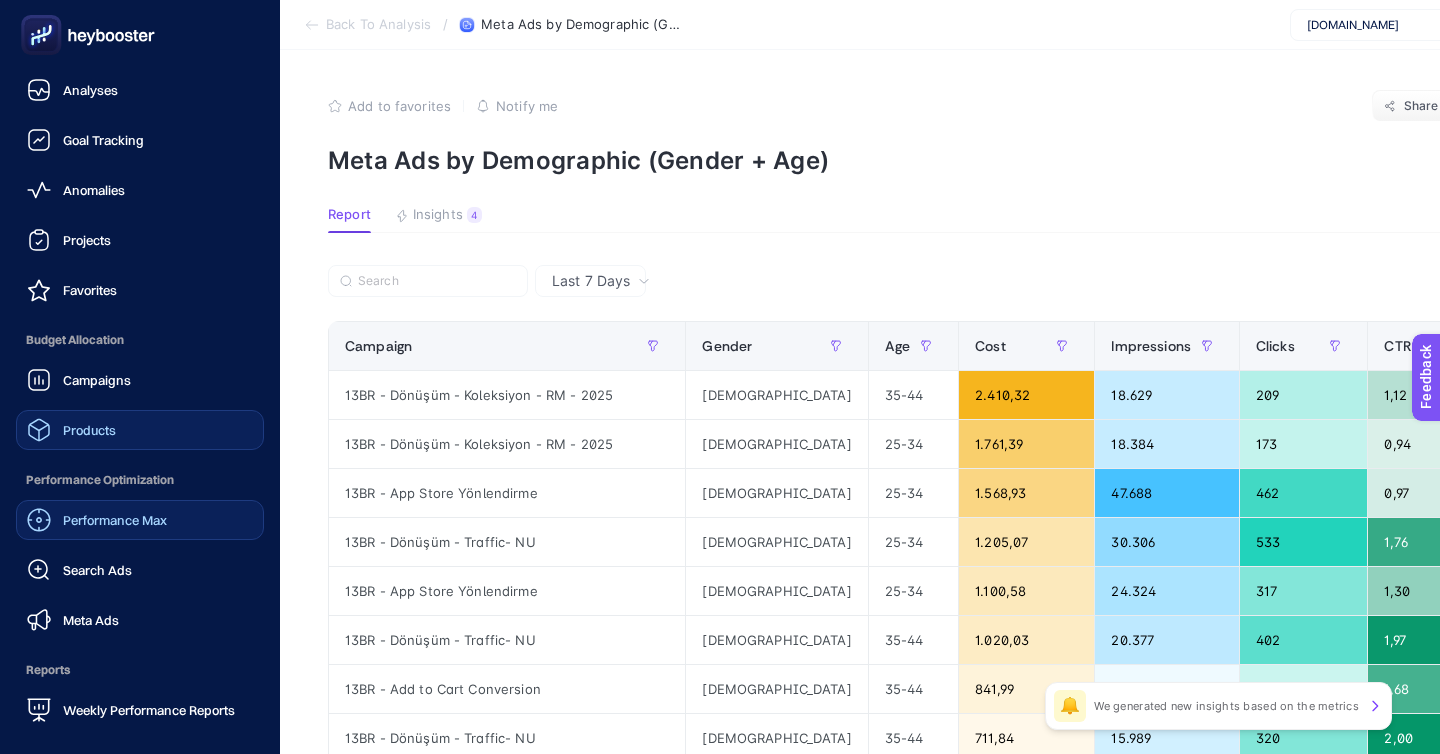 click on "Performance Max" at bounding box center (97, 520) 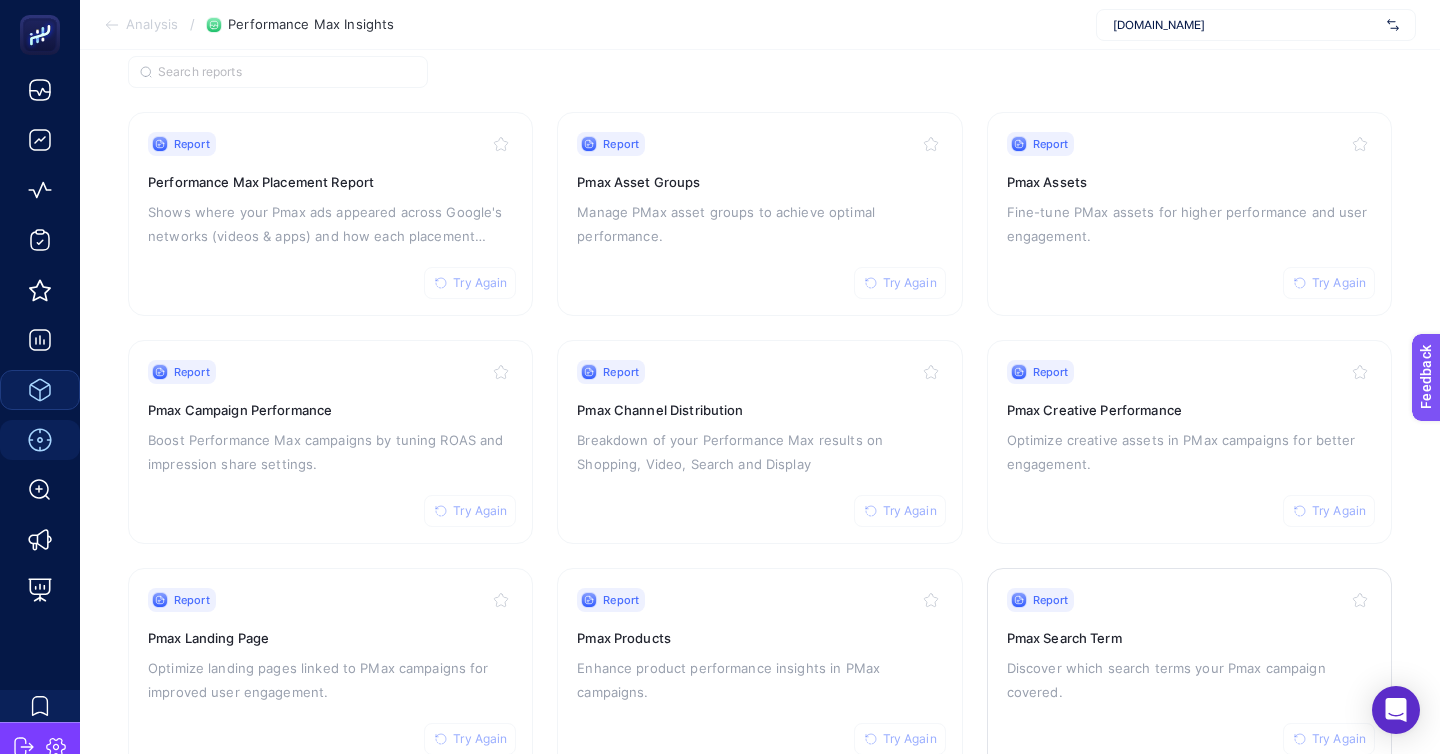 scroll, scrollTop: 172, scrollLeft: 0, axis: vertical 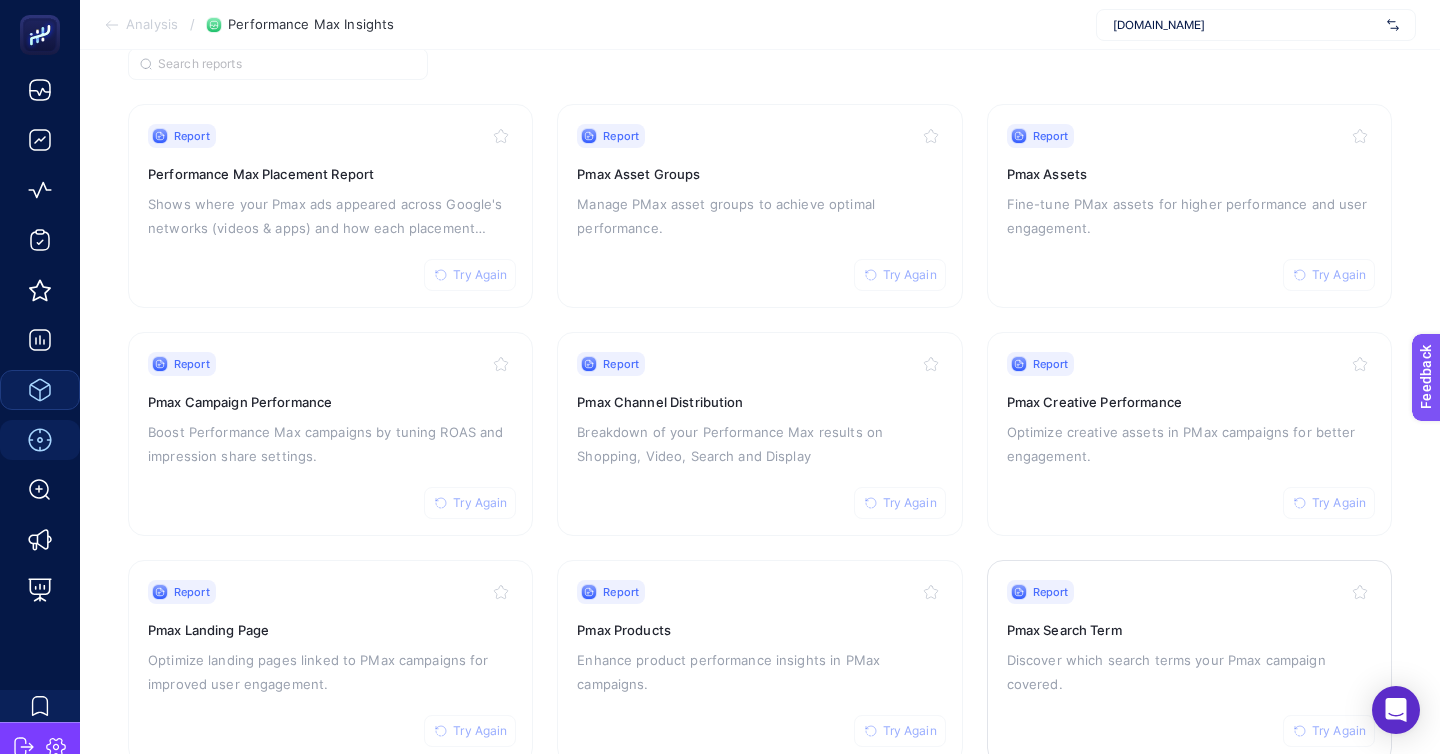 click on "Report Try Again" at bounding box center (1189, 592) 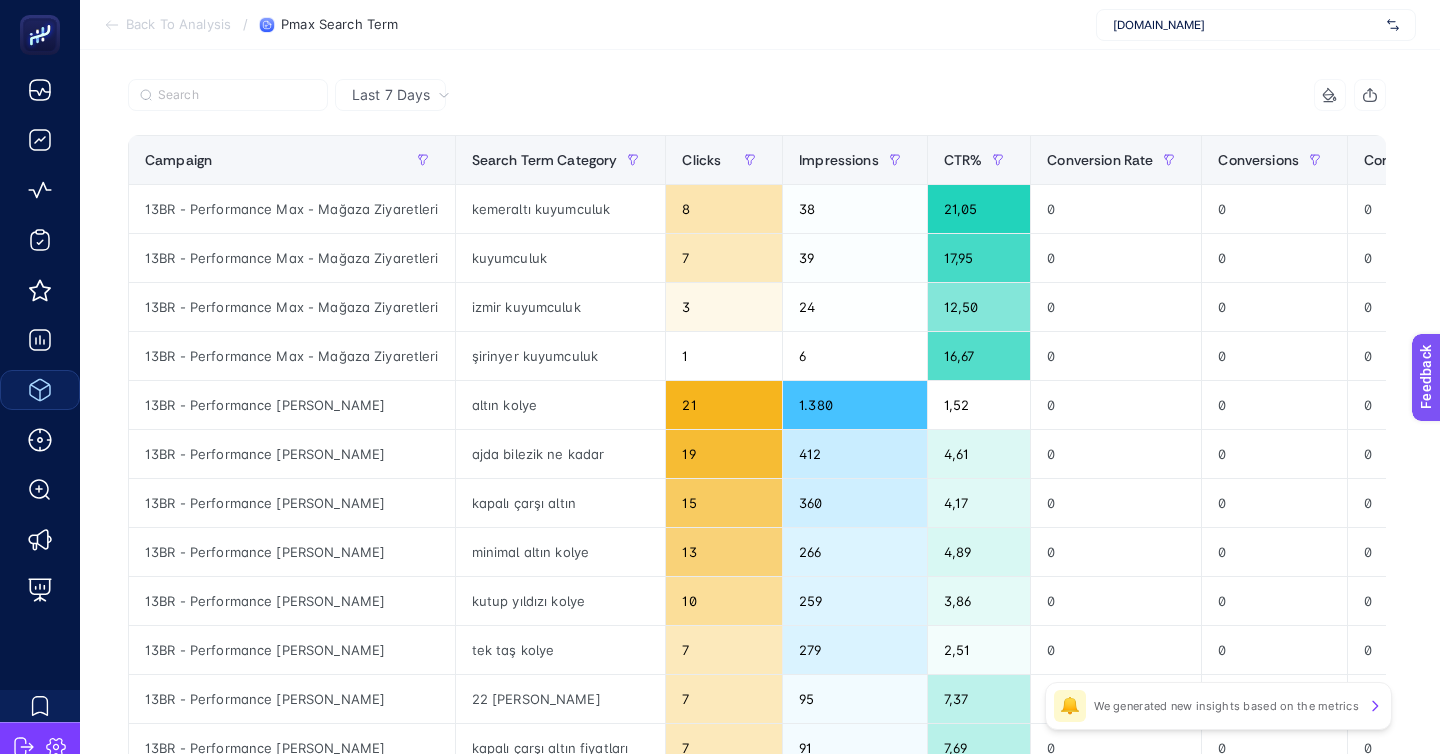 scroll, scrollTop: 110, scrollLeft: 0, axis: vertical 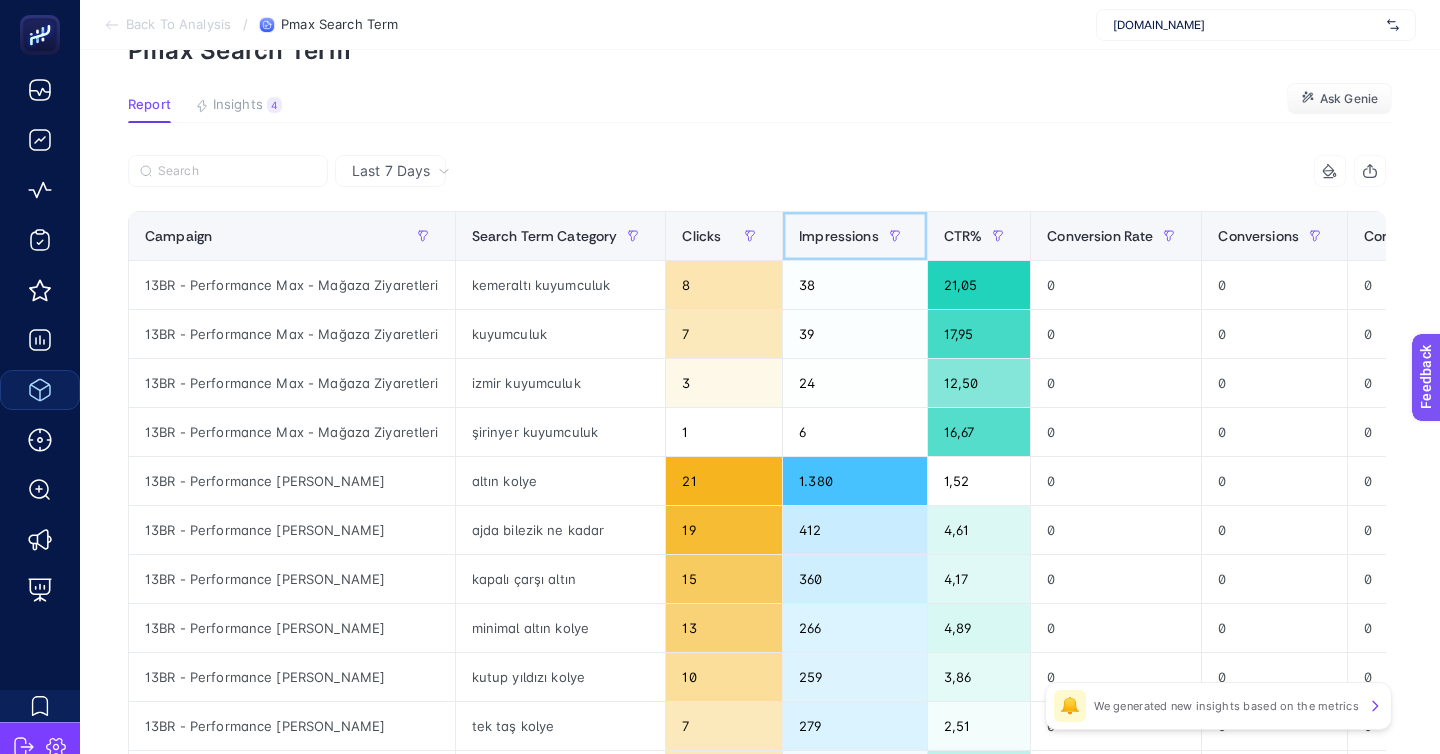 click on "Impressions" 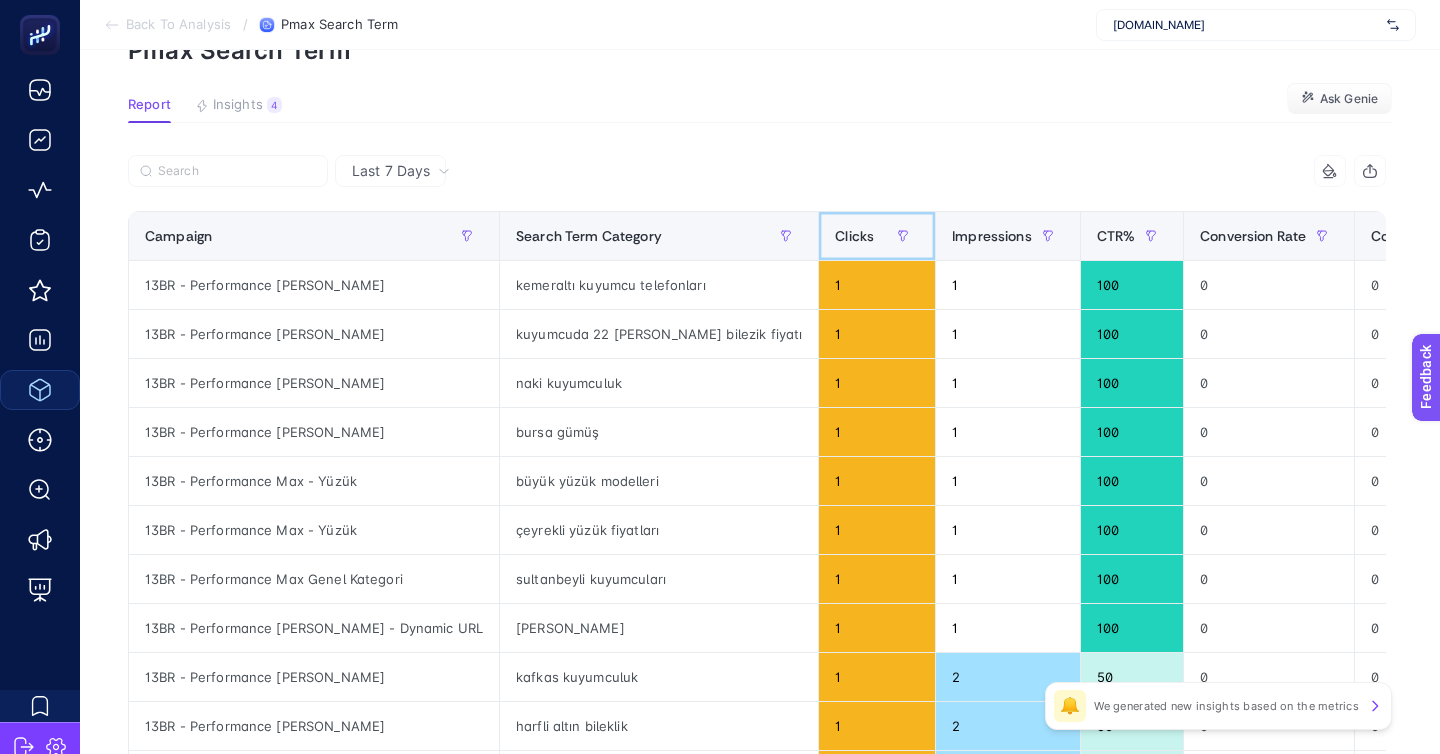 click on "Clicks" 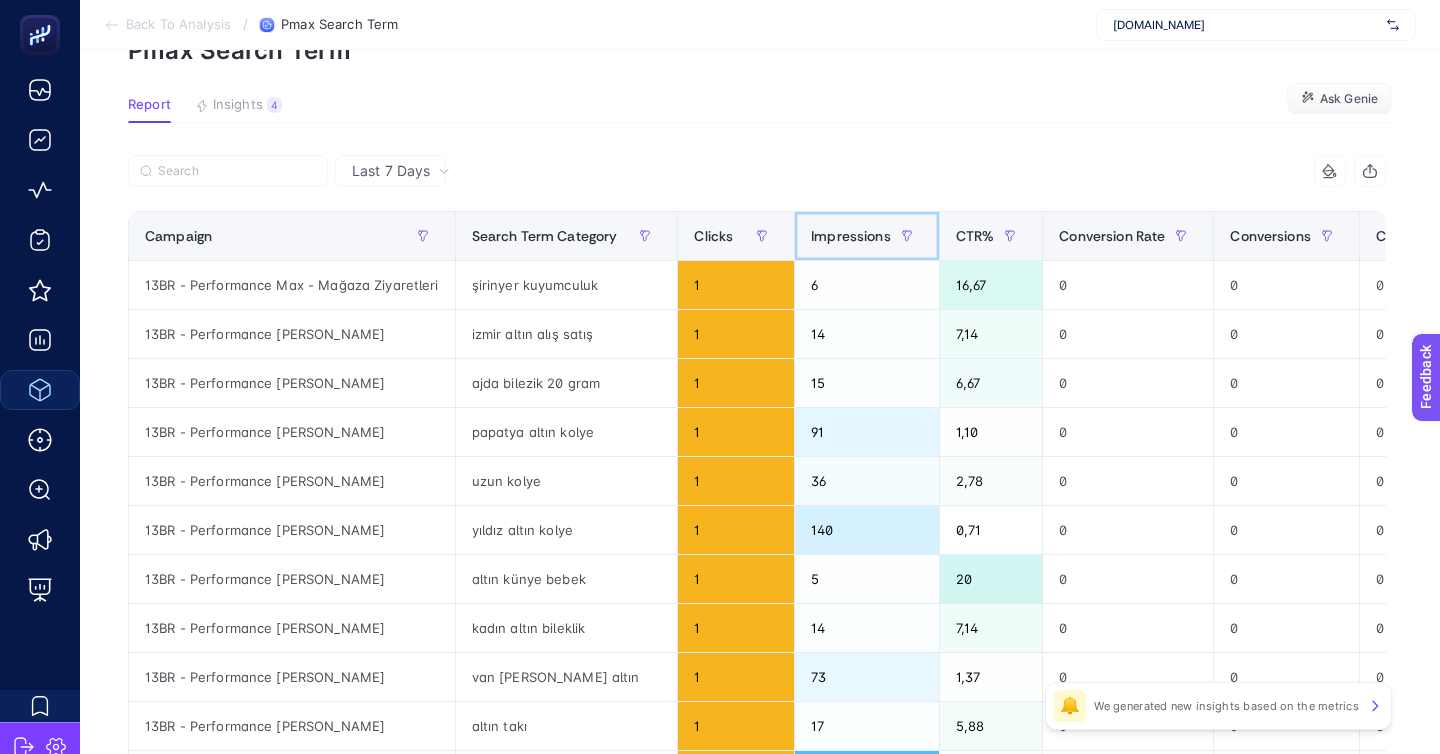 click on "Impressions" 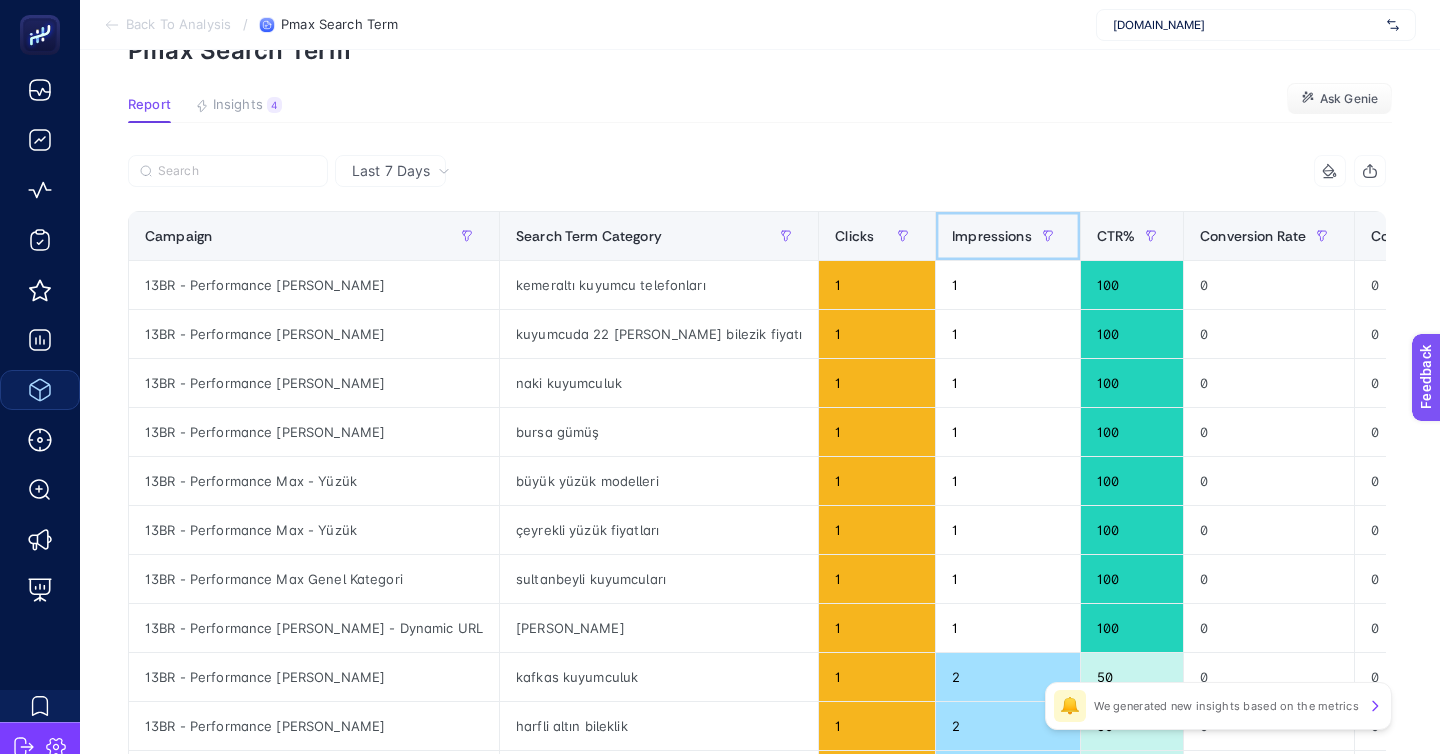 click on "Impressions" 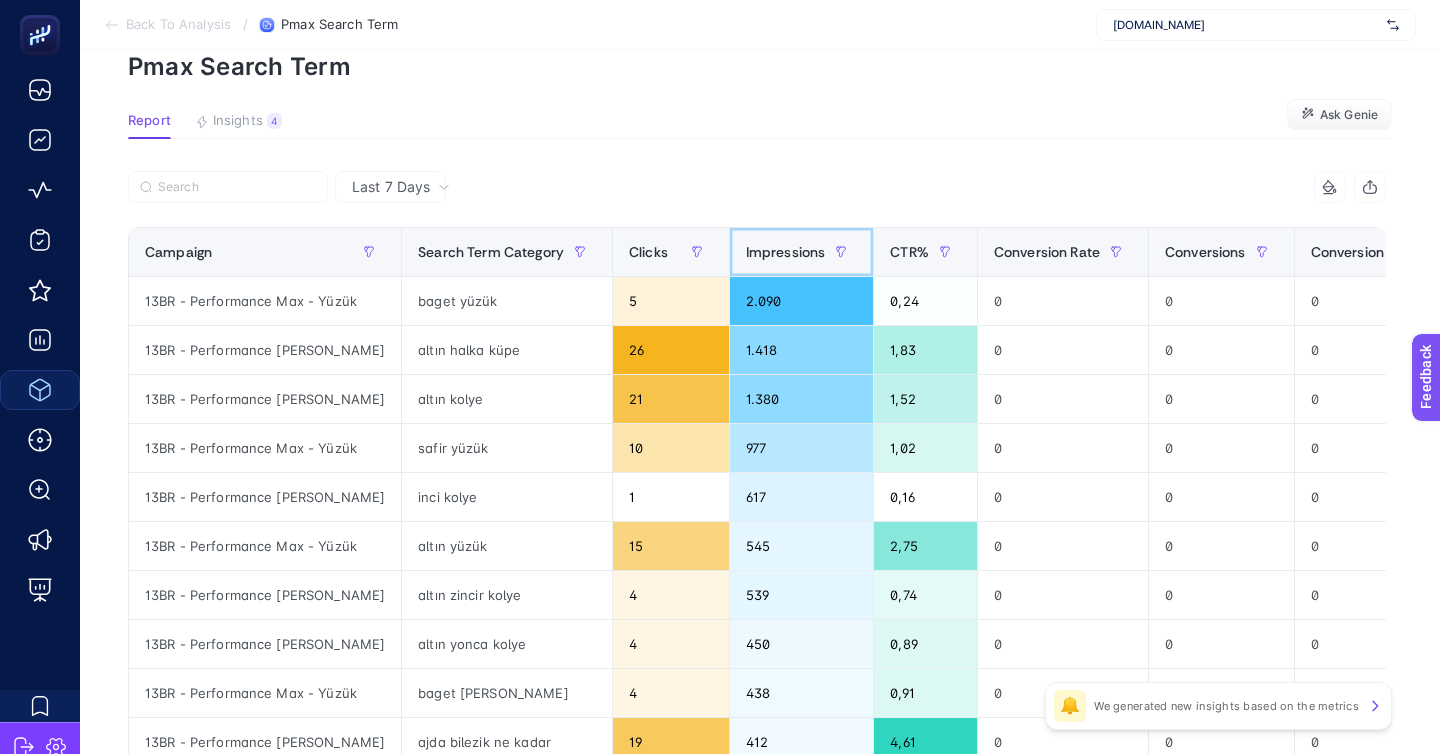 scroll, scrollTop: 0, scrollLeft: 0, axis: both 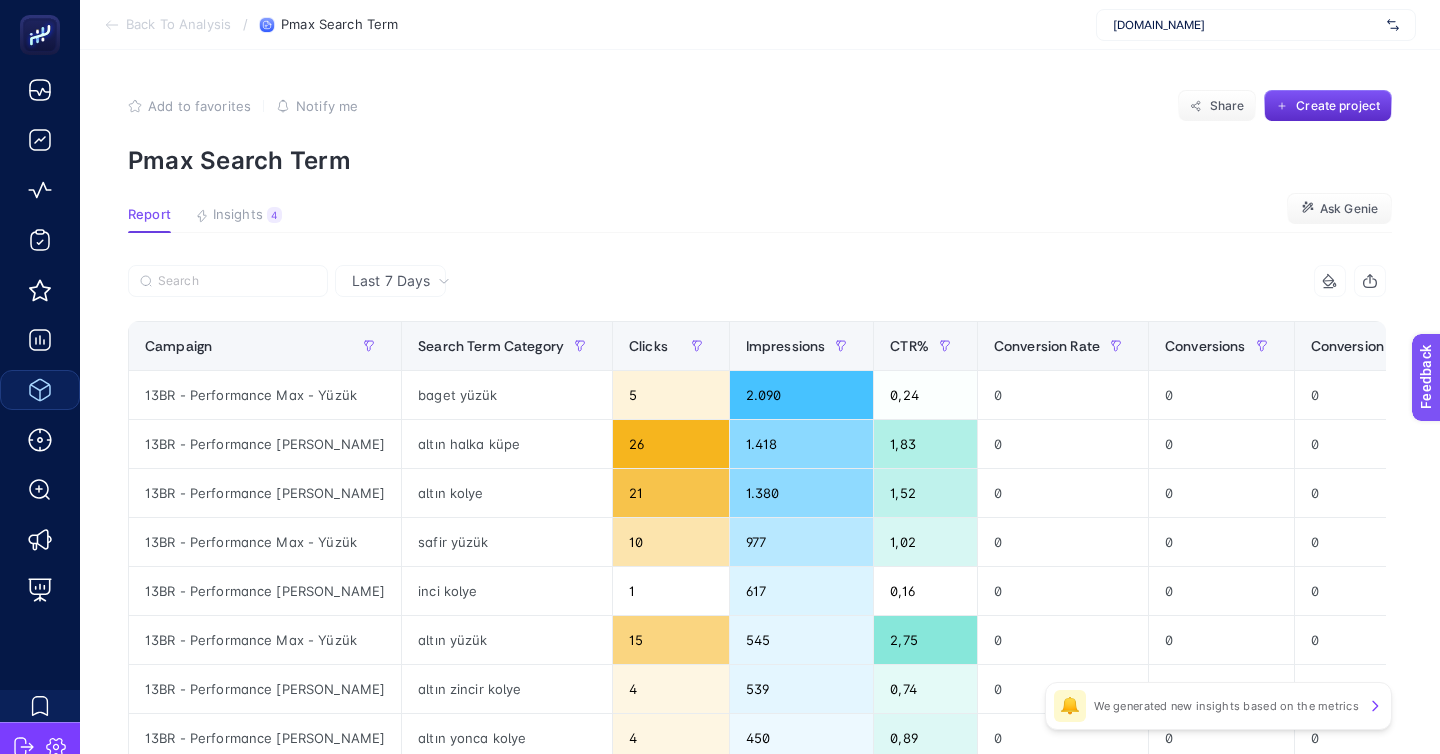 click on "Back To Analysis / Pmax Search Term www.reiskuyumculuk.com" 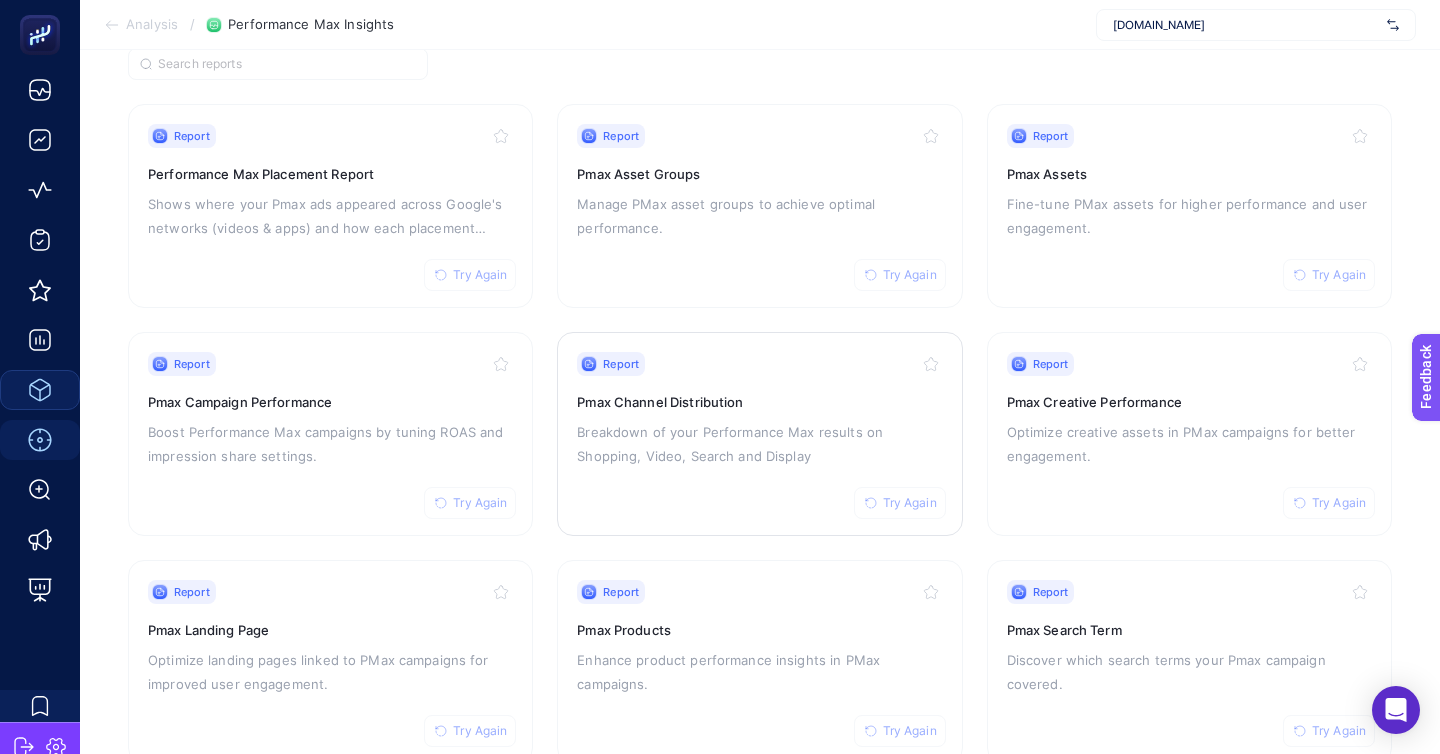 click on "Breakdown of your Performance Max results on Shopping, Video, Search and Display" at bounding box center (759, 444) 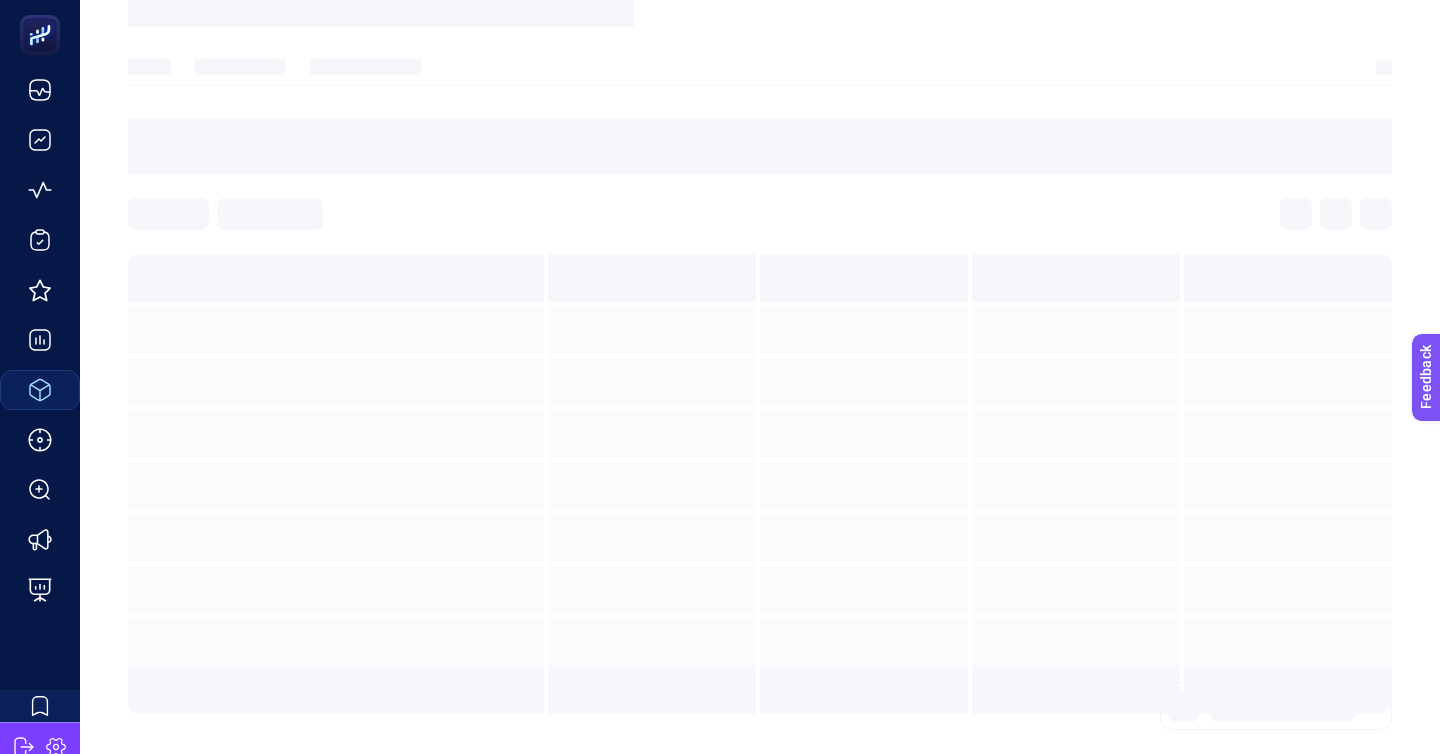 scroll, scrollTop: 0, scrollLeft: 0, axis: both 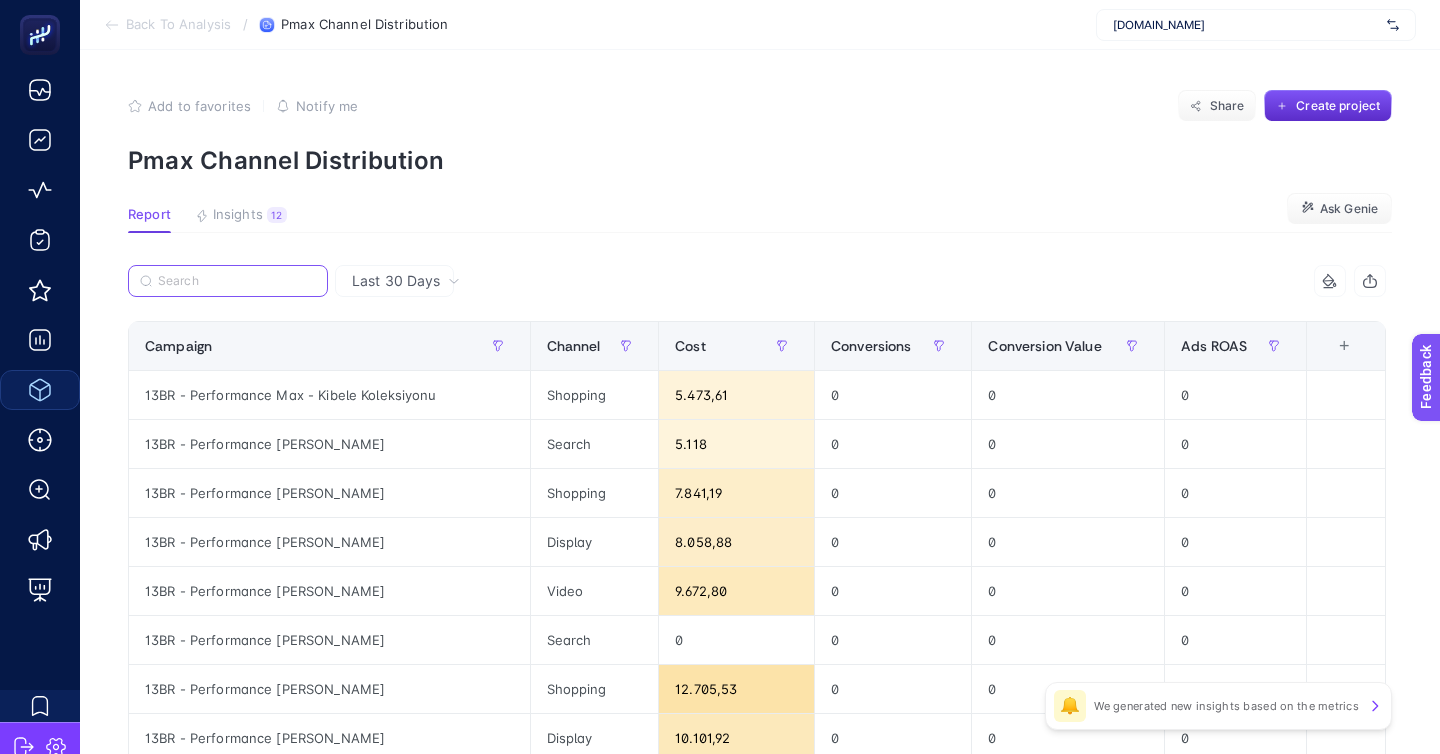 click at bounding box center [237, 281] 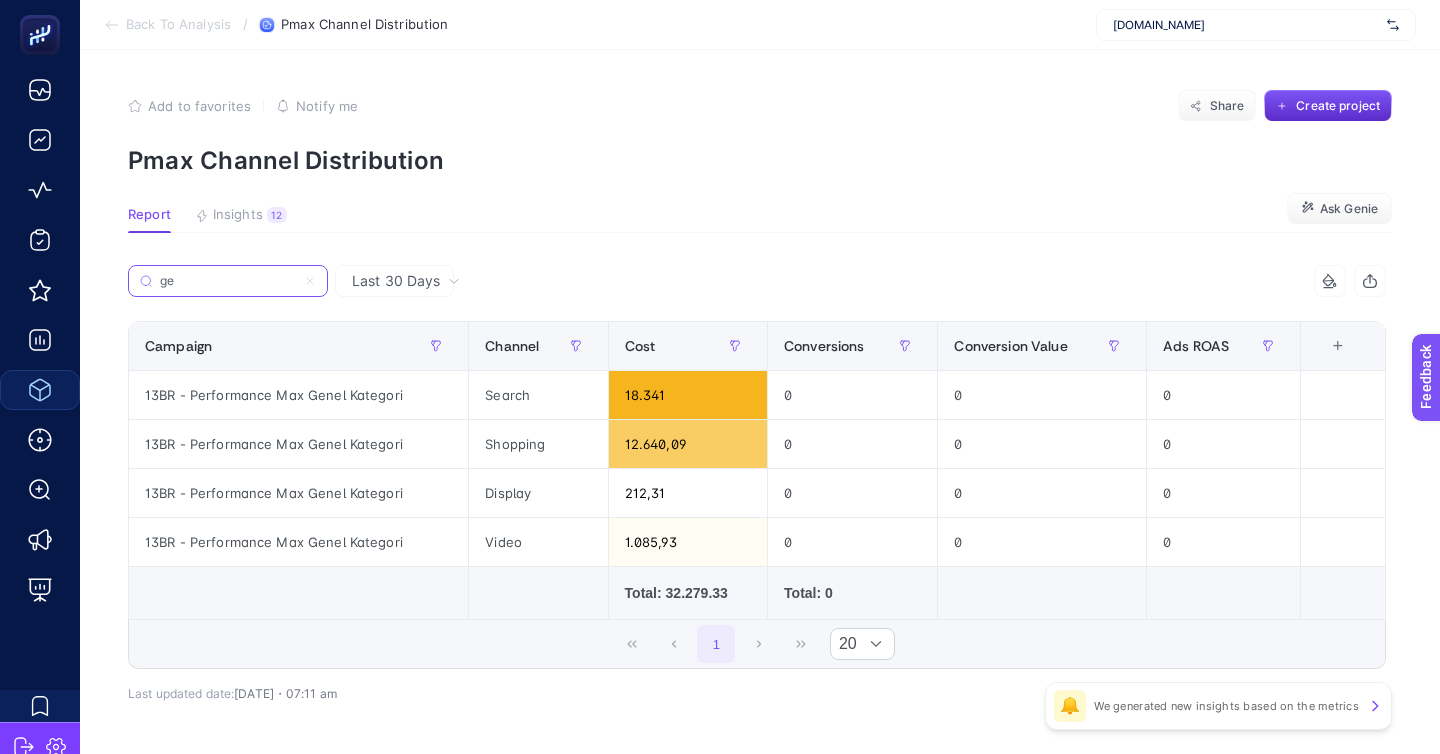 type on "ge" 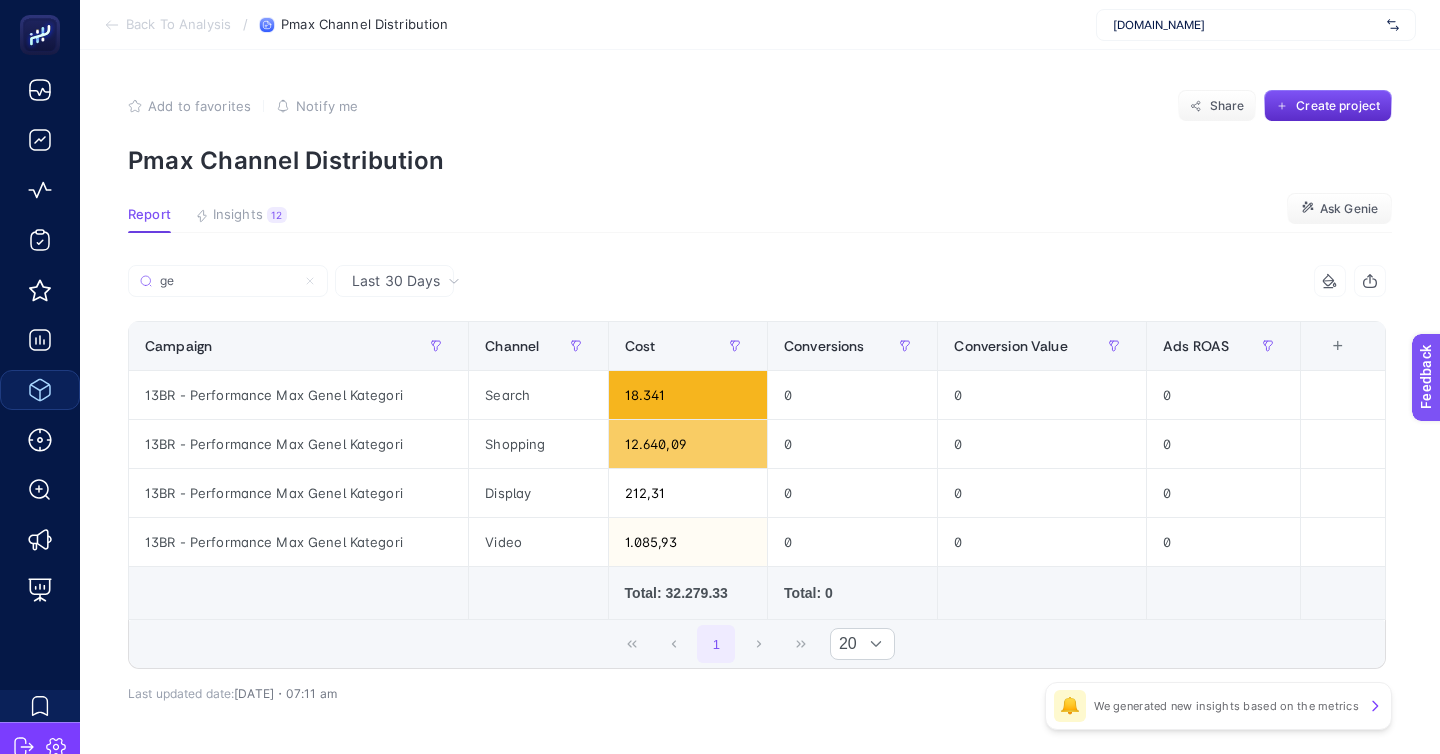 click on "Back To Analysis" at bounding box center (178, 25) 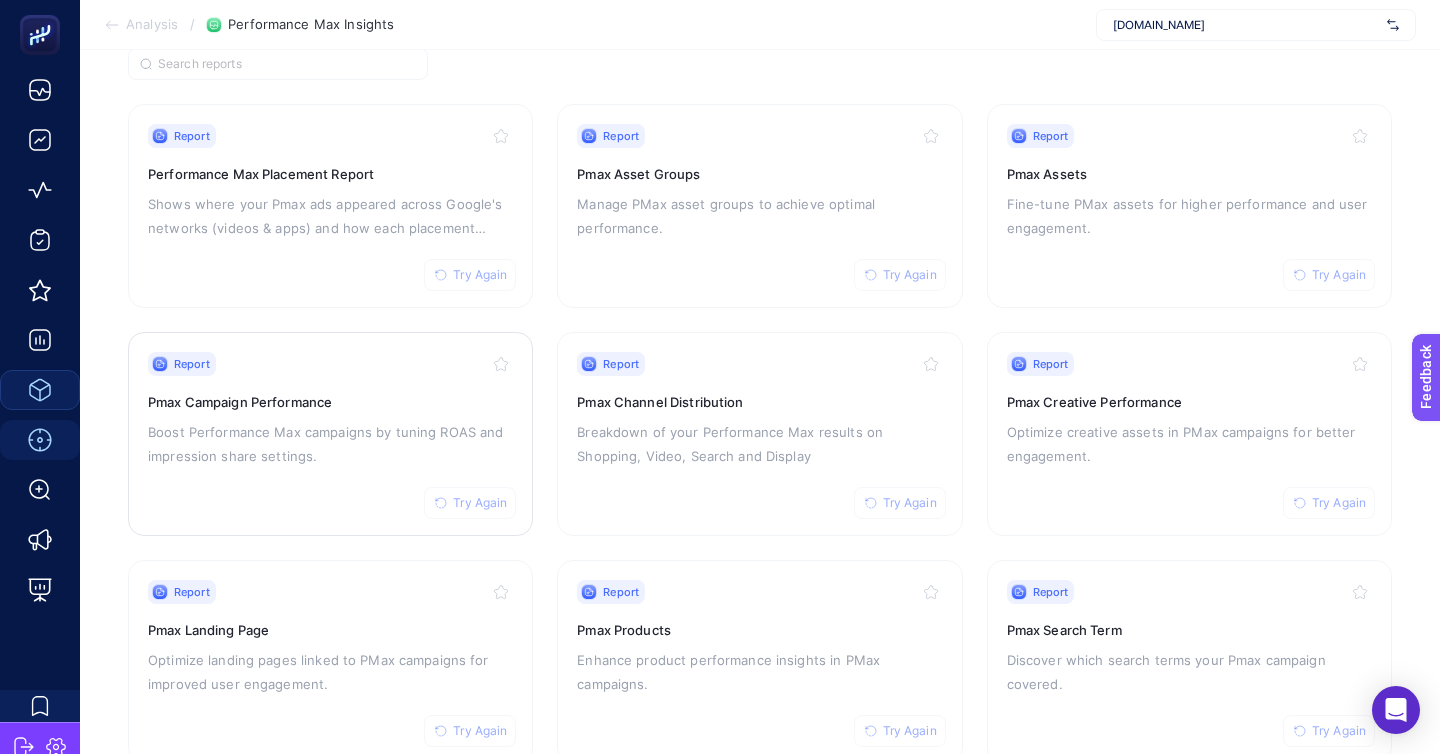 click on "Boost Performance Max campaigns by tuning ROAS and impression share settings." at bounding box center [330, 444] 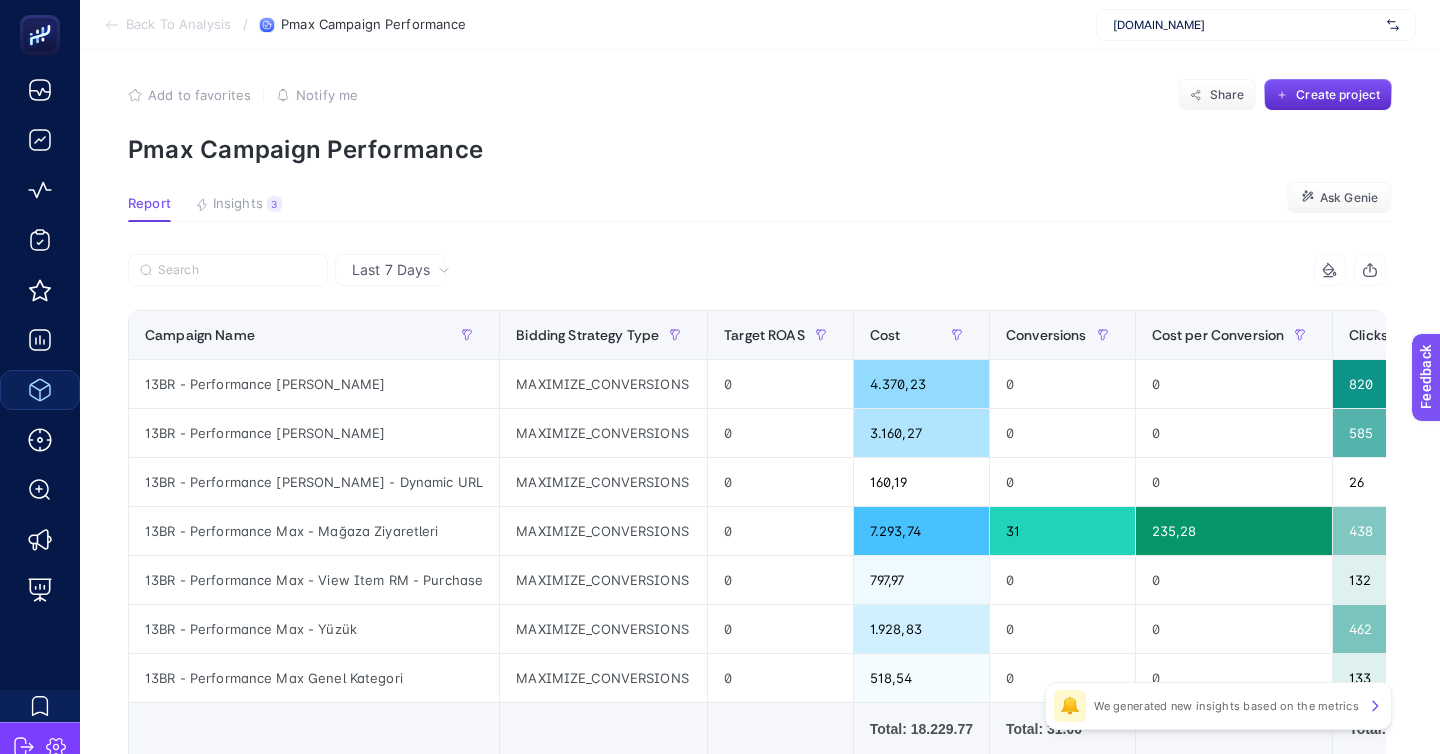 scroll, scrollTop: 15, scrollLeft: 0, axis: vertical 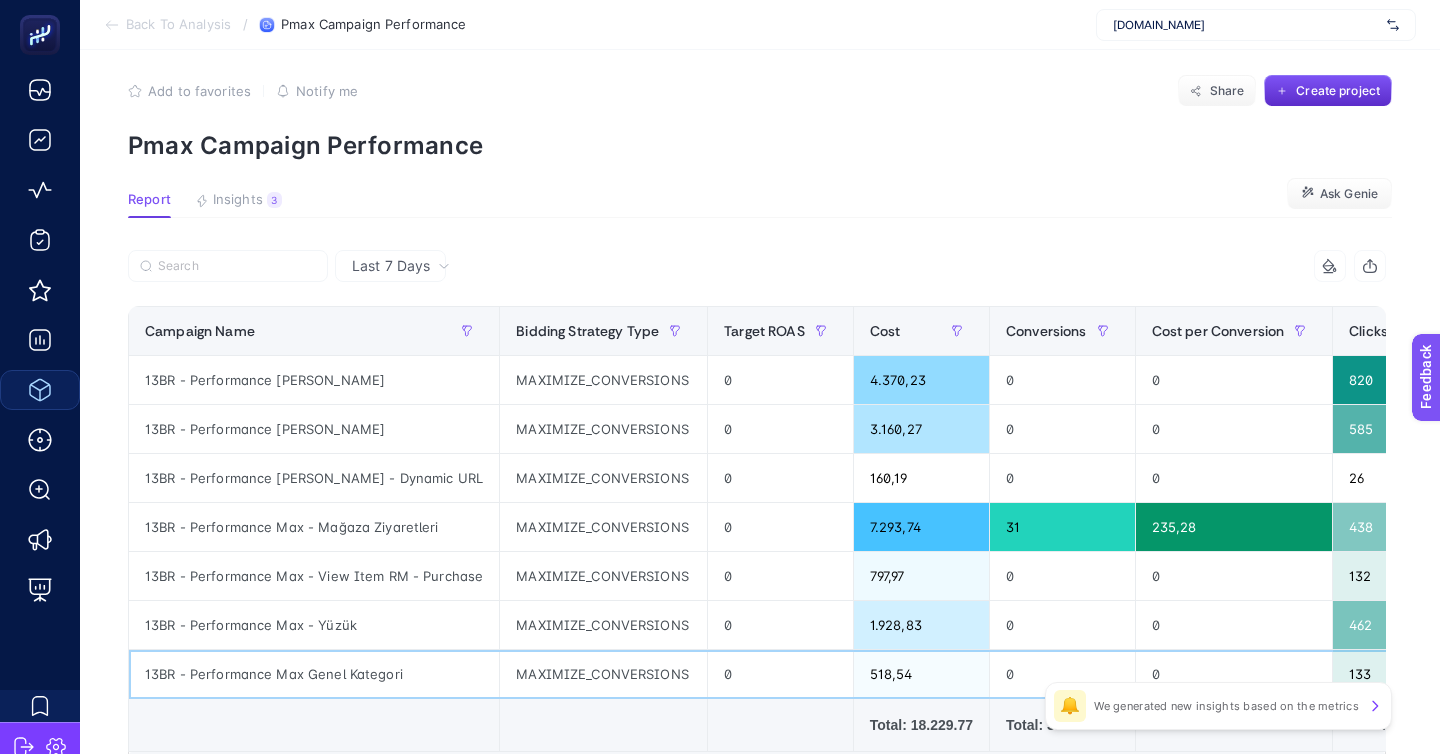 click on "13BR - Performance Max Genel Kategori" 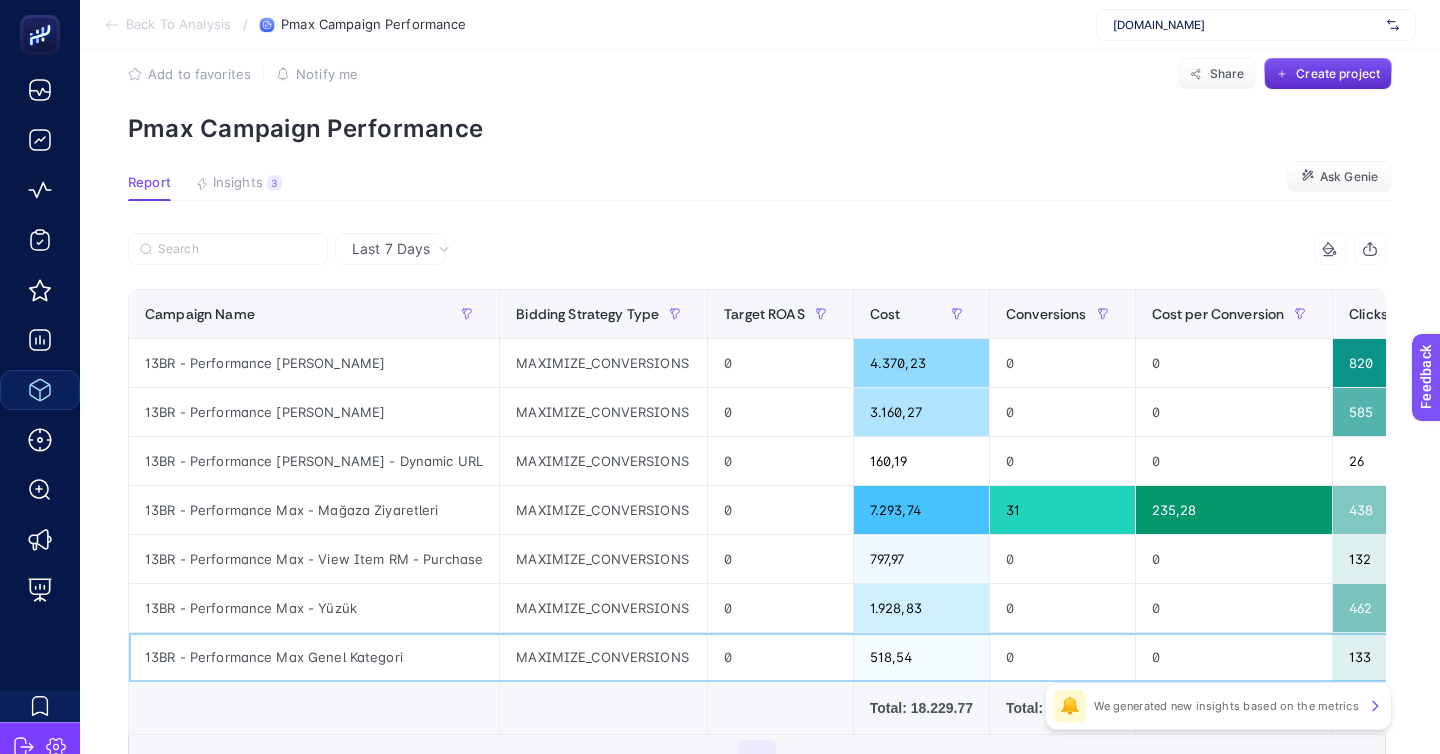 scroll, scrollTop: 28, scrollLeft: 0, axis: vertical 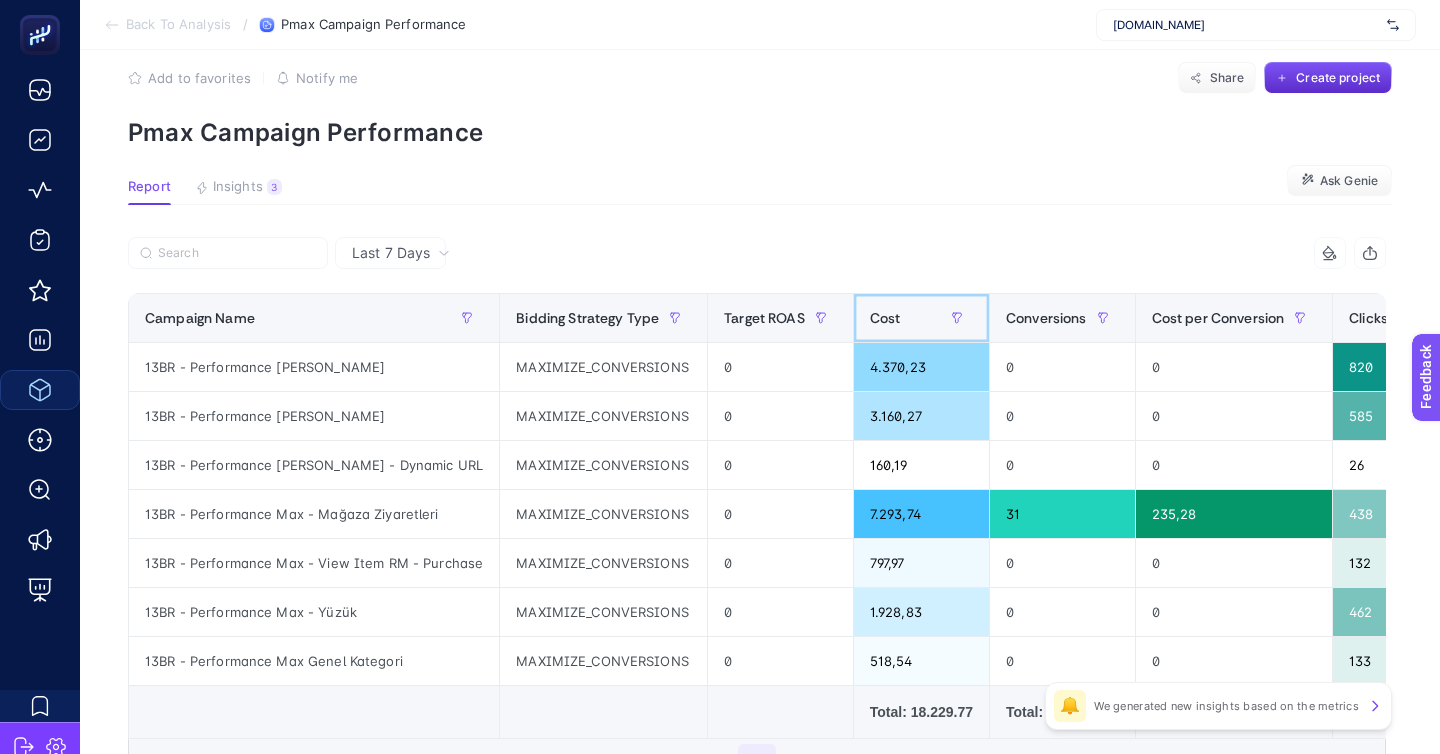 click on "Cost" 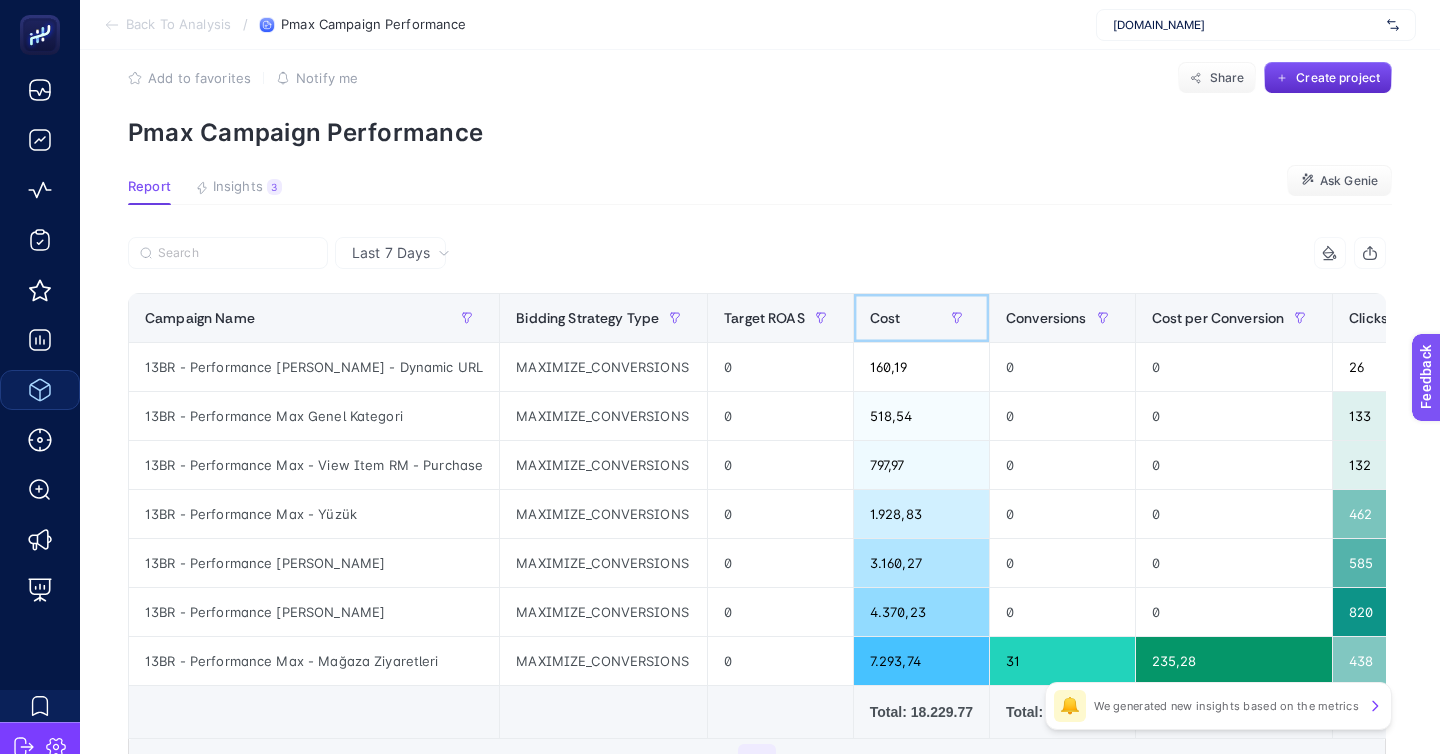 click on "Cost" 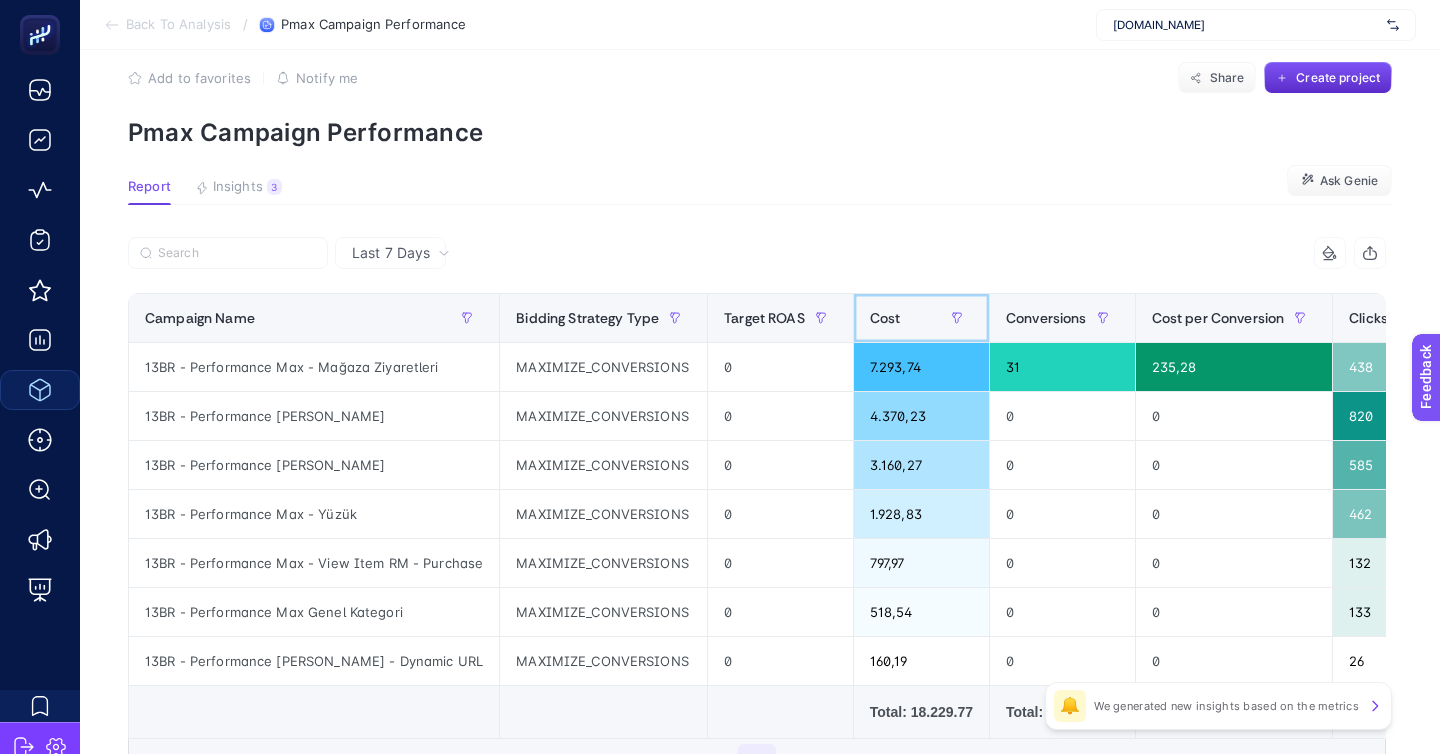 scroll, scrollTop: 52, scrollLeft: 0, axis: vertical 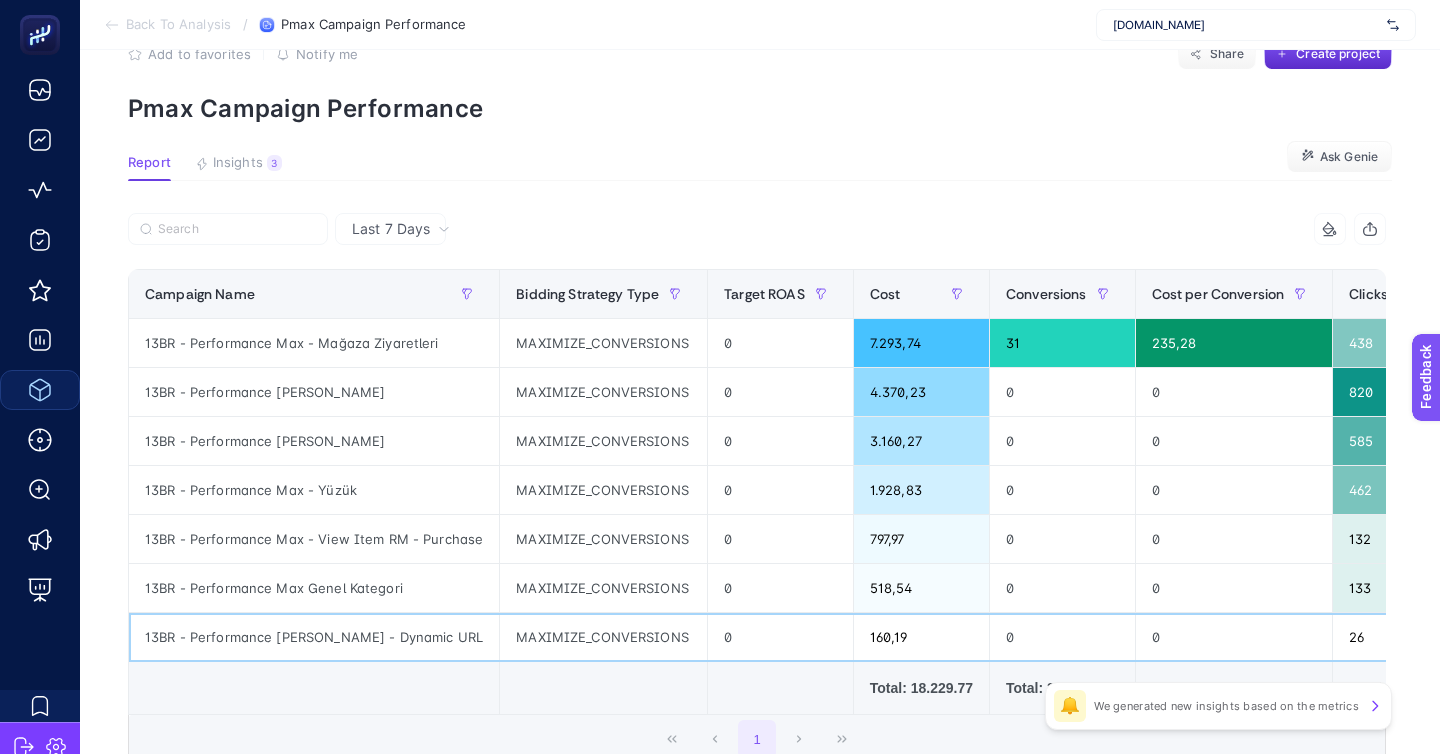 click on "0" 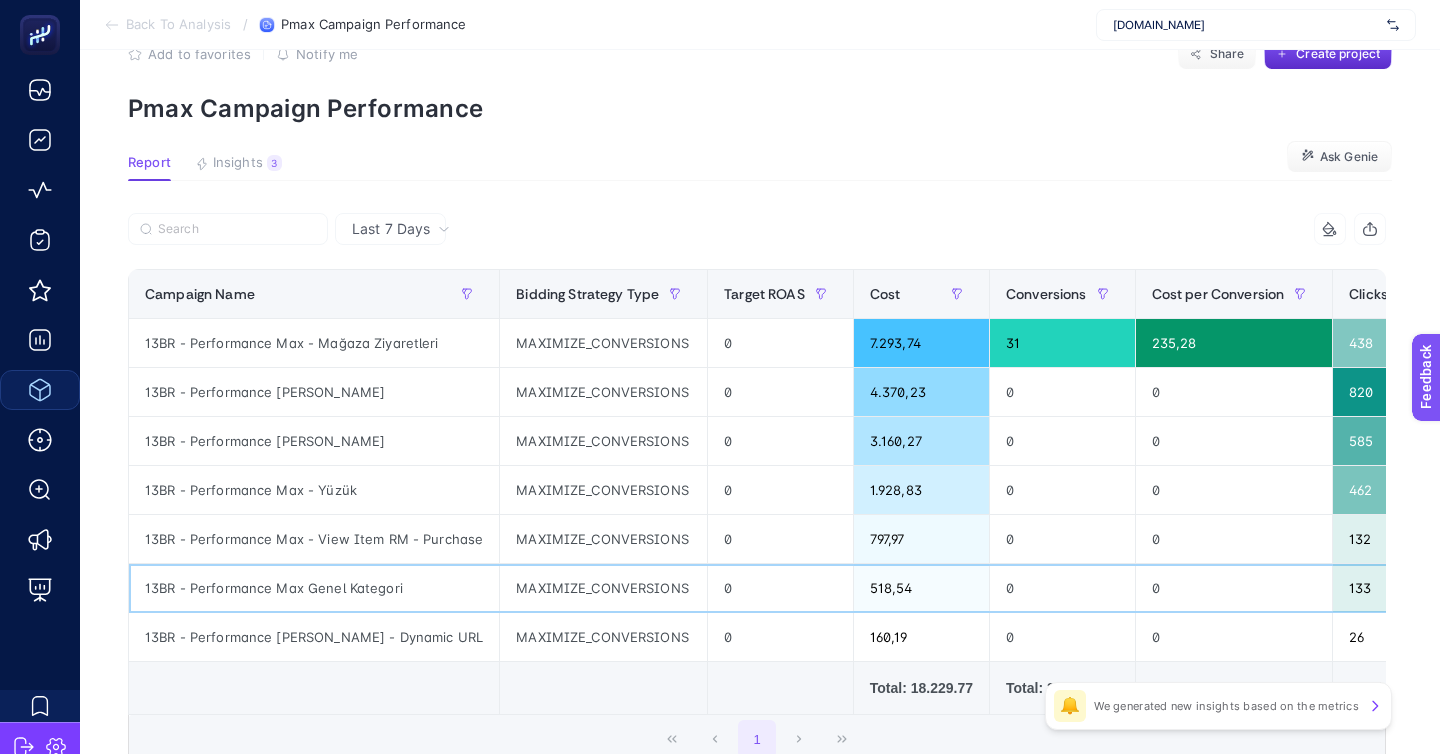 click on "0" 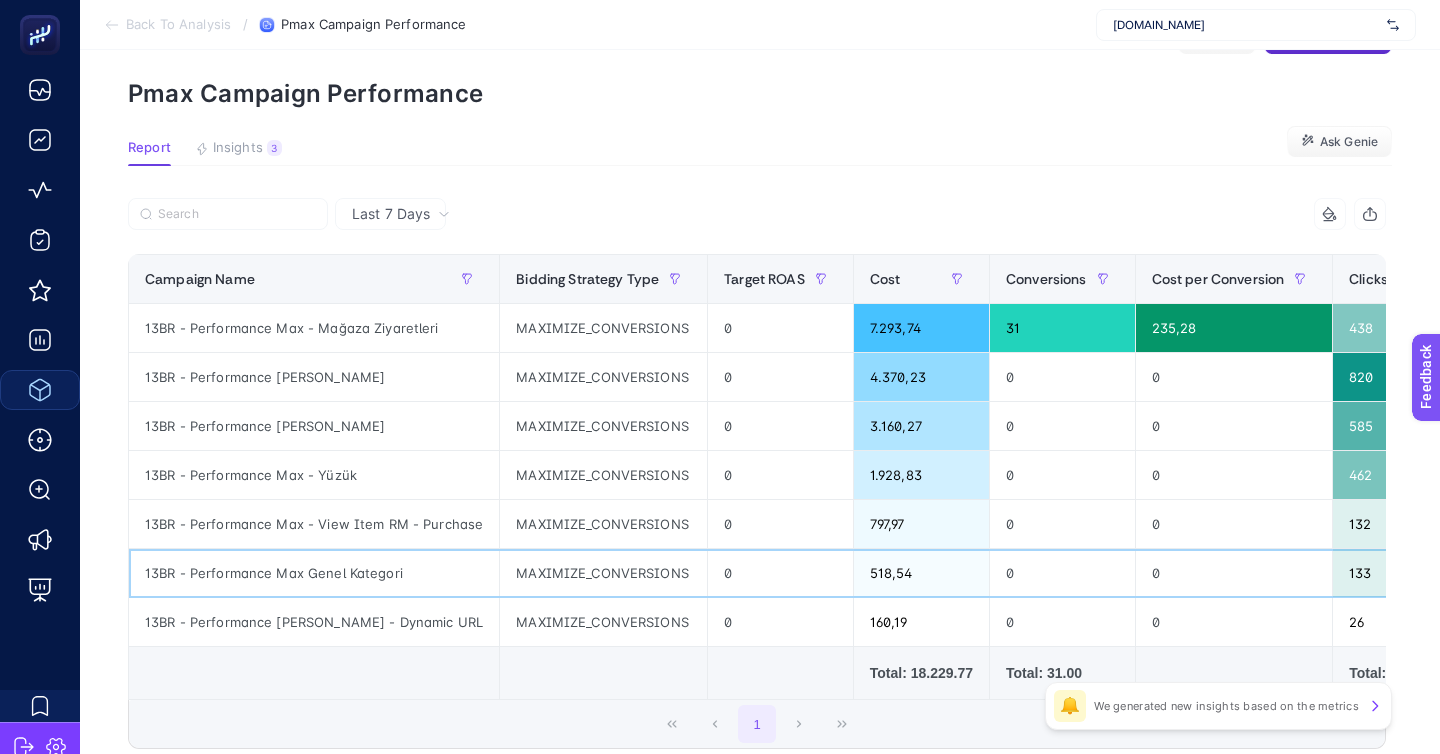 scroll, scrollTop: 72, scrollLeft: 0, axis: vertical 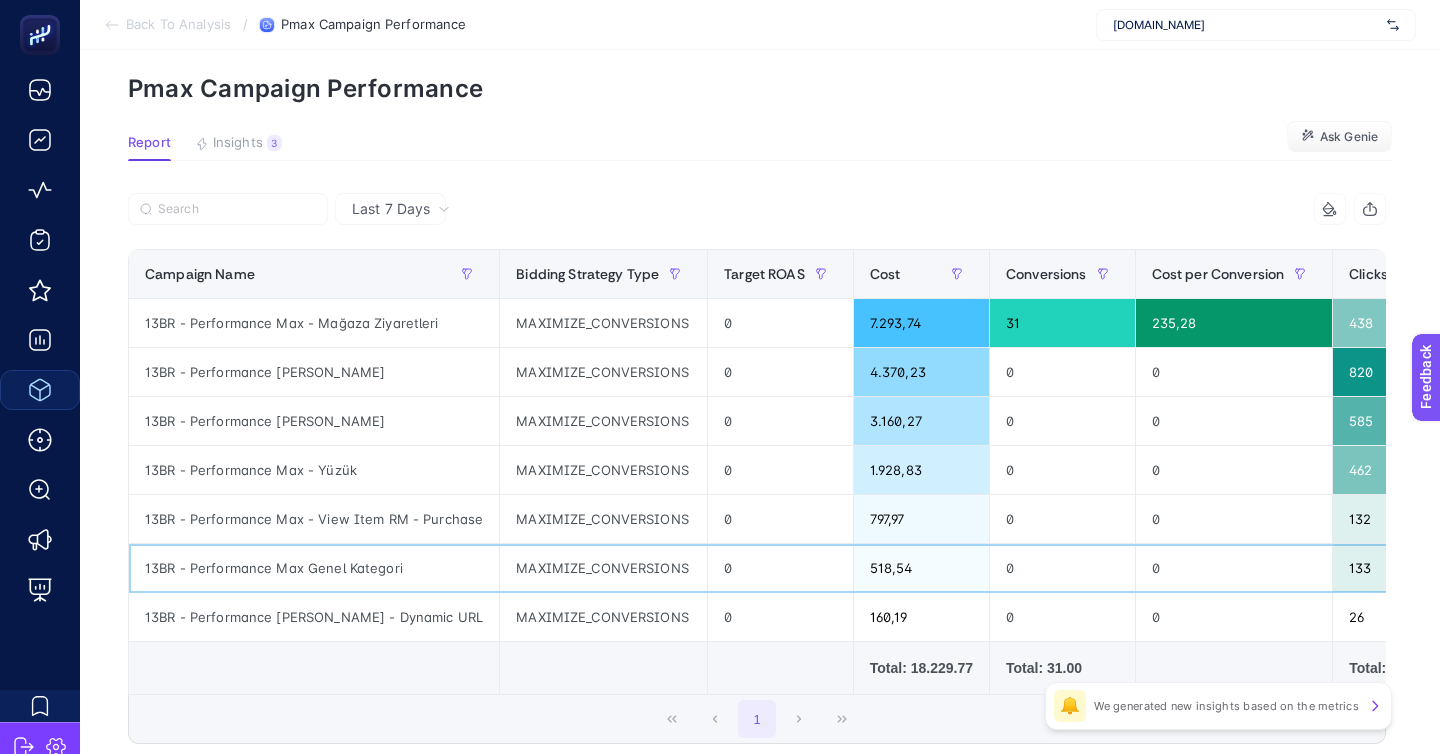 click on "518,54" 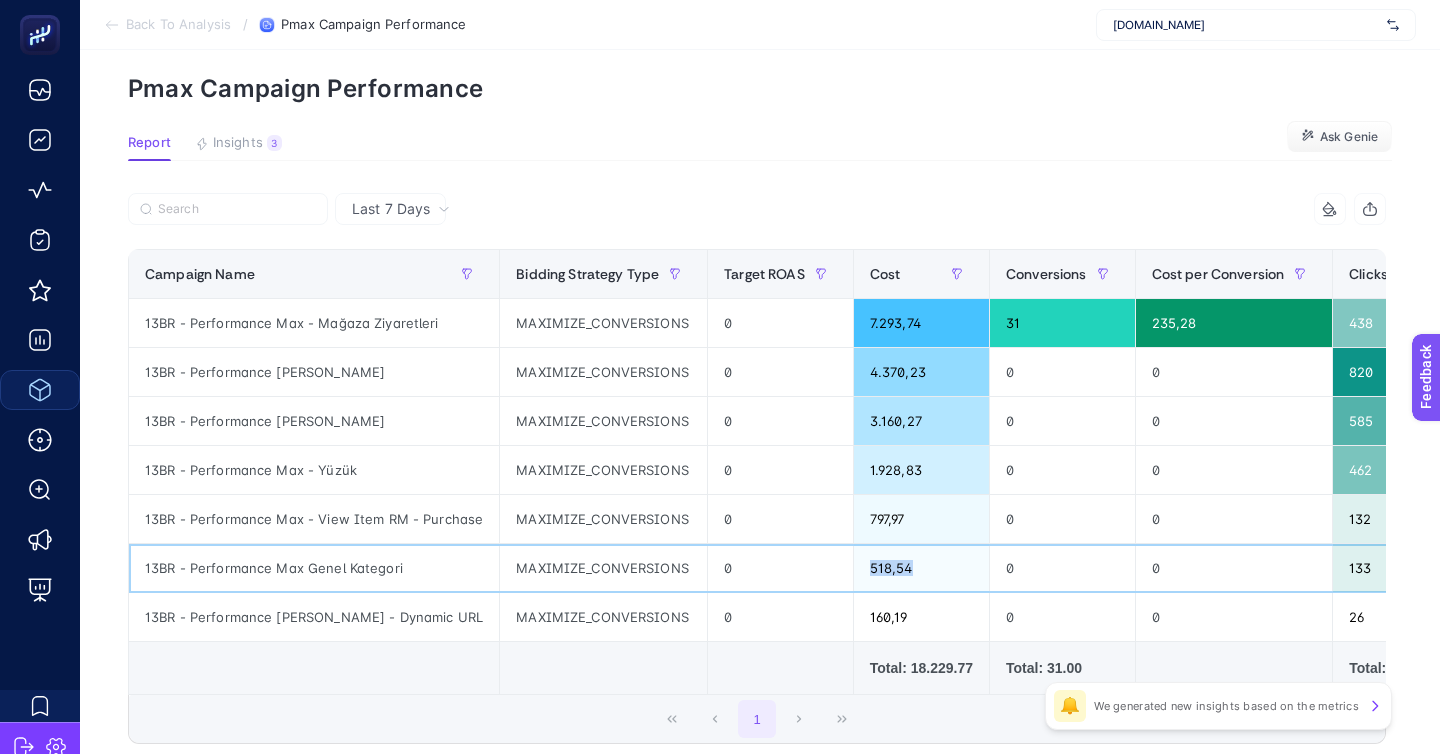 click on "518,54" 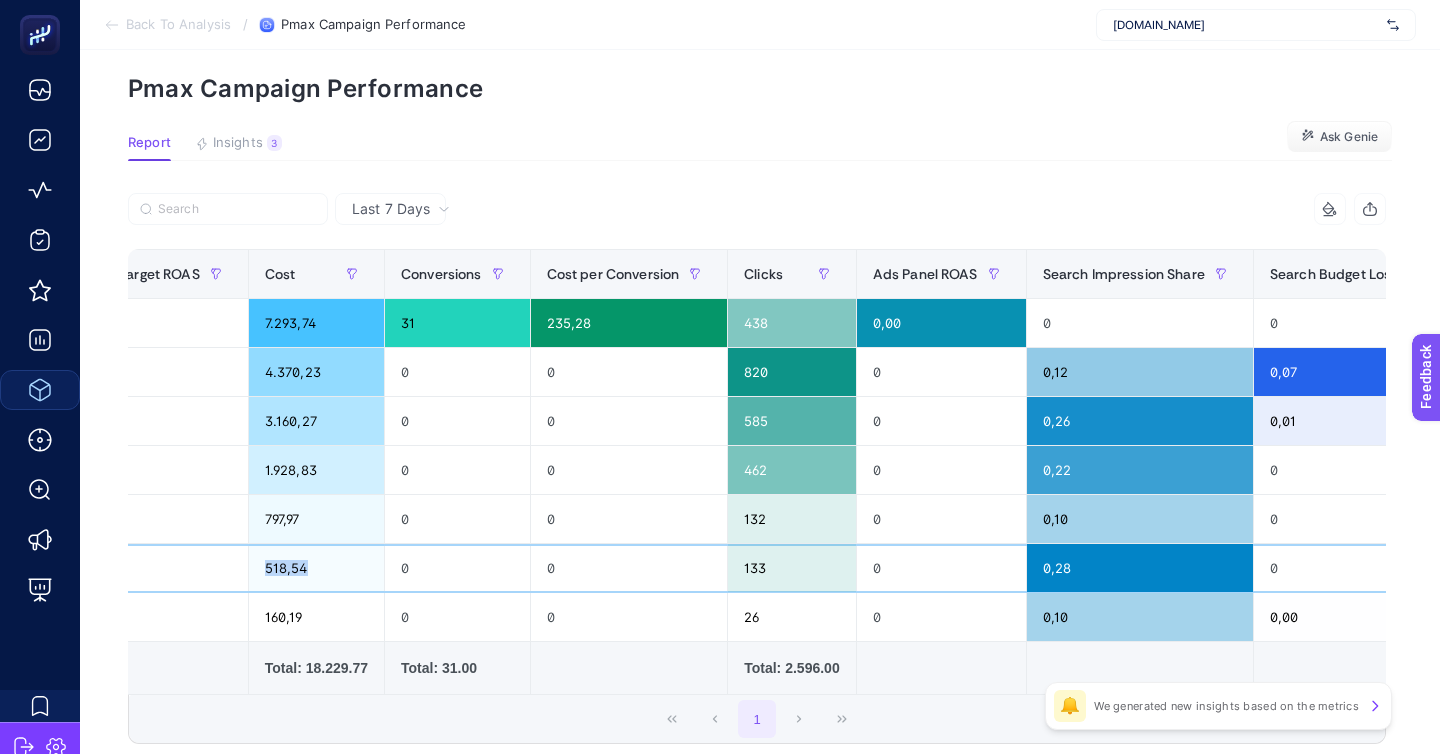 scroll, scrollTop: 0, scrollLeft: 0, axis: both 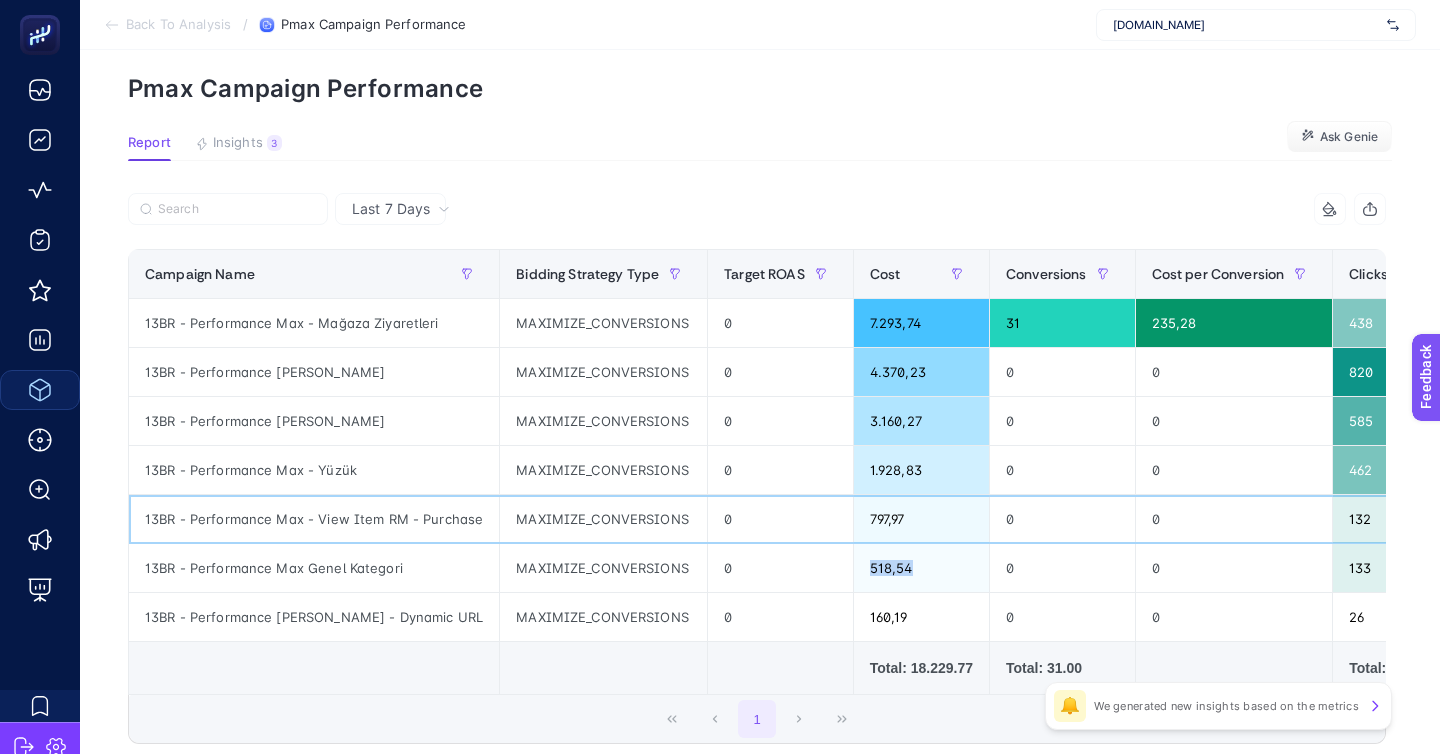 click on "MAXIMIZE_CONVERSIONS" 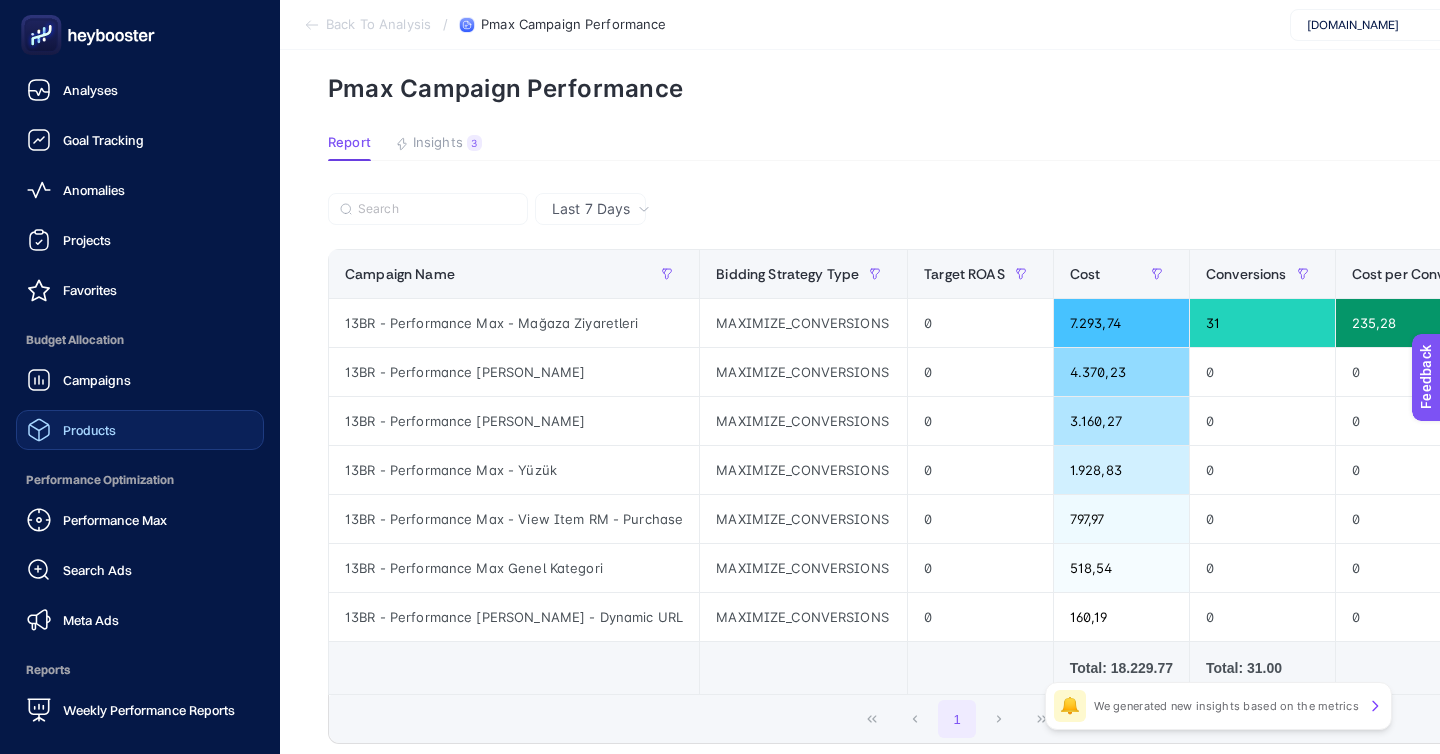click on "Products" 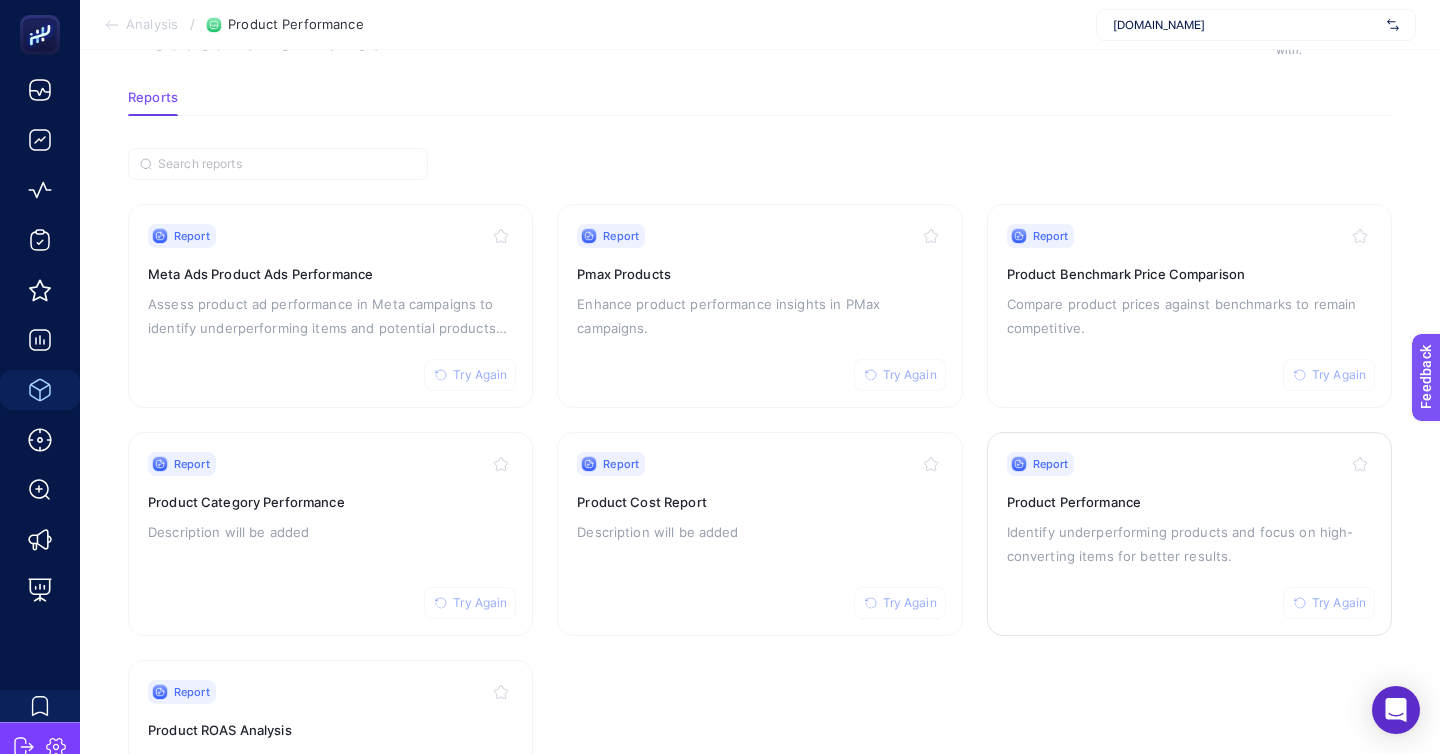click on "Identify underperforming products and focus on high-converting items for better results." at bounding box center [1189, 544] 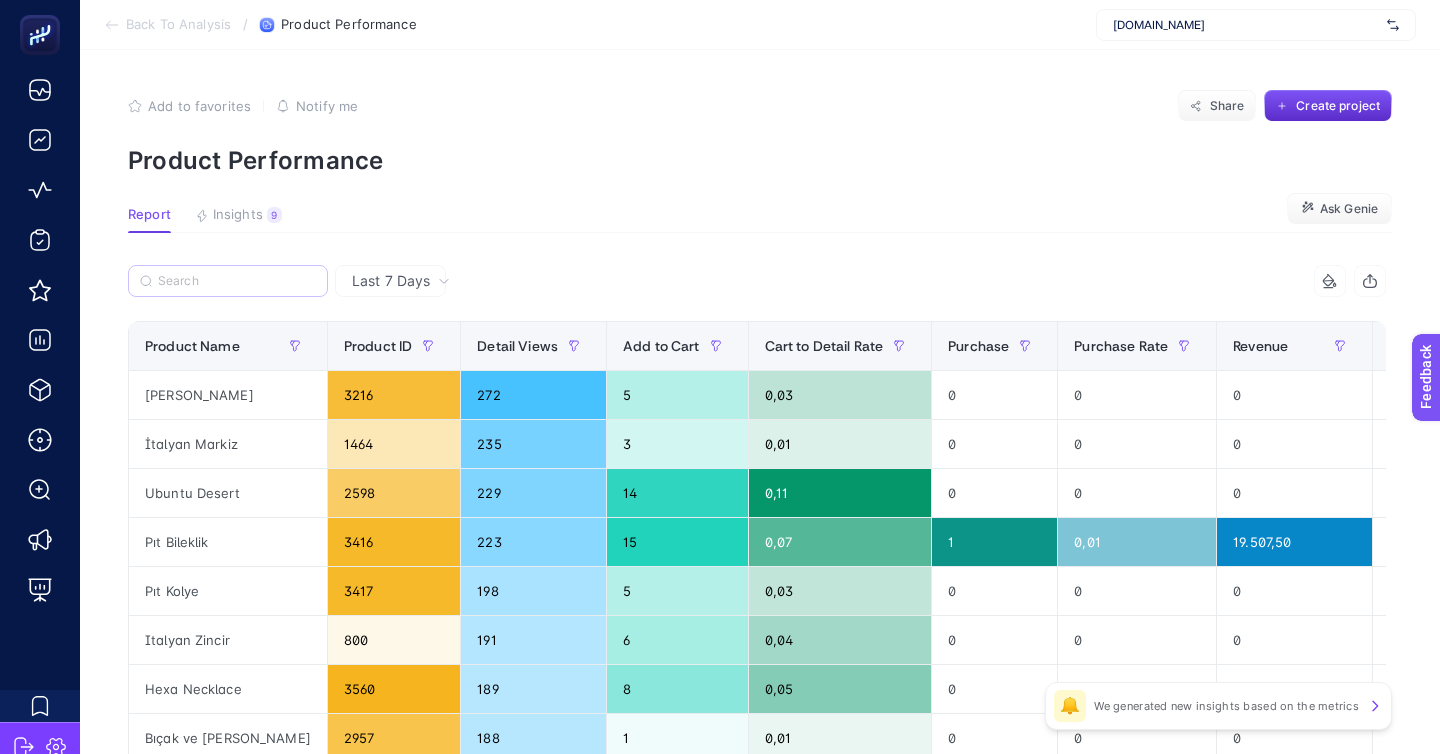 click at bounding box center (228, 281) 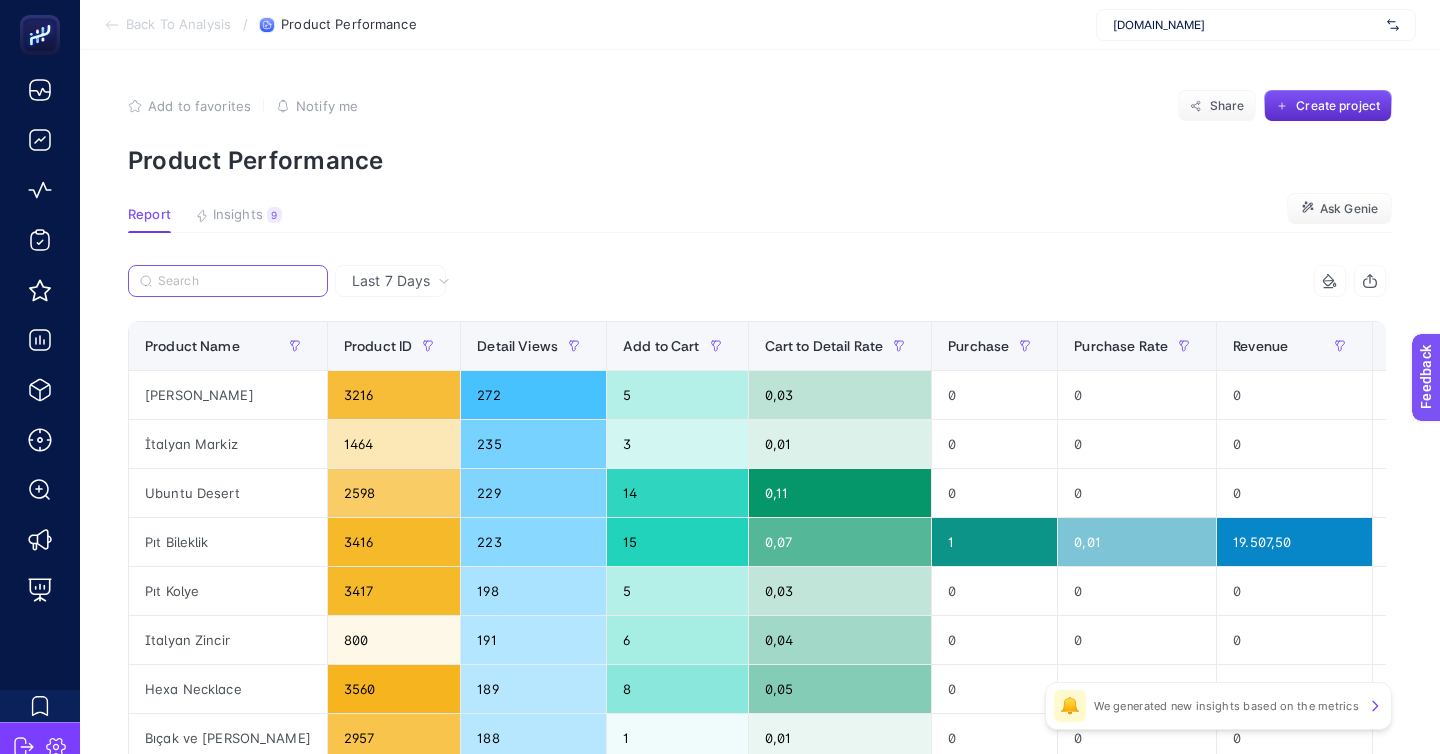 click at bounding box center [237, 281] 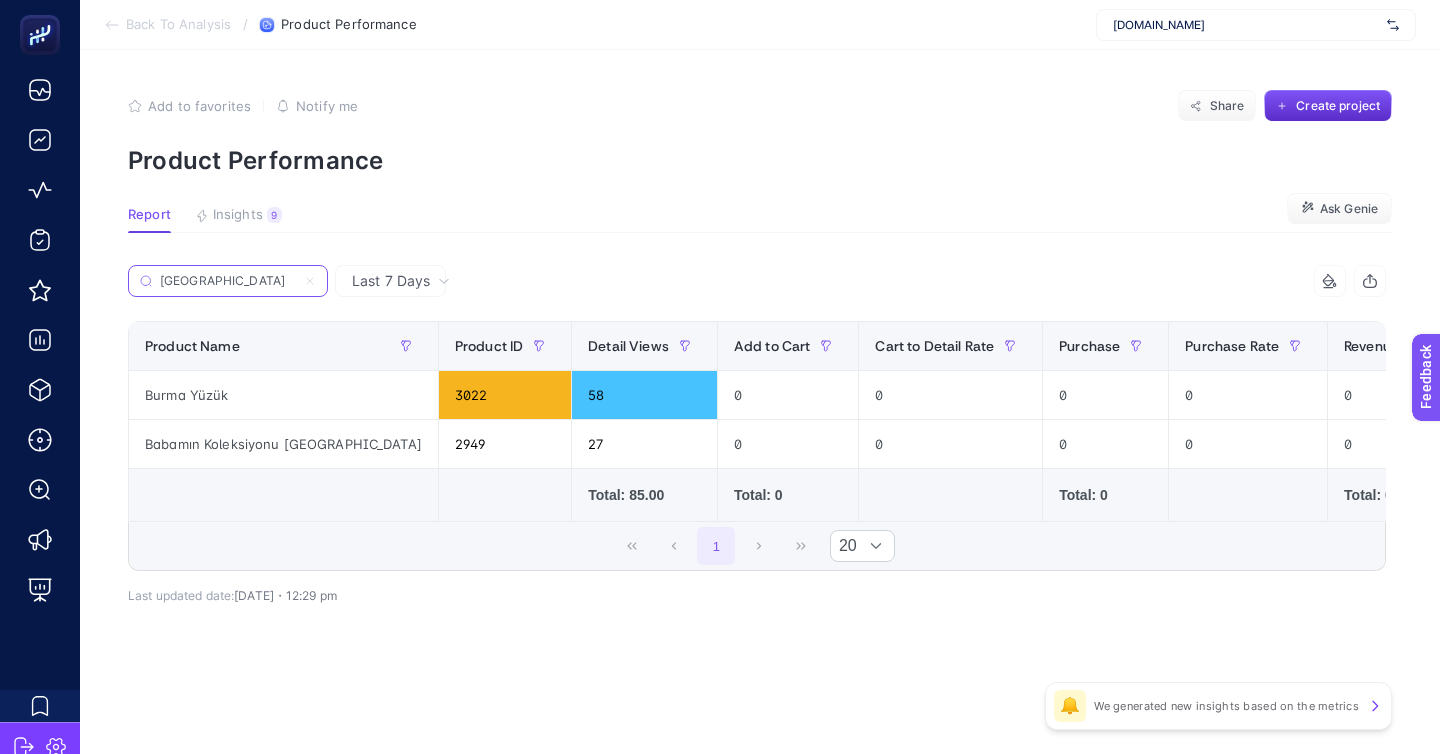 type on "burma" 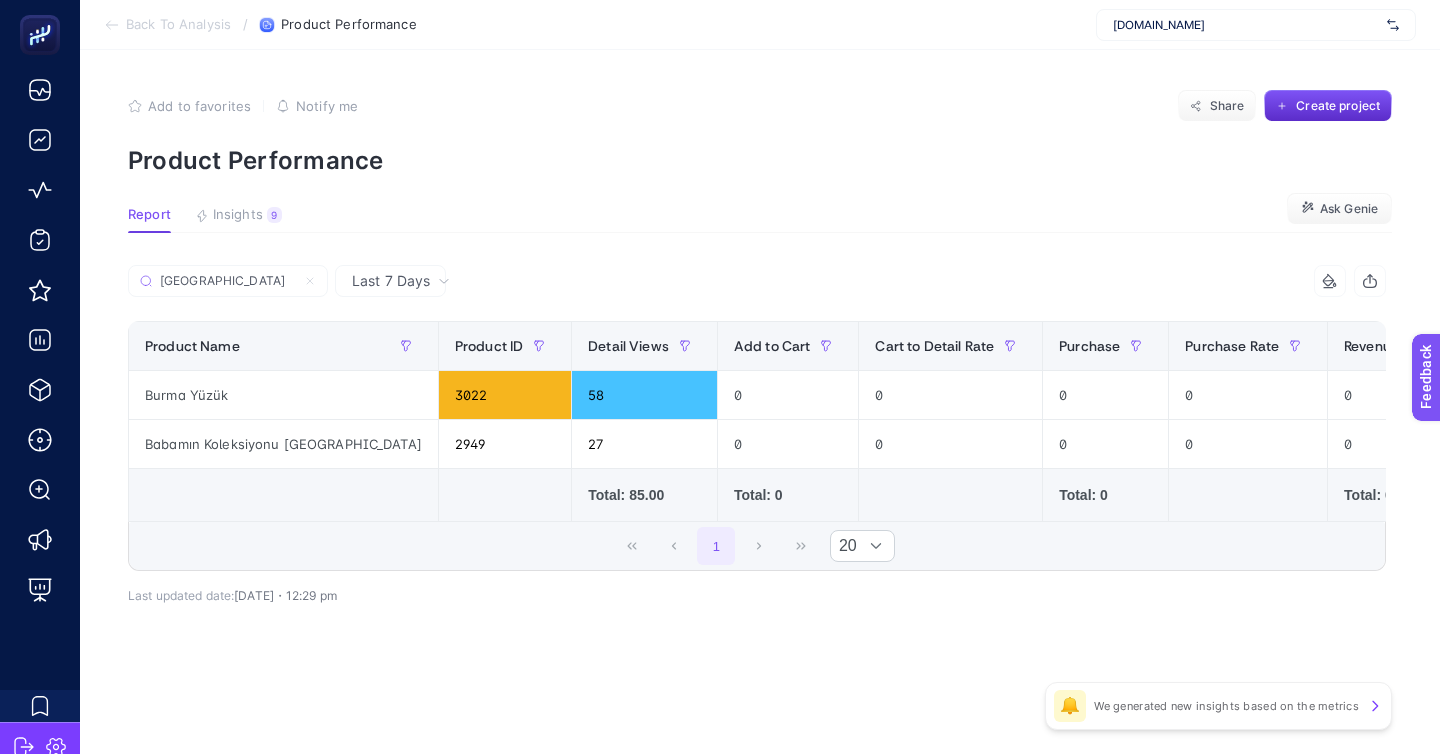 click on "burma" at bounding box center [442, 287] 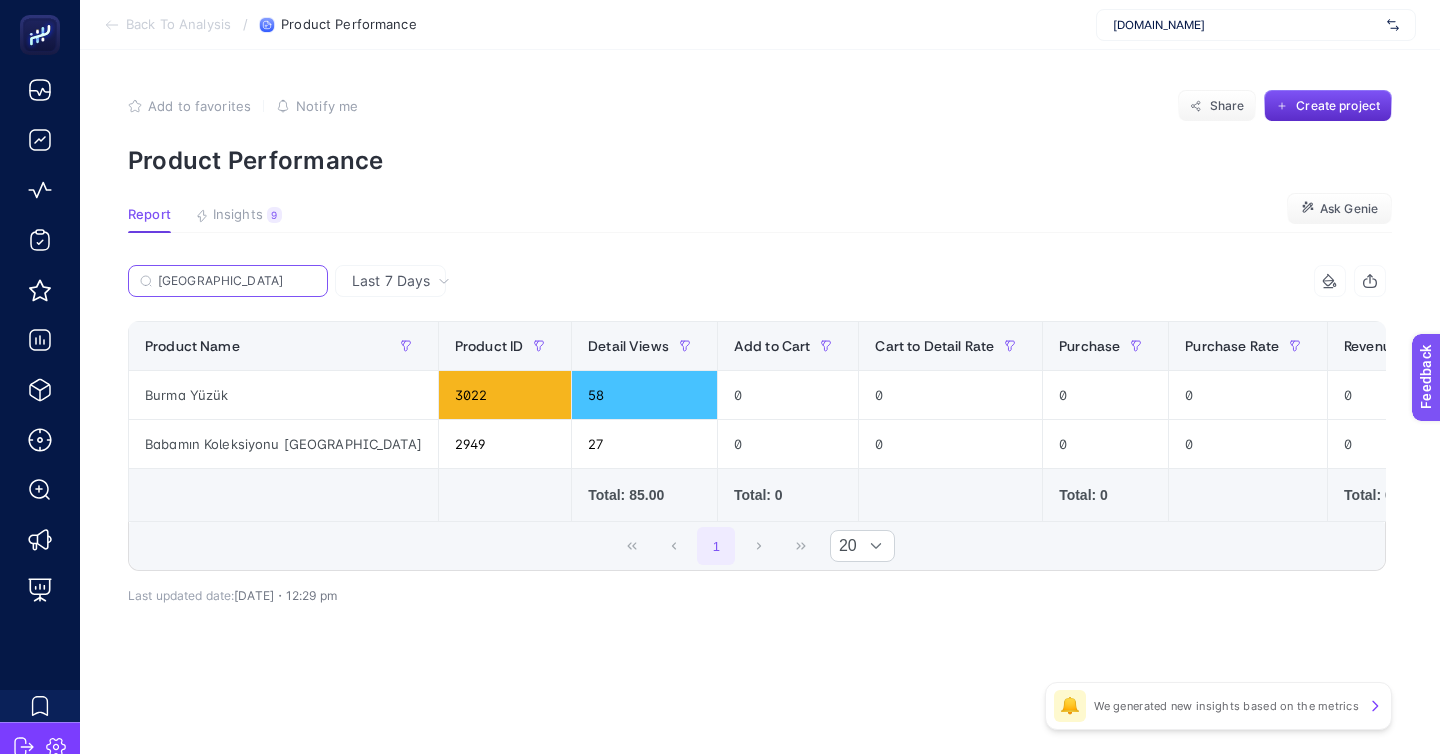 click on "burma" at bounding box center [237, 281] 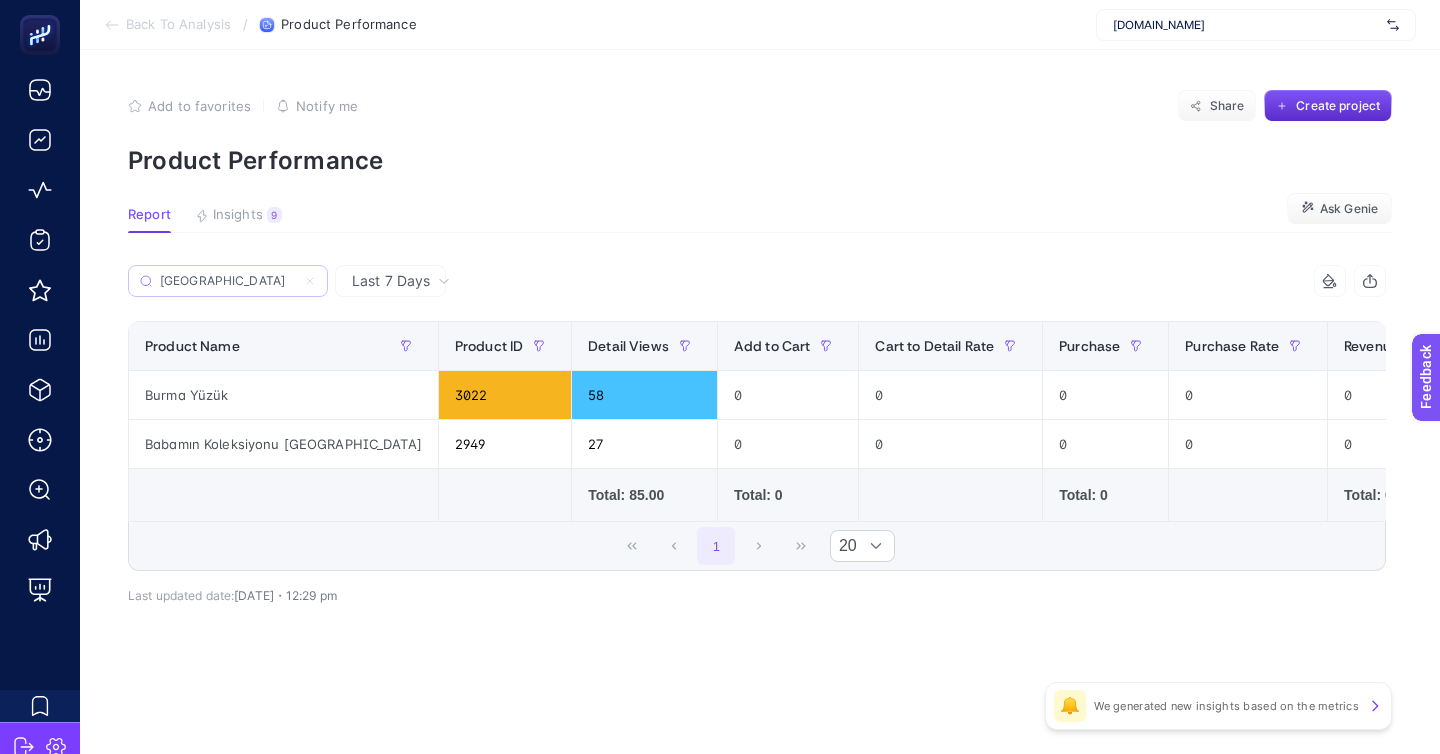 click on "burma" at bounding box center (228, 281) 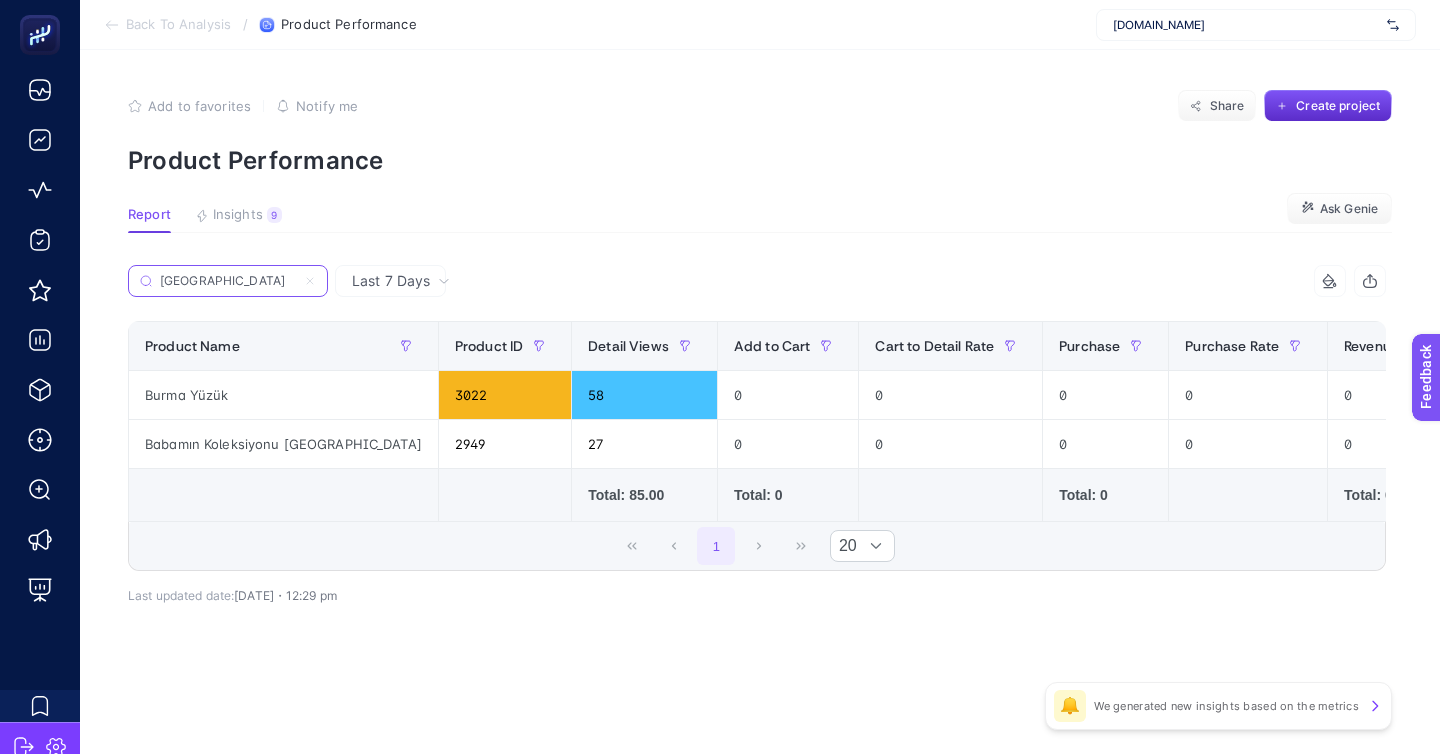 click on "burma" at bounding box center [228, 281] 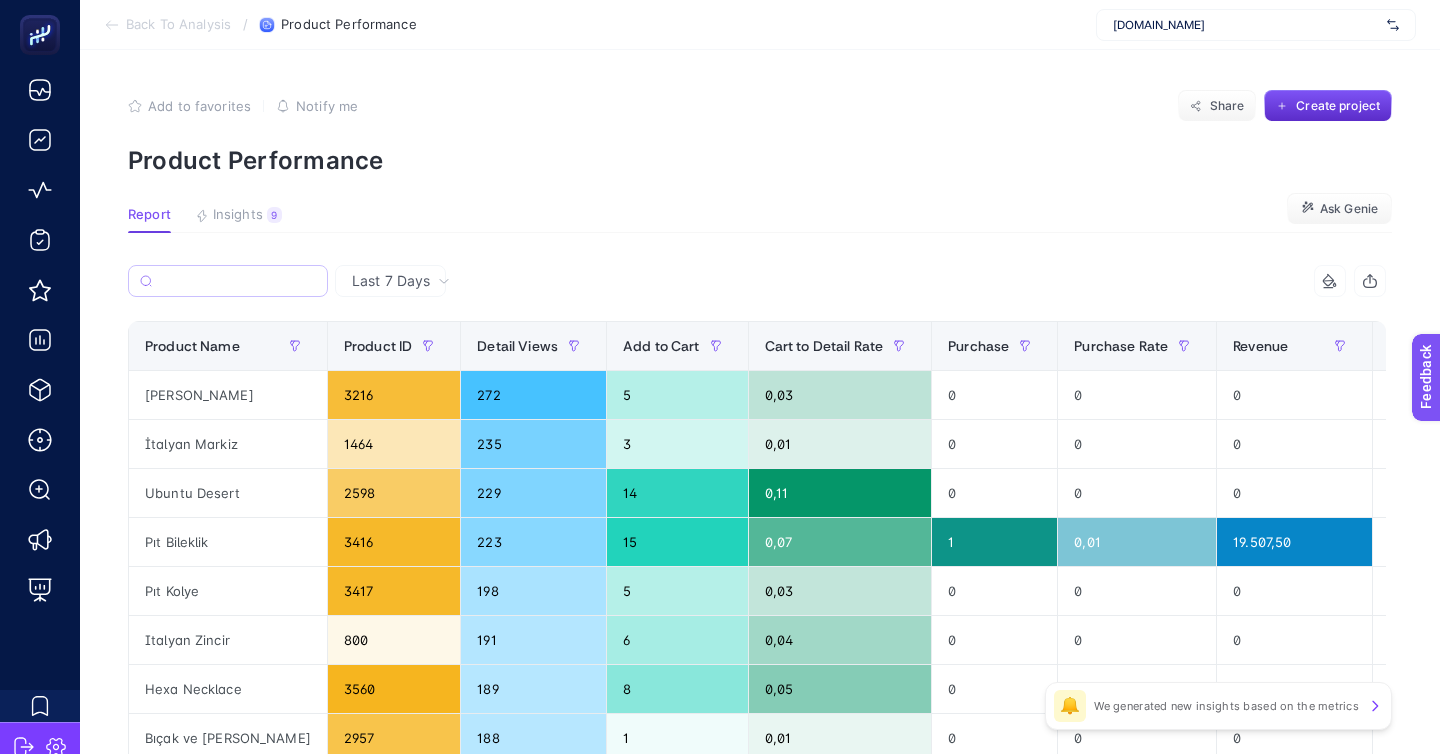 click on "7 items selected Product Name Product ID Detail Views Add to Cart Cart to Detail Rate Purchase Purchase Rate Revenue Product Segment 9 items selected + Kibele 3216 272 5 0,03 0 0 0 Worst Products İtalyan Markiz 1464 235 3 0,01 0 0 0 Worst Products Ubuntu Desert 2598 229 14 0,11 0 0 0 Worst Products Pıt Bileklik 3416 223 15 0,07 1 0,01 19.507,50 Underperform Products Pıt Kolye 3417 198 5 0,03 0 0 0 Worst Products Italyan Zincir 800 191 6 0,04 0 0 0 Worst Products Hexa Necklace 3560 189 8 0,05 0 0 0 Worst Products Bıçak ve Gül Choker 2957 188 1 0,01 0 0 0 Worst Products Insula Earring 2960 177 3 0,03 0 0 0 Worst Products Küp Zincir 477 169 1 0,01 0 0 0 Worst Products Burgu Bileklik 2280 168 13 0,09 1 0,01 11.025 Underperform Products Prosecco King 2365 147 9 0,04 0 0 0 Worst Products An 1929 145 2 0,02 0 0 0 Worst Products Pars Hera 1453 145 5 0,05 0 0 0 Worst Products Summer Green 3588 143 0 0 0 0 0 Worst Products Grande Carta 2172 141 7 0,07 1 0,01 20.017,50 Underperform Products Bold Star Necklace 140" at bounding box center (757, 859) 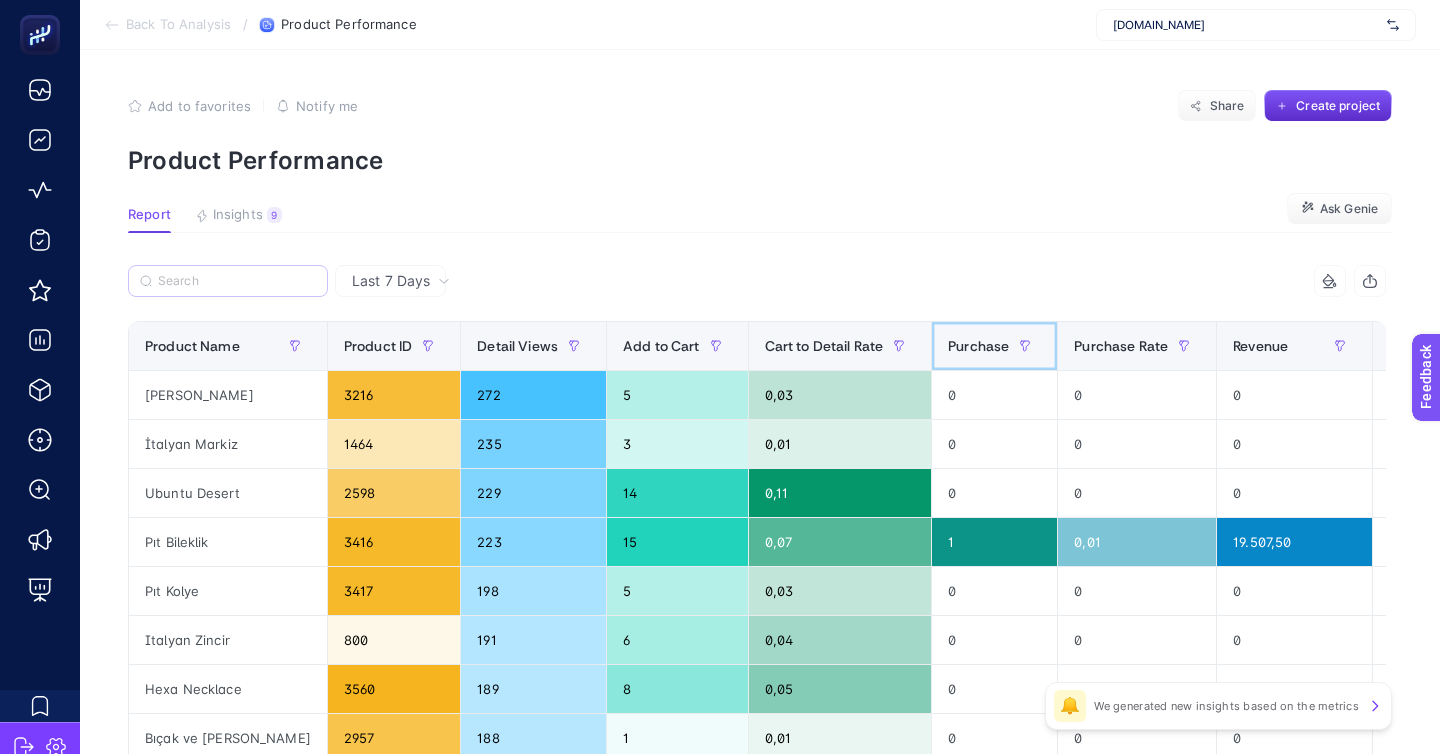 click on "Purchase" 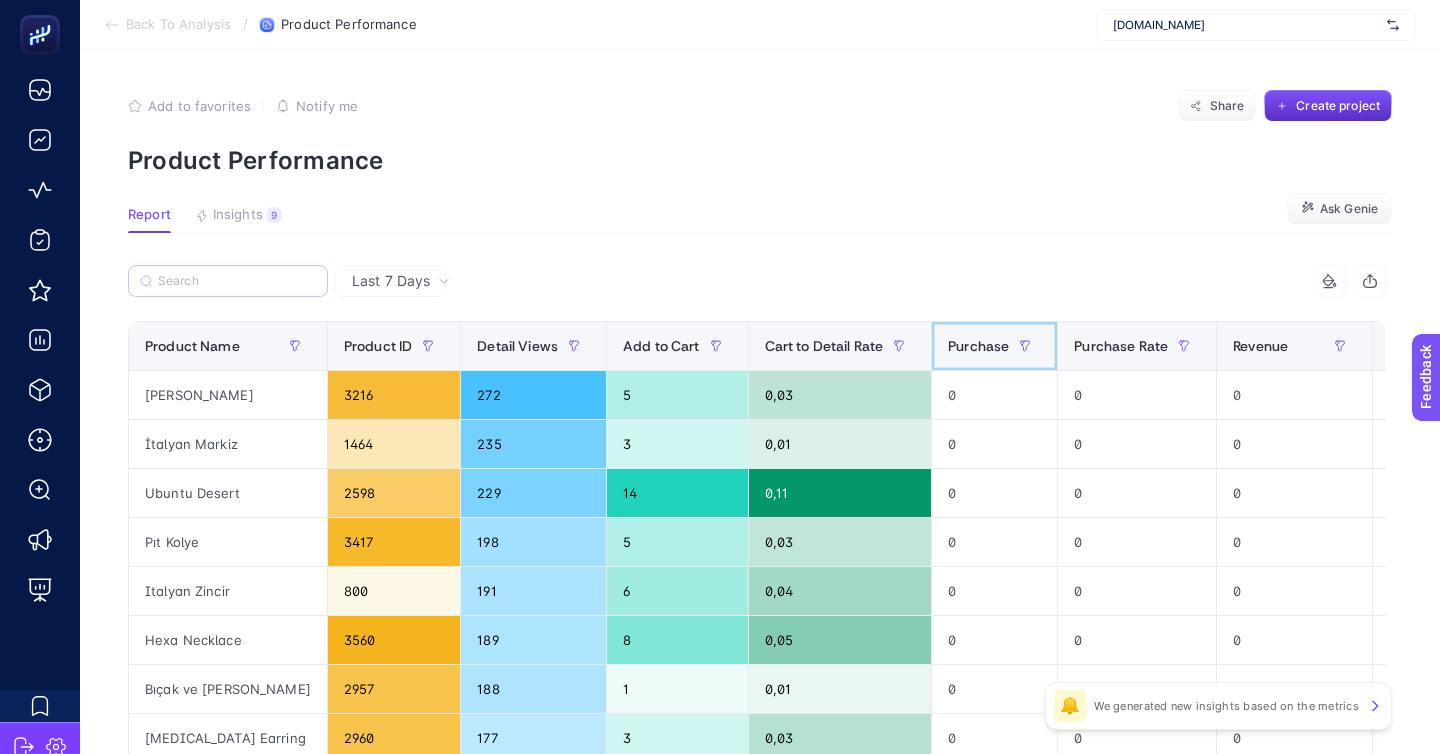 click on "Purchase" 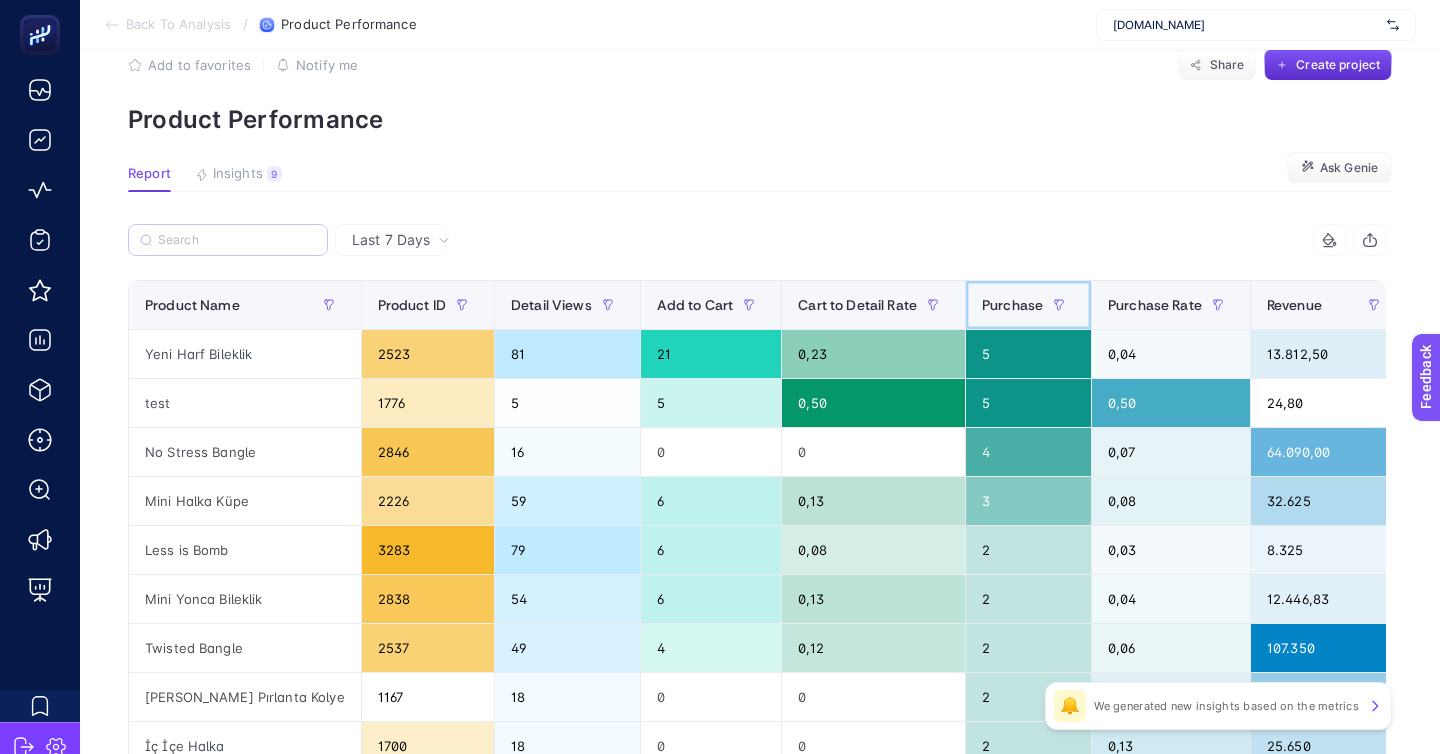 scroll, scrollTop: 45, scrollLeft: 0, axis: vertical 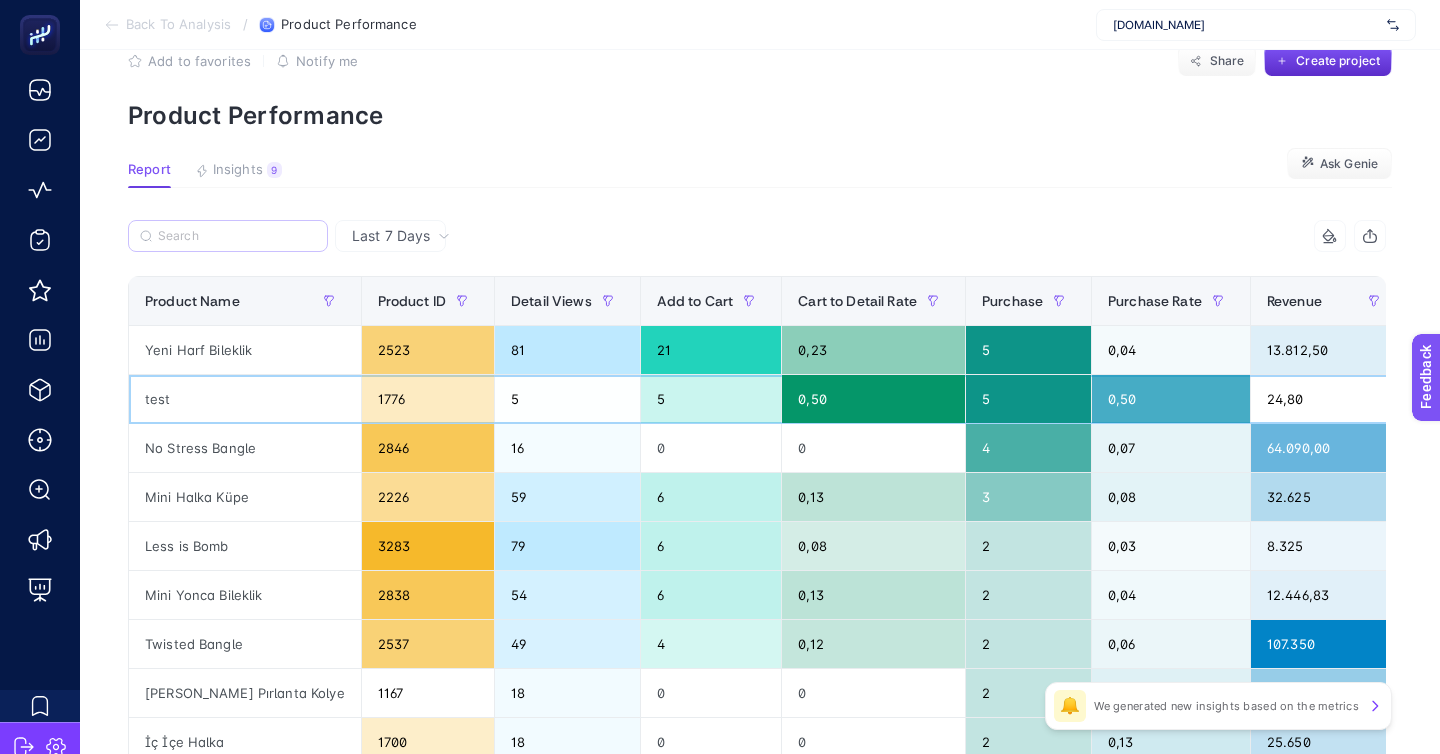 click on "5" 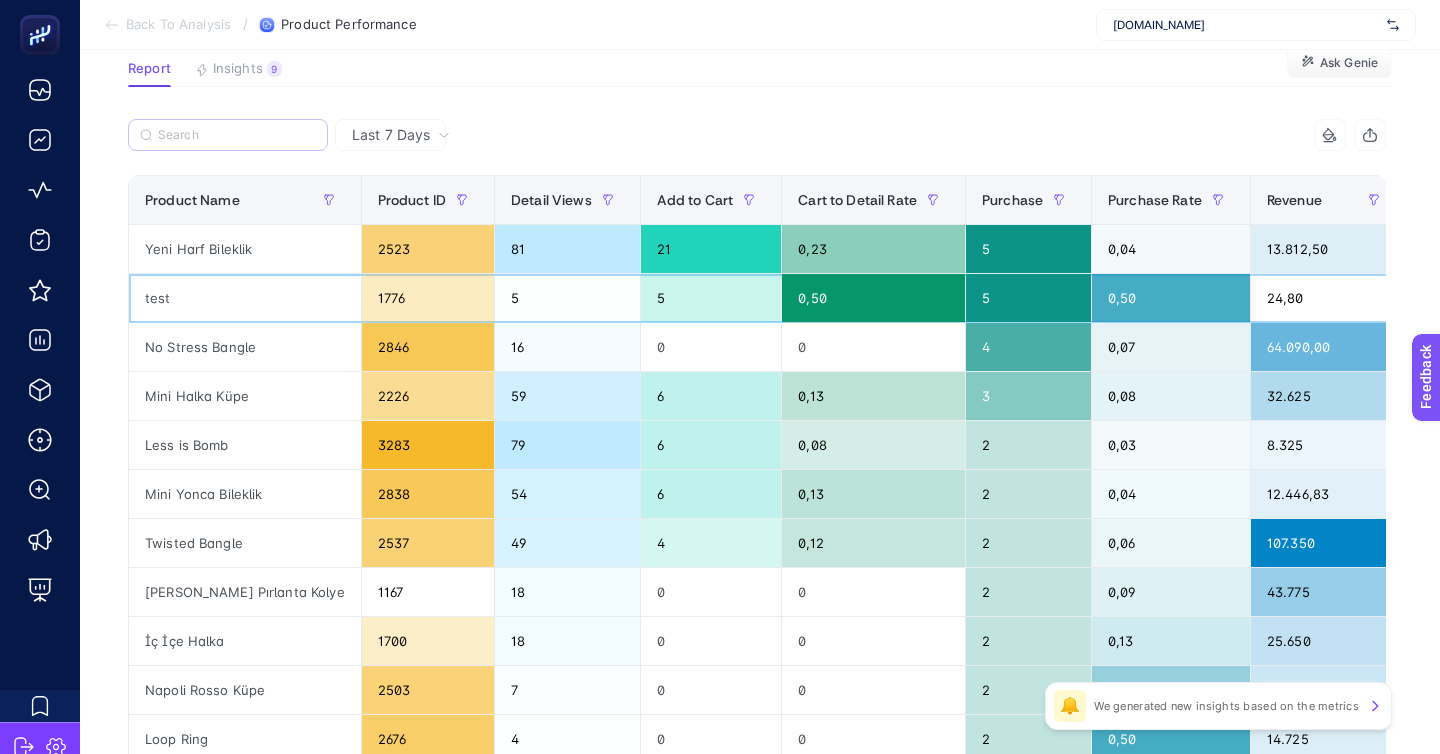 scroll, scrollTop: 110, scrollLeft: 0, axis: vertical 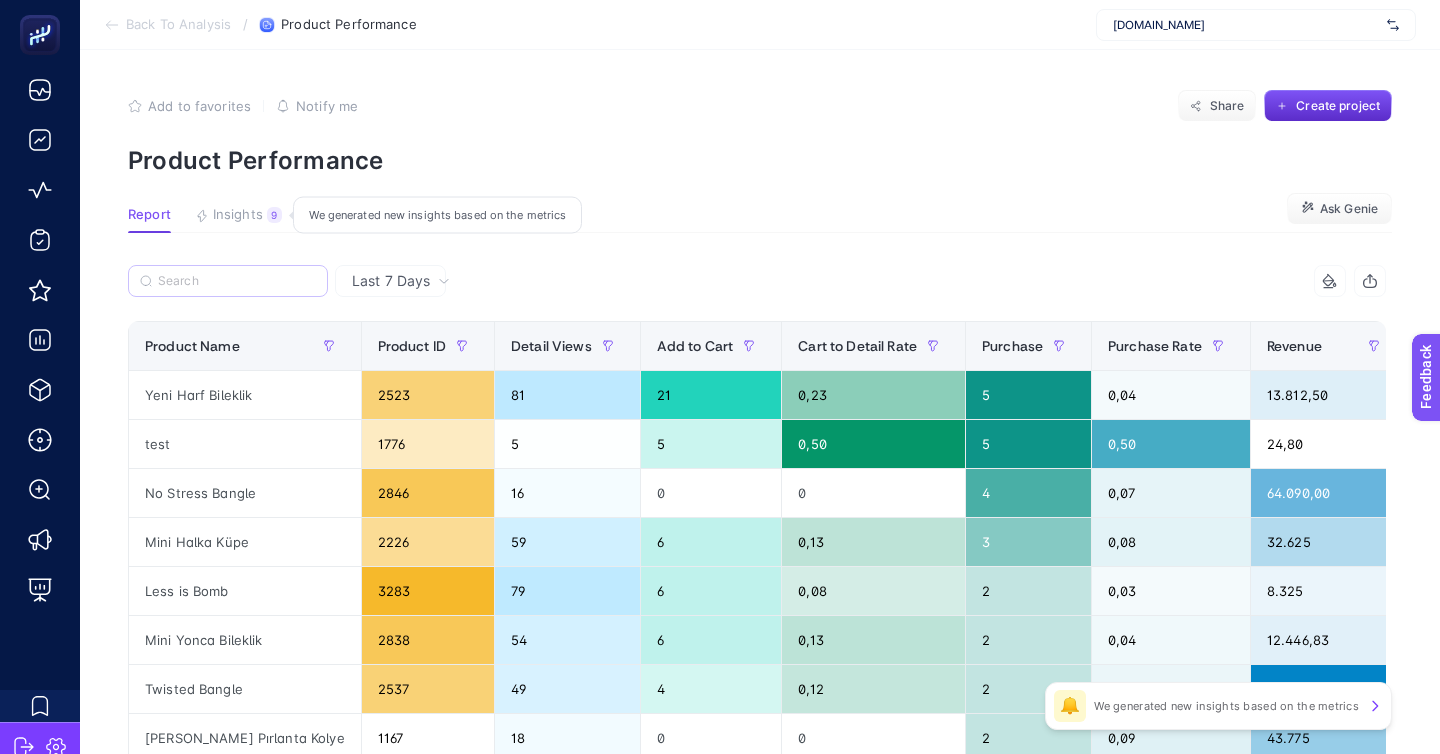 click on "Insights" at bounding box center (238, 215) 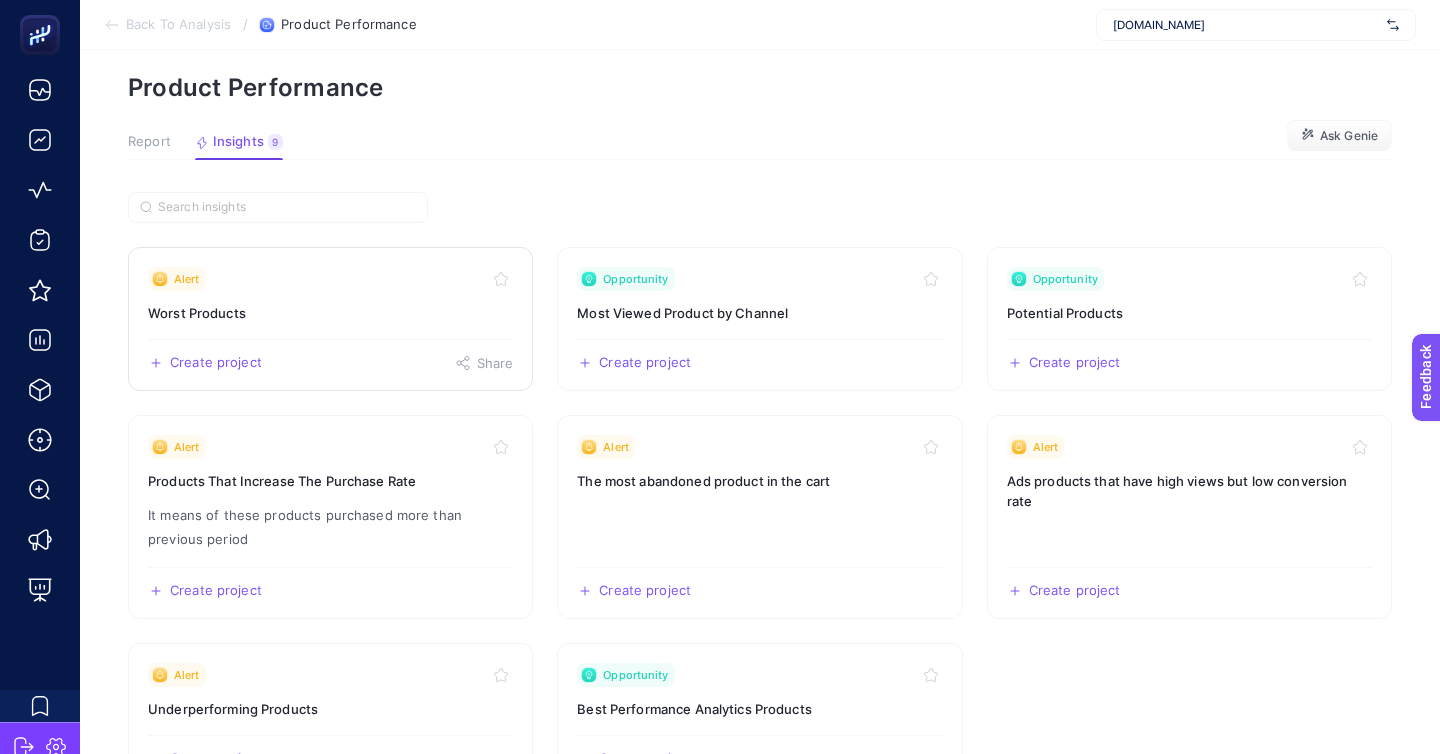 scroll, scrollTop: 124, scrollLeft: 0, axis: vertical 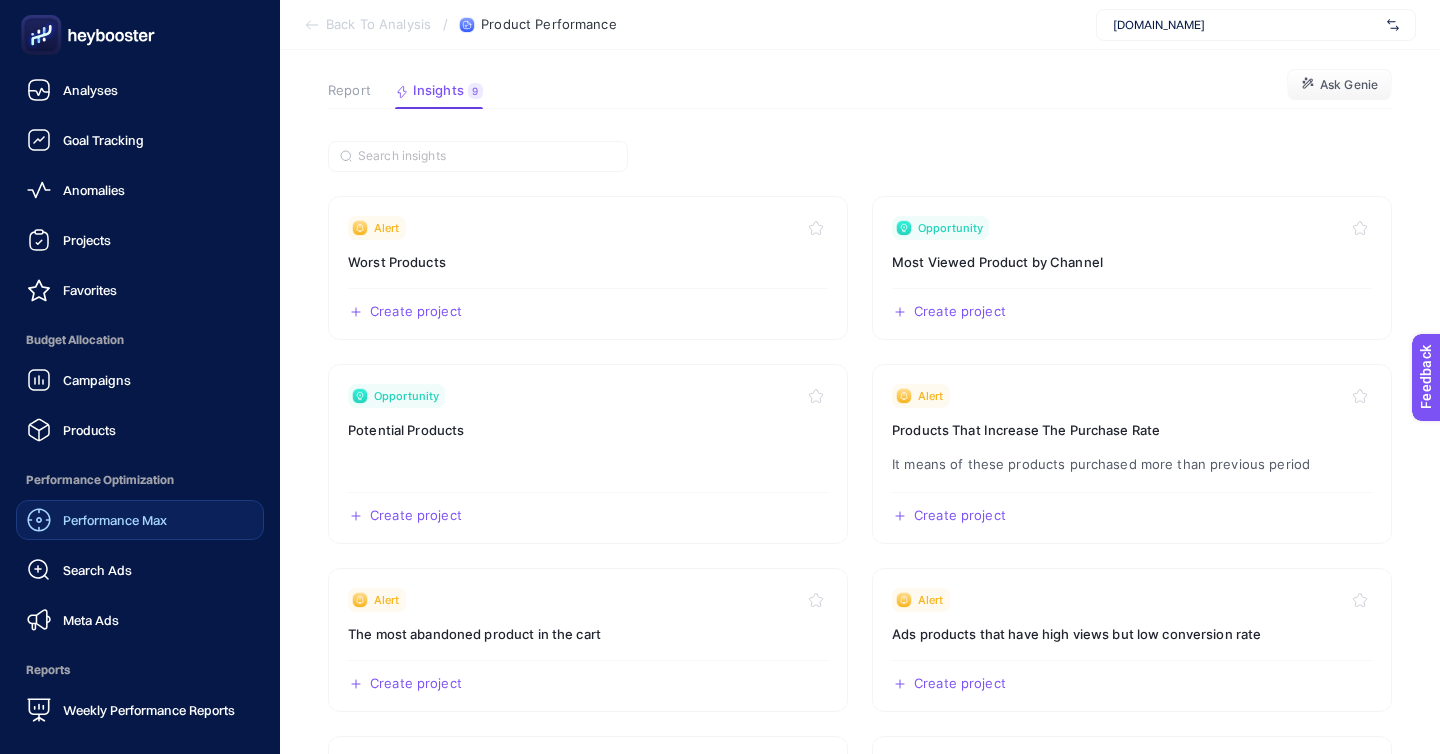 click on "Performance Max" at bounding box center (115, 520) 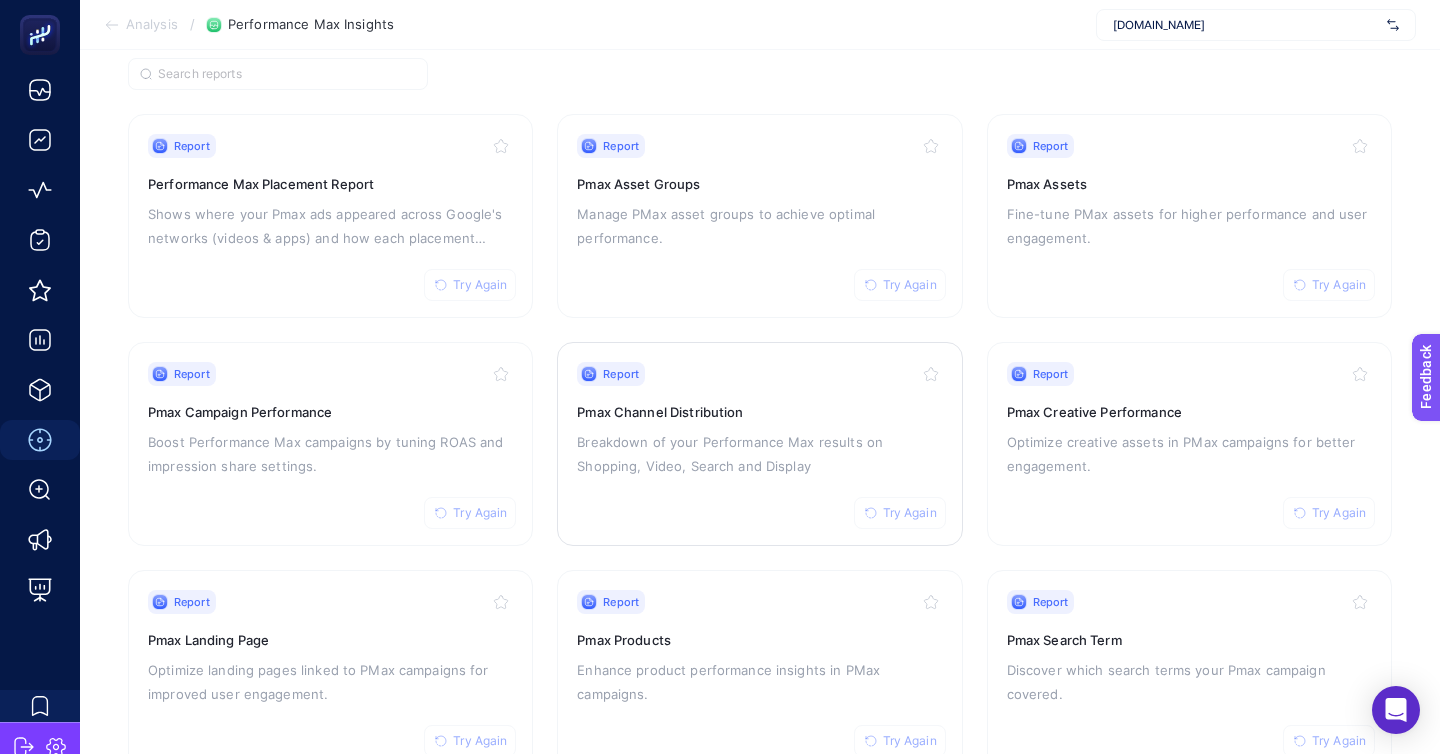 scroll, scrollTop: 172, scrollLeft: 0, axis: vertical 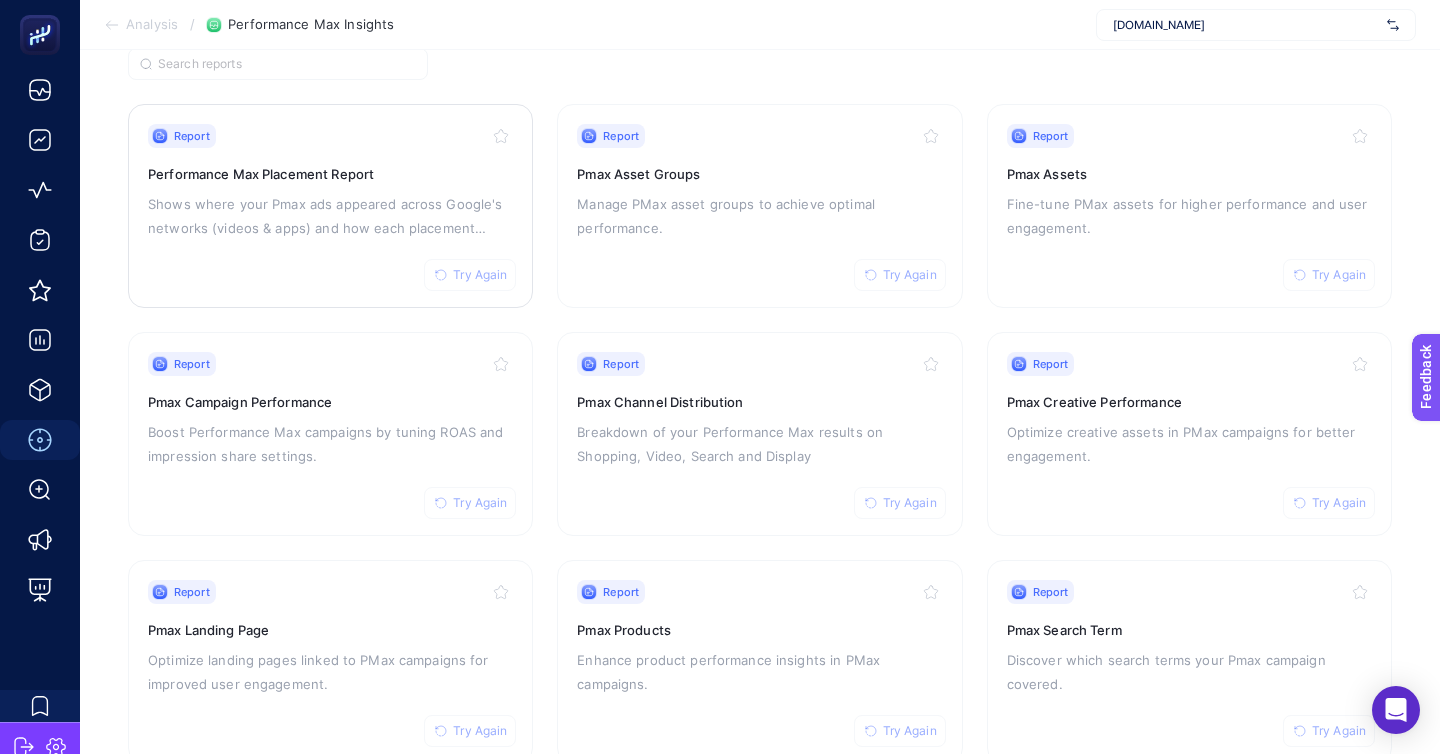click on "Report Try Again Performance Max Placement Report Shows where your Pmax ads appeared across Google's networks (videos & apps) and how each placement performed" at bounding box center (330, 206) 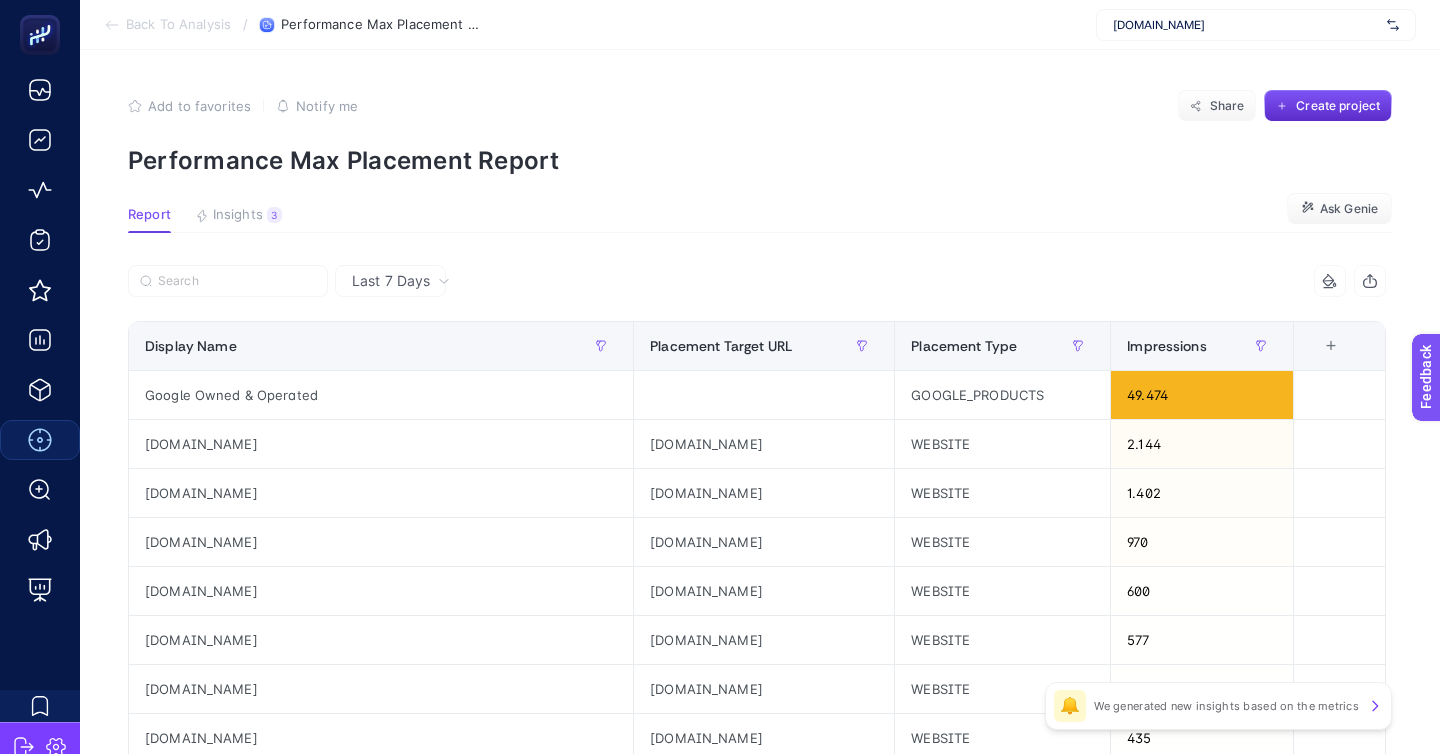 scroll, scrollTop: 172, scrollLeft: 0, axis: vertical 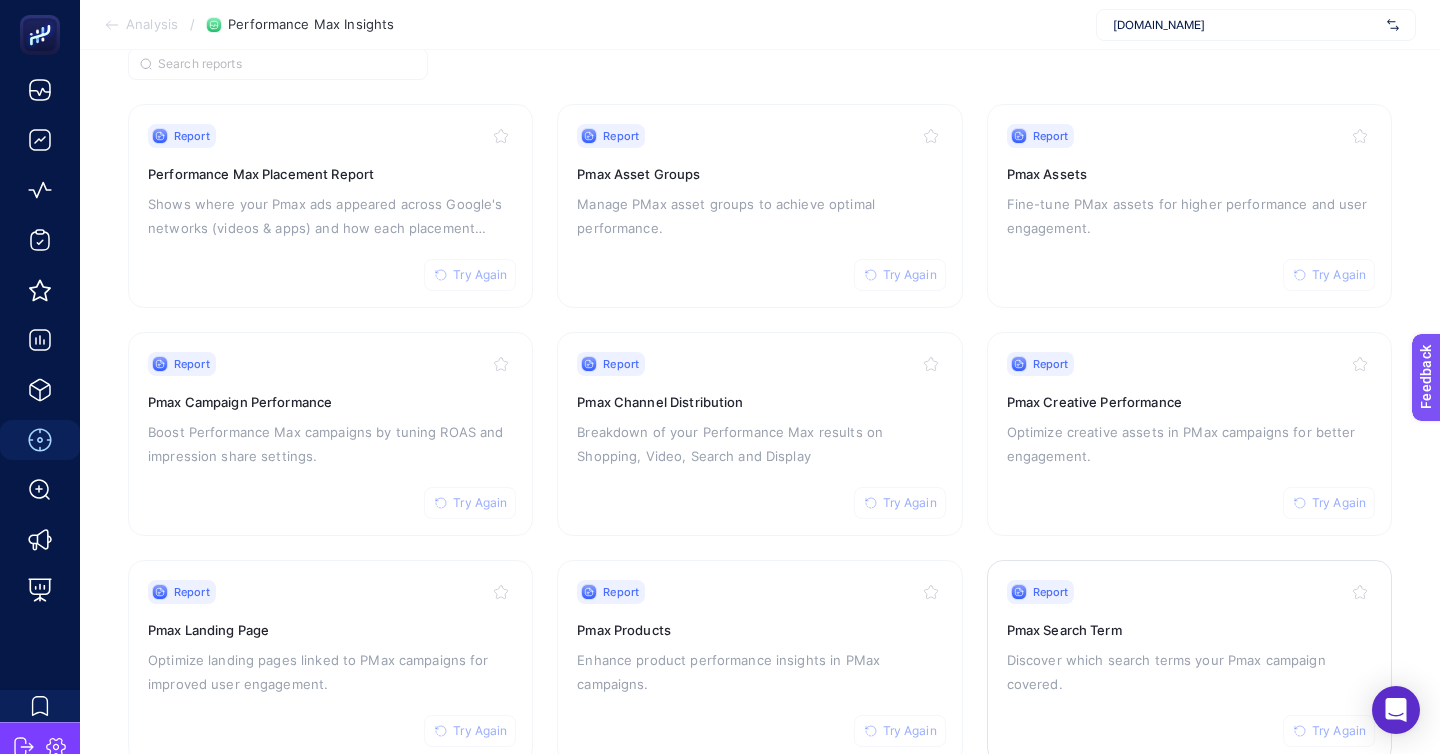 click on "Discover which search terms your Pmax campaign covered." at bounding box center (1189, 672) 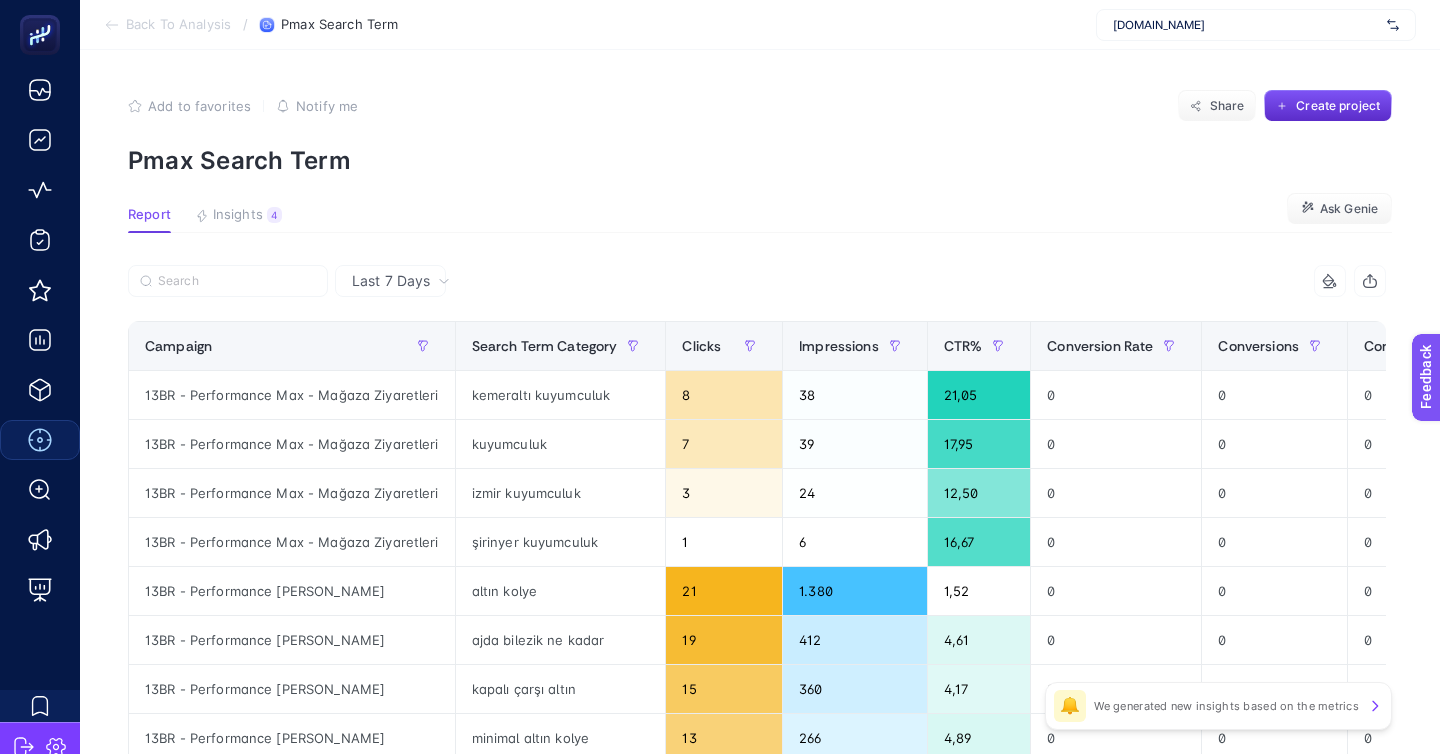 scroll, scrollTop: 14, scrollLeft: 0, axis: vertical 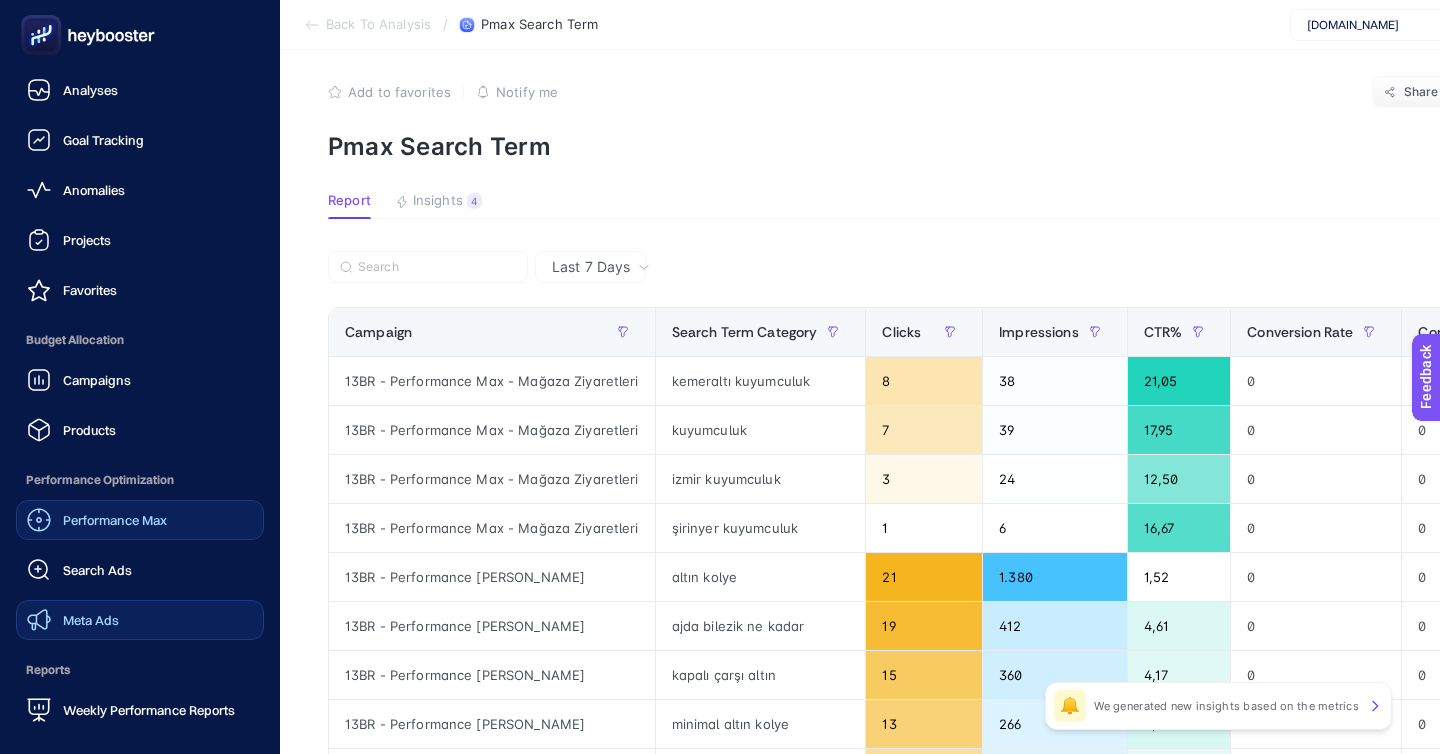 click on "Meta Ads" 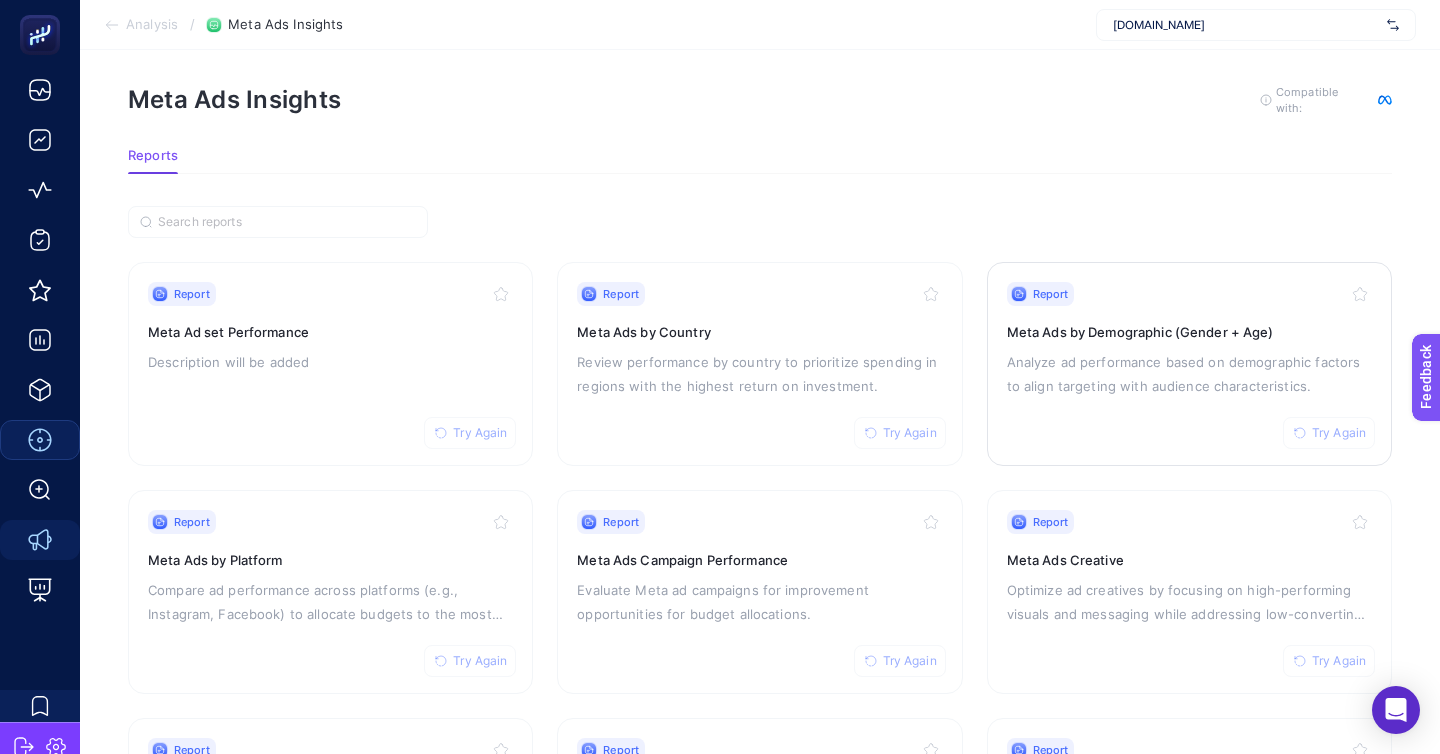 click on "Analyze ad performance based on demographic factors to align targeting with audience characteristics." at bounding box center [1189, 374] 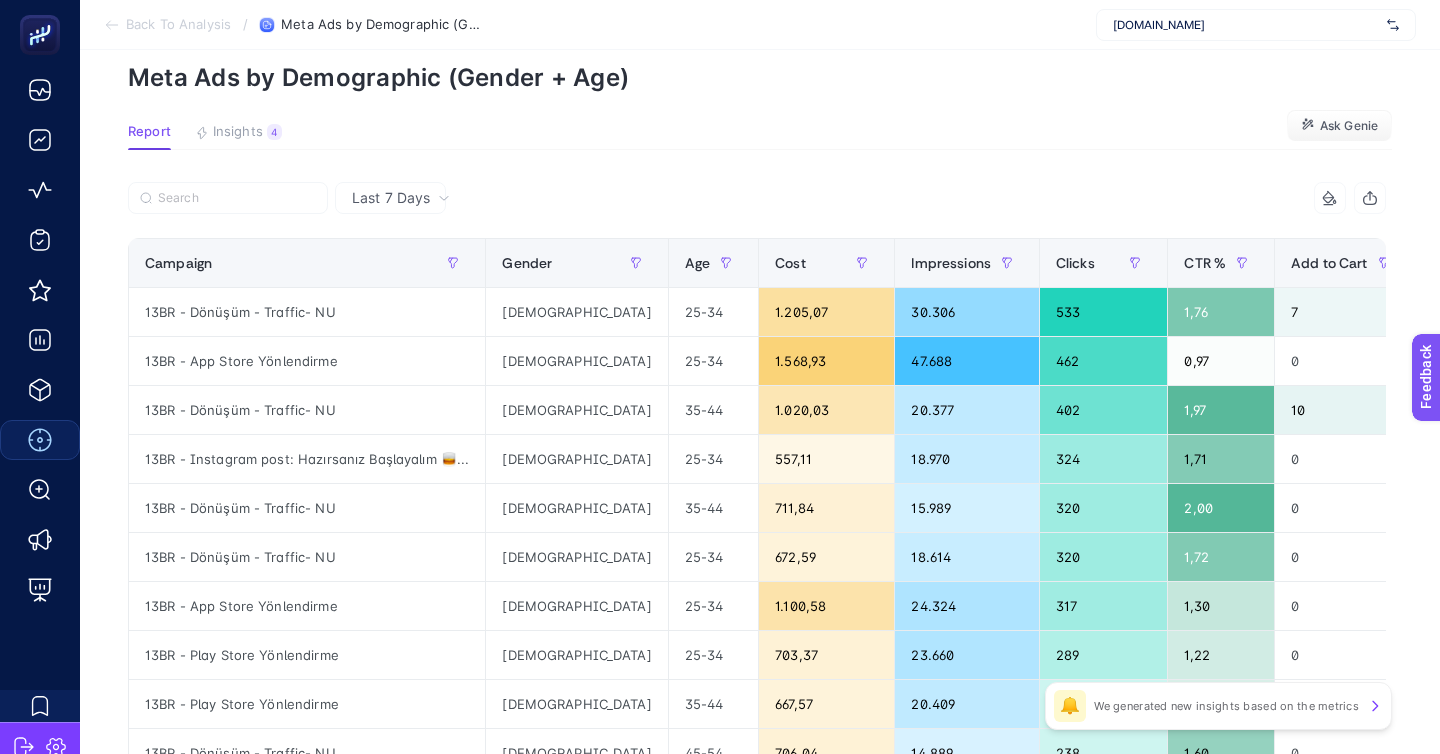 scroll, scrollTop: 0, scrollLeft: 0, axis: both 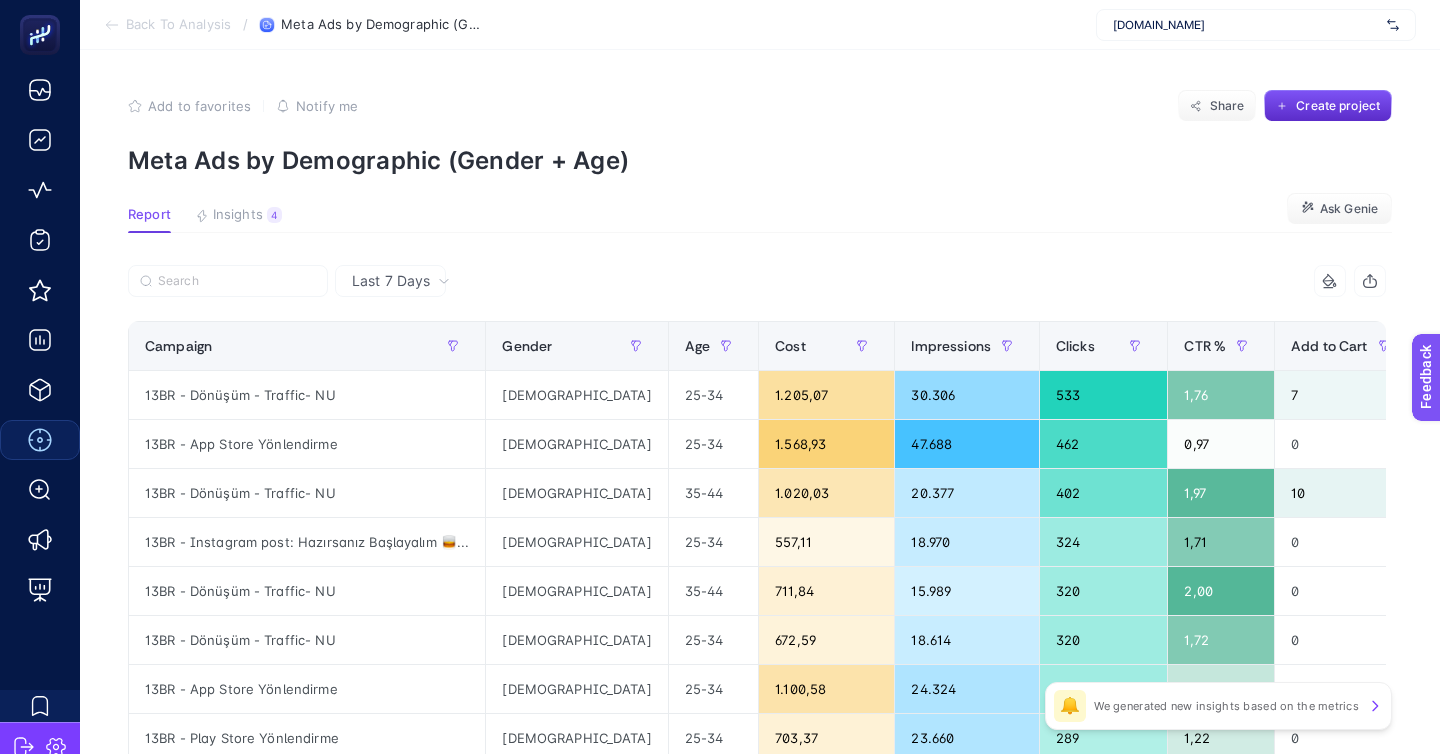 click on "Back To Analysis" at bounding box center (178, 25) 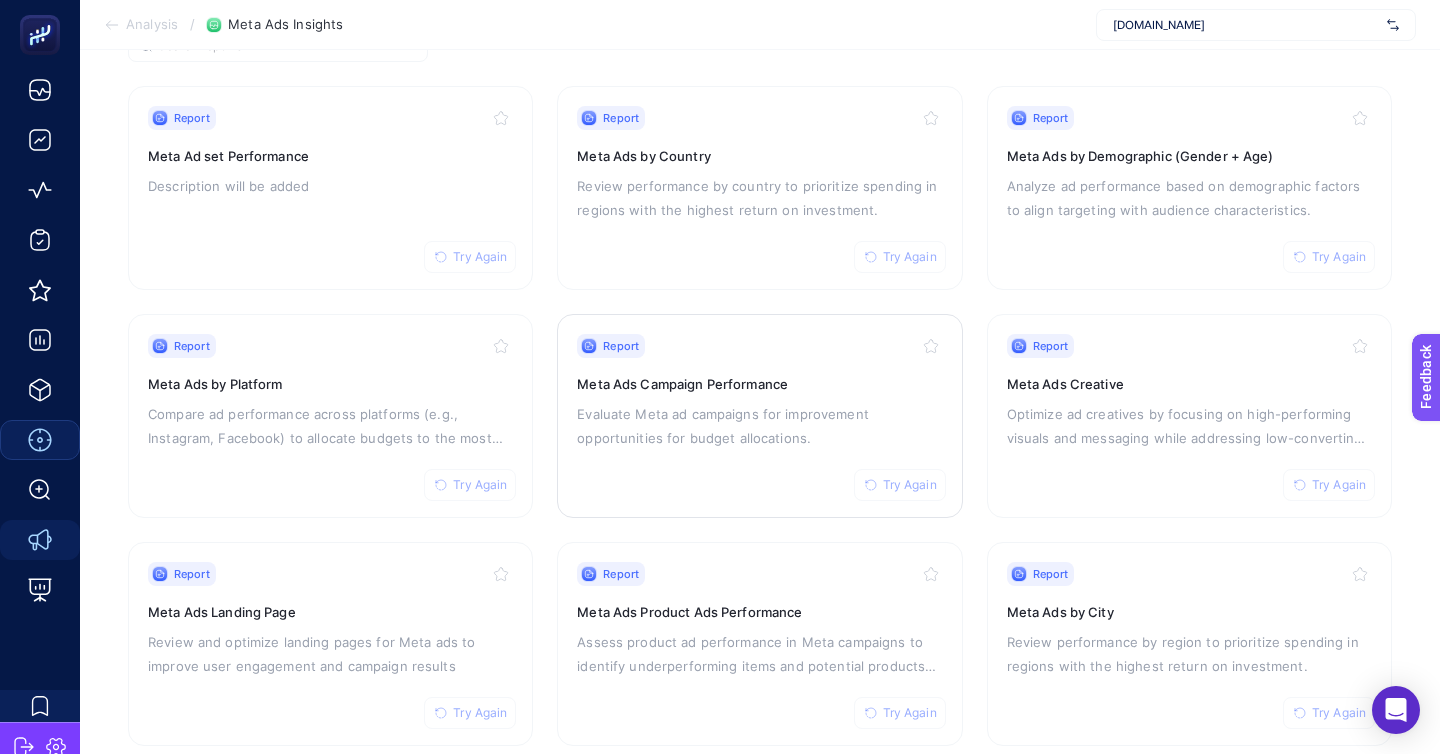 scroll, scrollTop: 223, scrollLeft: 0, axis: vertical 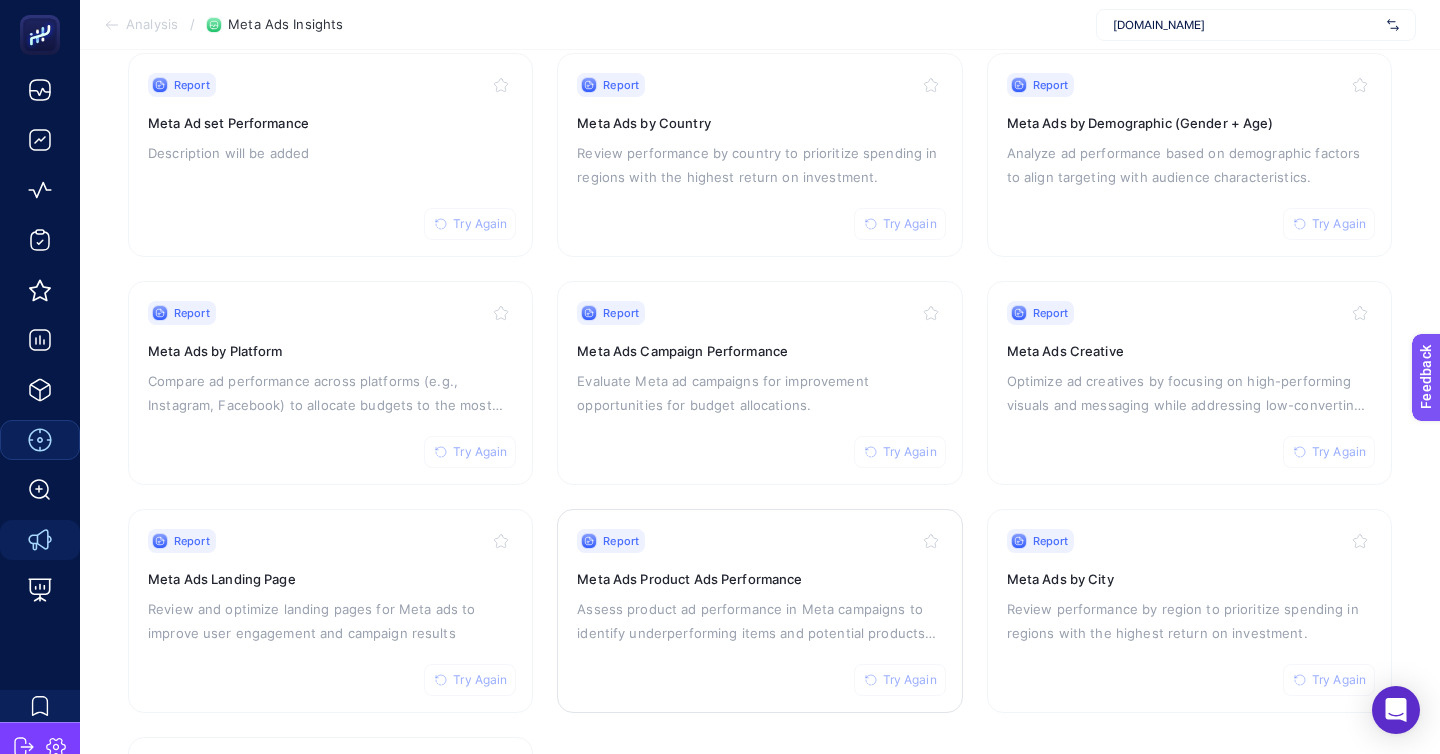 click on "Assess product ad performance in Meta campaigns to identify underperforming items and potential products for promotion." at bounding box center [759, 621] 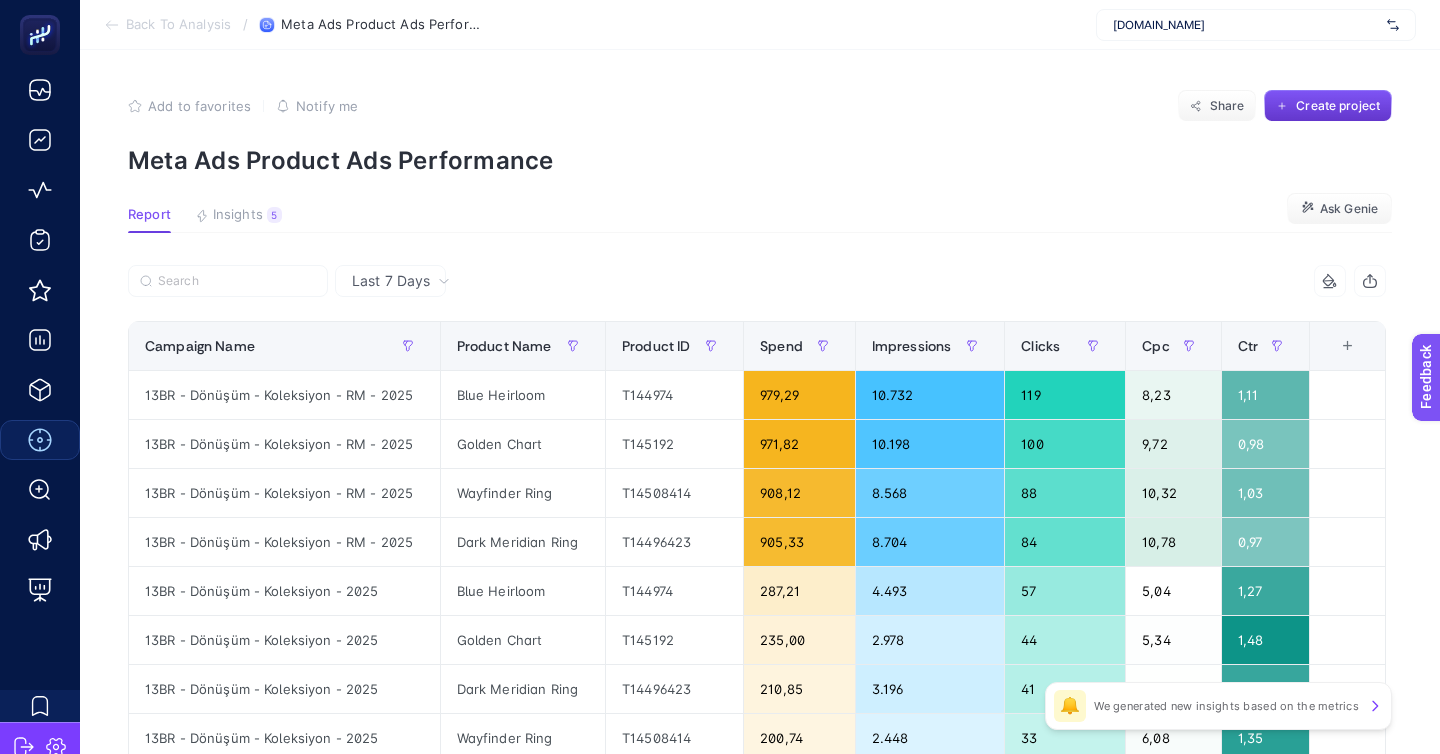 click on "Create project" at bounding box center [1328, 106] 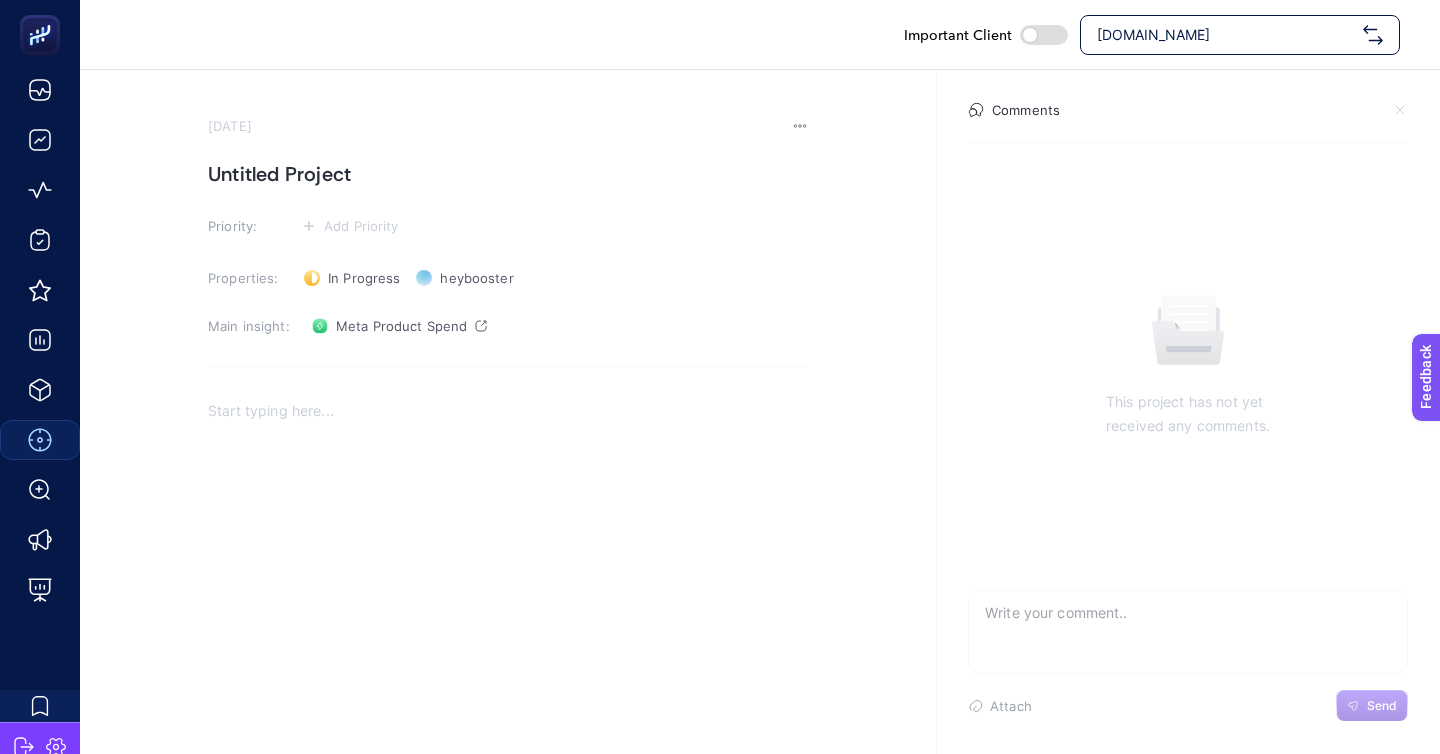 click on "July 2, 2025 Untitled Project  Priority:   Add Priority   Properties:  In Progress Status heybooster  Owner  Main insight:  Meta Product Spend" at bounding box center [508, 452] 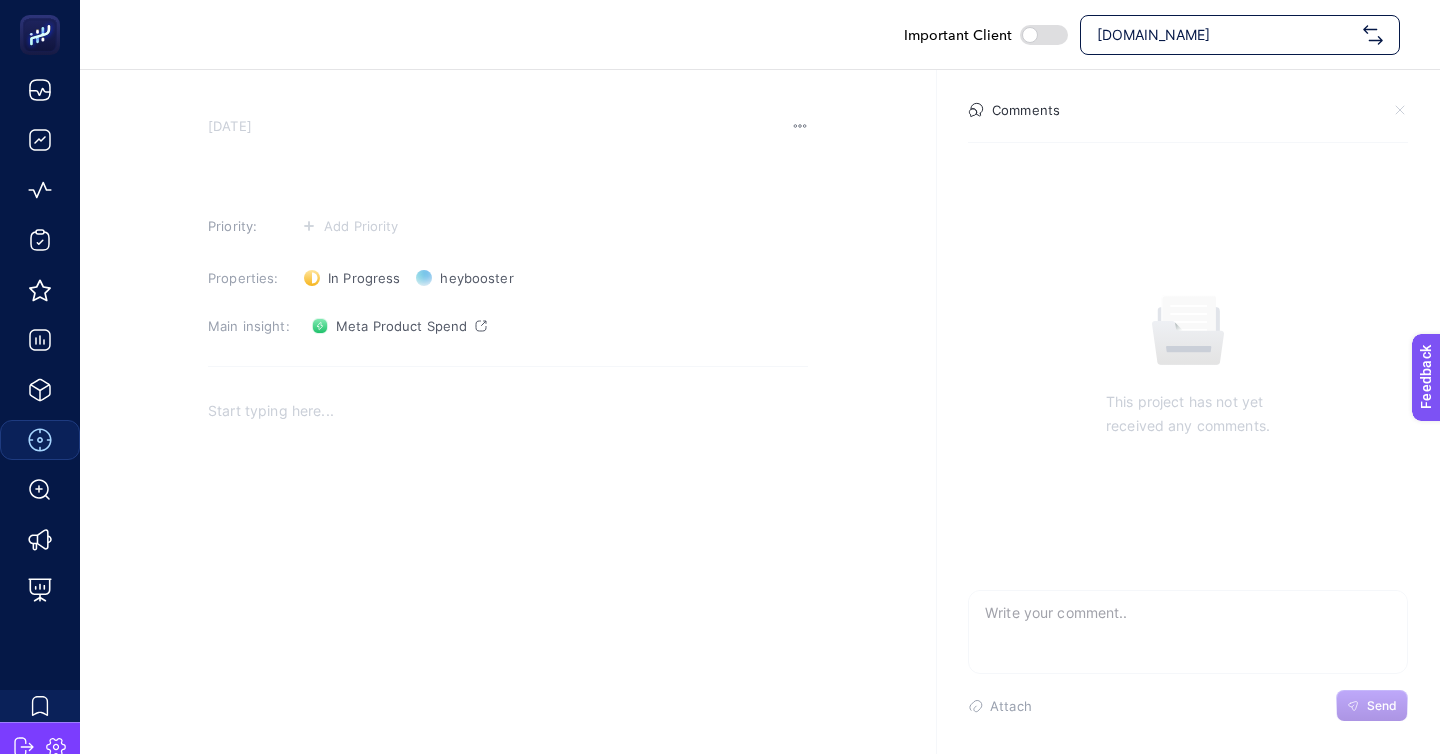 type 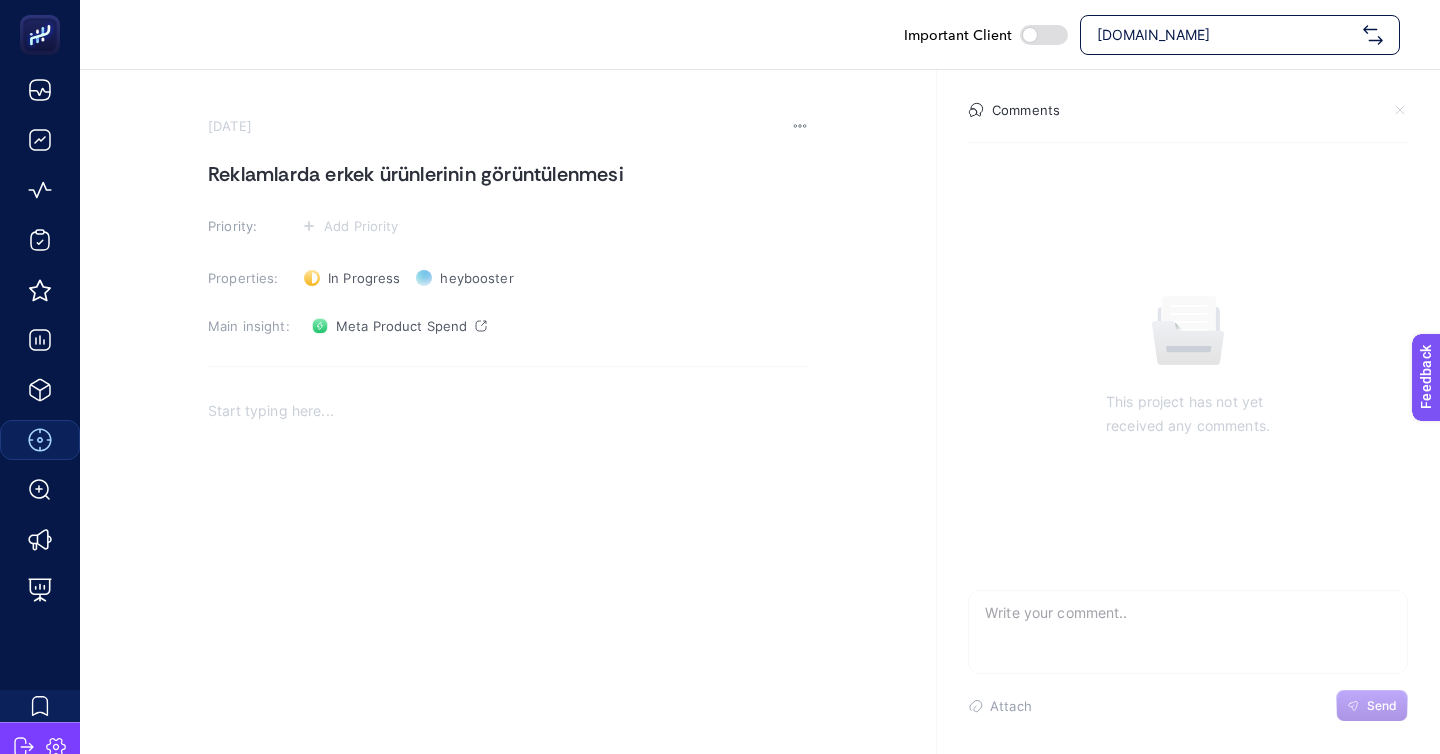 click at bounding box center [508, 586] 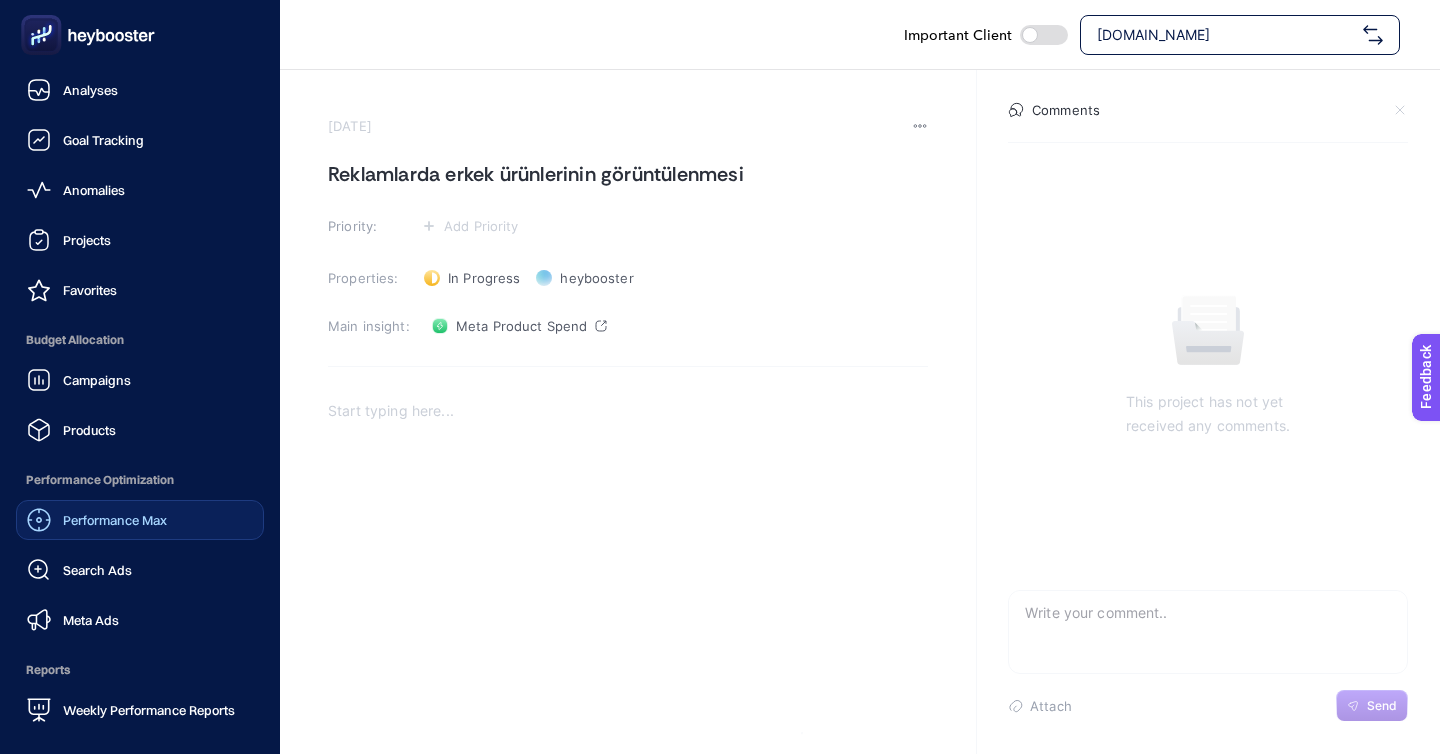 click on "Reports" at bounding box center (140, 670) 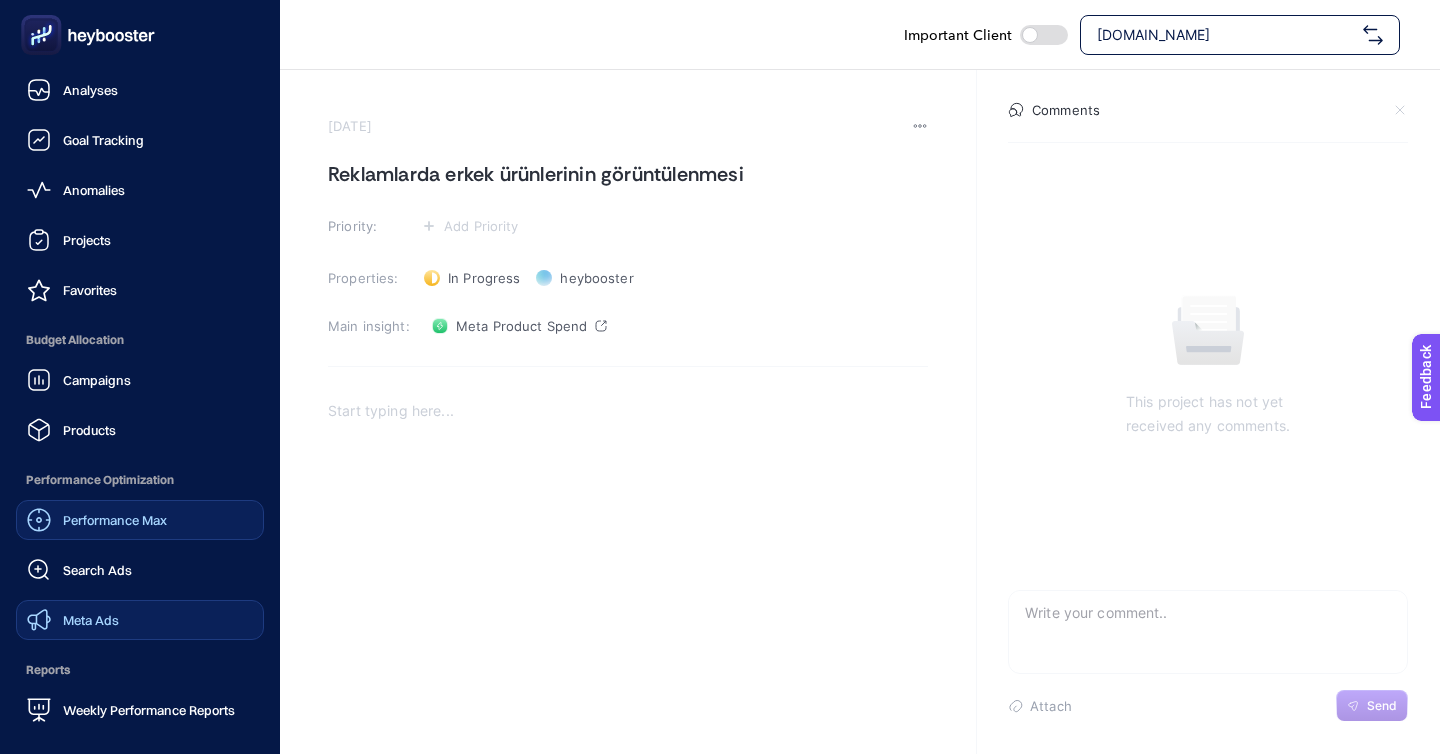 click on "Meta Ads" 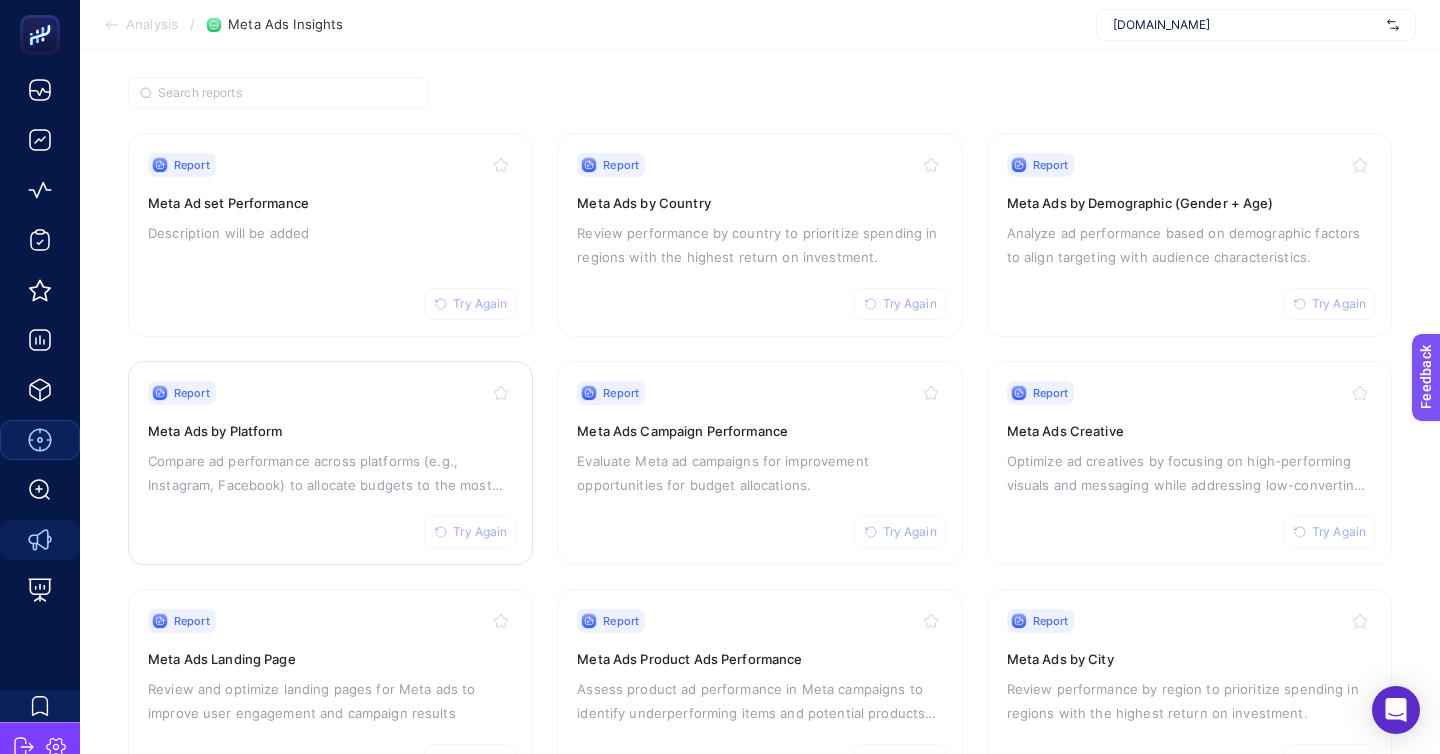 scroll, scrollTop: 149, scrollLeft: 0, axis: vertical 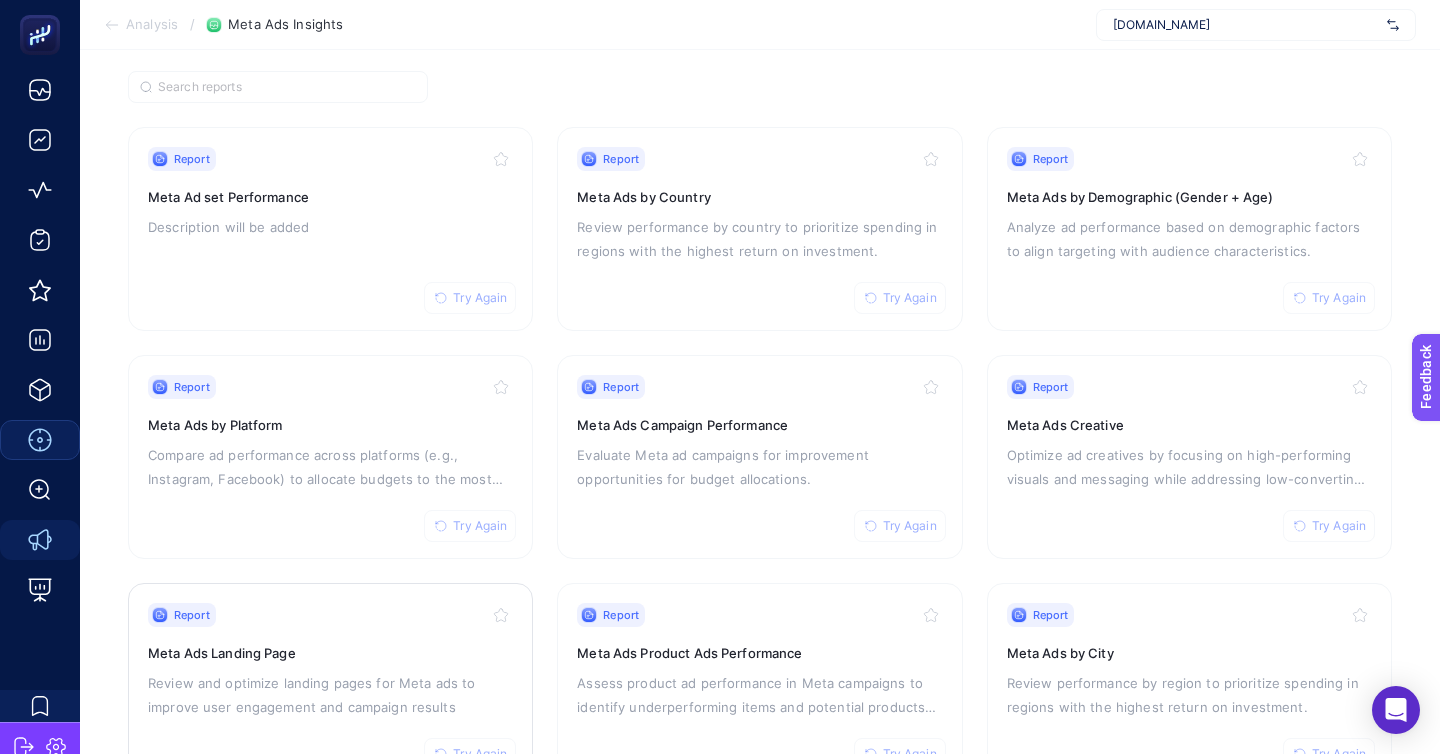 click on "Report Try Again Meta Ads Landing Page Review and optimize landing pages for Meta ads to improve user engagement and campaign results" at bounding box center [330, 685] 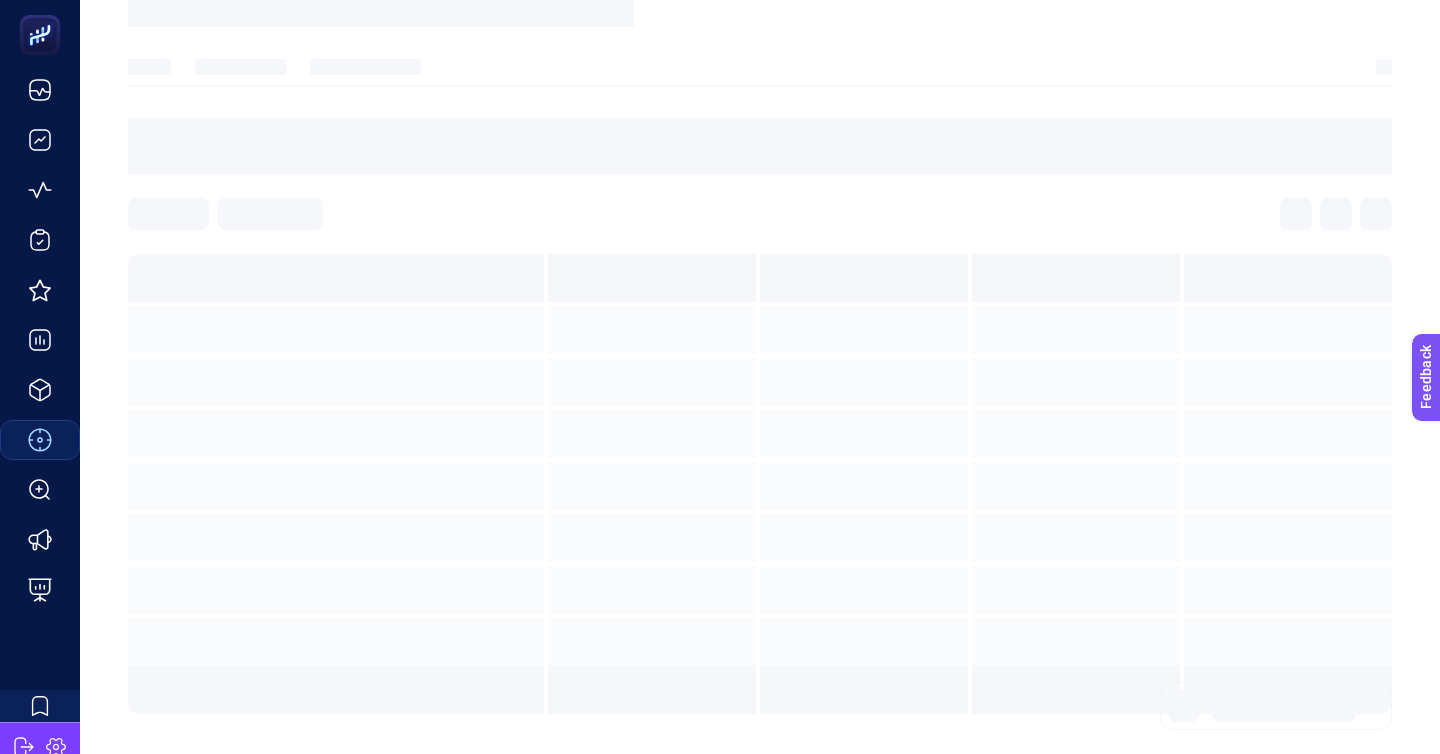 scroll, scrollTop: 0, scrollLeft: 0, axis: both 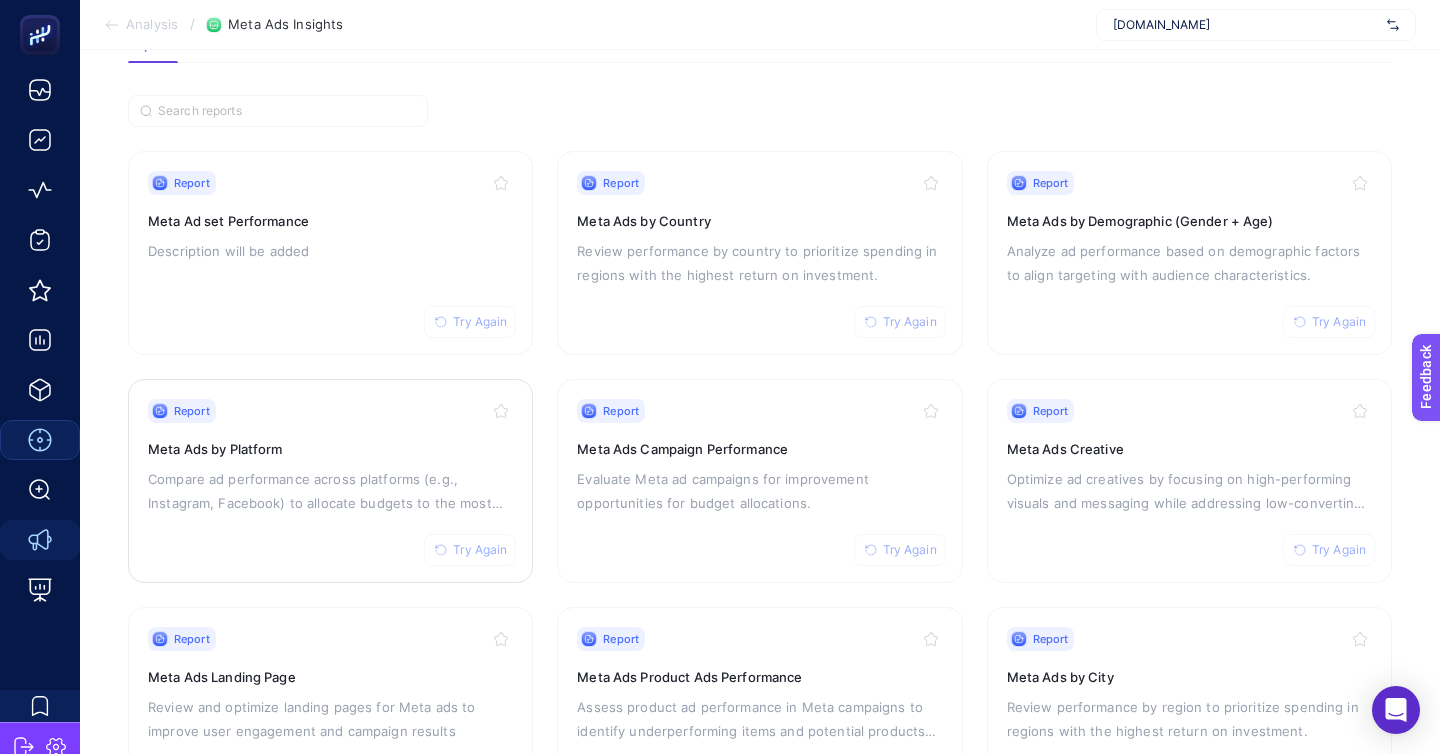click on "Compare ad performance across platforms (e.g., Instagram, Facebook) to allocate budgets to the most effective channels​" at bounding box center [330, 491] 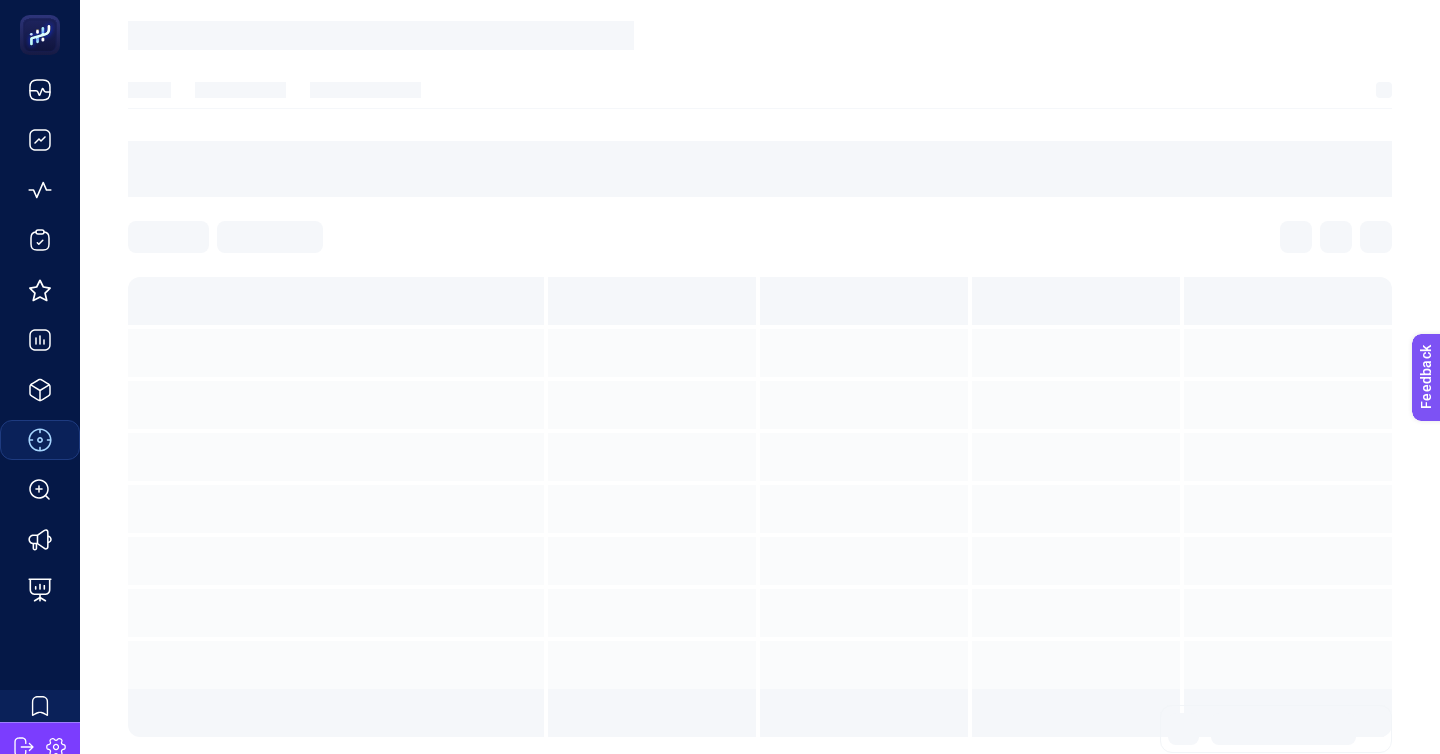 scroll, scrollTop: 0, scrollLeft: 0, axis: both 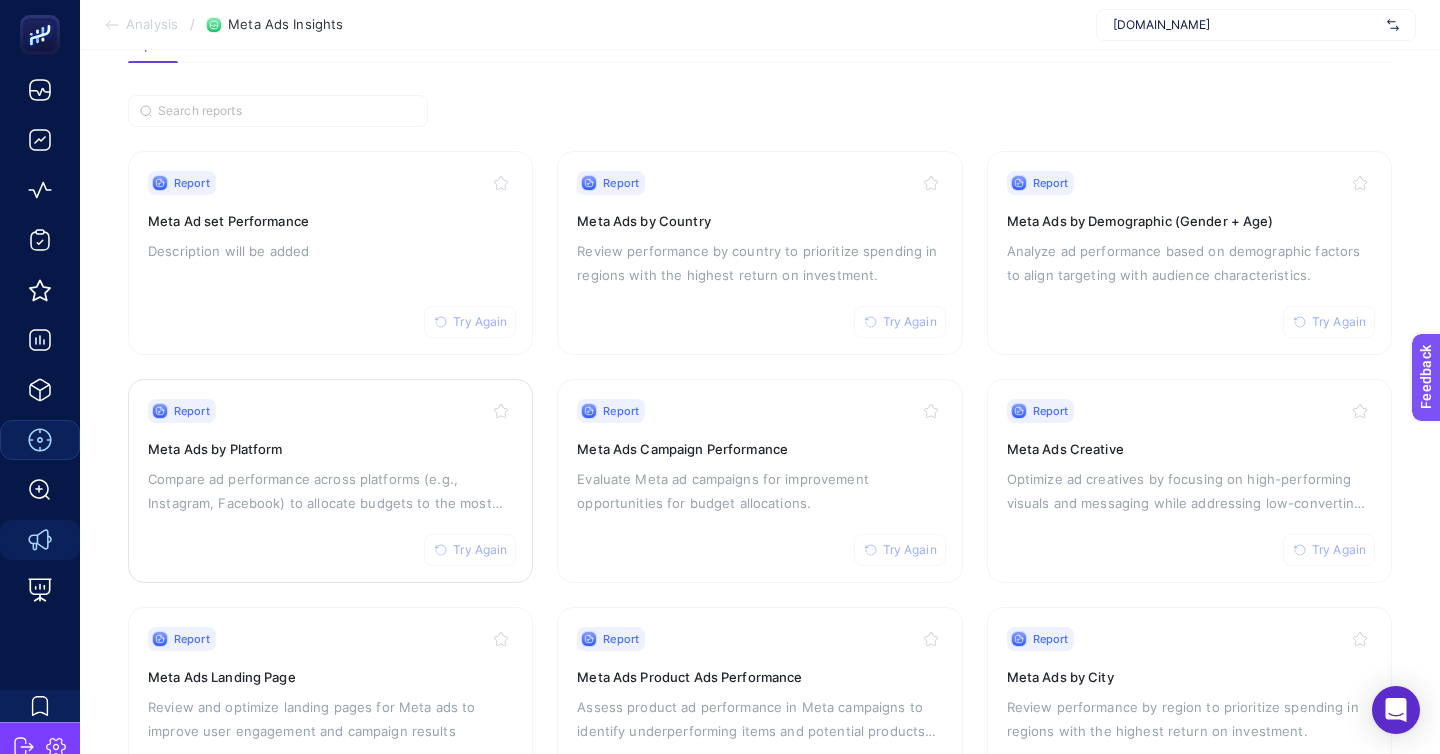click on "Report Try Again Meta Ads by Platform Compare ad performance across platforms (e.g., Instagram, Facebook) to allocate budgets to the most effective channels​" at bounding box center [330, 481] 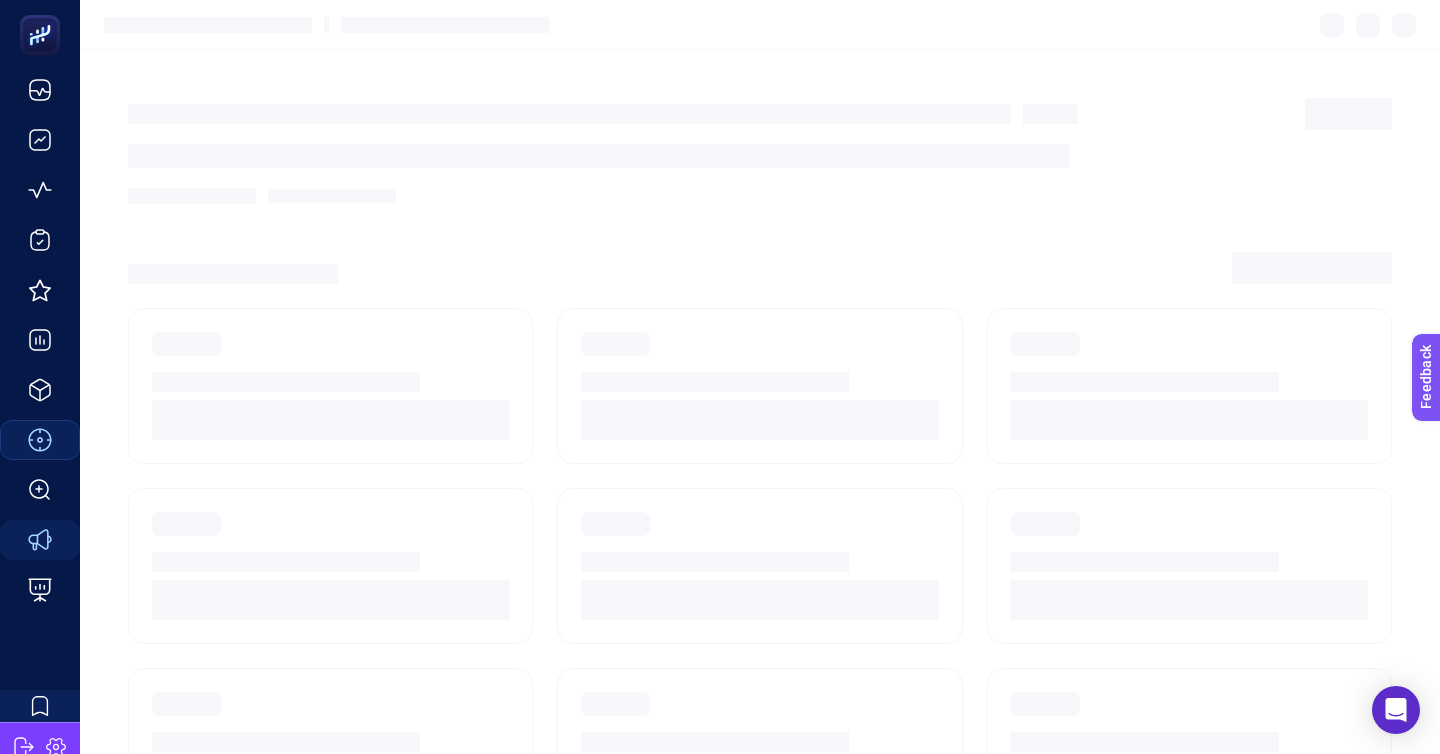 scroll, scrollTop: 125, scrollLeft: 0, axis: vertical 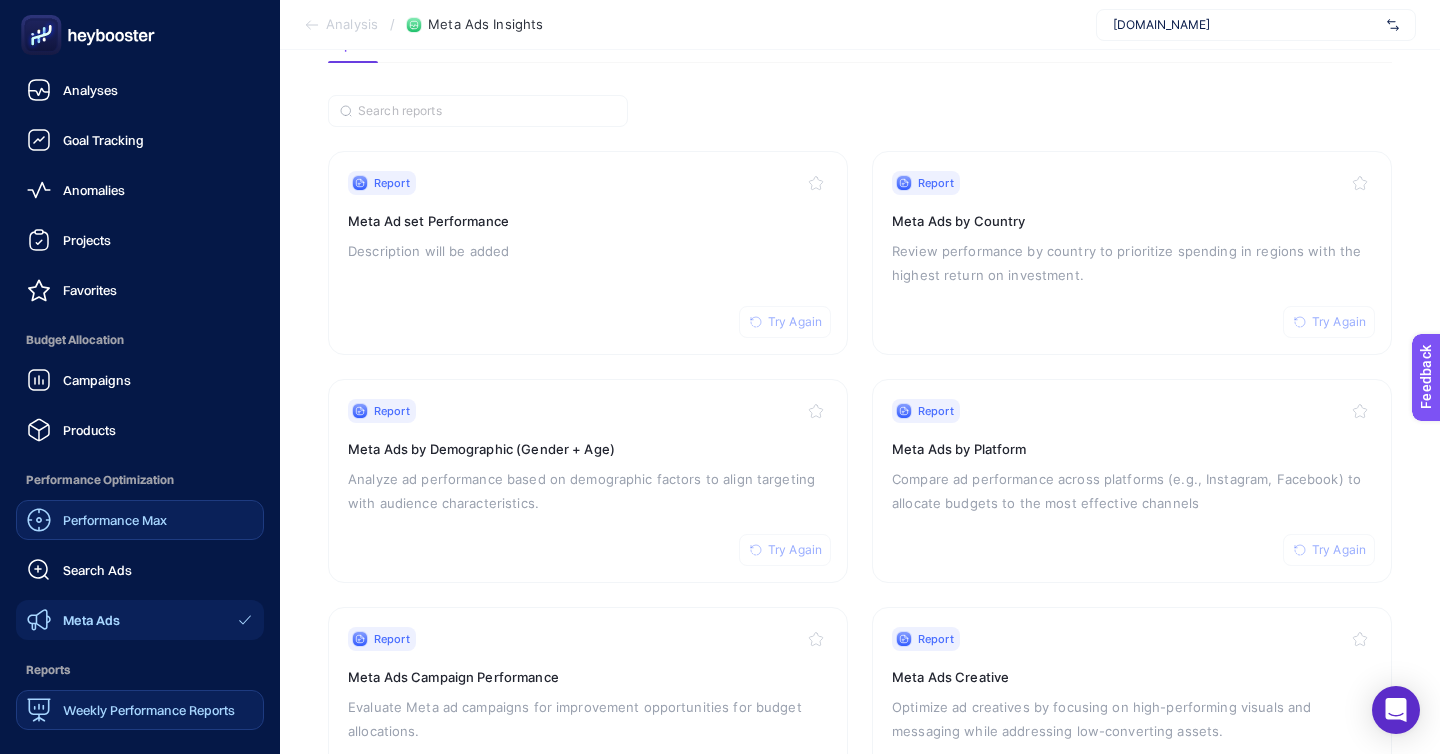 click on "Weekly Performance Reports" at bounding box center [149, 710] 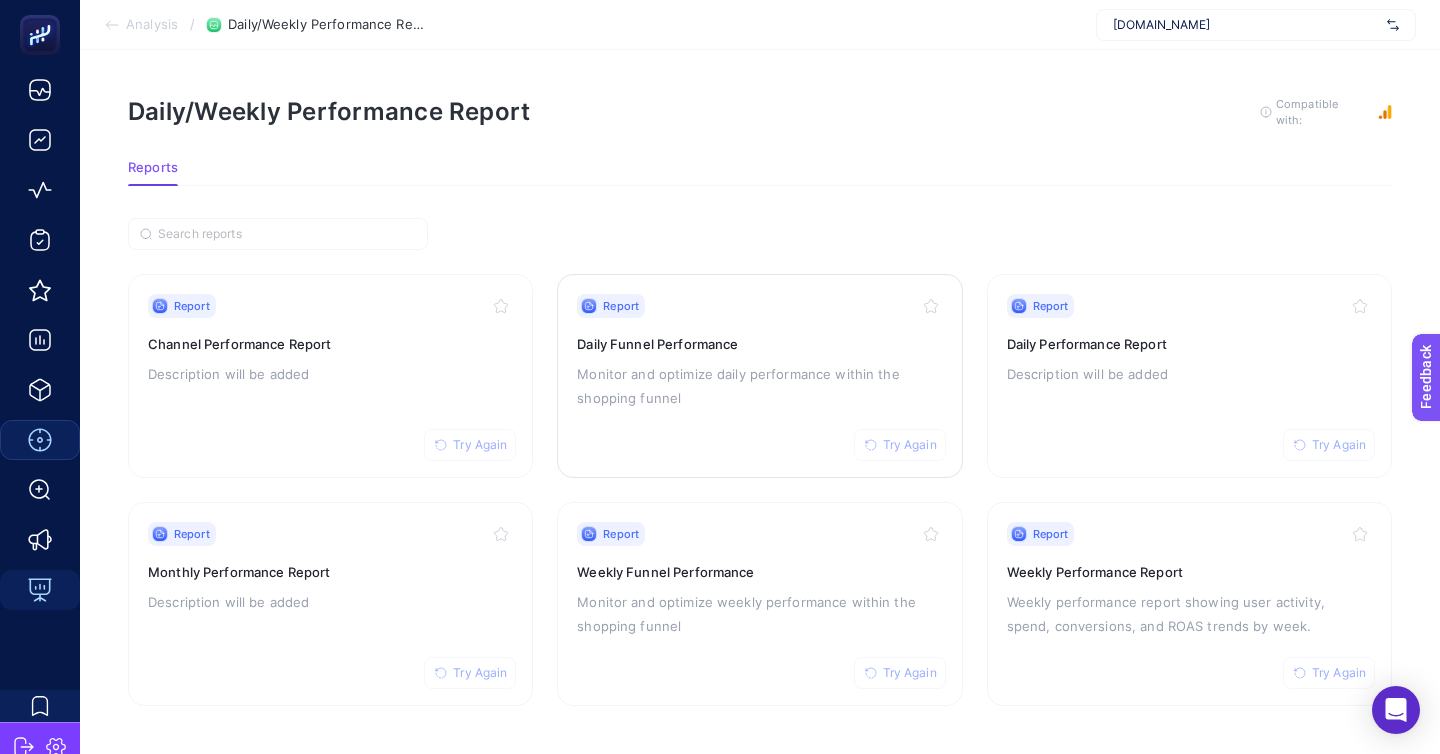scroll, scrollTop: 0, scrollLeft: 0, axis: both 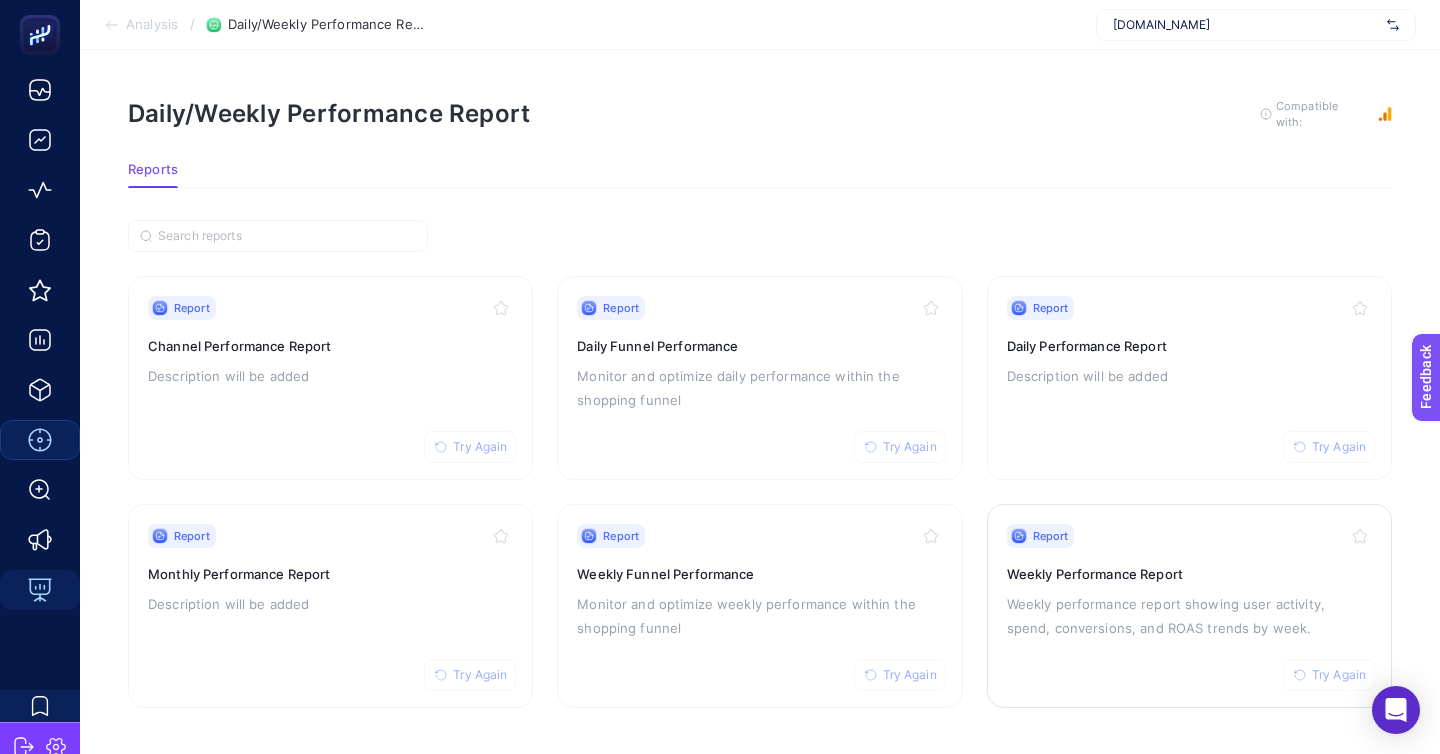 click on "Report Try Again Weekly Performance Report Weekly performance report showing user activity, spend, conversions, and ROAS trends by week." at bounding box center [1189, 606] 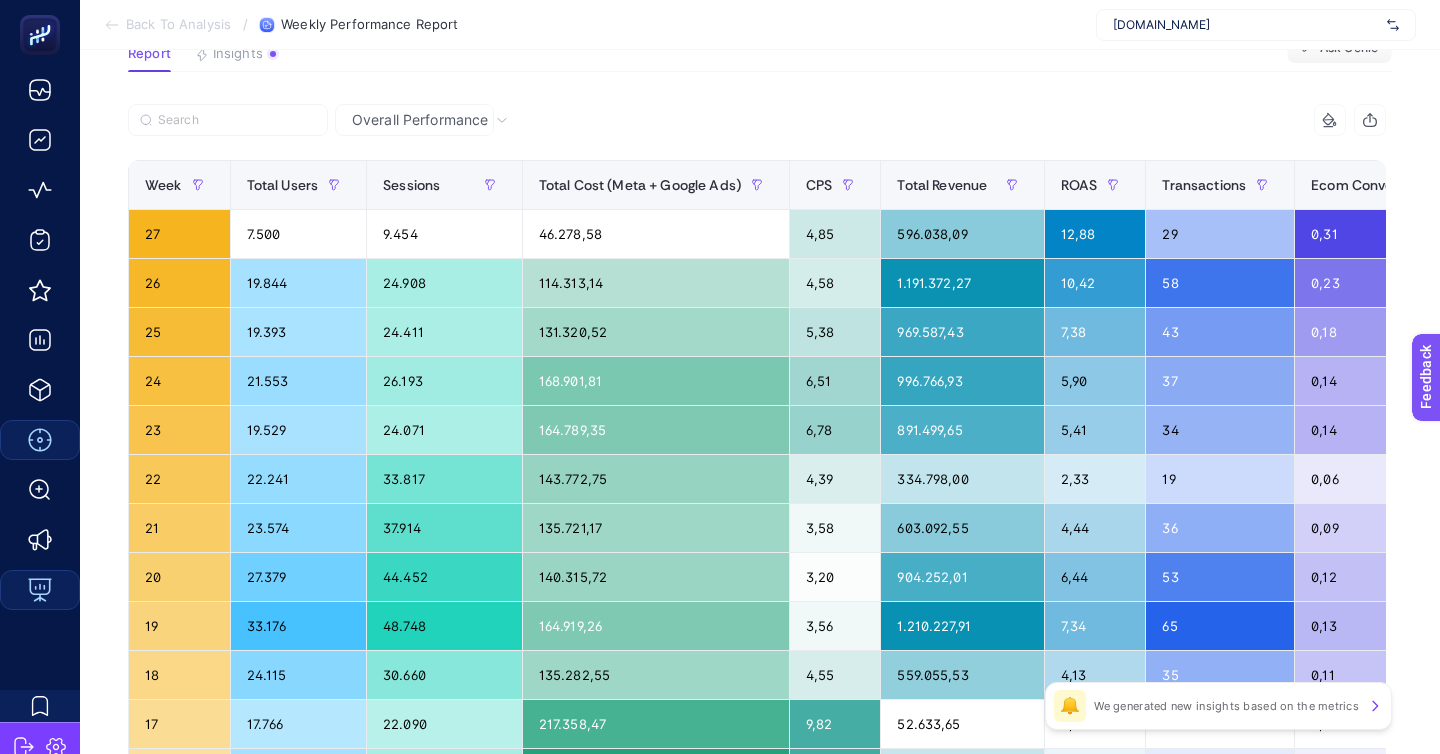 scroll, scrollTop: 165, scrollLeft: 0, axis: vertical 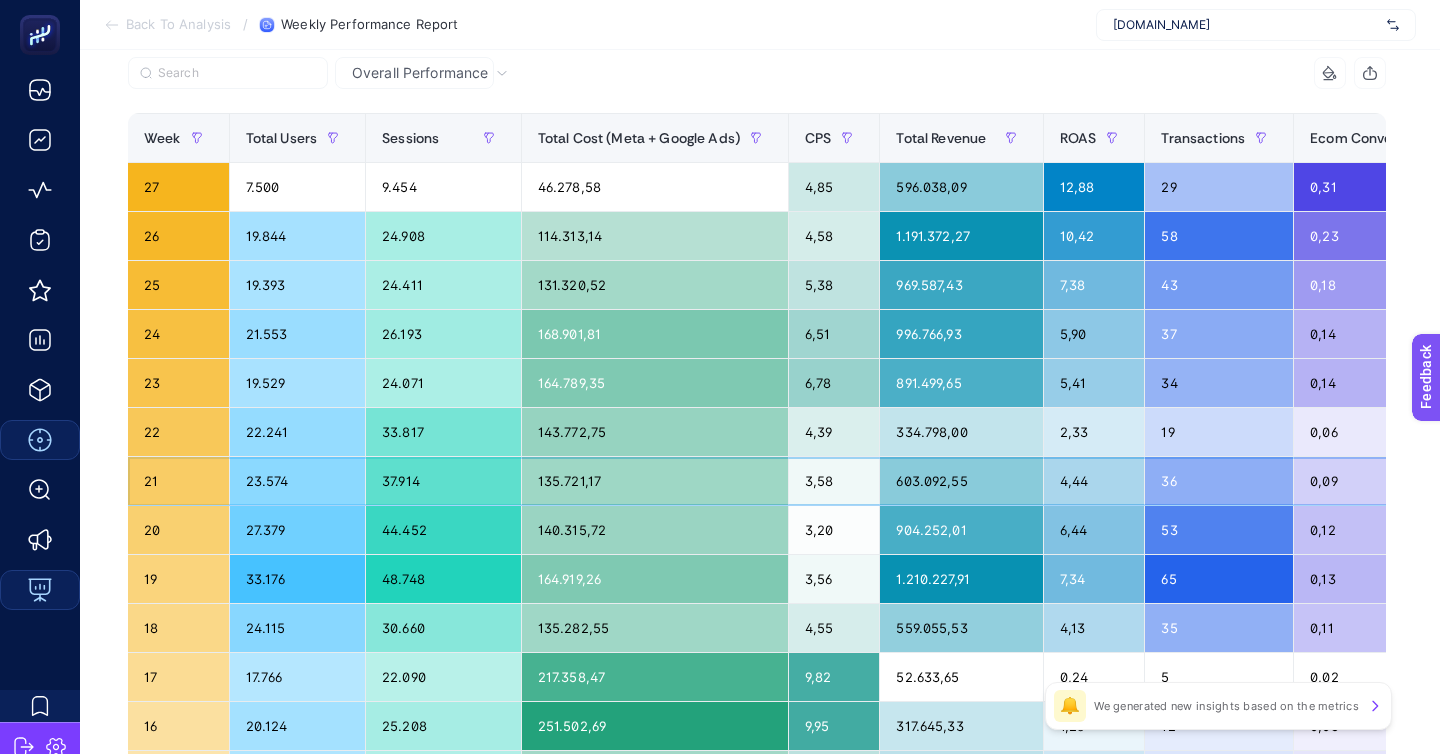 click on "4,44" 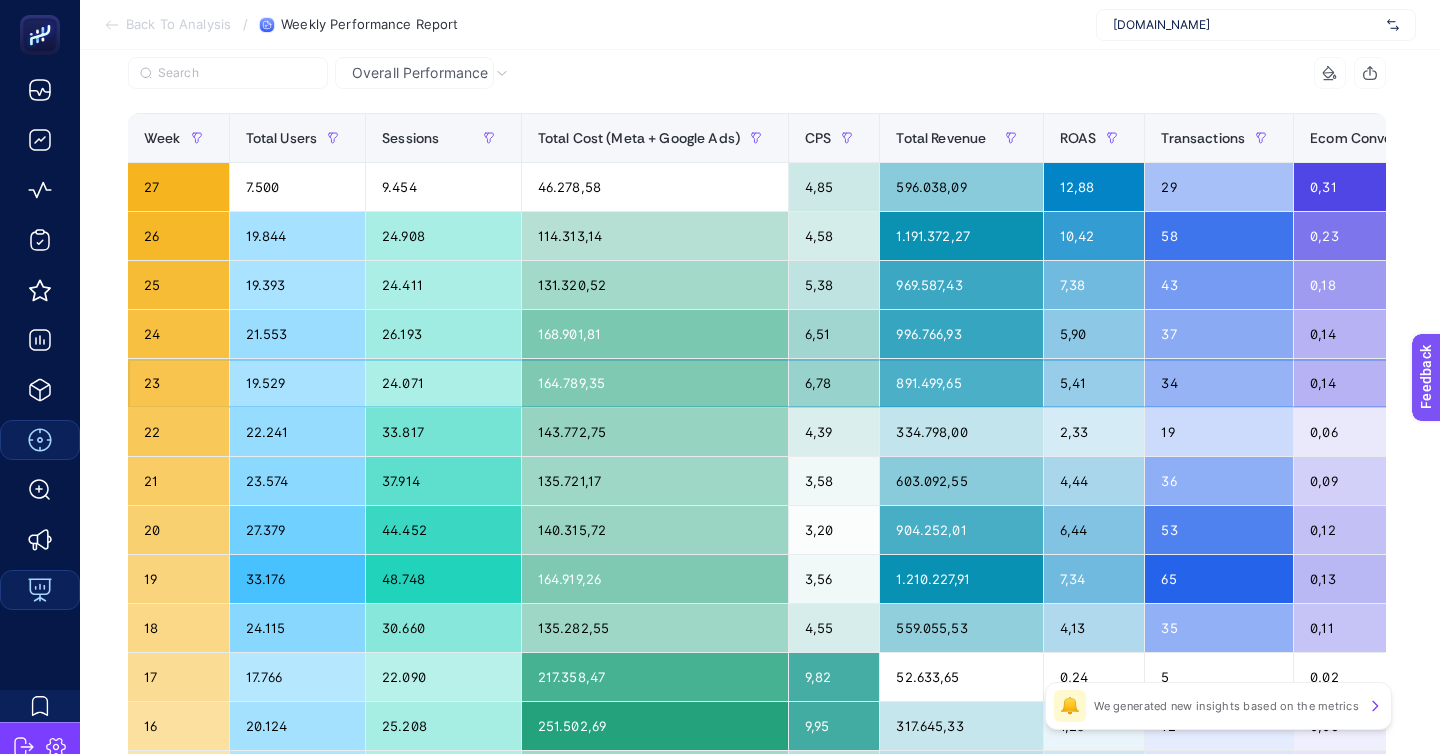 click on "5,41" 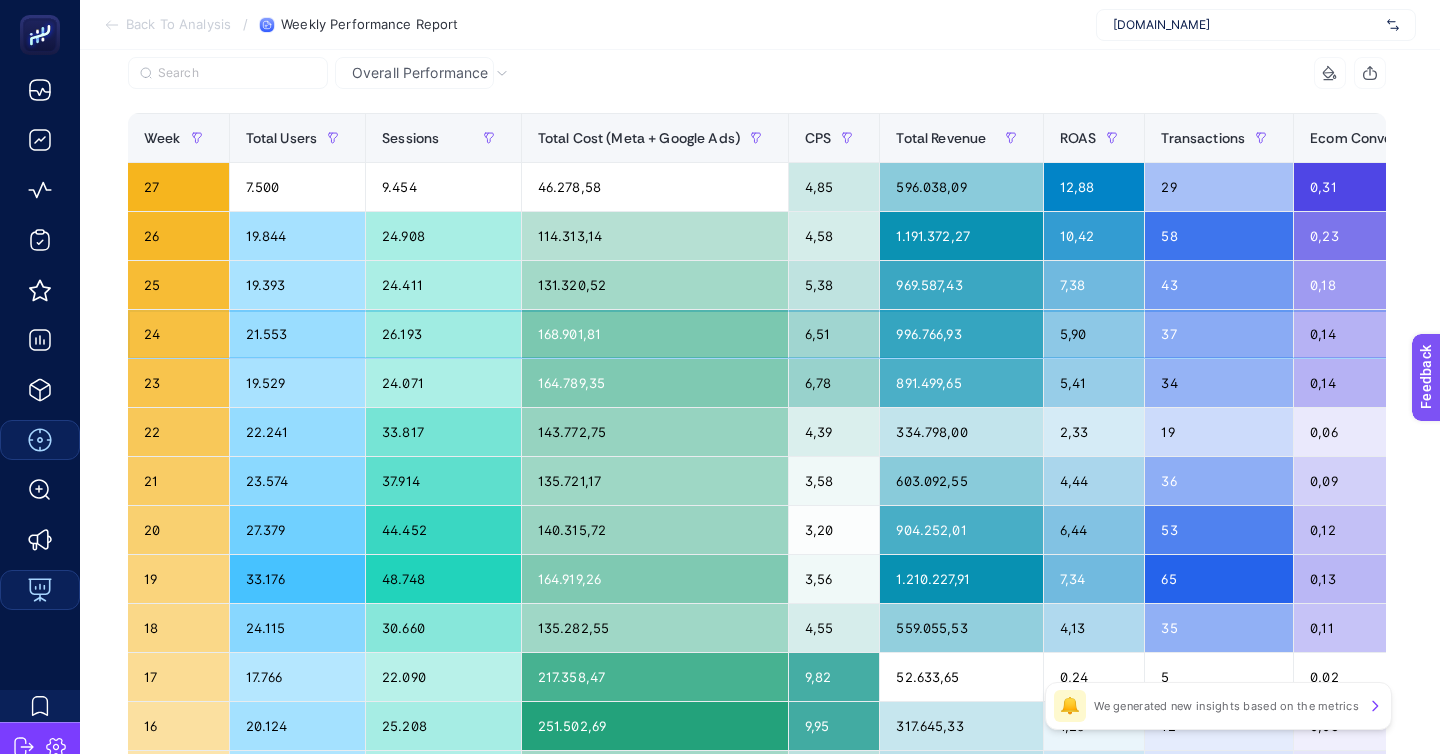 click on "5,90" 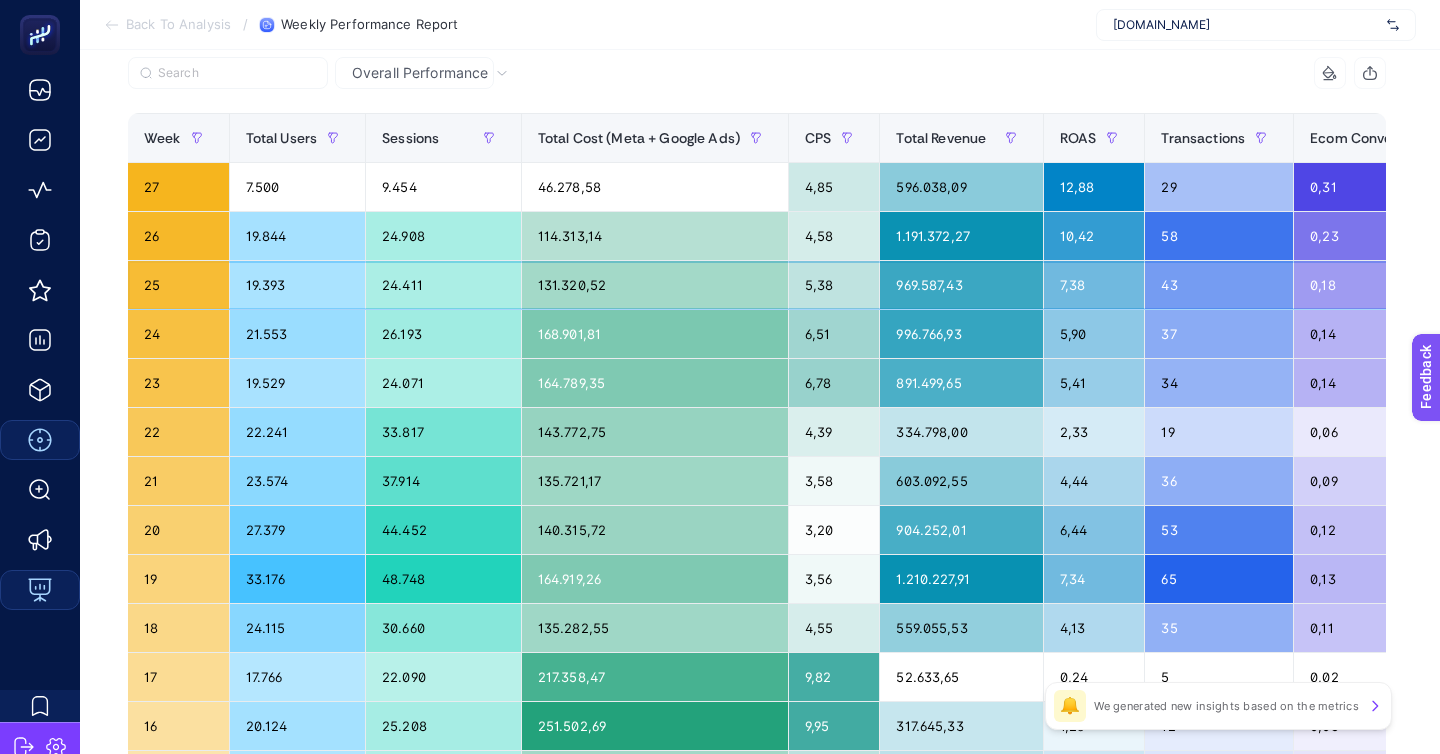 click on "7,38" 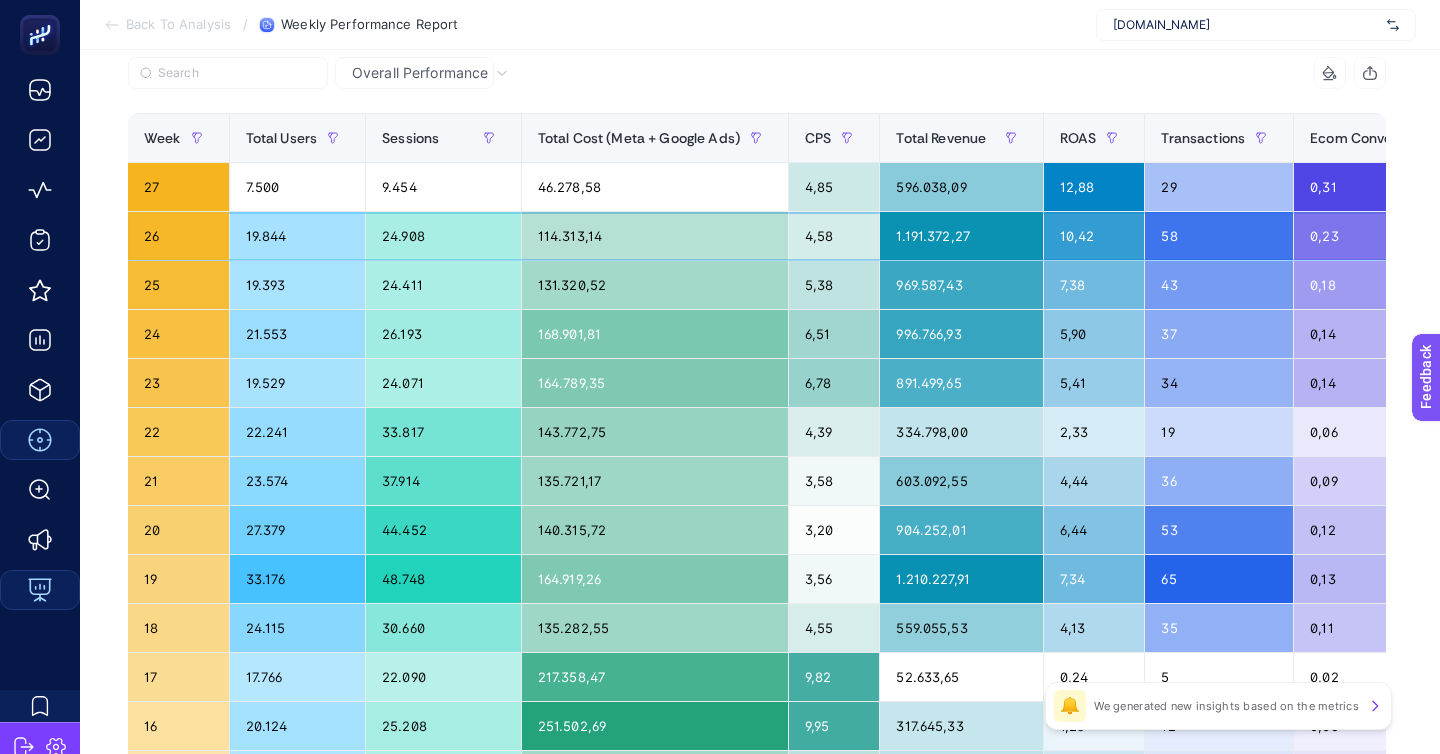 click on "10,42" 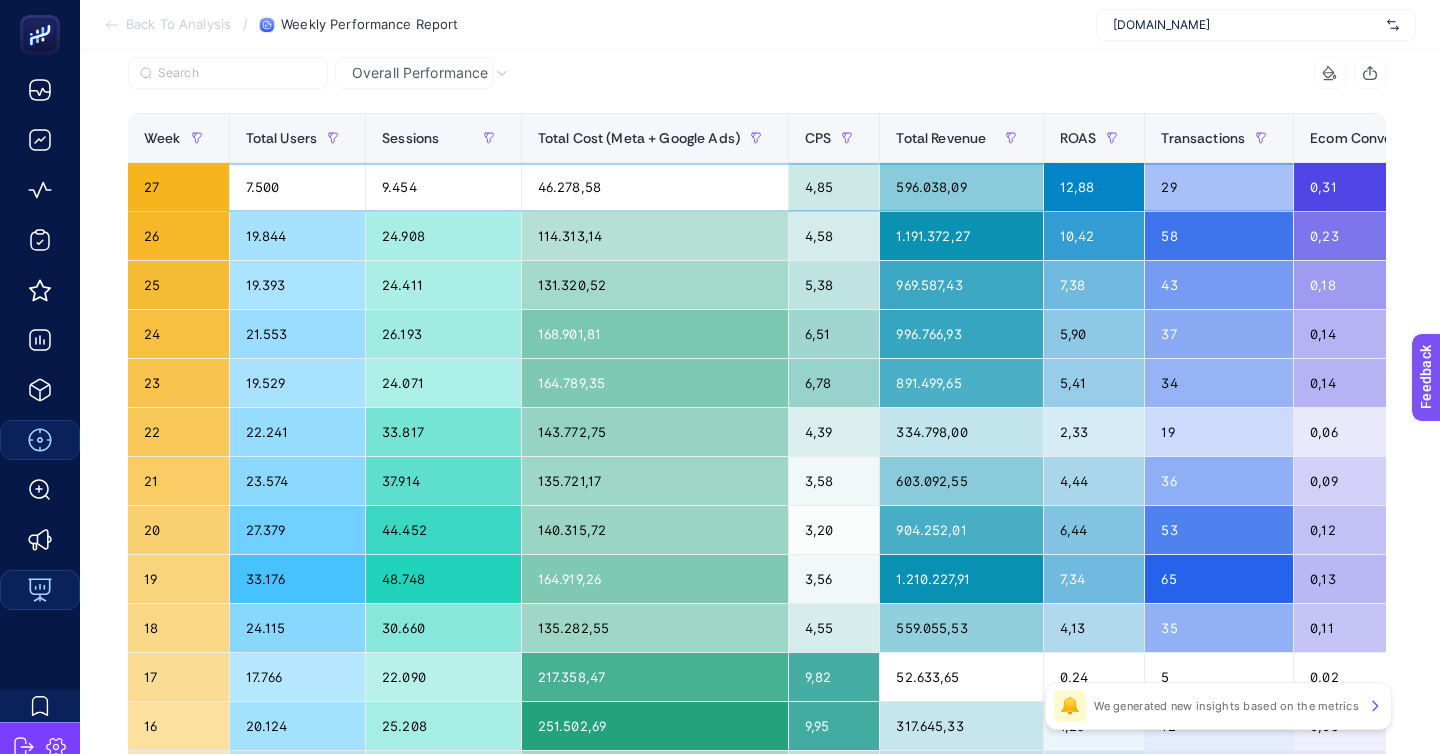 click on "12,88" 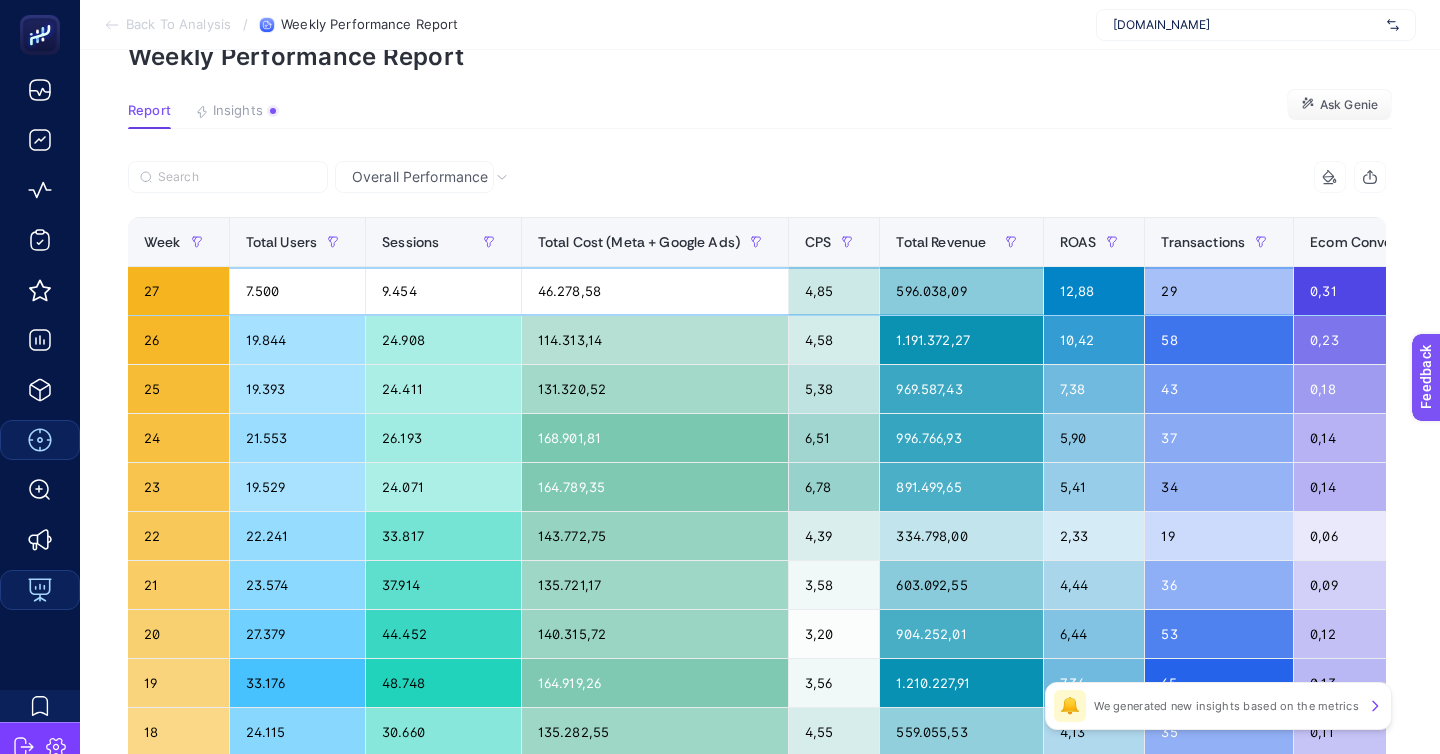 scroll, scrollTop: 0, scrollLeft: 0, axis: both 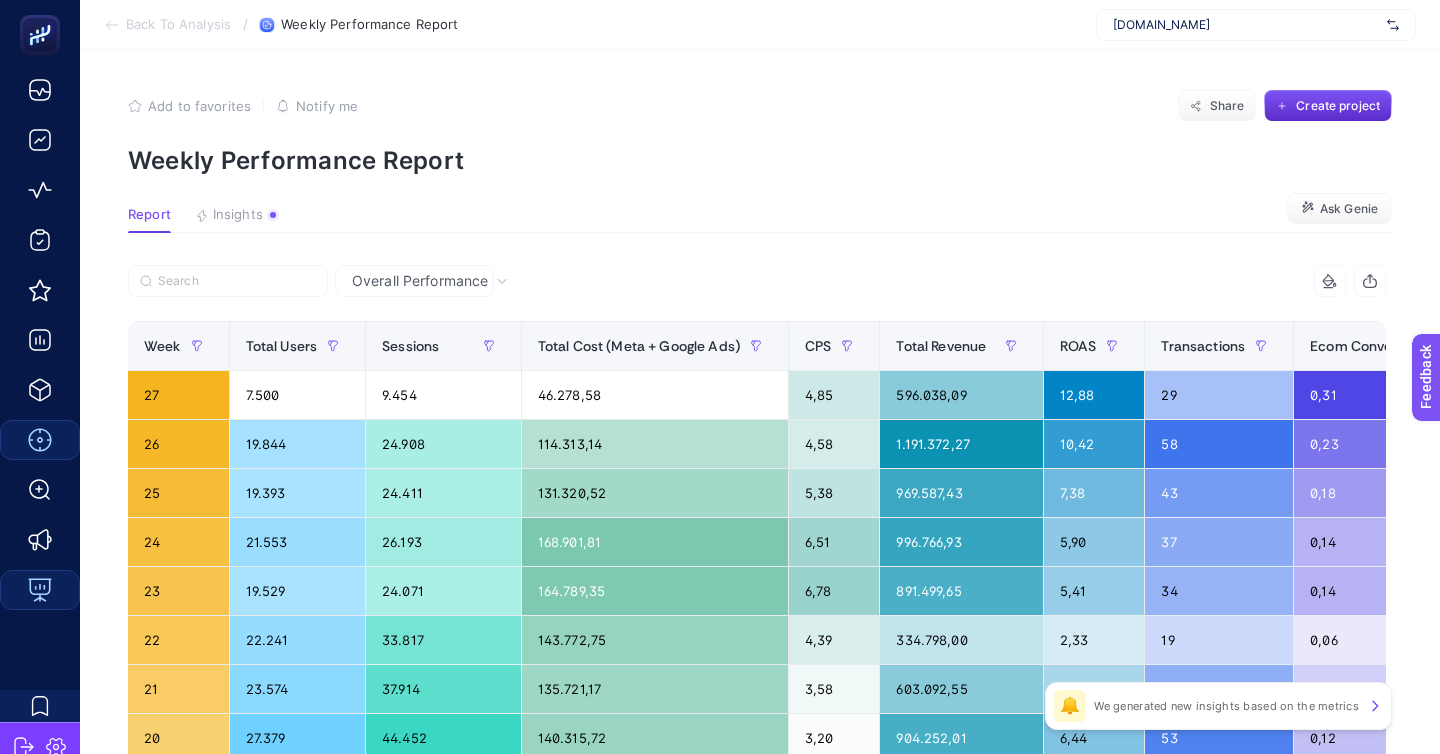 click on "[DOMAIN_NAME]" at bounding box center [1246, 25] 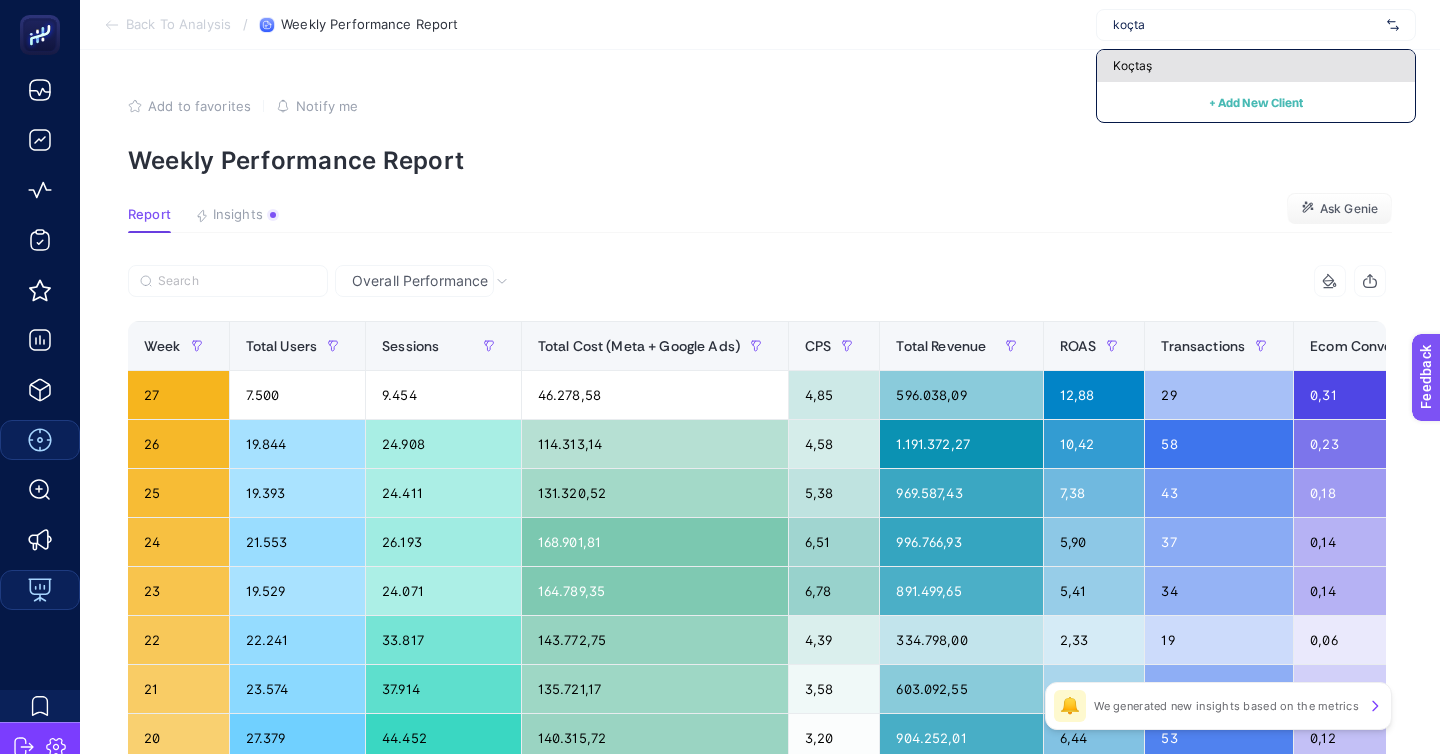 type on "koçta" 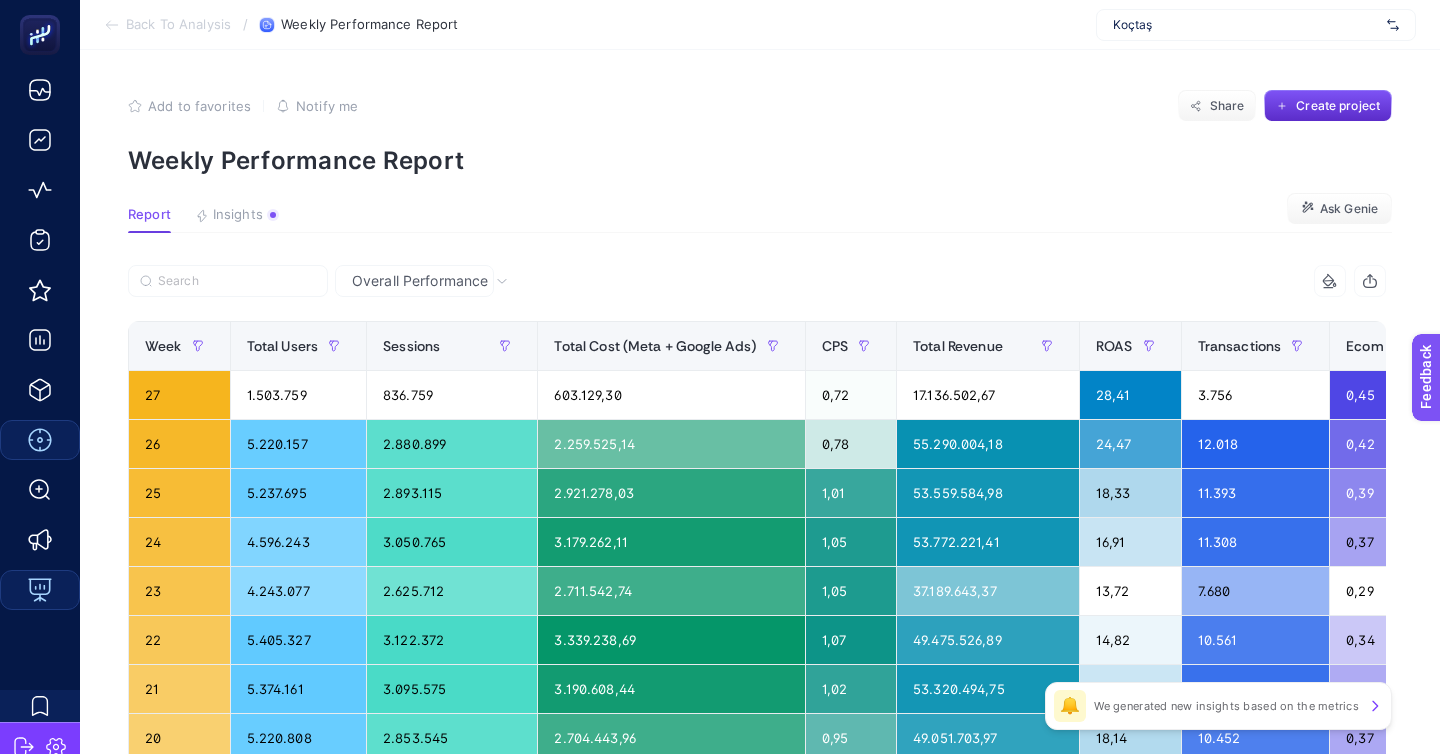 scroll, scrollTop: 47, scrollLeft: 0, axis: vertical 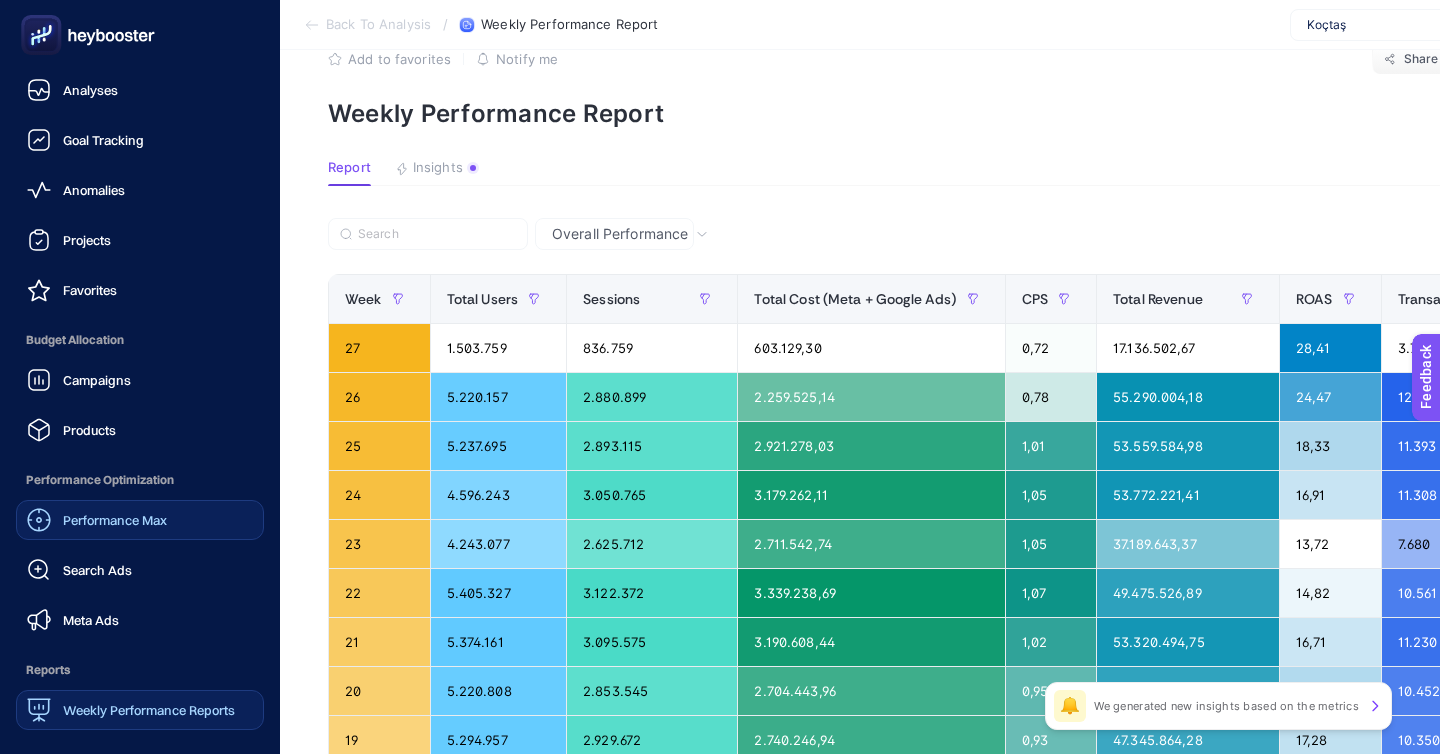 click on "Performance Max" at bounding box center [115, 520] 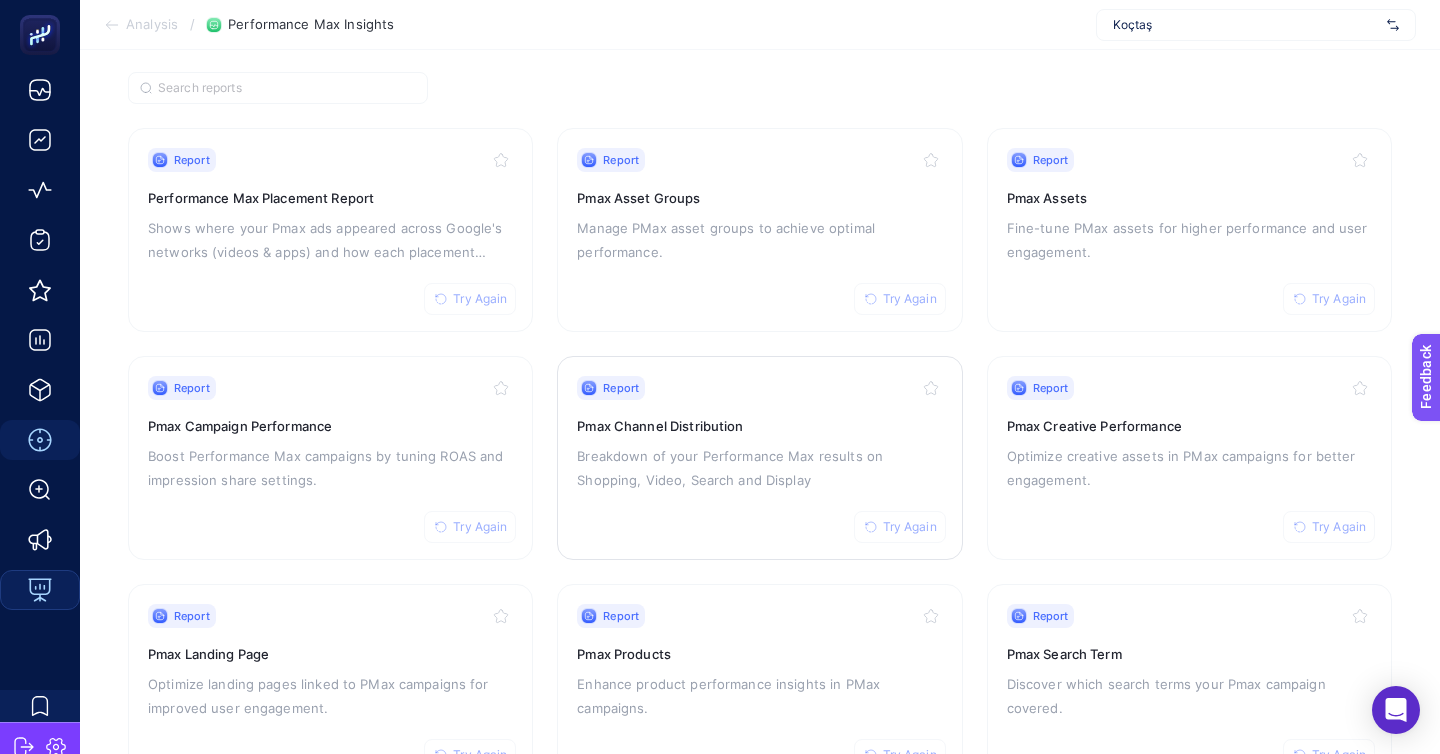 scroll, scrollTop: 172, scrollLeft: 0, axis: vertical 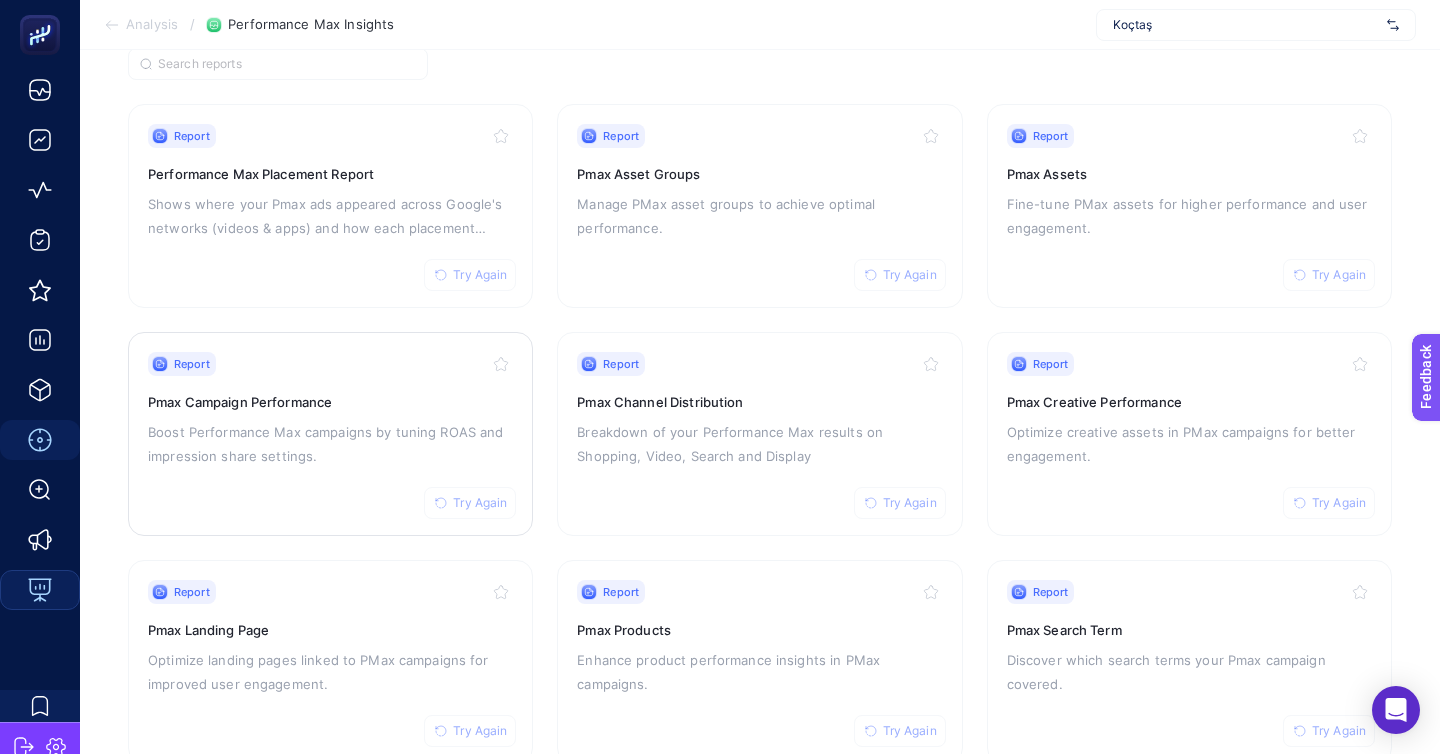 click on "Boost Performance Max campaigns by tuning ROAS and impression share settings." at bounding box center [330, 444] 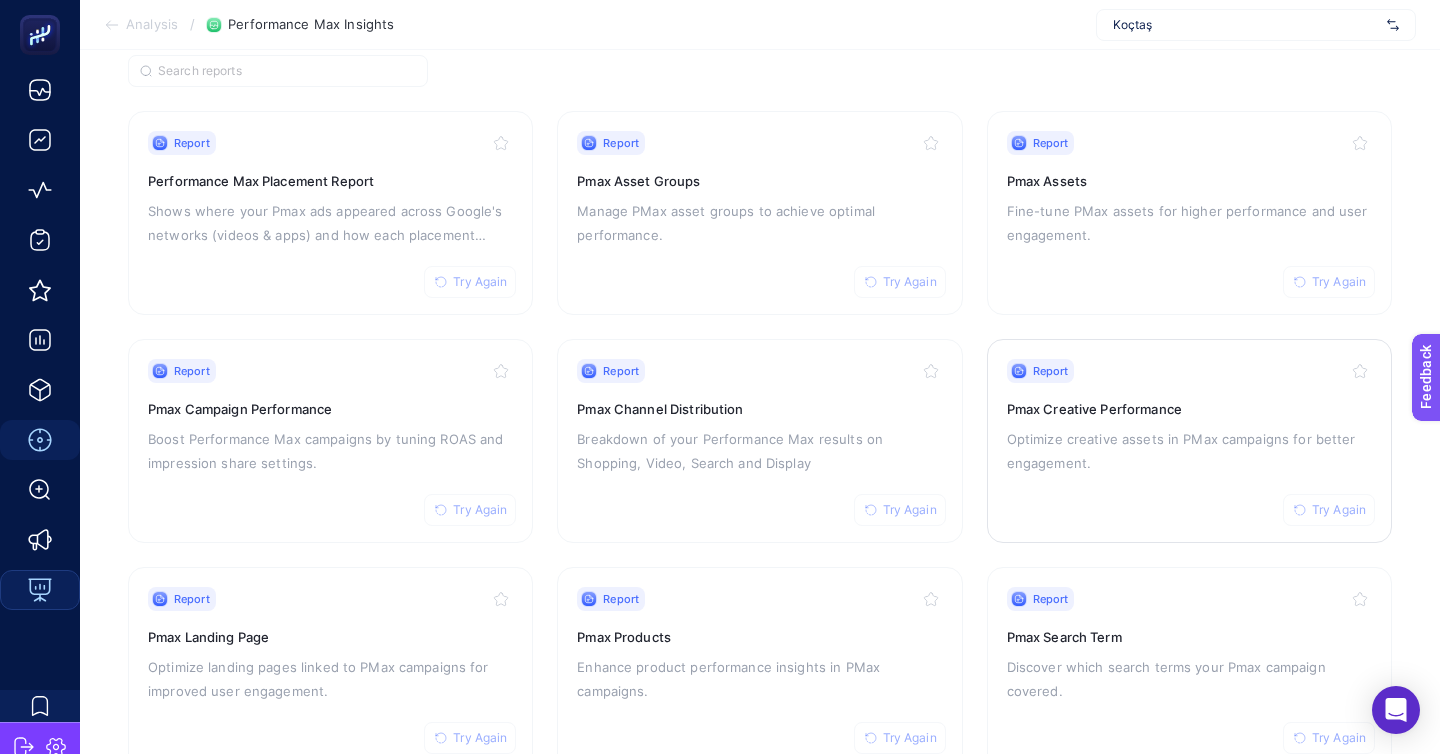 scroll, scrollTop: 172, scrollLeft: 0, axis: vertical 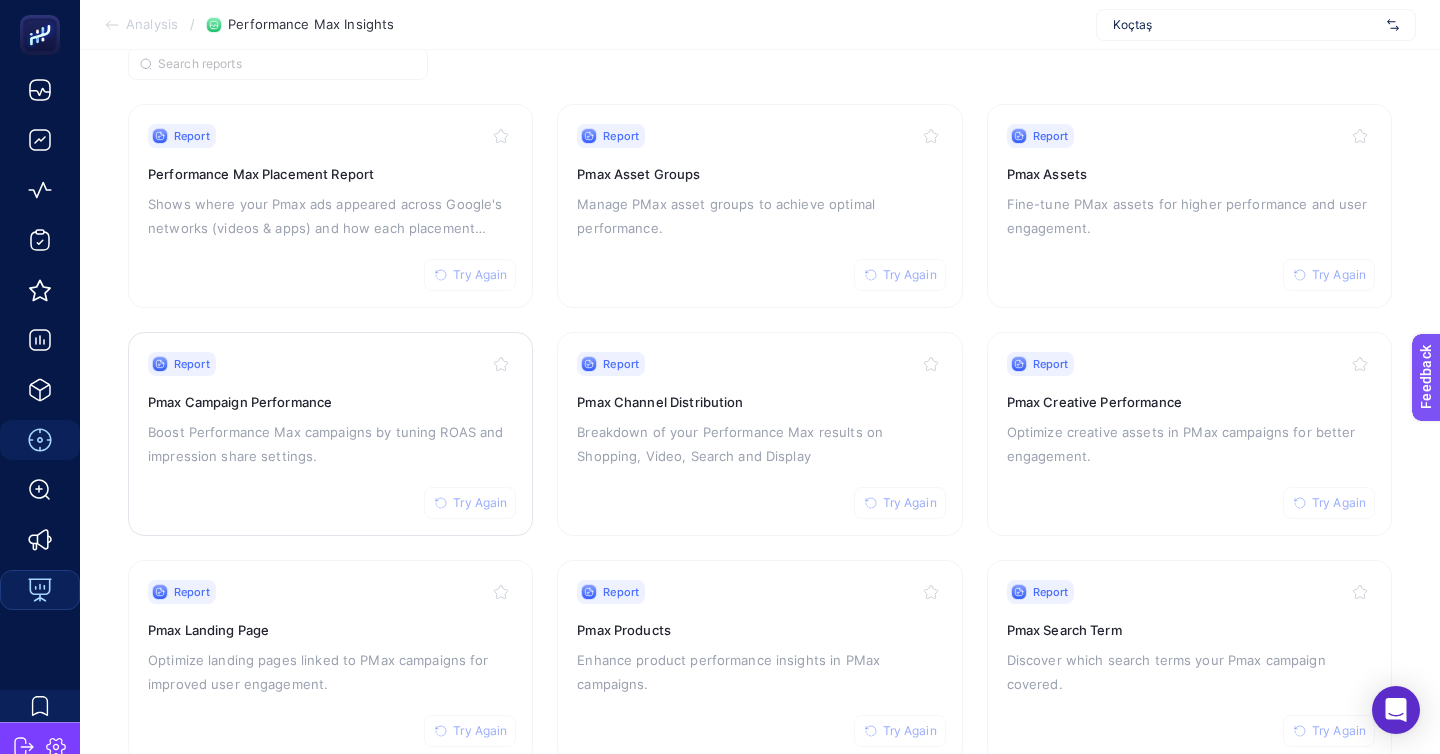 click on "Report Try Again Pmax Campaign Performance Boost Performance Max campaigns by tuning ROAS and impression share settings." at bounding box center [330, 434] 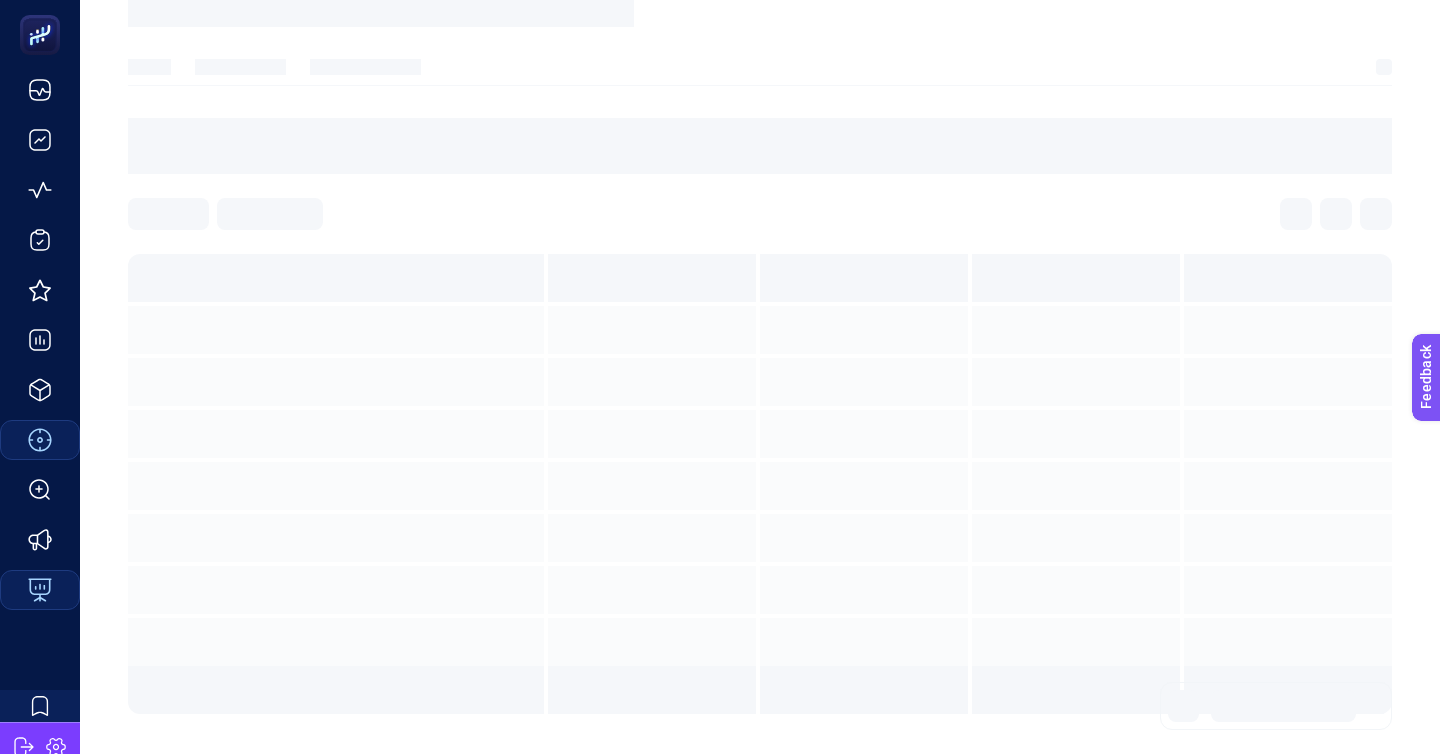 scroll, scrollTop: 0, scrollLeft: 0, axis: both 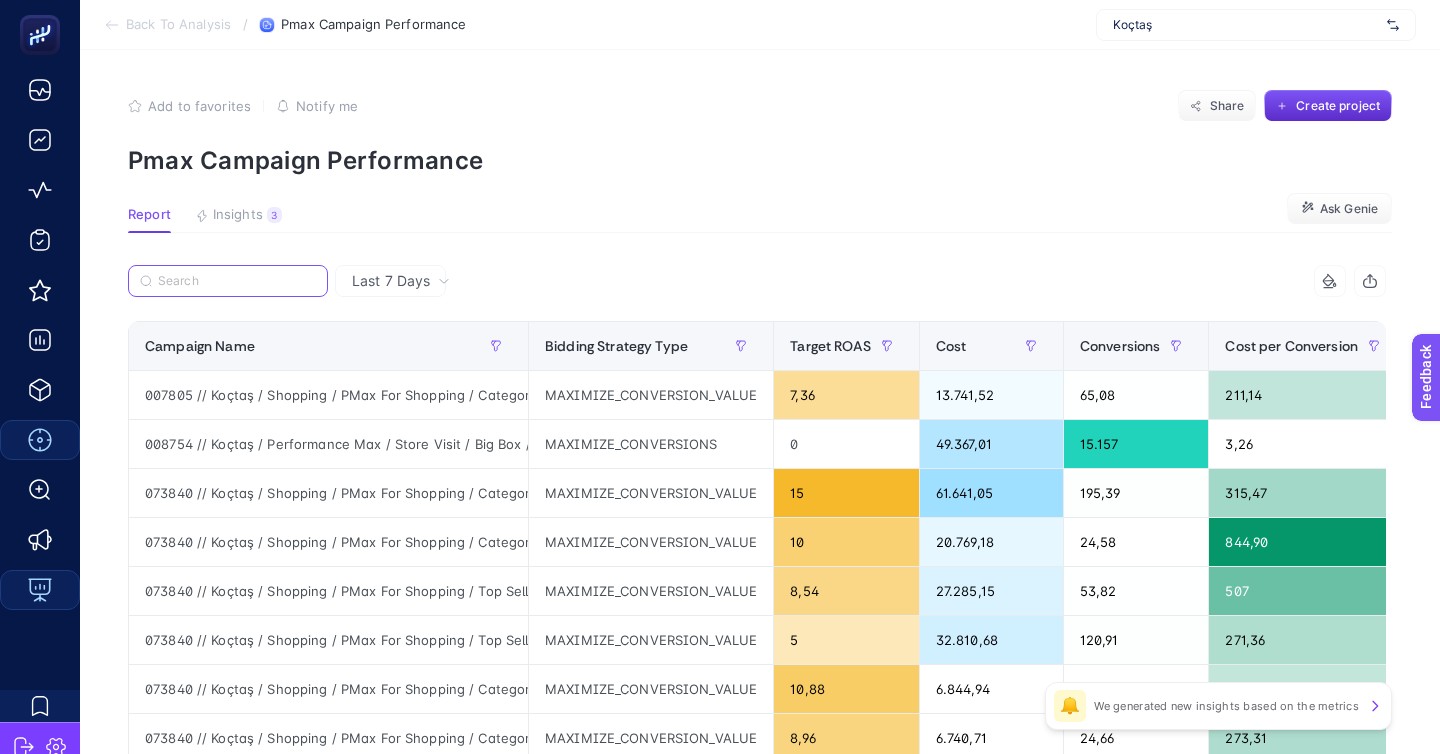 click at bounding box center [237, 281] 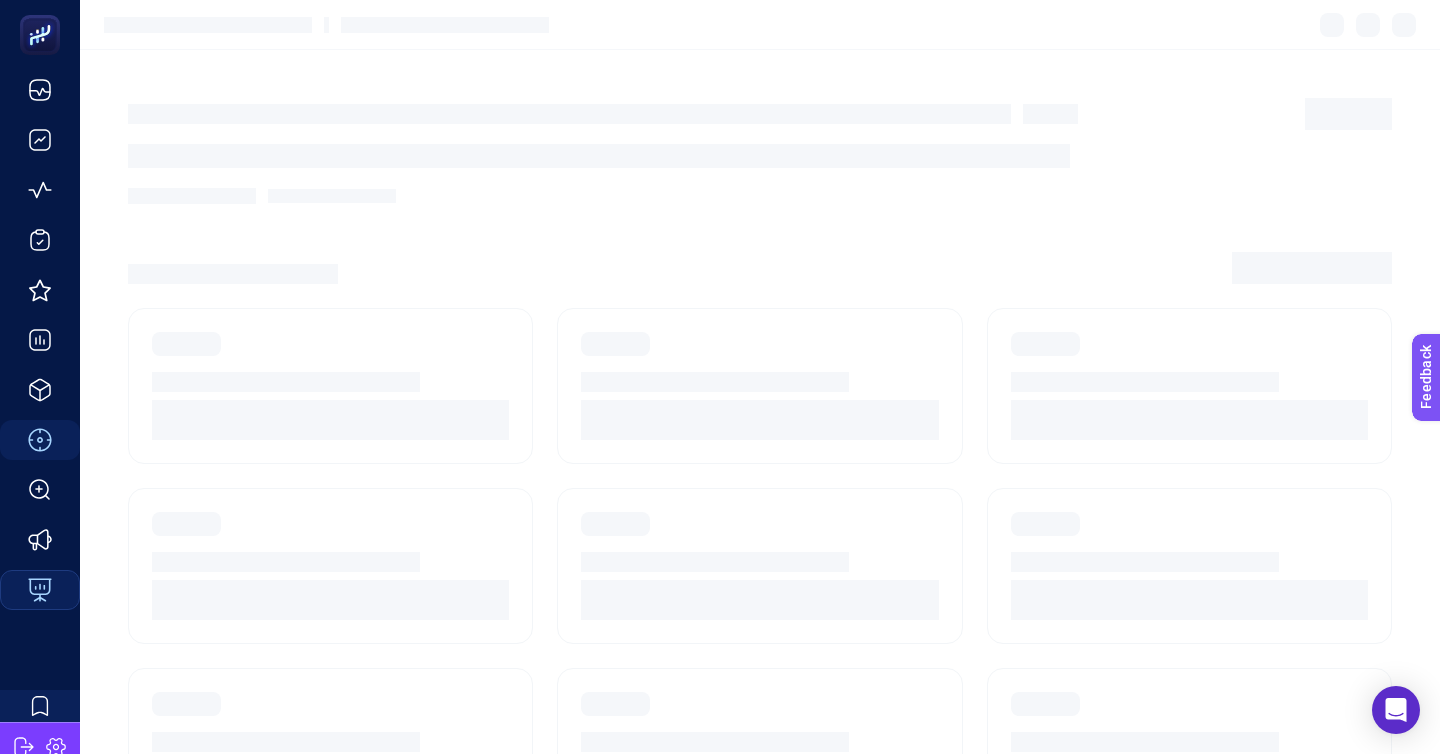 scroll, scrollTop: 172, scrollLeft: 0, axis: vertical 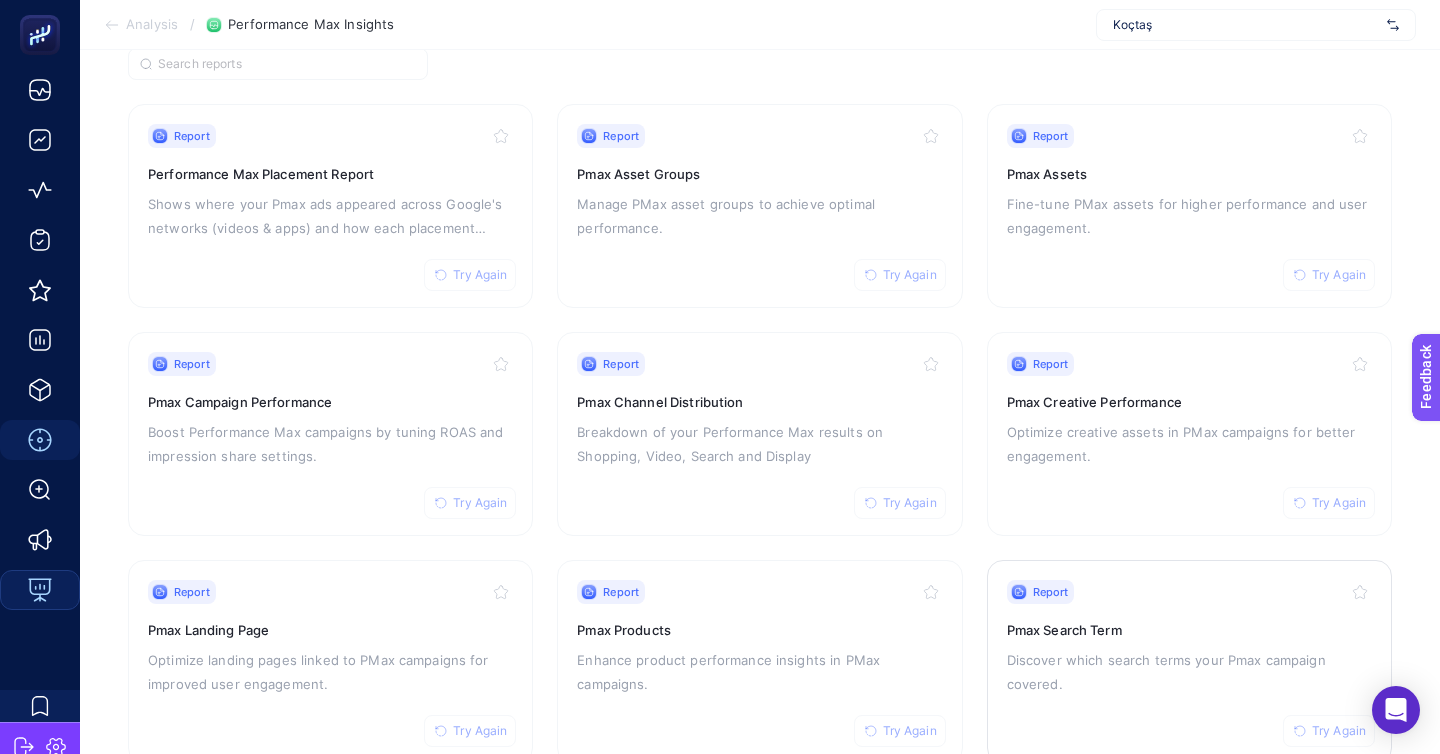 click on "Report Try Again Pmax Search Term Discover which search terms your Pmax campaign covered." at bounding box center [1189, 662] 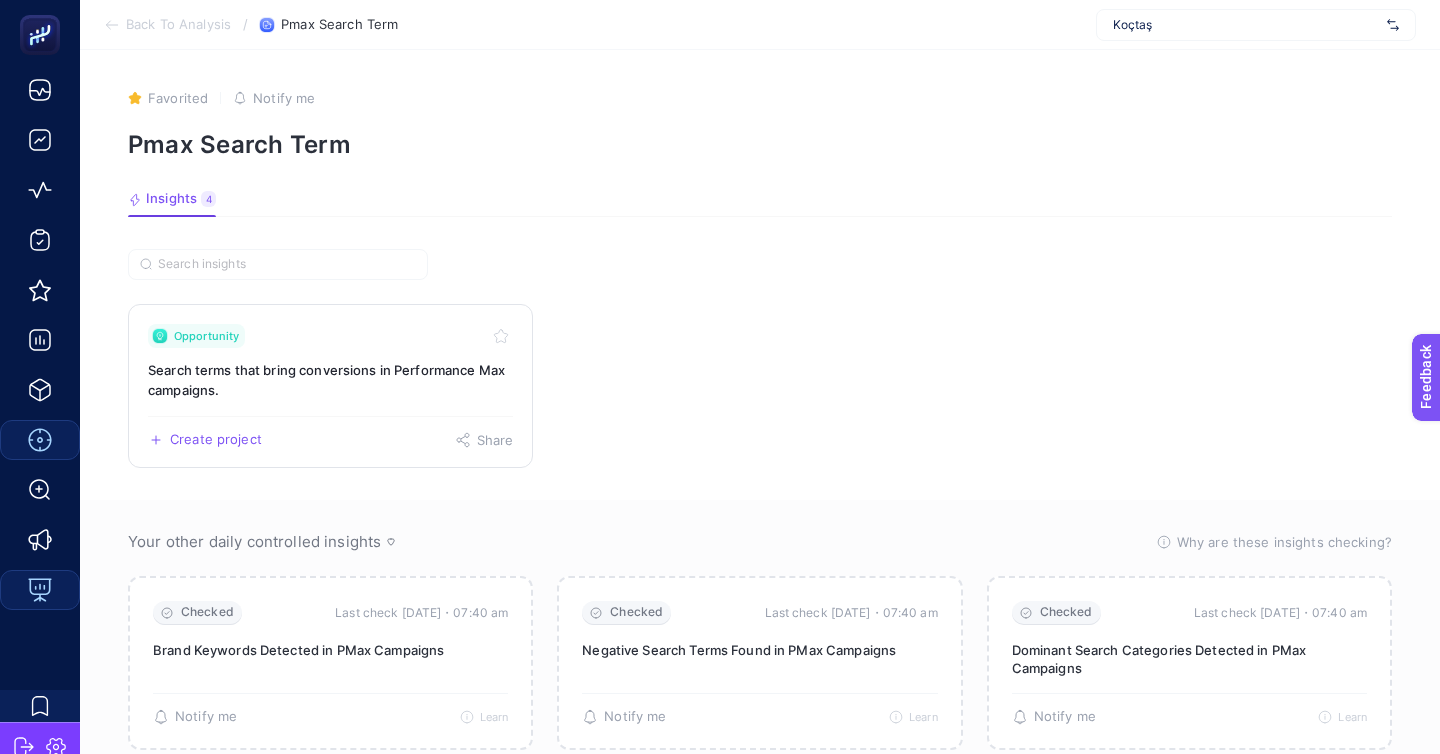 click on "Opportunity Search terms that bring conversions in Performance Max campaigns.  Create project   Share" 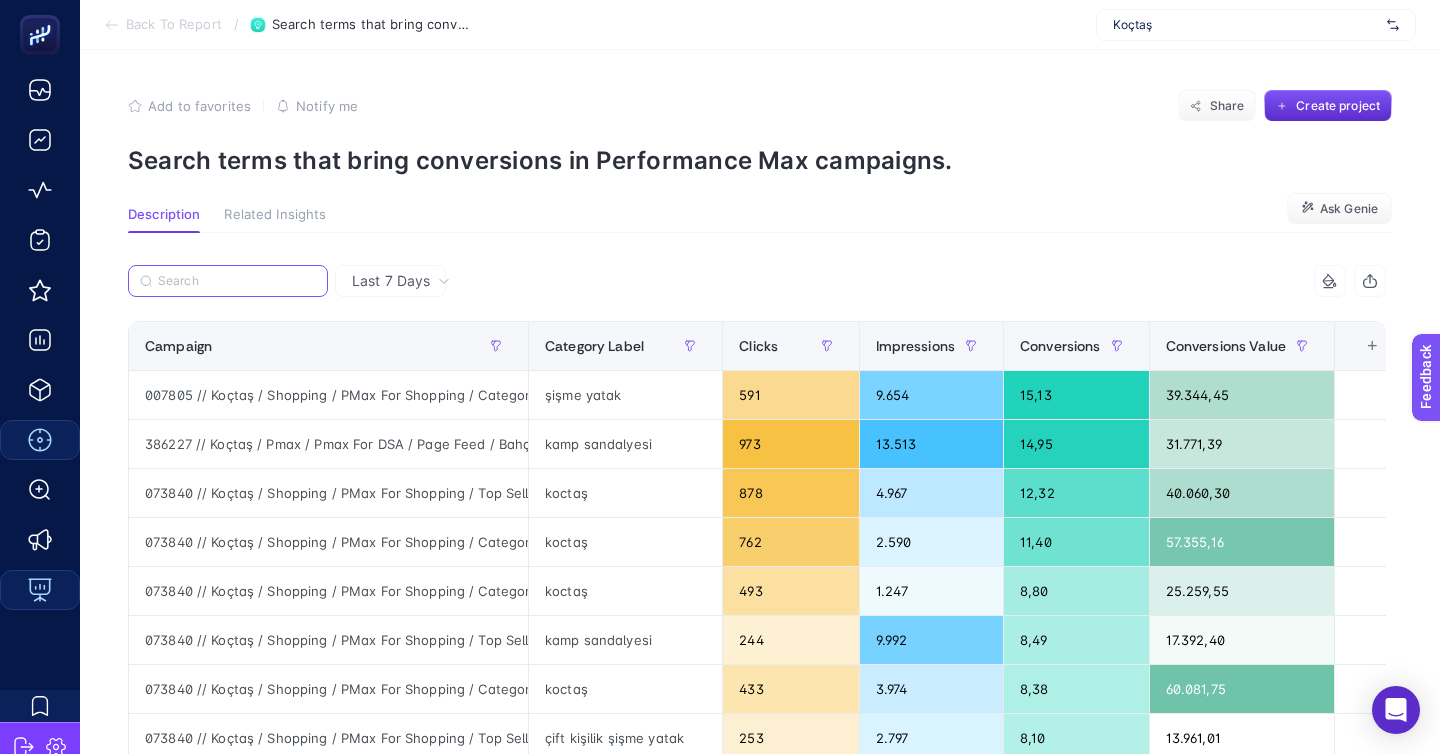 click at bounding box center [237, 281] 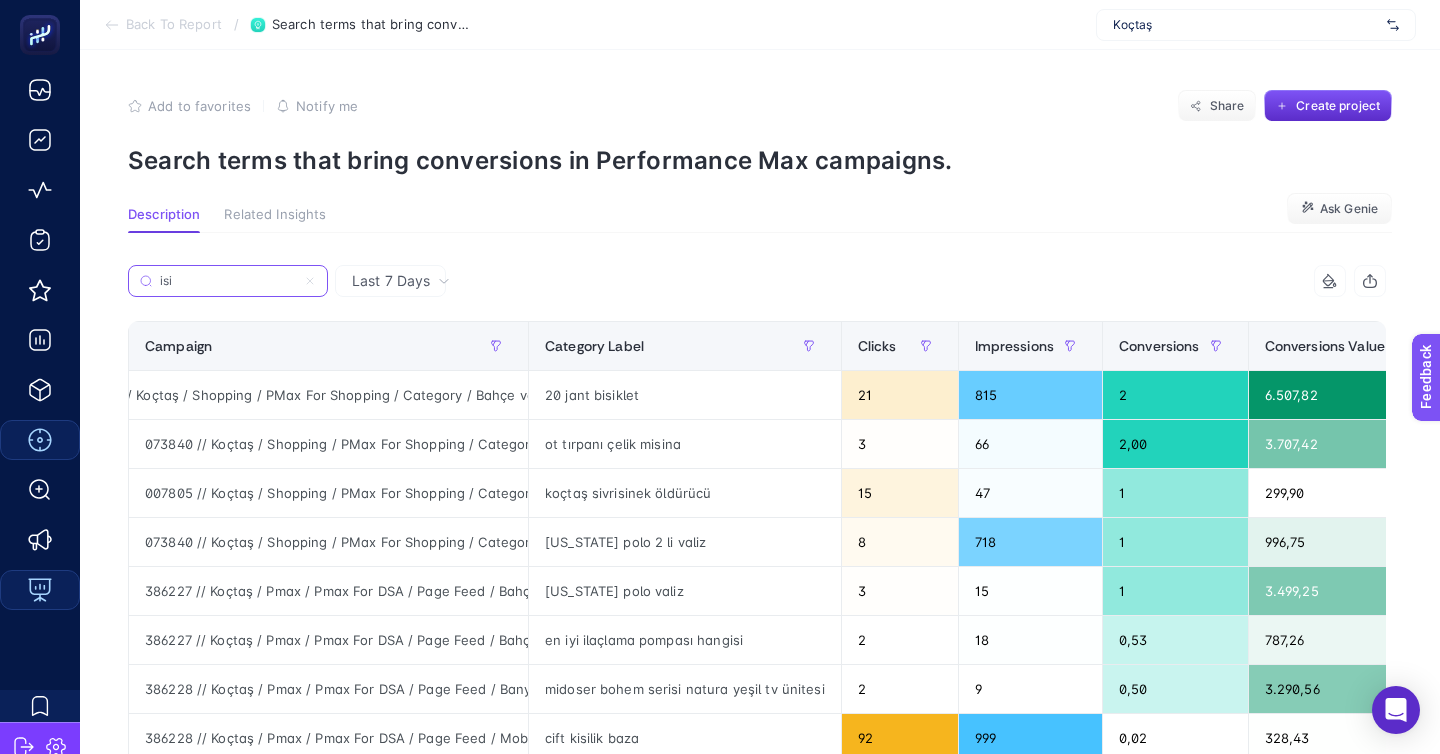 scroll, scrollTop: 0, scrollLeft: 172, axis: horizontal 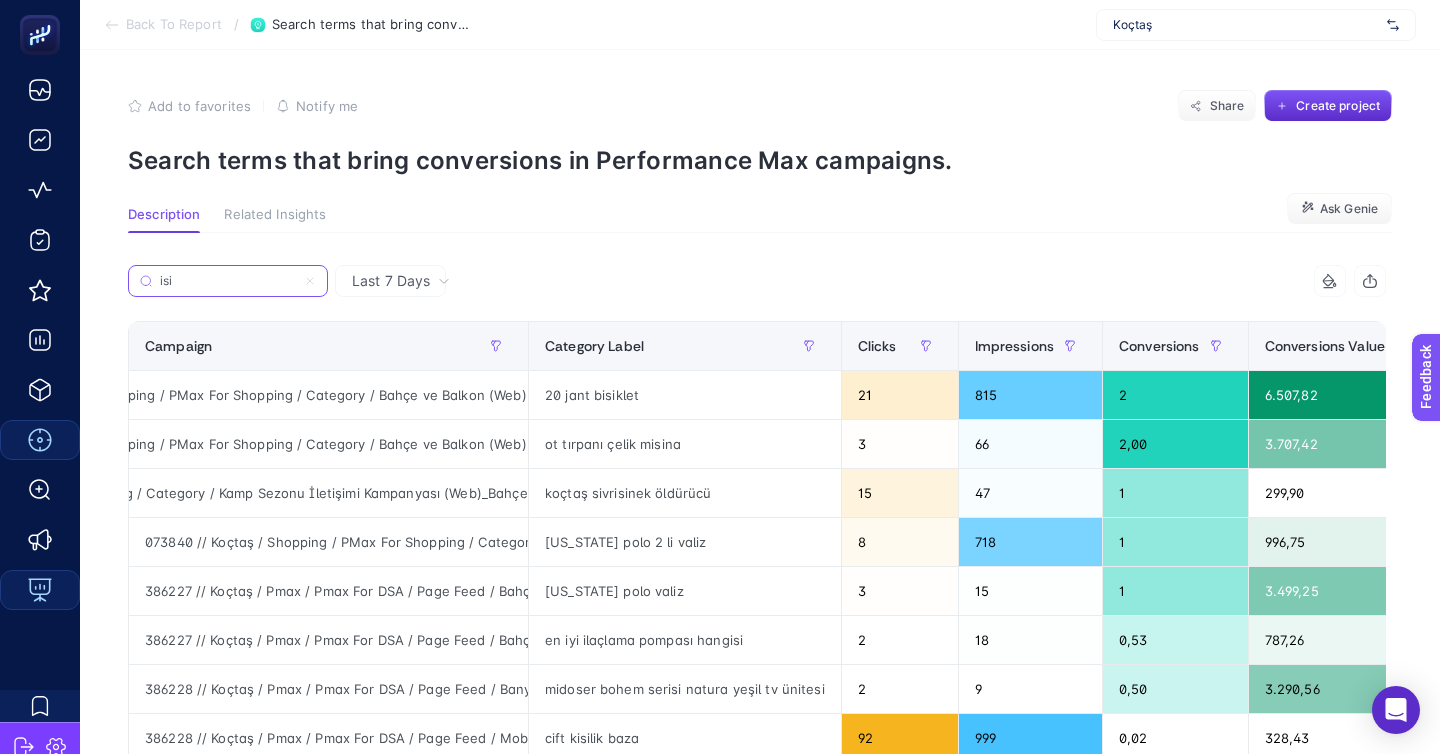 type on "isi" 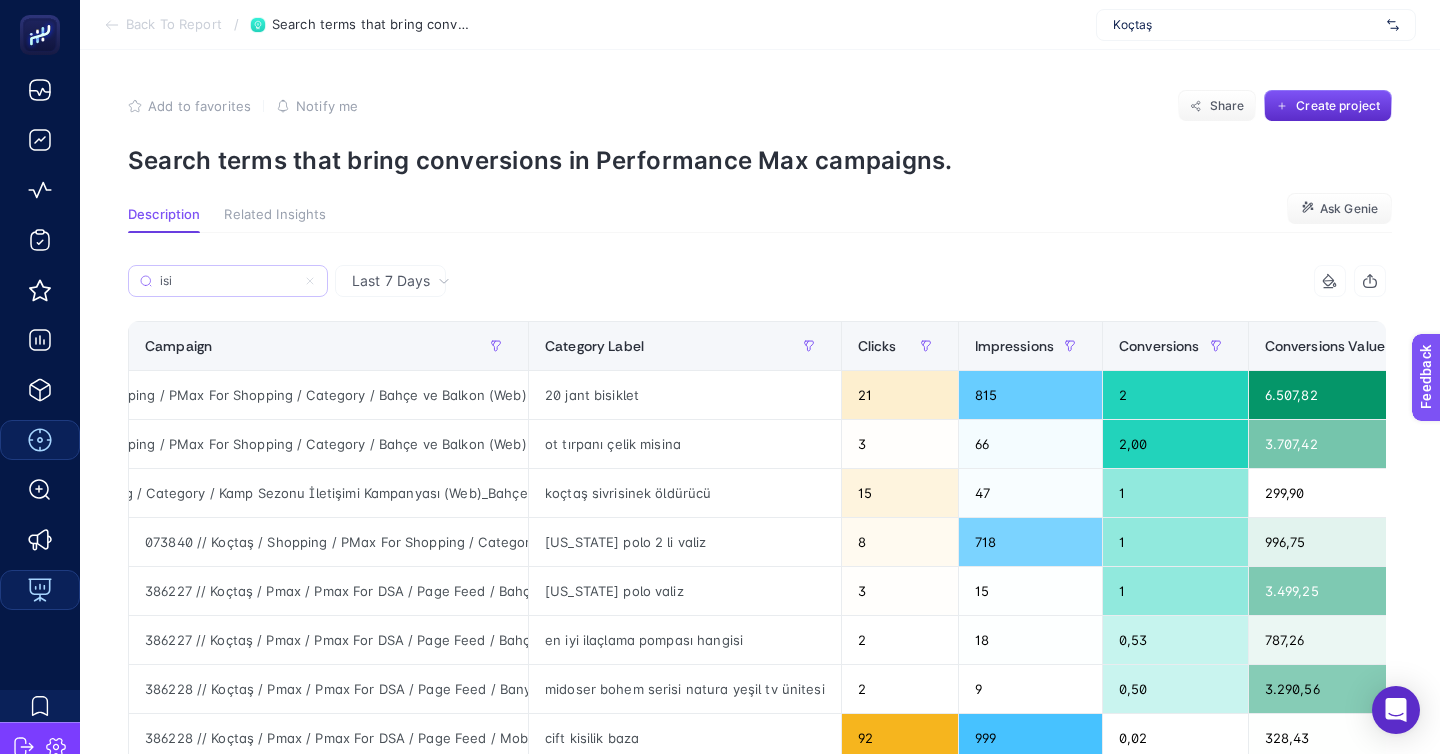 click on "isi" at bounding box center [228, 281] 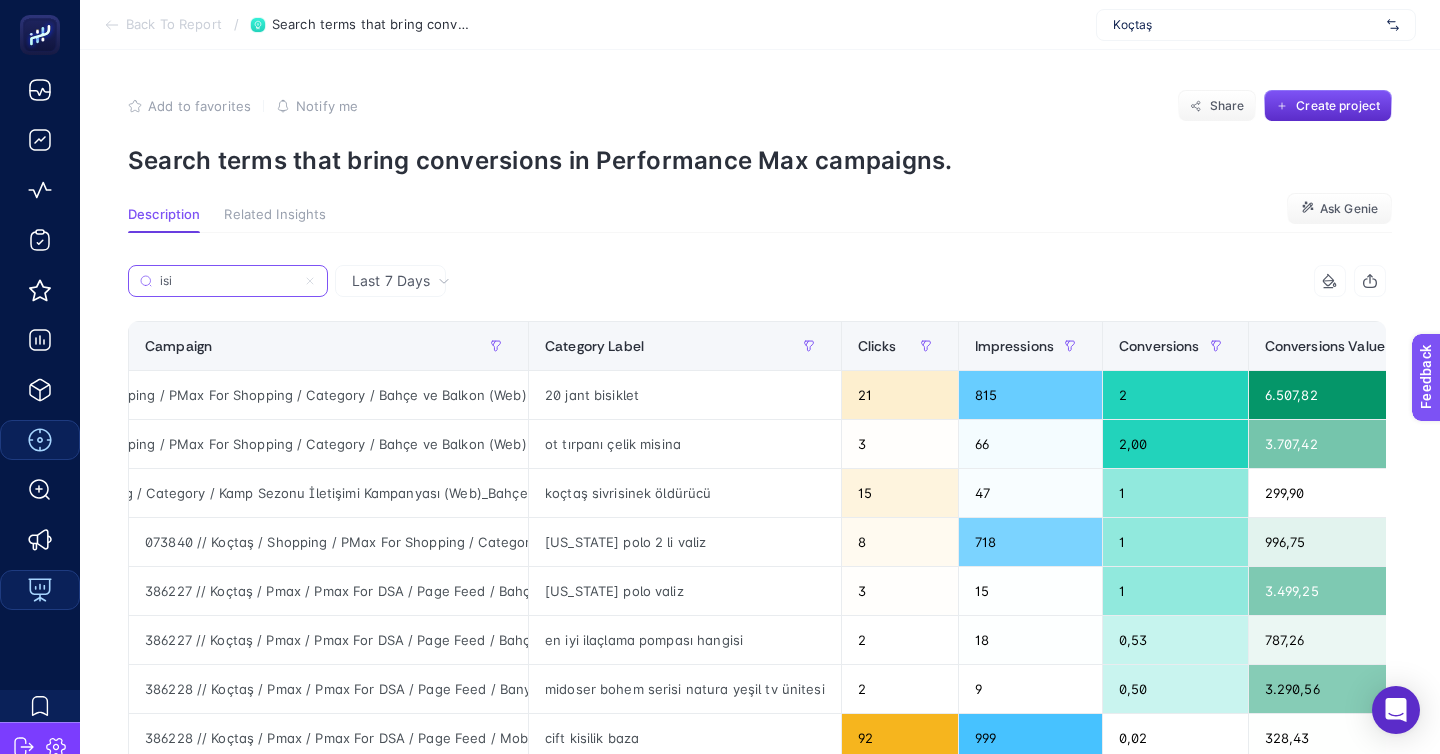 click on "isi" at bounding box center [228, 281] 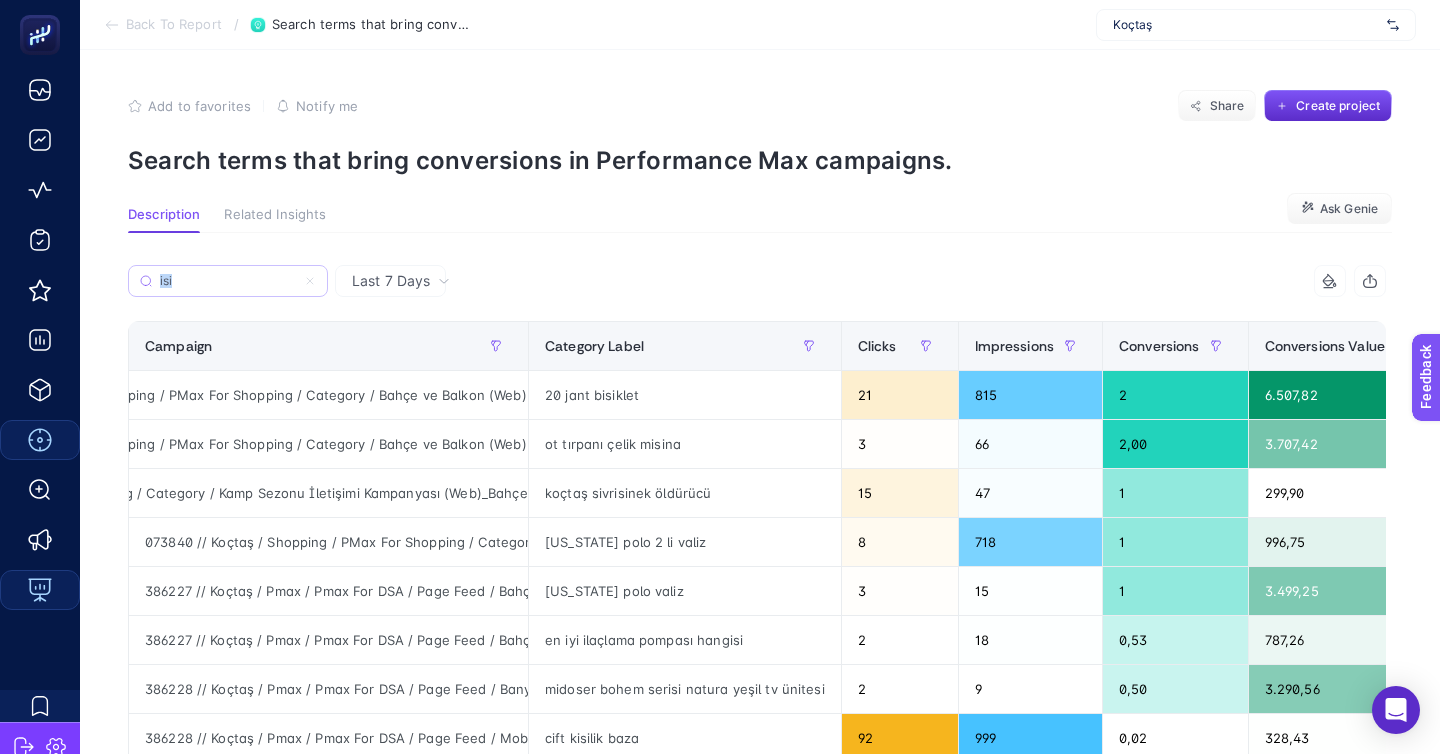 click on "isi" at bounding box center (228, 281) 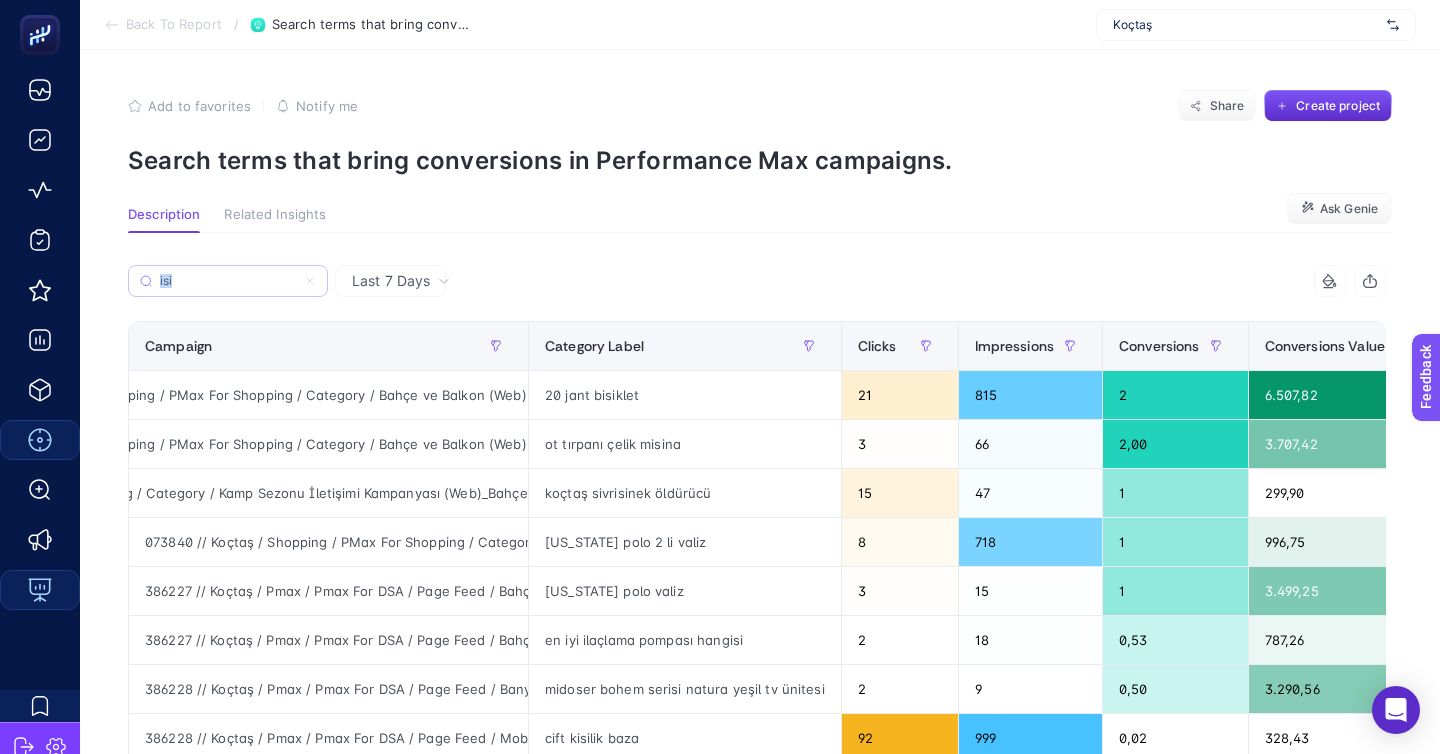 click on "isi" at bounding box center [228, 281] 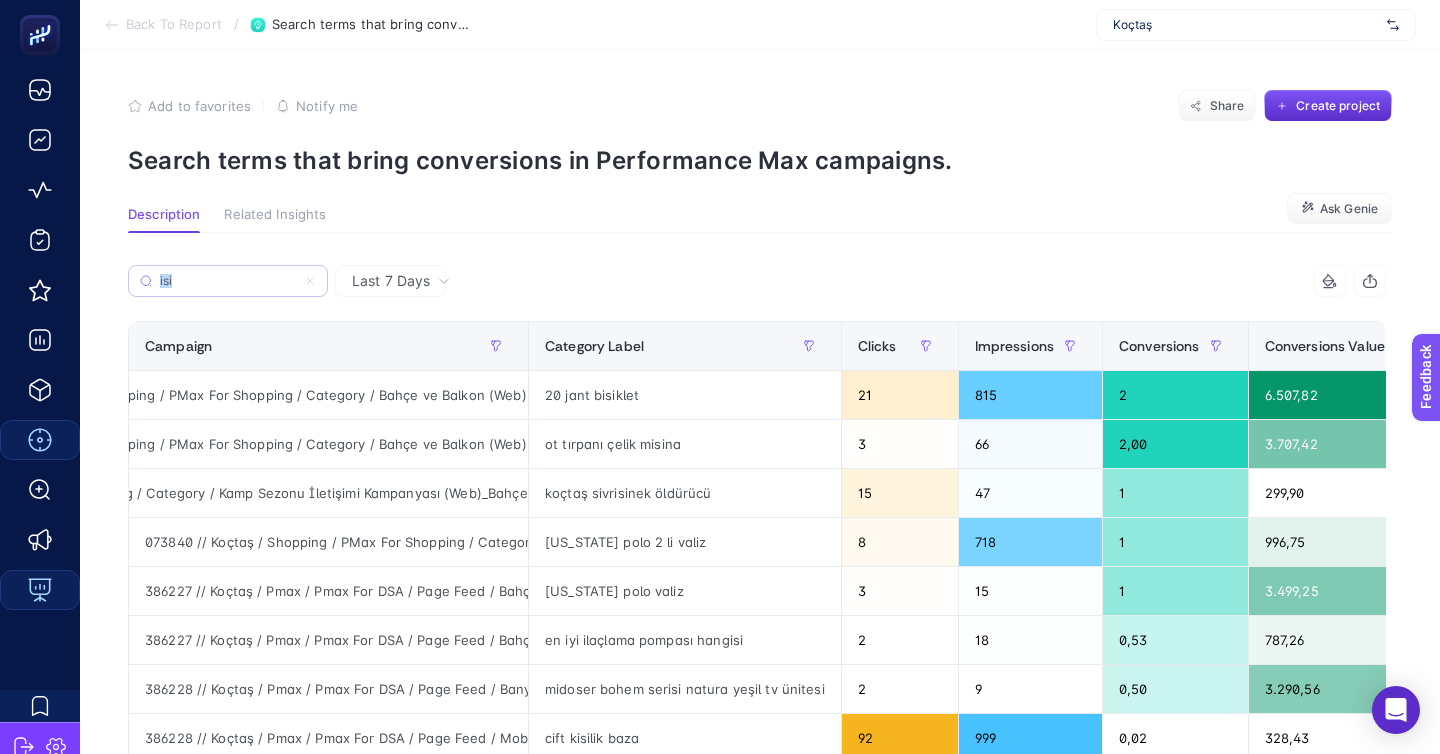click on "isi" at bounding box center [228, 281] 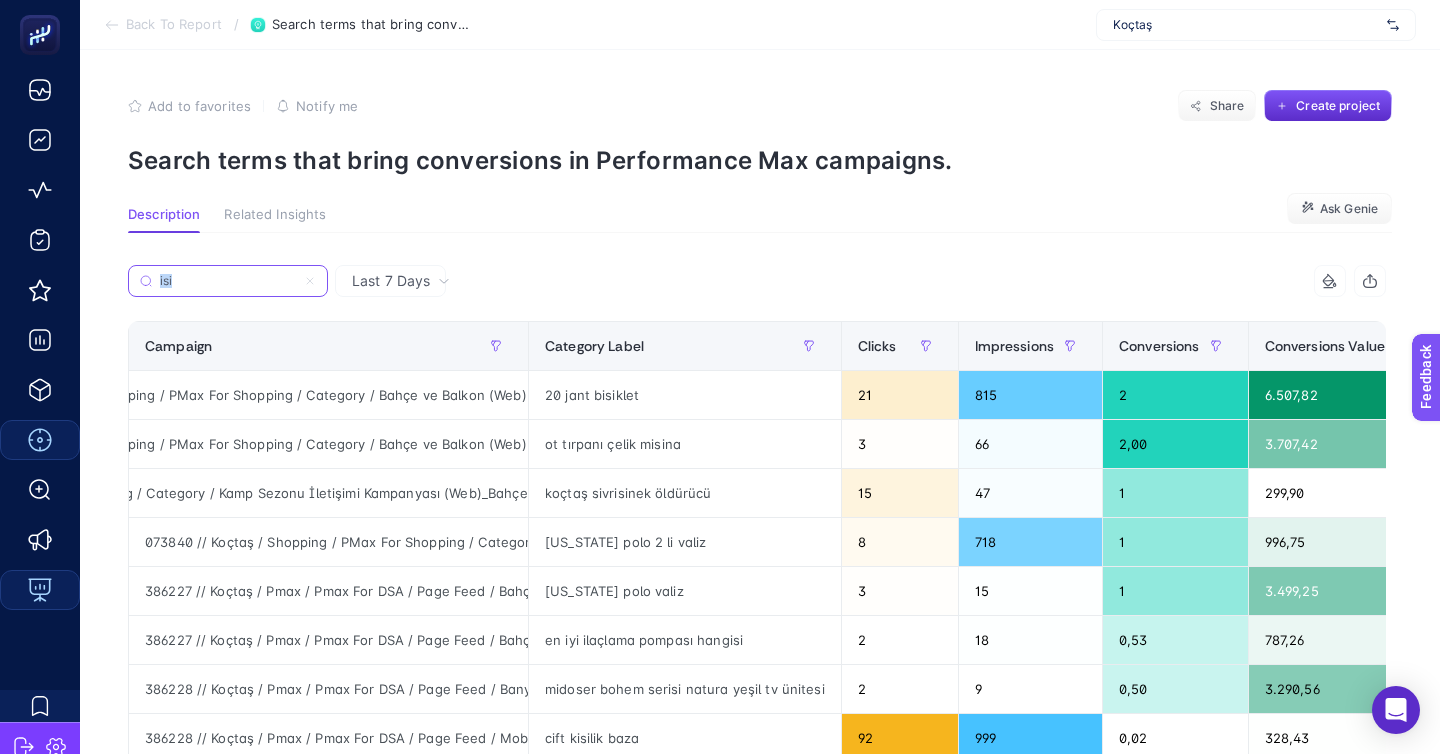 click 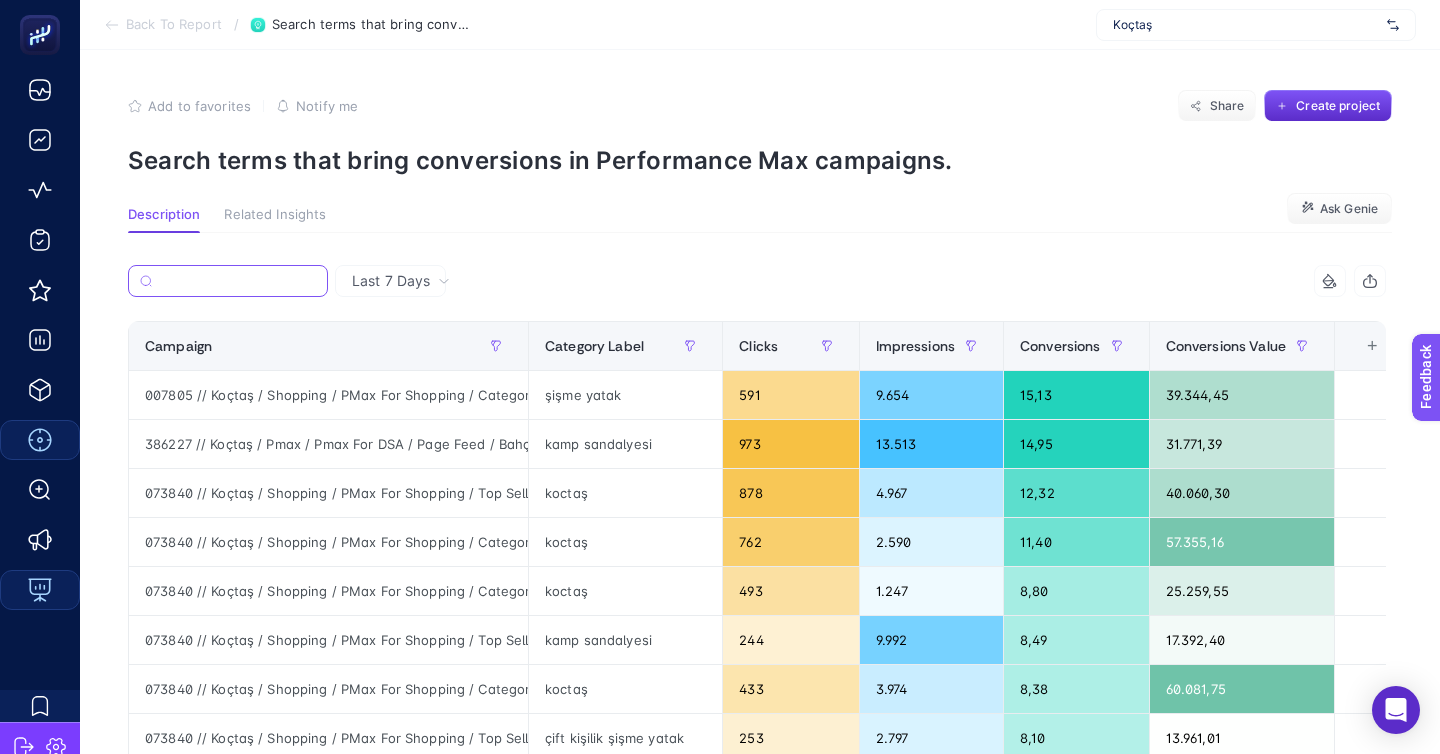 click at bounding box center (238, 281) 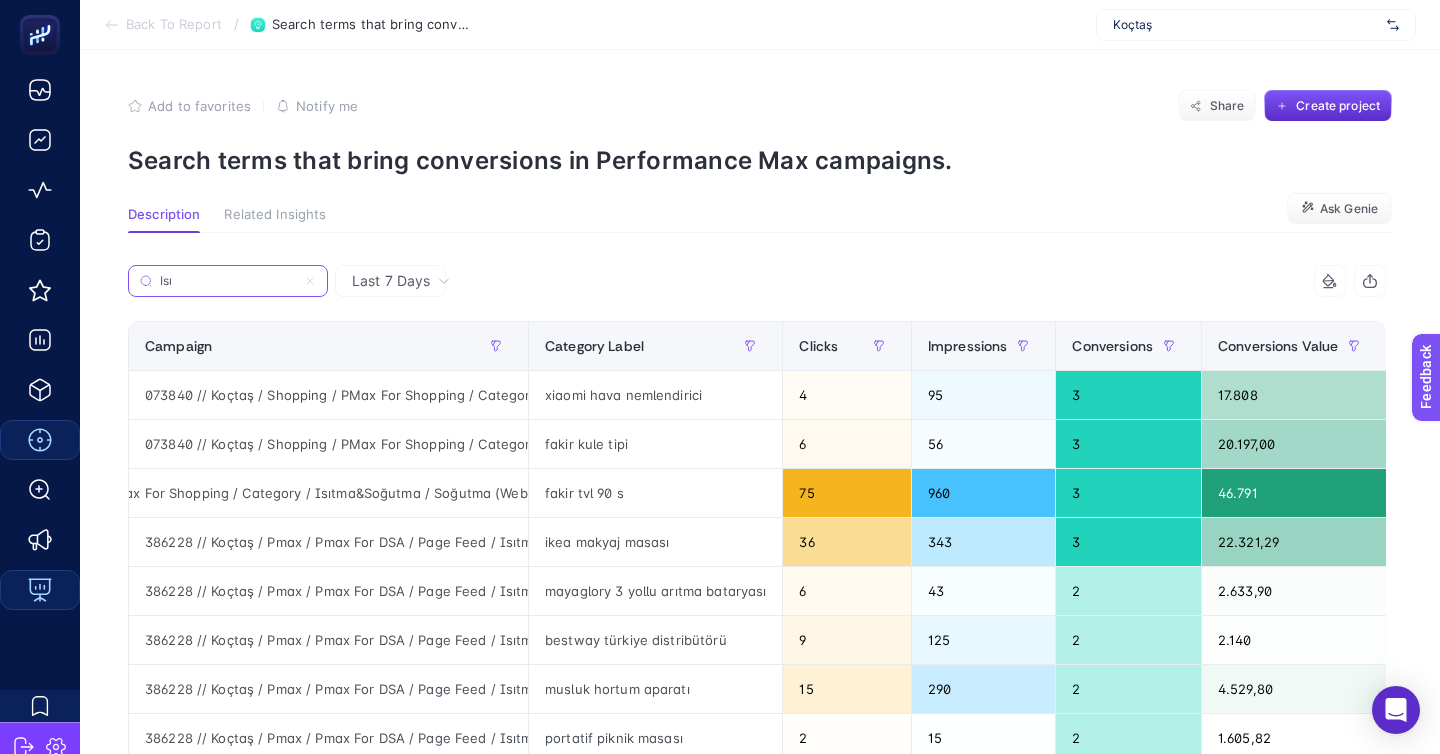 scroll, scrollTop: 0, scrollLeft: 238, axis: horizontal 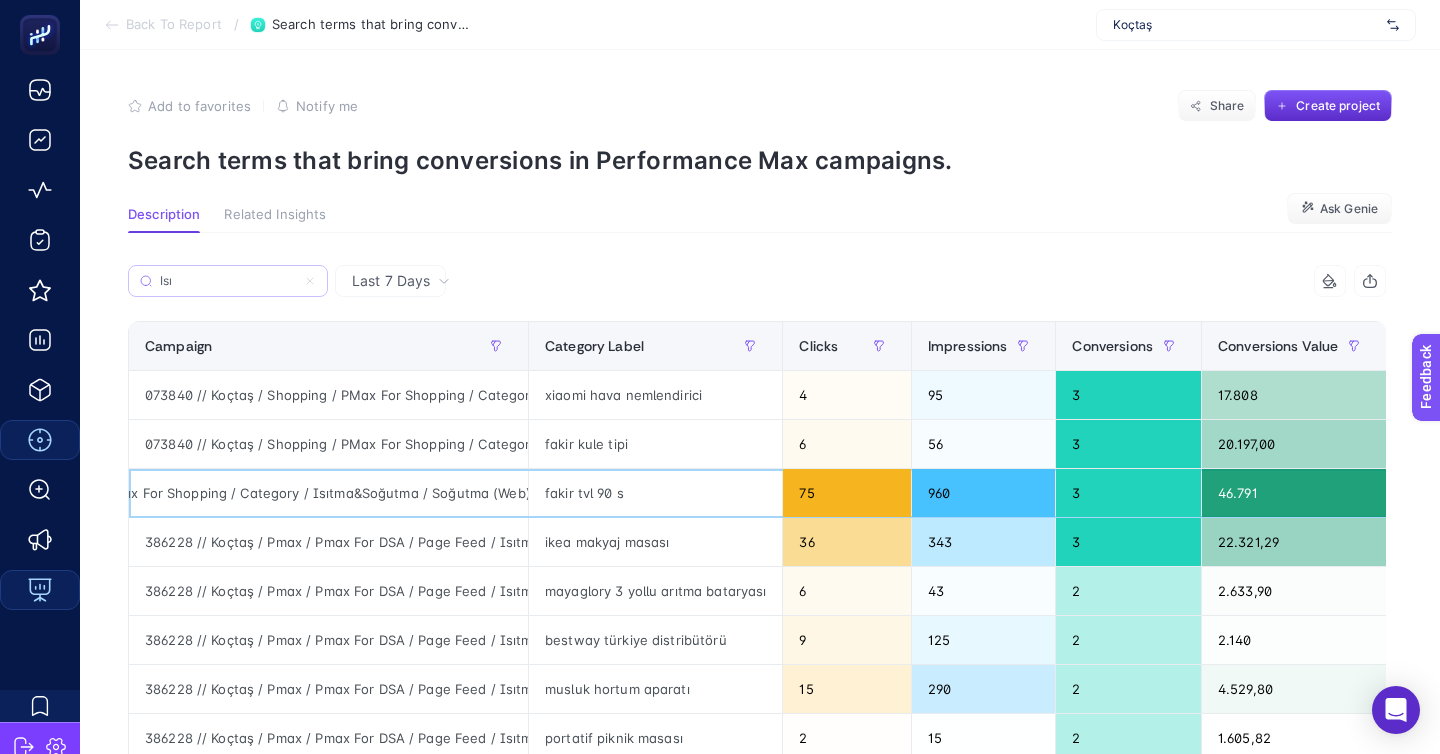 click on "073840 // Koçtaş / Shopping / PMax For Shopping / Category / Isıtma&Soğutma /  Soğutma (Web)" 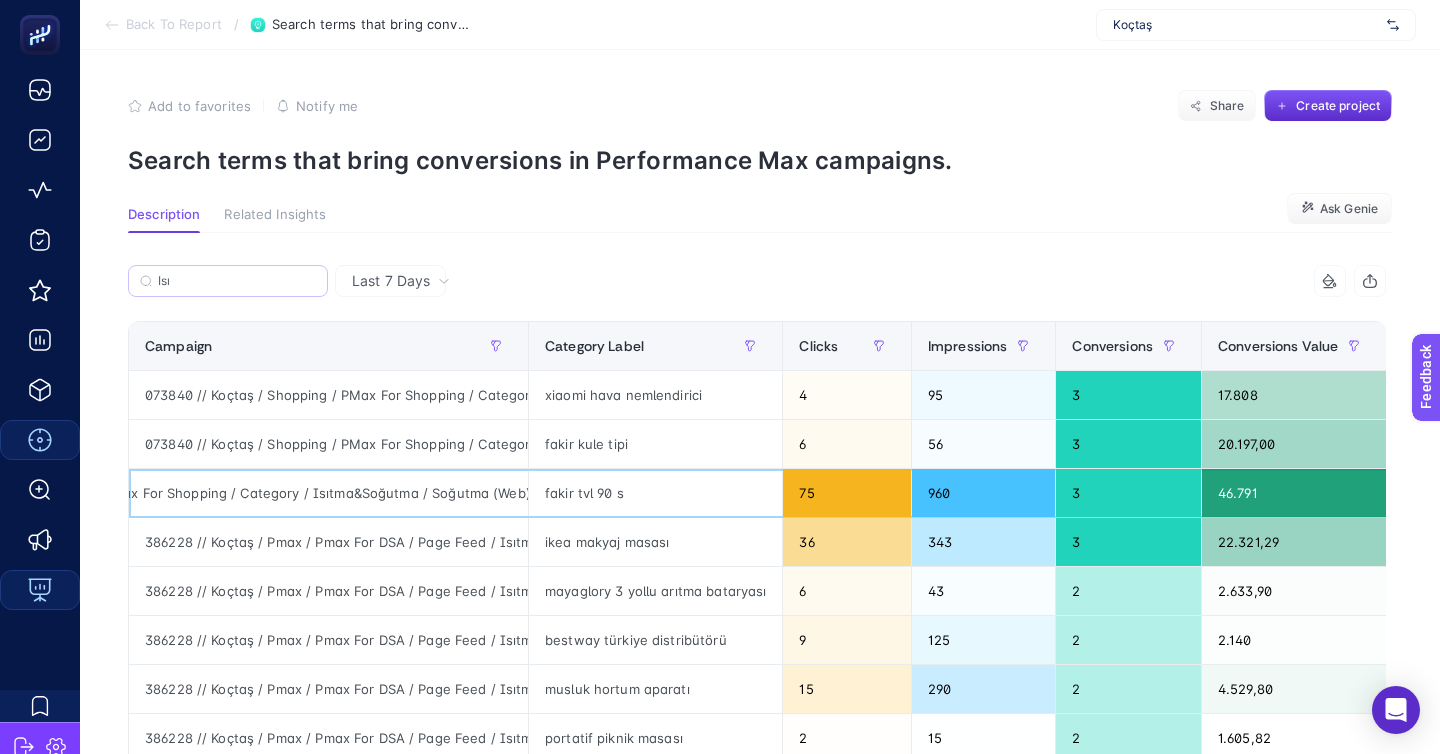click on "073840 // Koçtaş / Shopping / PMax For Shopping / Category / Isıtma&Soğutma /  Soğutma (Web)" 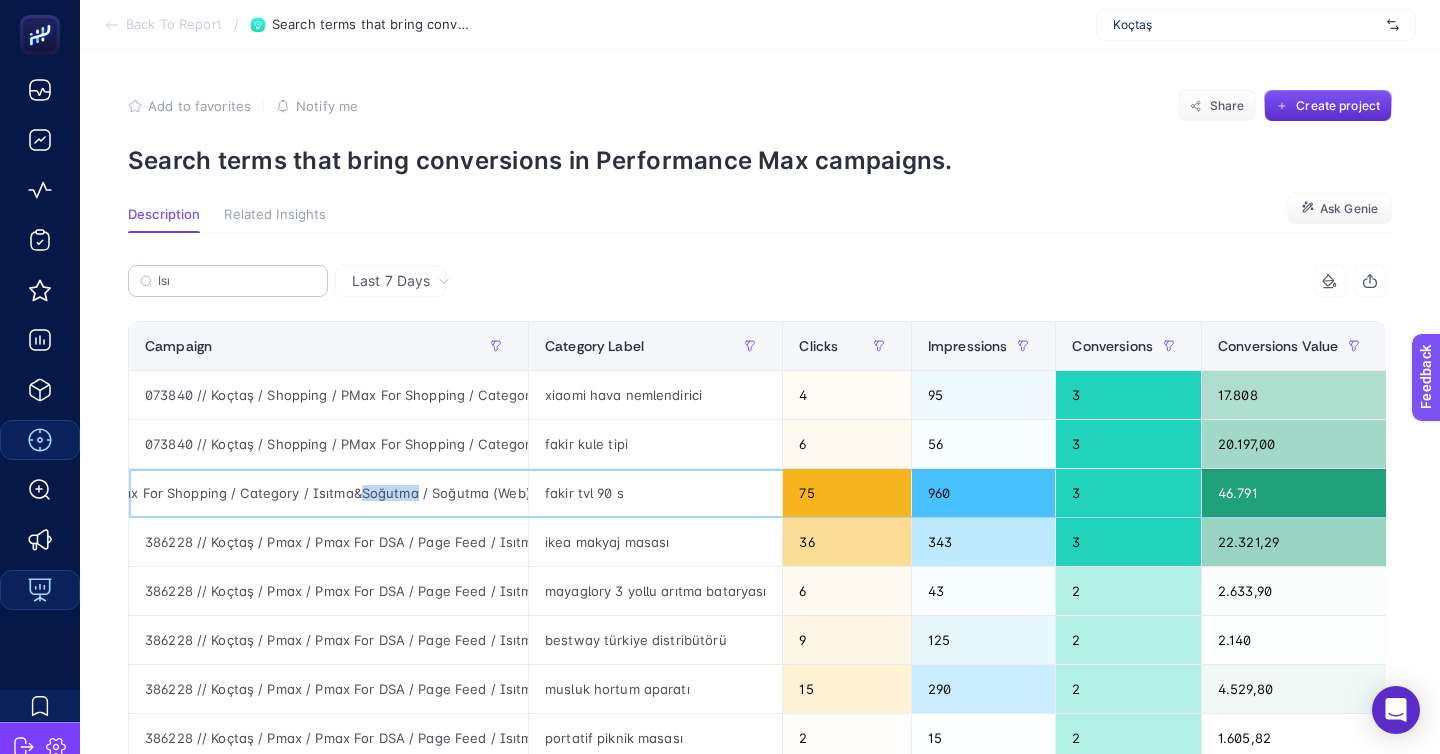 click on "073840 // Koçtaş / Shopping / PMax For Shopping / Category / Isıtma&Soğutma /  Soğutma (Web)" 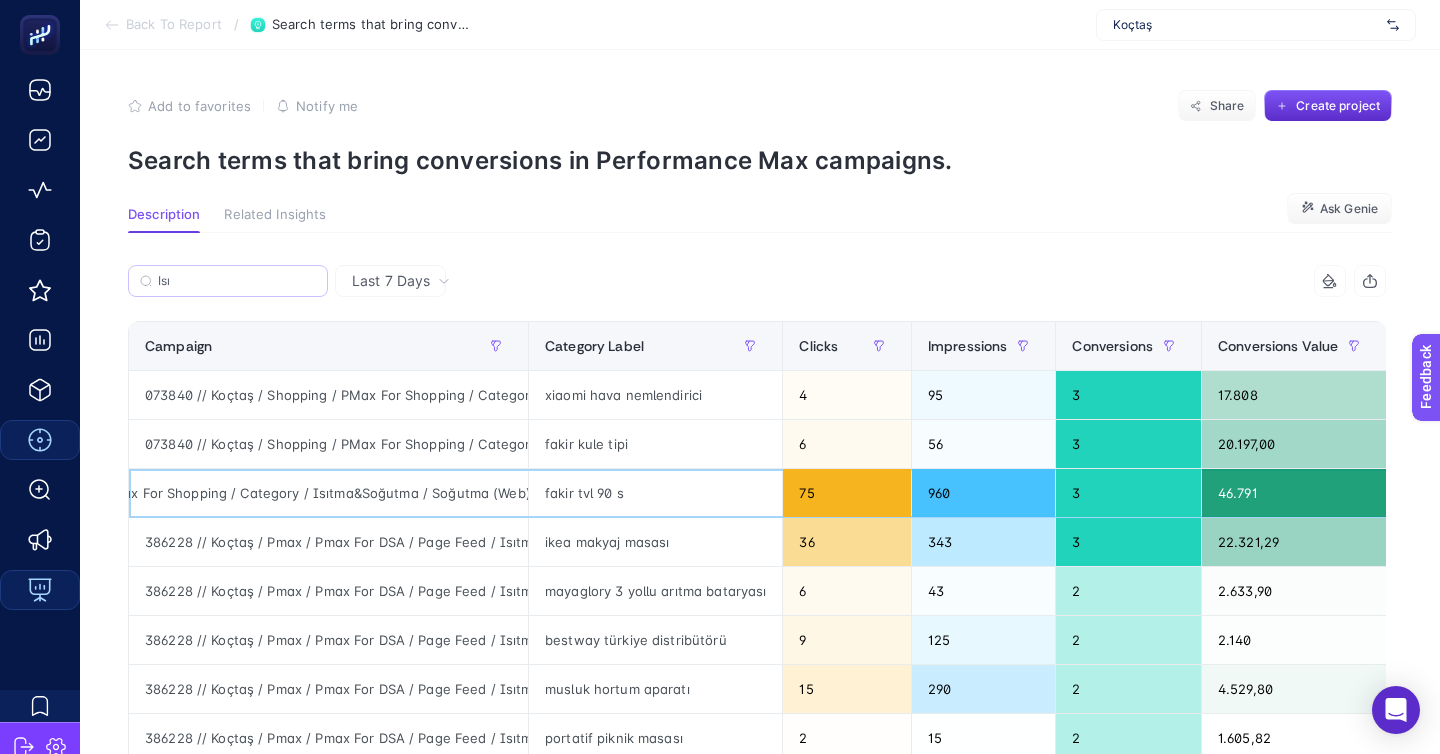 click on "073840 // Koçtaş / Shopping / PMax For Shopping / Category / Isıtma&Soğutma /  Soğutma (Web)" 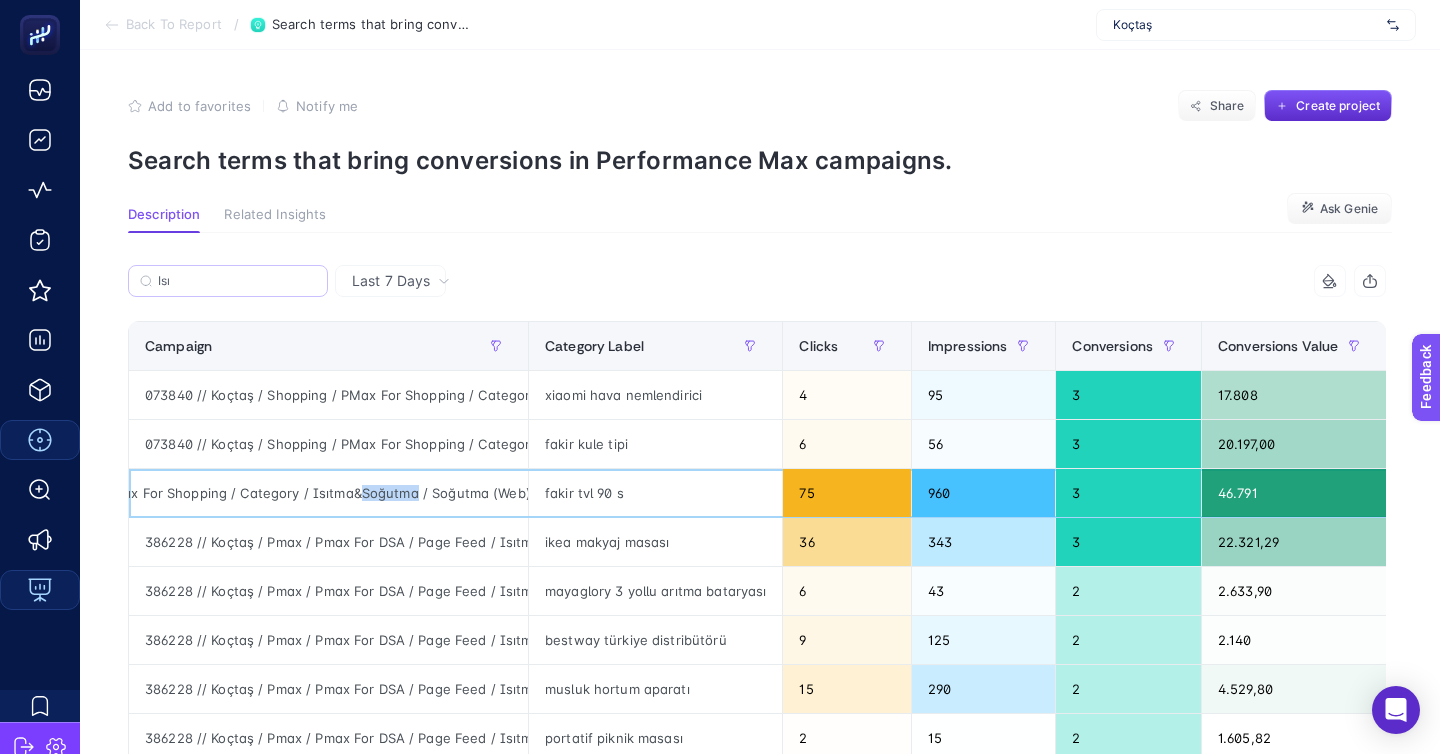click on "073840 // Koçtaş / Shopping / PMax For Shopping / Category / Isıtma&Soğutma /  Soğutma (Web)" 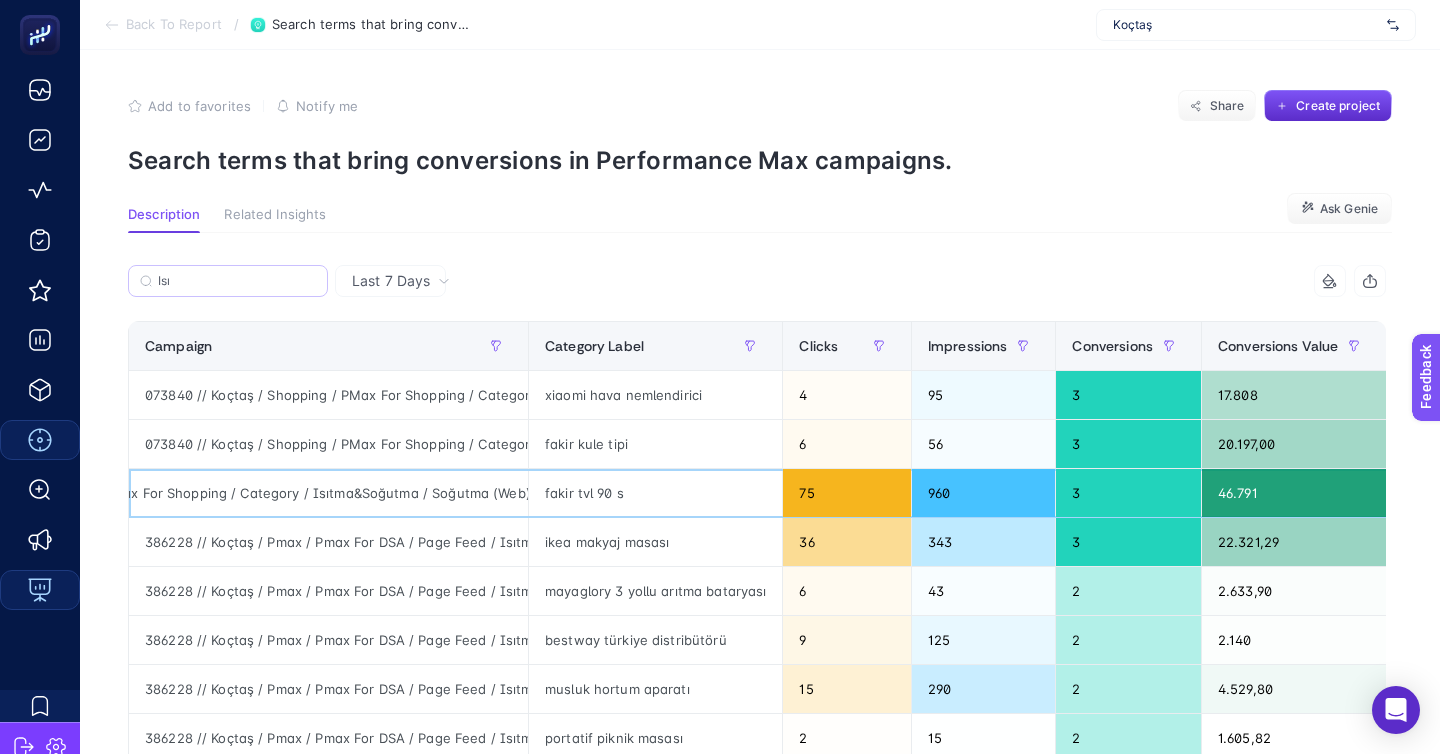 click on "073840 // Koçtaş / Shopping / PMax For Shopping / Category / Isıtma&Soğutma /  Soğutma (Web)" 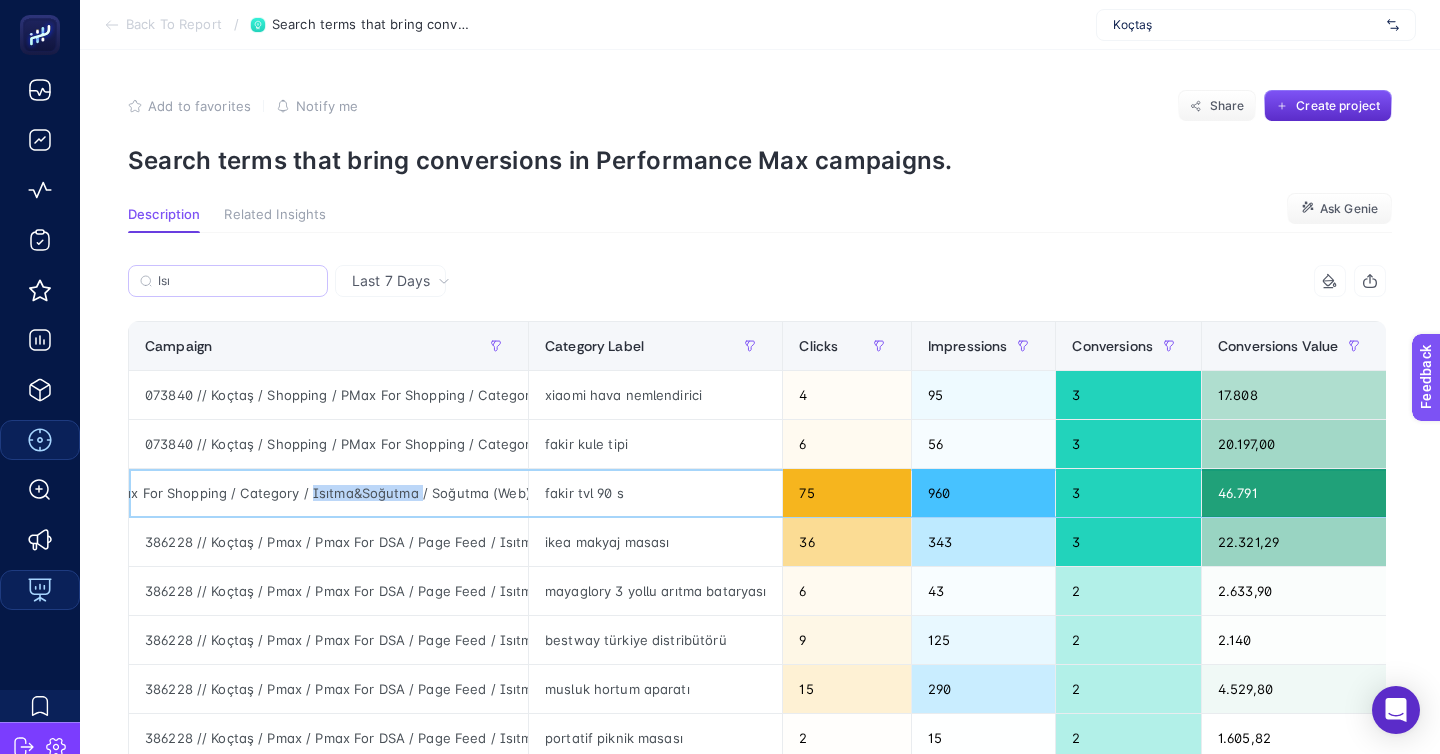drag, startPoint x: 402, startPoint y: 423, endPoint x: 294, endPoint y: 423, distance: 108 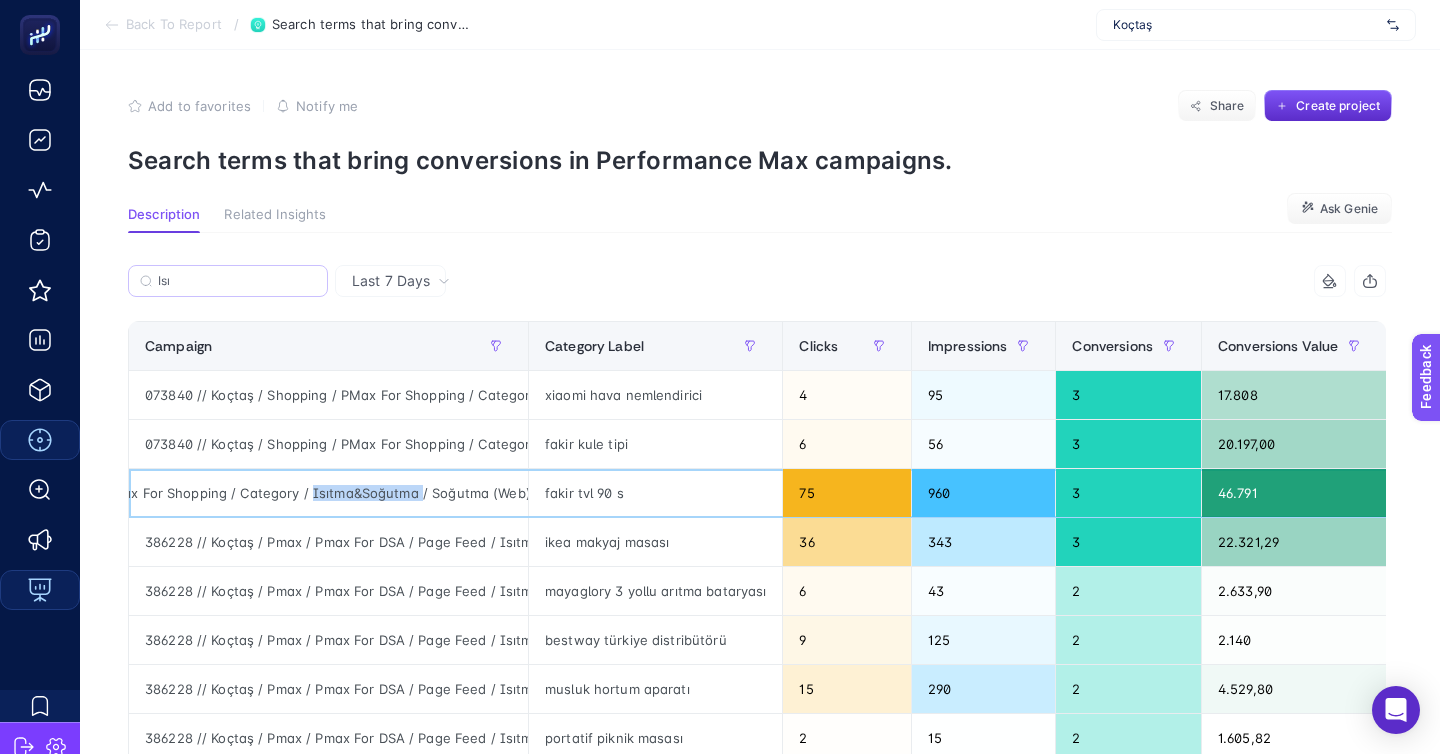 copy on "Isıtma&Soğutma" 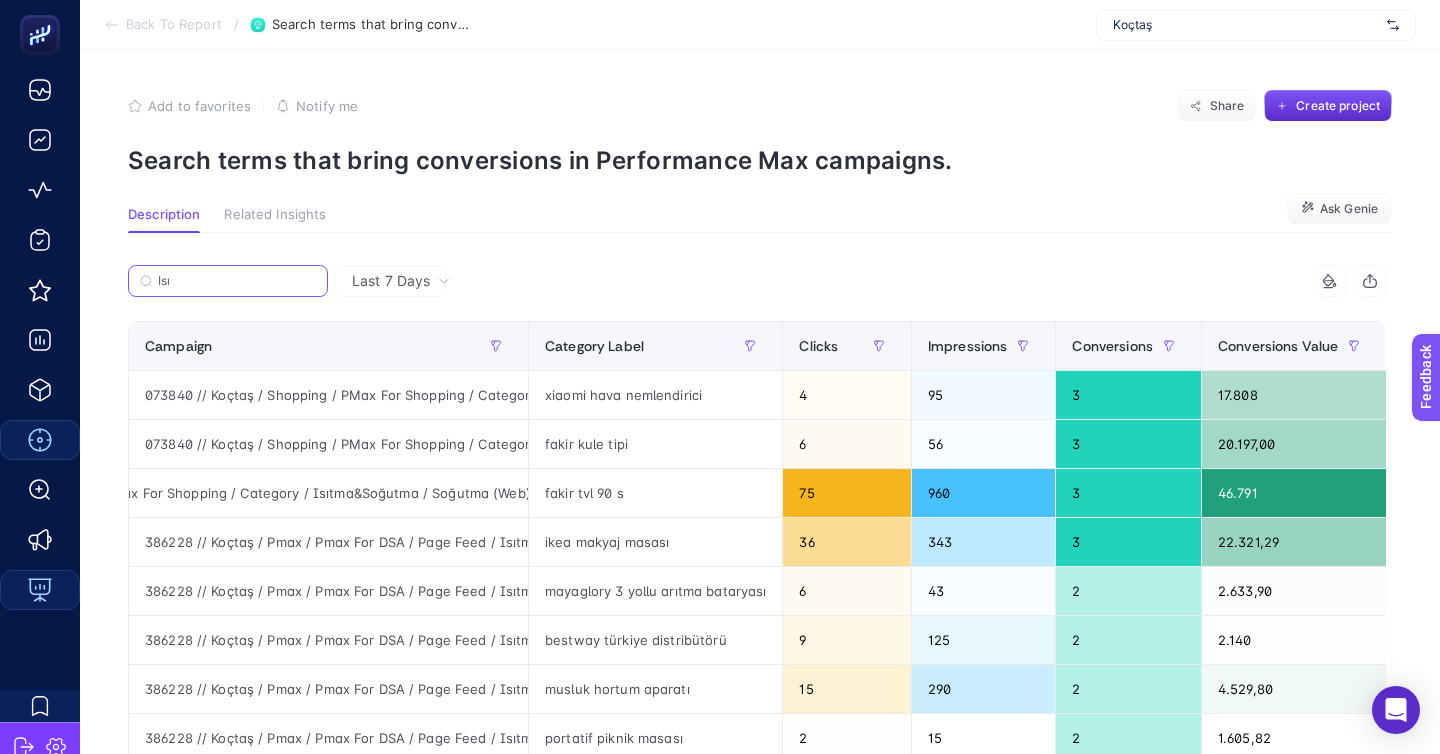 click on "Isı" at bounding box center (237, 281) 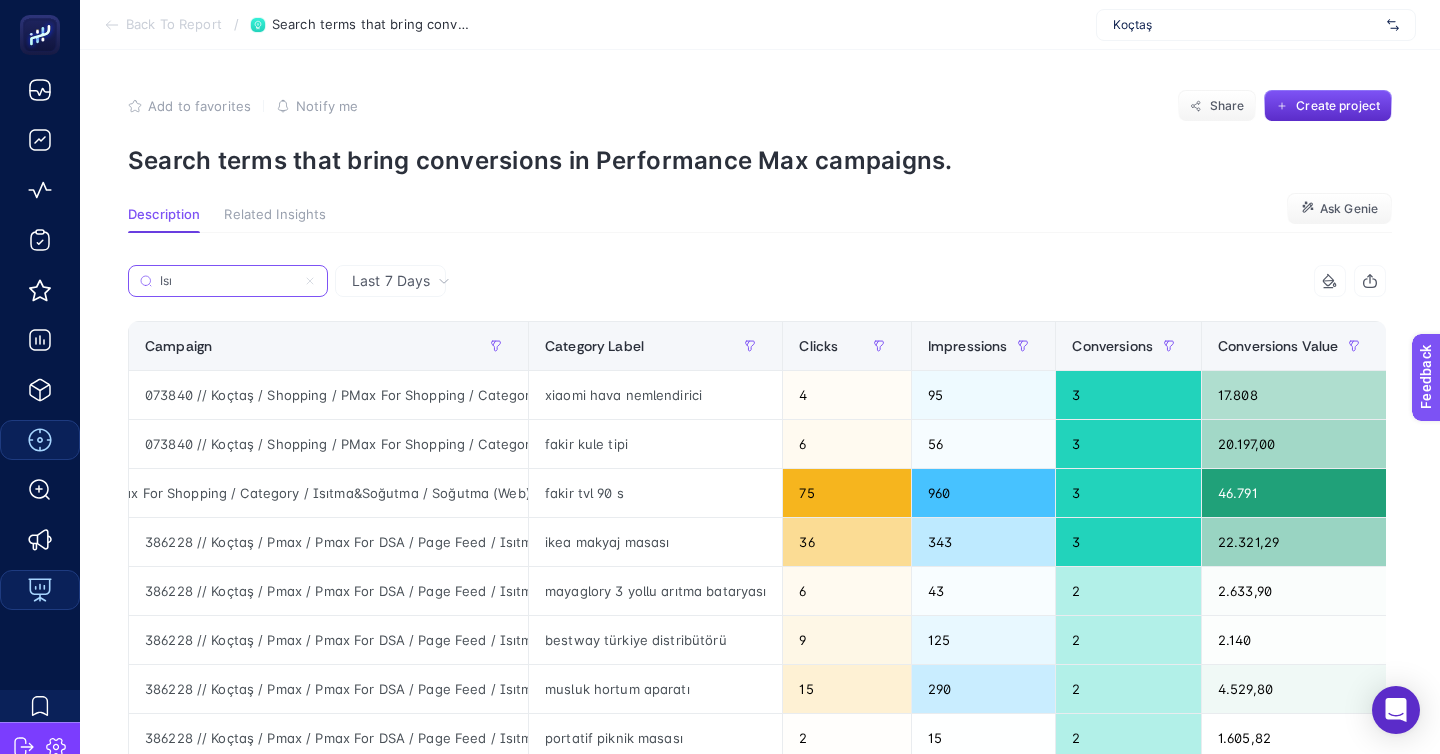 click on "Isı" at bounding box center [228, 281] 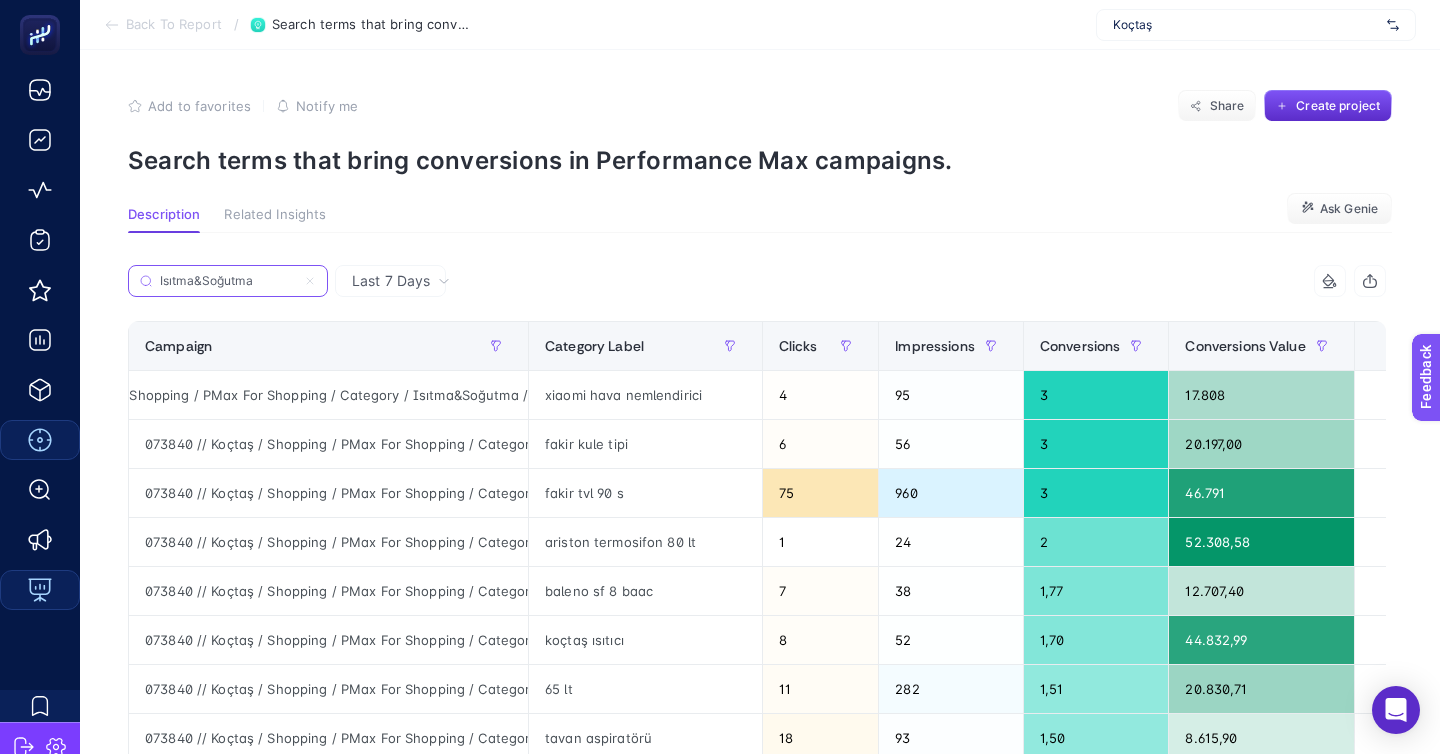 scroll, scrollTop: 0, scrollLeft: 229, axis: horizontal 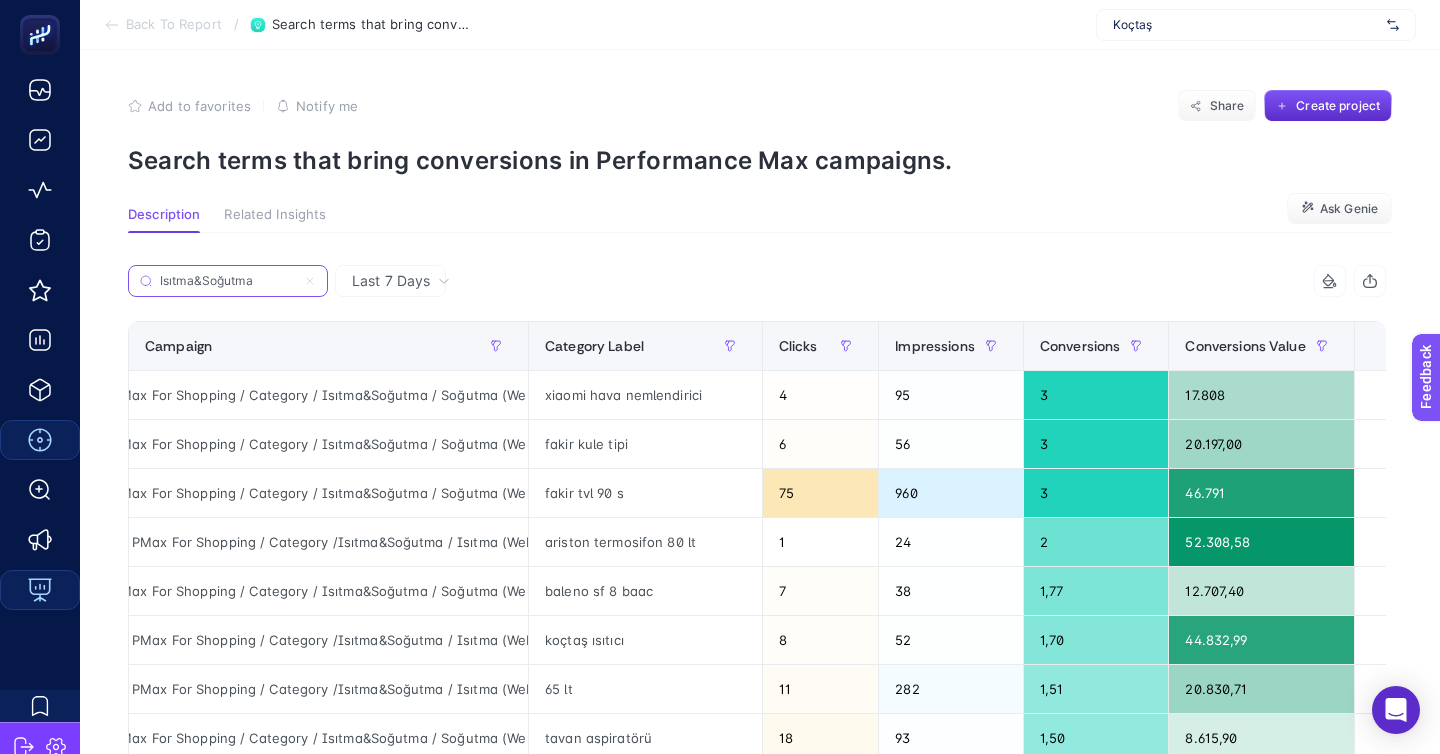 click on "Isıtma&Soğutma" at bounding box center [228, 281] 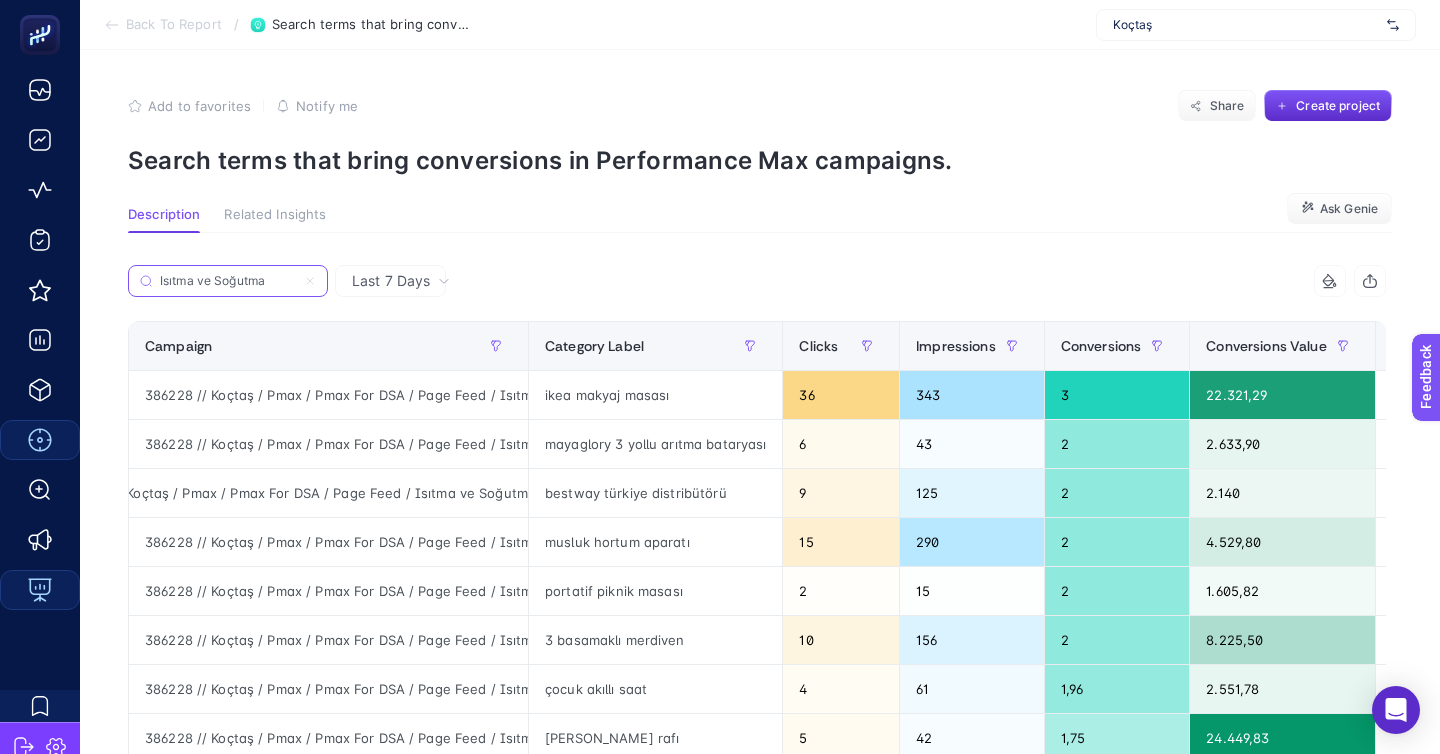 scroll, scrollTop: 0, scrollLeft: 91, axis: horizontal 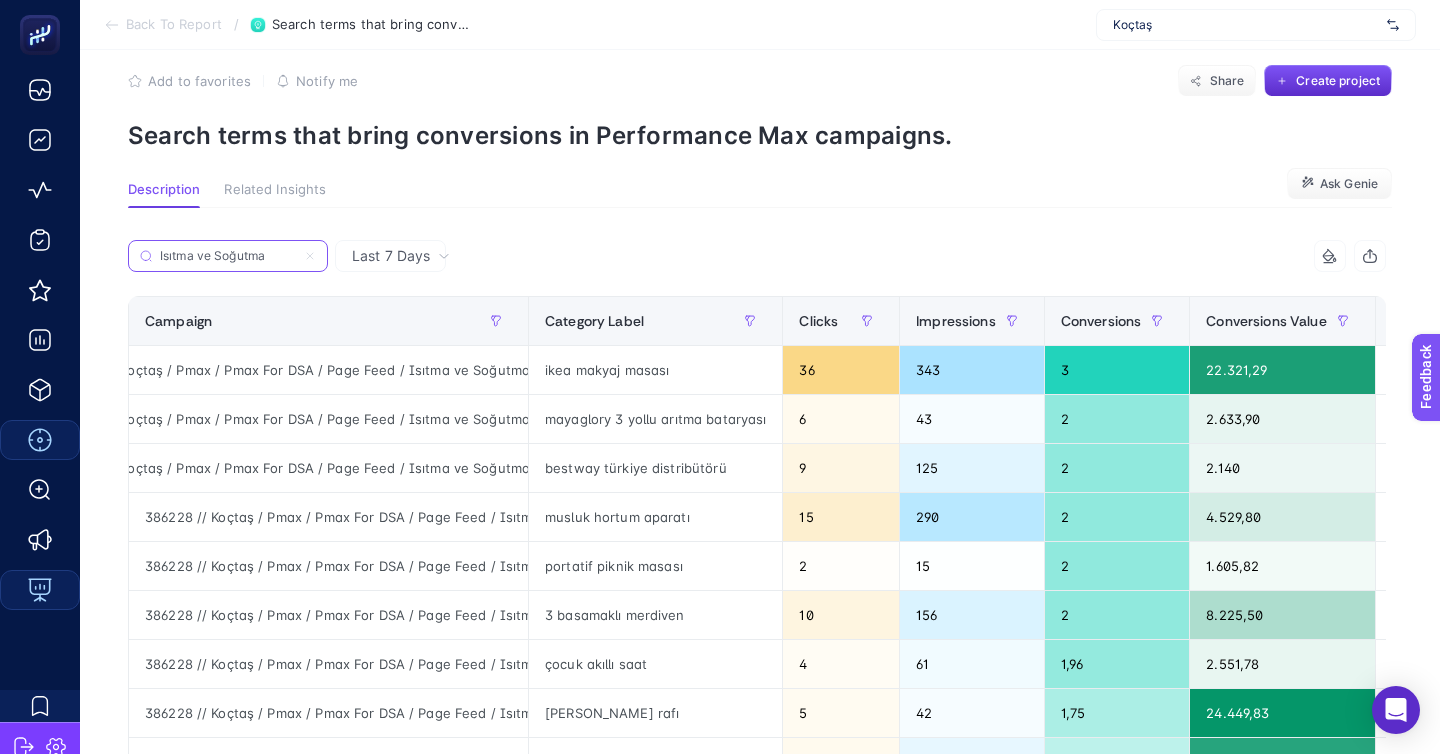 type on "Isıtma ve Soğutma" 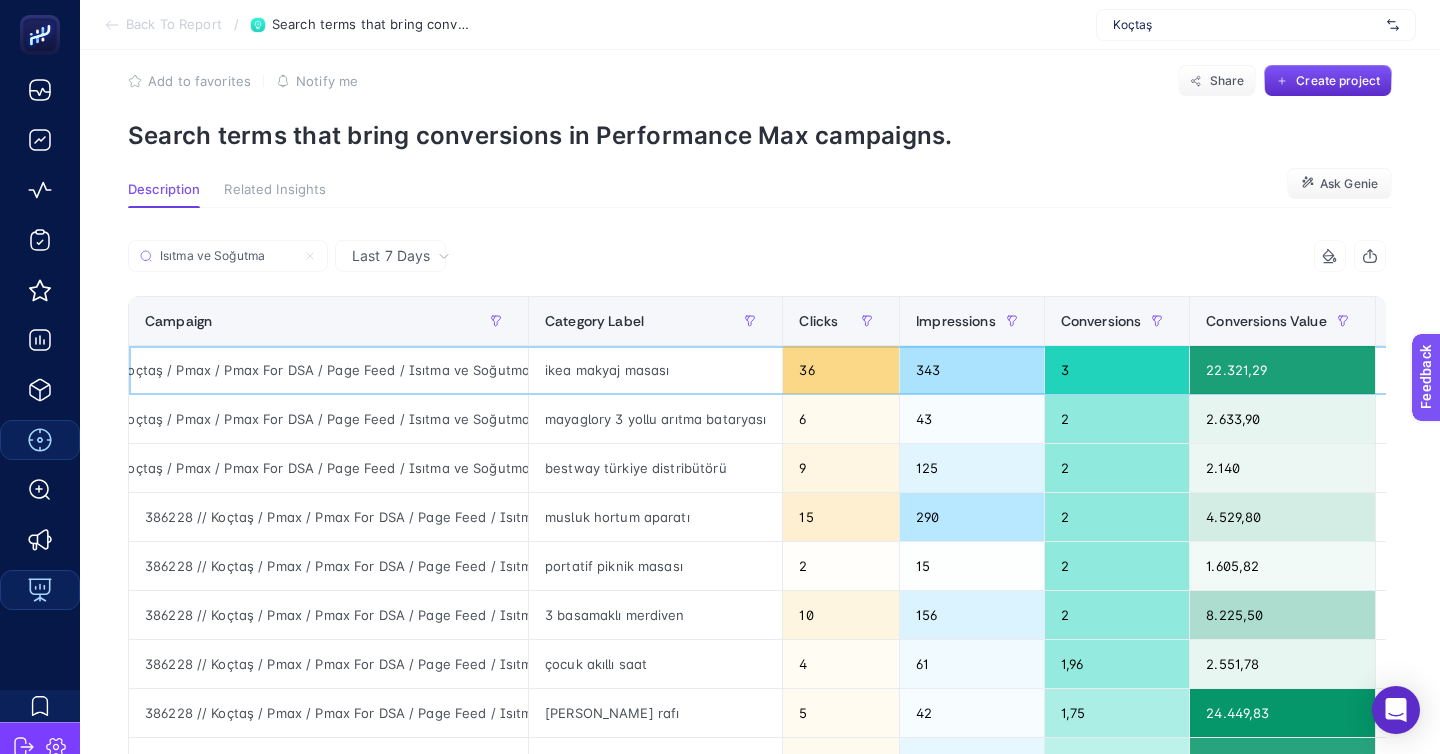 click on "386228 // Koçtaş / Pmax / Pmax For DSA / Page Feed / Isıtma ve Soğutma" 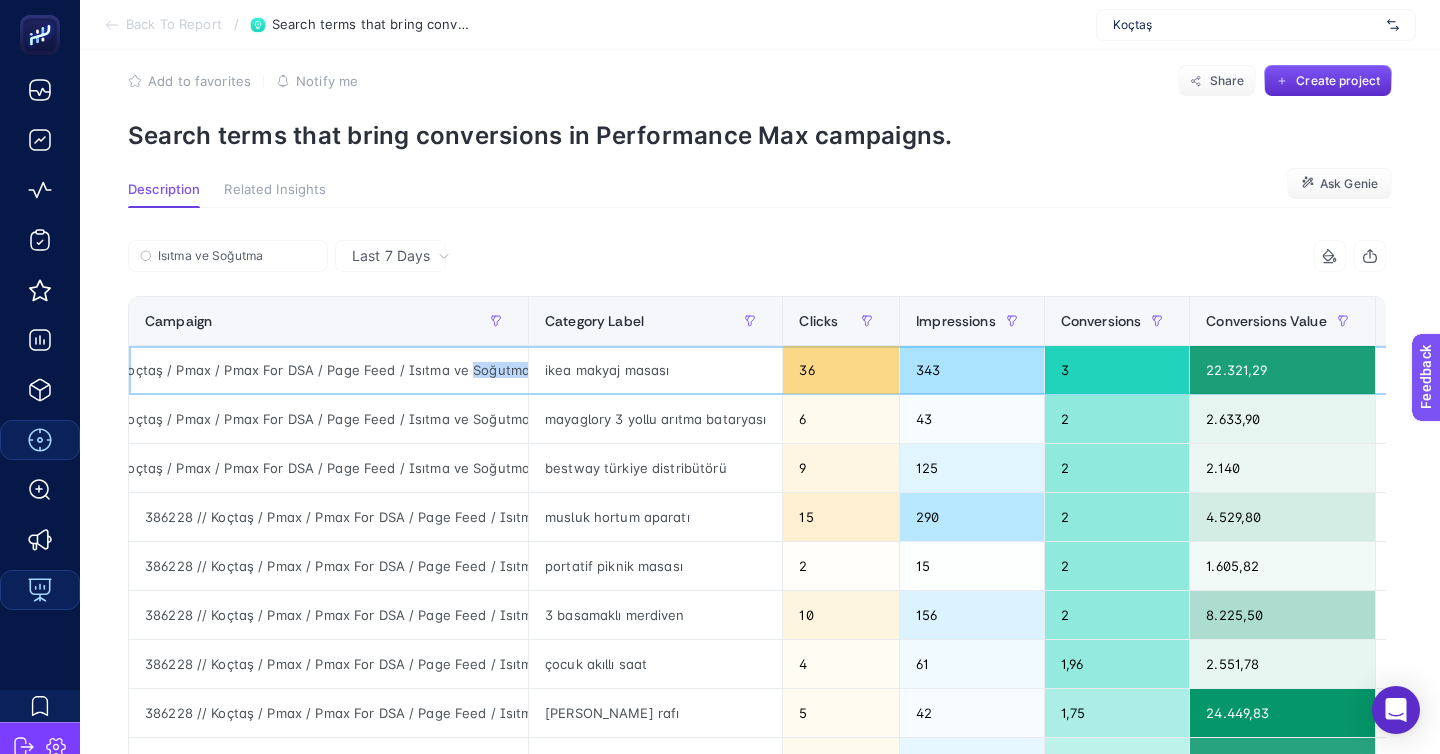click on "386228 // Koçtaş / Pmax / Pmax For DSA / Page Feed / Isıtma ve Soğutma" 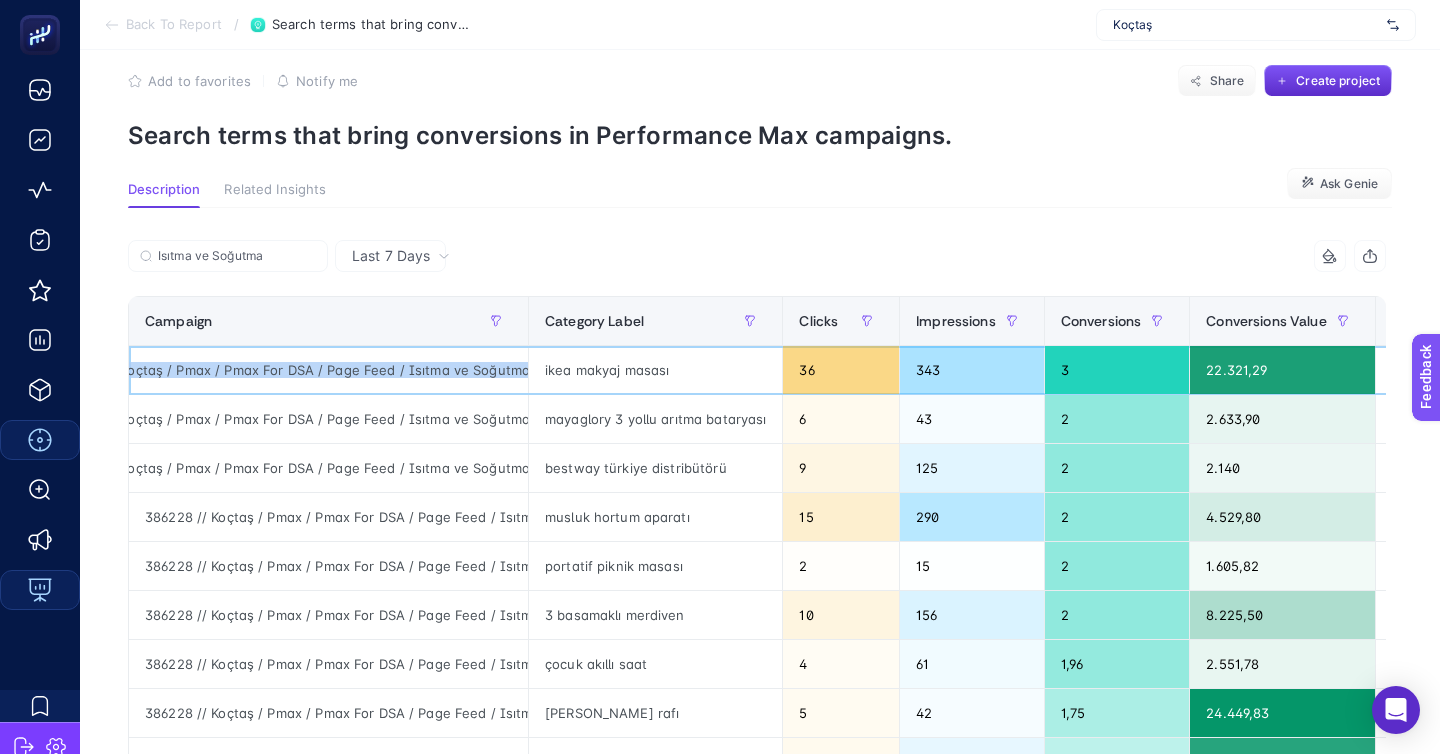 click on "386228 // Koçtaş / Pmax / Pmax For DSA / Page Feed / Isıtma ve Soğutma" 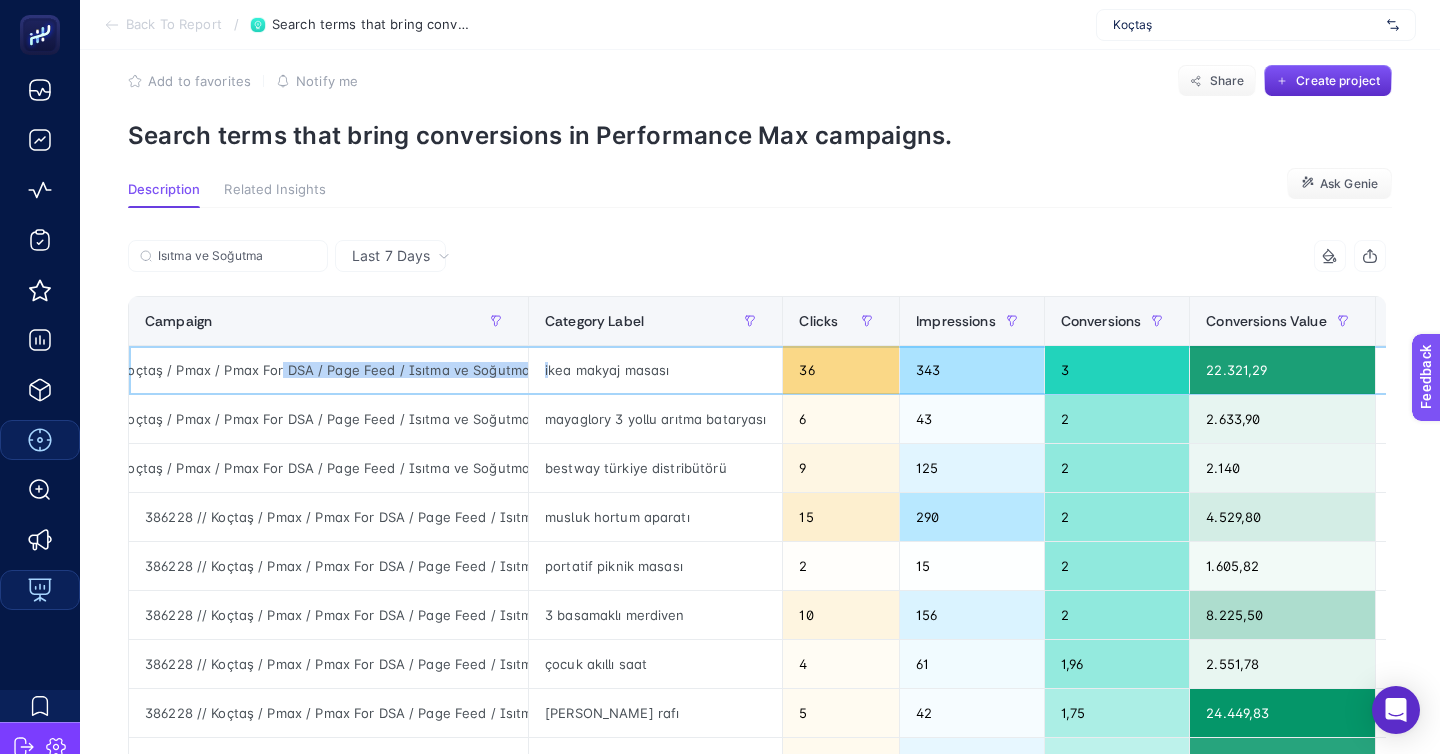 drag, startPoint x: 270, startPoint y: 314, endPoint x: 540, endPoint y: 315, distance: 270.00186 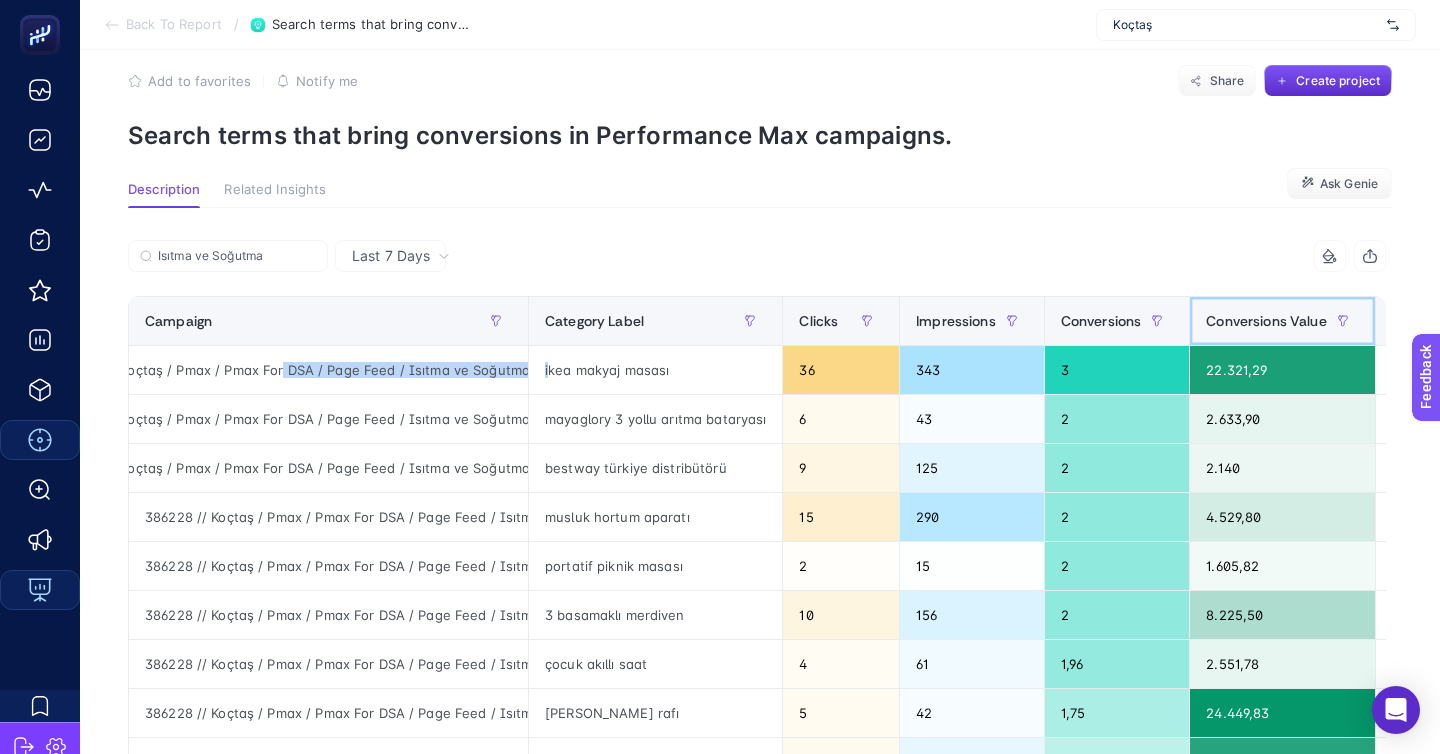 click on "Conversions Value" 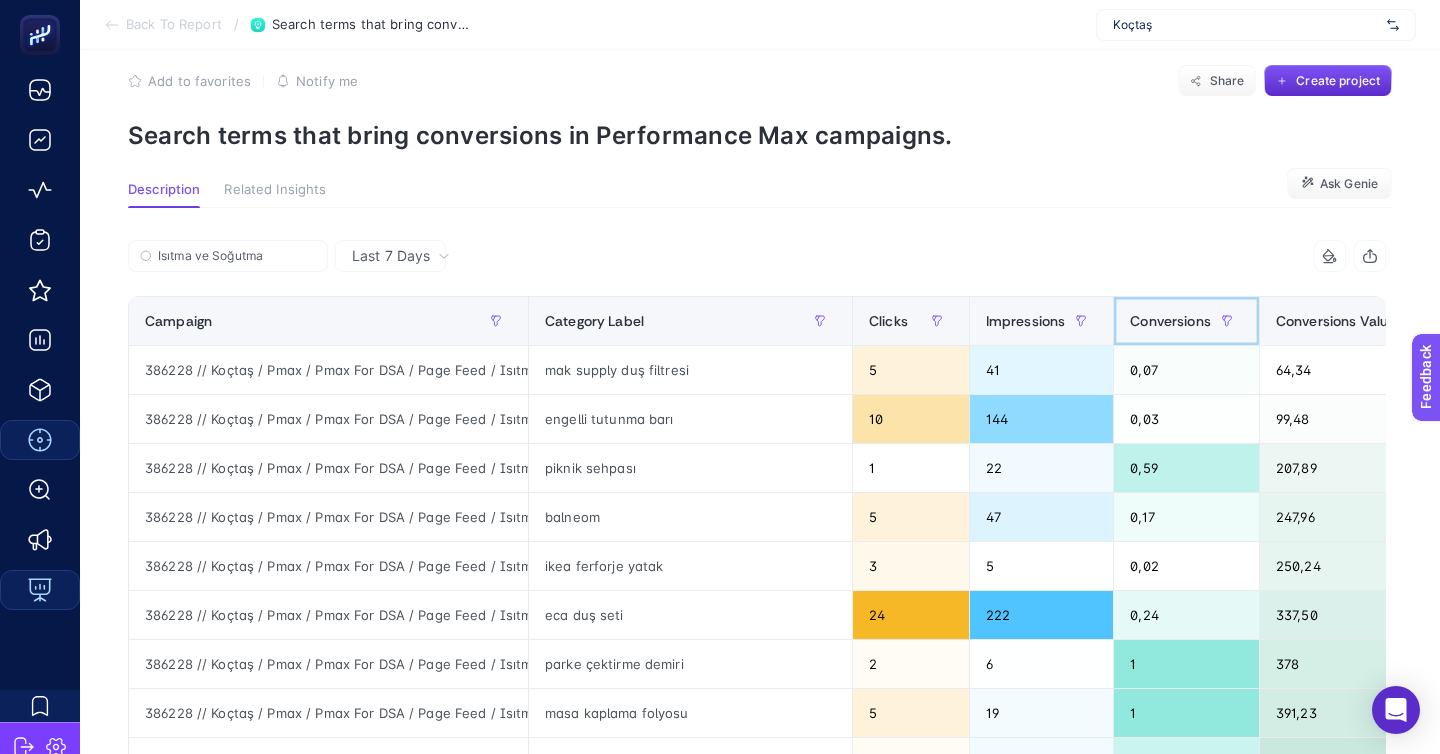 click 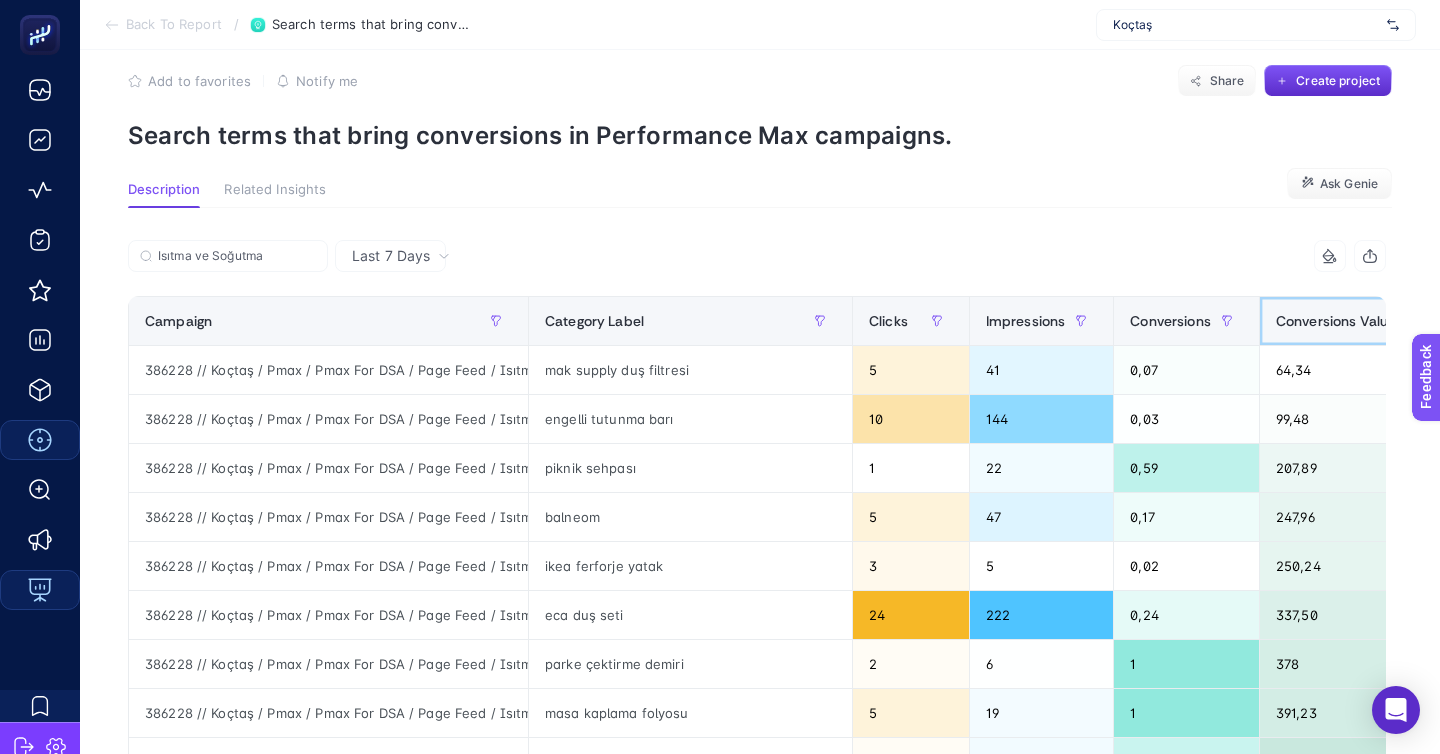 click on "Conversions Value" 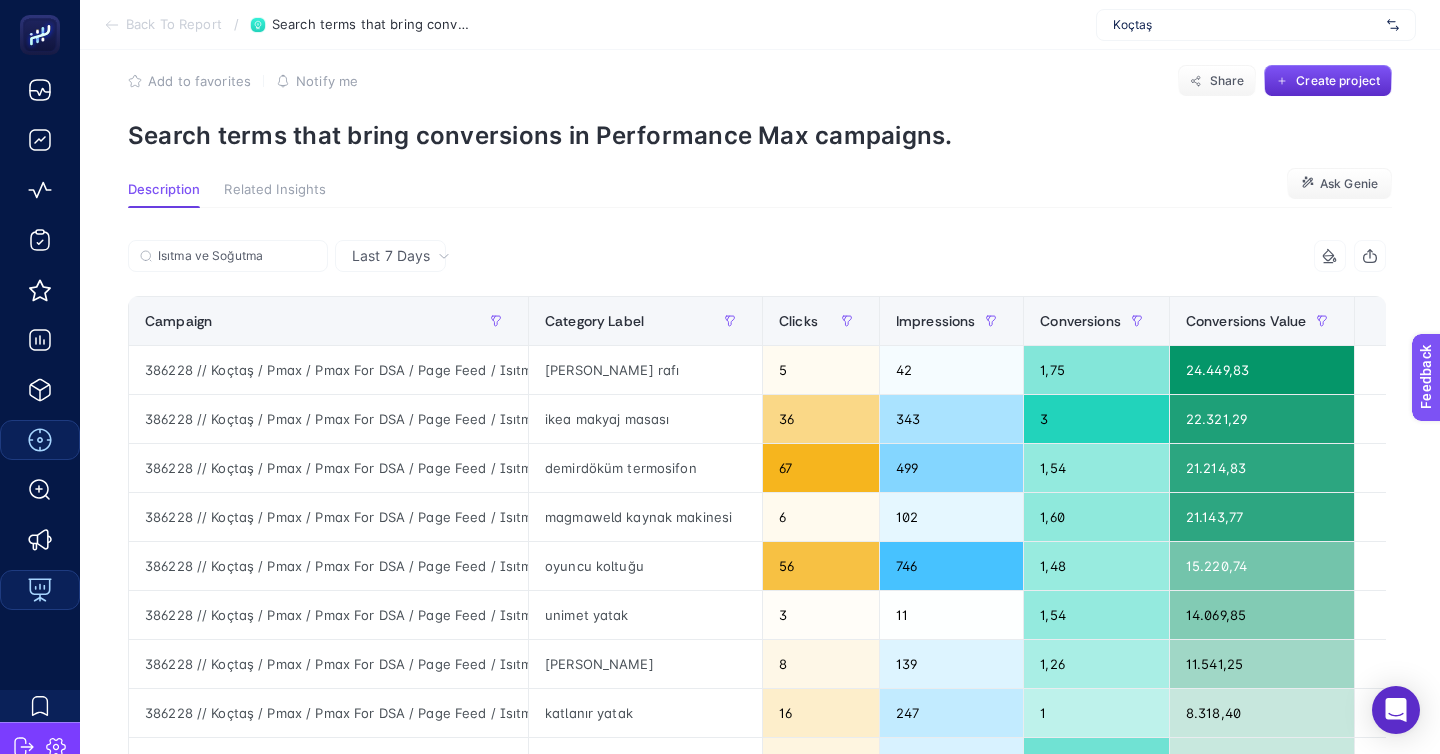 click on "Add to favorites false Notify me Share Create project Search terms that bring conversions in Performance Max campaigns. Description Related Insights Ask Genie Last 7 Days Isıtma ve Soğutma 4 items selected Campaign Category Label Clicks Impressions Conversions Conversions Value 6 items selected + 386228 // Koçtaş / Pmax / Pmax For DSA / Page Feed / Isıtma ve Soğutma banyo köşe rafı 5 42 1,75 24.449,83 386228 // Koçtaş / Pmax / Pmax For DSA / Page Feed / Isıtma ve Soğutma ikea makyaj masası 36 343 3 22.321,29 386228 // Koçtaş / Pmax / Pmax For DSA / Page Feed / Isıtma ve Soğutma demirdöküm termosifon 67 499 1,54 21.214,83 386228 // Koçtaş / Pmax / Pmax For DSA / Page Feed / Isıtma ve Soğutma magmaweld kaynak makinesi 6 102 1,60 21.143,77 386228 // Koçtaş / Pmax / Pmax For DSA / Page Feed / Isıtma ve Soğutma oyuncu koltuğu 56 746 1,48 15.220,74 386228 // Koçtaş / Pmax / Pmax For DSA / Page Feed / Isıtma ve Soğutma unimet yatak 3 11 1,54 14.069,85 lucea avize 8 139 1,26 11.541,25" 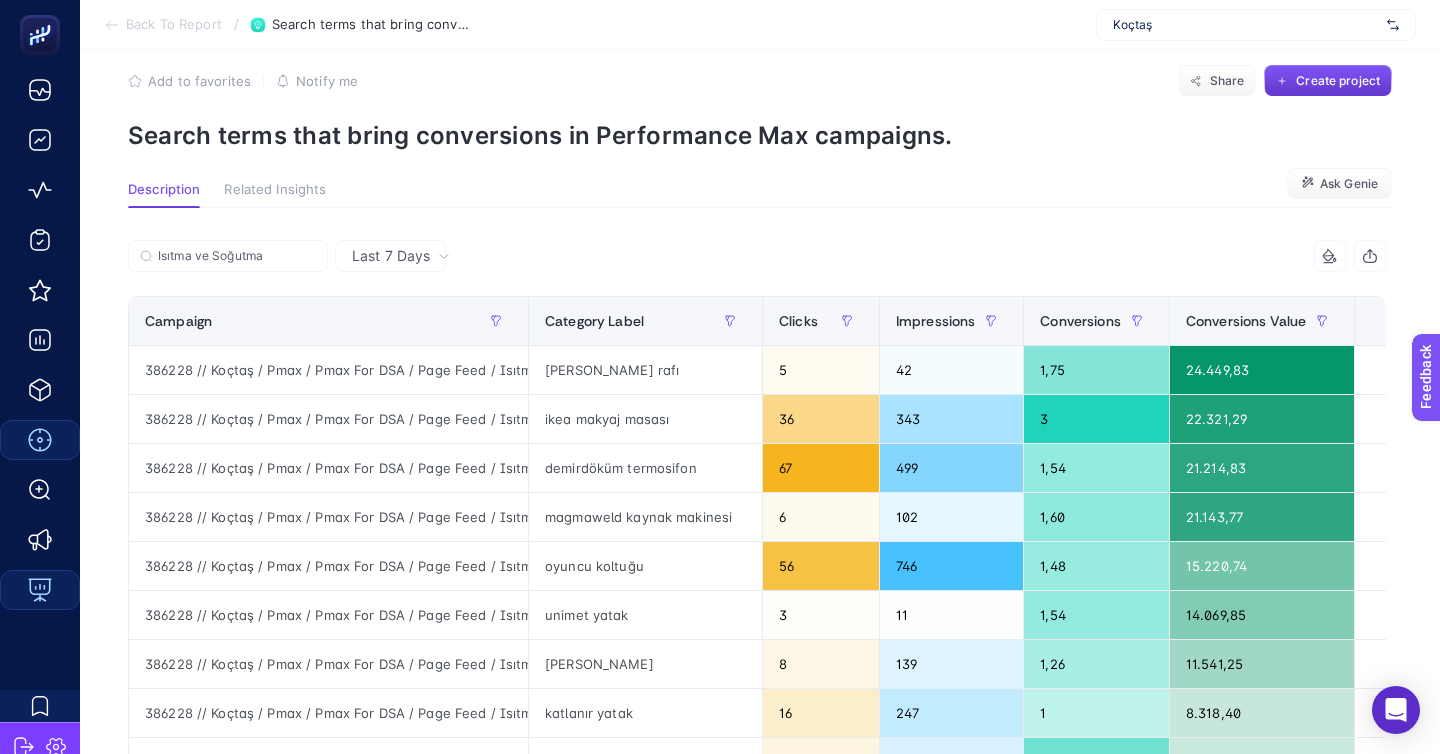click on "Create project" 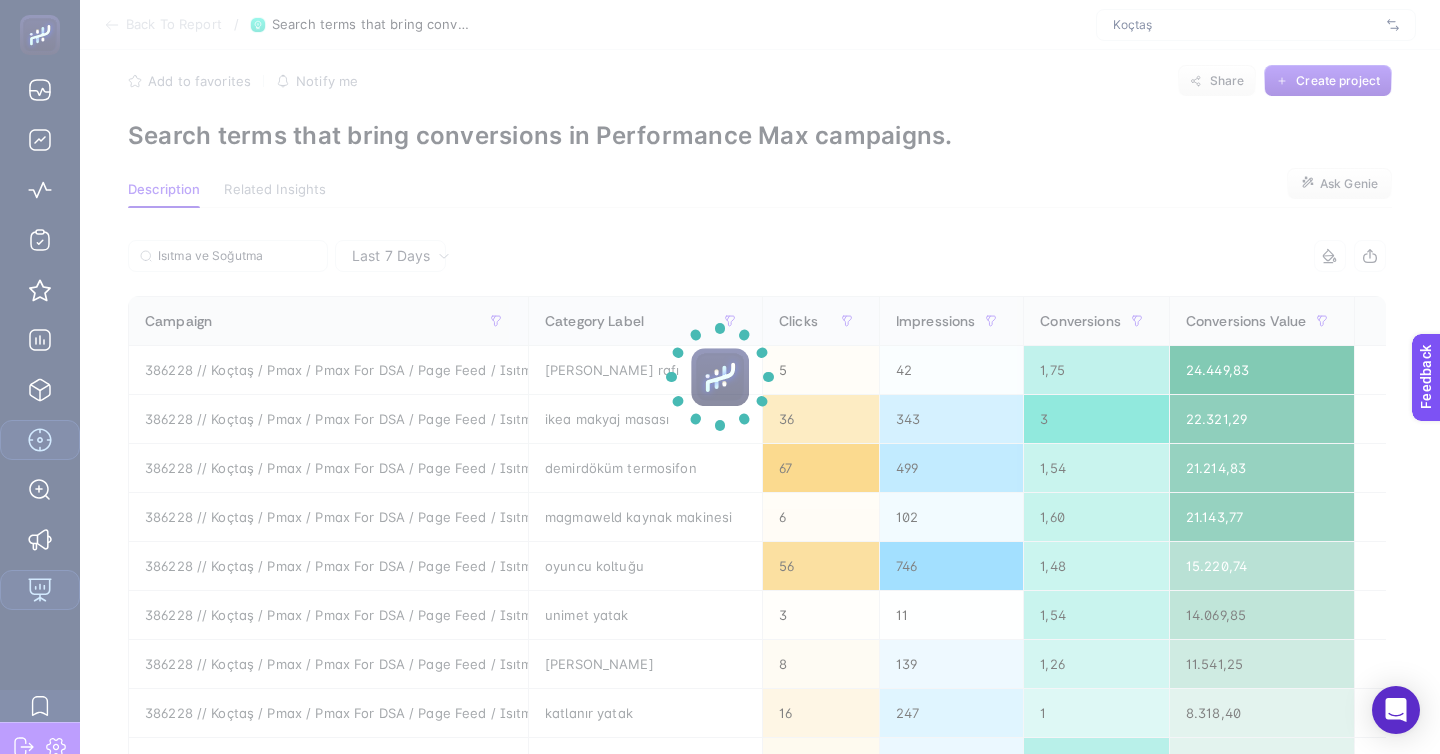 scroll, scrollTop: 0, scrollLeft: 0, axis: both 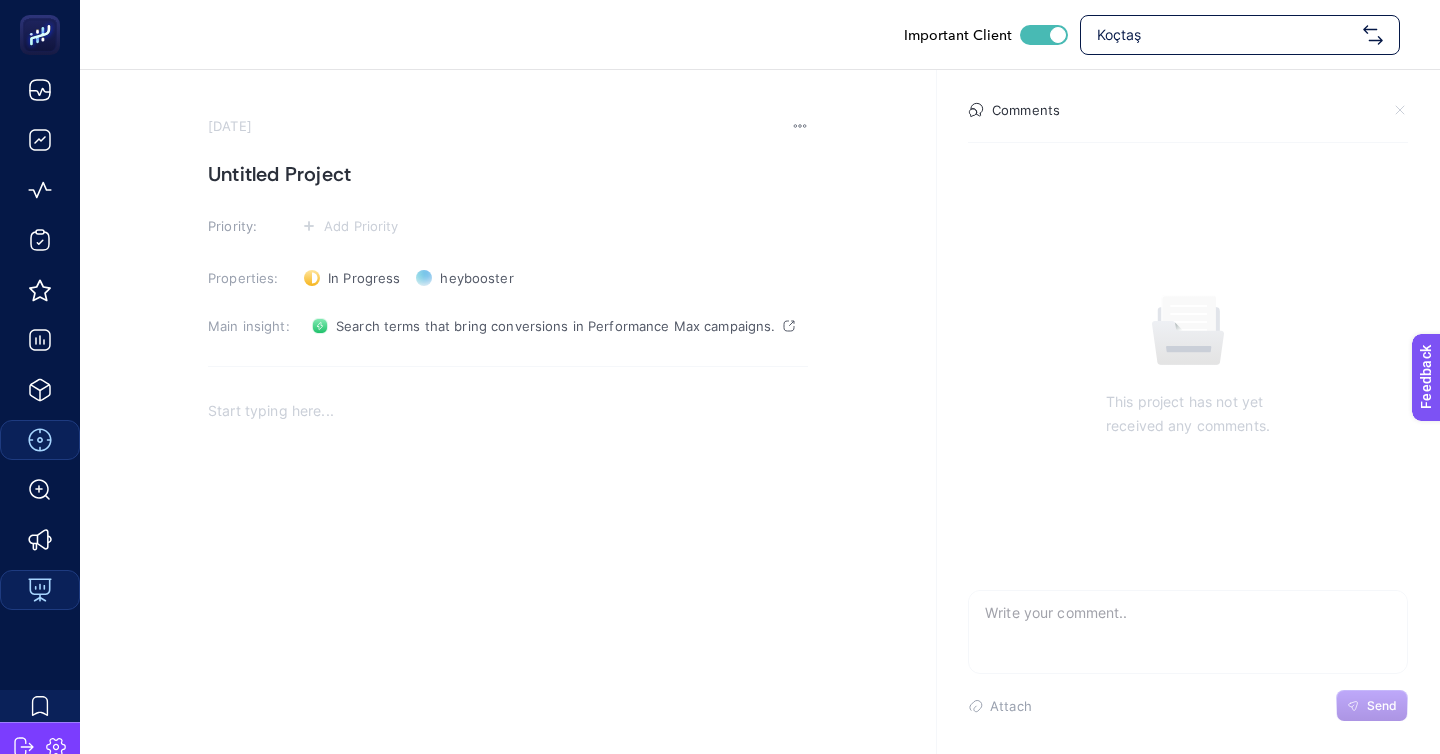 click on "Untitled Project" at bounding box center (508, 174) 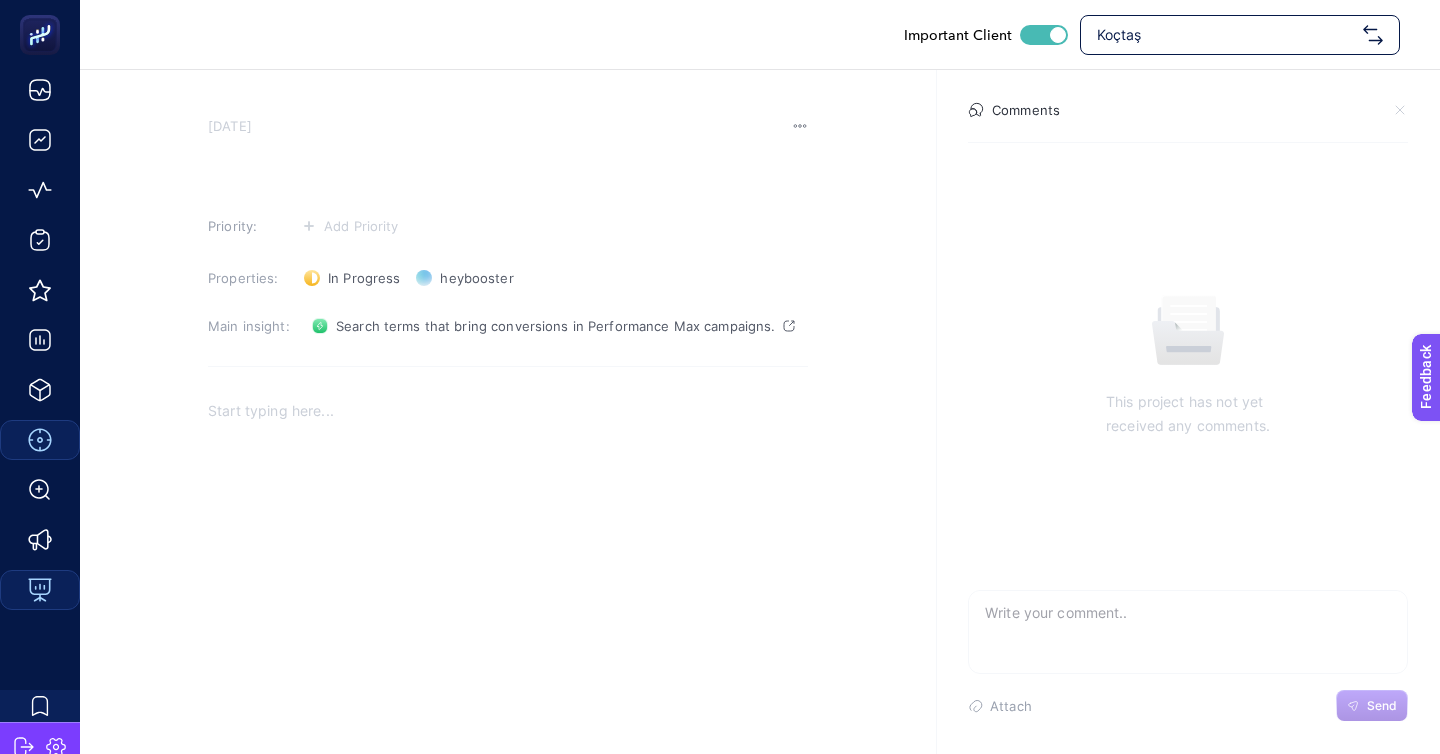 paste 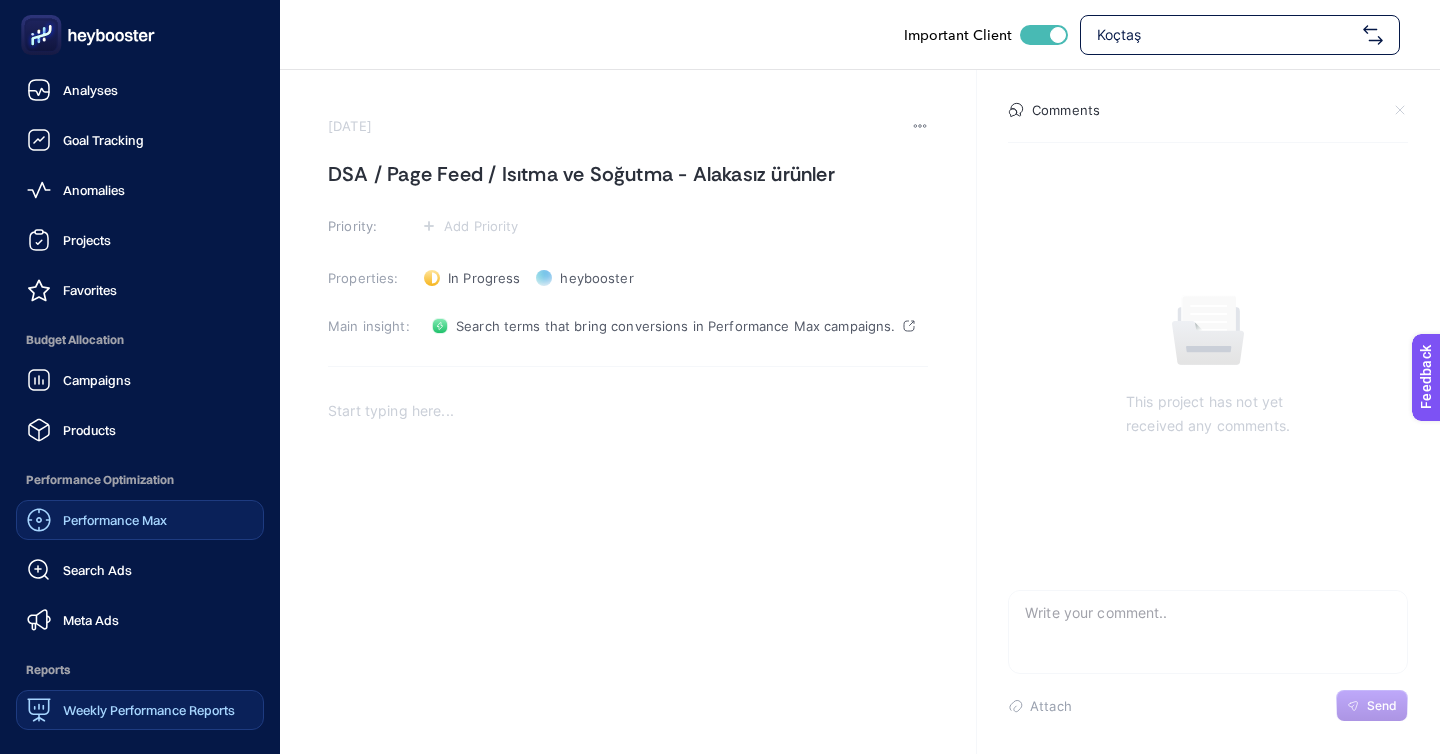 click on "Meta Ads" at bounding box center (91, 620) 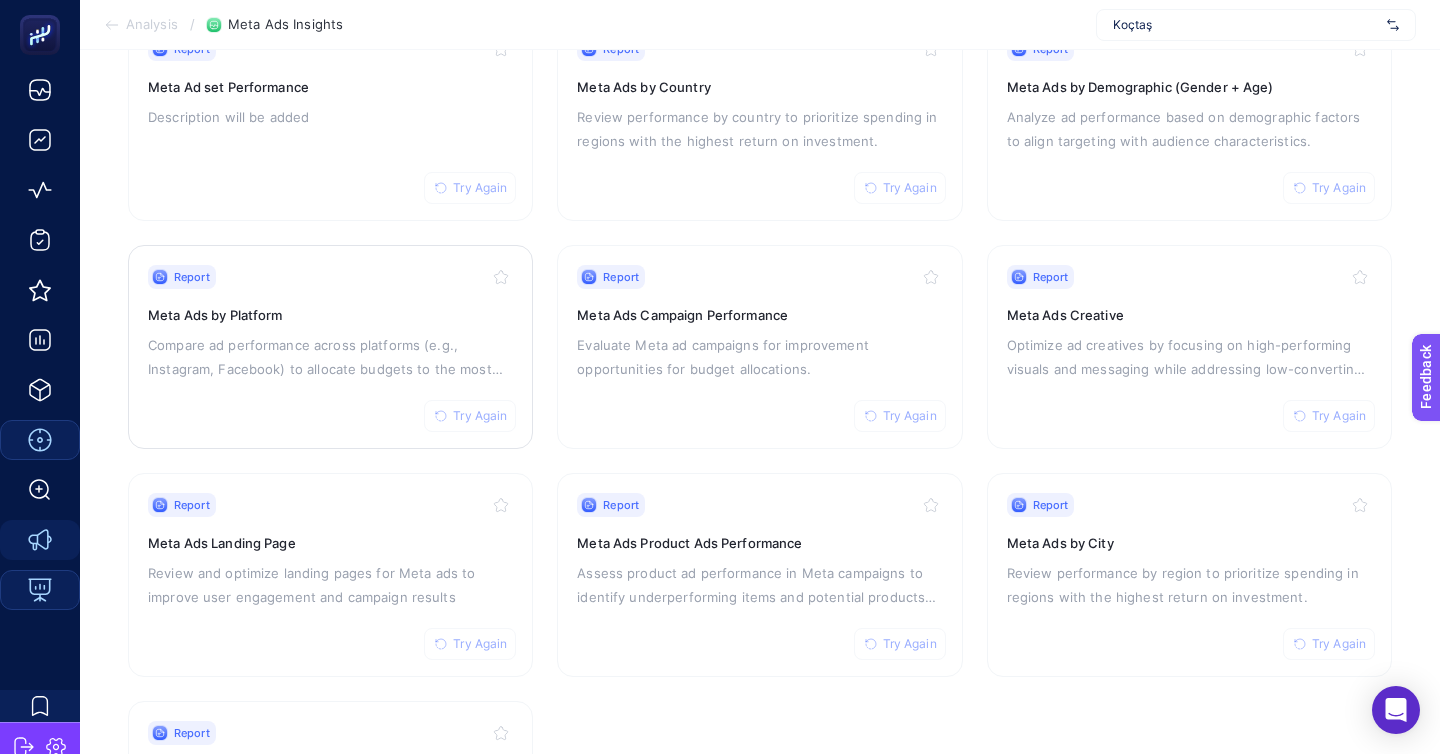 scroll, scrollTop: 396, scrollLeft: 0, axis: vertical 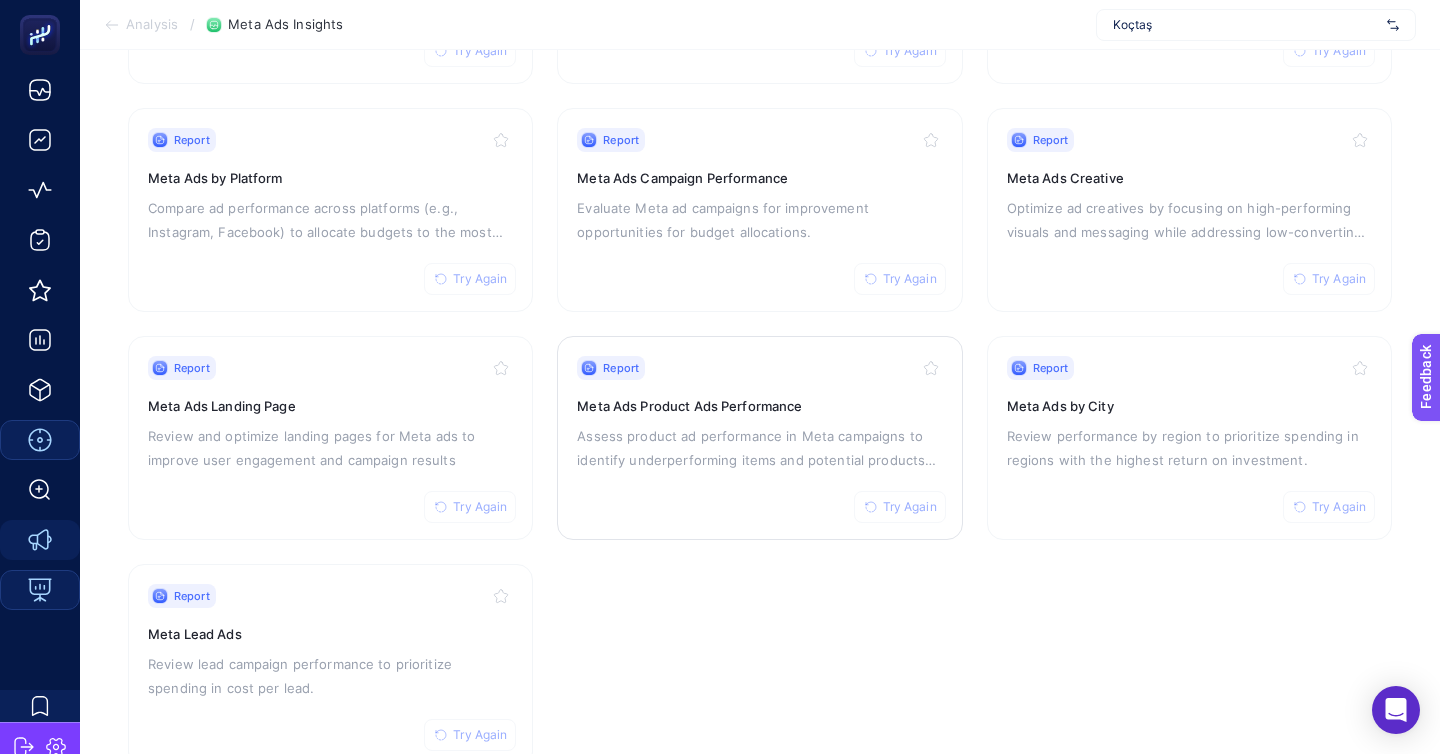 click on "Report Try Again Meta Ads Product Ads Performance Assess product ad performance in Meta campaigns to identify underperforming items and potential products for promotion." at bounding box center (759, 438) 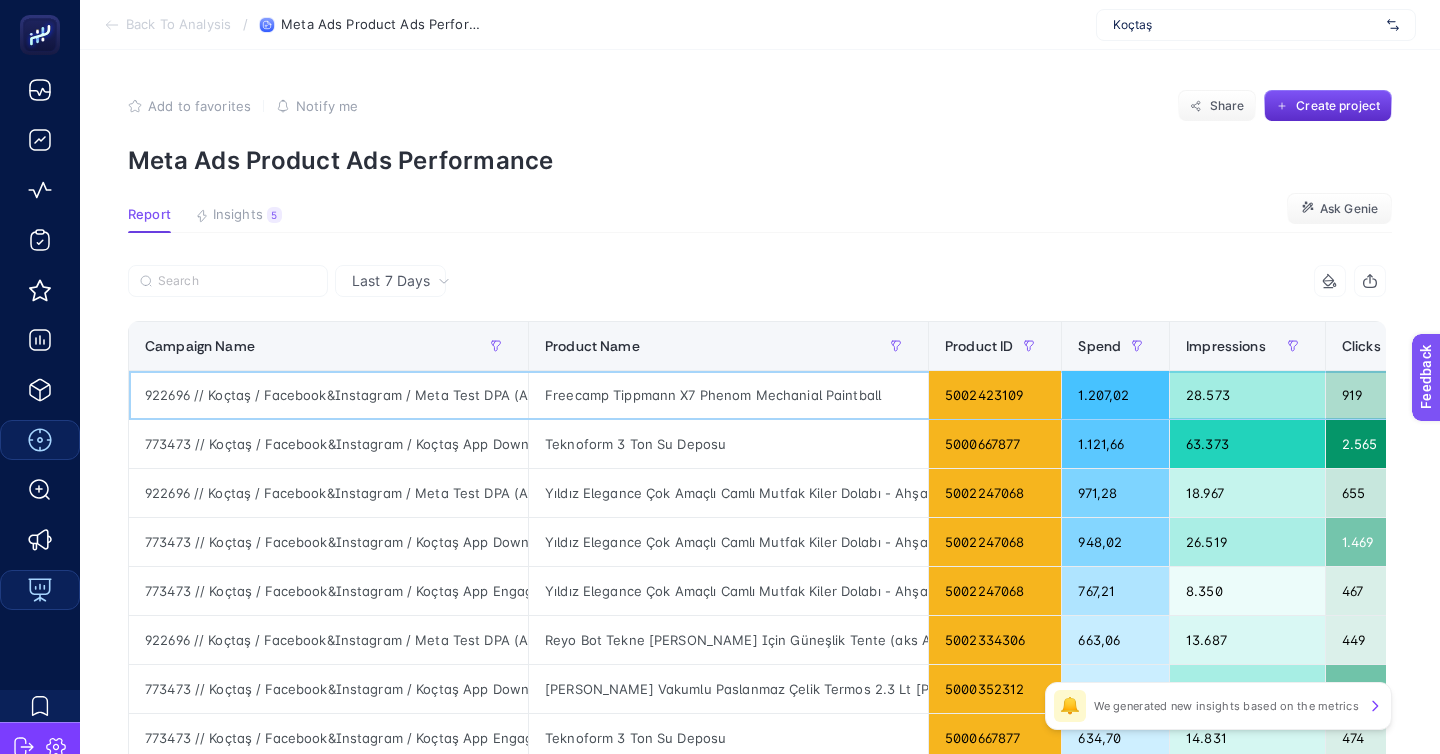 click on "Freecamp Tippmann X7 Phenom Mechanial Paintball" 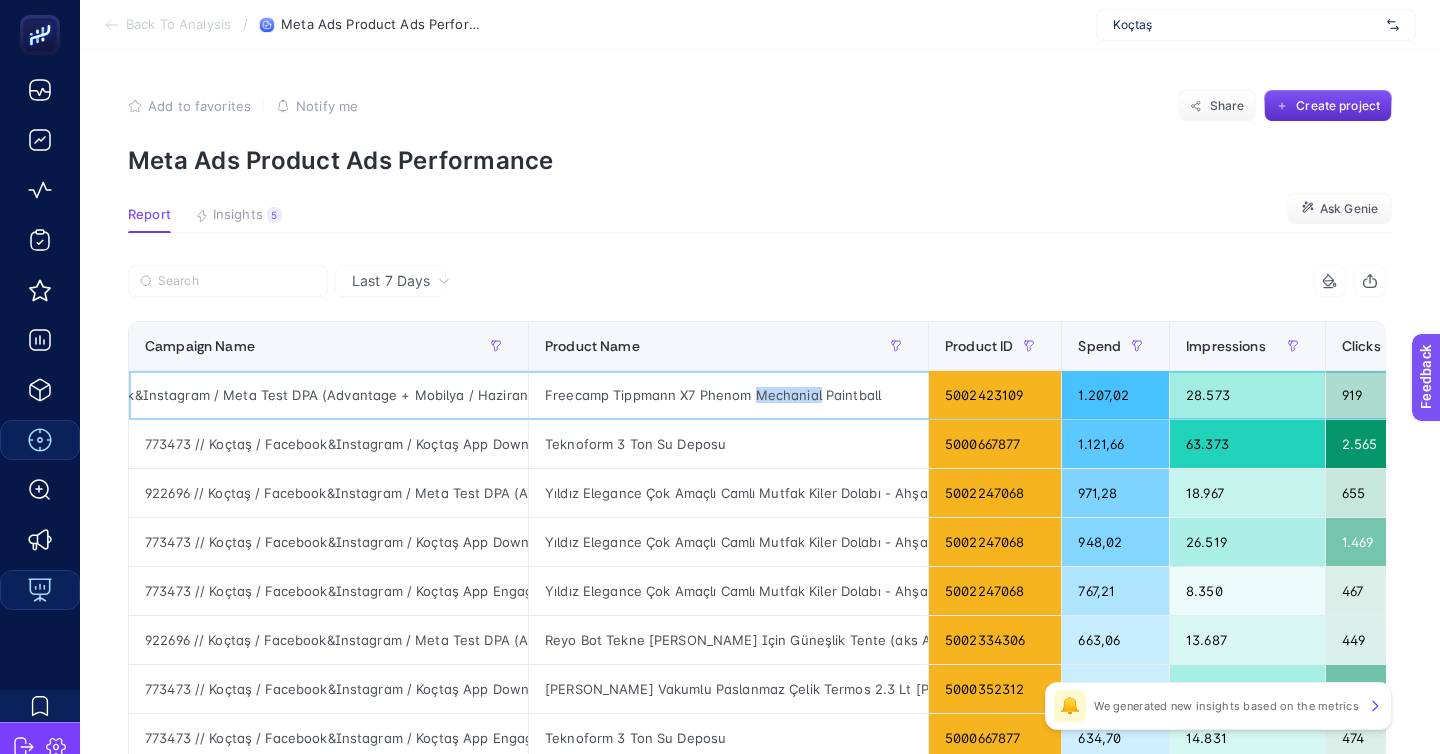 scroll, scrollTop: 0, scrollLeft: 115, axis: horizontal 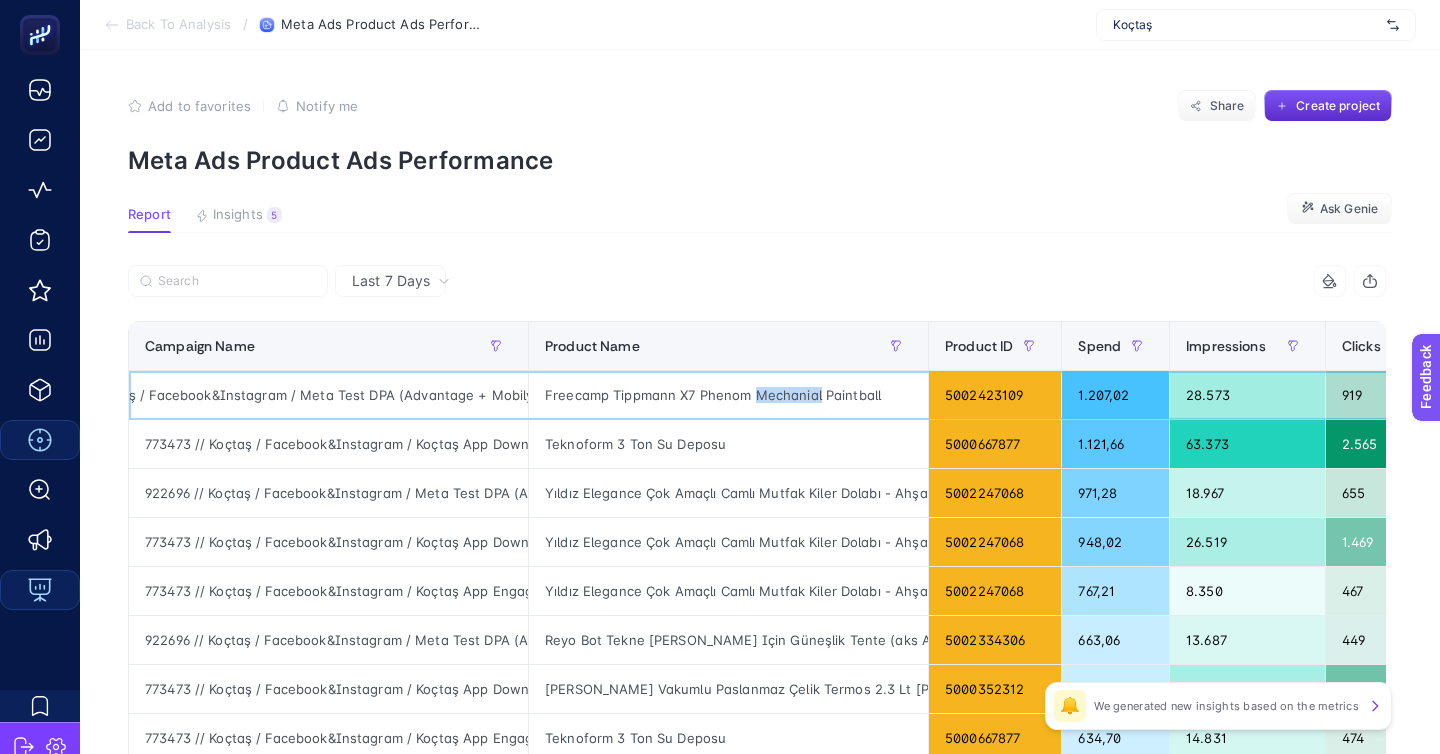 click on "Freecamp Tippmann X7 Phenom Mechanial Paintball" 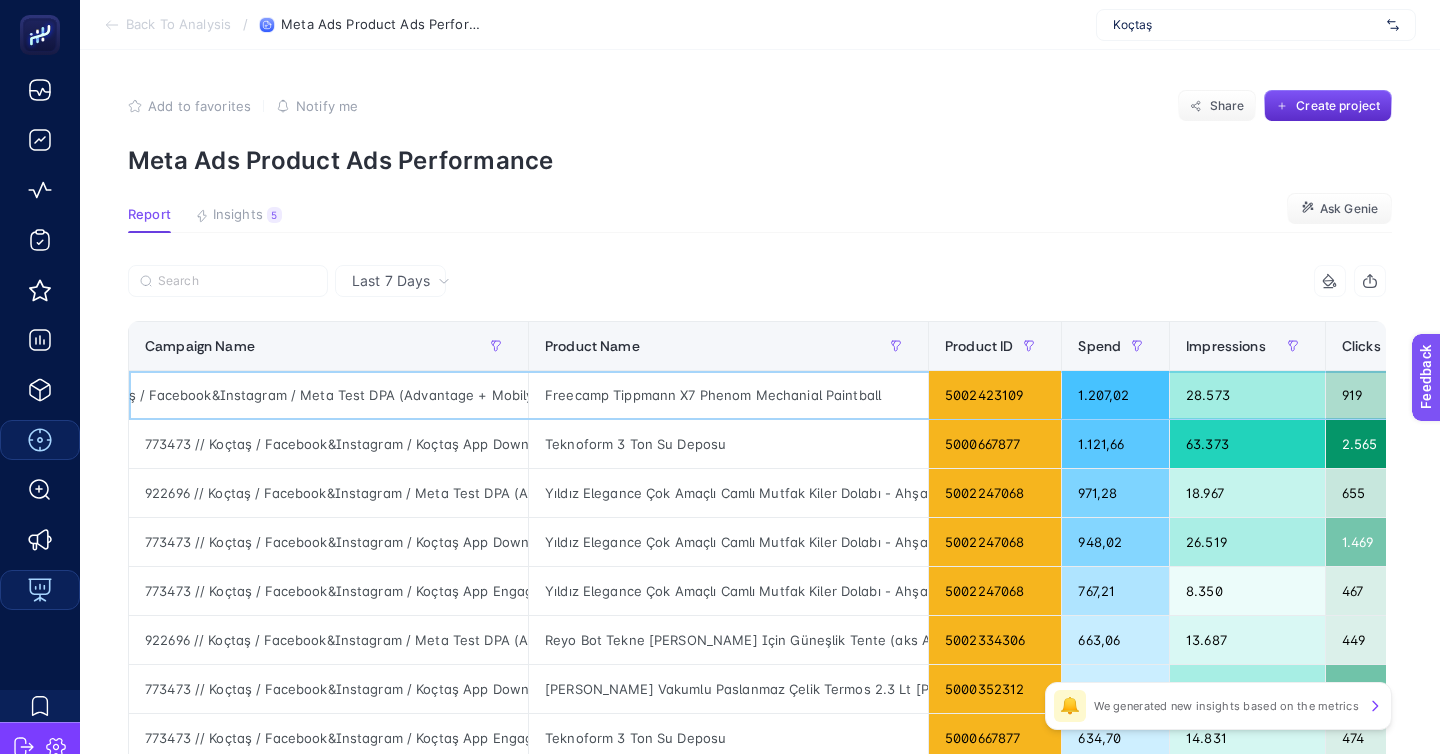 click on "Freecamp Tippmann X7 Phenom Mechanial Paintball" 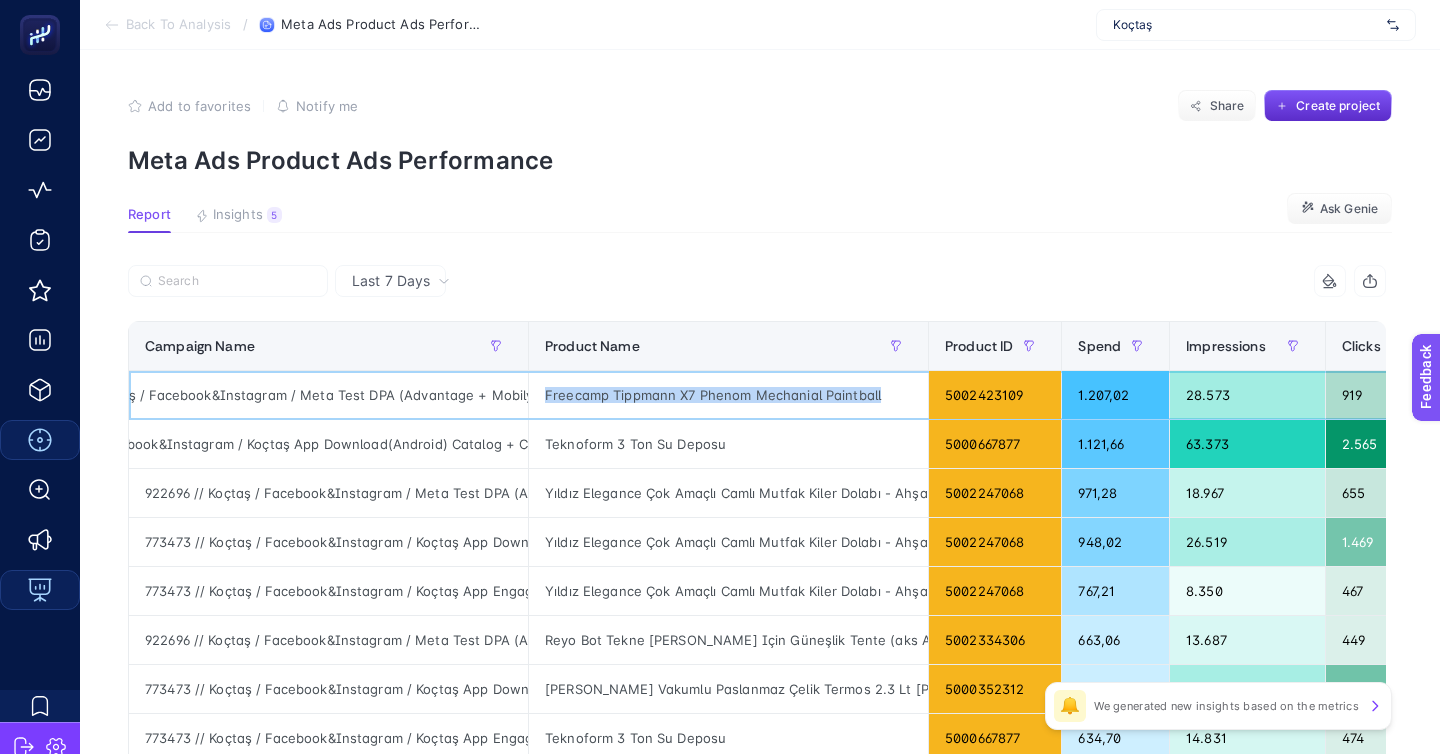 scroll, scrollTop: 0, scrollLeft: 171, axis: horizontal 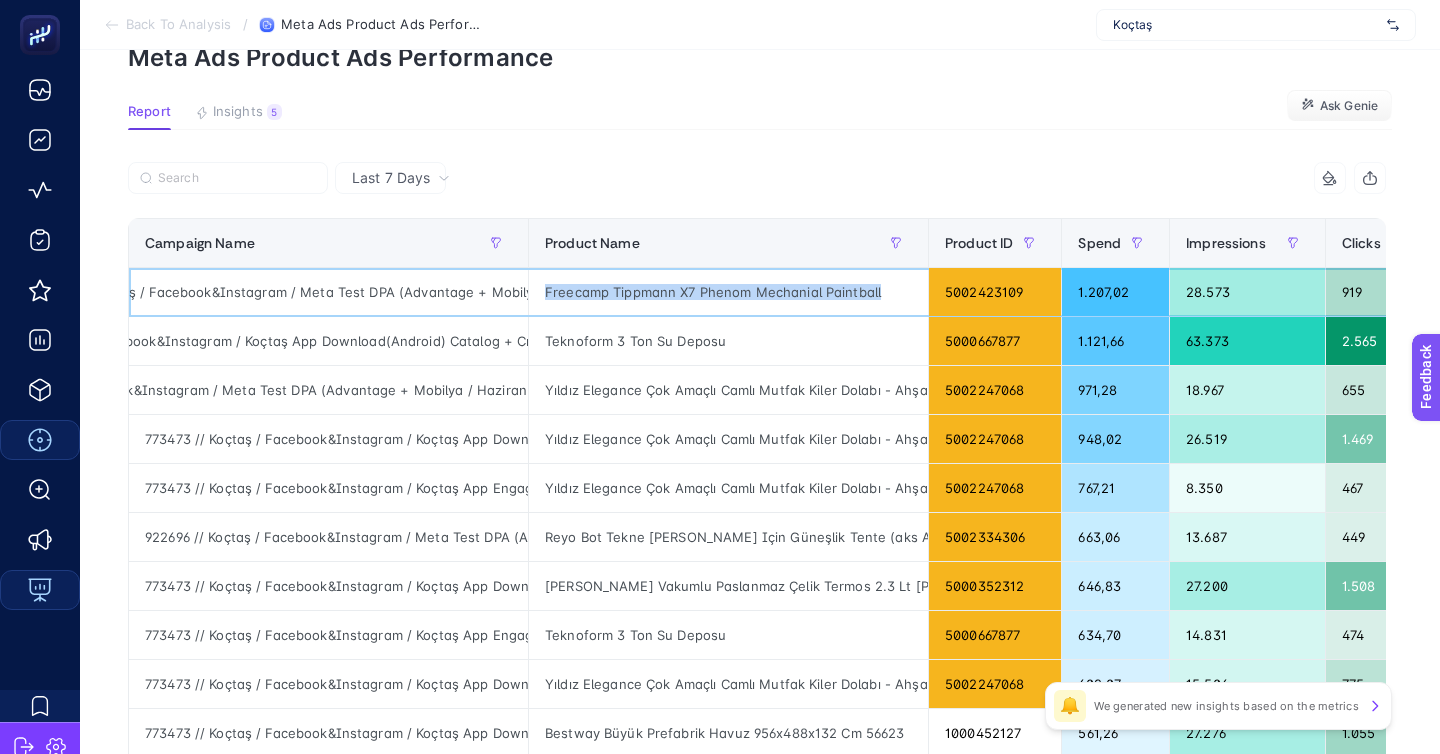 copy on "Freecamp Tippmann X7 Phenom Mechanial Paintball" 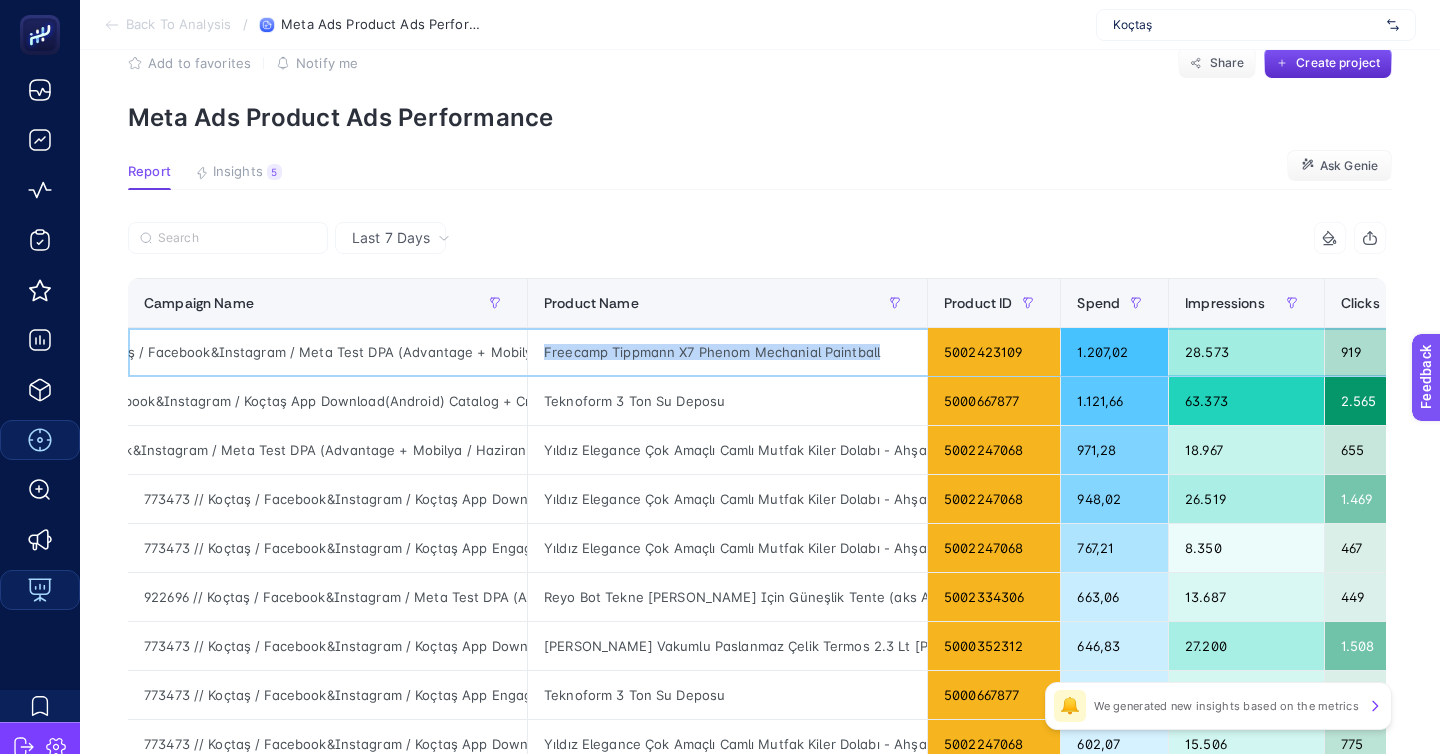 scroll, scrollTop: 0, scrollLeft: 0, axis: both 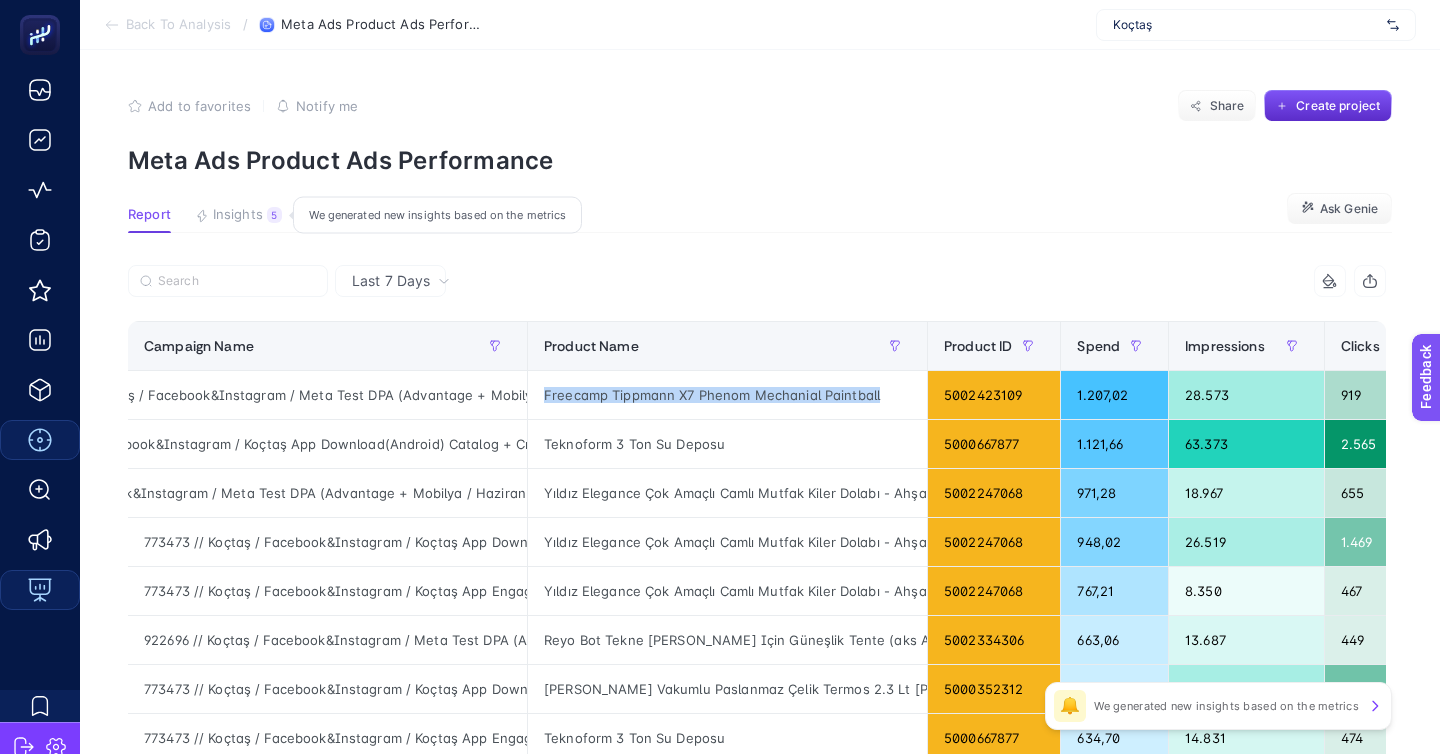 click on "Insights" at bounding box center (238, 215) 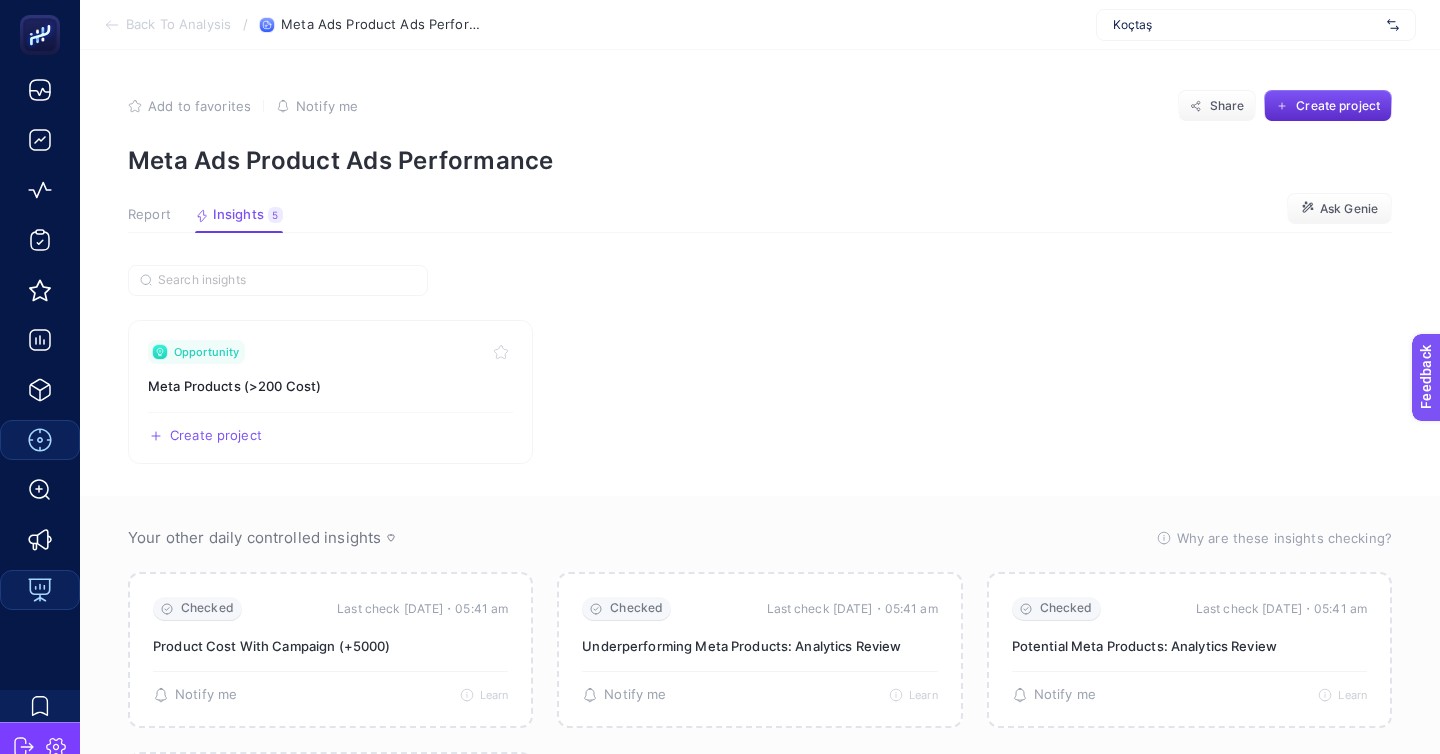 click on "Report" 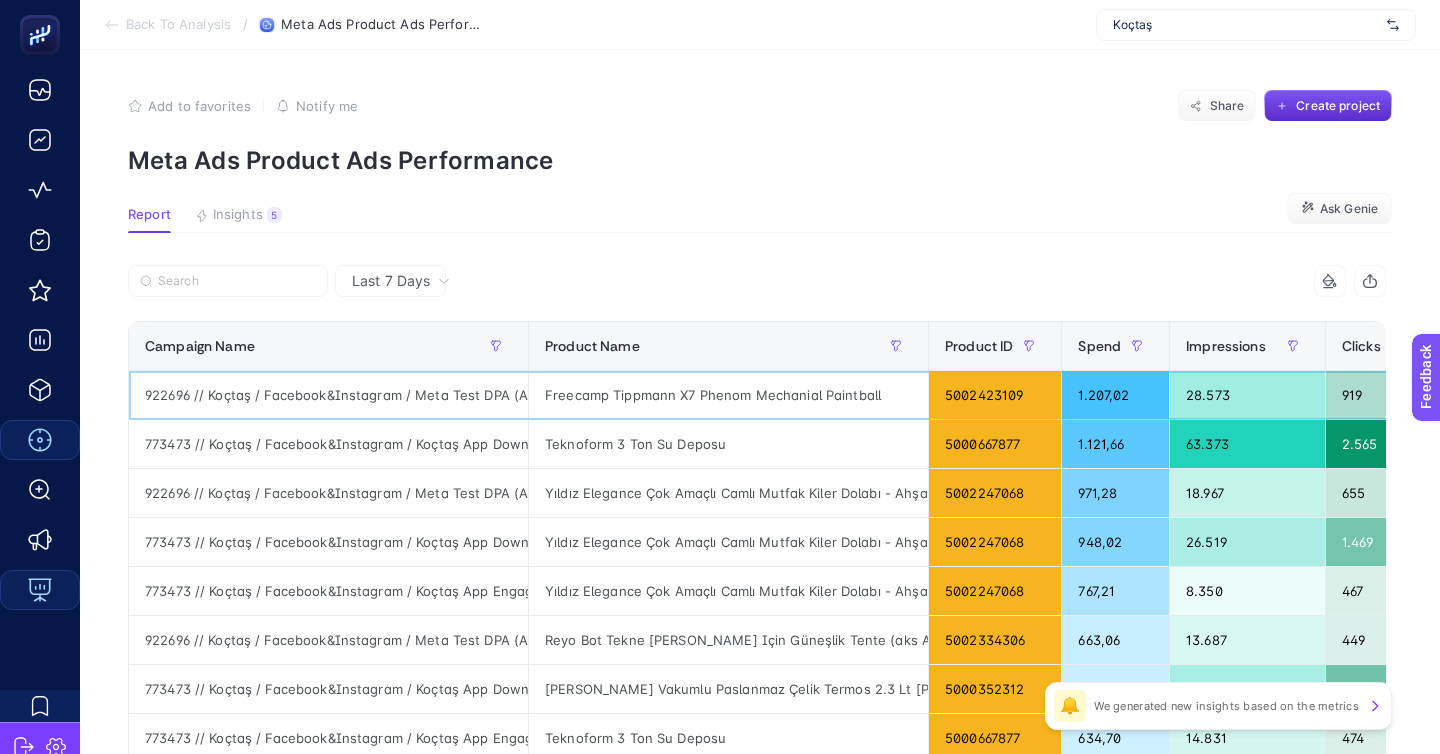 click on "Freecamp Tippmann X7 Phenom Mechanial Paintball" 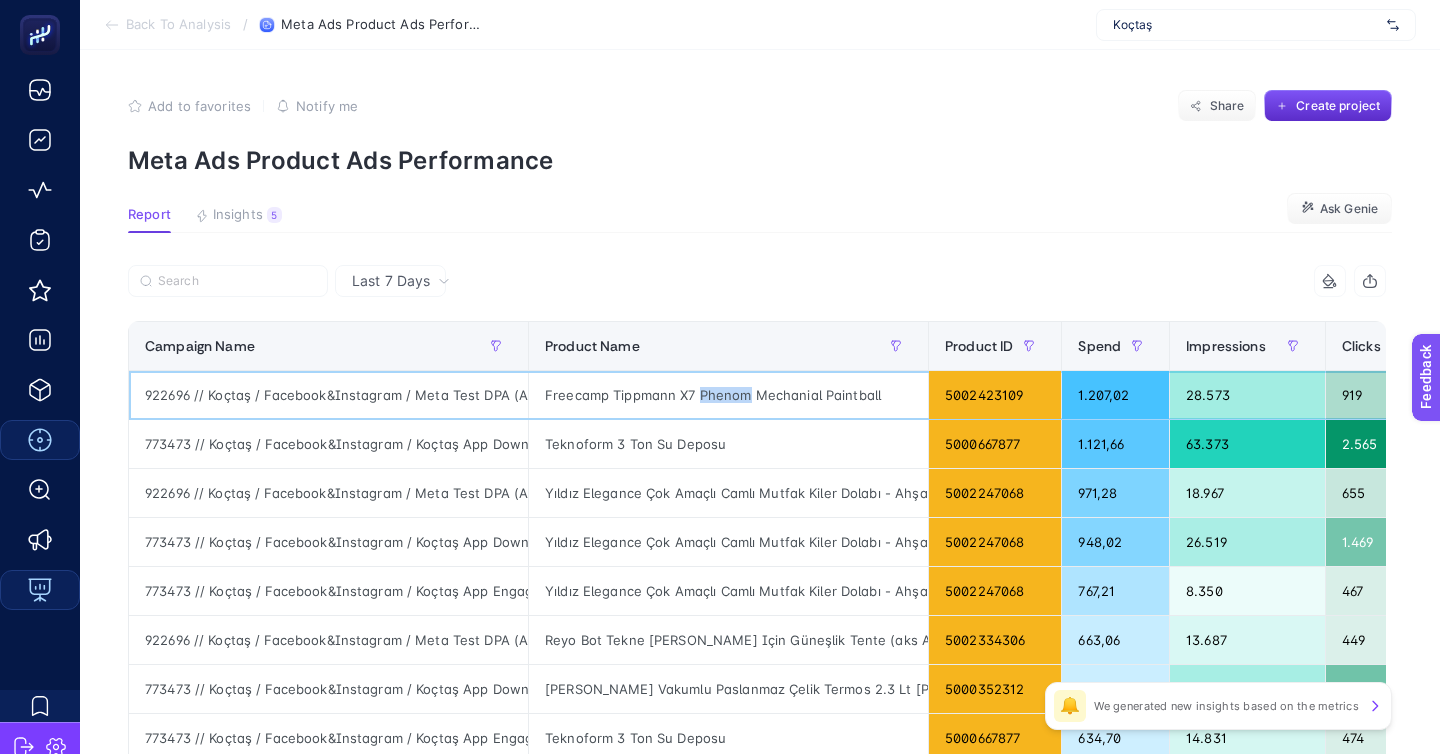 click on "Freecamp Tippmann X7 Phenom Mechanial Paintball" 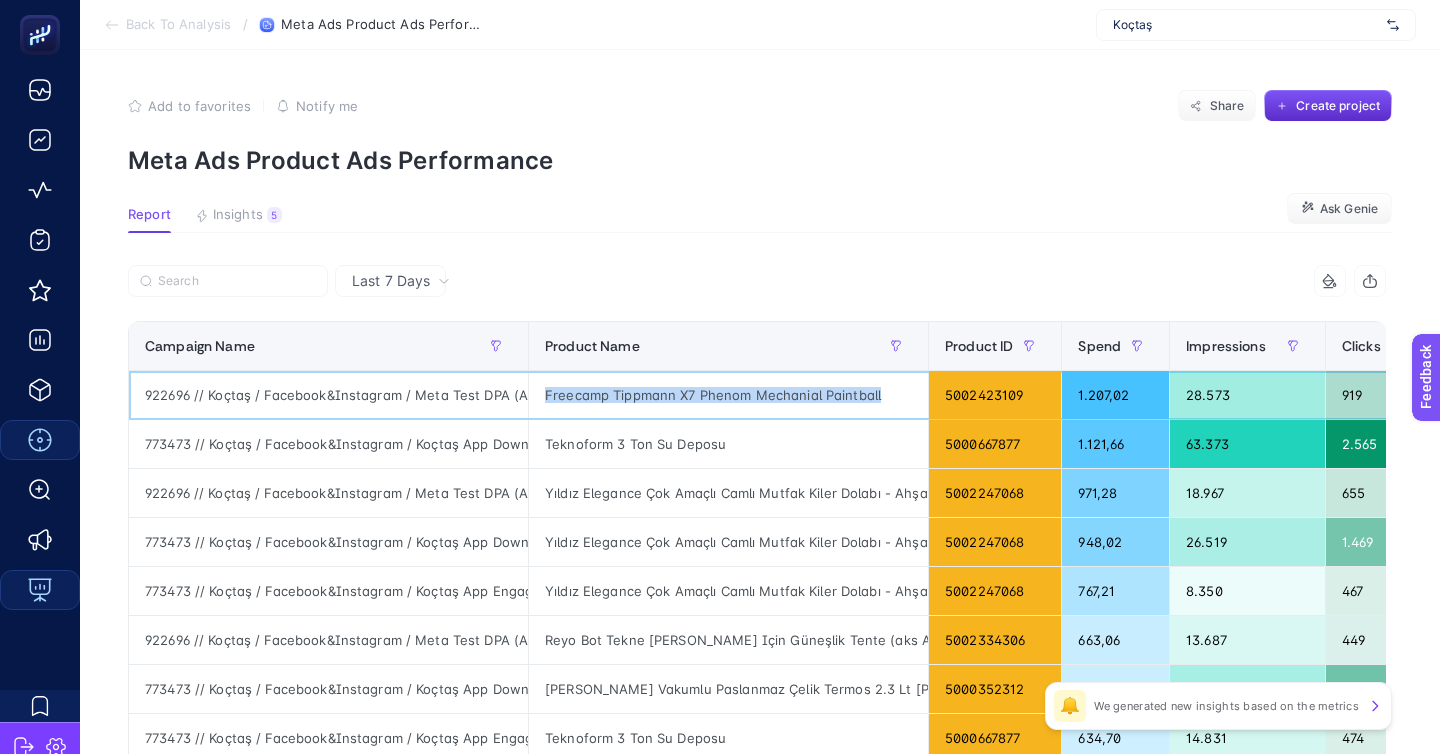 click on "Freecamp Tippmann X7 Phenom Mechanial Paintball" 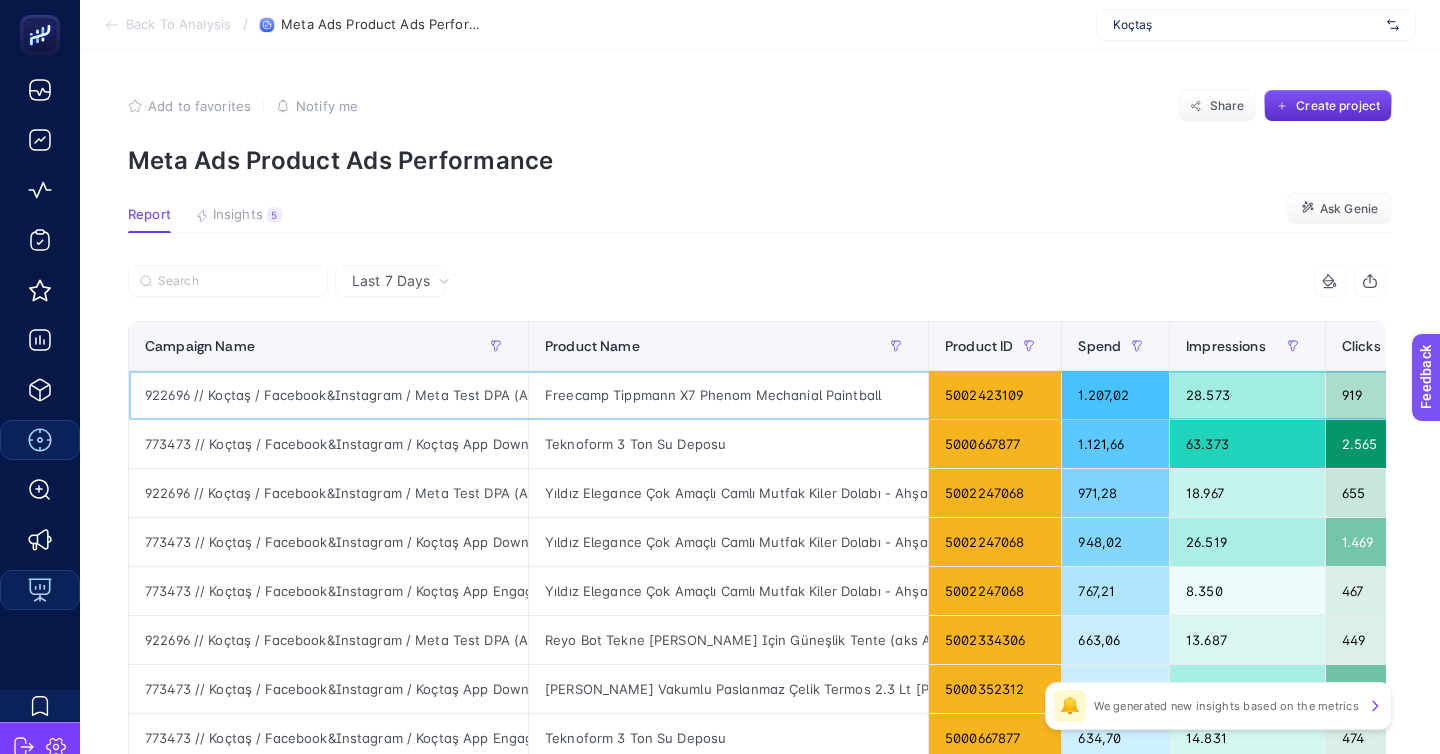 click on "Freecamp Tippmann X7 Phenom Mechanial Paintball" 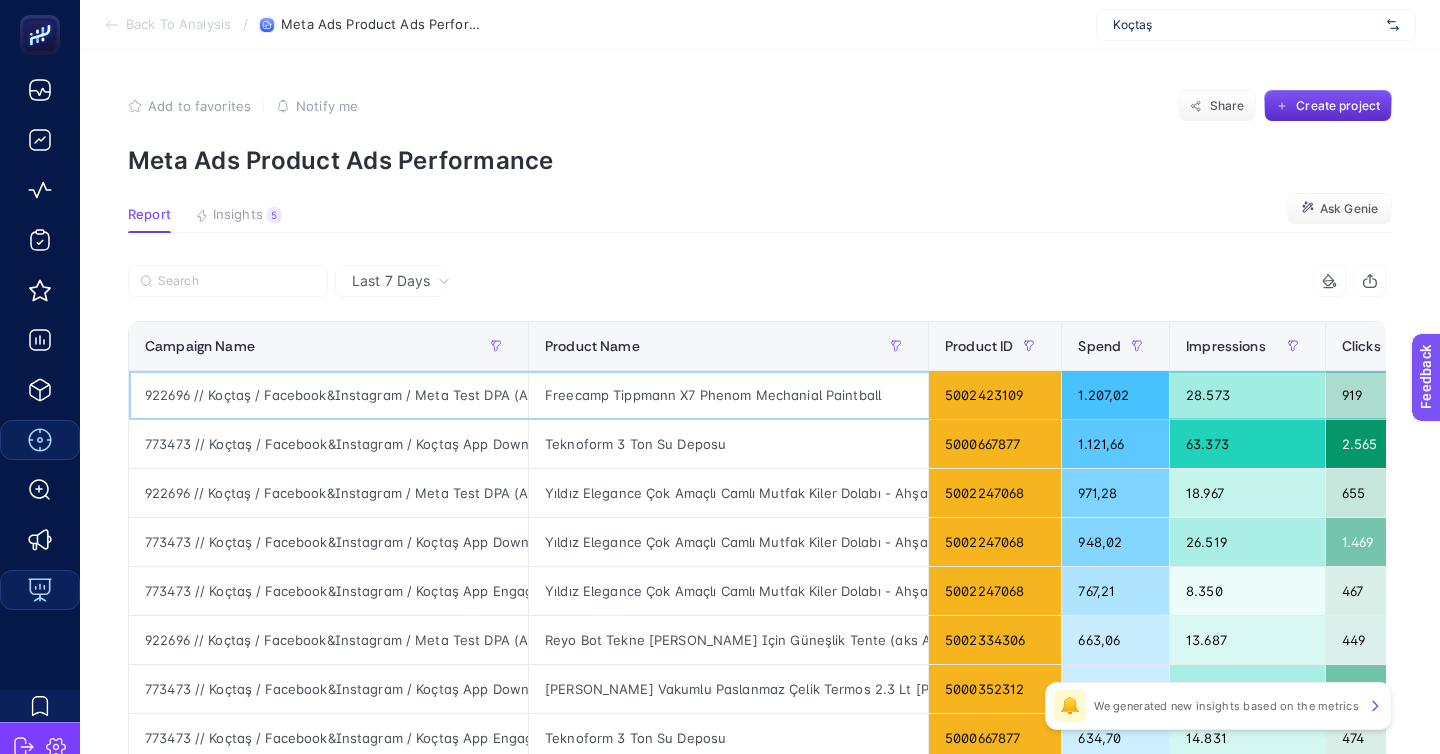 drag, startPoint x: 739, startPoint y: 339, endPoint x: 746, endPoint y: 353, distance: 15.652476 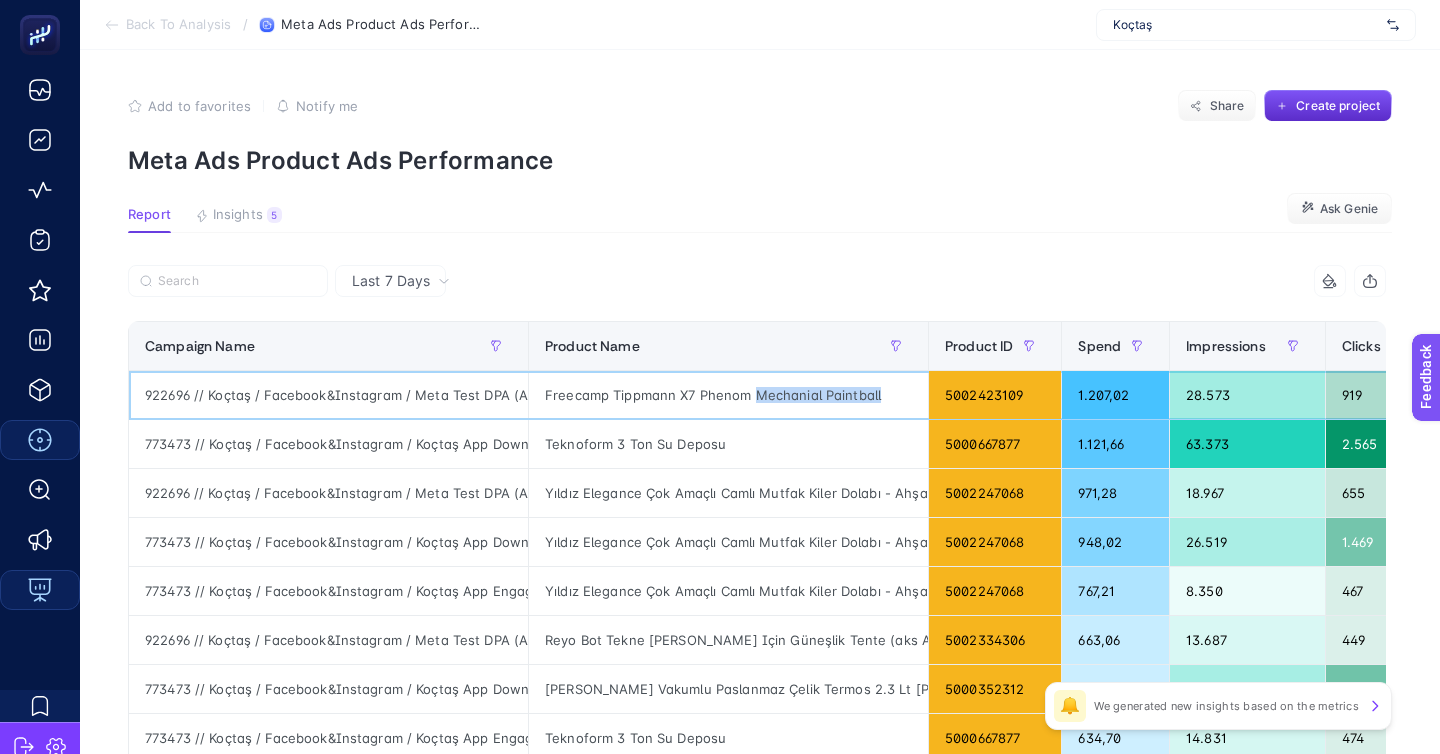 drag, startPoint x: 741, startPoint y: 341, endPoint x: 876, endPoint y: 345, distance: 135.05925 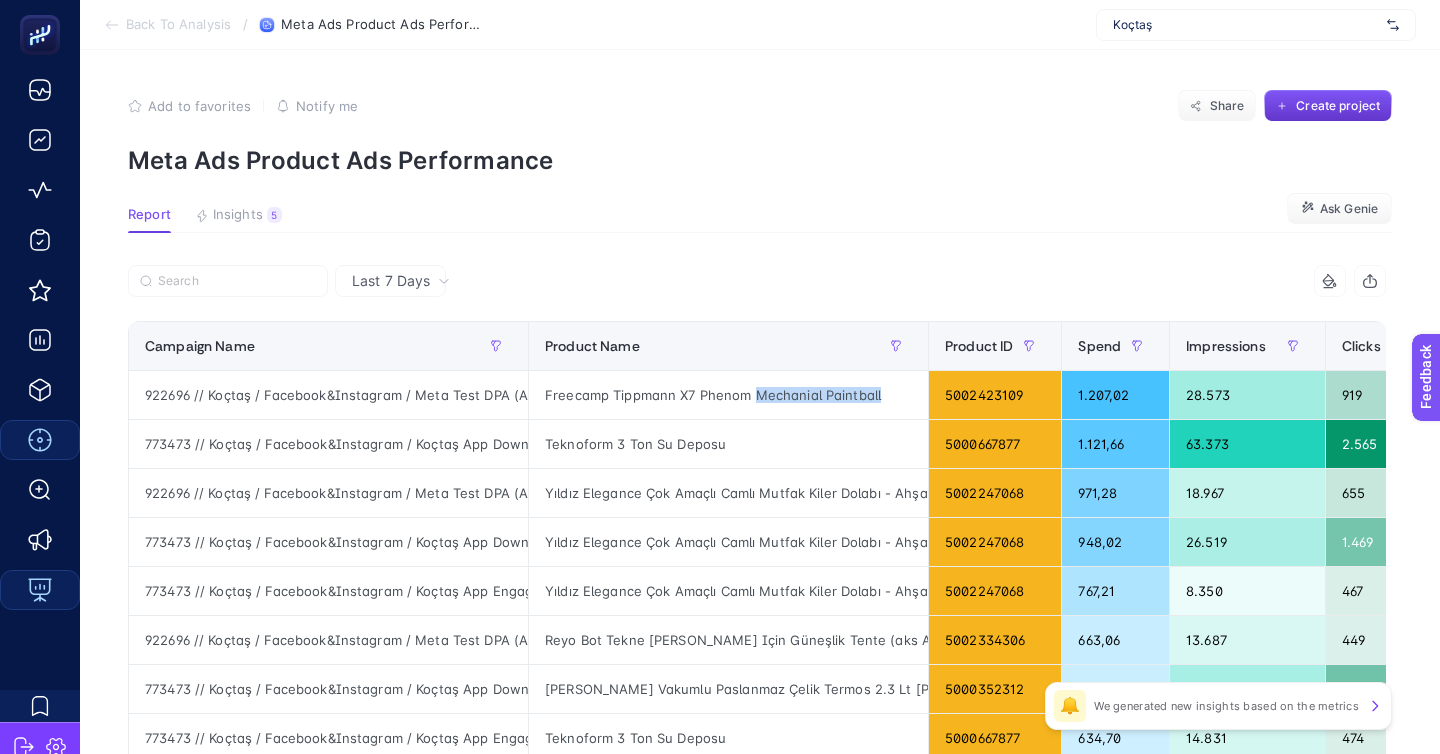 click on "Create project" at bounding box center [1328, 106] 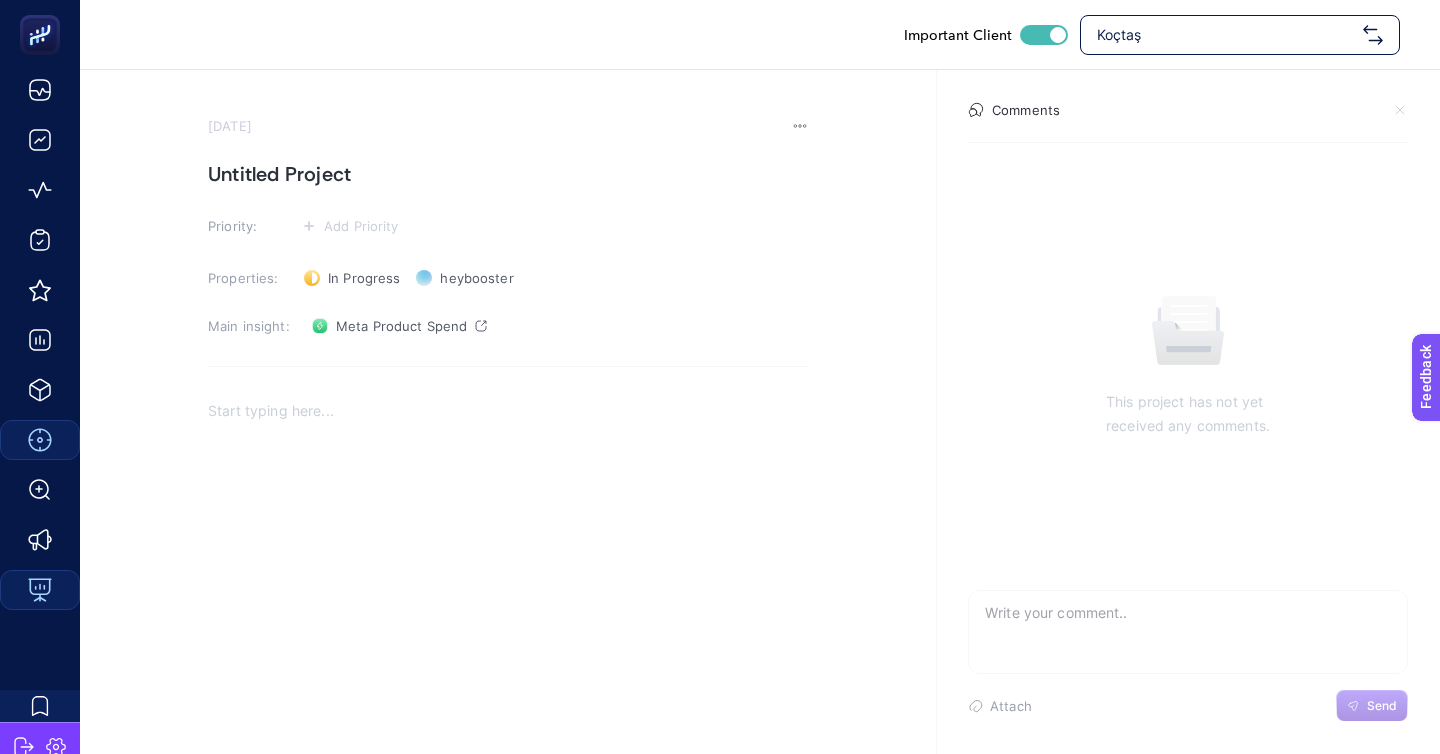 click on "Untitled Project" at bounding box center [508, 174] 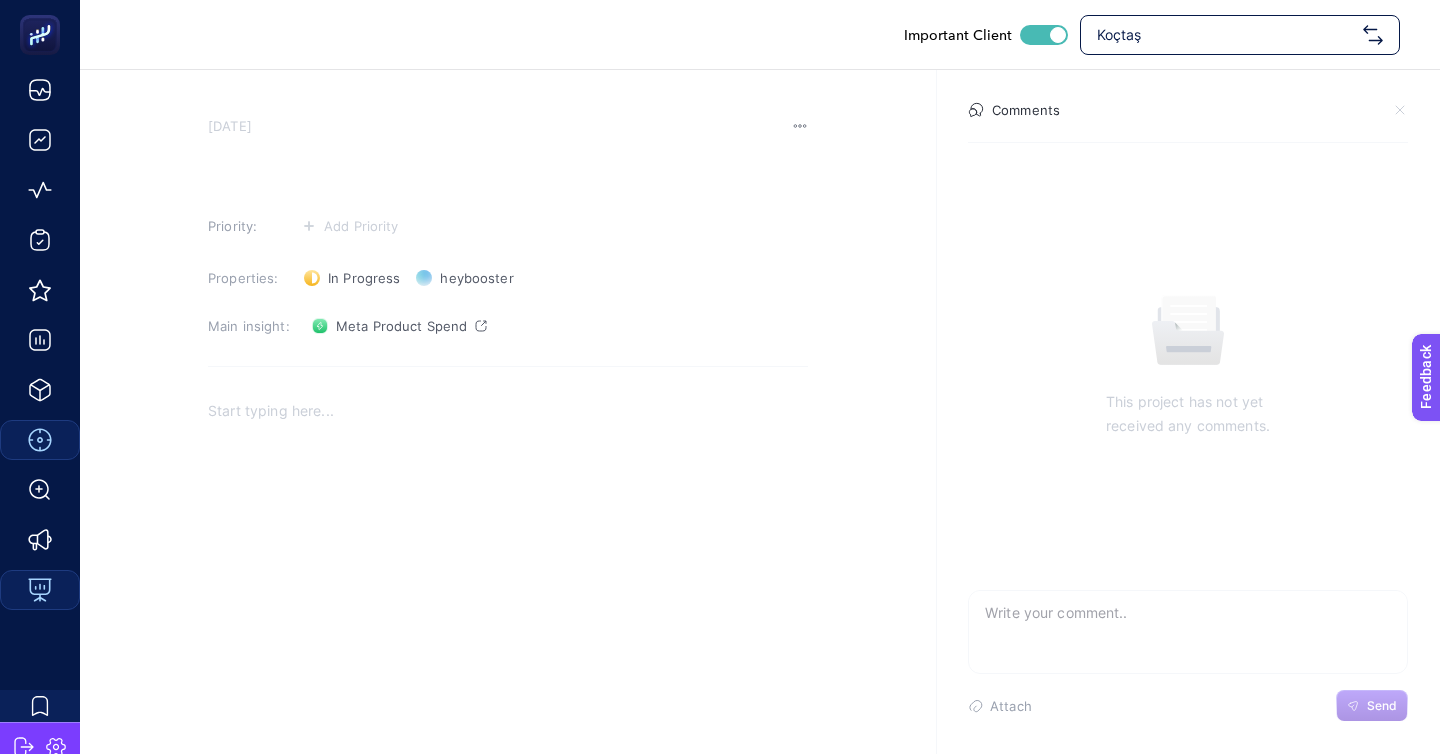 click at bounding box center [508, 174] 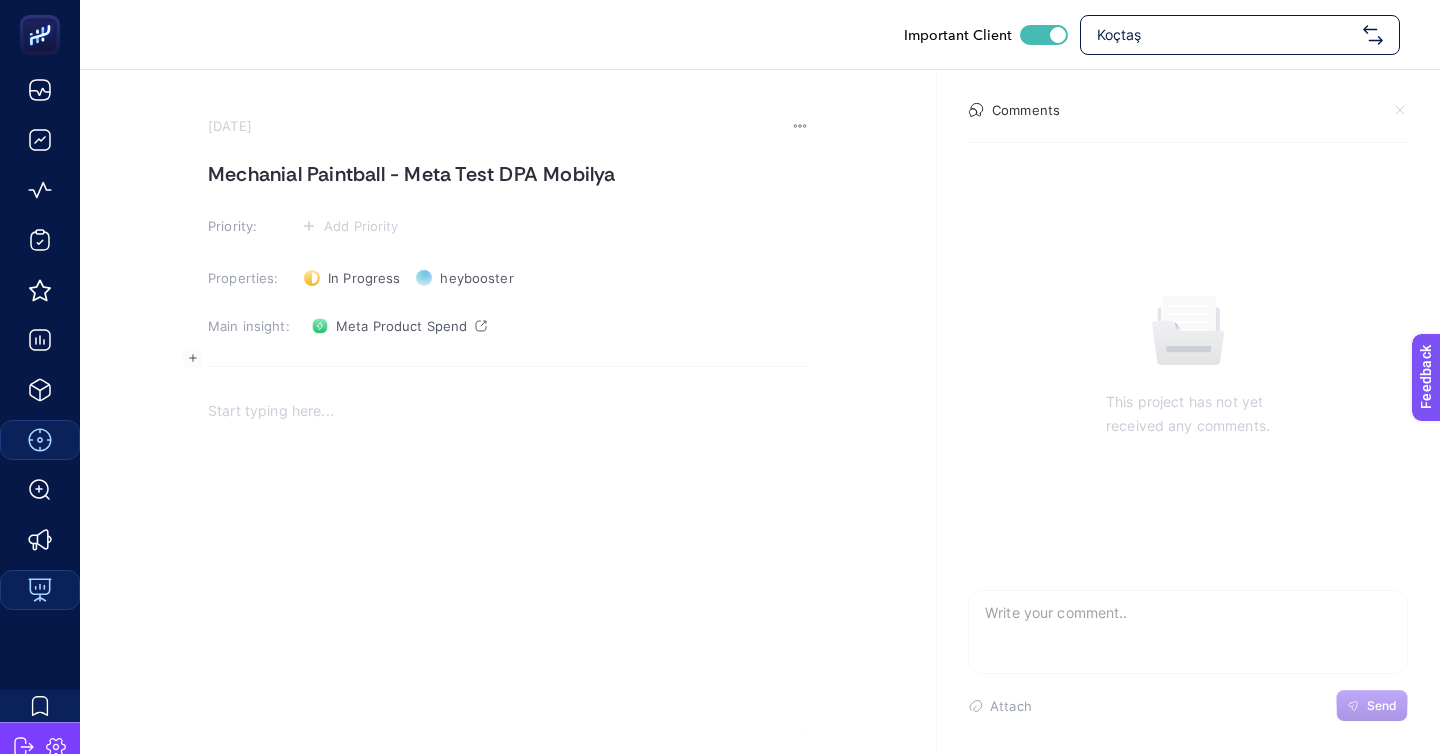 click at bounding box center (508, 586) 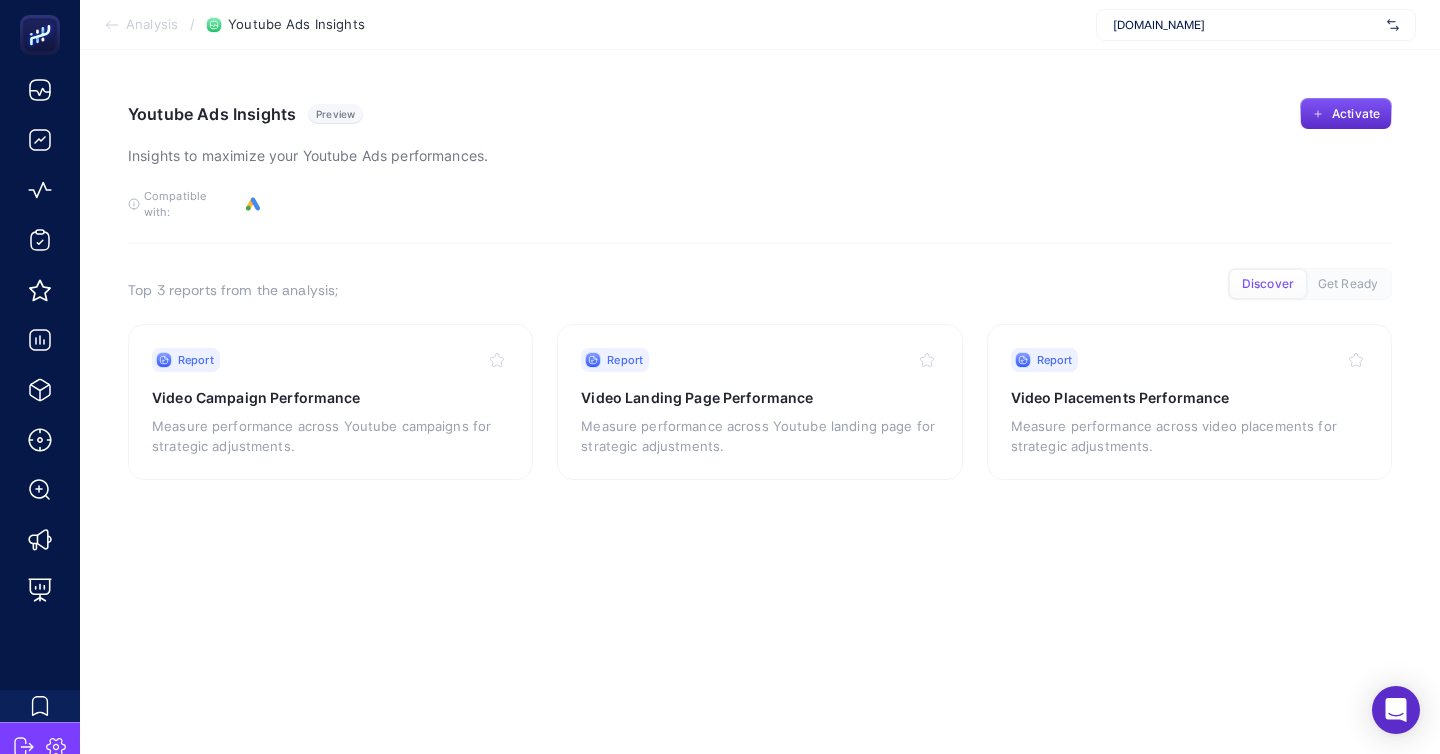 scroll, scrollTop: 0, scrollLeft: 0, axis: both 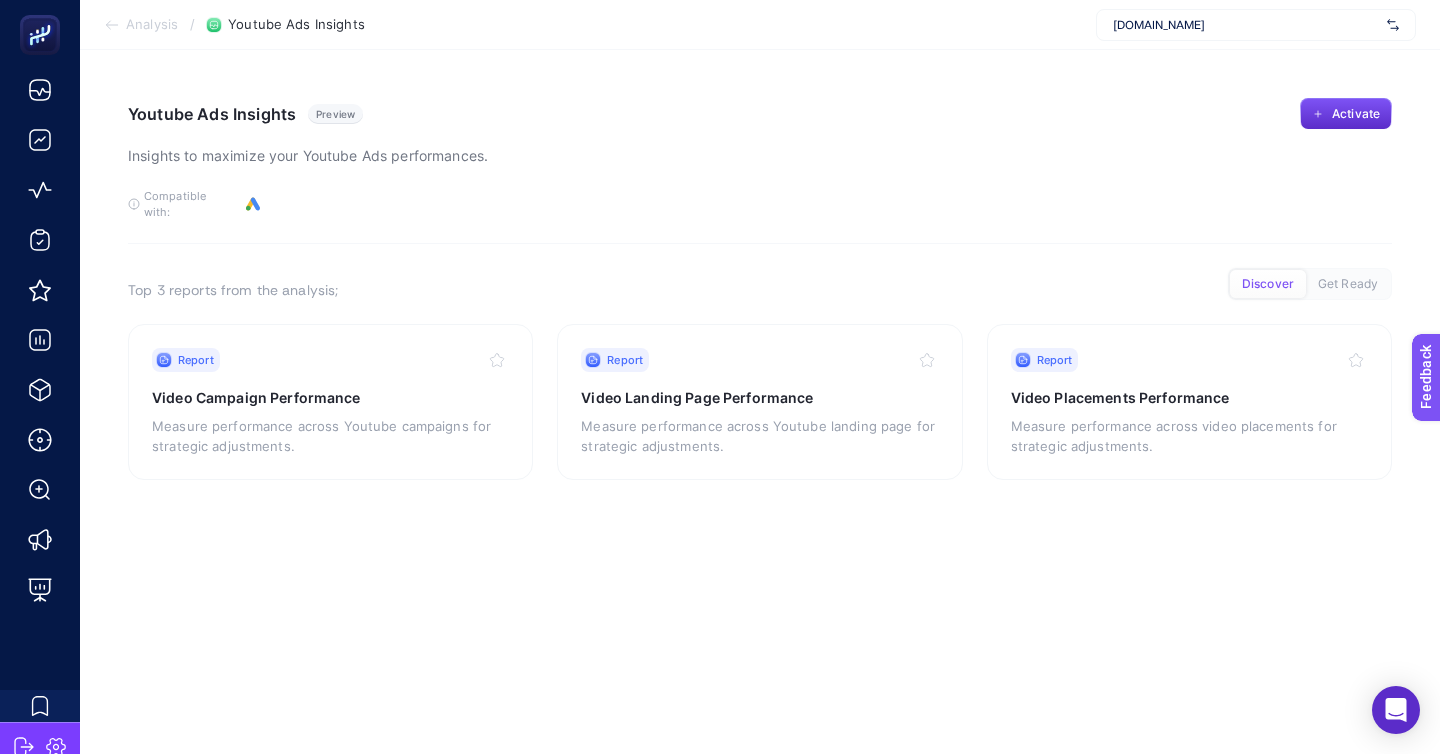 click on "[DOMAIN_NAME]" at bounding box center (1256, 25) 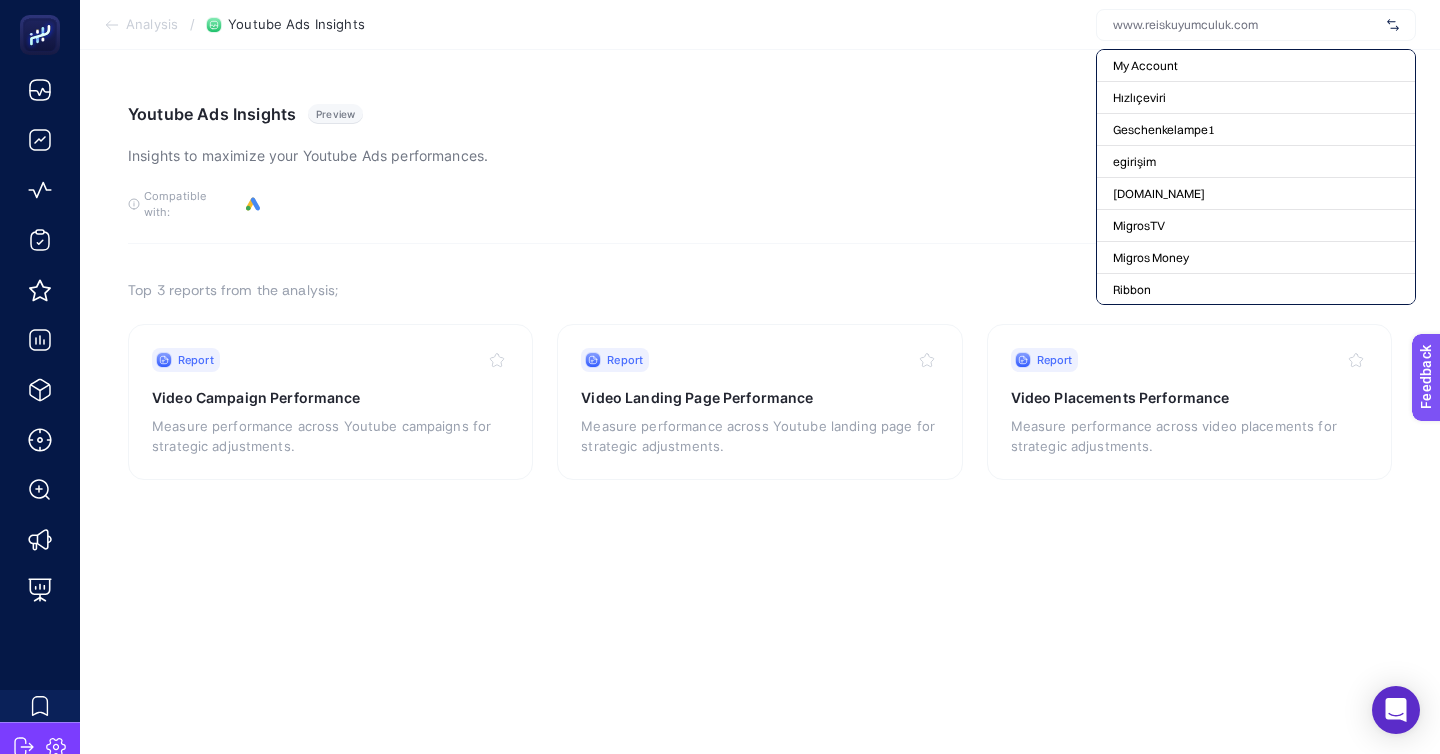 click on "Youtube Ads Insights Preview Insights to maximize your Youtube Ads performances. Activate  To get quality results from this analysis, we recommend that you do all the necessary and optional. However, you can also activate your analysis by connecting only the necessary ones.   Compatible with:   Connect Google Ads" at bounding box center [760, 171] 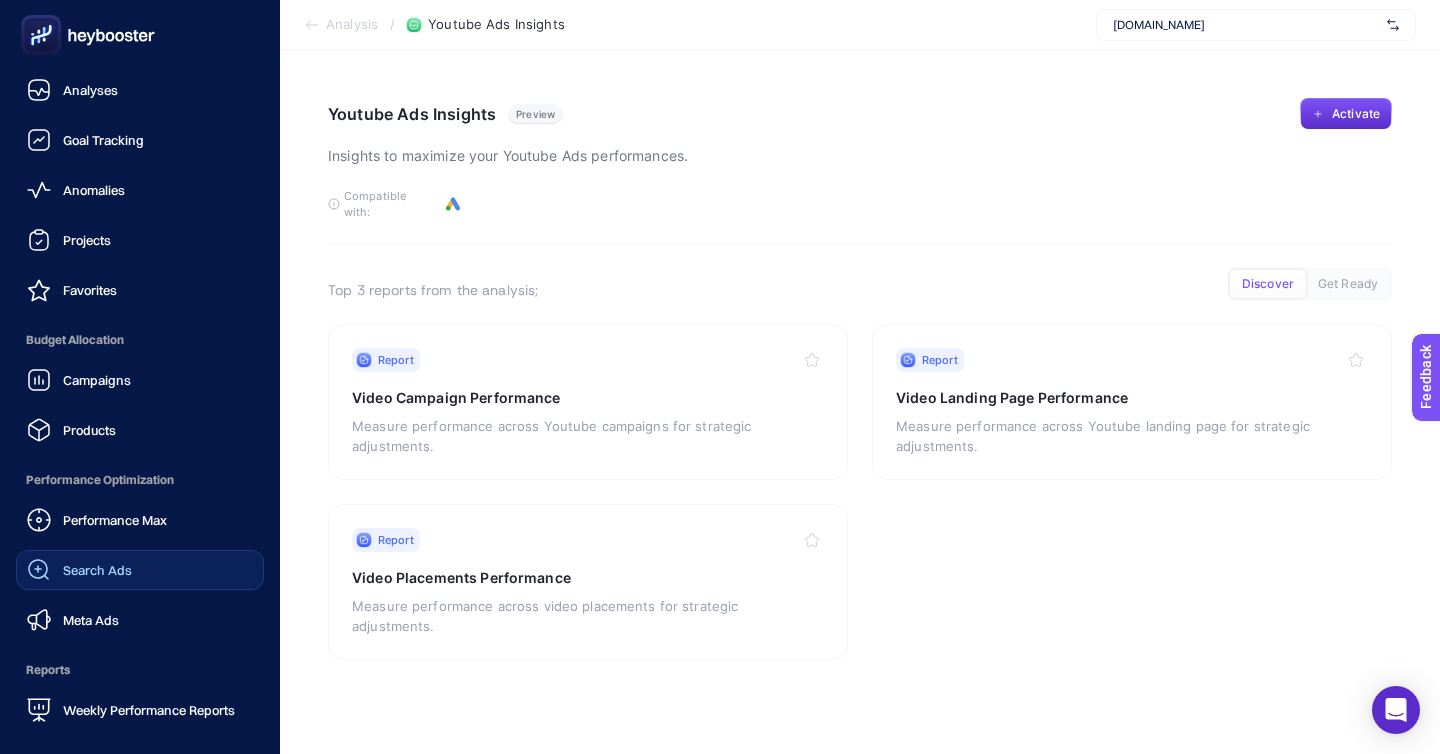 click on "Search Ads" 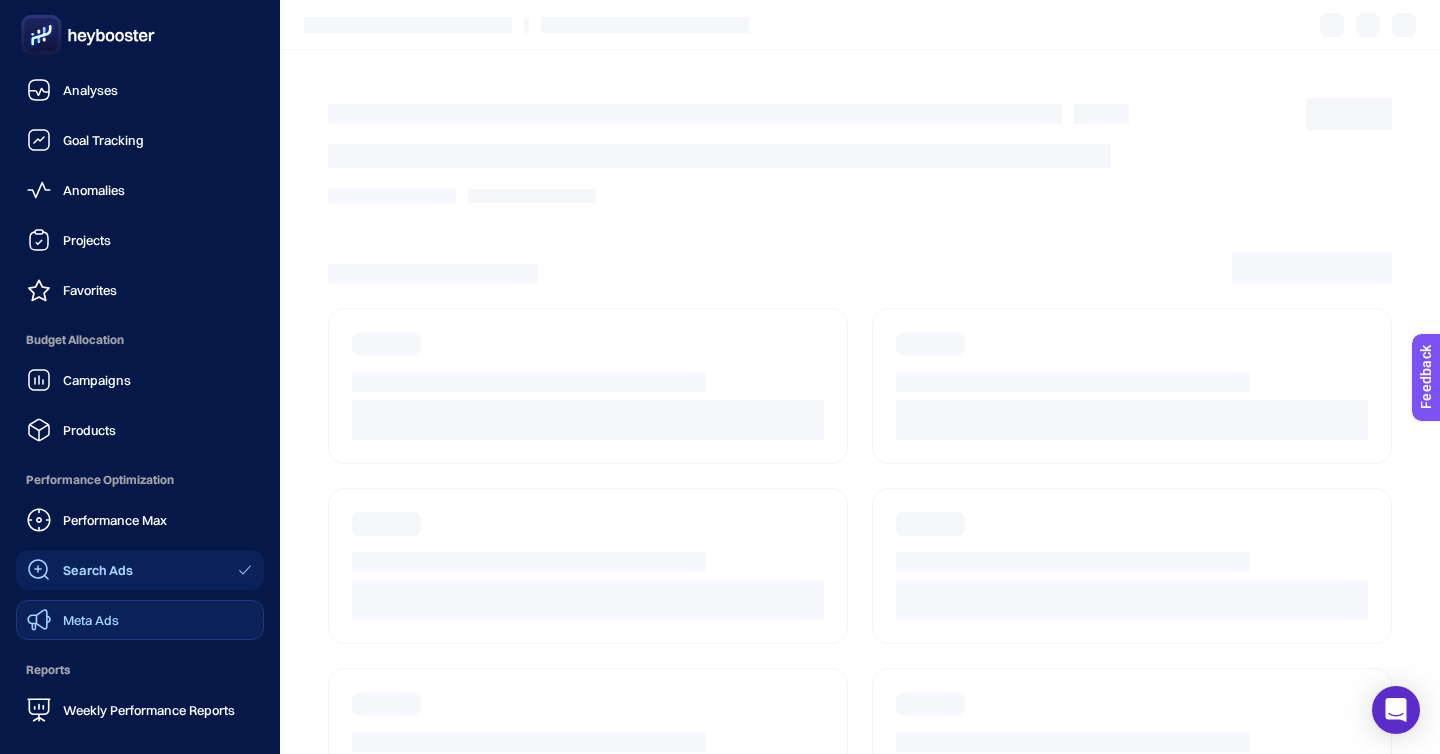 click on "Meta Ads" 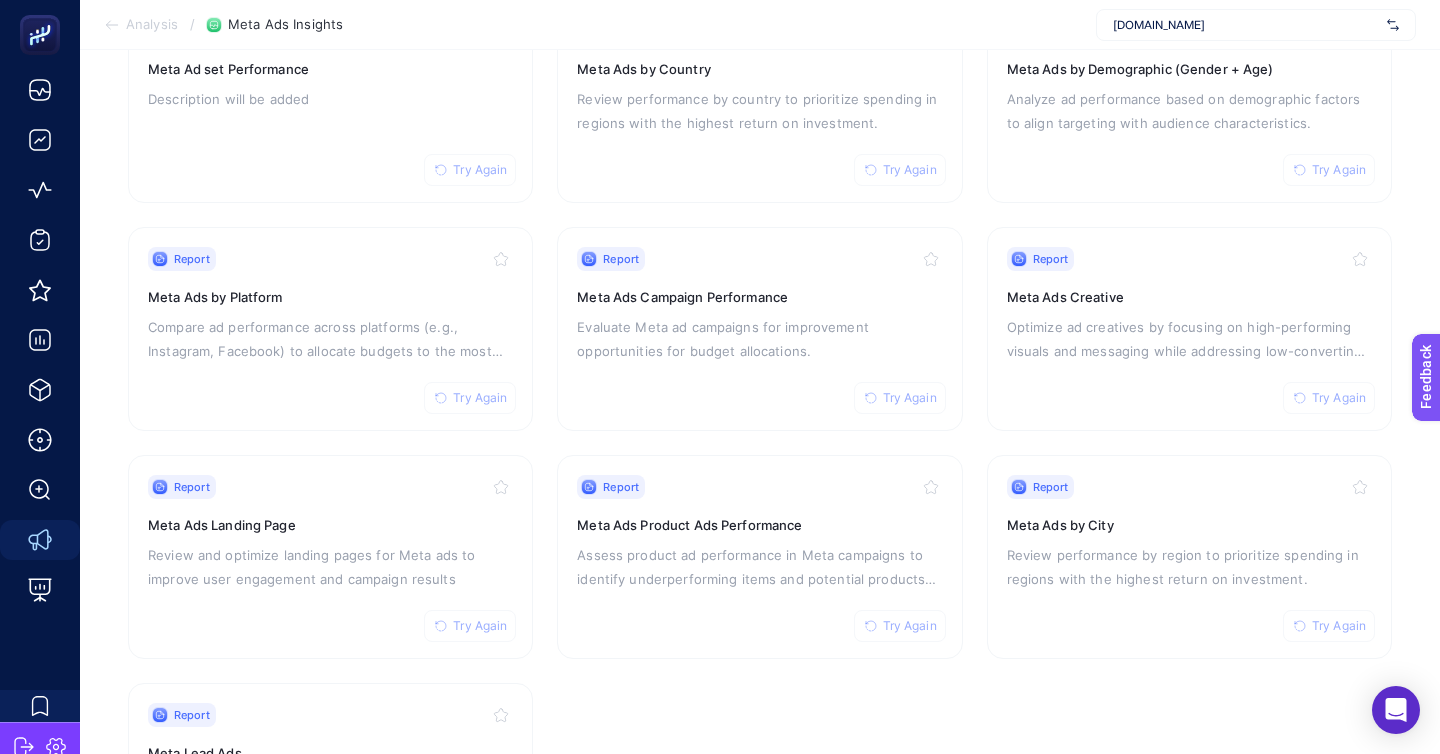 scroll, scrollTop: 396, scrollLeft: 0, axis: vertical 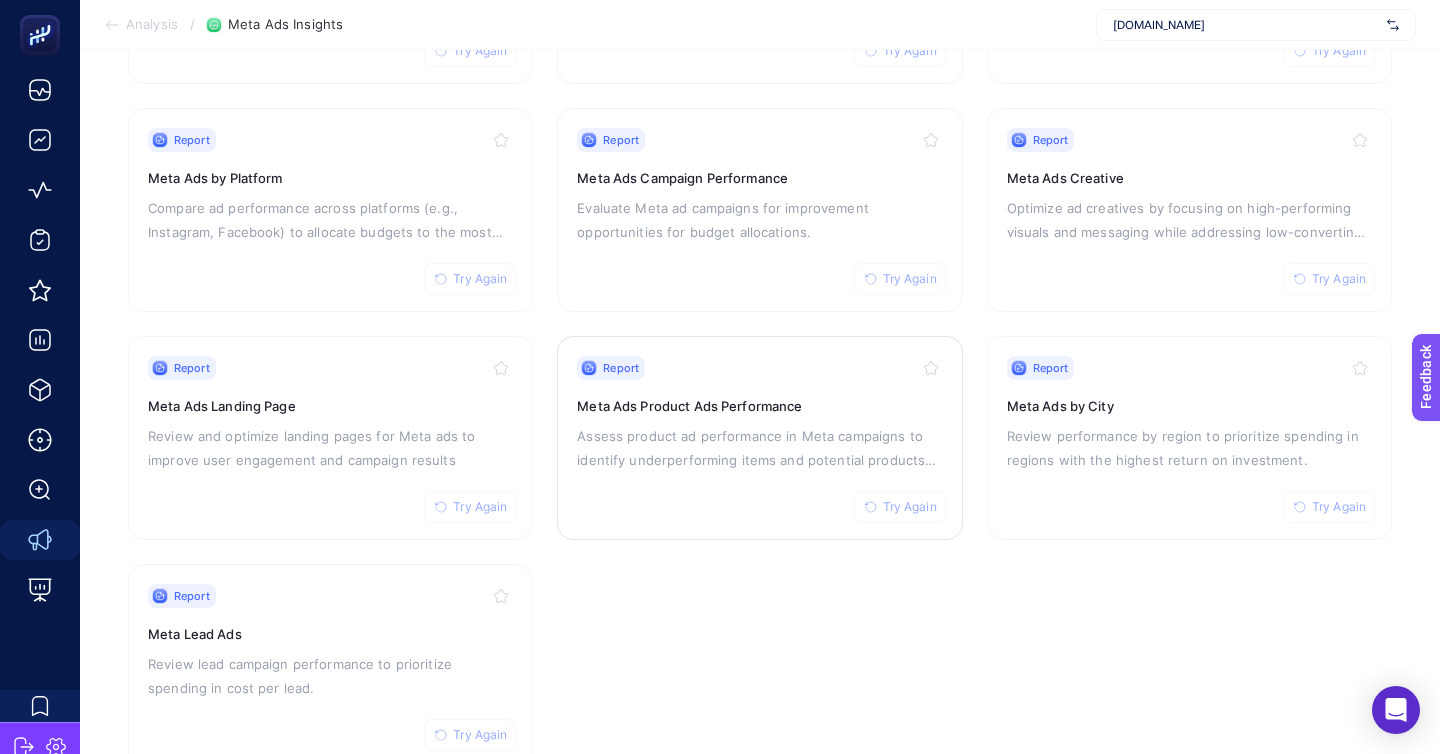 click on "Assess product ad performance in Meta campaigns to identify underperforming items and potential products for promotion." at bounding box center [759, 448] 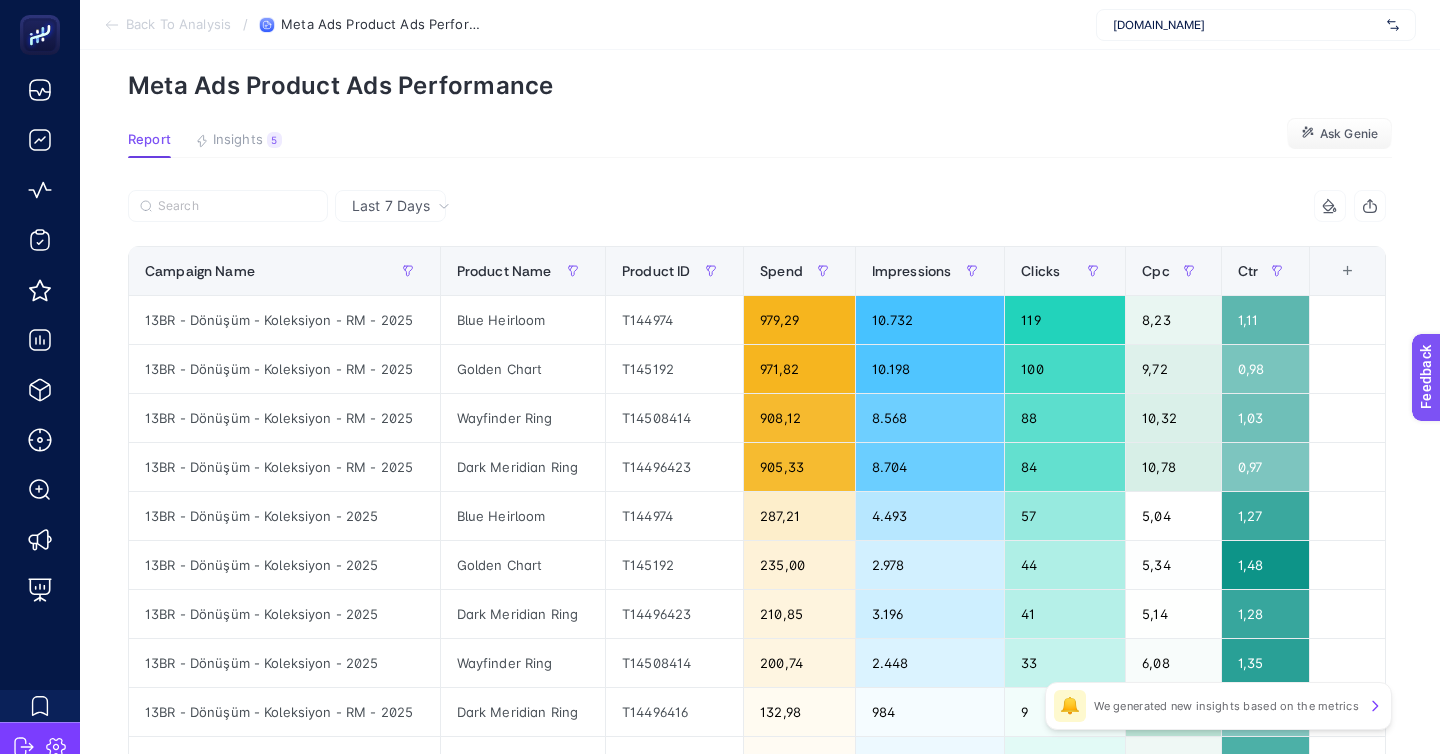scroll, scrollTop: 78, scrollLeft: 0, axis: vertical 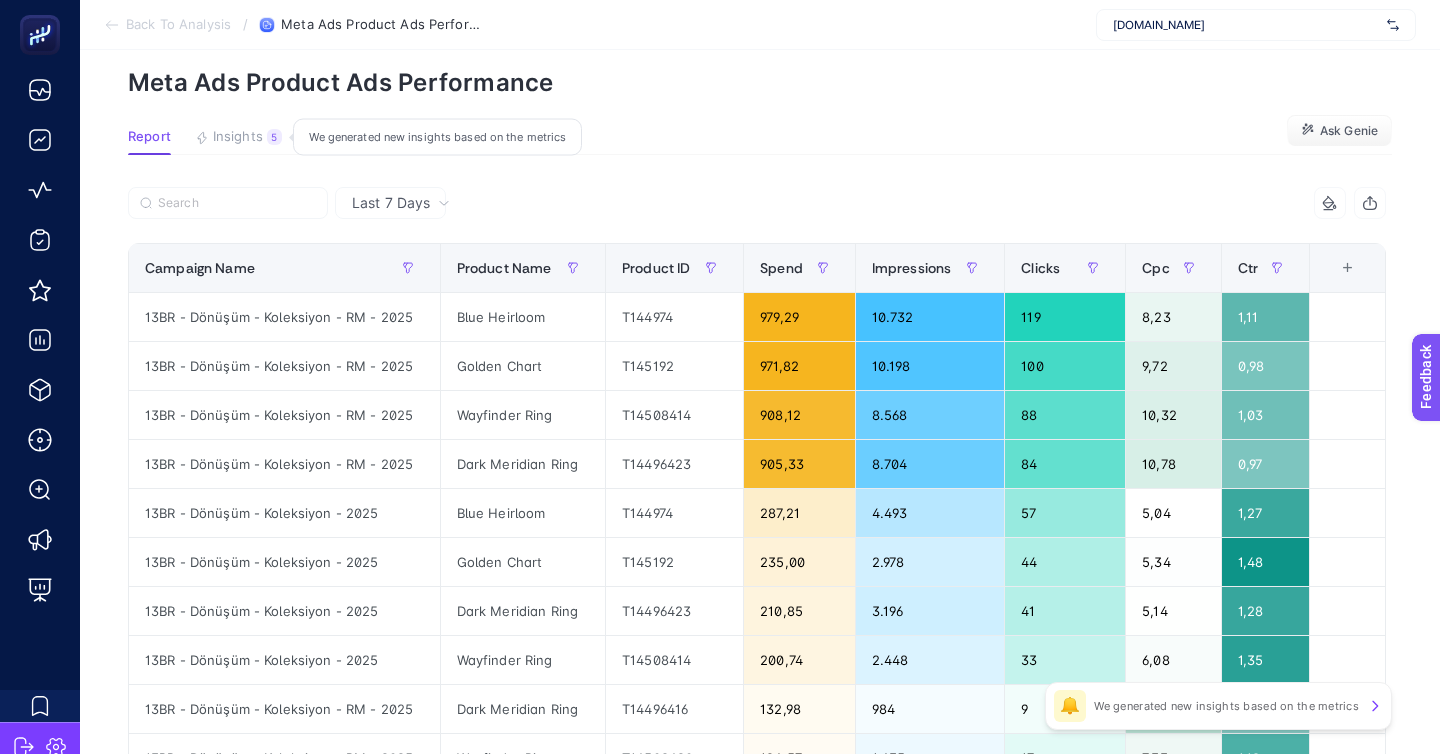 click on "Insights" at bounding box center [238, 137] 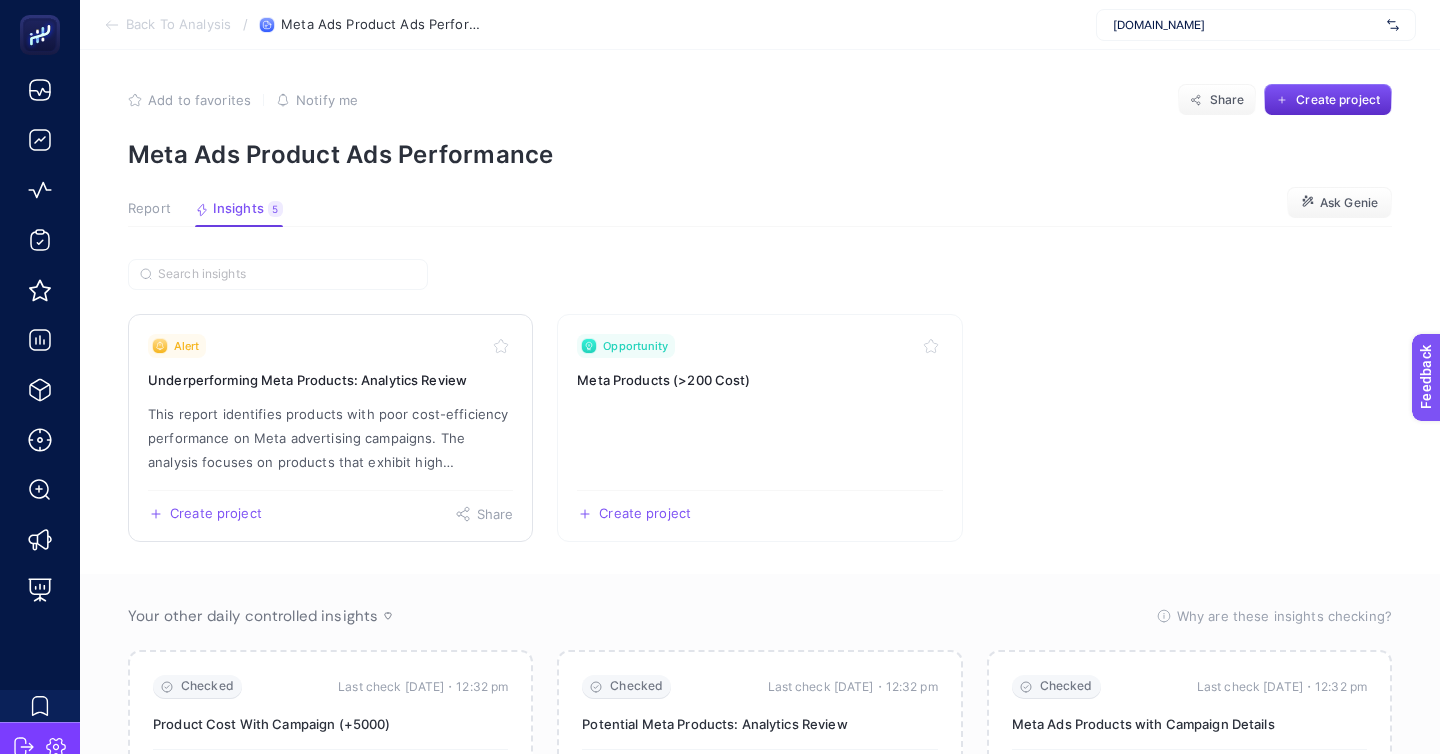 click on "Alert Underperforming Meta Products: Analytics Review This report identifies products with poor cost-efficiency performance on Meta advertising campaigns. The analysis focuses on products that exhibit high advertising costs (Meta cost and CPC - Cost Per Click) while generating disproportionately low overall purchase values.  Create project   Share" 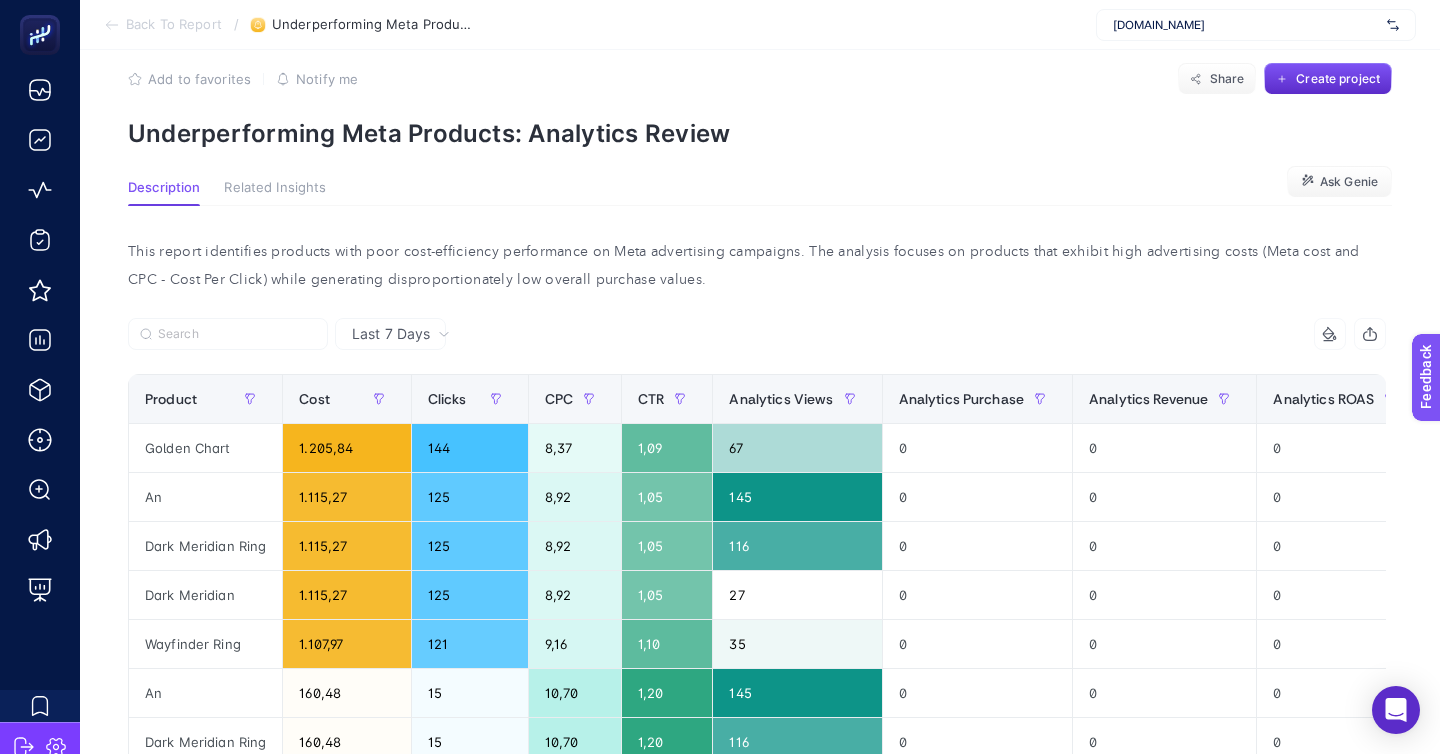 scroll, scrollTop: 0, scrollLeft: 0, axis: both 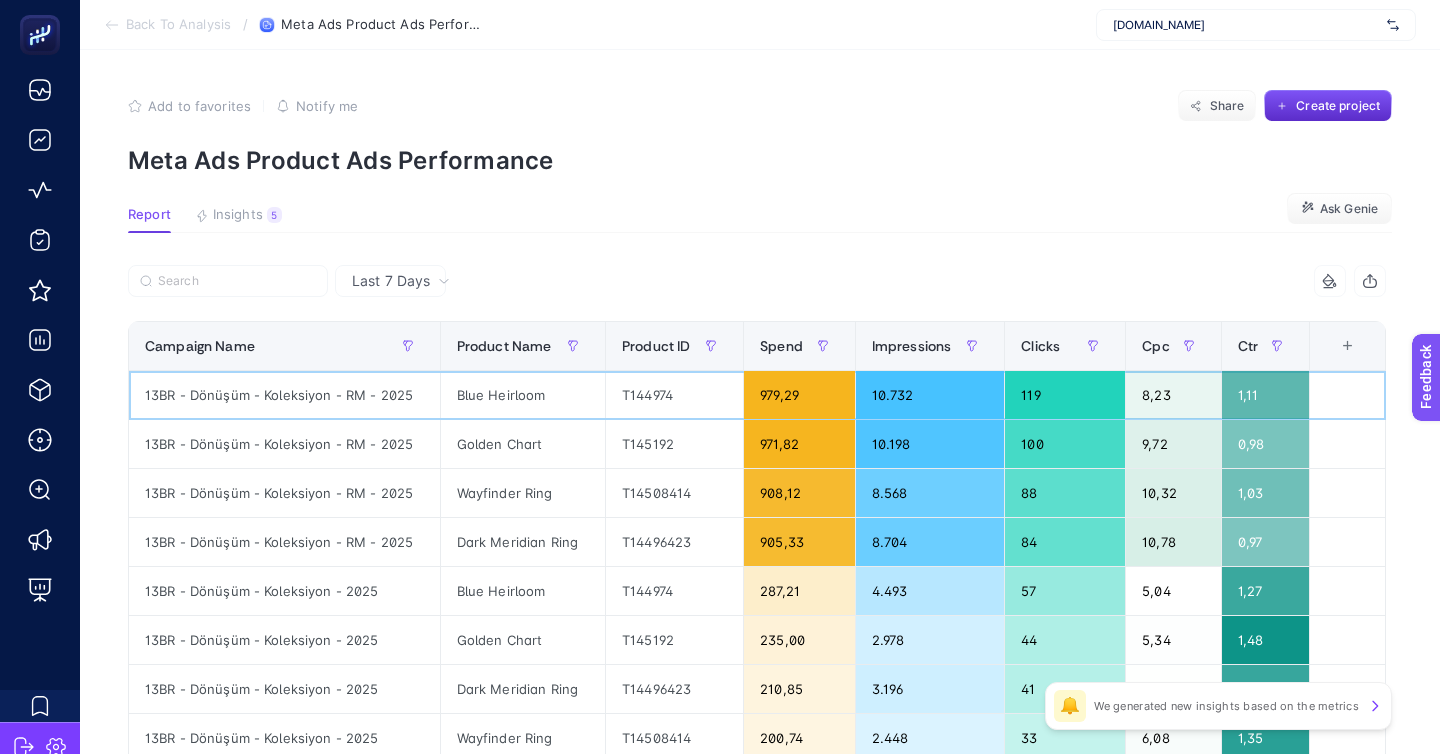 click on "13BR - Dönüşüm - Koleksiyon - RM - 2025" 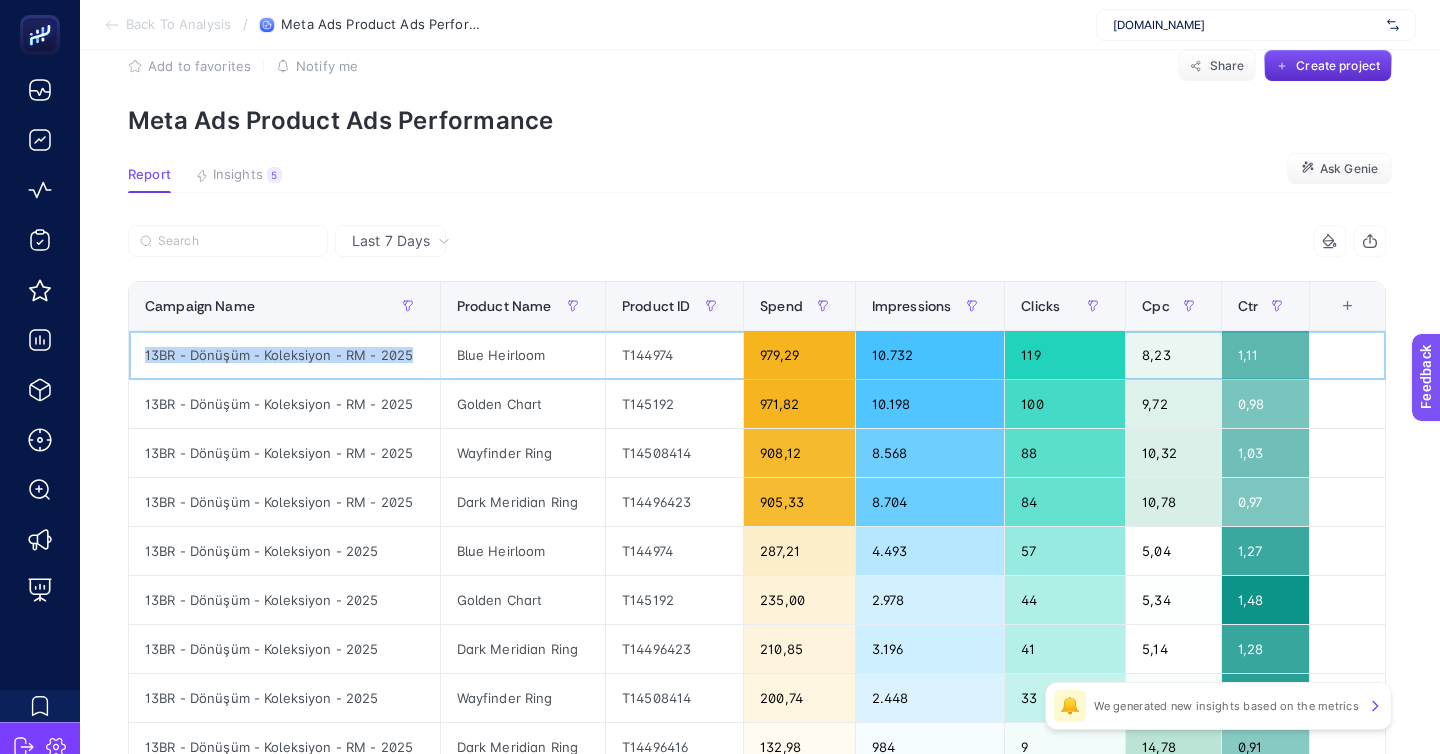 scroll, scrollTop: 49, scrollLeft: 0, axis: vertical 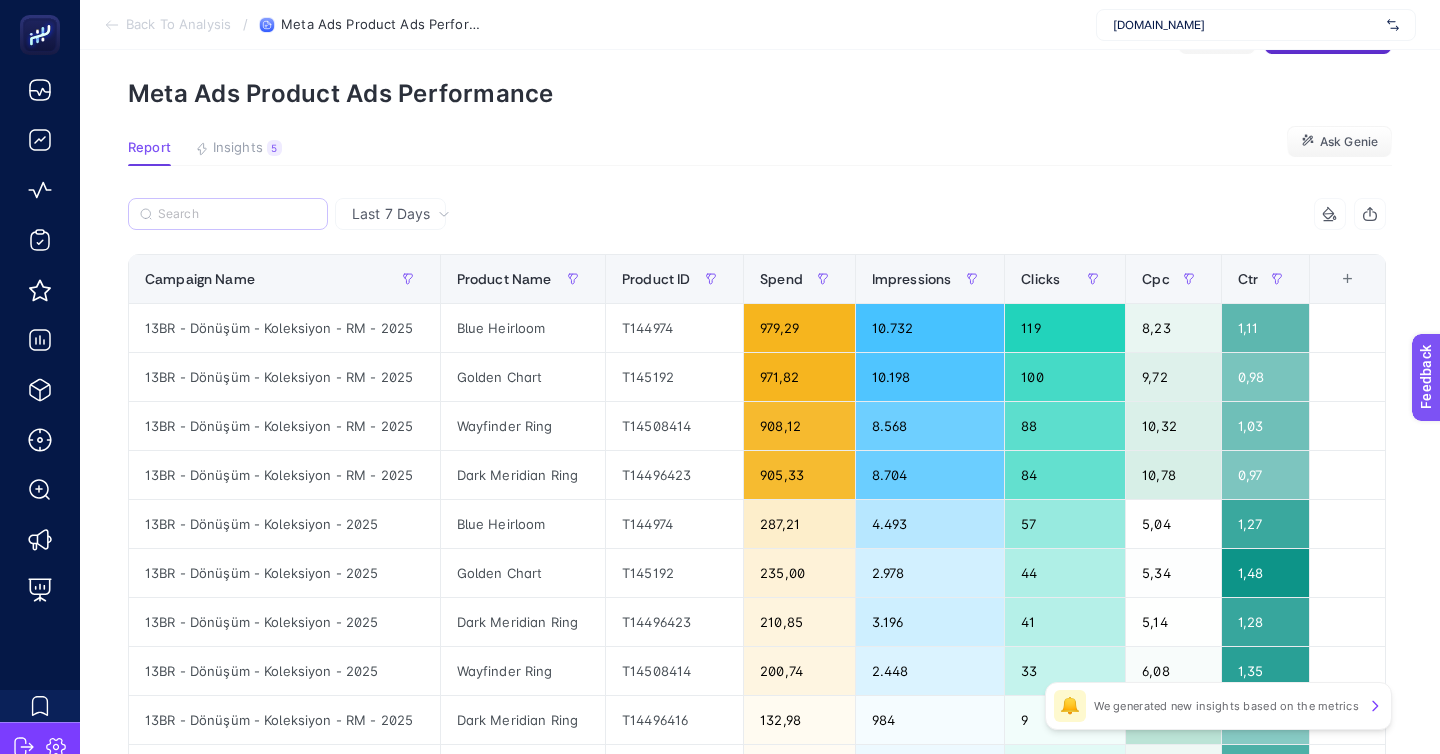 click at bounding box center (228, 214) 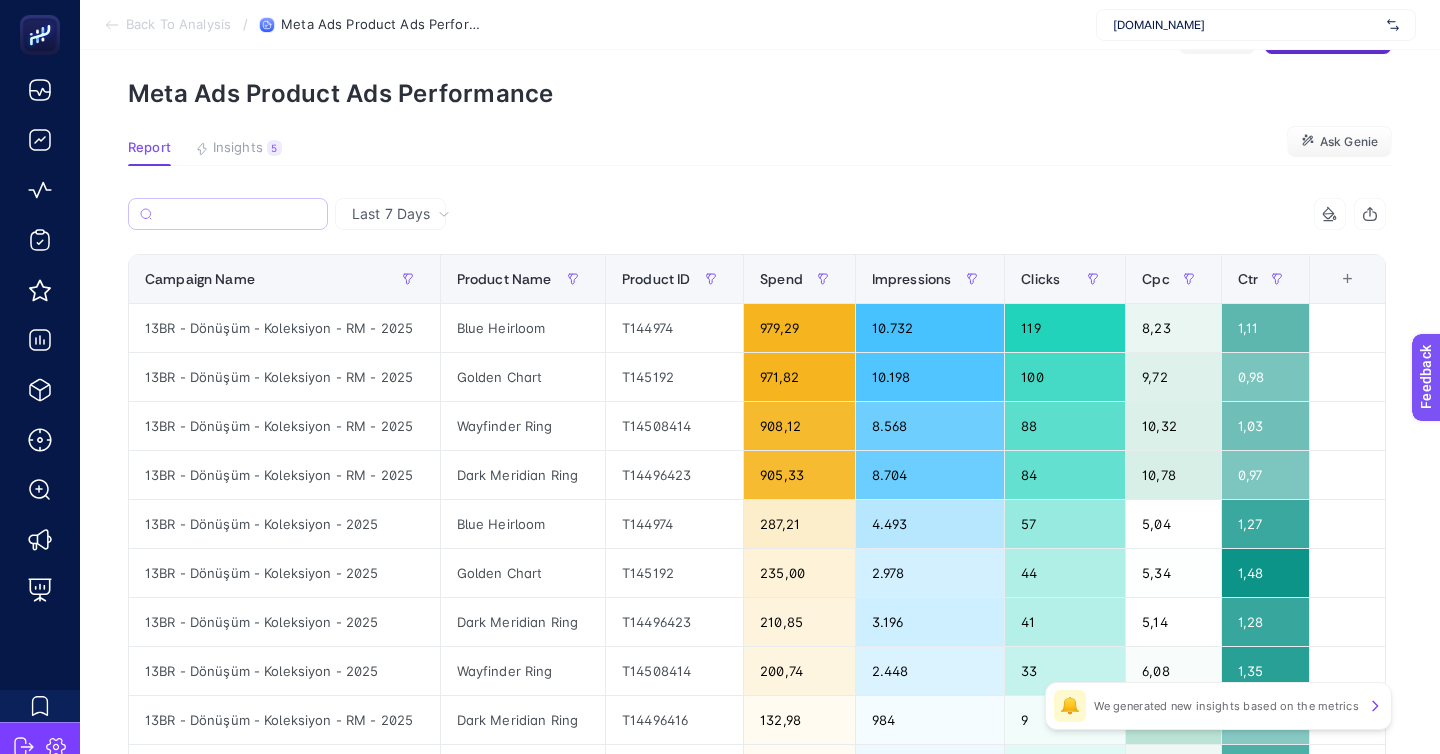 click at bounding box center [228, 214] 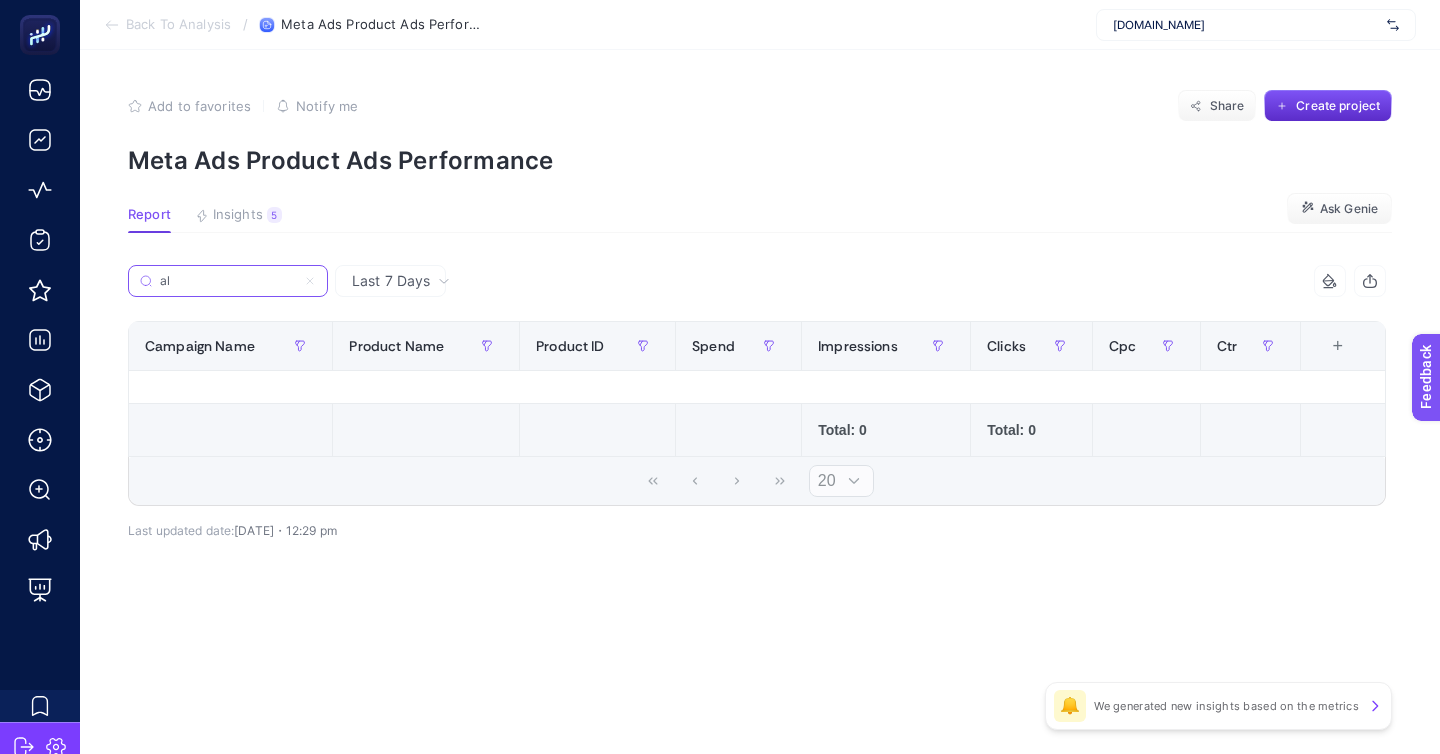 scroll, scrollTop: 0, scrollLeft: 0, axis: both 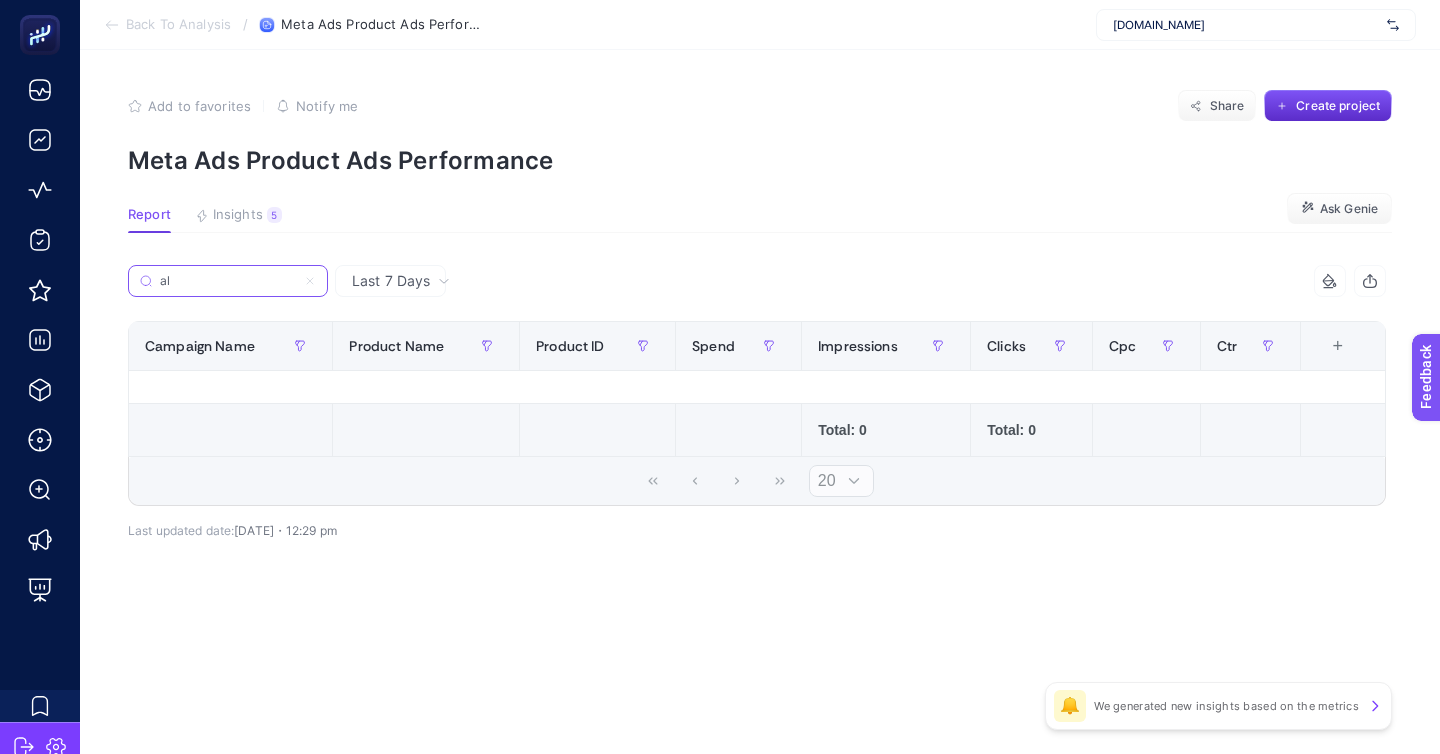 type on "a" 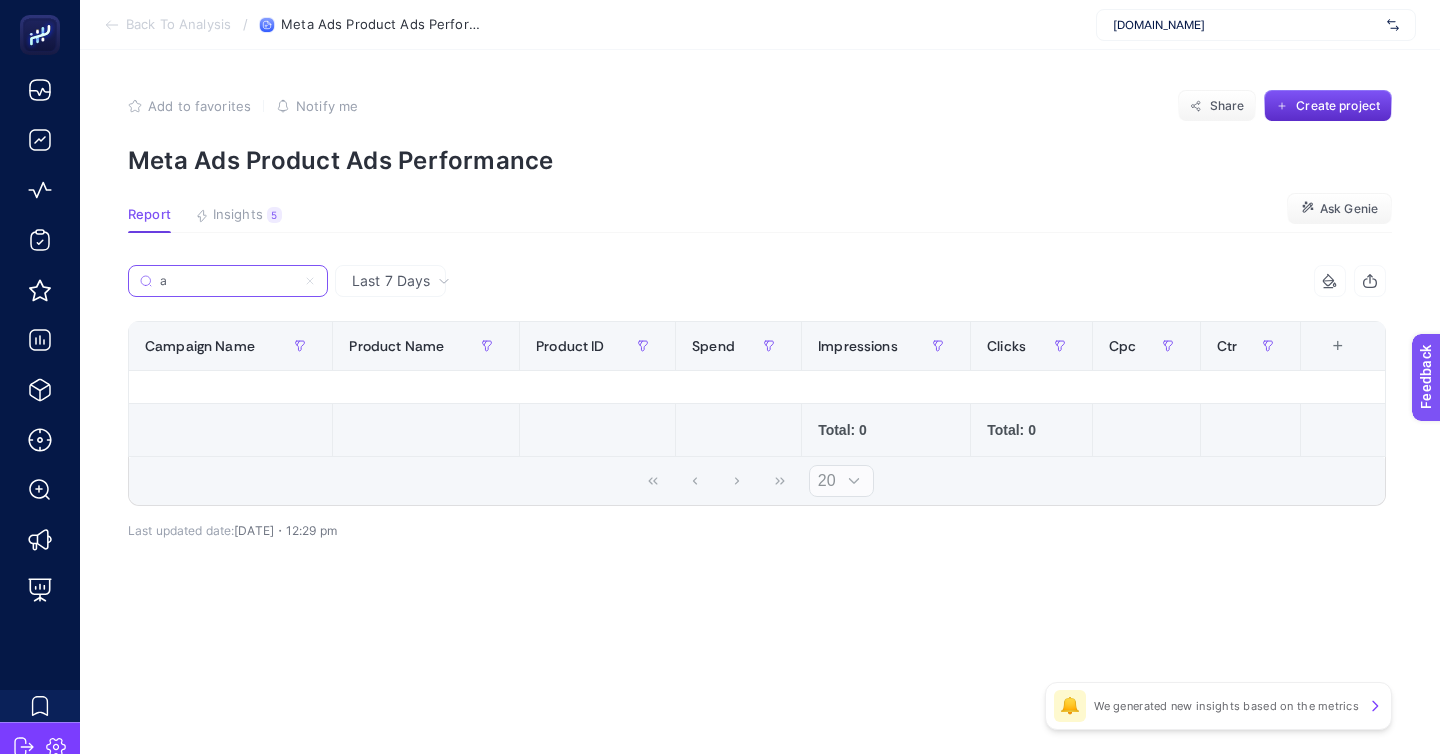 type 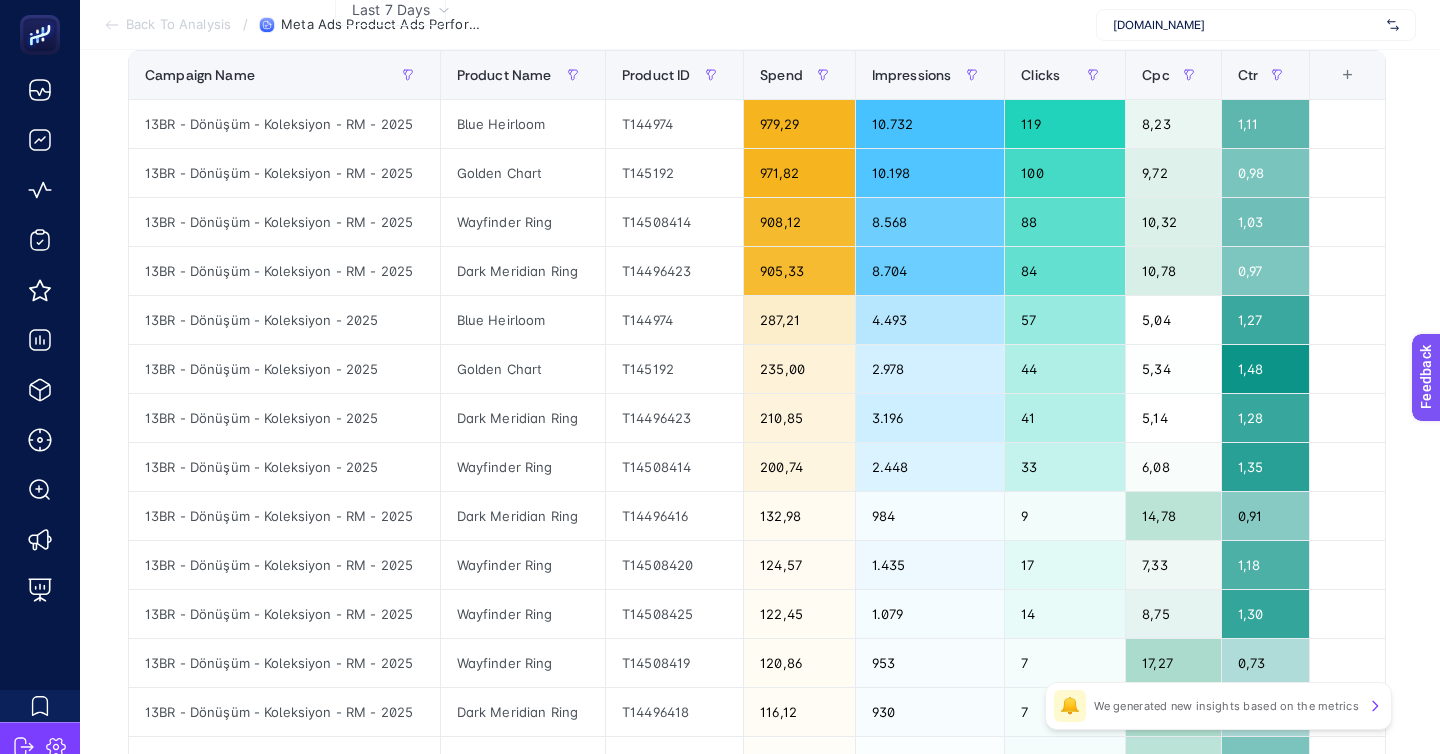scroll, scrollTop: 419, scrollLeft: 0, axis: vertical 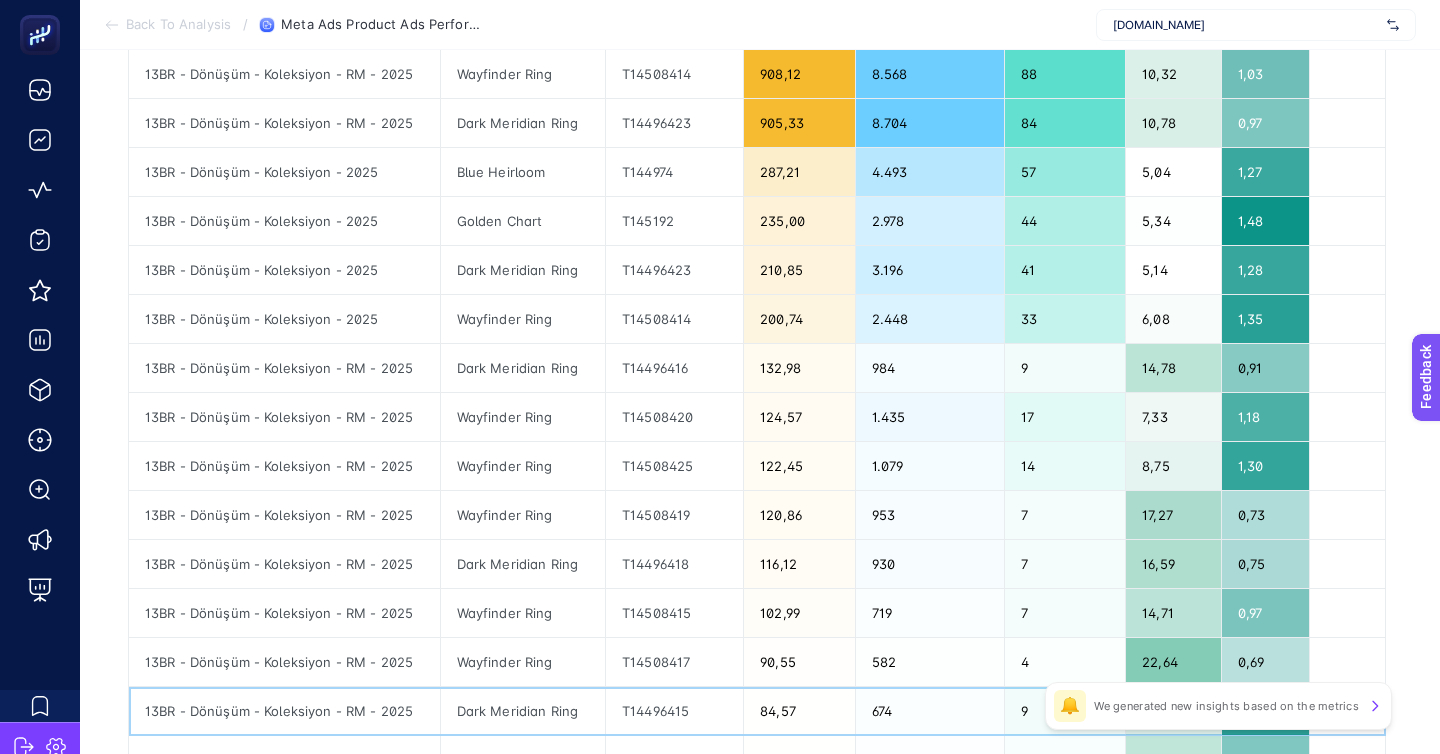click on "Dark Meridian Ring" 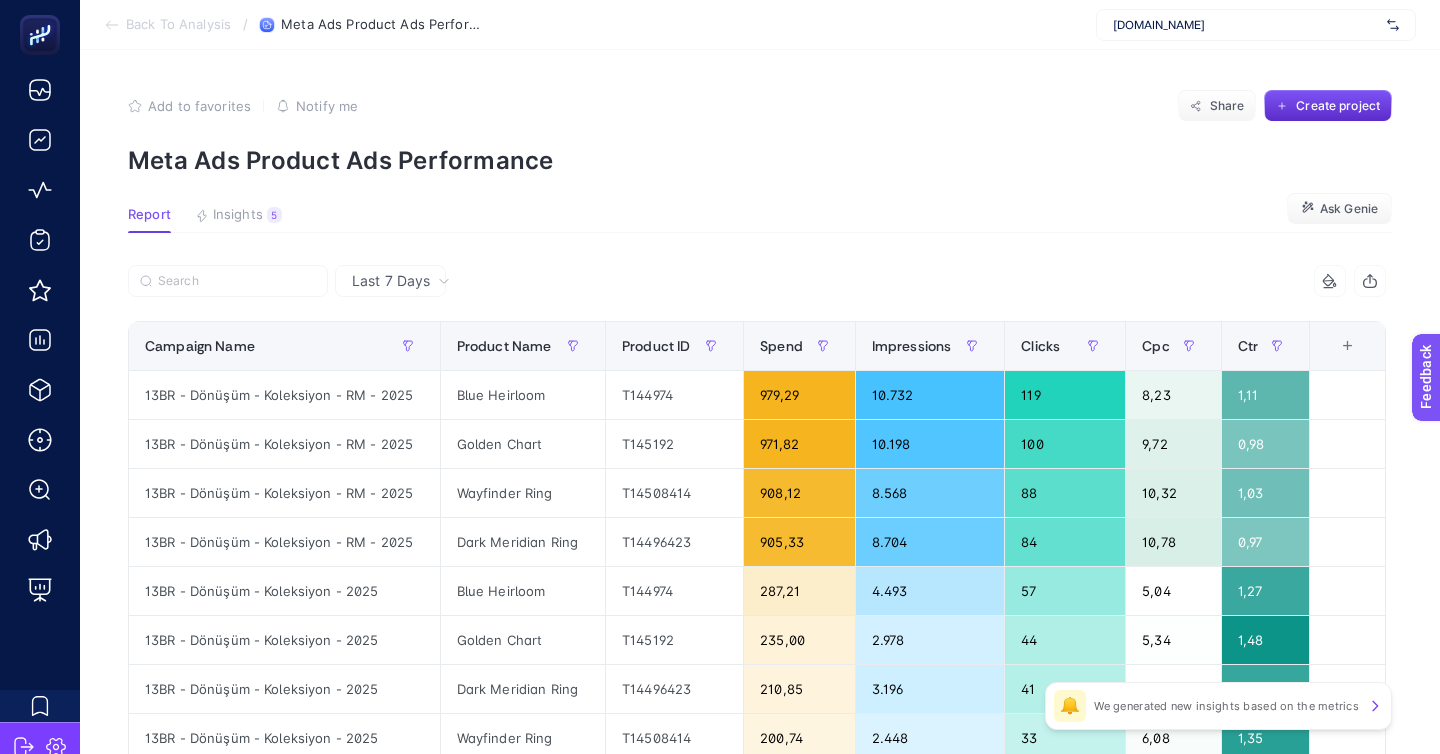 scroll, scrollTop: 592, scrollLeft: 0, axis: vertical 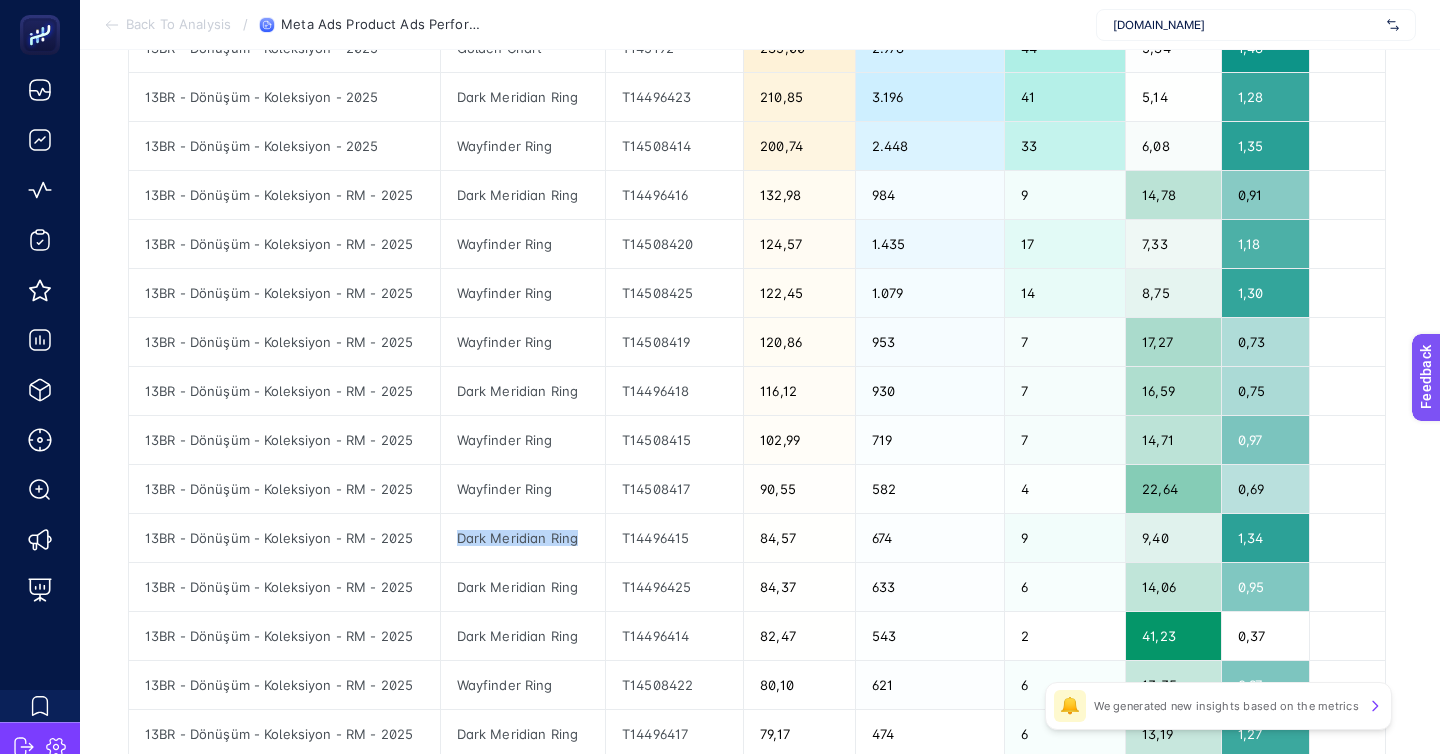click on "2" 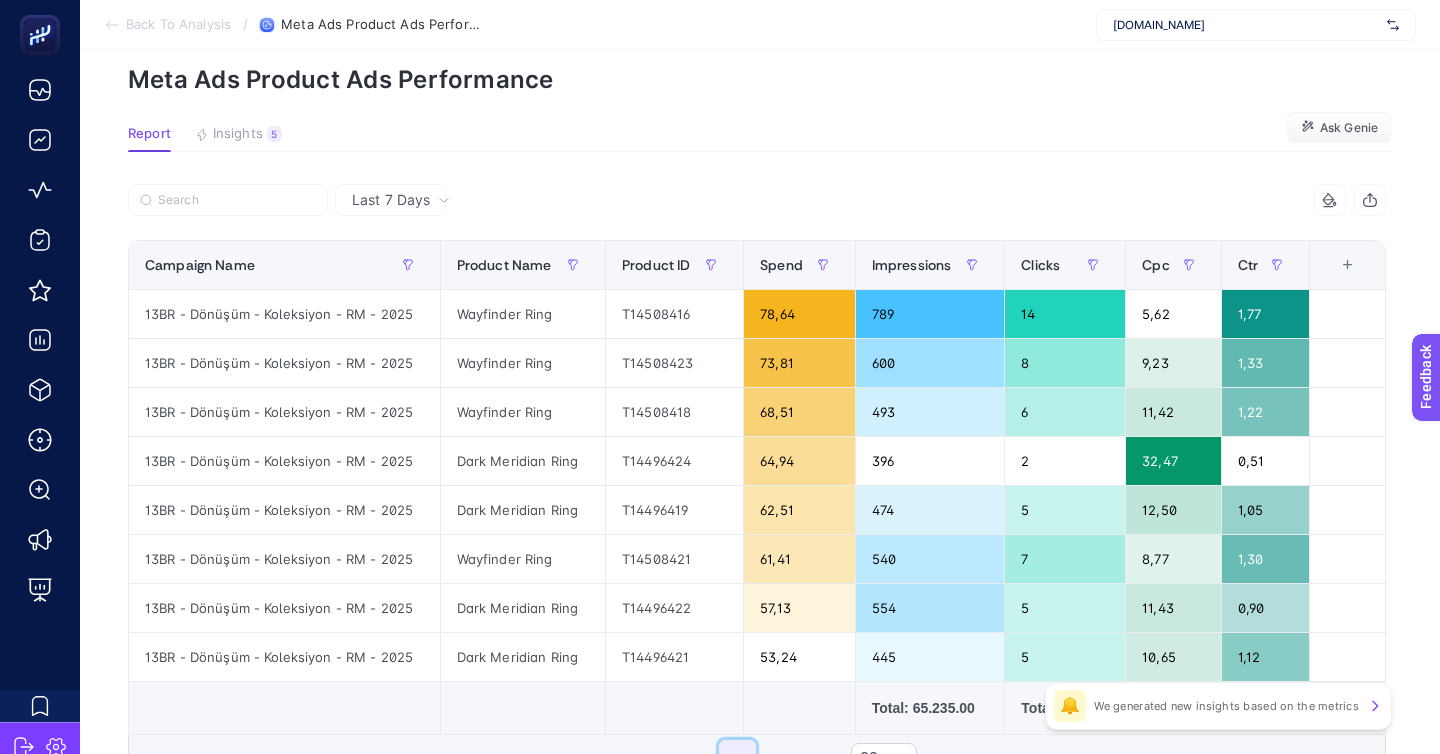 scroll, scrollTop: 72, scrollLeft: 0, axis: vertical 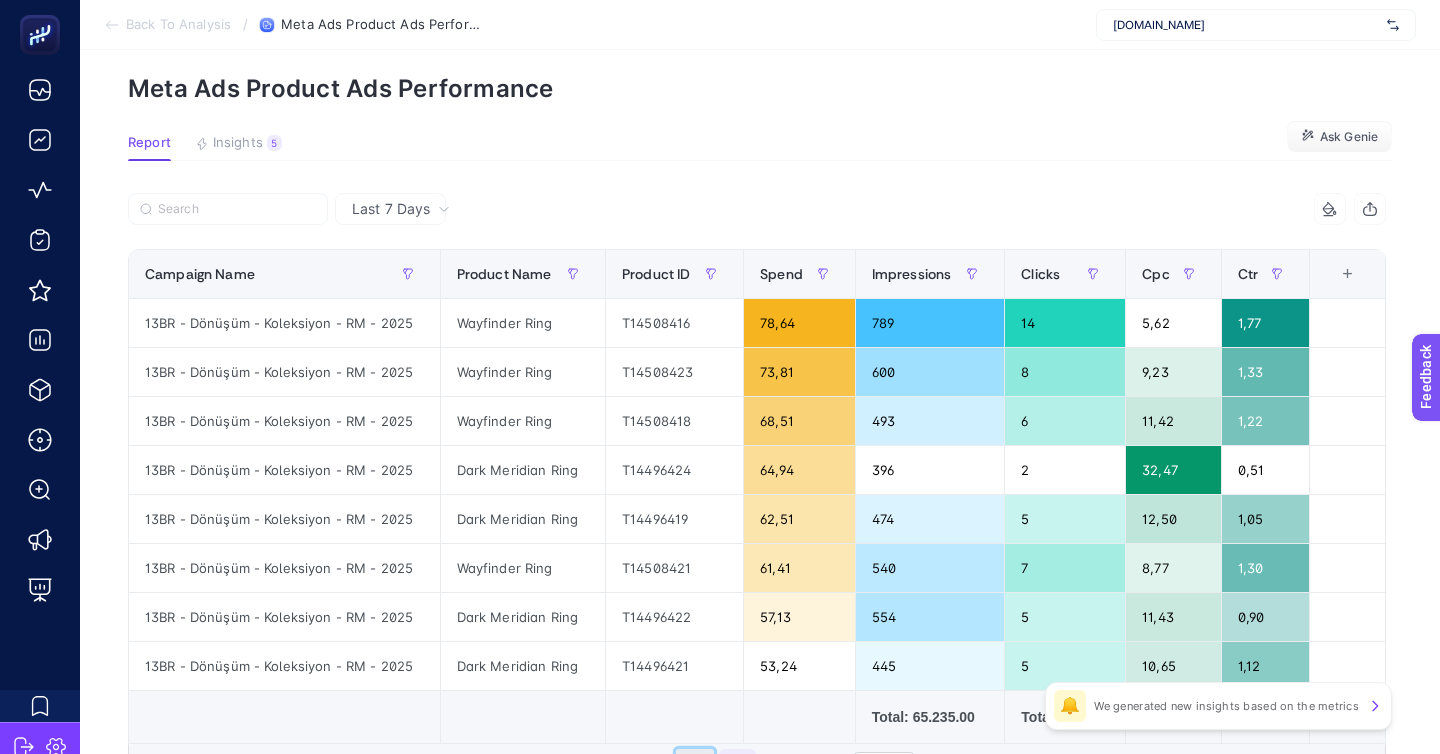 click on "1" 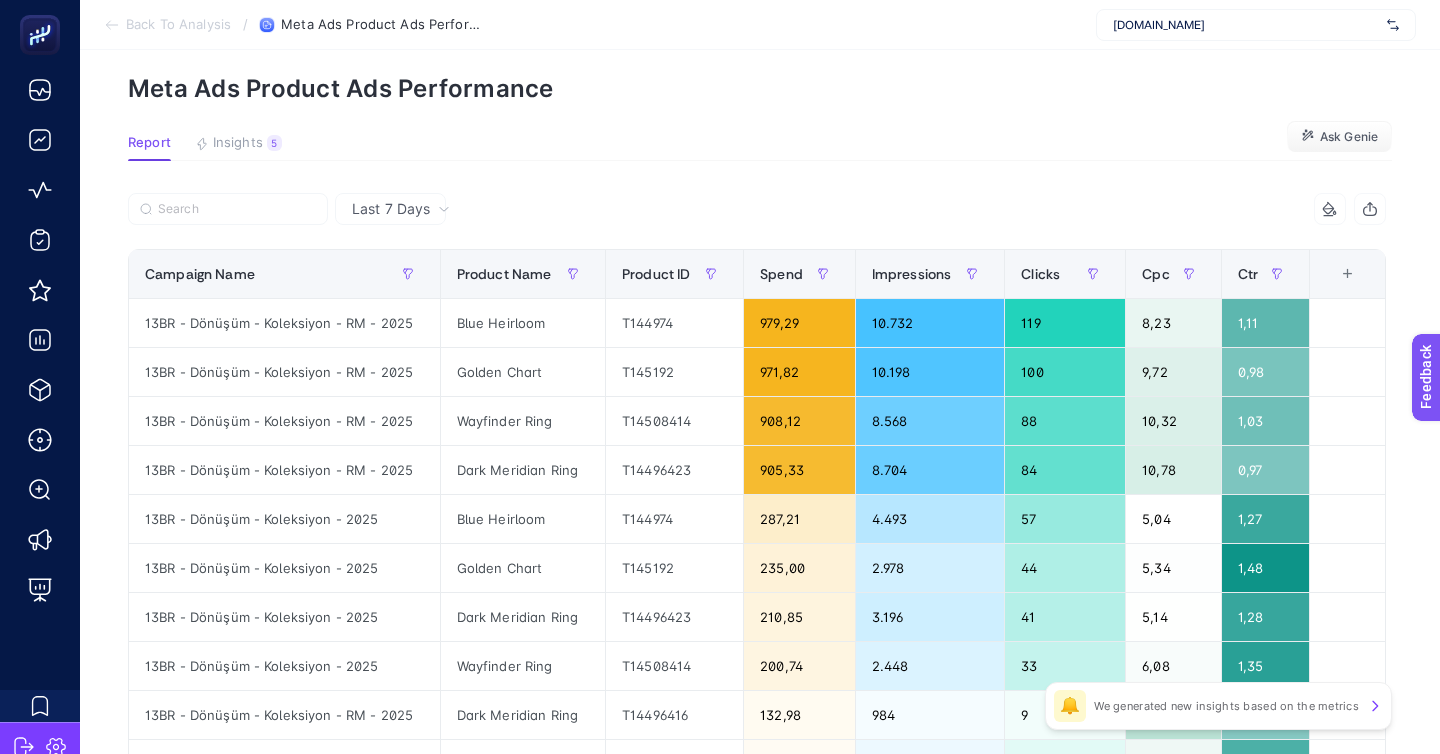 scroll, scrollTop: 0, scrollLeft: 0, axis: both 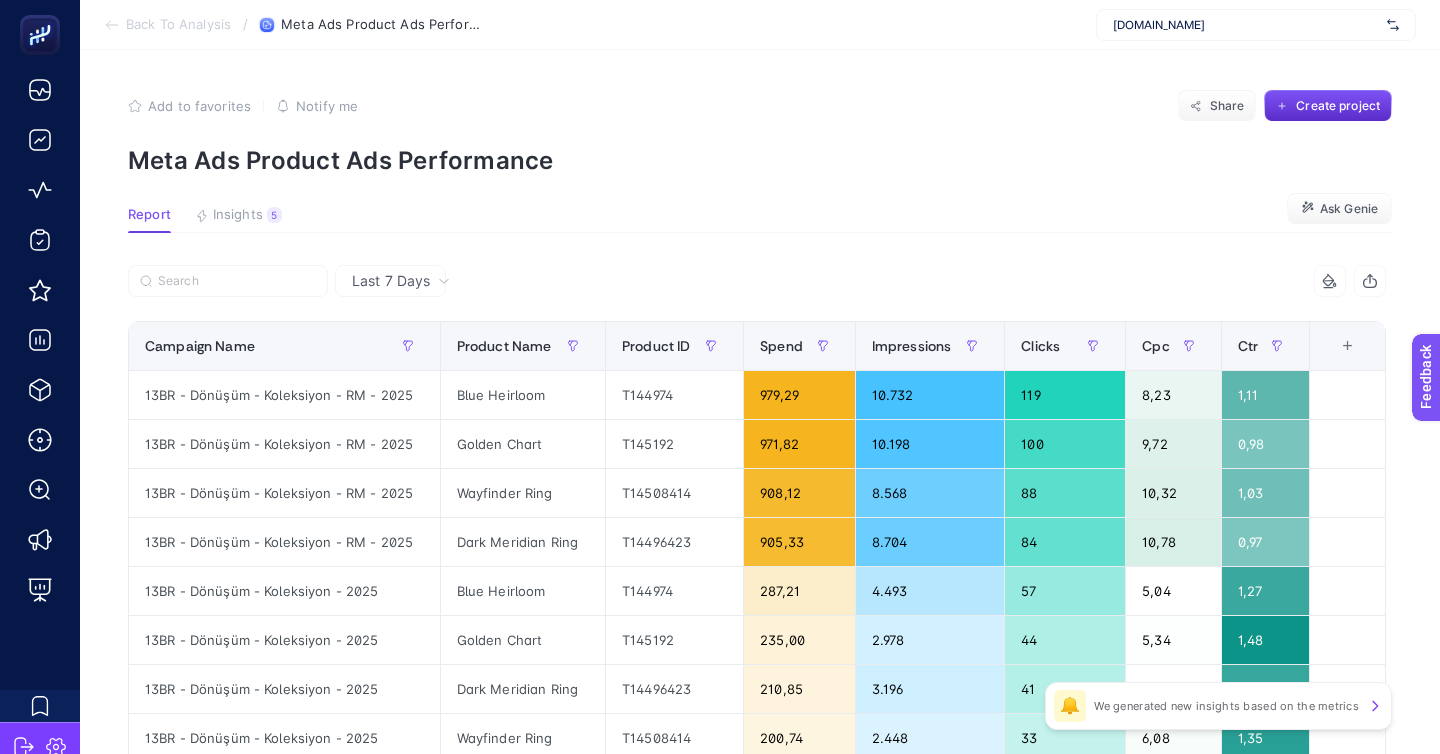 click on "Add to favorites false Notify me Share Create project Meta Ads Product Ads Performance Report Insights 5  We generated new insights based on the metrics  Ask Genie Last 7 Days 5 items selected Campaign Name Product Name Product ID Spend Impressions Clicks Cpc Ctr 8 items selected + 13BR - Dönüşüm - Koleksiyon - RM - 2025 Blue Heirloom T144974 979,29 10.732 119 8,23 1,11 13BR - Dönüşüm - Koleksiyon - RM - 2025 Golden Chart T145192 971,82 10.198 100 9,72 0,98 13BR - Dönüşüm - Koleksiyon - RM - 2025 Wayfinder Ring T14508414 908,12 8.568 88 10,32 1,03 13BR - Dönüşüm - Koleksiyon - RM - 2025 Dark Meridian Ring T14496423 905,33 8.704 84 10,78 0,97 13BR - Dönüşüm - Koleksiyon - 2025 Blue Heirloom T144974 287,21 4.493 57 5,04 1,27 13BR - Dönüşüm - Koleksiyon - 2025 Golden Chart T145192 235,00 2.978 44 5,34 1,48 13BR - Dönüşüm - Koleksiyon - 2025 Dark Meridian Ring T14496423 210,85 3.196 41 5,14 1,28 13BR - Dönüşüm - Koleksiyon - 2025 Wayfinder Ring T14508414 200,74 2.448 33 6,08 1,35 9" 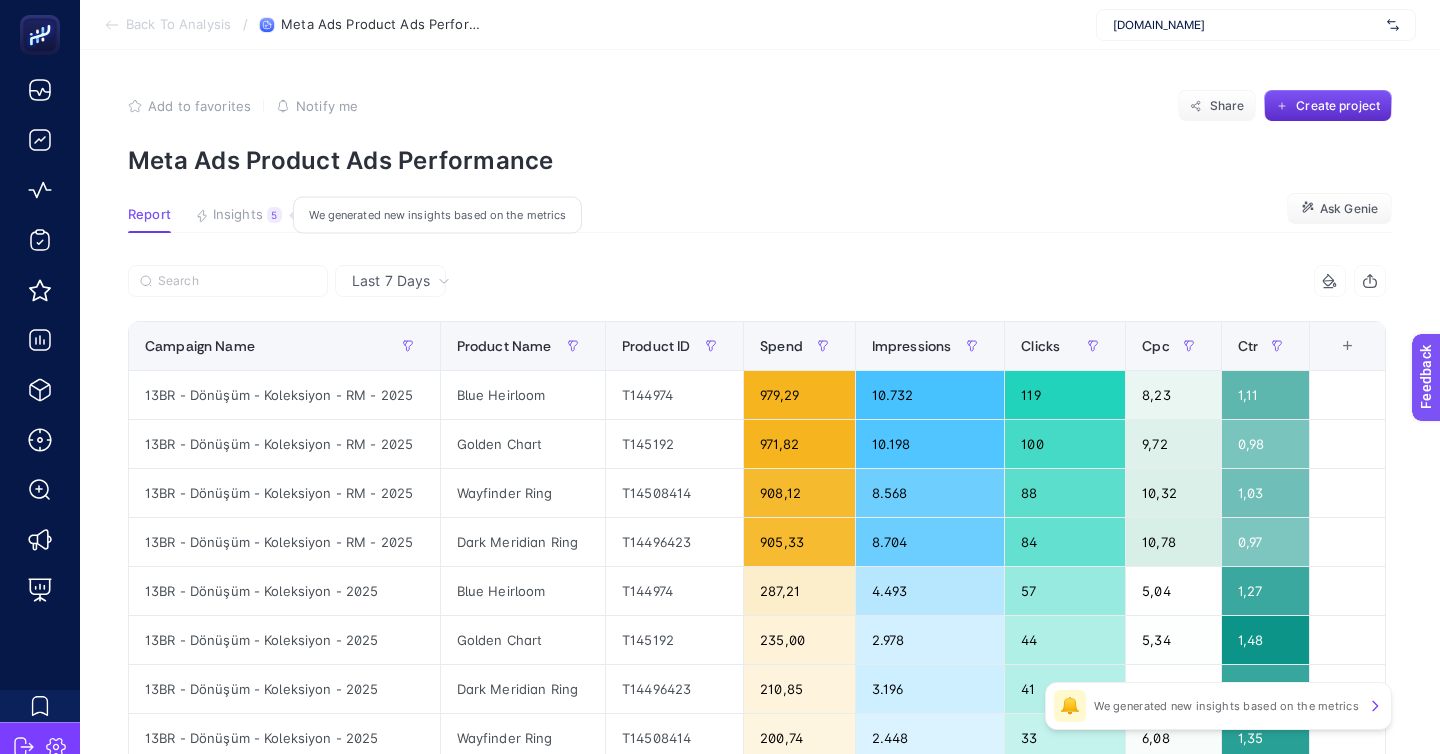 click on "Insights 5  We generated new insights based on the metrics" 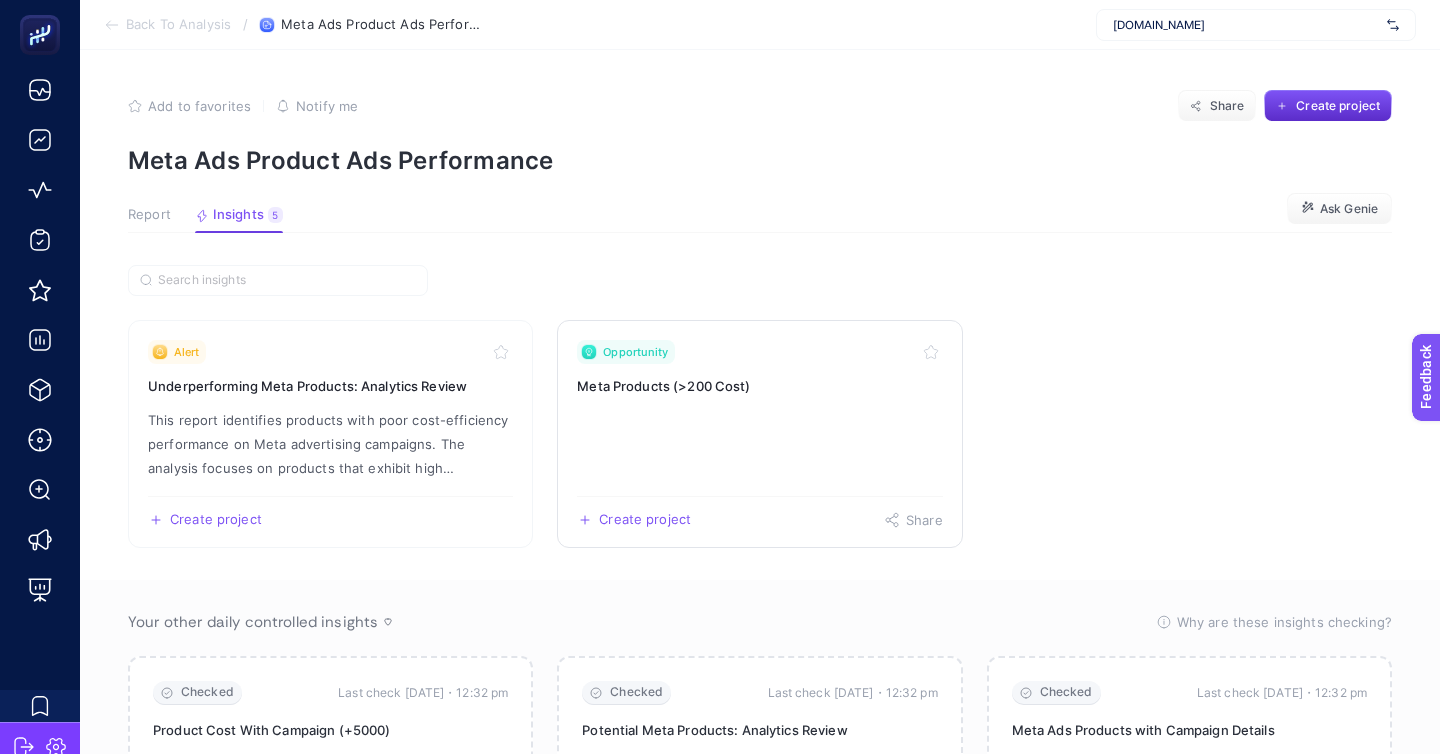 click on "Opportunity Meta Products (>200 Cost)  Create project   Share" 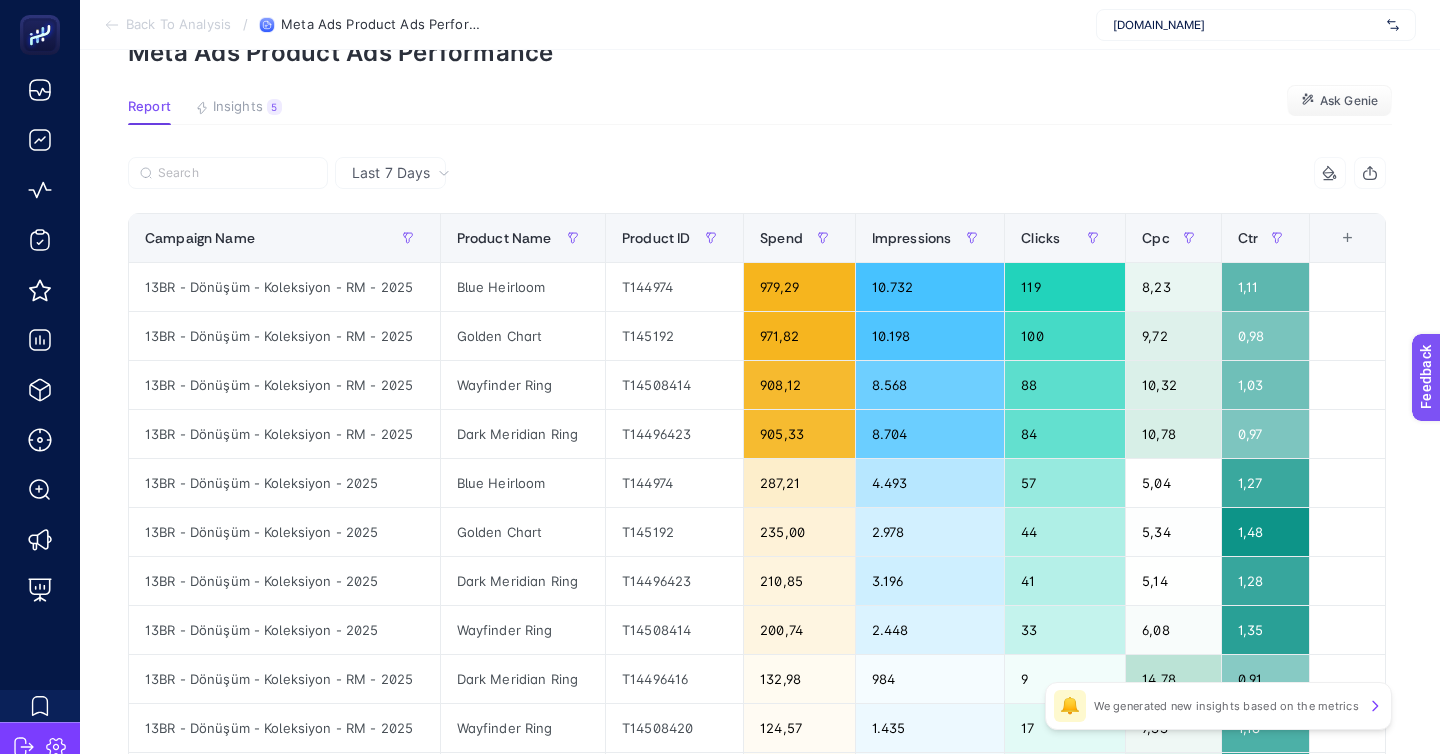 scroll, scrollTop: 111, scrollLeft: 0, axis: vertical 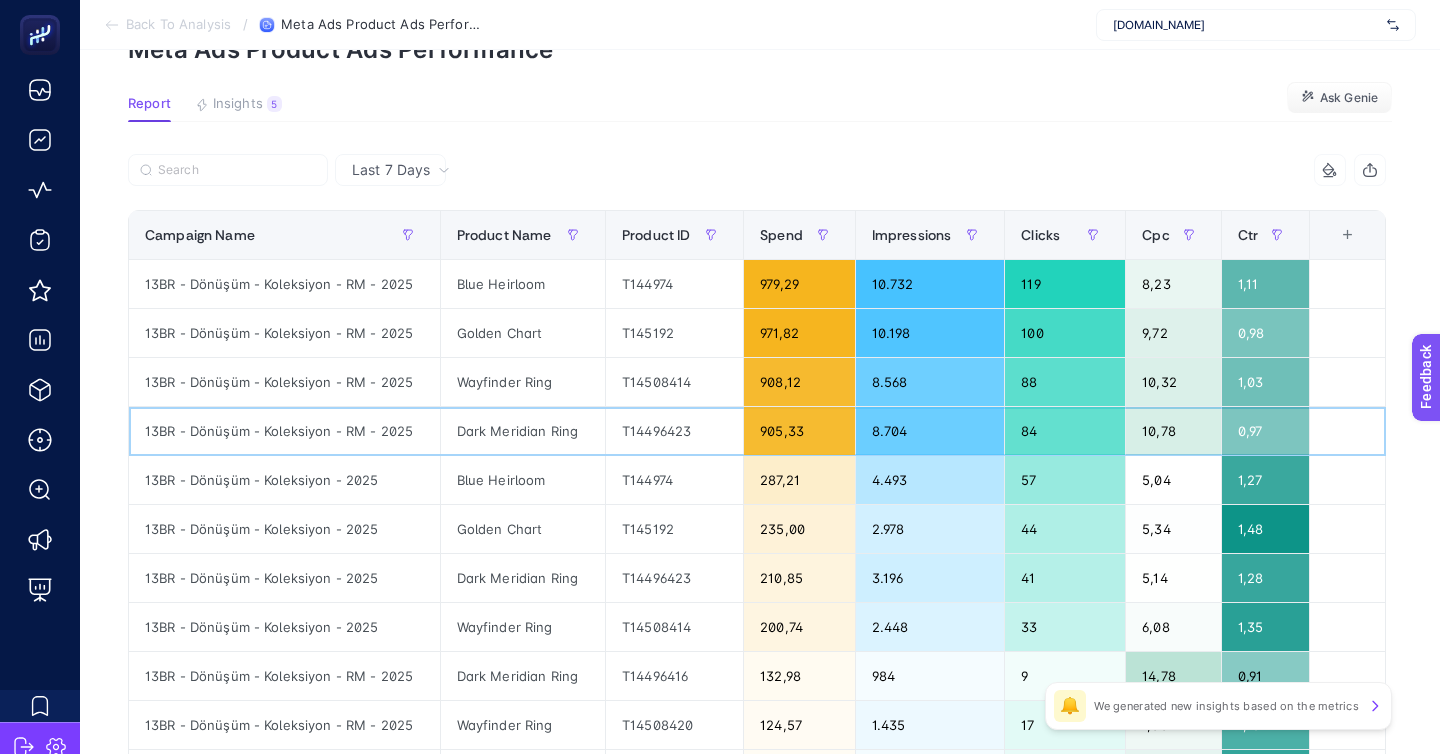 click on "Dark Meridian Ring" 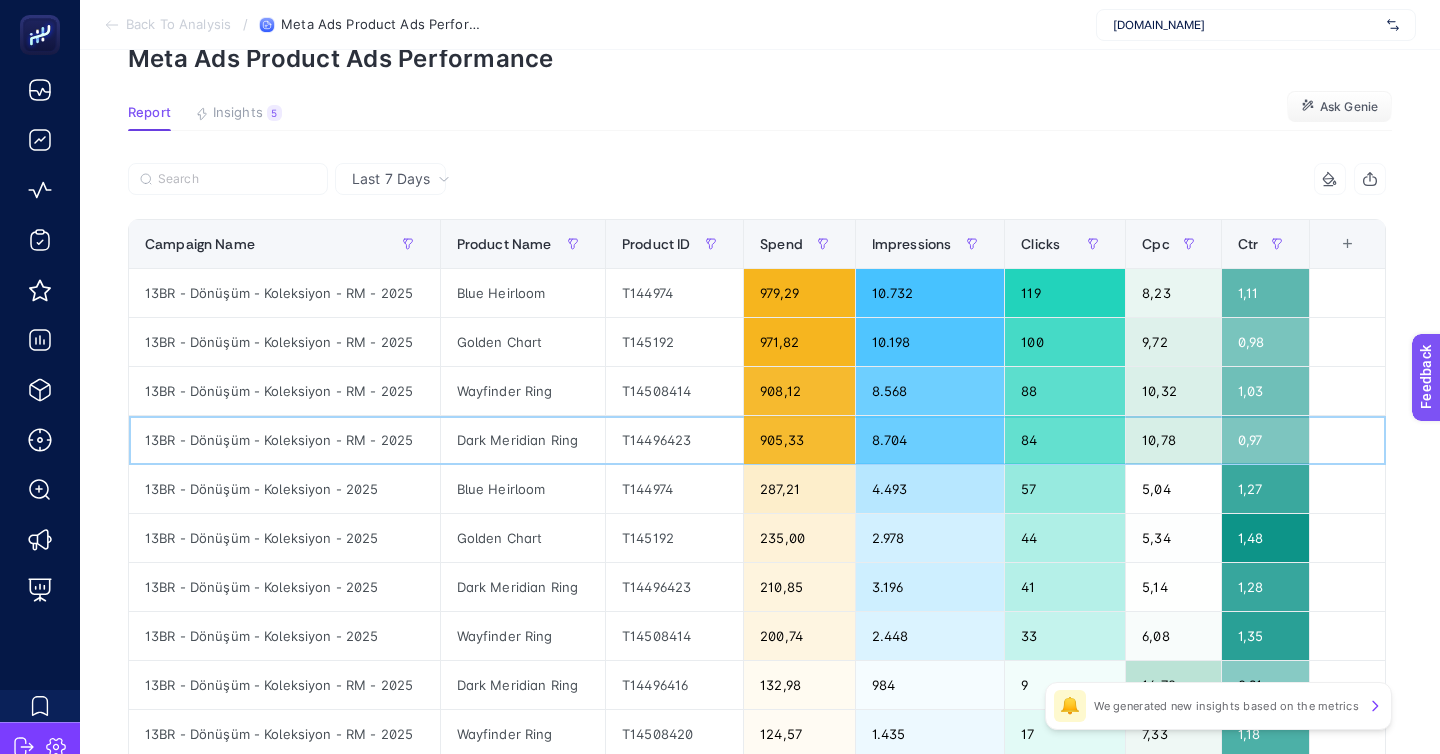 scroll, scrollTop: 101, scrollLeft: 0, axis: vertical 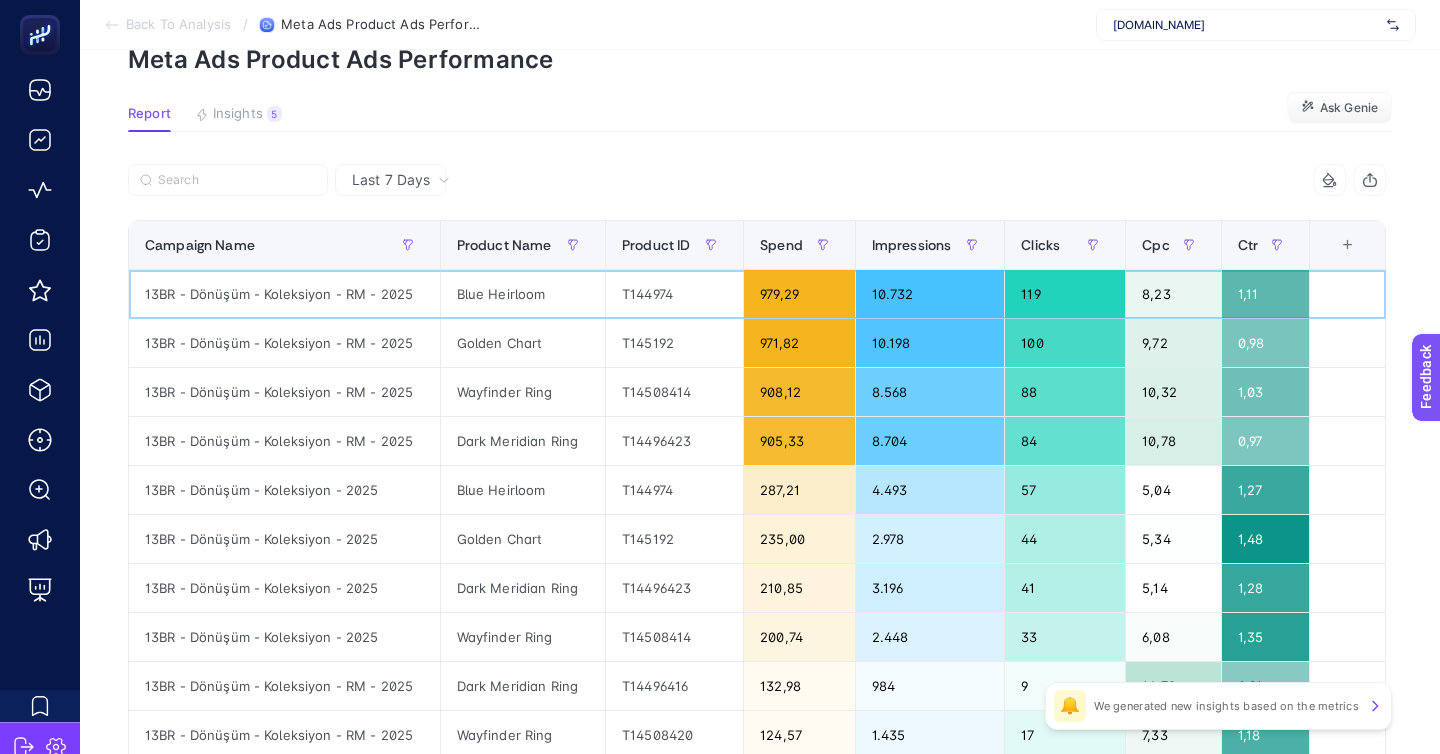 click on "Blue Heirloom" 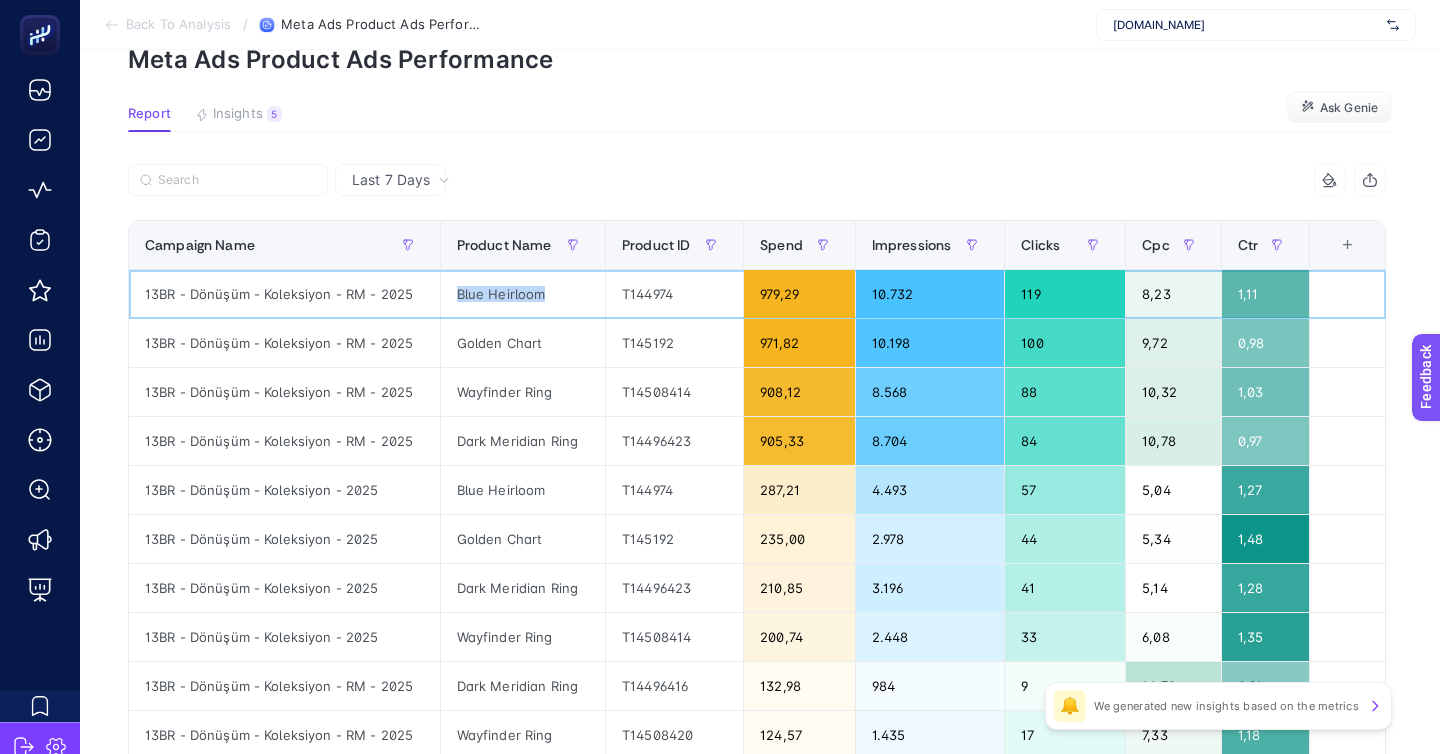 copy on "Blue Heirloom" 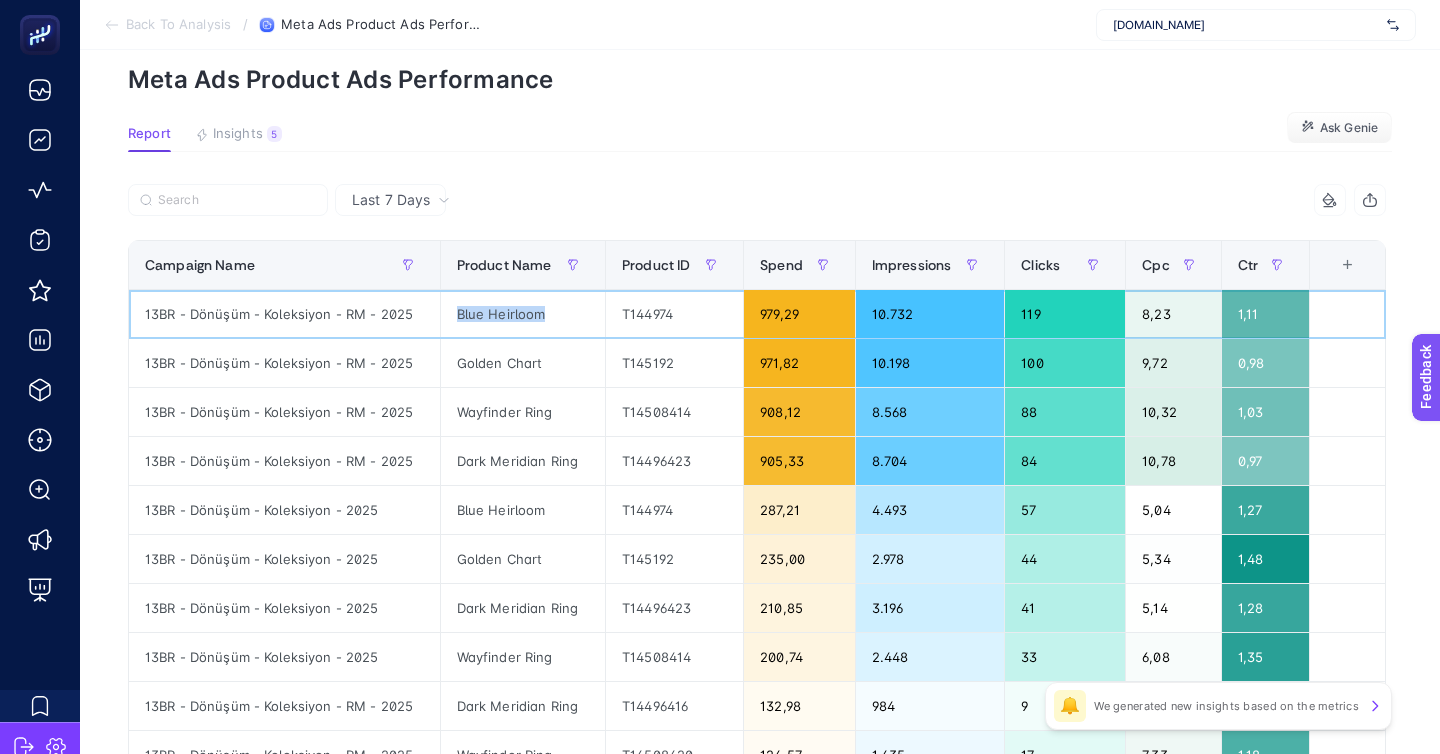 scroll, scrollTop: 75, scrollLeft: 0, axis: vertical 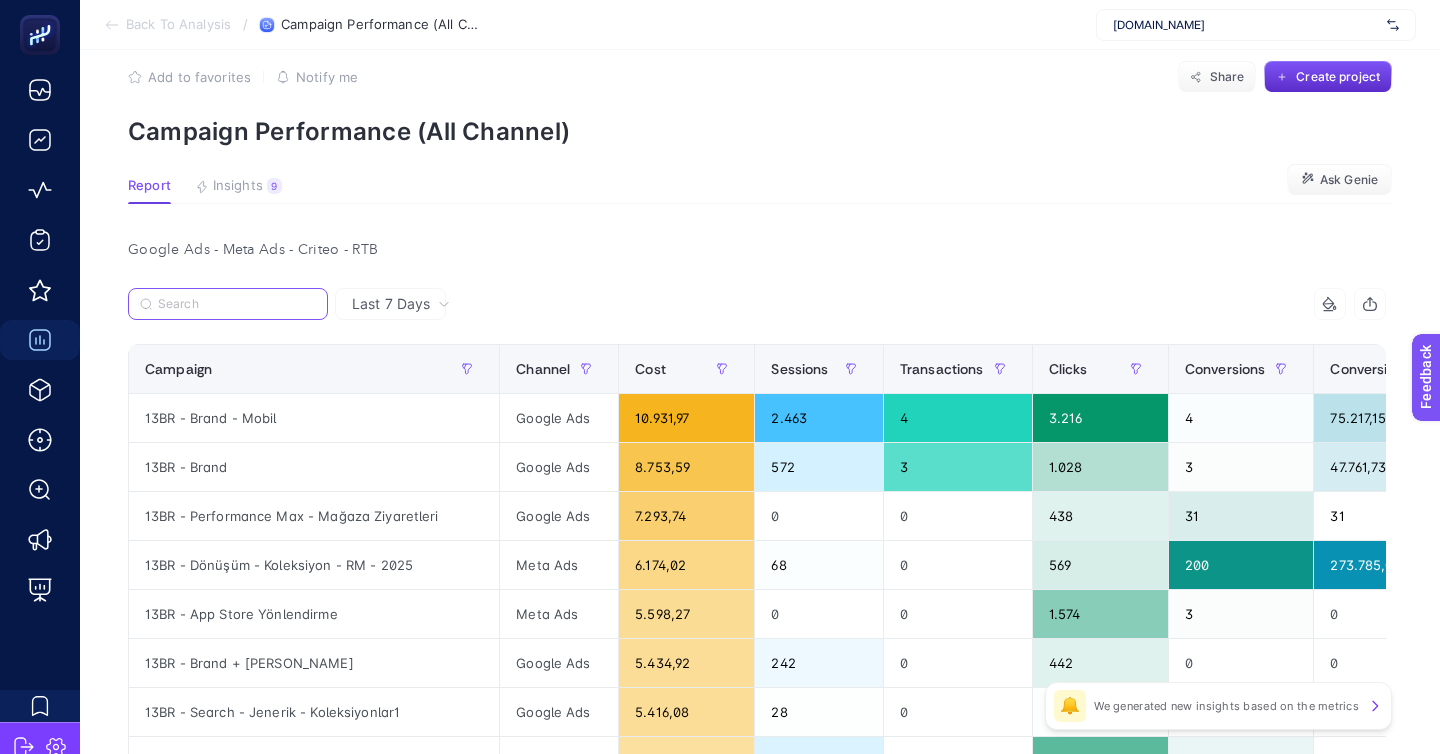 click at bounding box center [237, 304] 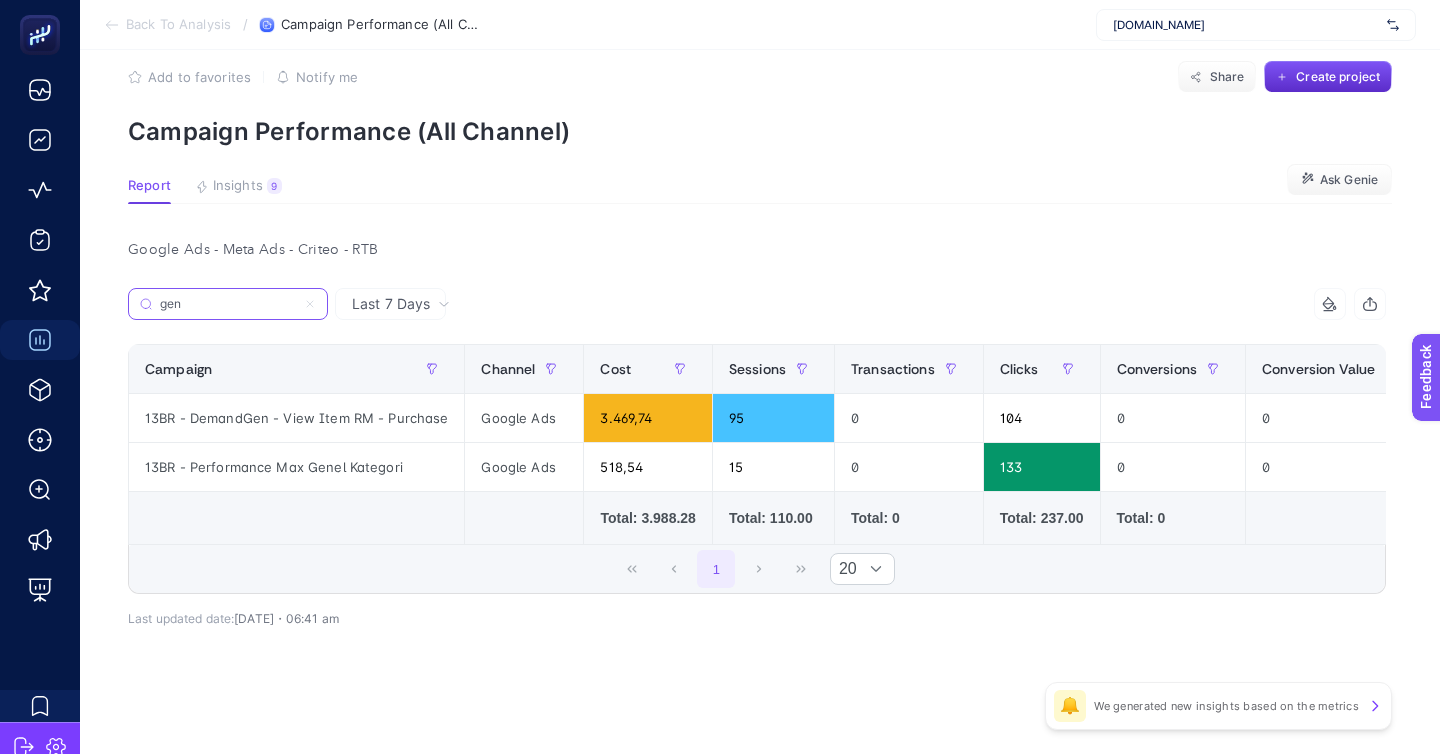 scroll, scrollTop: 0, scrollLeft: 0, axis: both 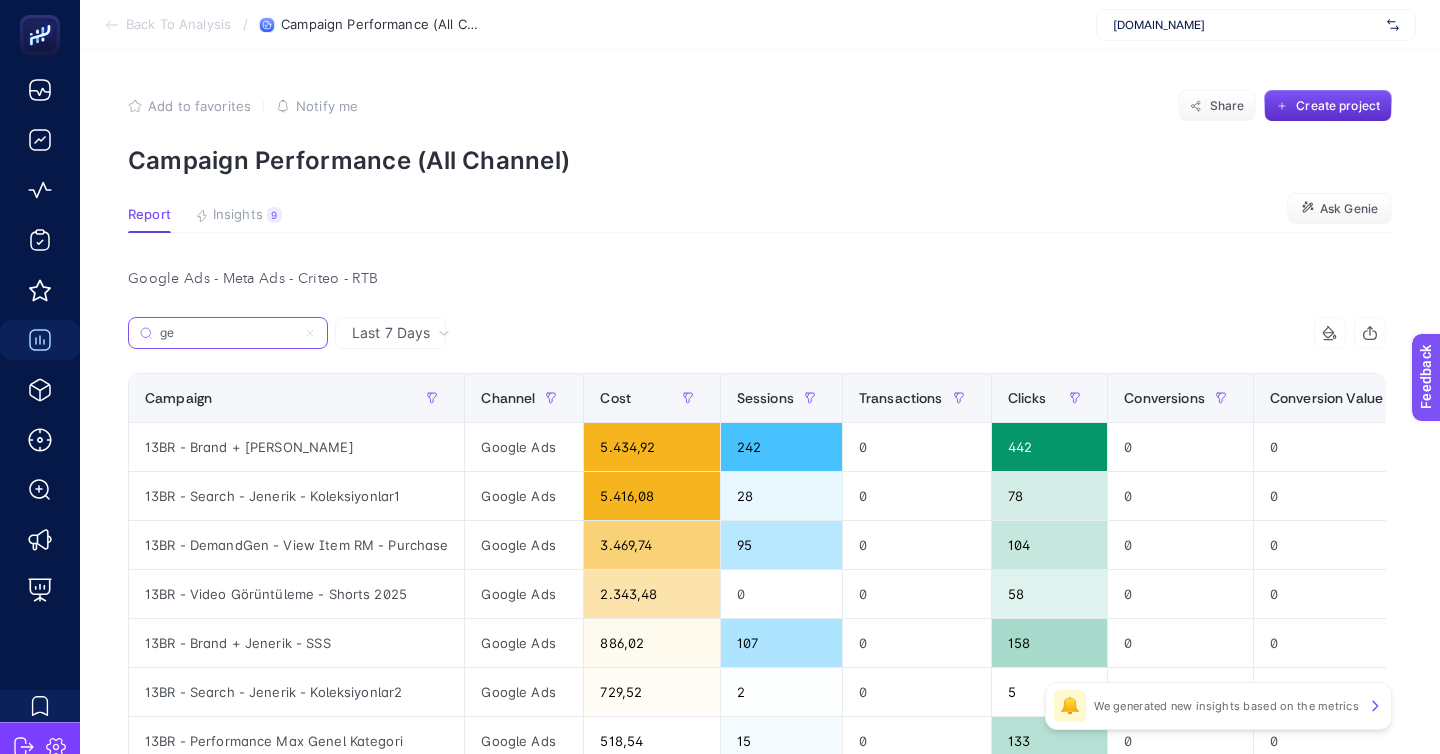 type on "g" 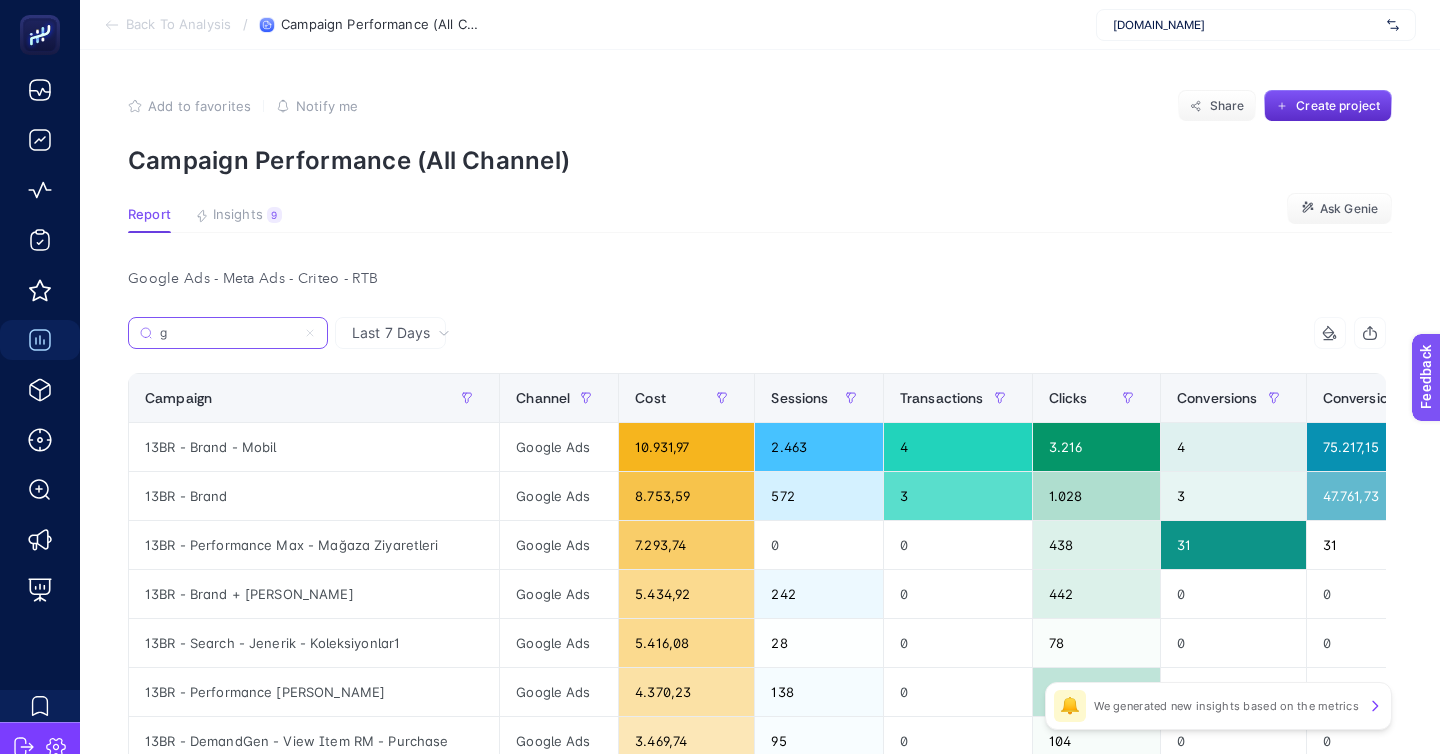 type 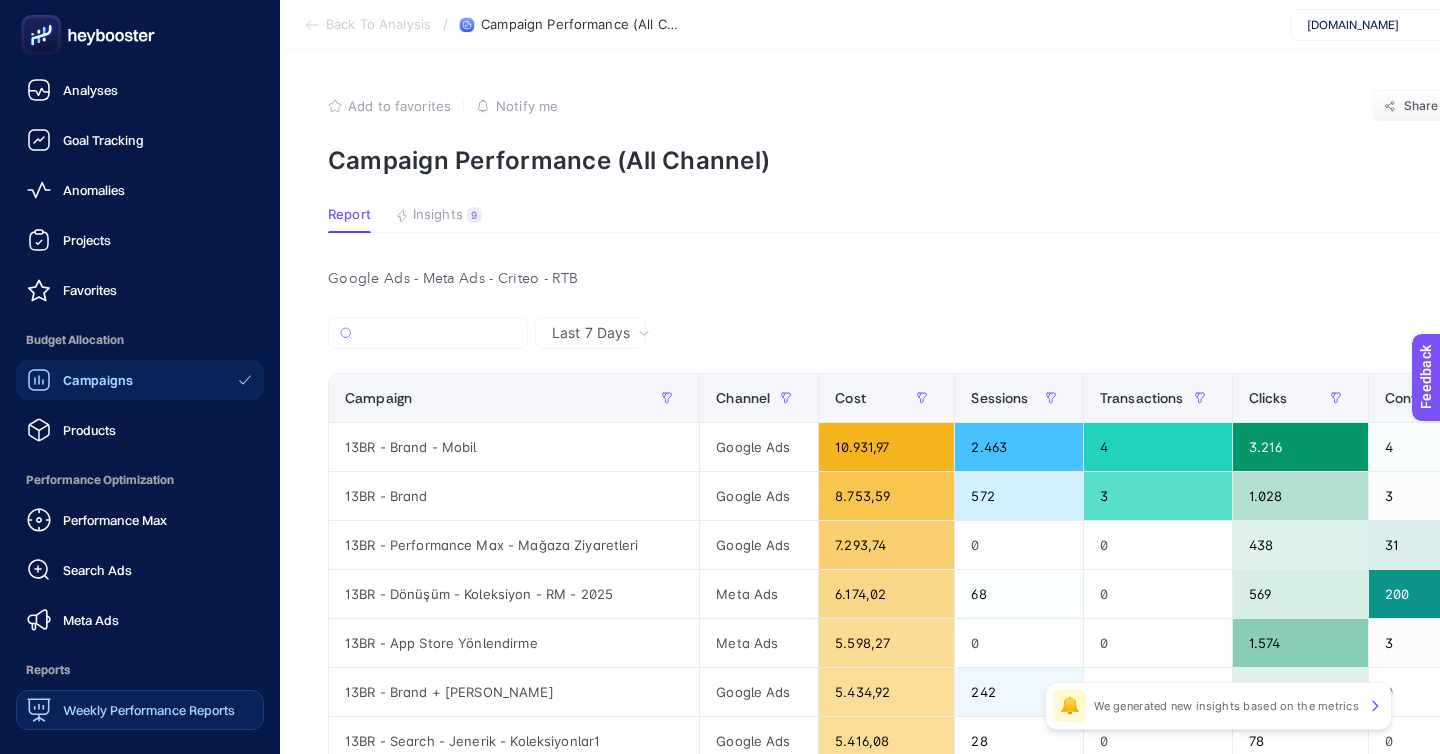 click on "Weekly Performance Reports" at bounding box center [149, 710] 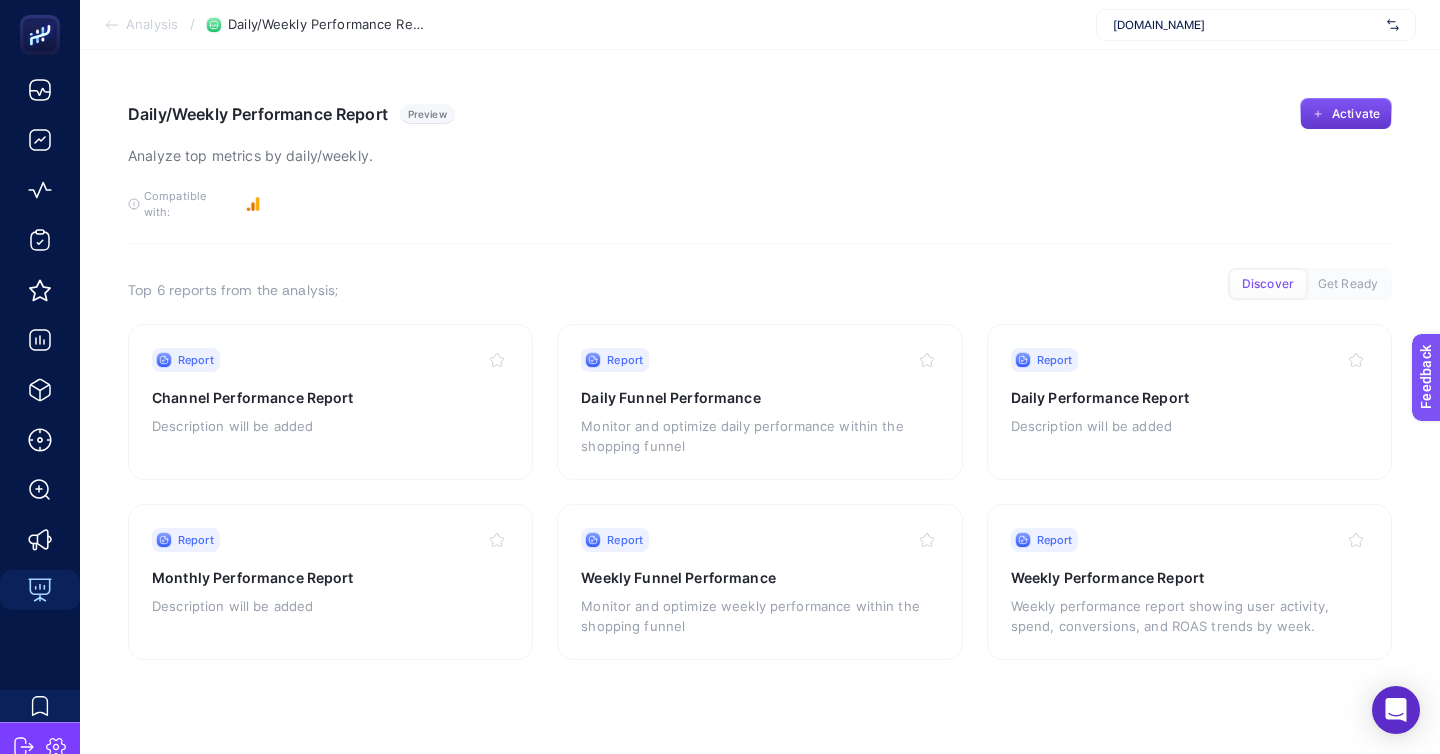 click on "Activate" at bounding box center [1346, 114] 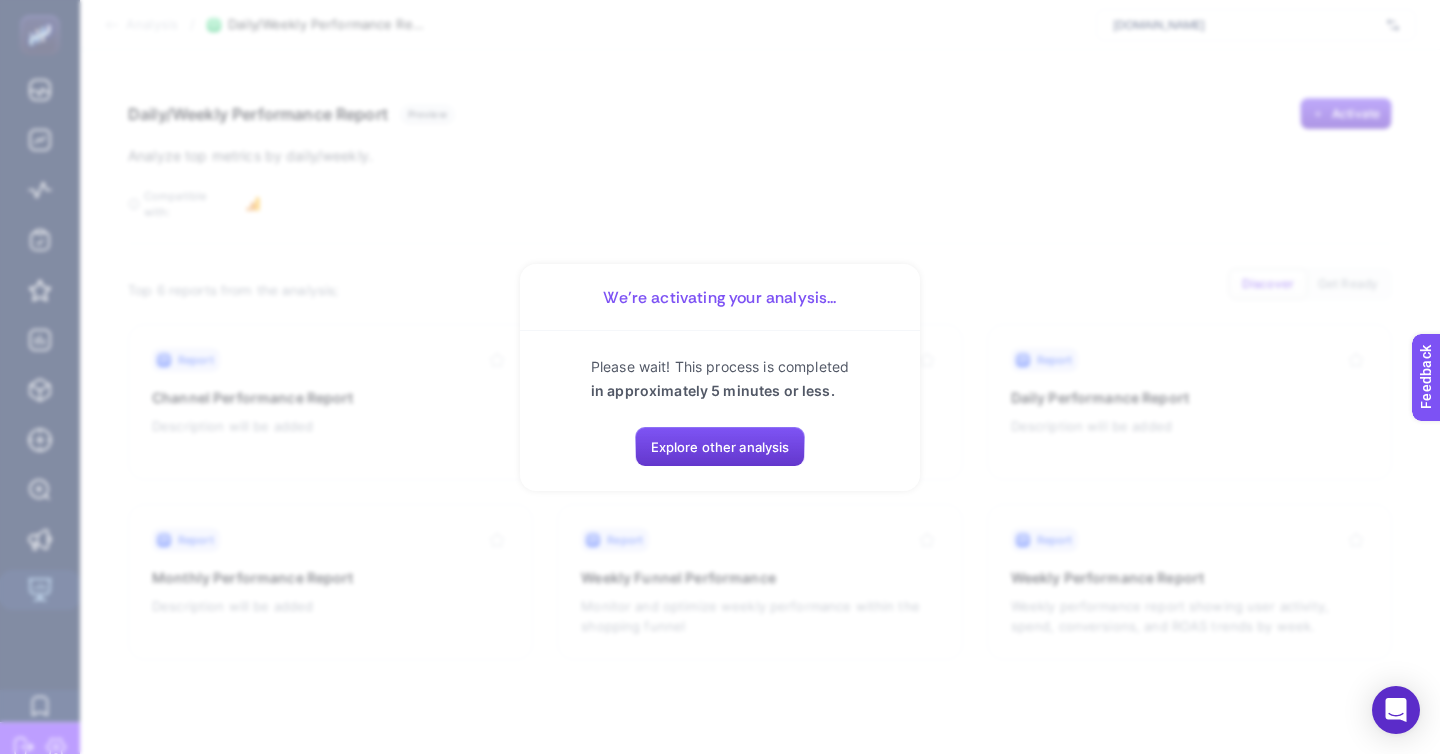 click on "Explore other analysis" at bounding box center [720, 447] 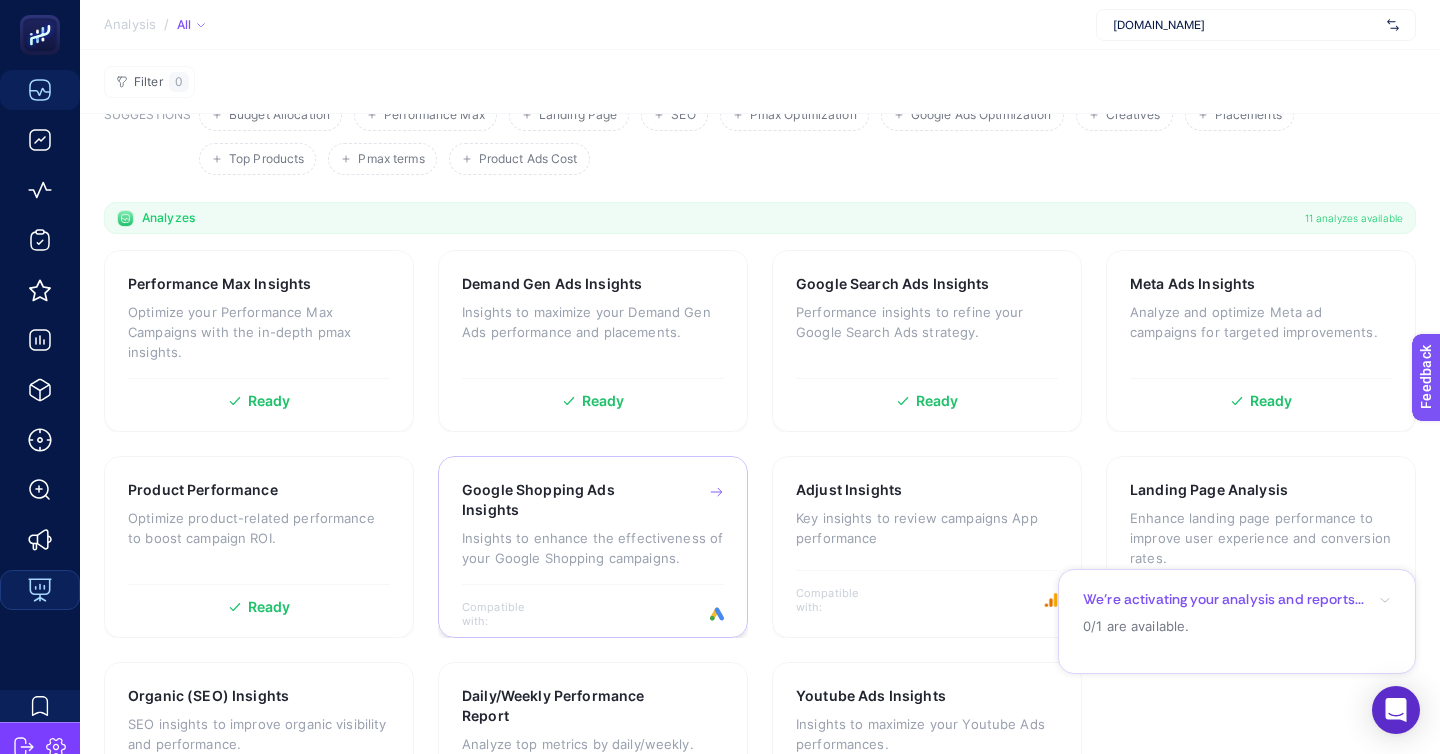 scroll, scrollTop: 114, scrollLeft: 0, axis: vertical 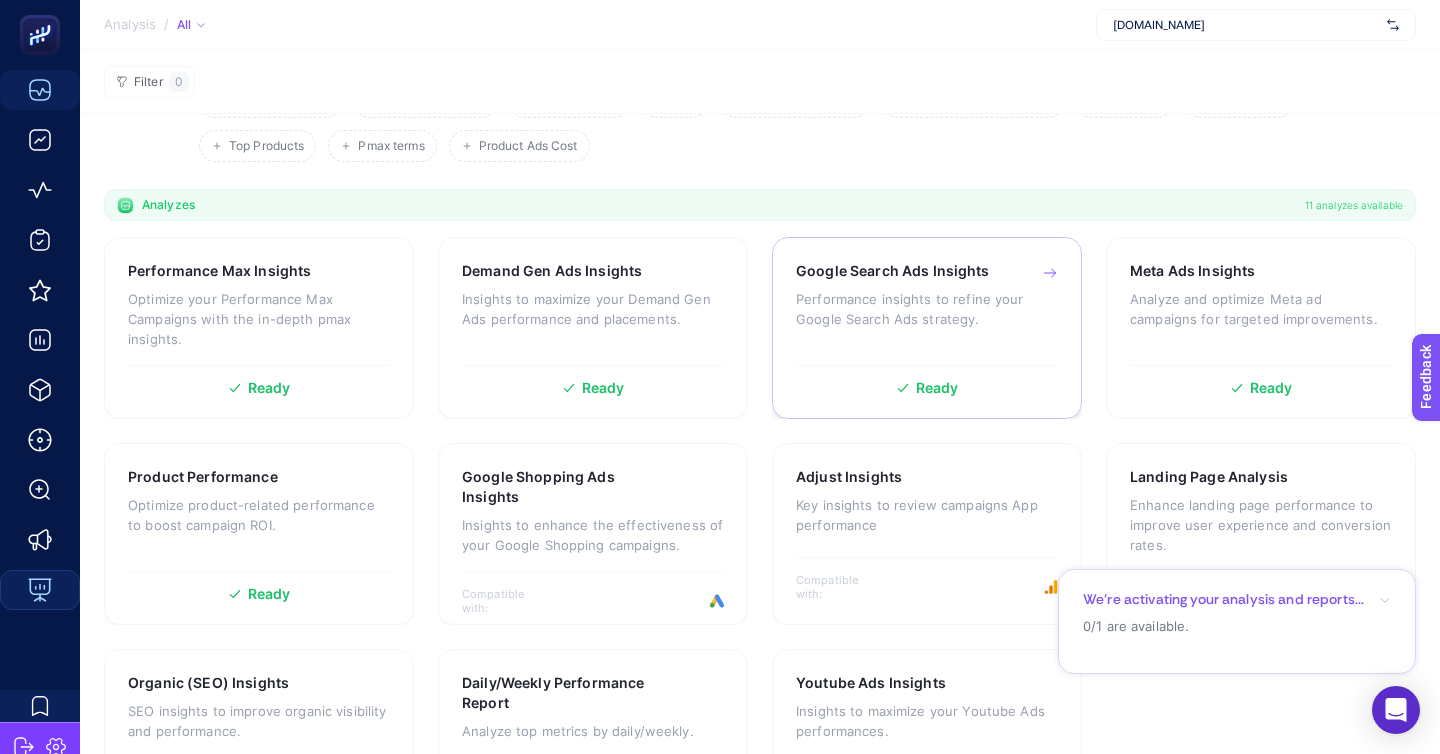 click on "Google Search Ads Insights Performance insights to refine your Google Search Ads strategy.  Ready" at bounding box center (927, 328) 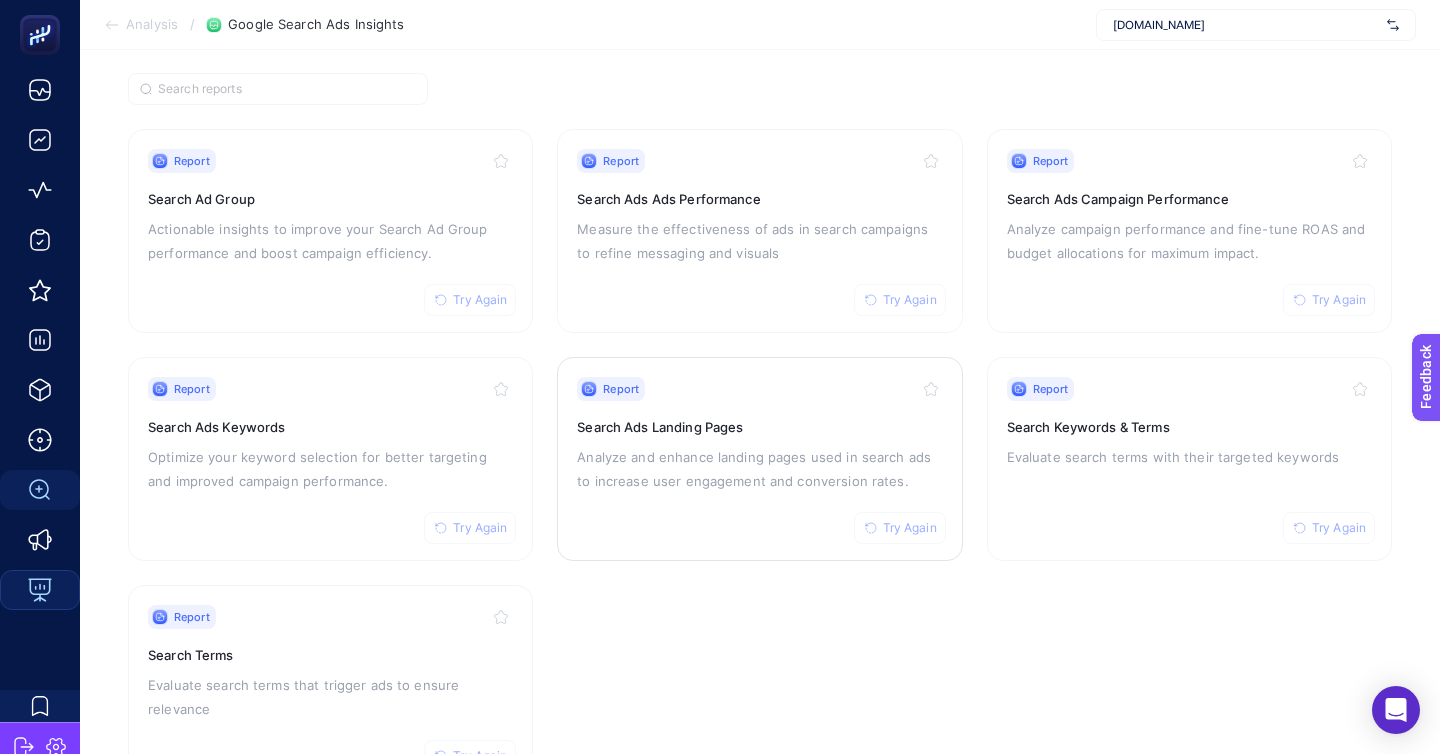 scroll, scrollTop: 167, scrollLeft: 0, axis: vertical 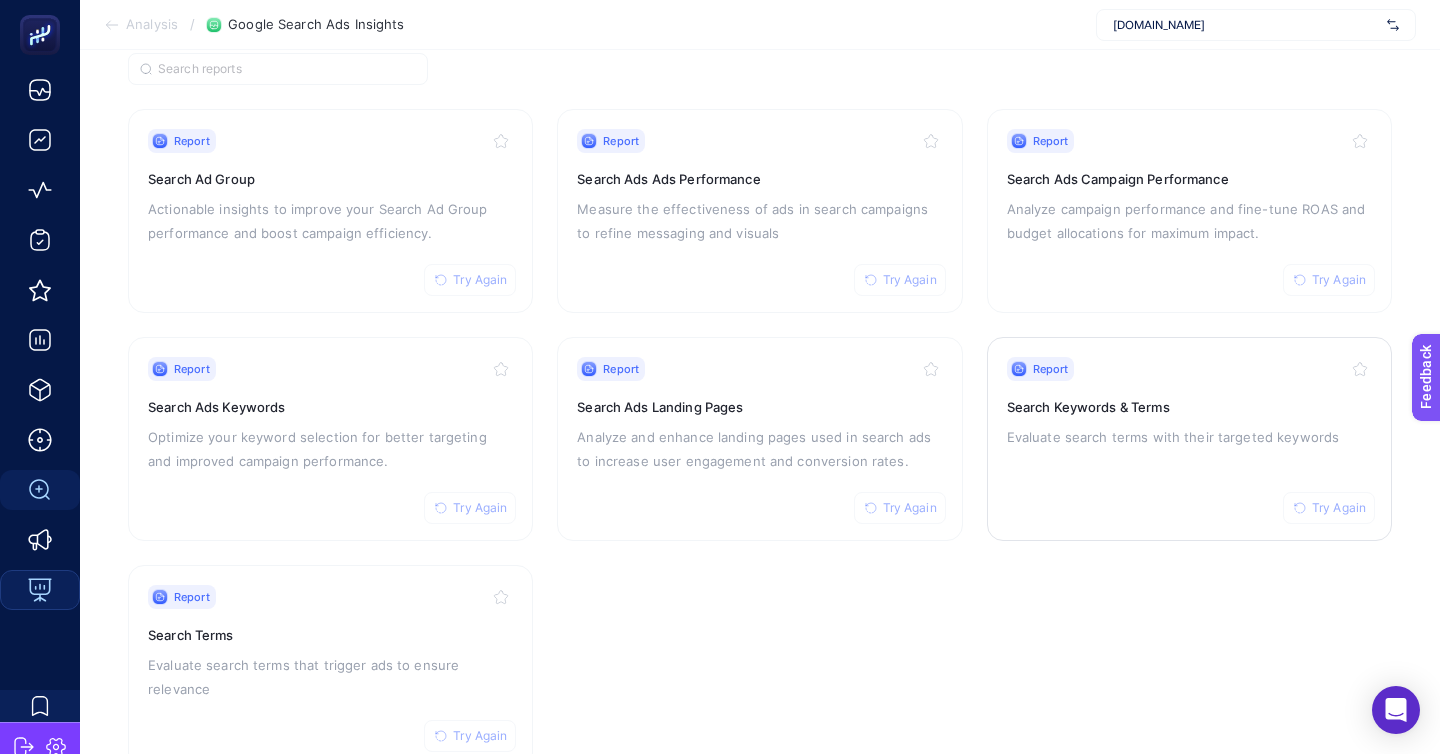 click on "Report Try Again Search Keywords & Terms Evaluate search terms with their targeted keywords" at bounding box center [1189, 439] 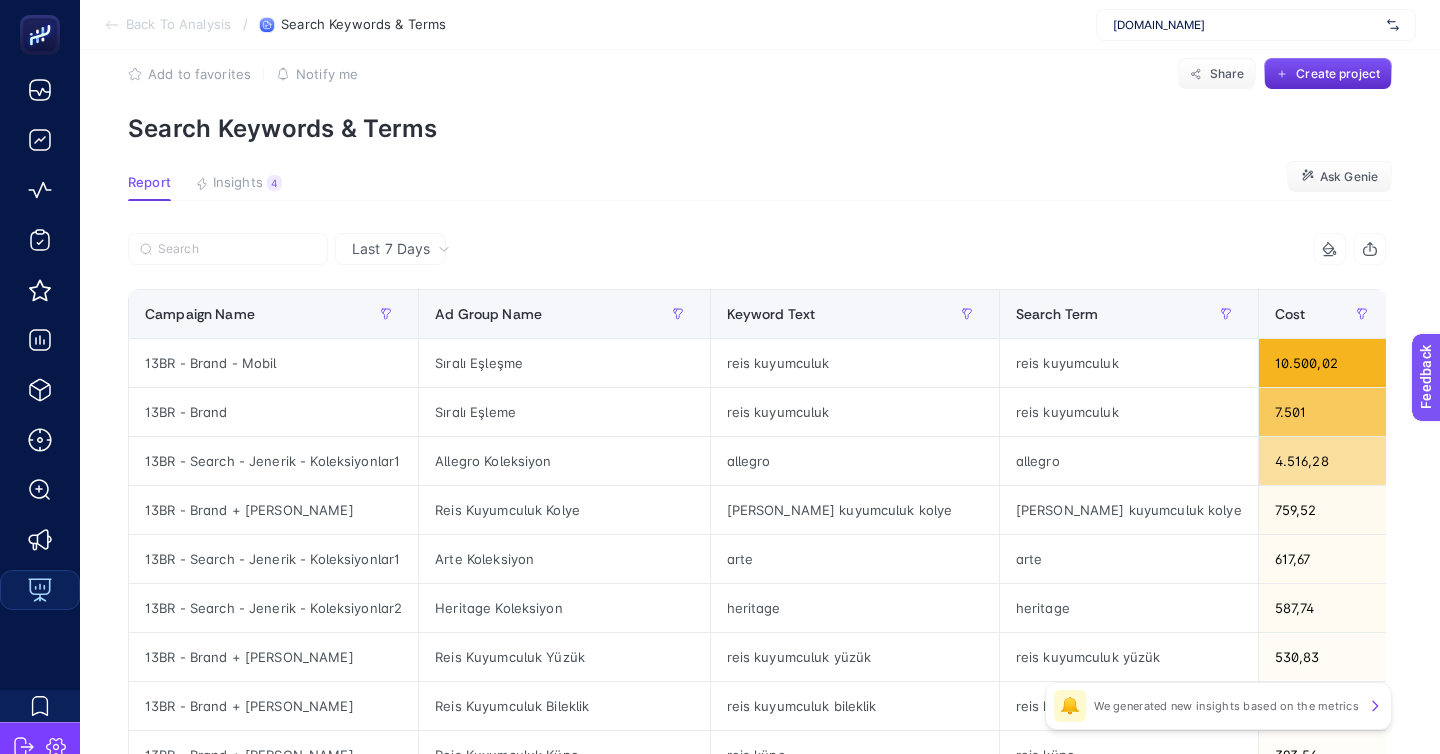 scroll, scrollTop: 0, scrollLeft: 0, axis: both 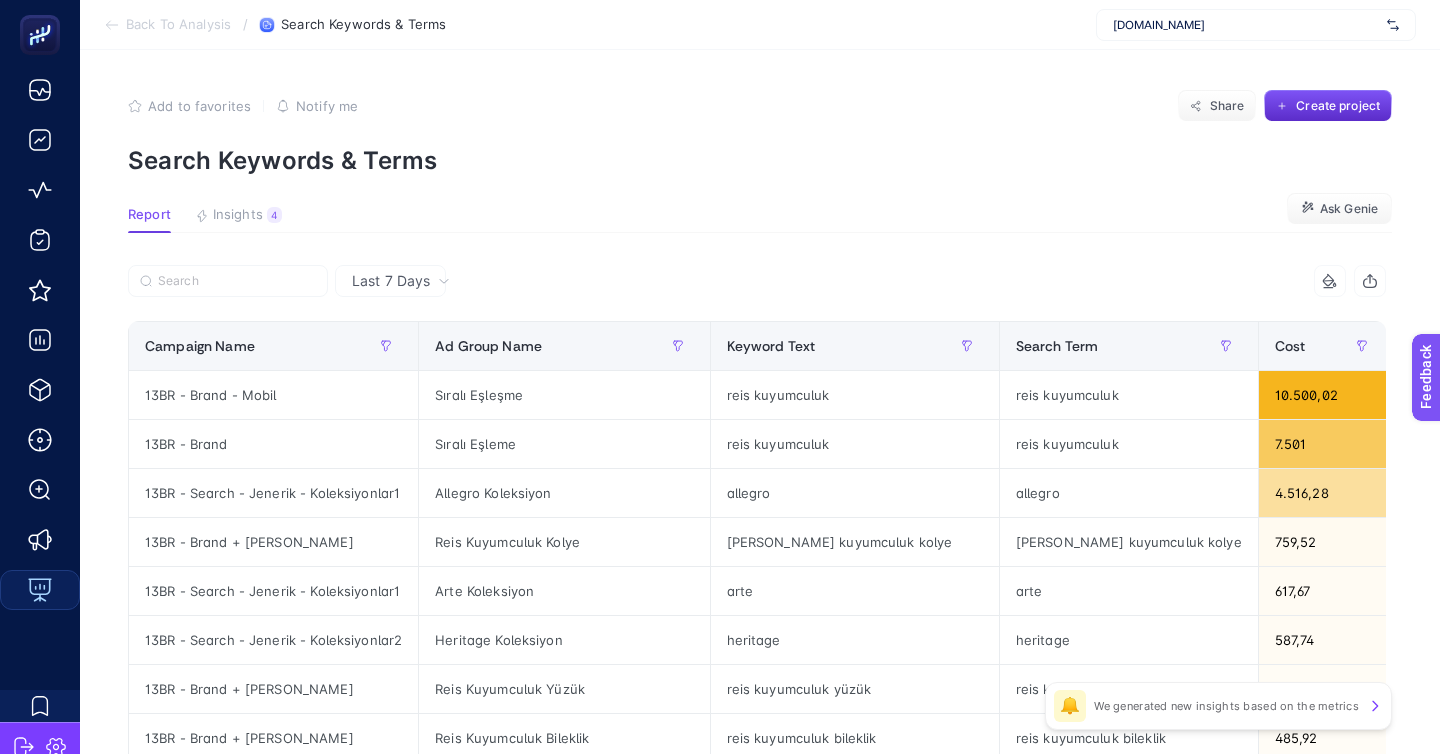 click on "Back To Analysis" at bounding box center (178, 25) 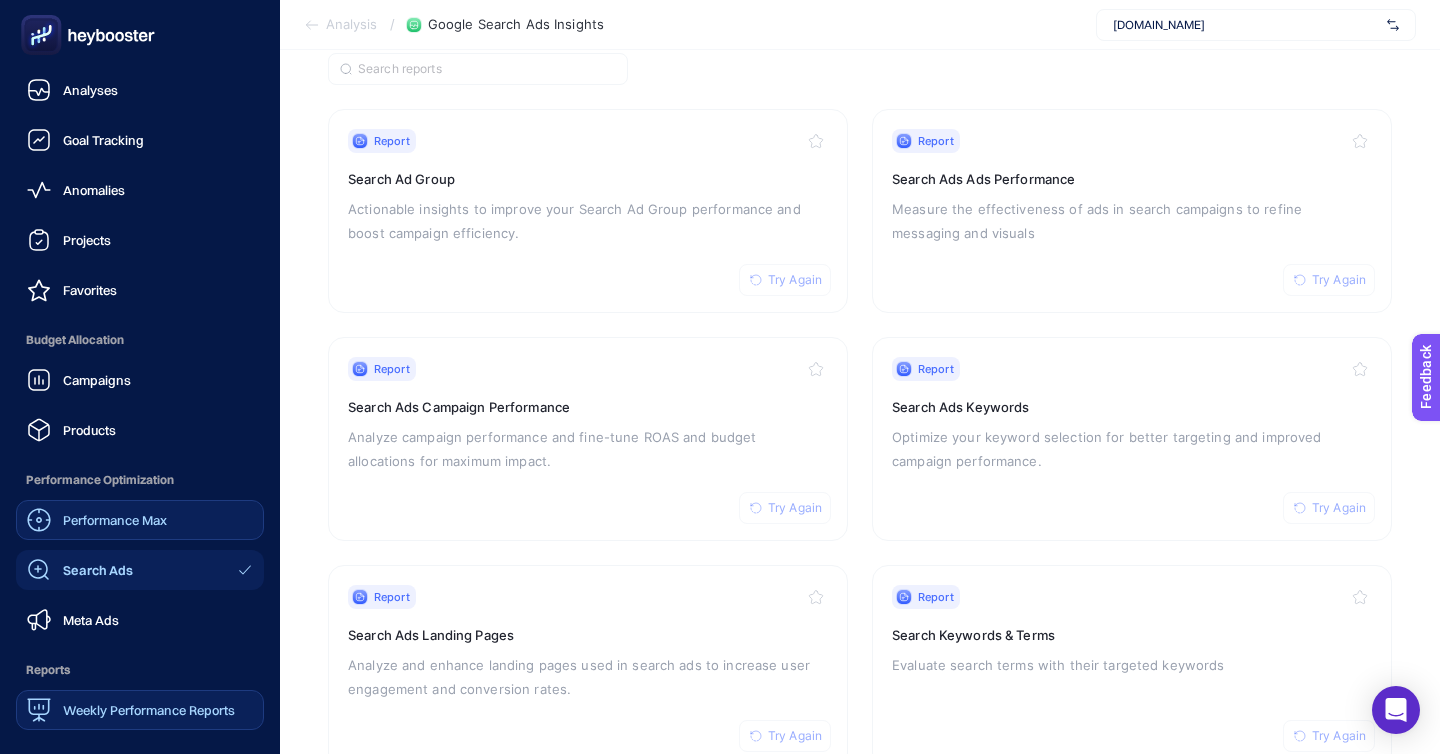 click on "Performance Max" 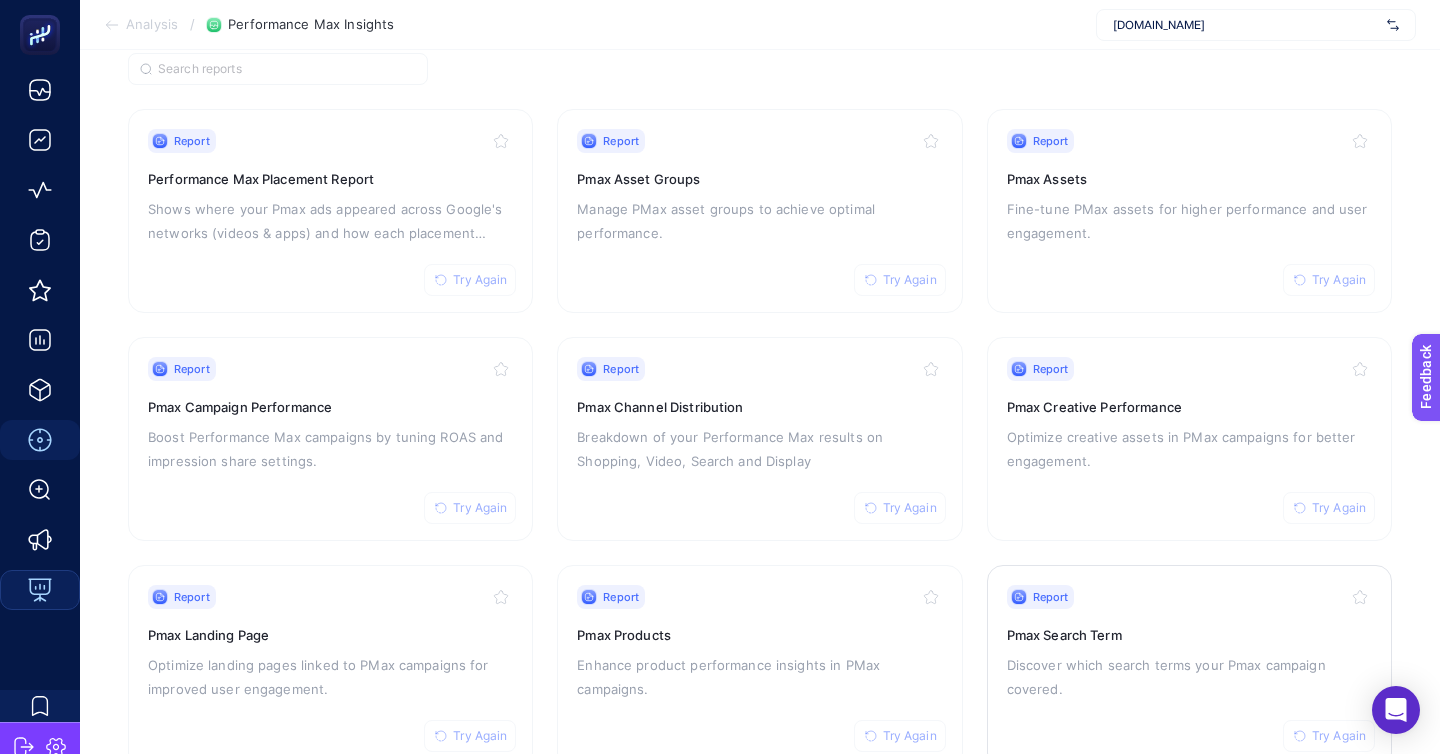 click on "Report Try Again Pmax Search Term Discover which search terms your Pmax campaign covered." at bounding box center (1189, 667) 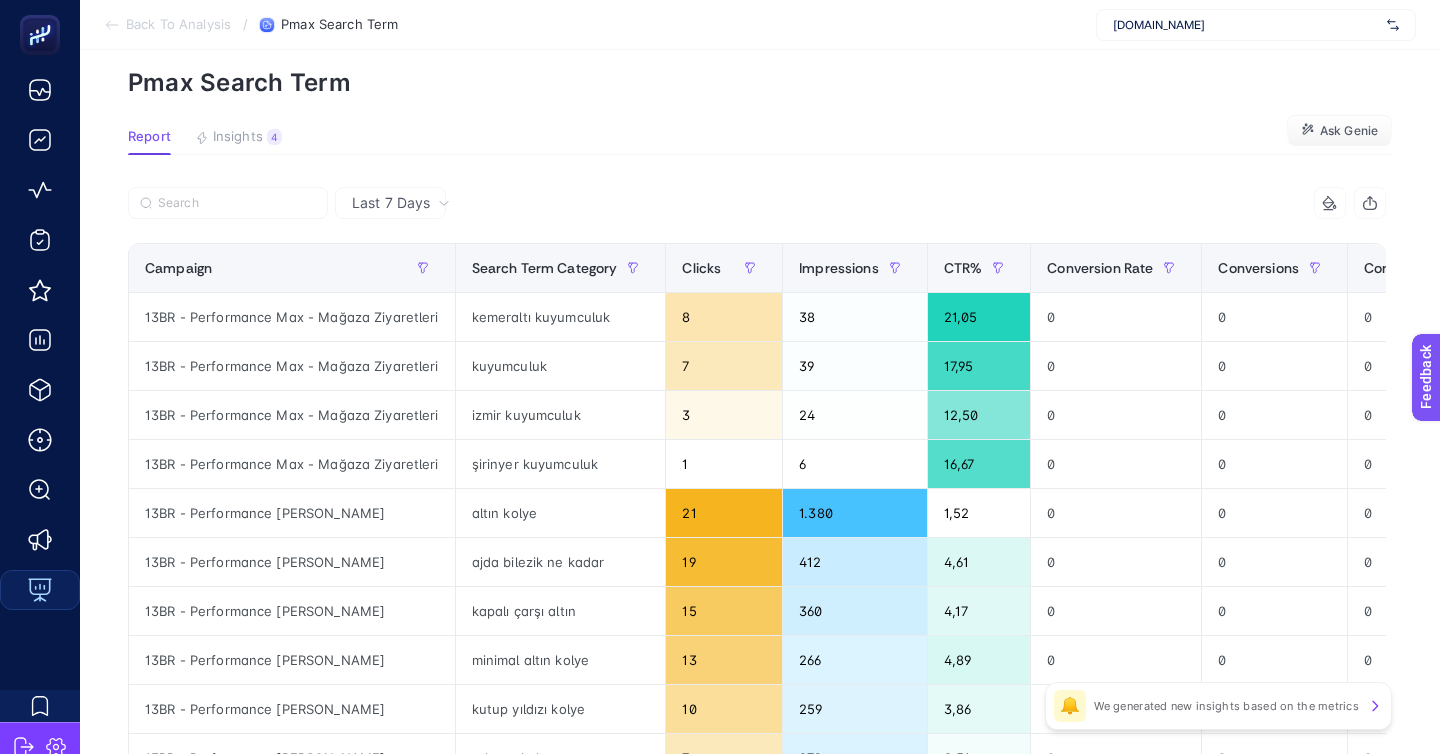 scroll, scrollTop: 98, scrollLeft: 0, axis: vertical 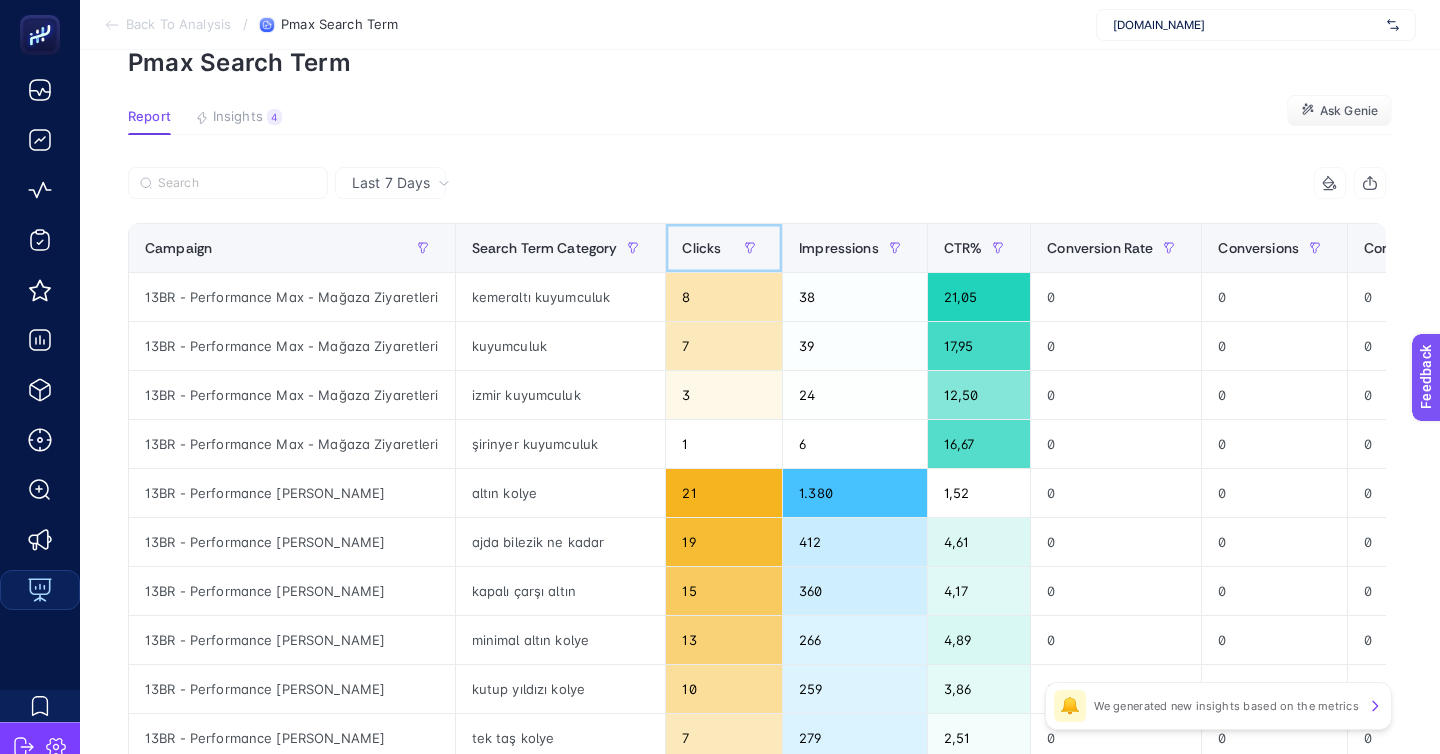 click on "Clicks" 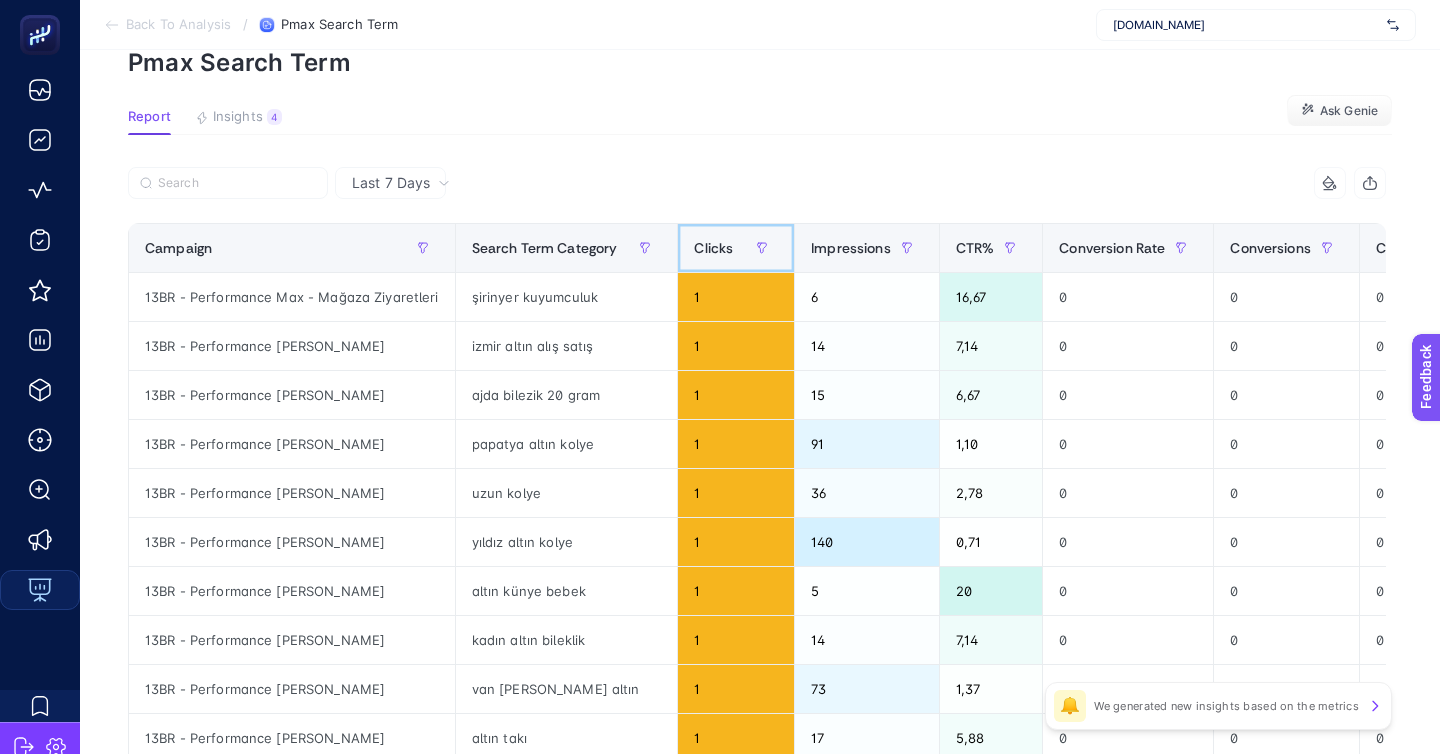 click on "Clicks" 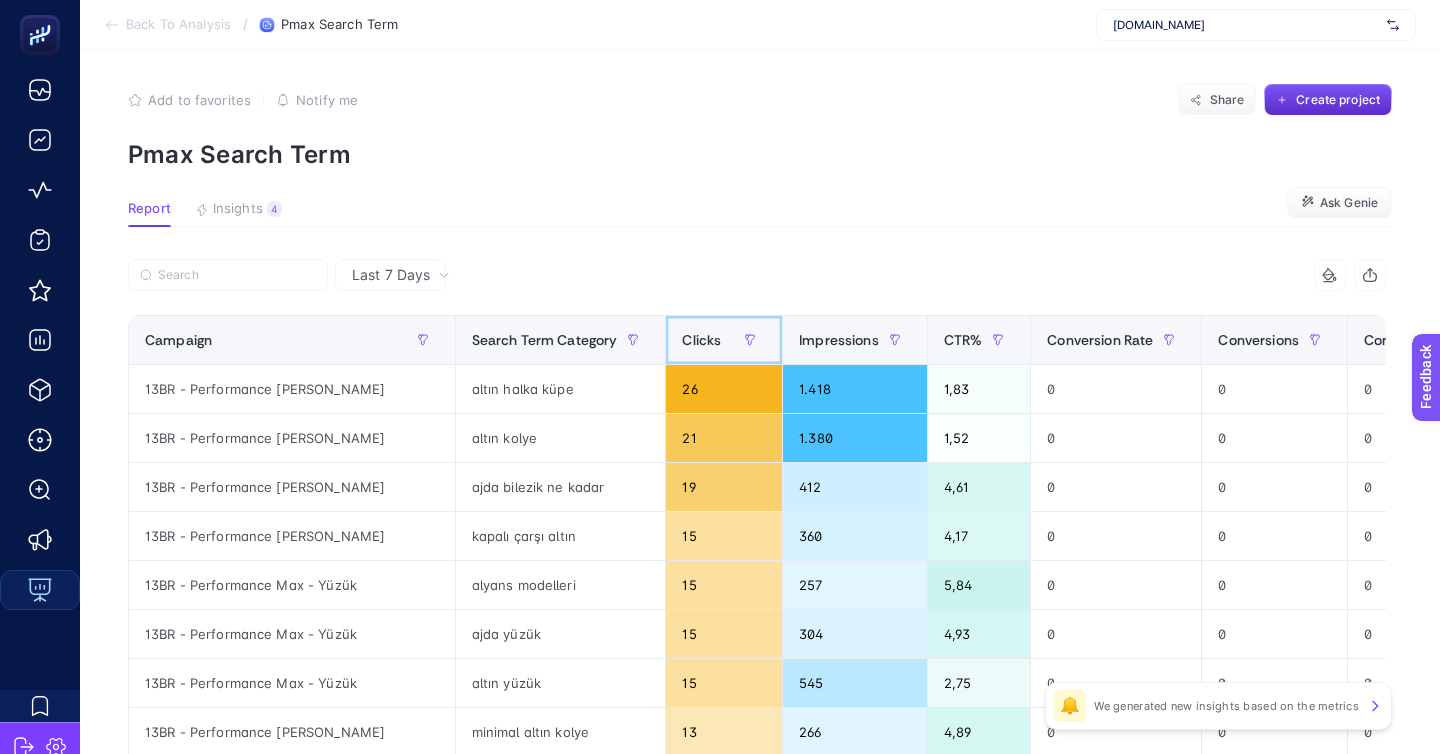 scroll, scrollTop: 0, scrollLeft: 0, axis: both 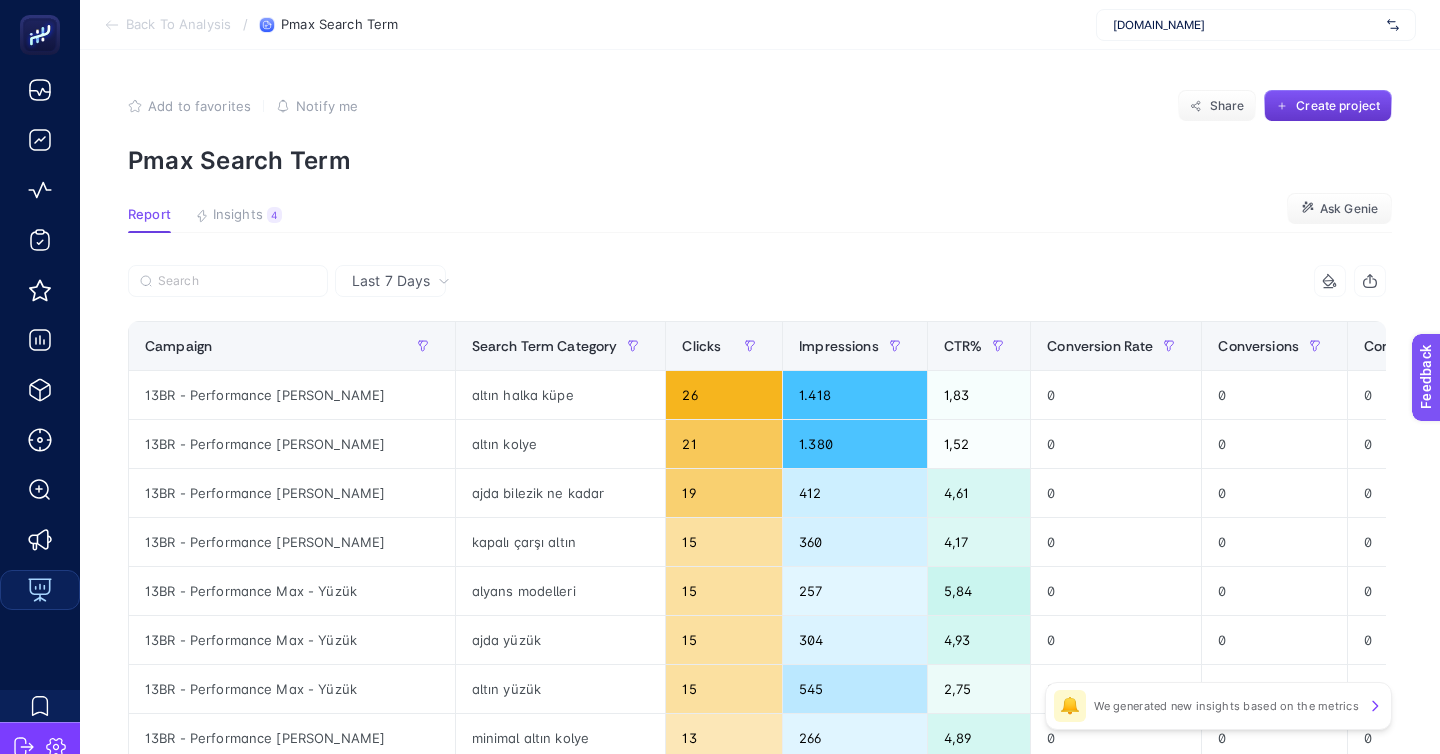 click on "Create project" 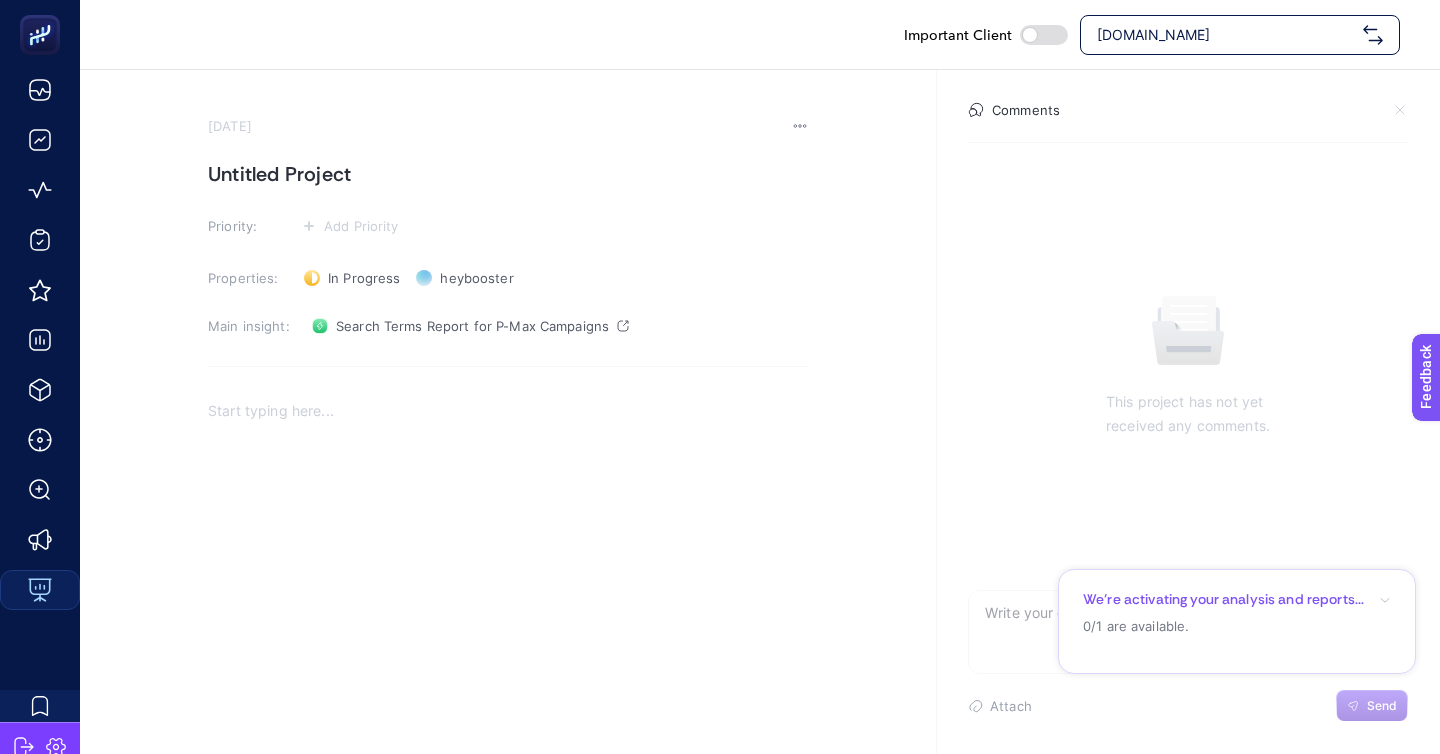 click on "July 2, 2025 Untitled Project  Priority:   Add Priority   Properties:  In Progress Status heybooster  Owner  Main insight:  Search Terms Report for P-Max Campaigns" at bounding box center [508, 452] 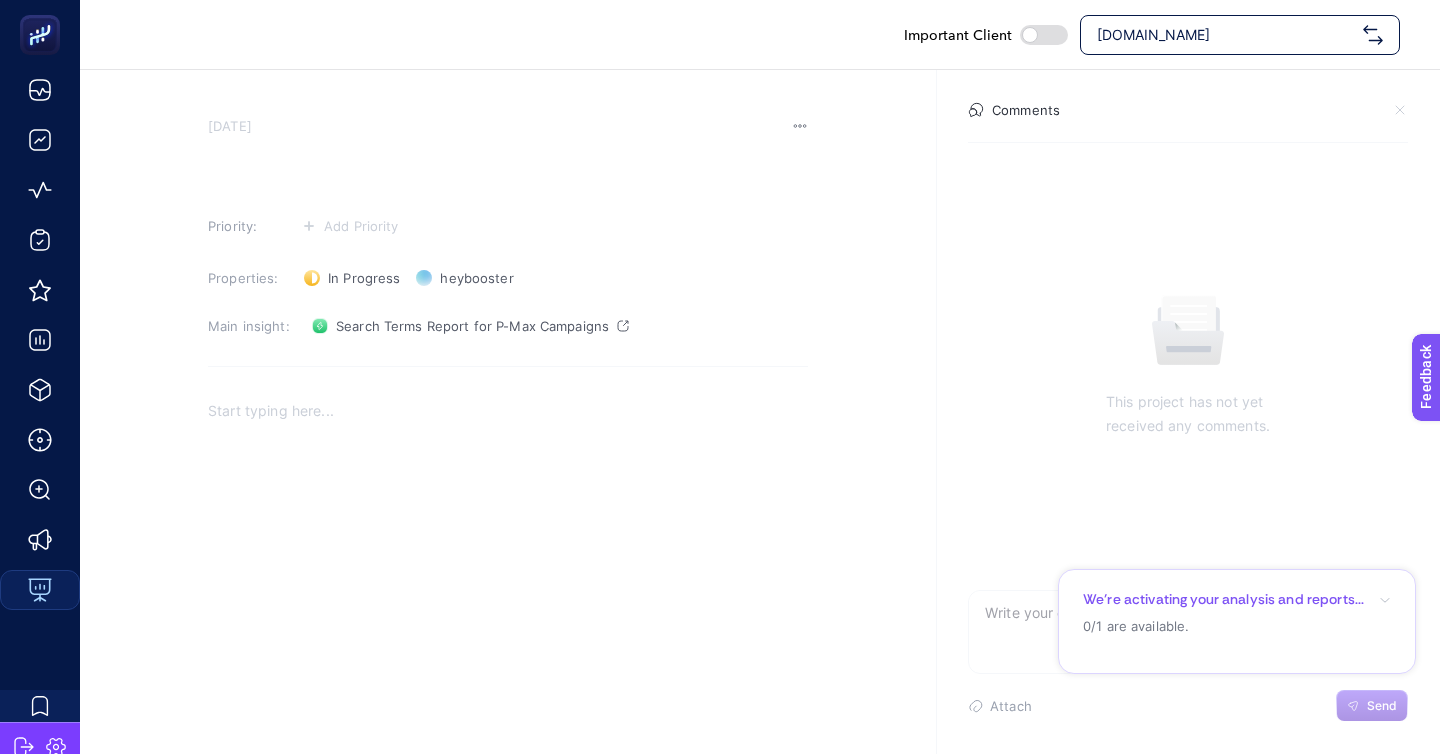 type 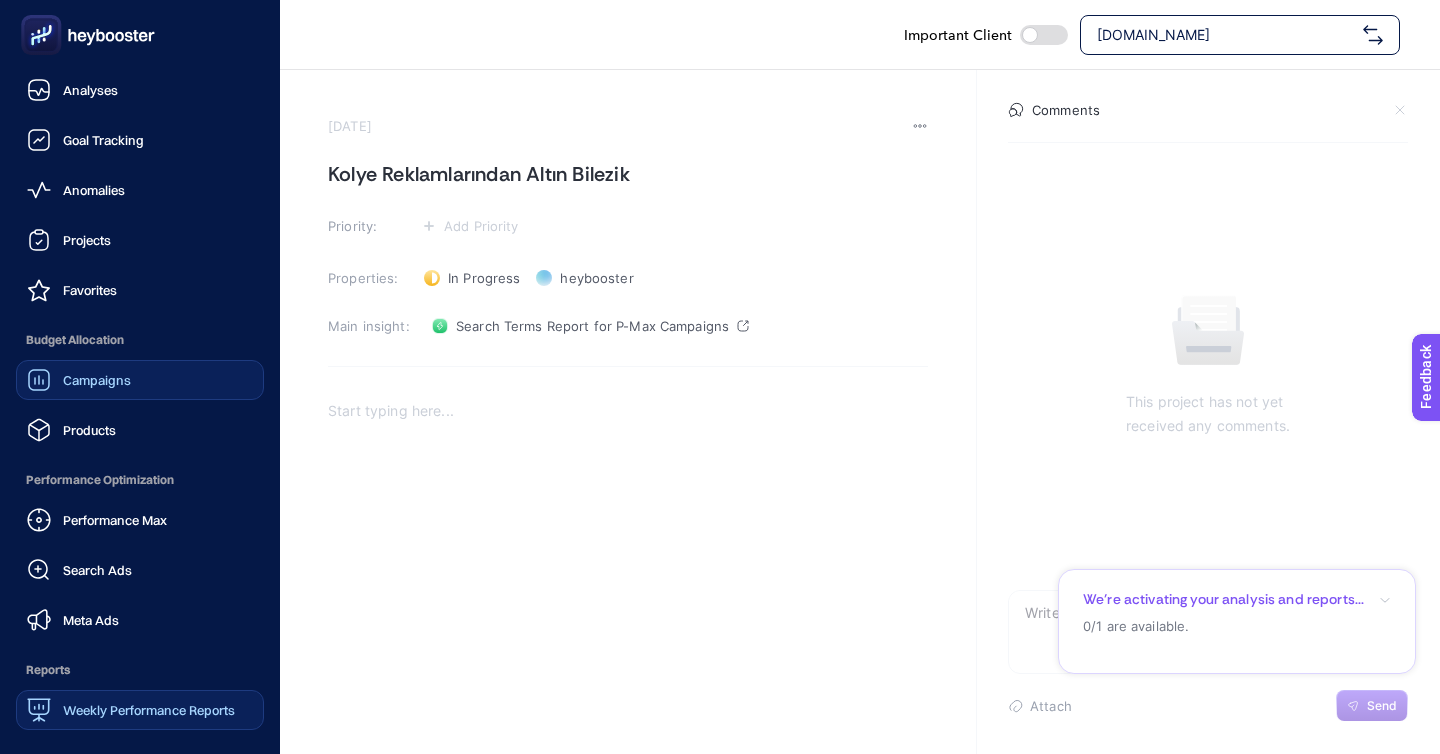 click on "Campaigns" 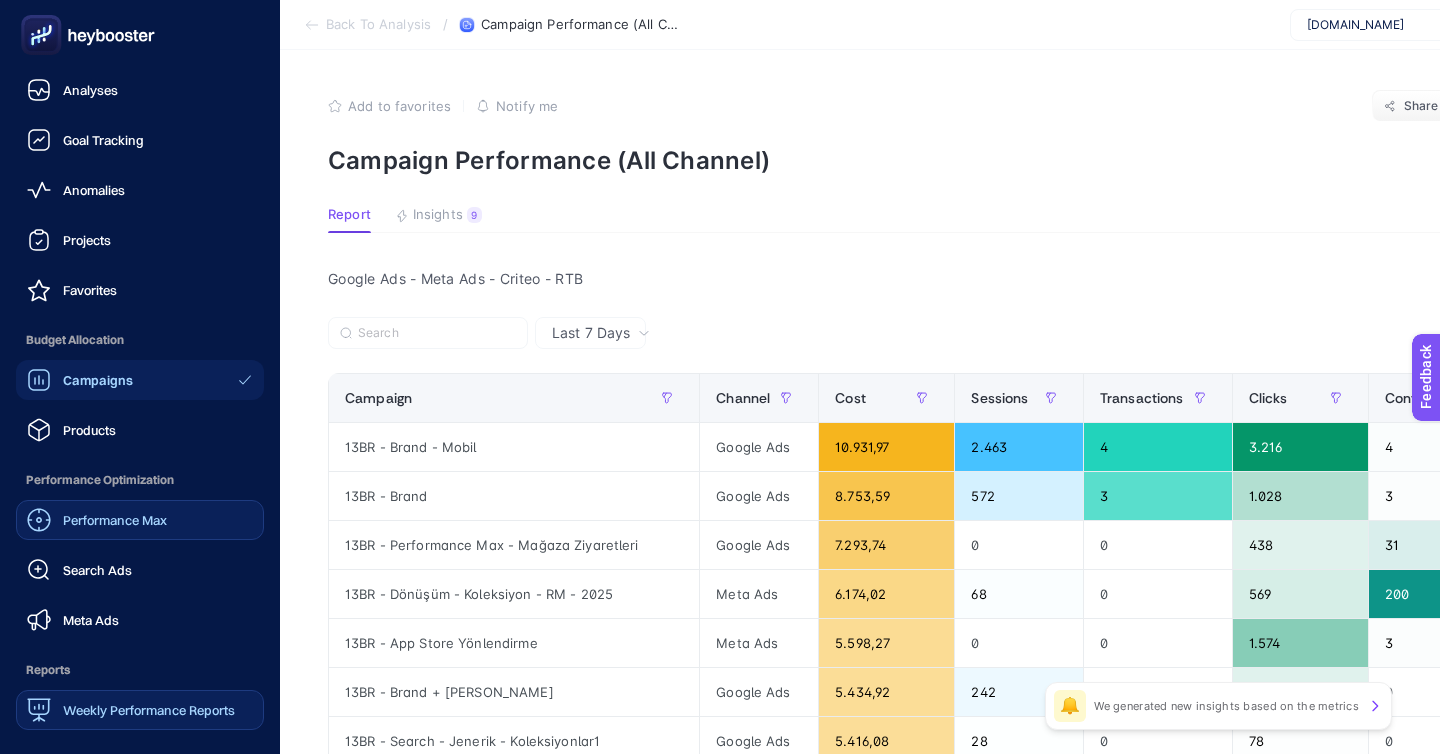 click on "Performance Max" at bounding box center (115, 520) 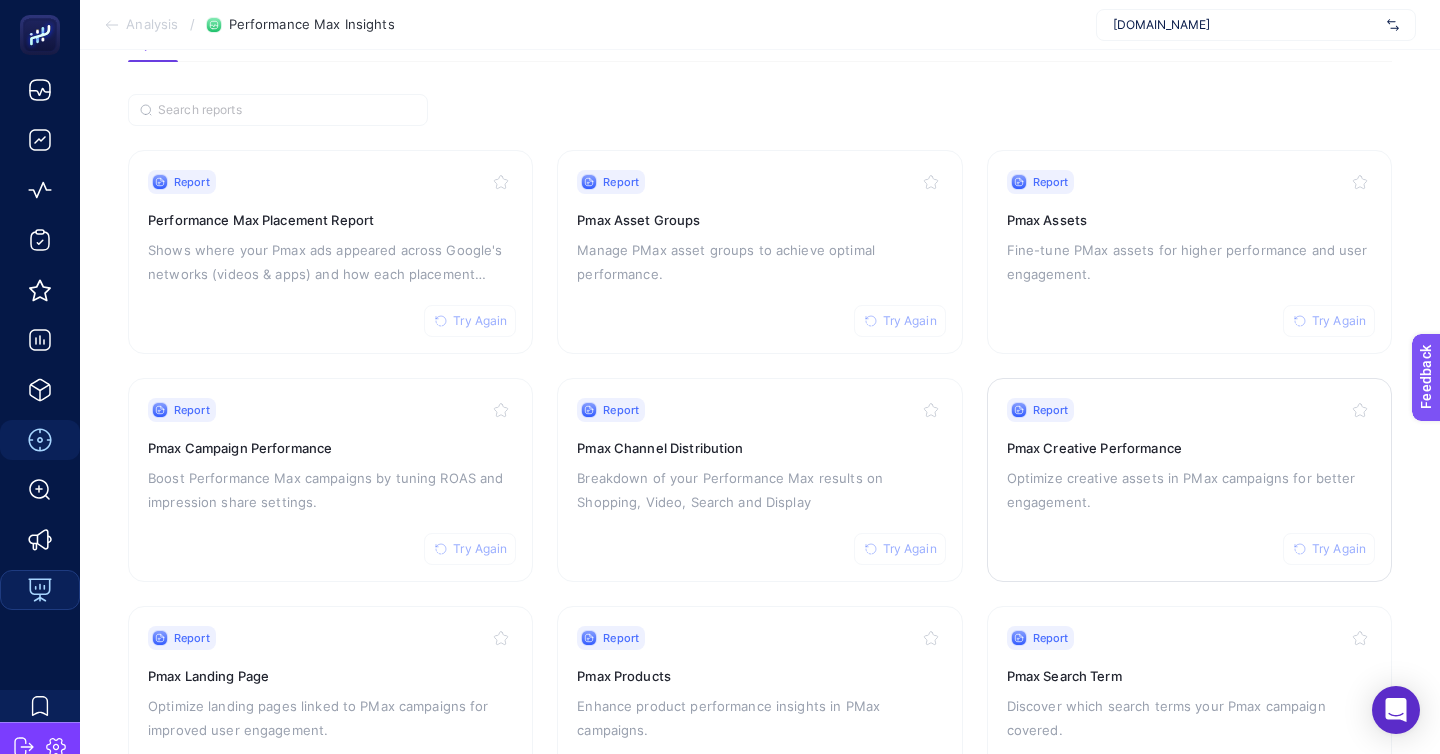 scroll, scrollTop: 172, scrollLeft: 0, axis: vertical 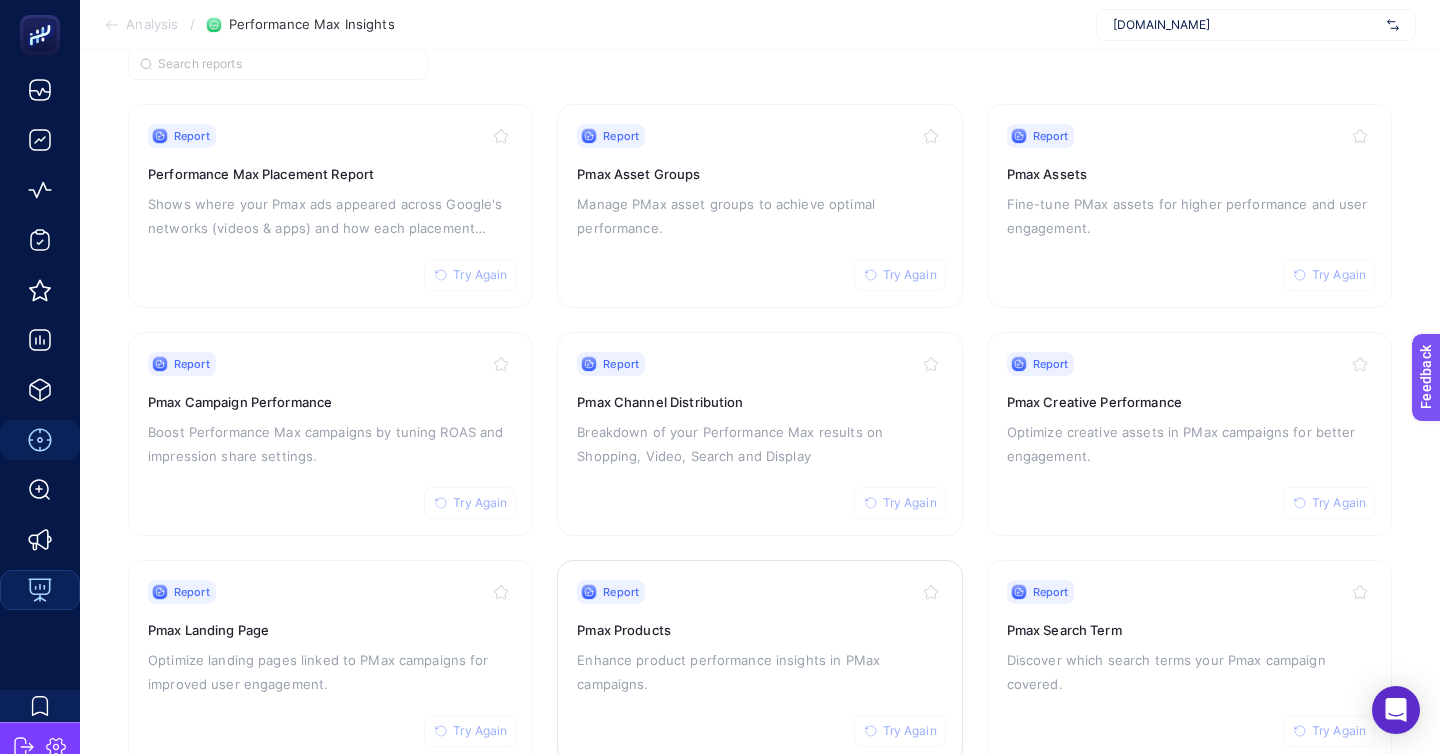 click on "Enhance product performance insights in PMax campaigns." at bounding box center (759, 672) 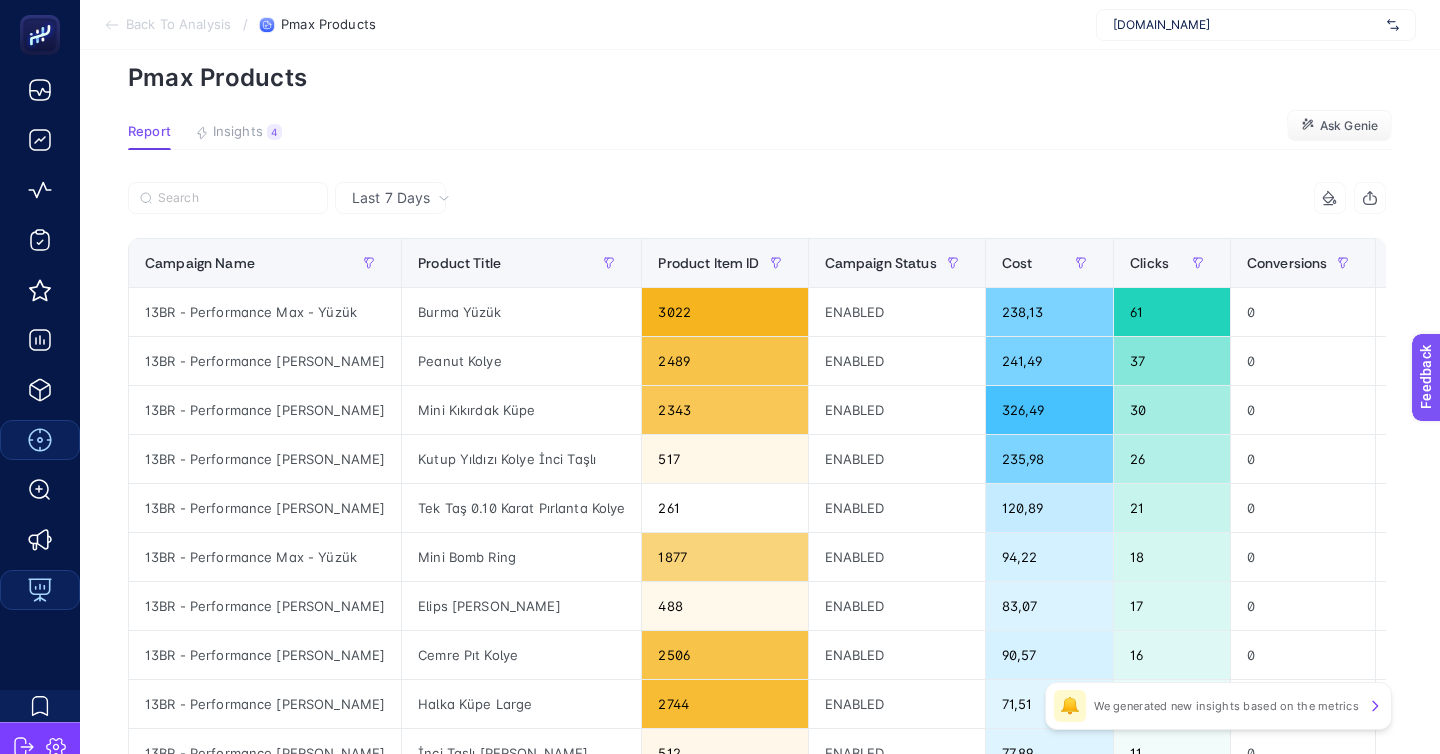 scroll, scrollTop: 85, scrollLeft: 0, axis: vertical 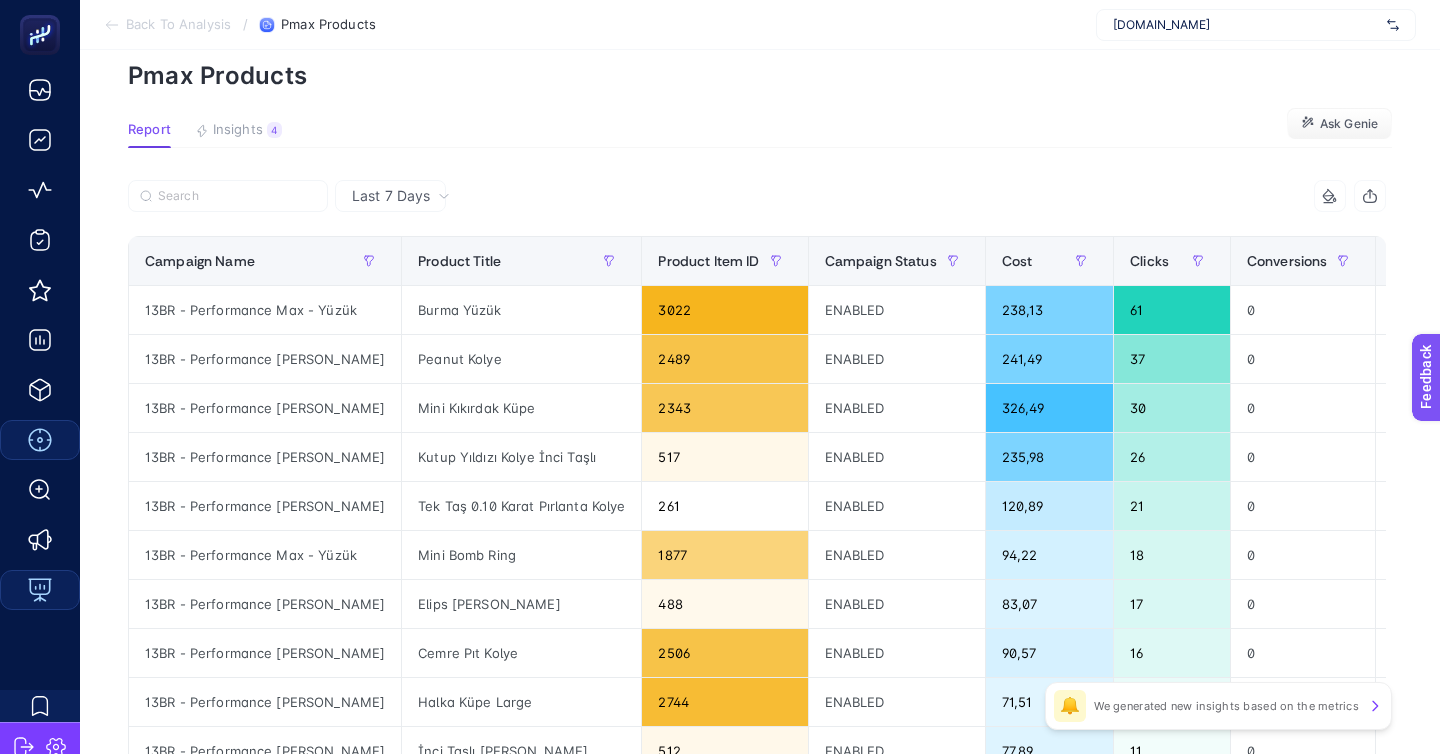 click at bounding box center (442, 202) 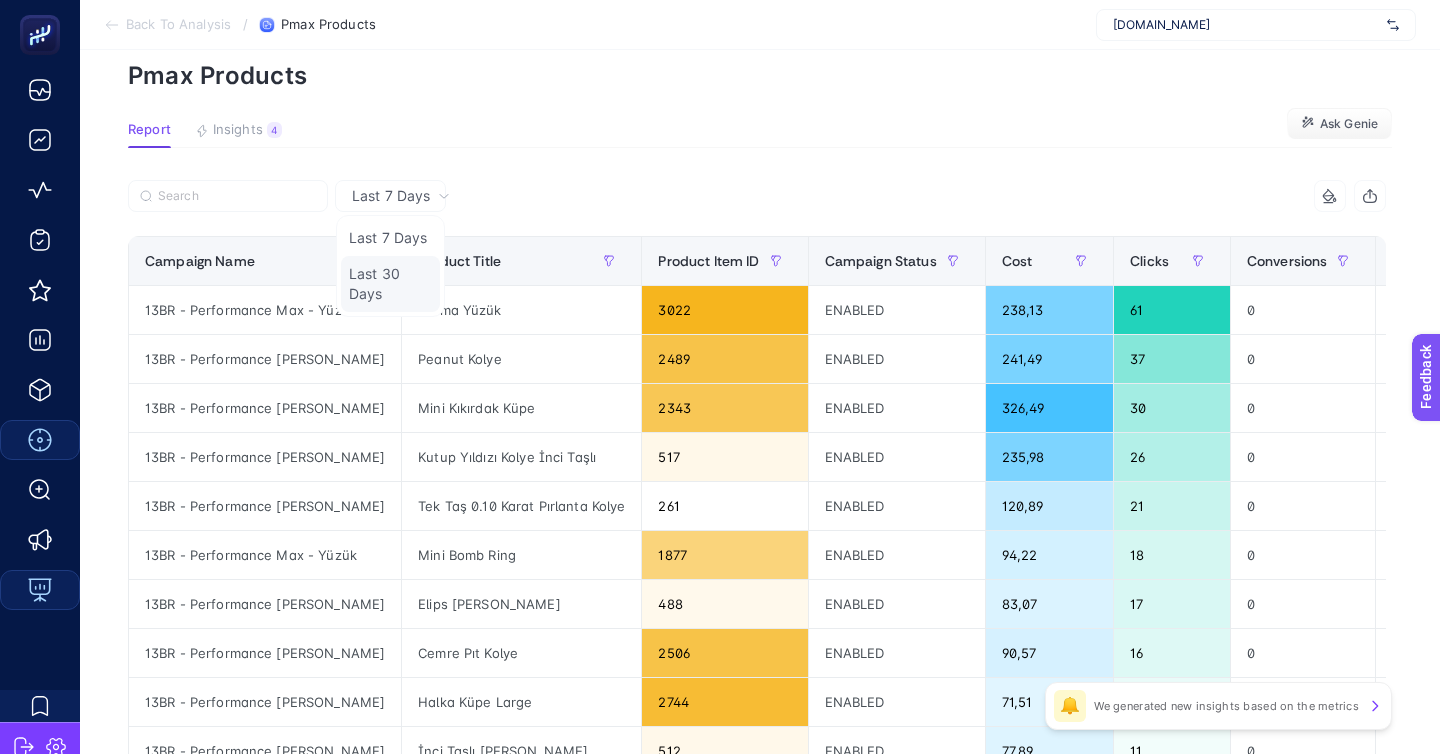 click on "Last 30 Days" 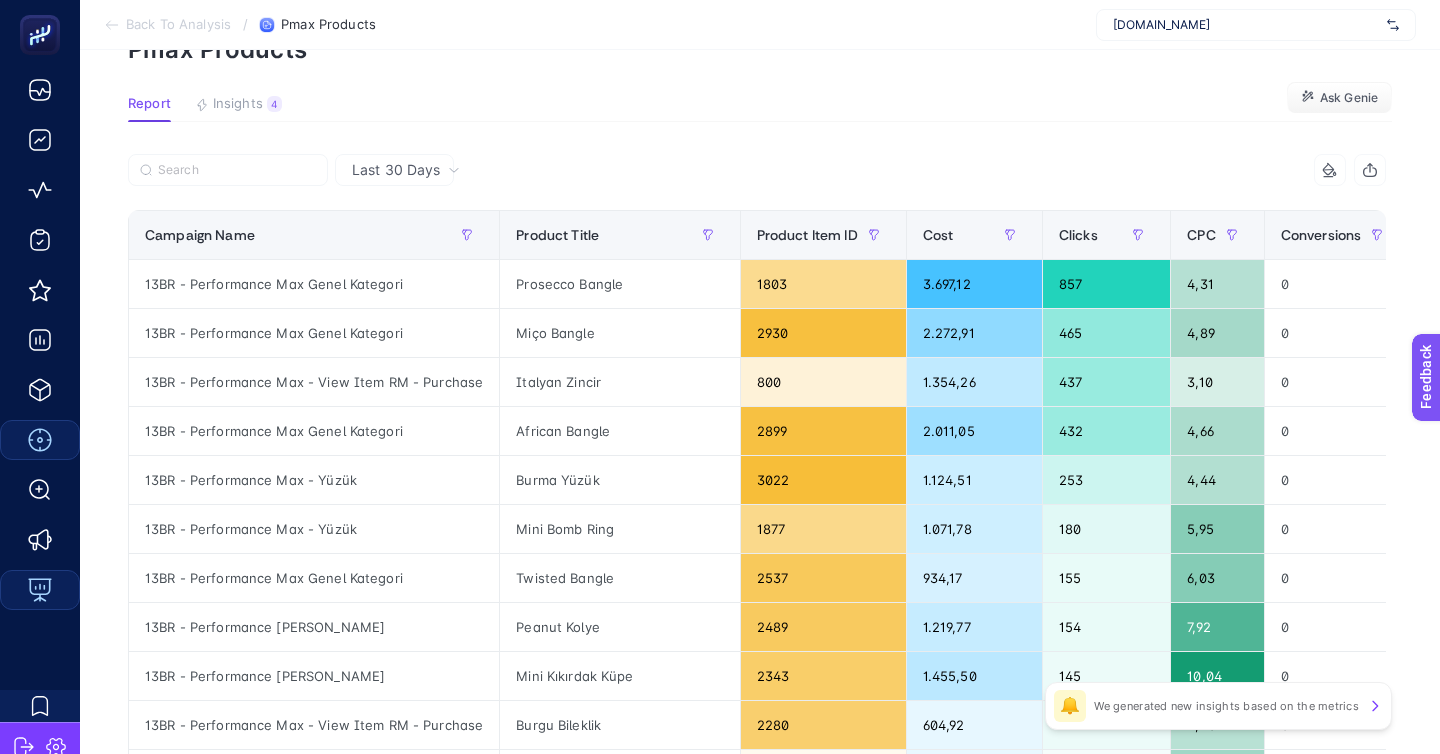 scroll, scrollTop: 109, scrollLeft: 0, axis: vertical 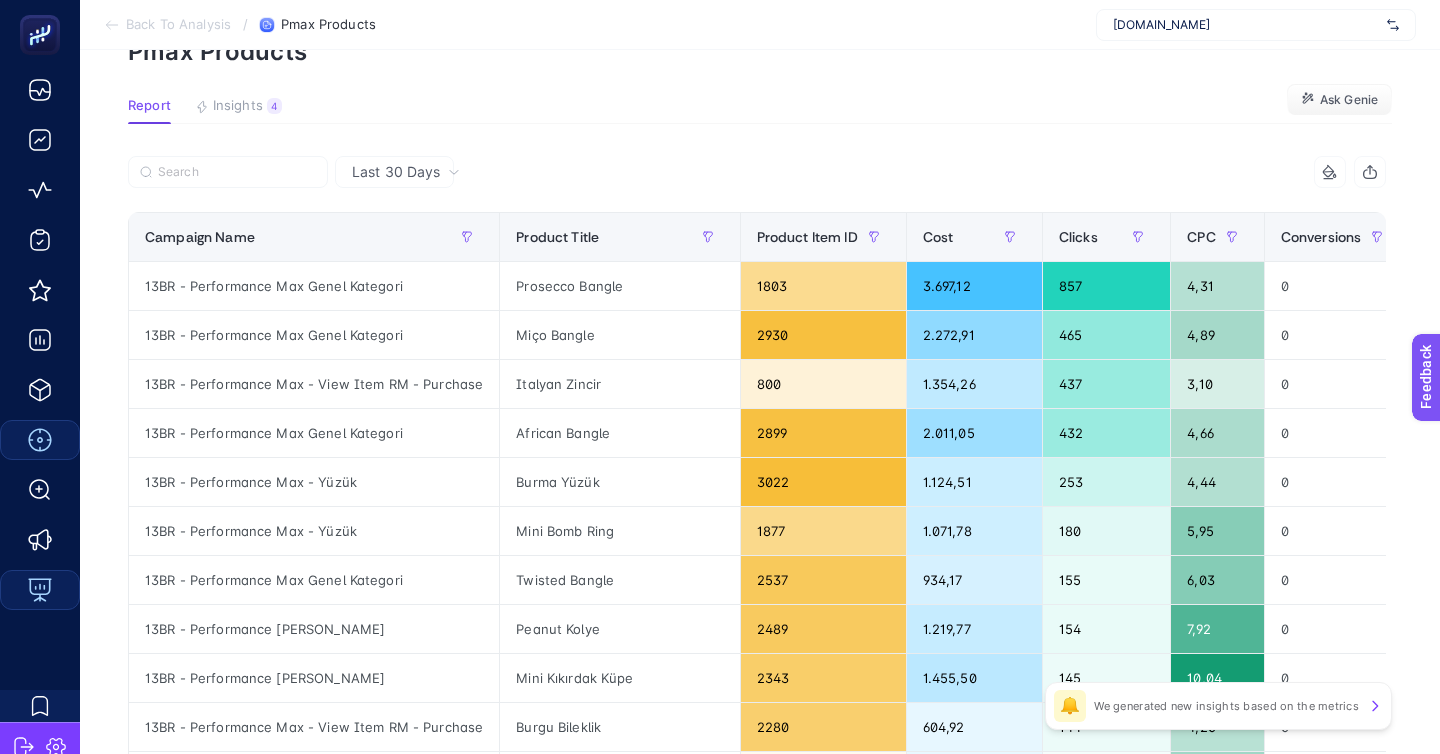 click on "Last 30 Days" at bounding box center [396, 172] 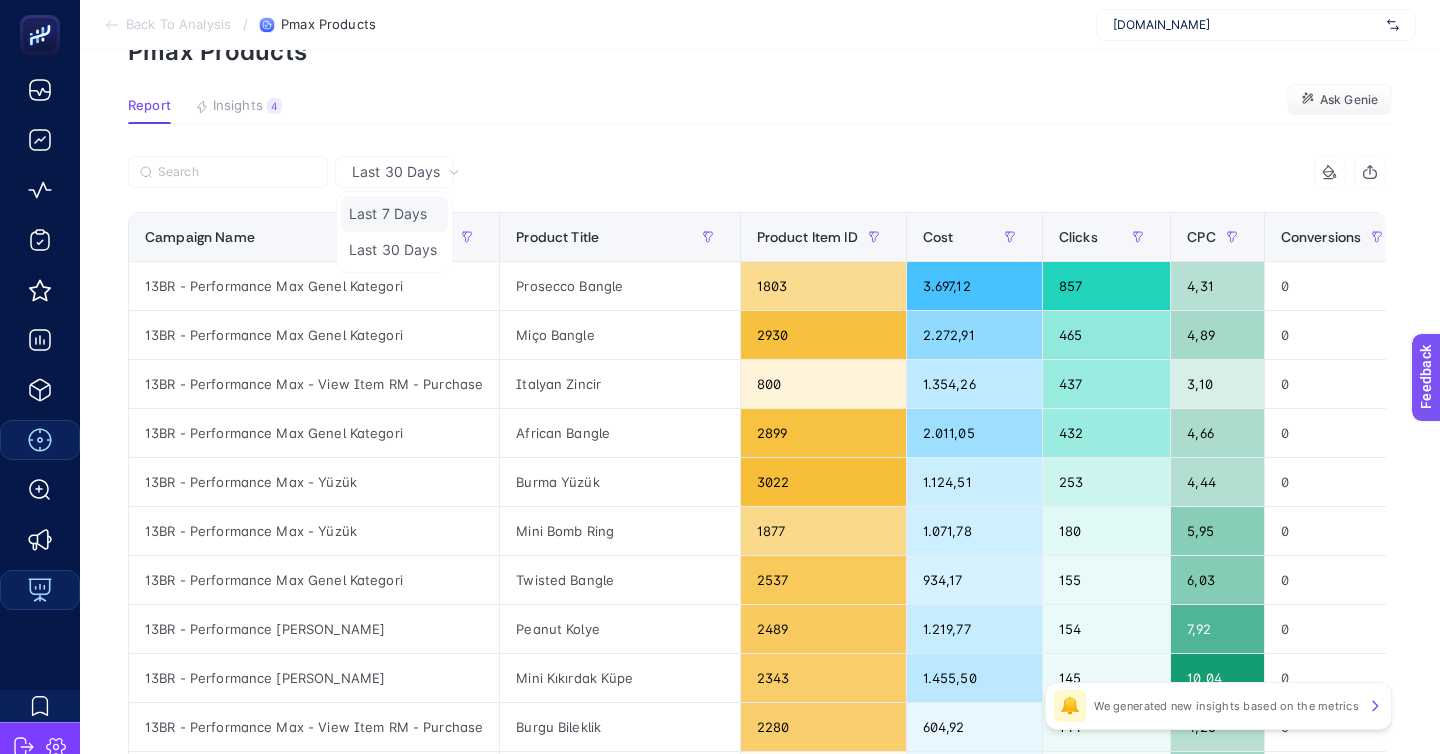 click on "Last 7 Days" 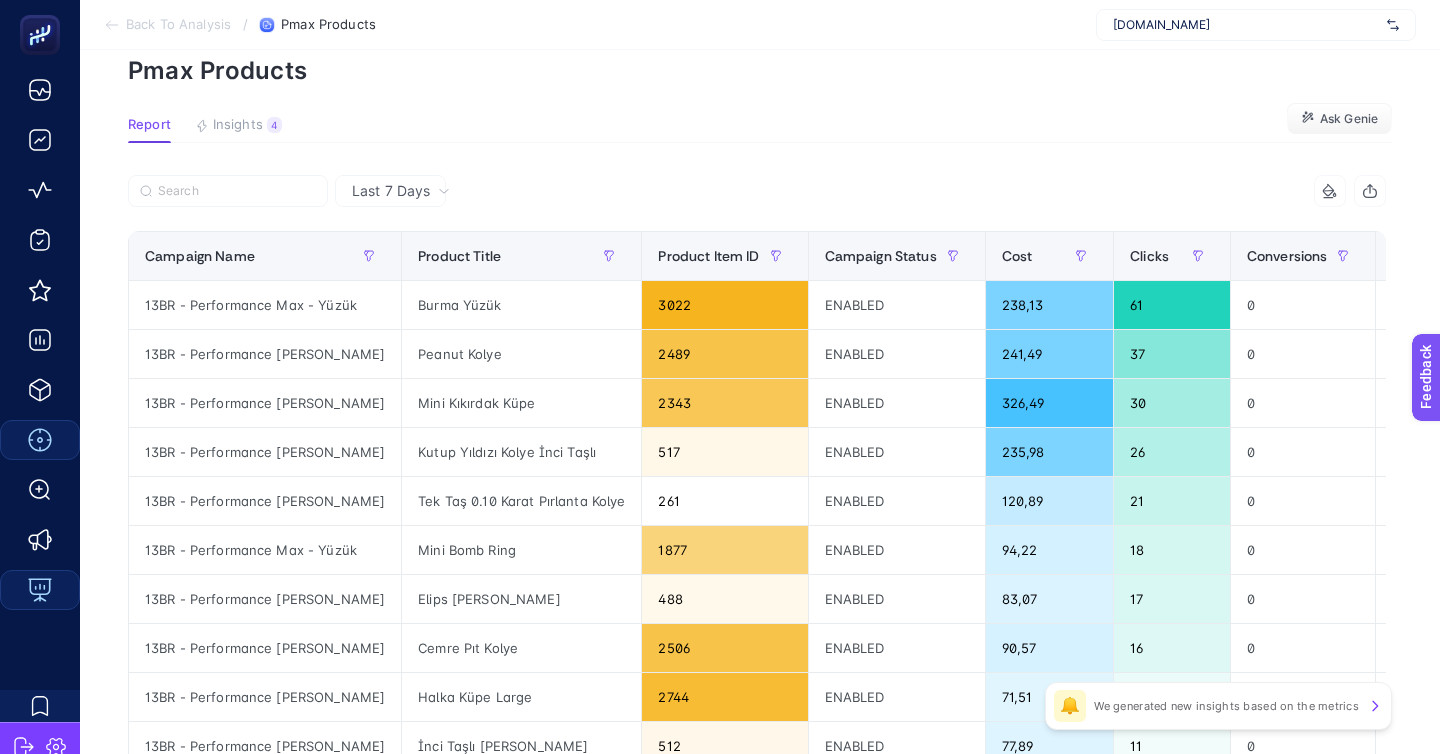 scroll, scrollTop: 88, scrollLeft: 0, axis: vertical 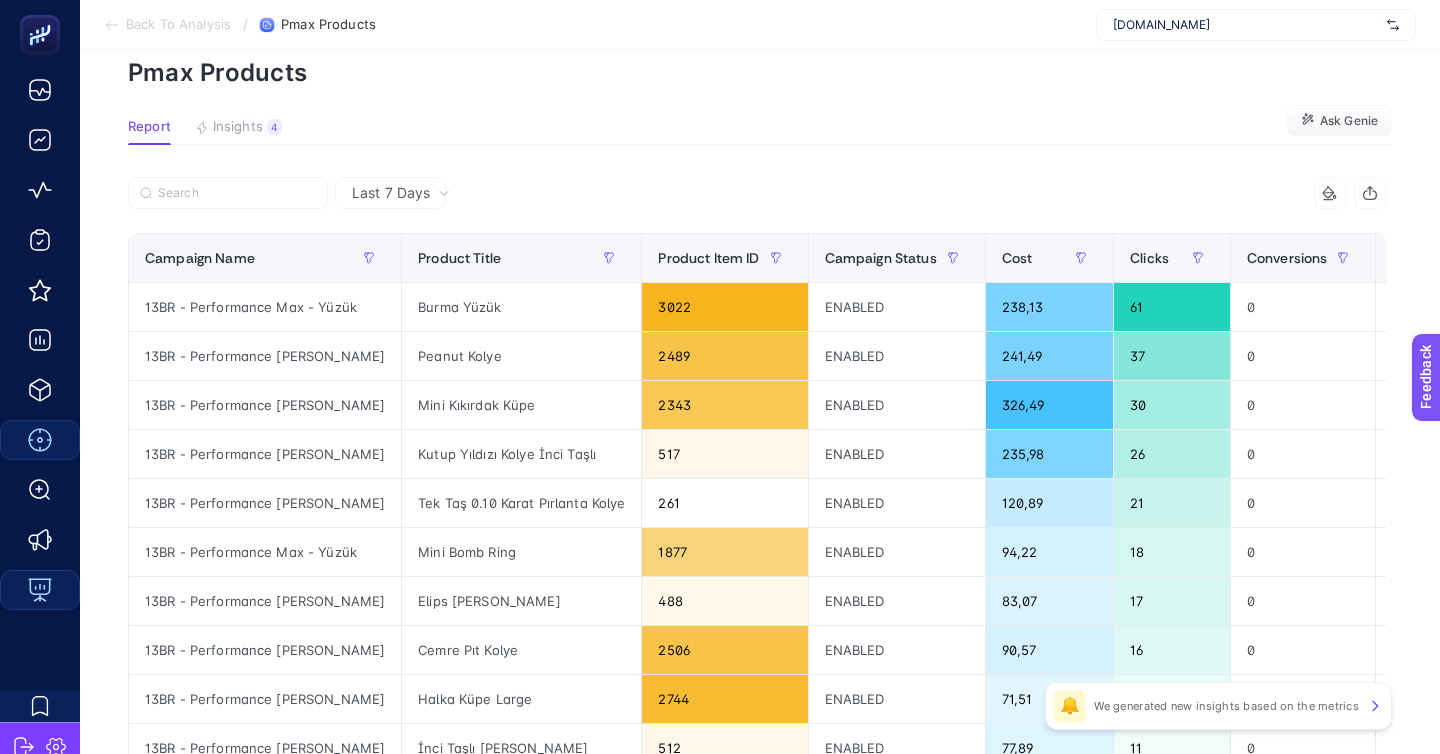click on "Back To Analysis" at bounding box center [178, 25] 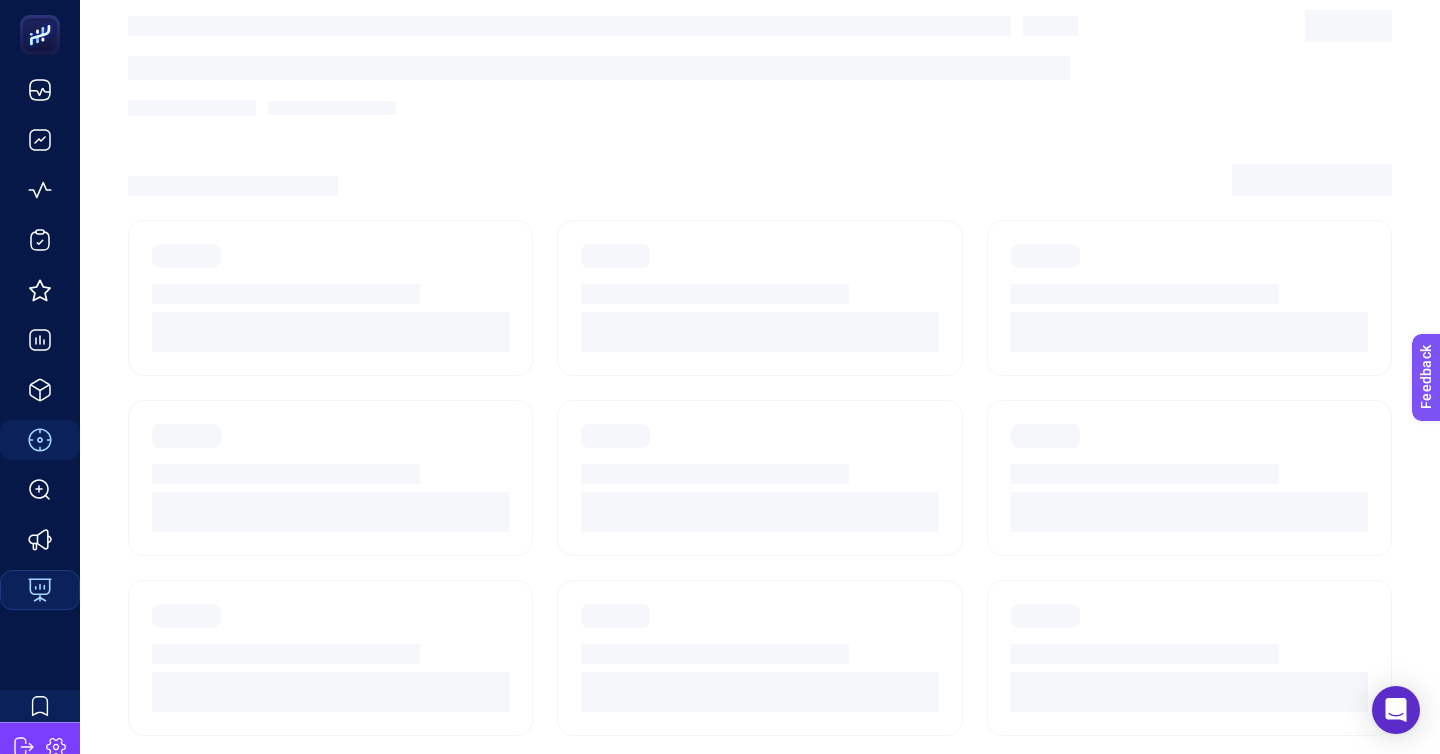 scroll, scrollTop: 172, scrollLeft: 0, axis: vertical 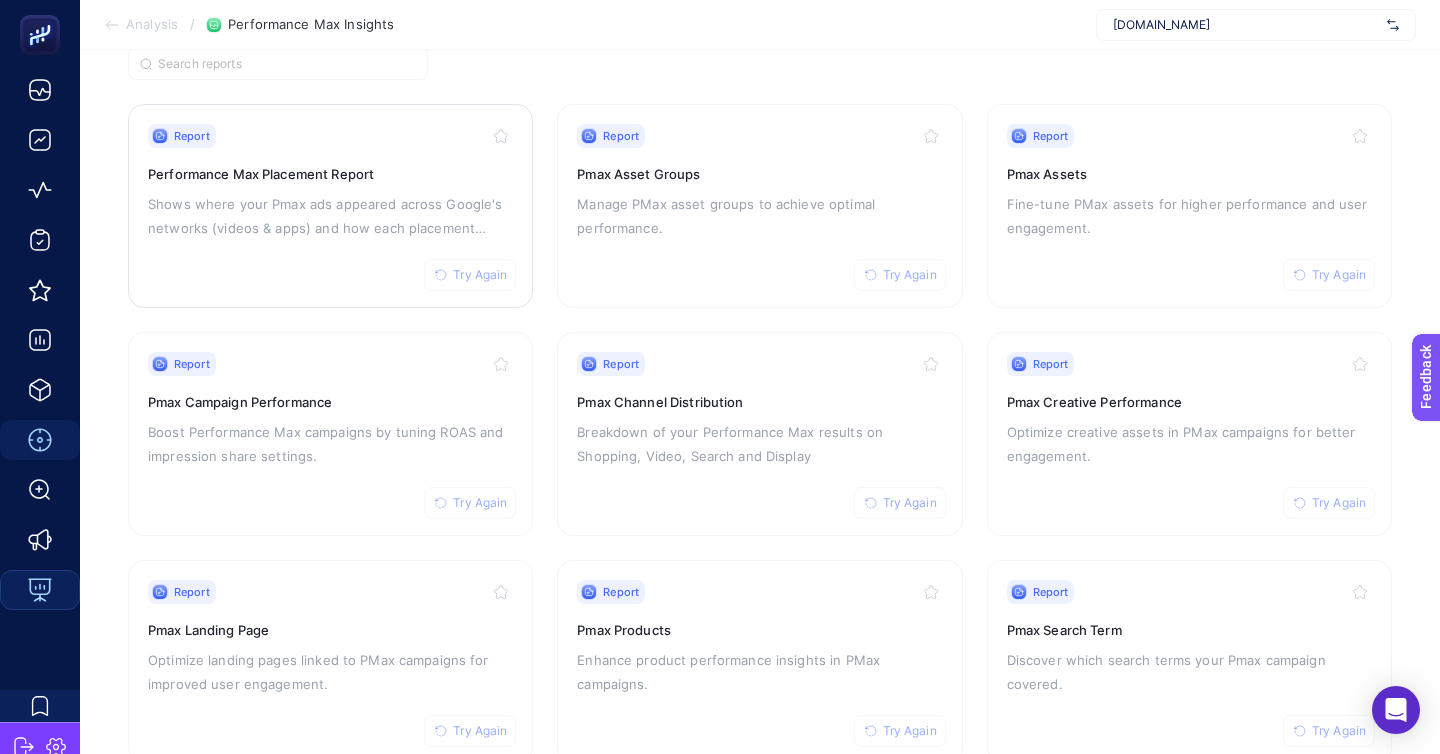 click on "Shows where your Pmax ads appeared across Google's networks (videos & apps) and how each placement performed" at bounding box center (330, 216) 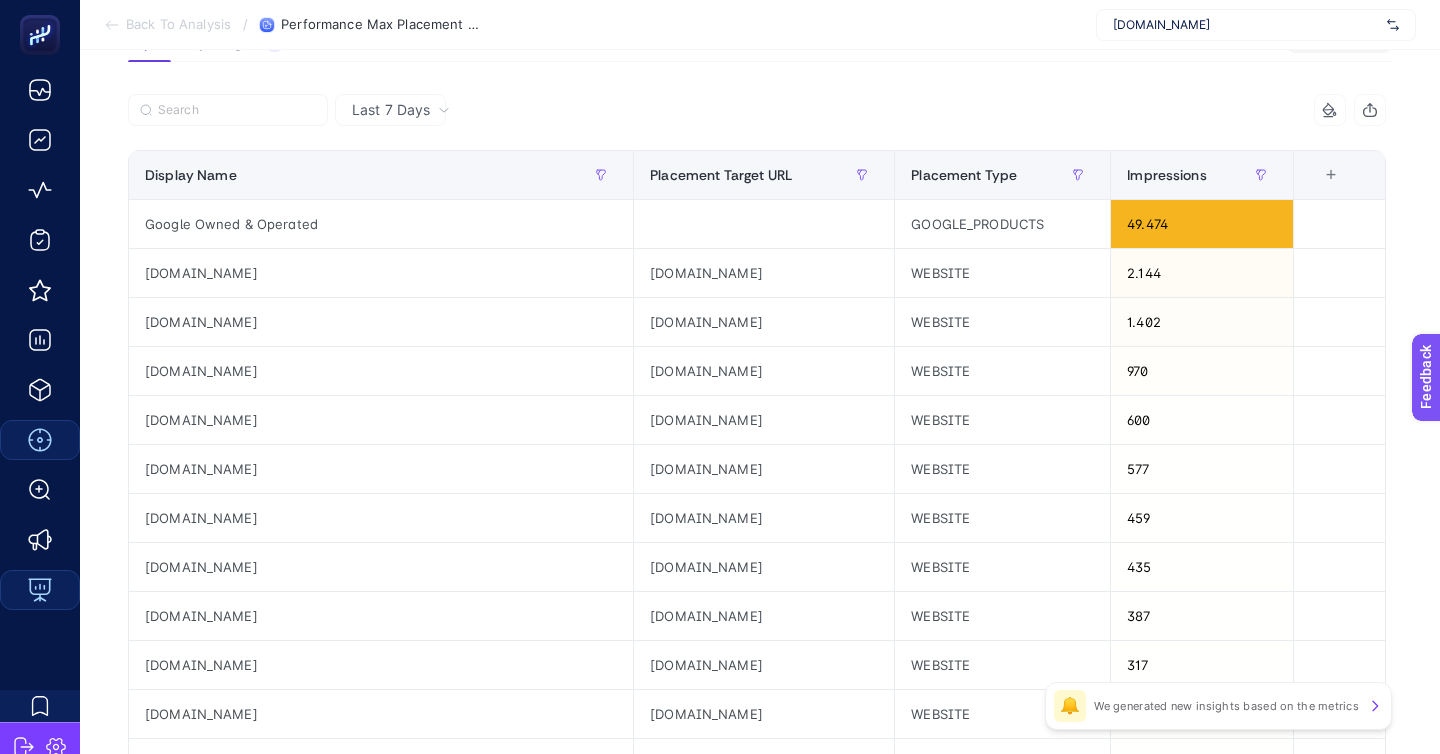 scroll, scrollTop: 135, scrollLeft: 0, axis: vertical 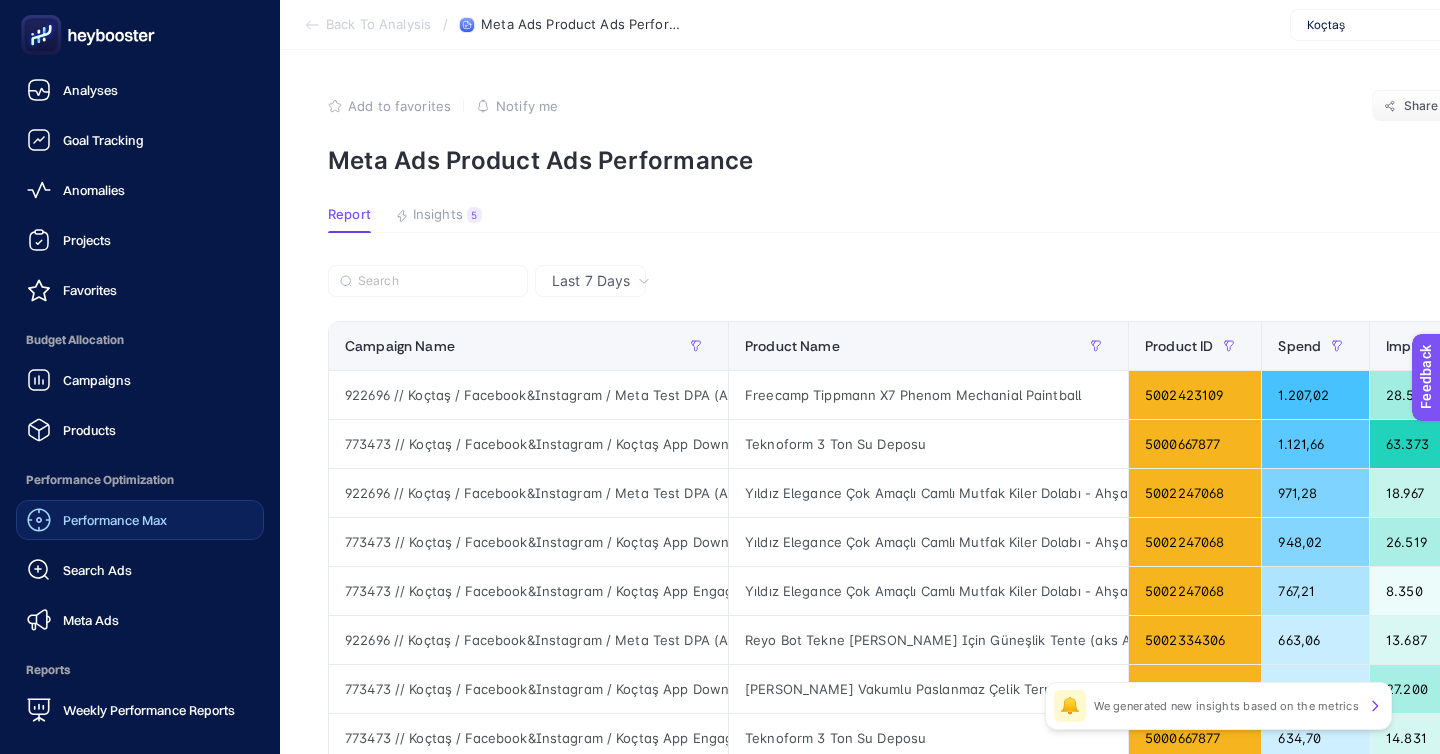 click on "Performance Max" 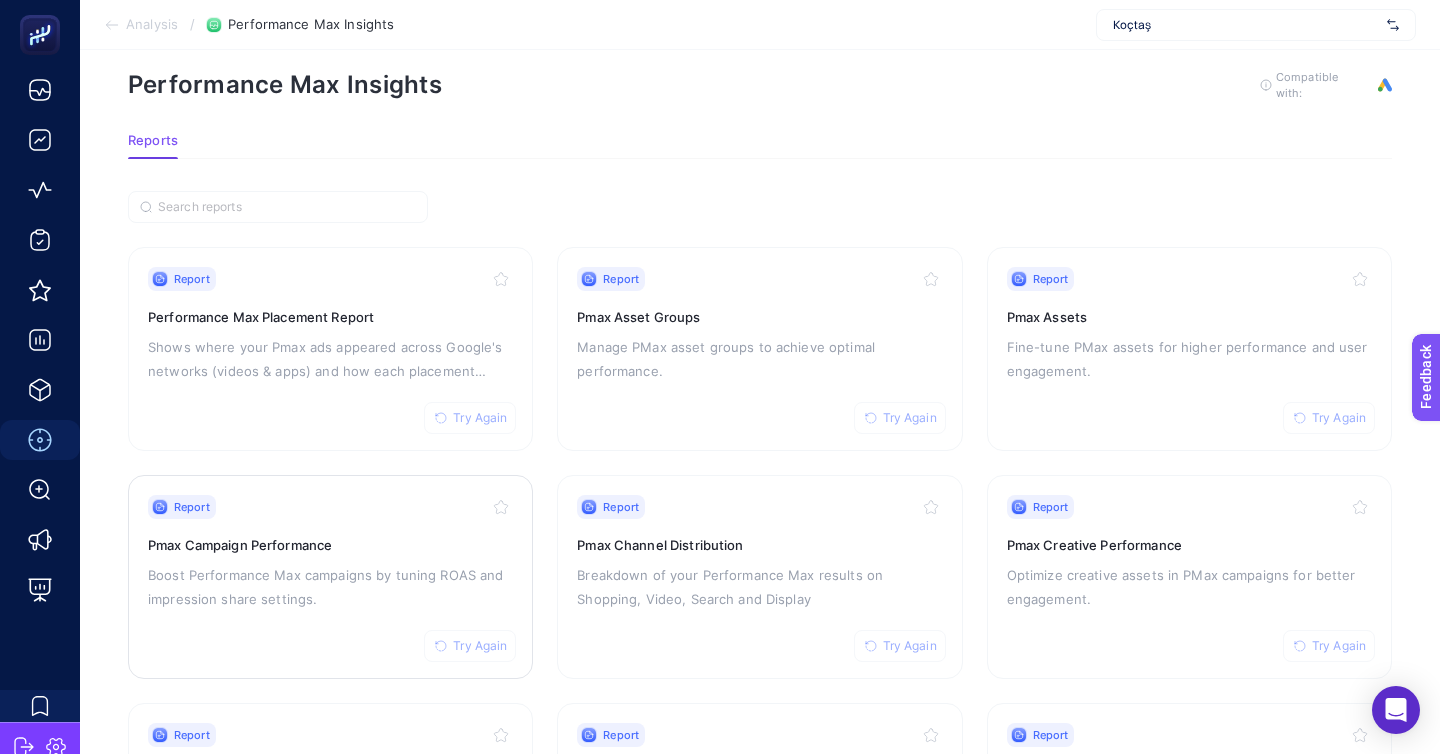 scroll, scrollTop: 35, scrollLeft: 0, axis: vertical 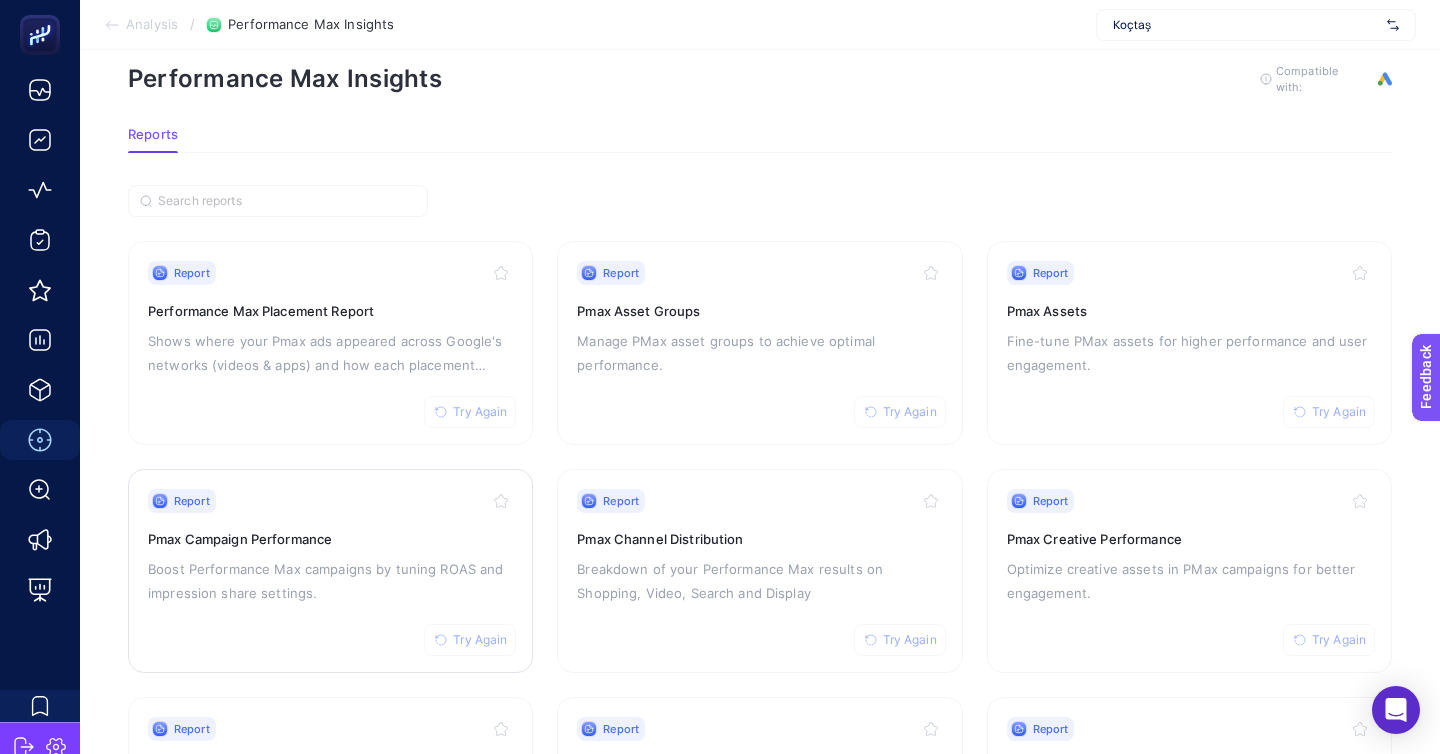 click on "Boost Performance Max campaigns by tuning ROAS and impression share settings." at bounding box center (330, 581) 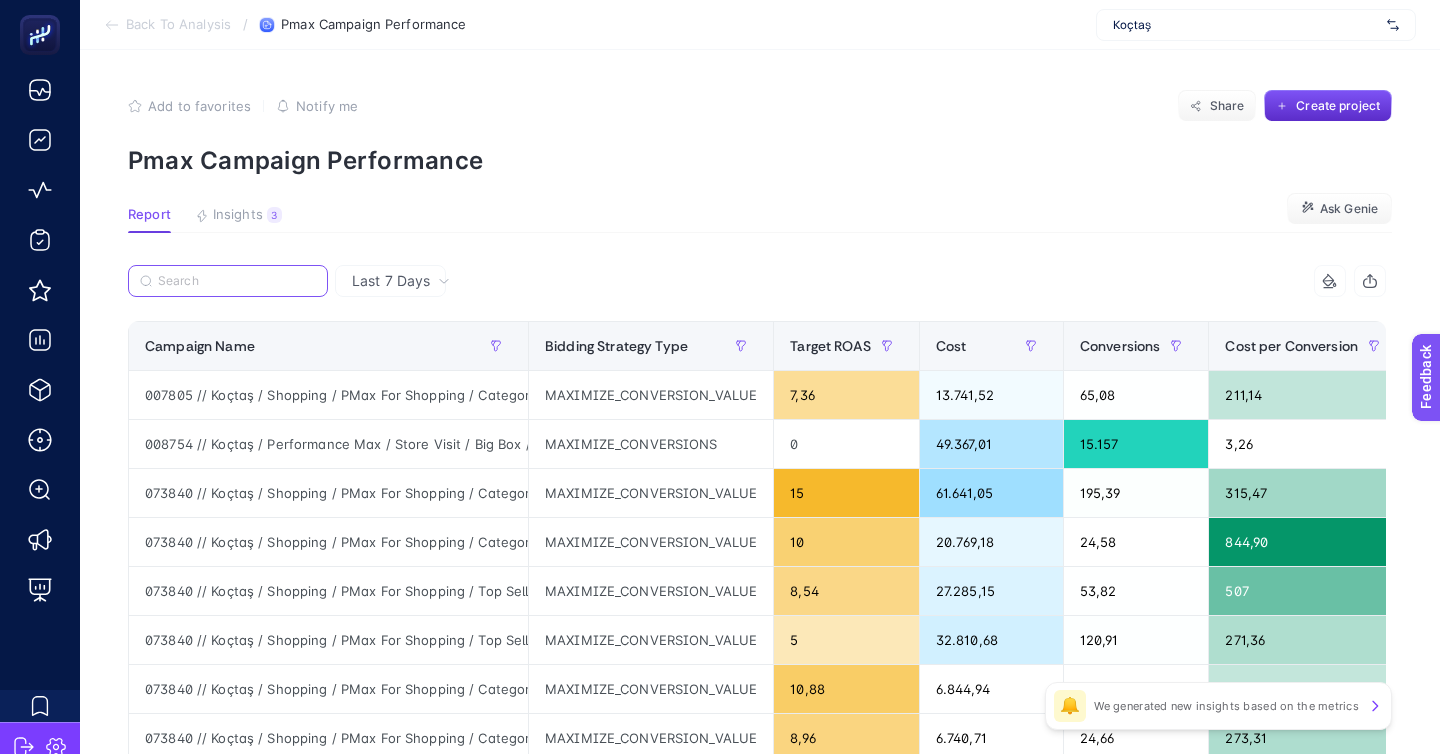 click at bounding box center (237, 281) 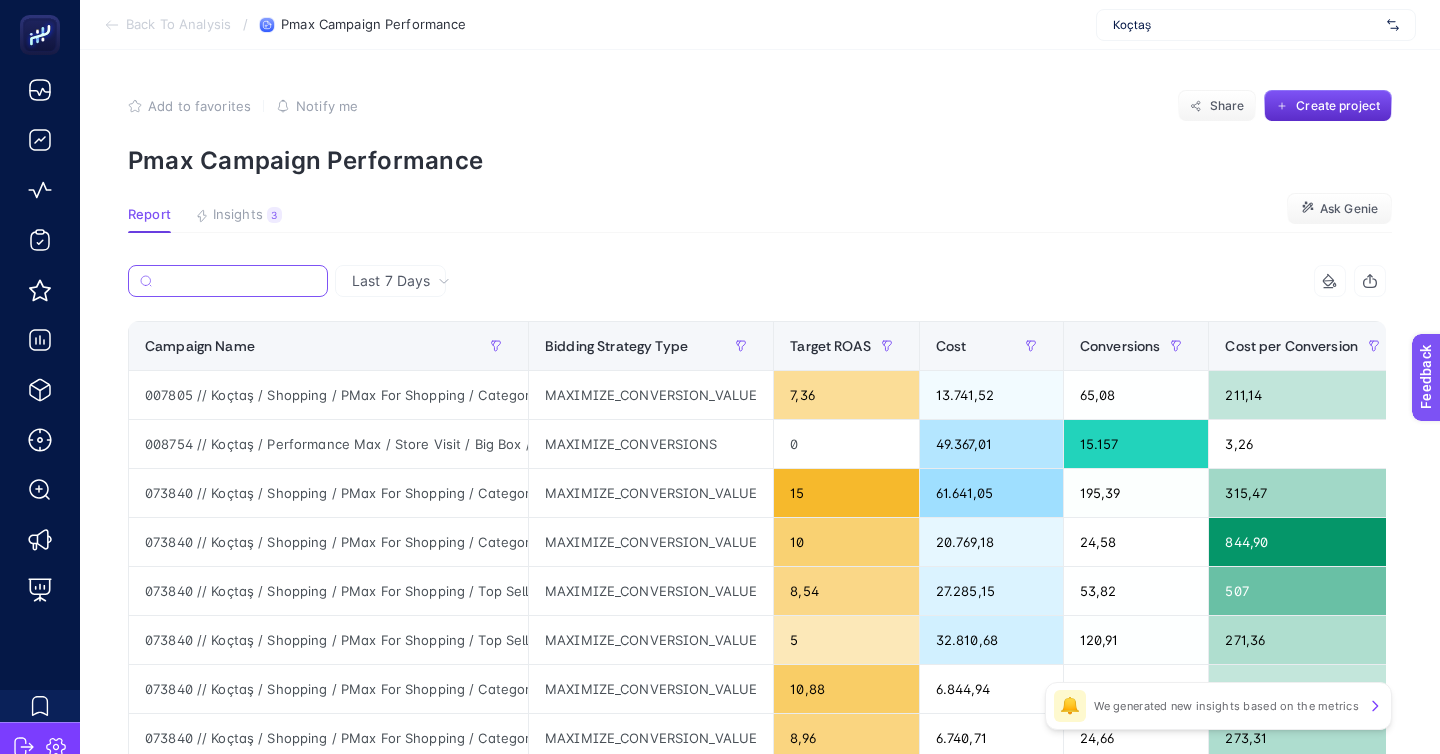paste on "Isıtma&Soğutma" 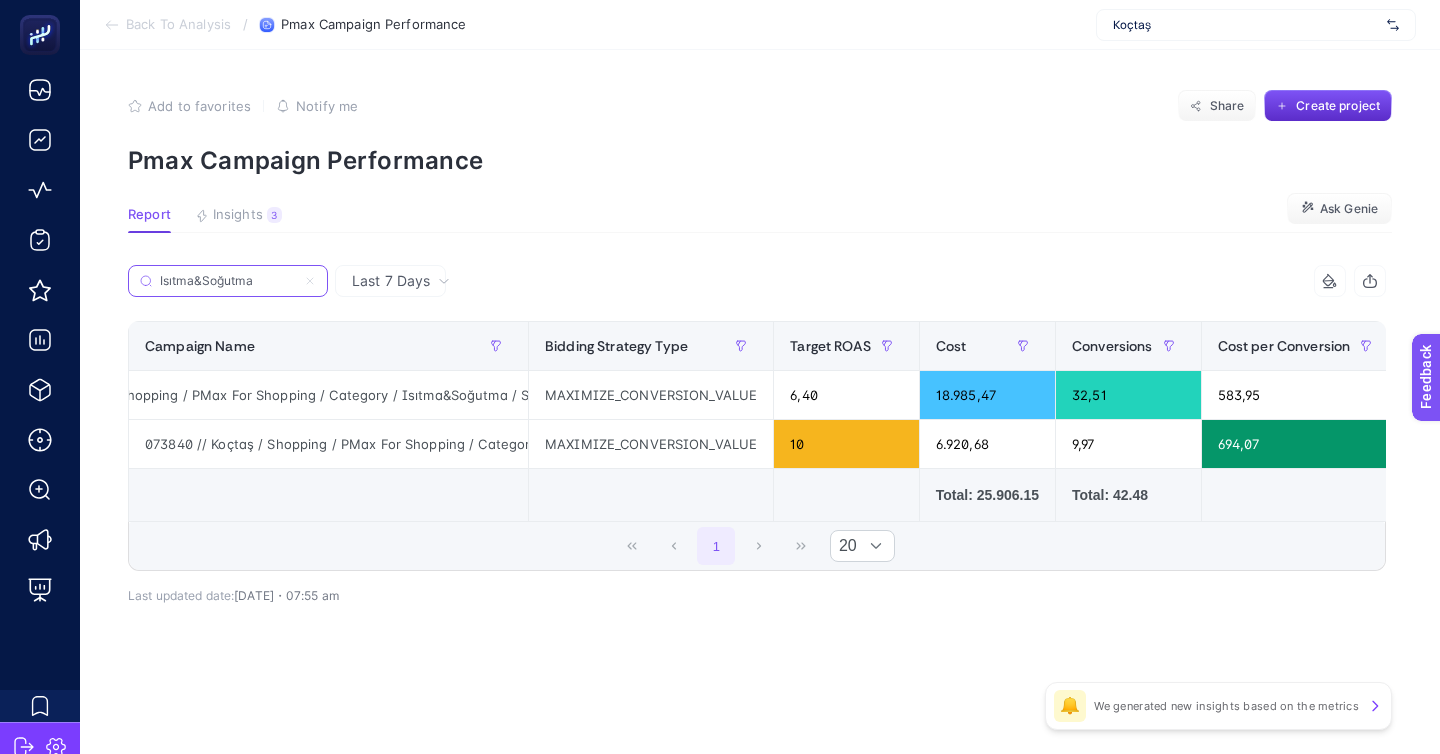 scroll, scrollTop: 0, scrollLeft: 241, axis: horizontal 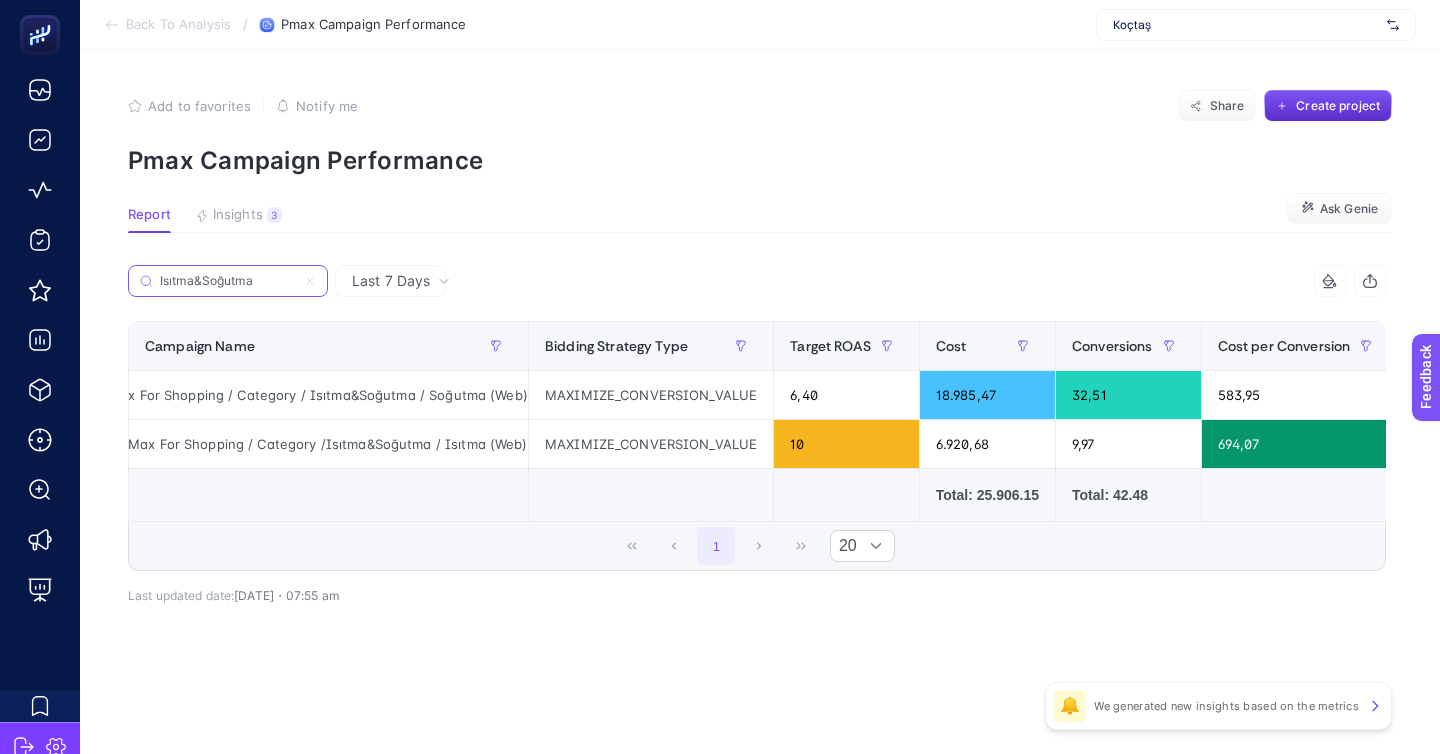 type on "Isıtma&Soğutma" 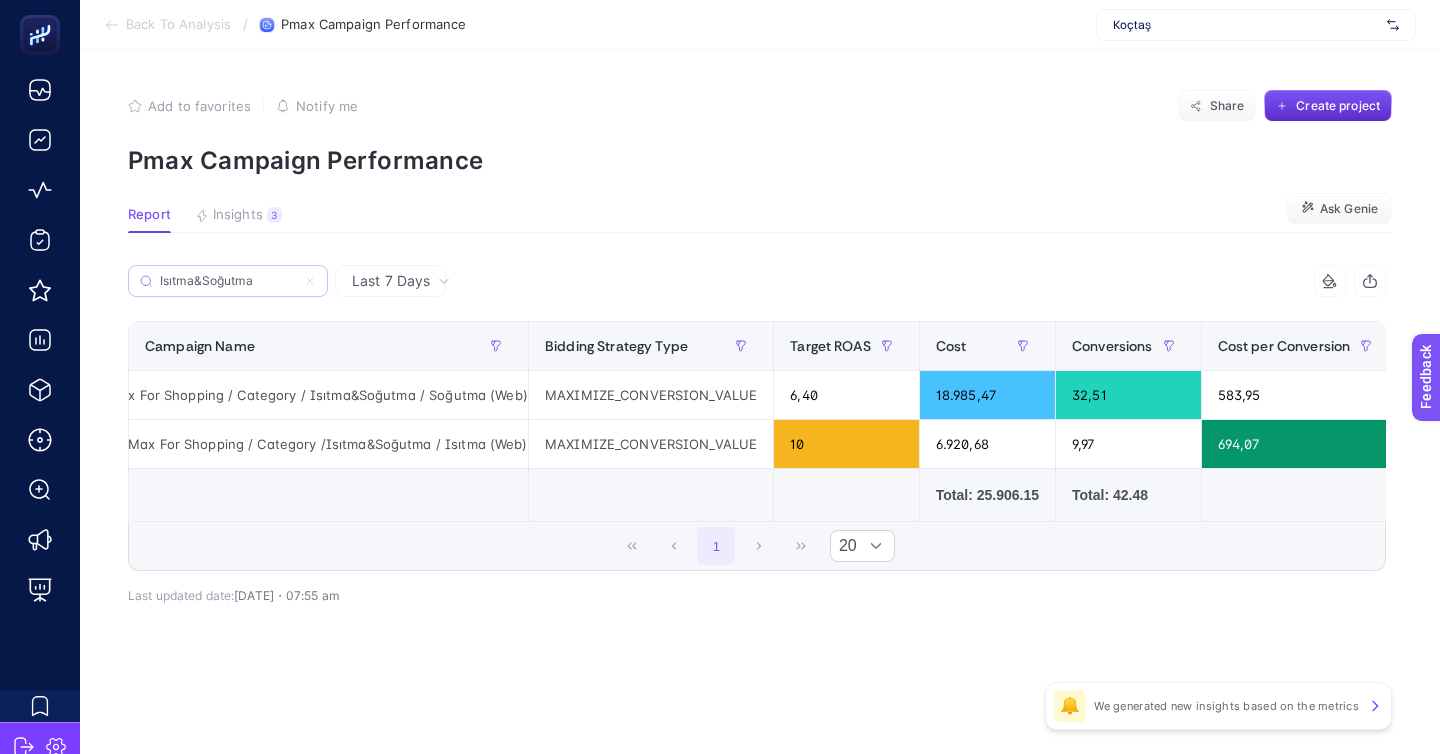 click on "Isıtma&Soğutma" at bounding box center [228, 281] 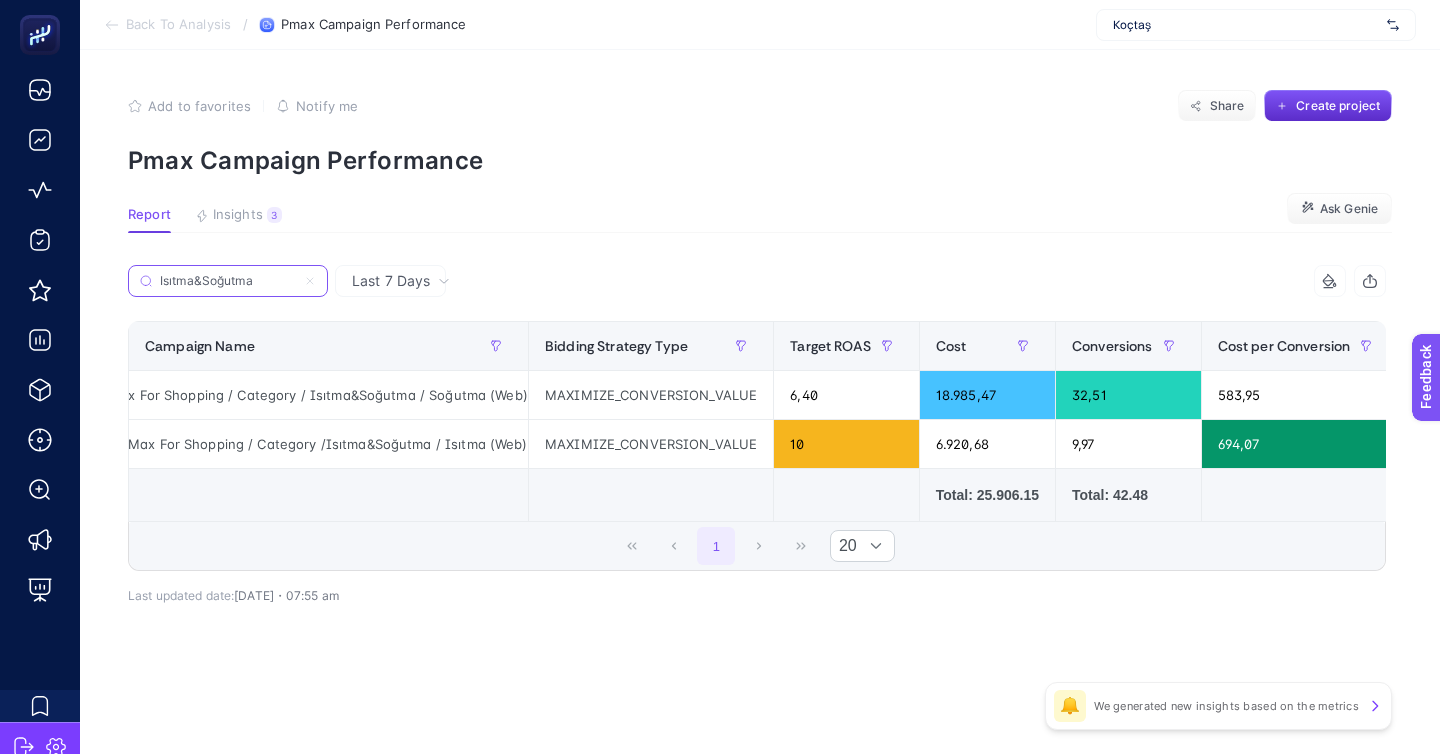 click on "Isıtma&Soğutma" at bounding box center (228, 281) 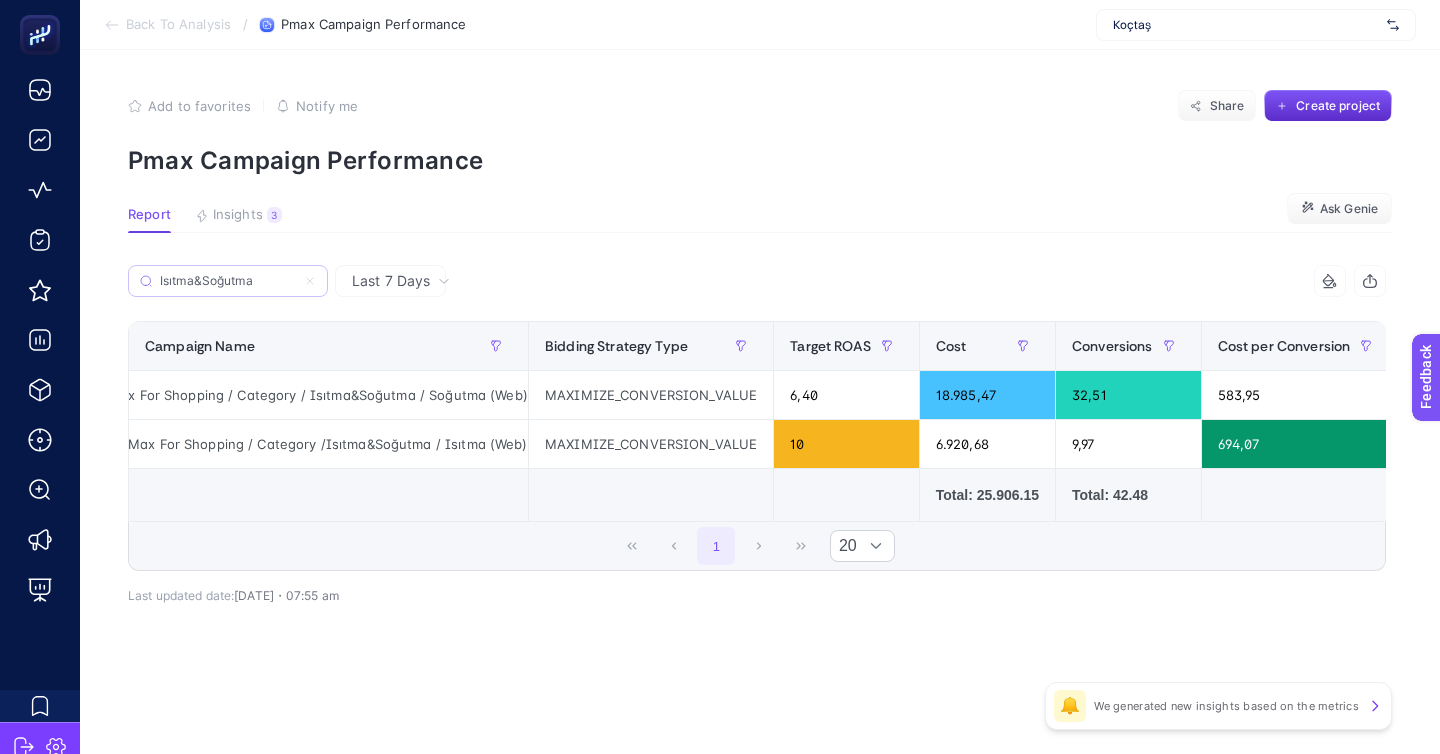 click on "Isıtma&Soğutma" at bounding box center [228, 281] 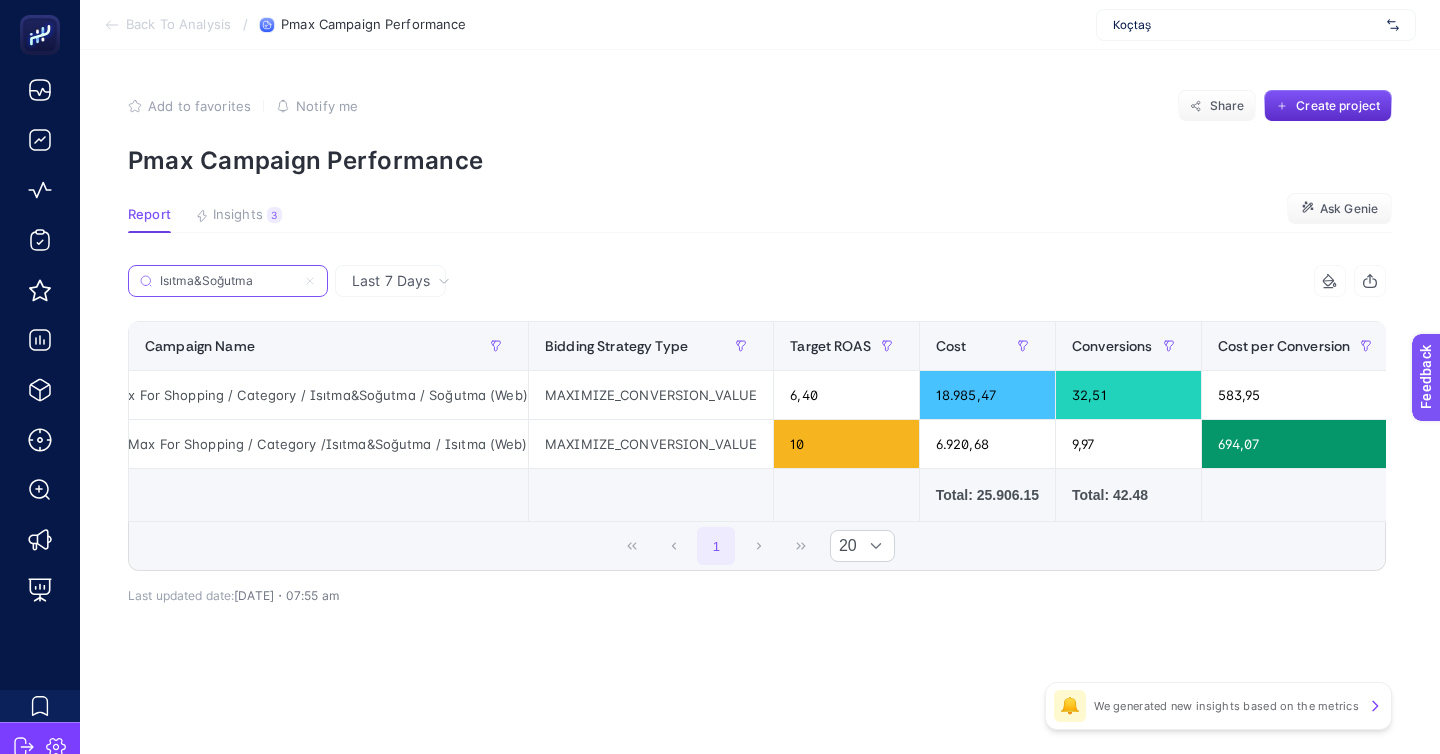 click 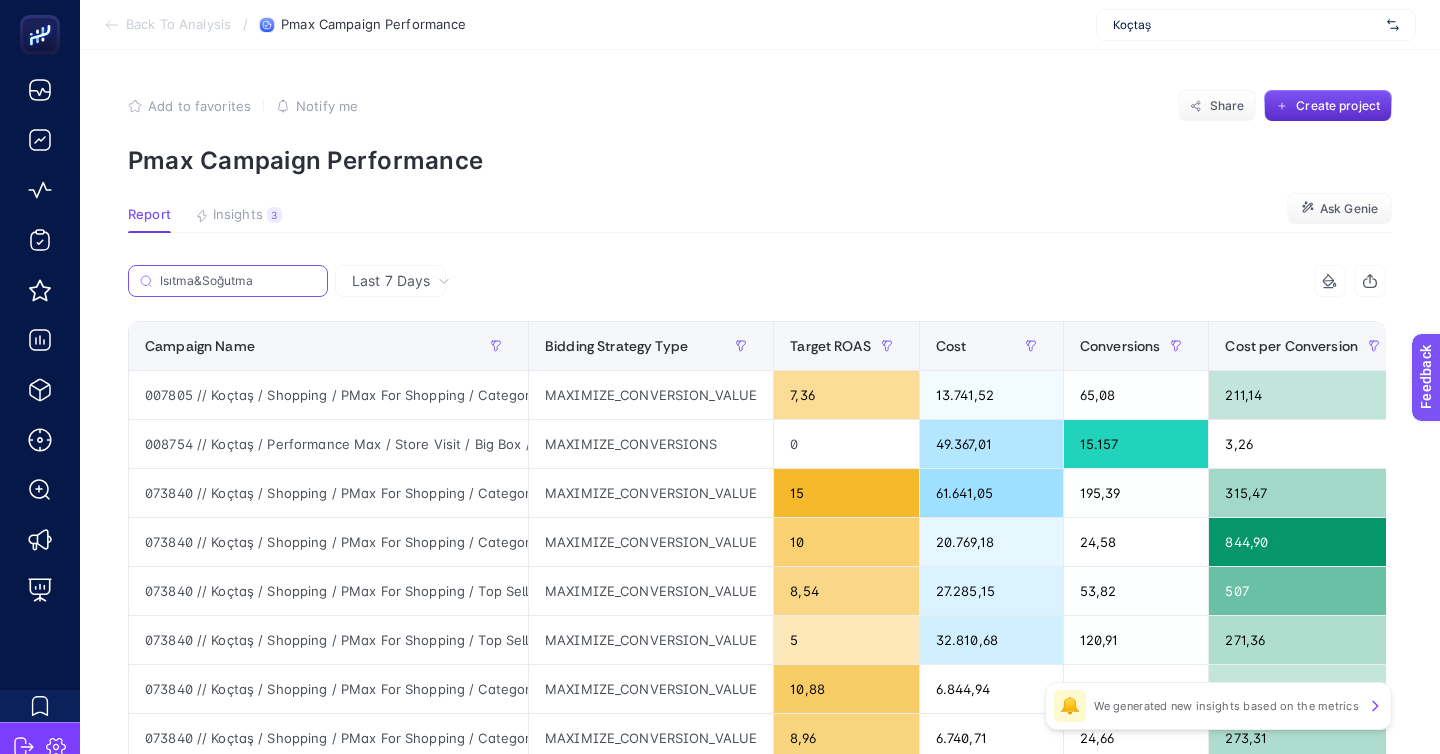 click on "Isıtma&Soğutma" at bounding box center [238, 281] 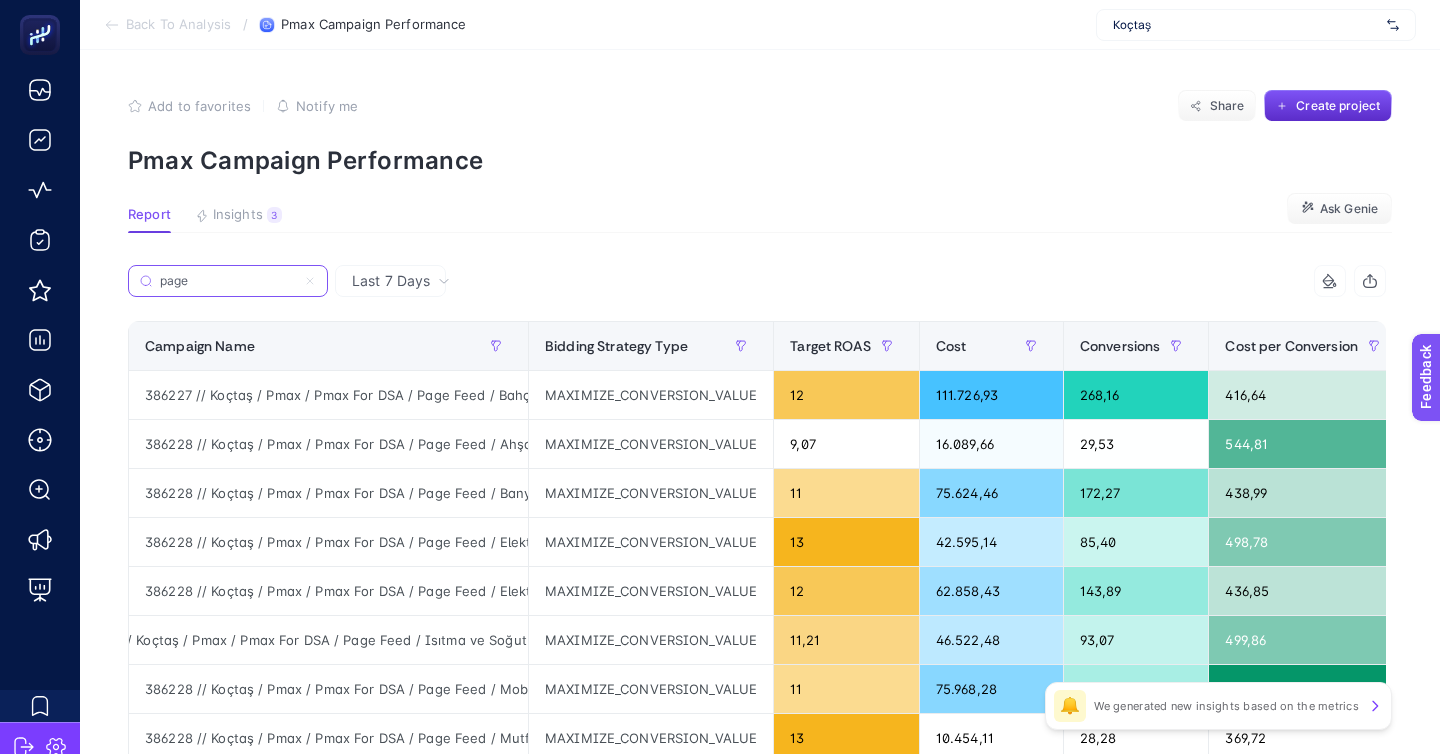 scroll, scrollTop: 0, scrollLeft: 96, axis: horizontal 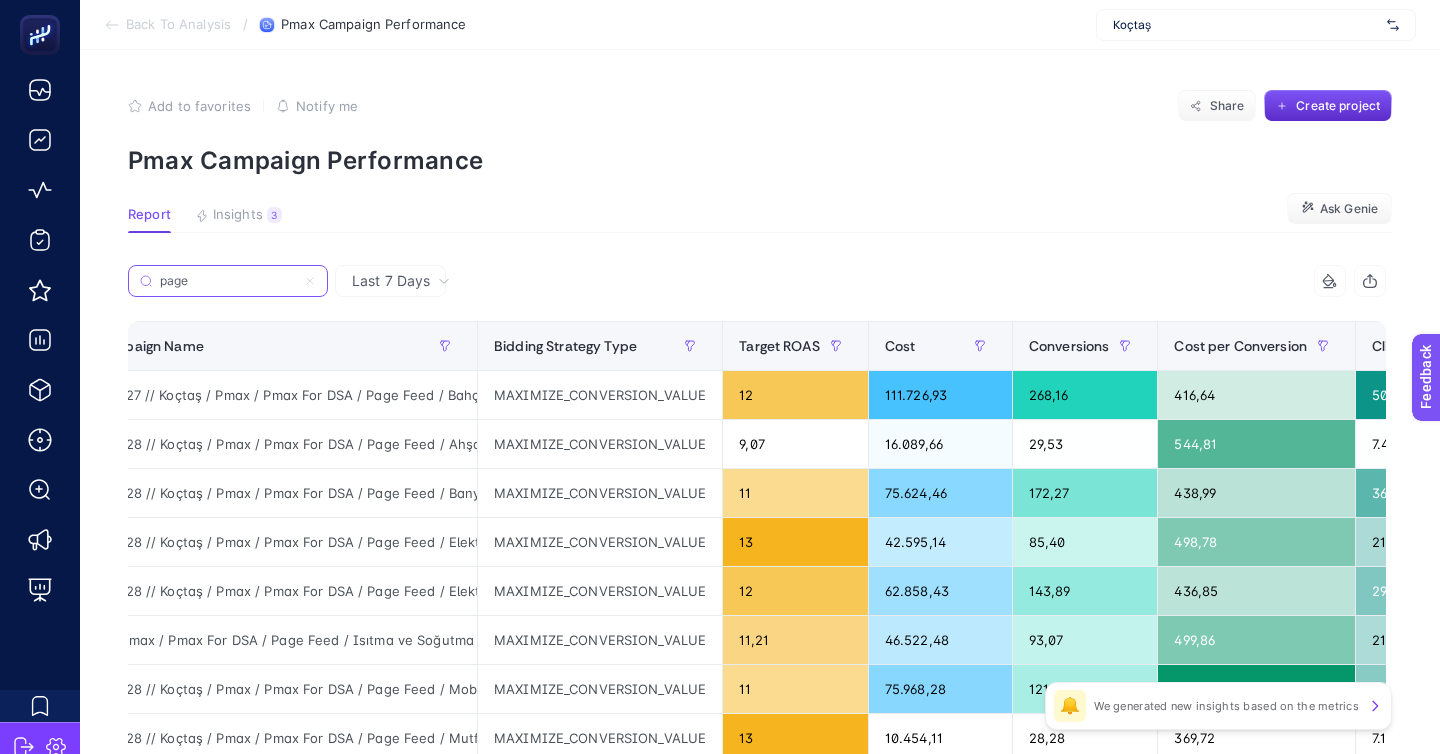 type on "page" 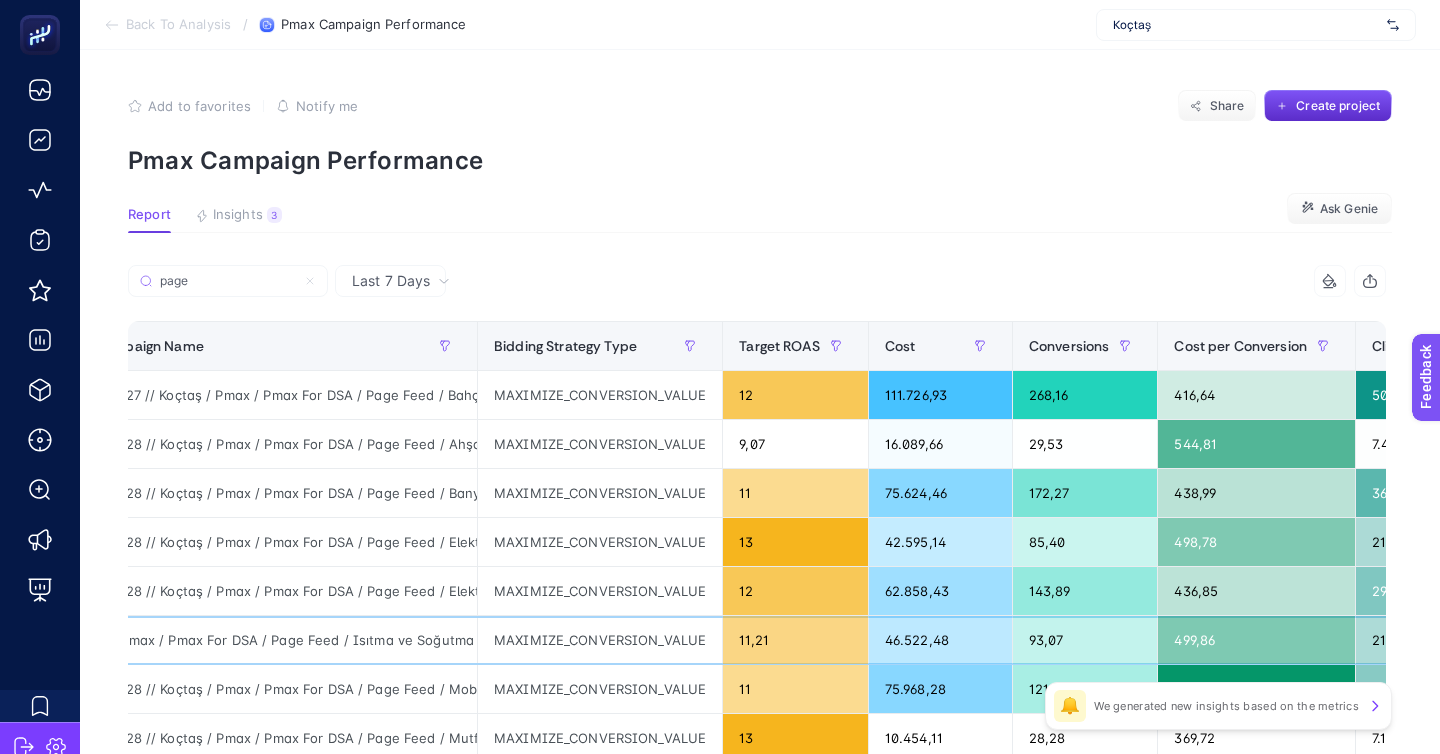 click on "386228 // Koçtaş / Pmax / Pmax For DSA / Page Feed / Isıtma ve Soğutma" 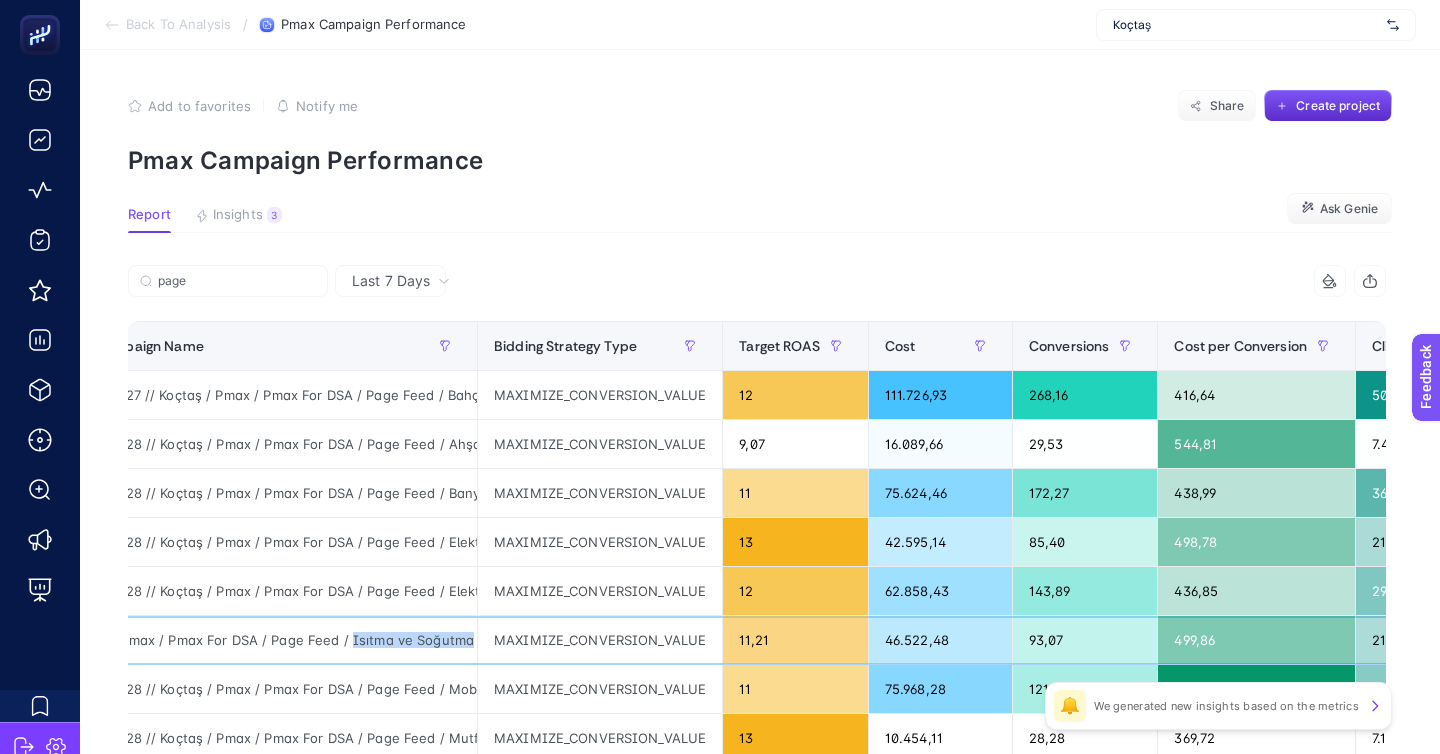 drag, startPoint x: 334, startPoint y: 541, endPoint x: 456, endPoint y: 541, distance: 122 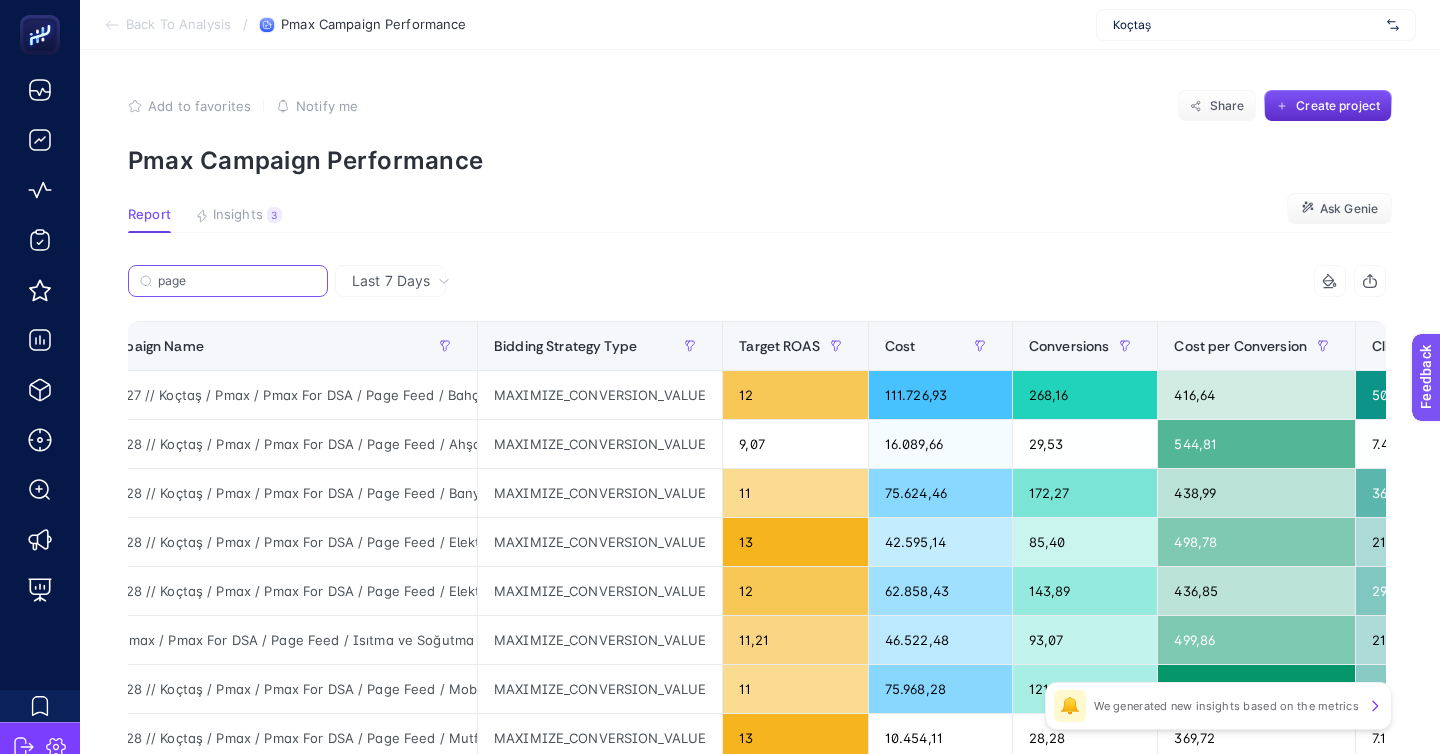 click on "page" at bounding box center [237, 281] 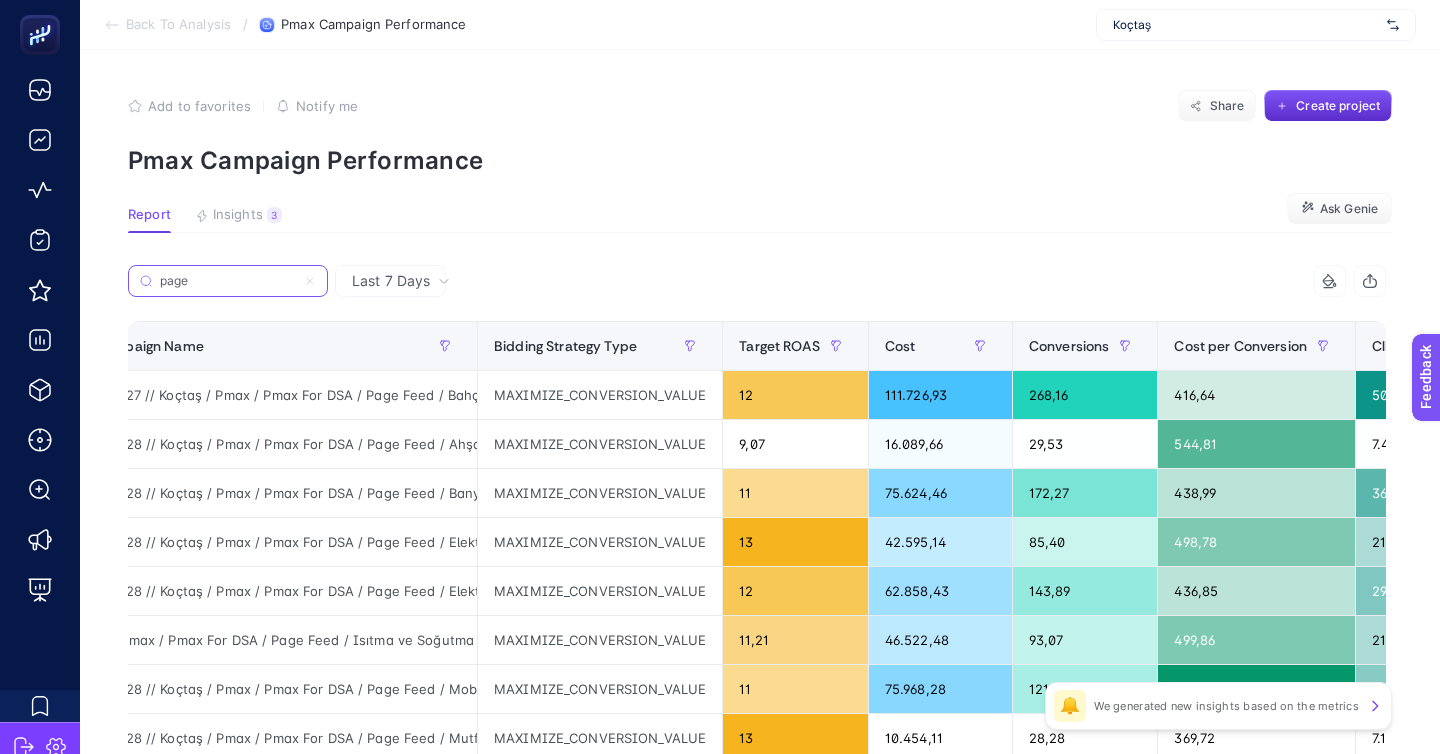 click 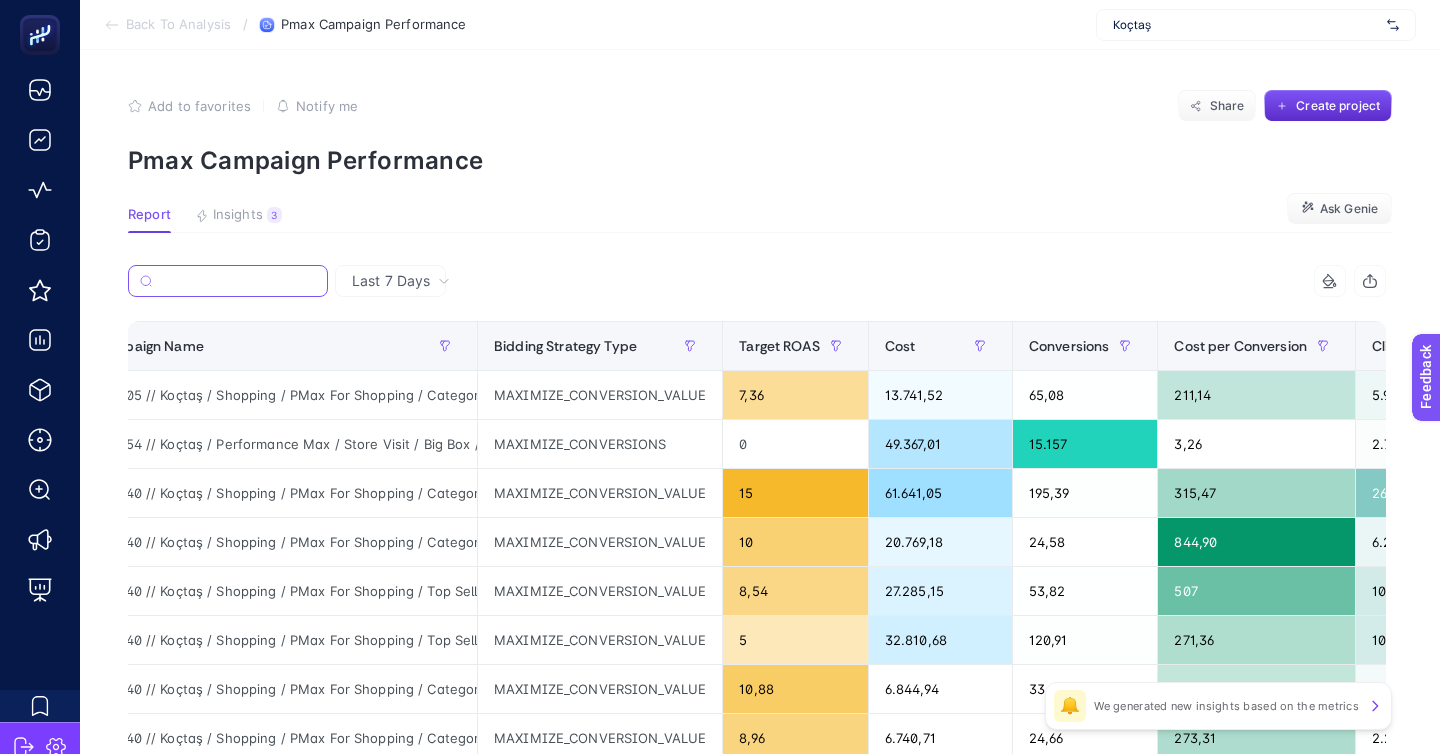 paste on "Isıtma ve Soğutma" 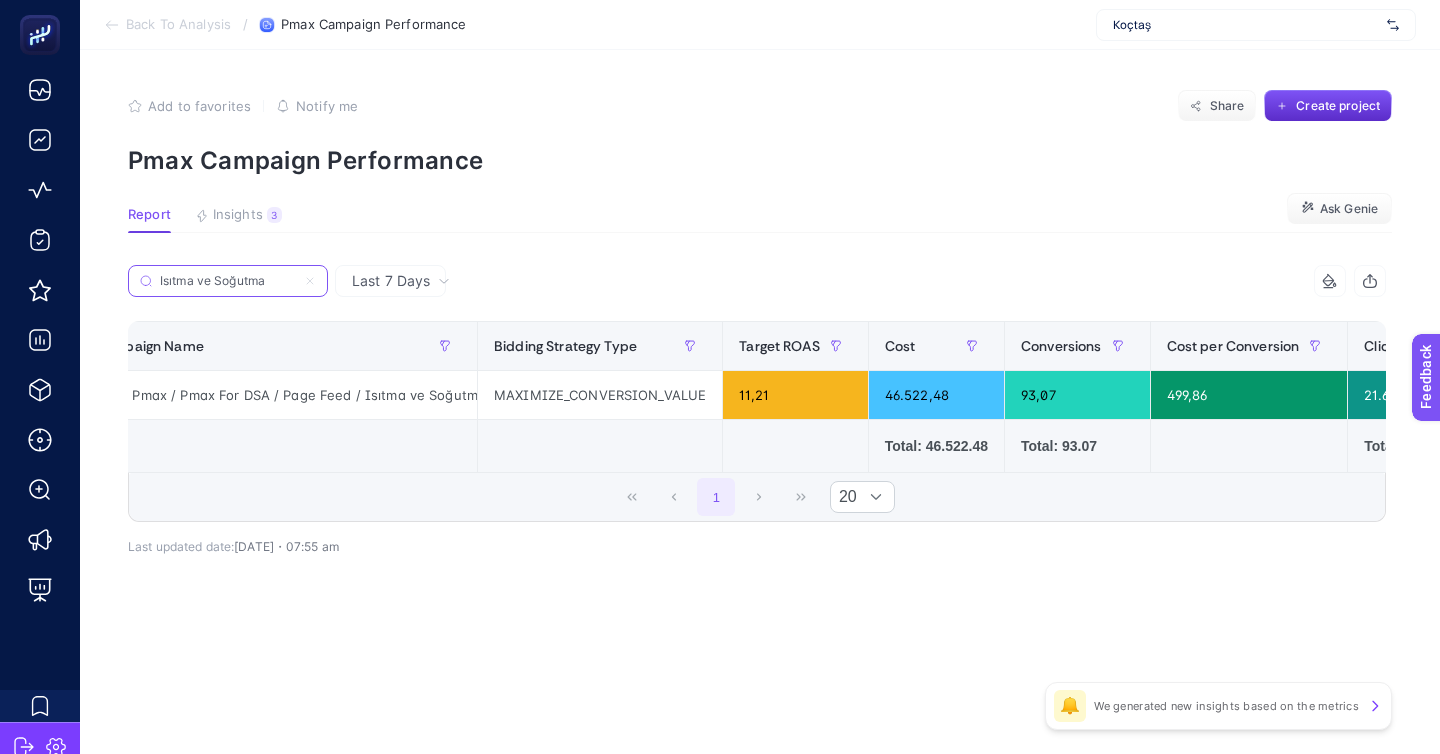 scroll, scrollTop: 0, scrollLeft: 96, axis: horizontal 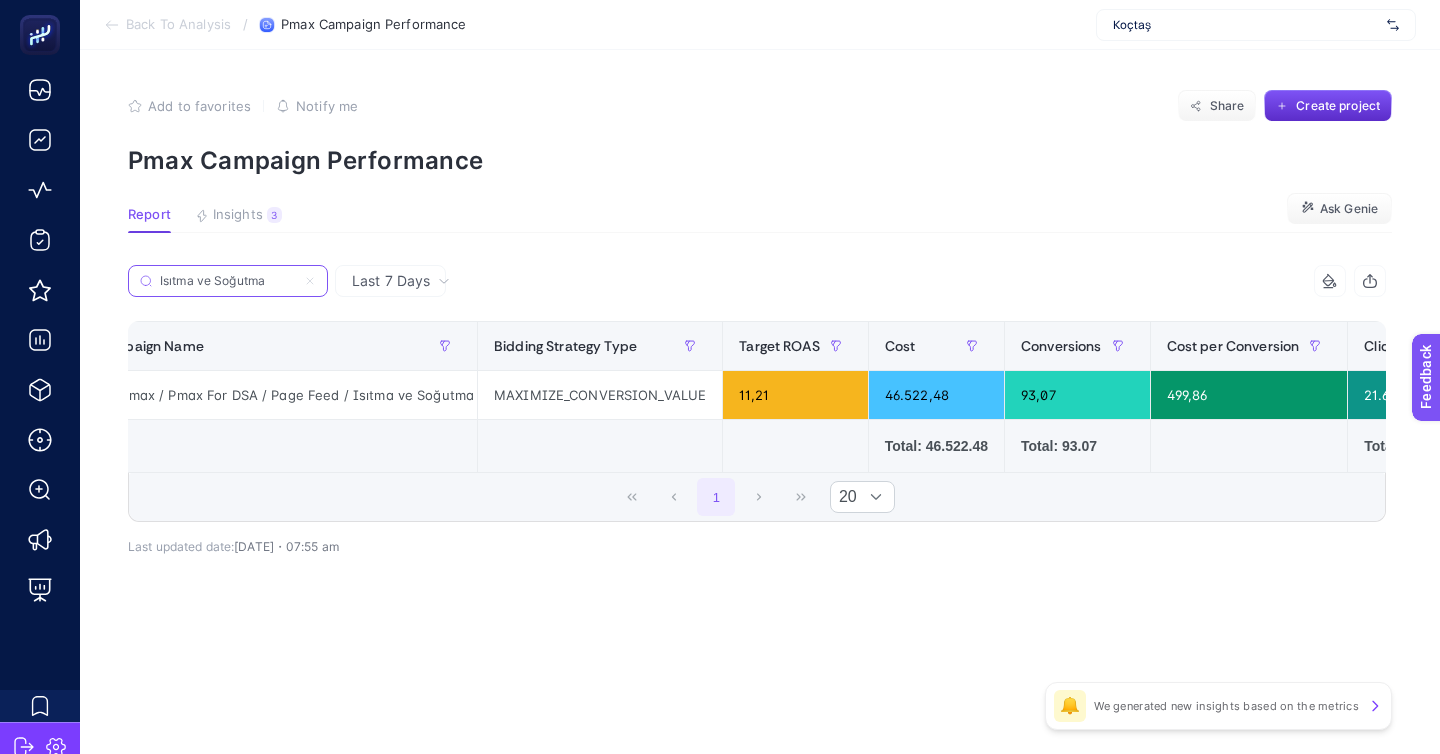 click on "Isıtma ve Soğutma" at bounding box center (228, 281) 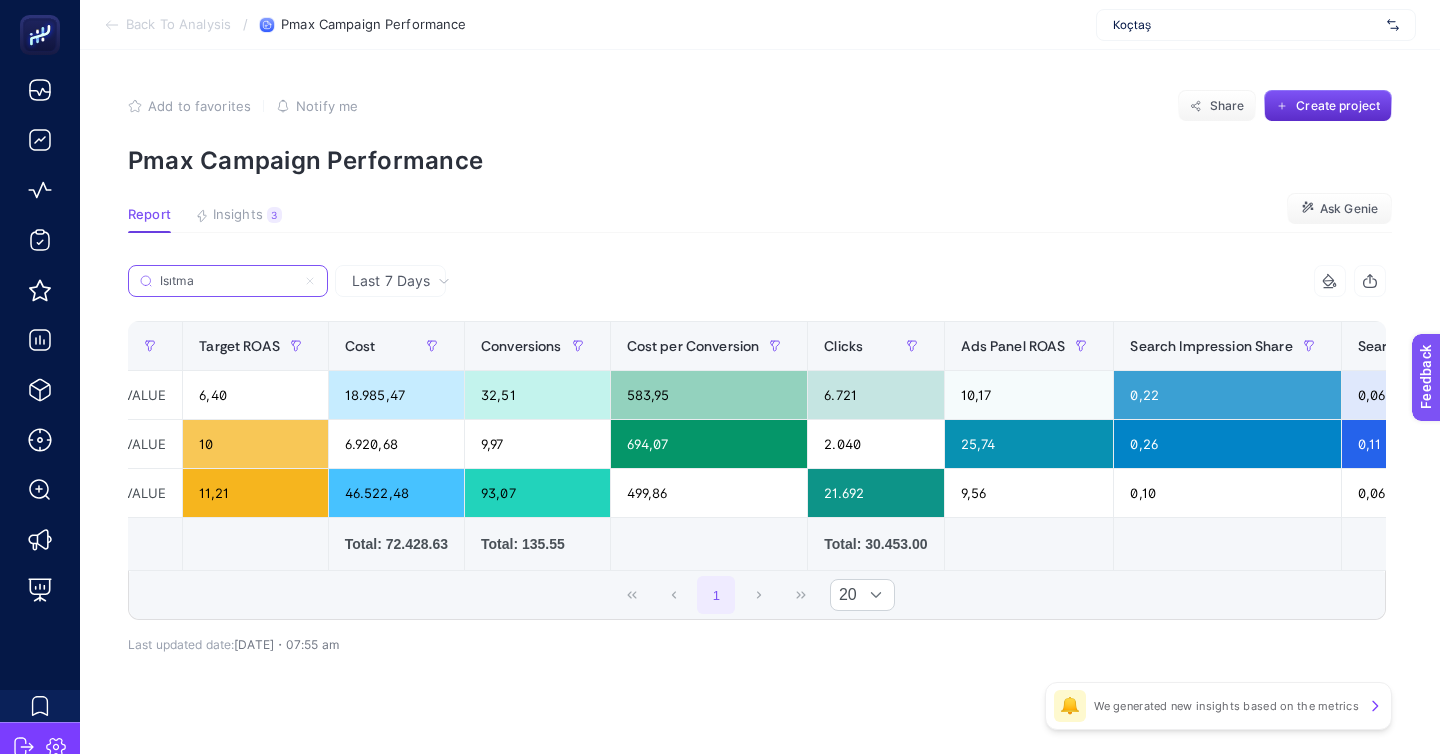 scroll, scrollTop: 0, scrollLeft: 604, axis: horizontal 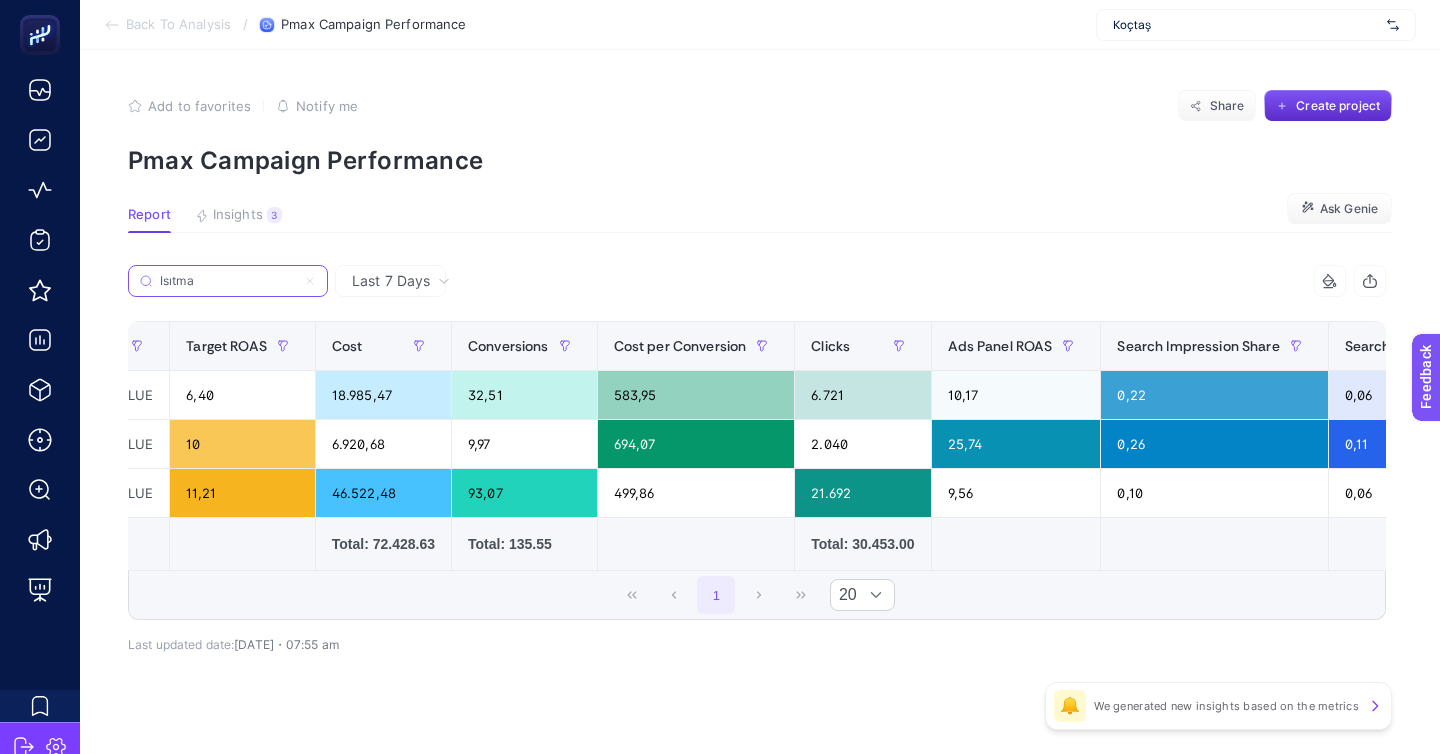 type on "Isıtma" 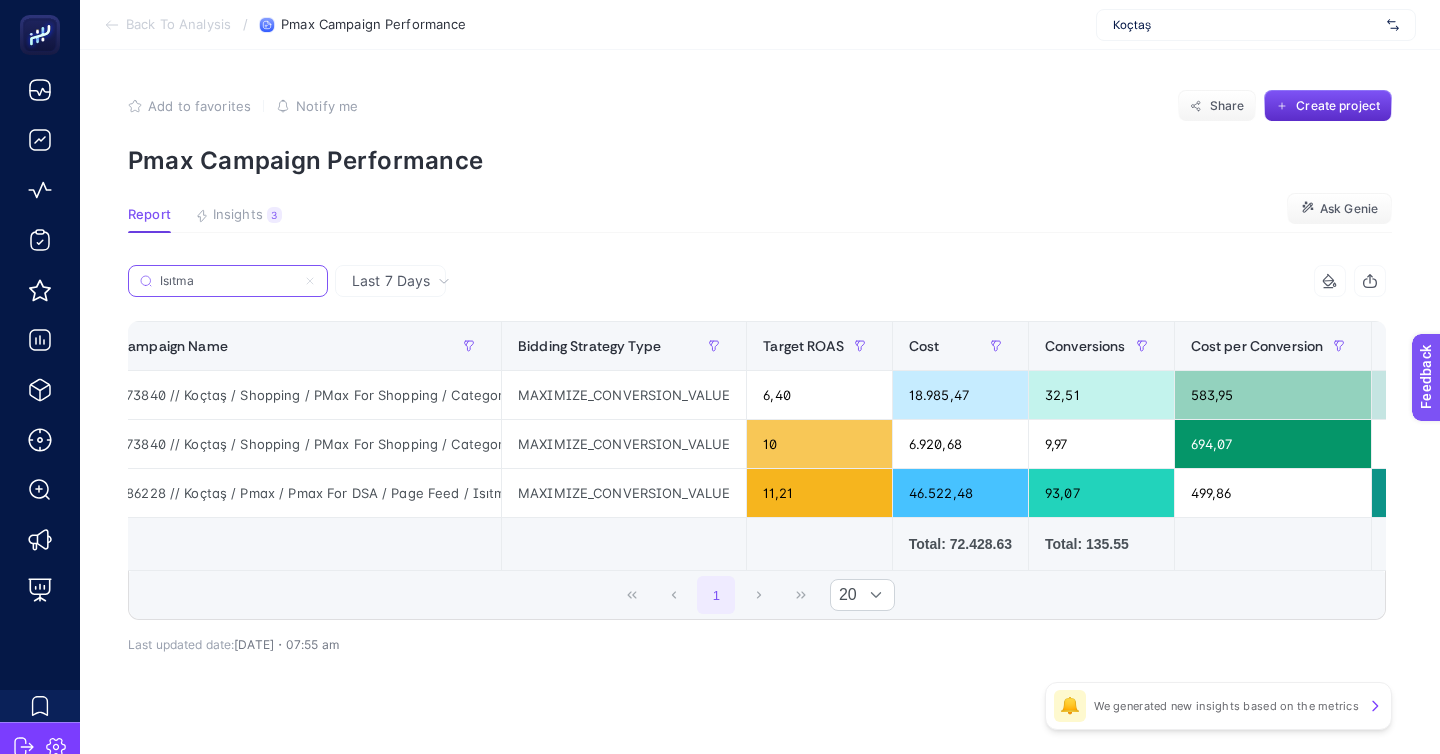 scroll, scrollTop: 0, scrollLeft: 0, axis: both 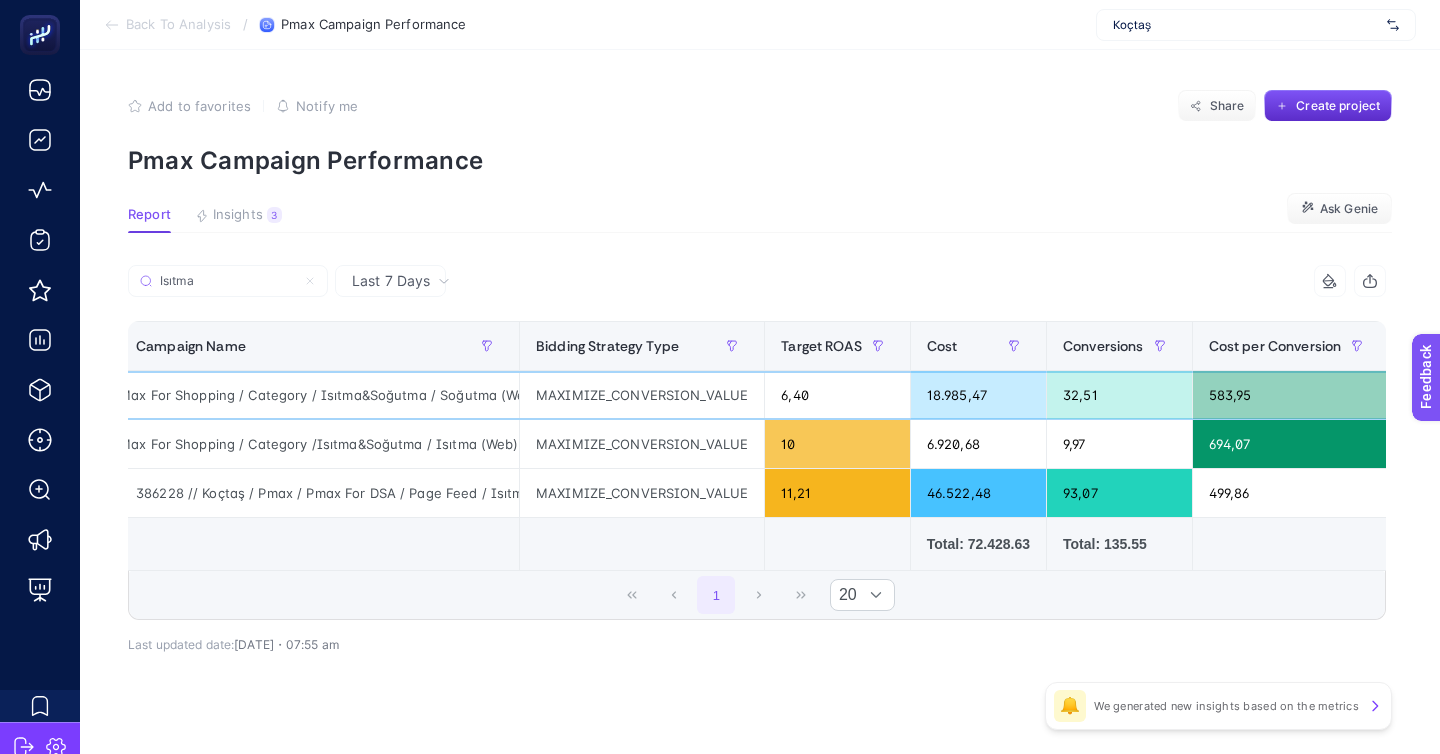 click on "073840 // Koçtaş / Shopping / PMax For Shopping / Category / Isıtma&Soğutma /  Soğutma (Web)" 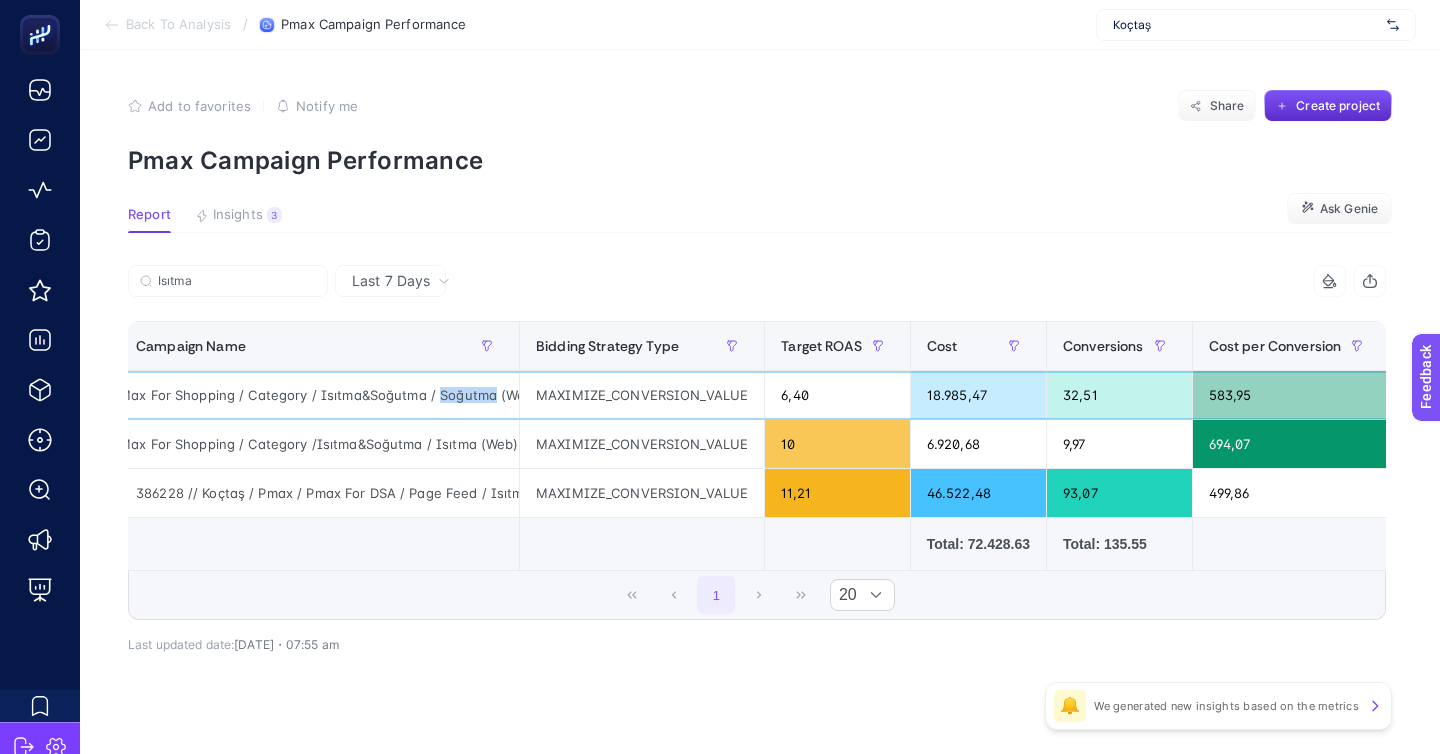 click on "073840 // Koçtaş / Shopping / PMax For Shopping / Category / Isıtma&Soğutma /  Soğutma (Web)" 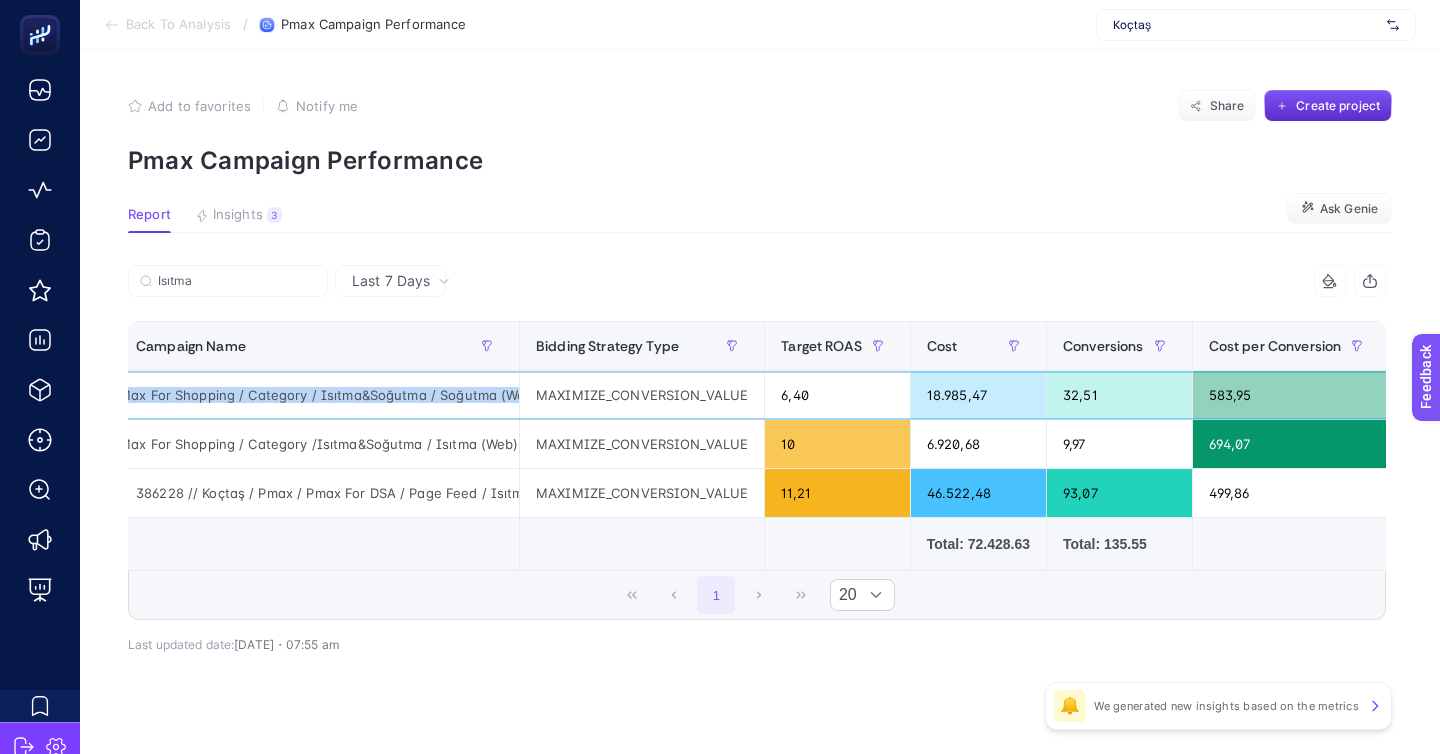 copy on "073840 // Koçtaş / Shopping / PMax For Shopping / Category / Isıtma&Soğutma /  Soğutma (Web)" 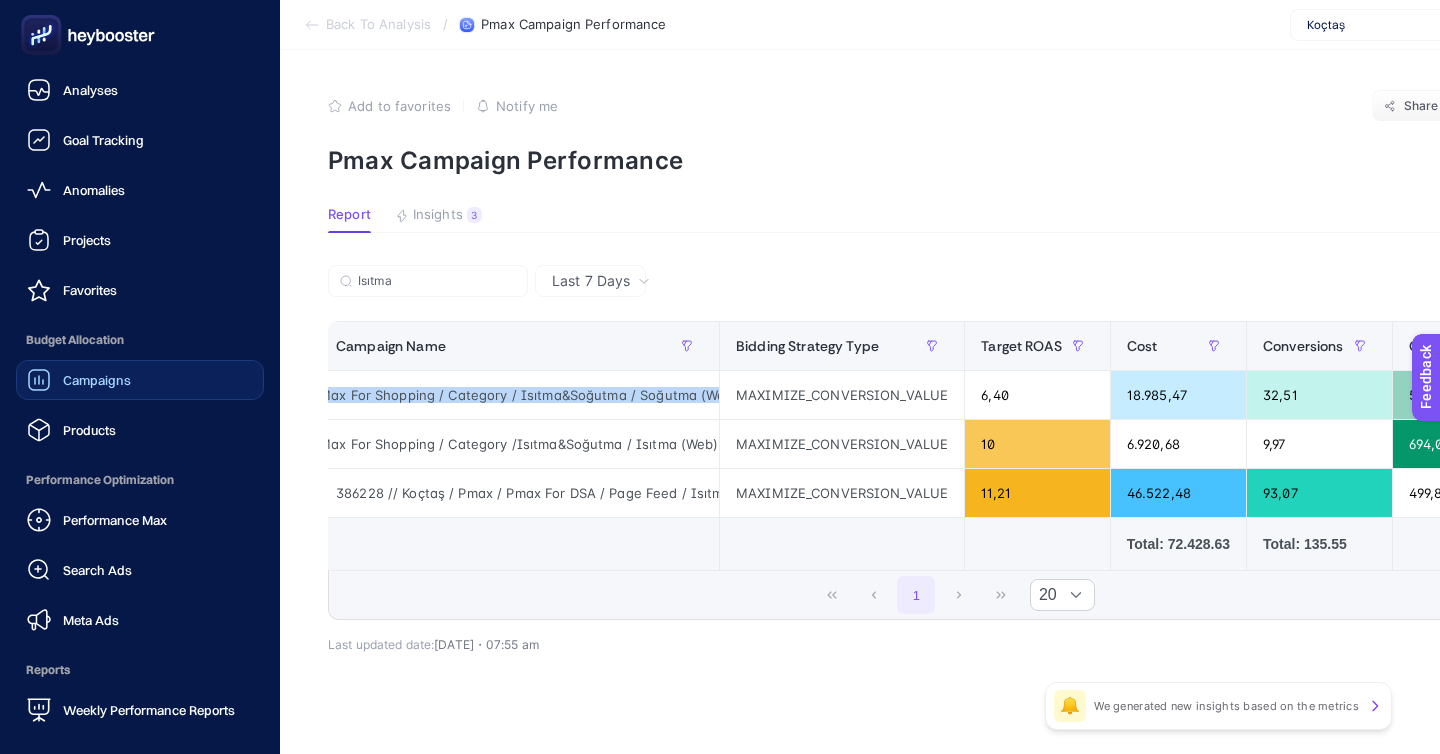 click on "Campaigns" 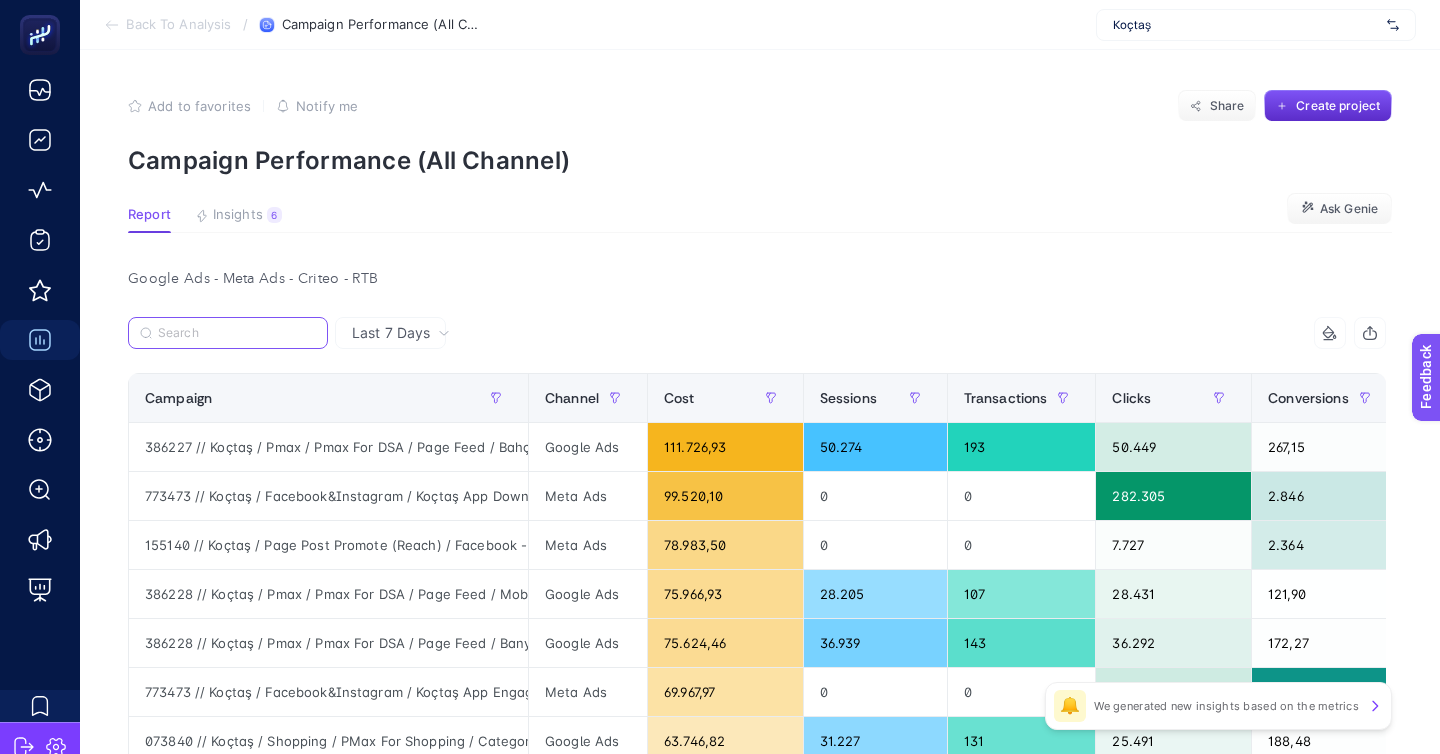 click at bounding box center [237, 333] 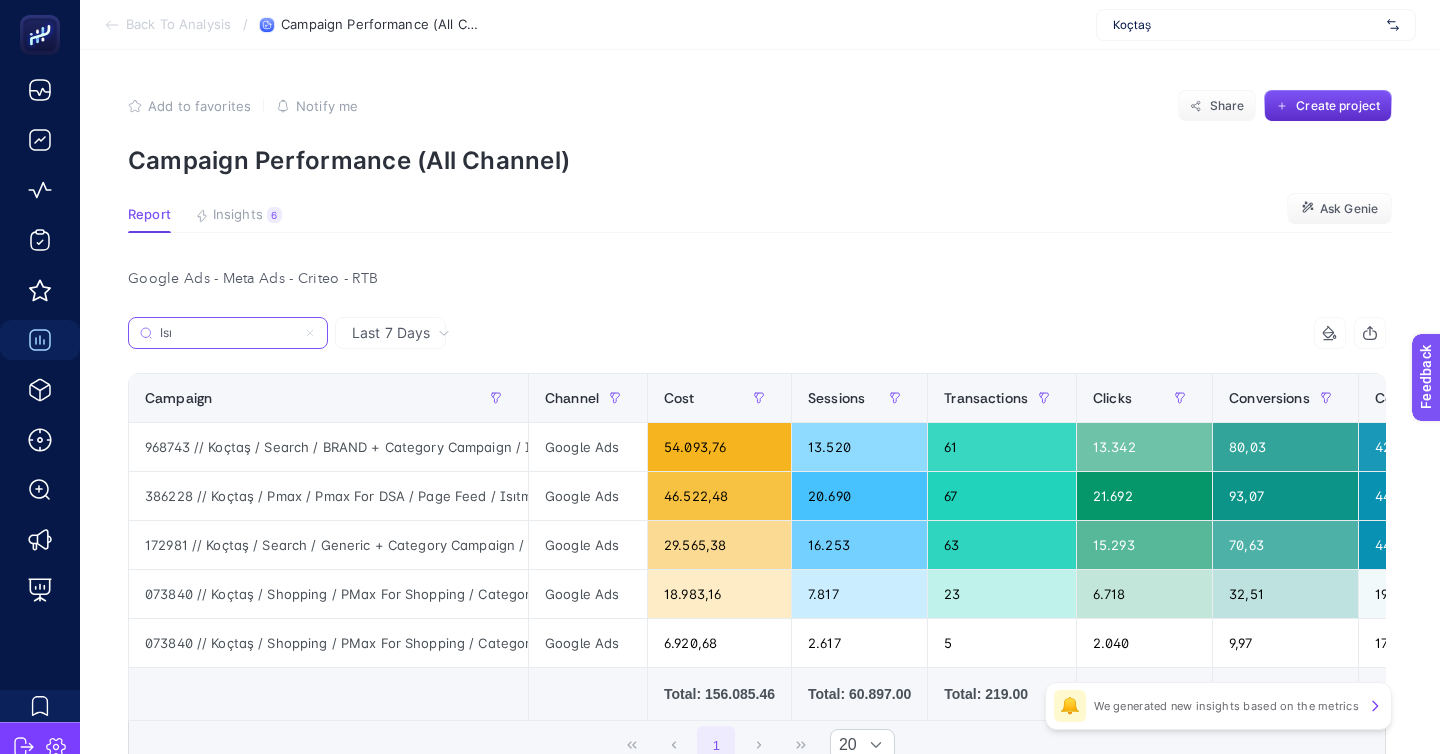 scroll, scrollTop: 0, scrollLeft: 96, axis: horizontal 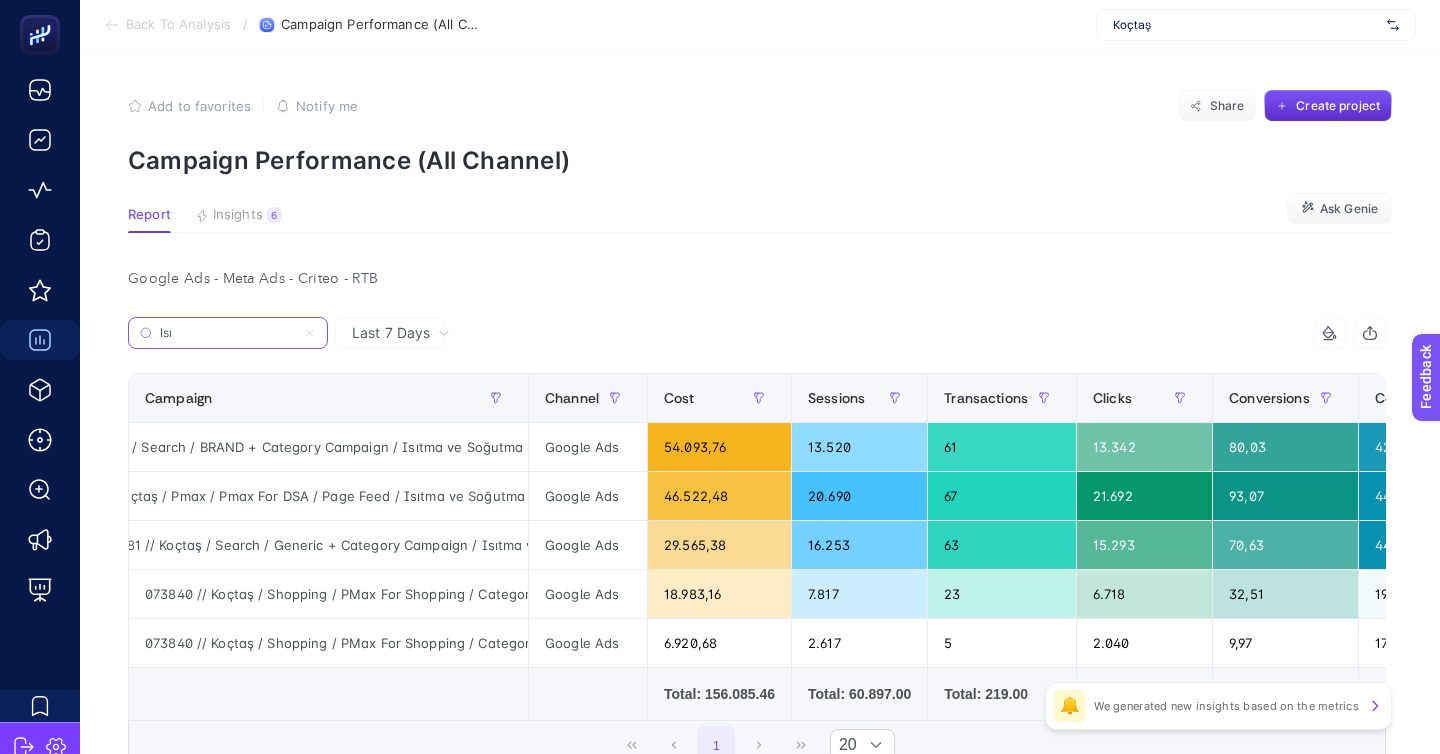 type on "Isı" 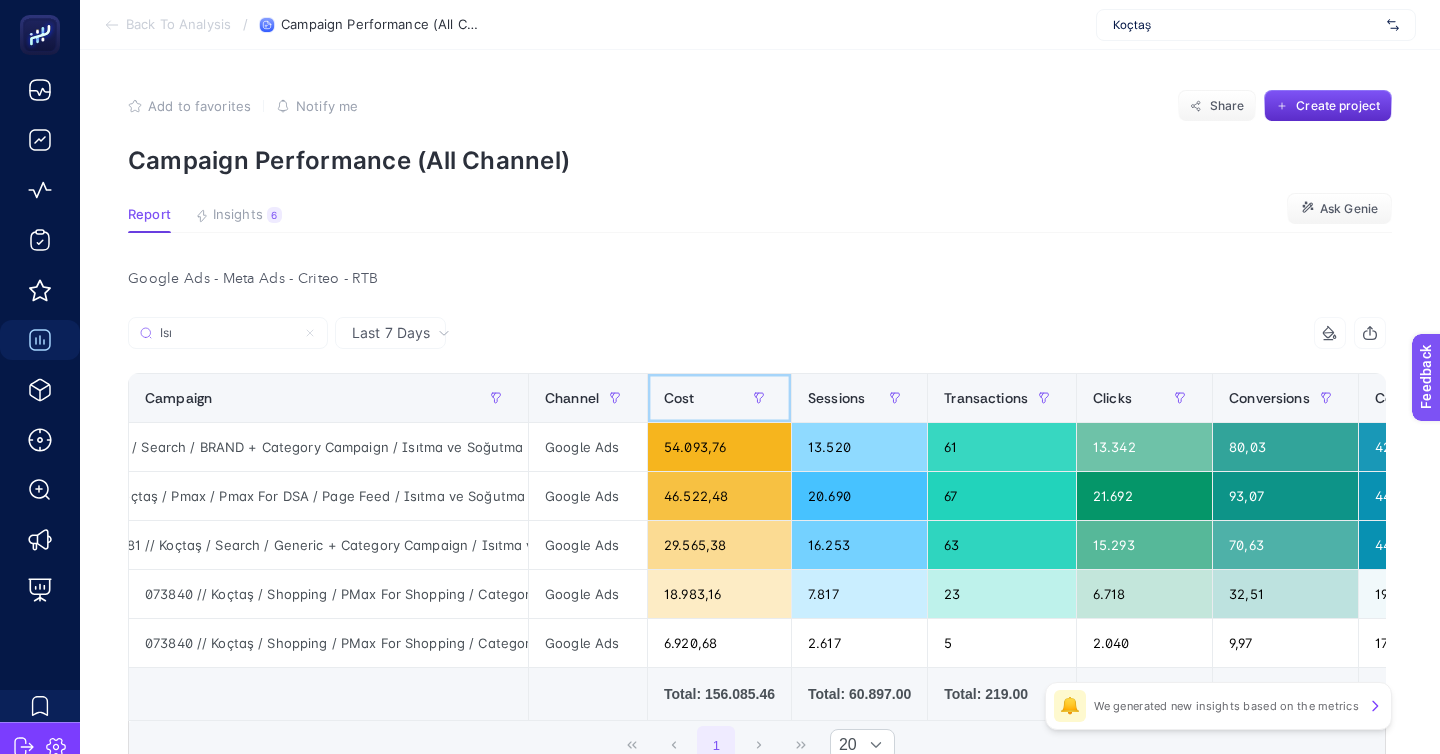 click on "Cost" at bounding box center [719, 398] 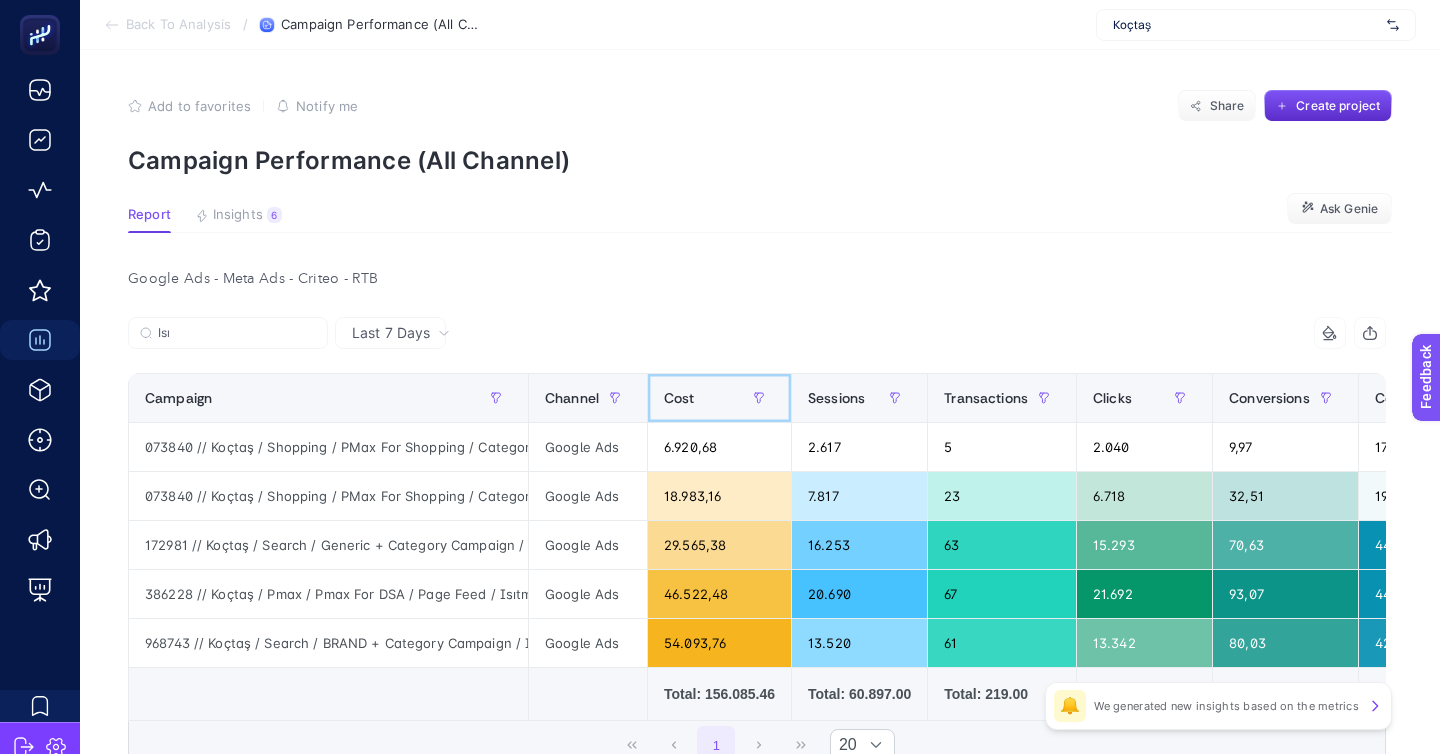 click on "Cost" at bounding box center (719, 398) 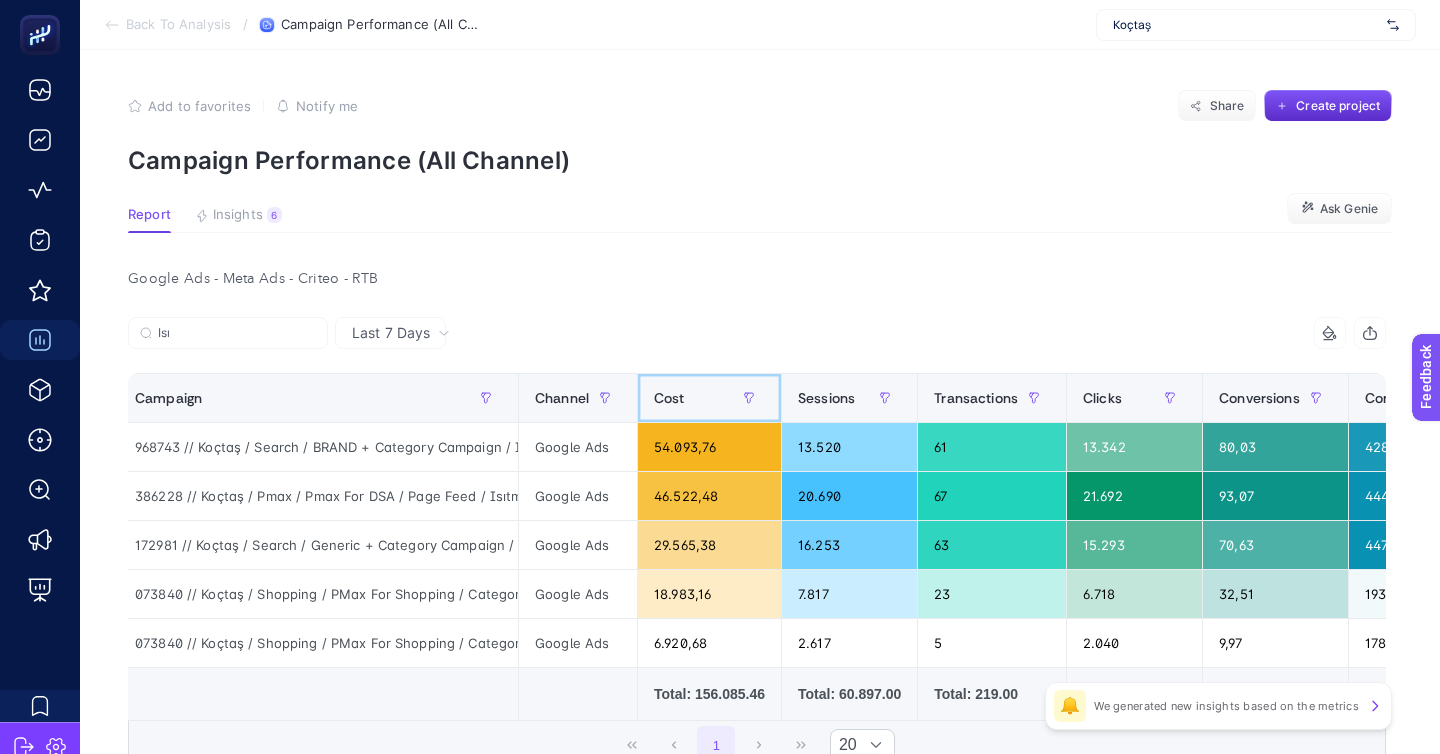 scroll, scrollTop: 0, scrollLeft: 0, axis: both 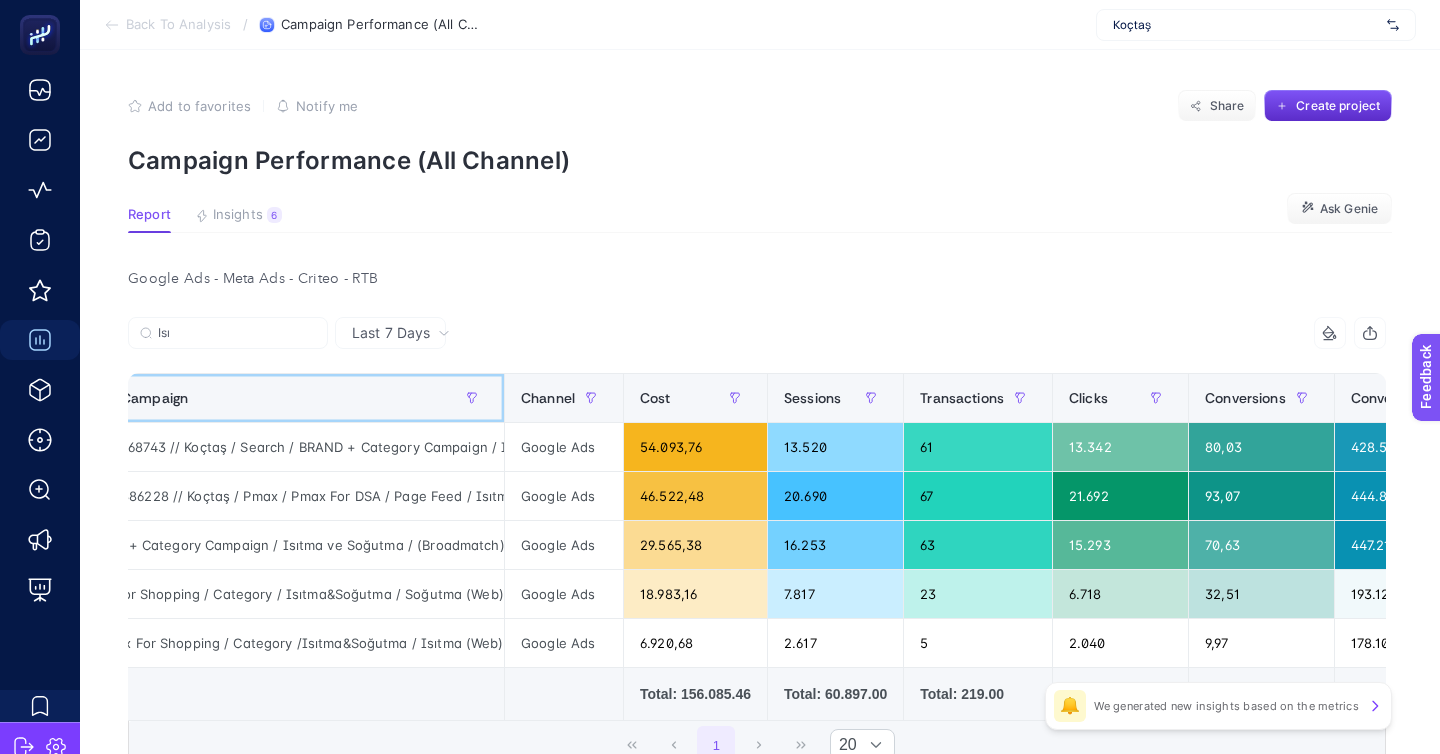 click on "Campaign" 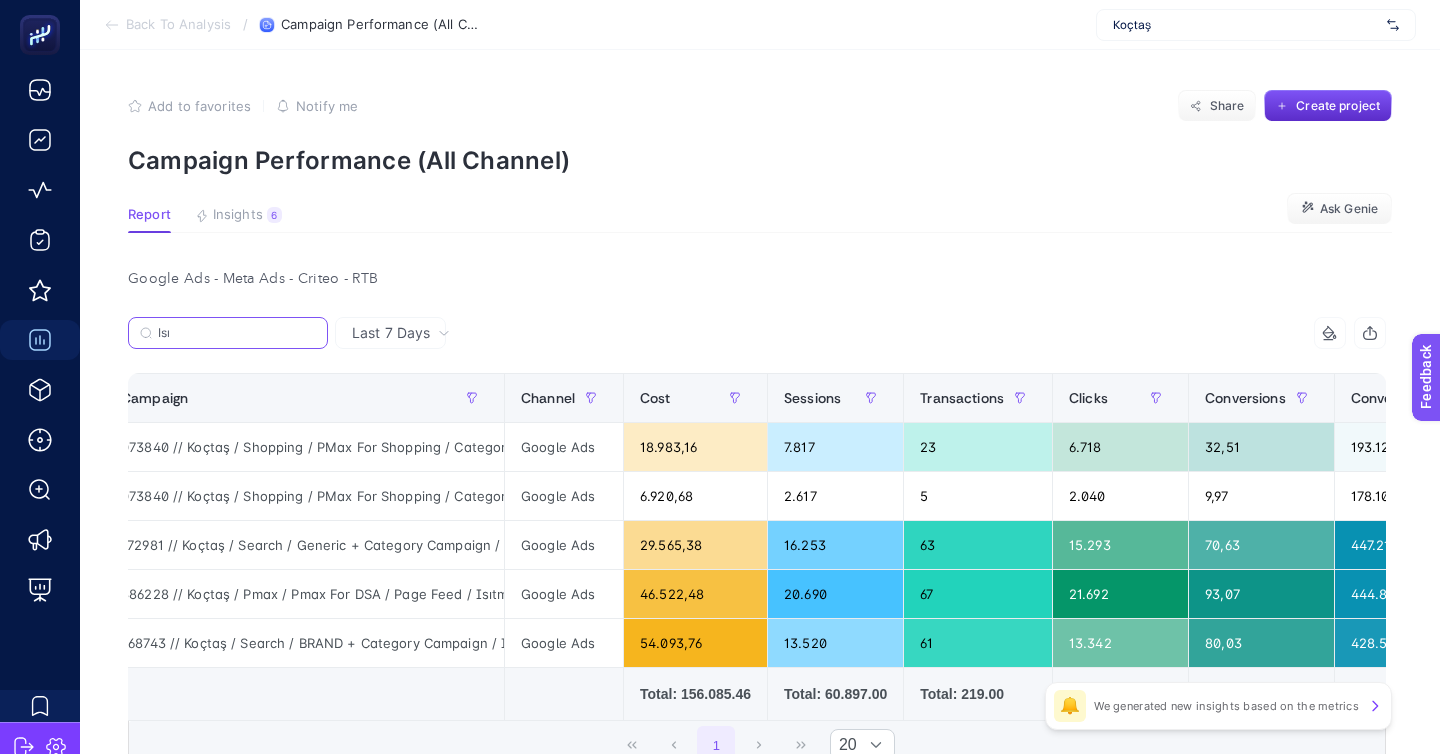 click on "Isı" at bounding box center (237, 333) 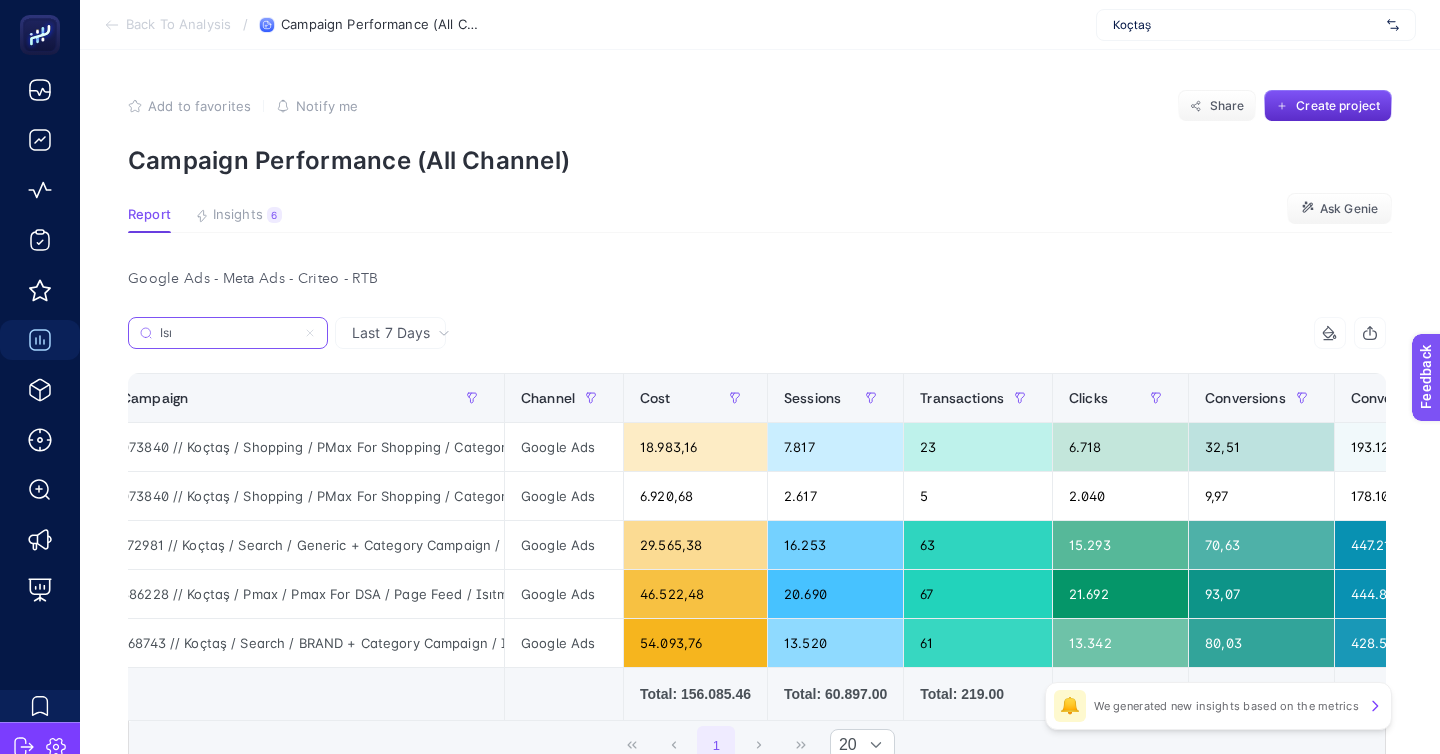 click 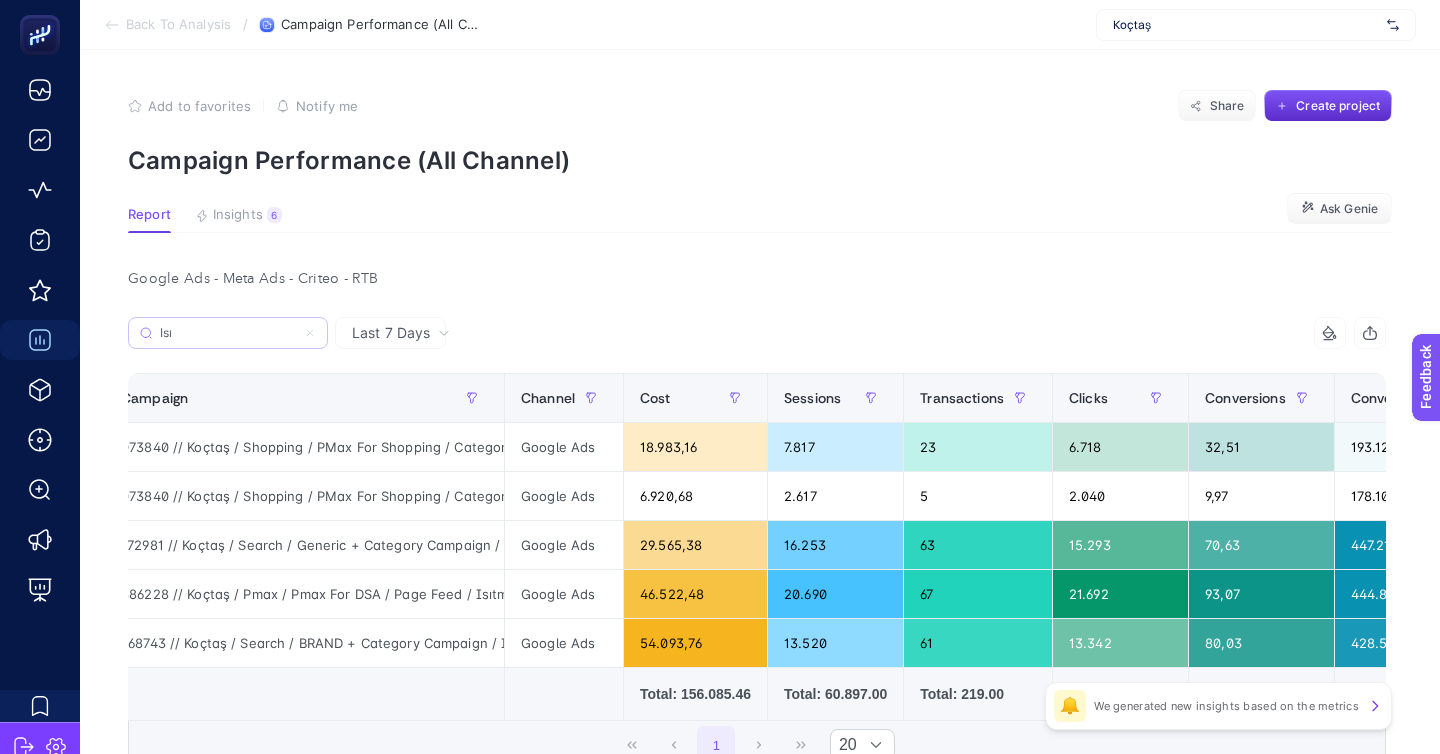click on "Isı" at bounding box center [228, 333] 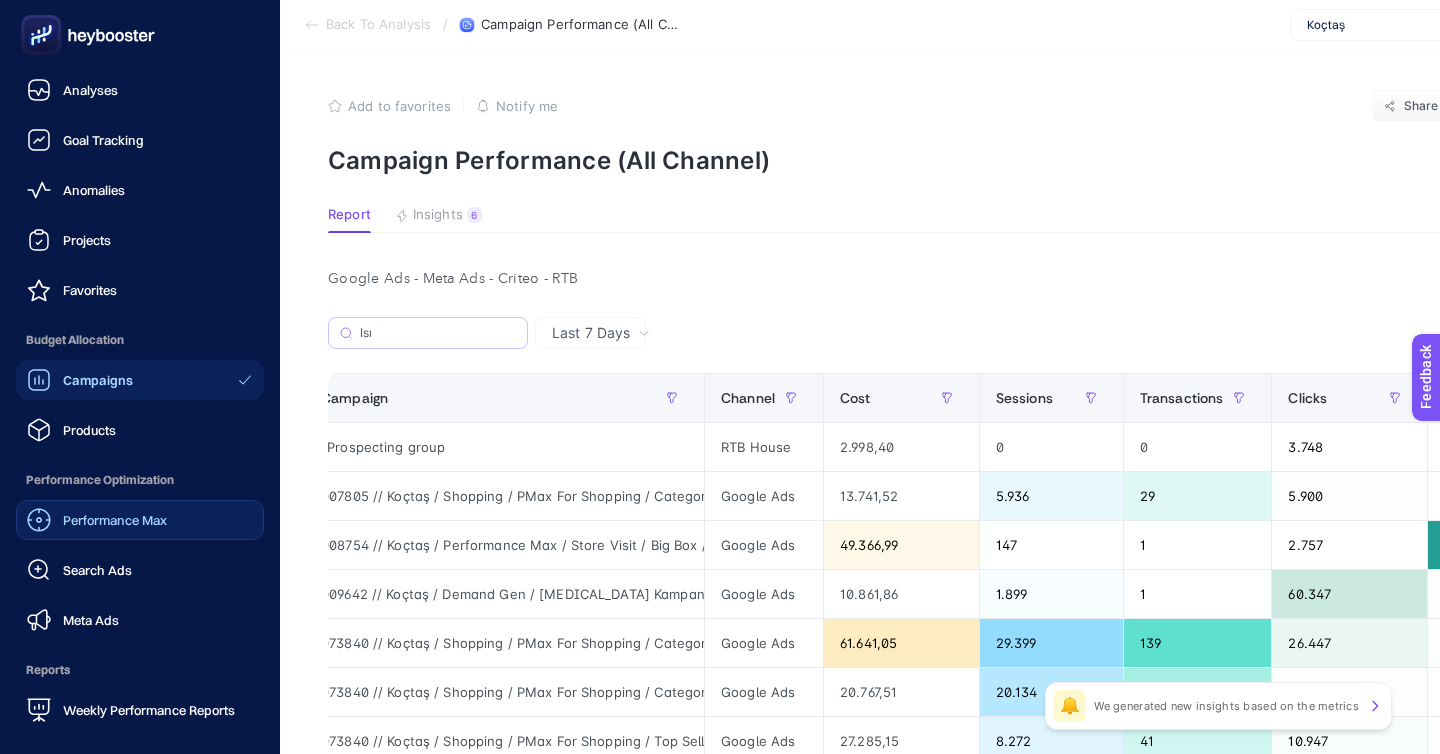click on "Performance Max" at bounding box center (115, 520) 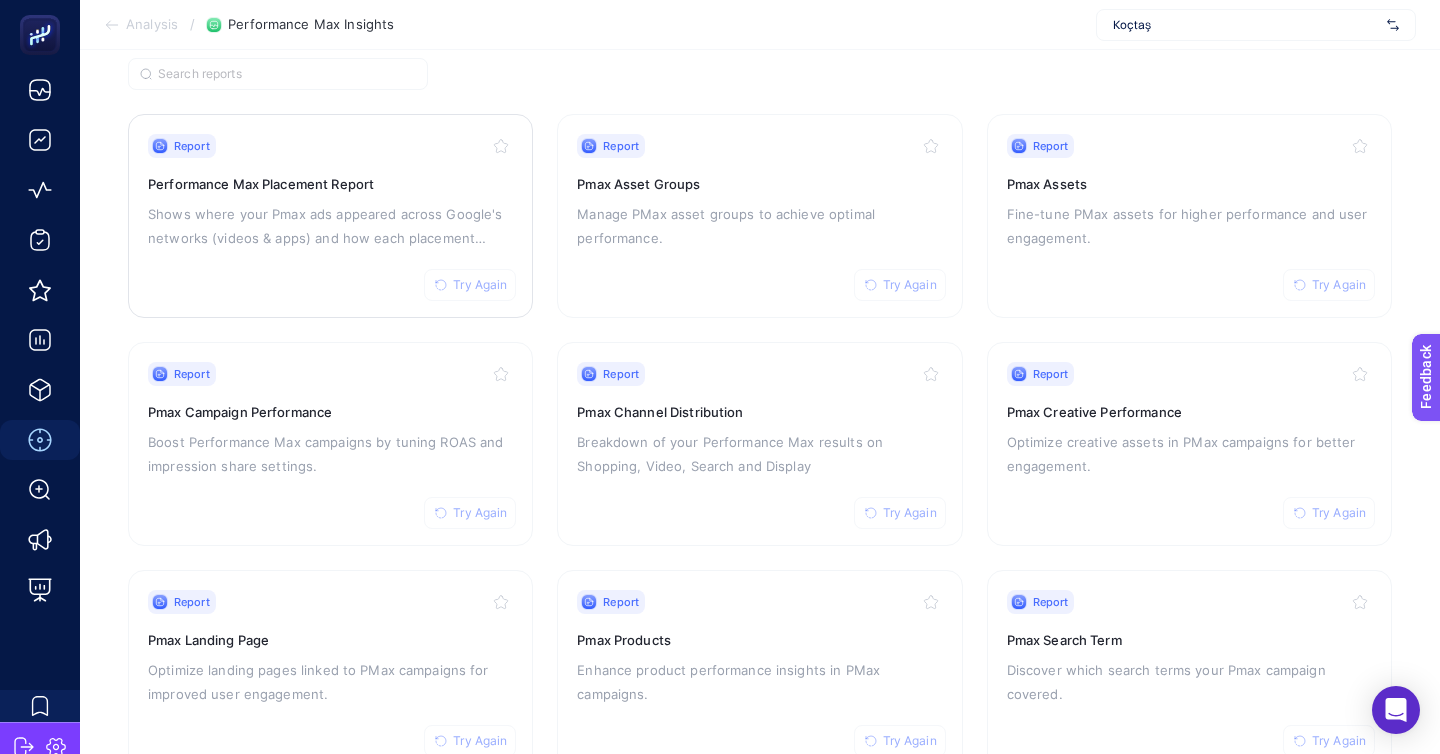 scroll, scrollTop: 165, scrollLeft: 0, axis: vertical 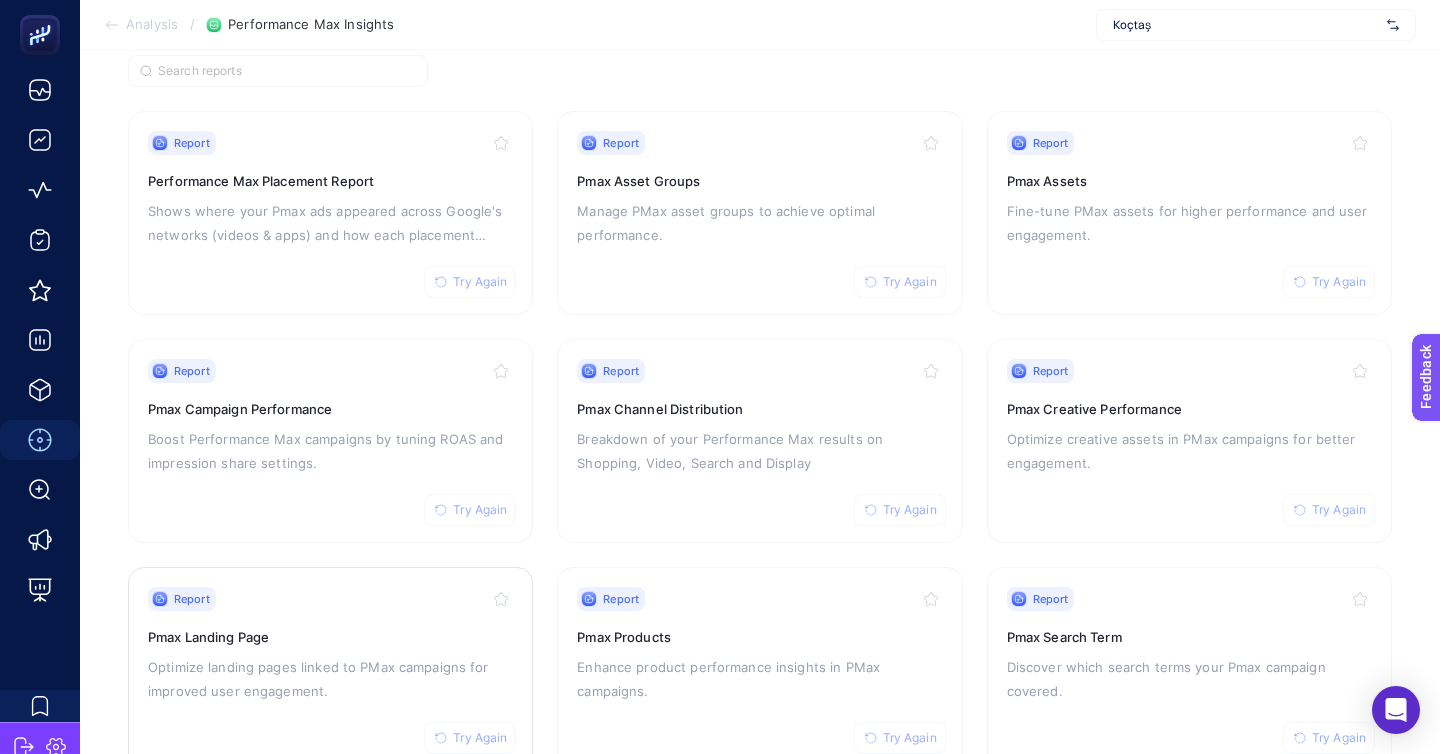 click on "Optimize landing pages linked to PMax campaigns for improved user engagement." at bounding box center (330, 679) 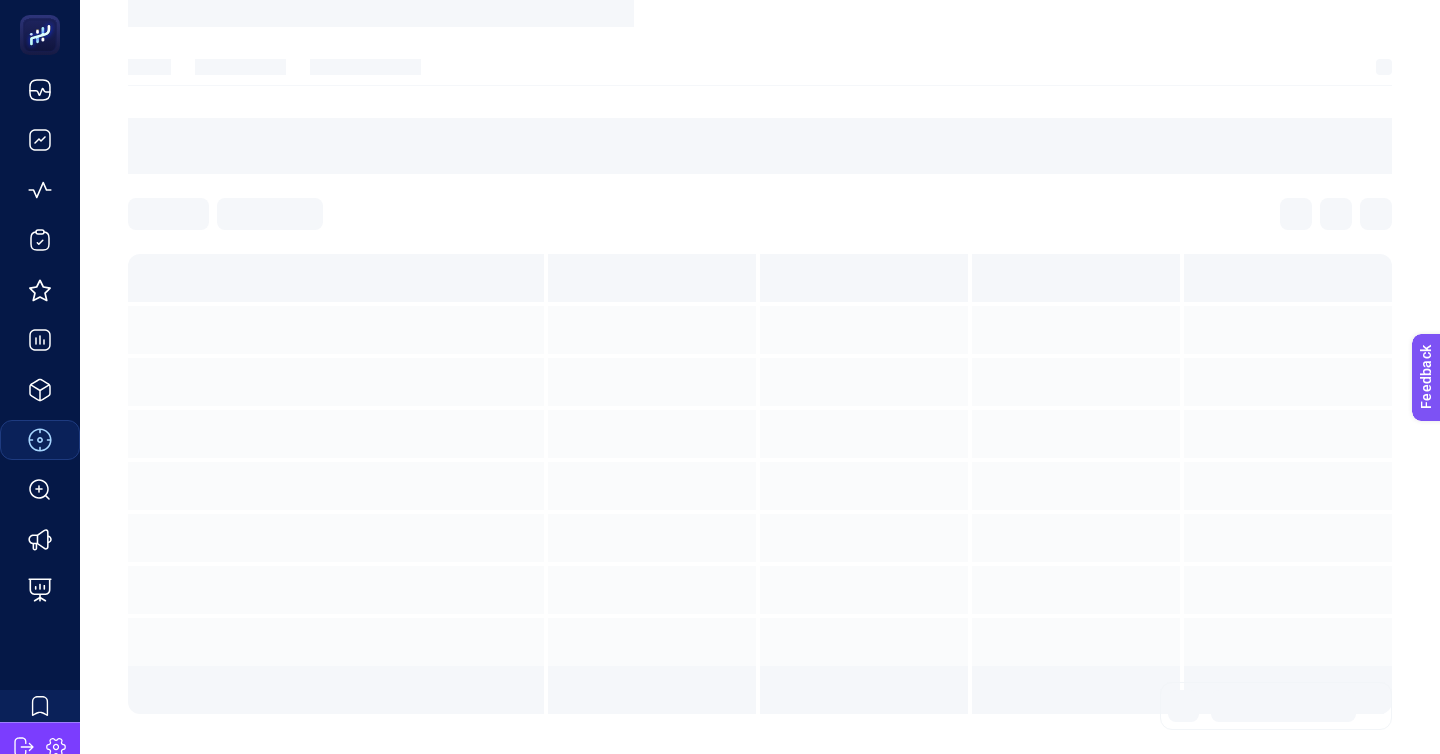 scroll, scrollTop: 0, scrollLeft: 0, axis: both 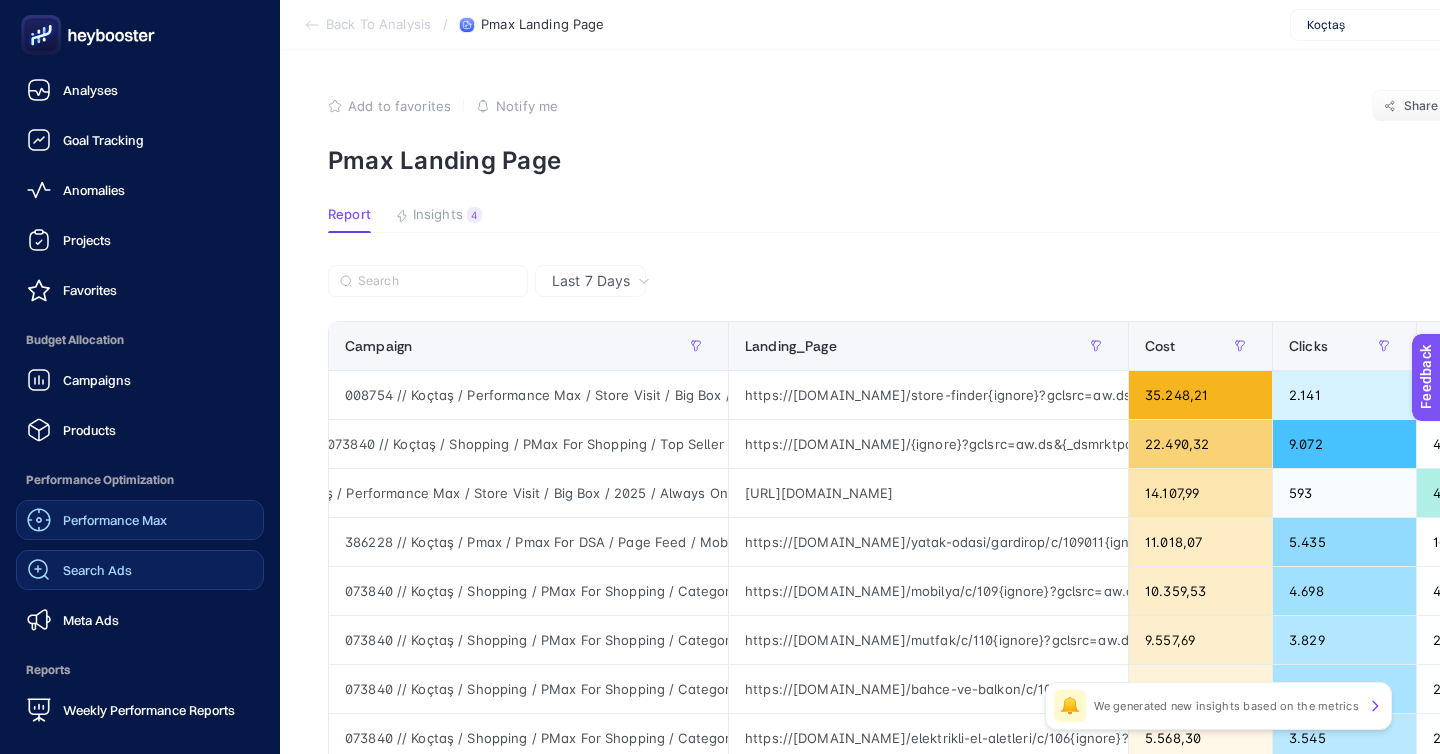 click on "Search Ads" 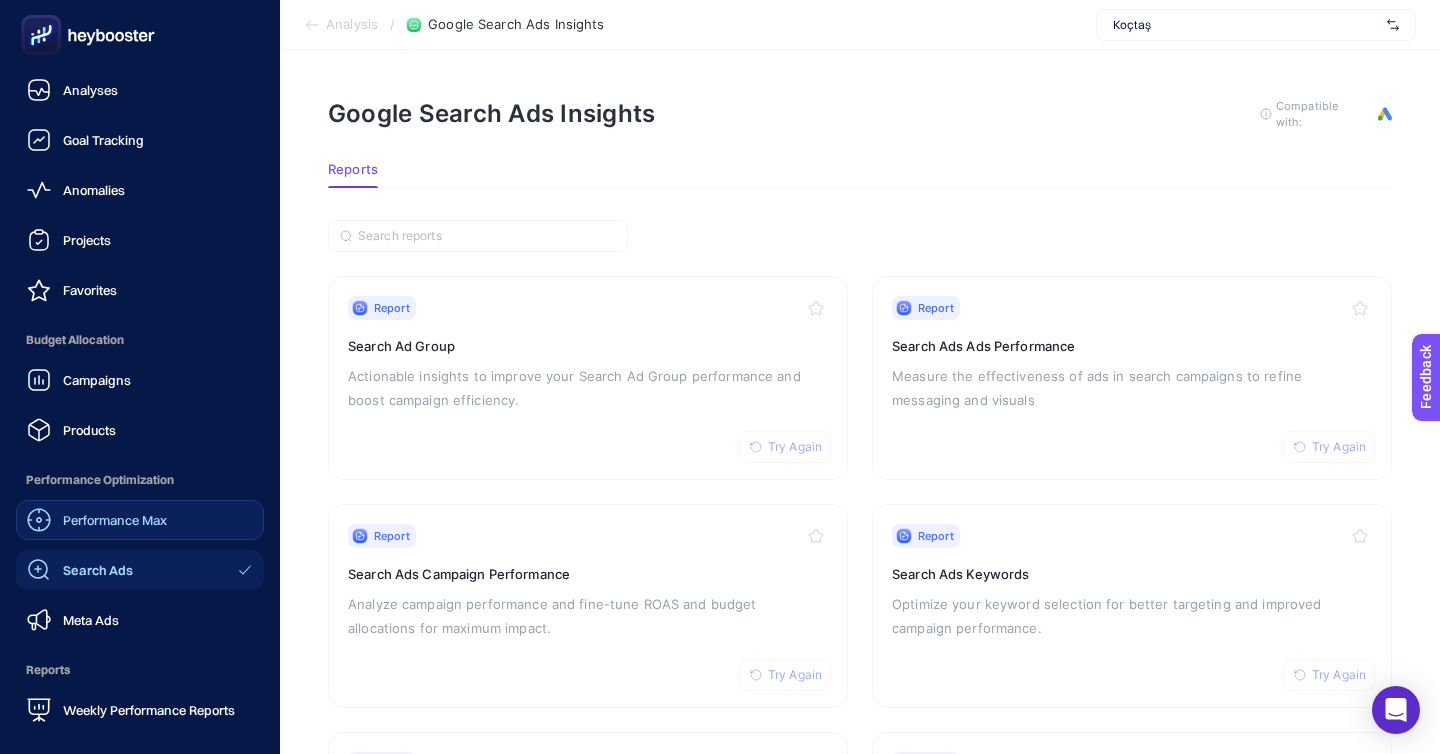 click on "Performance Max" 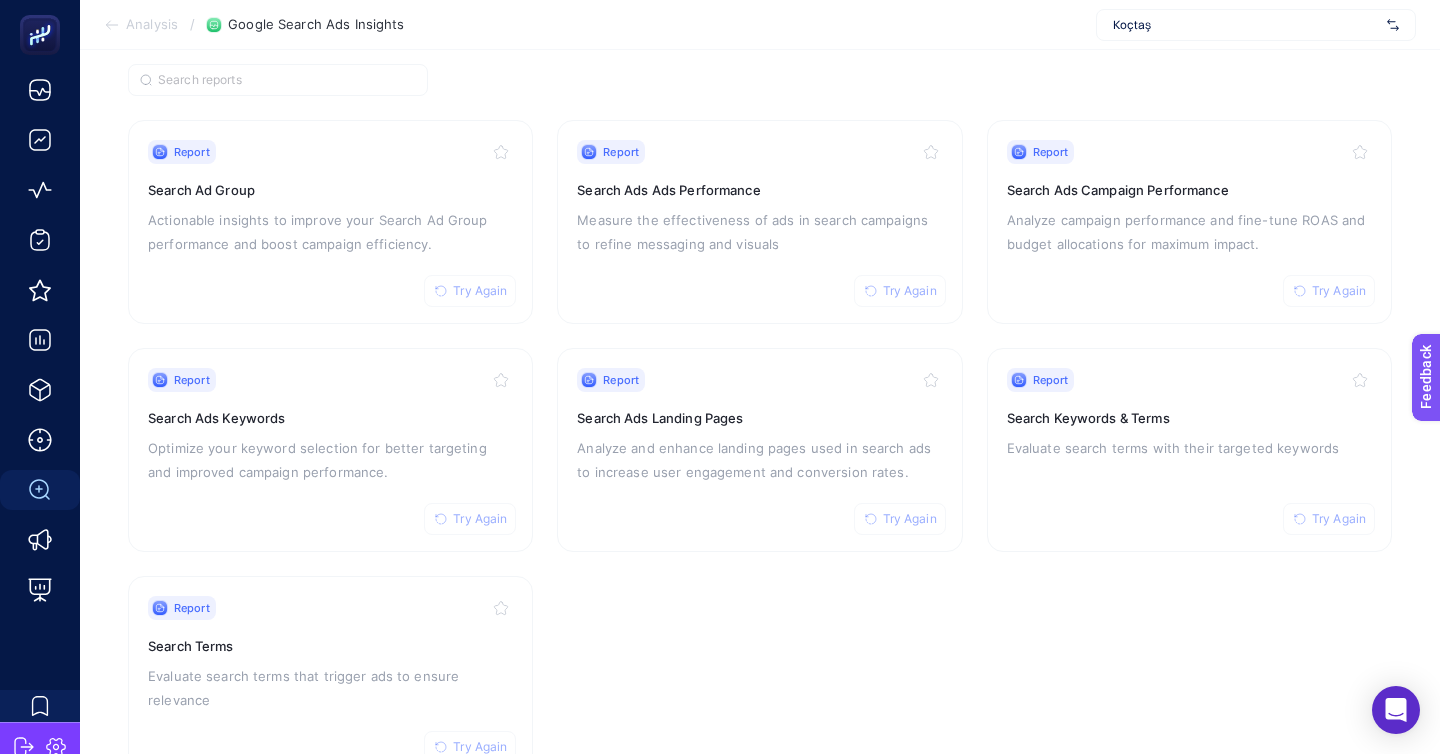 scroll, scrollTop: 172, scrollLeft: 0, axis: vertical 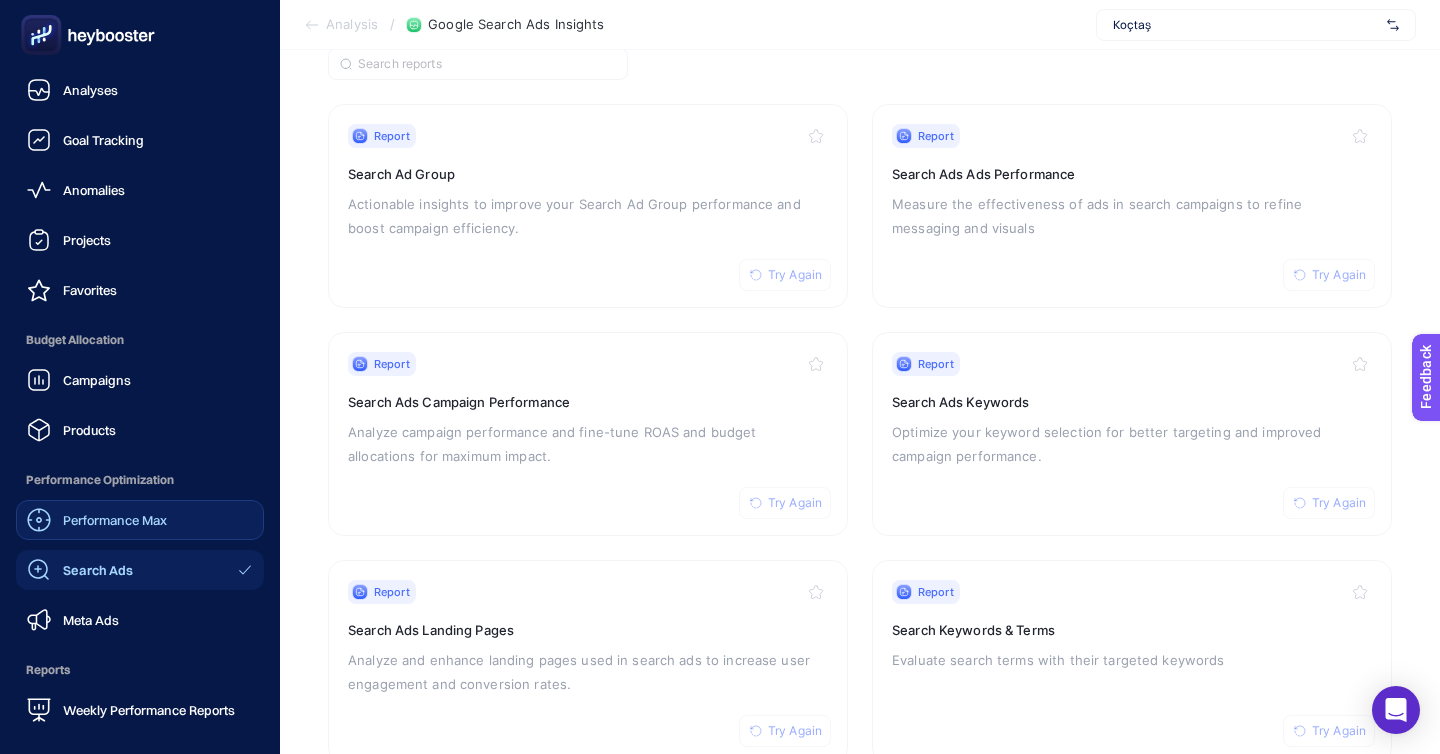 click on "Performance Max" 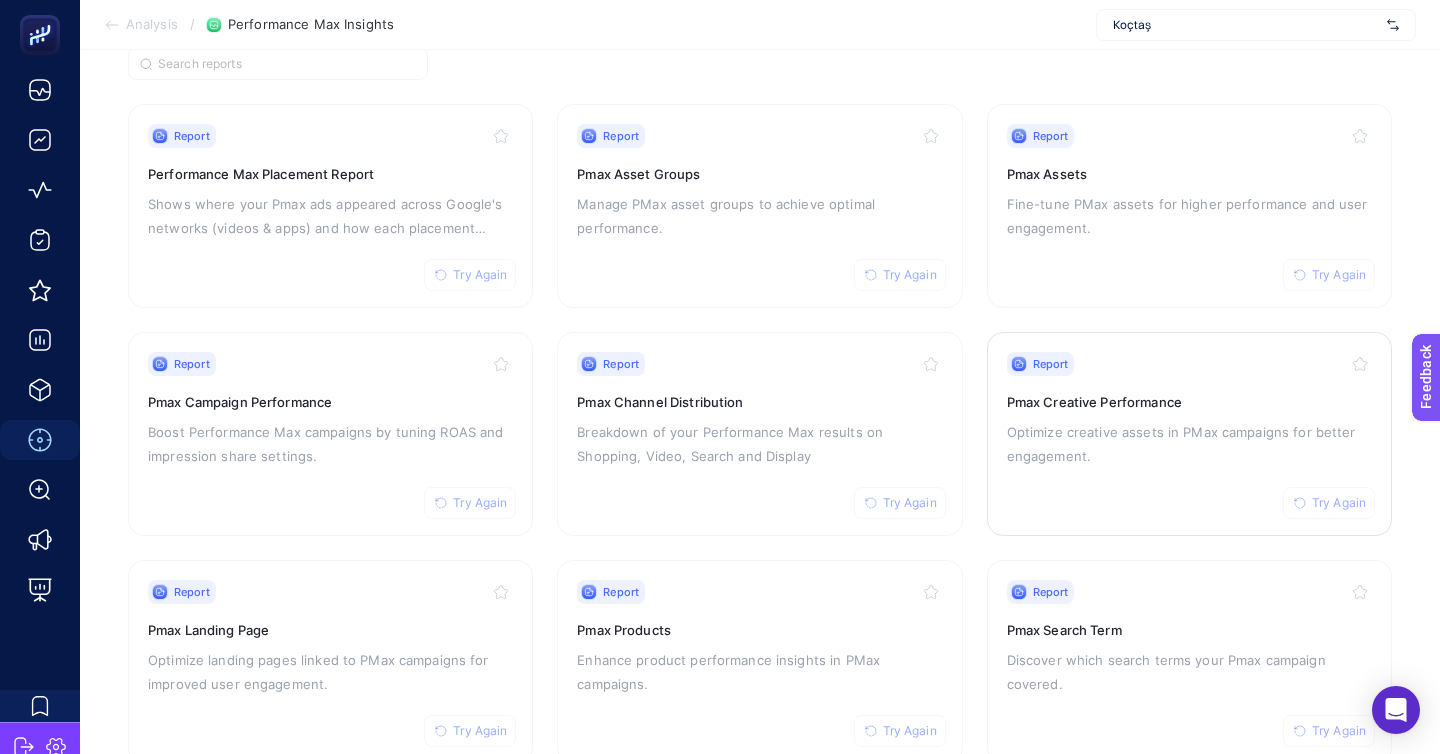 click on "Pmax Creative Performance" at bounding box center (1189, 402) 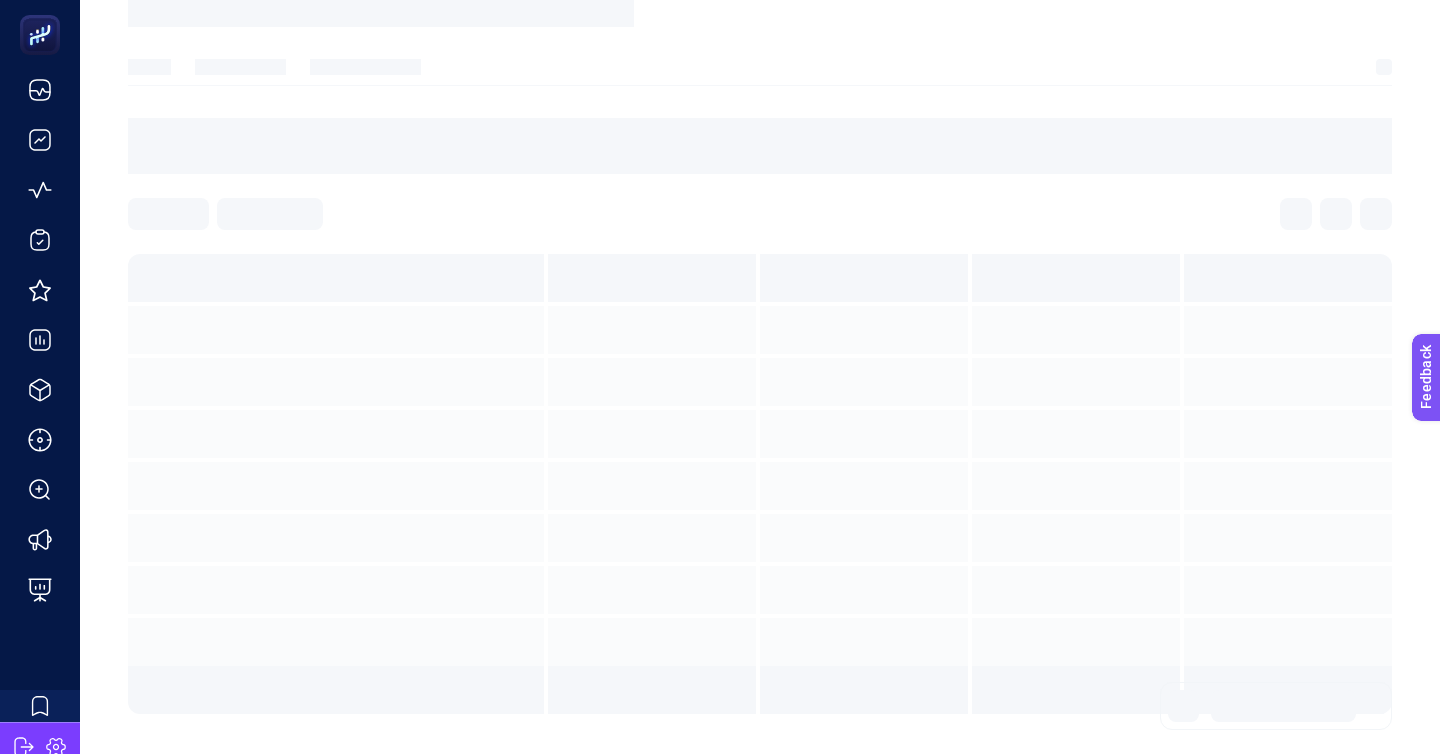 scroll, scrollTop: 0, scrollLeft: 0, axis: both 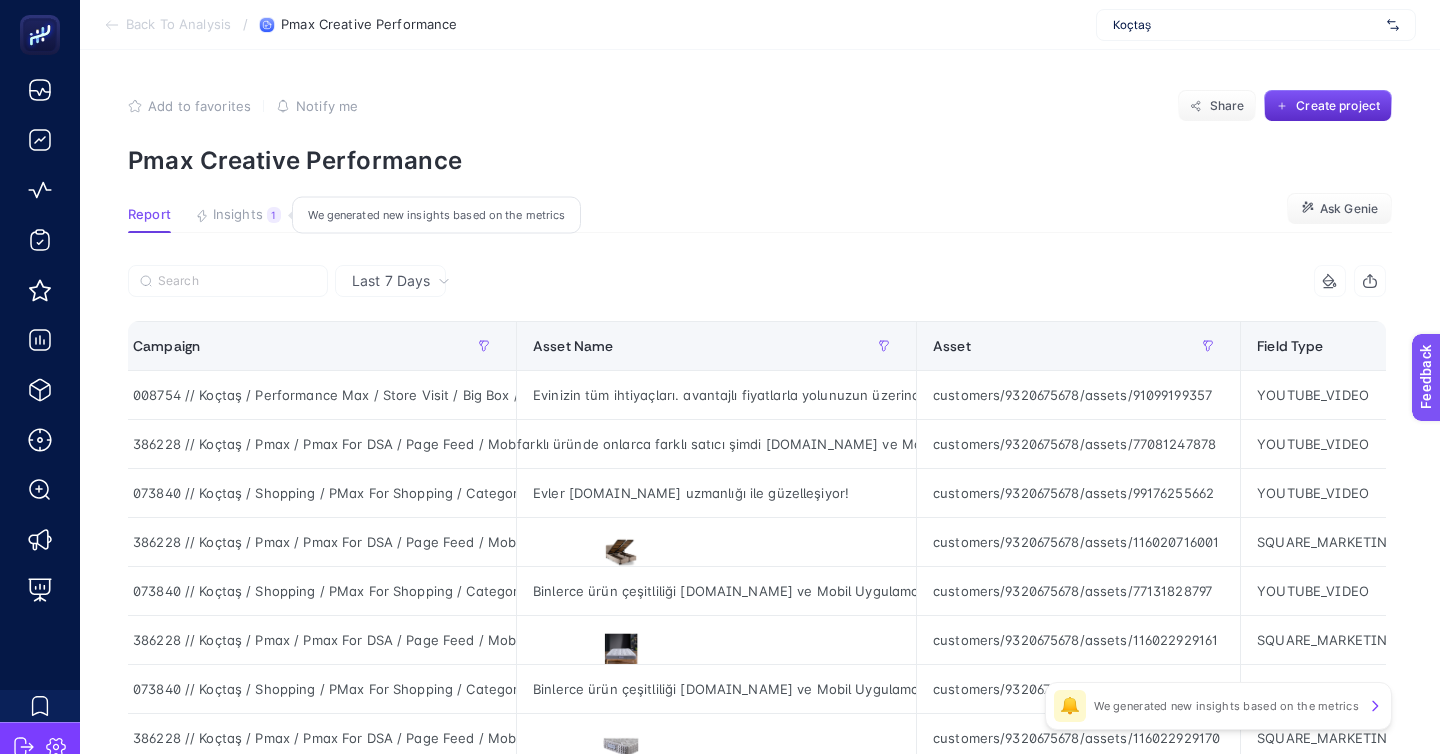 click on "Insights" at bounding box center [238, 215] 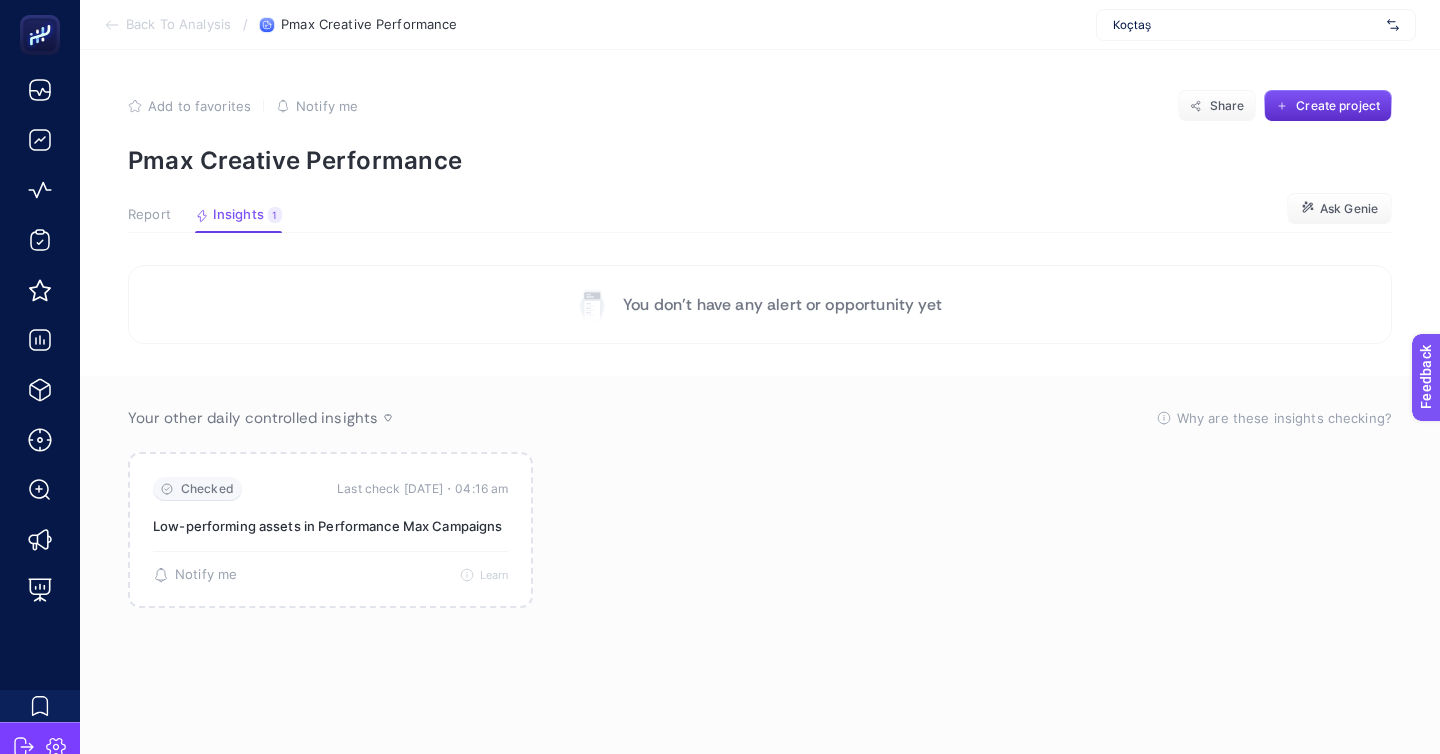 click on "Add to favorites false Notify me Share Create project Pmax Creative Performance Report Insights 1  We generated new insights based on the metrics  Ask Genie You don’t have any alert or opportunity yet  Your other daily controlled insights   Why are these insights checking?   These insights are currently being checked to ensure that they are up to date and reflect the most recent data available. The system regularly reviews insights to verify the accuracy of the data sources and the integrity of the integrations that support them. This process helps to identify any potential issues, such as missing data or disconnected integrations, so that insights remain relevant and actionable. Once the check is complete, any necessary updates or adjustments will be applied to keep the insights aligned with current performance metrics and objectives.   Checked   Last check today・04:16 am Low-performing assets in Performance Max Campaigns  🔔   Notify me   Learn" 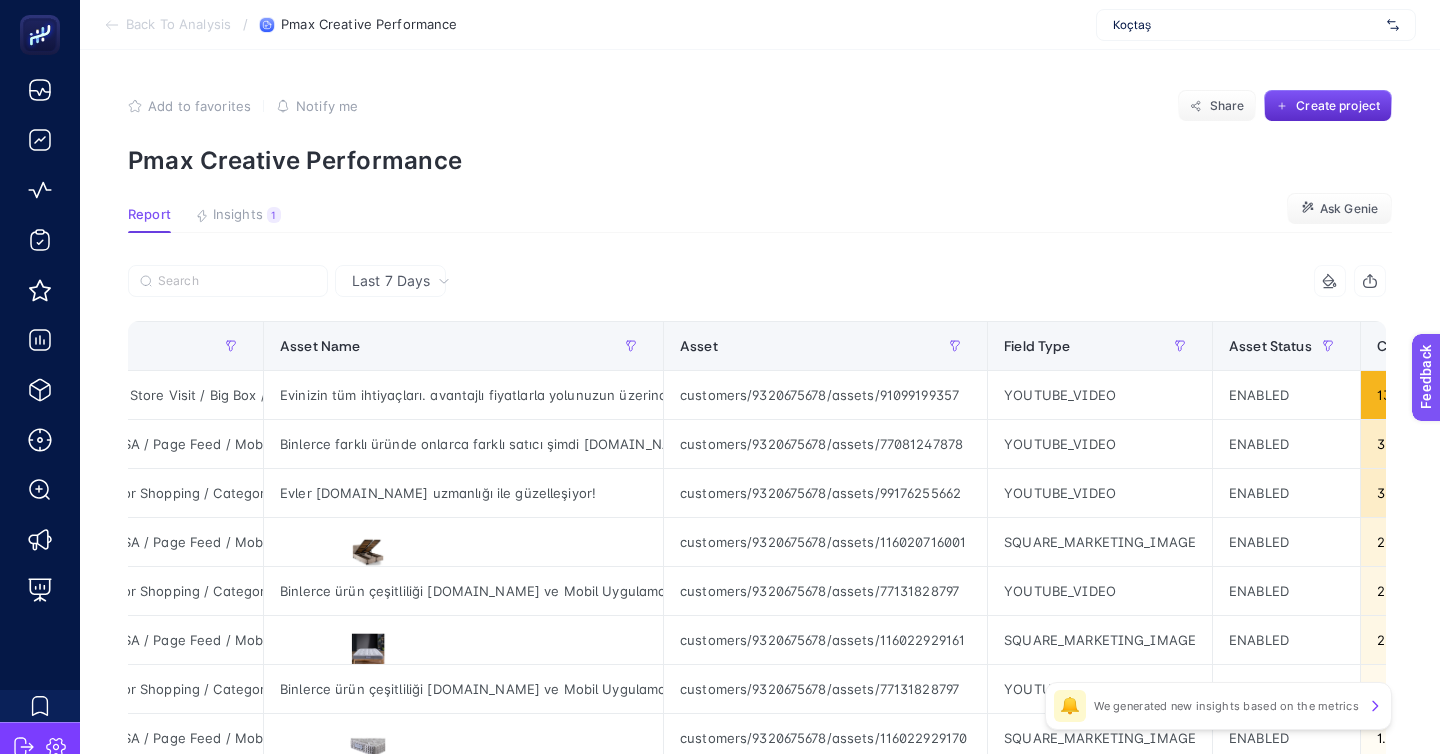 scroll, scrollTop: 0, scrollLeft: 0, axis: both 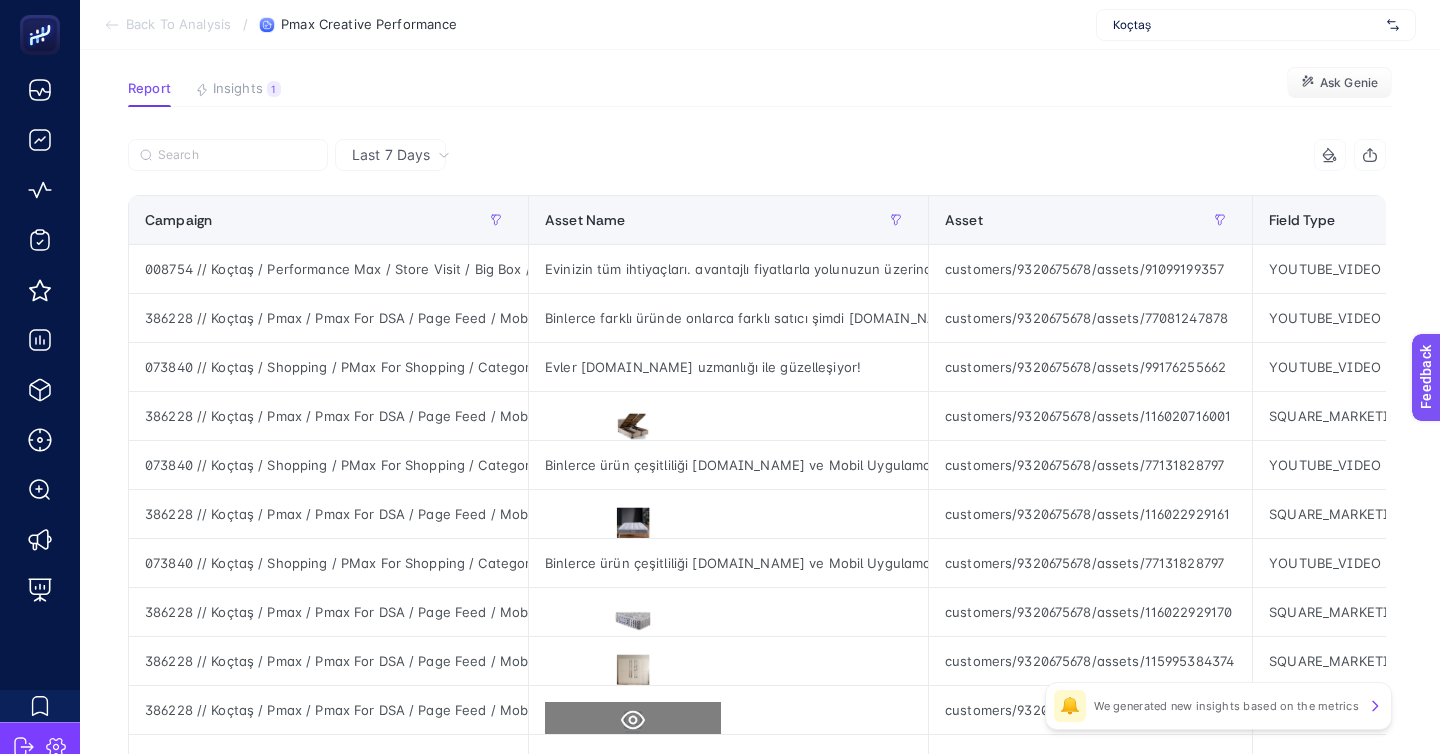 click 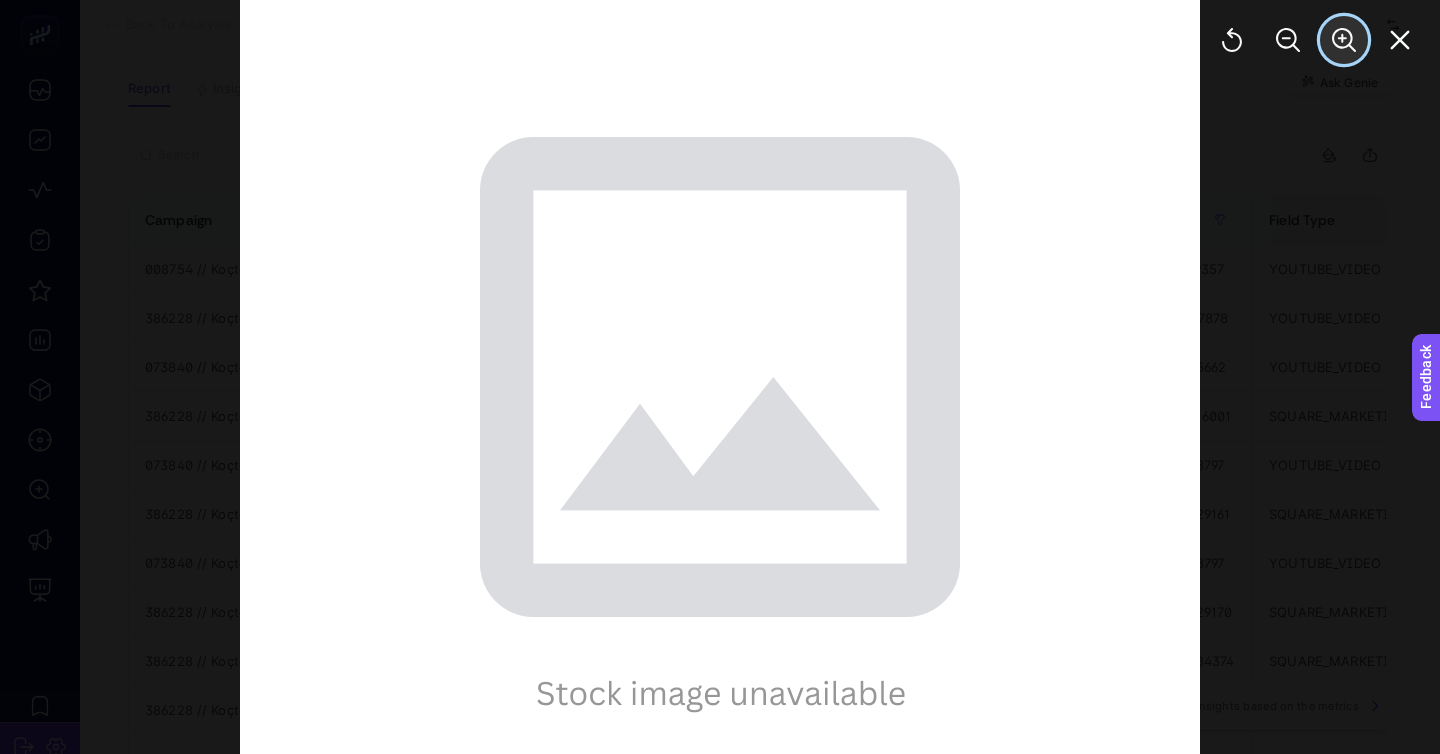 click at bounding box center [1344, 40] 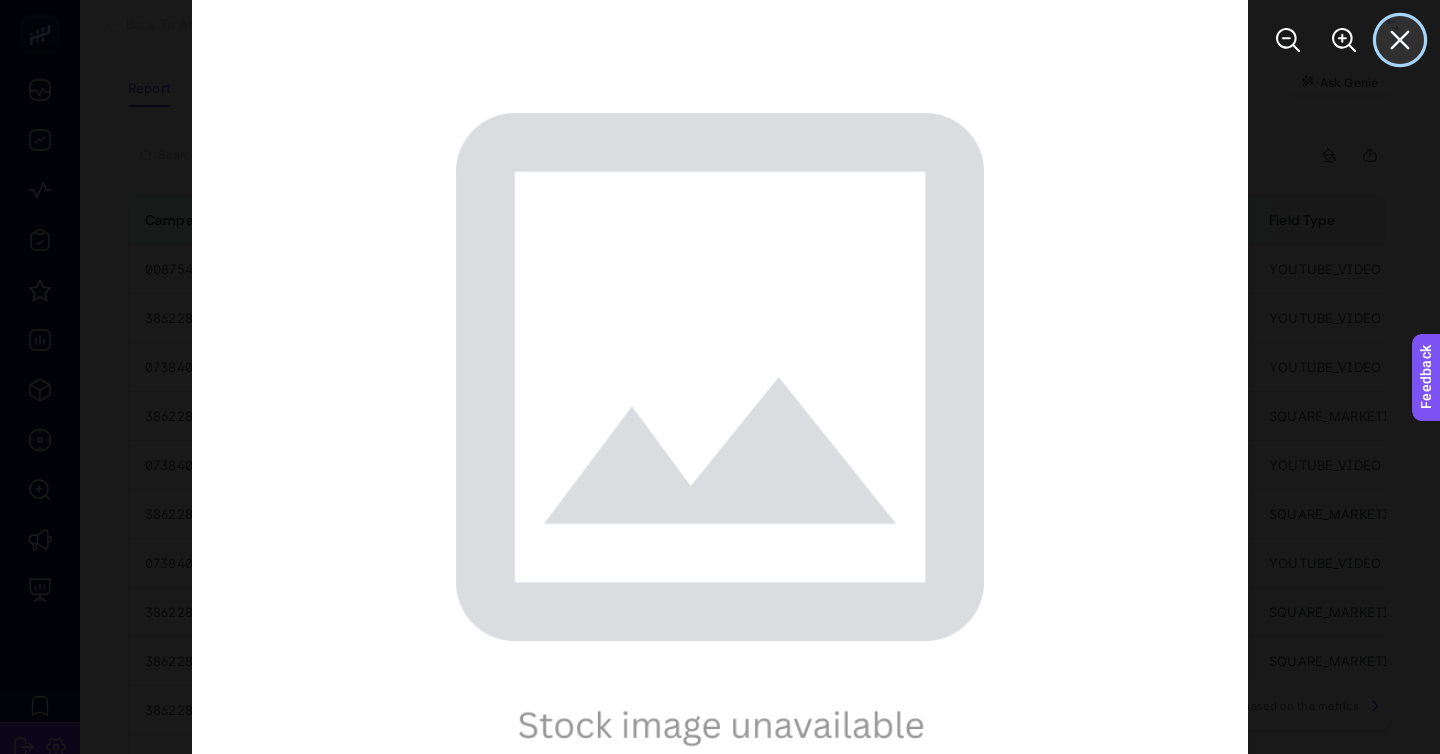 click 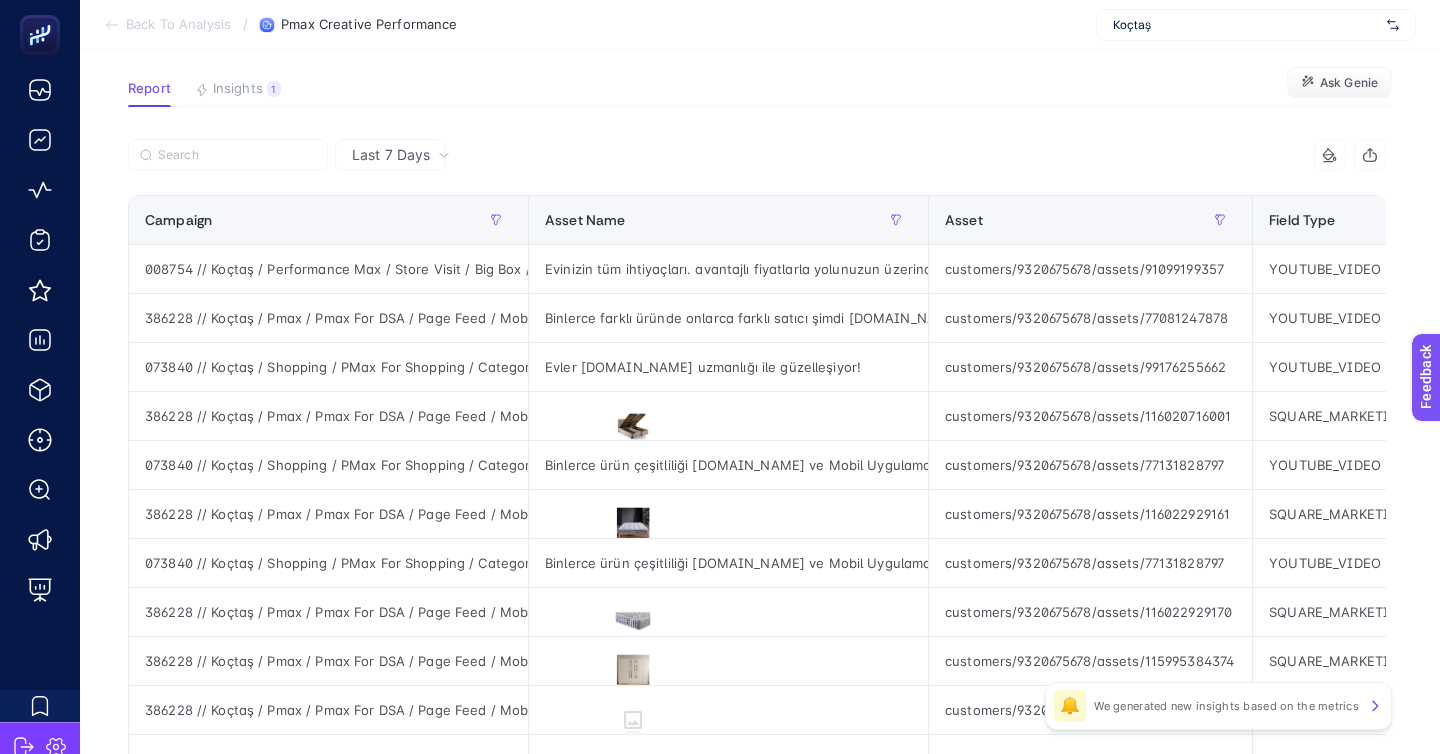 scroll, scrollTop: 109, scrollLeft: 0, axis: vertical 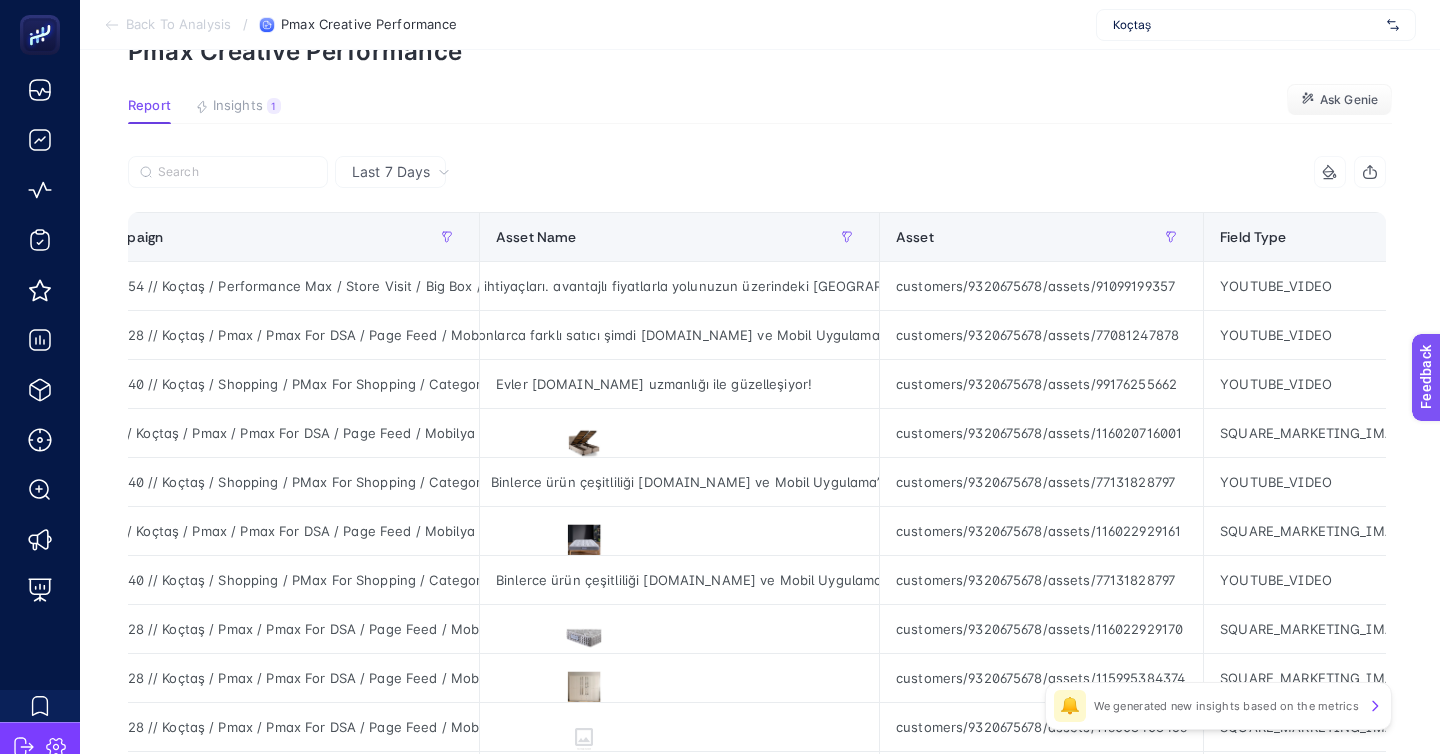 click on "Back To Analysis" at bounding box center (178, 25) 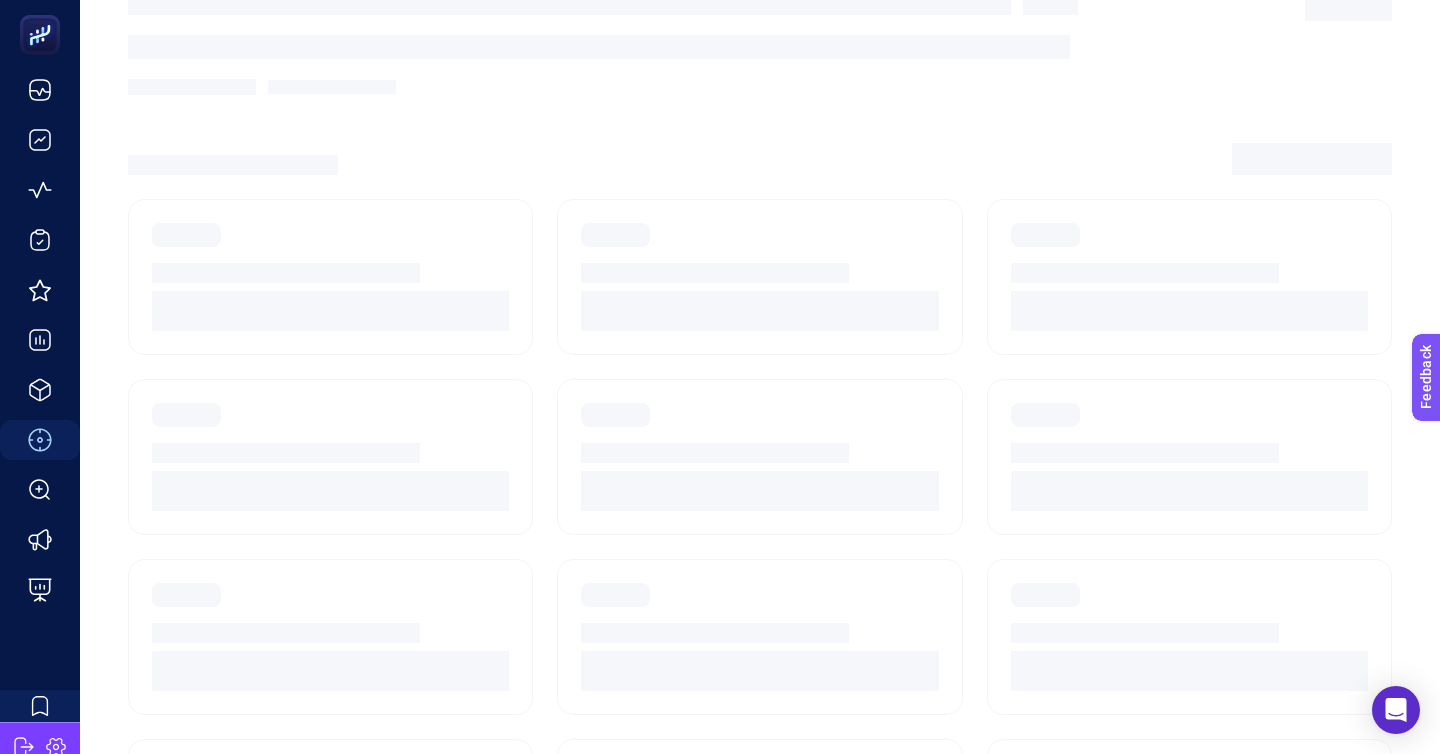 scroll, scrollTop: 172, scrollLeft: 0, axis: vertical 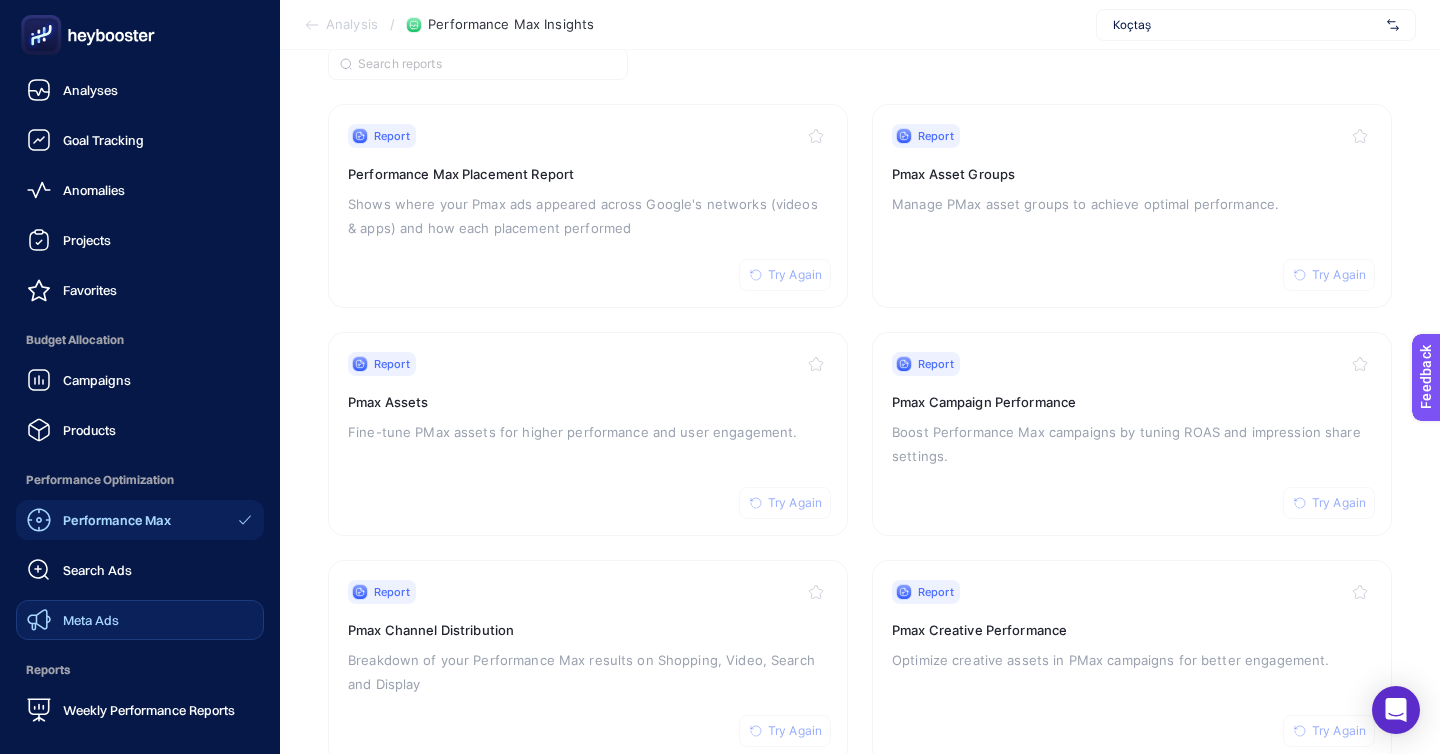 click on "Meta Ads" 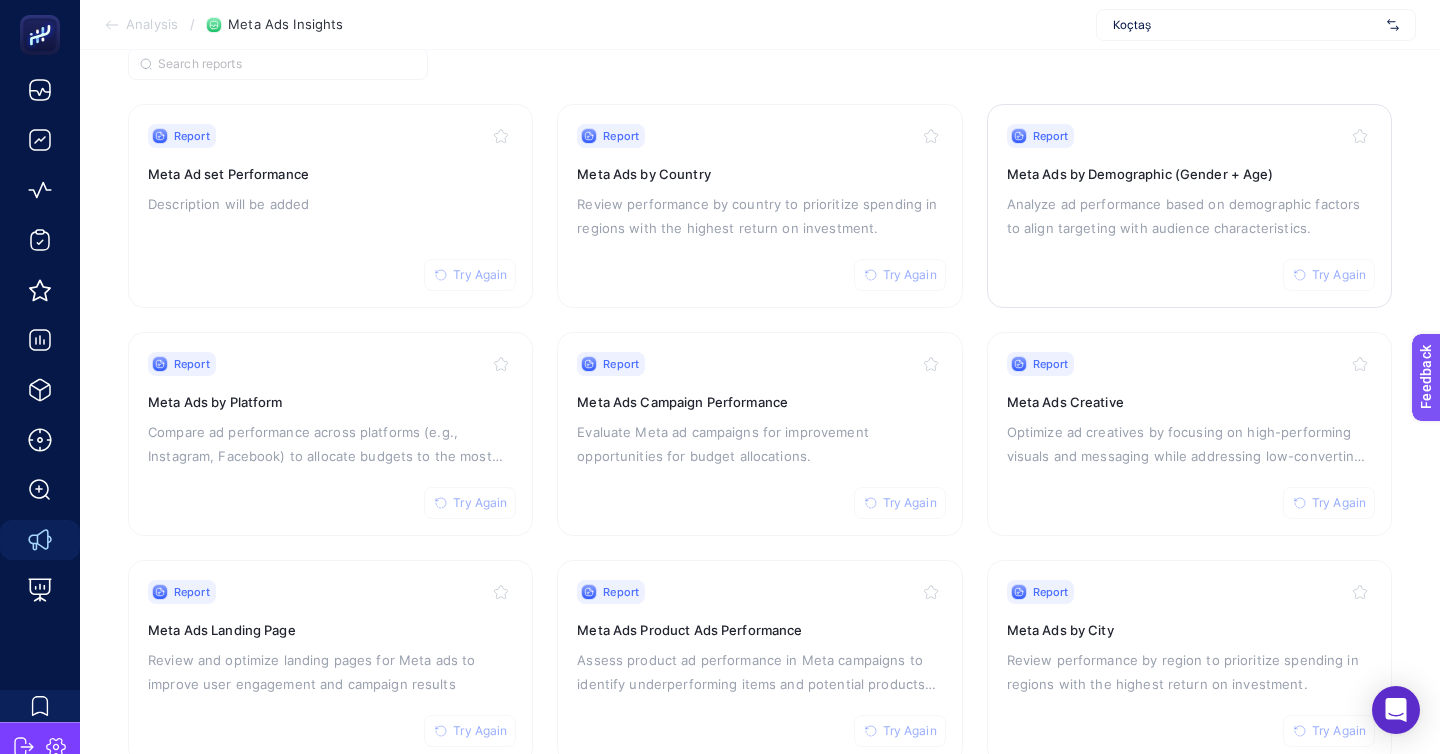 click on "Report Try Again Meta Ads by Demographic (Gender + Age) Analyze ad performance based on demographic factors to align targeting with audience characteristics." at bounding box center [1189, 206] 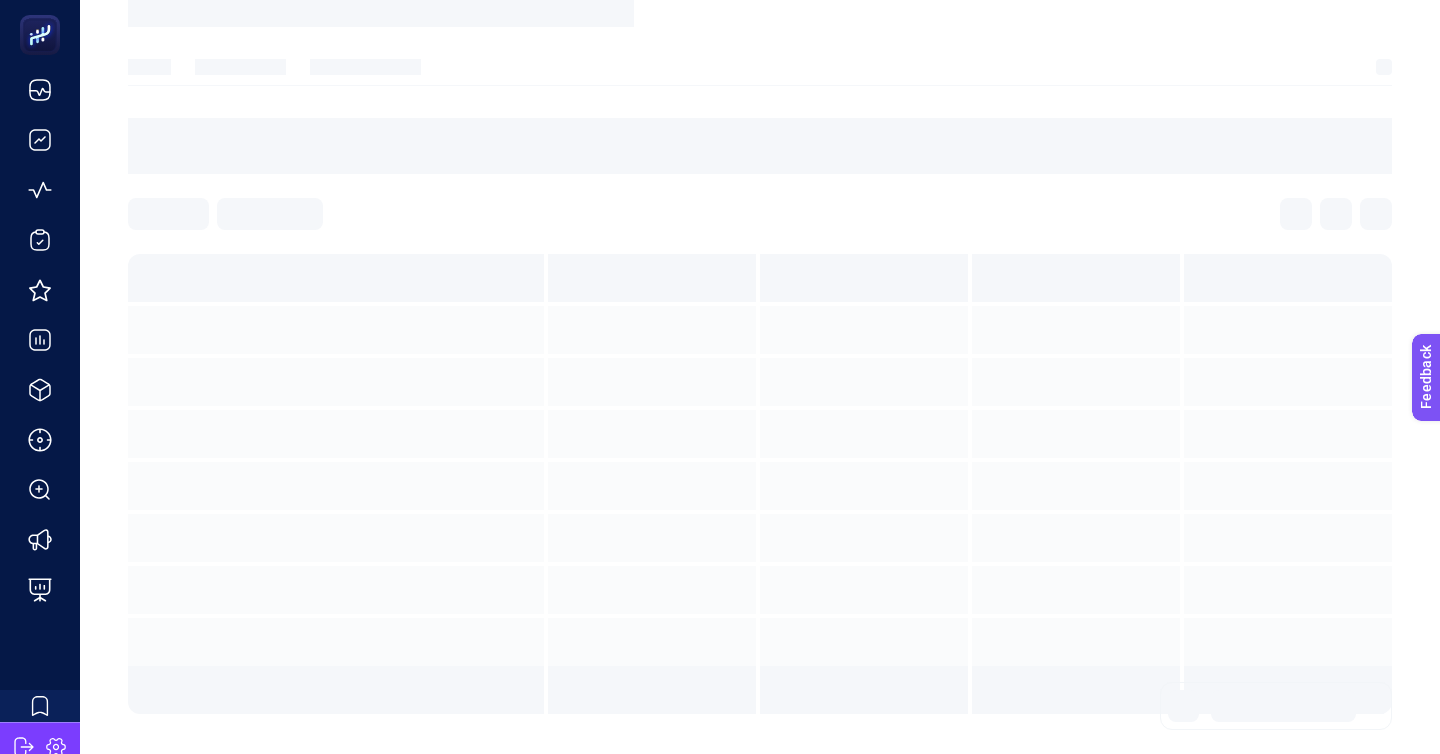 scroll, scrollTop: 0, scrollLeft: 0, axis: both 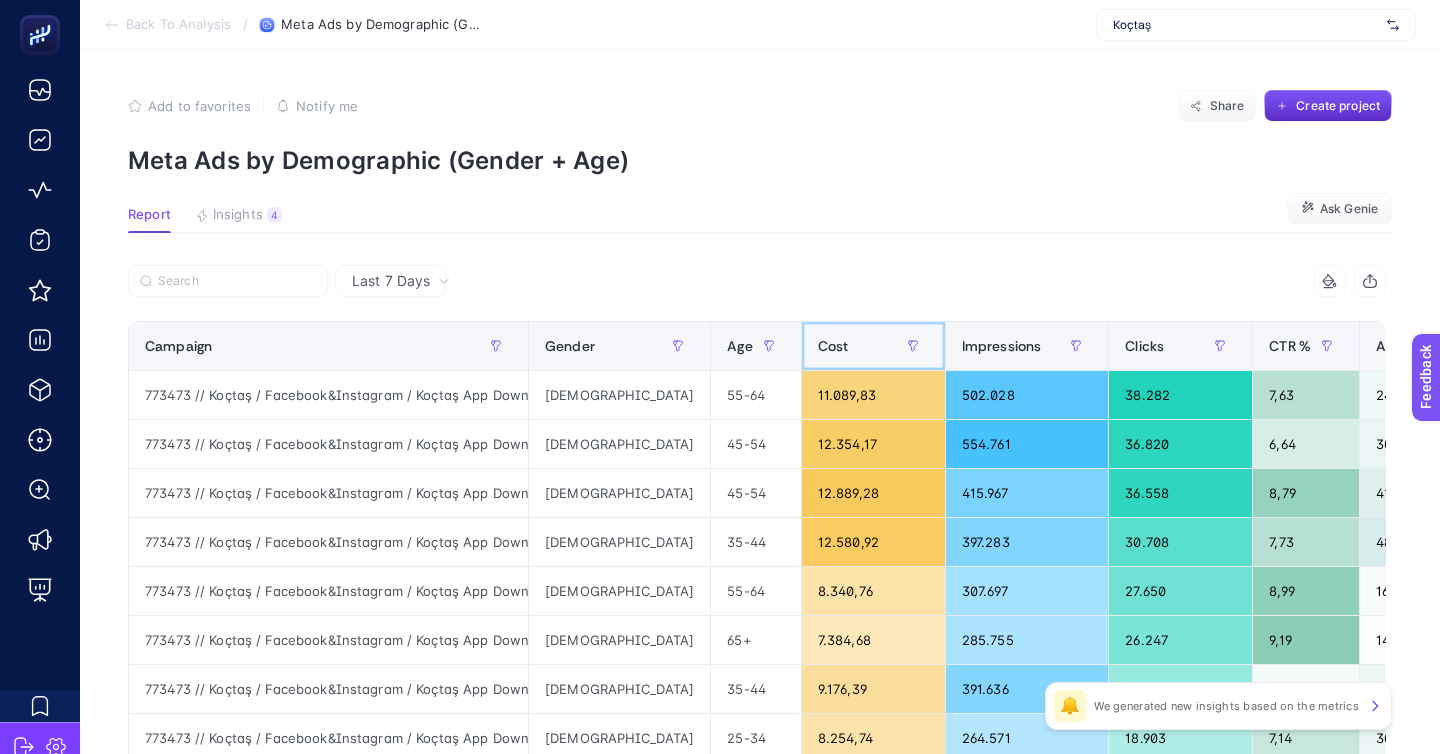 click on "Cost" 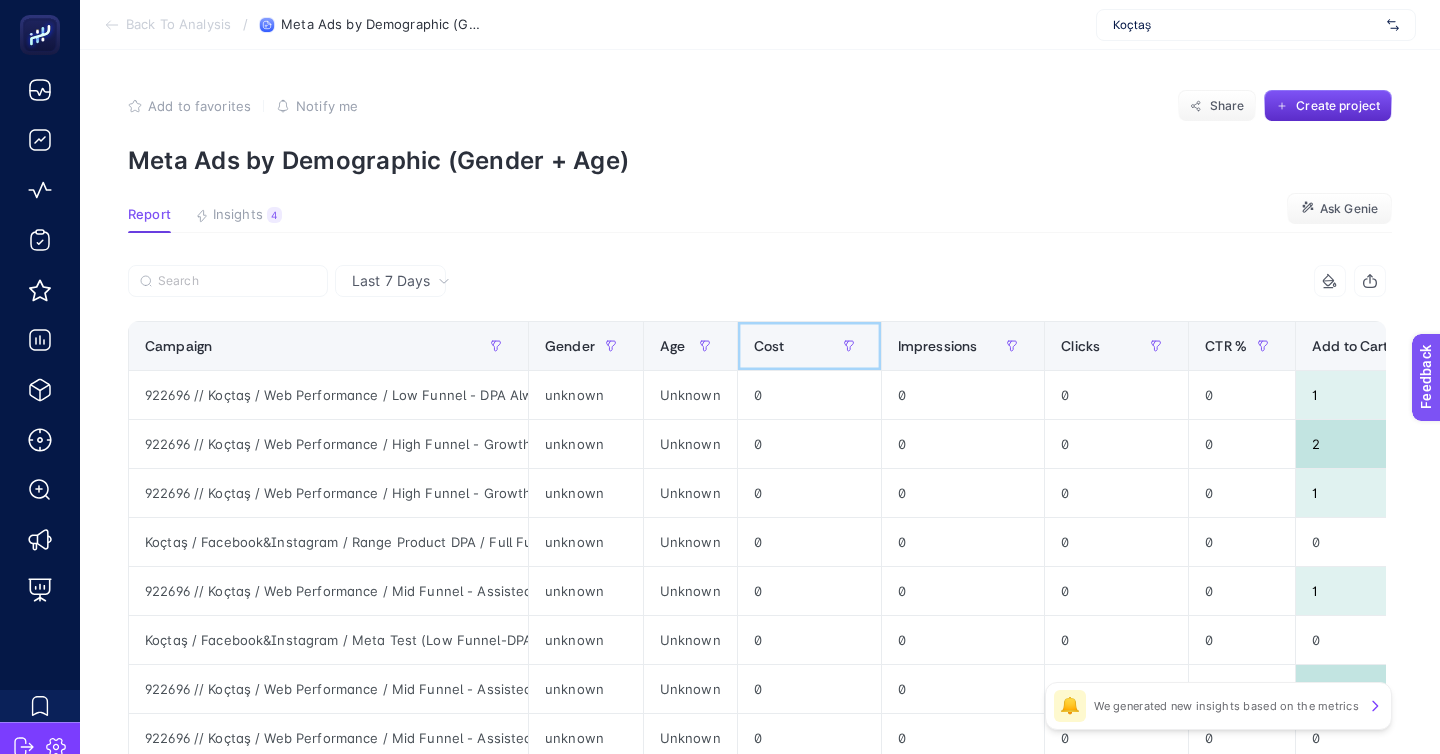 click on "Cost" 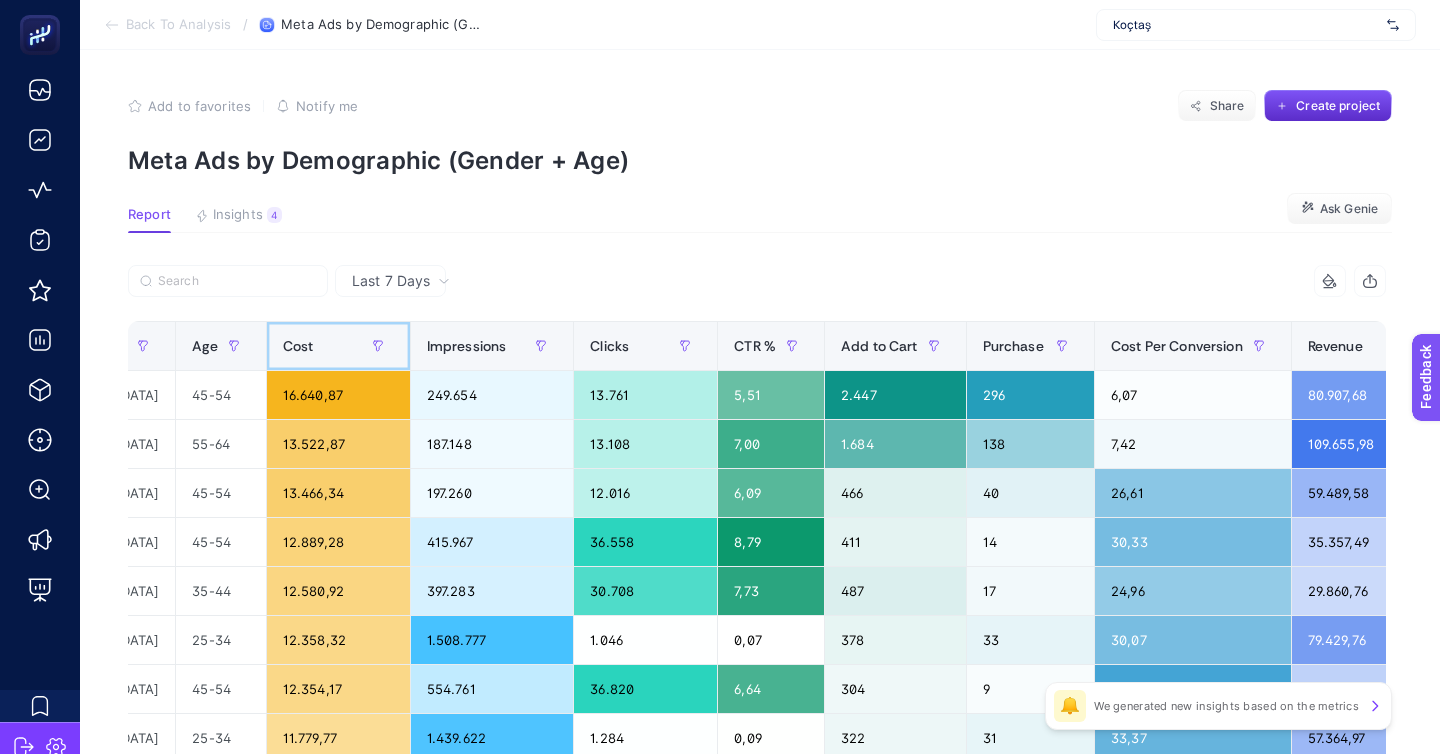 scroll, scrollTop: 0, scrollLeft: 0, axis: both 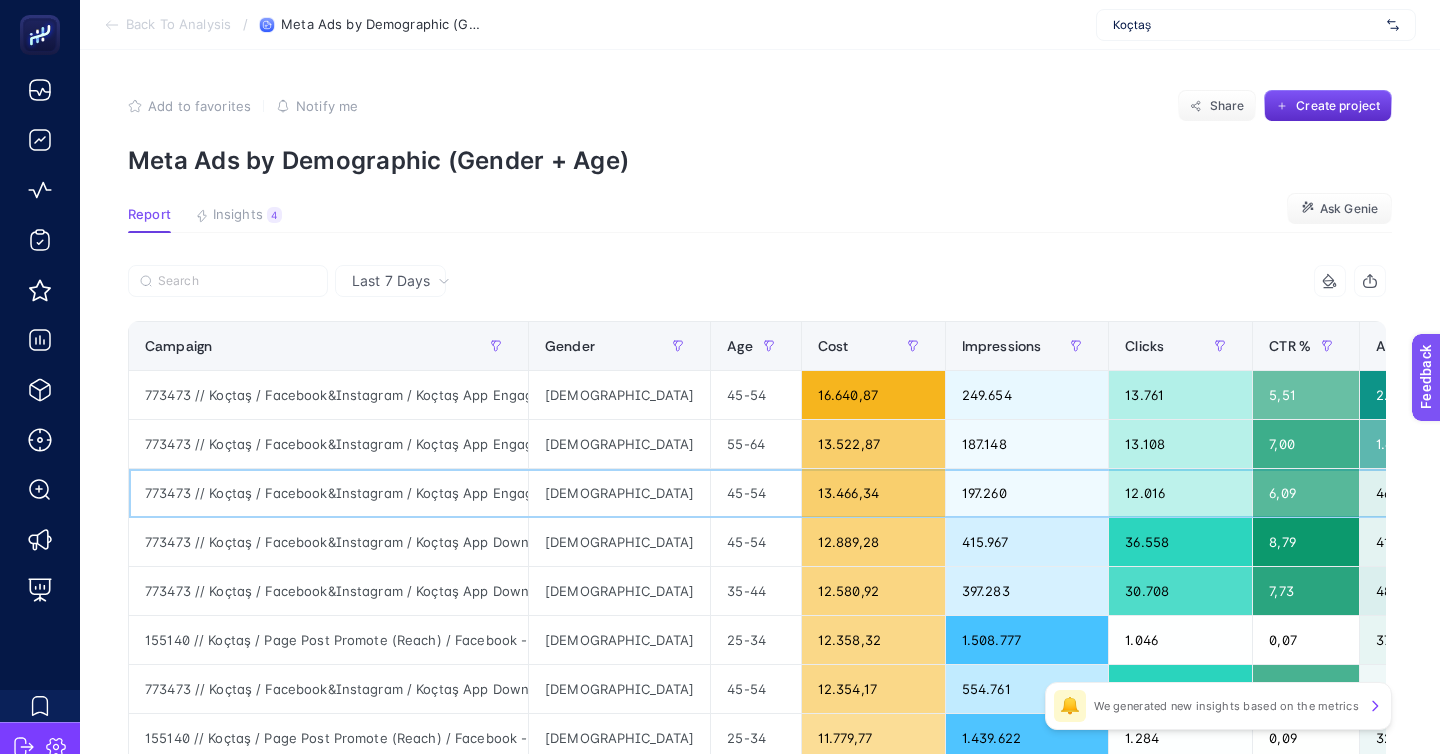 click on "45-54" 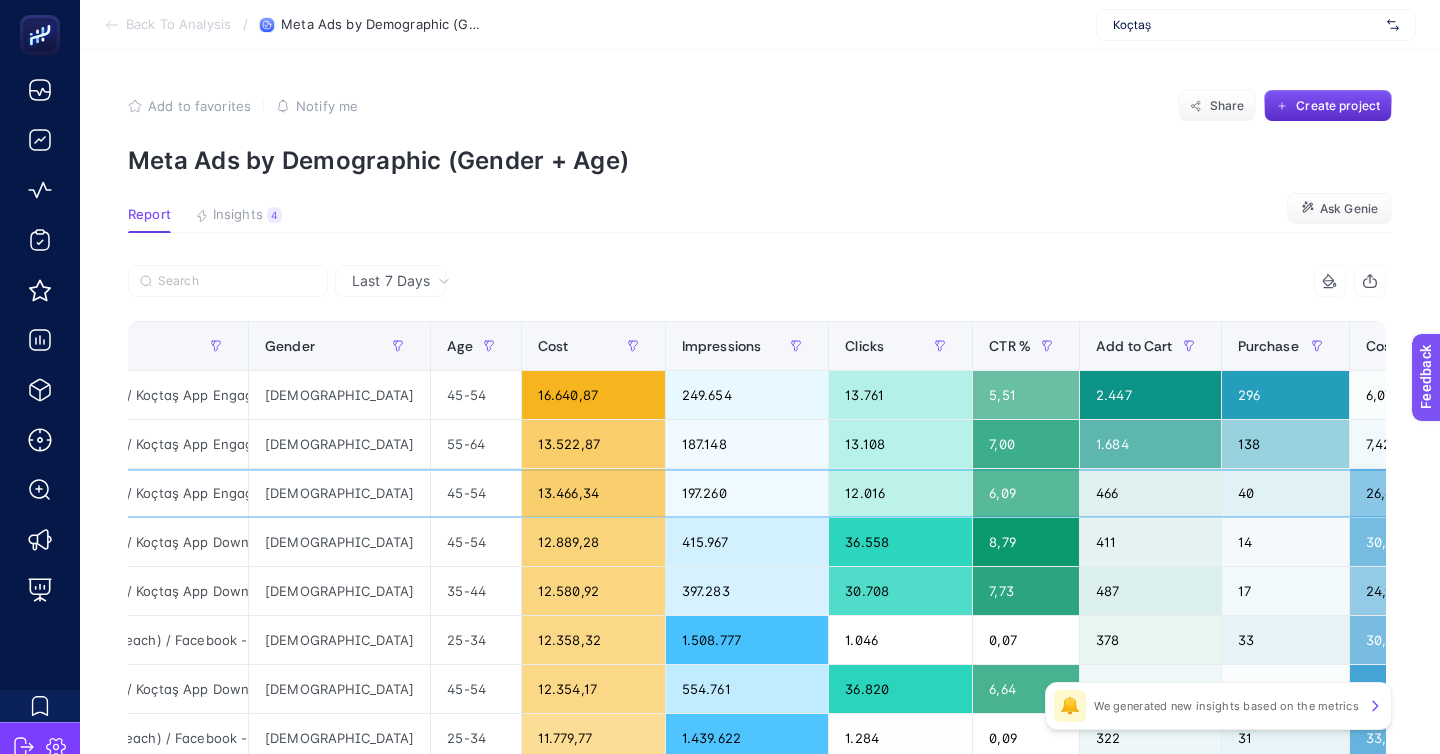 scroll, scrollTop: 0, scrollLeft: 0, axis: both 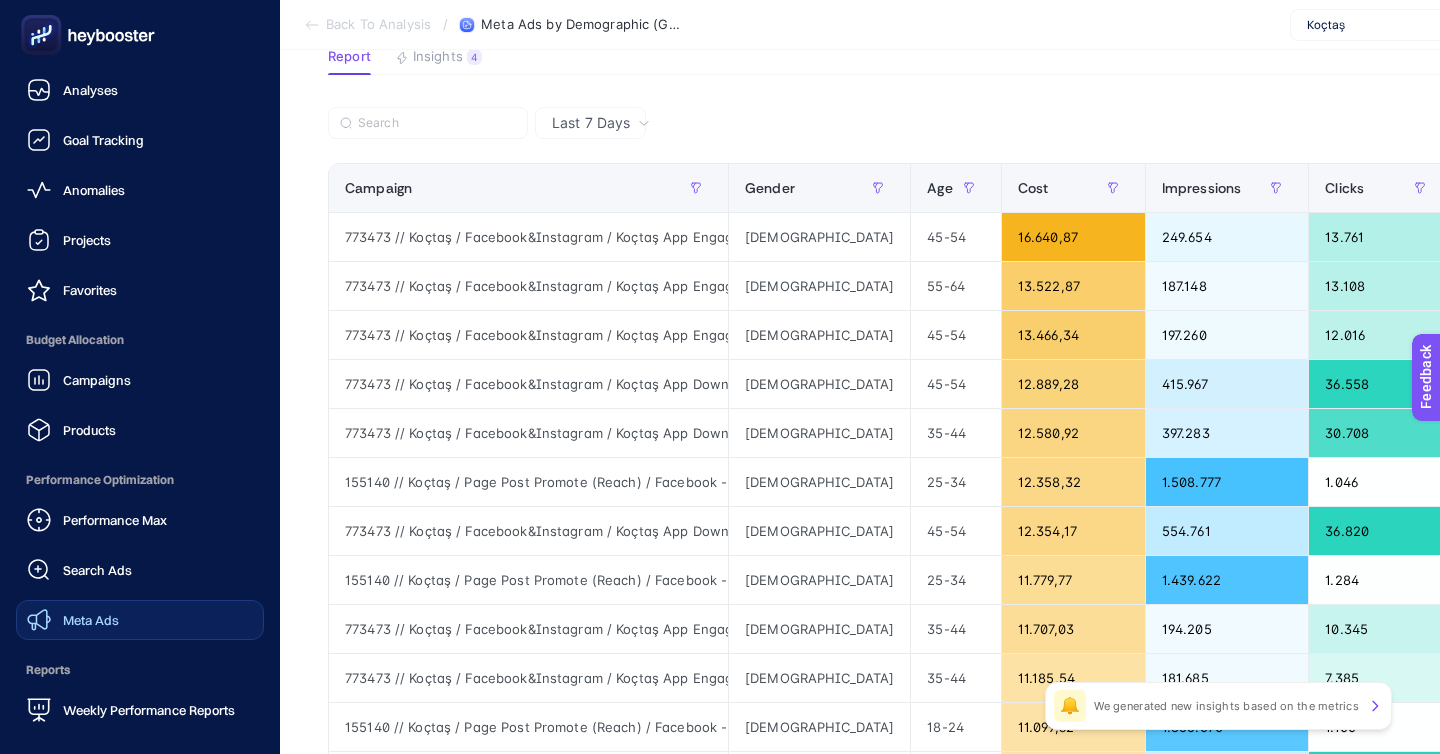 click on "Meta Ads" 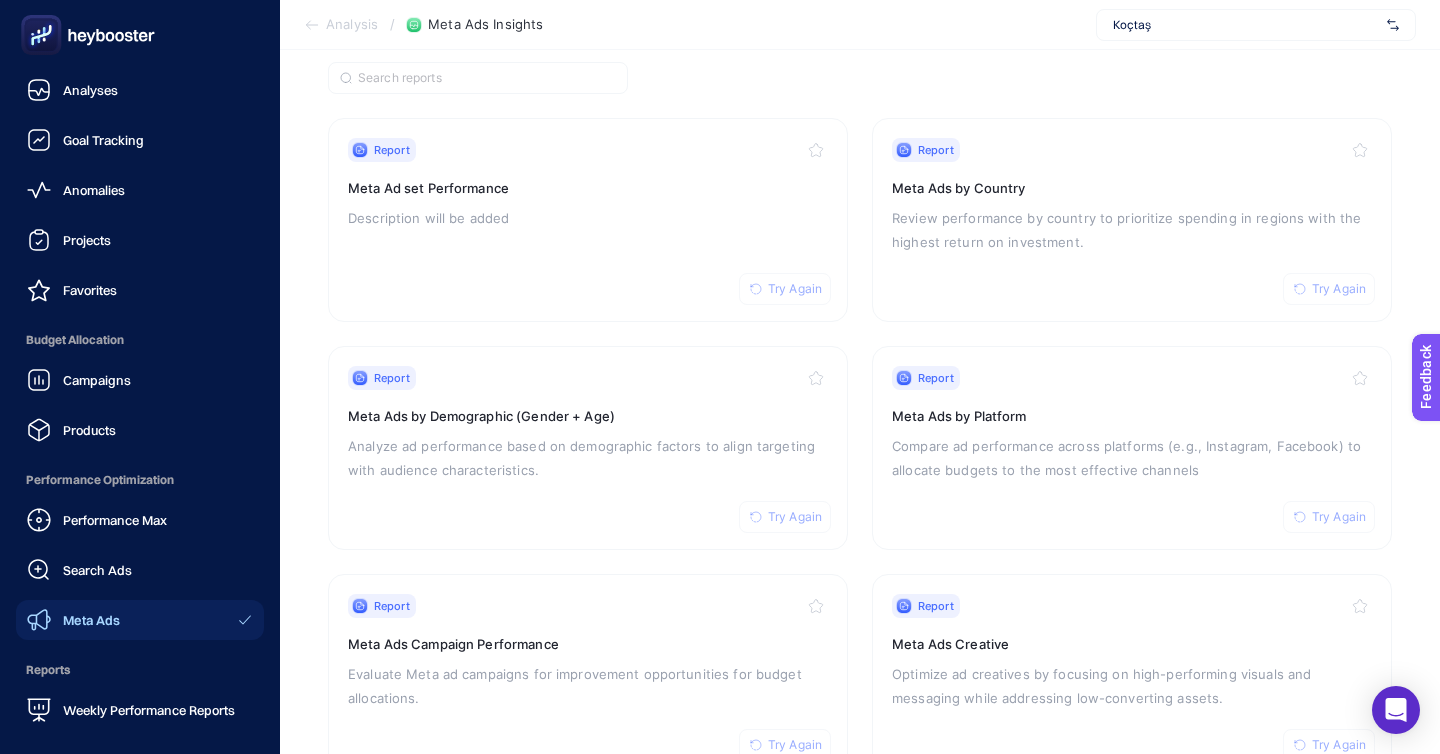 click on "Analyses Goal Tracking Anomalies Projects Favorites Budget Allocation Campaigns Products Performance Optimization Performance Max Search Ads Meta Ads Reports Weekly Performance Reports" at bounding box center [140, 400] 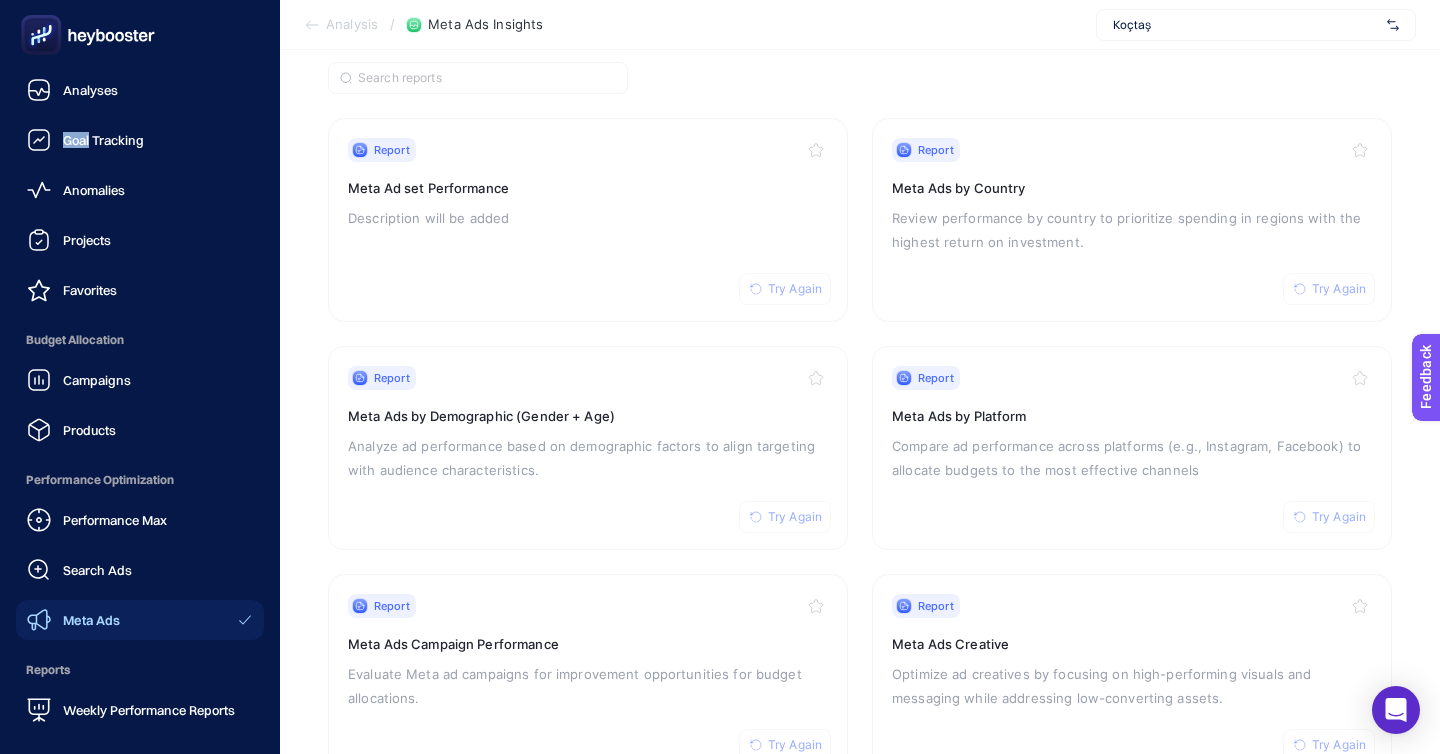 click on "Analyses Goal Tracking Anomalies Projects Favorites Budget Allocation Campaigns Products Performance Optimization Performance Max Search Ads Meta Ads Reports Weekly Performance Reports" at bounding box center (140, 400) 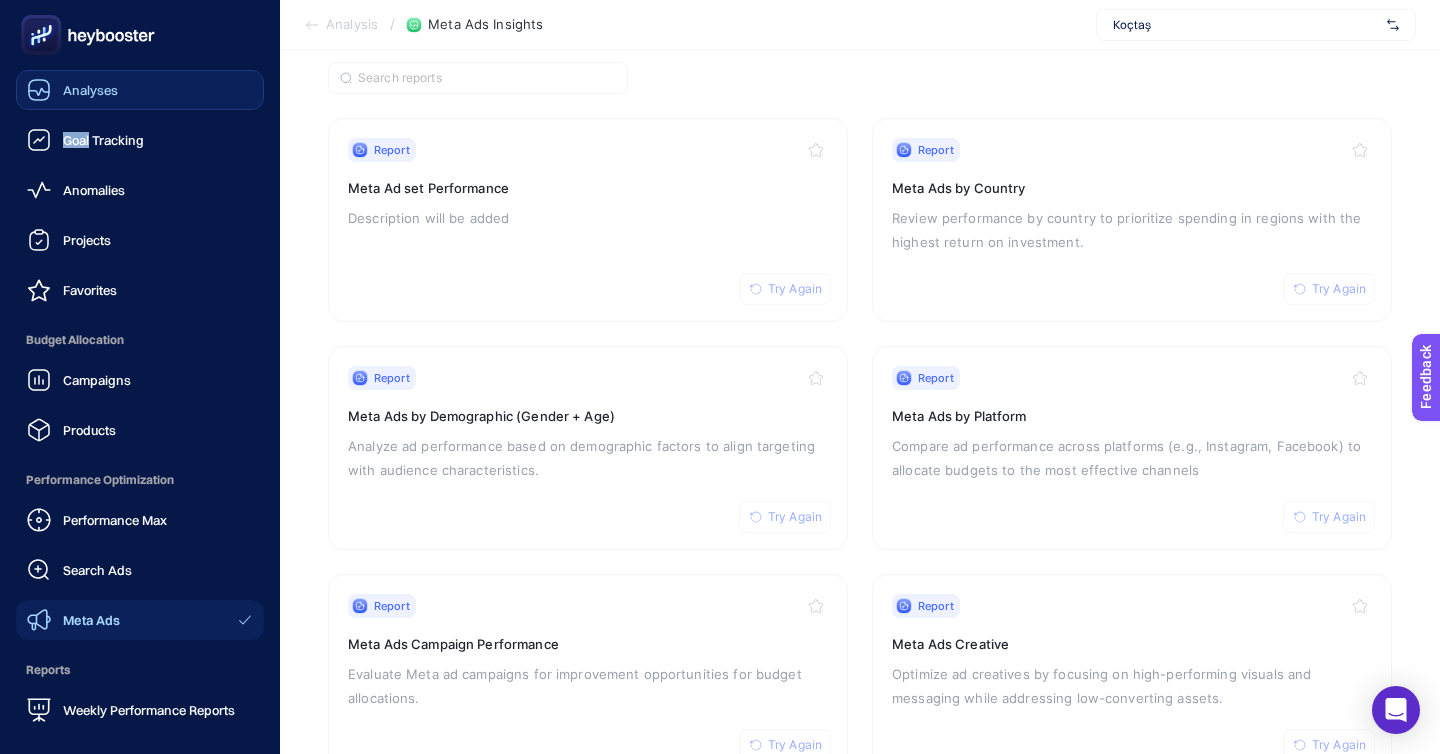 click on "Analyses" at bounding box center (90, 90) 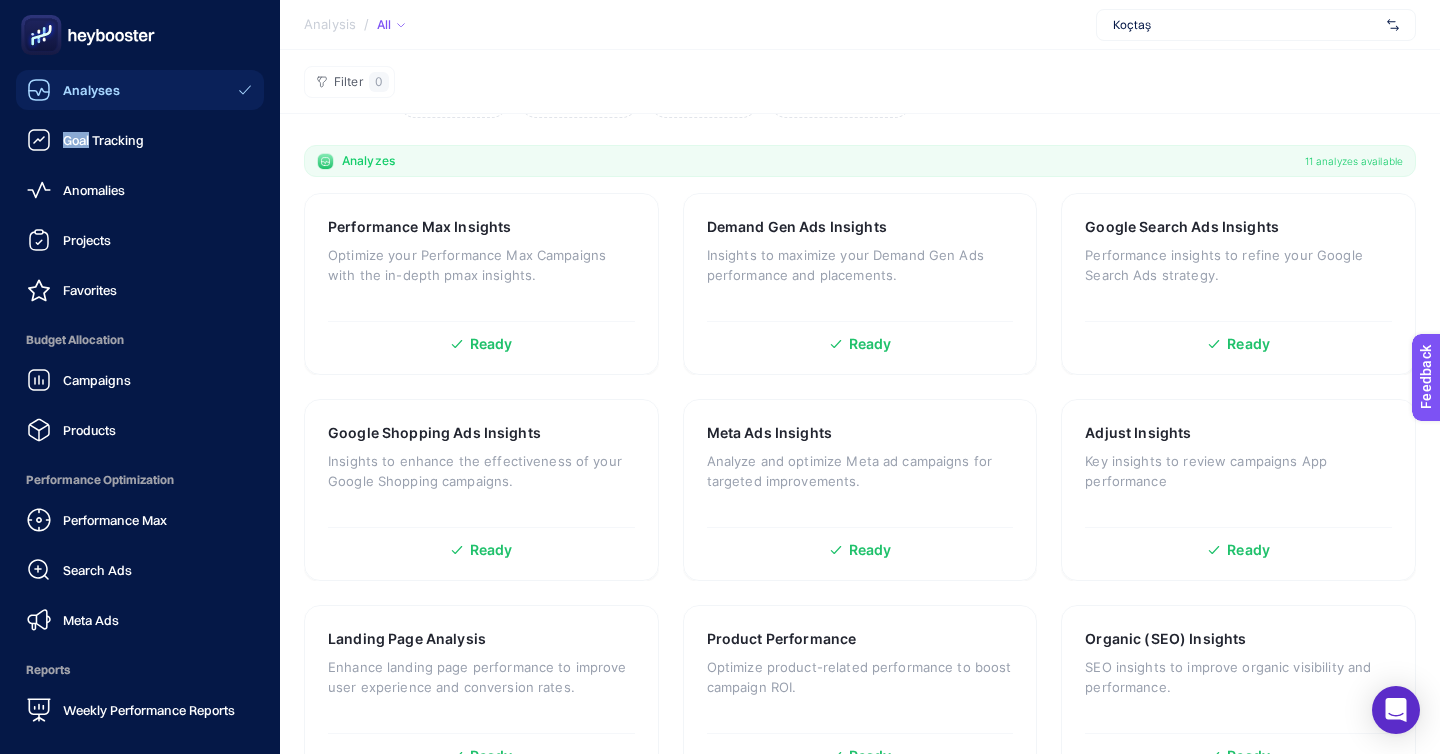 scroll, scrollTop: 153, scrollLeft: 0, axis: vertical 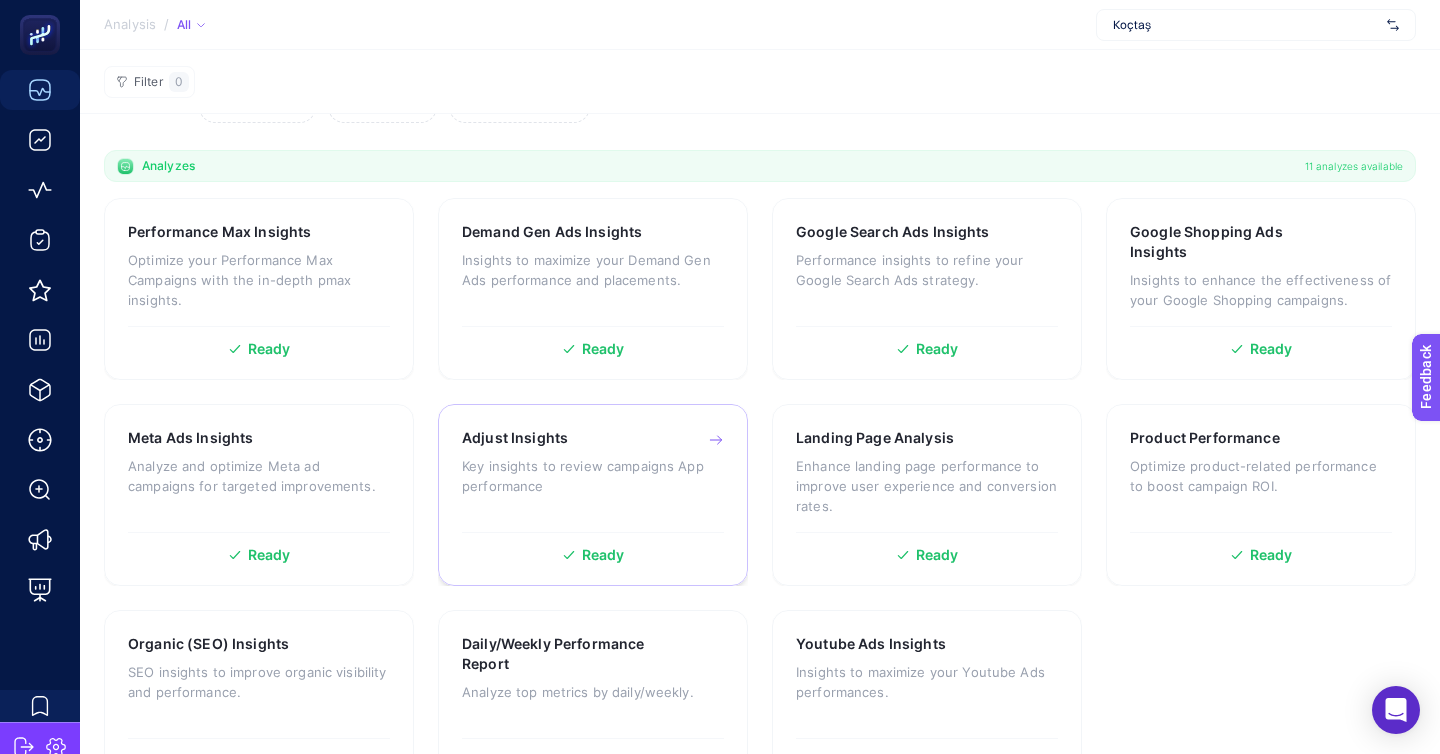 click on "Adjust Insights Key insights to review campaigns App performance" at bounding box center [593, 475] 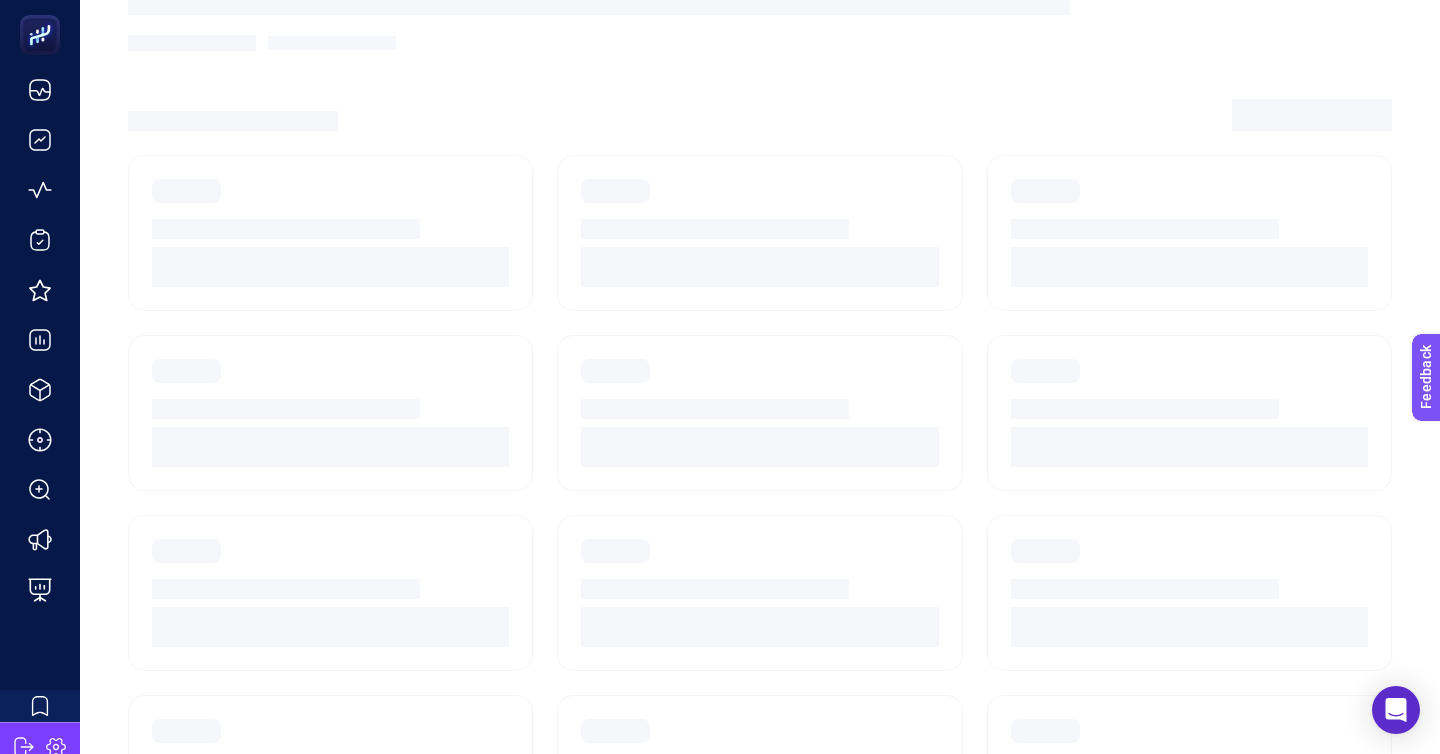 scroll, scrollTop: 0, scrollLeft: 0, axis: both 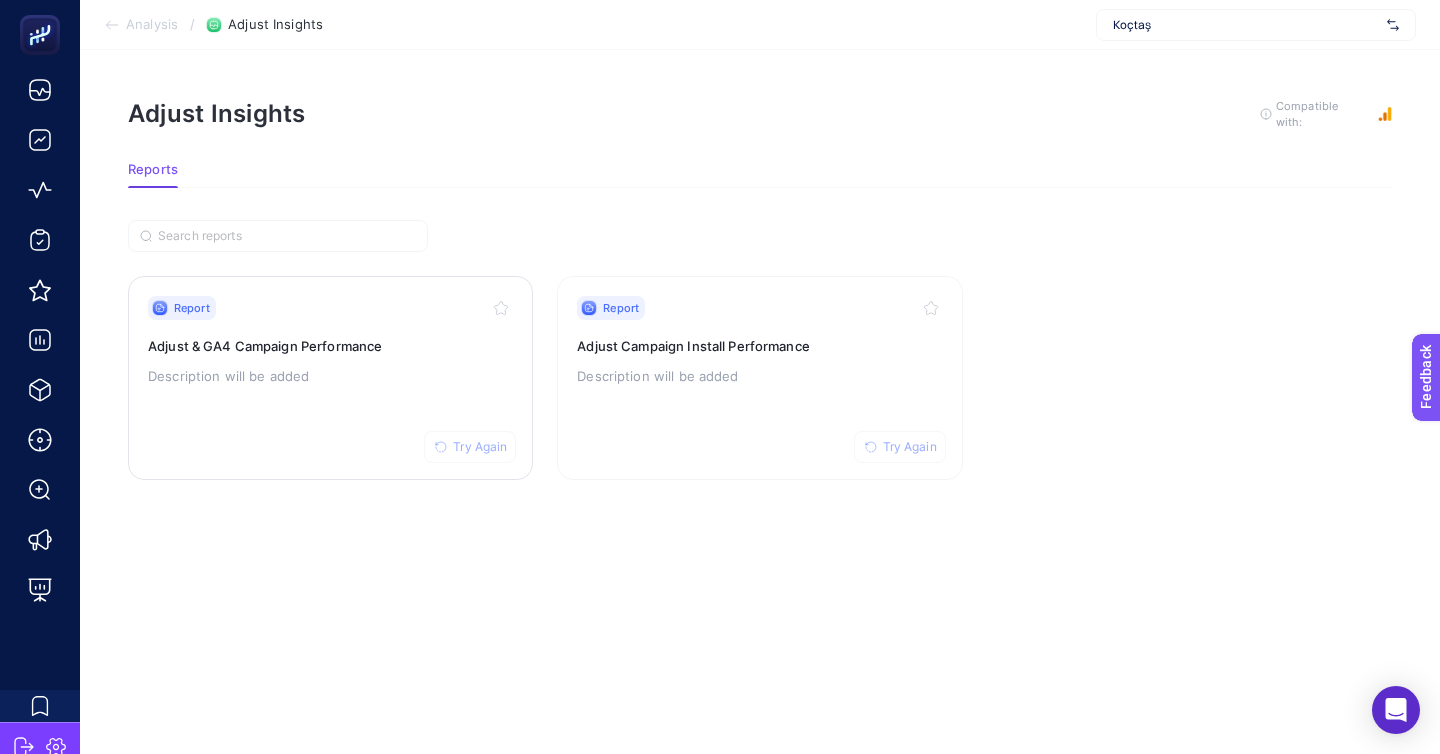 click on "Report Try Again" at bounding box center [330, 308] 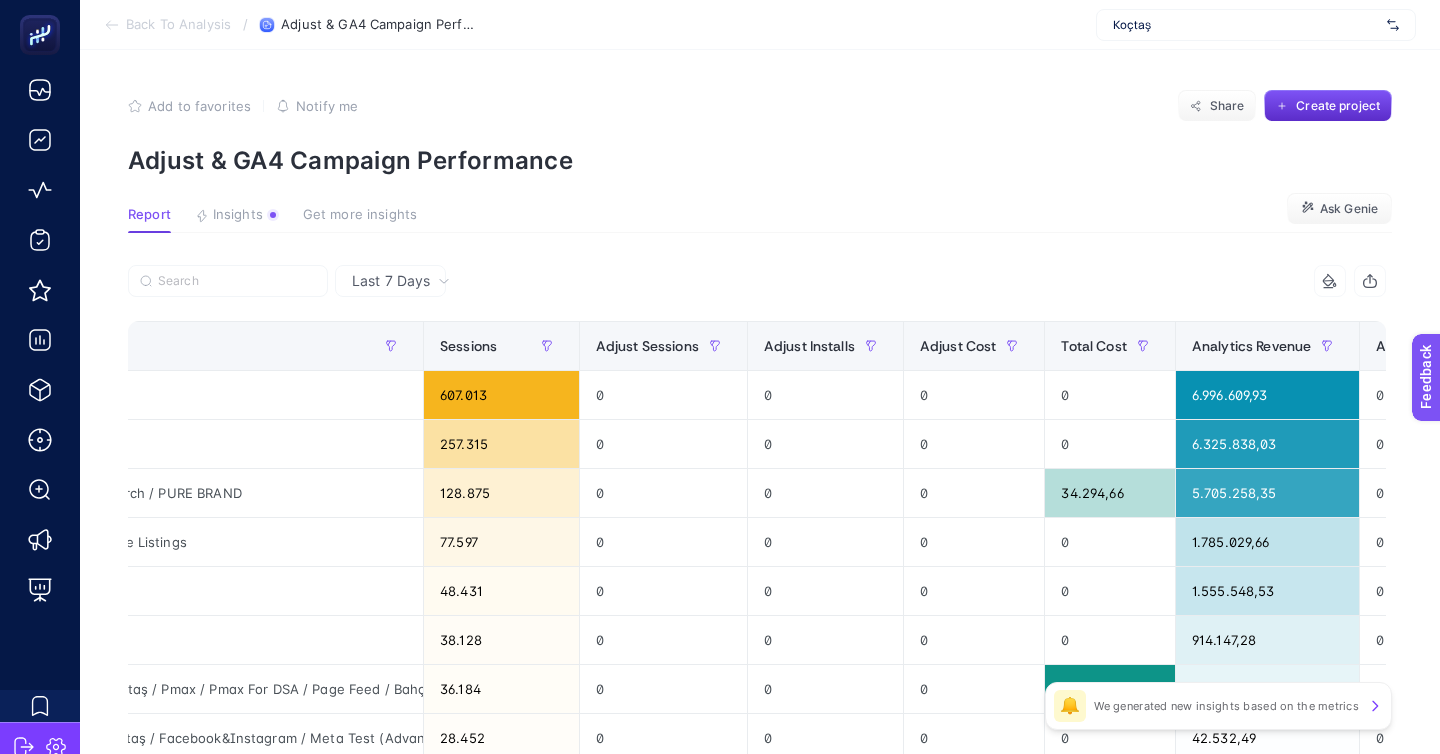scroll, scrollTop: 0, scrollLeft: 111, axis: horizontal 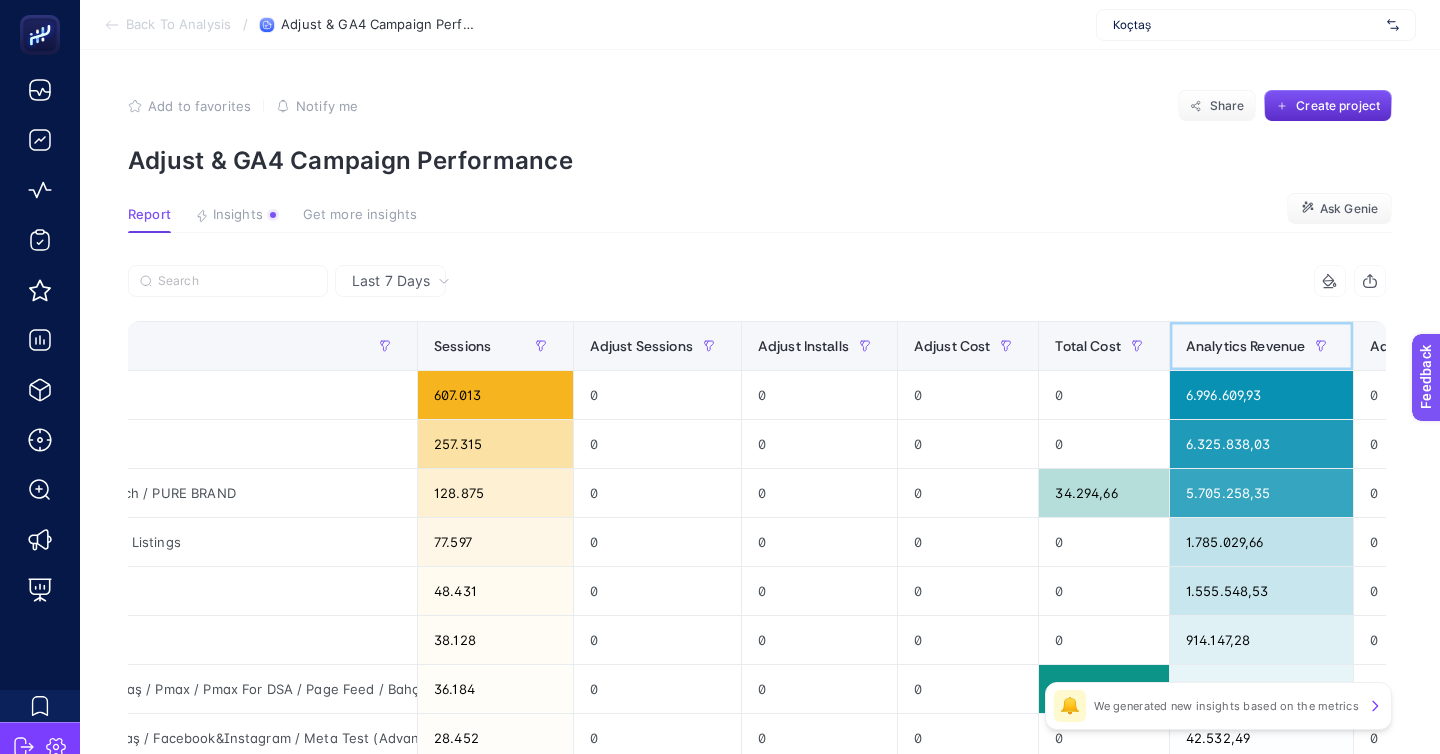 click on "Analytics Revenue" 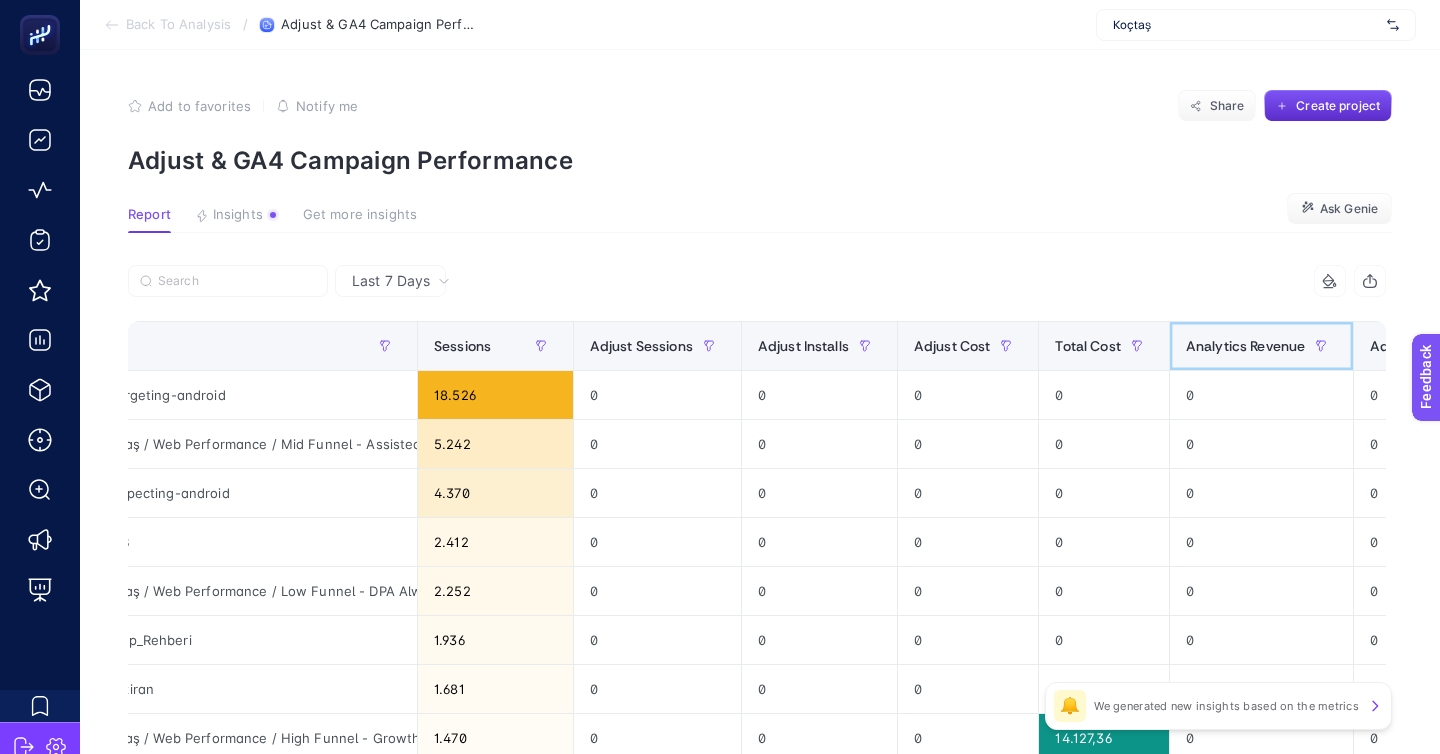click on "Analytics Revenue" 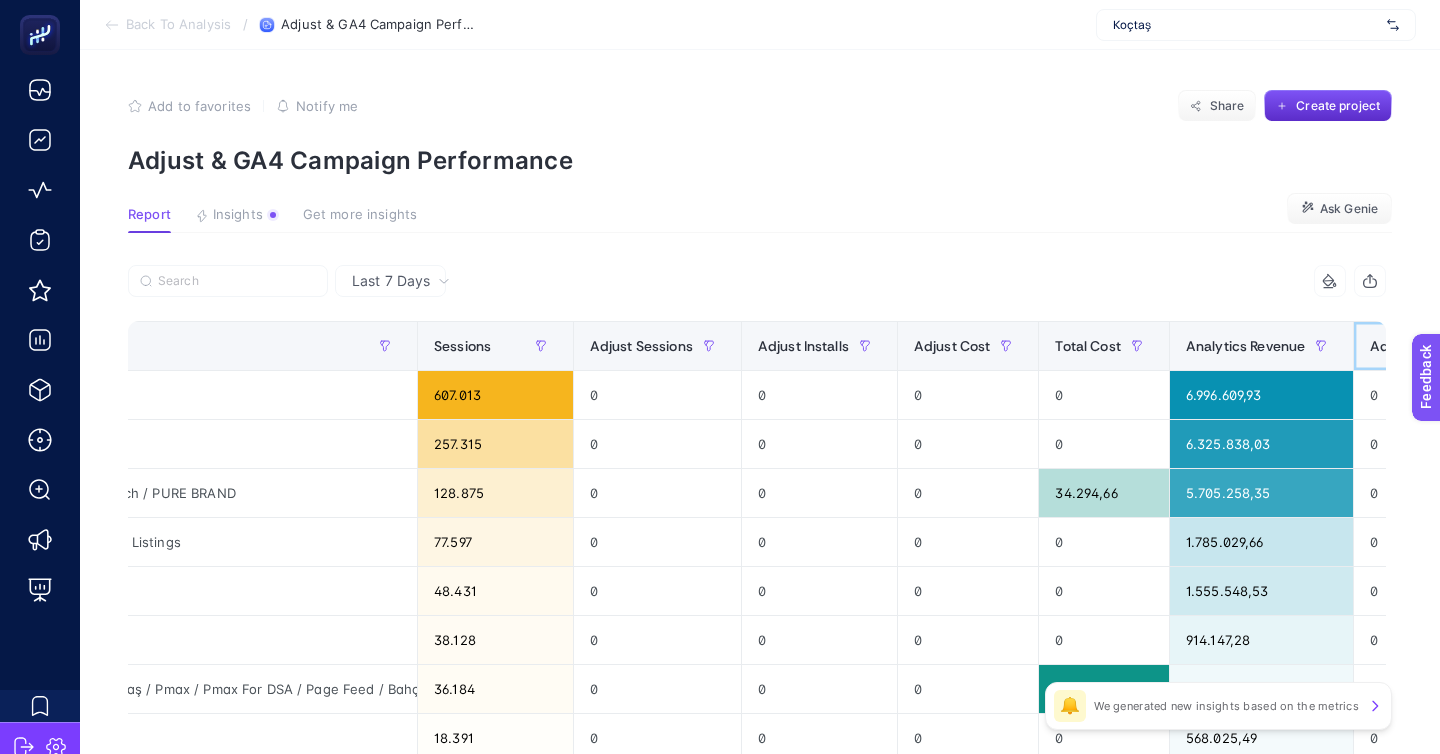 click on "Adjust Revenue" at bounding box center (1436, 346) 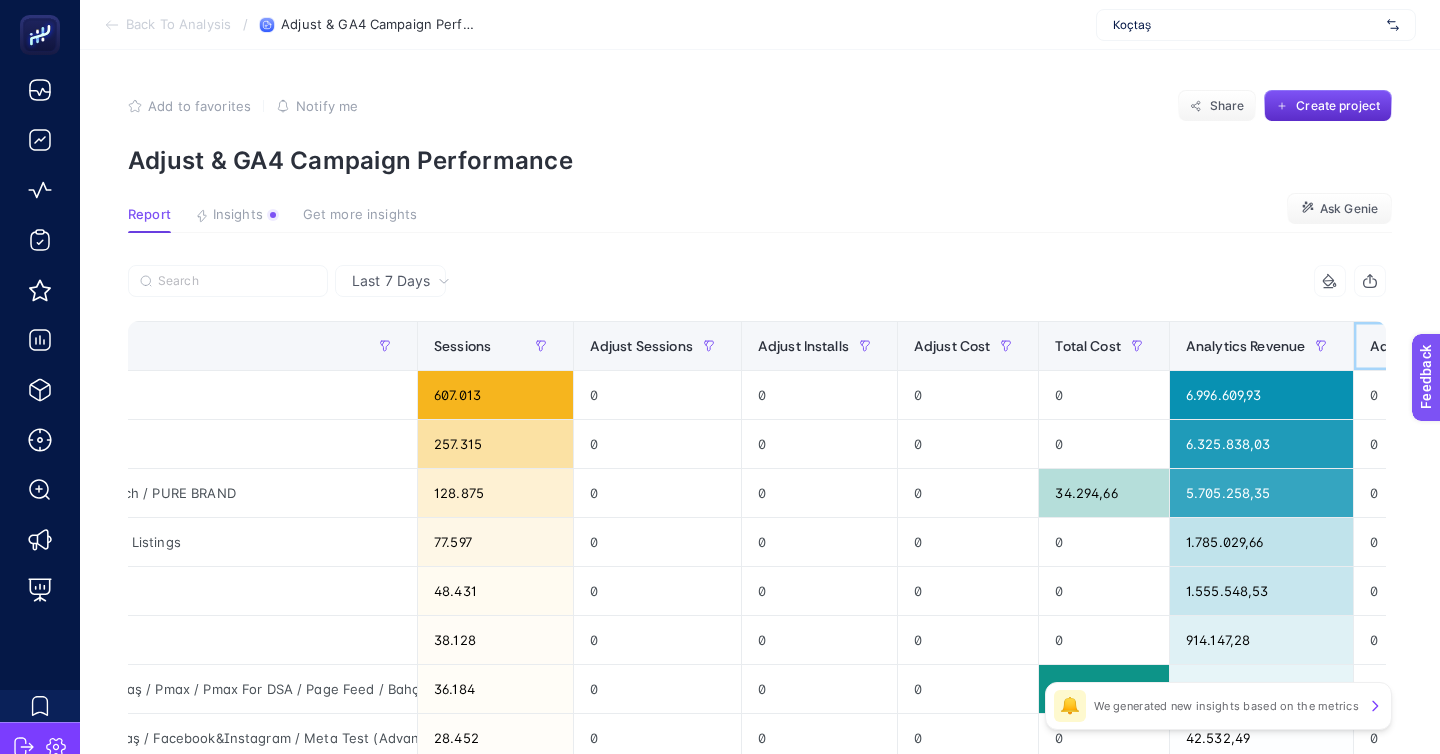 click on "Adjust Revenue" at bounding box center (1436, 346) 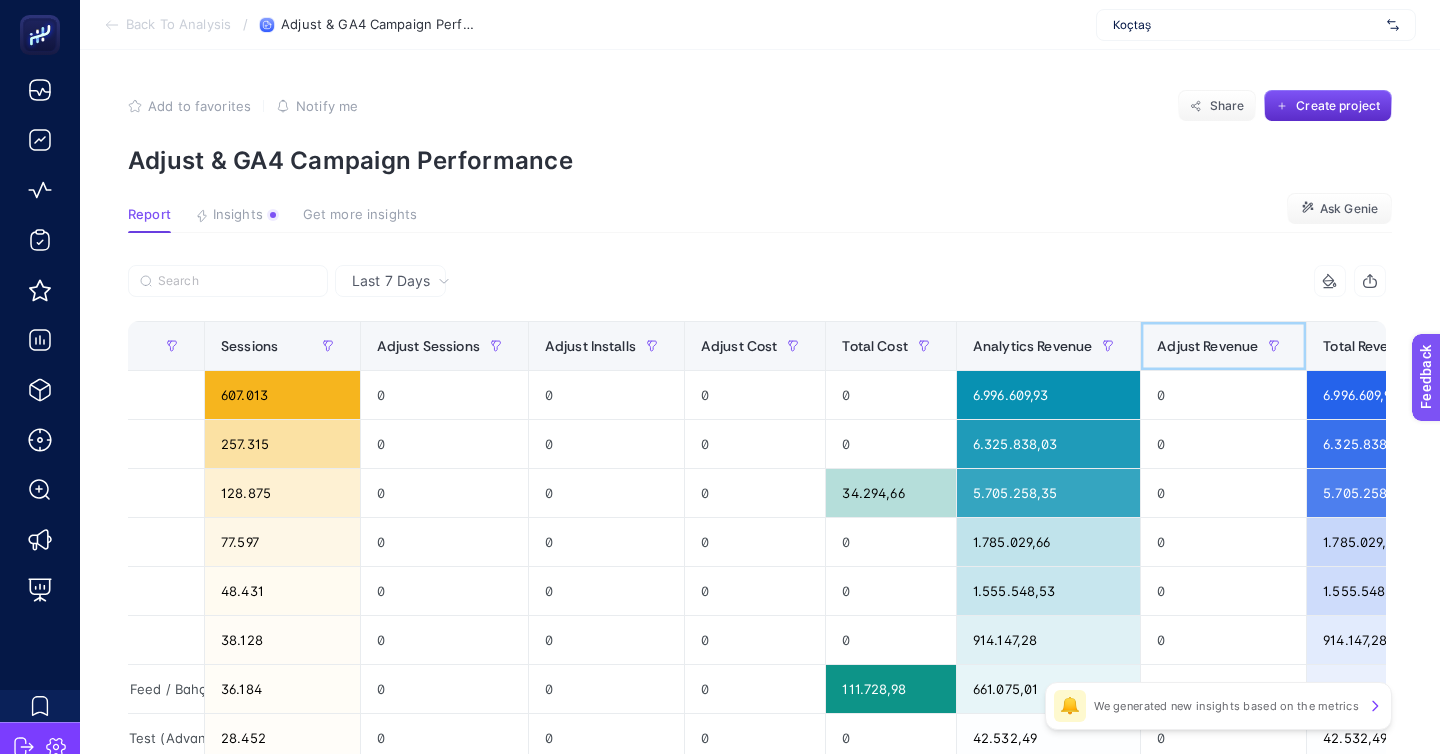 scroll, scrollTop: 0, scrollLeft: 471, axis: horizontal 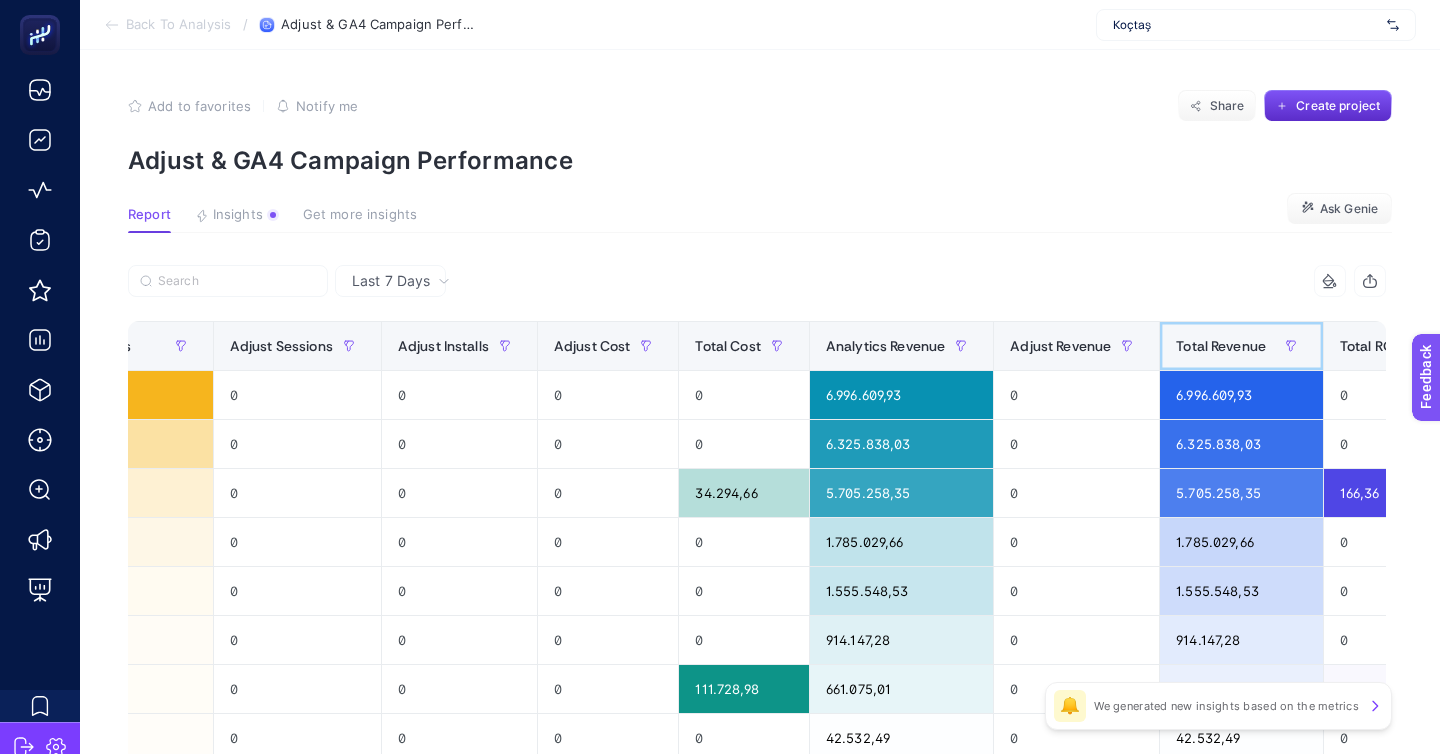 click on "Total Revenue" 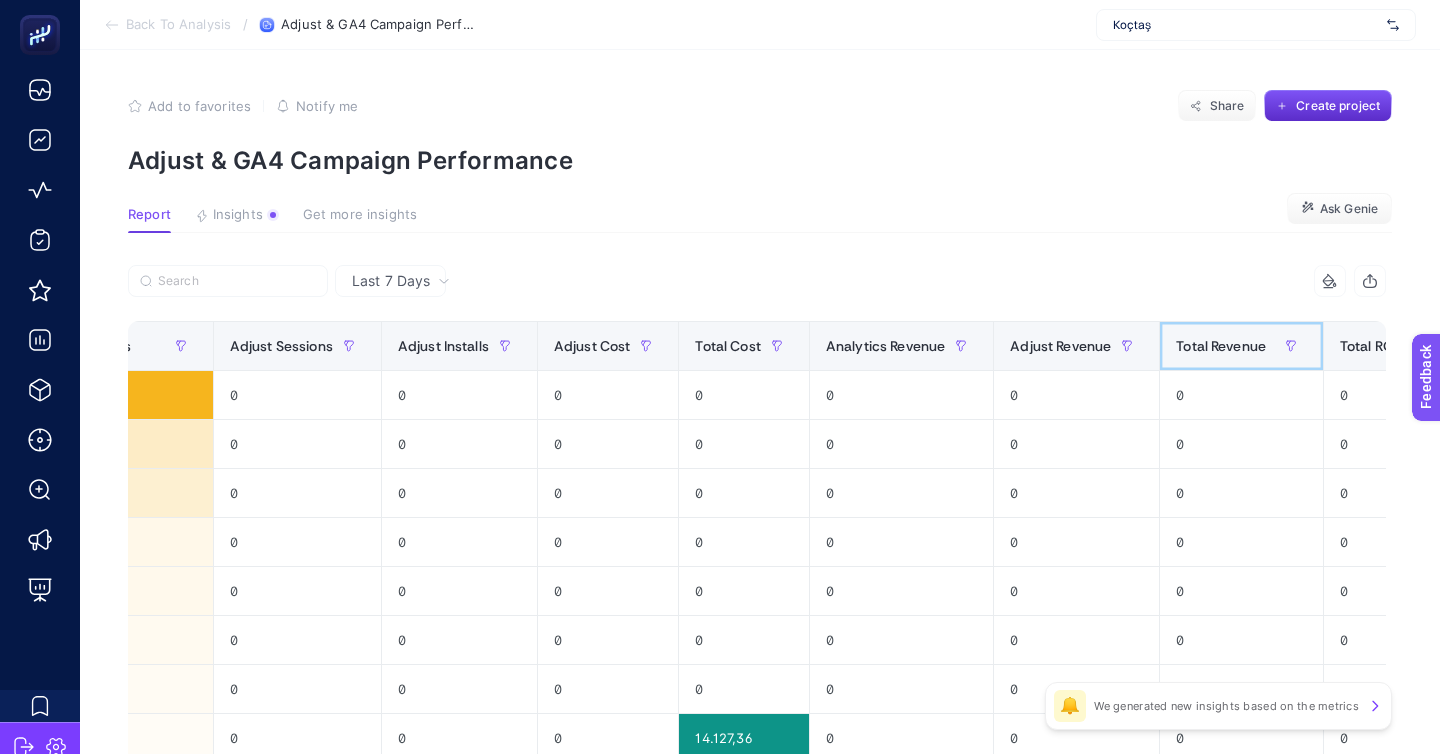 click on "Total Revenue" 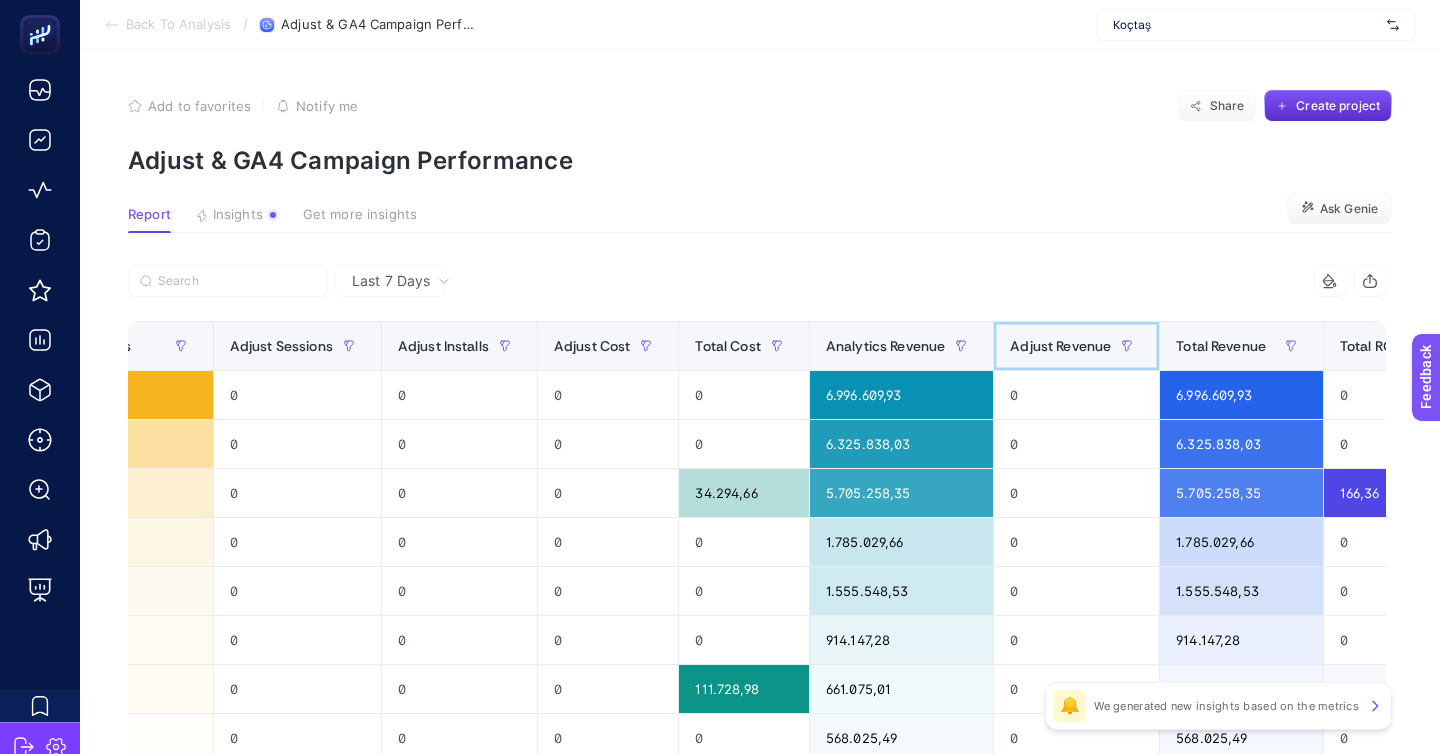 click on "Adjust Revenue" 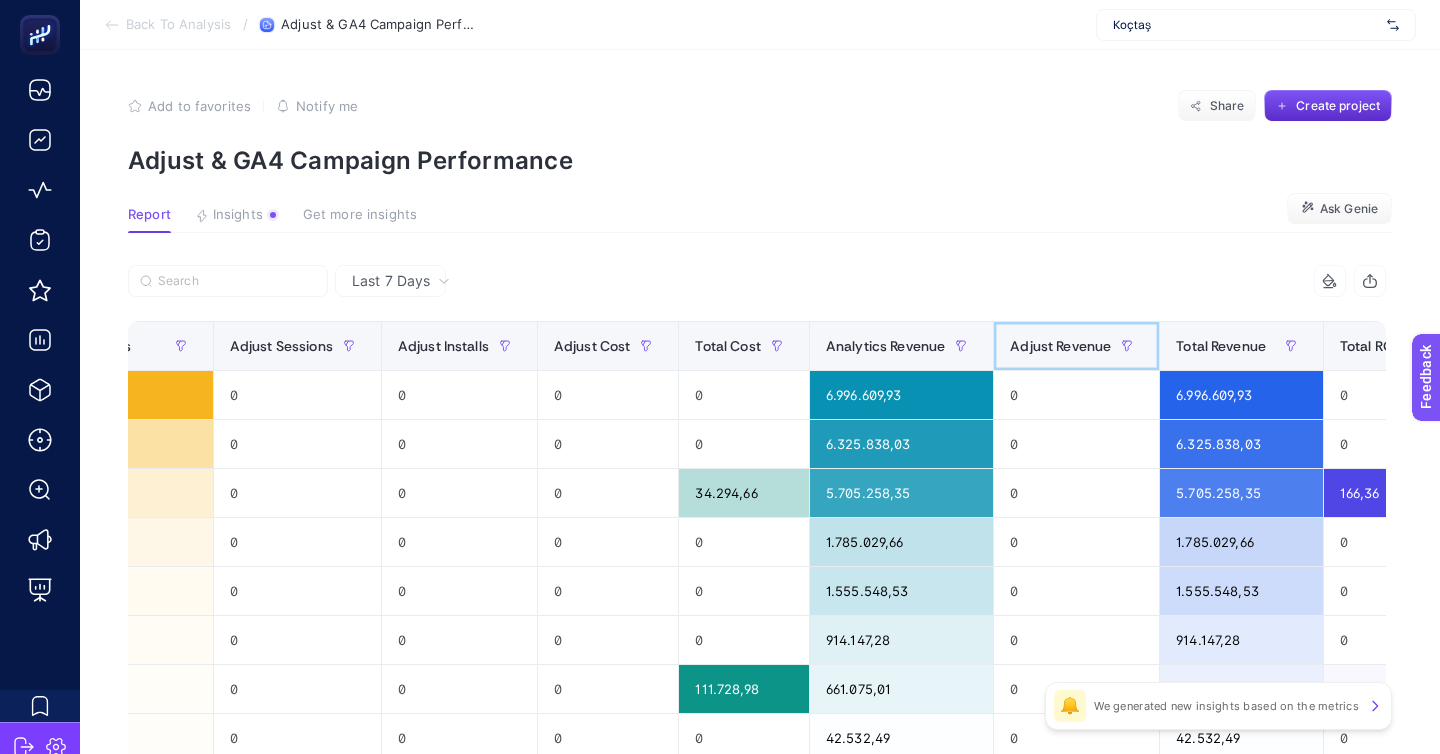 click on "Adjust Revenue" 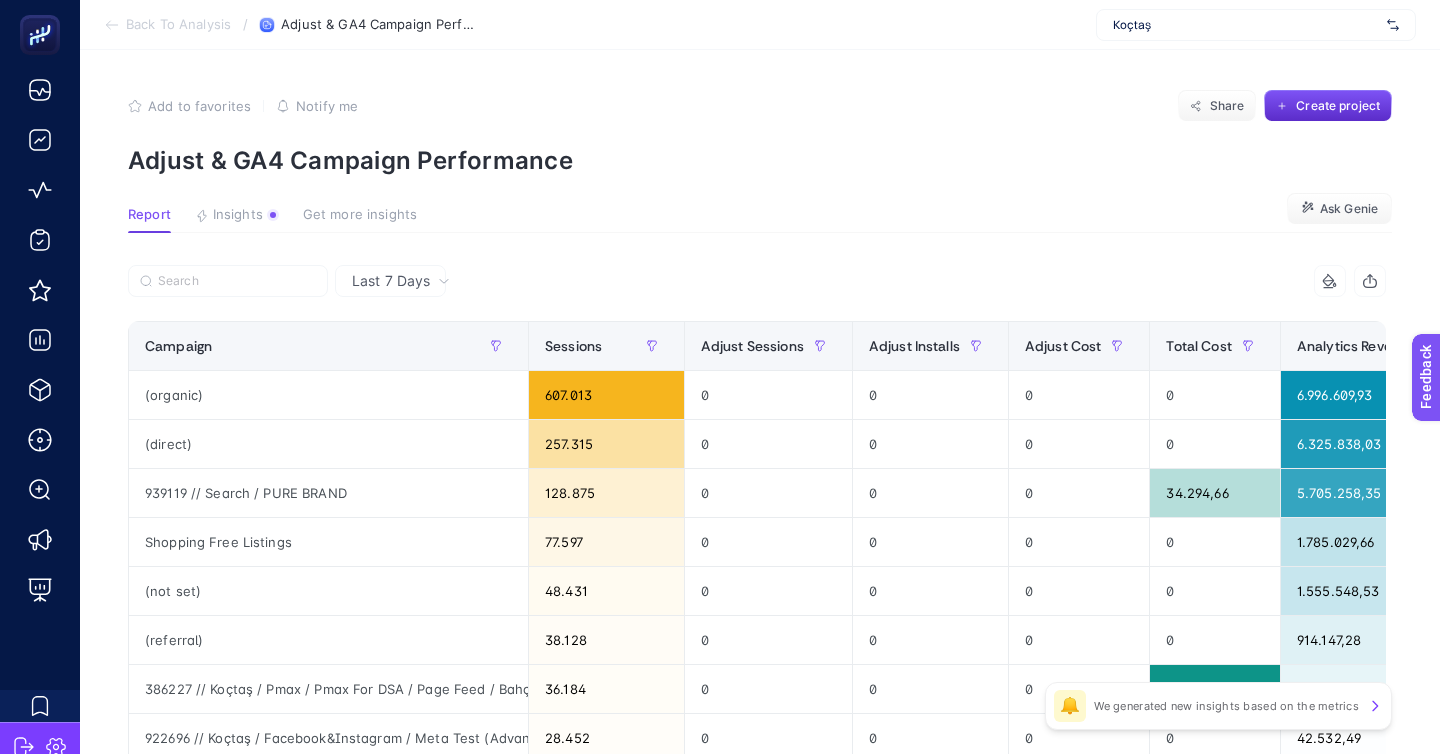 scroll, scrollTop: 0, scrollLeft: 7, axis: horizontal 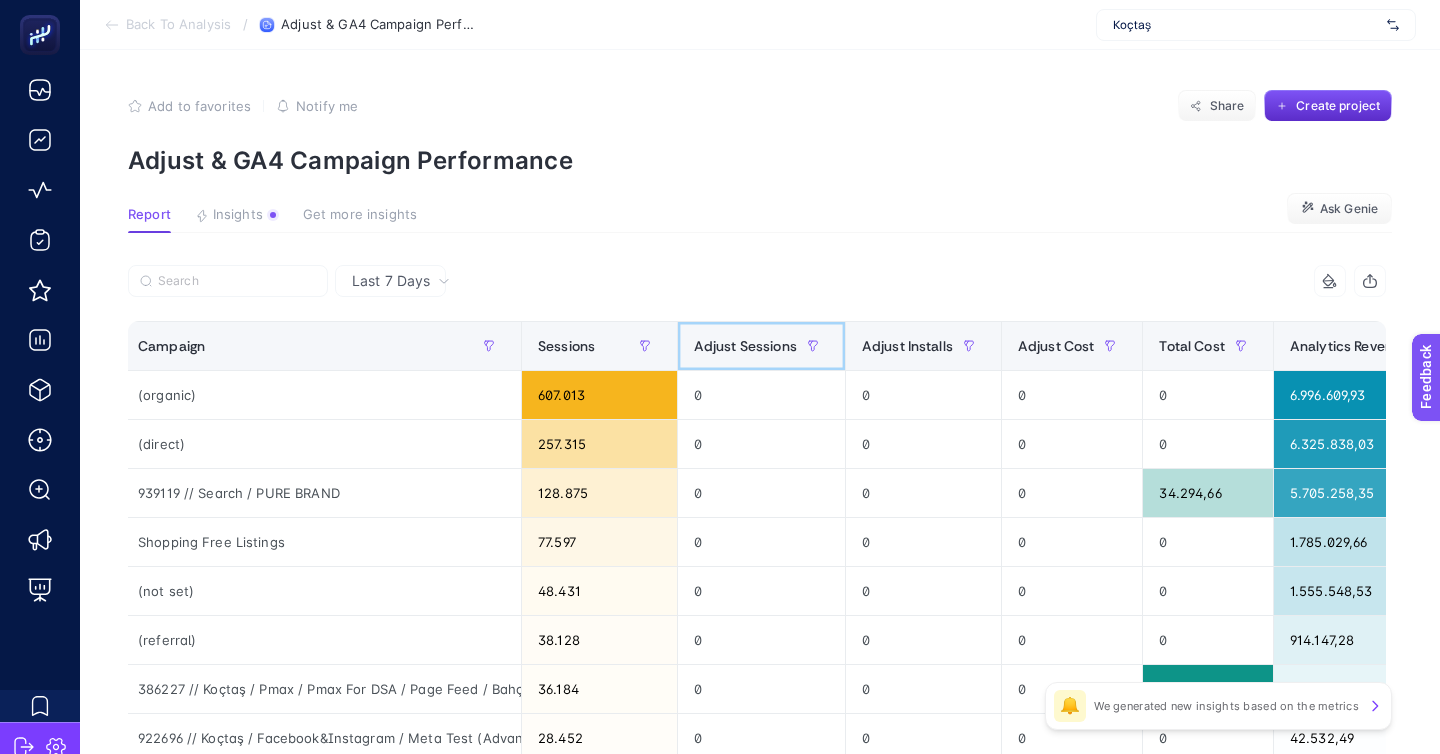 click on "Adjust Sessions" 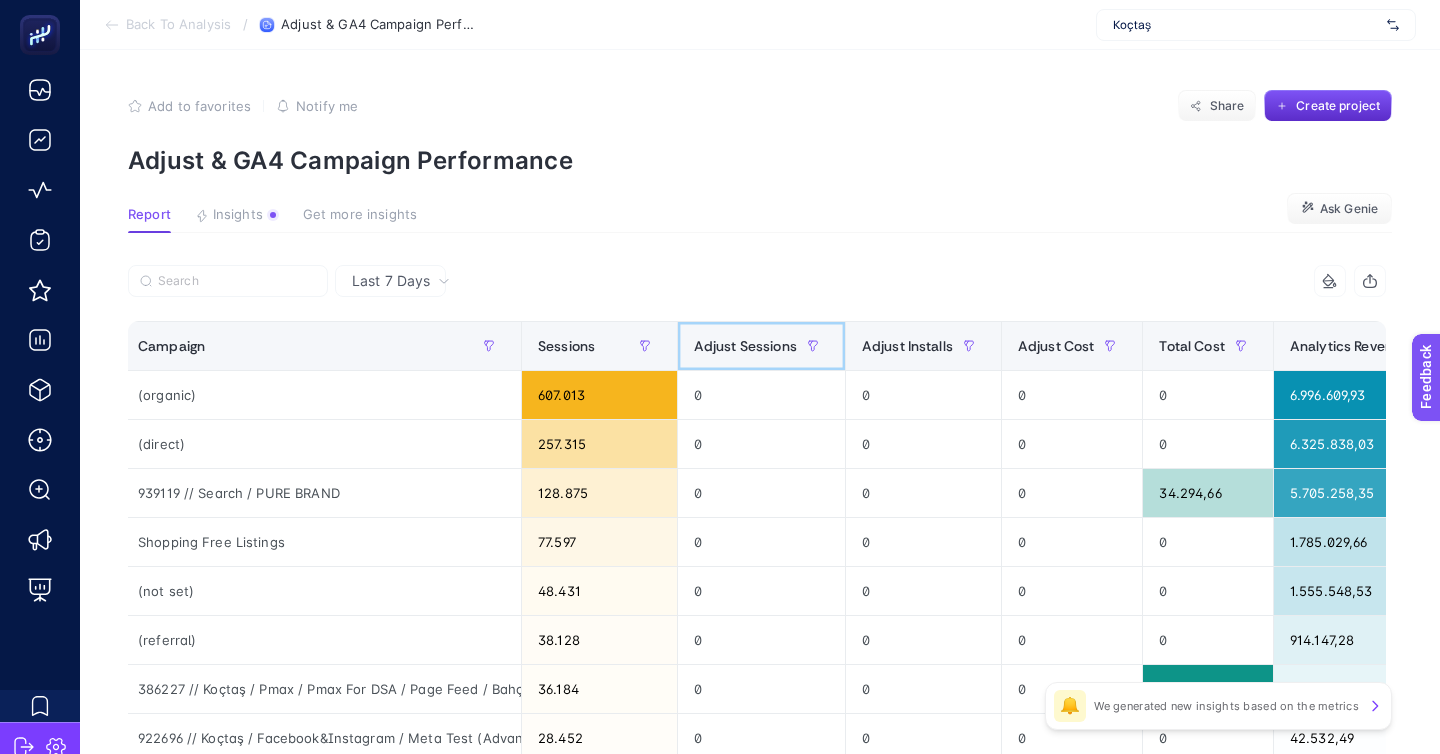 click on "Adjust Sessions" 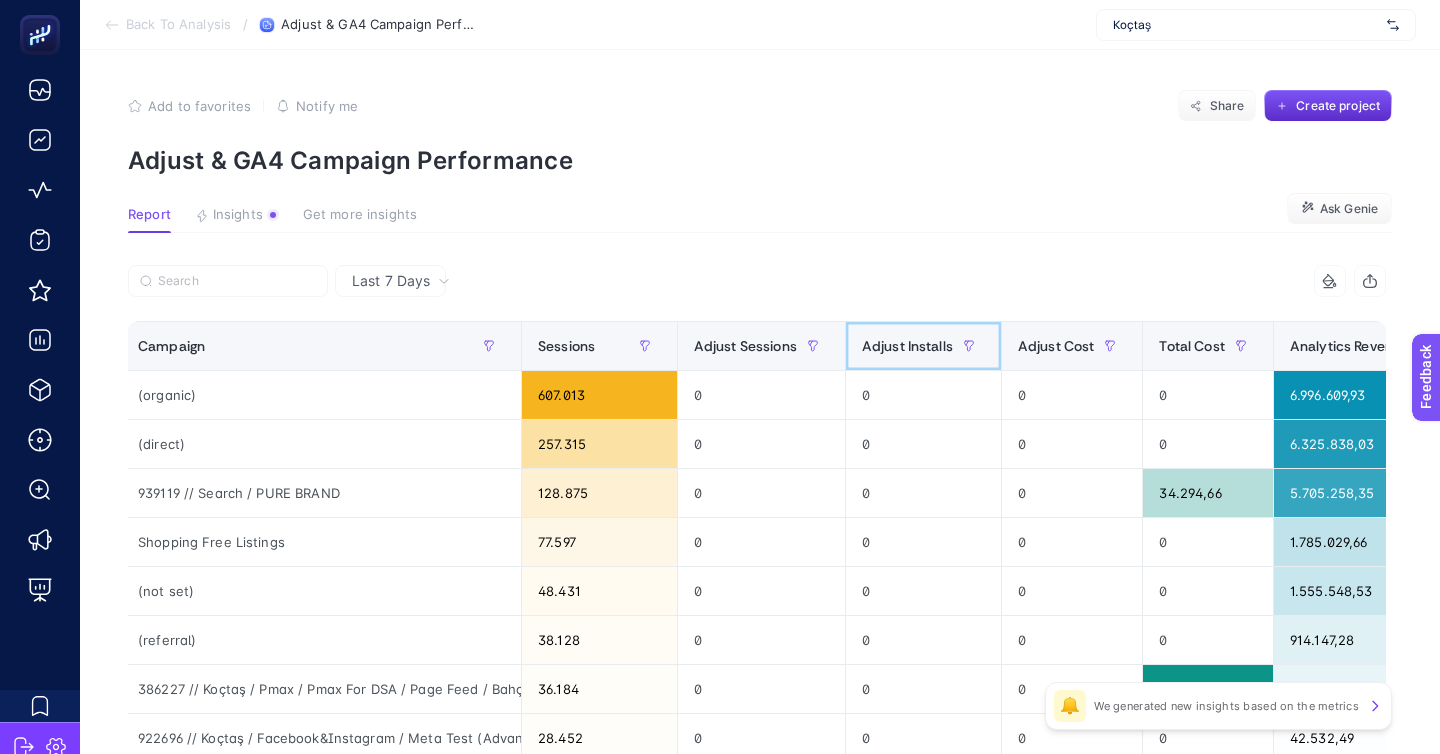 click on "Adjust Installs" 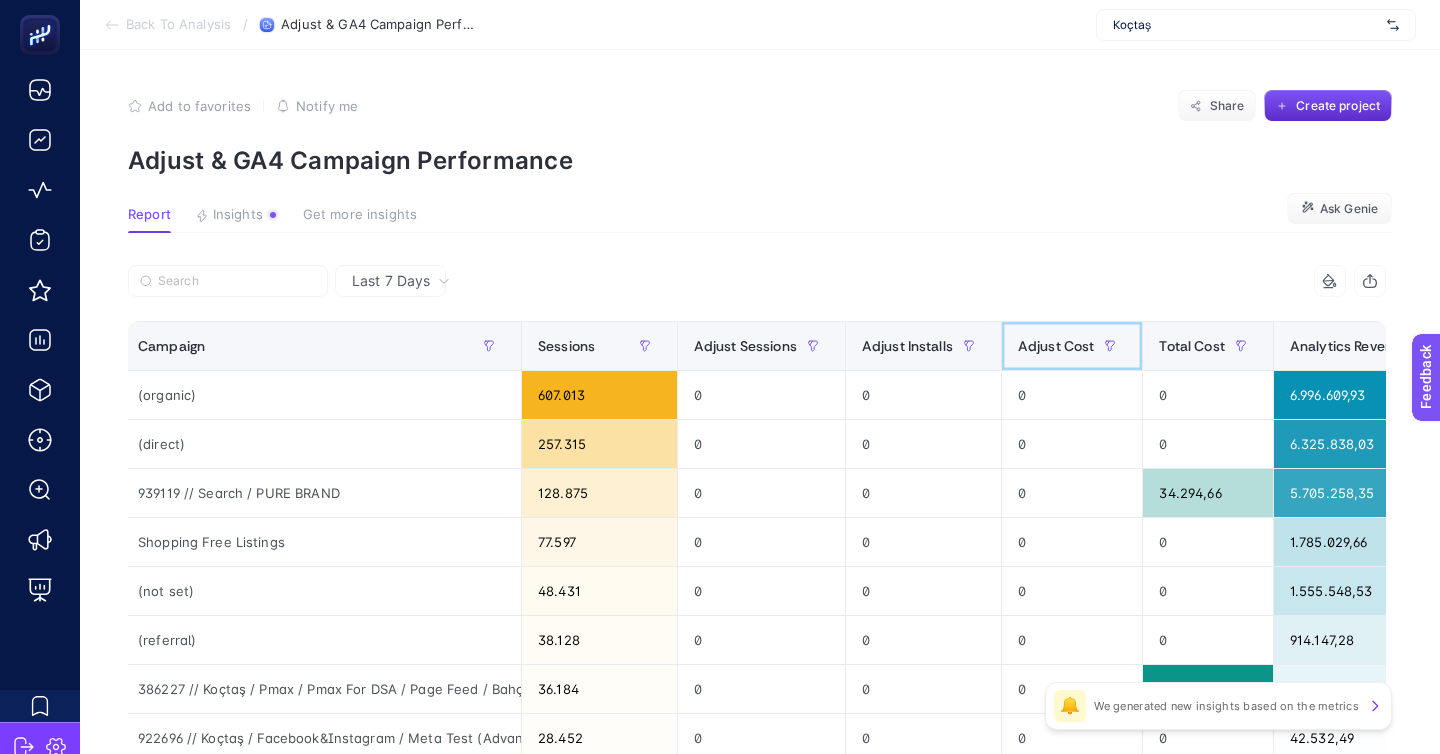 click on "Adjust Cost" 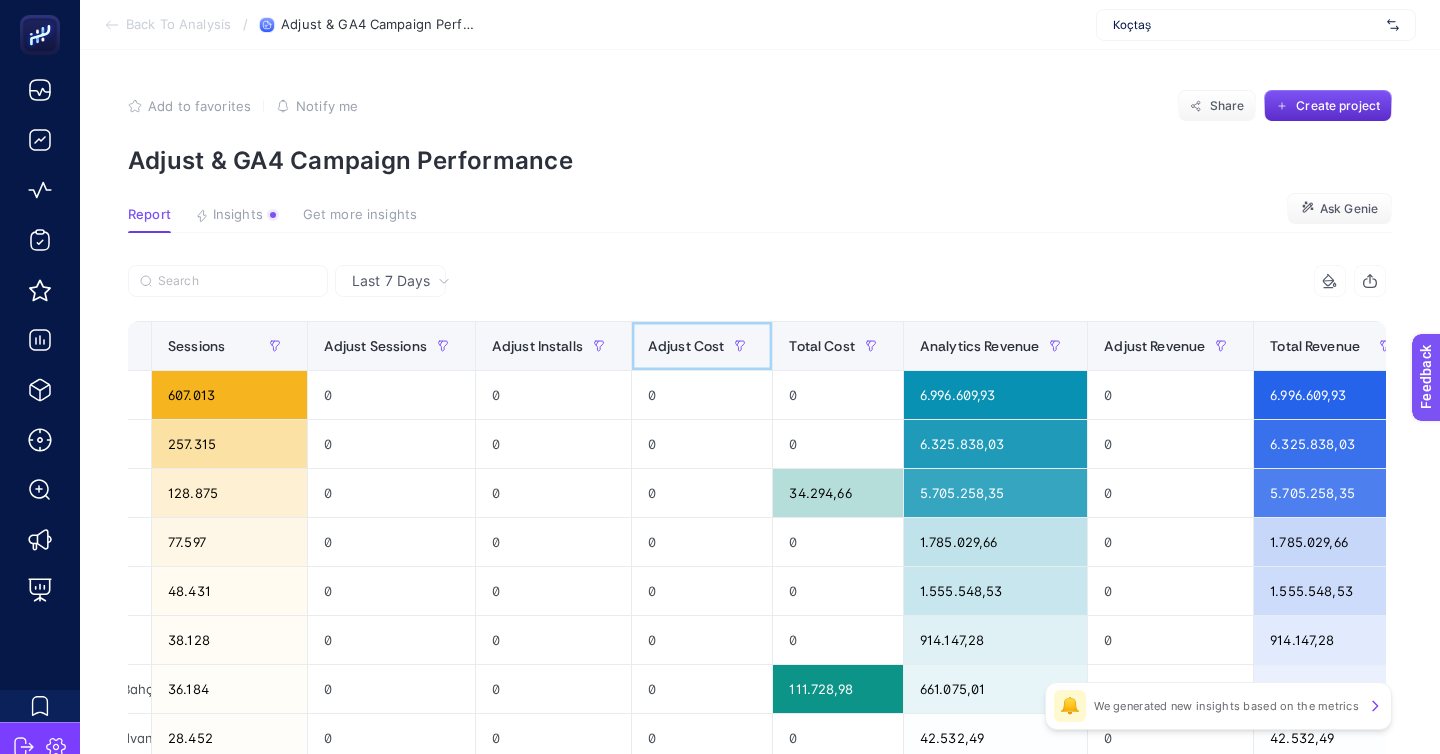 scroll, scrollTop: 0, scrollLeft: 471, axis: horizontal 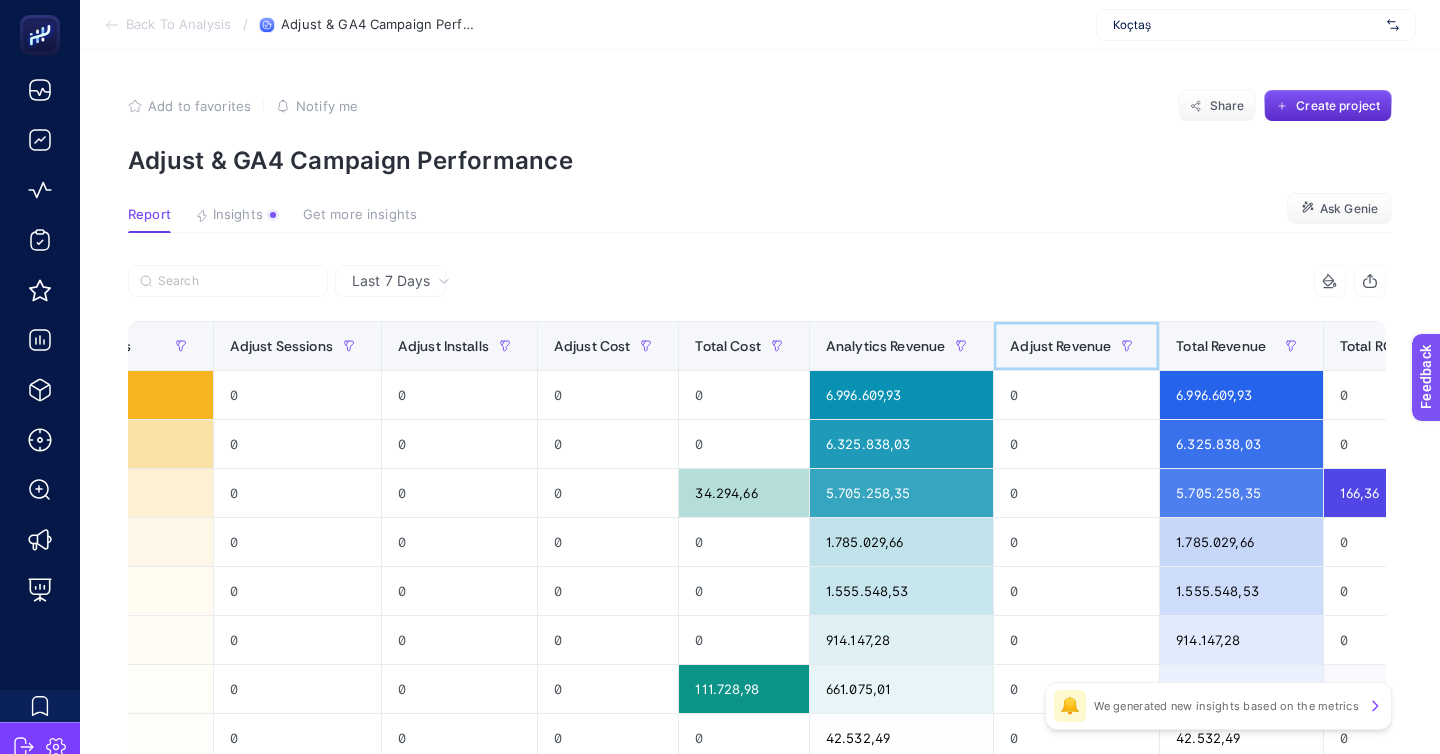 click on "Adjust Revenue" 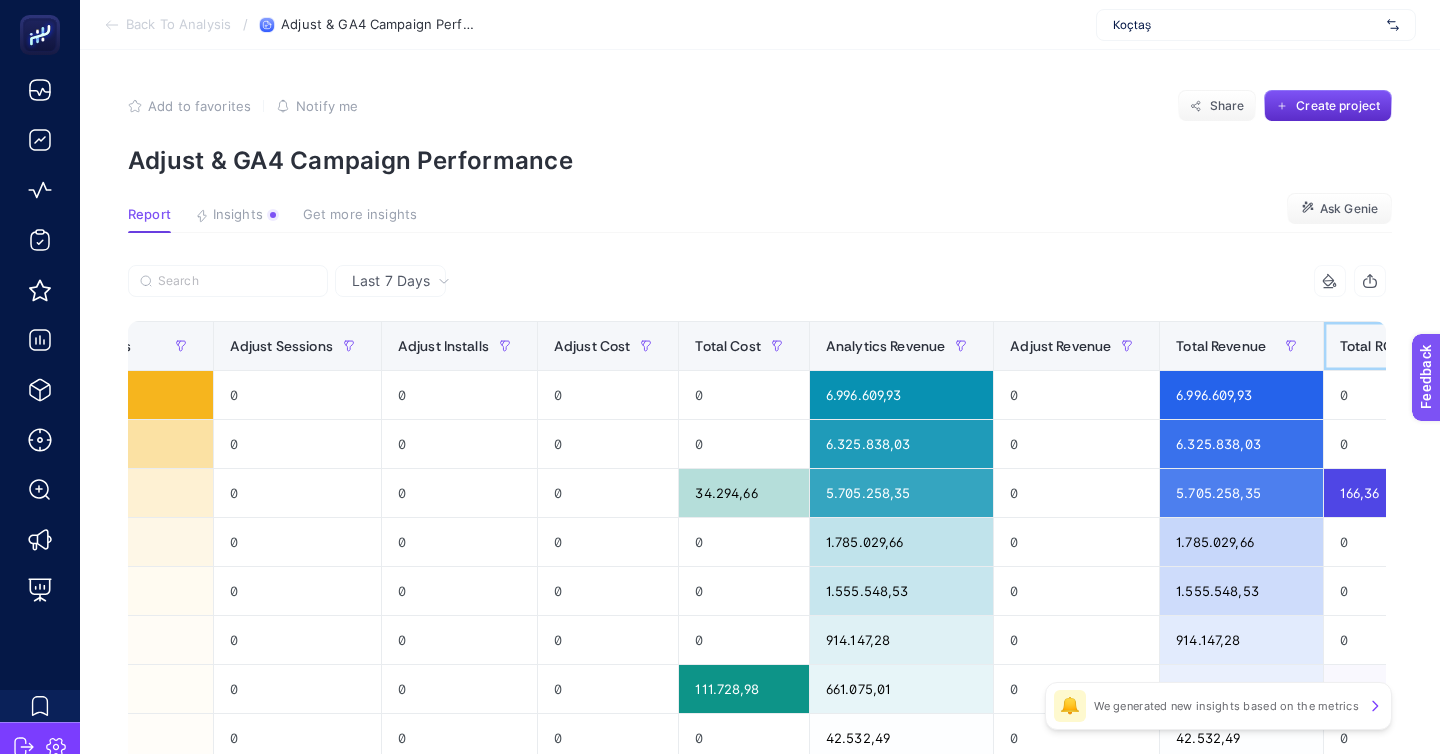 click on "Total ROAS" 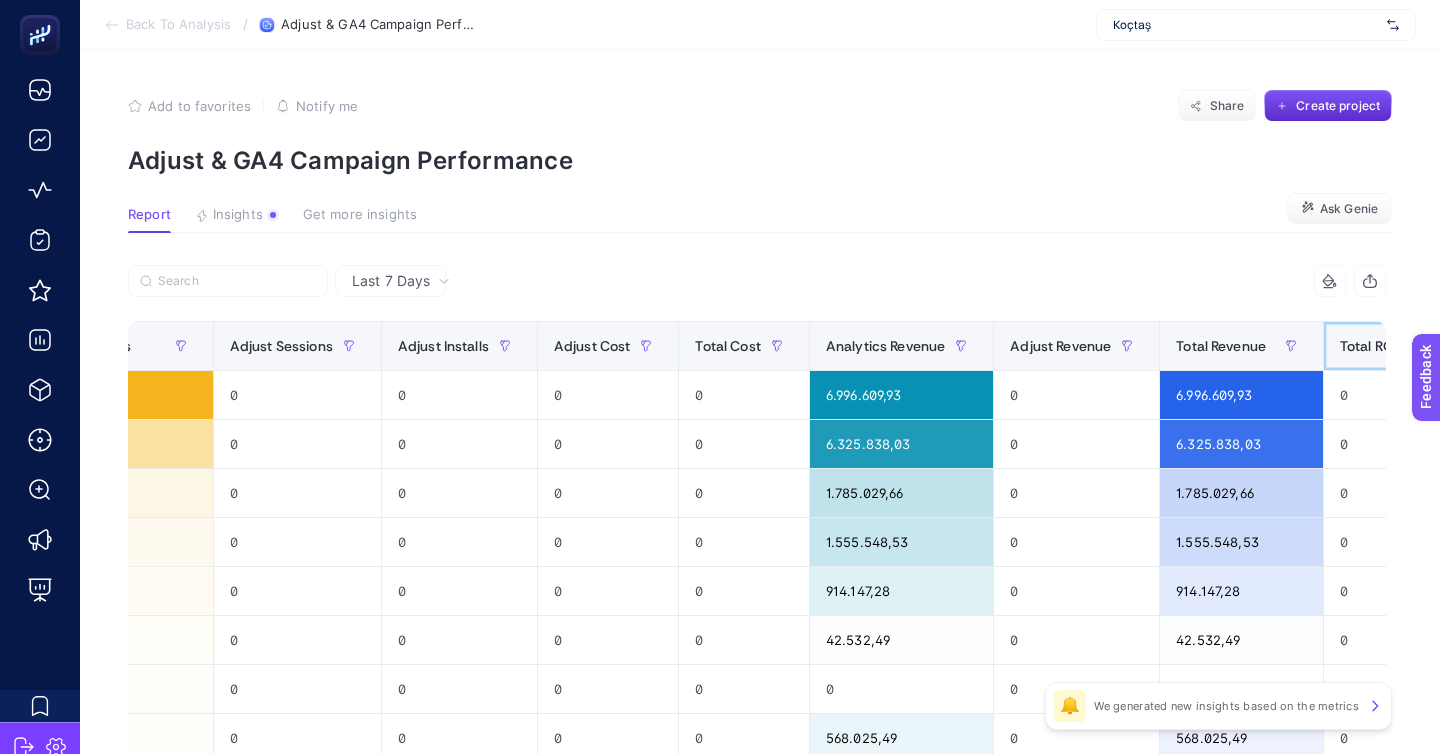 click on "Total ROAS" 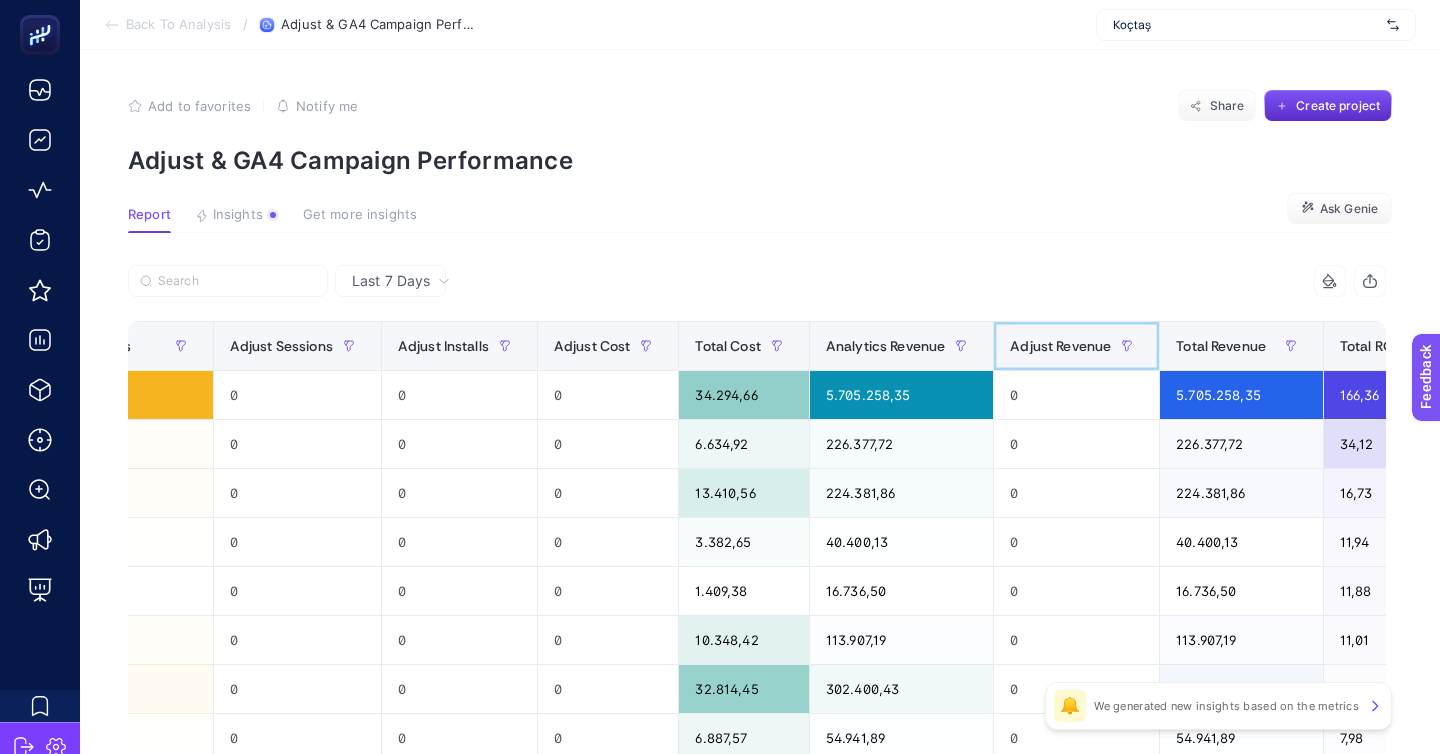 click on "Adjust Revenue" at bounding box center (1076, 346) 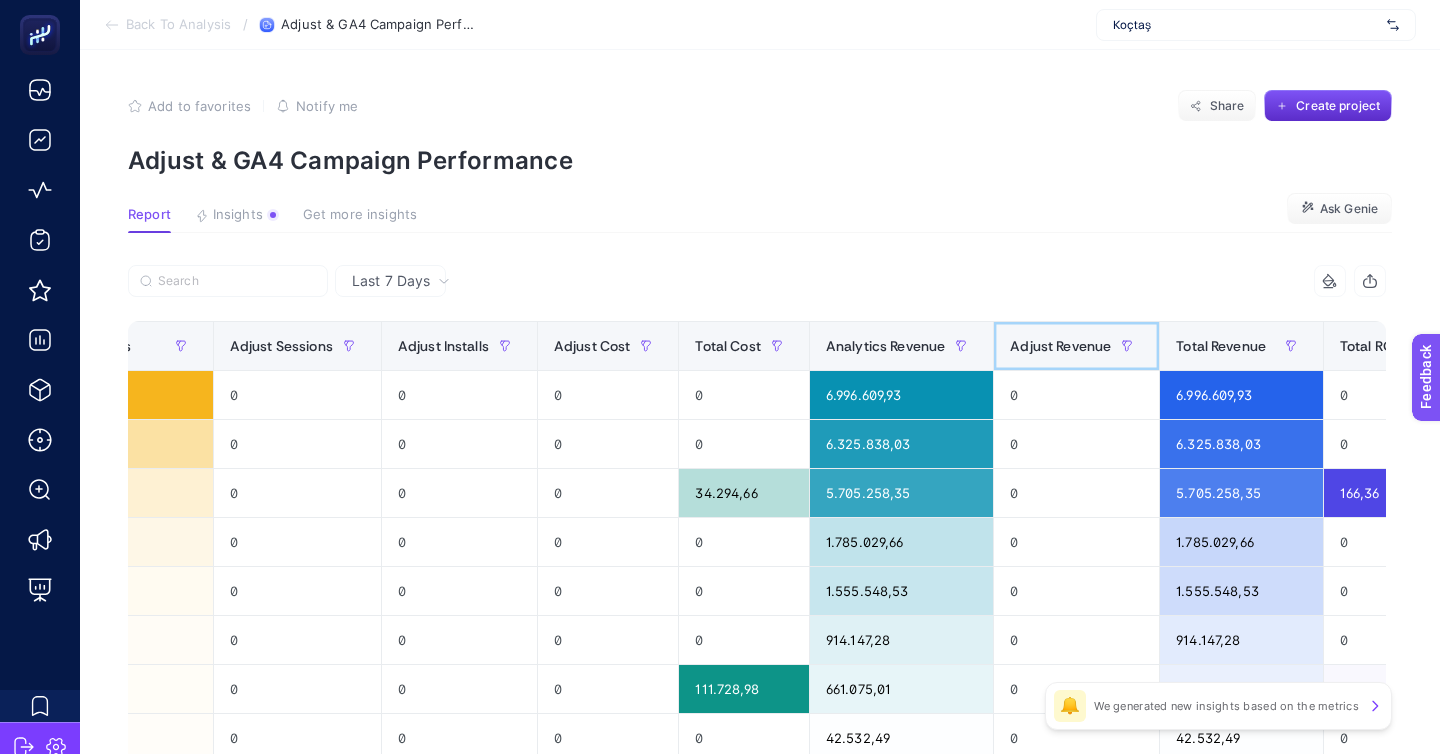 click on "Adjust Revenue" at bounding box center [1076, 346] 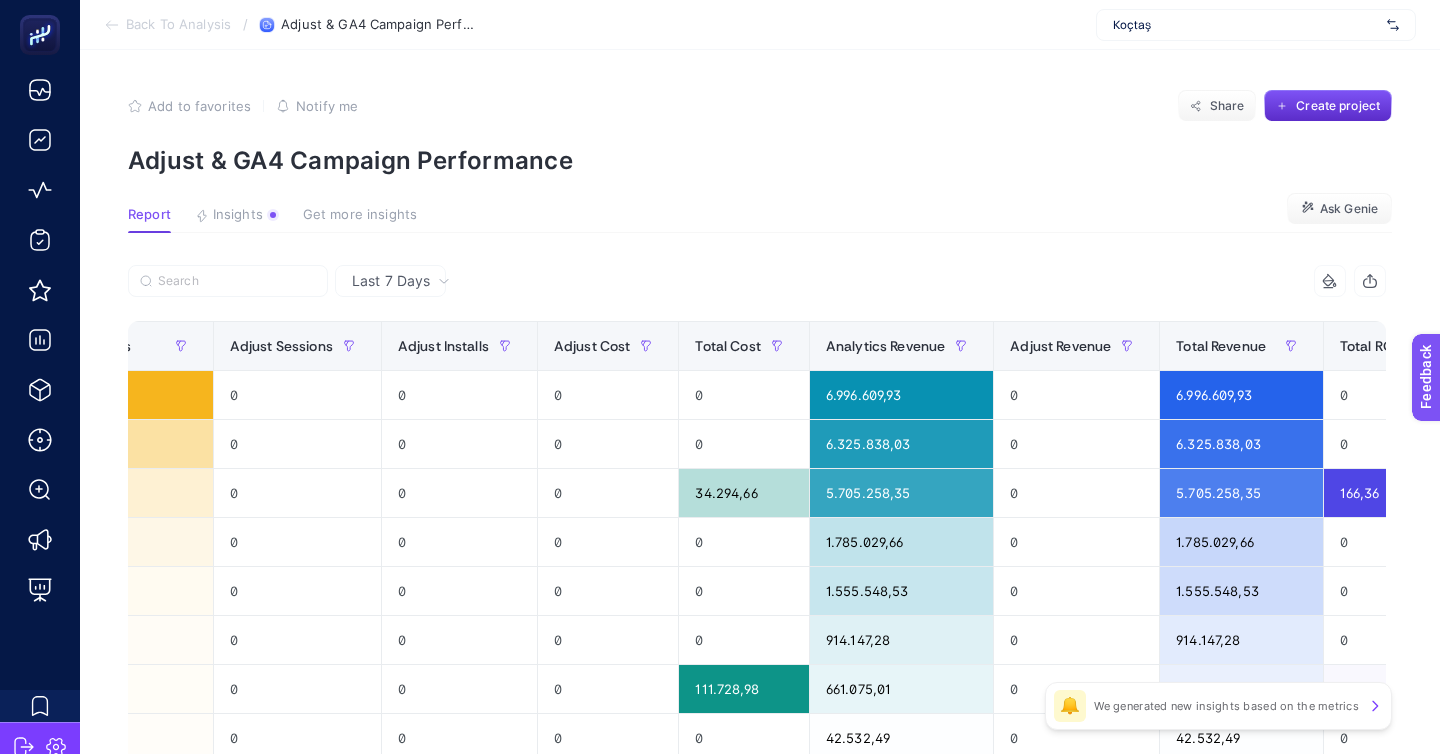 click on "Back To Analysis / Adjust & GA4 Campaign Performance Koçtaş" 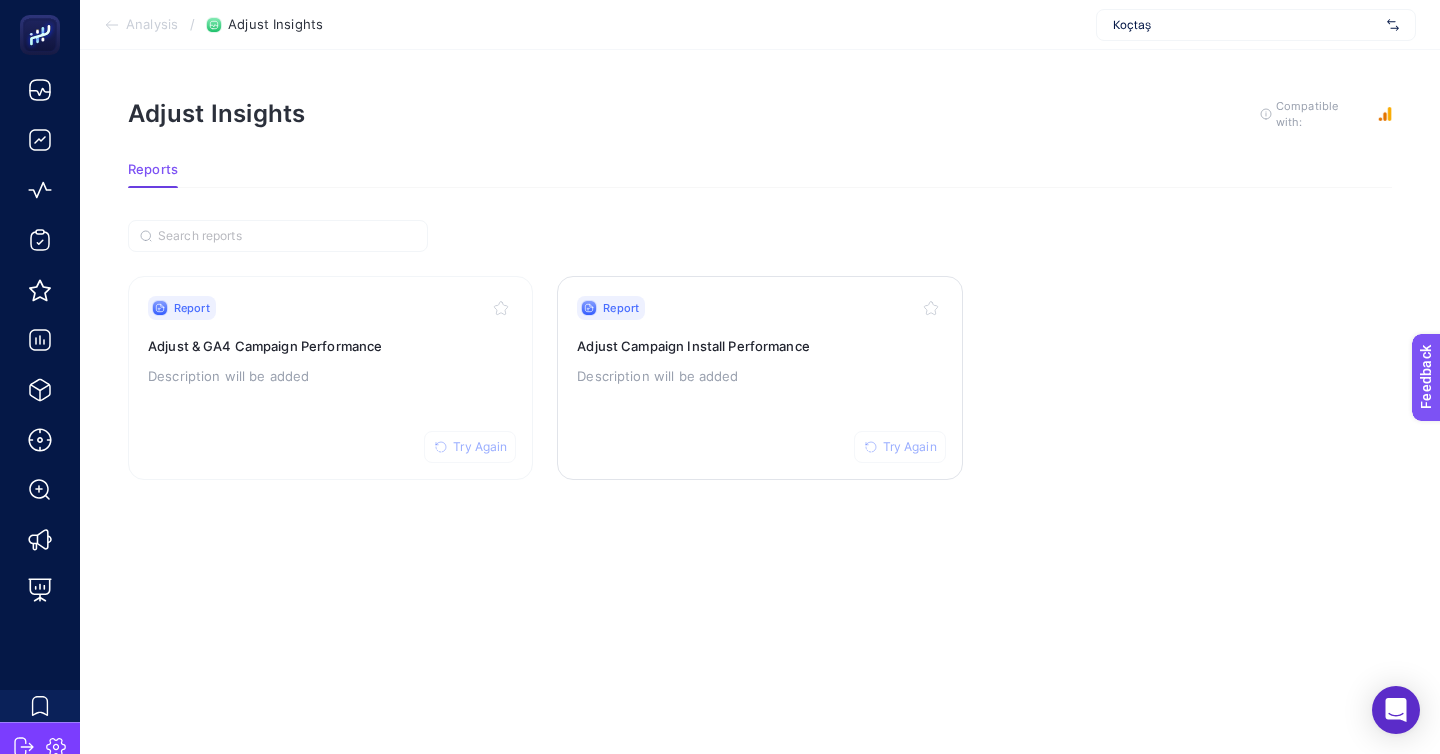 click on "Description will be added" at bounding box center [759, 376] 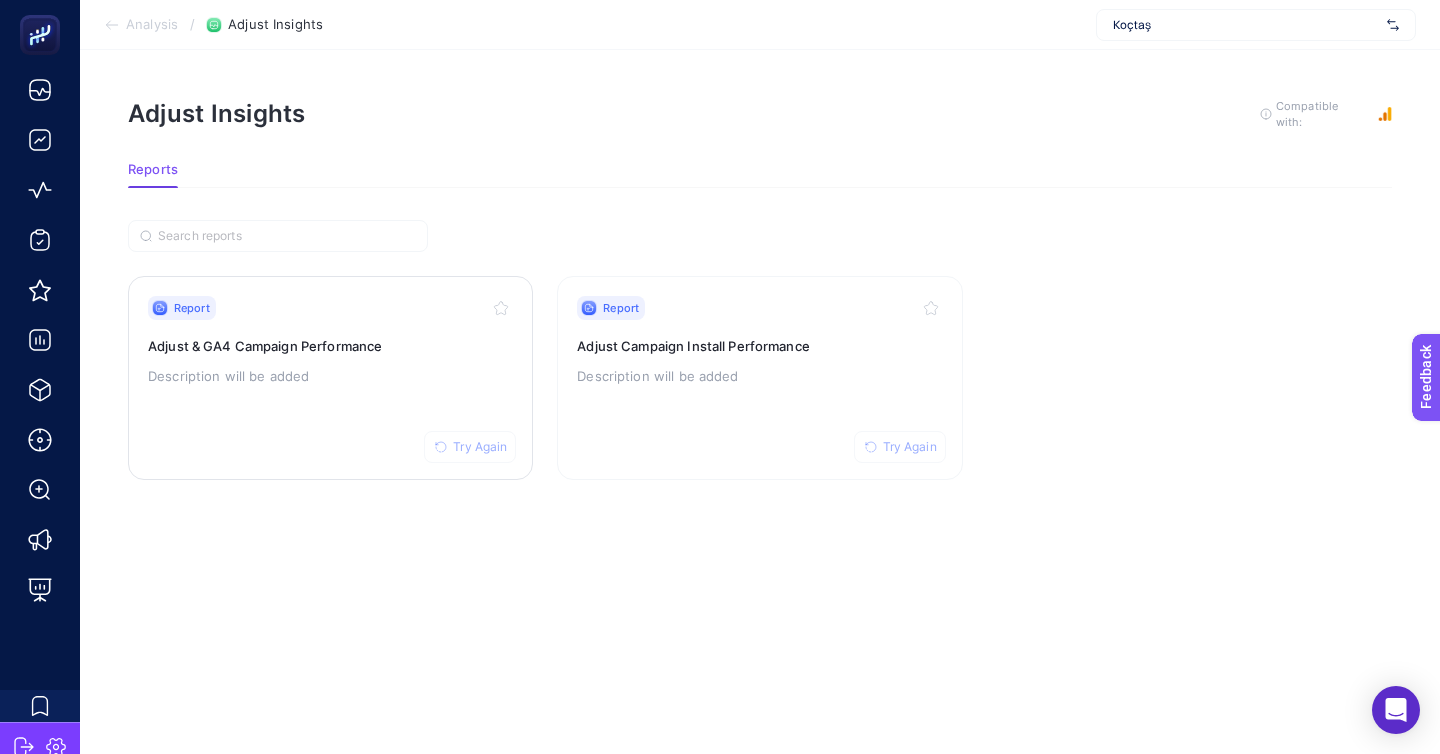 click on "Try Again" at bounding box center [480, 447] 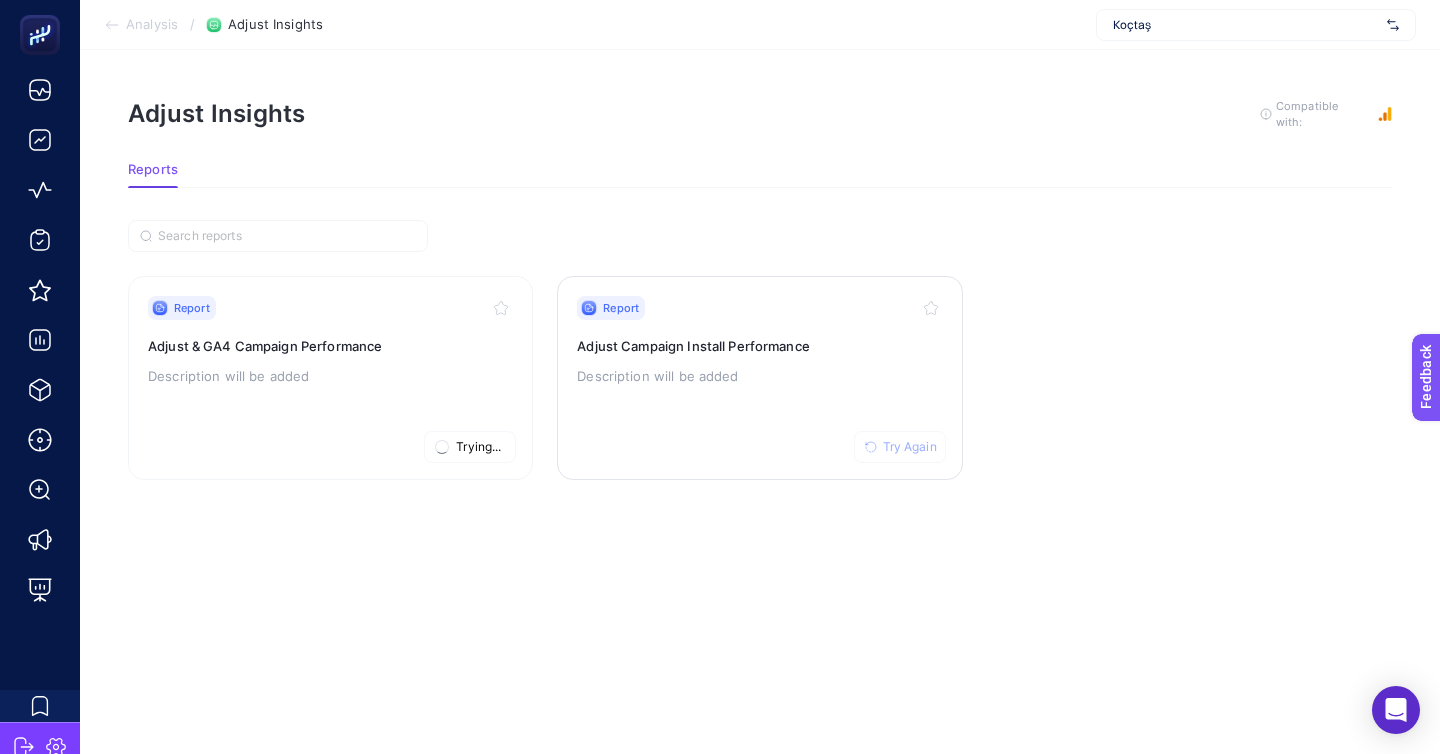 click on "Try Again" at bounding box center [910, 447] 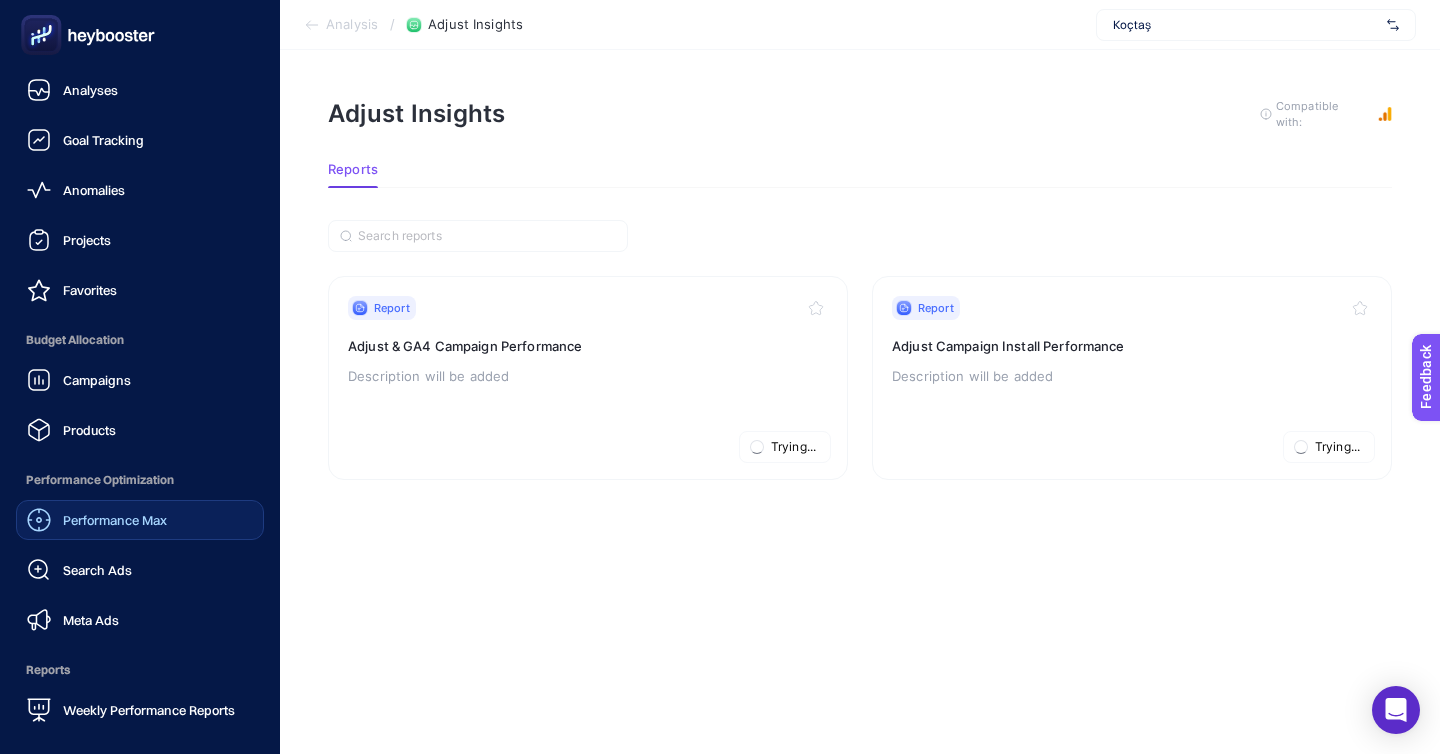 click on "Performance Max" 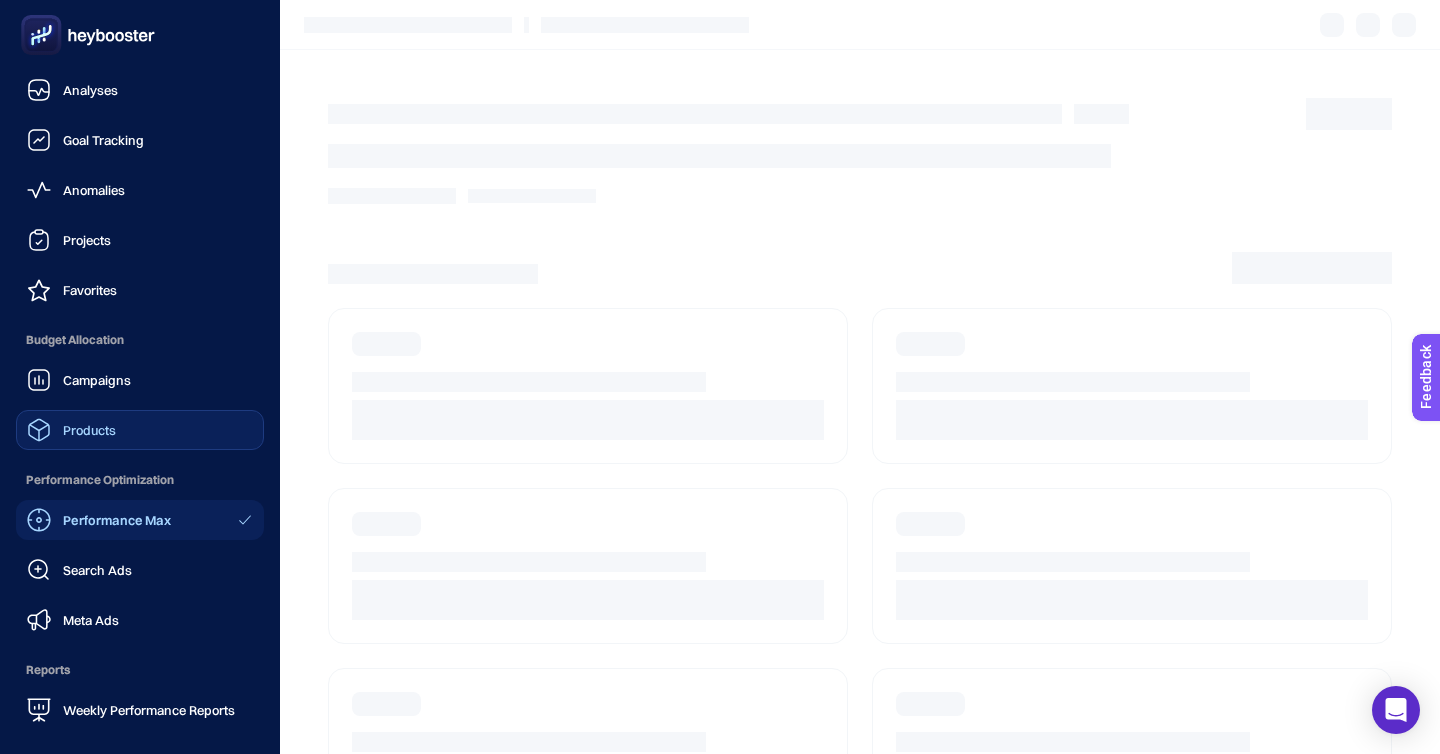 click on "Products" 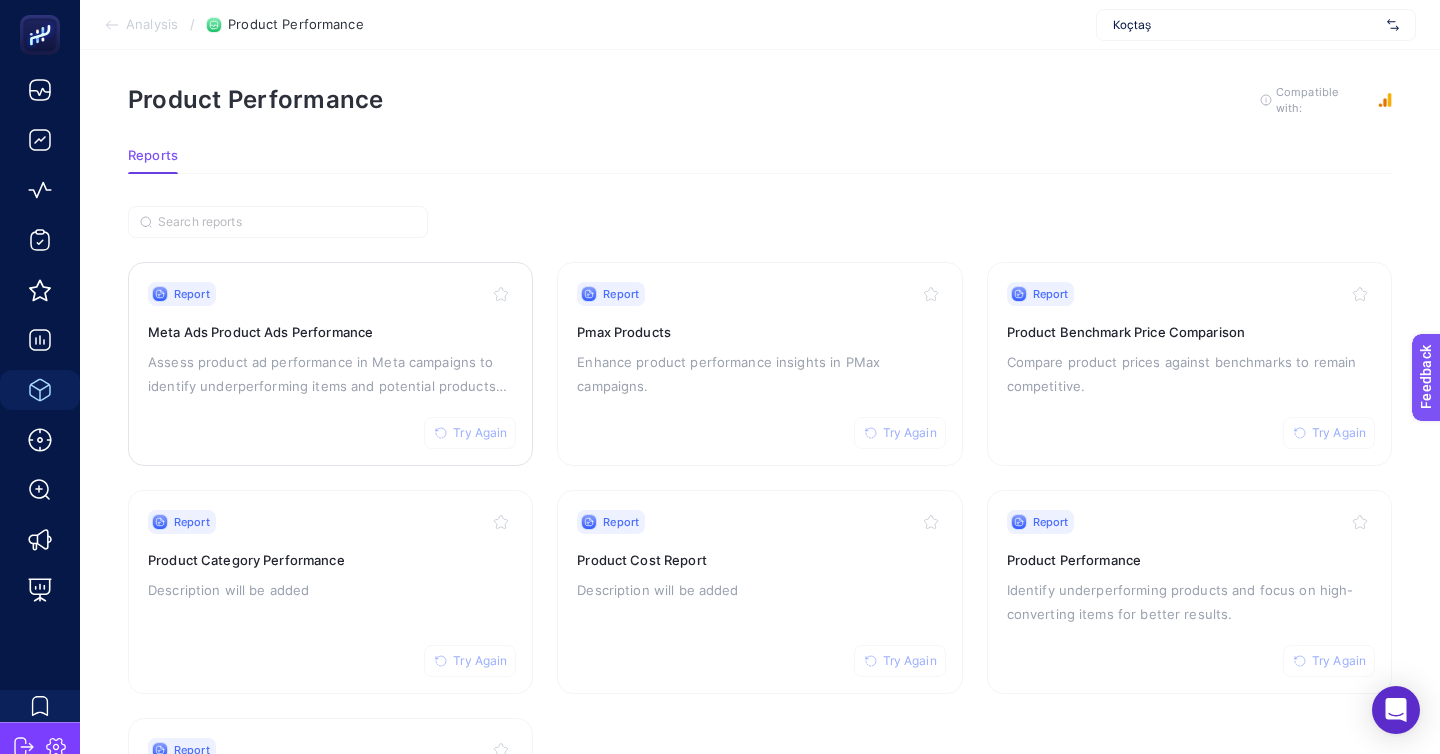 scroll, scrollTop: 20, scrollLeft: 0, axis: vertical 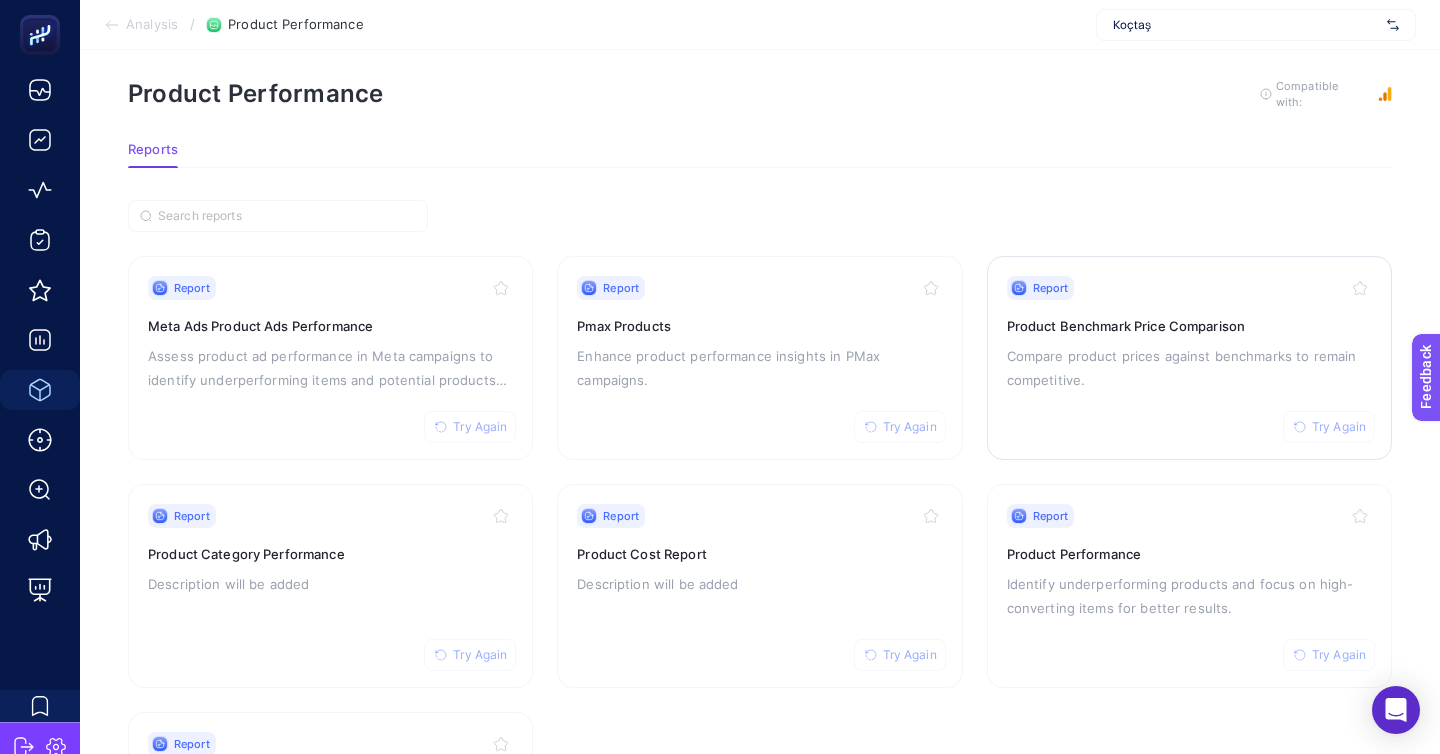 click on "Try Again" at bounding box center [1339, 427] 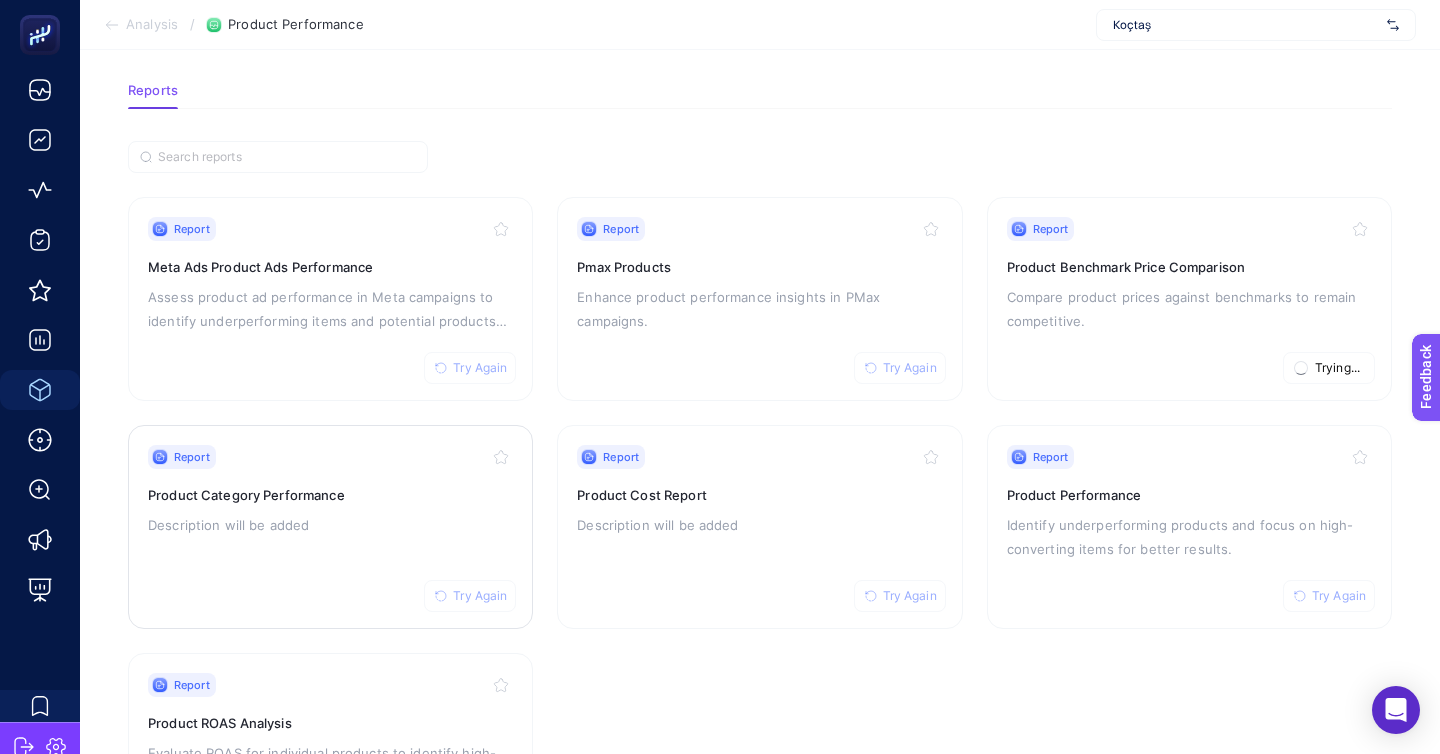 scroll, scrollTop: 172, scrollLeft: 0, axis: vertical 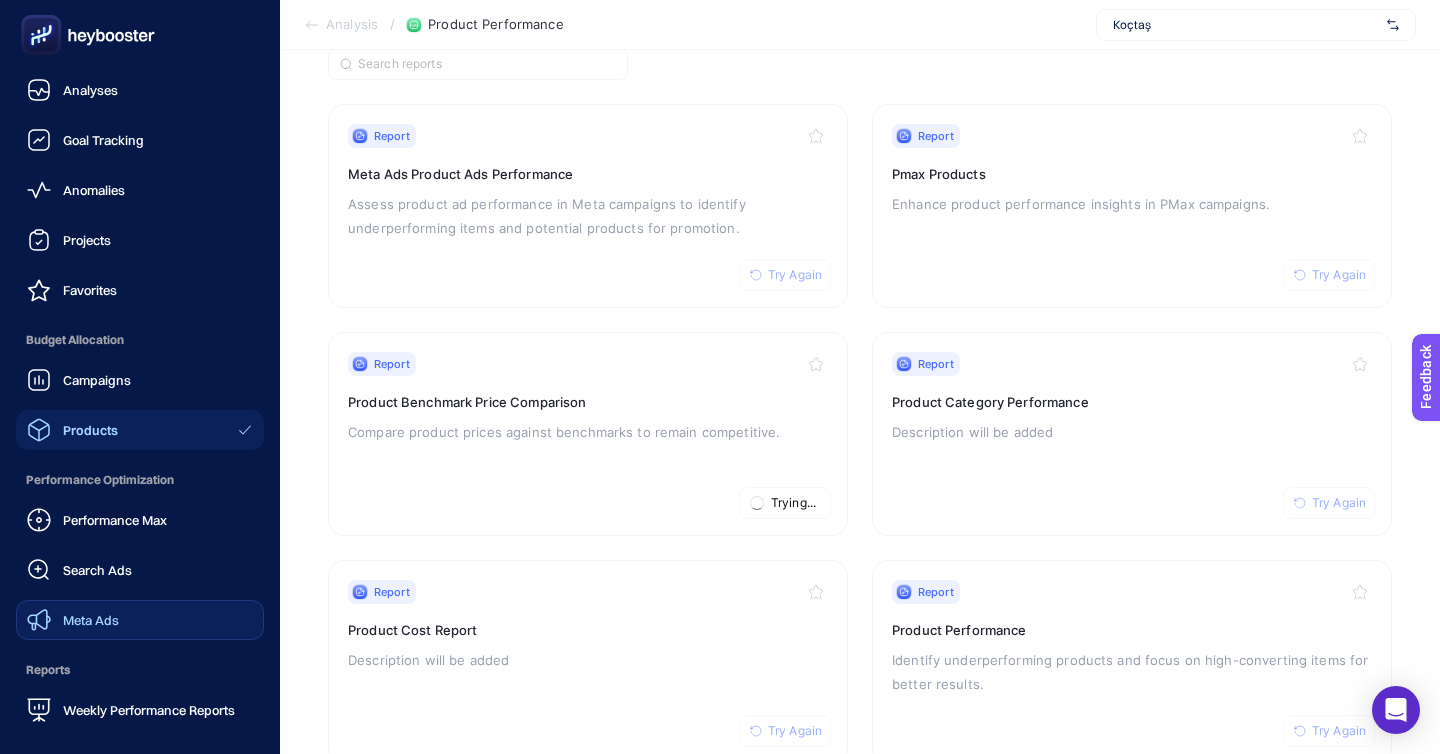 click on "Meta Ads" 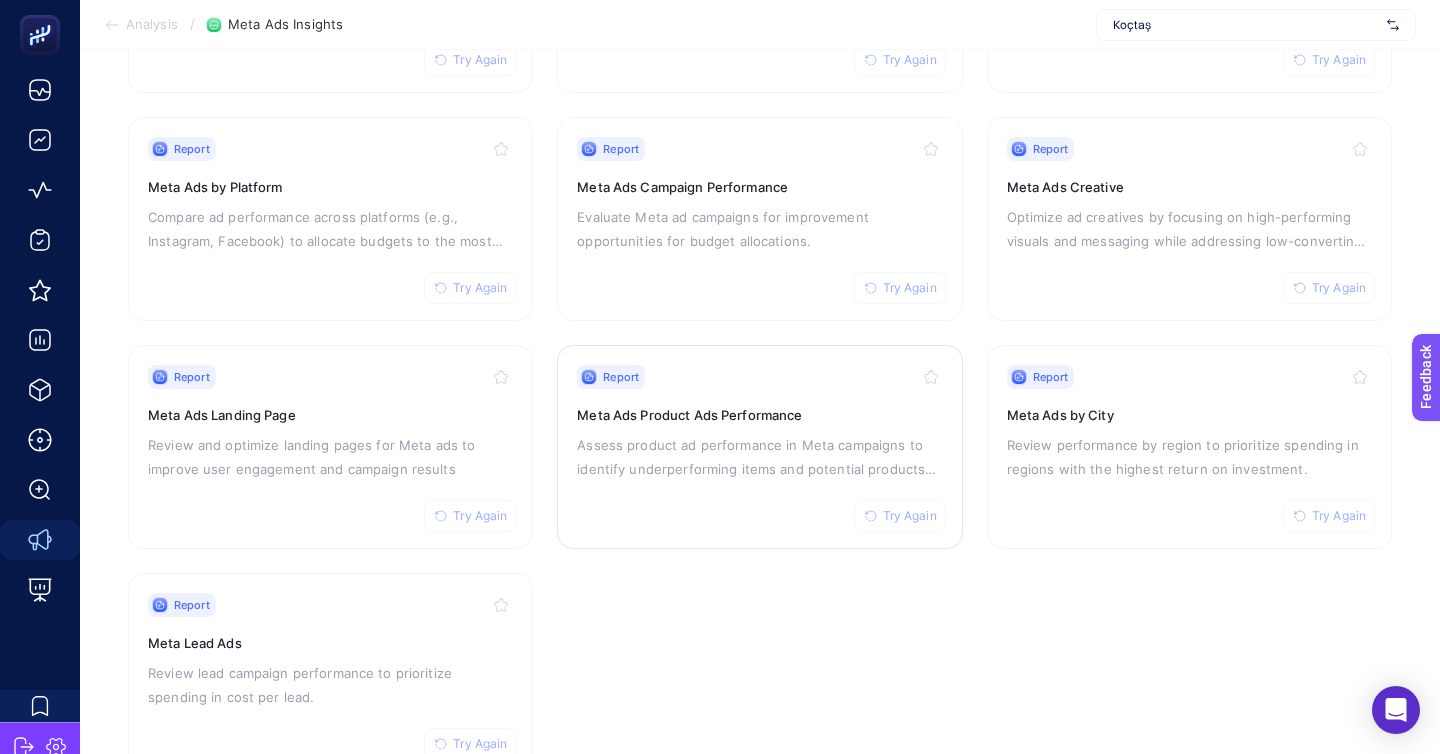 scroll, scrollTop: 393, scrollLeft: 0, axis: vertical 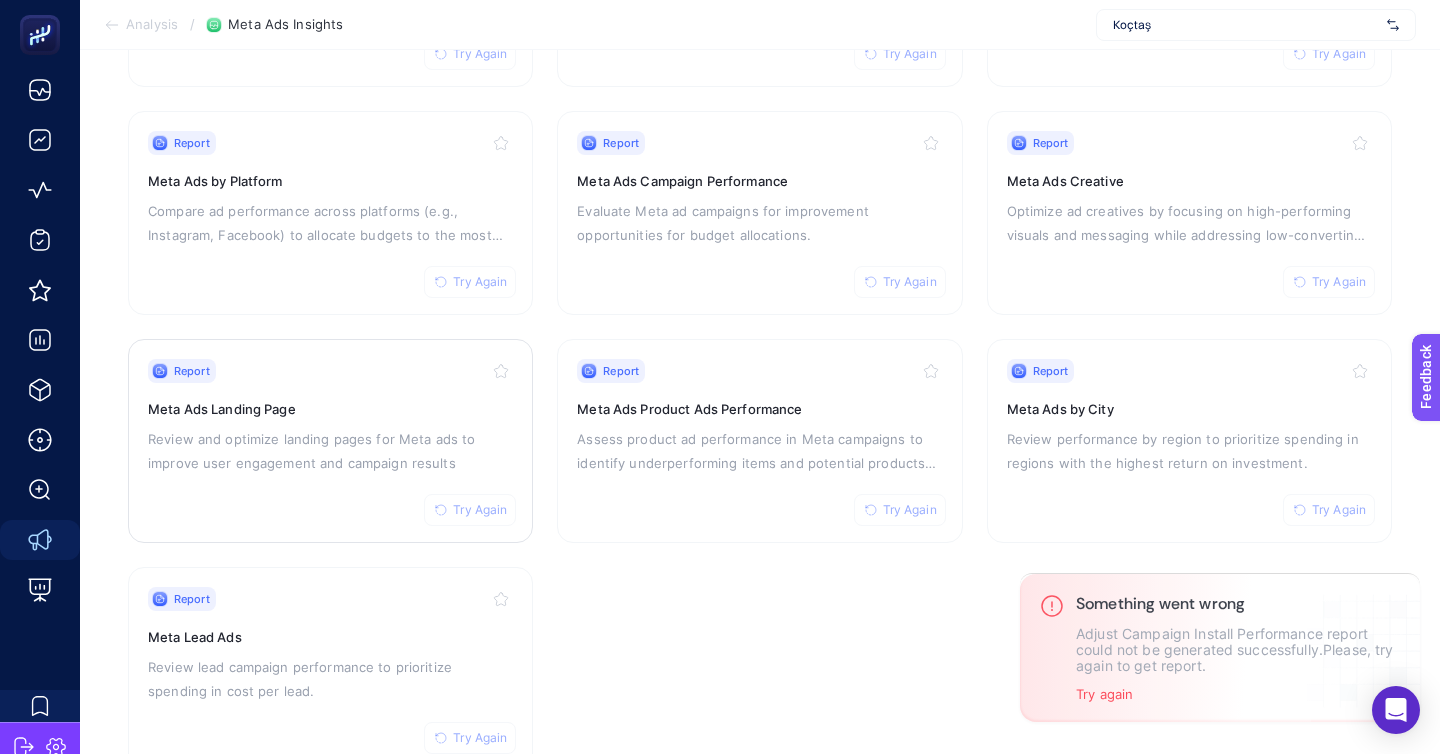 click on "Review and optimize landing pages for Meta ads to improve user engagement and campaign results" at bounding box center [330, 451] 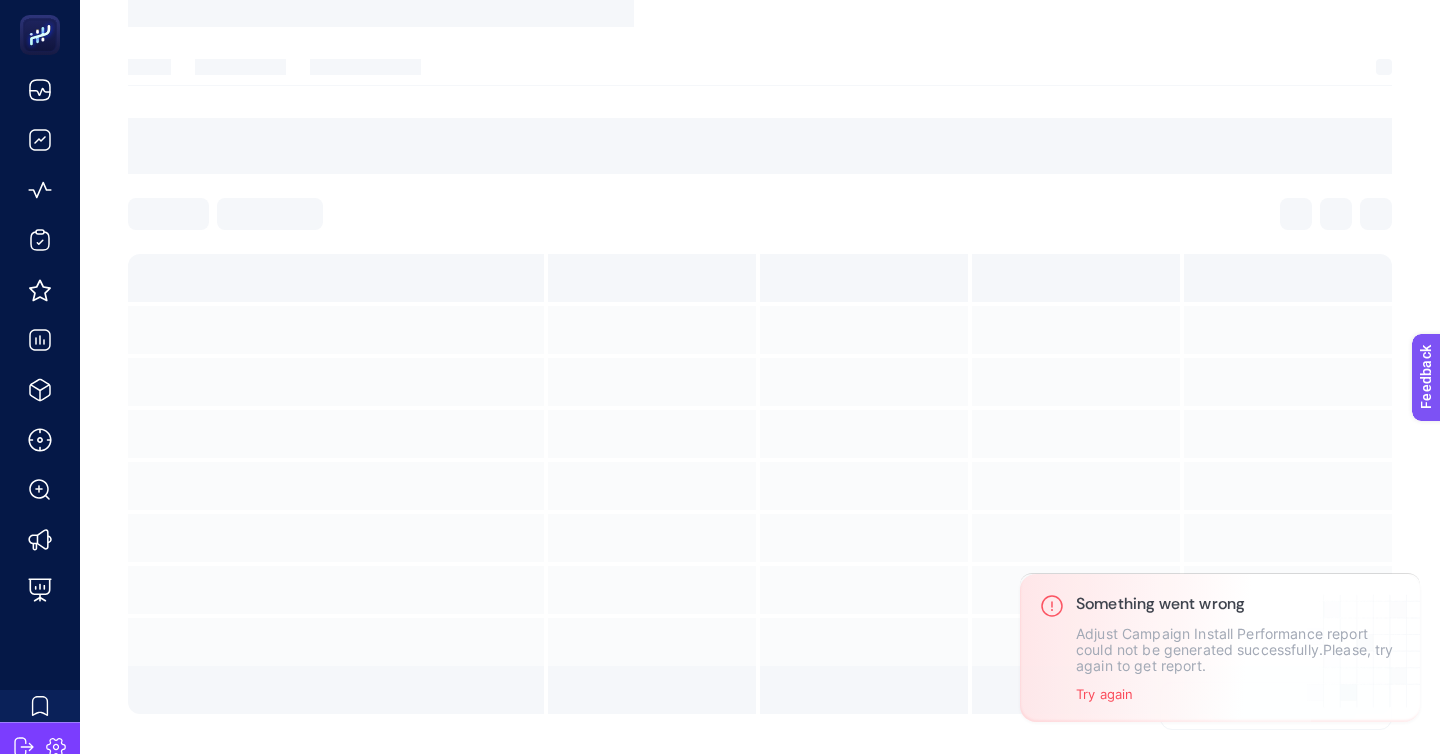 scroll, scrollTop: 0, scrollLeft: 0, axis: both 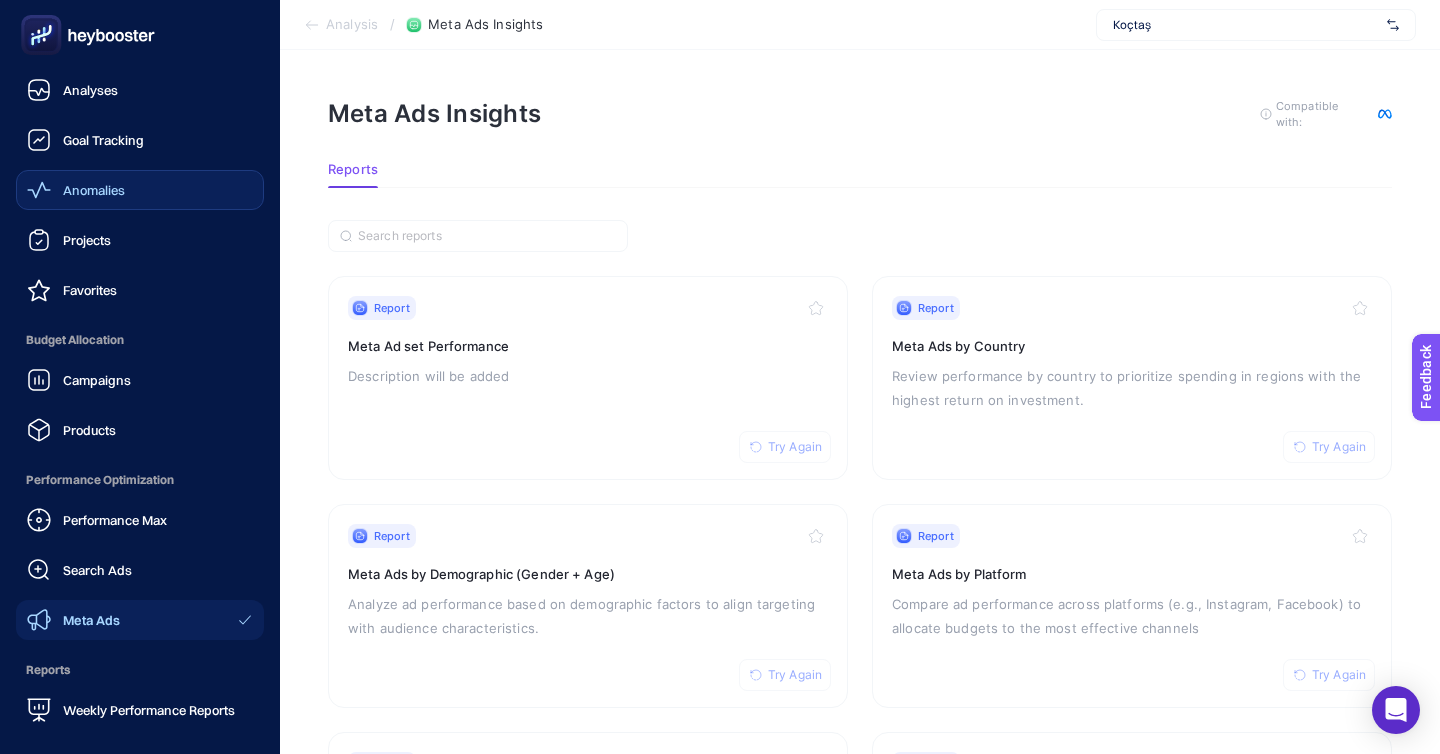 click on "Anomalies" at bounding box center [140, 190] 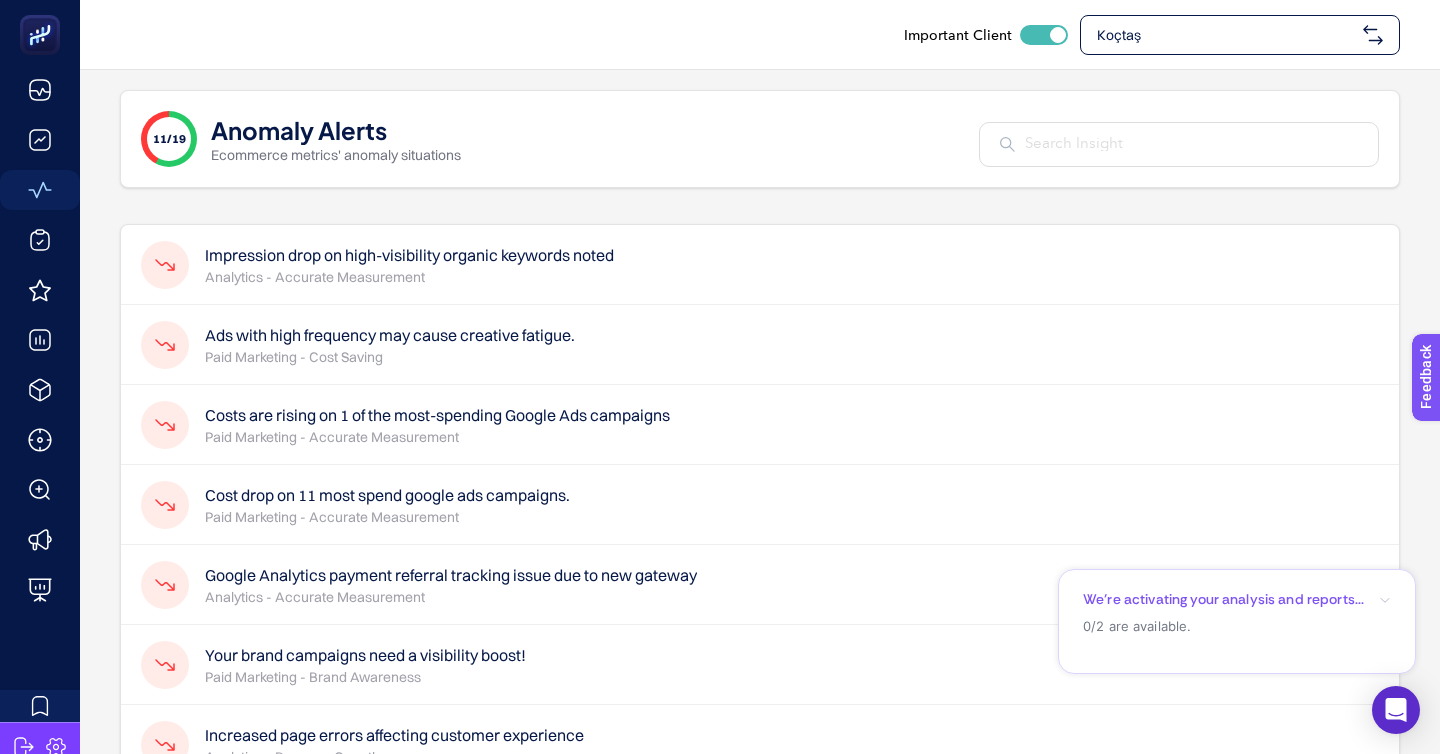 scroll, scrollTop: 40, scrollLeft: 0, axis: vertical 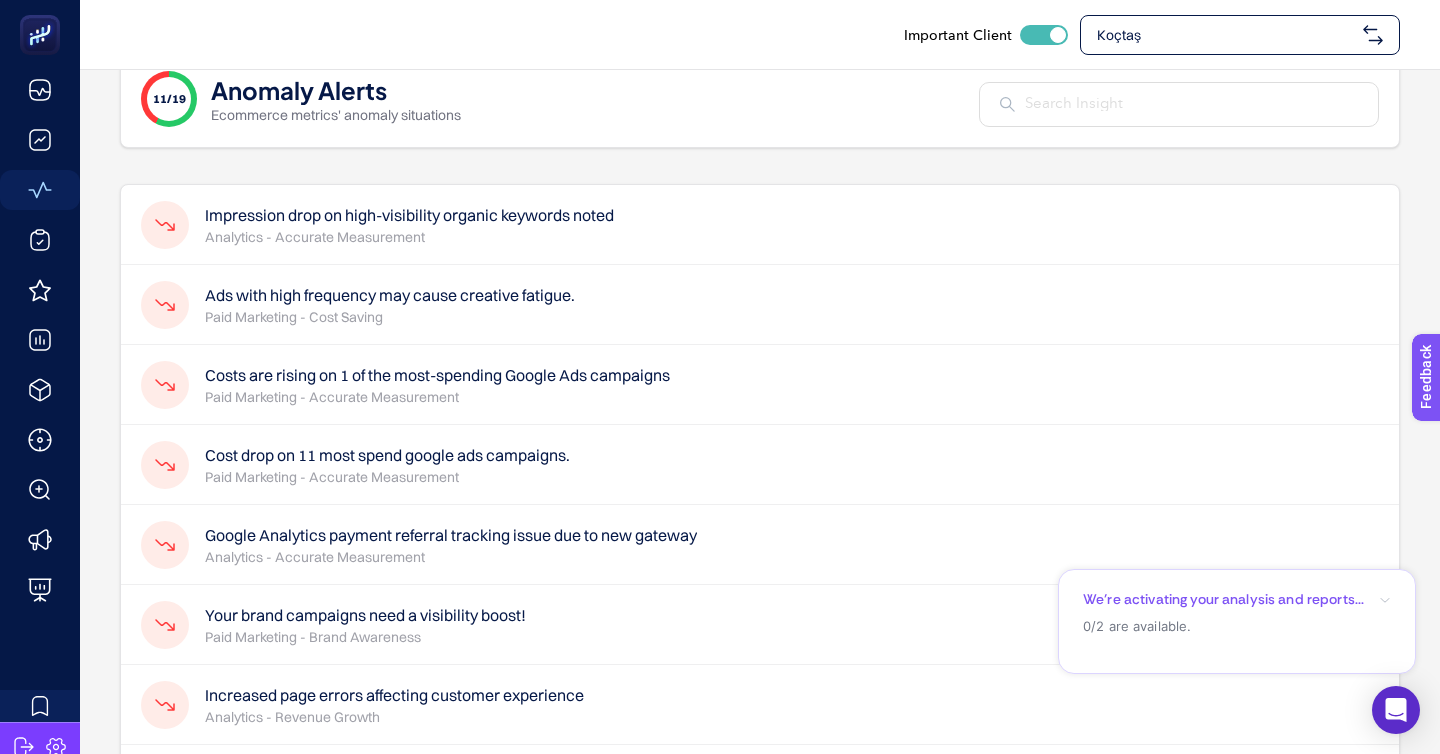 click on "Costs are rising on 1 of the most-spending Google Ads campaigns Paid Marketing - Accurate Measurement" 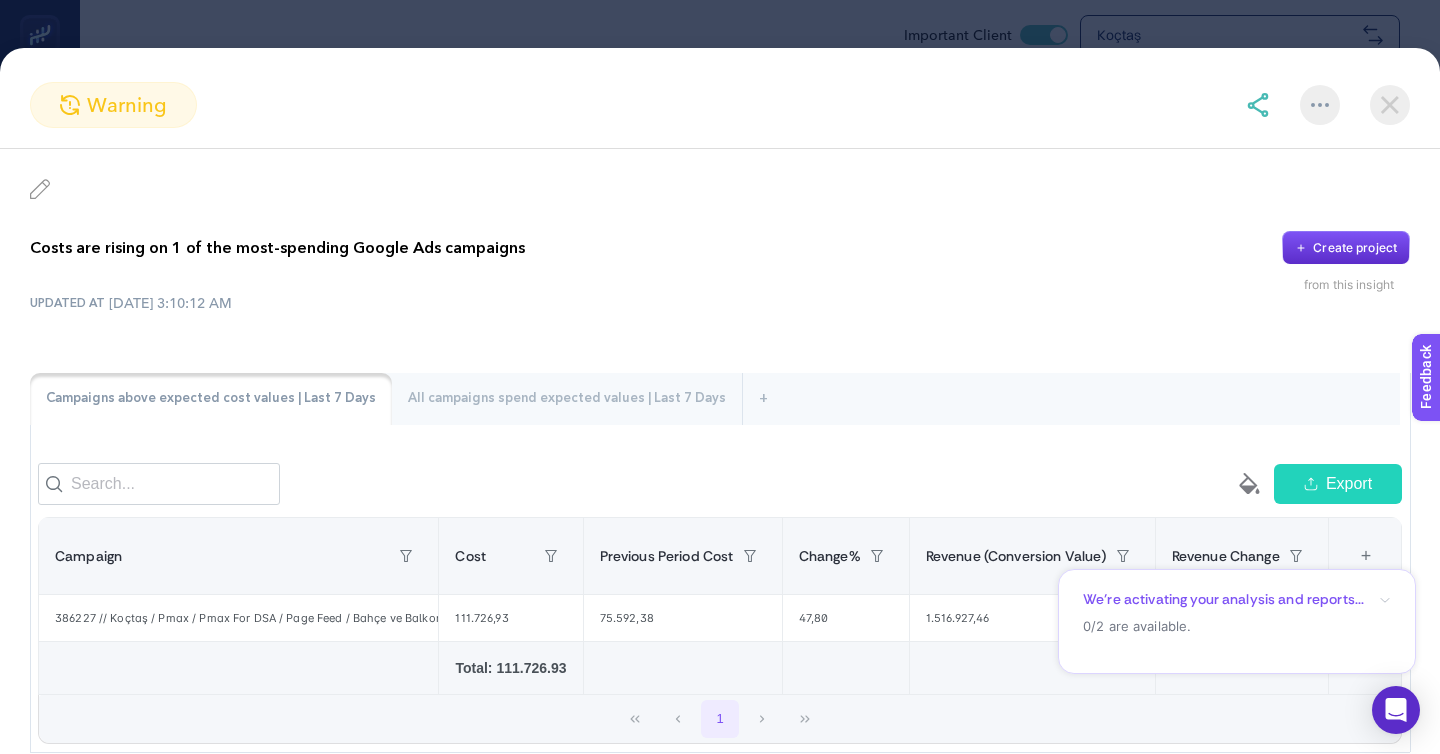 click on "warning Costs are rising on 1 of the most-spending Google Ads campaigns
Create project from this insight UPDATED AT 7/2/2025, 3:10:12 AM Campaigns above expected cost values | Last 7 Days All campaigns spend expected values | Last 7 Days + empty paint-bucket-solid Export Campaign Cost Previous Period Cost Change% Revenue (Conversion Value) Revenue Change 6 items selected + 386227 // Koçtaş / Pmax / Pmax For DSA / Page Feed / Bahçe ve Balkon 111.726,93 75.592,38 47,80 1.516.927,46 64,90   Total: 111.726.93             1 empty paint-bucket-solid Export Campaign Cost Previous Period Cost Change% Revenue (Conversion Value) Revenue Change 6 items selected + 386228 // Koçtaş / Pmax / Pmax For DSA / Page Feed / Banyo 75.624,46 188.683,45 -59,92 1.095.712,69 -53,63 073840 // Koçtaş / Shopping / PMax For Shopping / Category / Bahçe ve Balkon (Web) 63.746,82 119.635,07 -46,72 756.728,30 -41,32 073840 // Koçtaş / Shopping / PMax For Shopping  / Category / Mobilya (Web) 61.641,05 111.722,55 -44,83 -13,64 0" 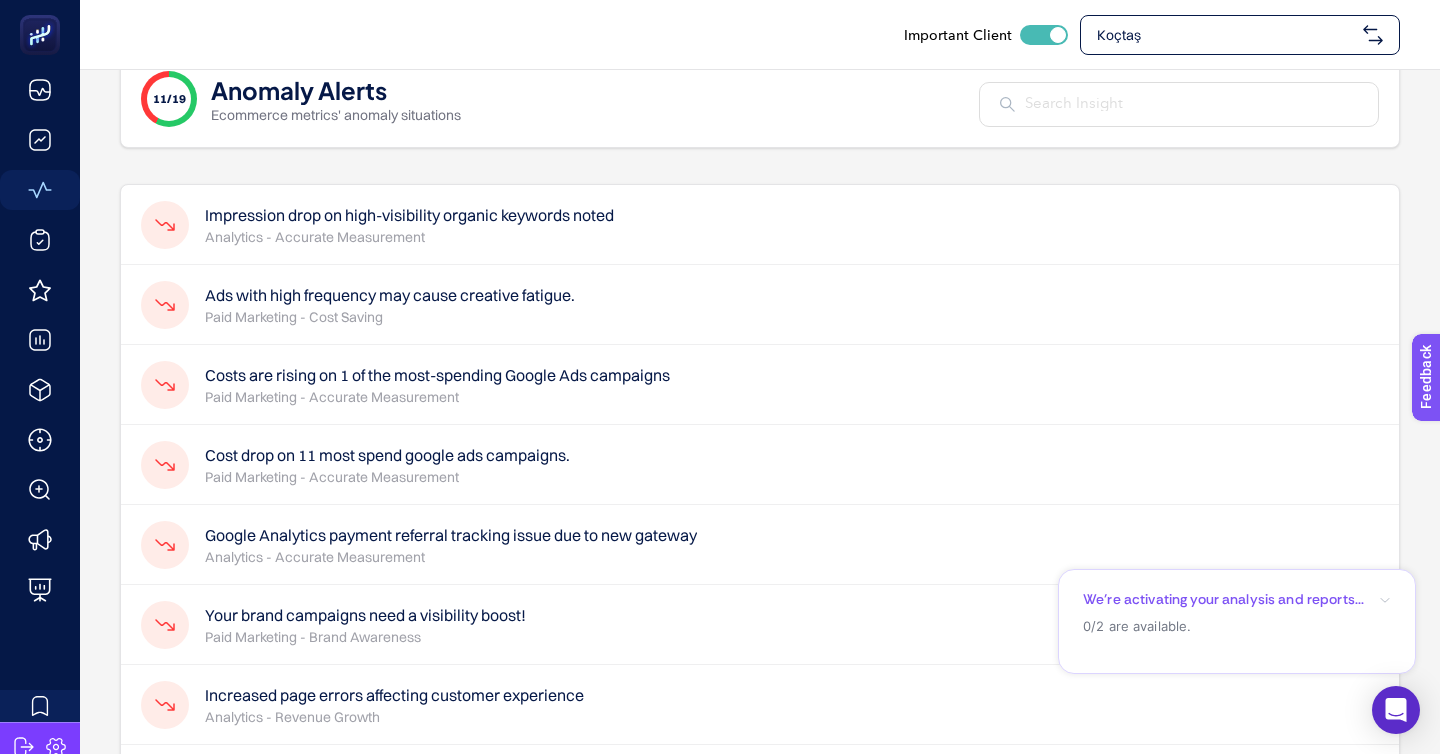 click on "Paid Marketing - Accurate Measurement" at bounding box center (437, 397) 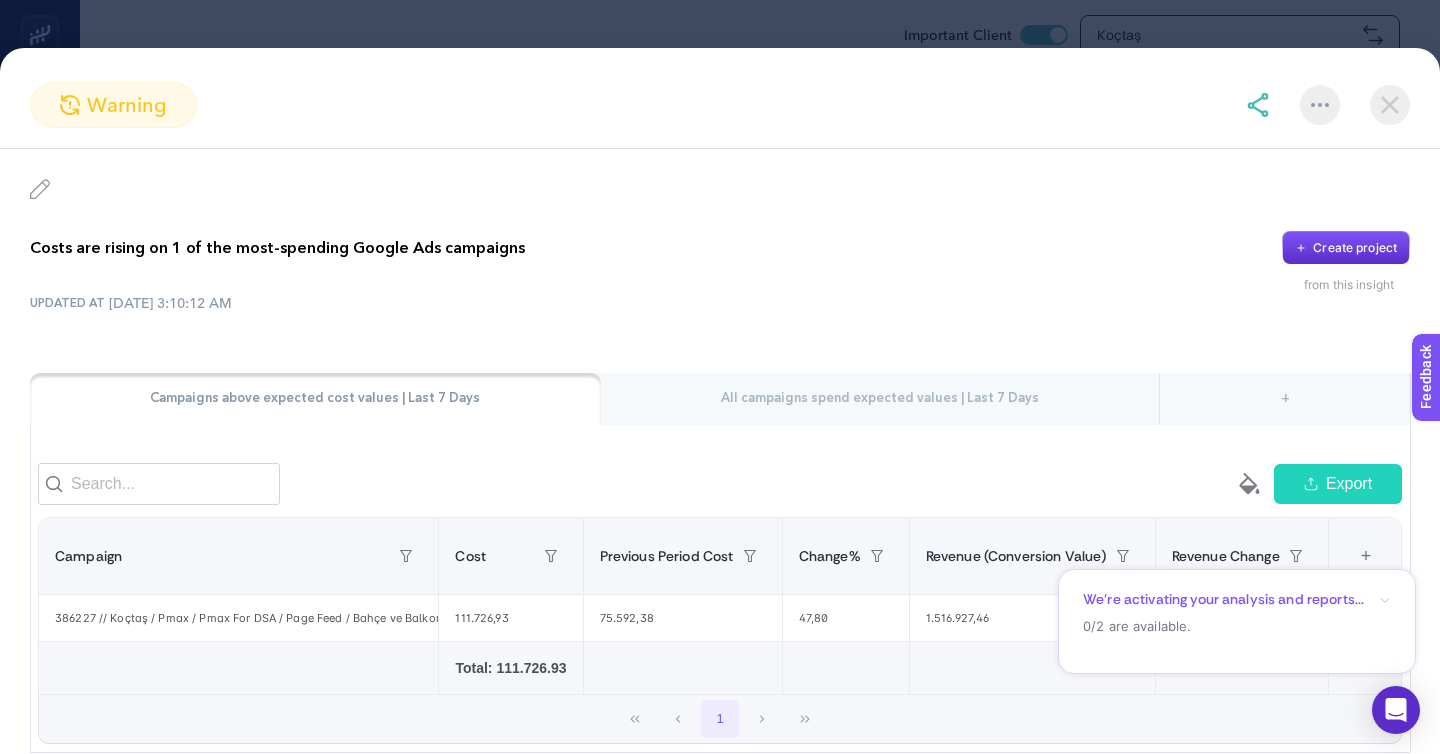 click on "warning Costs are rising on 1 of the most-spending Google Ads campaigns
Create project from this insight UPDATED AT 7/2/2025, 3:10:12 AM Campaigns above expected cost values | Last 7 Days All campaigns spend expected values | Last 7 Days + empty paint-bucket-solid Export Campaign Cost Previous Period Cost Change% Revenue (Conversion Value) Revenue Change 6 items selected + 386227 // Koçtaş / Pmax / Pmax For DSA / Page Feed / Bahçe ve Balkon 111.726,93 75.592,38 47,80 1.516.927,46 64,90   Total: 111.726.93             1 empty paint-bucket-solid Export Campaign Cost Previous Period Cost Change% Revenue (Conversion Value) Revenue Change 6 items selected + 386228 // Koçtaş / Pmax / Pmax For DSA / Page Feed / Banyo 75.624,46 188.683,45 -59,92 1.095.712,69 -53,63 073840 // Koçtaş / Shopping / PMax For Shopping / Category / Bahçe ve Balkon (Web) 63.746,82 119.635,07 -46,72 756.728,30 -41,32 073840 // Koçtaş / Shopping / PMax For Shopping  / Category / Mobilya (Web) 61.641,05 111.722,55 -44,83 -13,64 0" 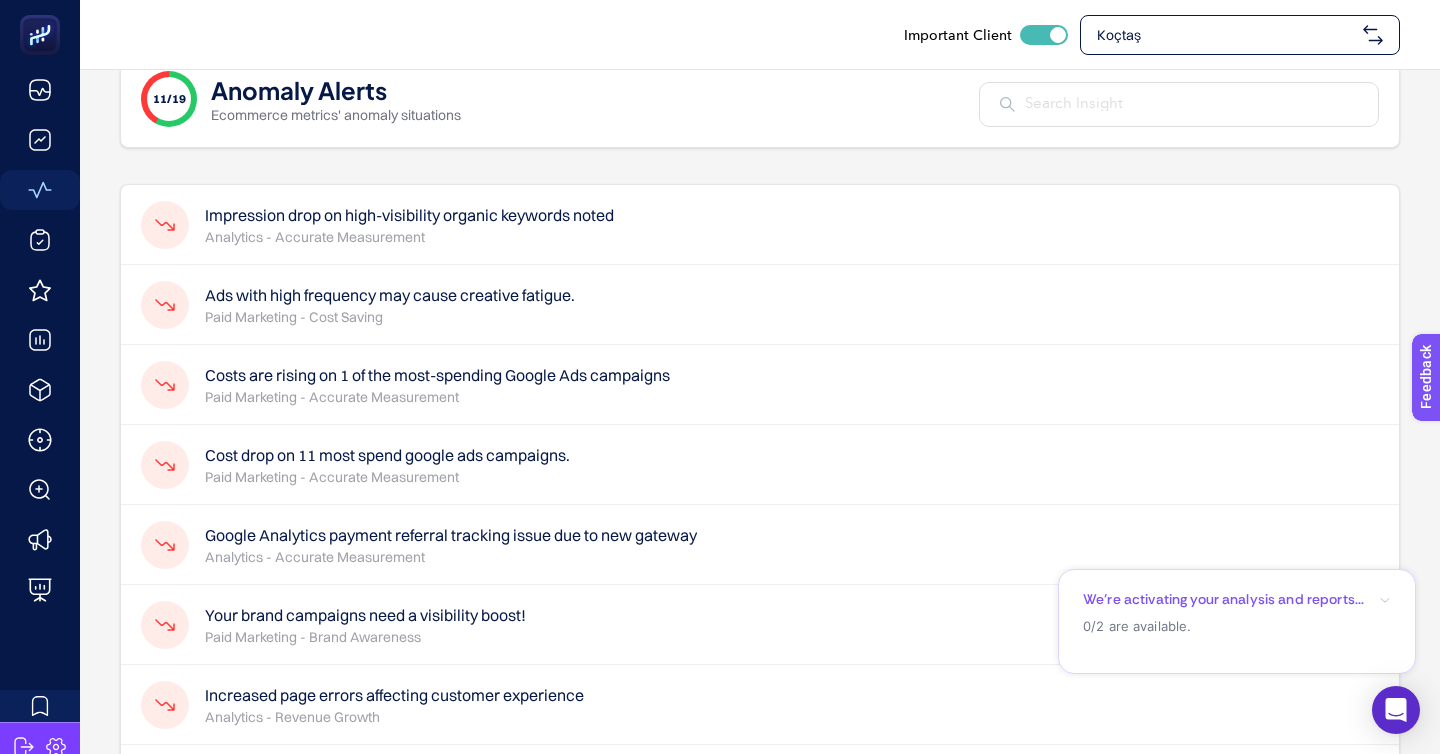 click on "Paid Marketing - Accurate Measurement" at bounding box center (387, 477) 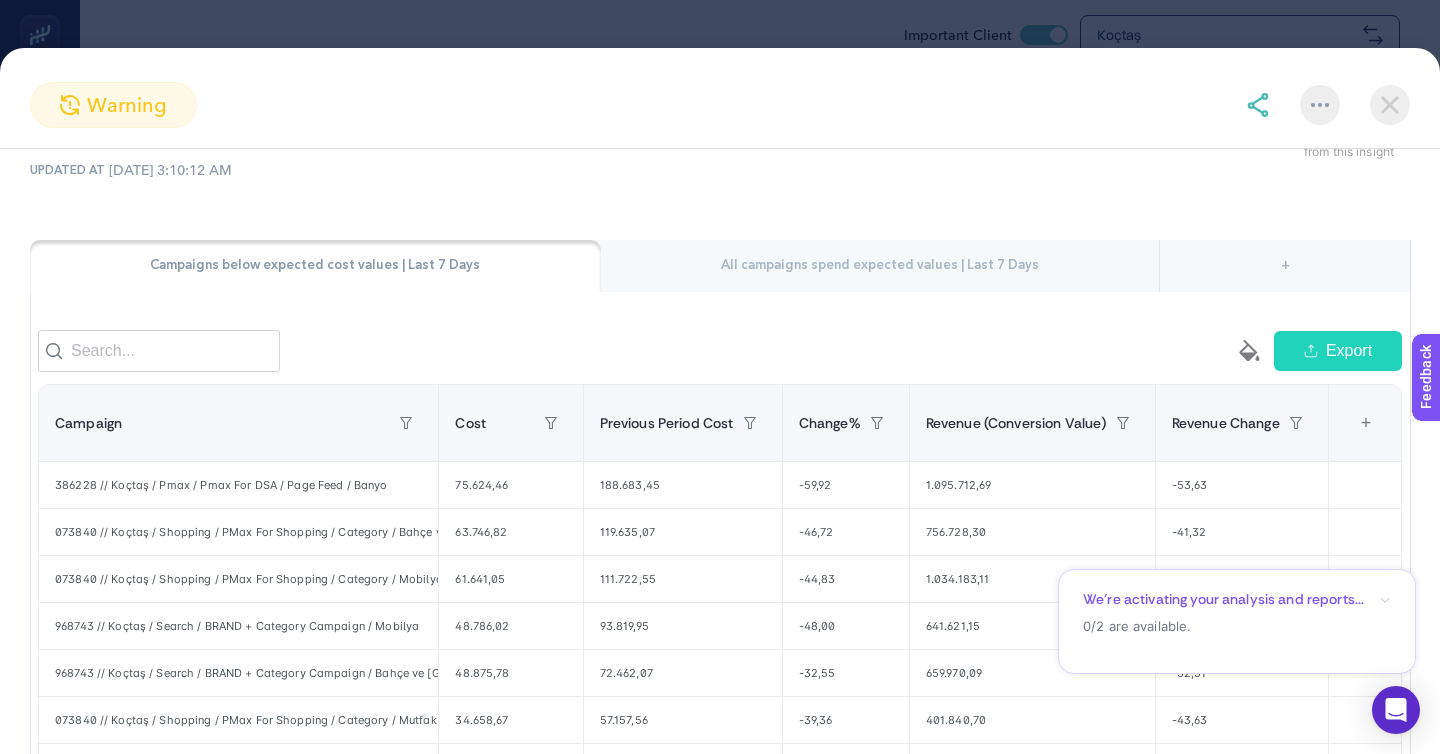scroll, scrollTop: 150, scrollLeft: 0, axis: vertical 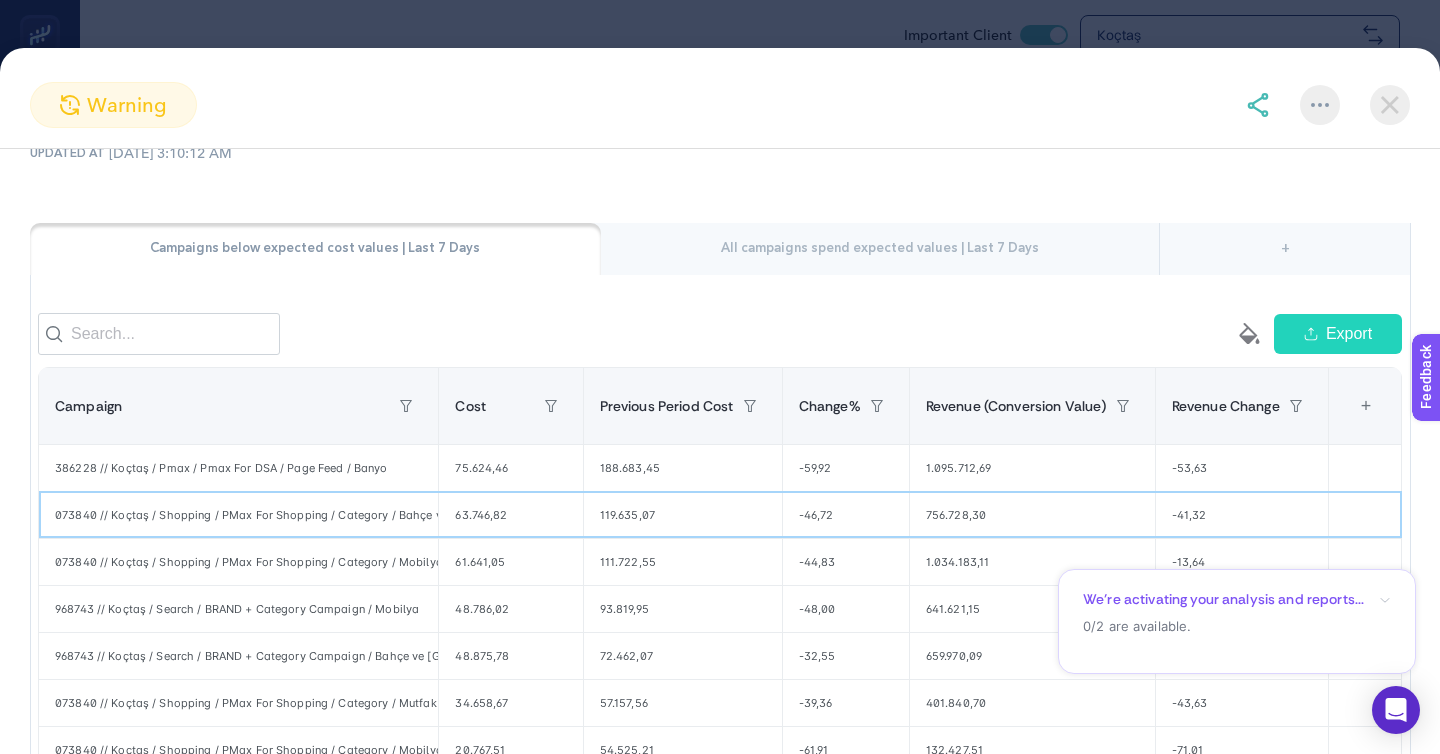 click on "073840 // Koçtaş / Shopping / PMax For Shopping / Category / Bahçe ve Balkon (Web)" 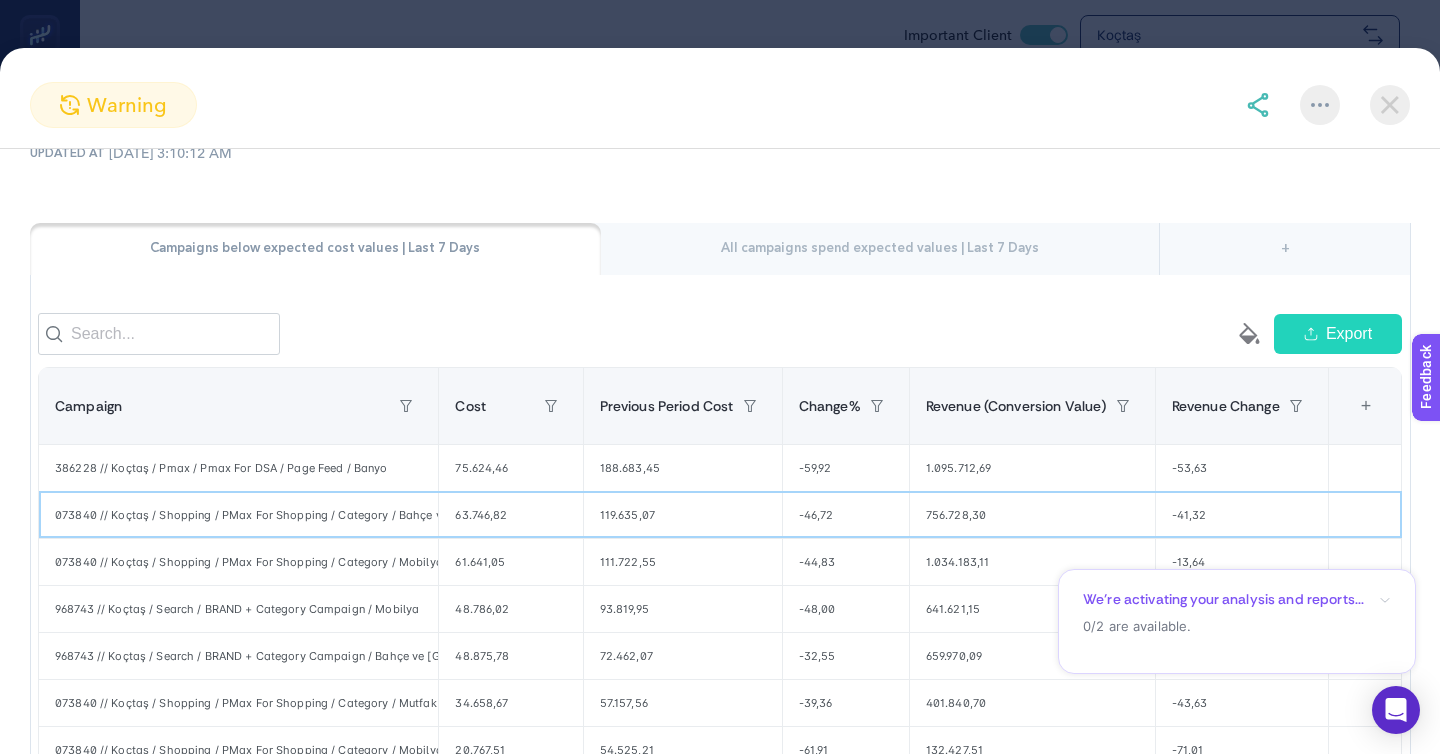 scroll, scrollTop: 155, scrollLeft: 0, axis: vertical 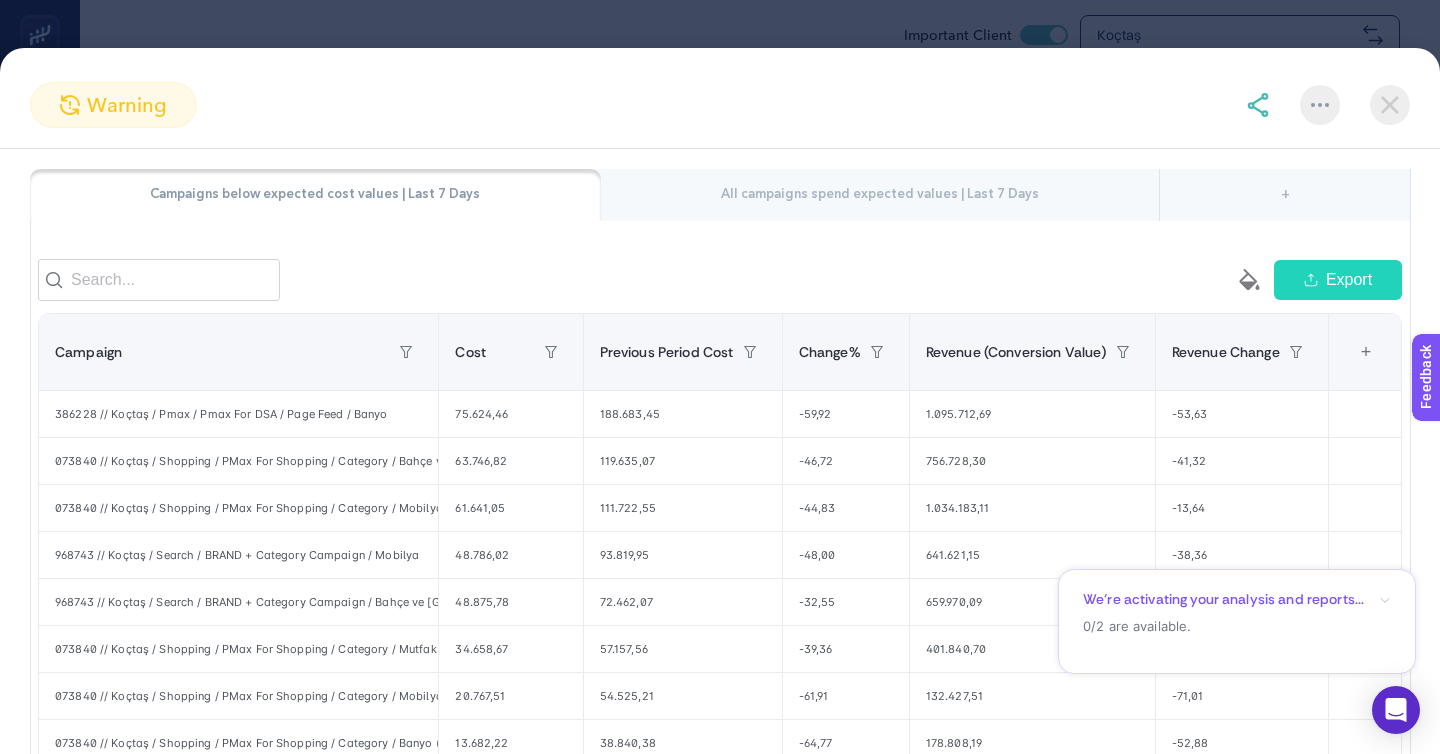 click on "We’re activating your analysis and reports..." at bounding box center (1237, 599) 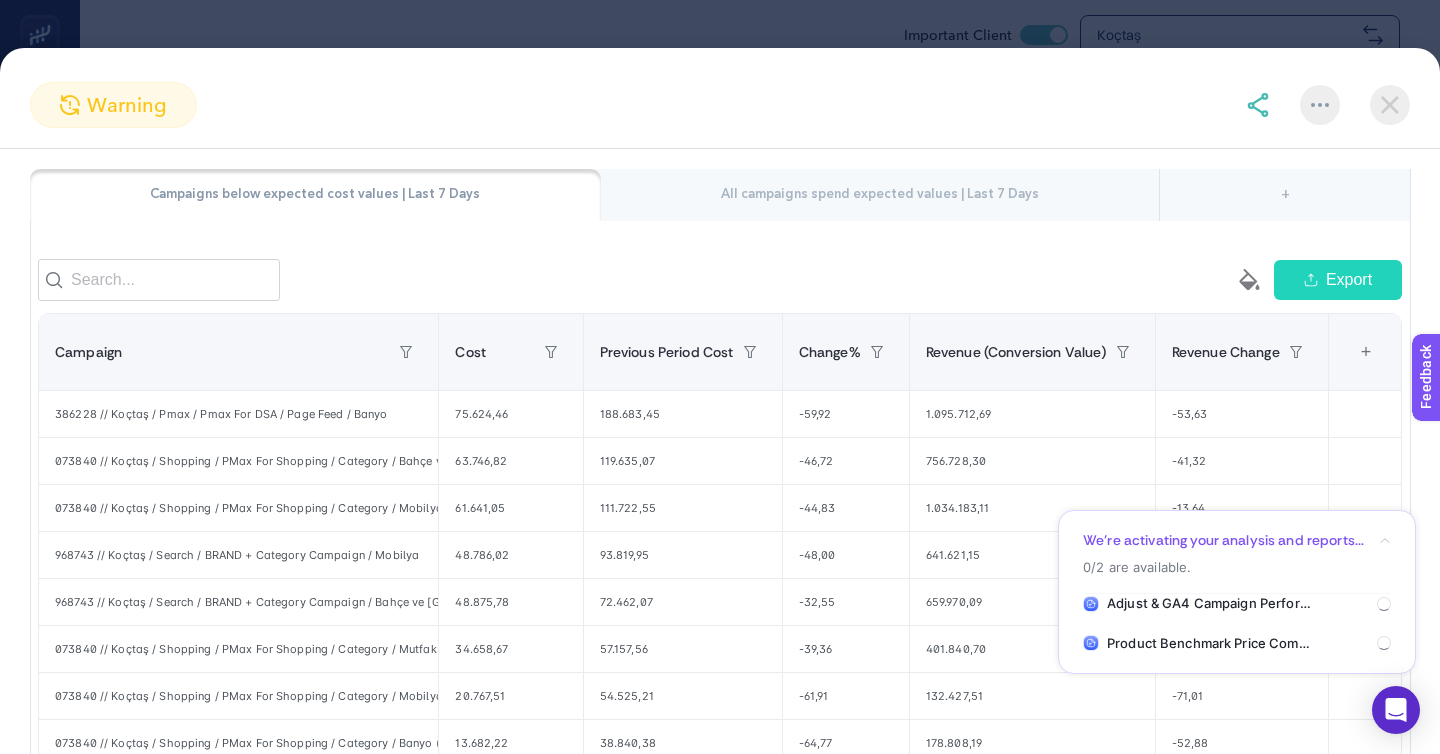 click on "We’re activating your analysis and reports..." at bounding box center [1237, 540] 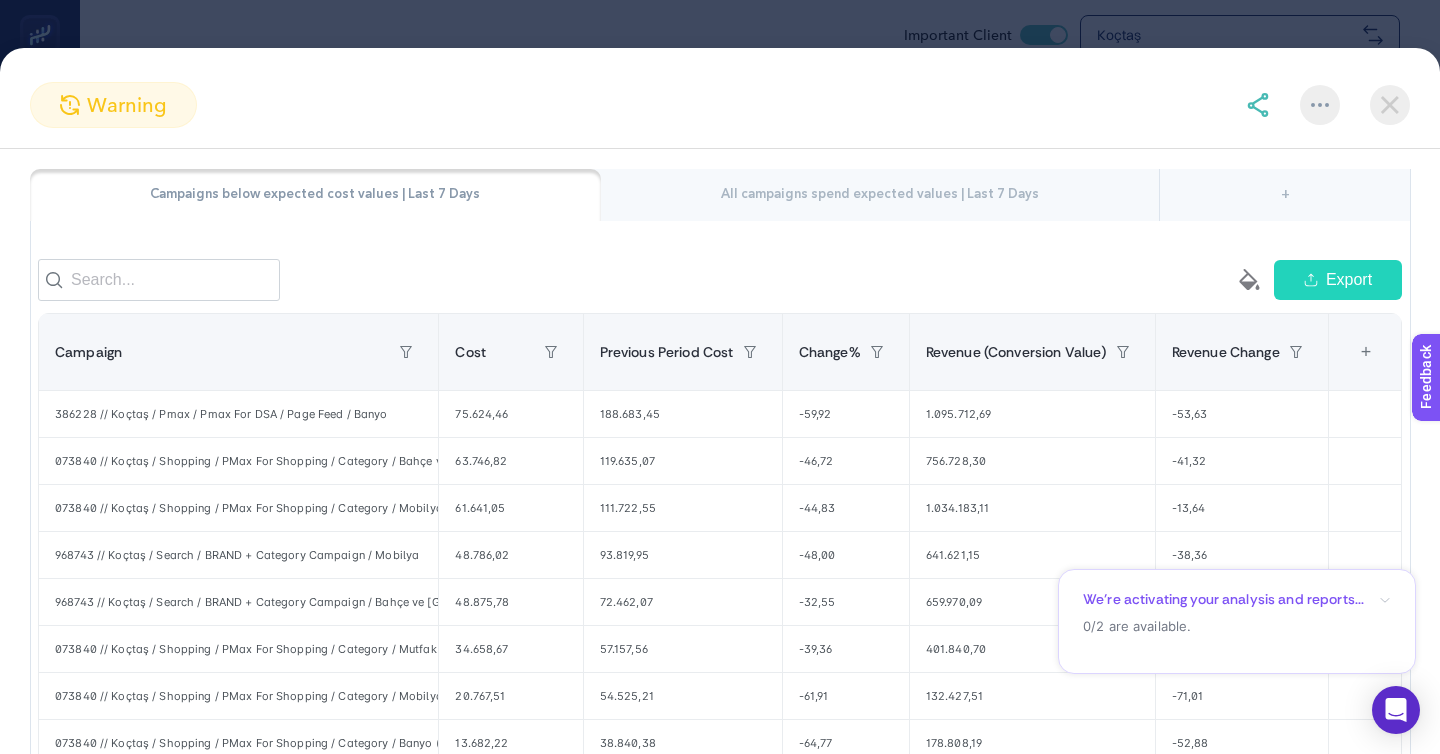 click on "We’re activating your analysis and reports...  0/2 are available." 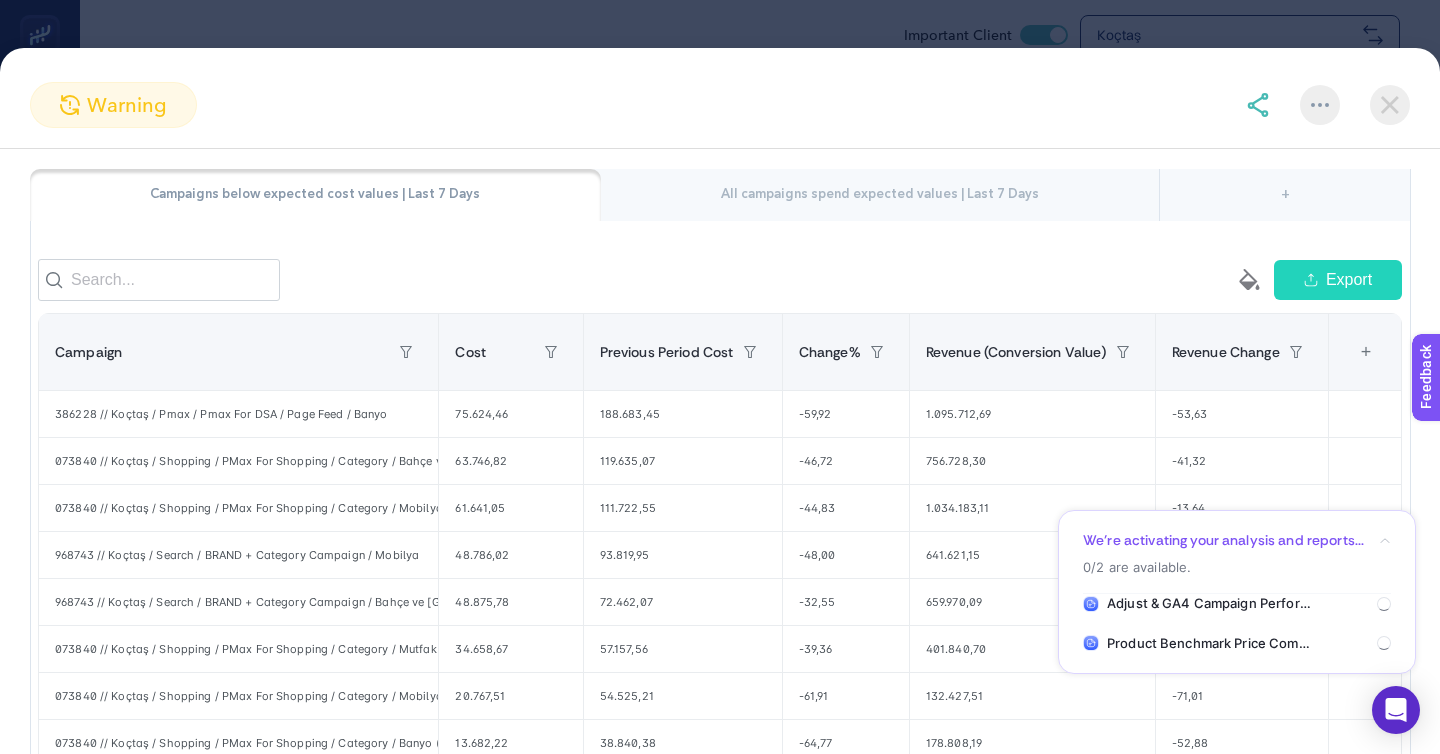 click on "We’re activating your analysis and reports..." at bounding box center [1237, 540] 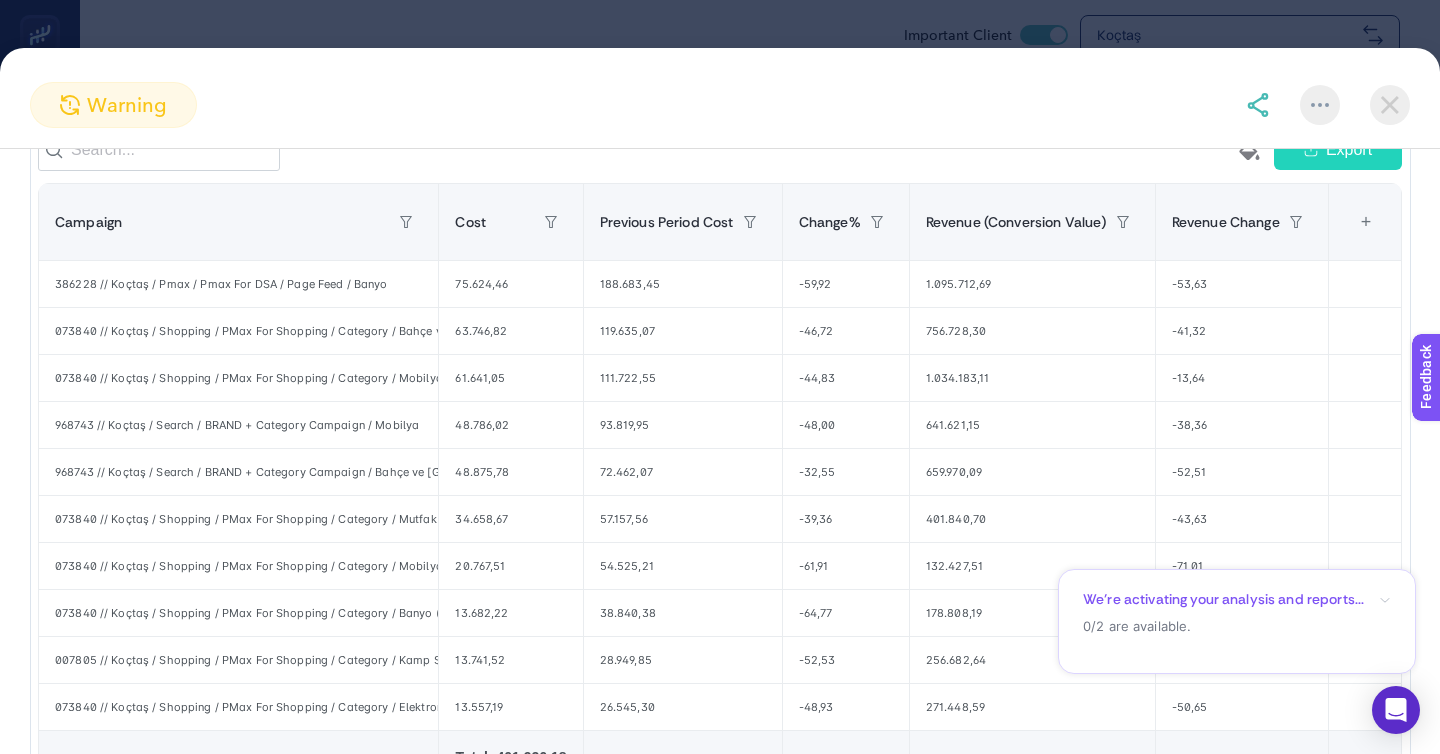scroll, scrollTop: 332, scrollLeft: 0, axis: vertical 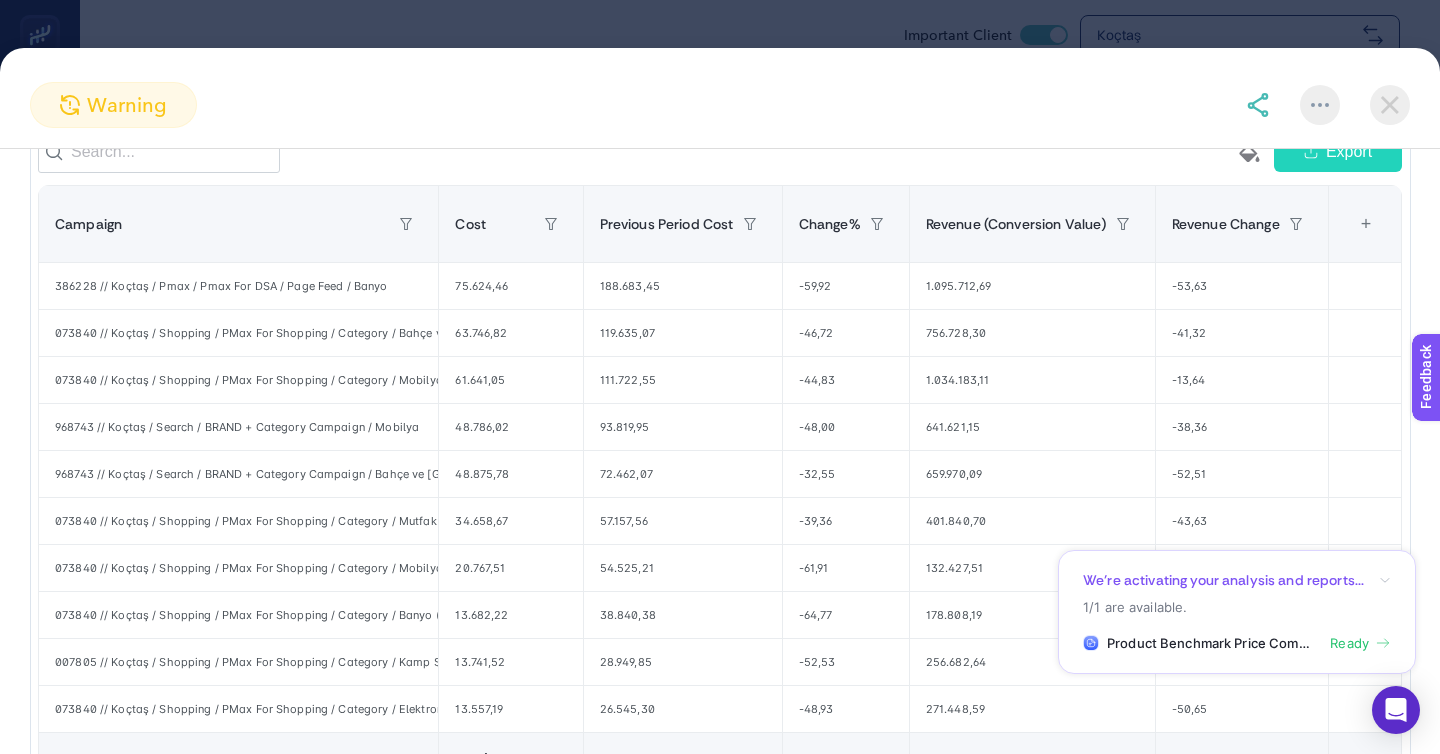 click on "warning Cost drop on 11 most spend google ads campaigns.
Create project from this insight UPDATED AT 7/2/2025, 3:10:12 AM Campaigns below expected cost values | Last 7 Days All campaigns spend expected values | Last 7 Days + empty paint-bucket-solid Export Campaign Cost Previous Period Cost Change% Revenue (Conversion Value) Revenue Change 6 items selected + 386228 // Koçtaş / Pmax / Pmax For DSA / Page Feed / Banyo 75.624,46 188.683,45 -59,92 1.095.712,69 -53,63 073840 // Koçtaş / Shopping / PMax For Shopping / Category / Bahçe ve Balkon (Web) 63.746,82 119.635,07 -46,72 756.728,30 -41,32 073840 // Koçtaş / Shopping / PMax For Shopping  / Category / Mobilya (Web) 61.641,05 111.722,55 -44,83 1.034.183,11 -13,64 968743 // Koçtaş / Search / BRAND + Category Campaign / Mobilya 48.786,02 93.819,95 -48,00 641.621,15 -38,36 968743 // Koçtaş / Search / BRAND + Category Campaign / Bahçe ve Balkon 48.875,78 72.462,07 -32,55 659.970,09 -52,51 34.658,67 57.157,56 -39,36 401.840,70 -43,63 20.767,51 -61,91" 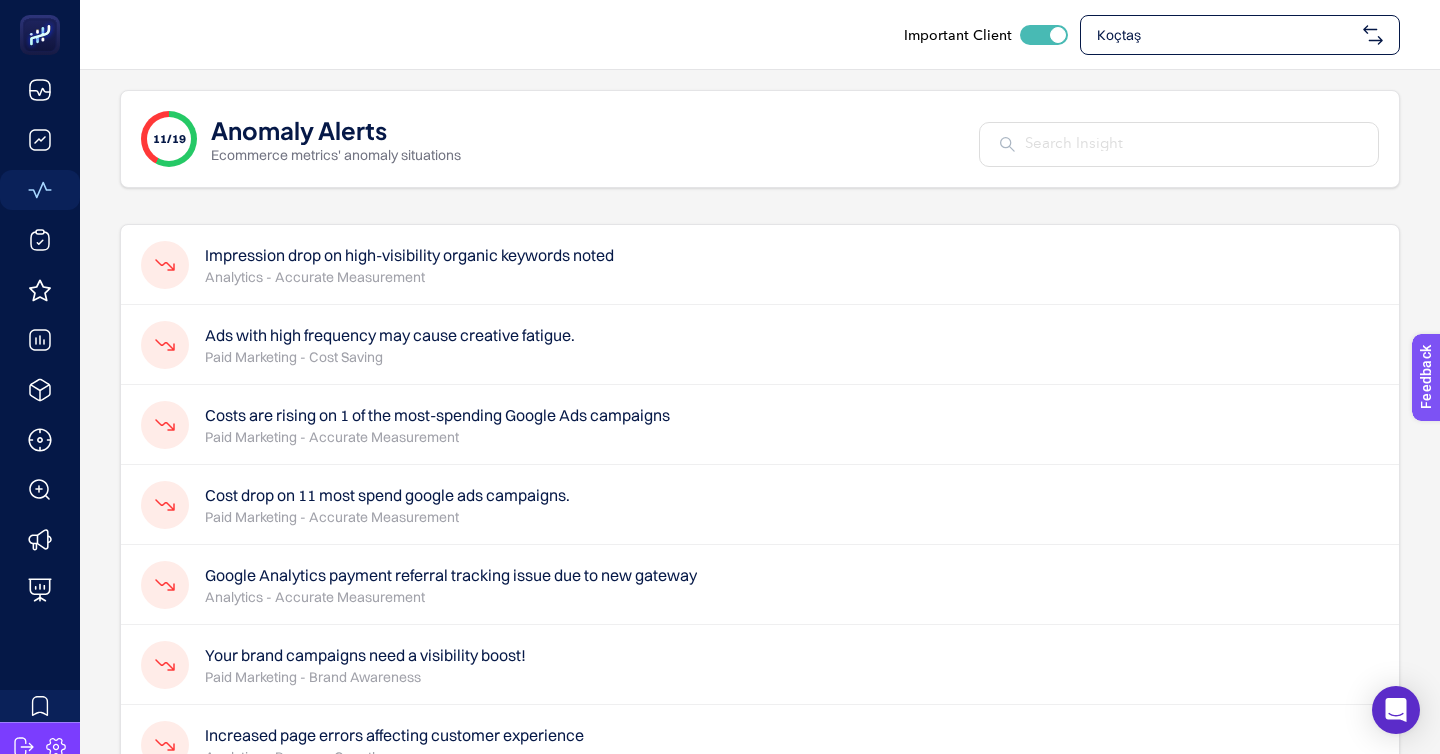 click on "Koçtaş" at bounding box center (1240, 35) 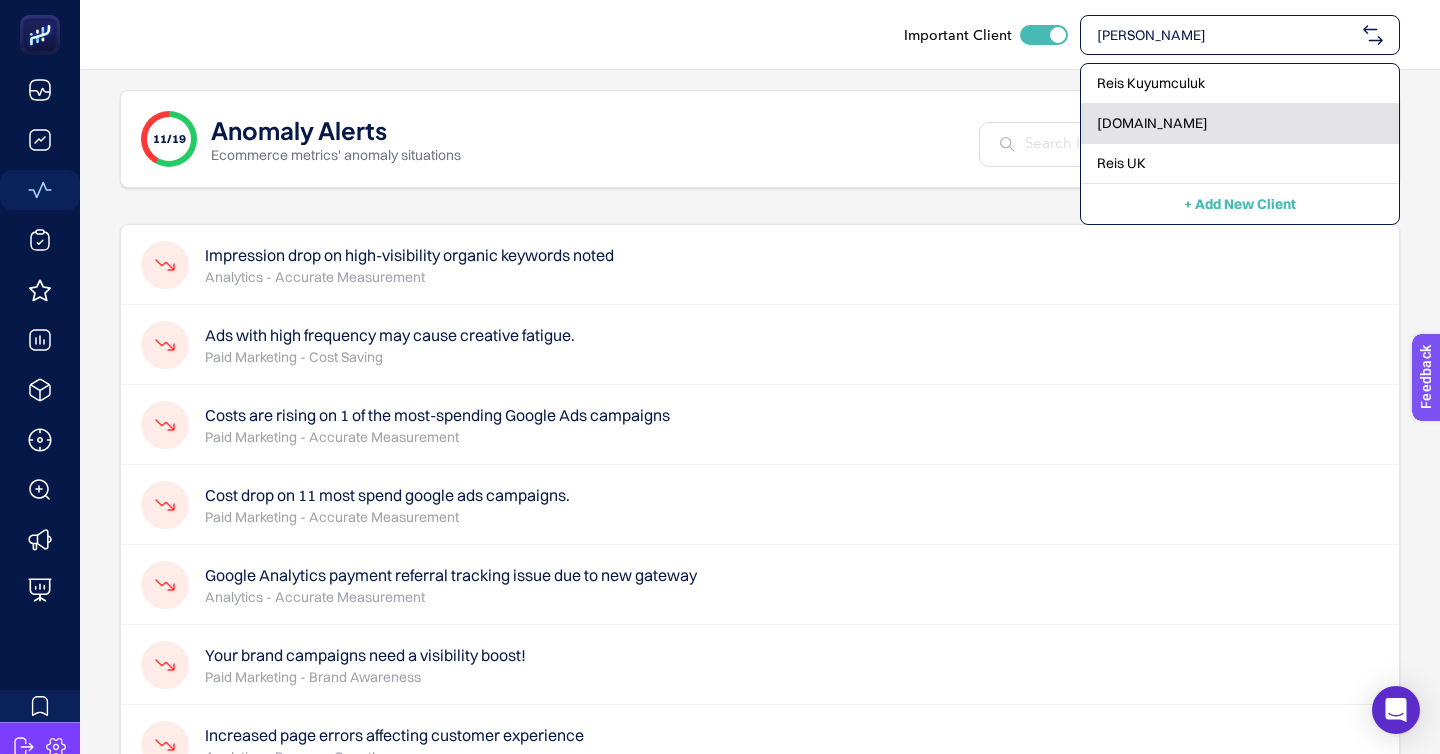 type on "reis" 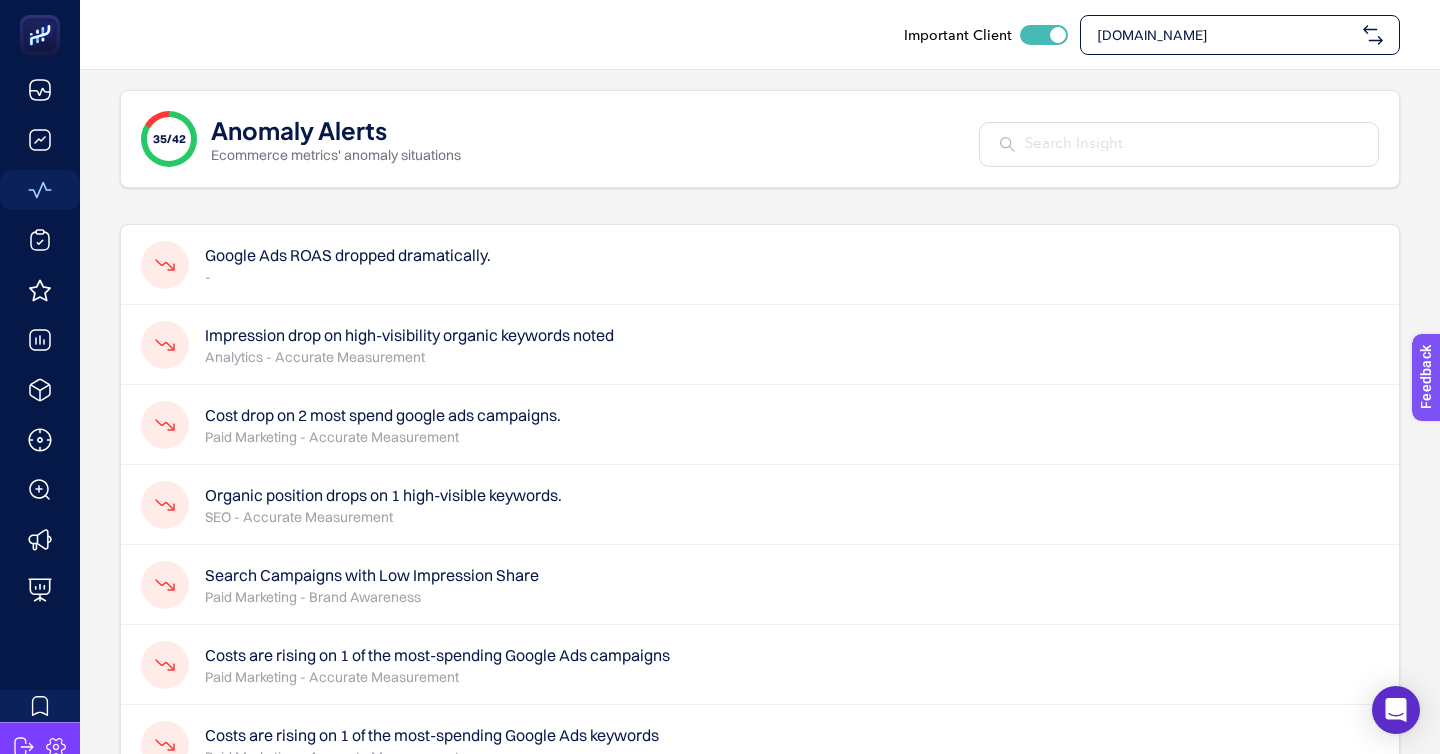 click on "Google Ads ROAS dropped dramatically.  -" 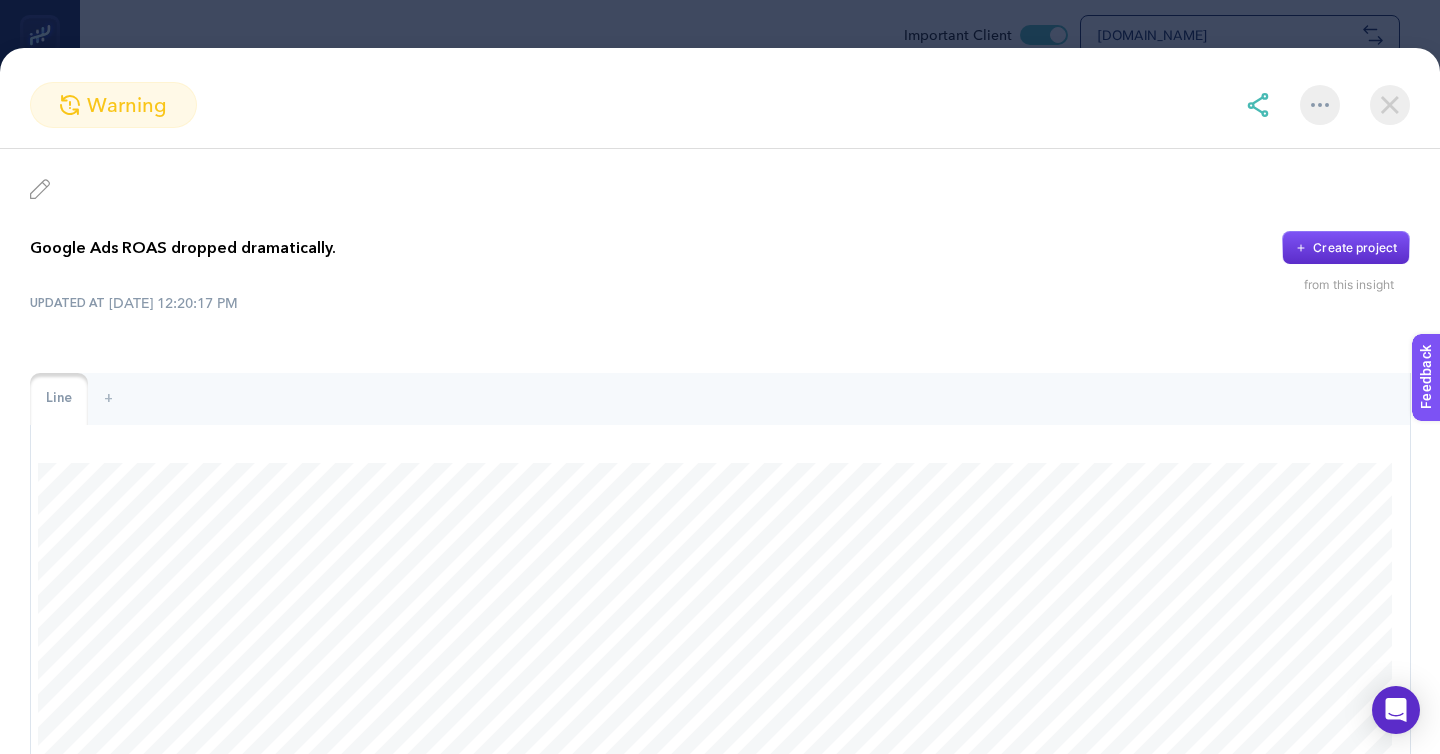 click on "warning" at bounding box center [720, 105] 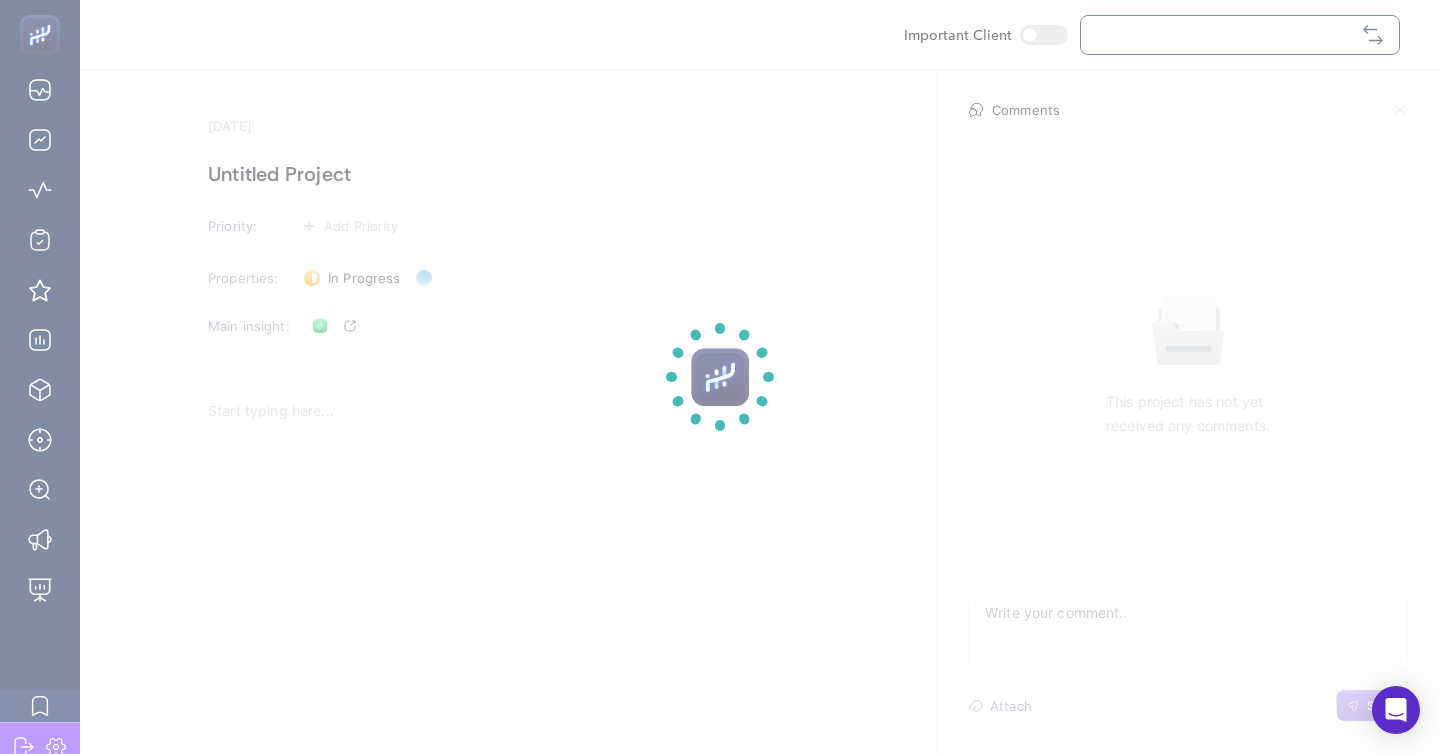 scroll, scrollTop: 0, scrollLeft: 0, axis: both 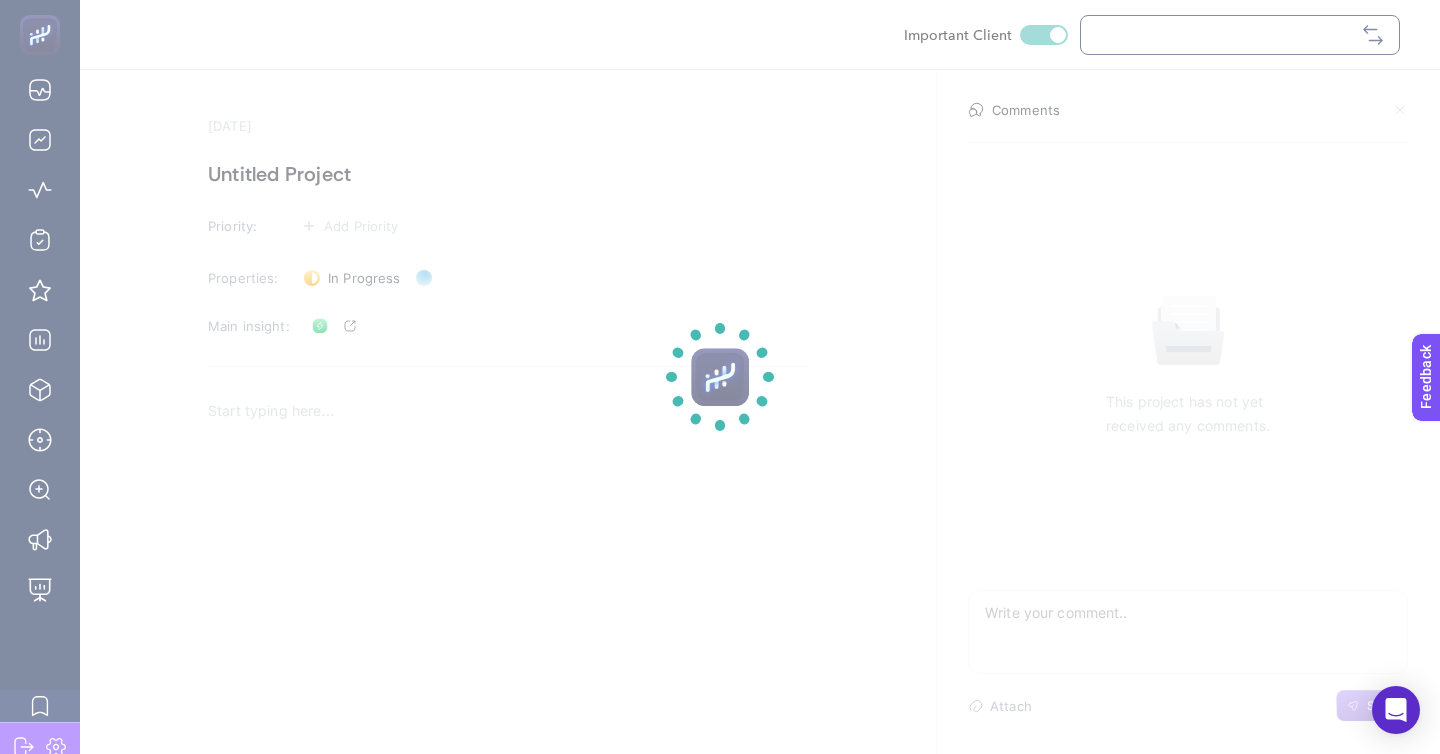 checkbox on "true" 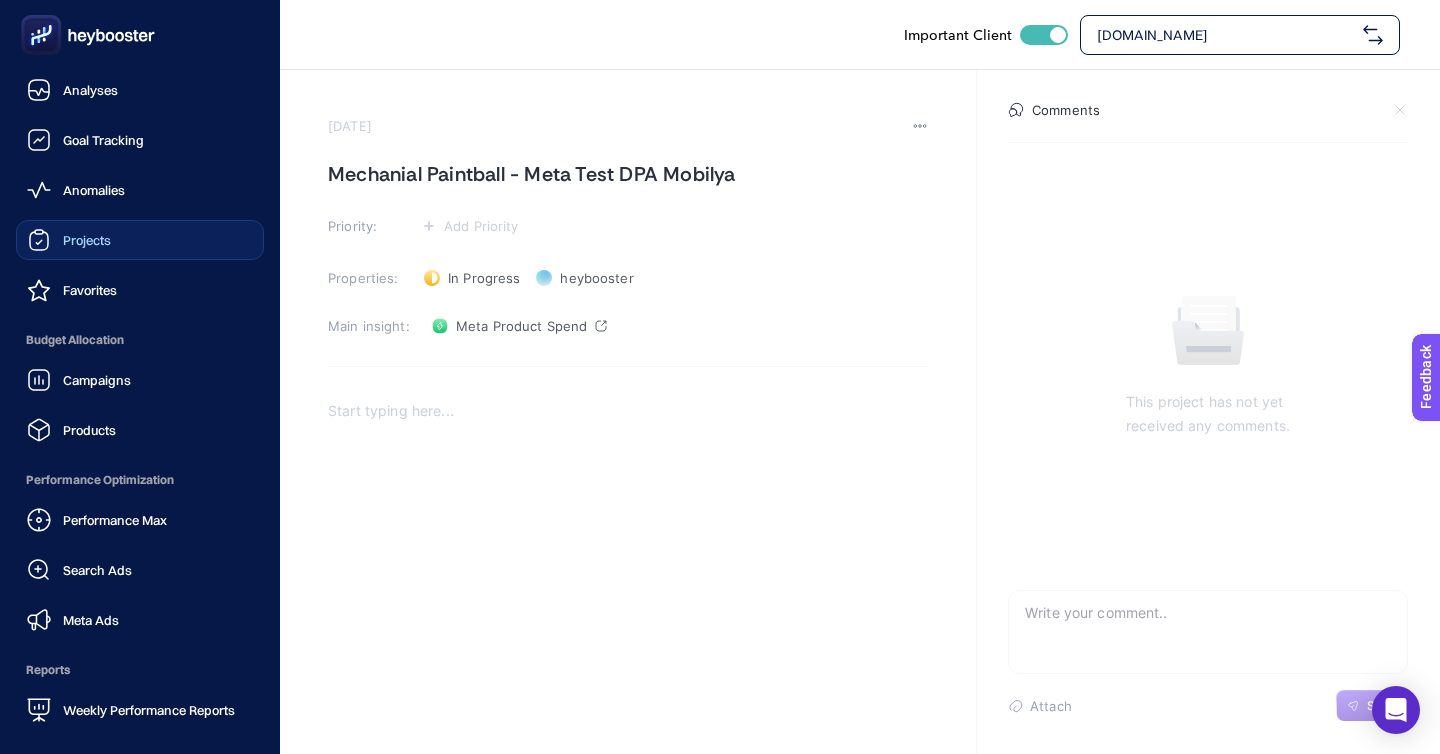 click on "Projects" at bounding box center [140, 240] 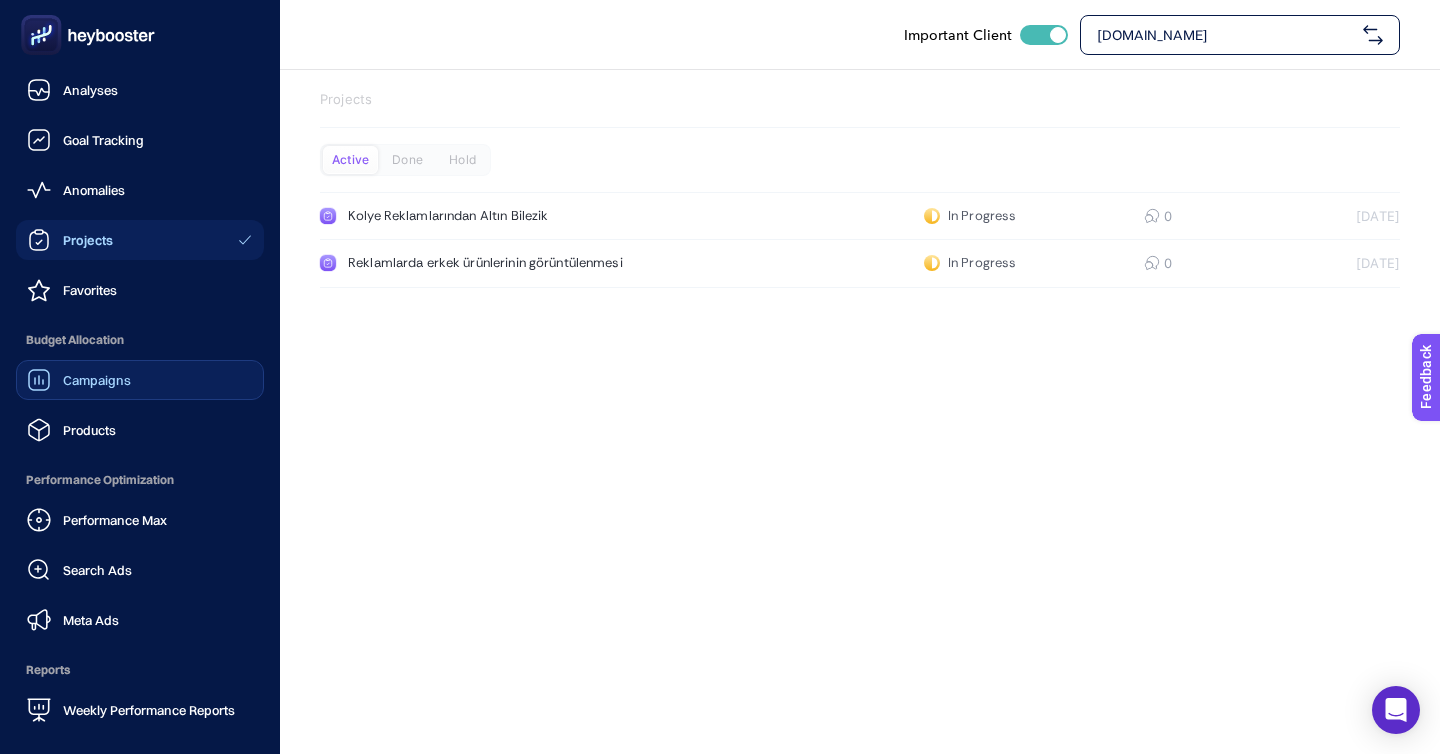 click on "Campaigns" 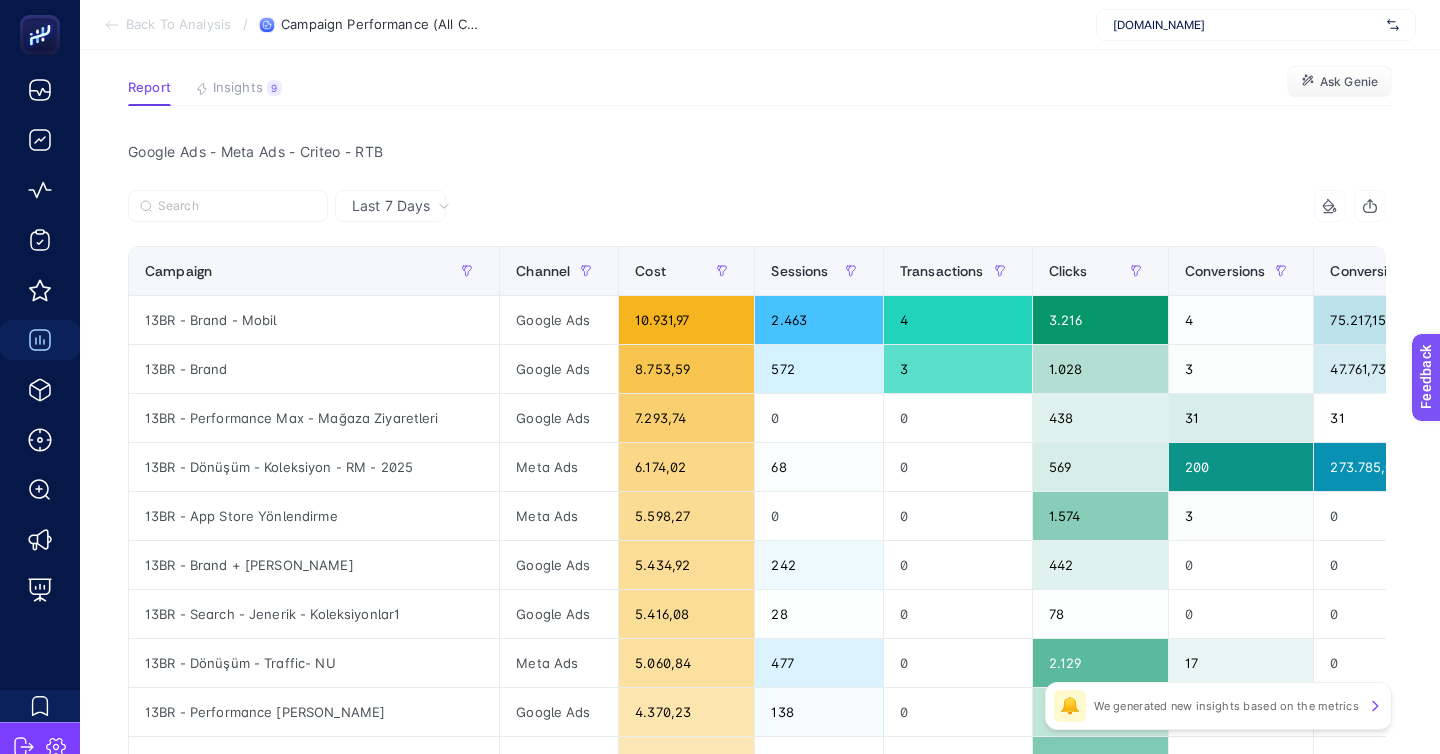 scroll, scrollTop: 120, scrollLeft: 0, axis: vertical 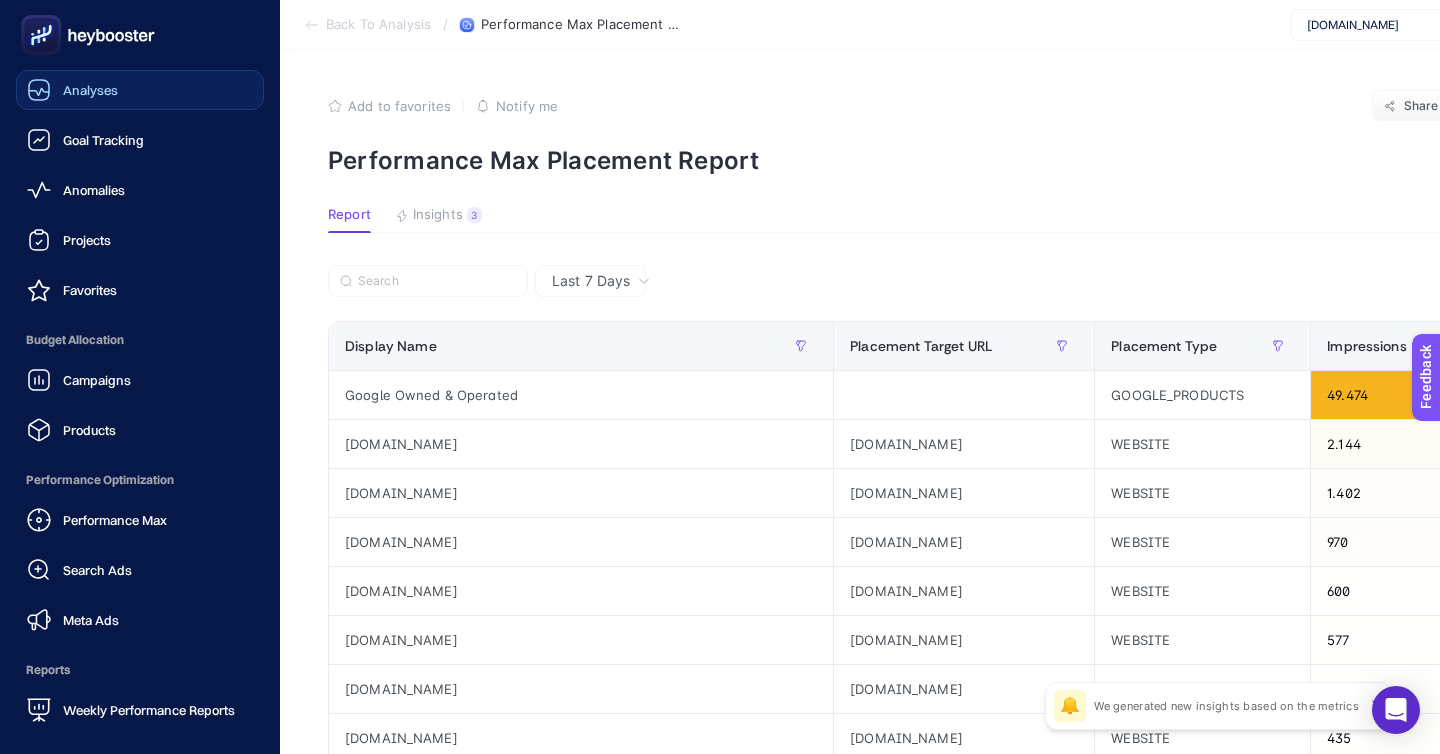 click on "Analyses" at bounding box center [140, 90] 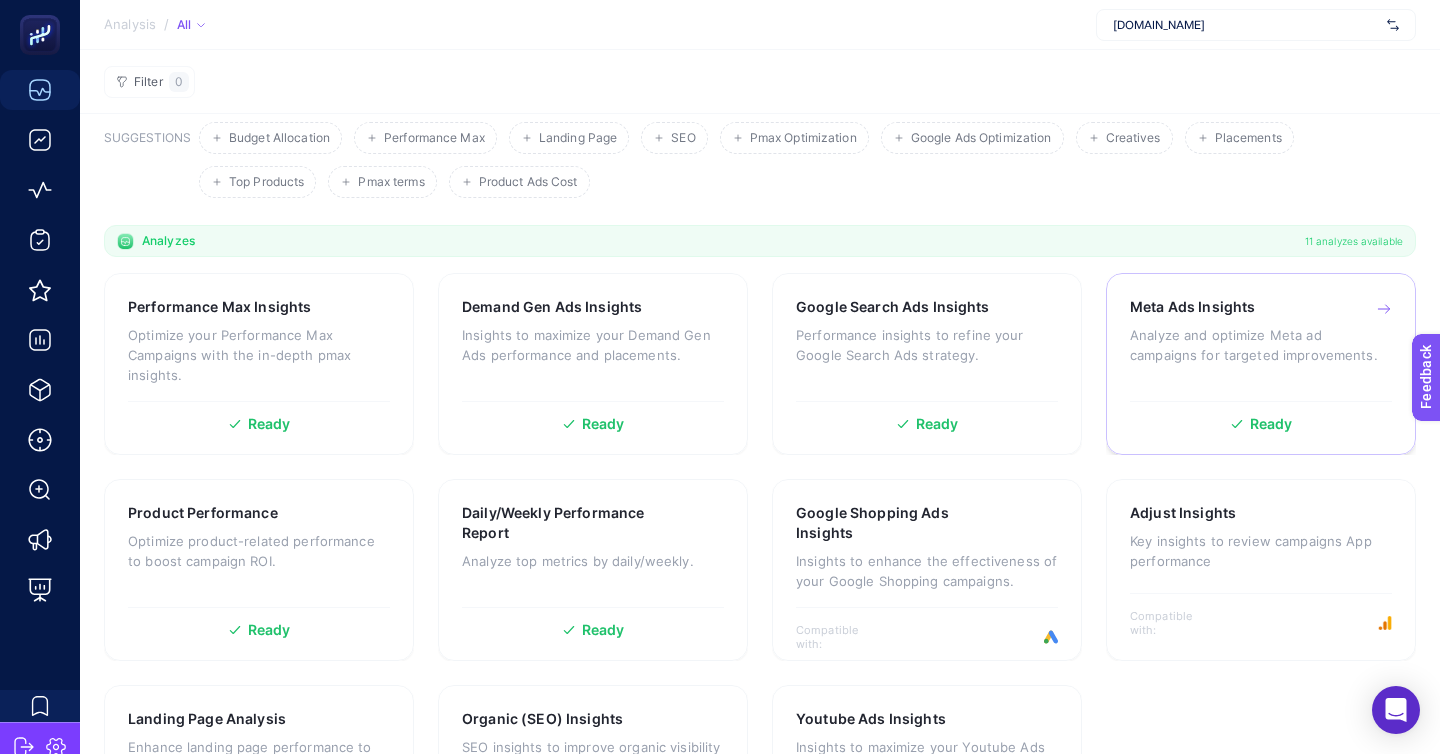 scroll, scrollTop: 153, scrollLeft: 0, axis: vertical 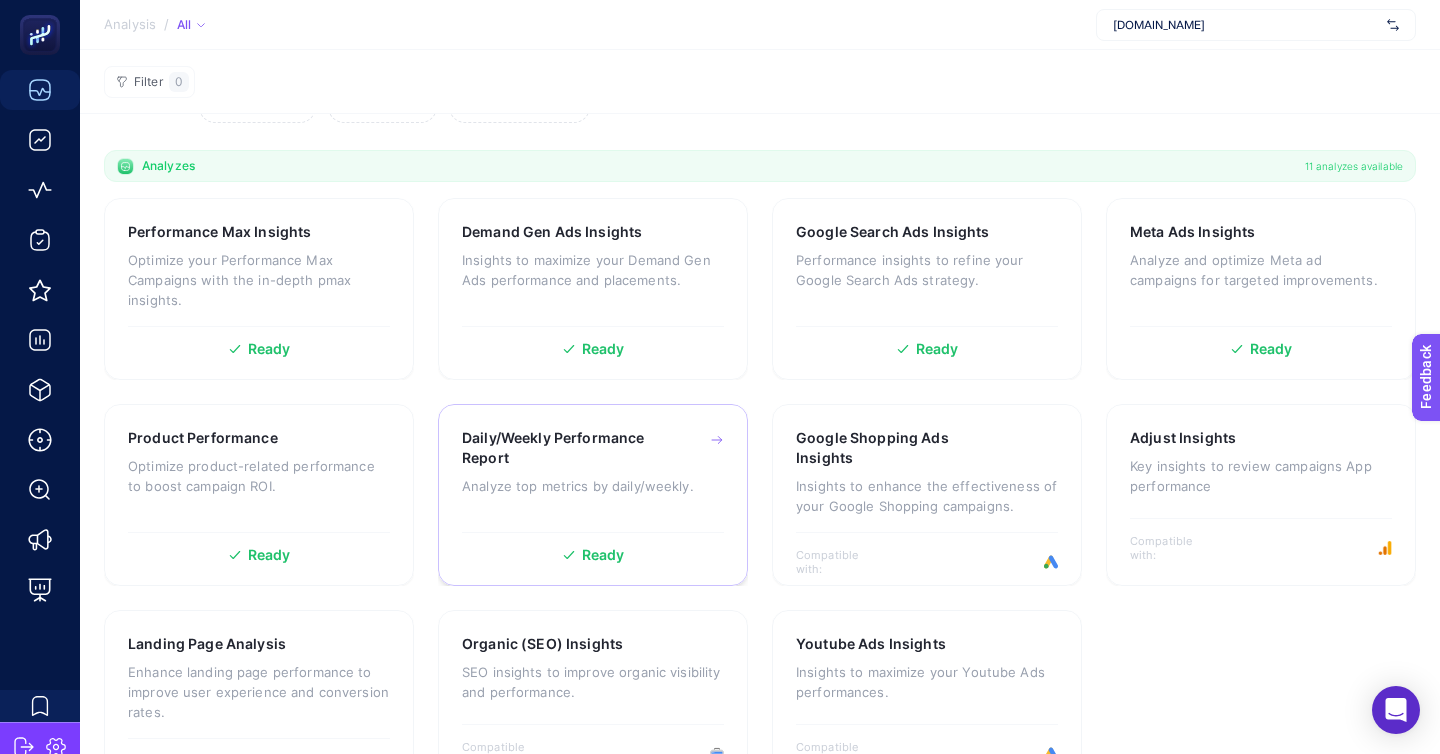 click on "Daily/Weekly Performance Report Analyze top metrics by daily/weekly." at bounding box center (593, 475) 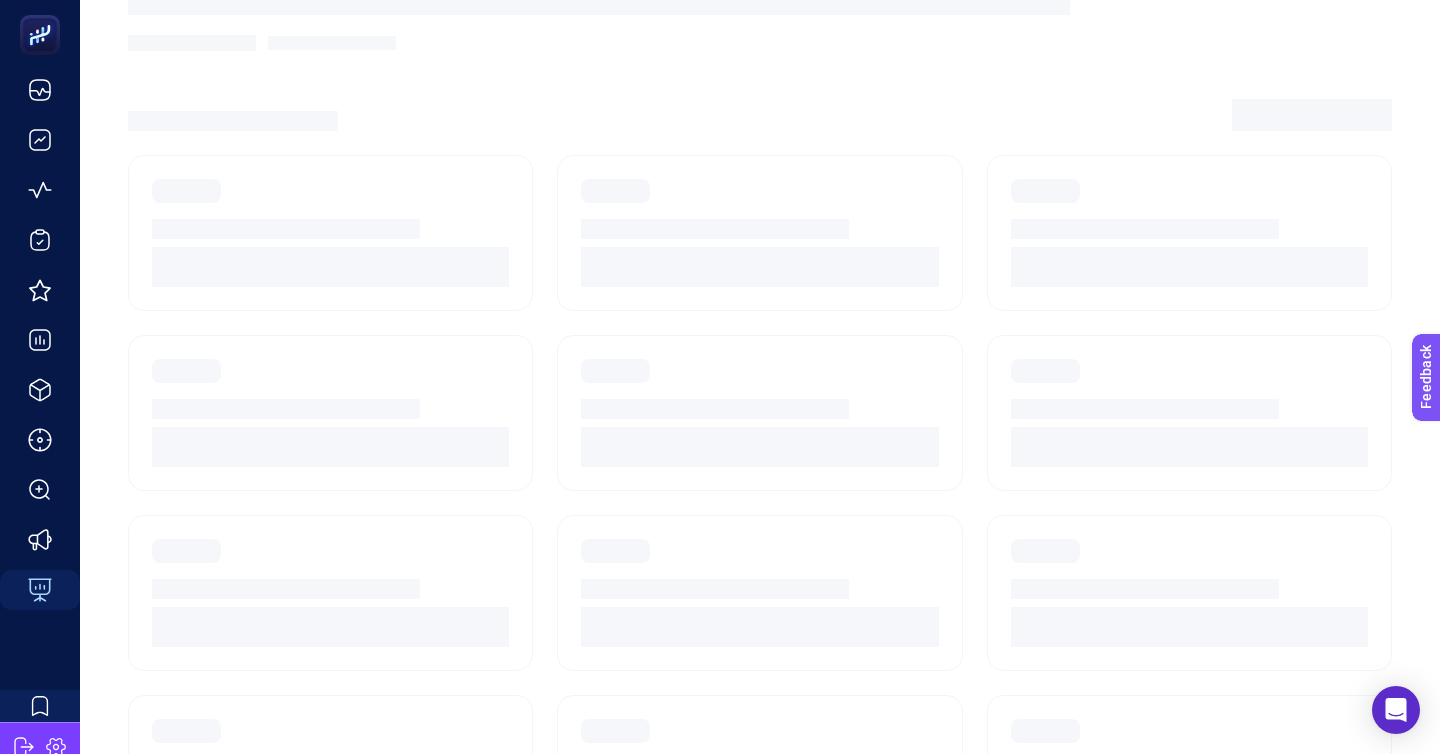scroll, scrollTop: 0, scrollLeft: 0, axis: both 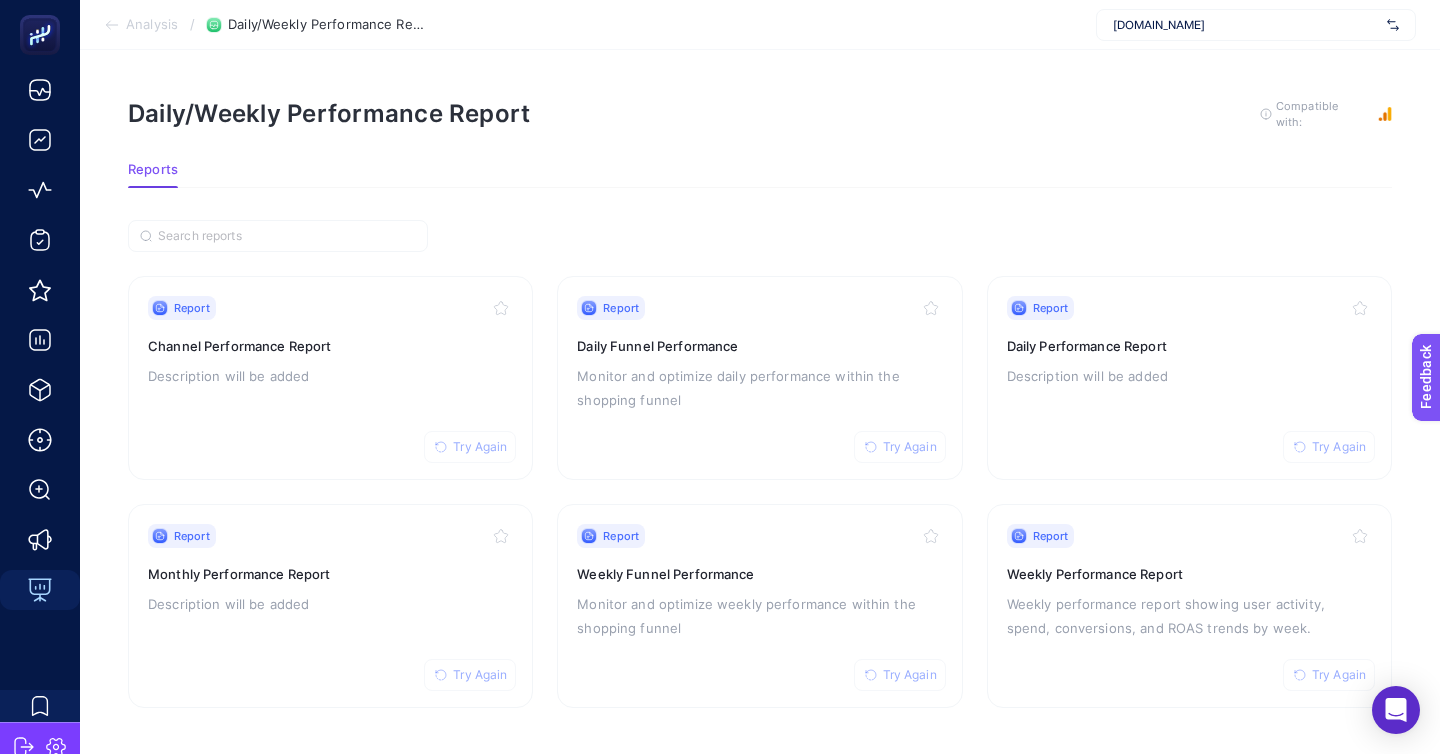 click on "[DOMAIN_NAME]" at bounding box center [1256, 25] 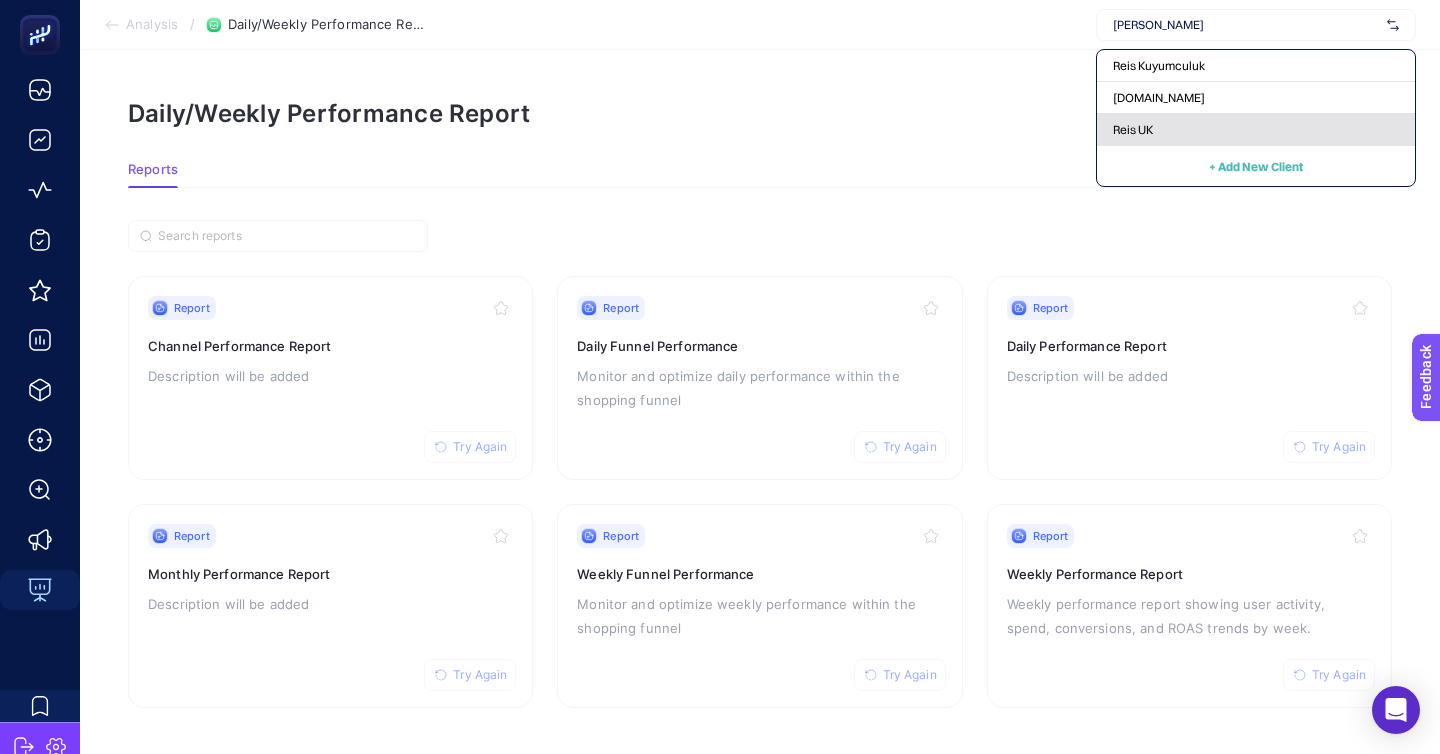 type on "[PERSON_NAME]" 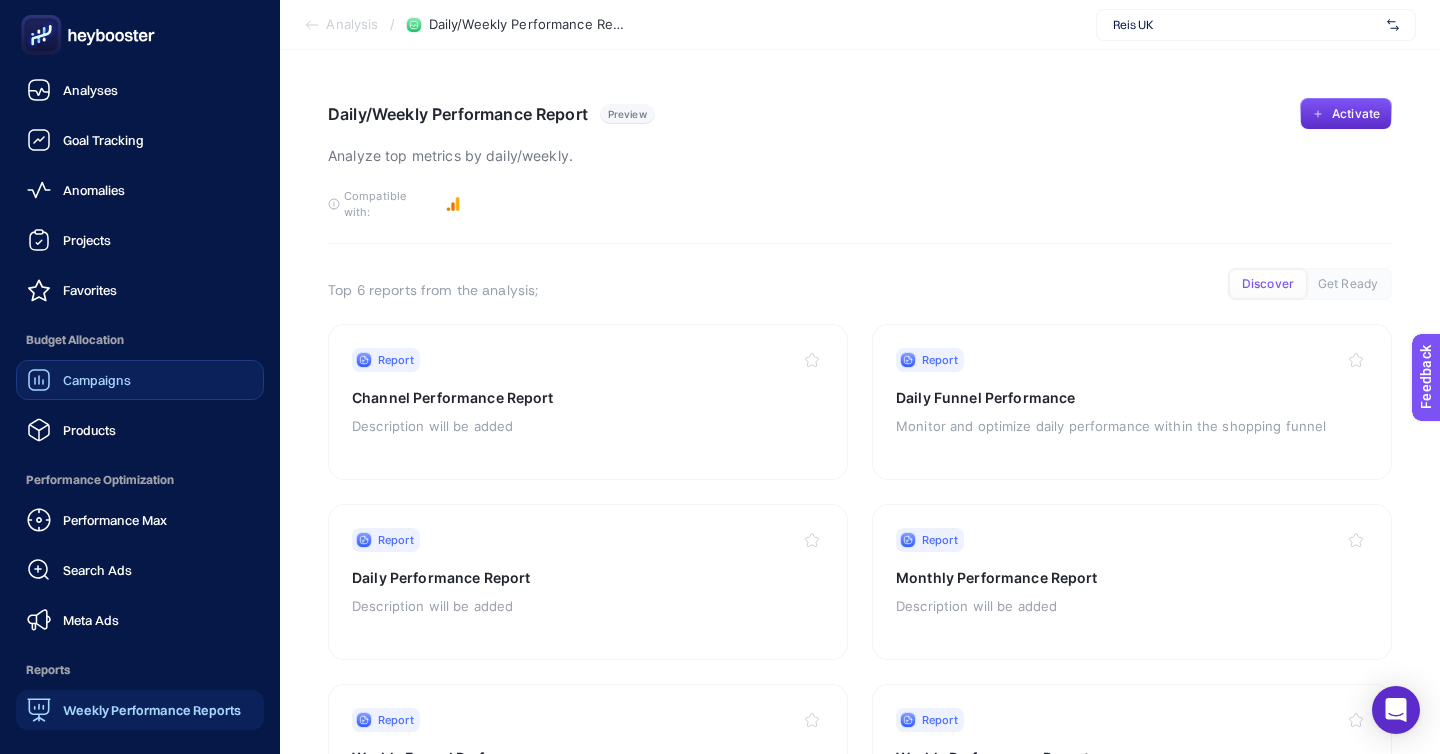 click on "Campaigns" at bounding box center (97, 380) 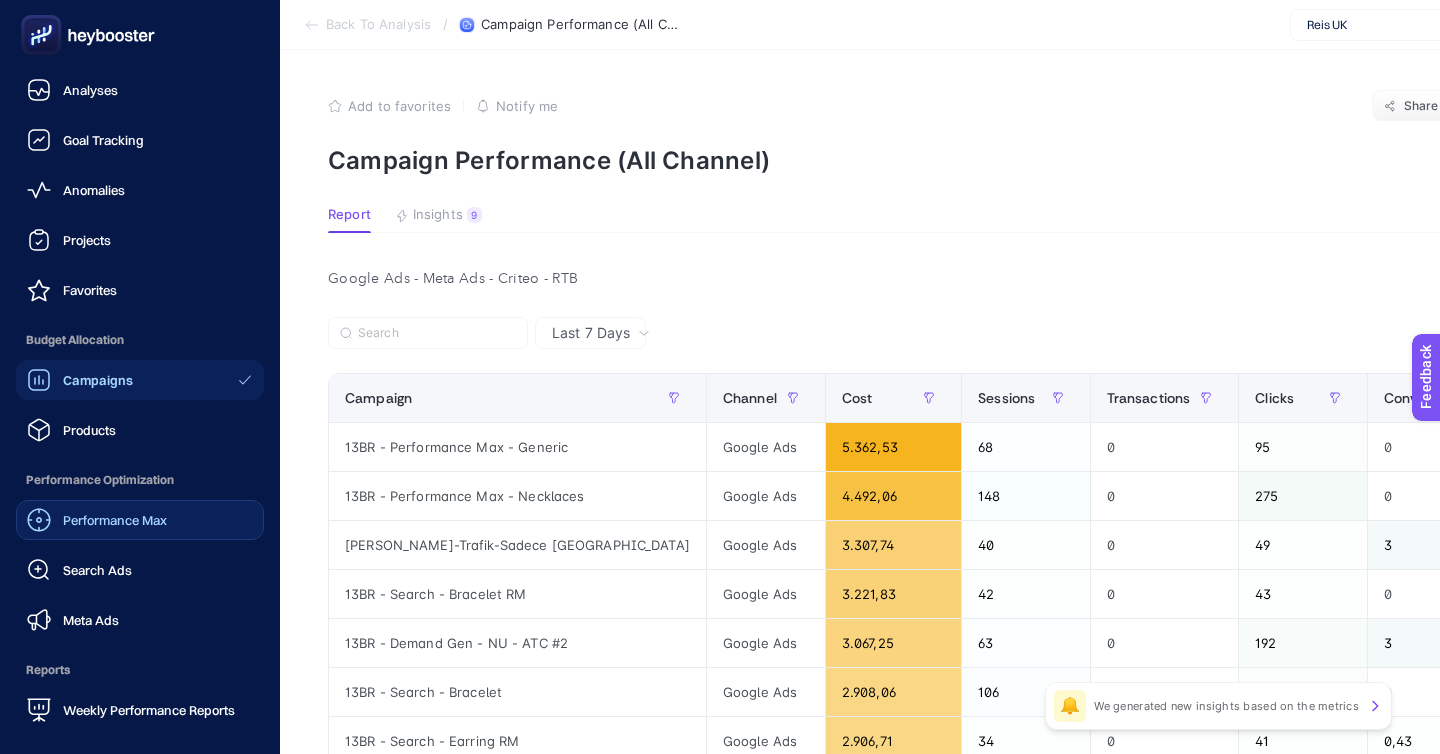 click on "Performance Max" at bounding box center [97, 520] 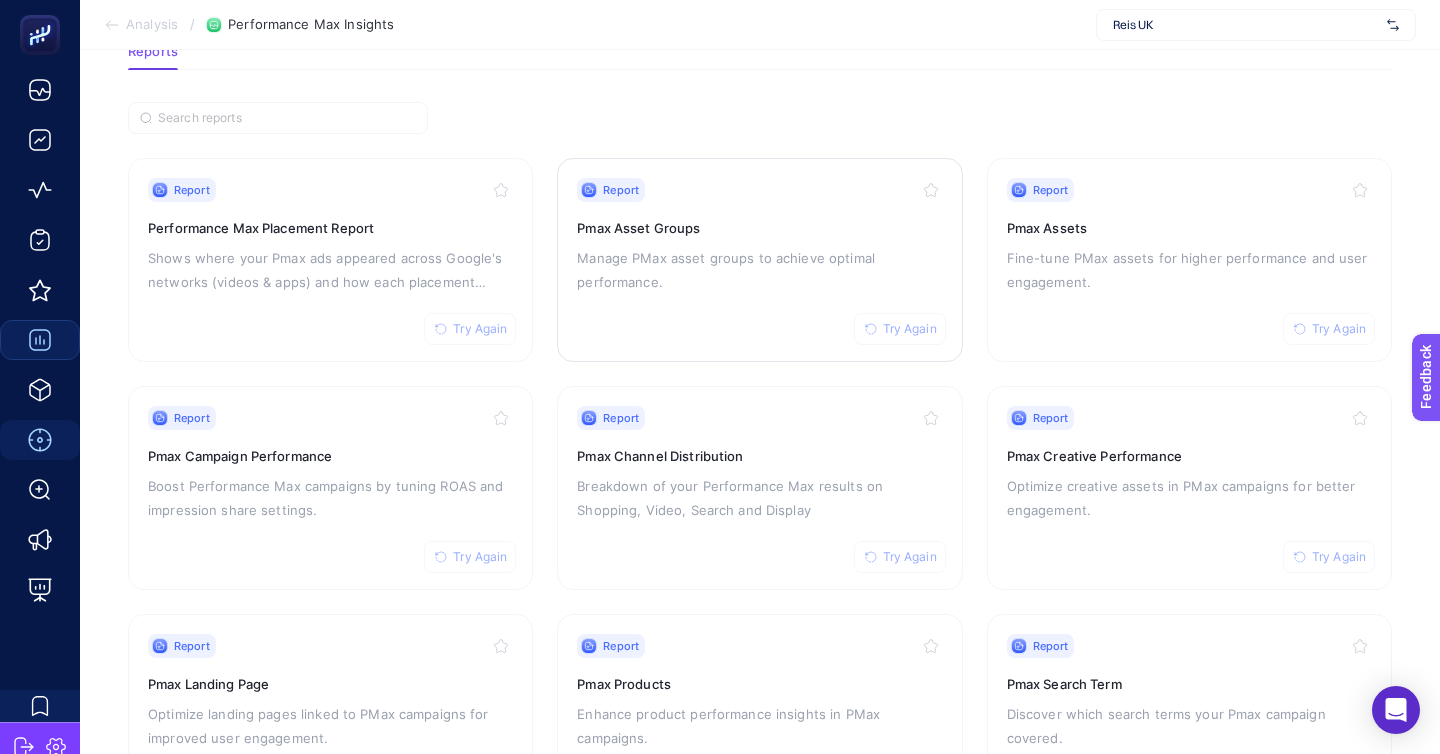 scroll, scrollTop: 172, scrollLeft: 0, axis: vertical 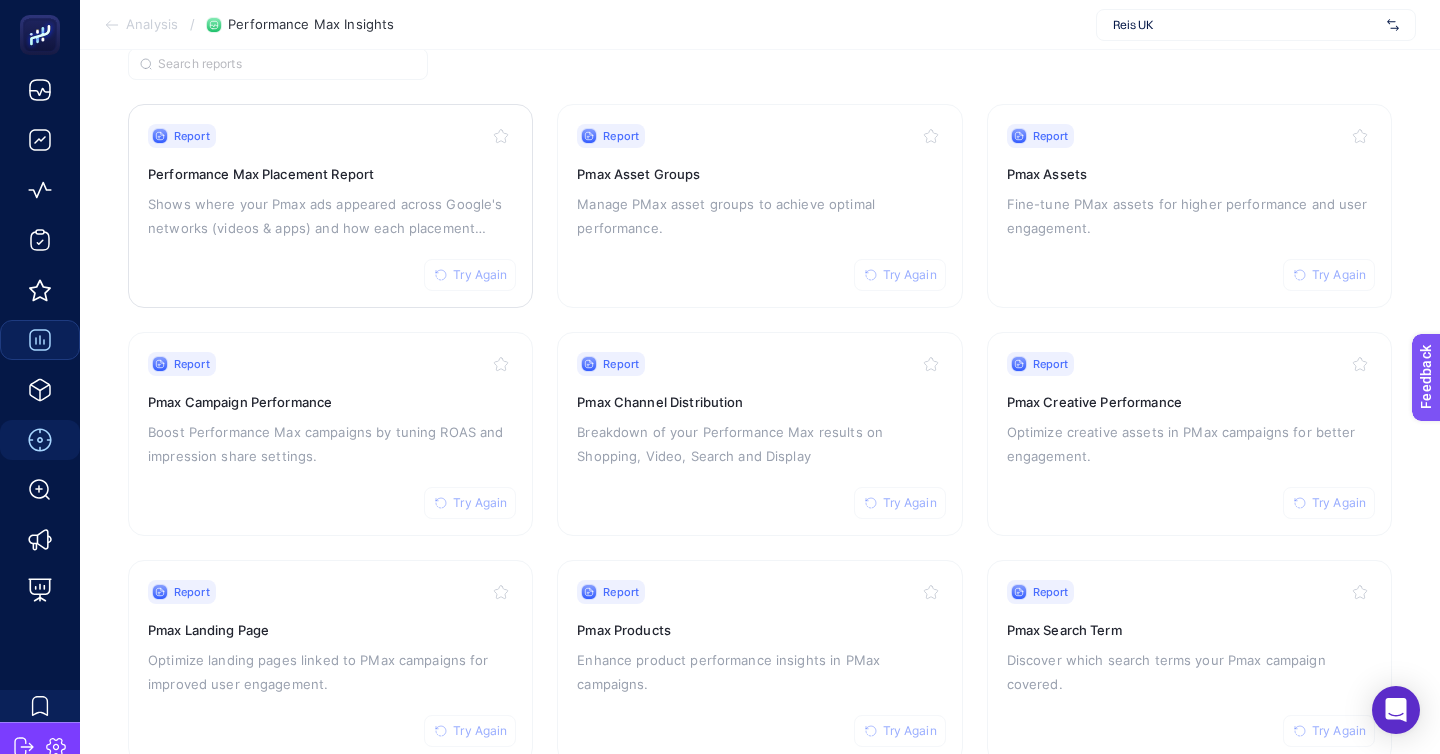 click on "Shows where your Pmax ads appeared across Google's networks (videos & apps) and how each placement performed" at bounding box center (330, 216) 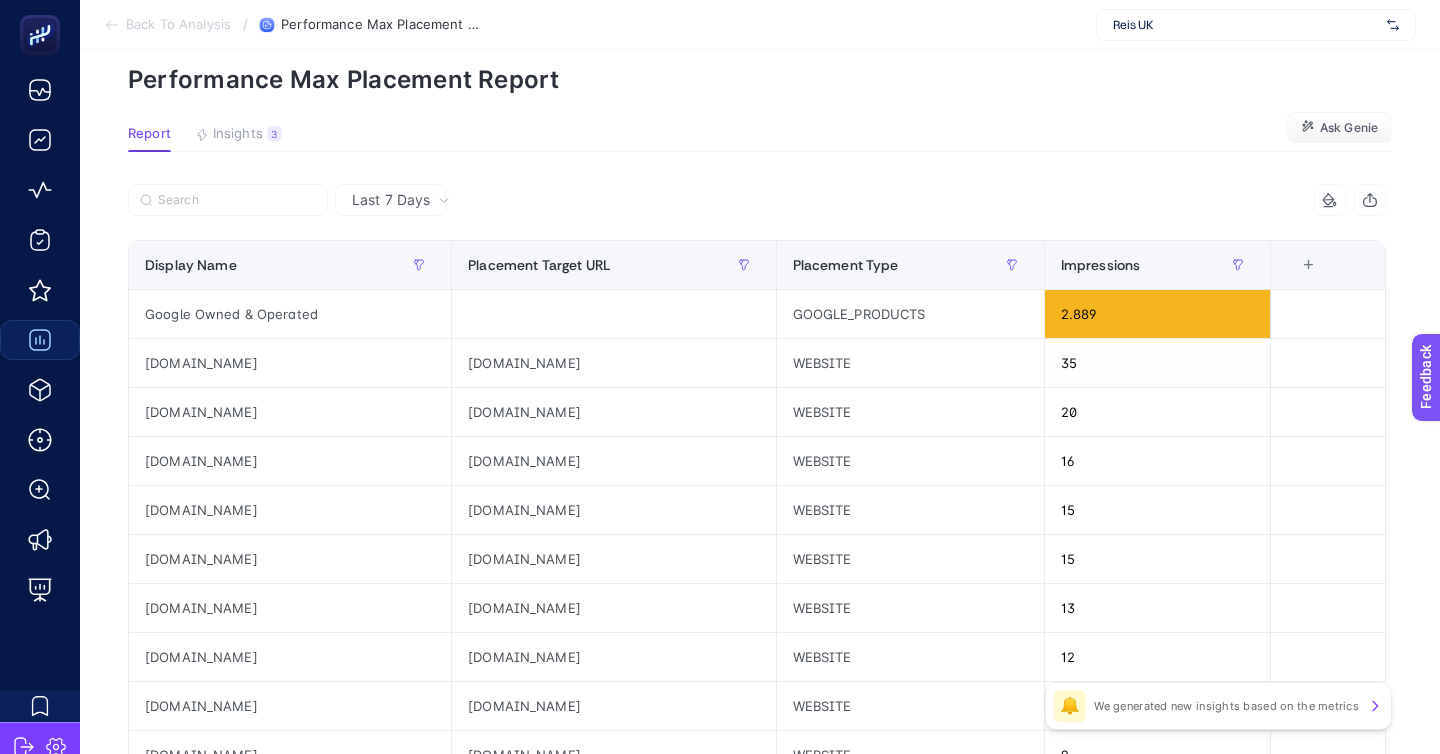 scroll, scrollTop: 0, scrollLeft: 0, axis: both 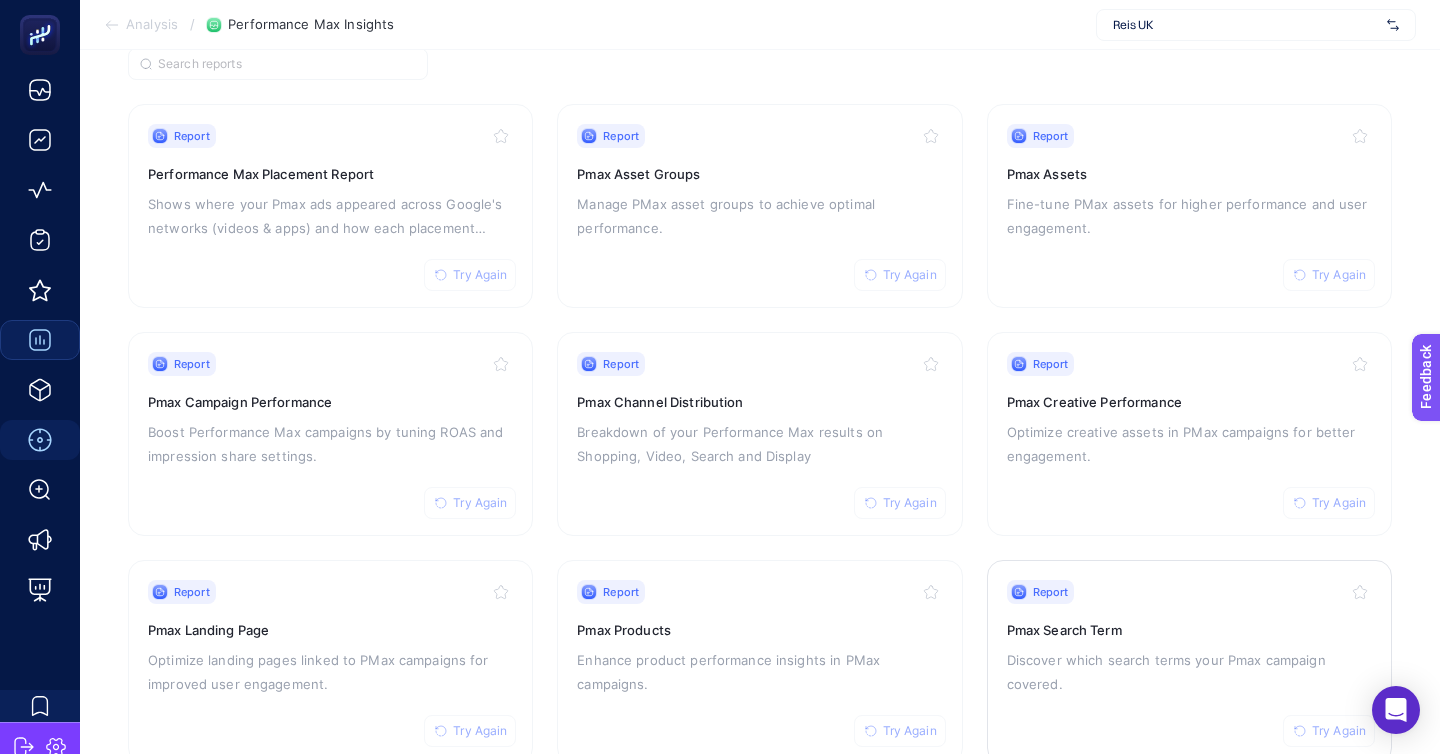 click on "Report Try Again Pmax Search Term Discover which search terms your Pmax campaign covered." at bounding box center (1189, 662) 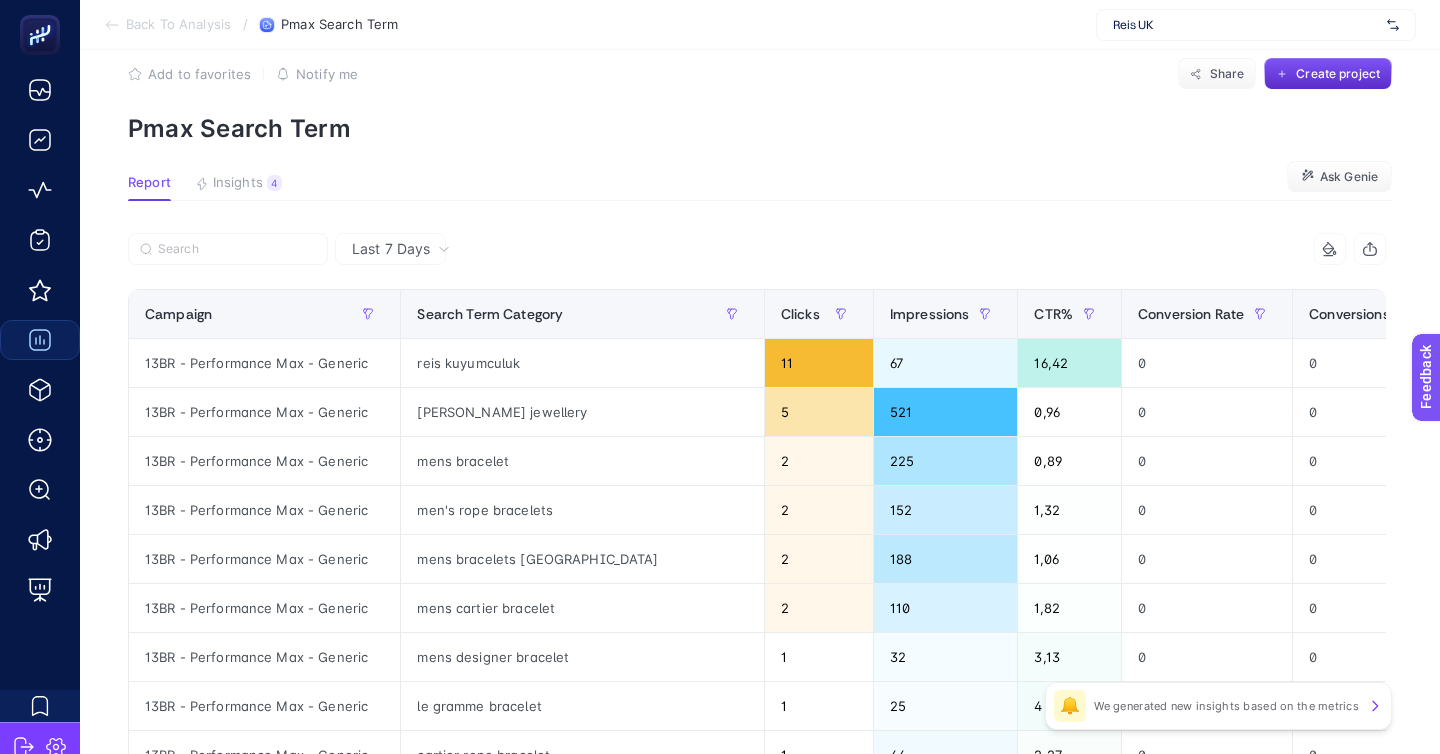 scroll, scrollTop: 33, scrollLeft: 0, axis: vertical 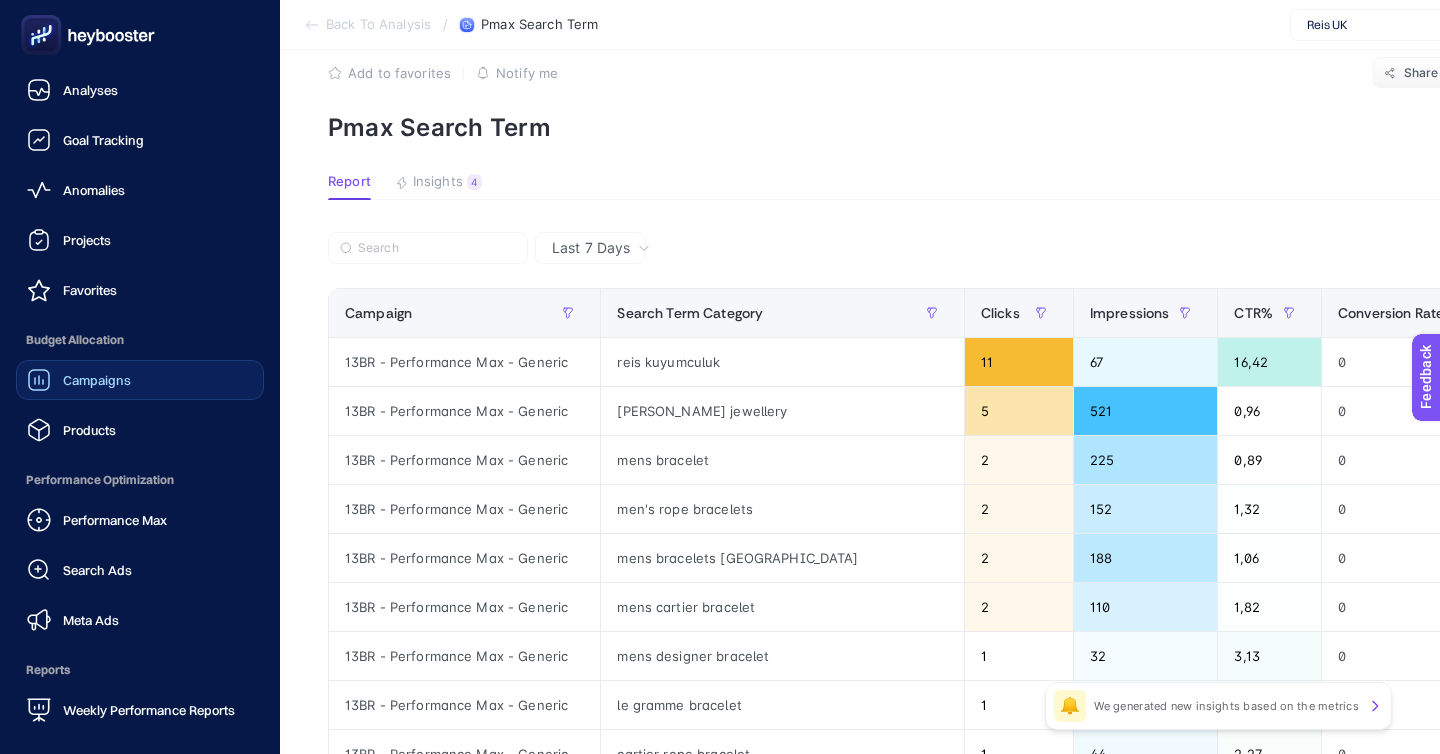 click on "Campaigns" 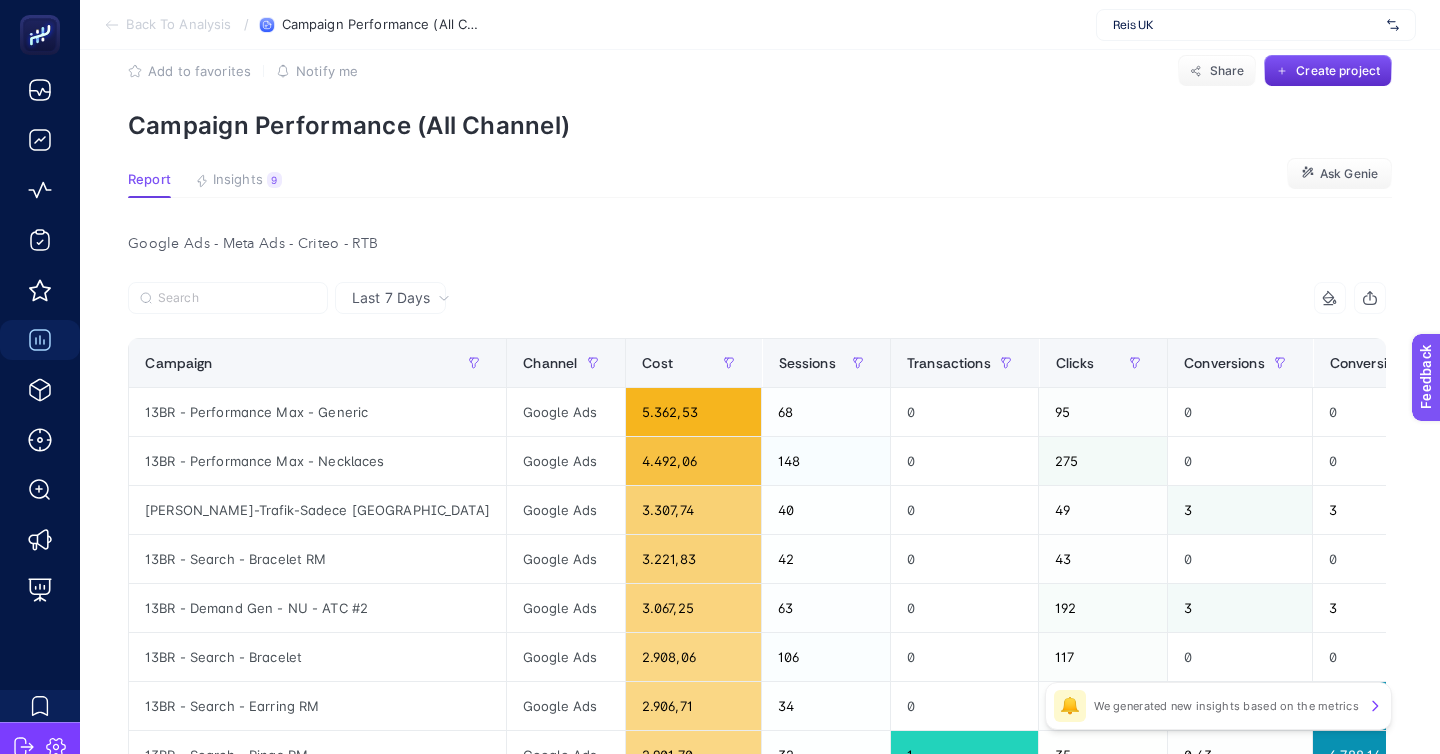 scroll, scrollTop: 34, scrollLeft: 0, axis: vertical 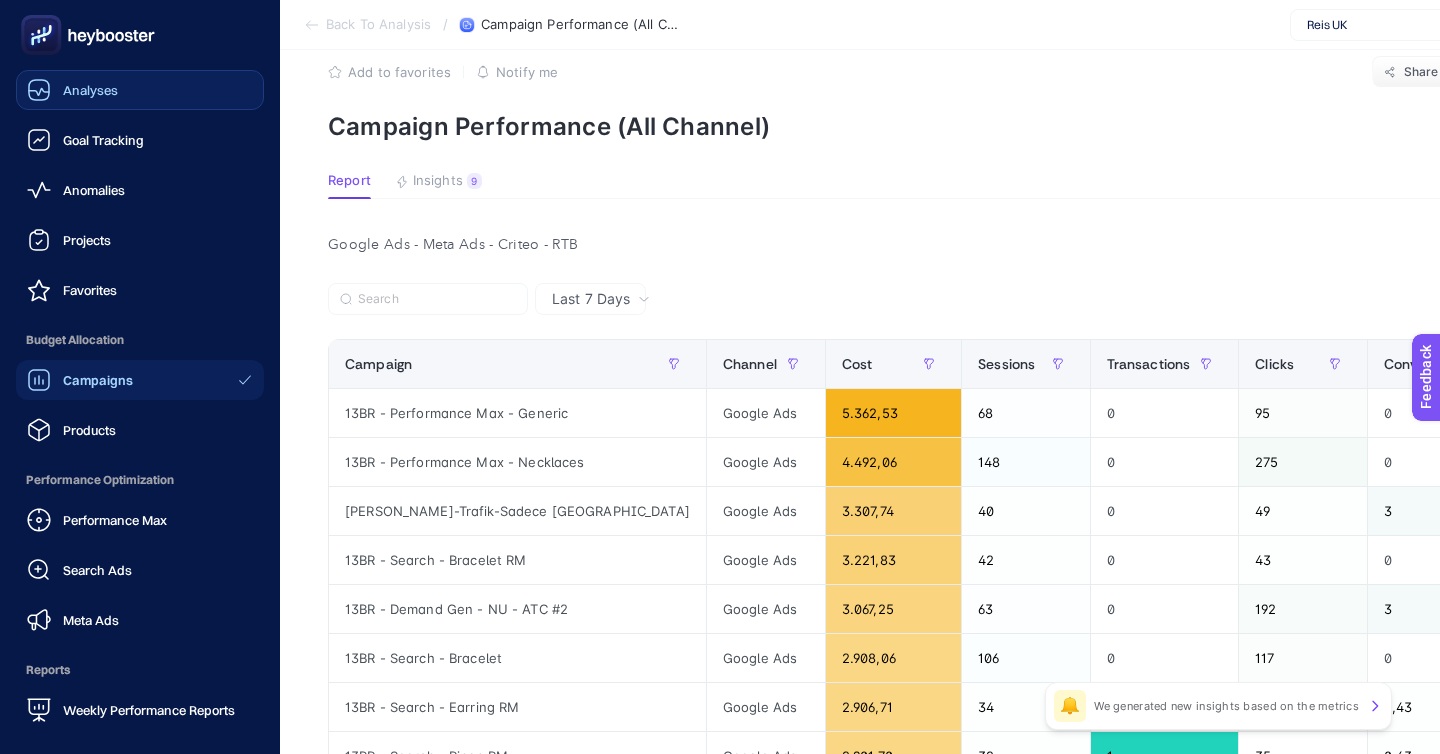 click on "Analyses" at bounding box center (140, 90) 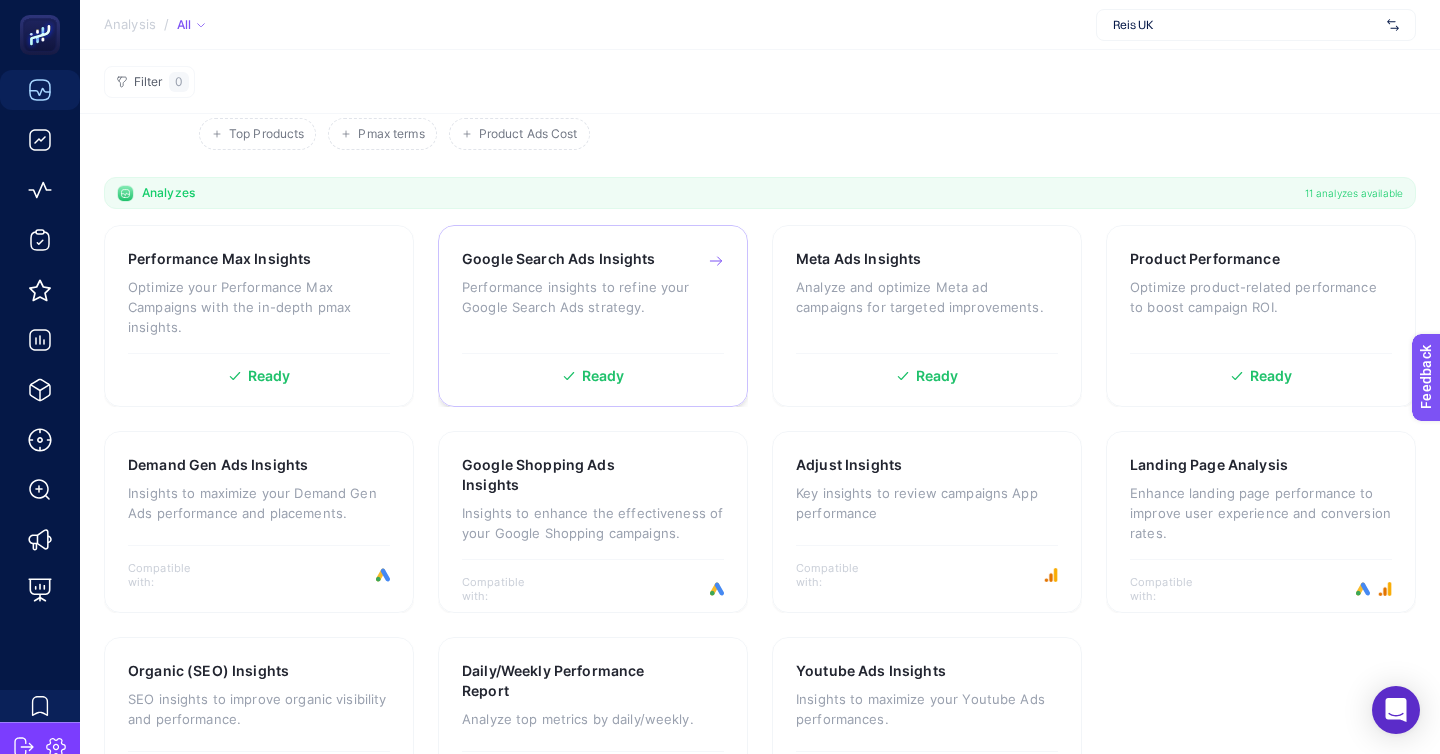 scroll, scrollTop: 153, scrollLeft: 0, axis: vertical 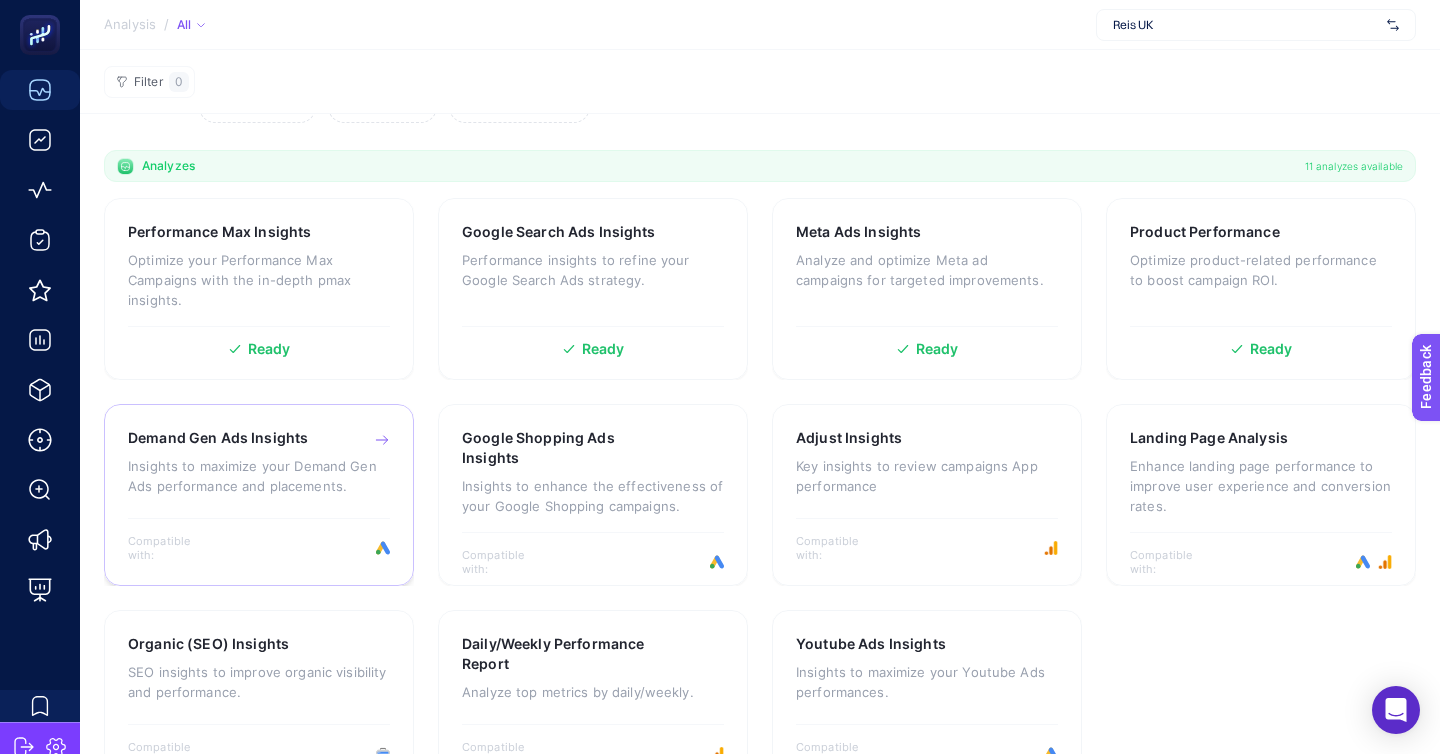 click on "Insights to maximize your Demand Gen Ads performance and placements." at bounding box center [259, 476] 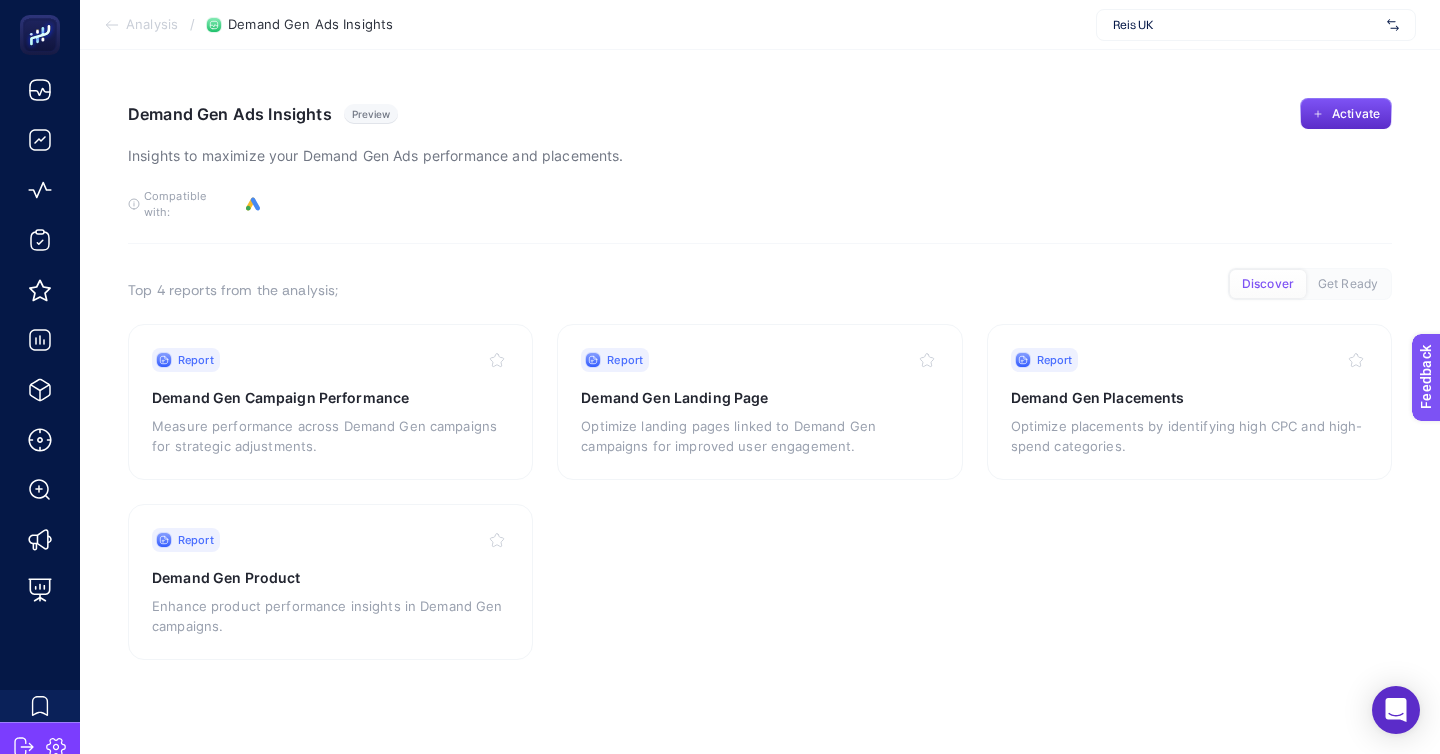 scroll, scrollTop: 0, scrollLeft: 0, axis: both 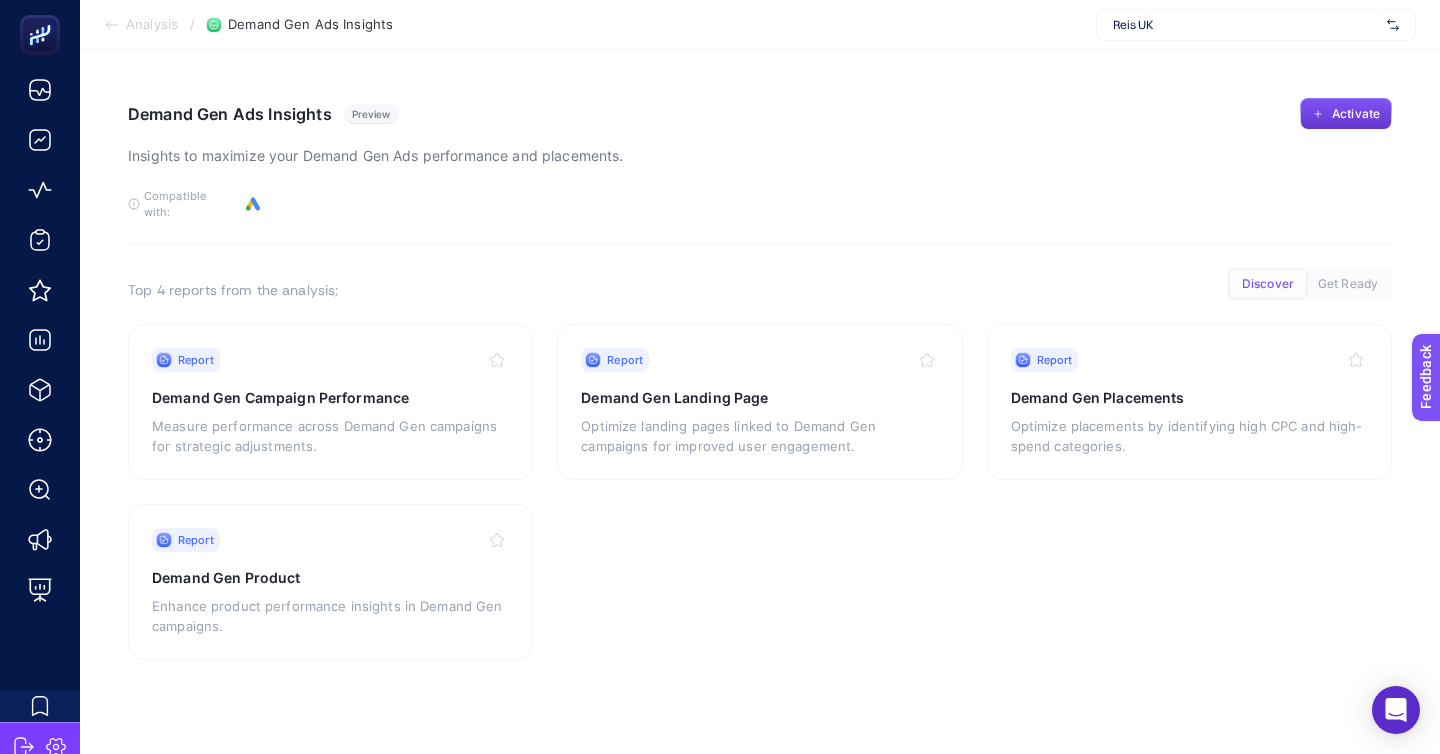 click on "Activate" at bounding box center (1346, 114) 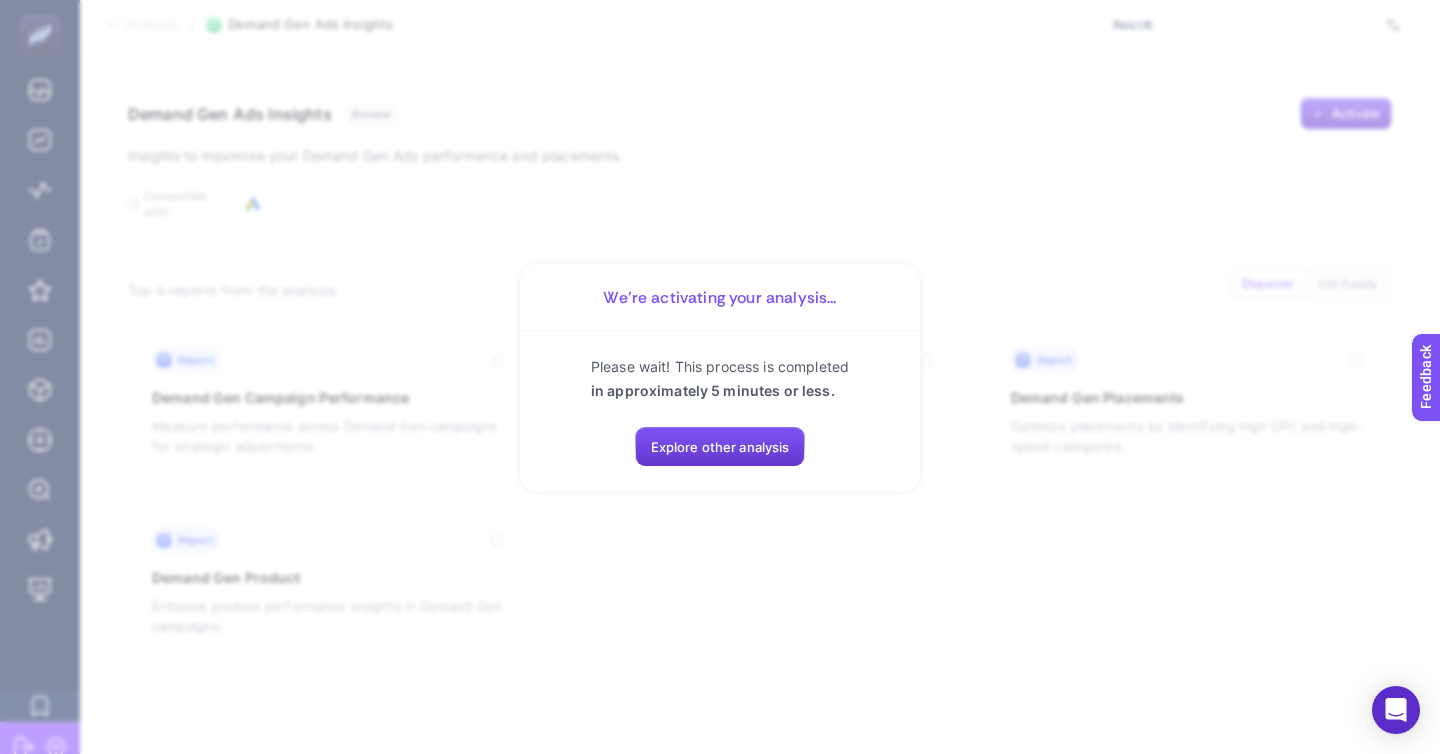 click on "Explore other analysis" 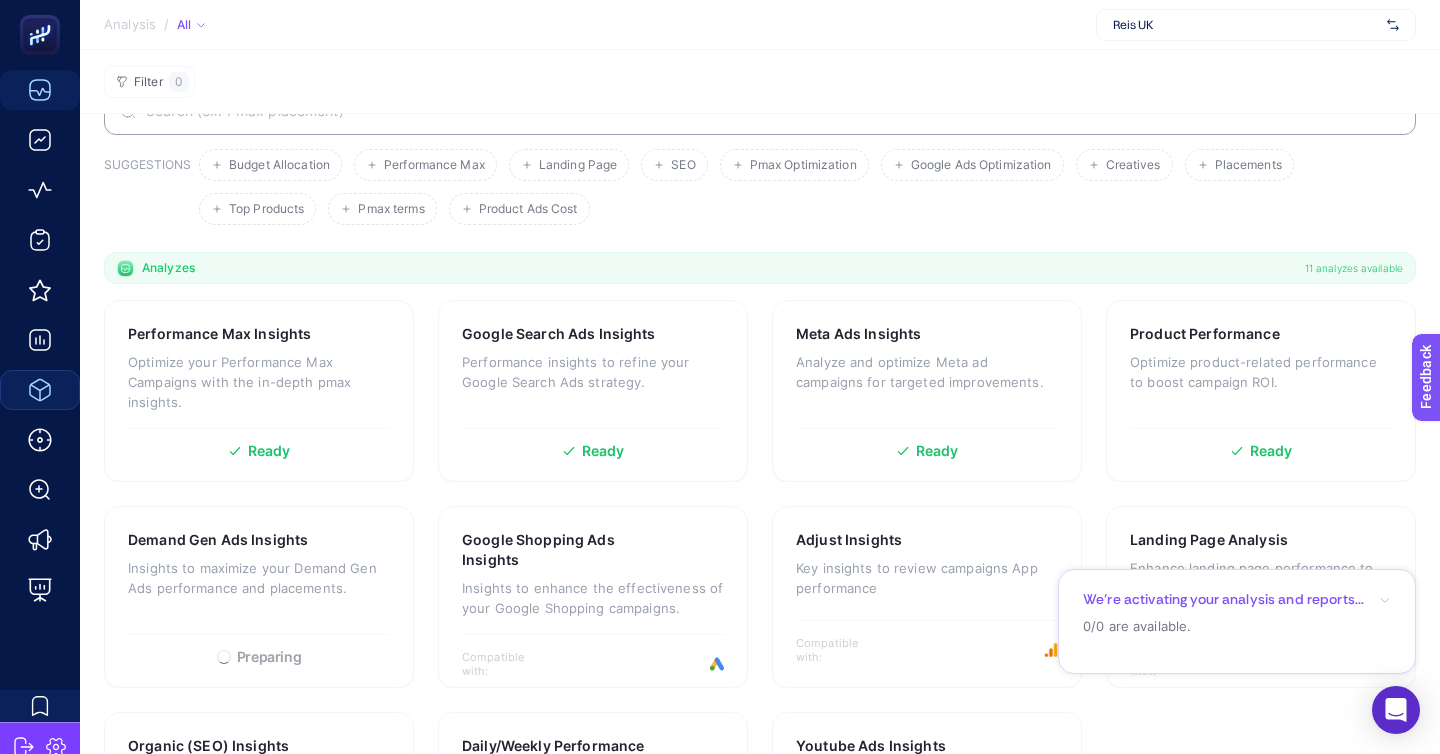 scroll, scrollTop: 153, scrollLeft: 0, axis: vertical 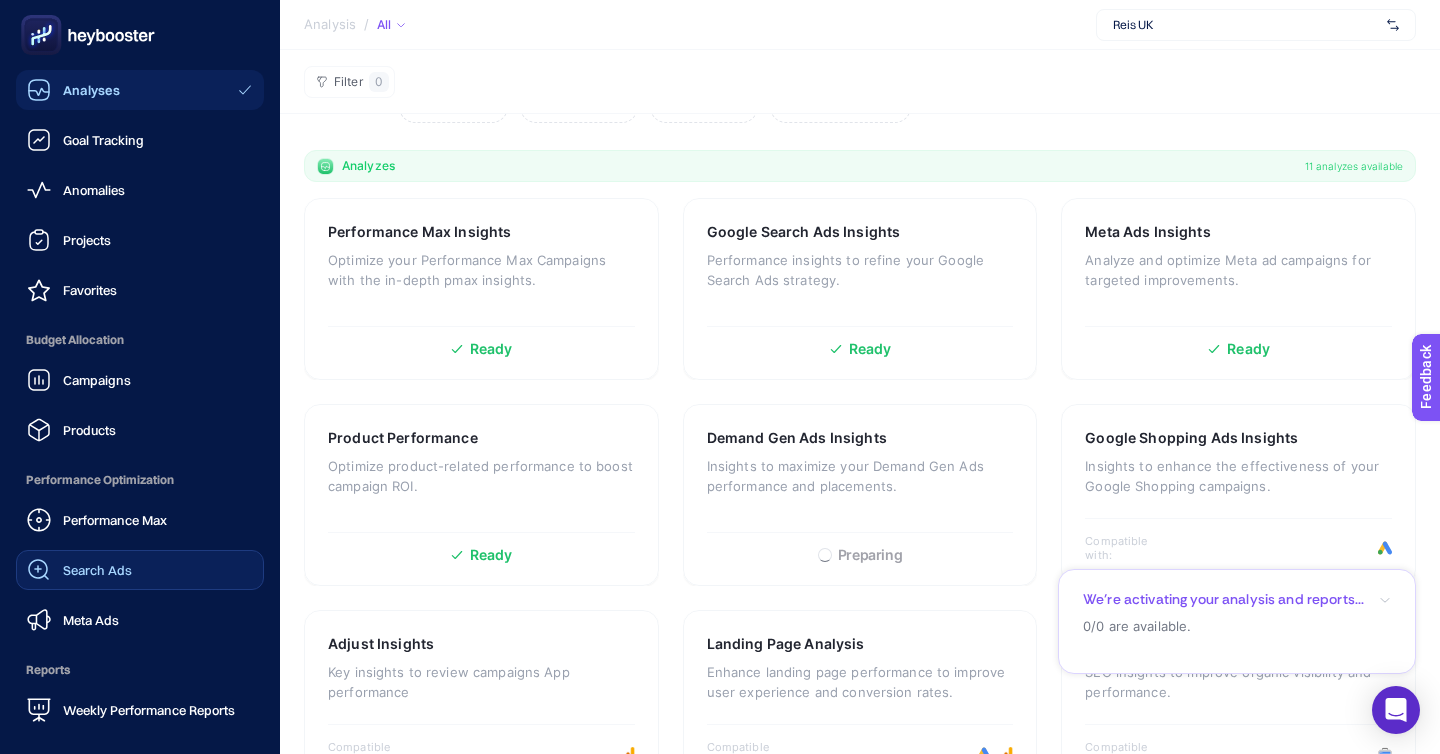click on "Search Ads" 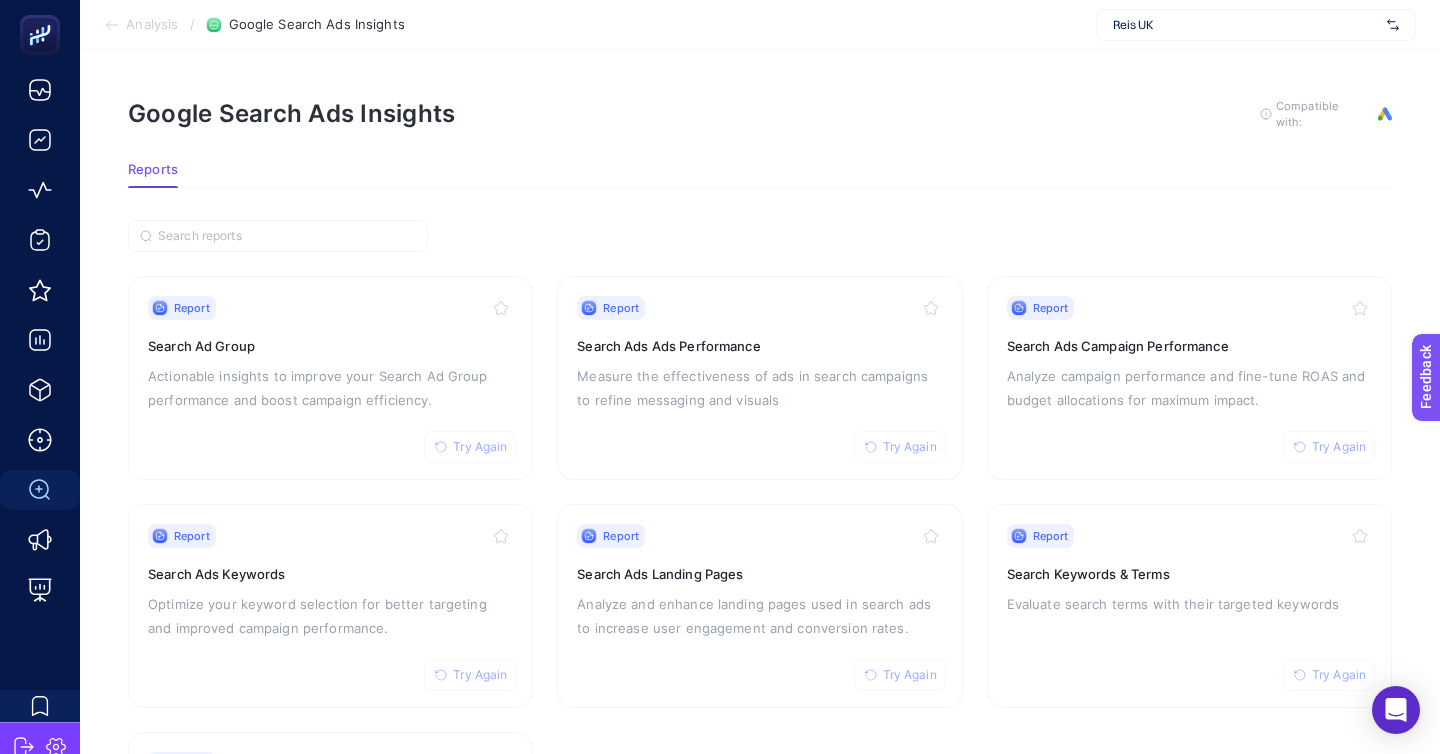 scroll, scrollTop: 172, scrollLeft: 0, axis: vertical 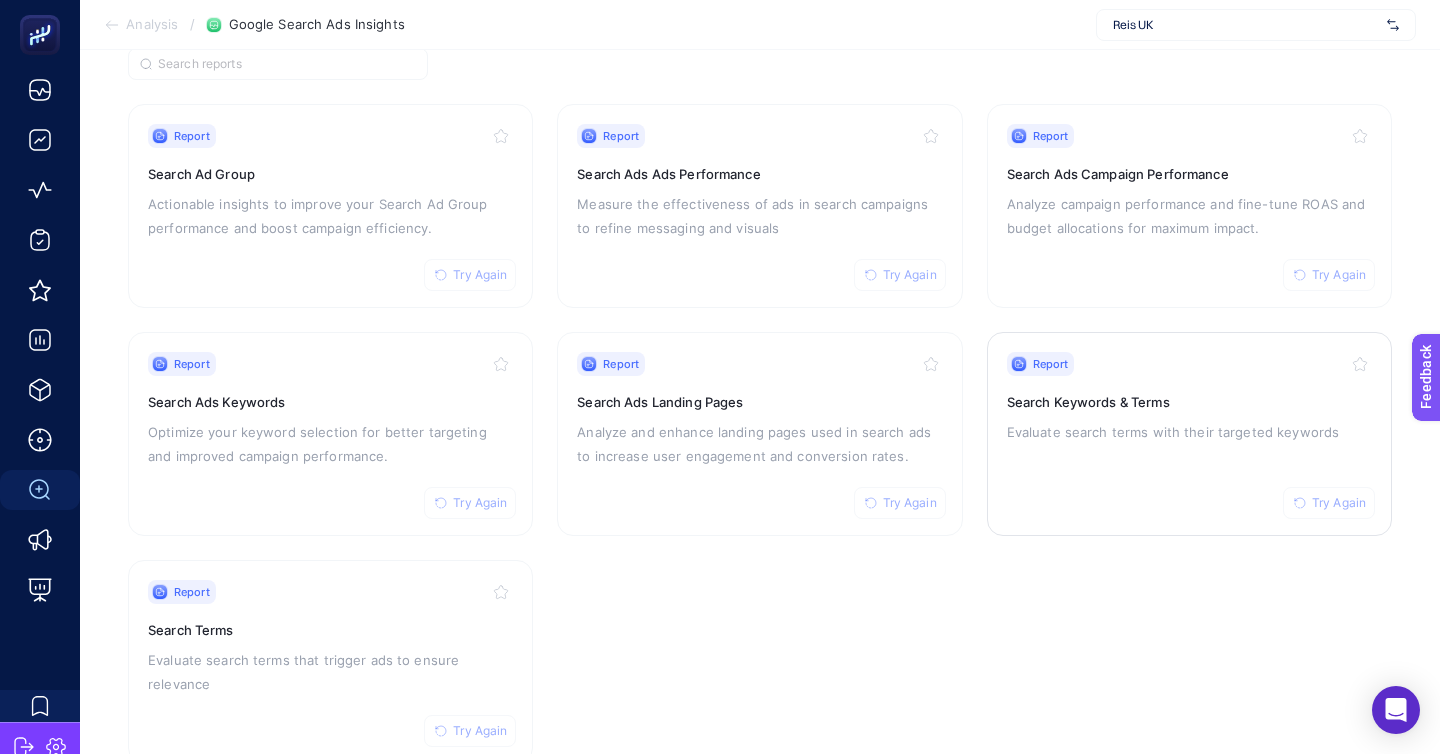 click on "Report Try Again Search Ad Group Actionable insights to improve your Search Ad Group performance and boost campaign efficiency. Report Try Again Search Ads Ads Performance Measure the effectiveness of ads in search campaigns to refine messaging and visuals Report Try Again Search Ads Campaign Performance Analyze campaign performance and fine-tune ROAS and budget allocations for maximum impact. Report Try Again Search Ads Keywords Optimize your keyword selection for better targeting and improved campaign performance. Report Try Again Search Ads Landing Pages Analyze and enhance landing pages used in search ads to increase user engagement and conversion rates. Report Try Again Search Keywords & Terms Evaluate search terms with their targeted keywords Report Try Again Search Terms Evaluate search terms that trigger ads to ensure relevance" at bounding box center [760, 434] 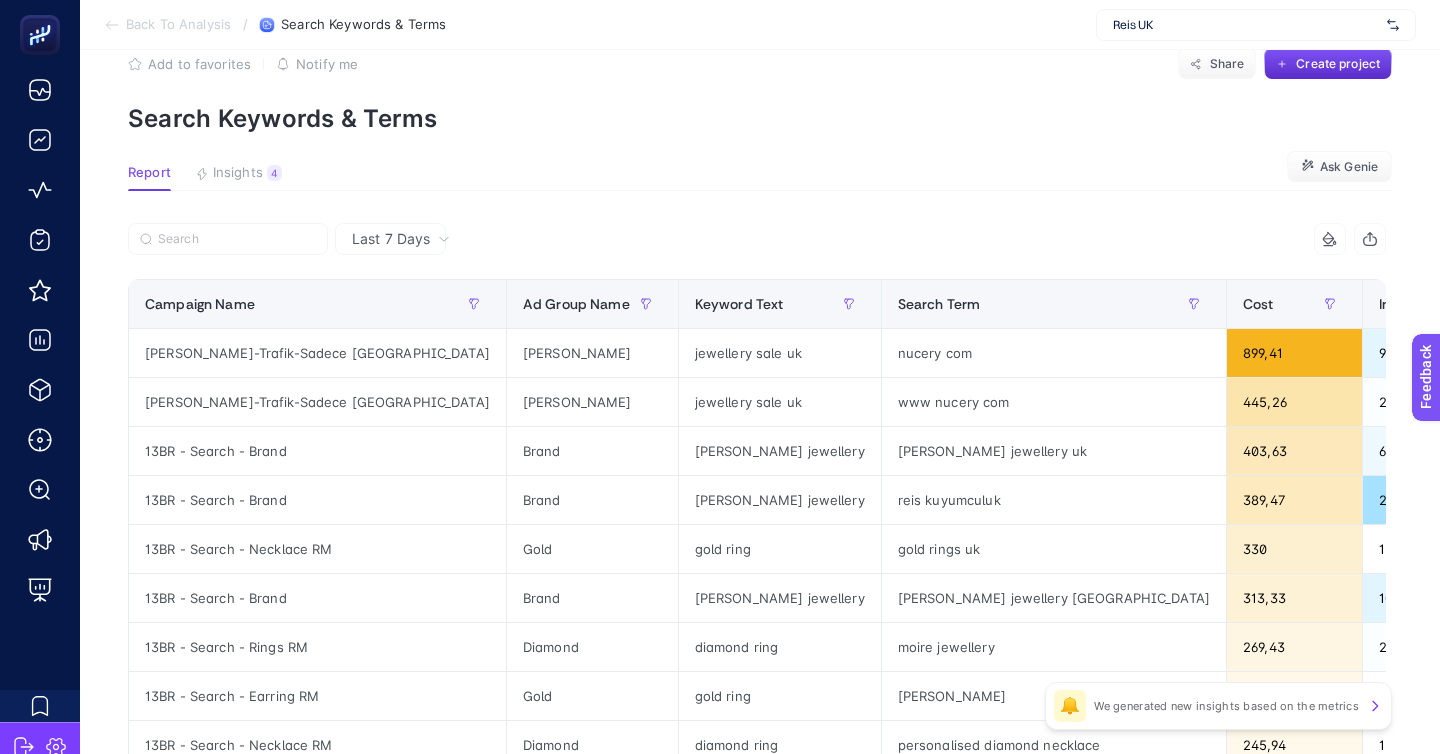scroll, scrollTop: 0, scrollLeft: 0, axis: both 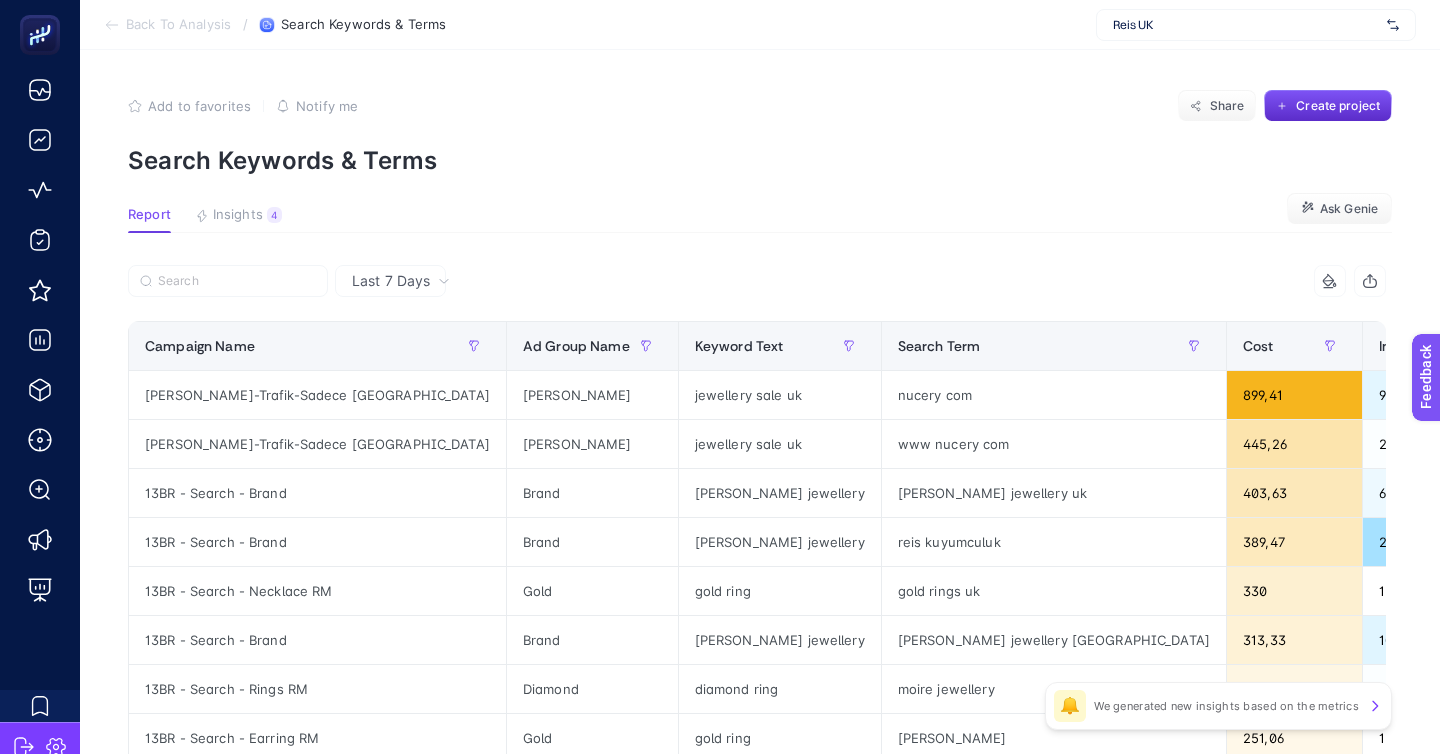 click on "Reis UK" at bounding box center [1256, 25] 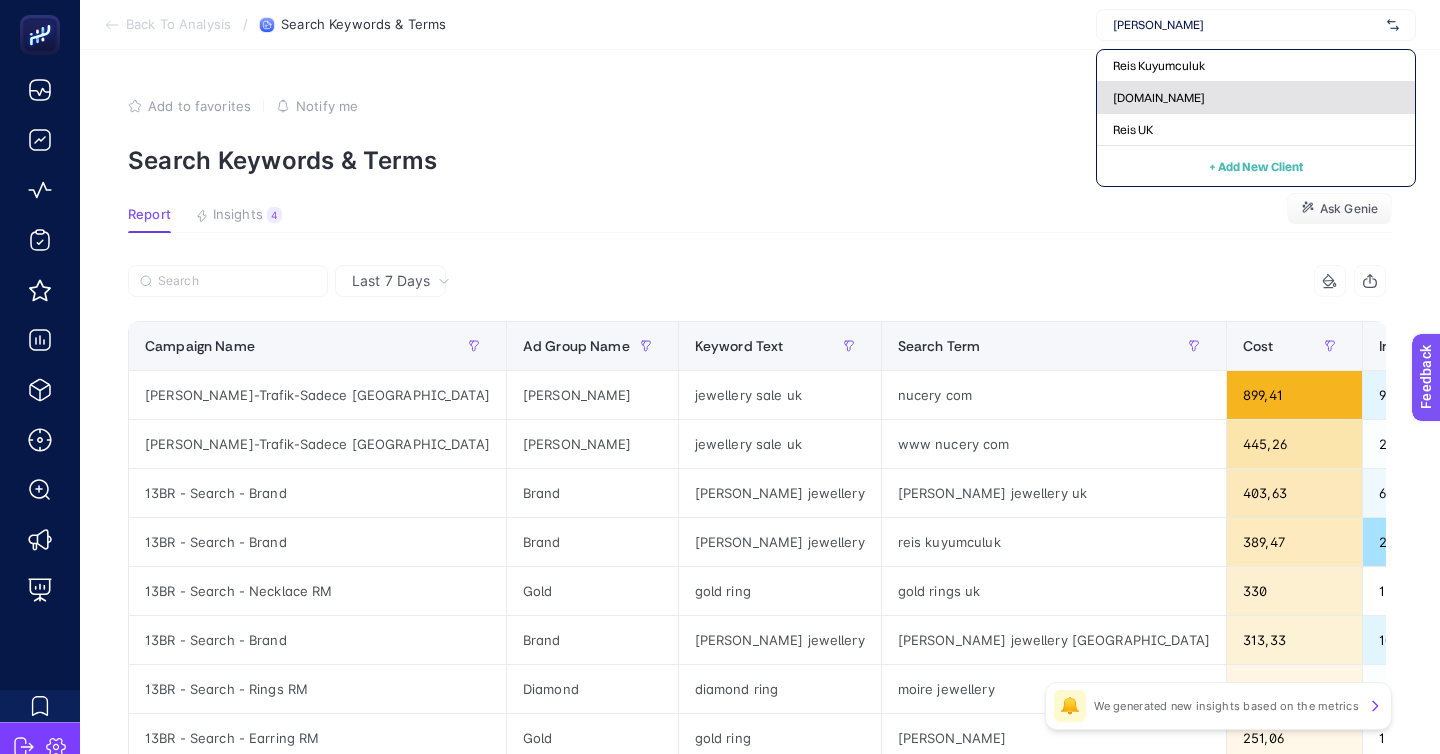type on "reis" 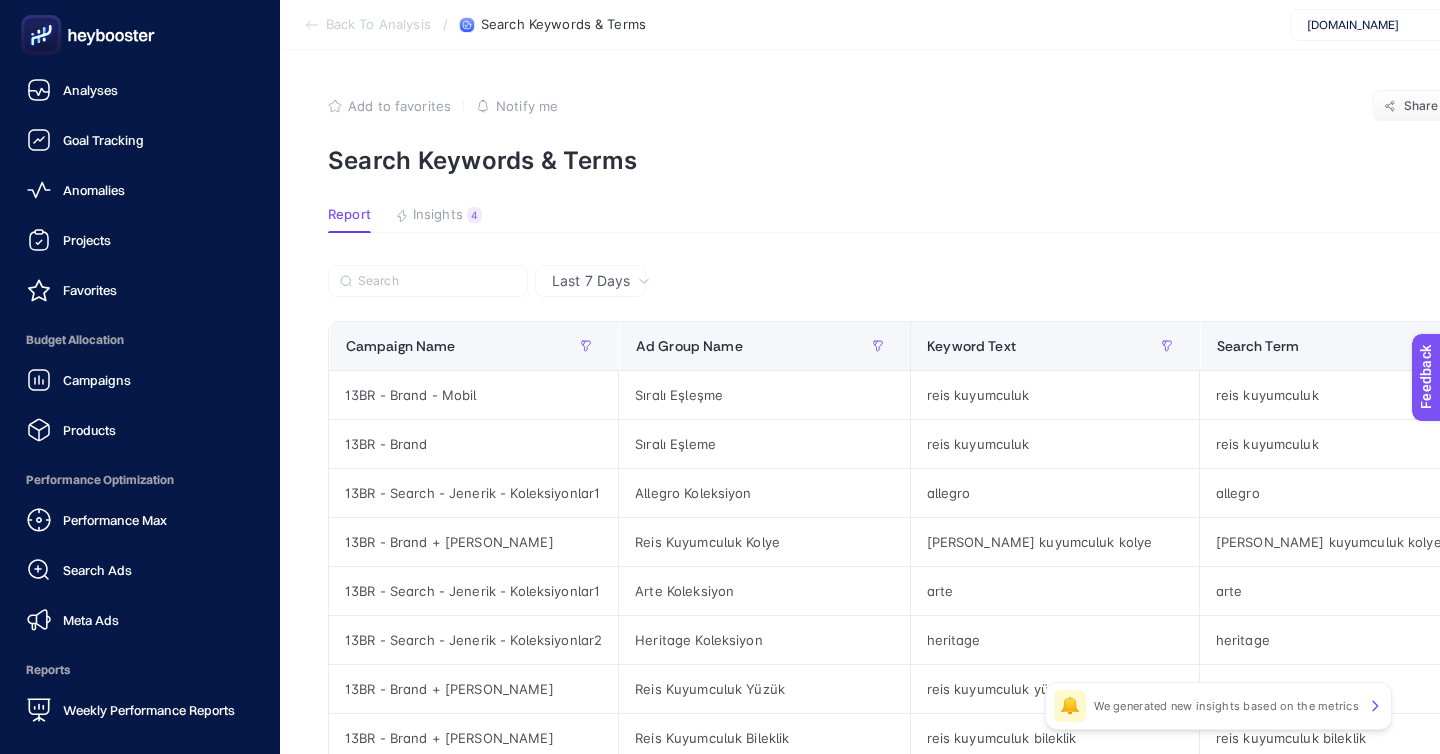click 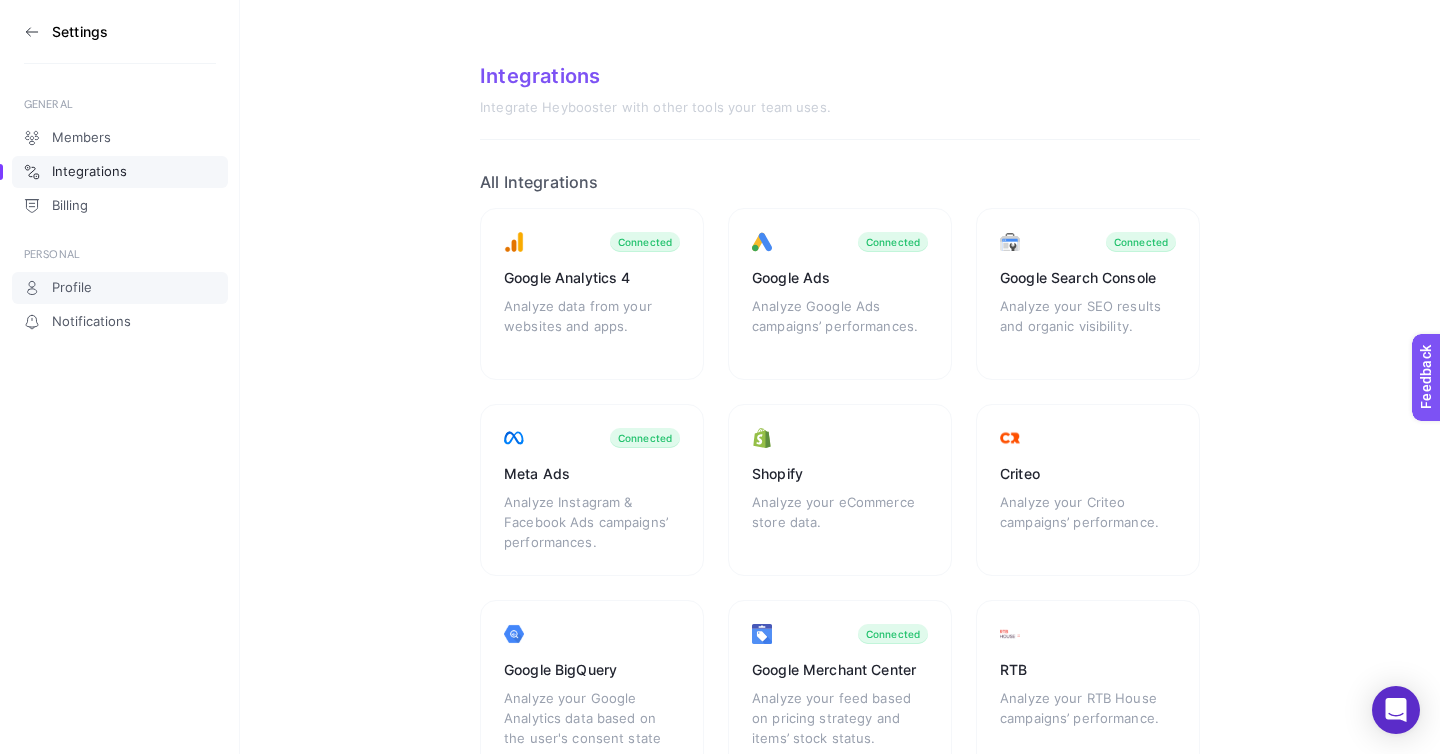 click on "Profile" 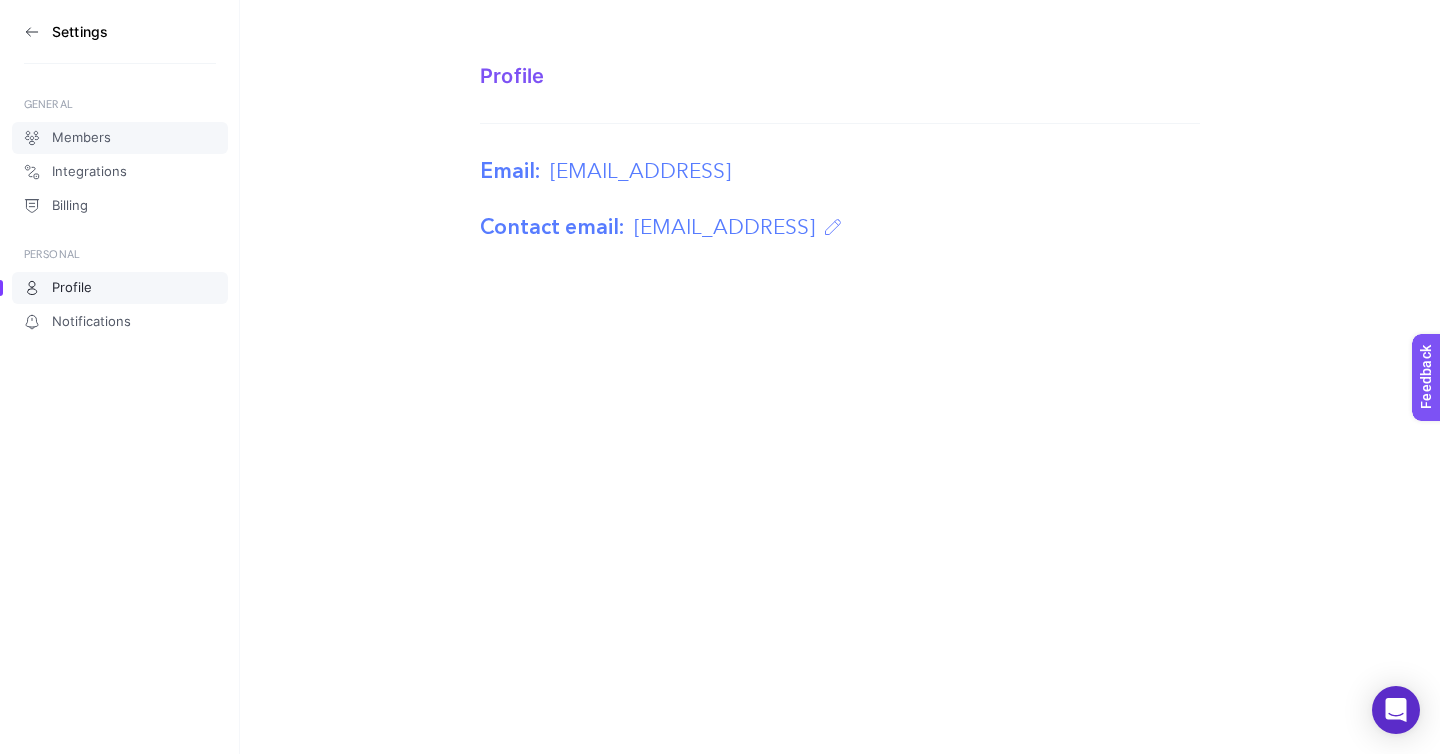 click on "Members" 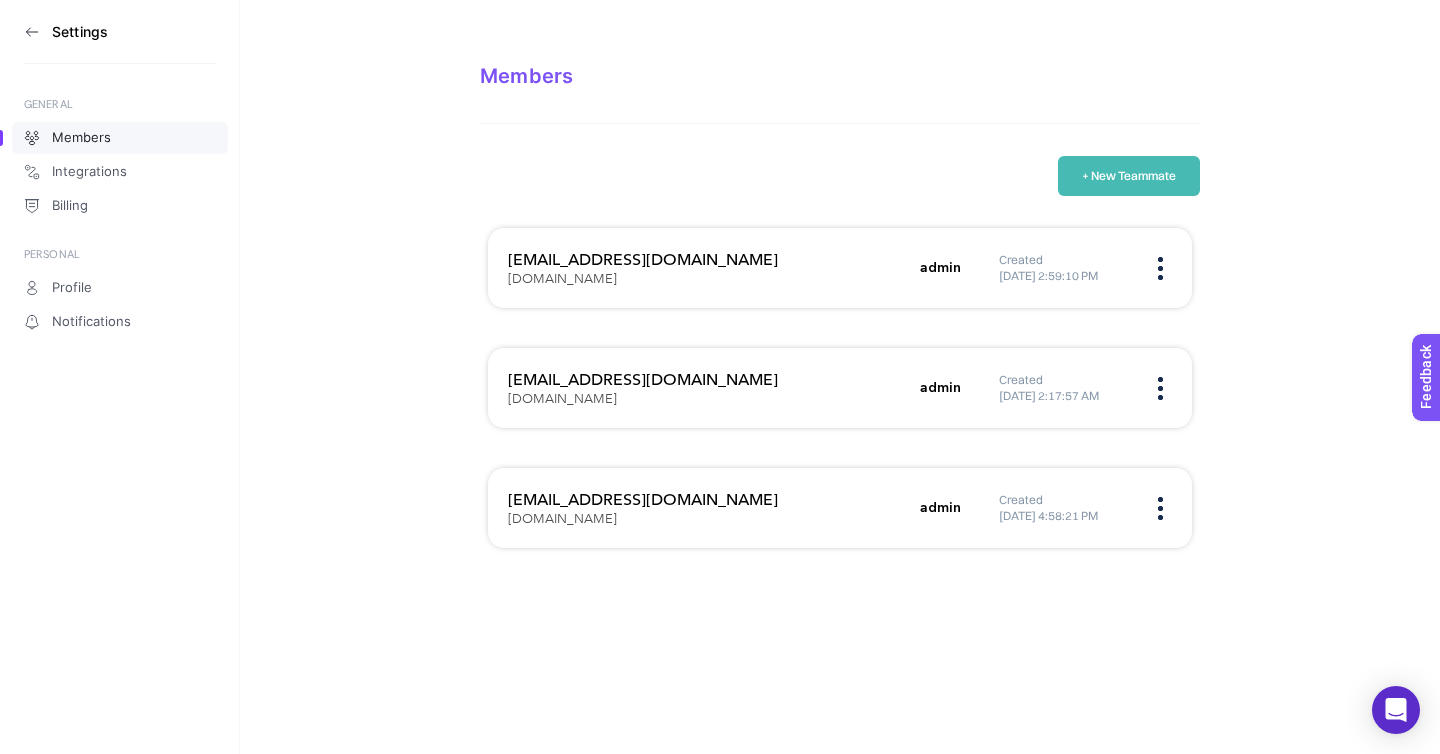 click 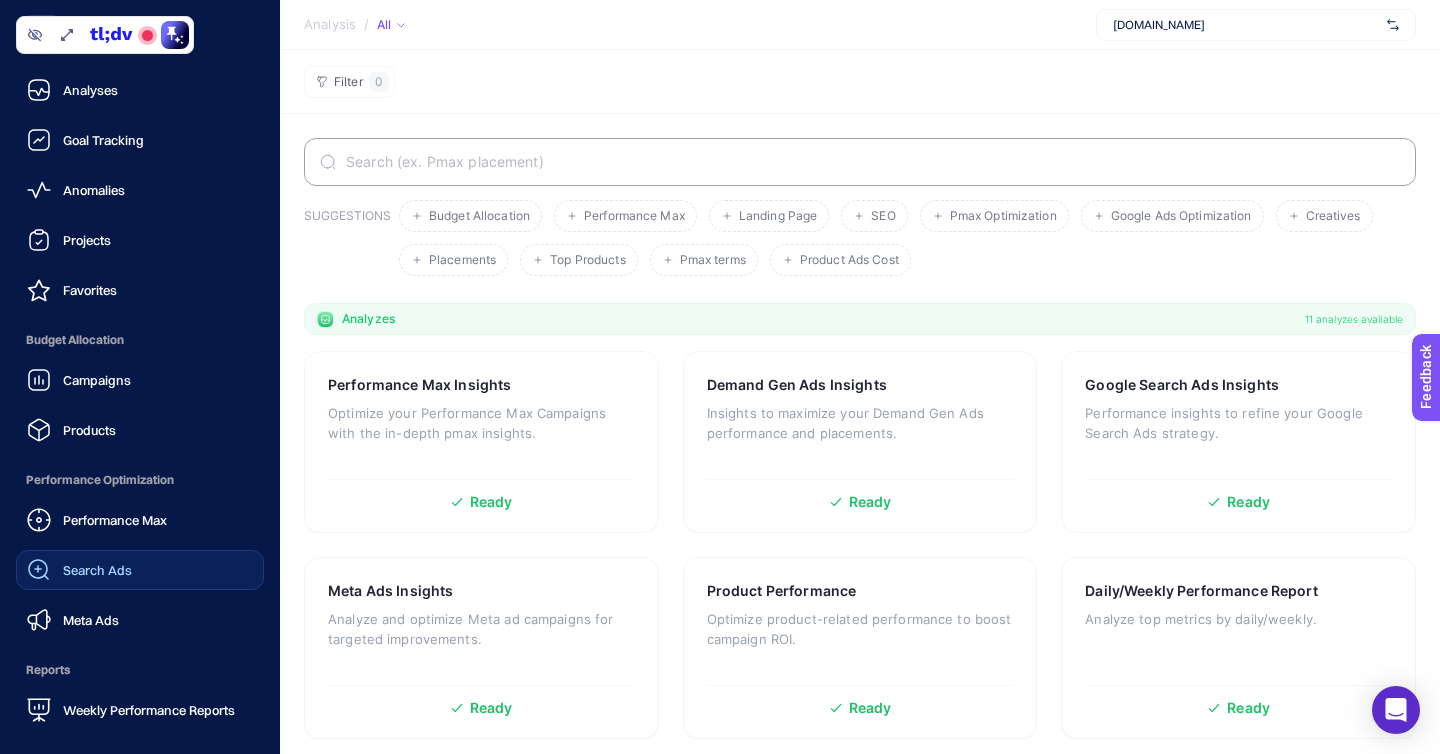 click on "Search Ads" 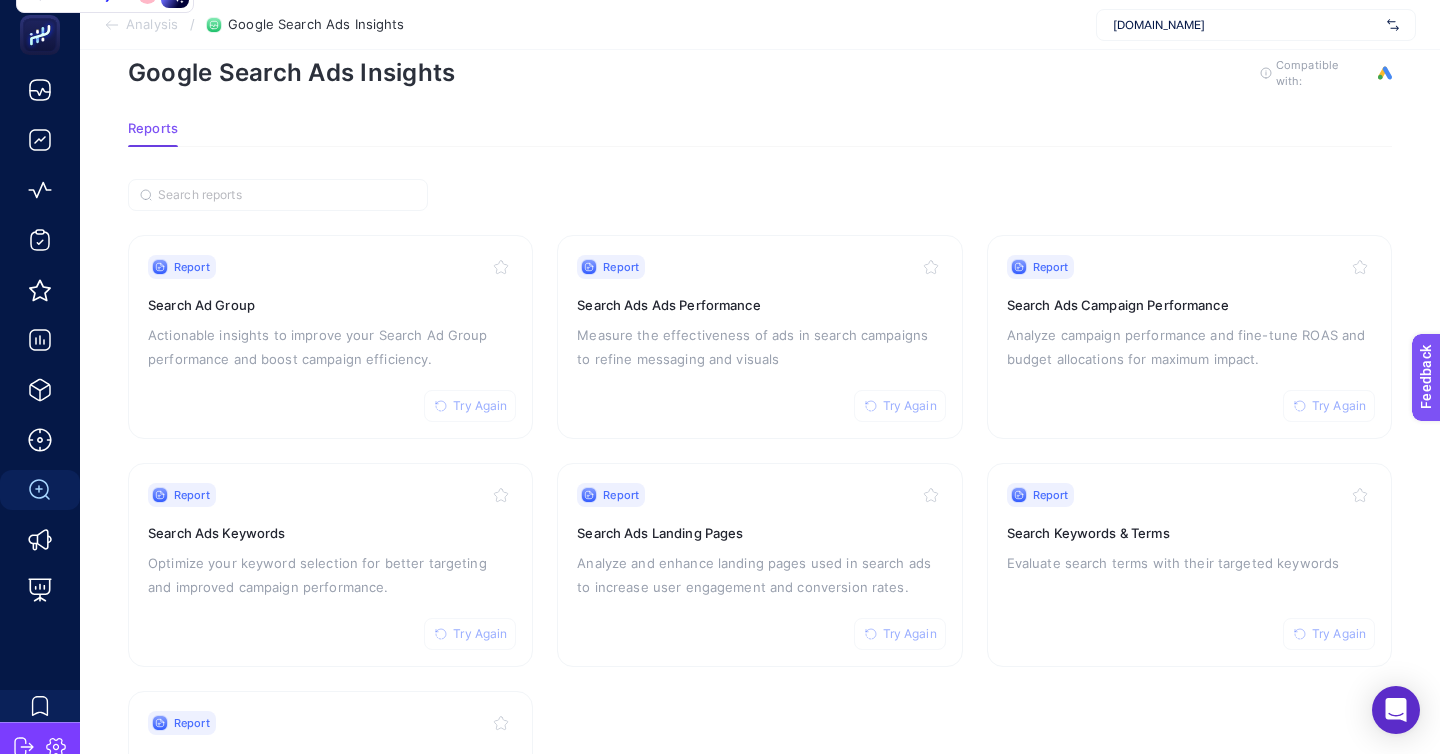 scroll, scrollTop: 47, scrollLeft: 0, axis: vertical 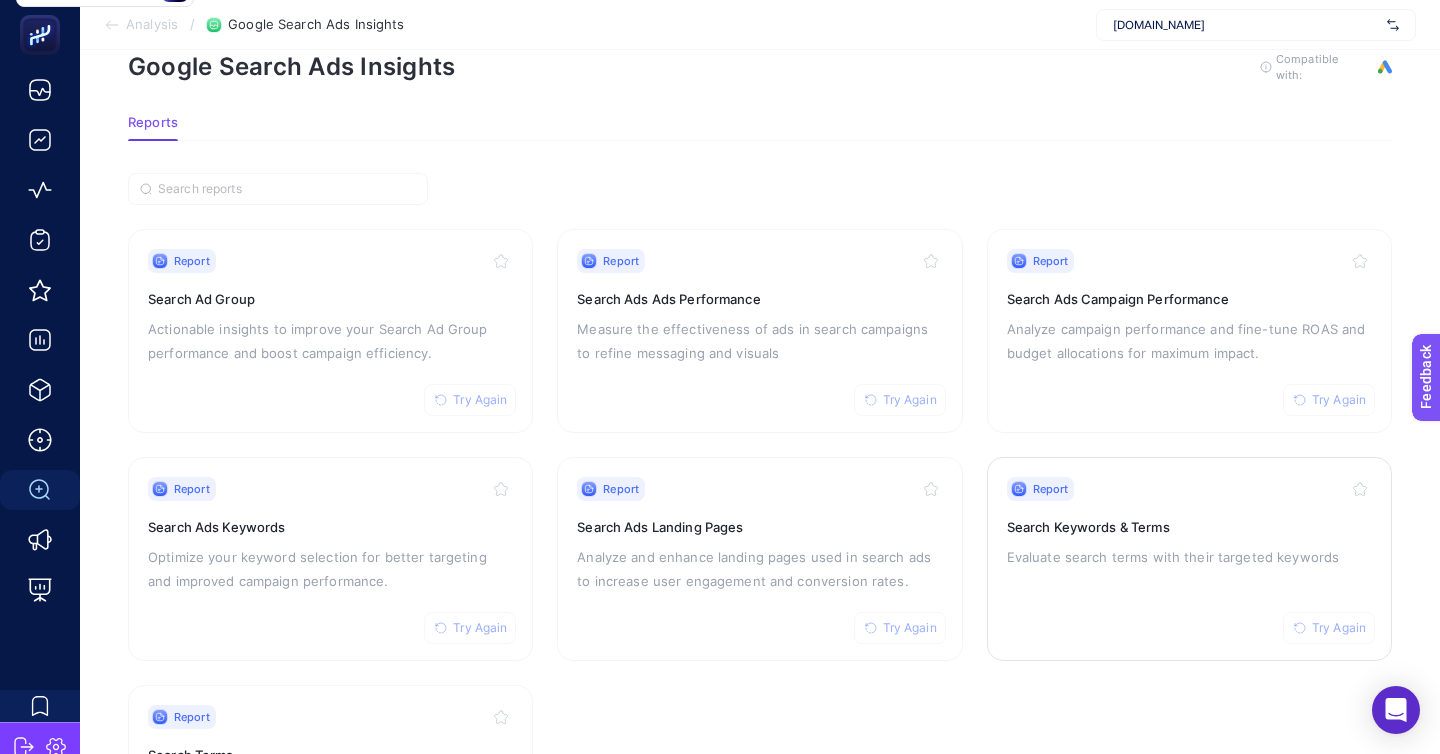 click on "Report Try Again Search Keywords & Terms Evaluate search terms with their targeted keywords" at bounding box center (1189, 559) 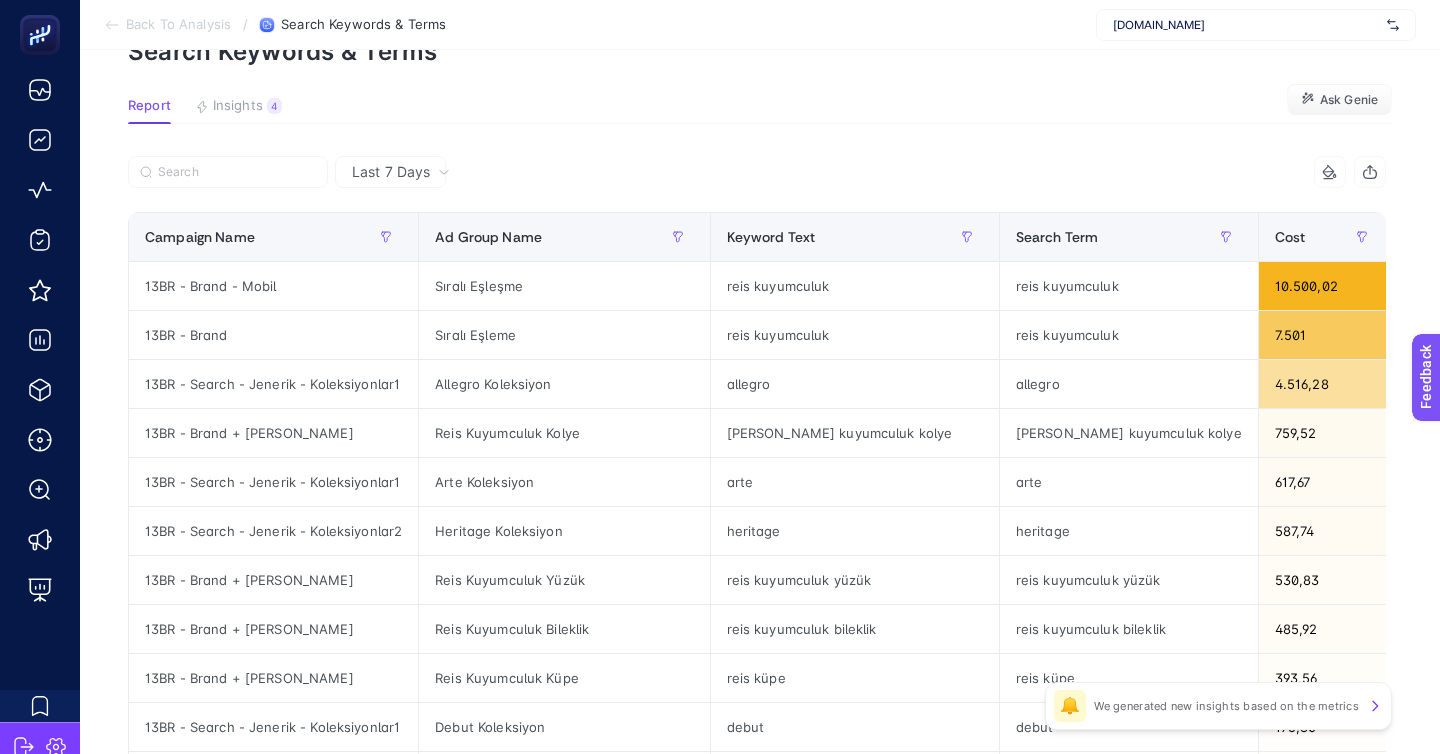scroll, scrollTop: 115, scrollLeft: 0, axis: vertical 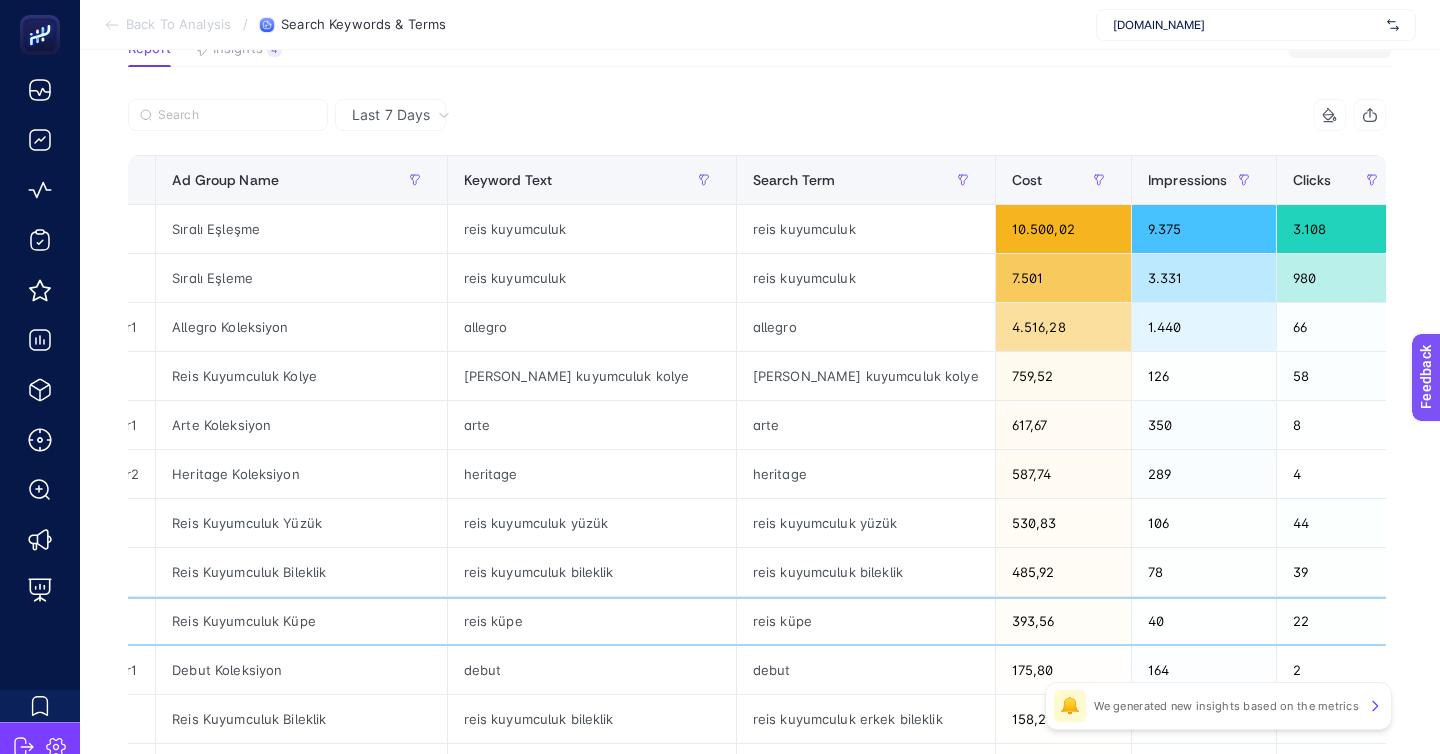 click on "393,56" 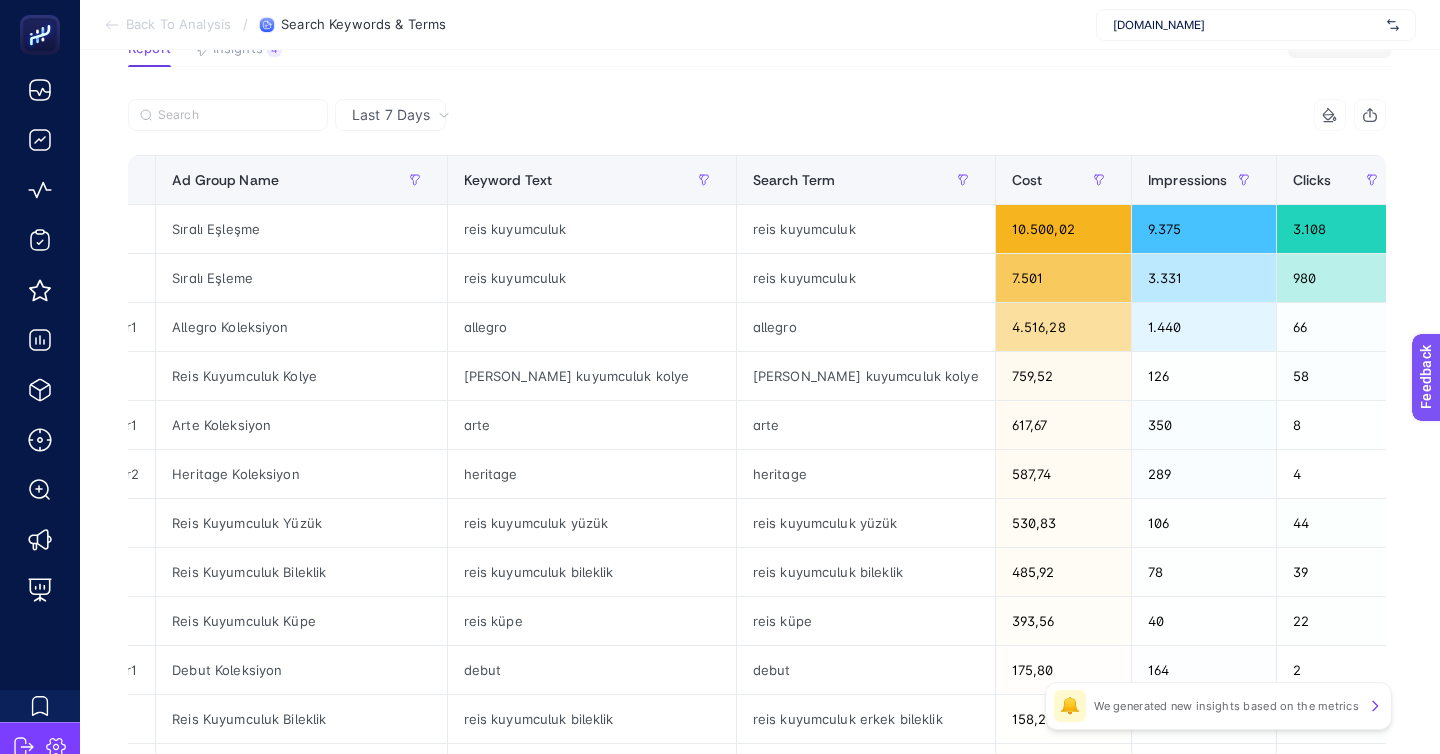 click on "485,92" 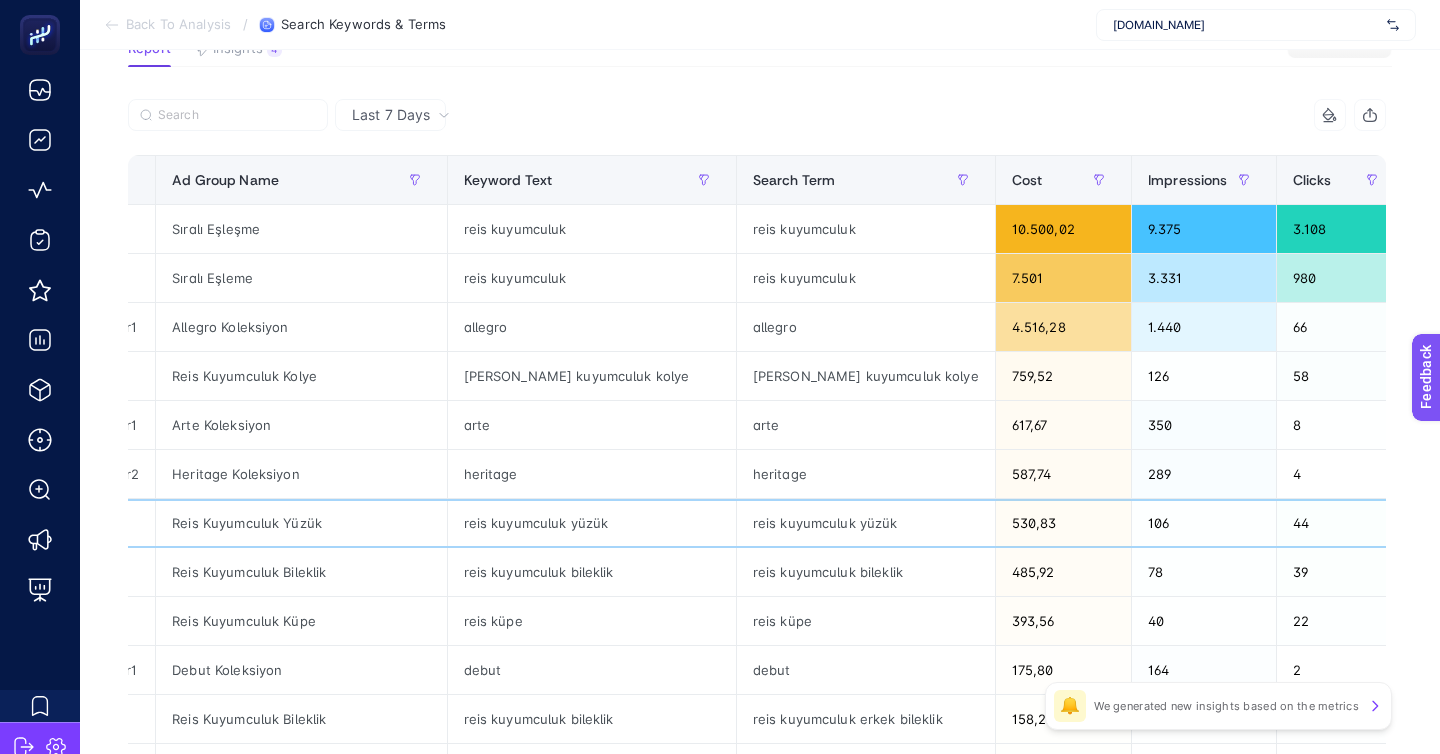 click on "530,83" 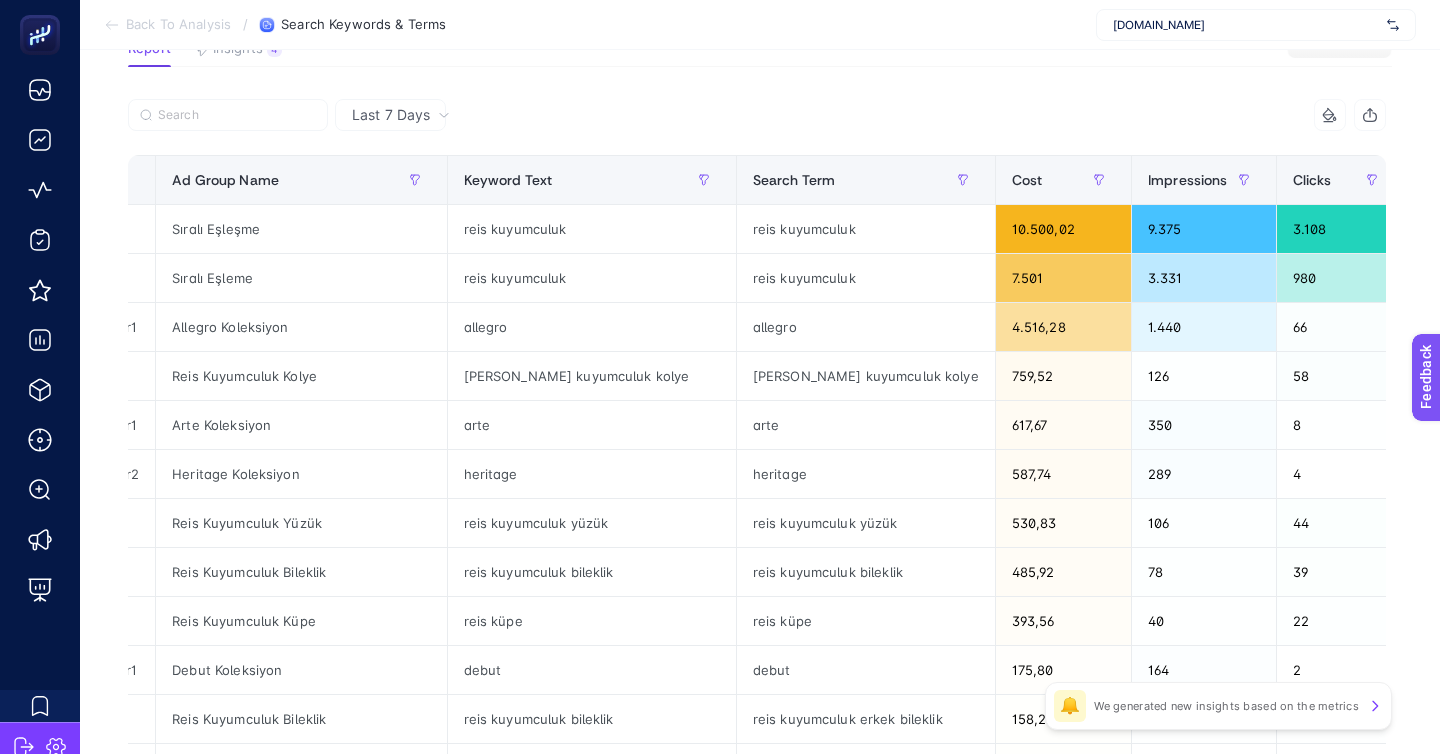 click on "485,92" 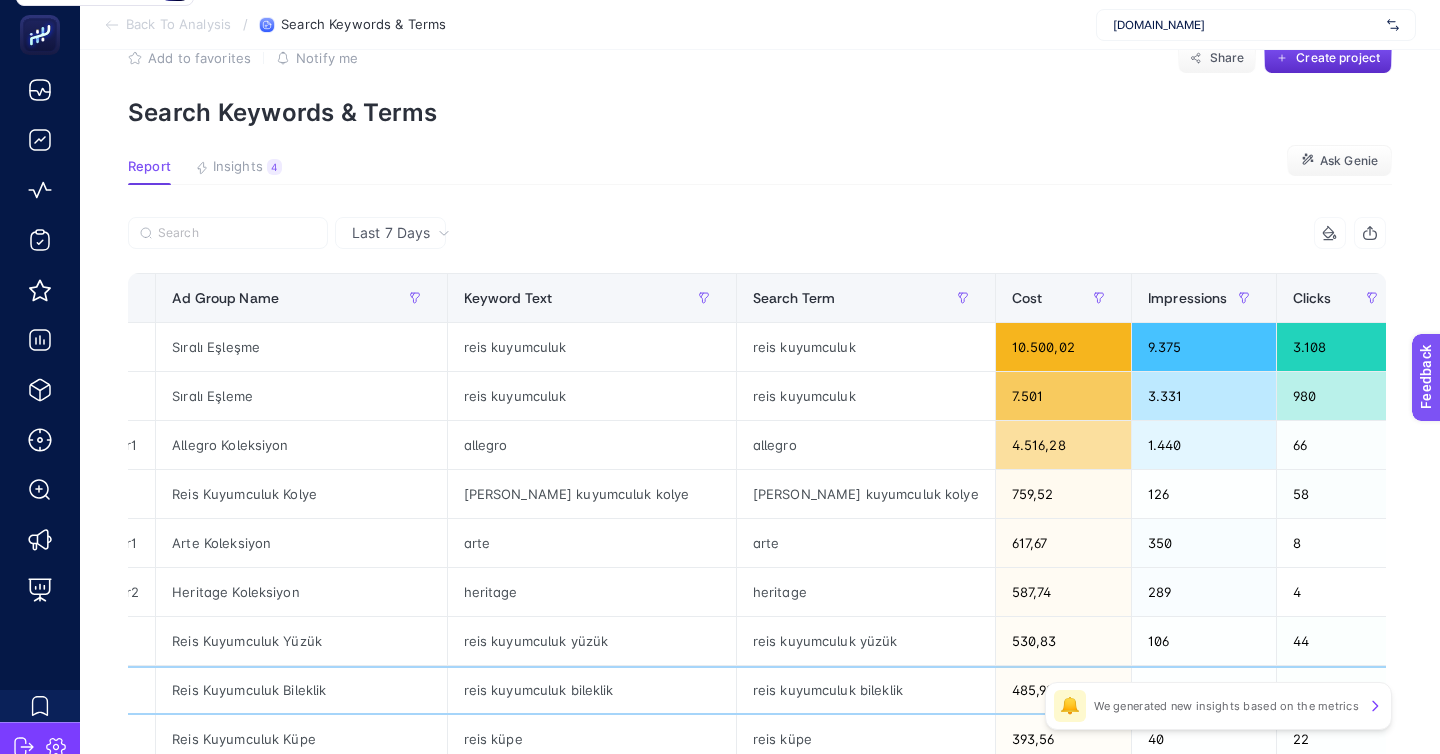 scroll, scrollTop: 54, scrollLeft: 0, axis: vertical 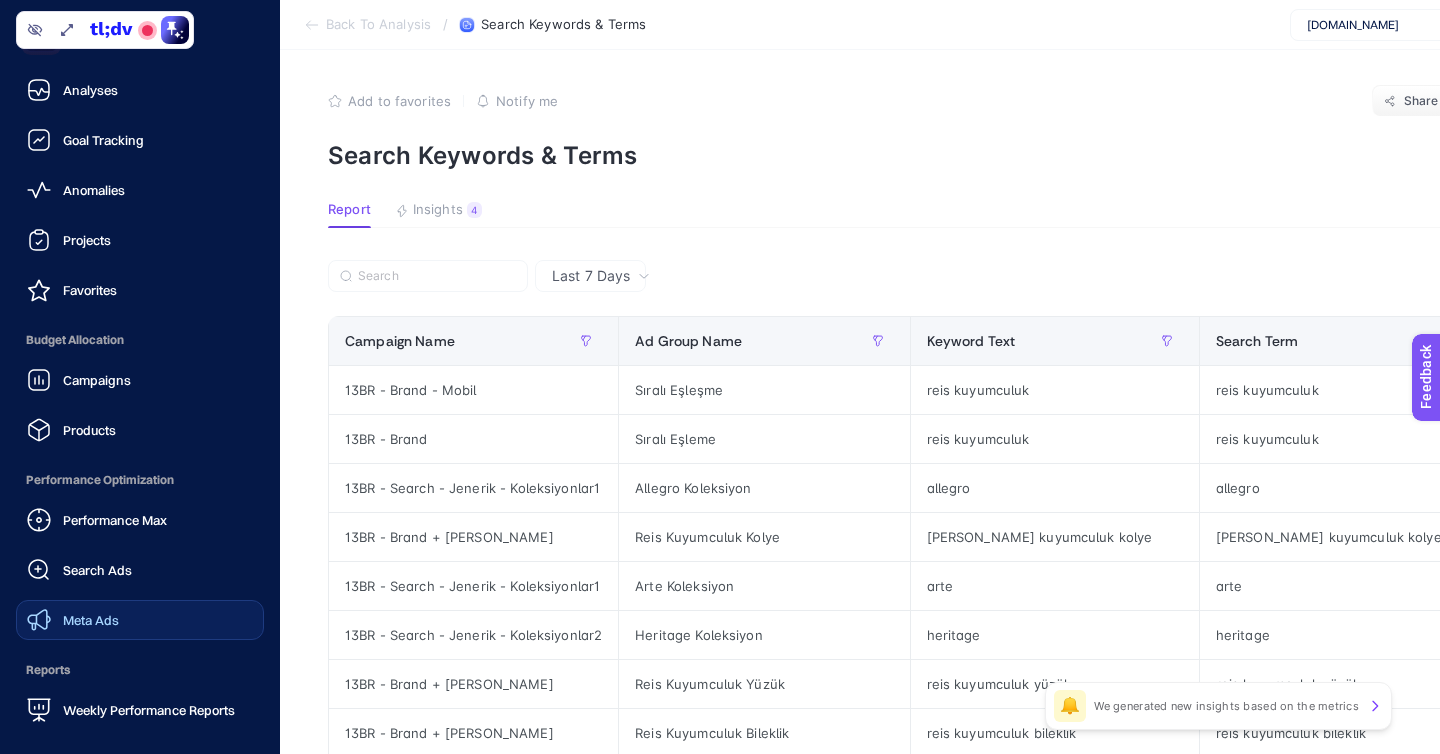 click on "Meta Ads" 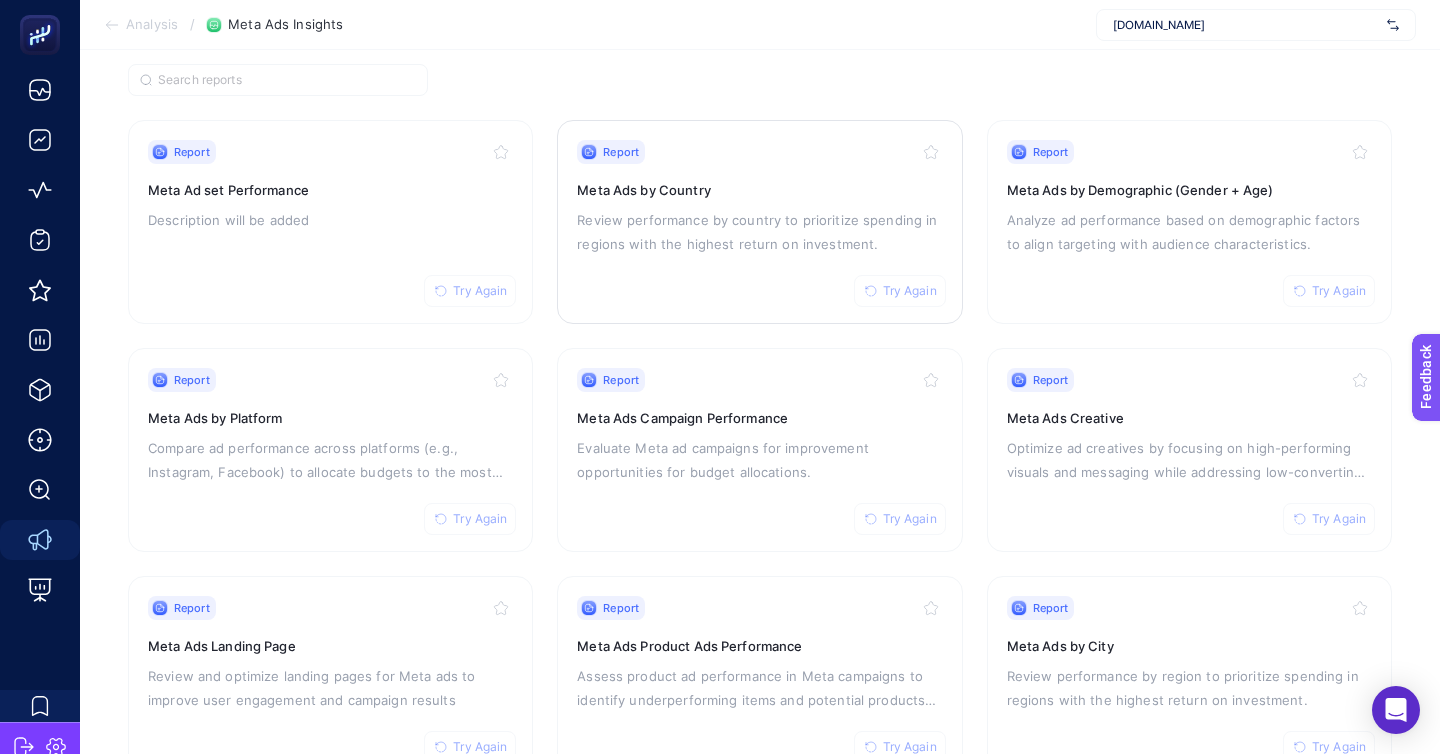 scroll, scrollTop: 194, scrollLeft: 0, axis: vertical 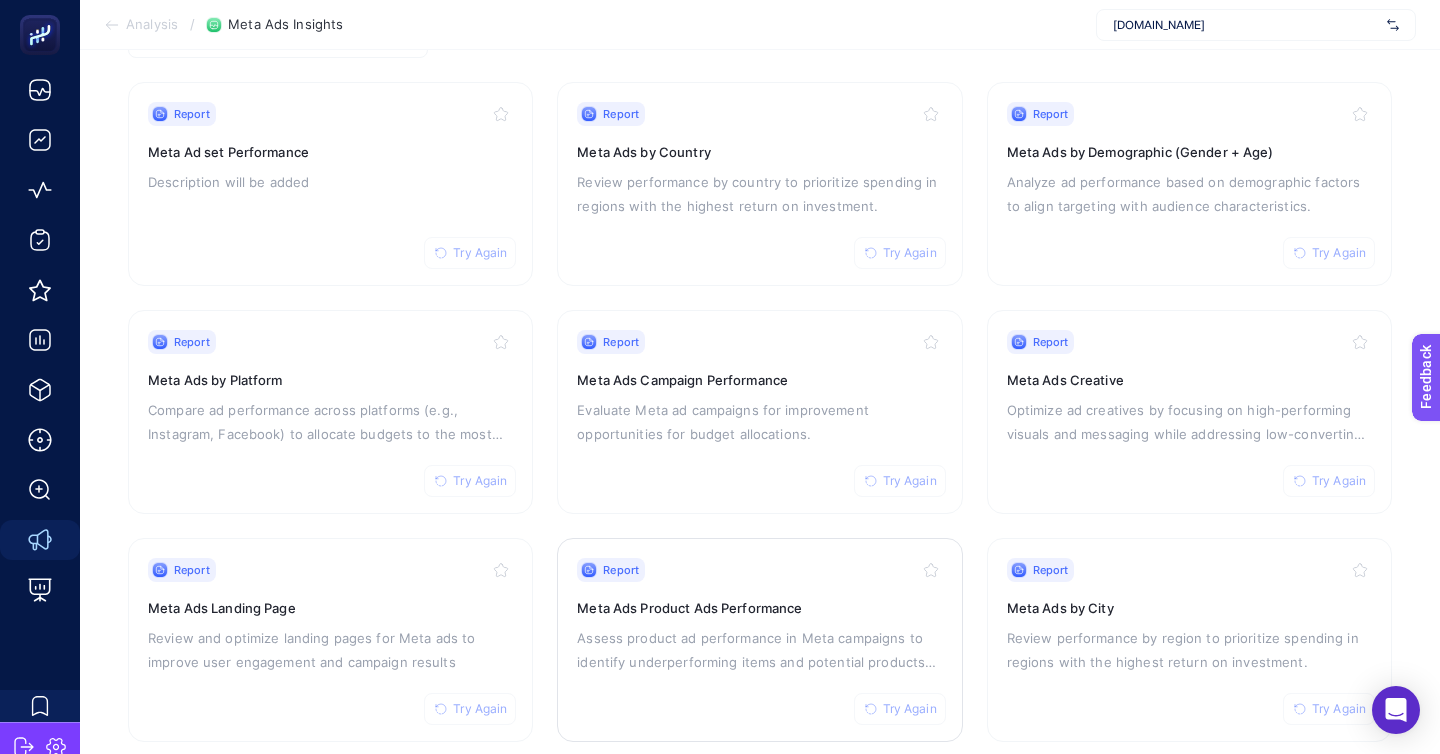 click on "Assess product ad performance in Meta campaigns to identify underperforming items and potential products for promotion." at bounding box center [759, 650] 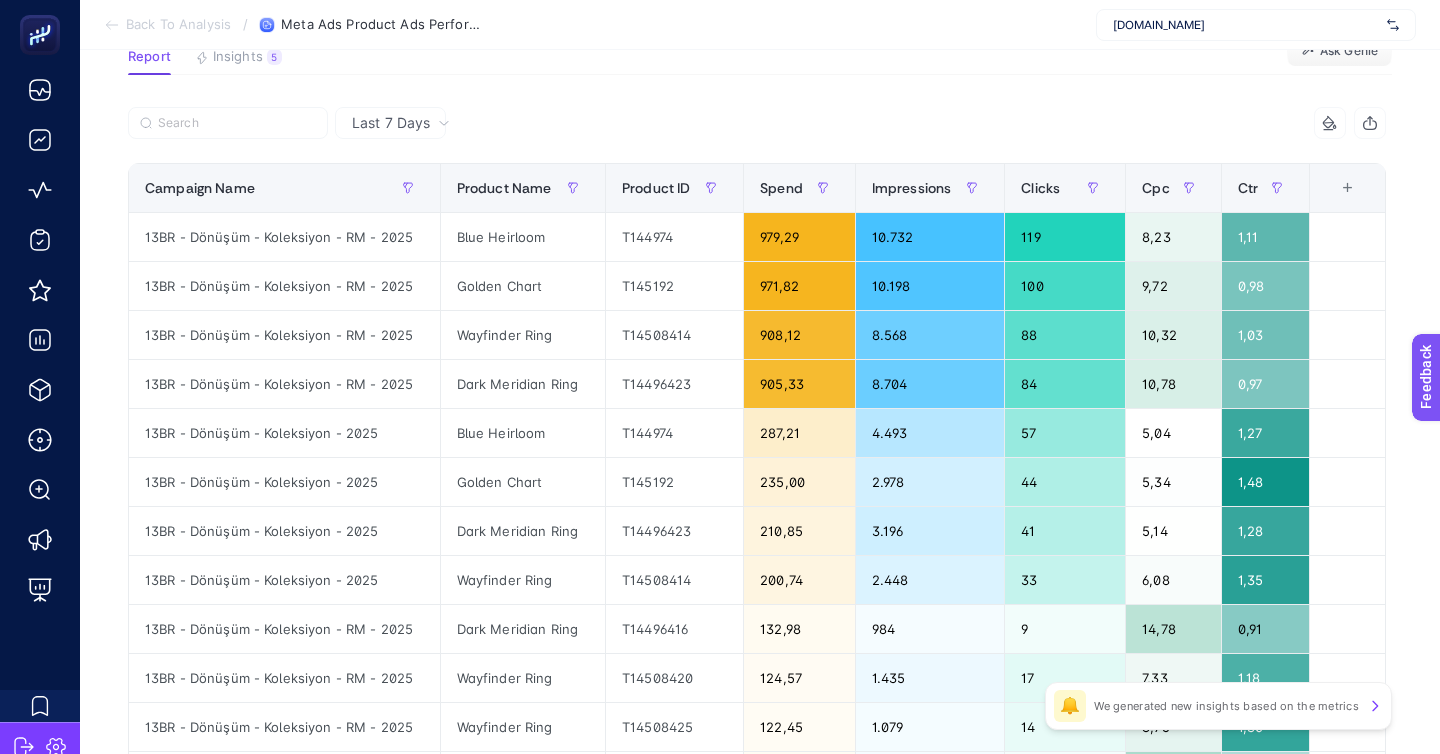 scroll, scrollTop: 136, scrollLeft: 0, axis: vertical 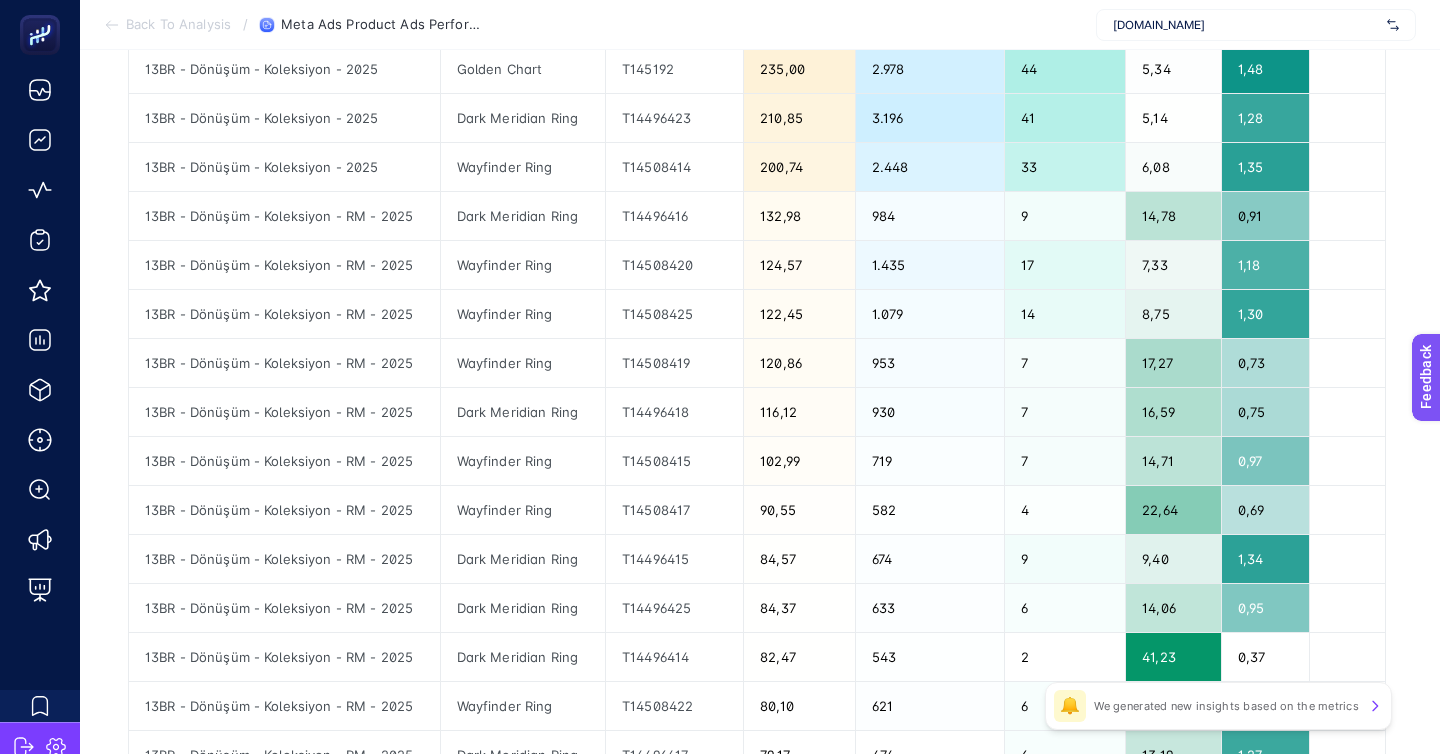 click on "2" 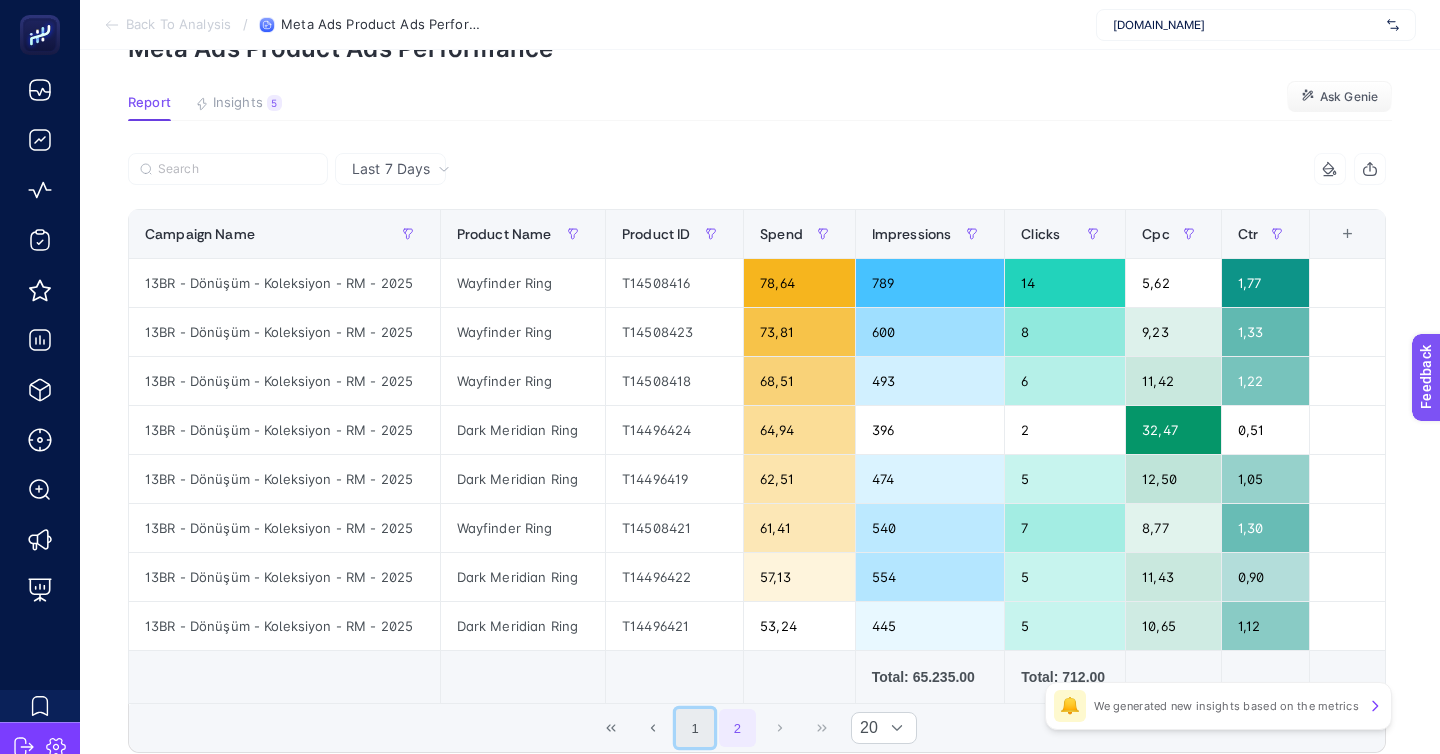 click on "1" 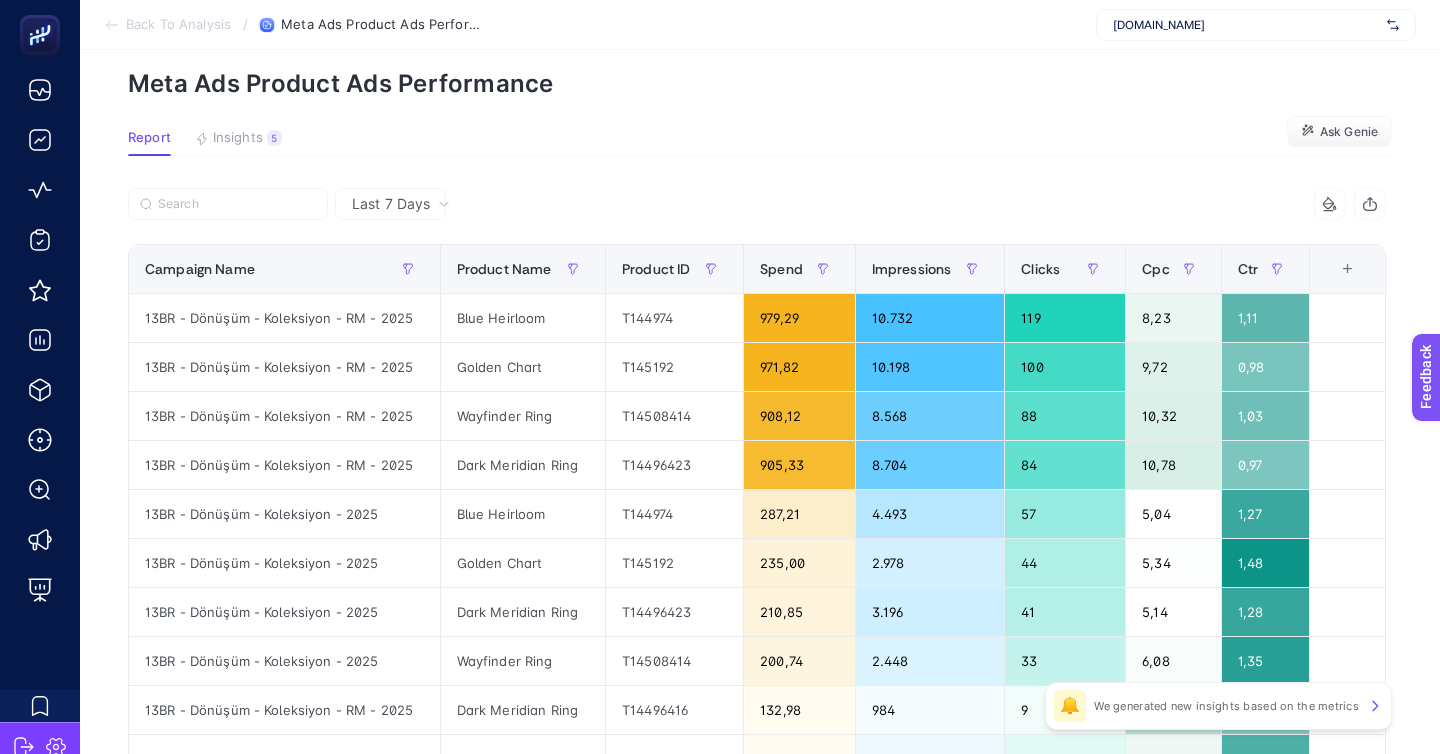 scroll, scrollTop: 82, scrollLeft: 0, axis: vertical 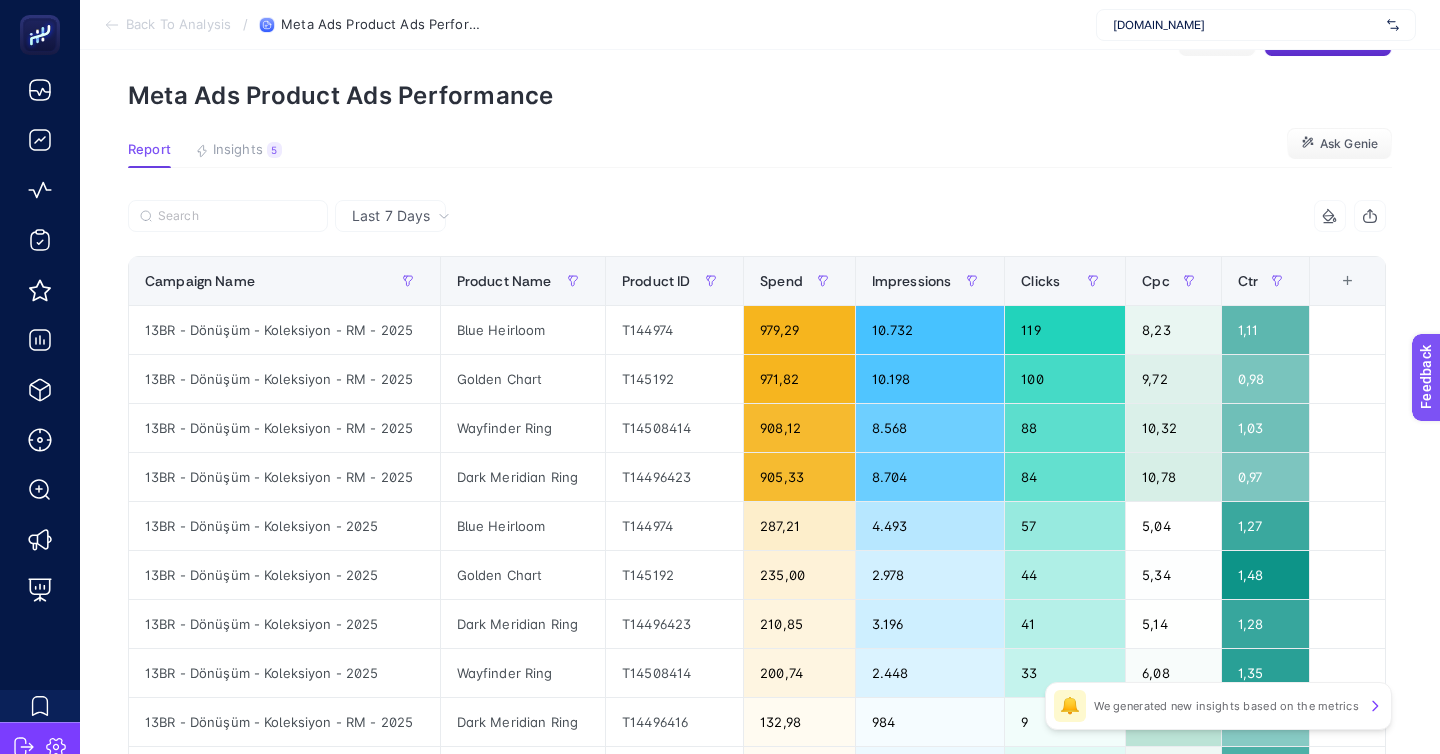 click on "Back To Analysis" at bounding box center (178, 25) 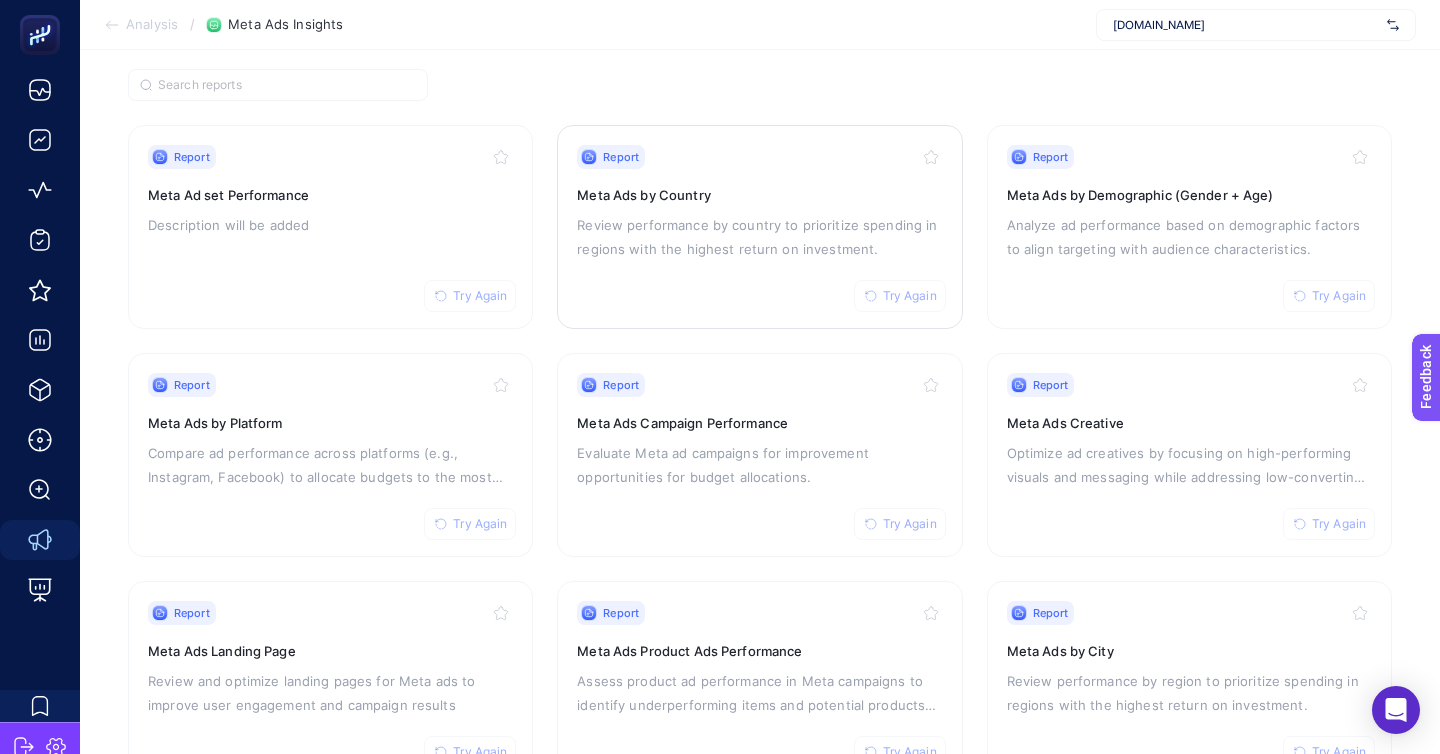 scroll, scrollTop: 121, scrollLeft: 0, axis: vertical 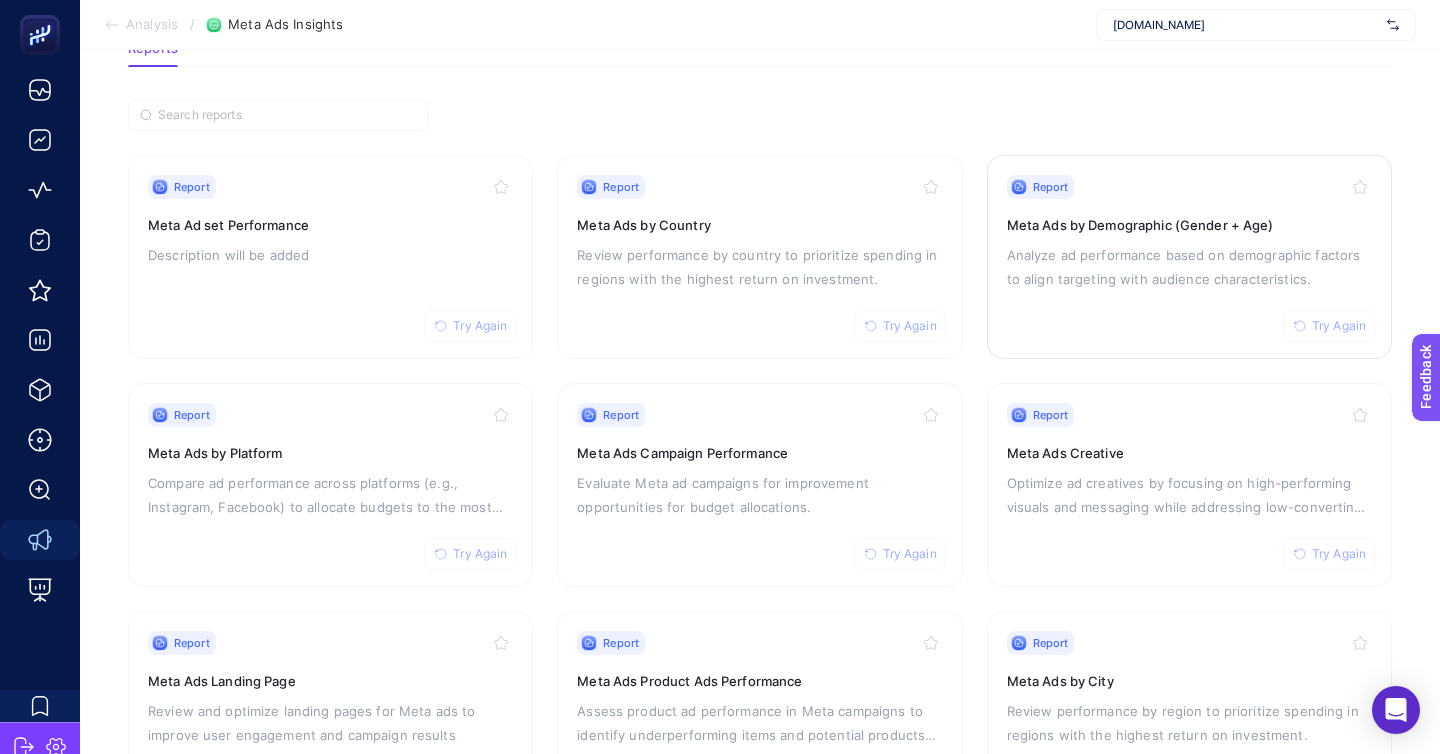 click on "Report Try Again Meta Ads by Demographic (Gender + Age) Analyze ad performance based on demographic factors to align targeting with audience characteristics." at bounding box center (1189, 257) 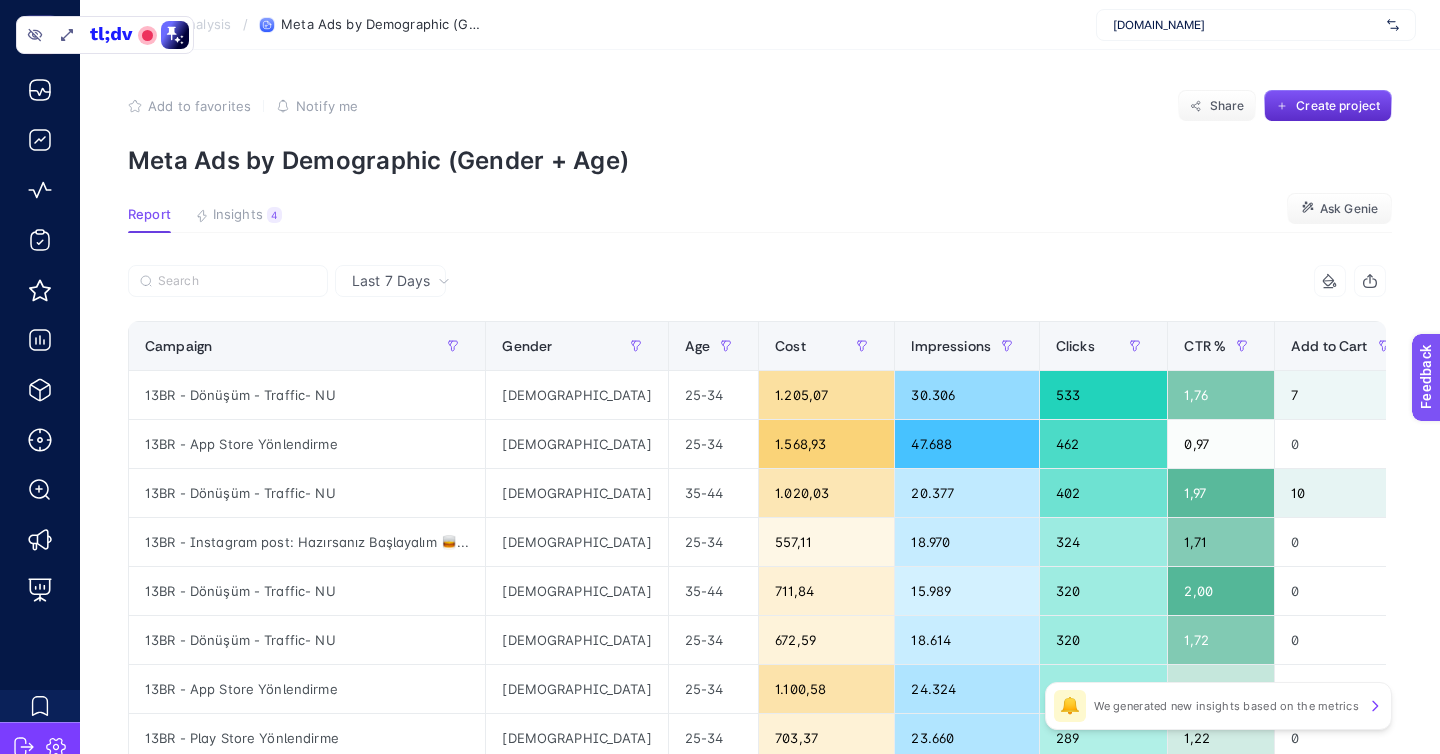scroll, scrollTop: 3, scrollLeft: 0, axis: vertical 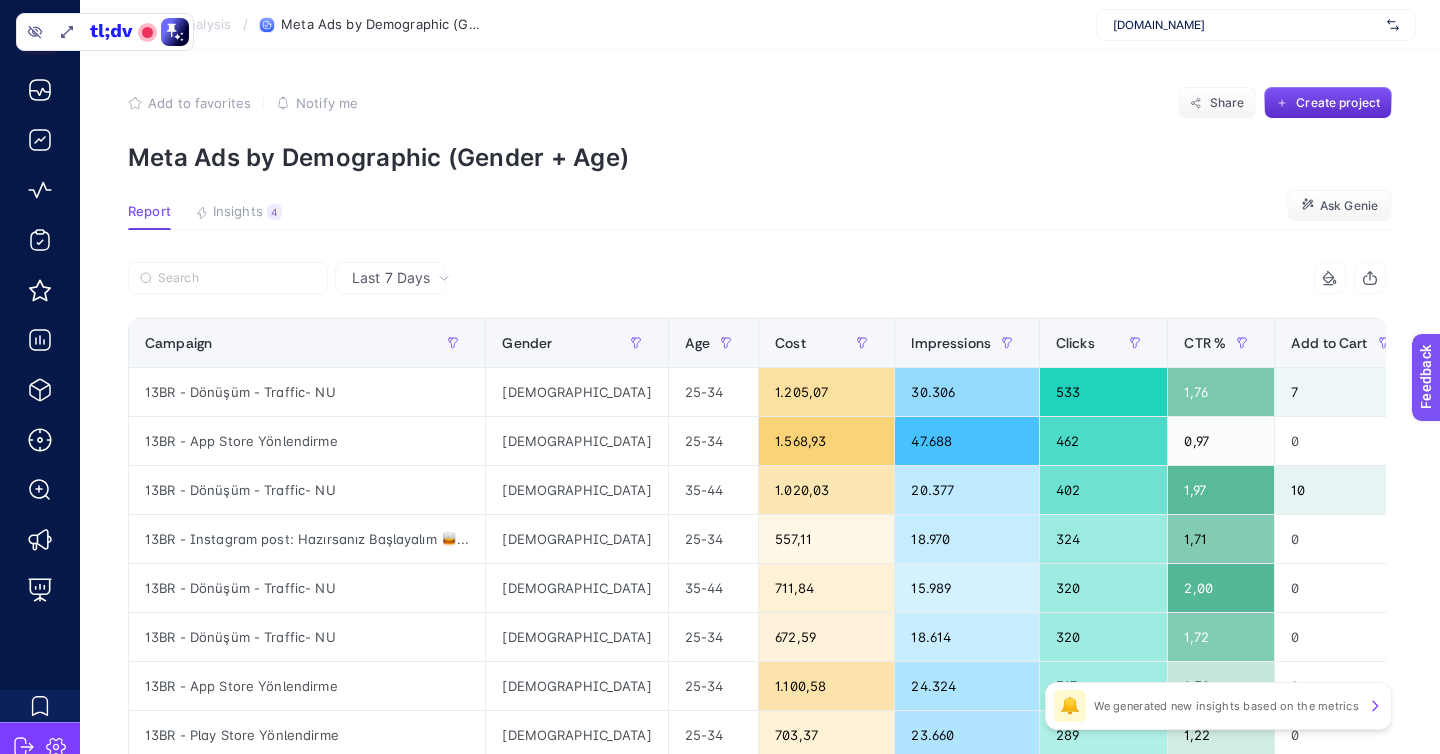 click at bounding box center [442, 284] 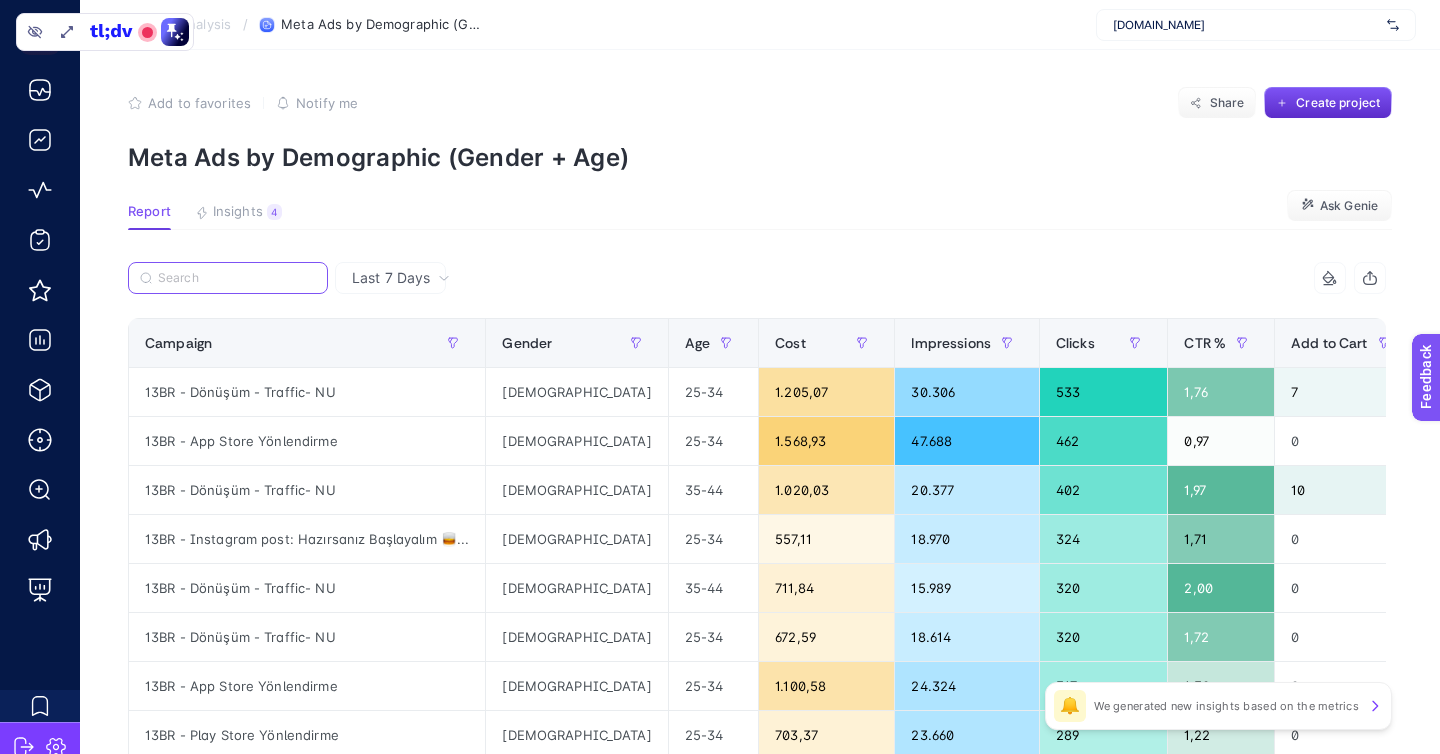 click at bounding box center (237, 278) 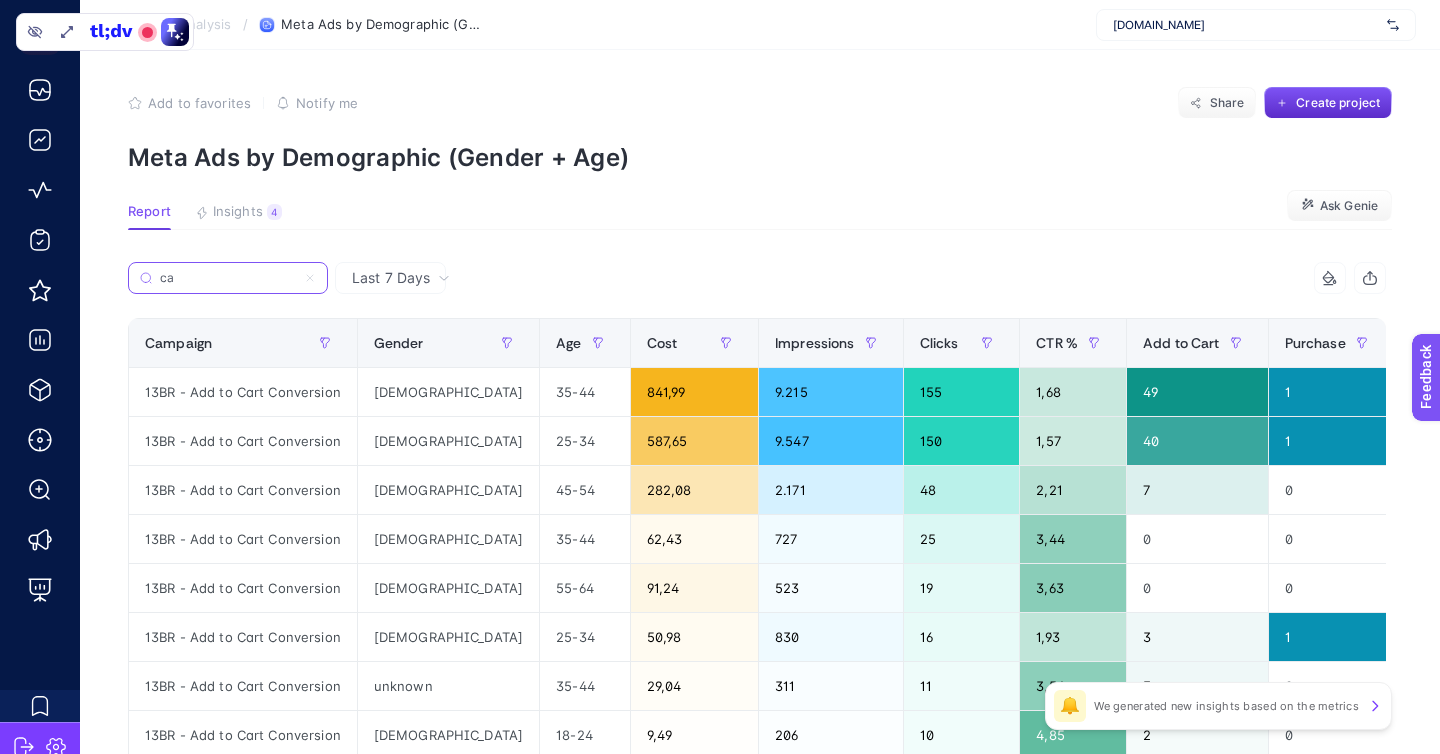 type on "c" 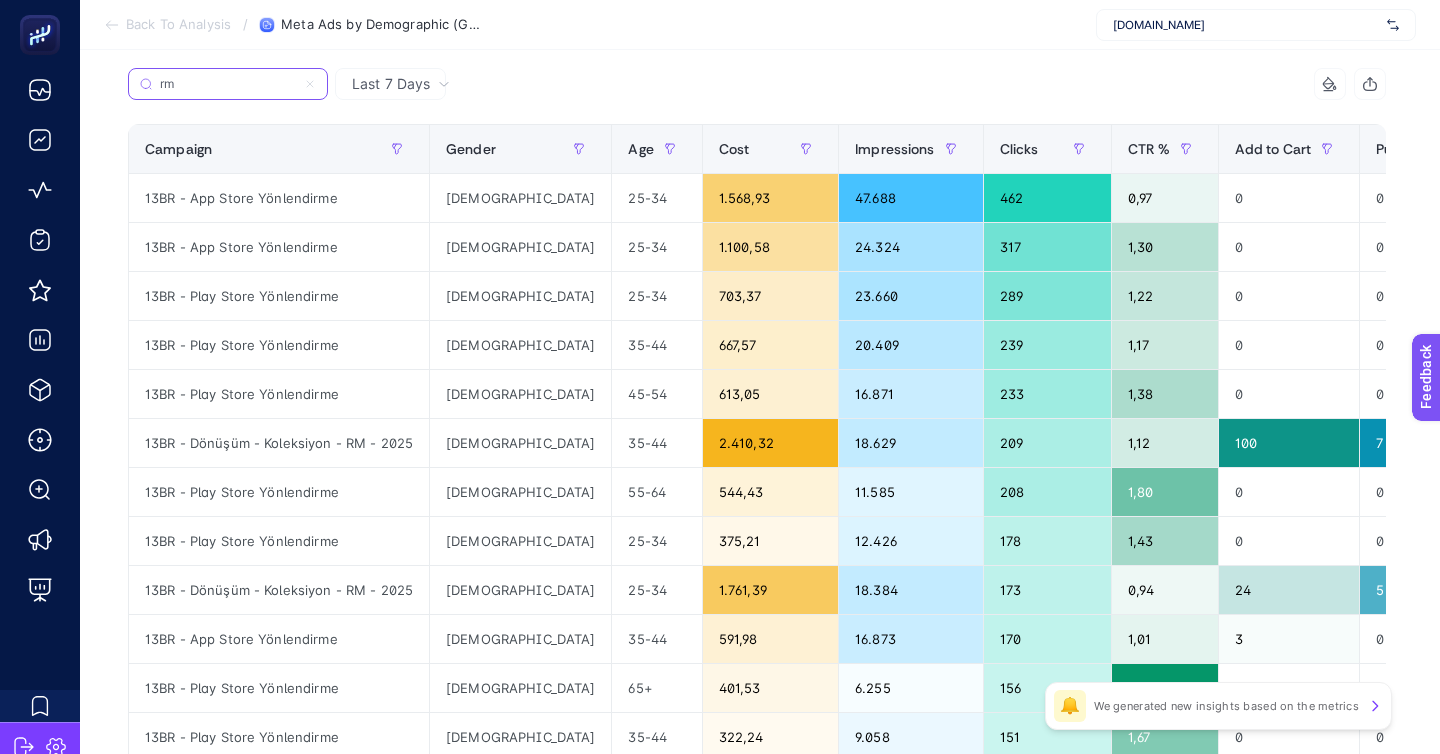 scroll, scrollTop: 103, scrollLeft: 0, axis: vertical 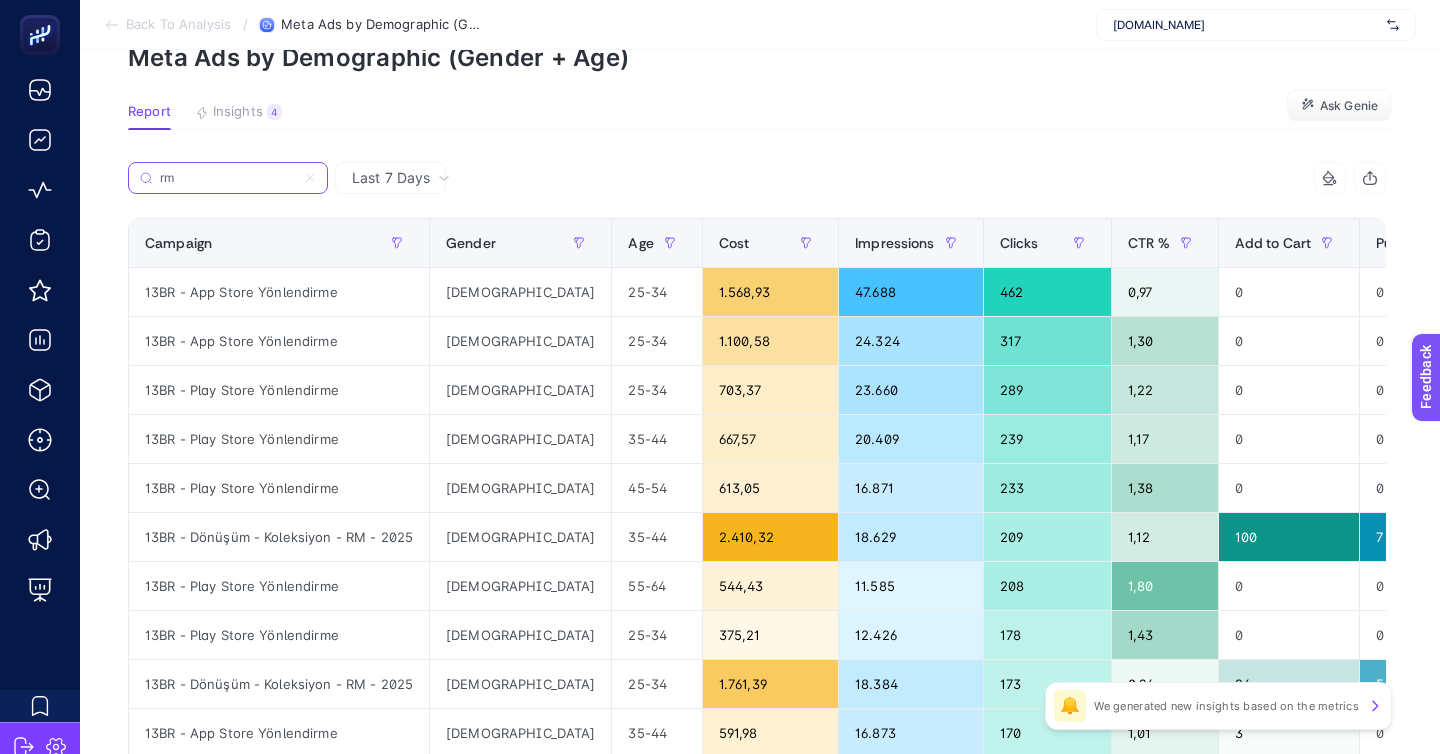 type on "rm" 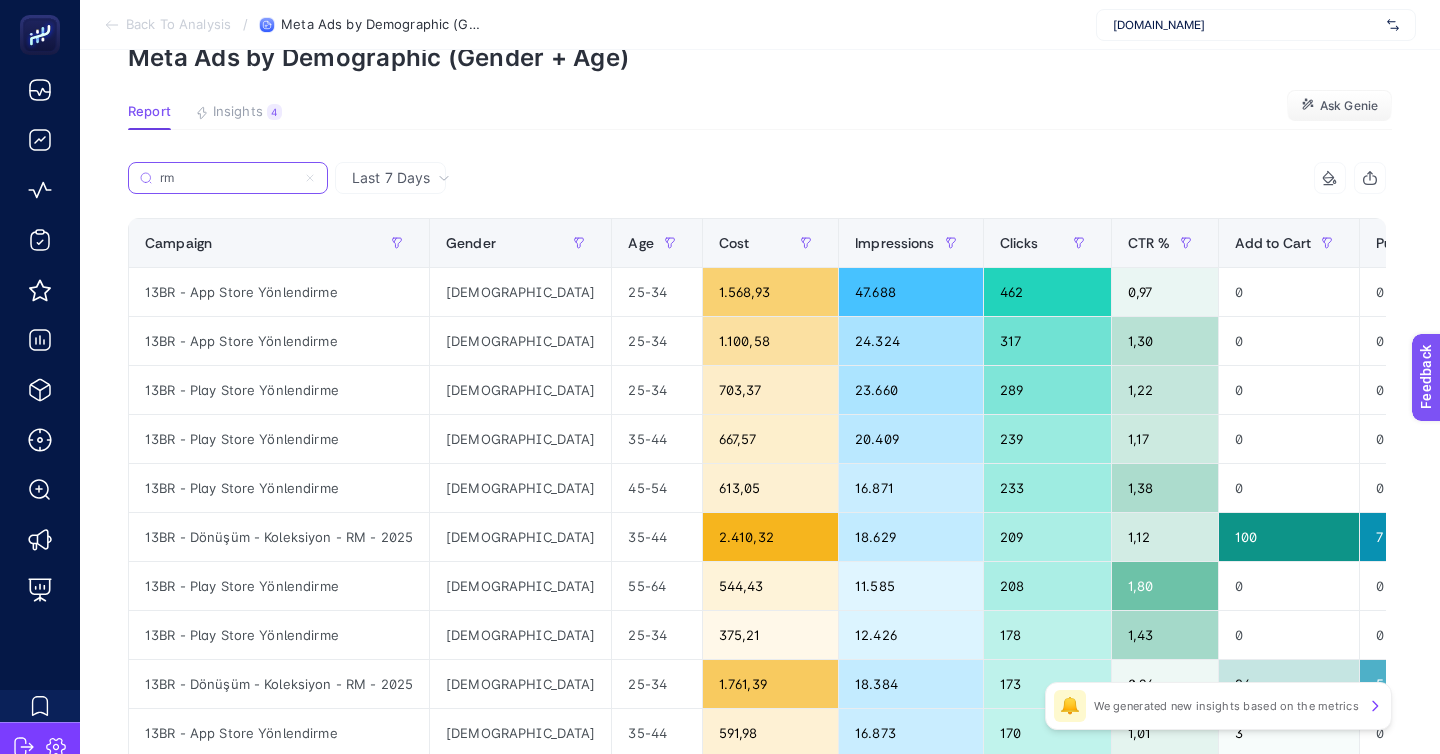 click 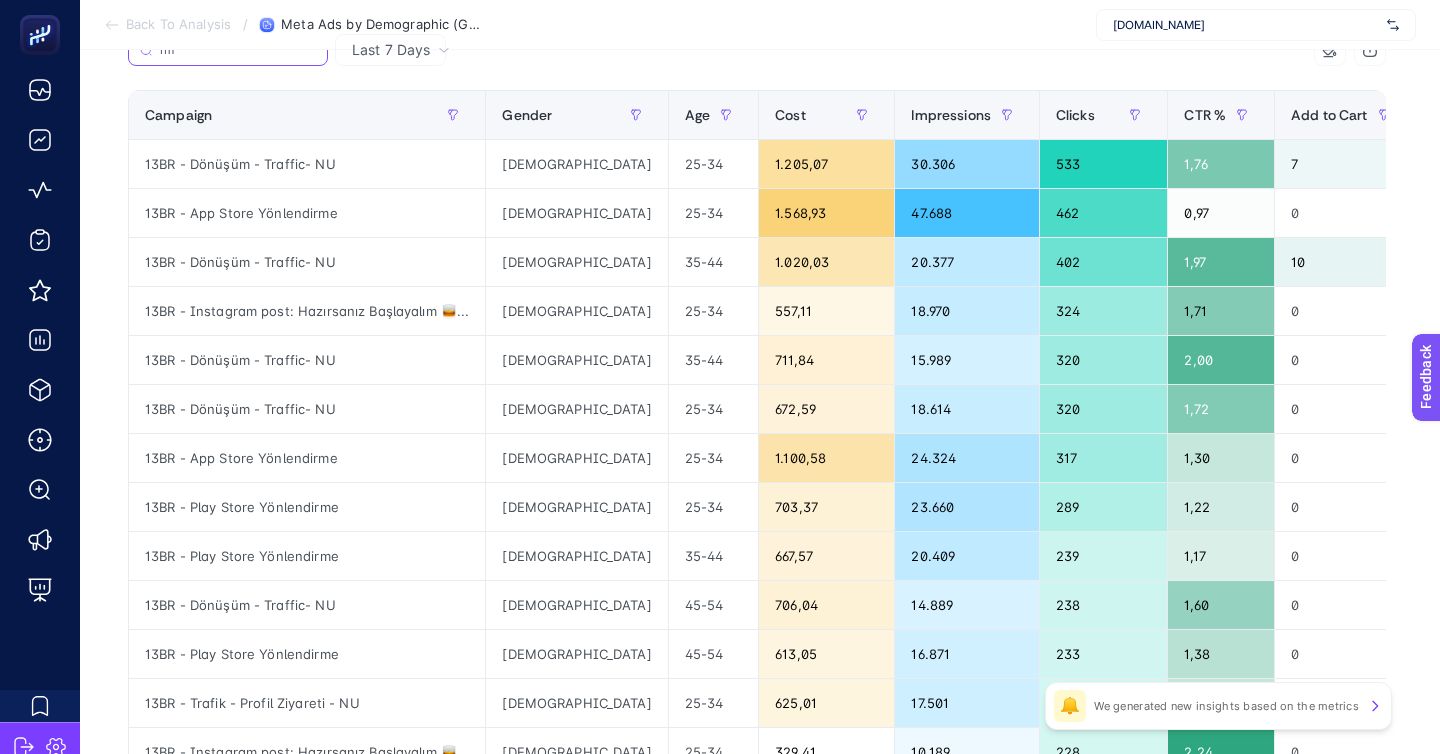 scroll, scrollTop: 204, scrollLeft: 0, axis: vertical 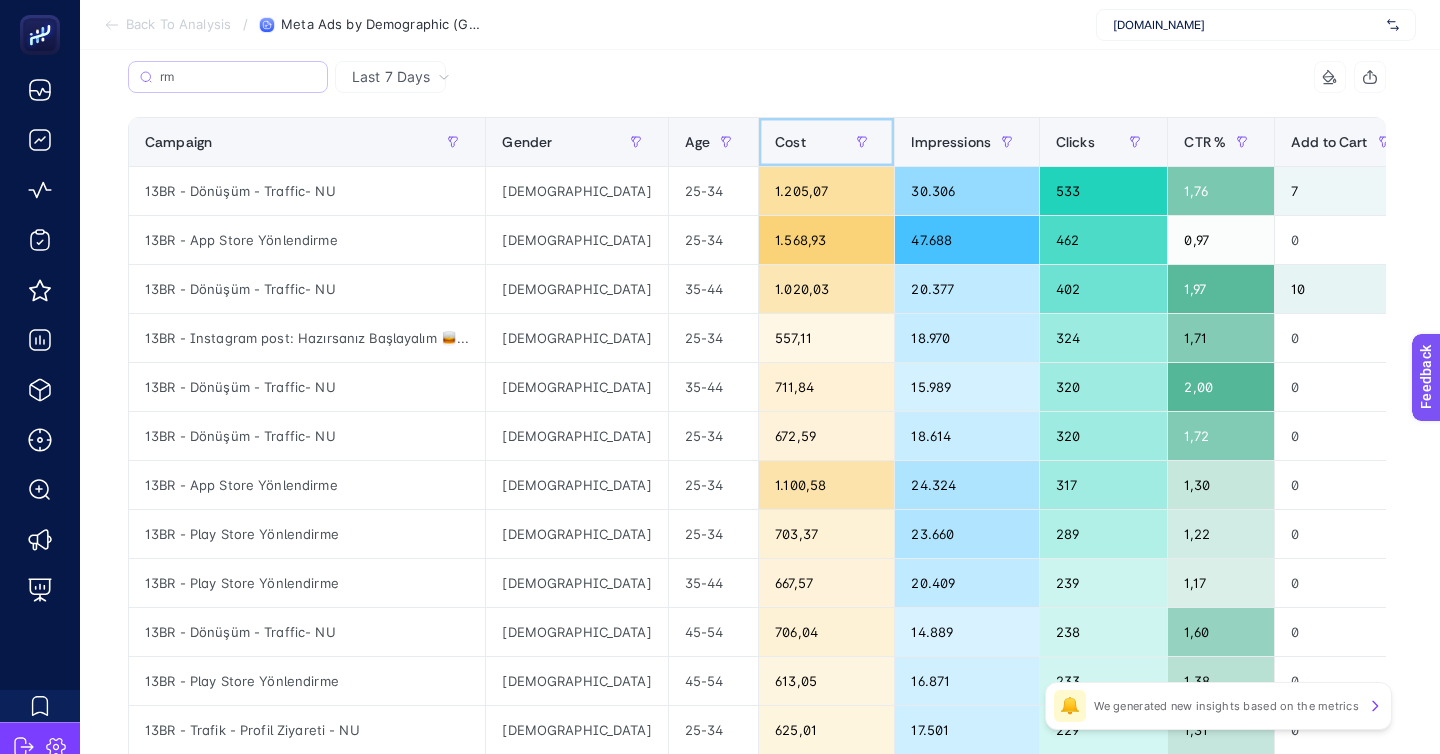 click on "Cost" 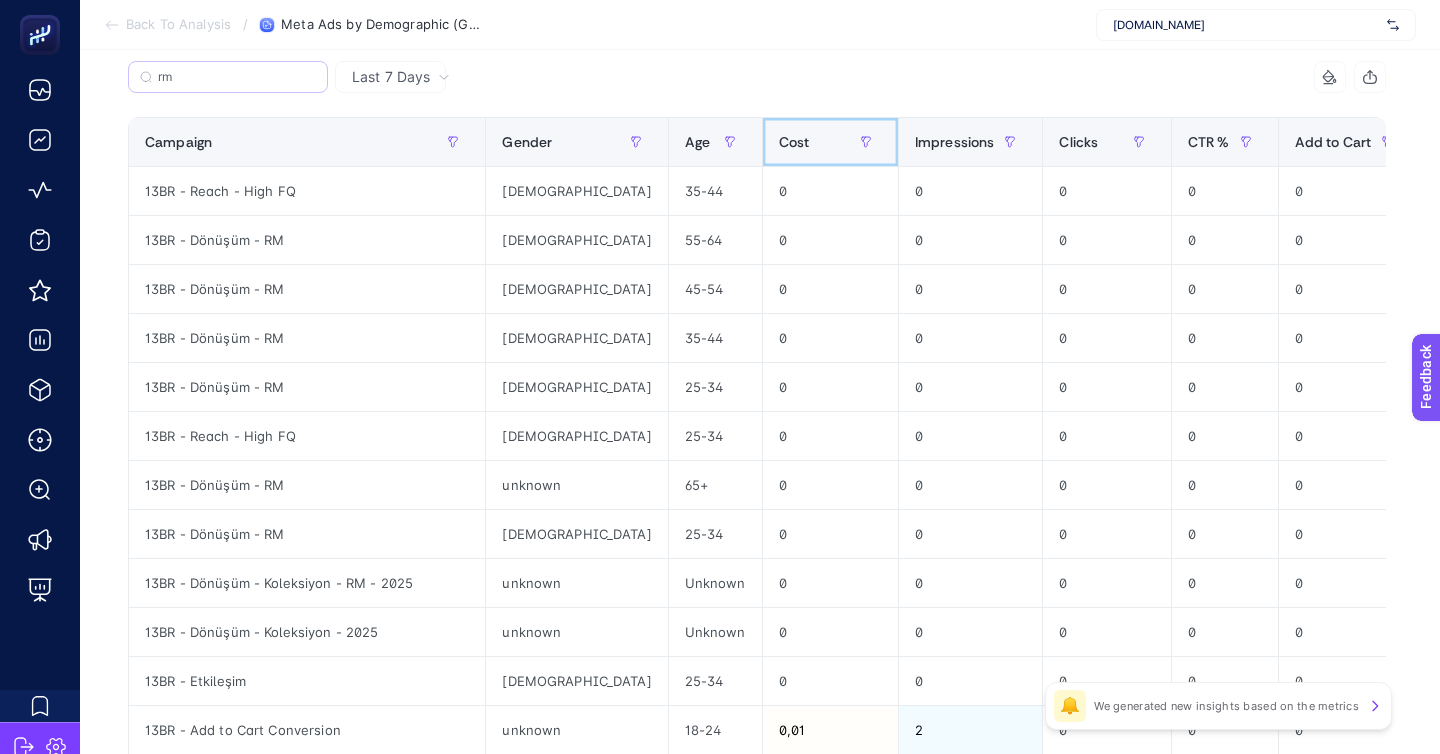 click on "Cost" 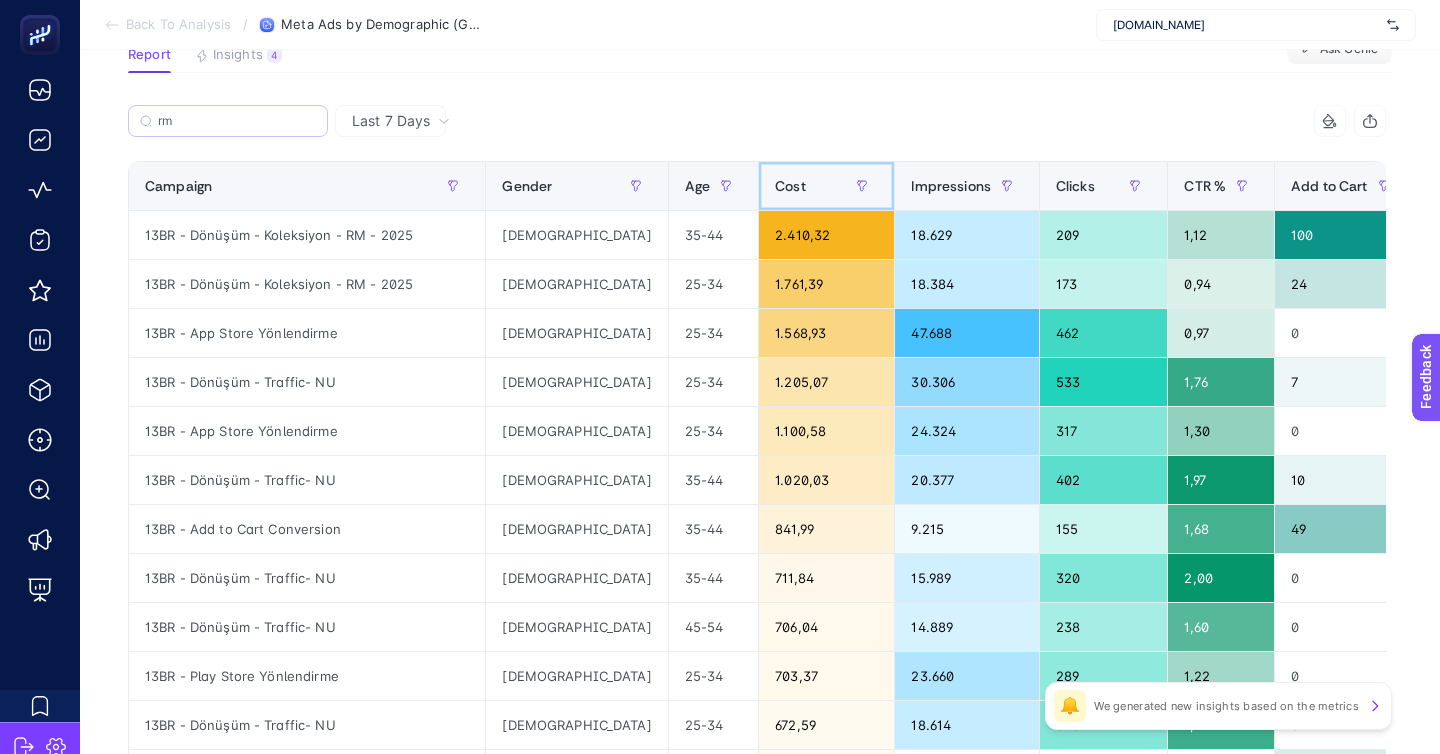 scroll, scrollTop: 64, scrollLeft: 0, axis: vertical 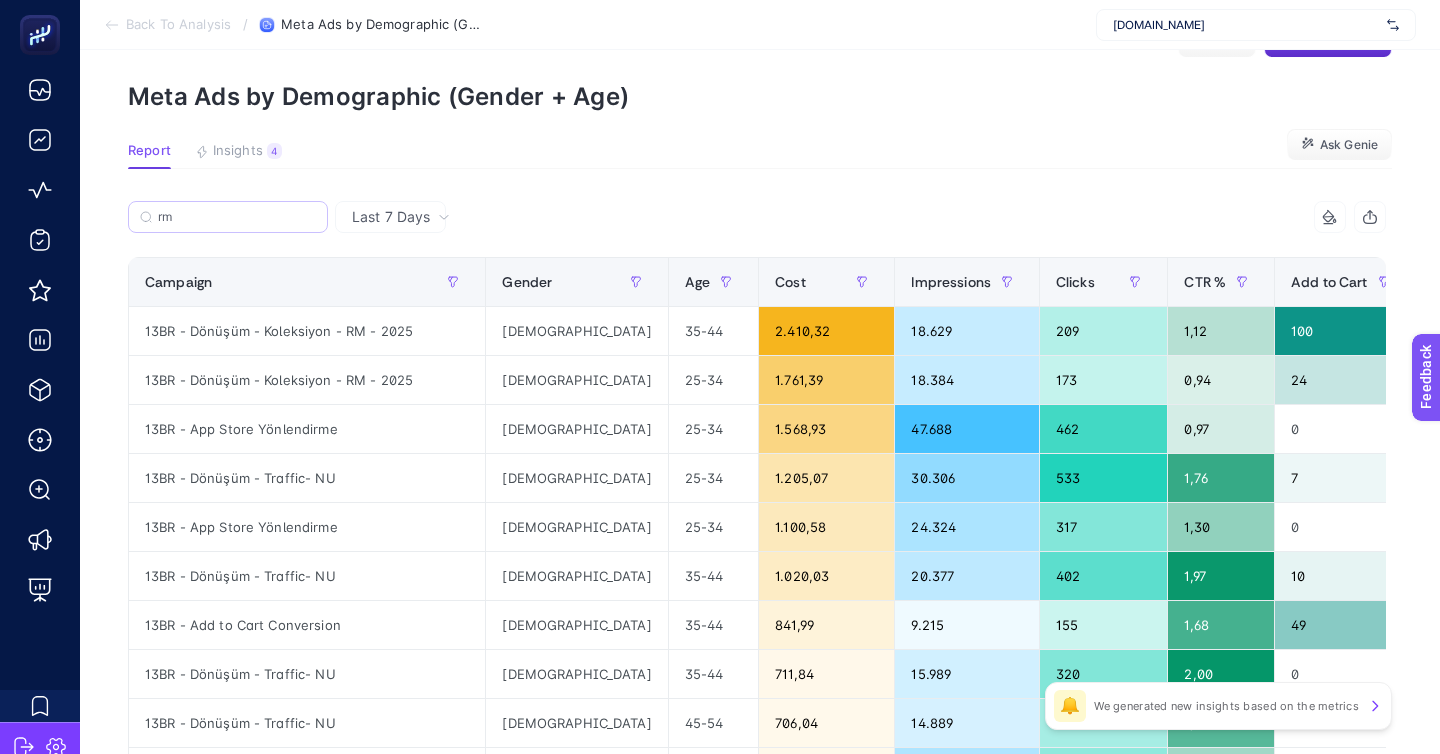 click on "rm" at bounding box center (228, 217) 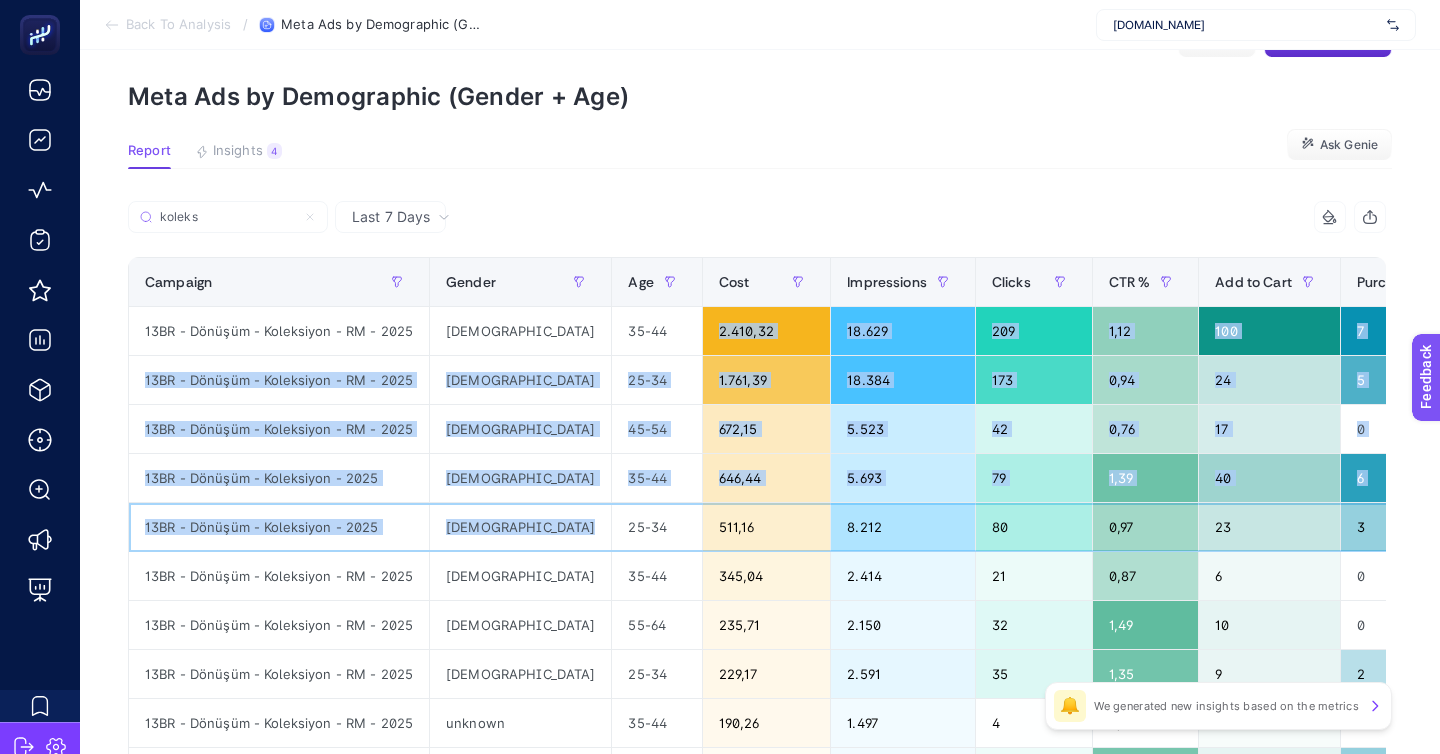 drag, startPoint x: 560, startPoint y: 419, endPoint x: 560, endPoint y: 298, distance: 121 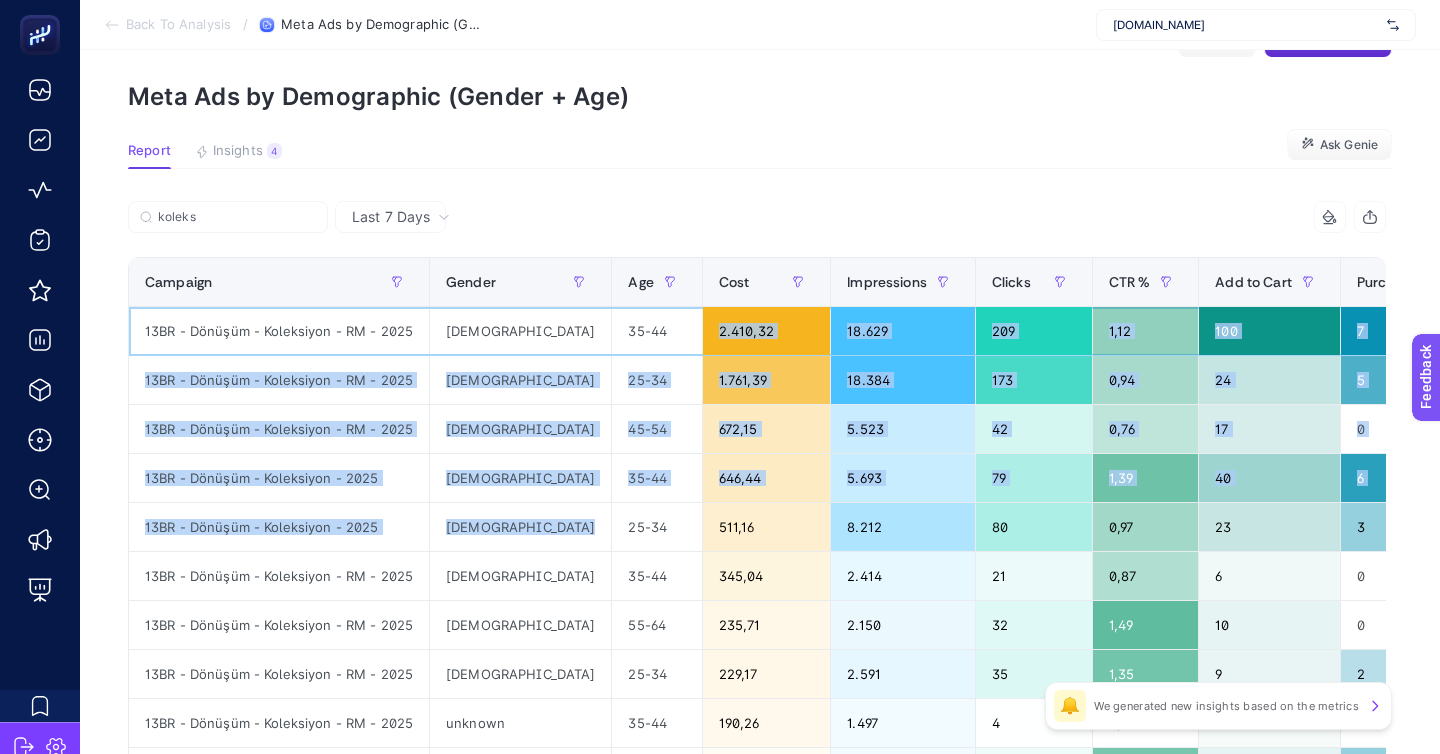 click on "35-44" 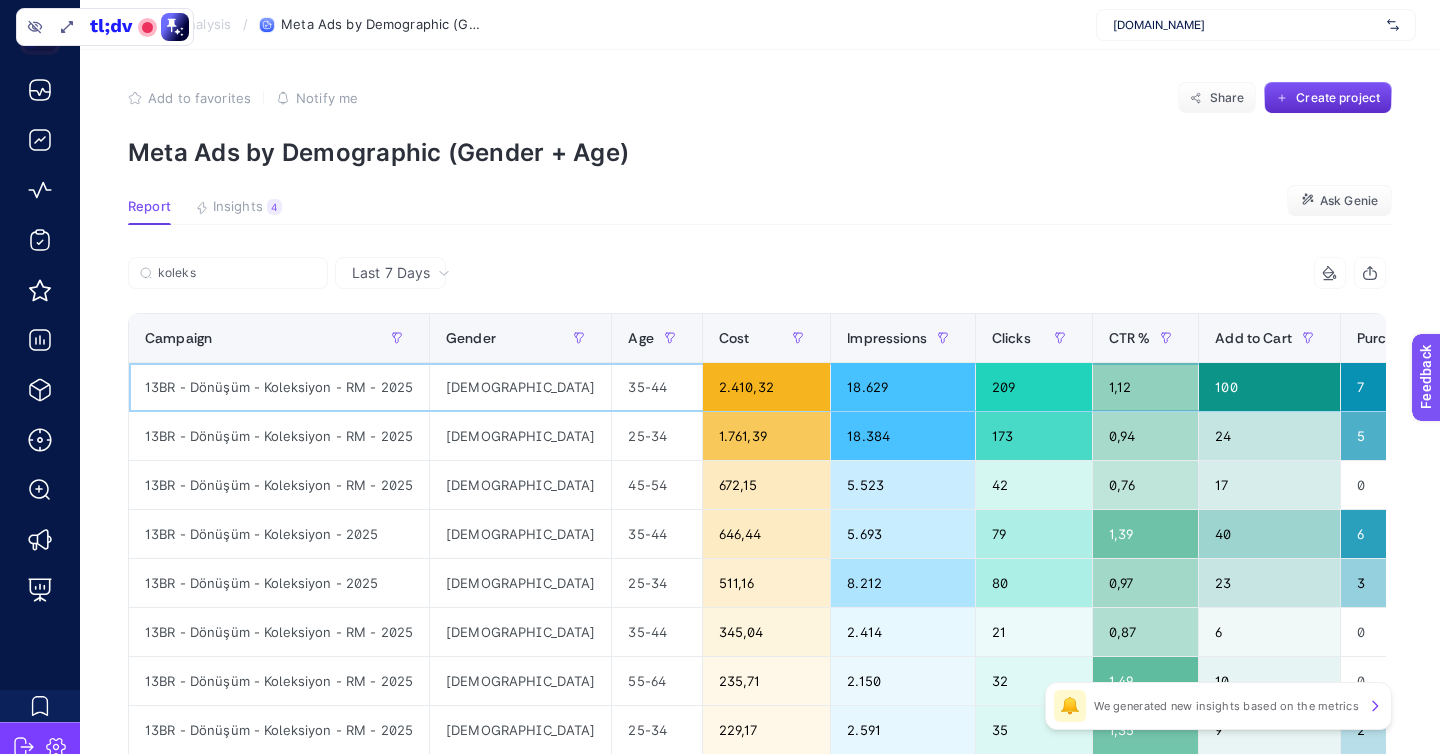 scroll, scrollTop: 0, scrollLeft: 0, axis: both 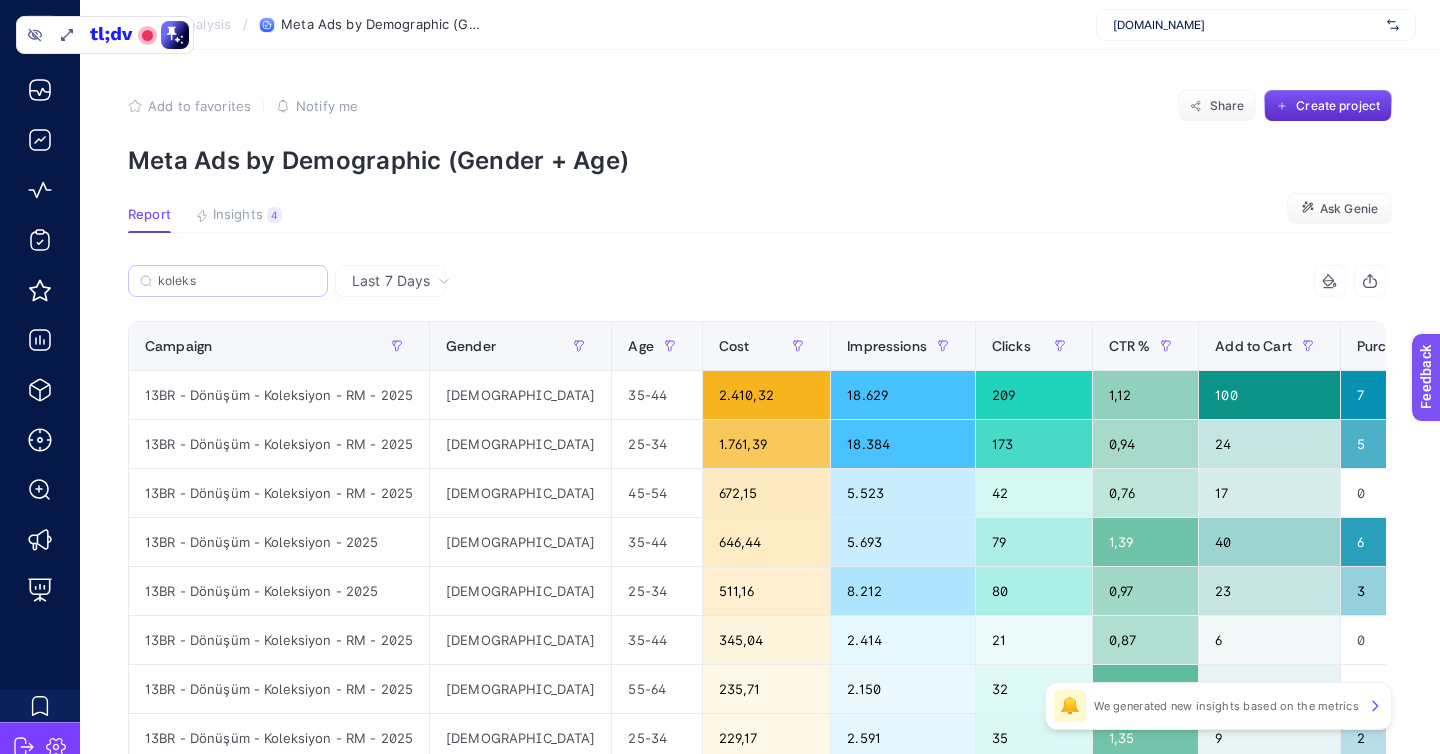 click on "koleks" at bounding box center [228, 281] 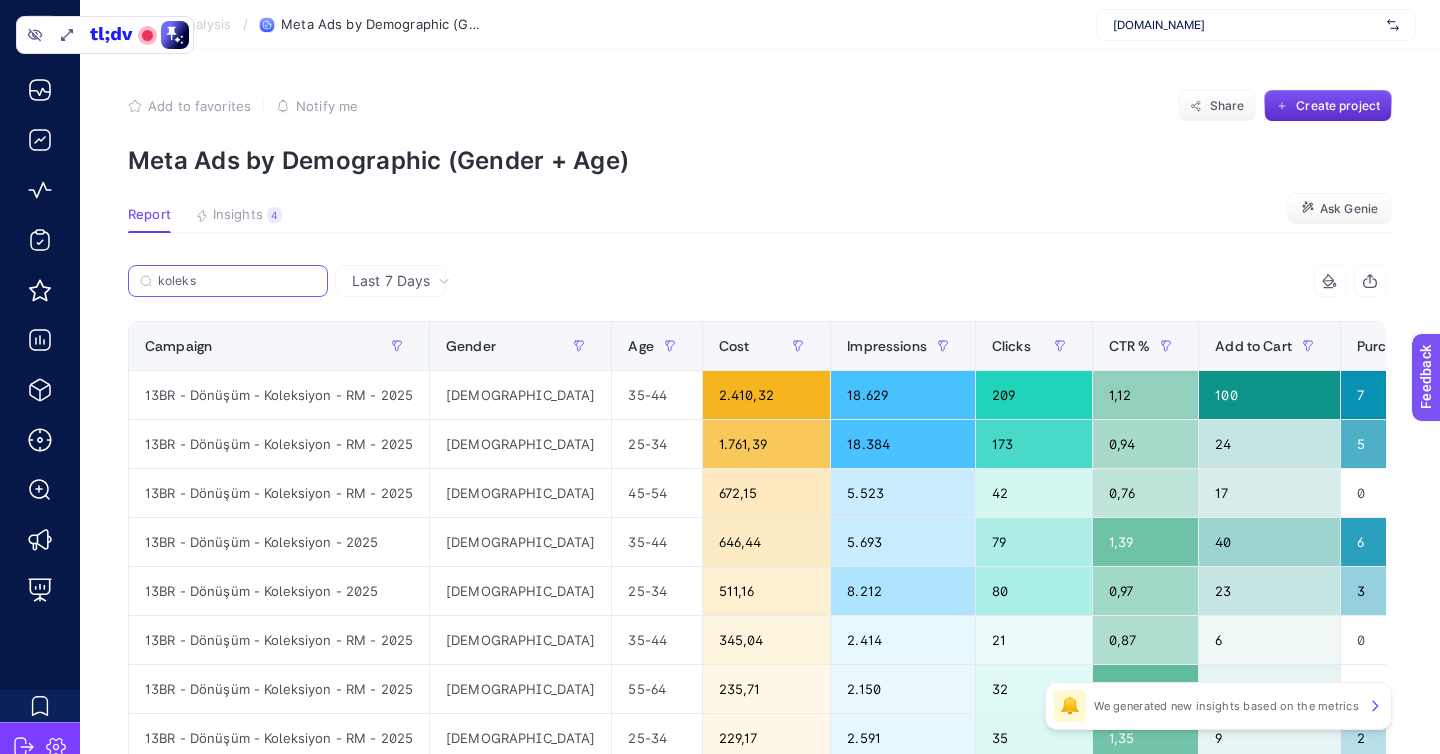 click on "koleks" at bounding box center (237, 281) 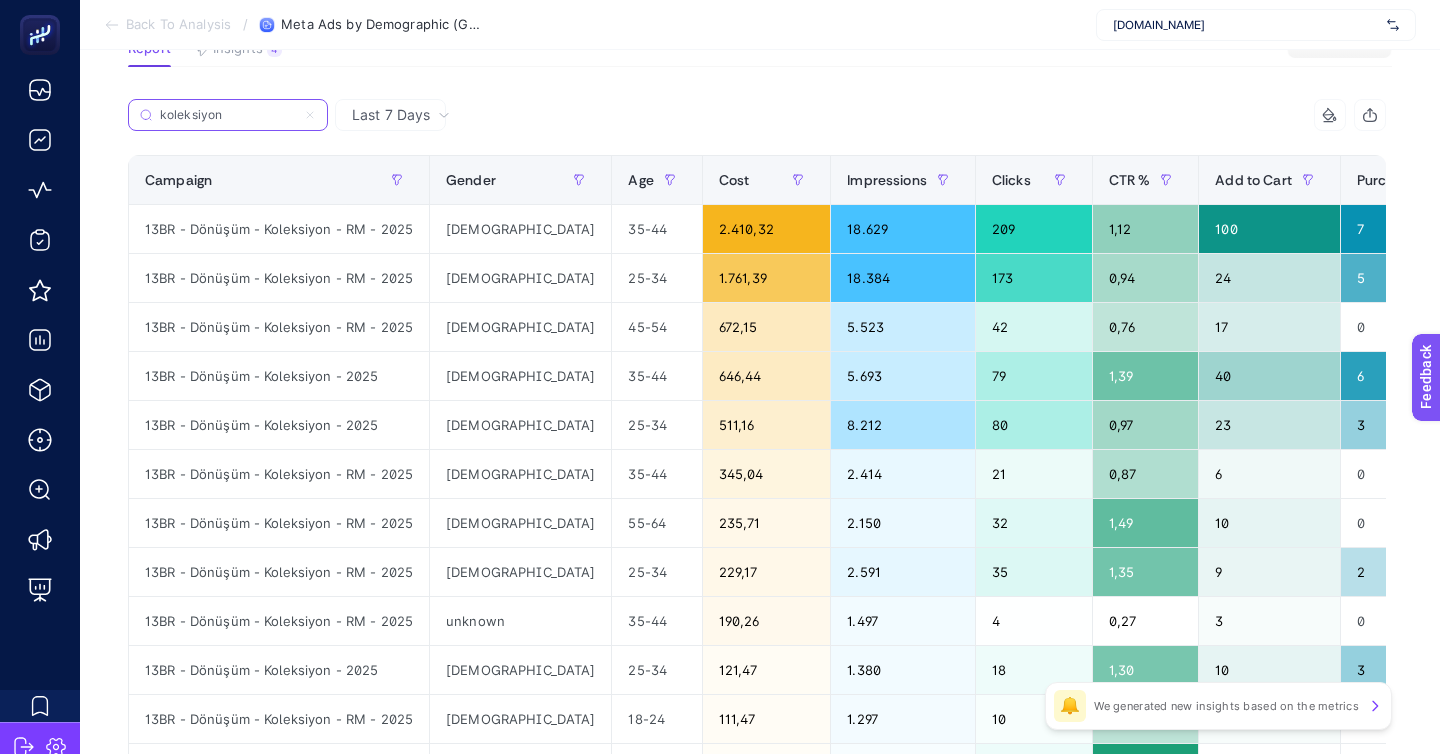 scroll, scrollTop: 168, scrollLeft: 0, axis: vertical 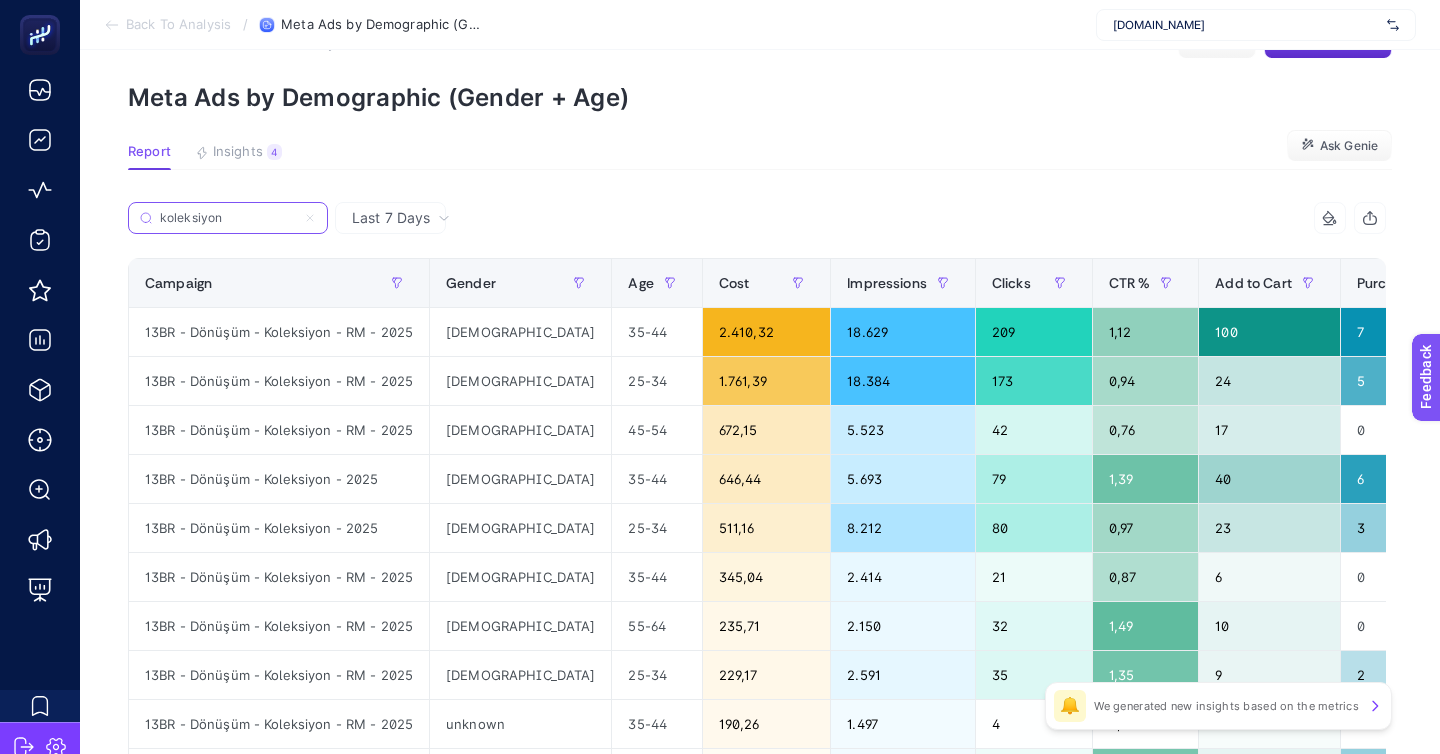 type on "koleksiyon" 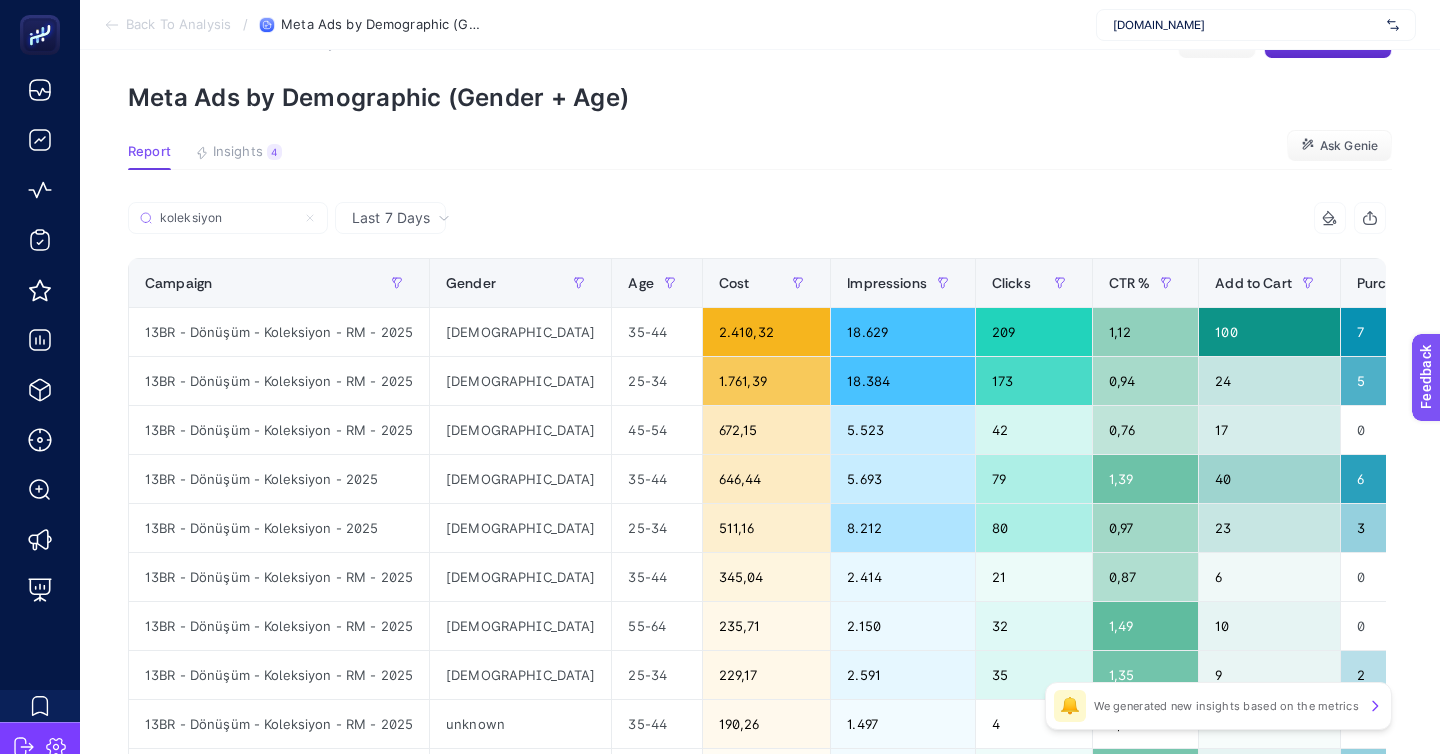 click on "Add to favorites false Notify me Share Create project Meta Ads by Demographic (Gender + Age) Report Insights 4  We generated new insights based on the metrics  Ask Genie Last 7 Days koleksiyon 10 items selected Campaign Gender Age Cost Impressions Clicks CTR % Add to Cart Purchase Cost Per Conversion Revenue ROAS Lead 13 items selected + 13BR - Dönüşüm - Koleksiyon - RM - 2025 female 35-44 2.410,32 18.629 209 1,12 100 7 22,53 78.495,33 32,57 0 13BR - Dönüşüm - Koleksiyon - RM - 2025 female 25-34 1.761,39 18.384 173 0,94 24 5 60,74 149.472,50 84,86 0 13BR - Dönüşüm - Koleksiyon - RM - 2025 female 45-54 672,15 5.523 42 0,76 17 0 39,54 0 0 0 13BR - Dönüşüm - Koleksiyon - 2025 female 35-44 646,44 5.693 79 1,39 40 6 14,05 137.277,93 212,36 0 13BR - Dönüşüm - Koleksiyon - 2025 female 25-34 511,16 8.212 80 0,97 23 3 19,66 53.653,42 104,96 0 13BR - Dönüşüm - Koleksiyon - RM - 2025 male 35-44 345,04 2.414 21 0,87 6 0 57,51 0 0 0 13BR - Dönüşüm - Koleksiyon - RM - 2025 female 55-64 235,71 32" 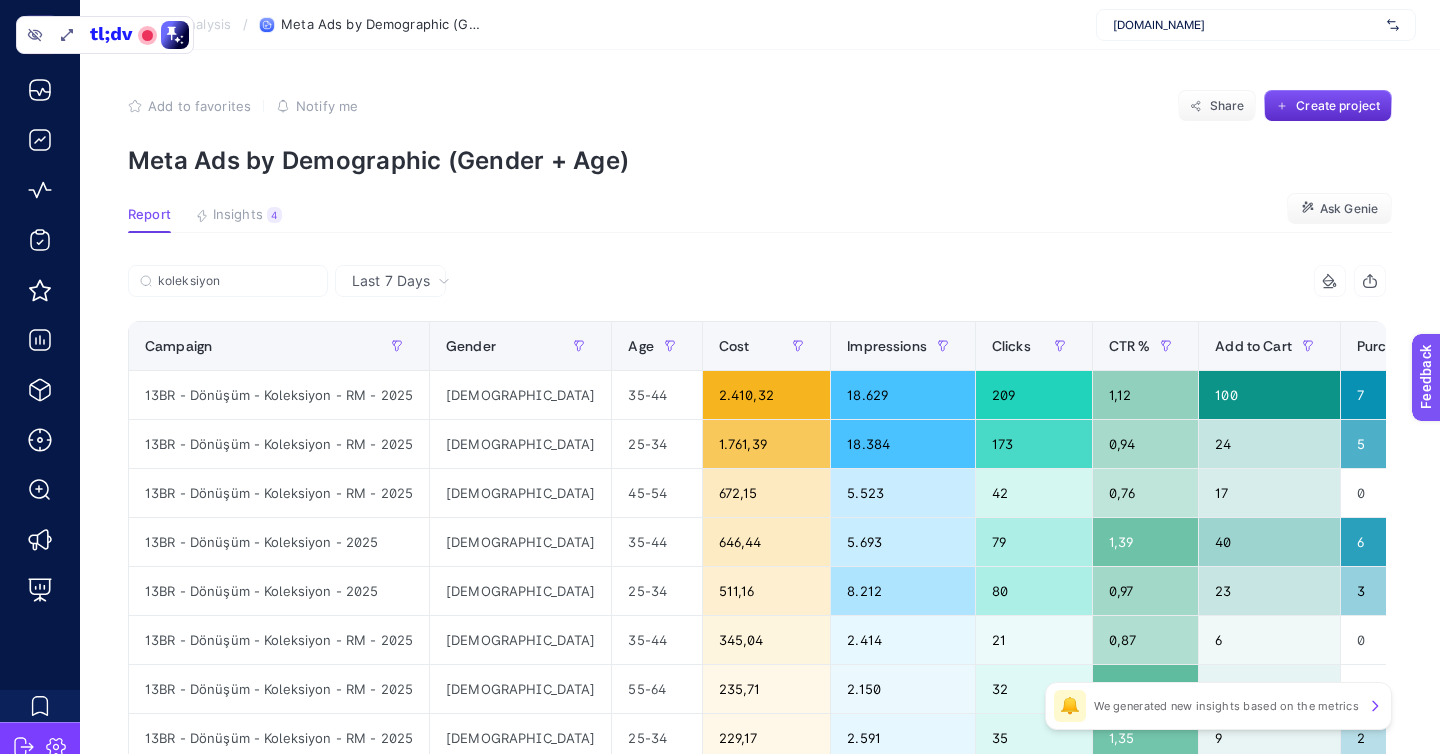 scroll, scrollTop: 3, scrollLeft: 0, axis: vertical 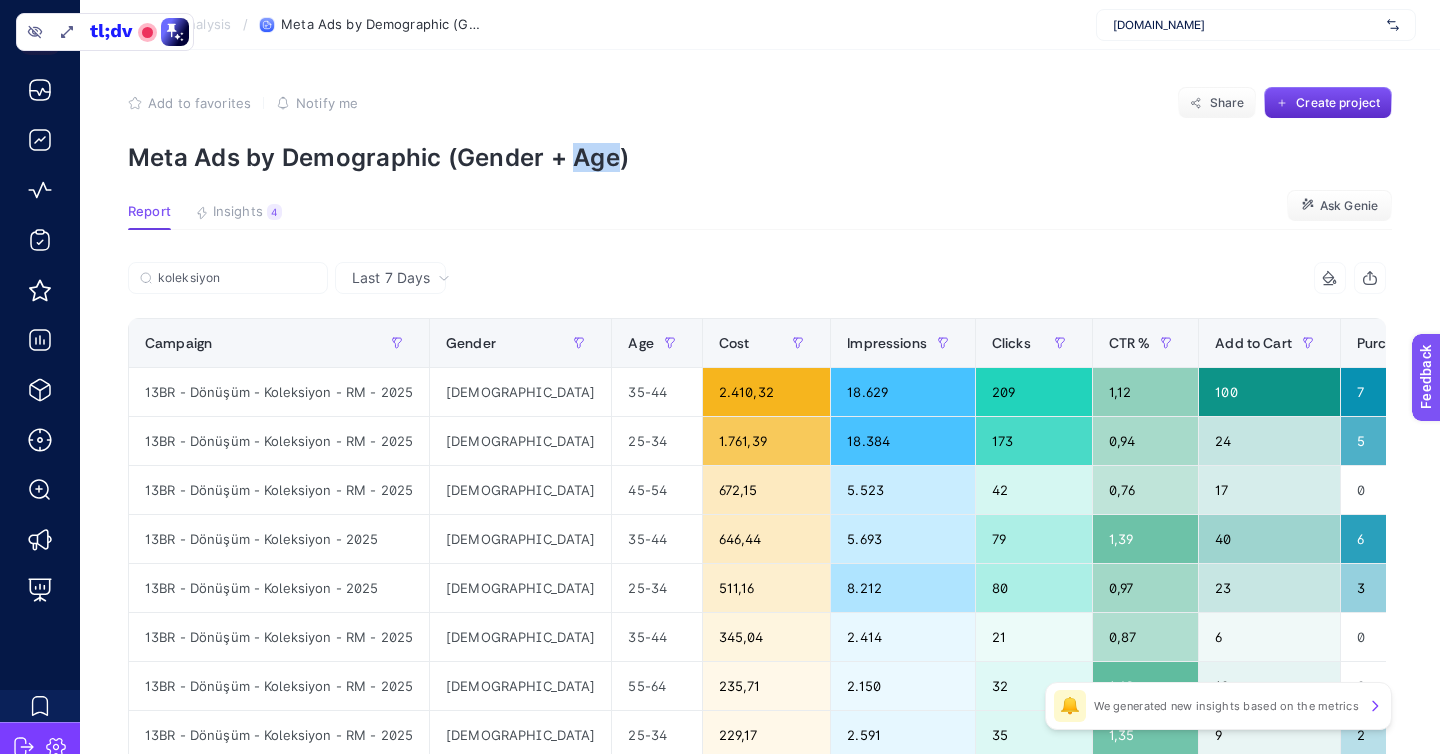 click on "Meta Ads by Demographic (Gender + Age)" at bounding box center [760, 157] 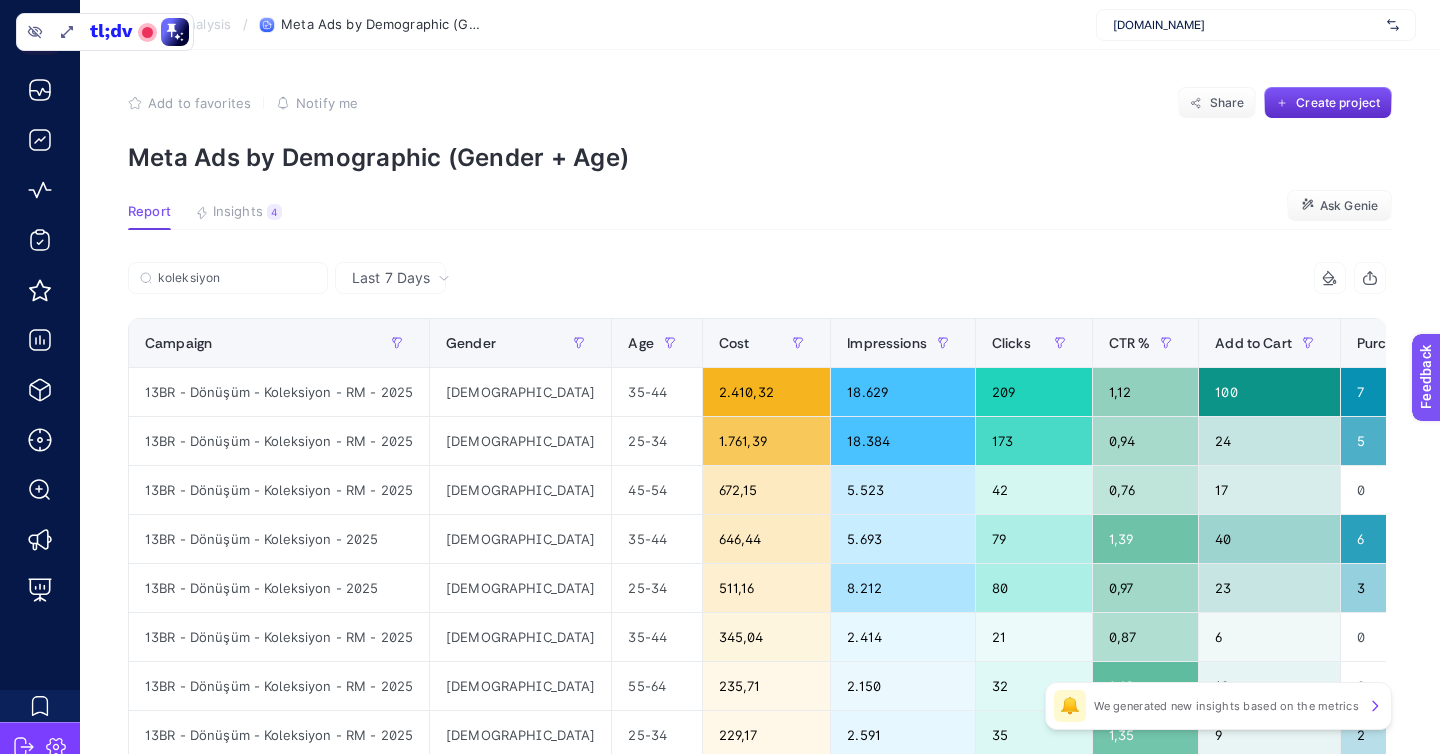 click on "koleksiyon" at bounding box center (442, 284) 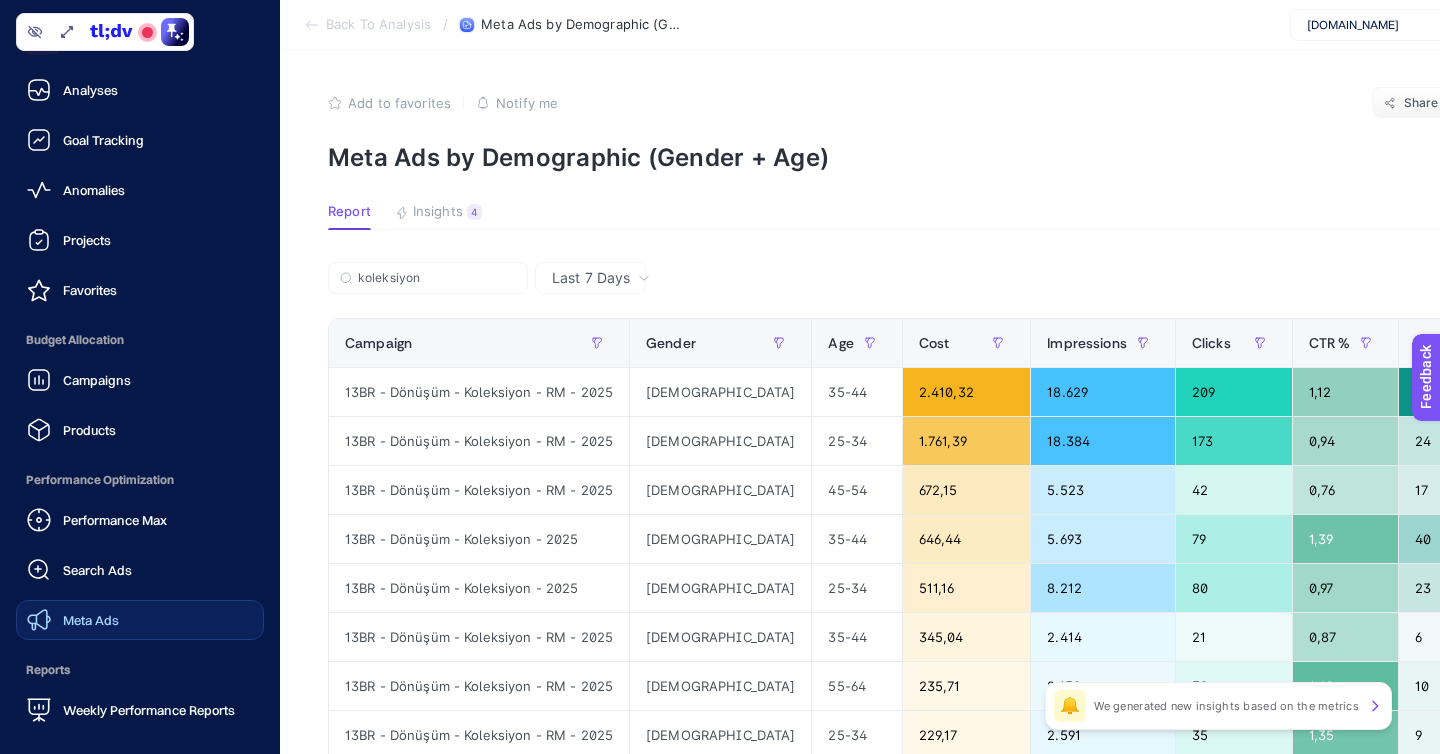 click on "Meta Ads" 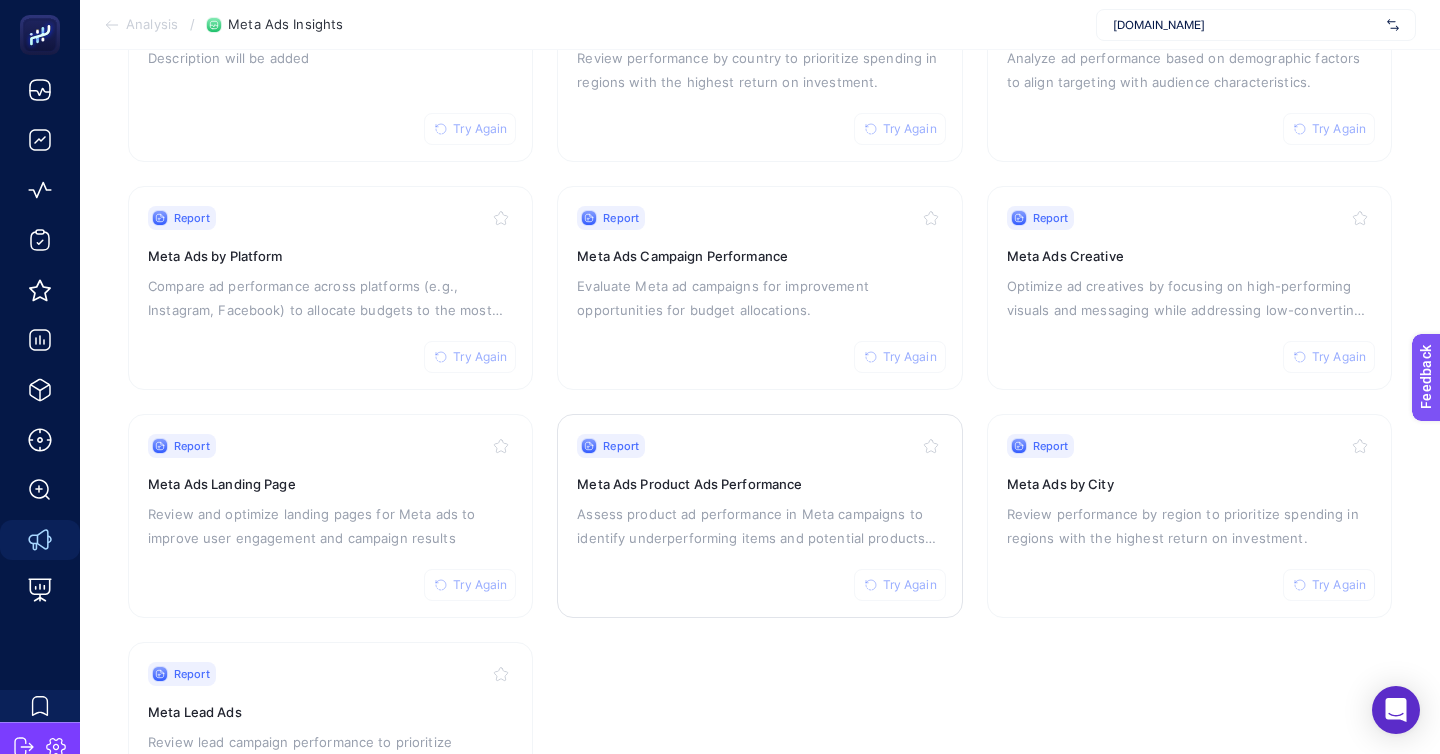 scroll, scrollTop: 357, scrollLeft: 0, axis: vertical 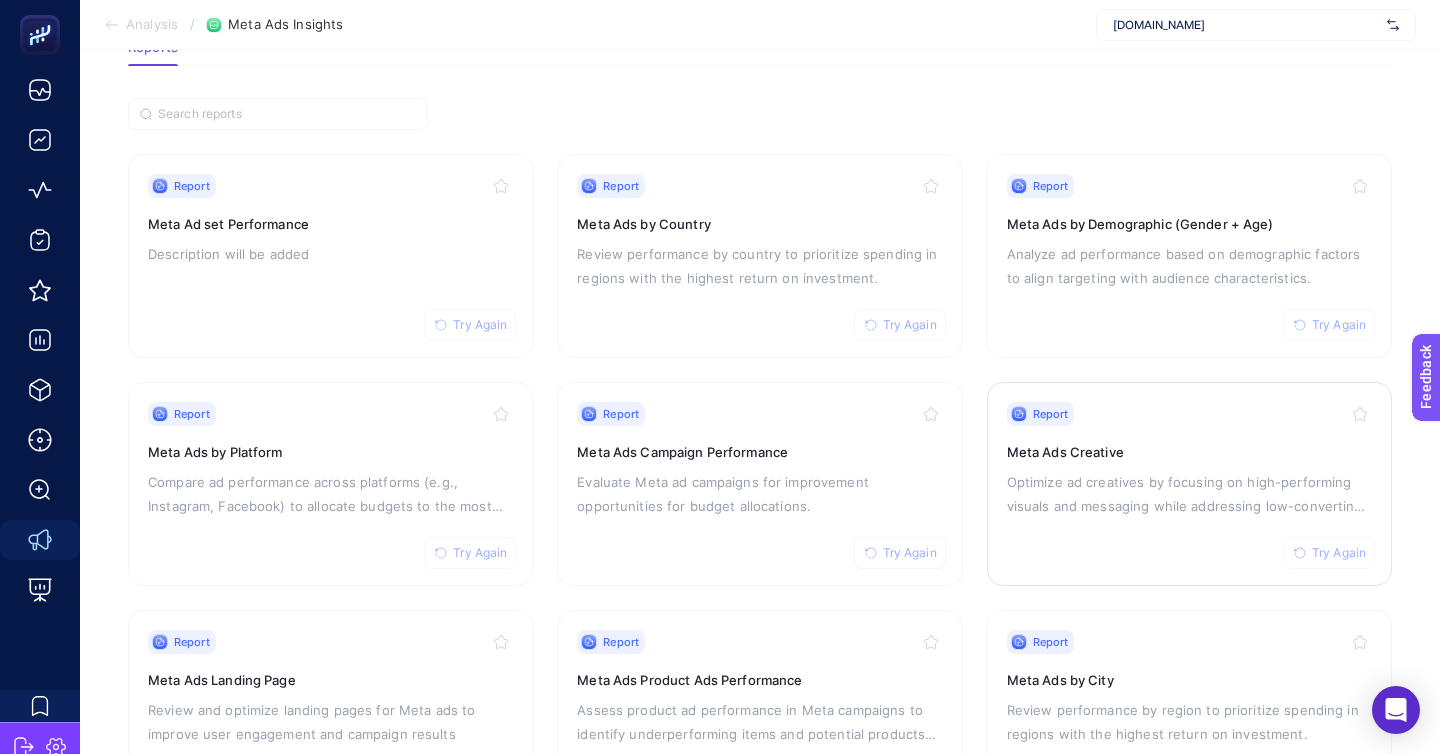 click on "Report Try Again Meta Ads Creative Optimize ad creatives by focusing on high-performing visuals and messaging while addressing low-converting assets." at bounding box center [1189, 484] 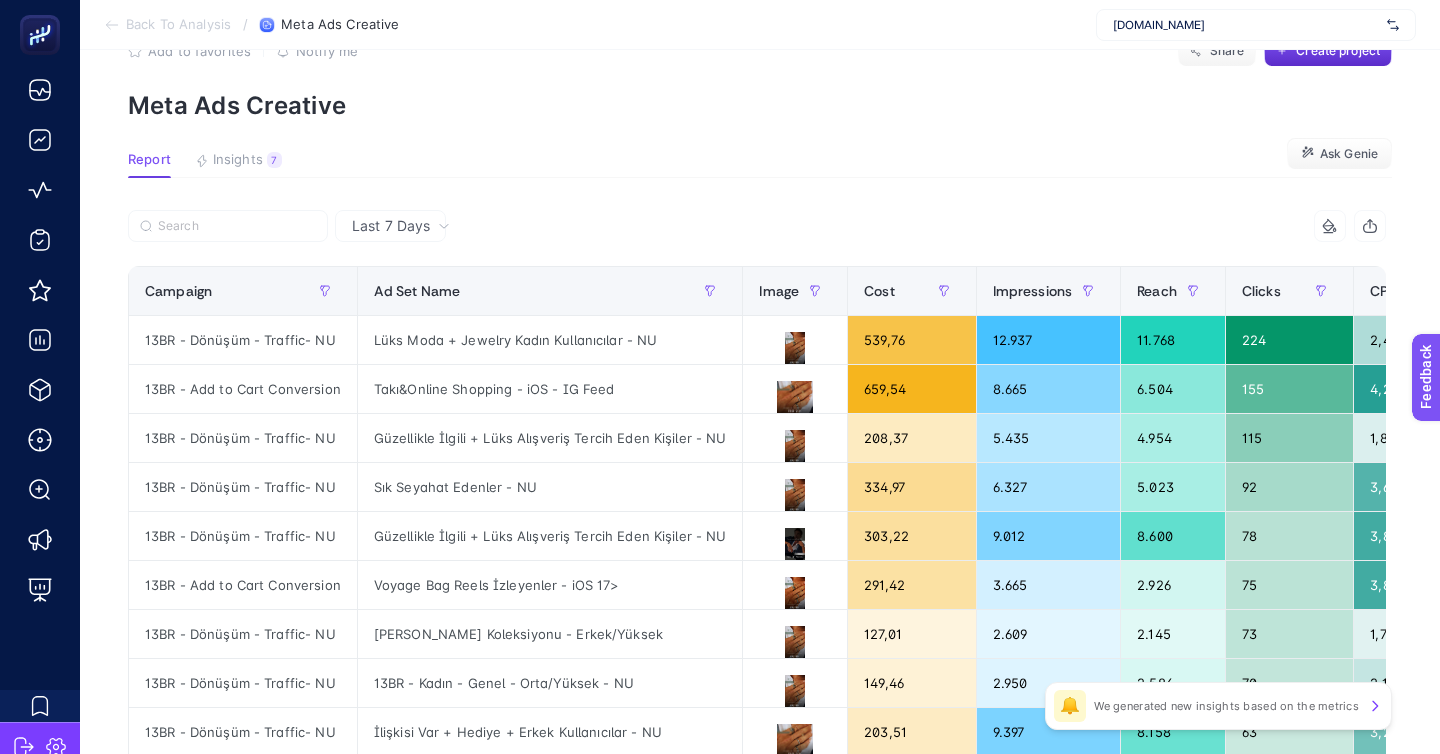 scroll, scrollTop: 59, scrollLeft: 0, axis: vertical 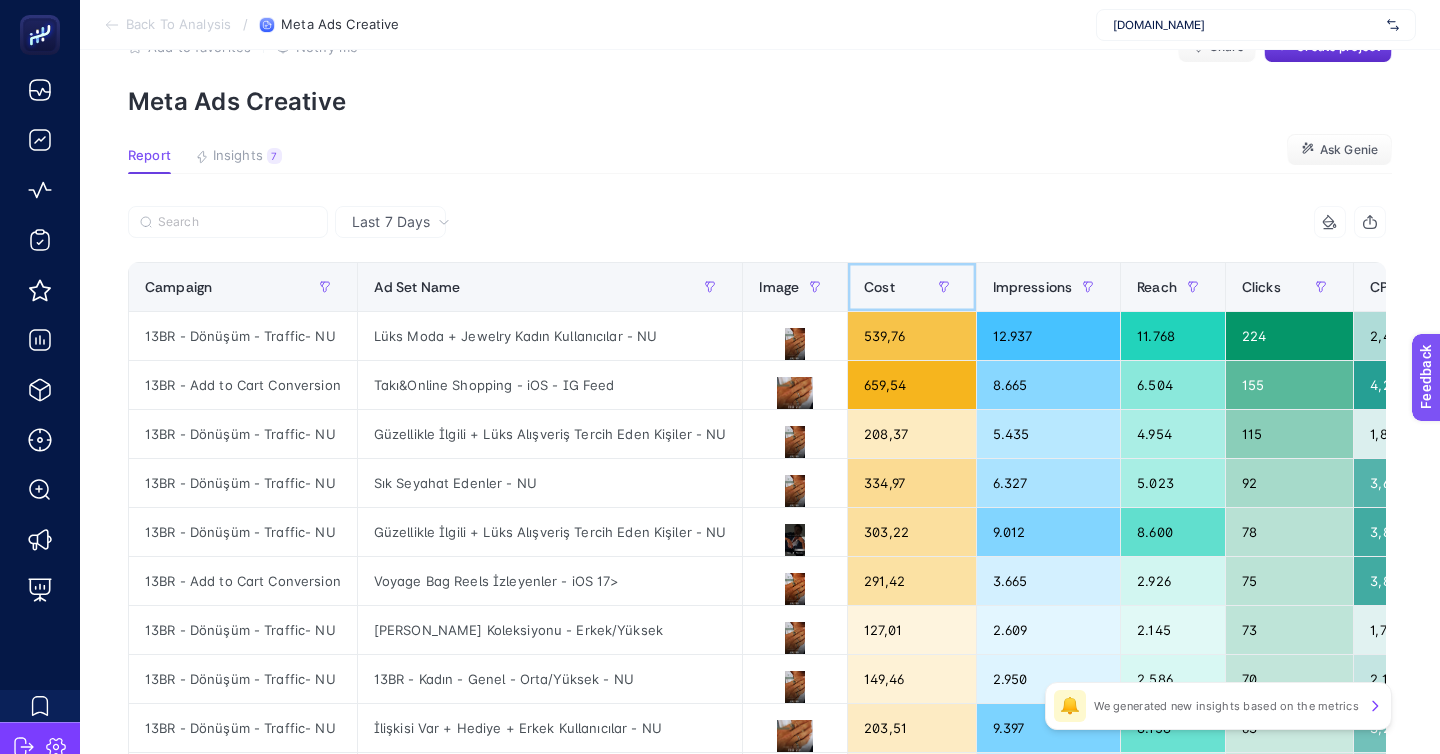 click on "Cost" at bounding box center (911, 287) 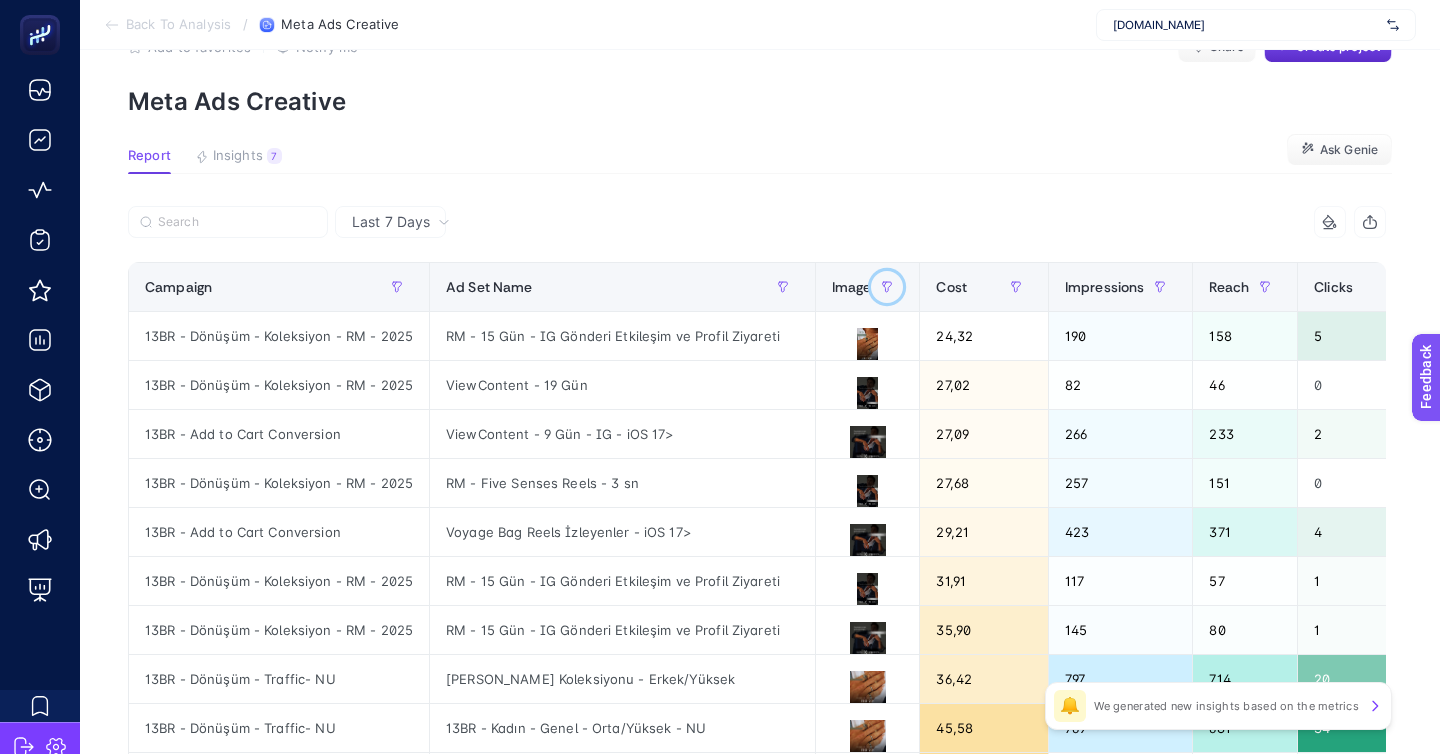 click 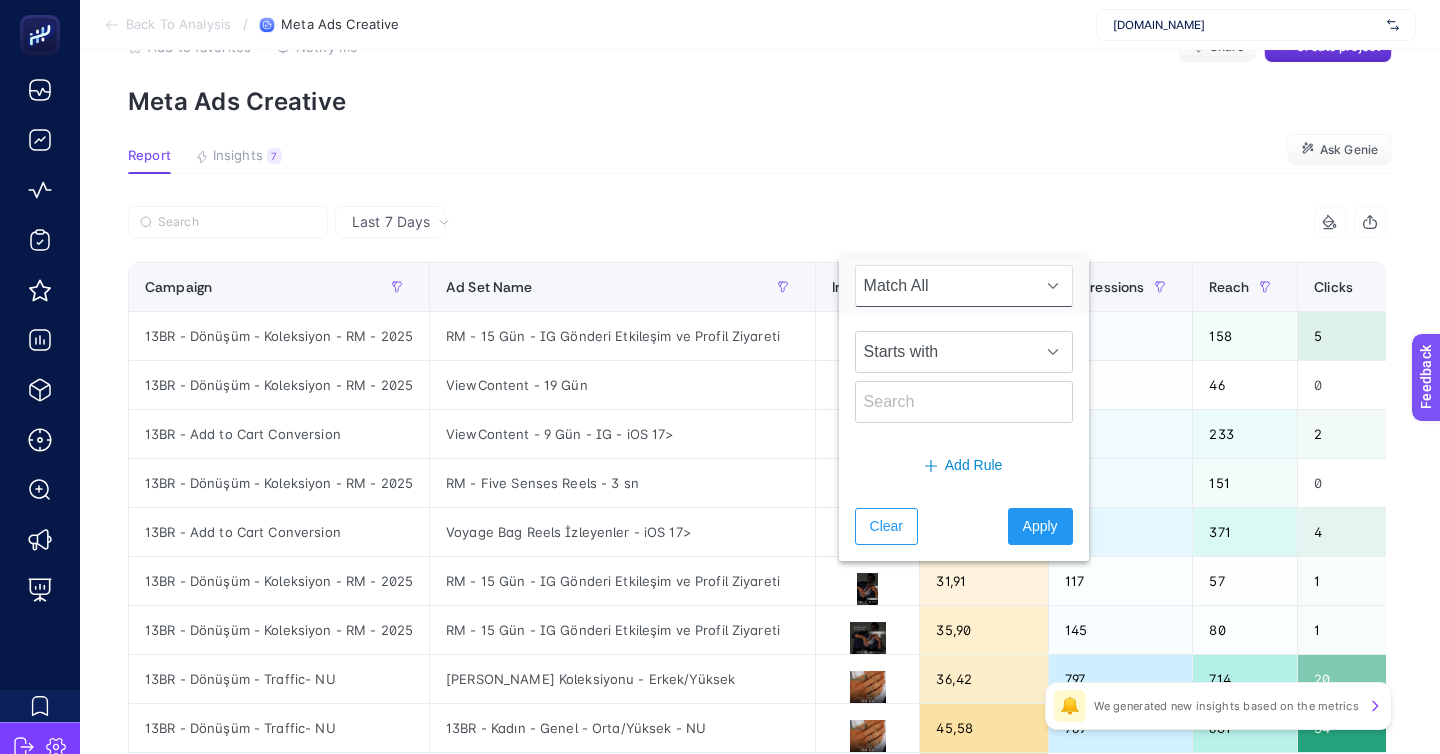 click on "Cost" 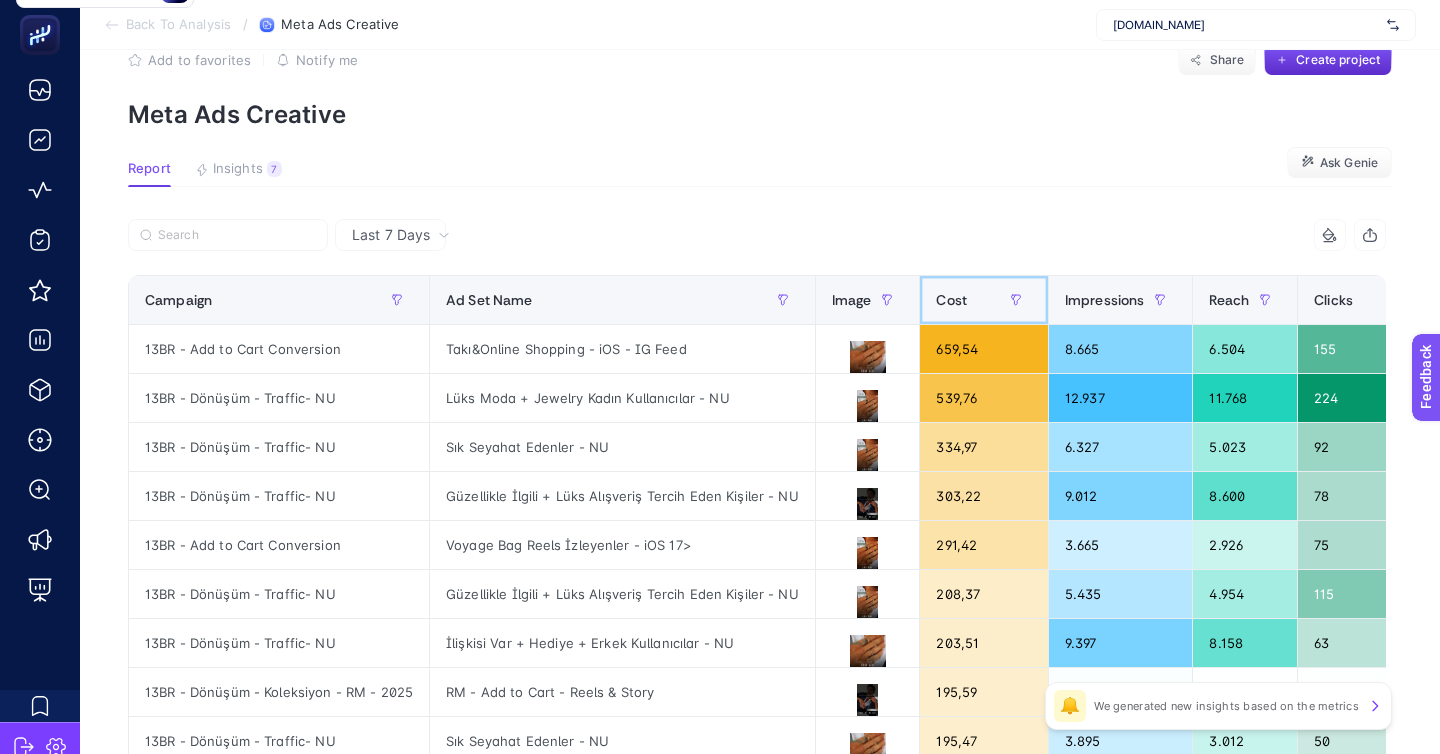 scroll, scrollTop: 0, scrollLeft: 0, axis: both 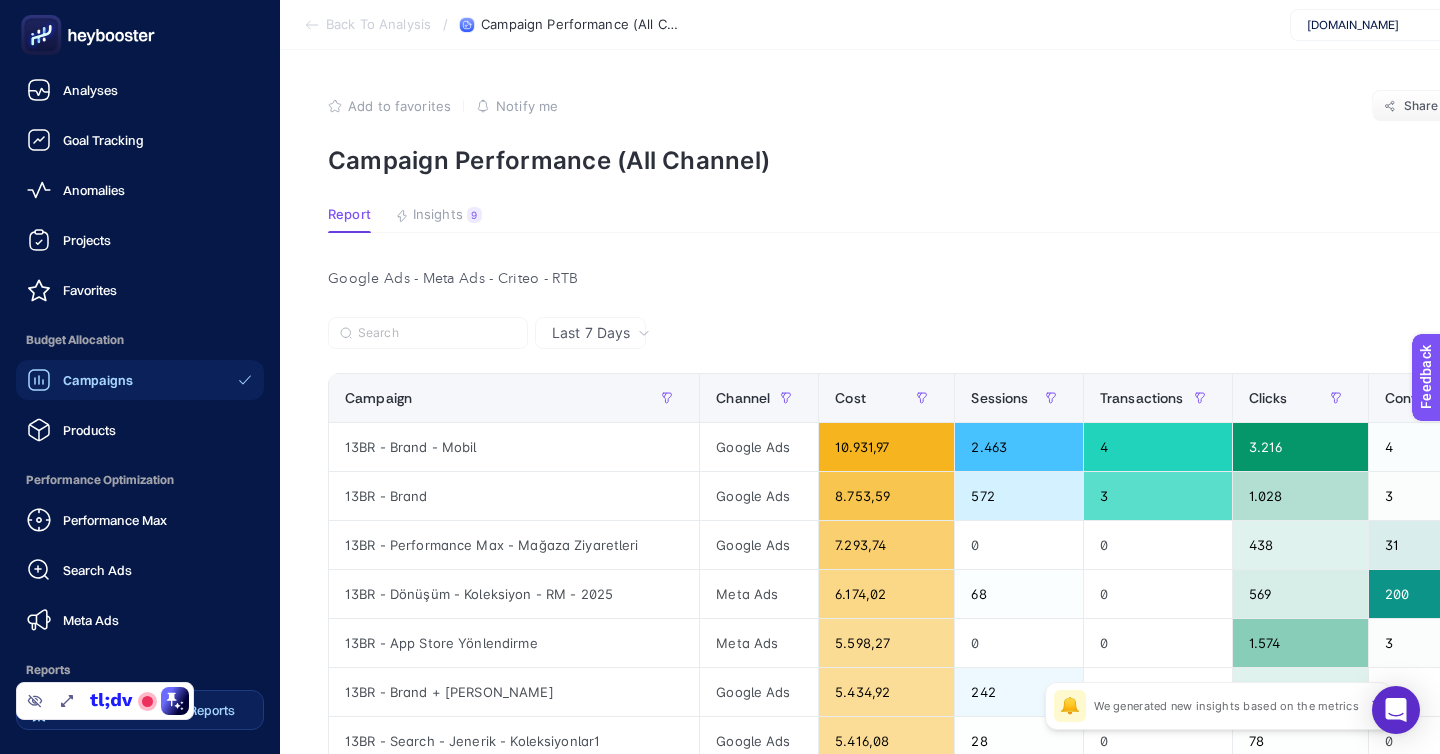 click on "Weekly Performance Reports" at bounding box center (149, 710) 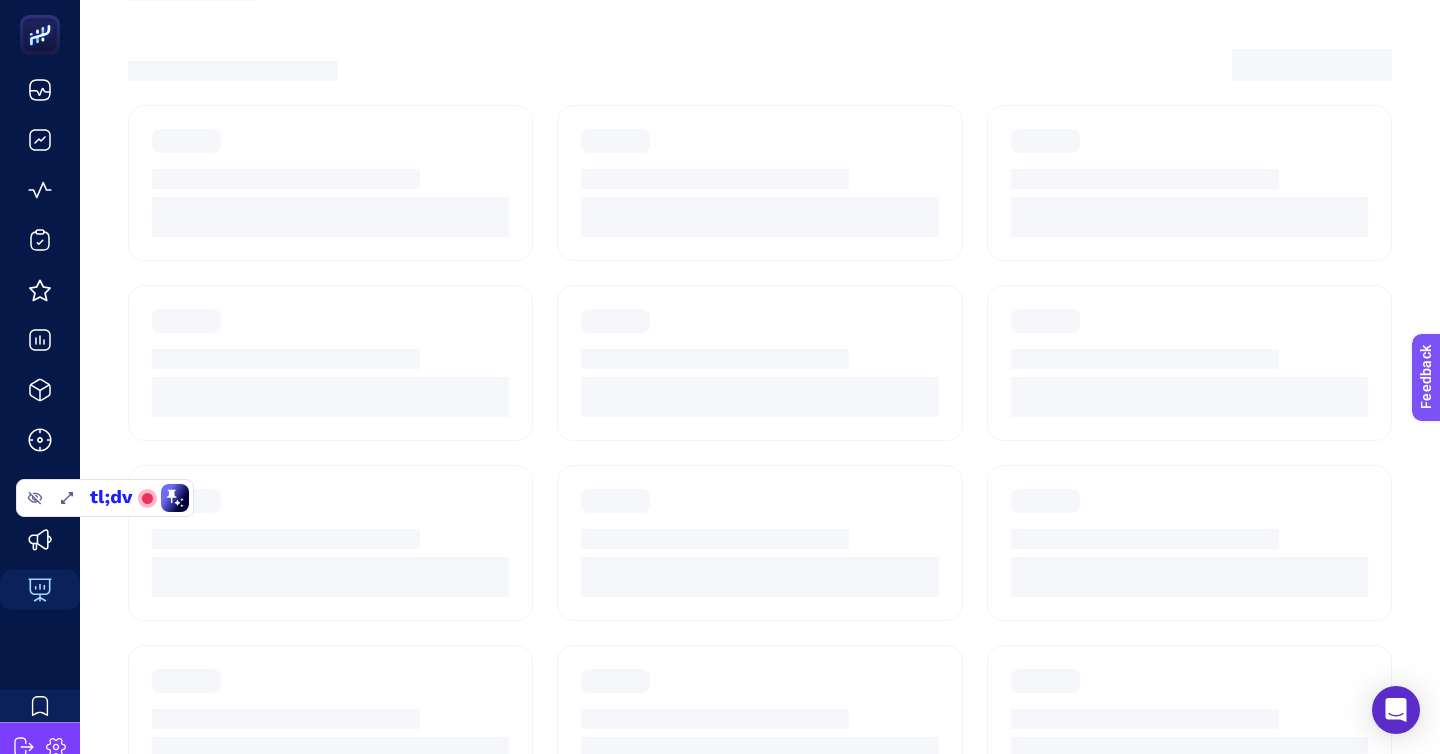 scroll, scrollTop: 0, scrollLeft: 0, axis: both 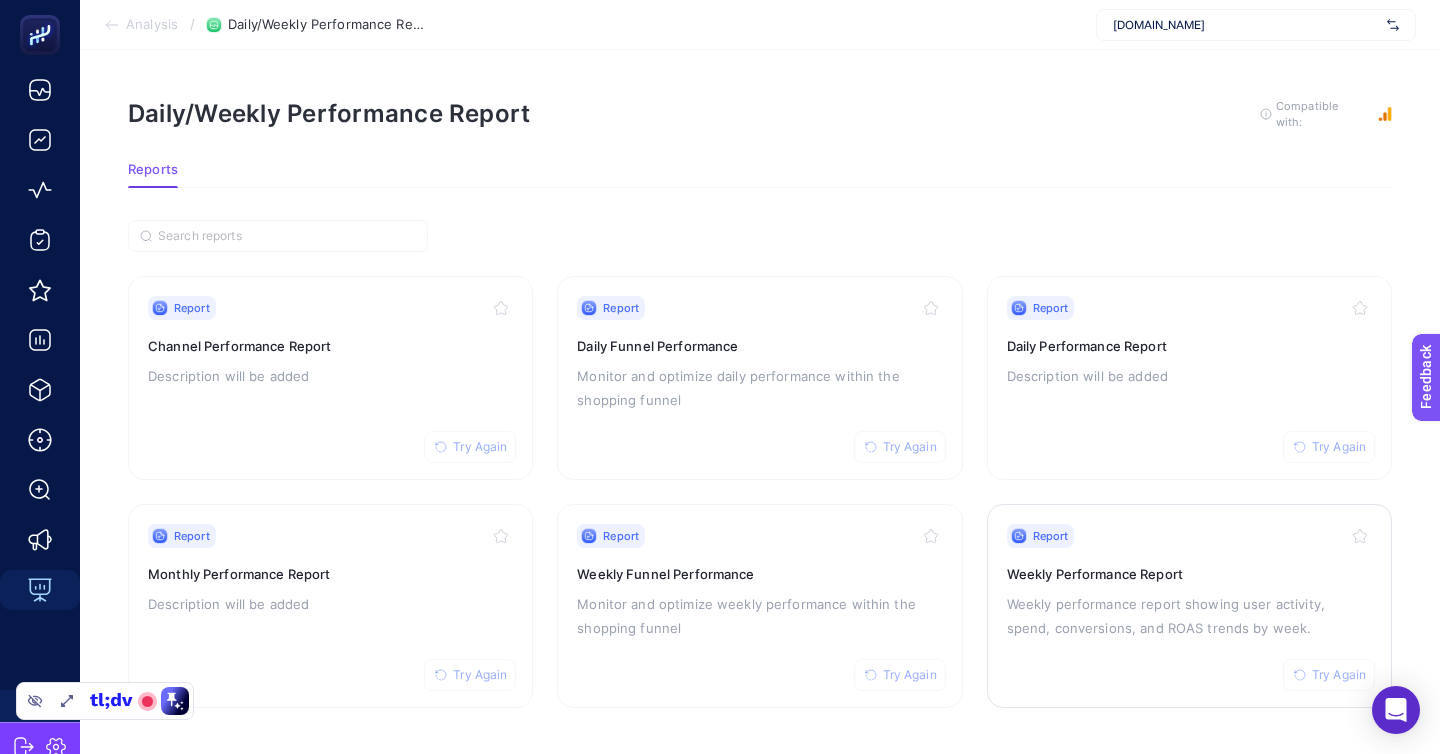 click on "Weekly performance report showing user activity, spend, conversions, and ROAS trends by week." at bounding box center (1189, 616) 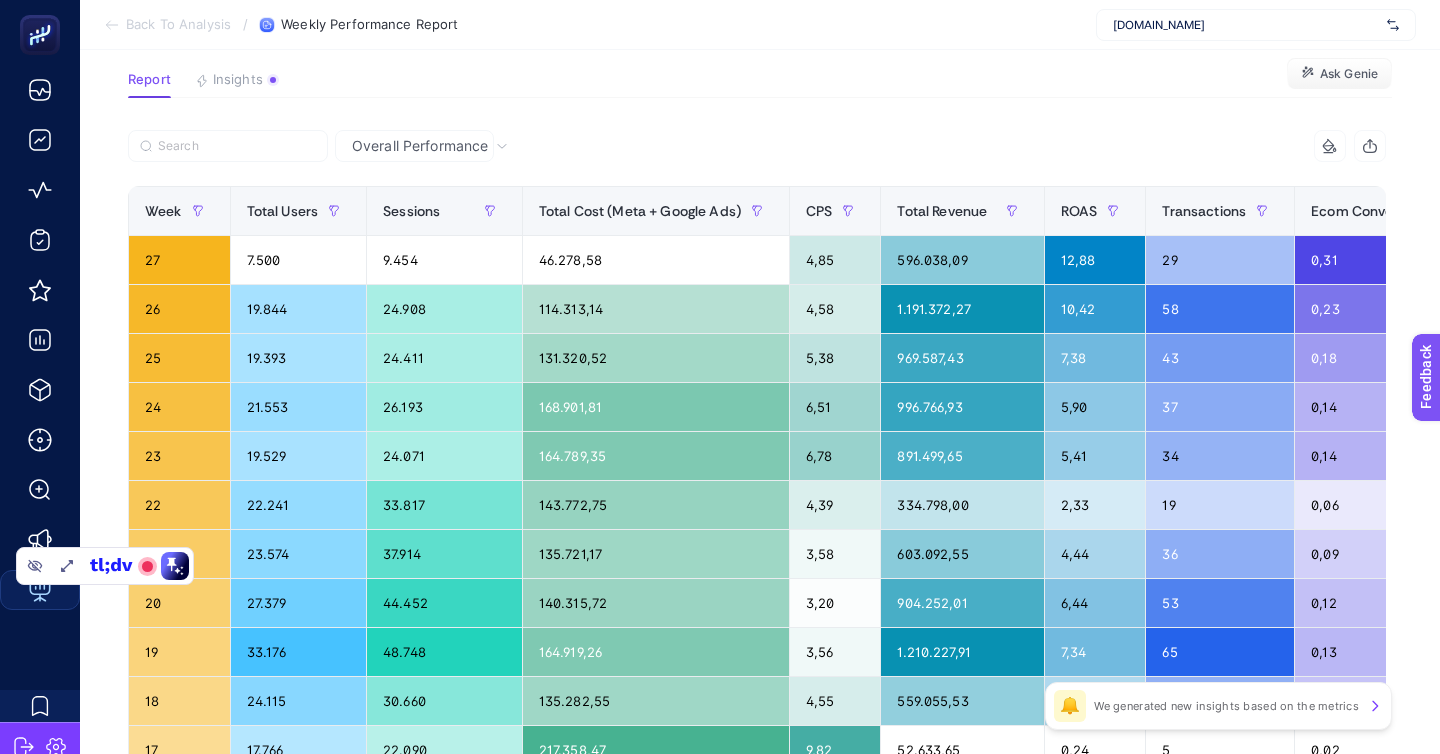 scroll, scrollTop: 107, scrollLeft: 0, axis: vertical 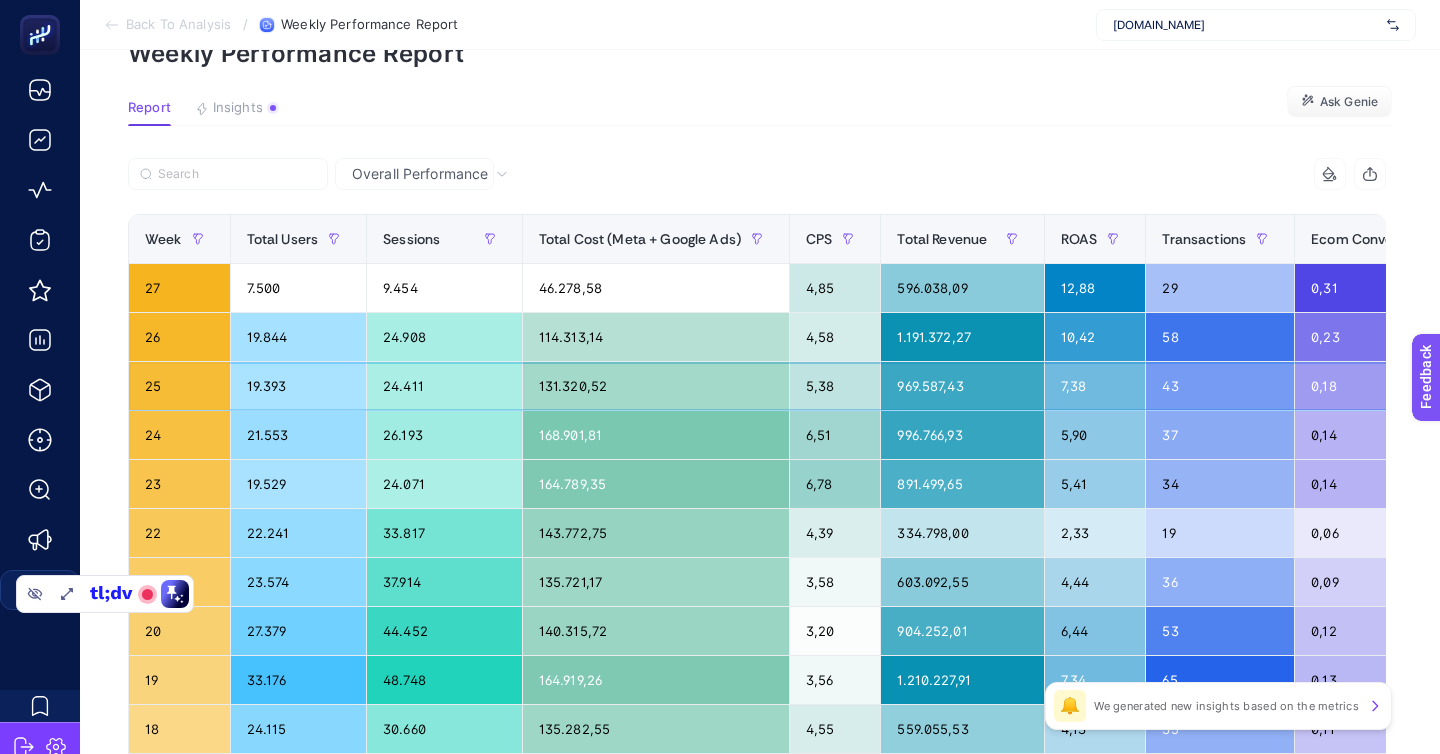click on "7,38" 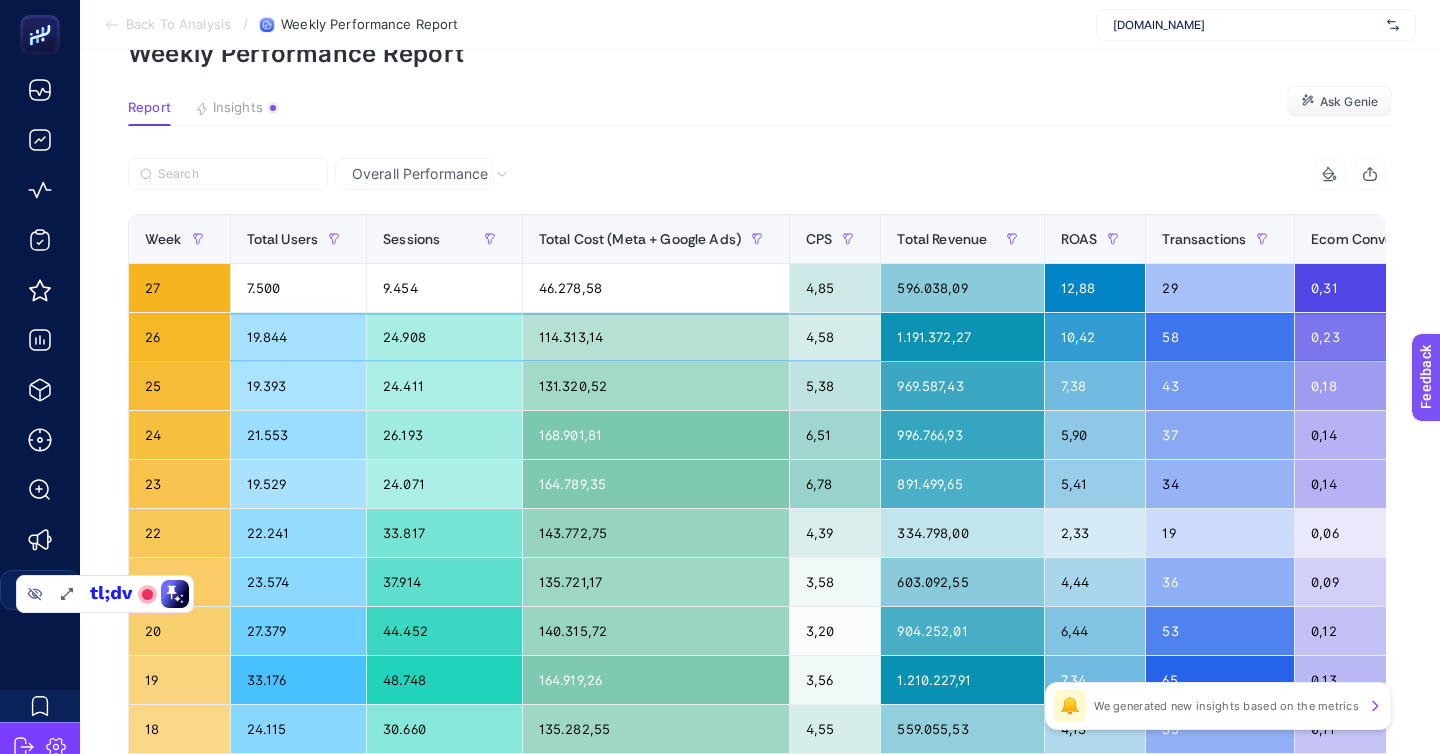 click on "10,42" 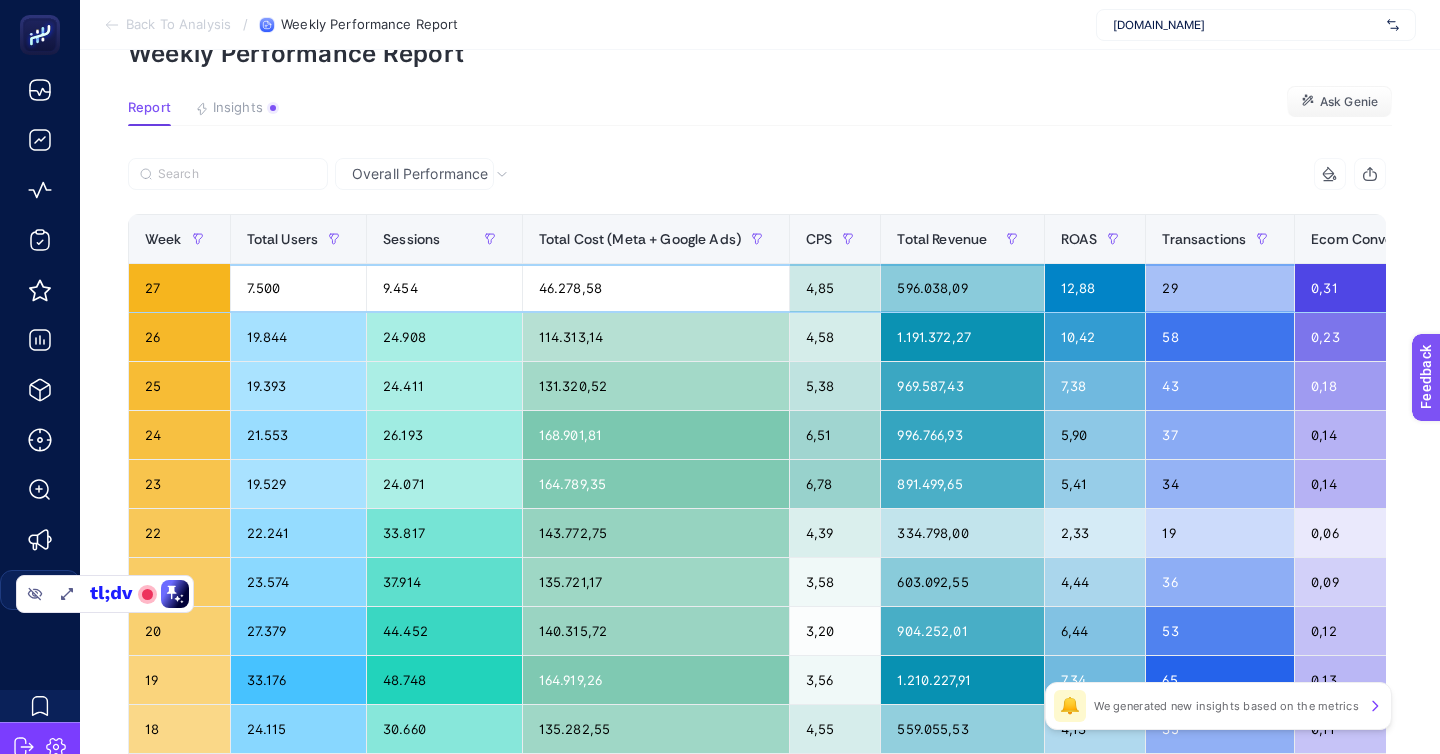 click on "12,88" 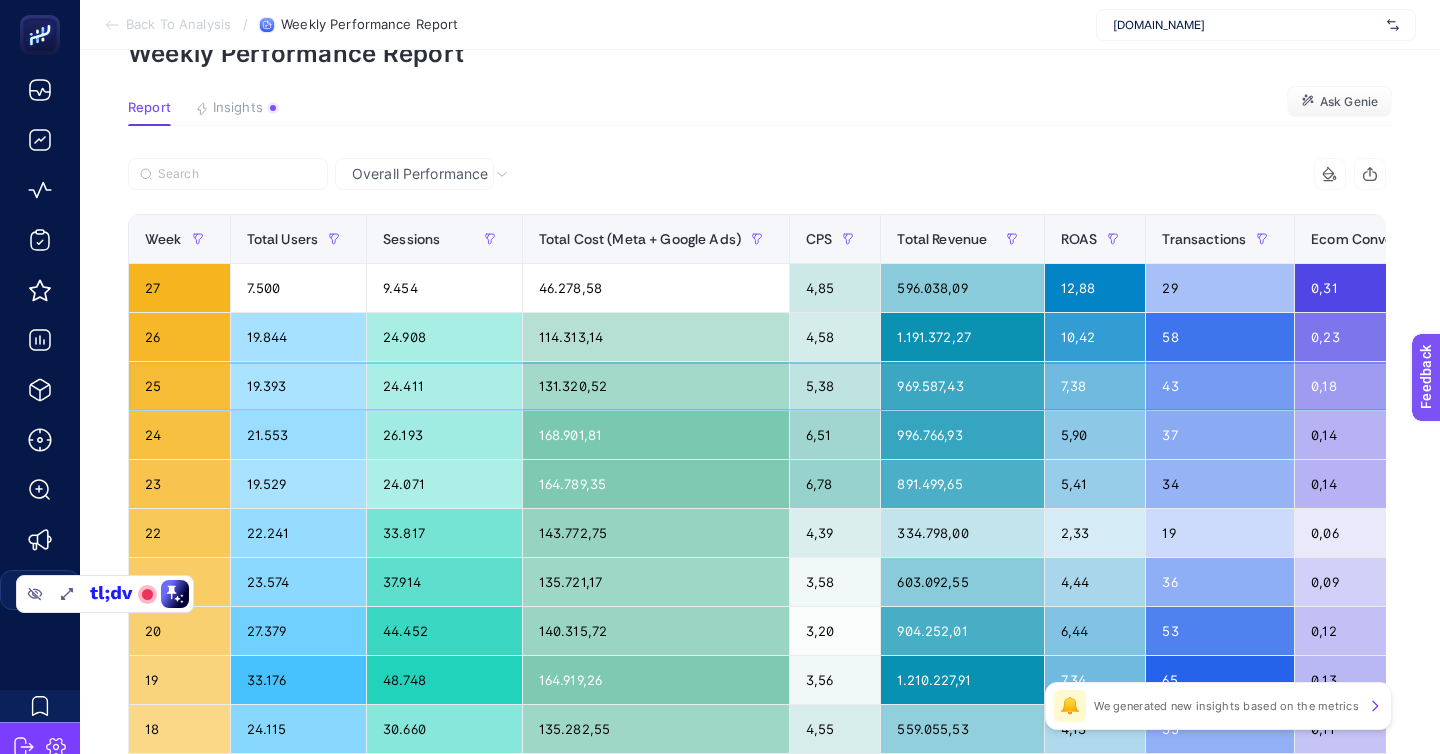 click on "131.320,52" 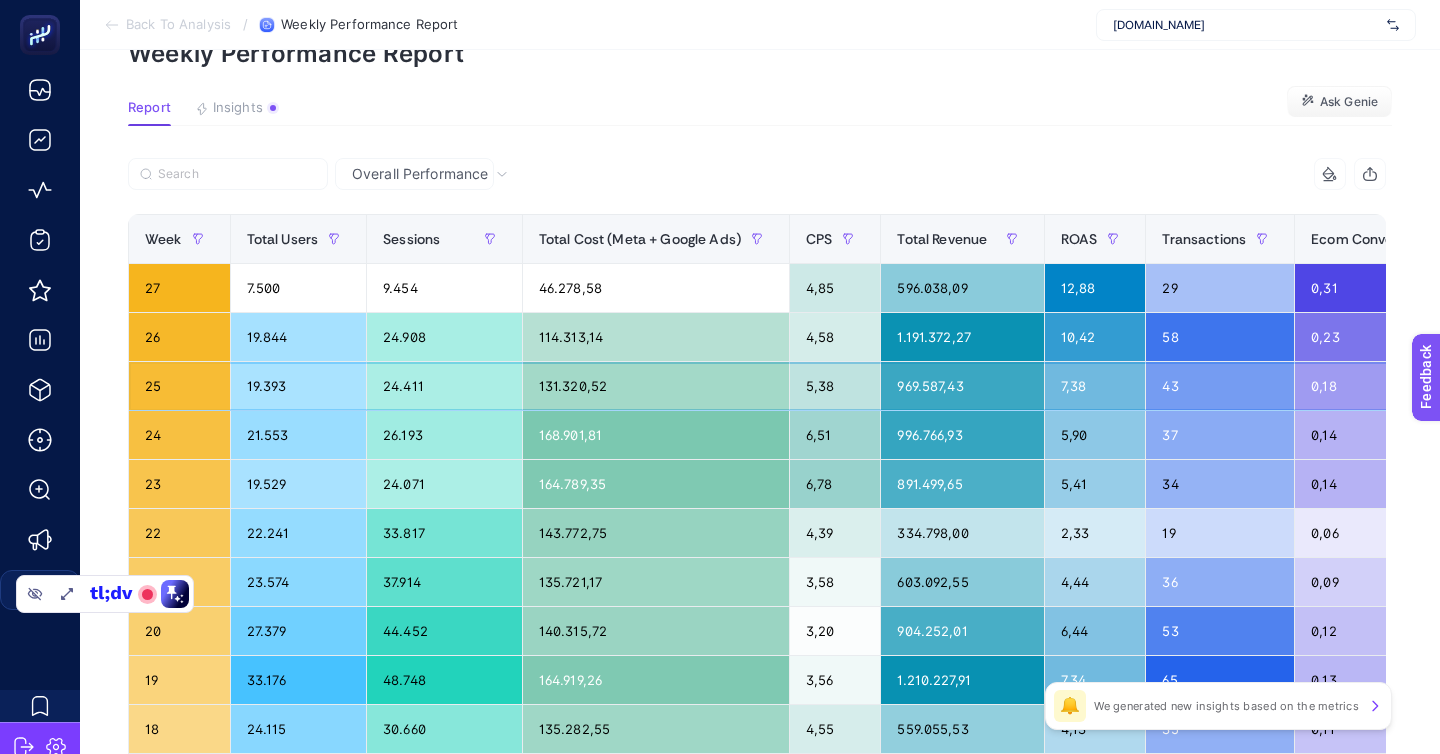click on "131.320,52" 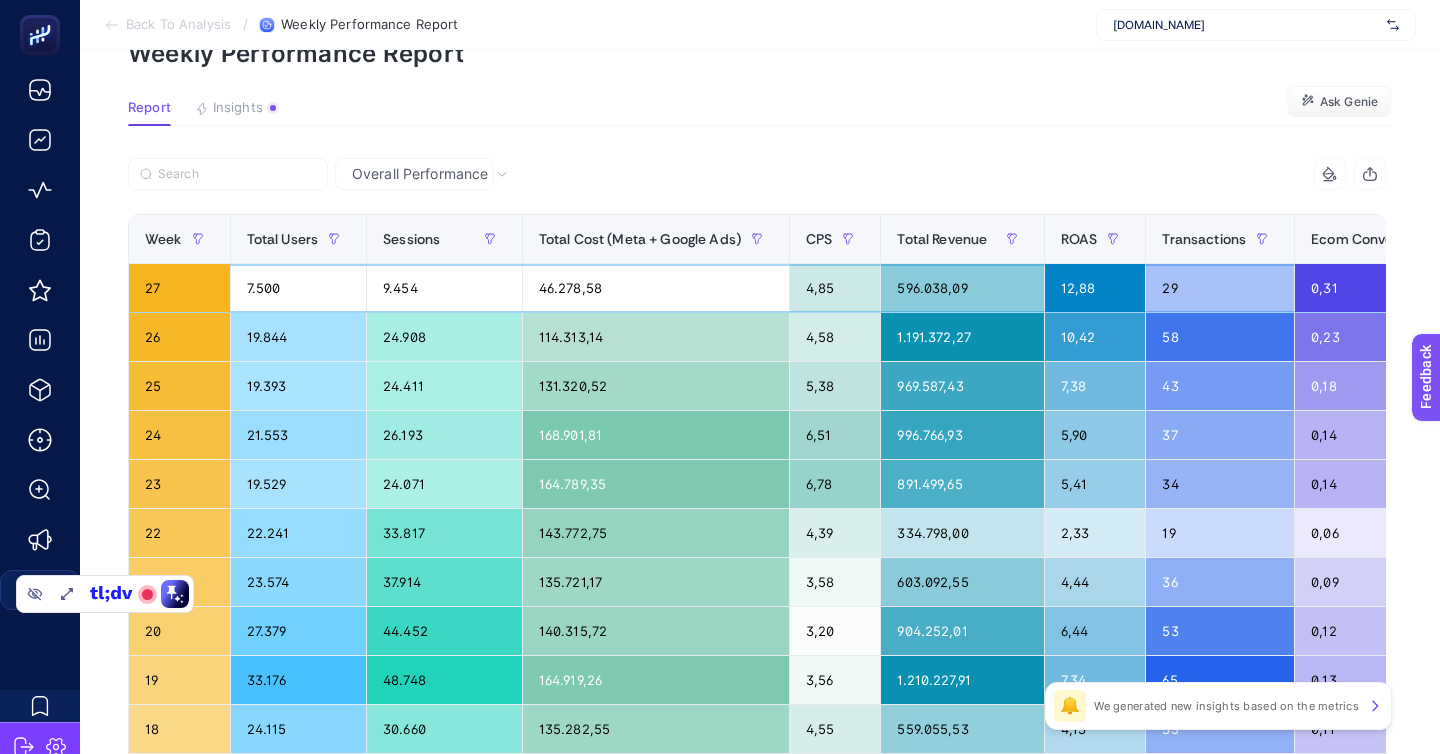 click on "46.278,58" 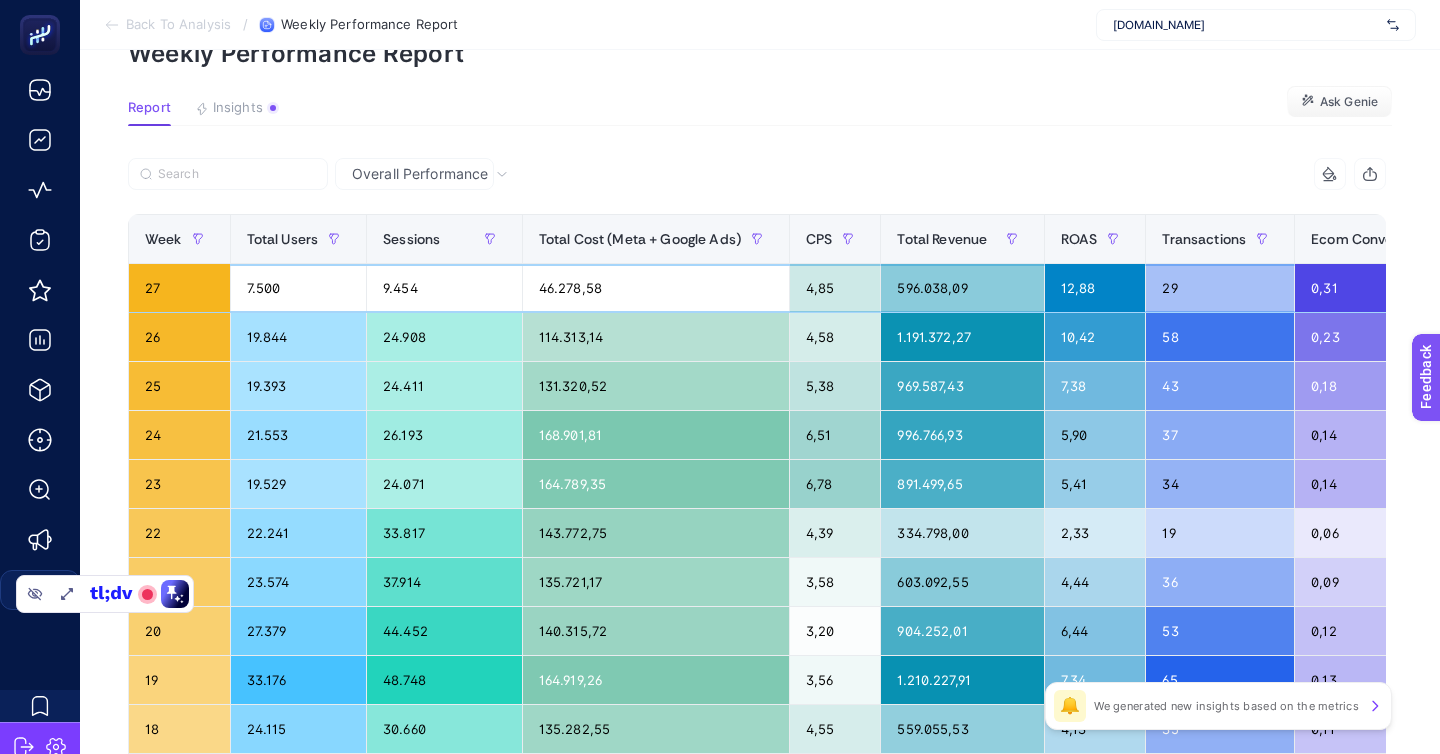click on "46.278,58" 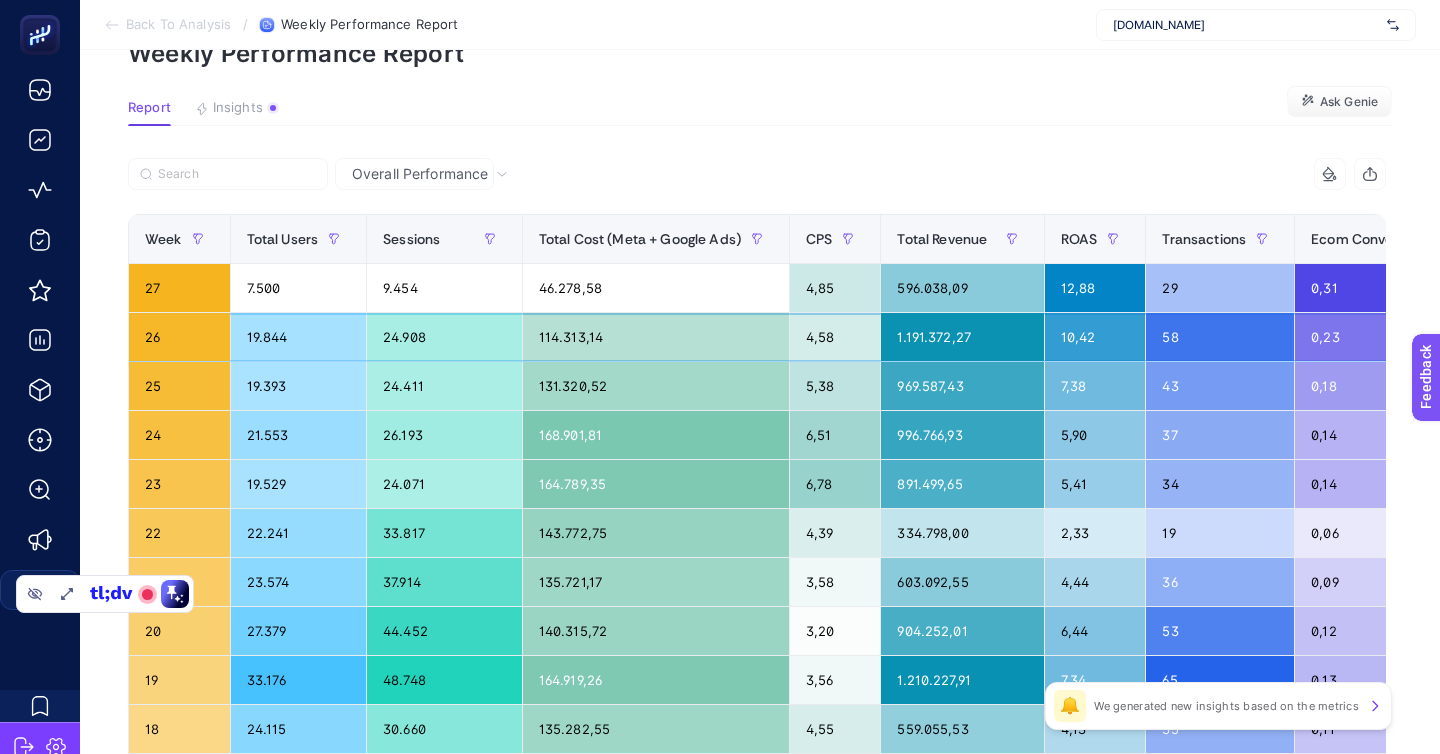 click on "114.313,14" 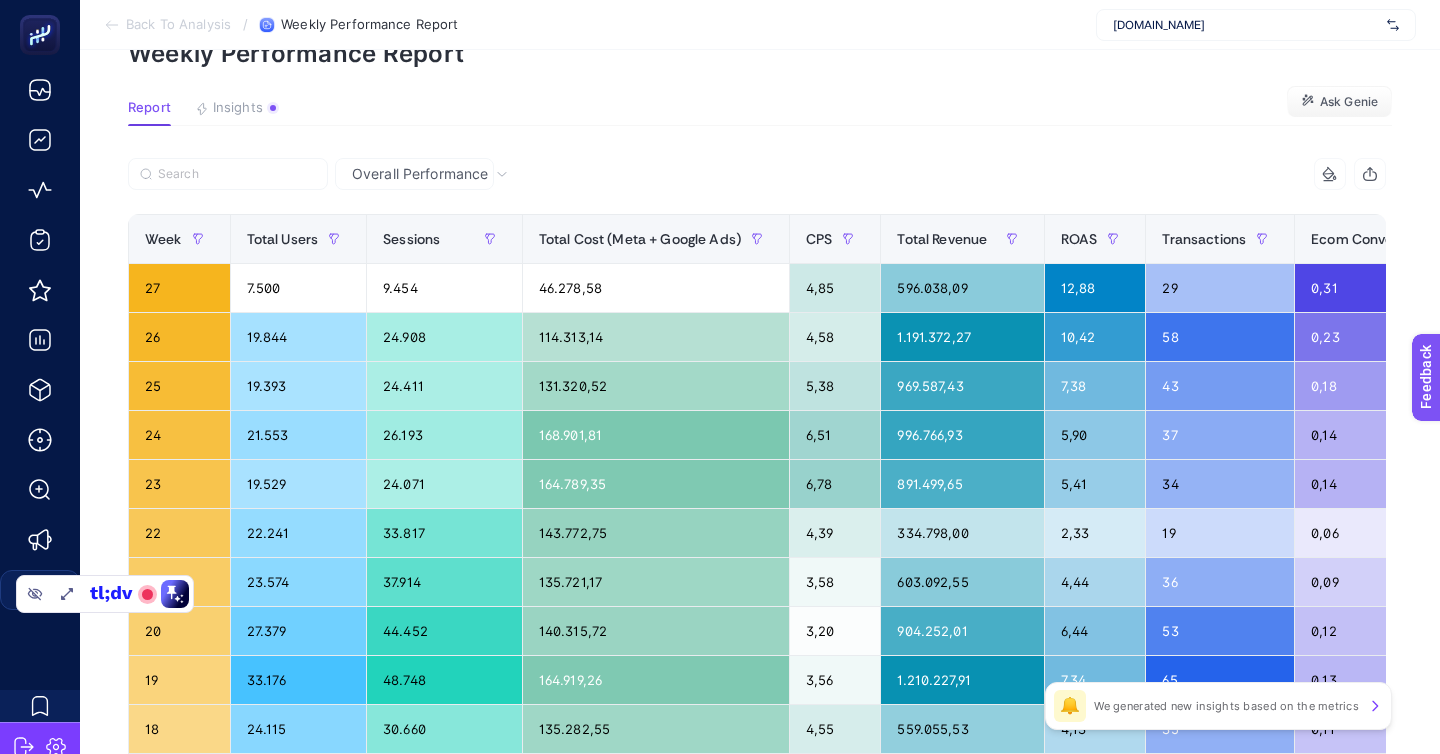 click on "131.320,52" 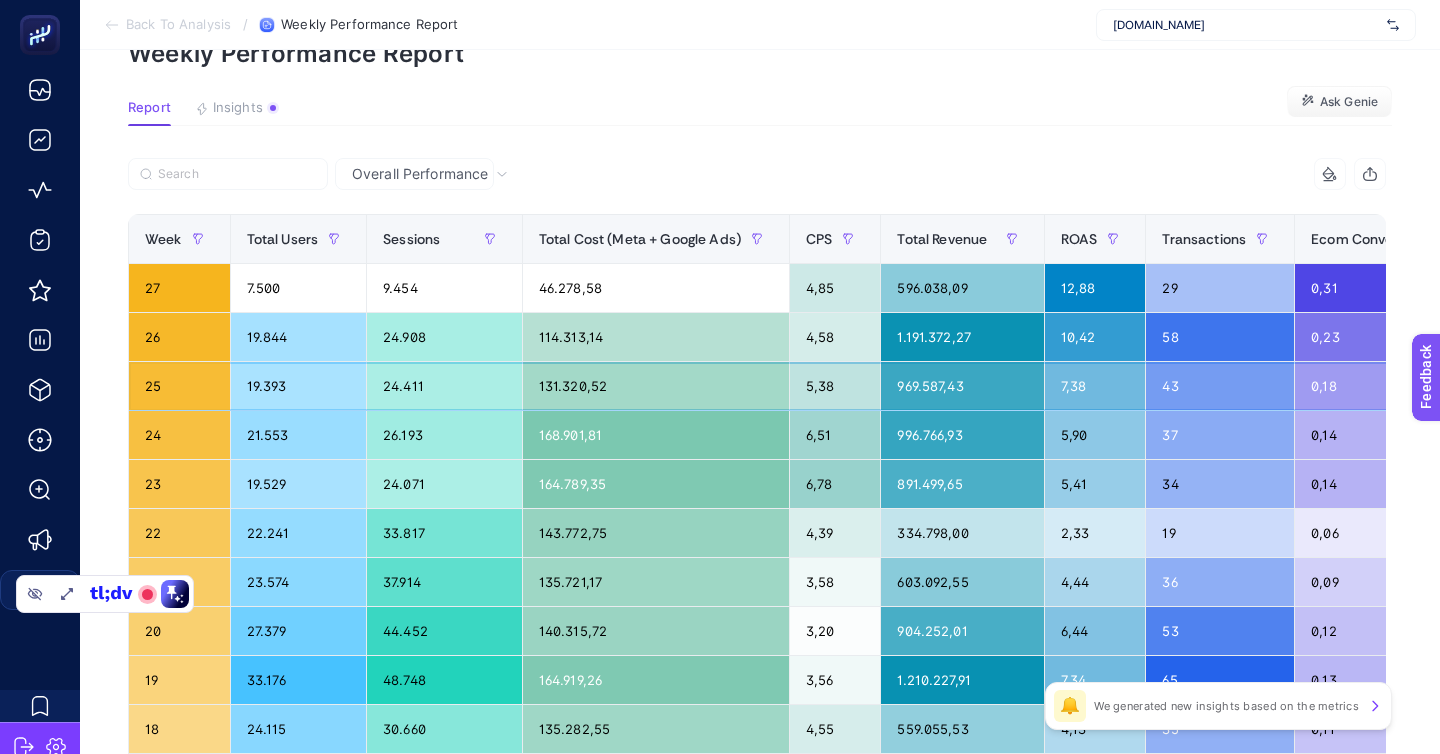 click on "131.320,52" 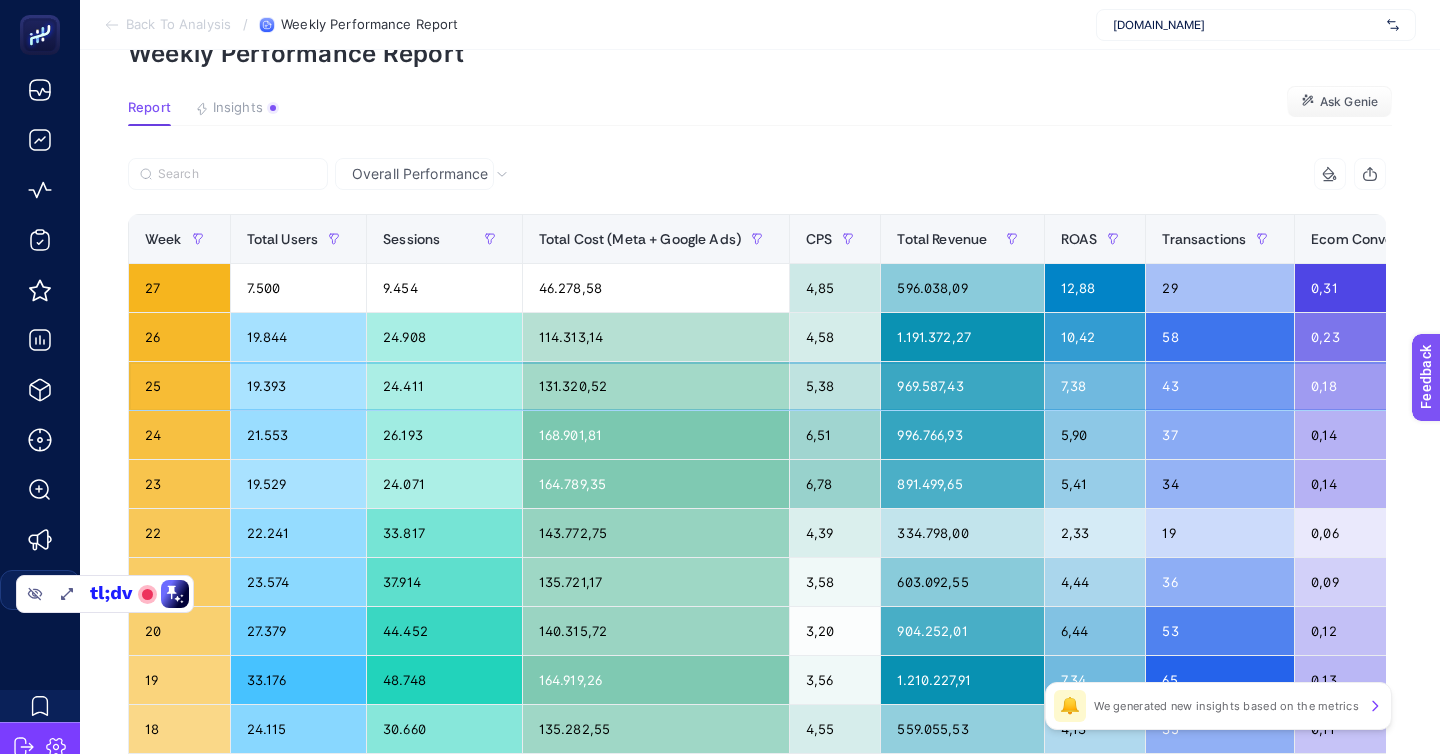 click on "131.320,52" 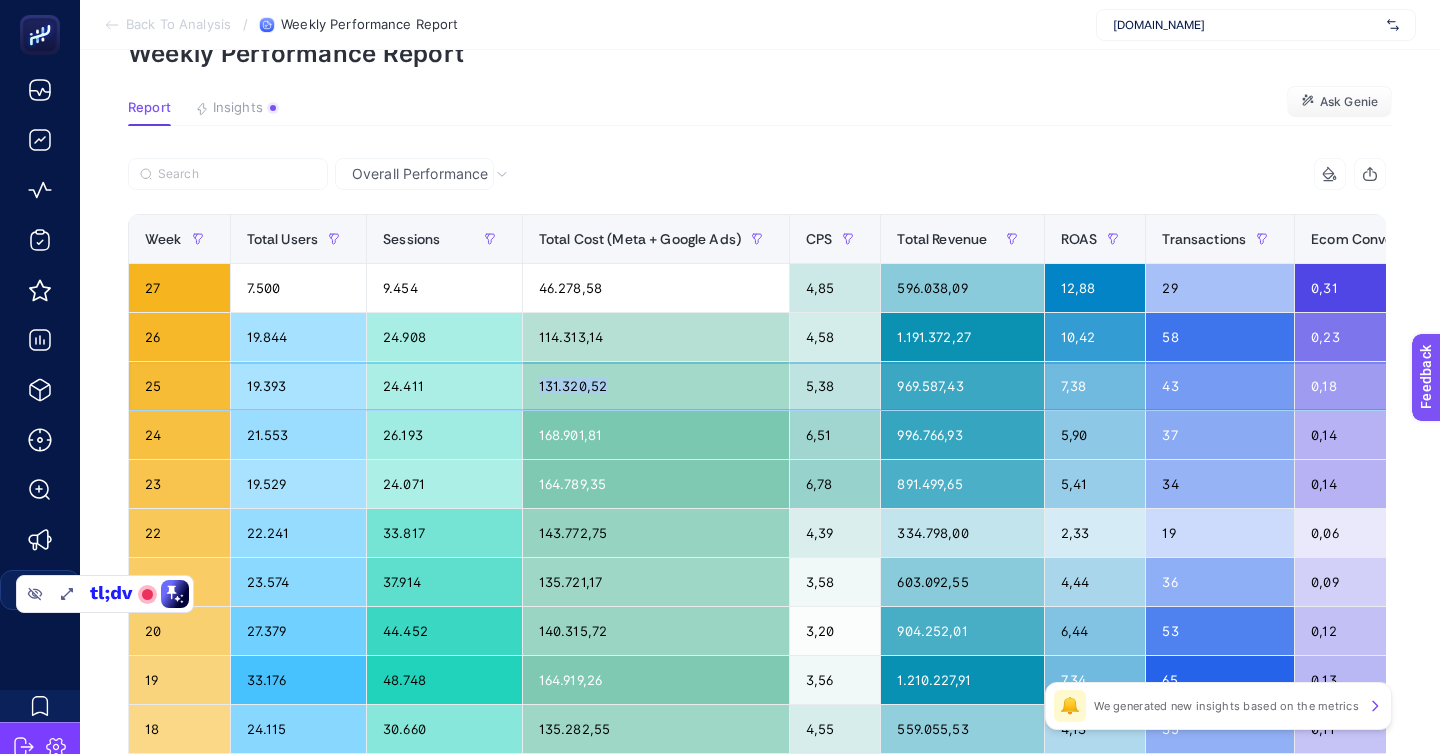 click on "969.587,43" 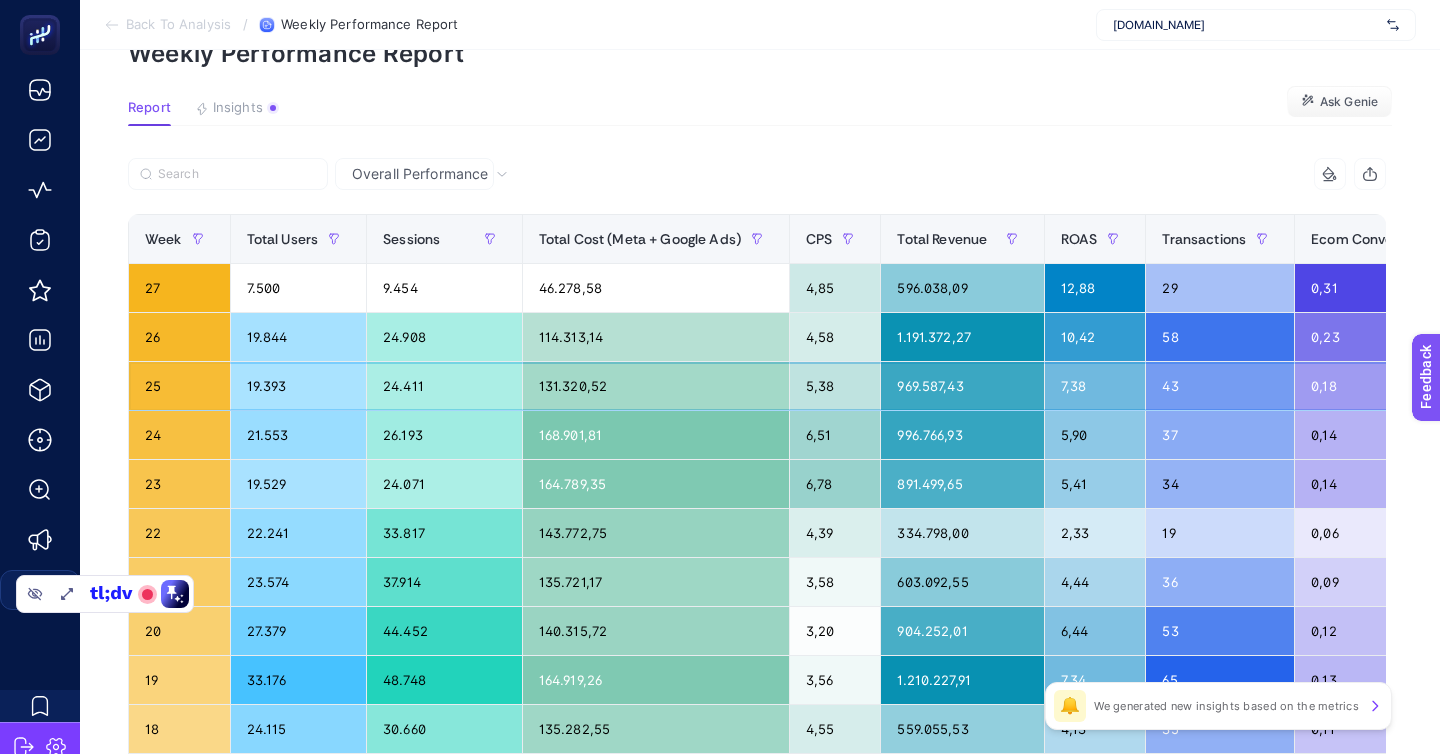 click on "969.587,43" 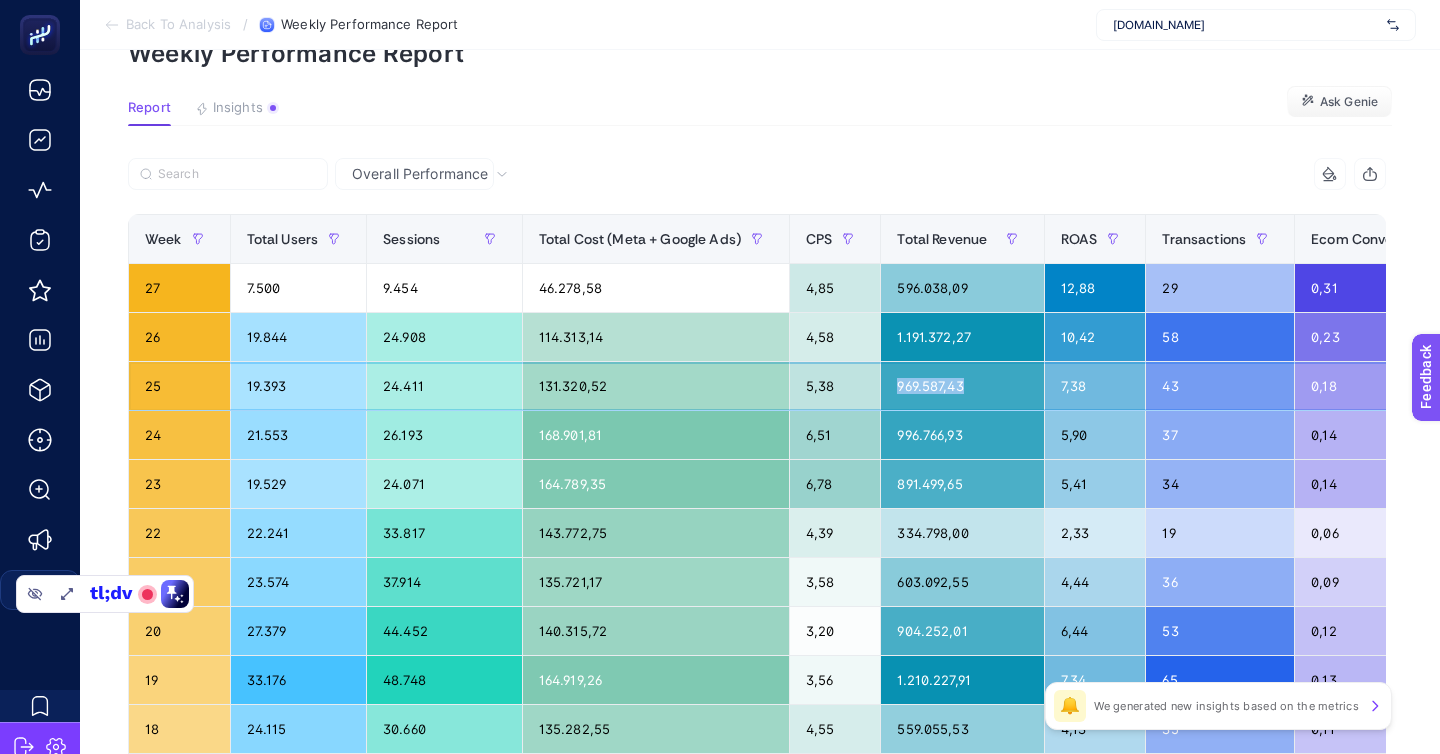 click on "969.587,43" 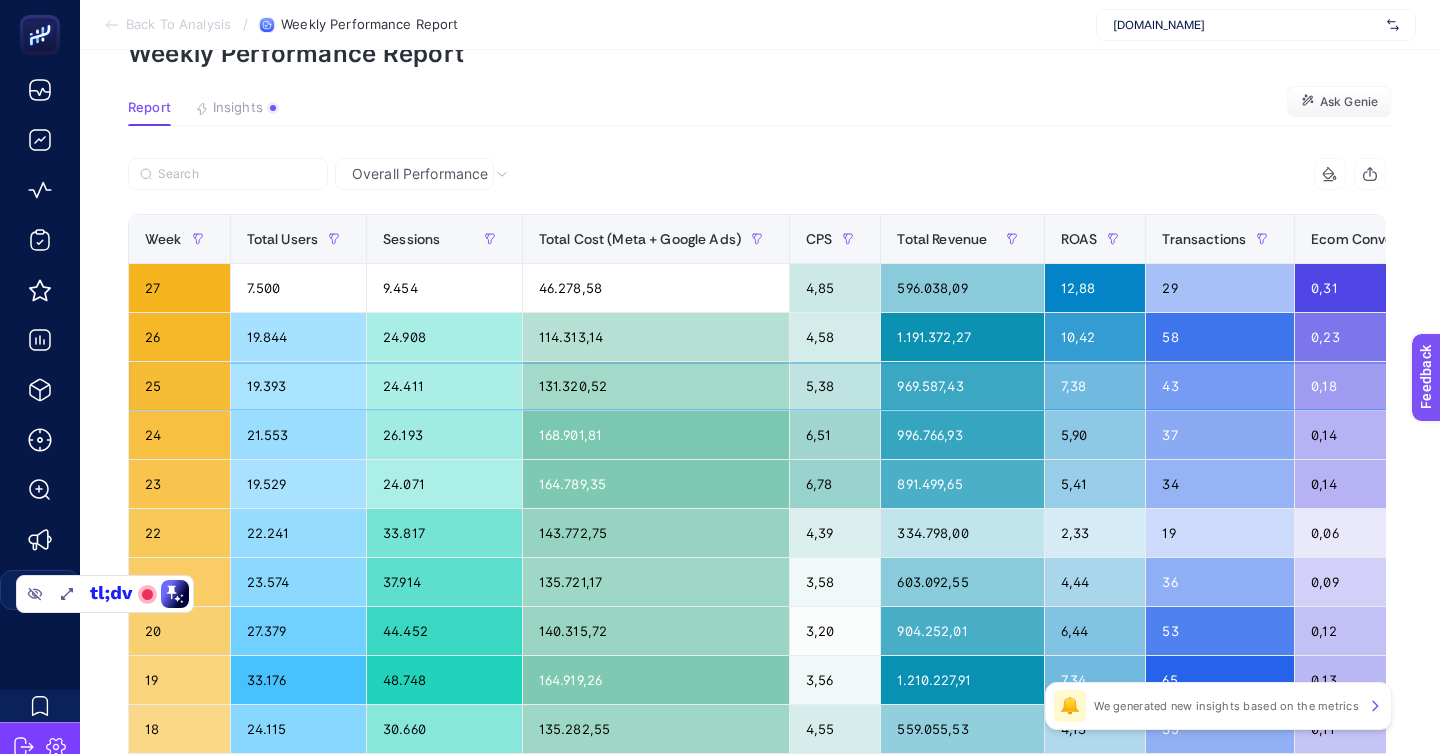 click on "7,38" 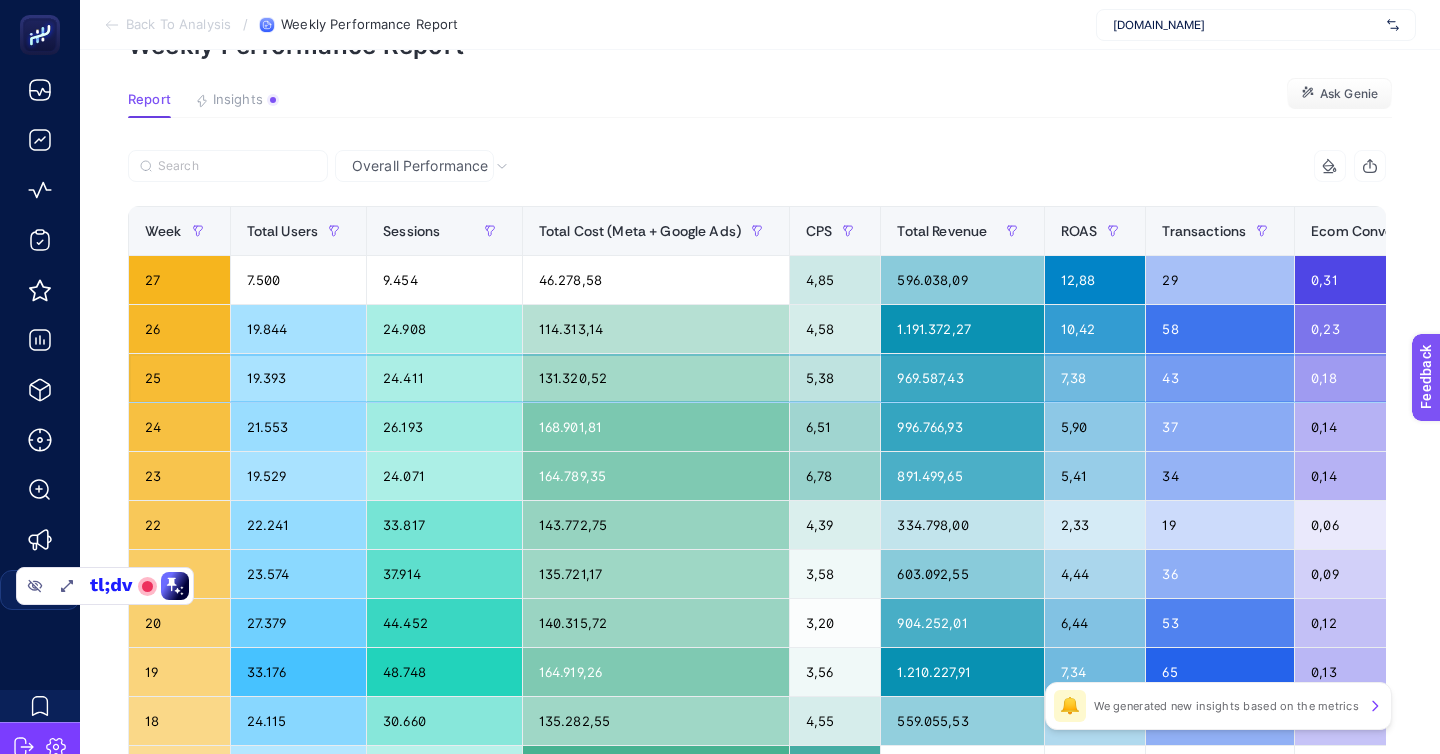 scroll, scrollTop: 113, scrollLeft: 0, axis: vertical 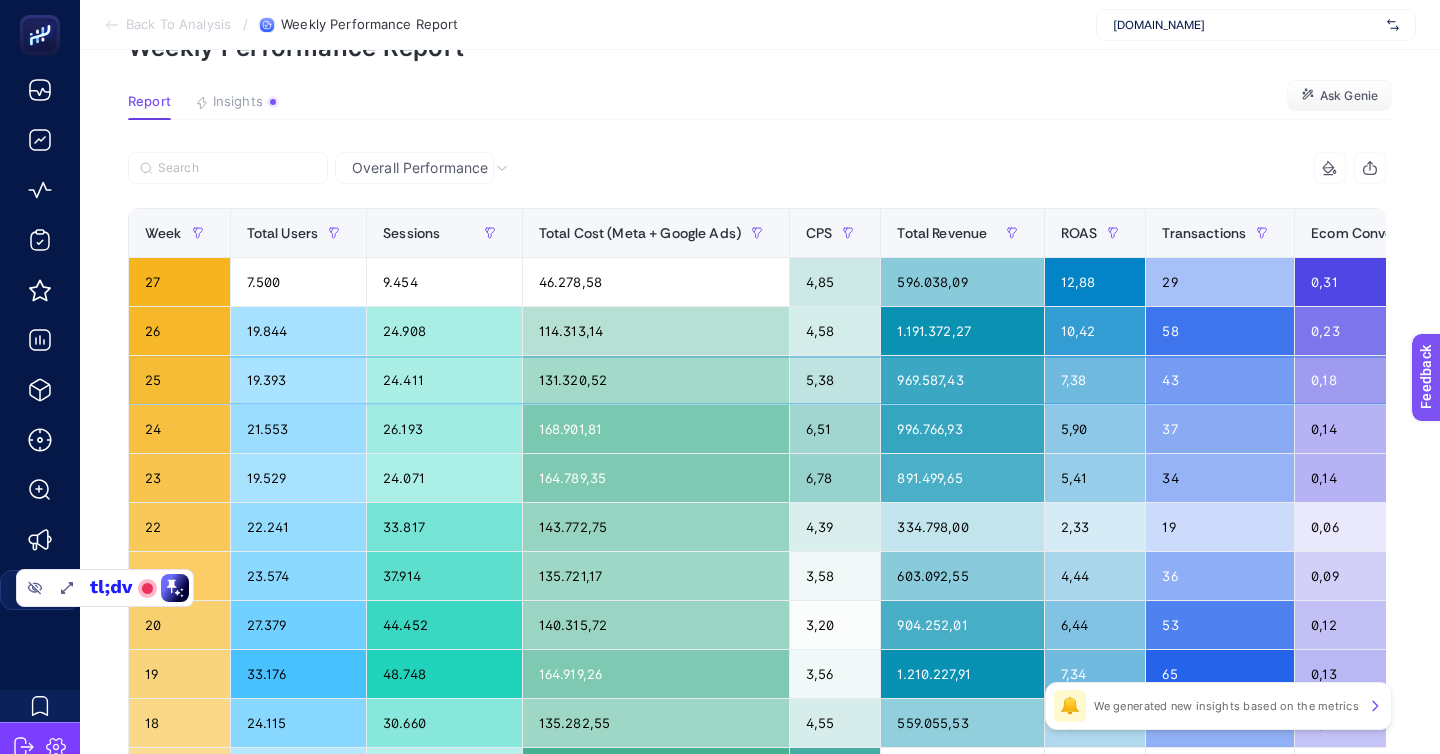click on "131.320,52" 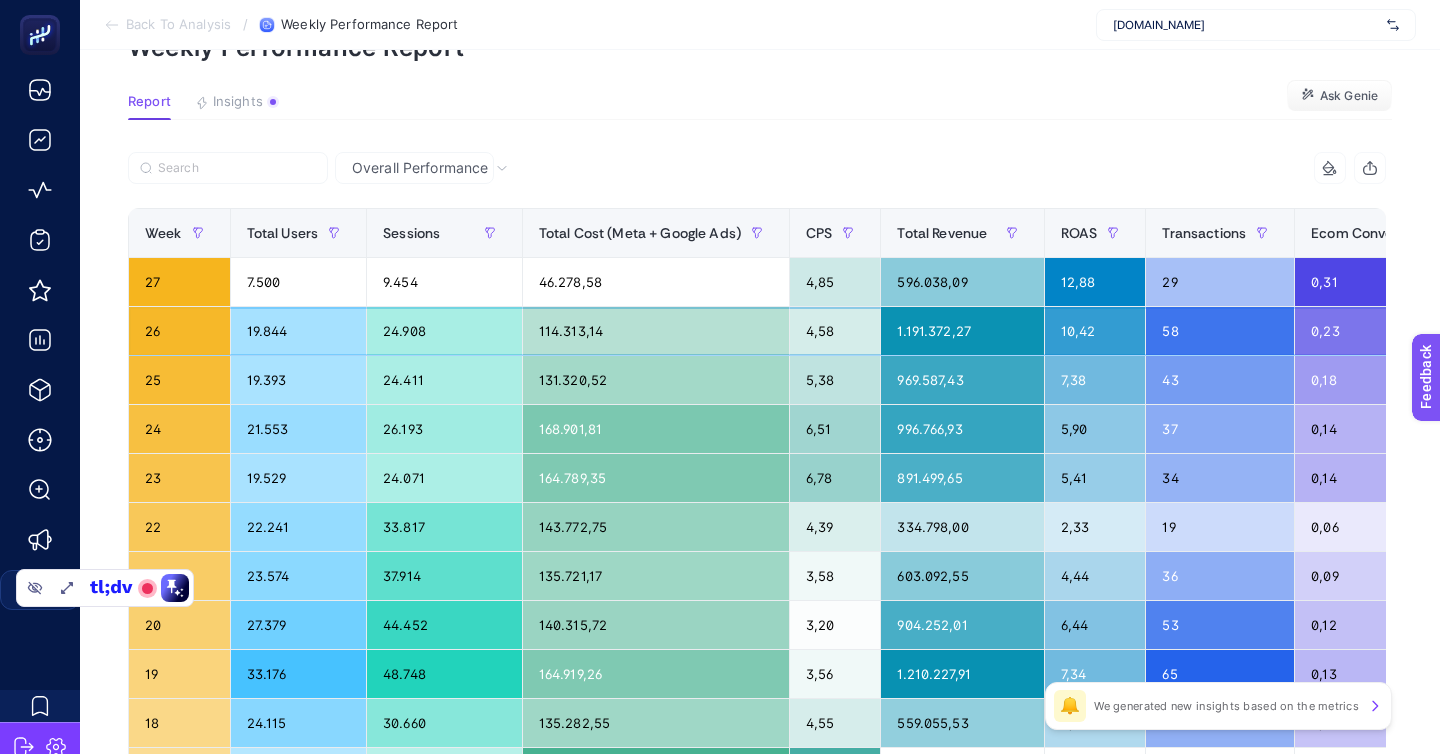 click on "10,42" 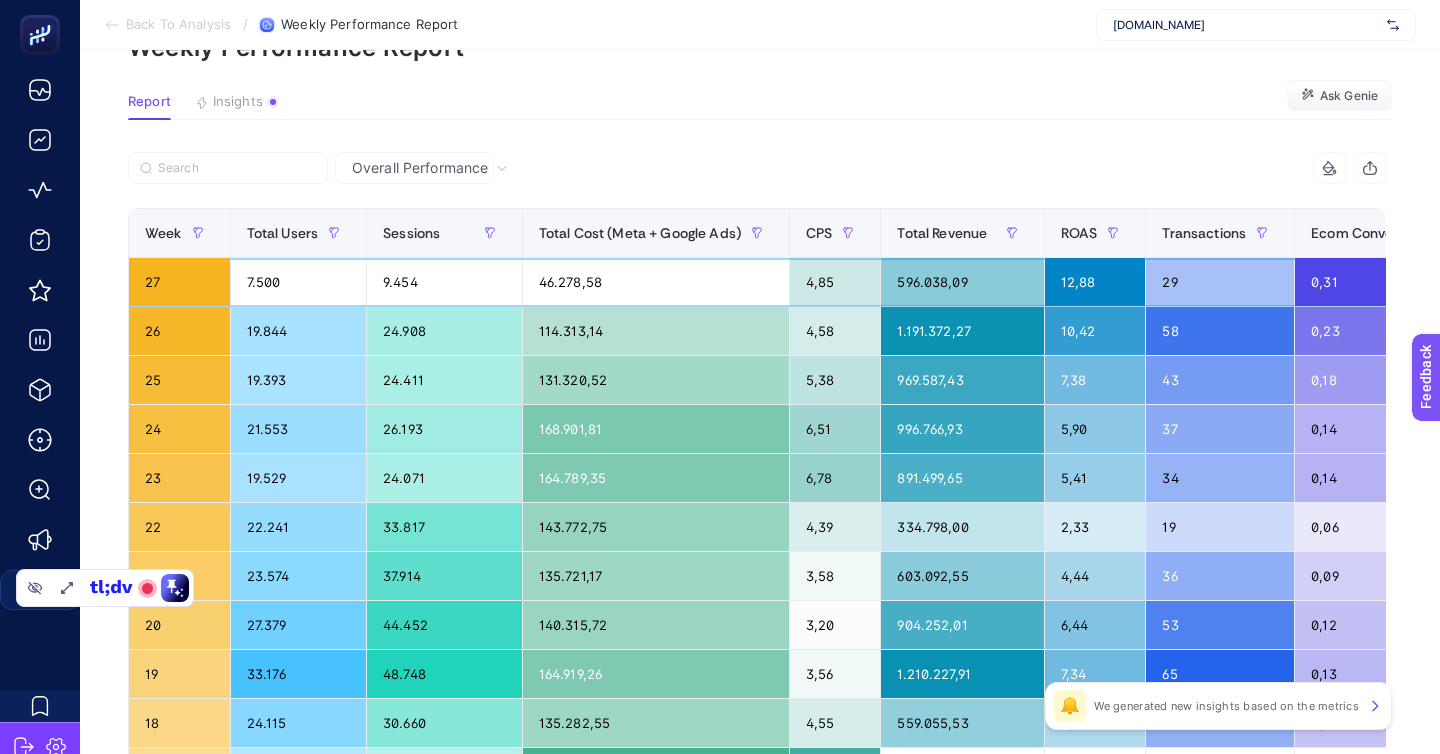 click on "12,88" 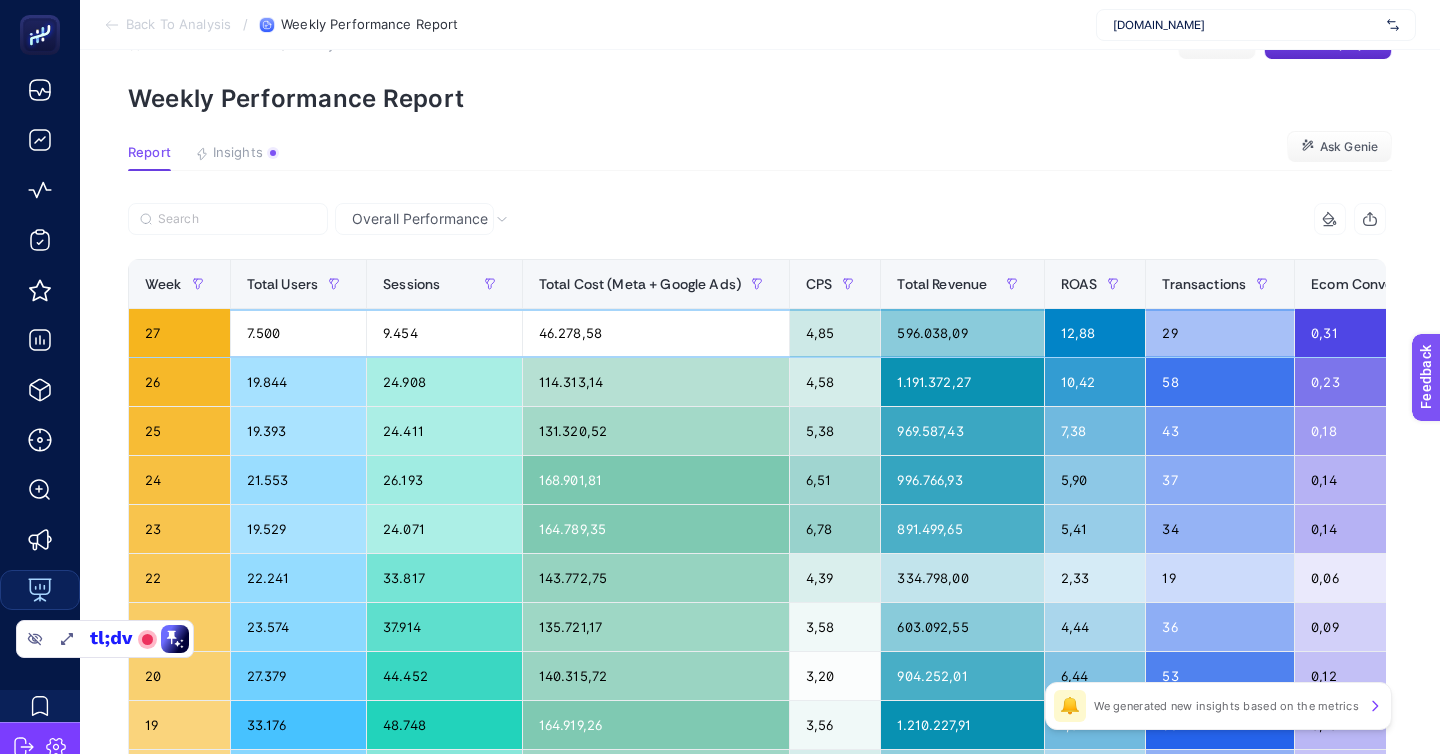 scroll, scrollTop: 61, scrollLeft: 0, axis: vertical 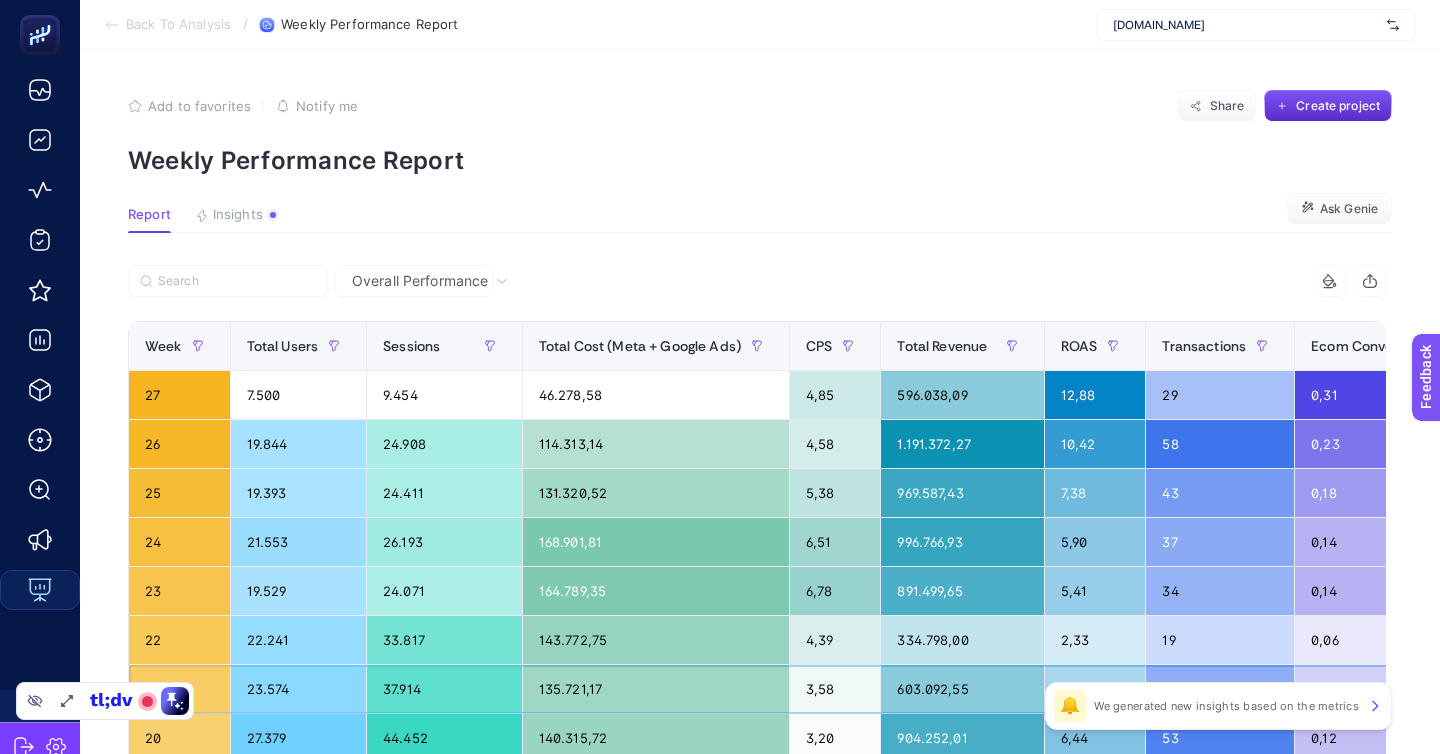 click on "23.574" 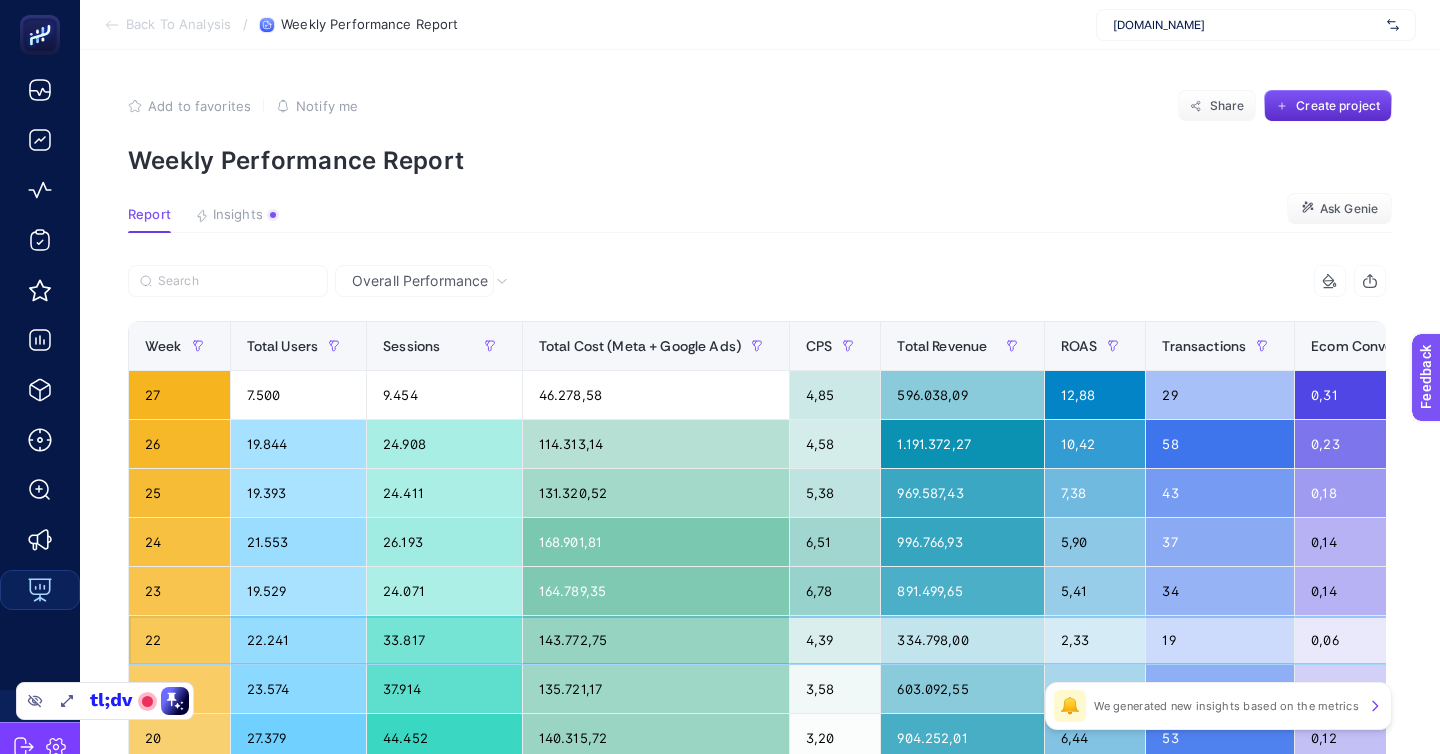 click on "22.241" 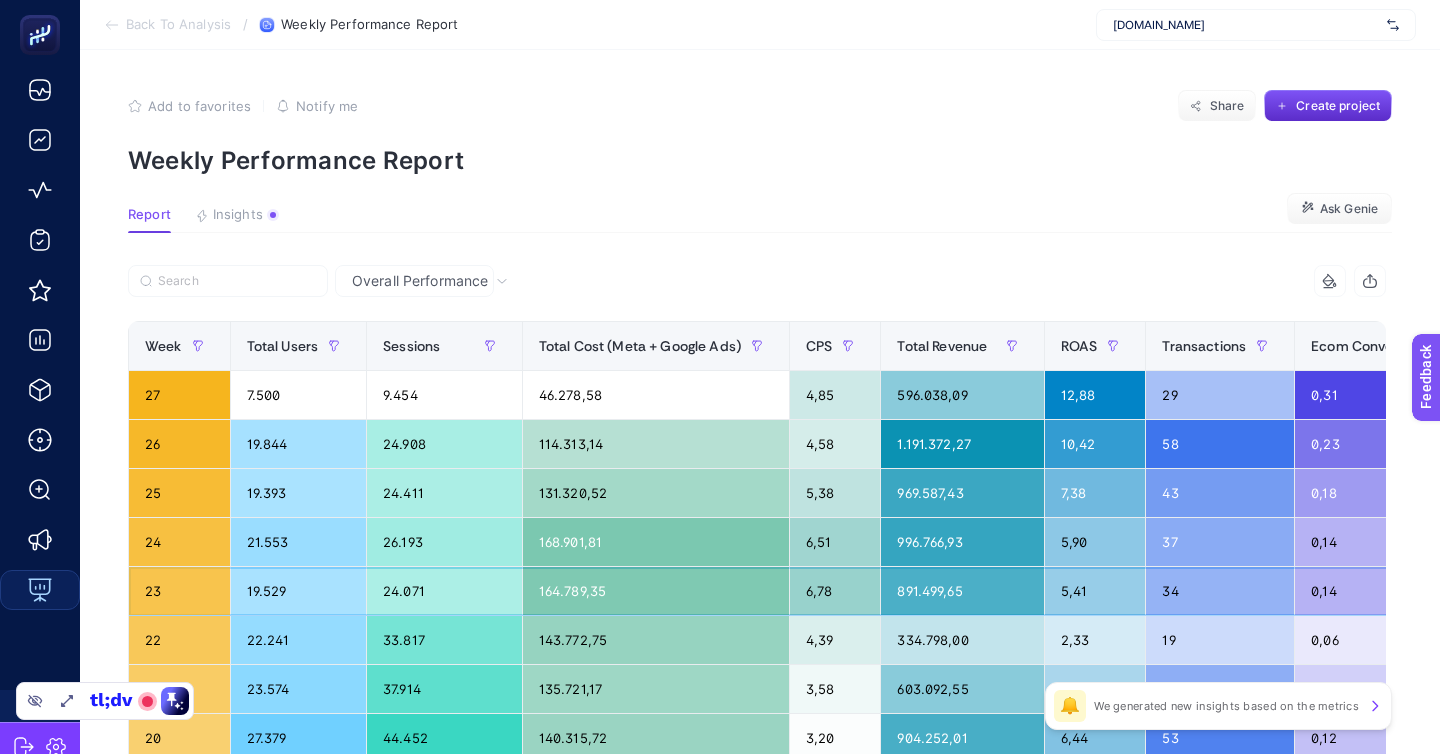 click on "19.529" 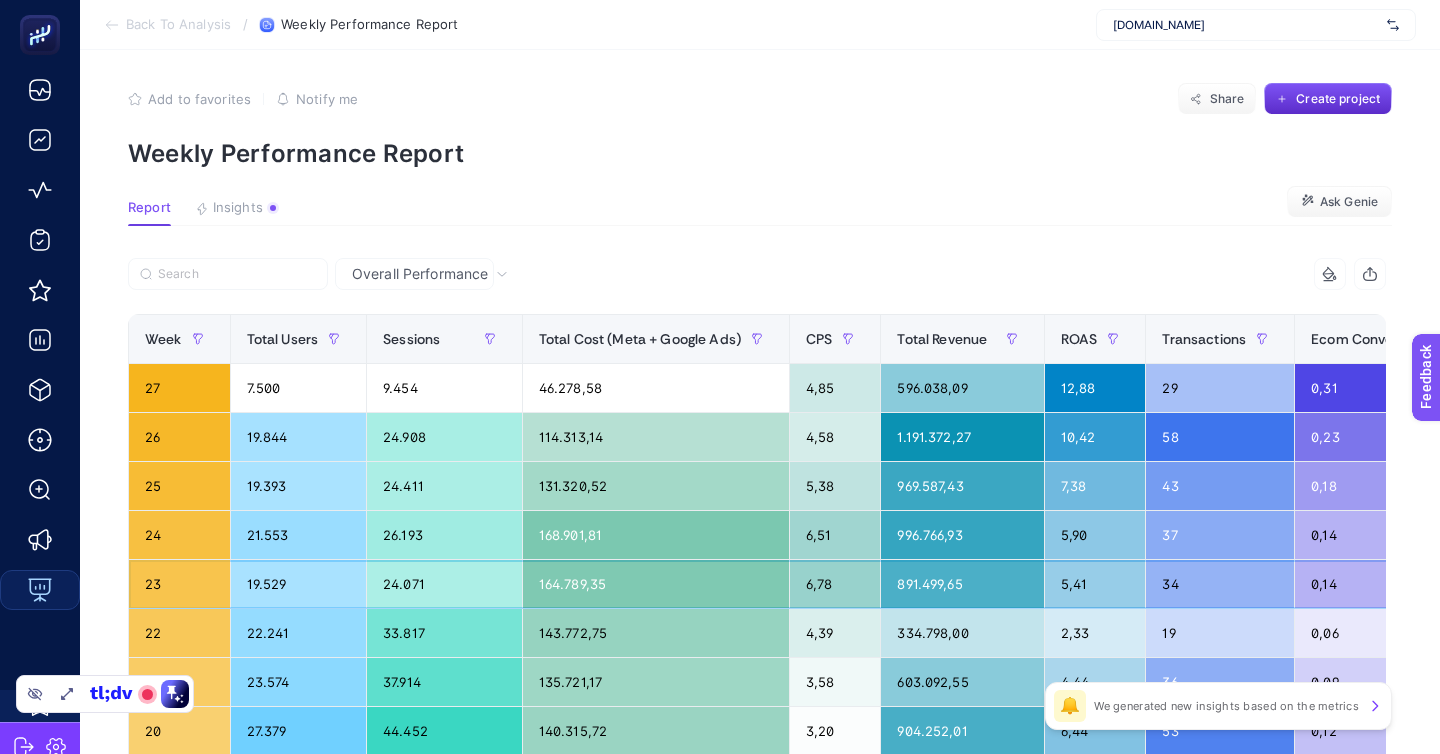 scroll, scrollTop: 0, scrollLeft: 0, axis: both 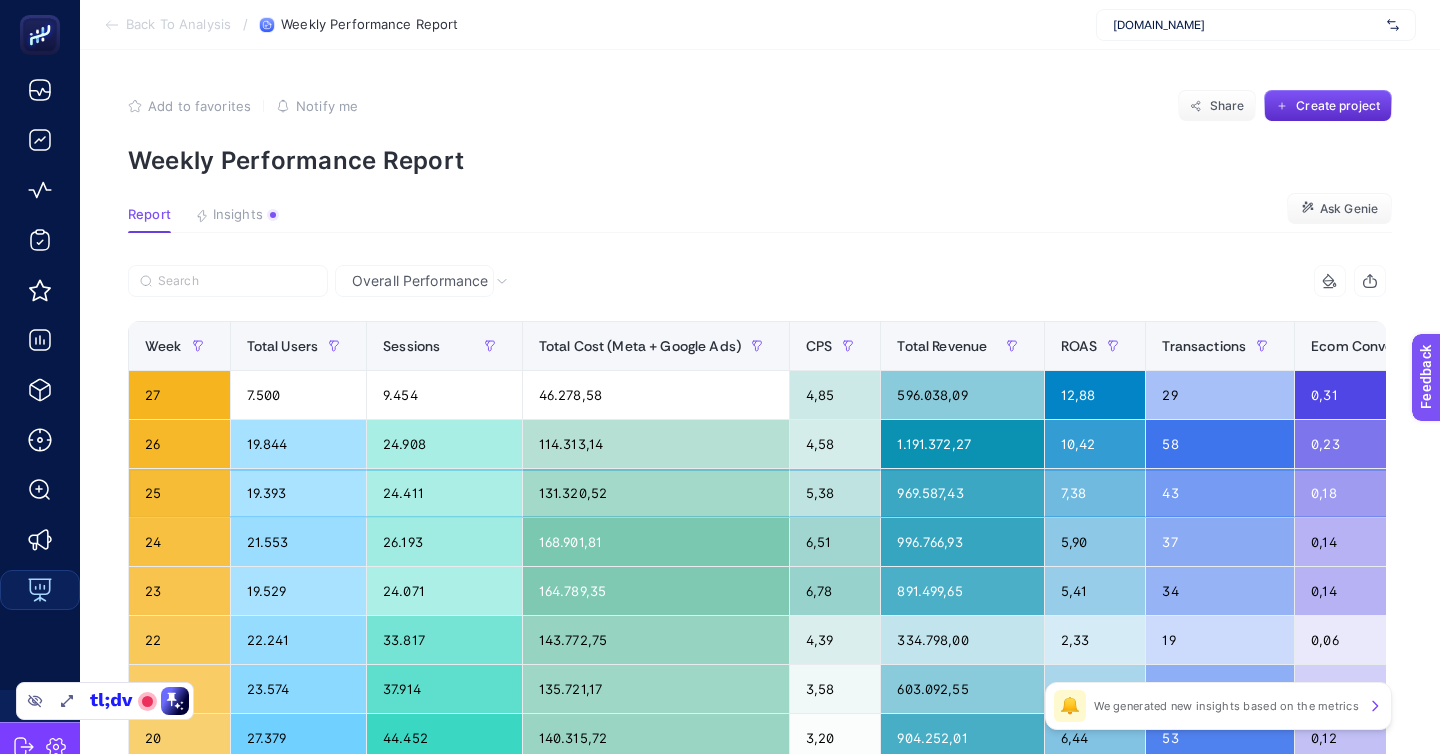 click on "19.393" 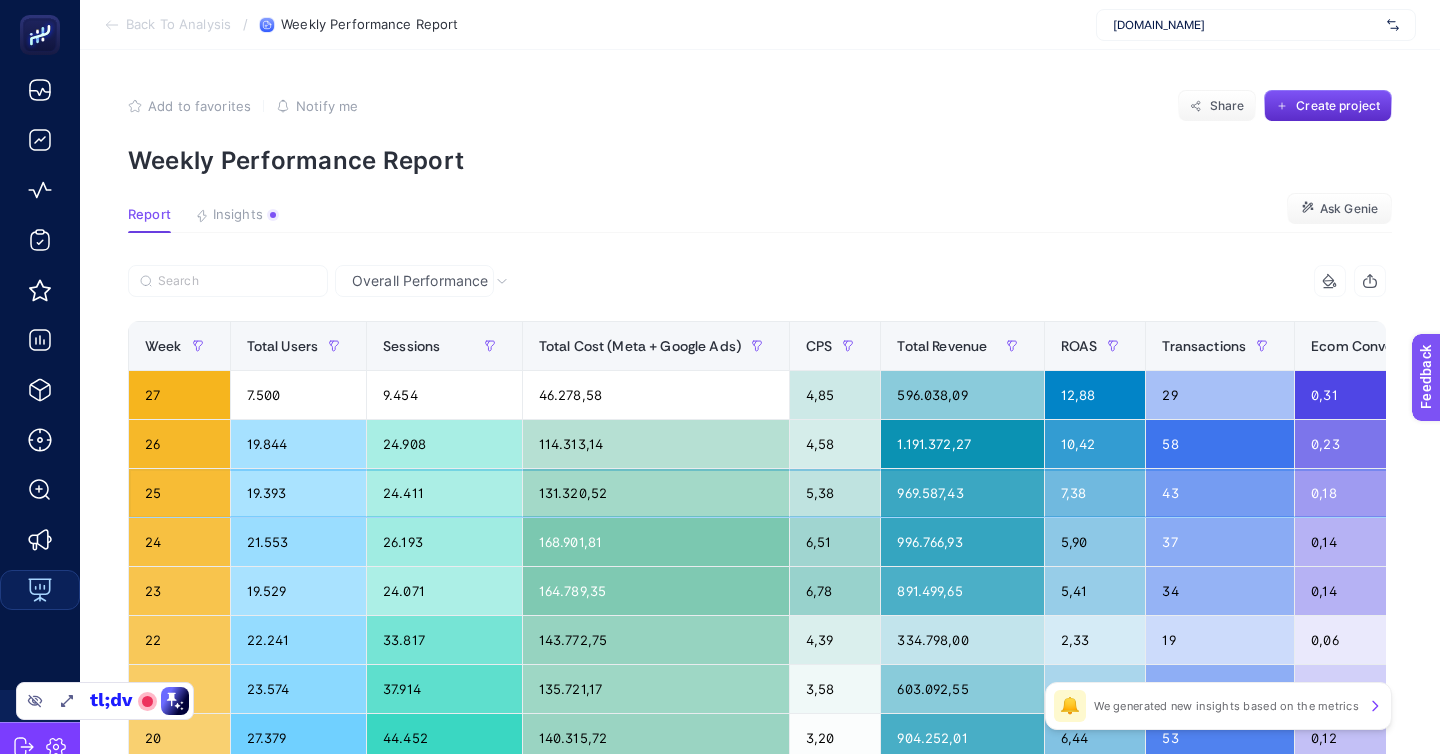 click on "19.393" 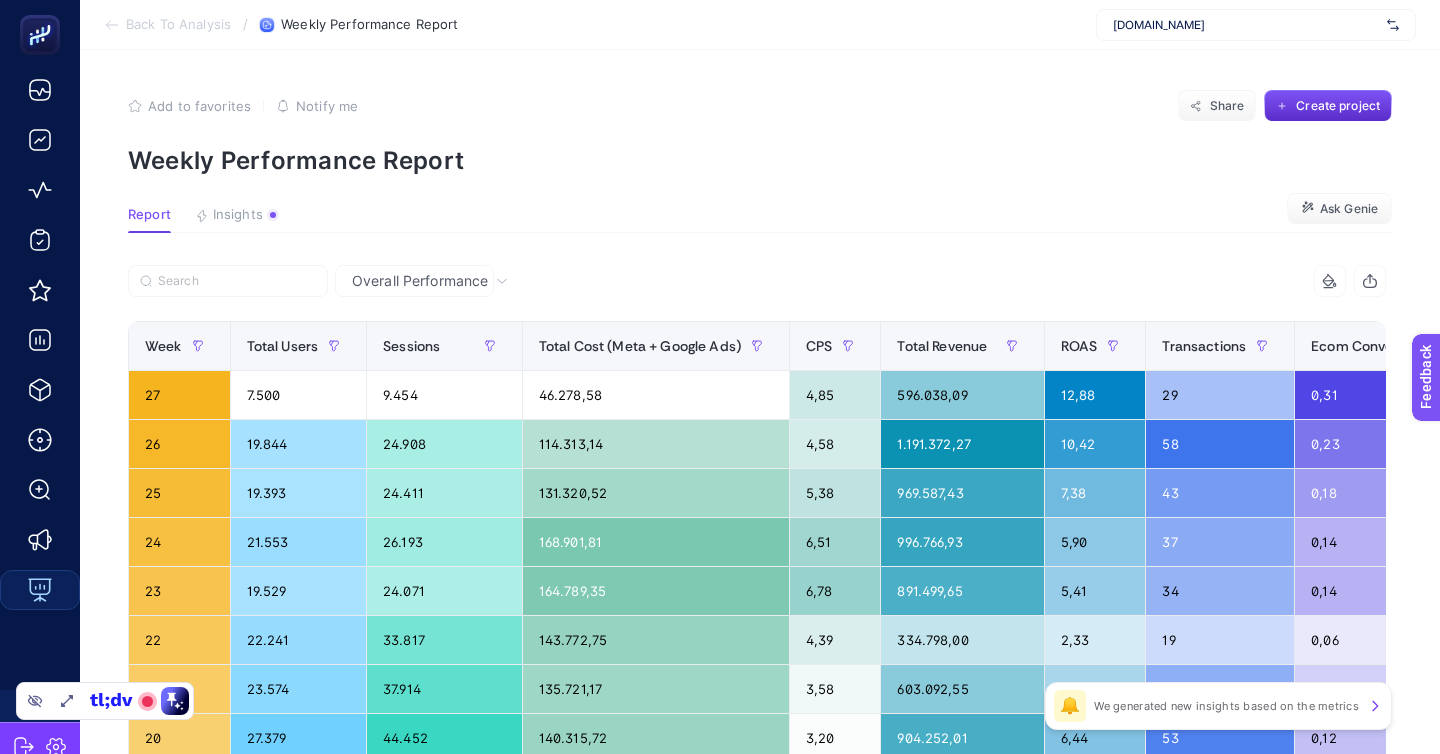 click on "Weekly Performance Report" at bounding box center [760, 160] 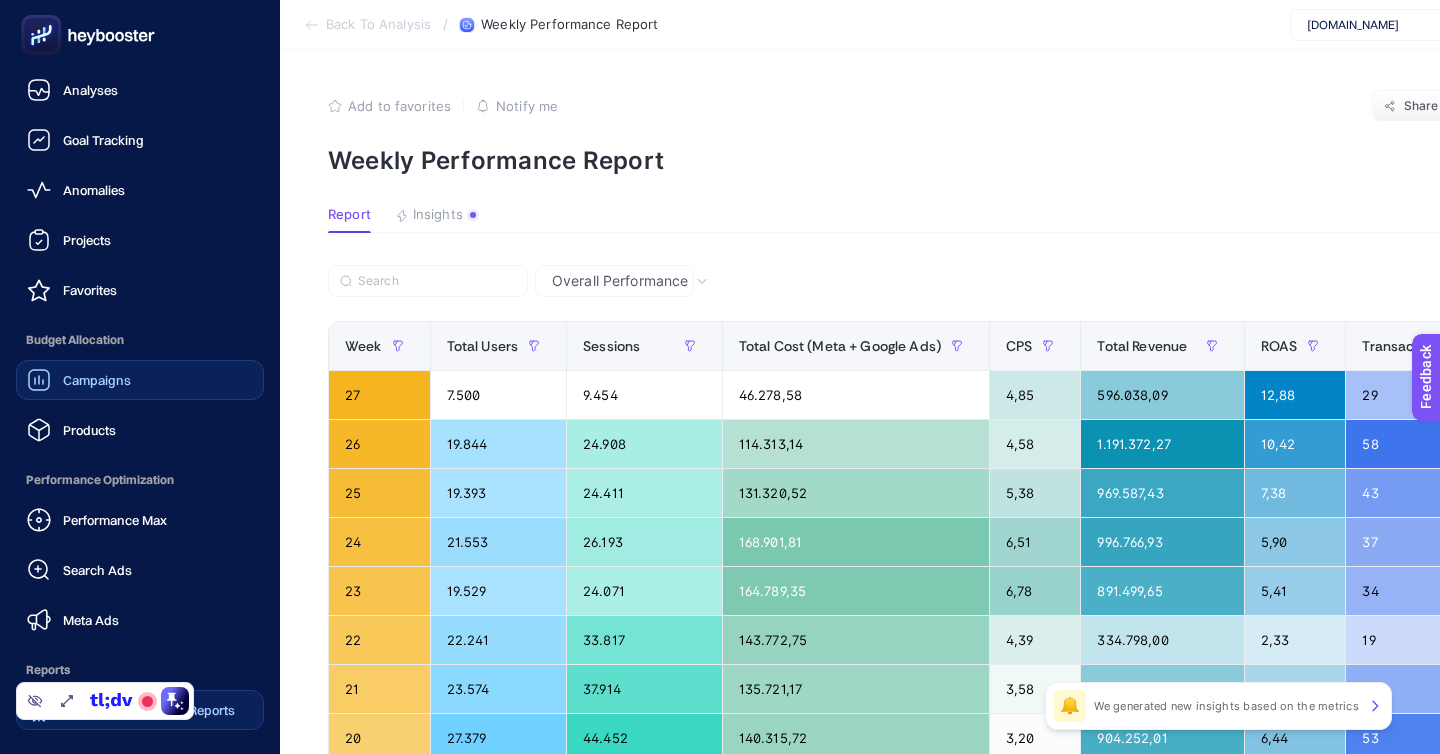 click on "Campaigns" at bounding box center (97, 380) 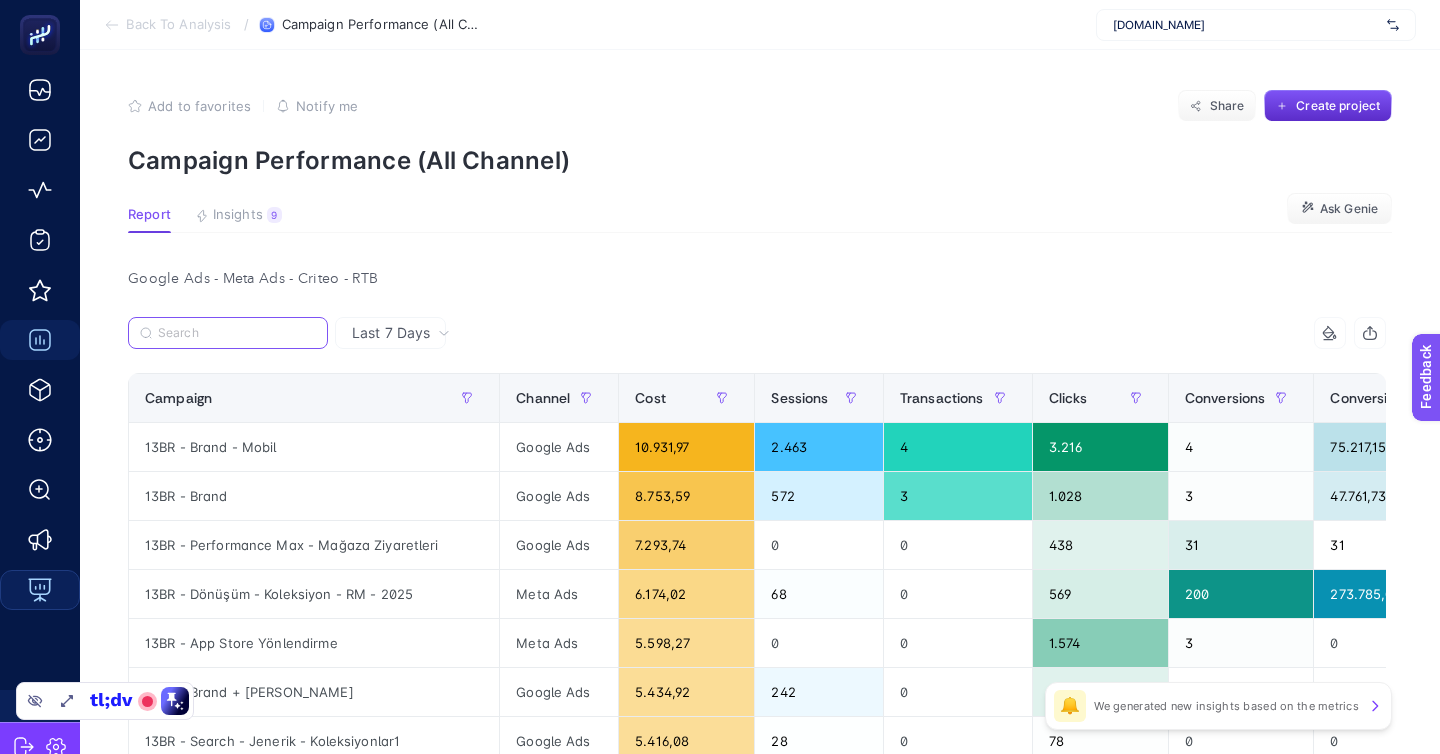 click at bounding box center (237, 333) 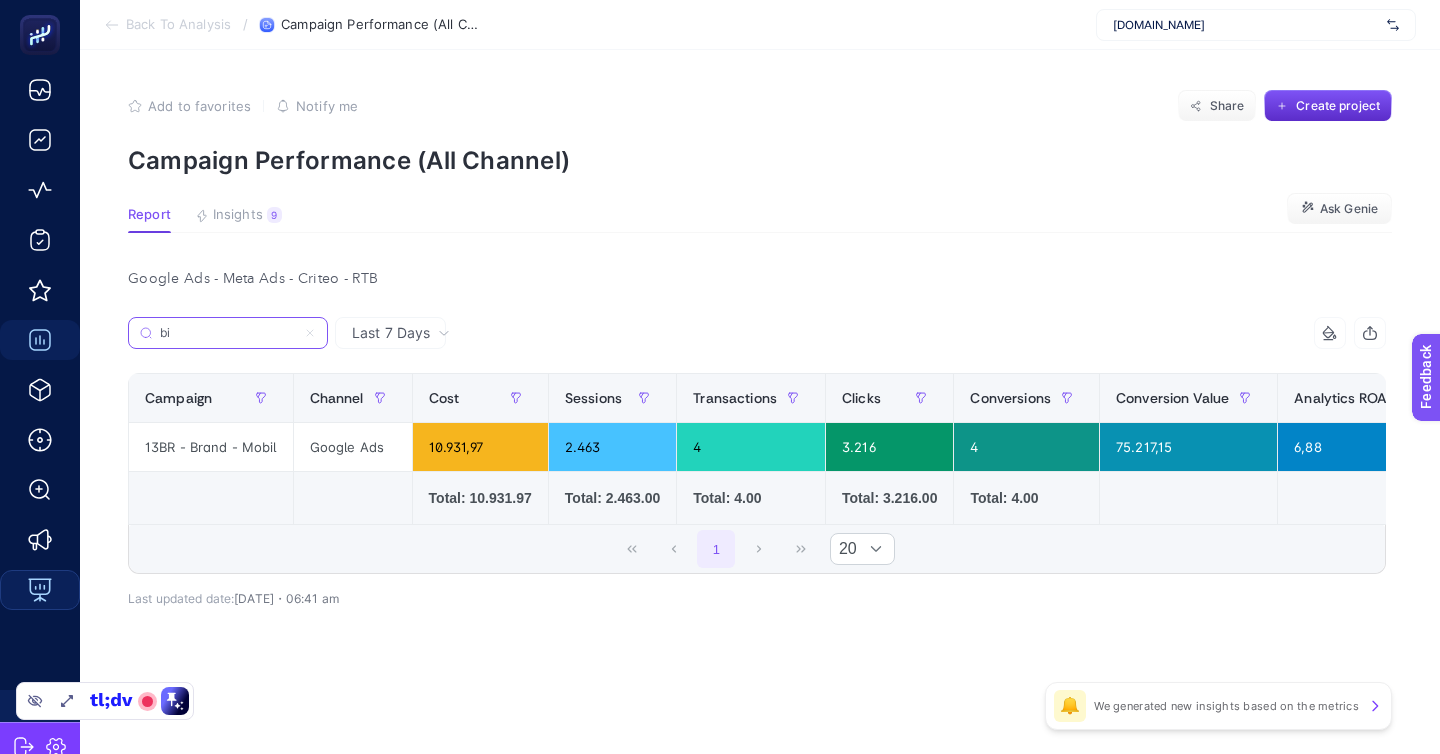 type on "b" 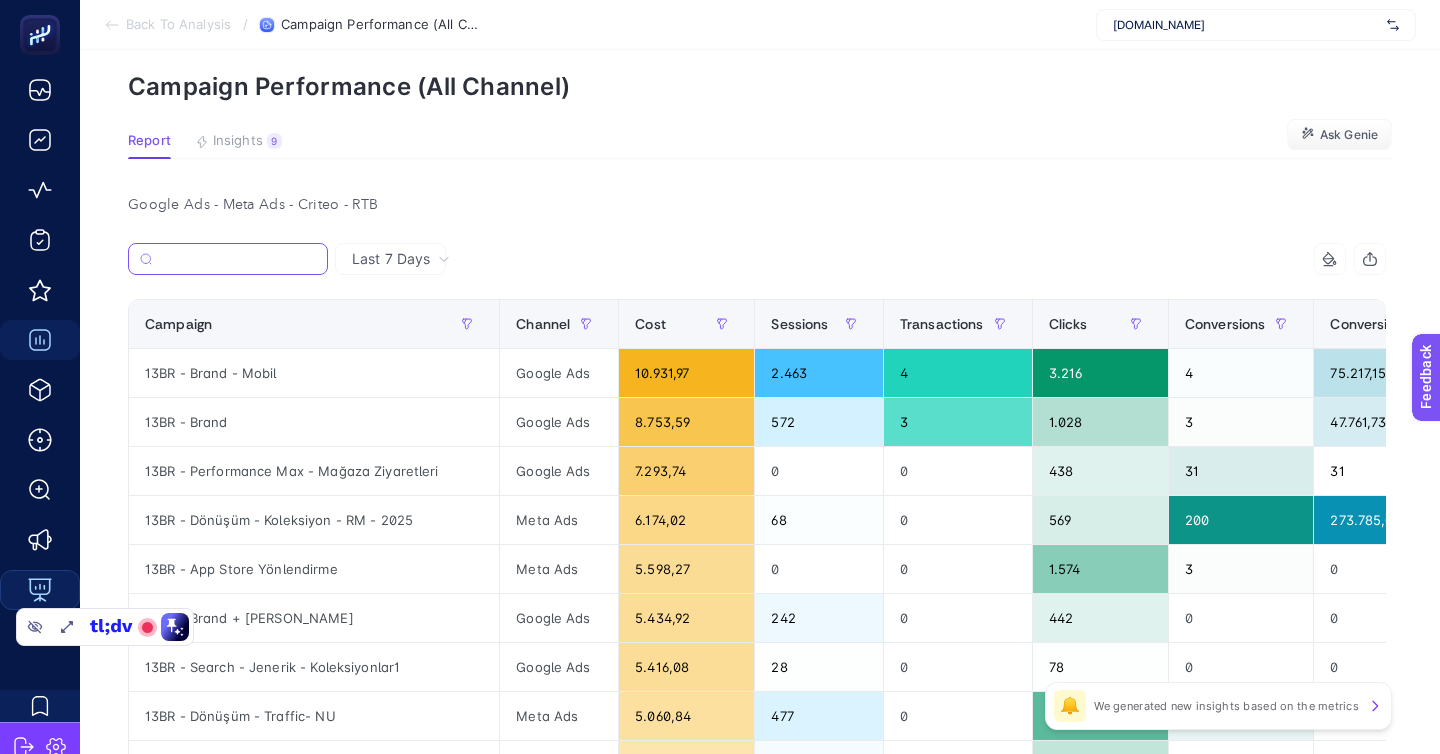 scroll, scrollTop: 98, scrollLeft: 0, axis: vertical 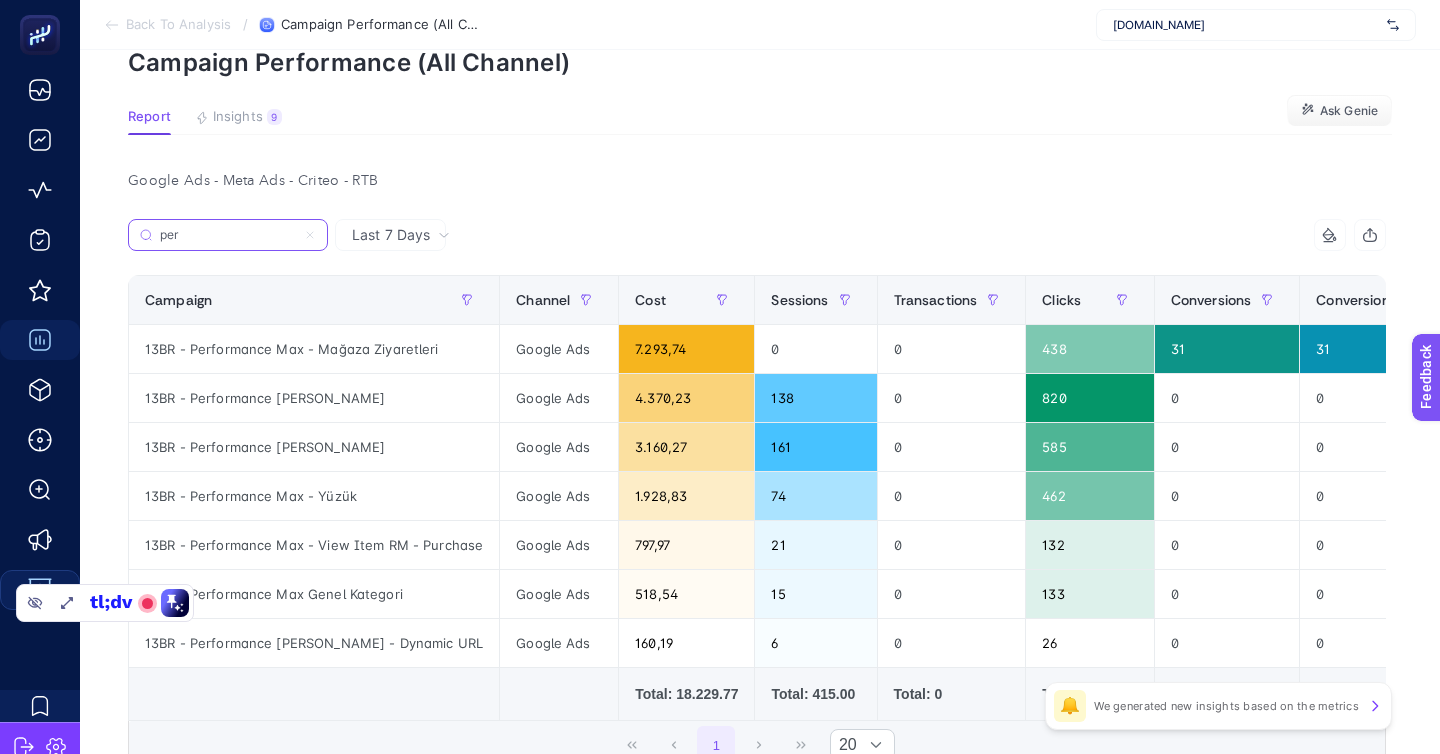 type on "per" 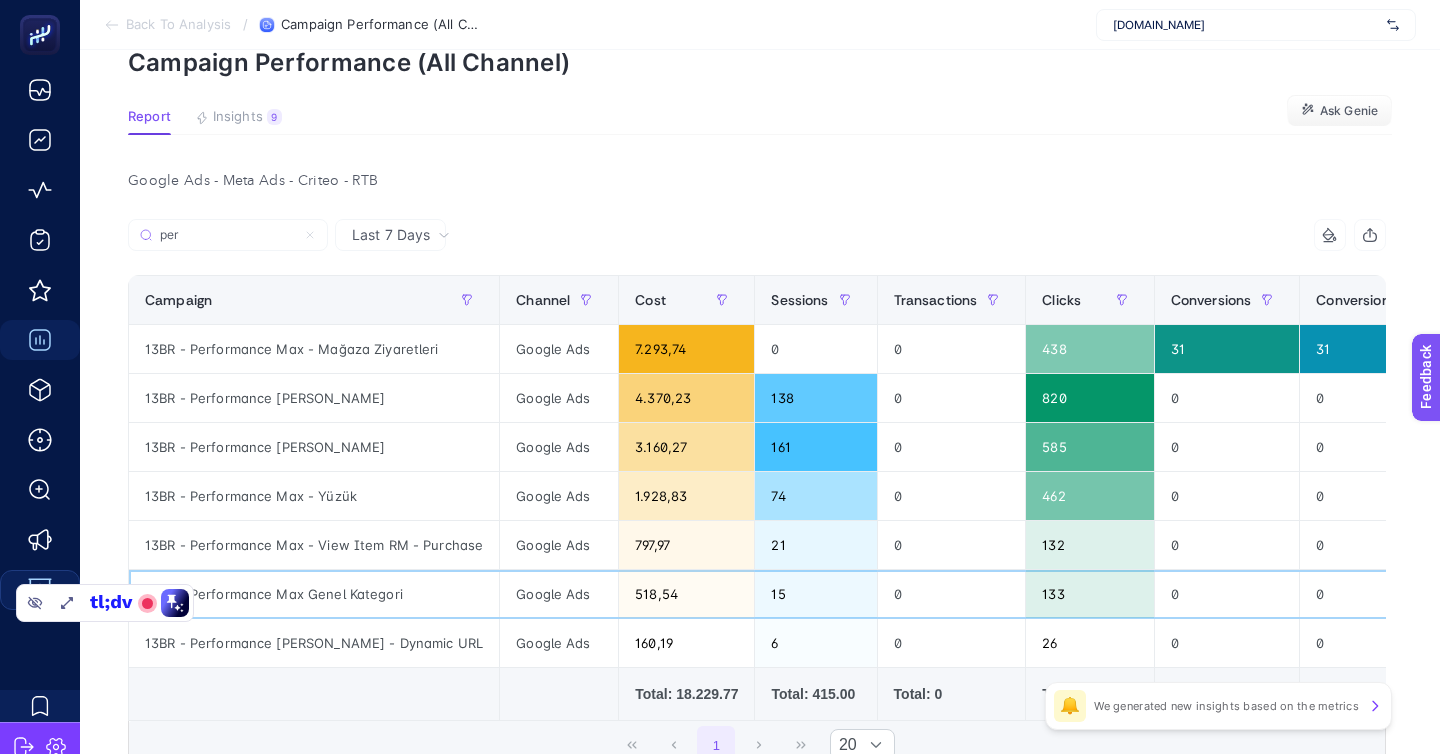 click on "13BR - Performance Max Genel Kategori" 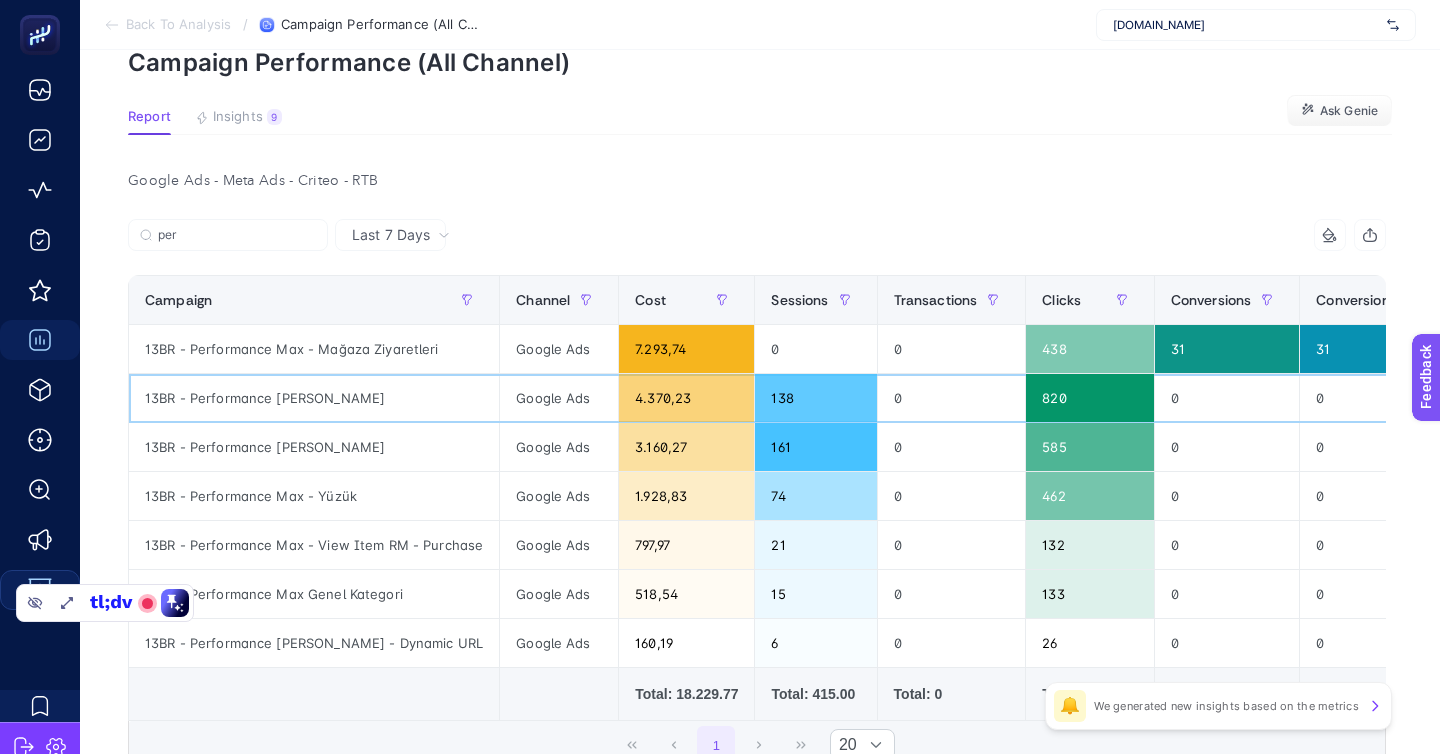 click on "13BR - Performance Max - Kolye" 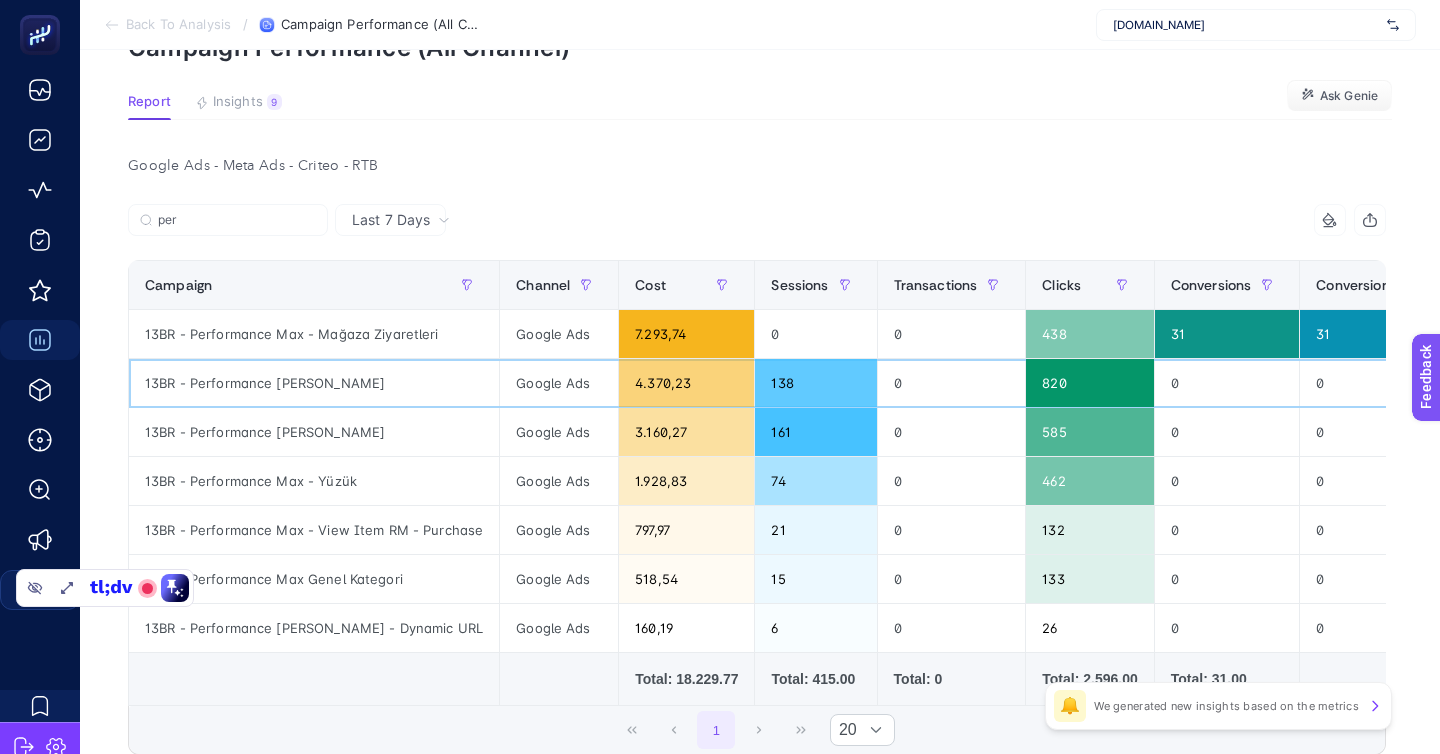 scroll, scrollTop: 119, scrollLeft: 0, axis: vertical 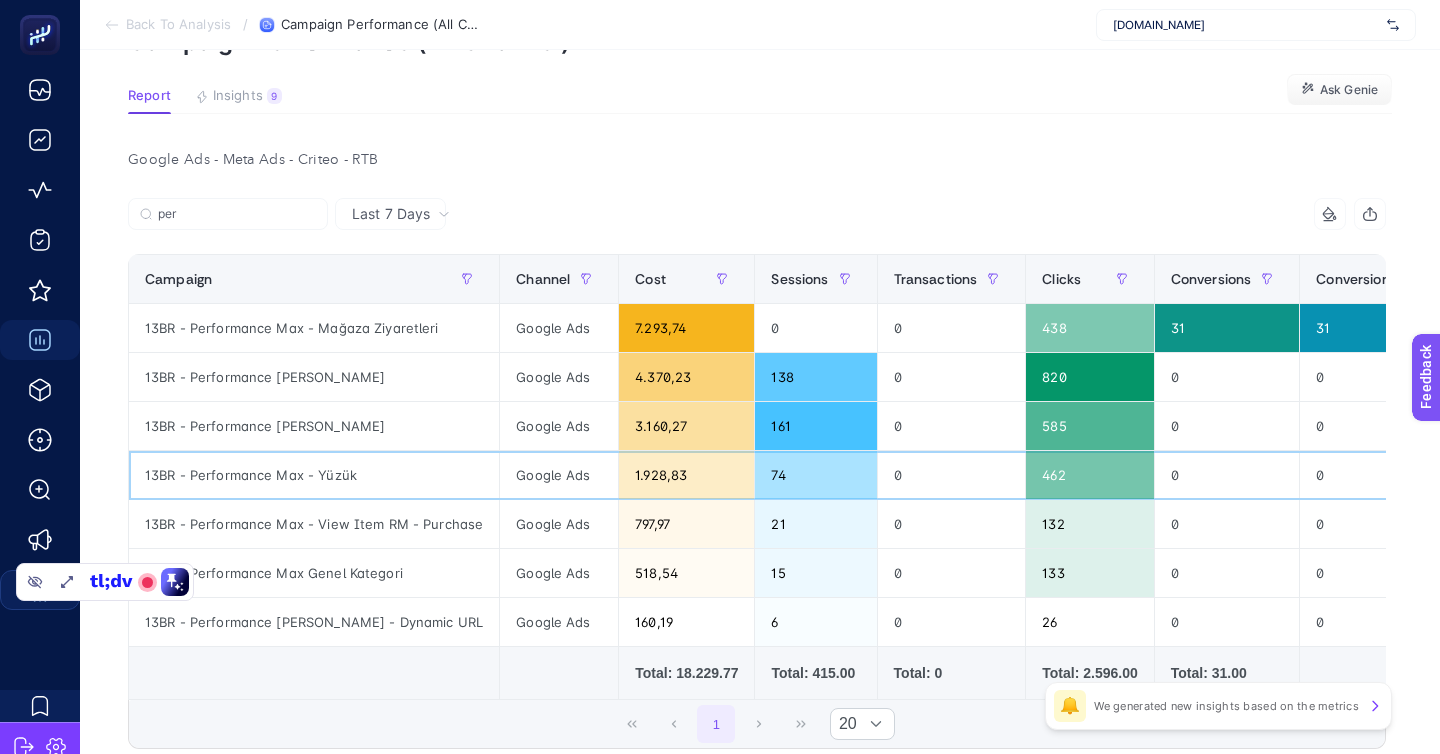 click on "13BR - Performance Max - Yüzük" 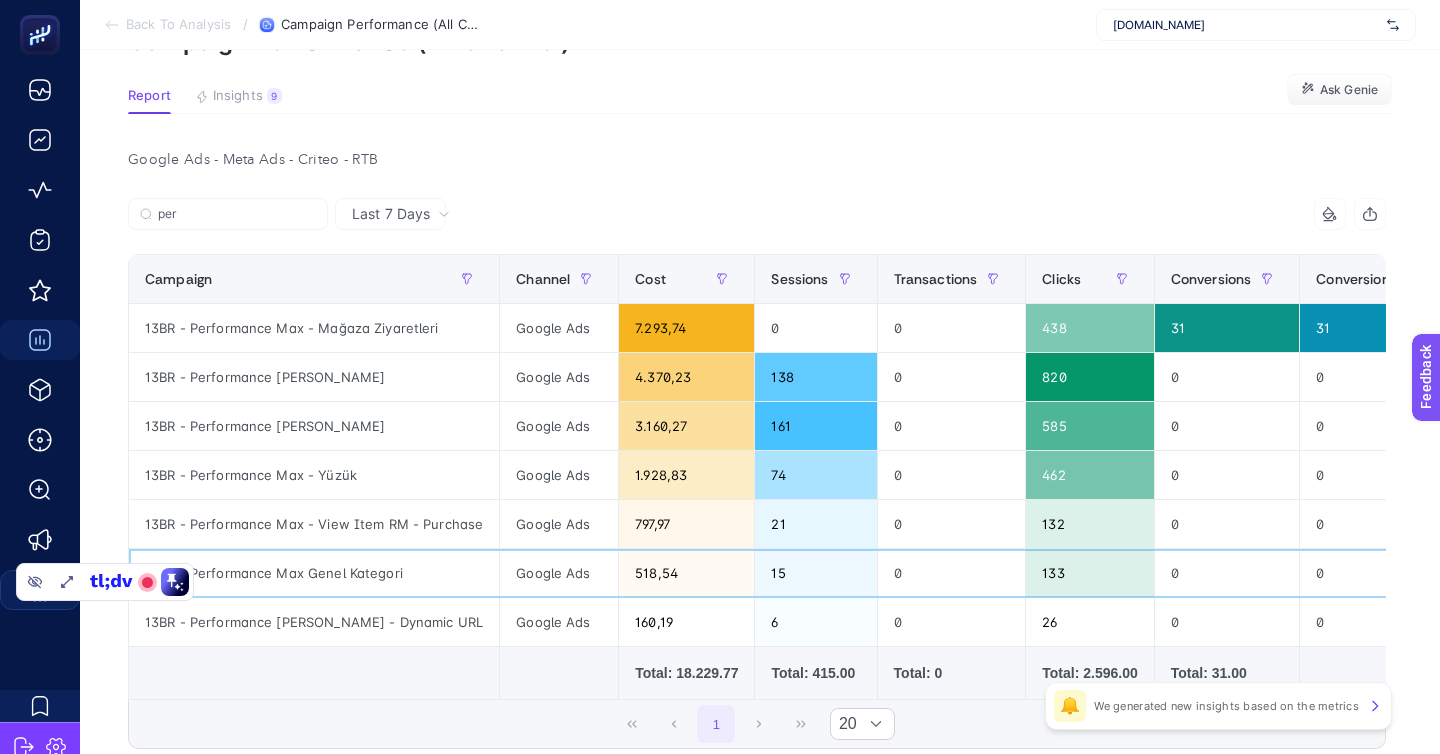 click on "13BR - Performance Max Genel Kategori" 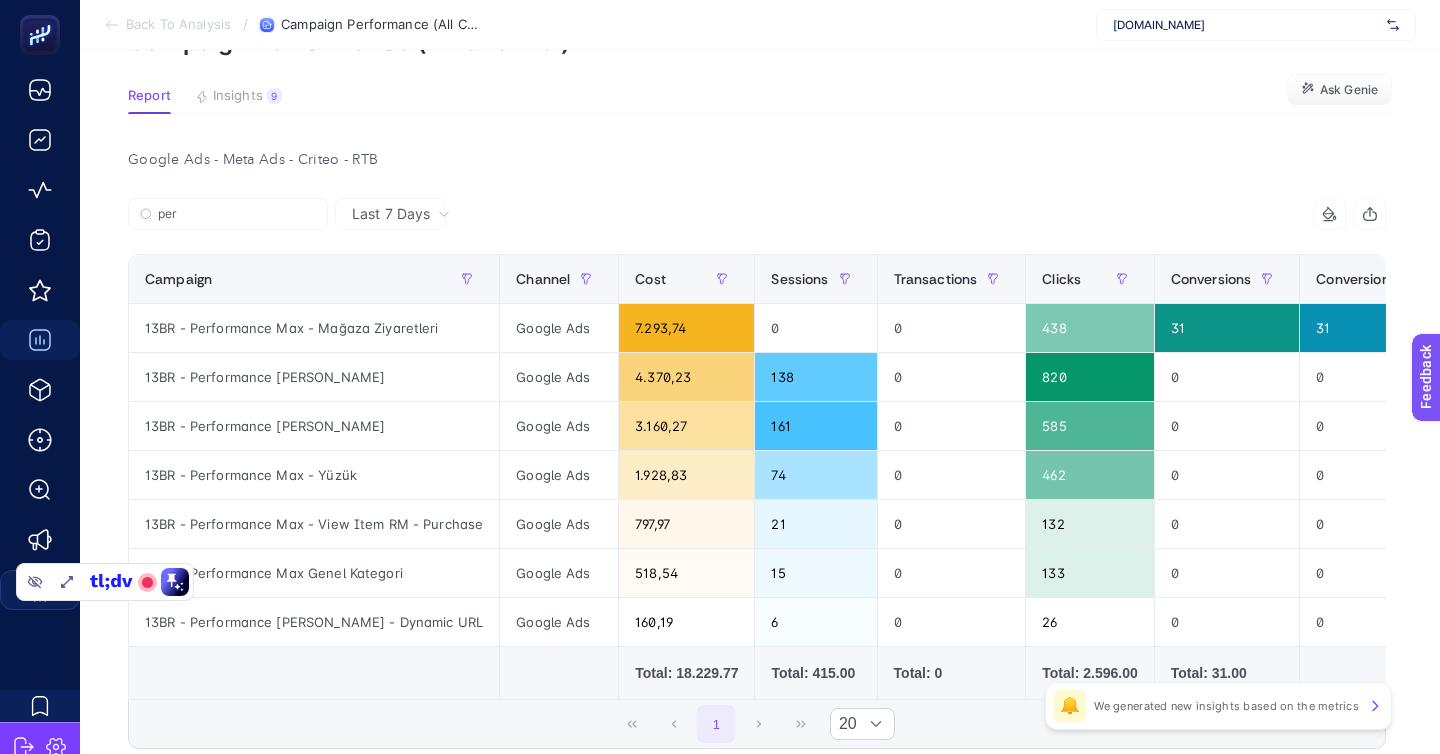 click on "13BR - Performance Max - Yüzük" 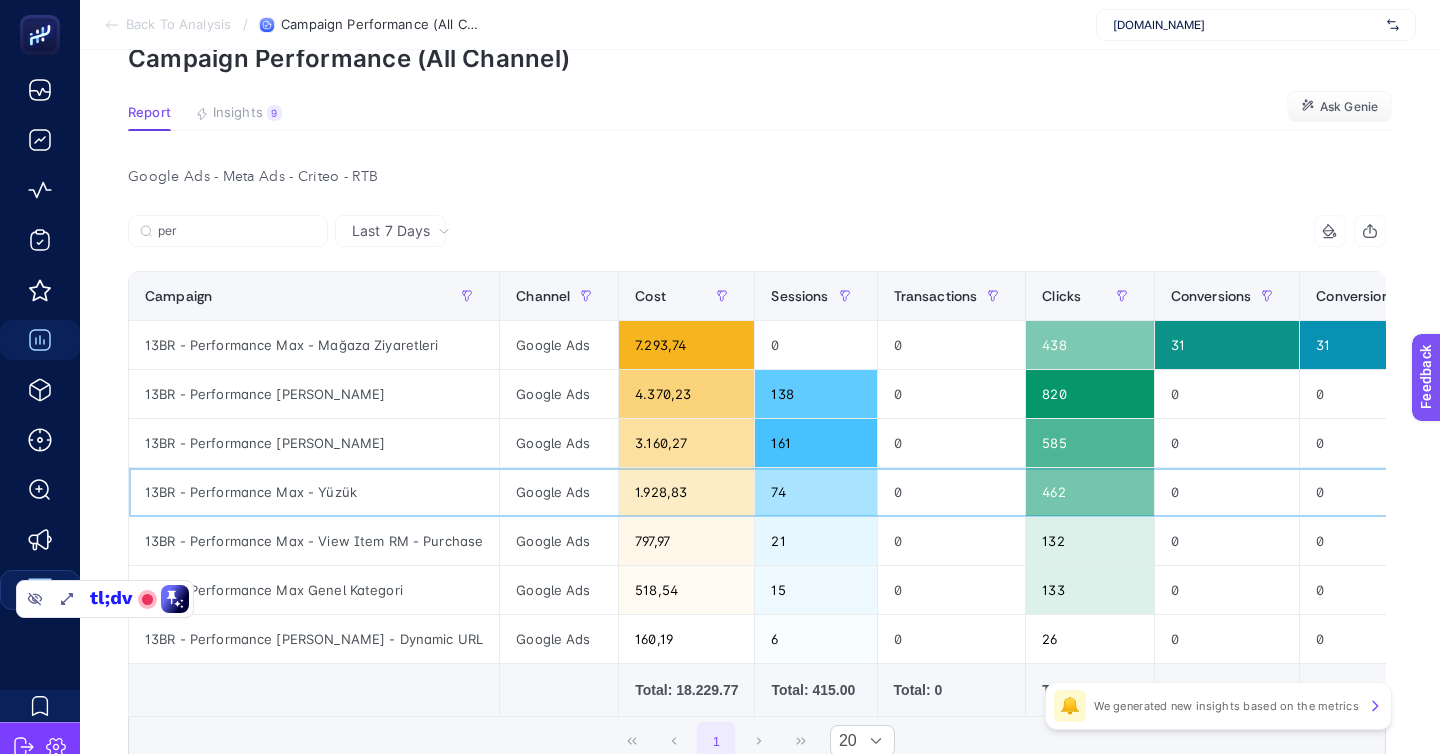 scroll, scrollTop: 99, scrollLeft: 0, axis: vertical 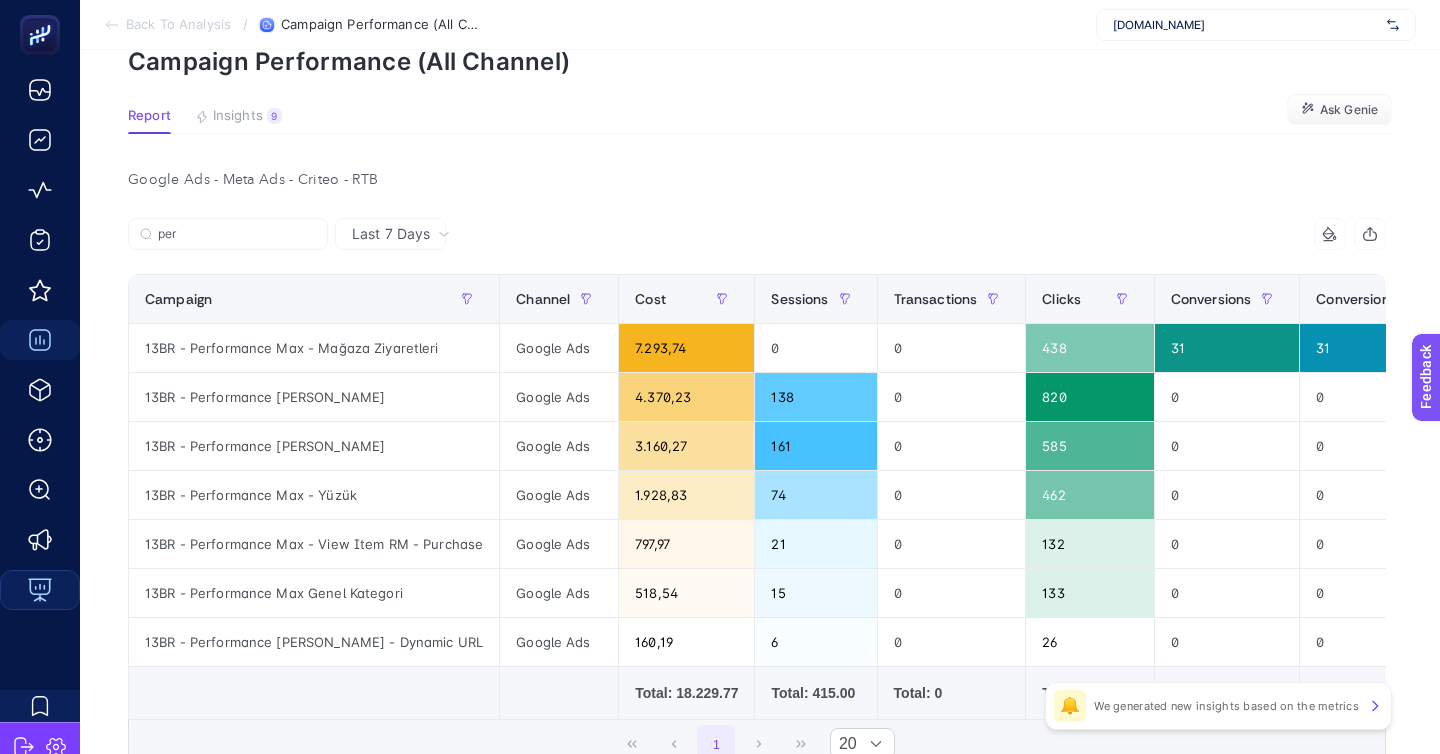 drag, startPoint x: 107, startPoint y: 600, endPoint x: 88, endPoint y: -25, distance: 625.28876 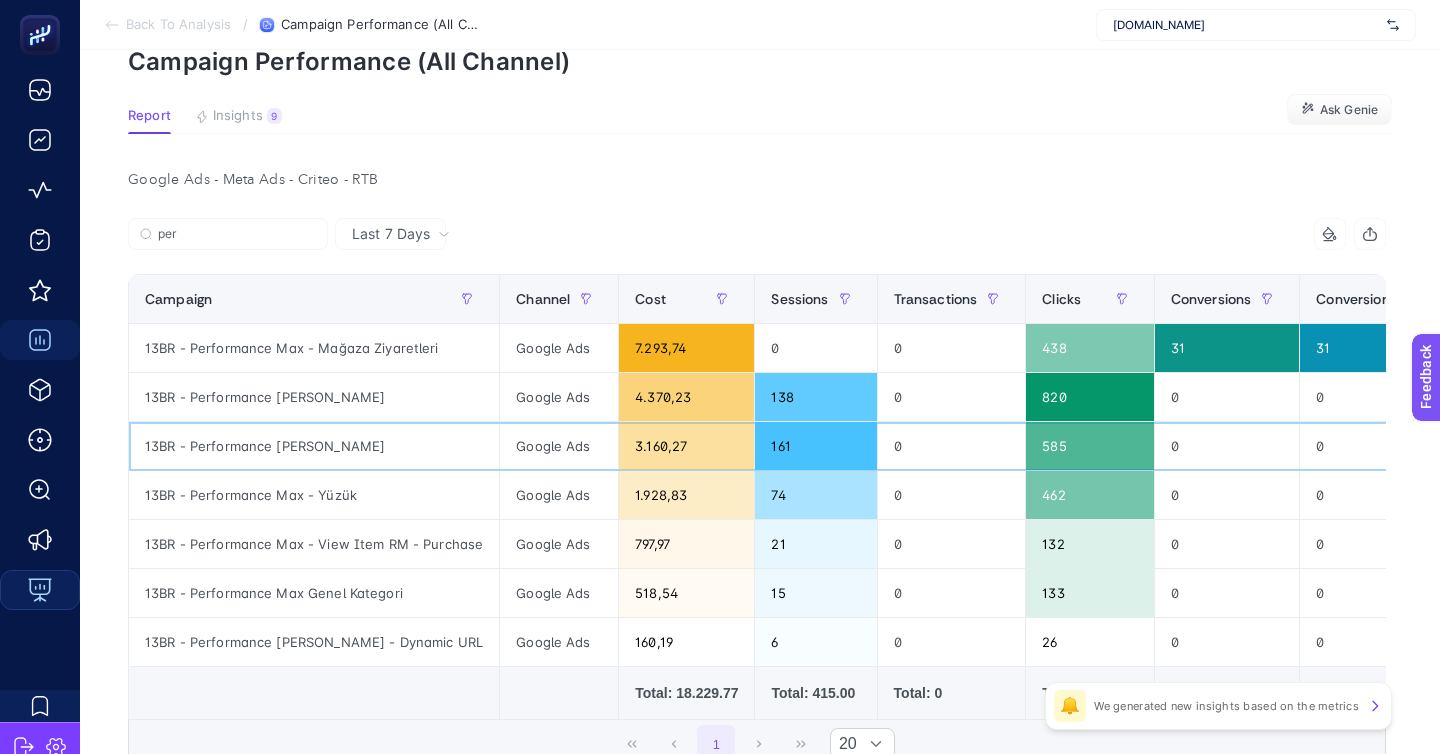 scroll, scrollTop: 119, scrollLeft: 0, axis: vertical 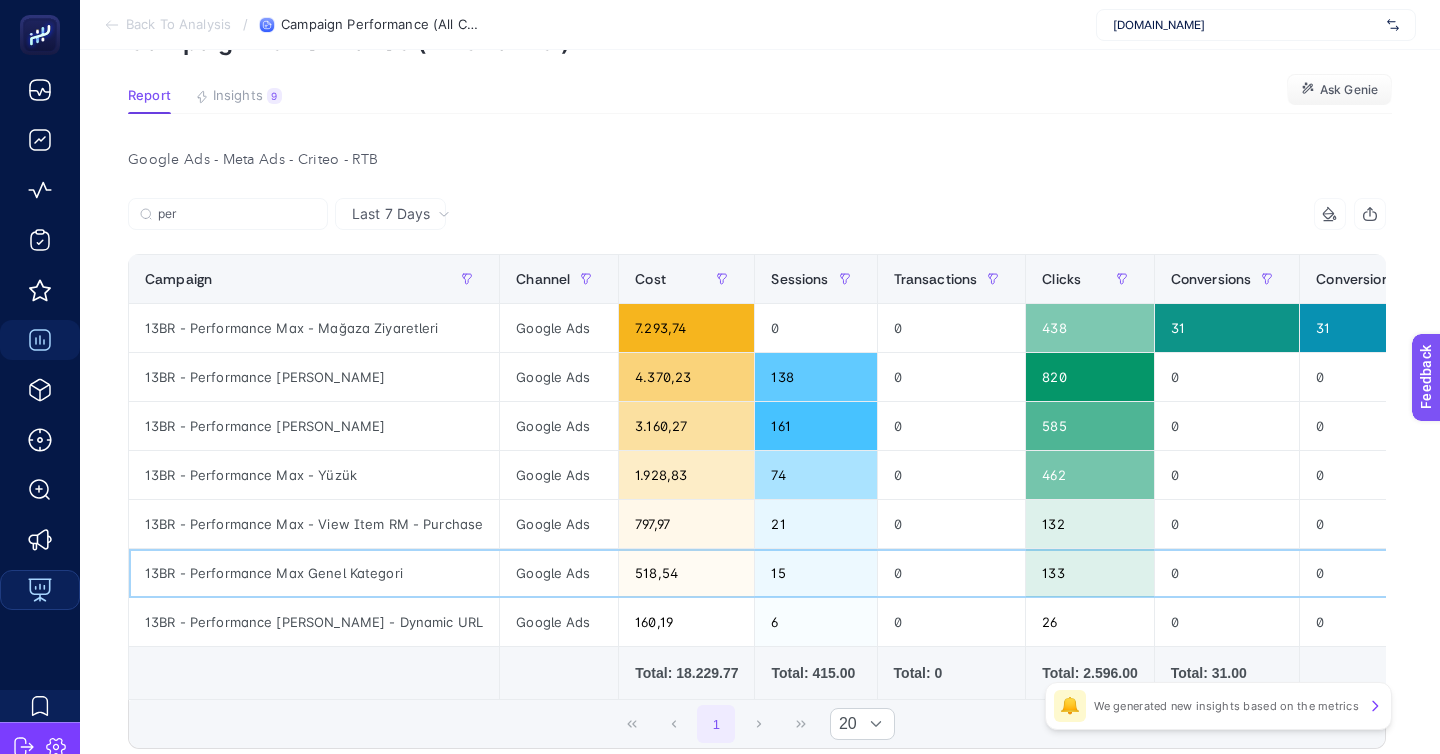 click on "13BR - Performance Max Genel Kategori" 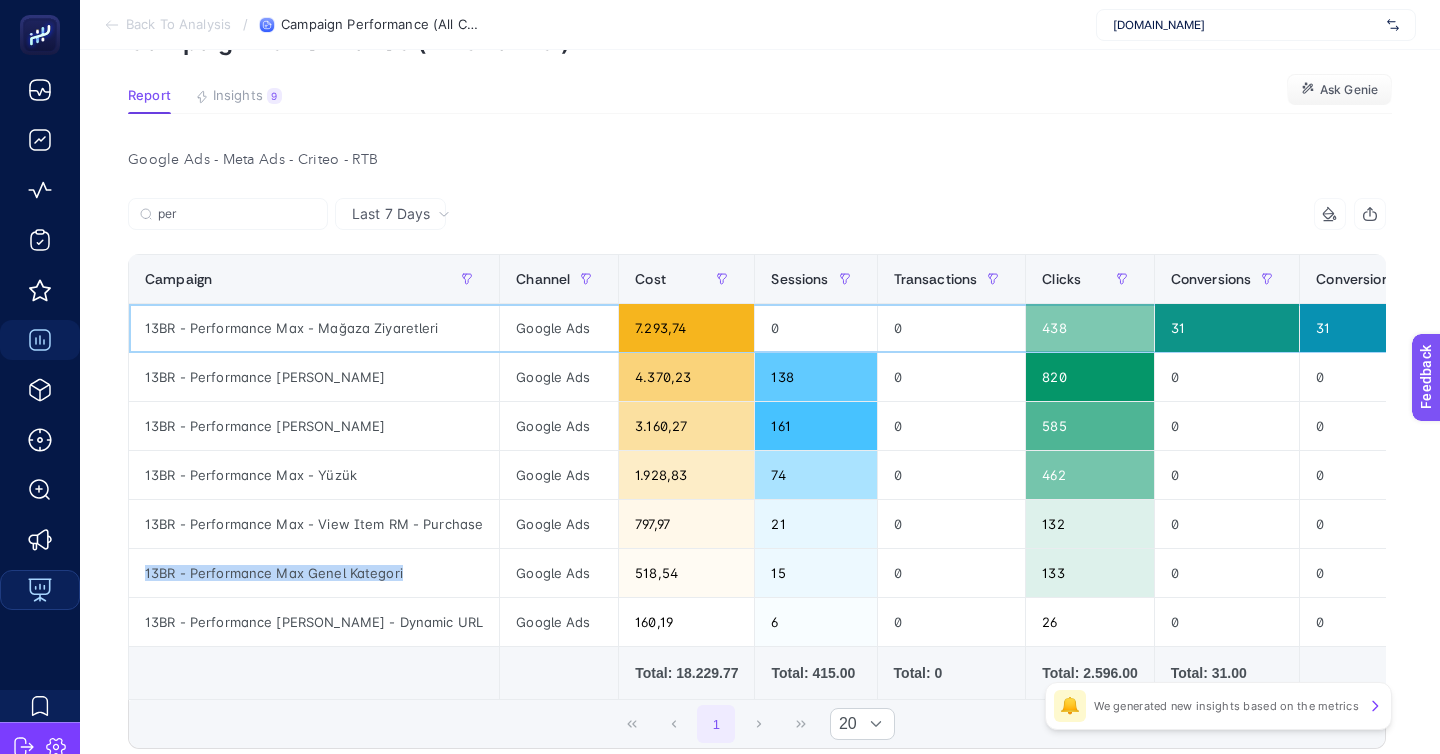 click on "13BR - Performance Max - Mağaza Ziyaretleri" 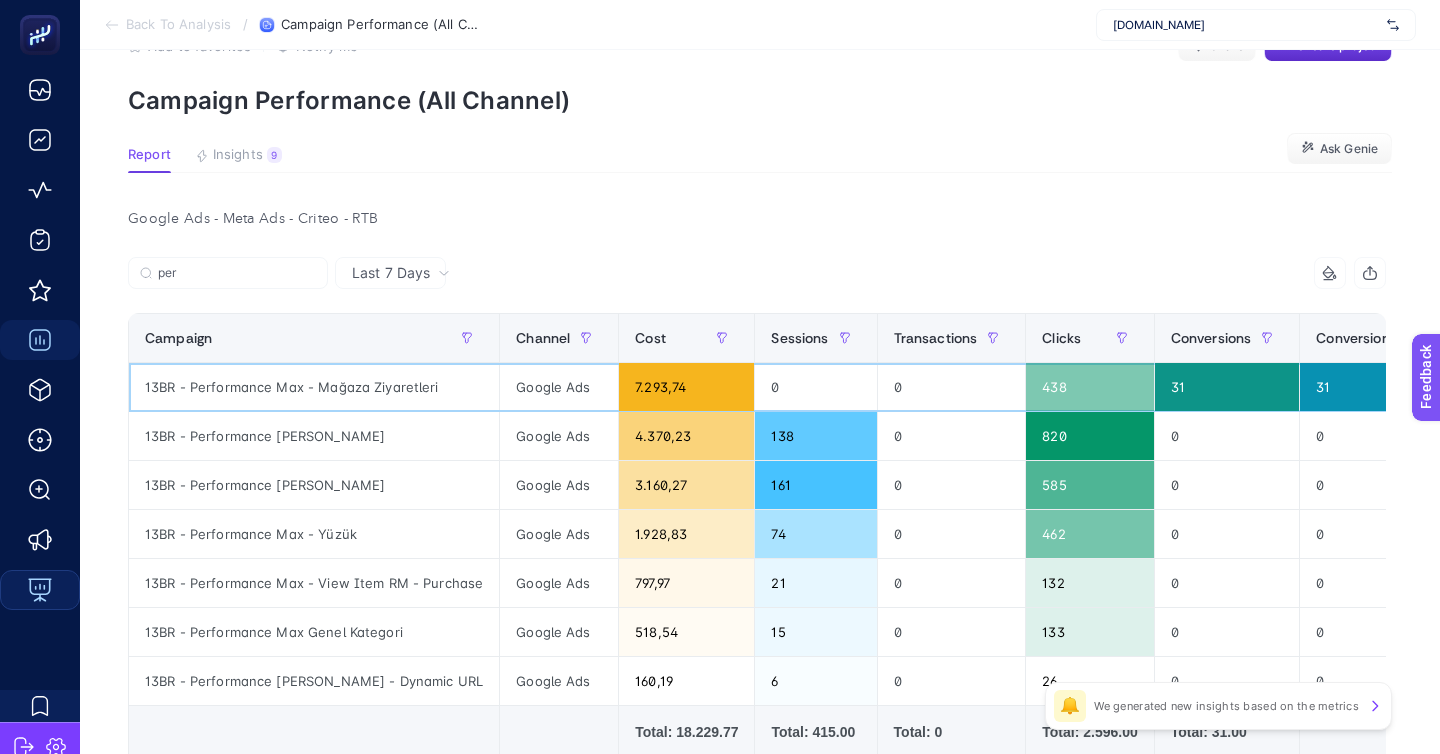 scroll, scrollTop: 55, scrollLeft: 0, axis: vertical 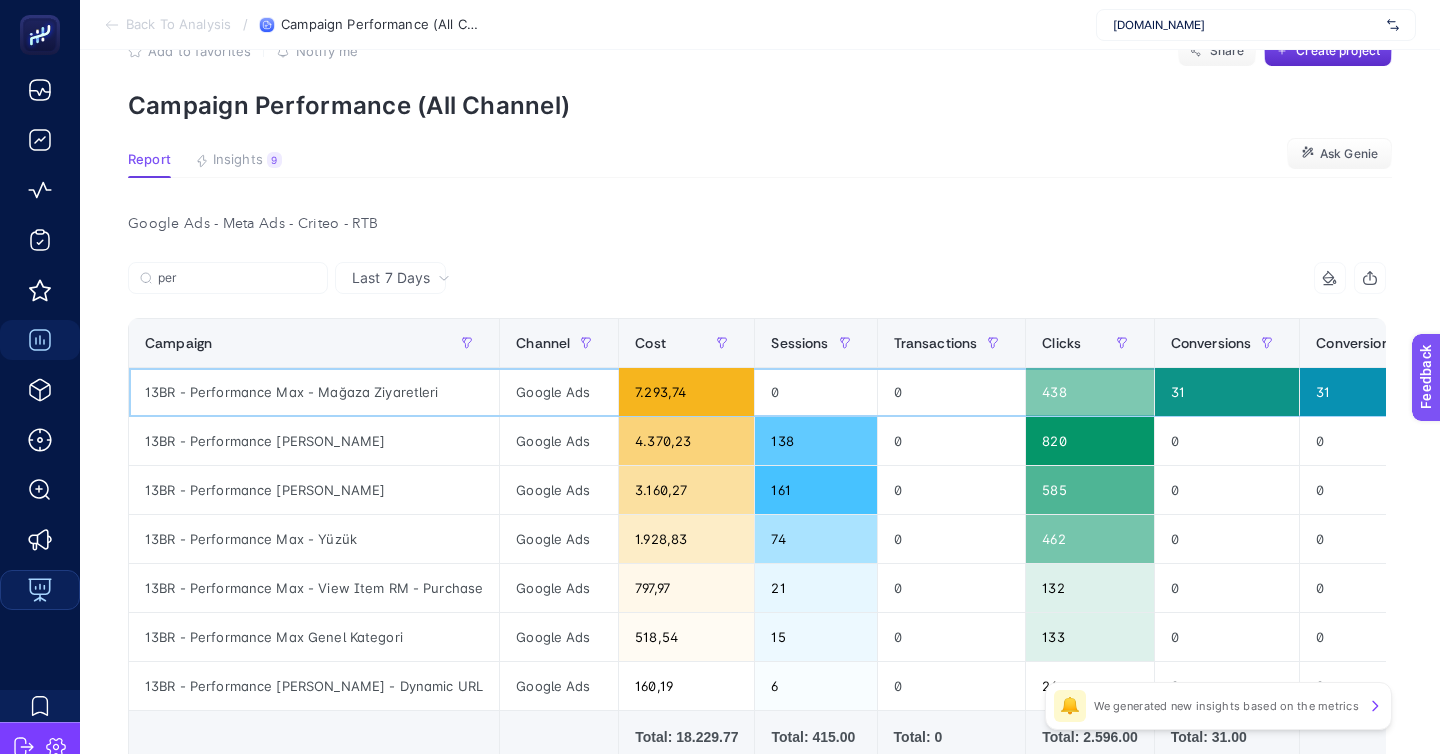 click on "13BR - Performance Max - Mağaza Ziyaretleri" 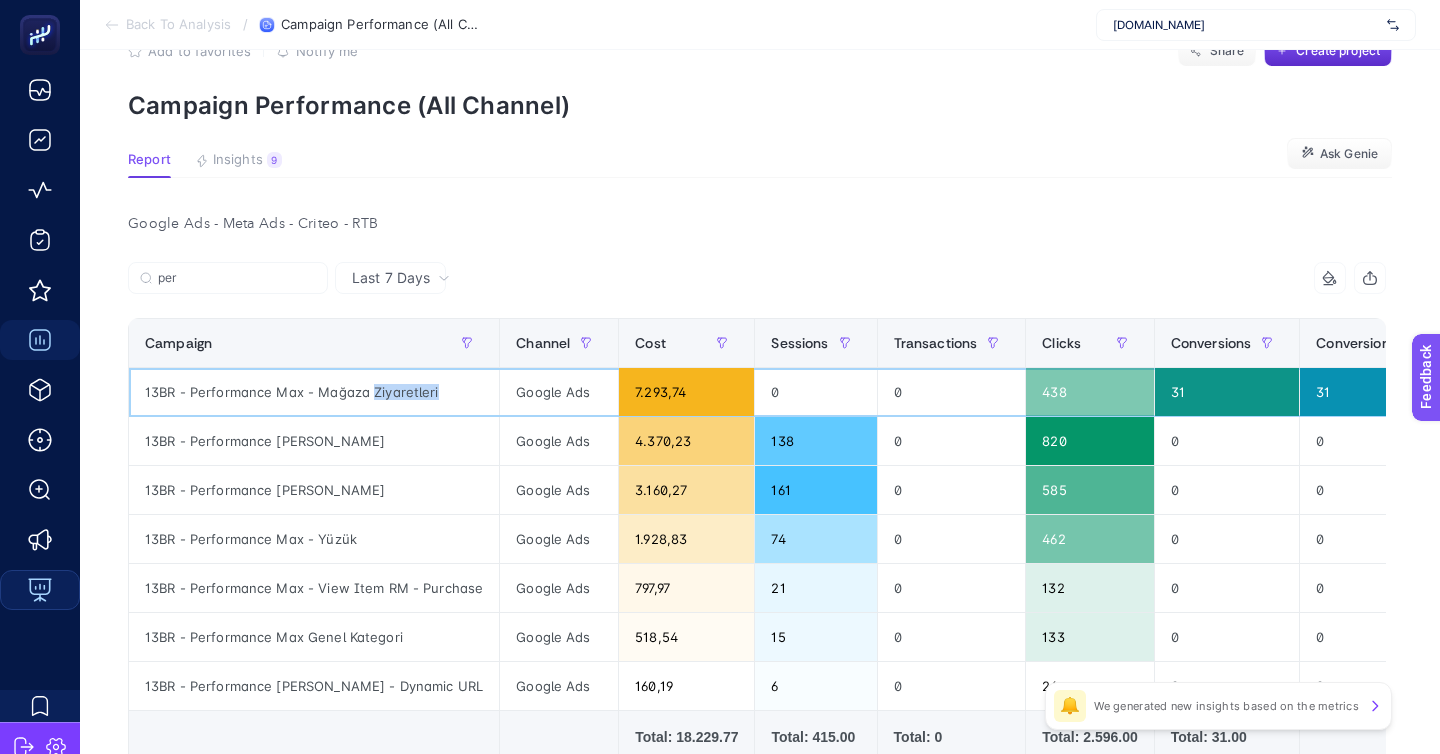 click on "13BR - Performance Max - Mağaza Ziyaretleri" 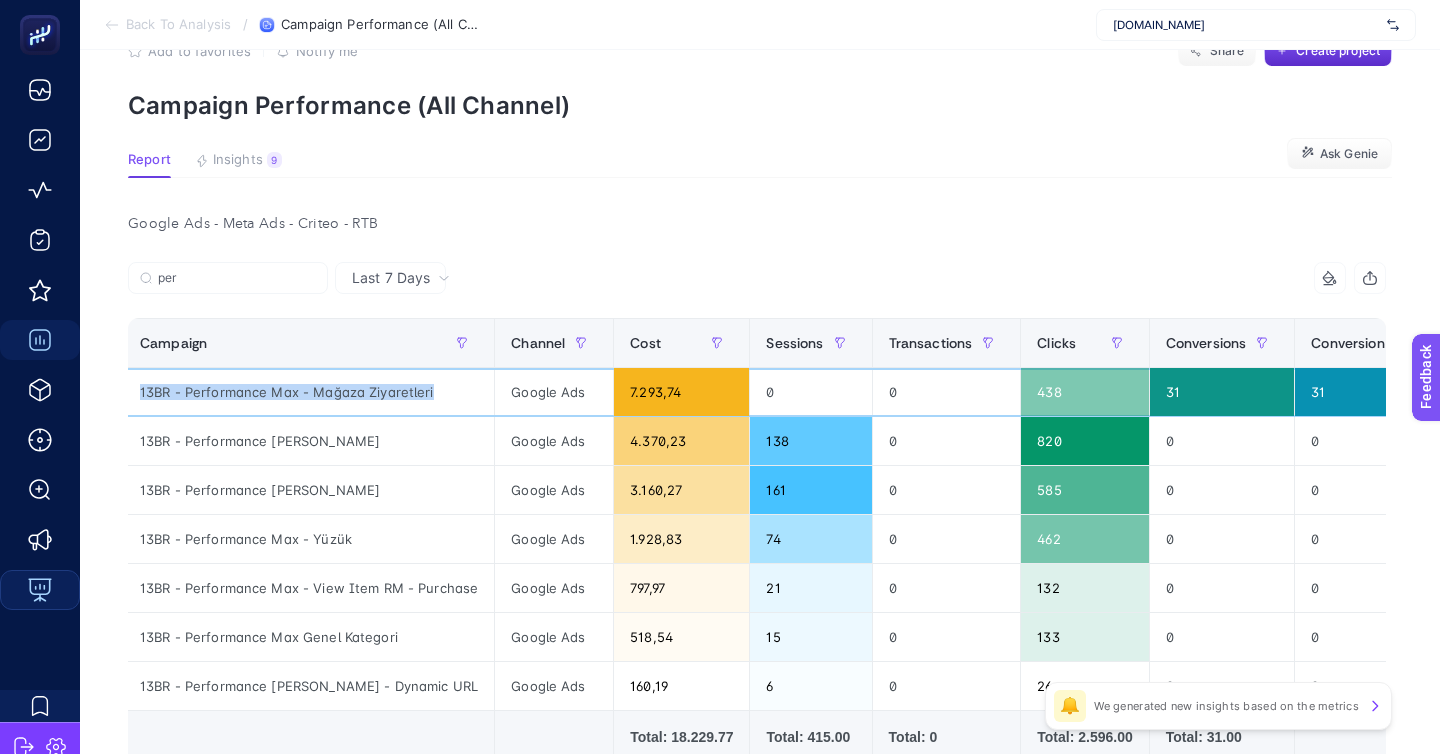 scroll, scrollTop: 0, scrollLeft: 0, axis: both 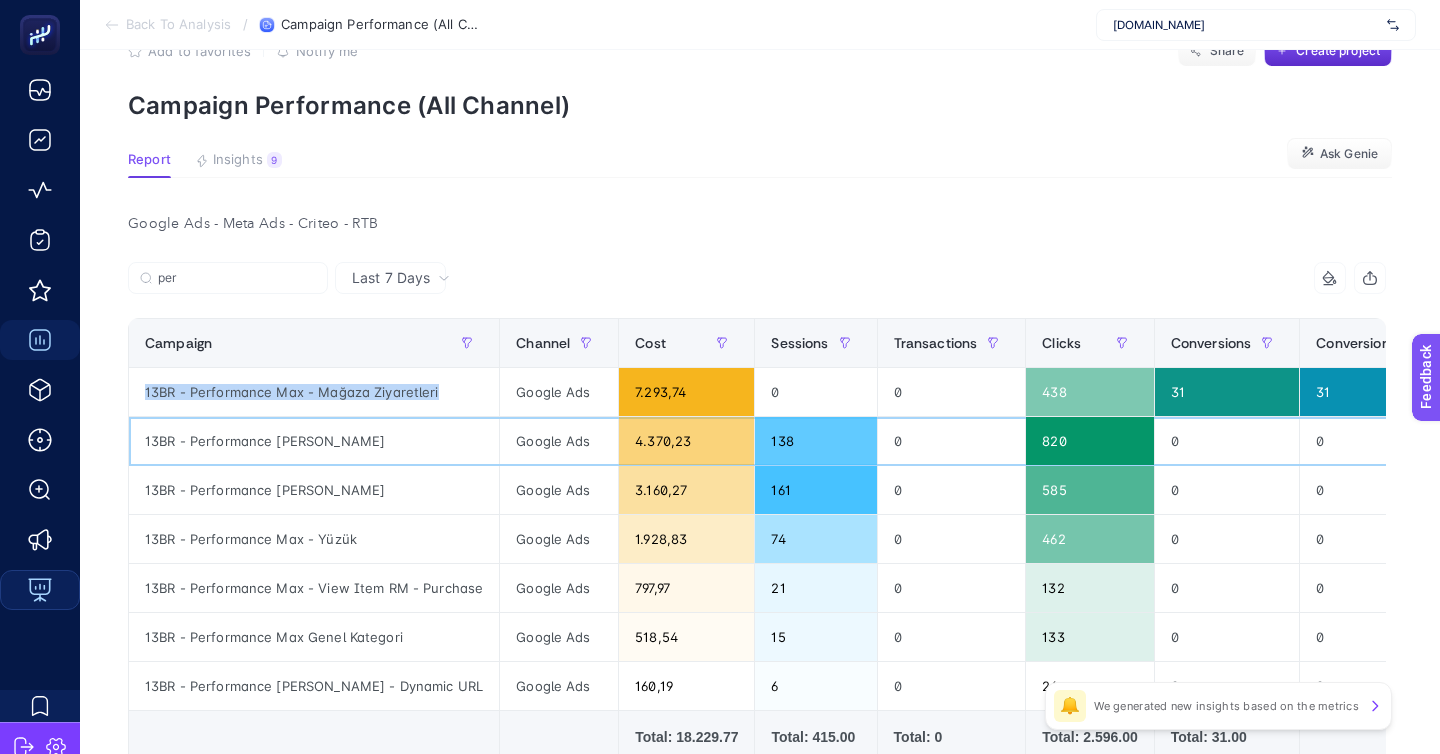 click on "138" 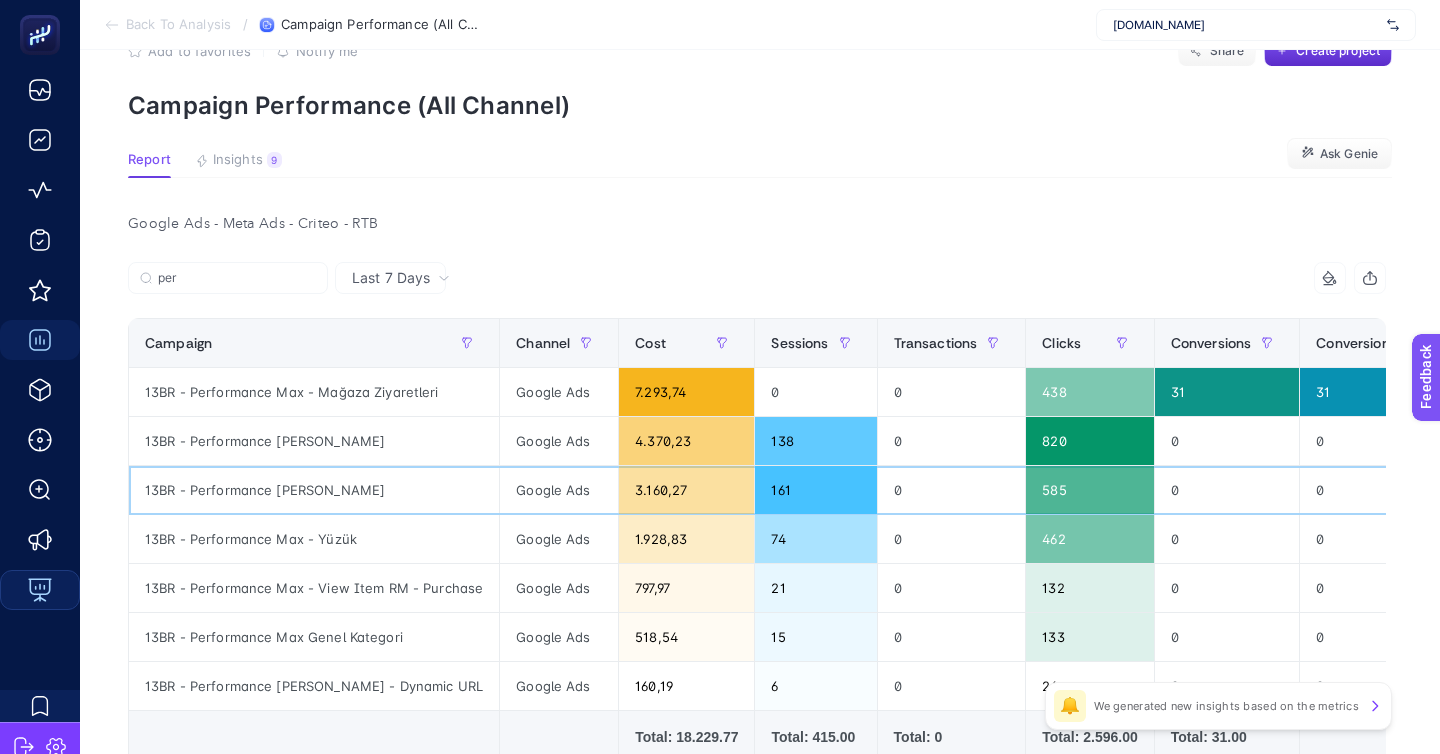 click on "0" 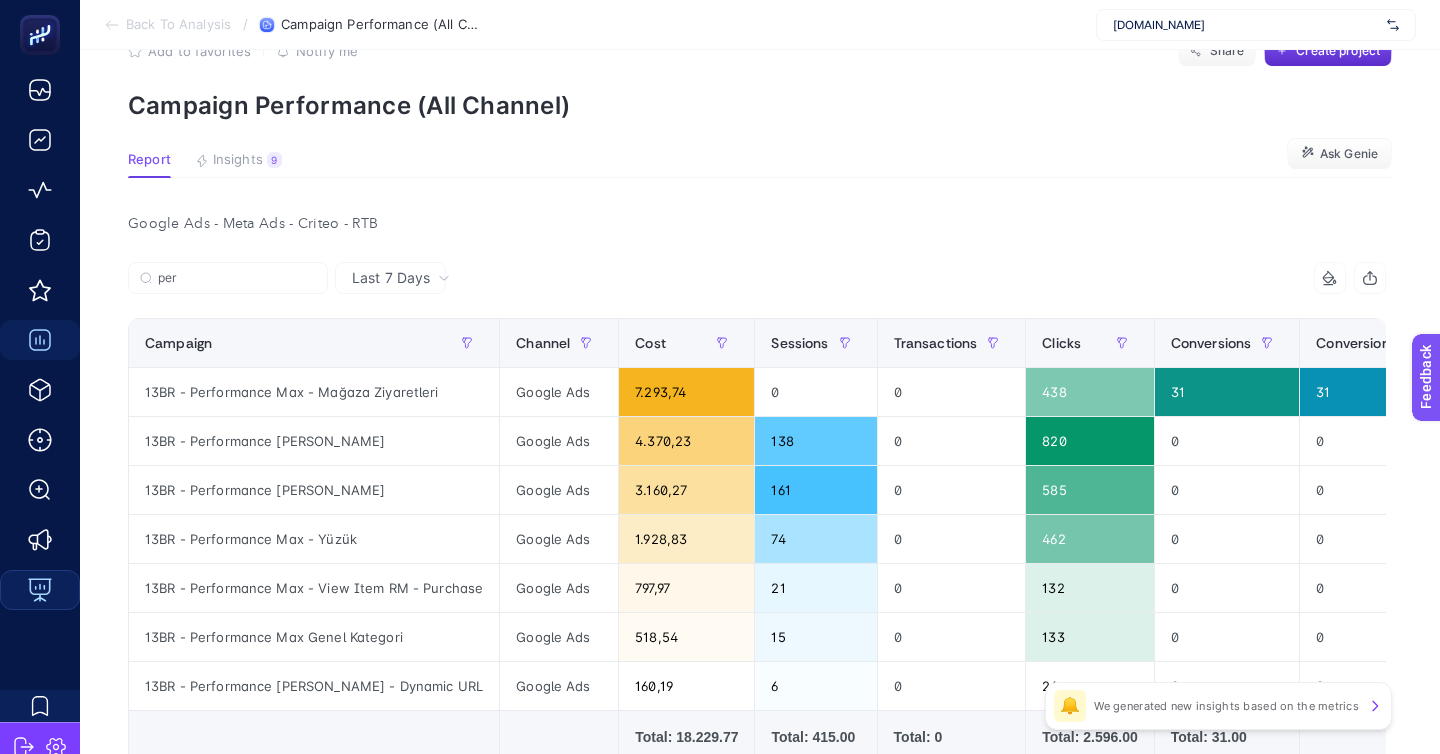 click on "0" 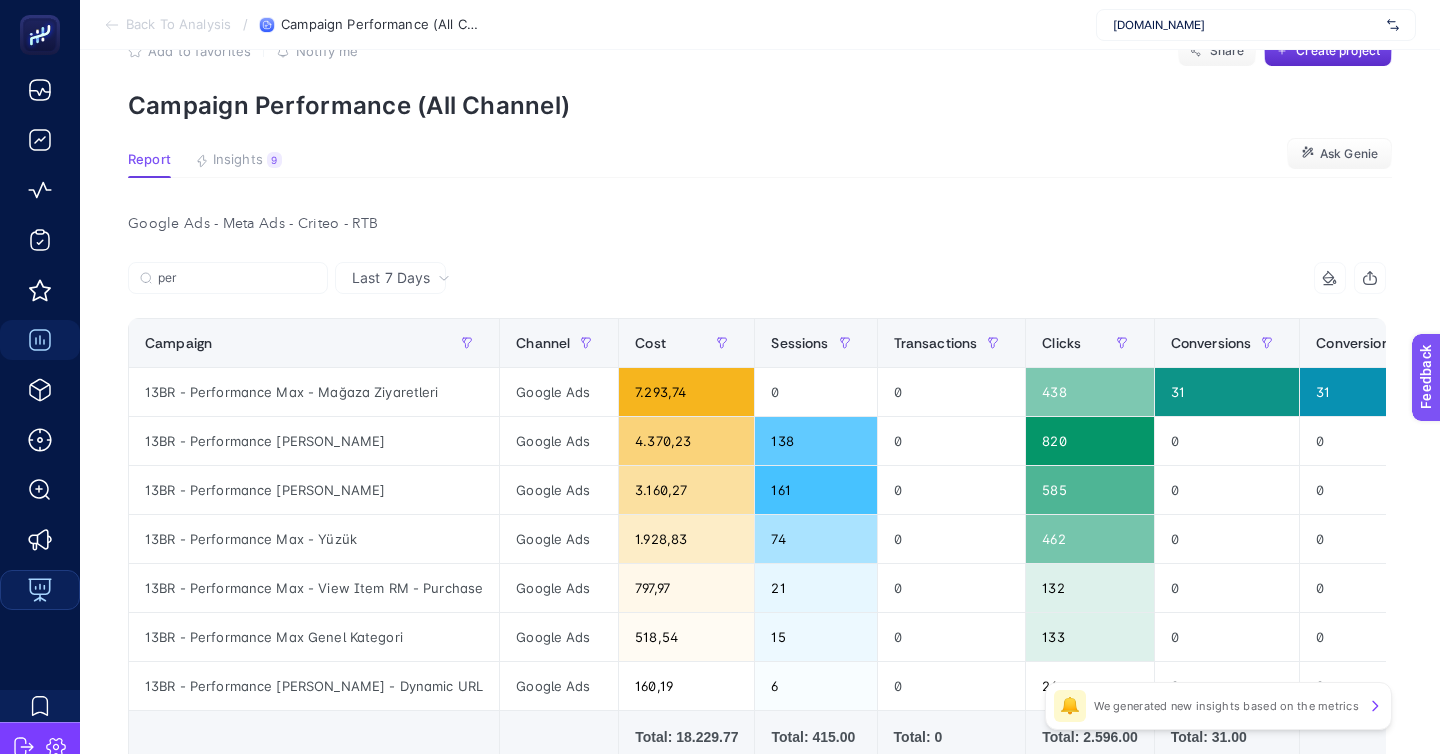 click on "per" at bounding box center [442, 284] 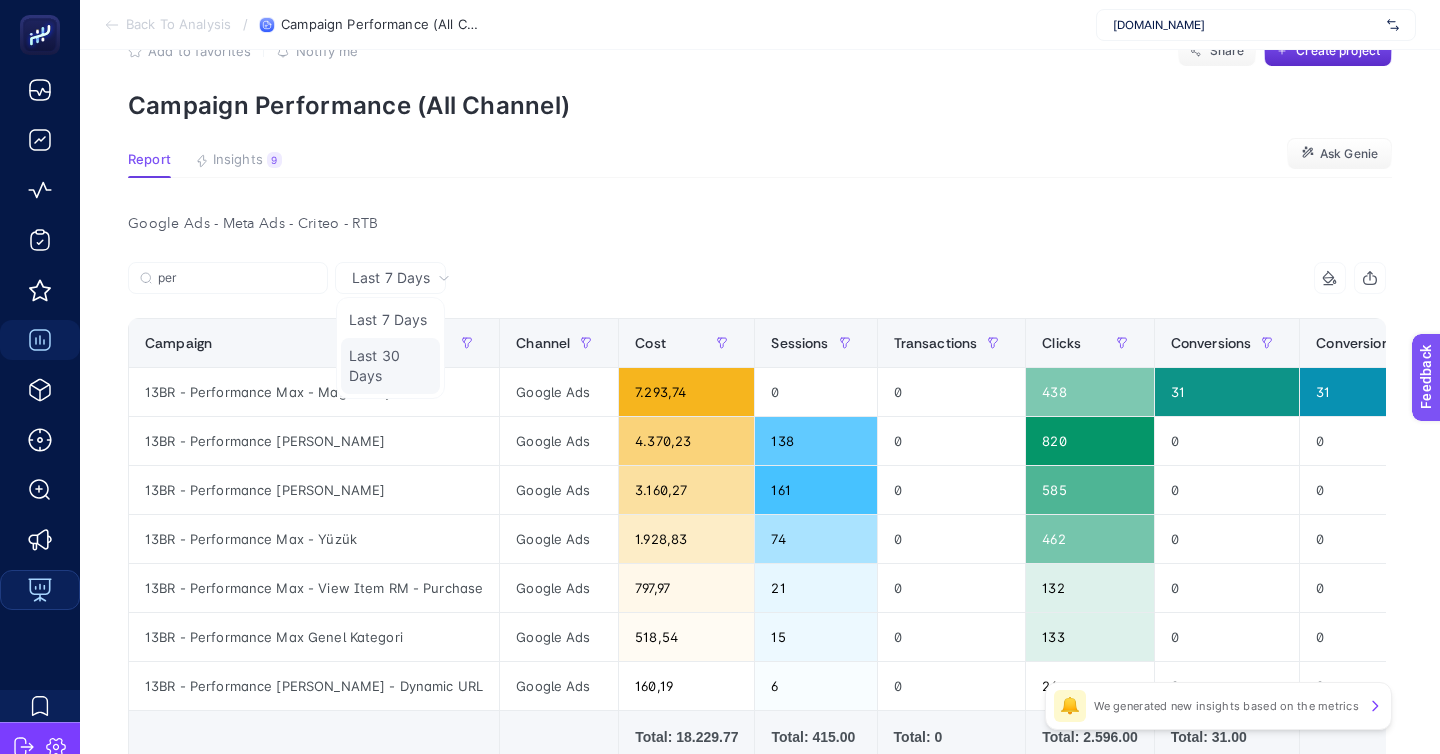 click on "Last 30 Days" 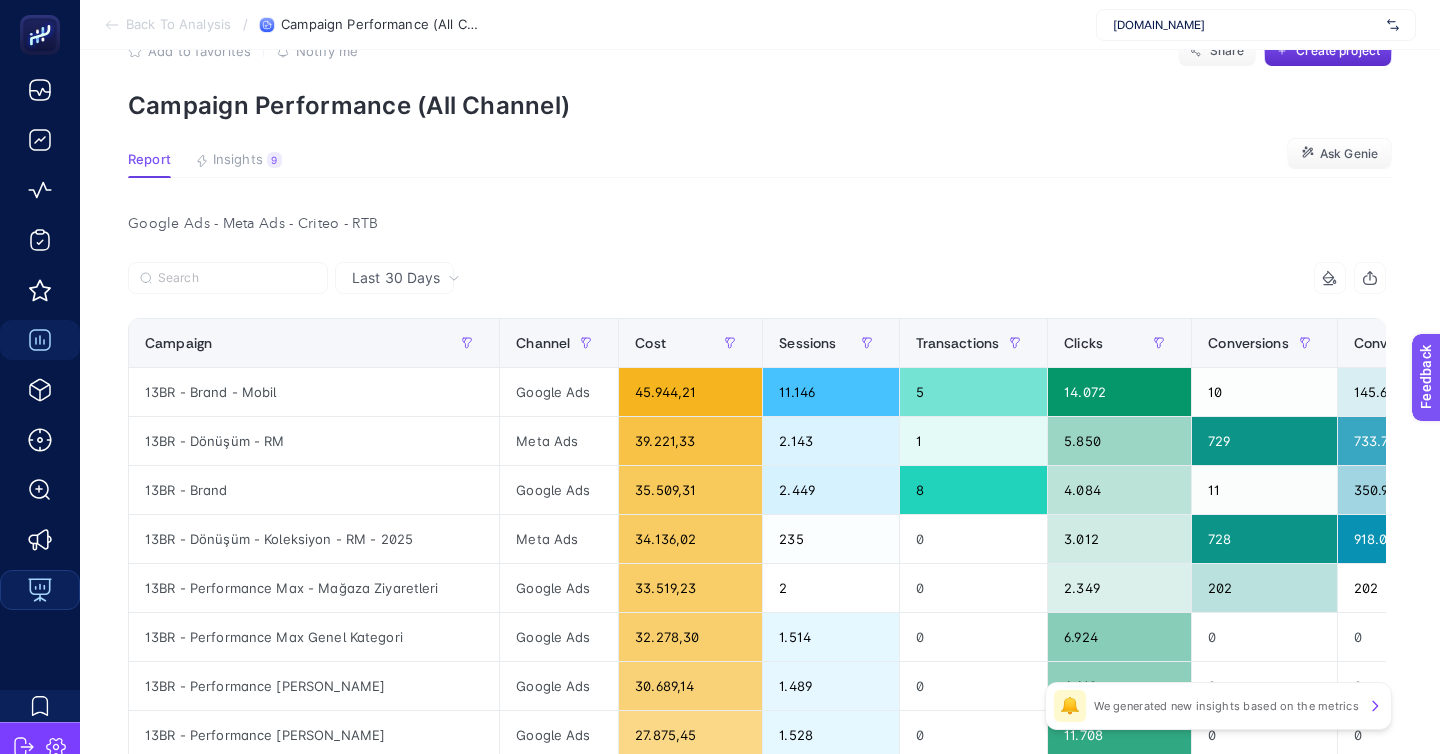 click on "Last 30 Days" at bounding box center [757, 278] 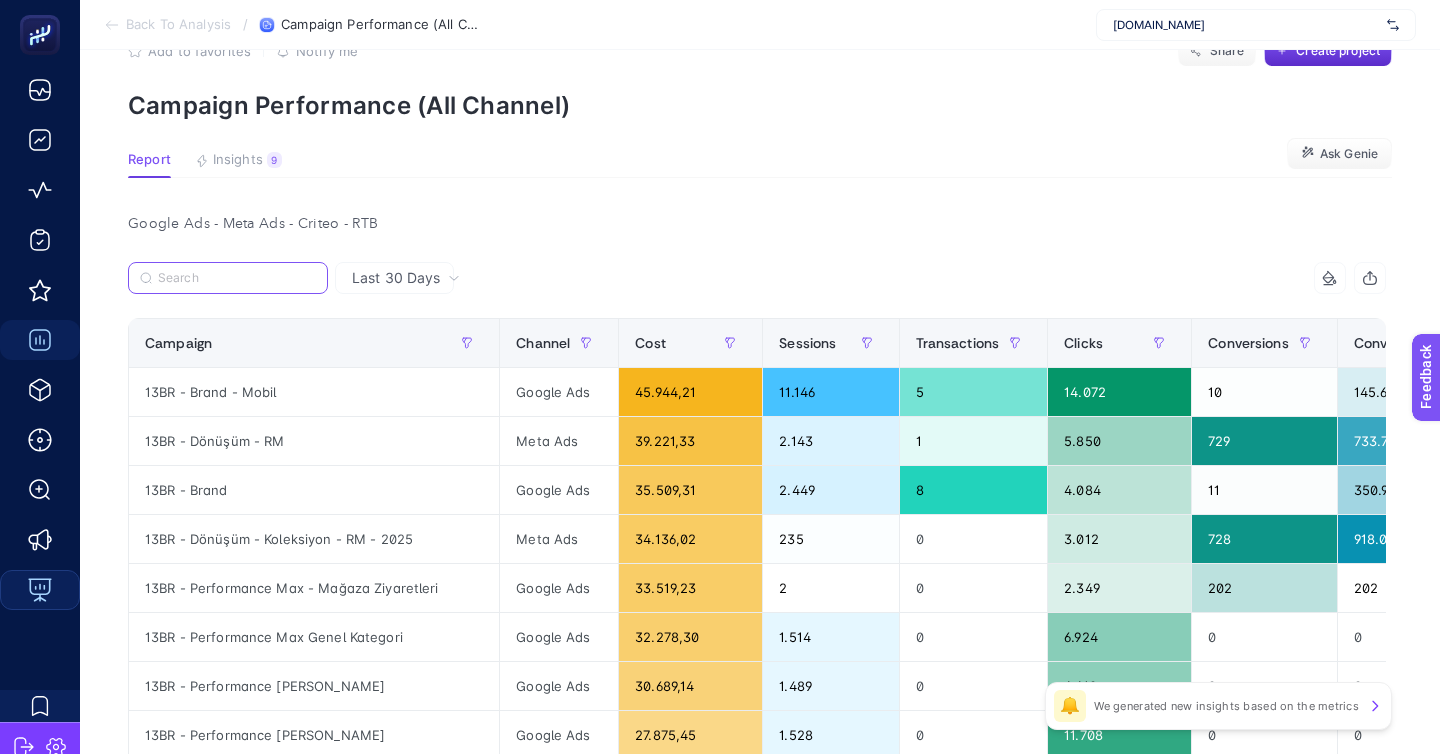 click at bounding box center (237, 278) 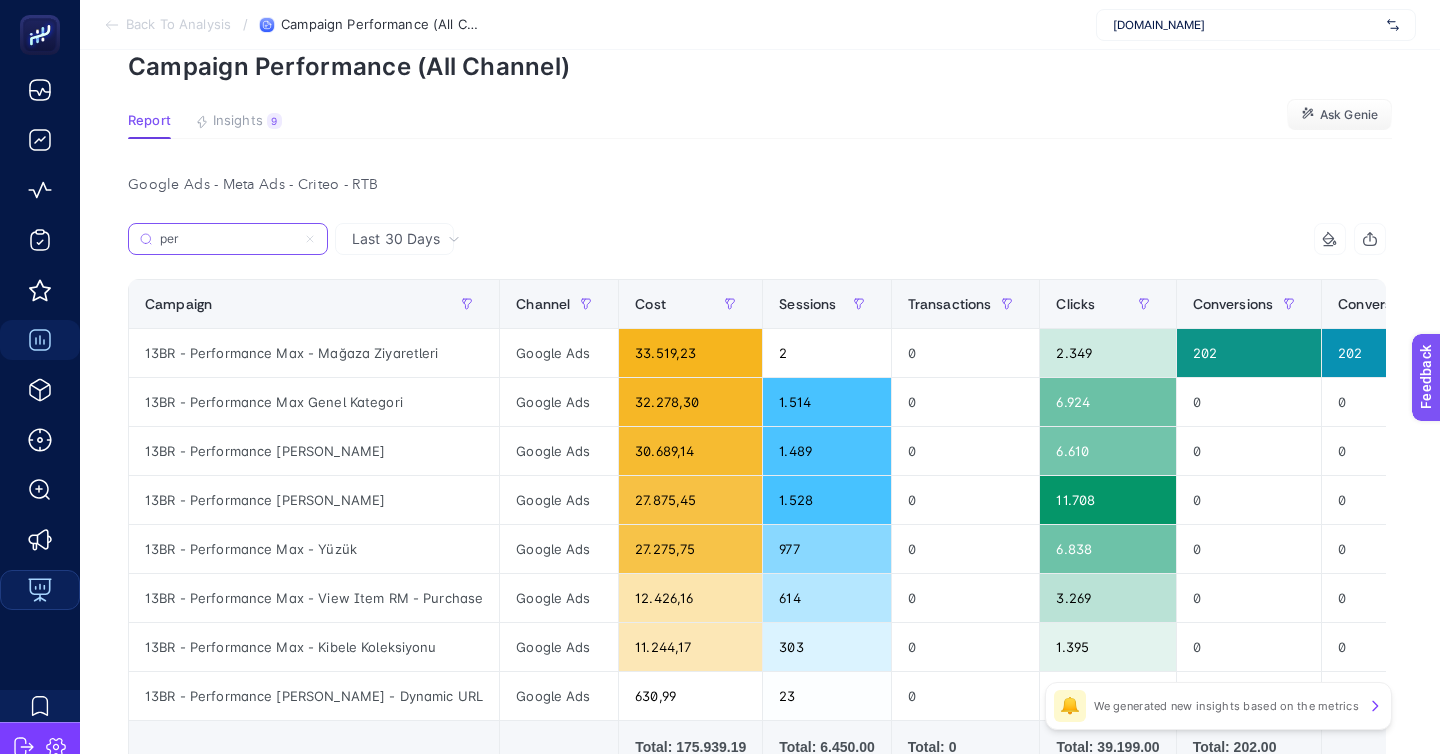 scroll, scrollTop: 97, scrollLeft: 0, axis: vertical 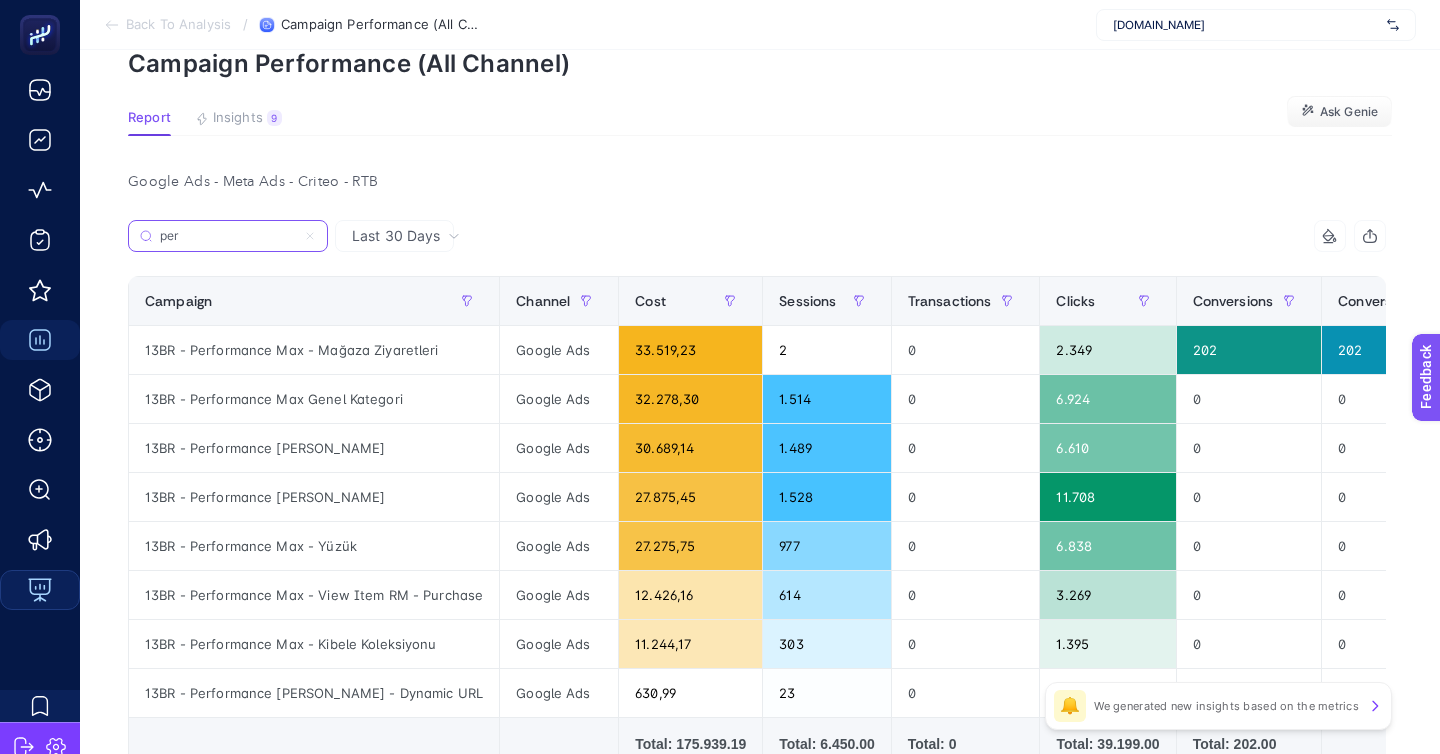 type on "per" 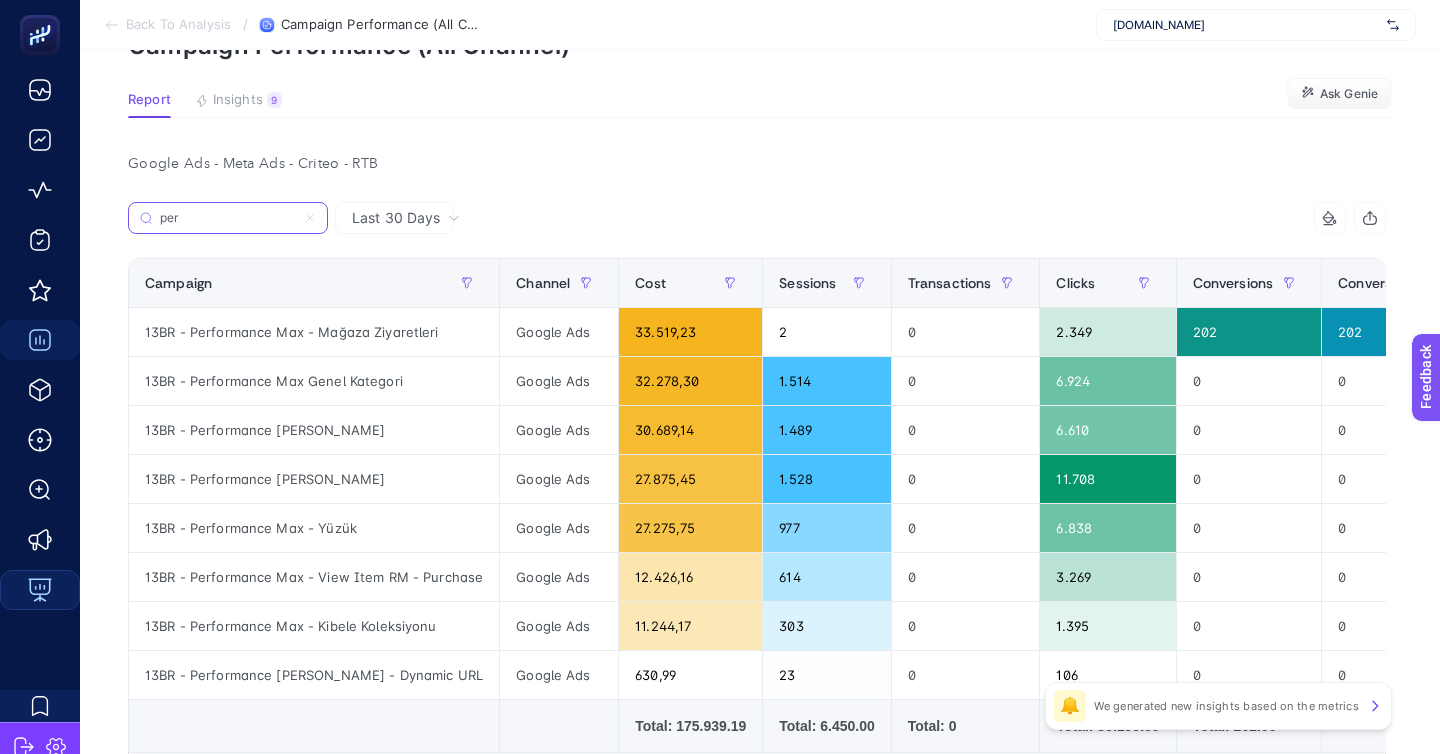 scroll, scrollTop: 116, scrollLeft: 0, axis: vertical 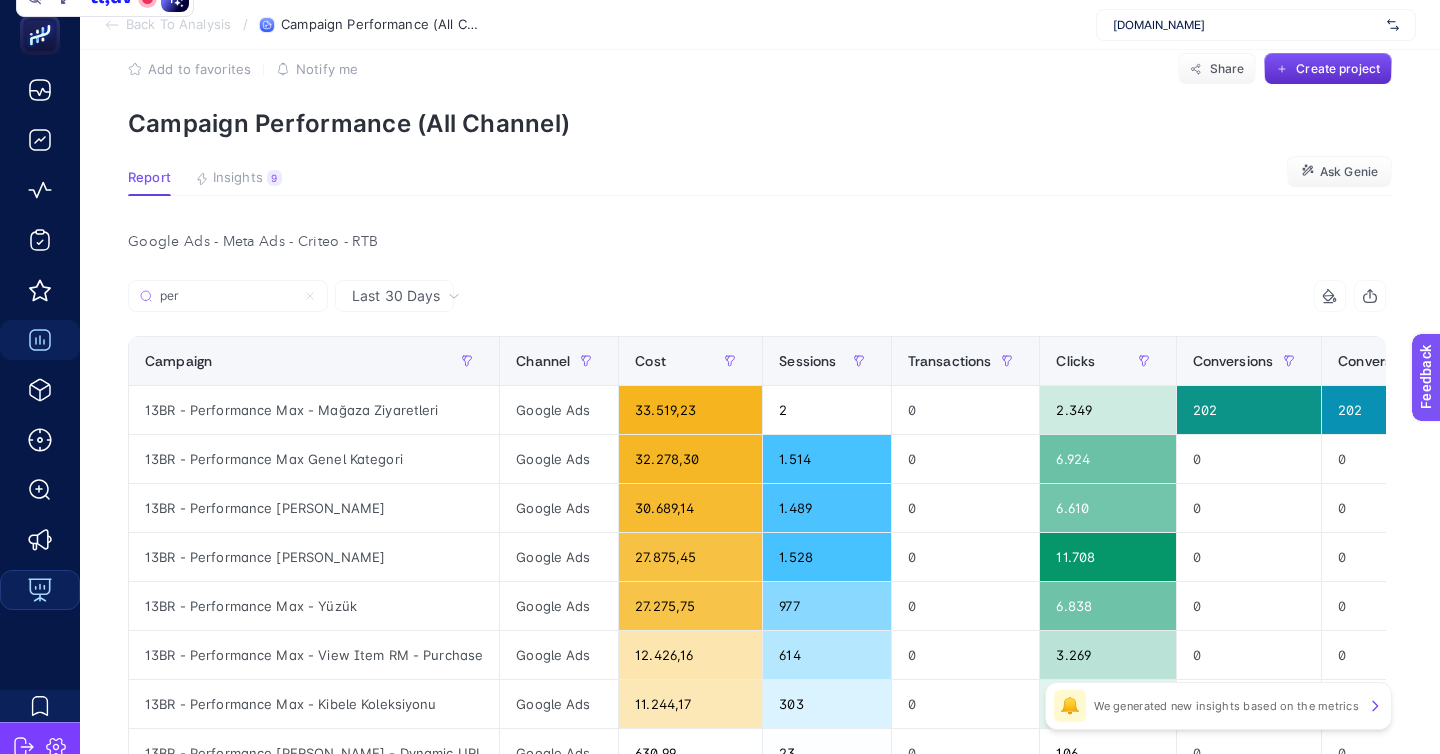 click on "Campaign Performance (All Channel)" at bounding box center [760, 123] 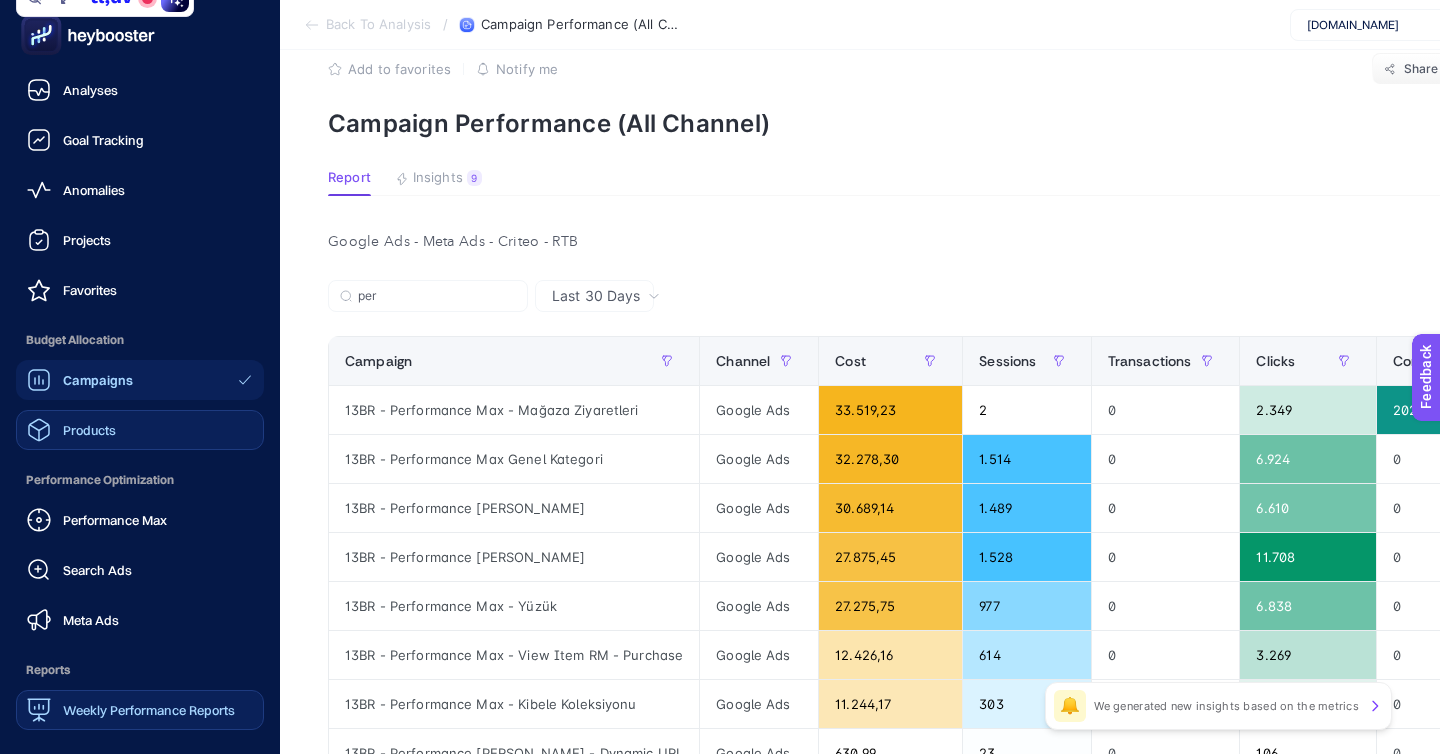 click on "Products" 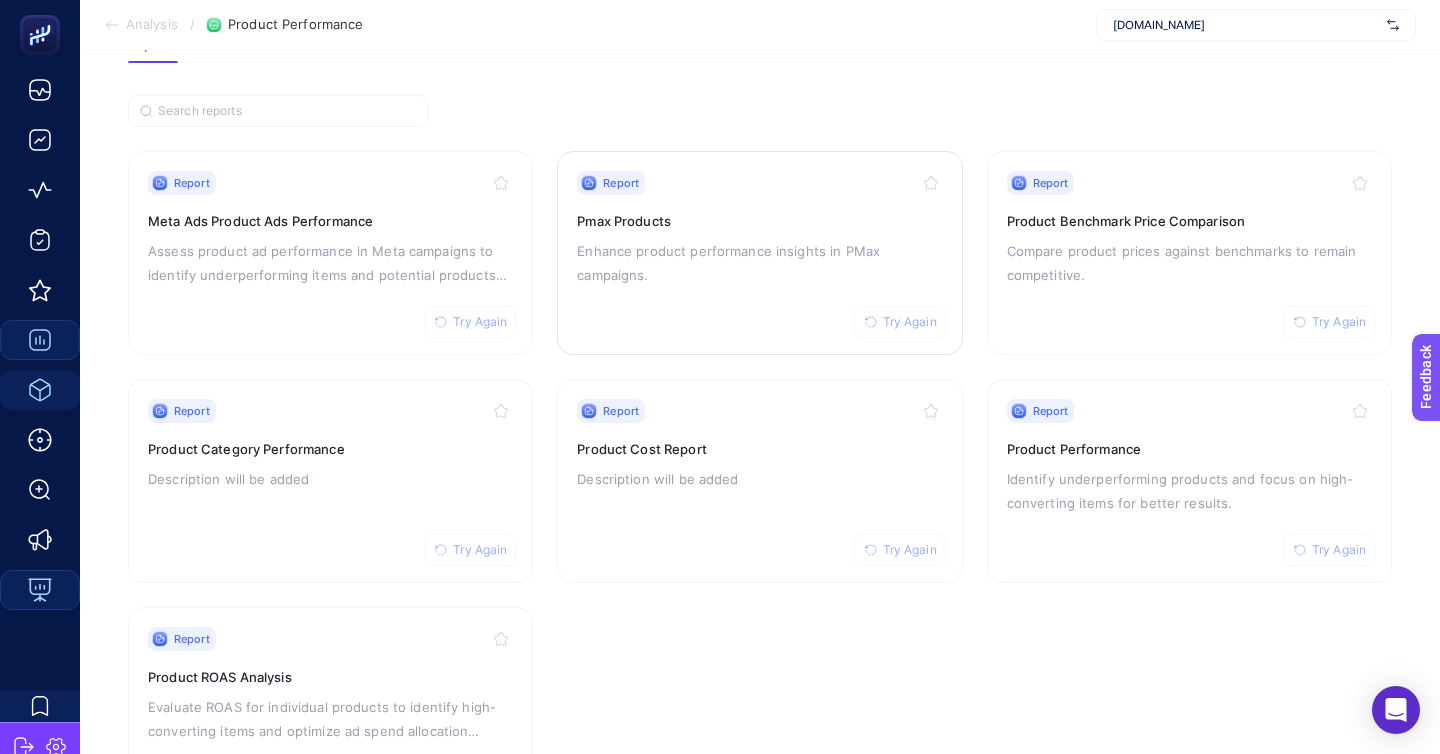 scroll, scrollTop: 172, scrollLeft: 0, axis: vertical 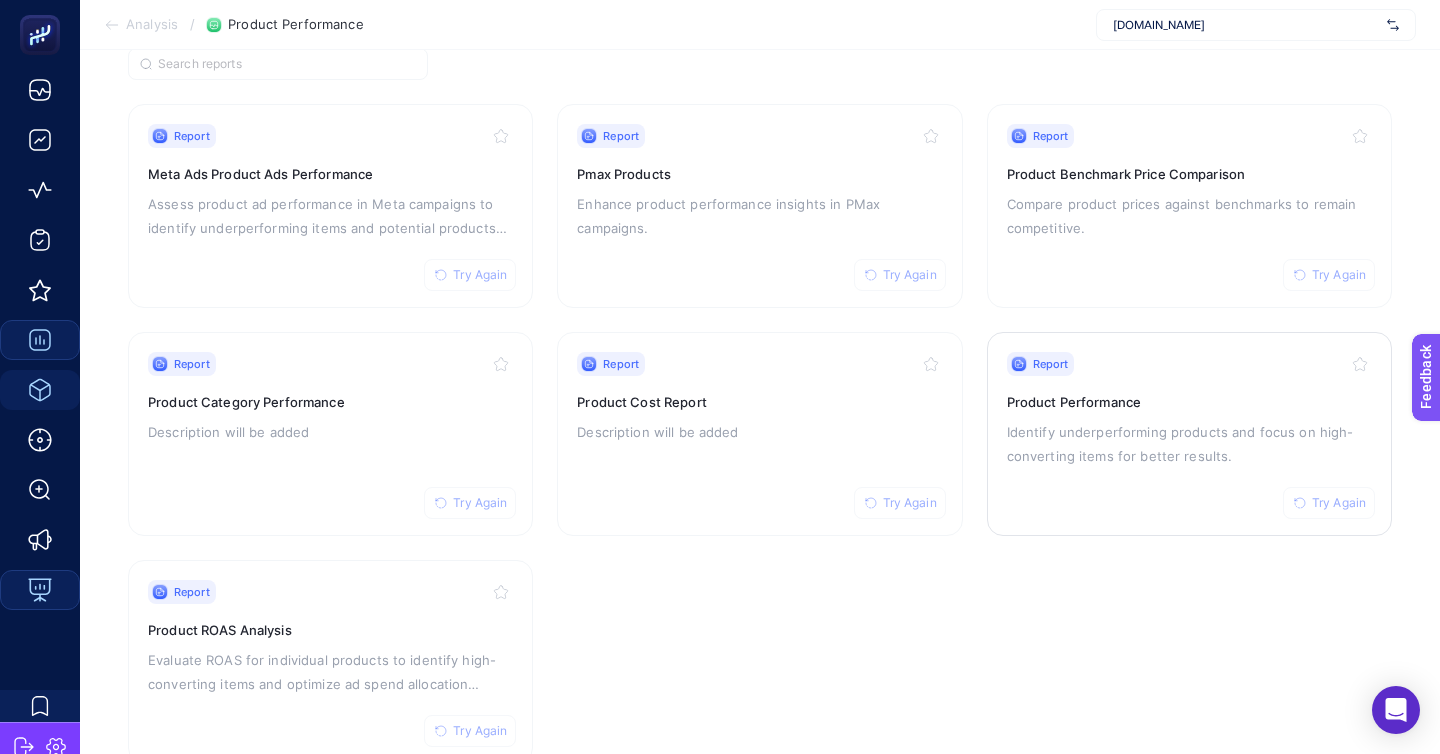 click on "Identify underperforming products and focus on high-converting items for better results." at bounding box center [1189, 444] 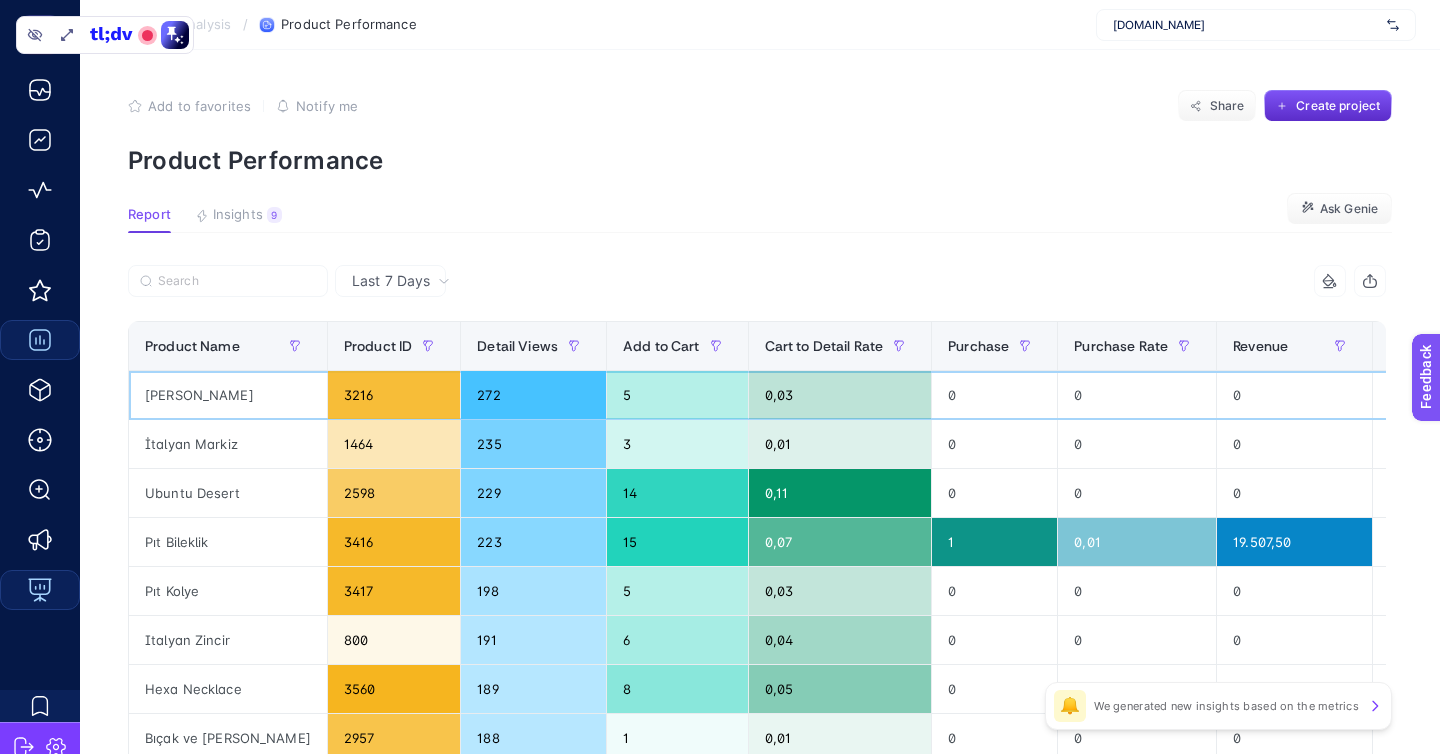 click on "Kibele" 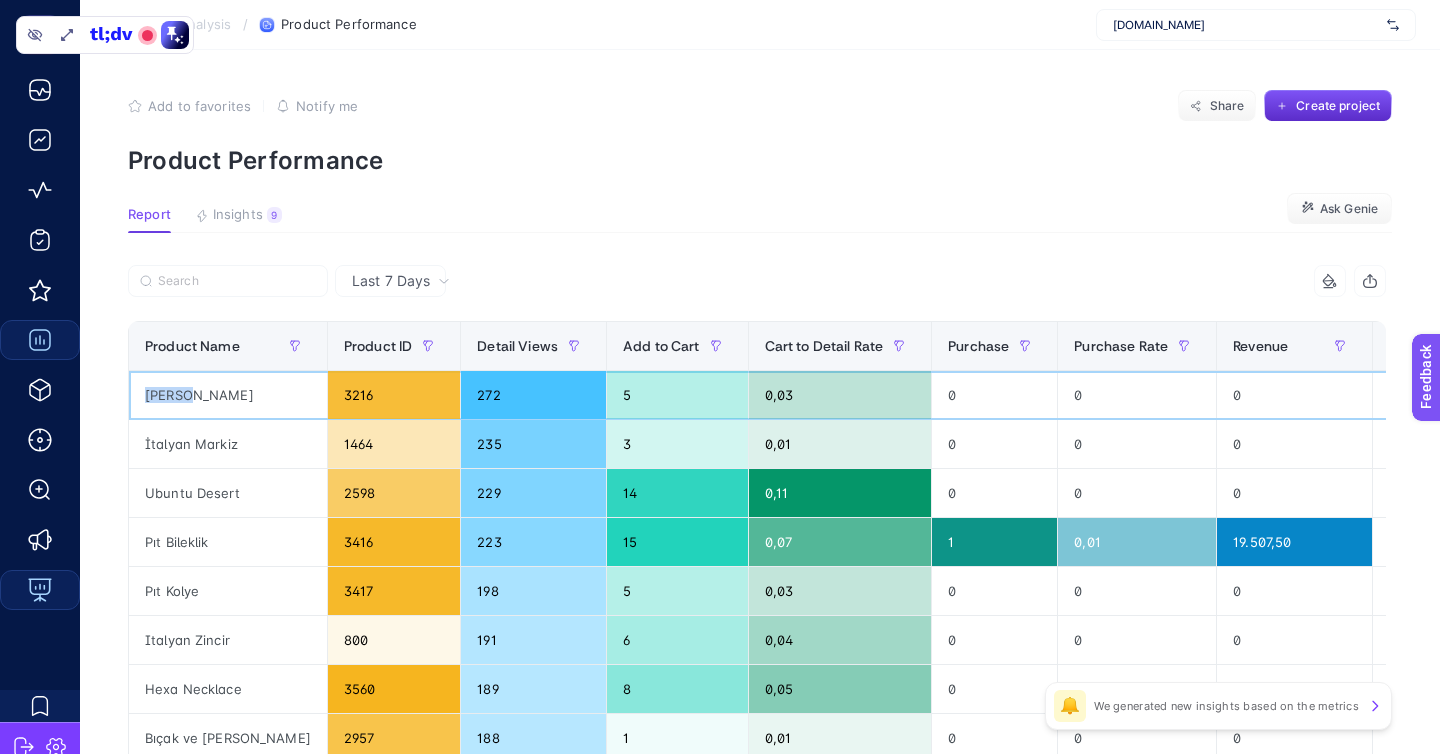 click on "Kibele" 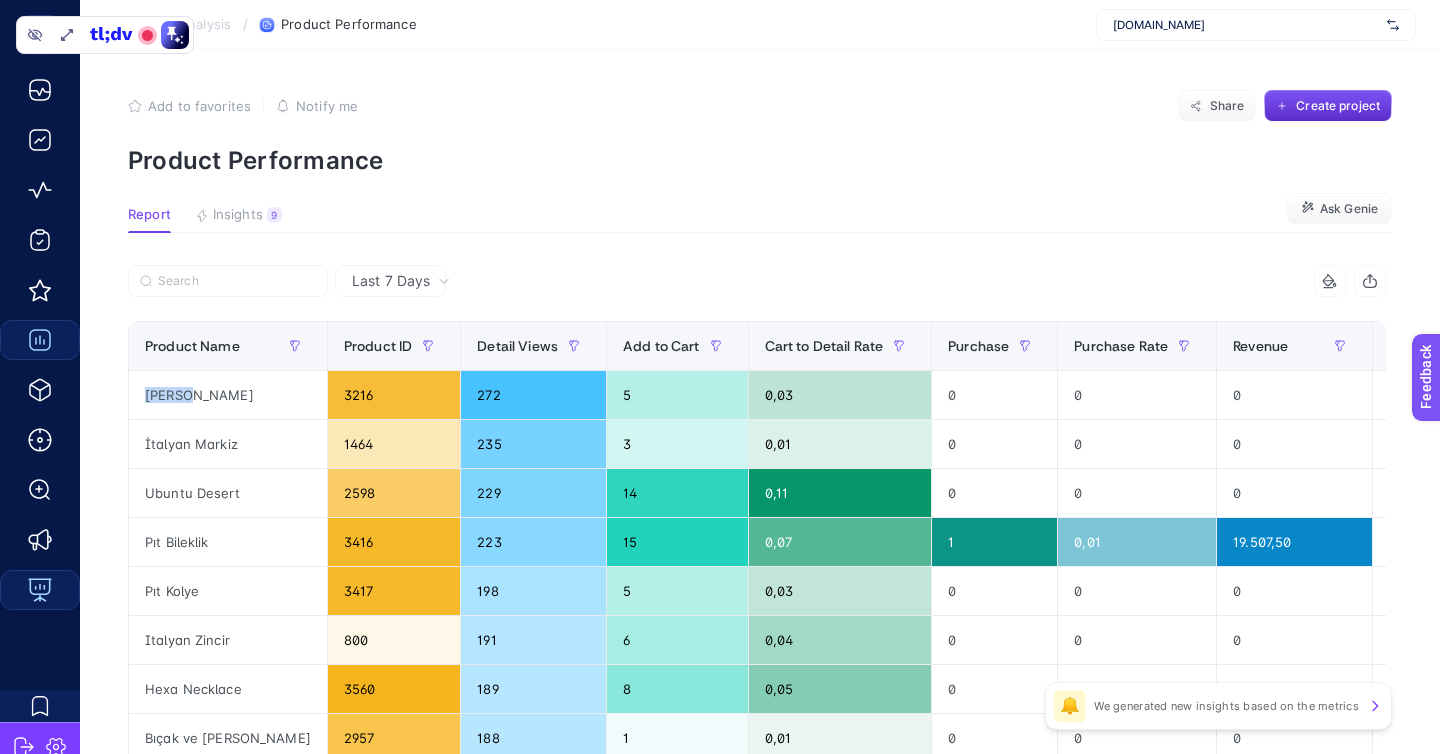 click on "İtalyan Markiz" 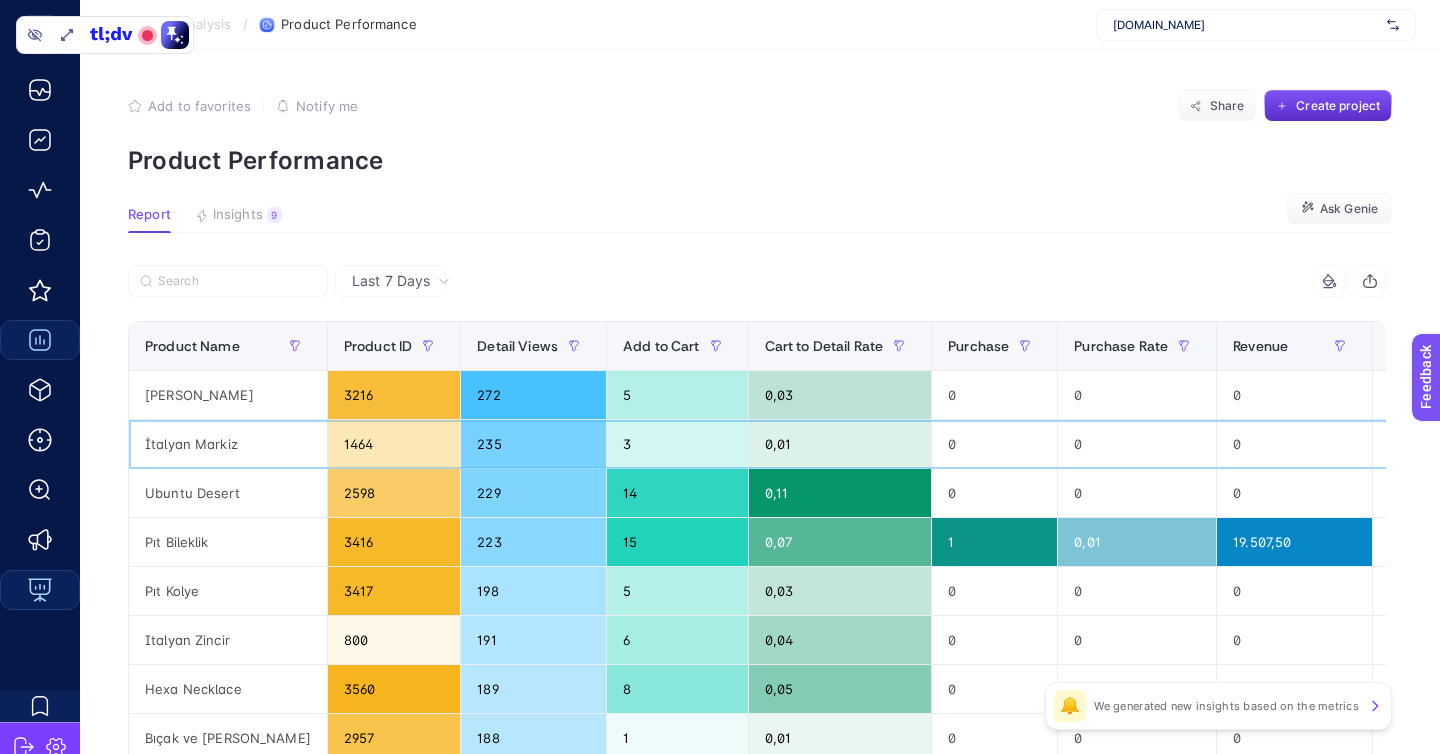 click on "İtalyan Markiz" 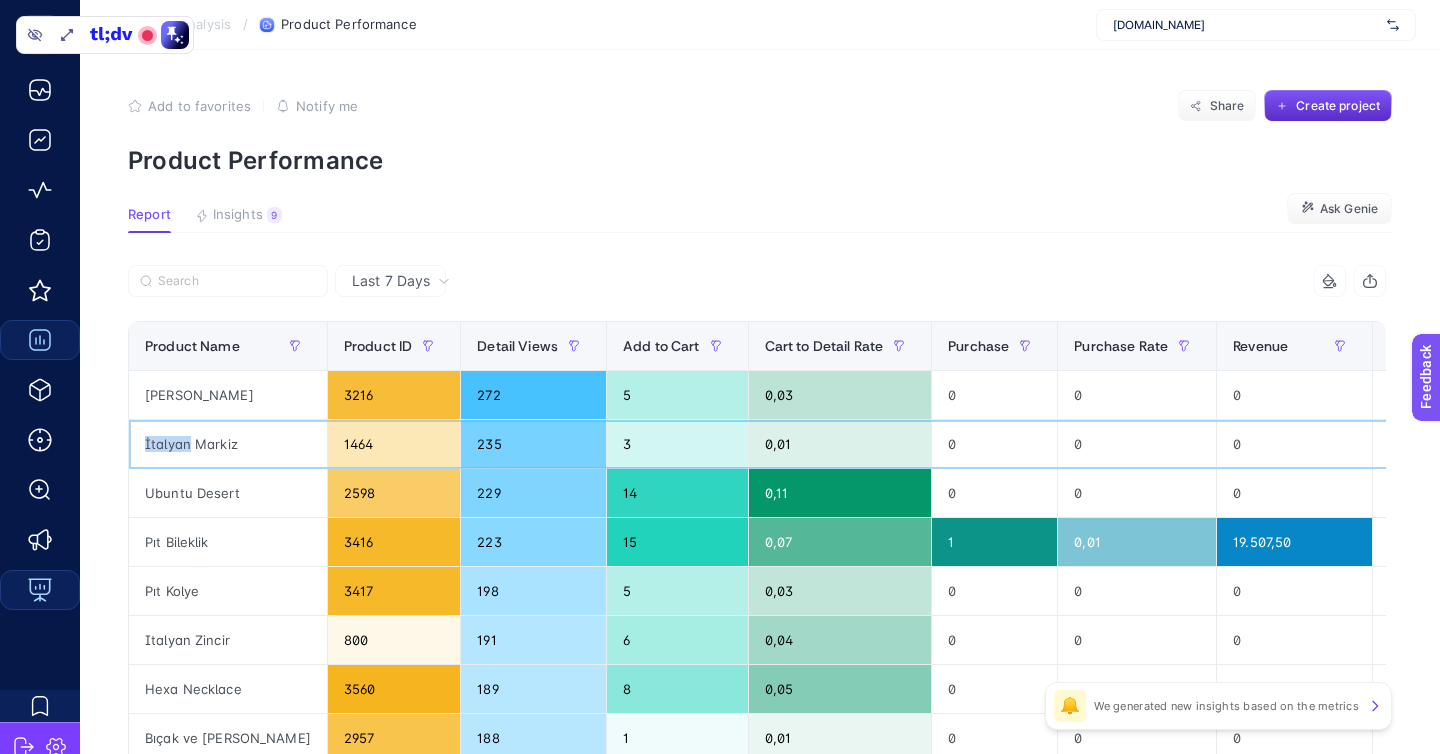 click on "İtalyan Markiz" 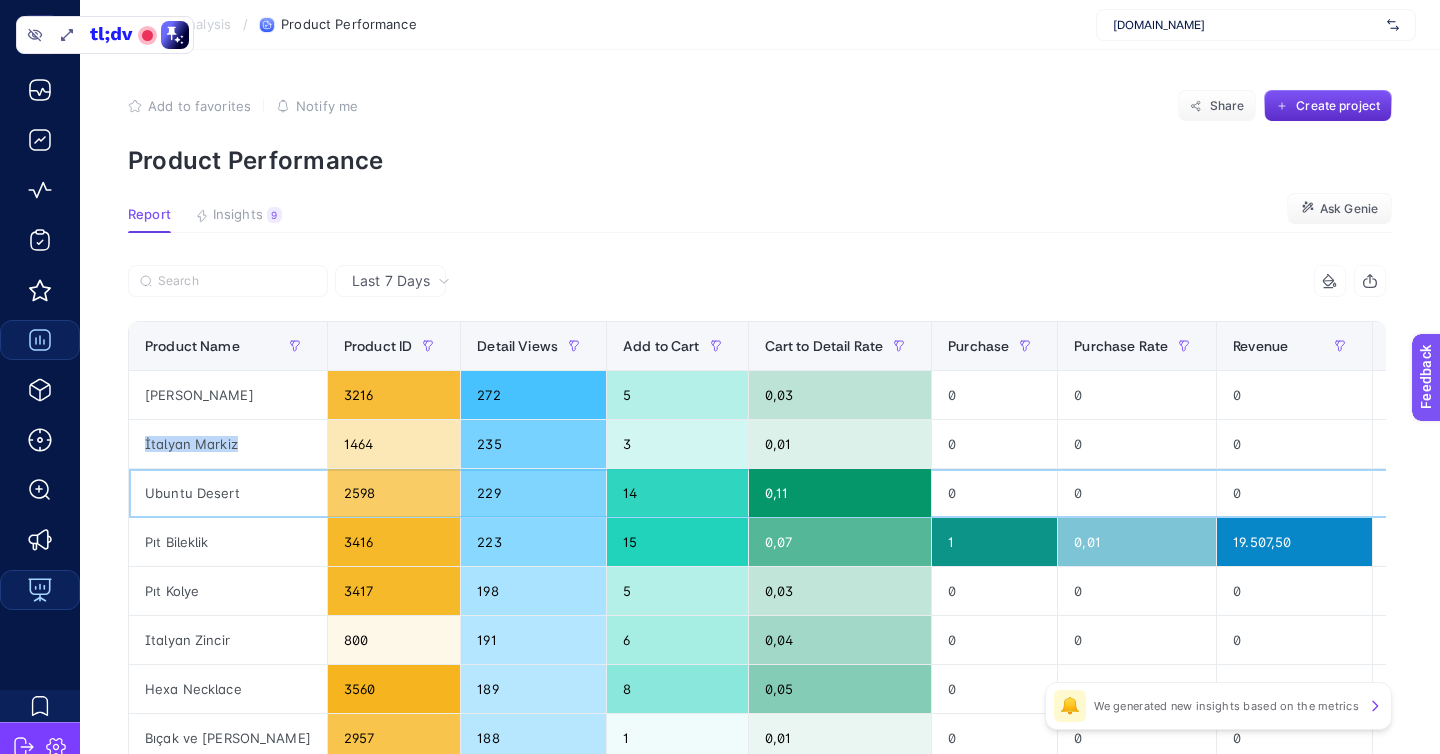 click on "Ubuntu Desert" 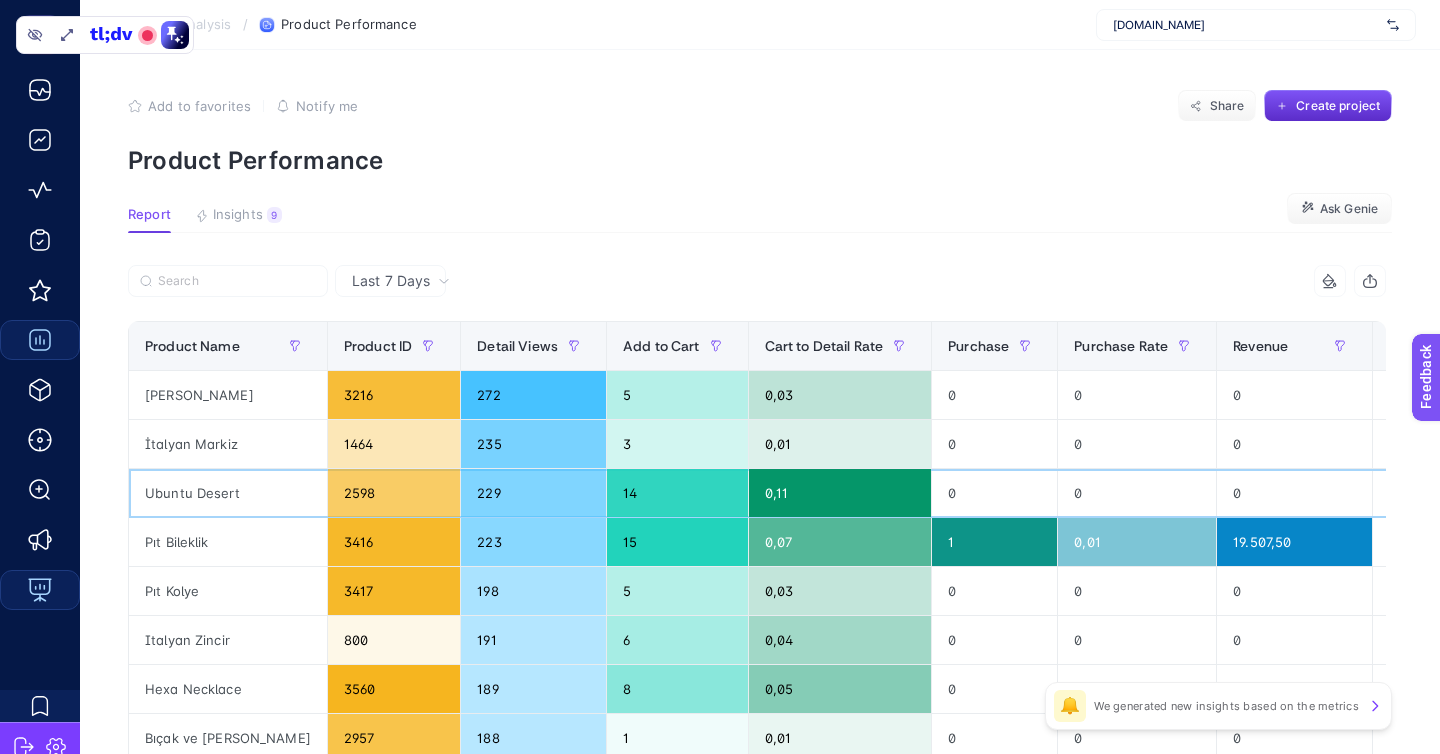click on "Ubuntu Desert" 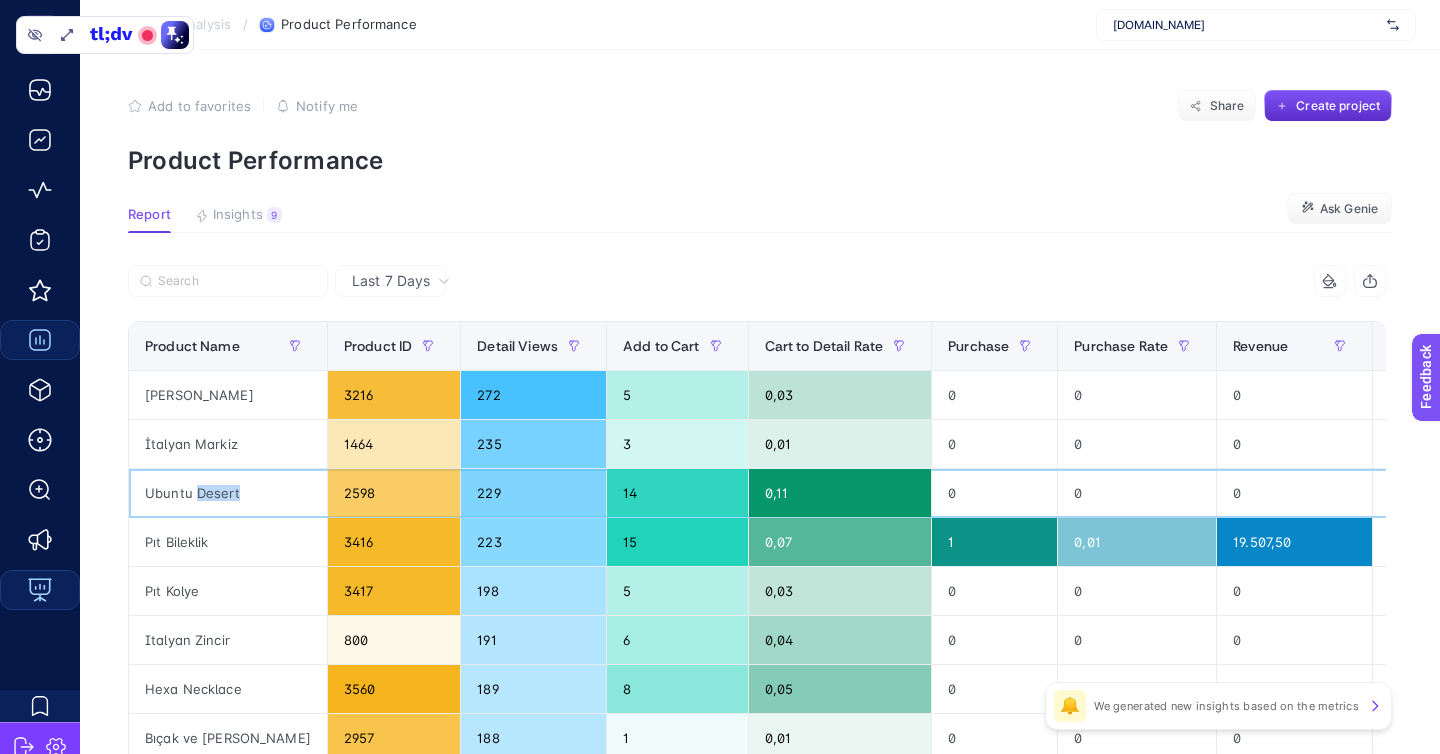 click on "Ubuntu Desert" 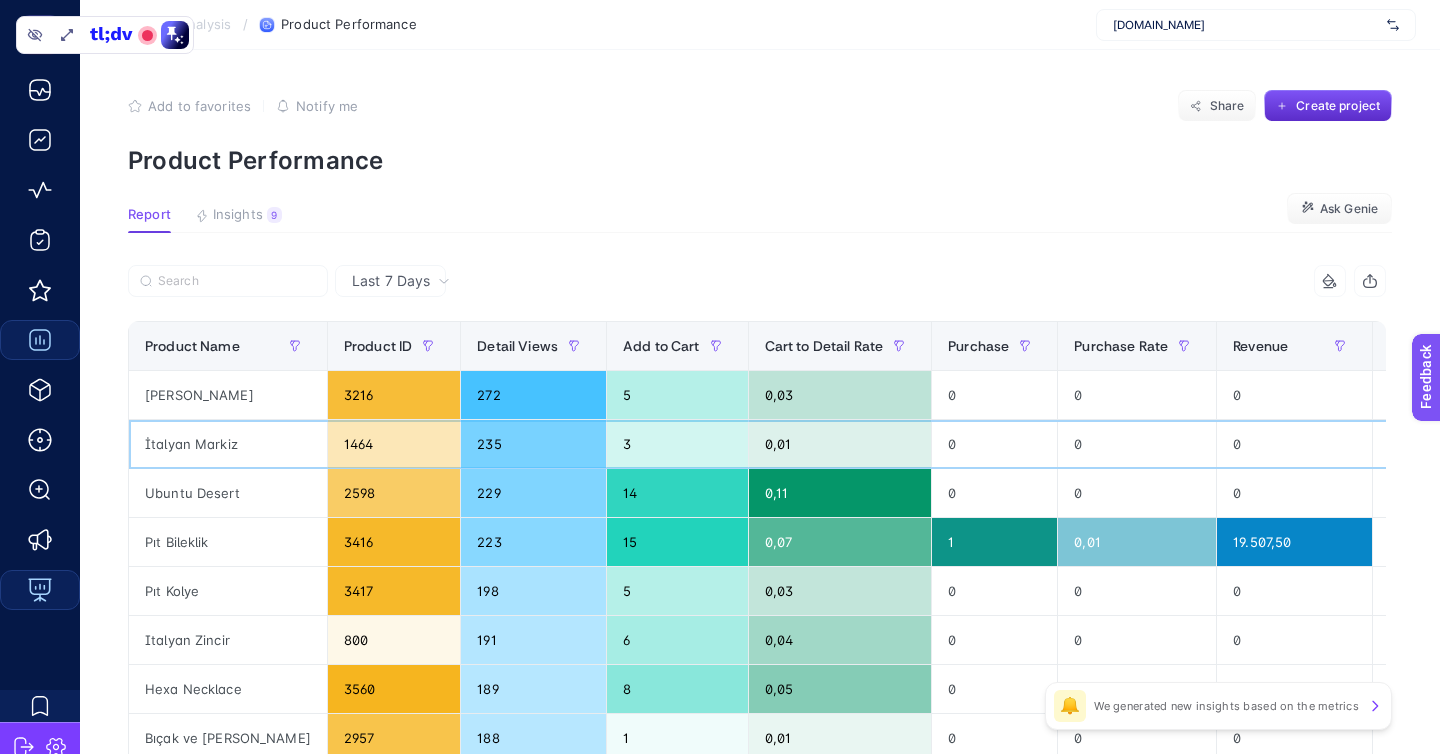 click on "İtalyan Markiz" 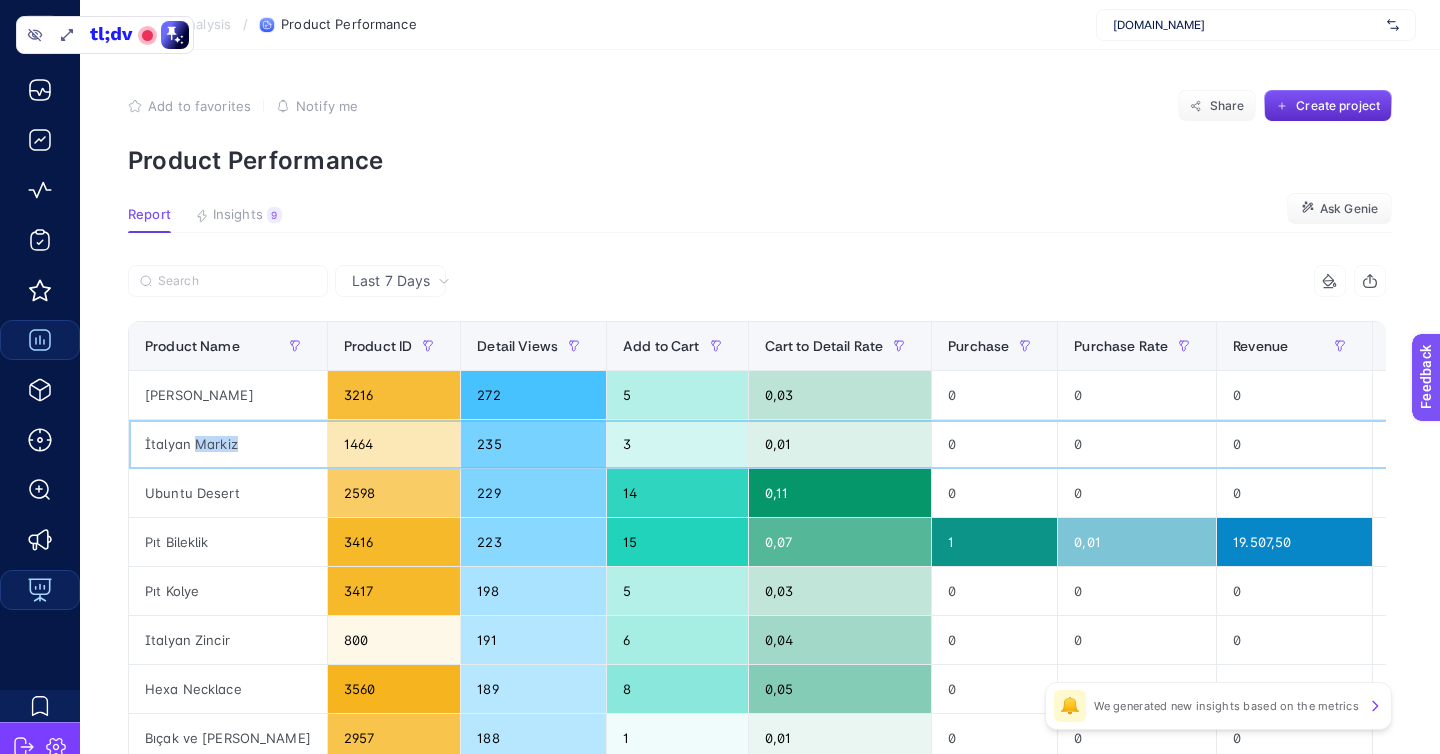click on "İtalyan Markiz" 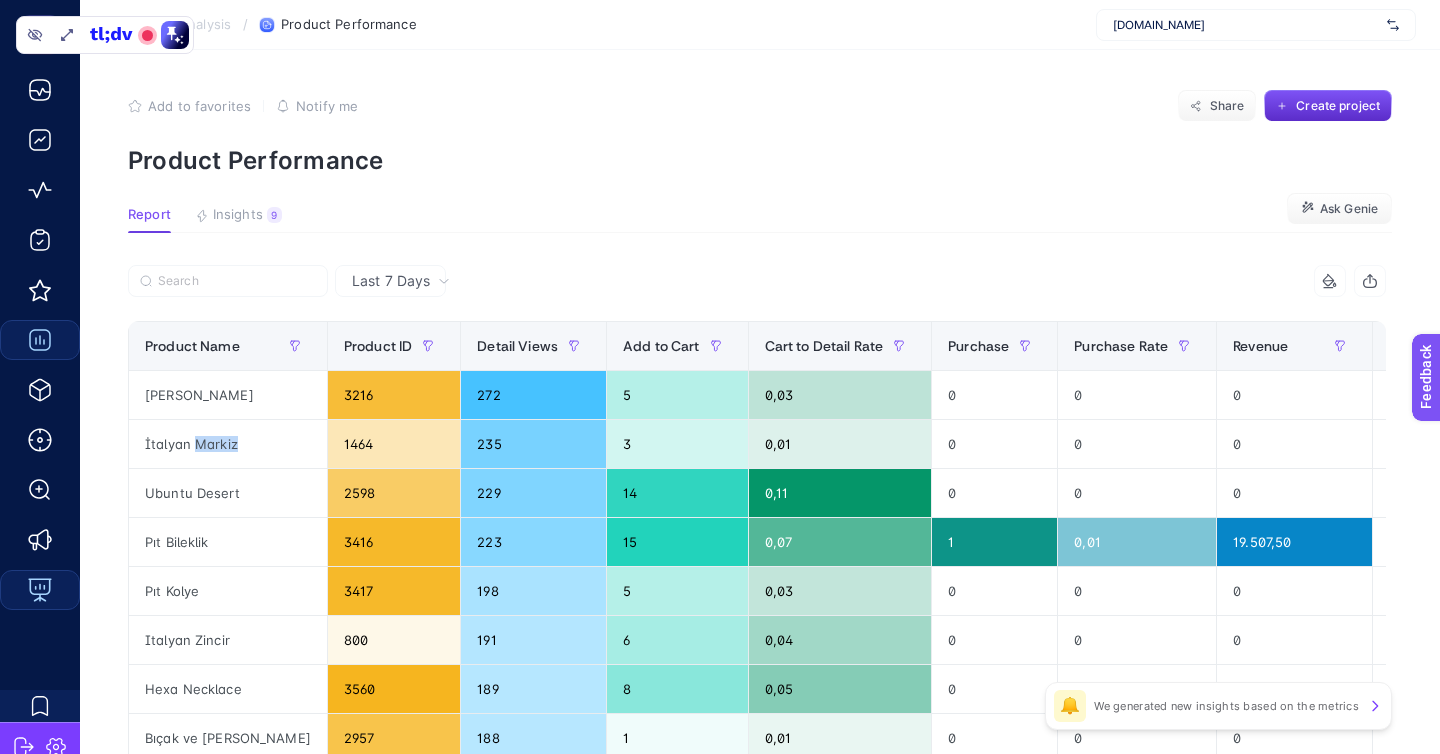 click on "Add to favorites false Notify me Share Create project Product Performance Report Insights 9  We generated new insights based on the metrics  Ask Genie Last 7 Days 7 items selected Product Name Product ID Detail Views Add to Cart Cart to Detail Rate Purchase Purchase Rate Revenue Product Segment 9 items selected + Kibele 3216 272 5 0,03 0 0 0 Worst Products İtalyan Markiz 1464 235 3 0,01 0 0 0 Worst Products Ubuntu Desert 2598 229 14 0,11 0 0 0 Worst Products Pıt Bileklik 3416 223 15 0,07 1 0,01 19.507,50 Underperform Products Pıt Kolye 3417 198 5 0,03 0 0 0 Worst Products Italyan Zincir 800 191 6 0,04 0 0 0 Worst Products Hexa Necklace 3560 189 8 0,05 0 0 0 Worst Products Bıçak ve Gül Choker 2957 188 1 0,01 0 0 0 Worst Products Insula Earring 2960 177 3 0,03 0 0 0 Worst Products Küp Zincir 477 169 1 0,01 0 0 0 Worst Products Burgu Bileklik 2280 168 13 0,09 1 0,01 11.025 Underperform Products Prosecco King 2365 147 9 0,04 0 0 0 Worst Products An 1929 145 2 0,02 0 0 0 Worst Products Pars Hera 1453 145 5" 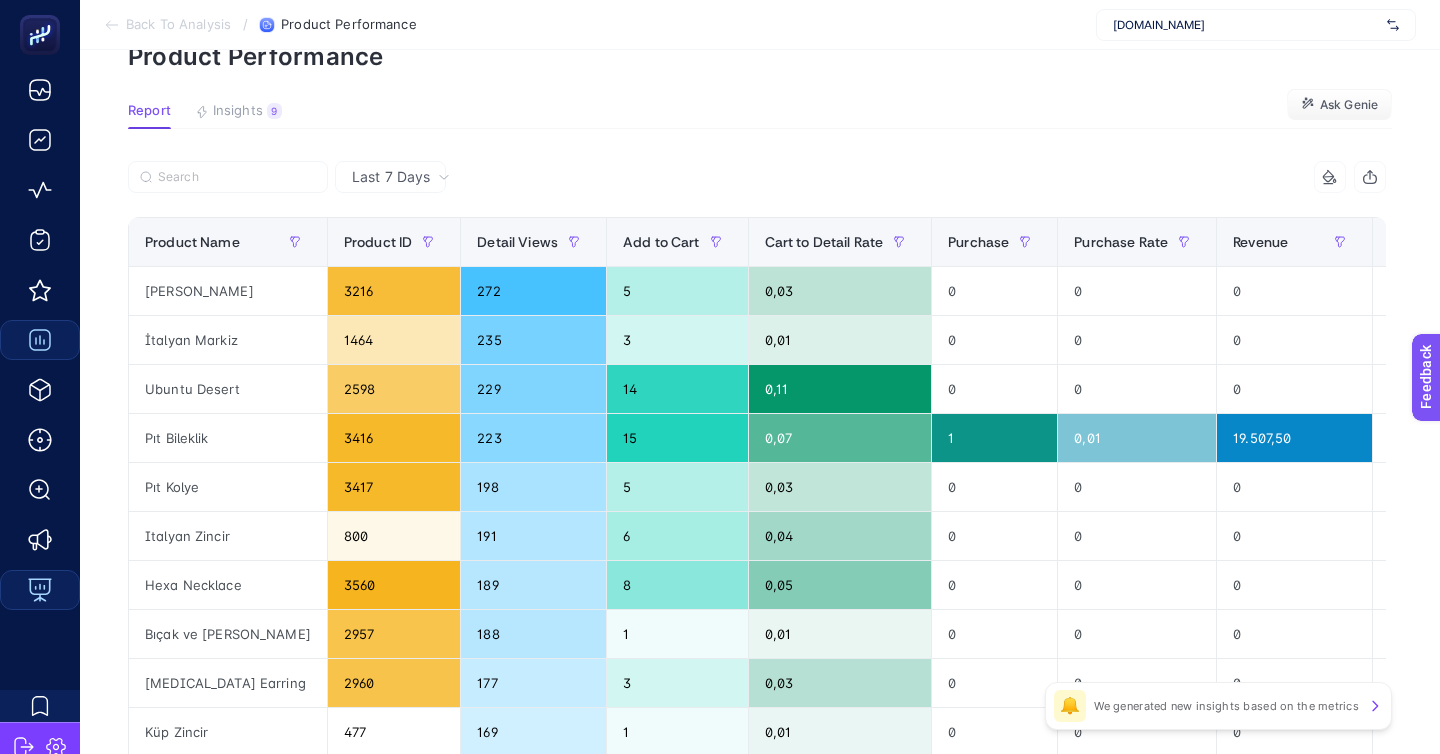 scroll, scrollTop: 112, scrollLeft: 0, axis: vertical 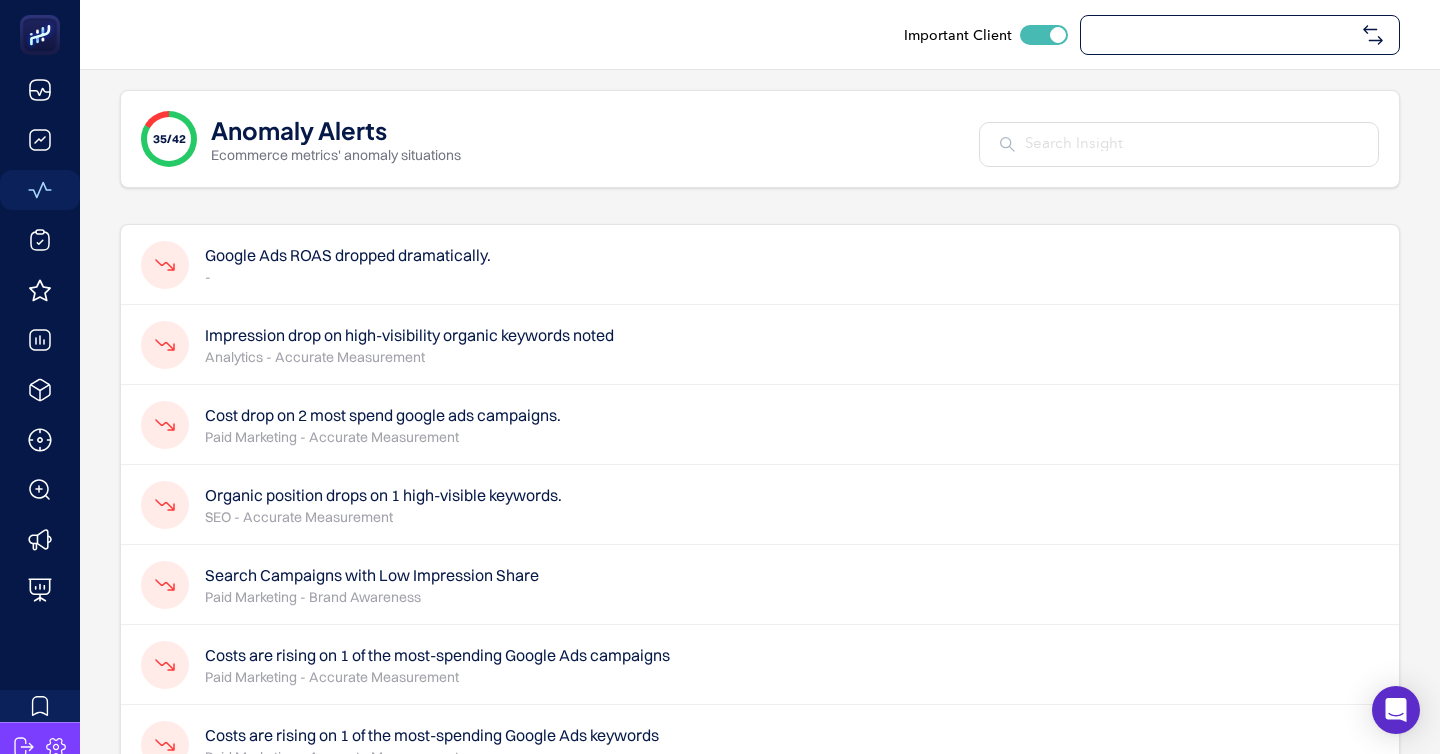 checkbox on "true" 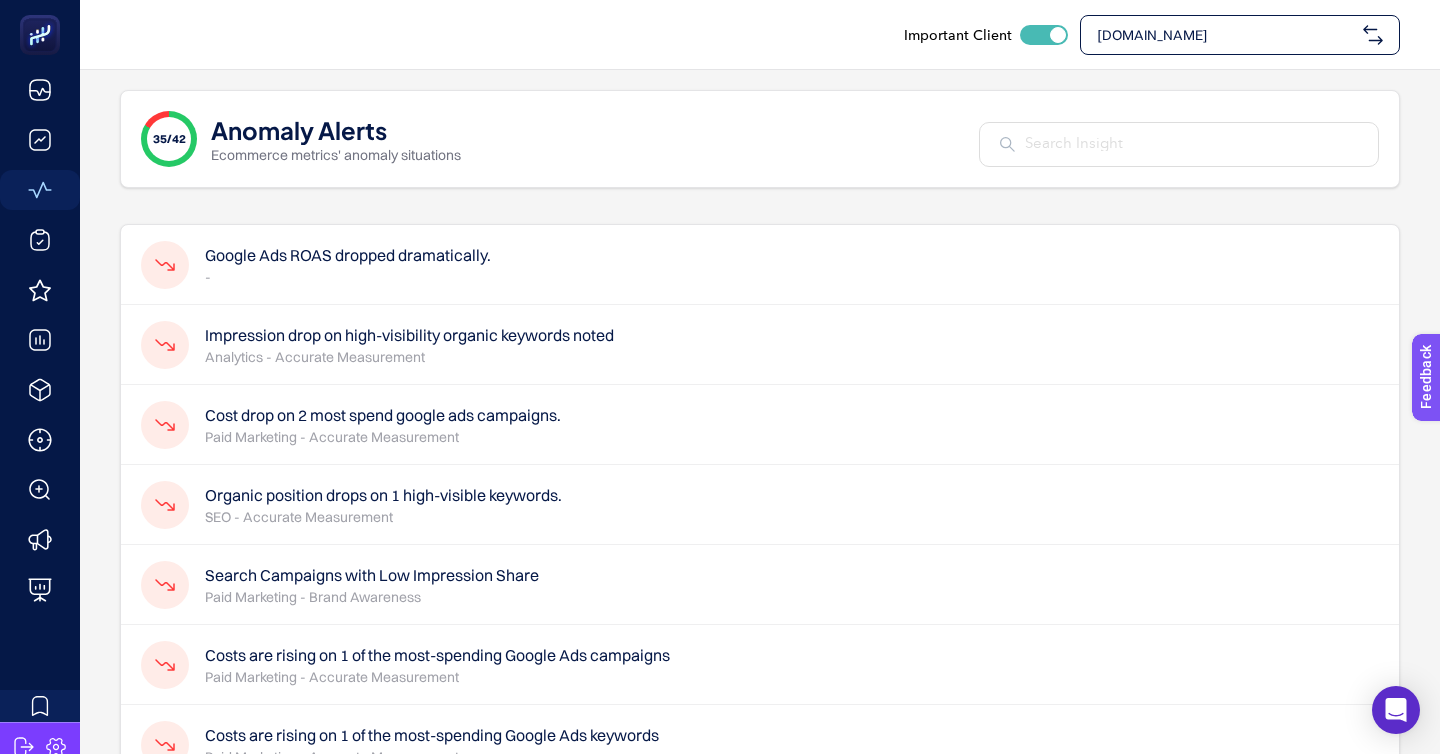 scroll, scrollTop: 0, scrollLeft: 0, axis: both 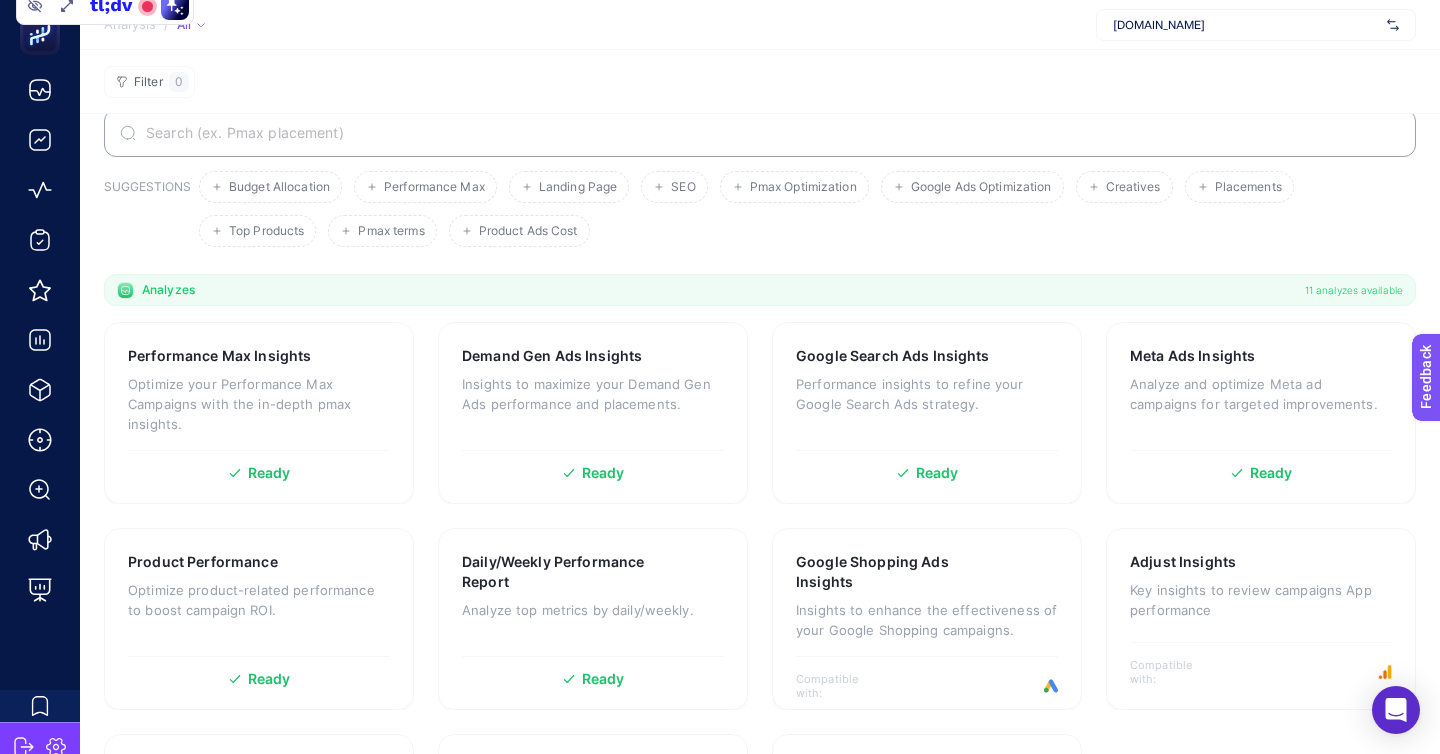 click on "www.reiskuyumculuk.com" at bounding box center (1256, 25) 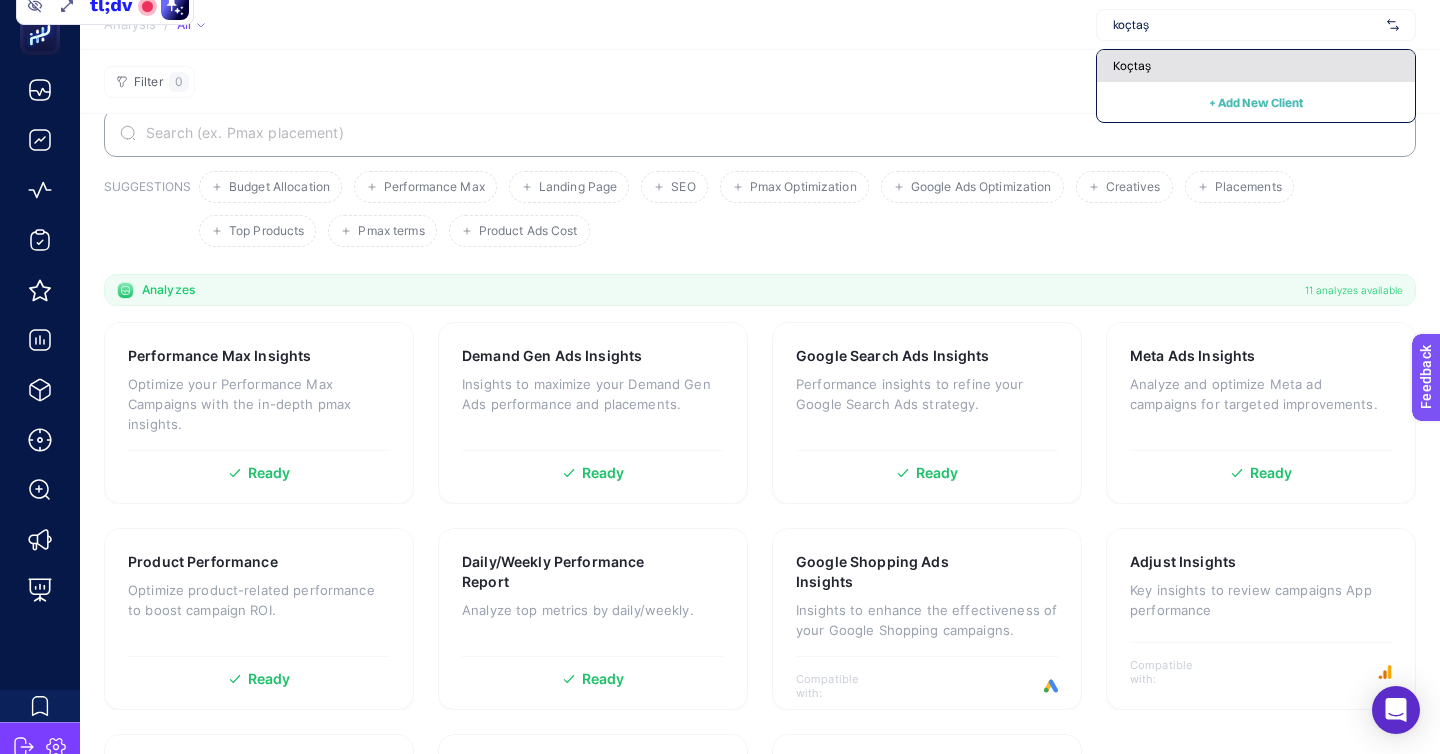 type on "koçtaş" 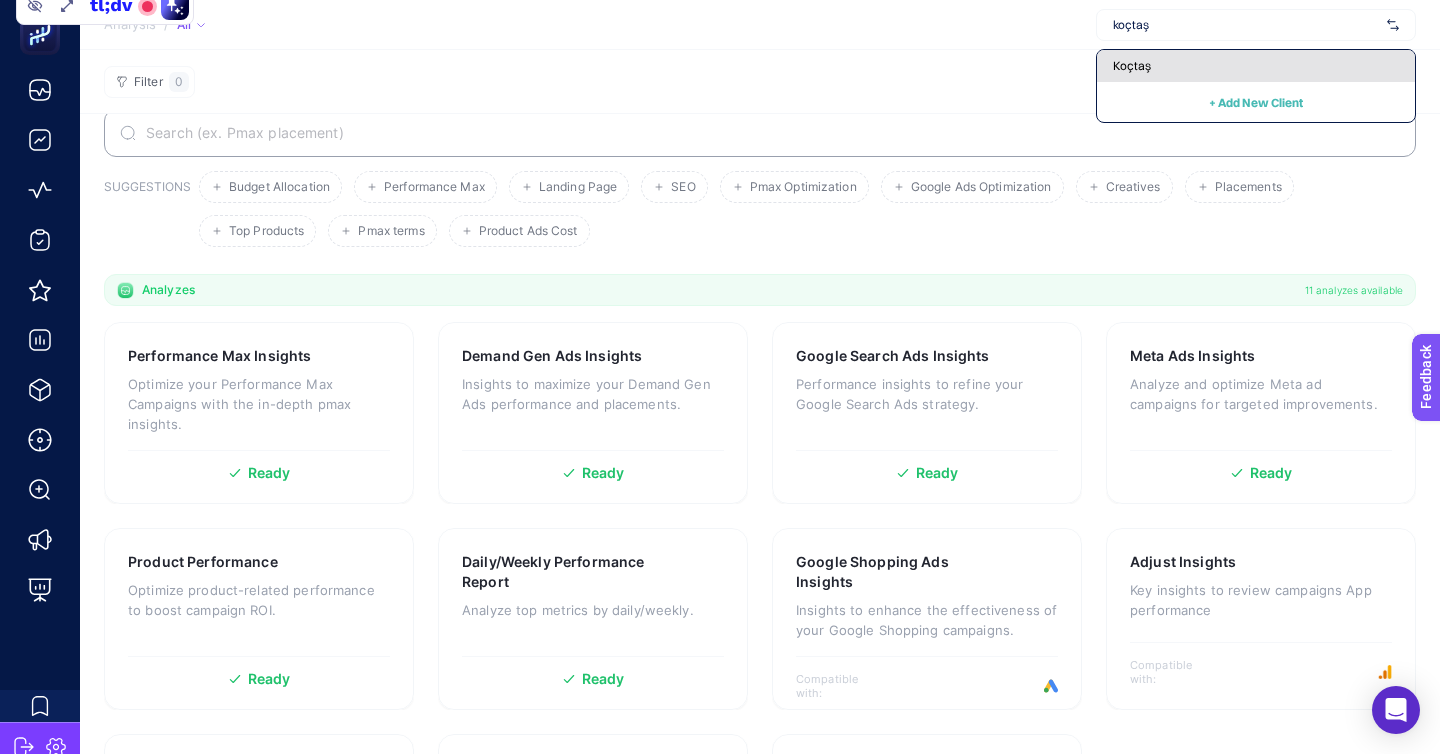 click on "Koçtaş" 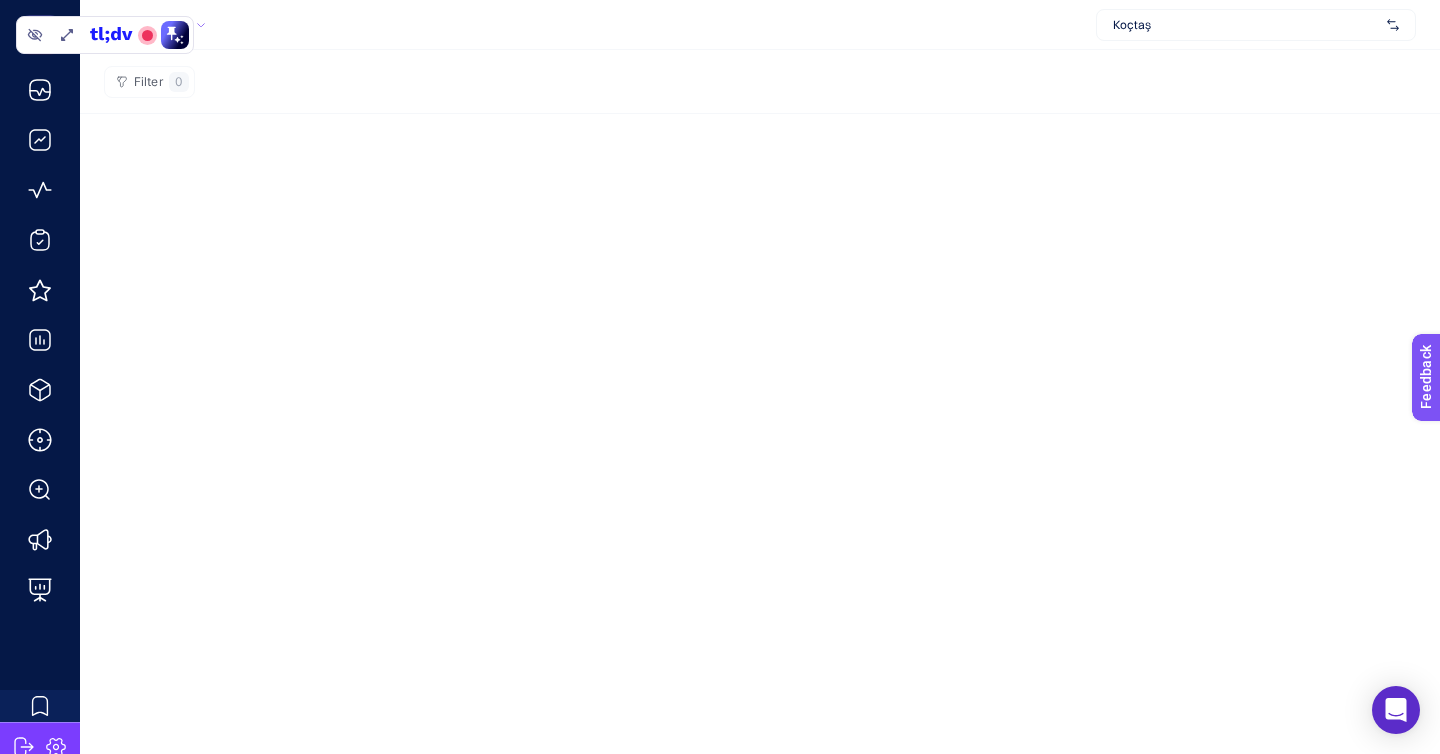 scroll, scrollTop: 0, scrollLeft: 0, axis: both 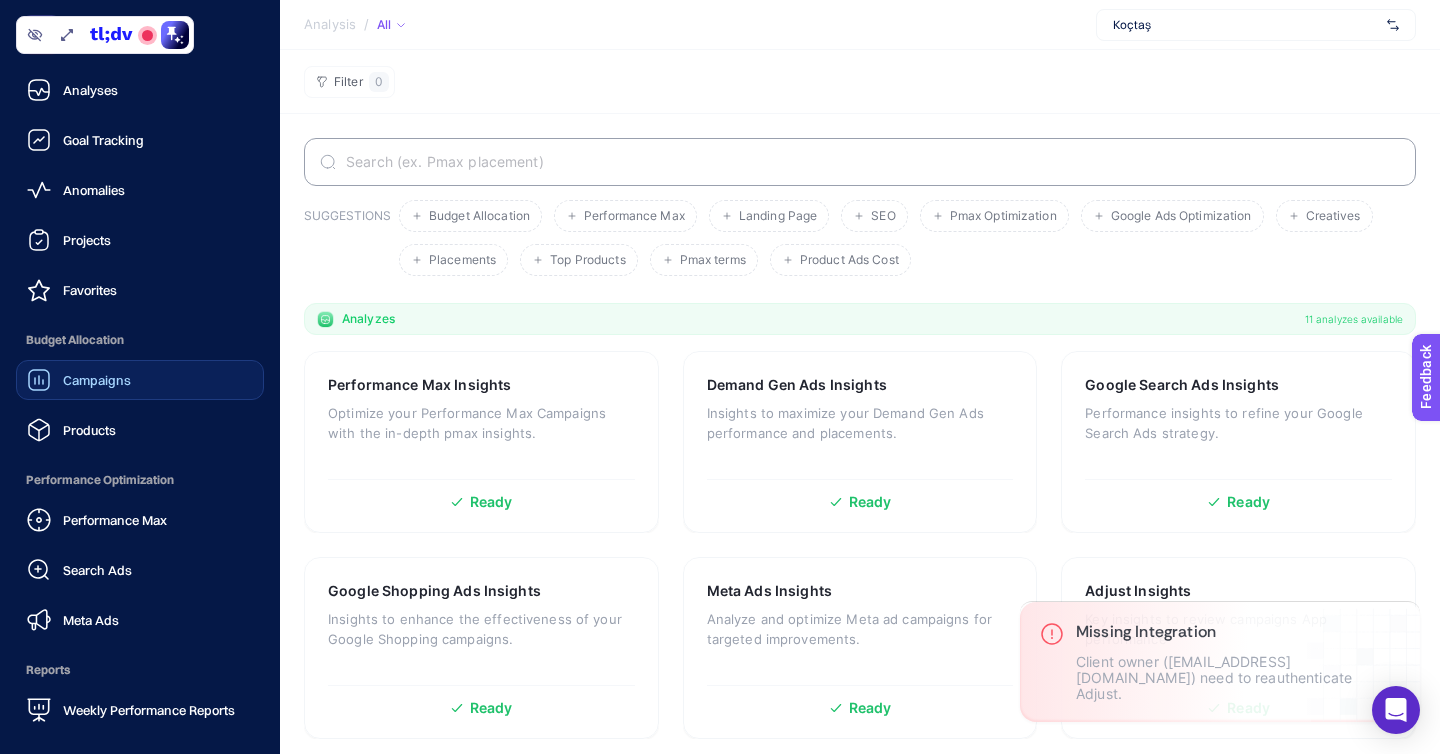 click on "Campaigns" at bounding box center [97, 380] 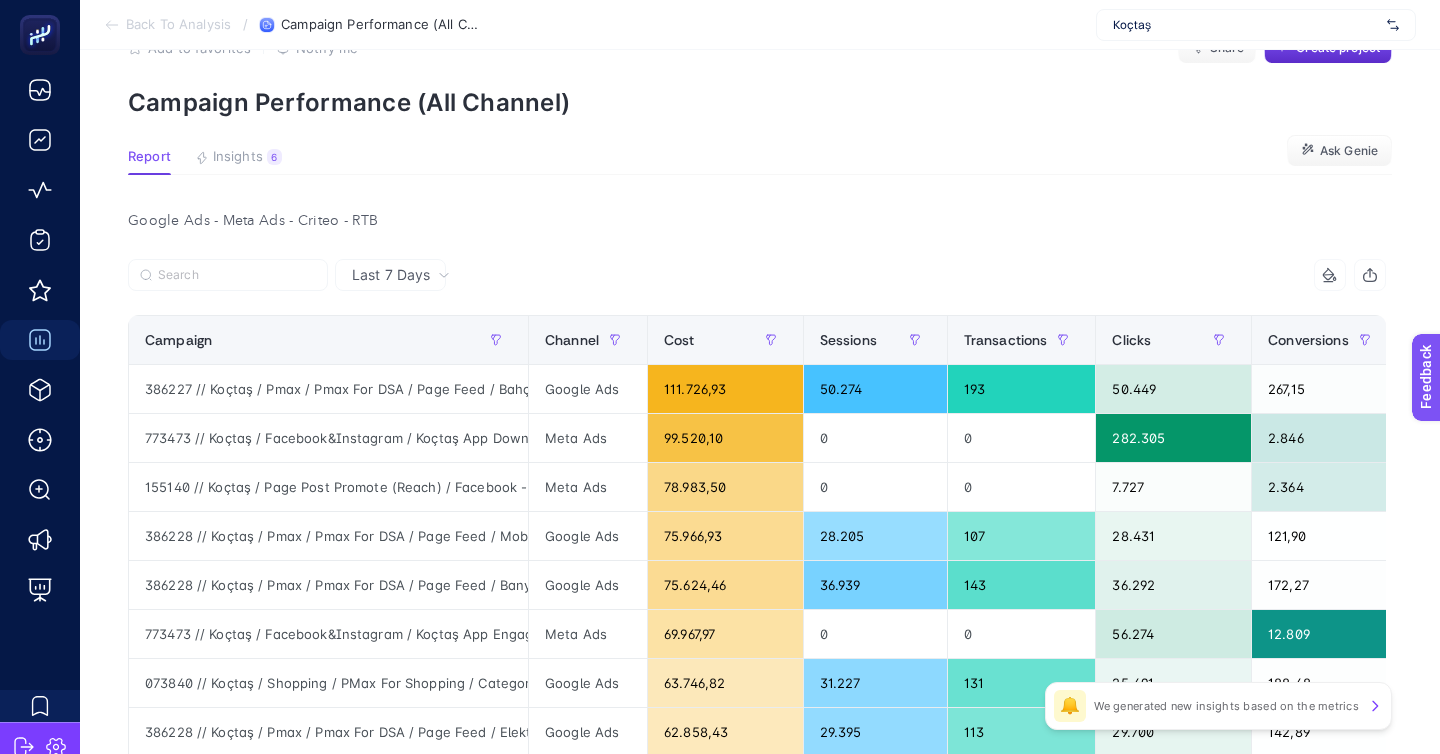 scroll, scrollTop: 82, scrollLeft: 0, axis: vertical 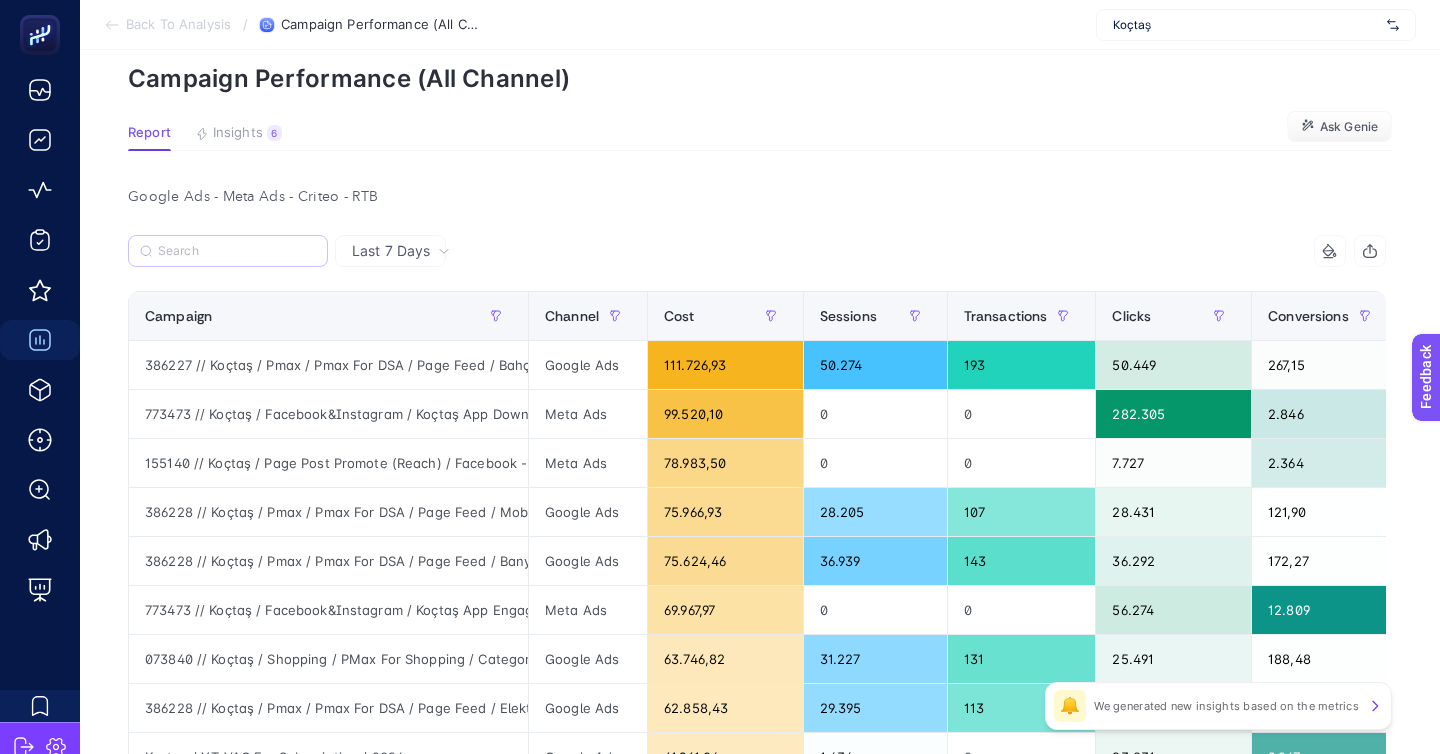 click at bounding box center (228, 251) 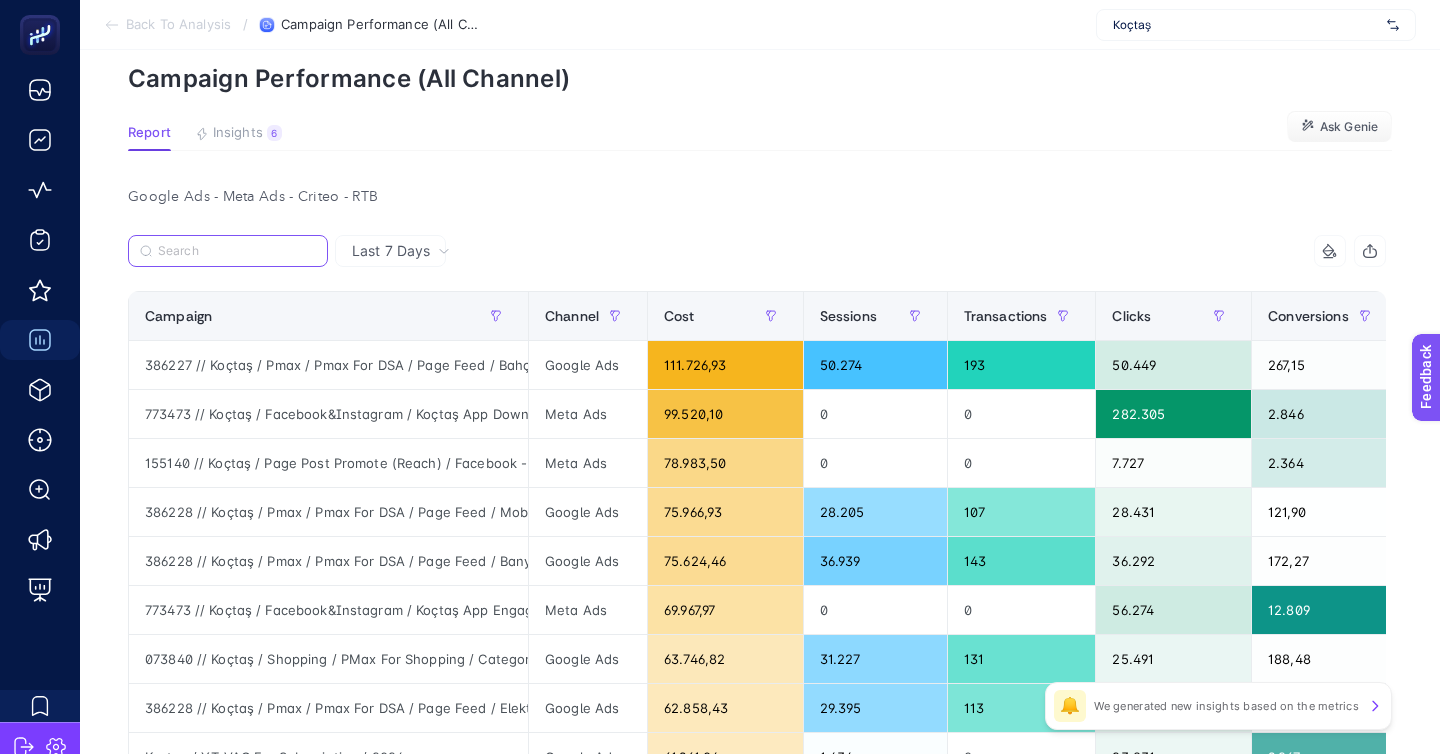 click at bounding box center [237, 251] 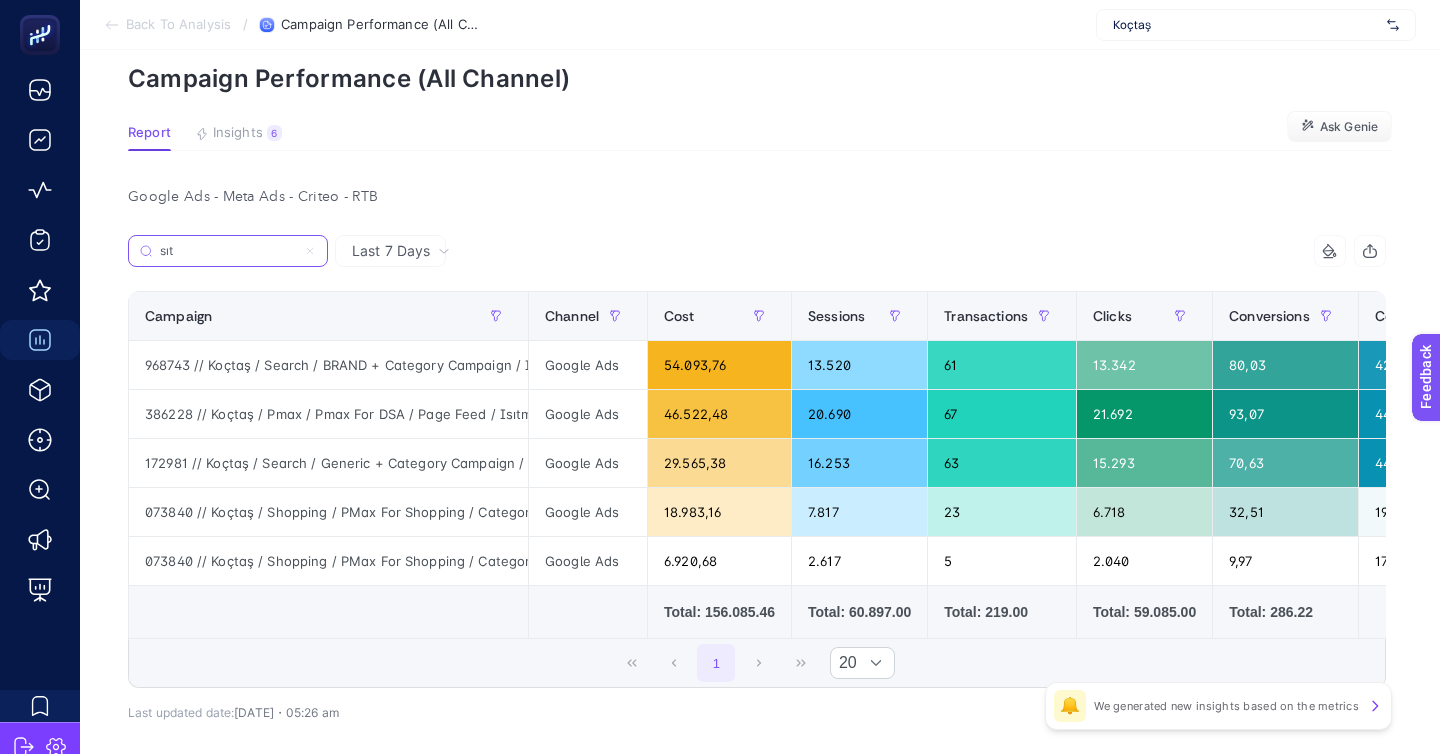 scroll, scrollTop: 39, scrollLeft: 0, axis: vertical 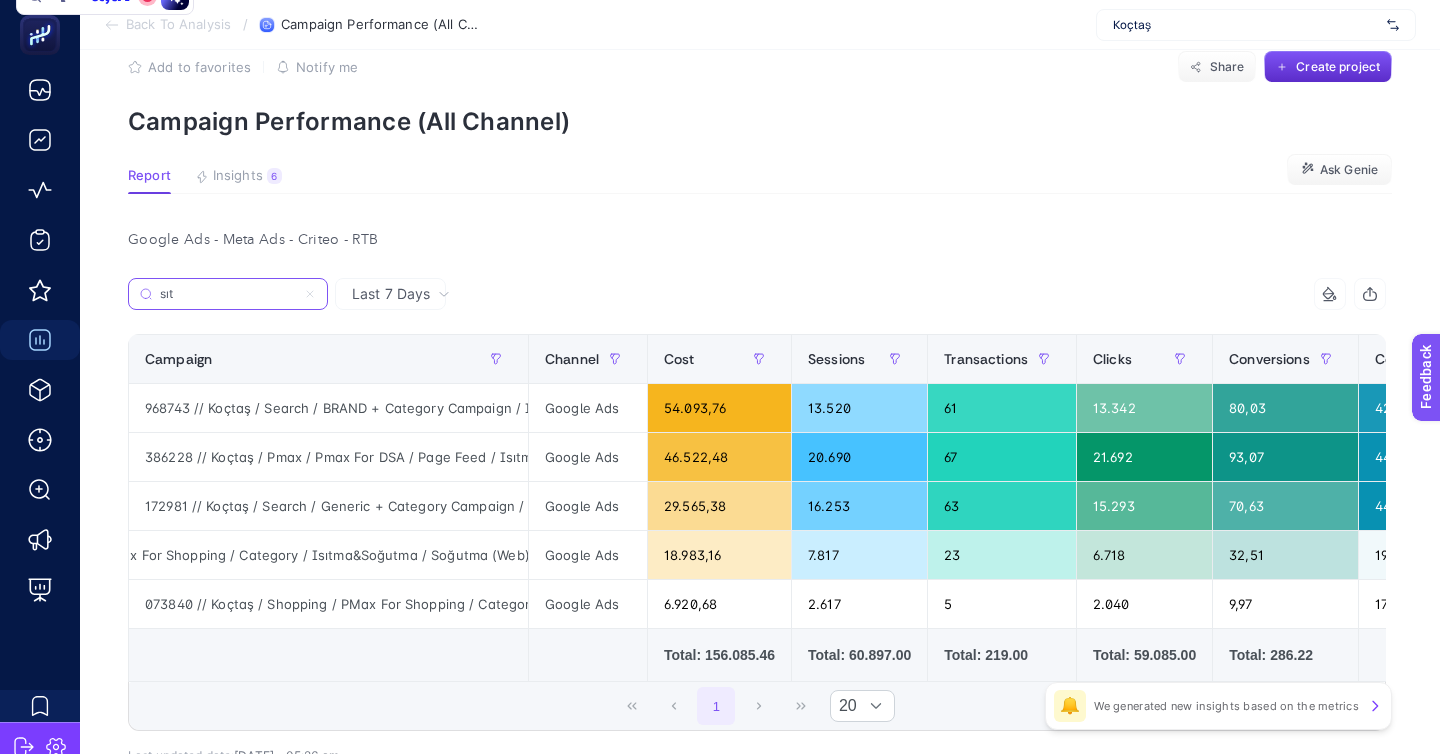 type on "sıt" 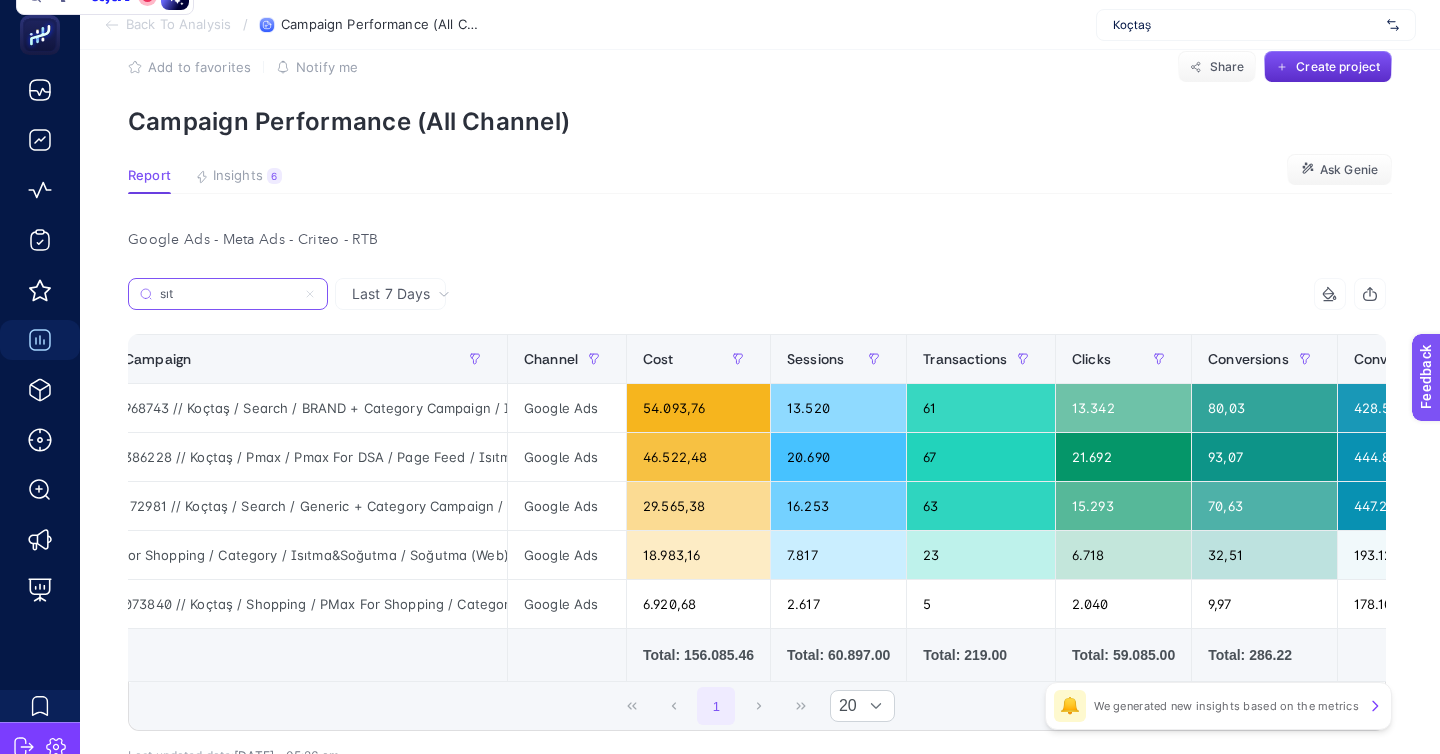 scroll, scrollTop: 0, scrollLeft: 0, axis: both 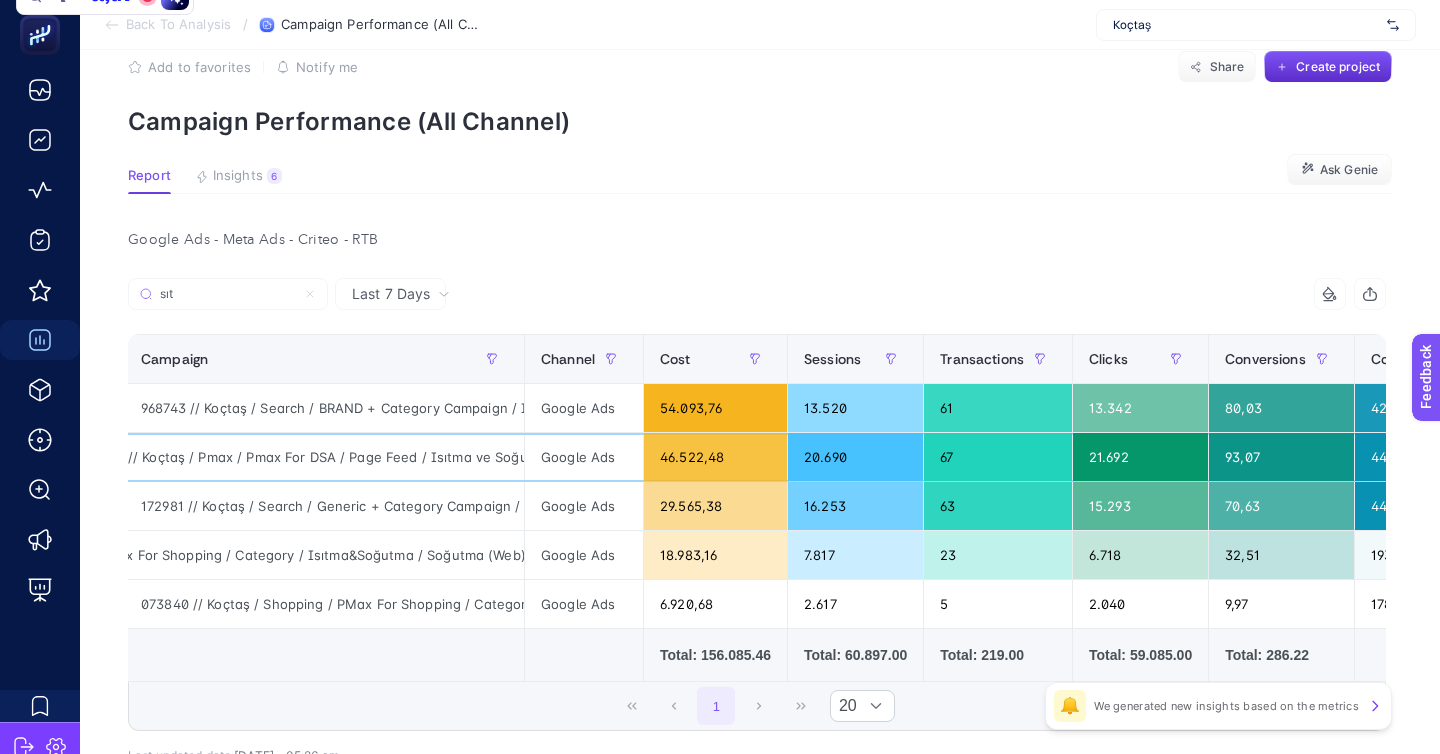 click on "386228 // Koçtaş / Pmax / Pmax For DSA / Page Feed / Isıtma ve Soğutma" 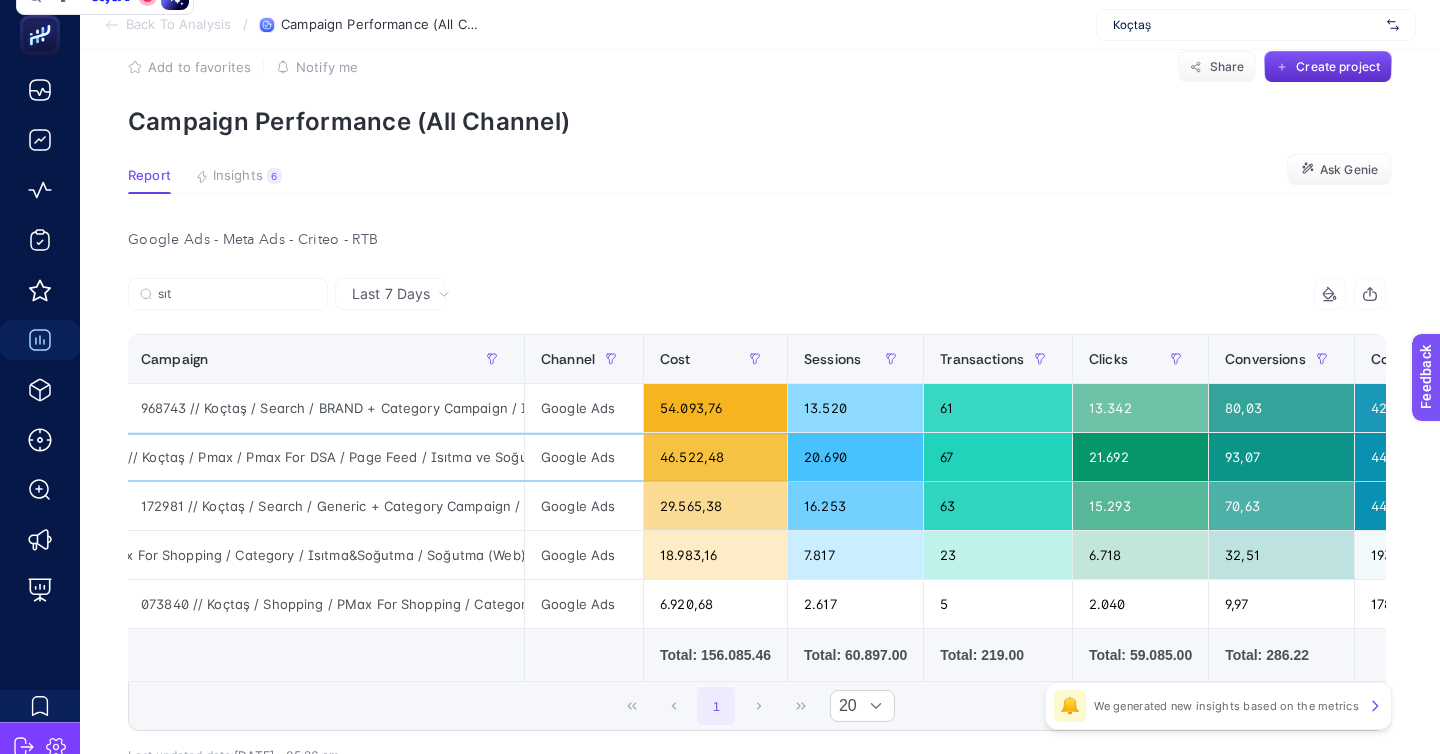 scroll, scrollTop: 0, scrollLeft: 96, axis: horizontal 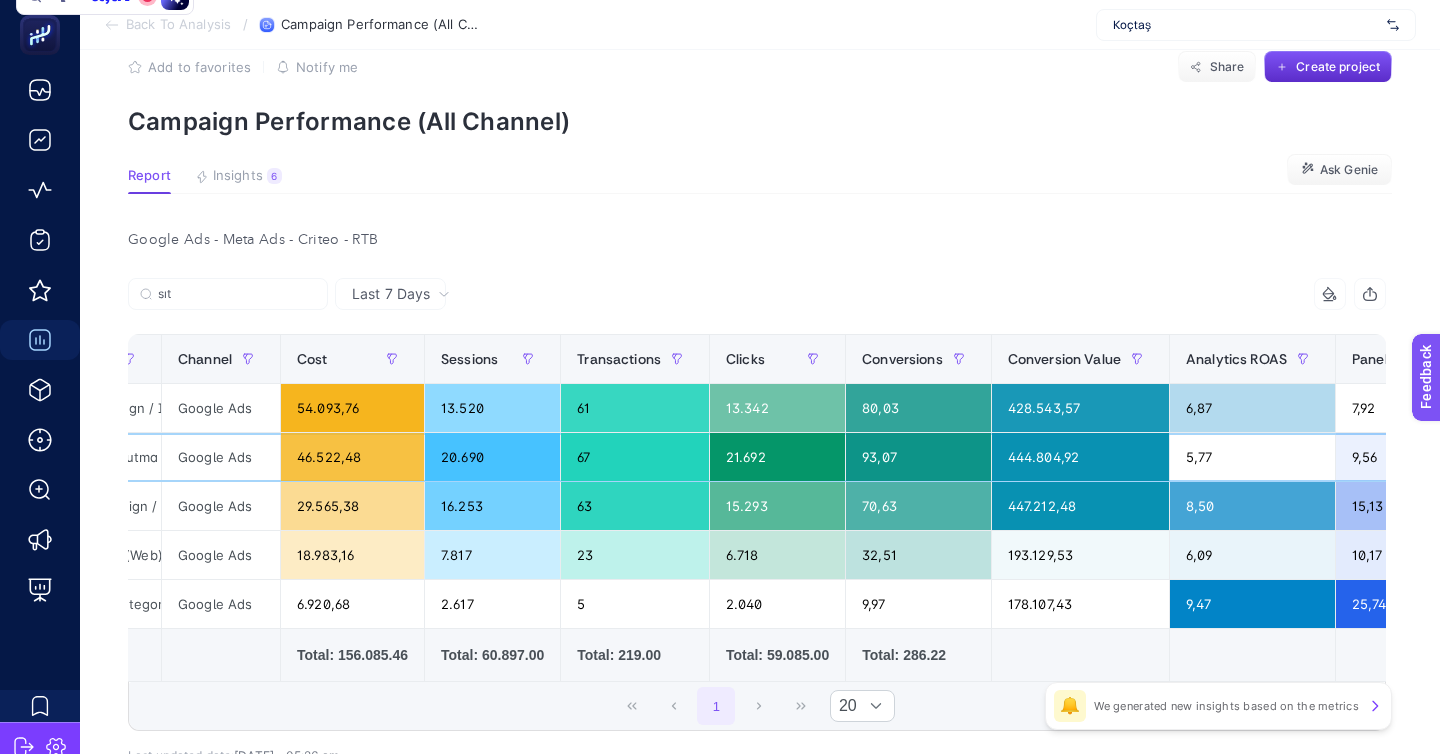 click on "5,77" 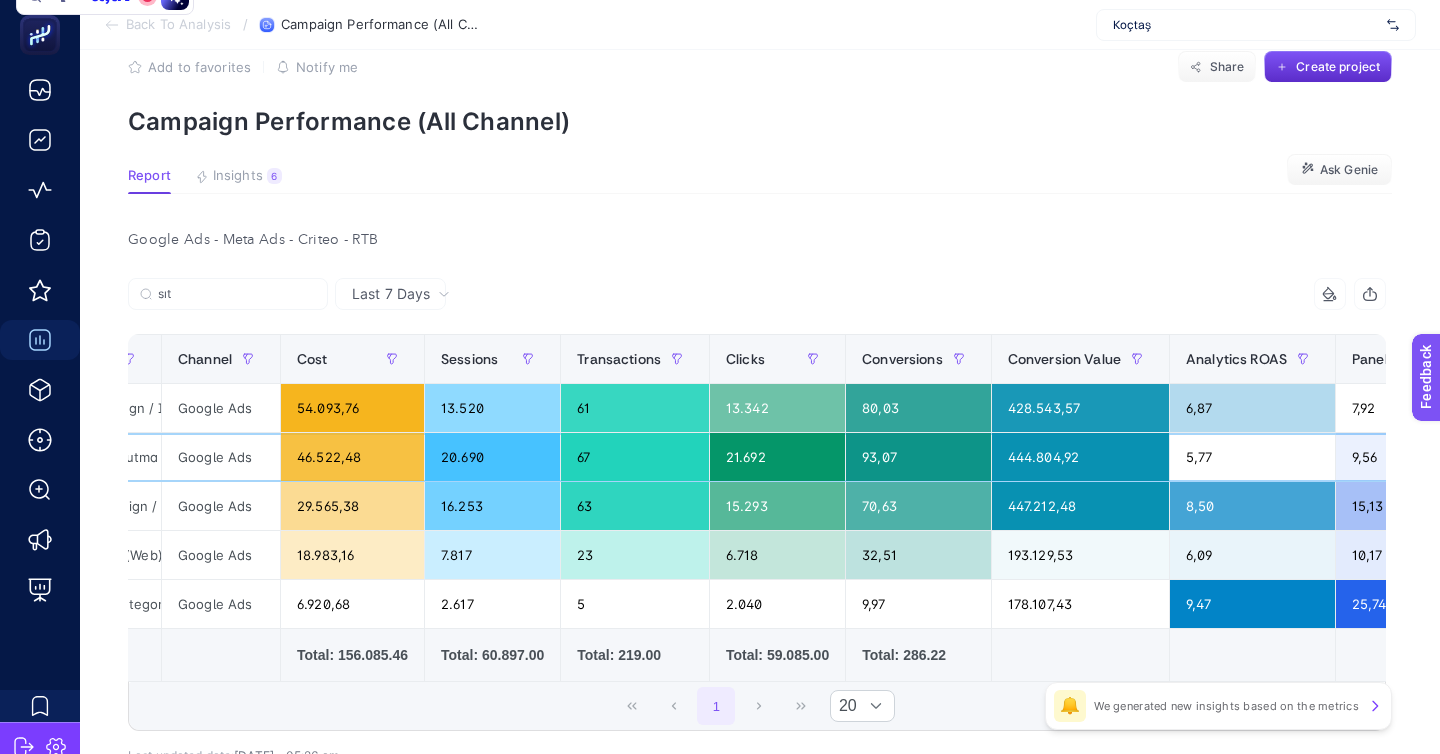 click on "5,77" 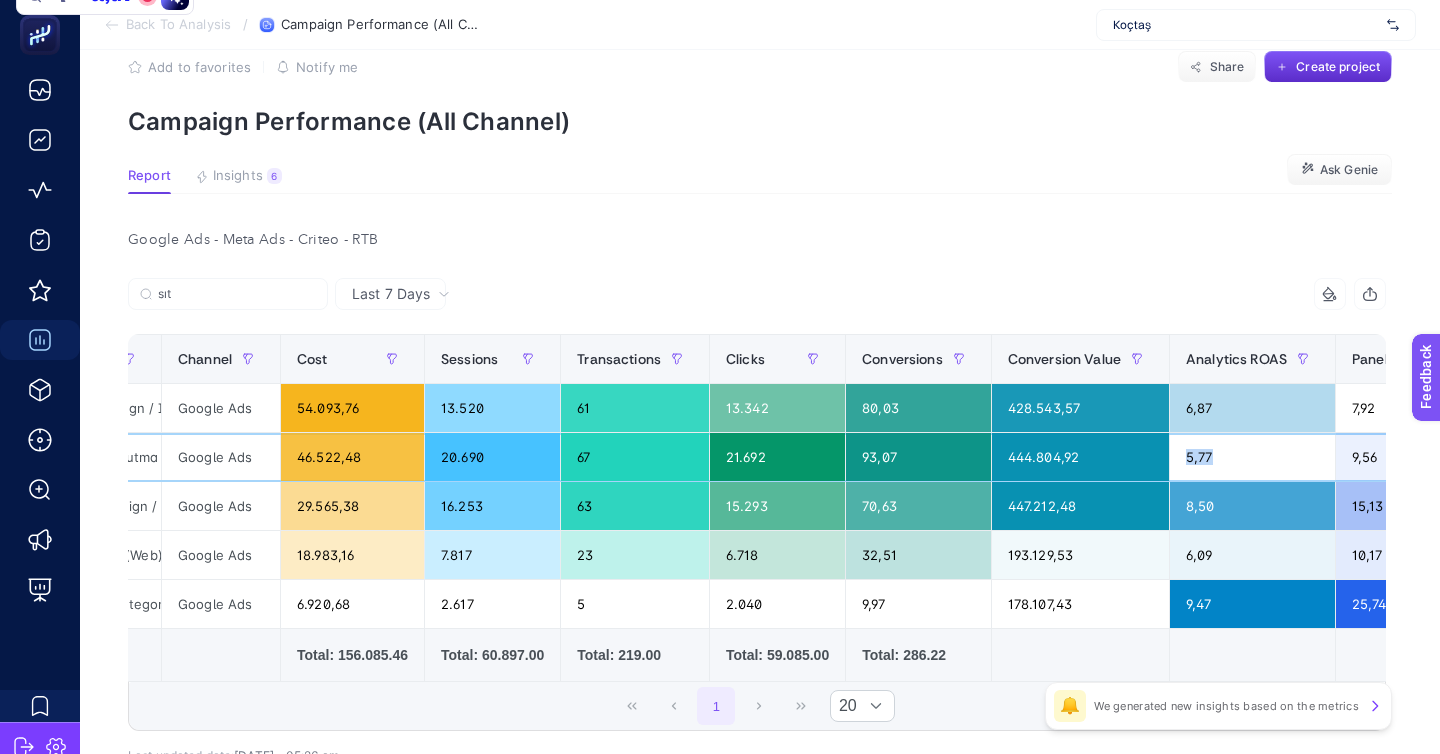 click on "5,77" 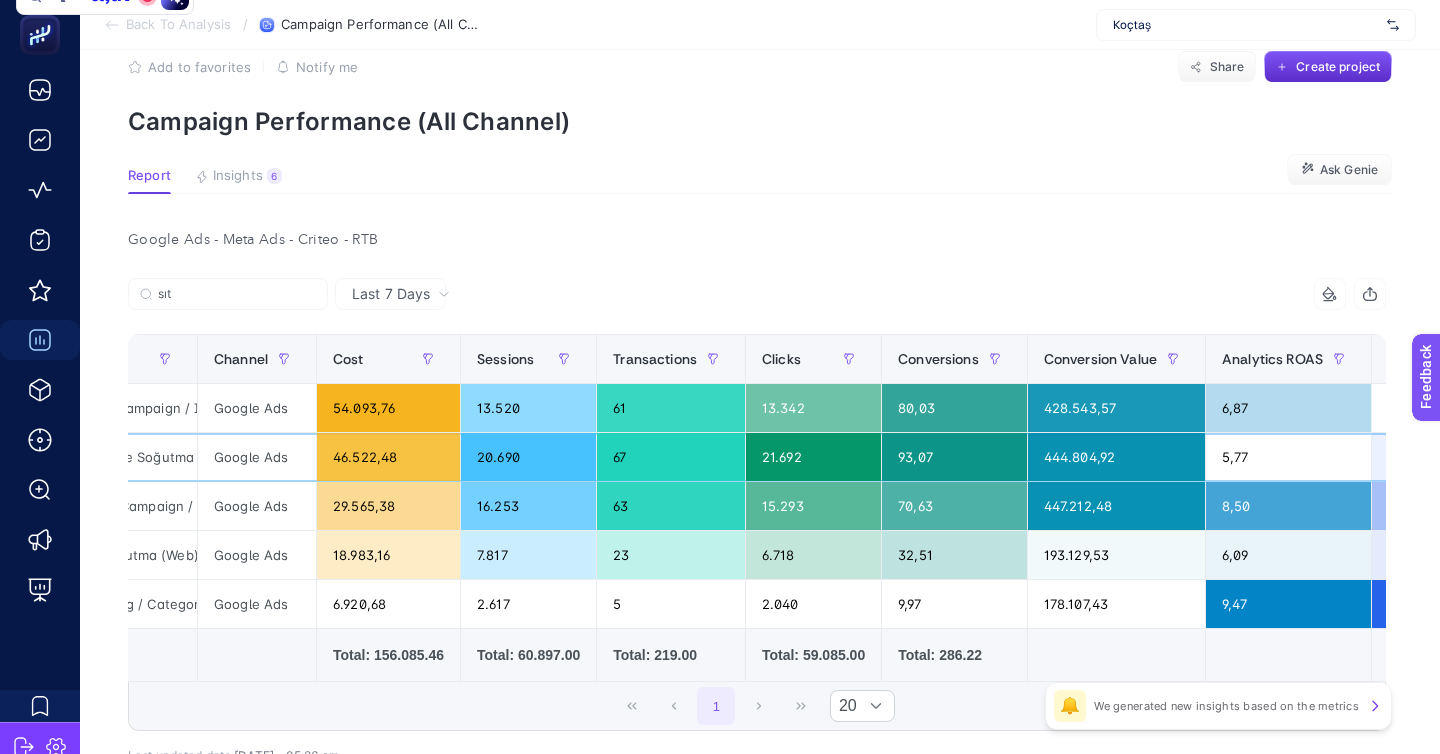 scroll, scrollTop: 0, scrollLeft: 246, axis: horizontal 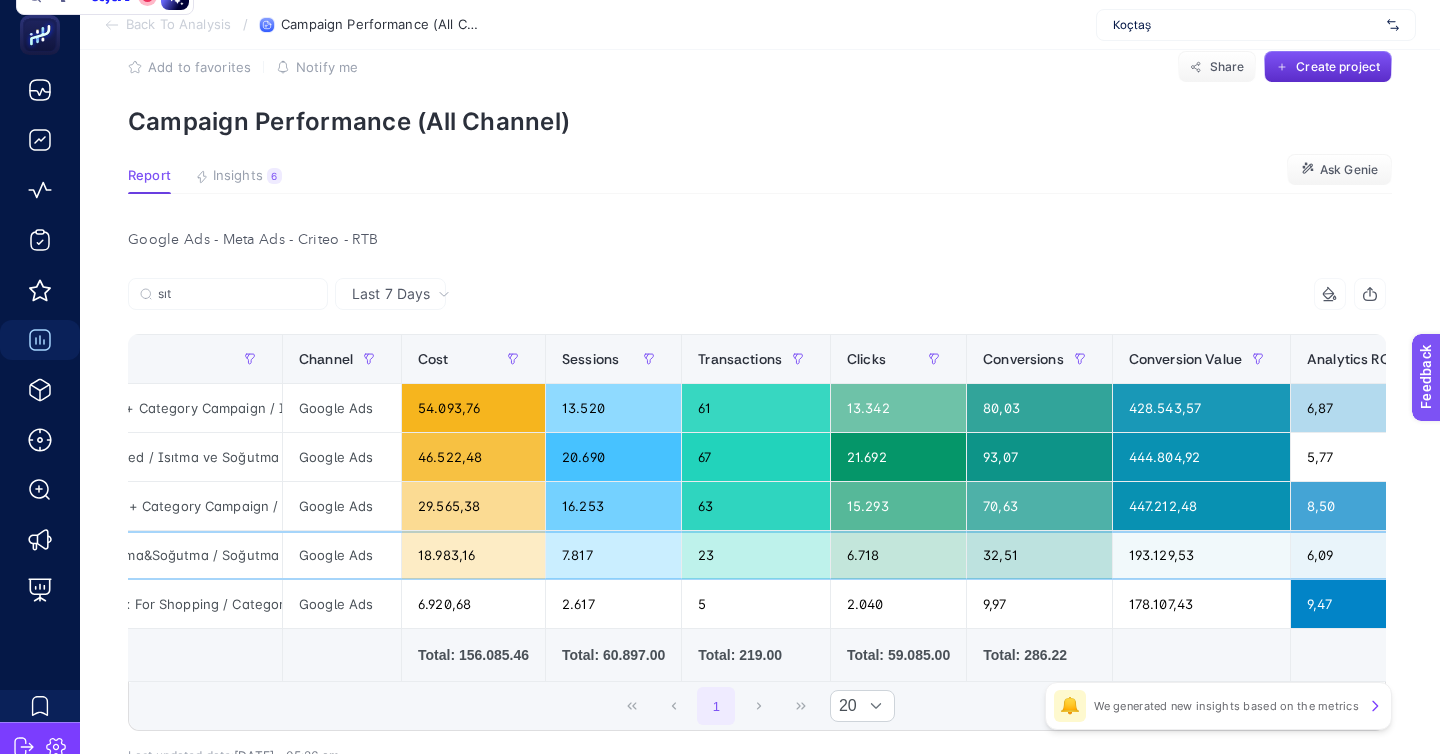 click on "073840 // Koçtaş / Shopping / PMax For Shopping / Category / Isıtma&Soğutma /  Soğutma (Web)" 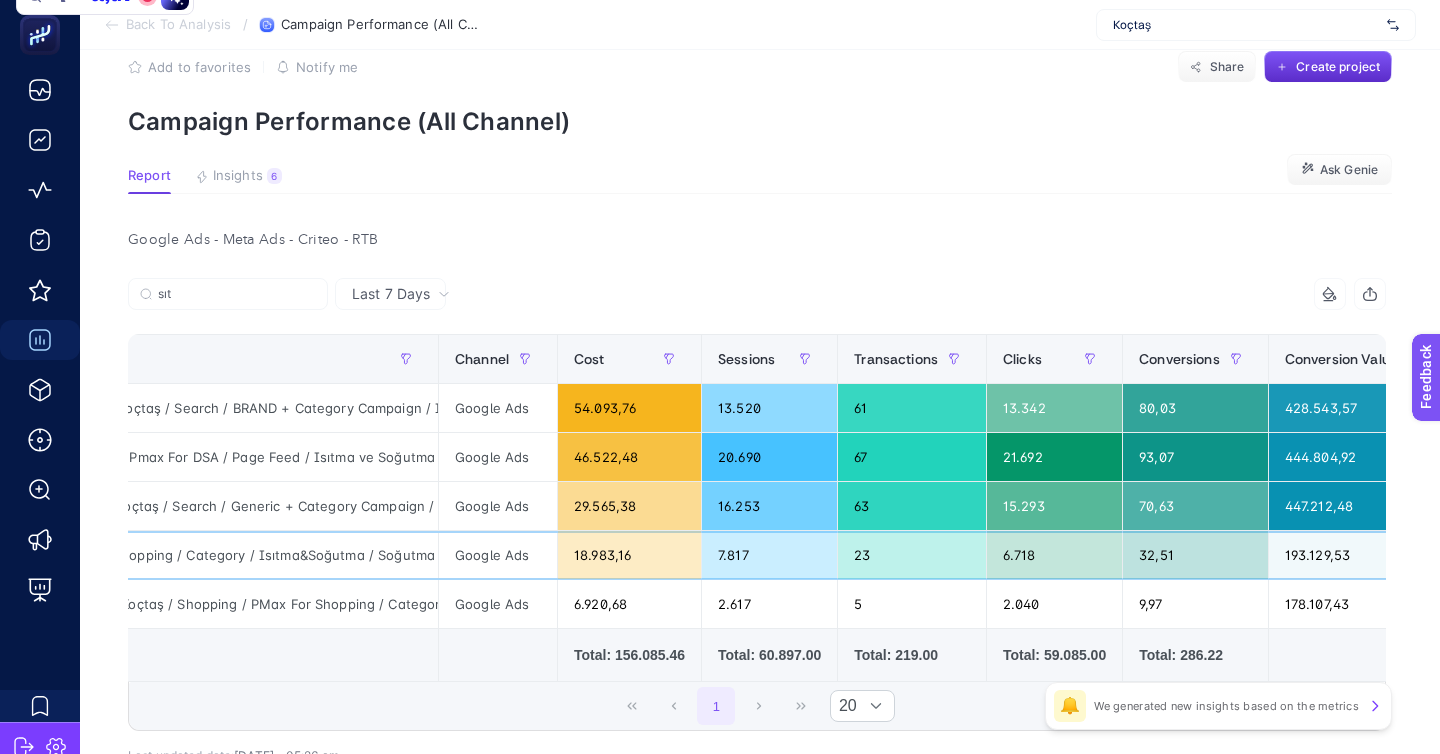 scroll, scrollTop: 0, scrollLeft: 0, axis: both 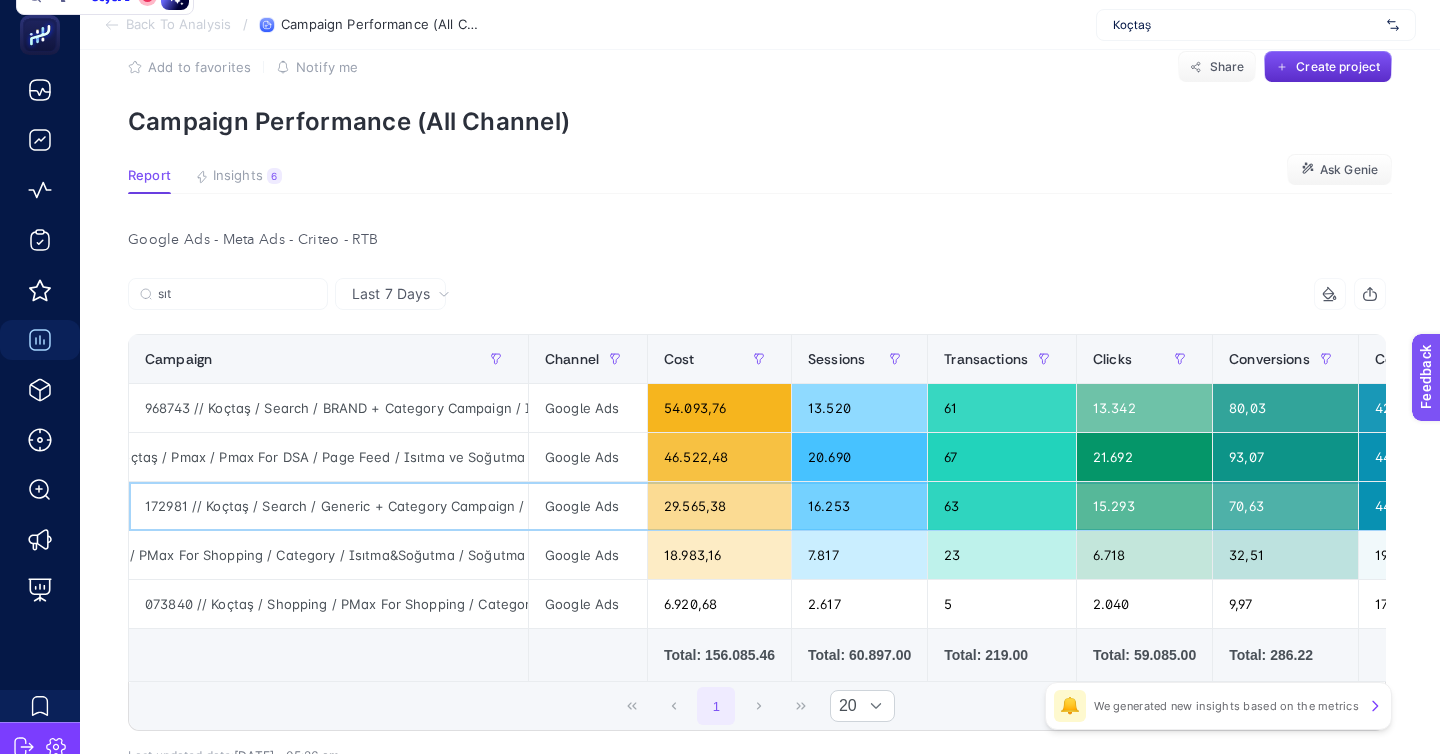 click on "172981 // Koçtaş / Search / Generic + Category Campaign / Isıtma ve Soğutma / (Broadmatch)" 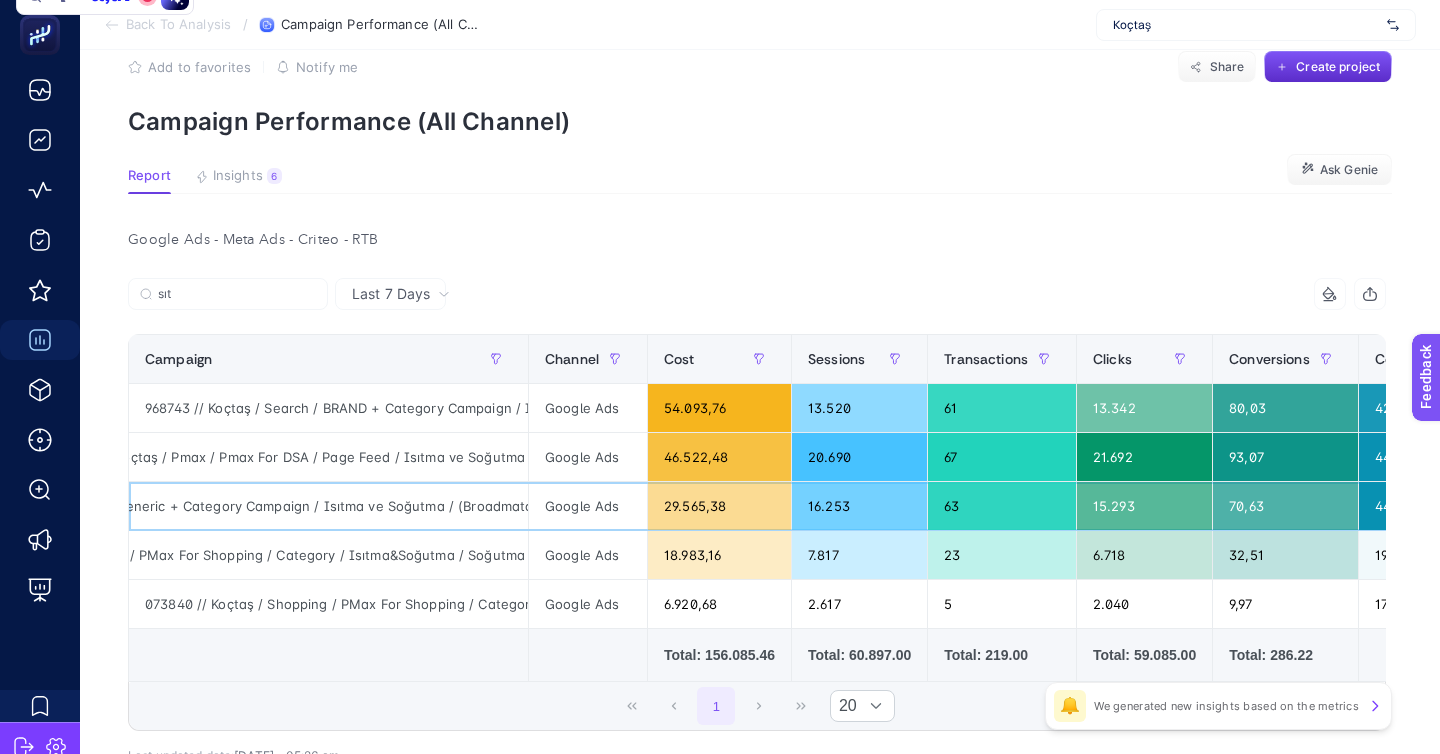 scroll, scrollTop: 0, scrollLeft: 222, axis: horizontal 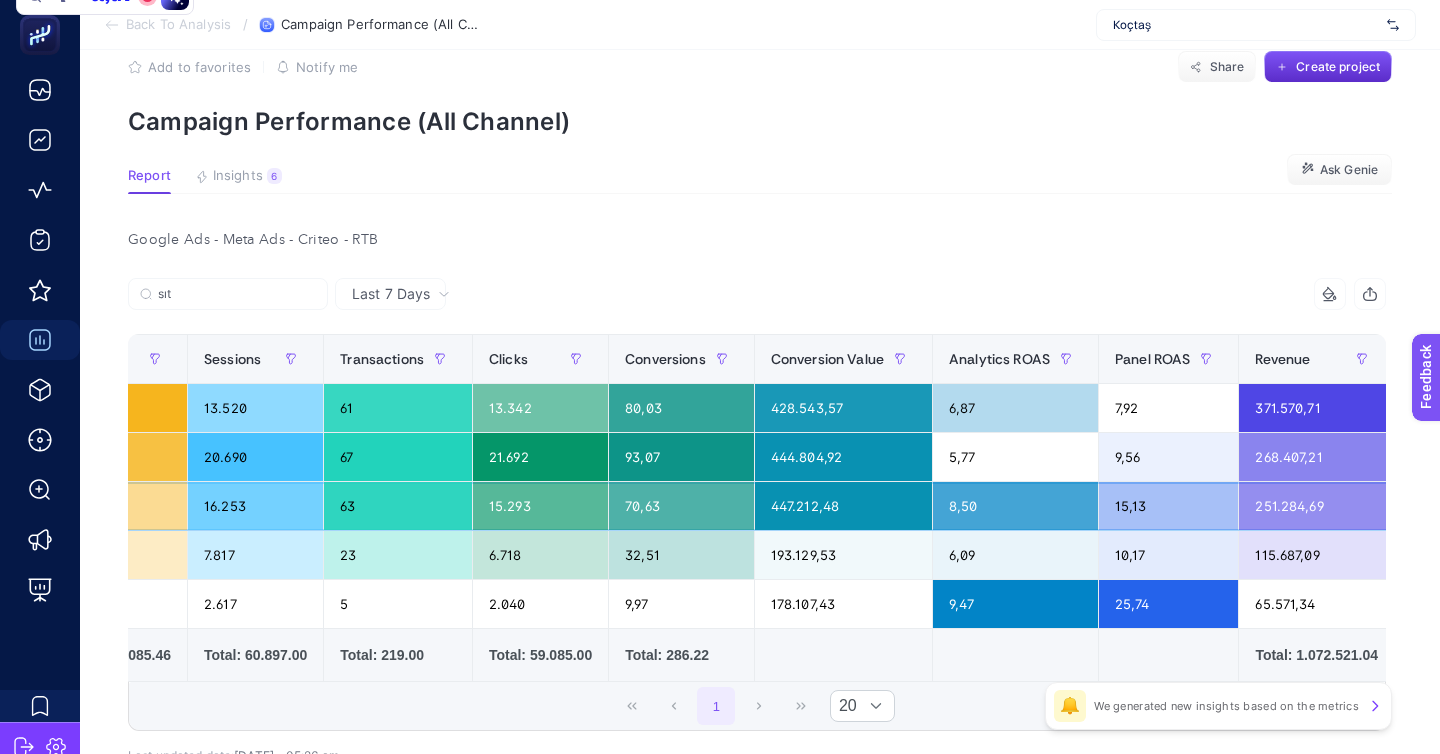 click on "8,50" 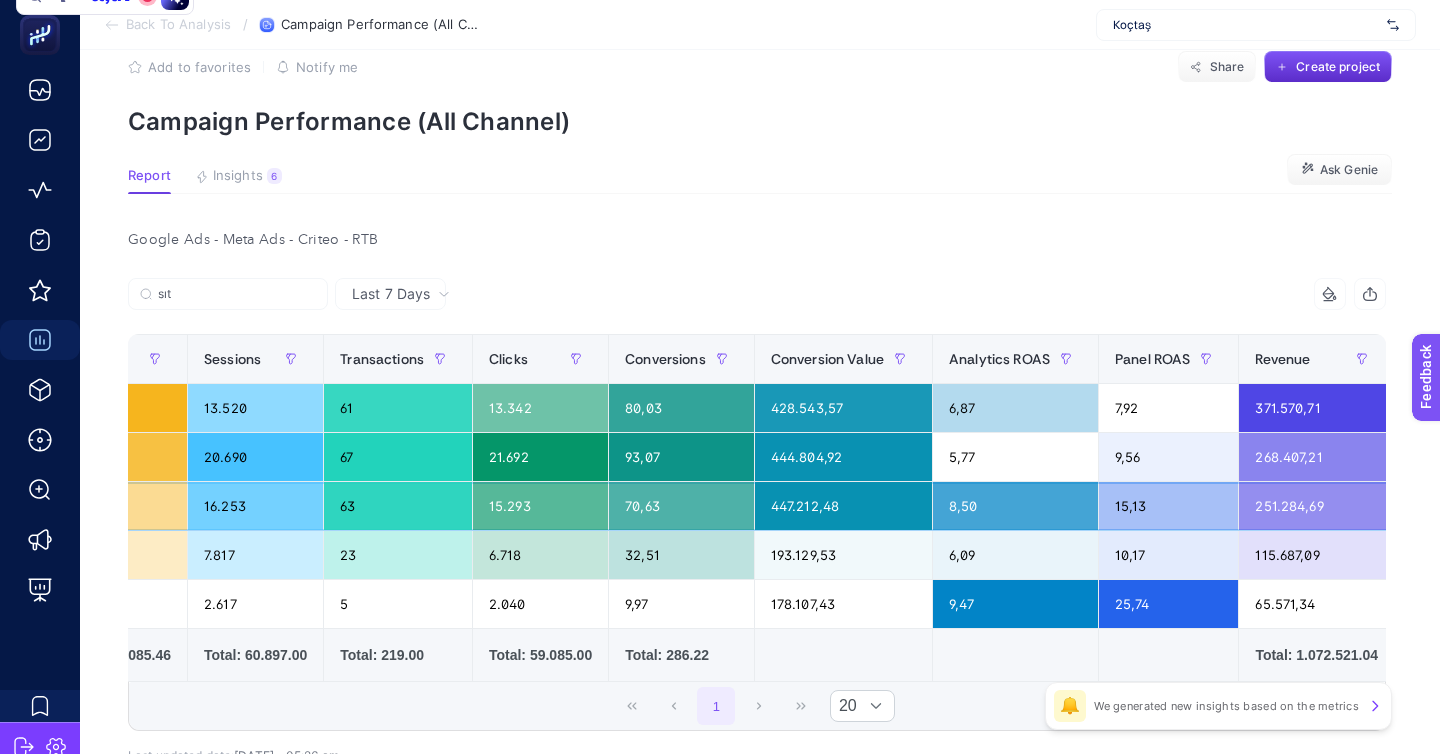 click on "8,50" 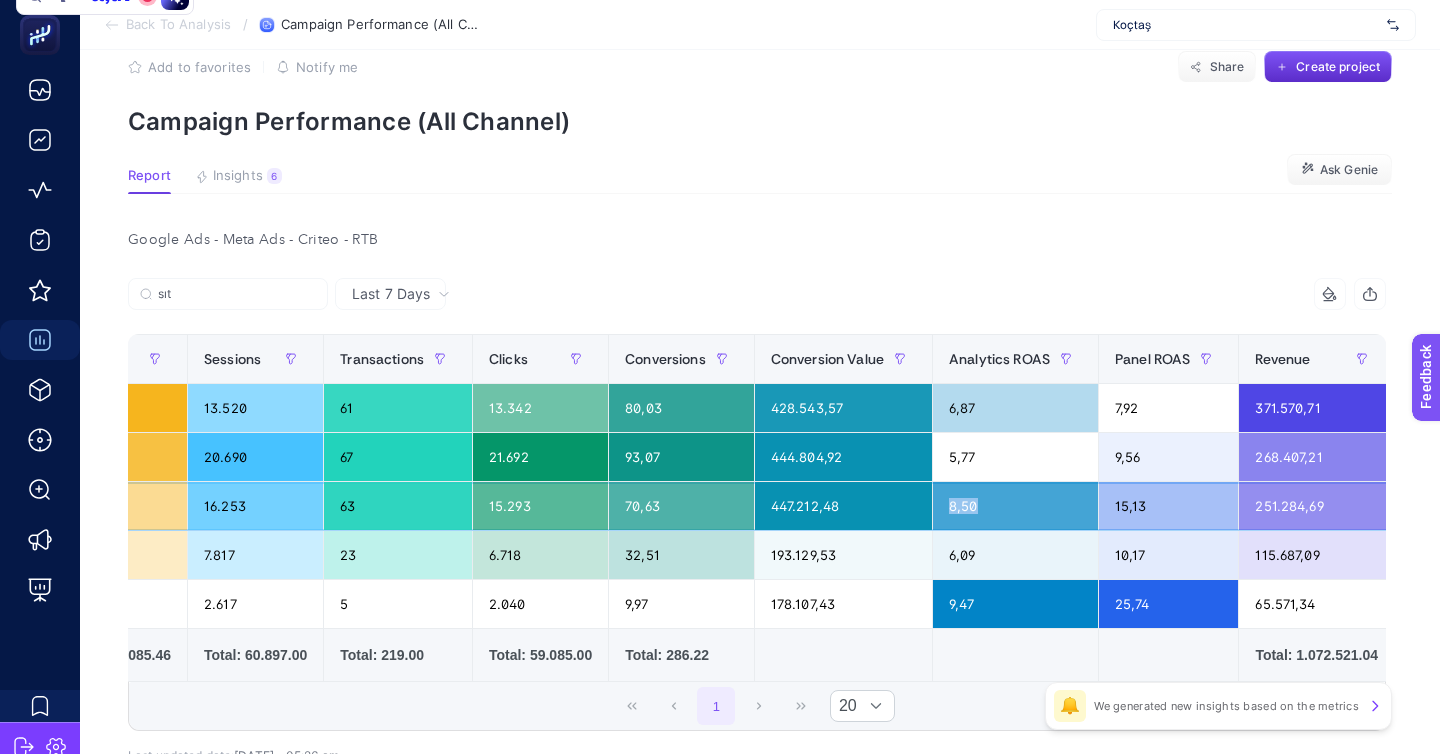 click on "15,13" 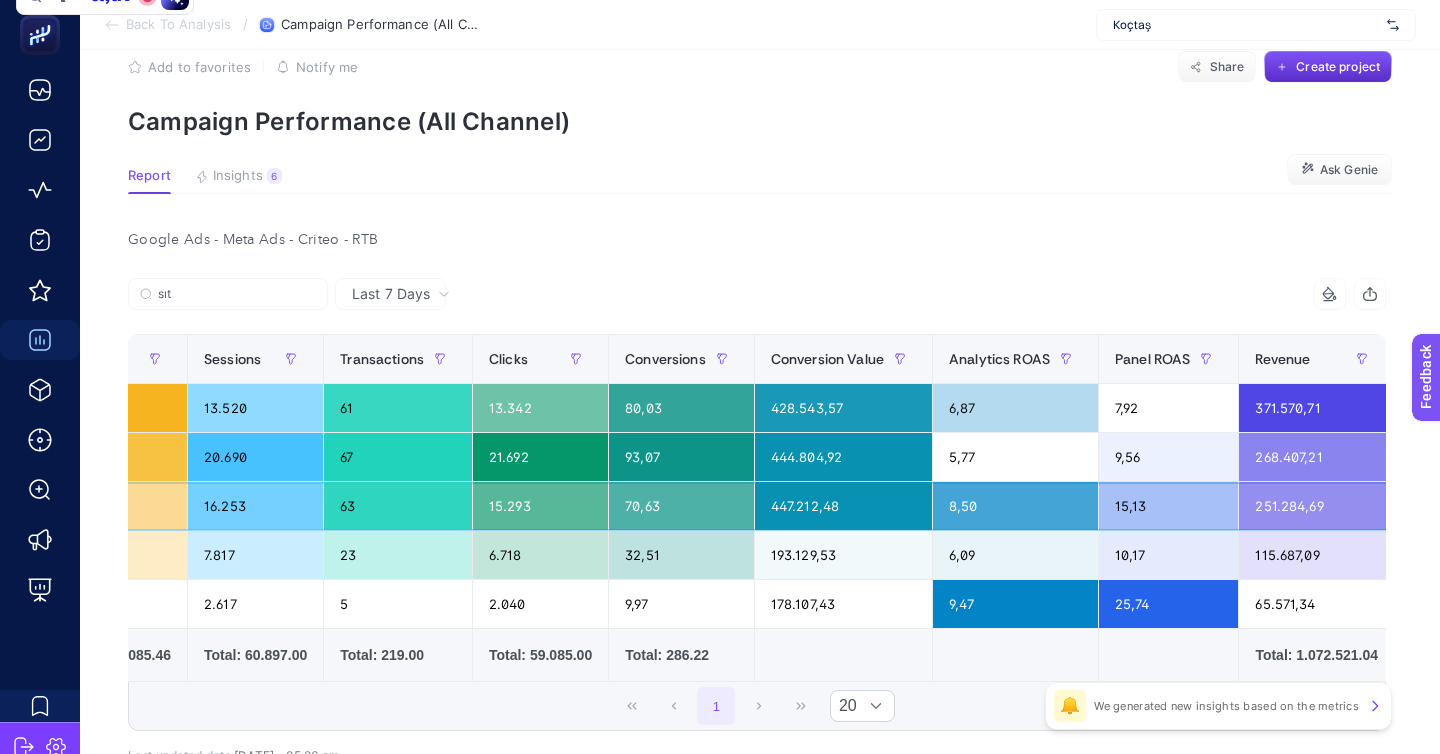 click on "15,13" 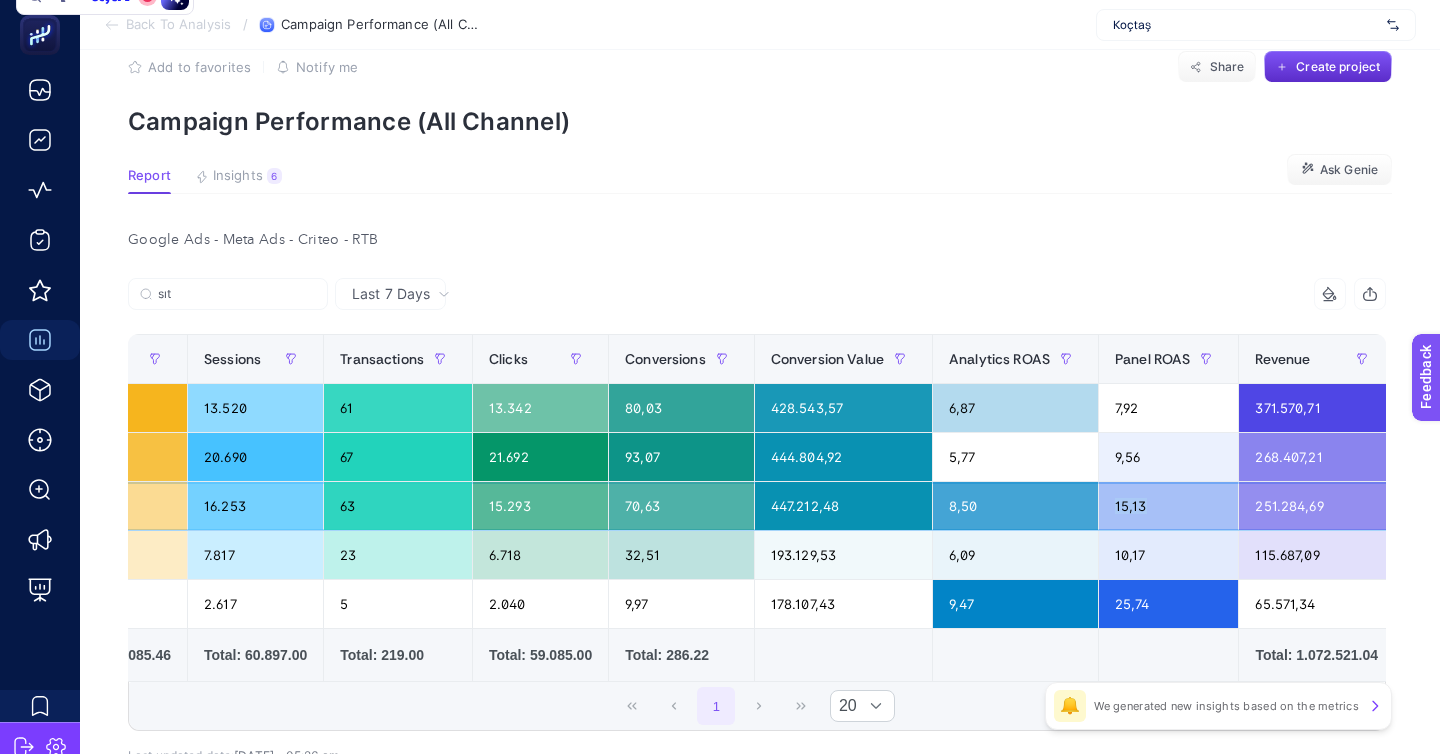 click on "15,13" 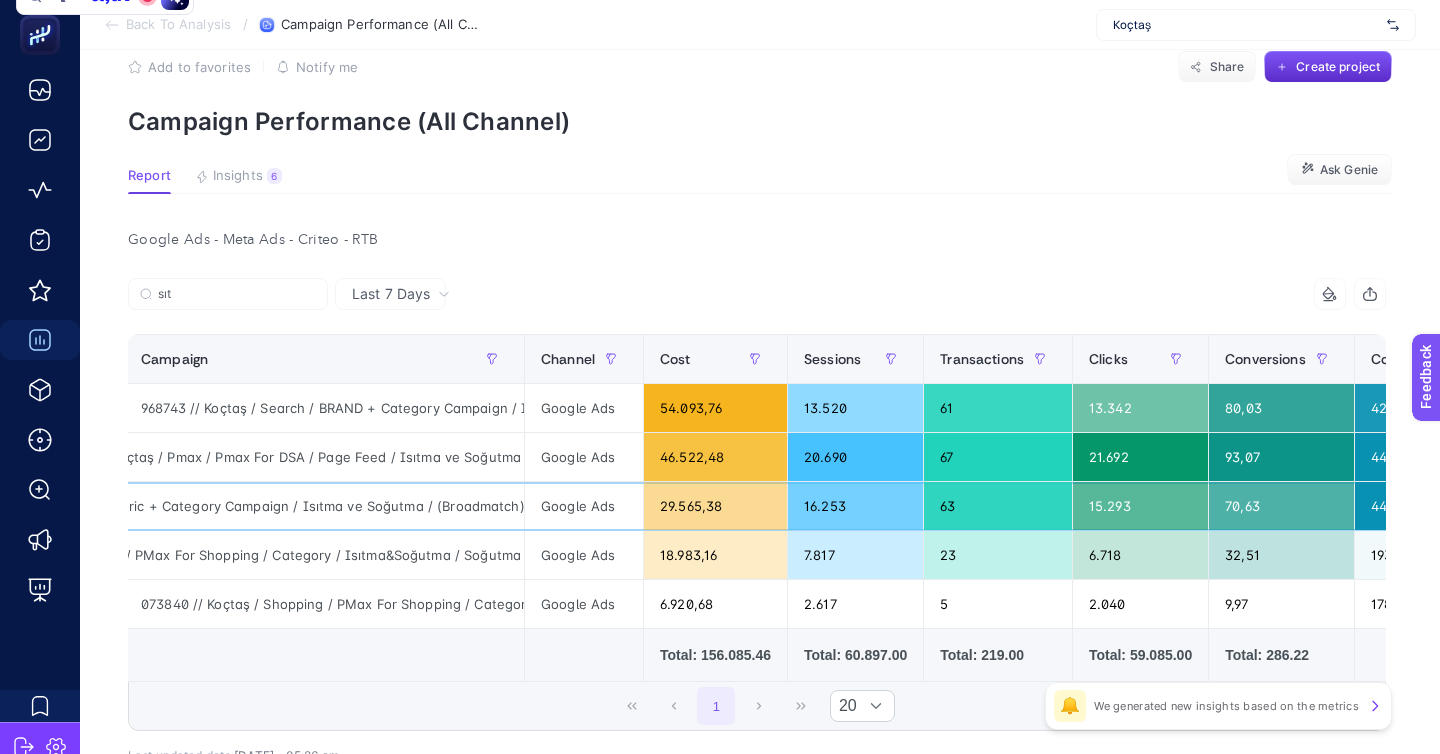 scroll, scrollTop: 0, scrollLeft: 0, axis: both 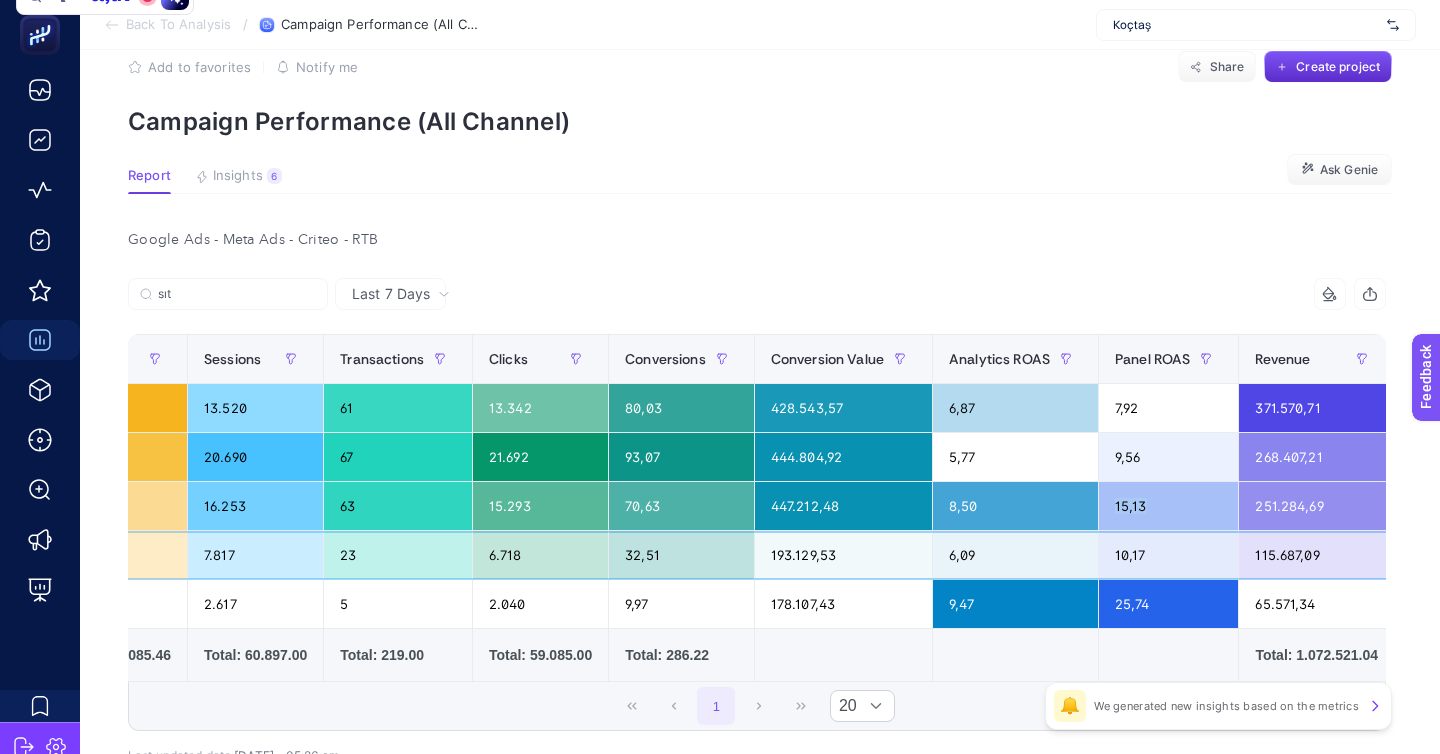 click on "6,09" 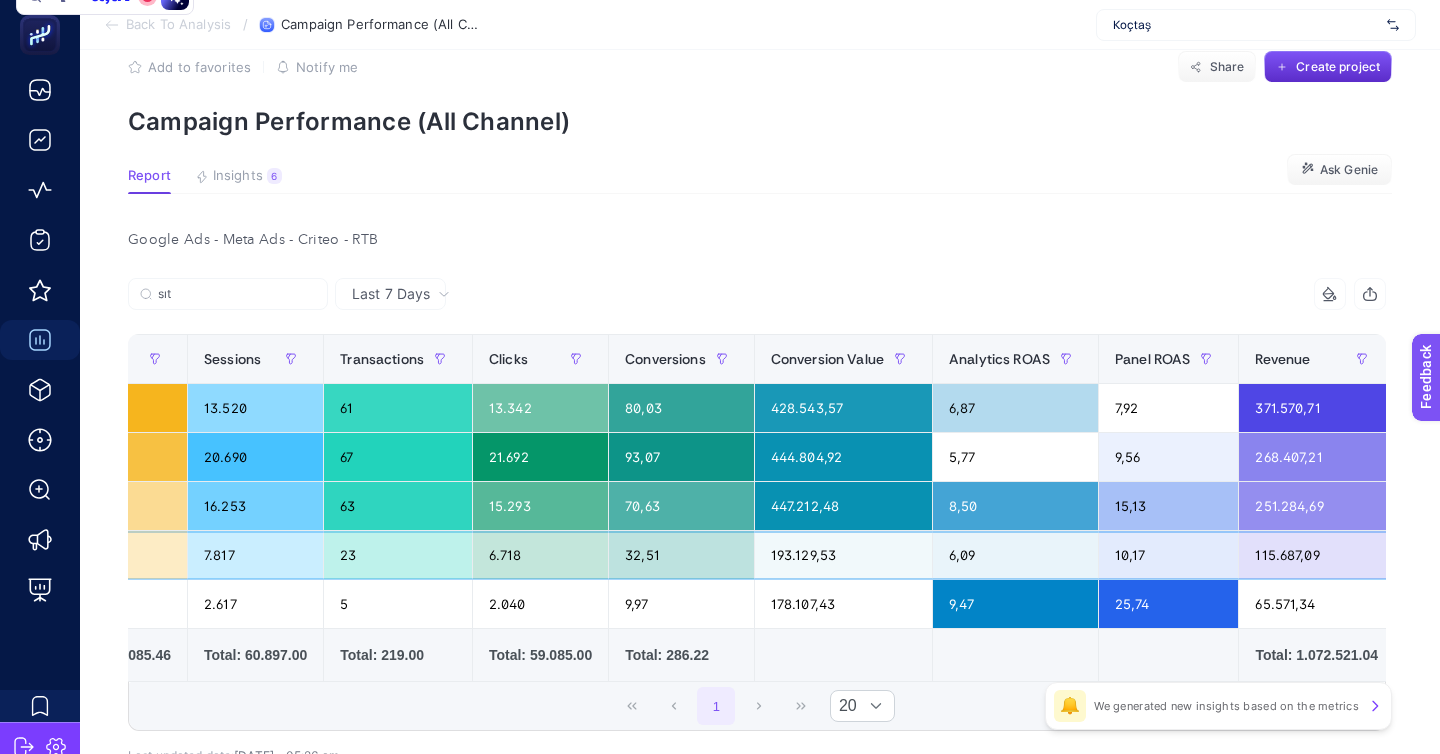 click on "6,09" 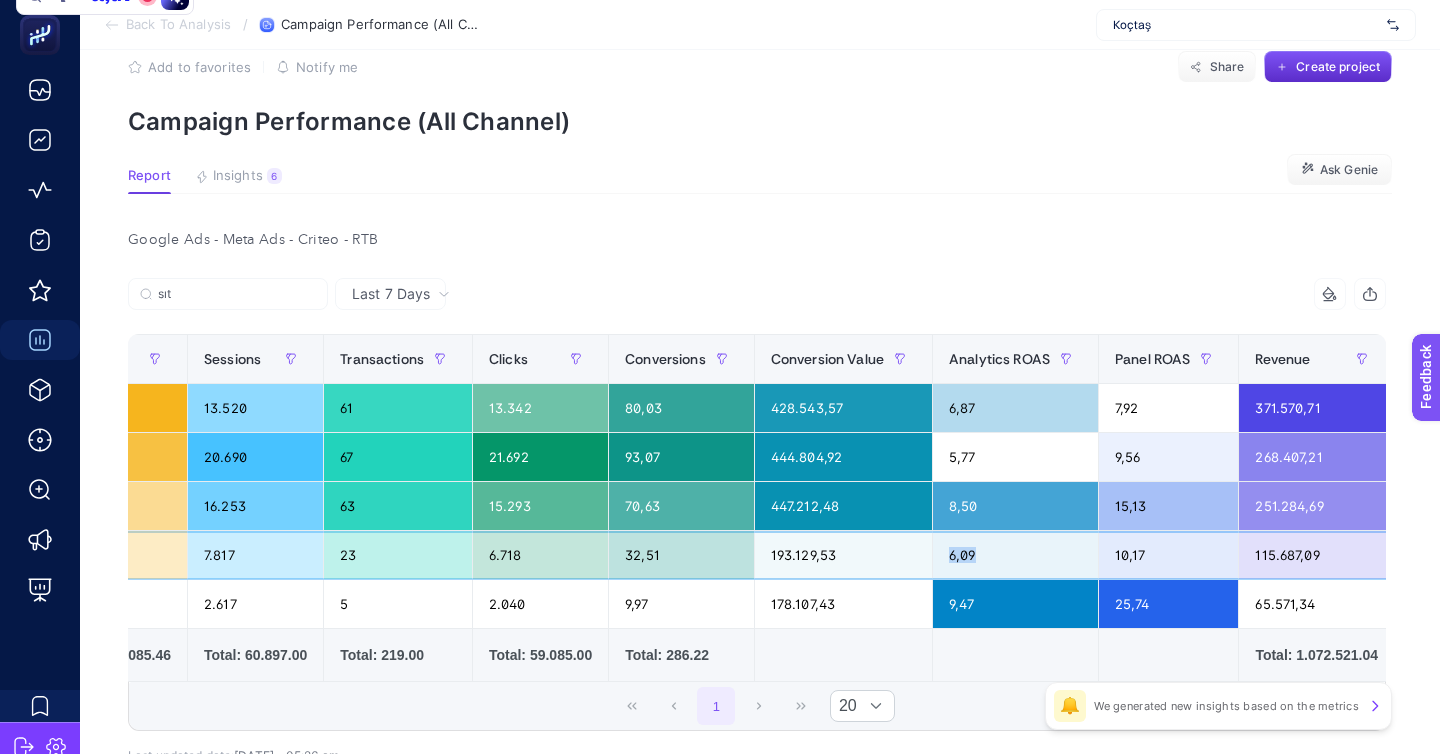 click on "6,09" 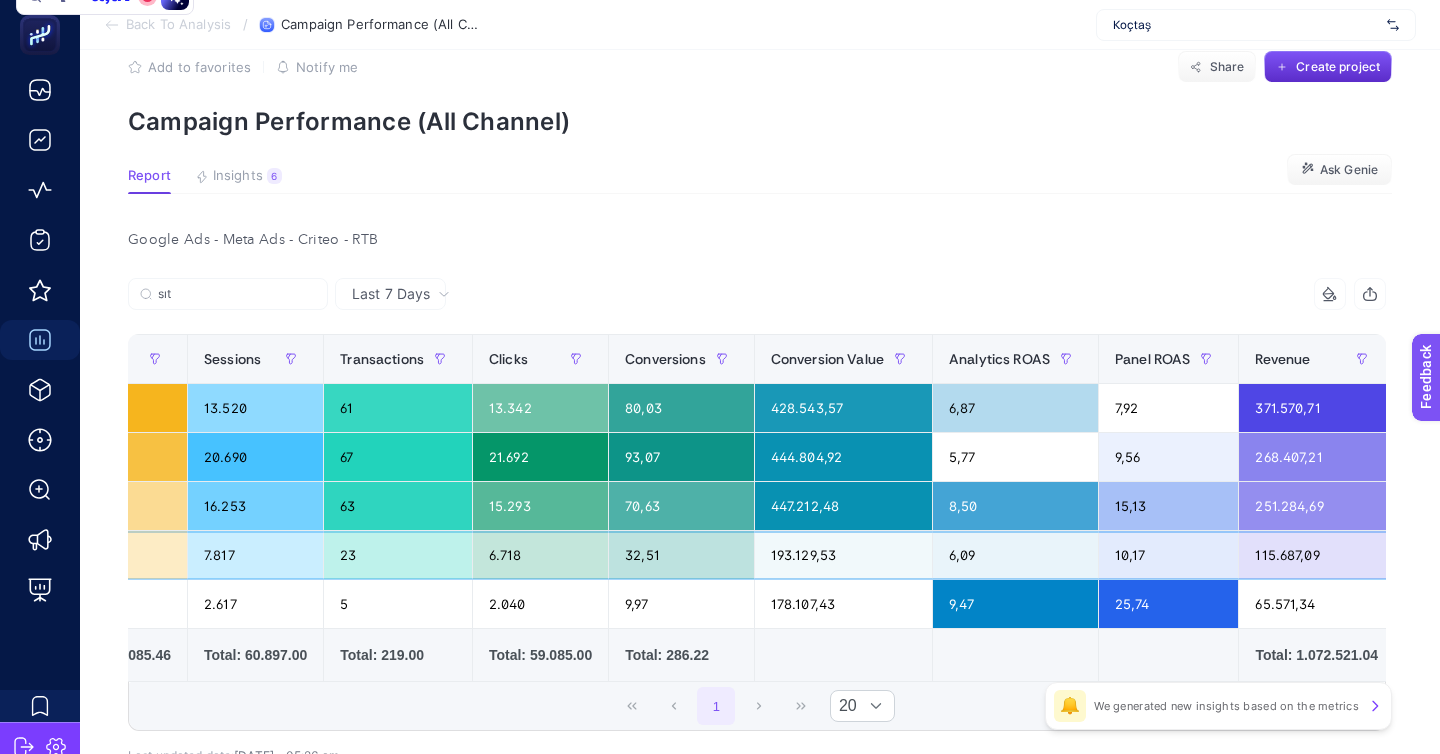 click on "6,09" 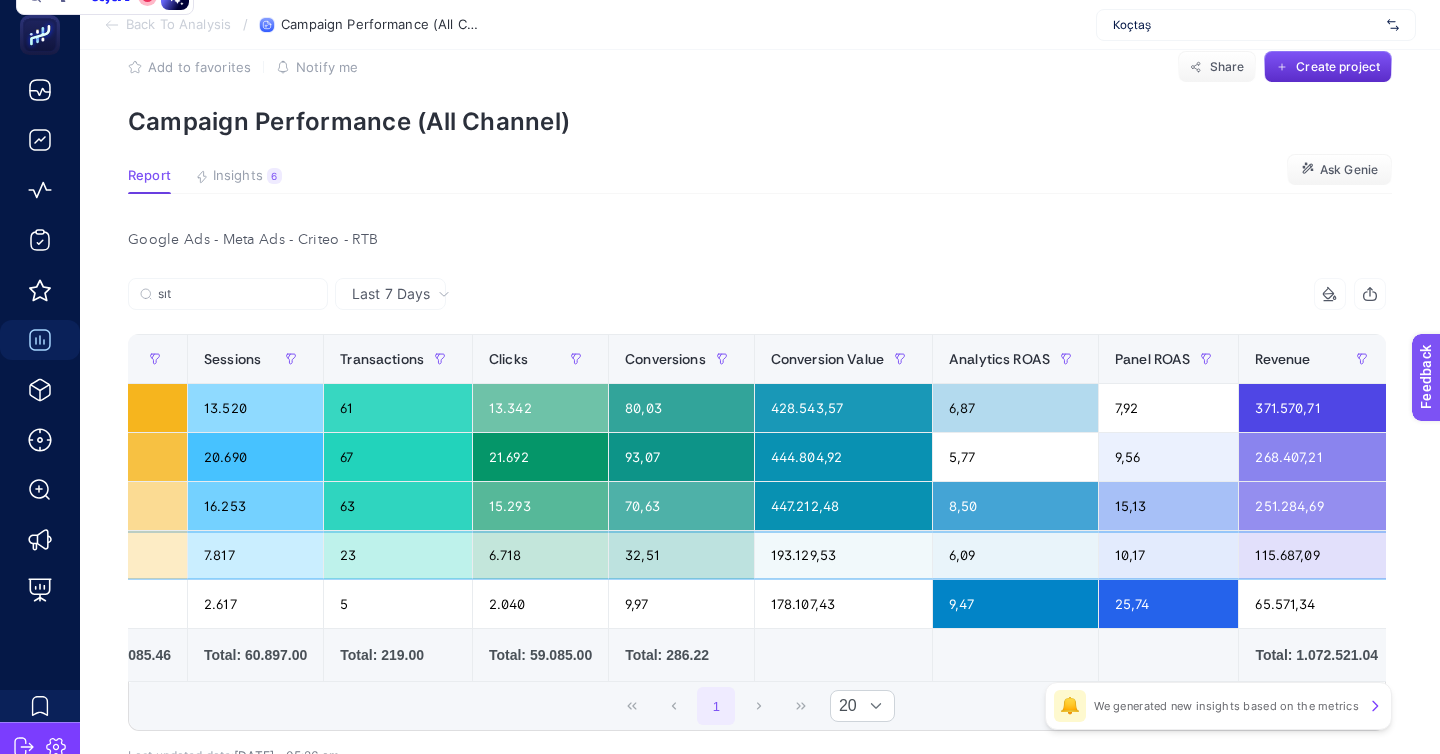 click on "10,17" 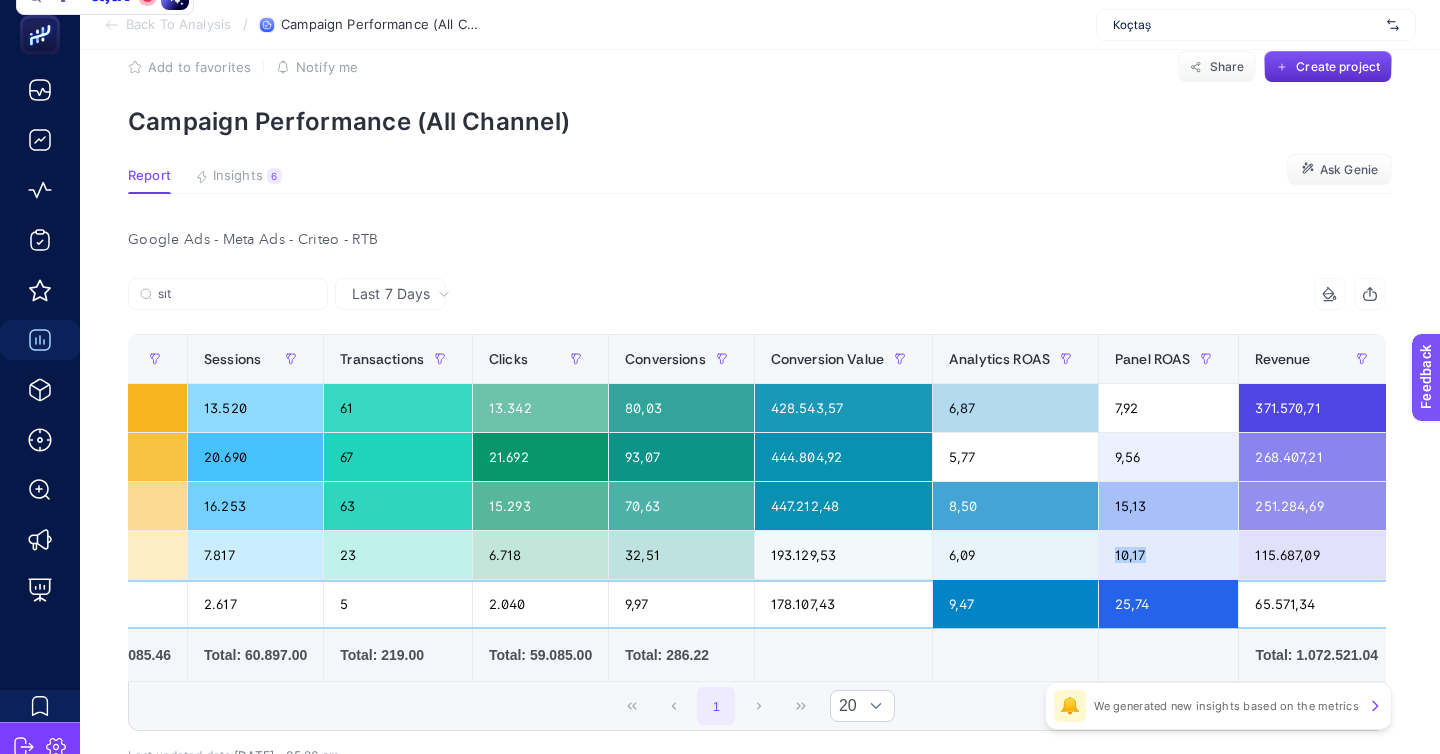 click on "9,47" 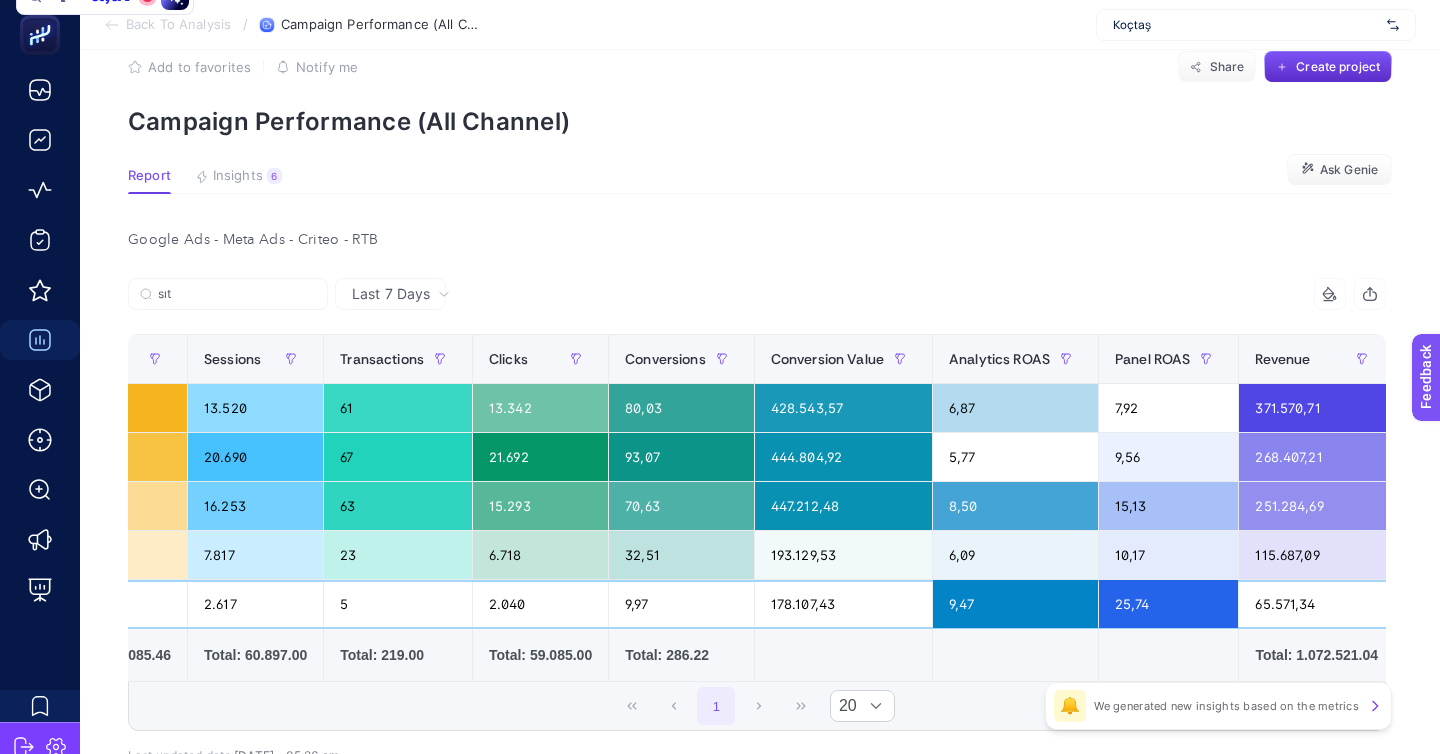 click on "9,47" 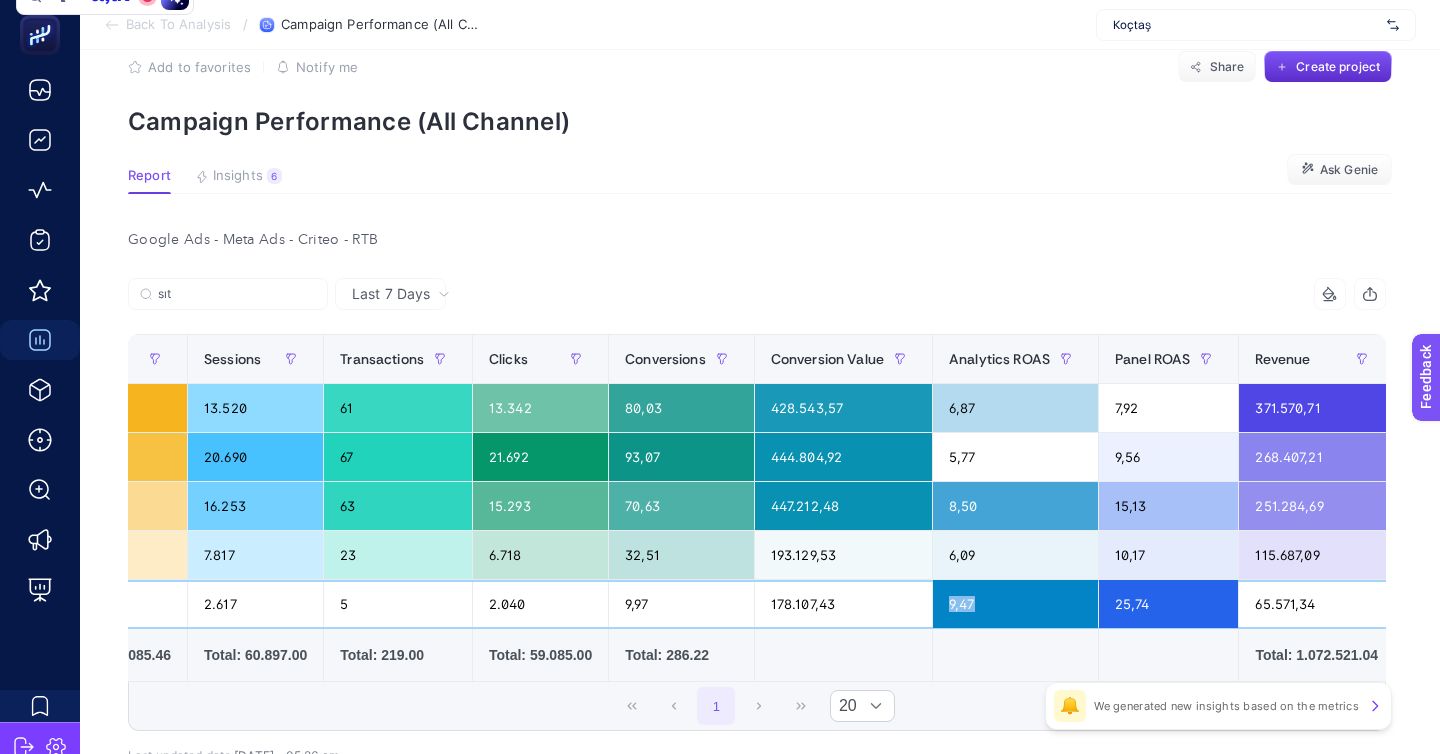 click on "9,47" 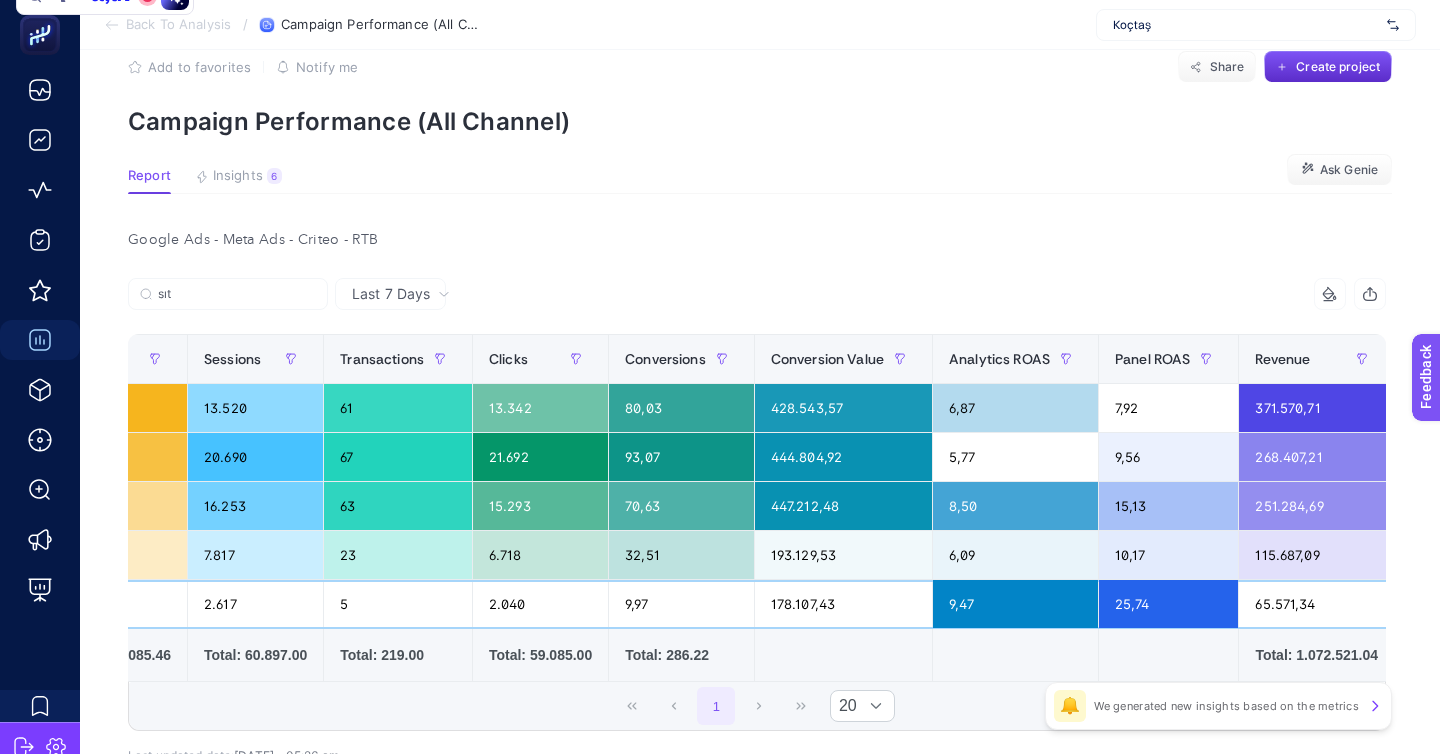 click on "9,47" 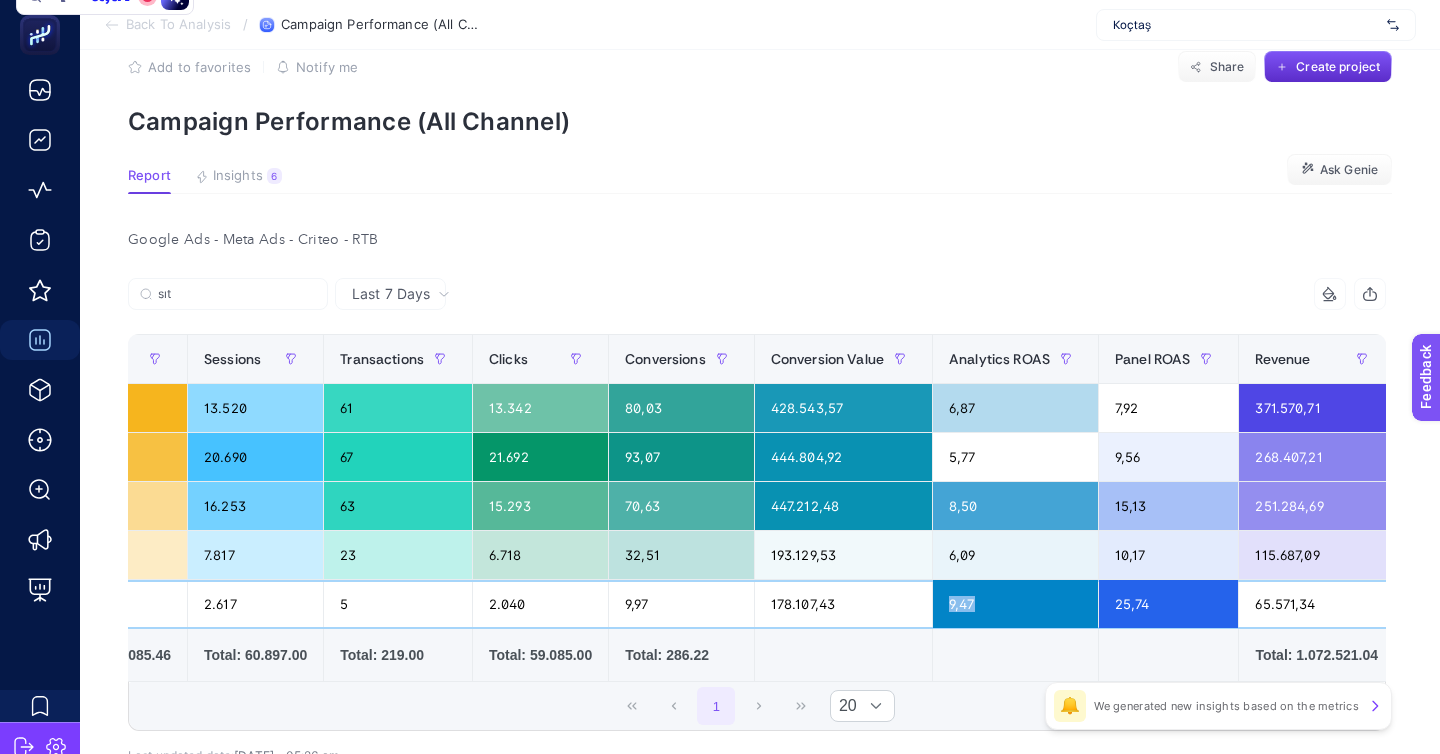 click on "25,74" 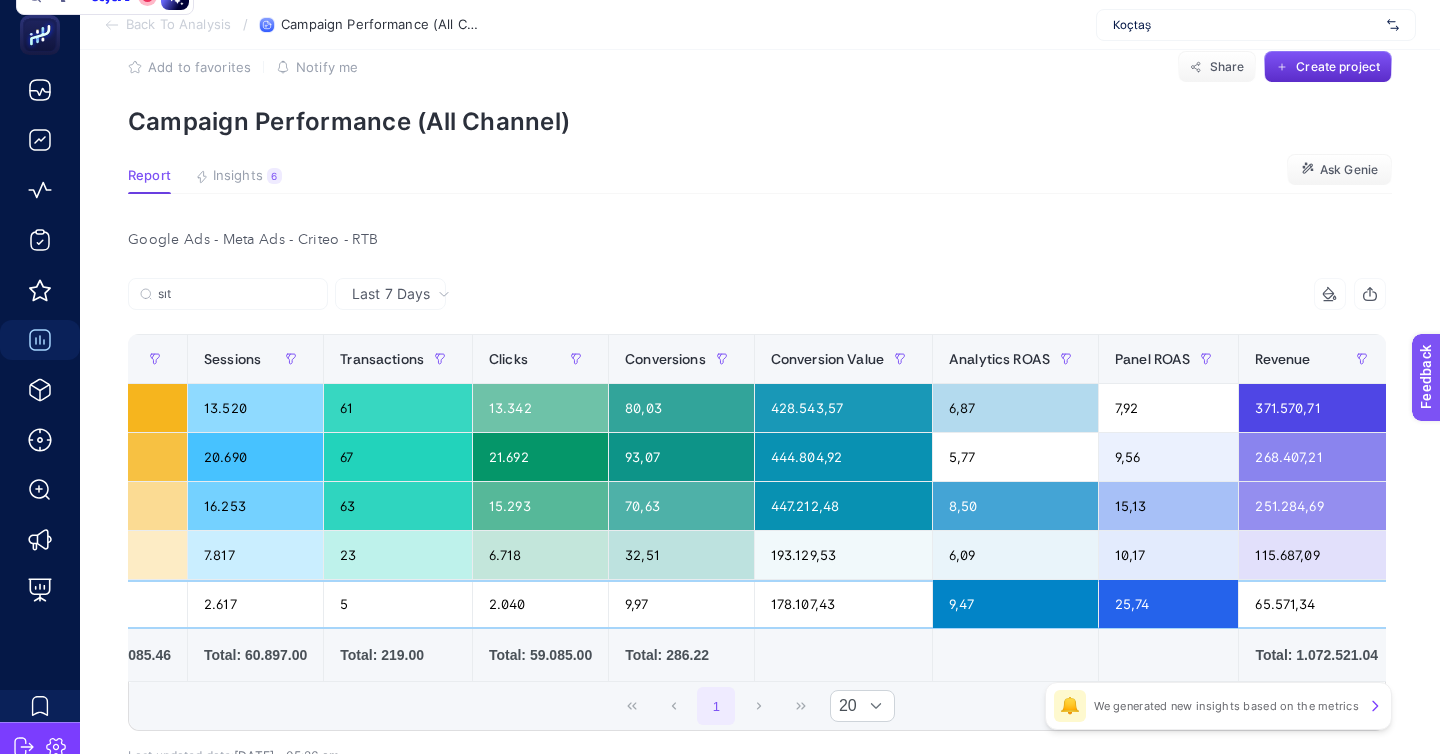 click on "25,74" 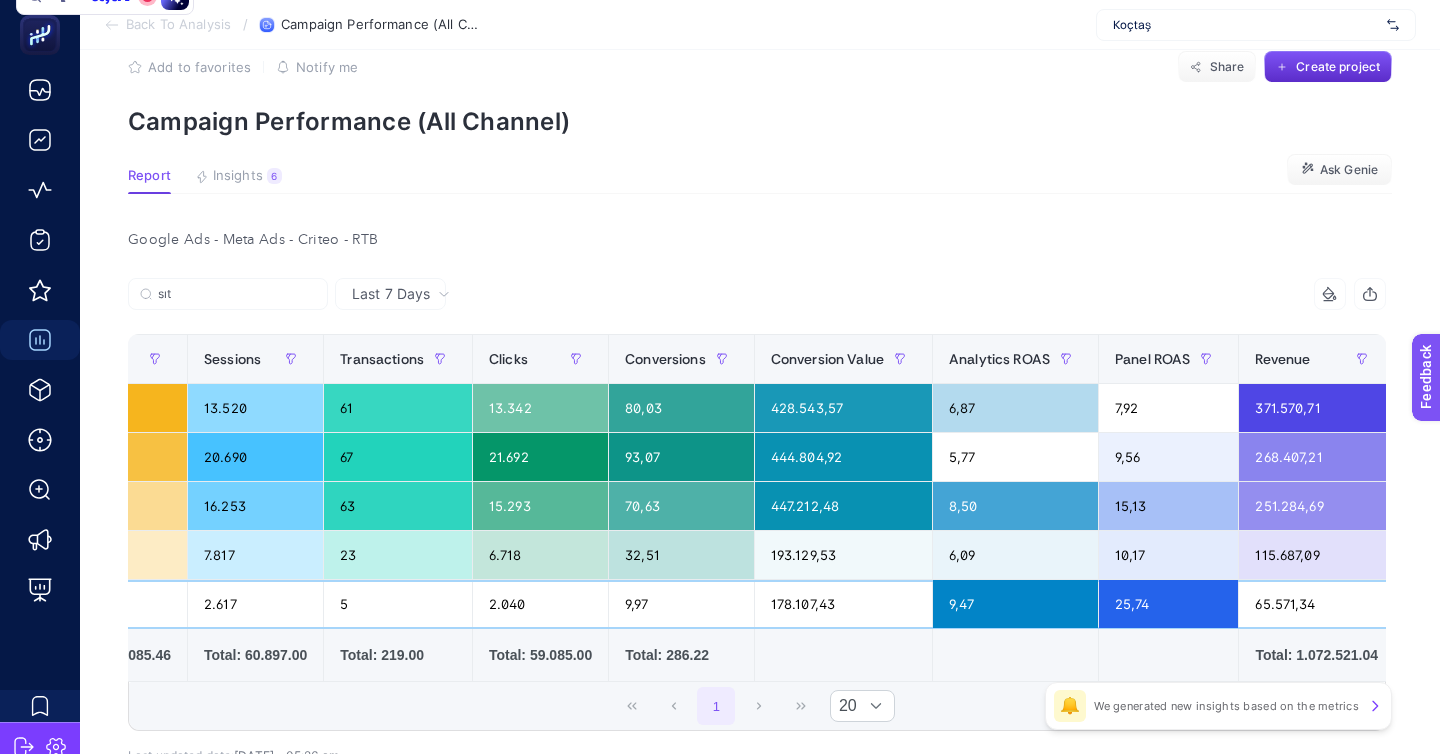 click on "9,47" 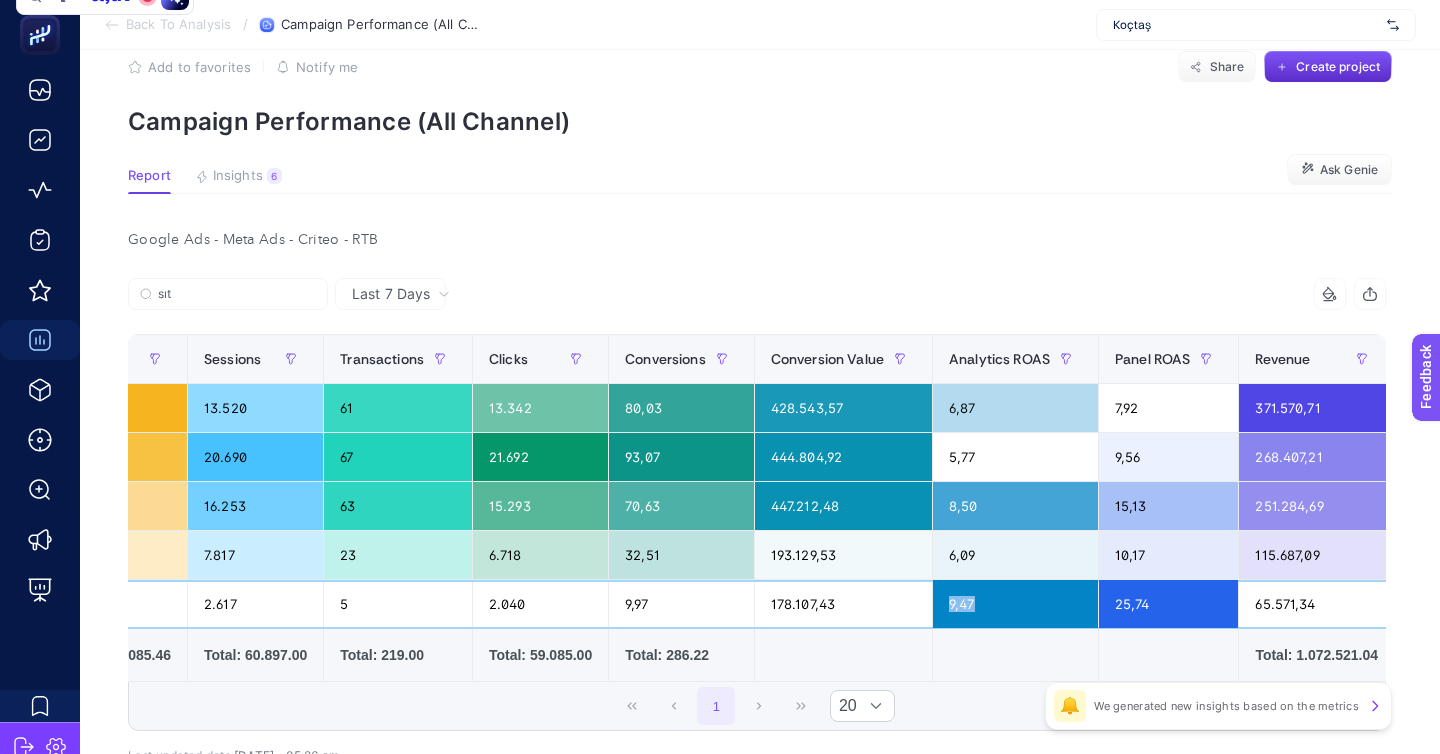 click on "9,47" 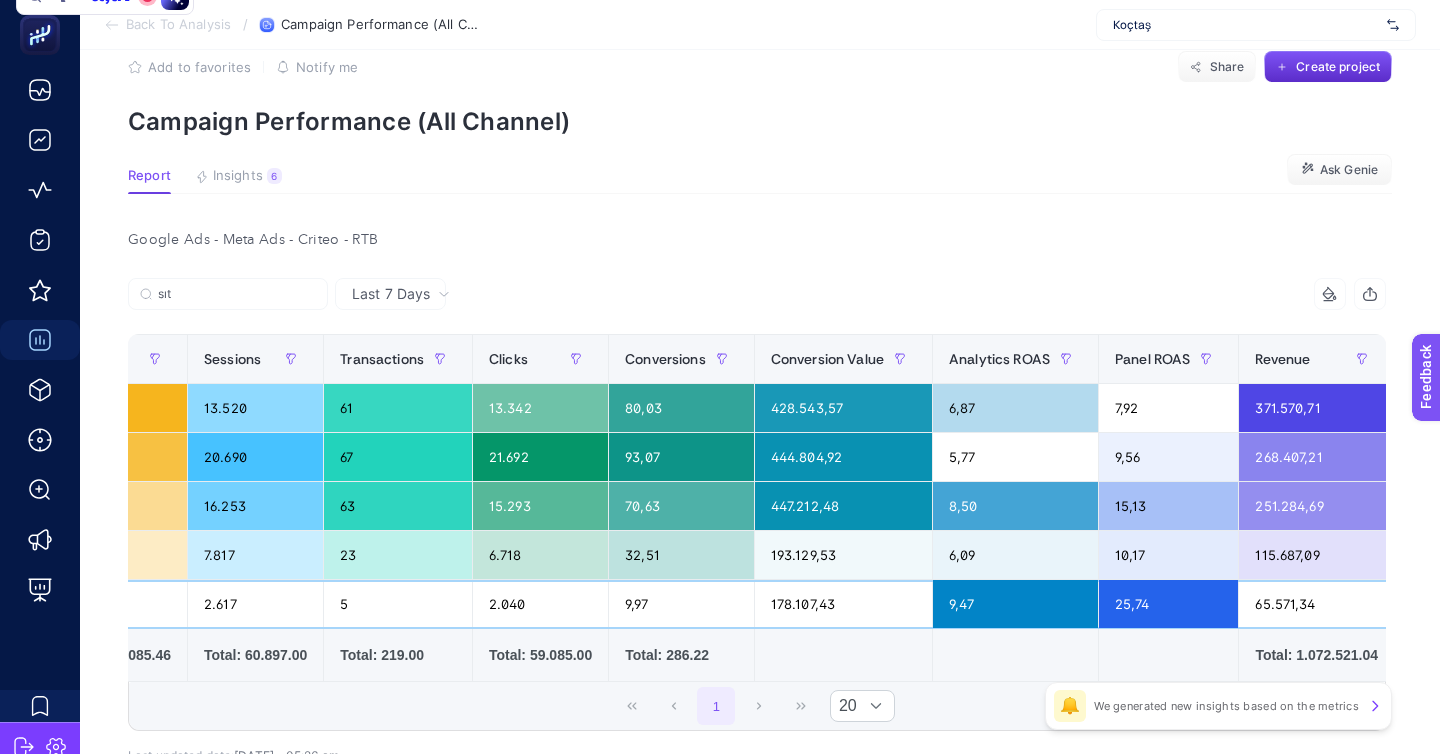 click on "25,74" 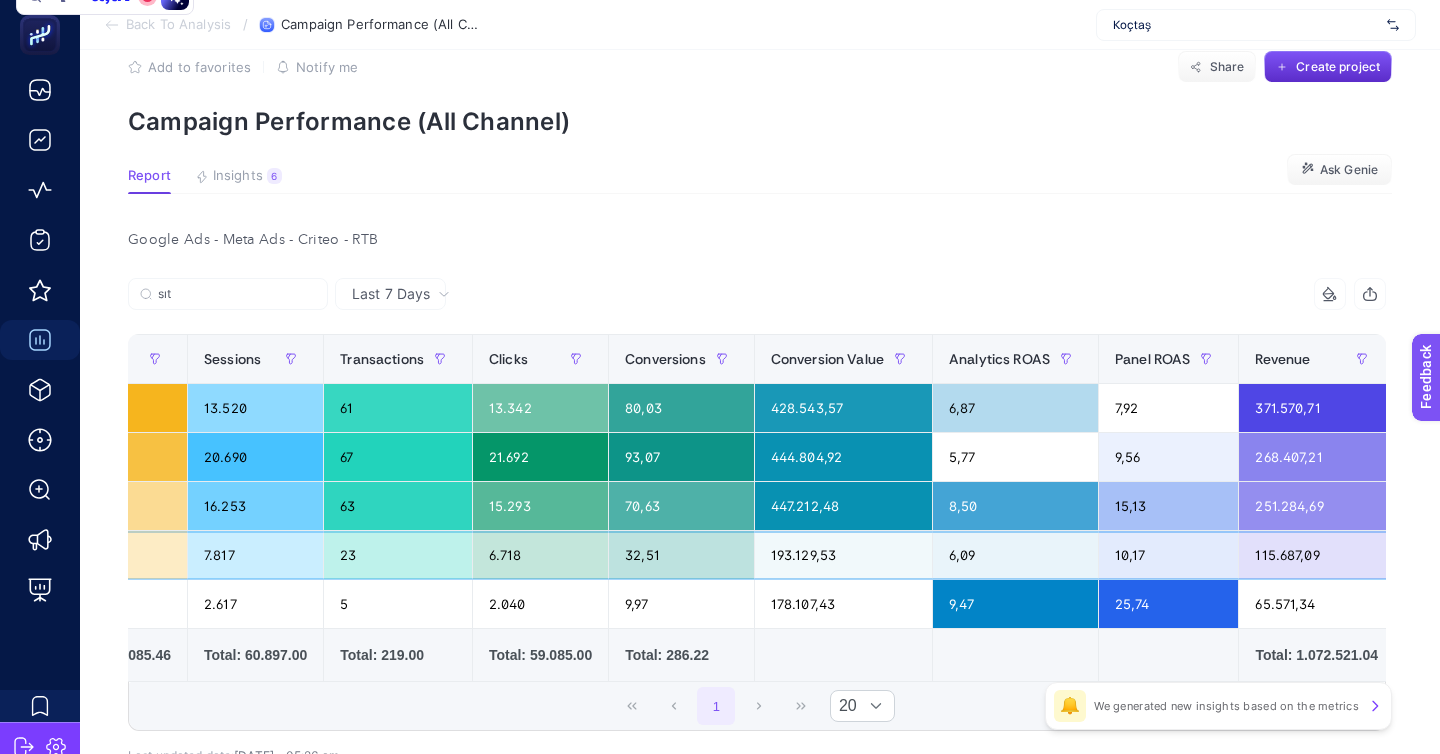 click on "10,17" 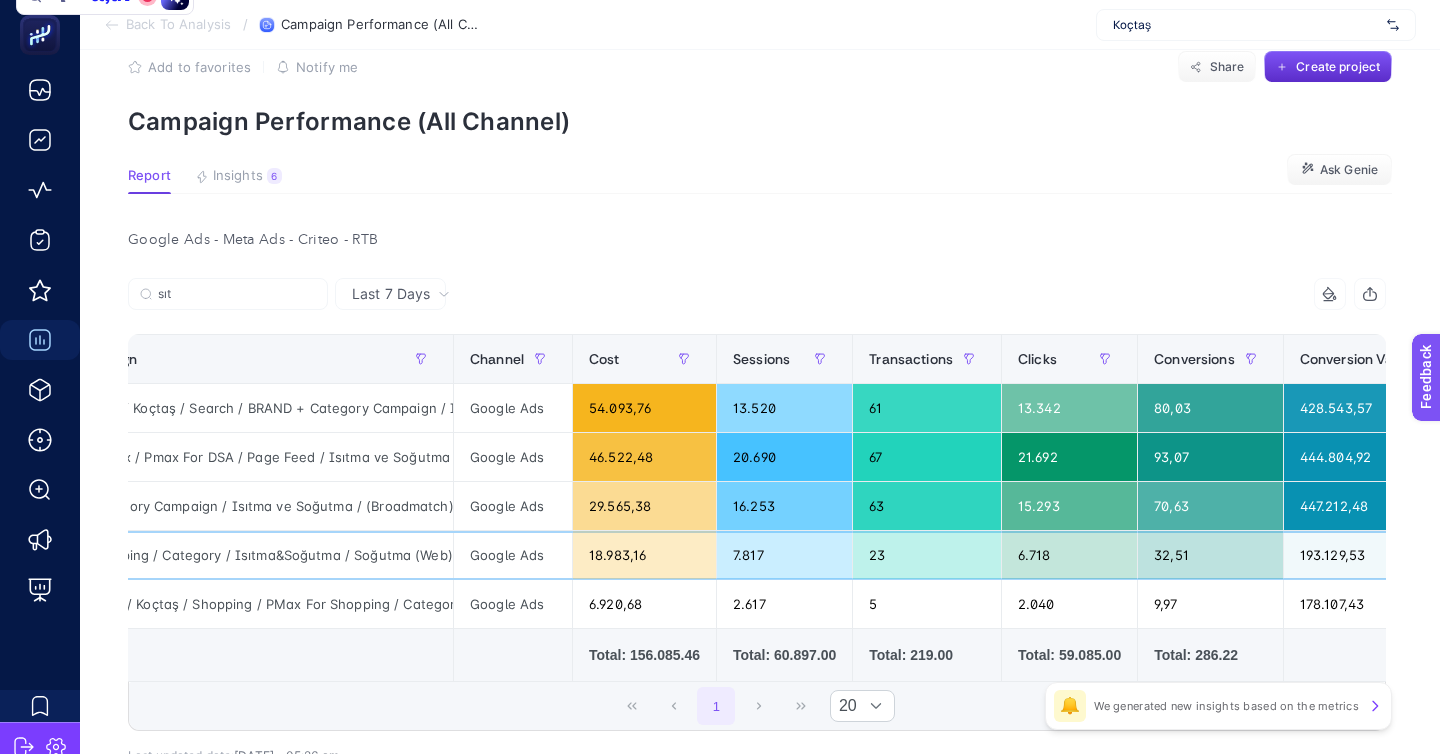 scroll, scrollTop: 0, scrollLeft: 0, axis: both 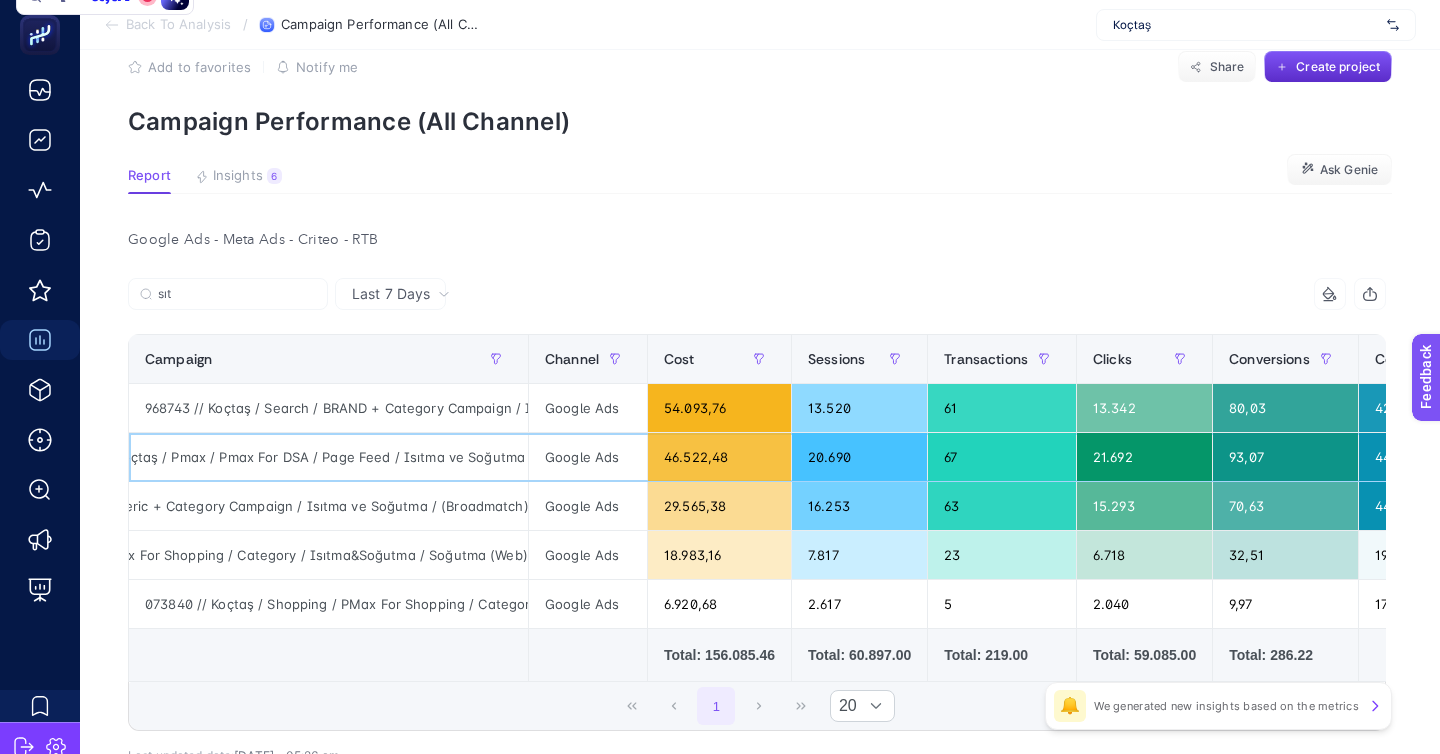 click on "386228 // Koçtaş / Pmax / Pmax For DSA / Page Feed / Isıtma ve Soğutma" 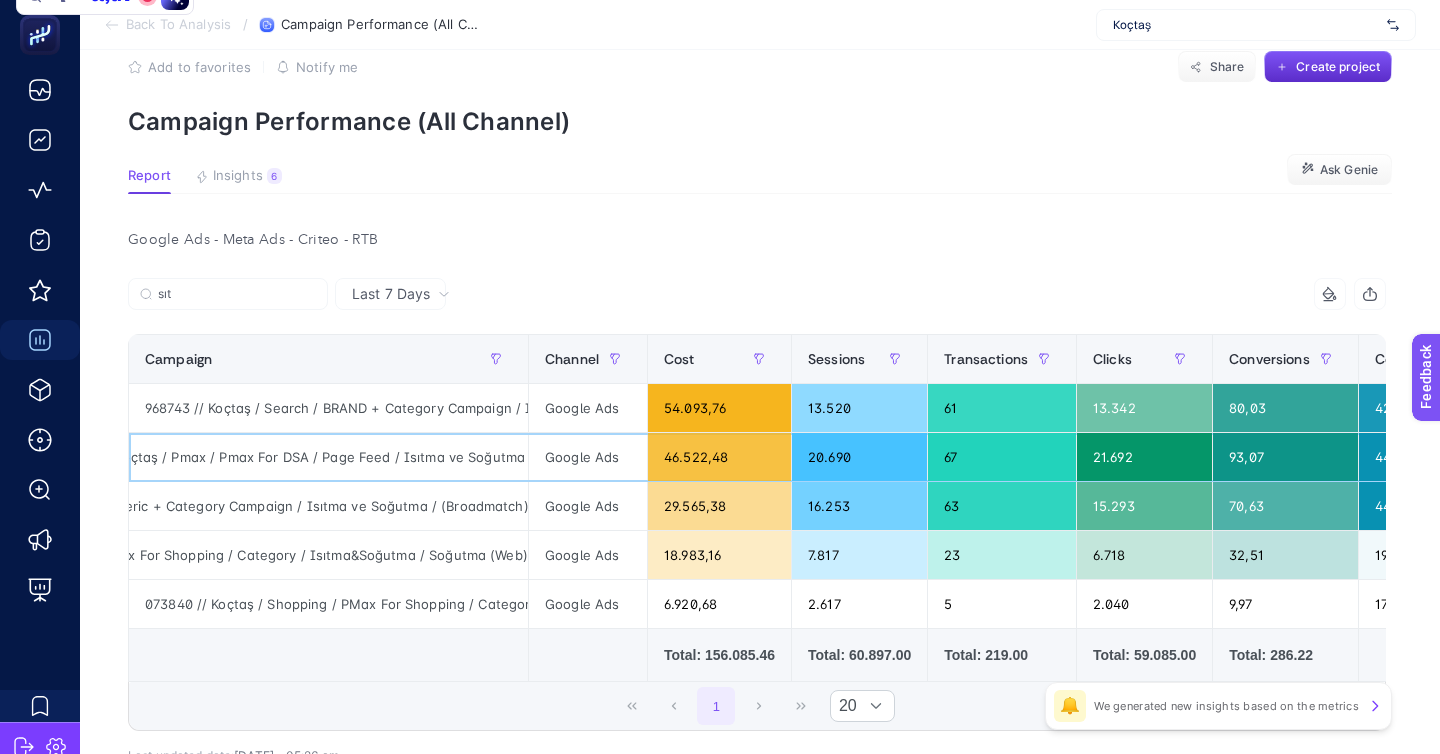 click on "386228 // Koçtaş / Pmax / Pmax For DSA / Page Feed / Isıtma ve Soğutma" 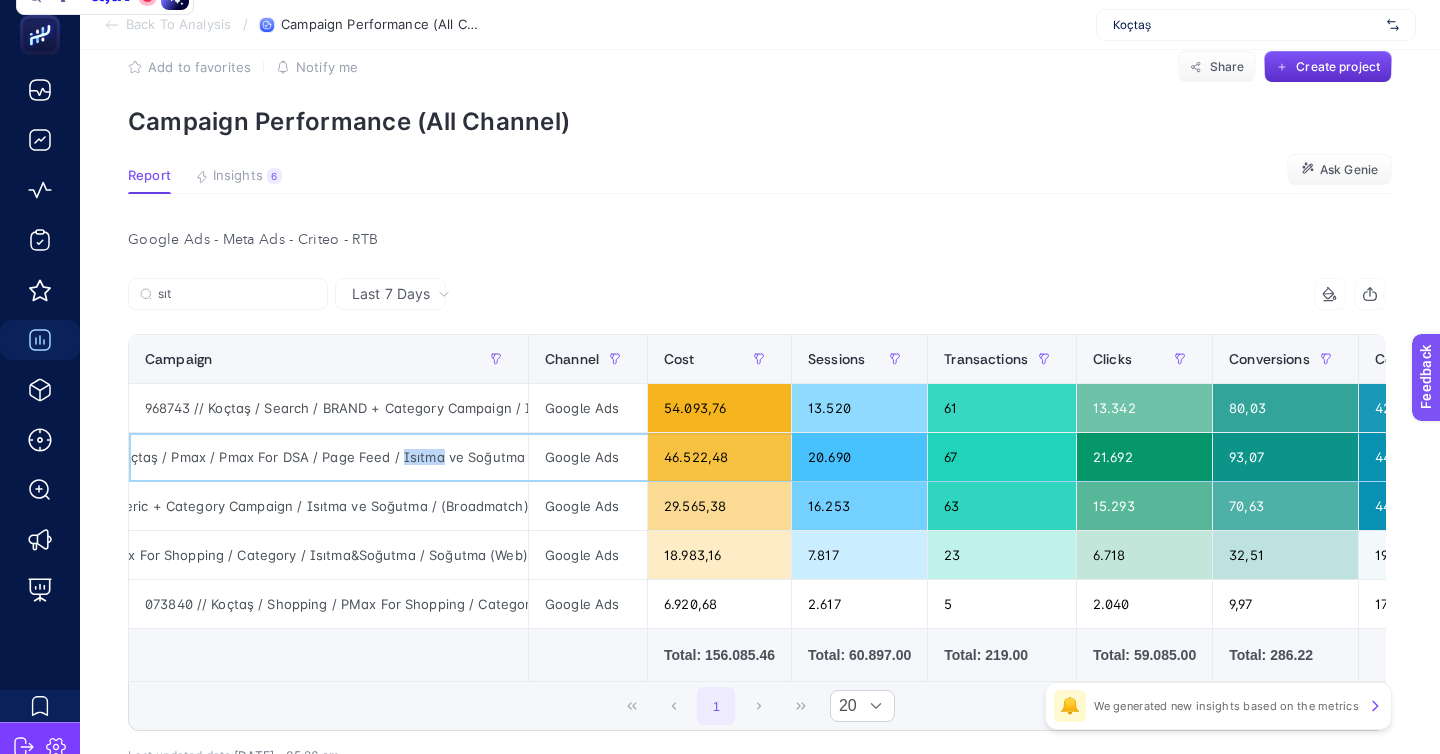 click on "386228 // Koçtaş / Pmax / Pmax For DSA / Page Feed / Isıtma ve Soğutma" 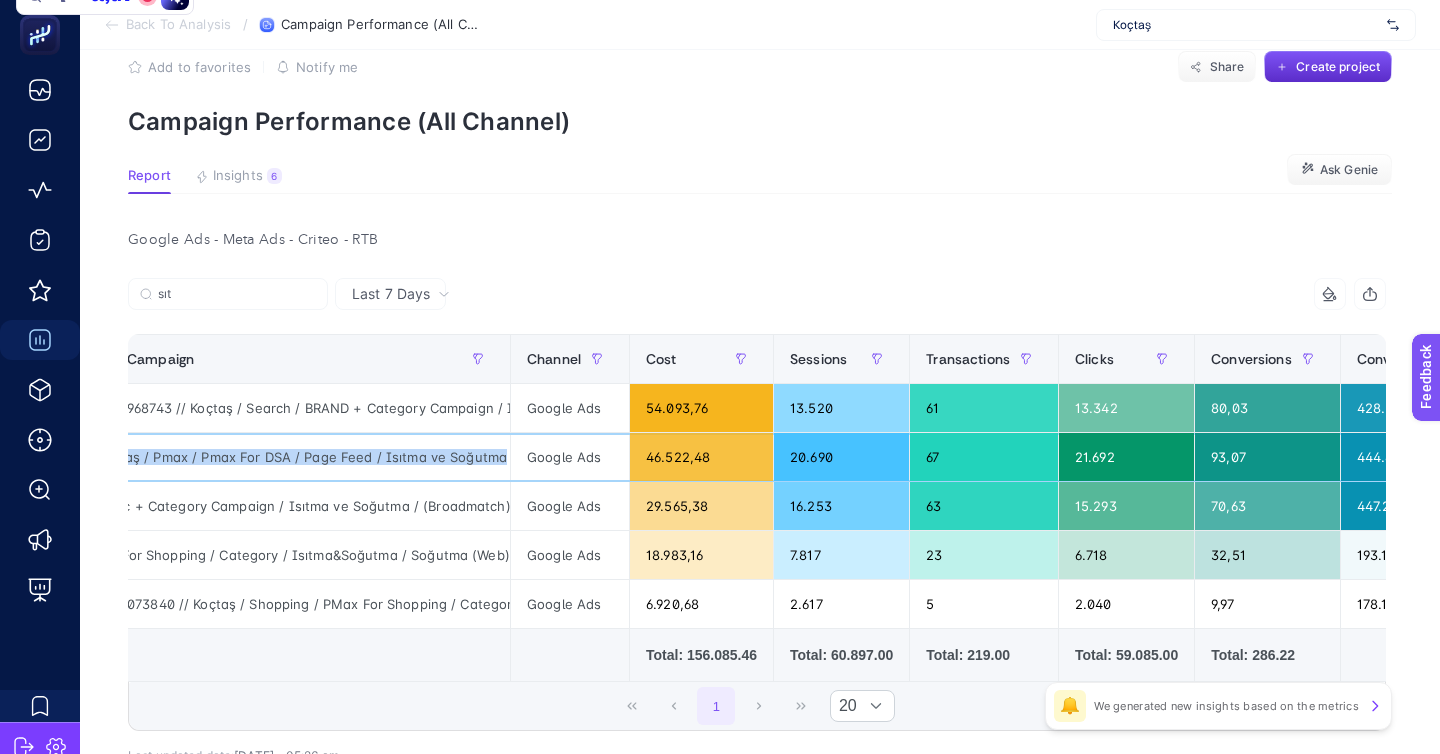 scroll, scrollTop: 0, scrollLeft: 22, axis: horizontal 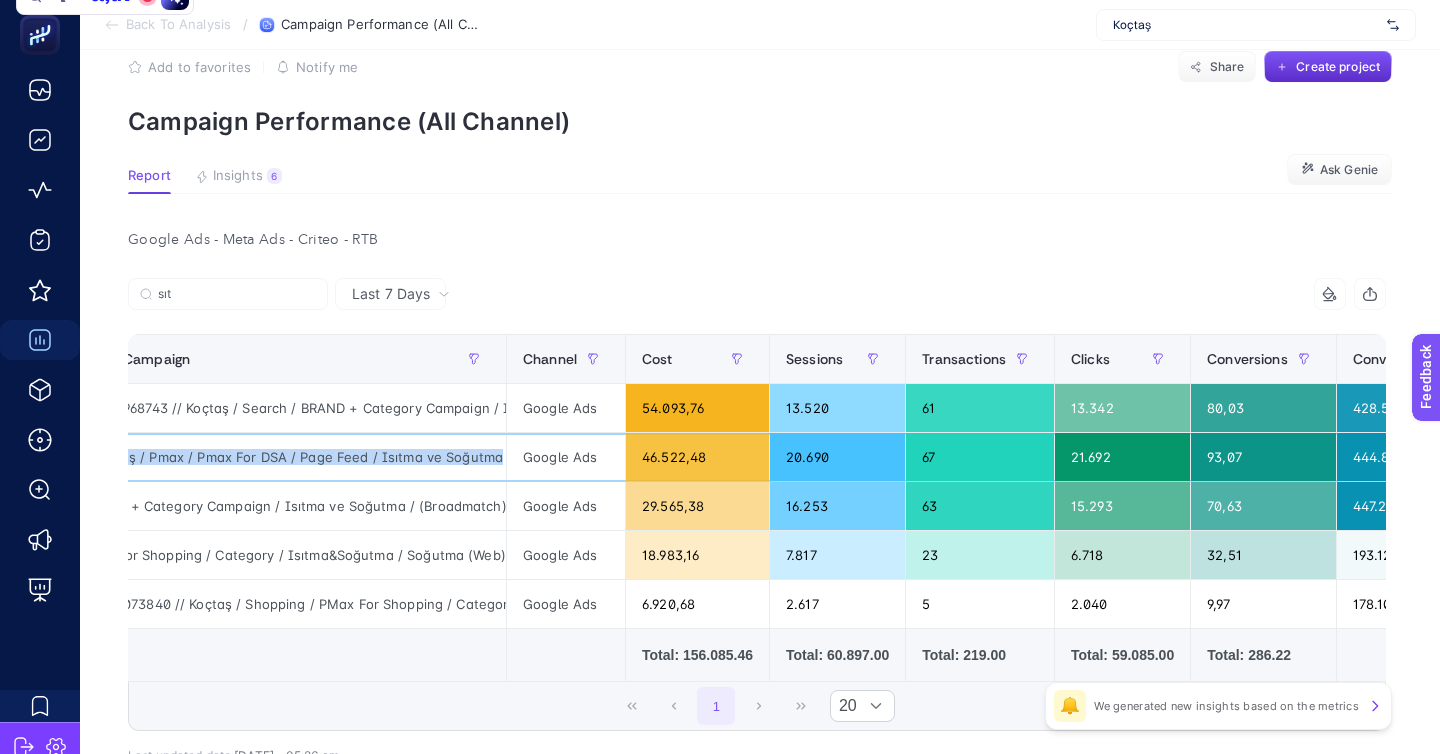 copy on "386228 // Koçtaş / Pmax / Pmax For DSA / Page Feed / Isıtma ve Soğutma" 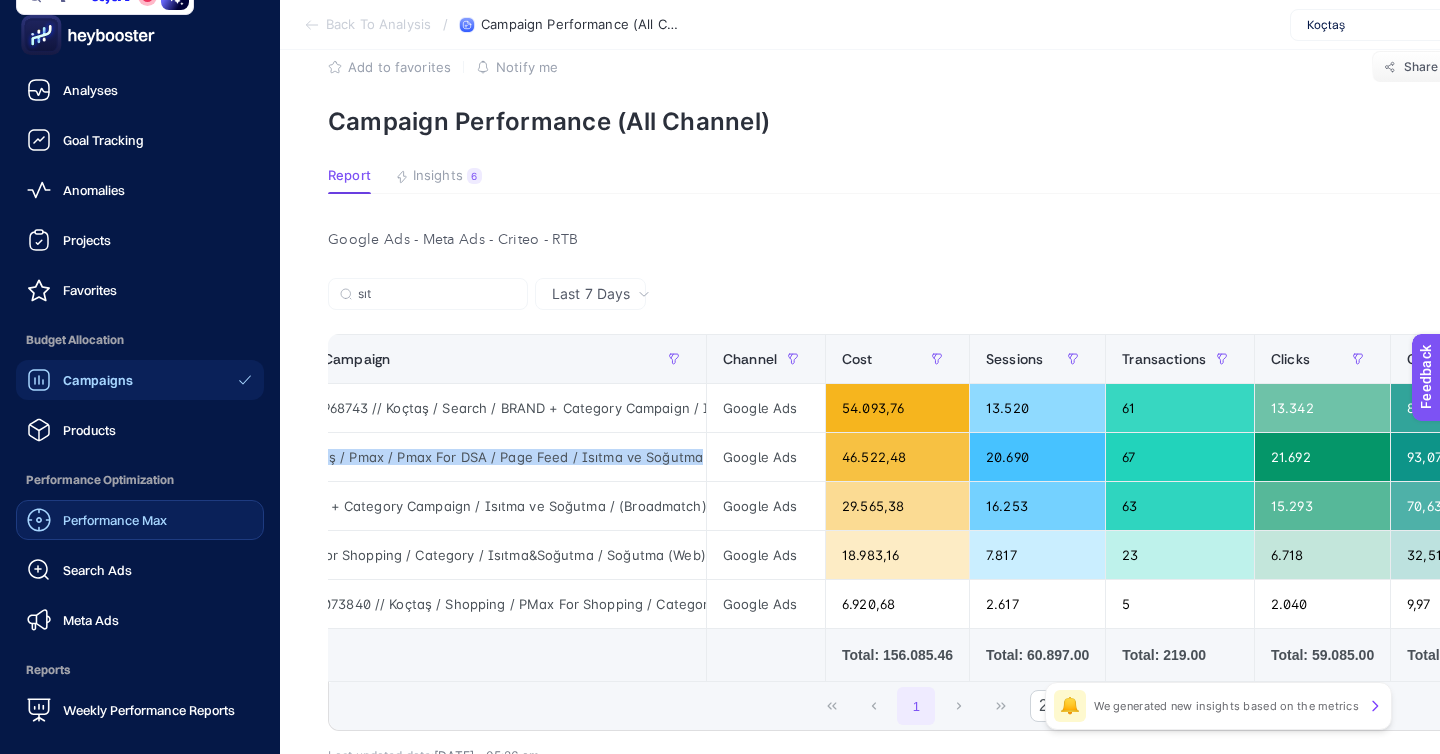 click on "Performance Max" 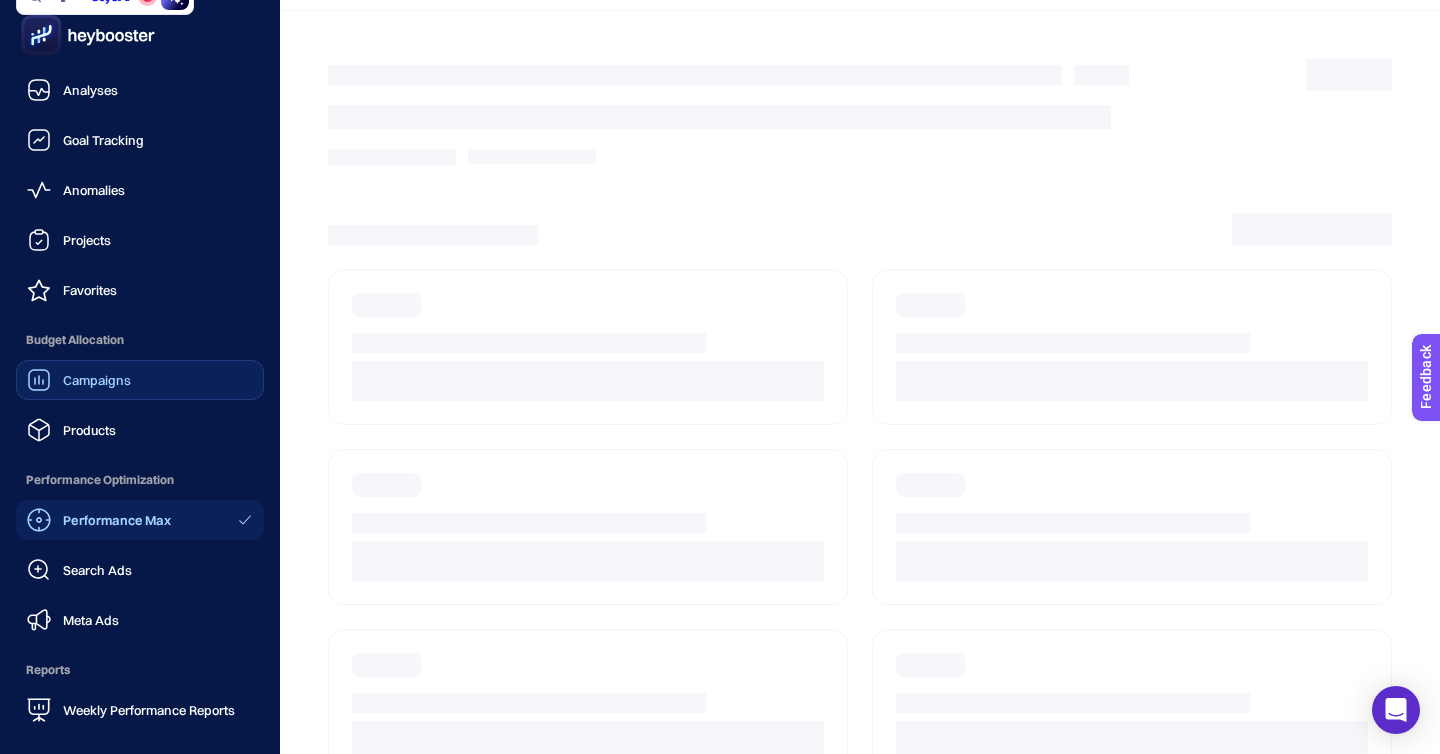 click on "Performance Max" 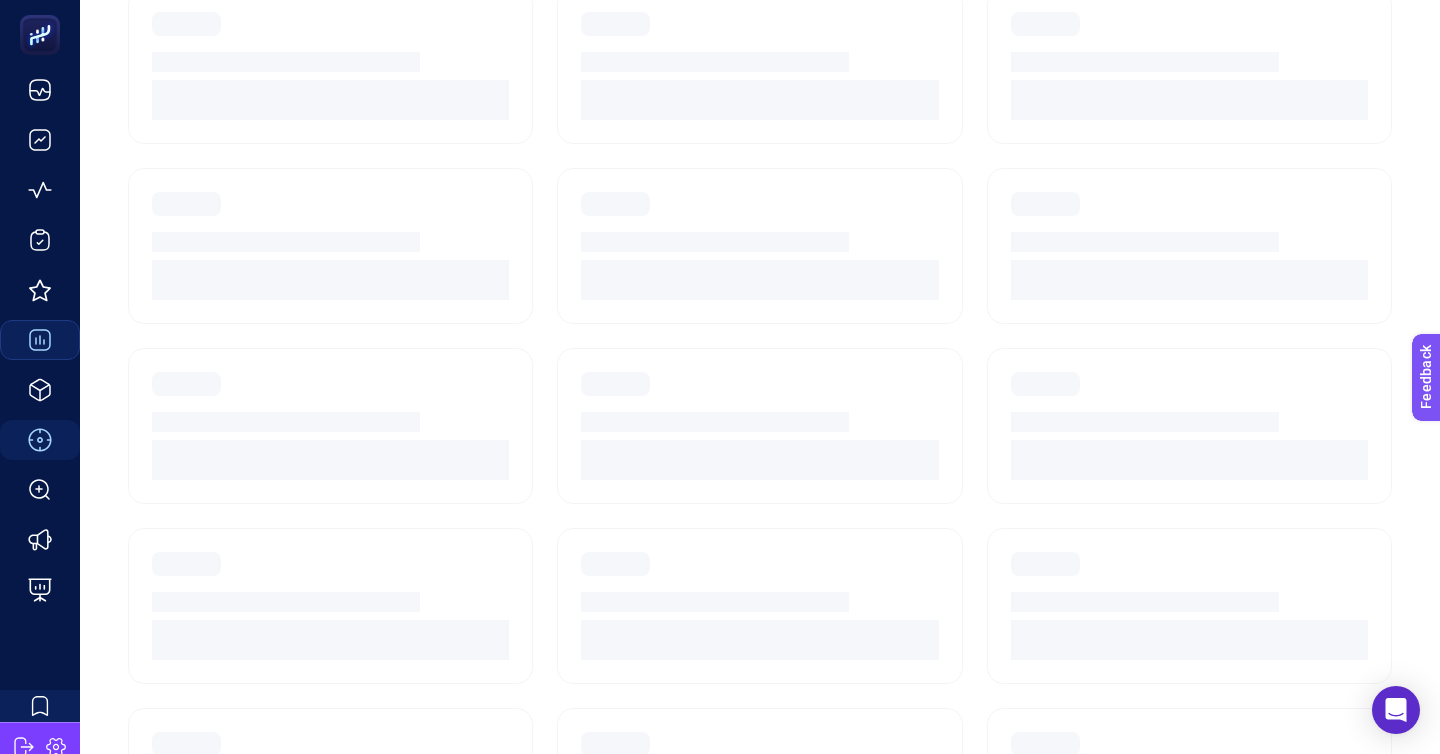 scroll, scrollTop: 172, scrollLeft: 0, axis: vertical 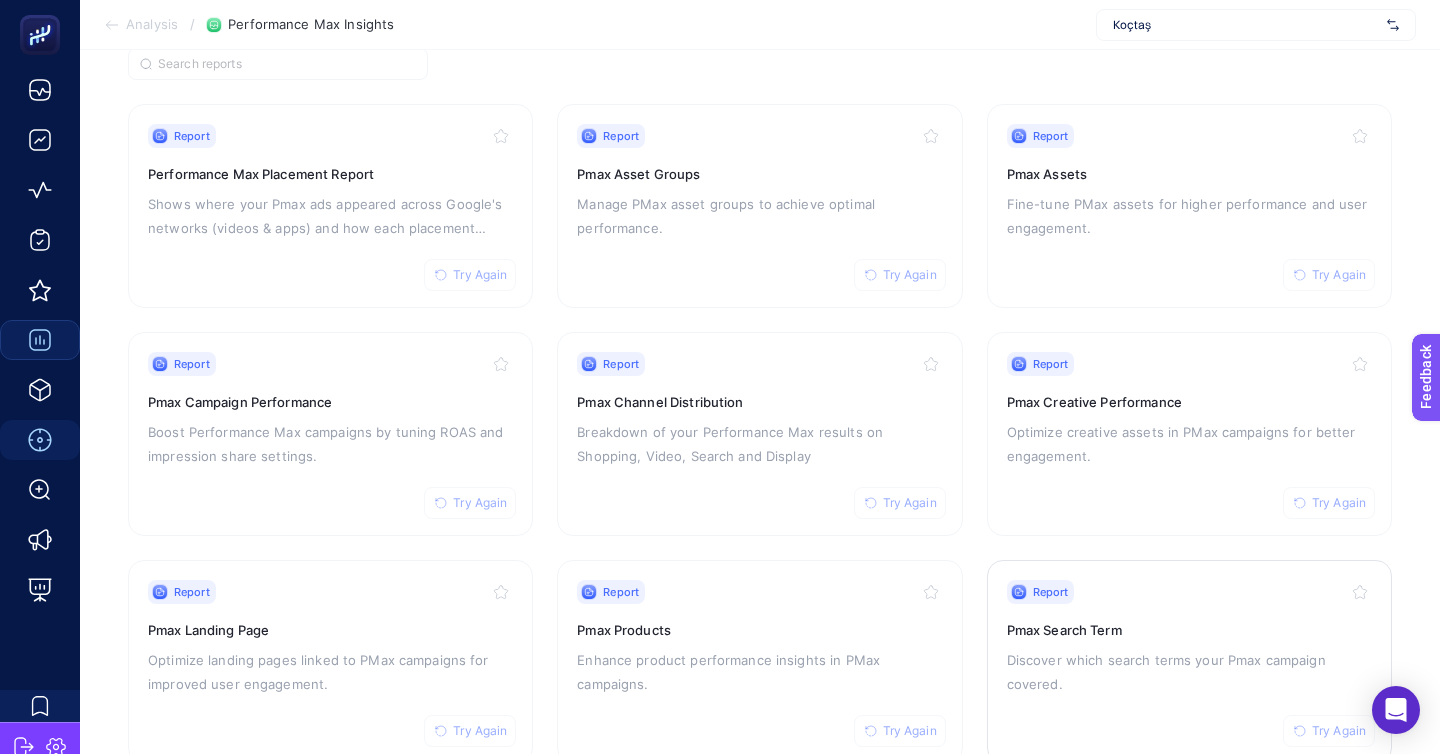 click on "Report Try Again Pmax Search Term Discover which search terms your Pmax campaign covered." at bounding box center (1189, 662) 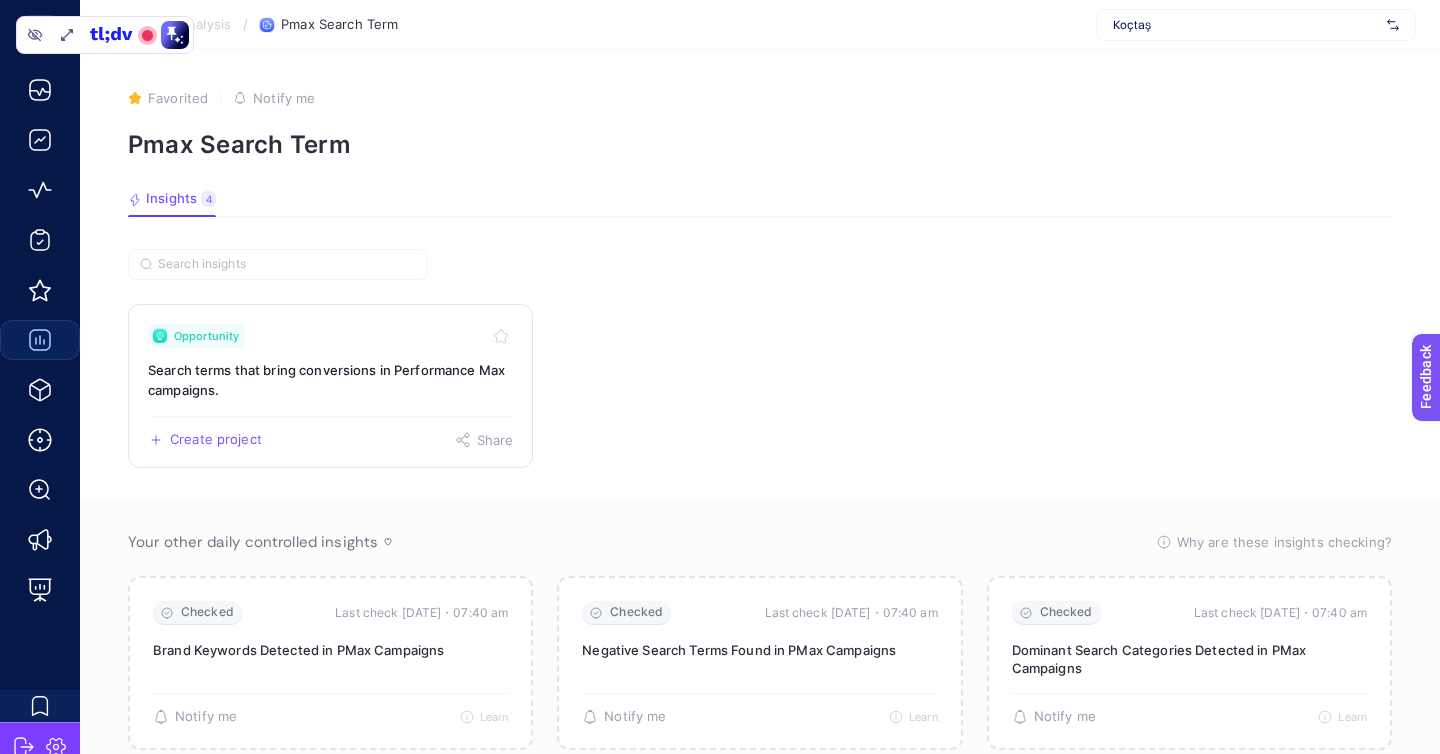 click on "Opportunity" at bounding box center (330, 336) 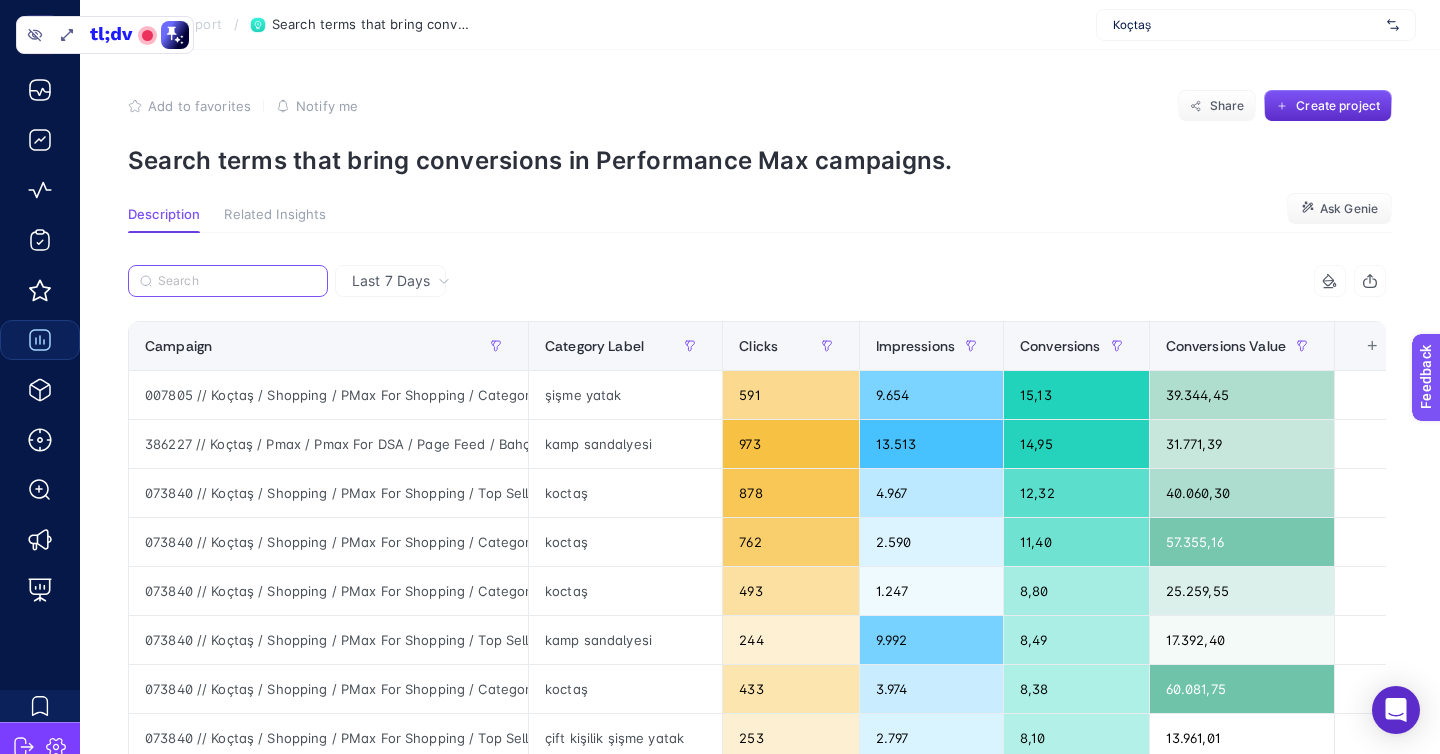 click at bounding box center [237, 281] 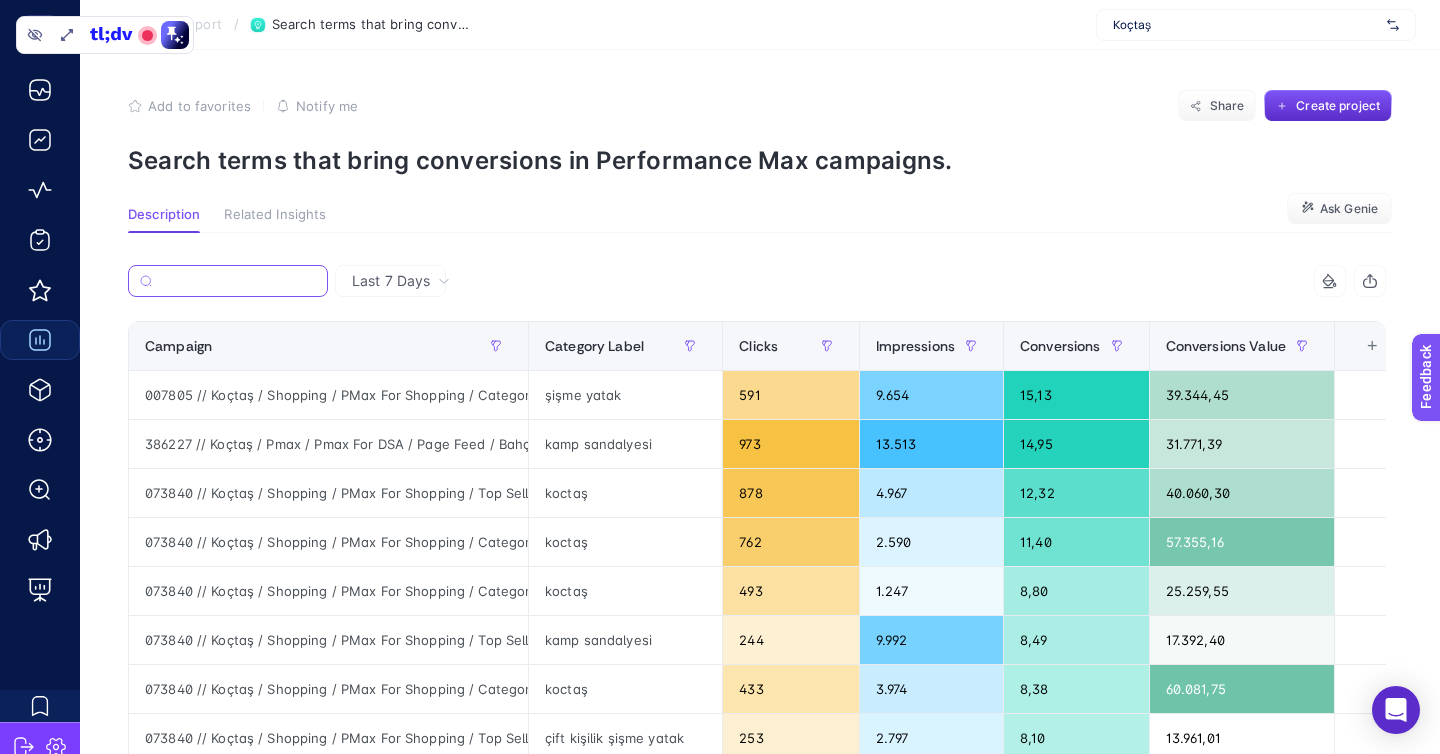 paste on "386227 // Koçtaş / Pmax / Pmax For DSA / Page Feed / Bahçe ve Balkon" 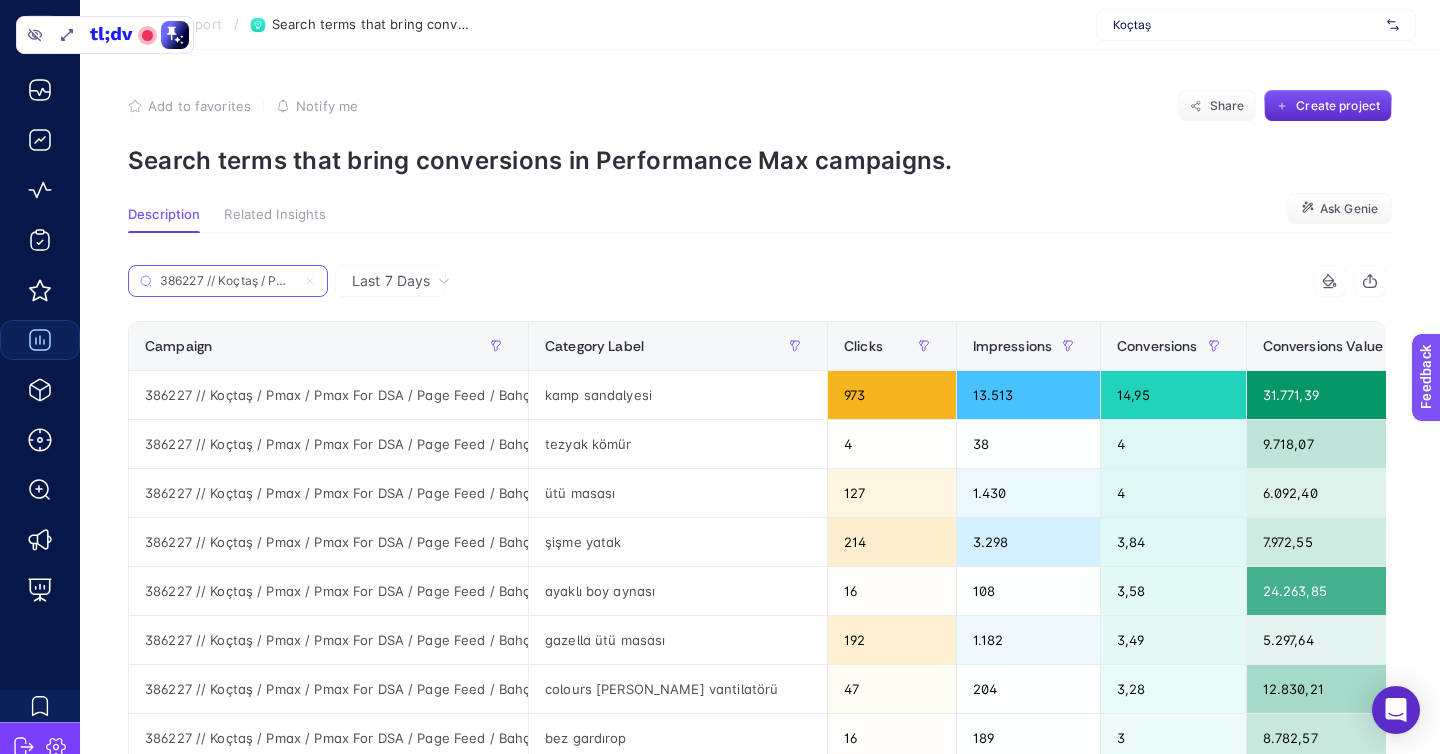 scroll, scrollTop: 0, scrollLeft: 195, axis: horizontal 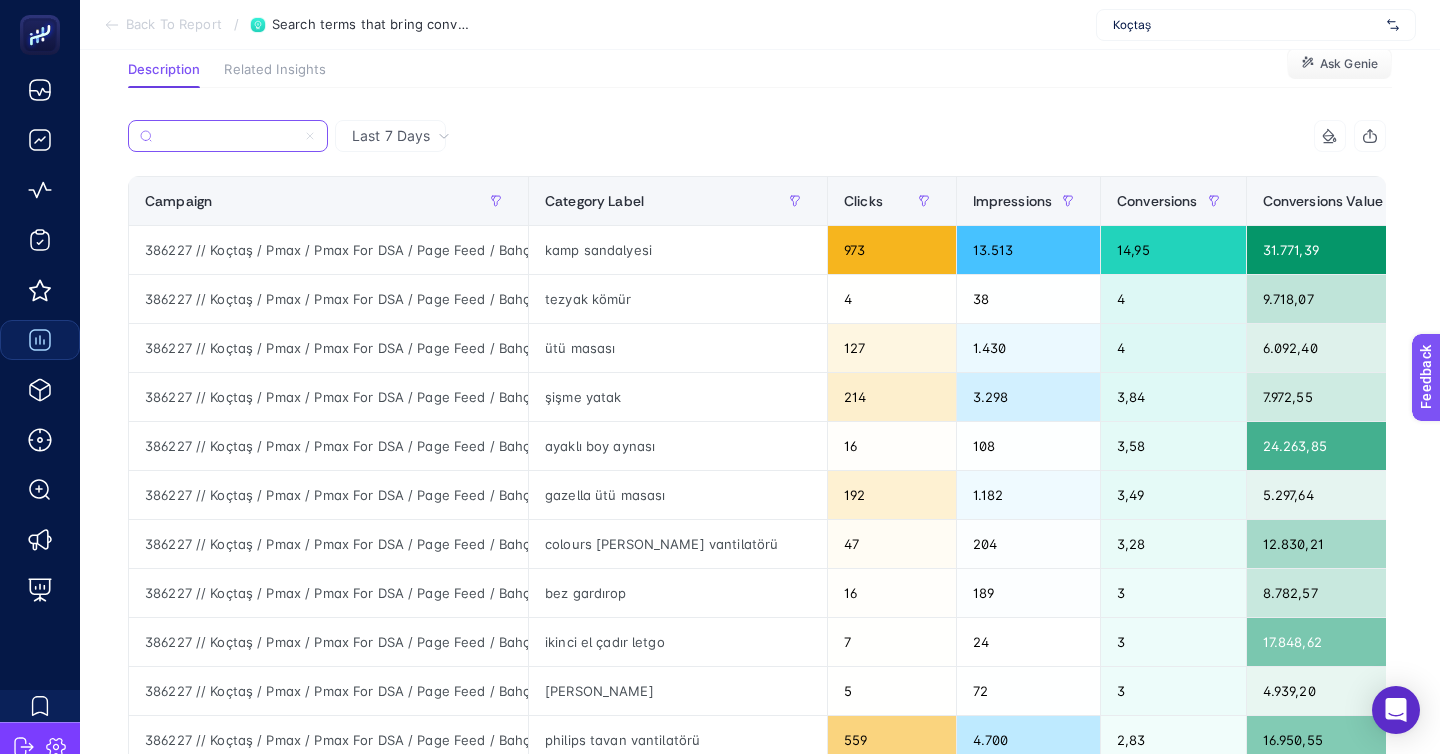 type on "386227 // Koçtaş / Pmax / Pmax For DSA / Page Feed / Bahçe ve Balkon" 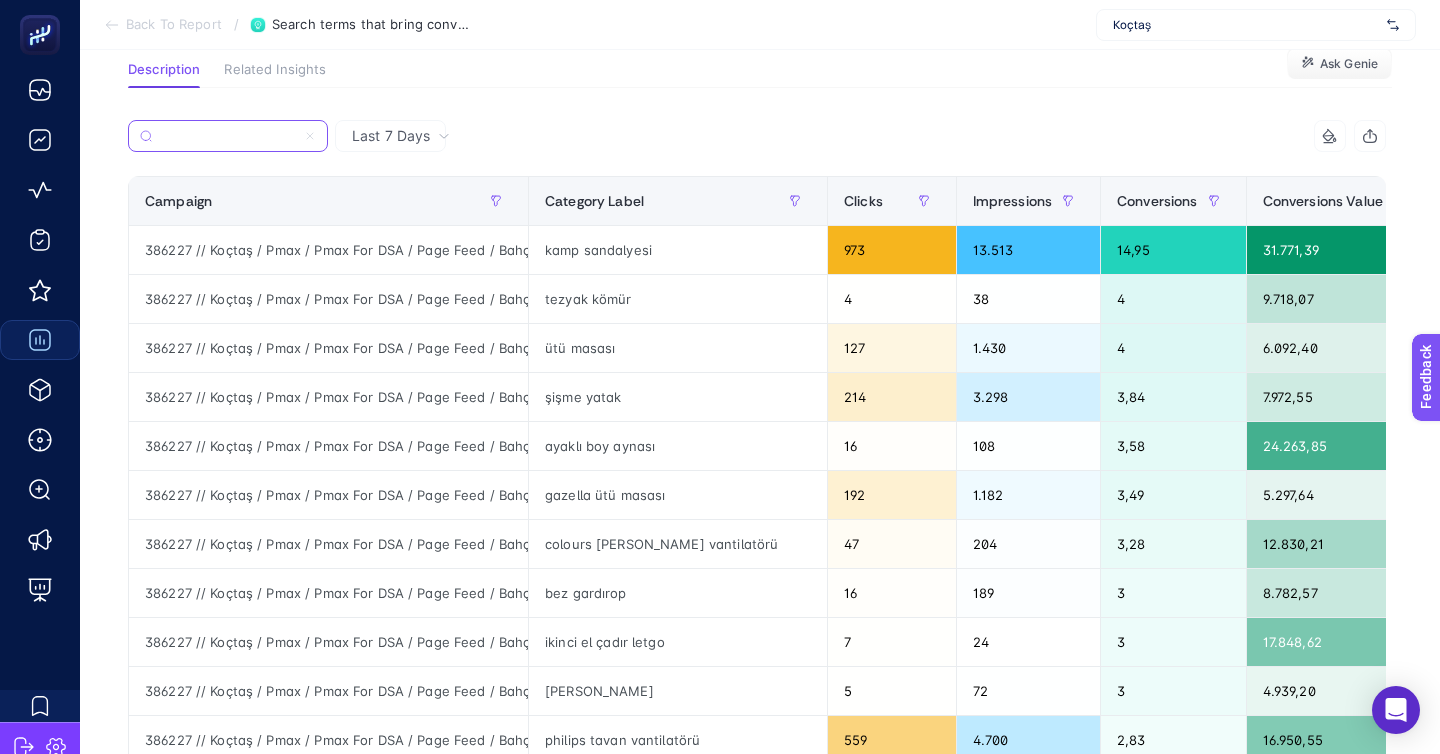 scroll, scrollTop: 0, scrollLeft: 0, axis: both 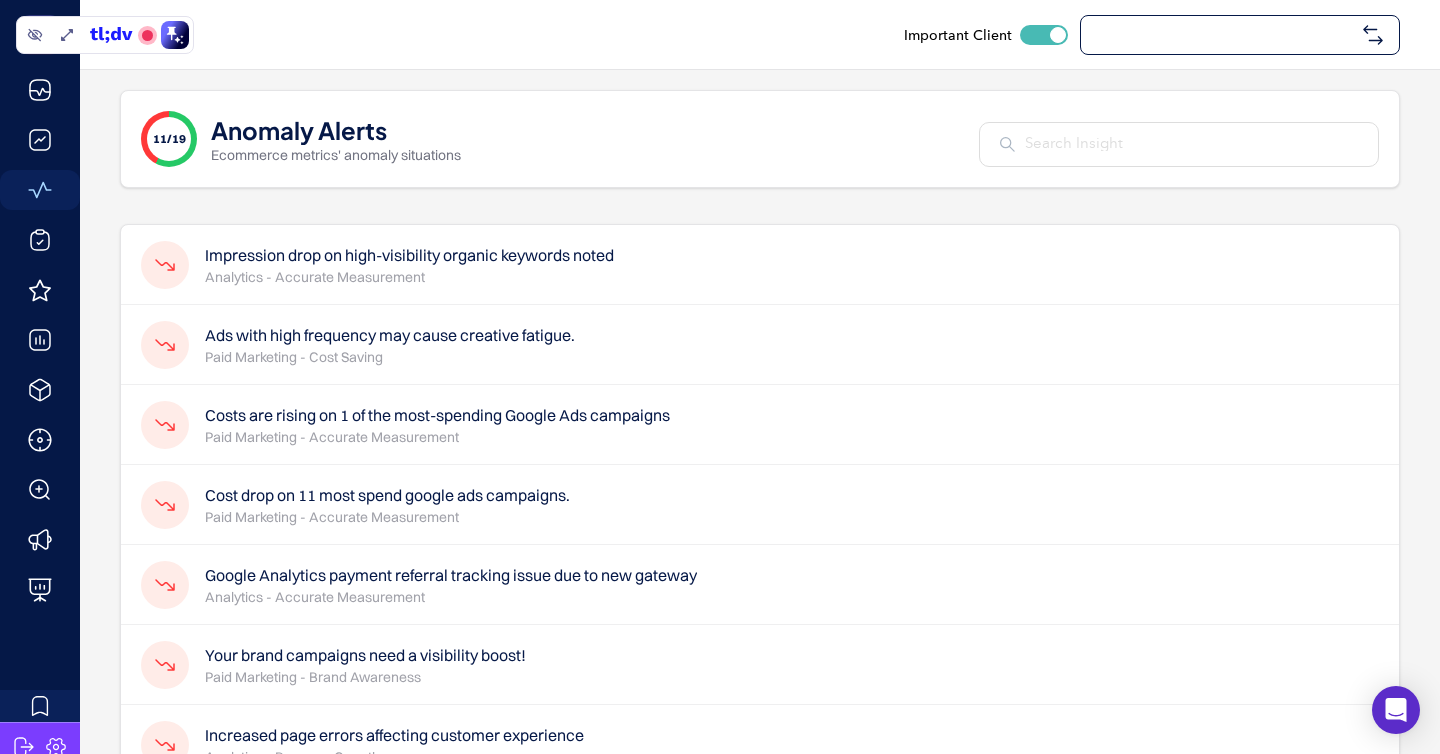 checkbox on "true" 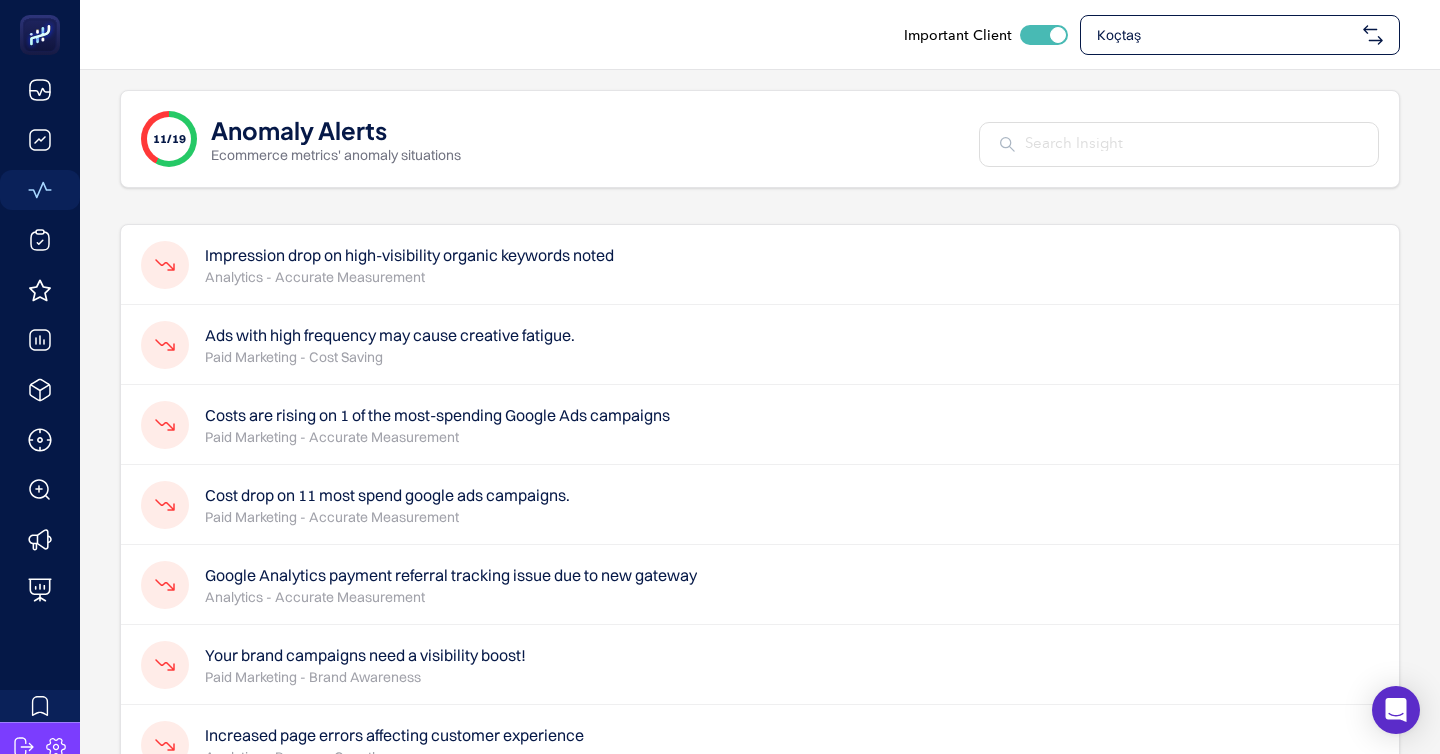 scroll, scrollTop: 0, scrollLeft: 0, axis: both 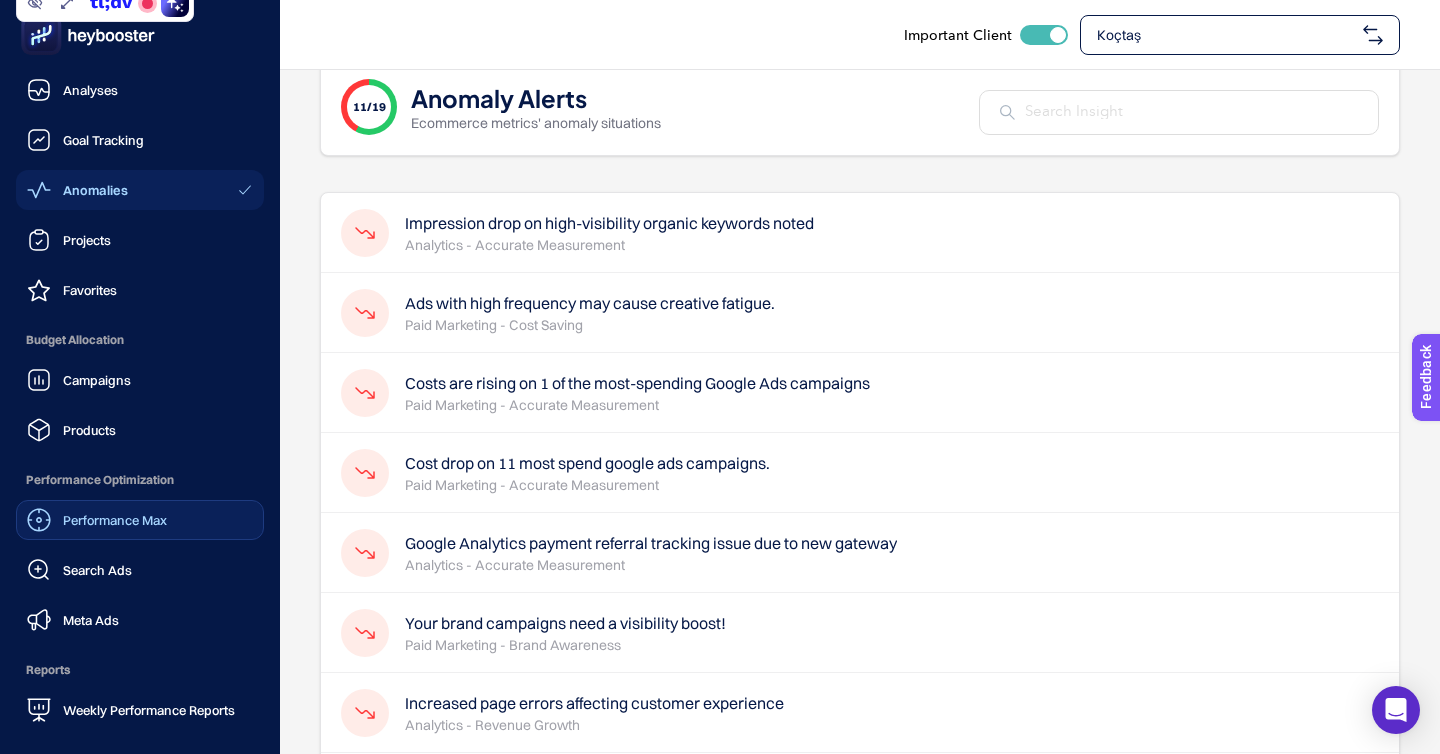 click on "Performance Max" 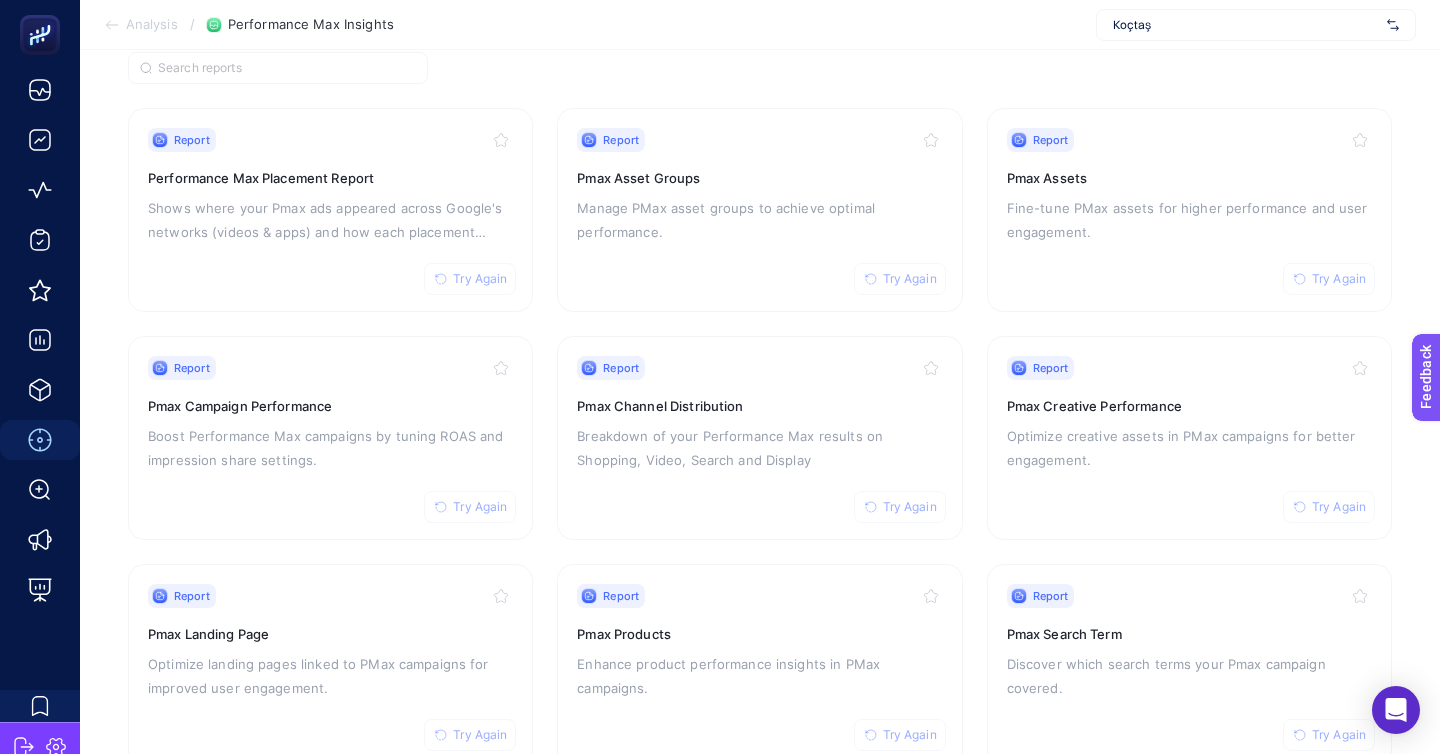 scroll, scrollTop: 172, scrollLeft: 0, axis: vertical 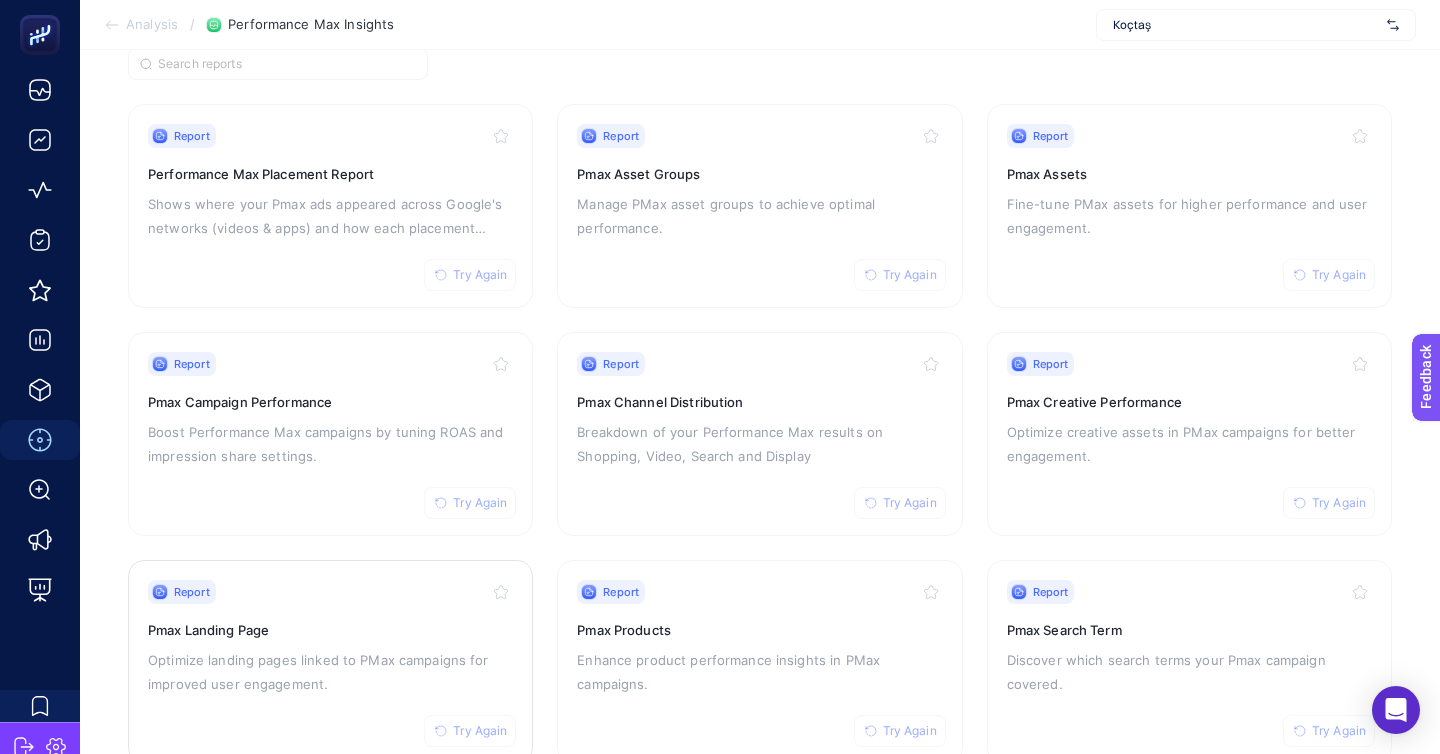 click on "Pmax Landing Page" at bounding box center [330, 630] 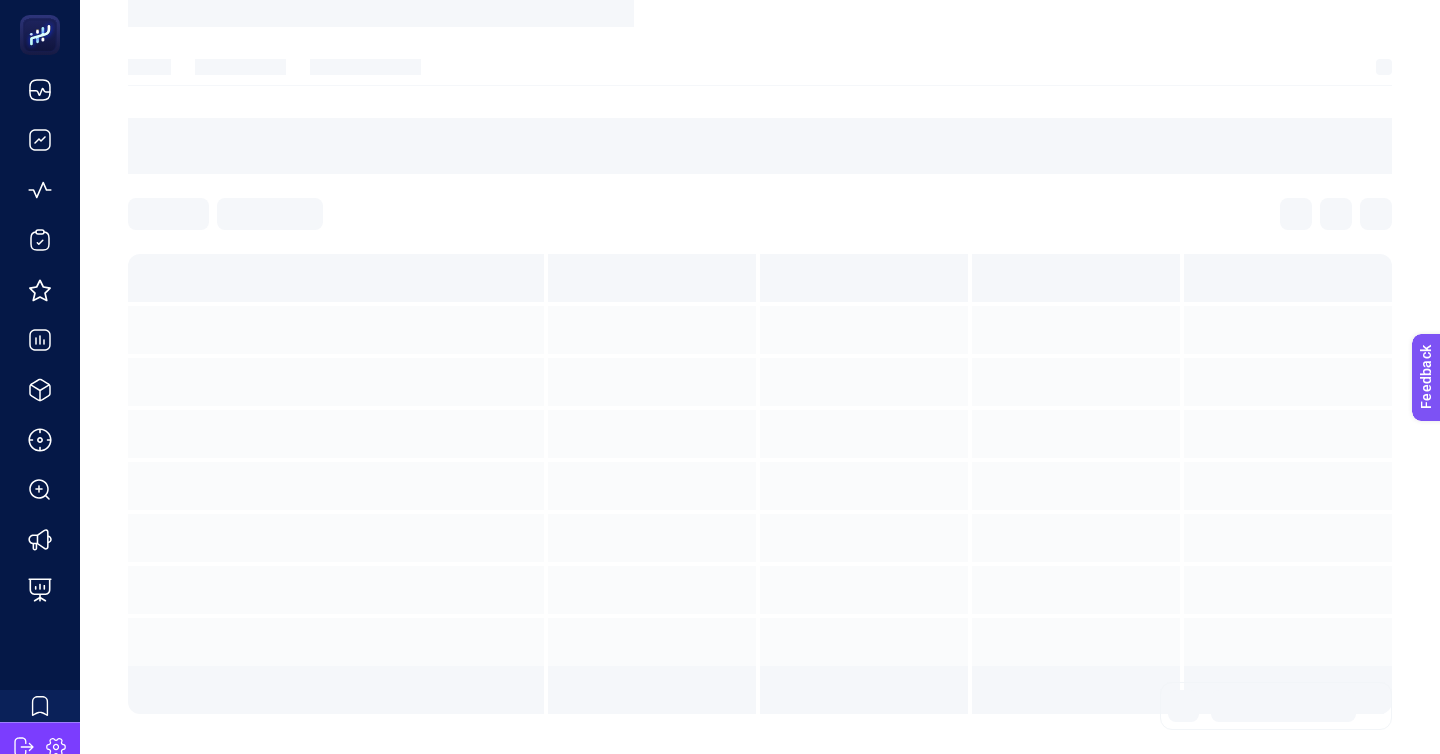 scroll, scrollTop: 0, scrollLeft: 0, axis: both 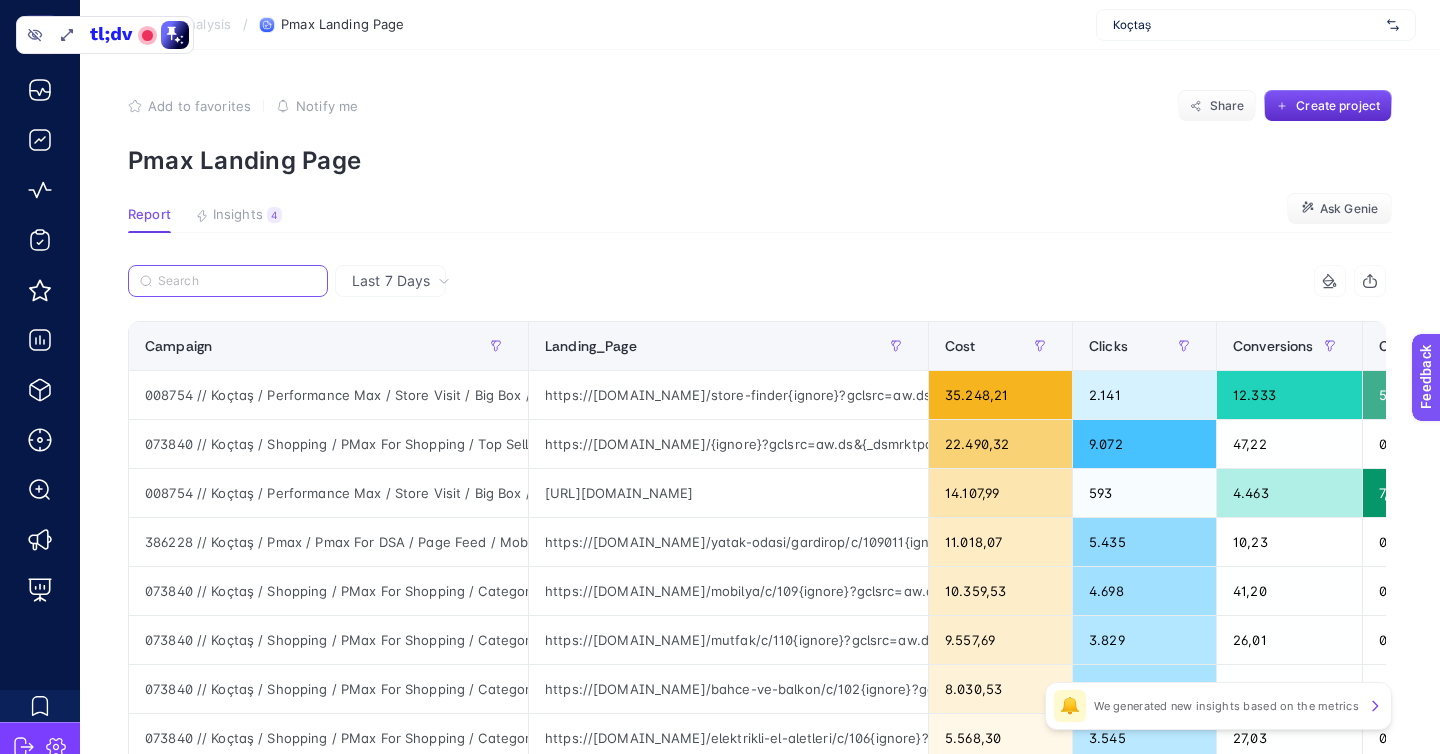 click at bounding box center [237, 281] 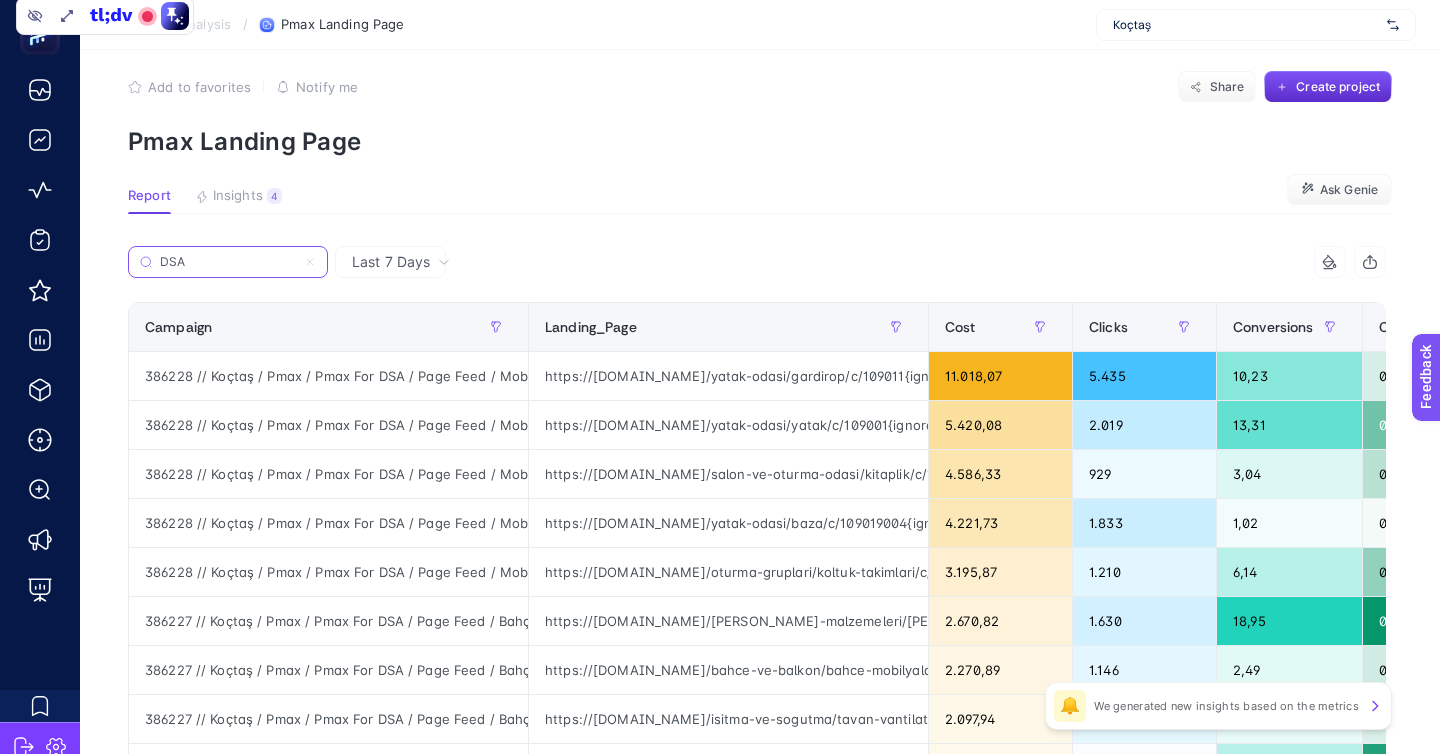 scroll, scrollTop: 28, scrollLeft: 0, axis: vertical 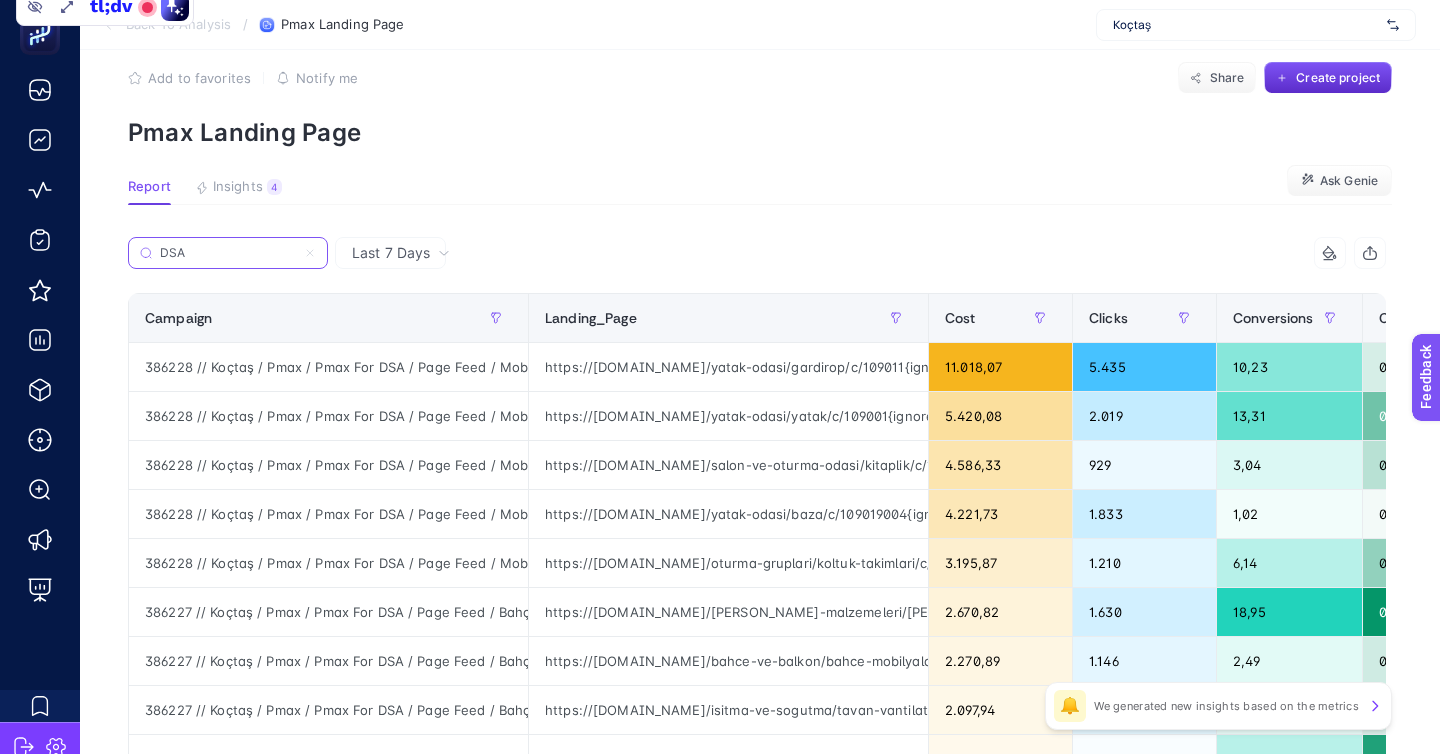 type on "DSA" 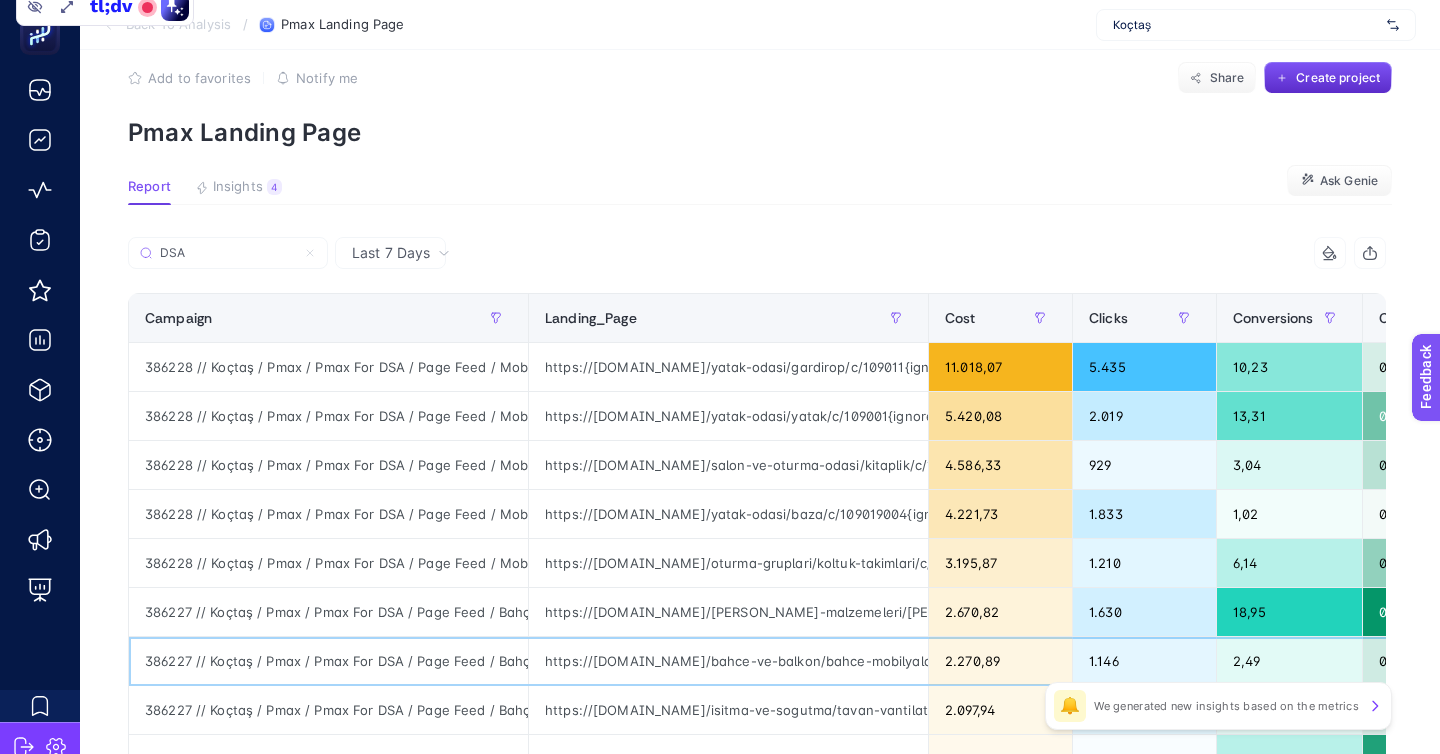 click on "386227 // Koçtaş / Pmax / Pmax For DSA / Page Feed / Bahçe ve Balkon" 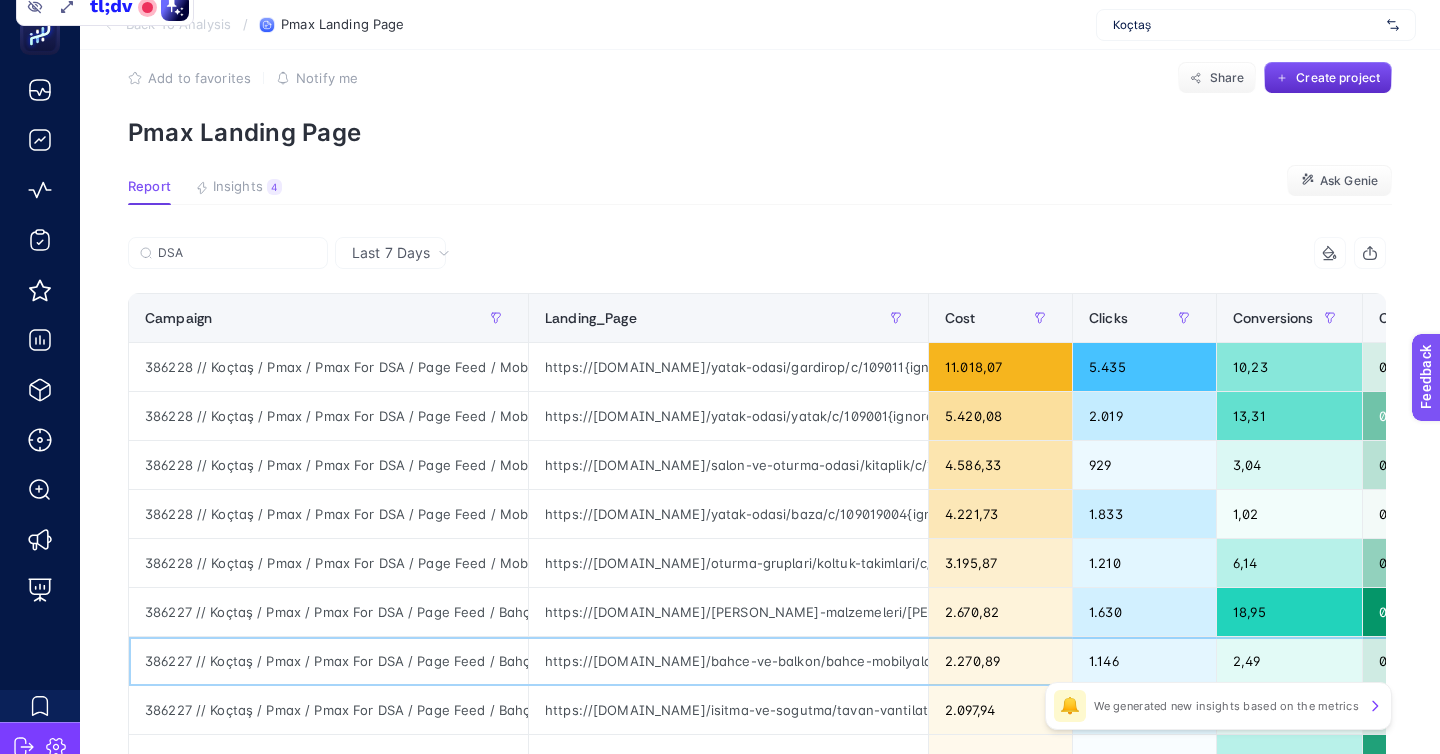 click on "386227 // Koçtaş / Pmax / Pmax For DSA / Page Feed / Bahçe ve Balkon" 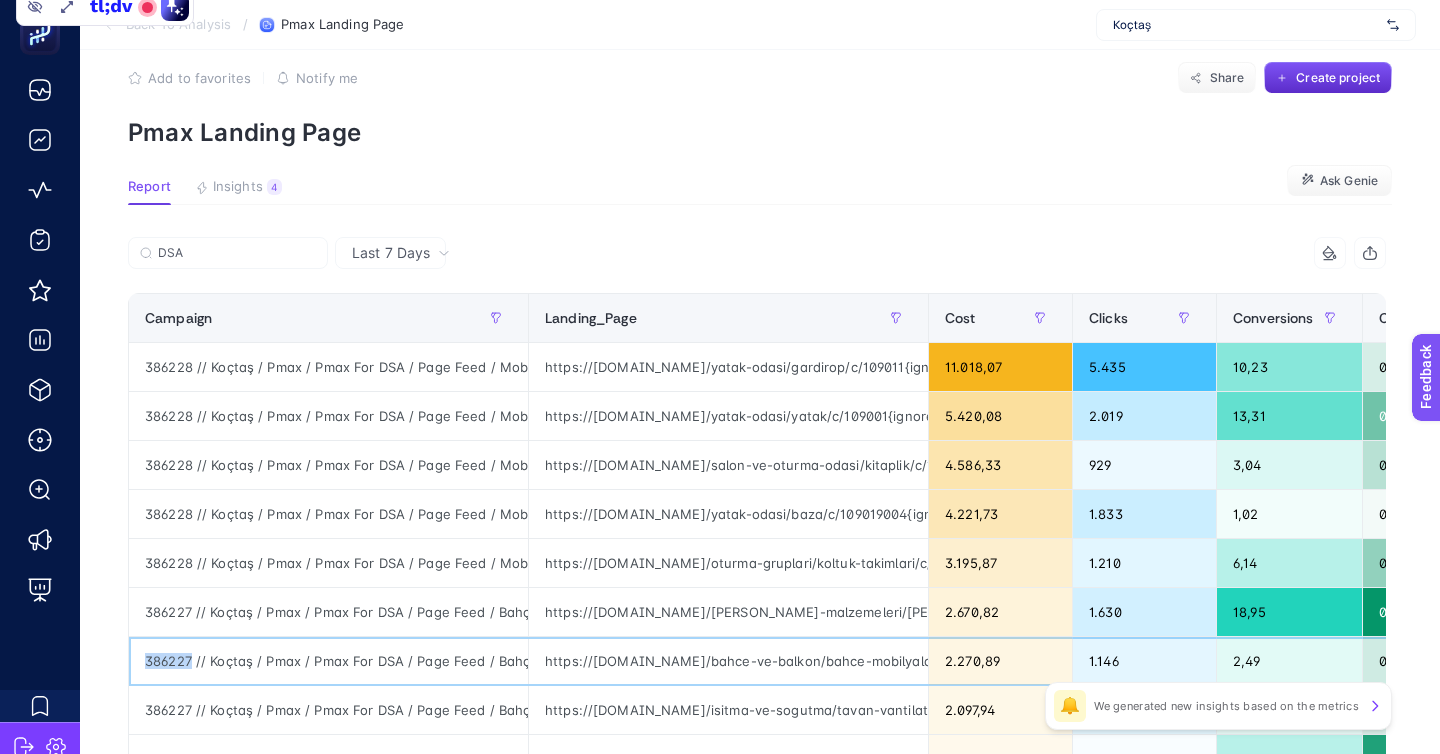 click on "386227 // Koçtaş / Pmax / Pmax For DSA / Page Feed / Bahçe ve Balkon" 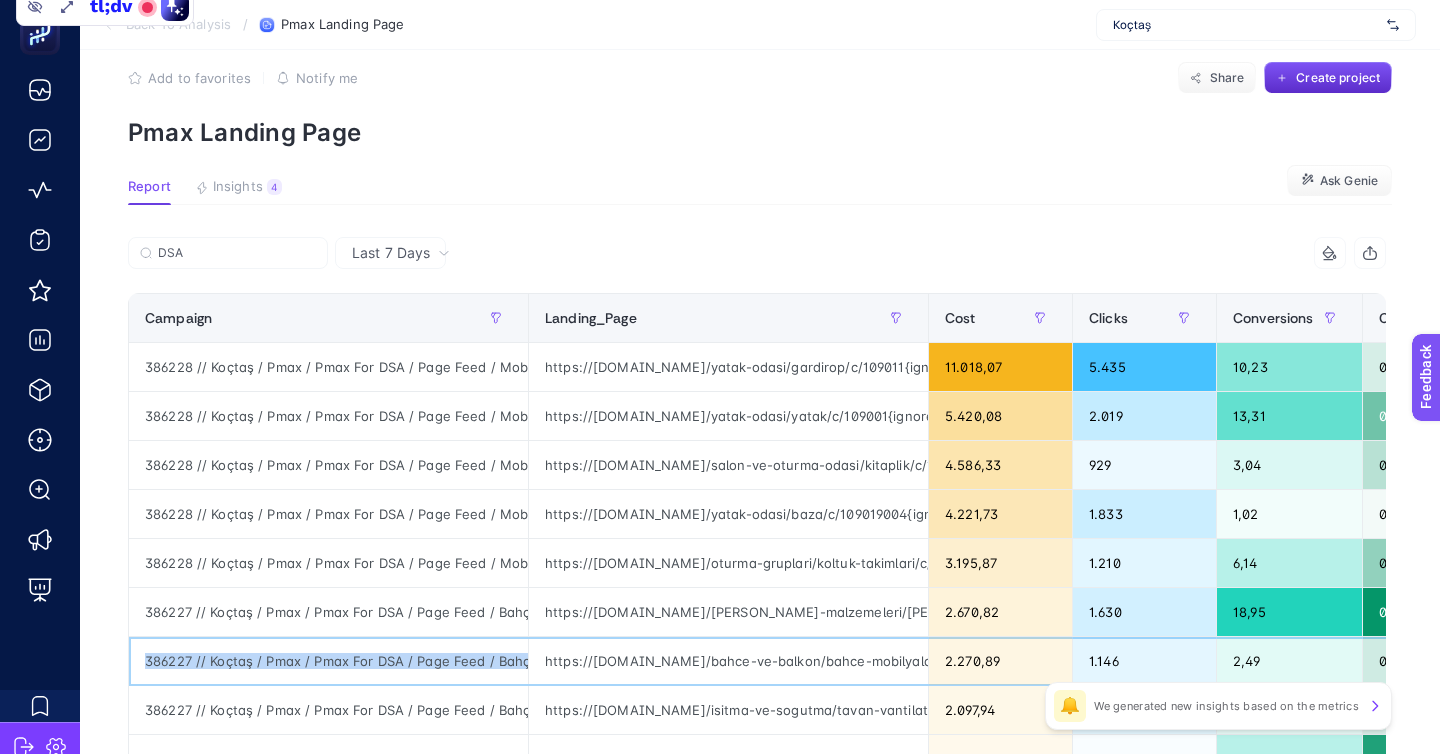 copy on "386227 // Koçtaş / Pmax / Pmax For DSA / Page Feed / Bahçe ve Balkon" 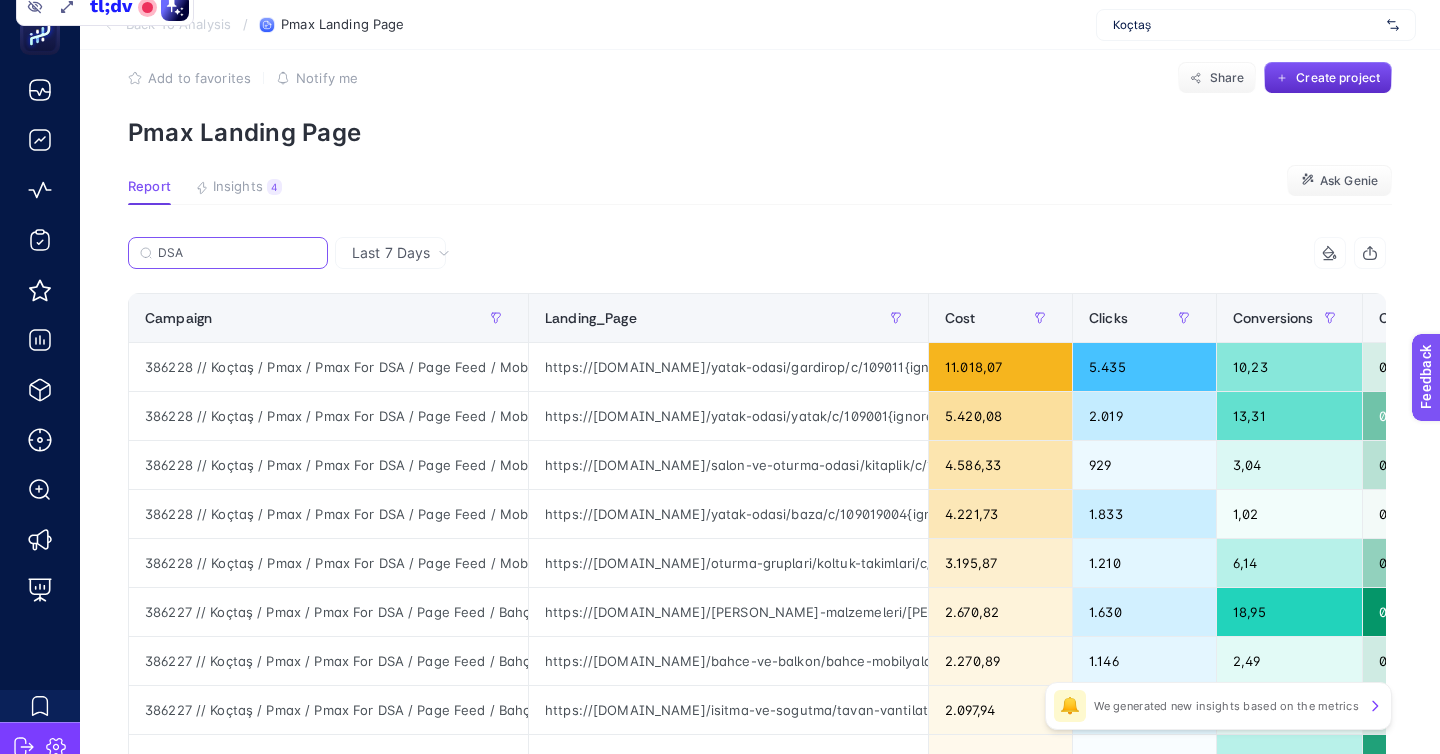 click on "DSA" at bounding box center (237, 253) 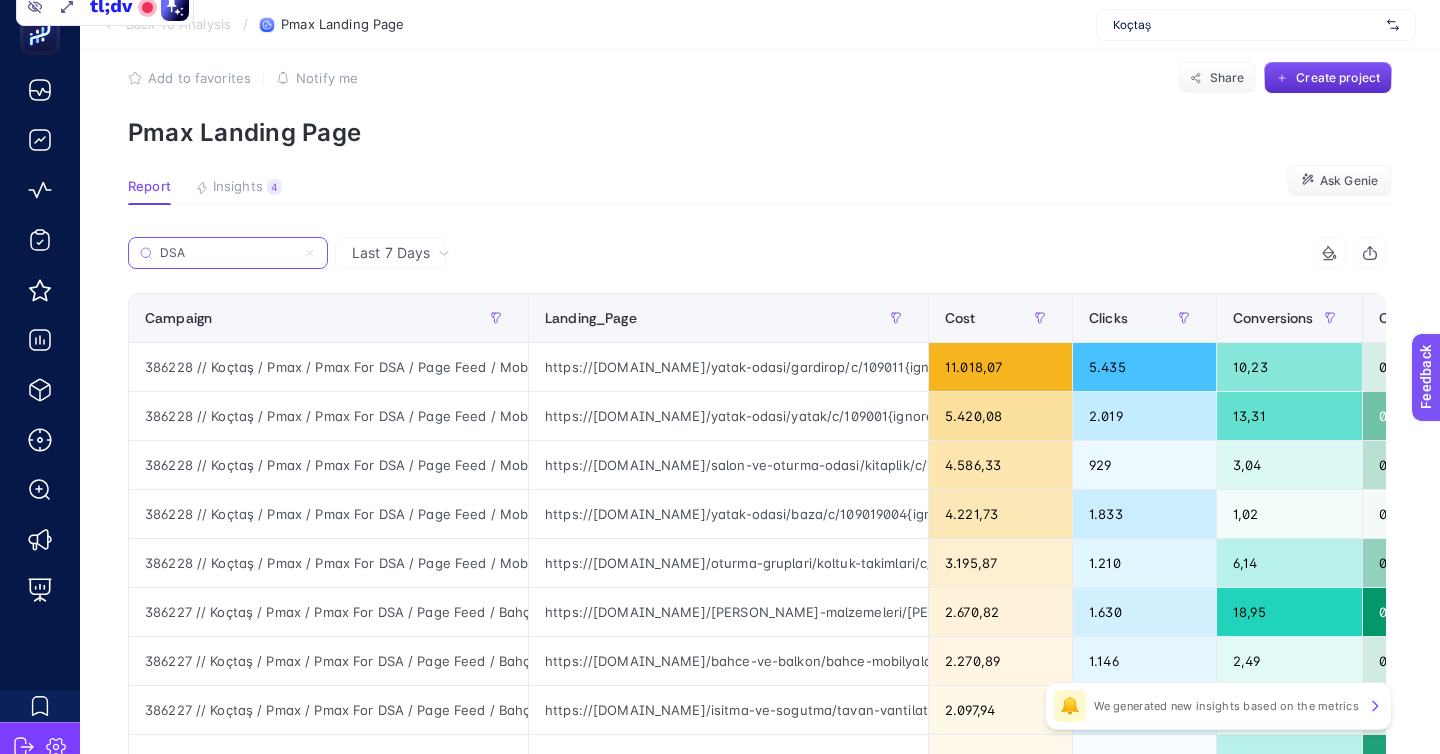 click 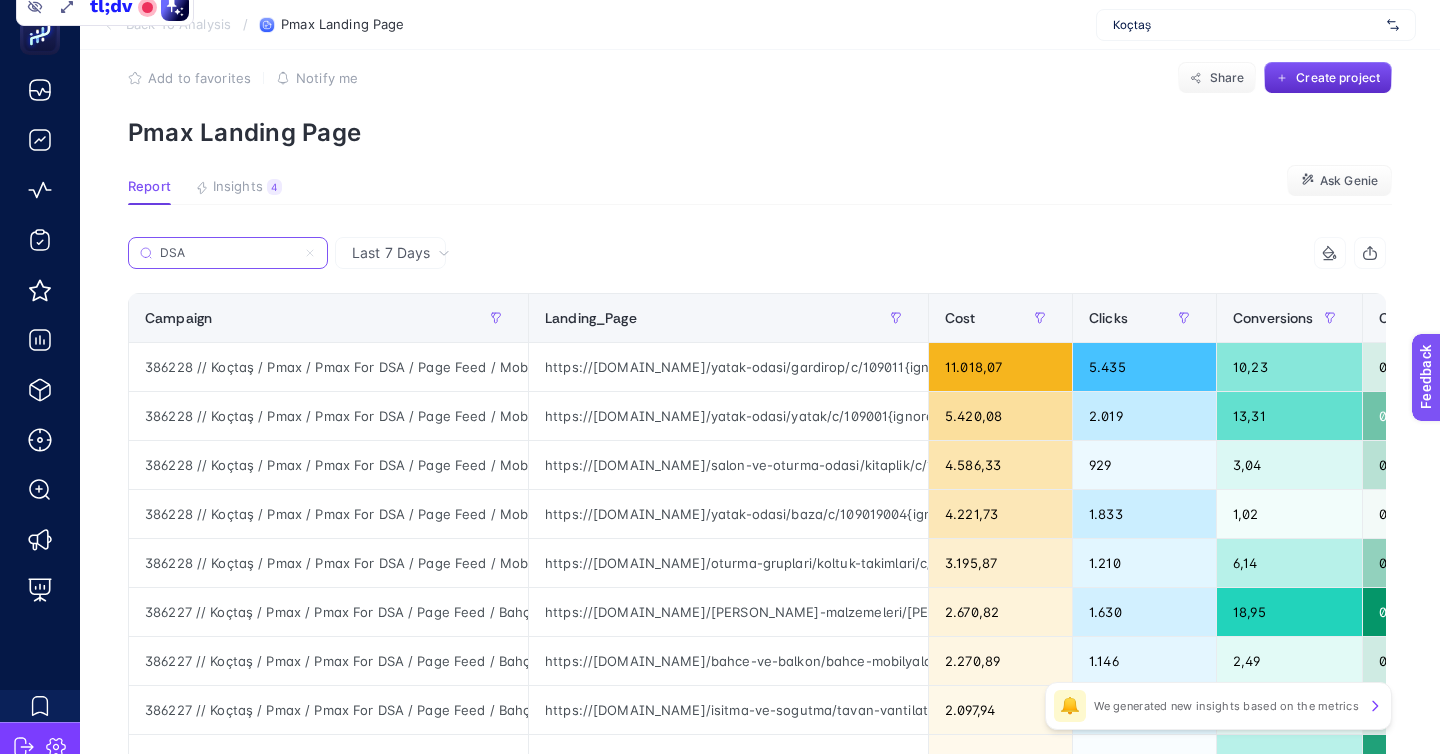 click on "DSA" at bounding box center [228, 253] 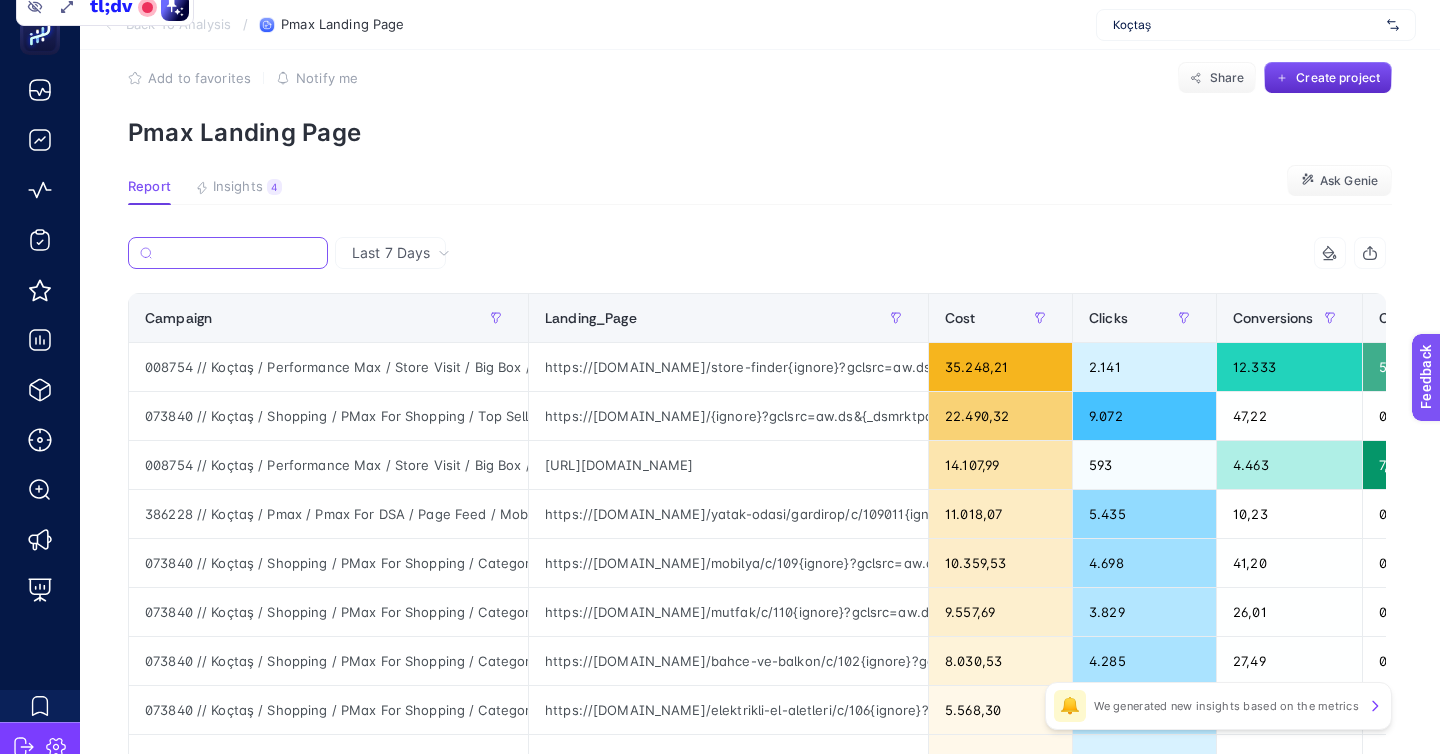paste on "386227 // Koçtaş / Pmax / Pmax For DSA / Page Feed / Bahçe ve Balkon" 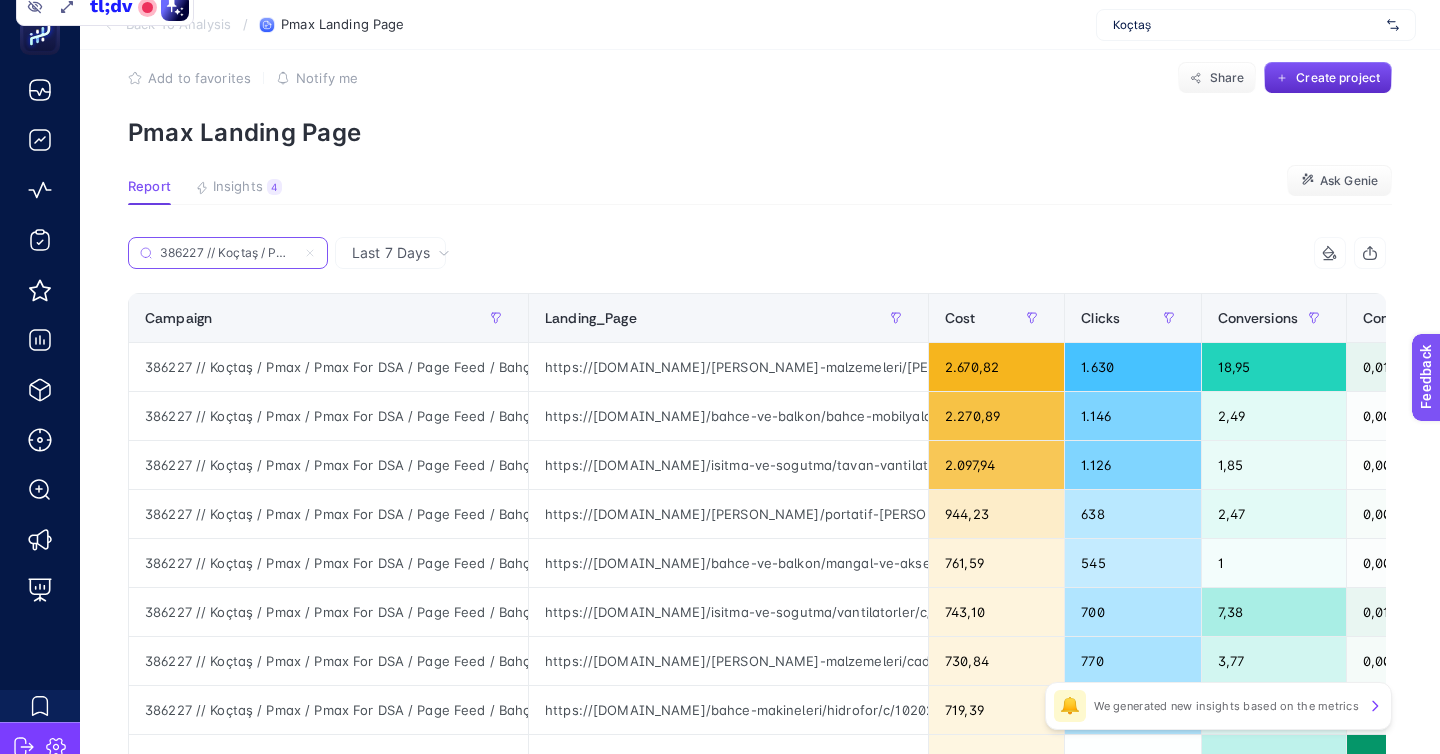 scroll, scrollTop: 0, scrollLeft: 195, axis: horizontal 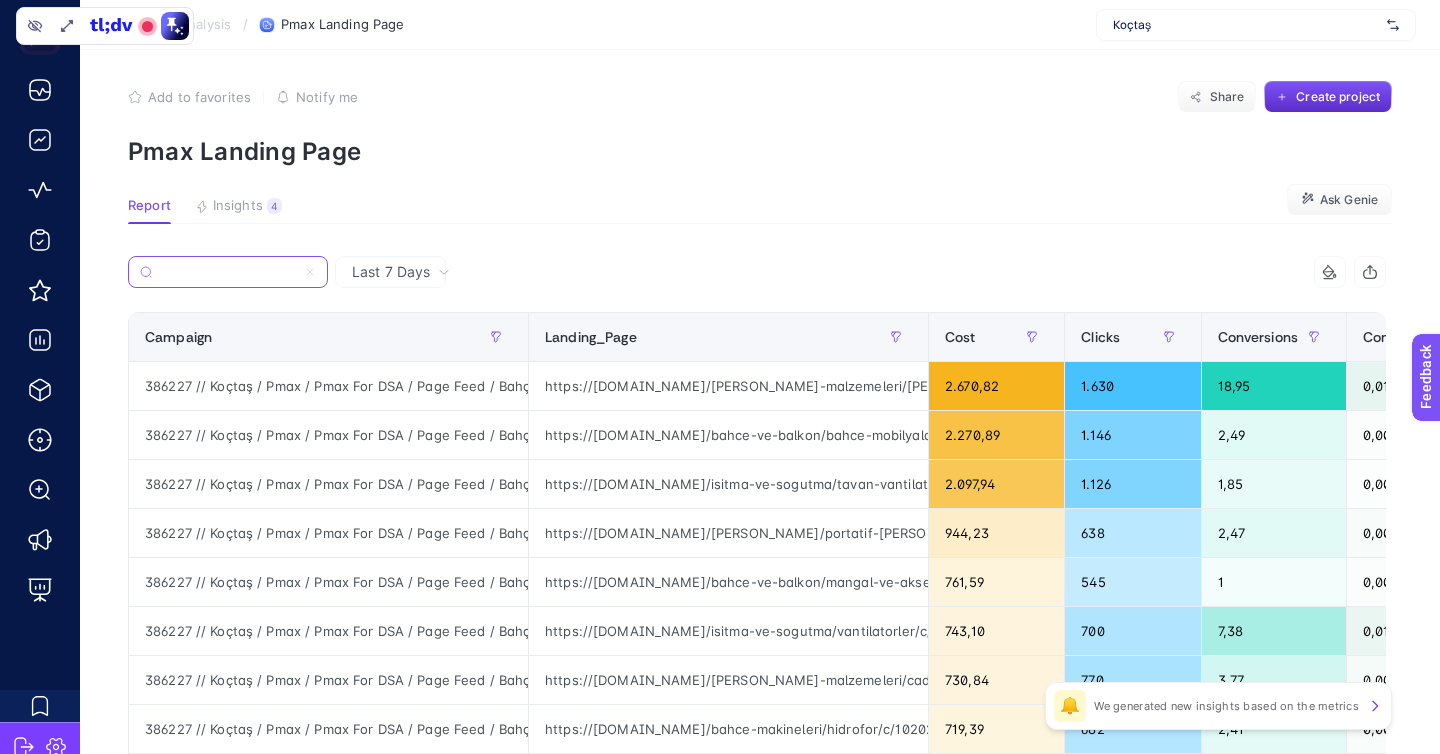 type on "386227 // Koçtaş / Pmax / Pmax For DSA / Page Feed / Bahçe ve Balkon" 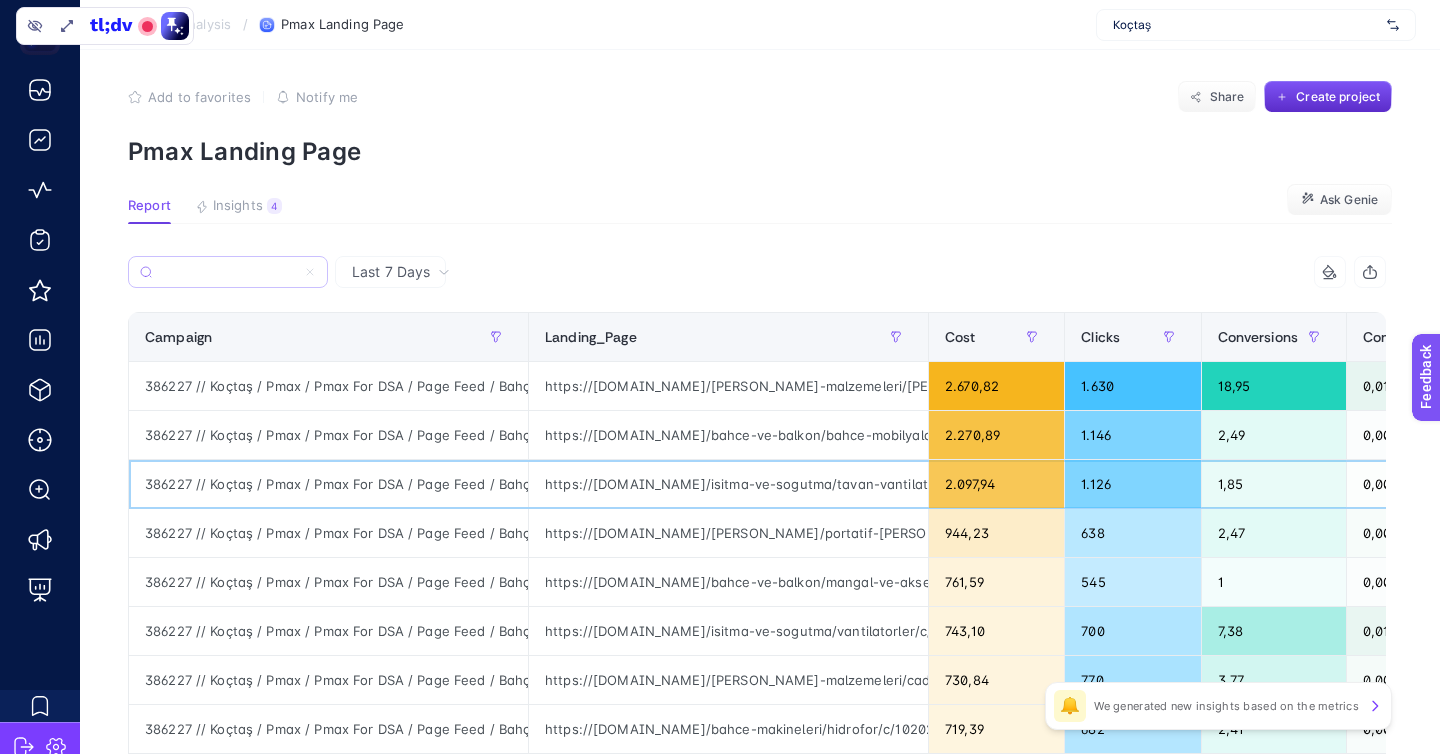click on "https://[DOMAIN_NAME]/isitma-ve-sogutma/tavan-vantilatorleri/c/108005{ignore}?gclsrc=aw.ds&{_dsmrktparam}" 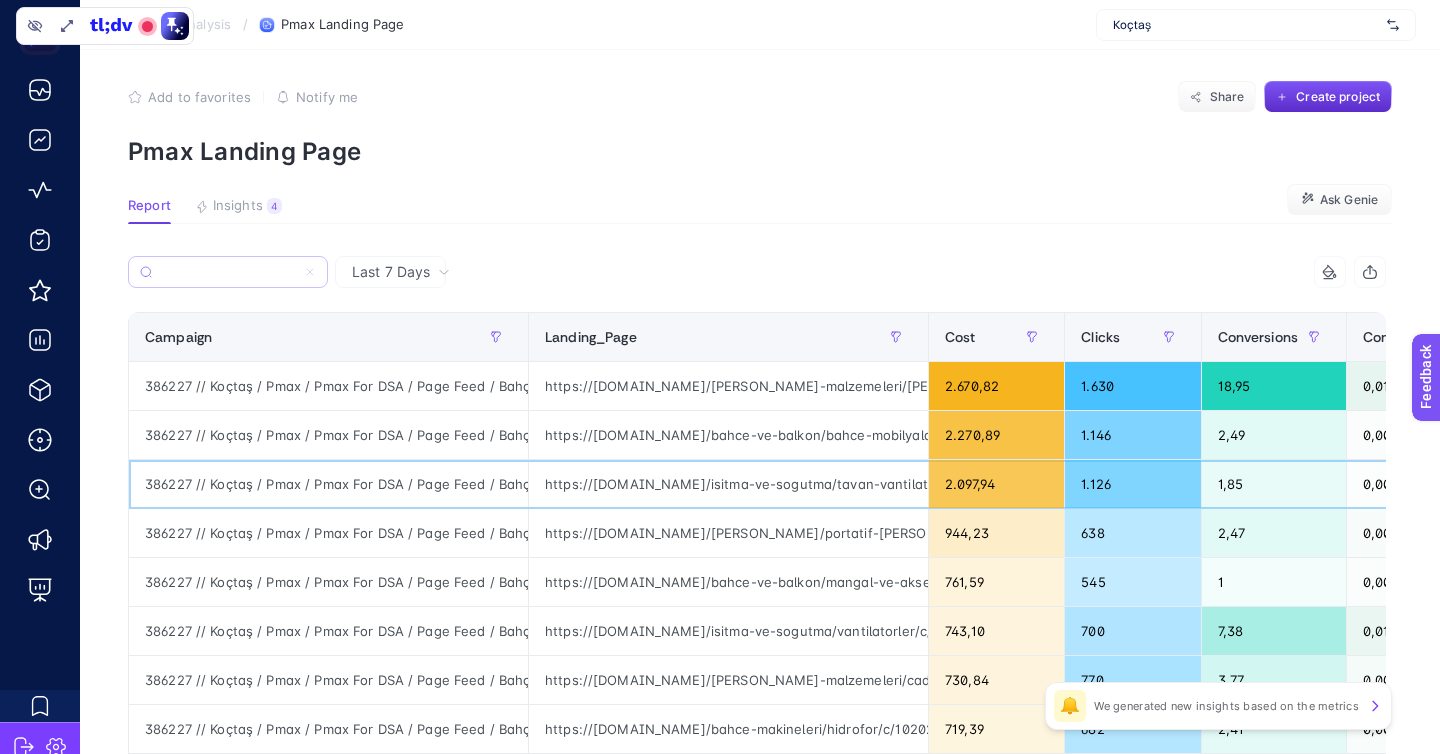 scroll, scrollTop: 0, scrollLeft: 0, axis: both 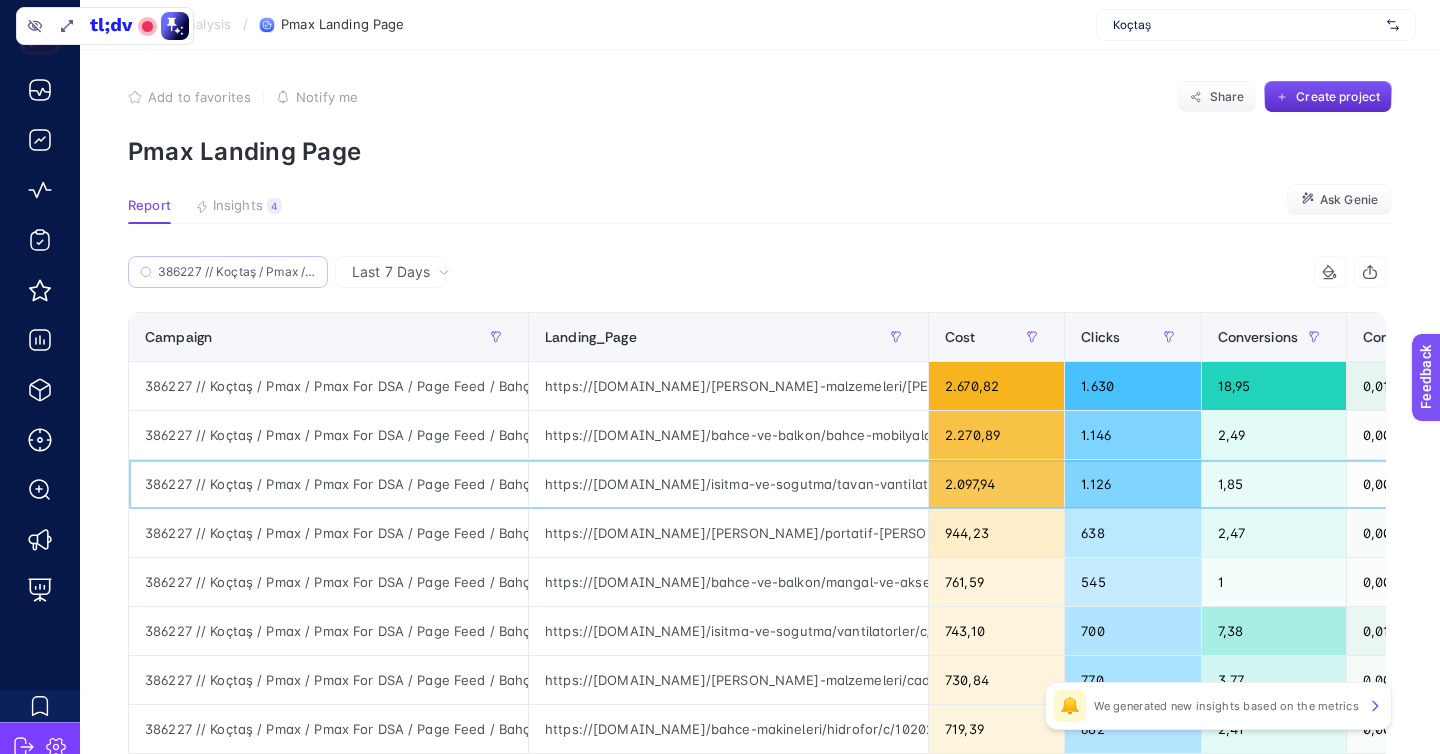 click on "https://[DOMAIN_NAME]/isitma-ve-sogutma/tavan-vantilatorleri/c/108005{ignore}?gclsrc=aw.ds&{_dsmrktparam}" 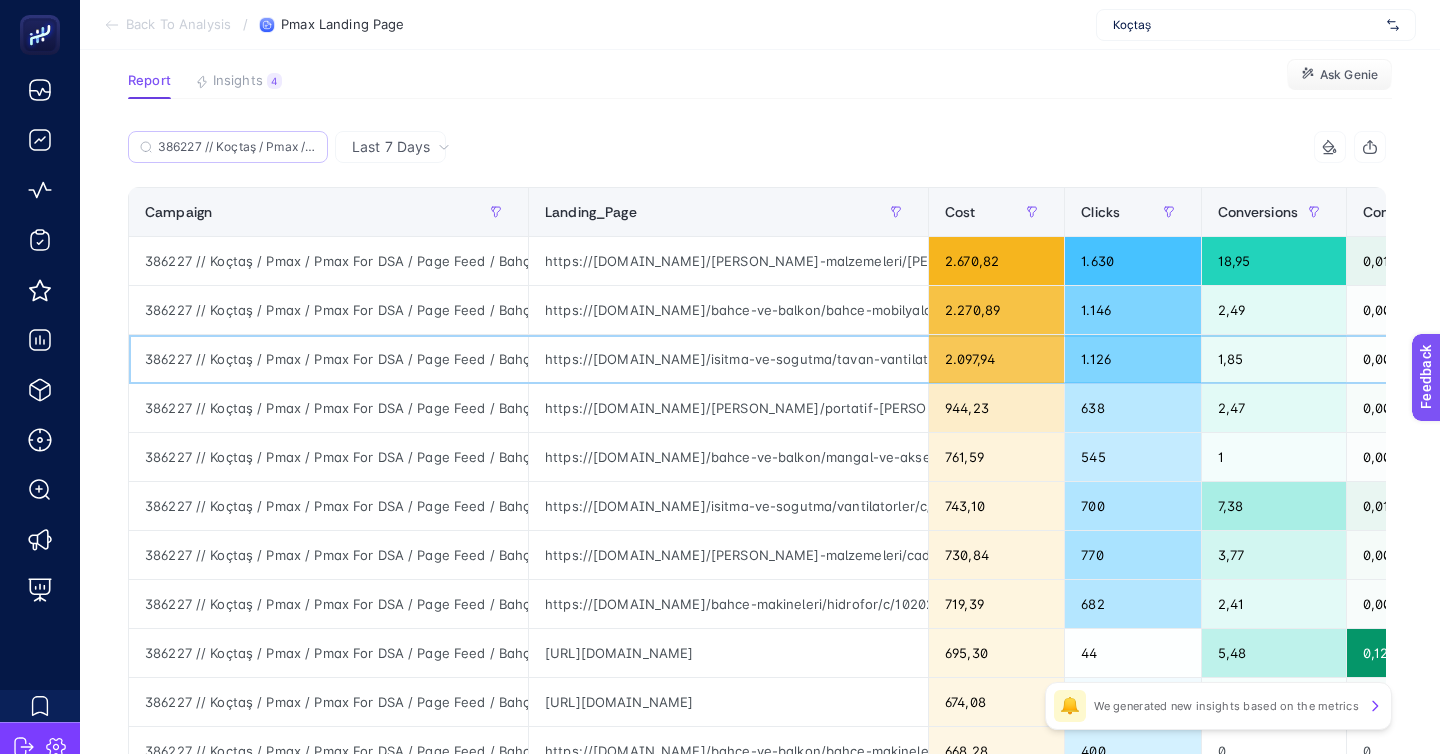 scroll, scrollTop: 144, scrollLeft: 0, axis: vertical 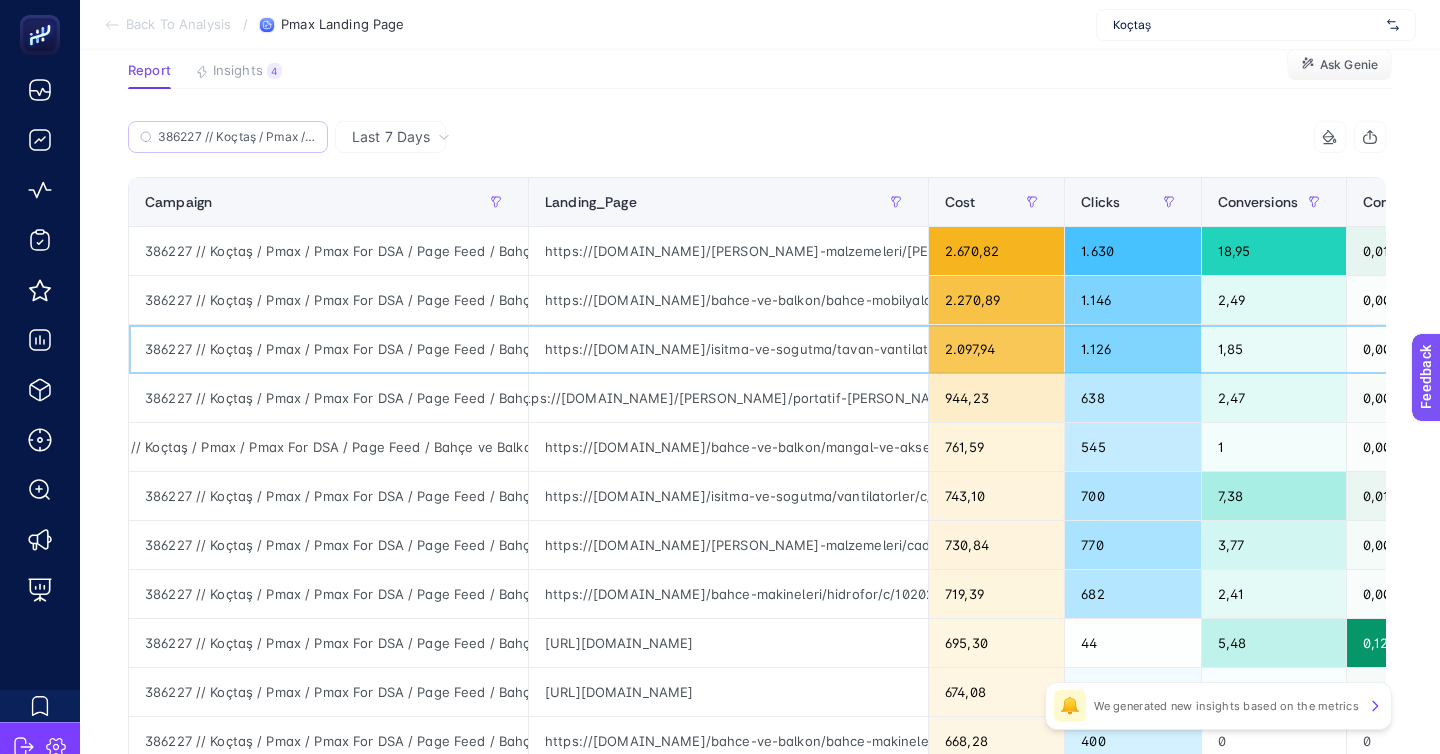 click on "https://www.koctas.com.tr/isitma-ve-sogutma/tavan-vantilatorleri/c/108005{ignore}?gclsrc=aw.ds&{_dsmrktparam}" 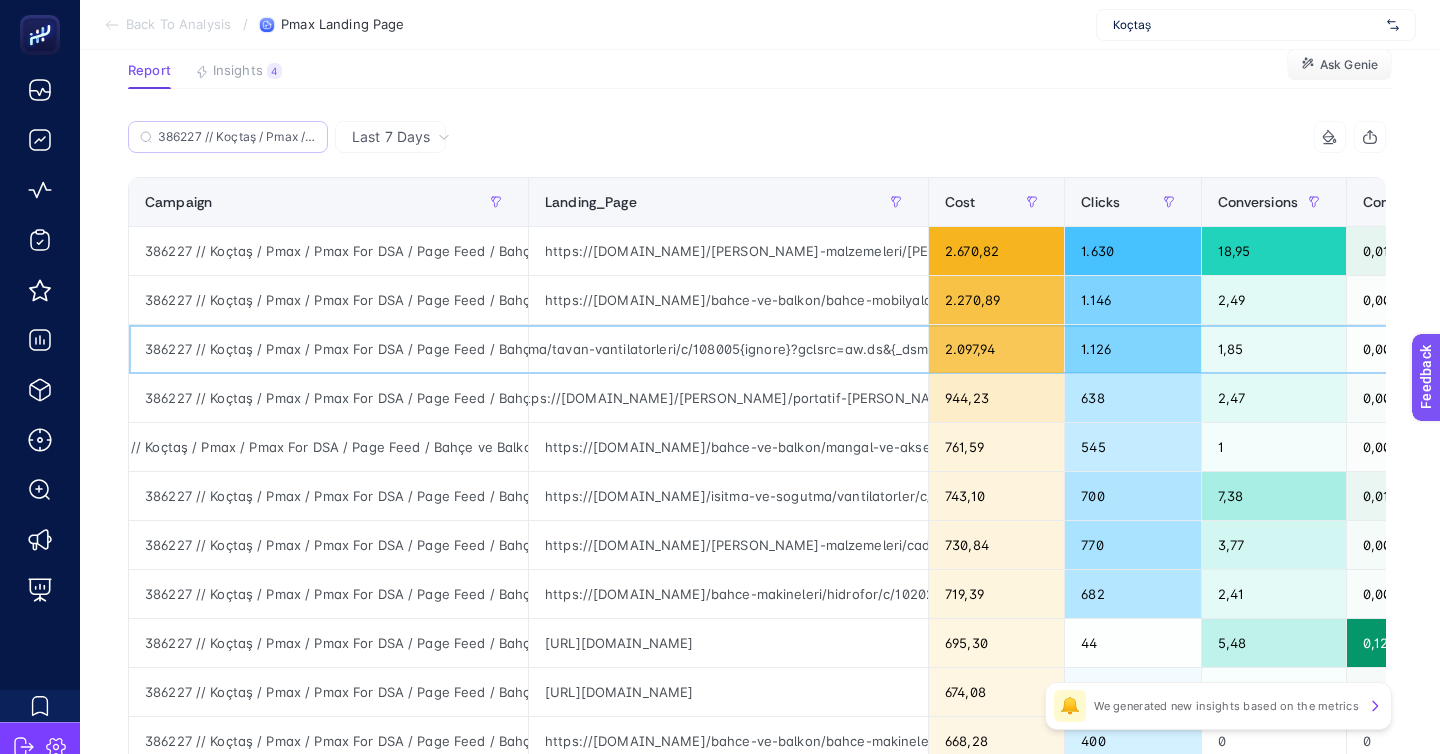 scroll, scrollTop: 0, scrollLeft: 308, axis: horizontal 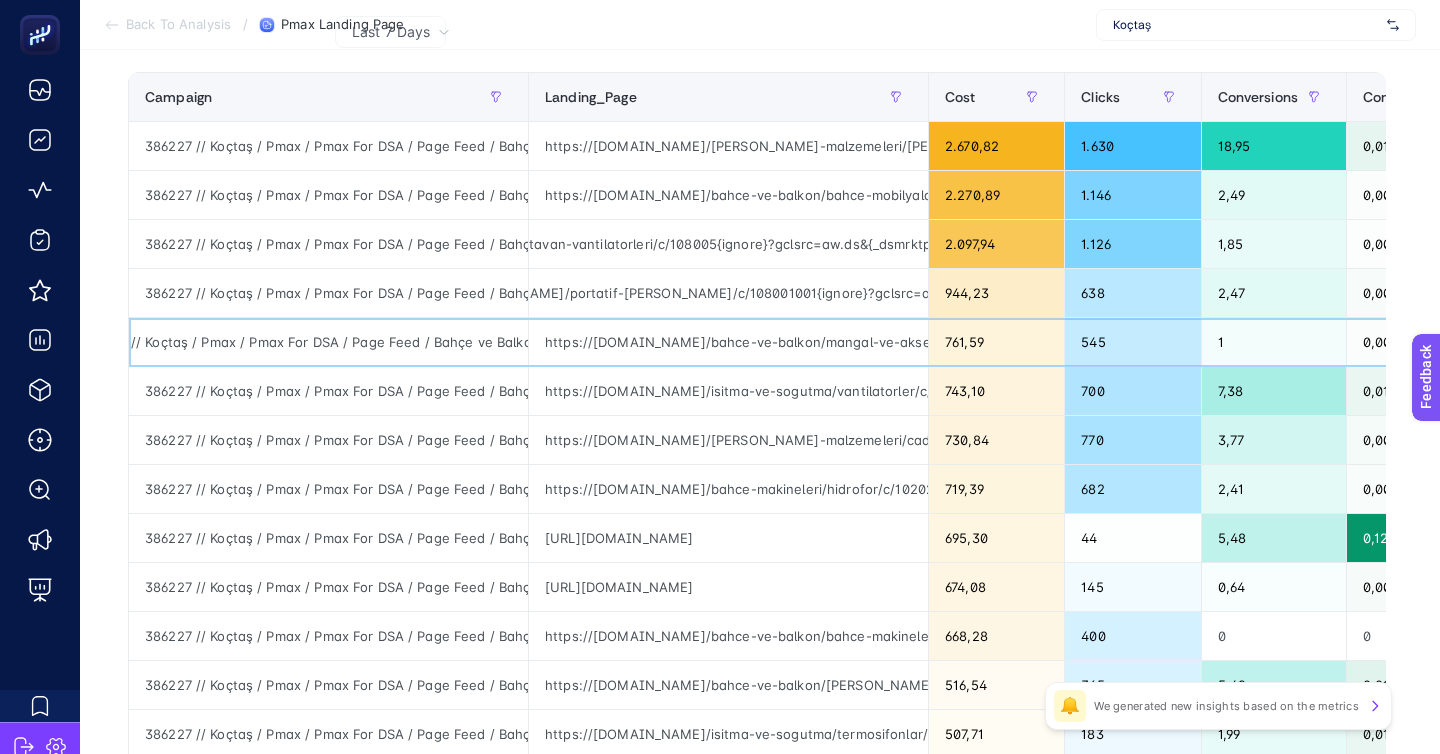 click on "https://www.koctas.com.tr/bahce-ve-balkon/mangal-ve-aksesuarlari/c/102025{ignore}?gclsrc=aw.ds&{_dsmrktparam}" 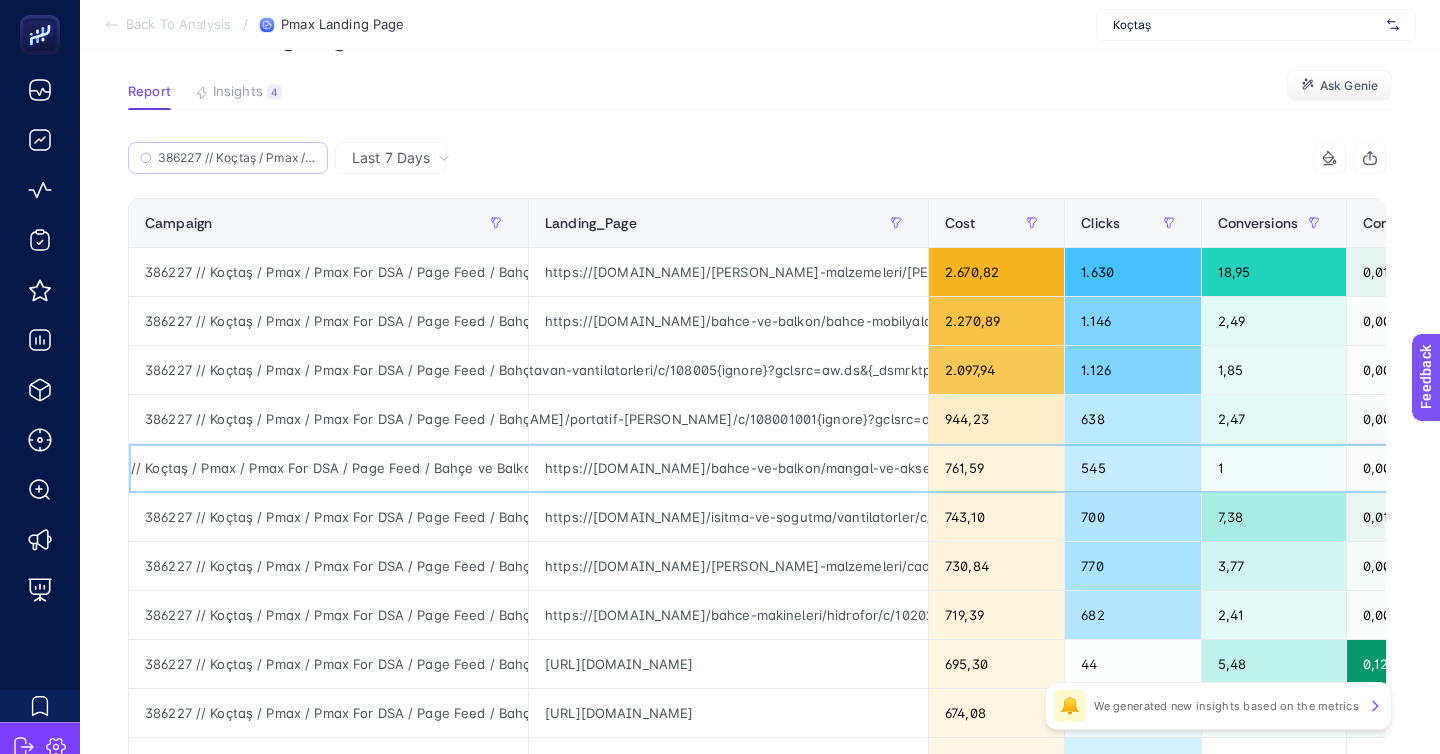 scroll, scrollTop: 109, scrollLeft: 0, axis: vertical 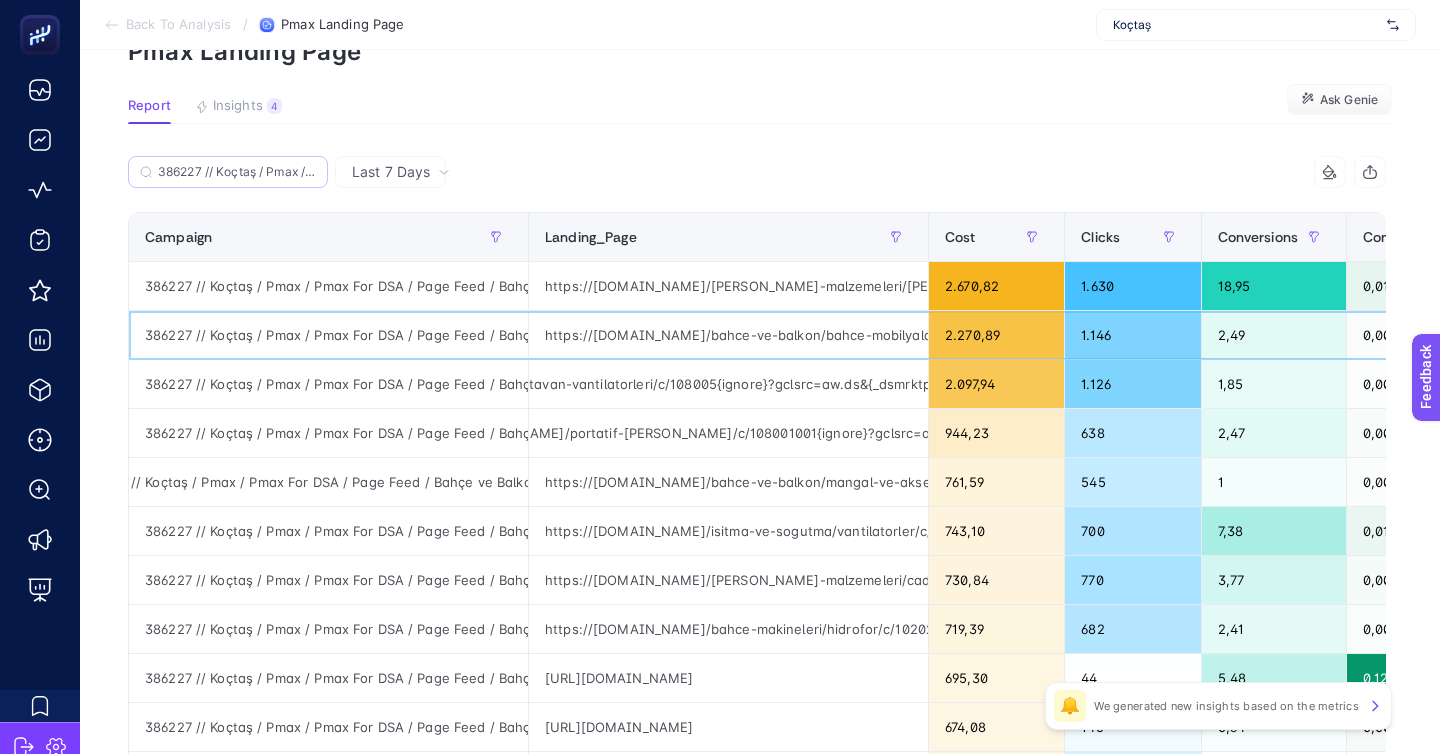 click on "2.270,89" 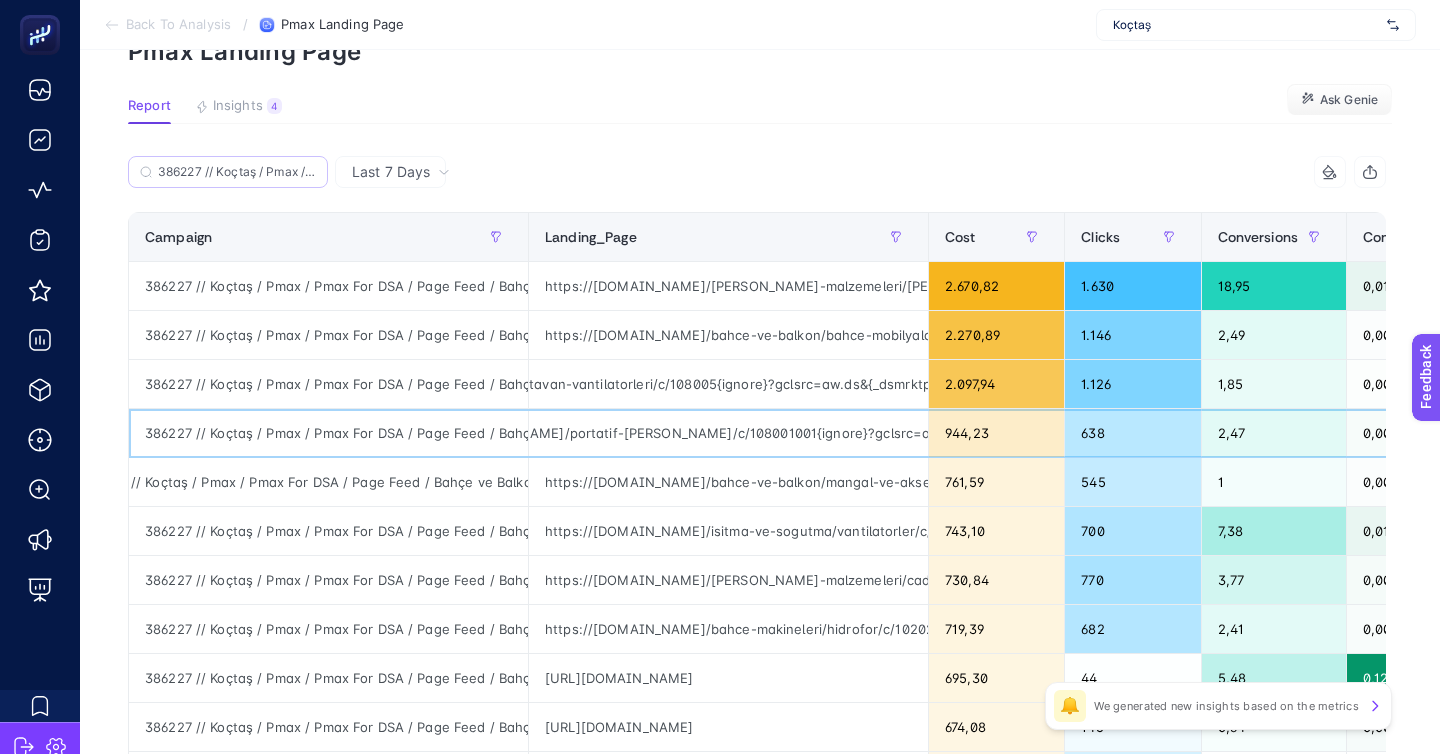 drag, startPoint x: 856, startPoint y: 342, endPoint x: 899, endPoint y: 324, distance: 46.615448 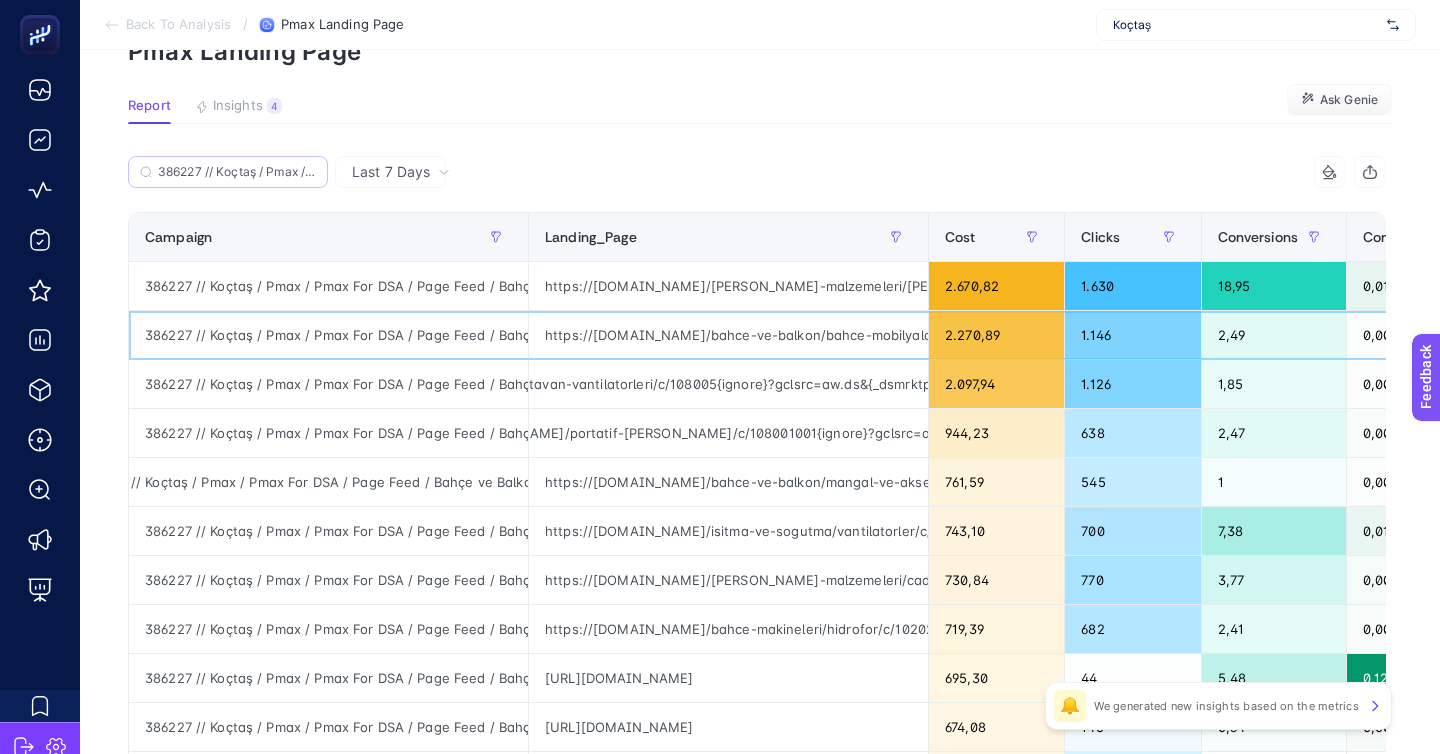 click on "https://www.koctas.com.tr/bahce-ve-balkon/bahce-mobilyalari/c/102001{ignore}?gclsrc=aw.ds&{_dsmrktparam}" 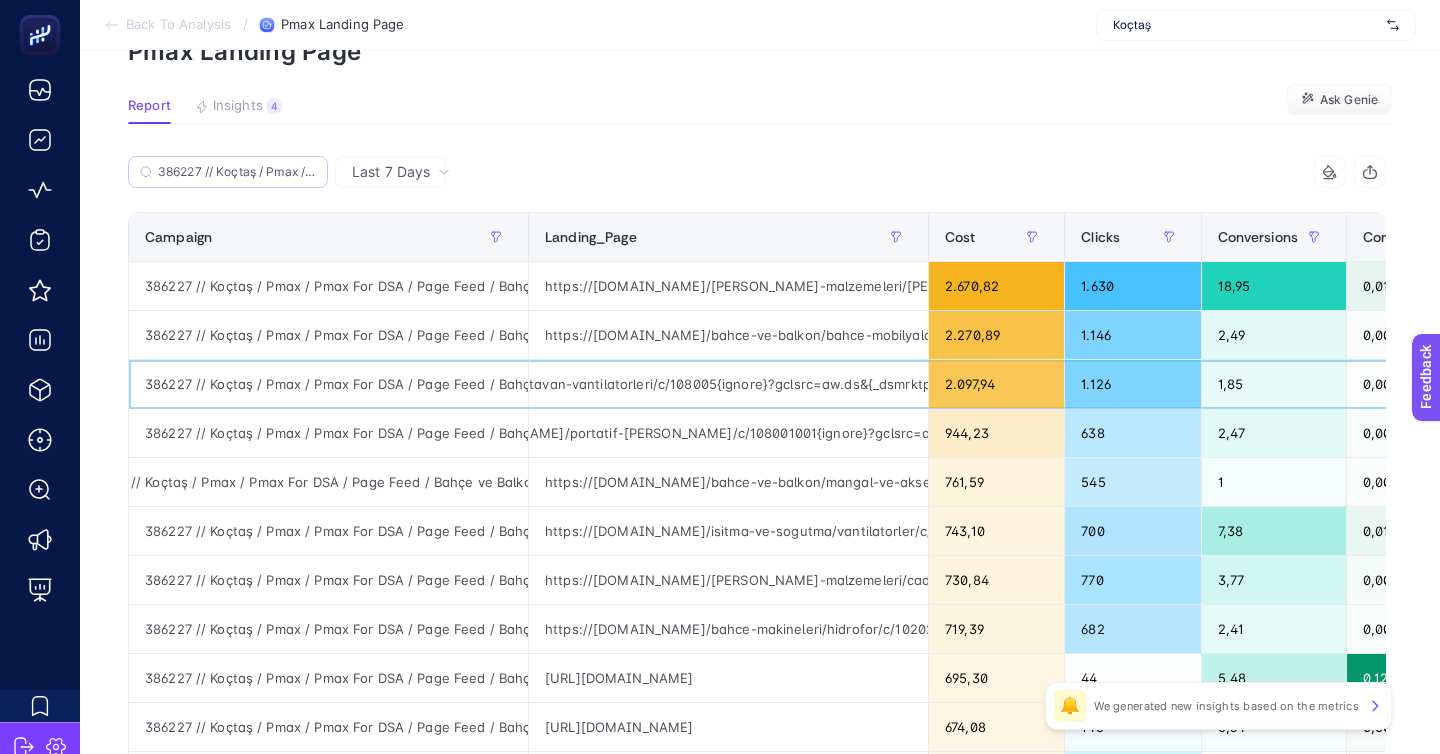 click on "https://www.koctas.com.tr/isitma-ve-sogutma/tavan-vantilatorleri/c/108005{ignore}?gclsrc=aw.ds&{_dsmrktparam}" 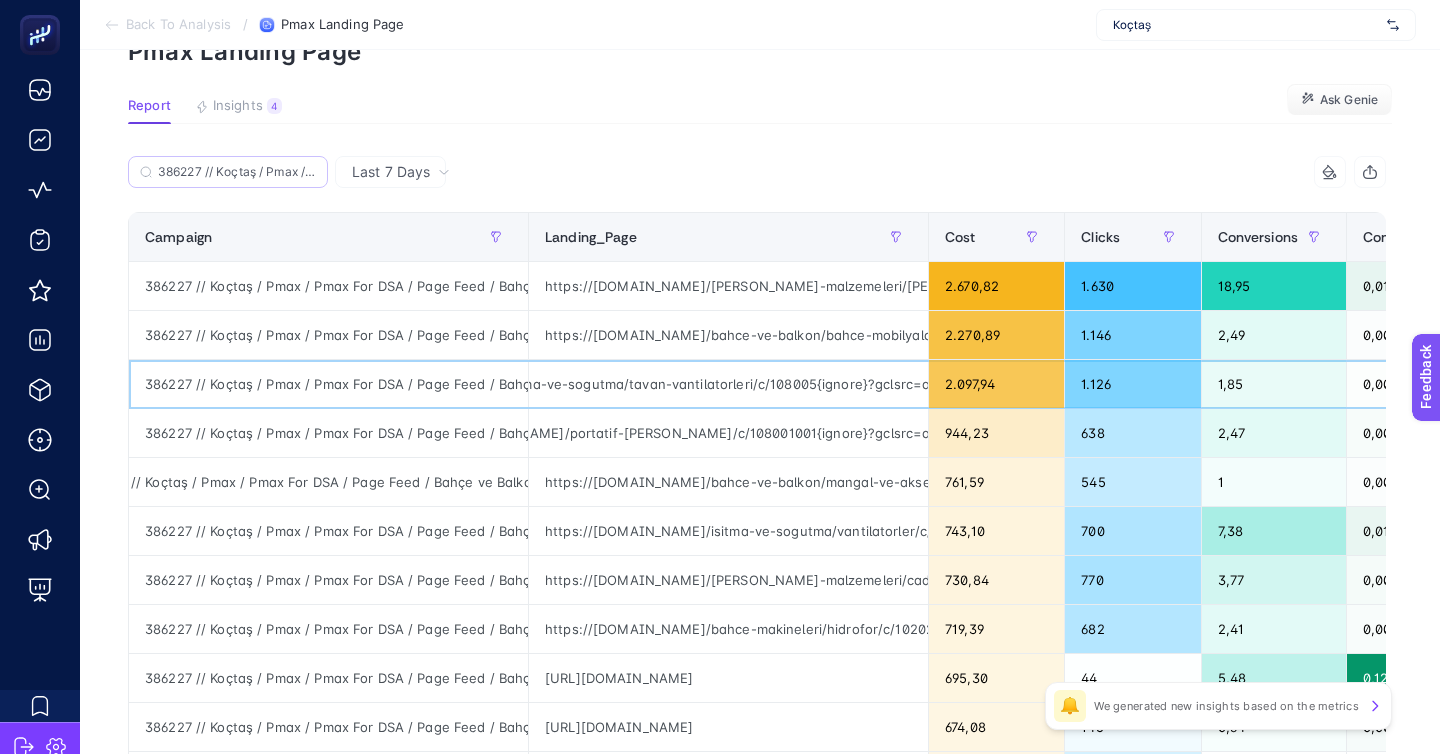 scroll, scrollTop: 0, scrollLeft: 187, axis: horizontal 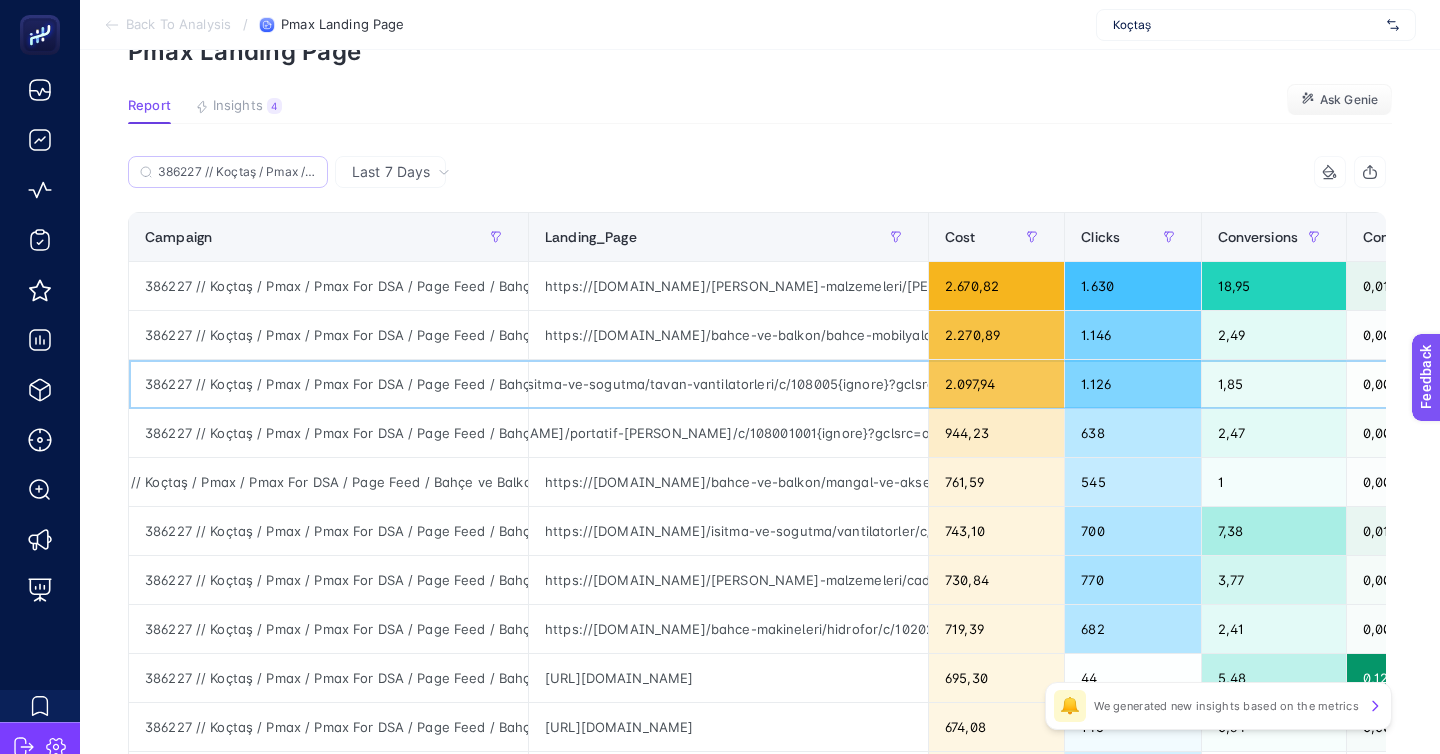 click on "https://www.koctas.com.tr/isitma-ve-sogutma/tavan-vantilatorleri/c/108005{ignore}?gclsrc=aw.ds&{_dsmrktparam}" 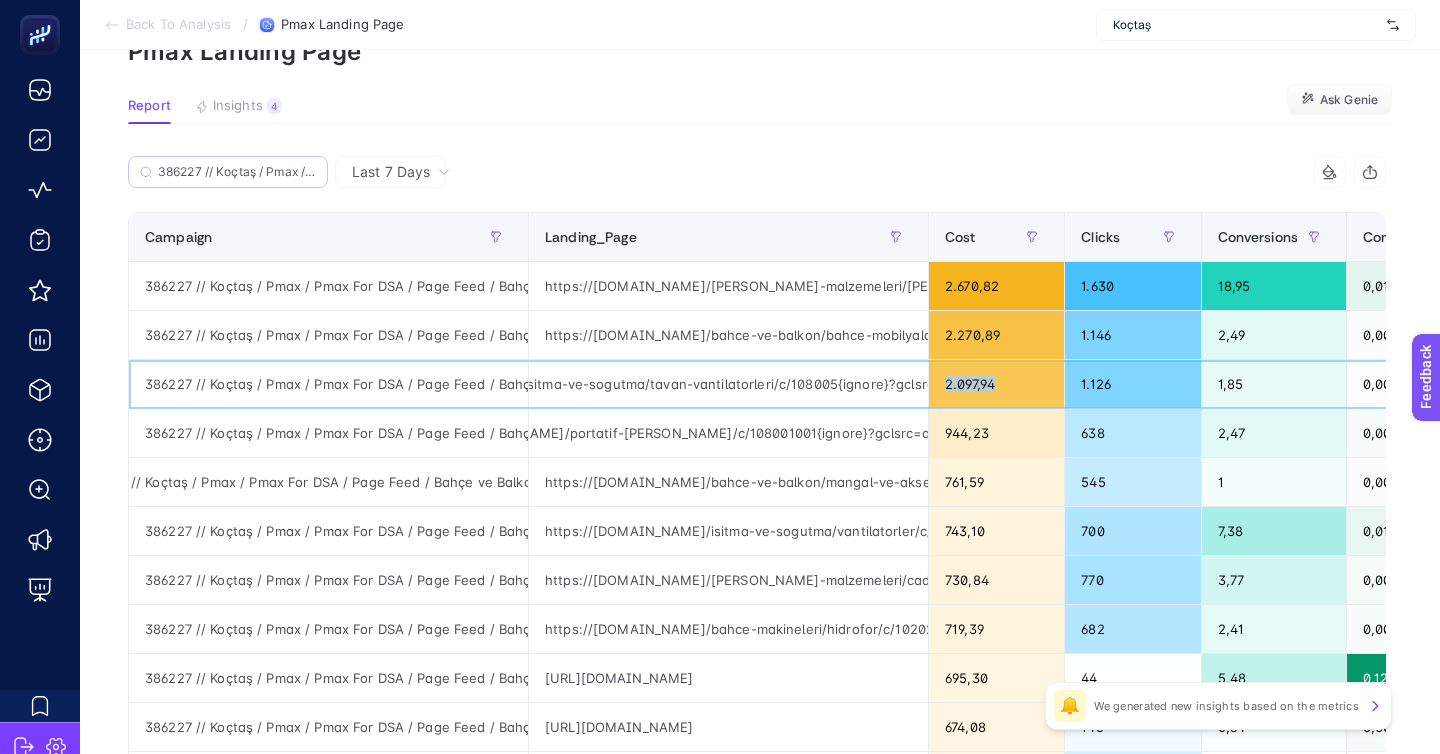 click on "2.097,94" 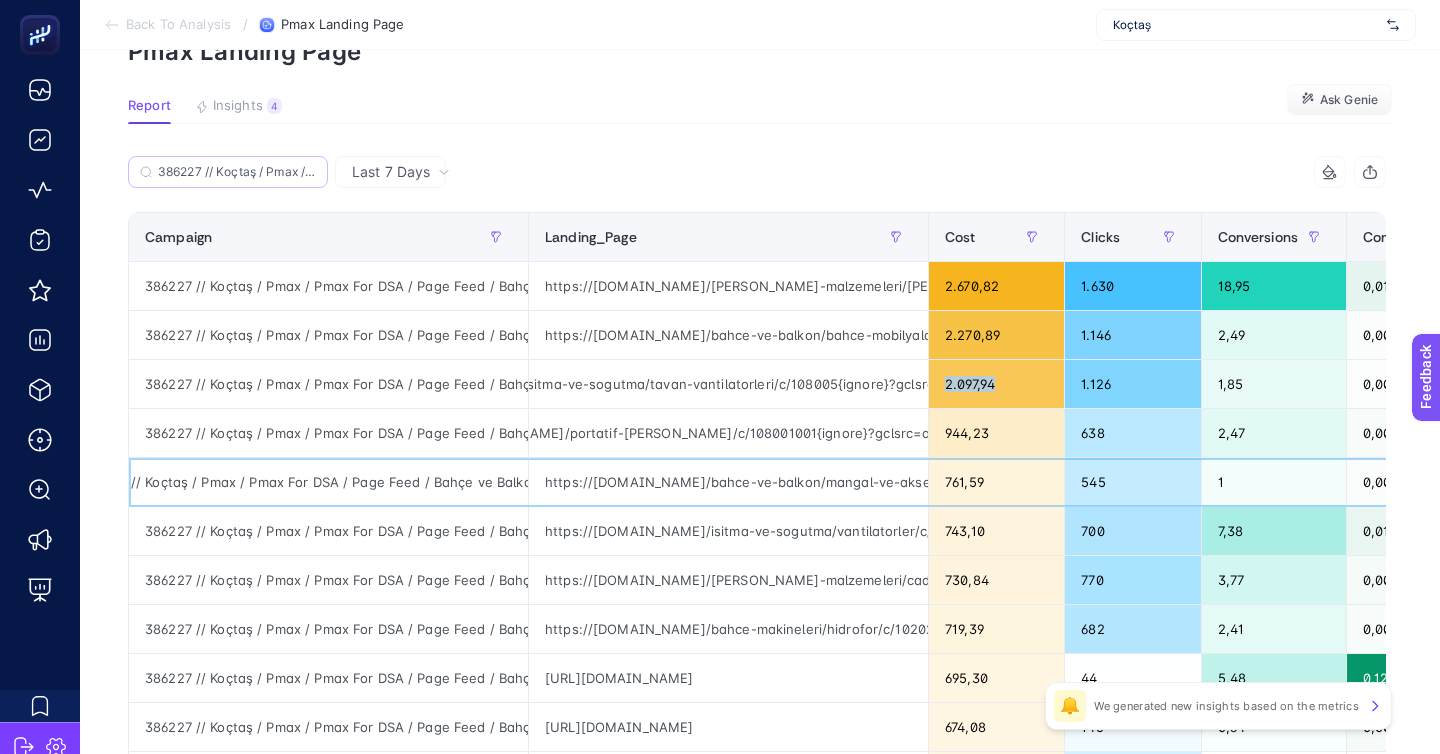 click on "https://www.koctas.com.tr/bahce-ve-balkon/mangal-ve-aksesuarlari/c/102025{ignore}?gclsrc=aw.ds&{_dsmrktparam}" 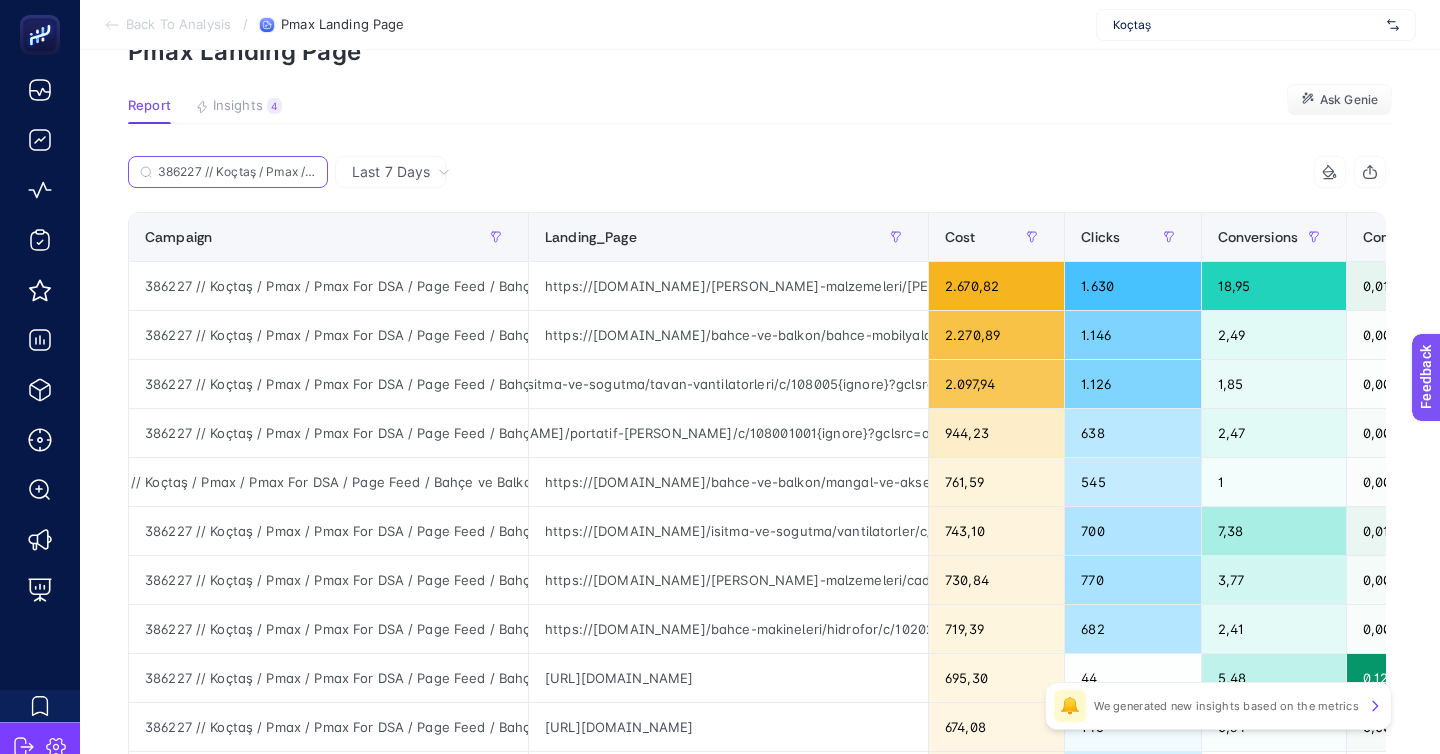 click on "386227 // Koçtaş / Pmax / Pmax For DSA / Page Feed / Bahçe ve Balkon" at bounding box center (237, 172) 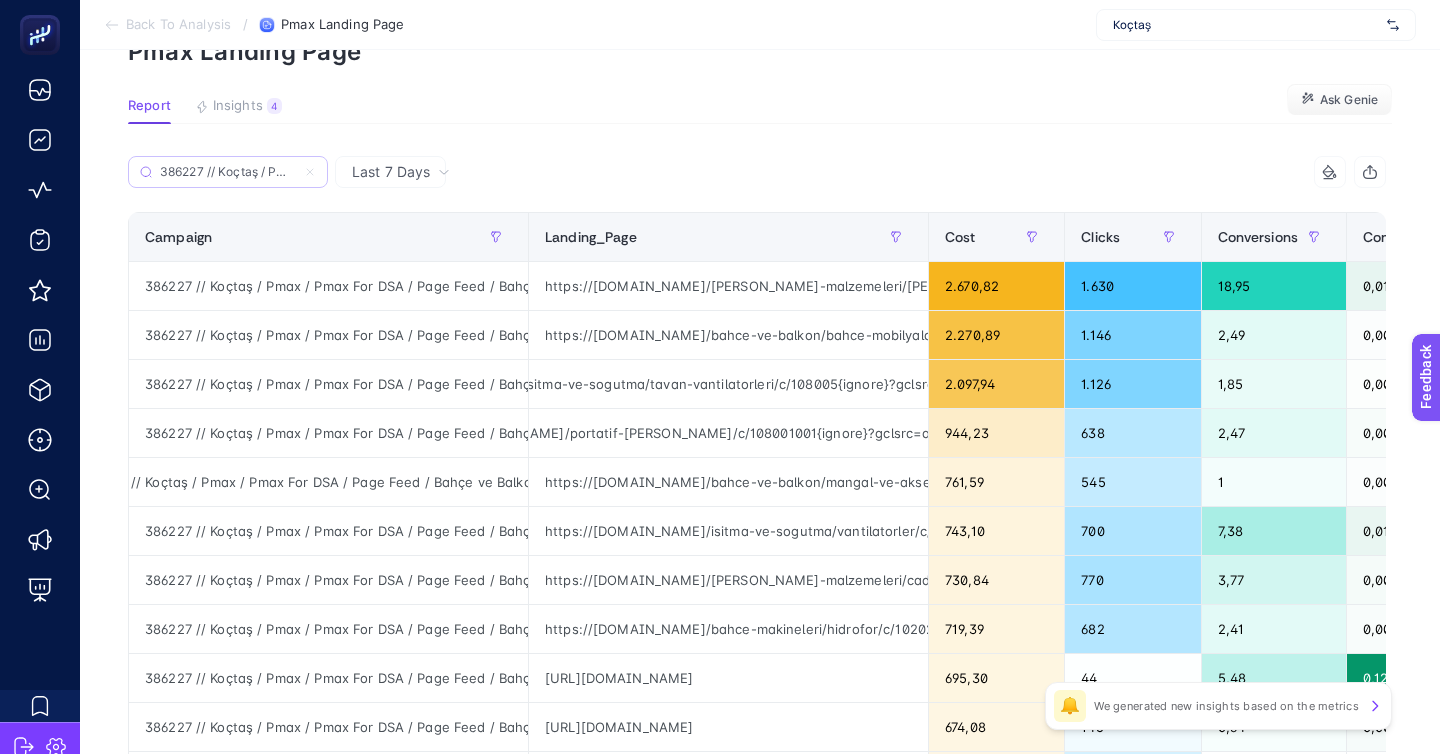 click on "386227 // Koçtaş / Pmax / Pmax For DSA / Page Feed / Bahçe ve Balkon" at bounding box center [228, 172] 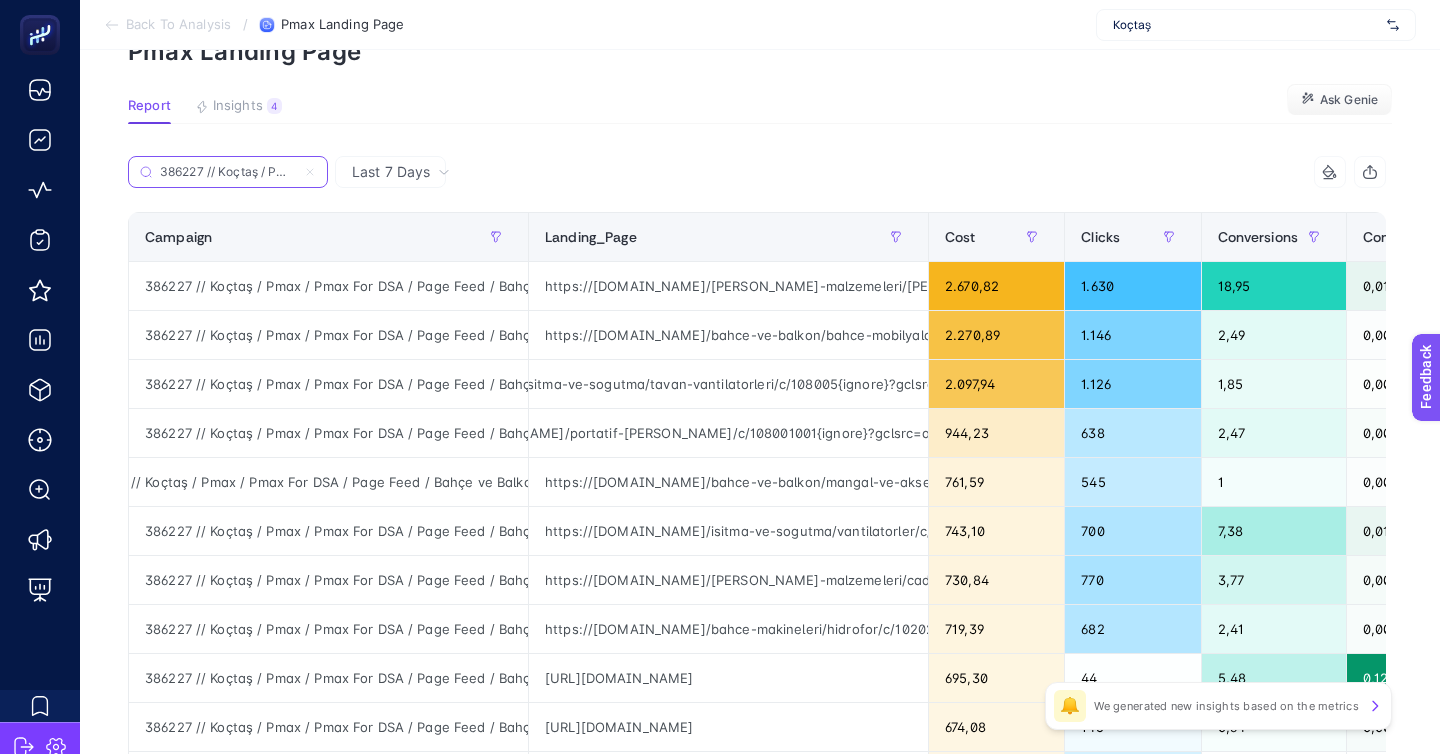 click on "386227 // Koçtaş / Pmax / Pmax For DSA / Page Feed / Bahçe ve Balkon" at bounding box center (228, 172) 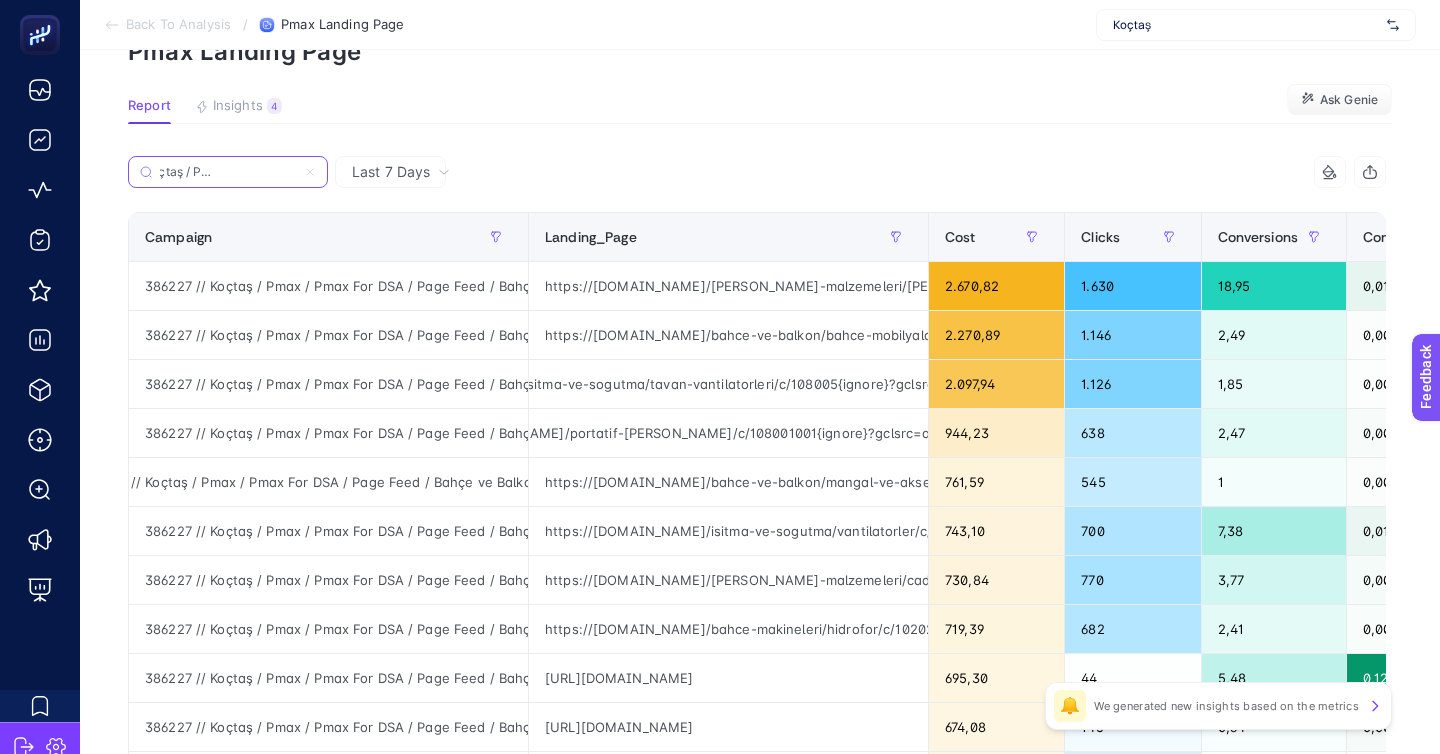 scroll, scrollTop: 0, scrollLeft: 0, axis: both 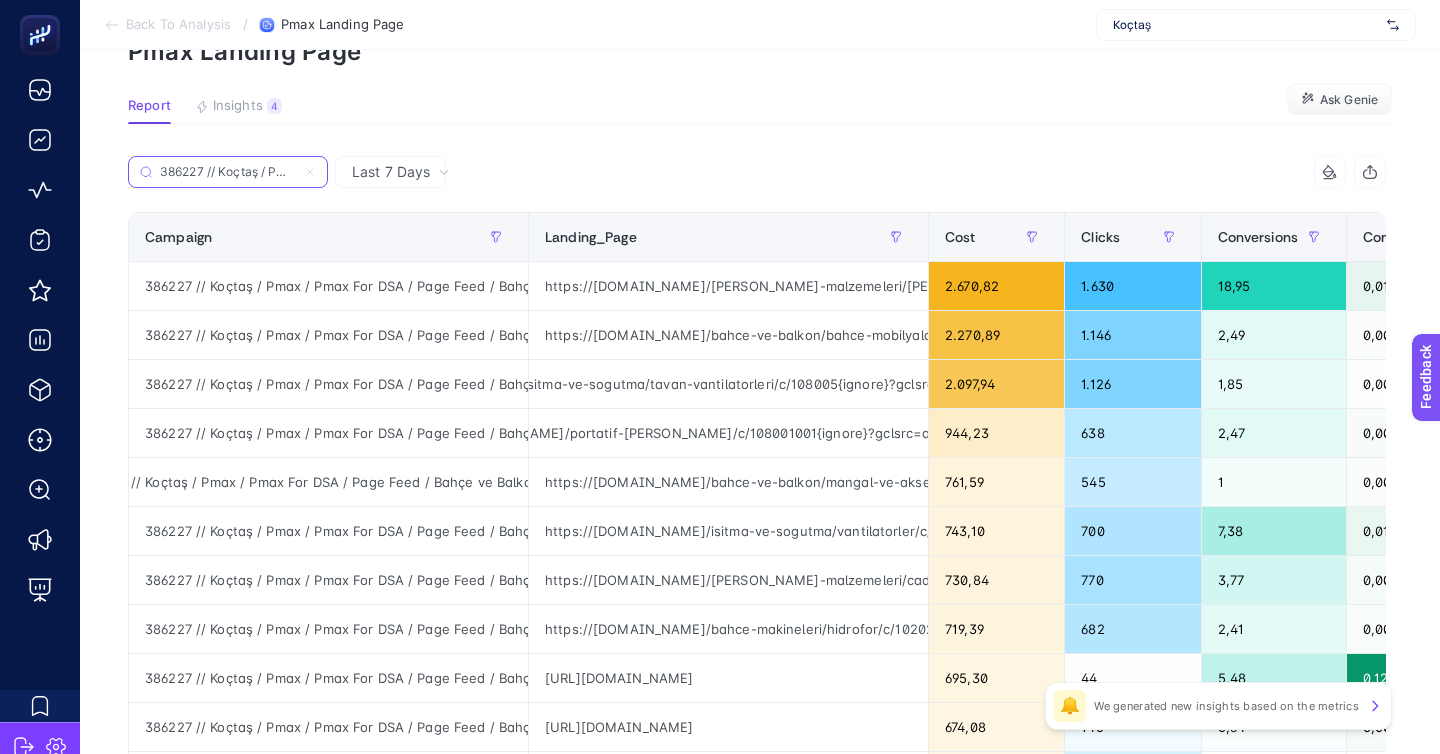 click 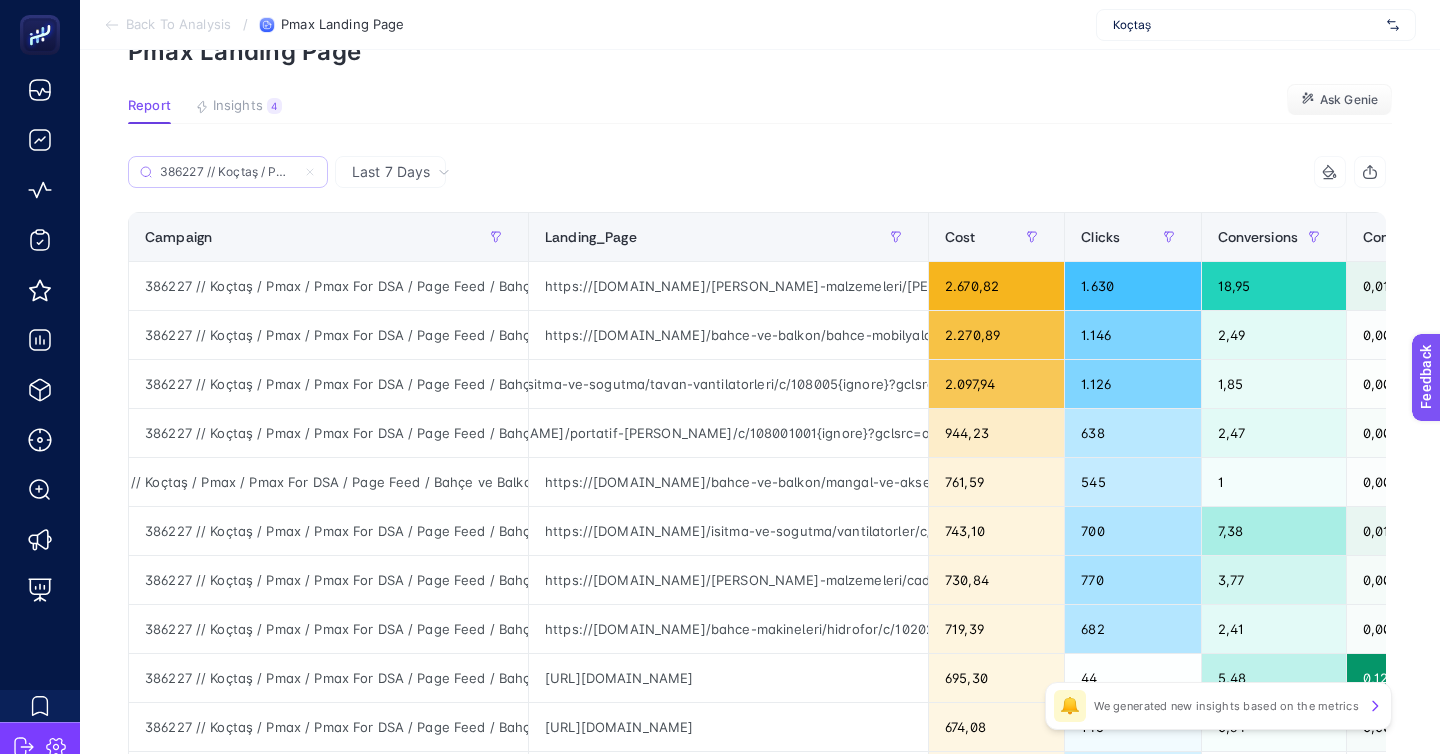 type 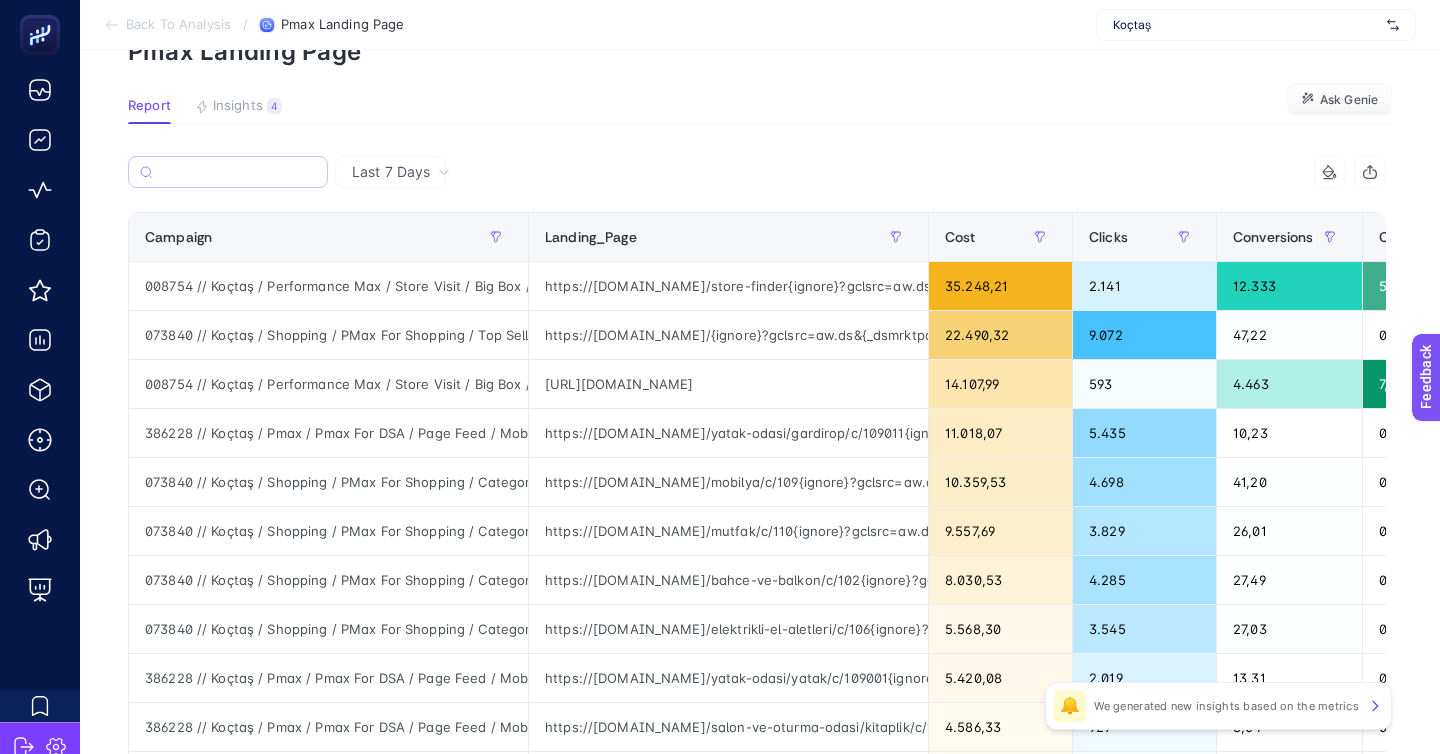 click at bounding box center (228, 172) 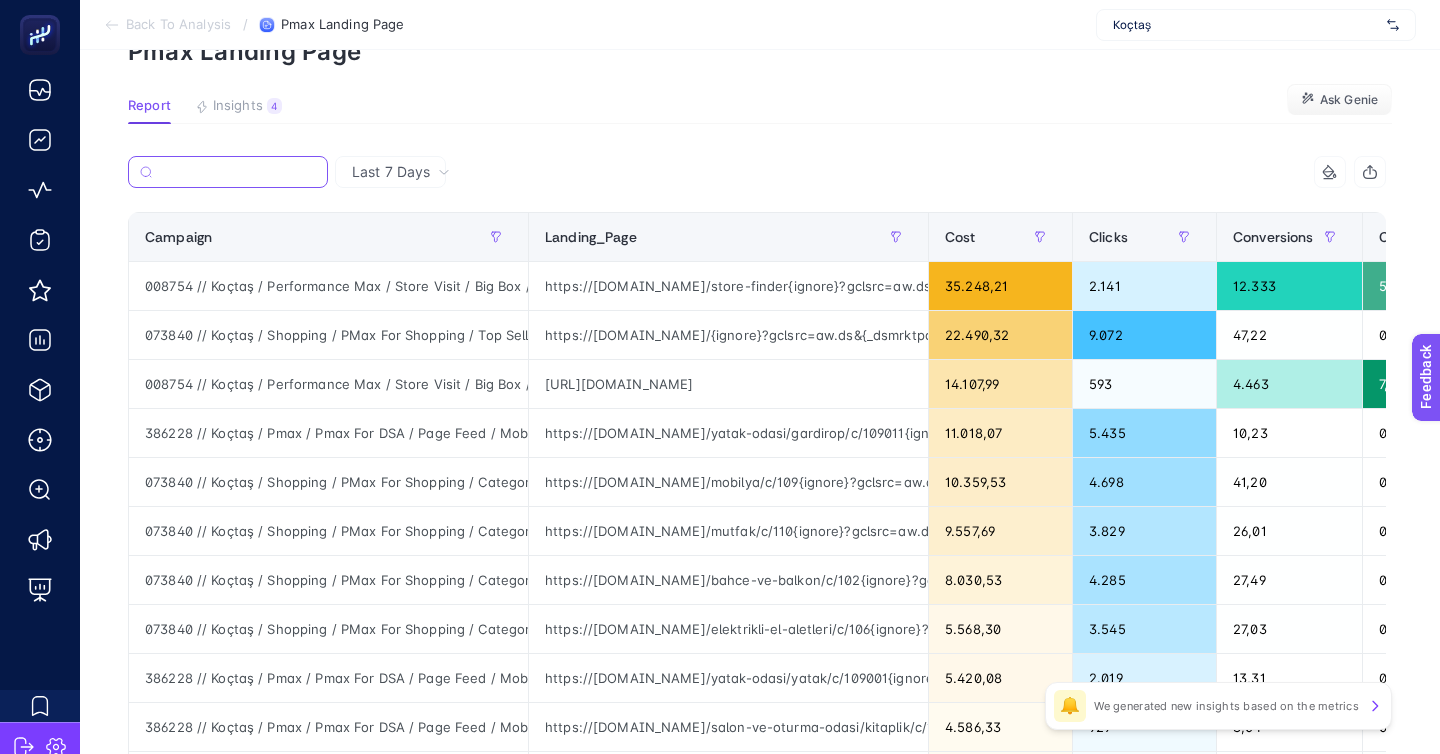 click at bounding box center (238, 172) 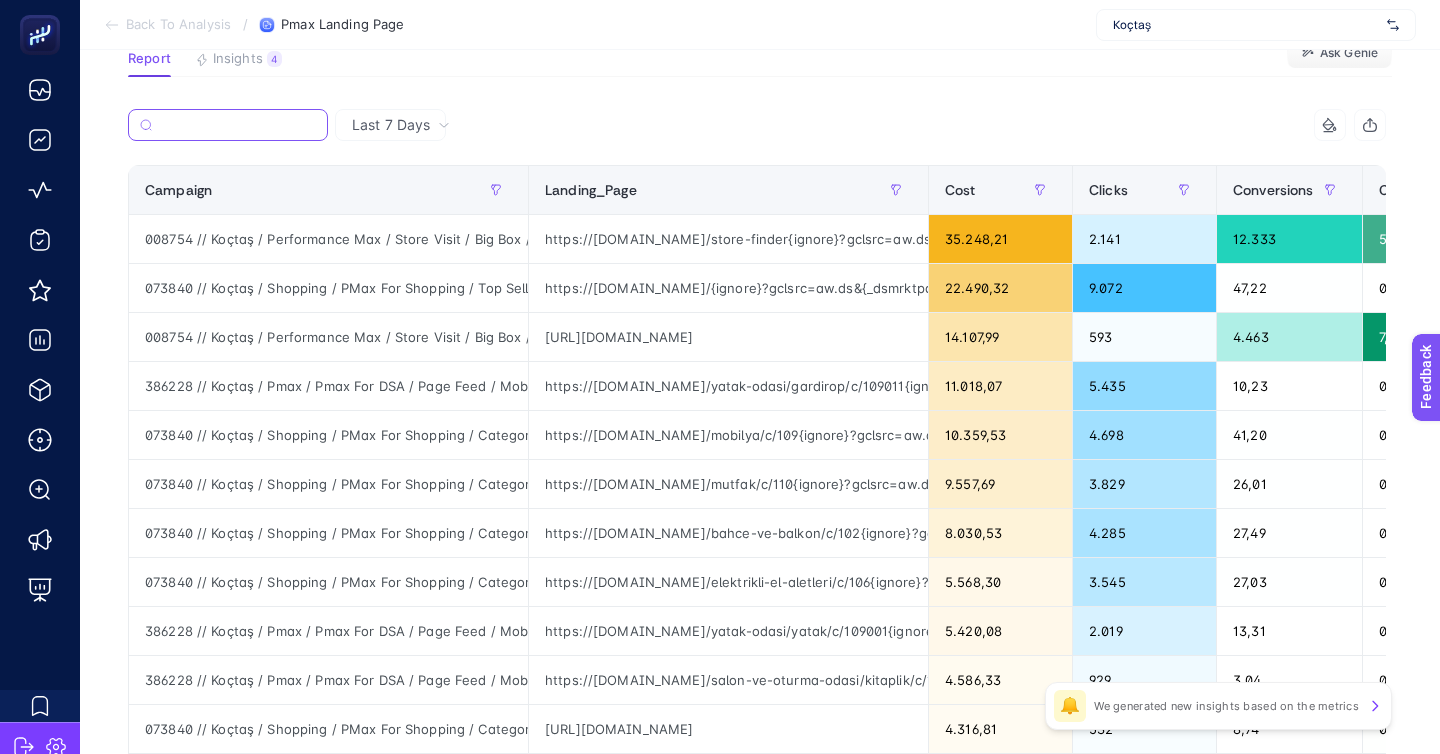 scroll, scrollTop: 165, scrollLeft: 0, axis: vertical 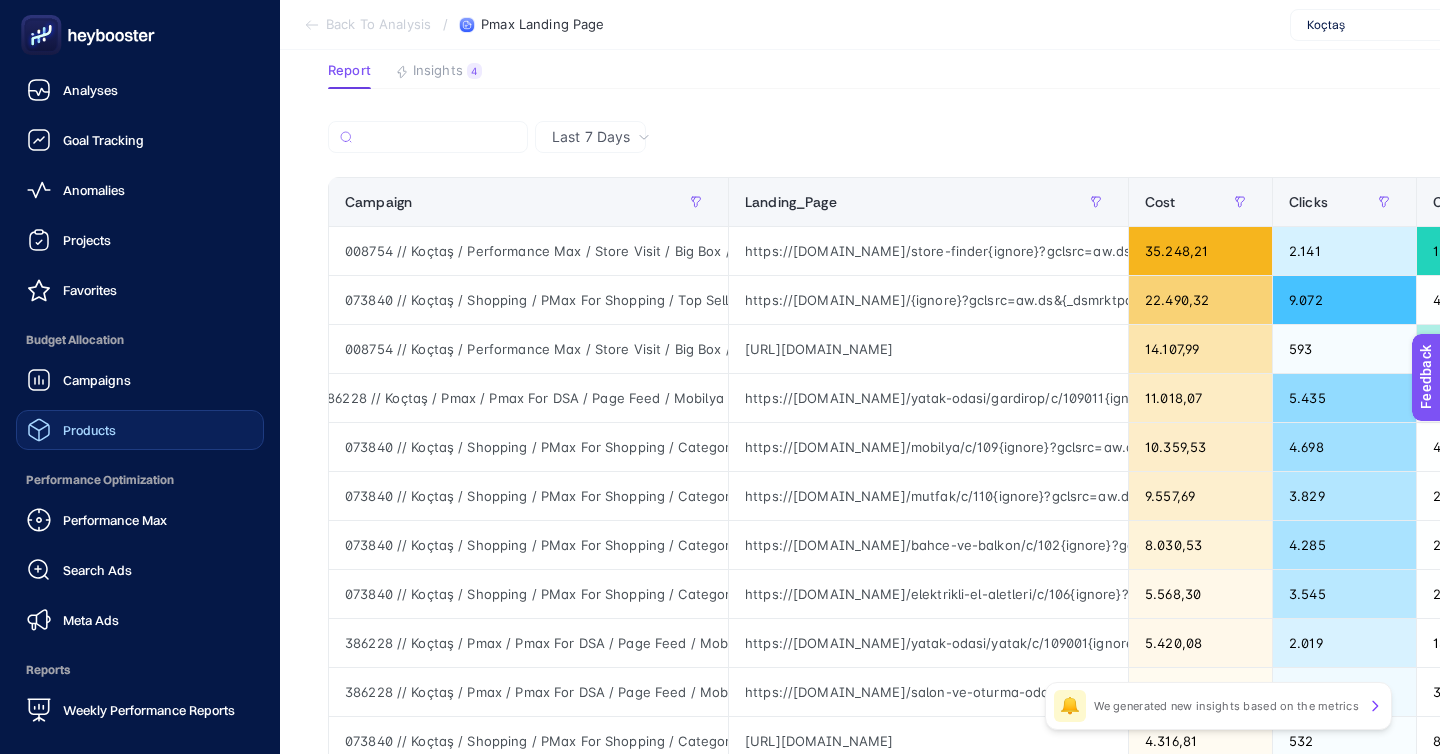 click on "Products" 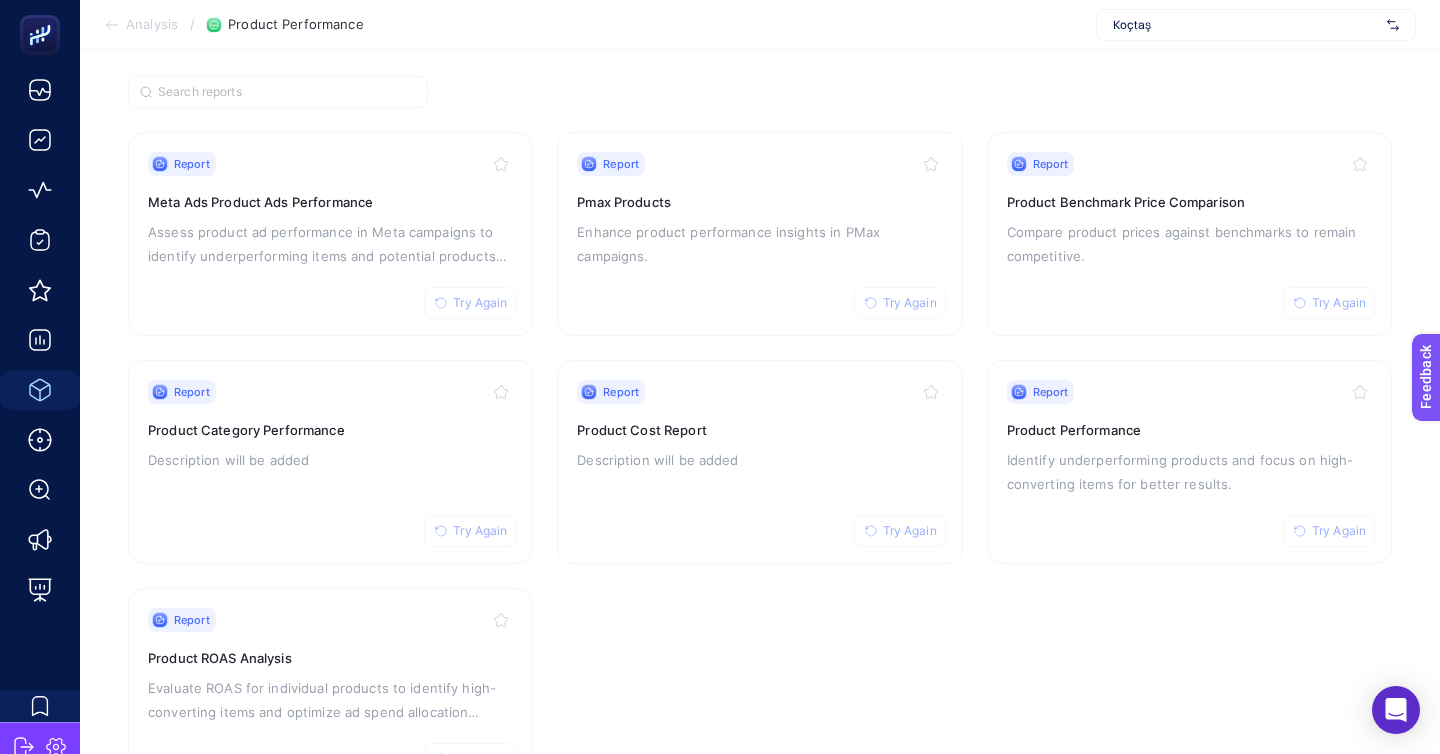 click on "Report Try Again Product Performance Identify underperforming products and focus on high-converting items for better results." at bounding box center [1189, 462] 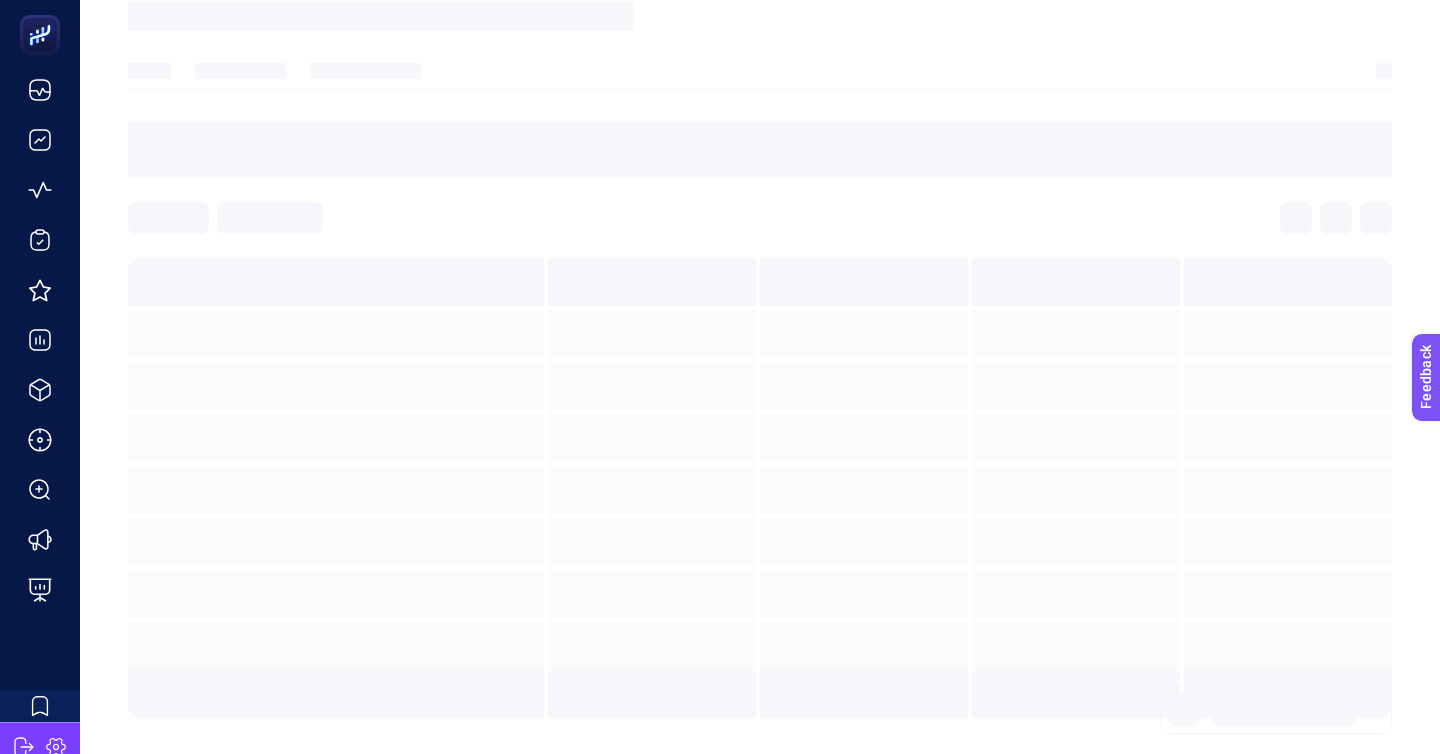 scroll, scrollTop: 0, scrollLeft: 0, axis: both 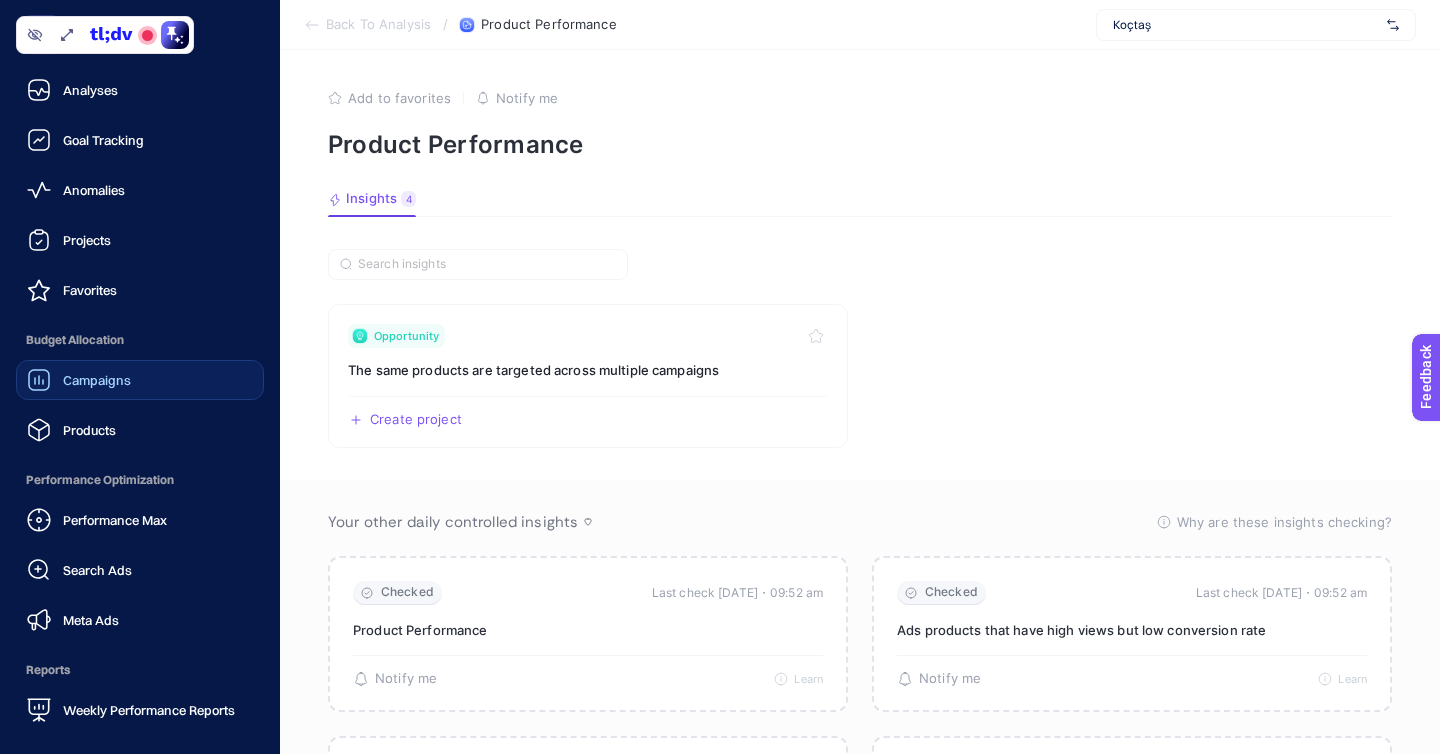 click on "Campaigns" 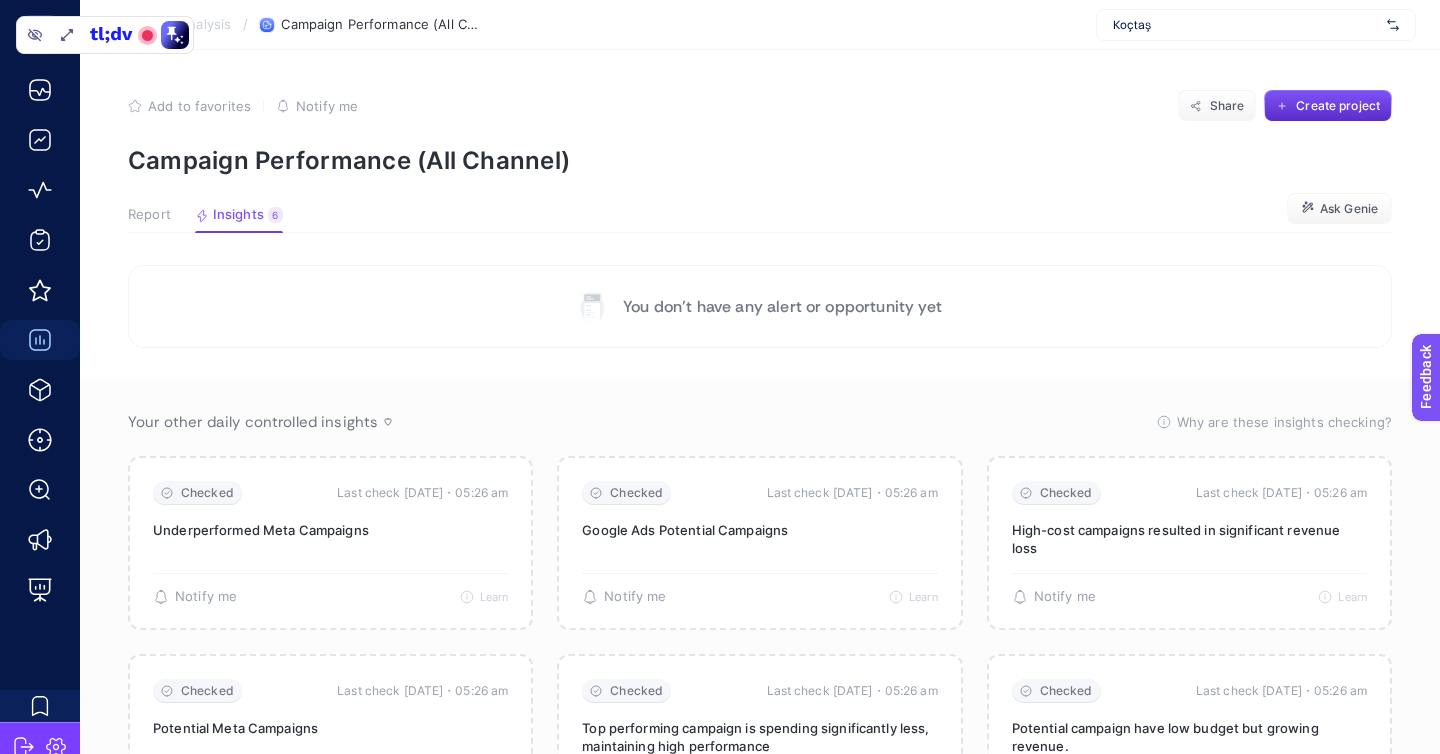 click on "Report Insights 6  We generated new insights based on the metrics  Ask Genie" at bounding box center [760, 220] 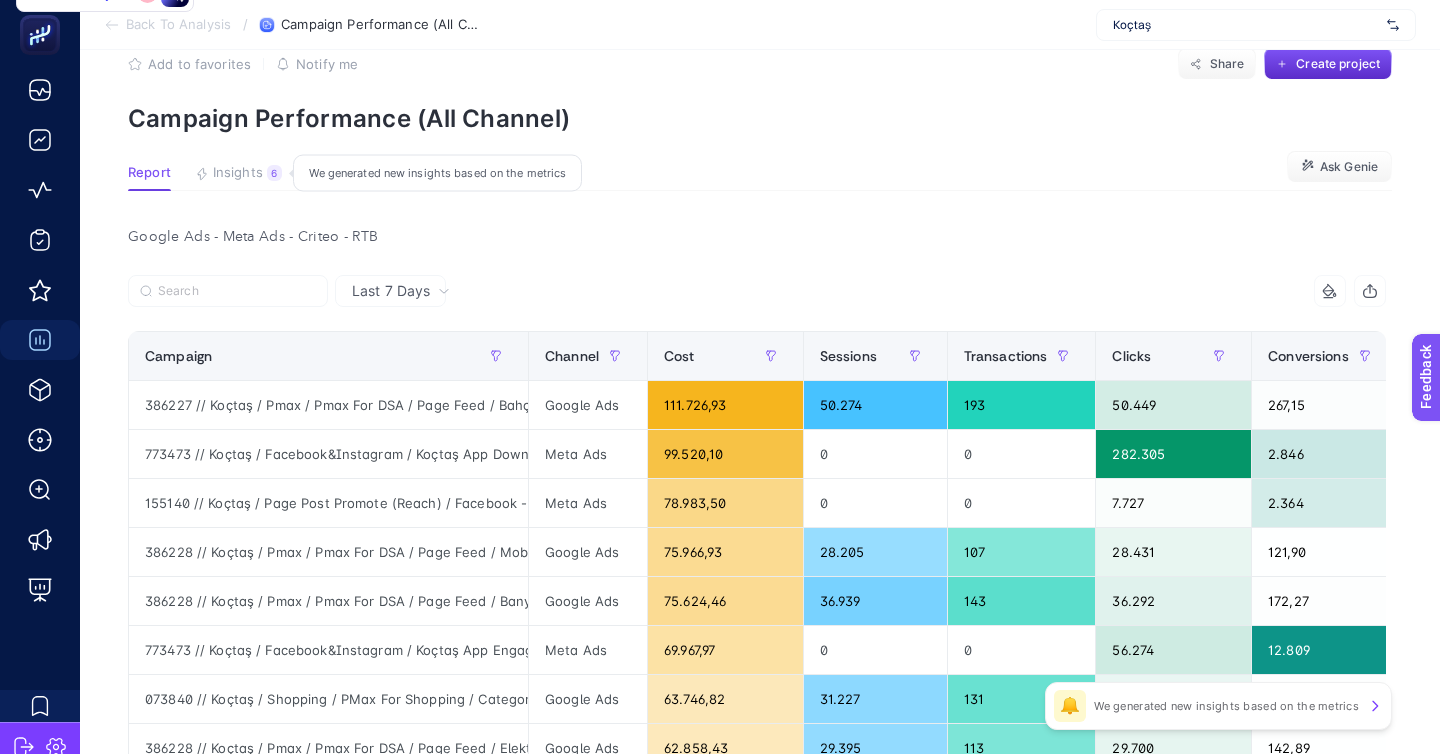 scroll, scrollTop: 48, scrollLeft: 0, axis: vertical 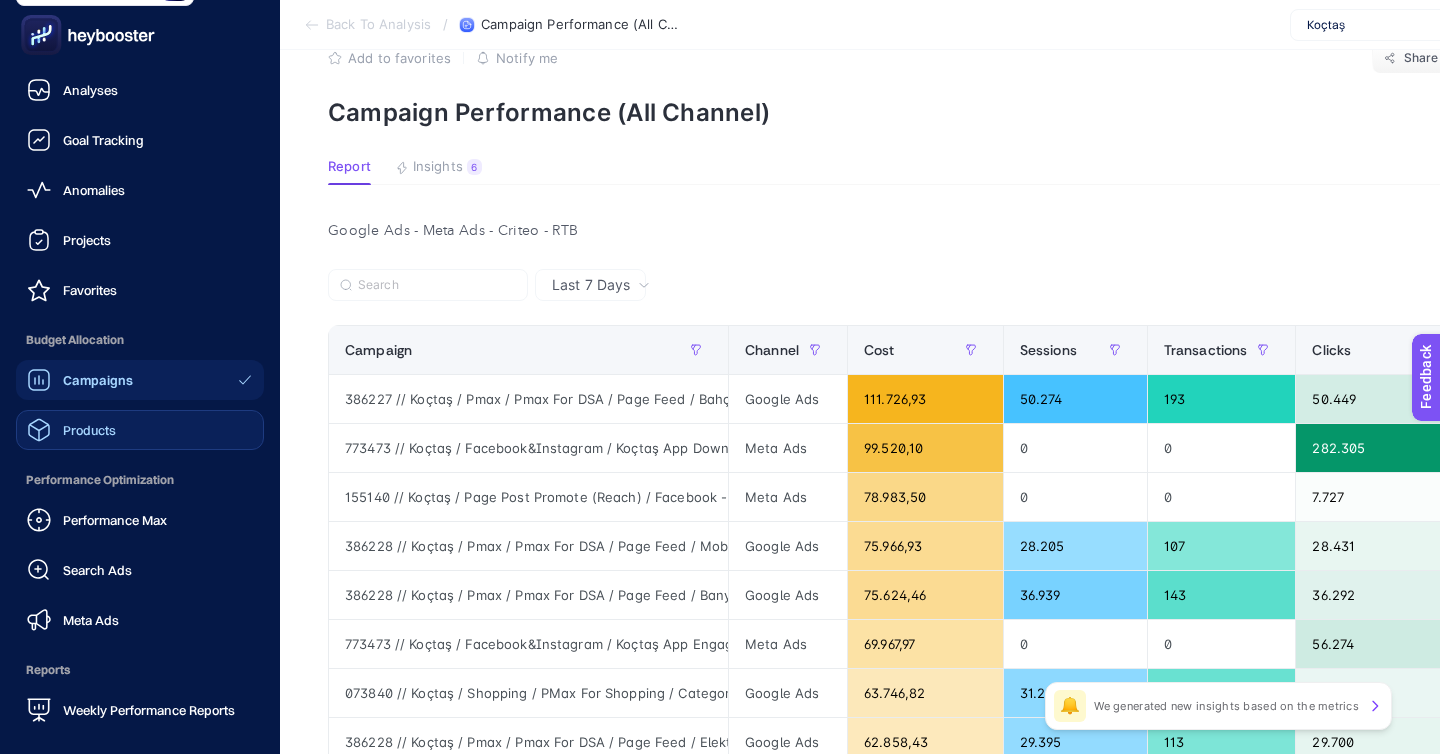 click on "Products" at bounding box center [89, 430] 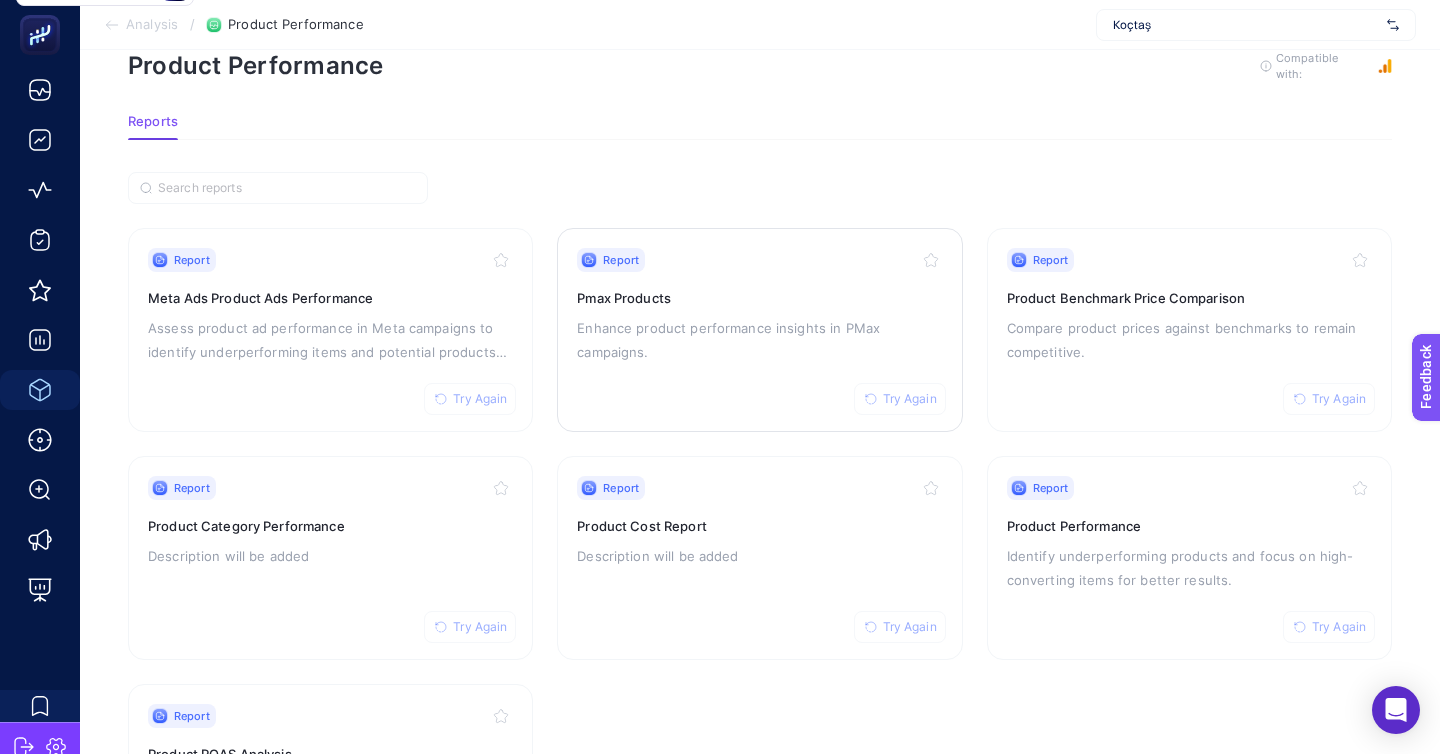scroll, scrollTop: 109, scrollLeft: 0, axis: vertical 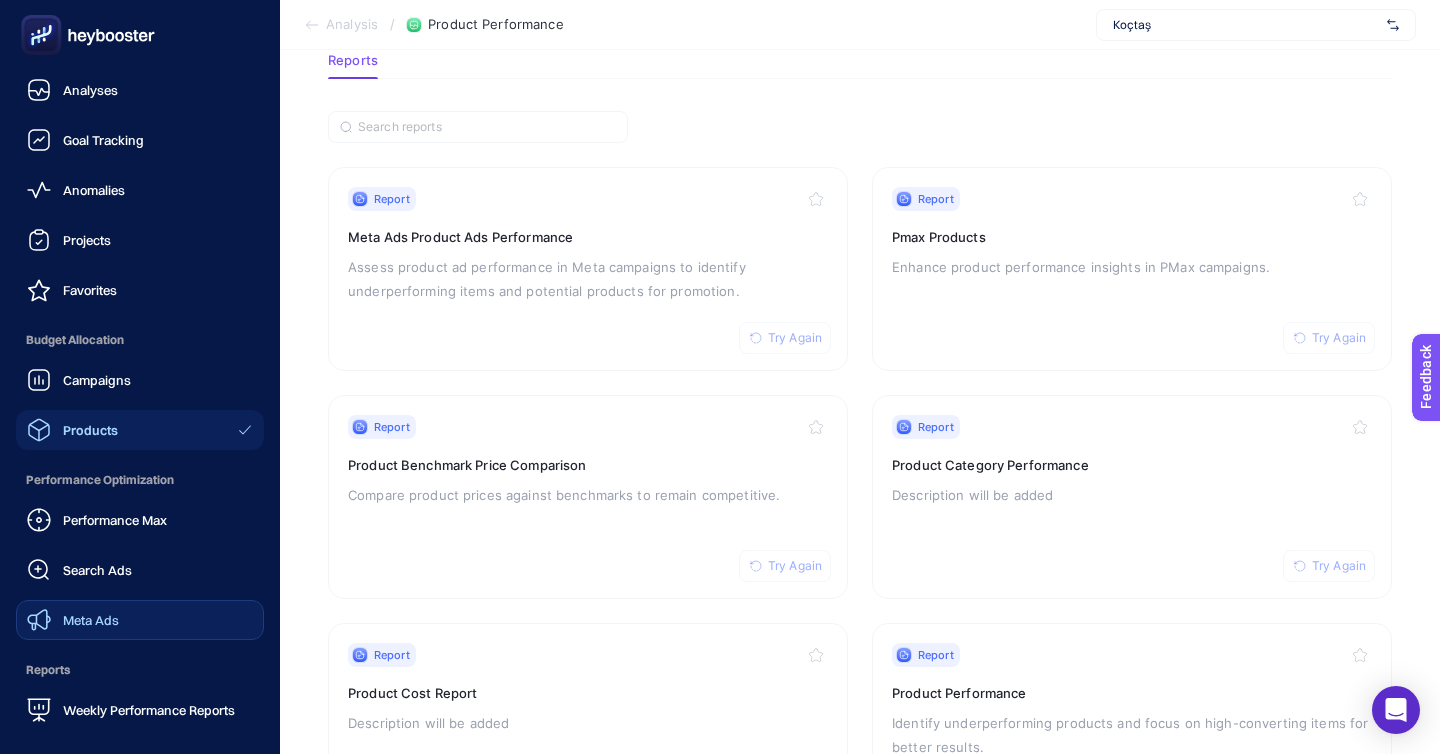 click on "Meta Ads" at bounding box center [91, 620] 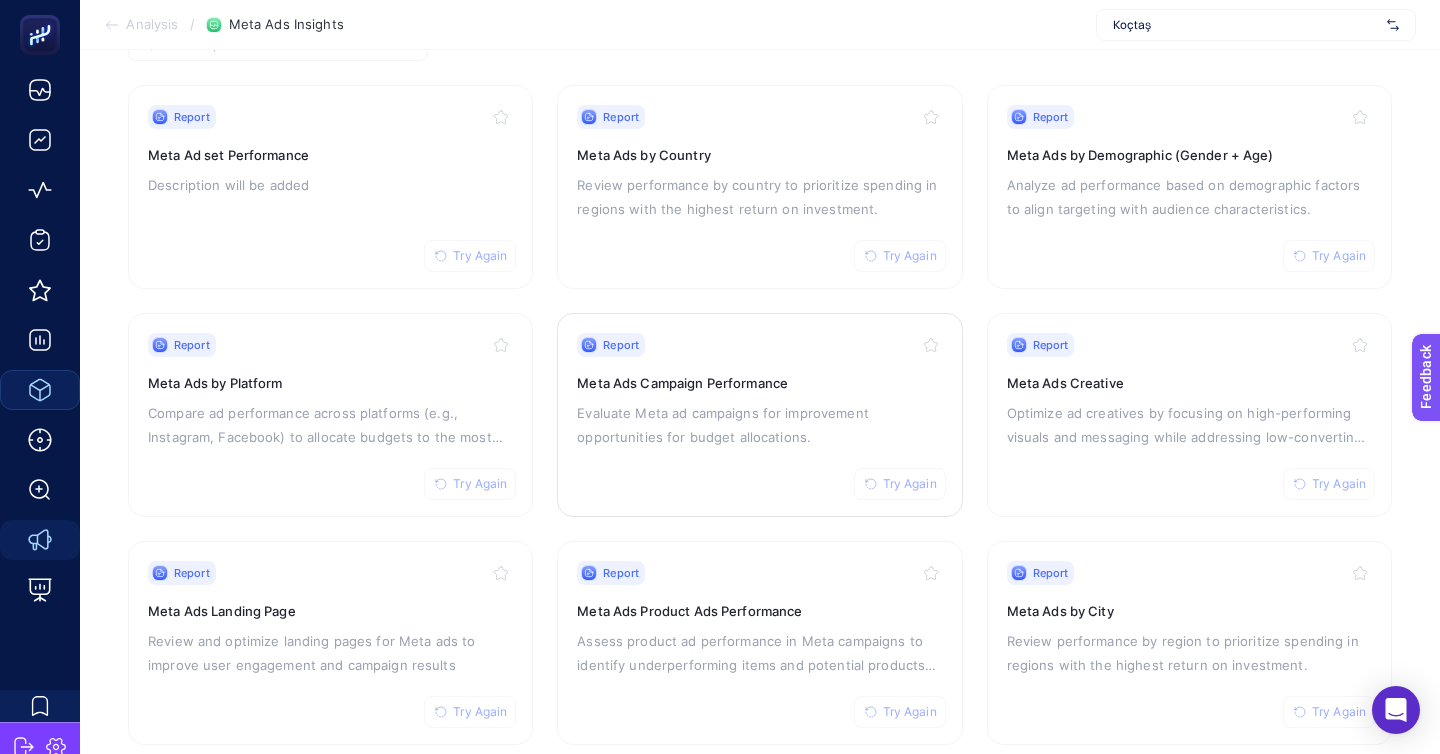 scroll, scrollTop: 204, scrollLeft: 0, axis: vertical 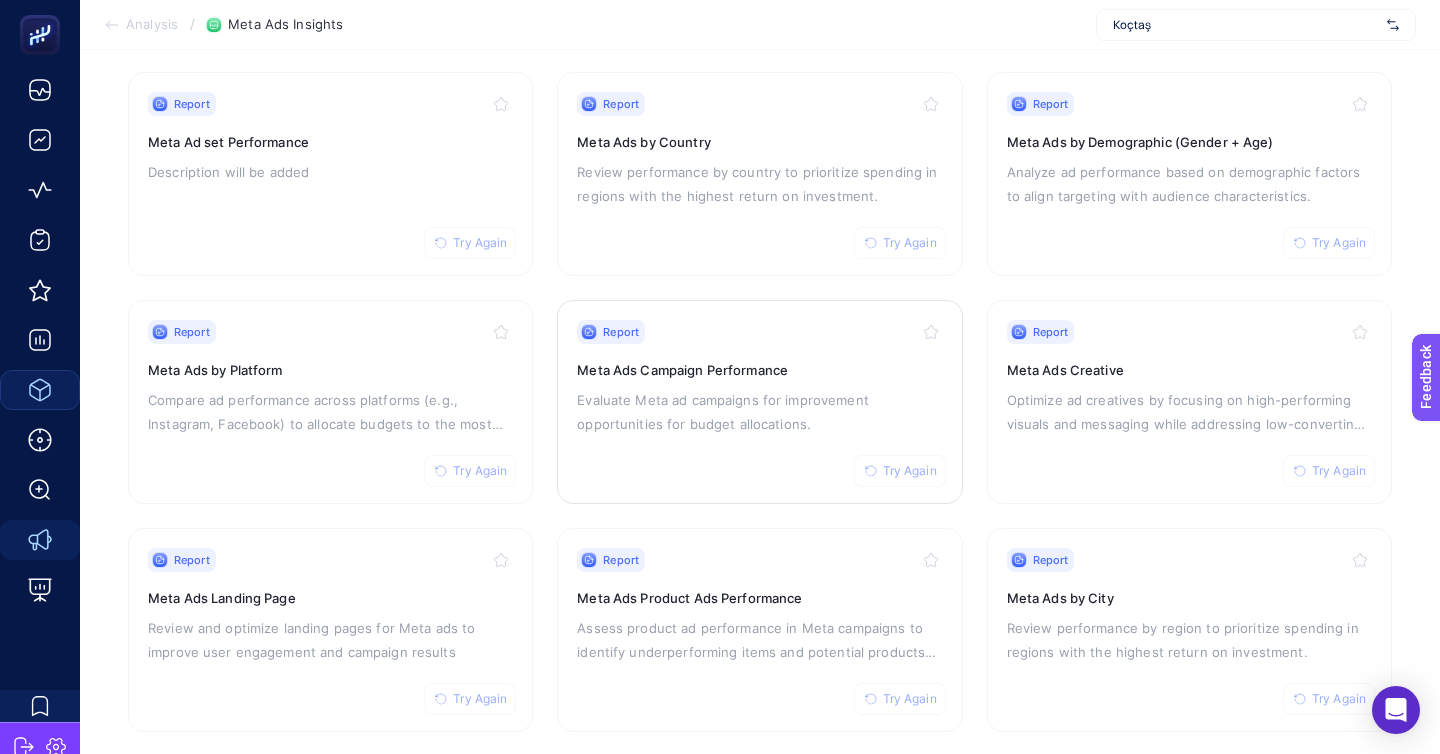 click on "Report Try Again Meta Ads Campaign Performance Evaluate Meta ad campaigns for improvement opportunities for budget allocations." at bounding box center [759, 402] 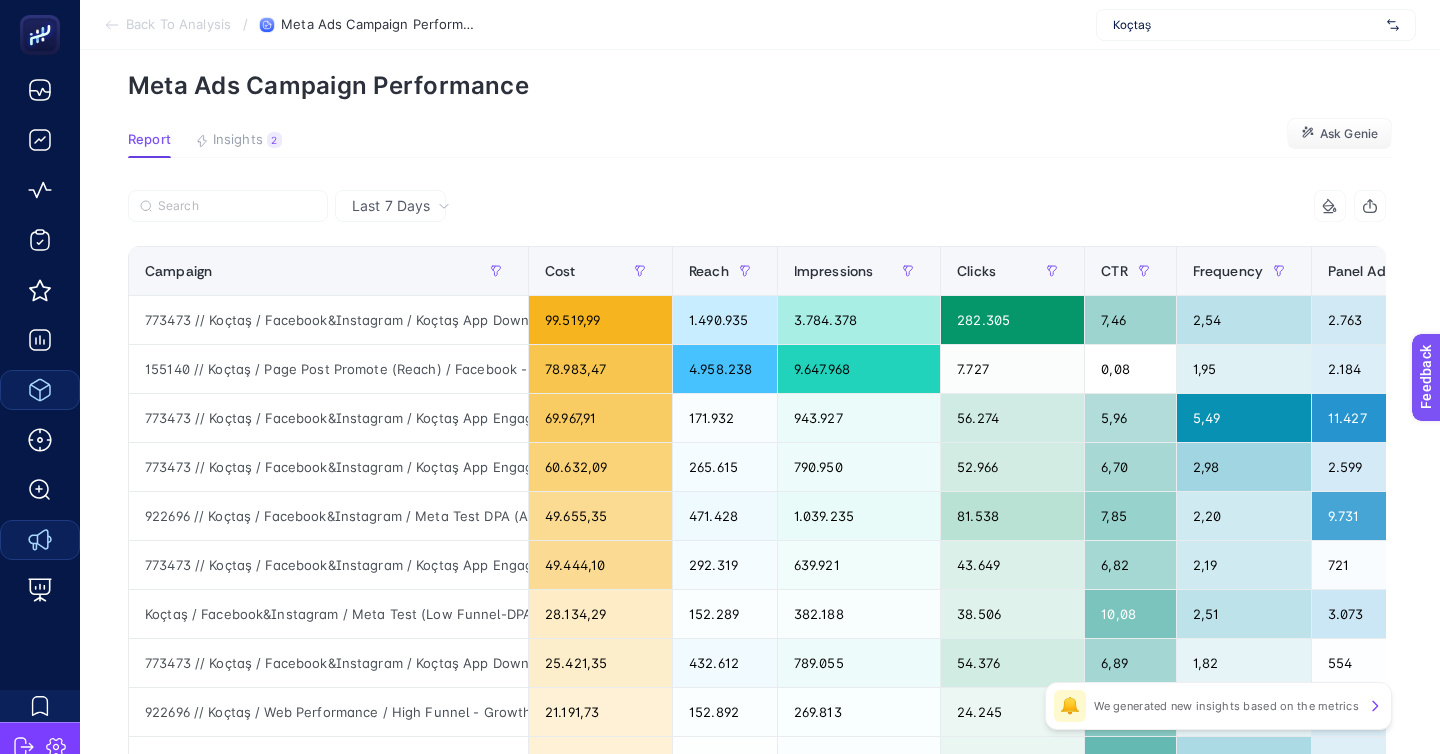 scroll, scrollTop: 83, scrollLeft: 0, axis: vertical 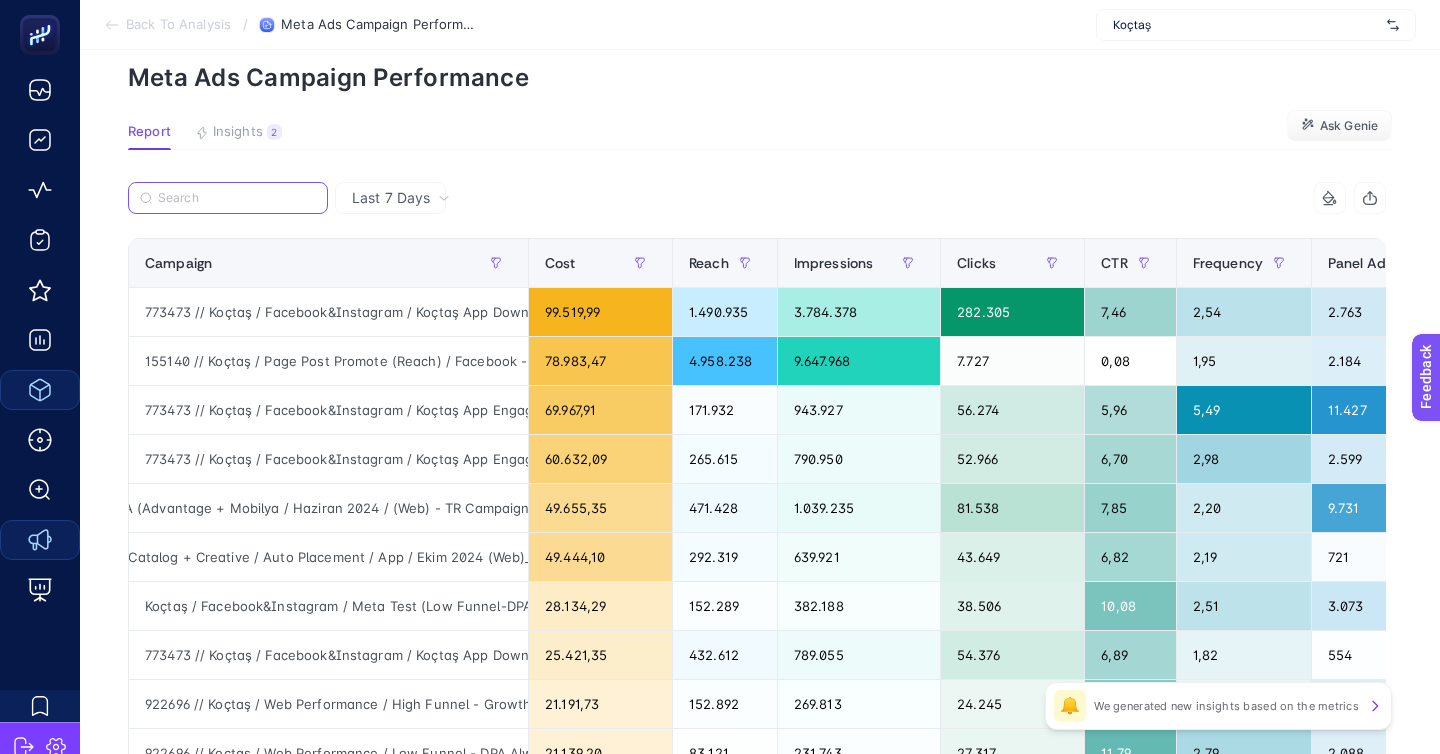 click at bounding box center (237, 198) 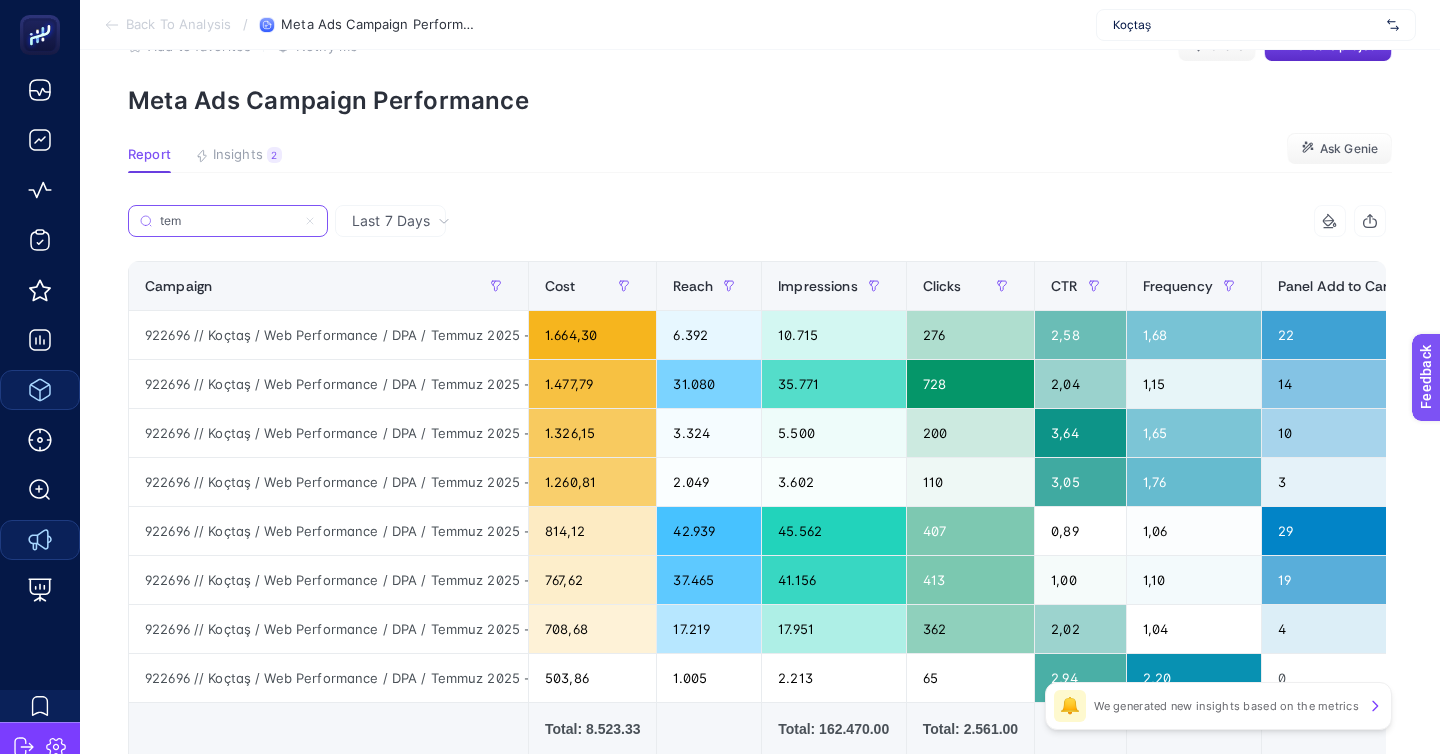 scroll, scrollTop: 81, scrollLeft: 0, axis: vertical 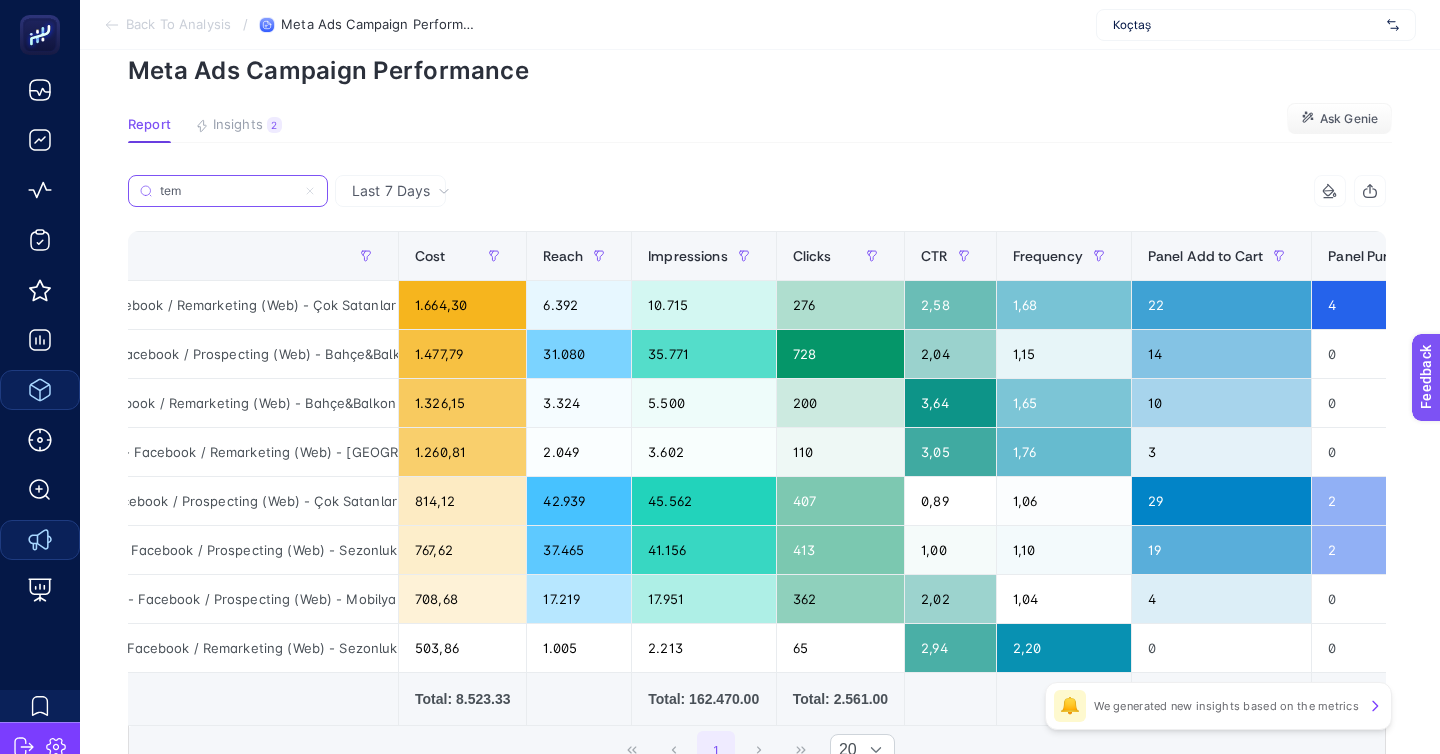 type on "tem" 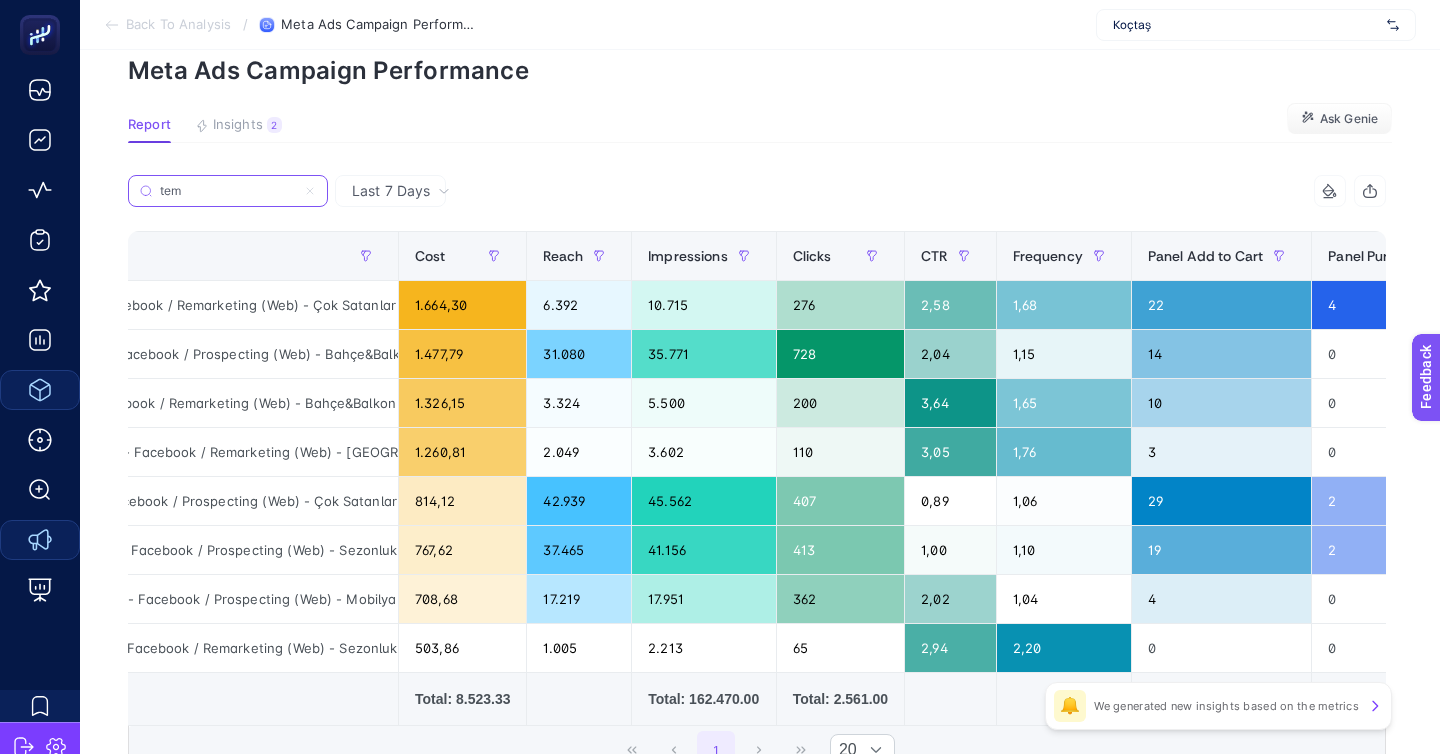 click on "tem" at bounding box center (228, 191) 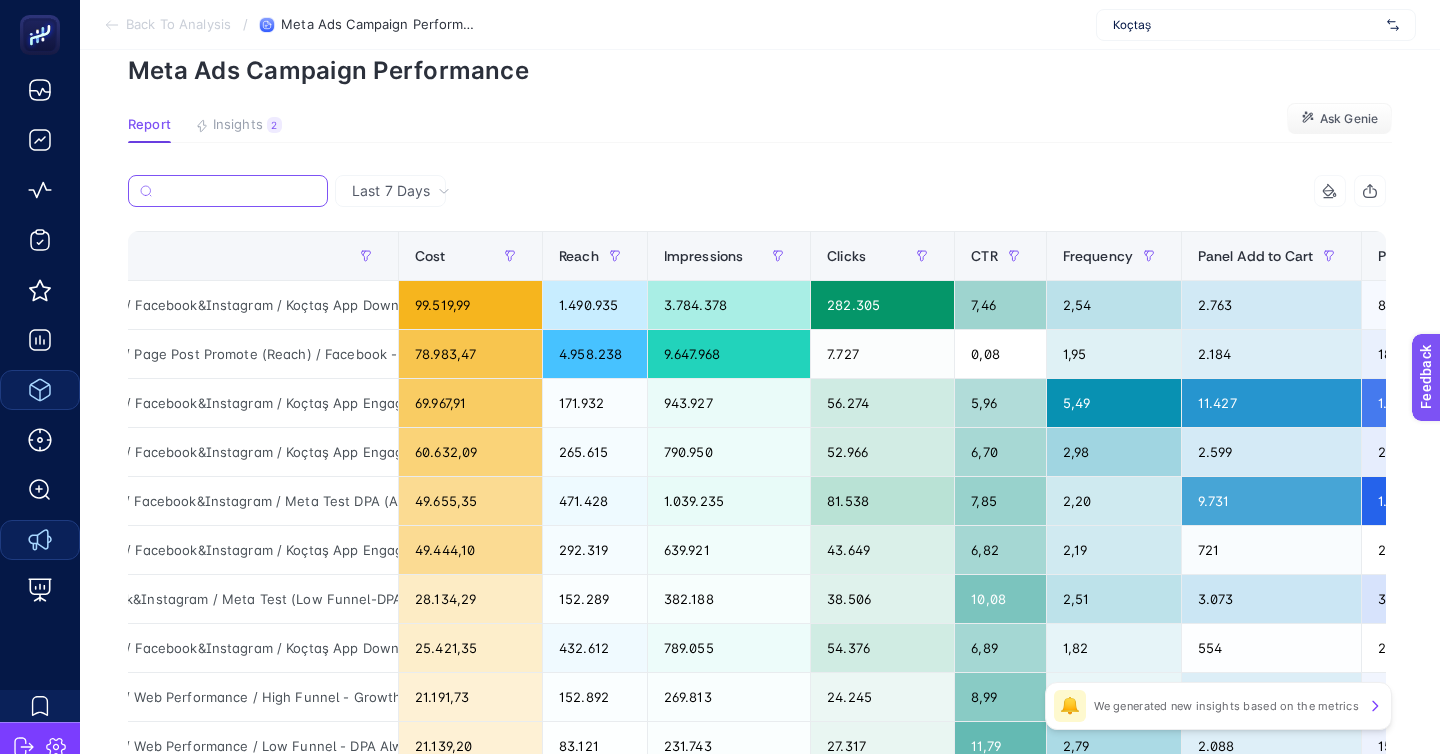click at bounding box center [238, 191] 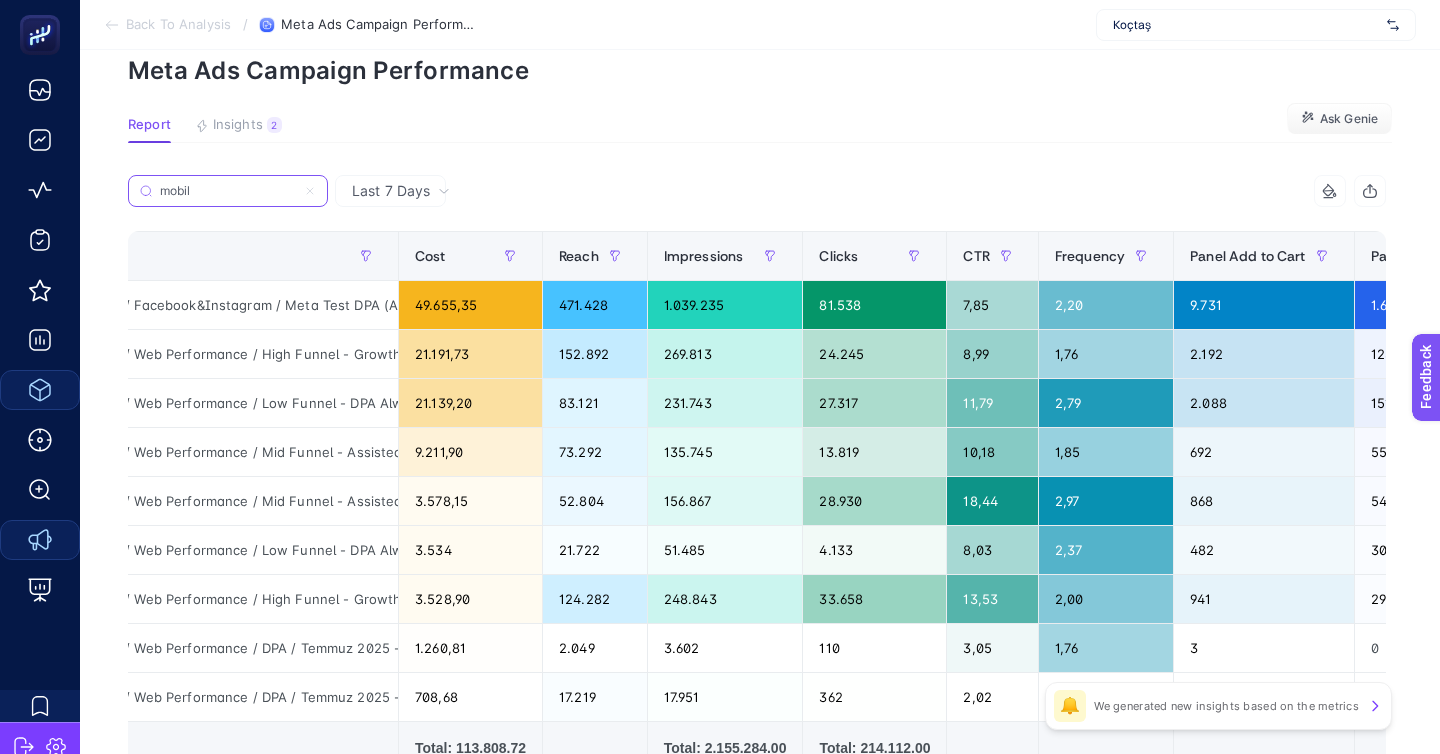 scroll, scrollTop: 0, scrollLeft: 68, axis: horizontal 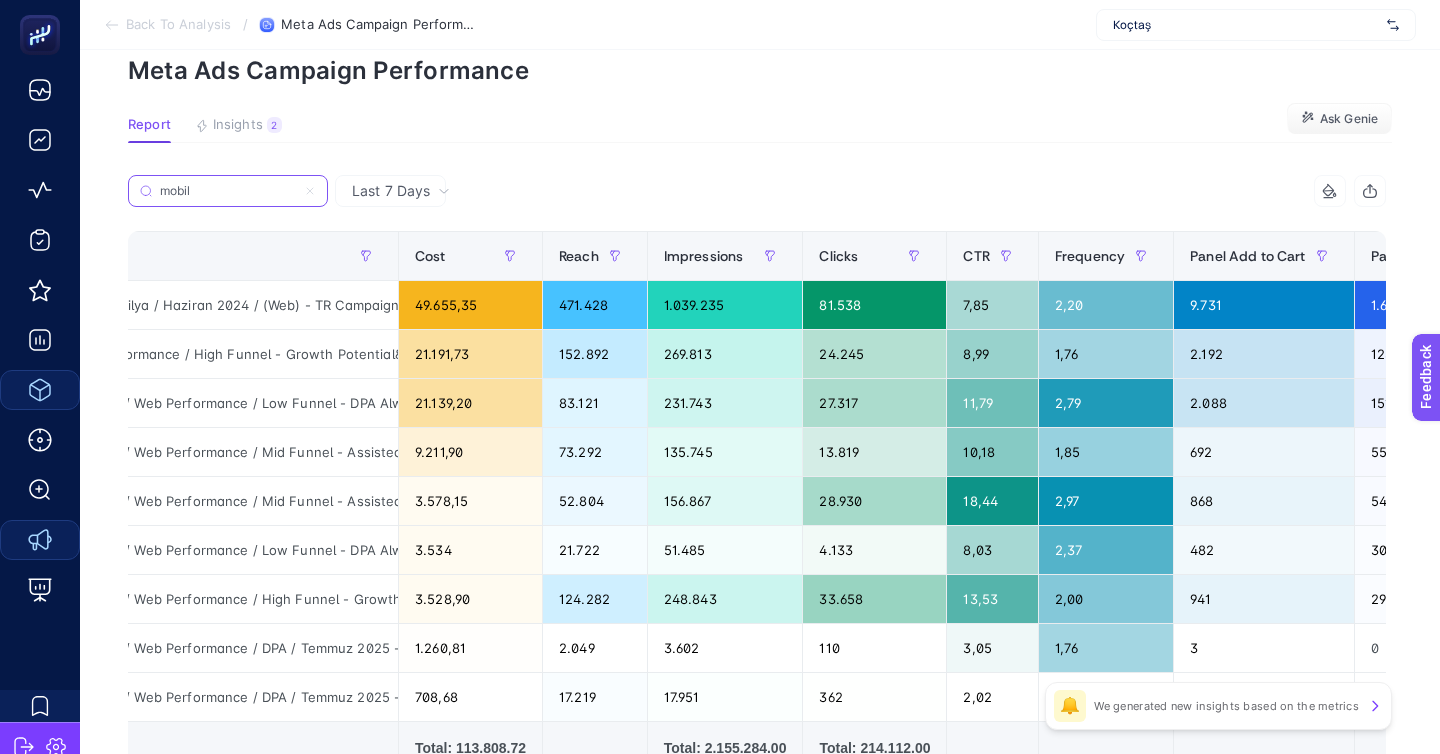 type on "mobil" 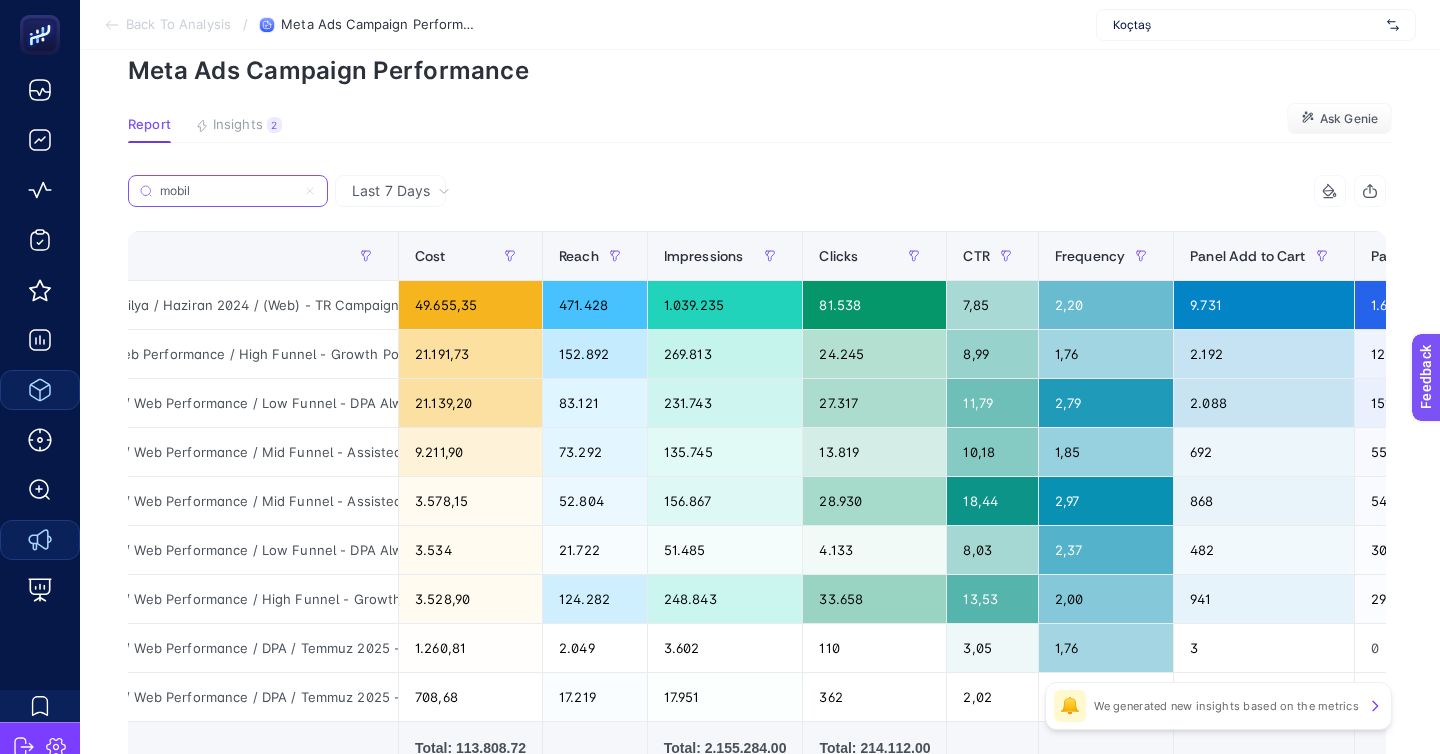 scroll, scrollTop: 0, scrollLeft: 0, axis: both 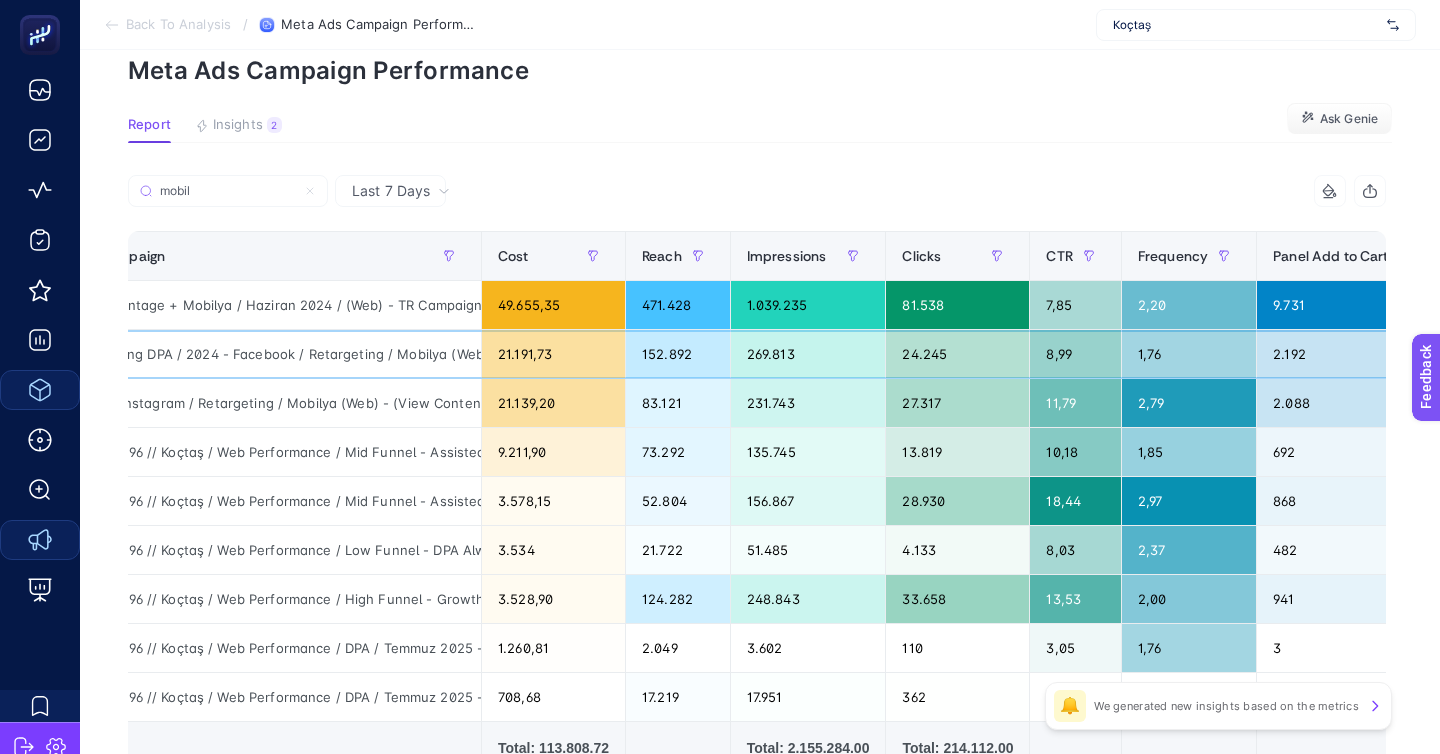 click on "922696 // Koçtaş / Web Performance / High Funnel - Growth Potential&Prospecting DPA / 2024 - Facebook / Retargeting / Mobilya  (Web)" 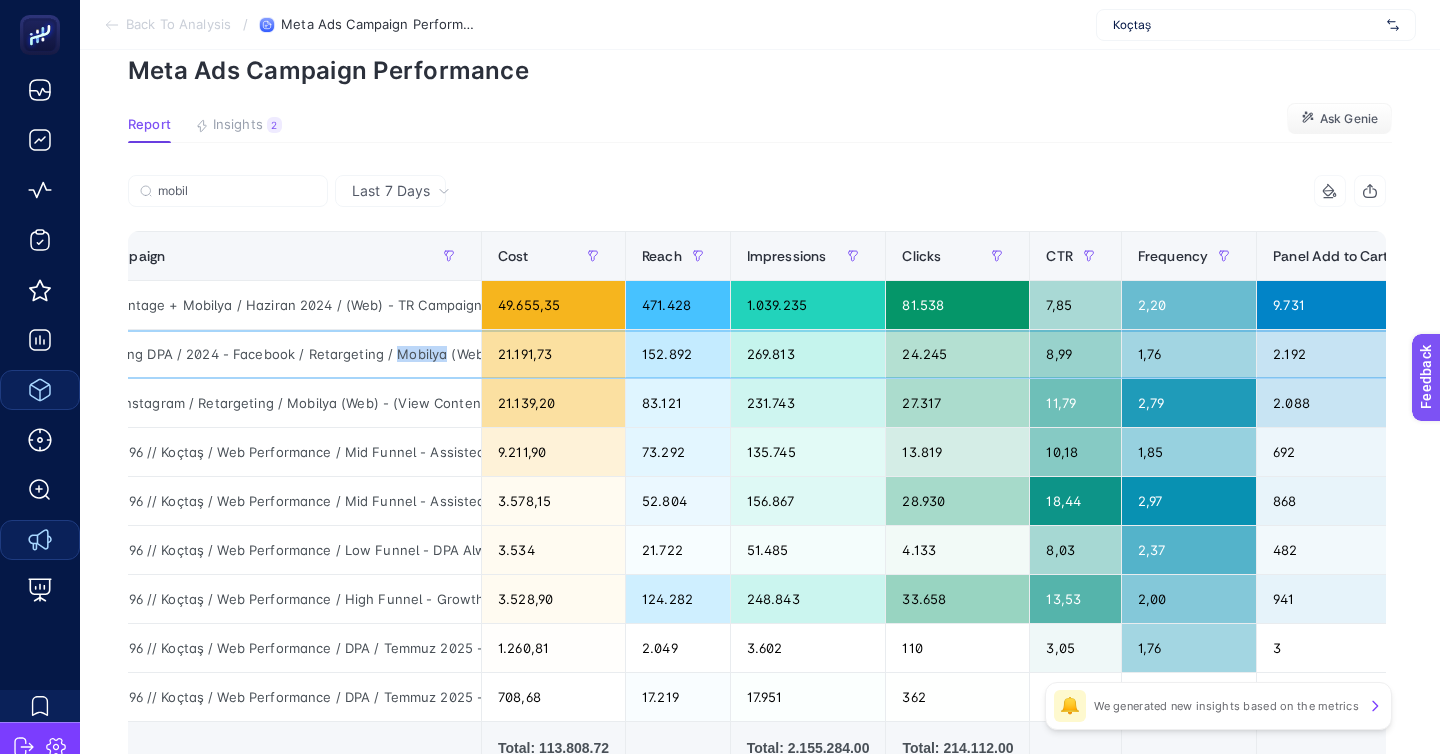 click on "922696 // Koçtaş / Web Performance / High Funnel - Growth Potential&Prospecting DPA / 2024 - Facebook / Retargeting / Mobilya  (Web)" 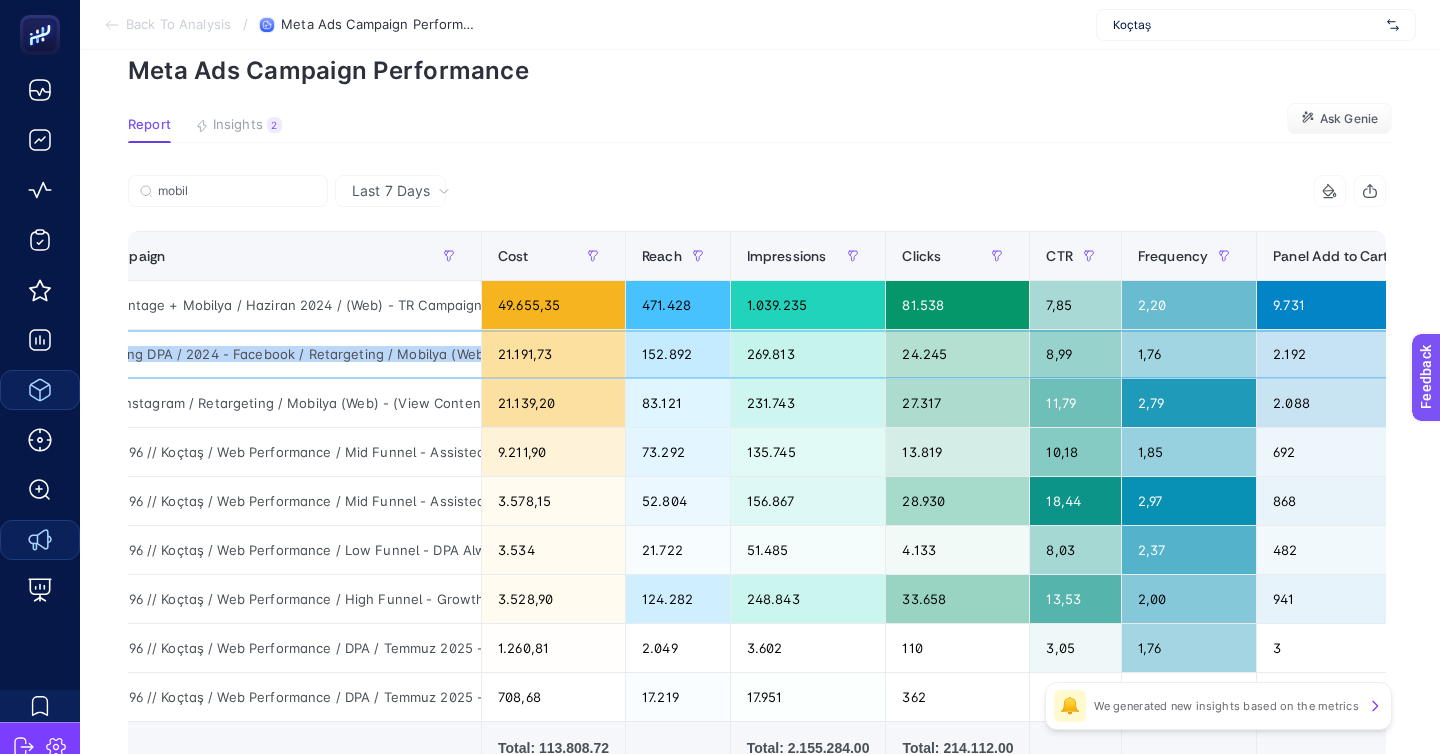copy on "922696 // Koçtaş / Web Performance / High Funnel - Growth Potential&Prospecting DPA / 2024 - Facebook / Retargeting / Mobilya  (Web)" 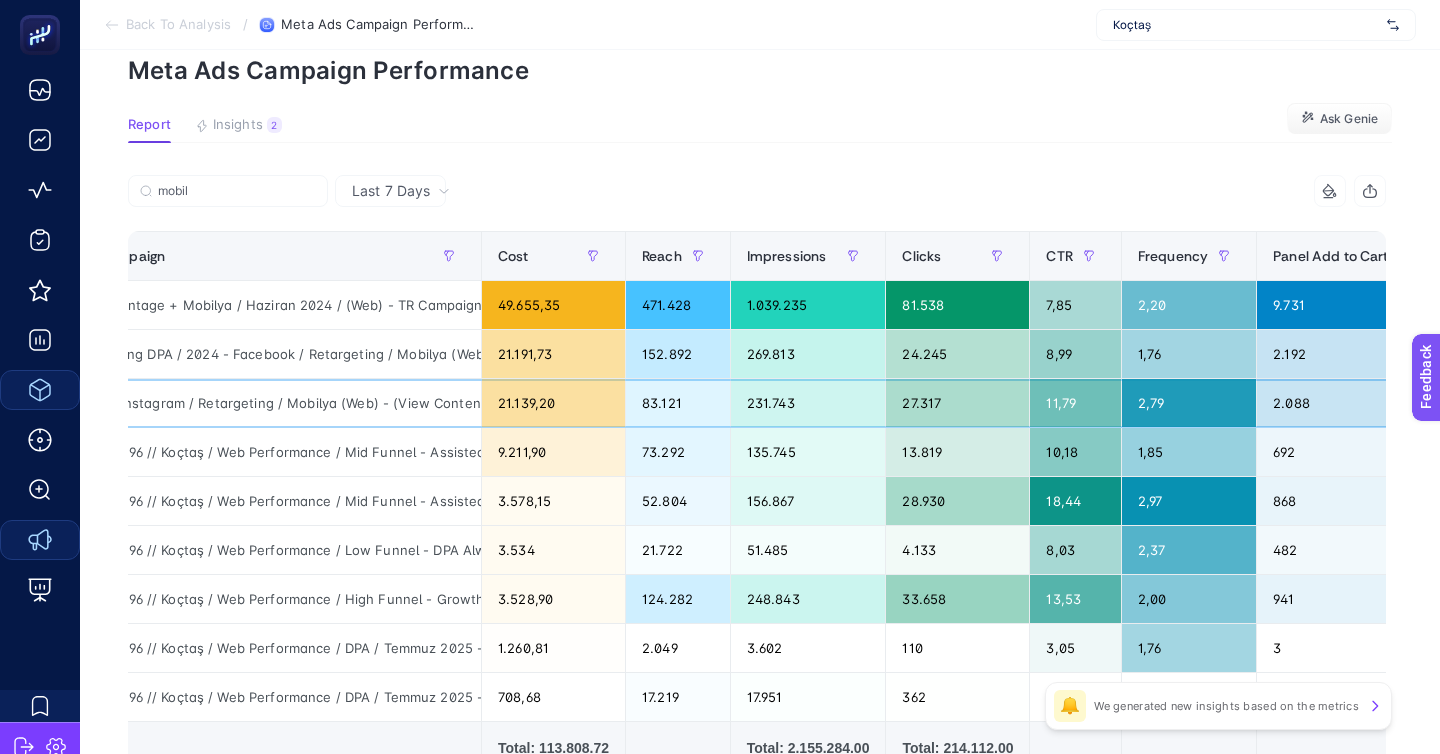click on "922696 // Koçtaş / Web Performance / Low Funnel - DPA Always-on / 2024 - Facebook &Instagram / Retargeting  / Mobilya  (Web) - (View Content)" 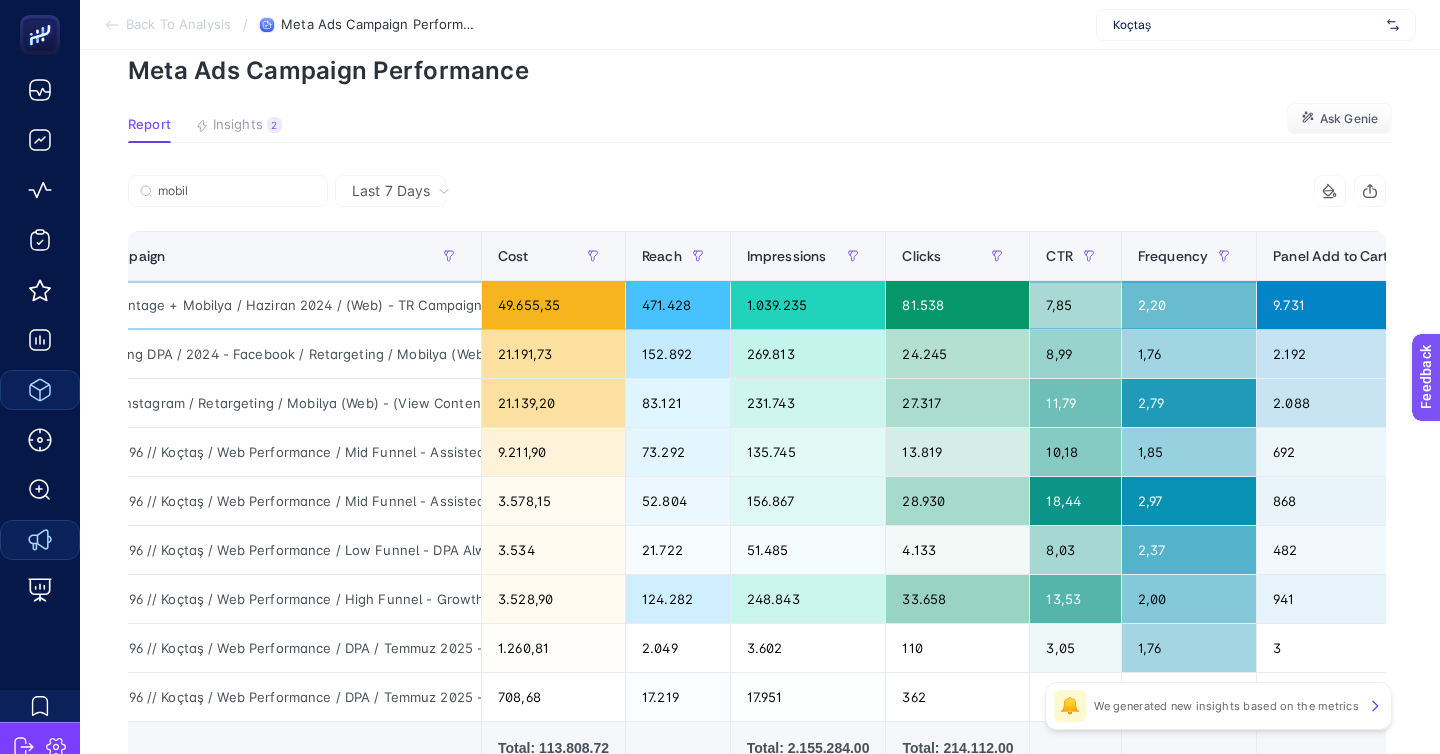 click on "922696 // Koçtaş / Facebook&Instagram / Meta Test DPA (Advantage + Mobilya / Haziran 2024 / (Web) - TR Campaign" 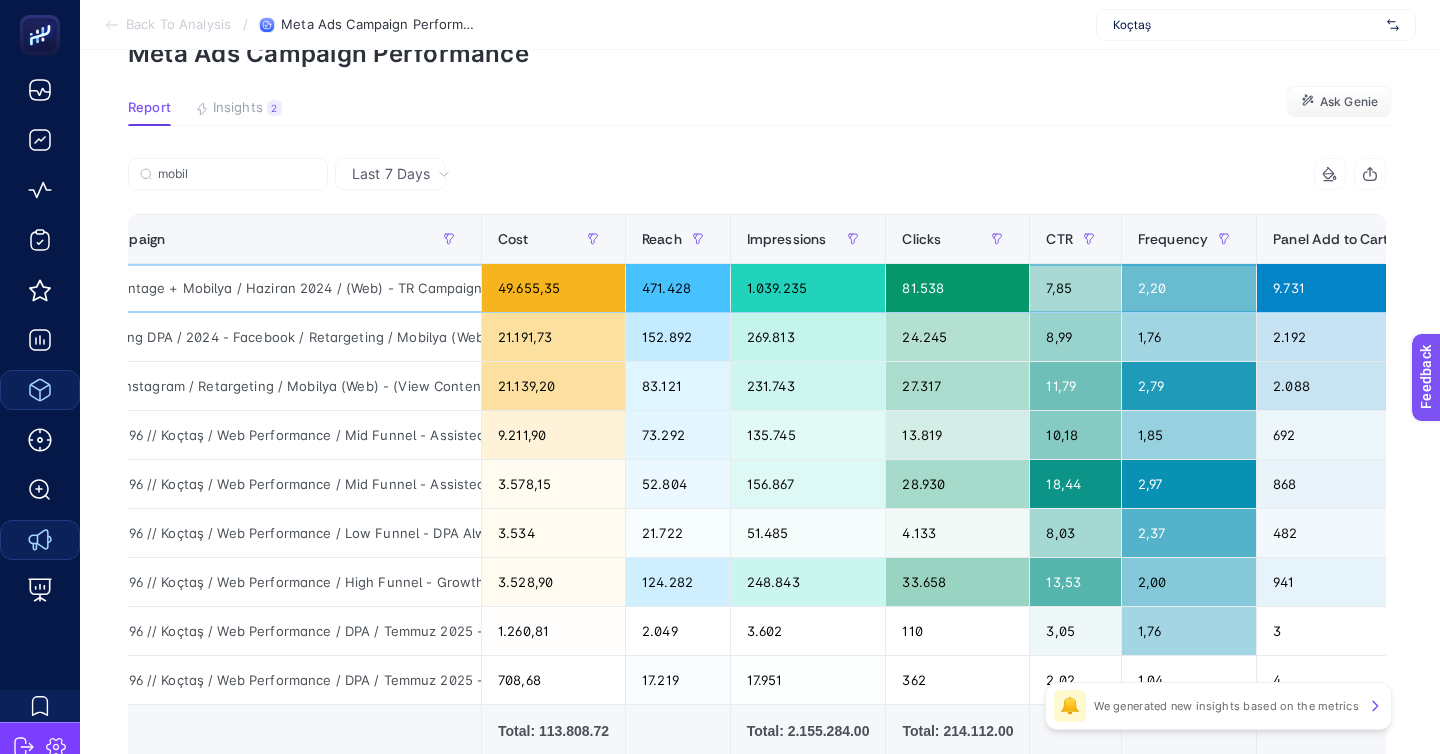 scroll, scrollTop: 110, scrollLeft: 0, axis: vertical 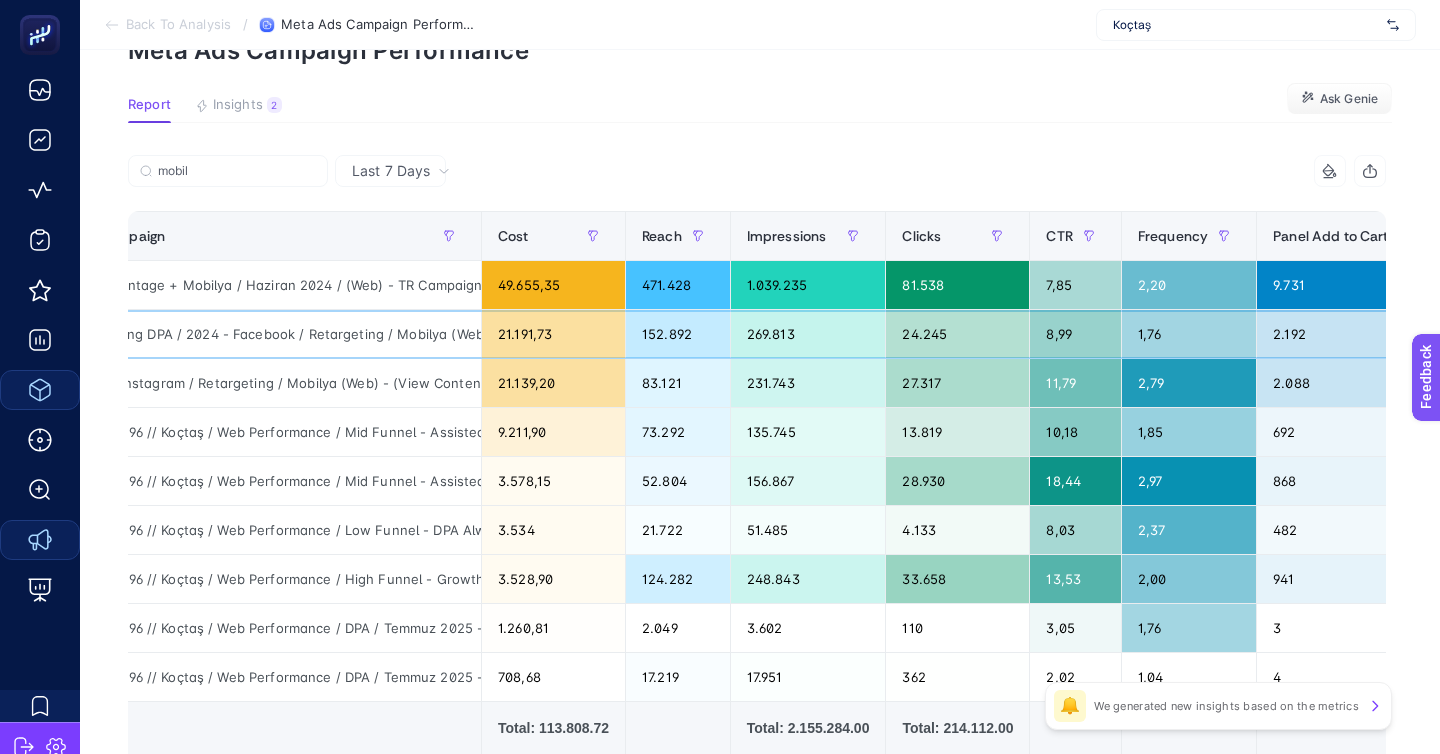 click on "922696 // Koçtaş / Web Performance / High Funnel - Growth Potential&Prospecting DPA / 2024 - Facebook / Retargeting / Mobilya  (Web)" 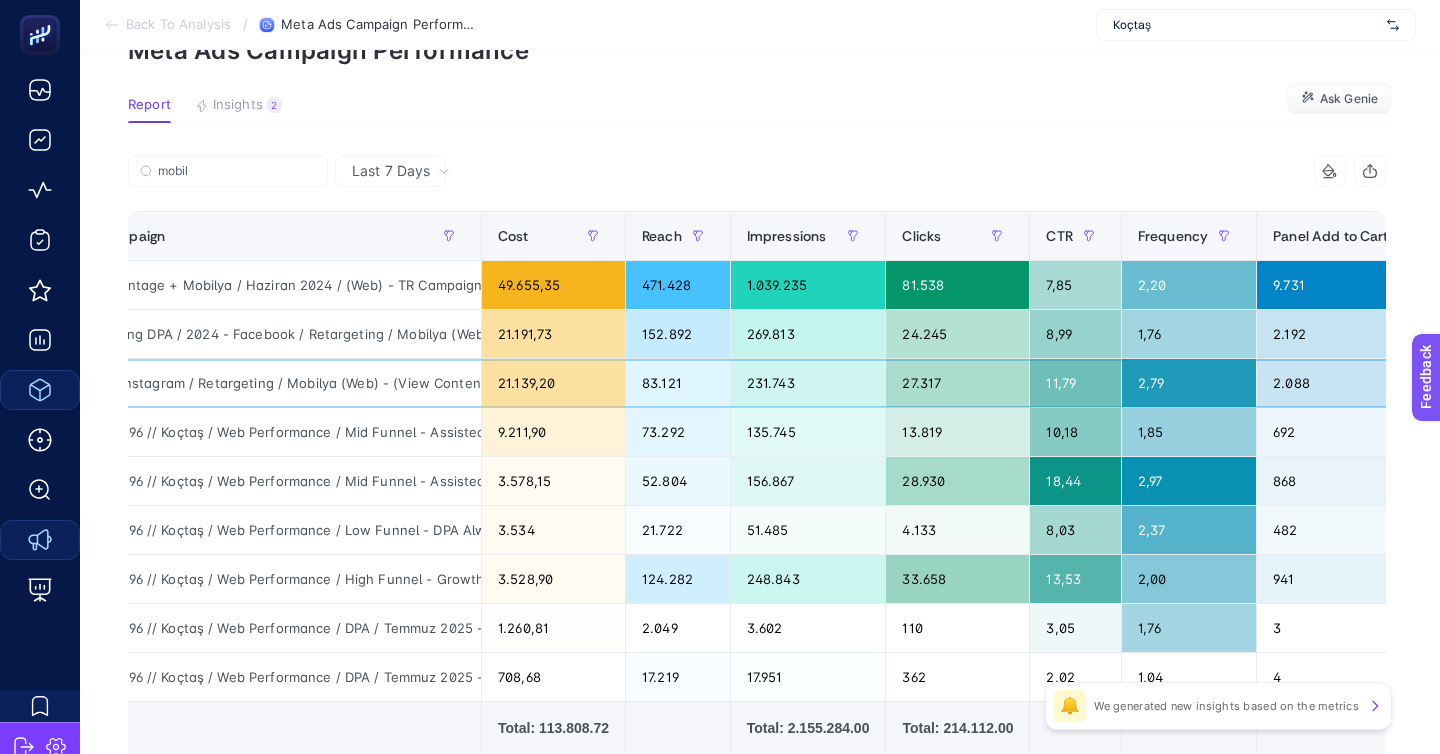 click on "922696 // Koçtaş / Web Performance / Low Funnel - DPA Always-on / 2024 - Facebook &Instagram / Retargeting  / Mobilya  (Web) - (View Content)" 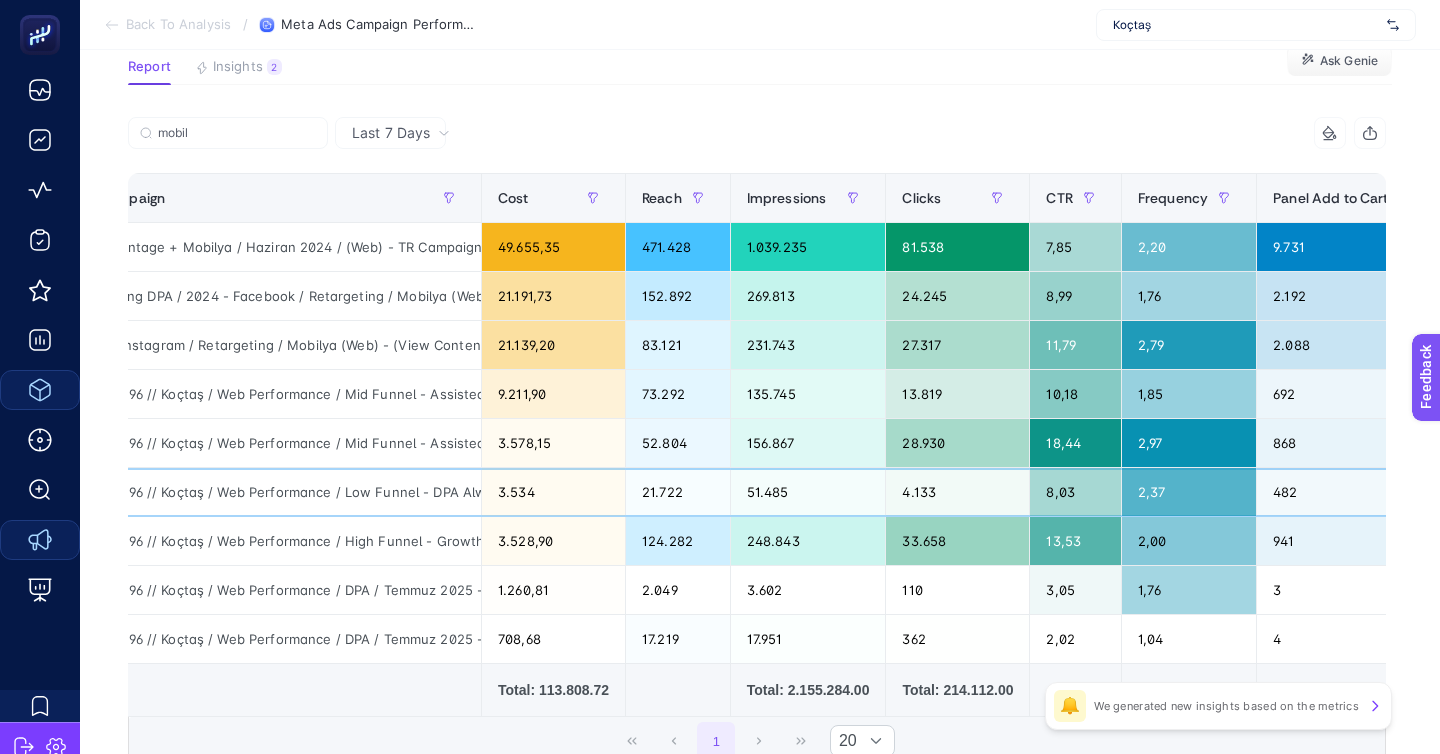 click on "922696 // Koçtaş / Web Performance / Low Funnel - DPA Always-on / 2024 - Facebook / Retargeting  / Mobilya  (Web)" 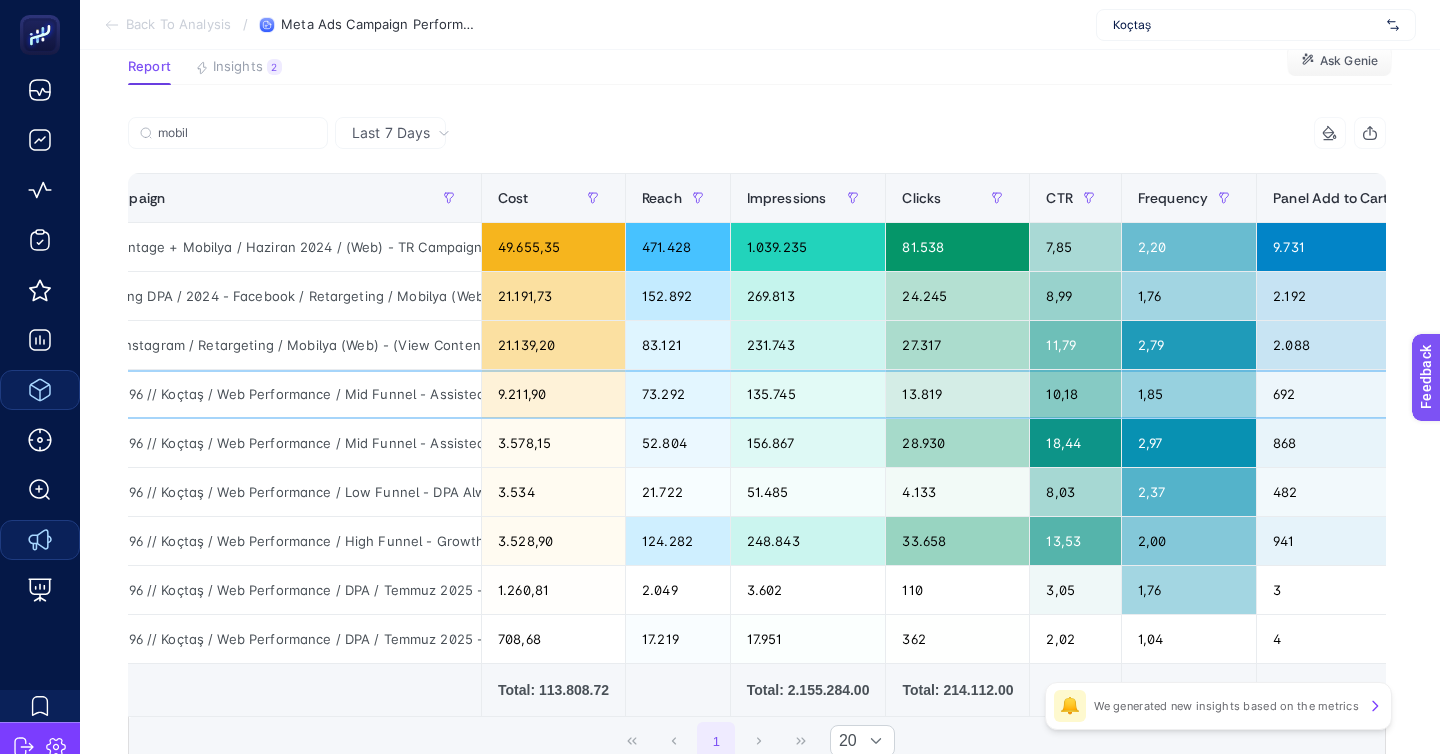 click on "922696 // Koçtaş / Web Performance / Mid Funnel - Assisted Sales DPA / 2024 - Facebook / Retargeting  / Mobilya  (Web)" 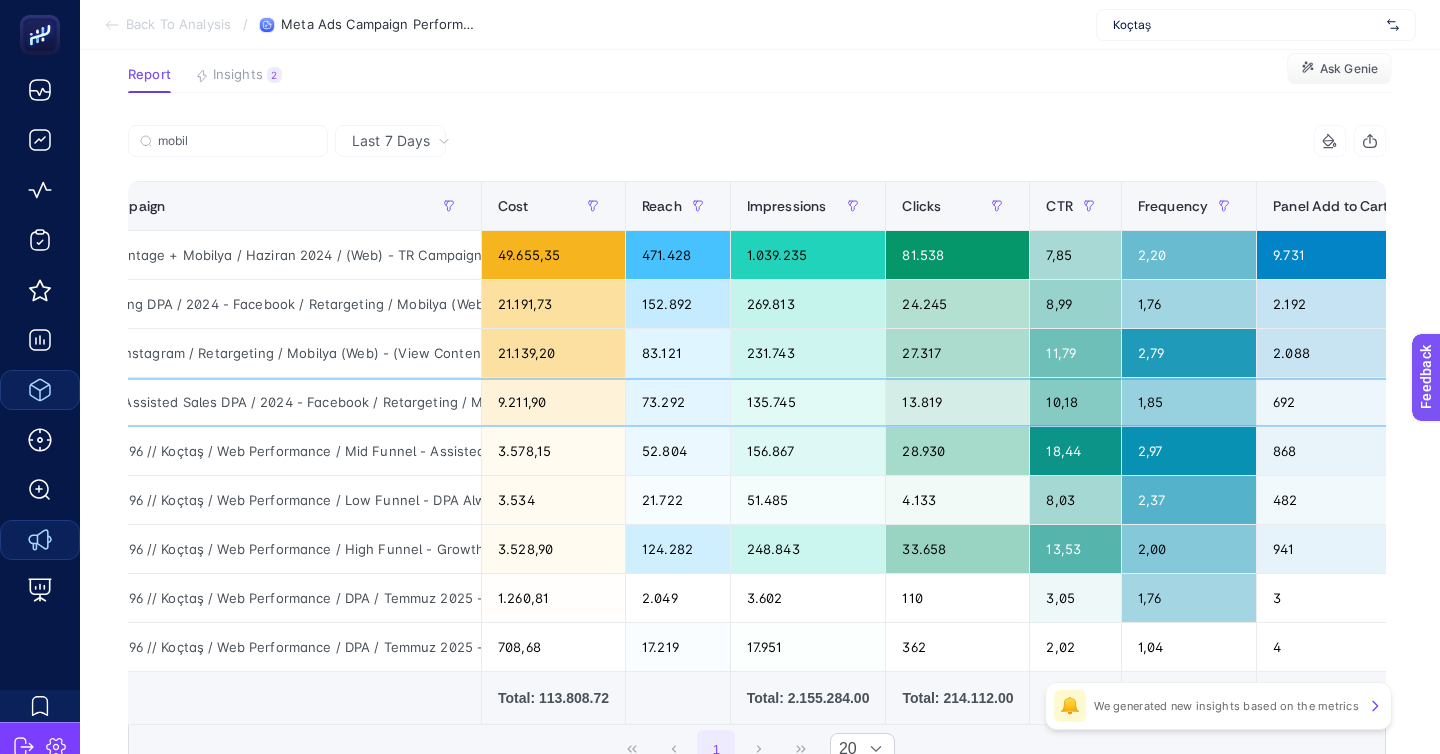 scroll, scrollTop: 0, scrollLeft: 337, axis: horizontal 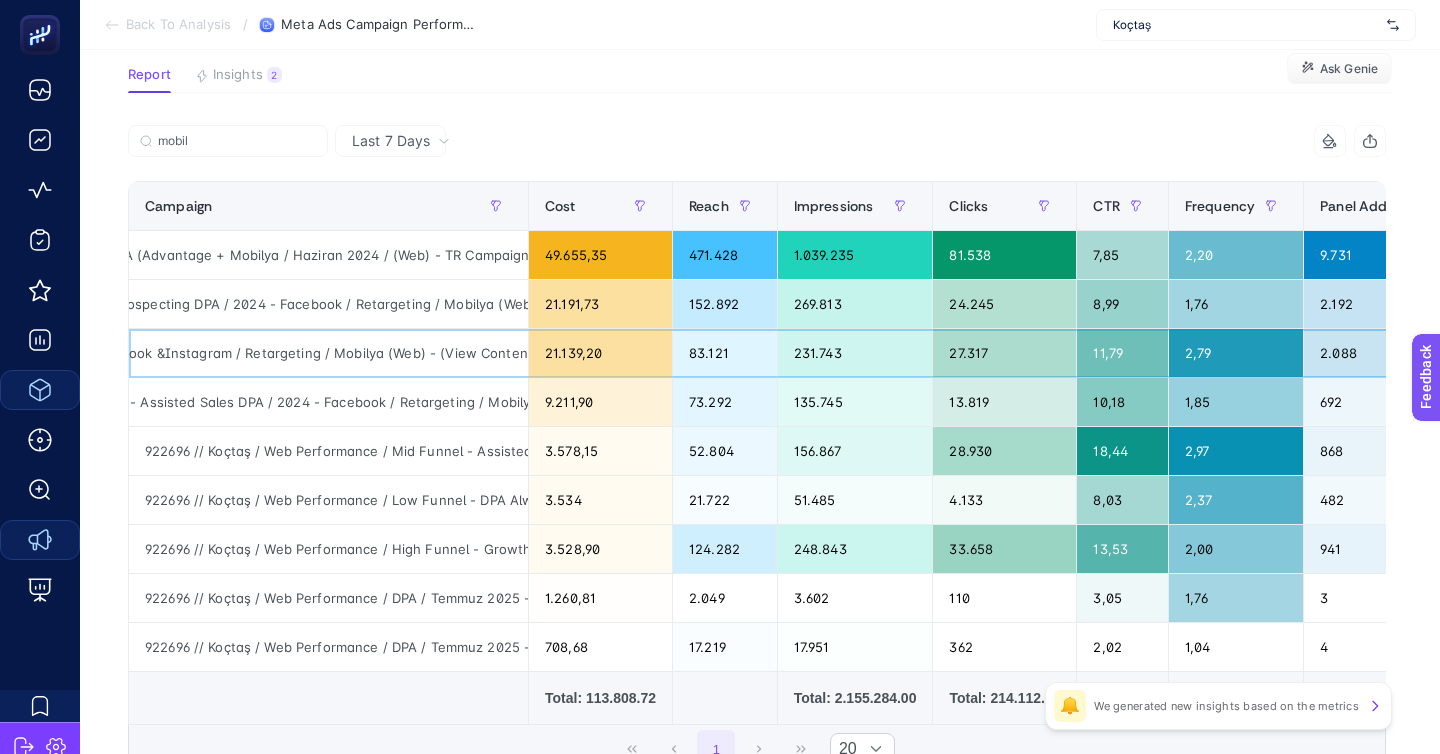 click on "922696 // Koçtaş / Web Performance / Low Funnel - DPA Always-on / 2024 - Facebook &Instagram / Retargeting  / Mobilya  (Web) - (View Content)" 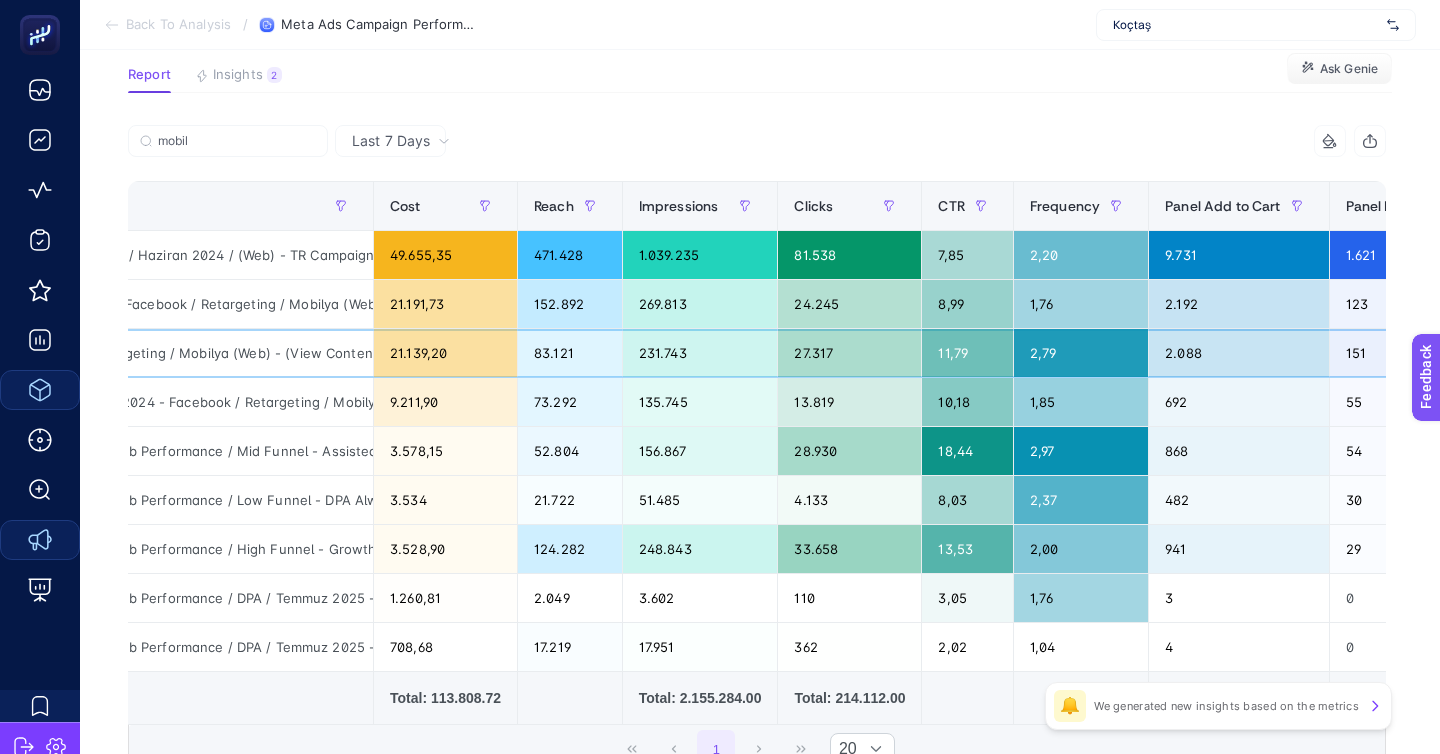 scroll, scrollTop: 0, scrollLeft: 0, axis: both 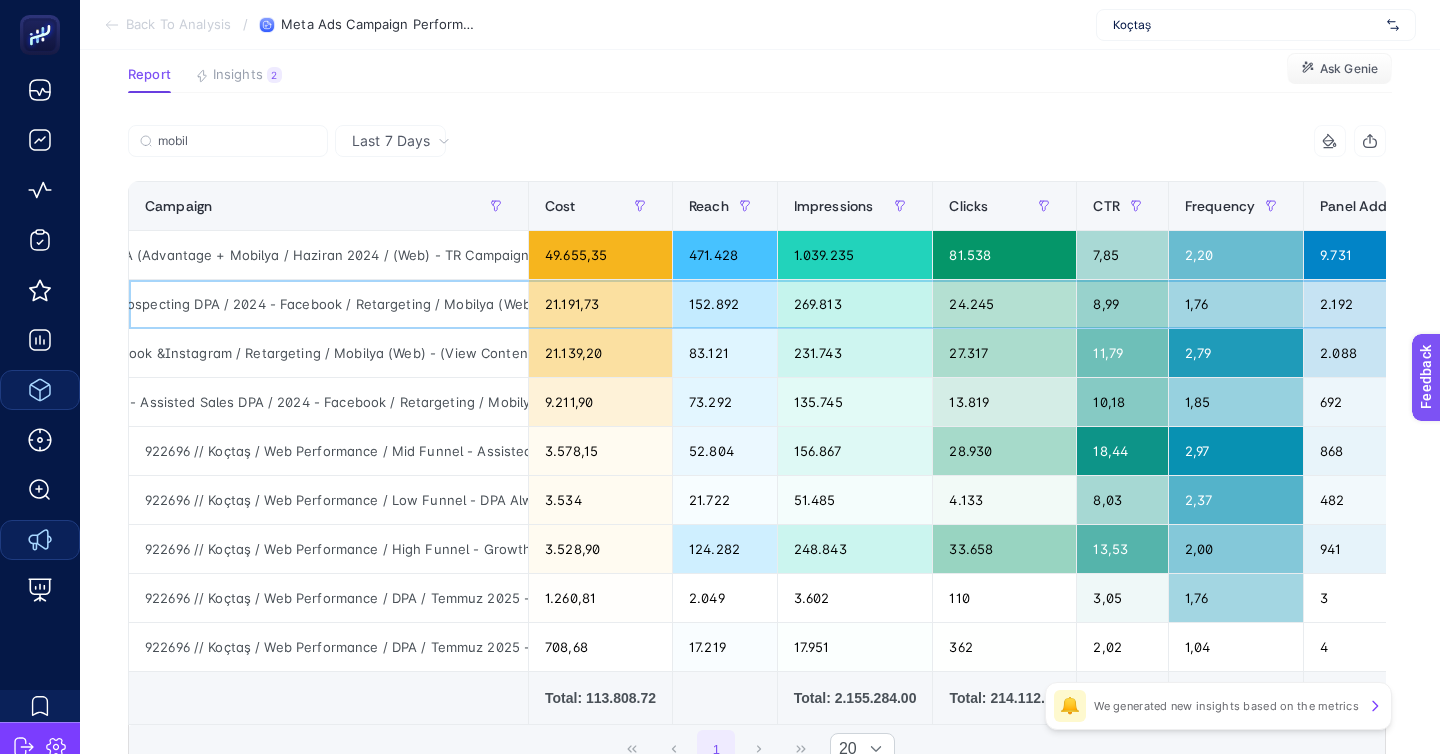 click on "922696 // Koçtaş / Web Performance / High Funnel - Growth Potential&Prospecting DPA / 2024 - Facebook / Retargeting / Mobilya  (Web)" 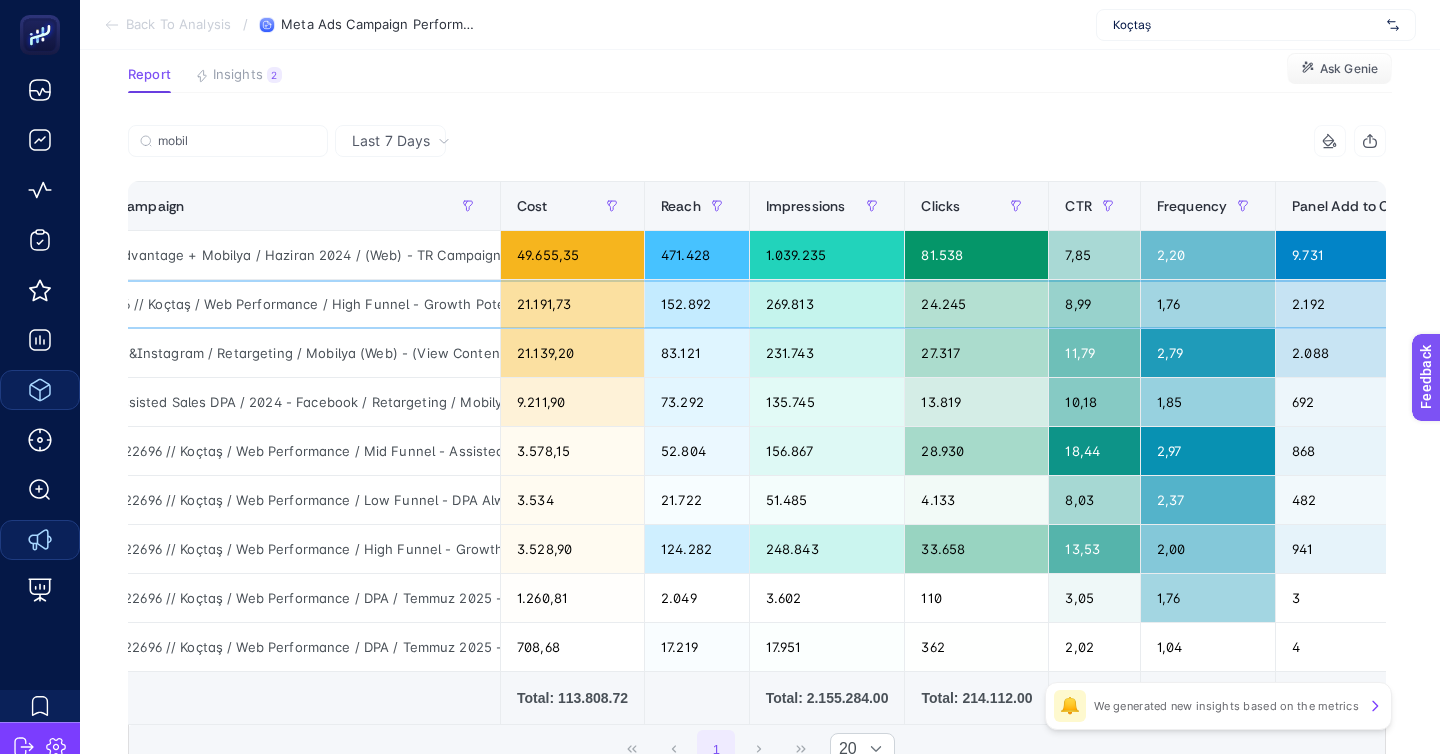scroll, scrollTop: 0, scrollLeft: 0, axis: both 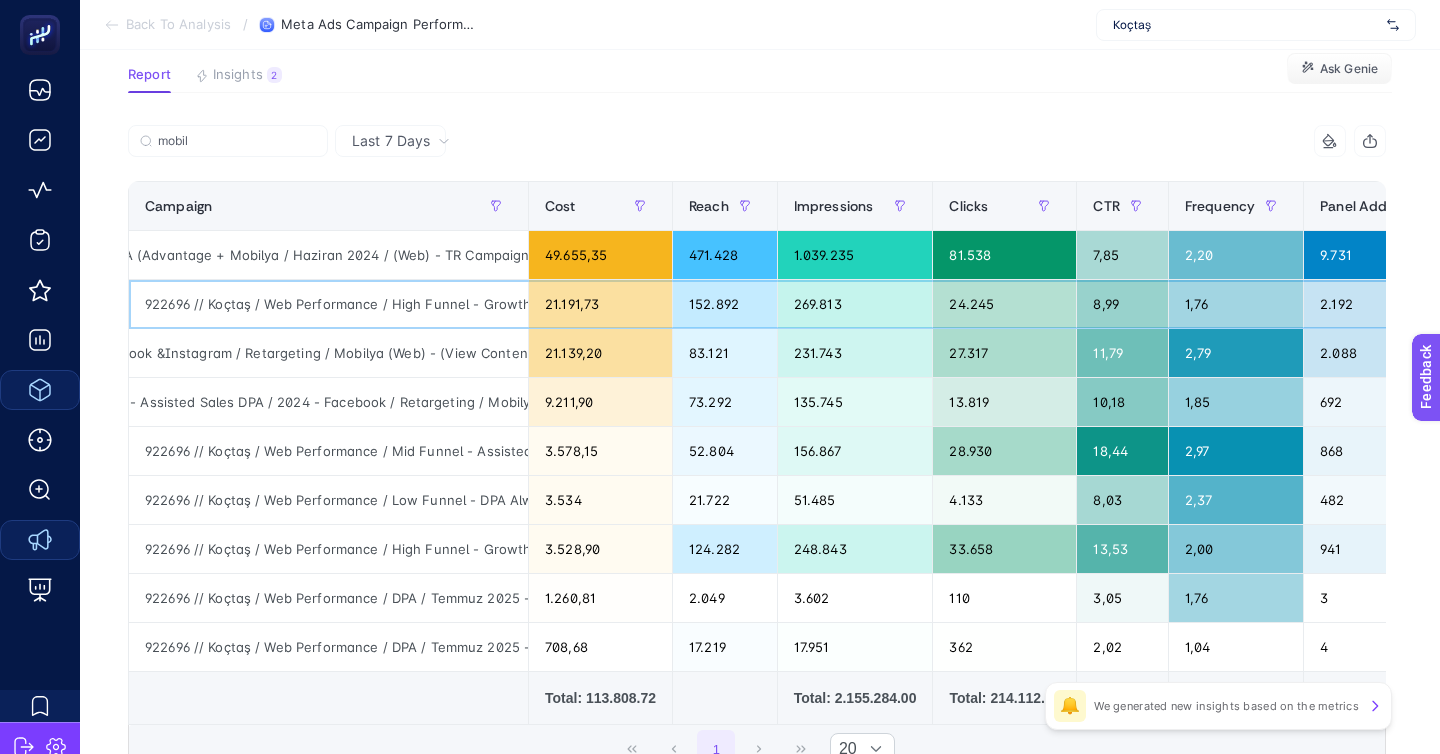 click on "922696 // Koçtaş / Web Performance / High Funnel - Growth Potential&Prospecting DPA / 2024 - Facebook / Retargeting / Mobilya  (Web)" 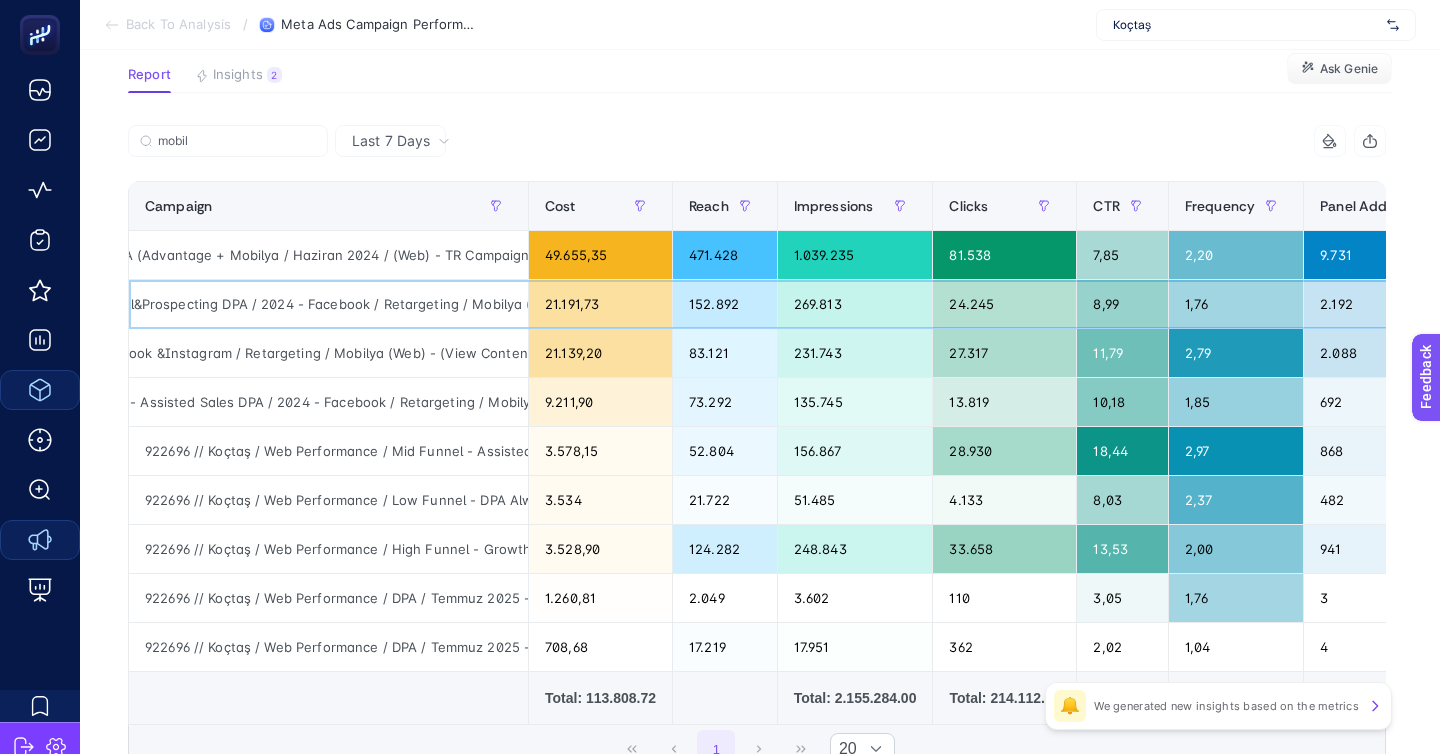 scroll, scrollTop: 0, scrollLeft: 487, axis: horizontal 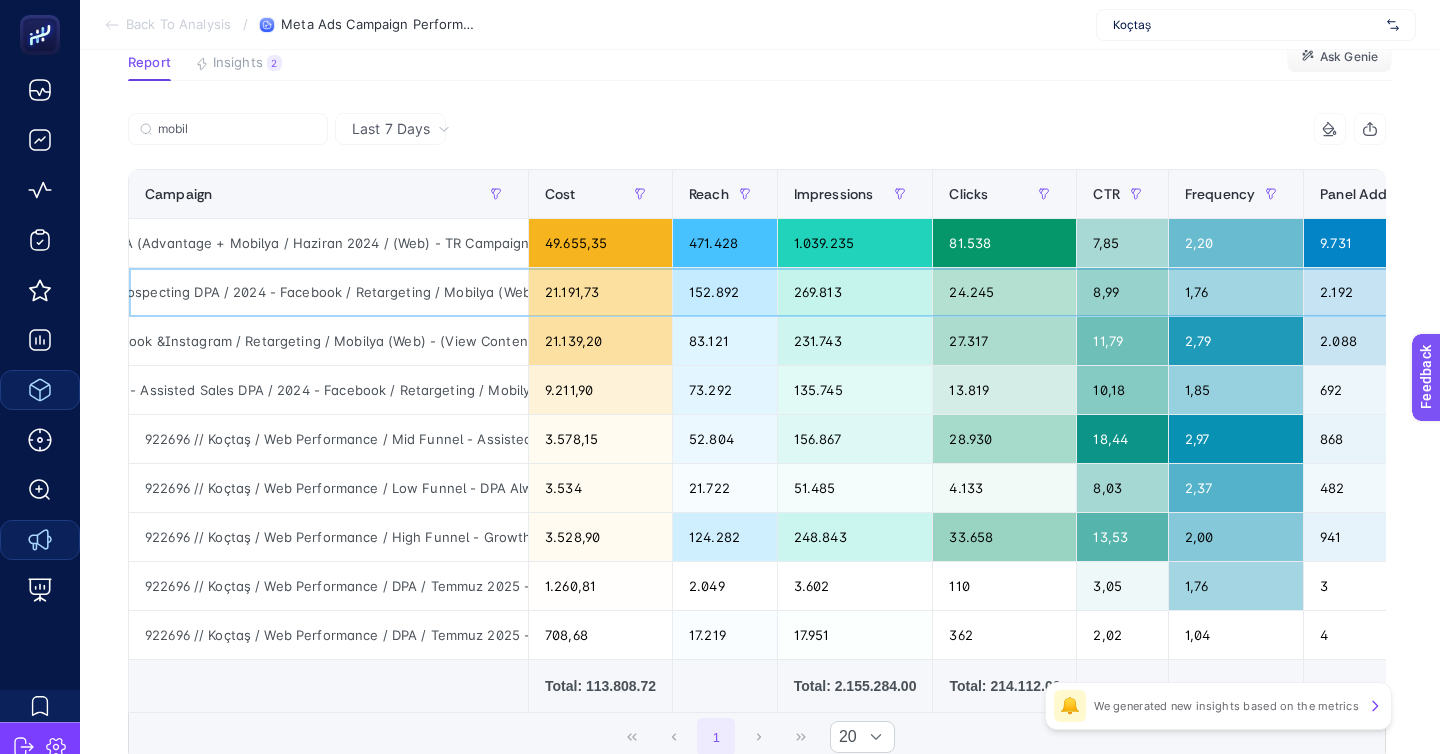 click on "922696 // Koçtaş / Web Performance / High Funnel - Growth Potential&Prospecting DPA / 2024 - Facebook / Retargeting / Mobilya  (Web)" 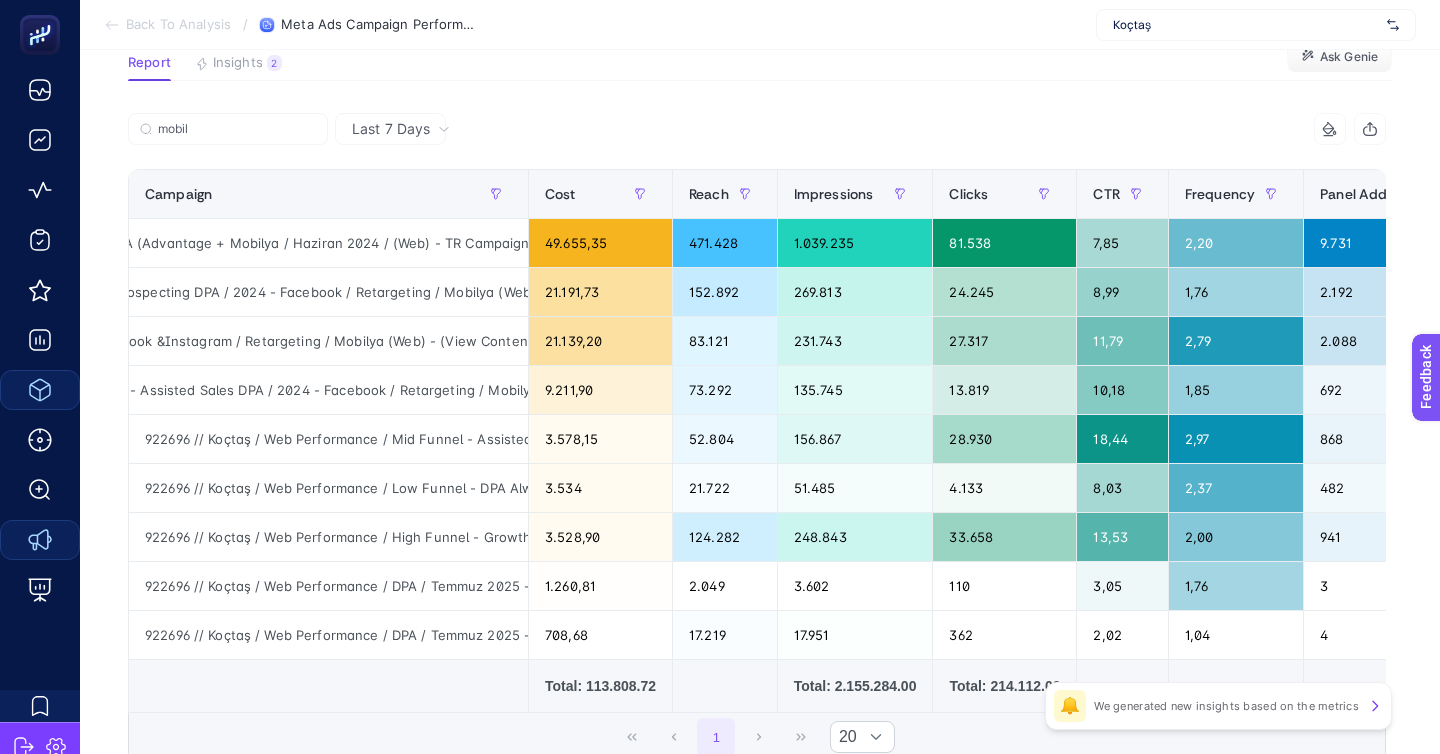 click on "922696 // Koçtaş / Web Performance / Low Funnel - DPA Always-on / 2024 - Facebook &Instagram / Retargeting  / Mobilya  (Web) - (View Content)" 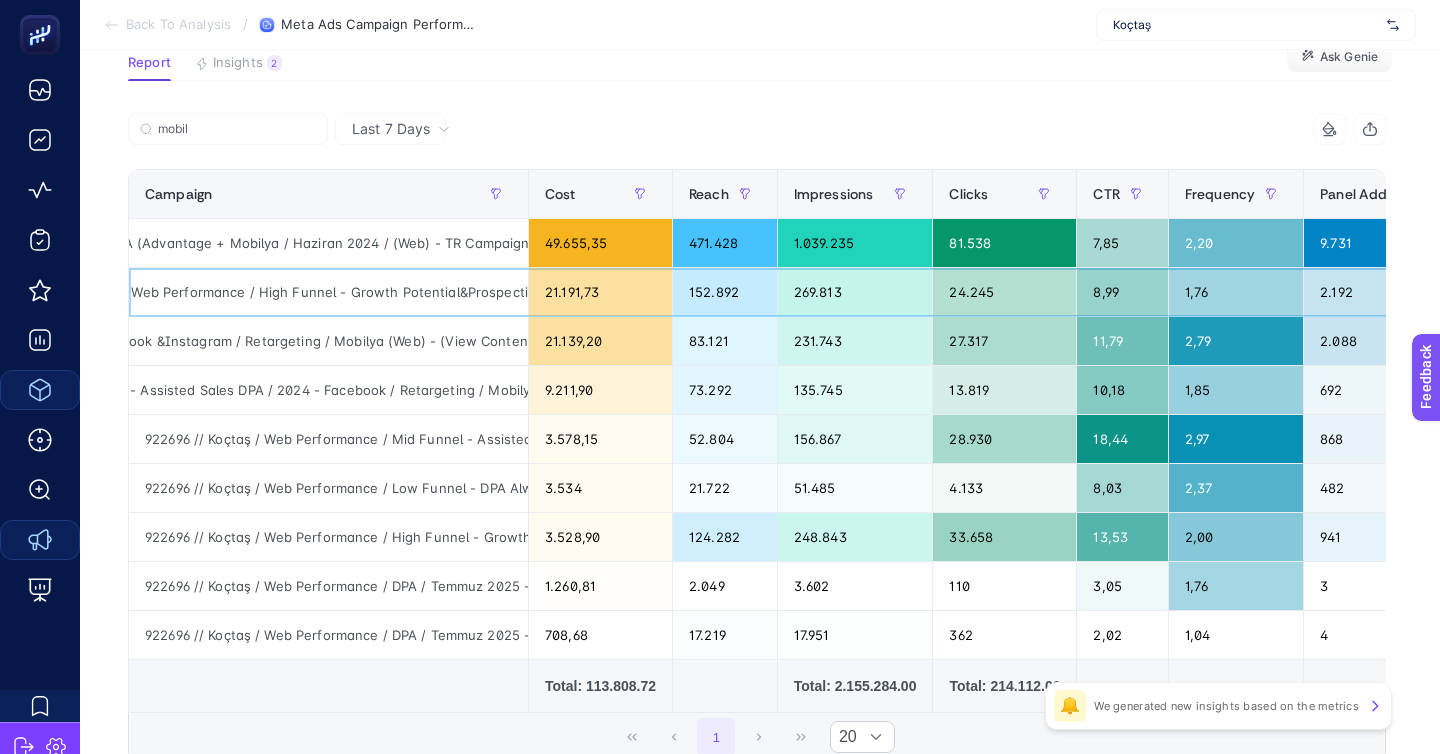 scroll, scrollTop: 0, scrollLeft: 88, axis: horizontal 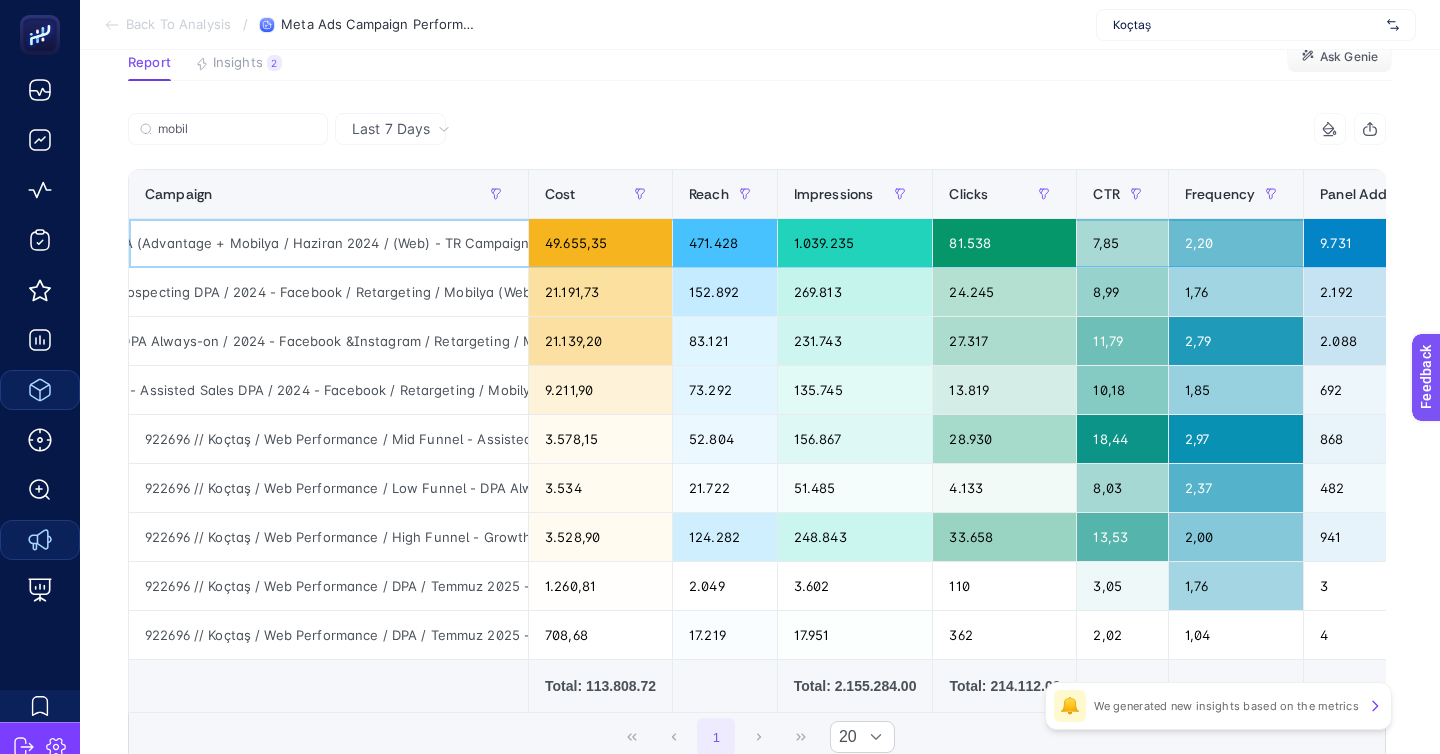 click on "922696 // Koçtaş / Facebook&Instagram / Meta Test DPA (Advantage + Mobilya / Haziran 2024 / (Web) - TR Campaign" 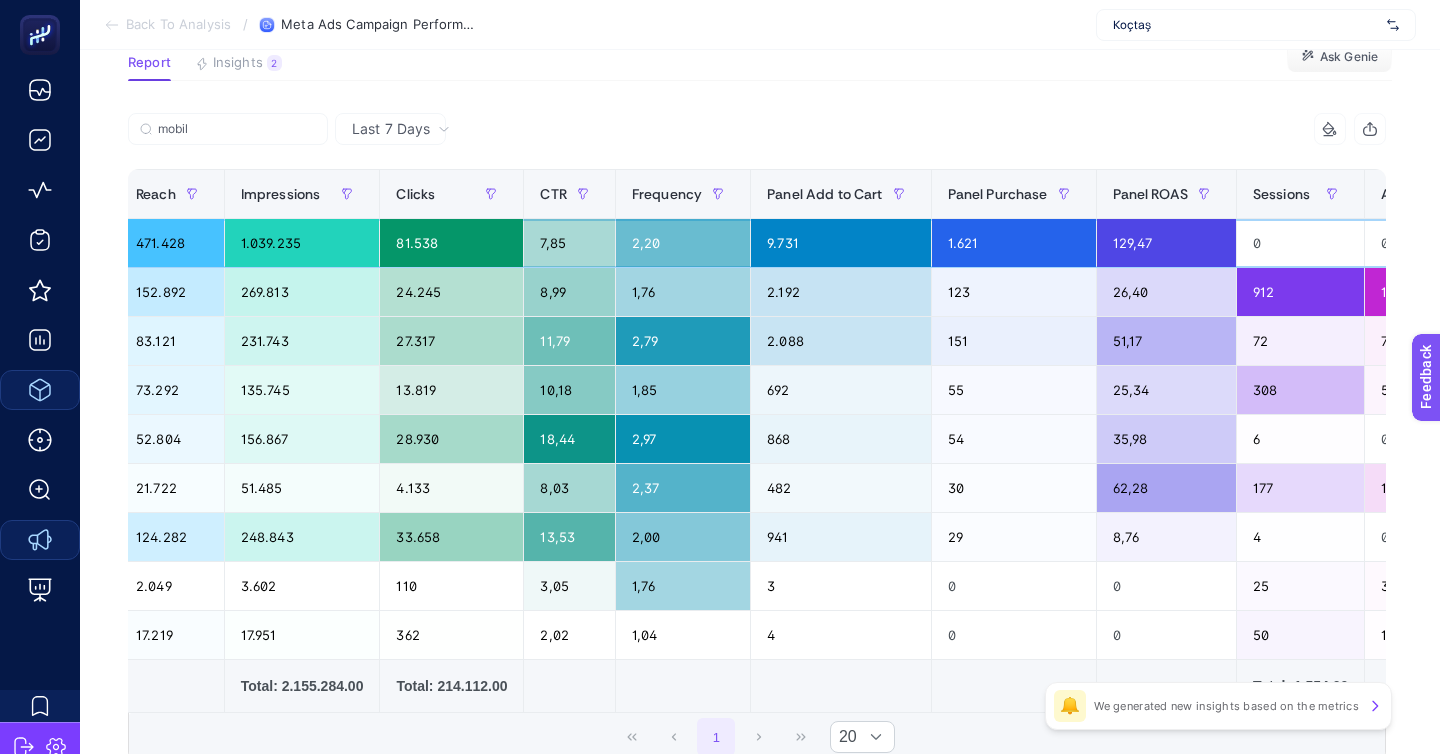 scroll, scrollTop: 0, scrollLeft: 567, axis: horizontal 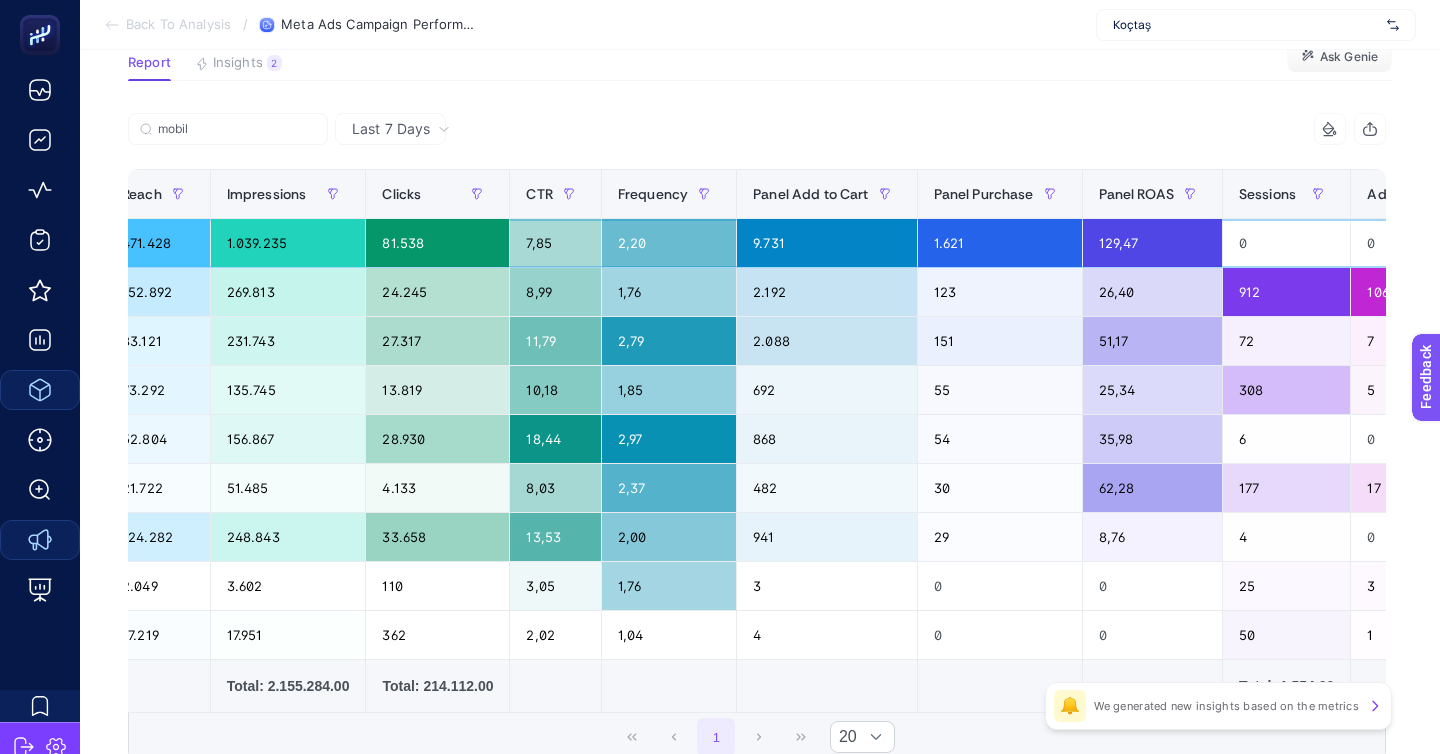 click on "0" 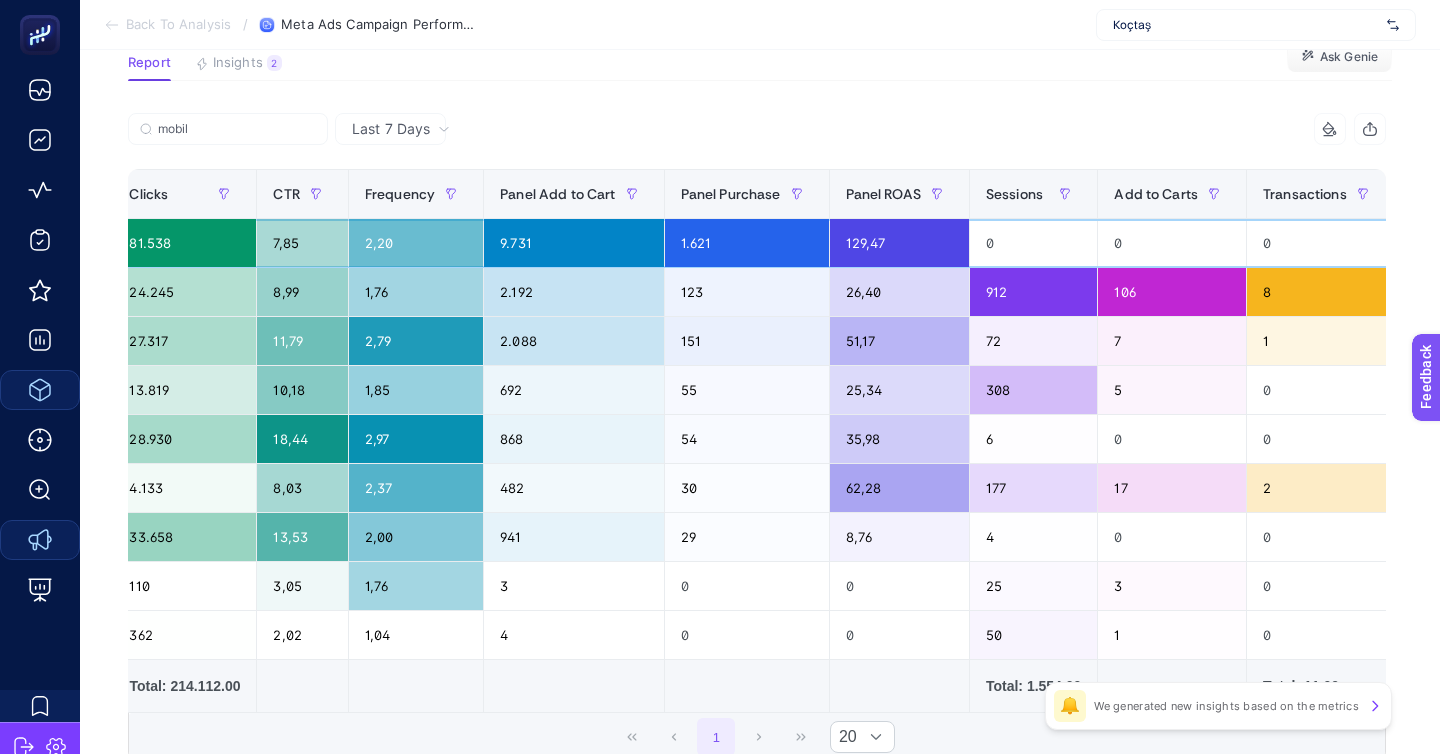 scroll, scrollTop: 0, scrollLeft: 827, axis: horizontal 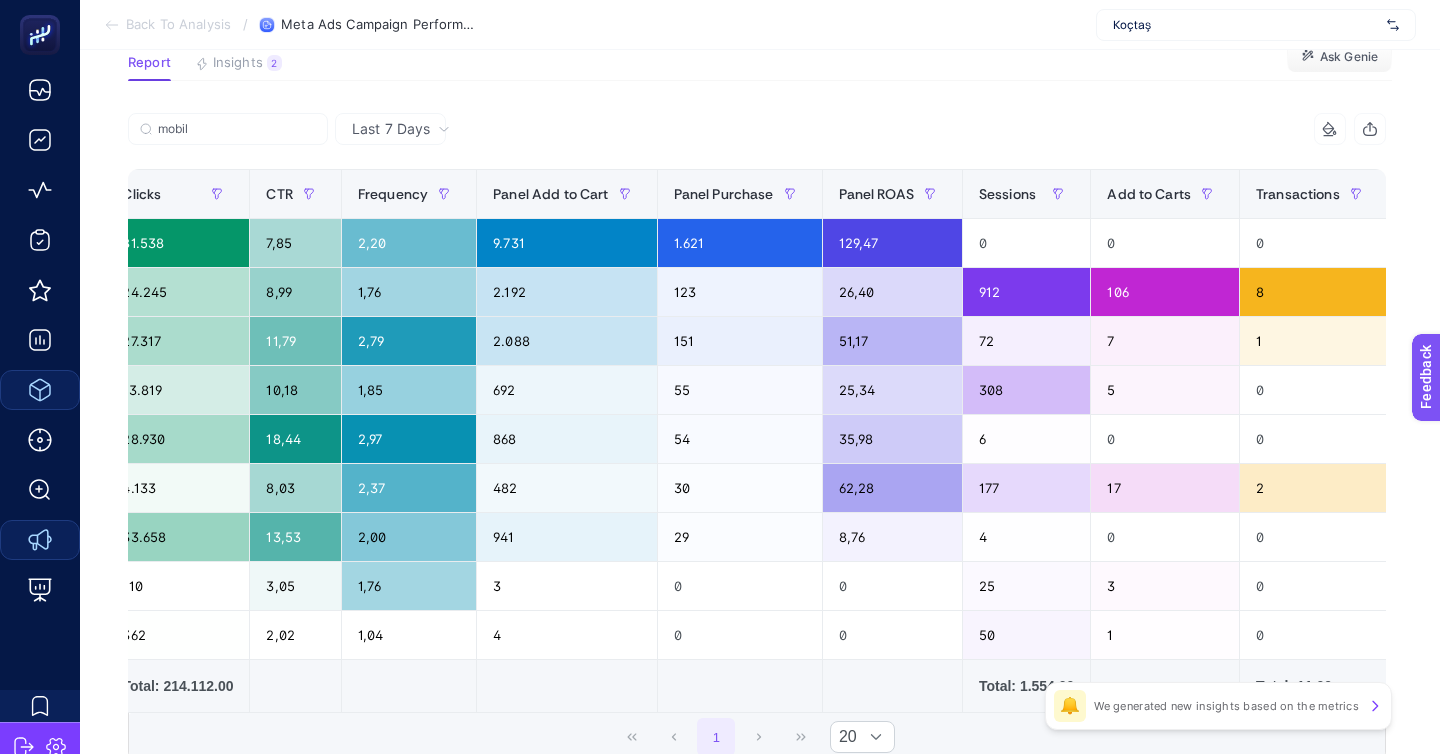 click on "8" 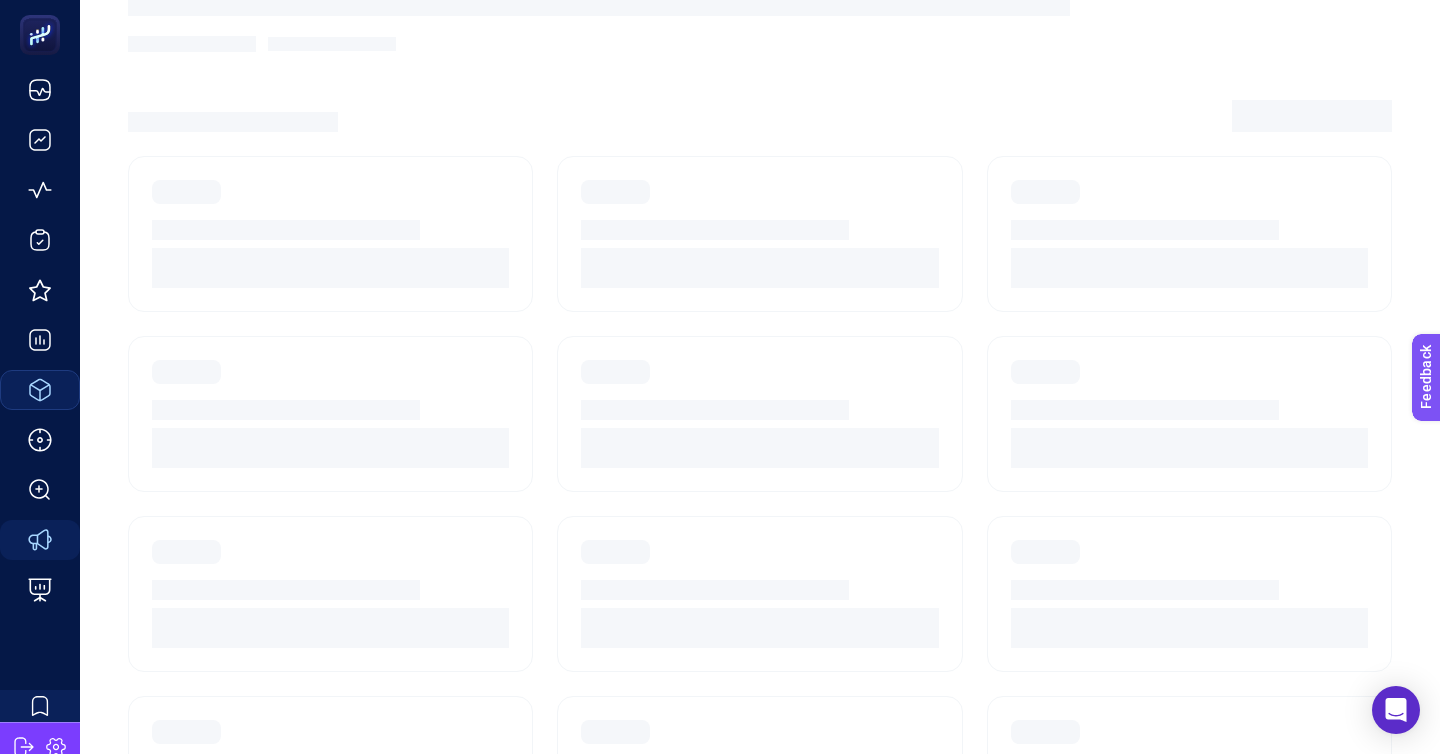 scroll, scrollTop: 204, scrollLeft: 0, axis: vertical 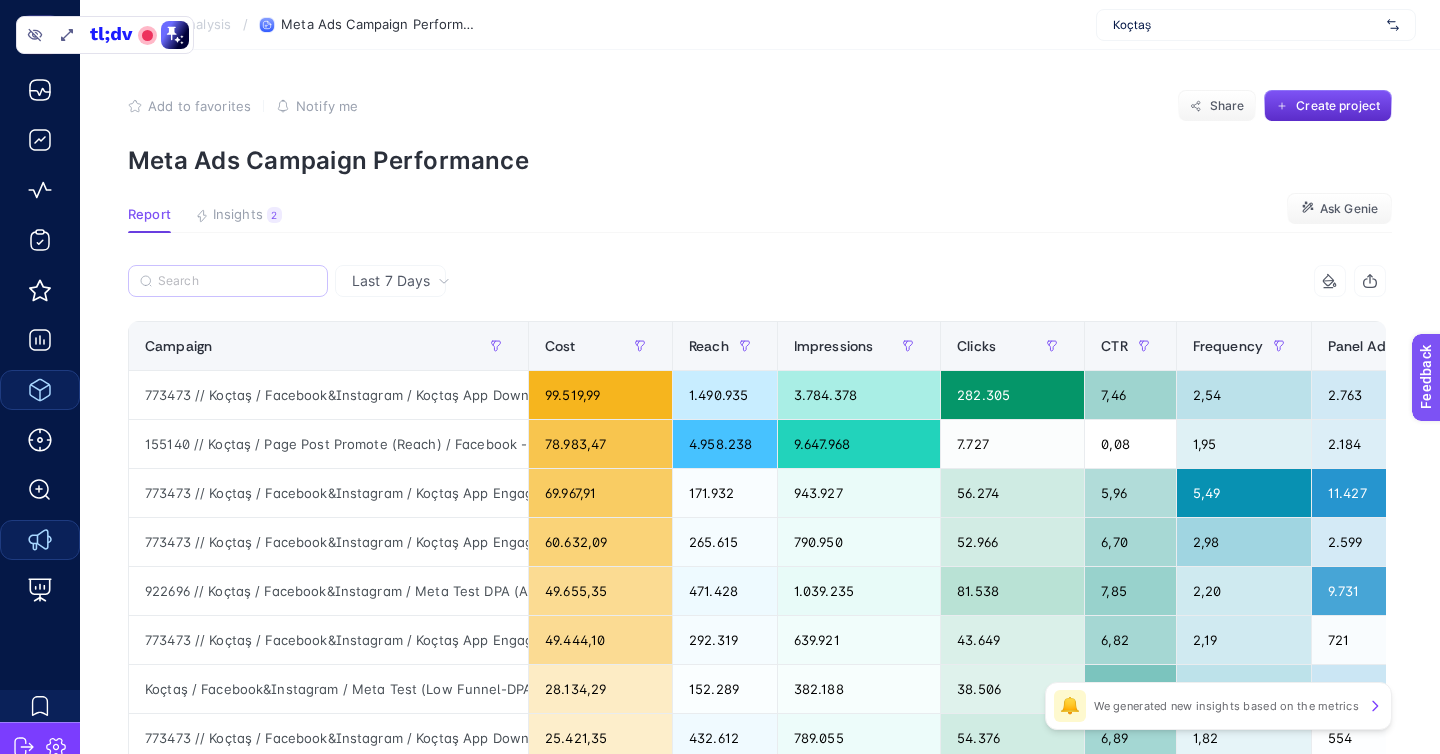 click at bounding box center [228, 281] 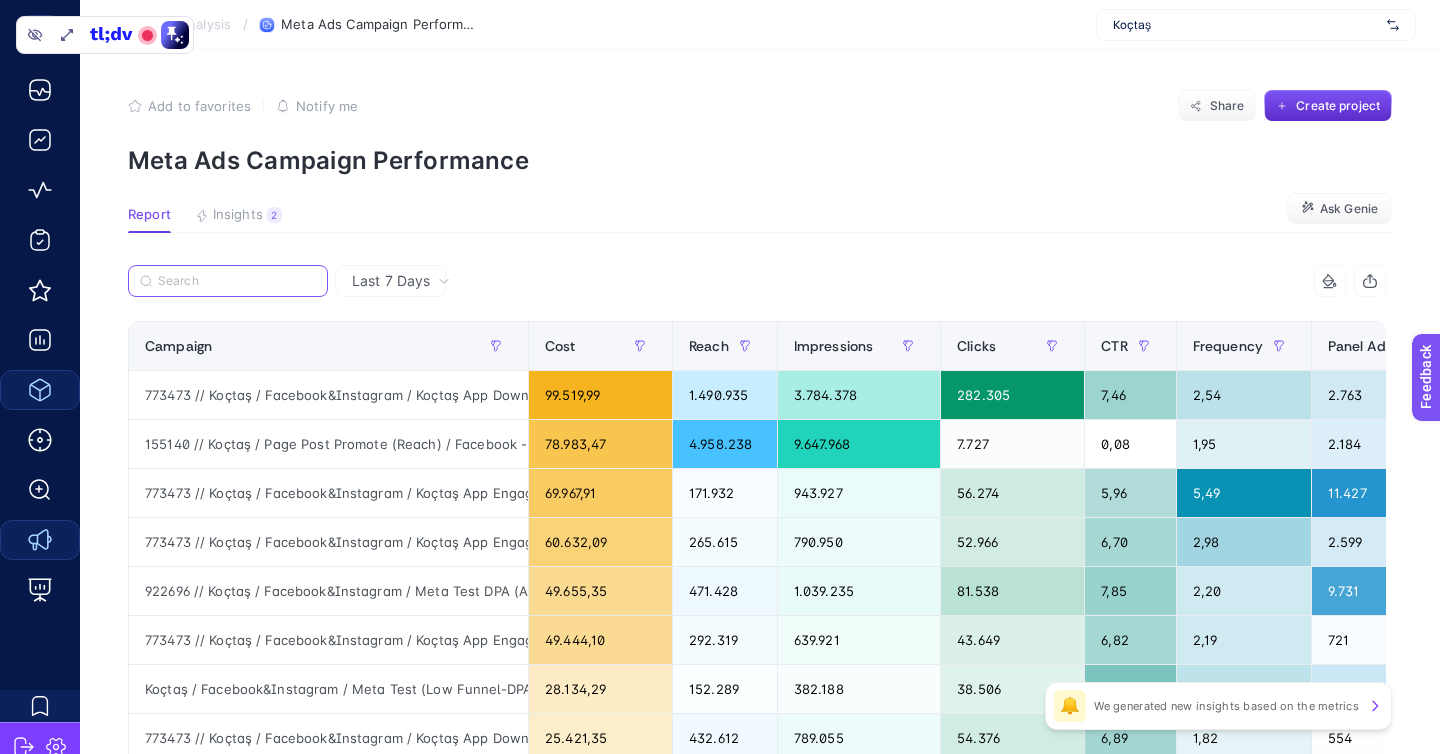 click at bounding box center [237, 281] 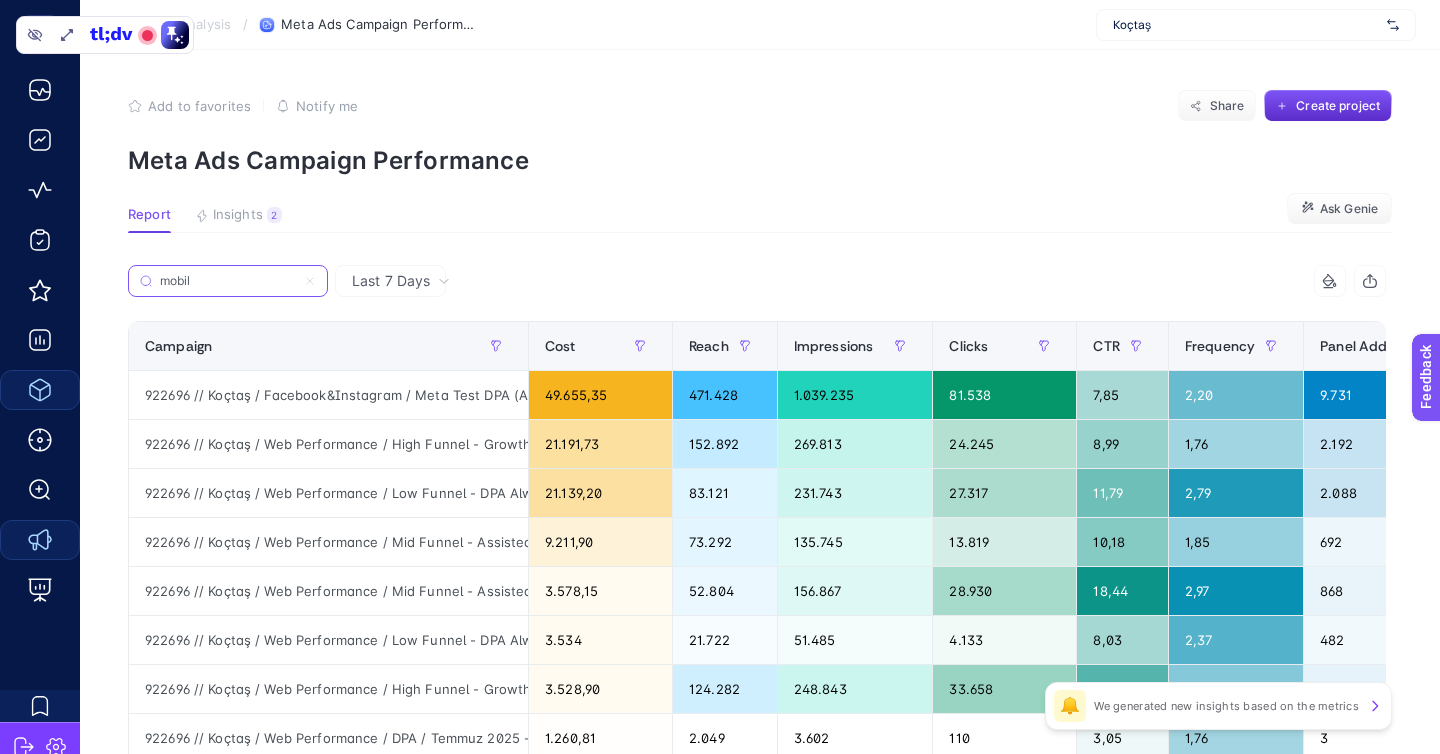 type on "mobil" 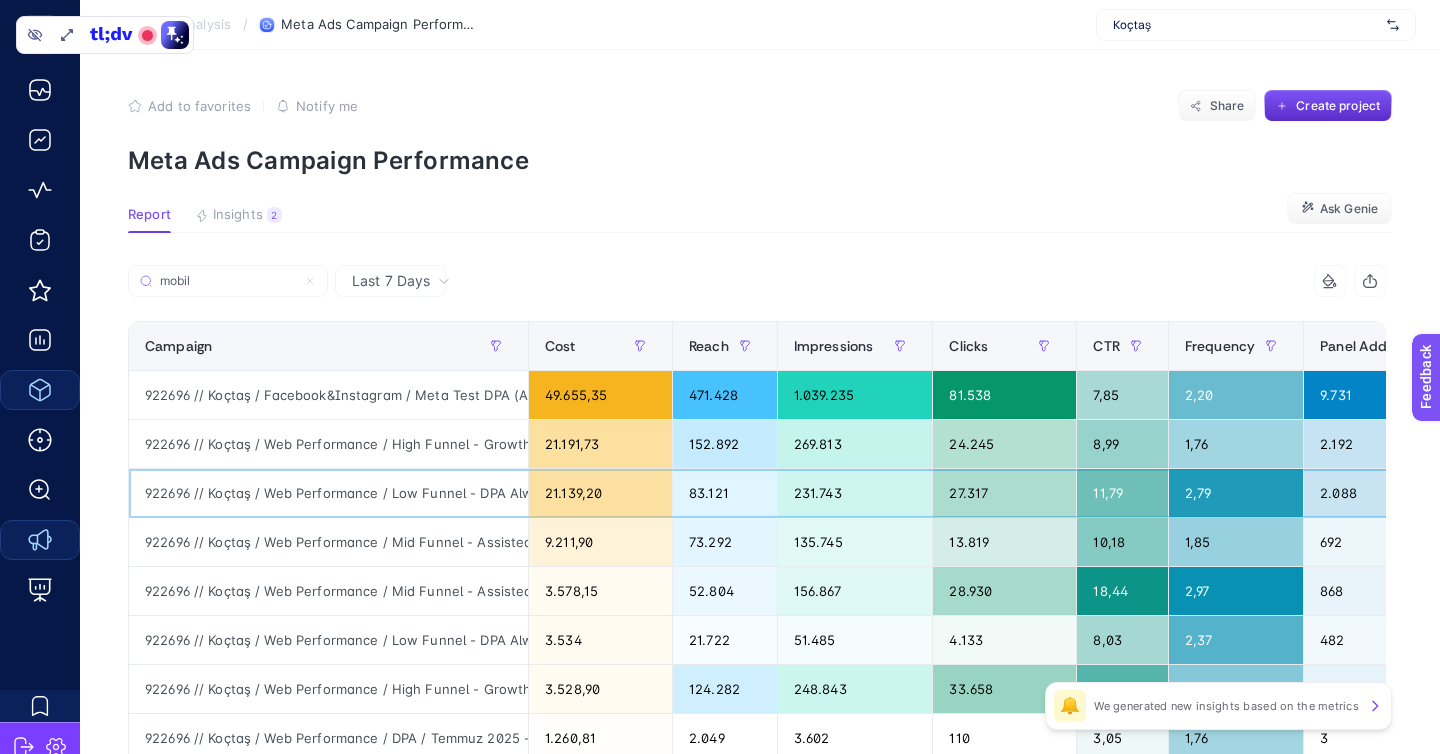 click on "922696 // Koçtaş / Web Performance / Low Funnel - DPA Always-on / 2024 - Facebook &Instagram / Retargeting  / Mobilya  (Web) - (View Content)" 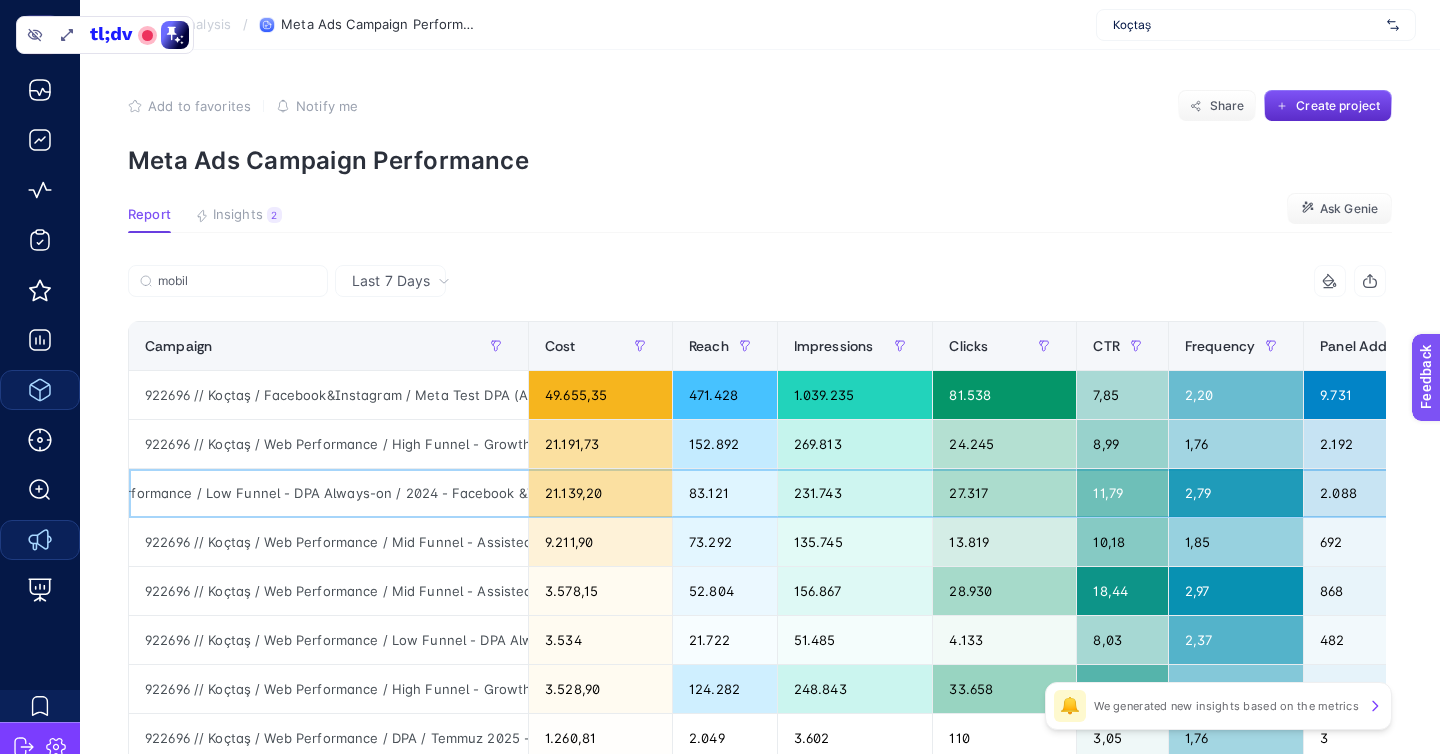 scroll, scrollTop: 0, scrollLeft: 194, axis: horizontal 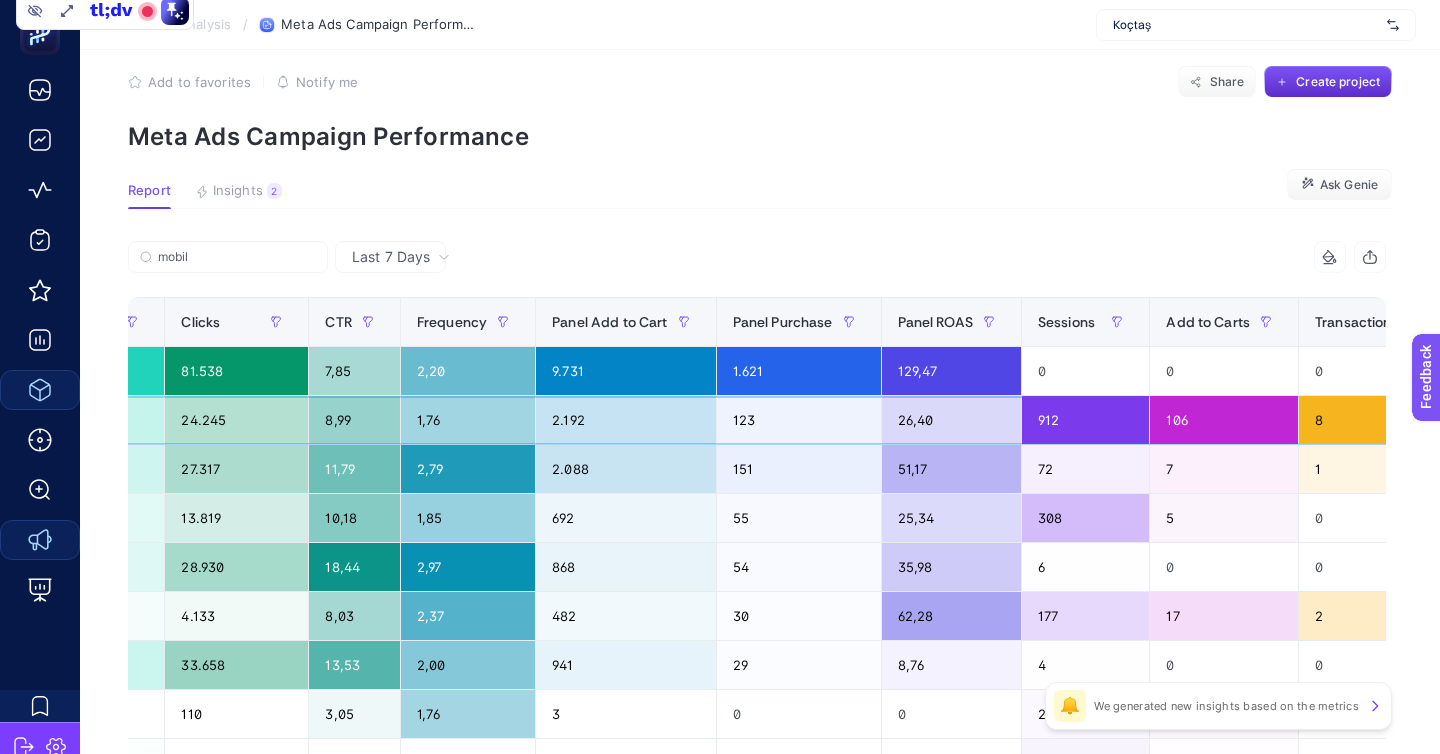 click on "2,63" 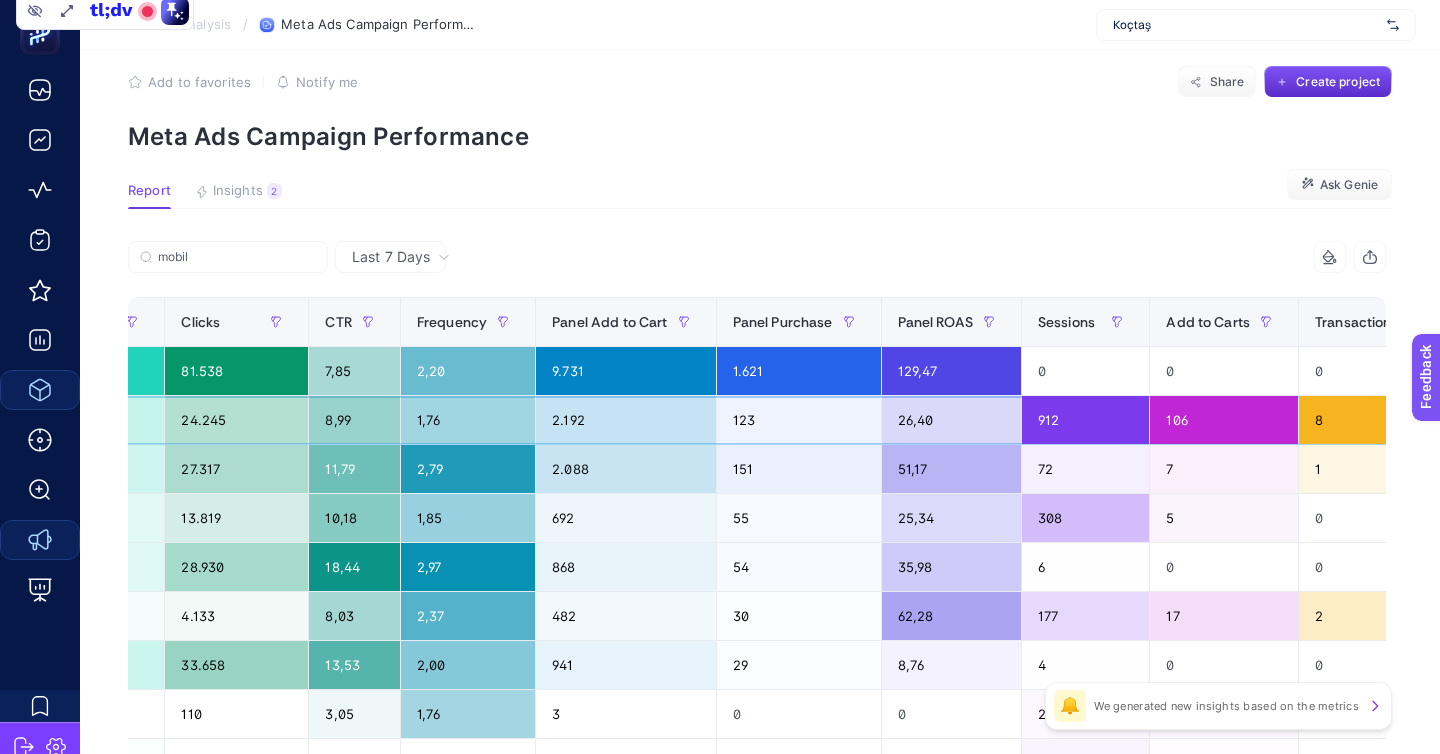 click on "2,63" 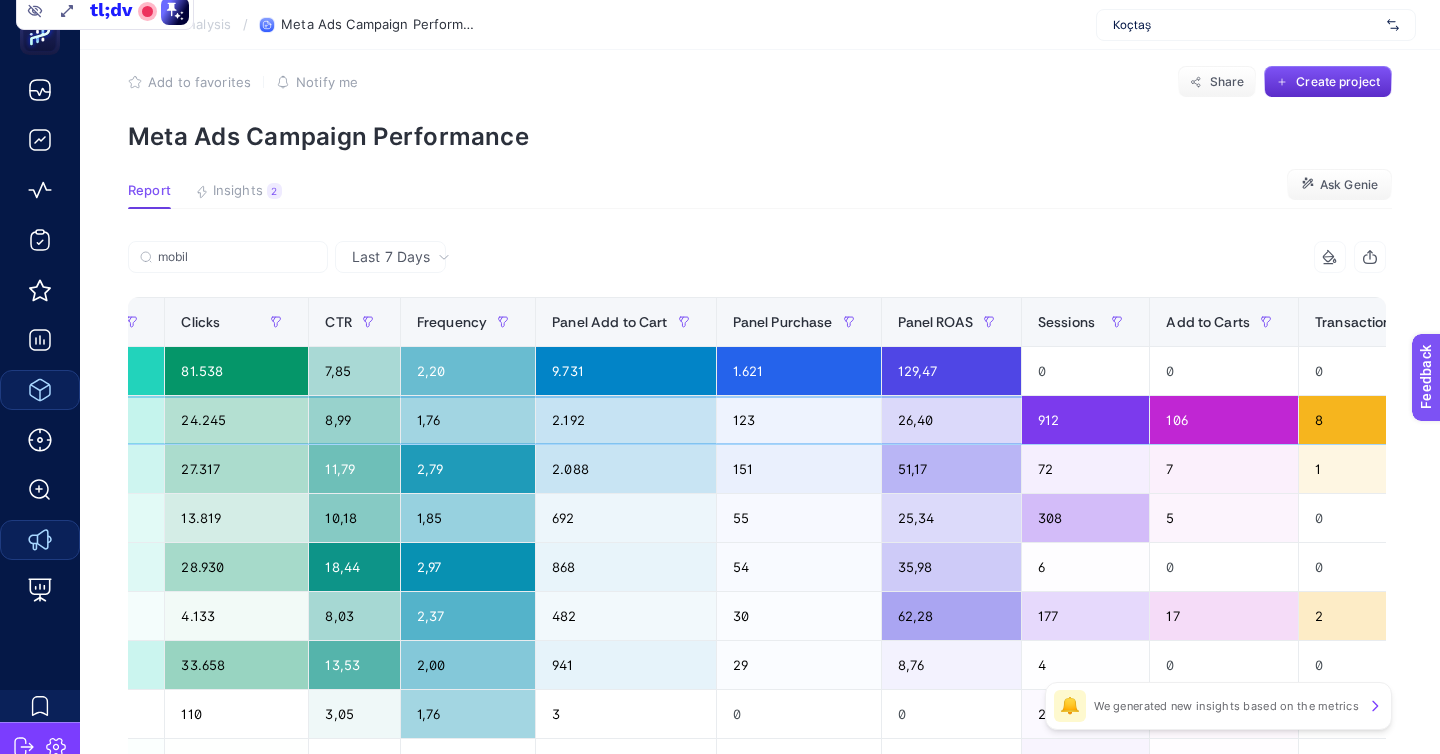 click on "26,40" 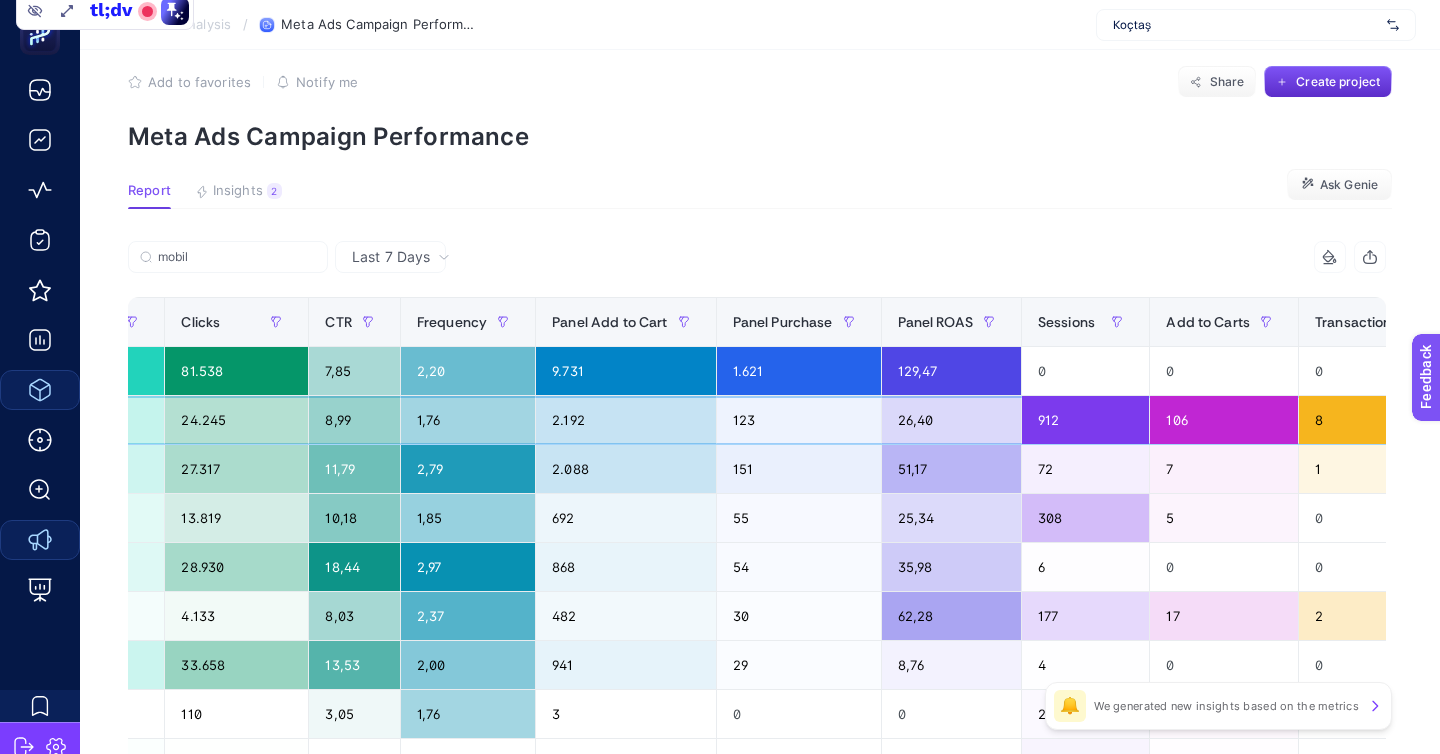 click on "26,40" 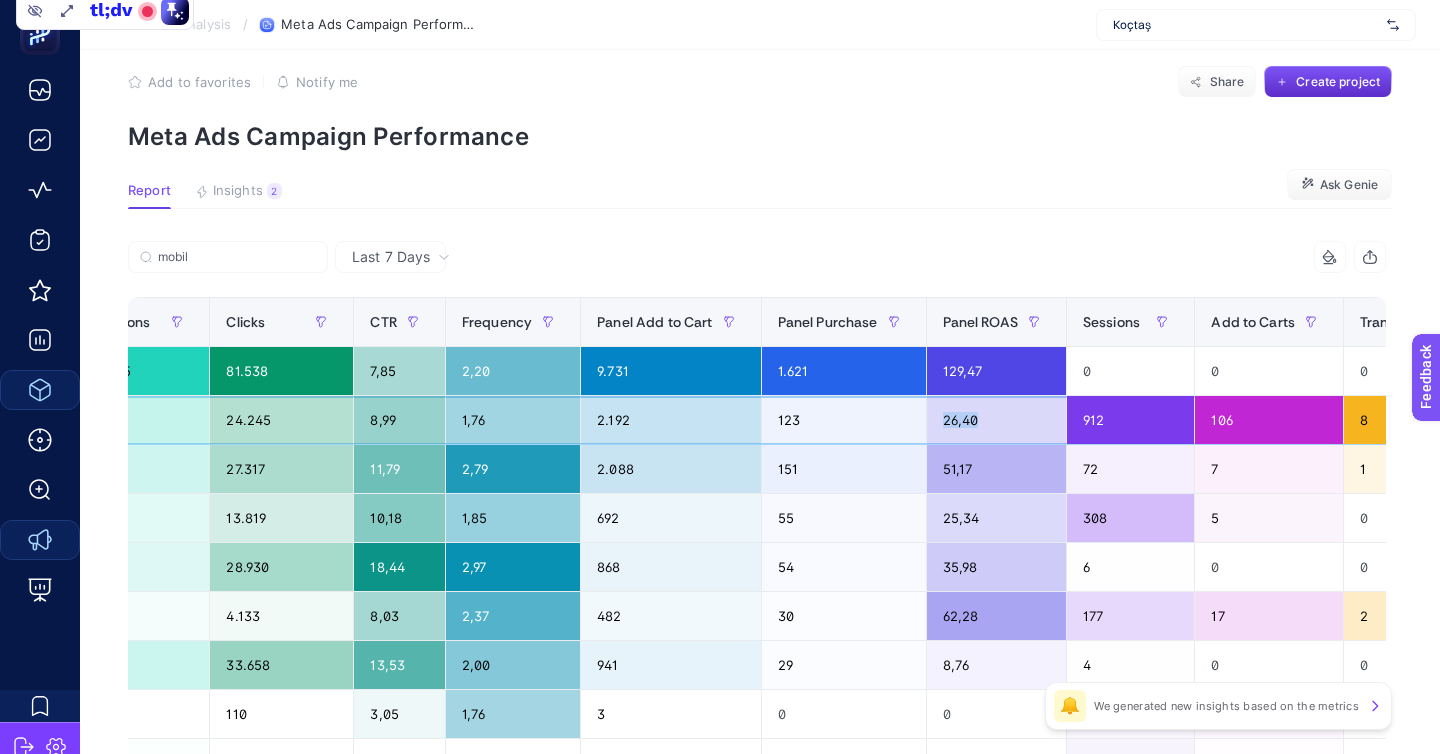 scroll, scrollTop: 0, scrollLeft: 721, axis: horizontal 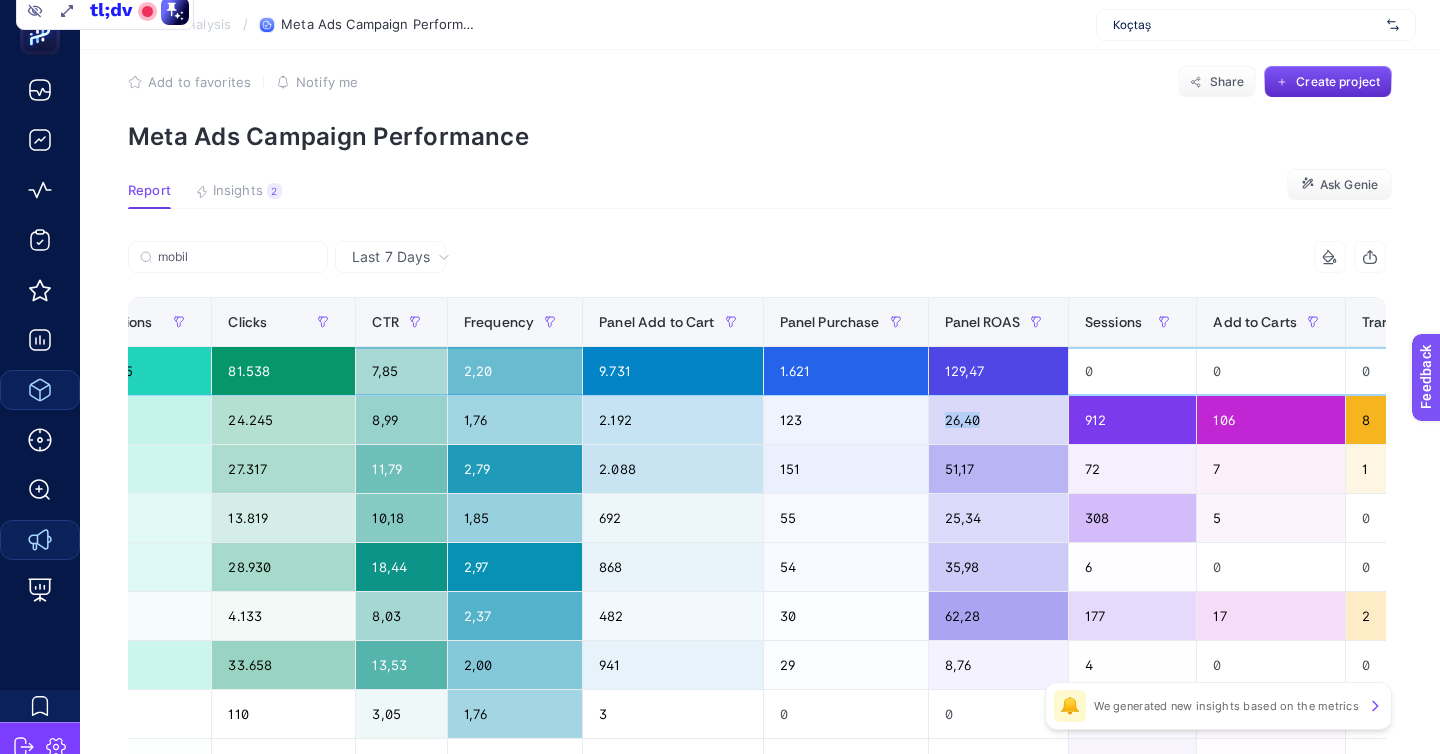 click on "129,47" 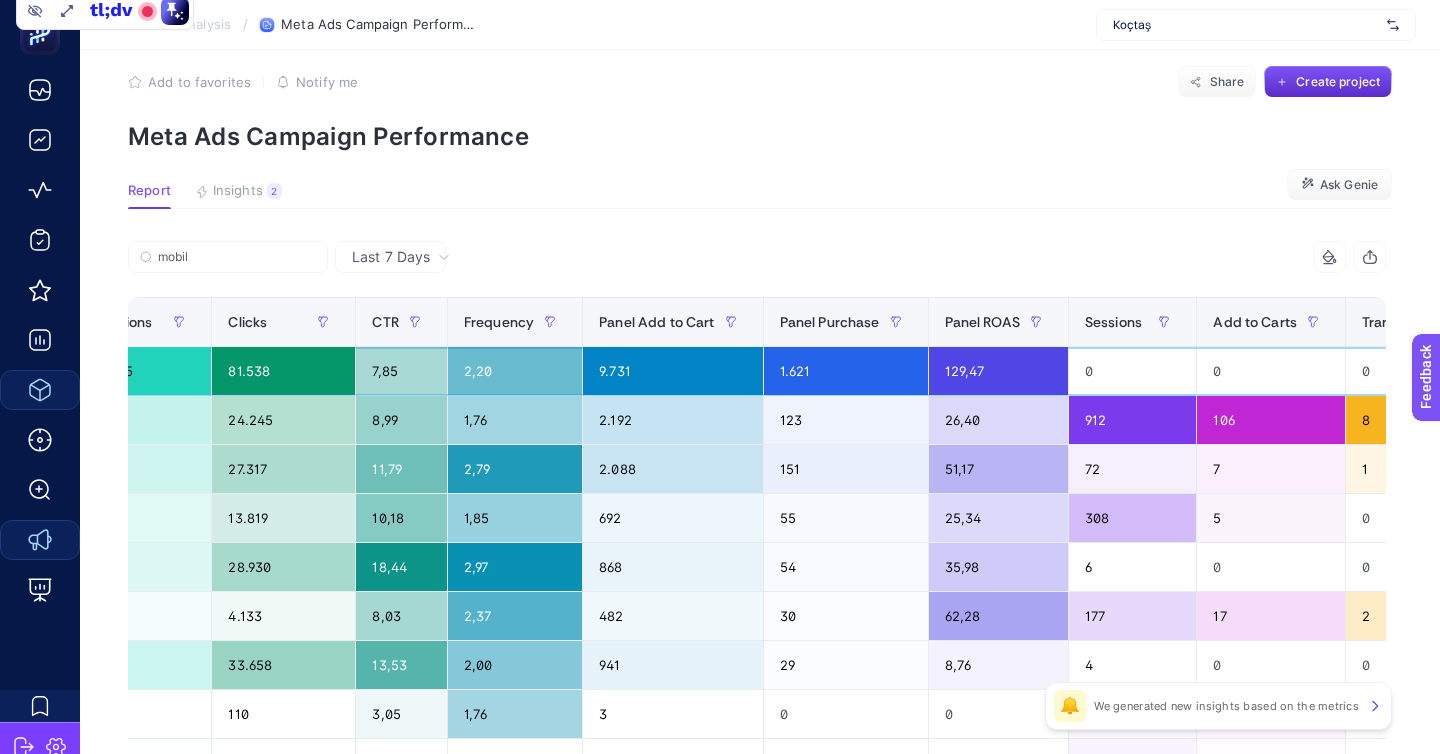 click on "129,47" 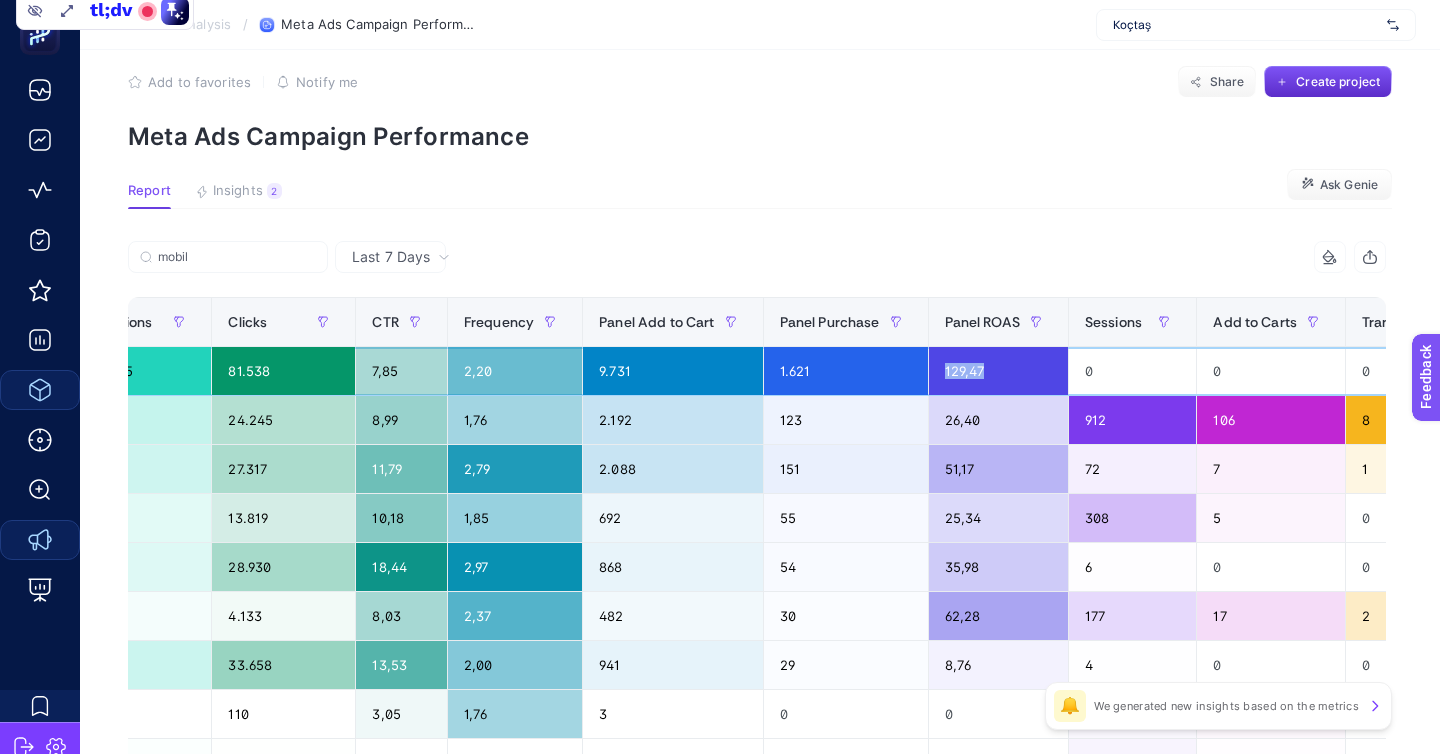 click on "129,47" 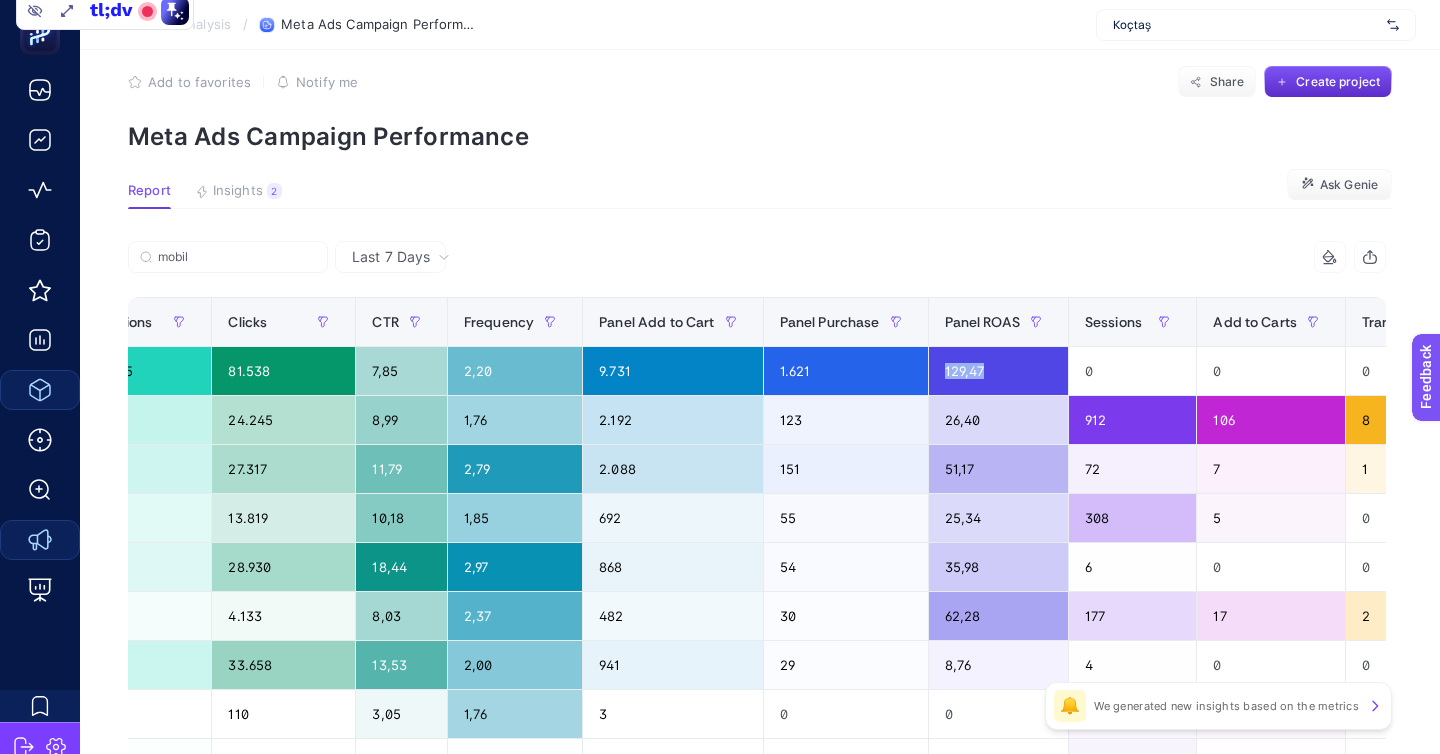 click on "26,40" 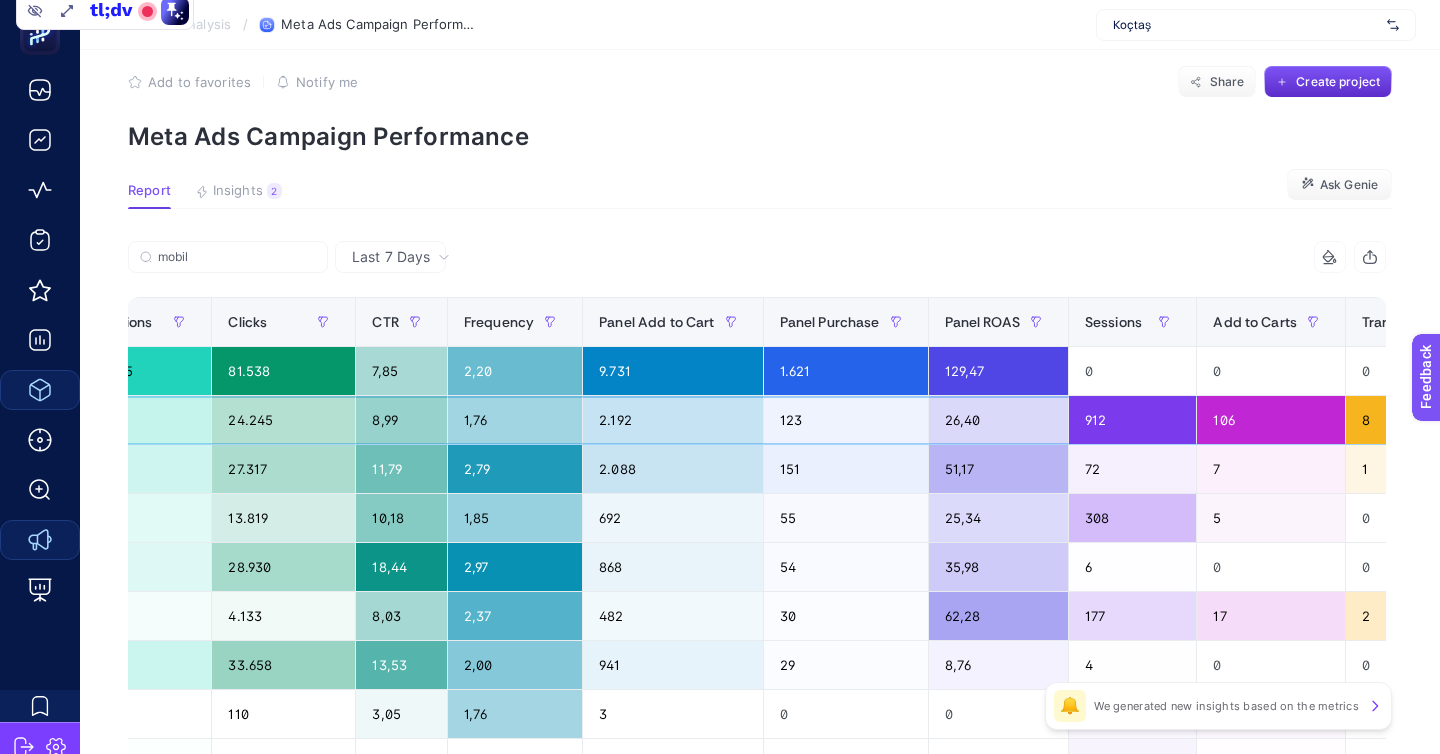 scroll, scrollTop: 0, scrollLeft: 738, axis: horizontal 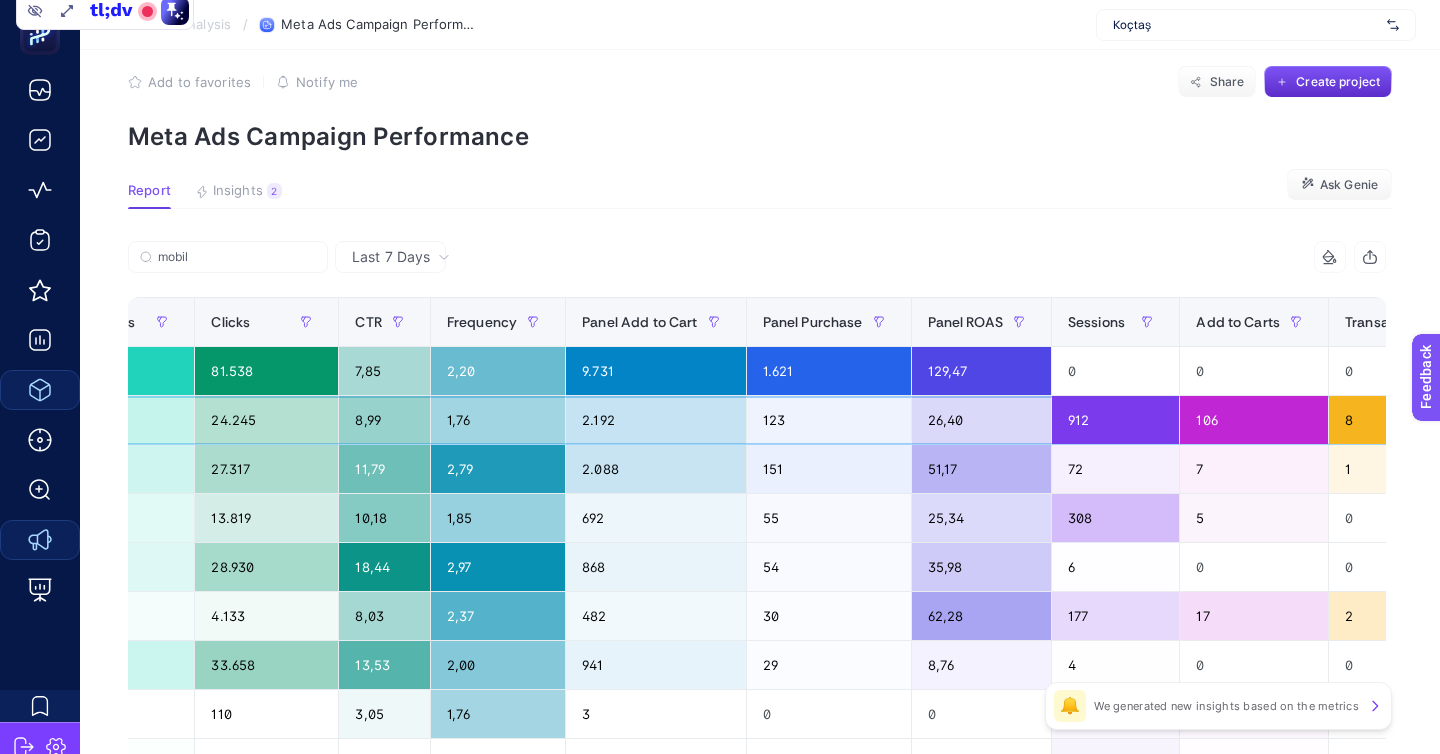 click on "2,63" 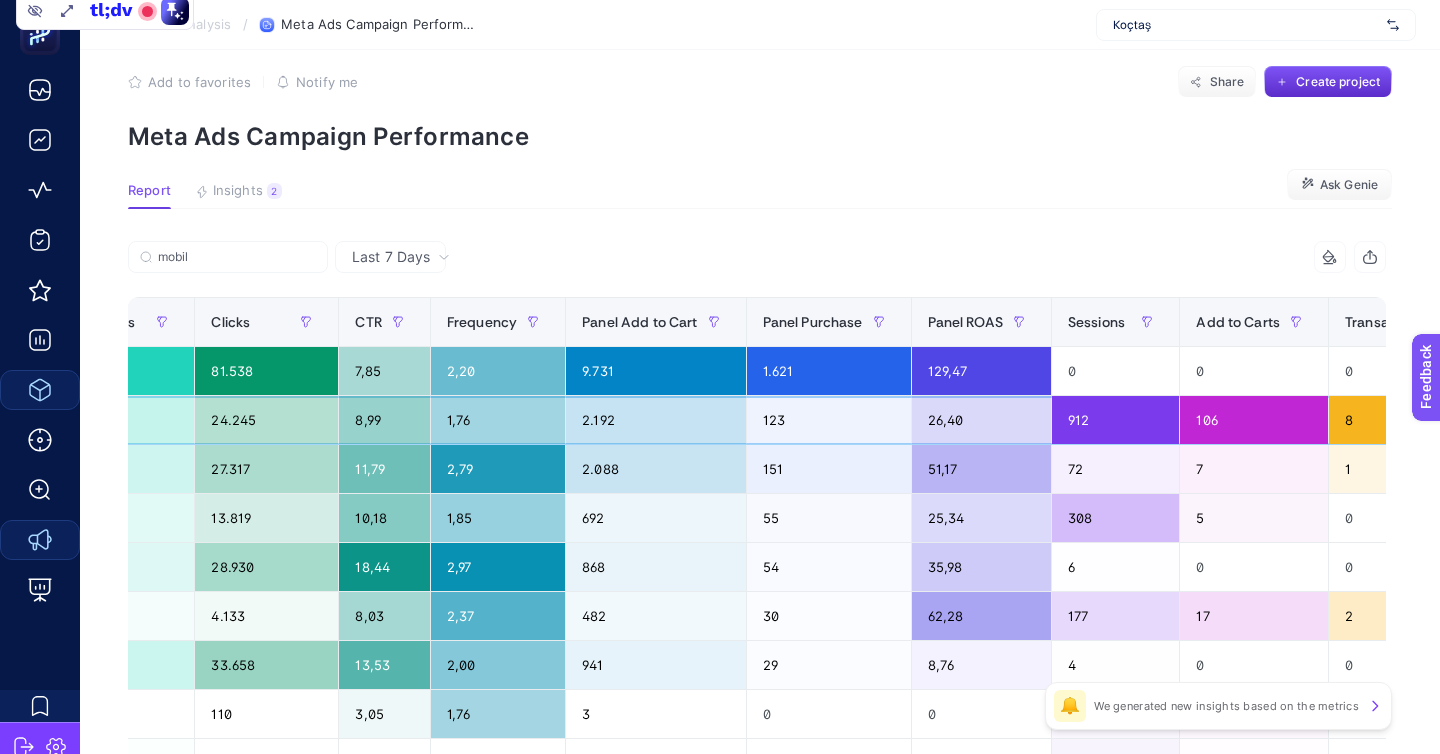 click on "2,63" 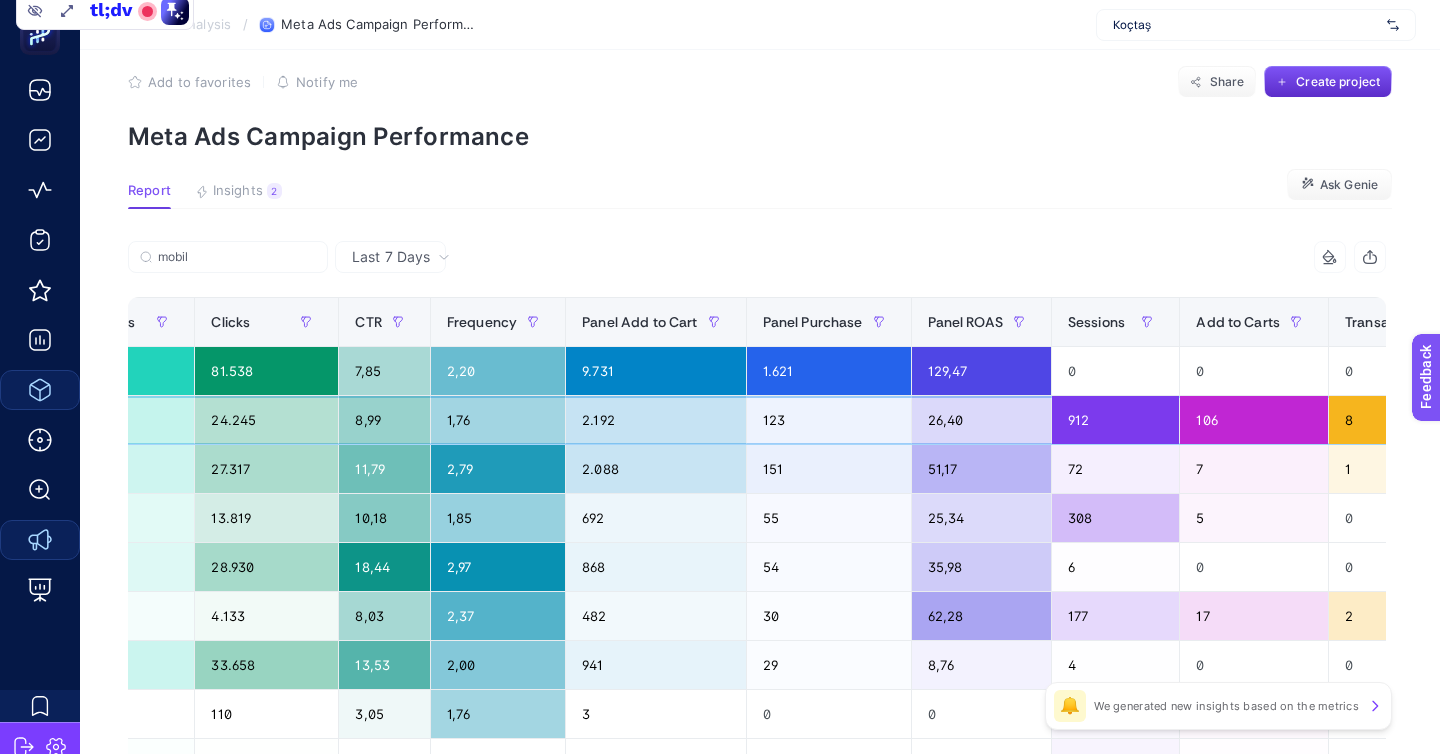click on "2,63" 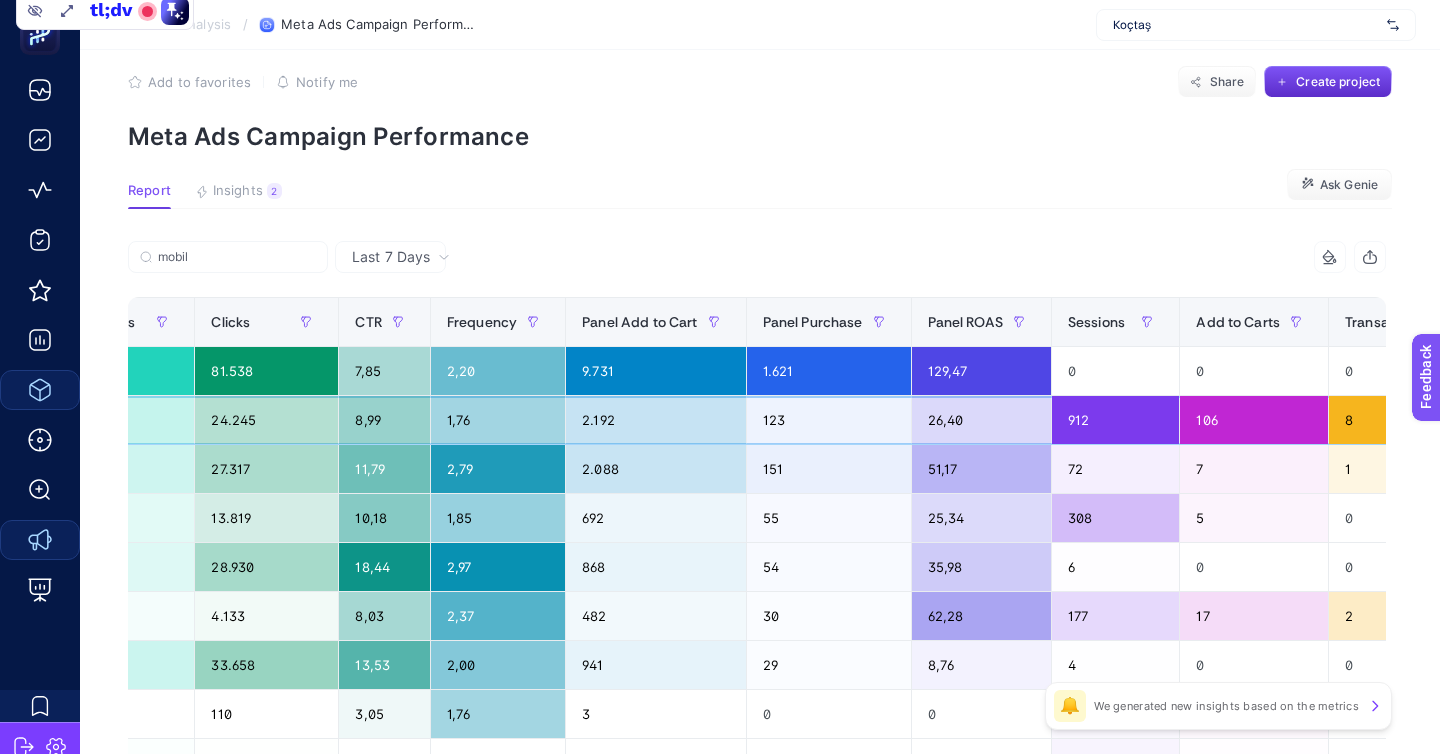 click on "2,63" 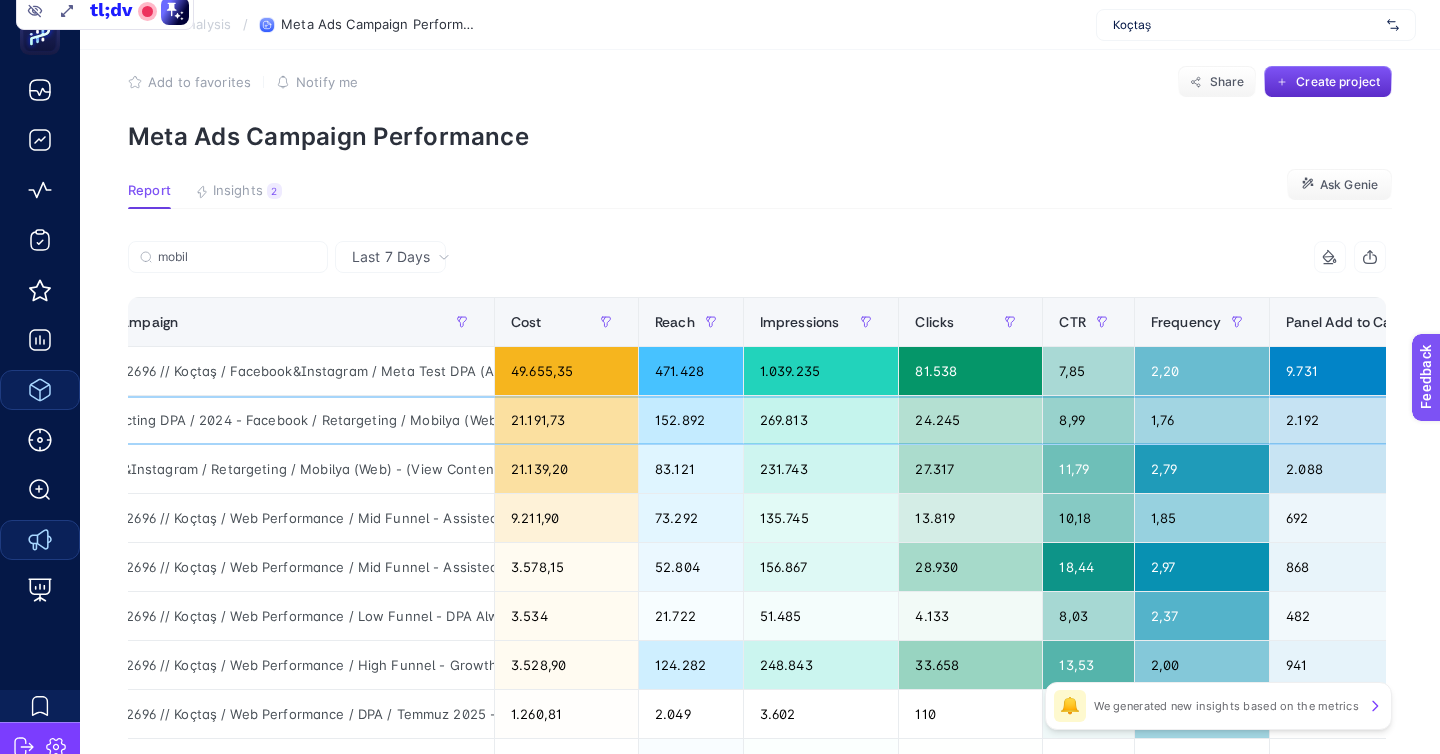 scroll, scrollTop: 0, scrollLeft: 0, axis: both 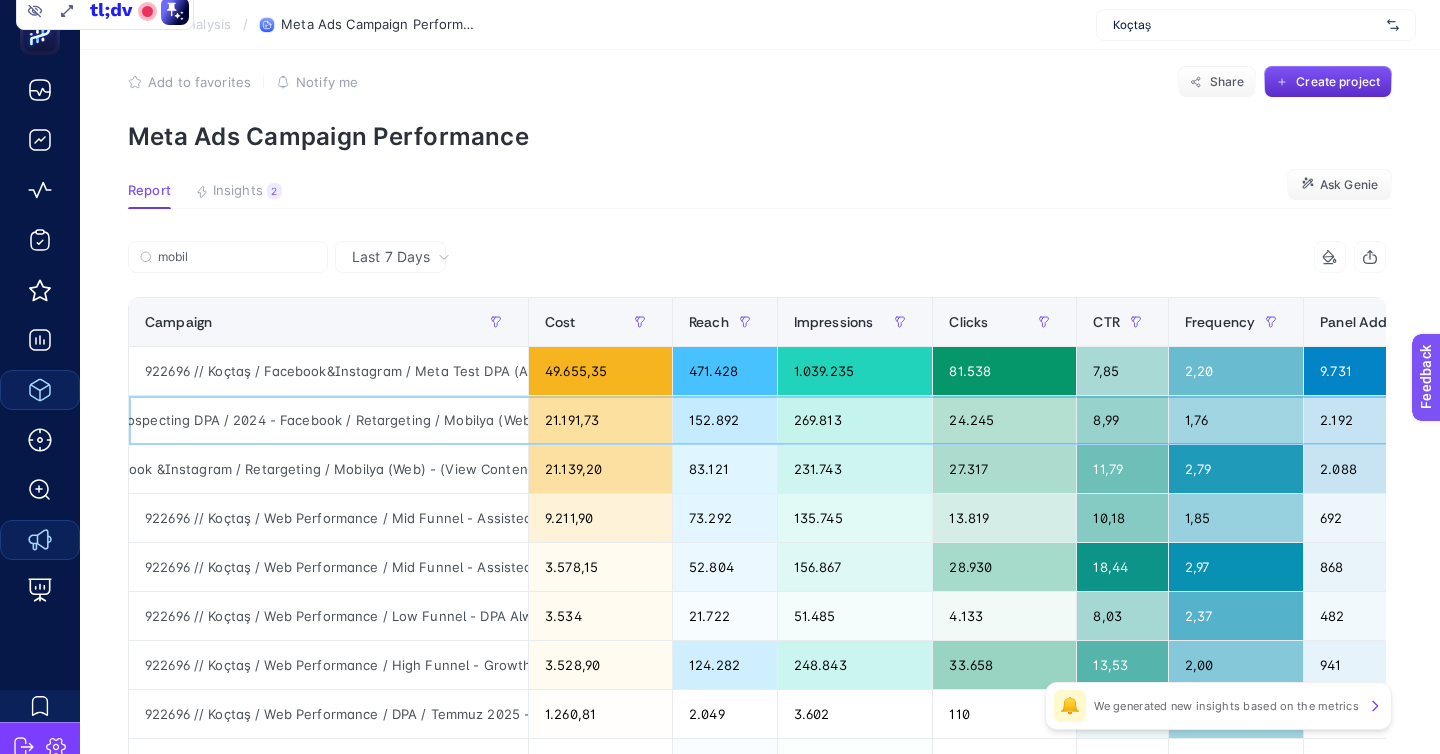 click on "922696 // Koçtaş / Web Performance / High Funnel - Growth Potential&Prospecting DPA / 2024 - Facebook / Retargeting / Mobilya  (Web)" 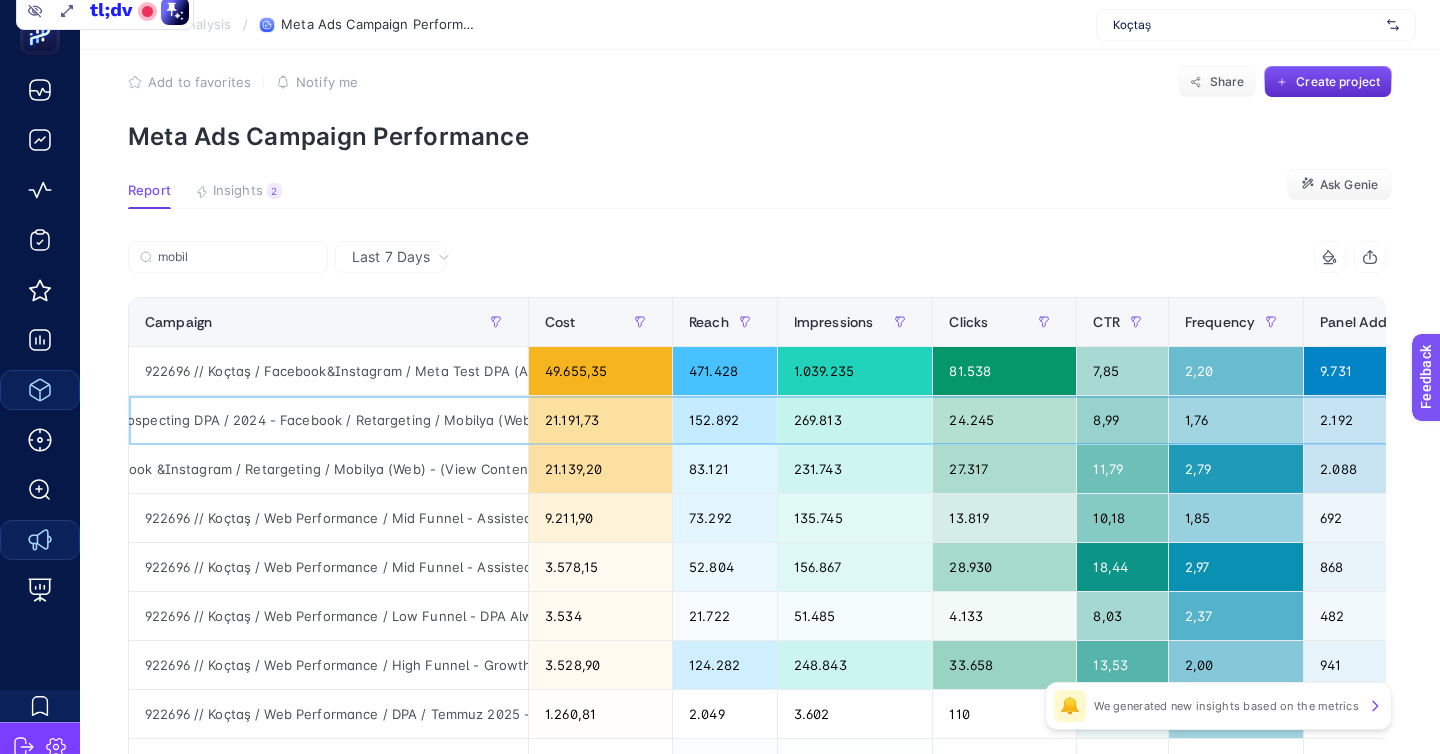 click on "922696 // Koçtaş / Web Performance / High Funnel - Growth Potential&Prospecting DPA / 2024 - Facebook / Retargeting / Mobilya  (Web)" 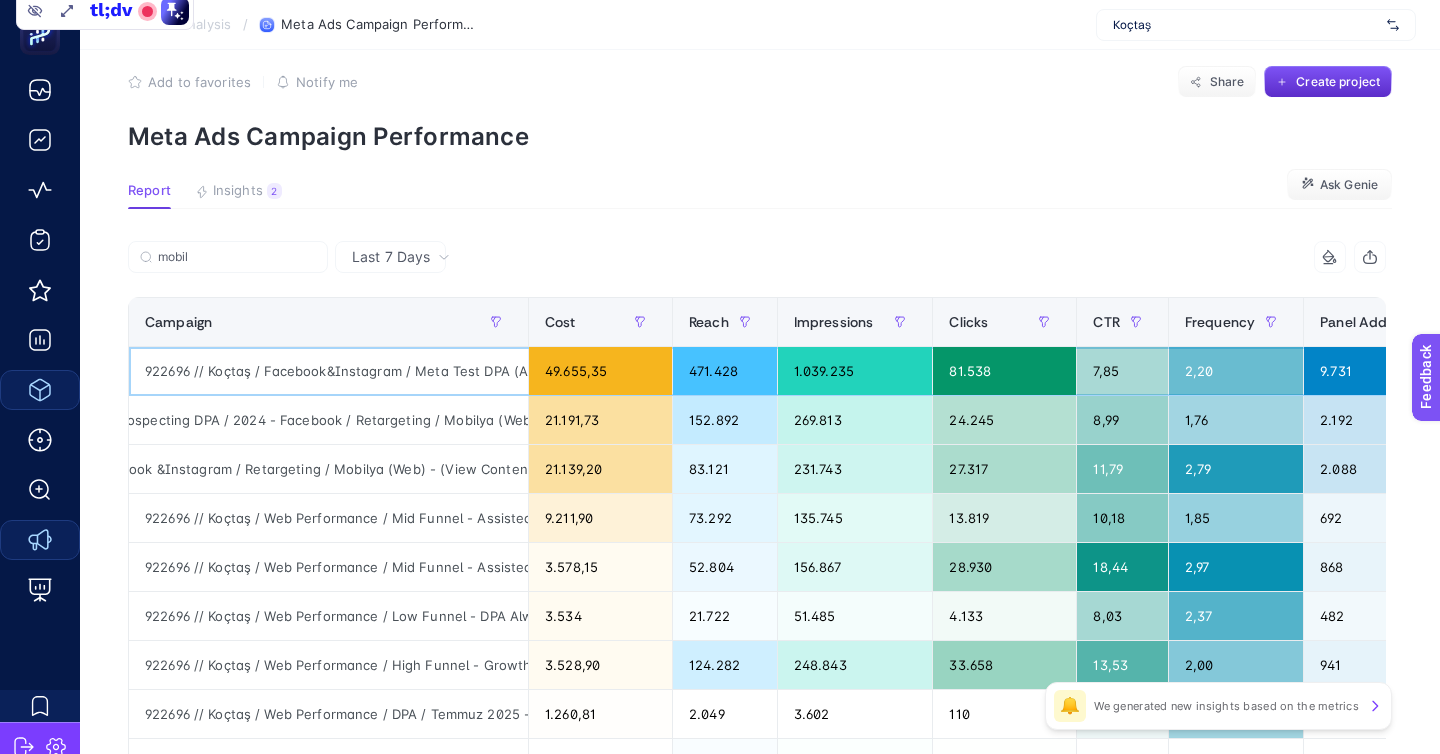 click on "922696 // Koçtaş / Facebook&Instagram / Meta Test DPA (Advantage + Mobilya / Haziran 2024 / (Web) - TR Campaign" 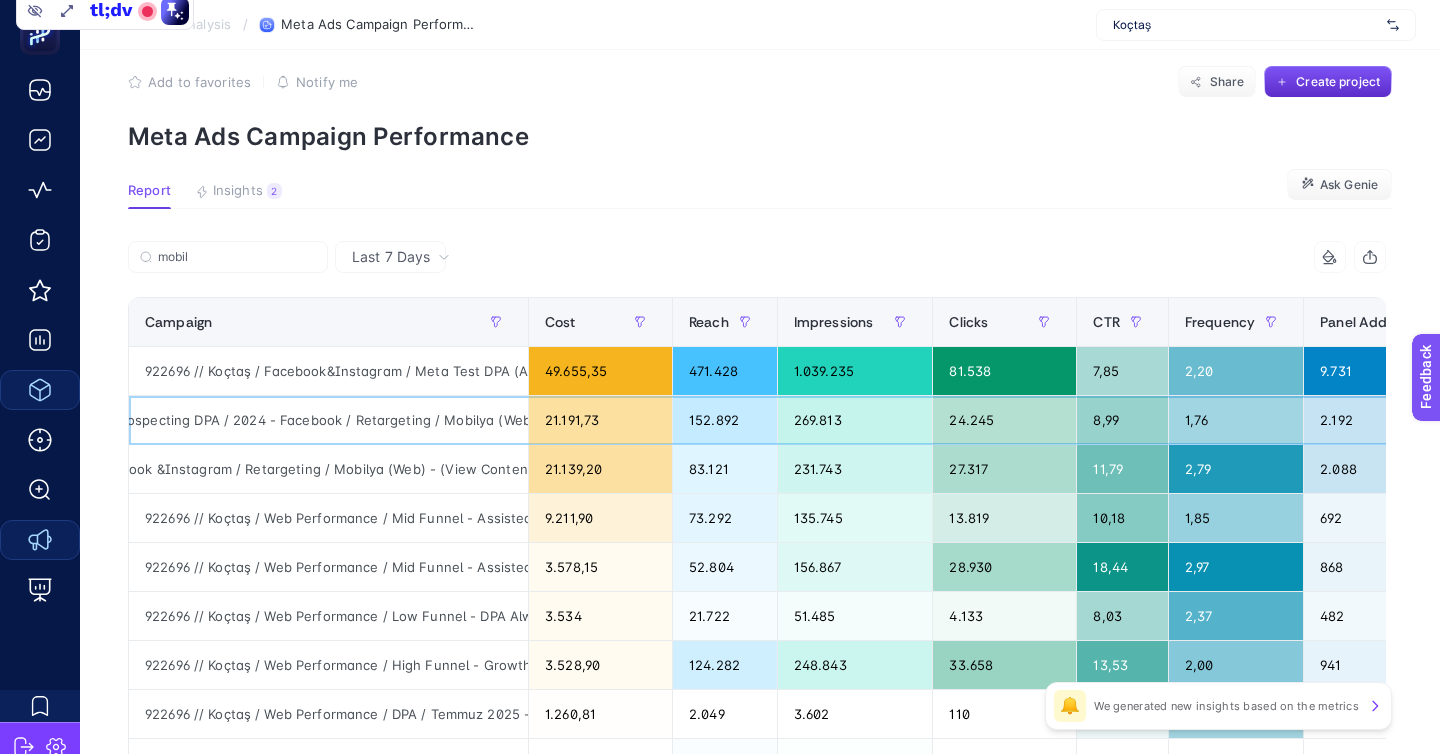 click on "922696 // Koçtaş / Web Performance / High Funnel - Growth Potential&Prospecting DPA / 2024 - Facebook / Retargeting / Mobilya  (Web)" 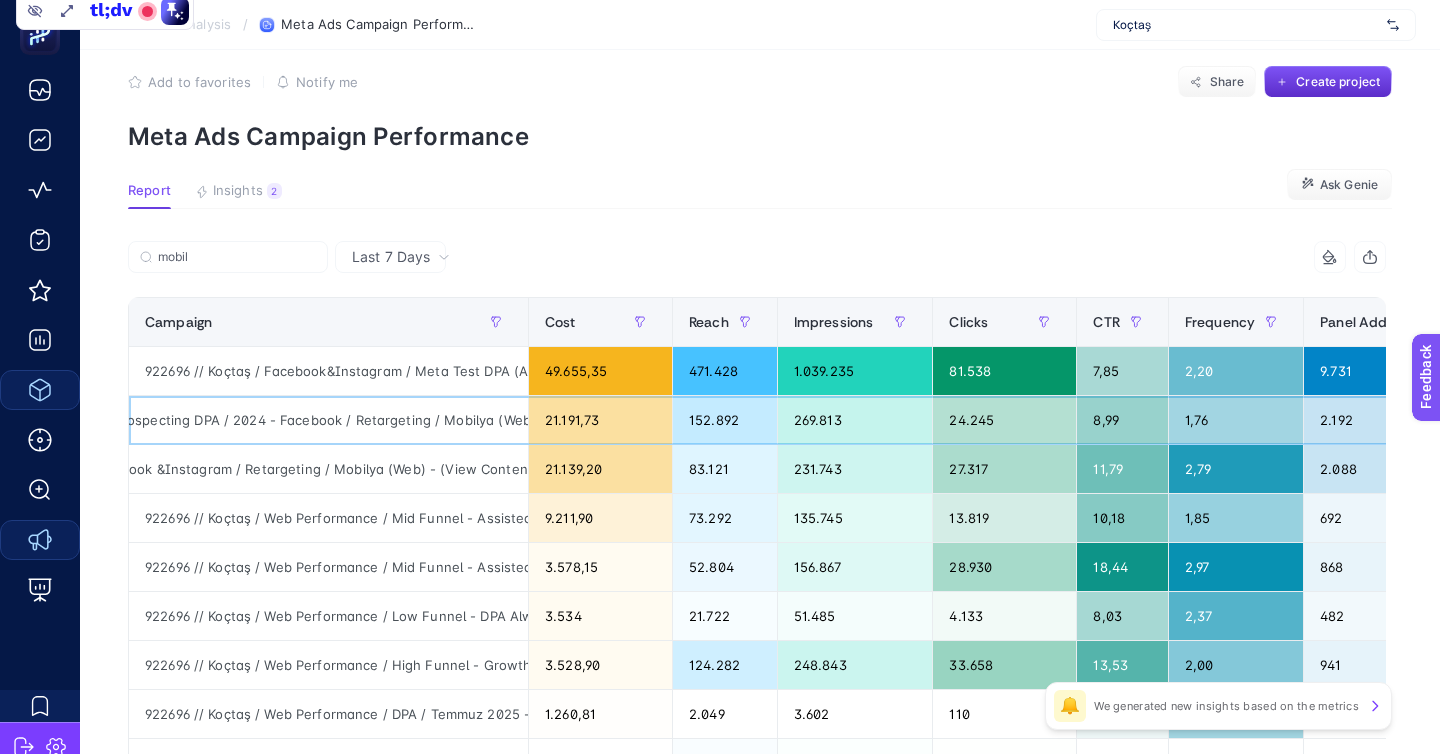 click on "922696 // Koçtaş / Web Performance / High Funnel - Growth Potential&Prospecting DPA / 2024 - Facebook / Retargeting / Mobilya  (Web)" 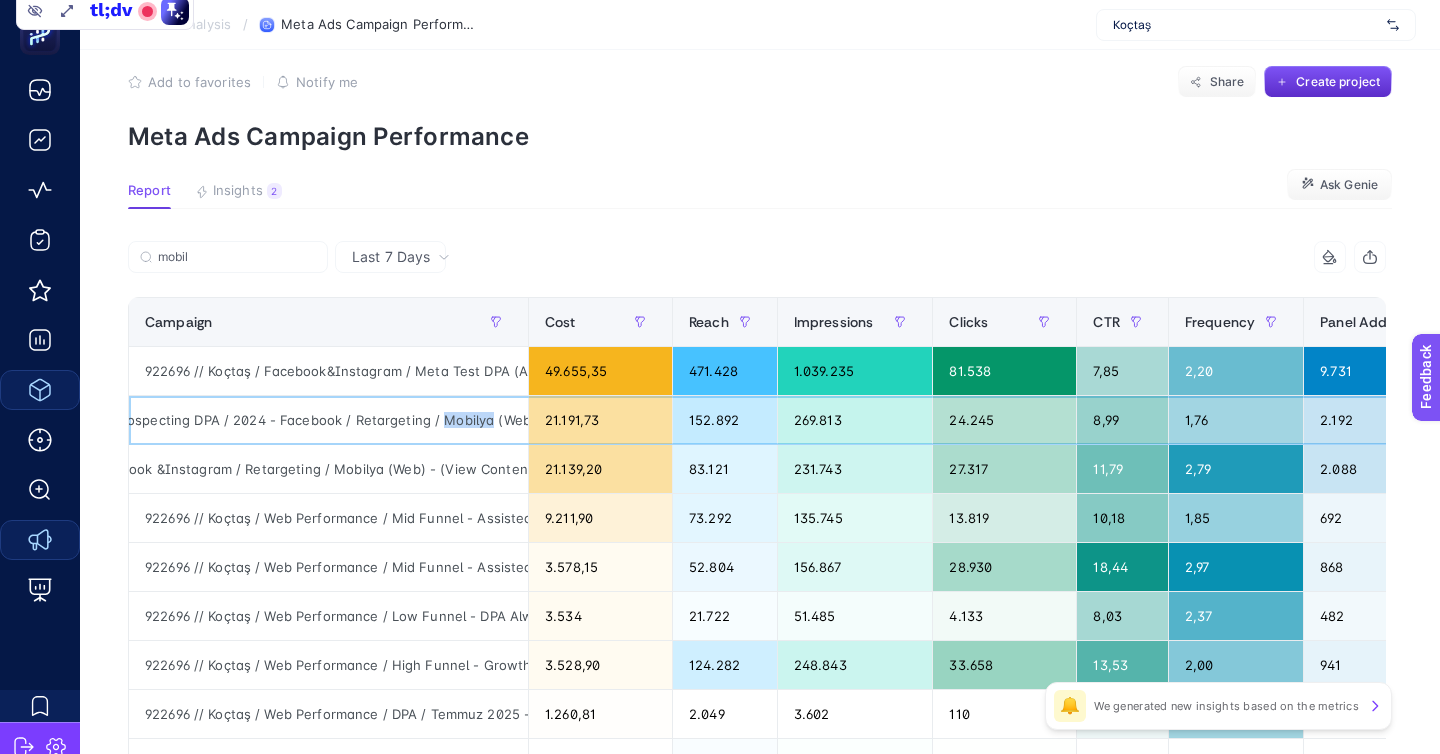 click on "922696 // Koçtaş / Web Performance / High Funnel - Growth Potential&Prospecting DPA / 2024 - Facebook / Retargeting / Mobilya  (Web)" 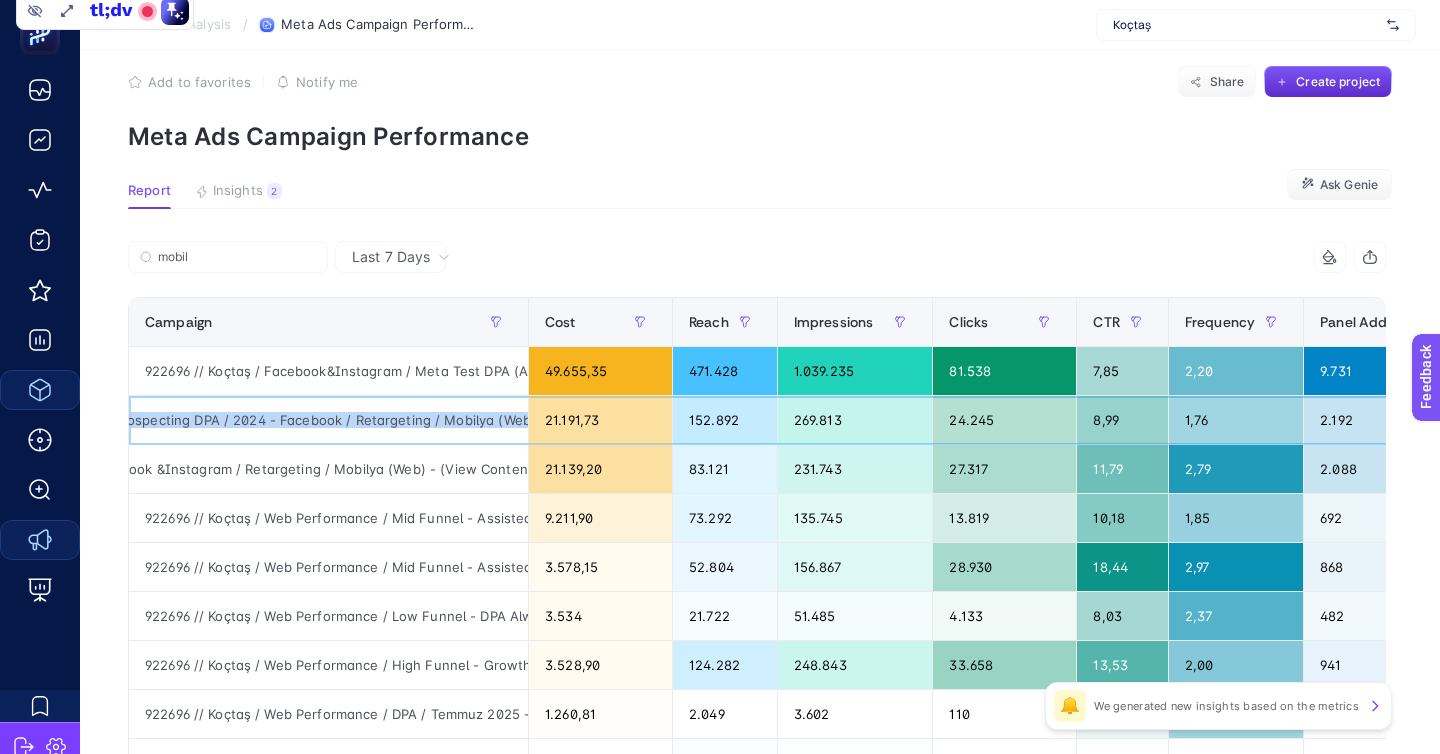 click on "922696 // Koçtaş / Web Performance / High Funnel - Growth Potential&Prospecting DPA / 2024 - Facebook / Retargeting / Mobilya  (Web)" 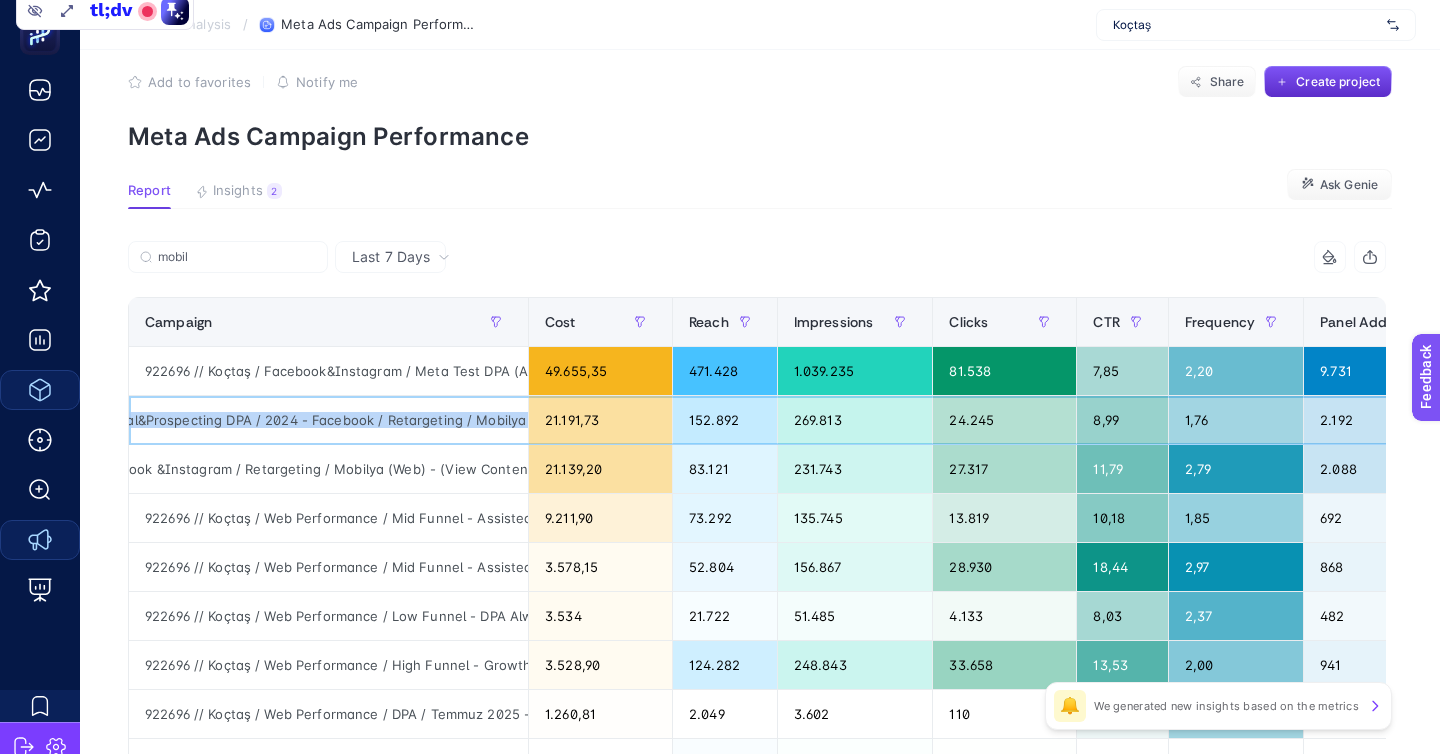 scroll, scrollTop: 0, scrollLeft: 487, axis: horizontal 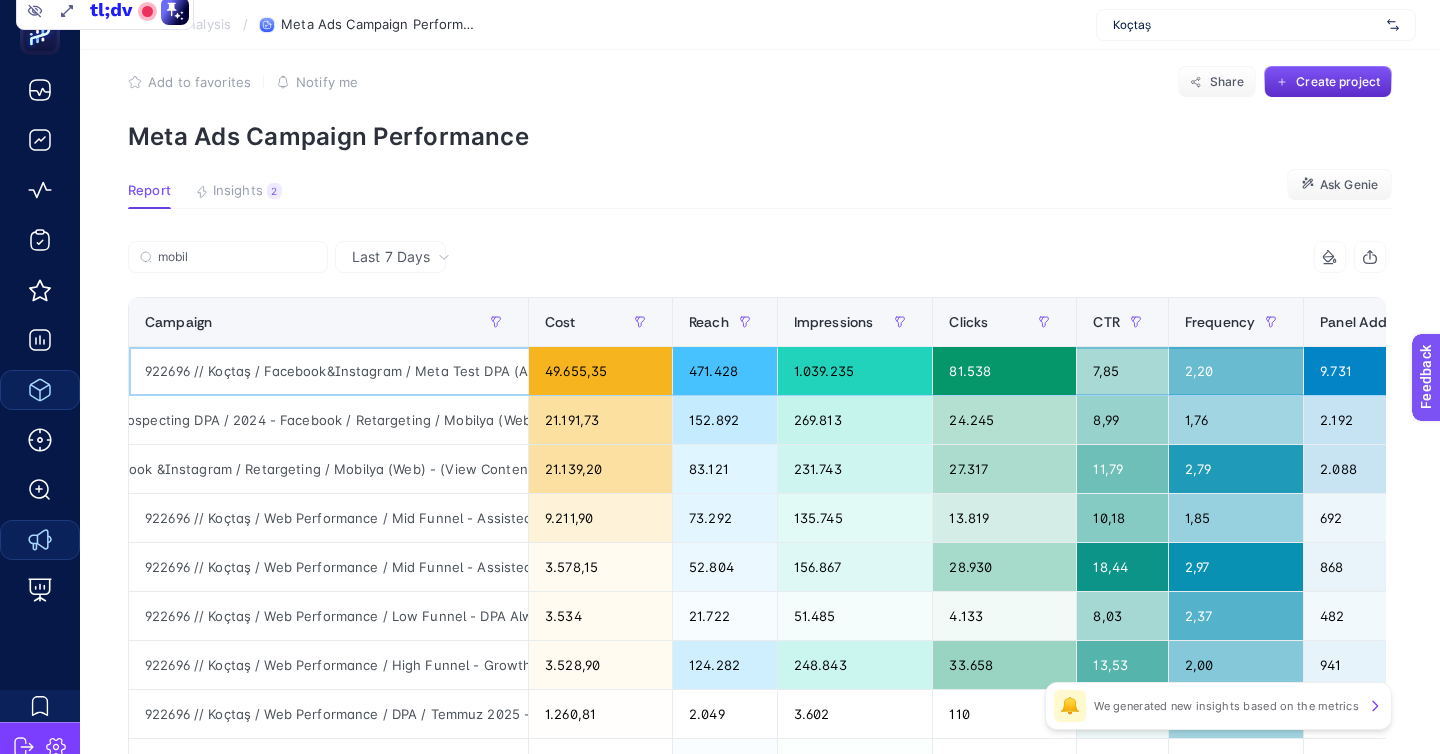 click on "922696 // Koçtaş / Facebook&Instagram / Meta Test DPA (Advantage + Mobilya / Haziran 2024 / (Web) - TR Campaign" 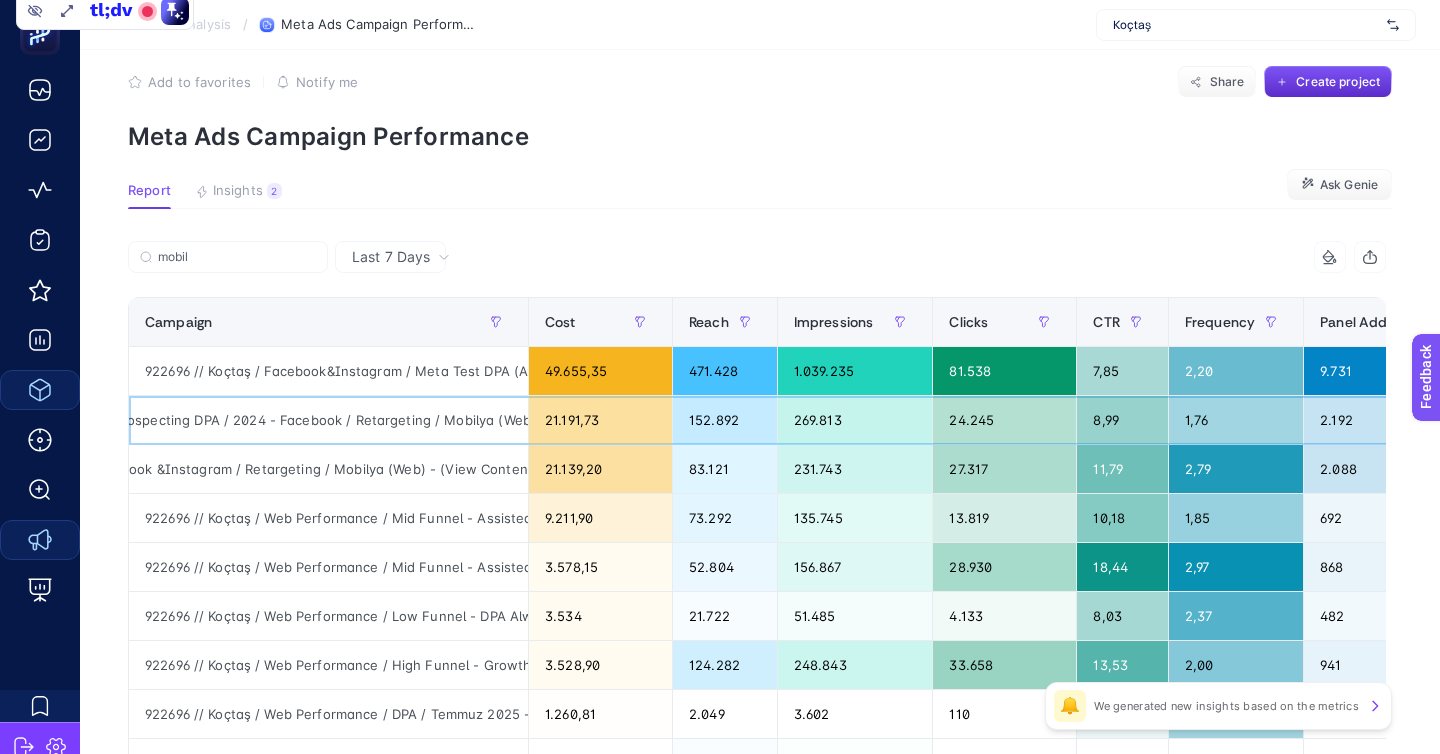 click on "922696 // Koçtaş / Web Performance / High Funnel - Growth Potential&Prospecting DPA / 2024 - Facebook / Retargeting / Mobilya  (Web)" 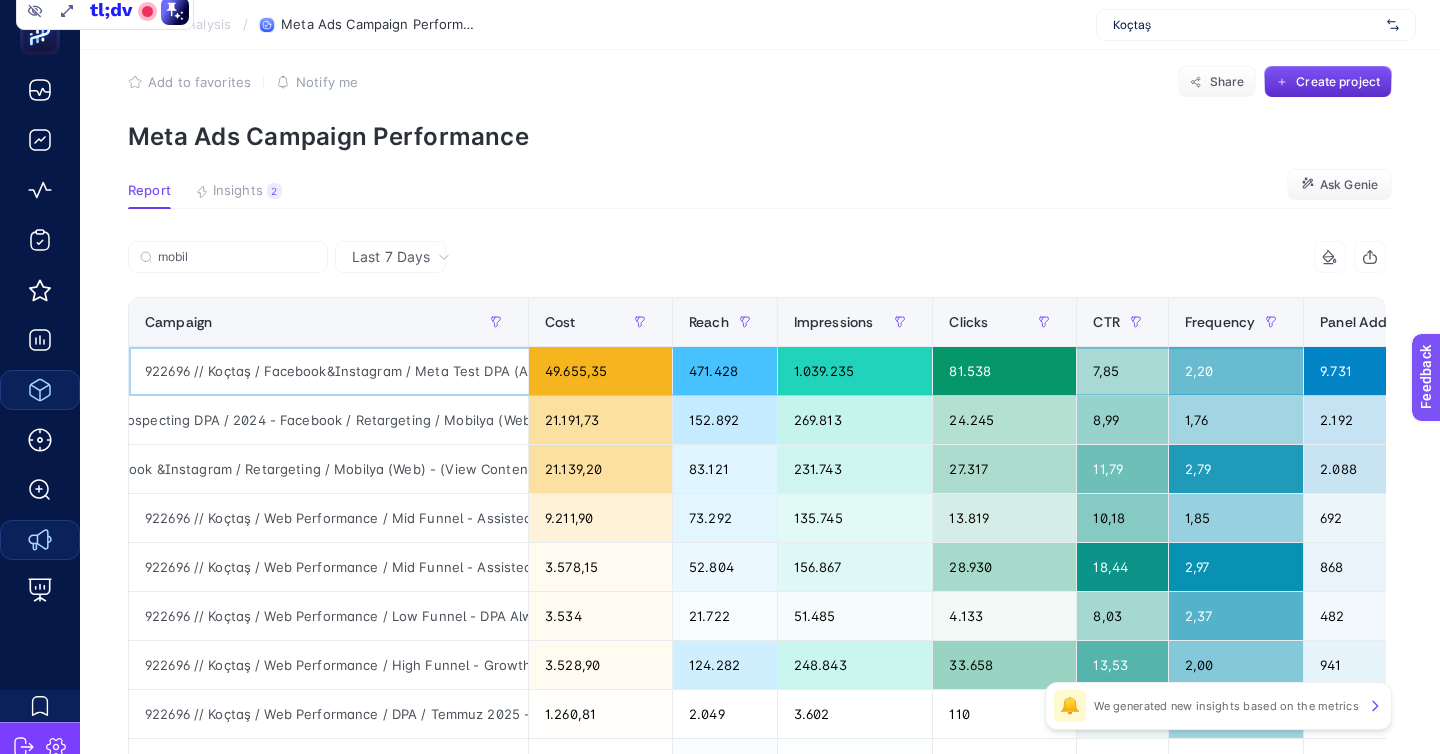 click on "922696 // Koçtaş / Facebook&Instagram / Meta Test DPA (Advantage + Mobilya / Haziran 2024 / (Web) - TR Campaign" 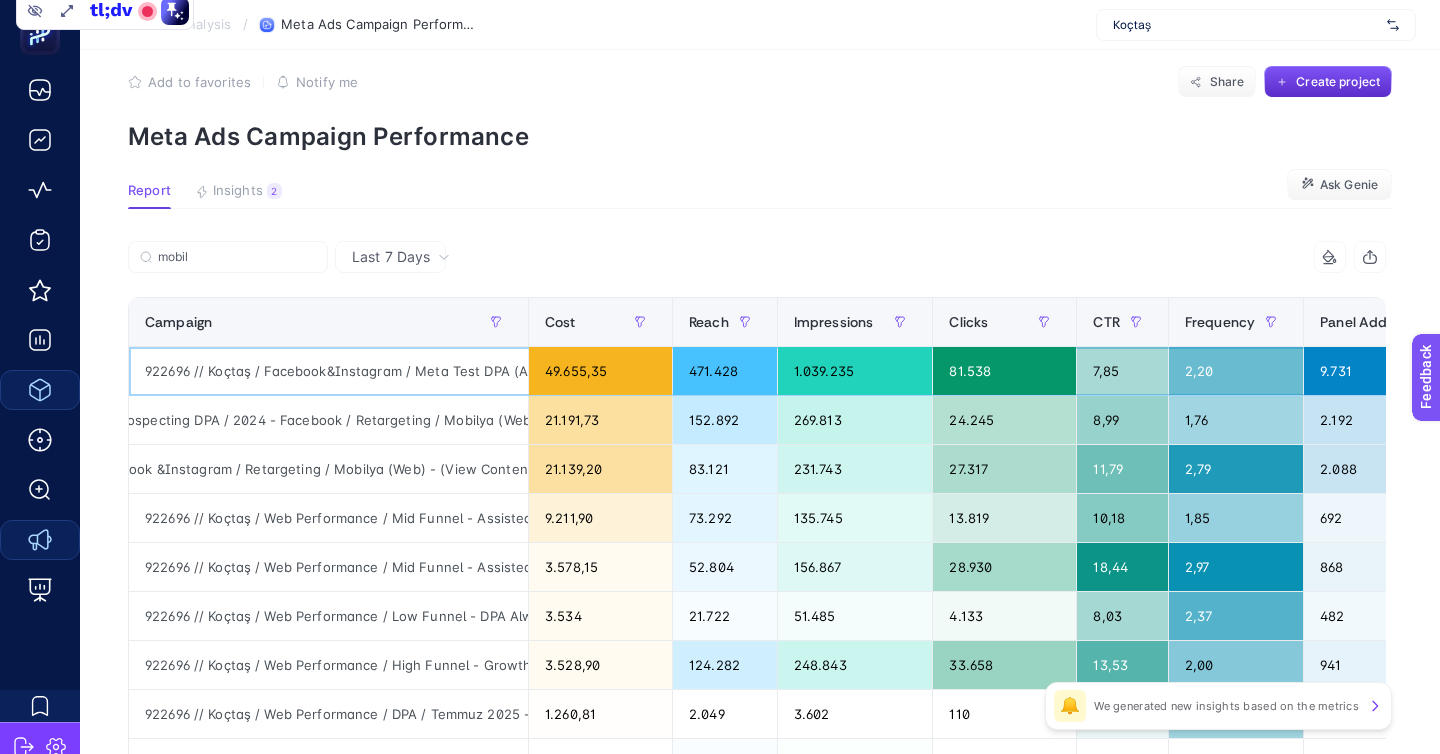 click on "922696 // Koçtaş / Facebook&Instagram / Meta Test DPA (Advantage + Mobilya / Haziran 2024 / (Web) - TR Campaign" 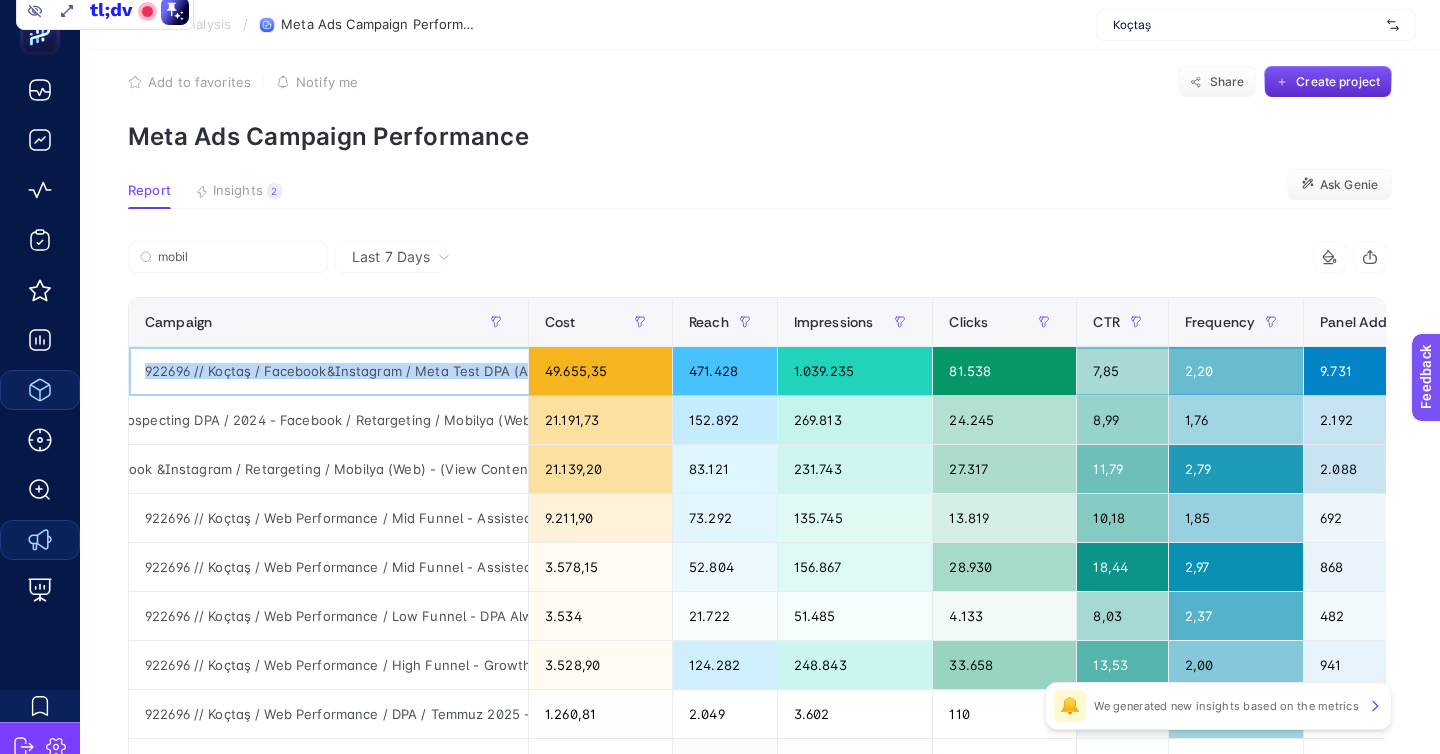 click on "922696 // Koçtaş / Facebook&Instagram / Meta Test DPA (Advantage + Mobilya / Haziran 2024 / (Web) - TR Campaign" 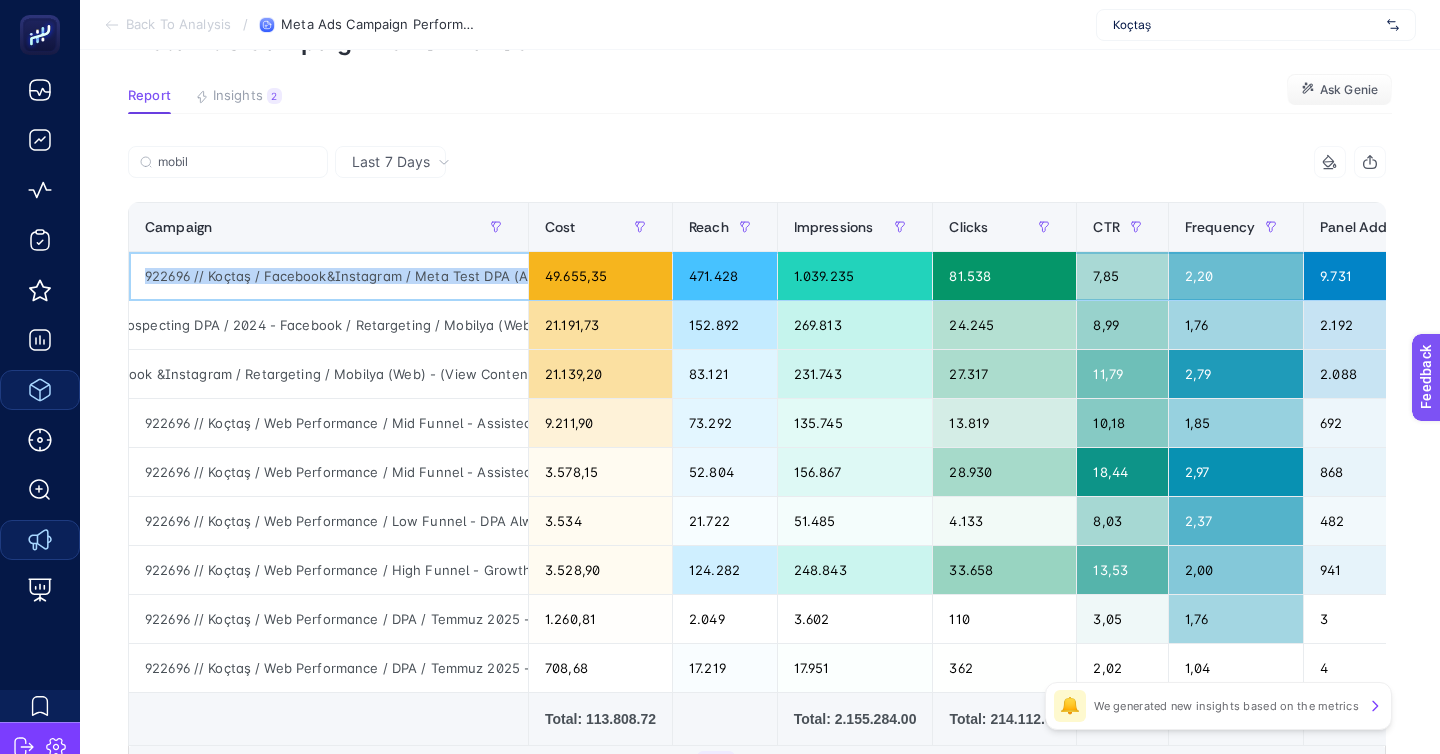 scroll, scrollTop: 137, scrollLeft: 0, axis: vertical 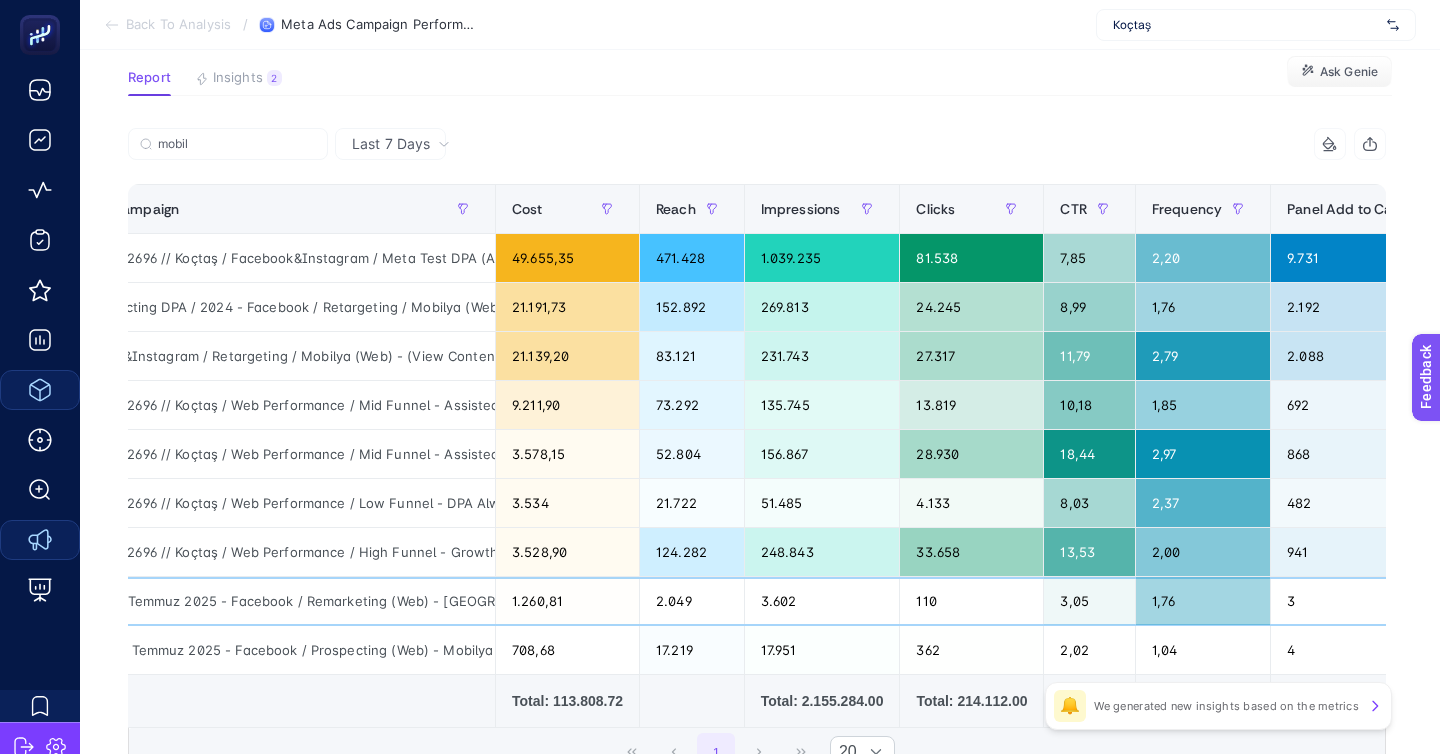 click on "2.049" 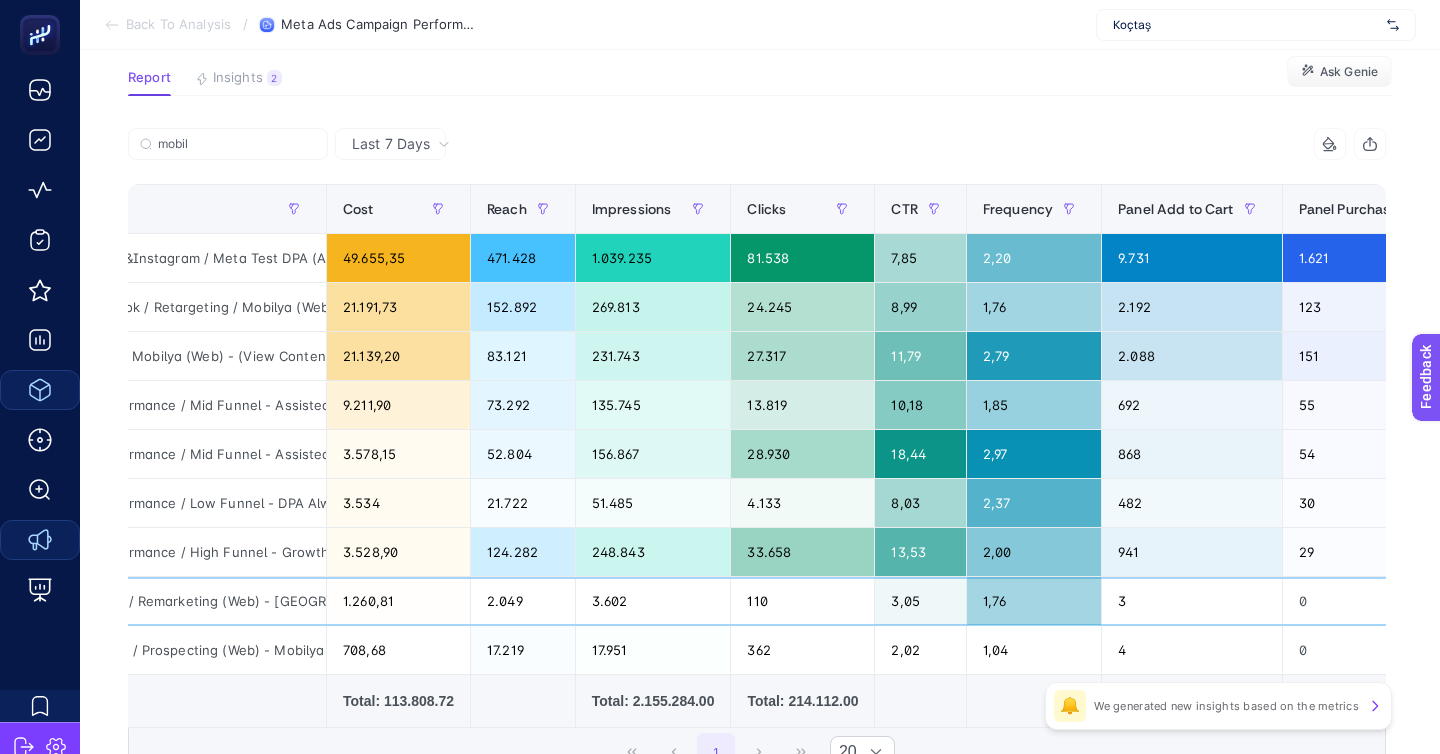 scroll, scrollTop: 0, scrollLeft: 0, axis: both 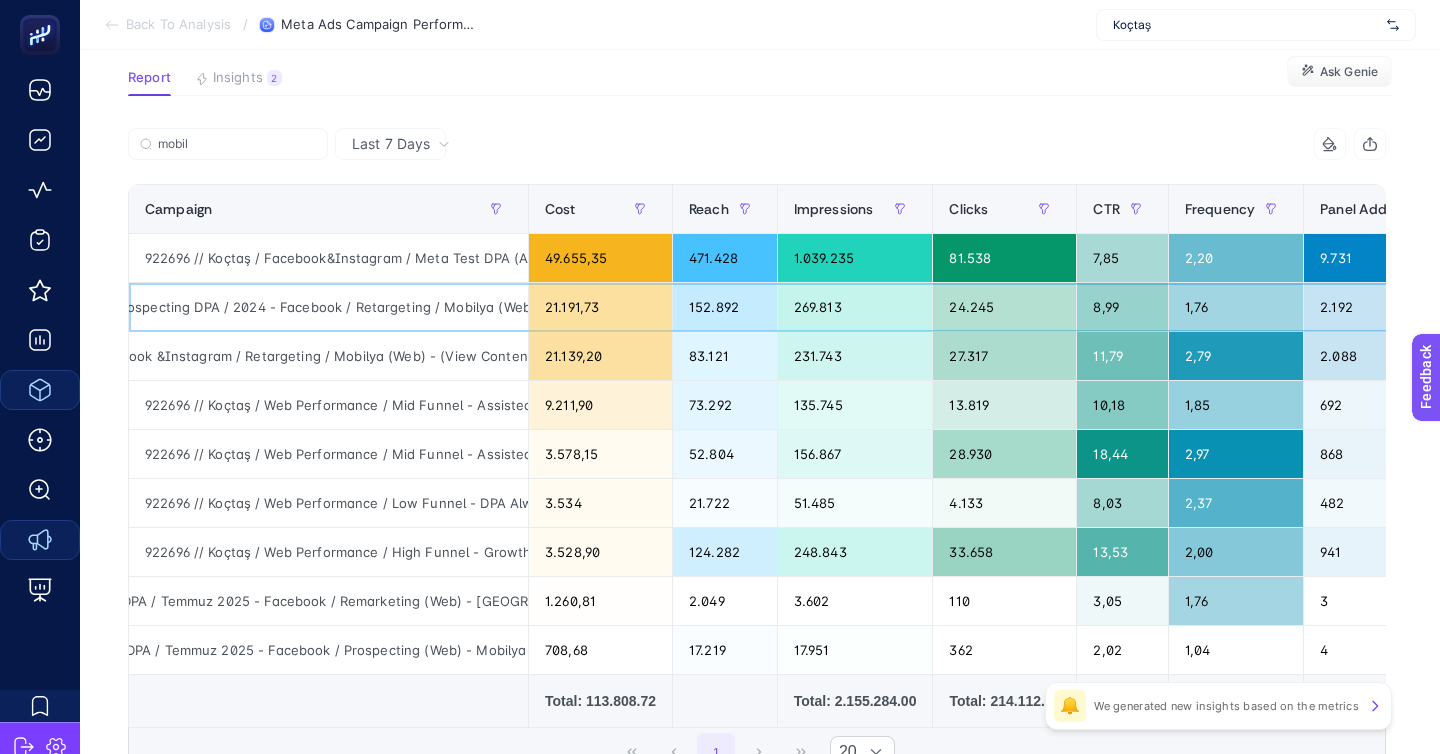 click on "21.191,73" 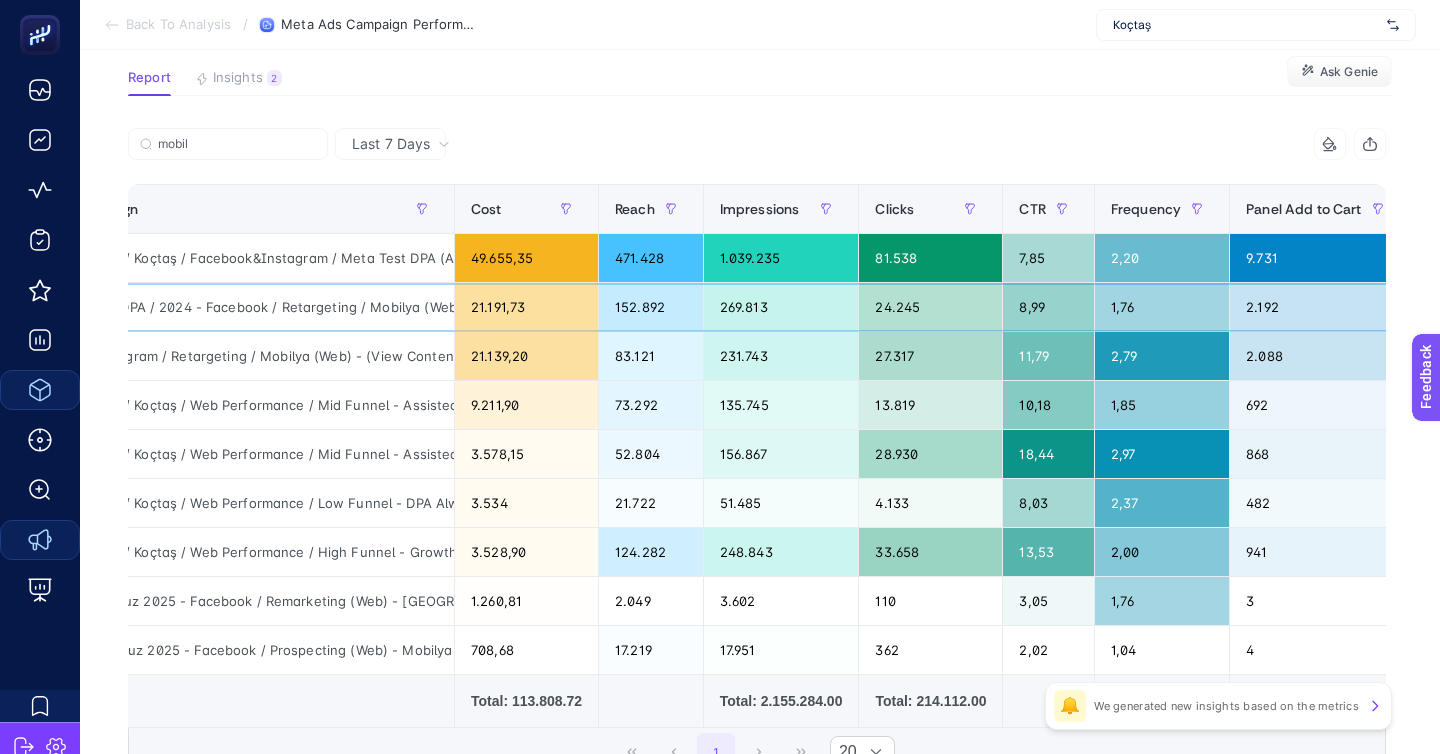 scroll, scrollTop: 0, scrollLeft: 0, axis: both 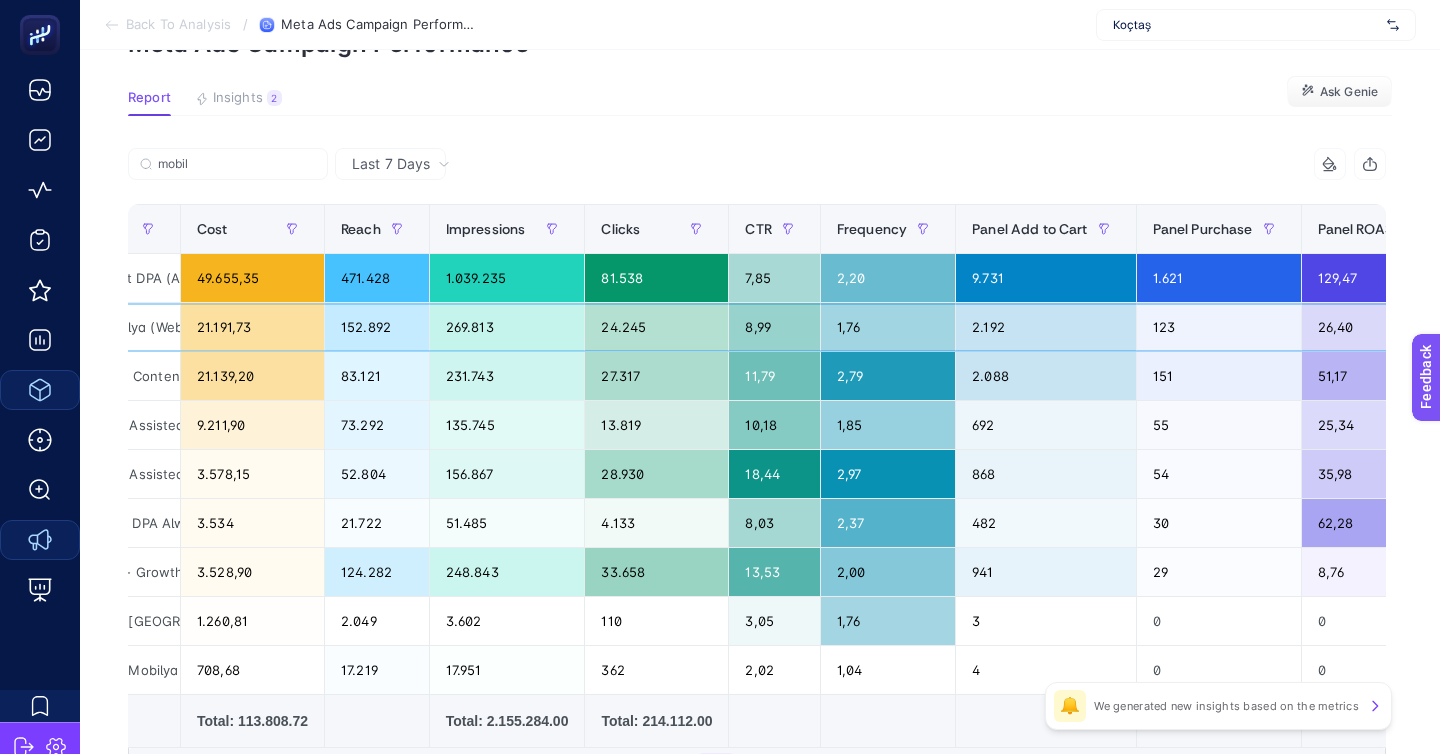 click on "269.813" 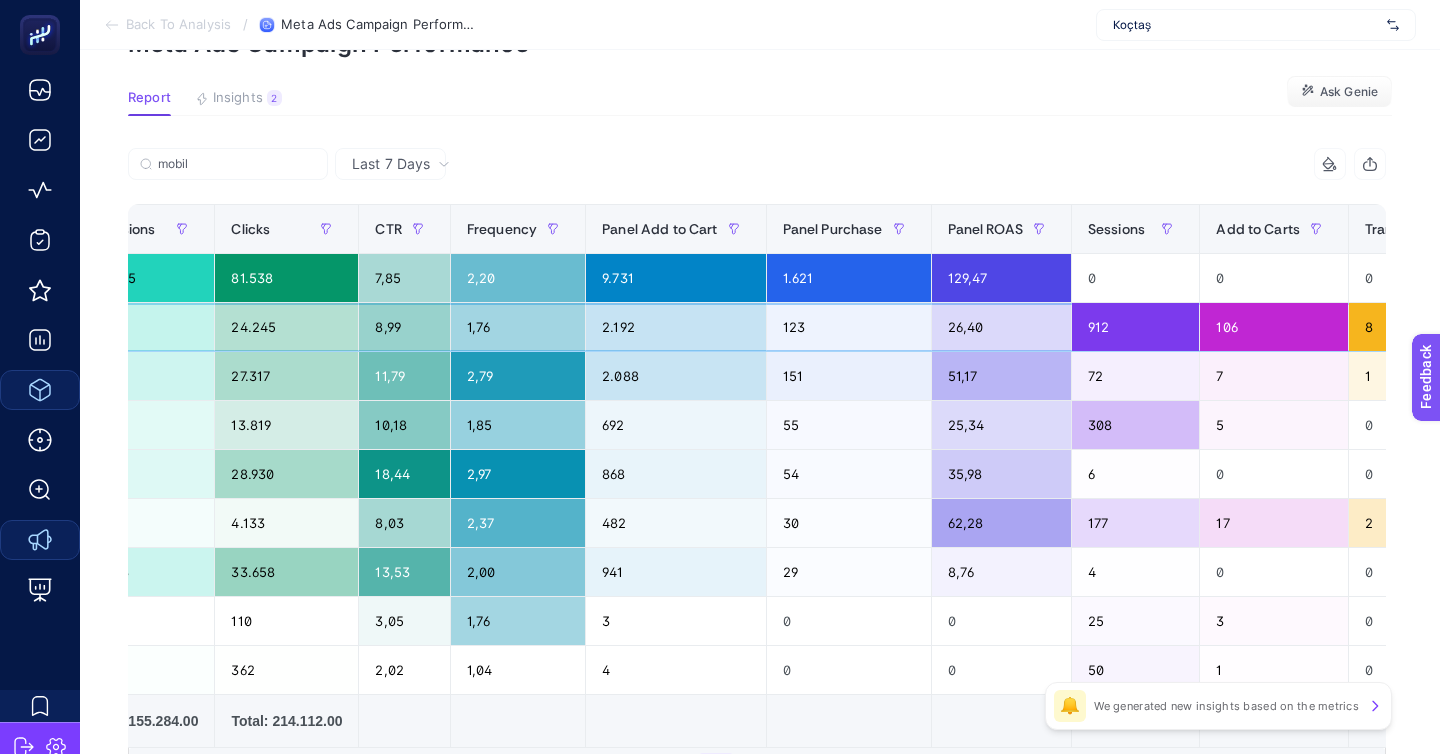 scroll, scrollTop: 0, scrollLeft: 722, axis: horizontal 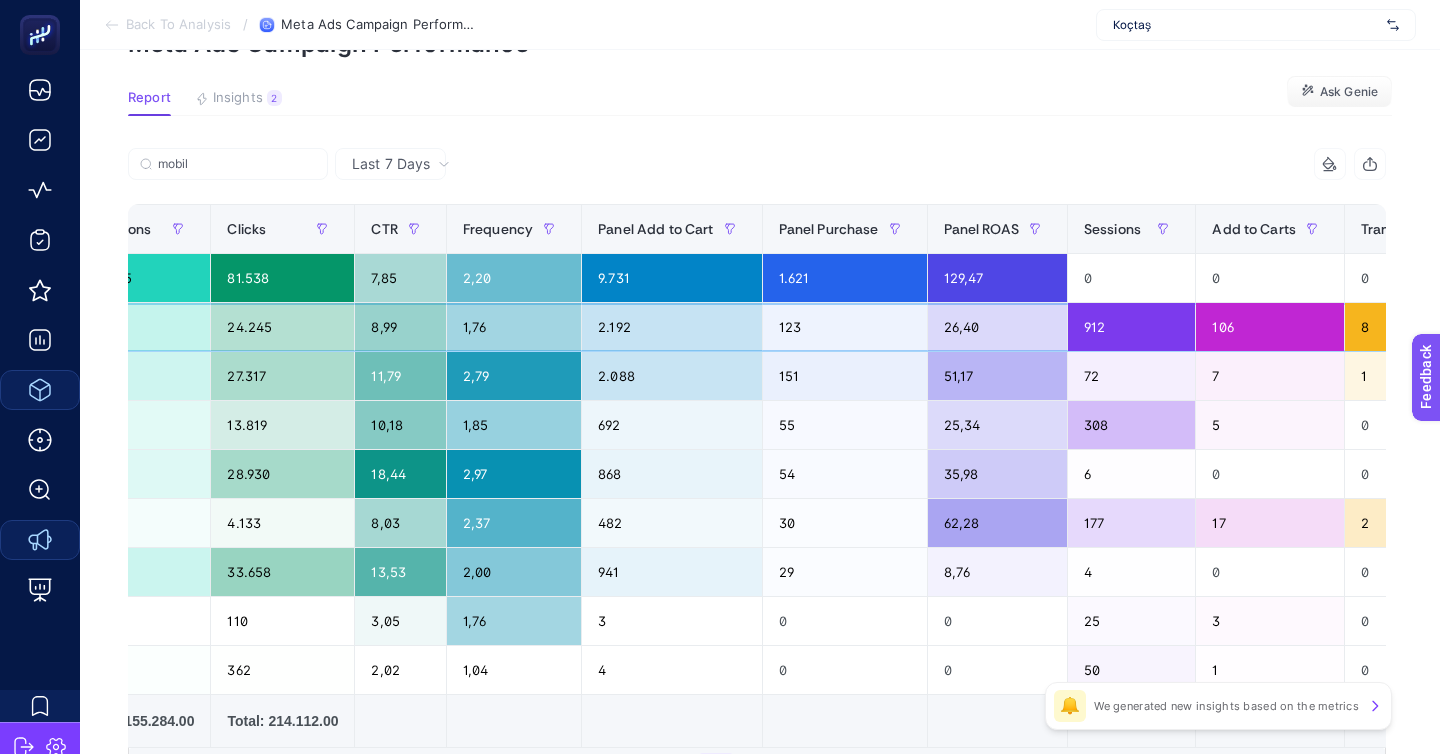 click on "26,40" 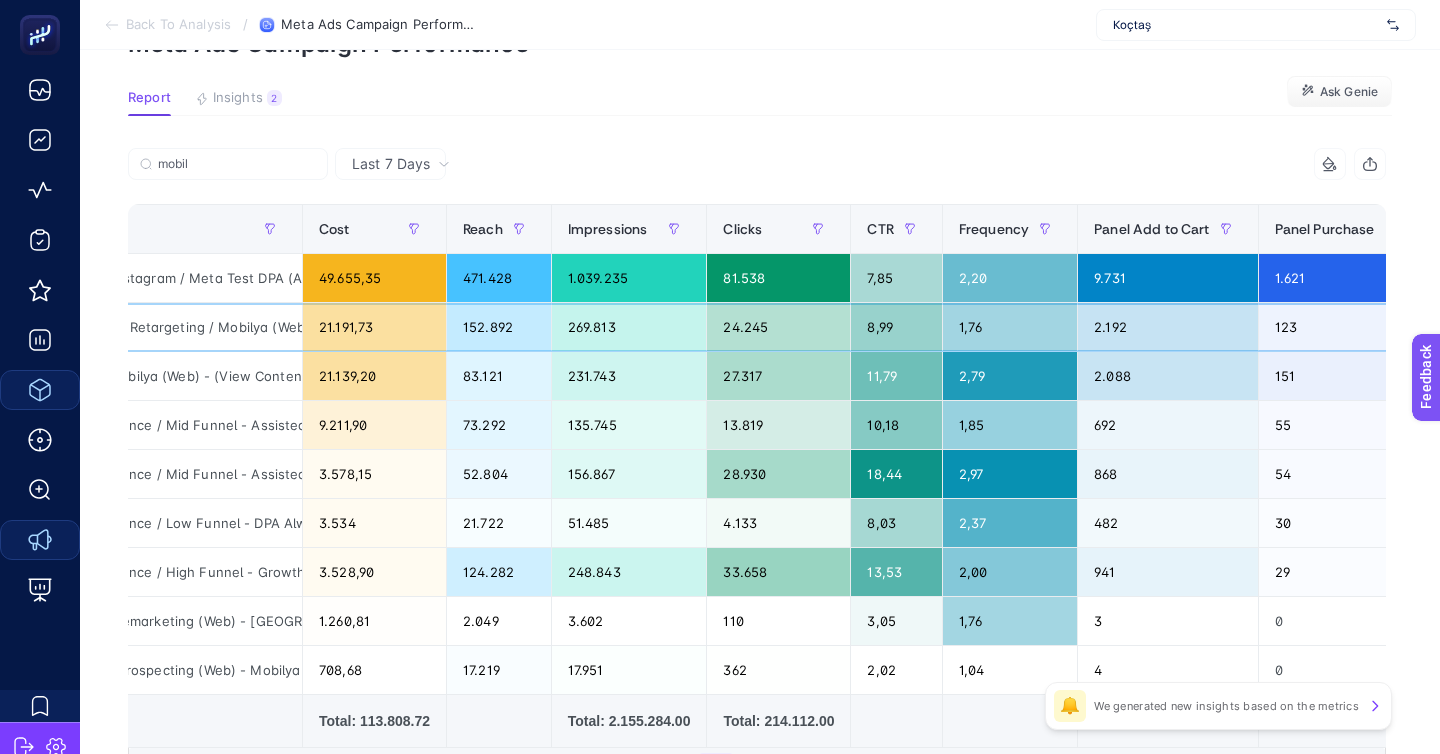 scroll, scrollTop: 0, scrollLeft: 0, axis: both 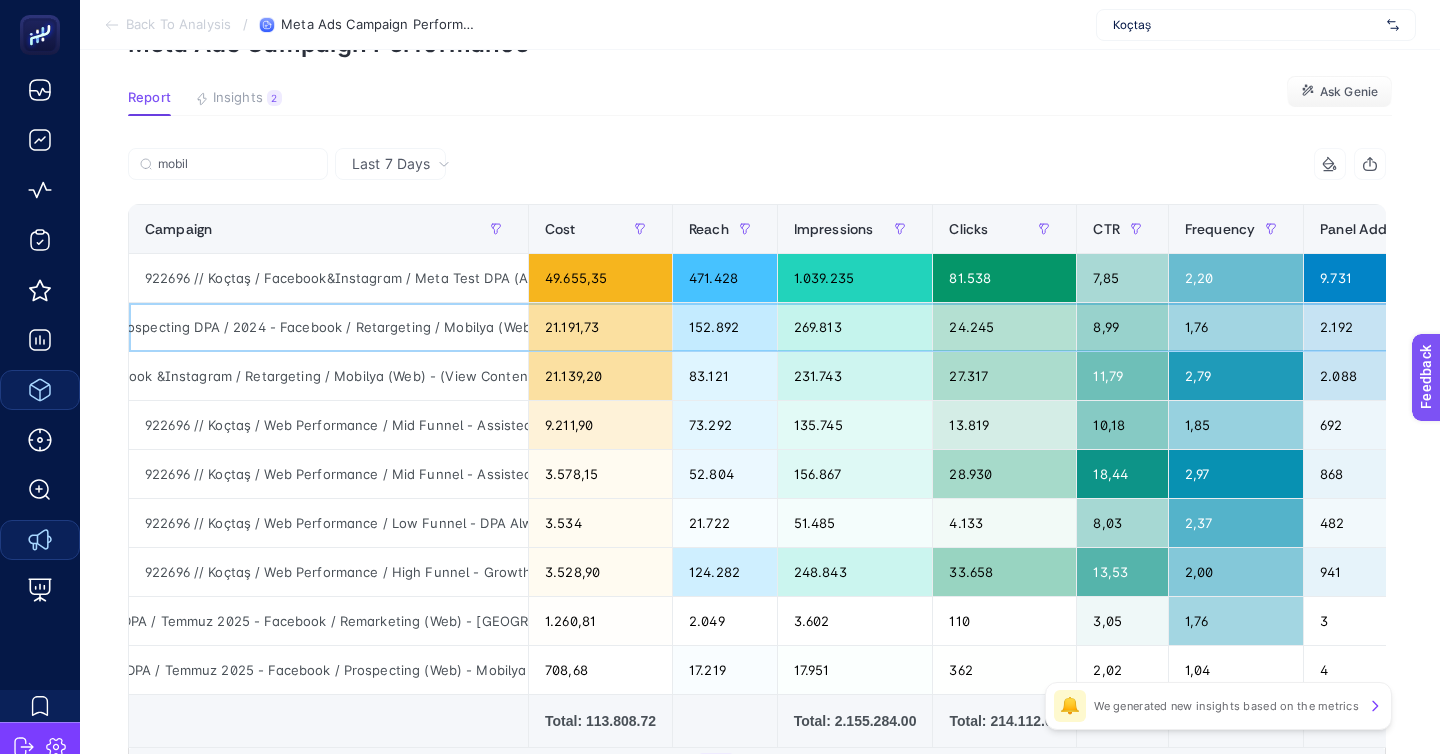 click on "922696 // Koçtaş / Web Performance / High Funnel - Growth Potential&Prospecting DPA / 2024 - Facebook / Retargeting / Mobilya  (Web)" 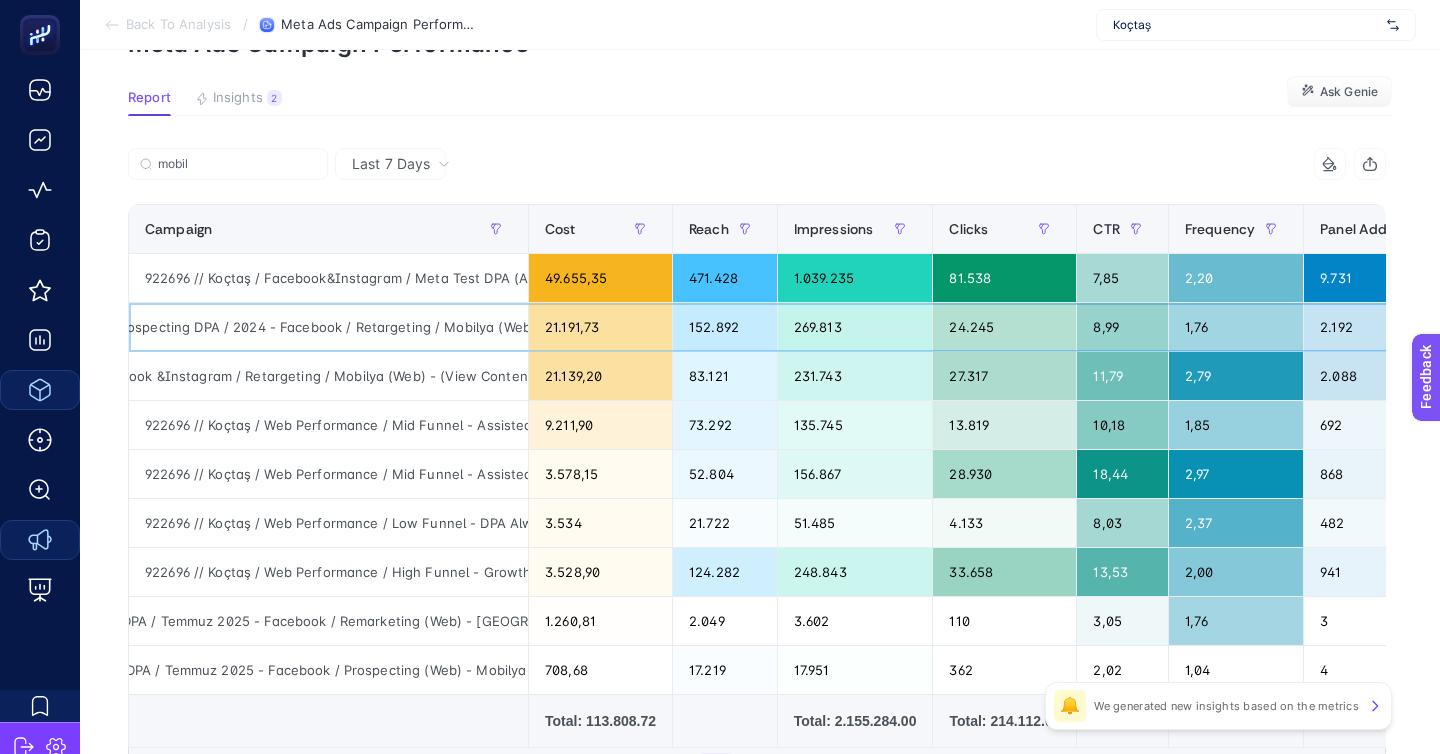 click on "922696 // Koçtaş / Web Performance / High Funnel - Growth Potential&Prospecting DPA / 2024 - Facebook / Retargeting / Mobilya  (Web)" 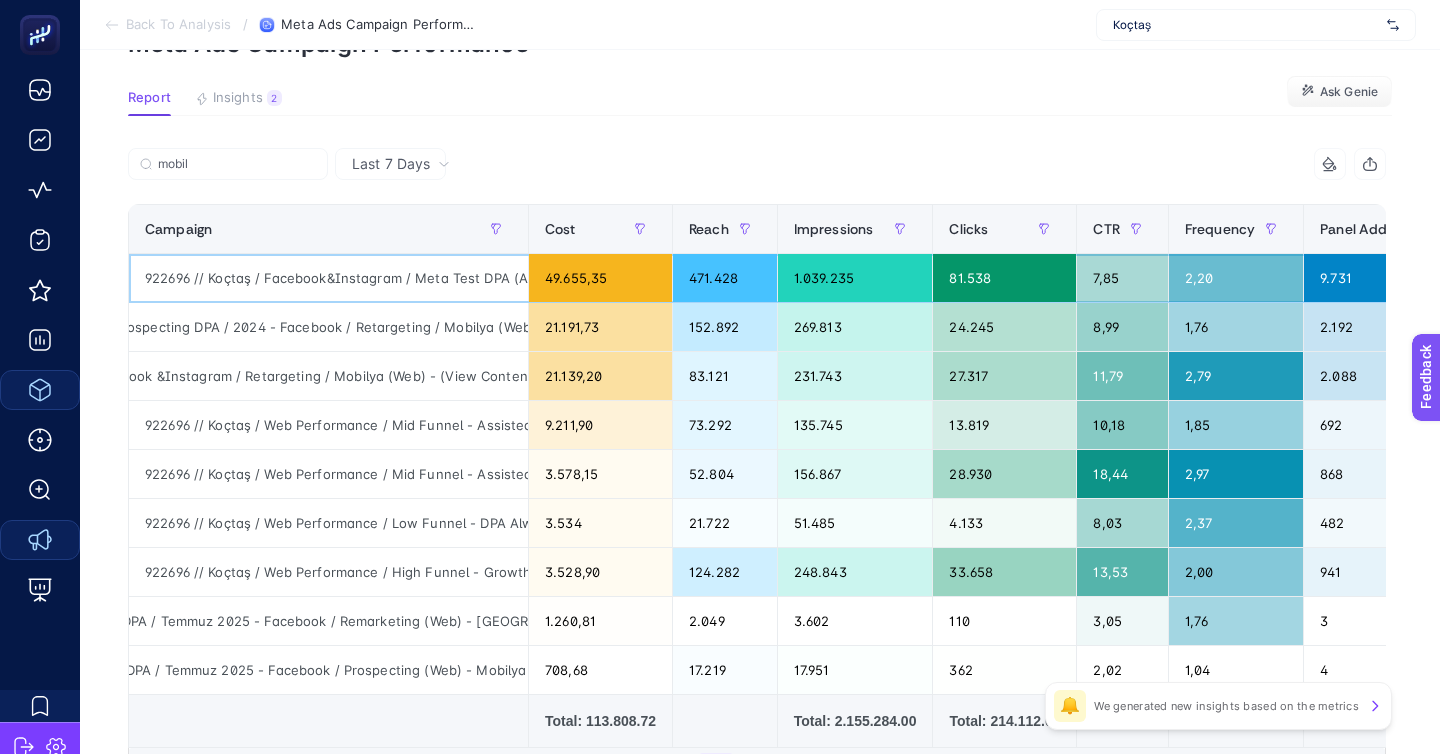 click on "922696 // Koçtaş / Facebook&Instagram / Meta Test DPA (Advantage + Mobilya / Haziran 2024 / (Web) - TR Campaign" 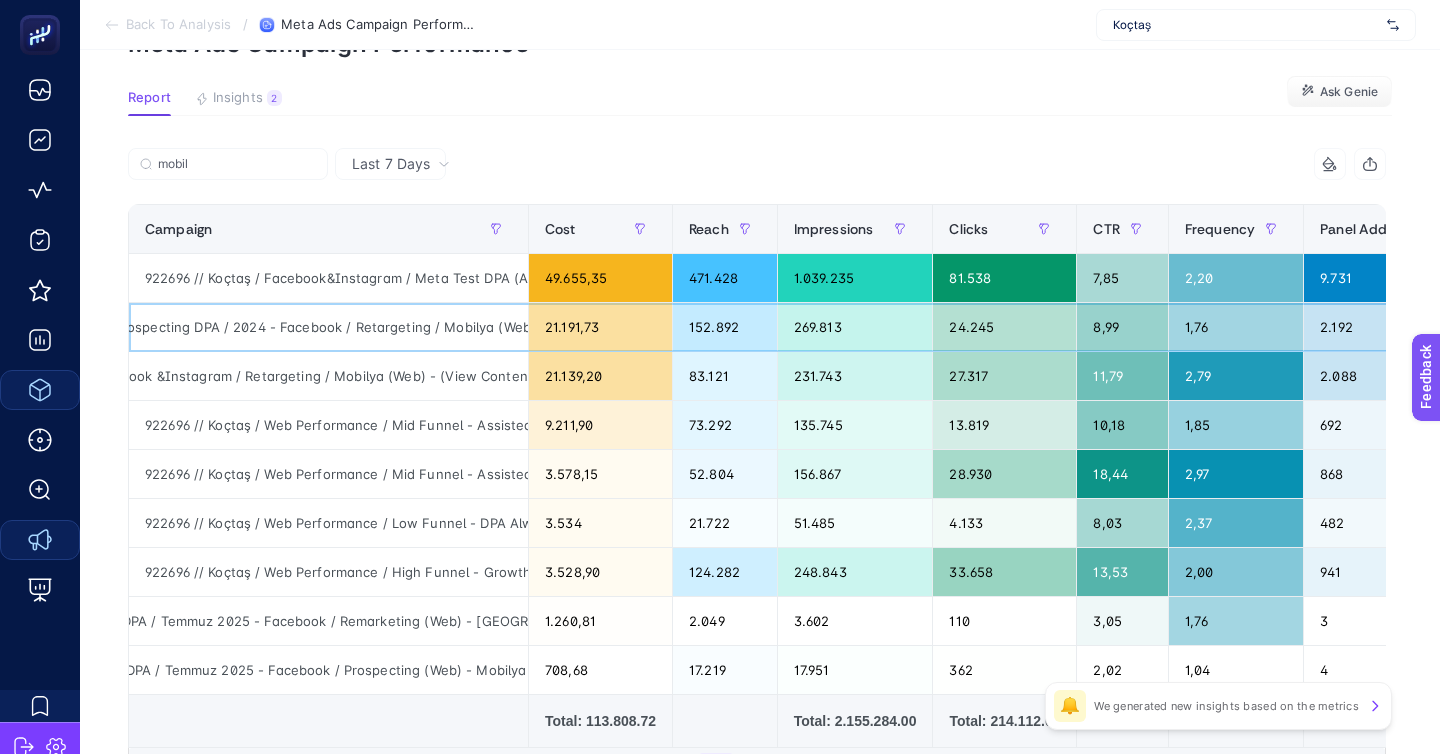 click on "922696 // Koçtaş / Web Performance / High Funnel - Growth Potential&Prospecting DPA / 2024 - Facebook / Retargeting / Mobilya  (Web)" 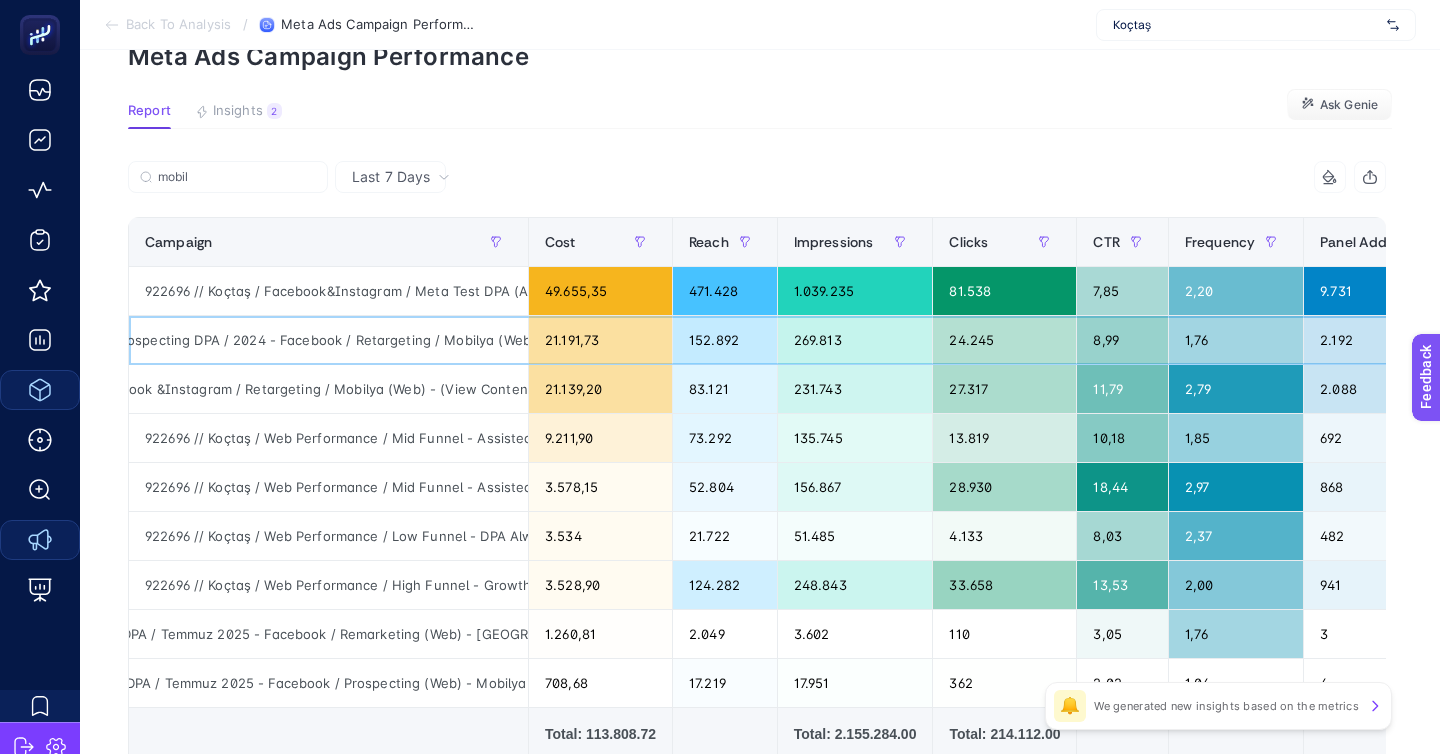 scroll, scrollTop: 102, scrollLeft: 0, axis: vertical 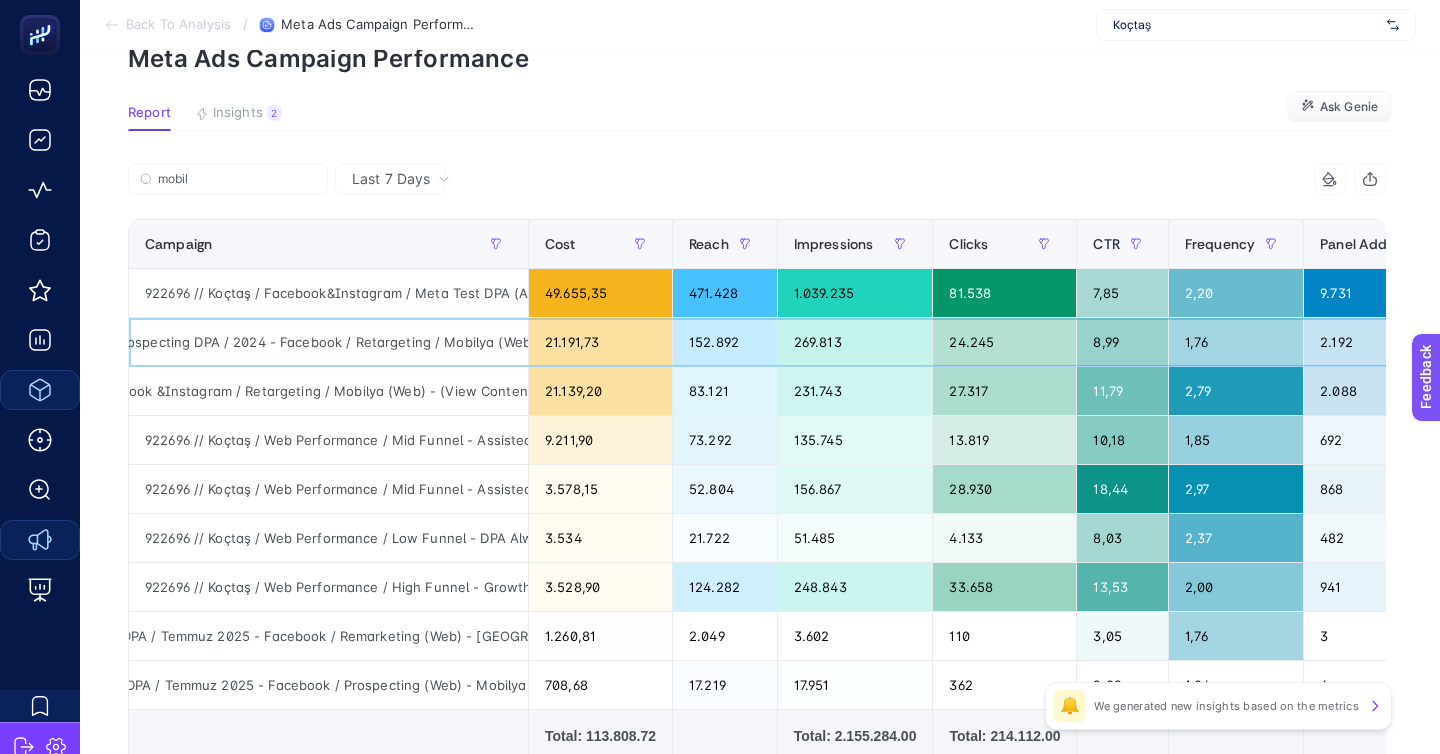 click on "1,76" 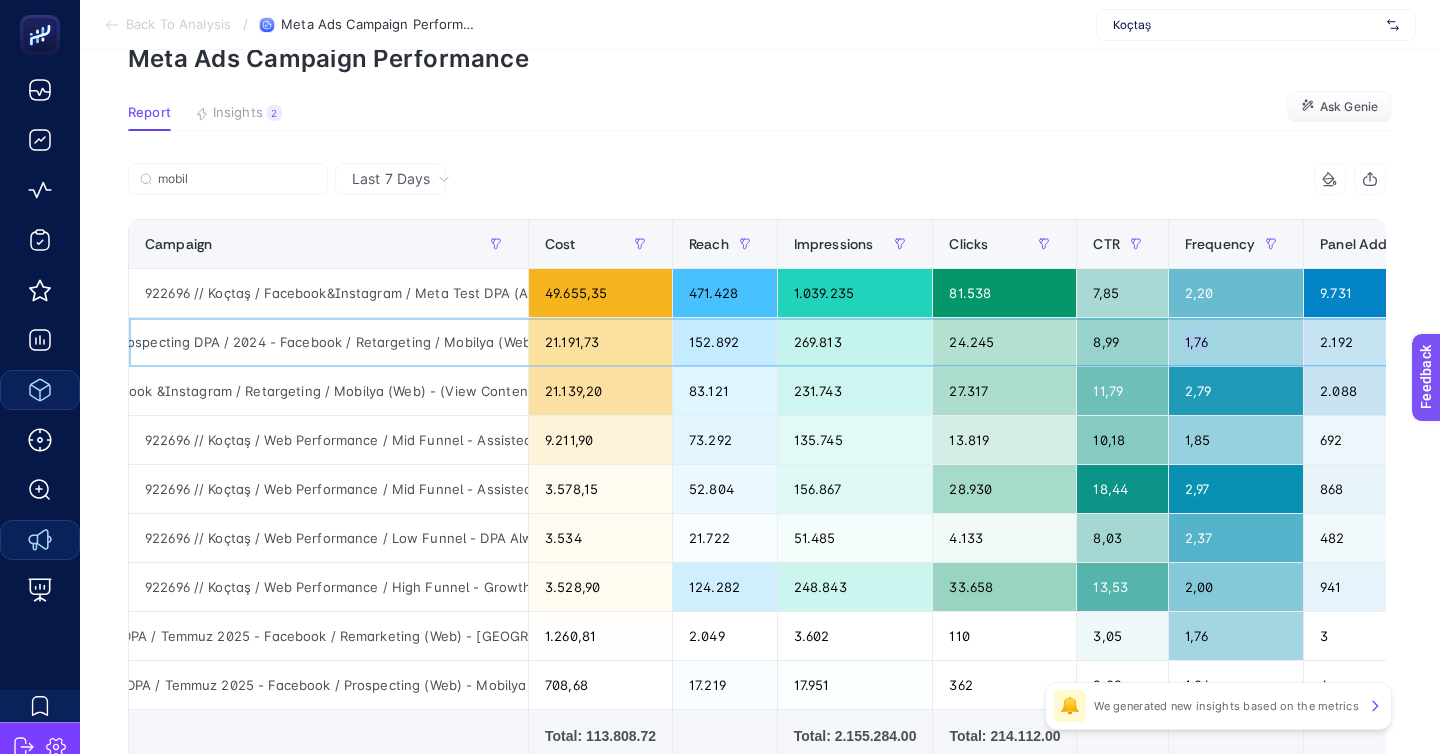 click on "1,76" 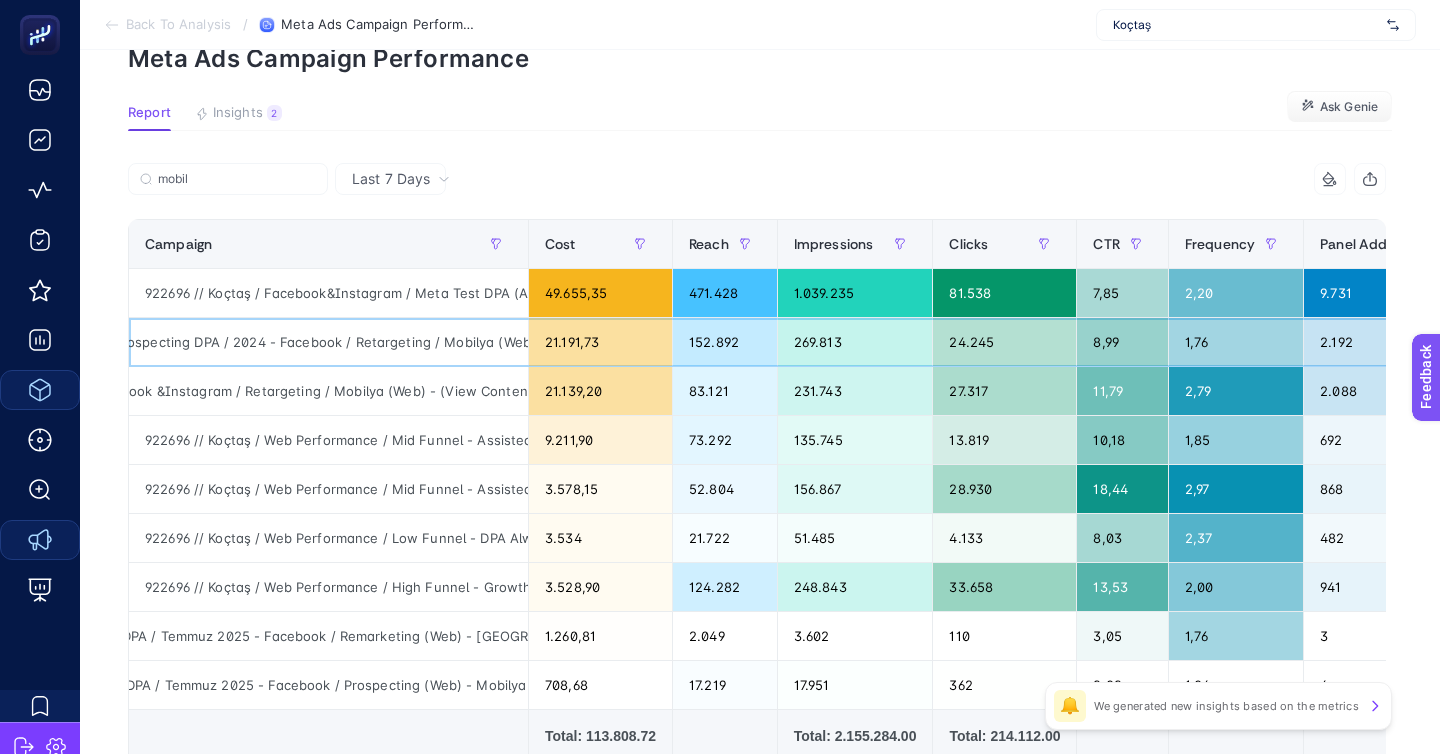 click on "1,76" 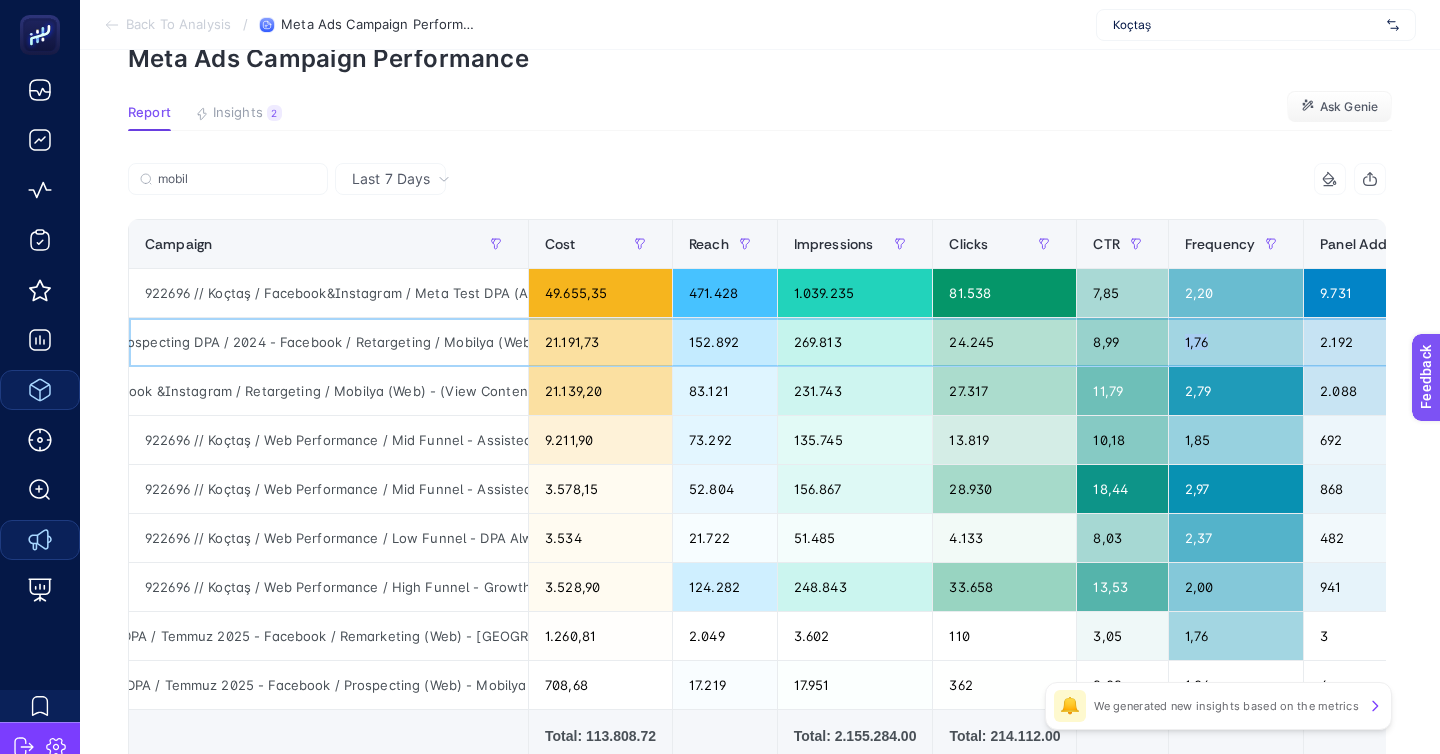 click on "1,76" 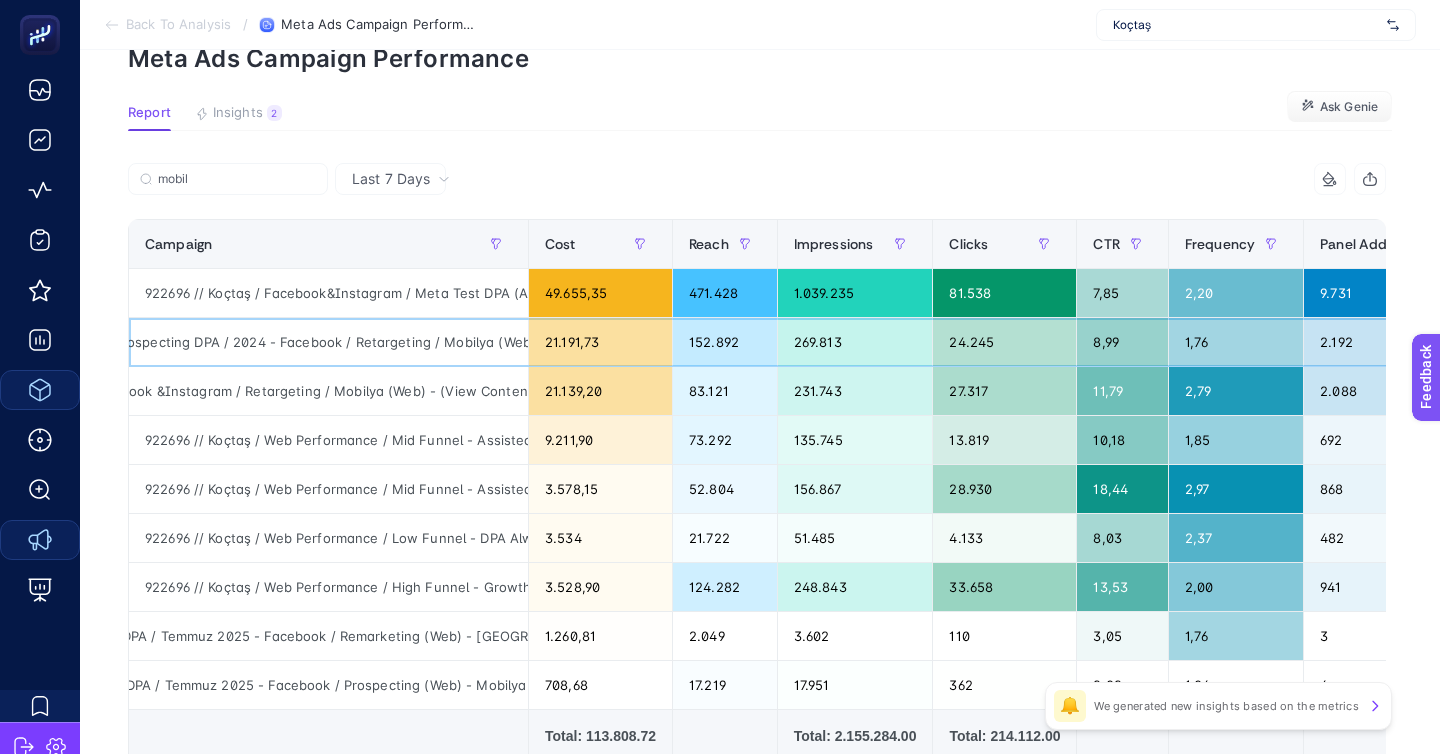 click on "1,76" 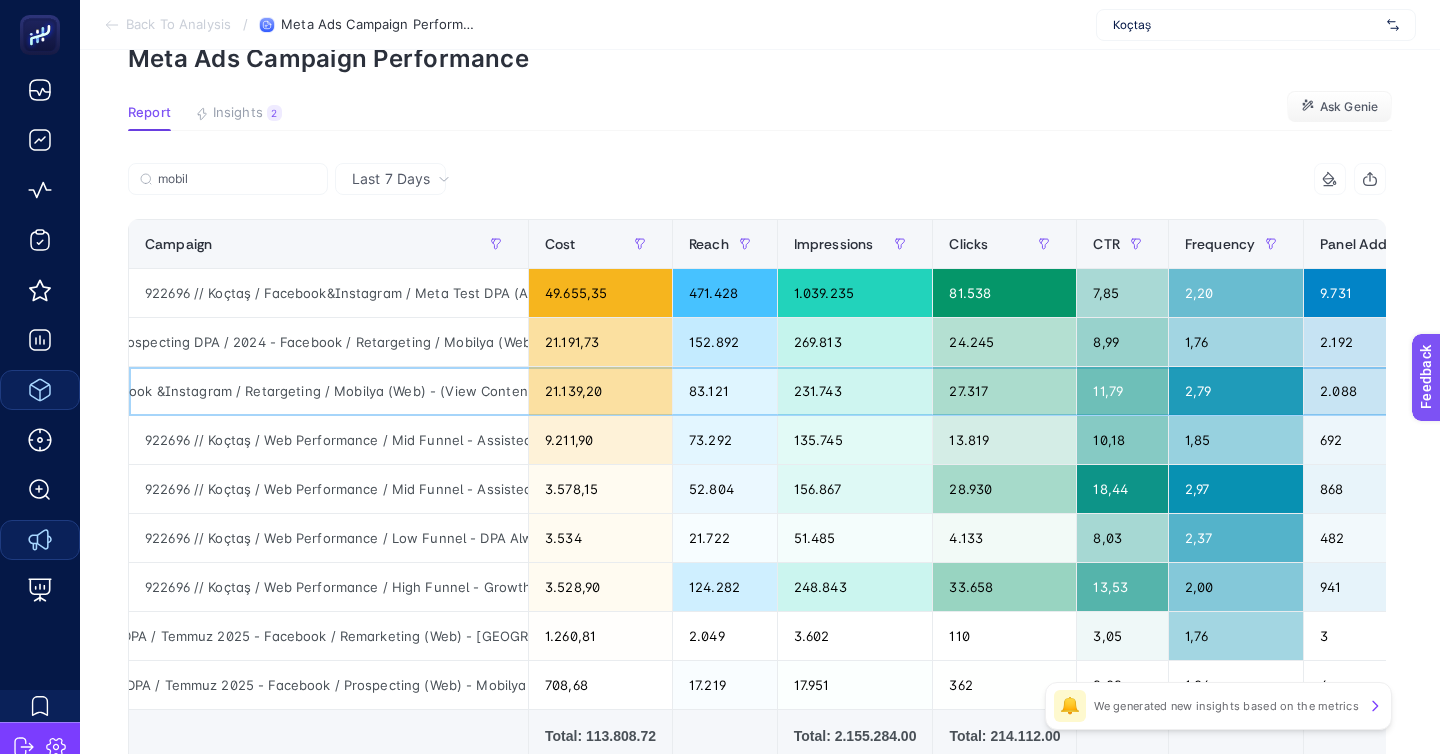 click on "922696 // Koçtaş / Web Performance / Low Funnel - DPA Always-on / 2024 - Facebook &Instagram / Retargeting  / Mobilya  (Web) - (View Content)" 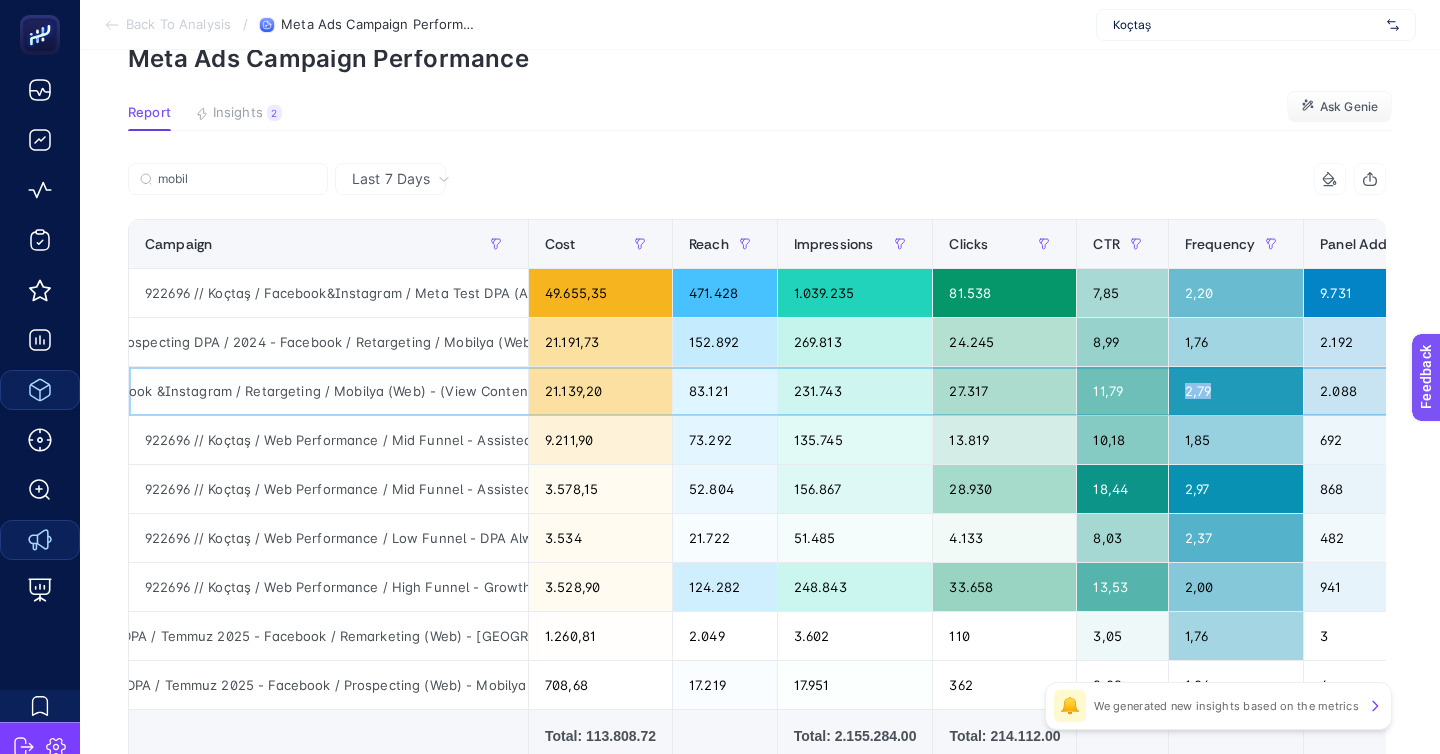 click on "2,79" 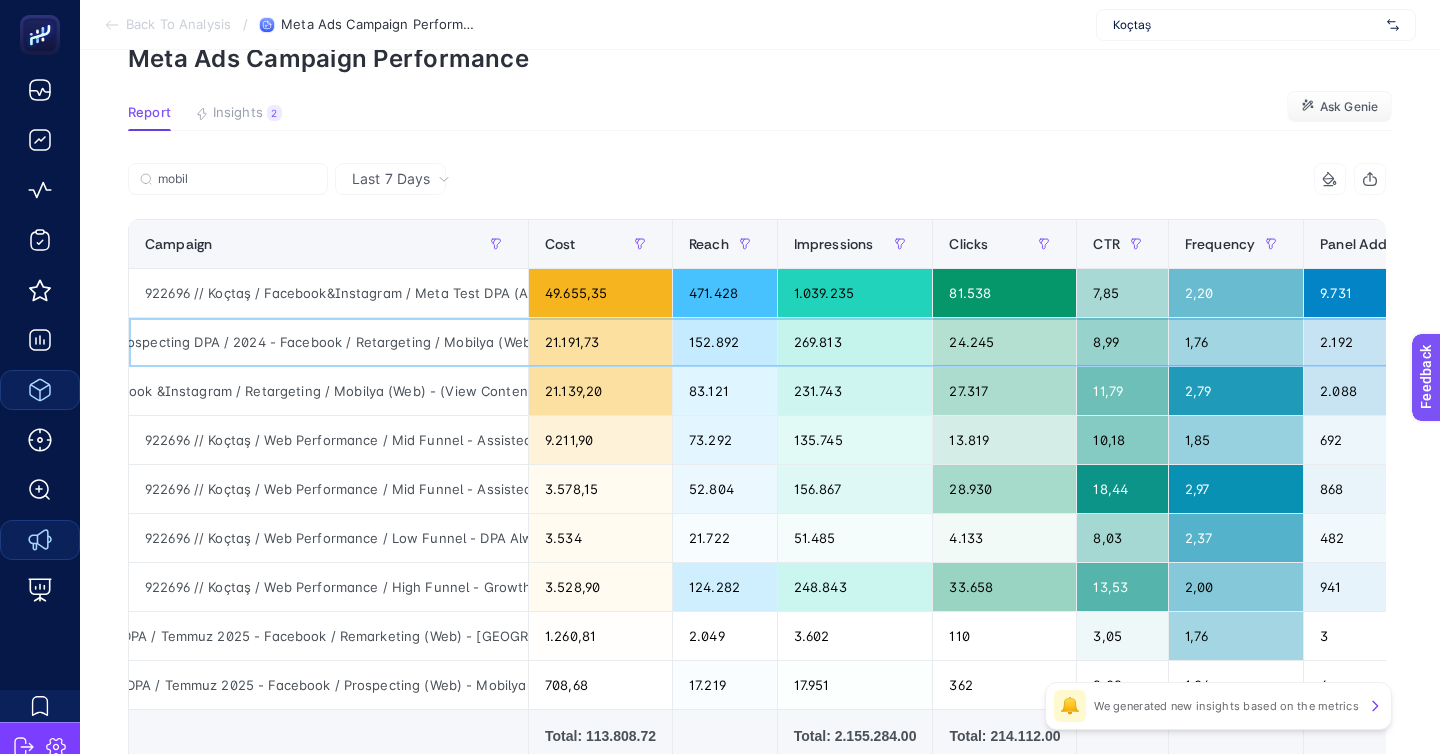 click on "922696 // Koçtaş / Web Performance / High Funnel - Growth Potential&Prospecting DPA / 2024 - Facebook / Retargeting / Mobilya  (Web)" 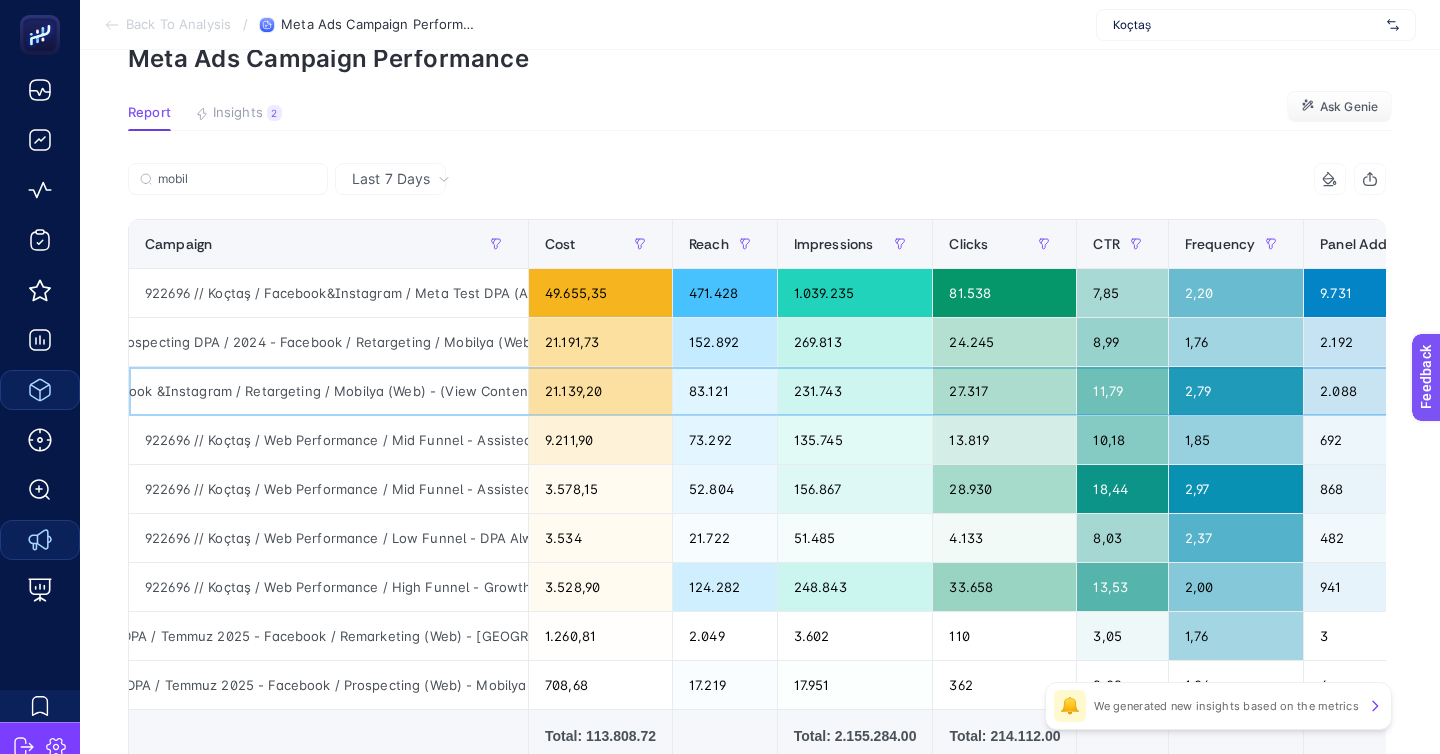 click on "922696 // Koçtaş / Web Performance / Low Funnel - DPA Always-on / 2024 - Facebook &Instagram / Retargeting  / Mobilya  (Web) - (View Content)" 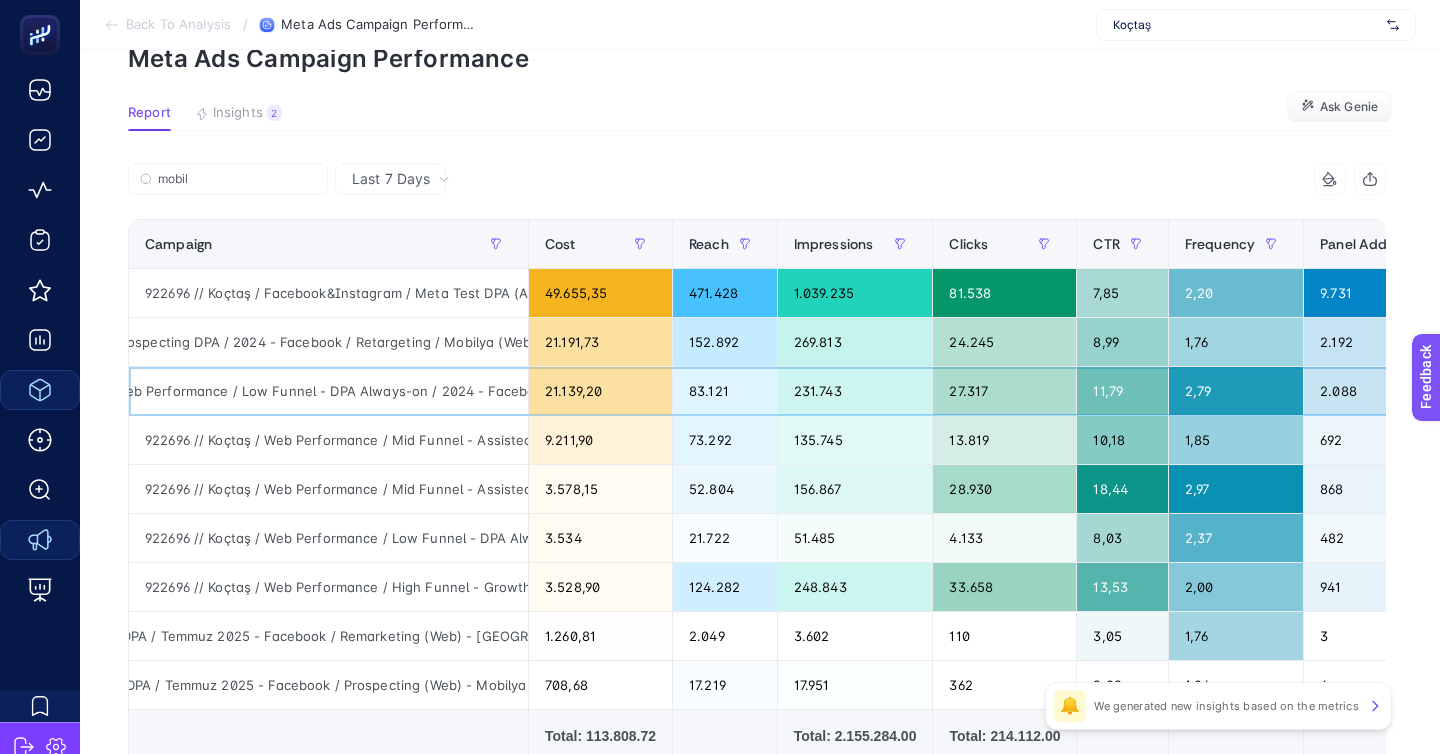 scroll, scrollTop: 0, scrollLeft: 145, axis: horizontal 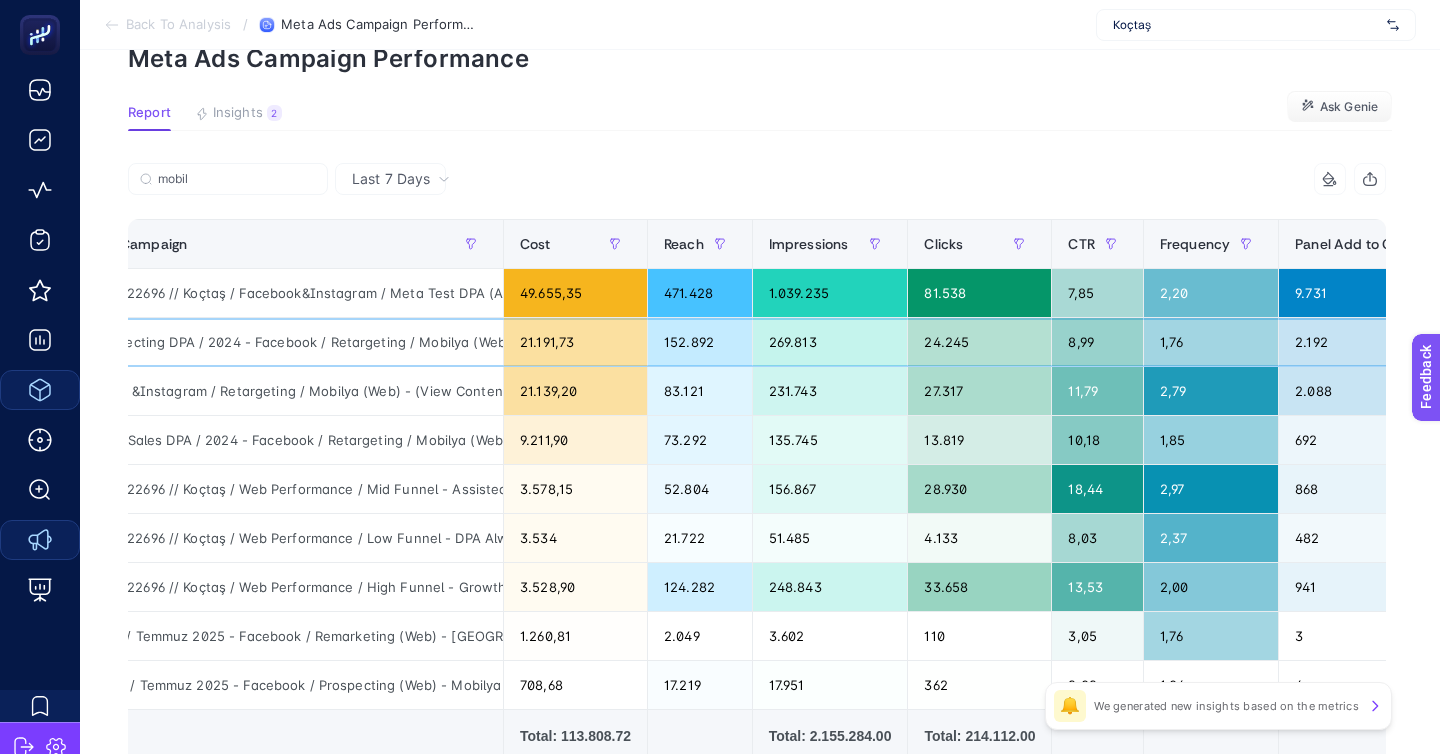 click on "922696 // Koçtaş / Web Performance / High Funnel - Growth Potential&Prospecting DPA / 2024 - Facebook / Retargeting / Mobilya  (Web)" 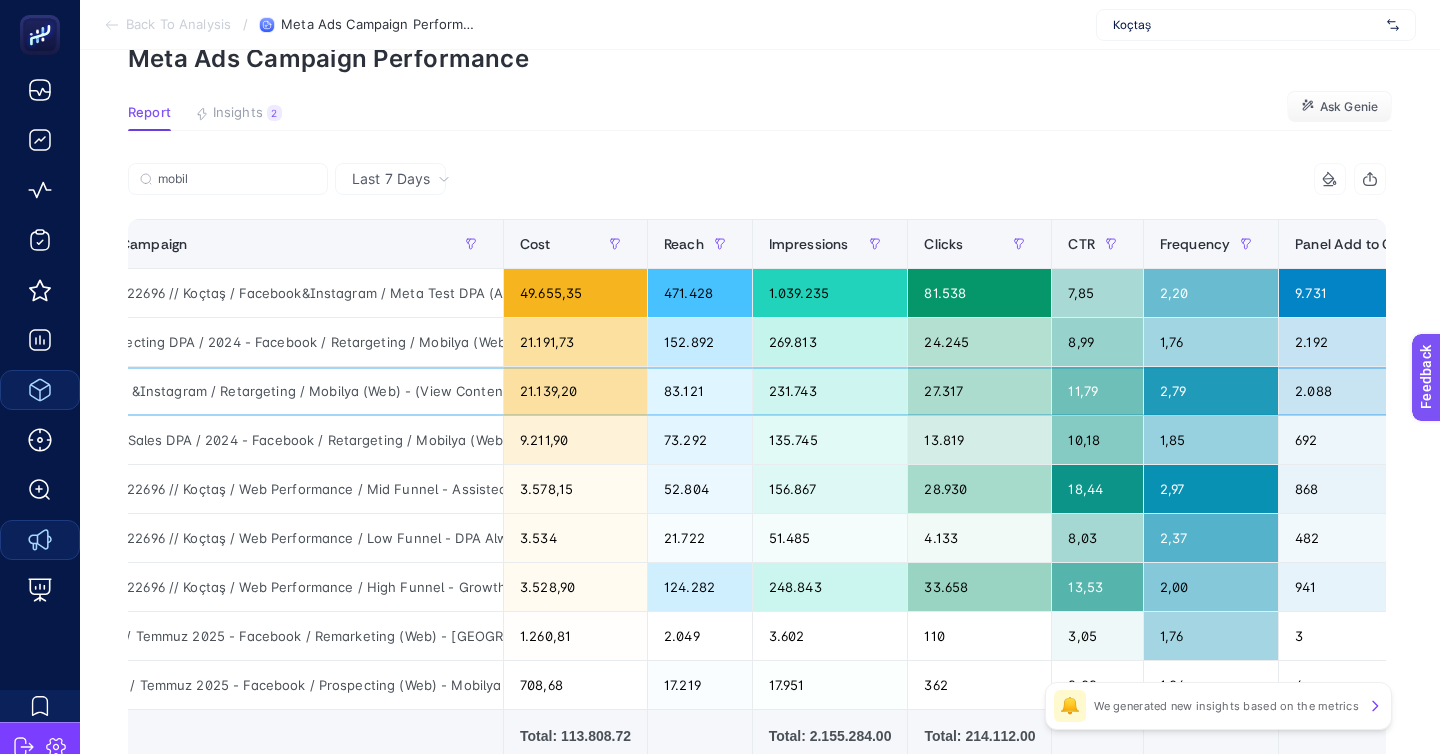 click on "922696 // Koçtaş / Web Performance / Low Funnel - DPA Always-on / 2024 - Facebook &Instagram / Retargeting  / Mobilya  (Web) - (View Content)" 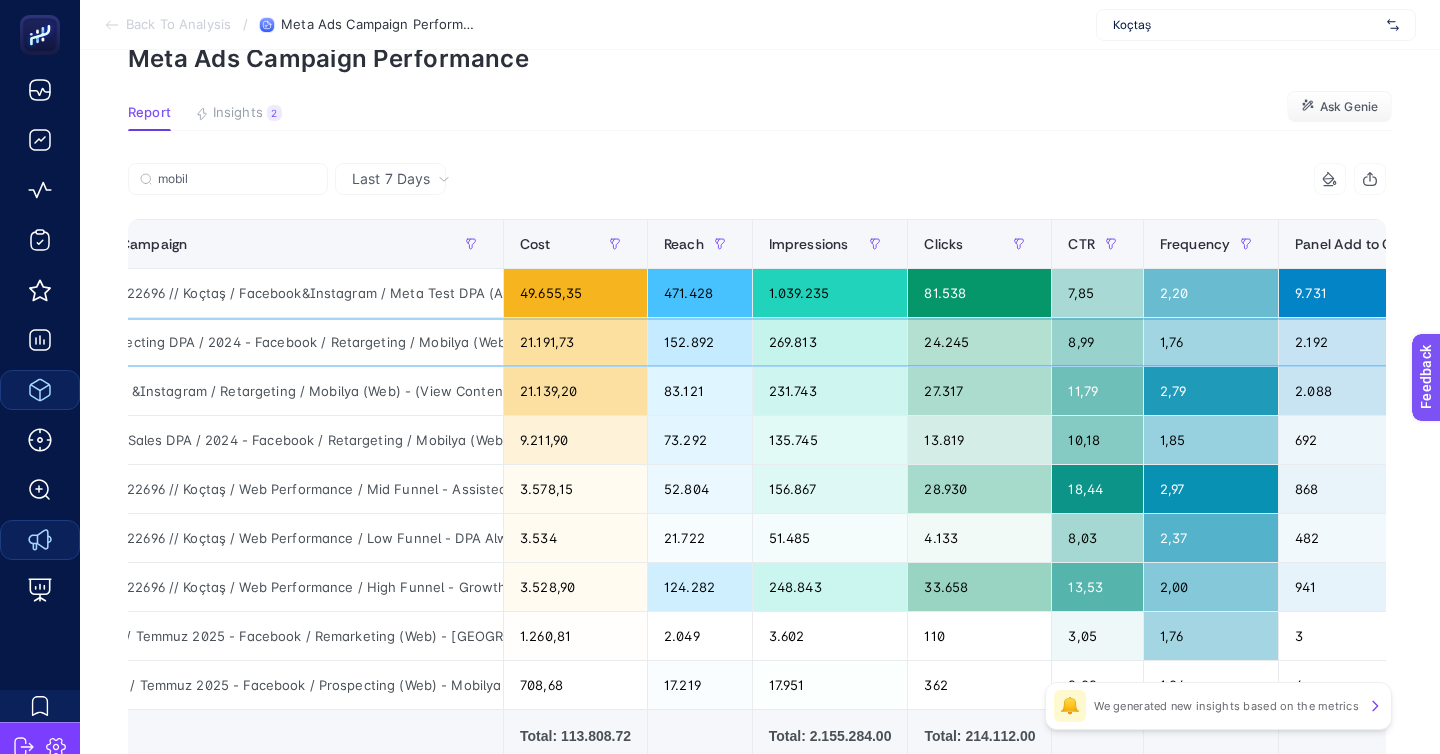 click on "922696 // Koçtaş / Web Performance / High Funnel - Growth Potential&Prospecting DPA / 2024 - Facebook / Retargeting / Mobilya  (Web)" 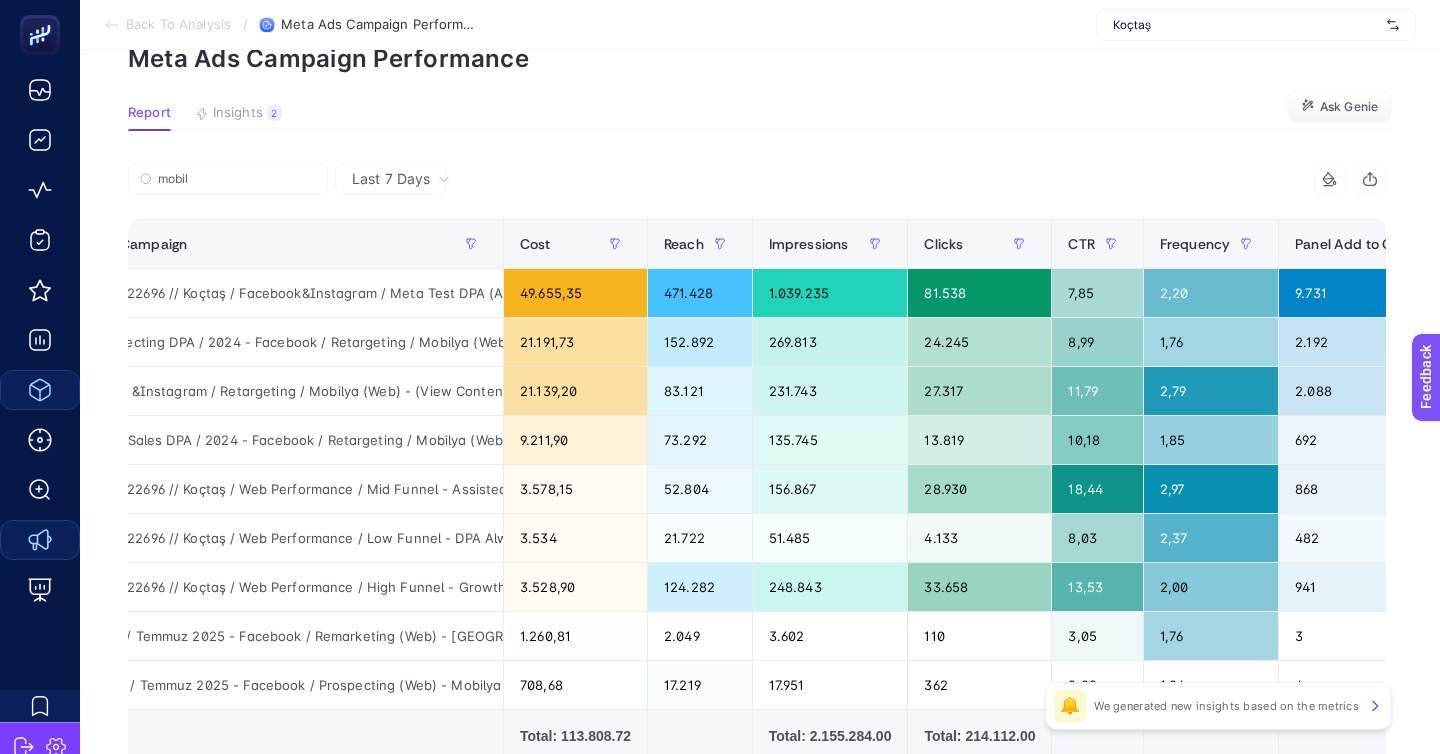 click on "922696 // Koçtaş / Web Performance / Low Funnel - DPA Always-on / 2024 - Facebook &Instagram / Retargeting  / Mobilya  (Web) - (View Content)" 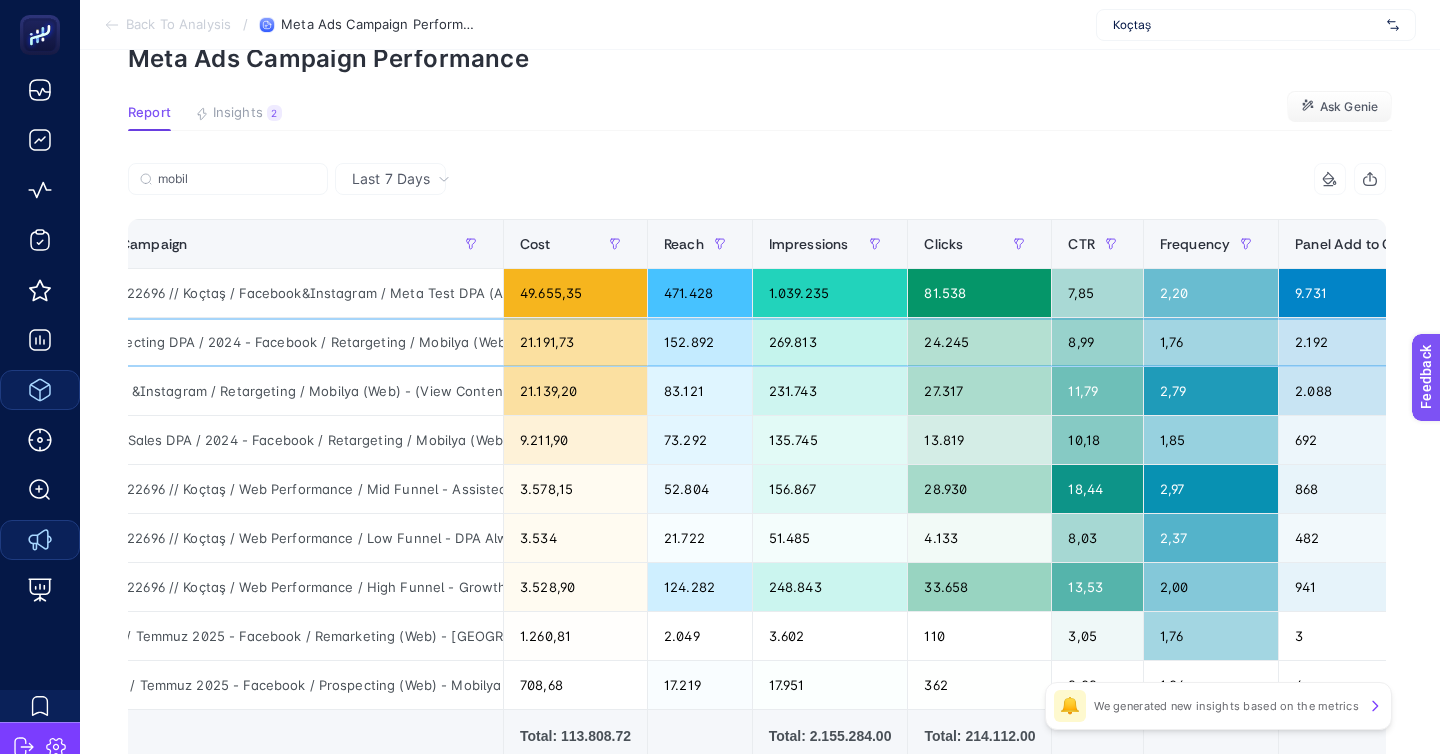 click on "922696 // Koçtaş / Web Performance / High Funnel - Growth Potential&Prospecting DPA / 2024 - Facebook / Retargeting / Mobilya  (Web)" 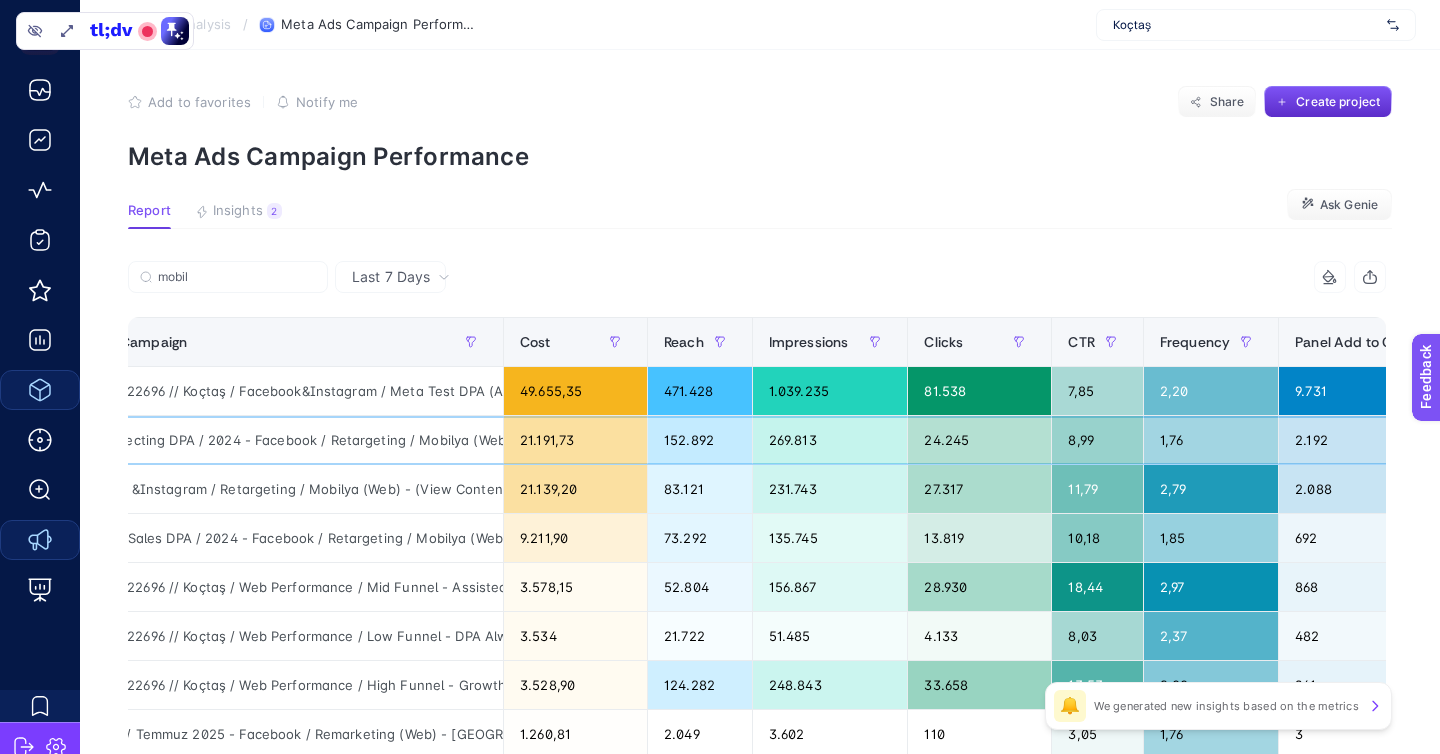 scroll, scrollTop: 0, scrollLeft: 0, axis: both 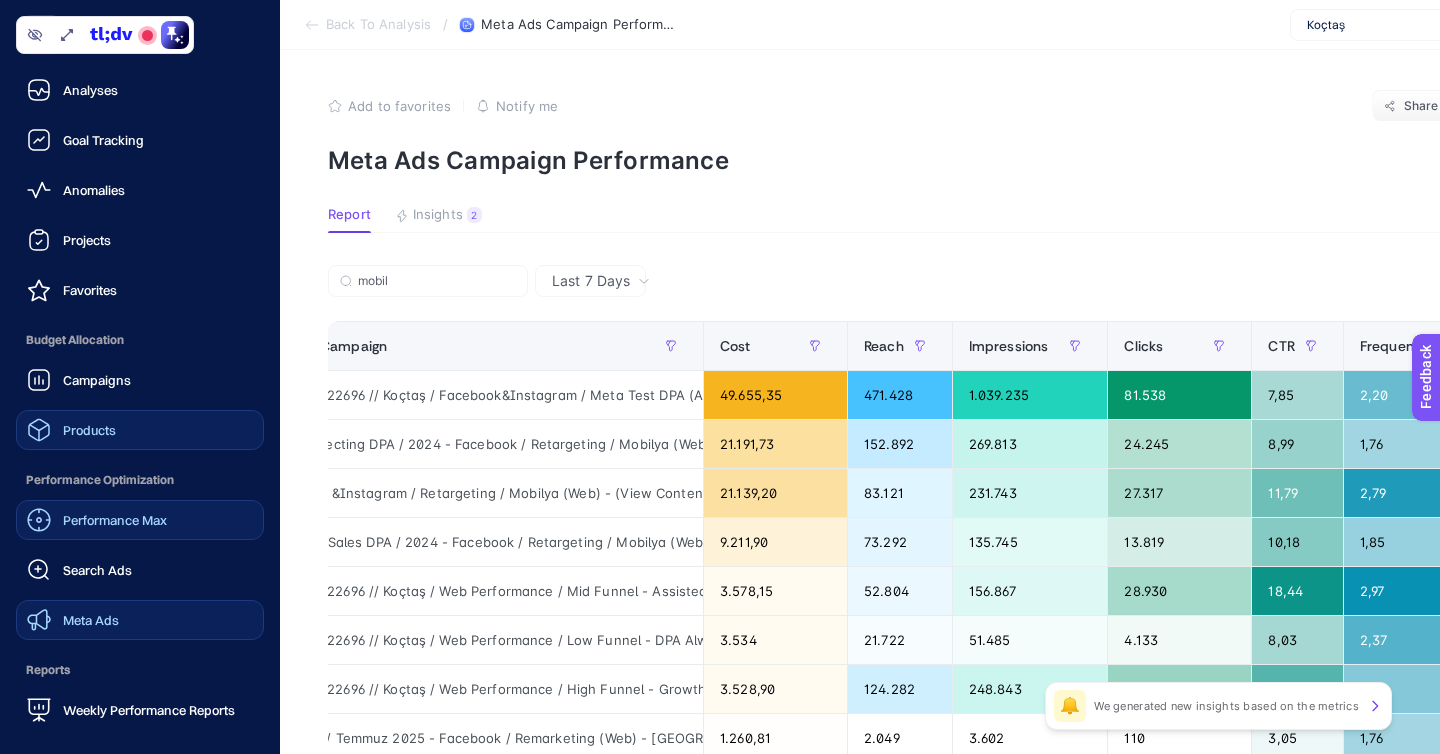 click on "Performance Max" 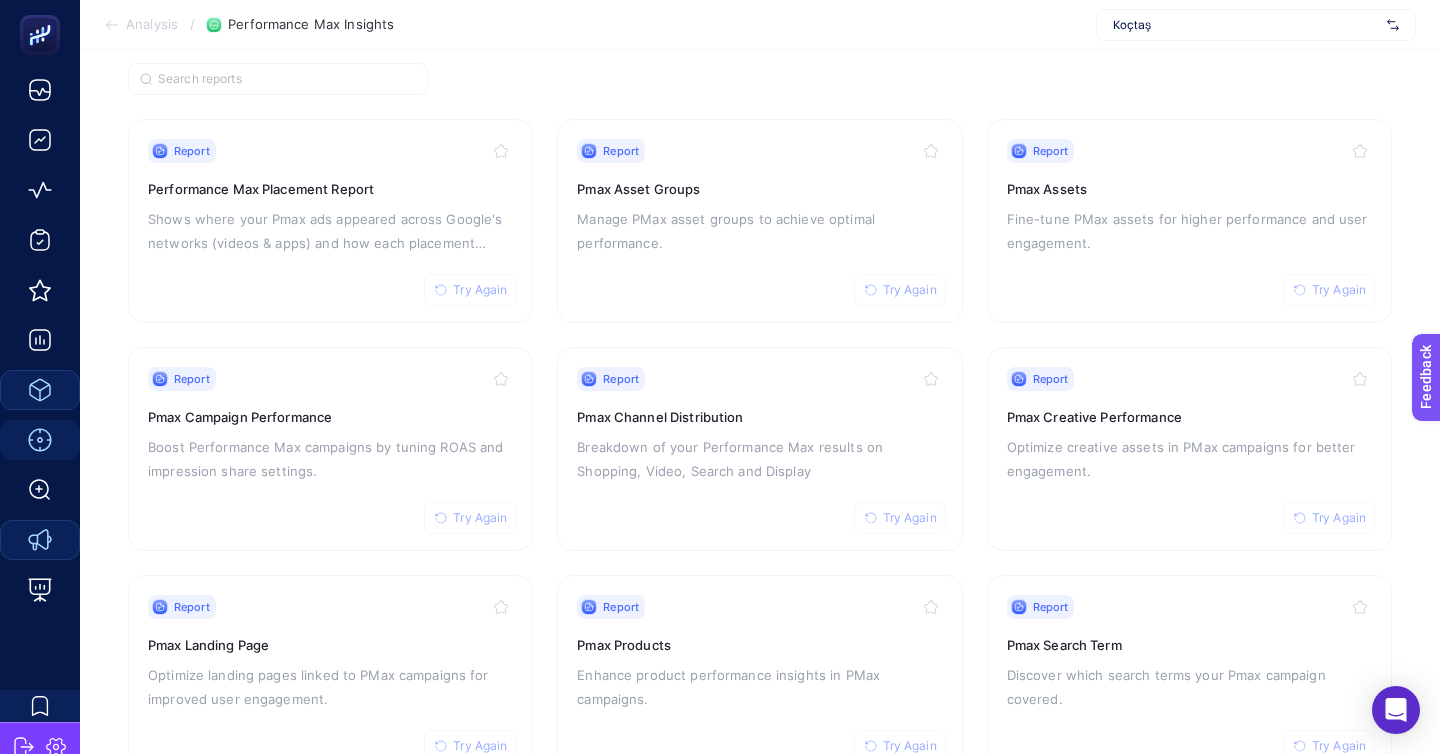scroll, scrollTop: 172, scrollLeft: 0, axis: vertical 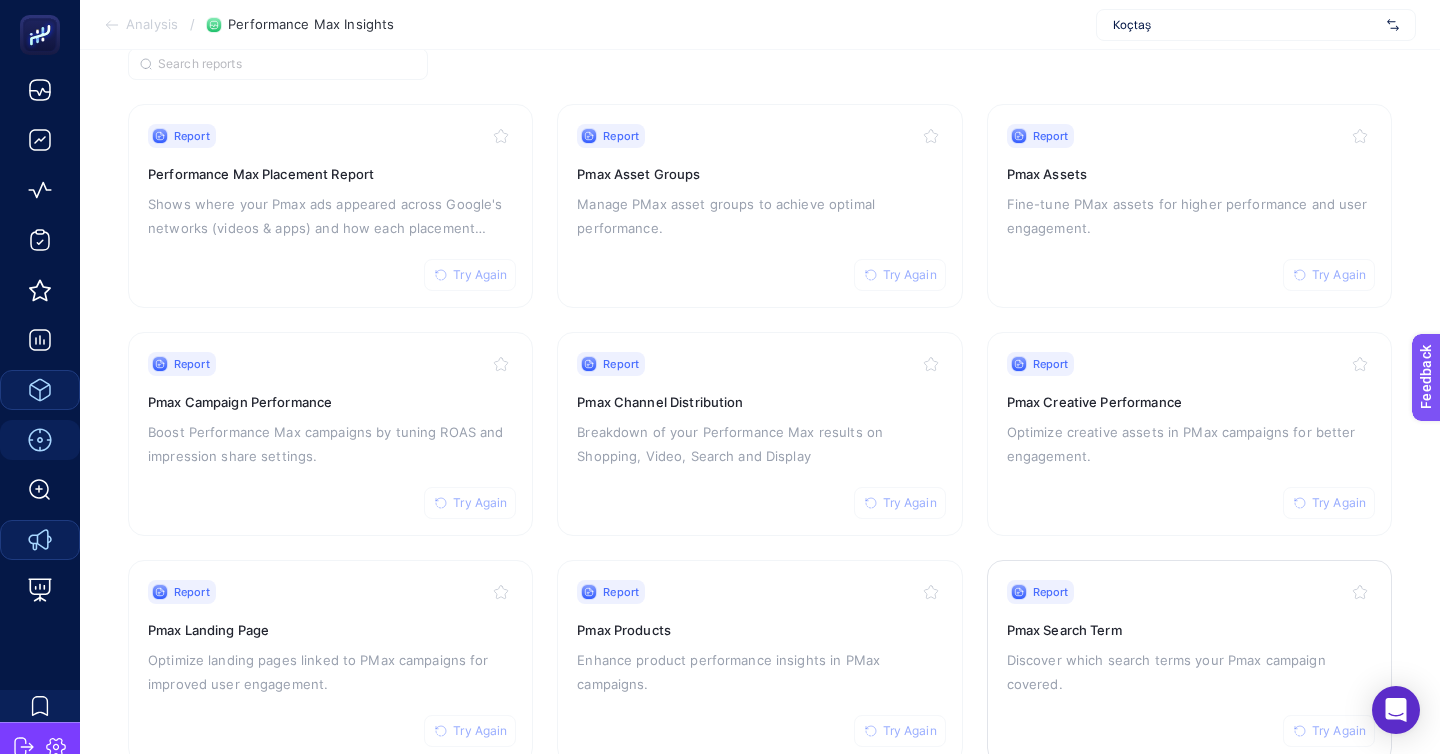 click on "Report Try Again Pmax Search Term Discover which search terms your Pmax campaign covered." at bounding box center [1189, 662] 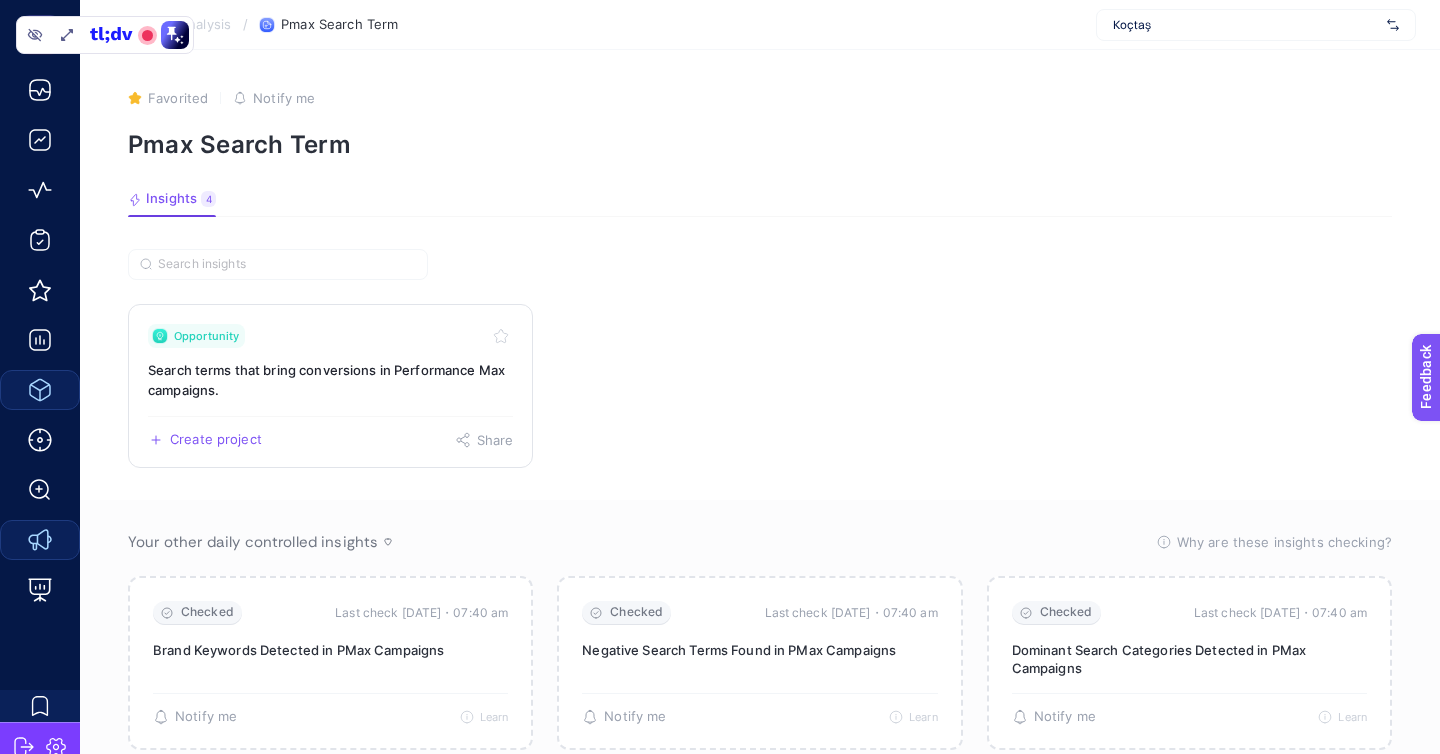 click on "Opportunity Search terms that bring conversions in Performance Max campaigns.  Create project   Share" 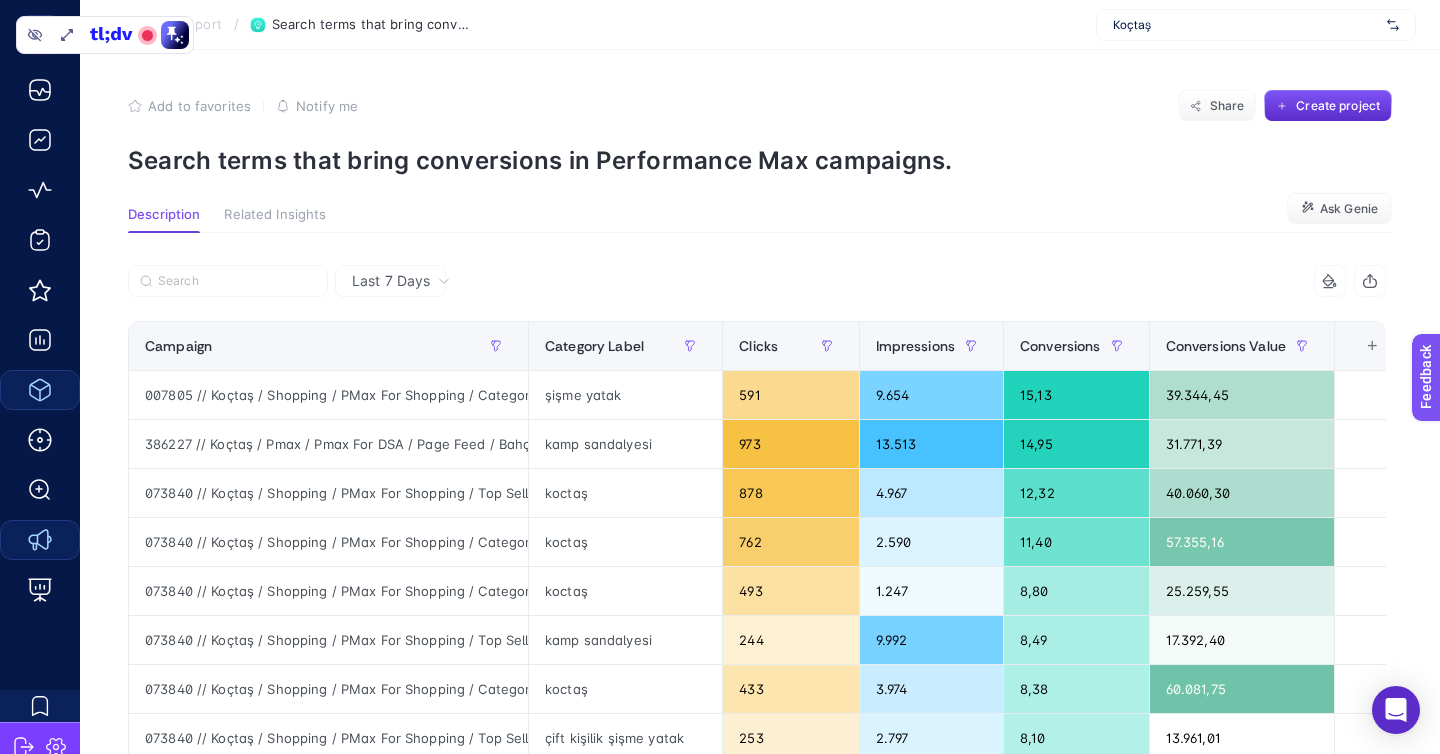 scroll, scrollTop: 0, scrollLeft: 90, axis: horizontal 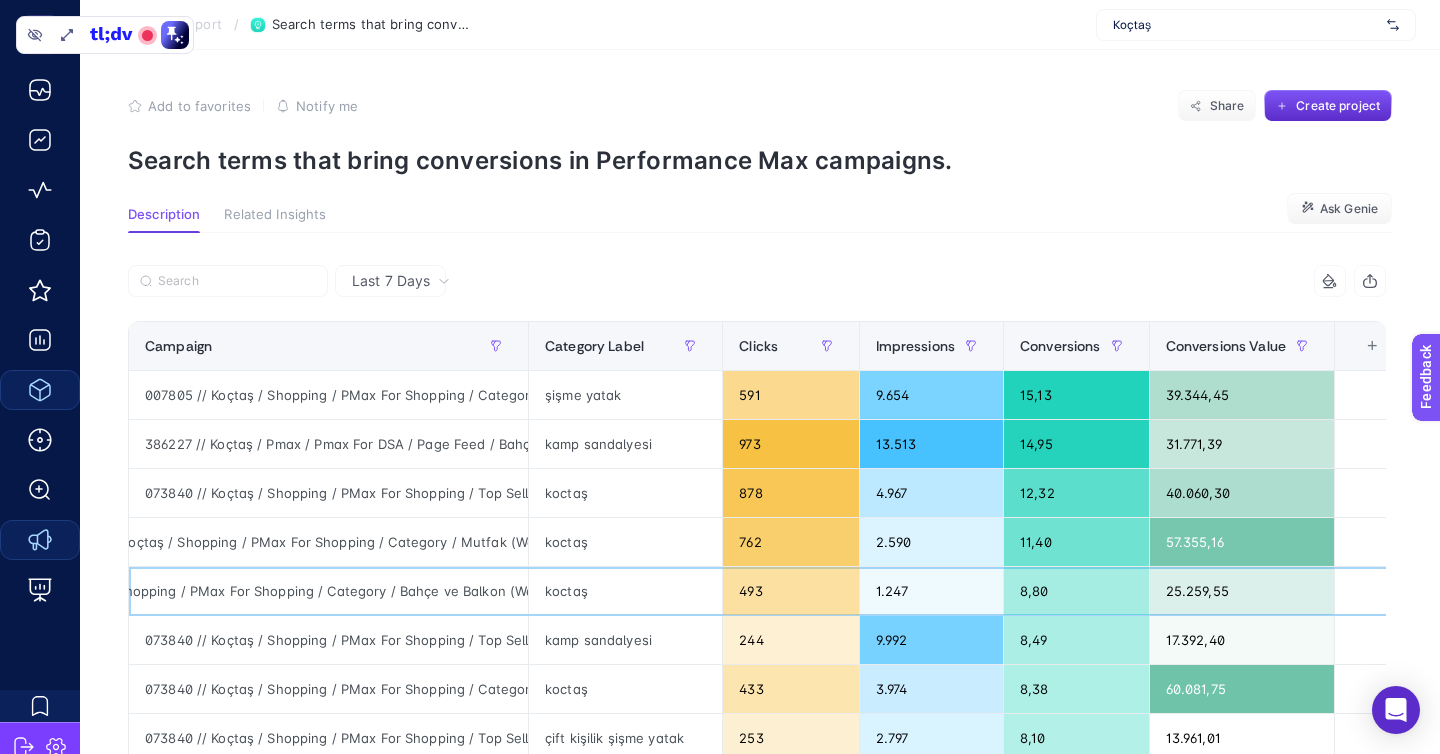click on "koctaş" 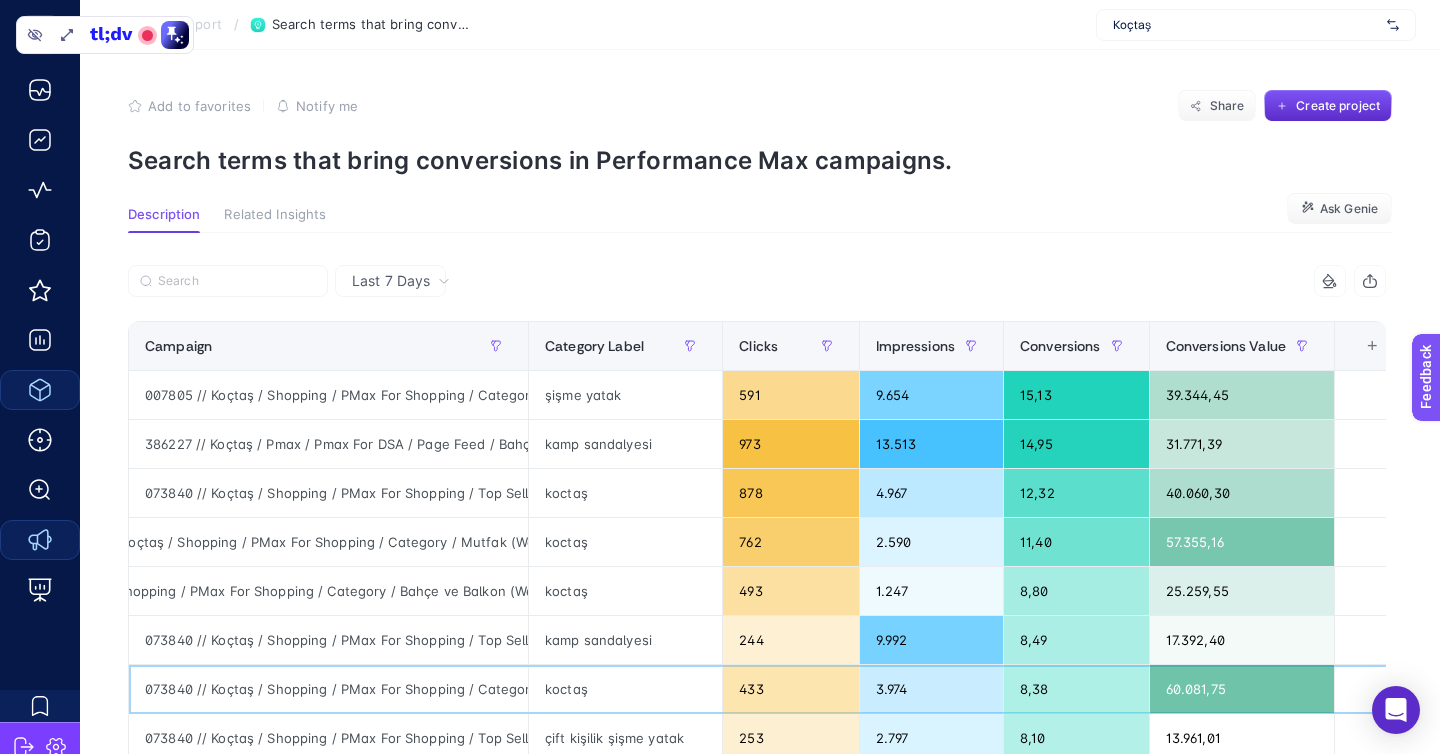 click on "koctaş" 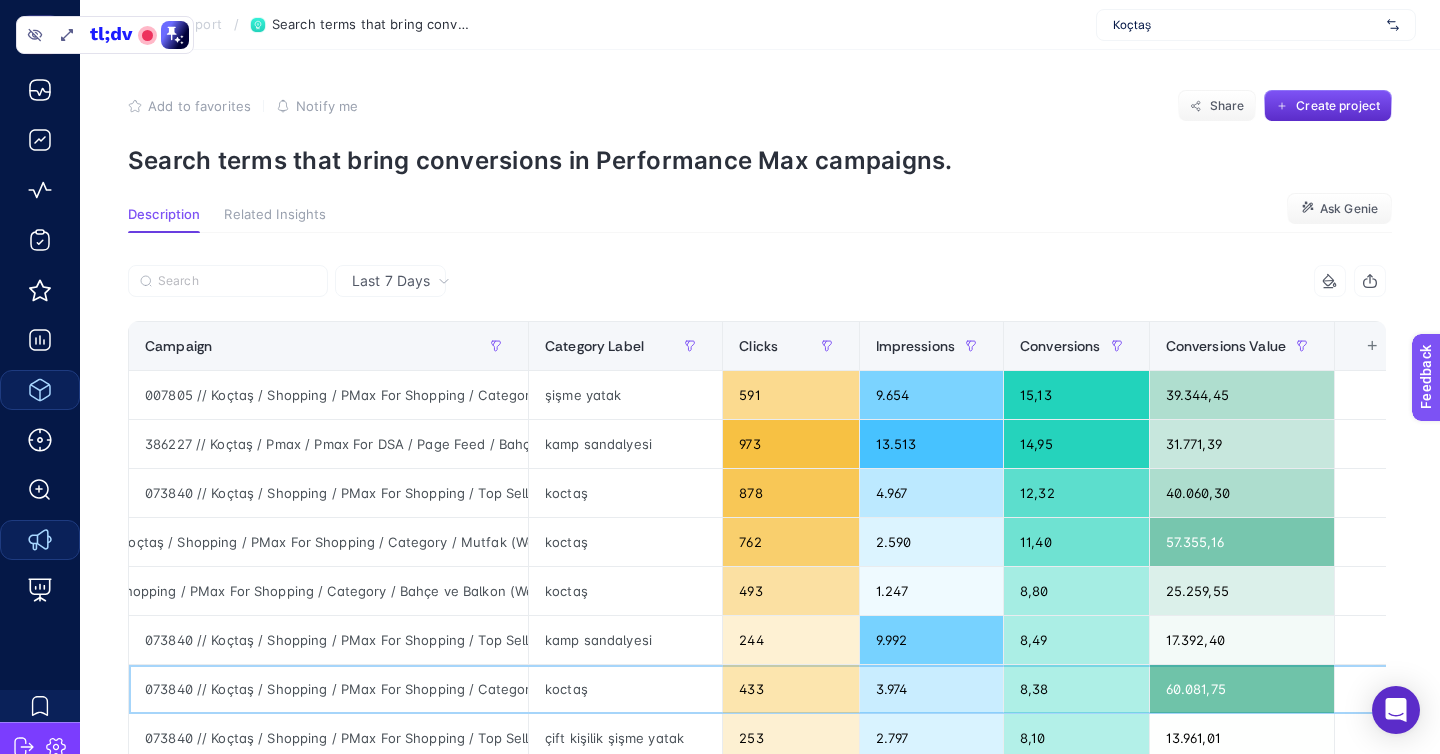 scroll, scrollTop: 0, scrollLeft: 96, axis: horizontal 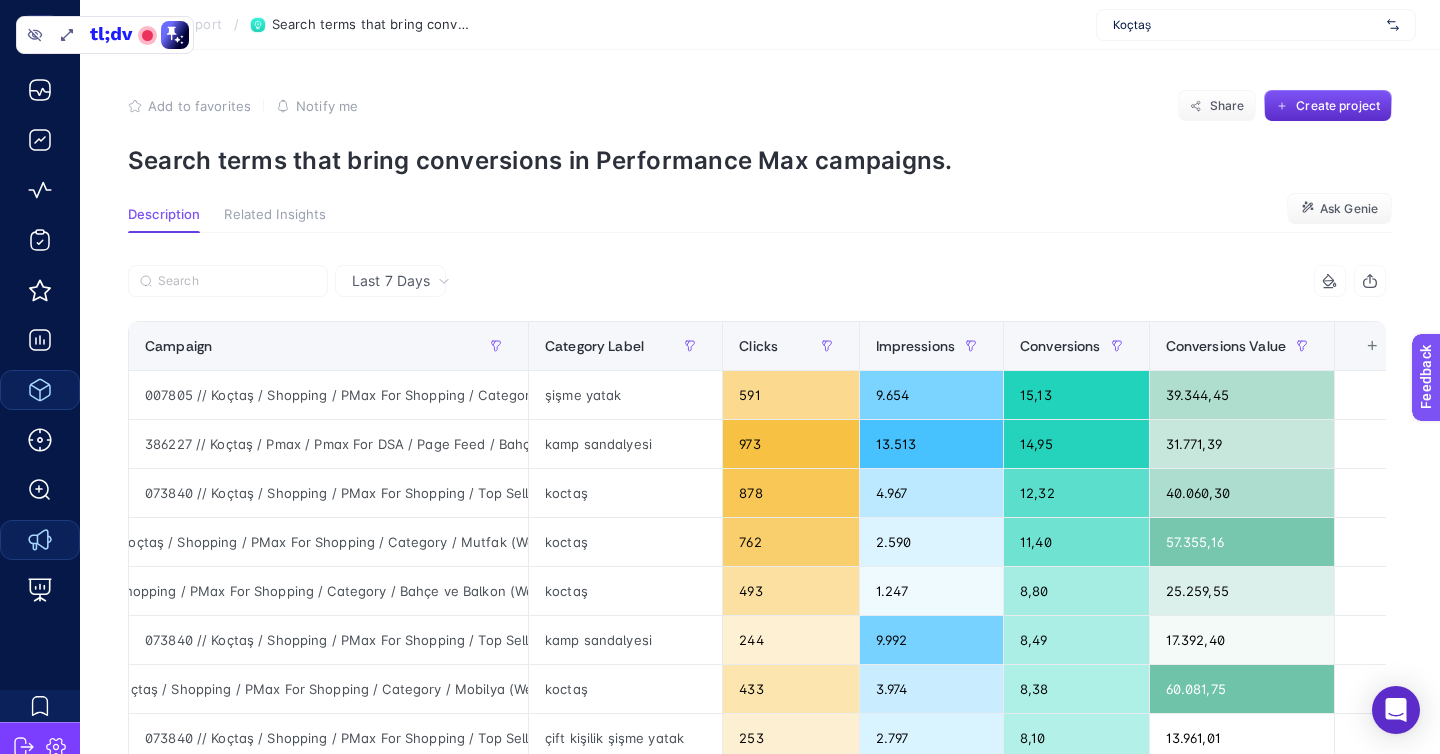 click on "koctaş" 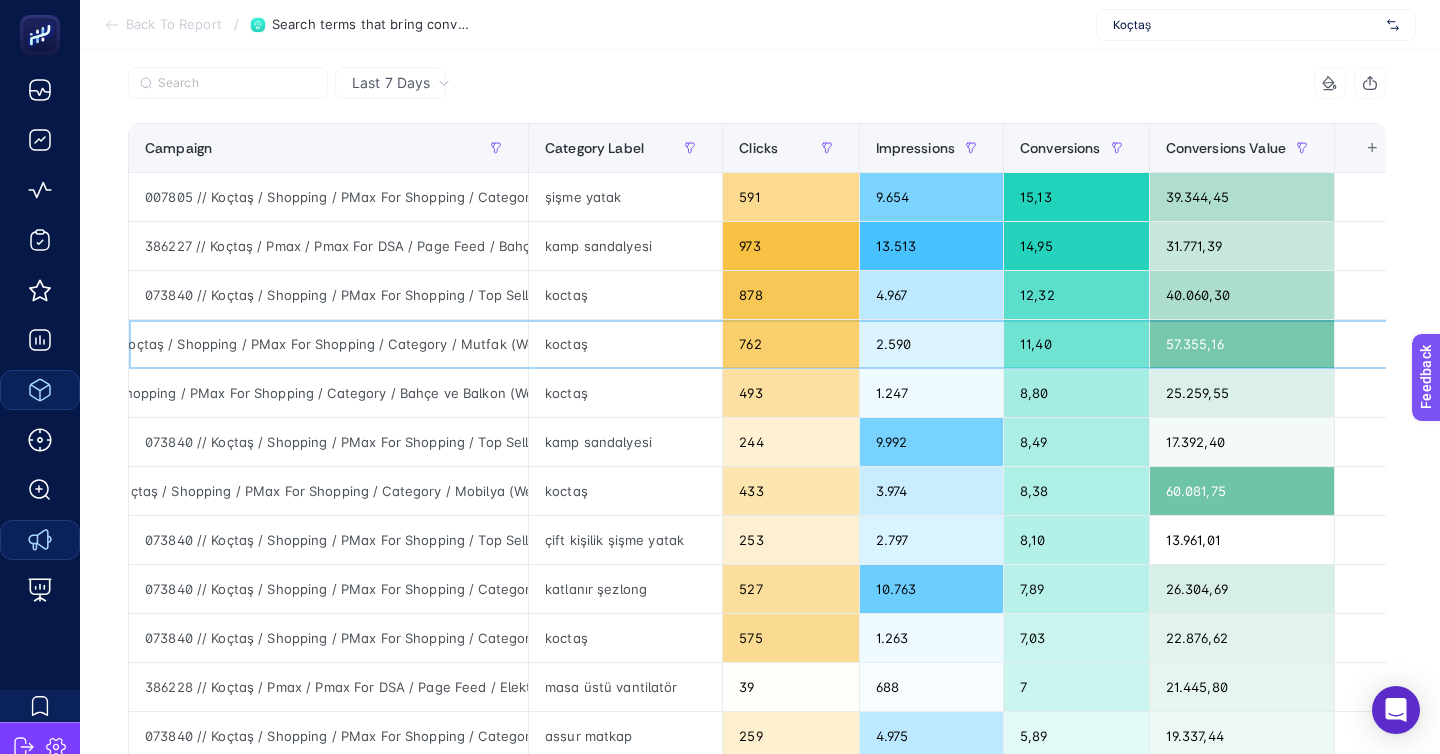 scroll, scrollTop: 204, scrollLeft: 0, axis: vertical 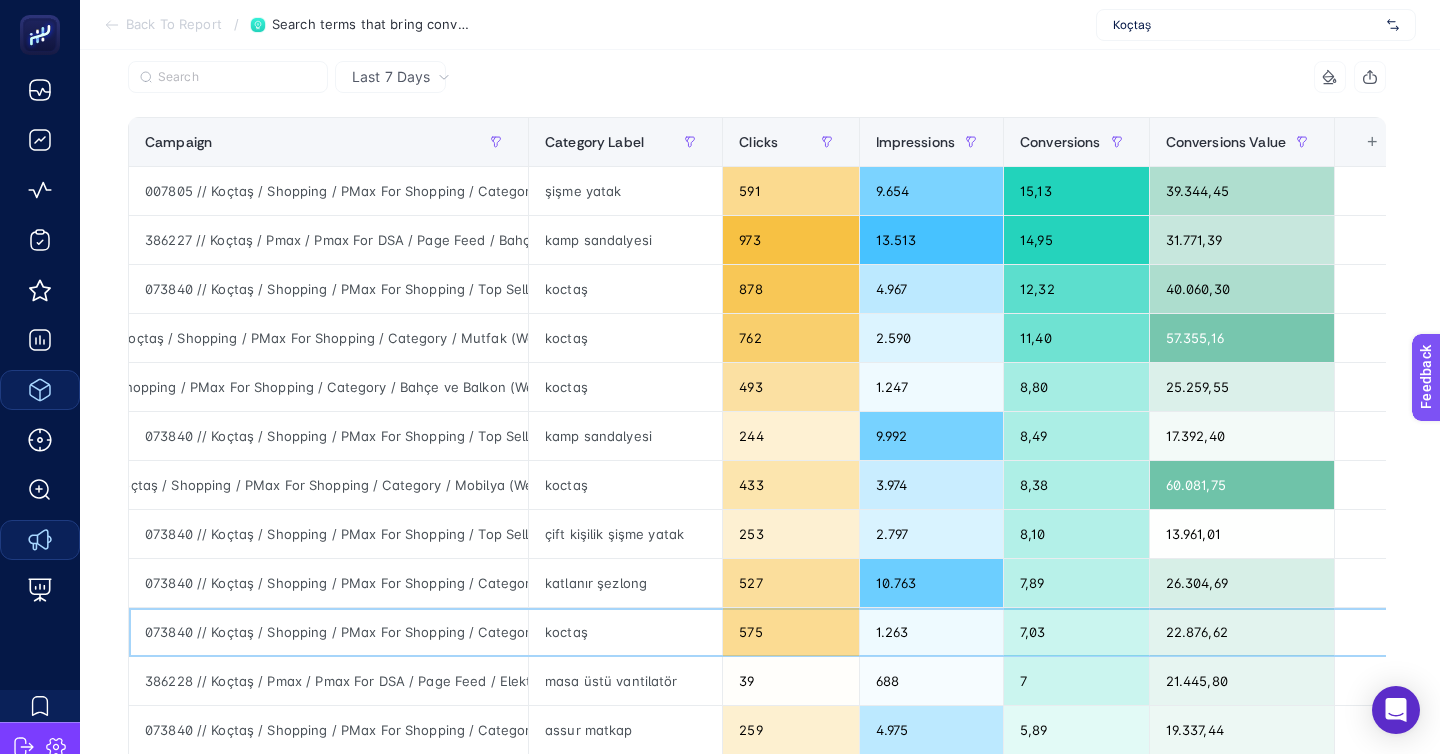 click on "koctaş" 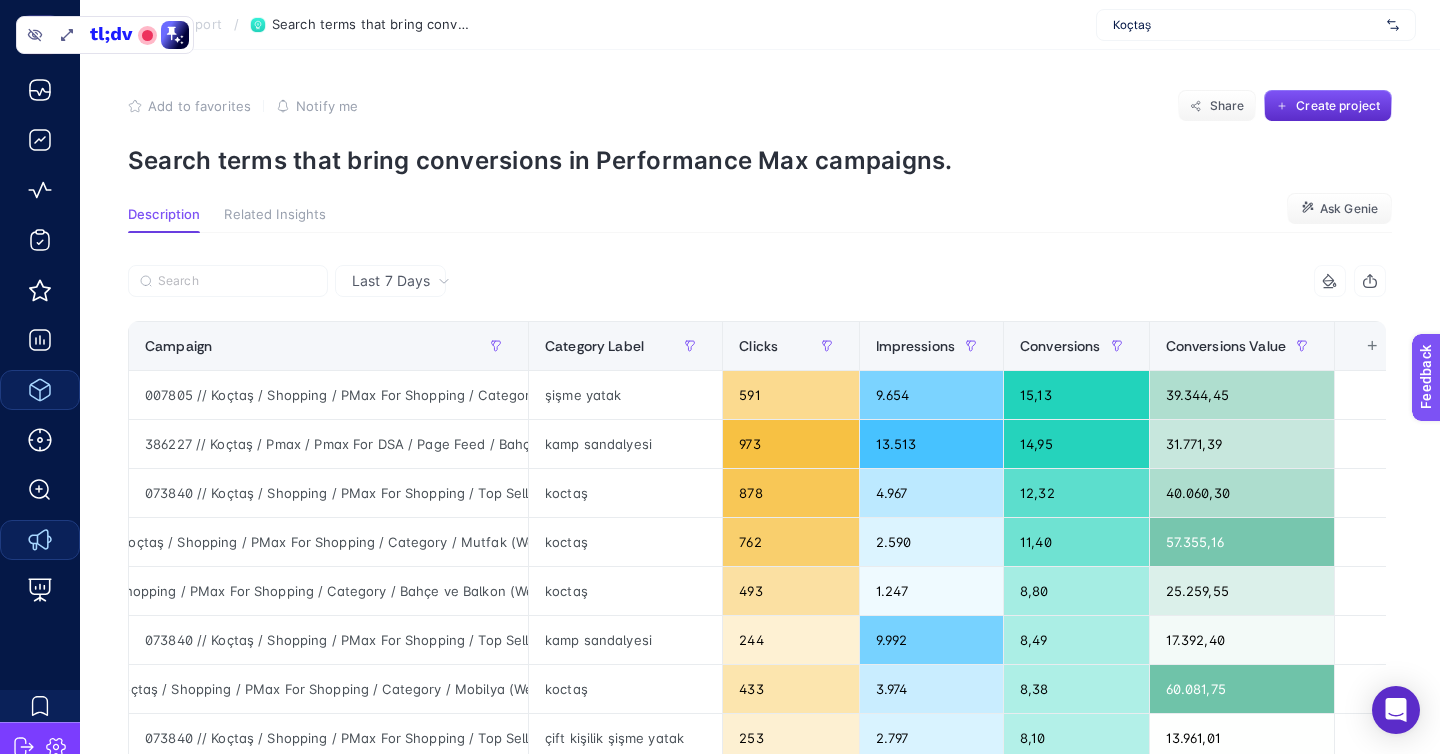 scroll, scrollTop: 1, scrollLeft: 0, axis: vertical 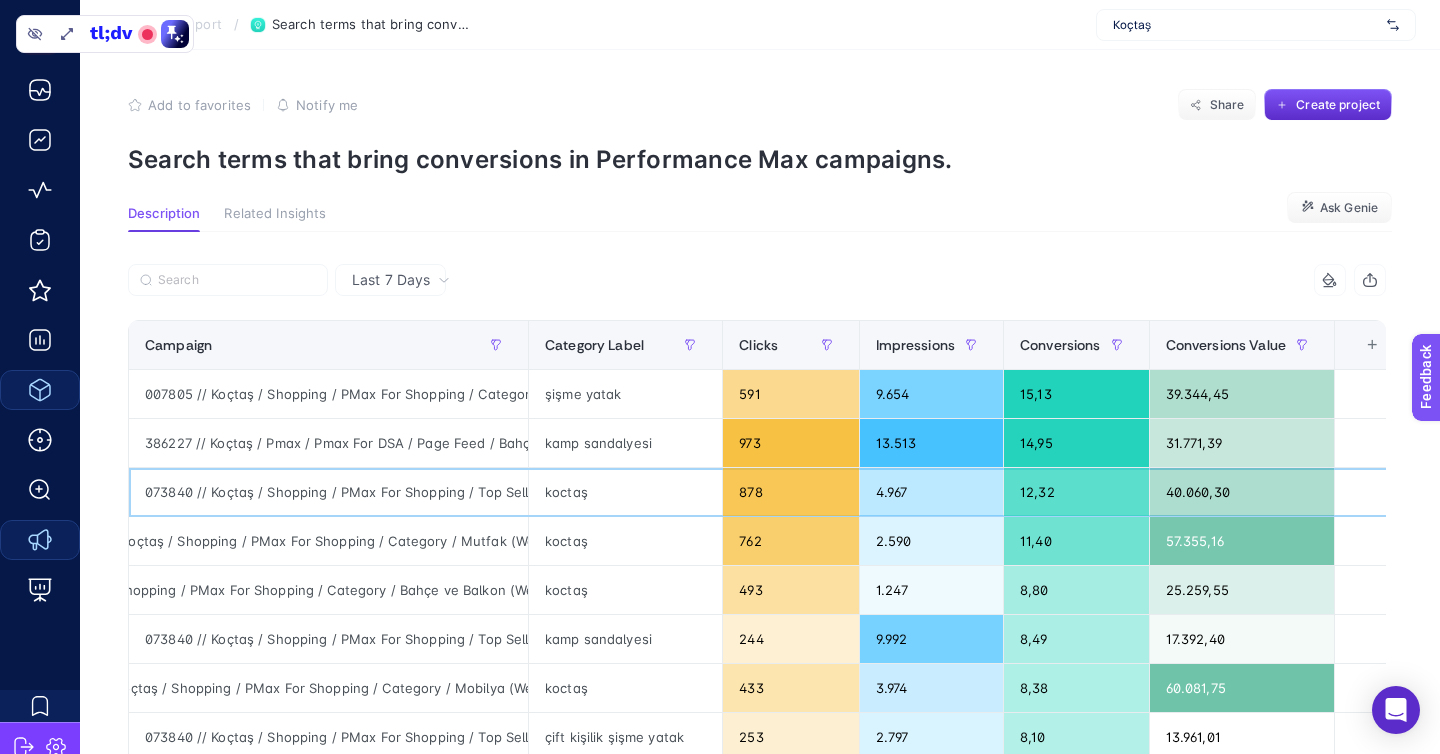 click on "073840 // Koçtaş / Shopping / PMax For Shopping  / Top Seller" 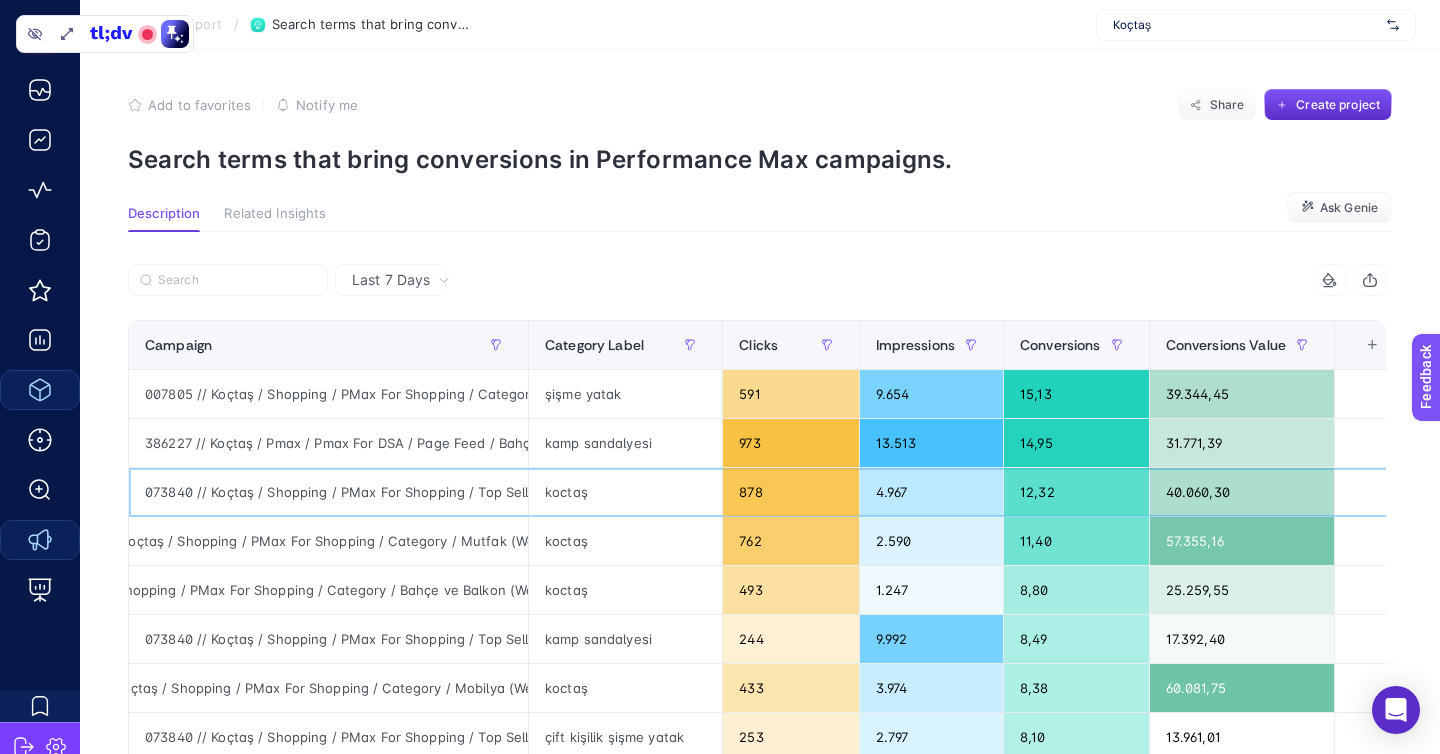 click on "073840 // Koçtaş / Shopping / PMax For Shopping  / Top Seller" 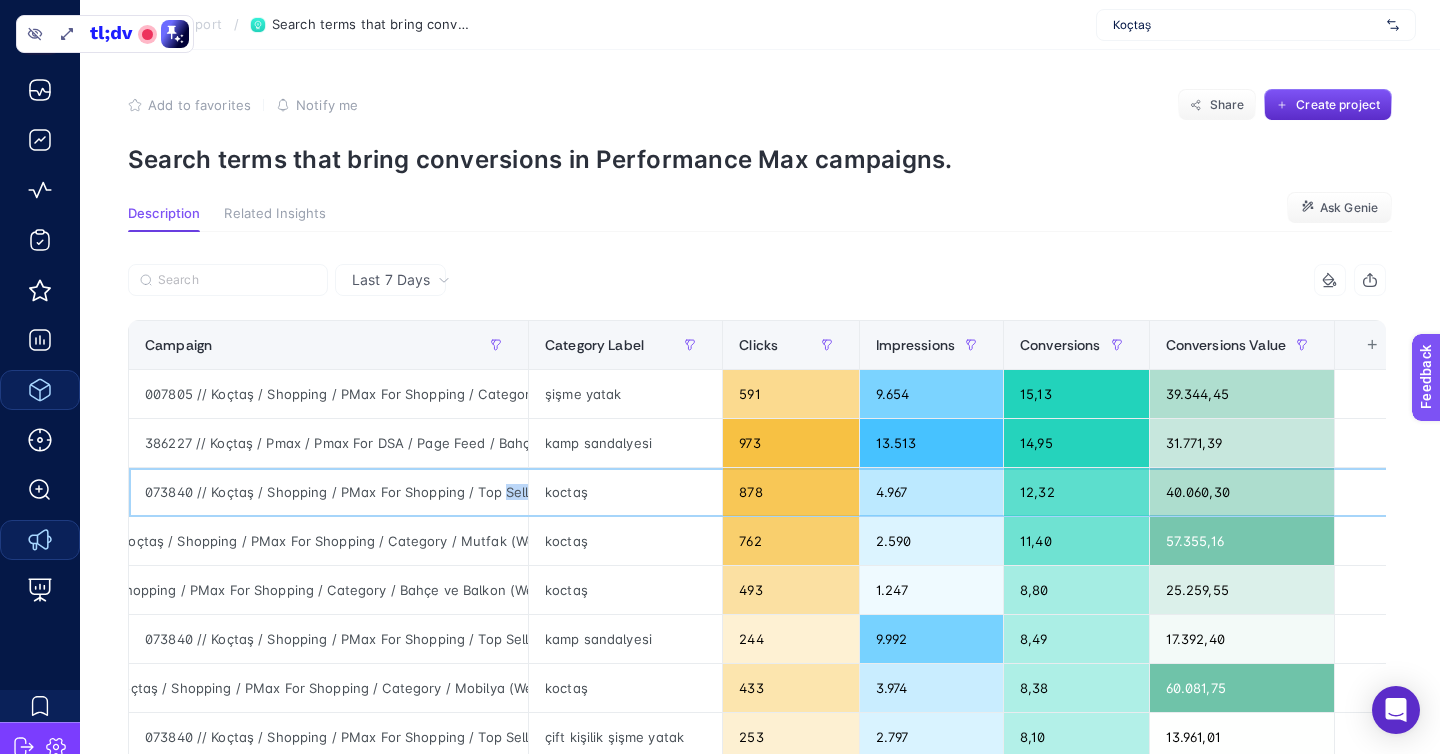 click on "073840 // Koçtaş / Shopping / PMax For Shopping  / Top Seller" 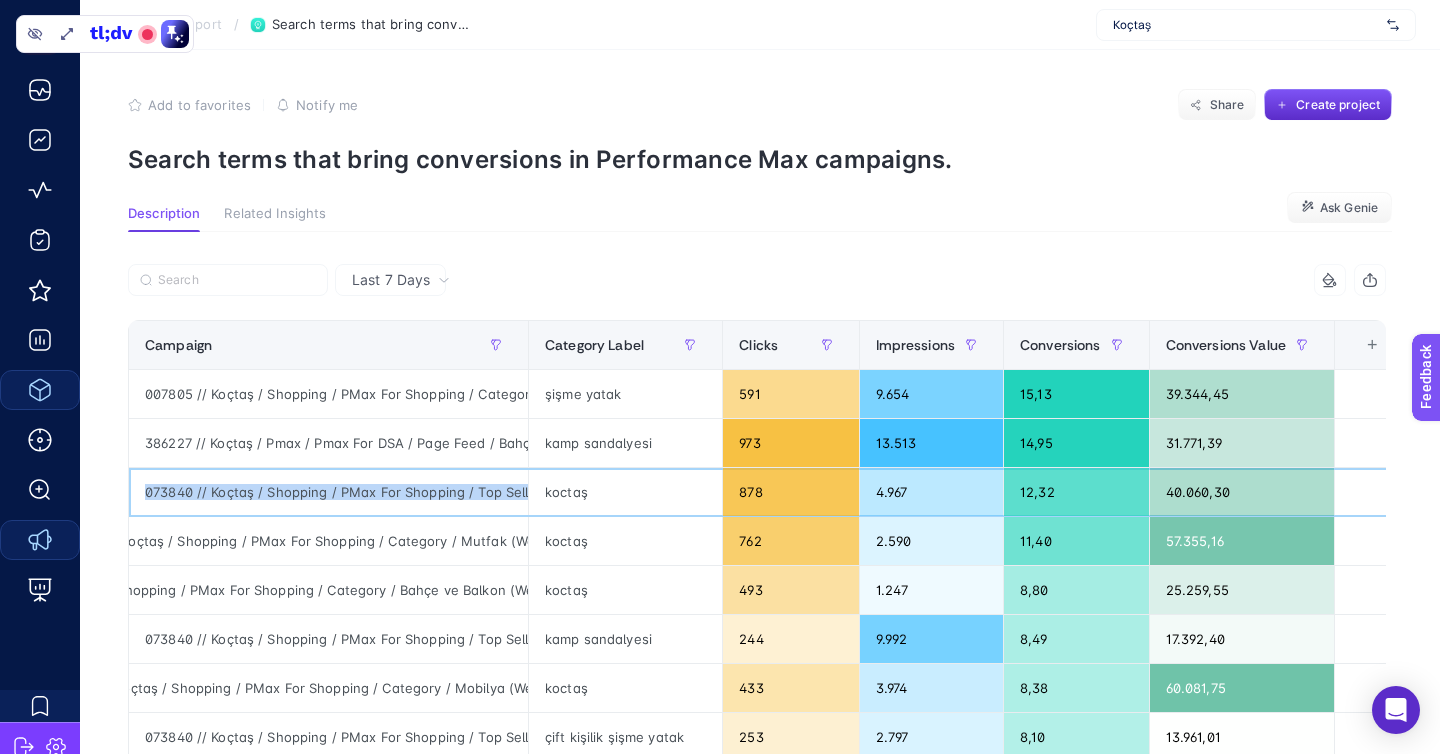 click on "073840 // Koçtaş / Shopping / PMax For Shopping  / Top Seller" 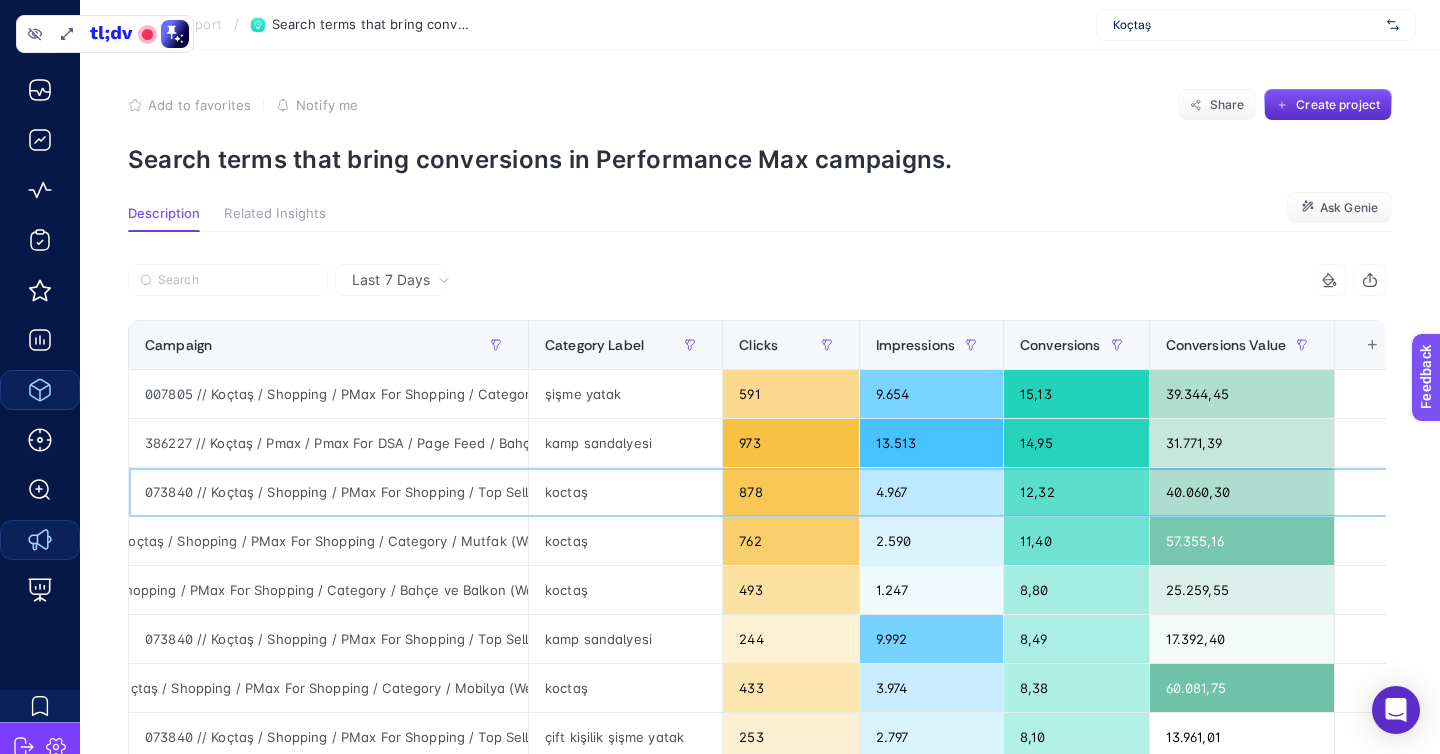 click on "073840 // Koçtaş / Shopping / PMax For Shopping  / Top Seller" 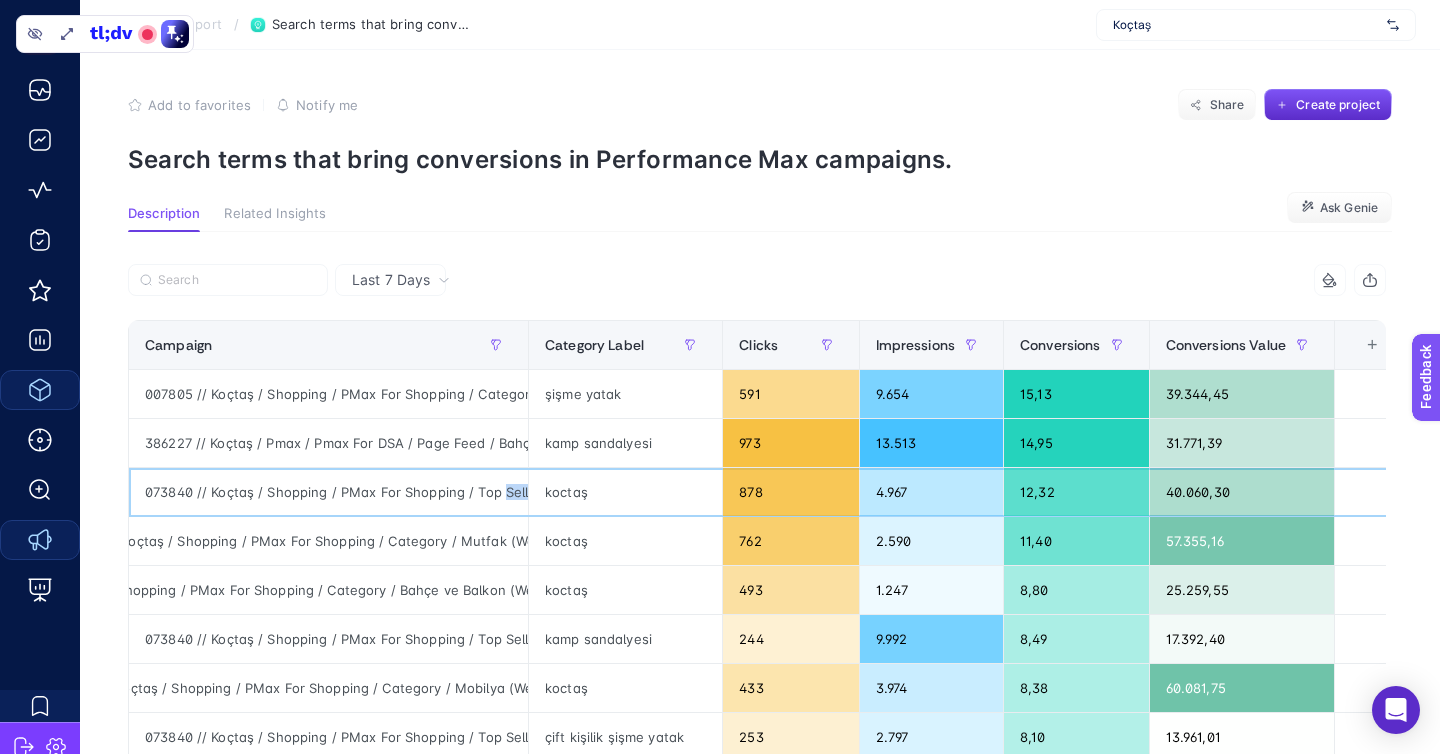 click on "073840 // Koçtaş / Shopping / PMax For Shopping  / Top Seller" 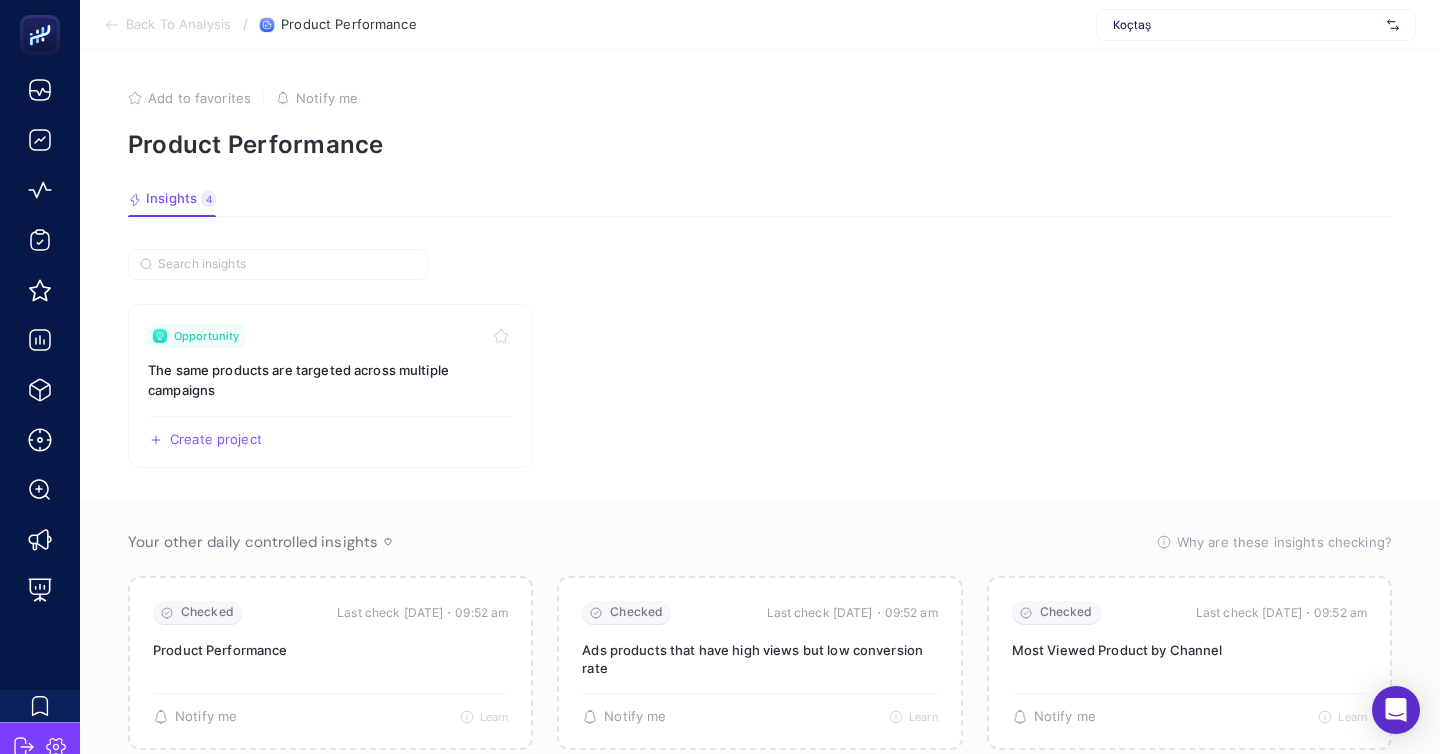 scroll, scrollTop: 0, scrollLeft: 0, axis: both 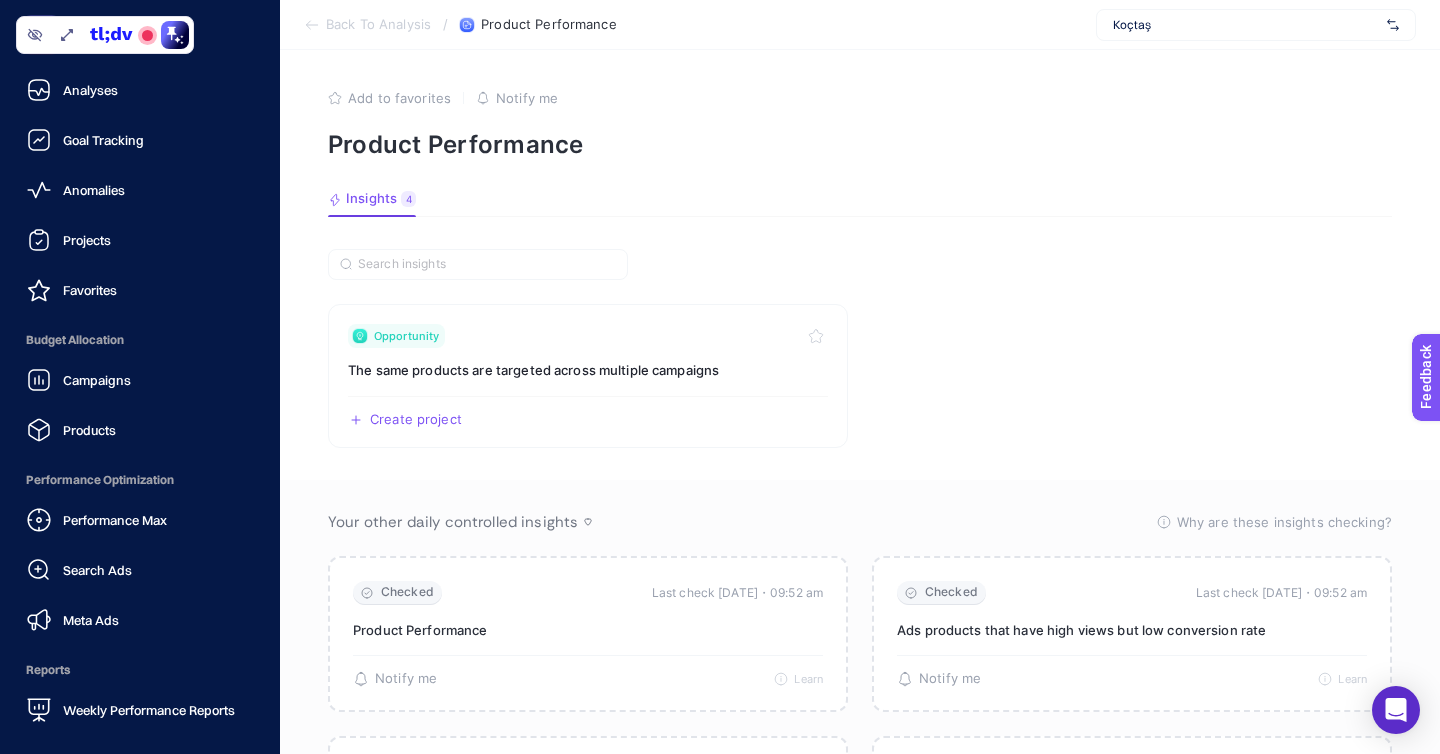 click on "Budget Allocation" at bounding box center [140, 340] 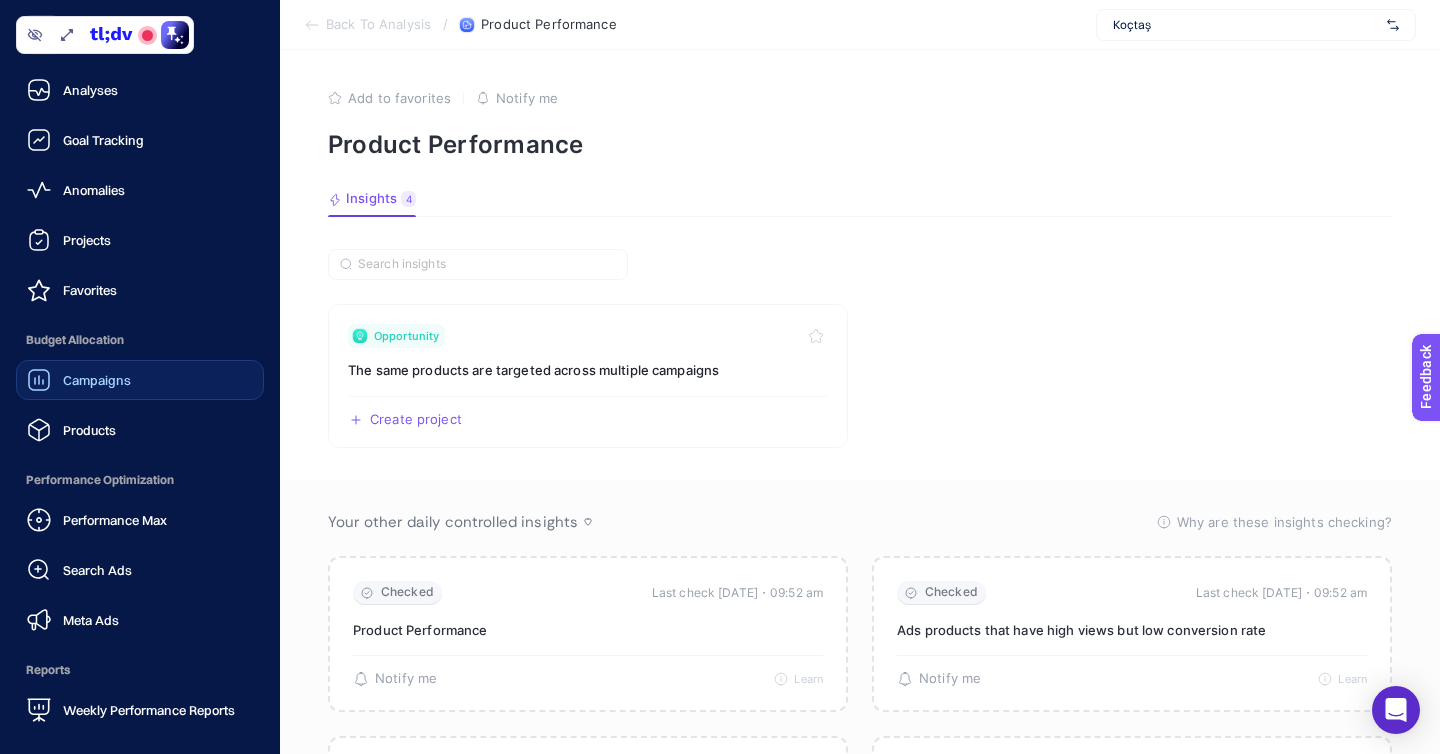 click on "Campaigns" 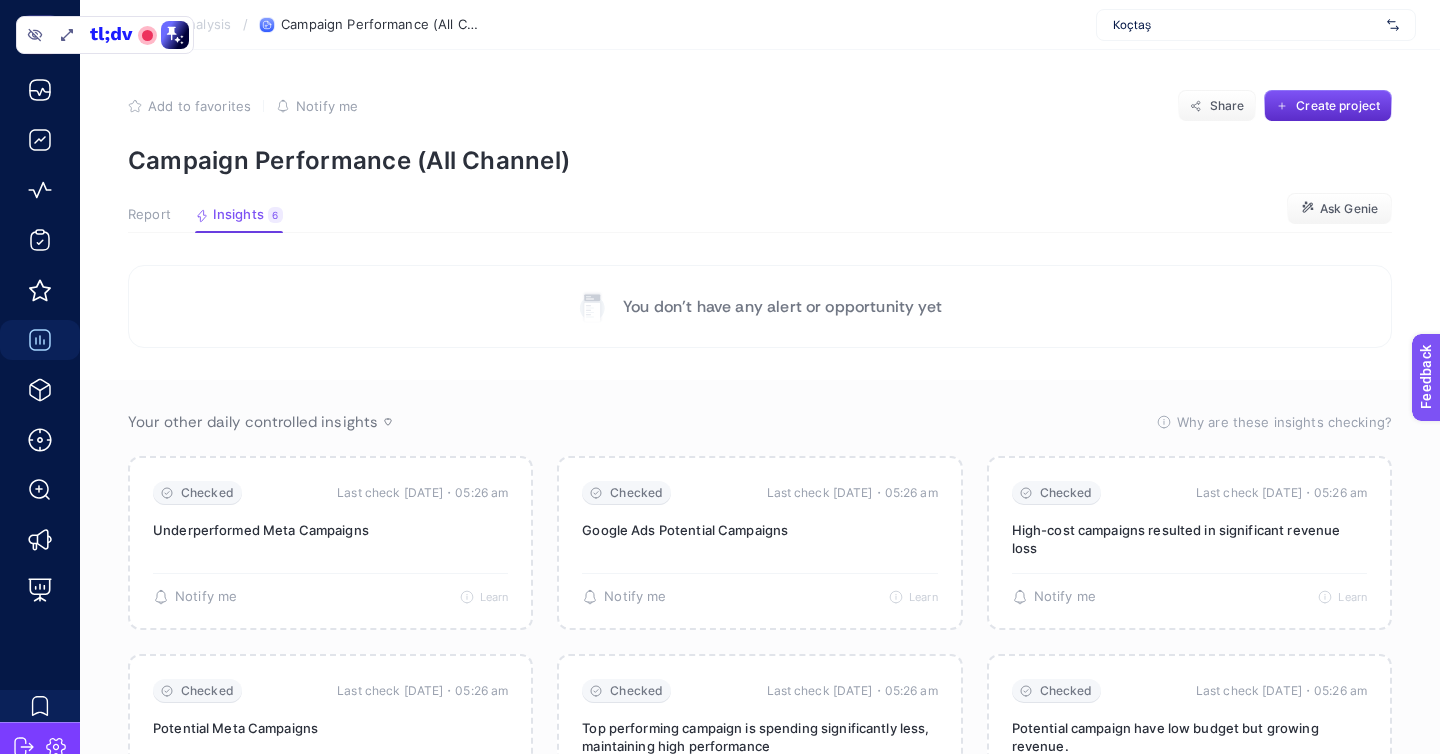click on "Report" at bounding box center (149, 215) 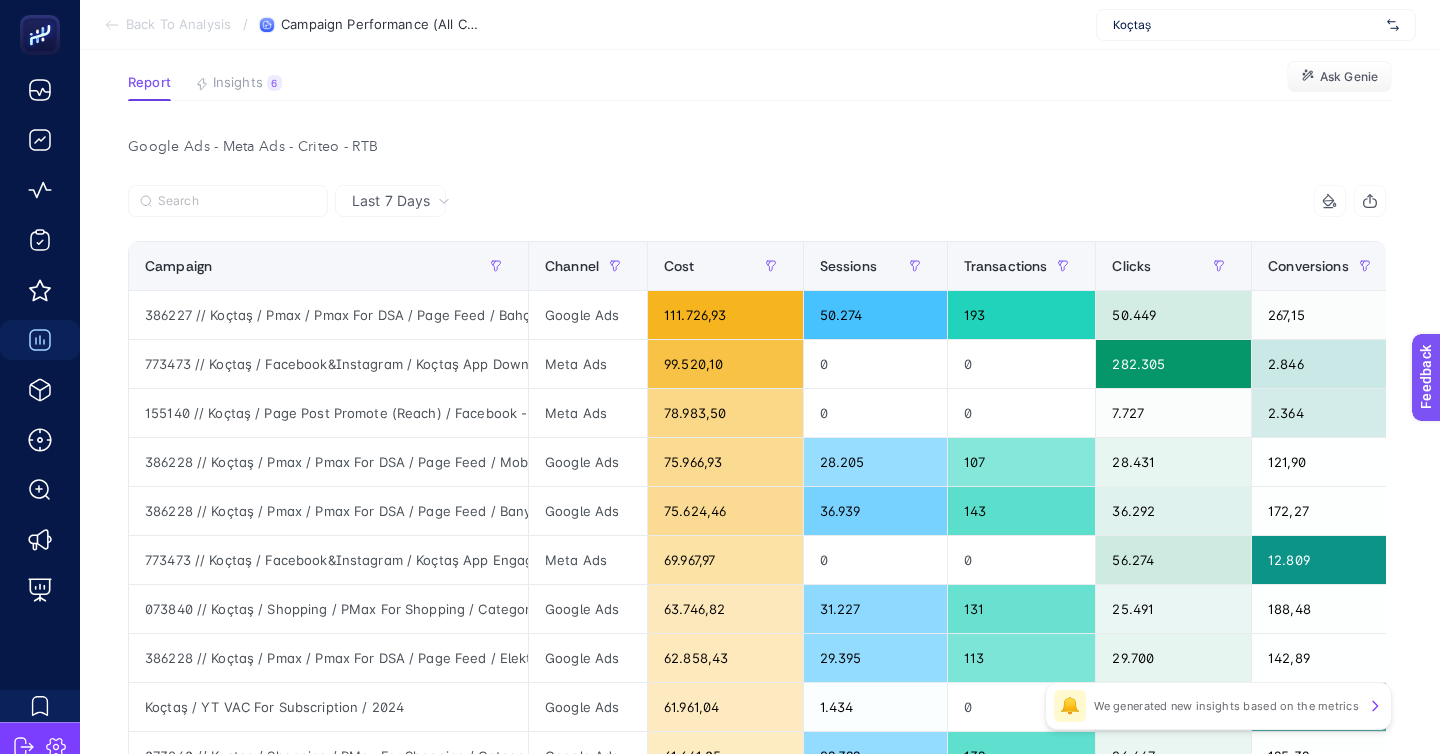 scroll, scrollTop: 151, scrollLeft: 0, axis: vertical 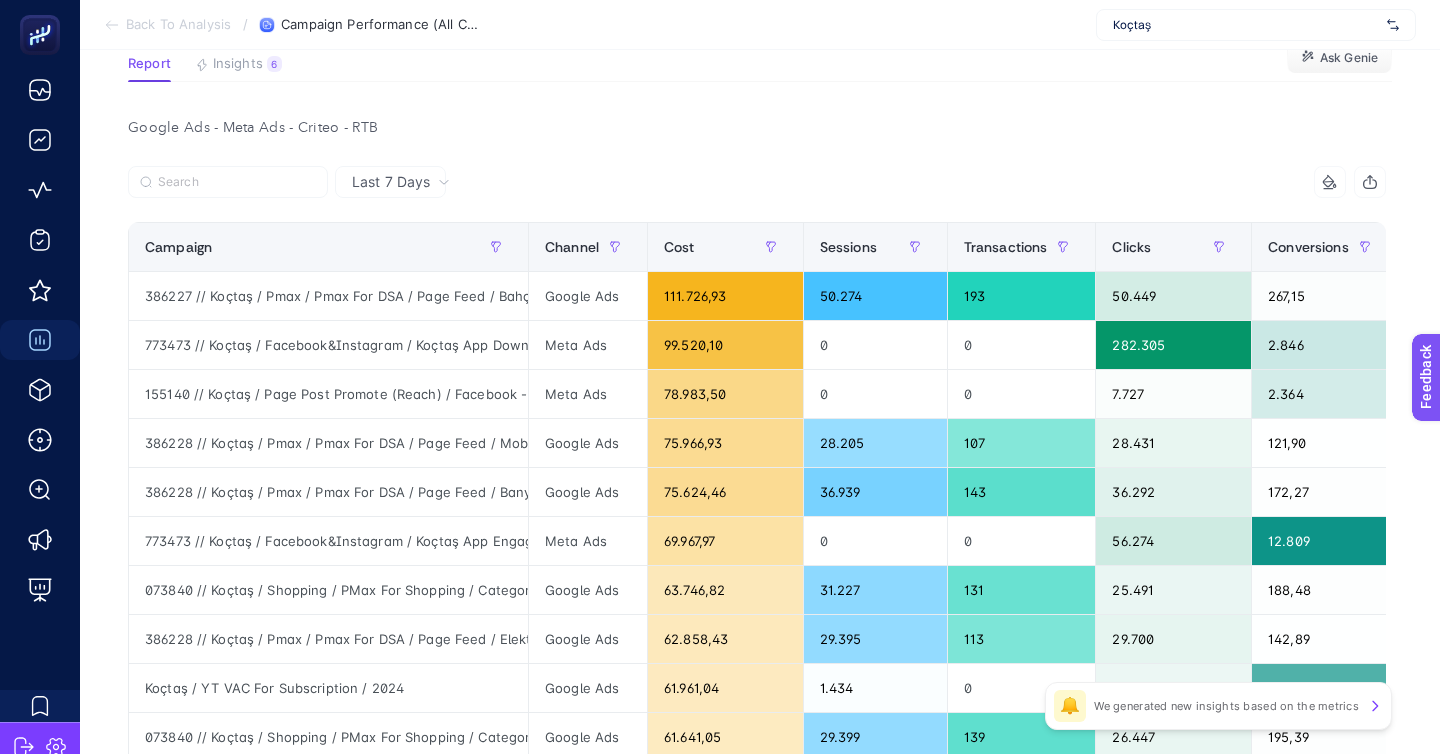 click on "Last 7 Days" at bounding box center [391, 182] 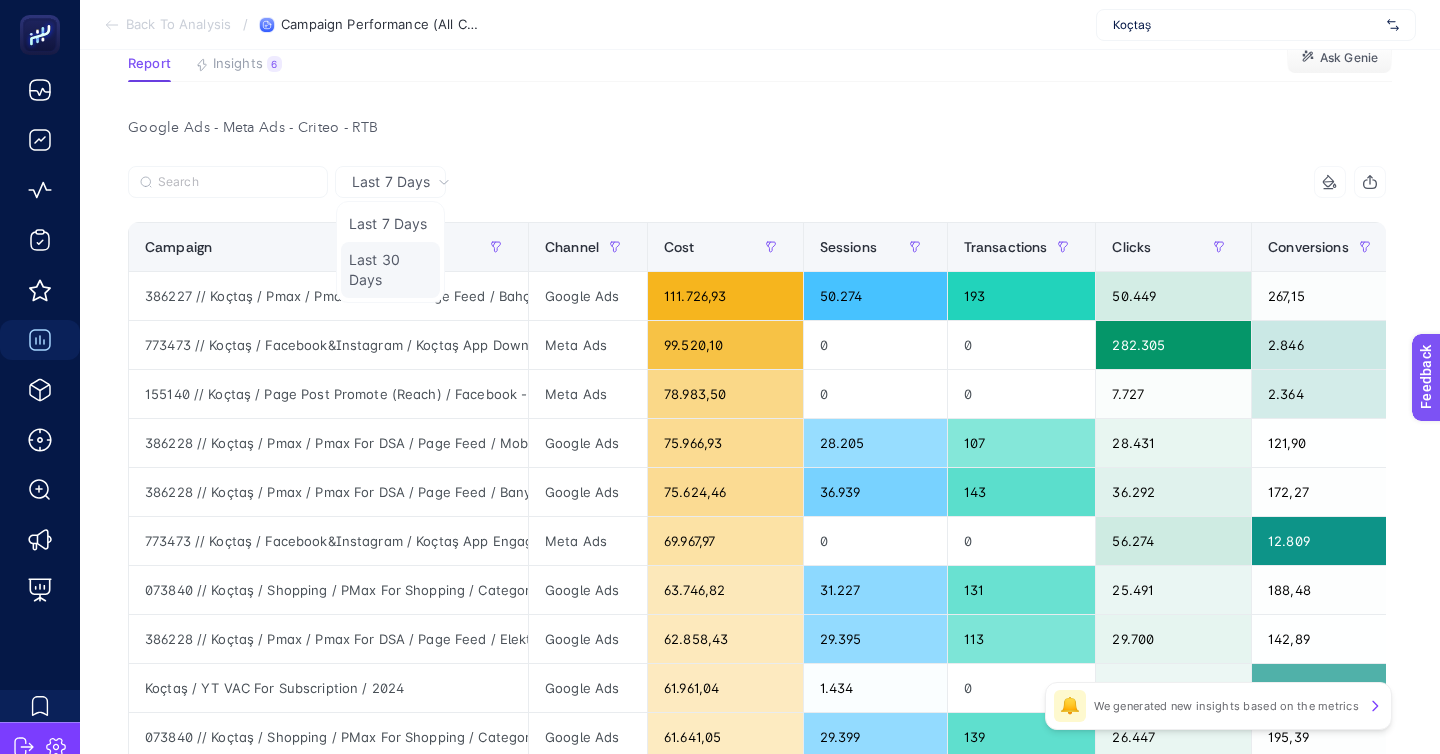 click on "Last 30 Days" 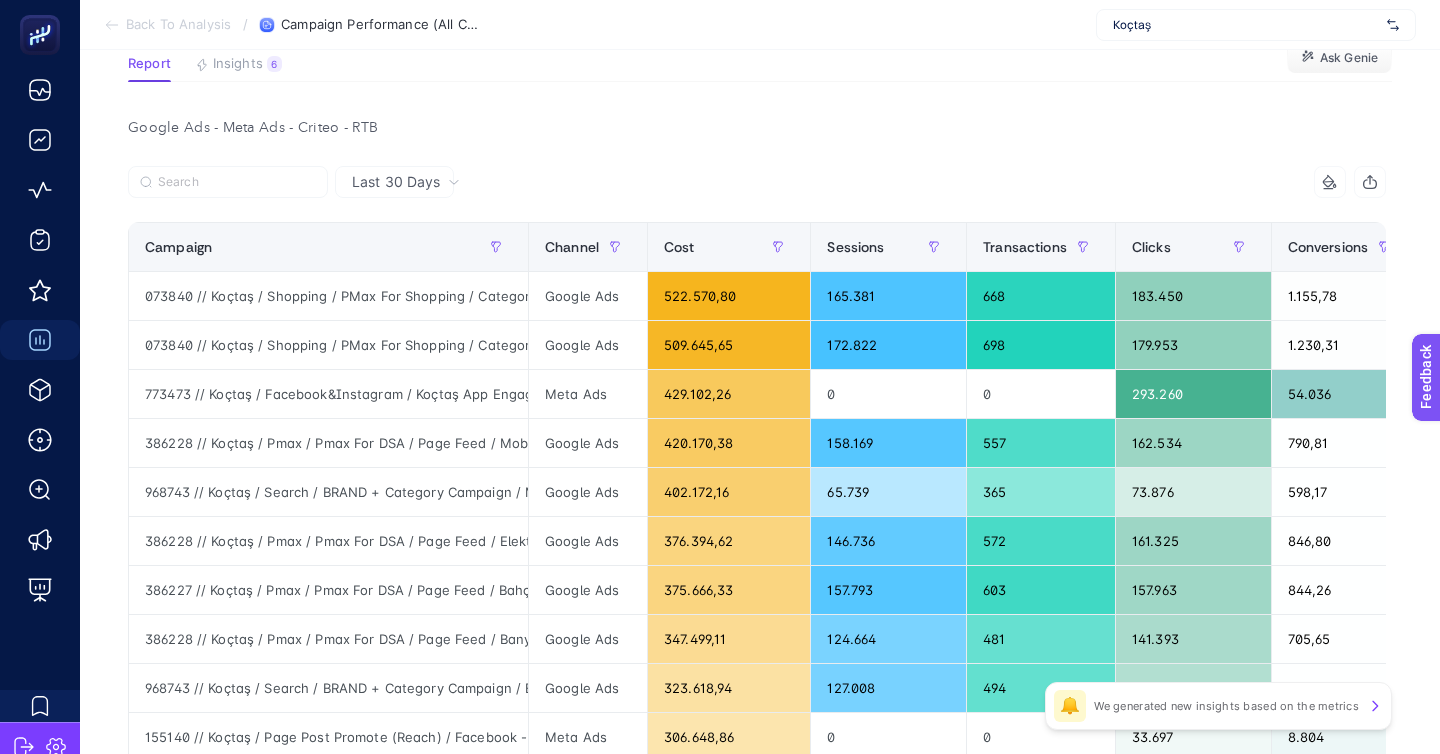 click at bounding box center [442, 188] 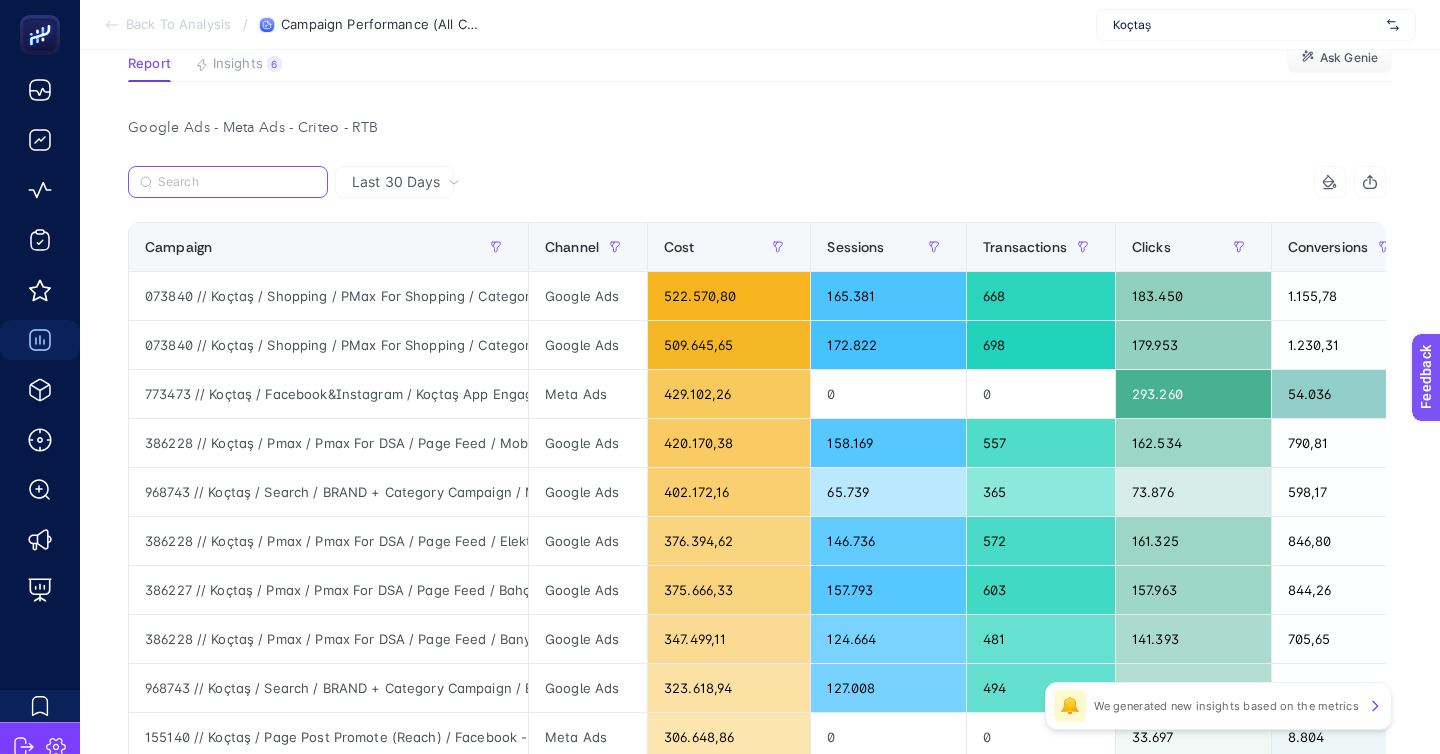 click at bounding box center [237, 182] 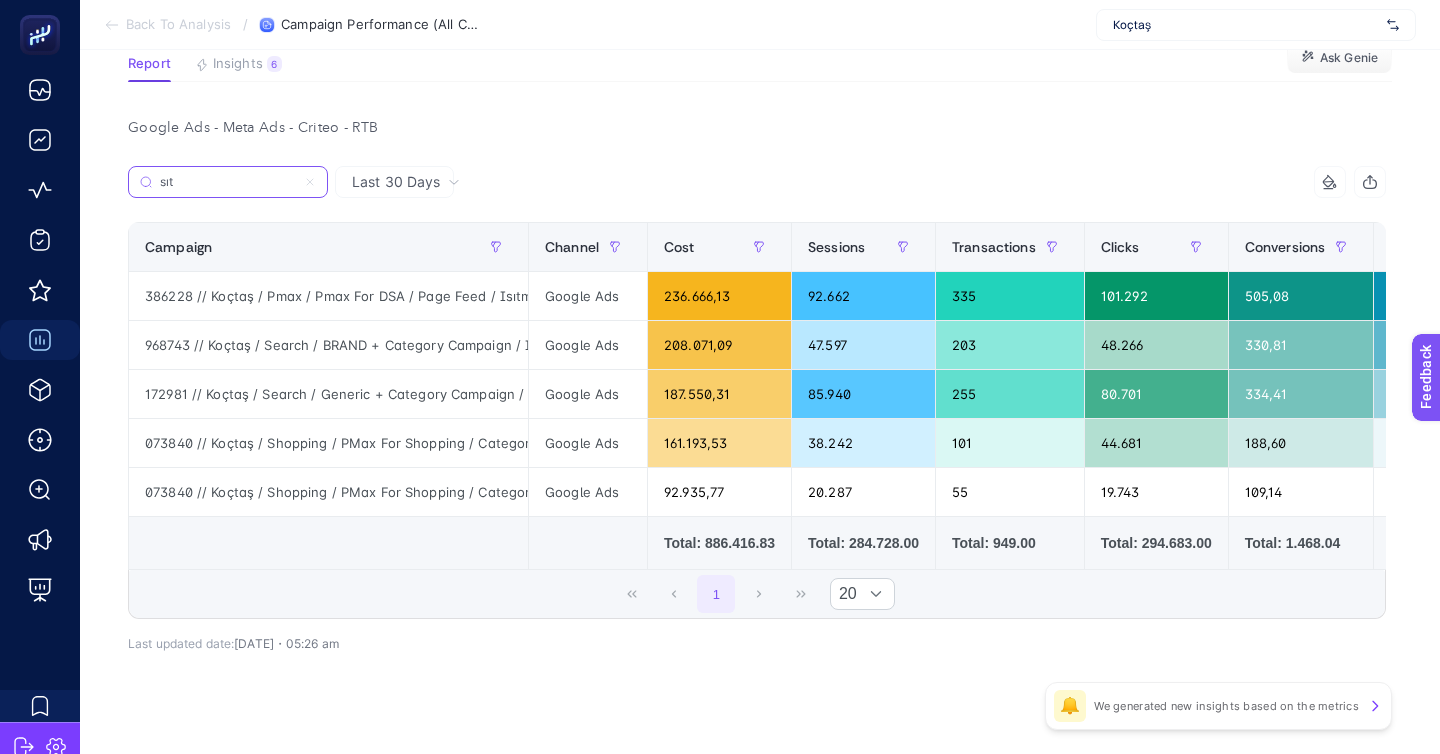 scroll, scrollTop: 39, scrollLeft: 0, axis: vertical 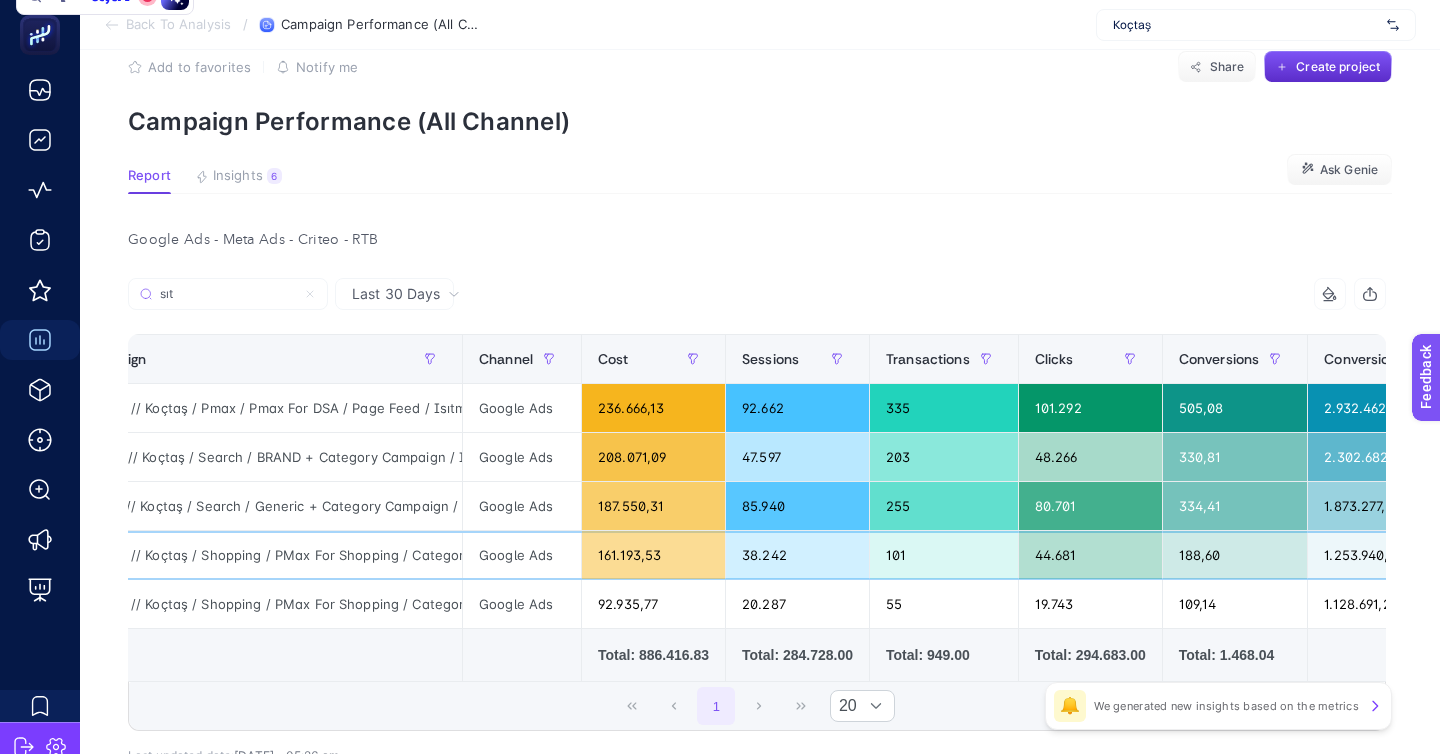 click on "161.193,53" 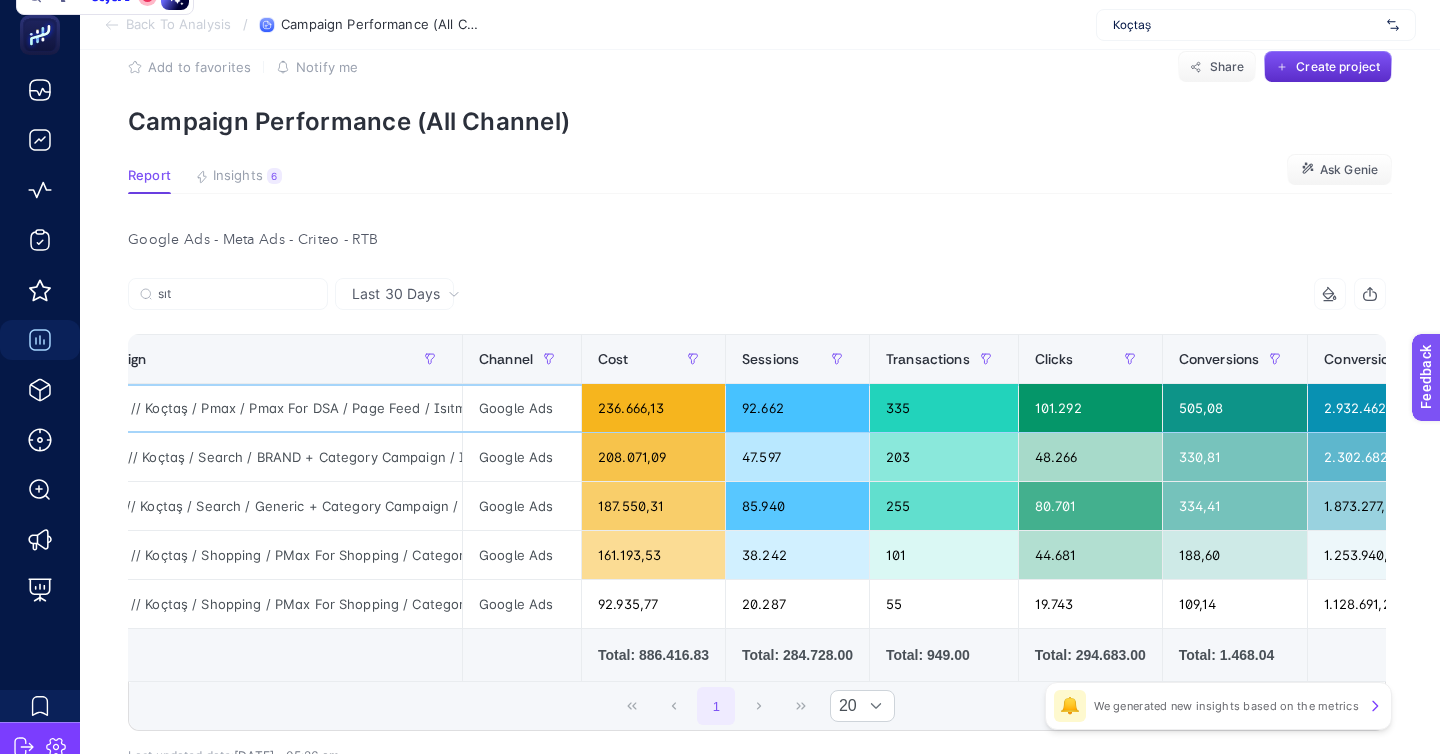 click on "386228 // Koçtaş / Pmax / Pmax For DSA / Page Feed / Isıtma ve Soğutma" 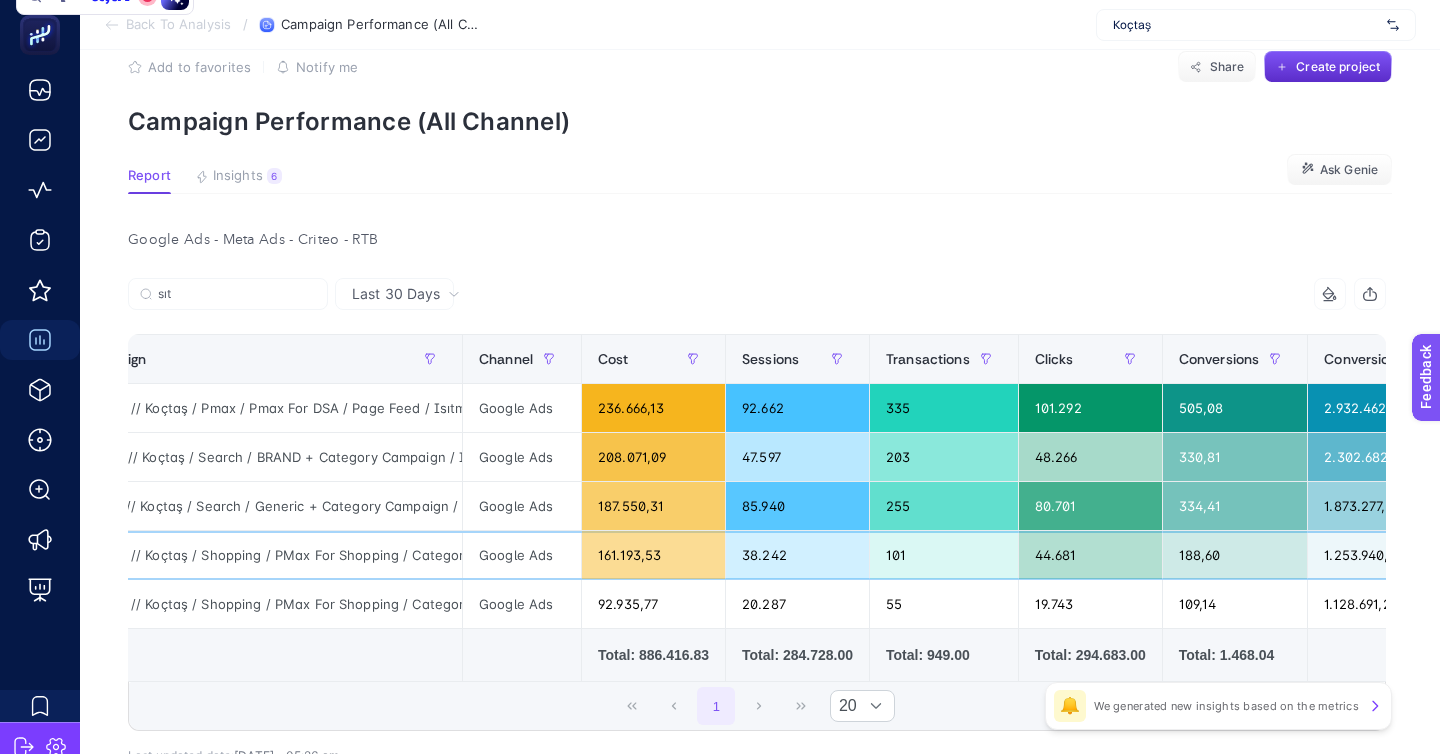 click on "073840 // Koçtaş / Shopping / PMax For Shopping / Category / Isıtma&Soğutma /  Soğutma (Web)" 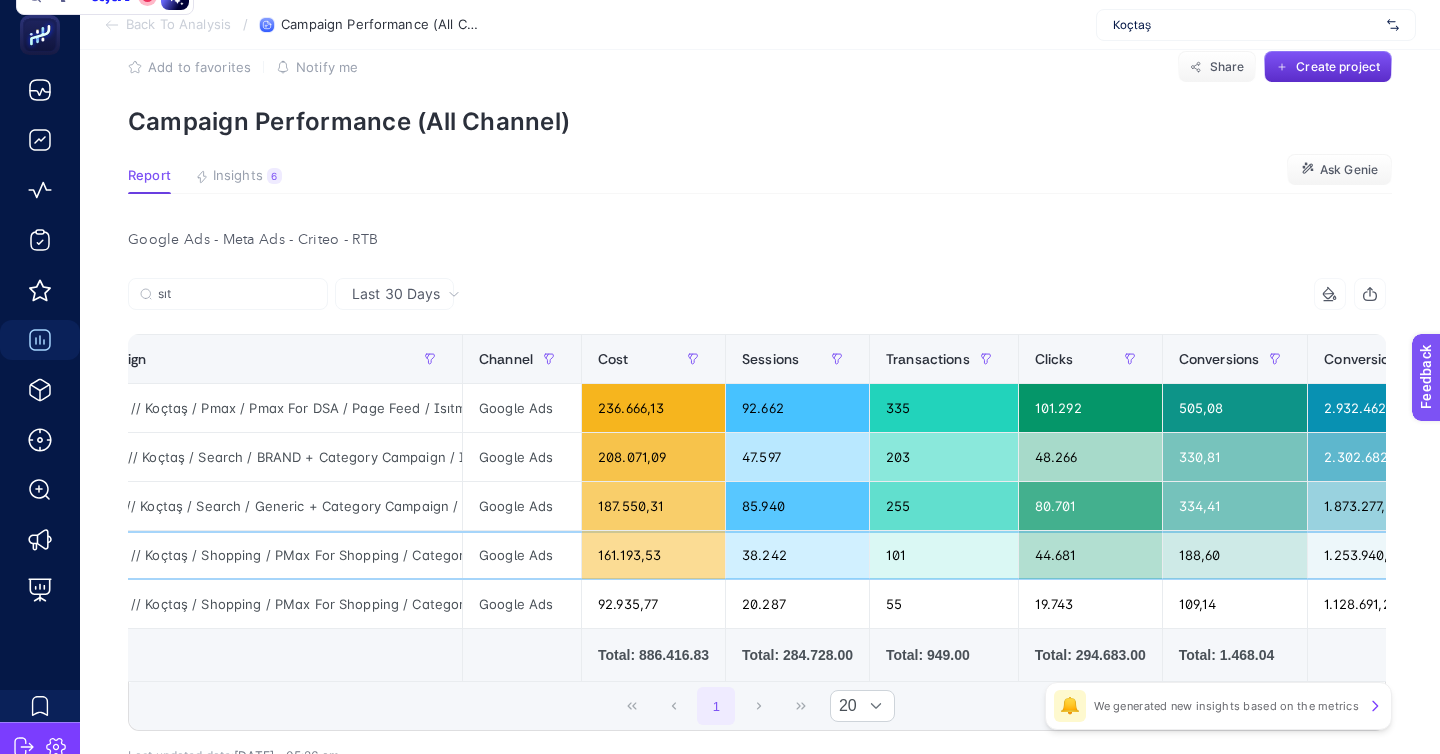 click on "073840 // Koçtaş / Shopping / PMax For Shopping / Category / Isıtma&Soğutma /  Soğutma (Web)" 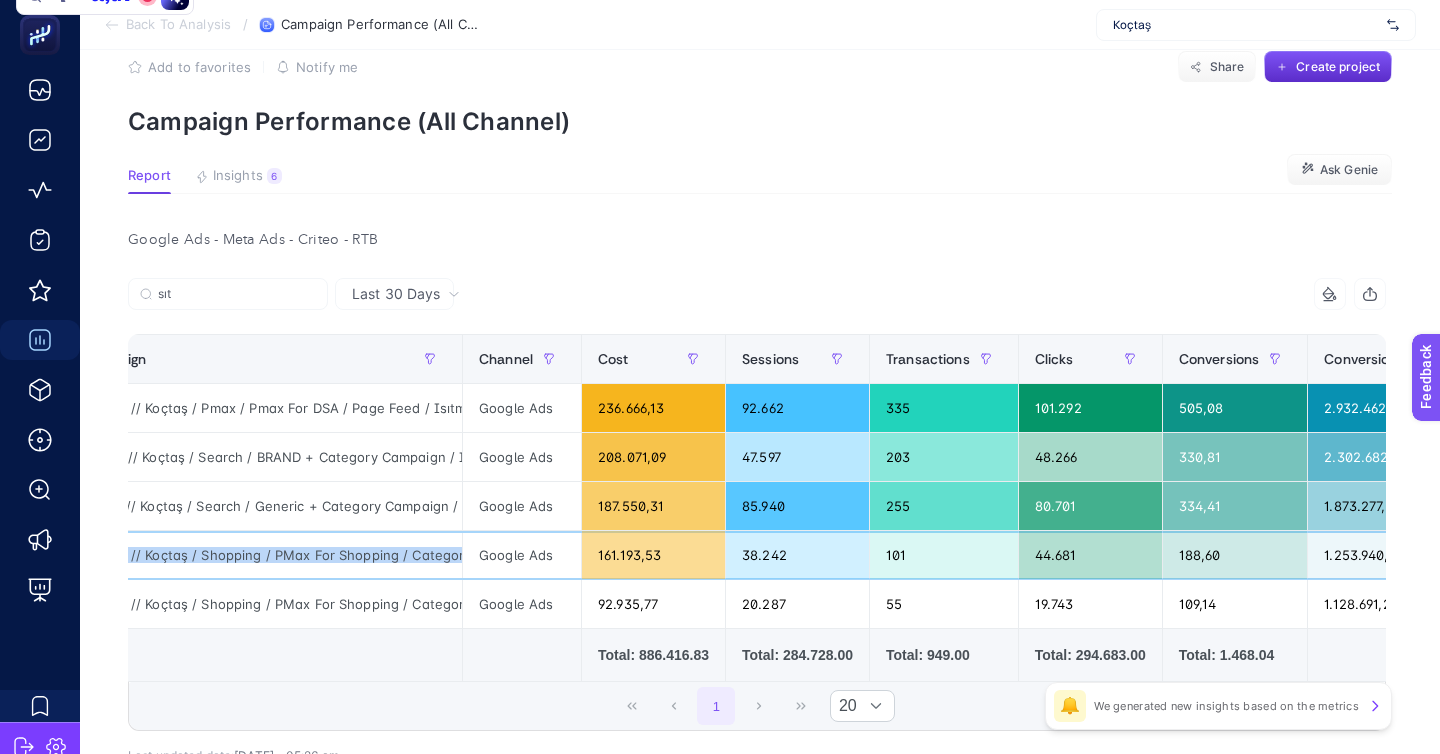 click on "073840 // Koçtaş / Shopping / PMax For Shopping / Category / Isıtma&Soğutma /  Soğutma (Web)" 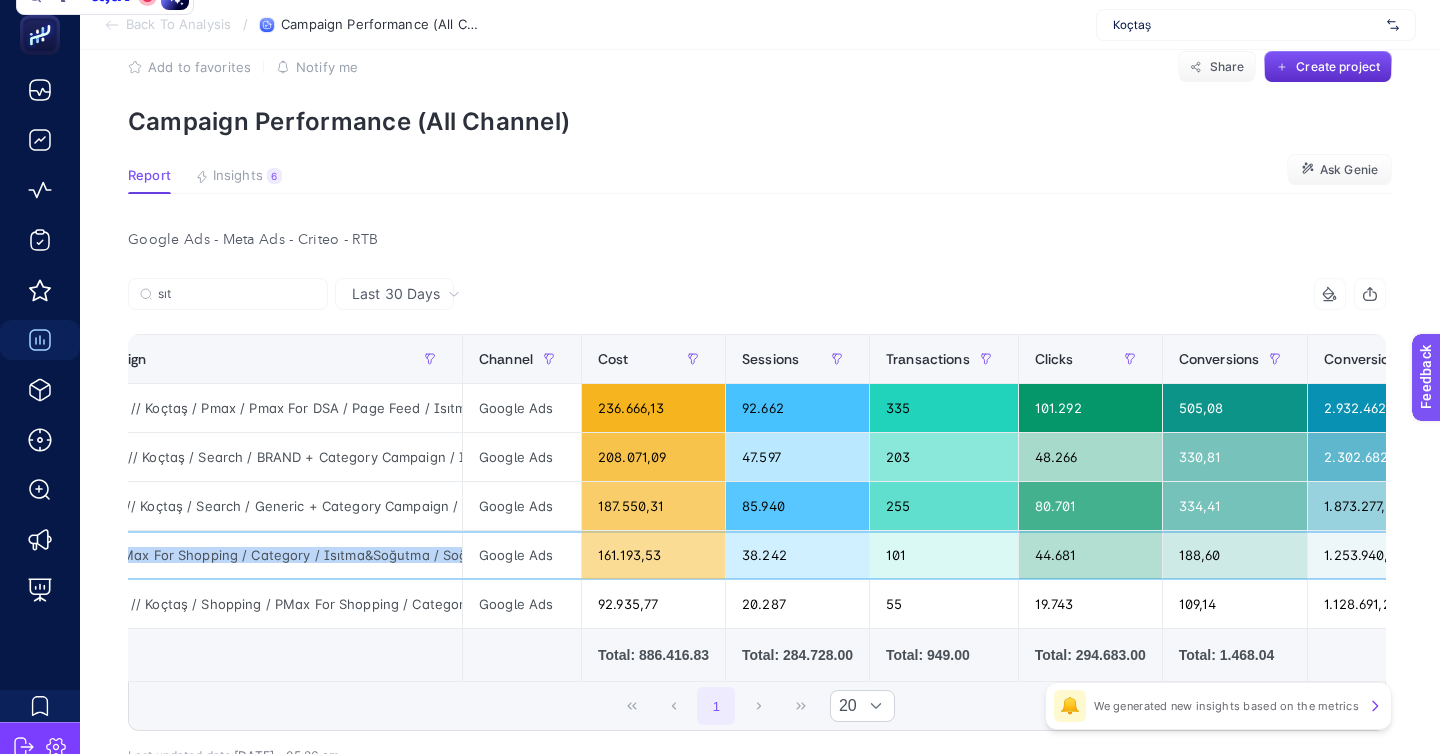 scroll, scrollTop: 0, scrollLeft: 241, axis: horizontal 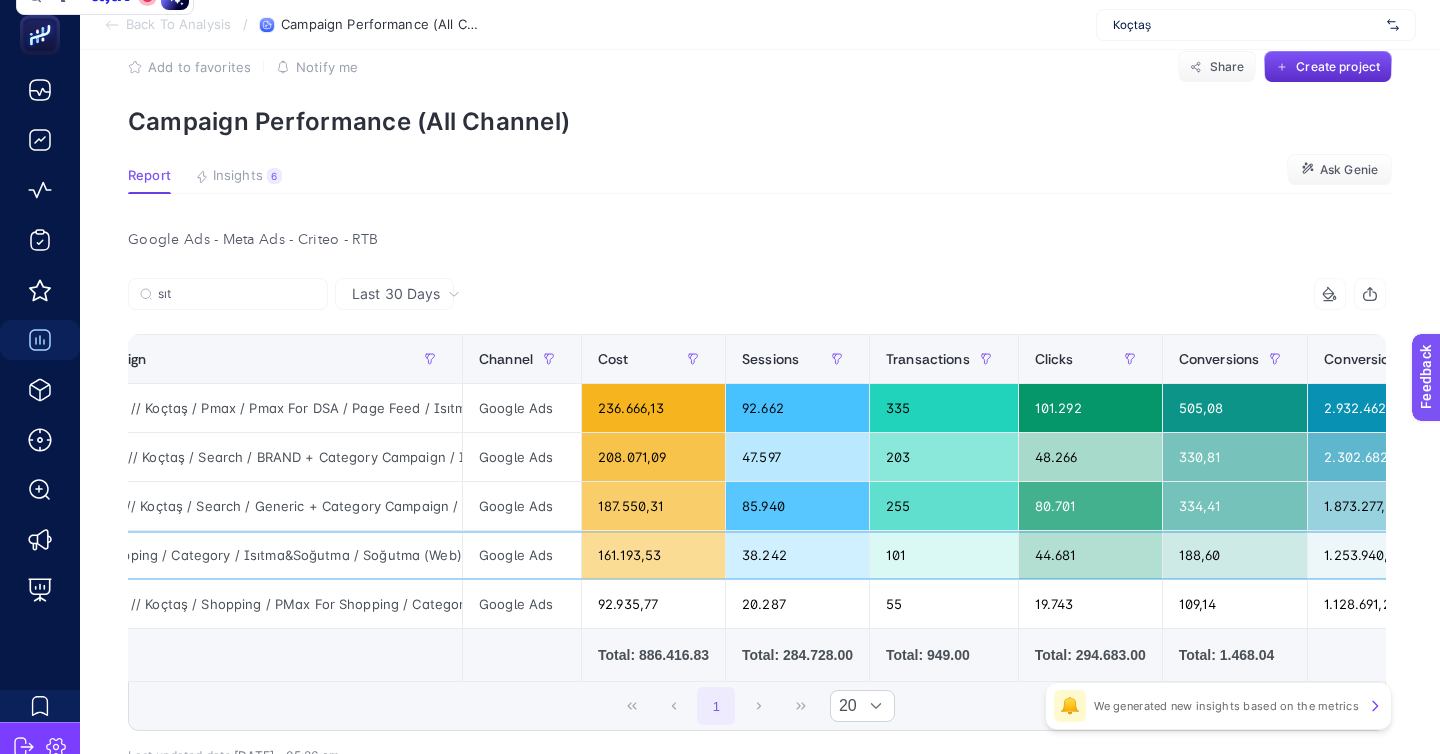 click on "161.193,53" 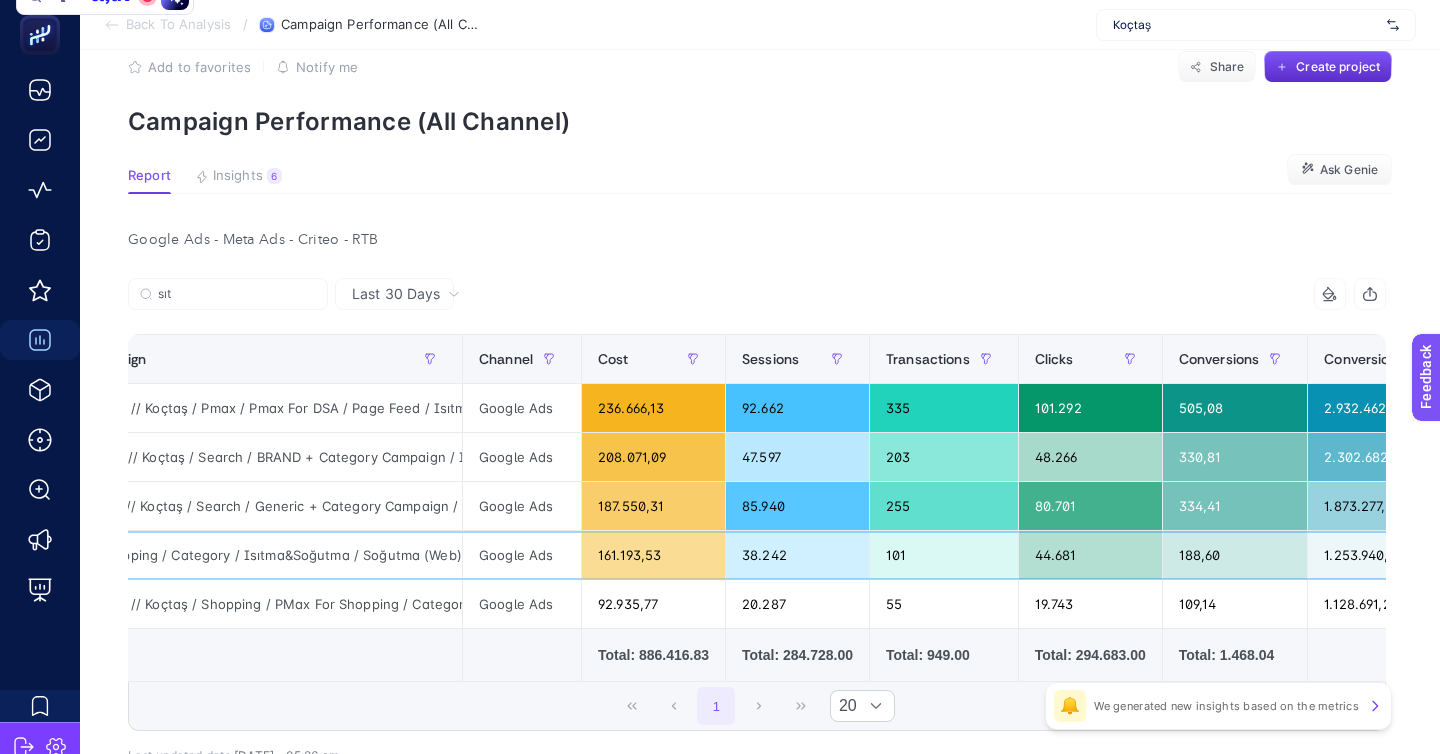 click on "073840 // Koçtaş / Shopping / PMax For Shopping / Category / Isıtma&Soğutma /  Soğutma (Web)" 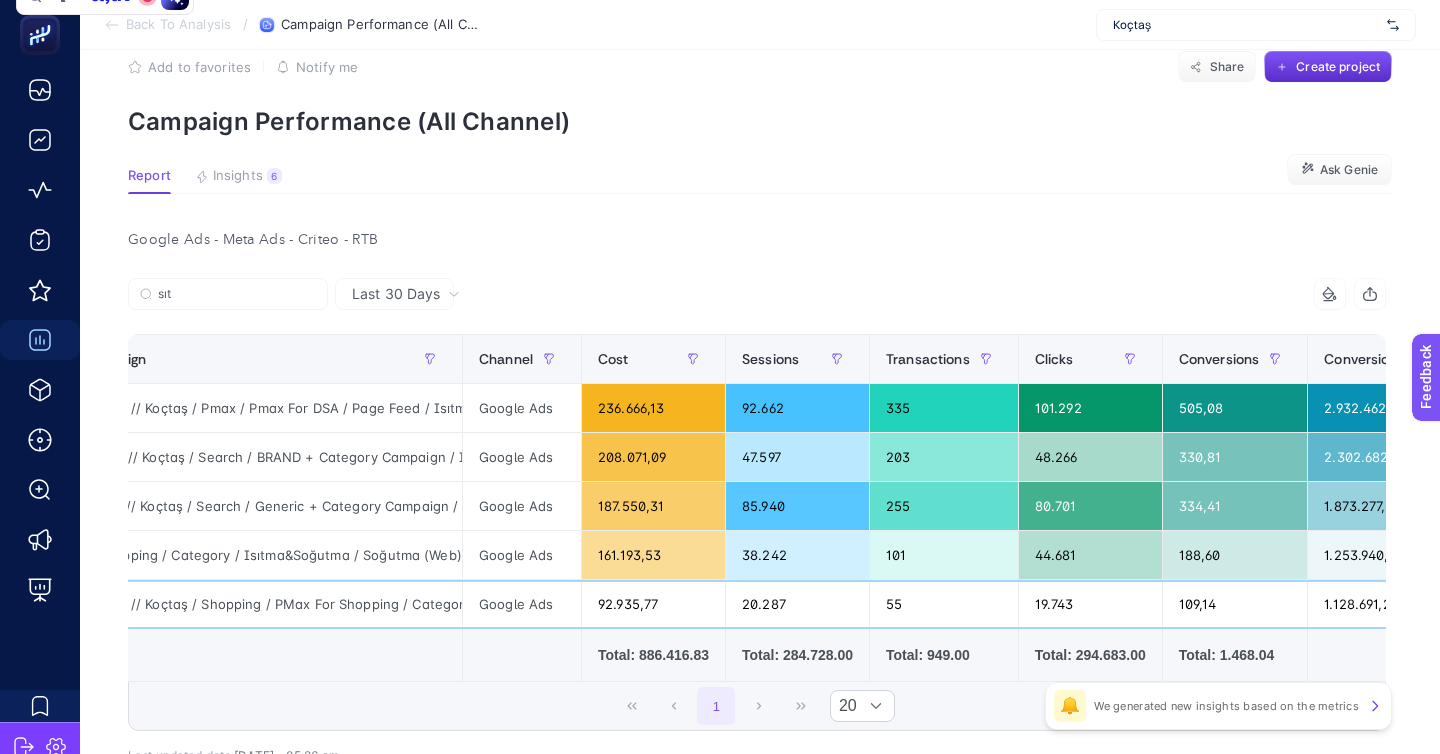click on "073840 // Koçtaş / Shopping / PMax For Shopping / Category /Isıtma&Soğutma /  Isıtma (Web)" 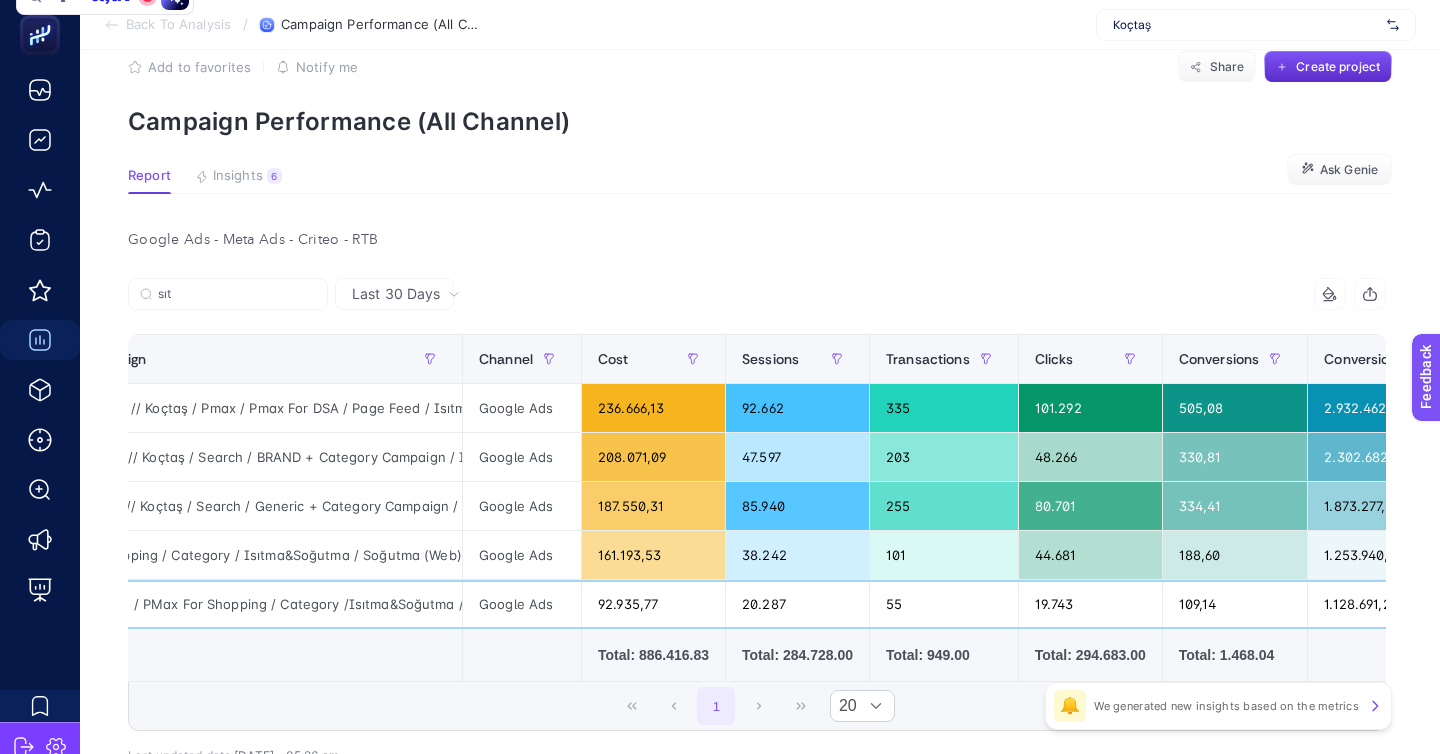 scroll, scrollTop: 0, scrollLeft: 144, axis: horizontal 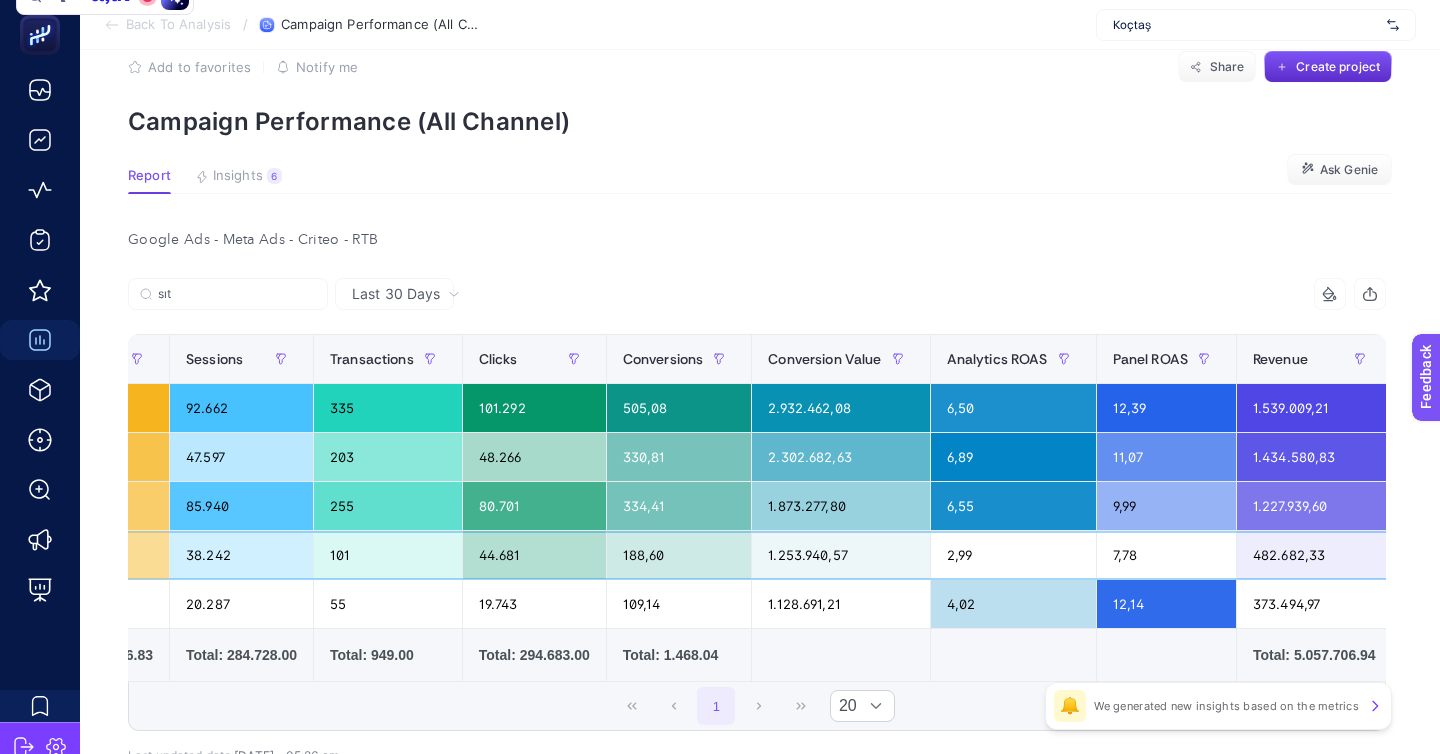 click on "2,99" 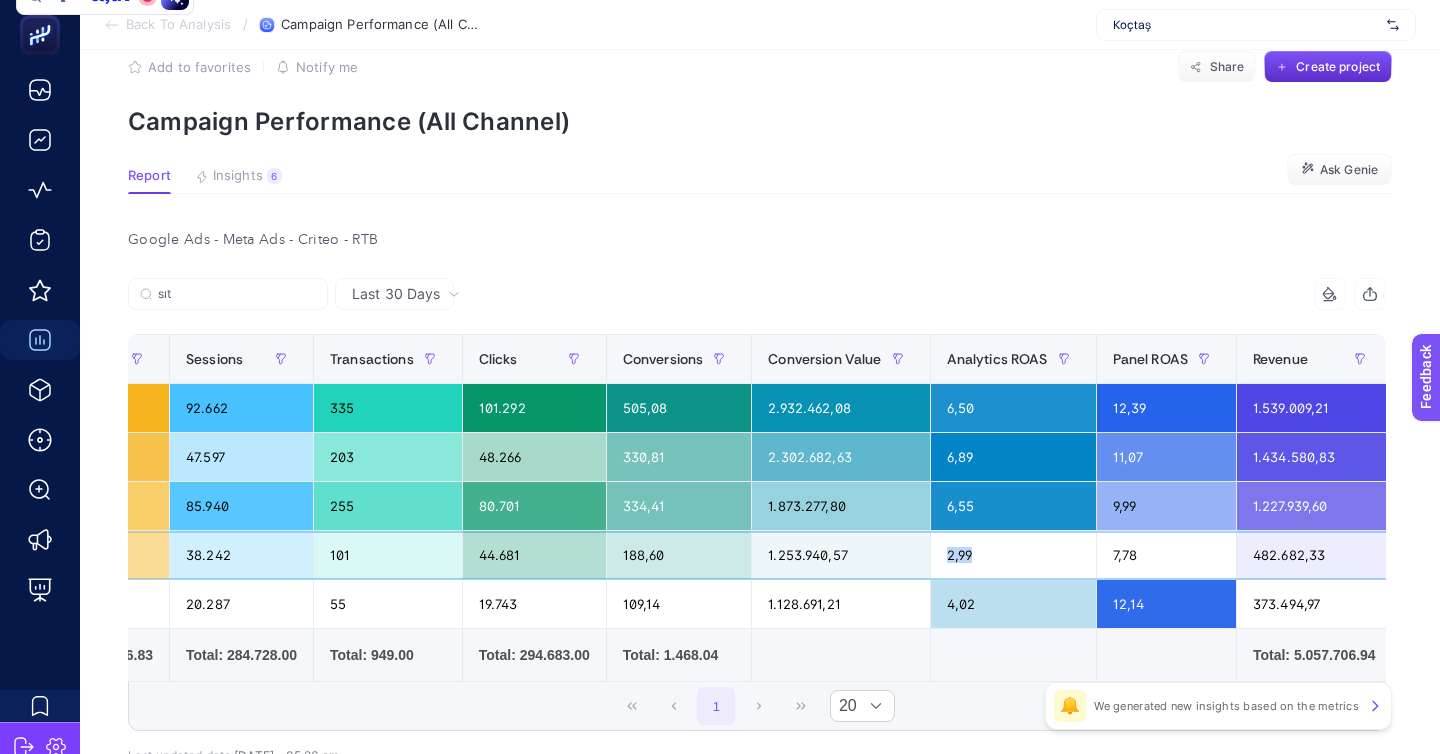 click on "2,99" 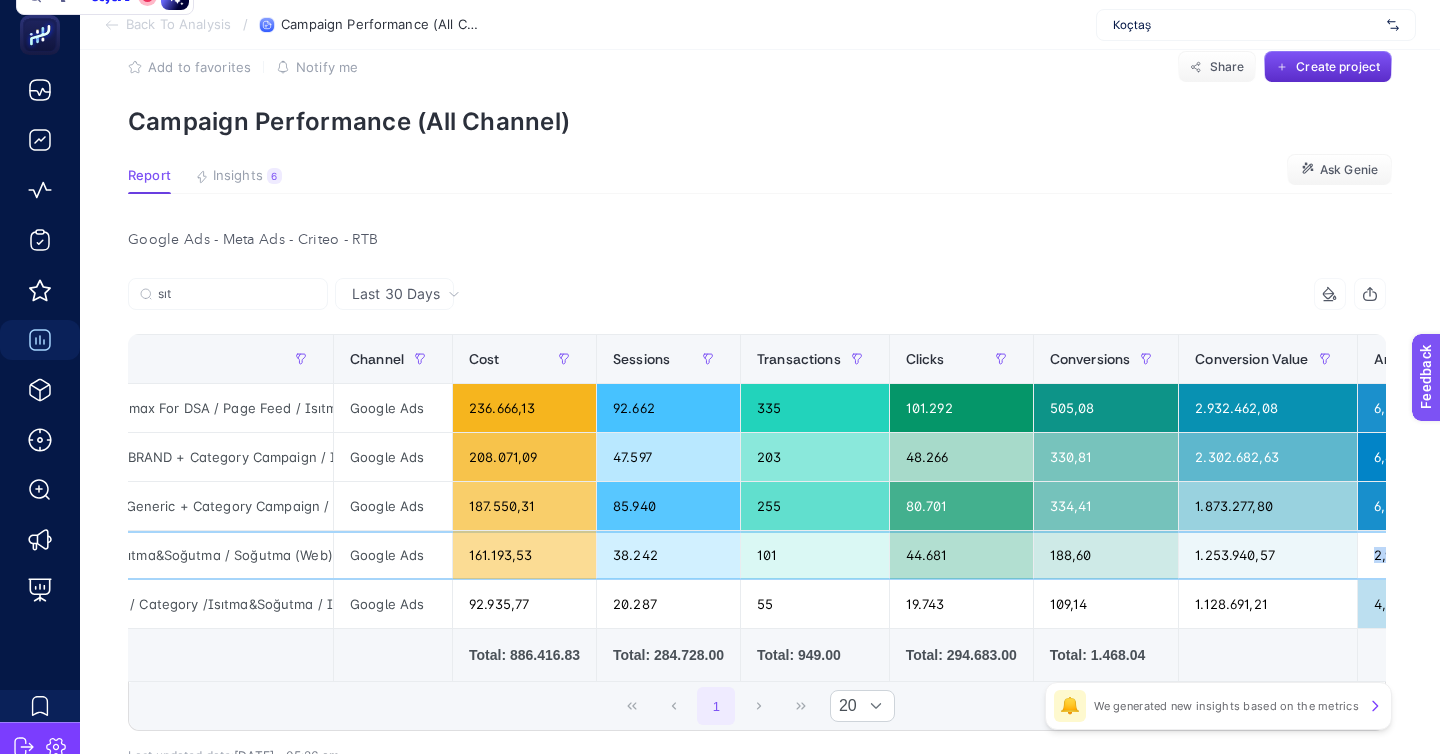 scroll, scrollTop: 0, scrollLeft: 0, axis: both 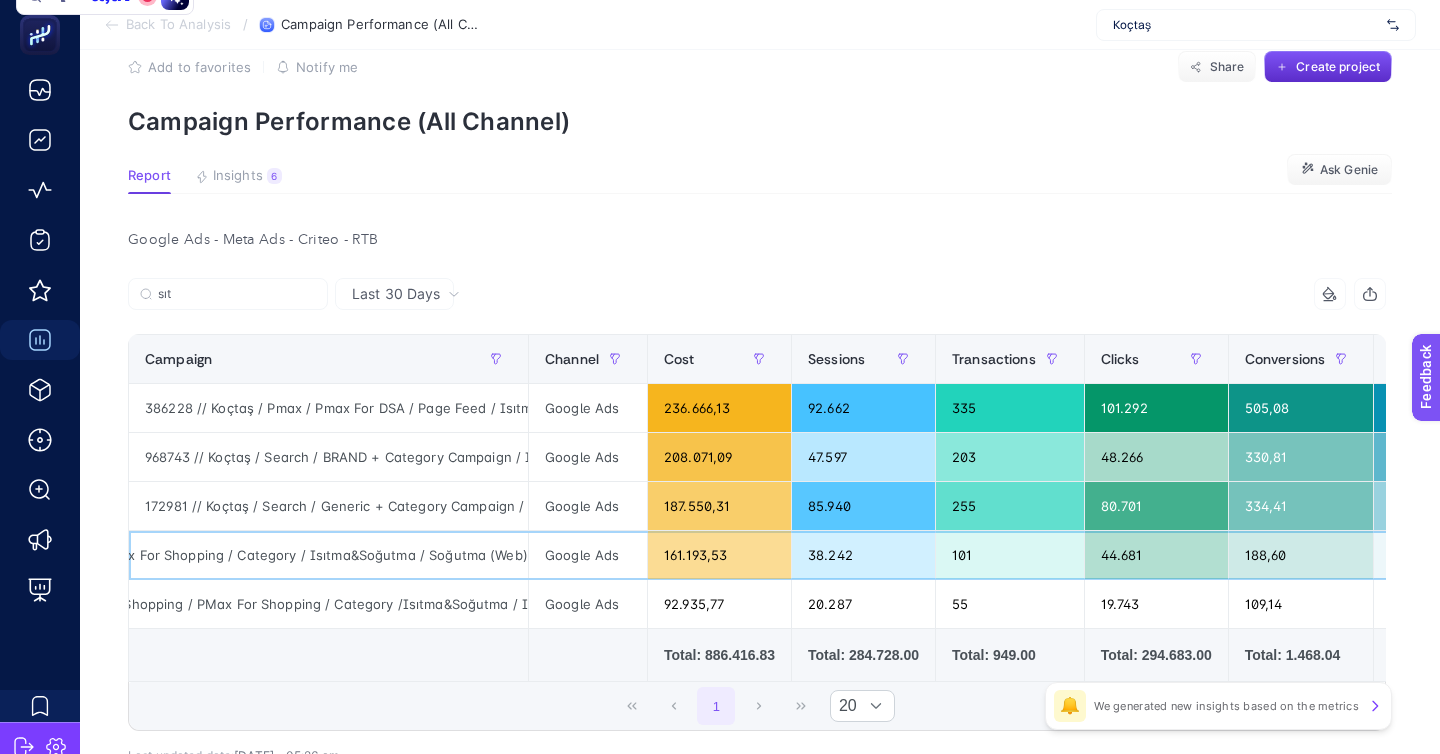 click on "073840 // Koçtaş / Shopping / PMax For Shopping / Category / Isıtma&Soğutma /  Soğutma (Web)" 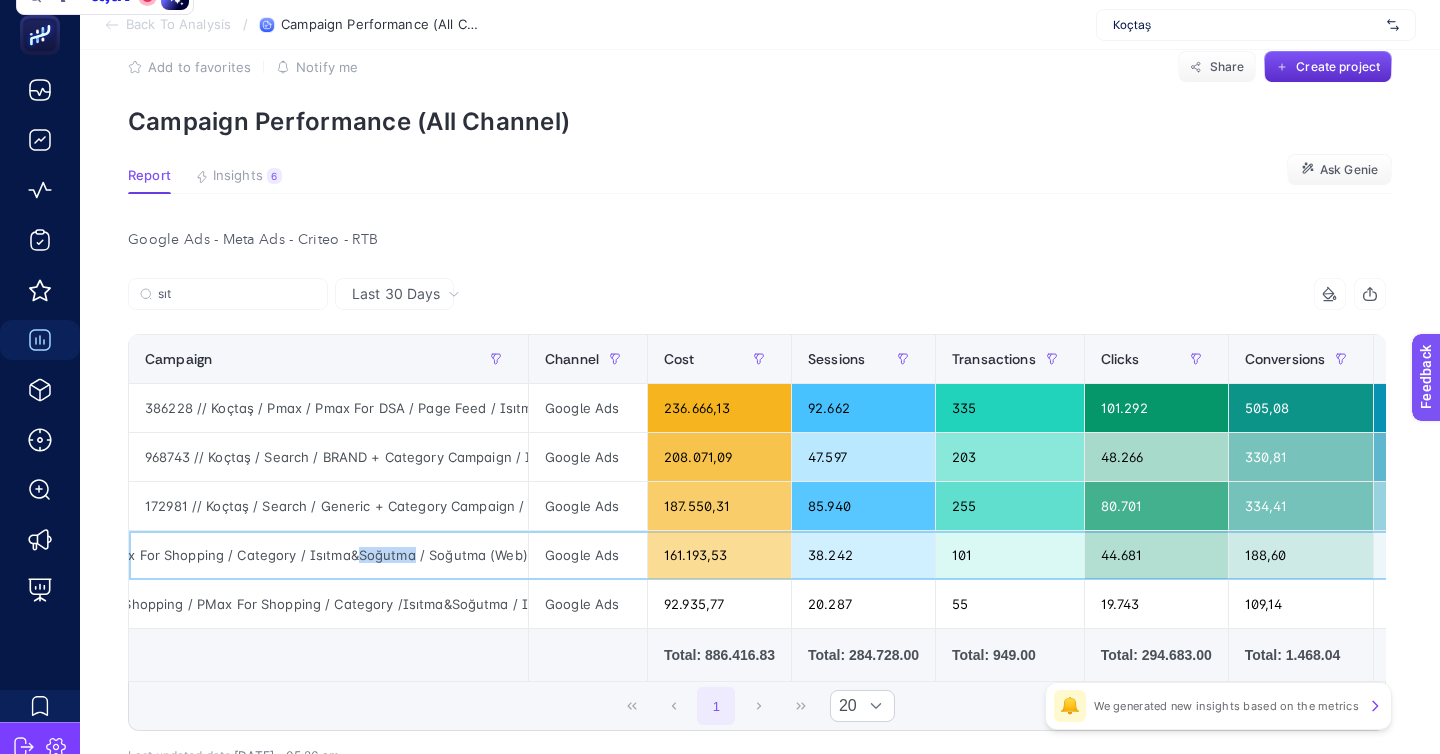 click on "073840 // Koçtaş / Shopping / PMax For Shopping / Category / Isıtma&Soğutma /  Soğutma (Web)" 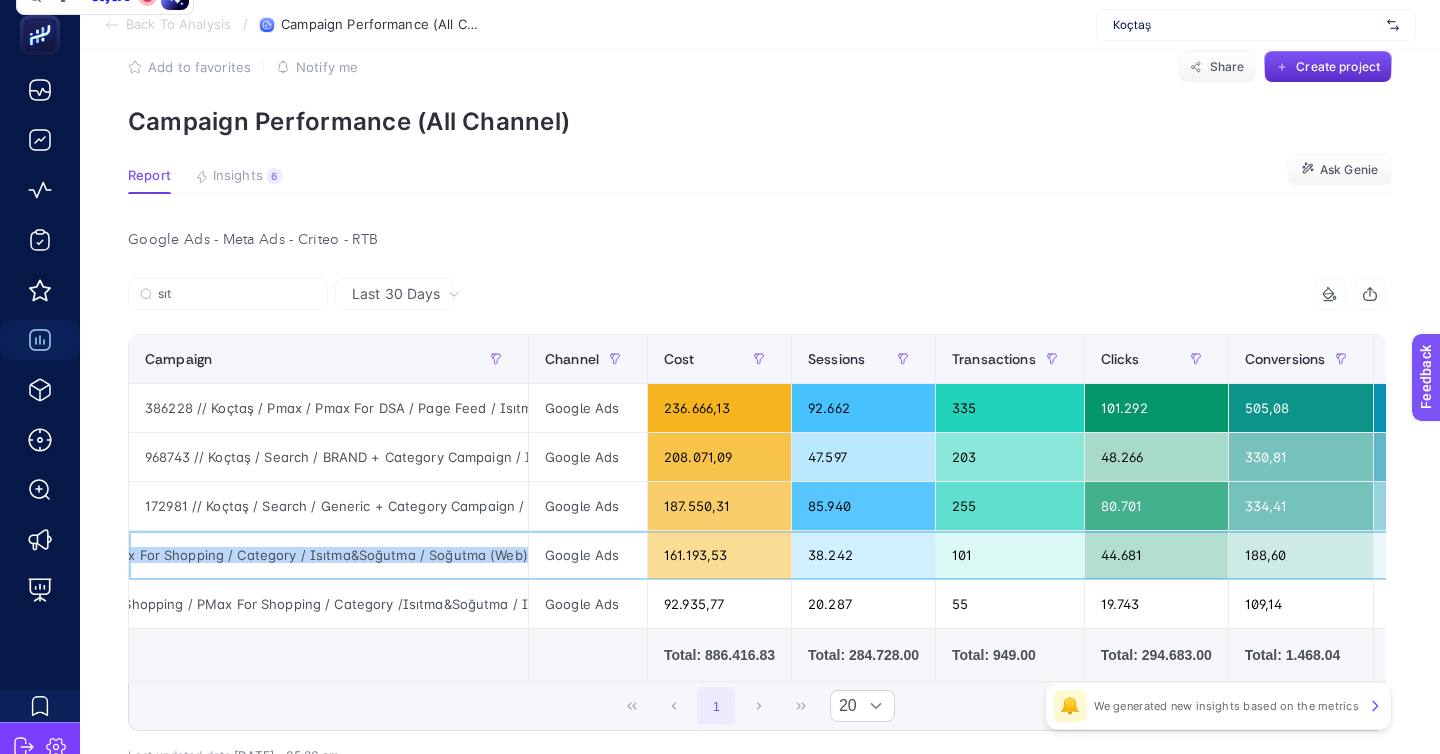 click on "073840 // Koçtaş / Shopping / PMax For Shopping / Category / Isıtma&Soğutma /  Soğutma (Web)" 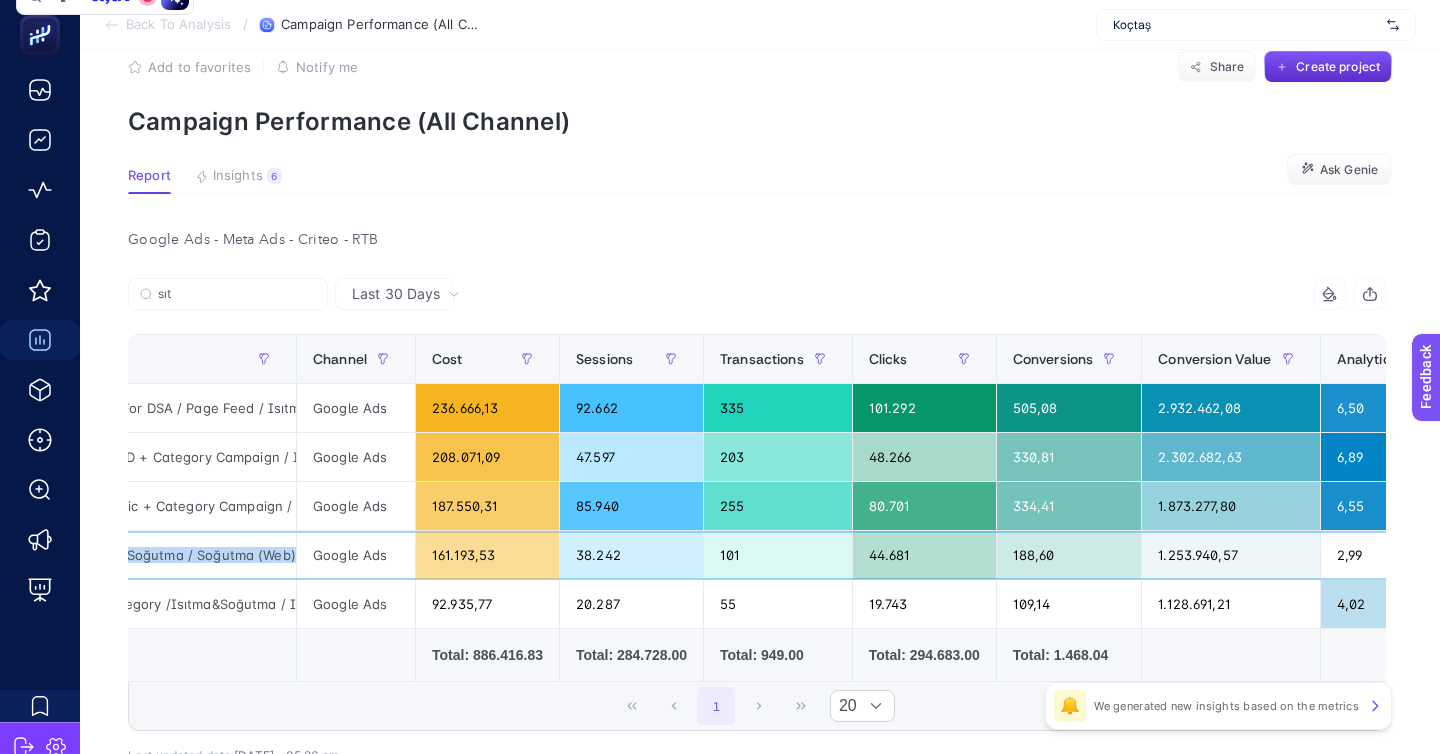 scroll, scrollTop: 0, scrollLeft: 0, axis: both 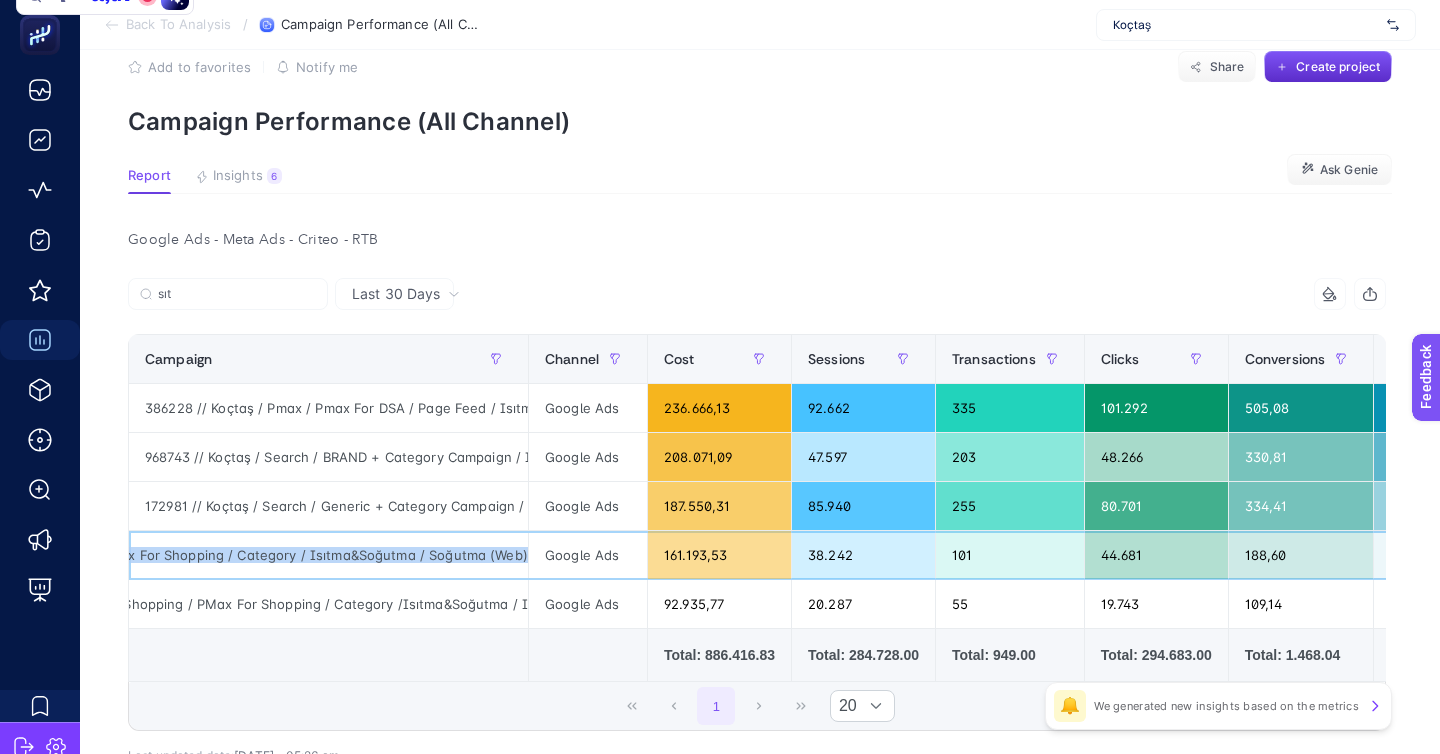 copy on "073840 // Koçtaş / Shopping / PMax For Shopping / Category / Isıtma&Soğutma /  Soğutma (Web)" 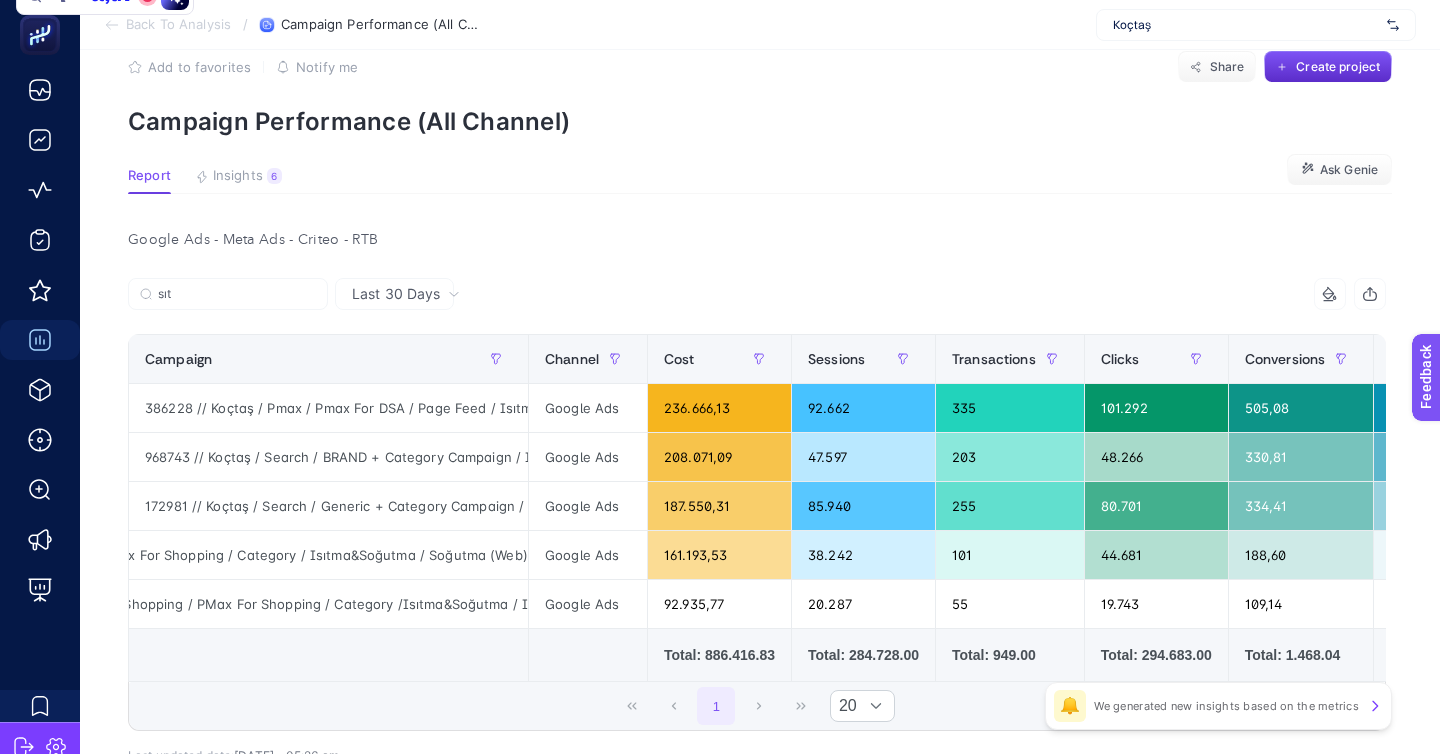 click on "Total: 886.416.83" 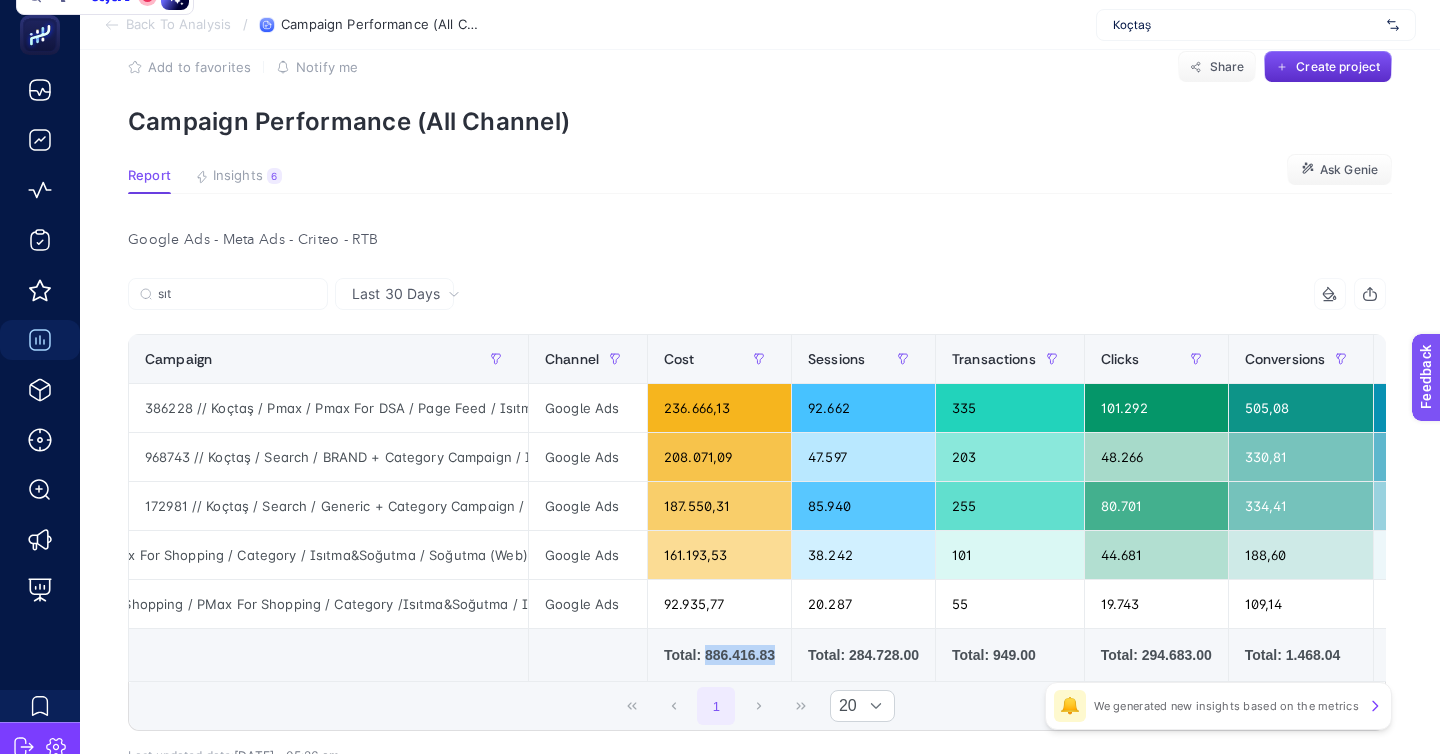 click on "Total: 886.416.83" 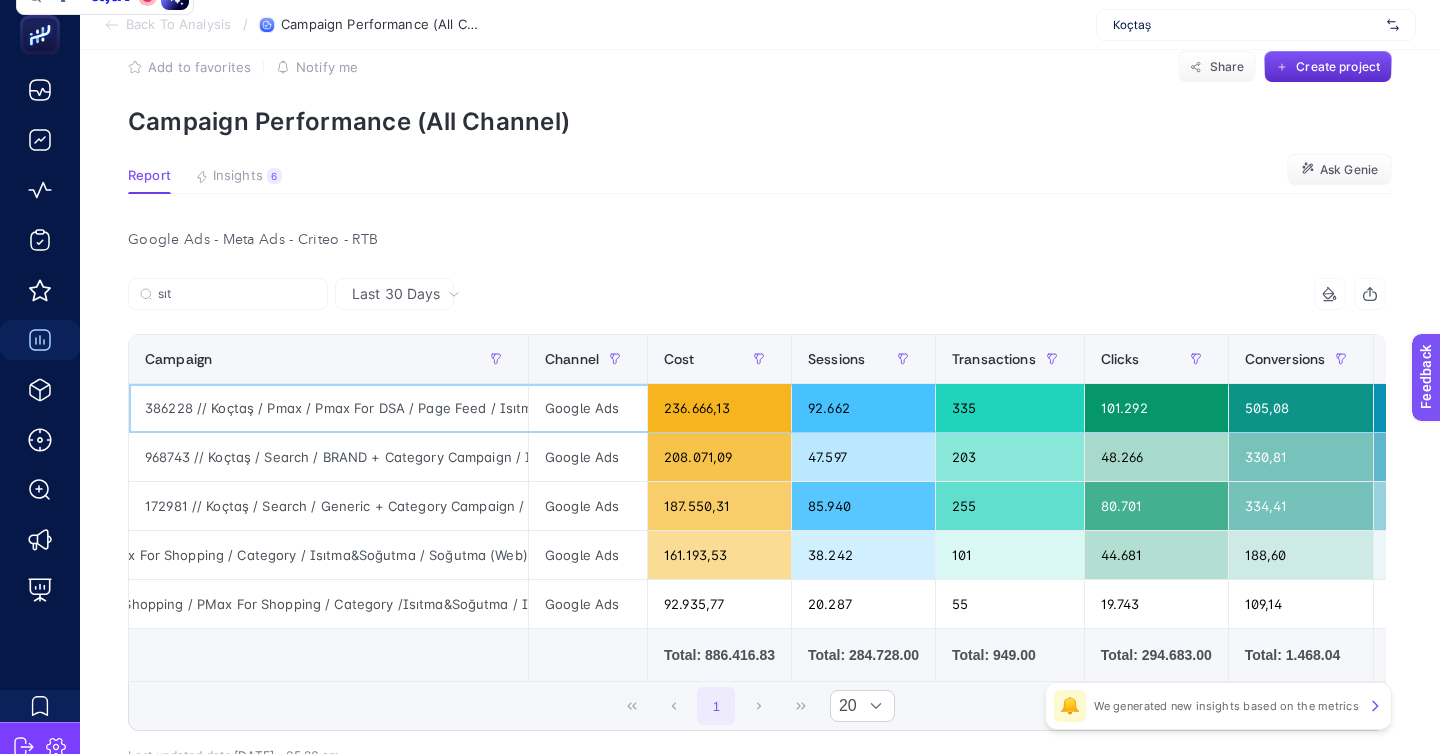 click on "236.666,13" 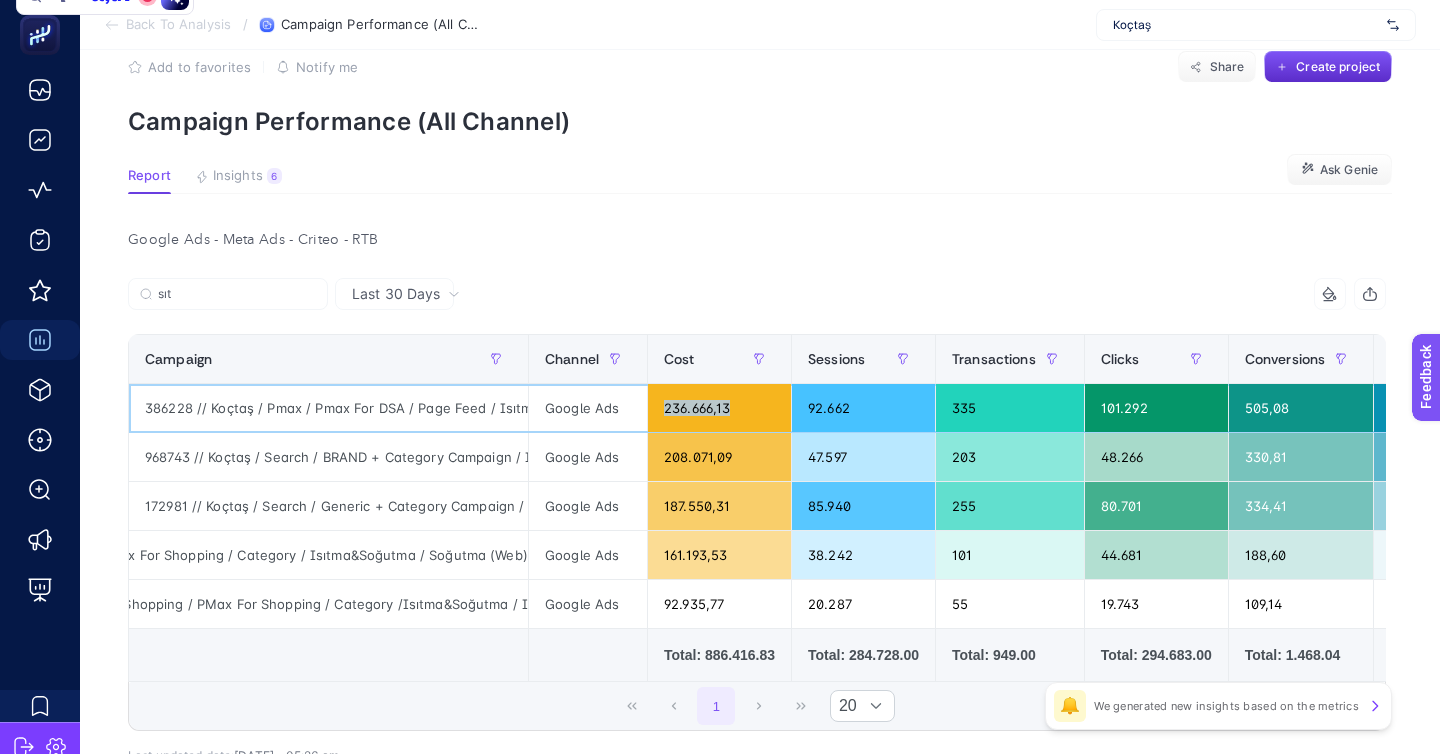 click on "236.666,13" 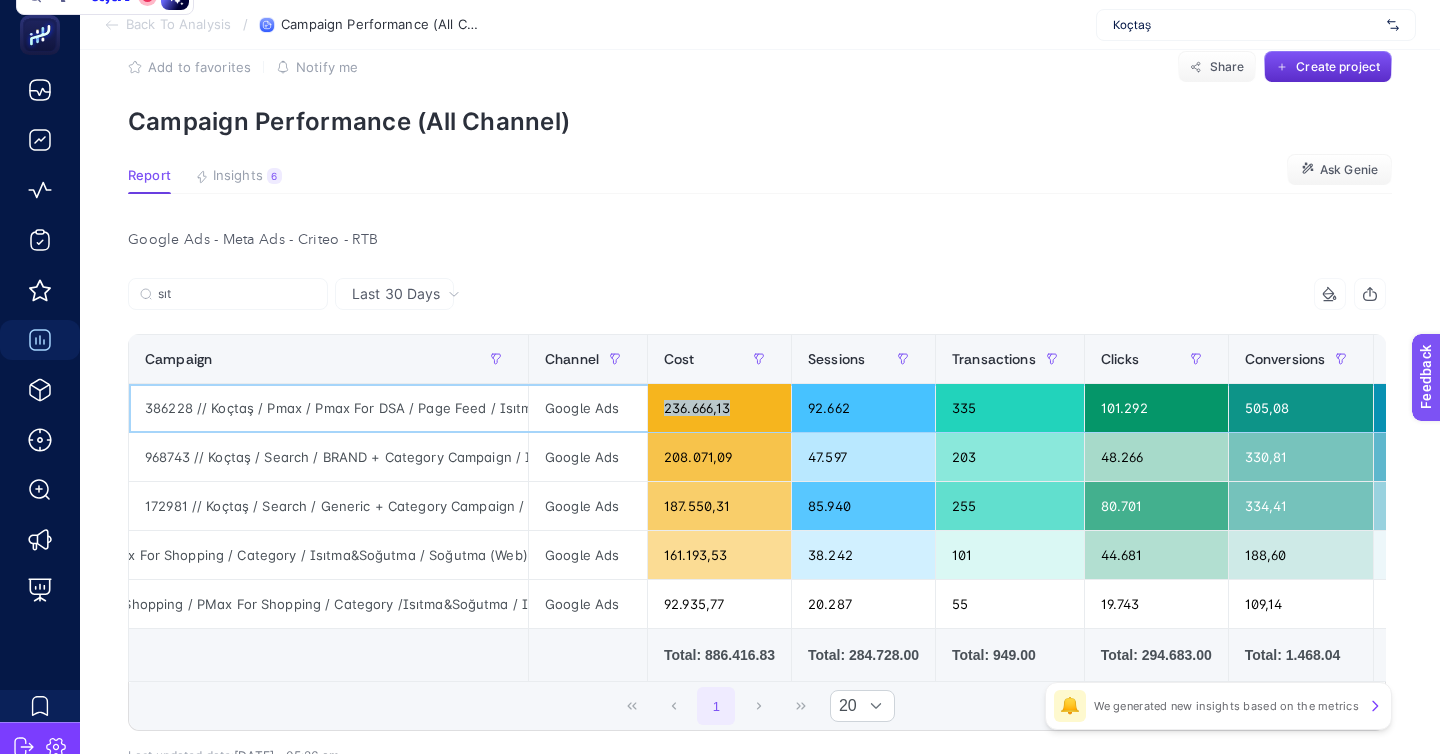 click on "236.666,13" 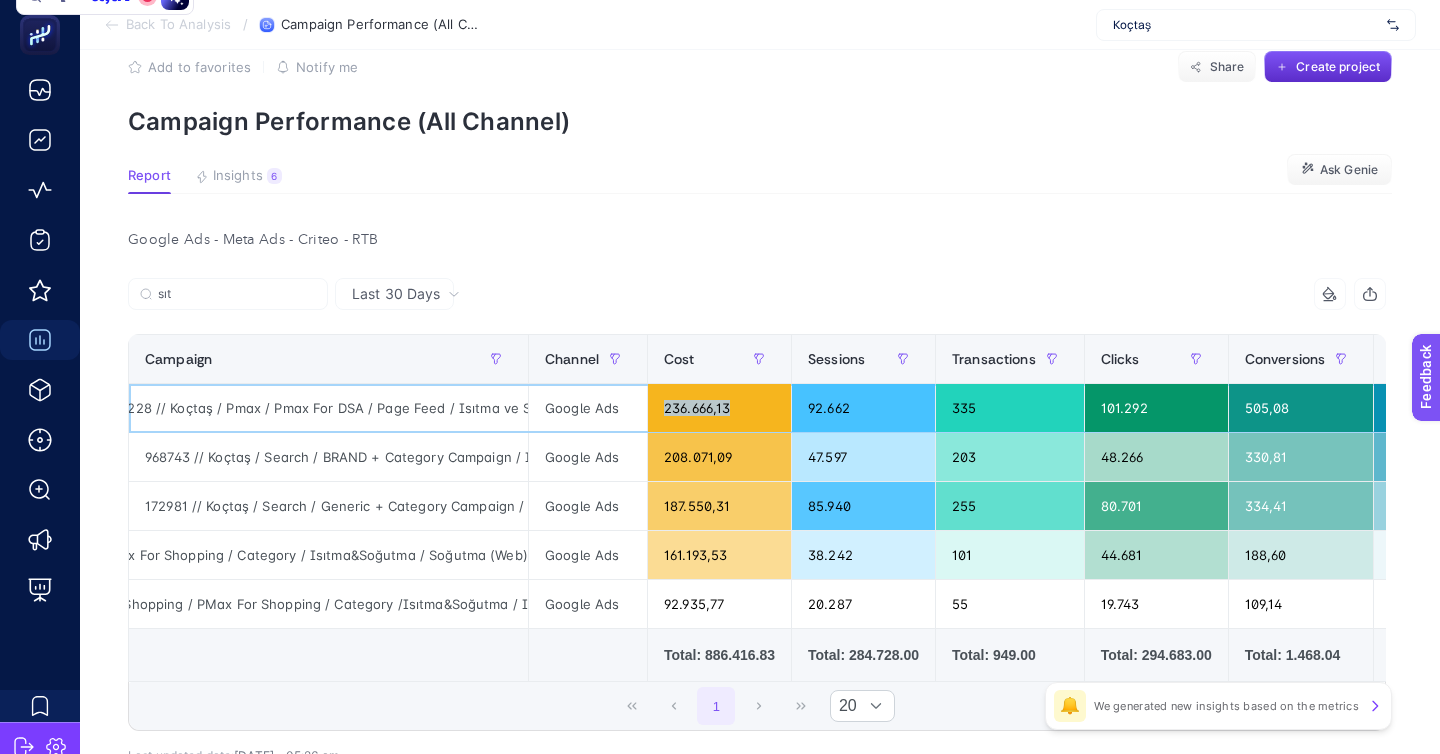 scroll, scrollTop: 0, scrollLeft: 96, axis: horizontal 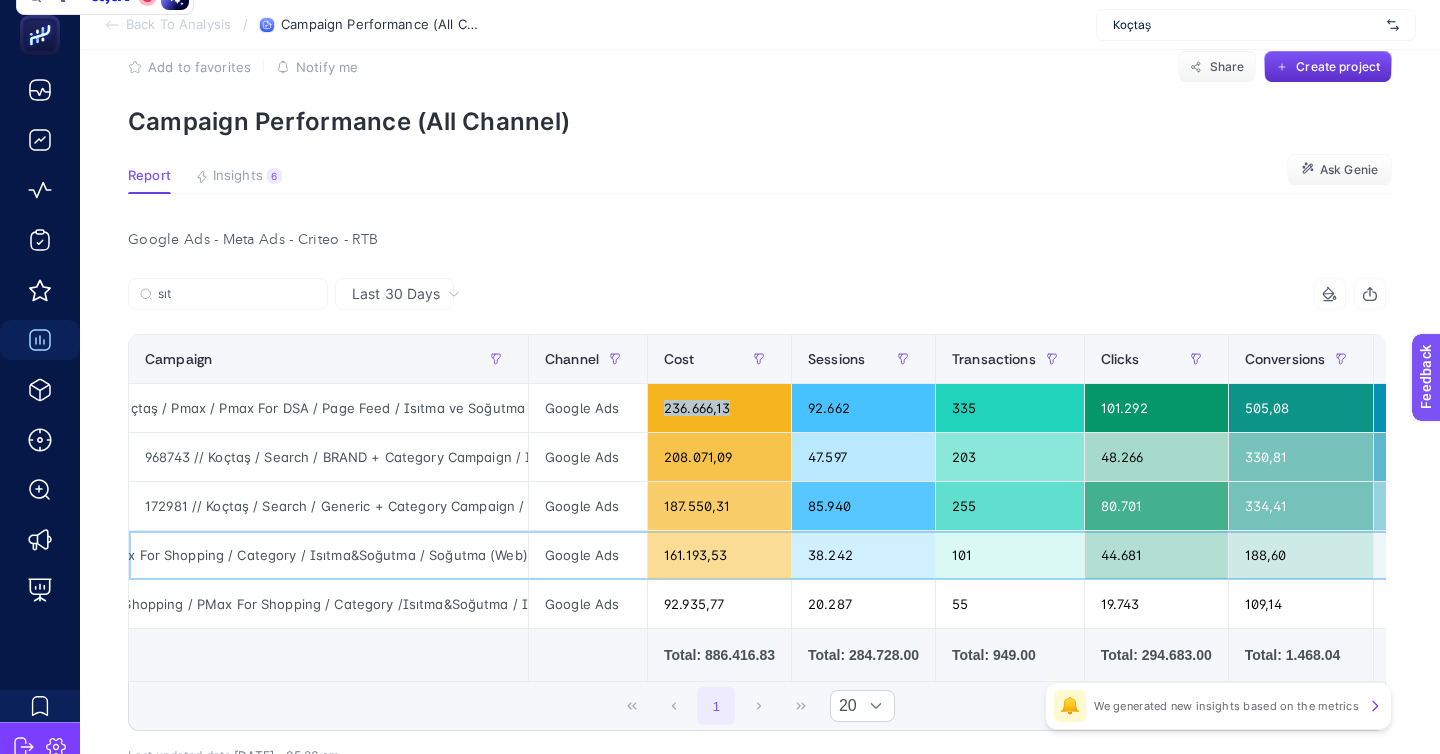 click on "Google Ads" 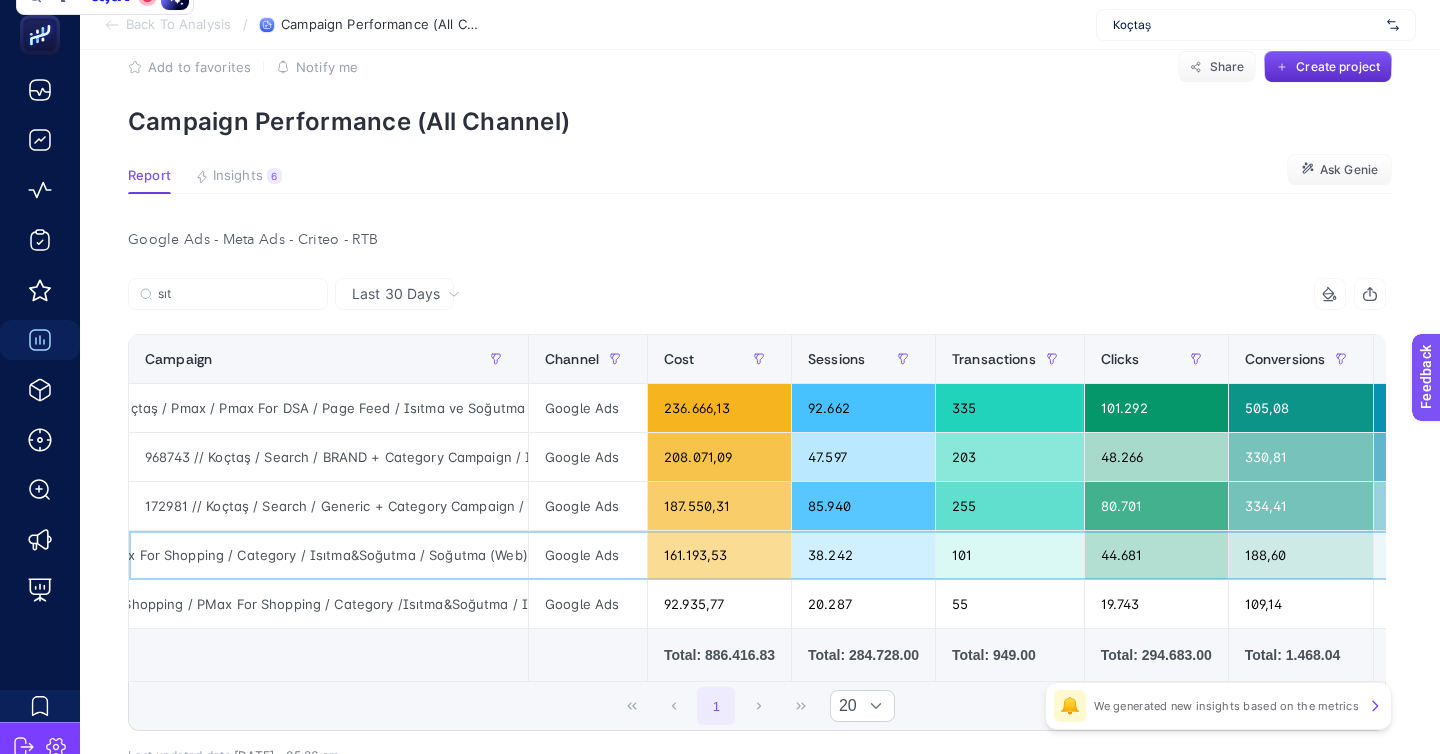 click on "161.193,53" 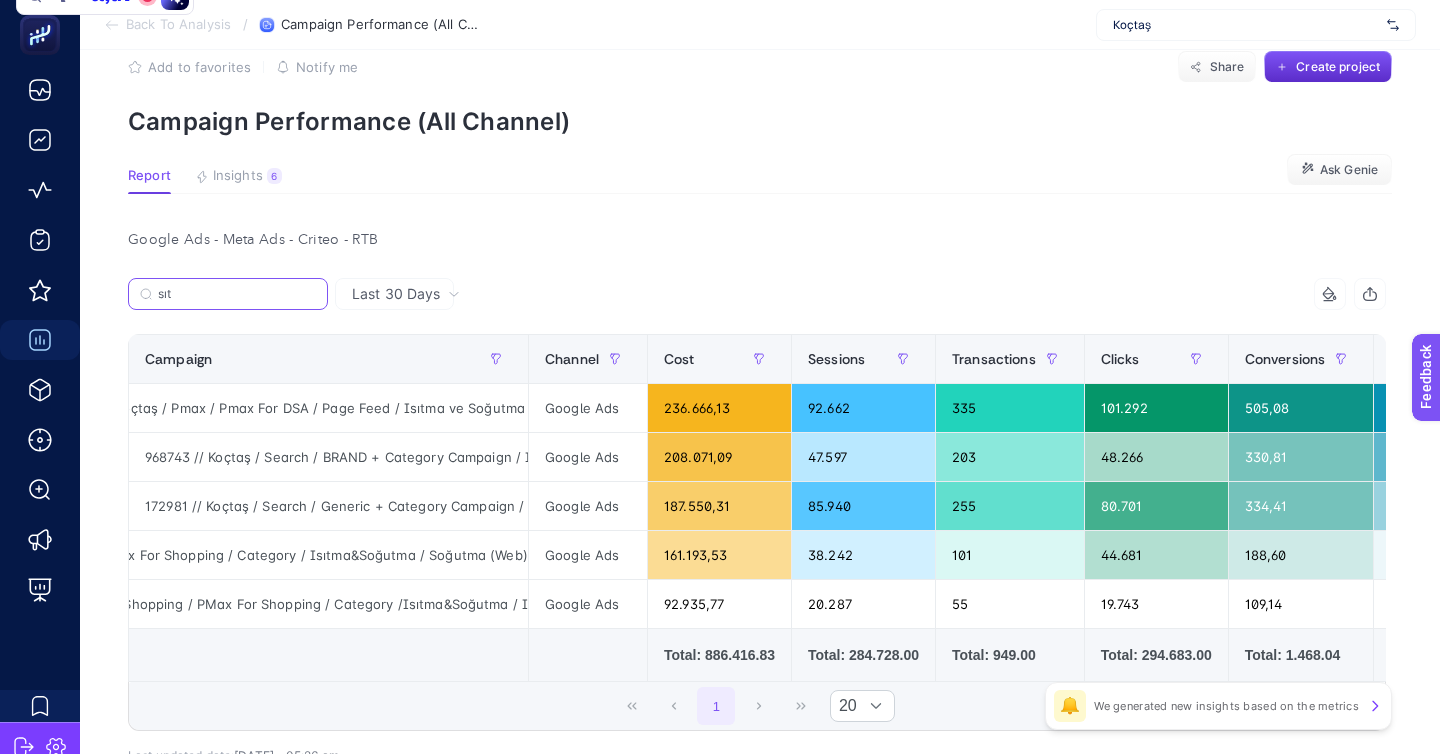 click on "sıt" at bounding box center [237, 294] 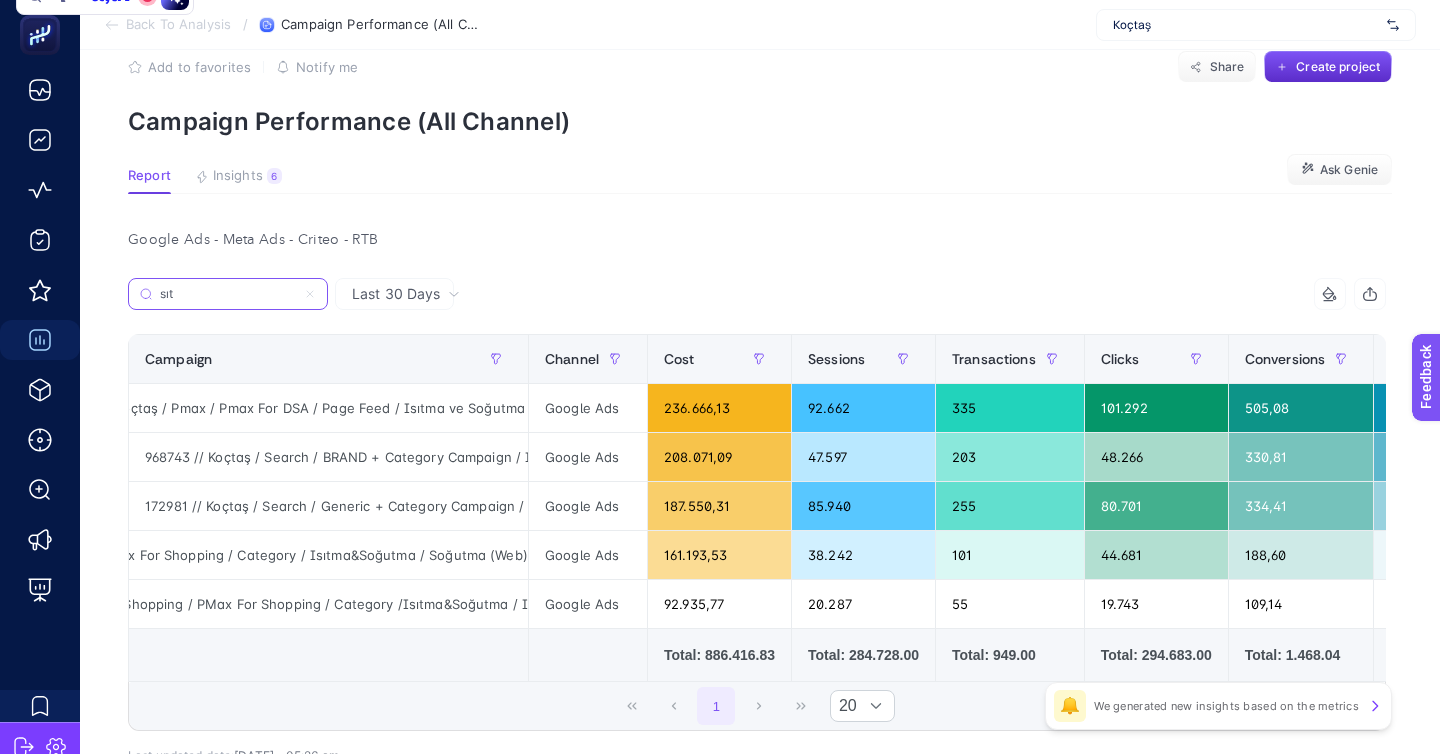 click on "sıt" at bounding box center [228, 294] 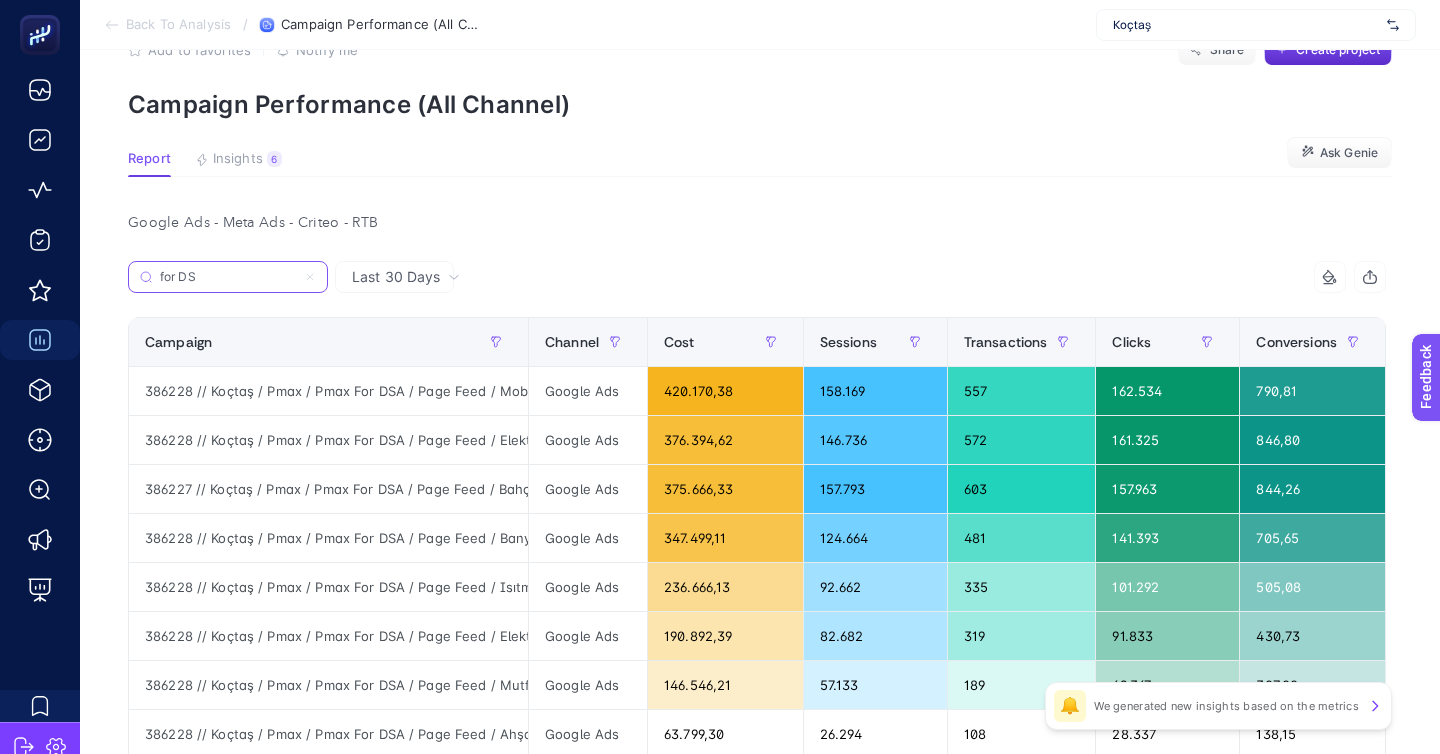 scroll, scrollTop: 97, scrollLeft: 0, axis: vertical 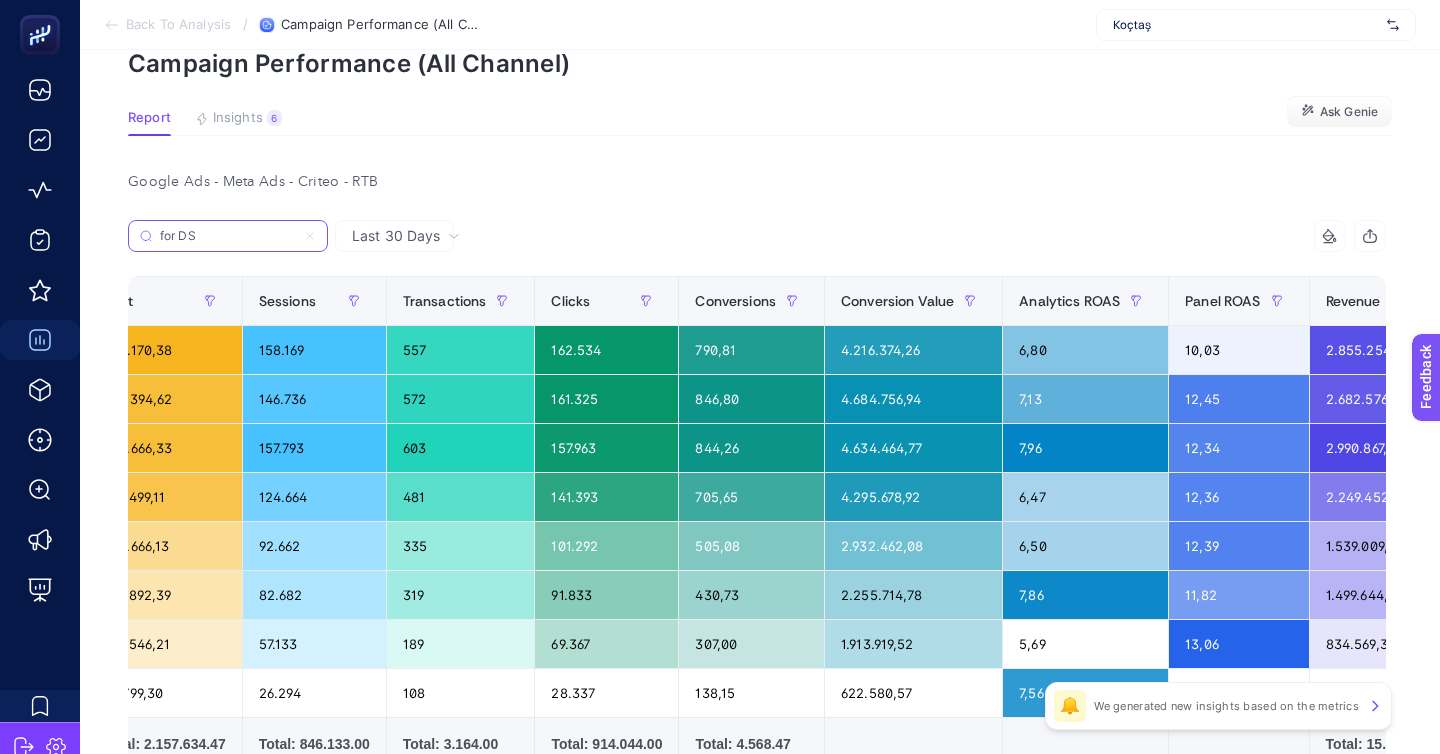 type on "for DS" 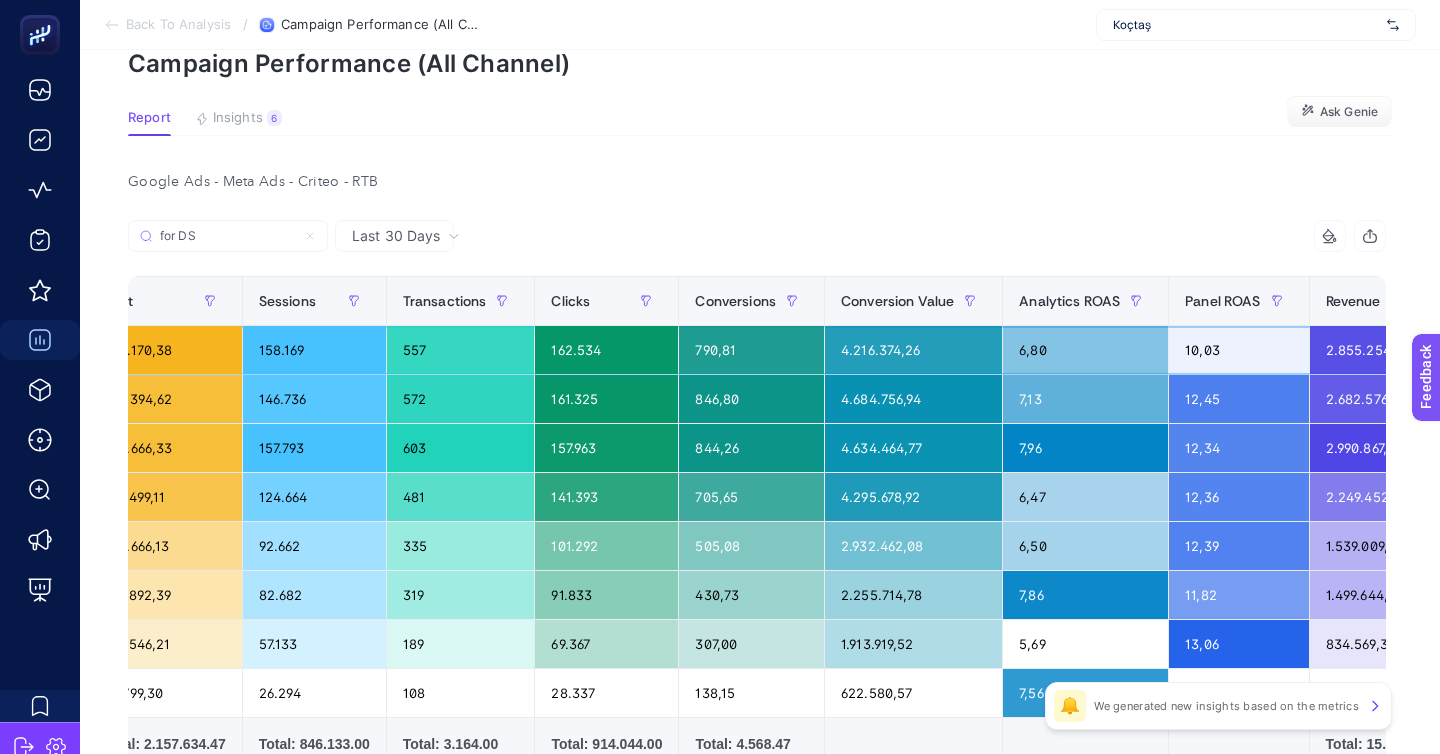 click on "6,80" 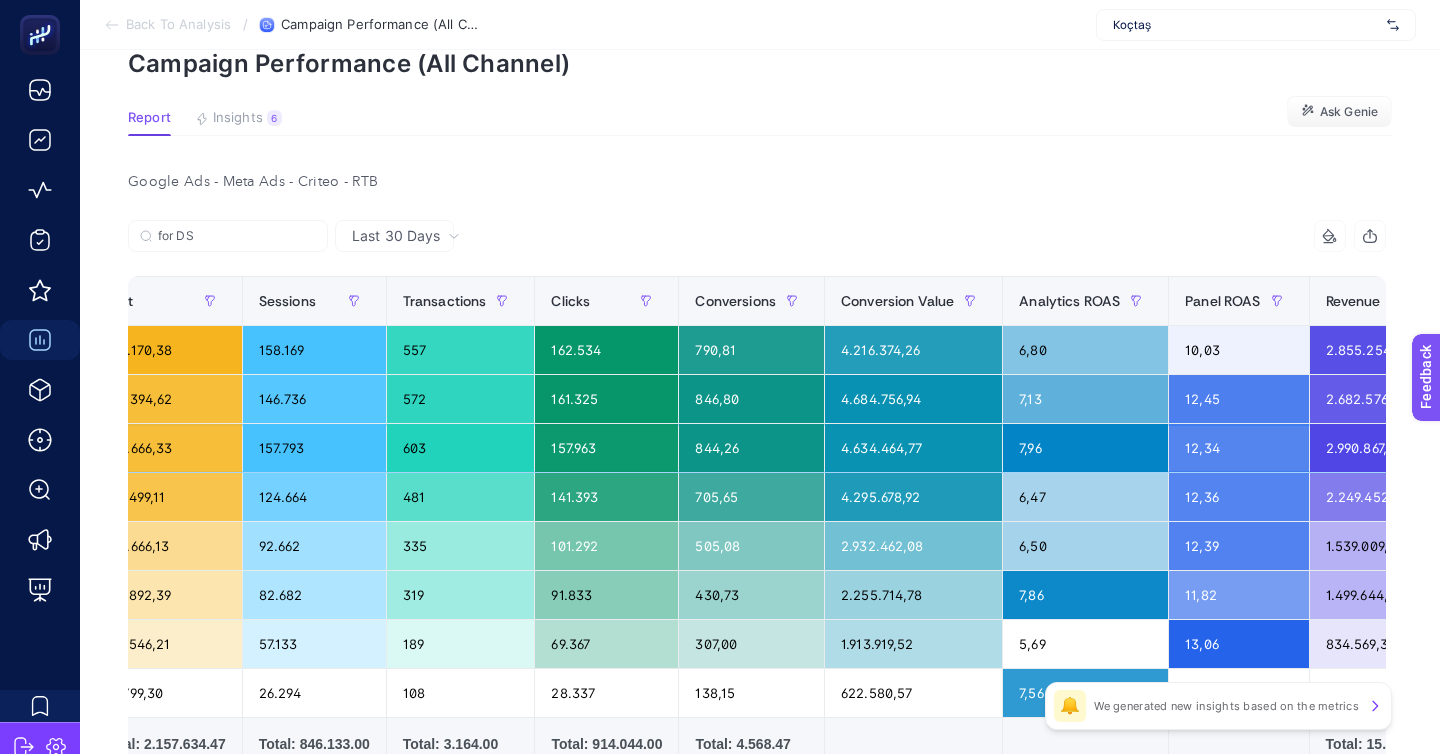 click on "7,96" 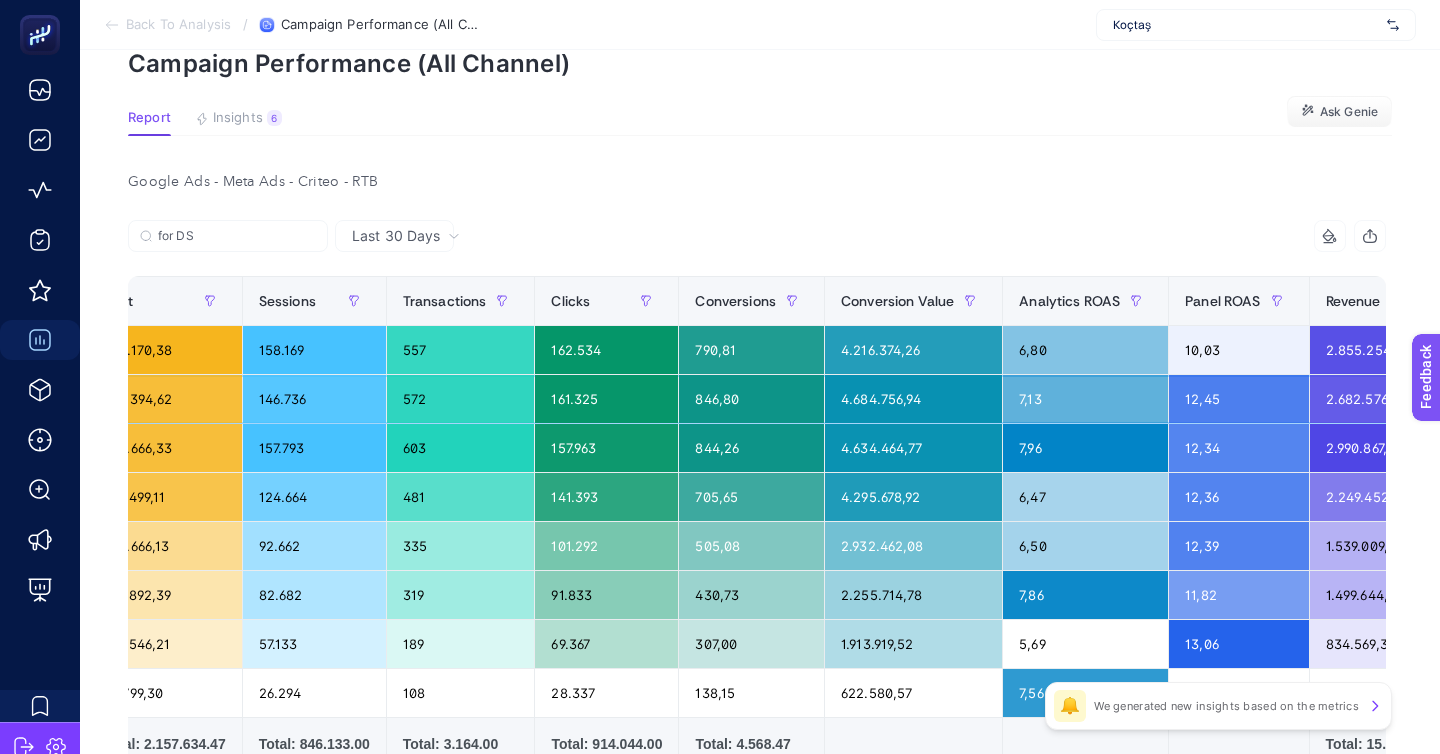 click on "12,45" 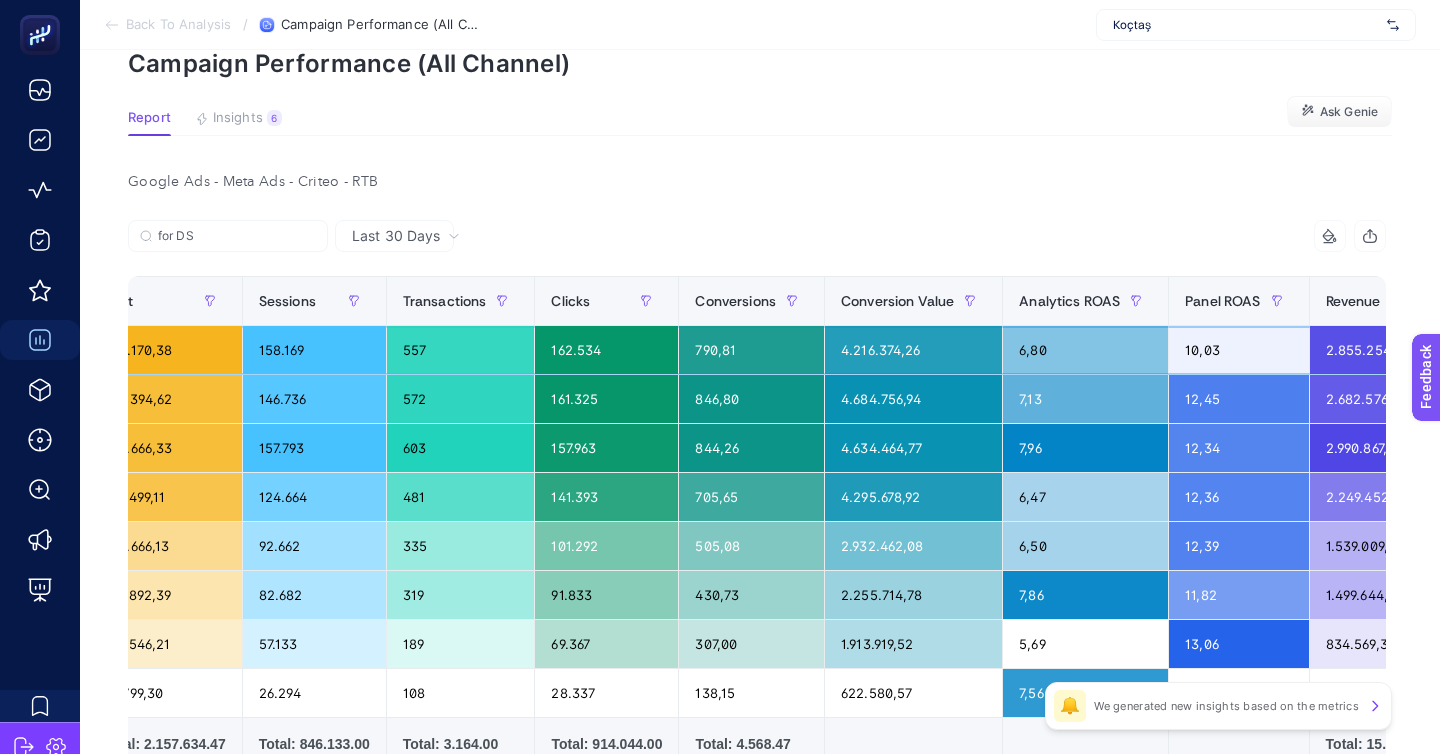 click on "10,03" 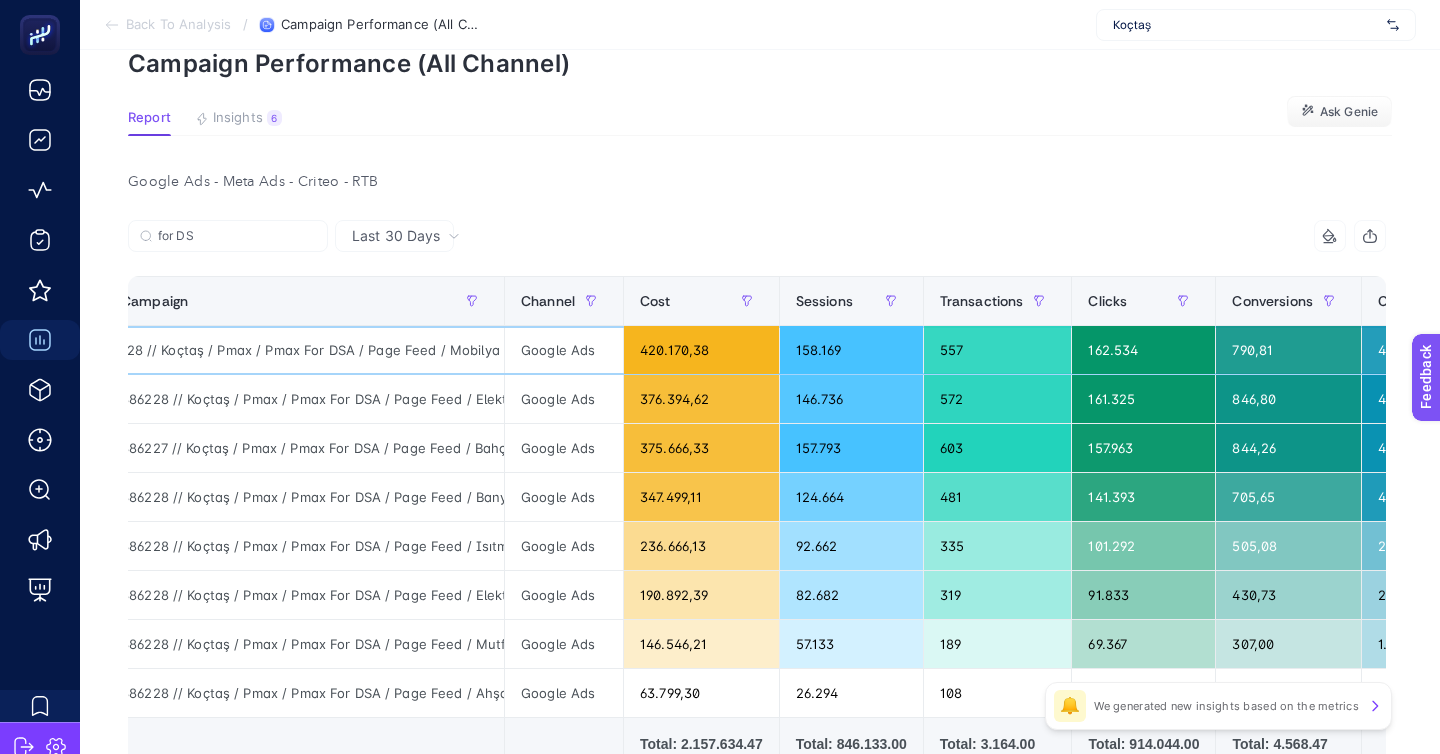 scroll, scrollTop: 0, scrollLeft: 20, axis: horizontal 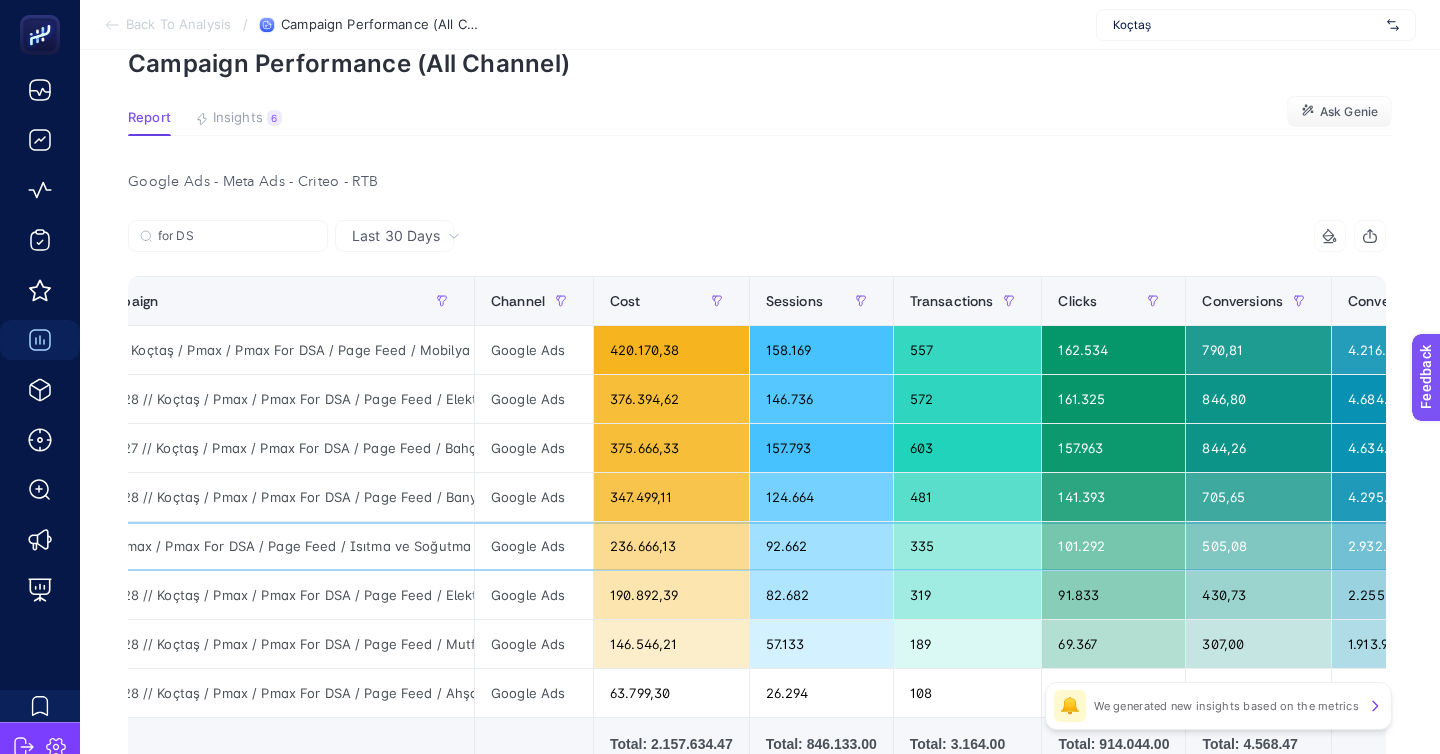 click on "Google Ads" 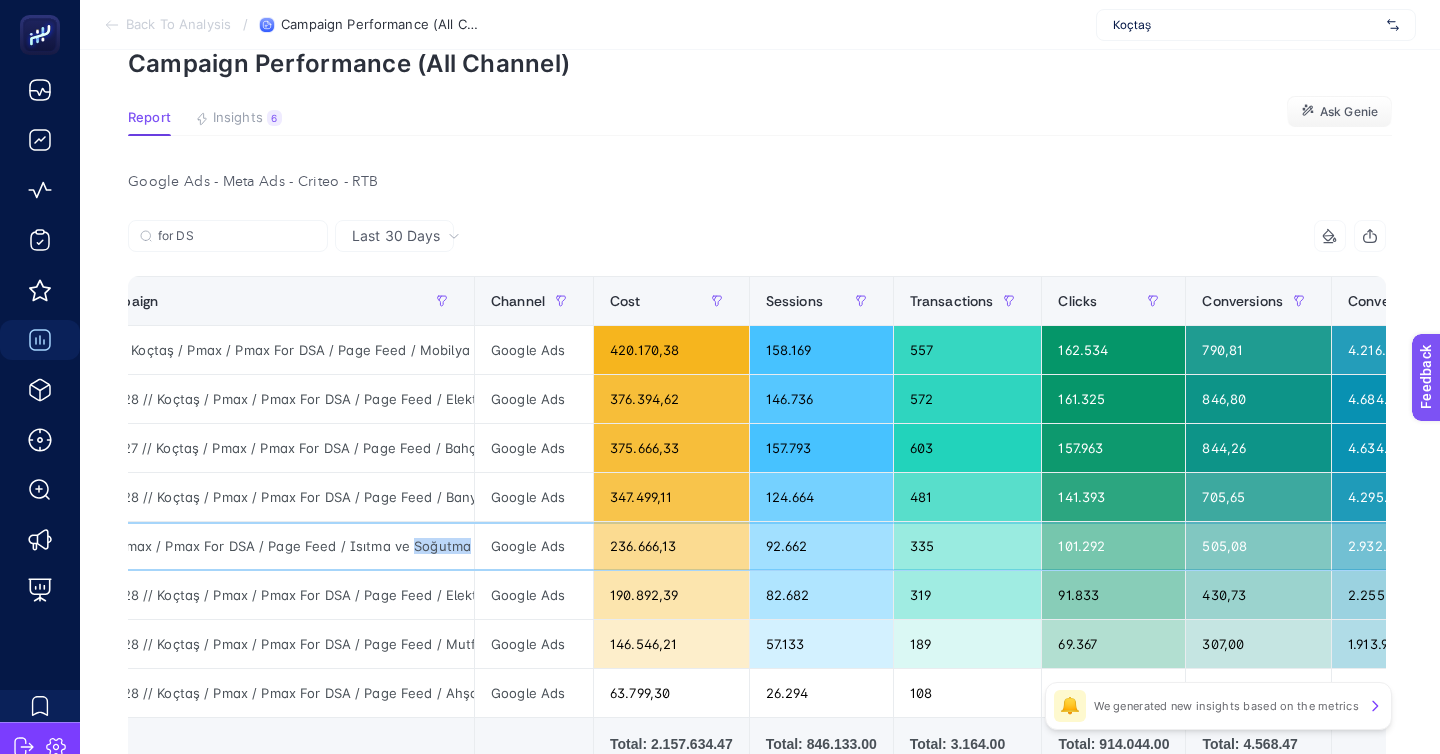 click on "386228 // Koçtaş / Pmax / Pmax For DSA / Page Feed / Isıtma ve Soğutma" 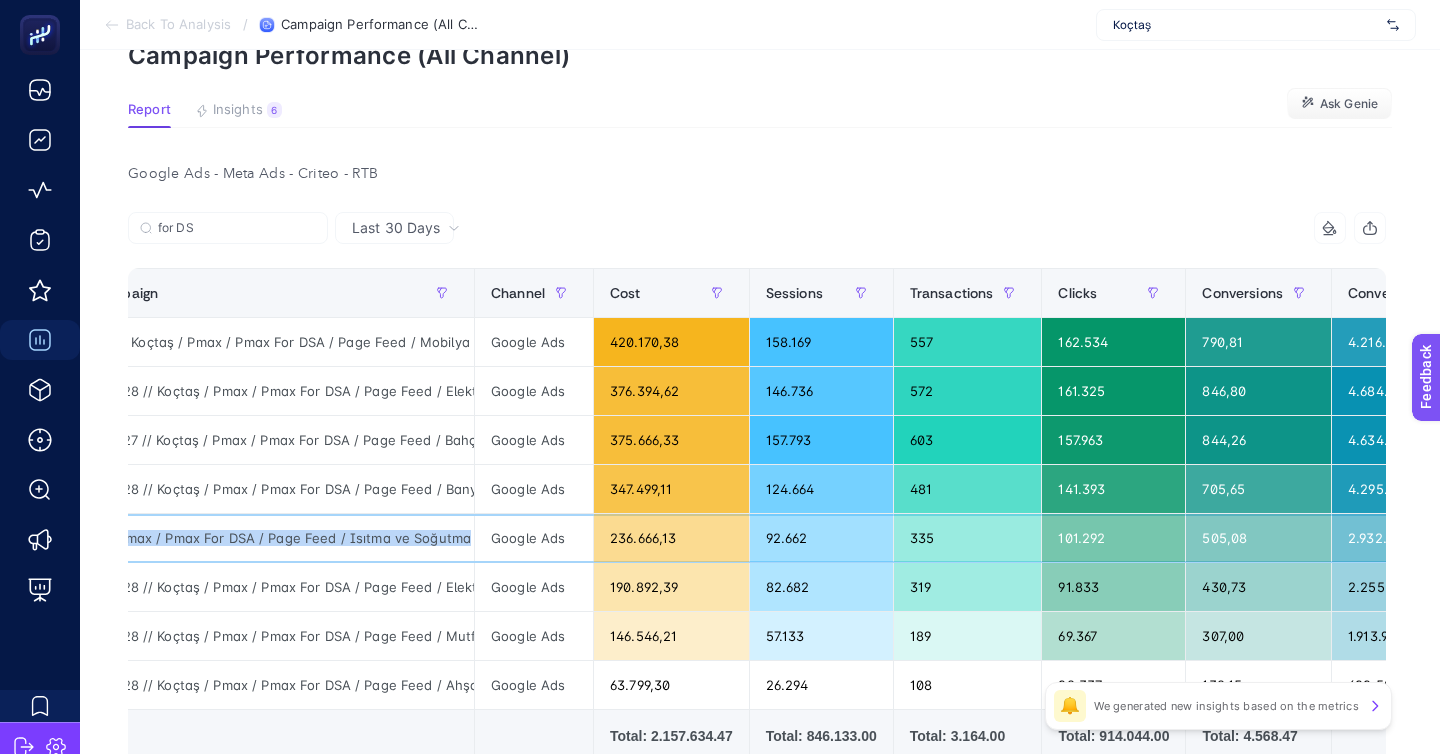 scroll, scrollTop: 107, scrollLeft: 0, axis: vertical 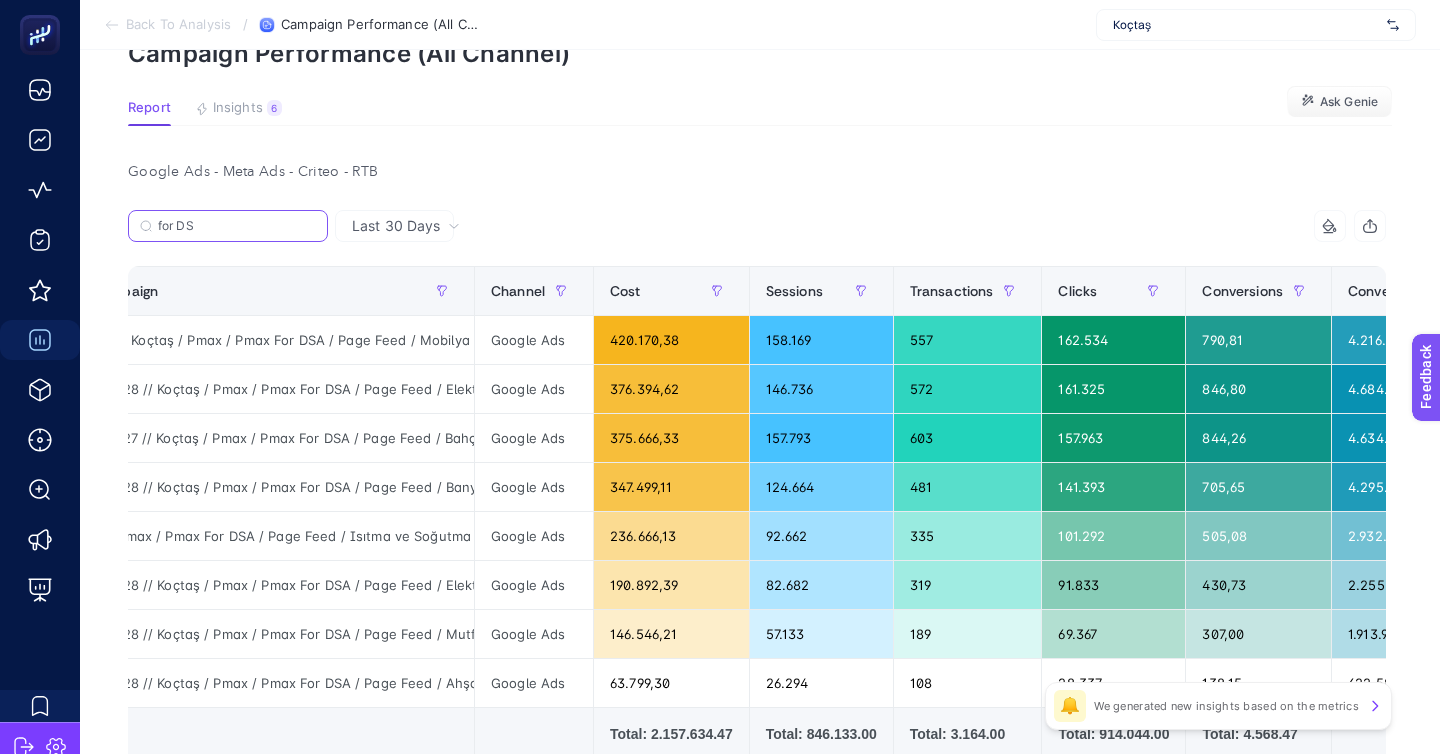 click on "for DS" at bounding box center (237, 226) 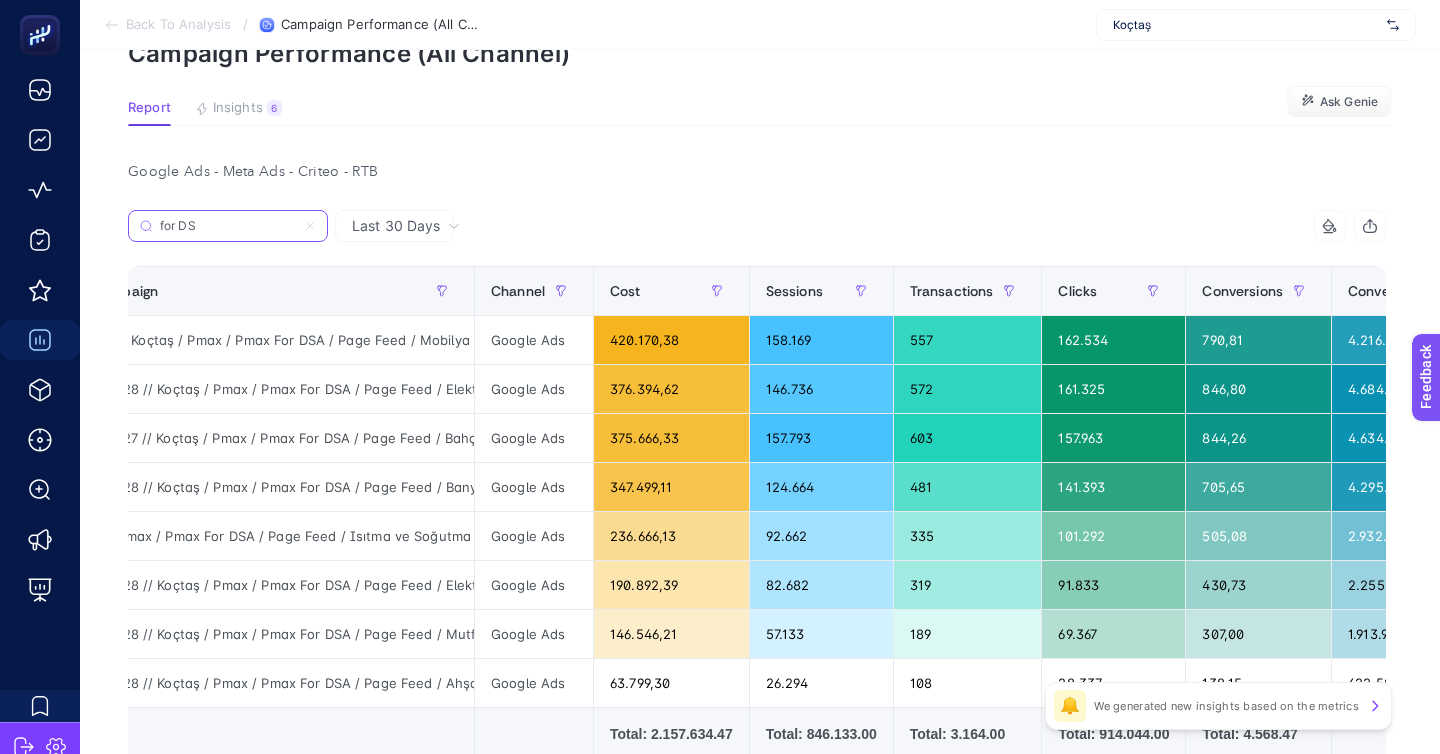 click 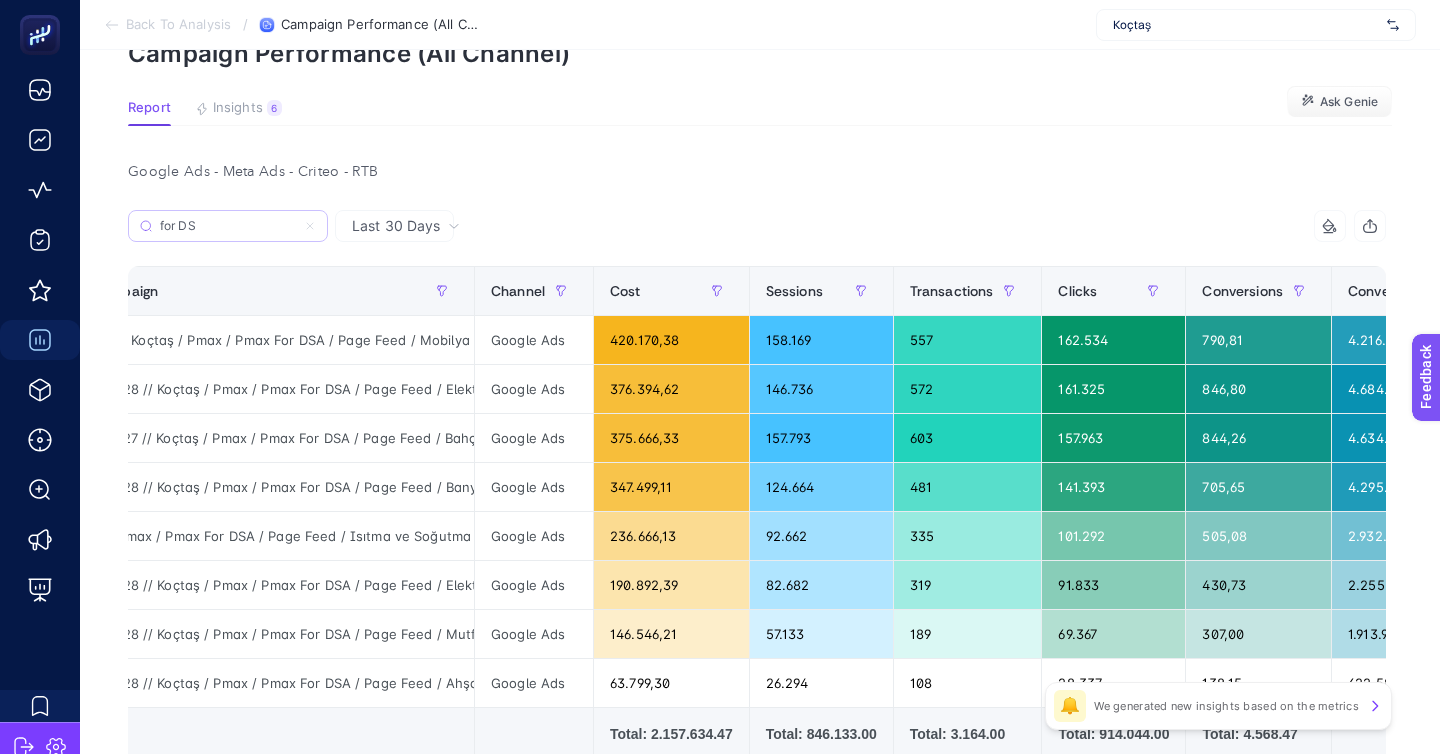 click at bounding box center (0, 0) 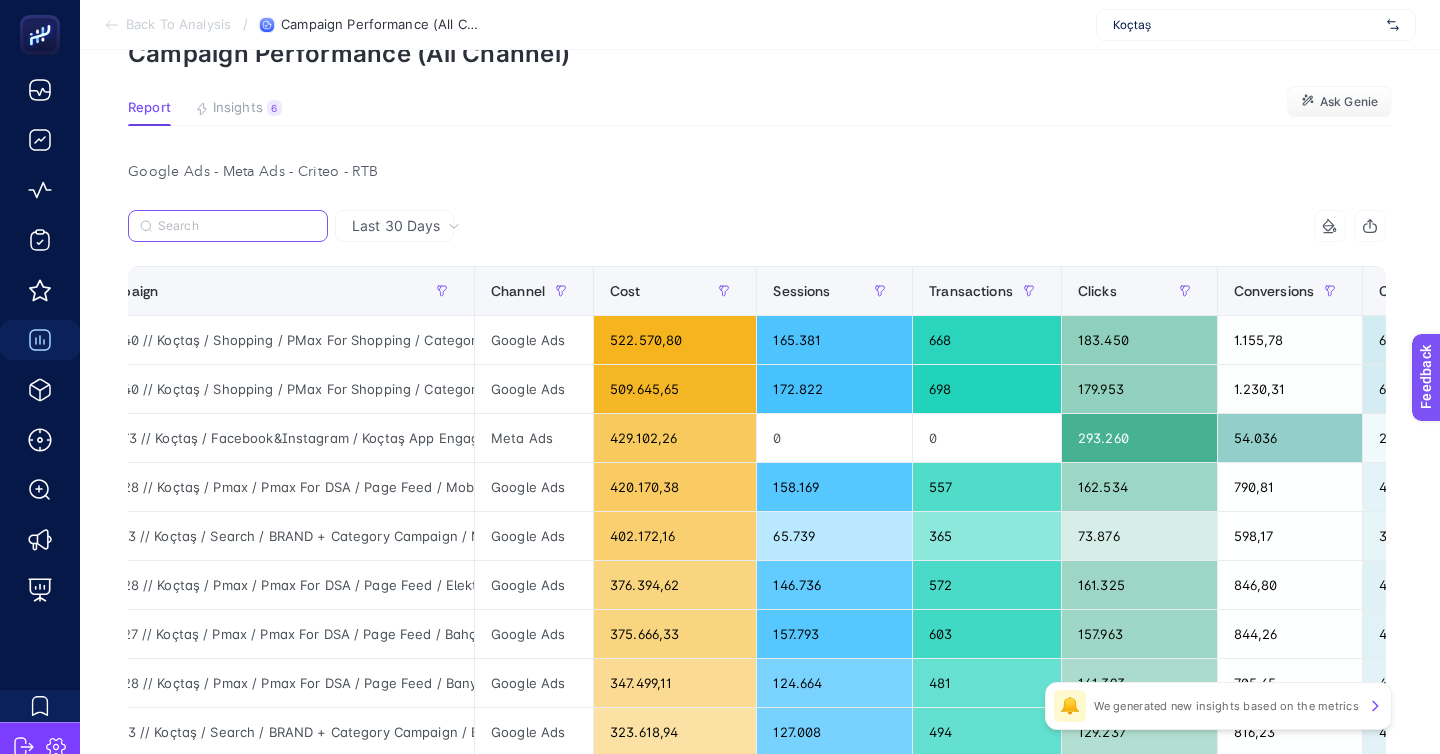 click at bounding box center [237, 226] 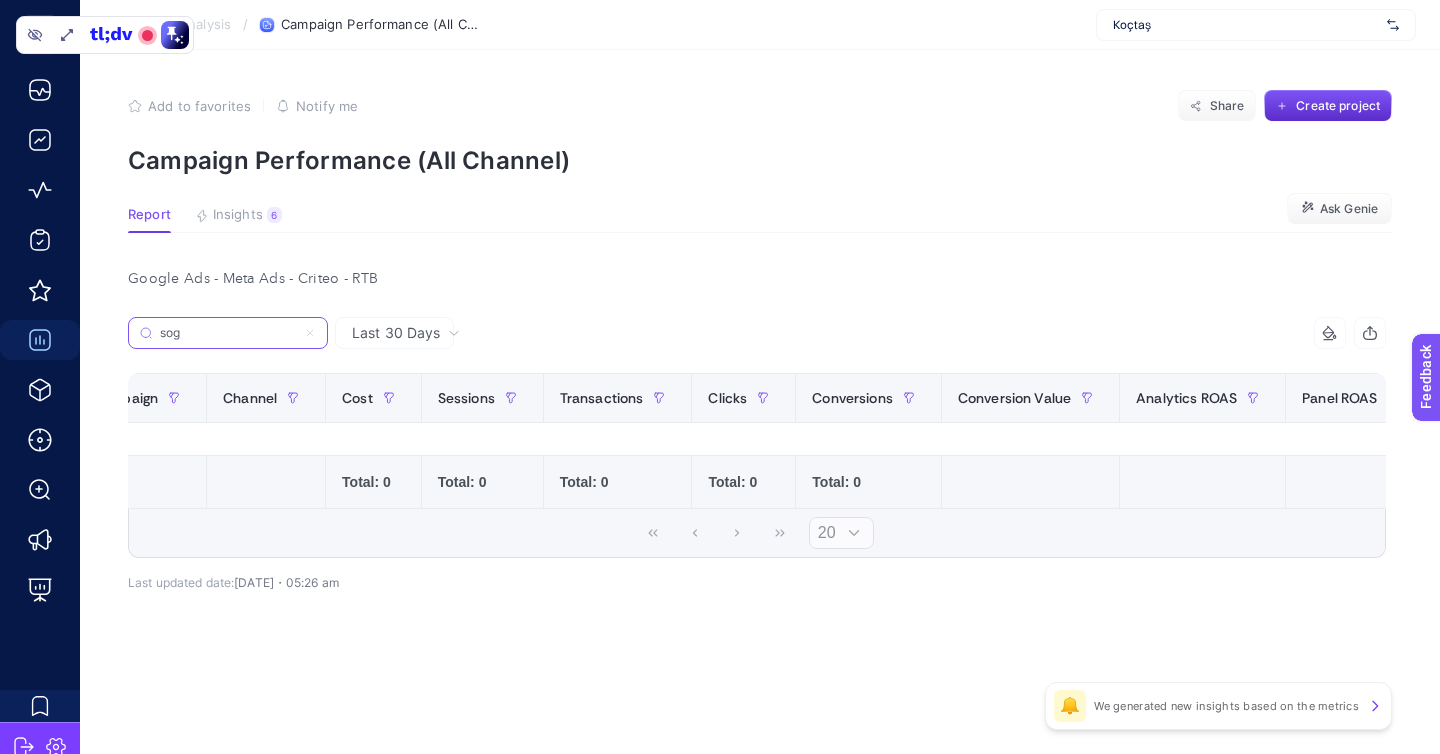 scroll, scrollTop: 0, scrollLeft: 0, axis: both 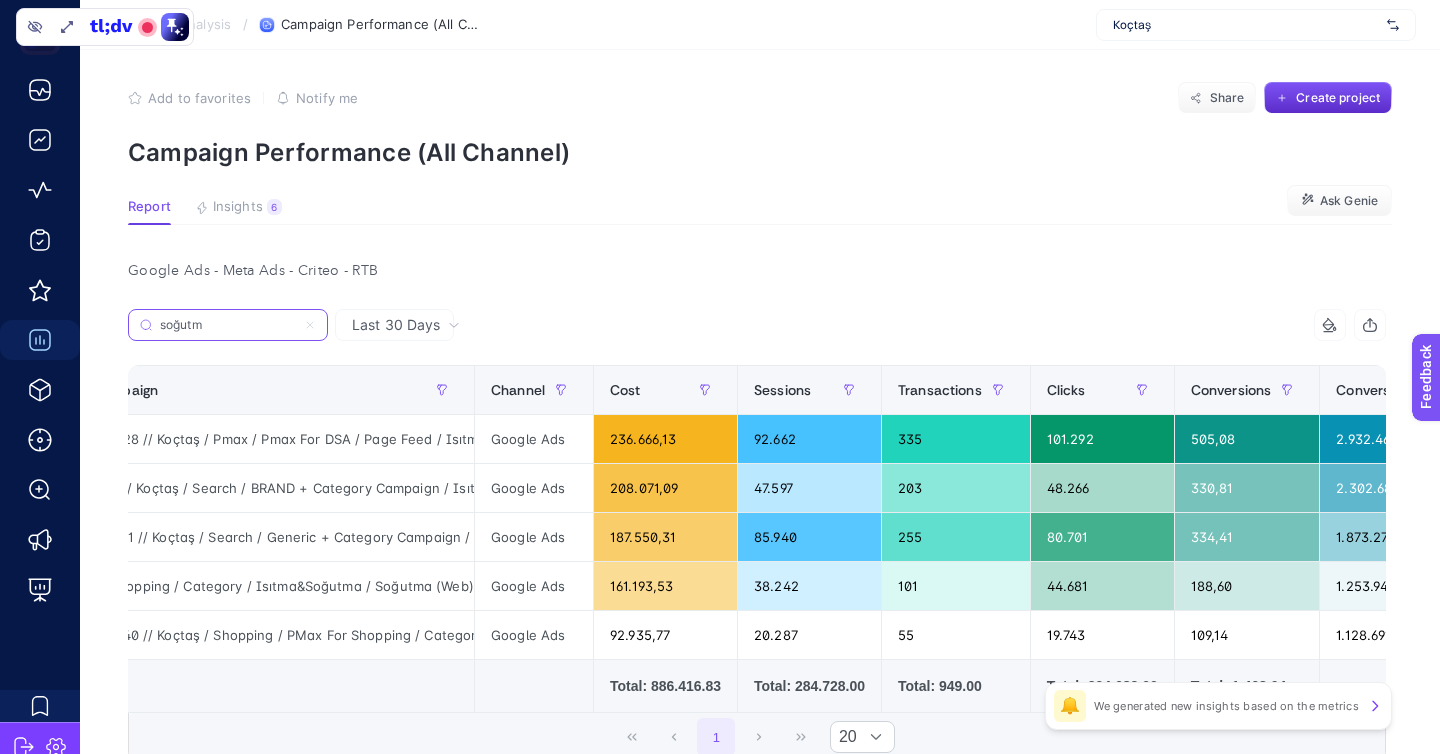 type on "soğutm" 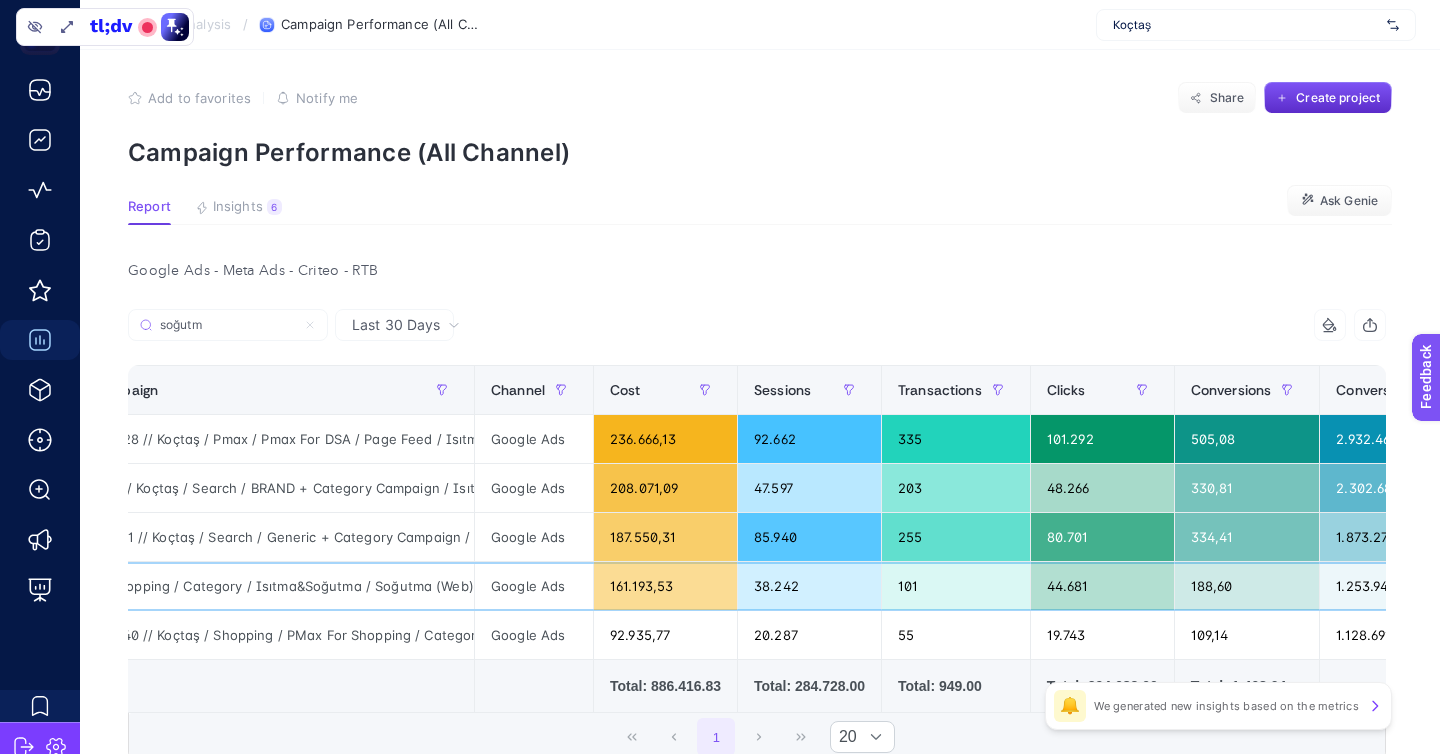 click on "073840 // Koçtaş / Shopping / PMax For Shopping / Category / Isıtma&Soğutma /  Soğutma (Web)" 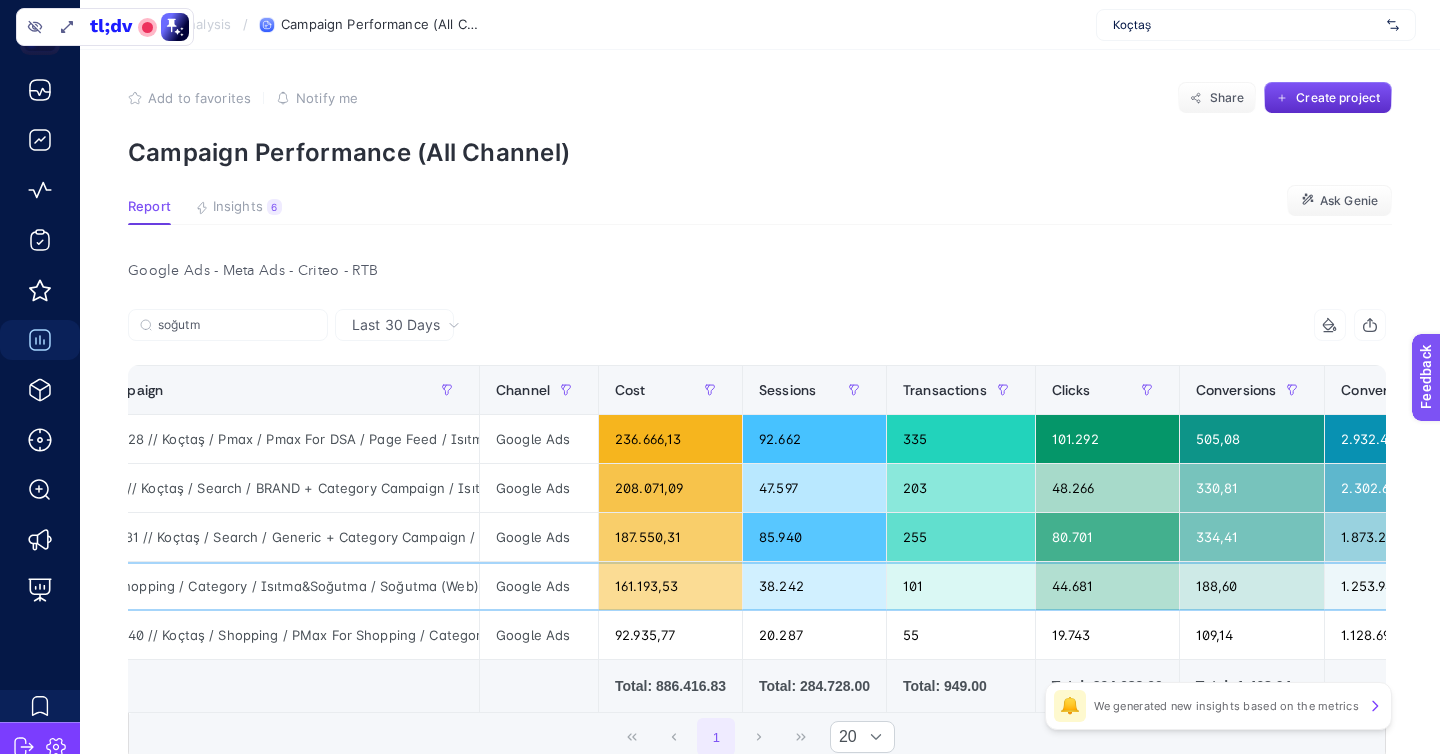 scroll, scrollTop: 0, scrollLeft: 43, axis: horizontal 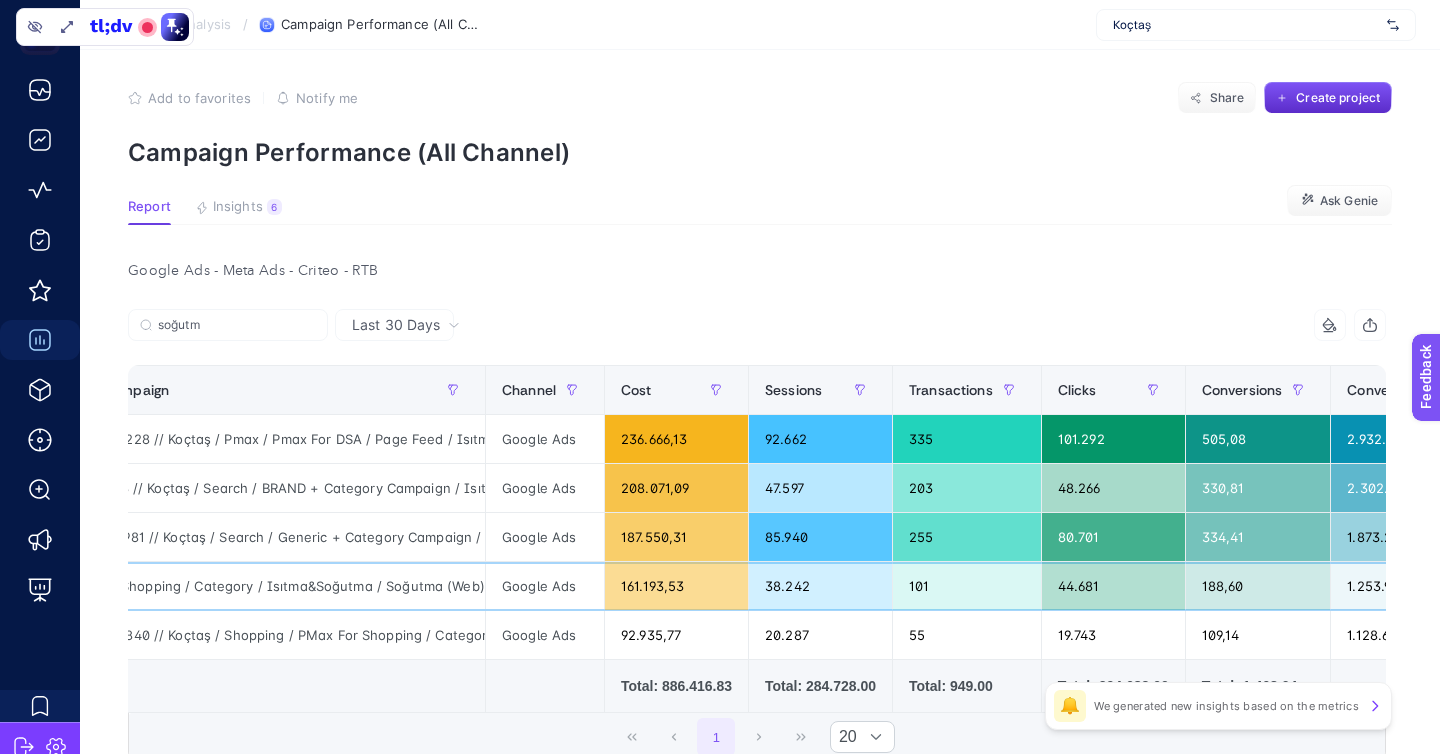 click on "073840 // Koçtaş / Shopping / PMax For Shopping / Category / Isıtma&Soğutma /  Soğutma (Web)" 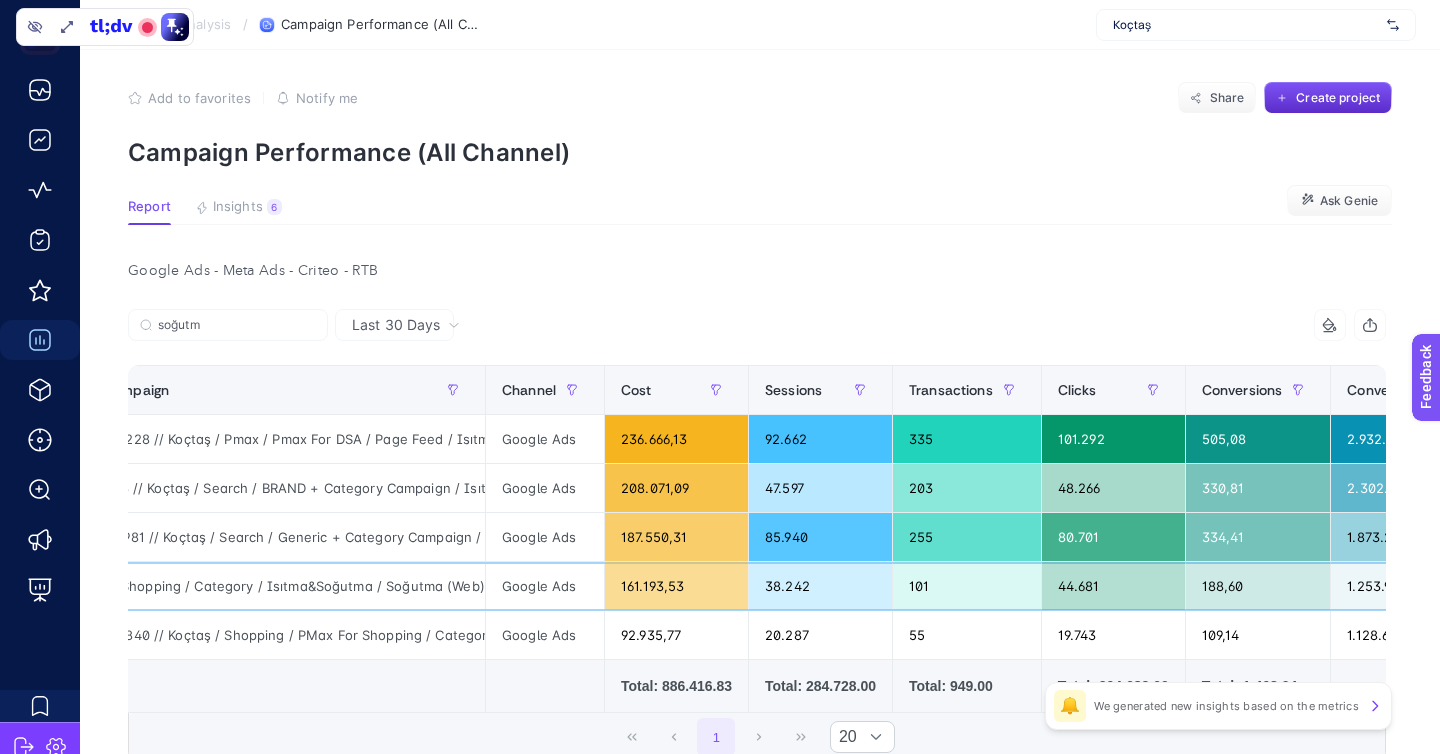 scroll, scrollTop: 0, scrollLeft: 31, axis: horizontal 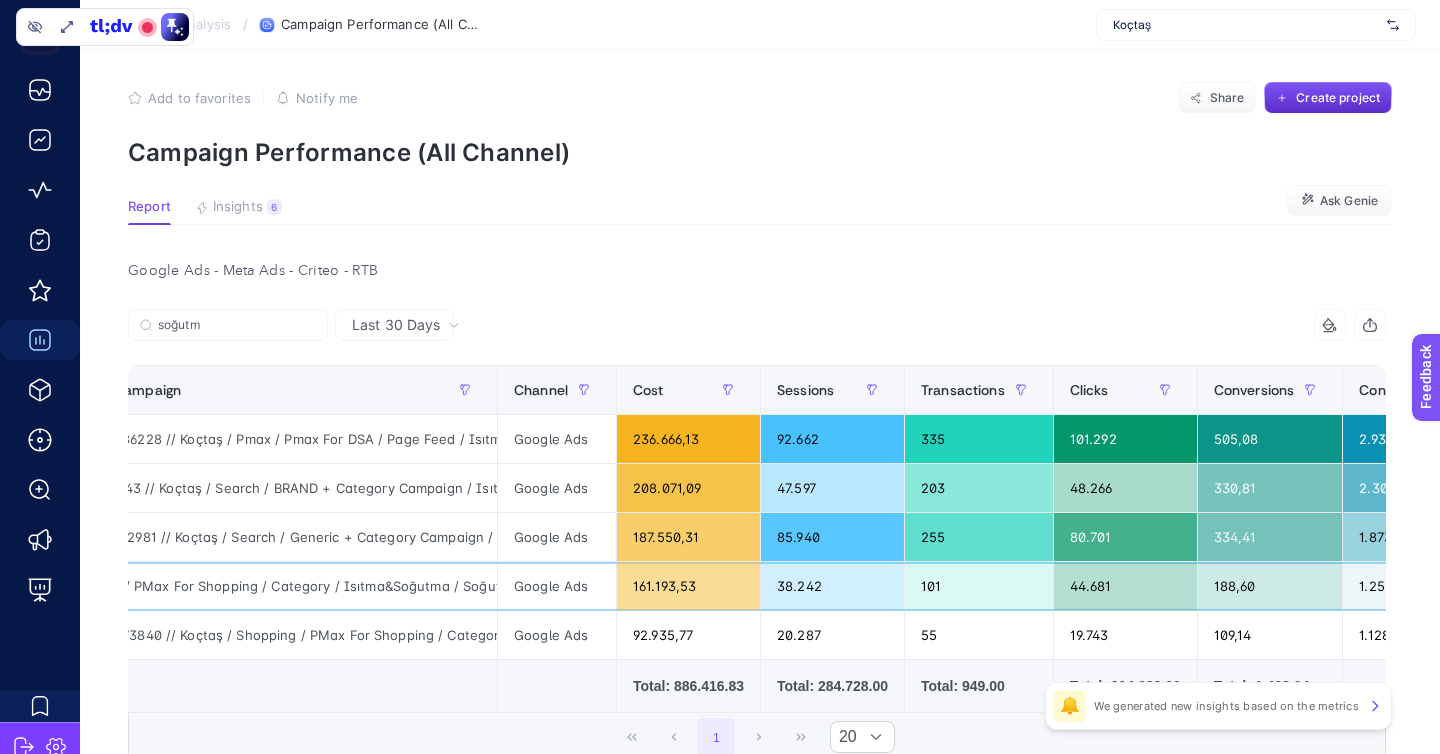 click on "073840 // Koçtaş / Shopping / PMax For Shopping / Category / Isıtma&Soğutma /  Soğutma (Web)" 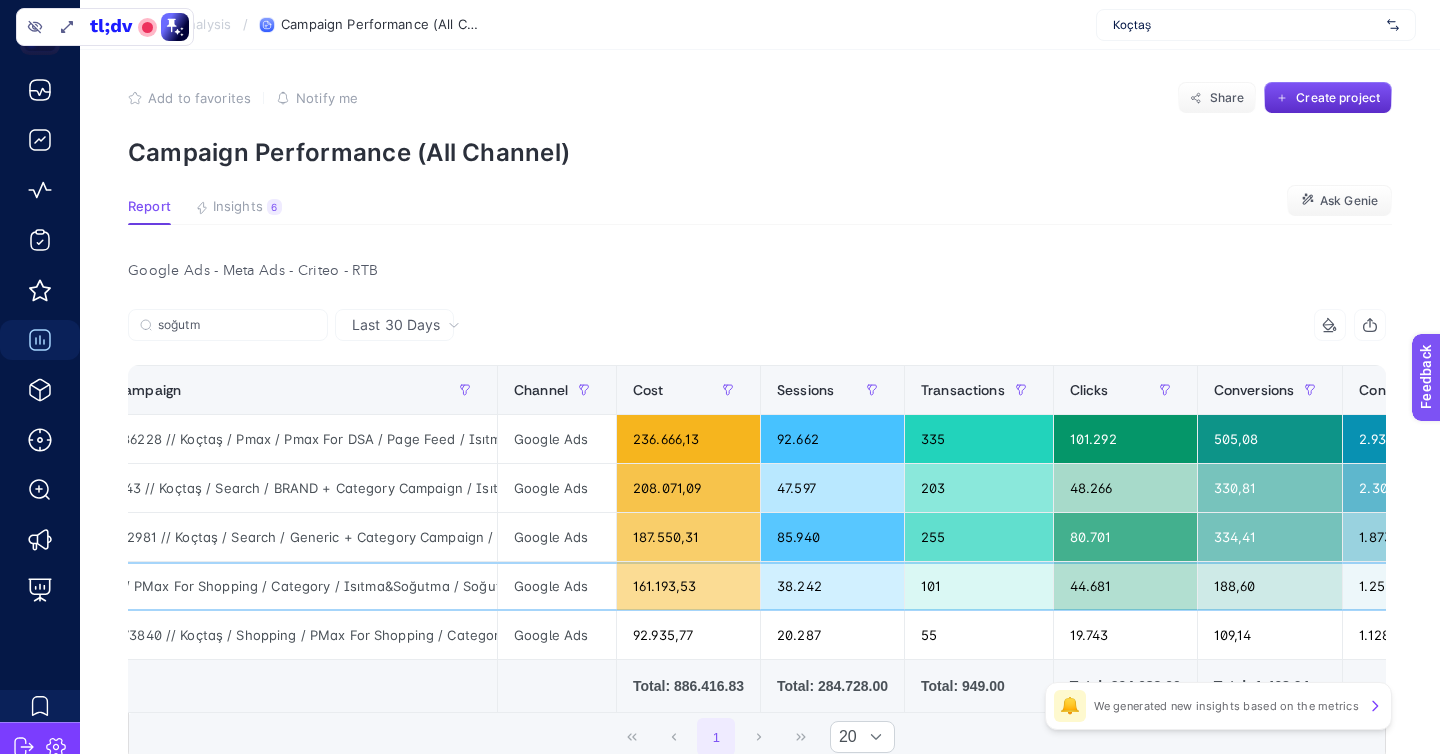 click on "073840 // Koçtaş / Shopping / PMax For Shopping / Category / Isıtma&Soğutma /  Soğutma (Web)" 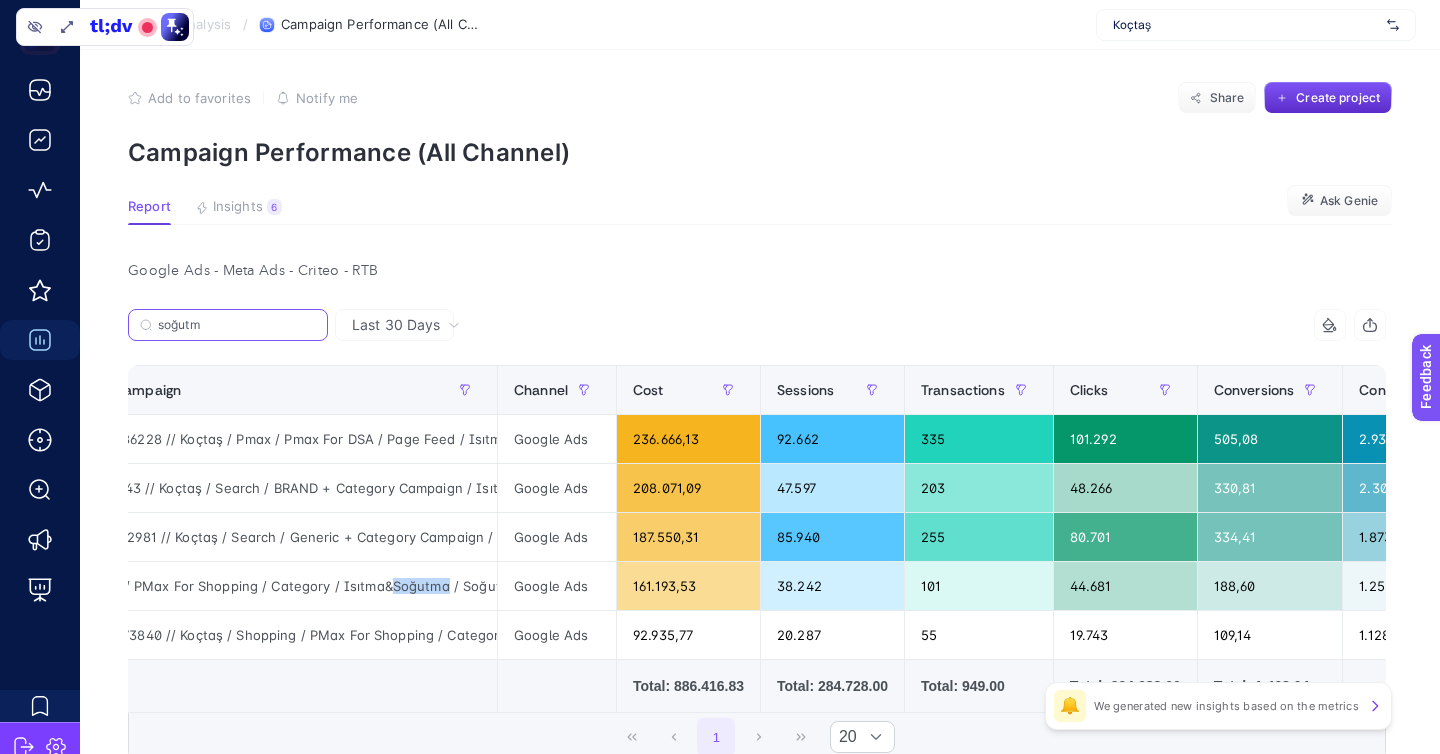 click on "soğutm" at bounding box center [237, 325] 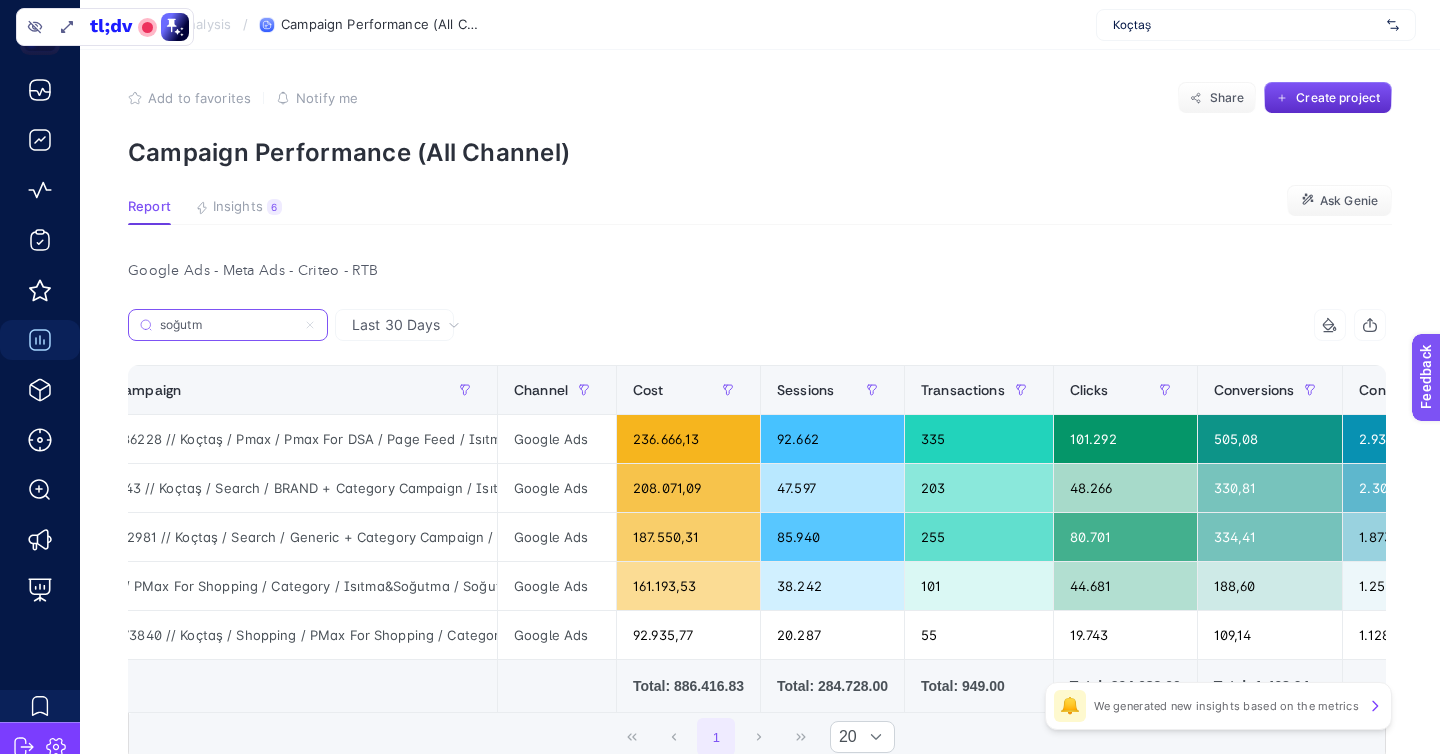 click 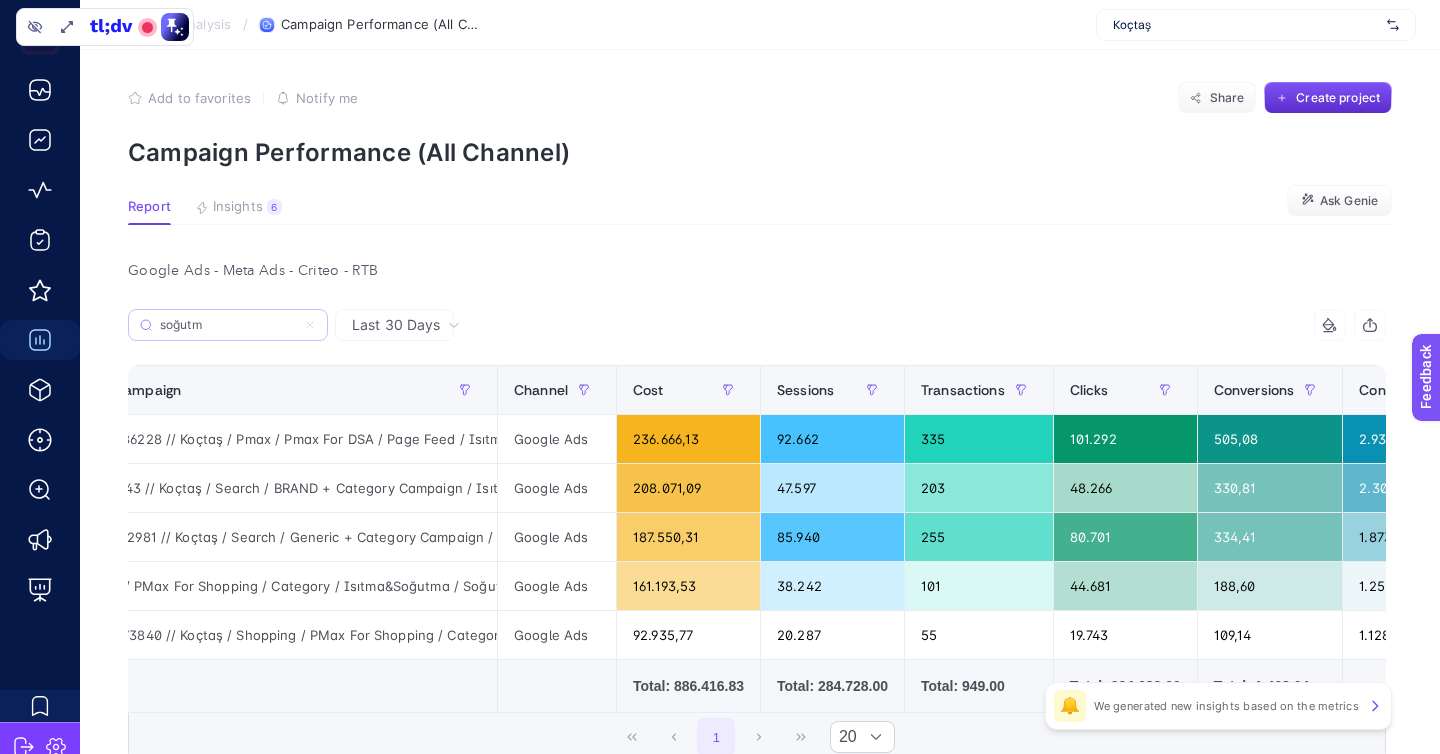 click at bounding box center (0, 0) 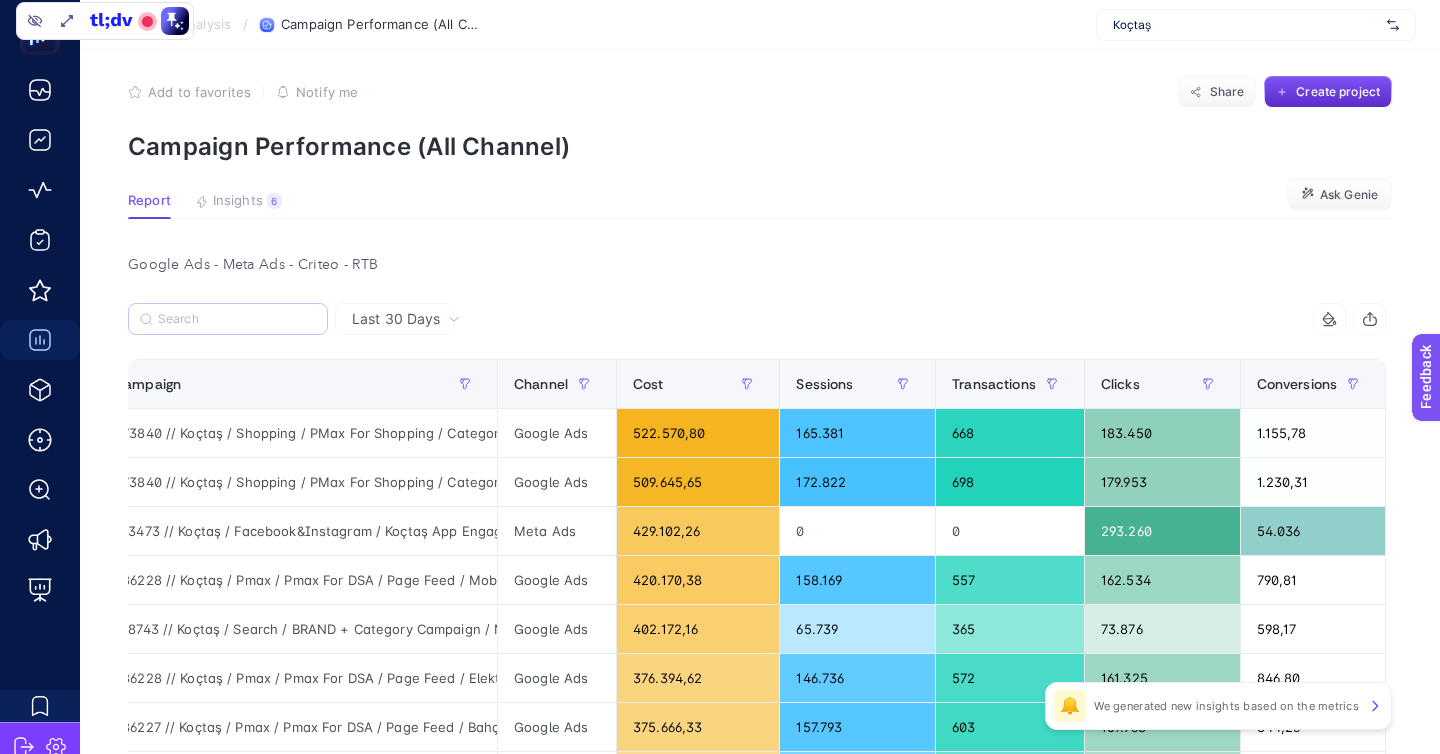 scroll, scrollTop: 17, scrollLeft: 0, axis: vertical 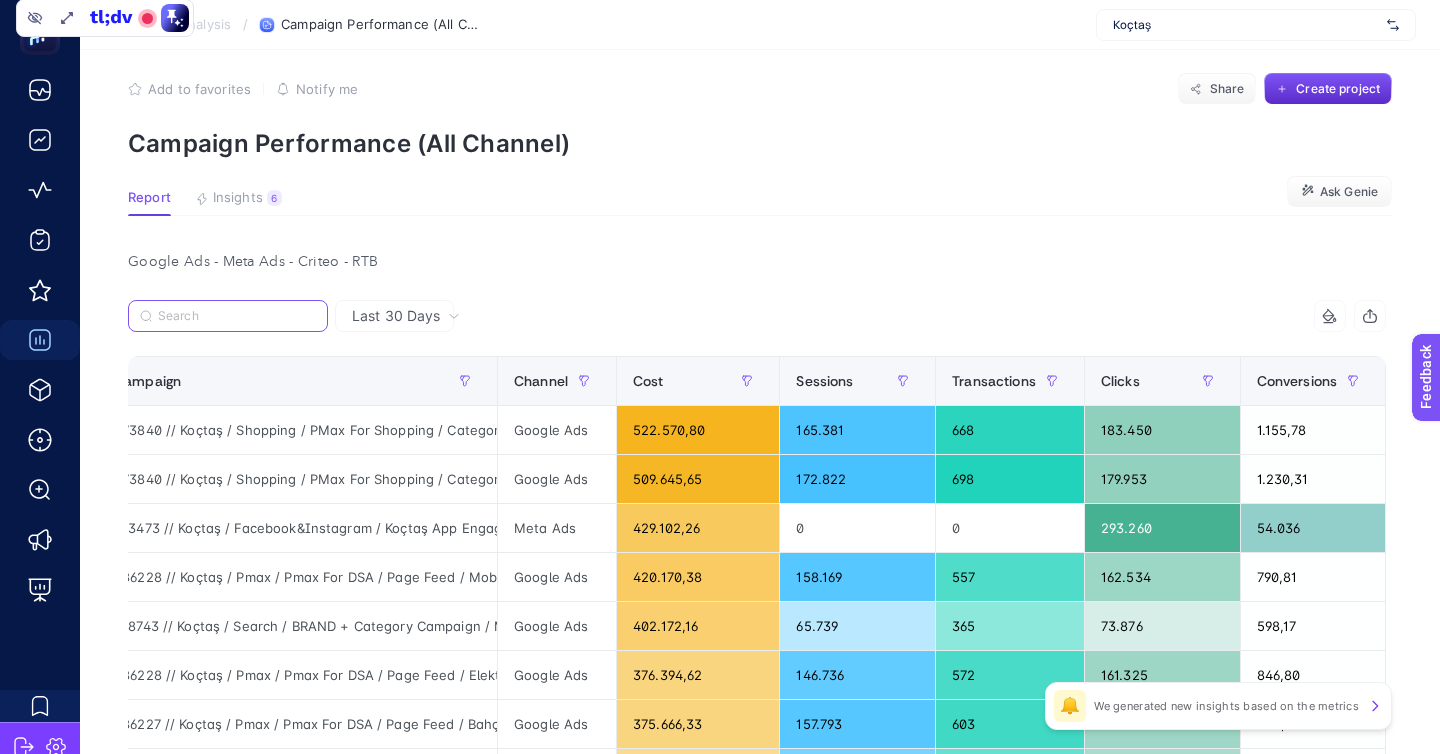 click at bounding box center [237, 316] 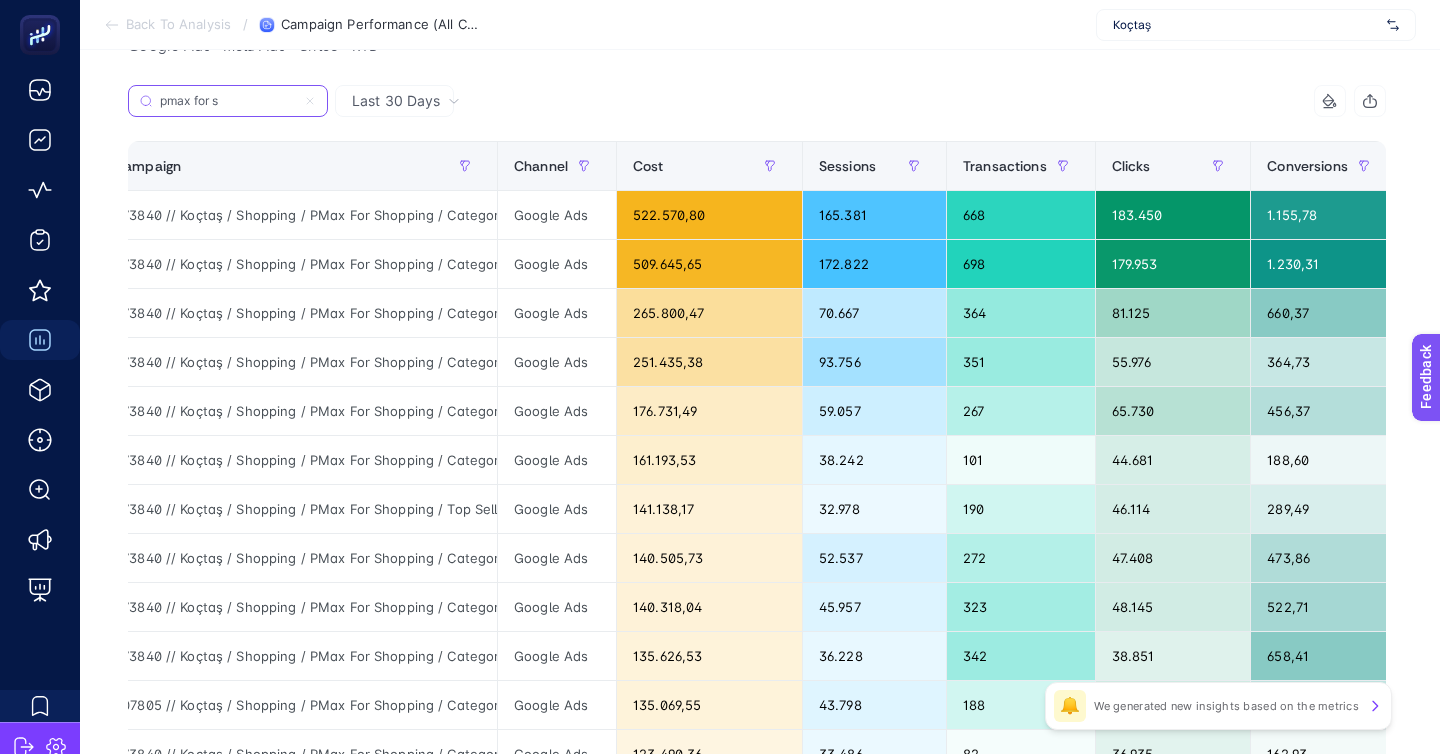scroll, scrollTop: 234, scrollLeft: 0, axis: vertical 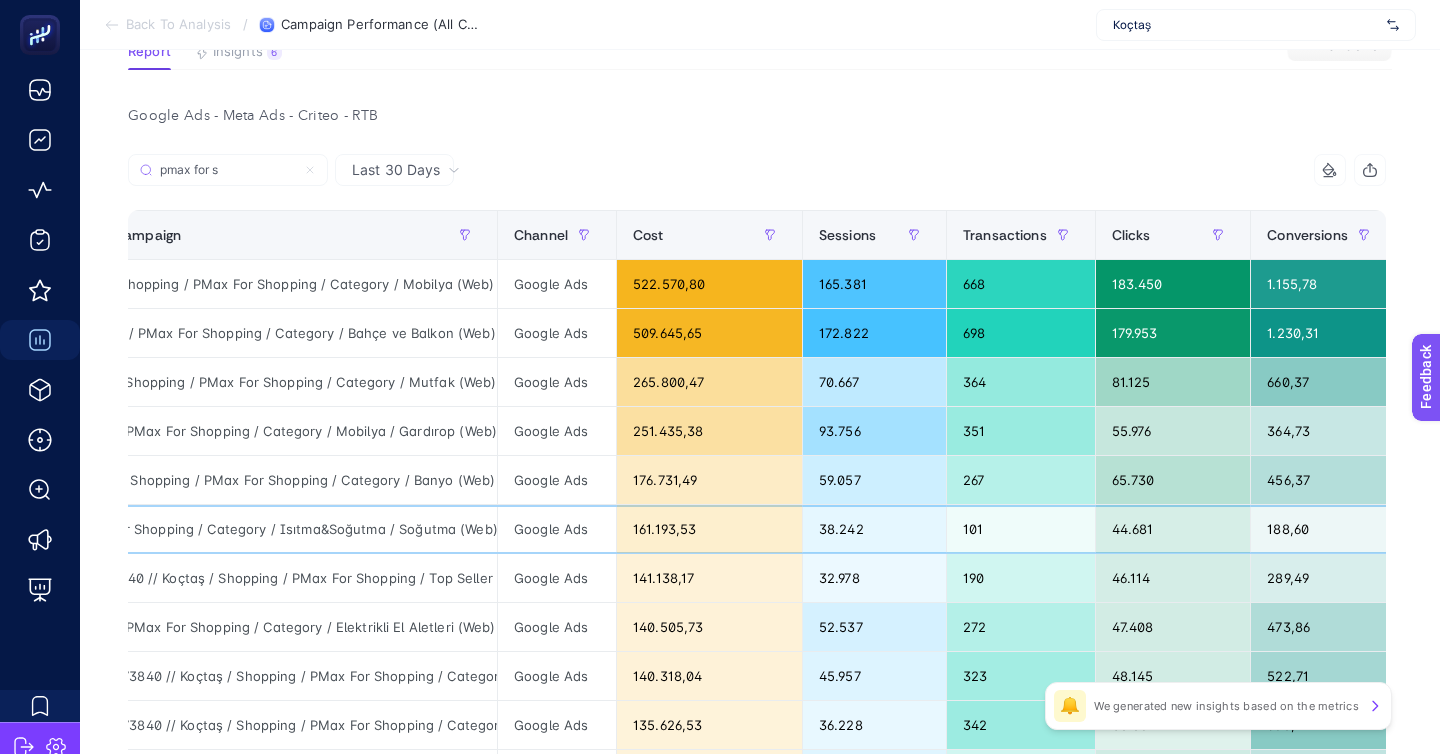 click on "101" 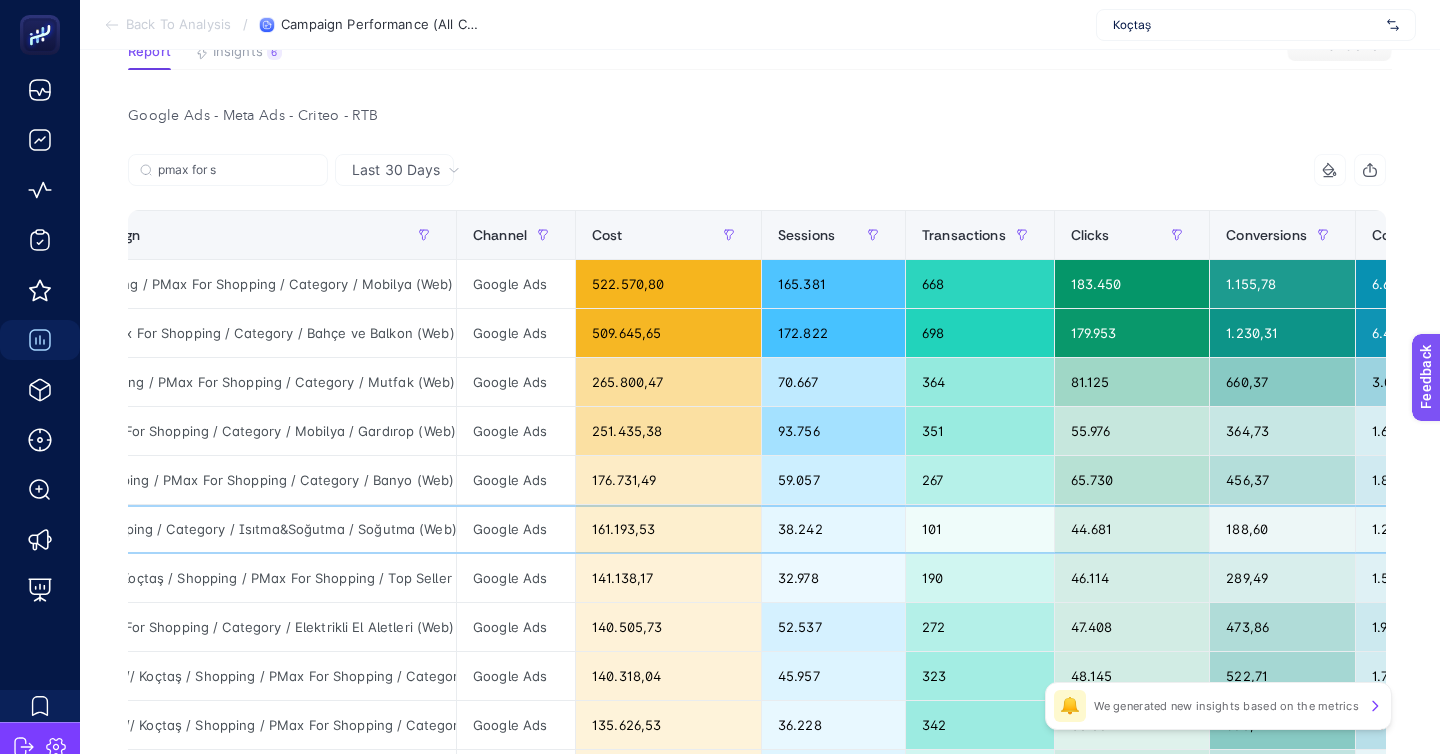 scroll, scrollTop: 0, scrollLeft: 0, axis: both 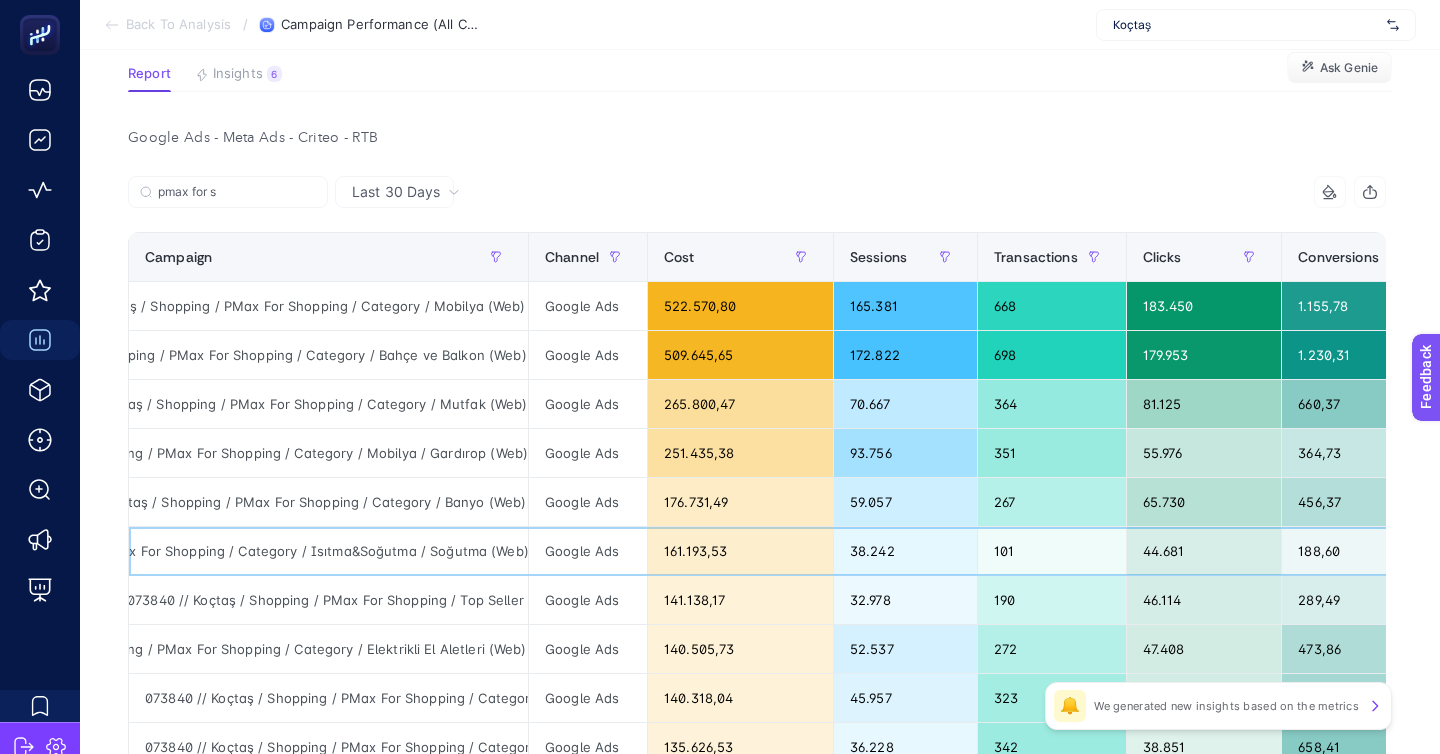 click on "161.193,53" 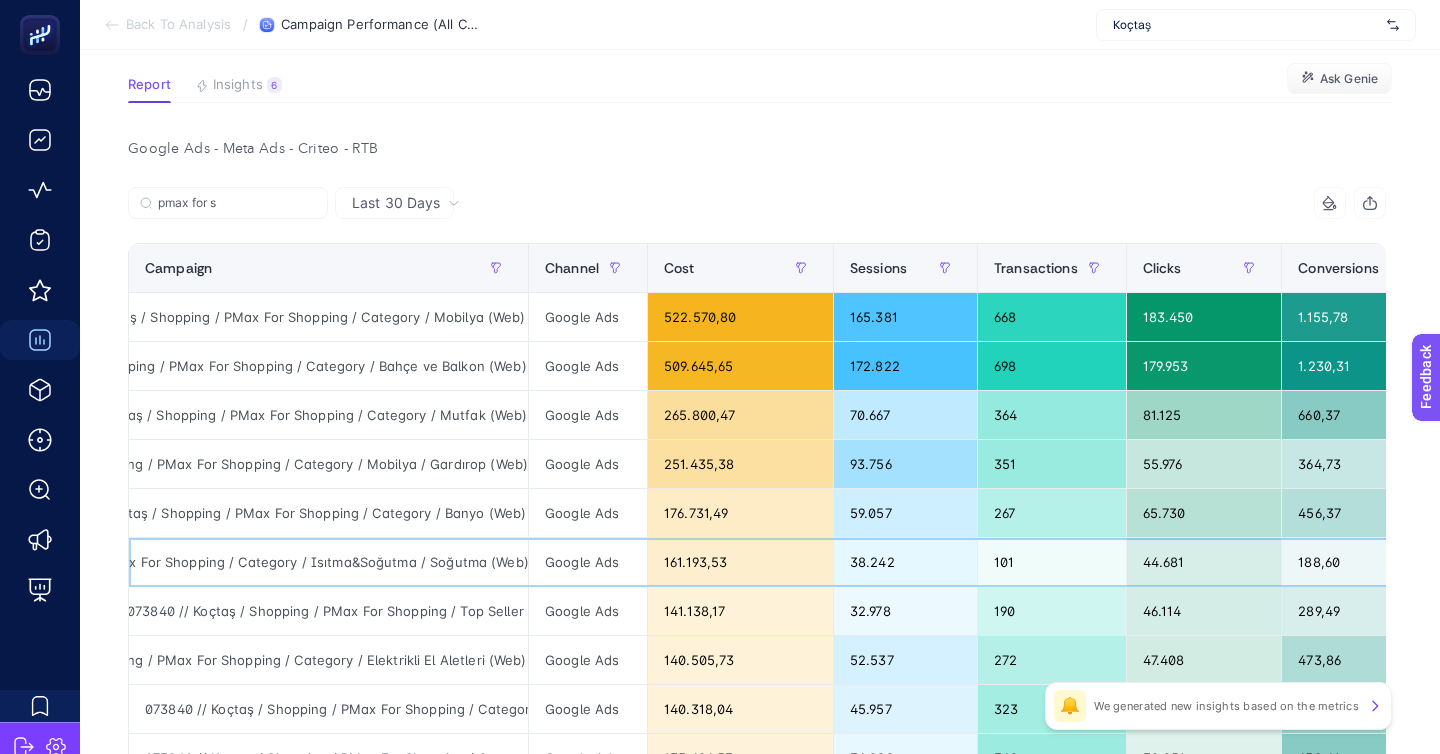 scroll, scrollTop: 121, scrollLeft: 0, axis: vertical 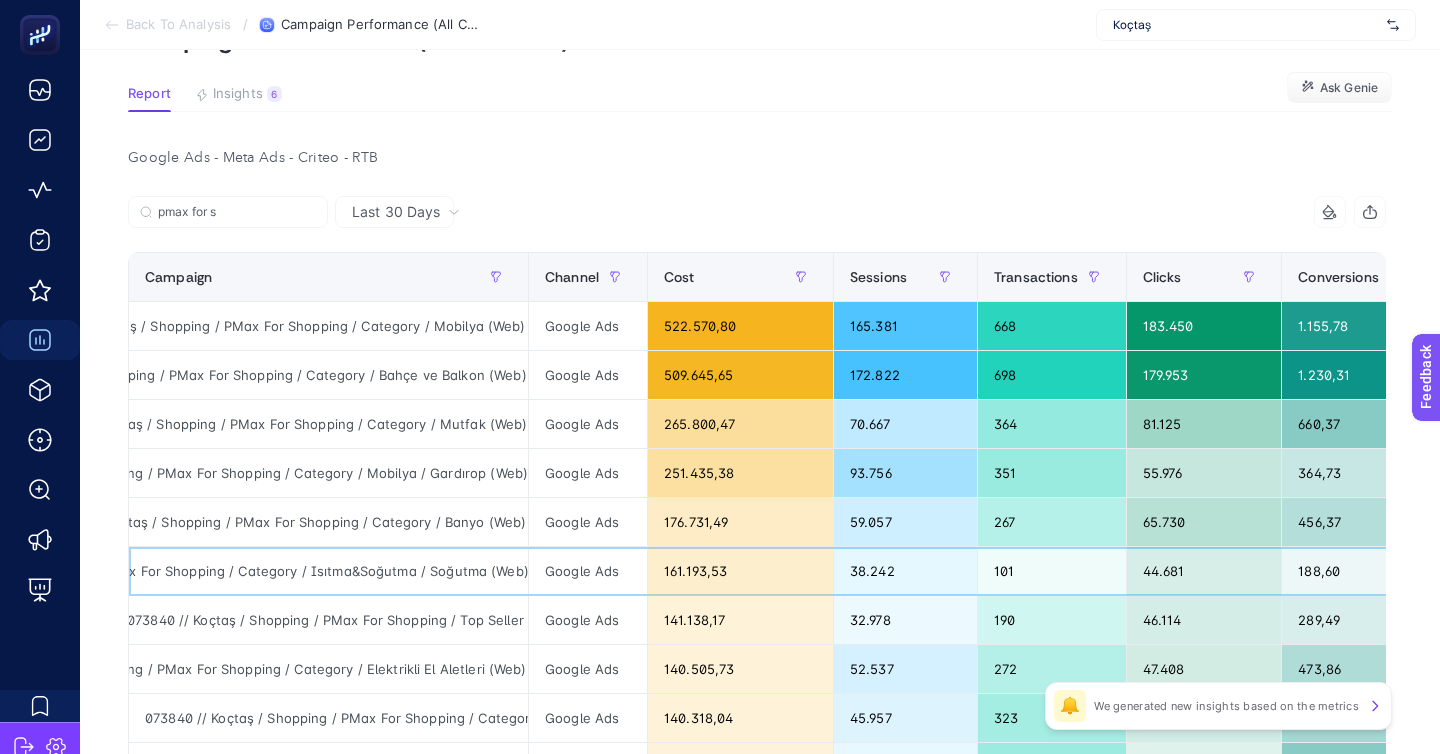 click on "161.193,53" 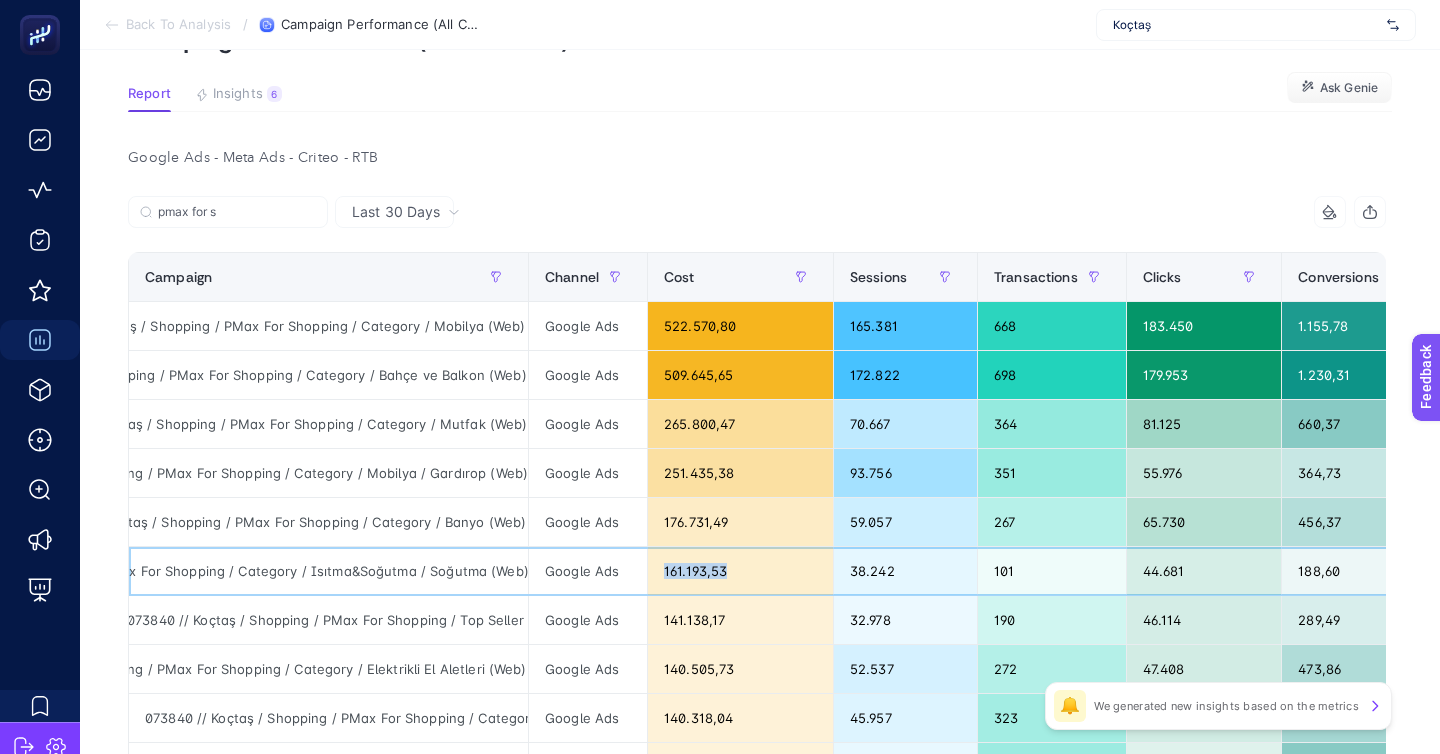 scroll, scrollTop: 115, scrollLeft: 0, axis: vertical 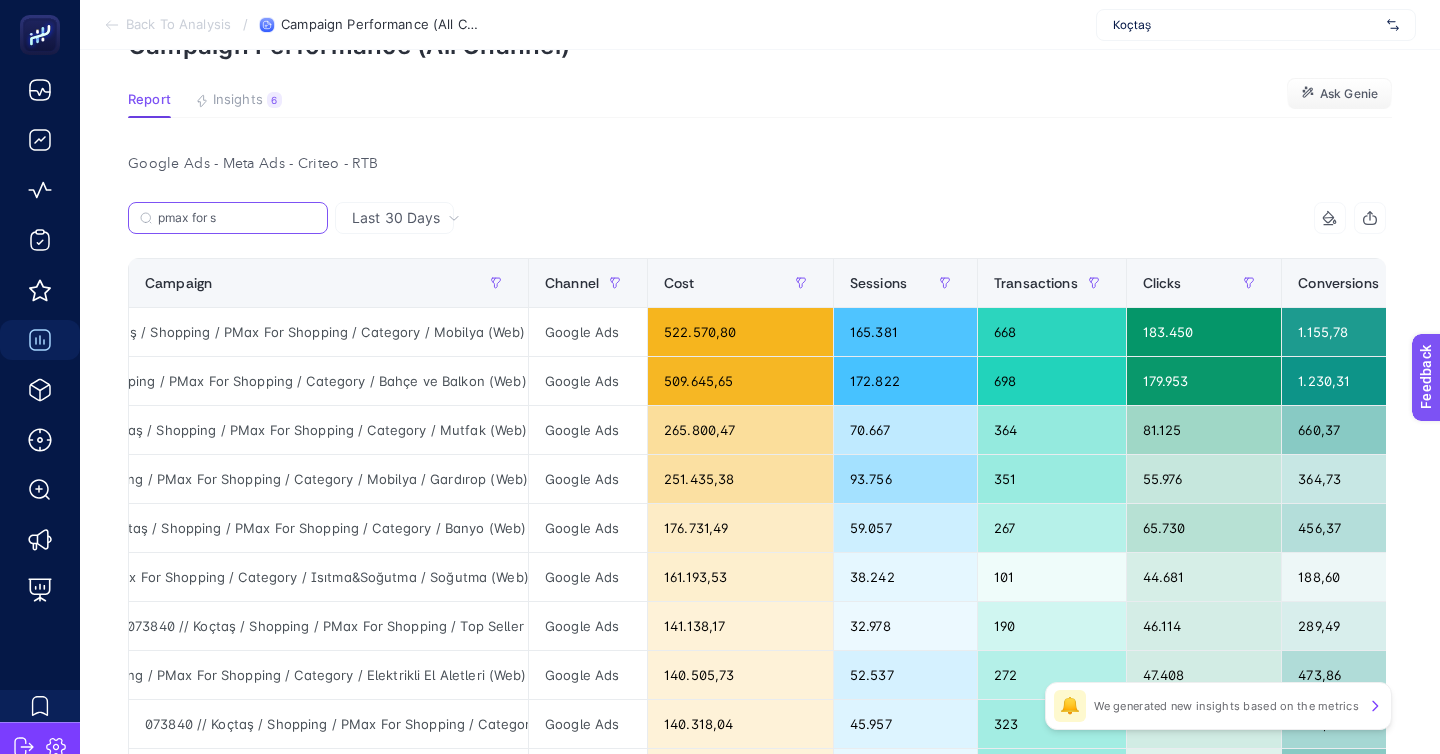 click on "pmax for s" at bounding box center [237, 218] 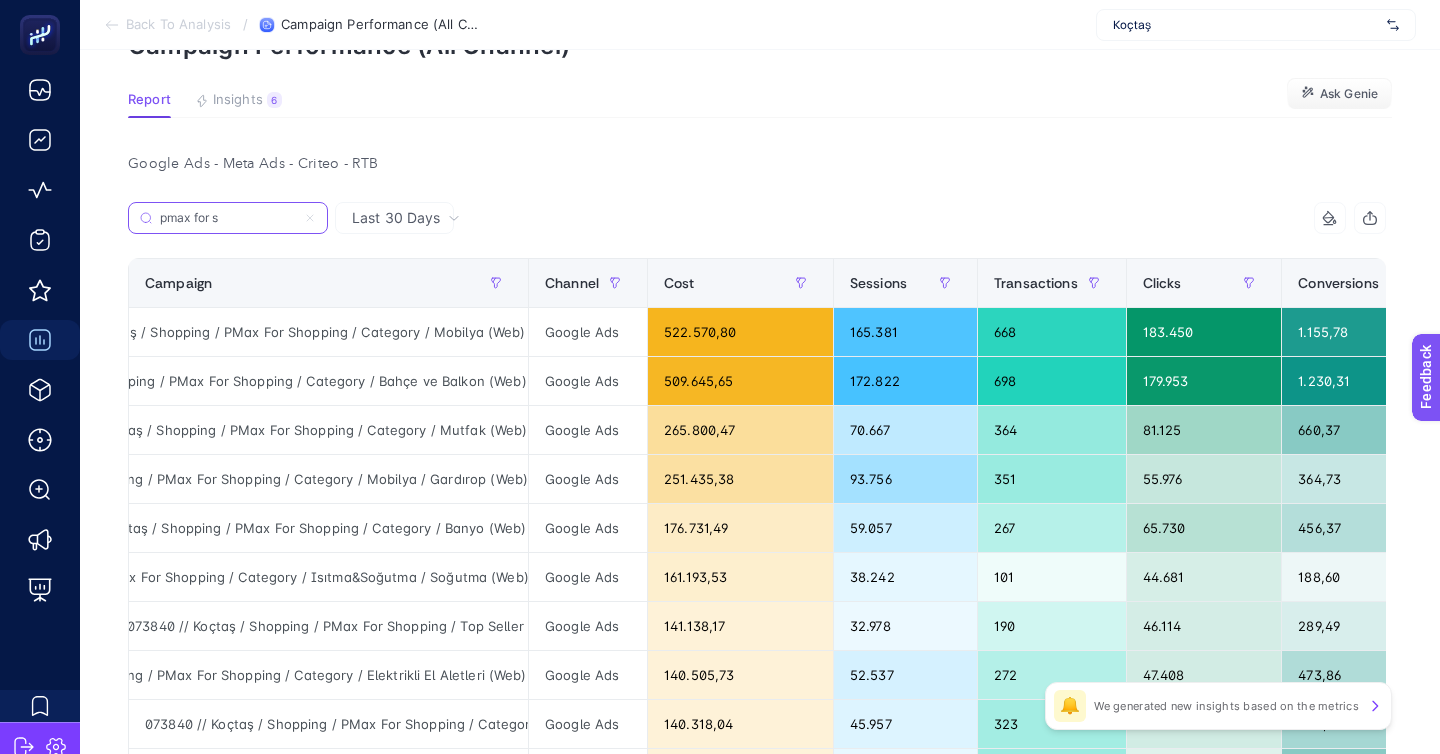 click on "pmax for s" at bounding box center (228, 218) 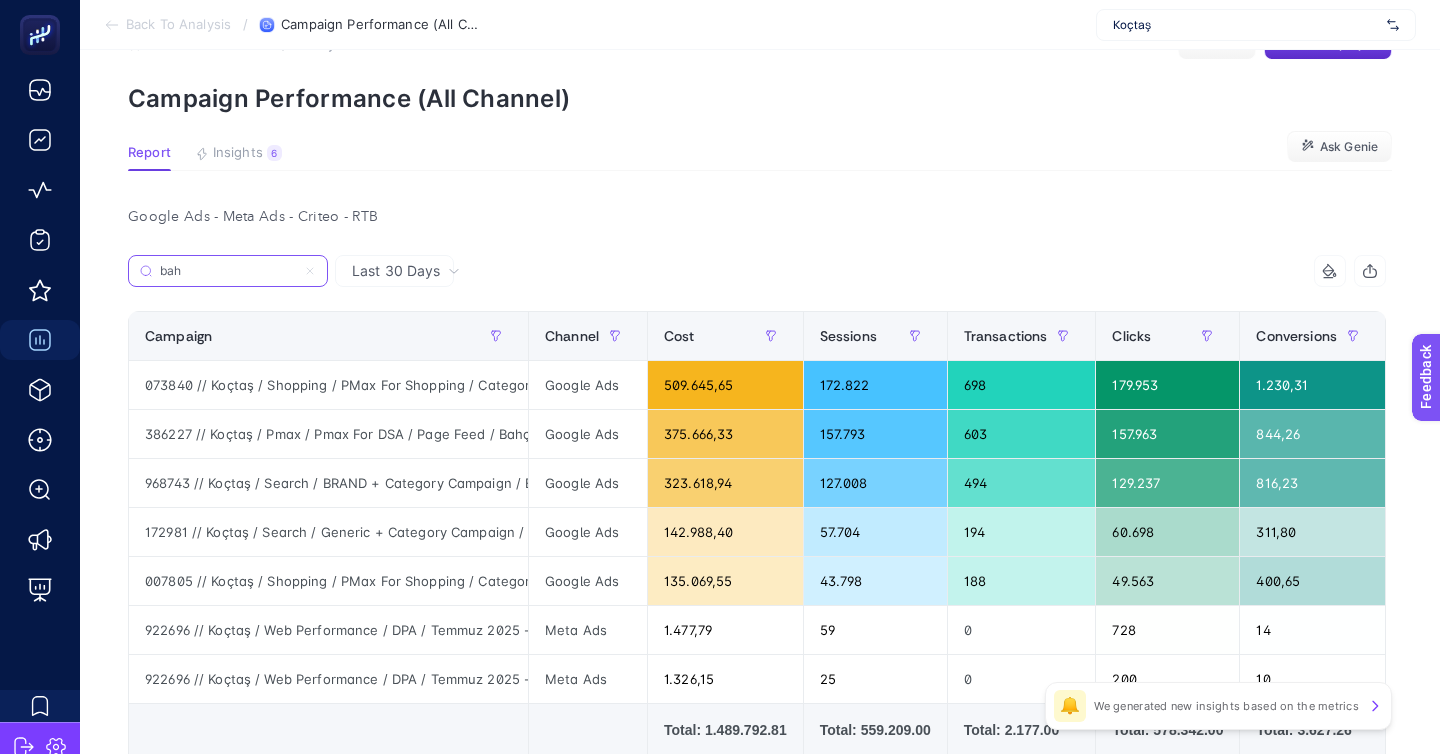 scroll, scrollTop: 51, scrollLeft: 0, axis: vertical 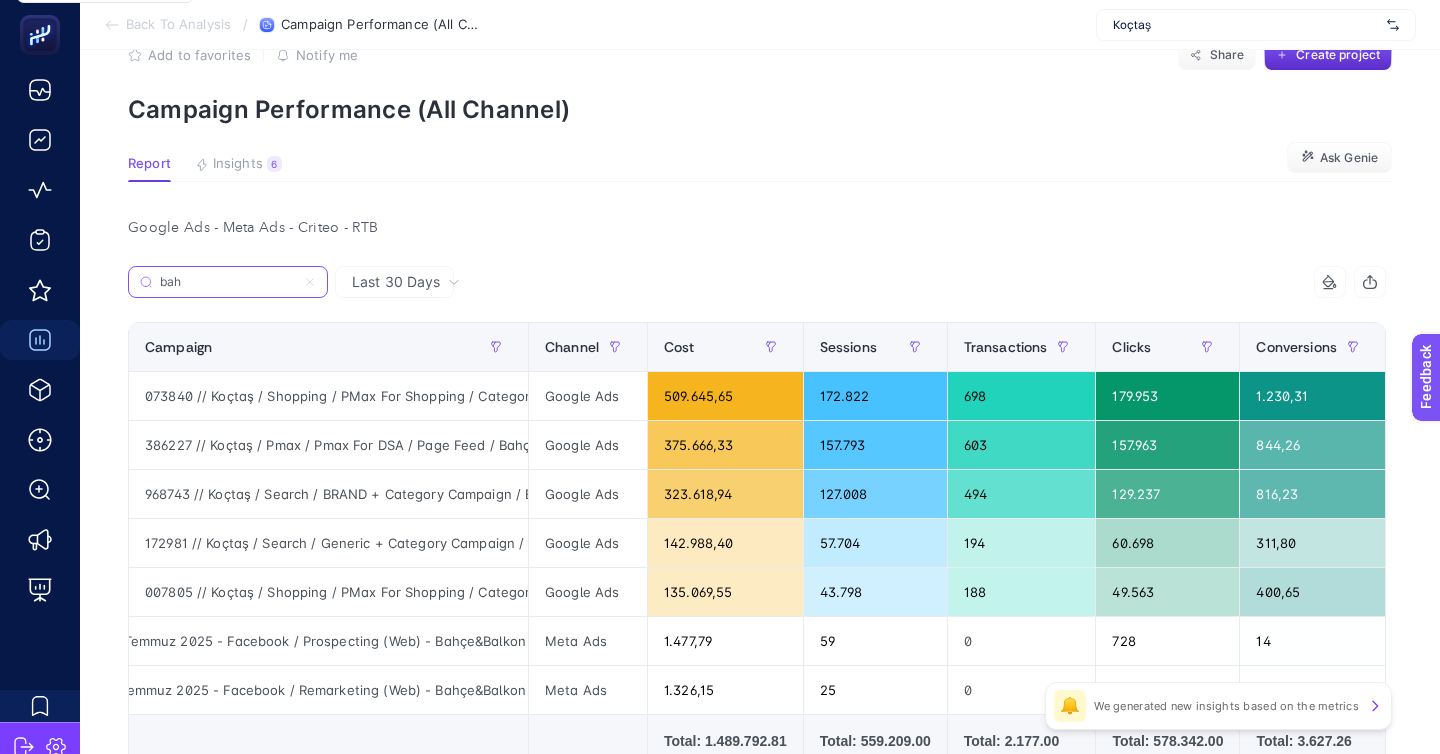type on "bah" 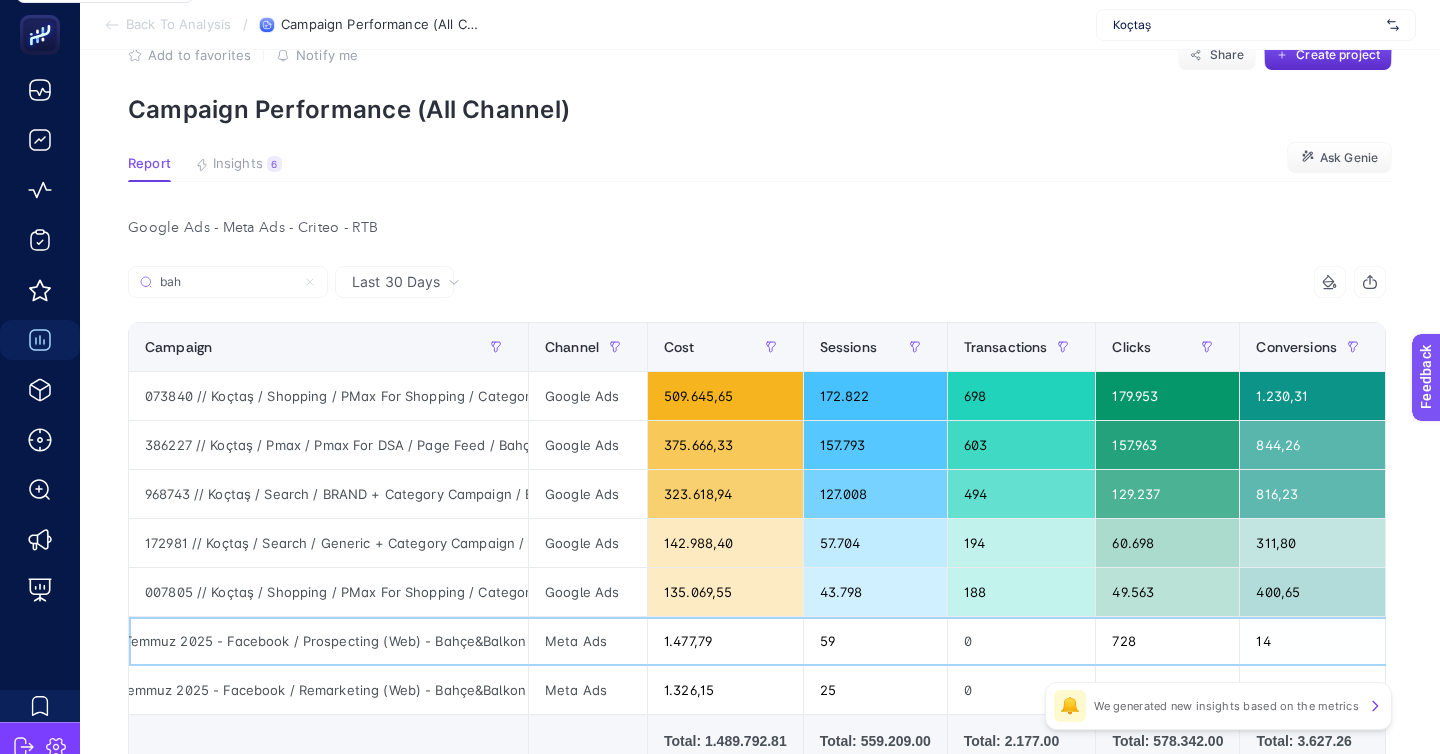 click on "1.477,79" 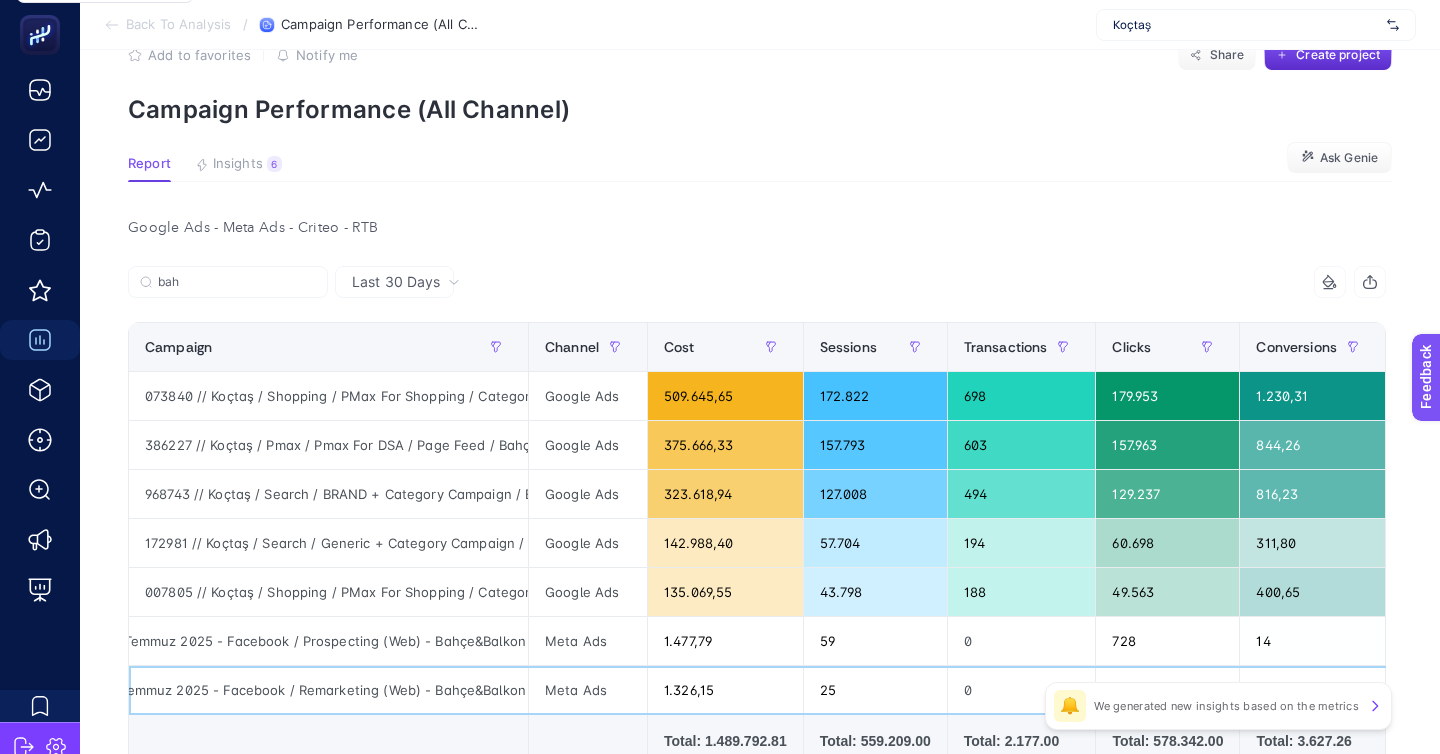 click on "1.326,15" 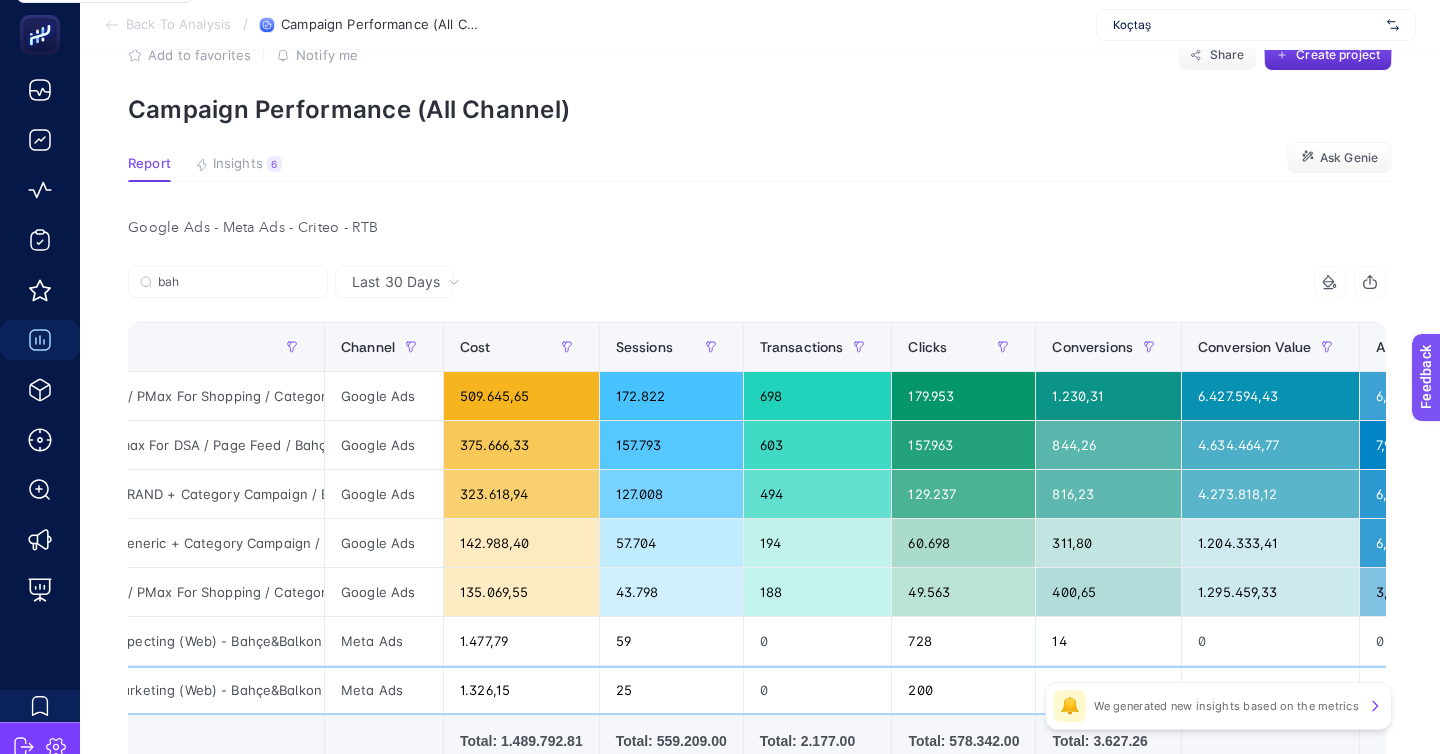 scroll, scrollTop: 0, scrollLeft: 0, axis: both 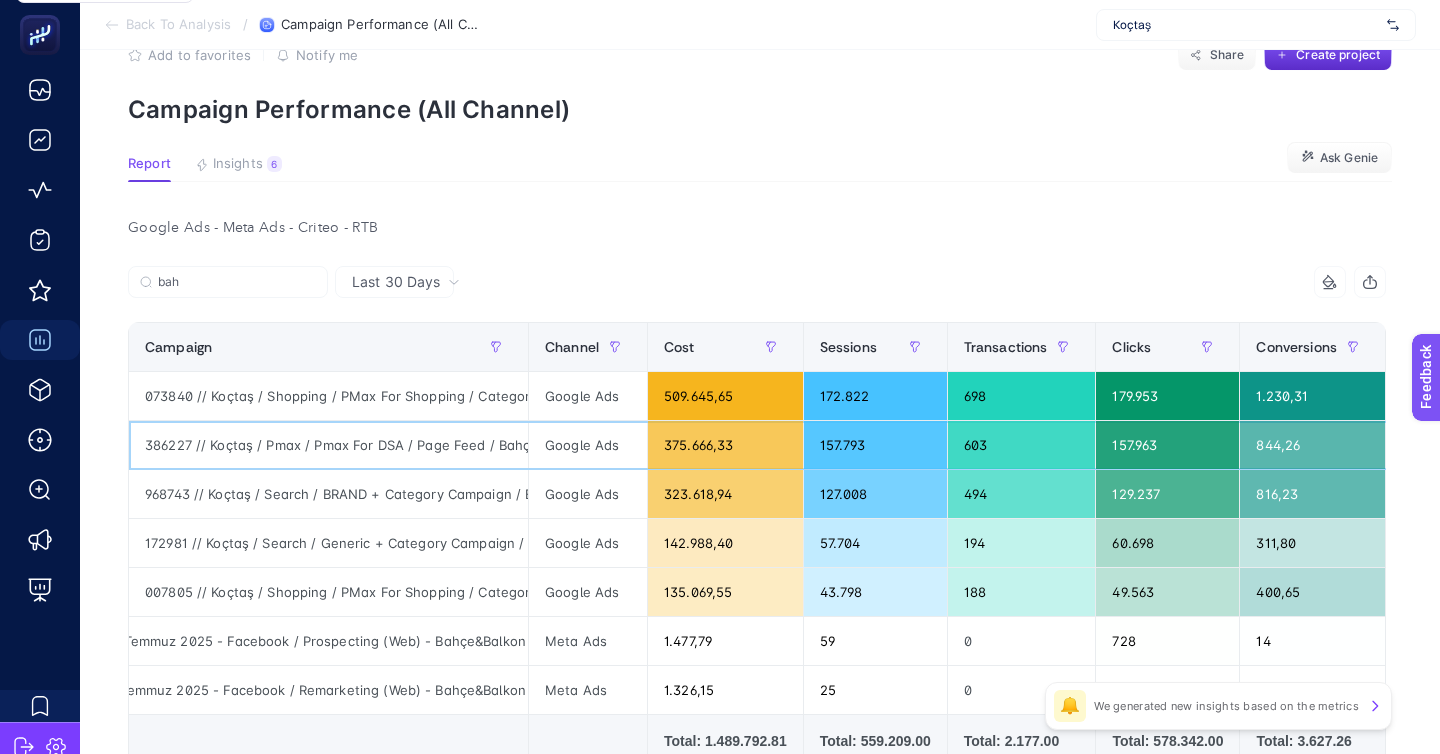click on "603" 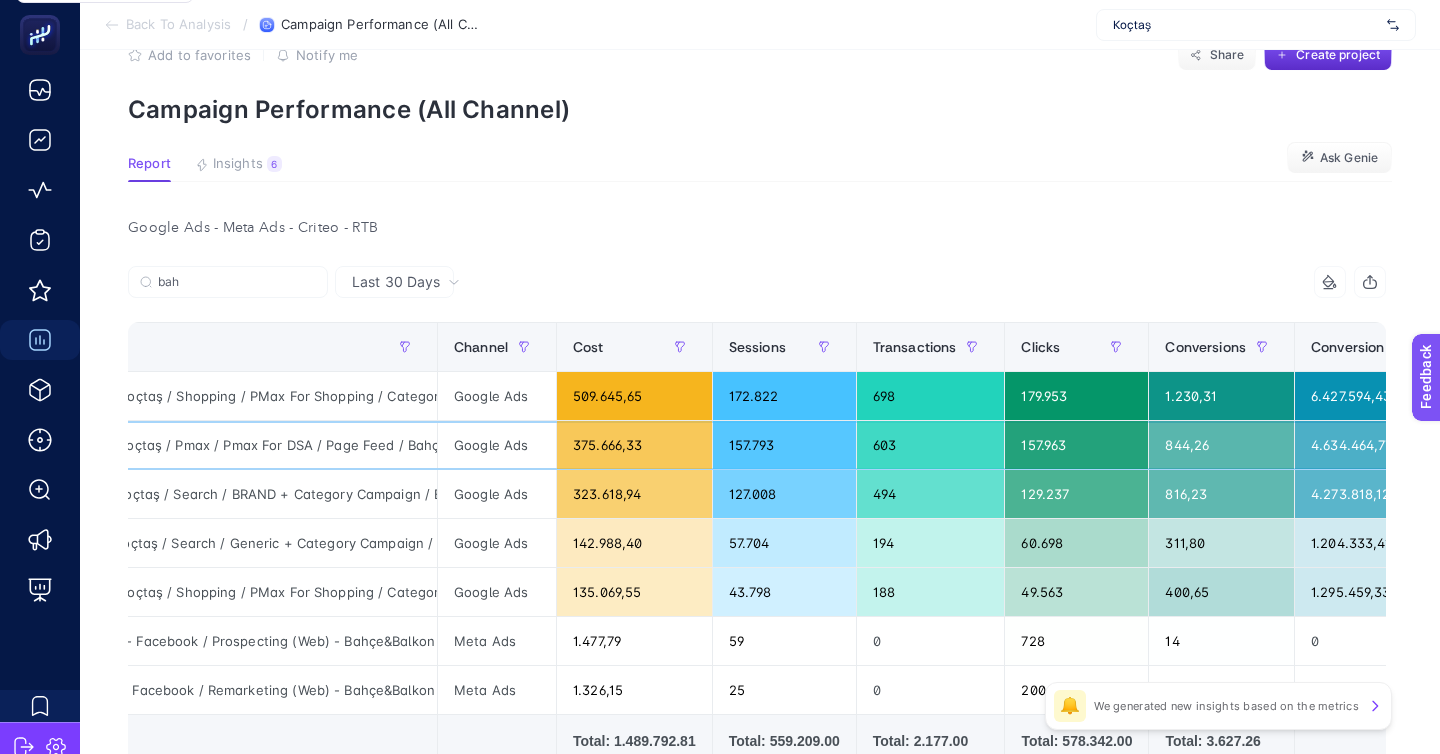 scroll, scrollTop: 0, scrollLeft: 86, axis: horizontal 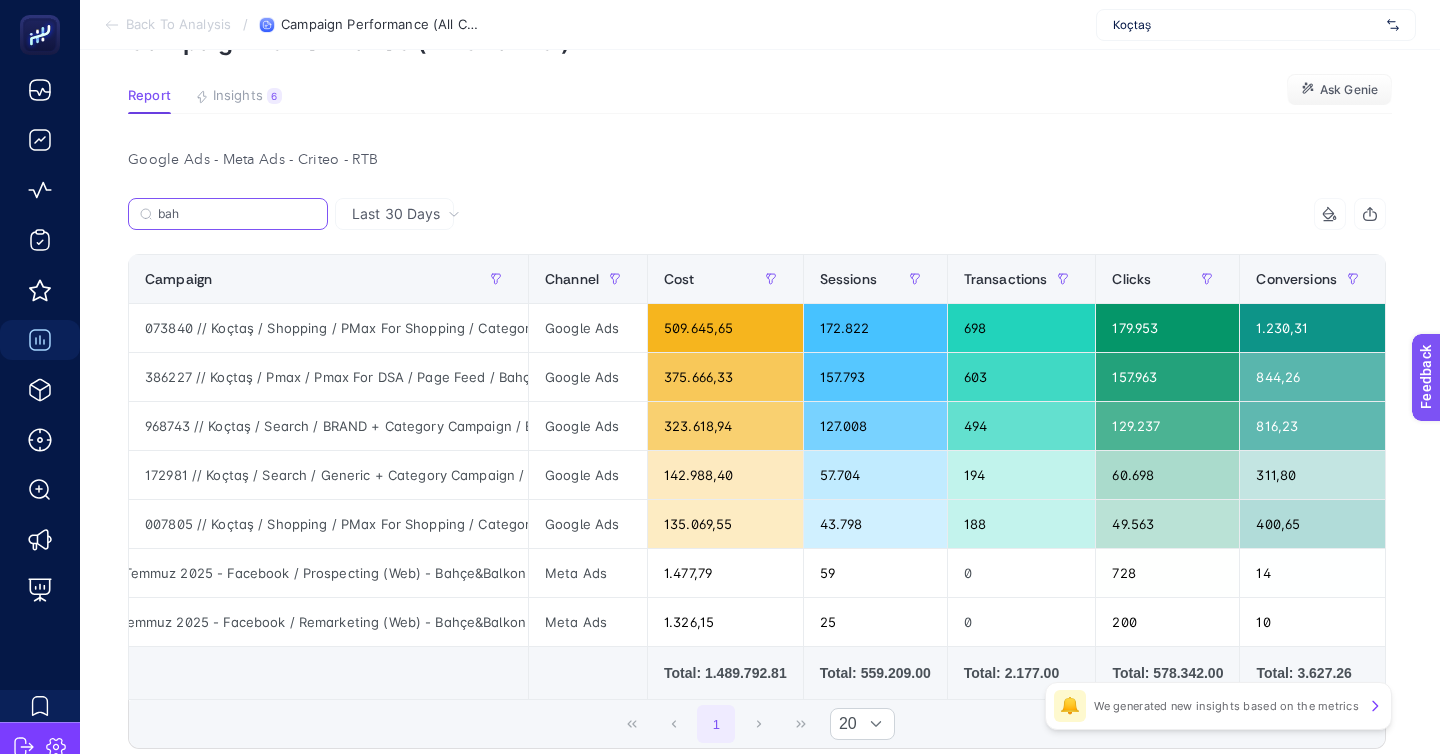 click on "bah" at bounding box center [237, 214] 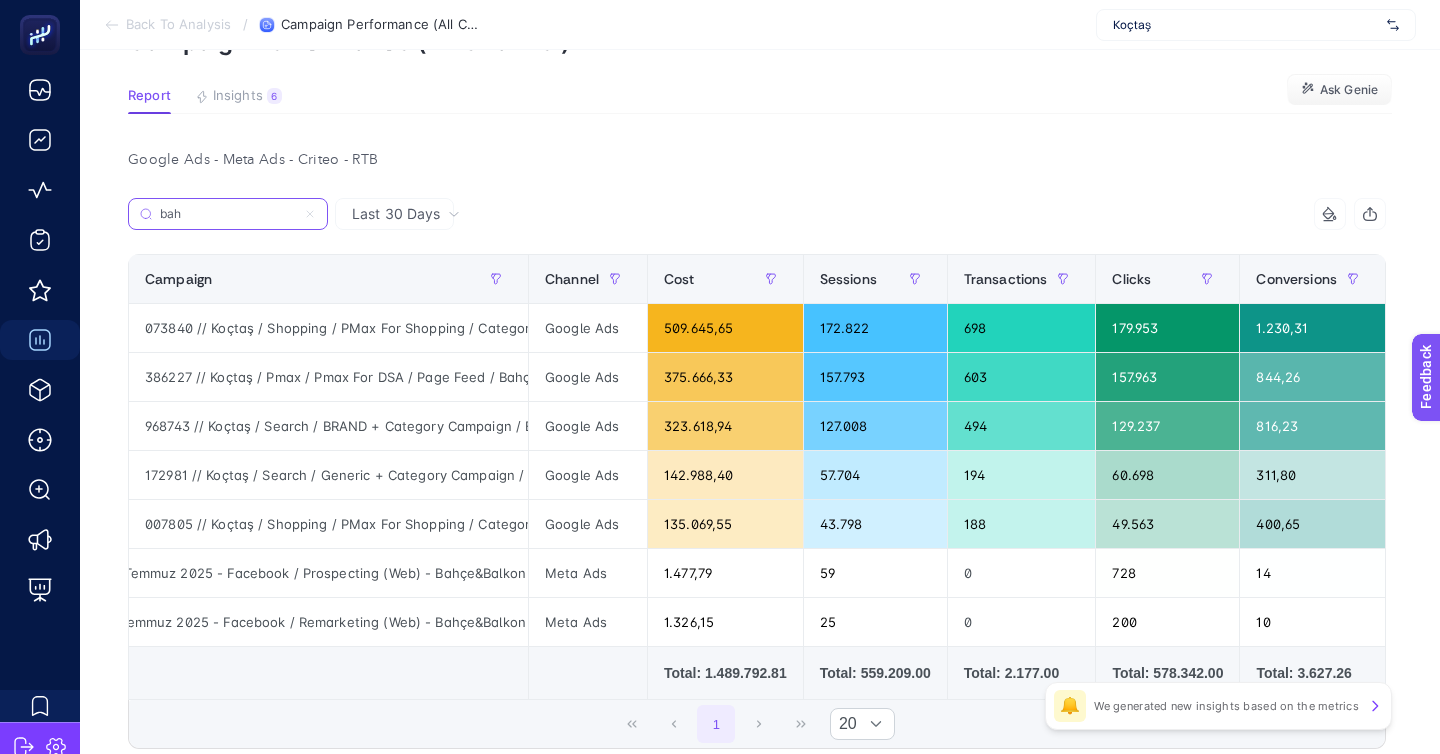 click 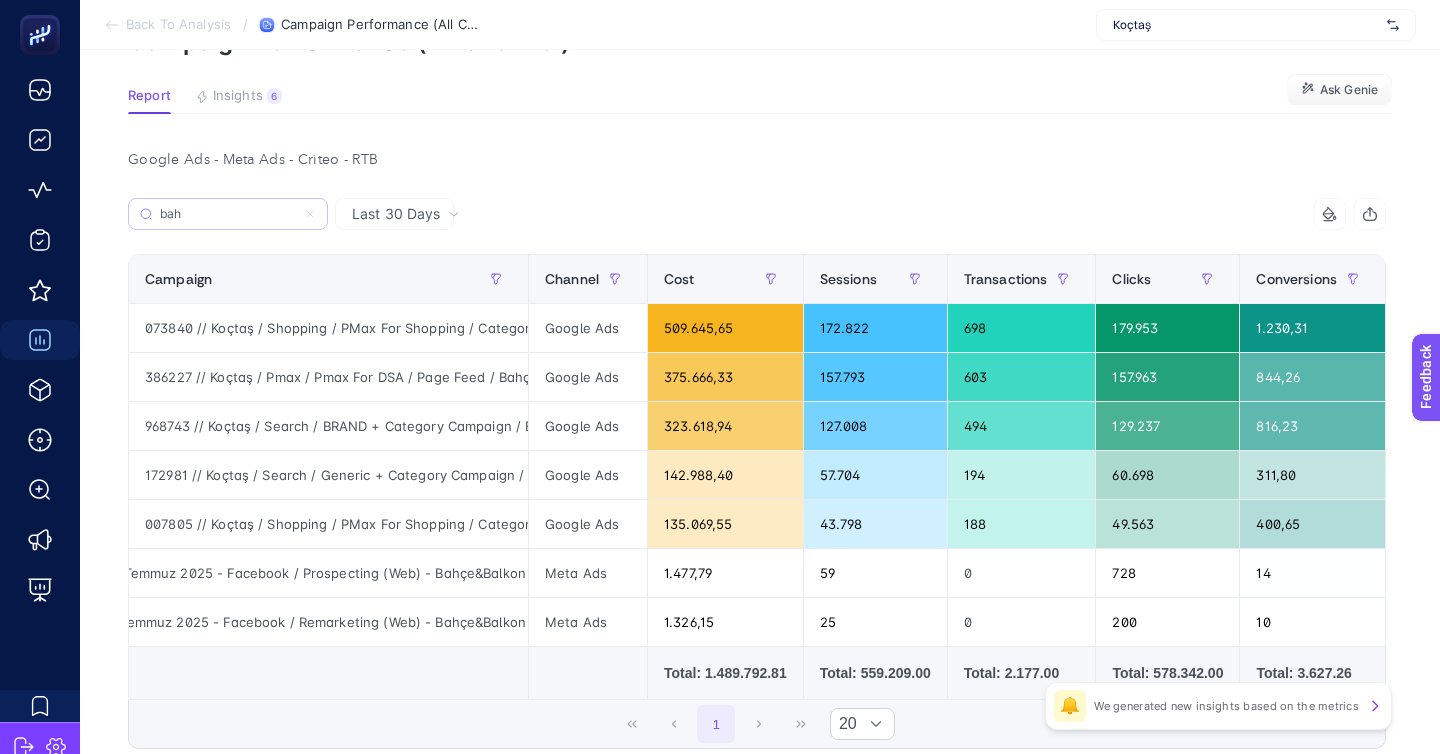 click at bounding box center (0, 0) 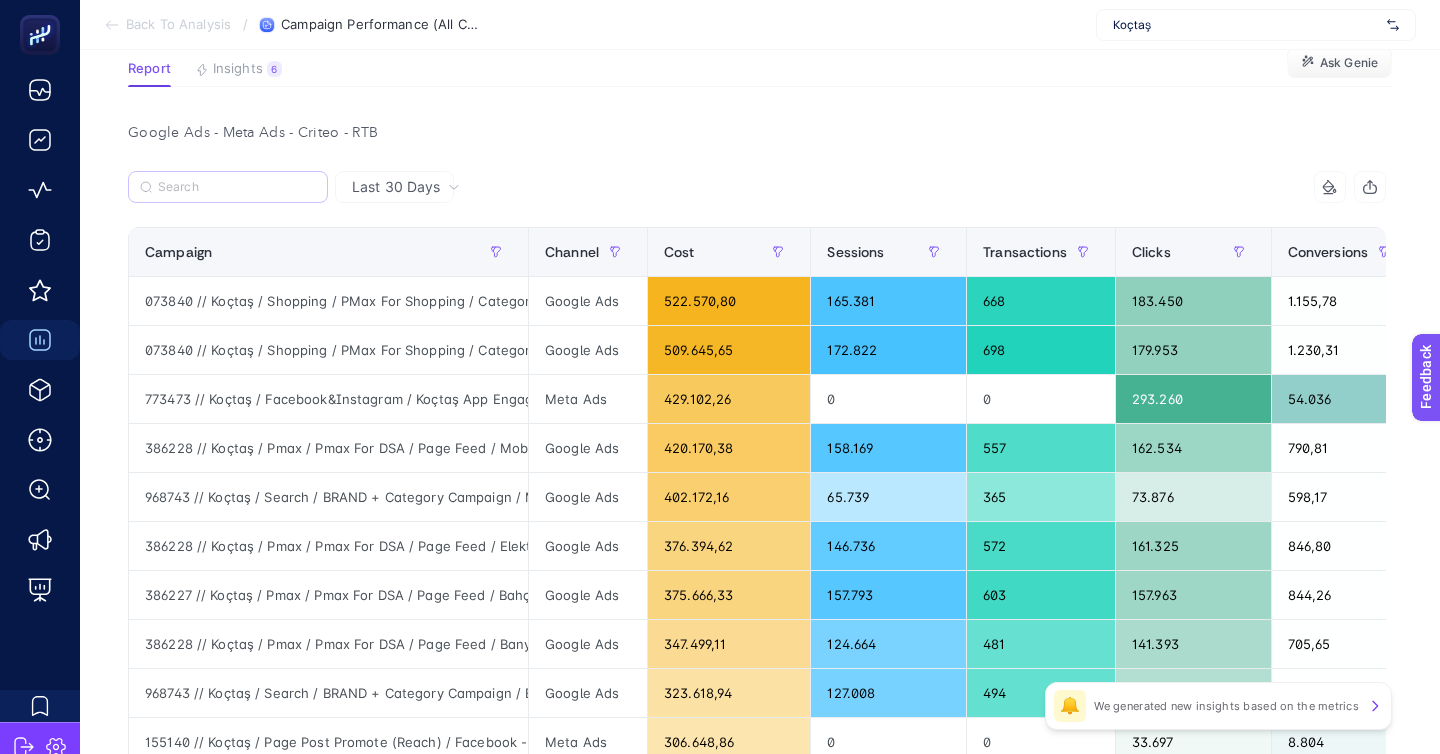 scroll, scrollTop: 148, scrollLeft: 0, axis: vertical 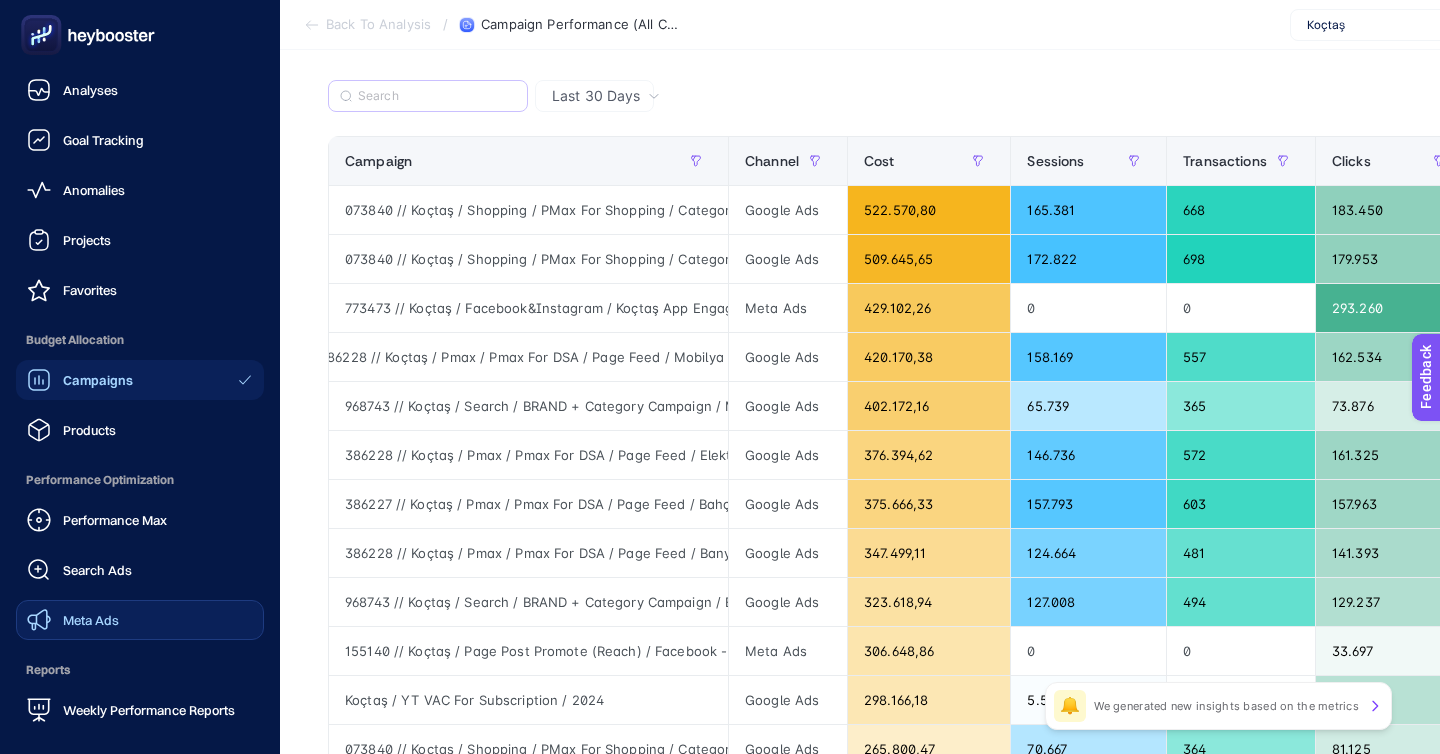 click on "Meta Ads" 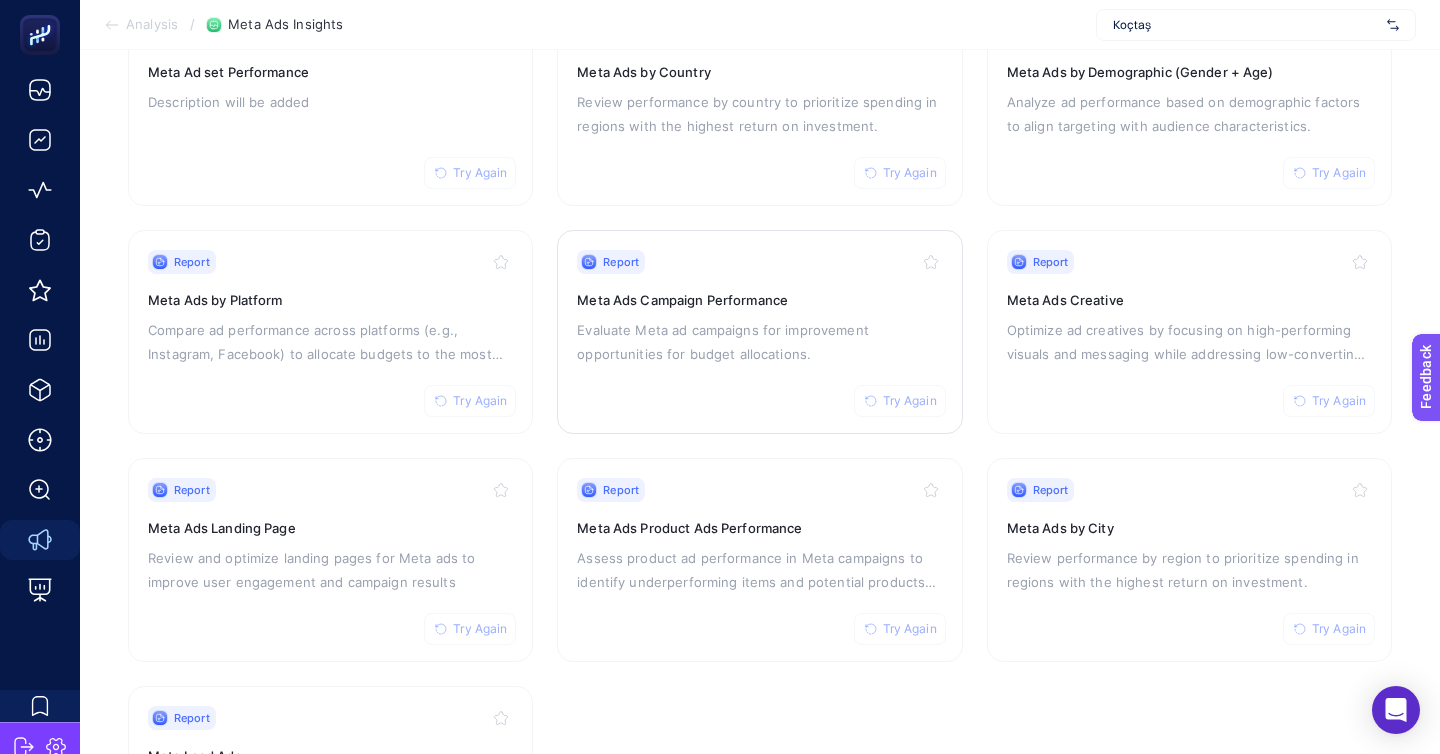 scroll, scrollTop: 237, scrollLeft: 0, axis: vertical 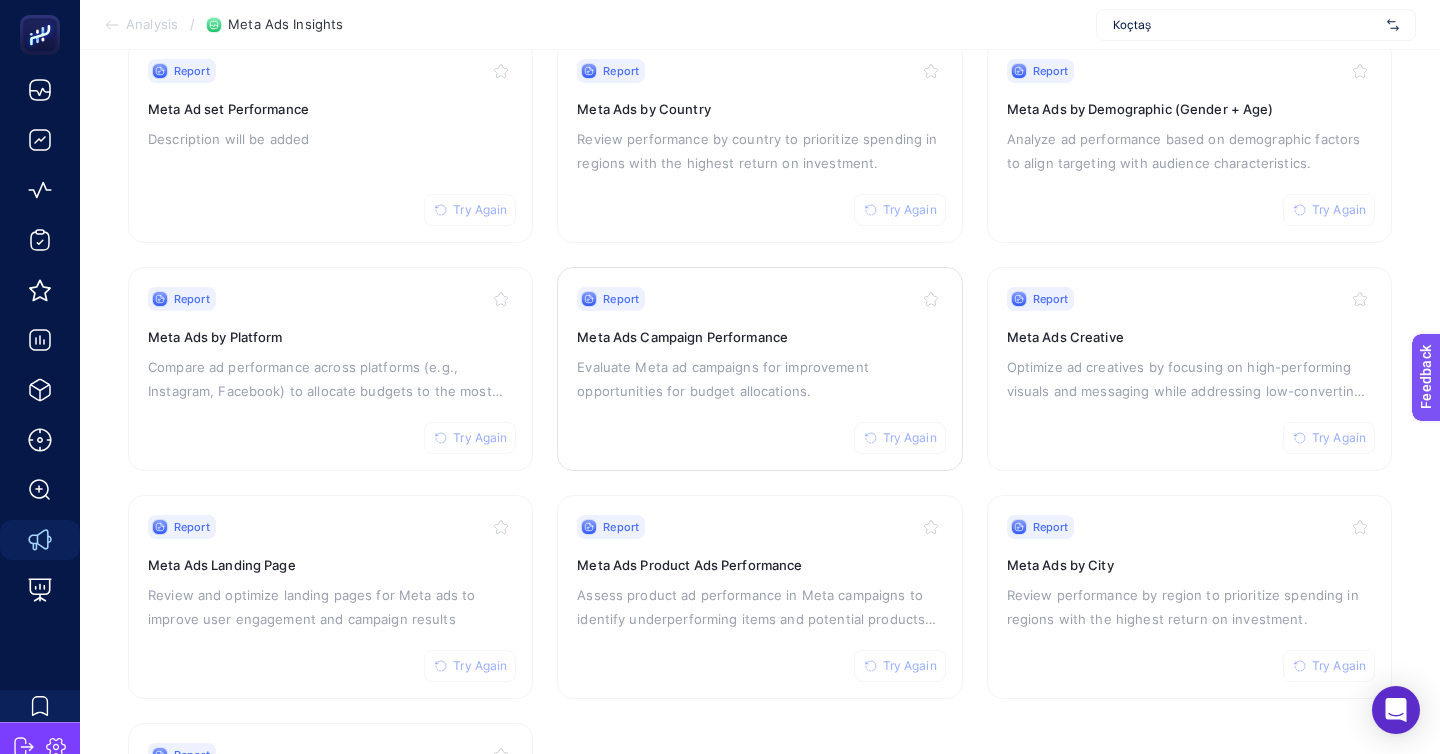click on "Report Try Again Meta Ads Campaign Performance Evaluate Meta ad campaigns for improvement opportunities for budget allocations." at bounding box center [759, 369] 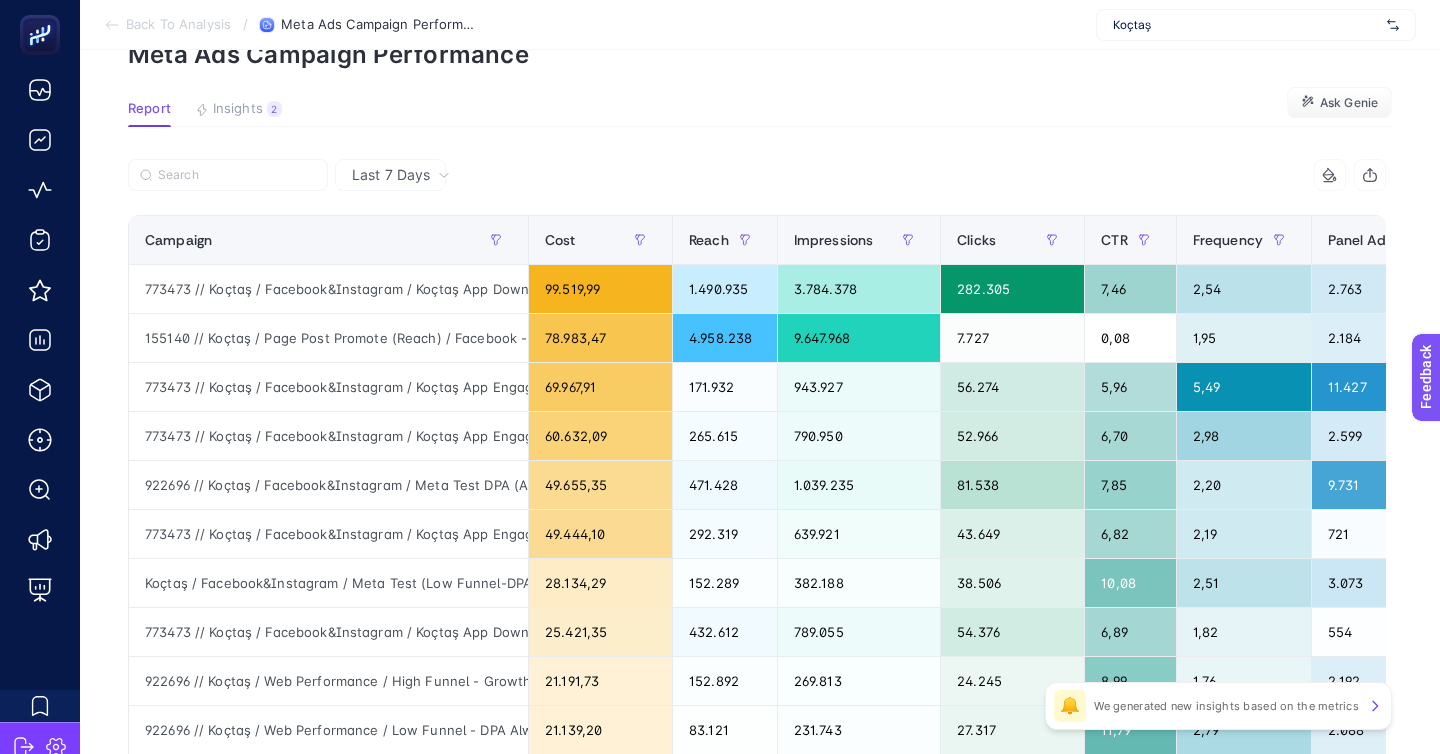 scroll, scrollTop: 117, scrollLeft: 0, axis: vertical 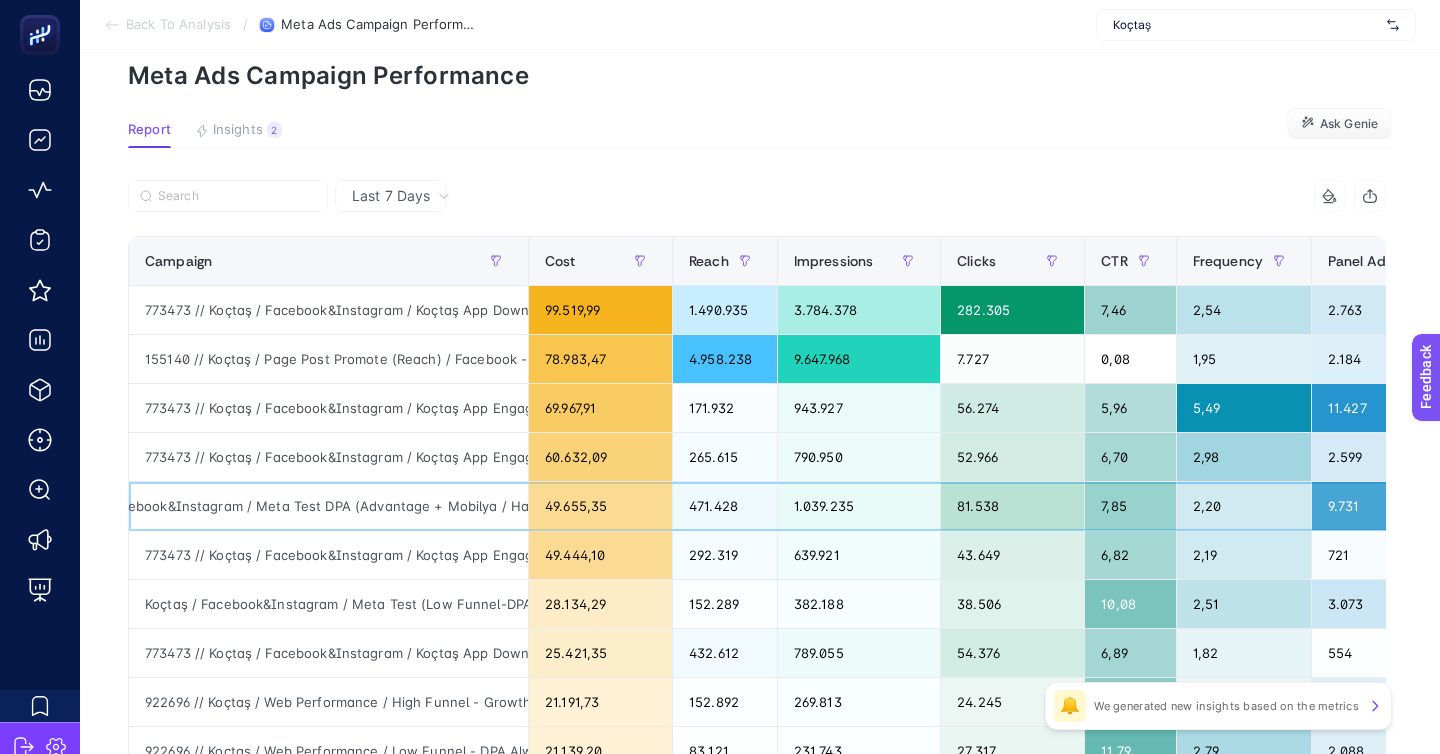 click on "922696 // Koçtaş / Facebook&Instagram / Meta Test DPA (Advantage + Mobilya / Haziran 2024 / (Web) - TR Campaign" 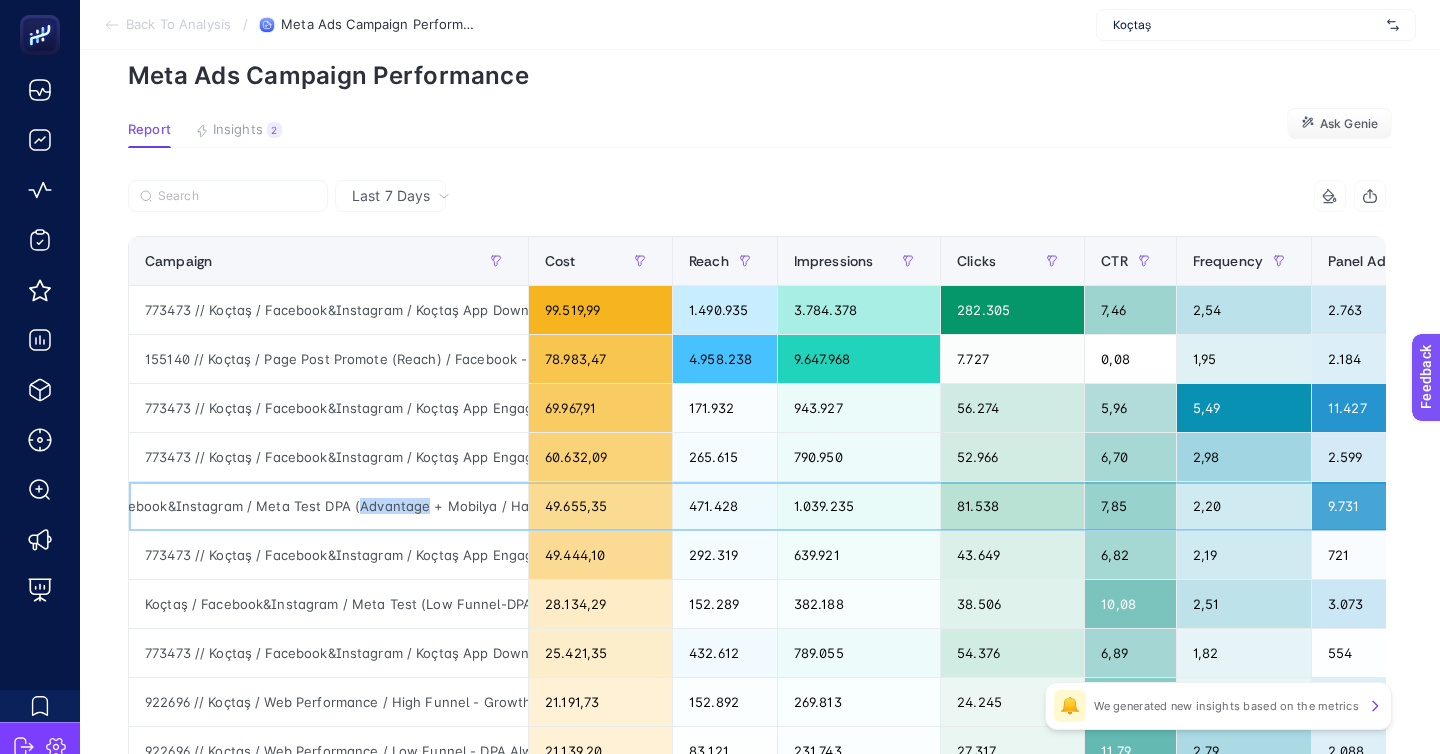 click on "922696 // Koçtaş / Facebook&Instagram / Meta Test DPA (Advantage + Mobilya / Haziran 2024 / (Web) - TR Campaign" 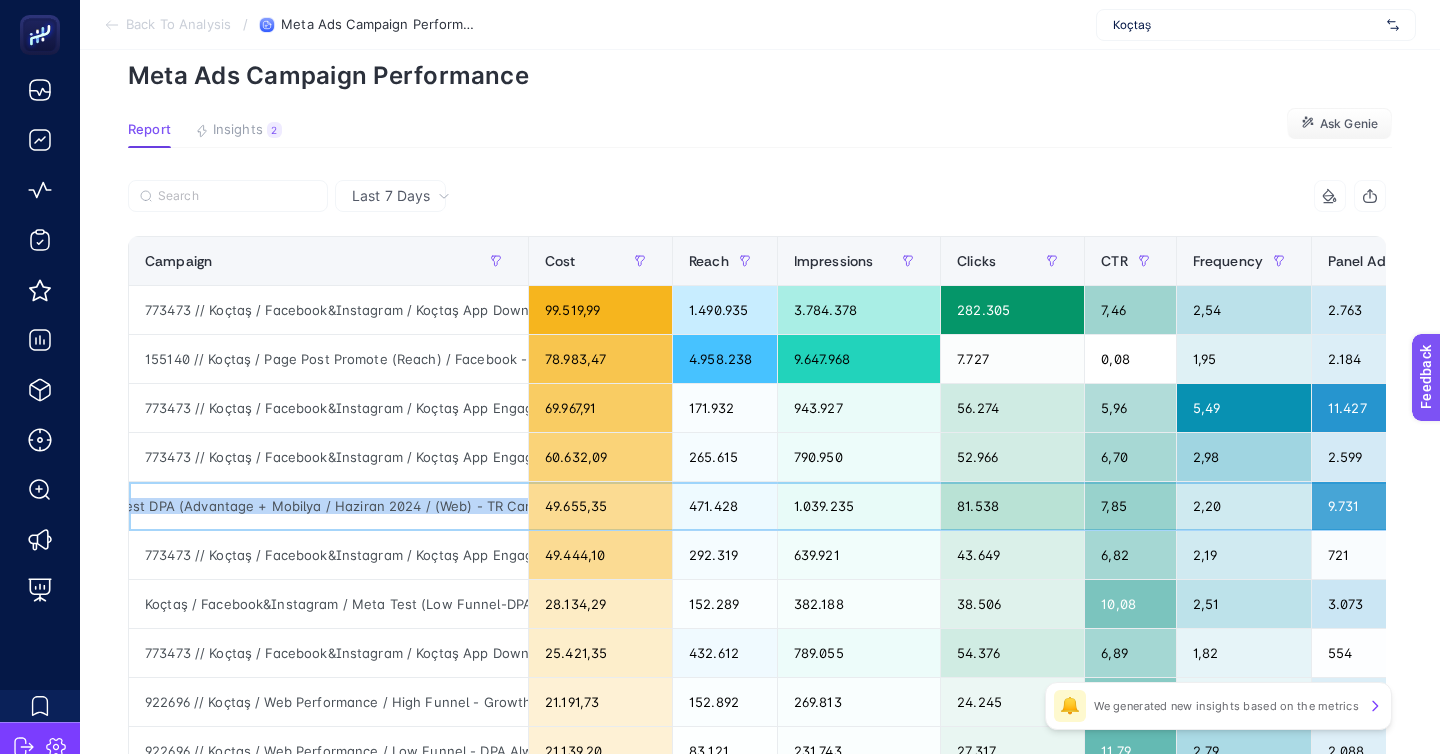 scroll, scrollTop: 0, scrollLeft: 377, axis: horizontal 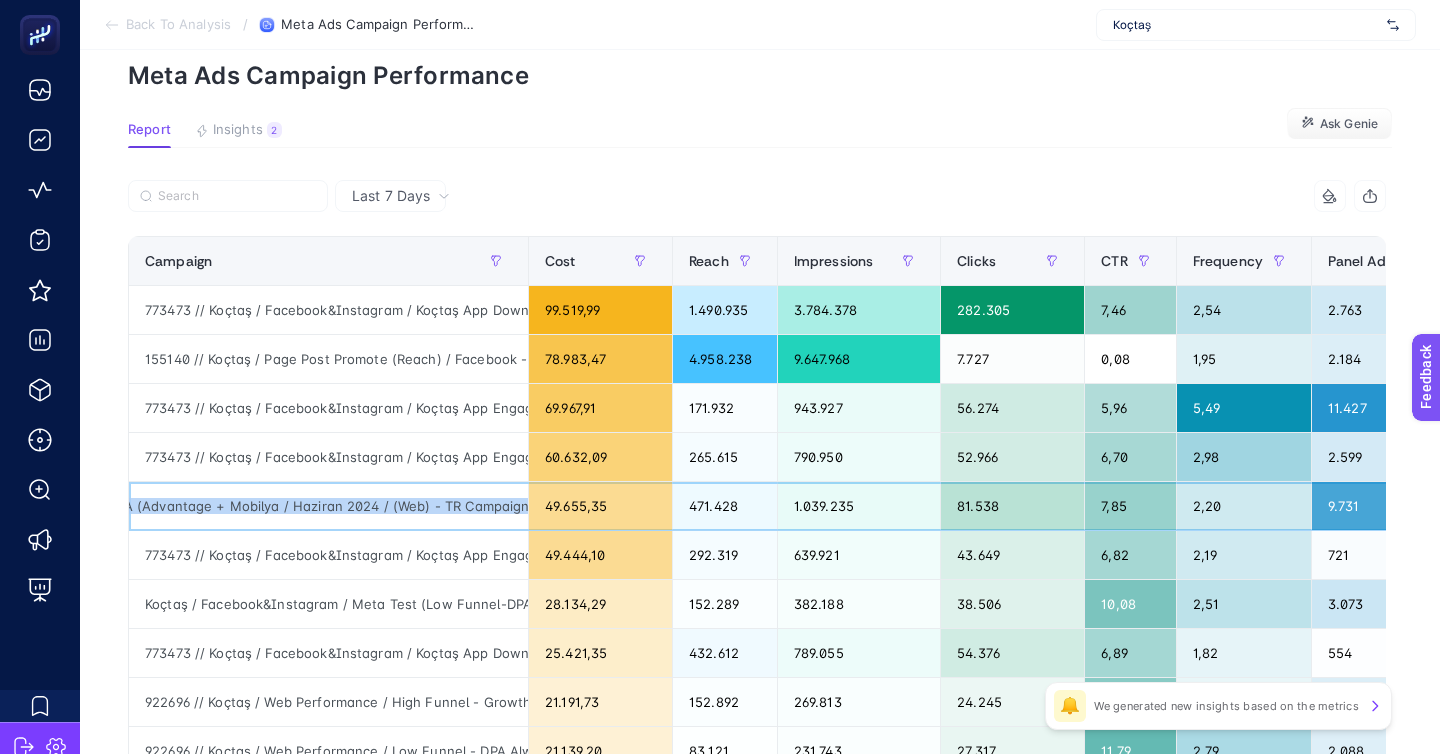 click on "922696 // Koçtaş / Facebook&Instagram / Meta Test DPA (Advantage + Mobilya / Haziran 2024 / (Web) - TR Campaign" 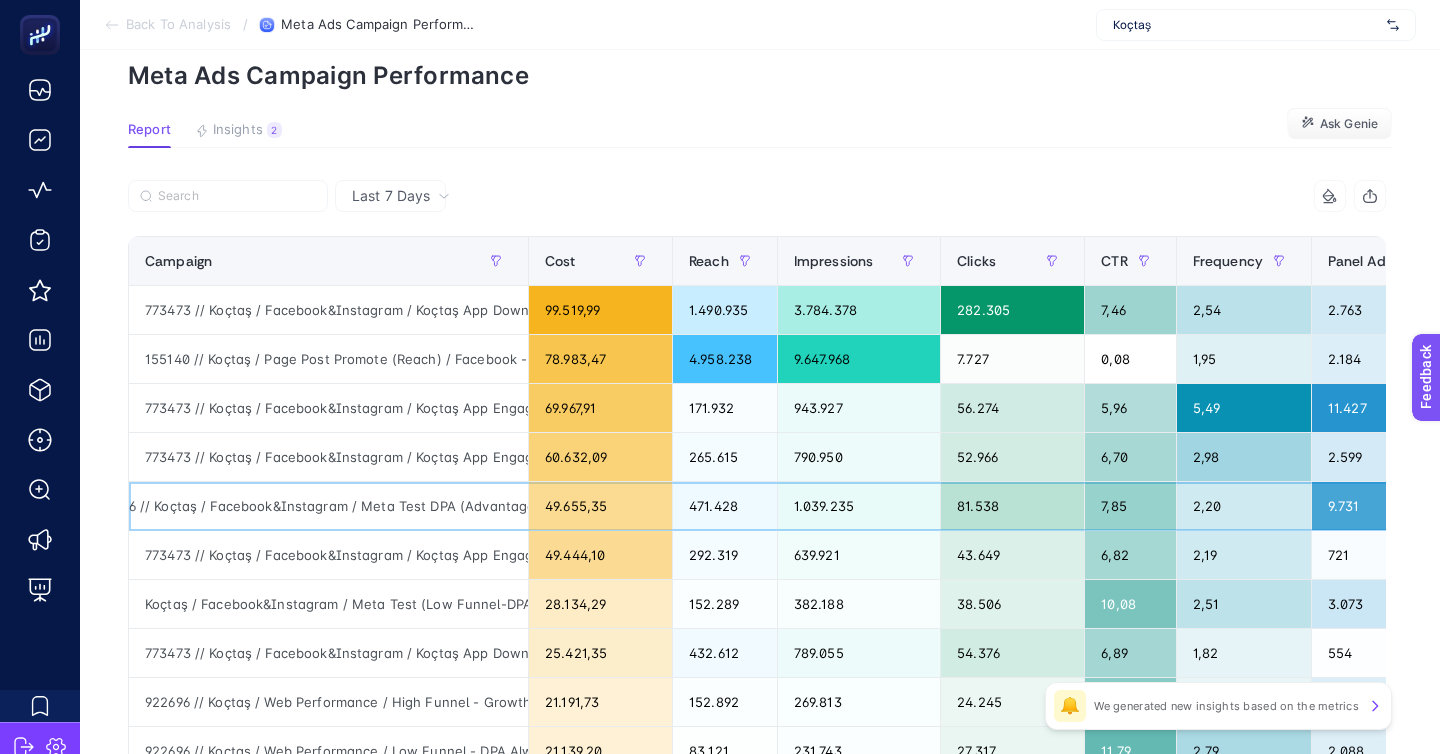 scroll, scrollTop: 0, scrollLeft: 0, axis: both 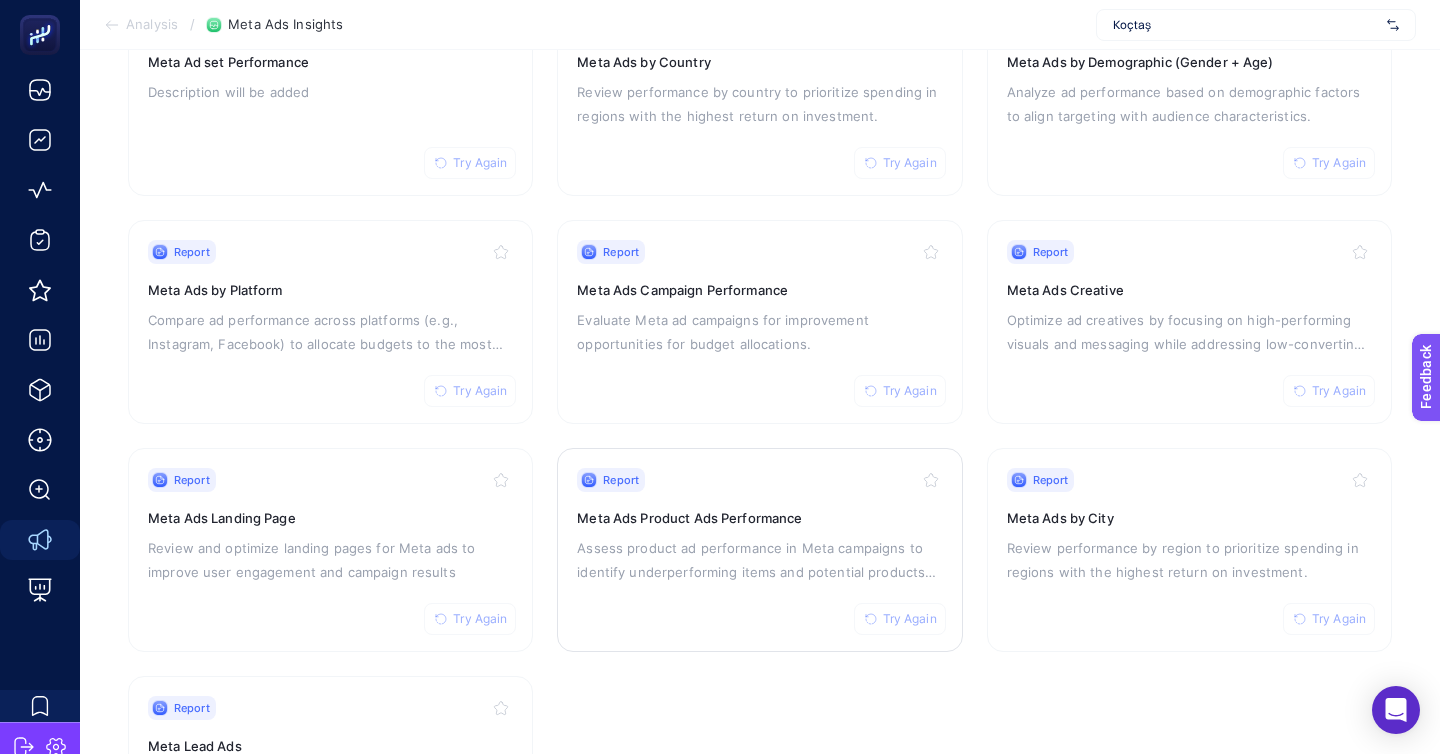 click on "Meta Ads Product Ads Performance" at bounding box center [759, 518] 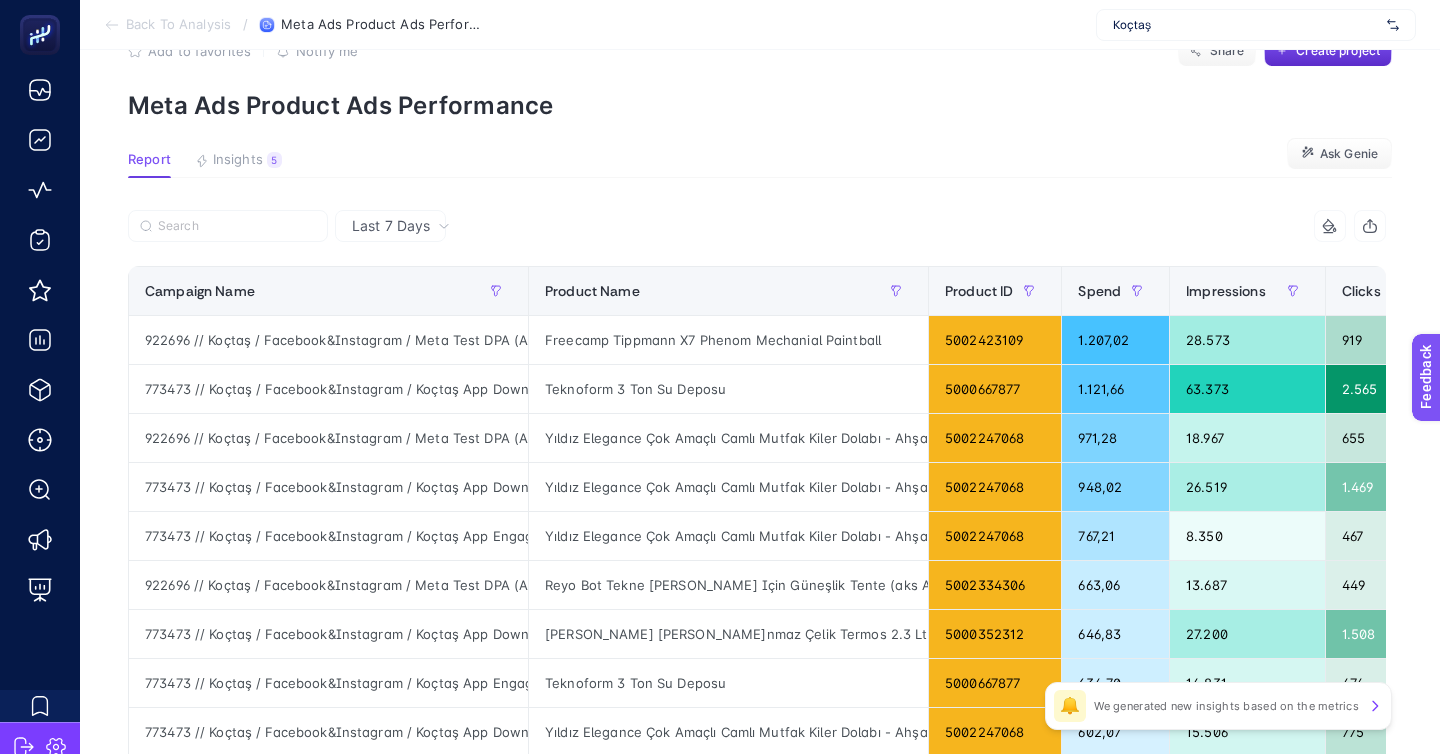 scroll, scrollTop: 61, scrollLeft: 0, axis: vertical 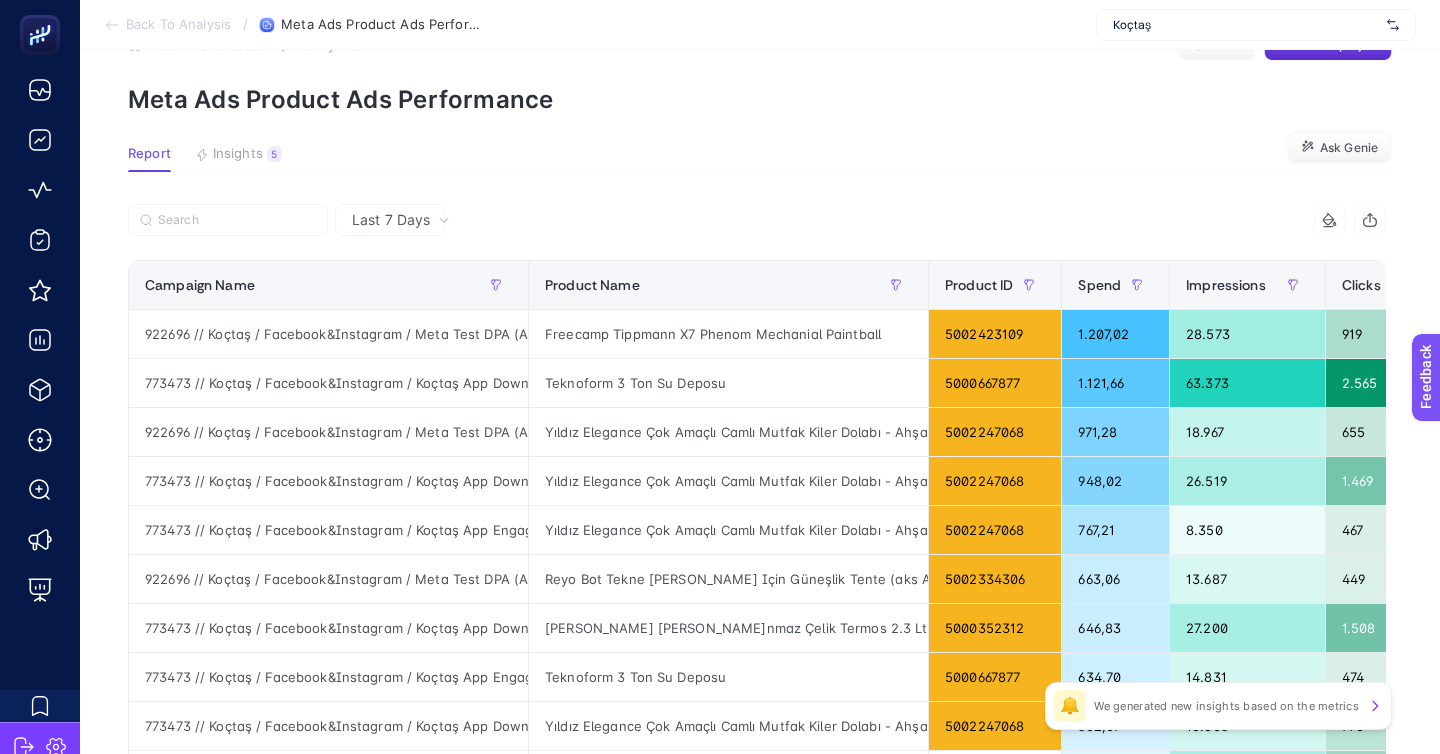 click on "Freecamp Tippmann X7 Phenom Mechanial Paintball" 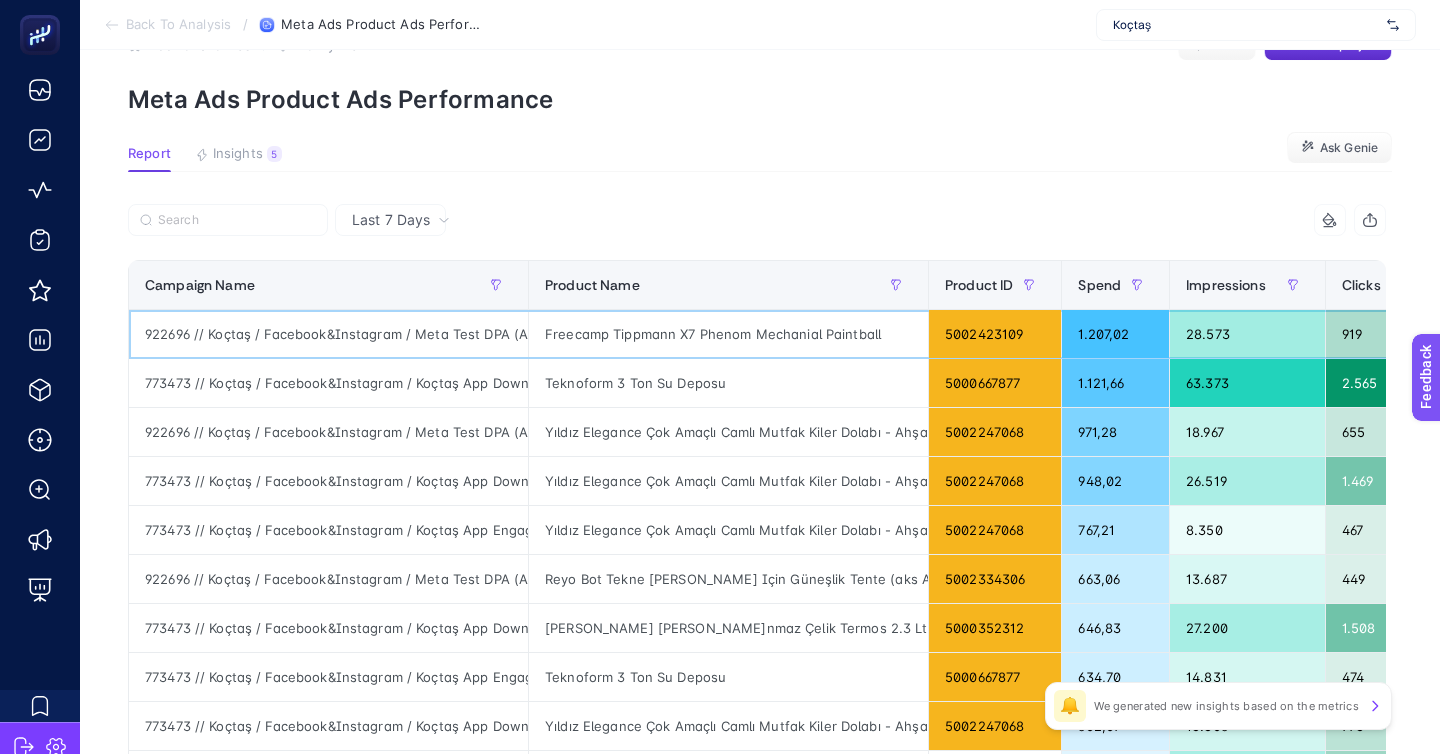 click on "Freecamp Tippmann X7 Phenom Mechanial Paintball" 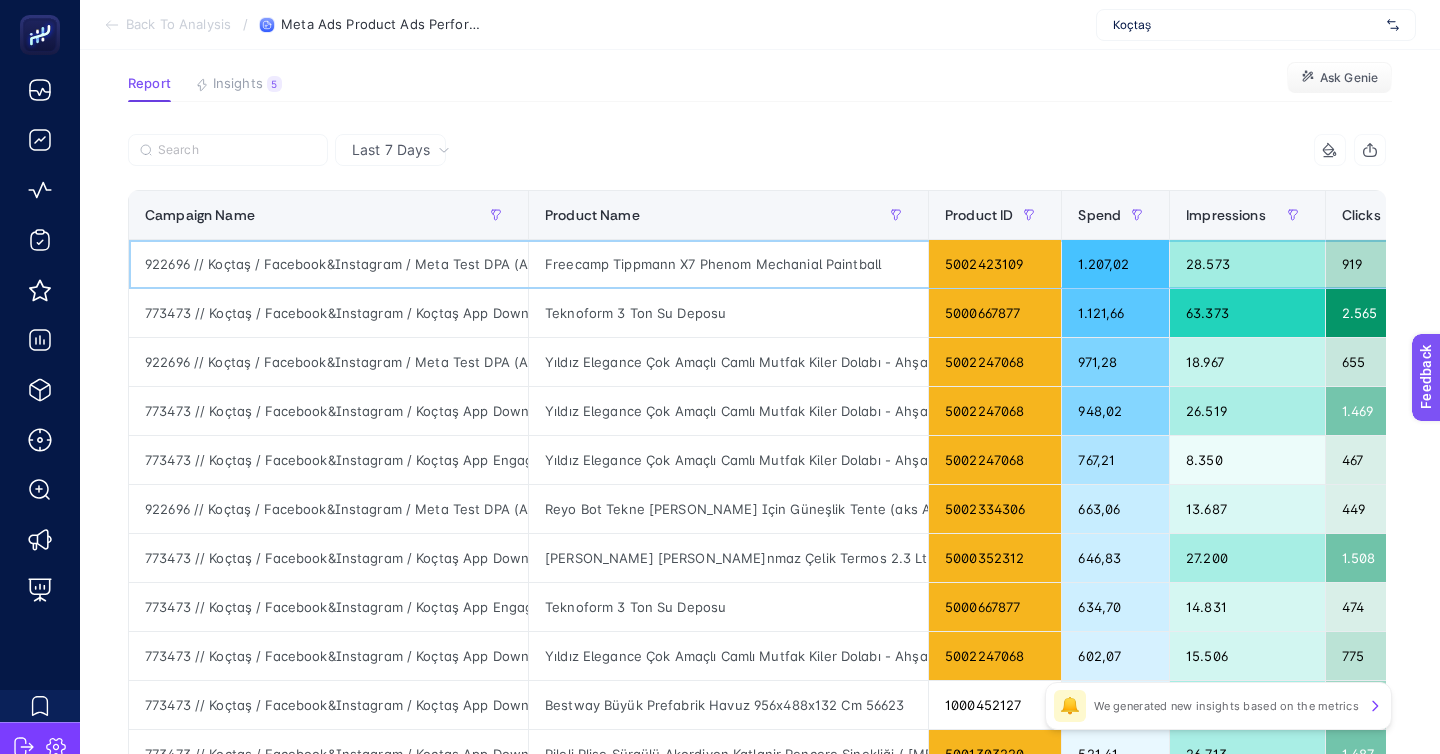 scroll, scrollTop: 154, scrollLeft: 0, axis: vertical 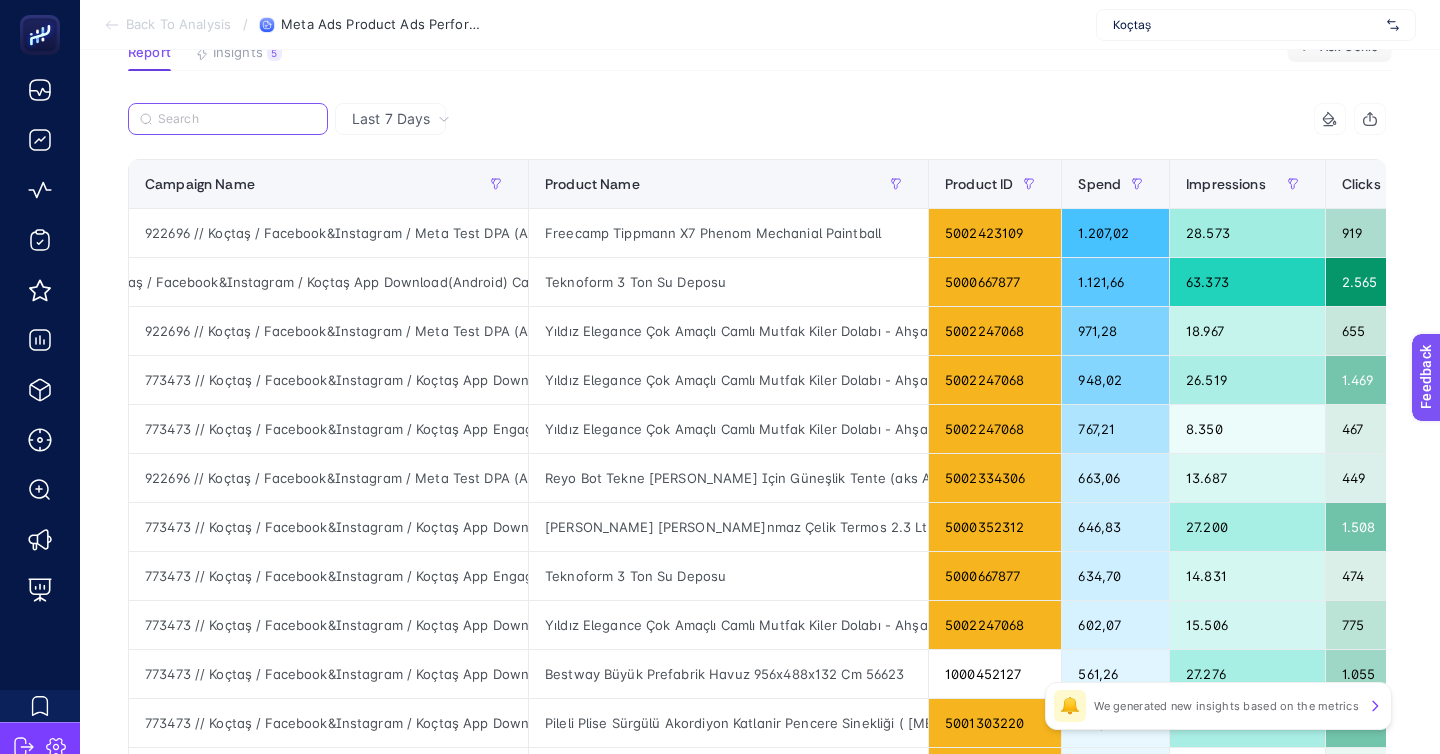click at bounding box center [237, 119] 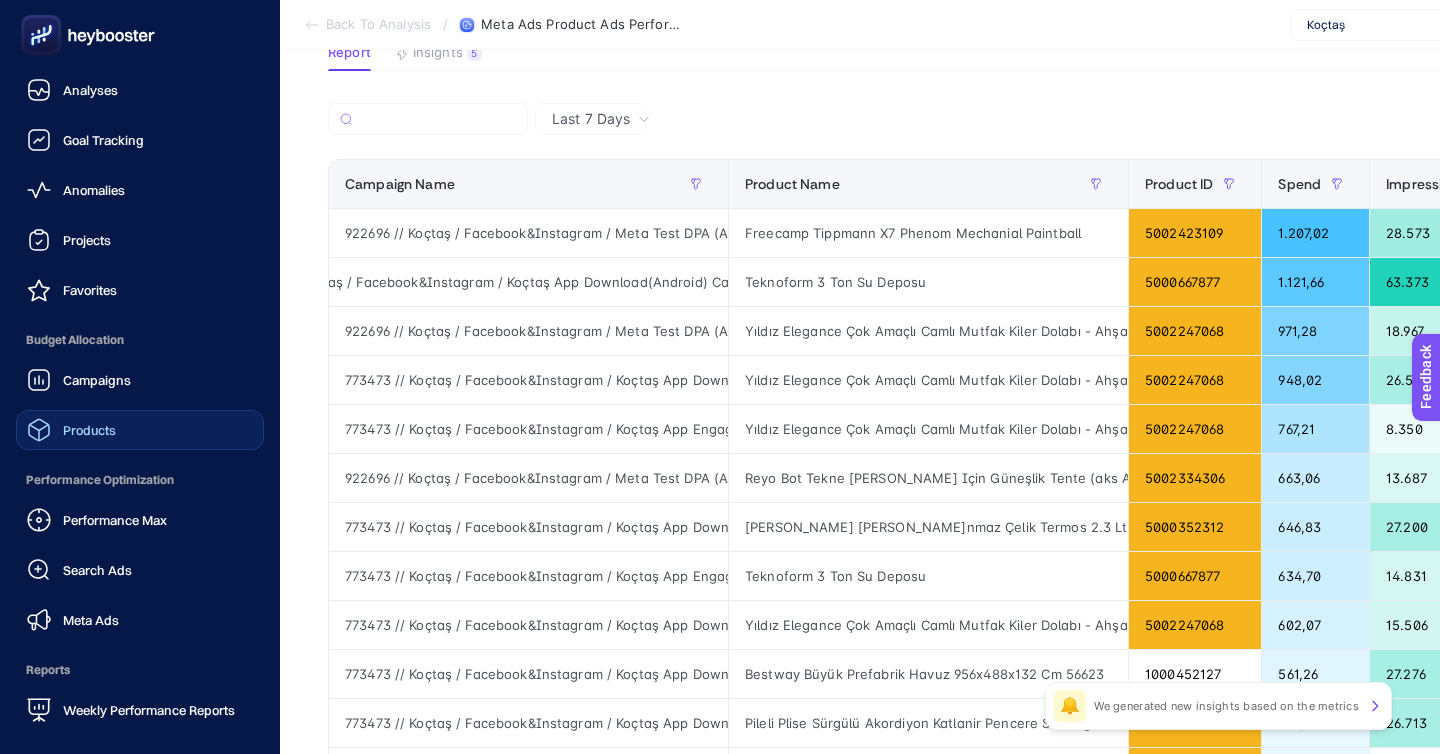 click on "Products" 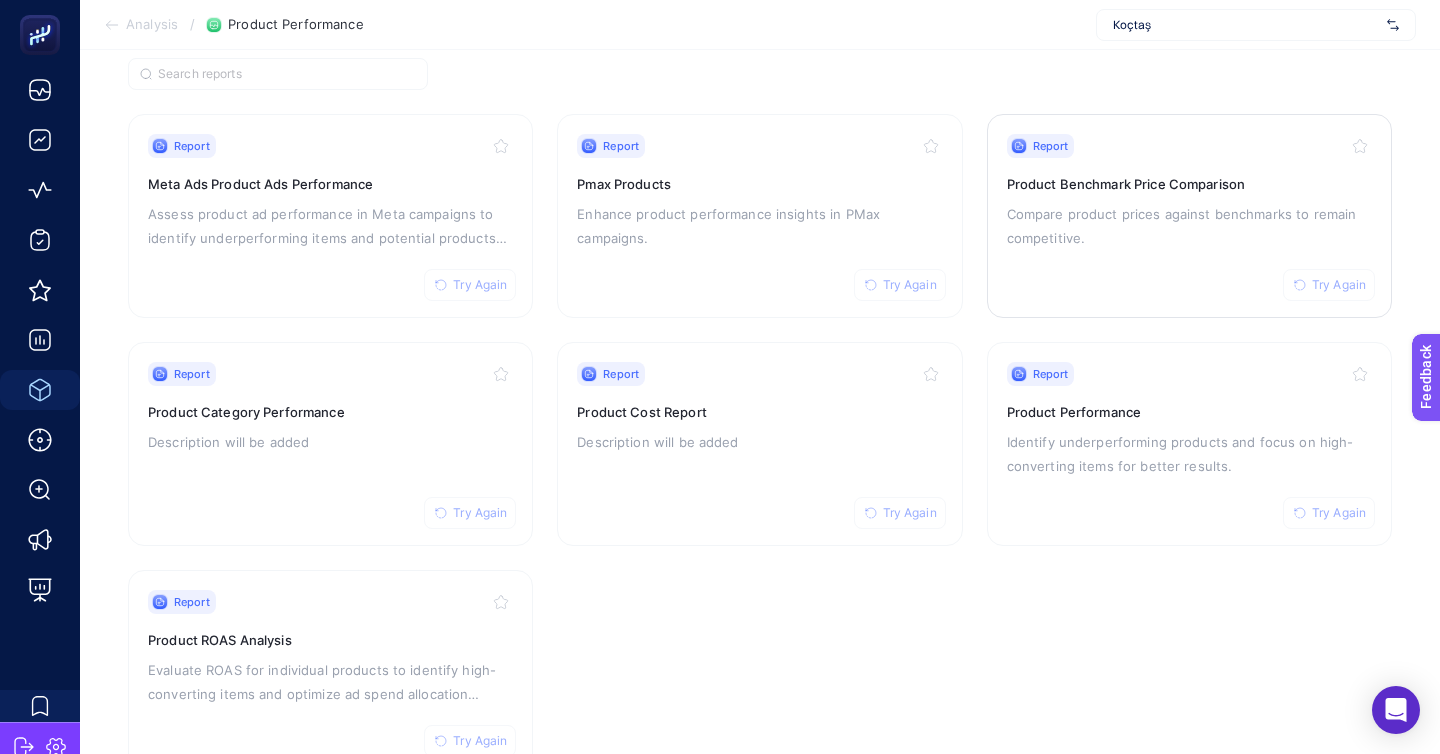 click on "Report Try Again Product Benchmark Price Comparison Compare product prices against benchmarks to remain competitive." at bounding box center [1189, 216] 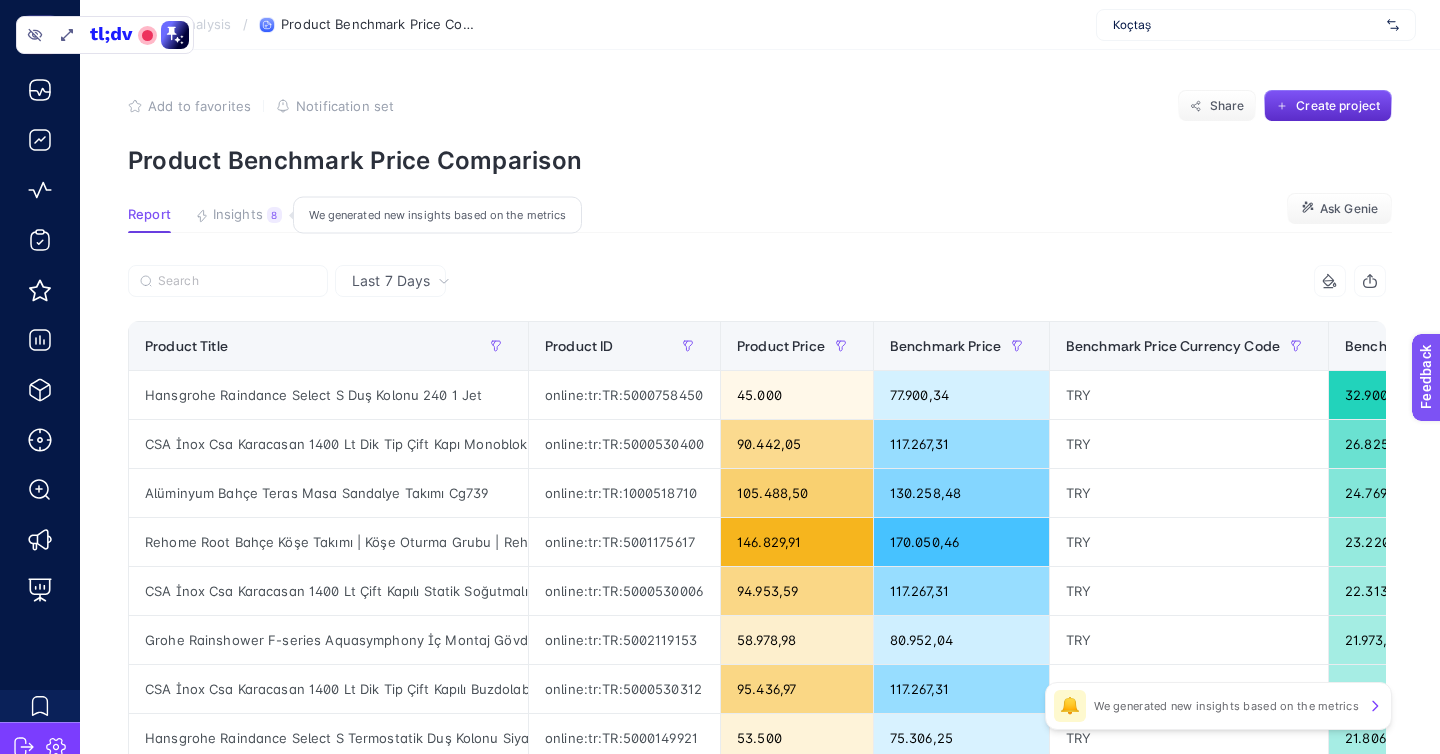 click on "Insights" at bounding box center (238, 215) 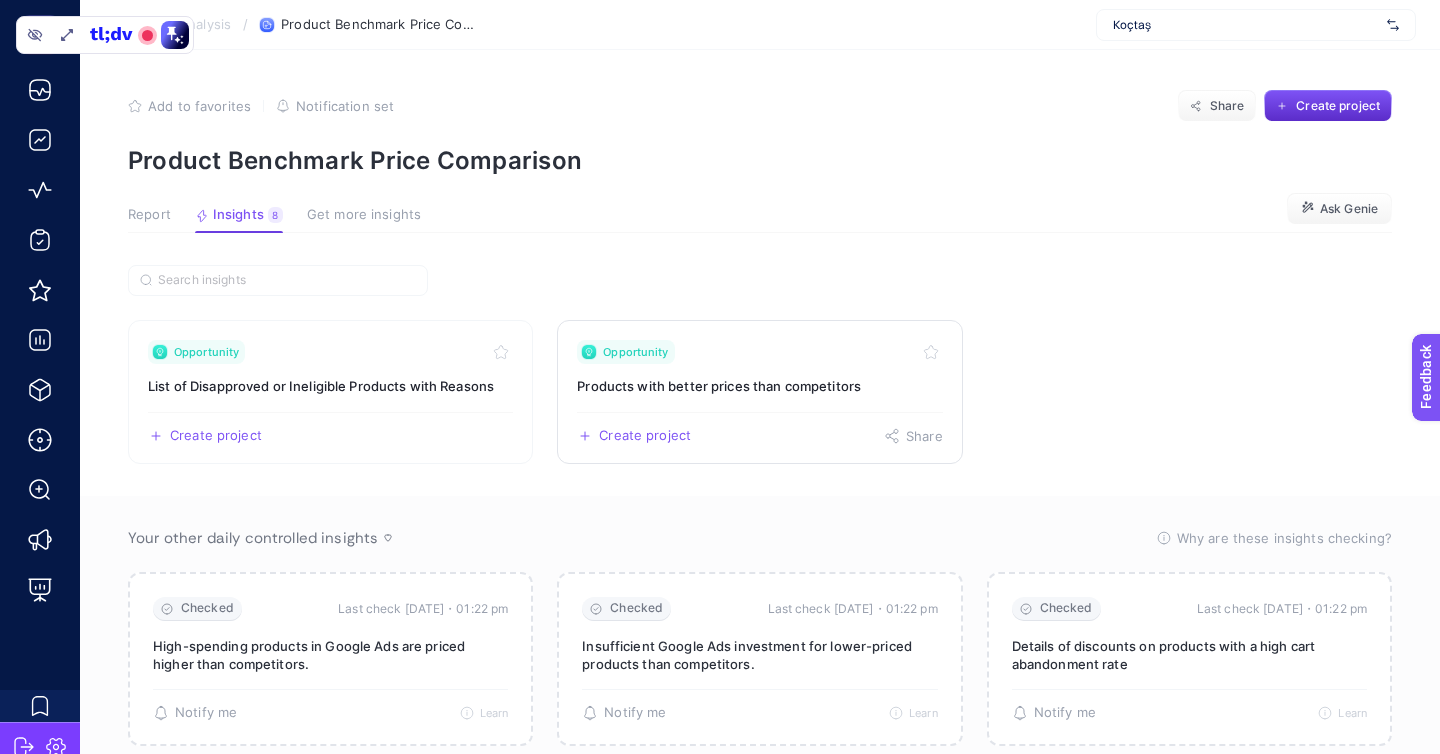 click on "Opportunity Products with better prices than competitors   Create project   Share" 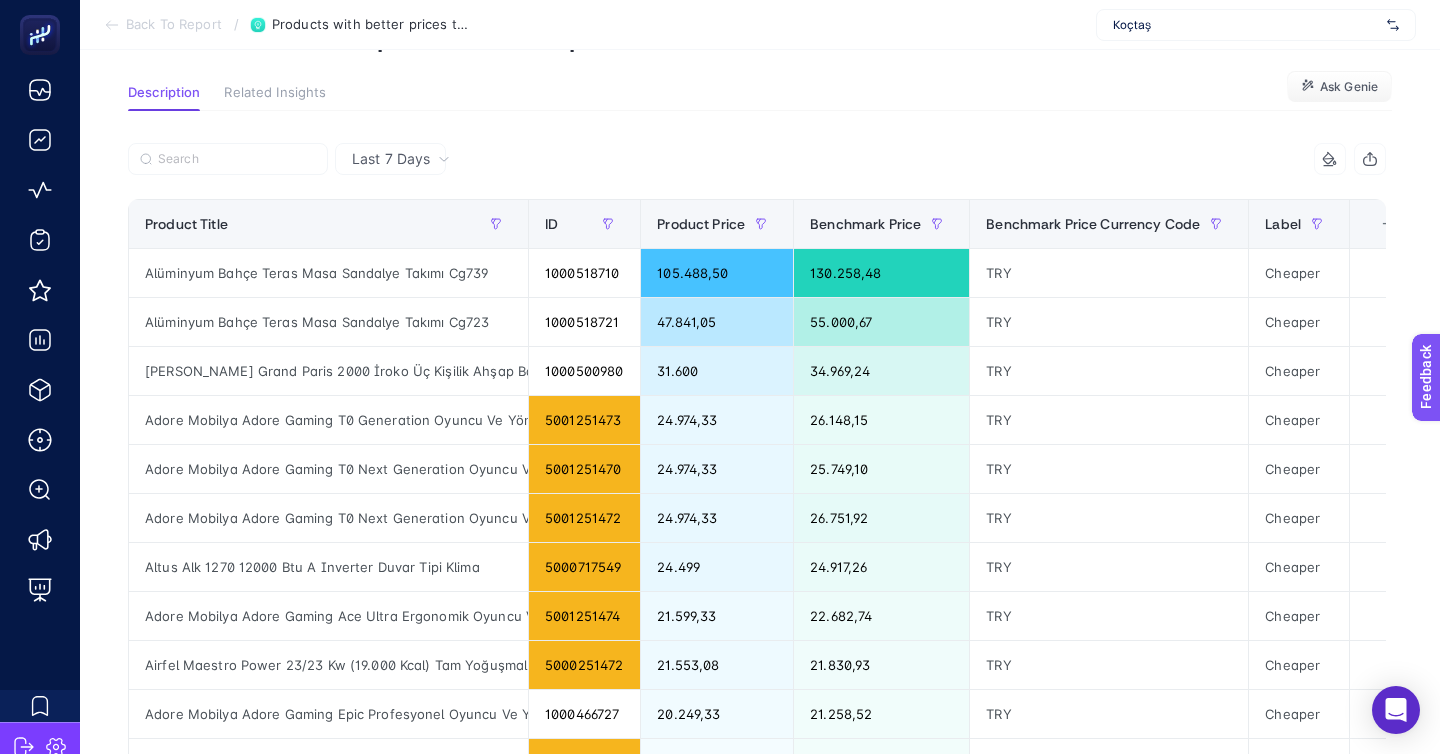 scroll, scrollTop: 126, scrollLeft: 0, axis: vertical 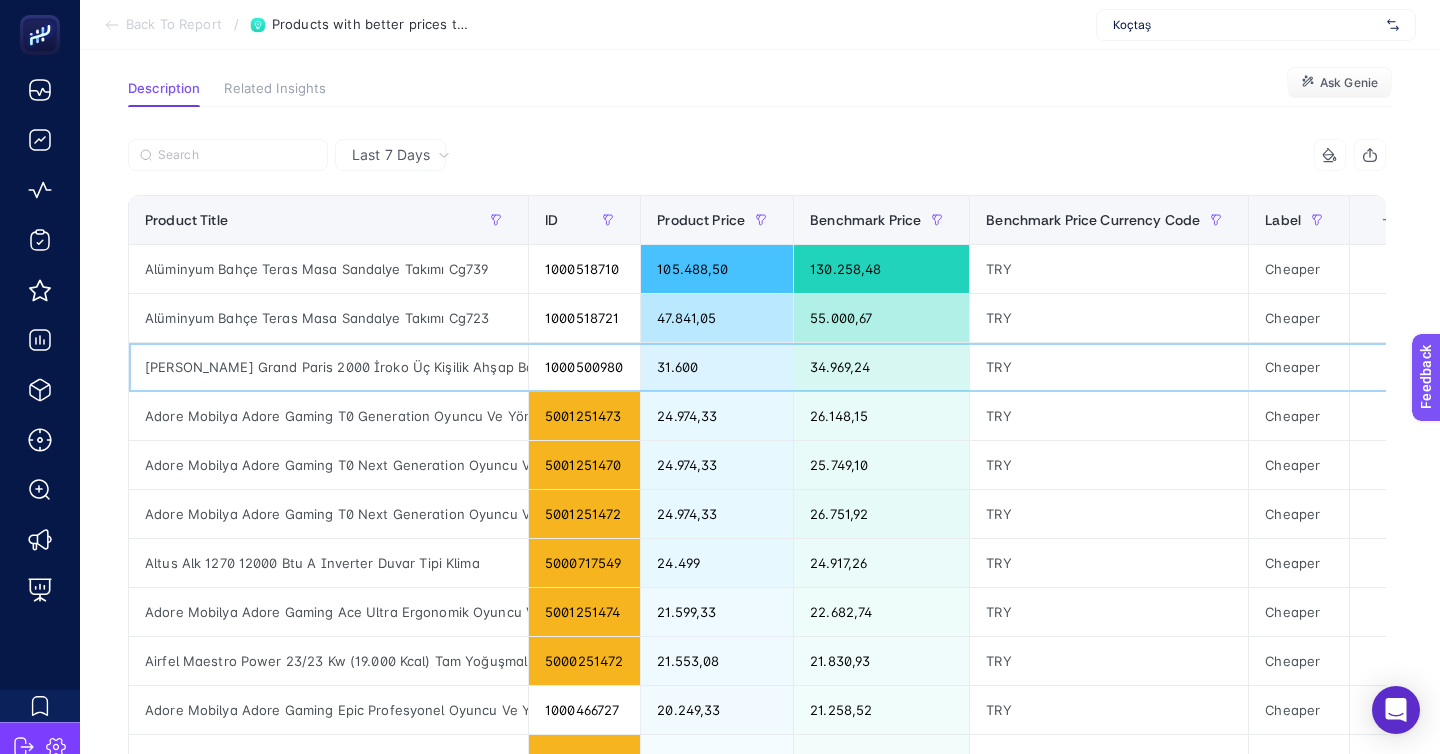 click on "31.600" 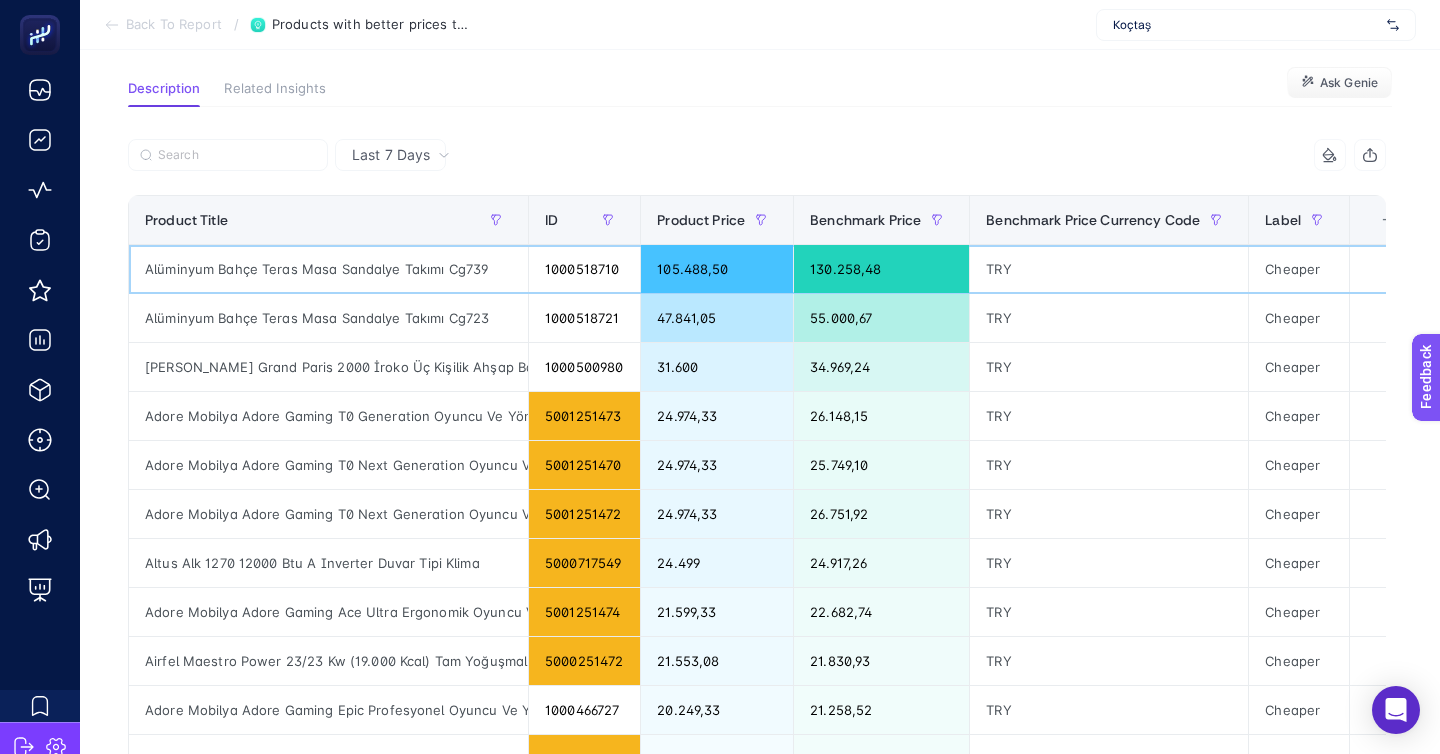 click on "105.488,50" 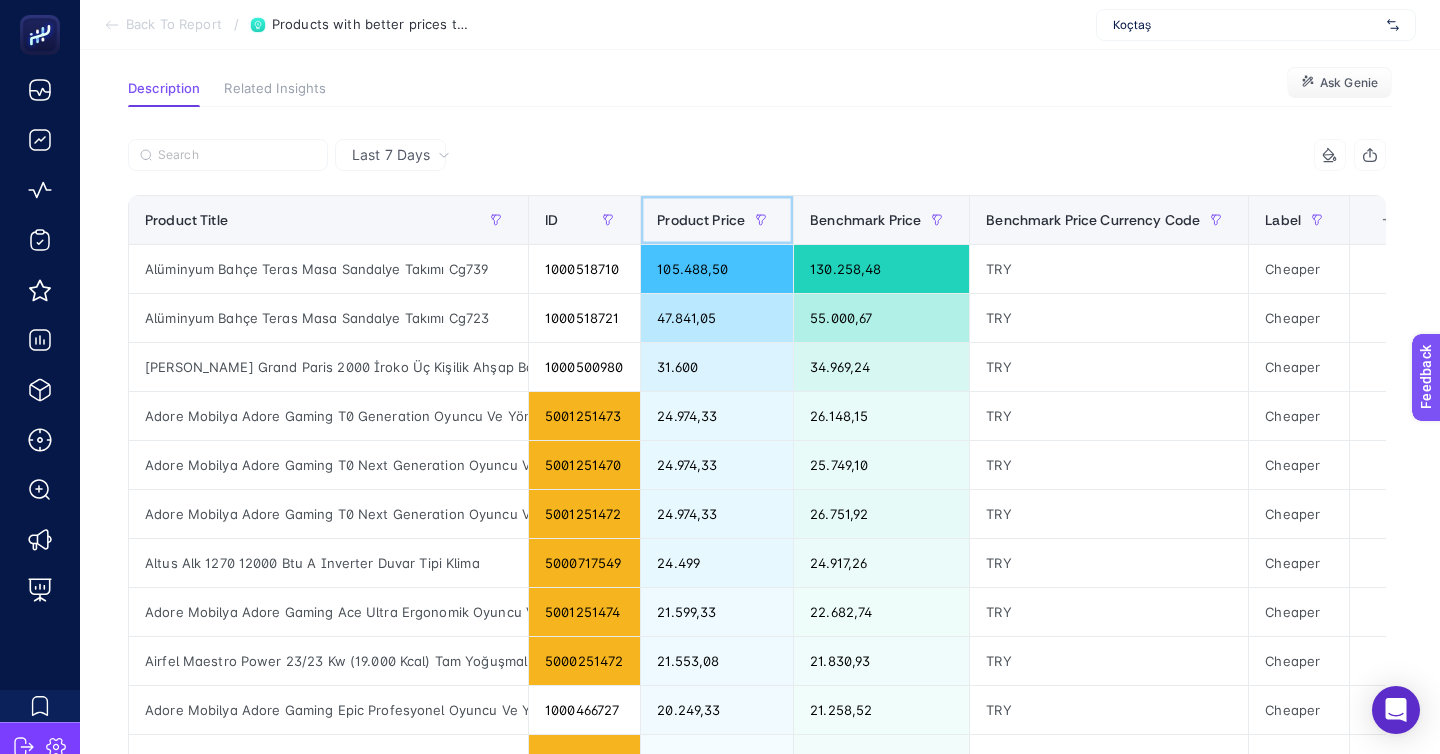 click on "Product Price" 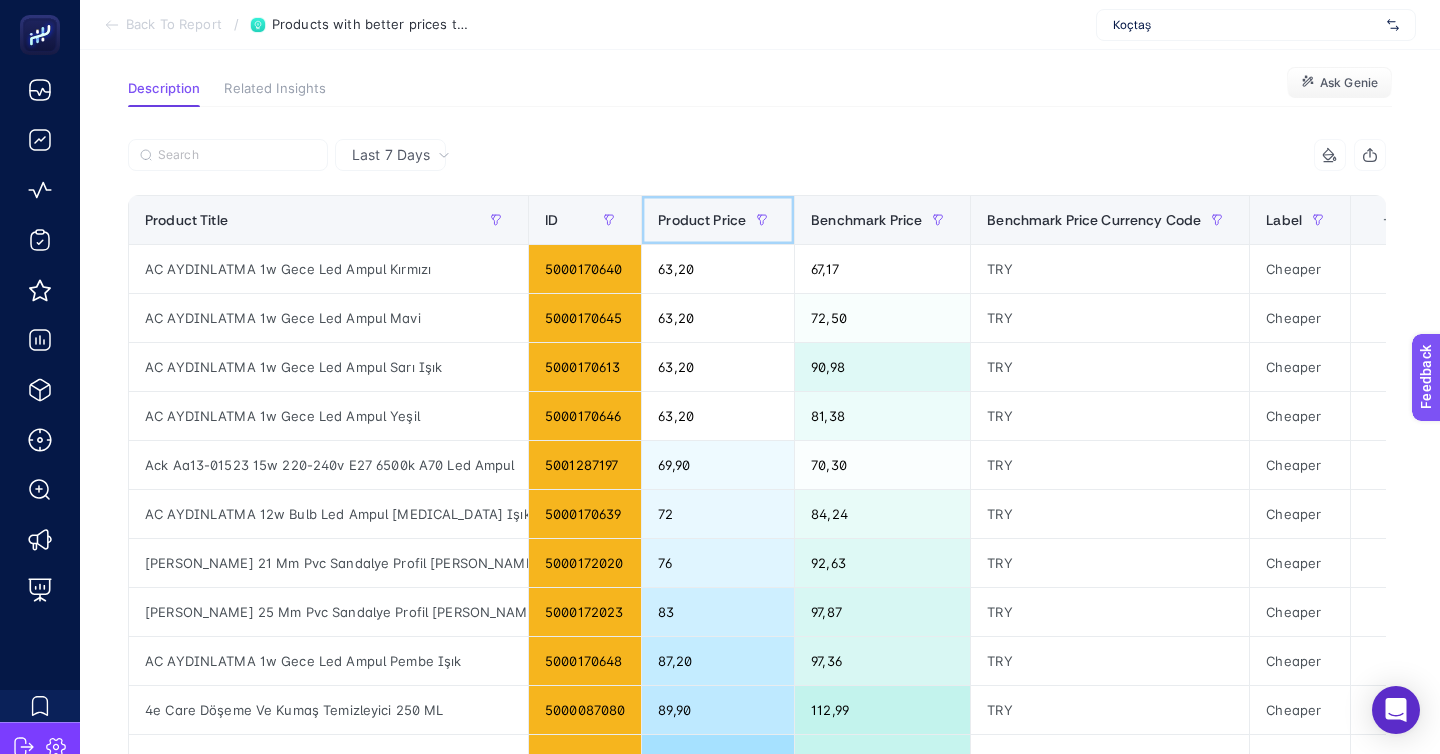 click on "Product Price" 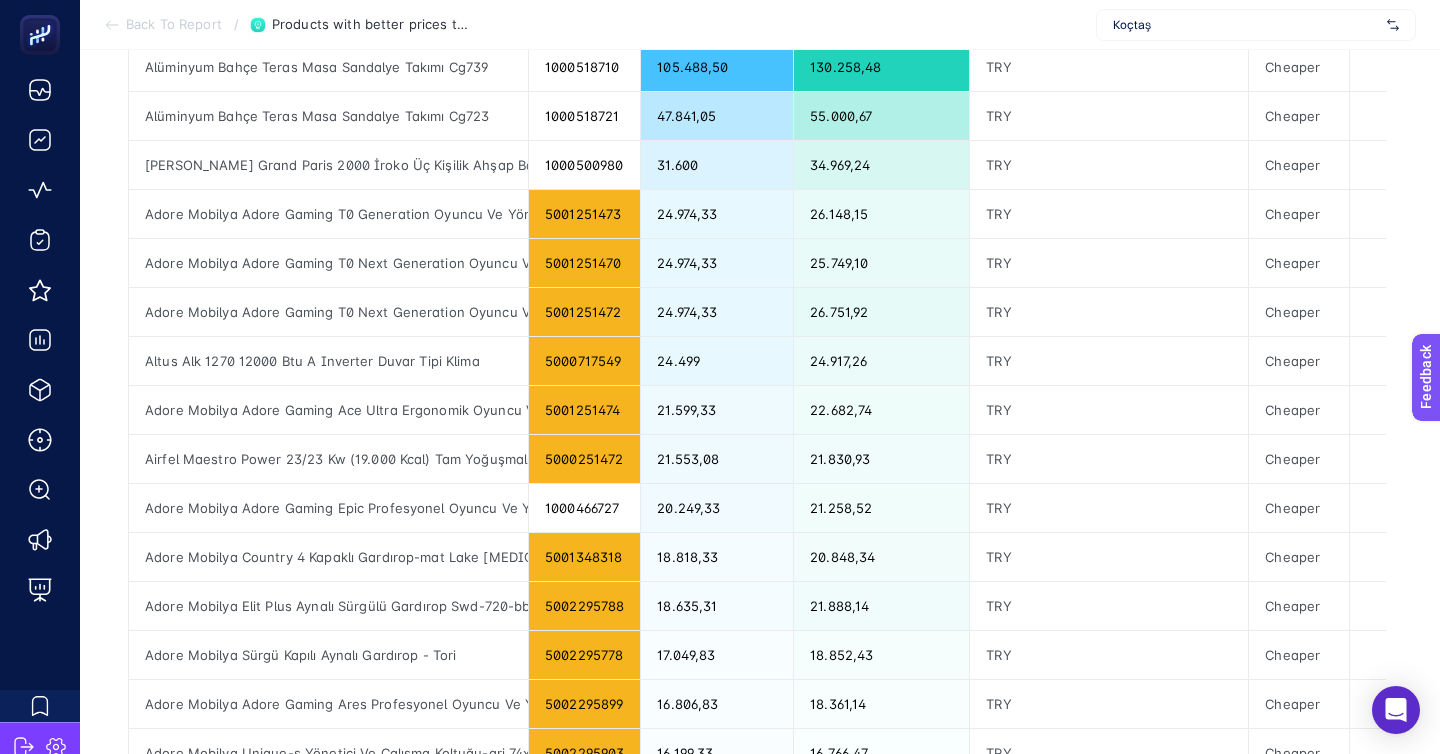 scroll, scrollTop: 568, scrollLeft: 0, axis: vertical 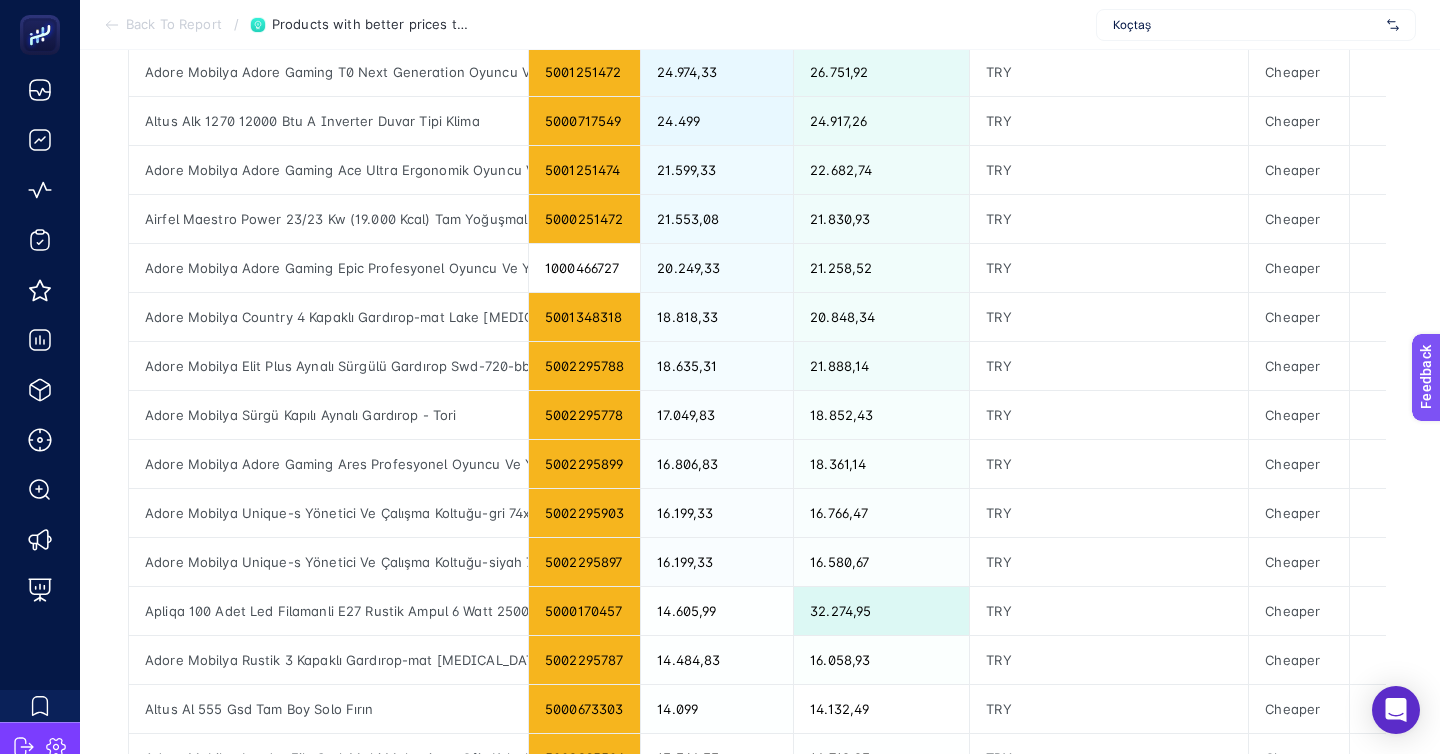 click on "2" 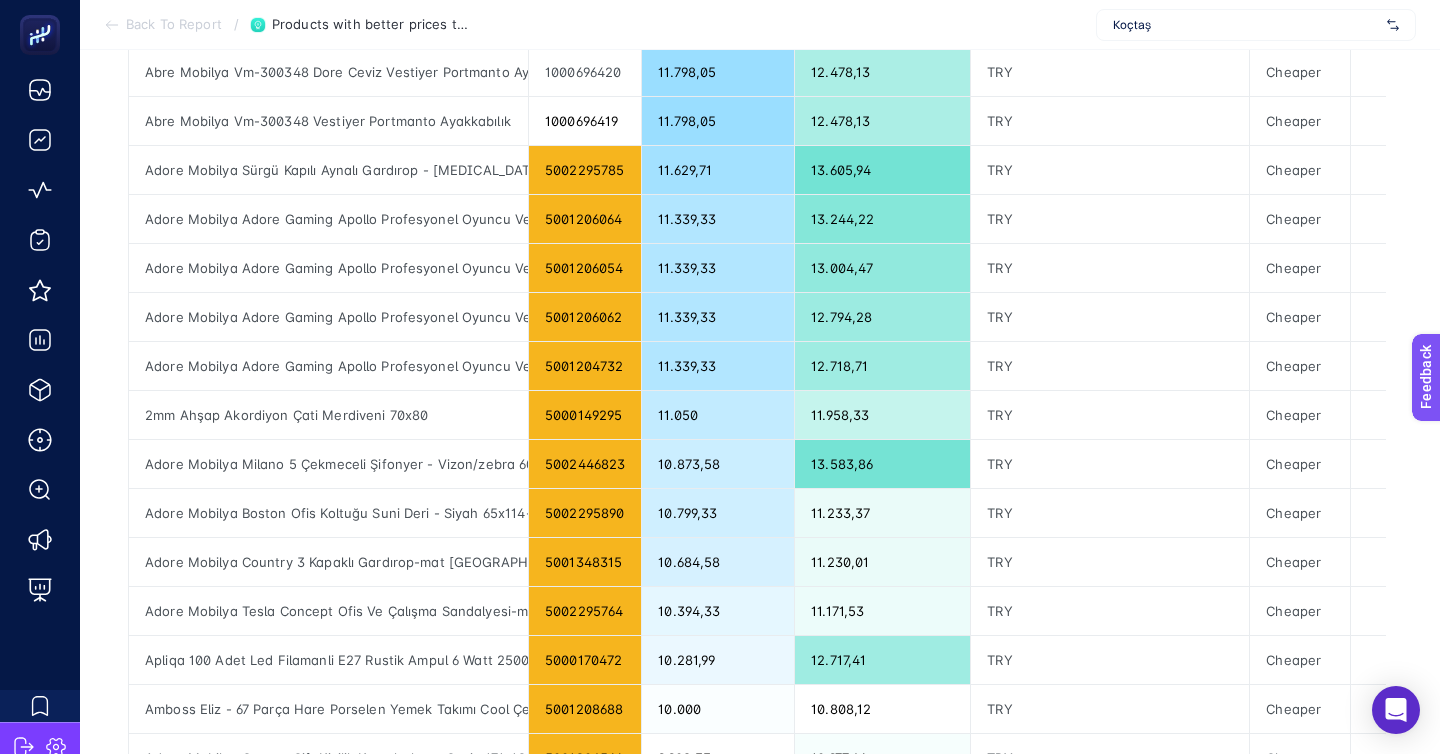 click on "3" 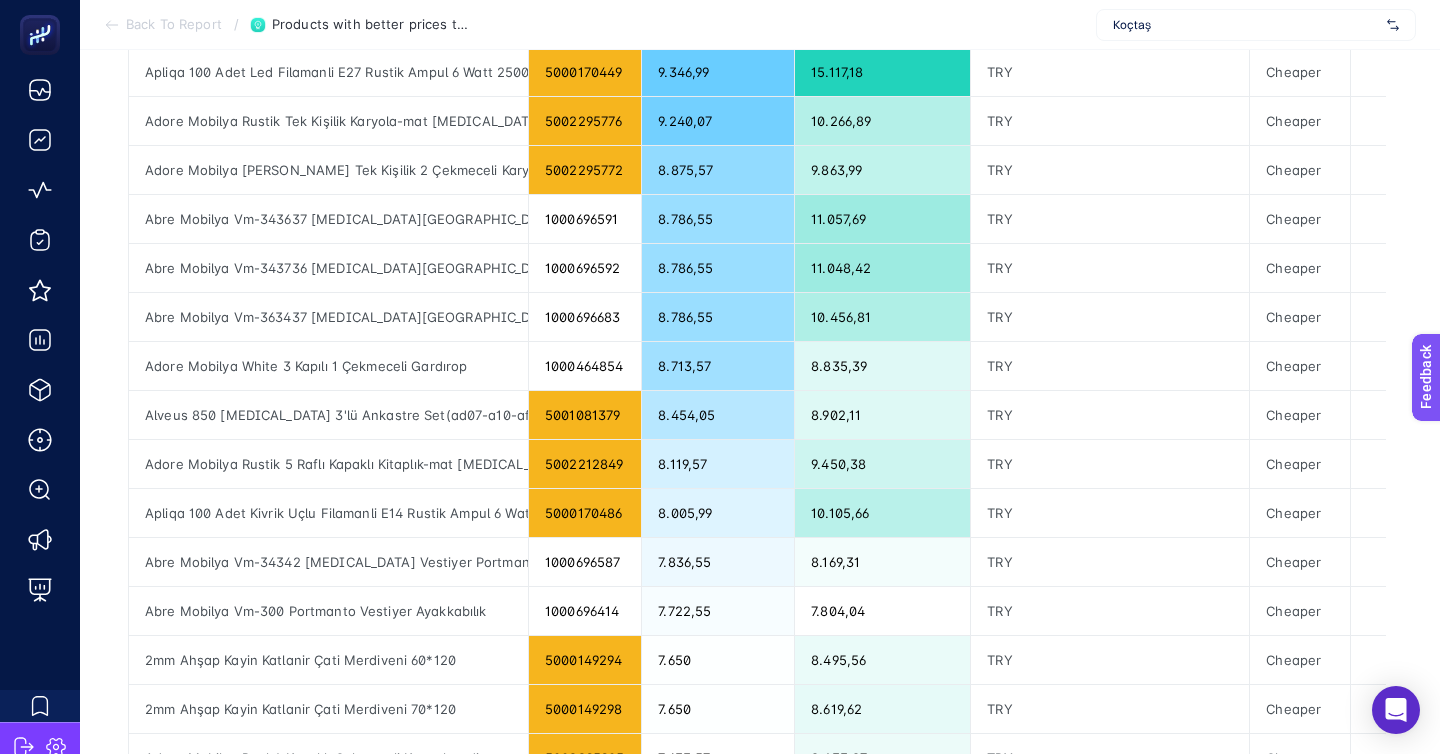 click on "1 2 3 4 5 20" 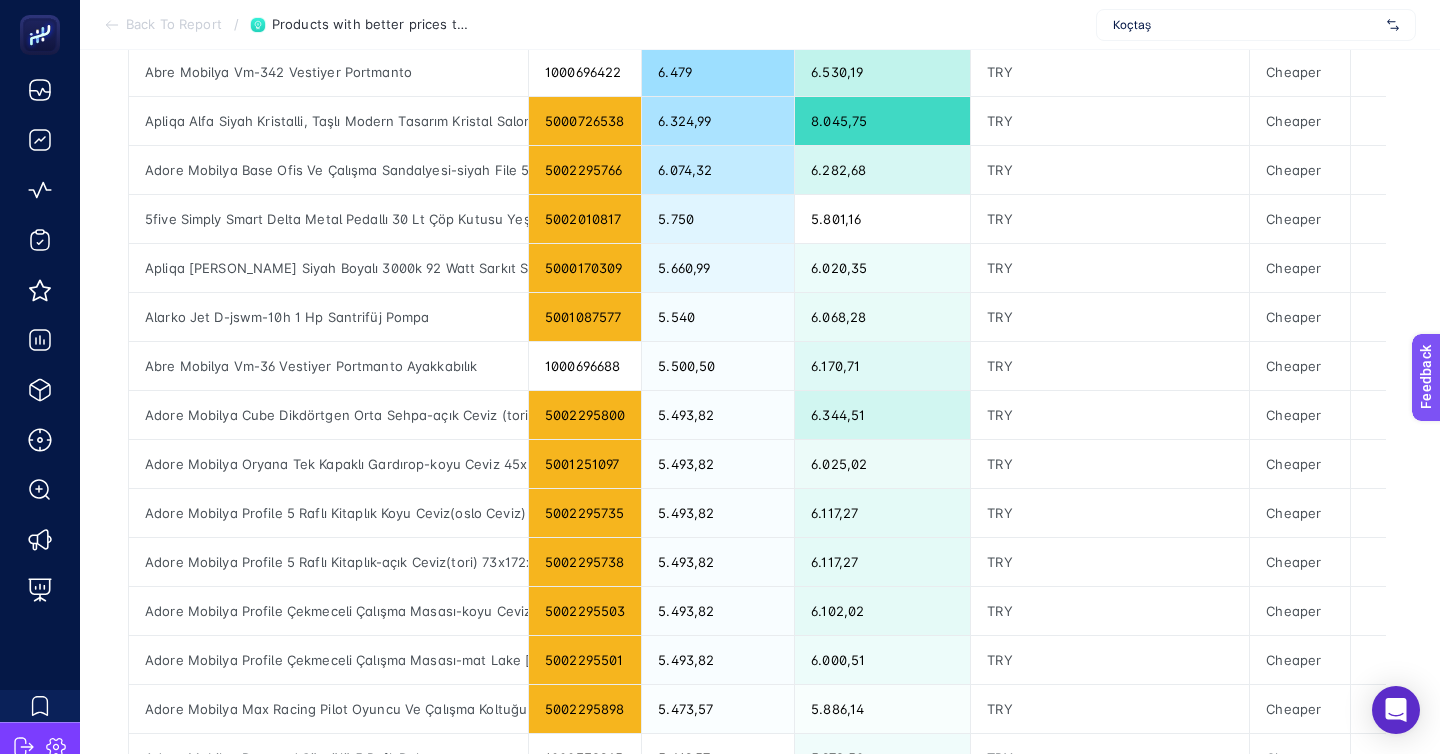 click on "5" 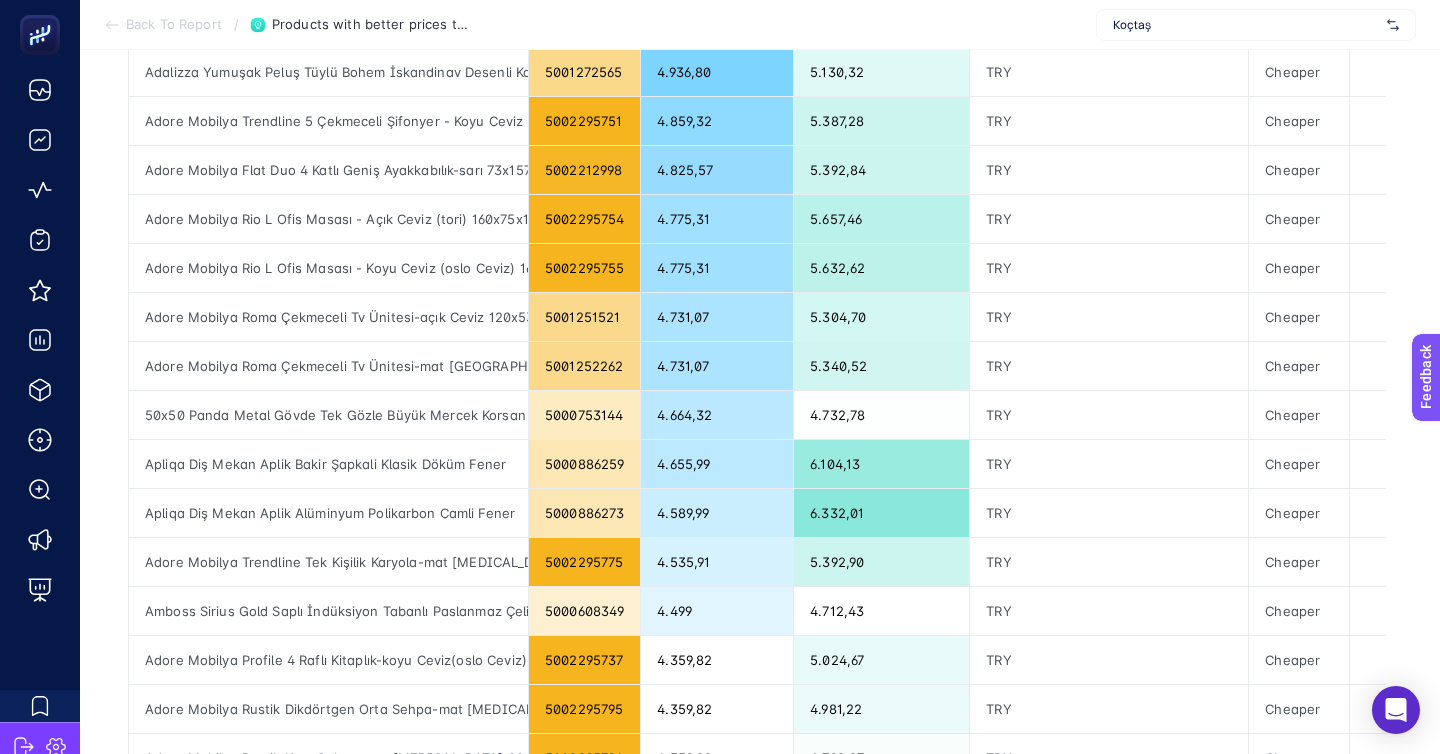 click on "7" 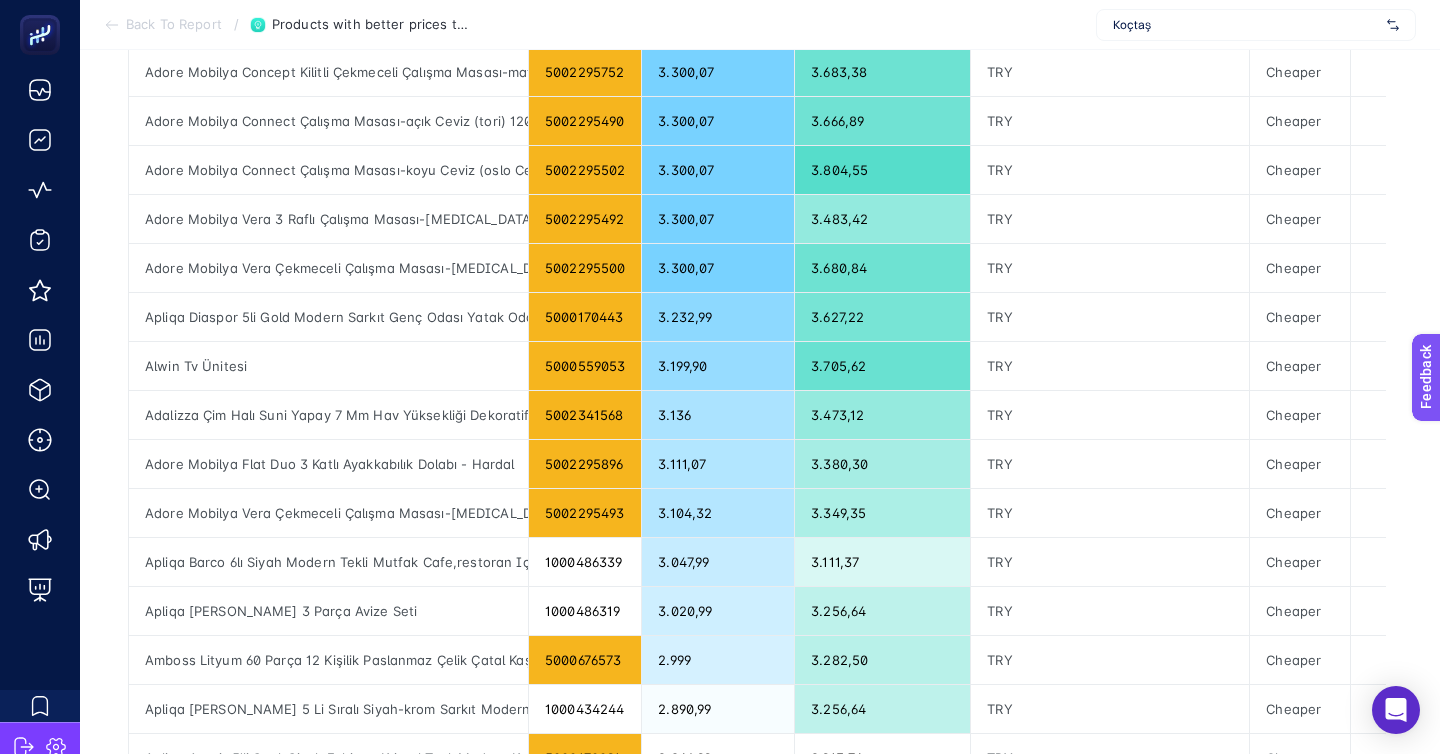 click on "9" 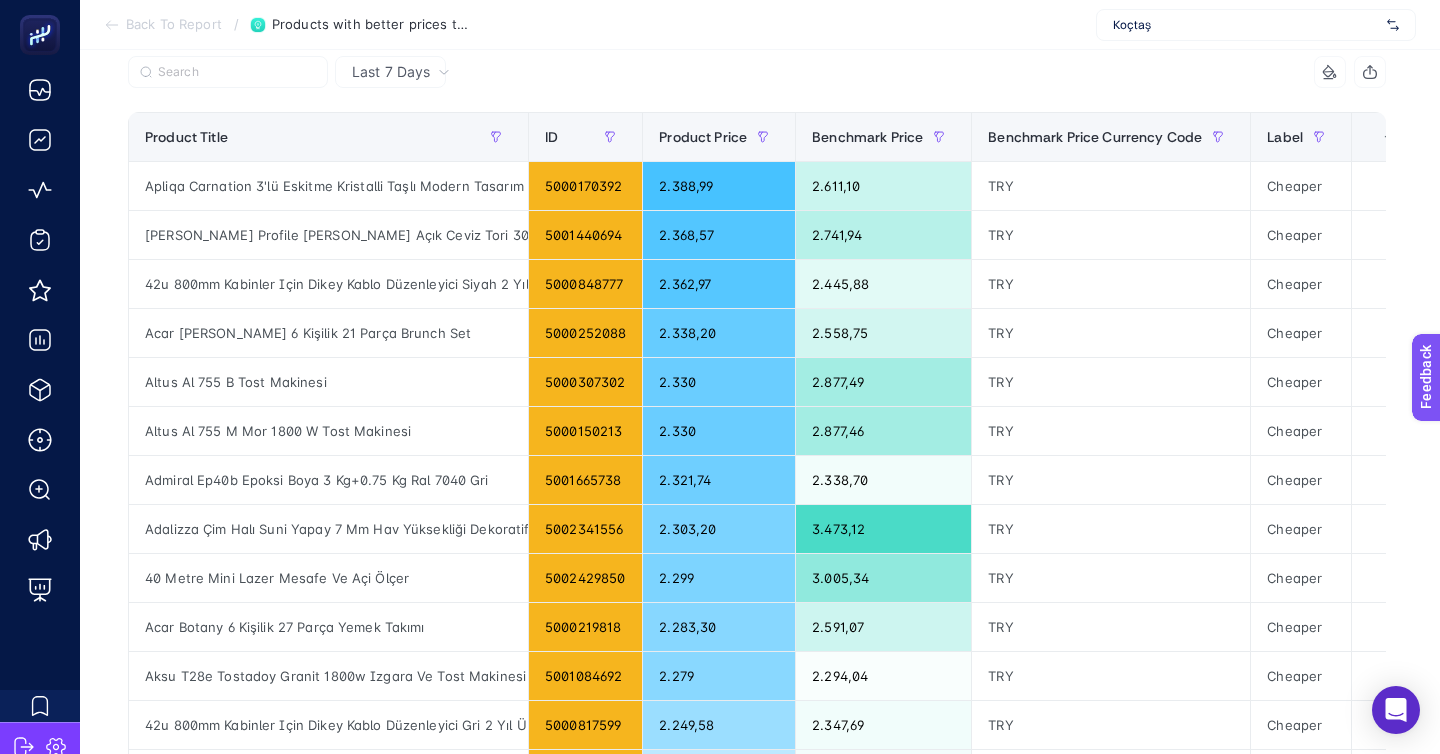 scroll, scrollTop: 0, scrollLeft: 0, axis: both 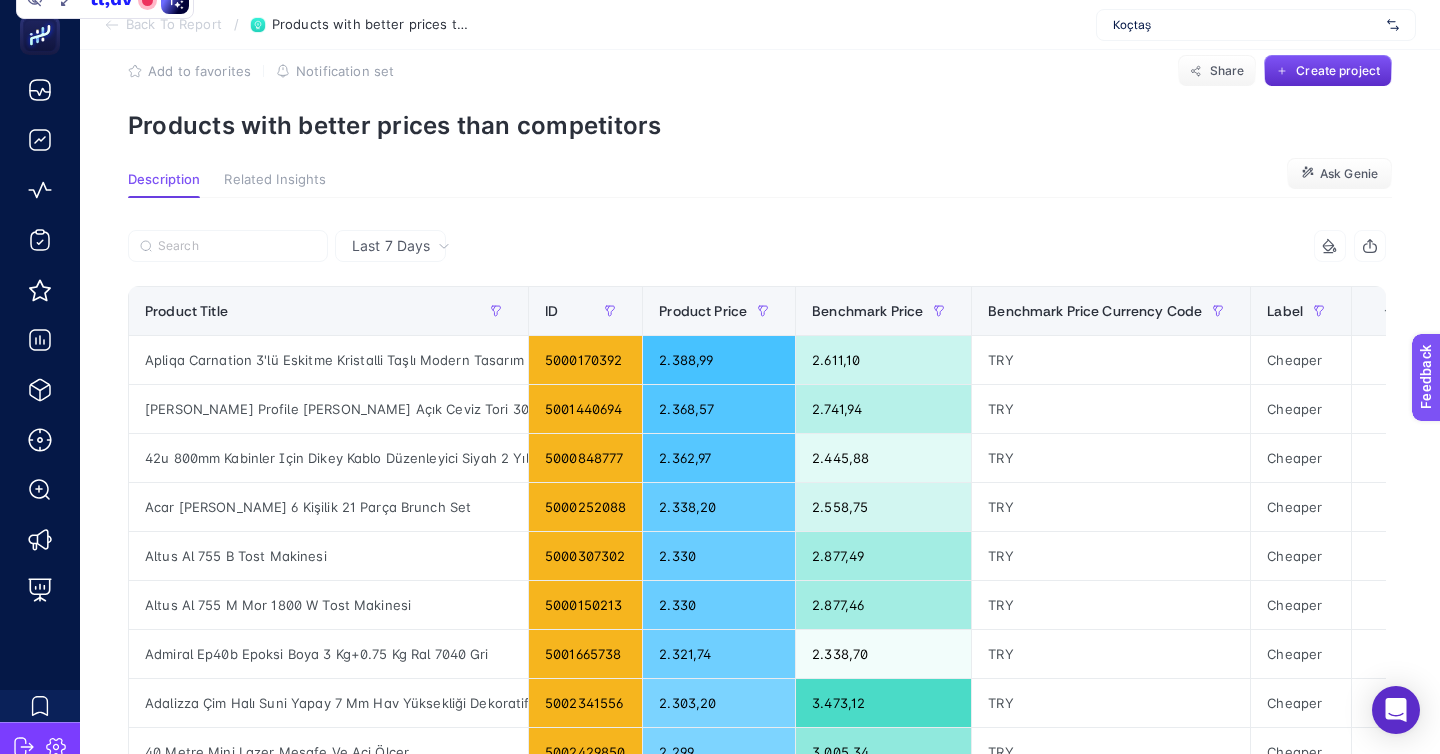 click on "3 items selected Product Title ID Product Price Benchmark Price Benchmark Price Currency Code Label 6 items selected + Apliqa Carnation 3'lü Eskitme Kristalli Taşlı Modern Tasarım Kristal Salon Avize 5000170392 2.388,99 2.611,10 TRY Cheaper Adore Mobilya Profile Duvar Rafı Açık Ceviz Tori 30x63x25 Cm 5001440694 2.368,57 2.741,94 TRY Cheaper 42u 800mm Kabinler Için Dikey Kablo Düzenleyici Siyah 2 Yıl Üretici Garantili 5000848777 2.362,97 2.445,88 TRY Cheaper Acar Amanda 6 Kişilik 21 Parça Brunch Set 5000252088 2.338,20 2.558,75 TRY Cheaper Altus Al 755 B Tost Makinesi 5000307302 2.330 2.877,49 TRY Cheaper Altus Al 755 M Mor 1800 W Tost Makinesi 5000150213 2.330 2.877,46 TRY Cheaper Admiral Ep40b Epoksi Boya 3 Kg+0.75 Kg Ral 7040 Gri 5001665738 2.321,74 2.338,70 TRY Cheaper Adalizza Çim Halı Suni Yapay 7 Mm Hav Yüksekliği Dekoratif Kesme Kaymaz Balkon Bahçe Teras Mavi Renkli Halı 5002341556 2.303,20 3.473,12 TRY Cheaper 40 Metre Mini Lazer Mesafe Ve Açi Ölçer 5002429850 2.299 3.005,34 TRY" at bounding box center (757, 814) 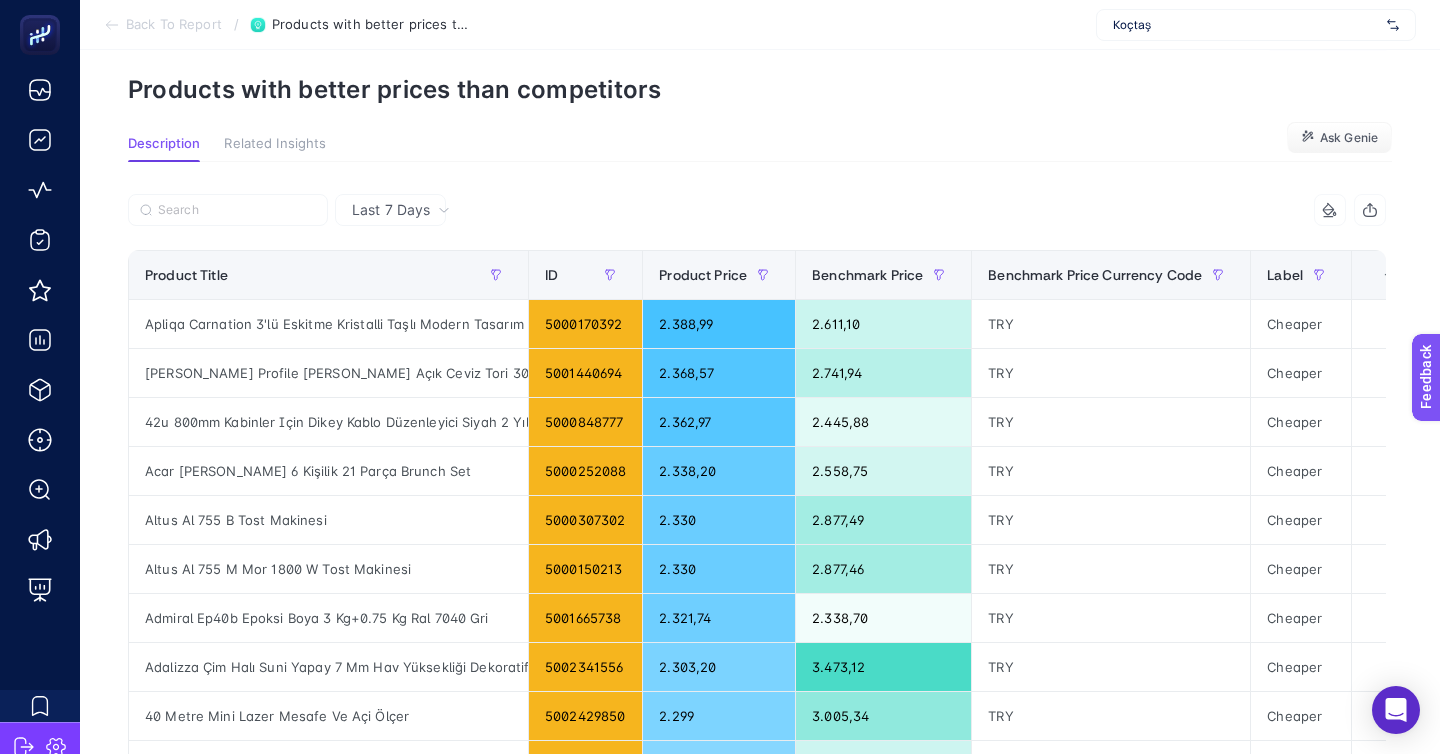 scroll, scrollTop: 80, scrollLeft: 0, axis: vertical 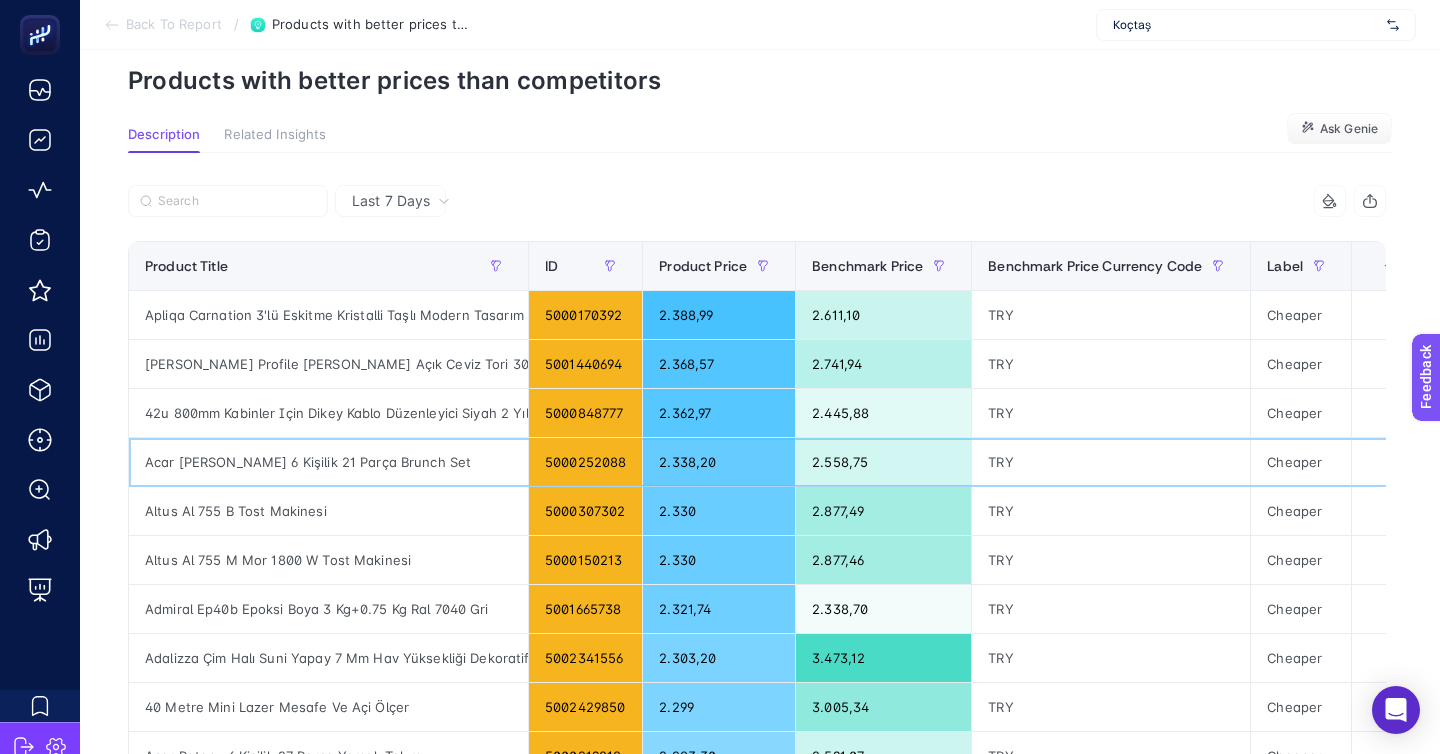 click on "Cheaper" 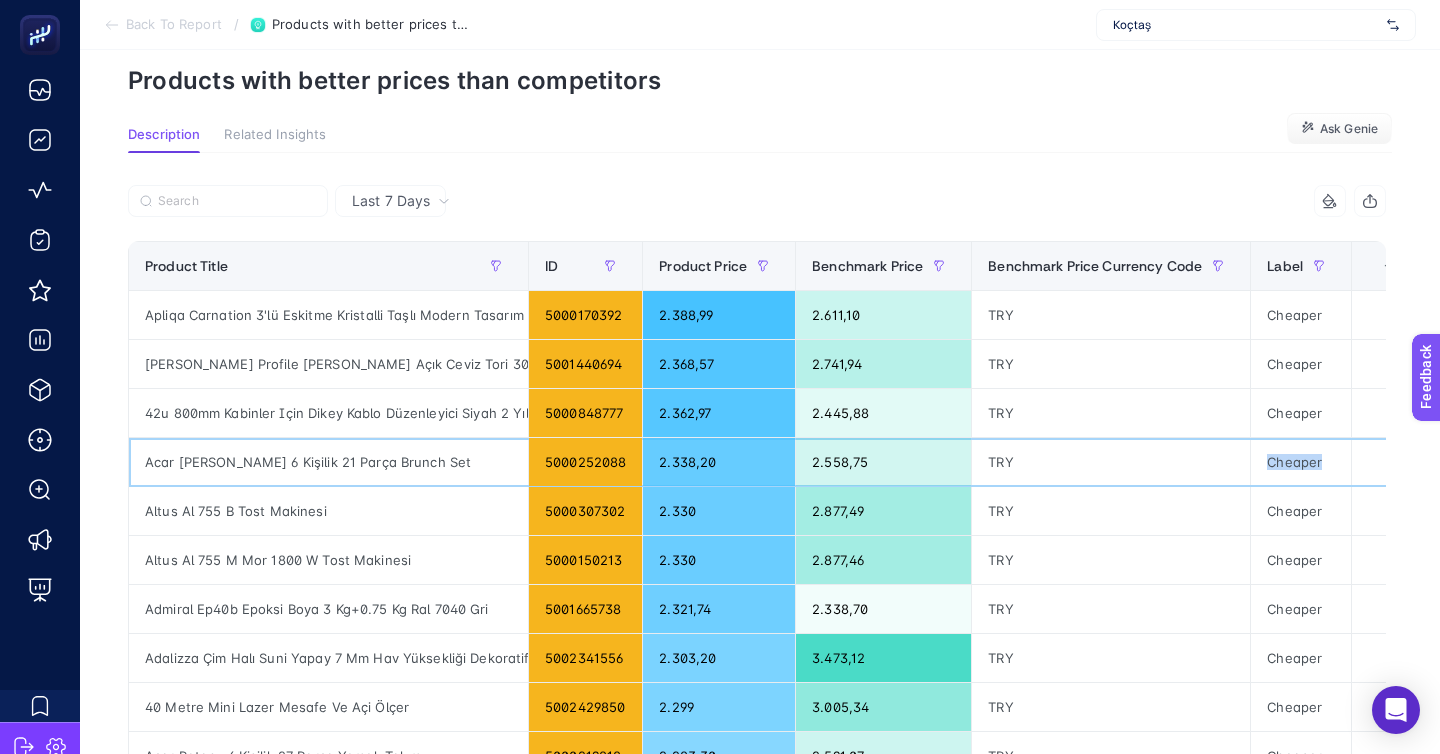 click on "Cheaper" 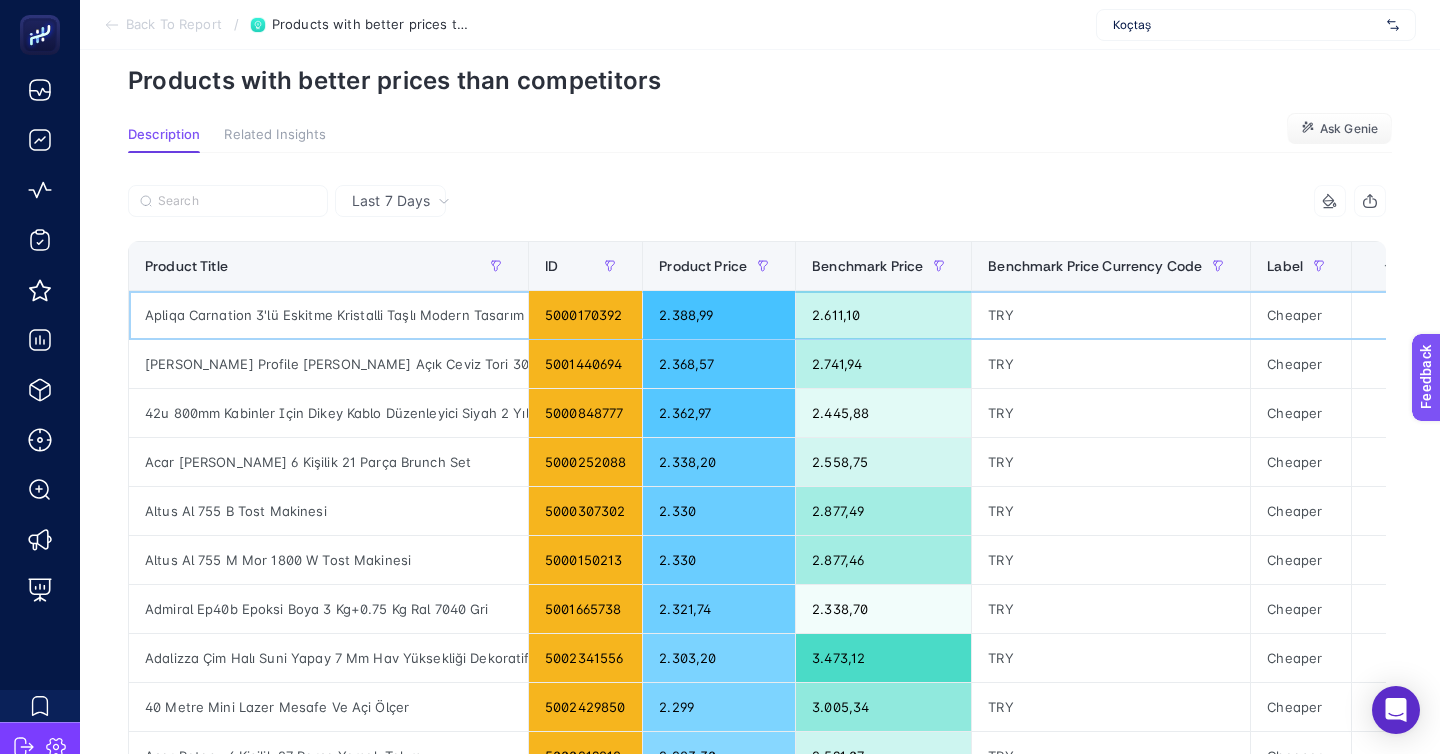 click on "Apliqa Carnation 3'lü Eskitme Kristalli Taşlı Modern Tasarım Kristal Salon Avize" 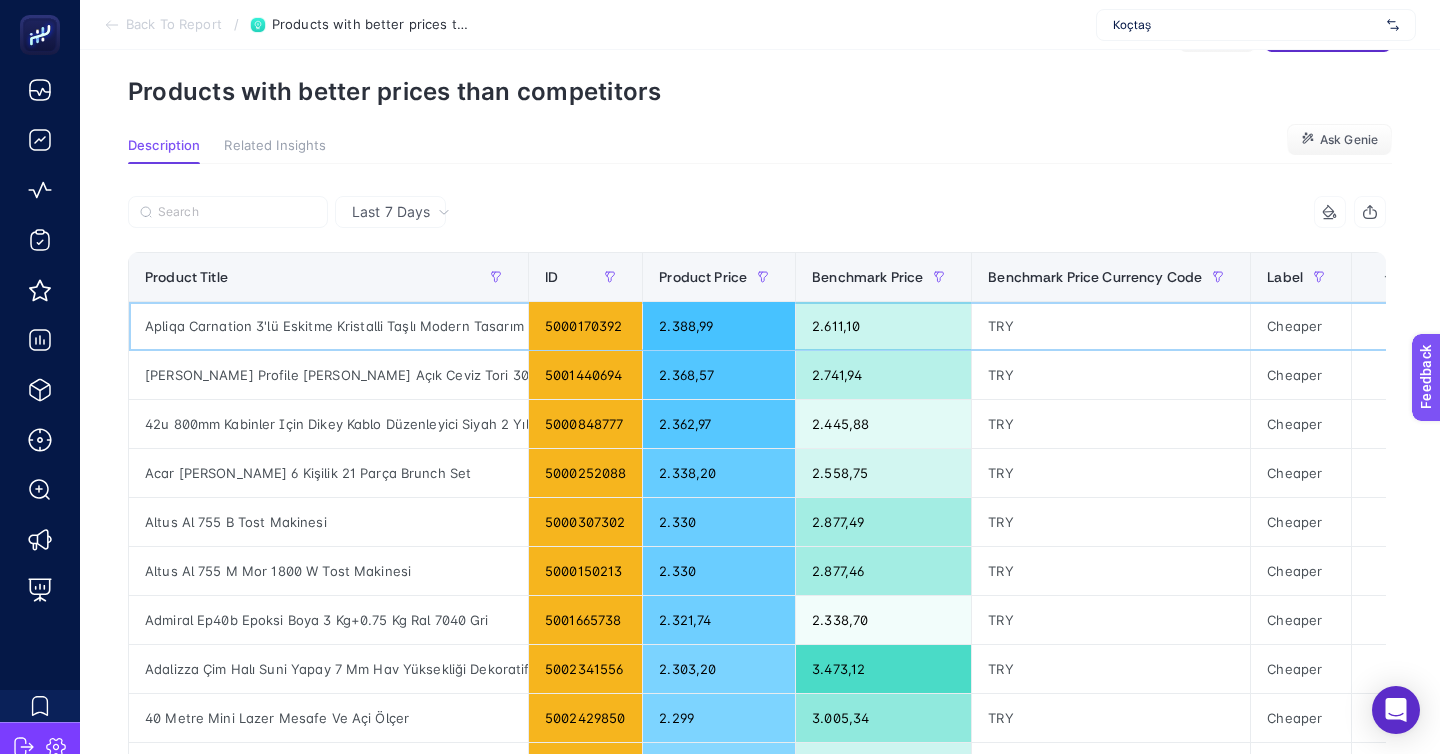 scroll, scrollTop: 37, scrollLeft: 0, axis: vertical 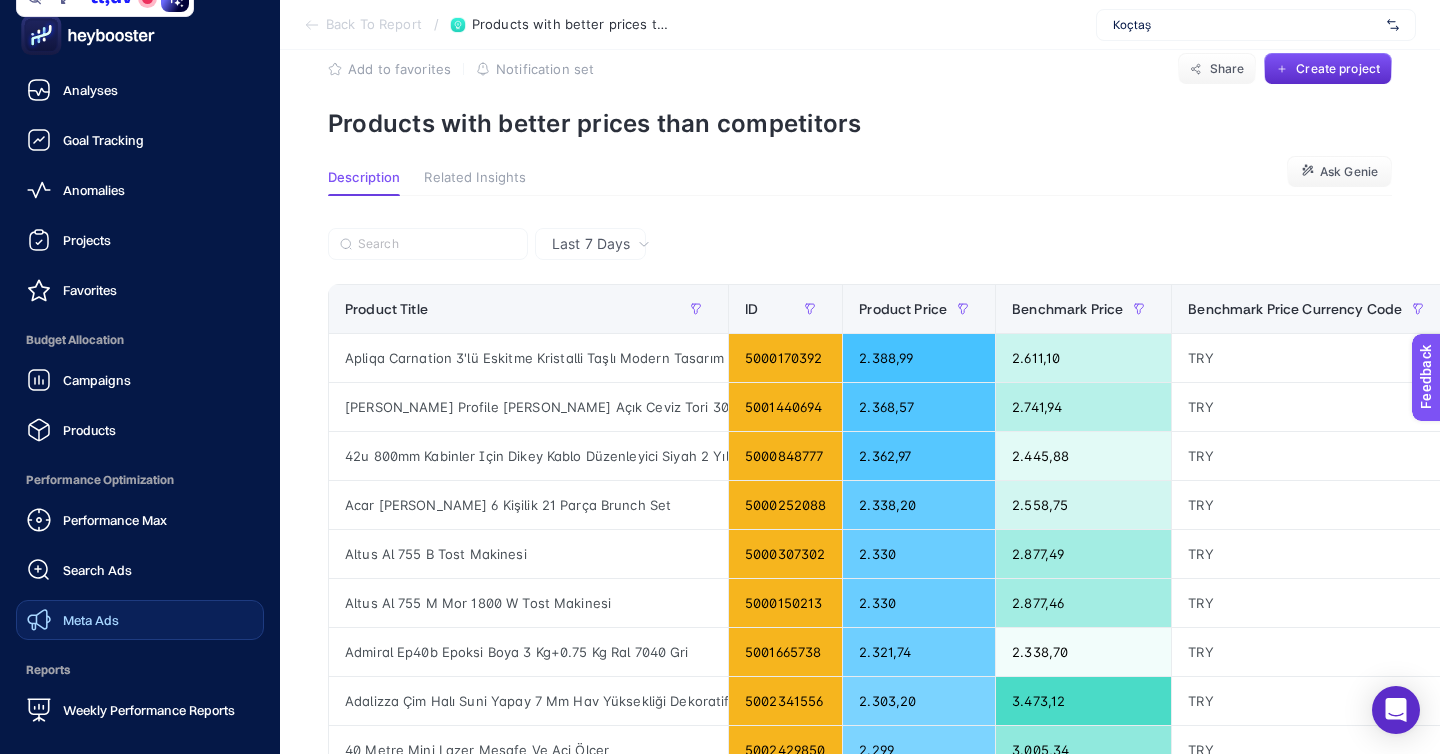 click on "Meta Ads" at bounding box center (91, 620) 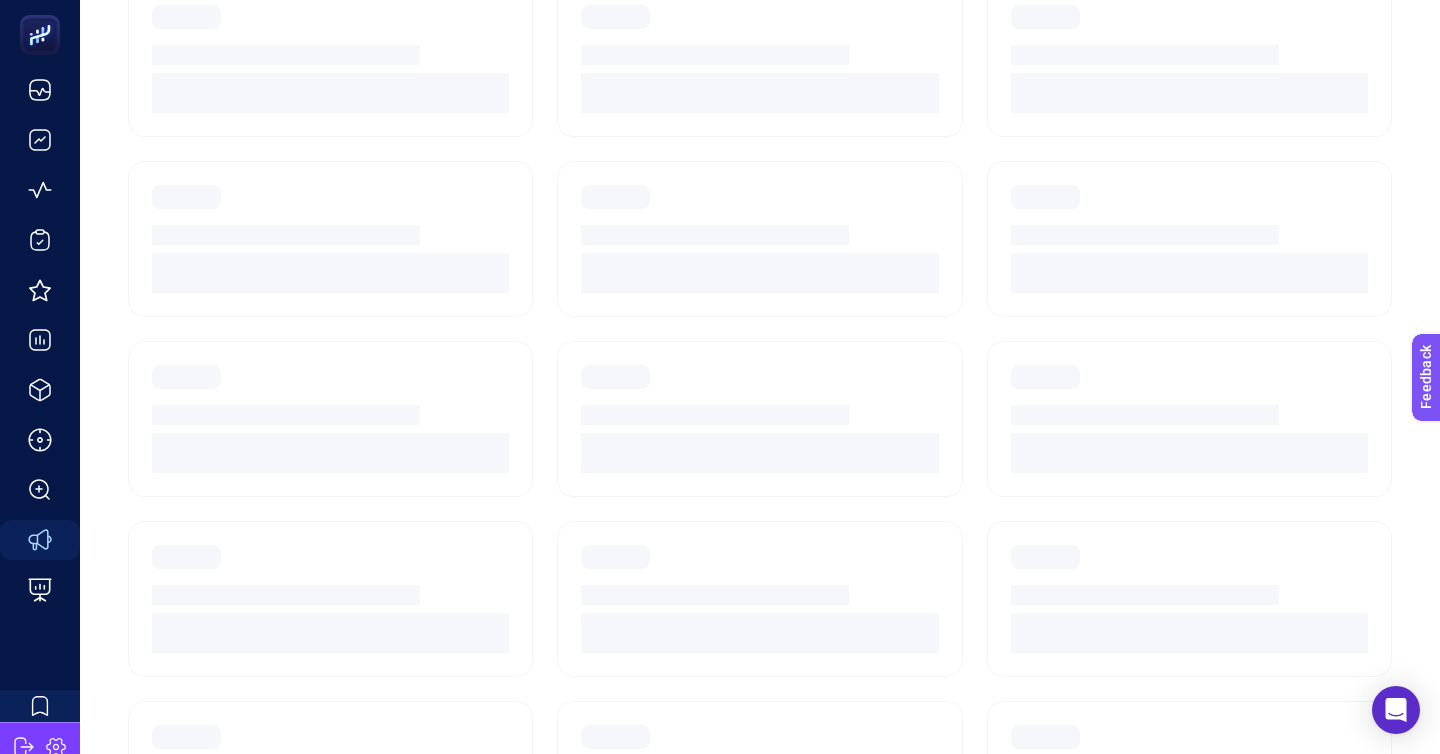 scroll, scrollTop: 328, scrollLeft: 0, axis: vertical 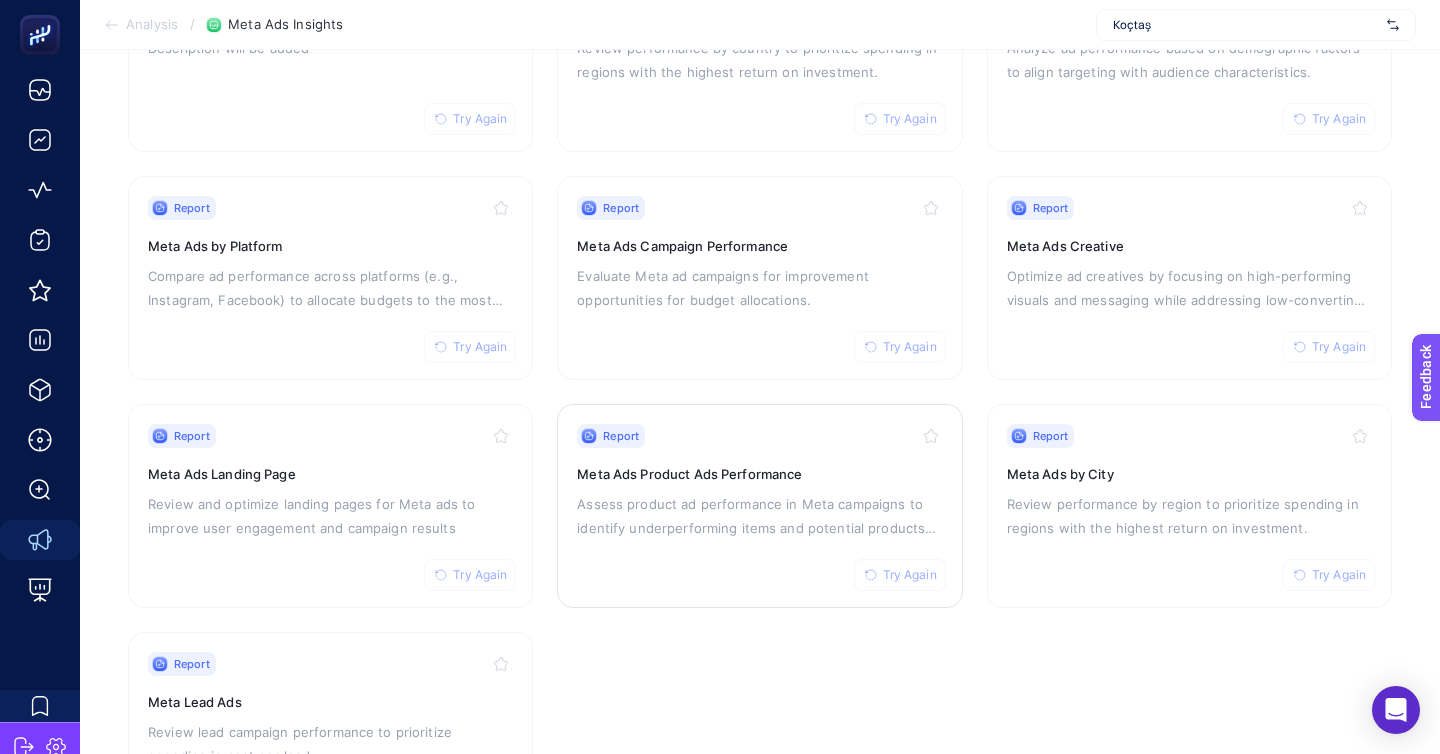 click on "Report Try Again Meta Ads Product Ads Performance Assess product ad performance in Meta campaigns to identify underperforming items and potential products for promotion." at bounding box center (759, 506) 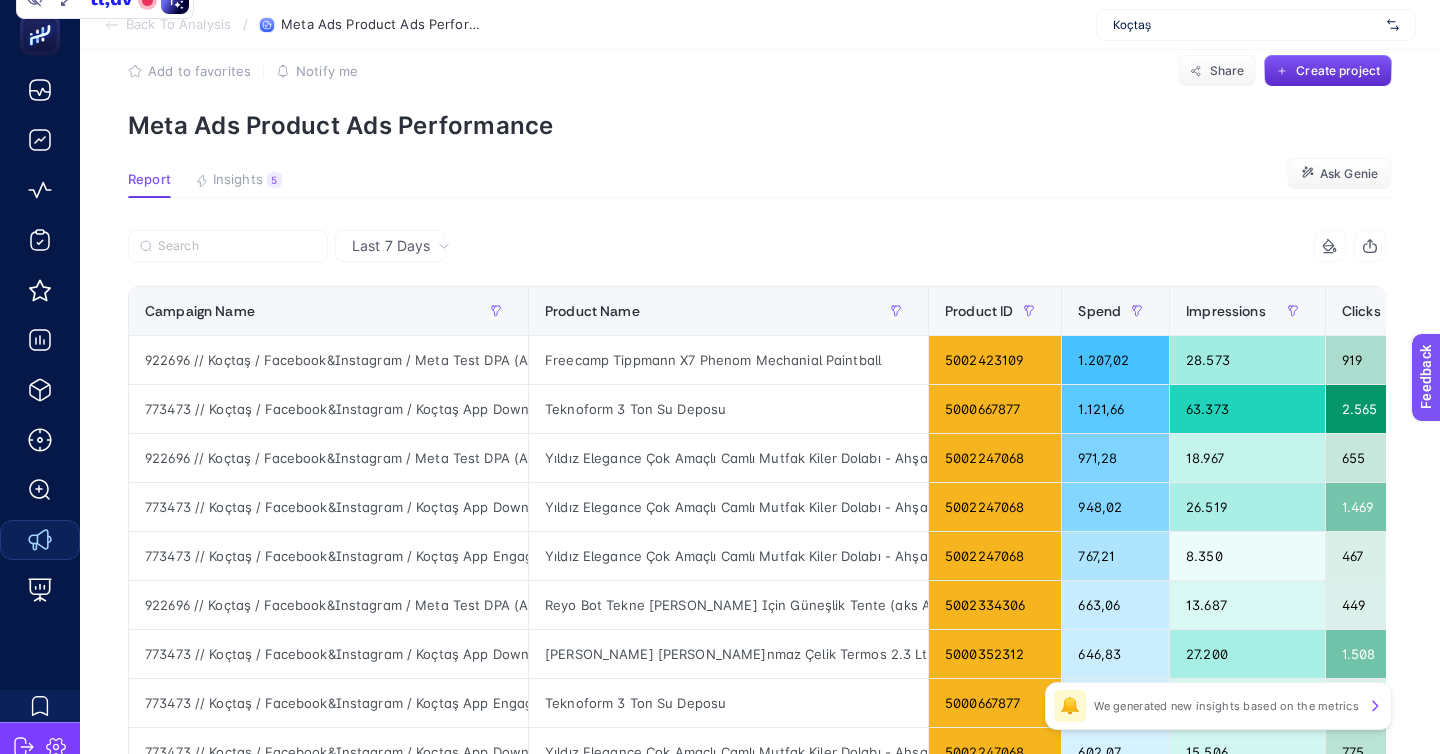 scroll, scrollTop: 54, scrollLeft: 0, axis: vertical 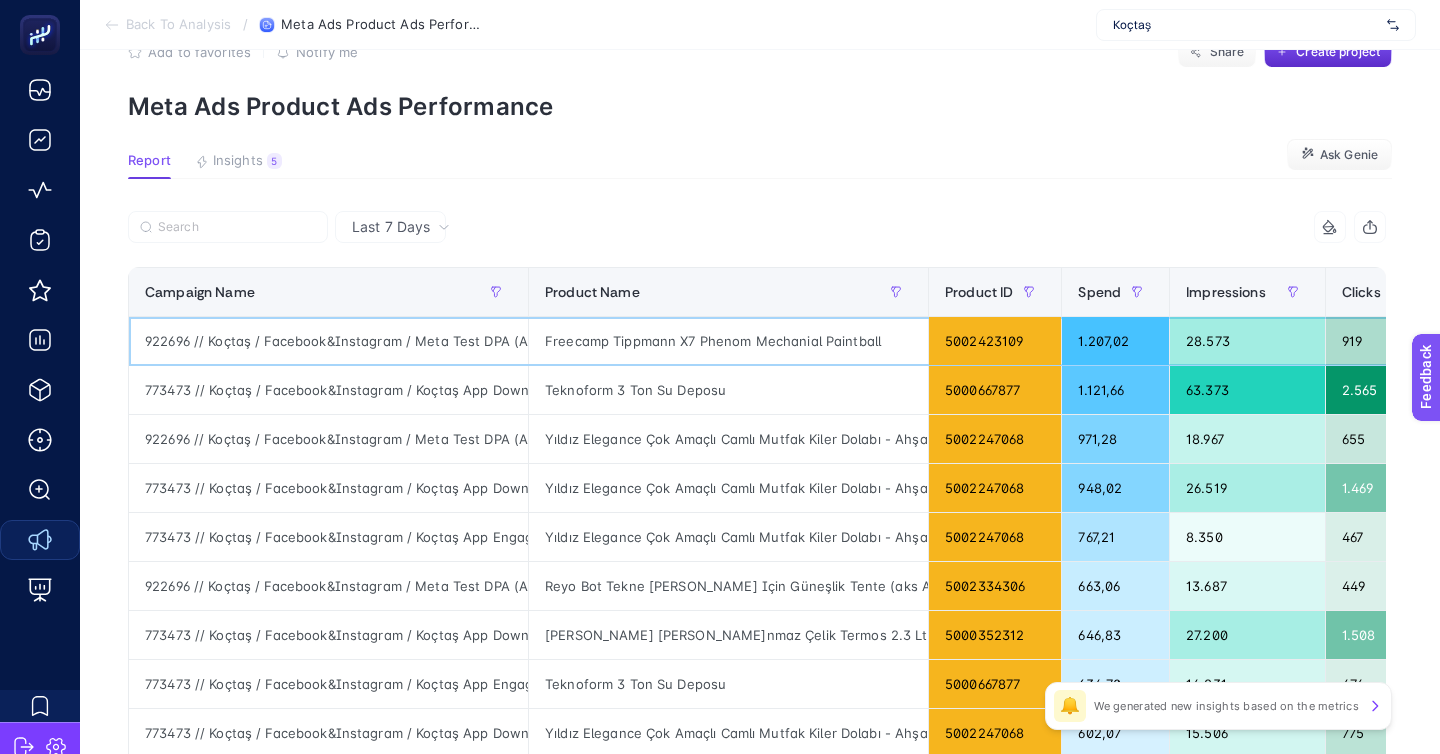 click on "922696 // Koçtaş / Facebook&Instagram / Meta Test DPA (Advantage + Mobilya / Haziran 2024 / (Web) - TR Campaign" 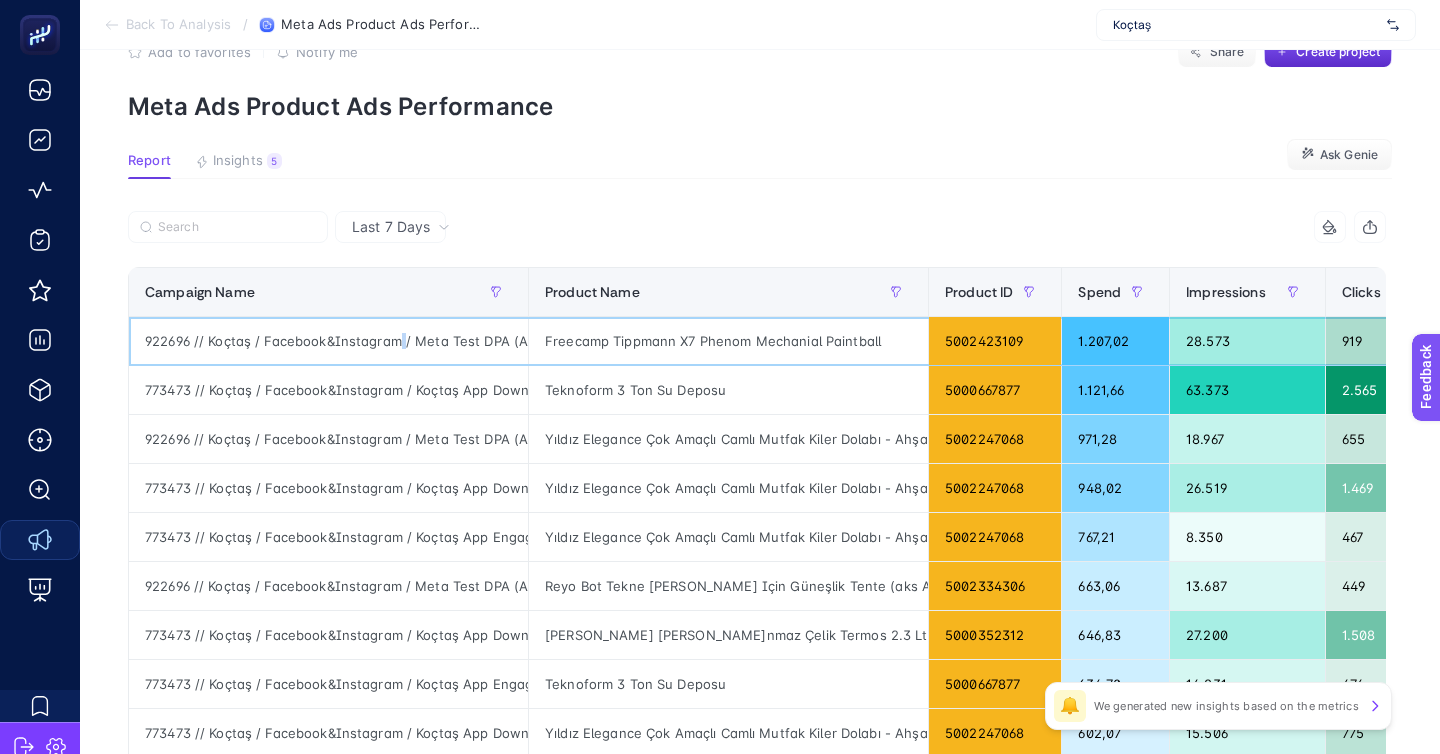 click on "922696 // Koçtaş / Facebook&Instagram / Meta Test DPA (Advantage + Mobilya / Haziran 2024 / (Web) - TR Campaign" 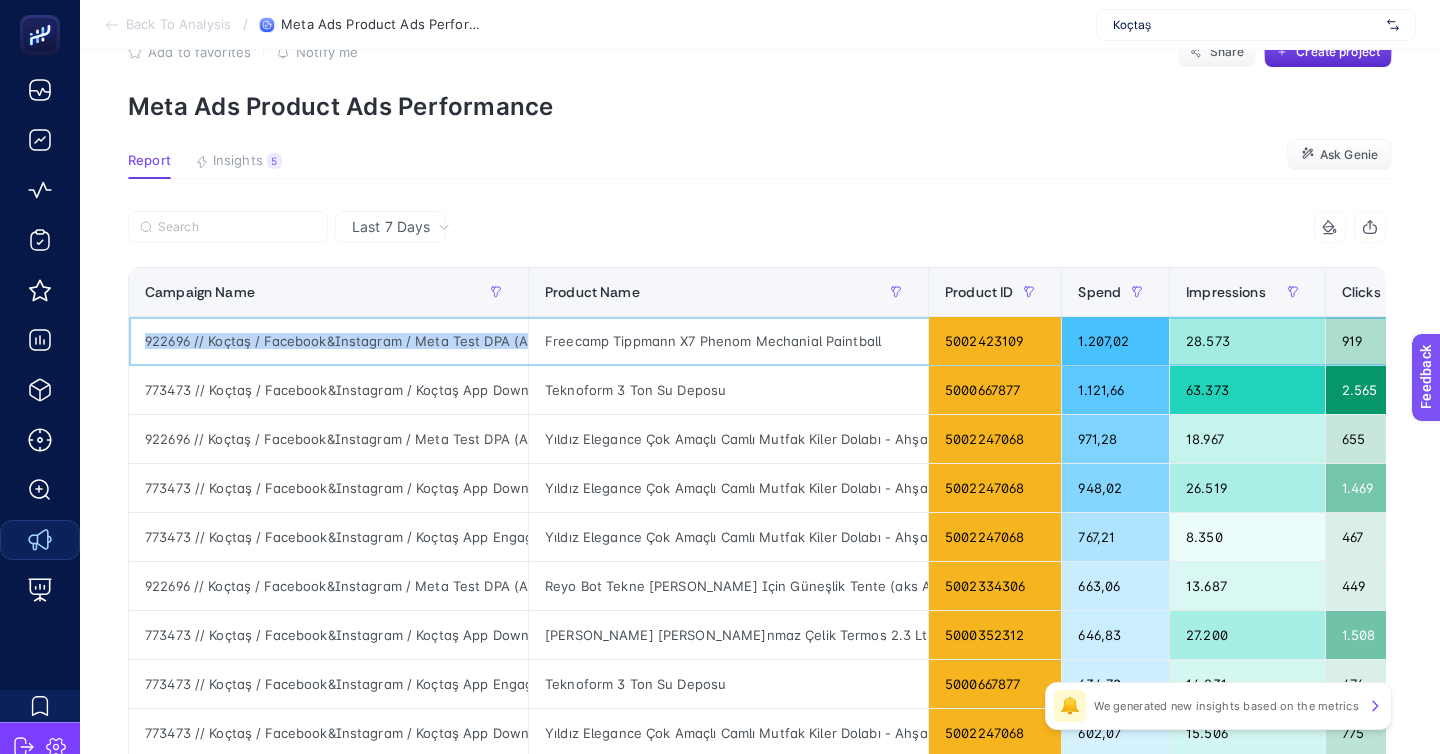 click on "922696 // Koçtaş / Facebook&Instagram / Meta Test DPA (Advantage + Mobilya / Haziran 2024 / (Web) - TR Campaign" 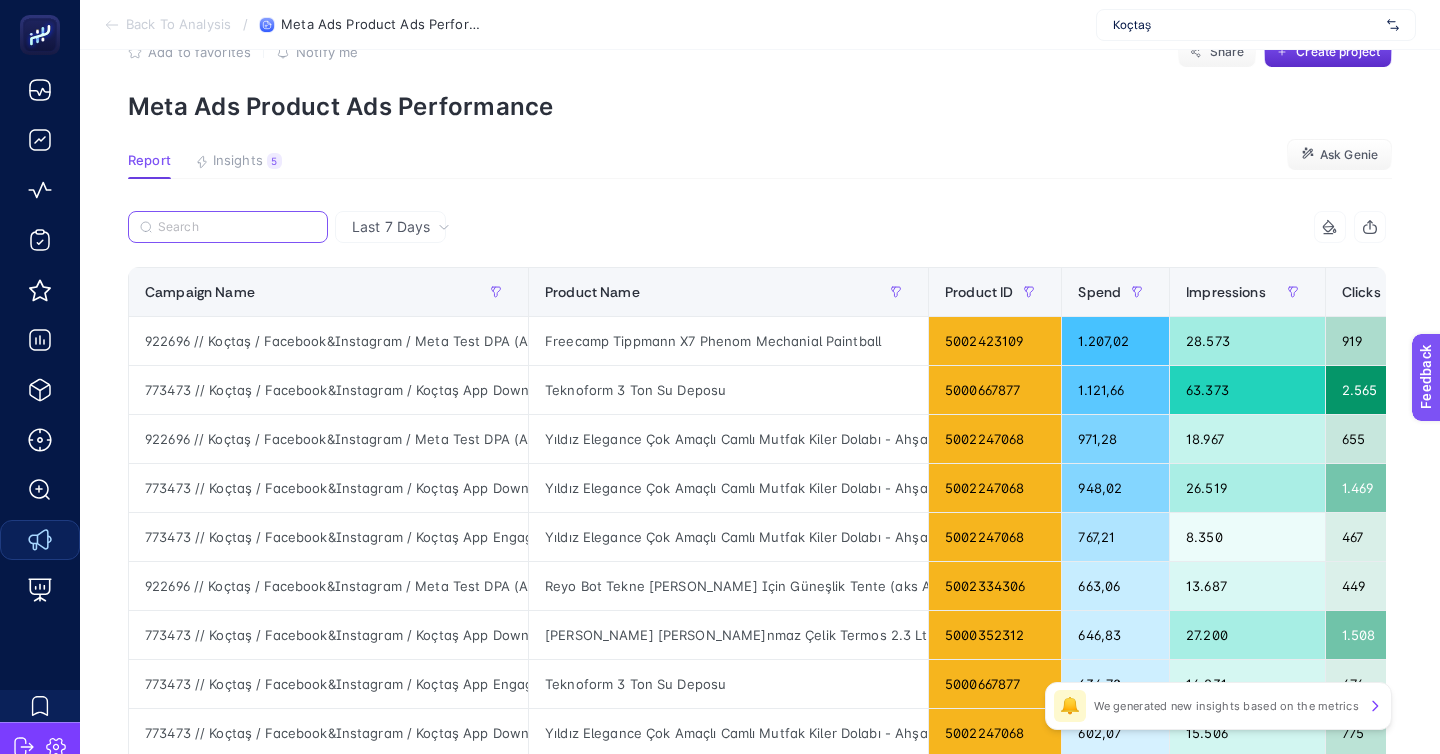 click at bounding box center [237, 227] 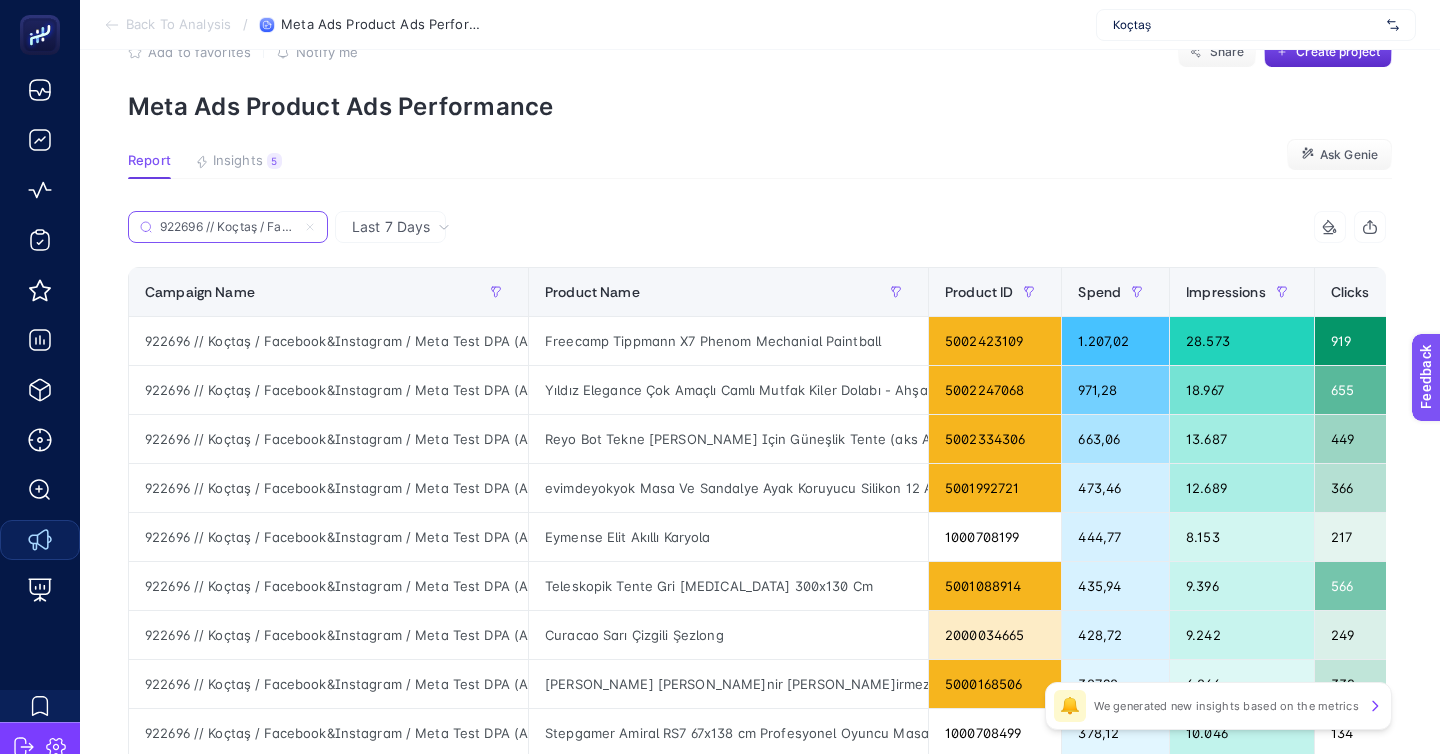 scroll, scrollTop: 0, scrollLeft: 414, axis: horizontal 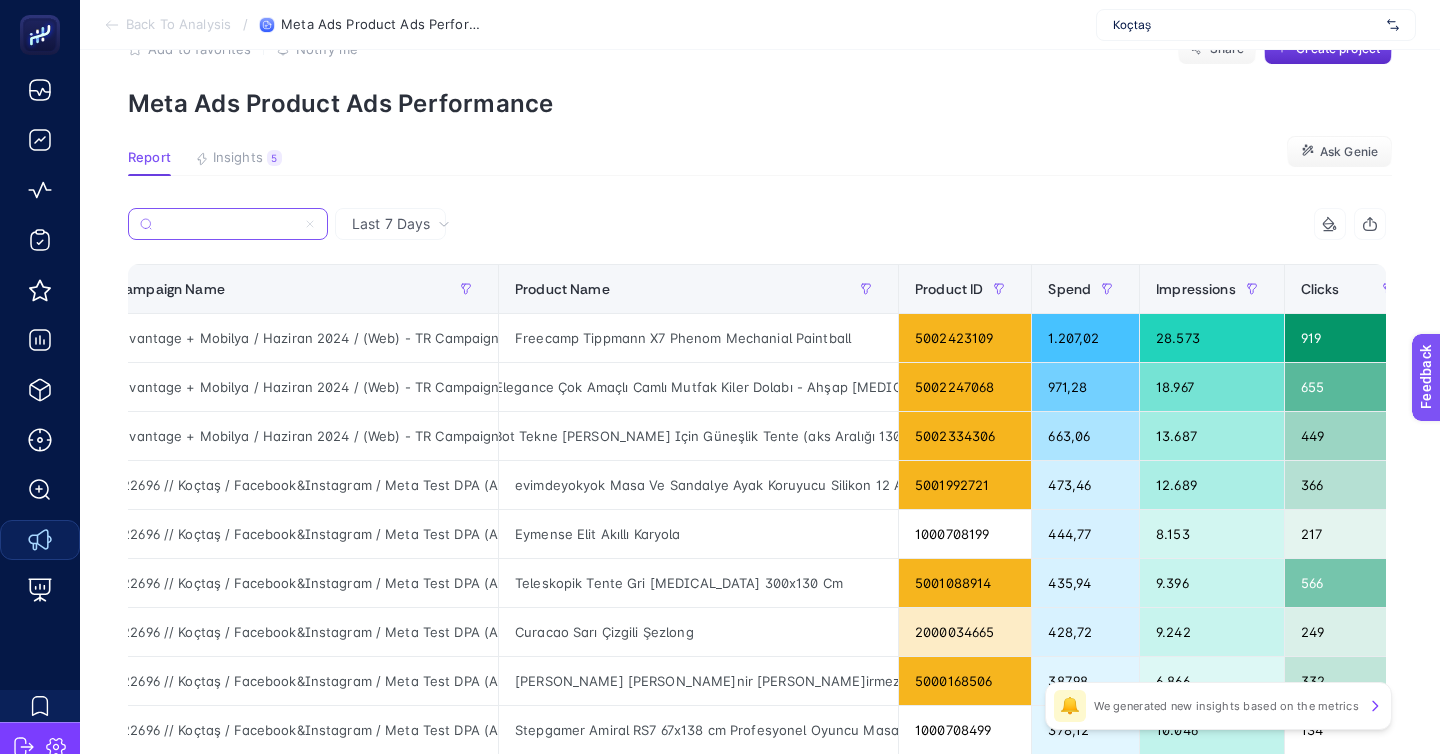 type on "922696 // Koçtaş / Facebook&Instagram / Meta Test DPA (Advantage + Mobilya / Haziran 2024 / (Web) - TR Campaign" 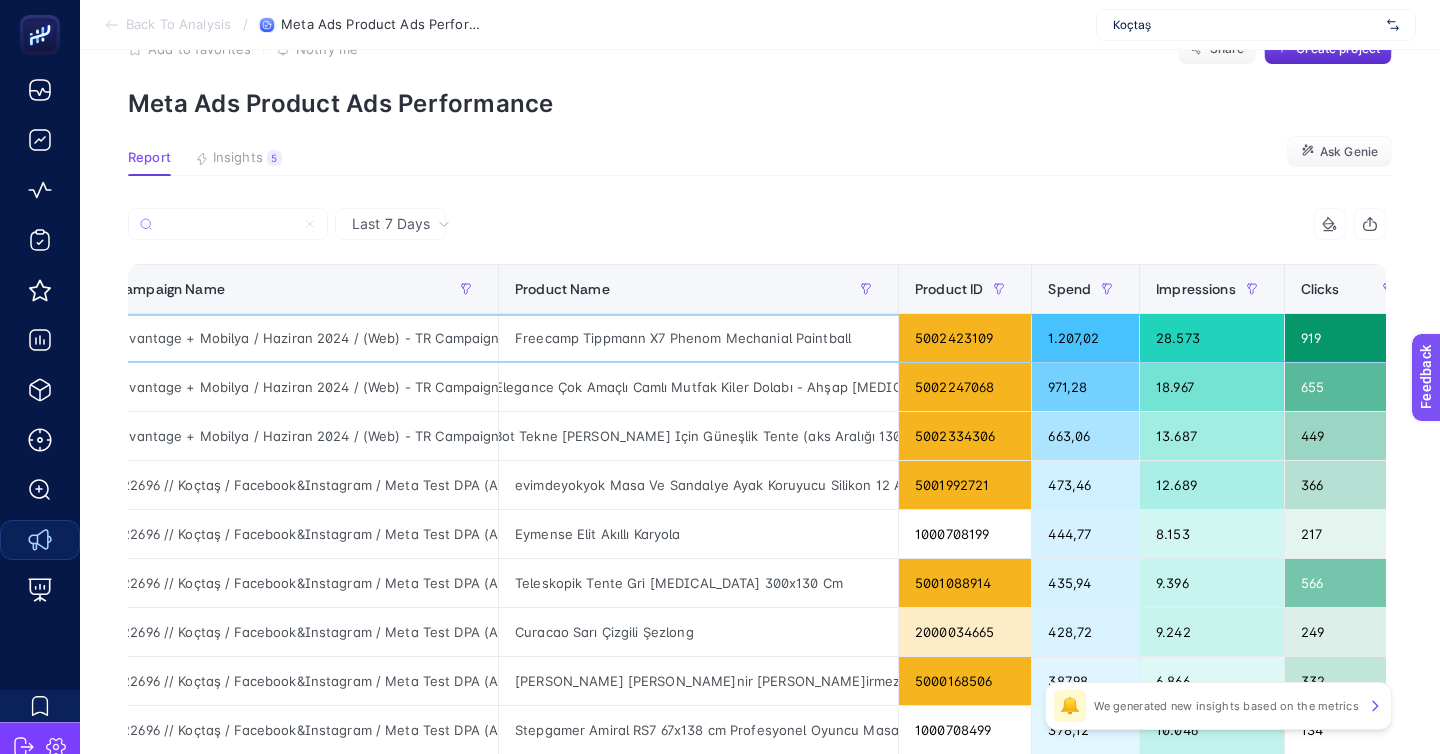 click on "Freecamp Tippmann X7 Phenom Mechanial Paintball" 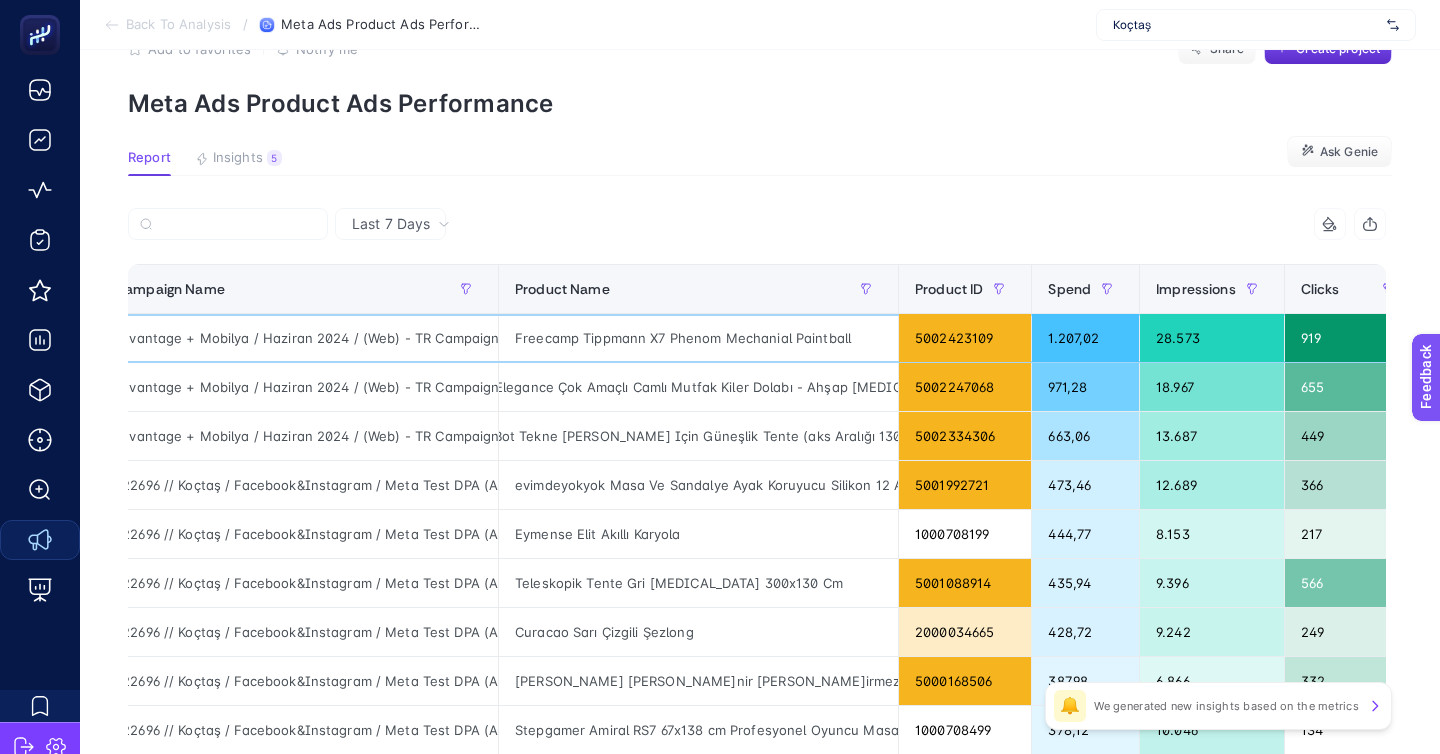 scroll, scrollTop: 0, scrollLeft: 0, axis: both 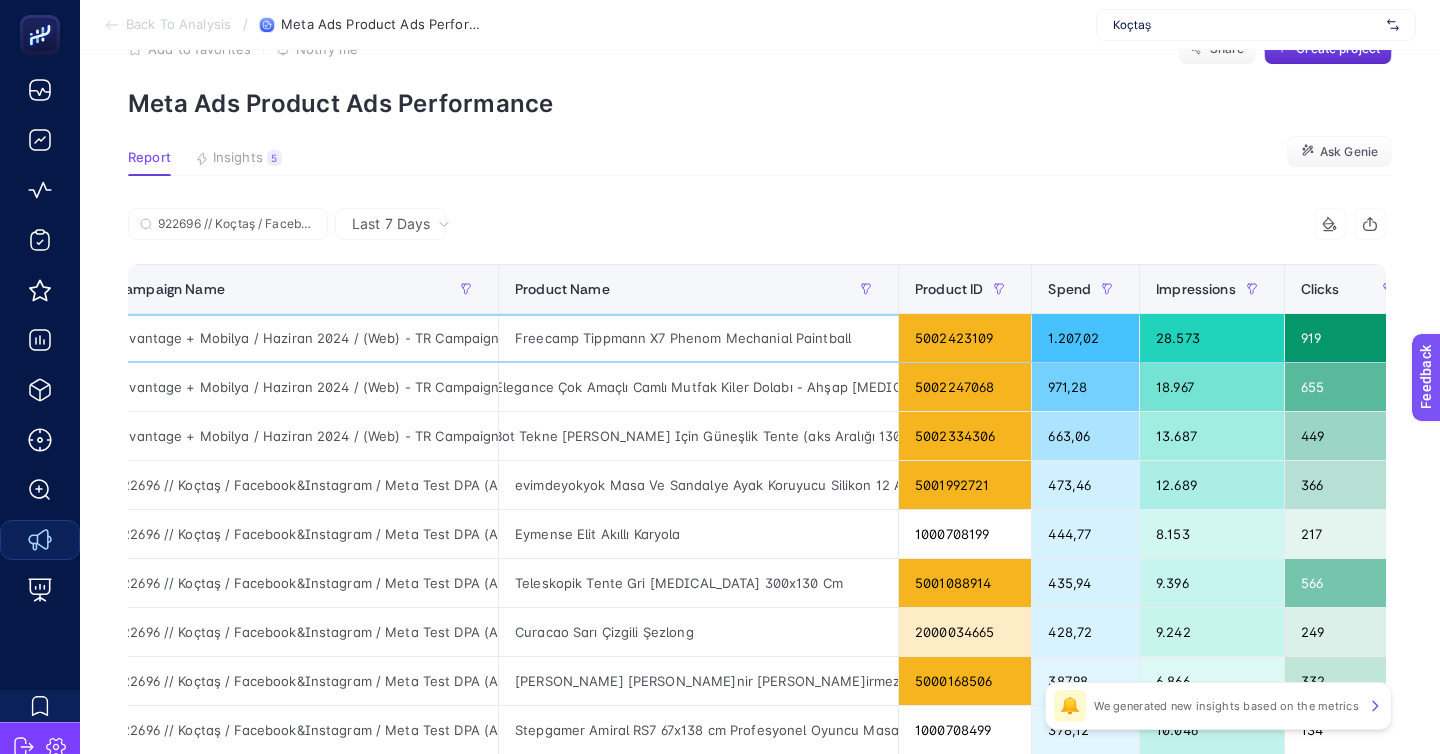 click on "Freecamp Tippmann X7 Phenom Mechanial Paintball" 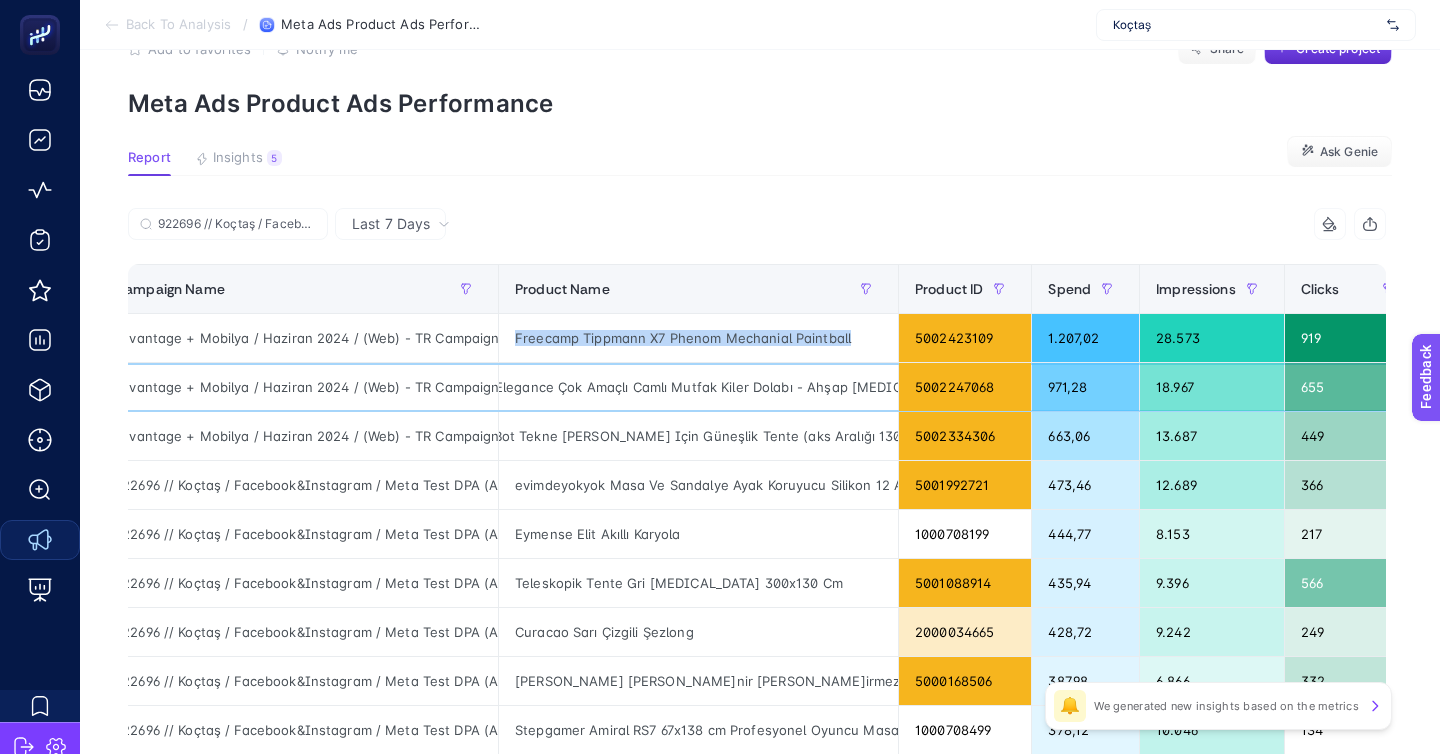 click on "Yıldız Elegance Çok Amaçlı Camlı Mutfak Kiler Dolabı - Ahşap Beyaz" 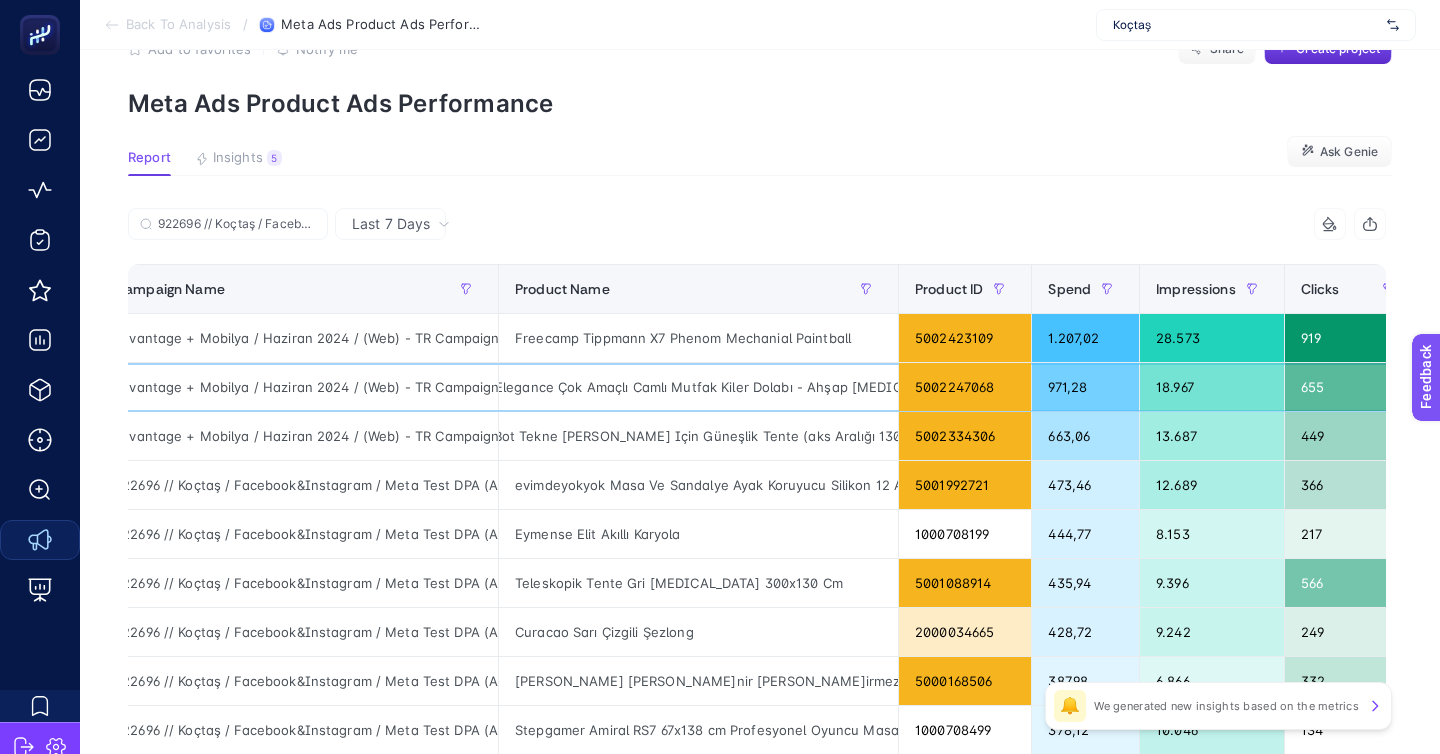 click on "Yıldız Elegance Çok Amaçlı Camlı Mutfak Kiler Dolabı - Ahşap Beyaz" 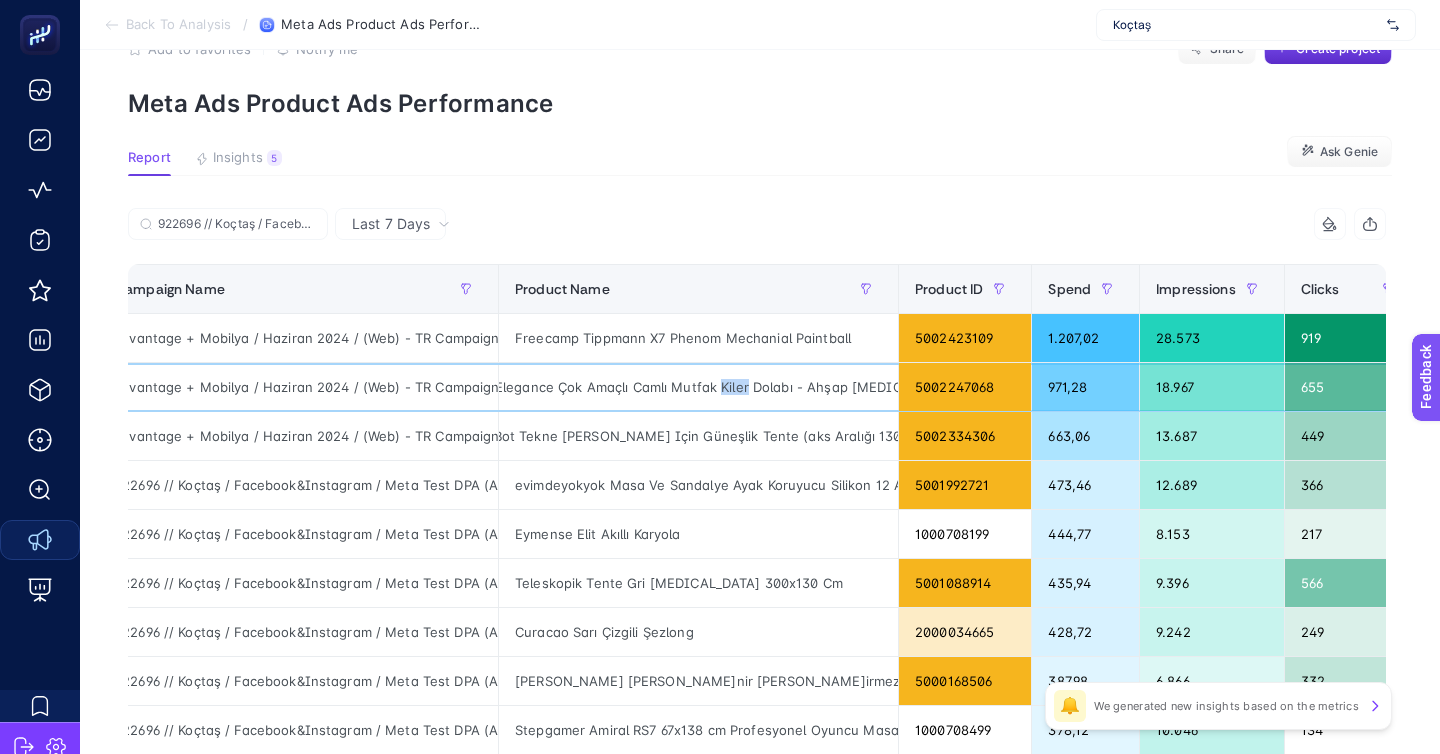 click on "Yıldız Elegance Çok Amaçlı Camlı Mutfak Kiler Dolabı - Ahşap Beyaz" 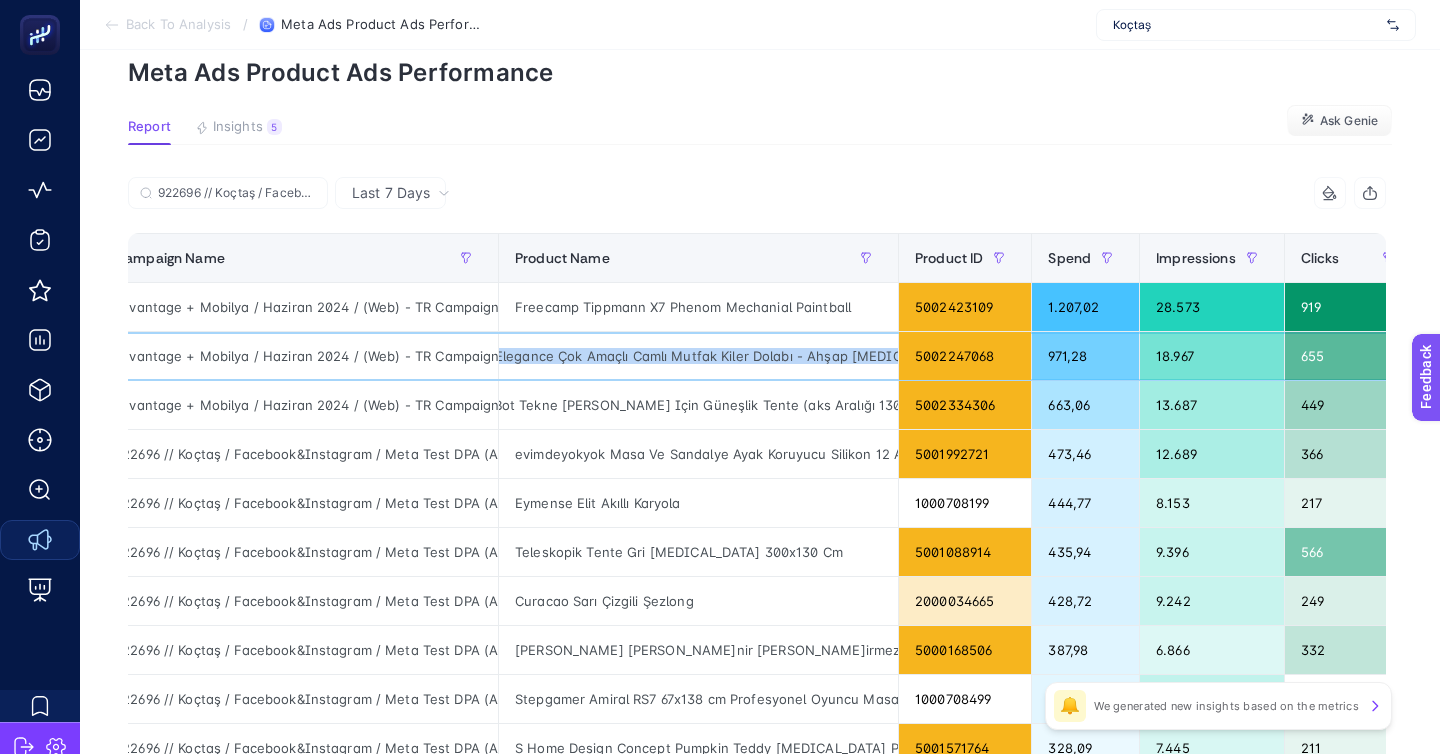 scroll, scrollTop: 89, scrollLeft: 0, axis: vertical 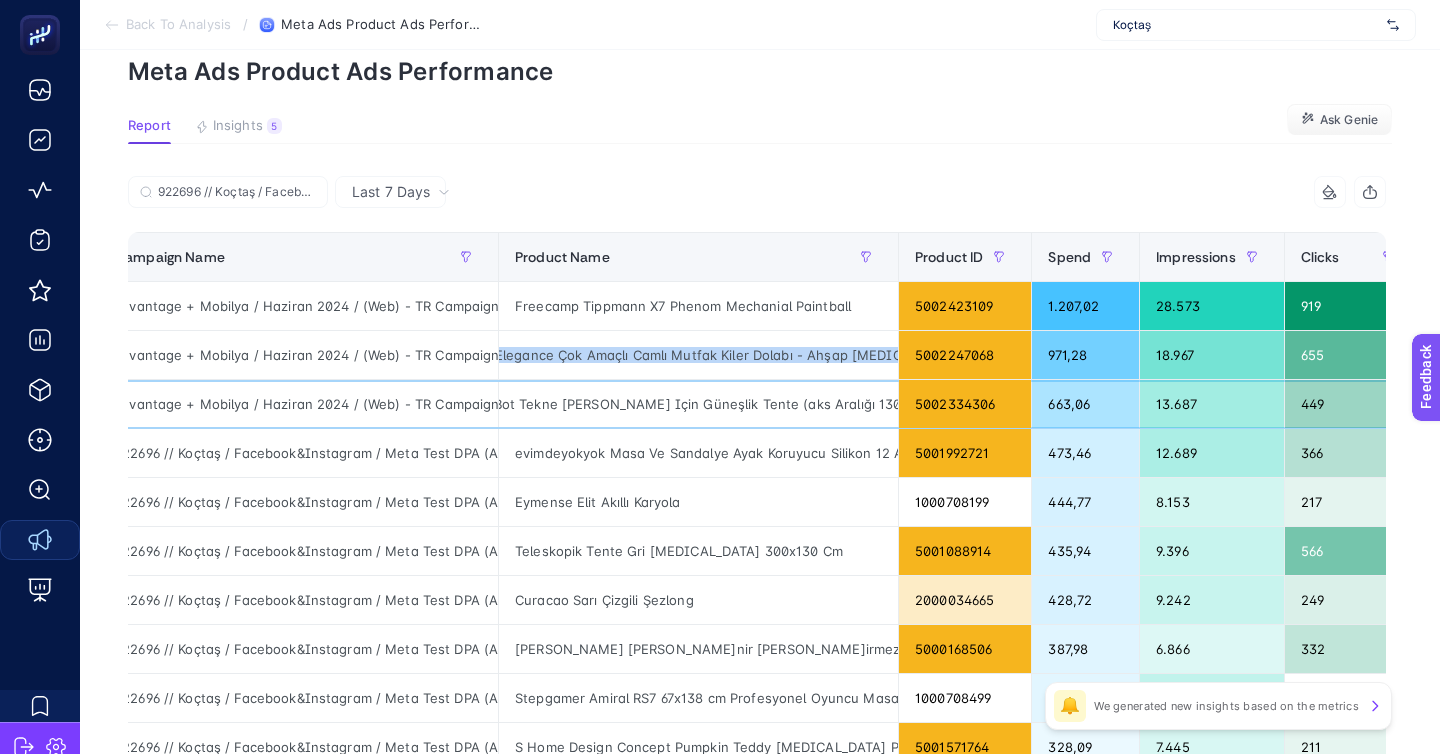 click on "Reyo Bot Tekne Kayık Kano Için Güneşlik Tente (aks Aralığı 130 Cm.)" 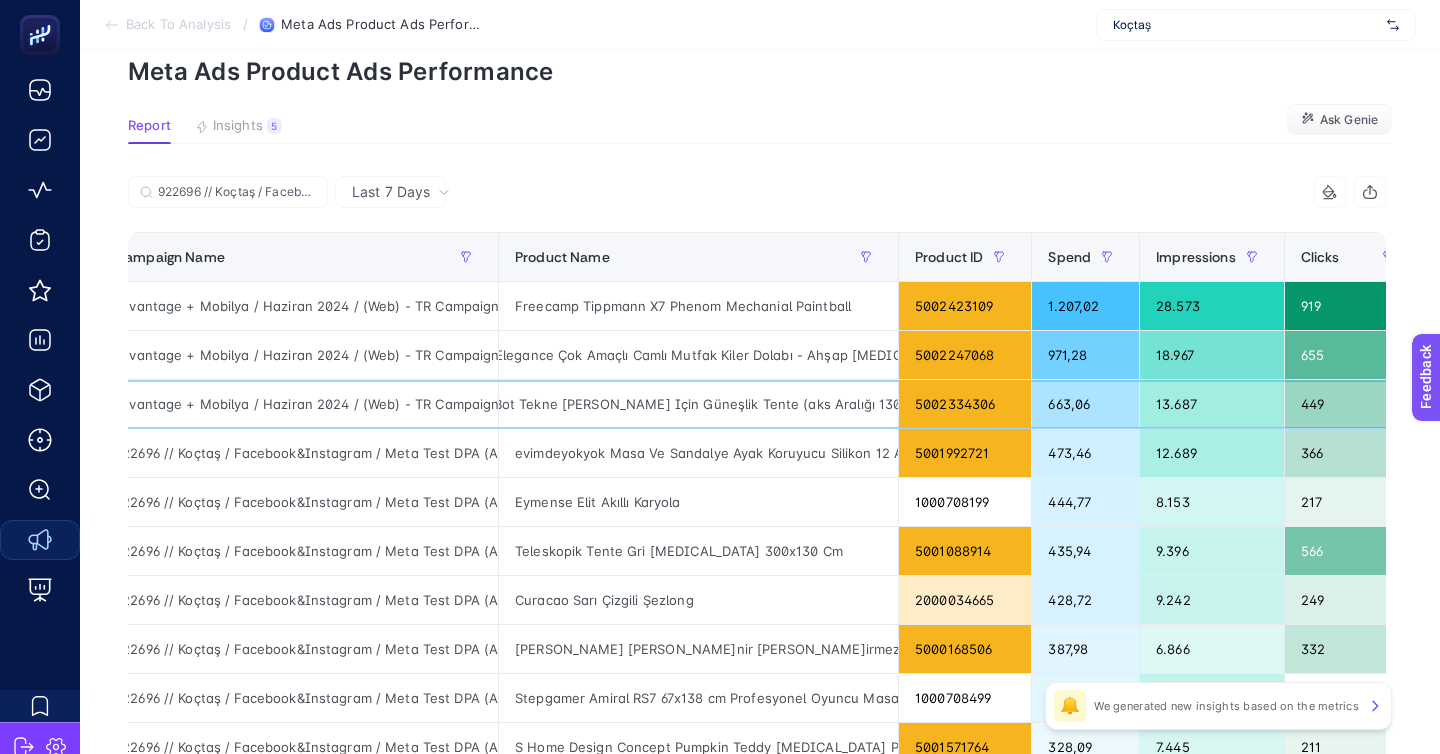click on "Reyo Bot Tekne Kayık Kano Için Güneşlik Tente (aks Aralığı 130 Cm.)" 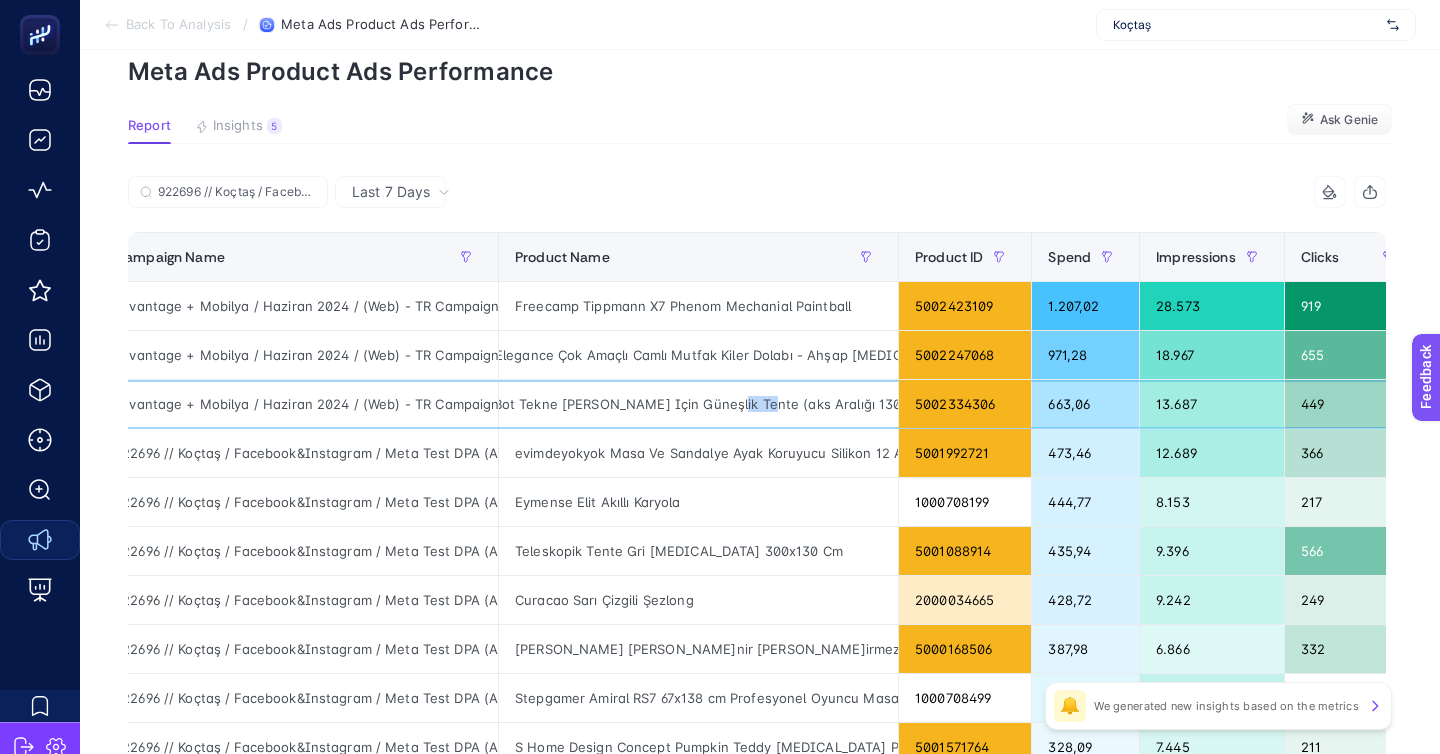 click on "Reyo Bot Tekne Kayık Kano Için Güneşlik Tente (aks Aralığı 130 Cm.)" 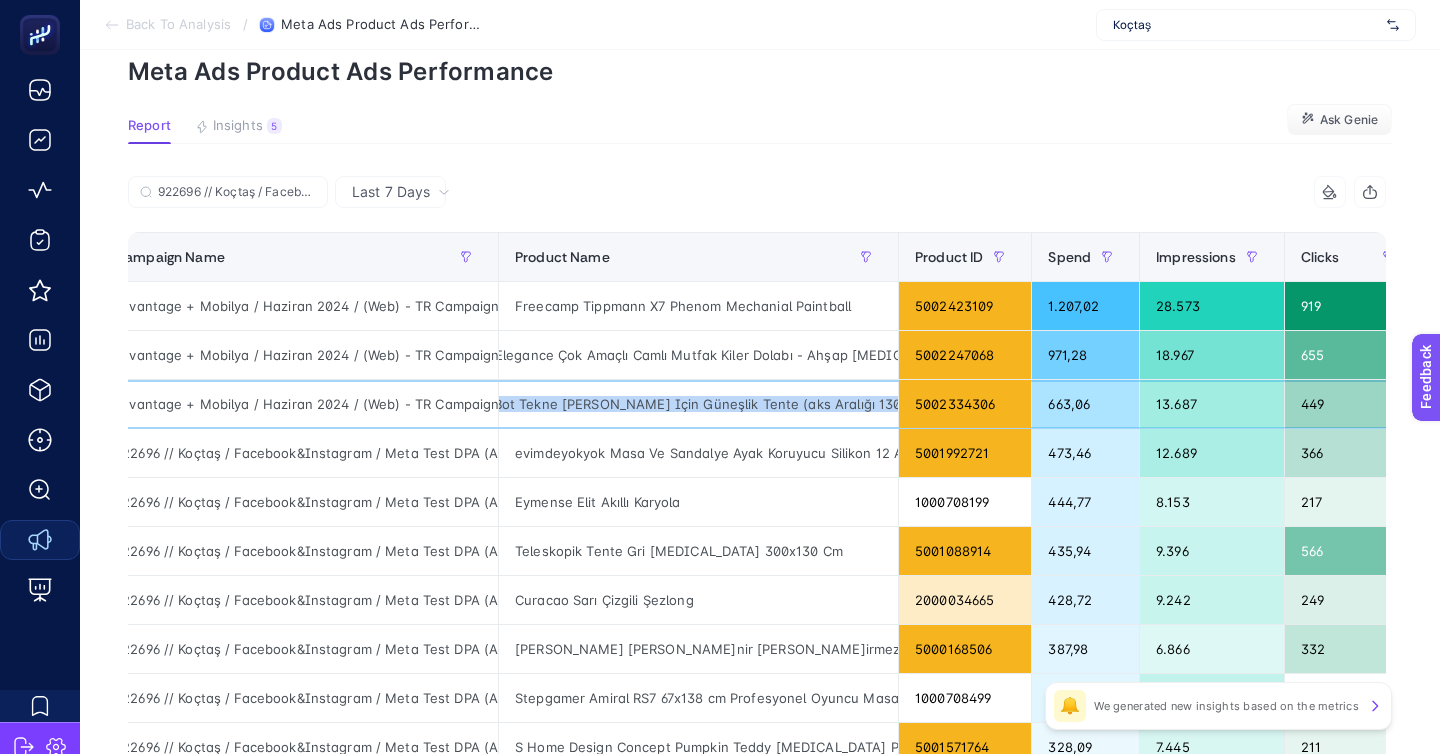click on "Reyo Bot Tekne Kayık Kano Için Güneşlik Tente (aks Aralığı 130 Cm.)" 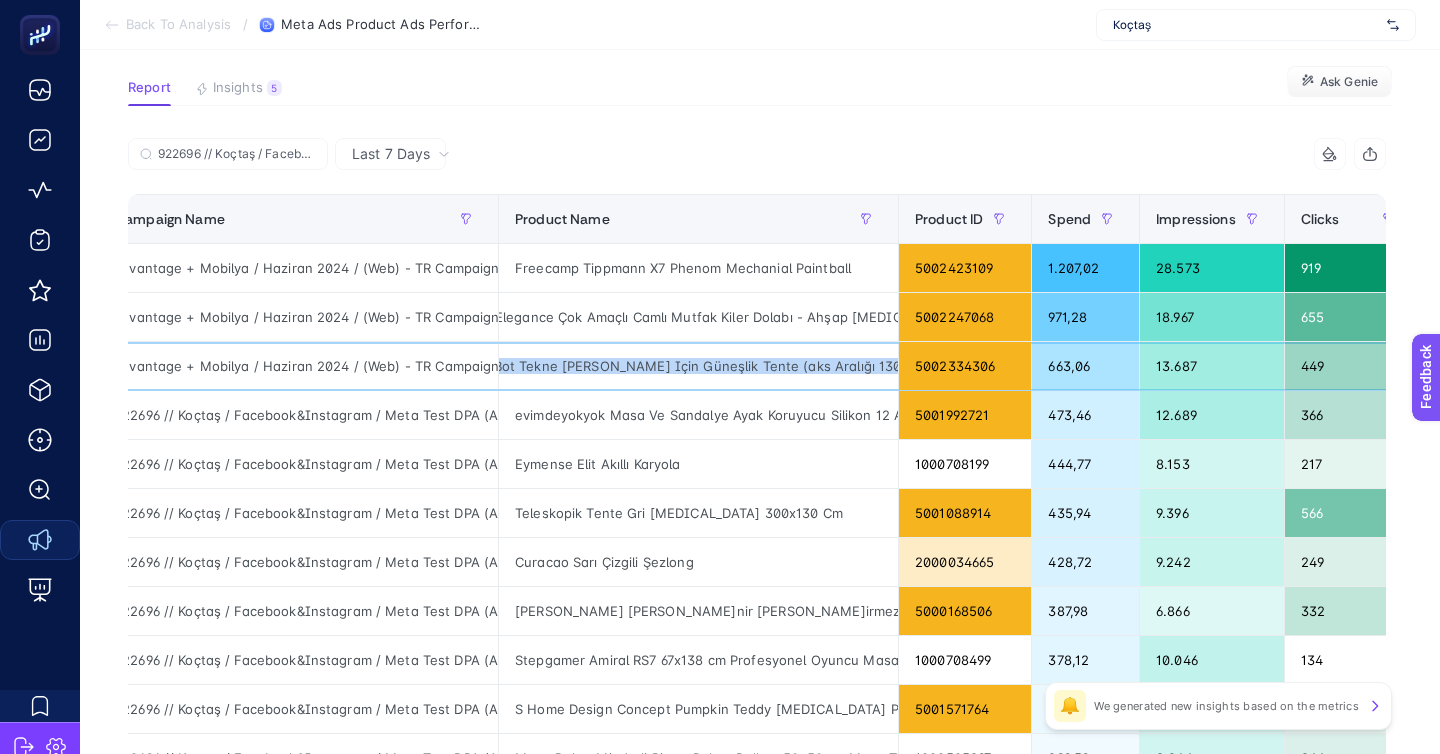 scroll, scrollTop: 128, scrollLeft: 0, axis: vertical 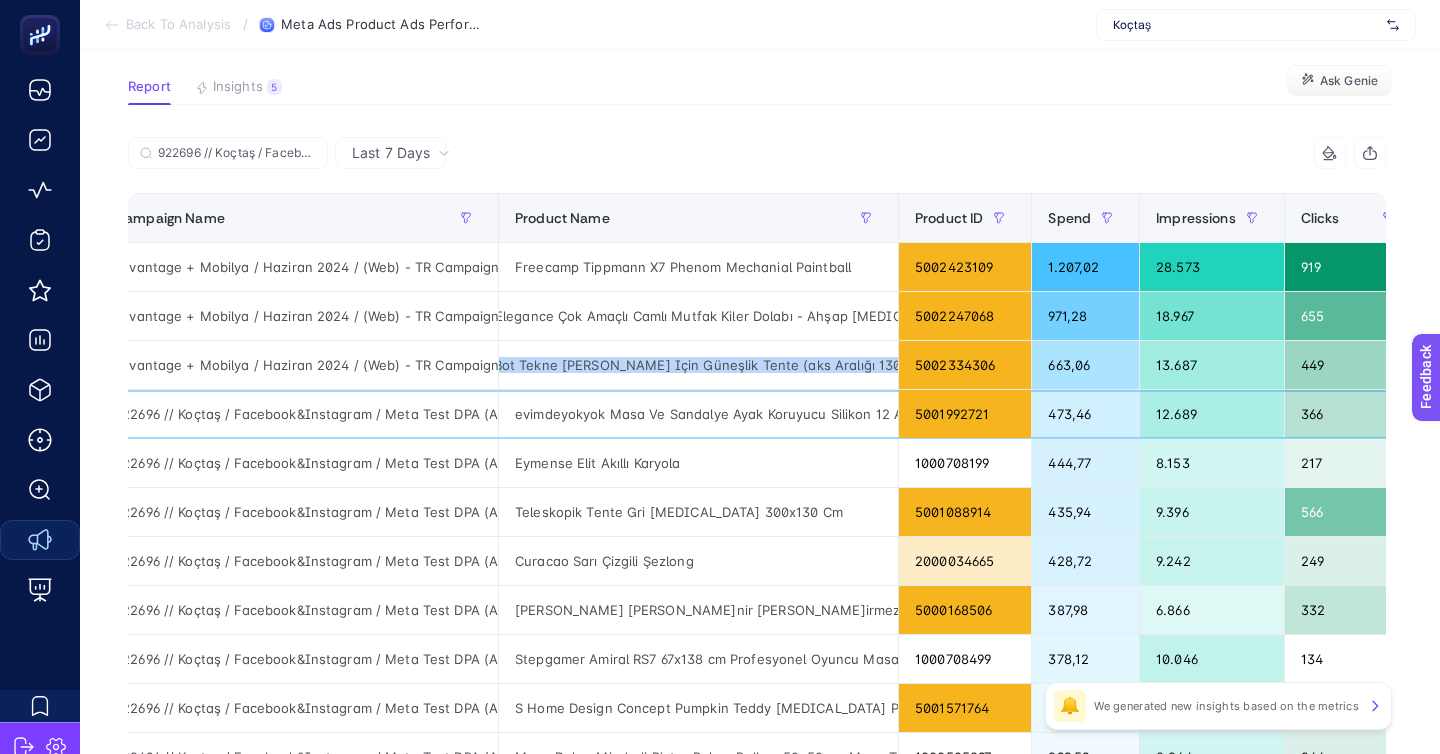 click on "evimdeyokyok Masa Ve Sandalye Ayak Koruyucu Silikon 12 Adet" 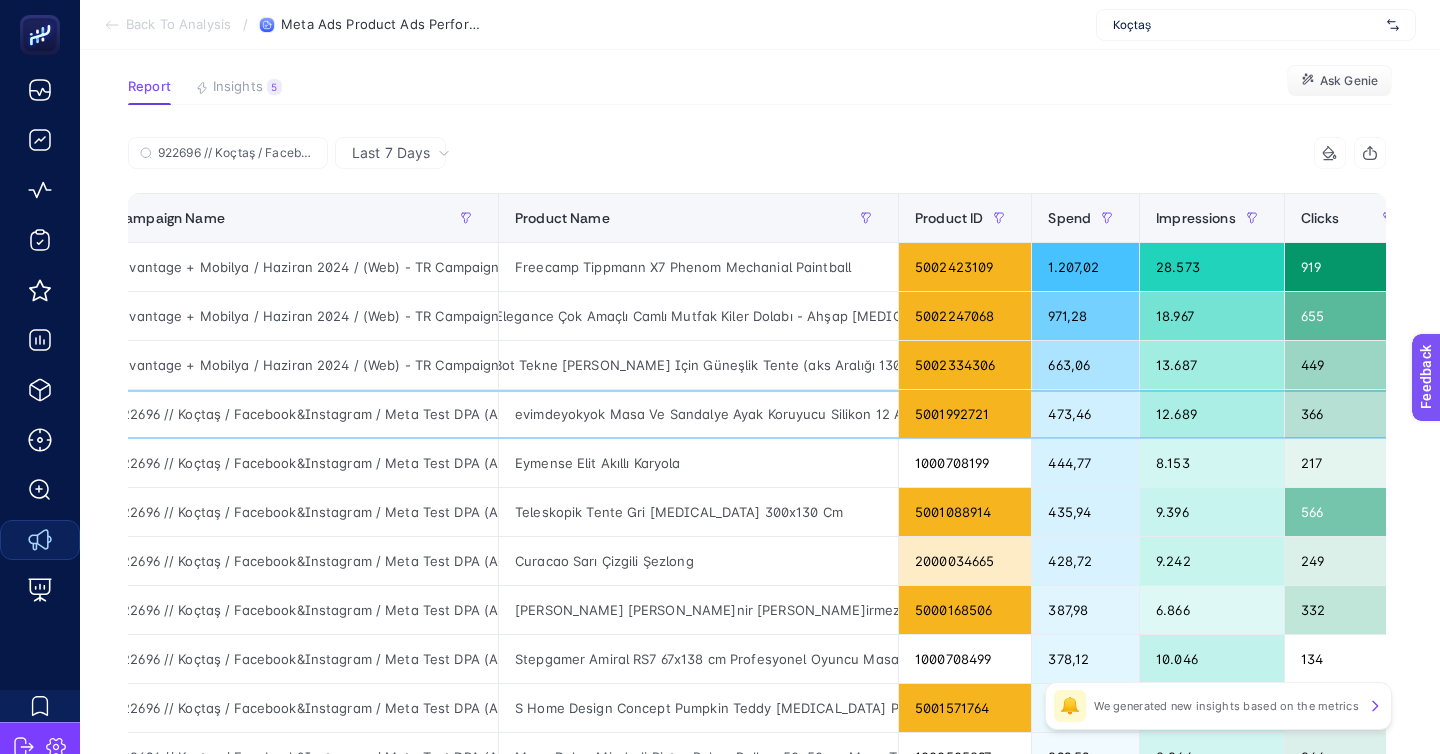 click on "evimdeyokyok Masa Ve Sandalye Ayak Koruyucu Silikon 12 Adet" 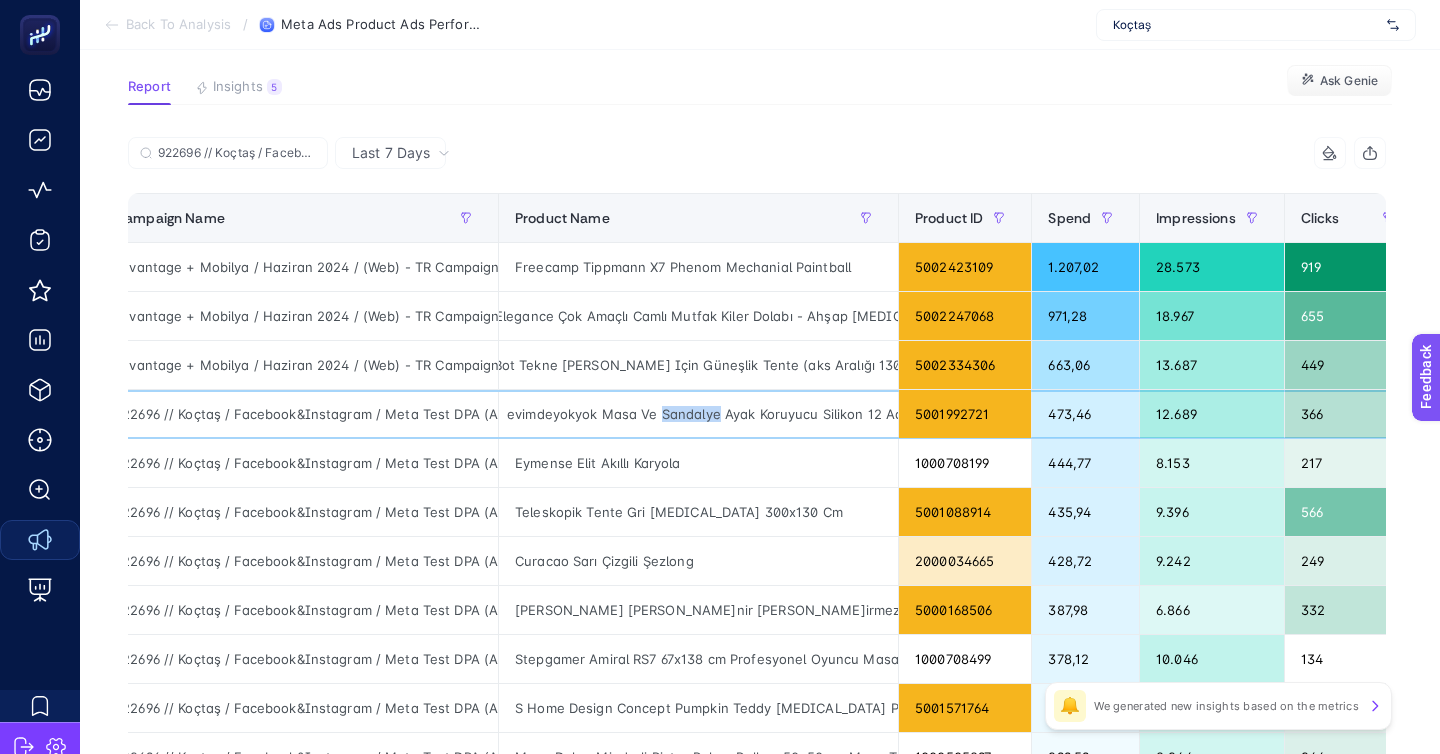 scroll, scrollTop: 0, scrollLeft: 31, axis: horizontal 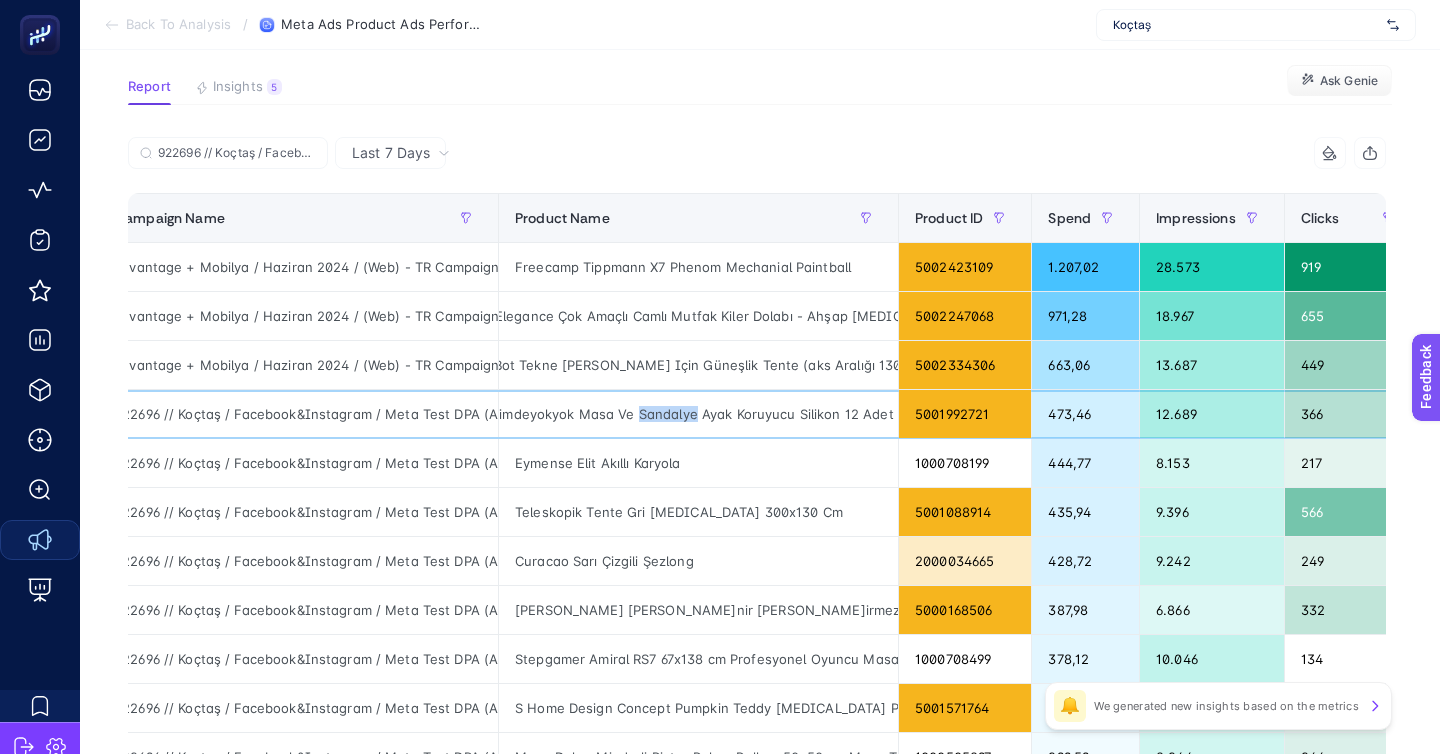 click on "evimdeyokyok Masa Ve Sandalye Ayak Koruyucu Silikon 12 Adet" 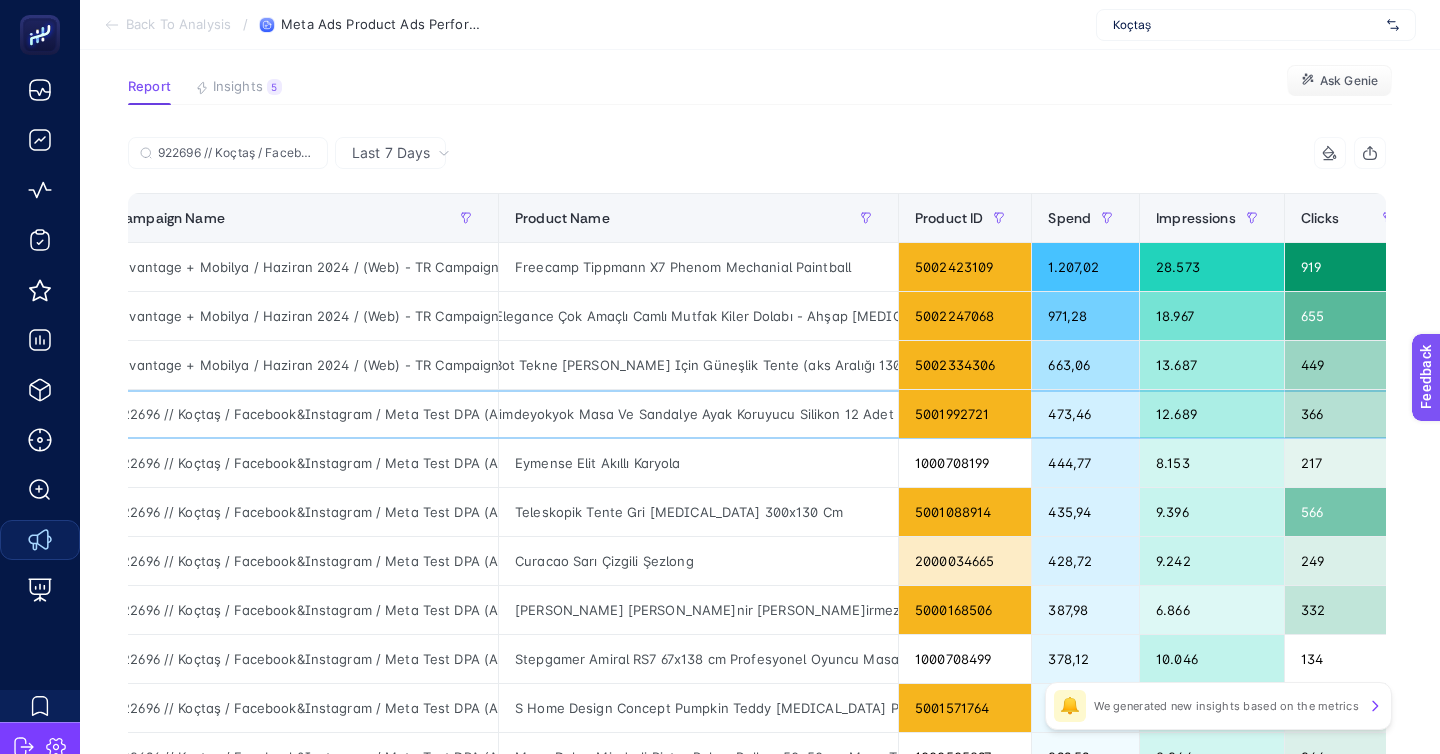 click on "evimdeyokyok Masa Ve Sandalye Ayak Koruyucu Silikon 12 Adet" 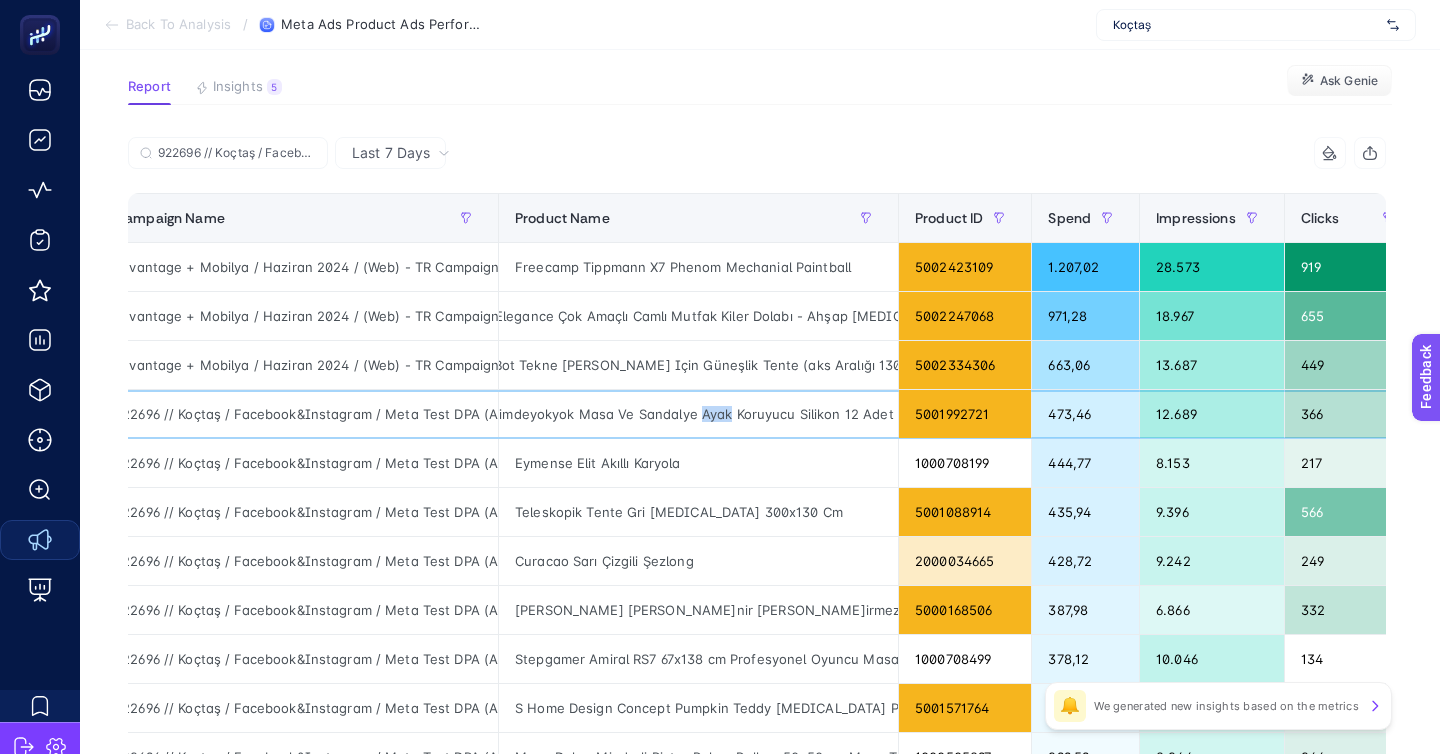 click on "evimdeyokyok Masa Ve Sandalye Ayak Koruyucu Silikon 12 Adet" 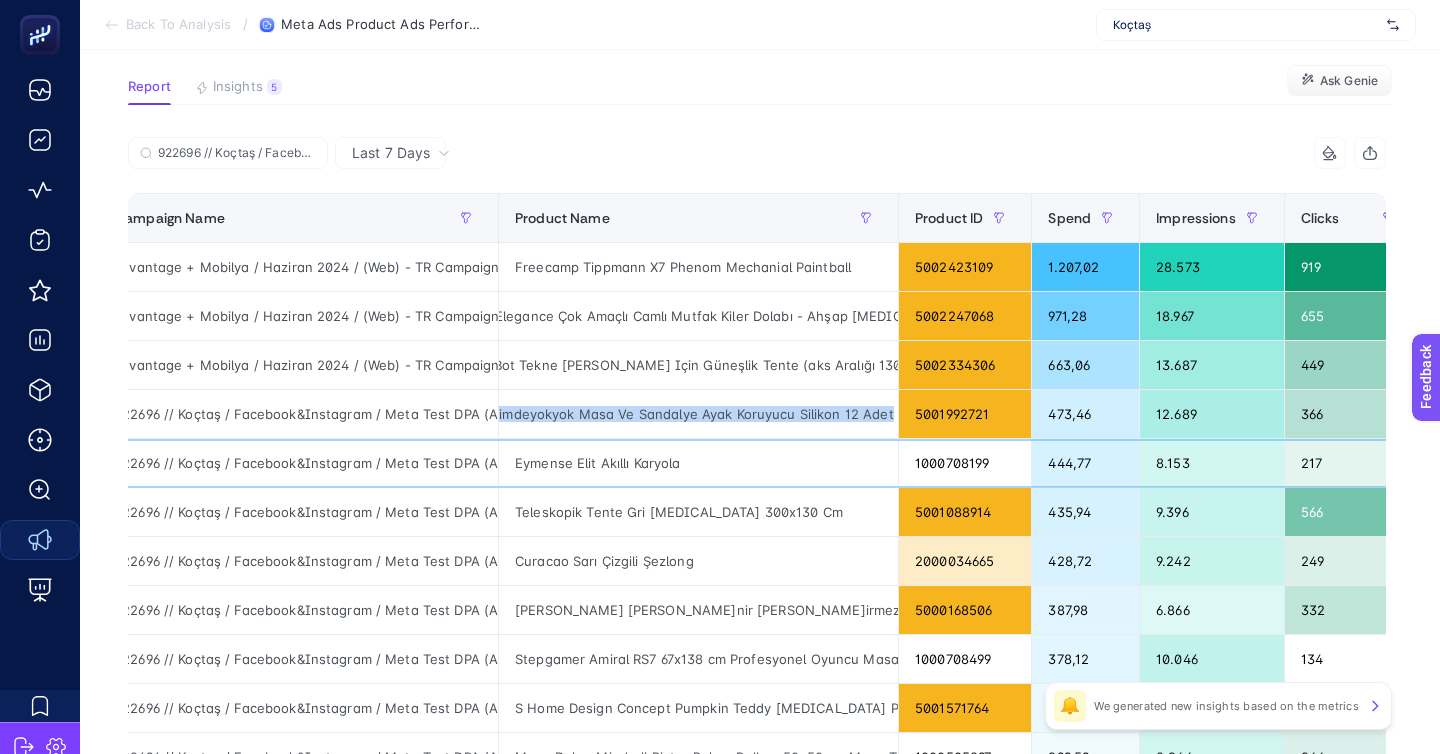 click on "Eymense Elit Akıllı Karyola" 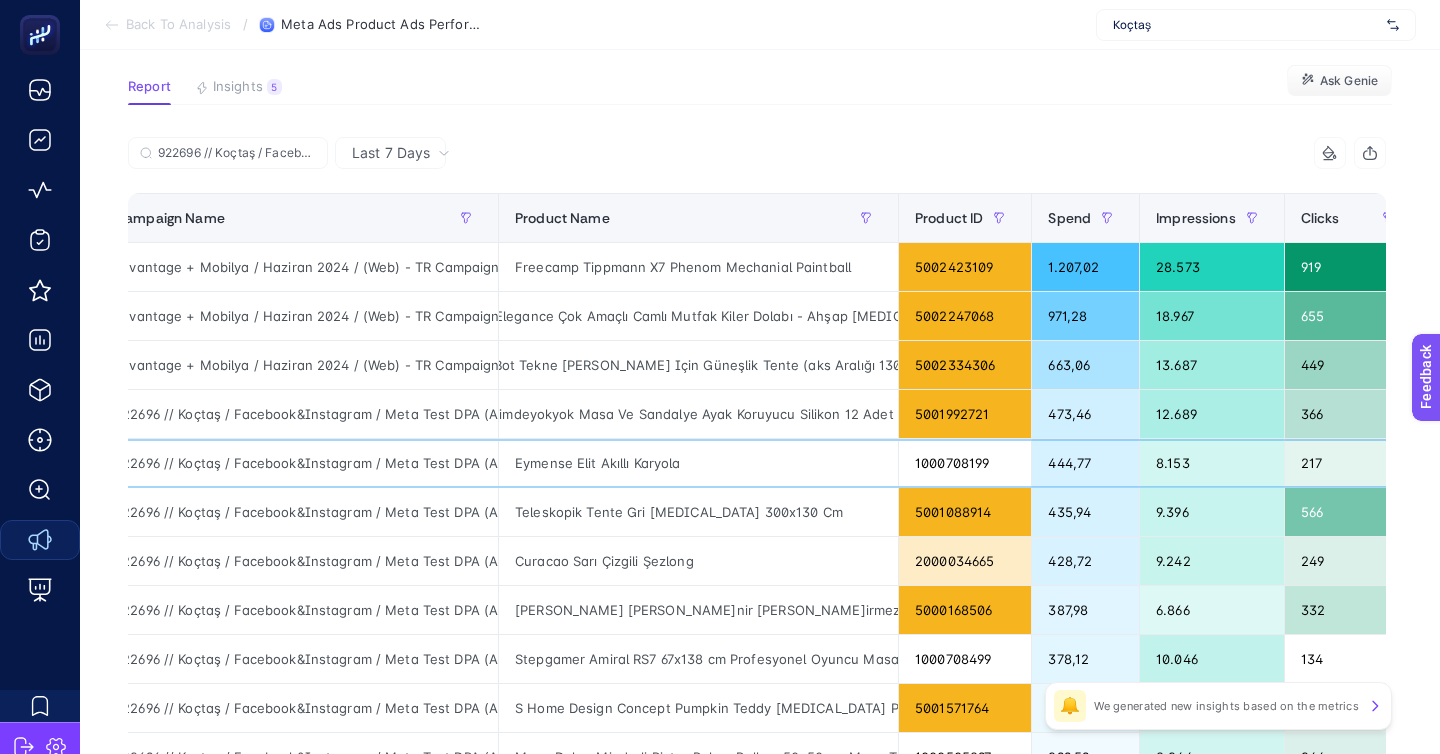 click on "Eymense Elit Akıllı Karyola" 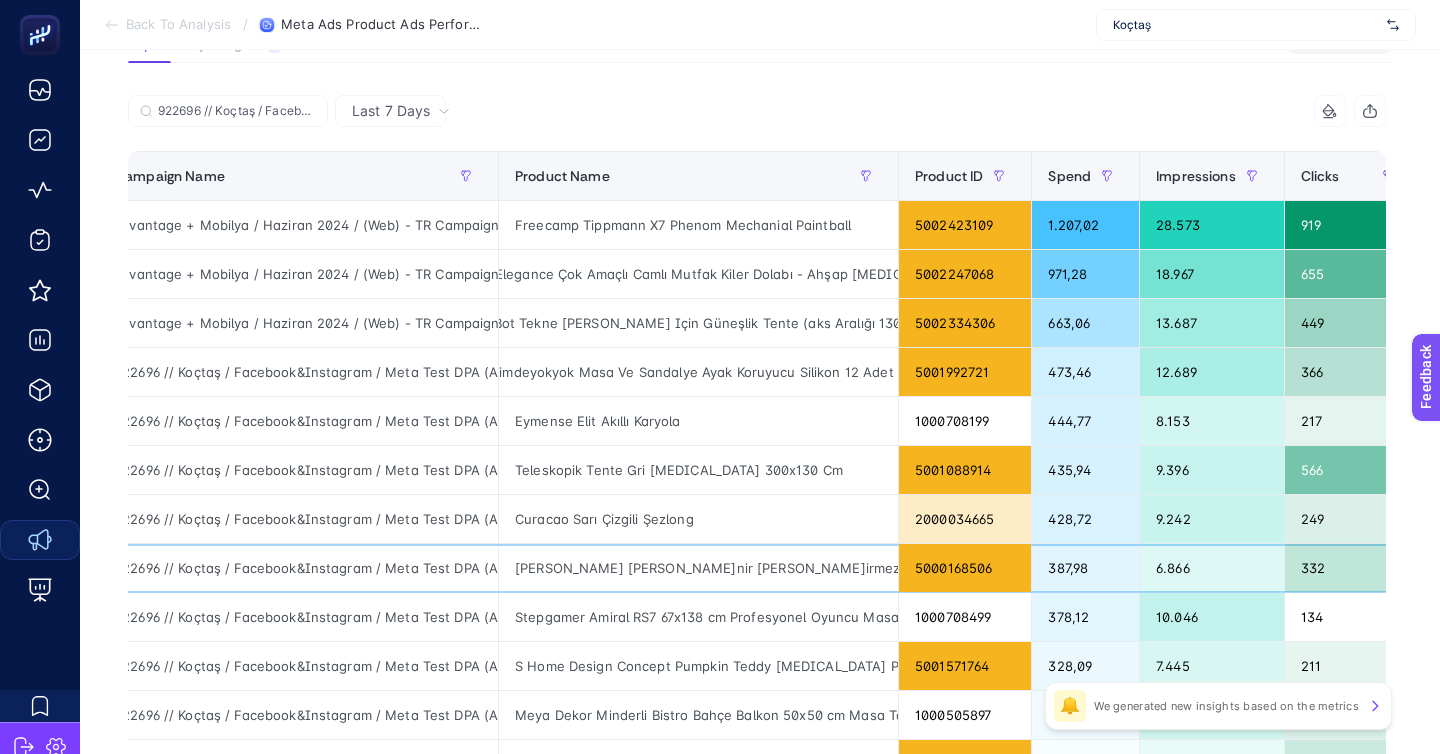 click on "Mirzade Mirzade Plaj Minderi Çanta Katlanir Su Geçirmez-fistik Yeşil" 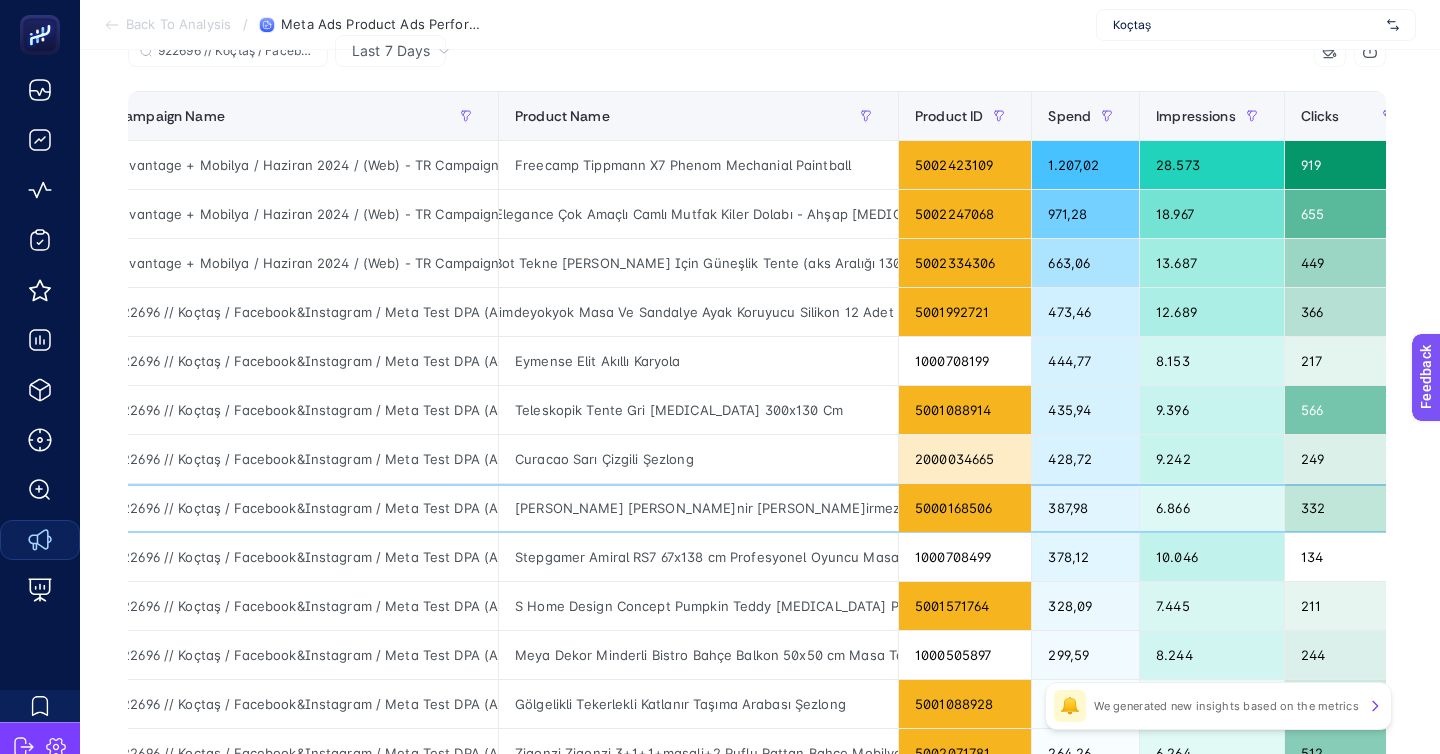 scroll, scrollTop: 237, scrollLeft: 0, axis: vertical 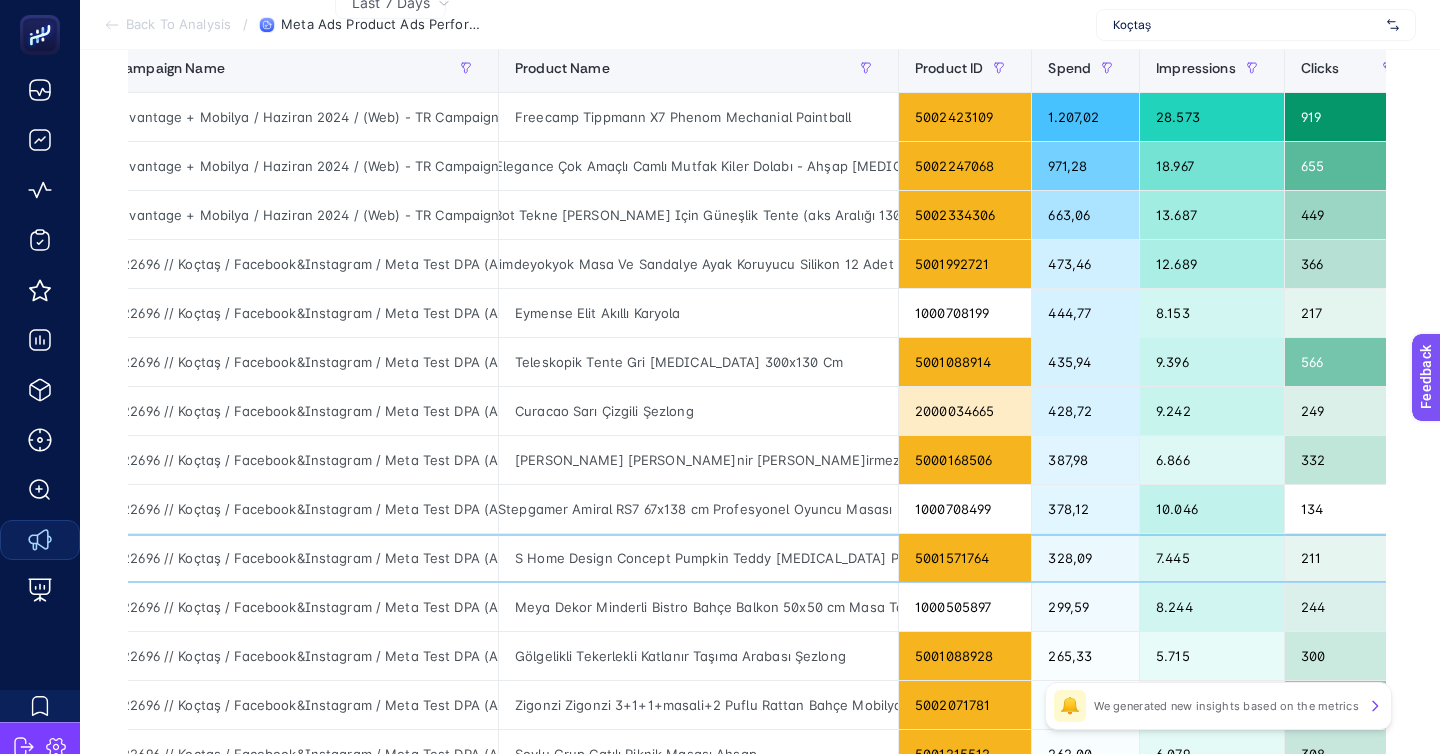 click on "S Home Design Concept Pumpkin Teddy Beyaz Peluş Berjer" 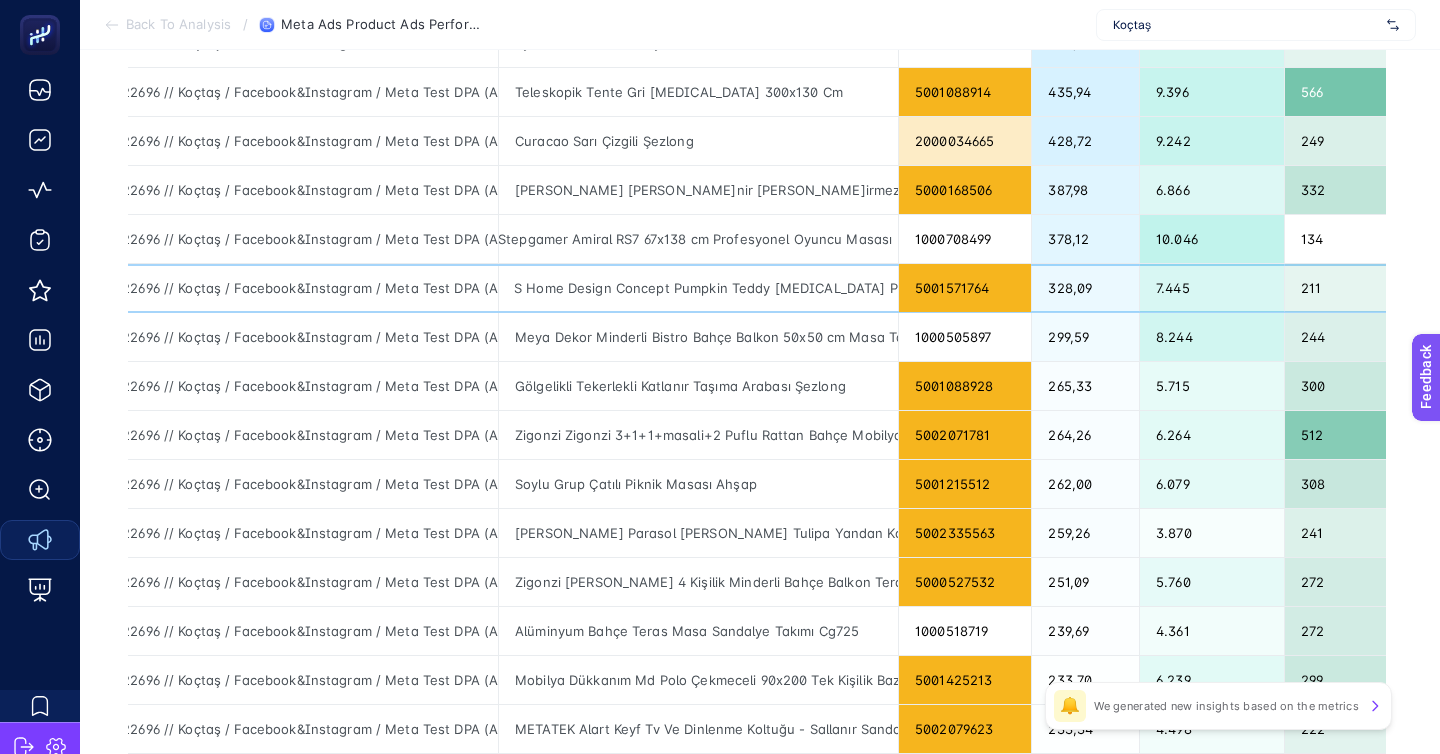 scroll, scrollTop: 545, scrollLeft: 0, axis: vertical 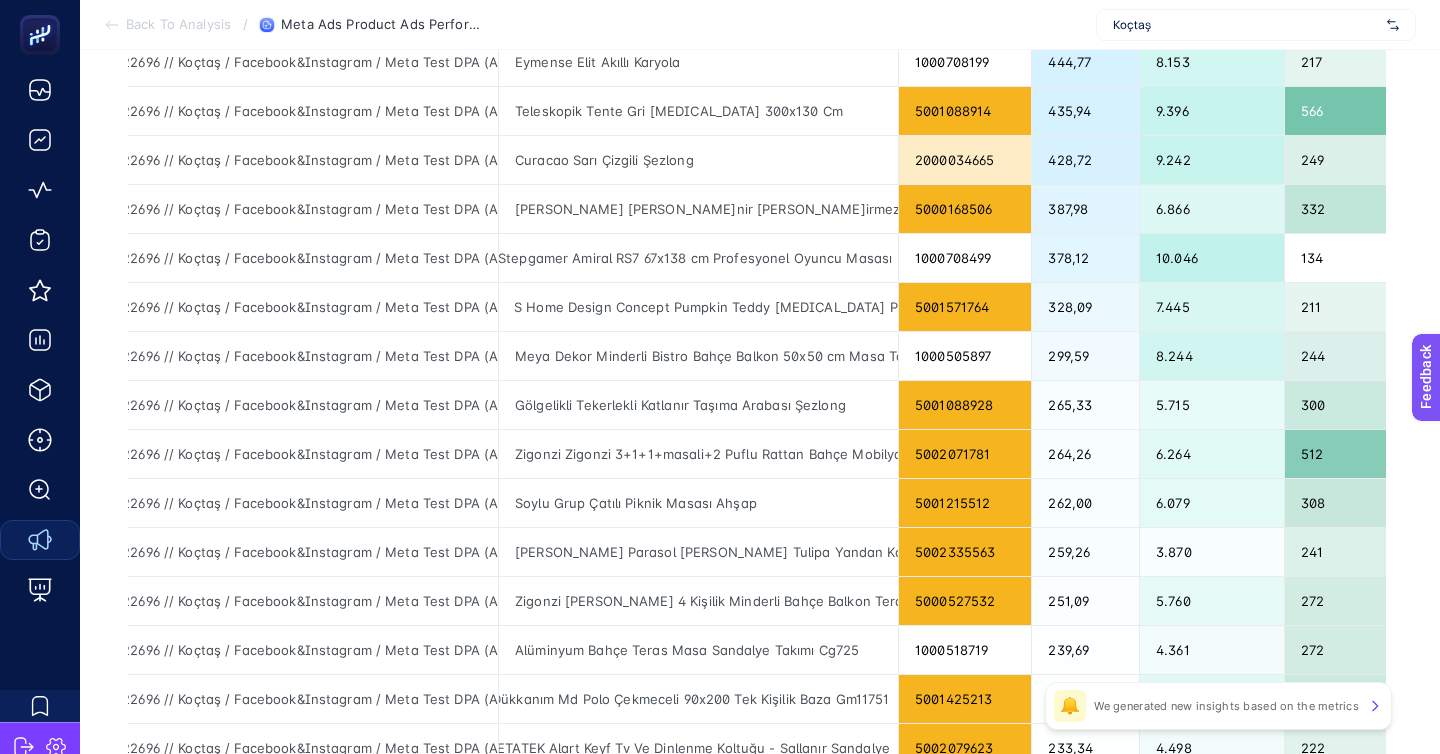 click on "2" 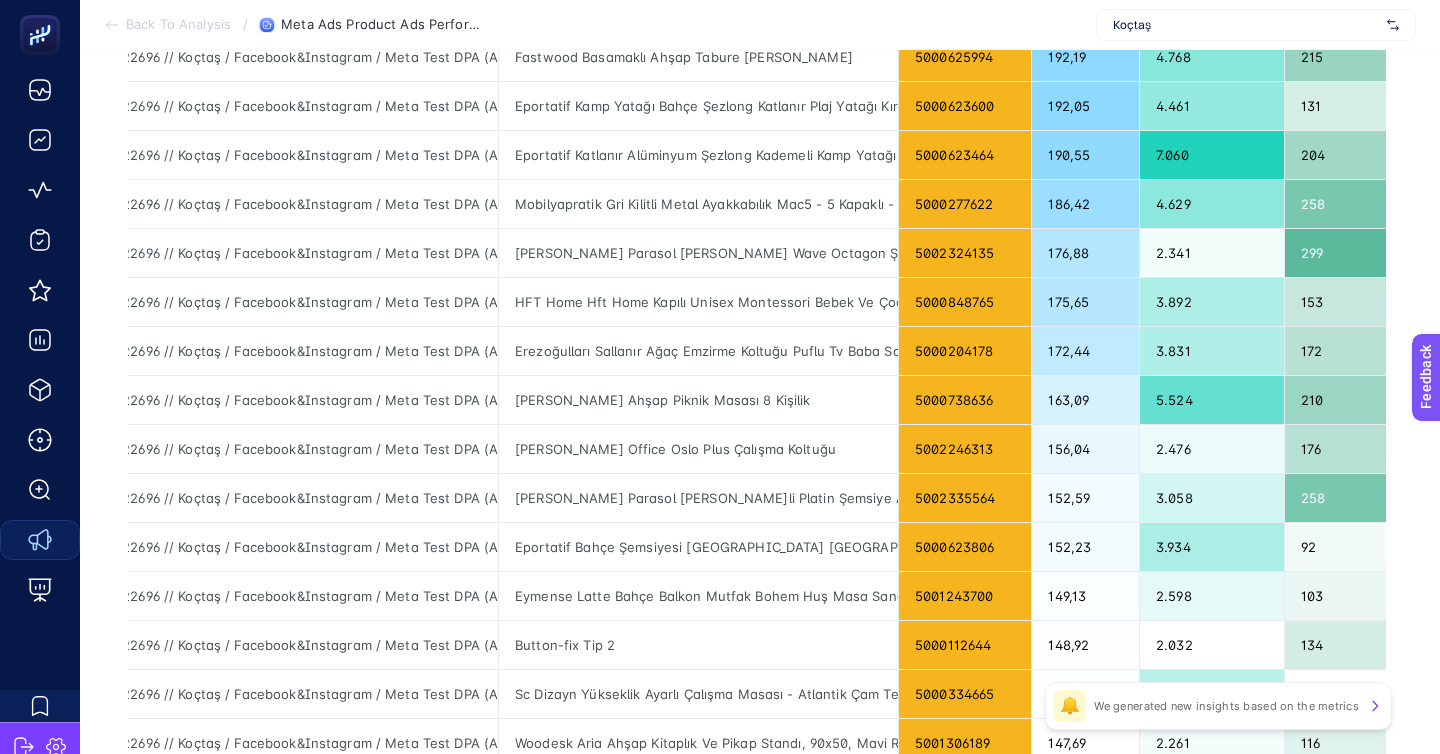 scroll, scrollTop: 584, scrollLeft: 0, axis: vertical 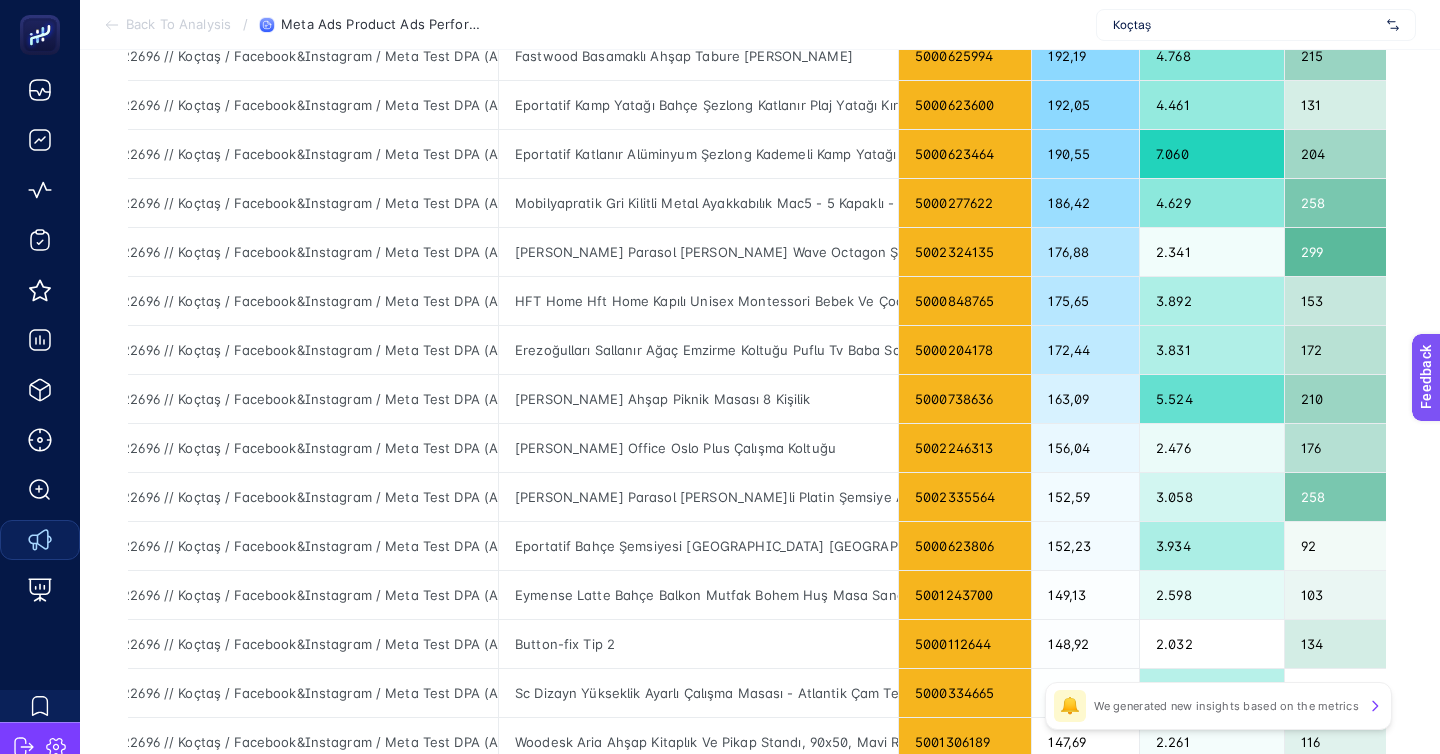 click on "1" 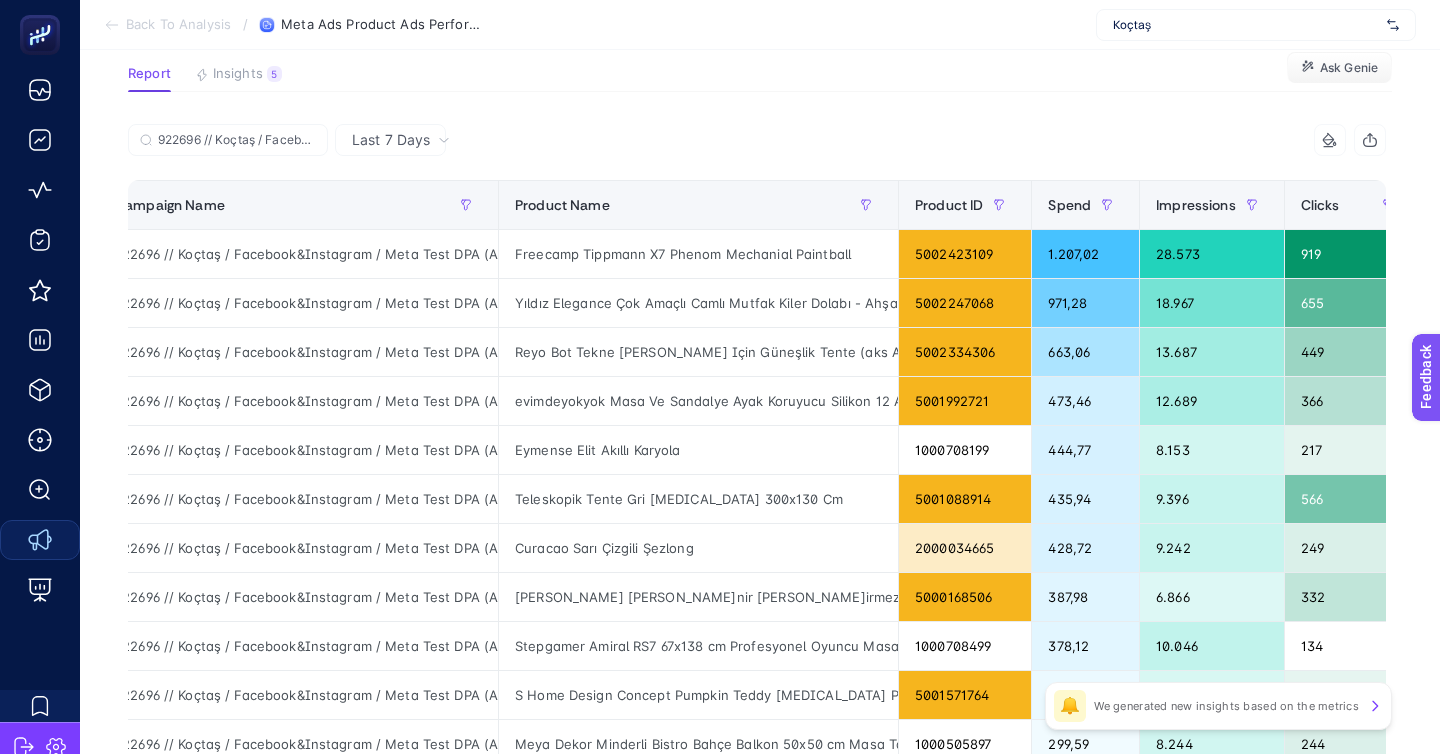 scroll, scrollTop: 140, scrollLeft: 0, axis: vertical 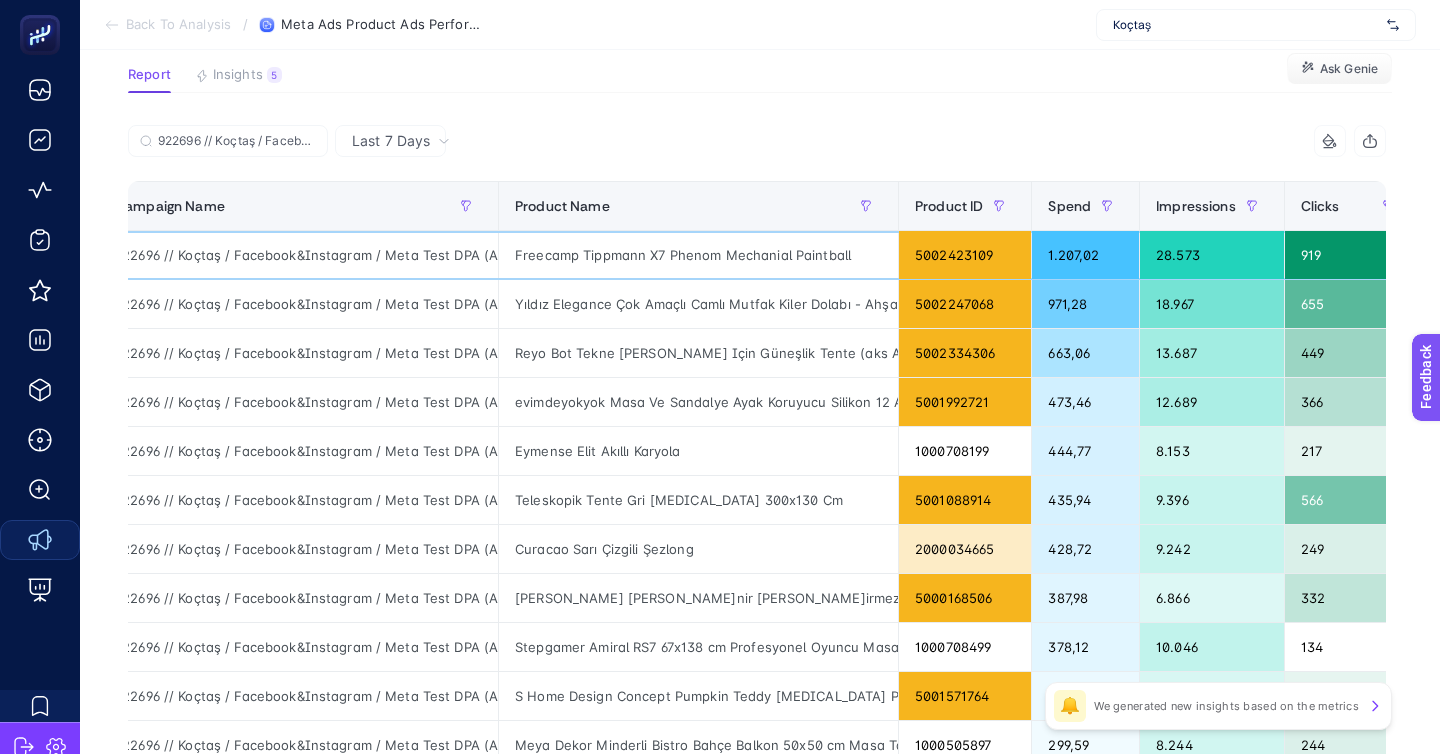click on "Freecamp Tippmann X7 Phenom Mechanial Paintball" 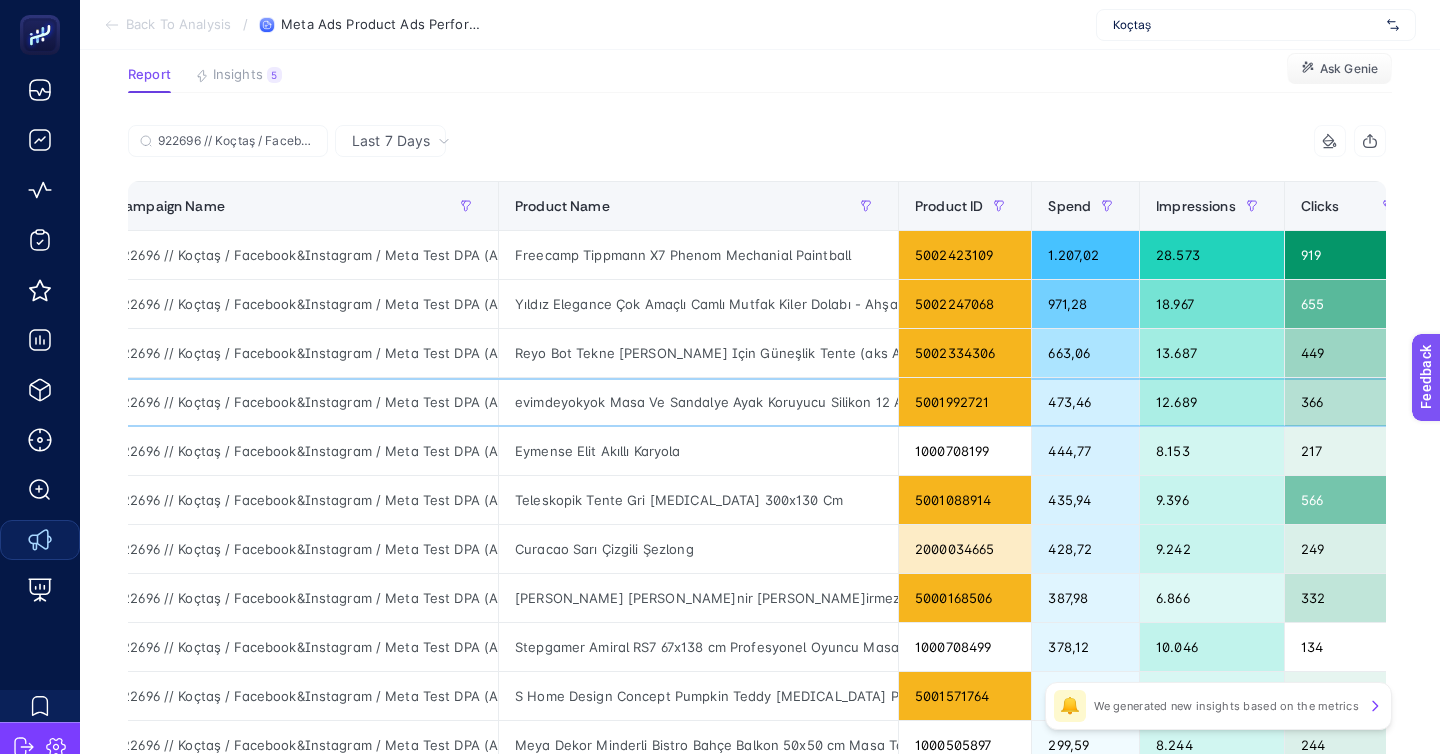 click on "evimdeyokyok Masa Ve Sandalye Ayak Koruyucu Silikon 12 Adet" 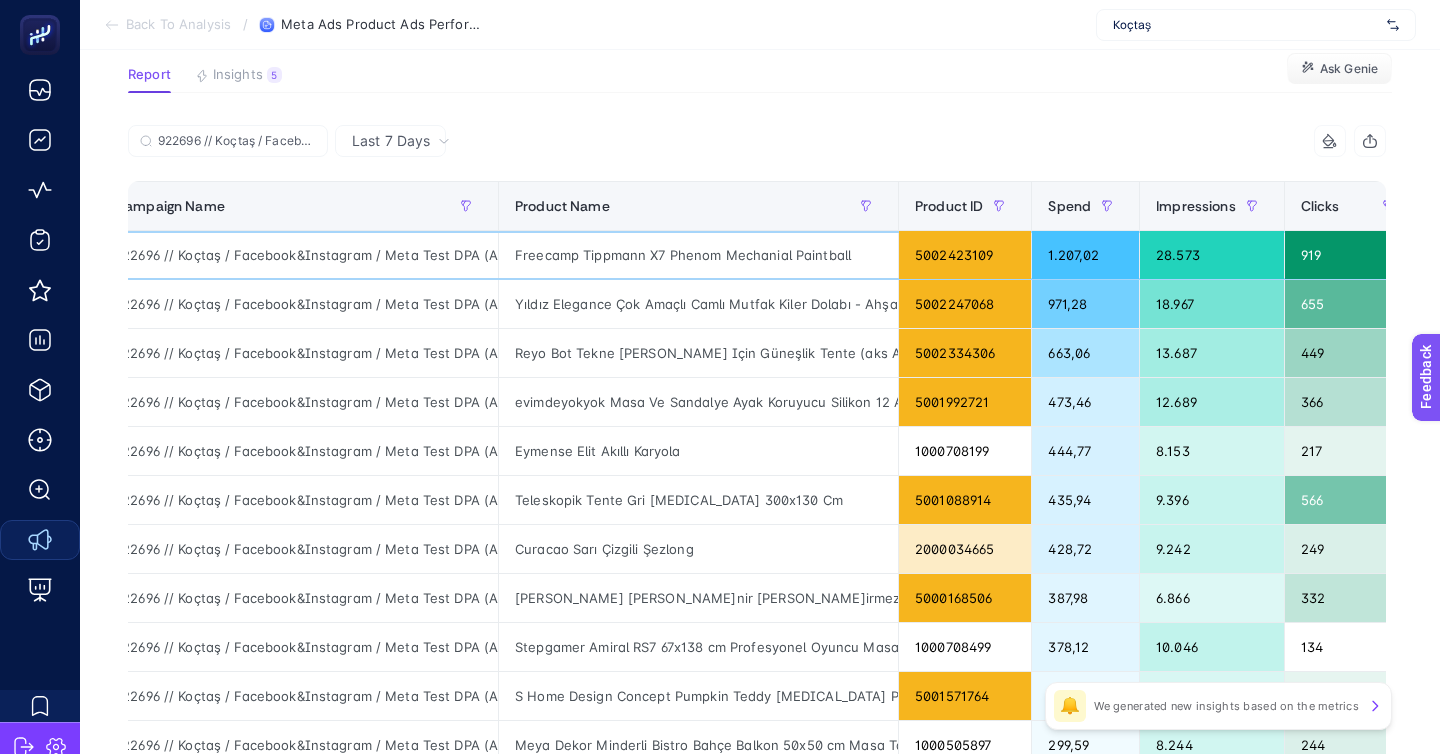 click on "Freecamp Tippmann X7 Phenom Mechanial Paintball" 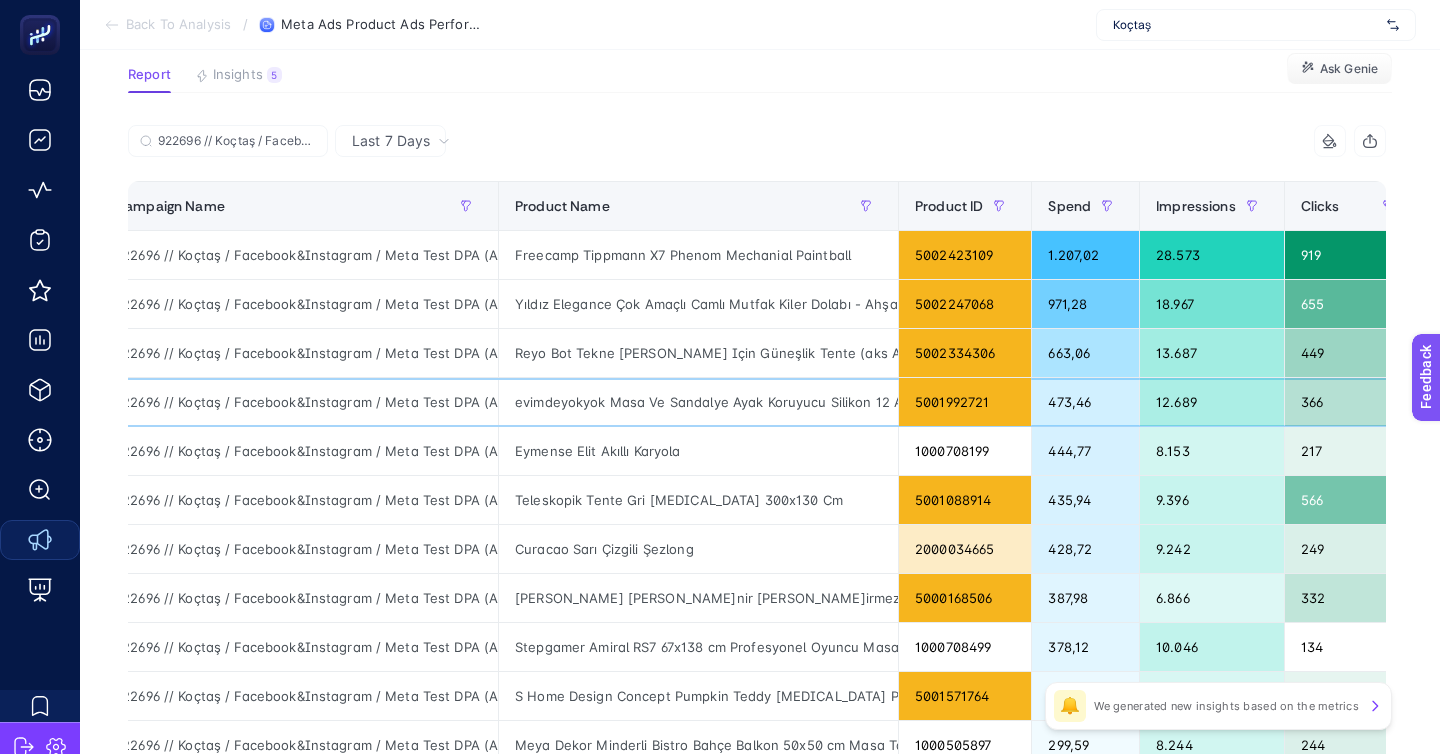 click on "evimdeyokyok Masa Ve Sandalye Ayak Koruyucu Silikon 12 Adet" 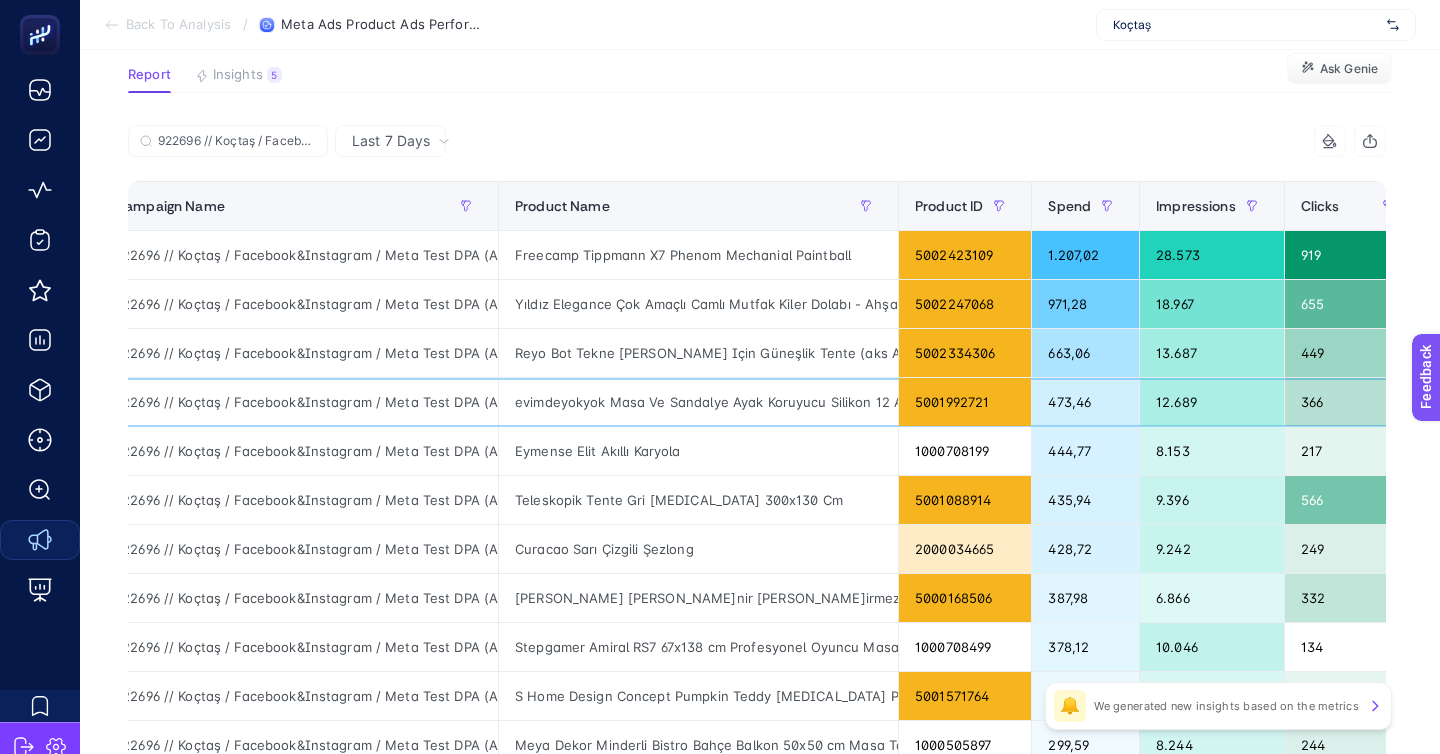 click on "evimdeyokyok Masa Ve Sandalye Ayak Koruyucu Silikon 12 Adet" 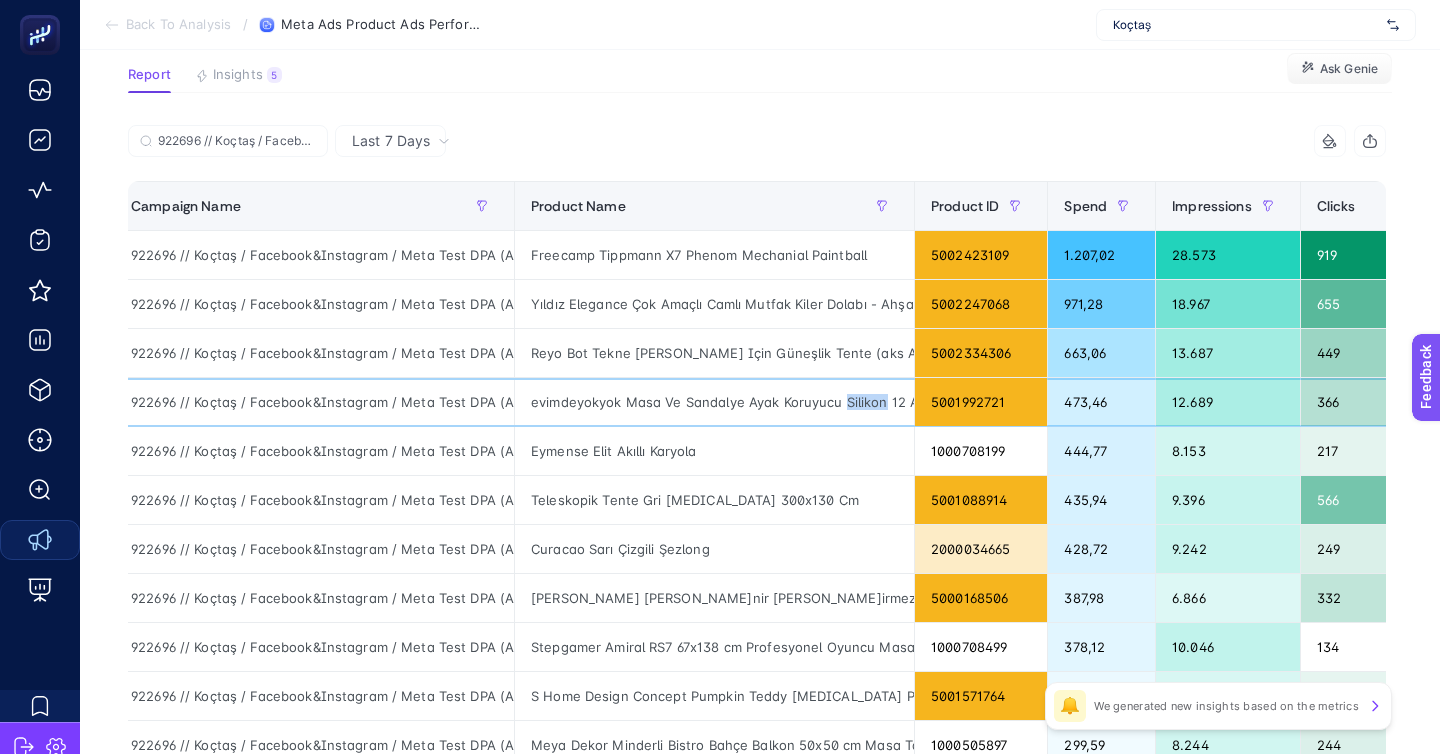 scroll, scrollTop: 0, scrollLeft: 12, axis: horizontal 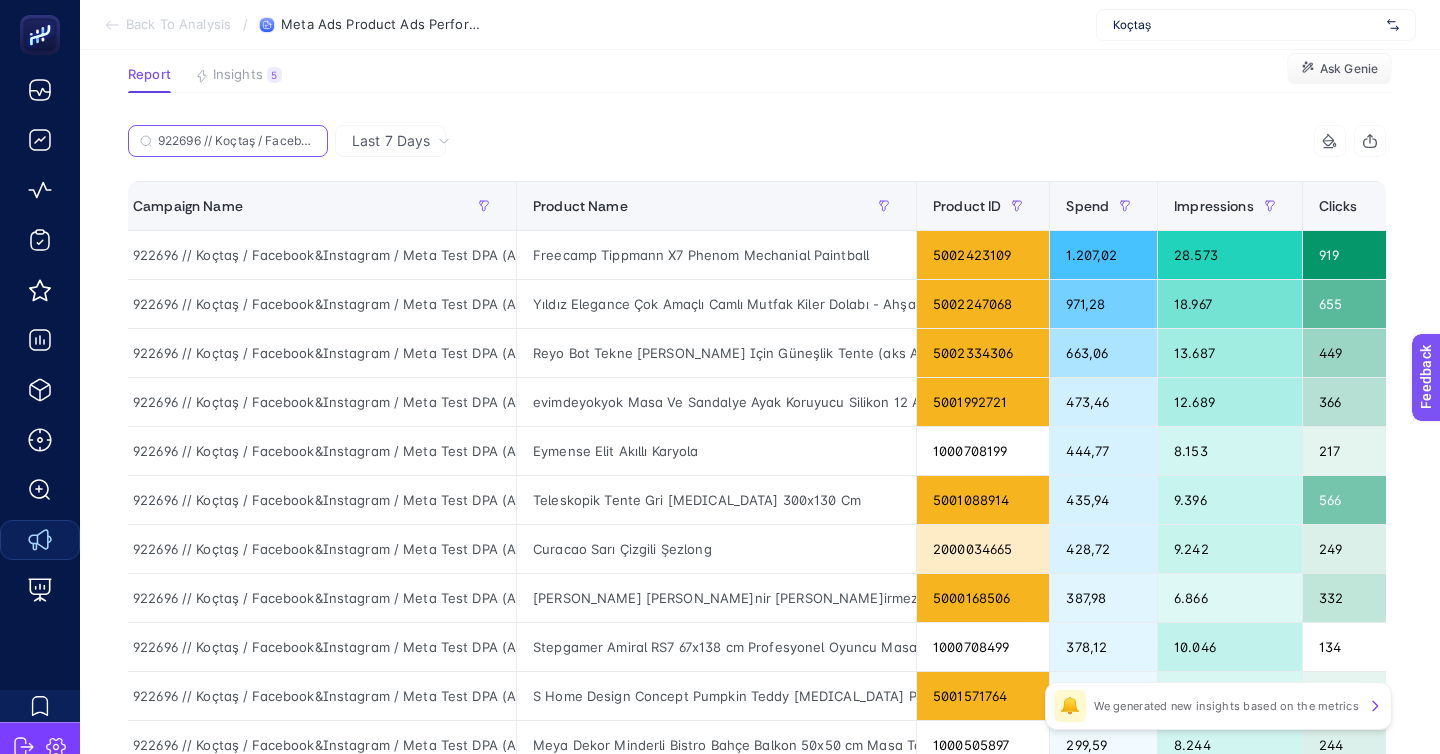 click on "922696 // Koçtaş / Facebook&Instagram / Meta Test DPA (Advantage + Mobilya / Haziran 2024 / (Web) - TR Campaign" at bounding box center [237, 141] 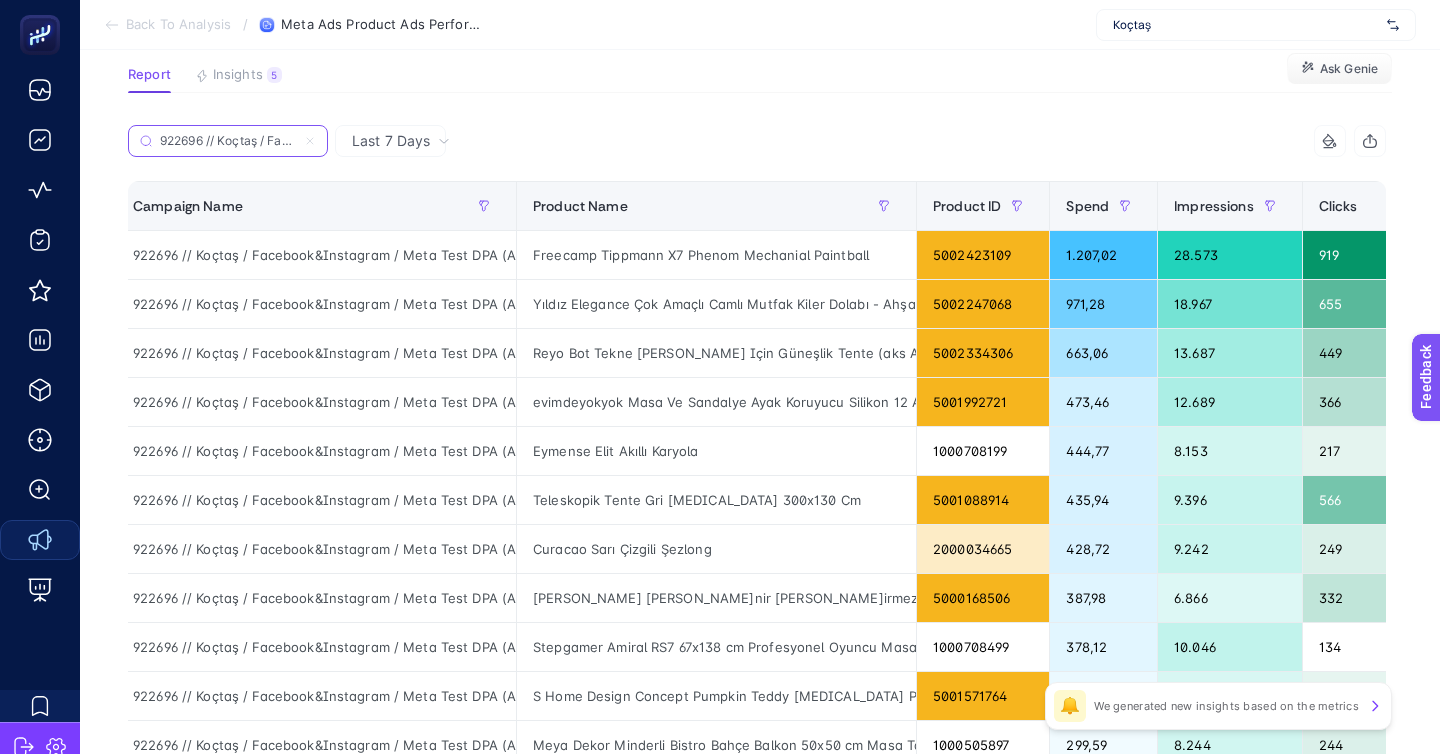 click 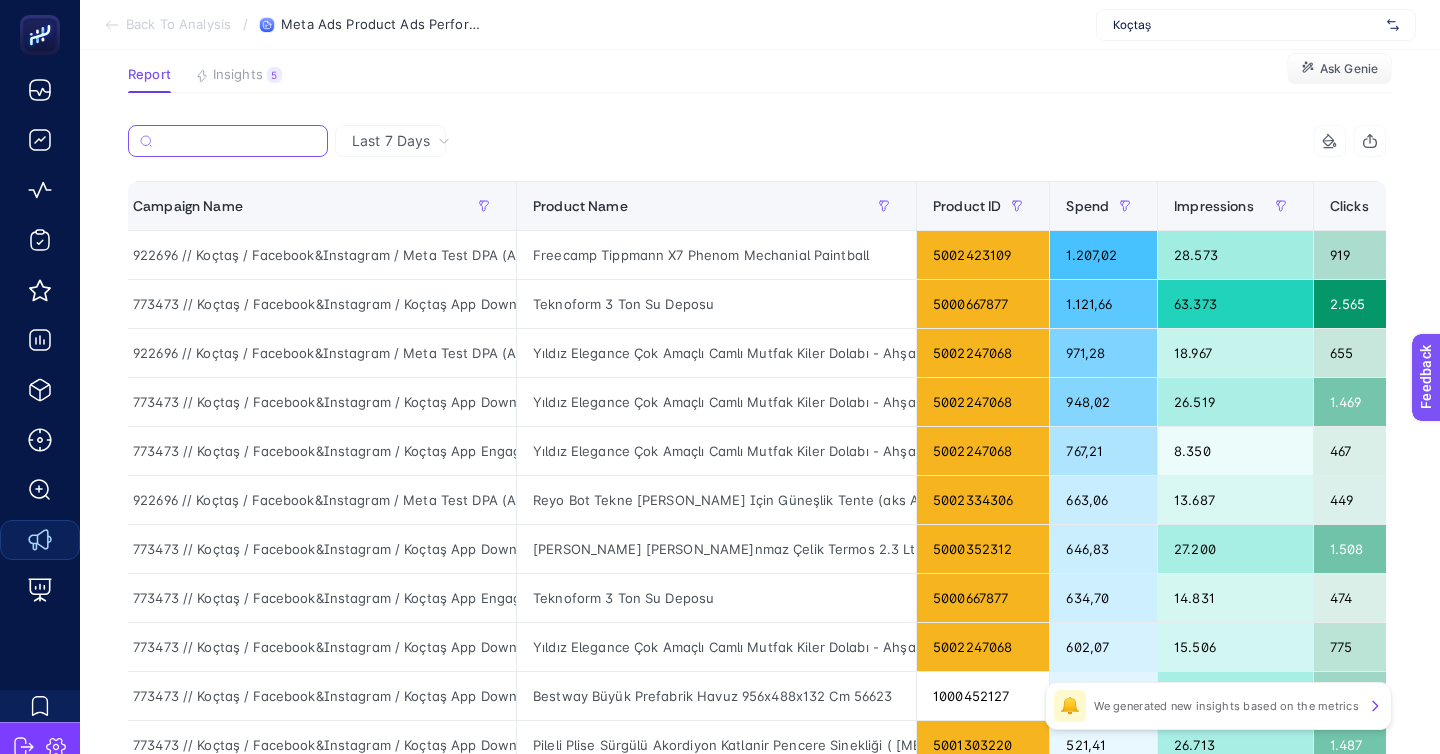 paste on "922696 // Koçtaş / Web Performance / High Funnel - Growth Potential&Prospecting DPA / 2024 - Facebook / Retargeting / Mobilya (Web)" 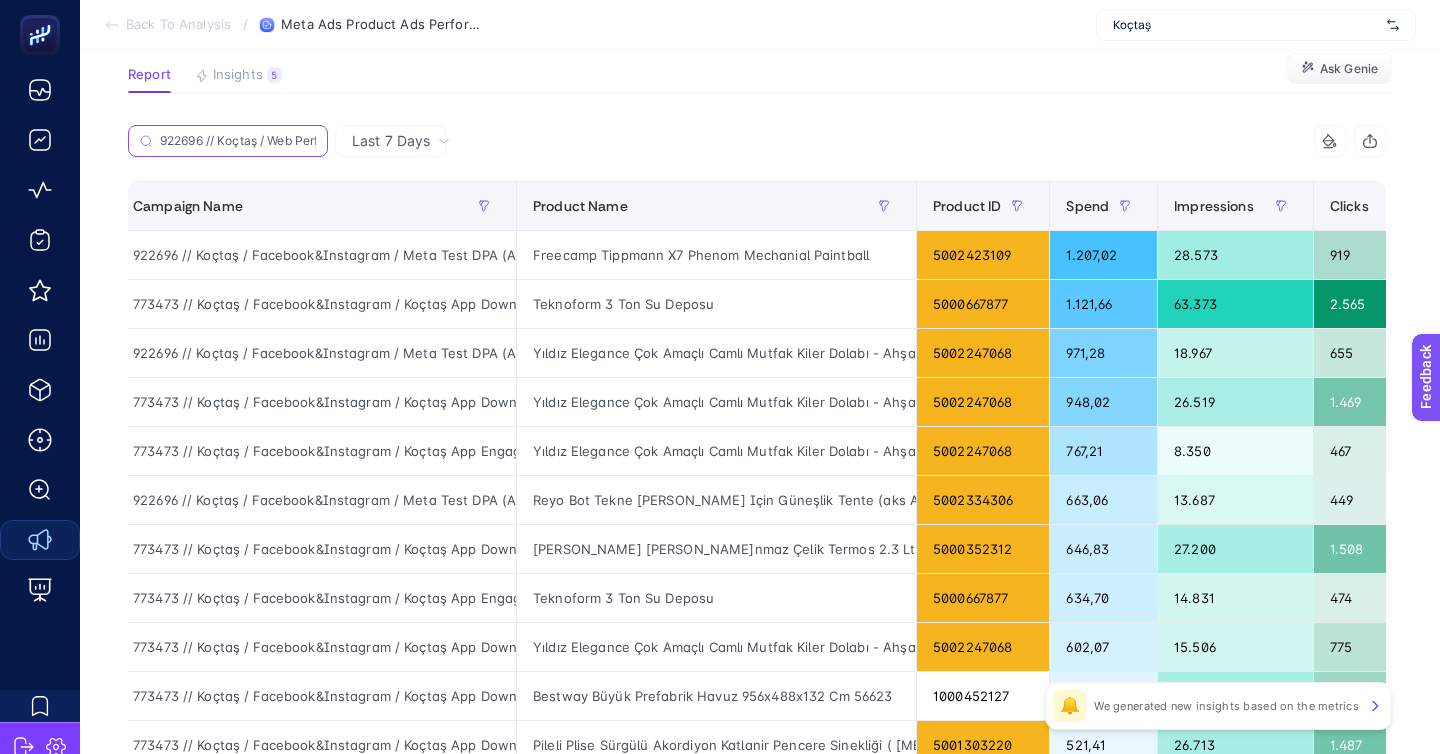 scroll, scrollTop: 0, scrollLeft: 0, axis: both 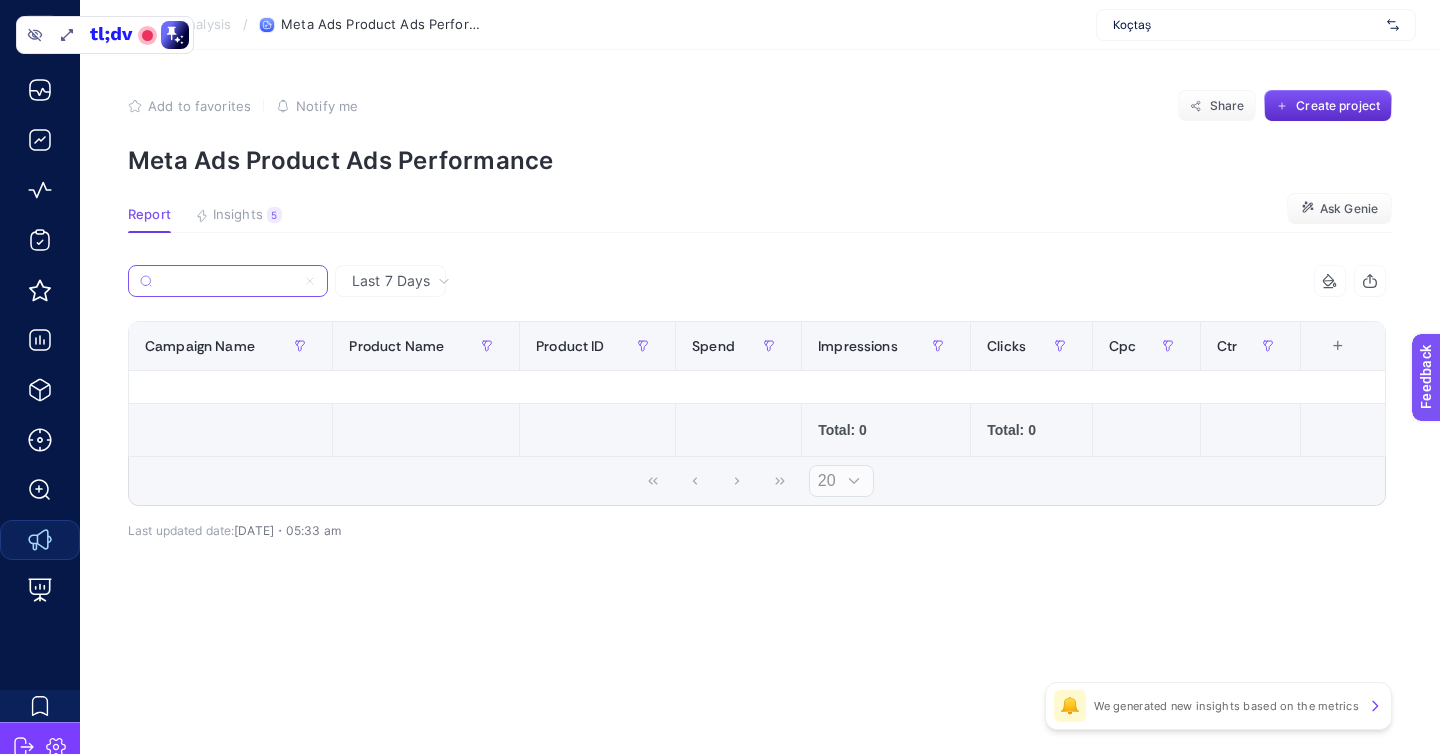 type on "922696 // Koçtaş / Web Performance / High Funnel - Growth Potential&Prospecting DPA / 2024 - Facebook / Retargeting / Mobilya (Web)" 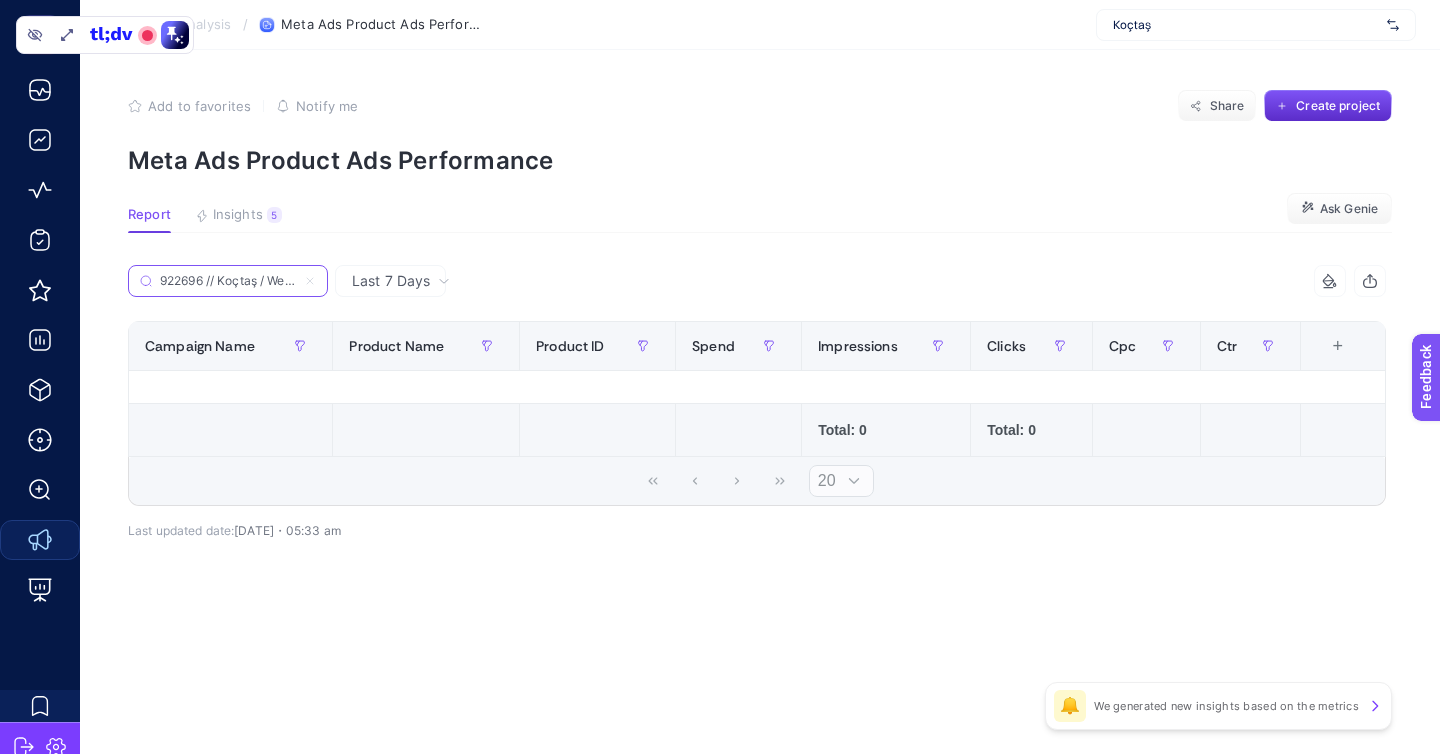 click 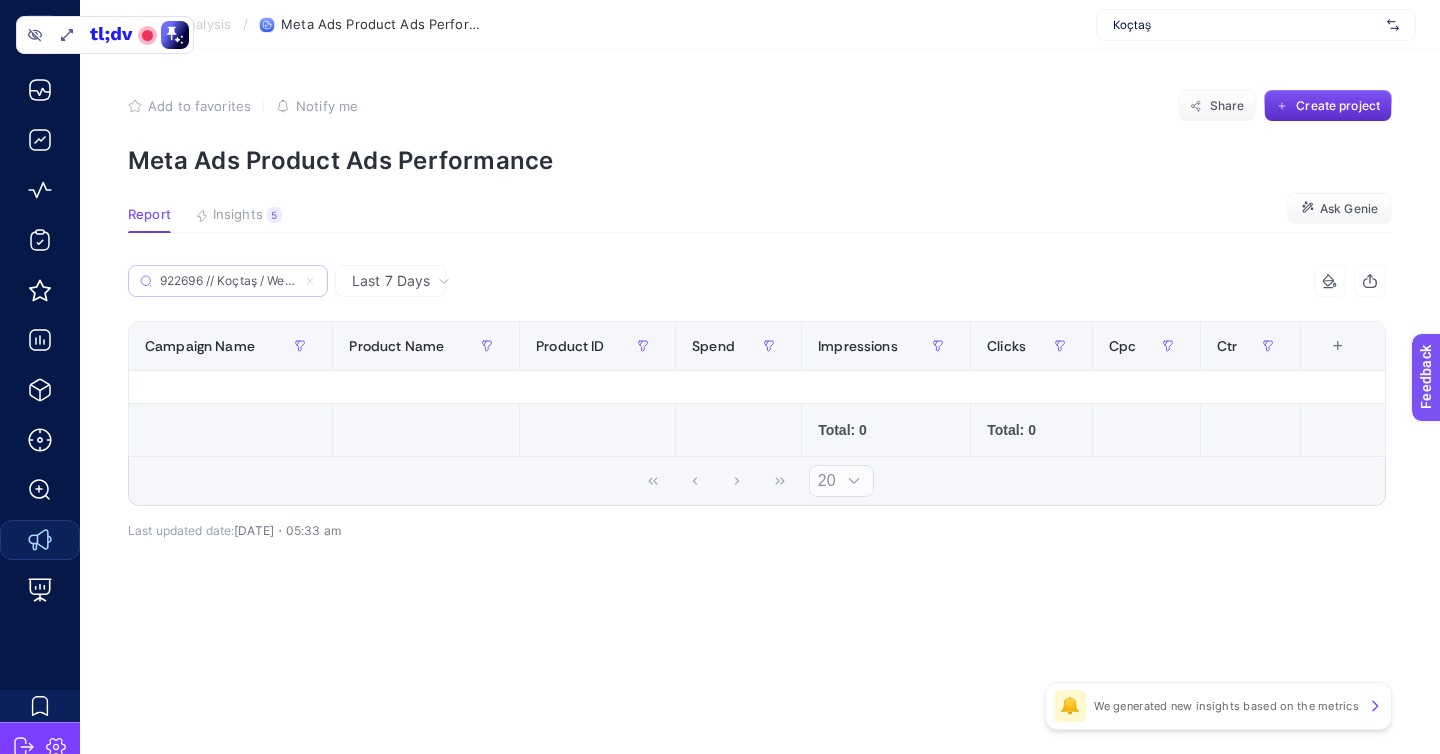 click on "922696 // Koçtaş / Web Performance / High Funnel - Growth Potential&Prospecting DPA / 2024 - Facebook / Retargeting / Mobilya (Web)" at bounding box center [228, 281] 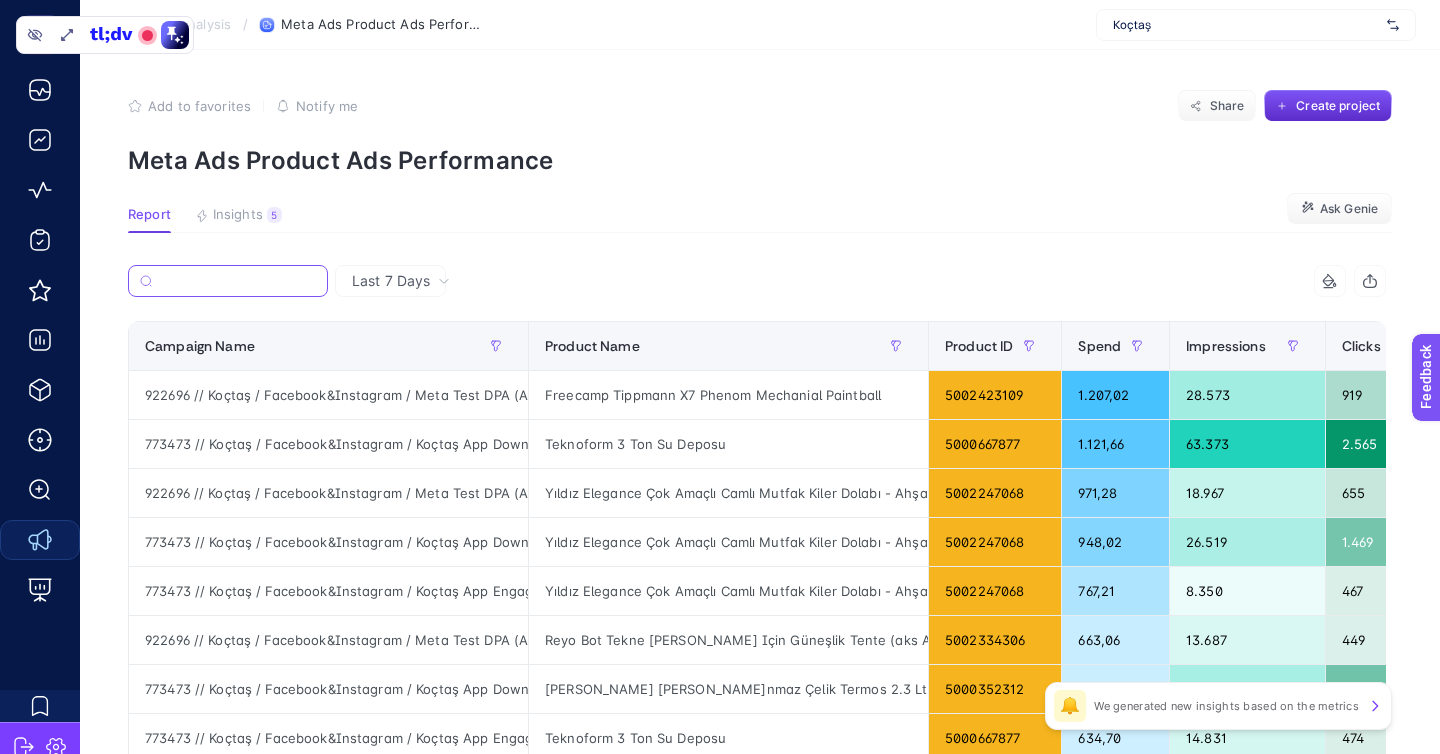 click at bounding box center (238, 281) 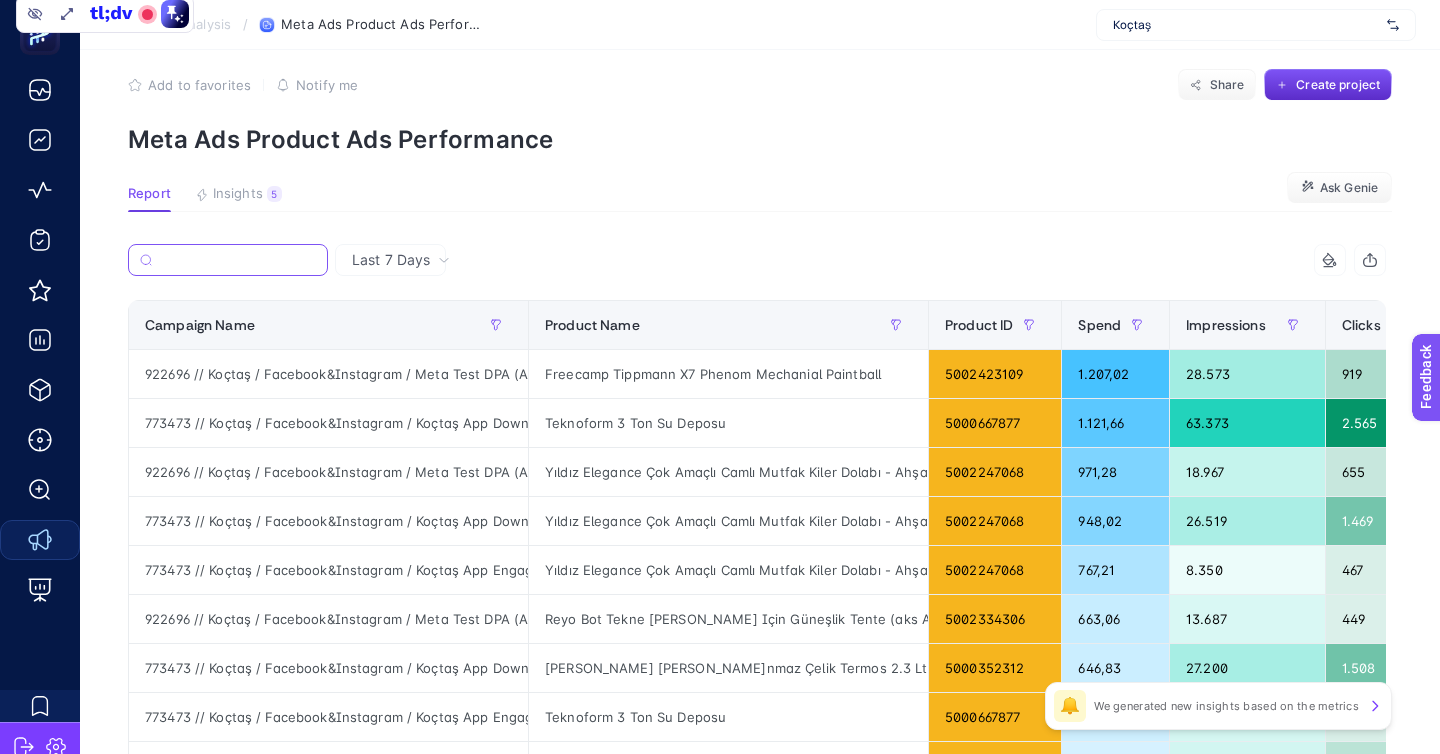 scroll, scrollTop: 25, scrollLeft: 0, axis: vertical 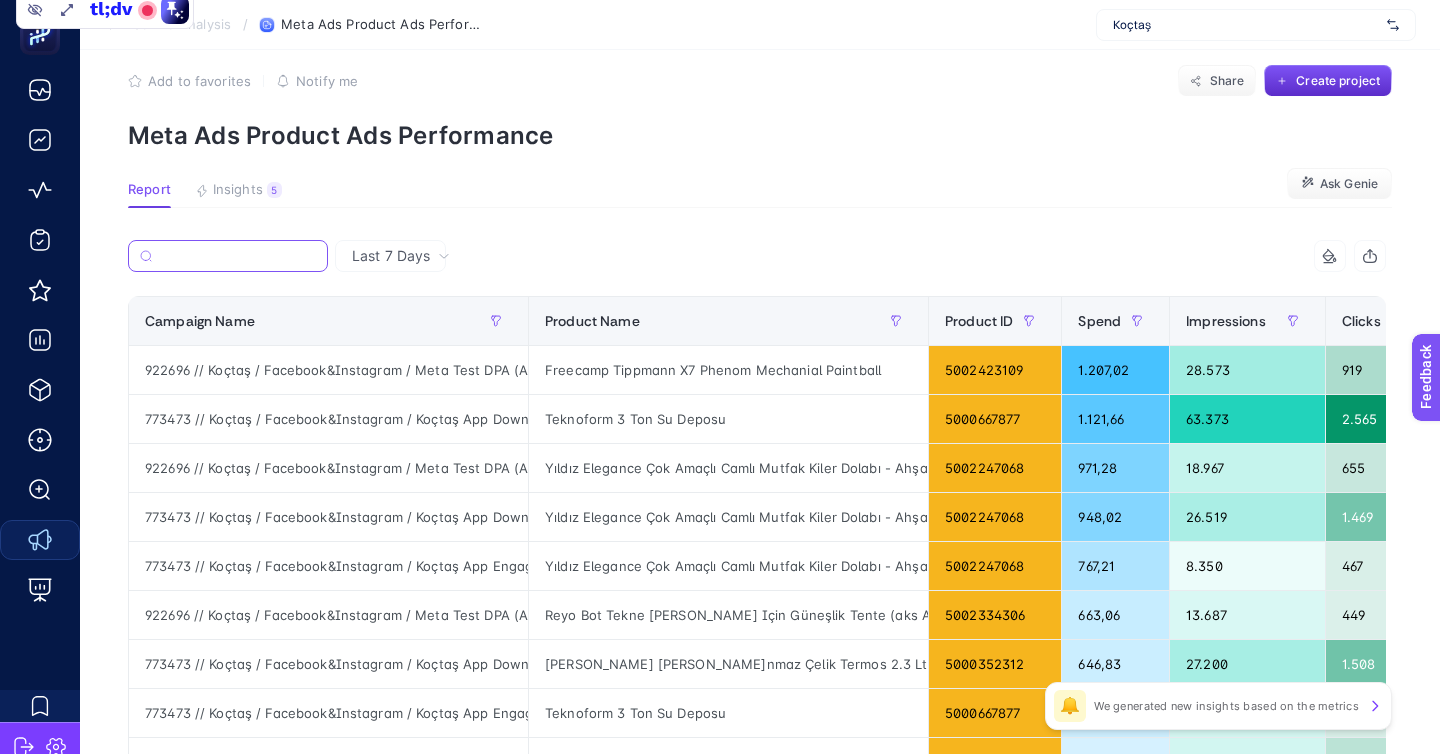 type on "g" 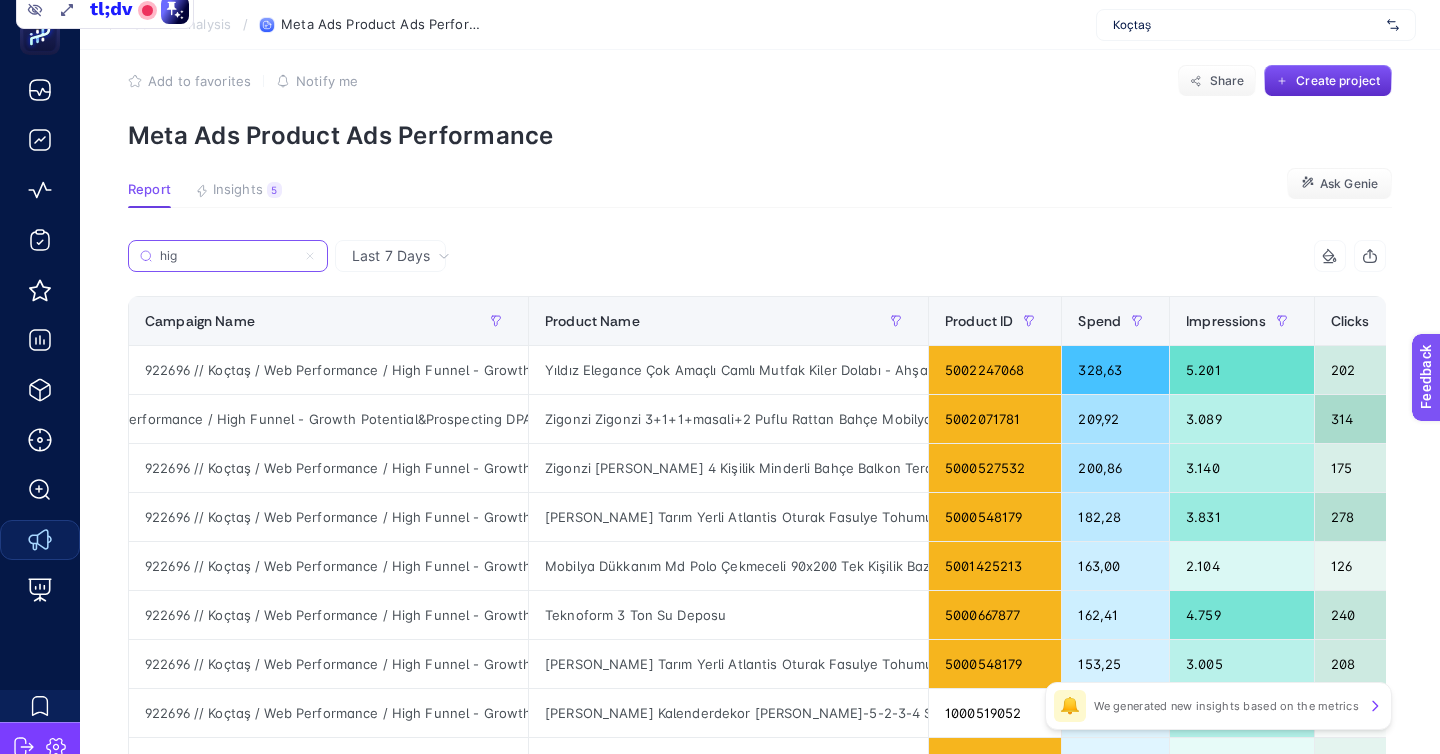 scroll, scrollTop: 0, scrollLeft: 265, axis: horizontal 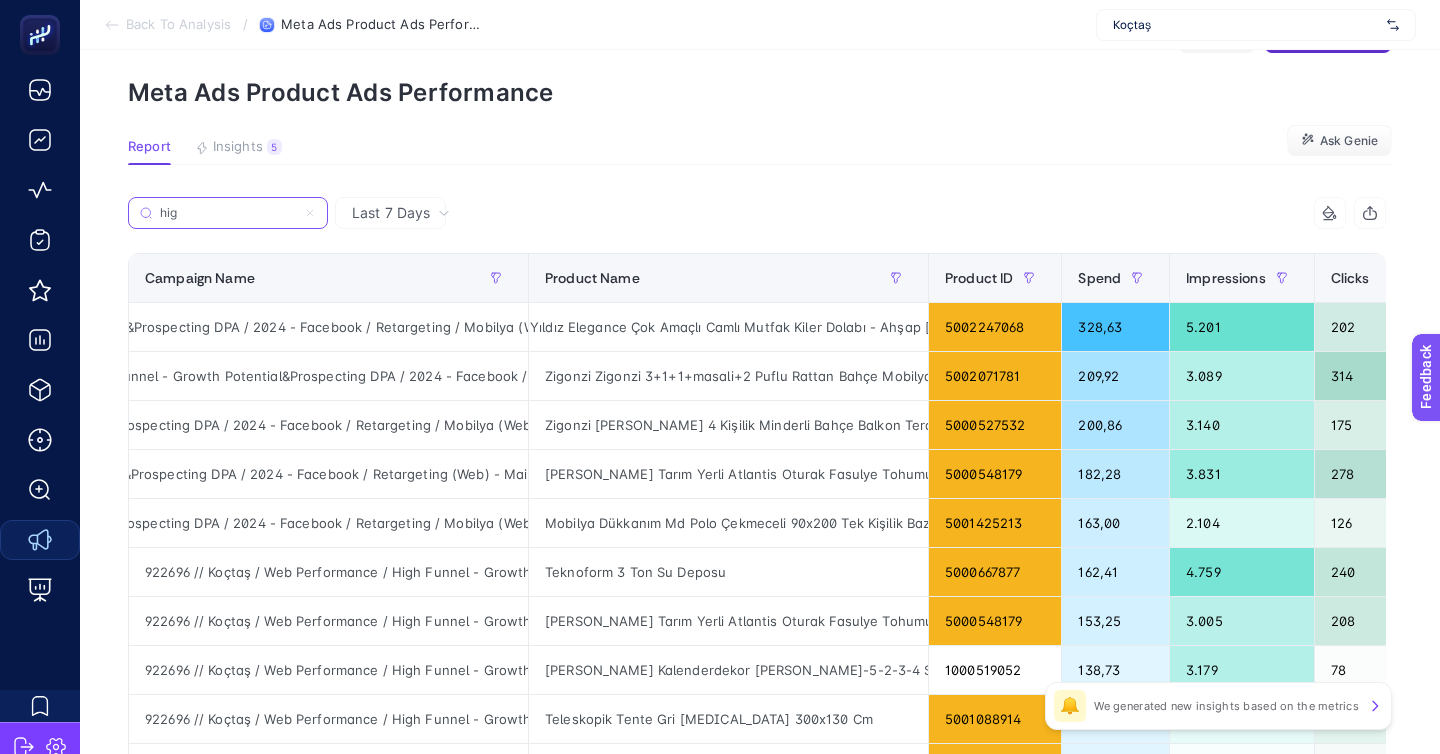 type on "hig" 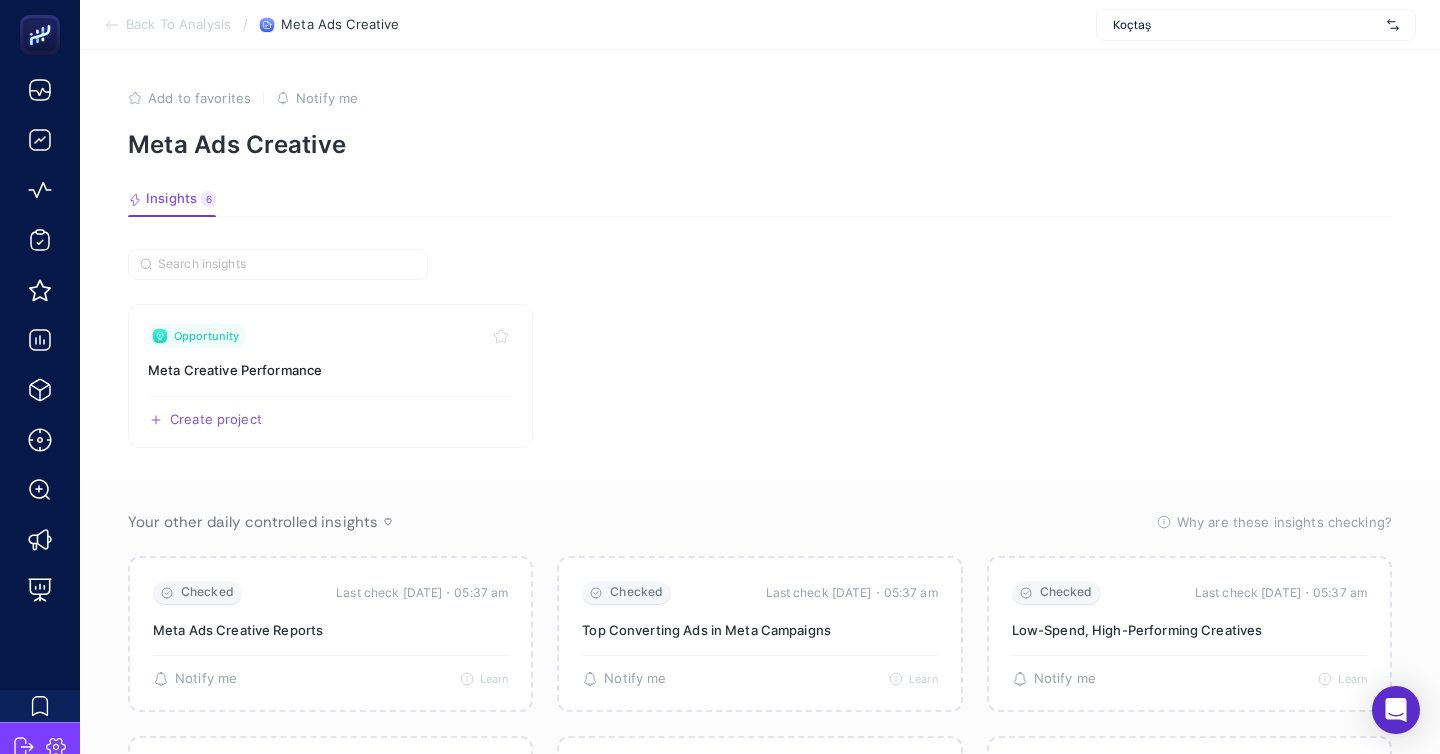 scroll, scrollTop: 0, scrollLeft: 0, axis: both 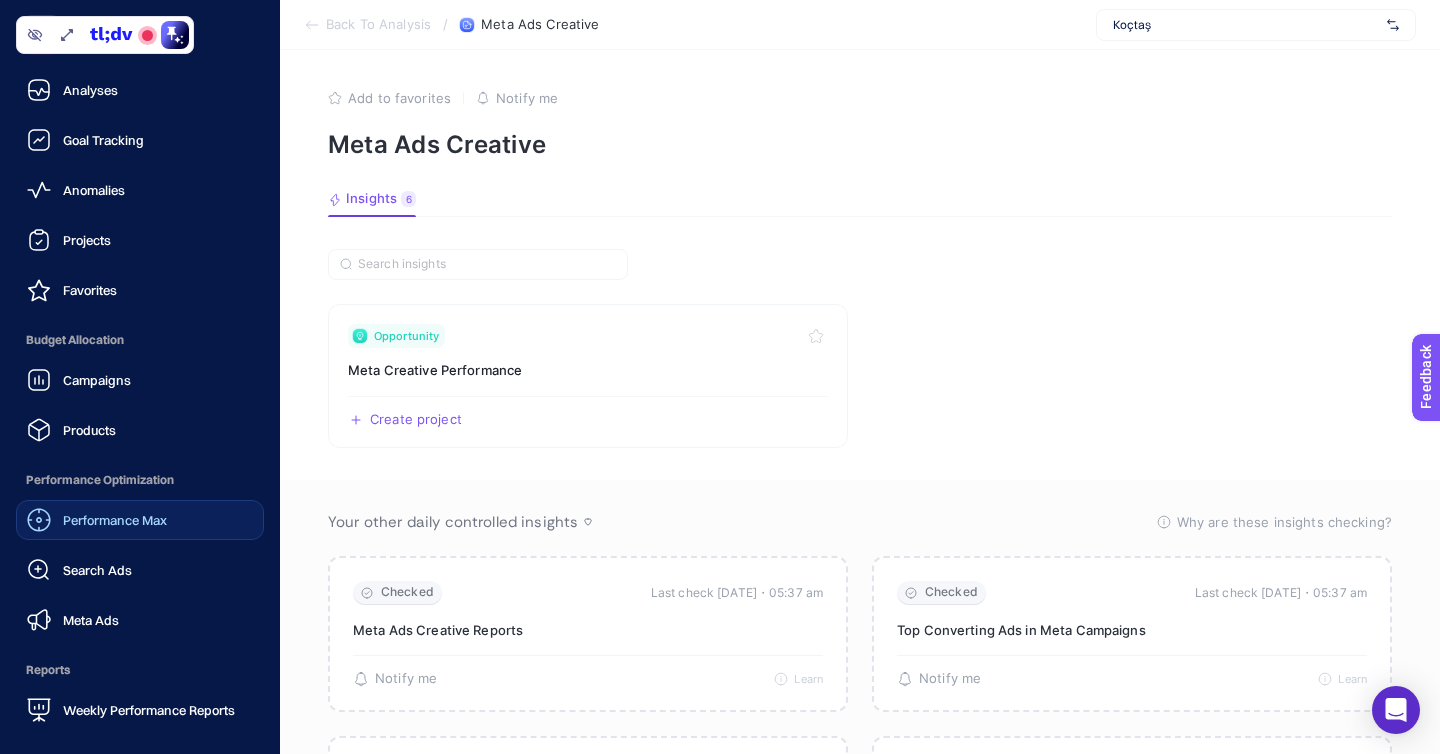 click on "Performance Max" at bounding box center [115, 520] 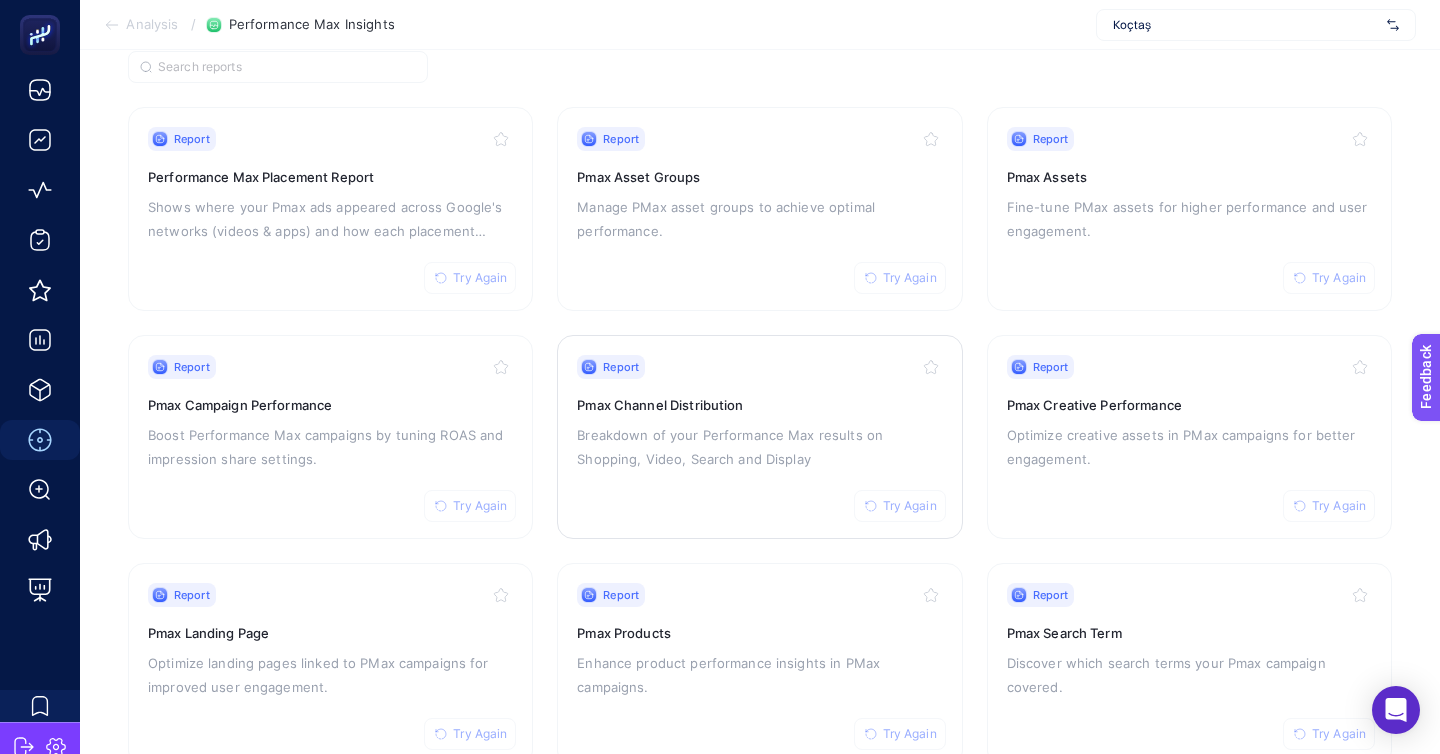 scroll, scrollTop: 172, scrollLeft: 0, axis: vertical 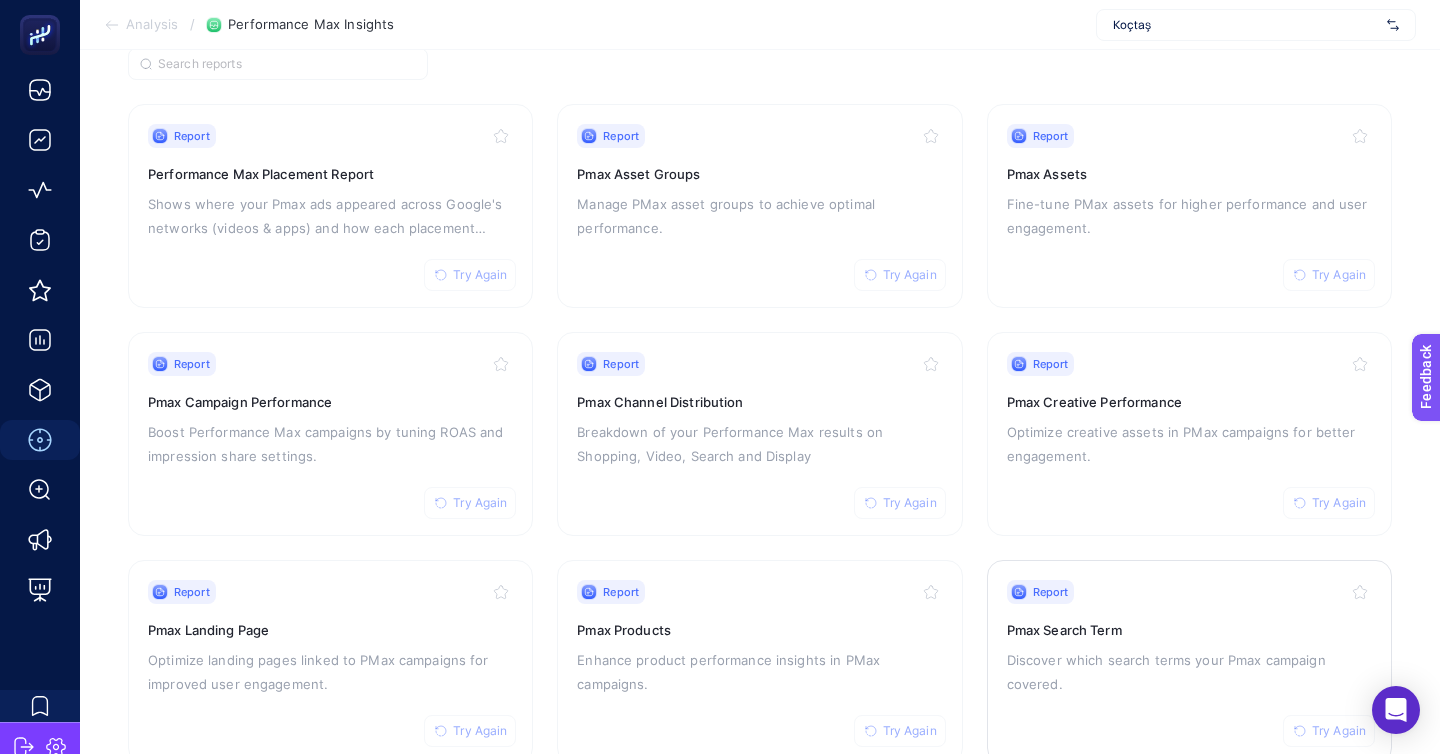 click on "Report Try Again Pmax Search Term Discover which search terms your Pmax campaign covered." at bounding box center [1189, 662] 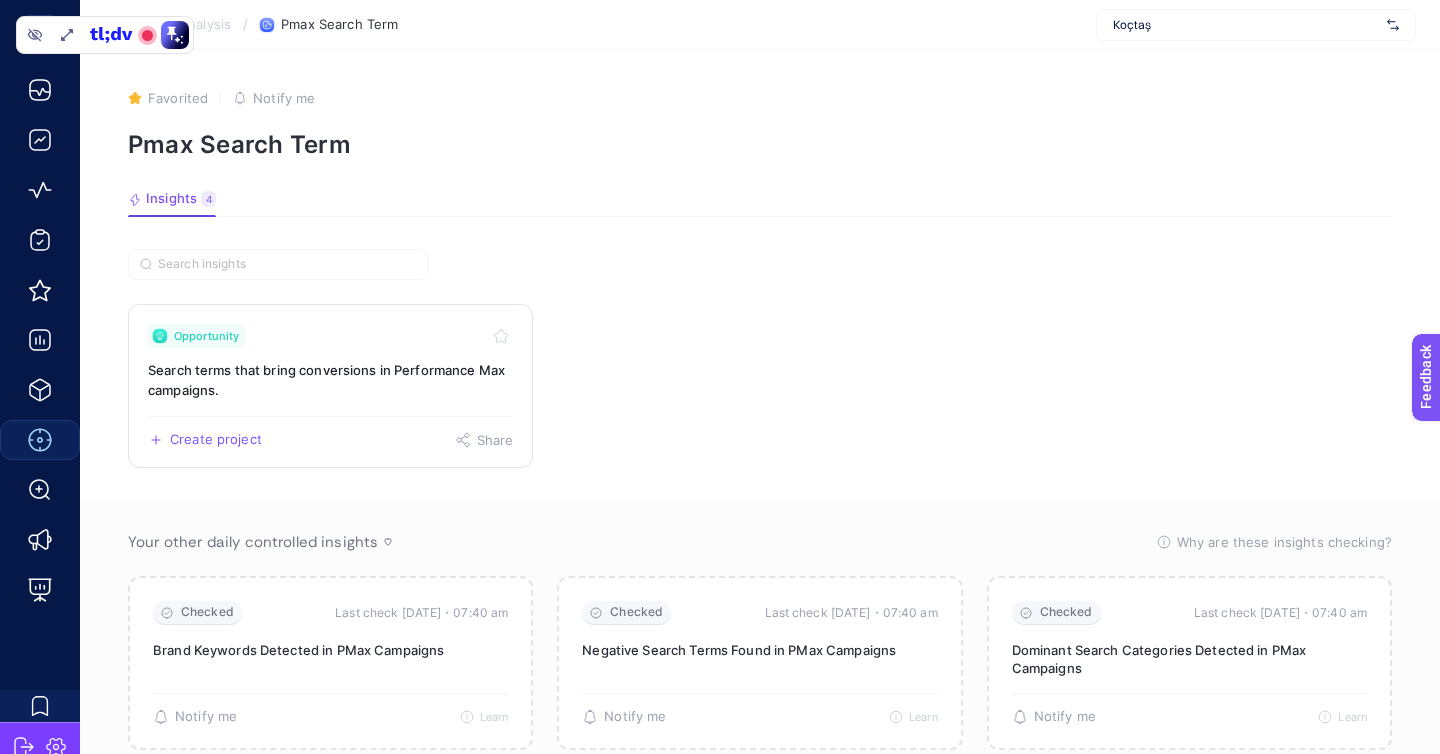 click on "Search terms that bring conversions in Performance Max campaigns." at bounding box center [330, 380] 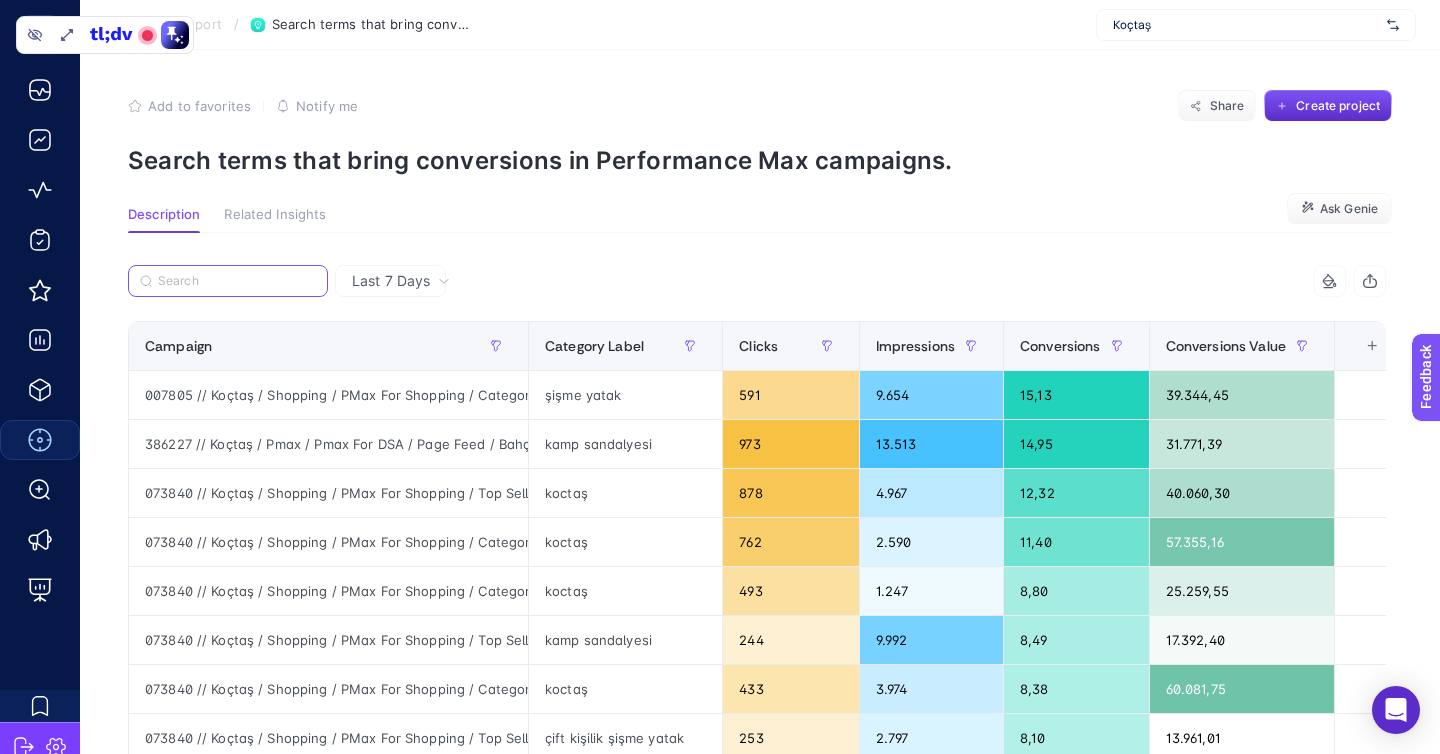 click at bounding box center (237, 281) 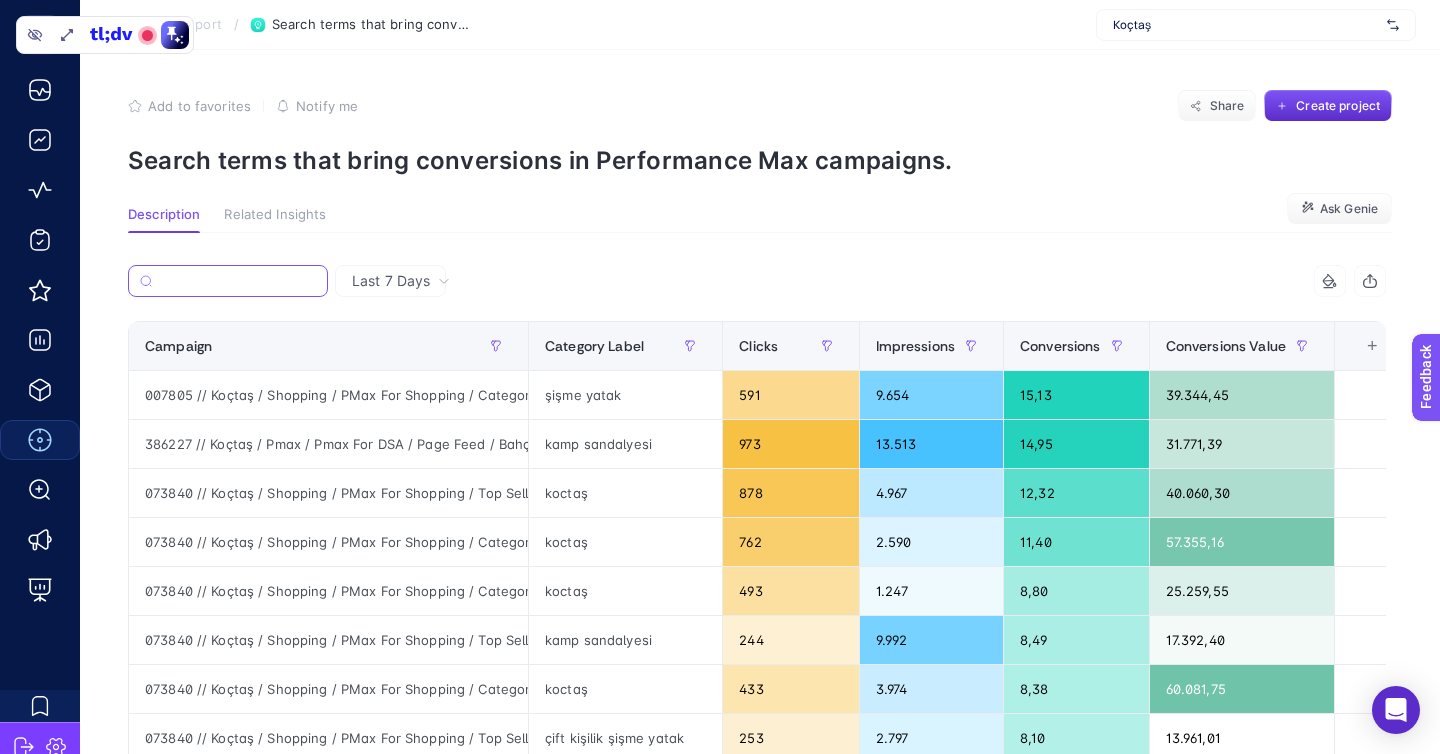 paste on "386228 // Koçtaş / Pmax / Pmax For DSA / Page Feed / Isıtma ve Soğutma" 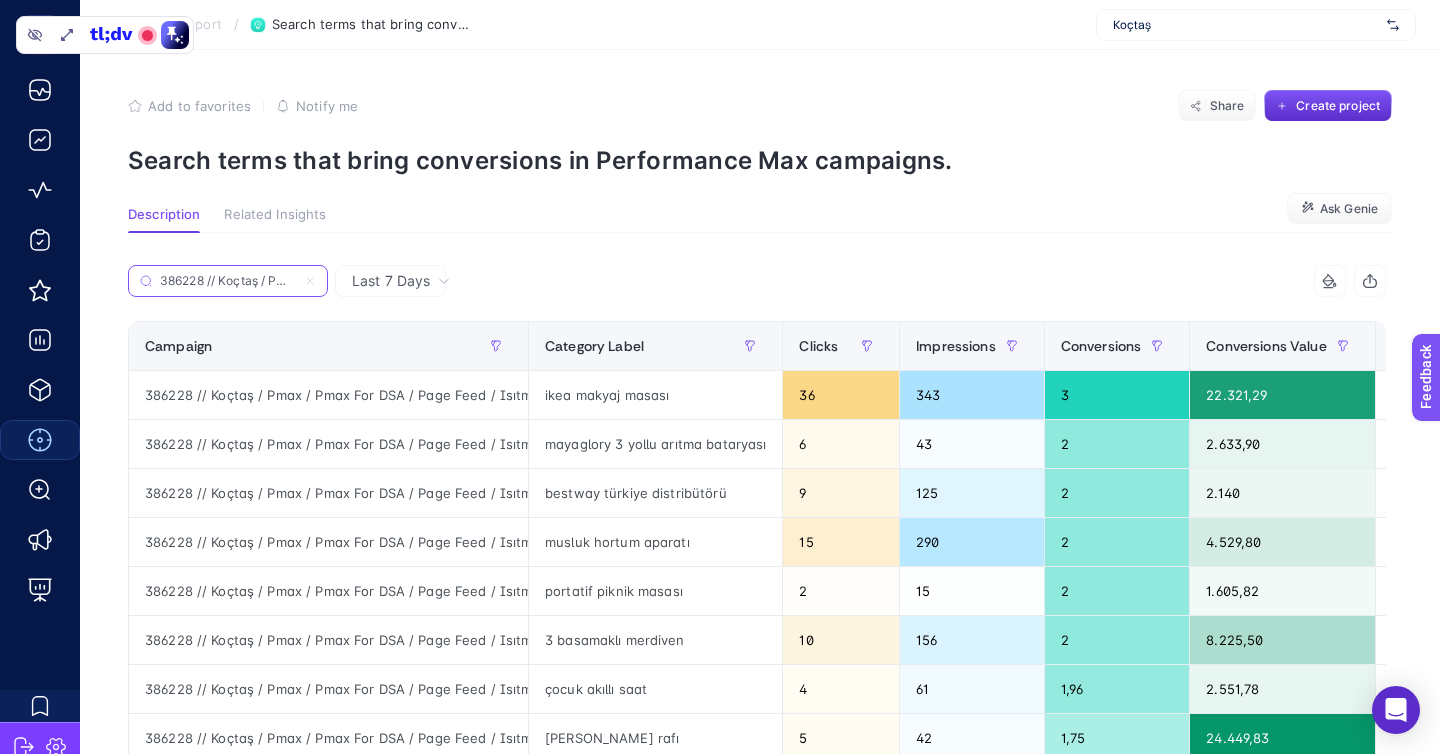 scroll, scrollTop: 0, scrollLeft: 205, axis: horizontal 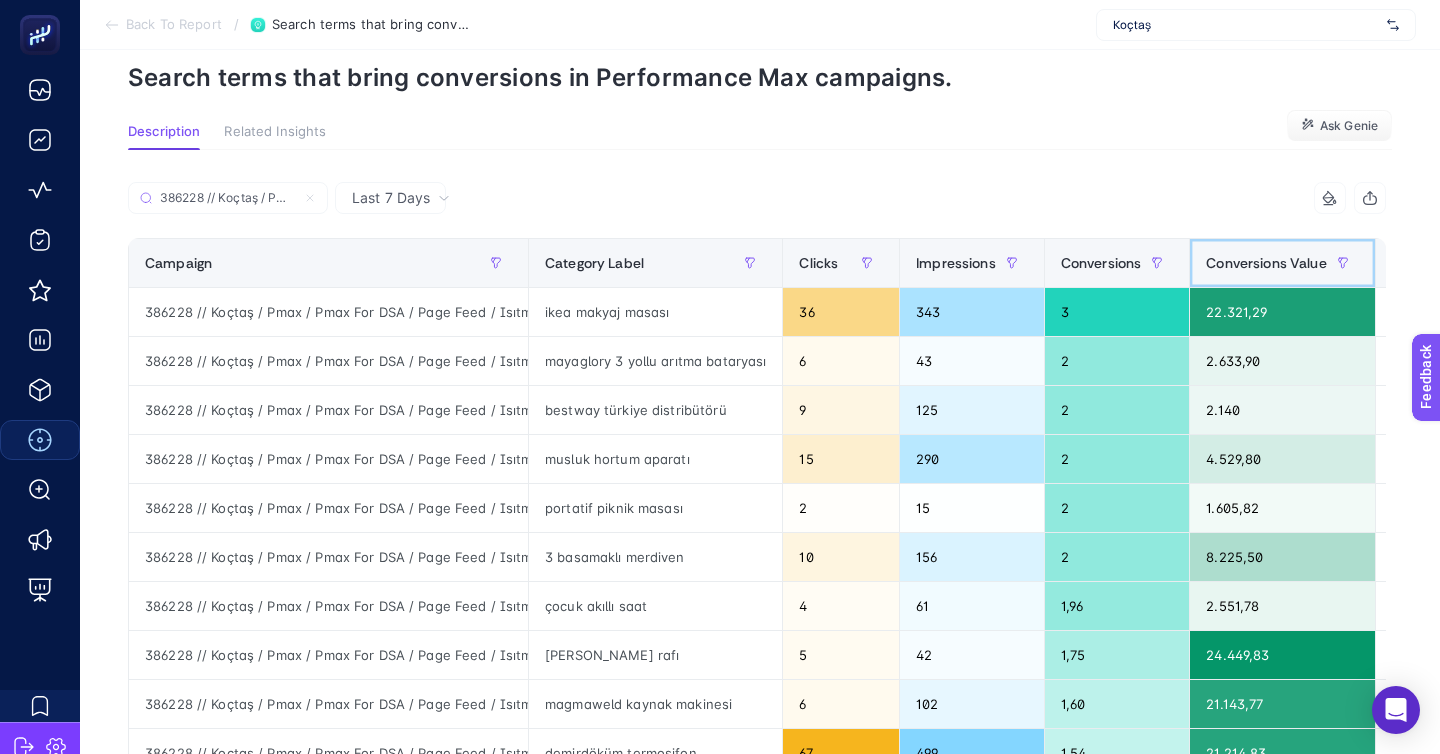 click on "Conversions Value" 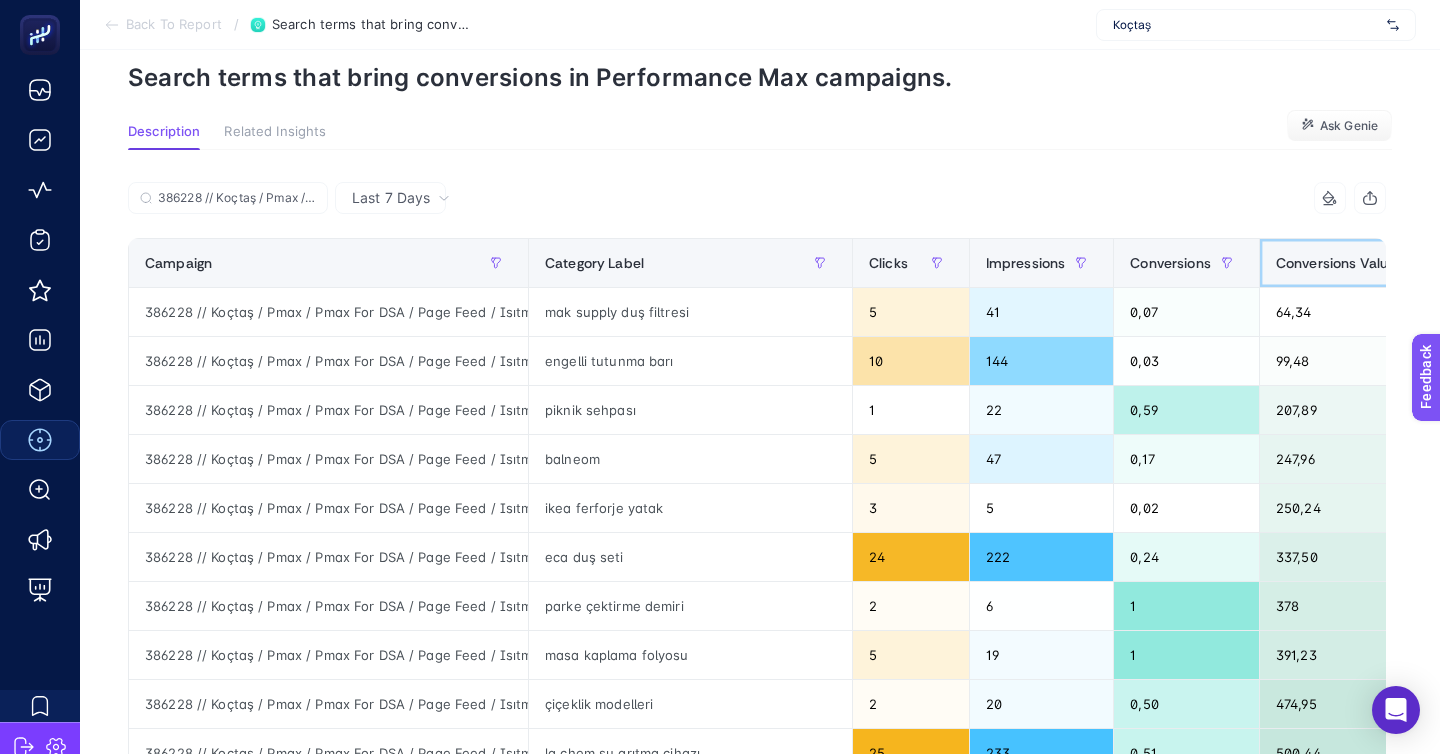 click on "Conversions Value" 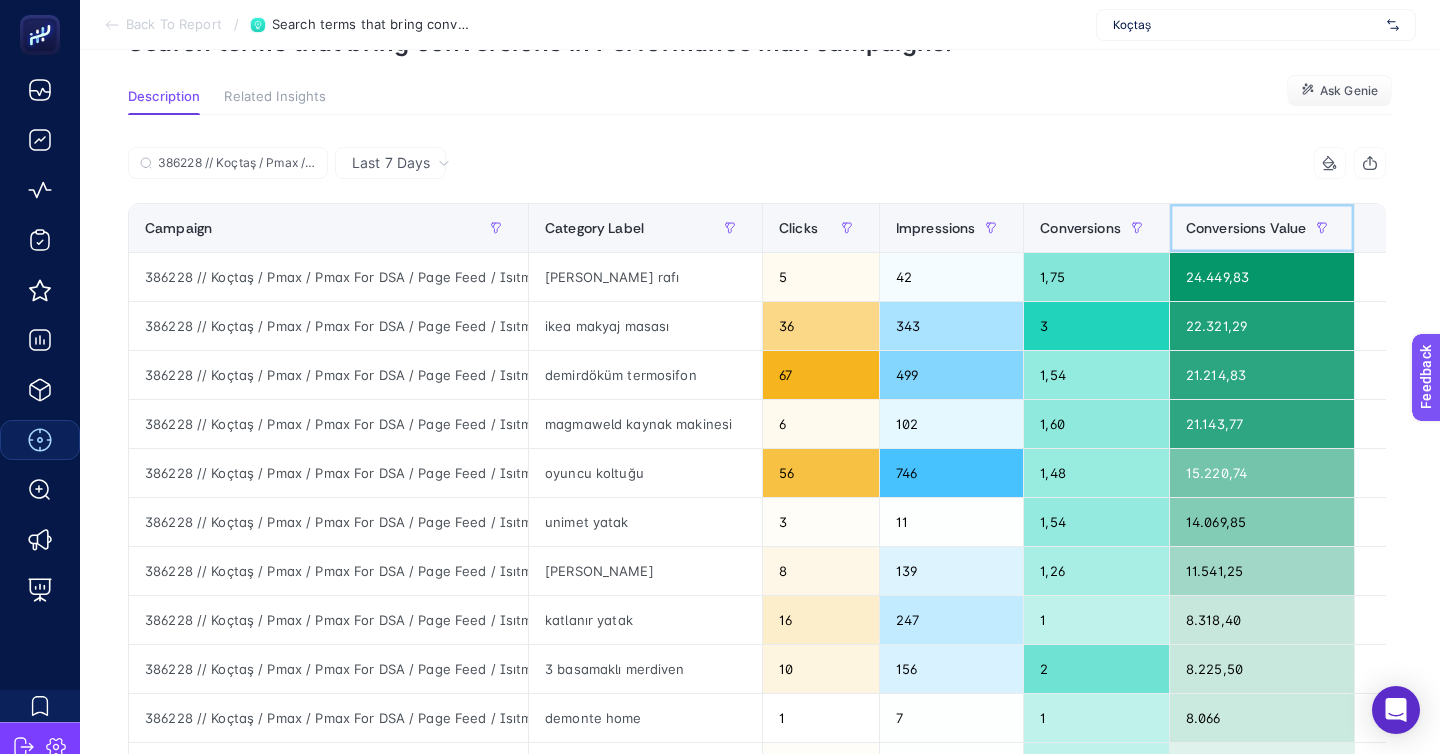 scroll, scrollTop: 121, scrollLeft: 0, axis: vertical 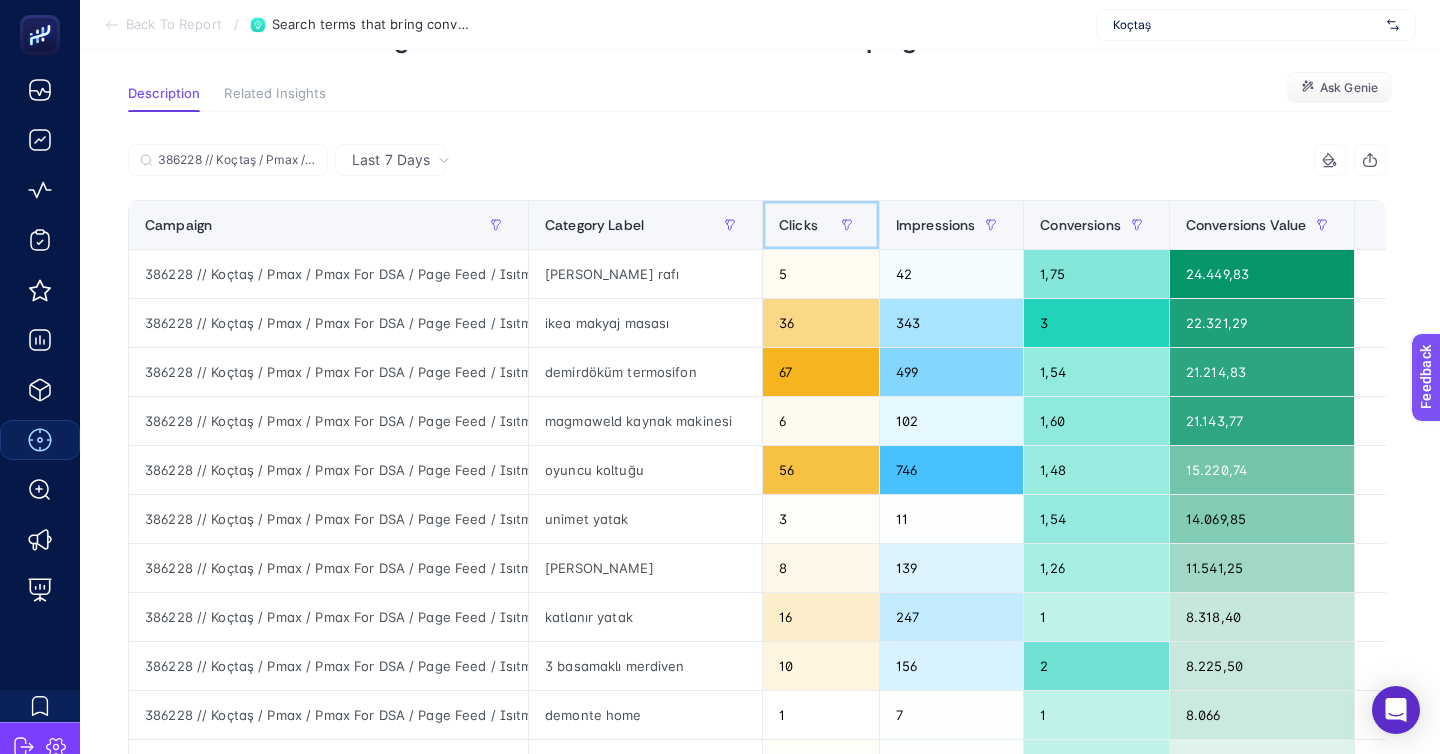 click on "Clicks" at bounding box center [821, 225] 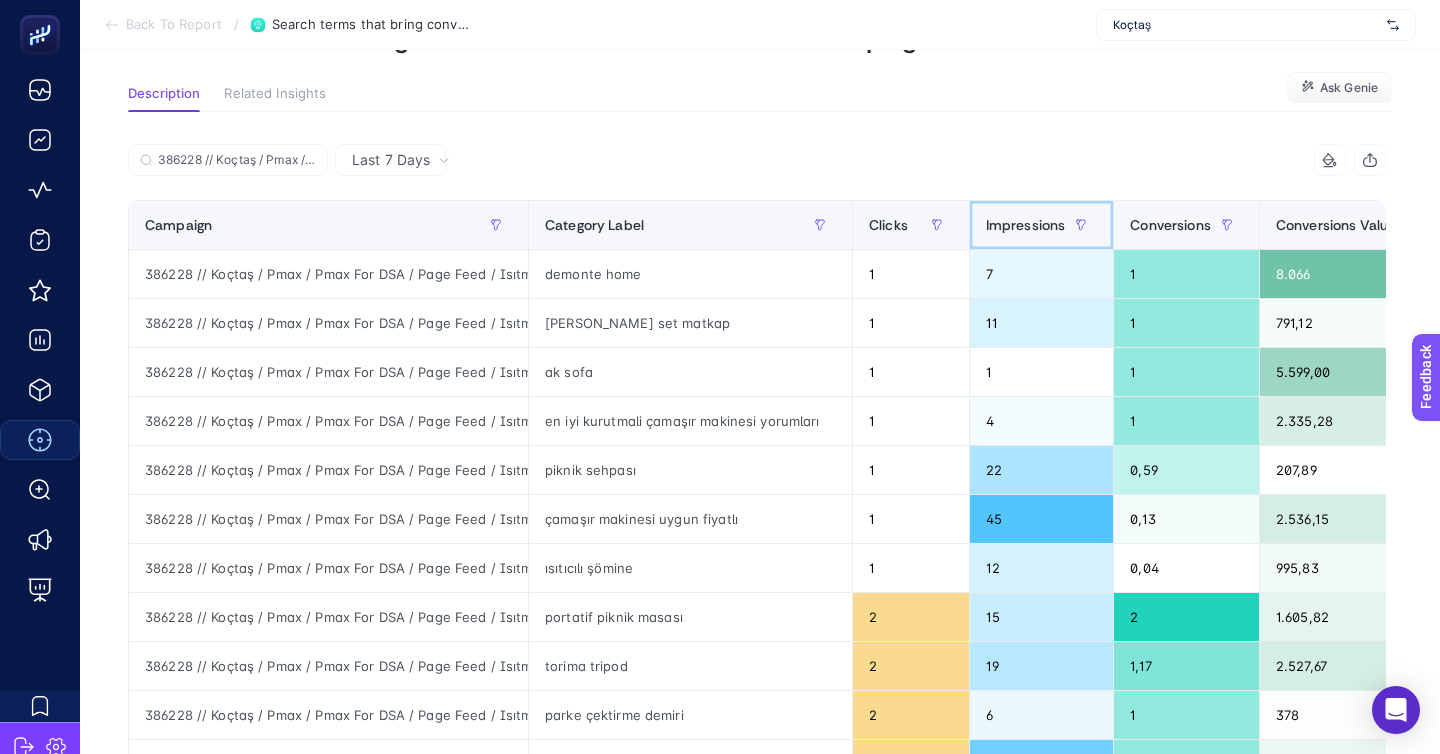 click on "Impressions" 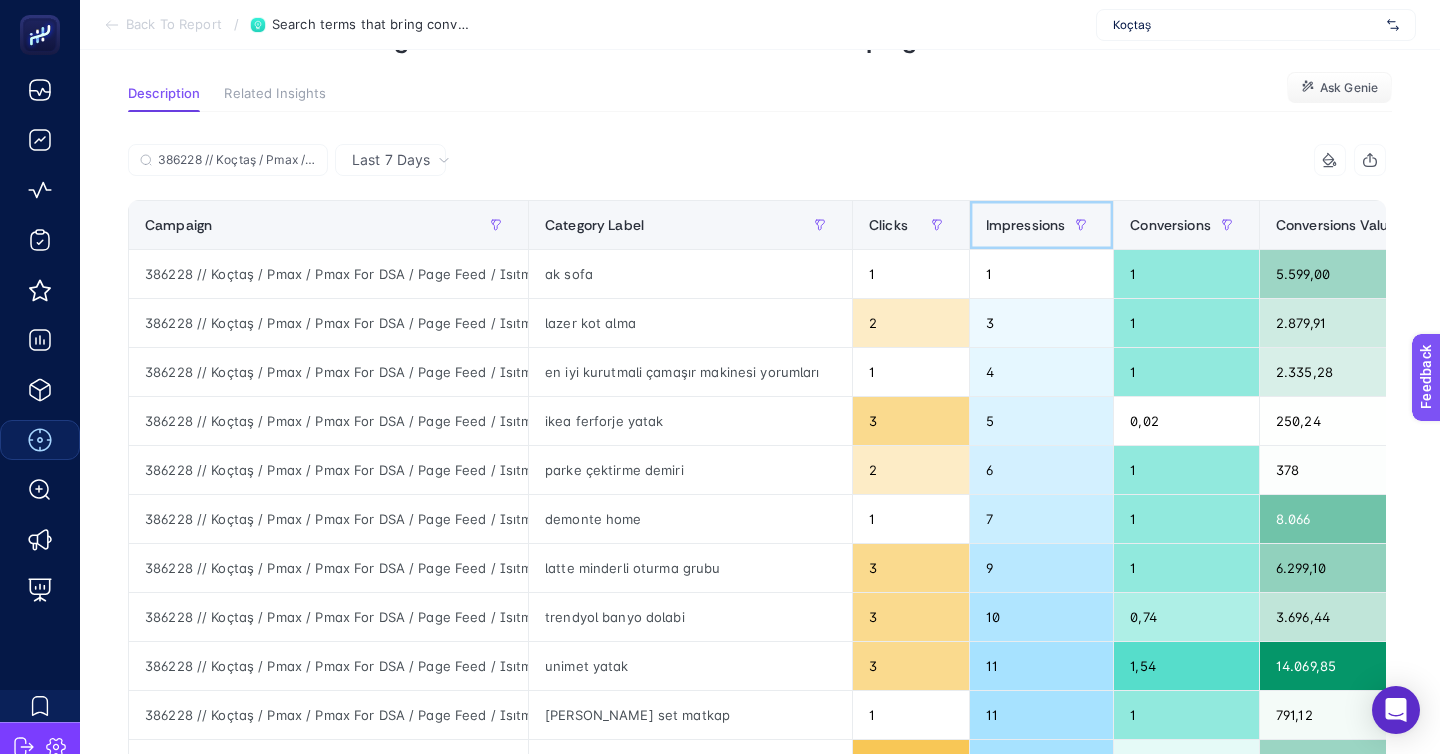 click on "Impressions" 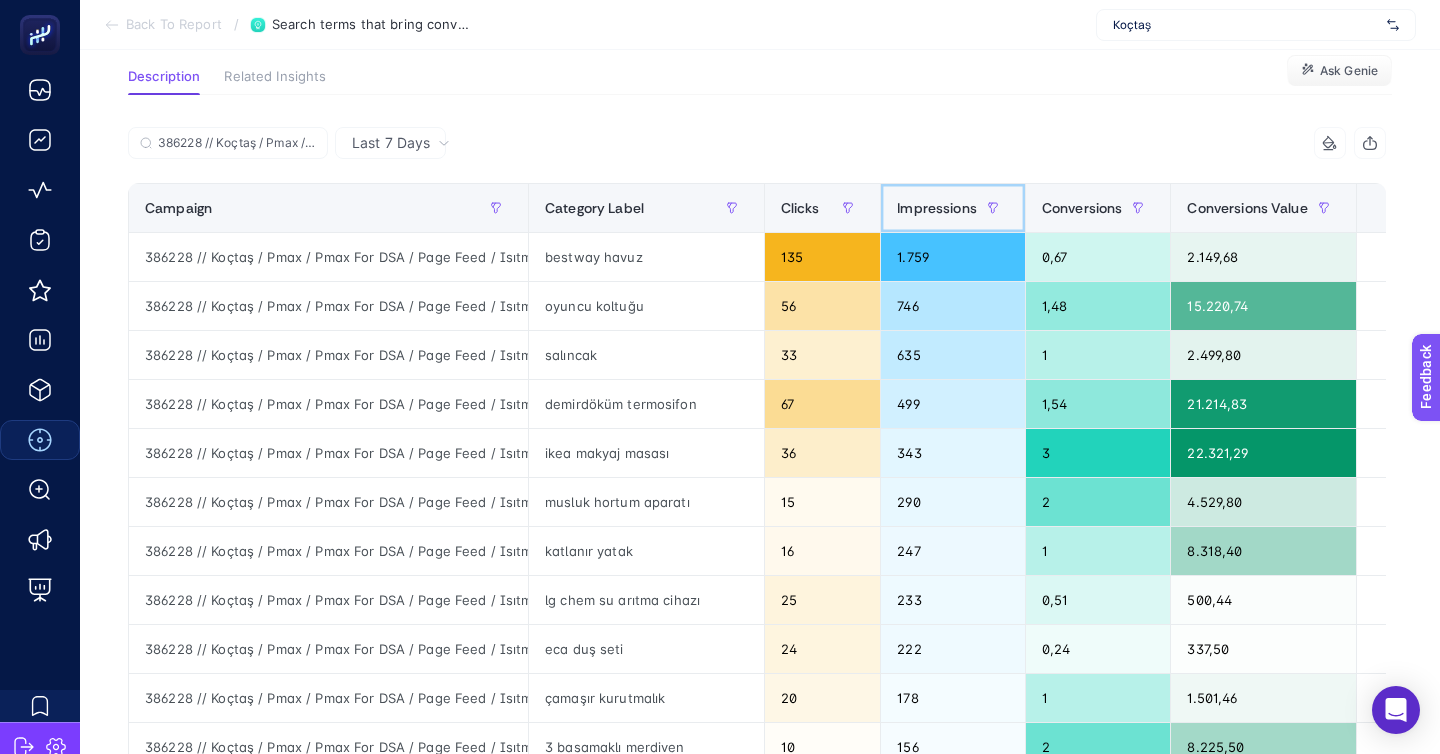 scroll, scrollTop: 142, scrollLeft: 0, axis: vertical 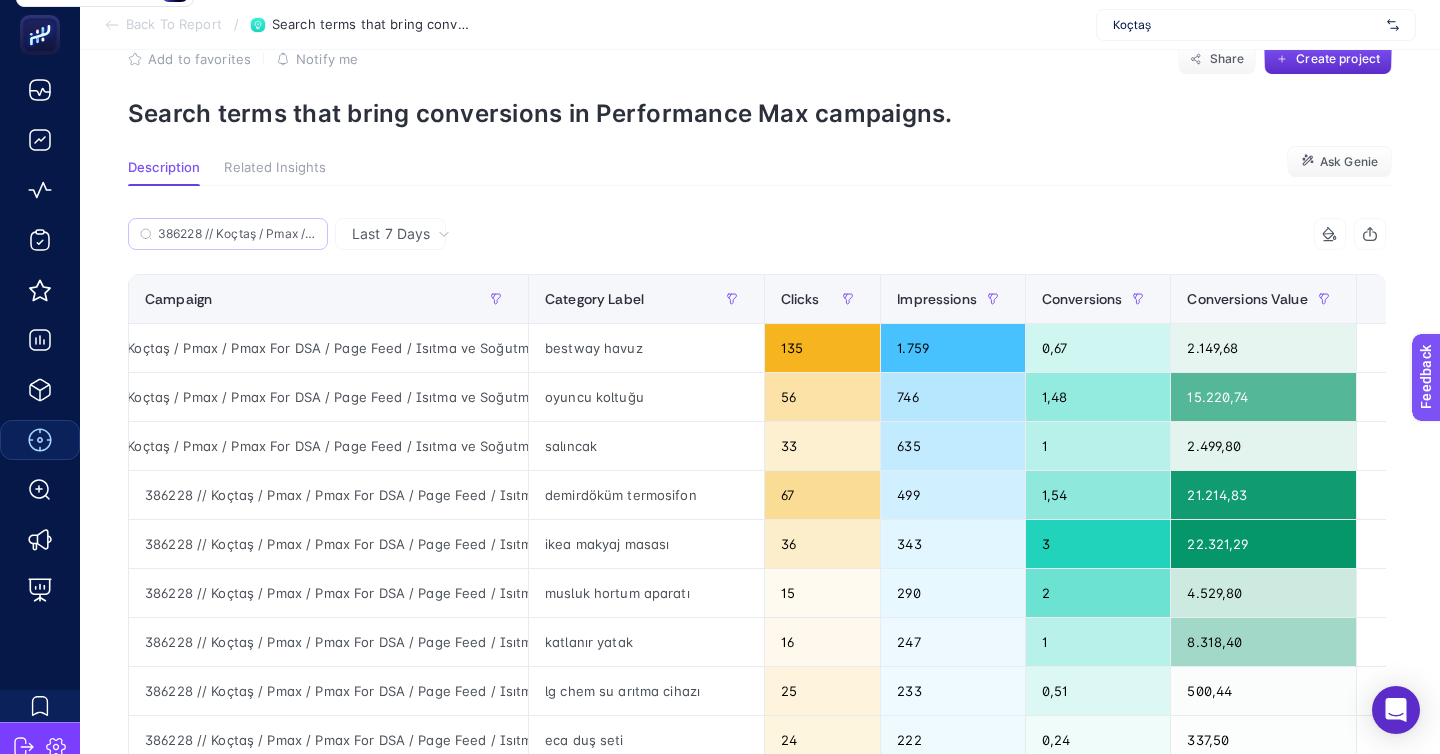 click on "386228 // Koçtaş / Pmax / Pmax For DSA / Page Feed / Isıtma ve Soğutma" at bounding box center [228, 234] 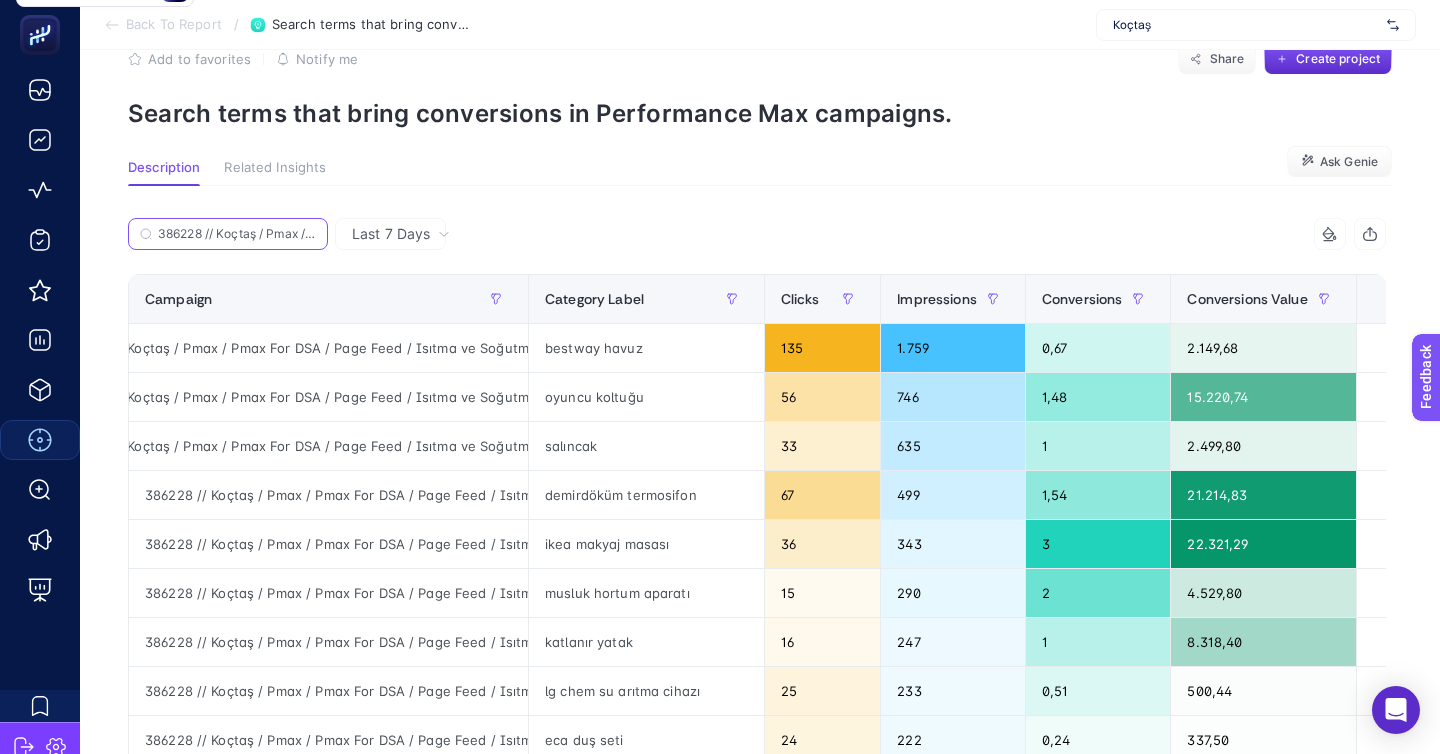 click on "386228 // Koçtaş / Pmax / Pmax For DSA / Page Feed / Isıtma ve Soğutma" at bounding box center (237, 234) 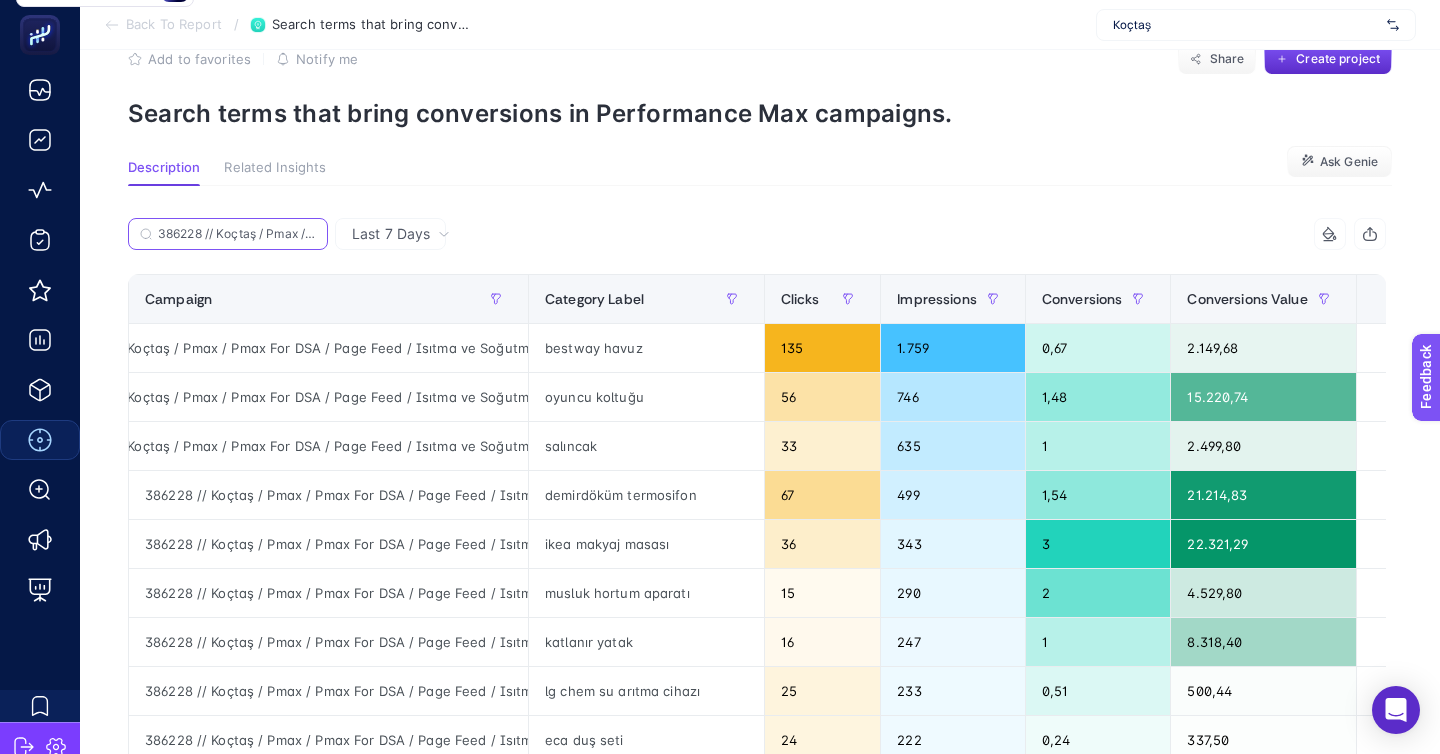 scroll, scrollTop: 0, scrollLeft: 202, axis: horizontal 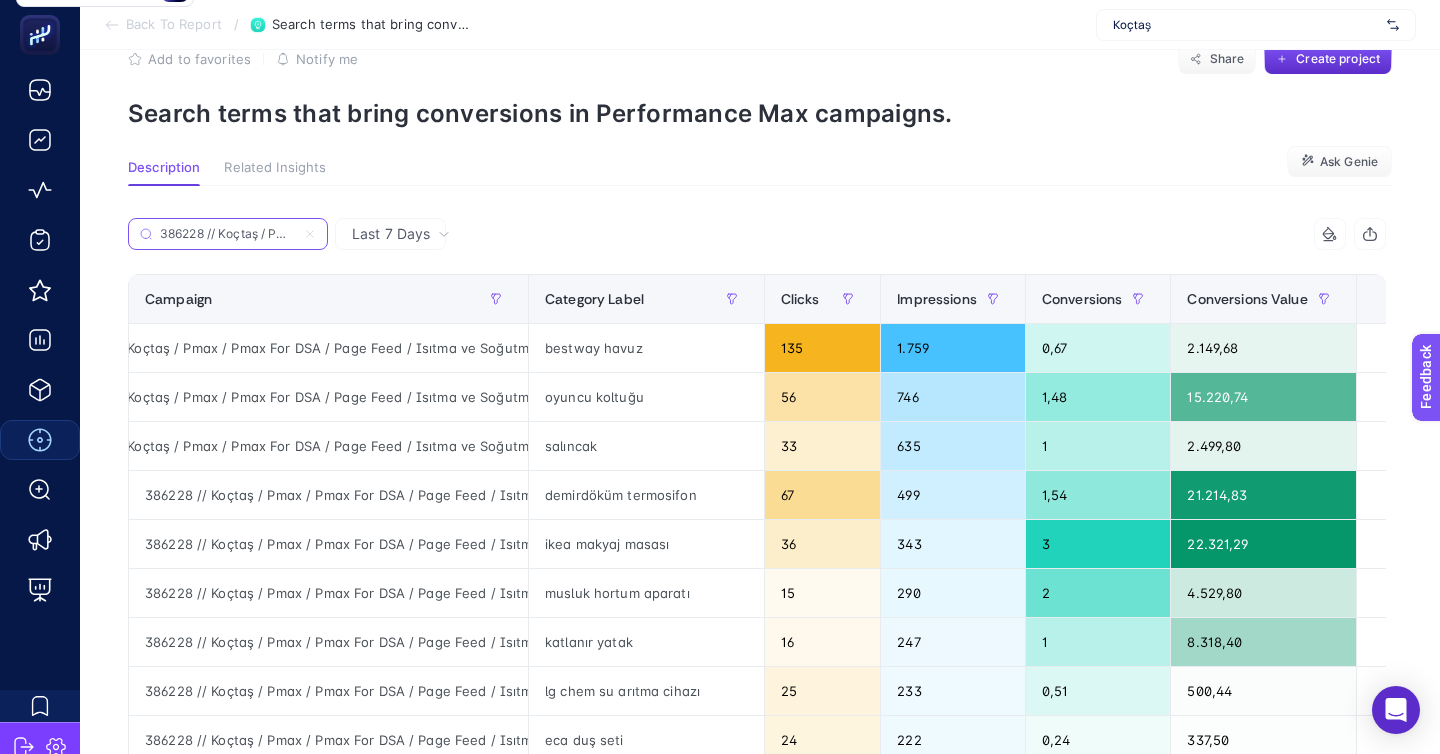 drag, startPoint x: 301, startPoint y: 204, endPoint x: 309, endPoint y: 277, distance: 73.43705 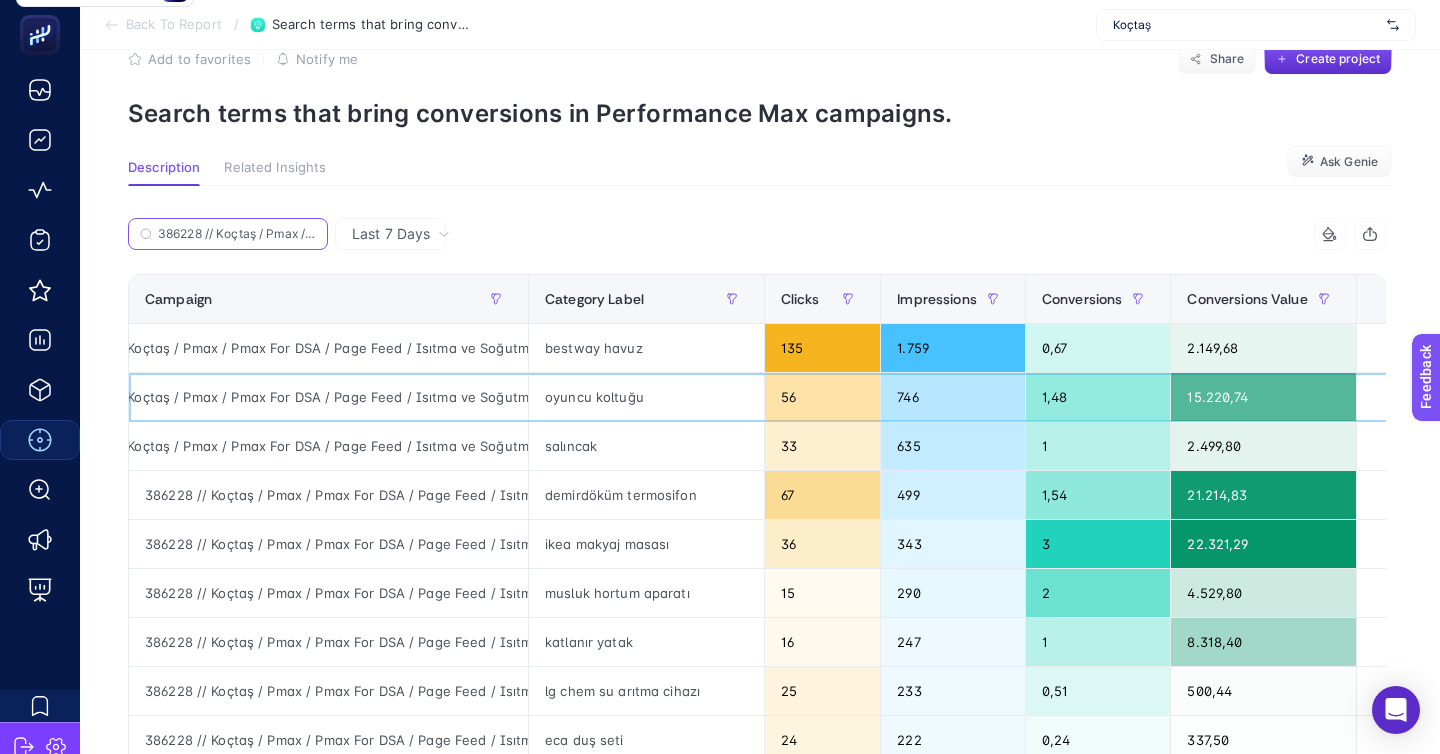 click on "386228 // Koçtaş / Pmax / Pmax For DSA / Page Feed / Isıtma ve Soğutma" 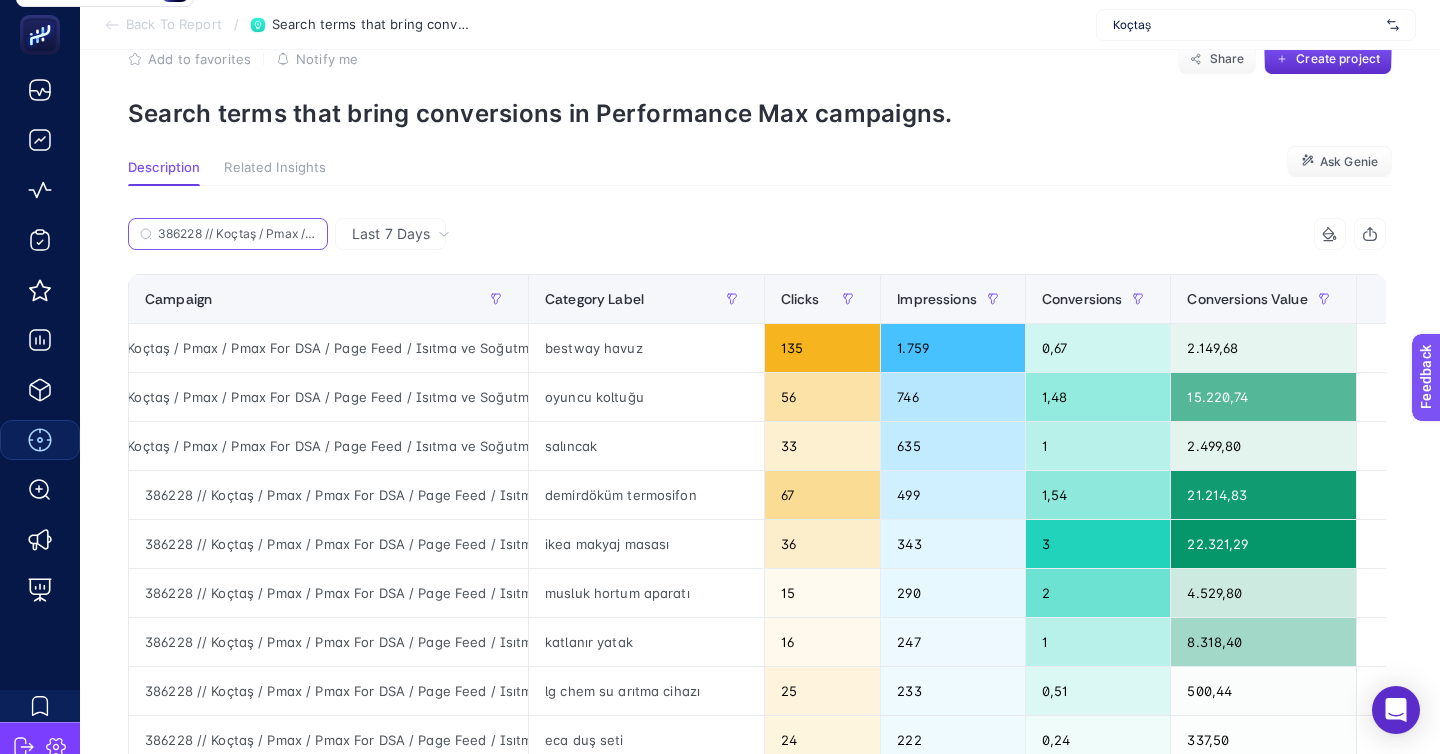 click on "386228 // Koçtaş / Pmax / Pmax For DSA / Page Feed / Isıtma ve Soğutma" at bounding box center (237, 234) 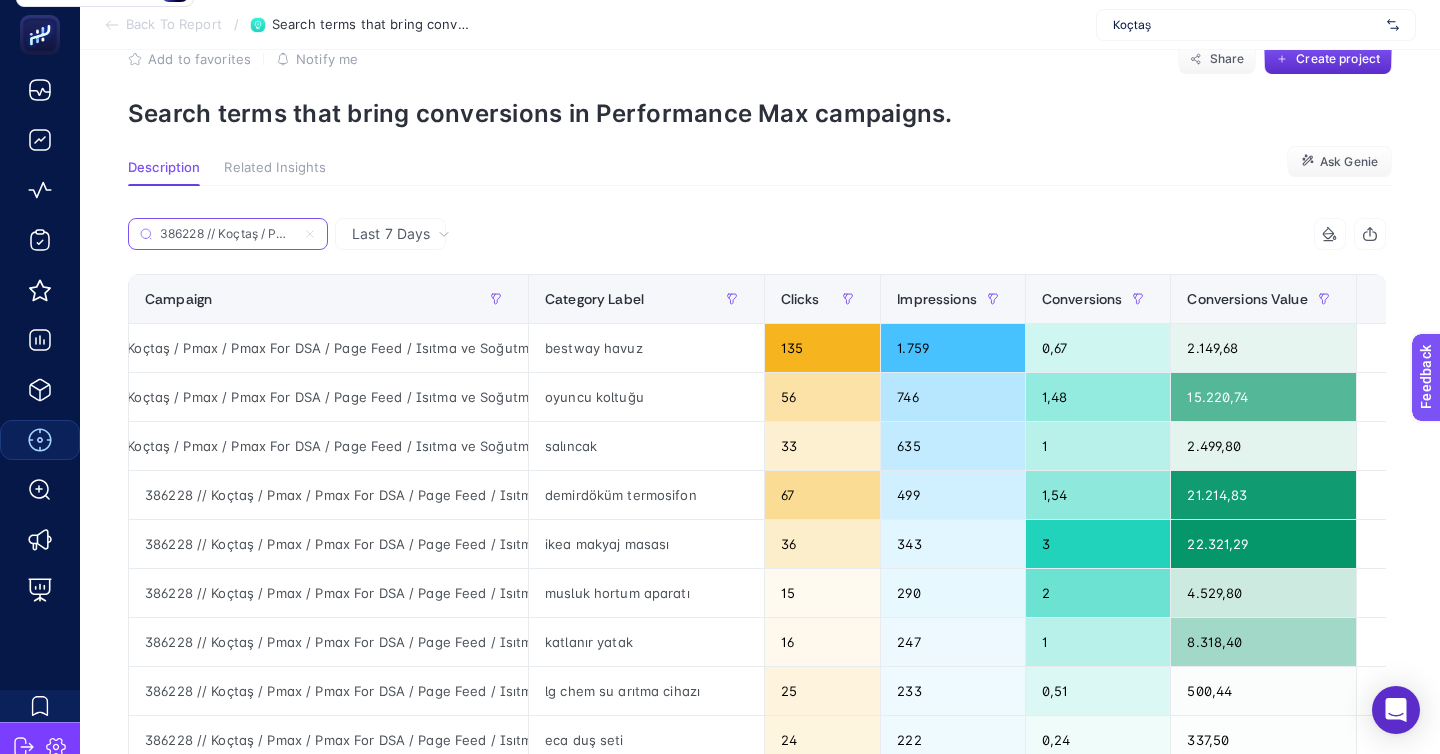click on "386228 // Koçtaş / Pmax / Pmax For DSA / Page Feed / Isıtma ve Soğutma" at bounding box center (228, 234) 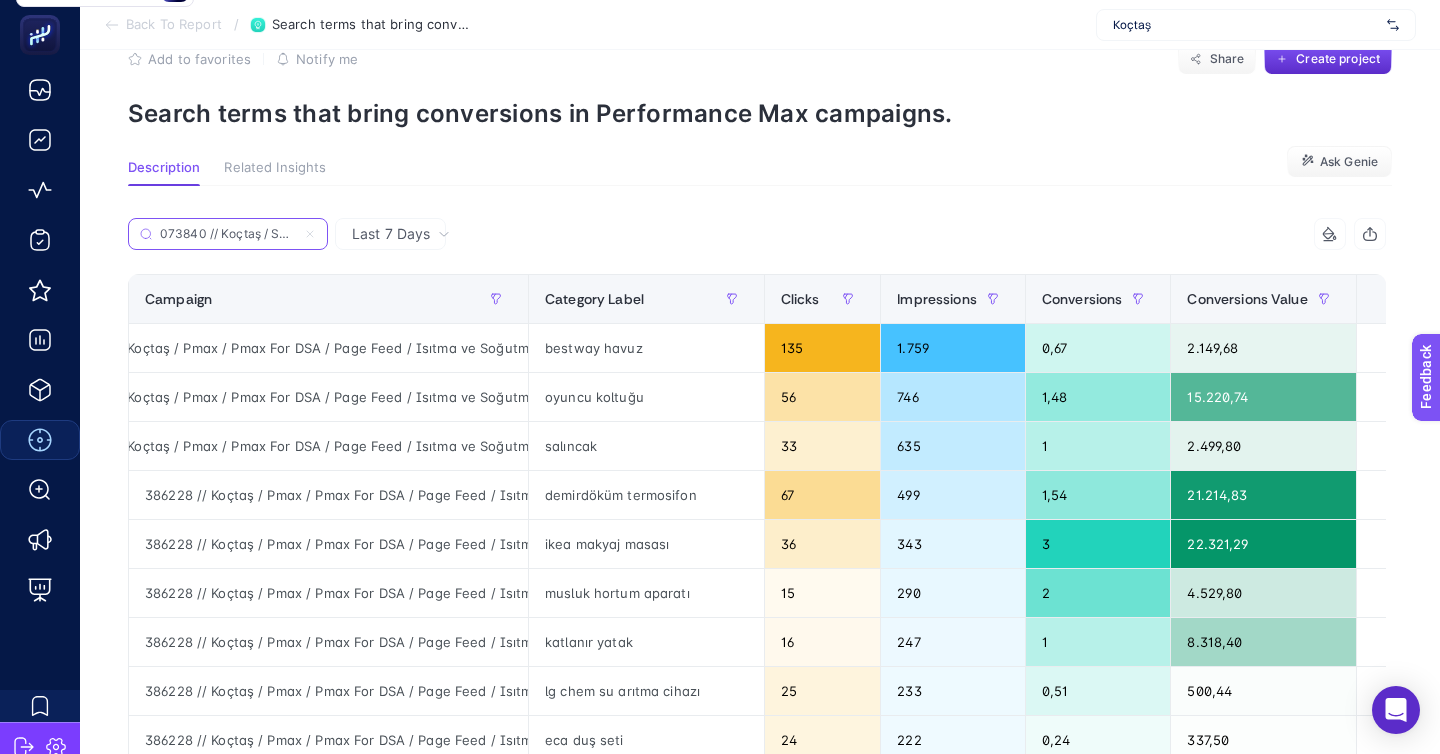 scroll, scrollTop: 0, scrollLeft: 0, axis: both 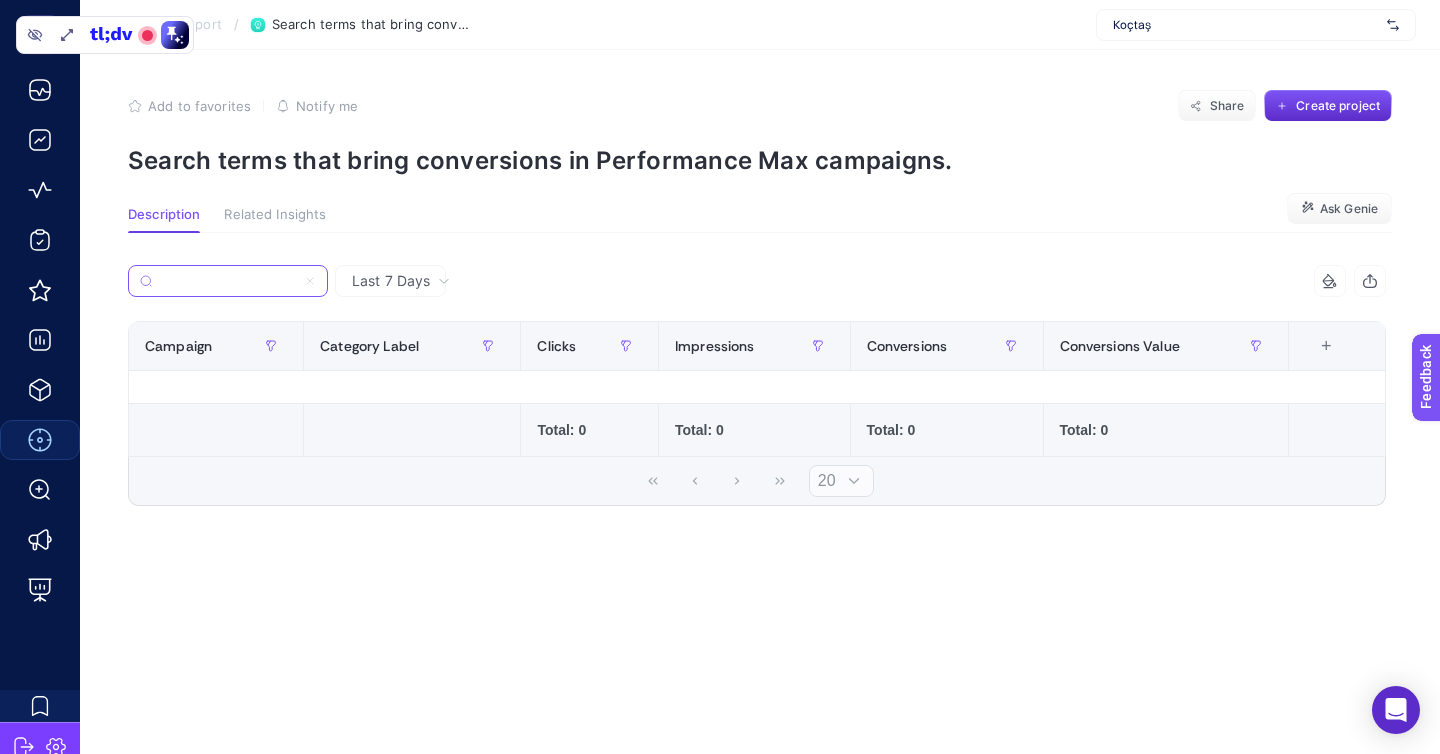 type on "073840 // Koçtaş / Shopping / PMax For Shopping / Category / Isıtma&Soğutma / Soğutma (Web)" 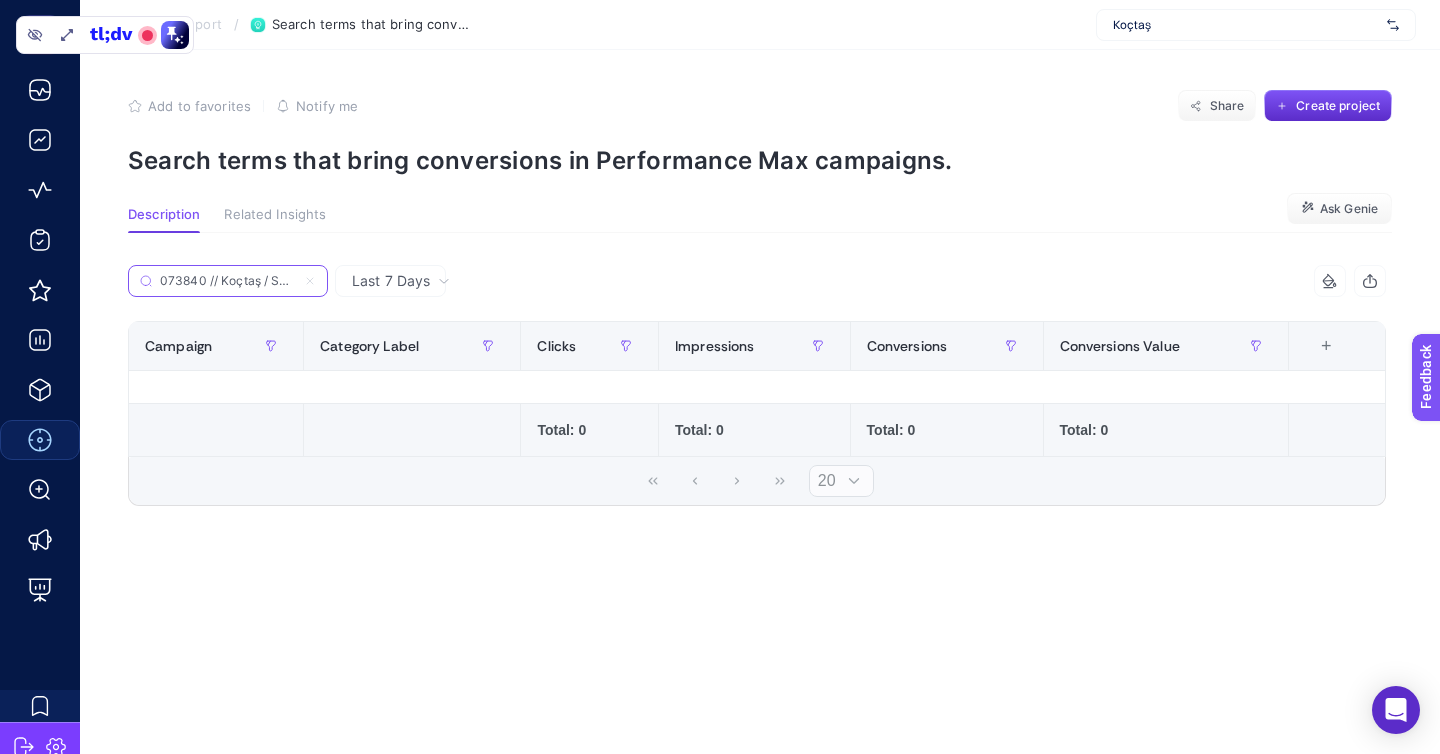 click 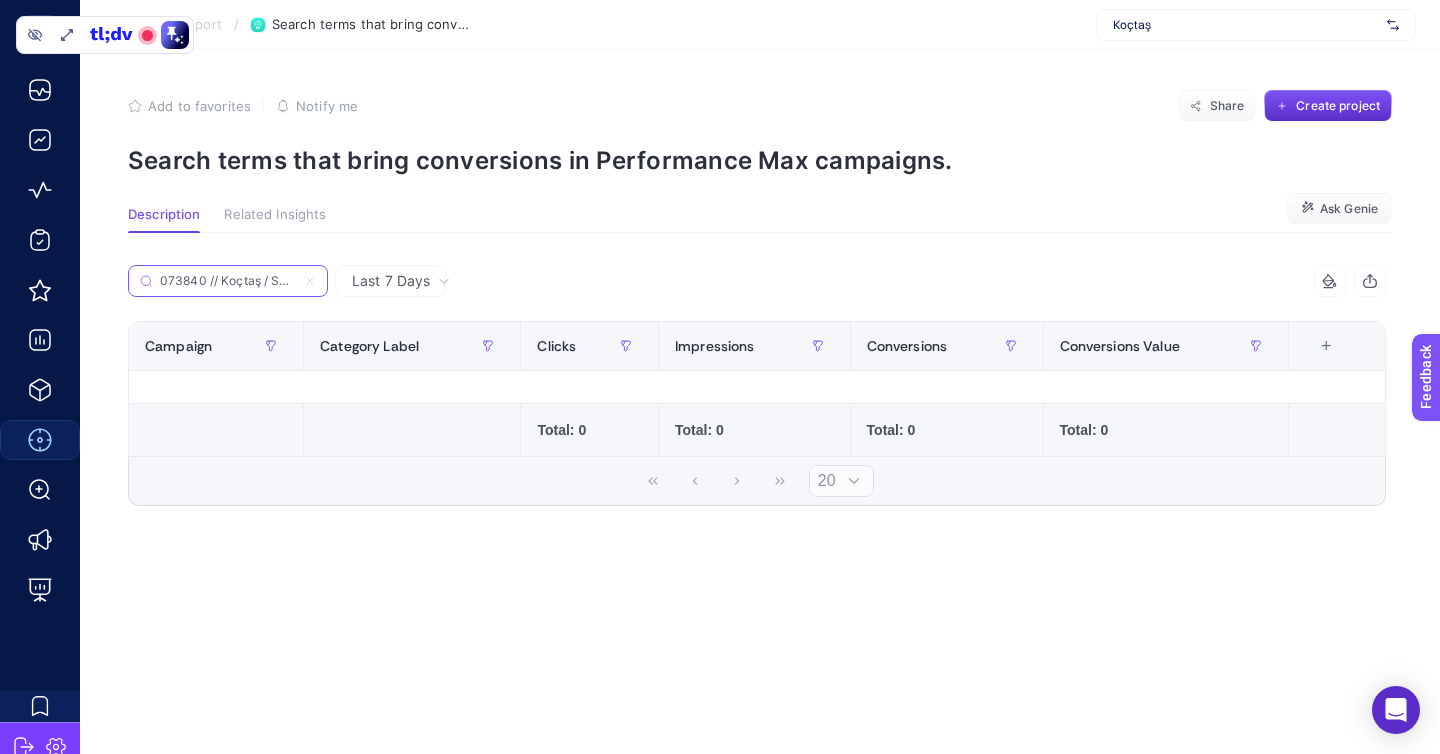 click on "073840 // Koçtaş / Shopping / PMax For Shopping / Category / Isıtma&Soğutma / Soğutma (Web)" at bounding box center (228, 281) 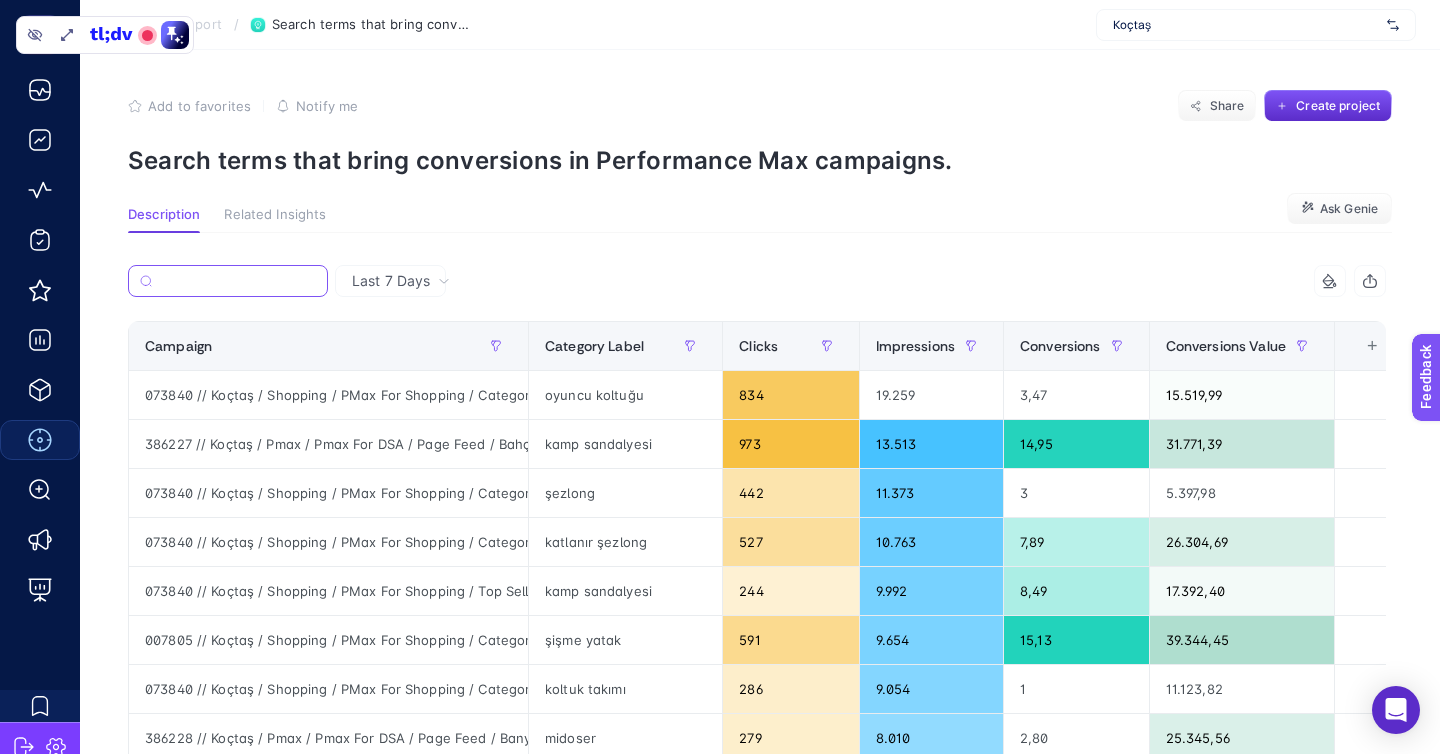 click at bounding box center [238, 281] 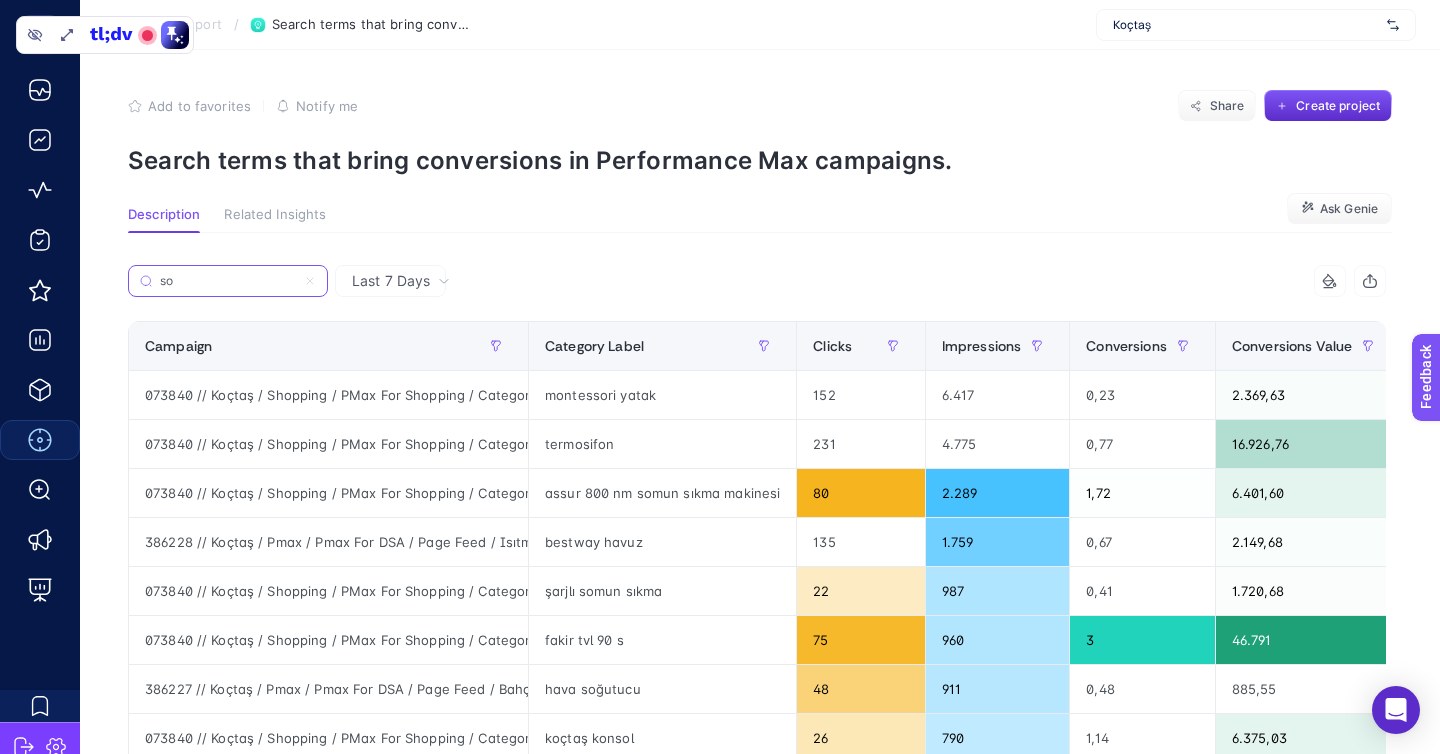 type on "s" 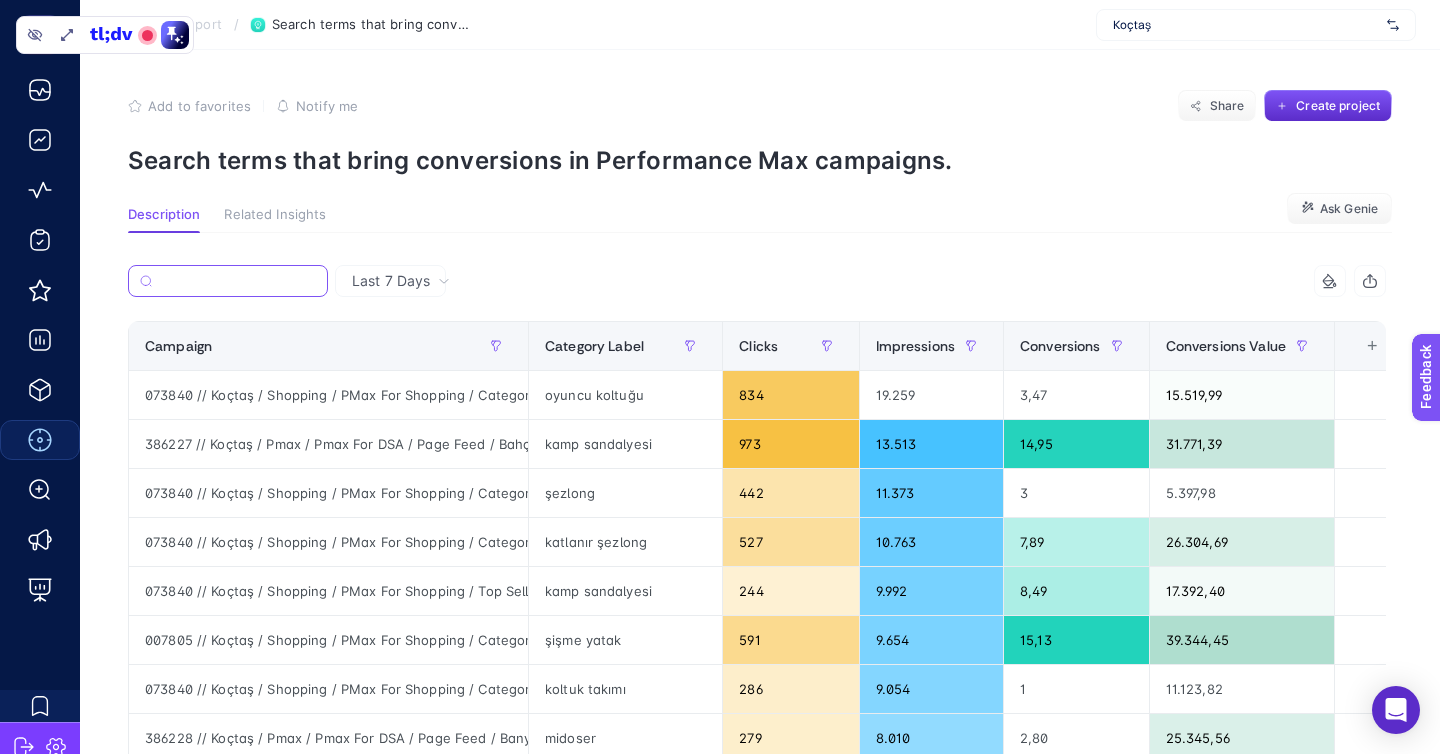 type on "d" 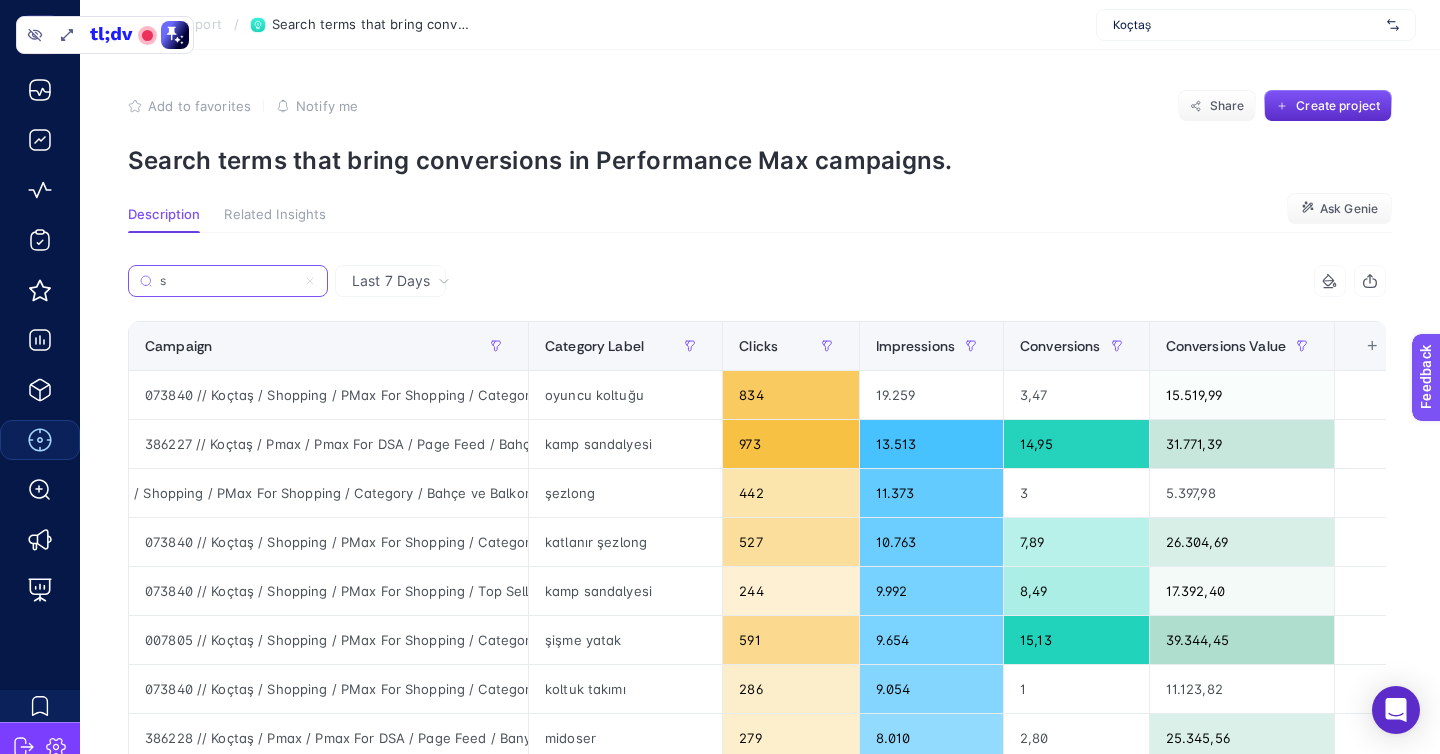 scroll, scrollTop: 0, scrollLeft: 151, axis: horizontal 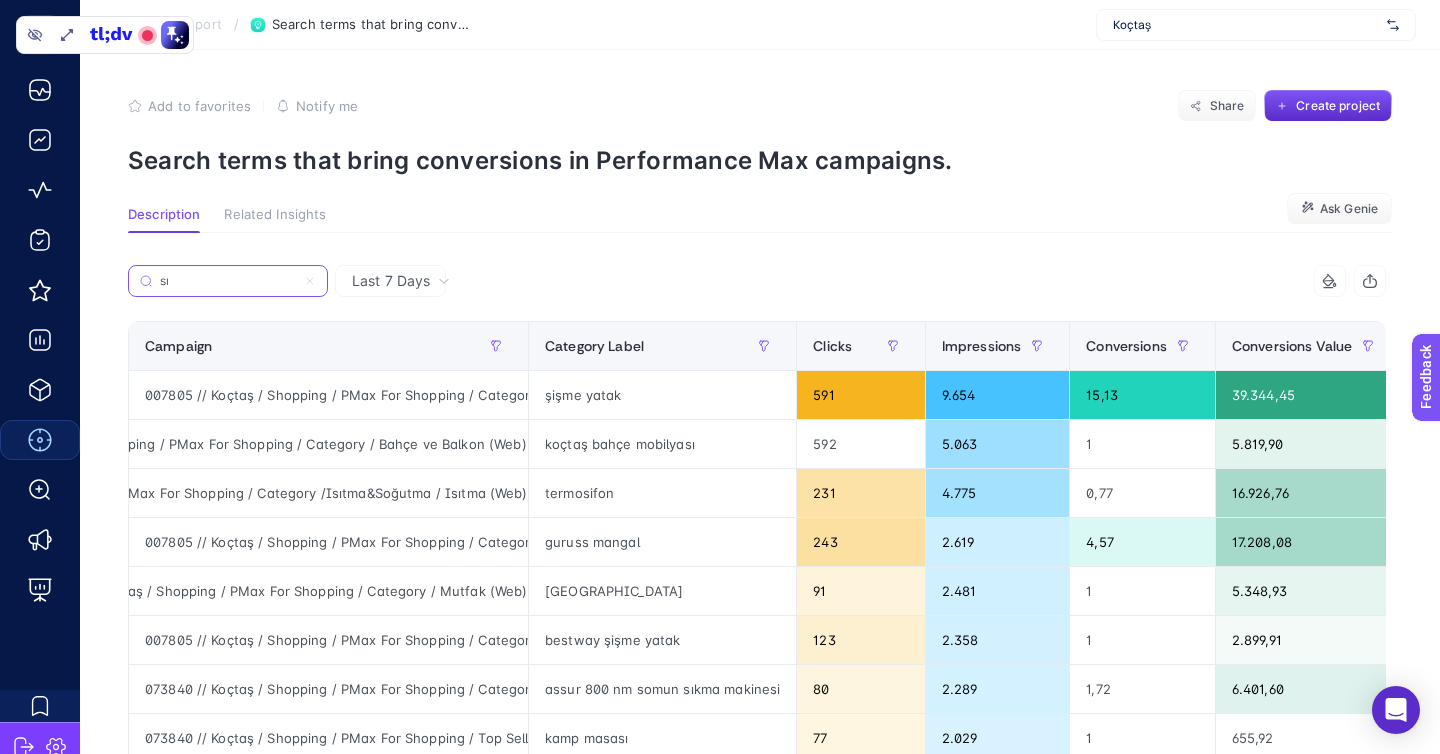 type on "sı" 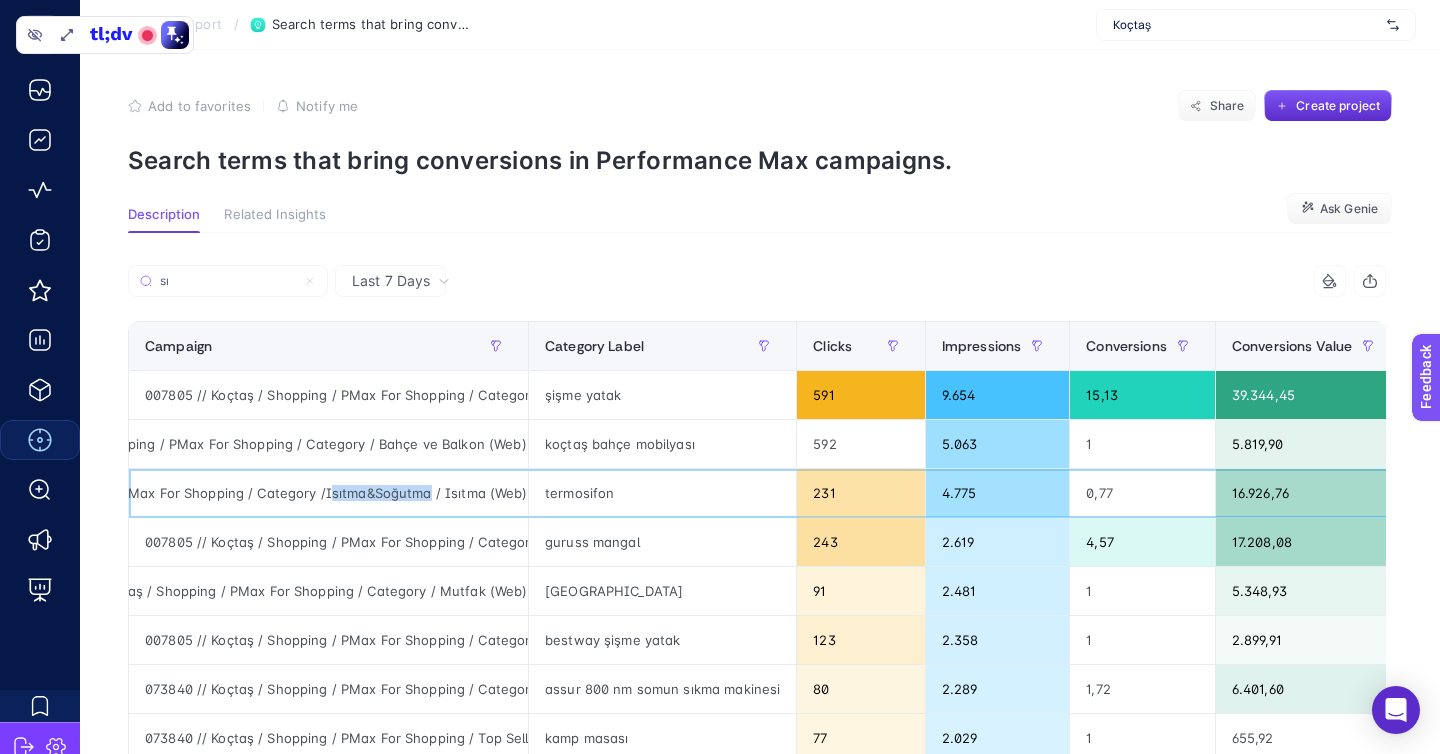 drag, startPoint x: 315, startPoint y: 420, endPoint x: 412, endPoint y: 420, distance: 97 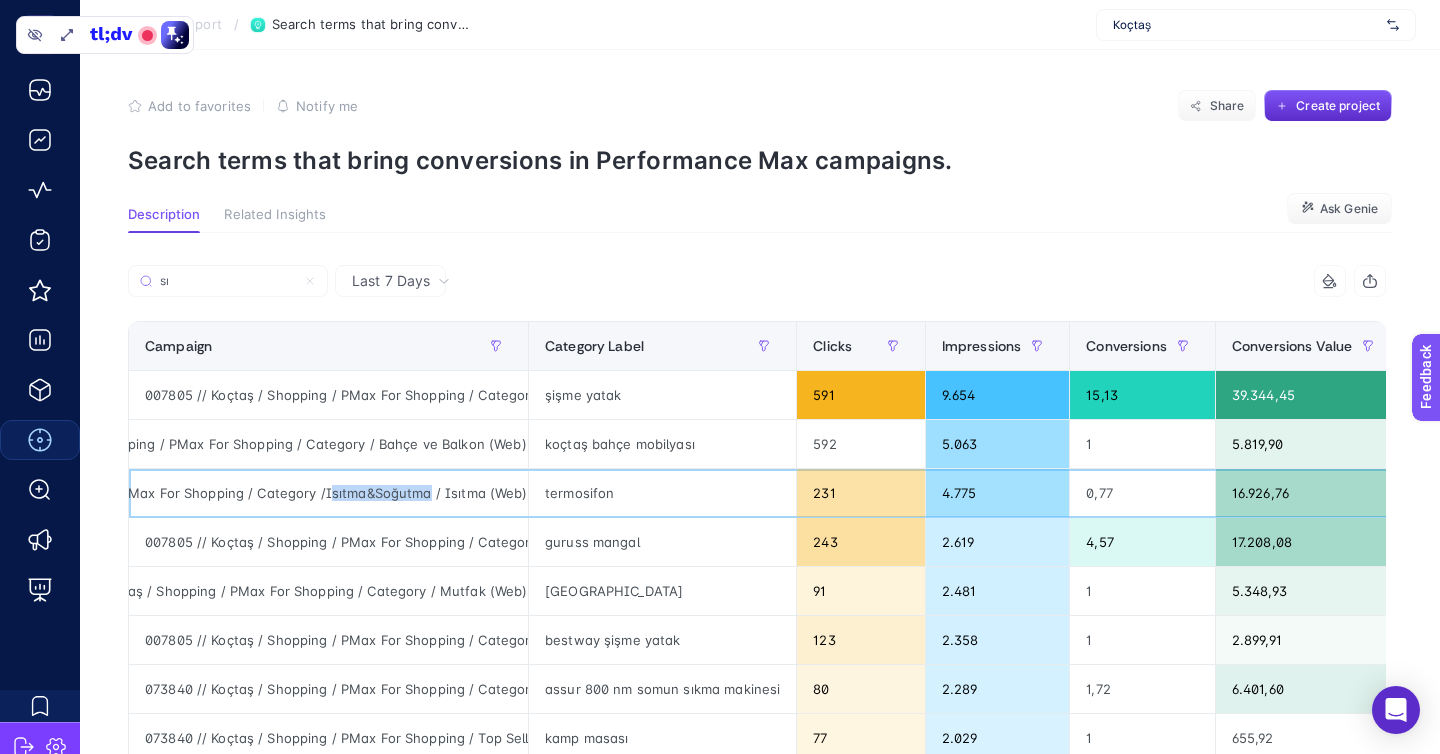 click on "073840 // Koçtaş / Shopping / PMax For Shopping / Category /Isıtma&Soğutma /  Isıtma (Web)" 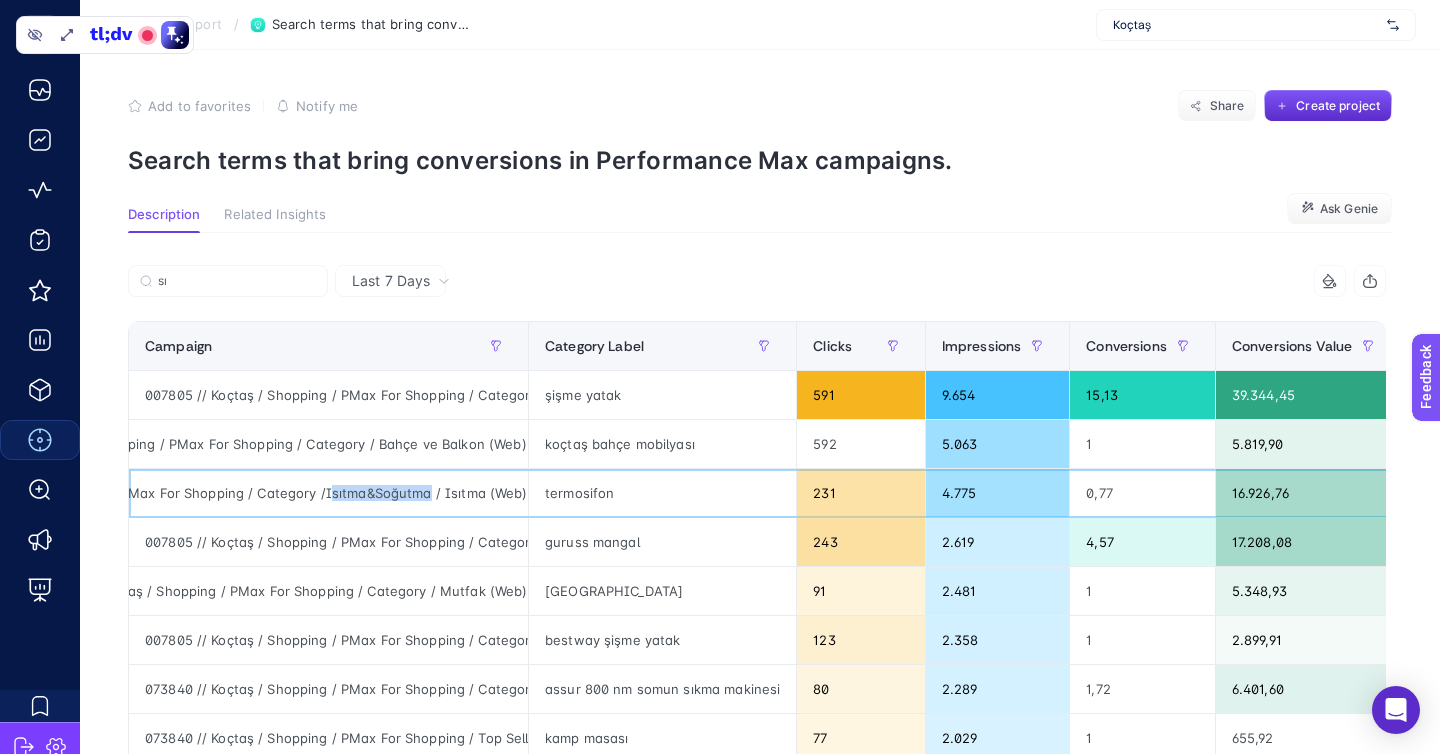 copy on "sıtma&Soğutma" 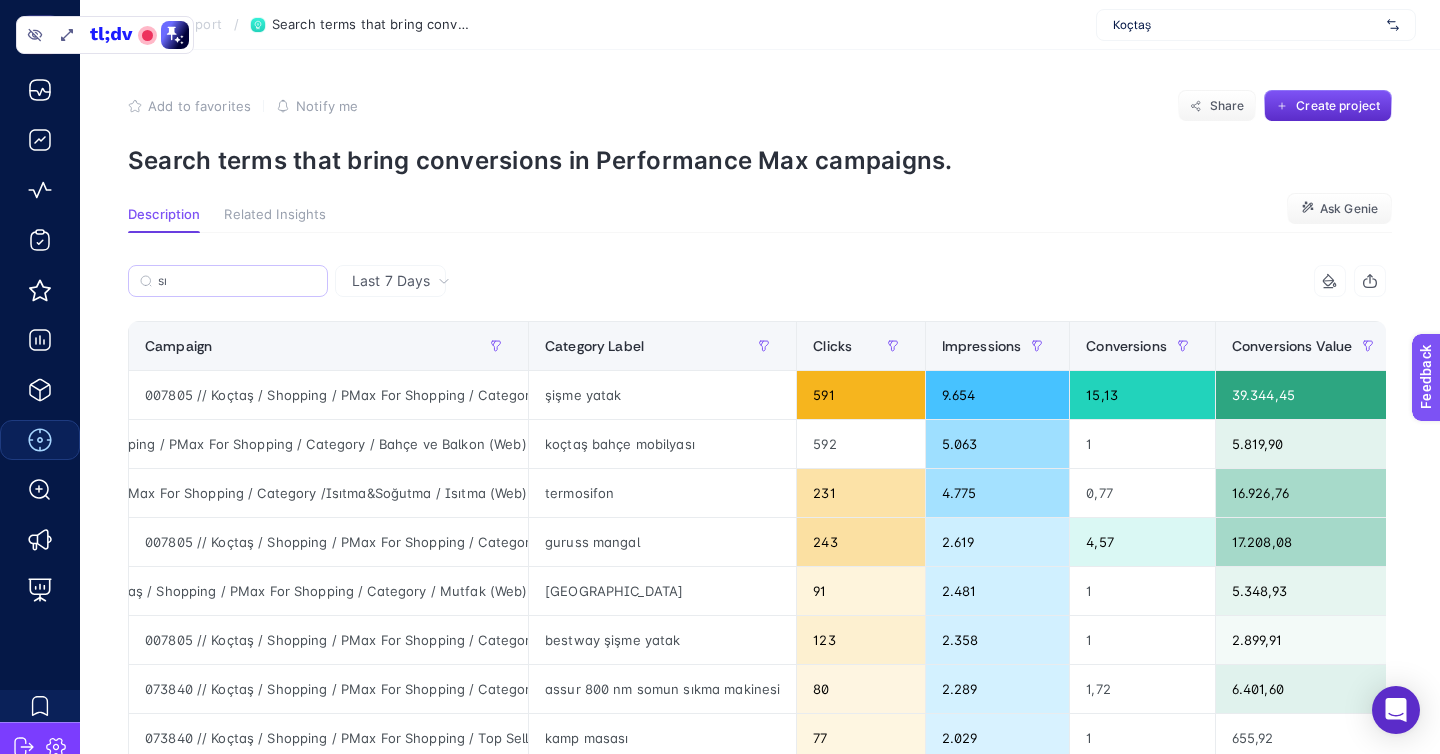 click on "sı" at bounding box center (228, 281) 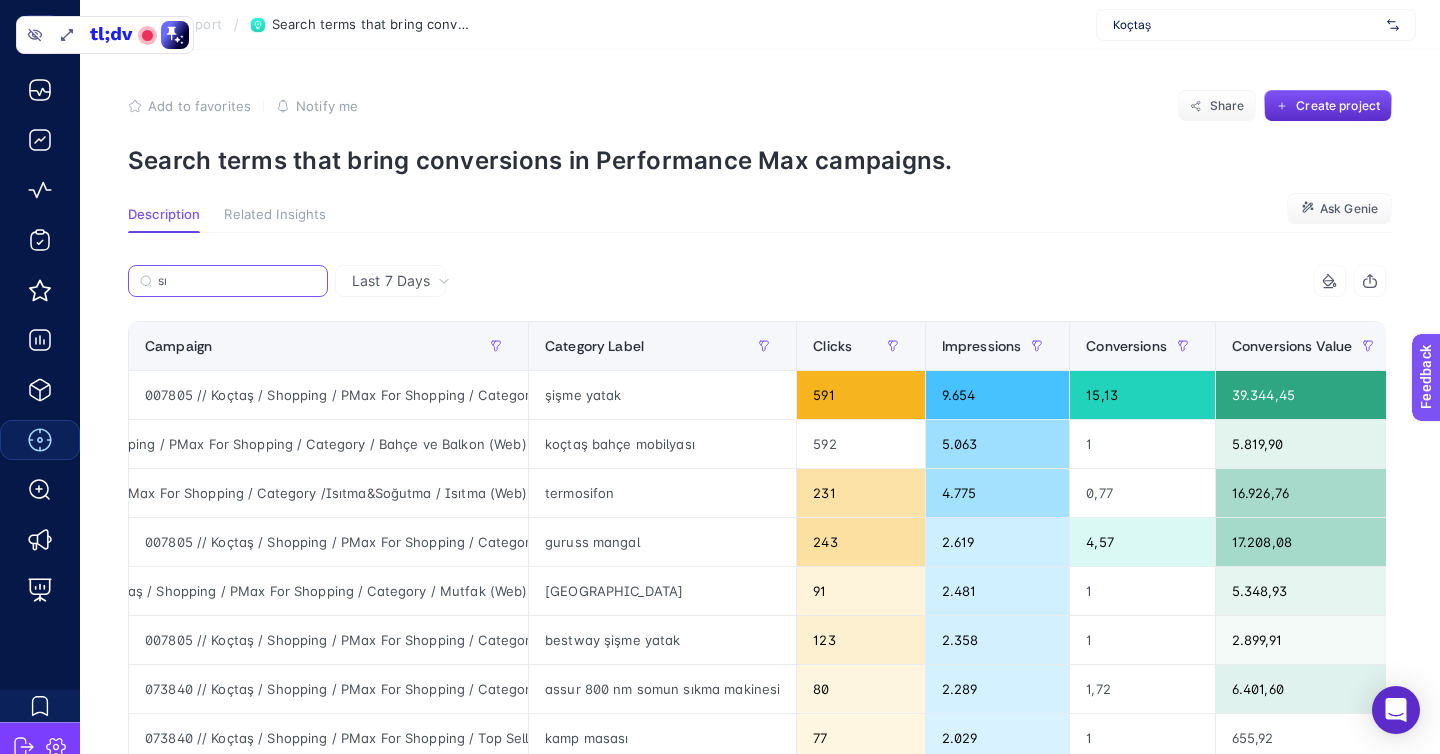 click on "sı" at bounding box center (237, 281) 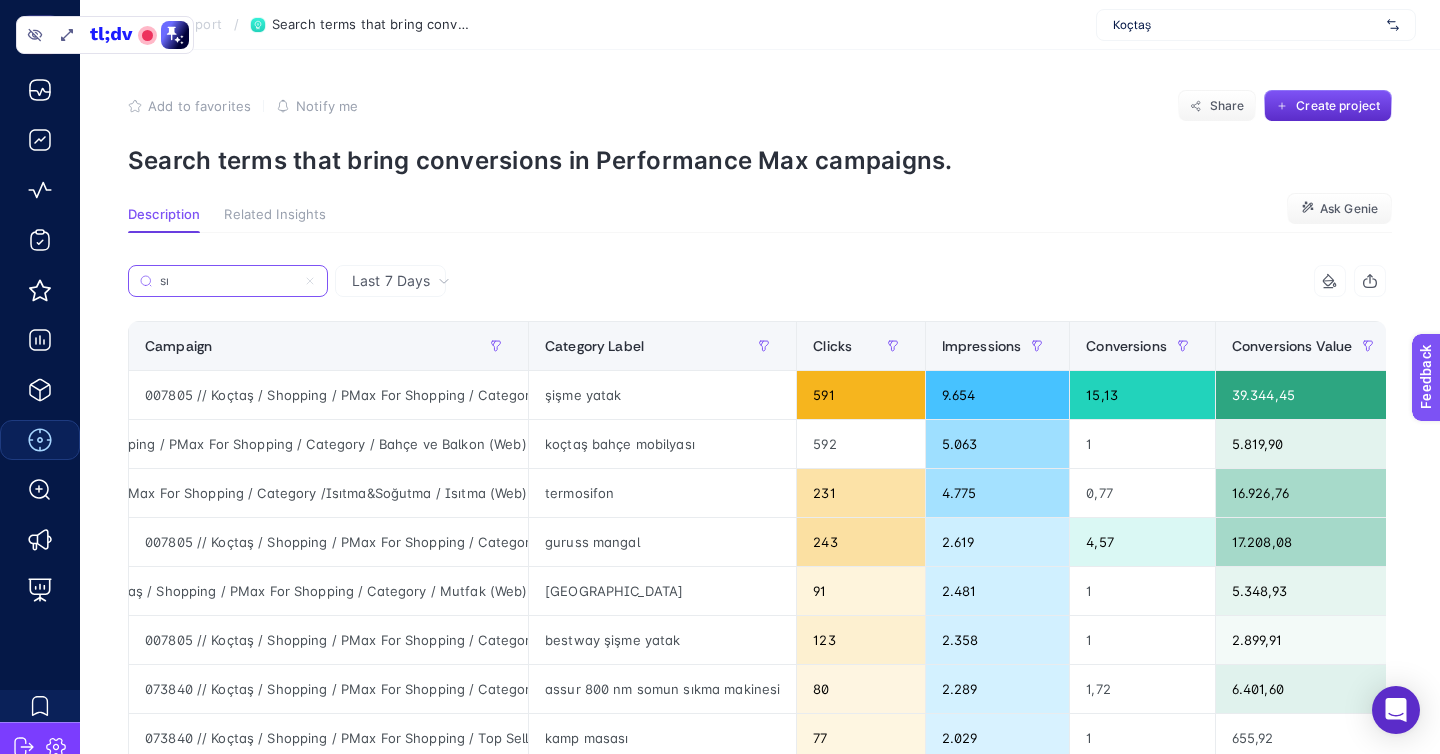 click 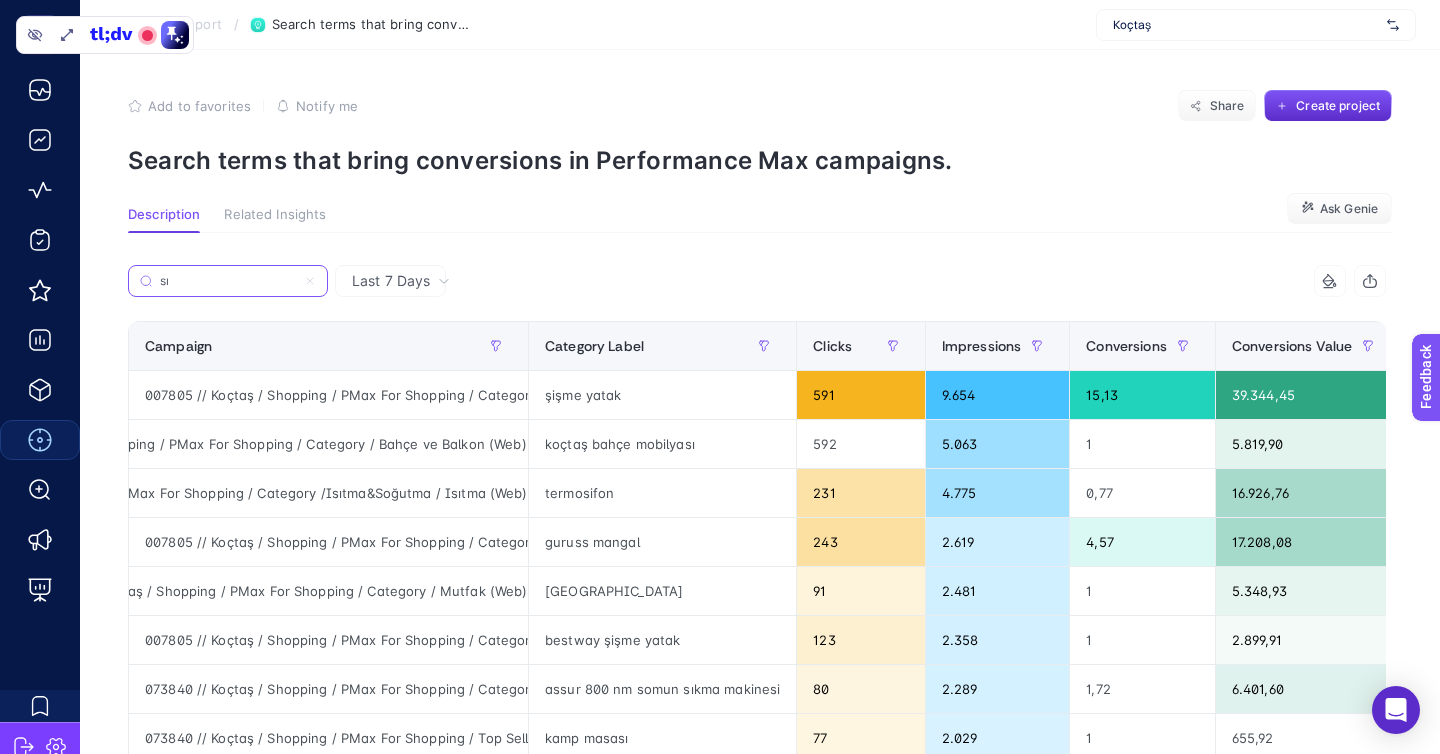 click on "sı" at bounding box center [228, 281] 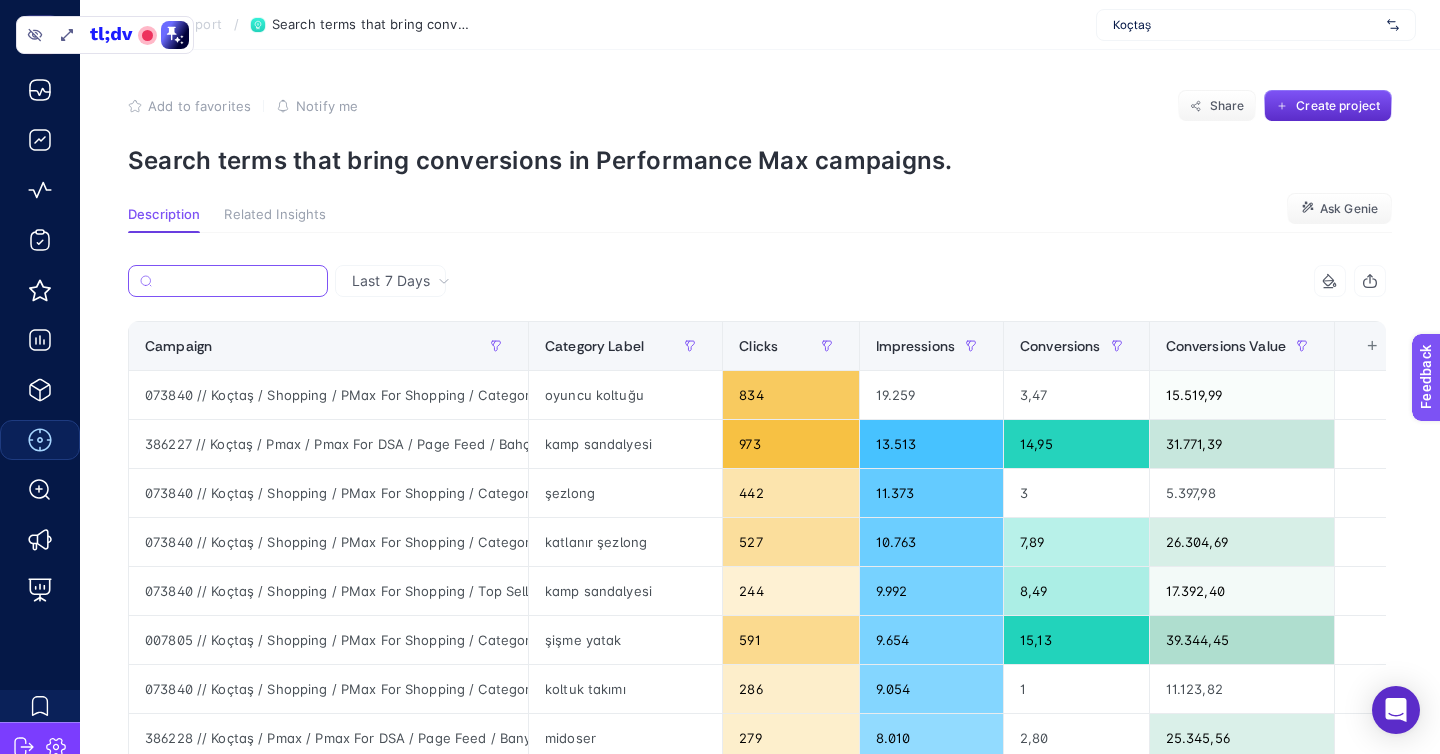 paste on "sıtma&Soğutma" 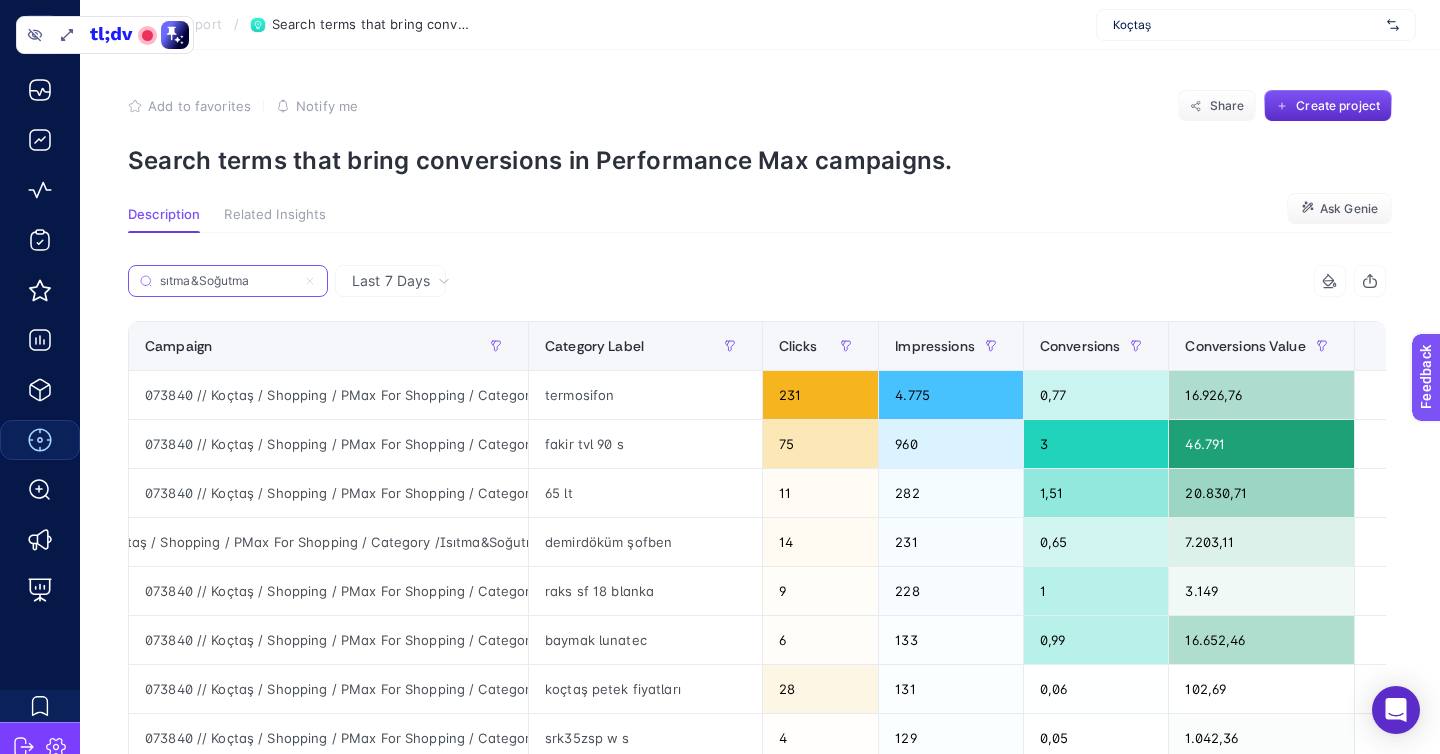 scroll, scrollTop: 0, scrollLeft: 190, axis: horizontal 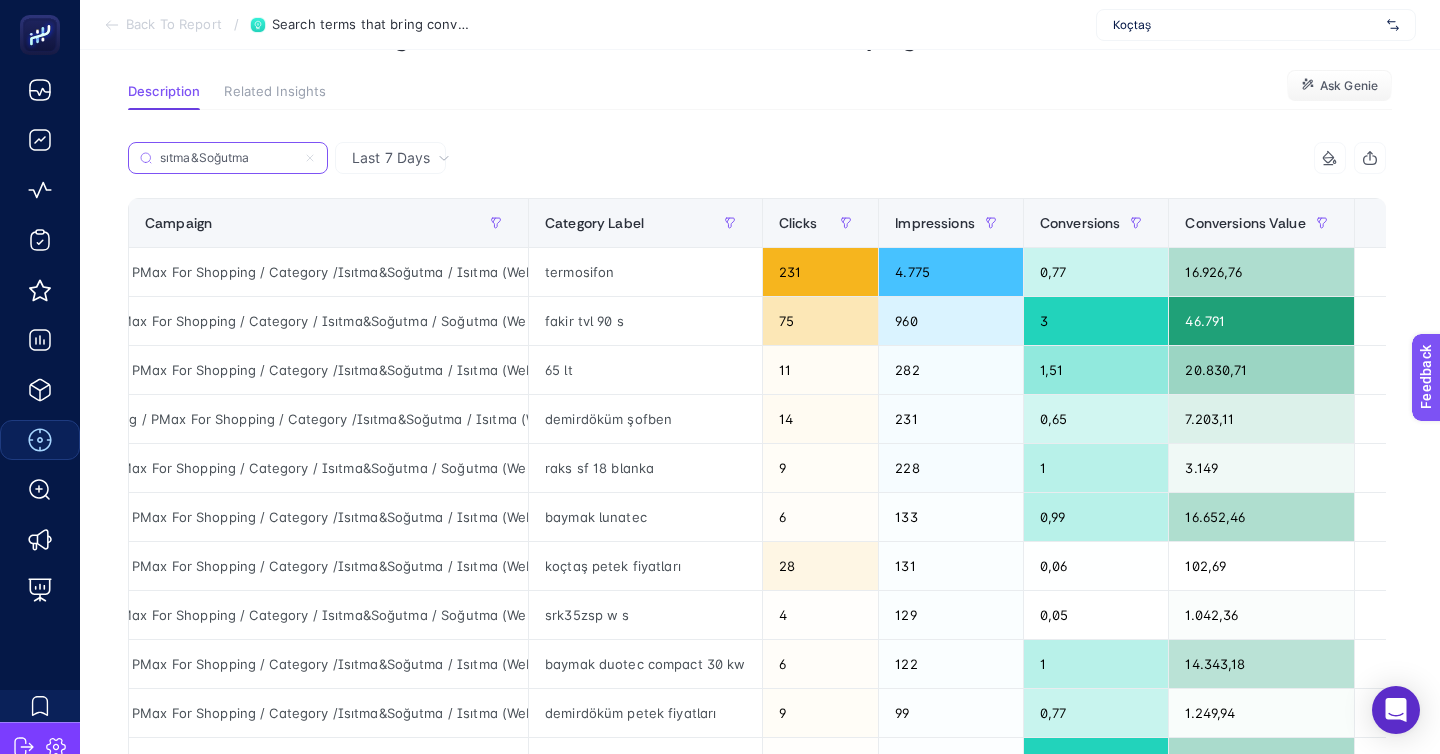 type on "sıtma&Soğutma" 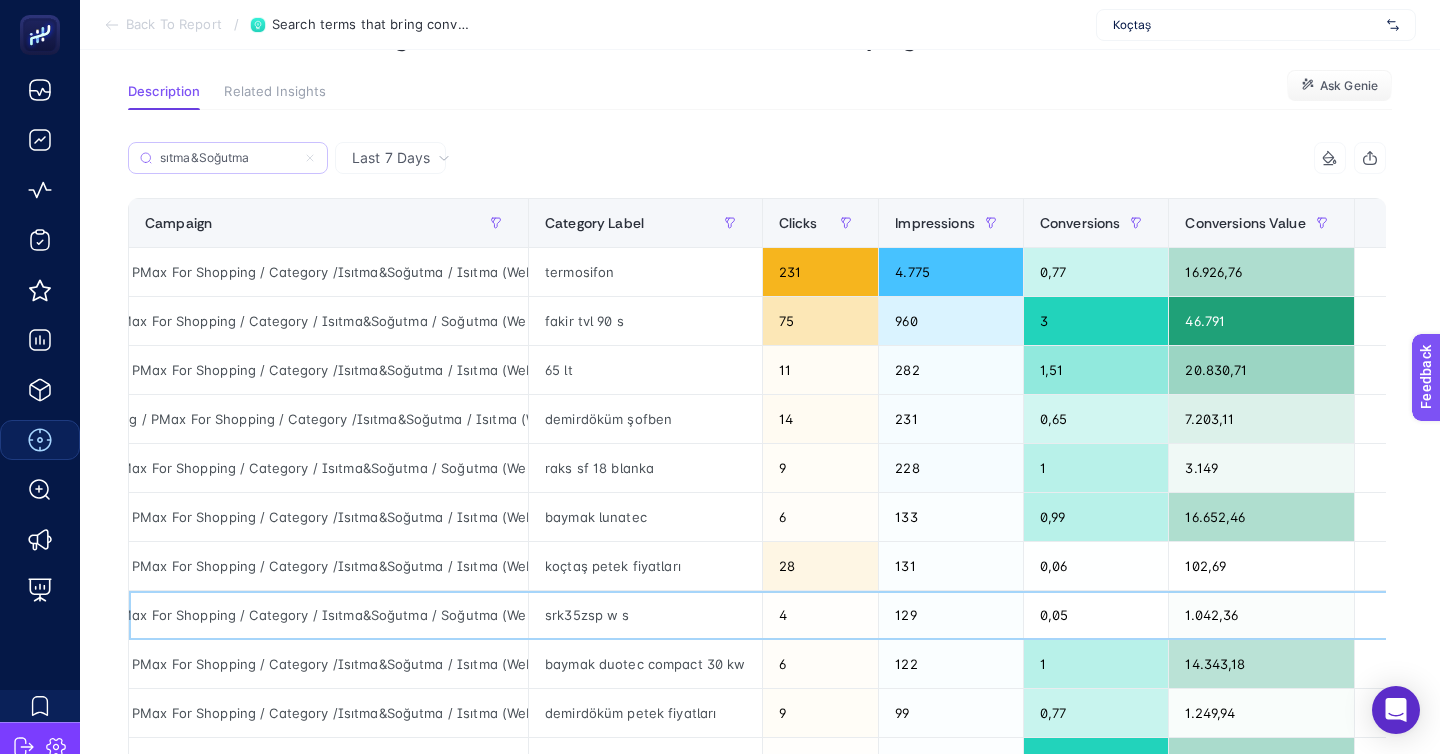 click on "073840 // Koçtaş / Shopping / PMax For Shopping / Category / Isıtma&Soğutma /  Soğutma (Web)" 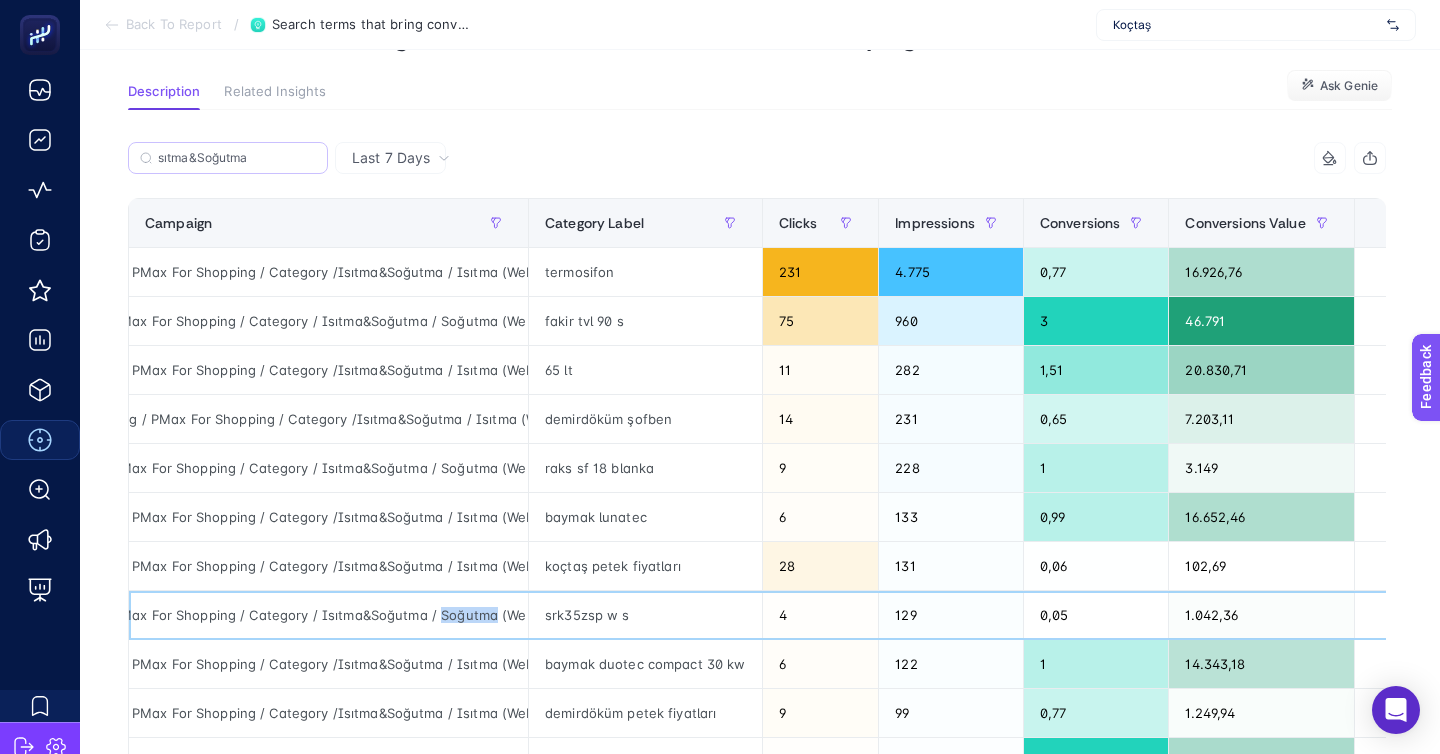 click on "073840 // Koçtaş / Shopping / PMax For Shopping / Category / Isıtma&Soğutma /  Soğutma (Web)" 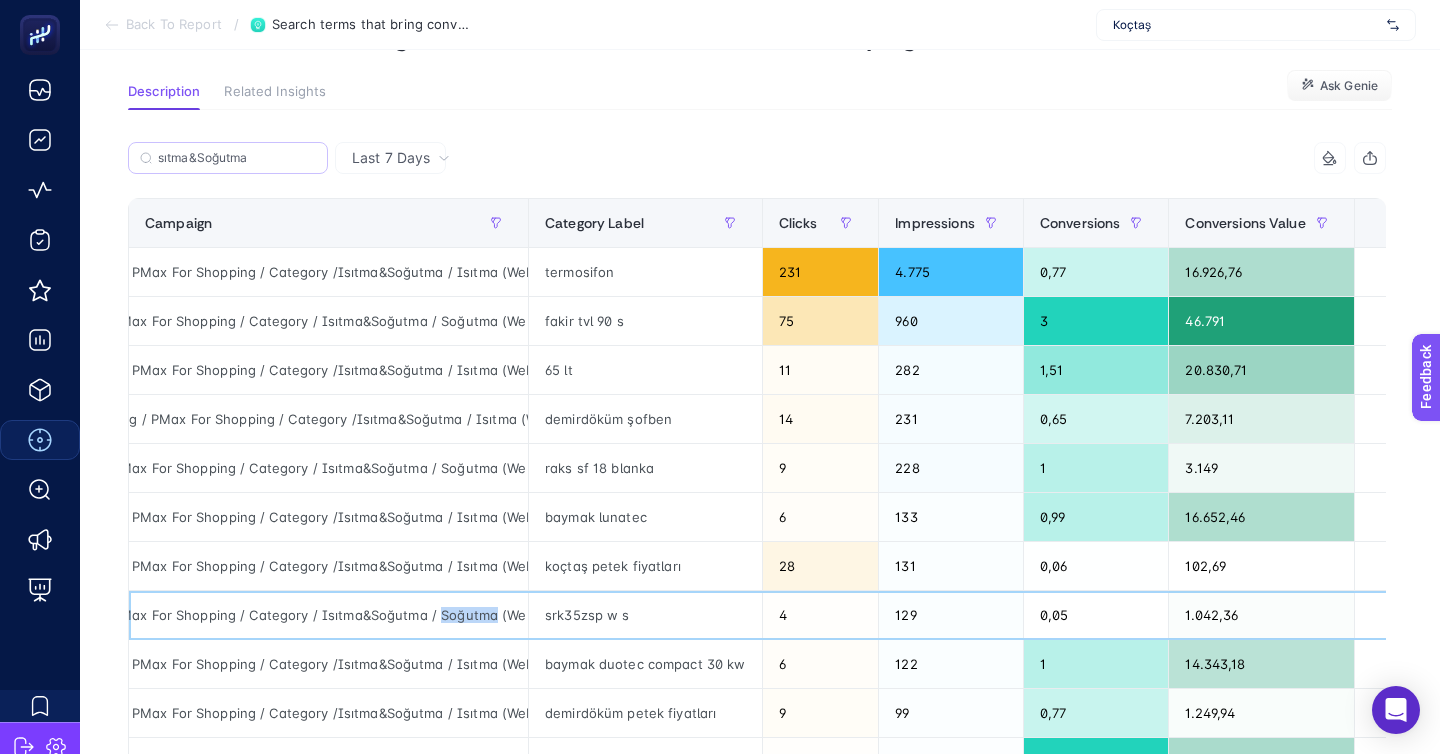 copy on "Soğutma" 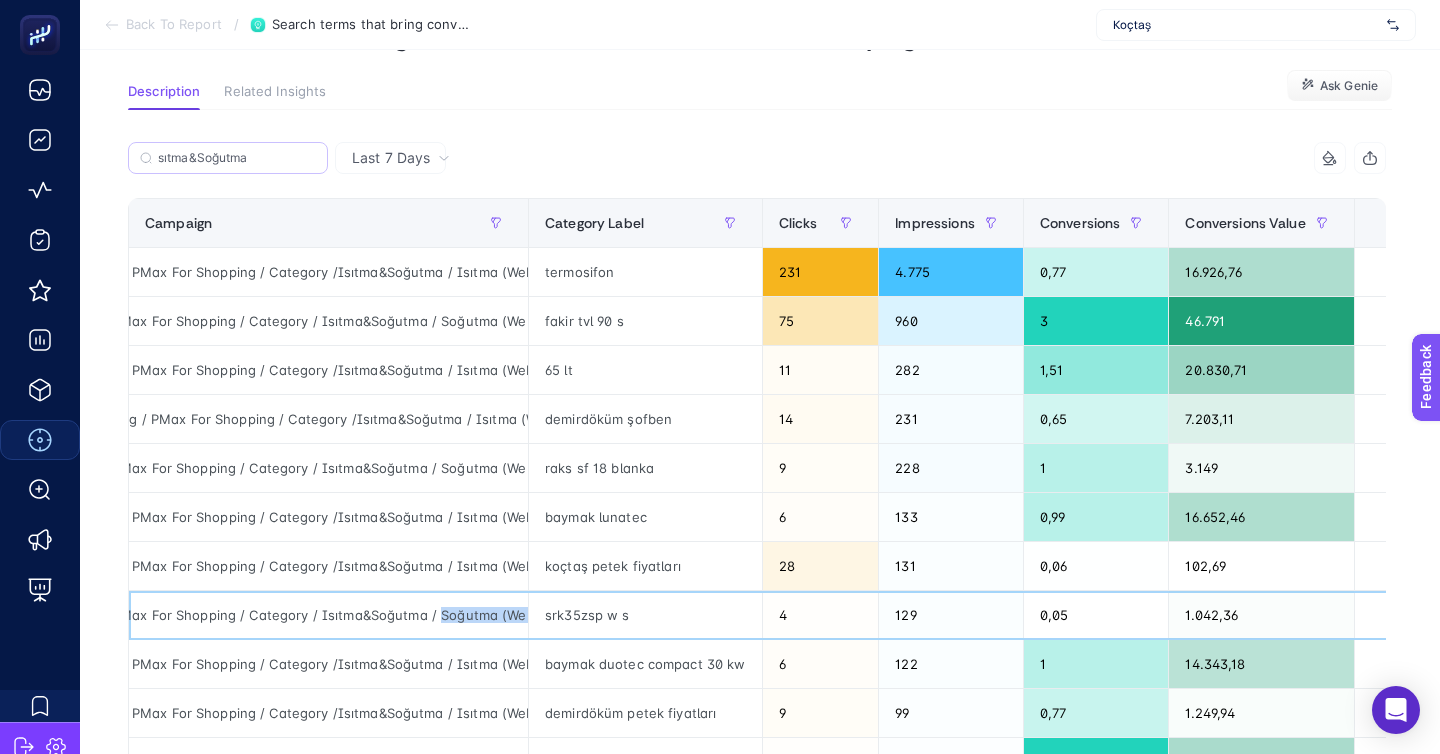 drag, startPoint x: 421, startPoint y: 503, endPoint x: 513, endPoint y: 499, distance: 92.086914 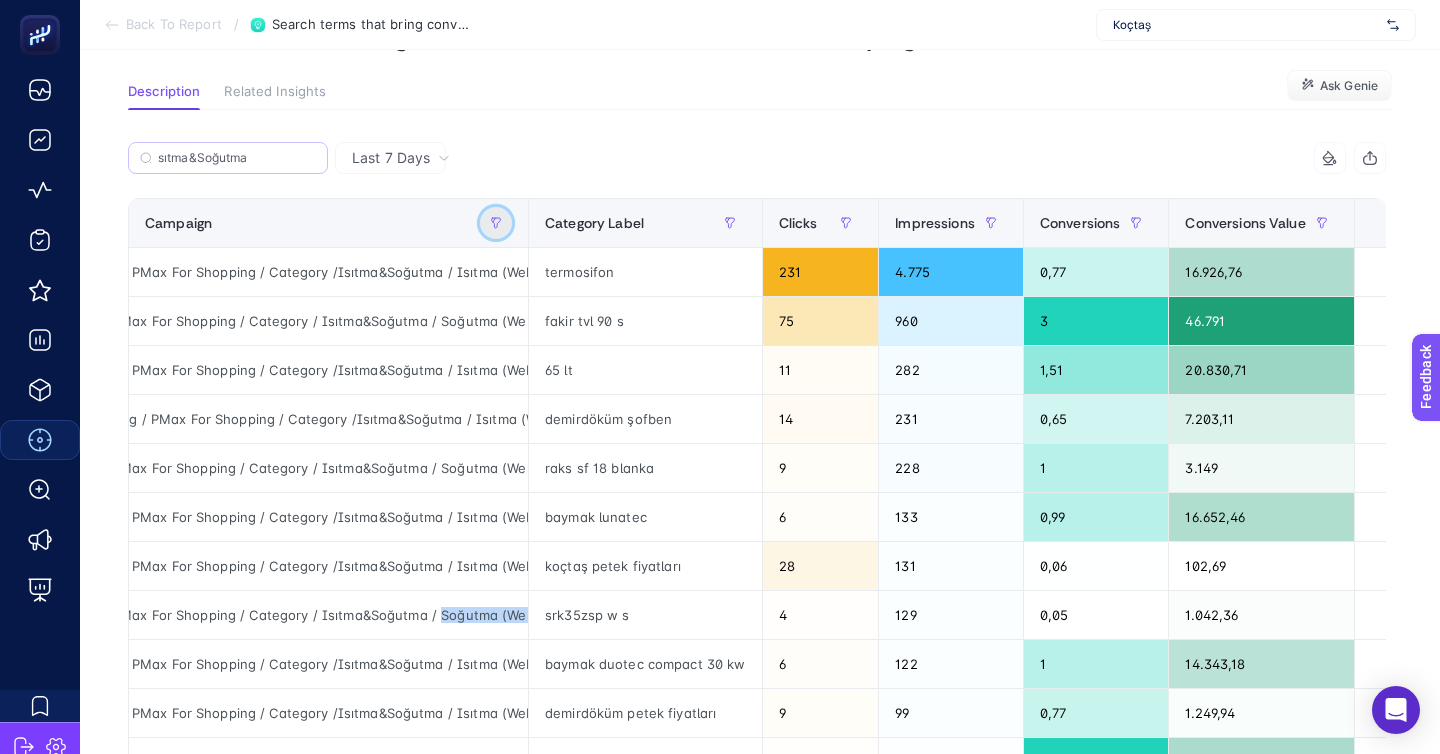 click 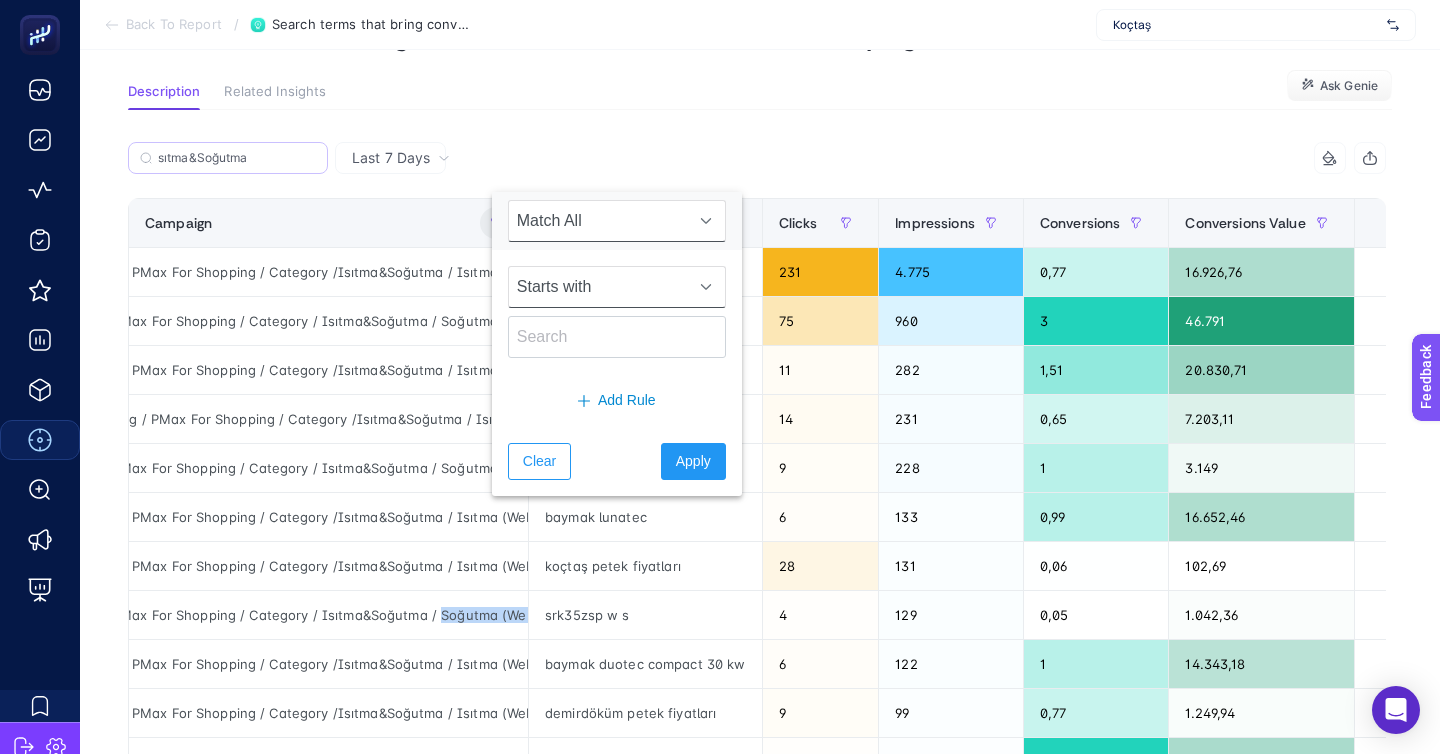 click on "Starts with" at bounding box center [598, 287] 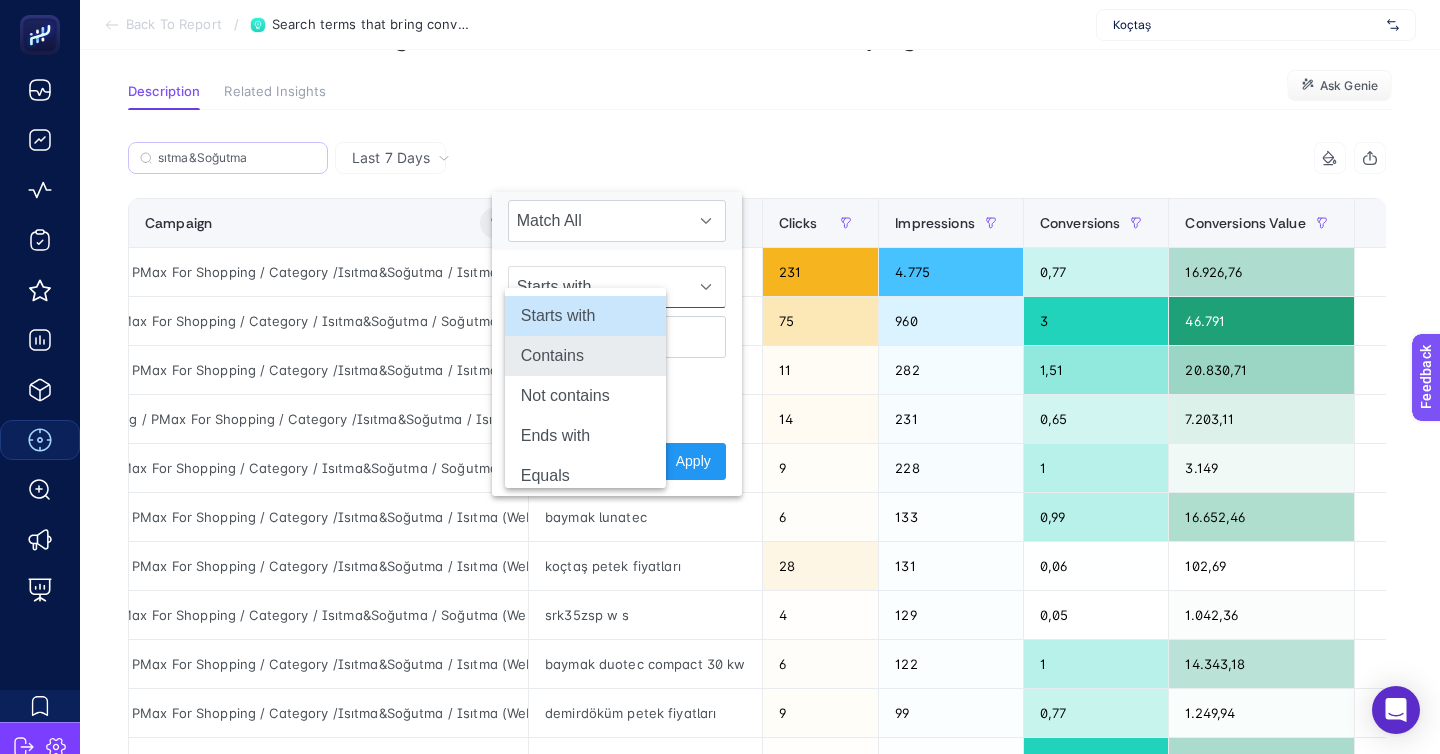 click on "Contains" 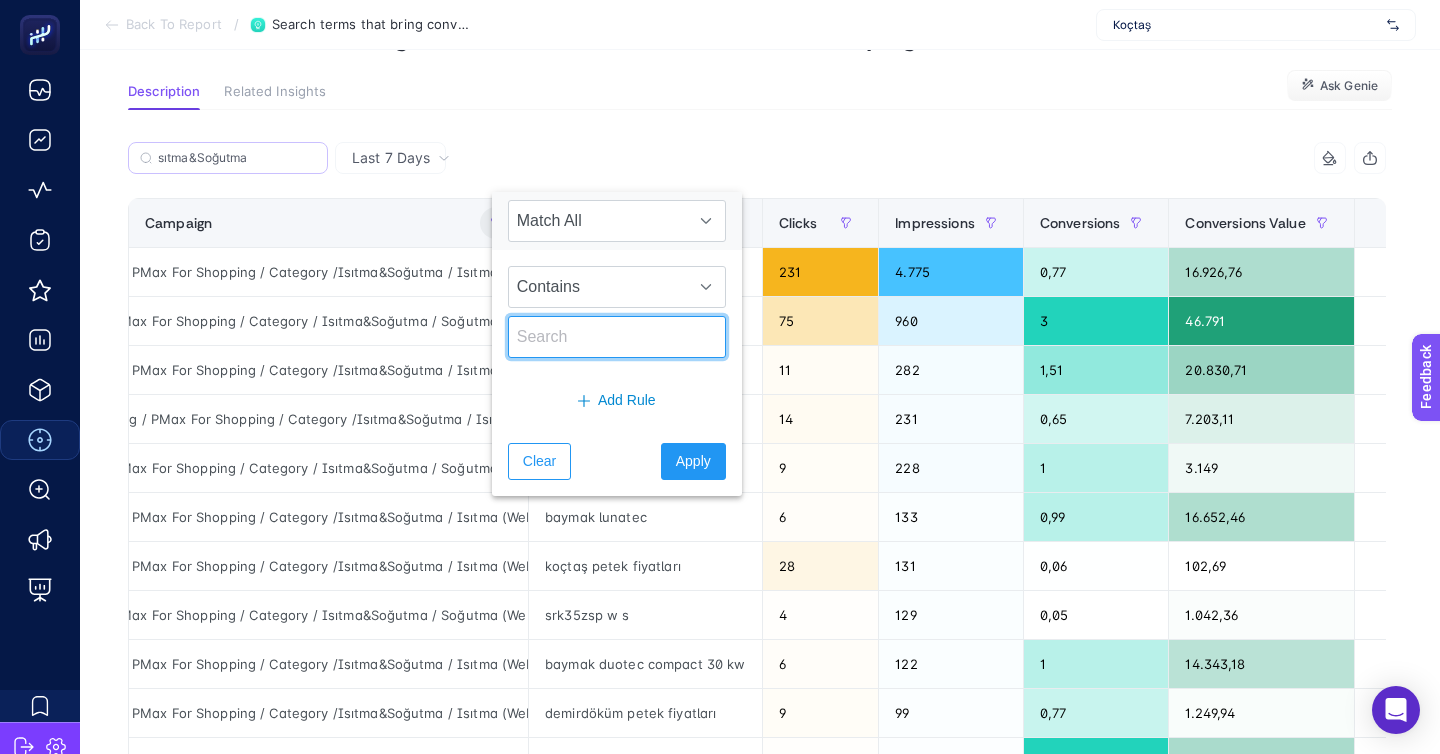 click 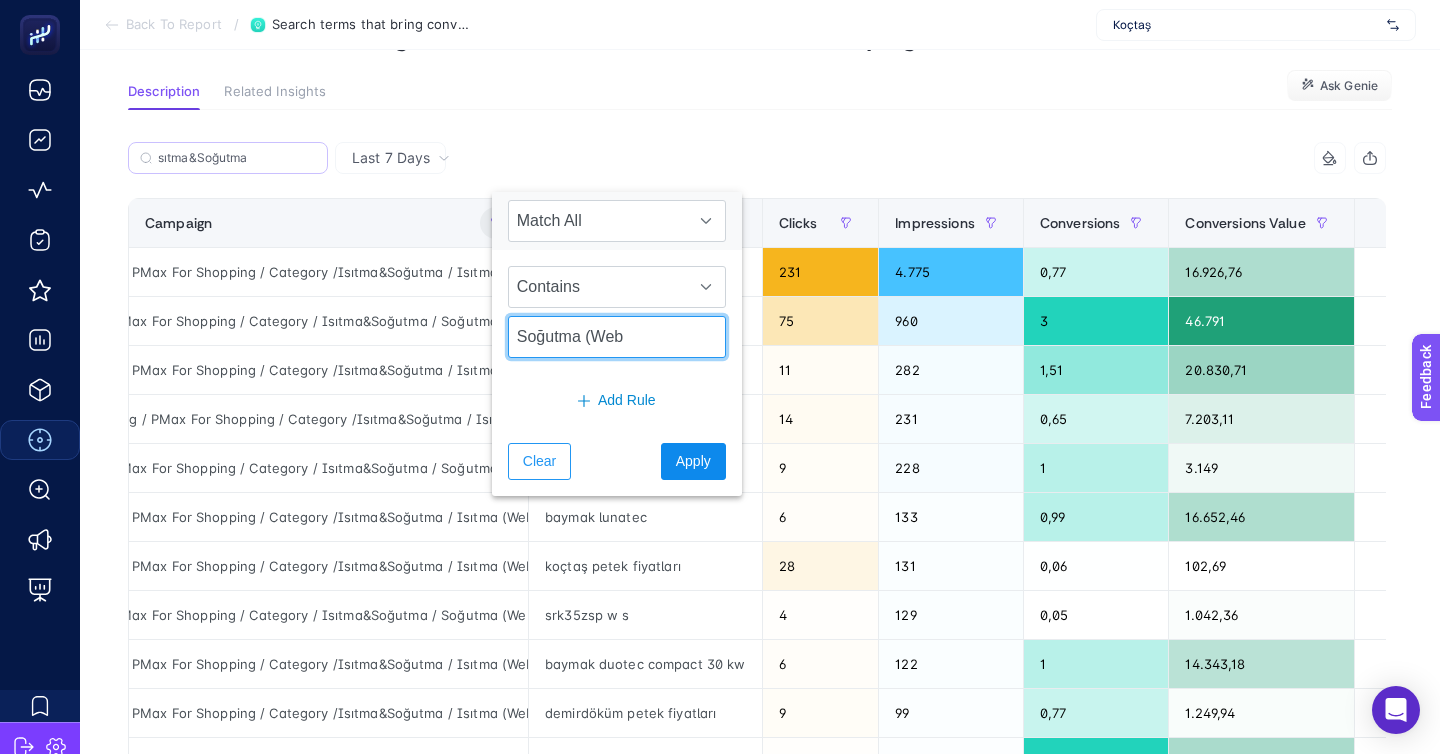 type on "Soğutma (Web" 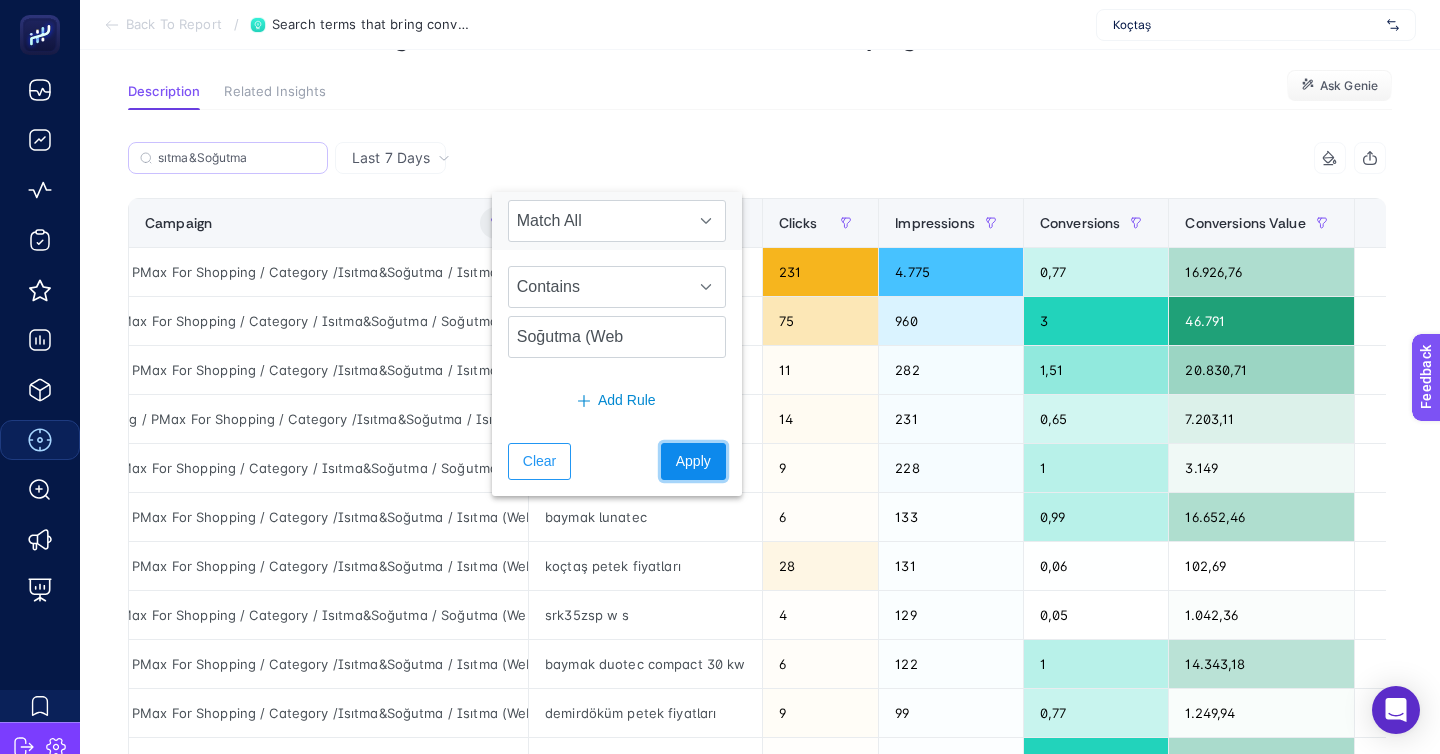 click on "Apply" 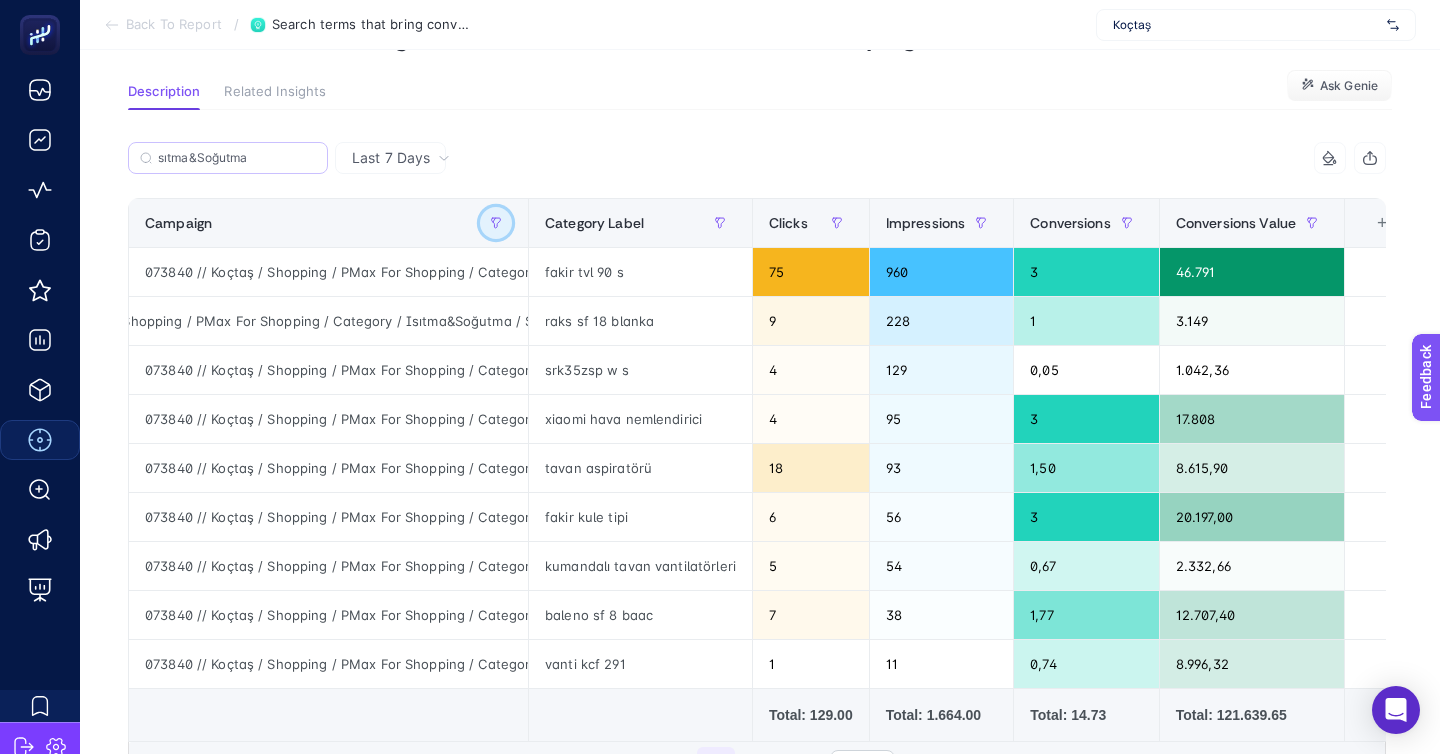 scroll, scrollTop: 0, scrollLeft: 225, axis: horizontal 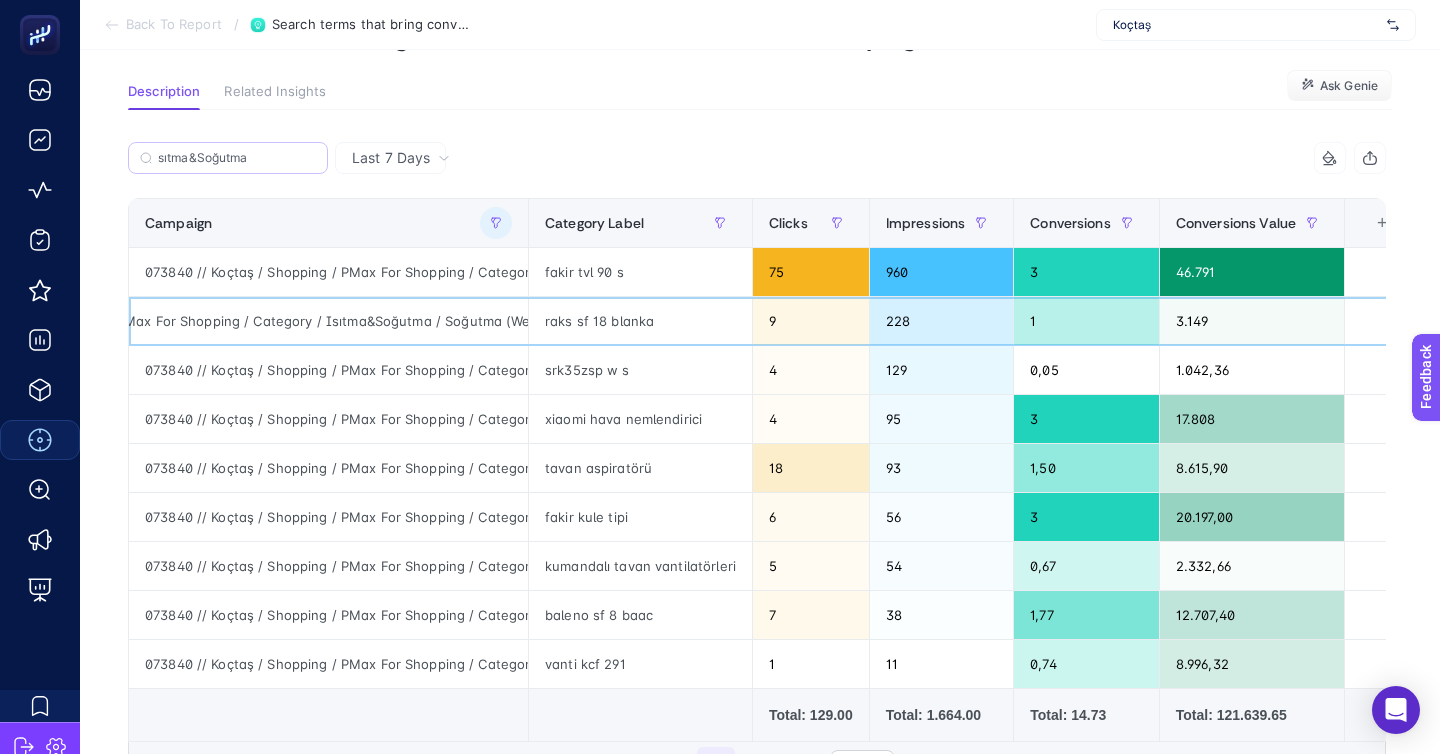 click on "073840 // Koçtaş / Shopping / PMax For Shopping / Category / Isıtma&Soğutma /  Soğutma (Web)" 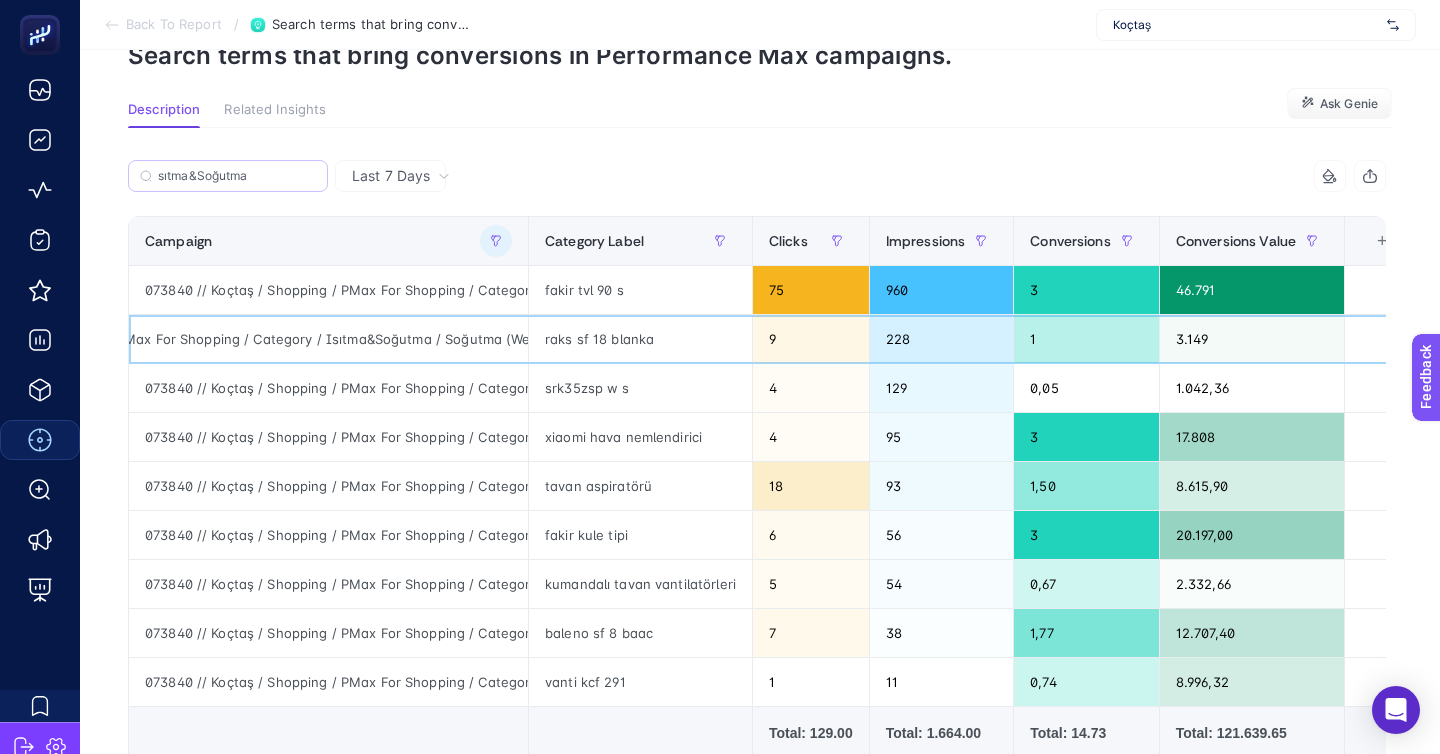 scroll, scrollTop: 102, scrollLeft: 0, axis: vertical 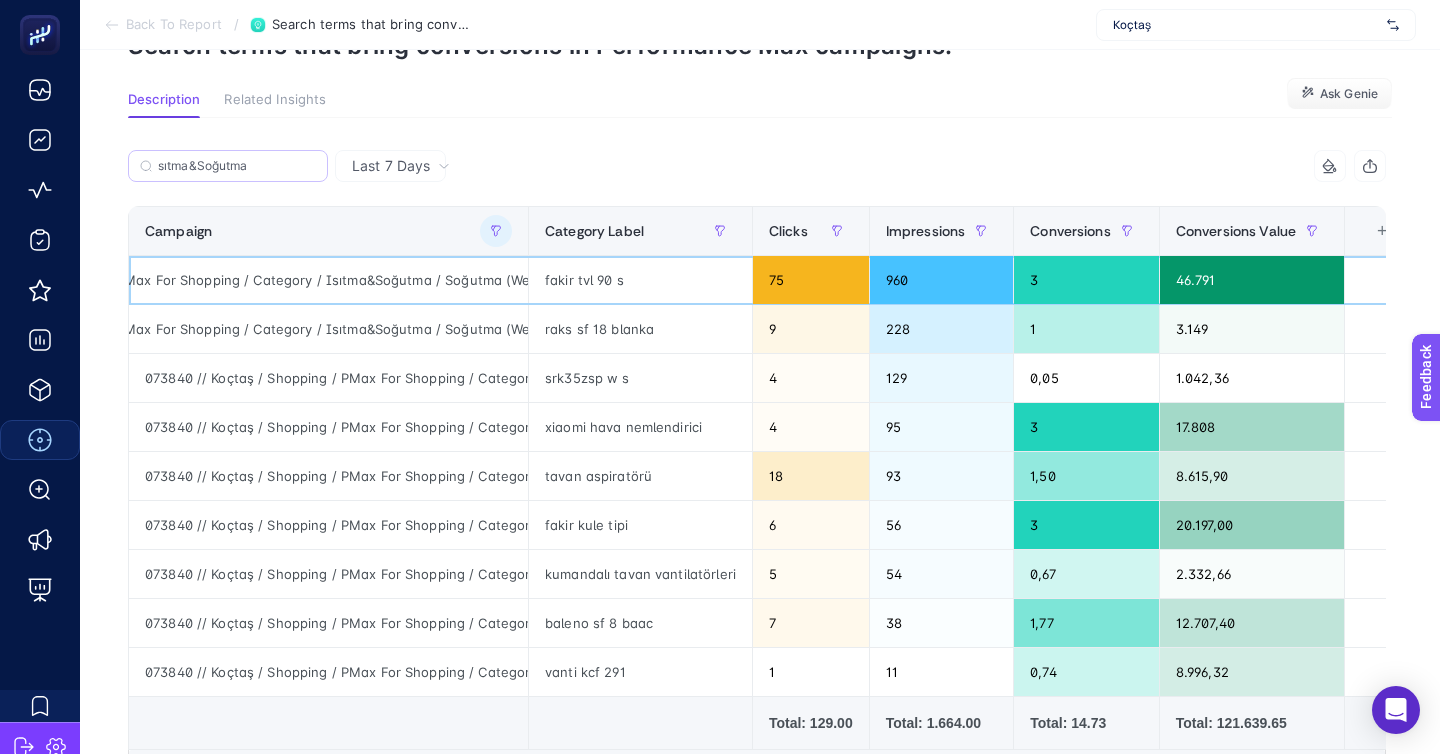 click on "073840 // Koçtaş / Shopping / PMax For Shopping / Category / Isıtma&Soğutma /  Soğutma (Web)" 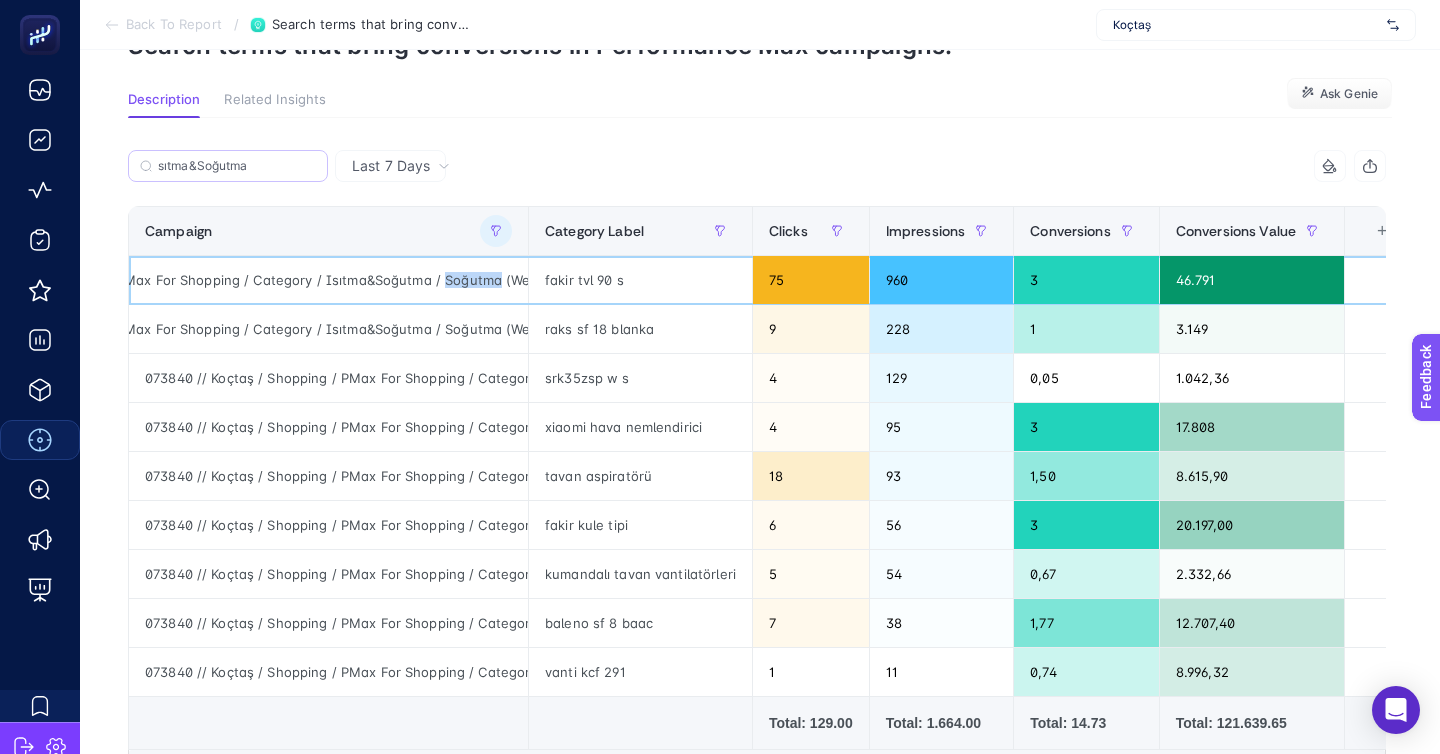click on "073840 // Koçtaş / Shopping / PMax For Shopping / Category / Isıtma&Soğutma /  Soğutma (Web)" 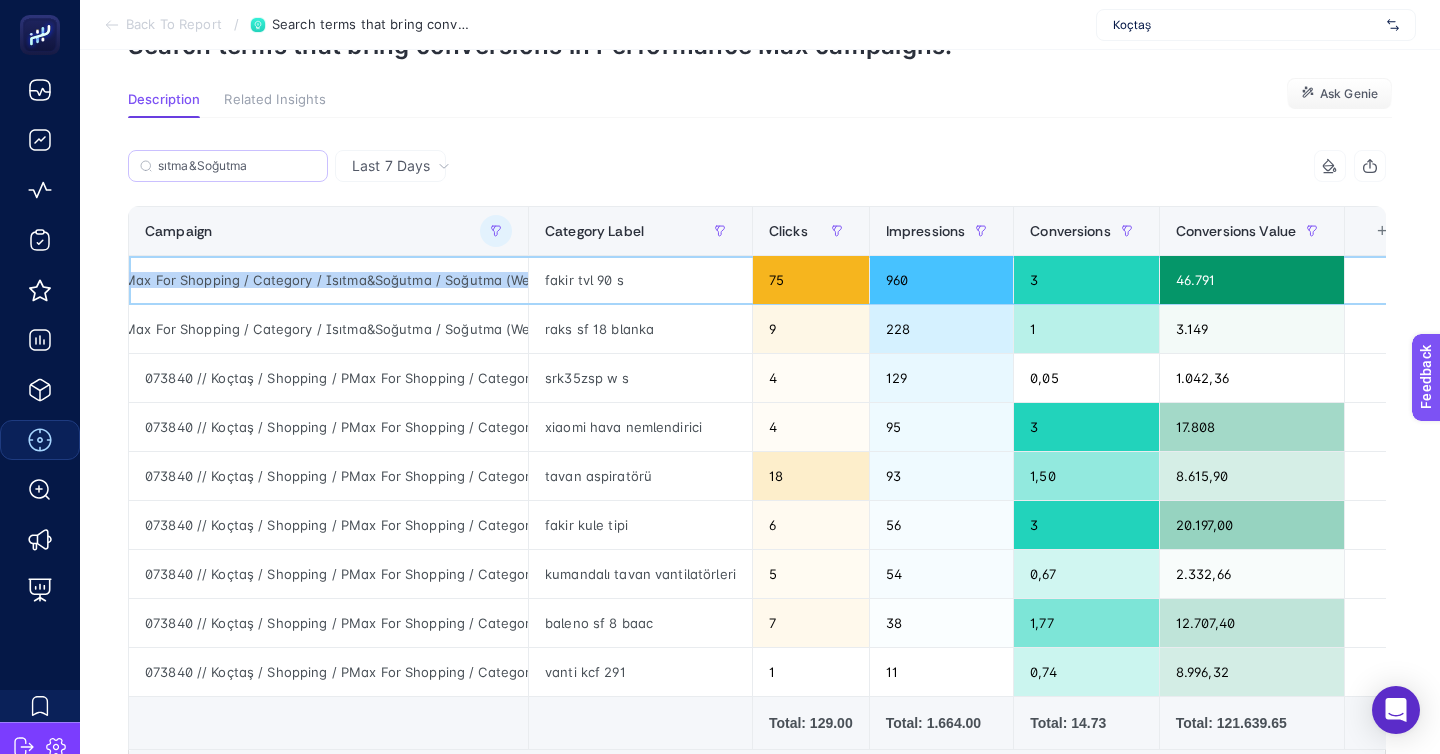 click on "073840 // Koçtaş / Shopping / PMax For Shopping / Category / Isıtma&Soğutma /  Soğutma (Web)" 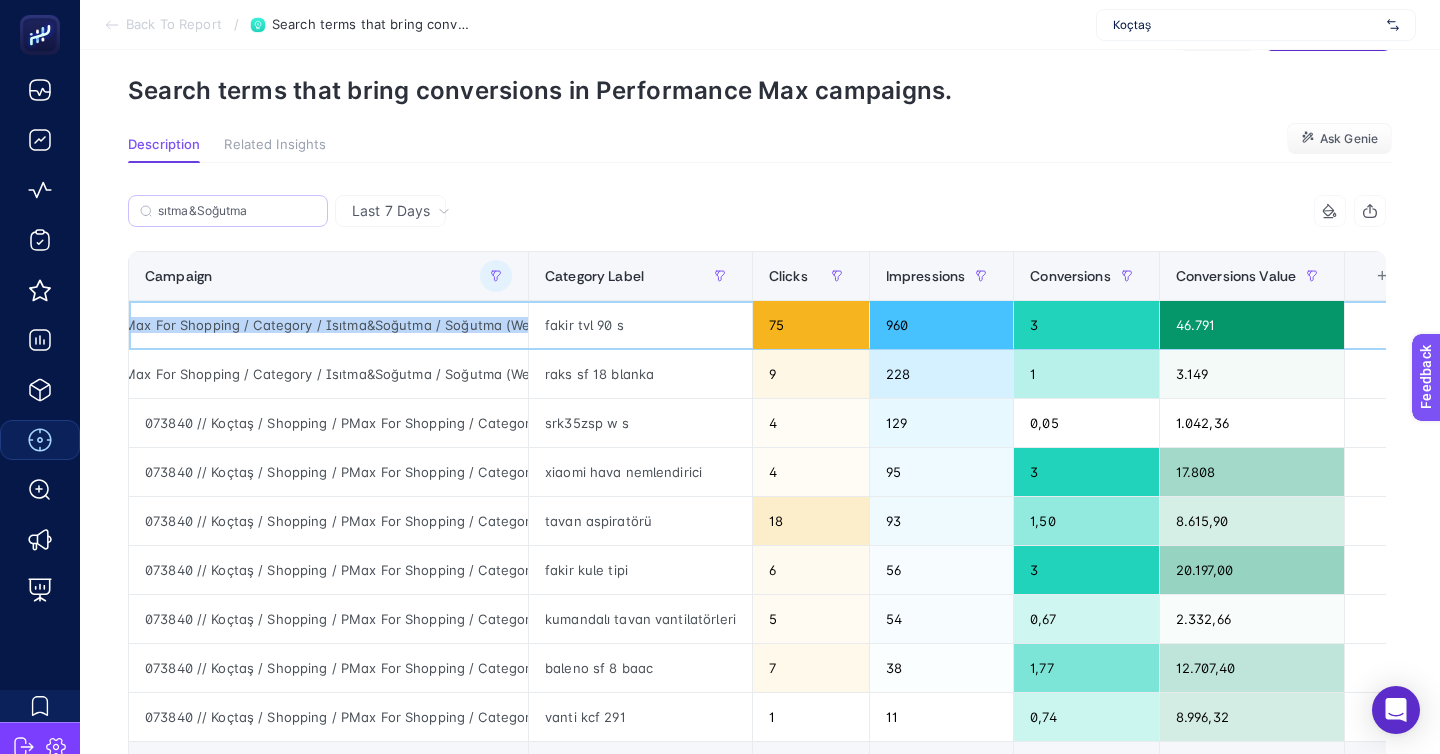 scroll, scrollTop: 67, scrollLeft: 0, axis: vertical 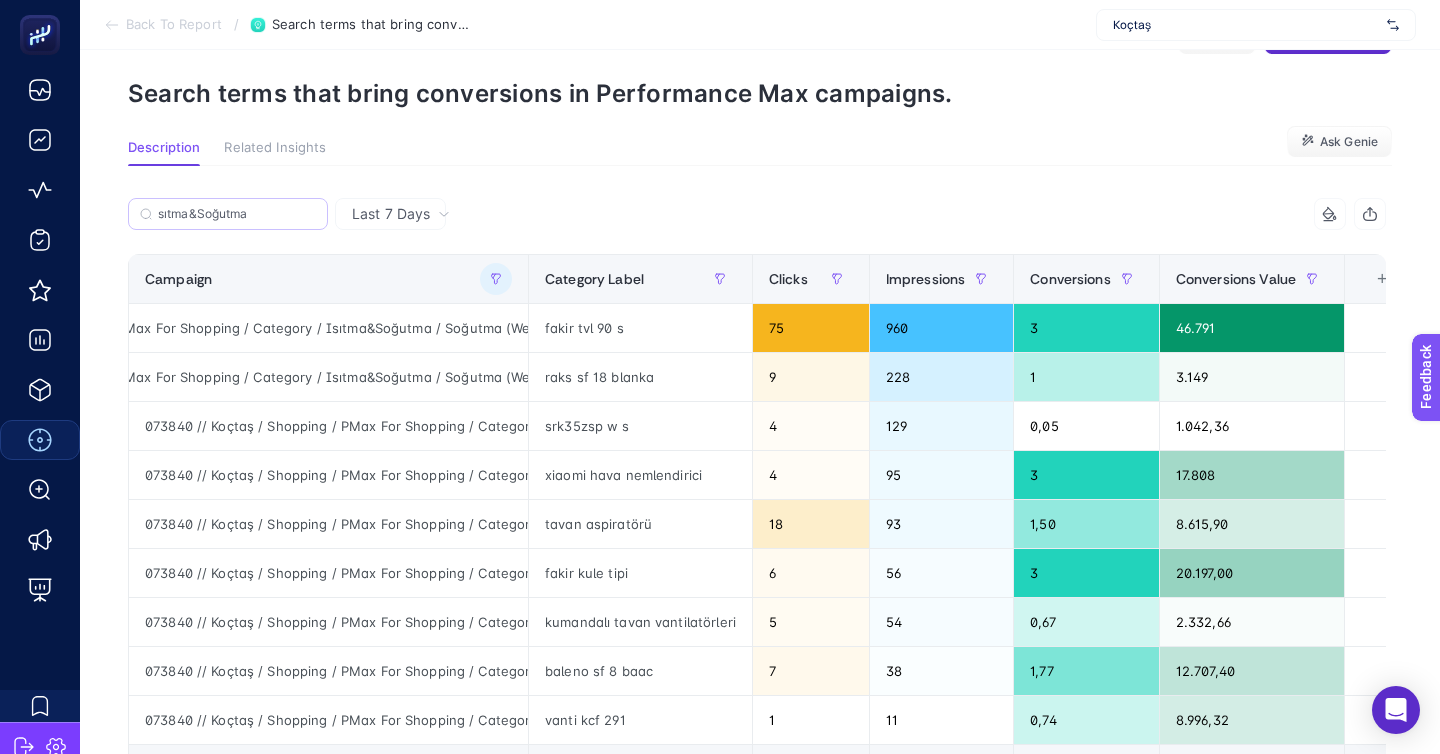 click on "Back To Report" at bounding box center [174, 25] 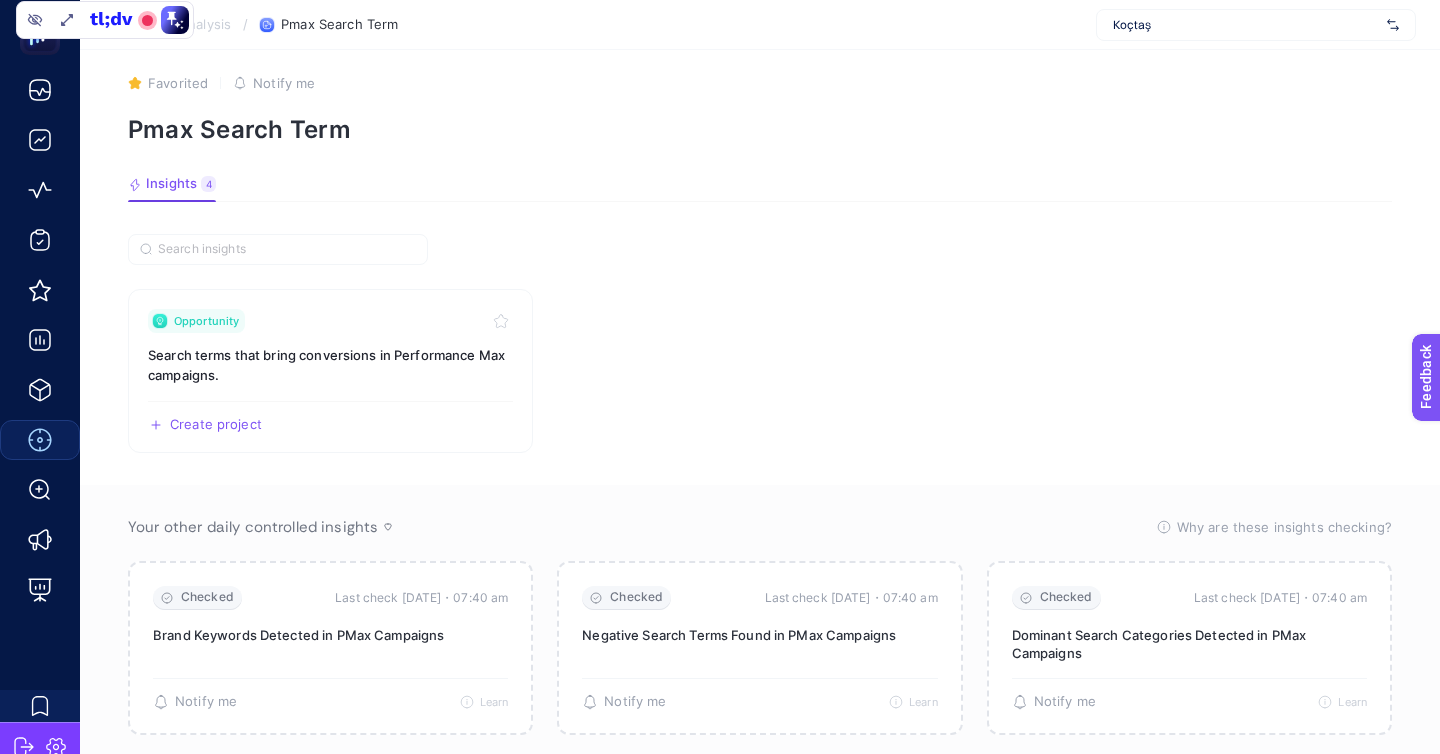 scroll, scrollTop: 0, scrollLeft: 0, axis: both 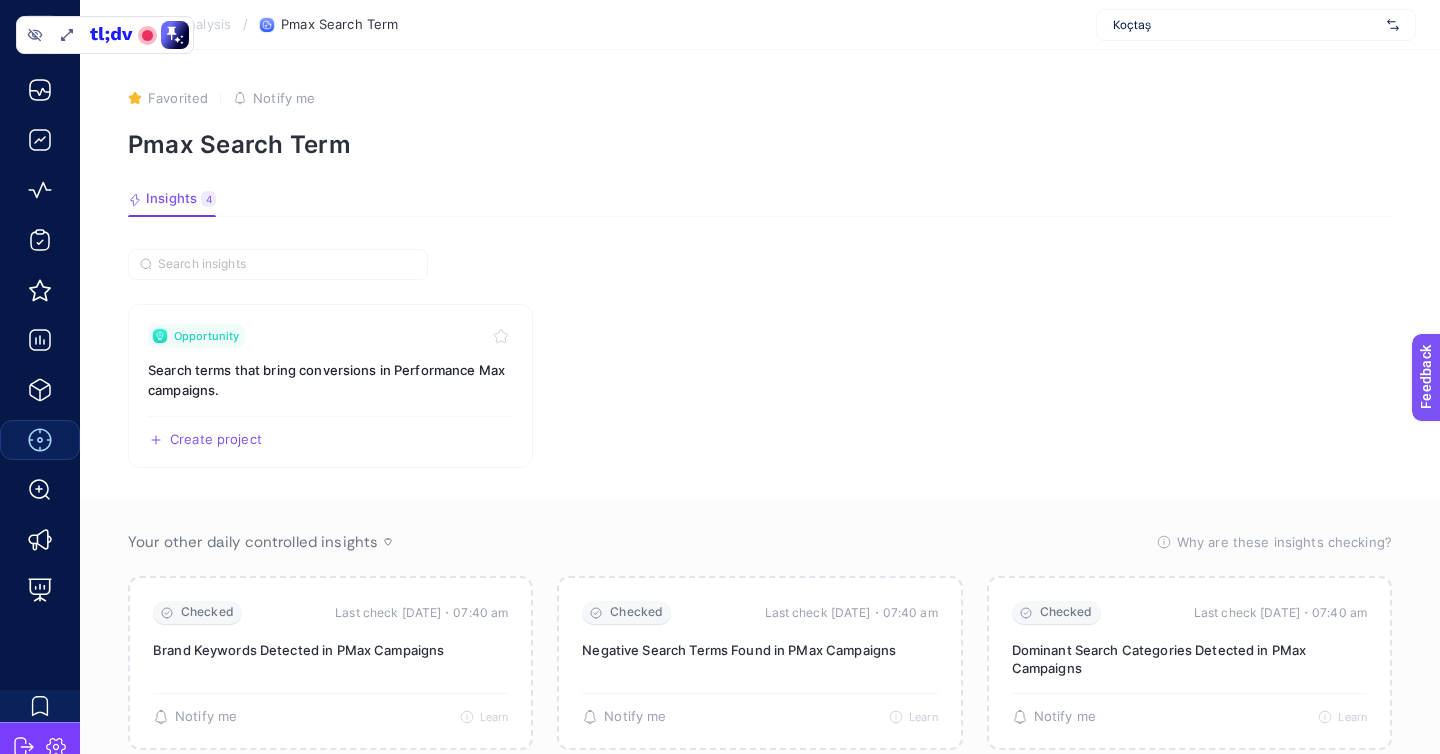 click on "Back To Analysis" at bounding box center (178, 25) 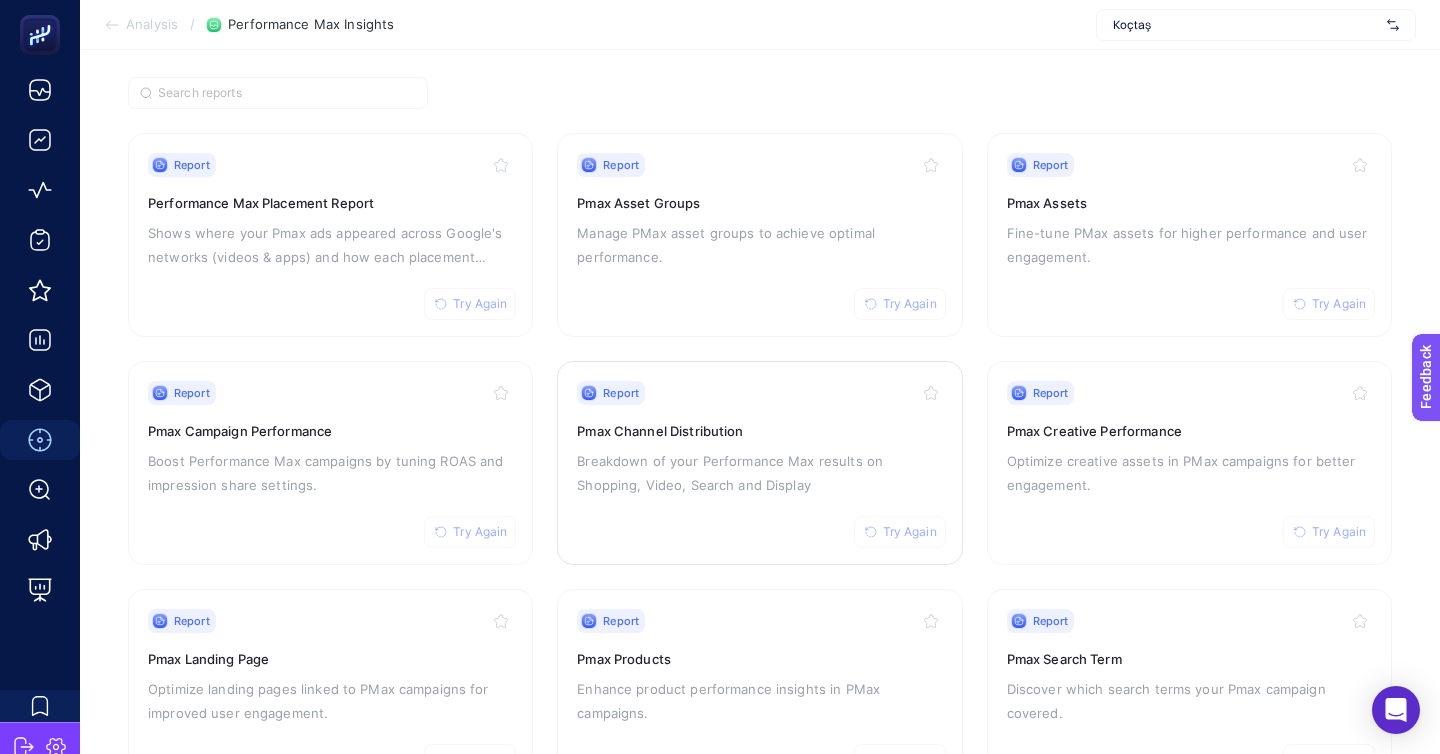 scroll, scrollTop: 172, scrollLeft: 0, axis: vertical 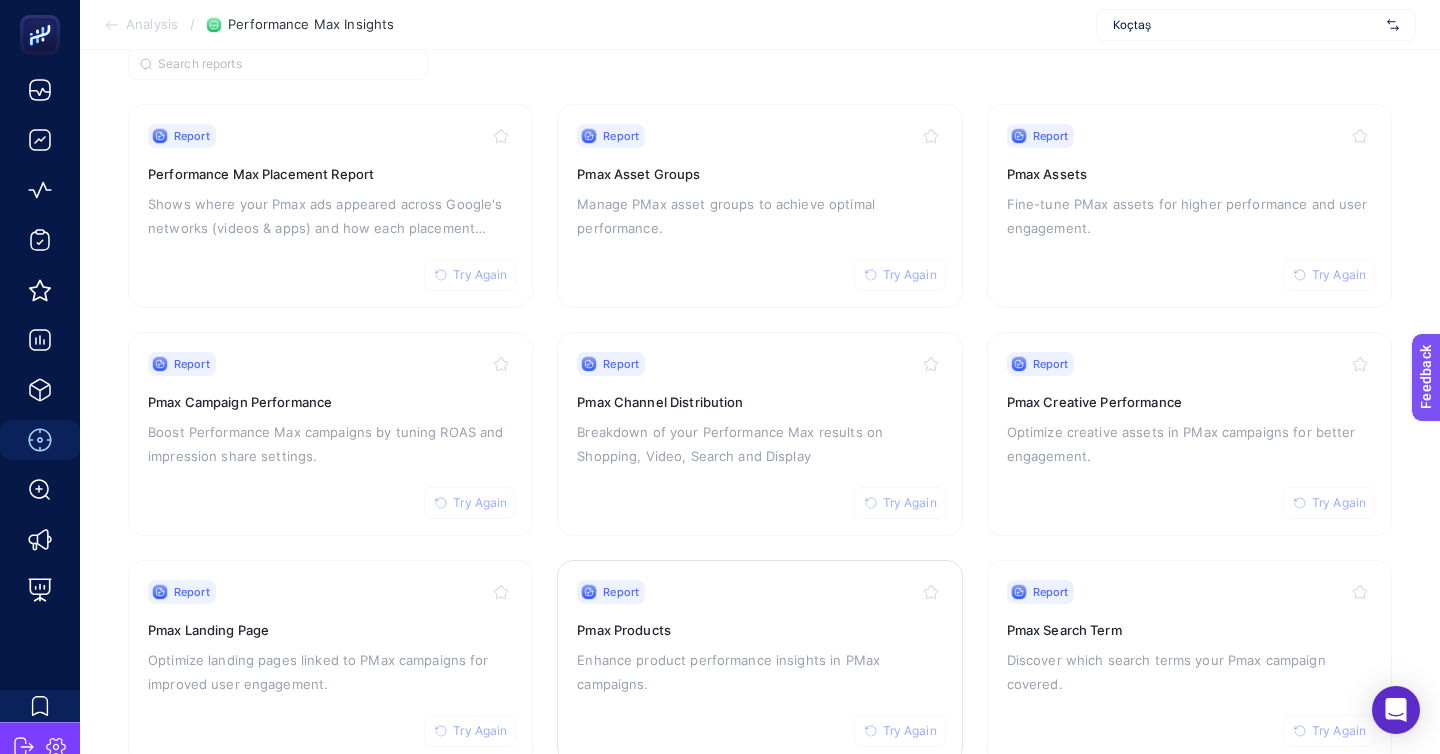 click on "Report Try Again Pmax Products Enhance product performance insights in PMax campaigns." at bounding box center (759, 662) 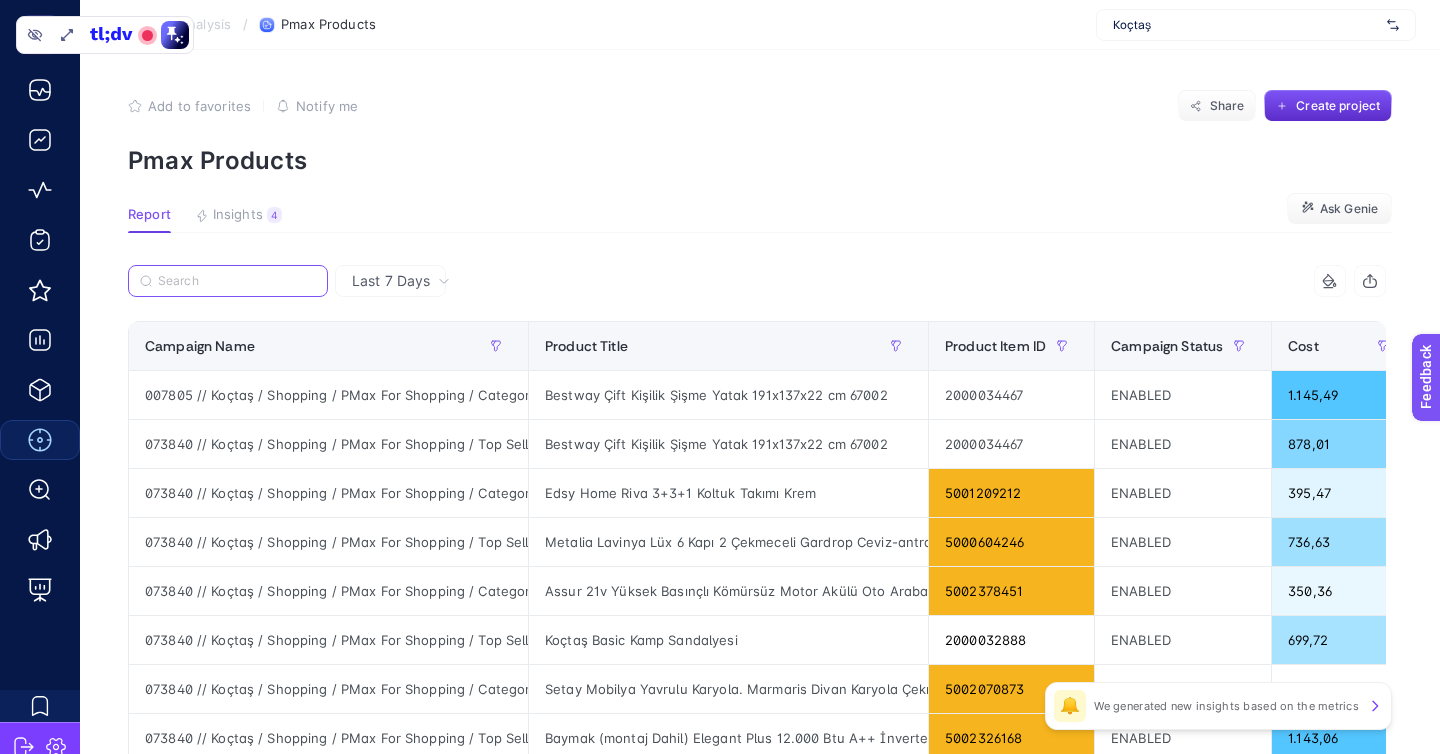 click at bounding box center [237, 281] 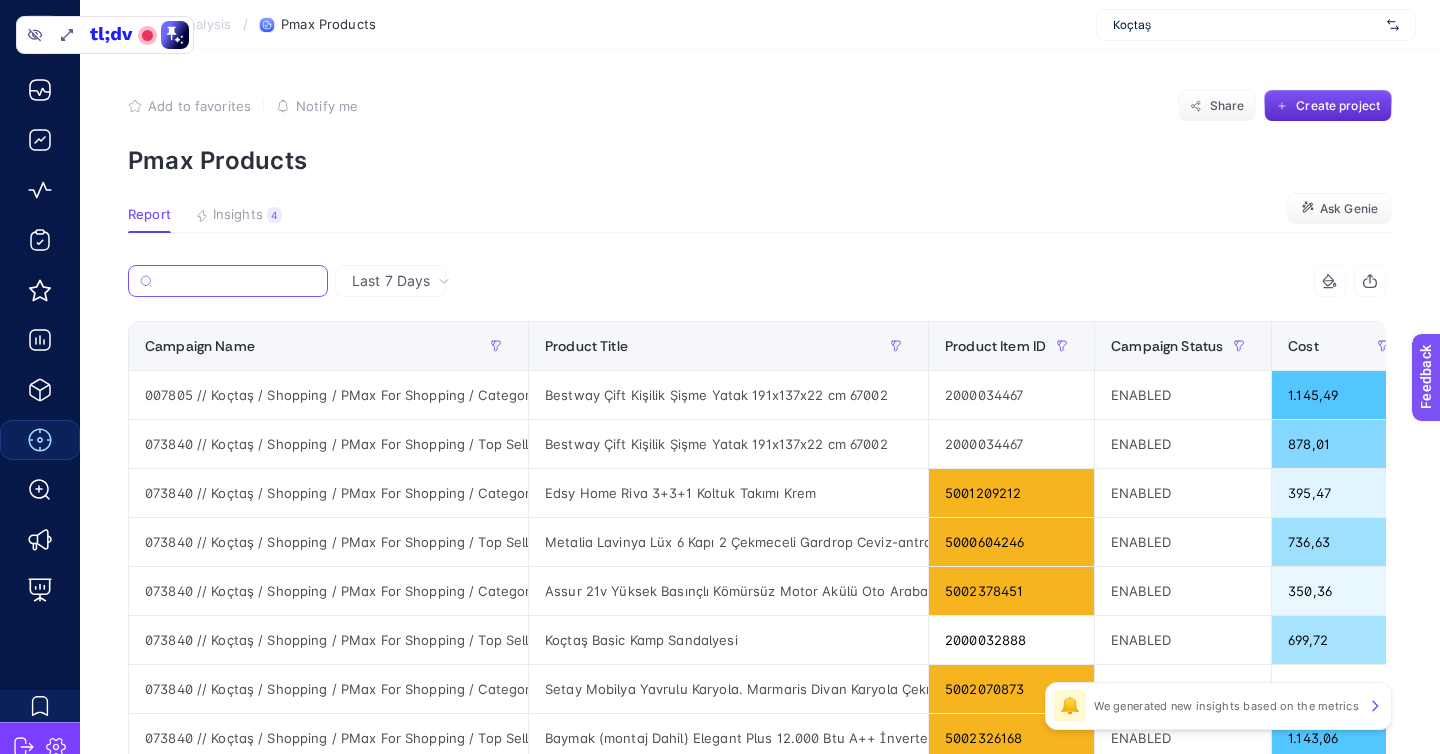paste on "073840 // Koçtaş / Shopping / PMax For Shopping / Category / Isıtma&Soğutma / Soğutma (Web)" 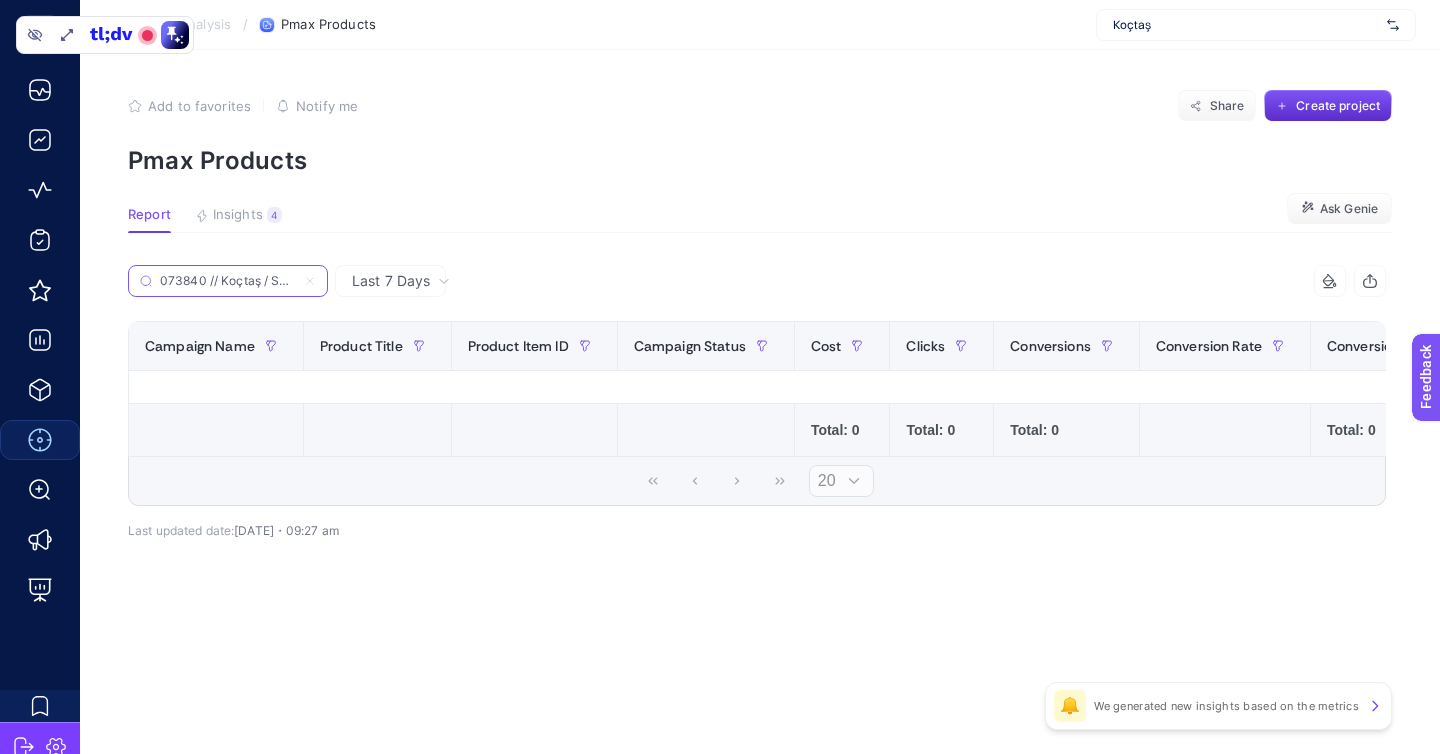scroll, scrollTop: 0, scrollLeft: 314, axis: horizontal 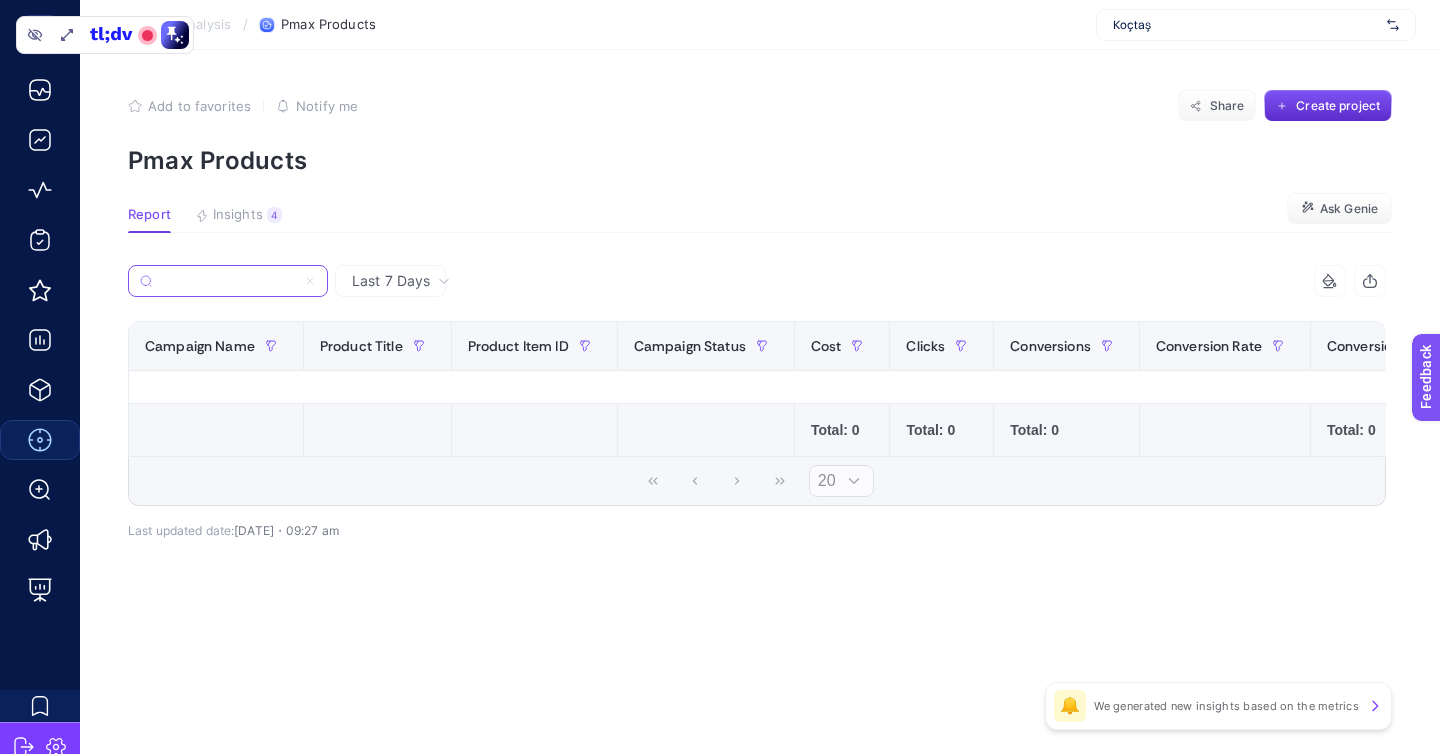click on "073840 // Koçtaş / Shopping / PMax For Shopping / Category / Isıtma&Soğutma / Soğutma (Web)" at bounding box center [228, 281] 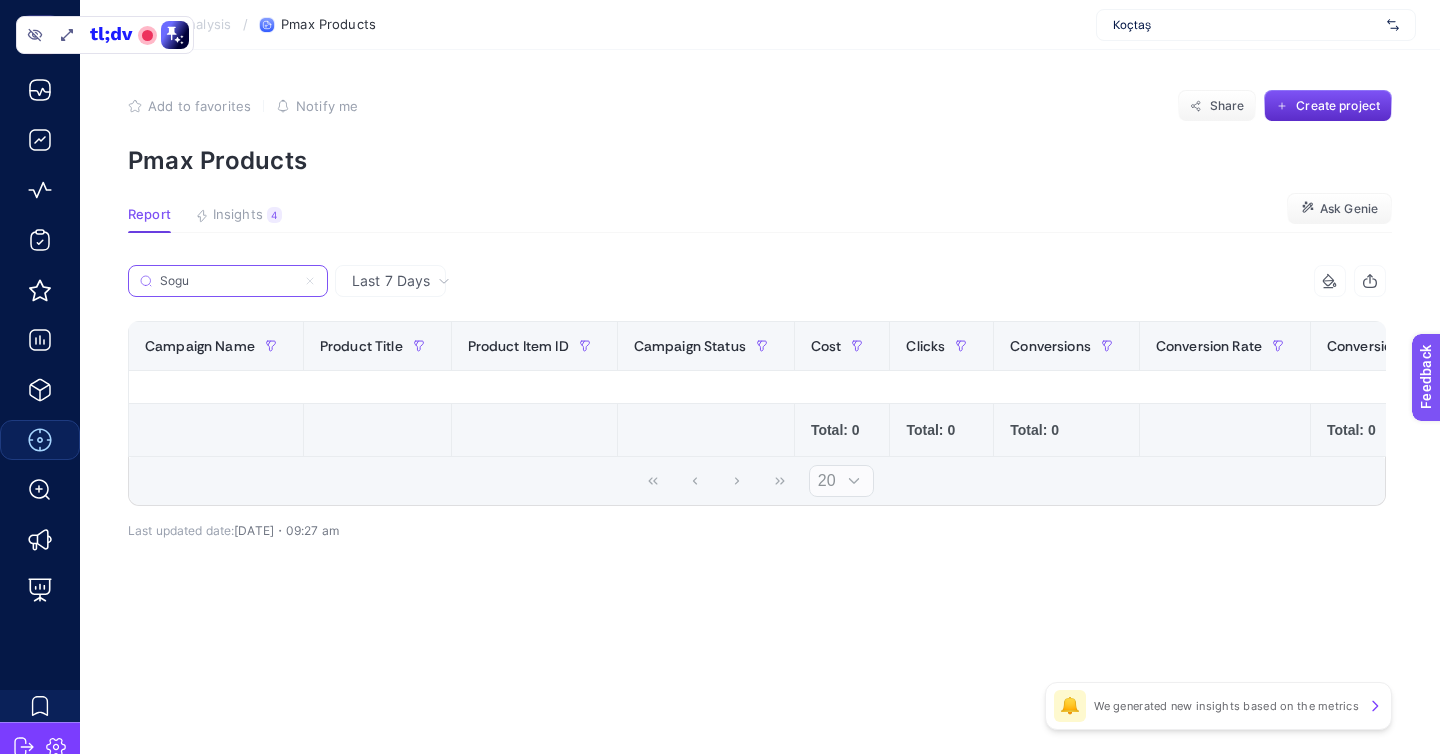 scroll, scrollTop: 0, scrollLeft: 0, axis: both 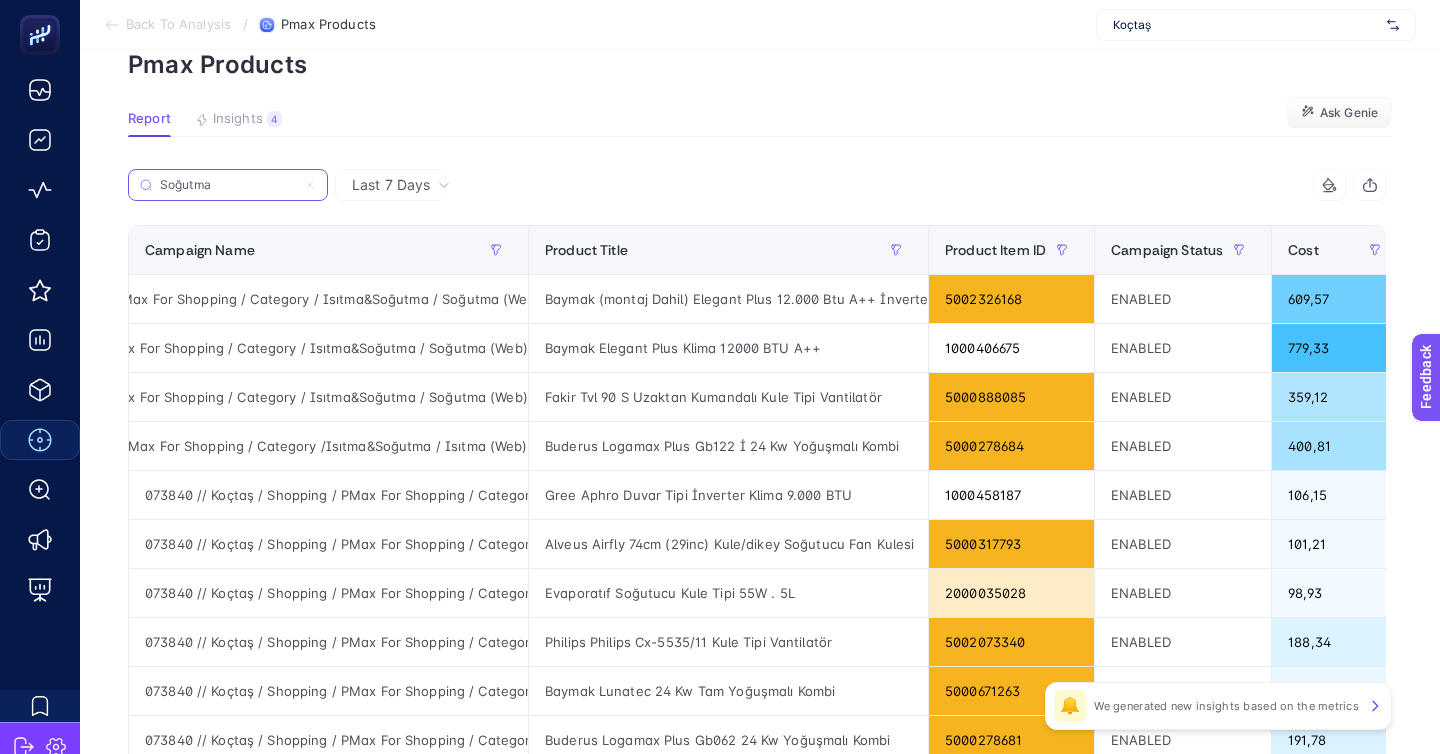 type on "Soğutma" 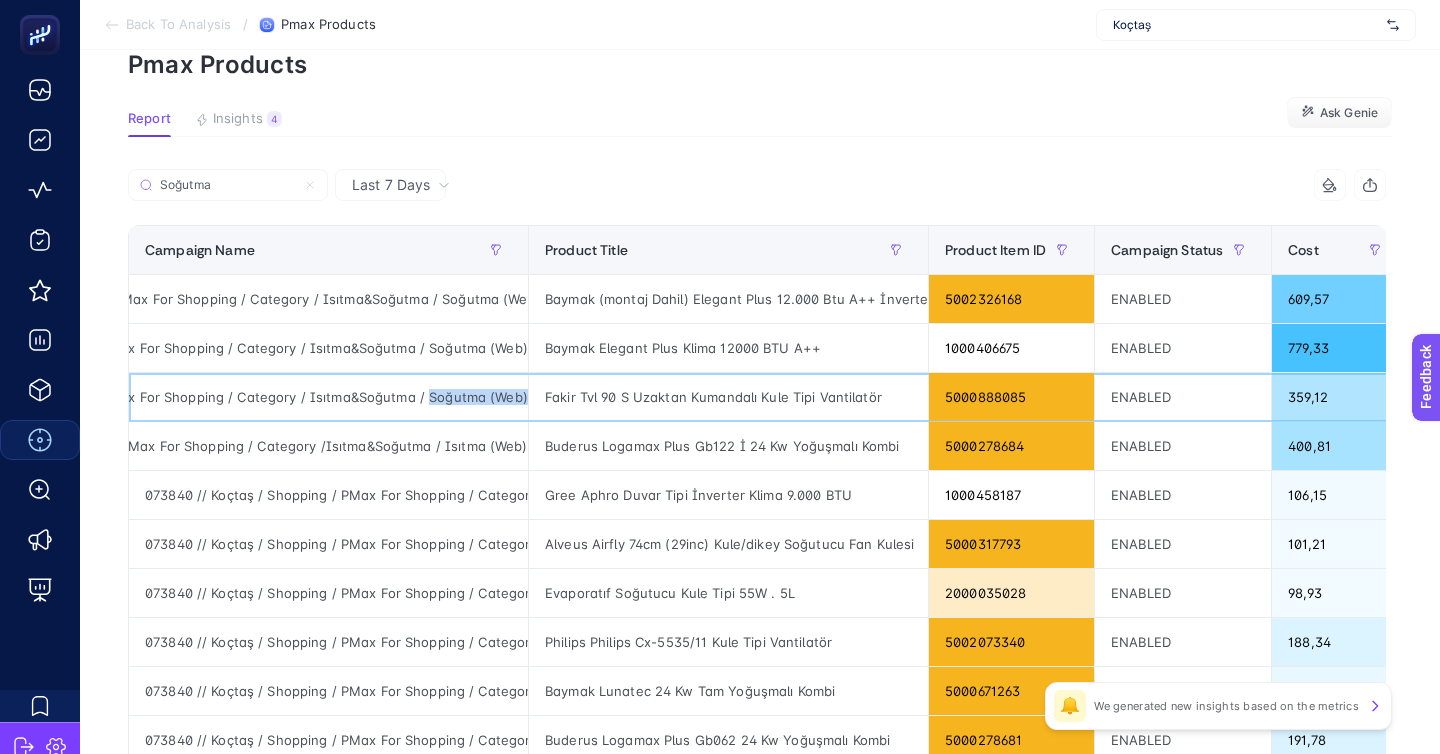 drag, startPoint x: 517, startPoint y: 326, endPoint x: 409, endPoint y: 326, distance: 108 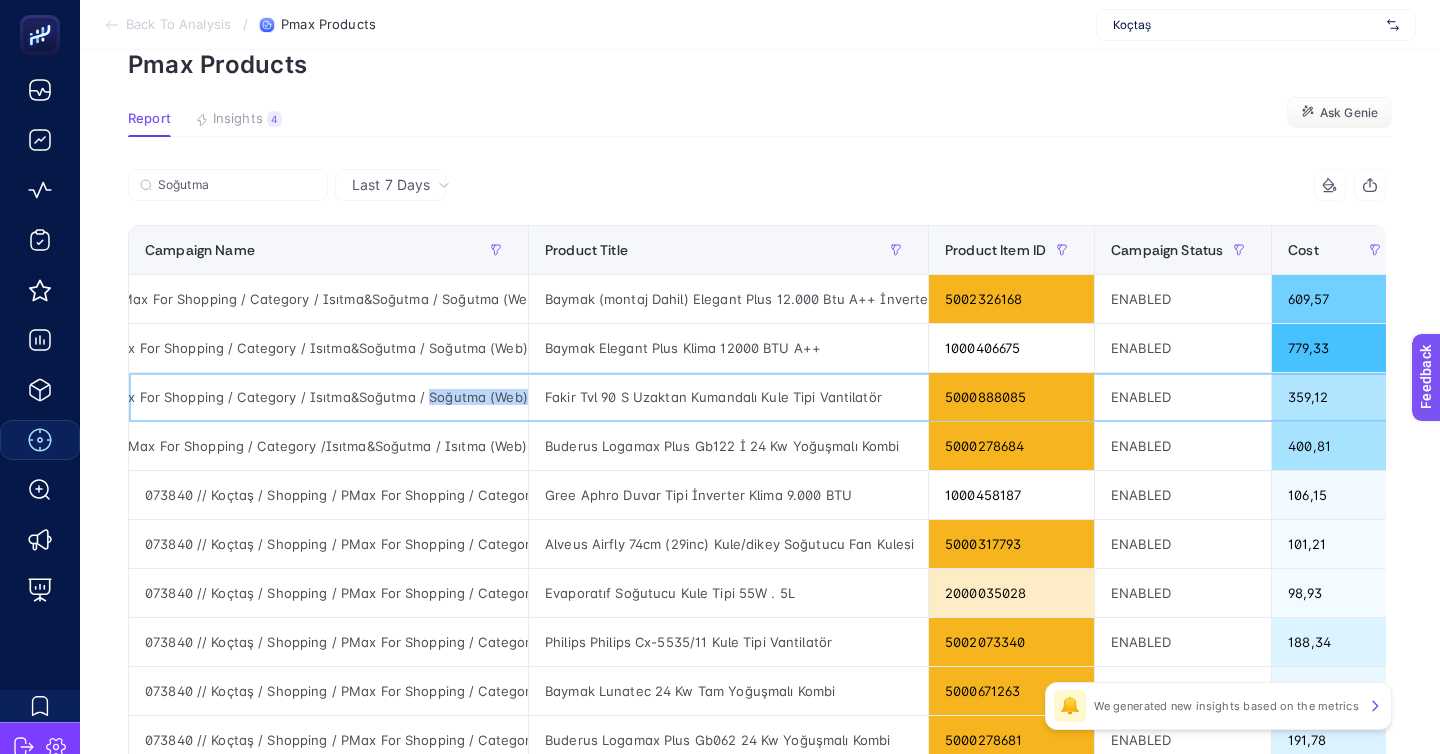 copy on "Soğutma (Web)" 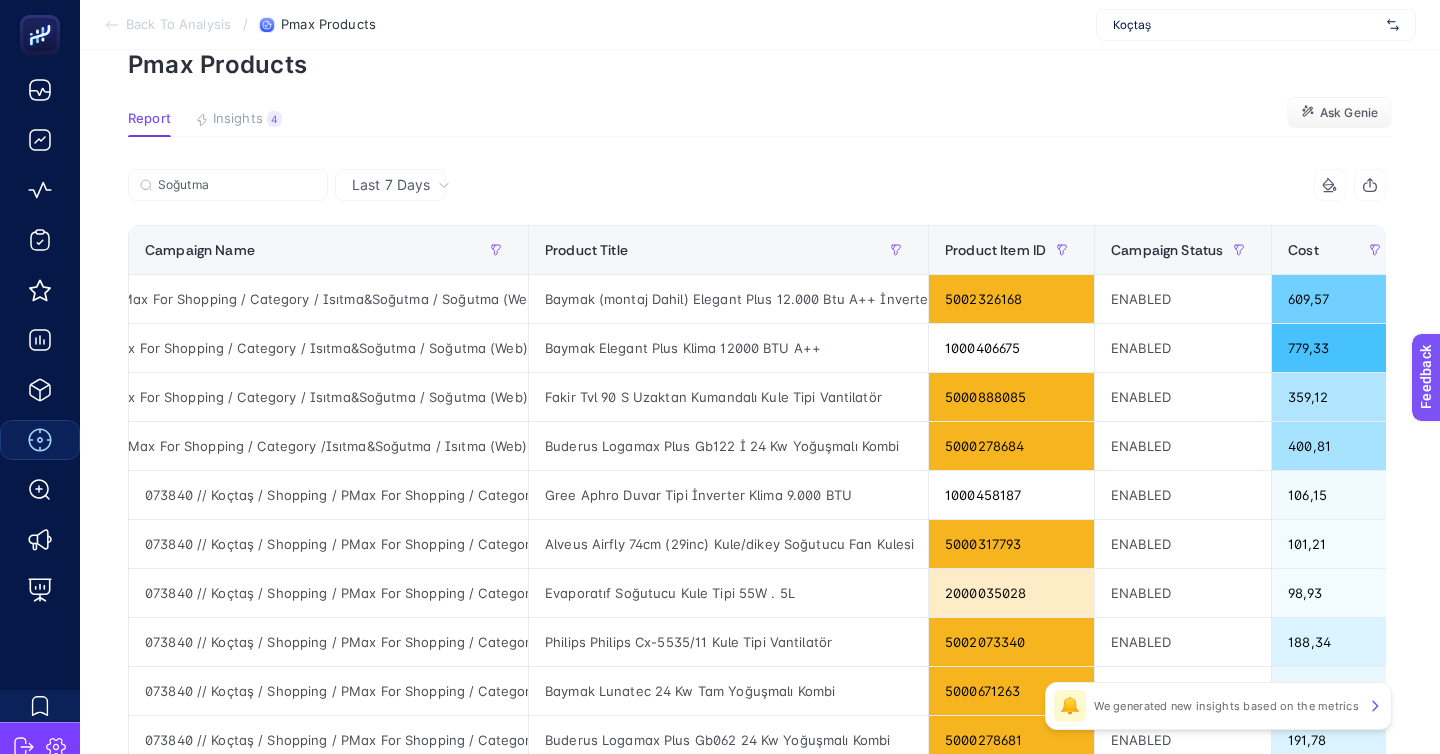 click on "Soğutma" at bounding box center [442, 191] 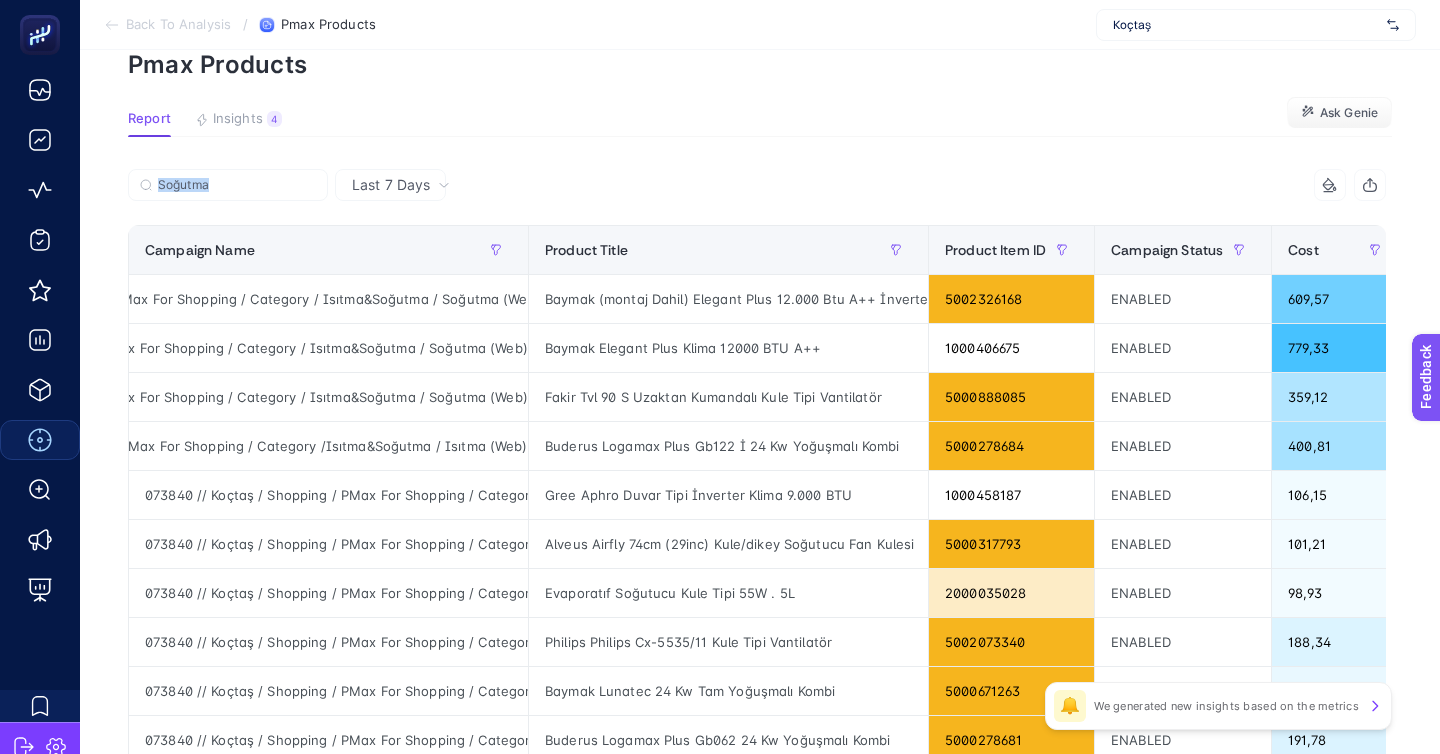 click on "Soğutma" at bounding box center (442, 191) 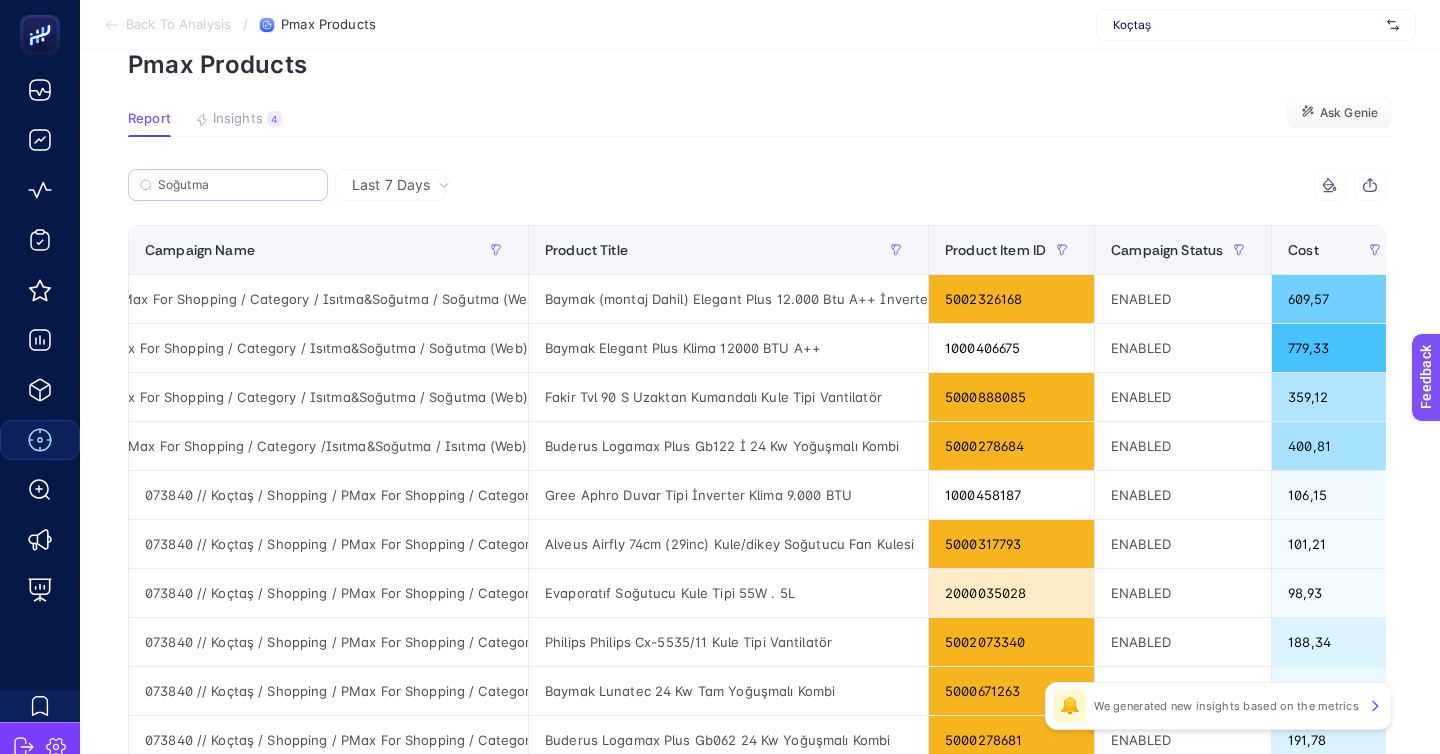 click on "Soğutma" at bounding box center (228, 185) 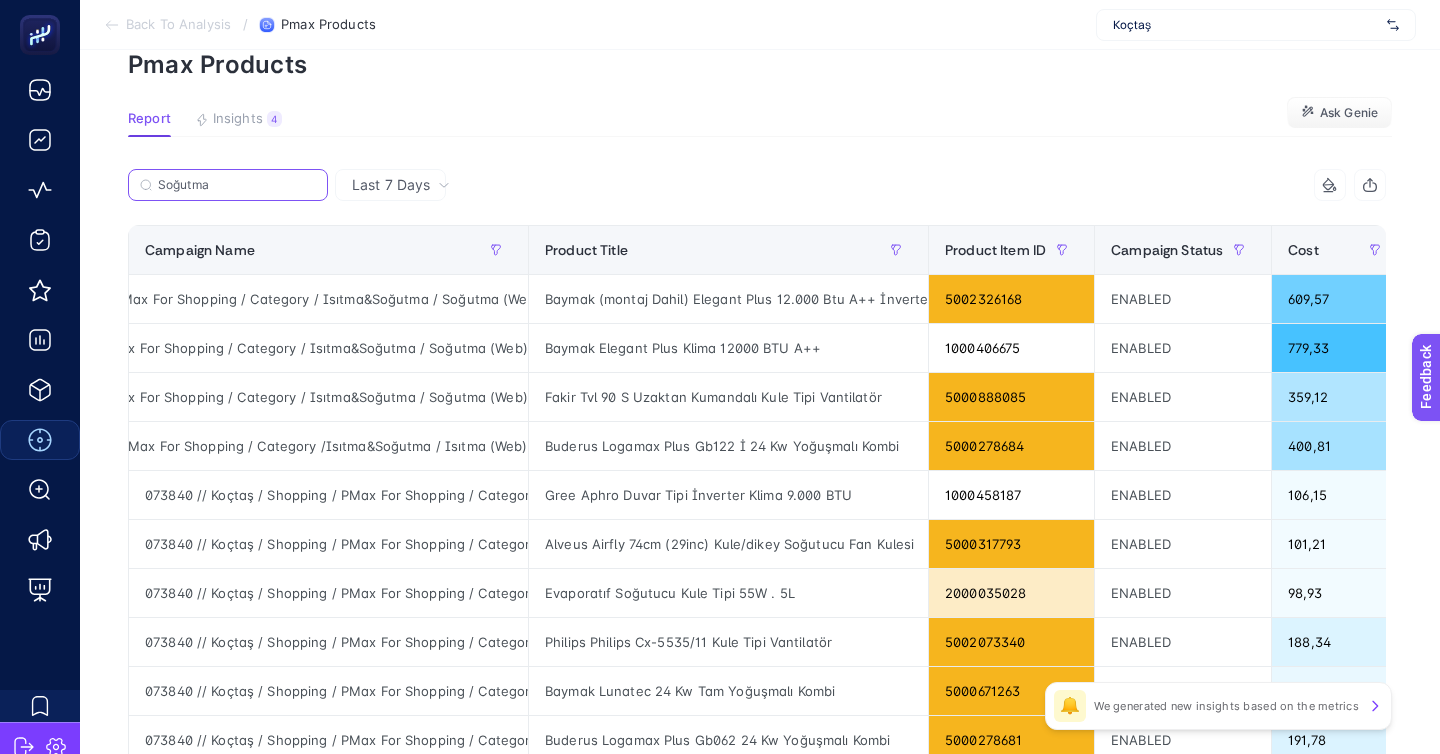 click on "Soğutma" at bounding box center (237, 185) 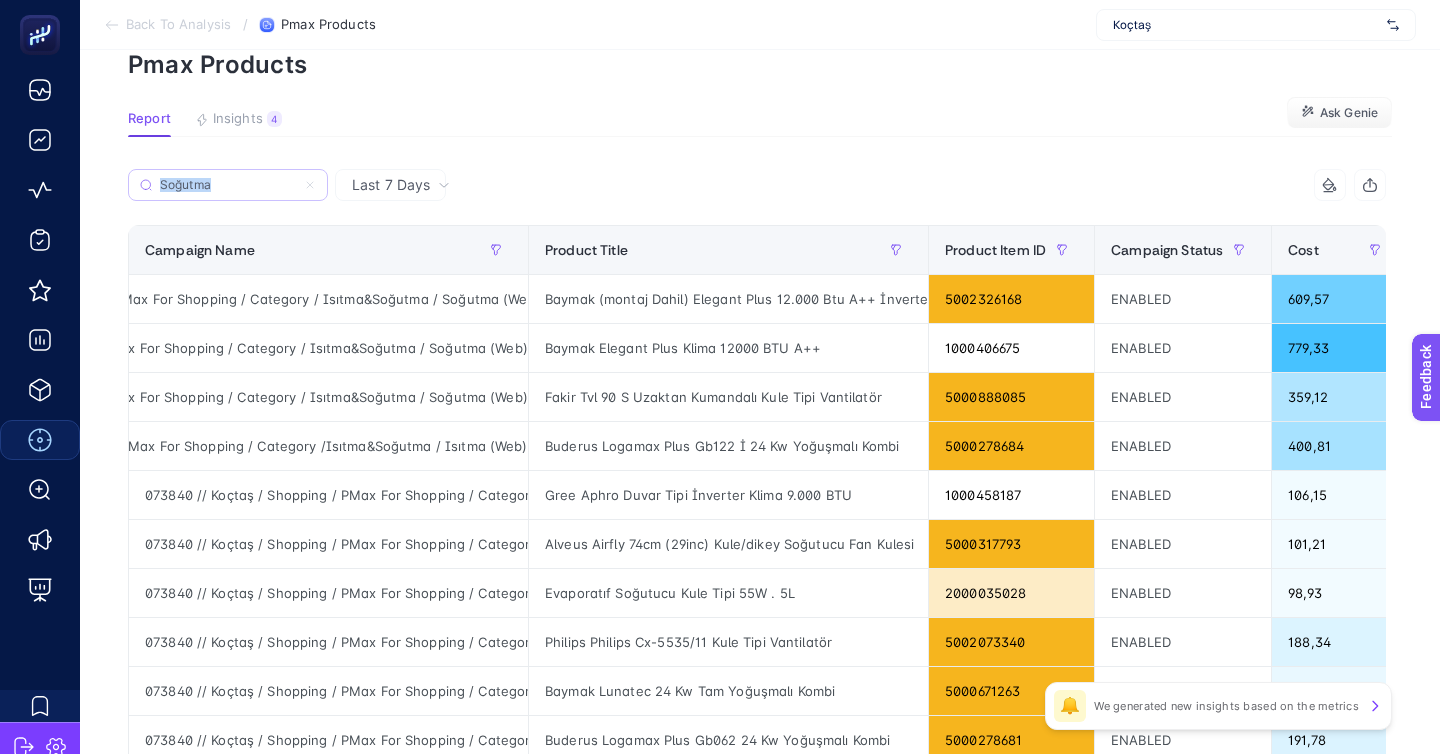 click on "Soğutma" at bounding box center (228, 185) 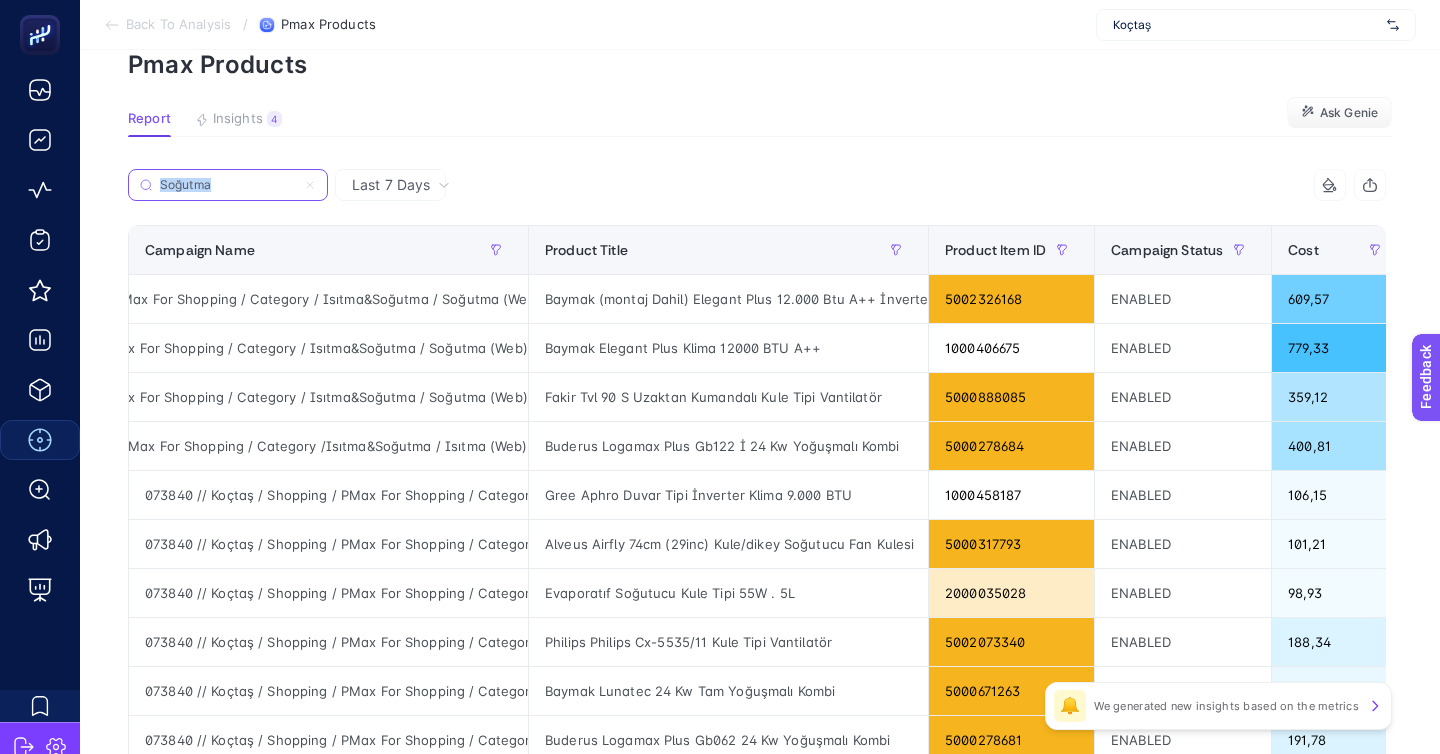 click 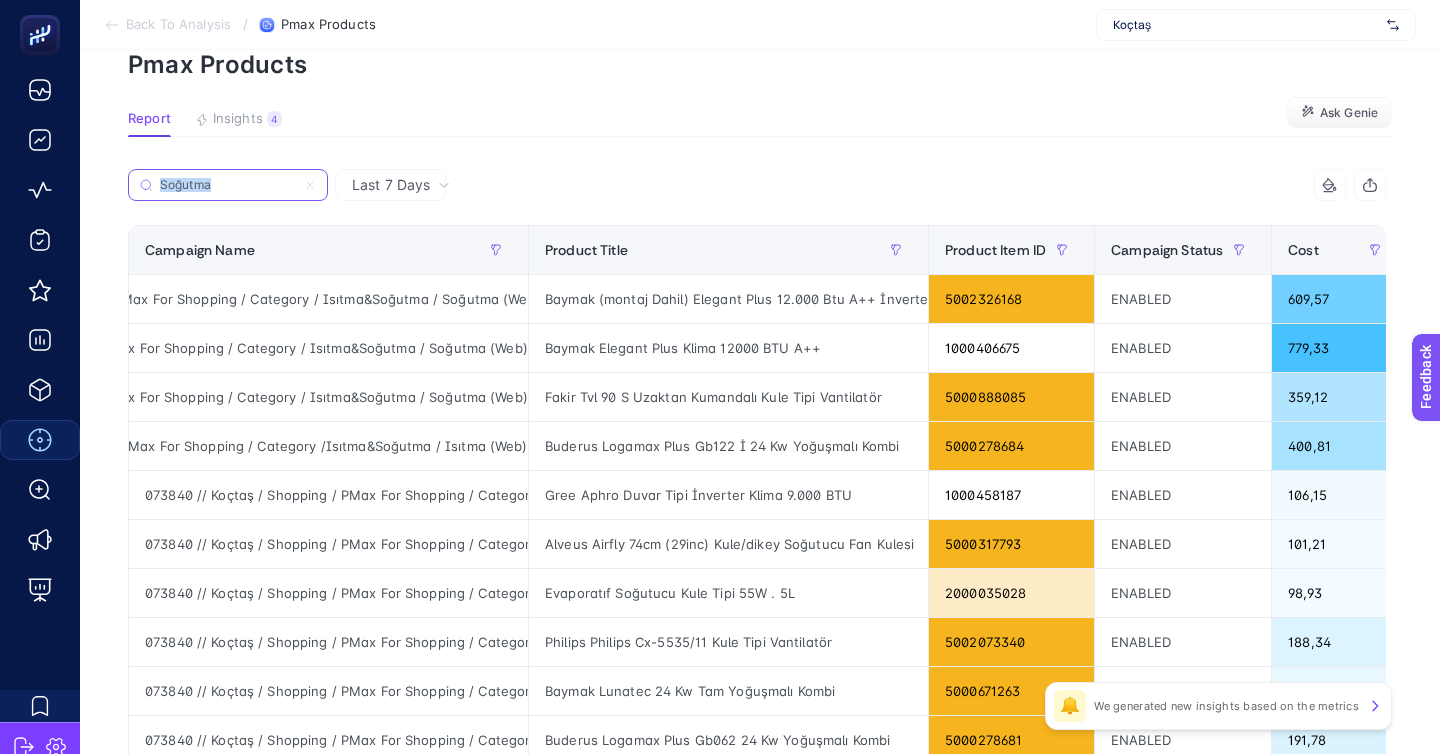 click on "Soğutma" at bounding box center [228, 185] 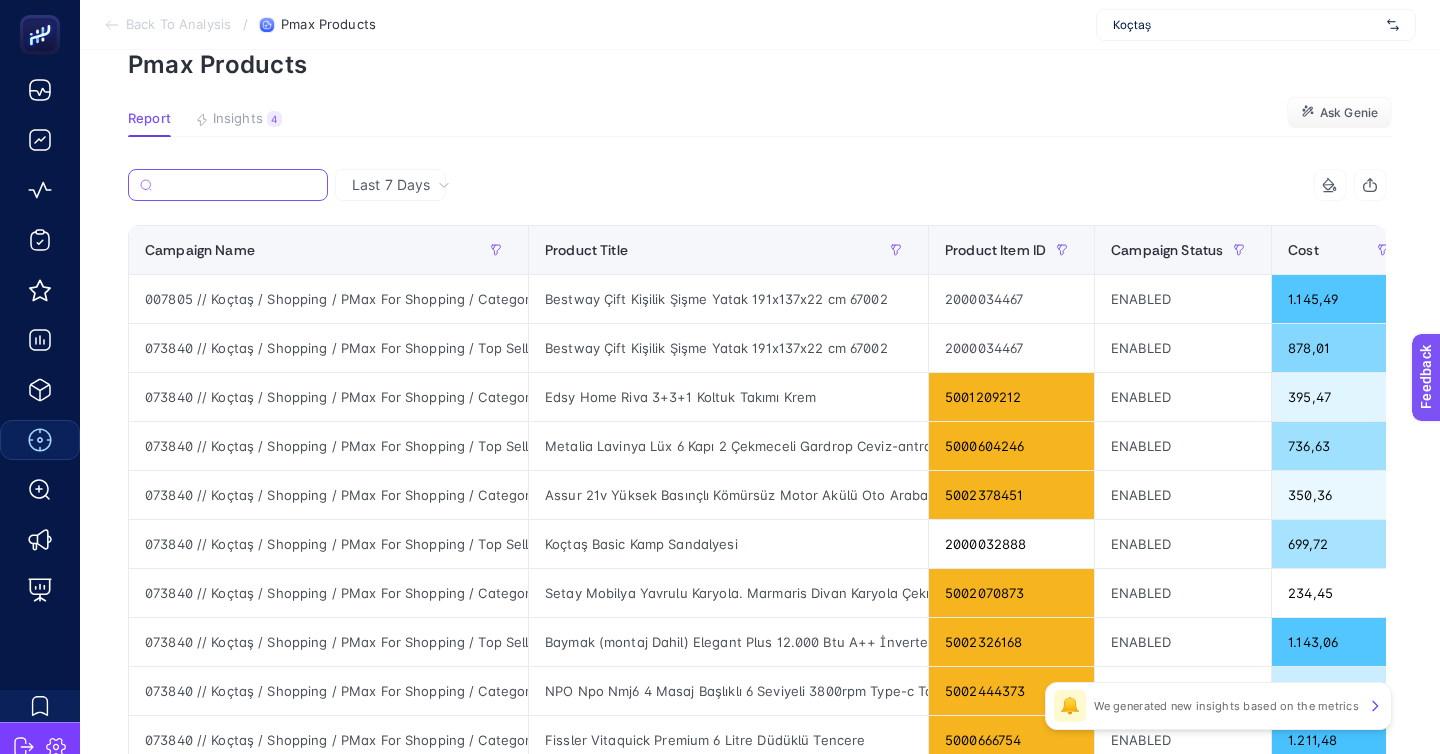 click at bounding box center [238, 185] 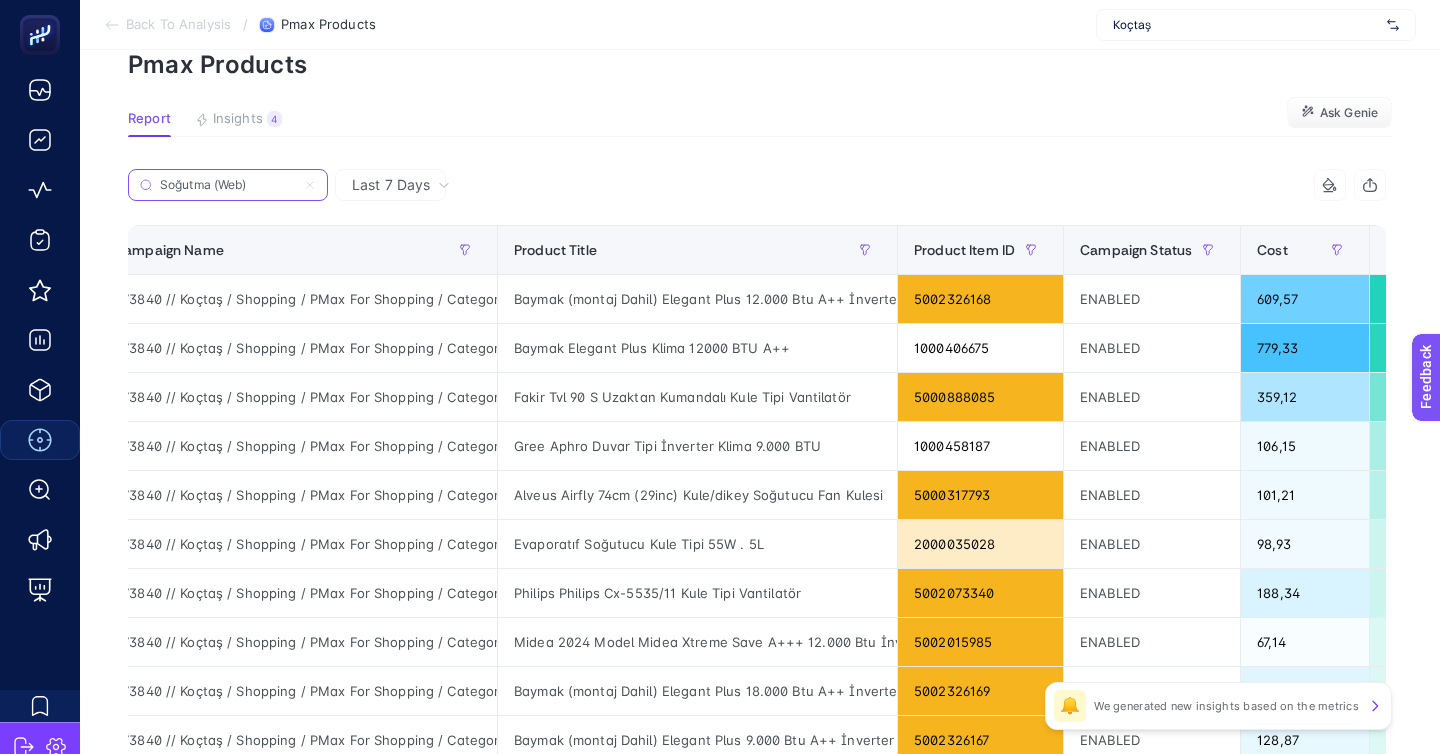 scroll, scrollTop: 0, scrollLeft: 43, axis: horizontal 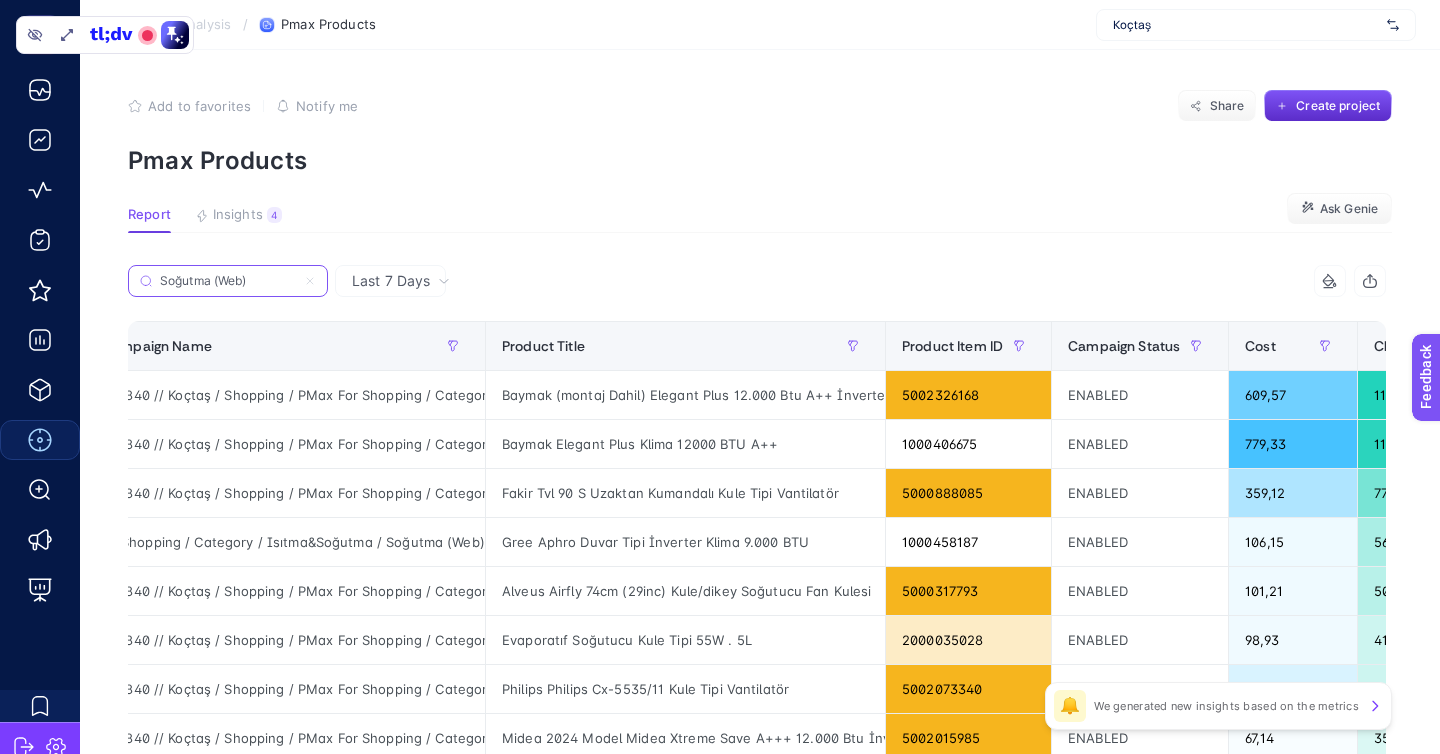 type on "Soğutma (Web)" 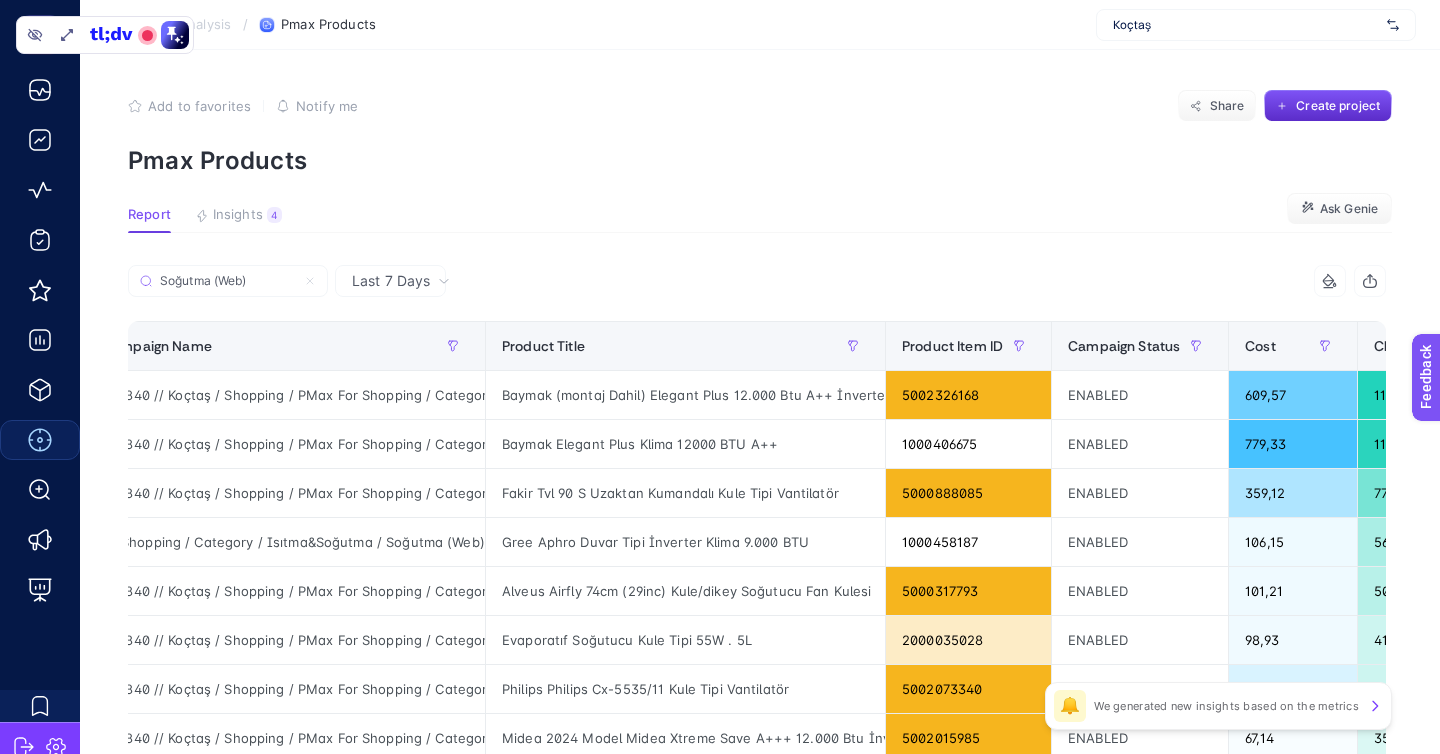 click on "Back To Analysis" at bounding box center [178, 25] 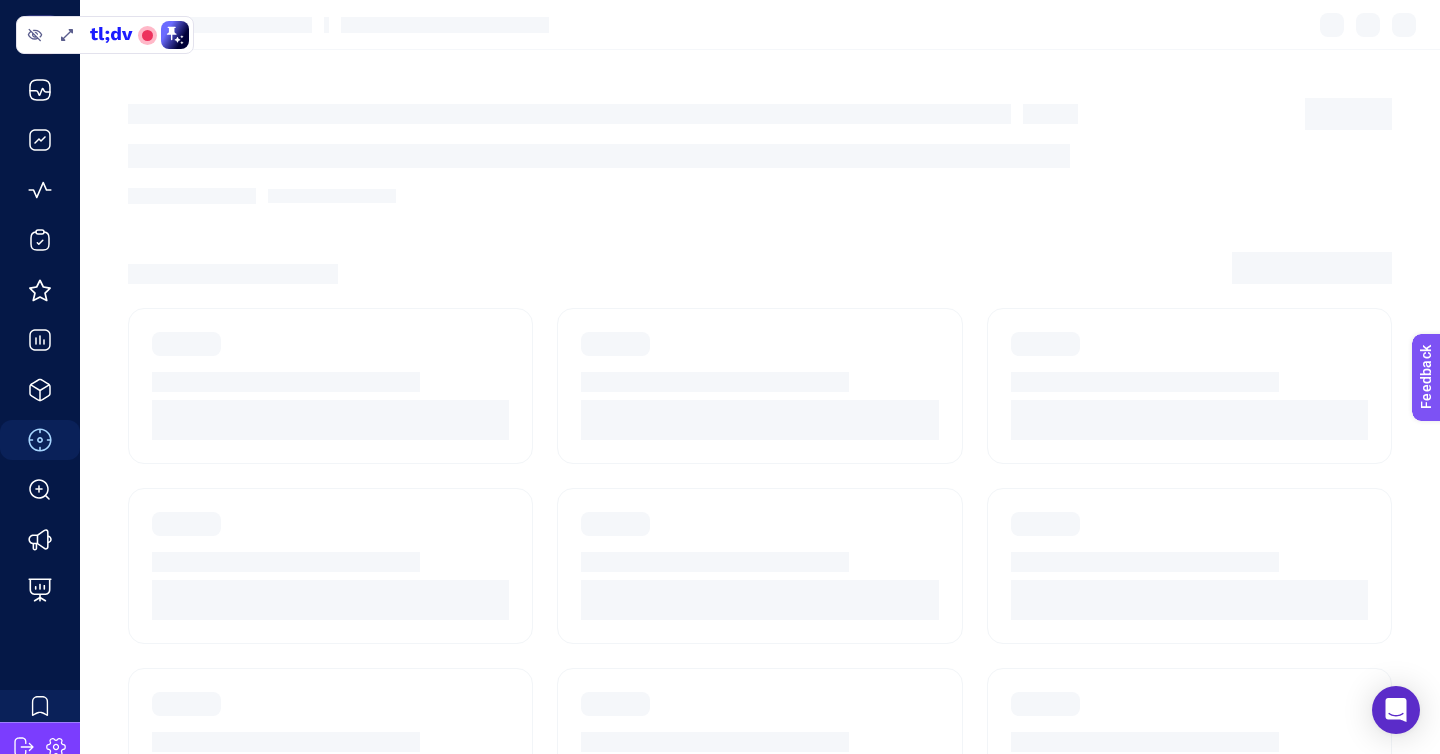 scroll, scrollTop: 172, scrollLeft: 0, axis: vertical 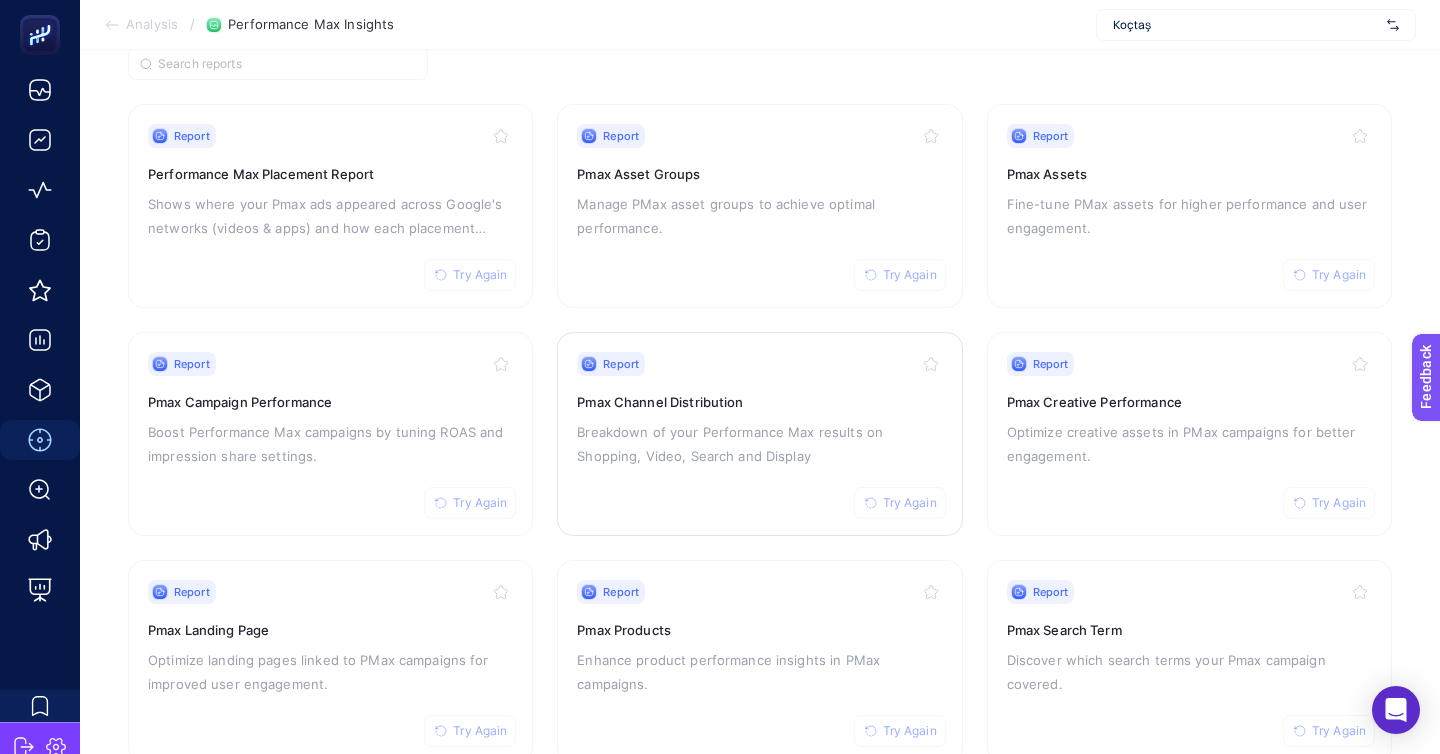 click on "Breakdown of your Performance Max results on Shopping, Video, Search and Display" at bounding box center [759, 444] 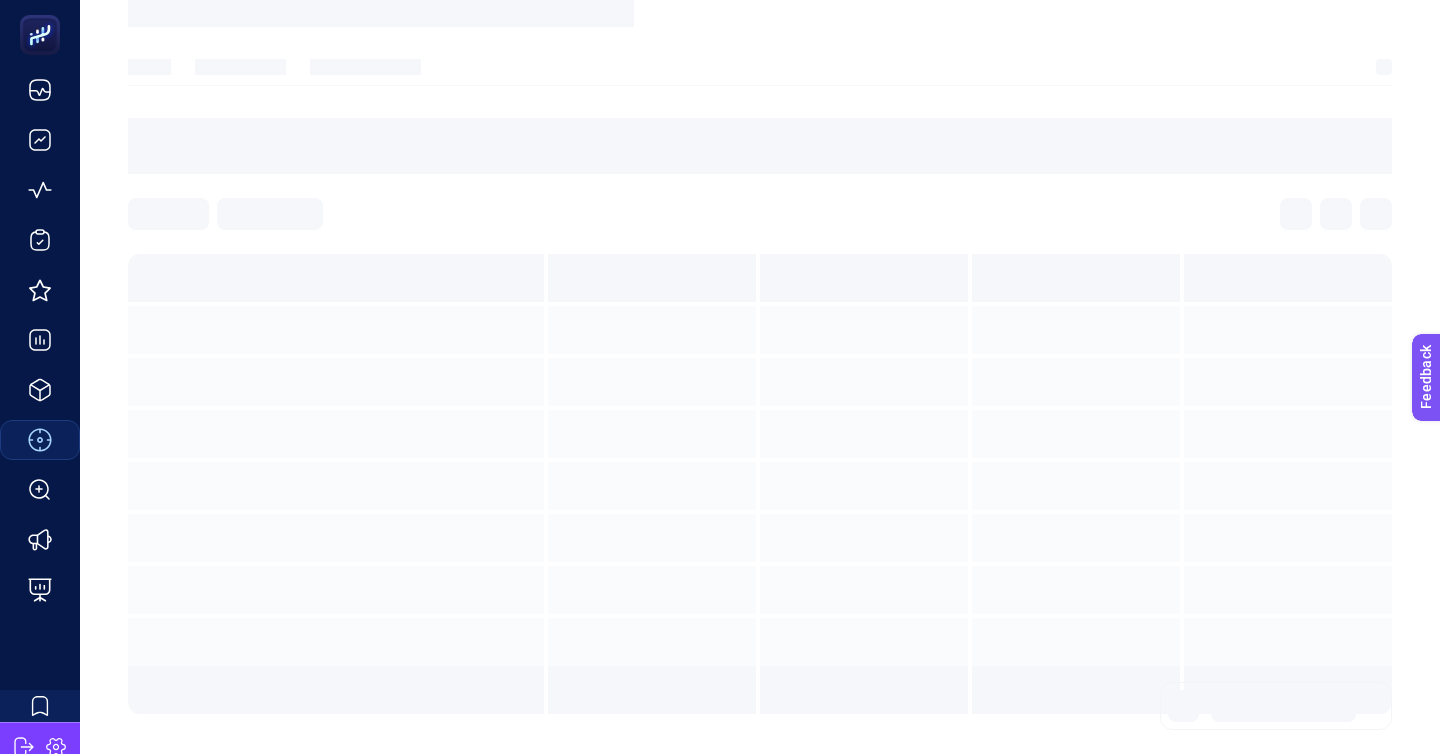 scroll, scrollTop: 0, scrollLeft: 0, axis: both 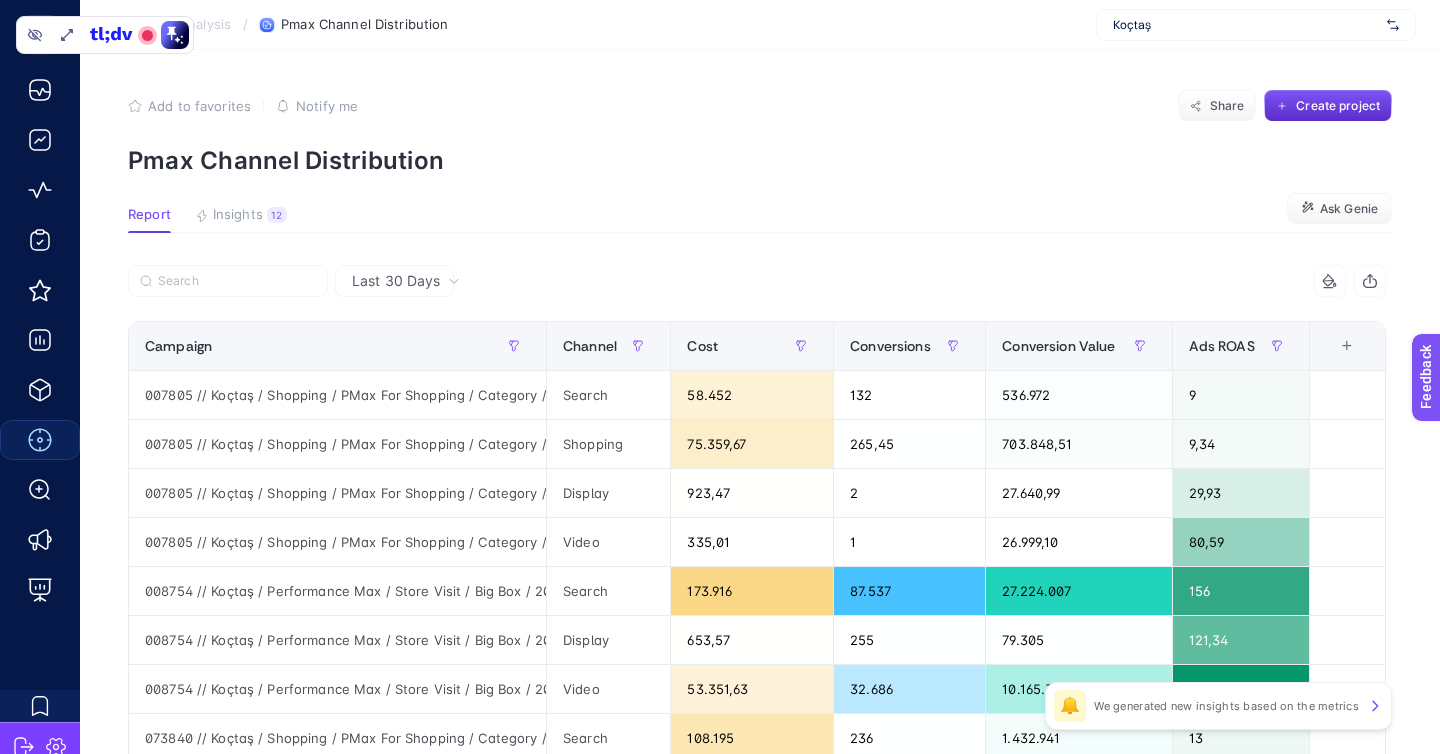 click at bounding box center (442, 287) 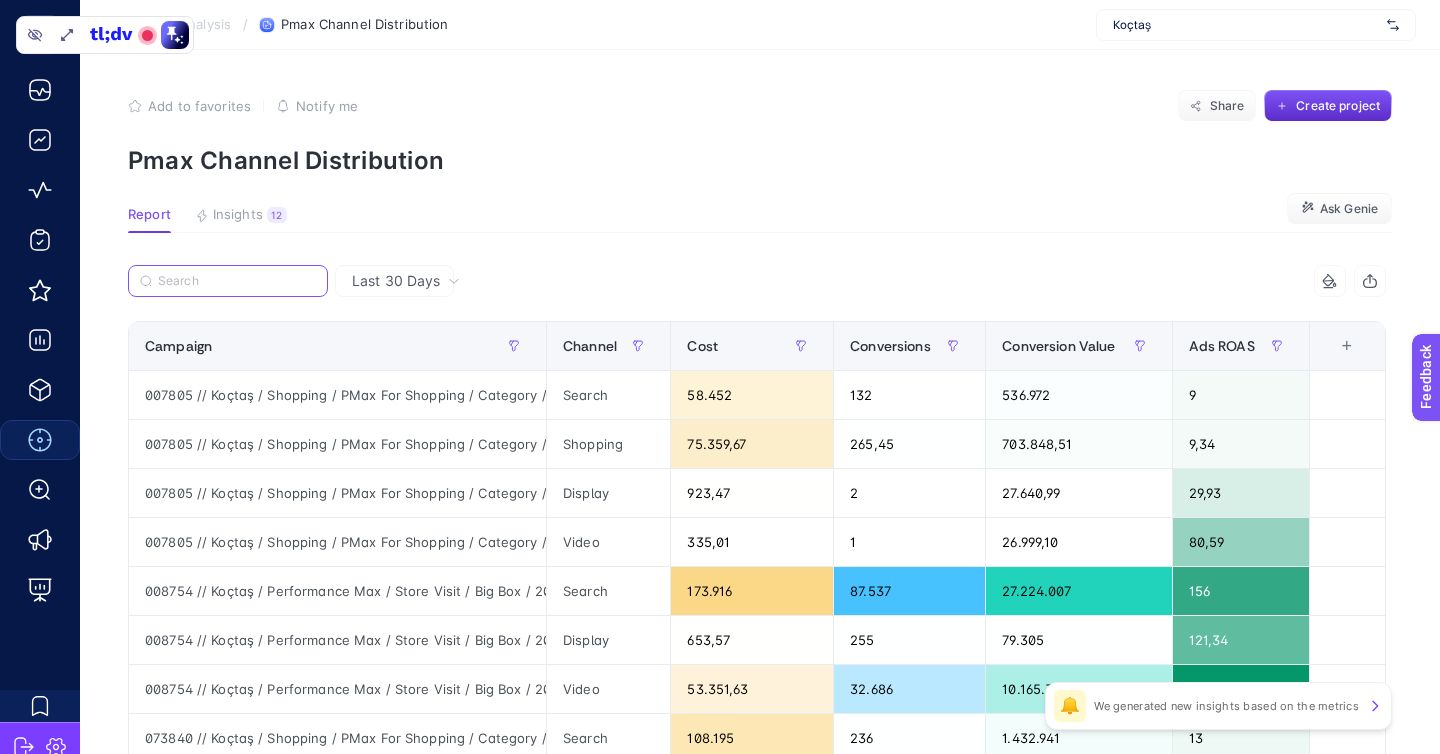 click at bounding box center [237, 281] 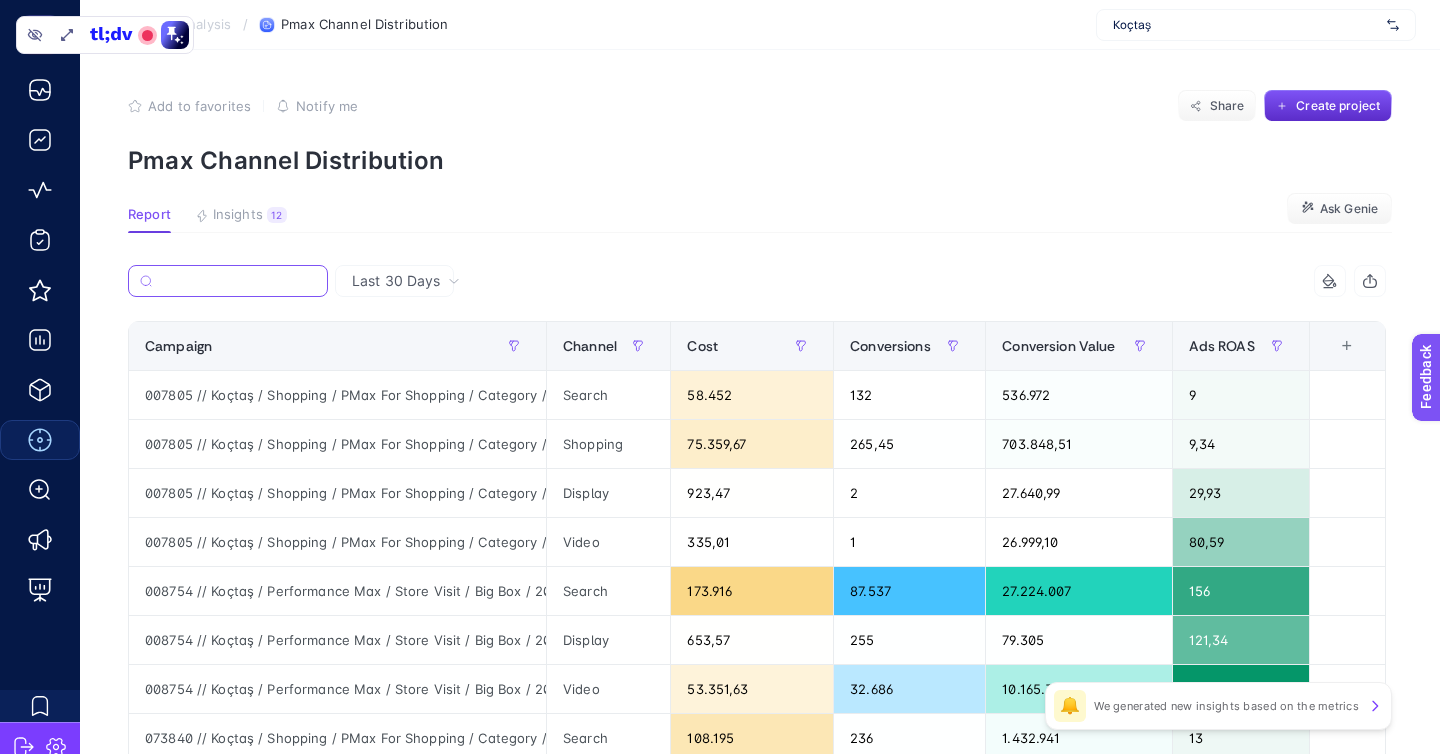 paste on "Soğutma (Web)" 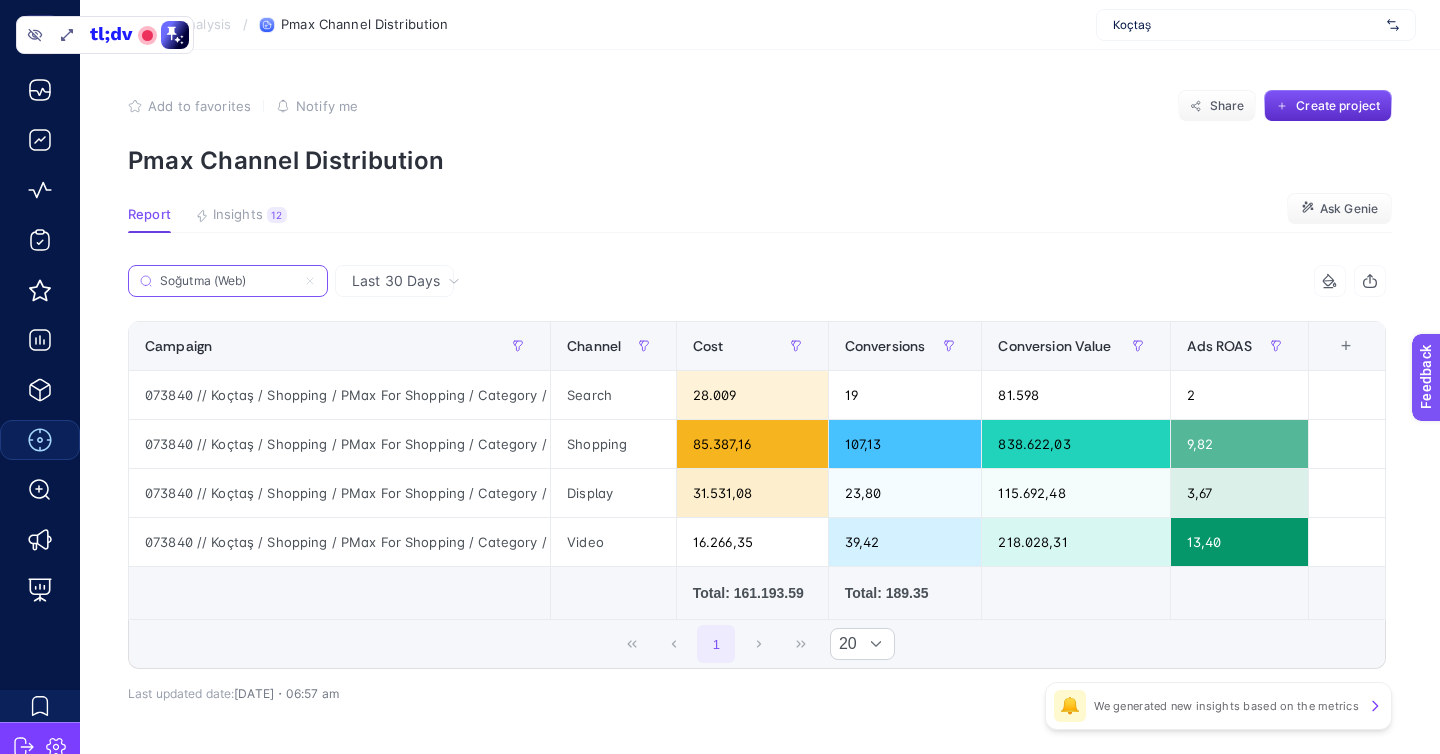 type on "Soğutma (Web)" 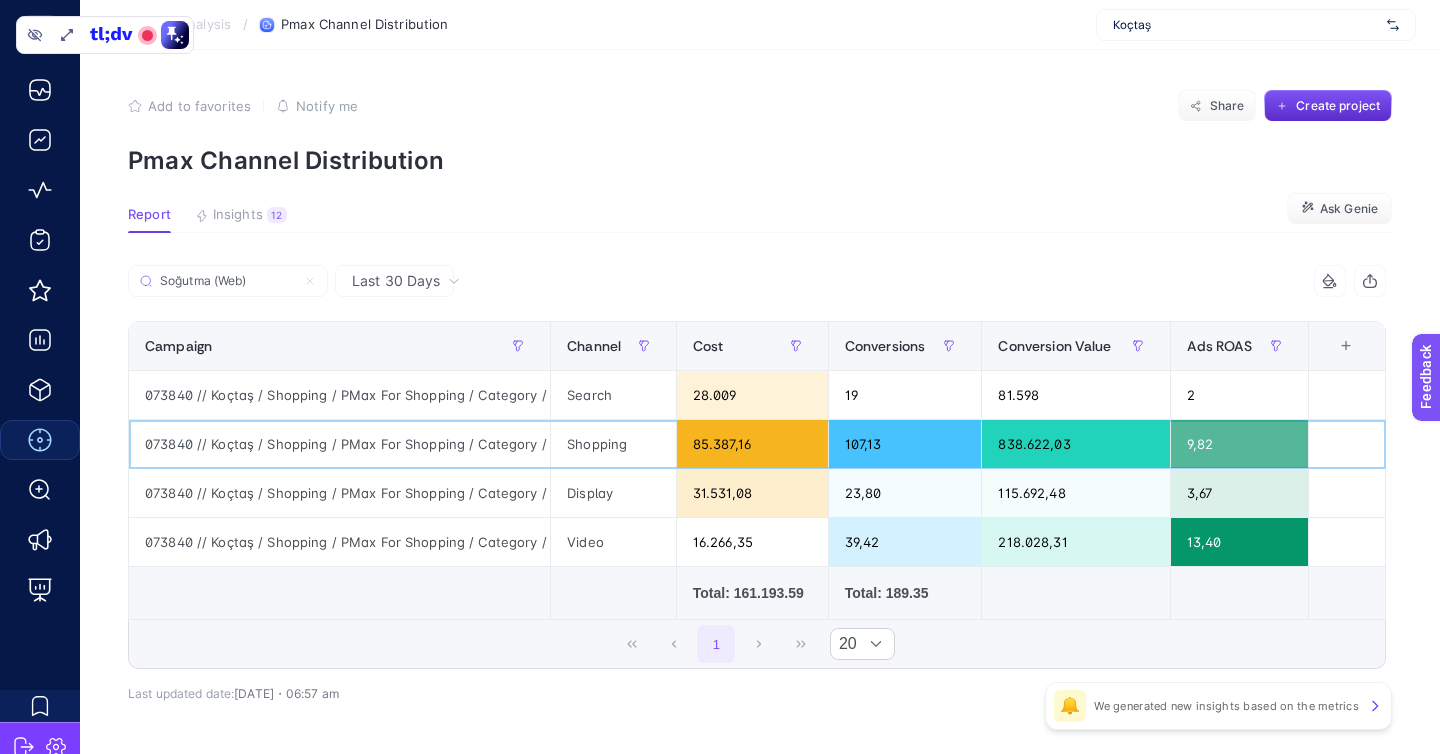 click on "85.387,16" 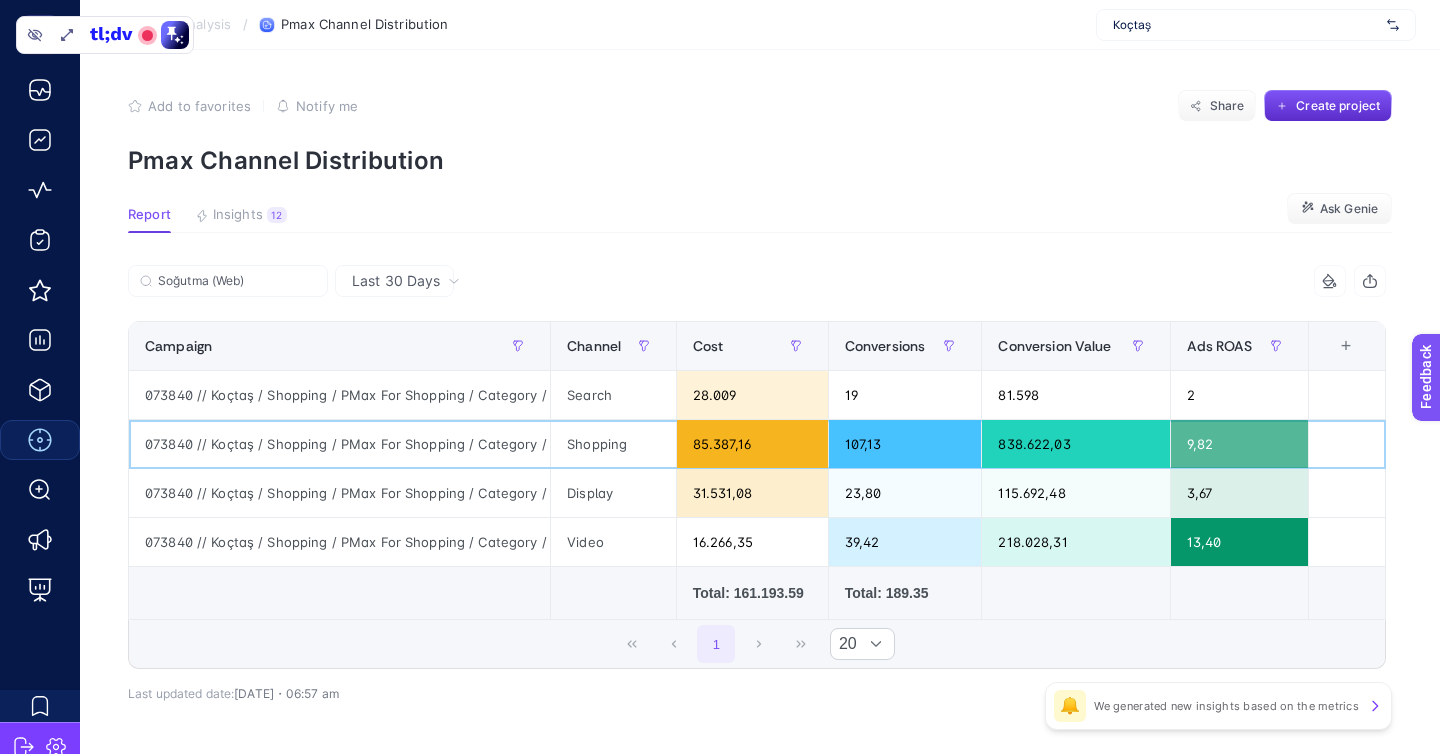 click on "85.387,16" 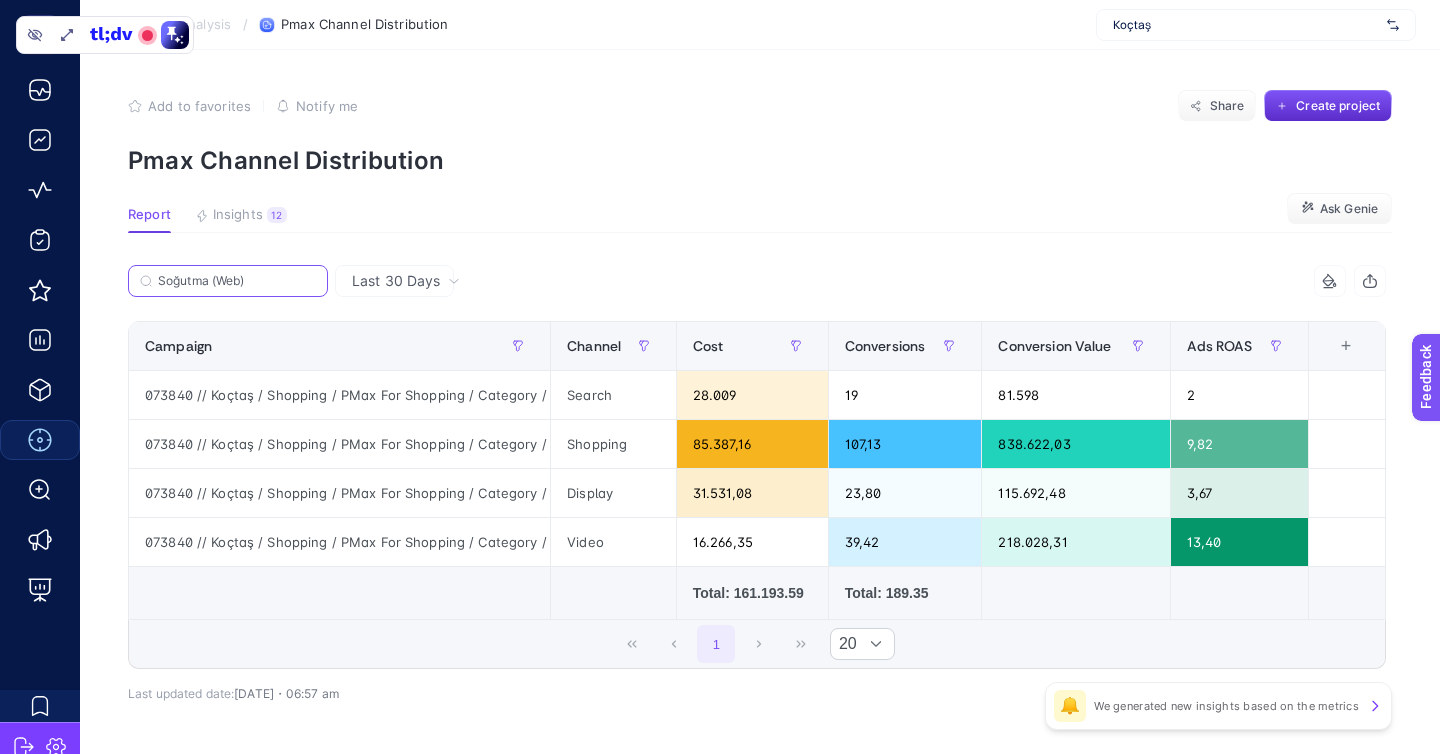 click on "Soğutma (Web)" at bounding box center (237, 281) 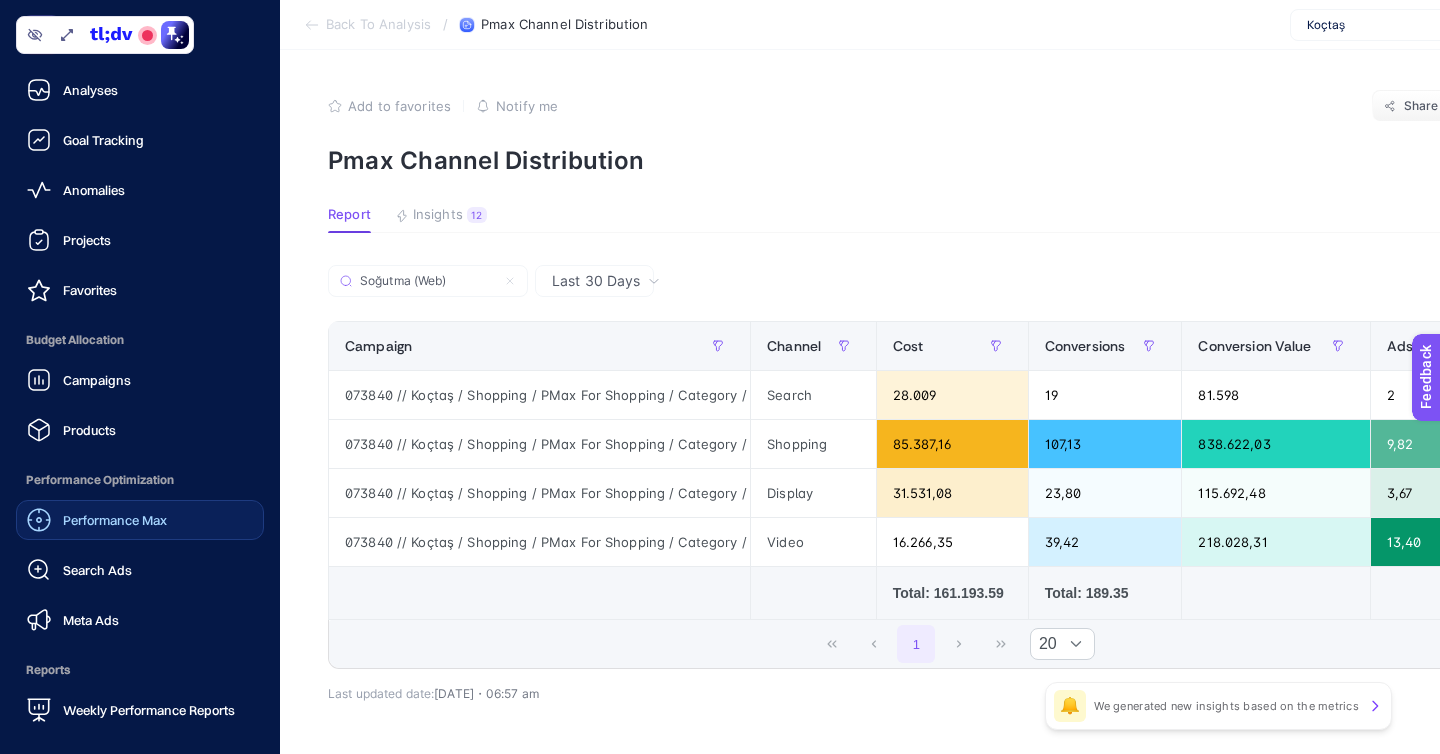 click on "Performance Max" 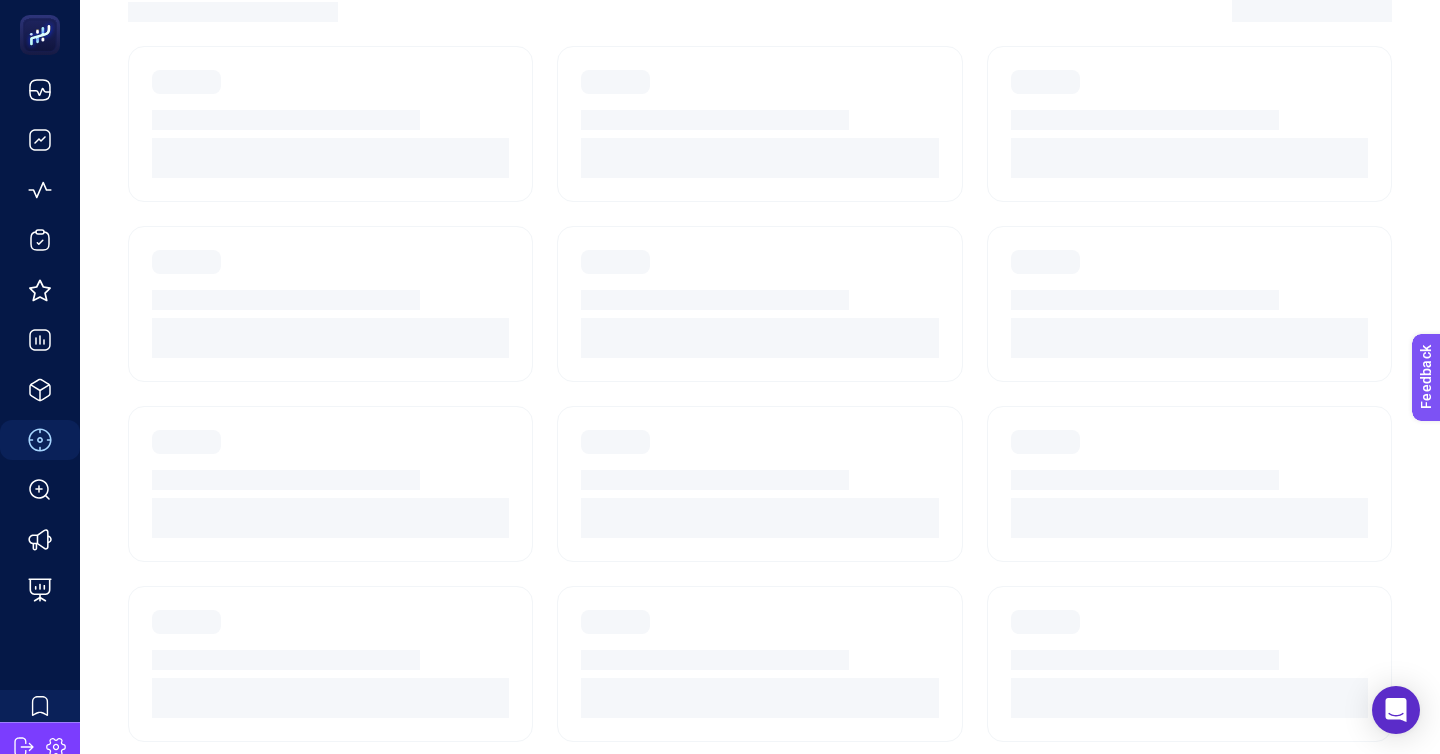 scroll, scrollTop: 172, scrollLeft: 0, axis: vertical 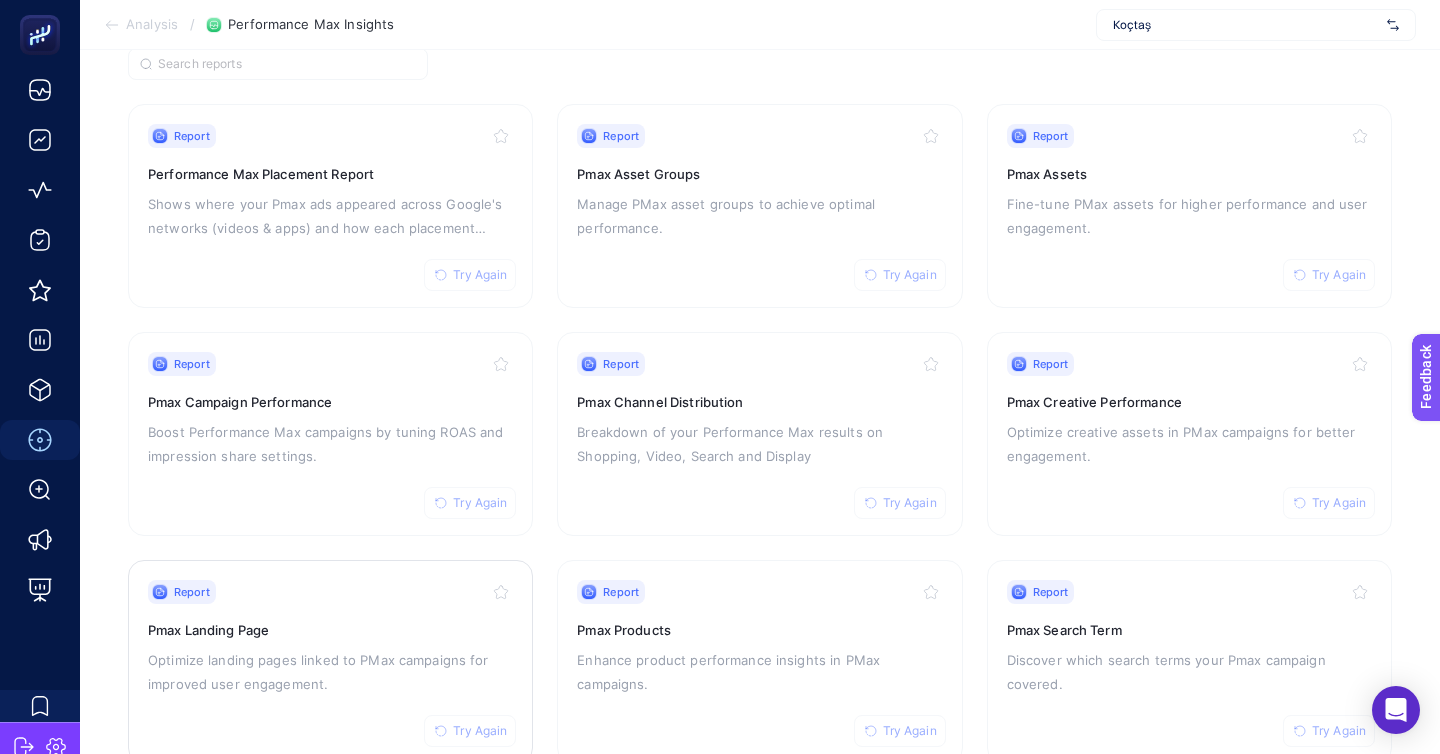 click on "Report Try Again" at bounding box center (330, 592) 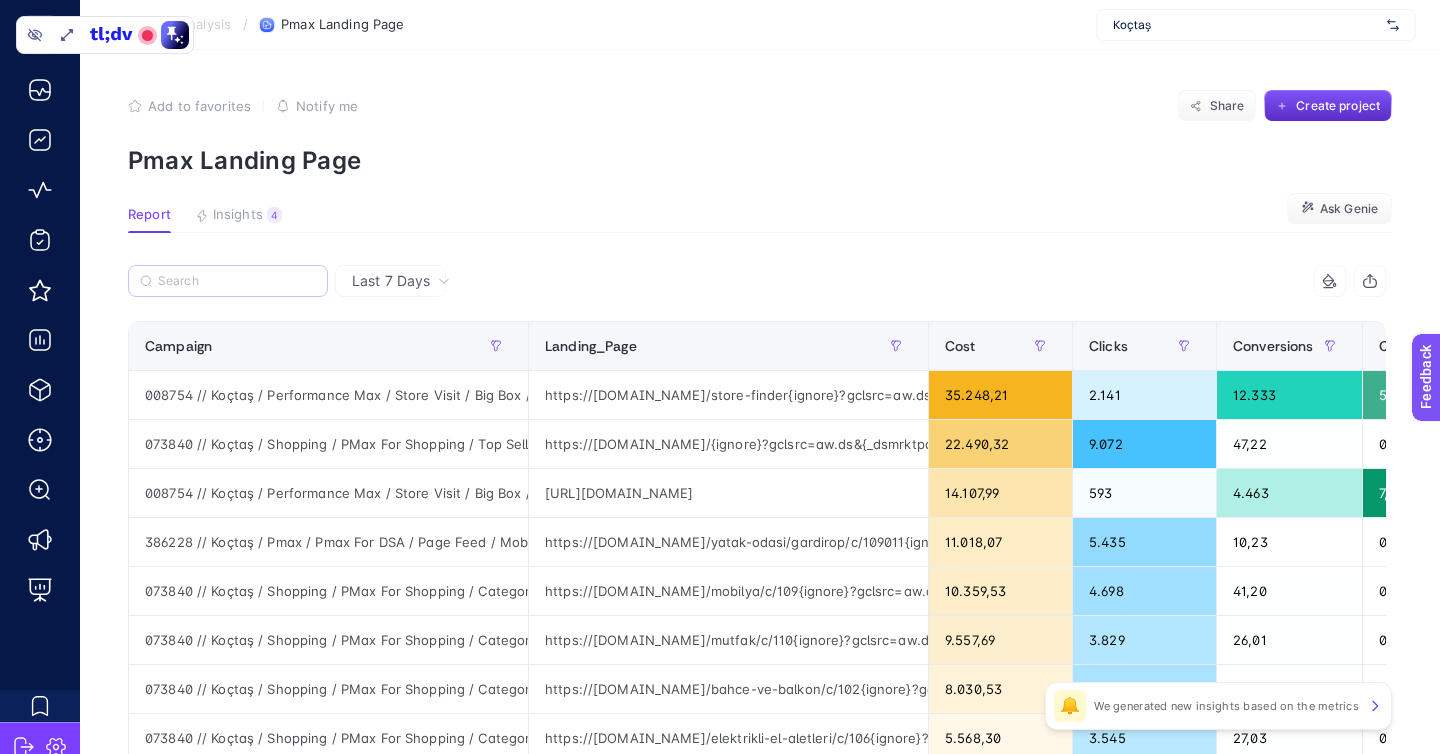 click at bounding box center (228, 281) 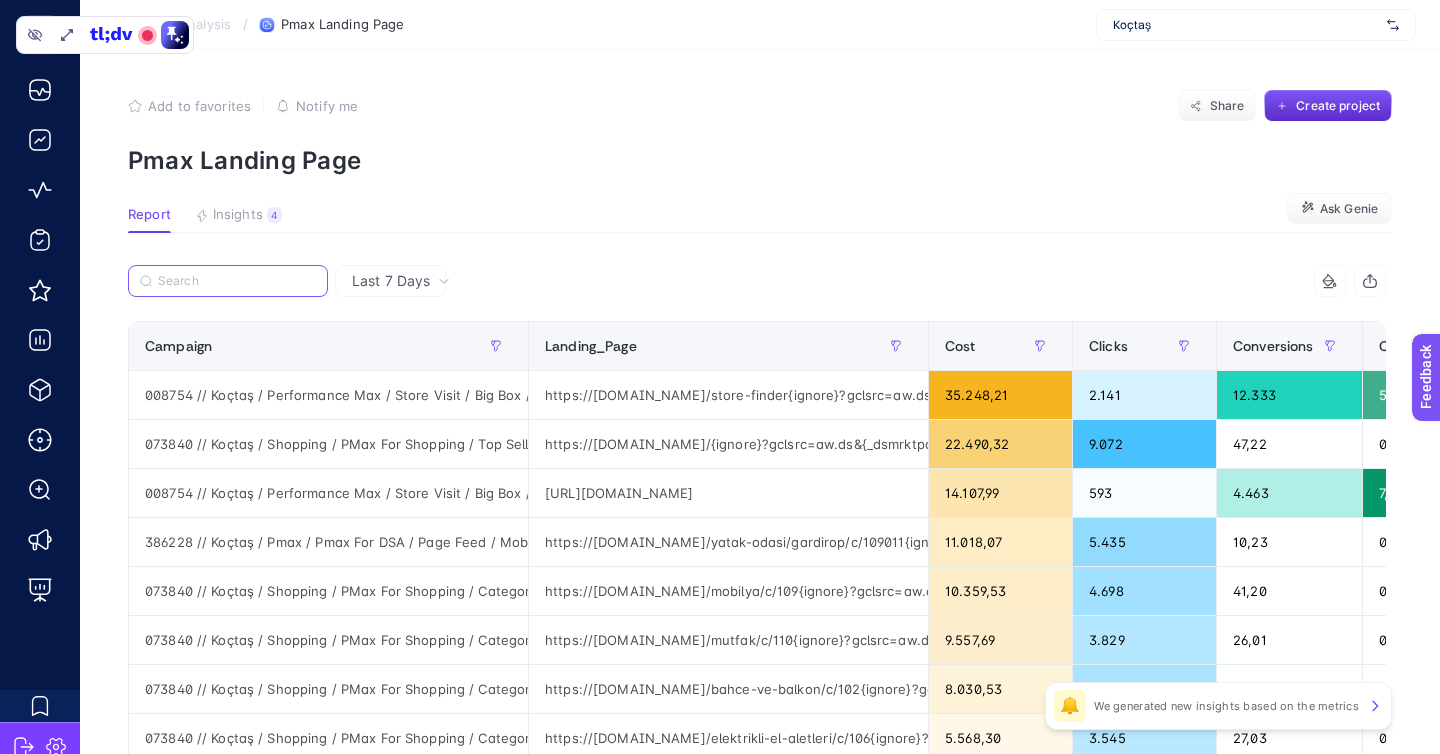 click at bounding box center [237, 281] 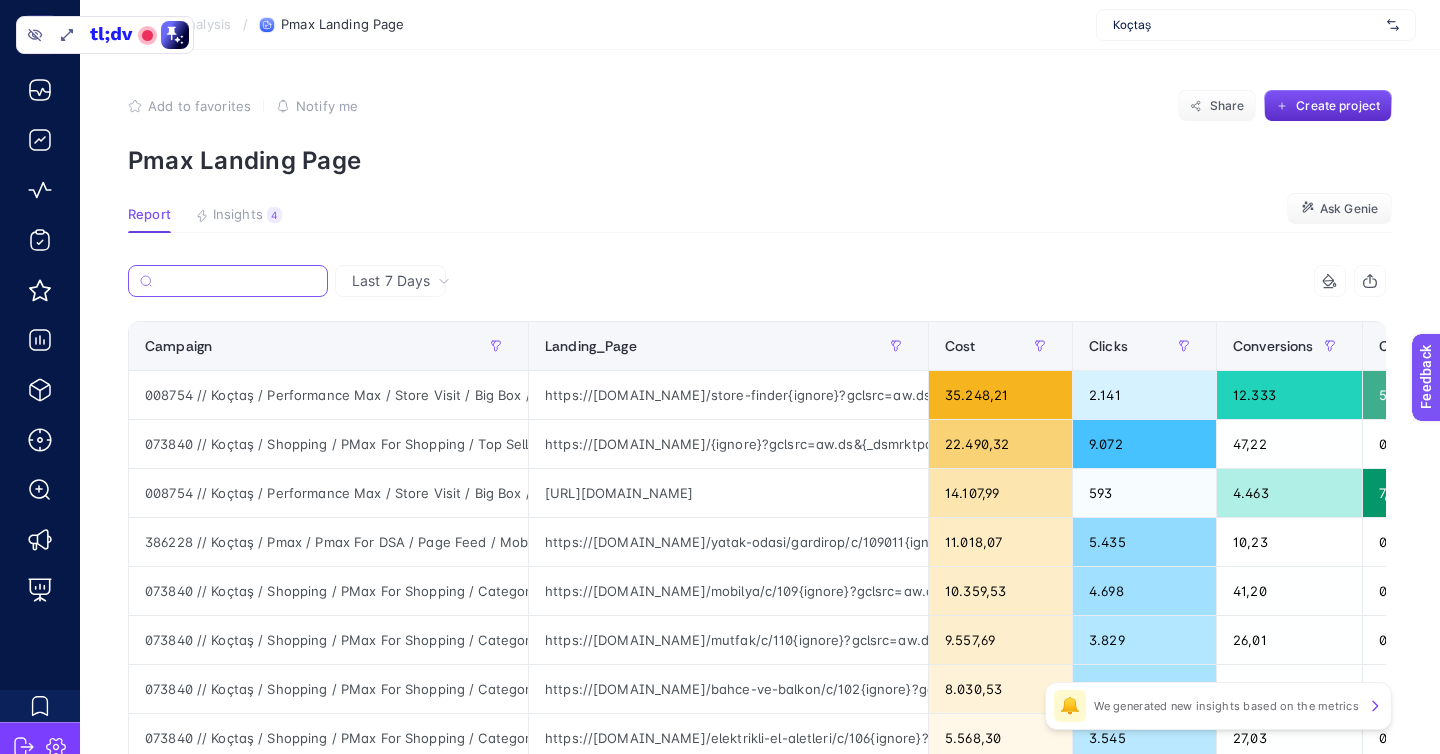 scroll, scrollTop: 0, scrollLeft: 26, axis: horizontal 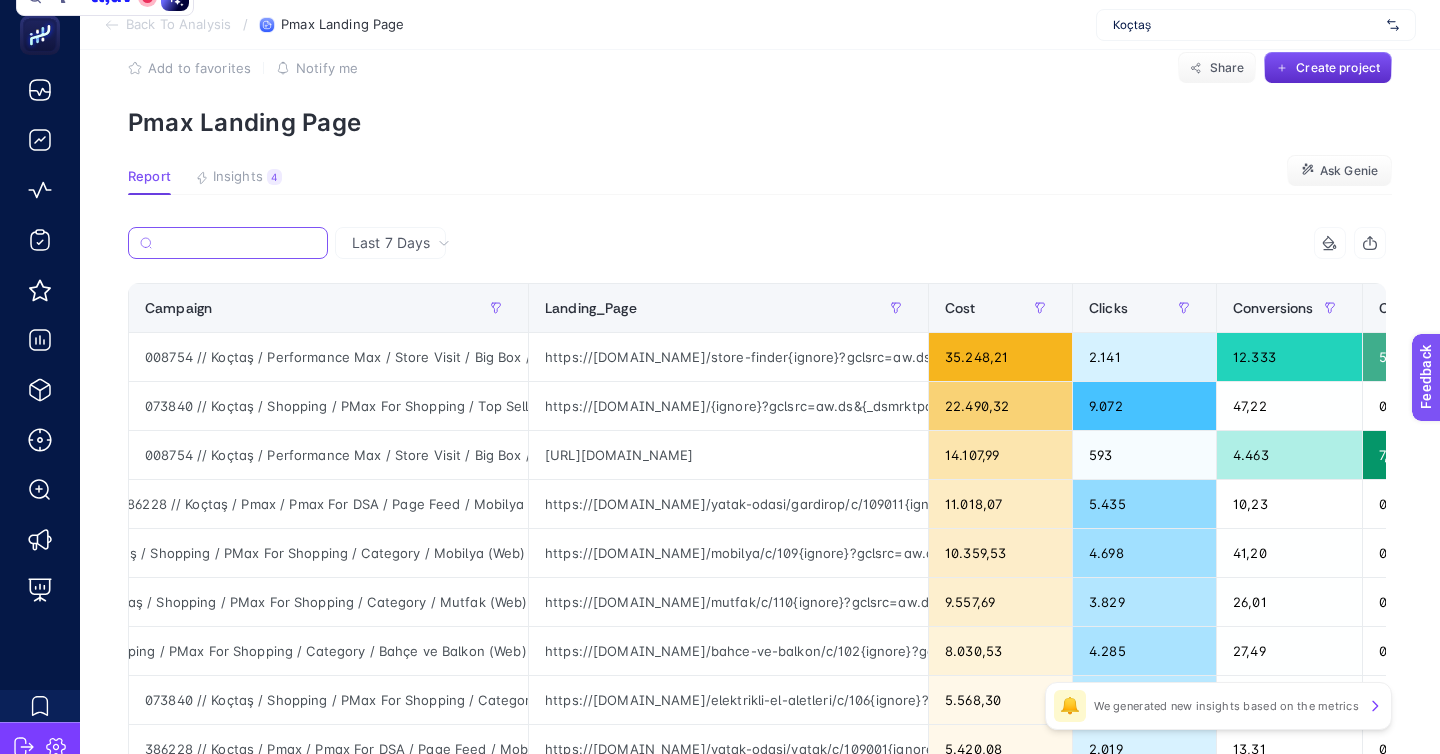 paste on "Soğutma (Web)" 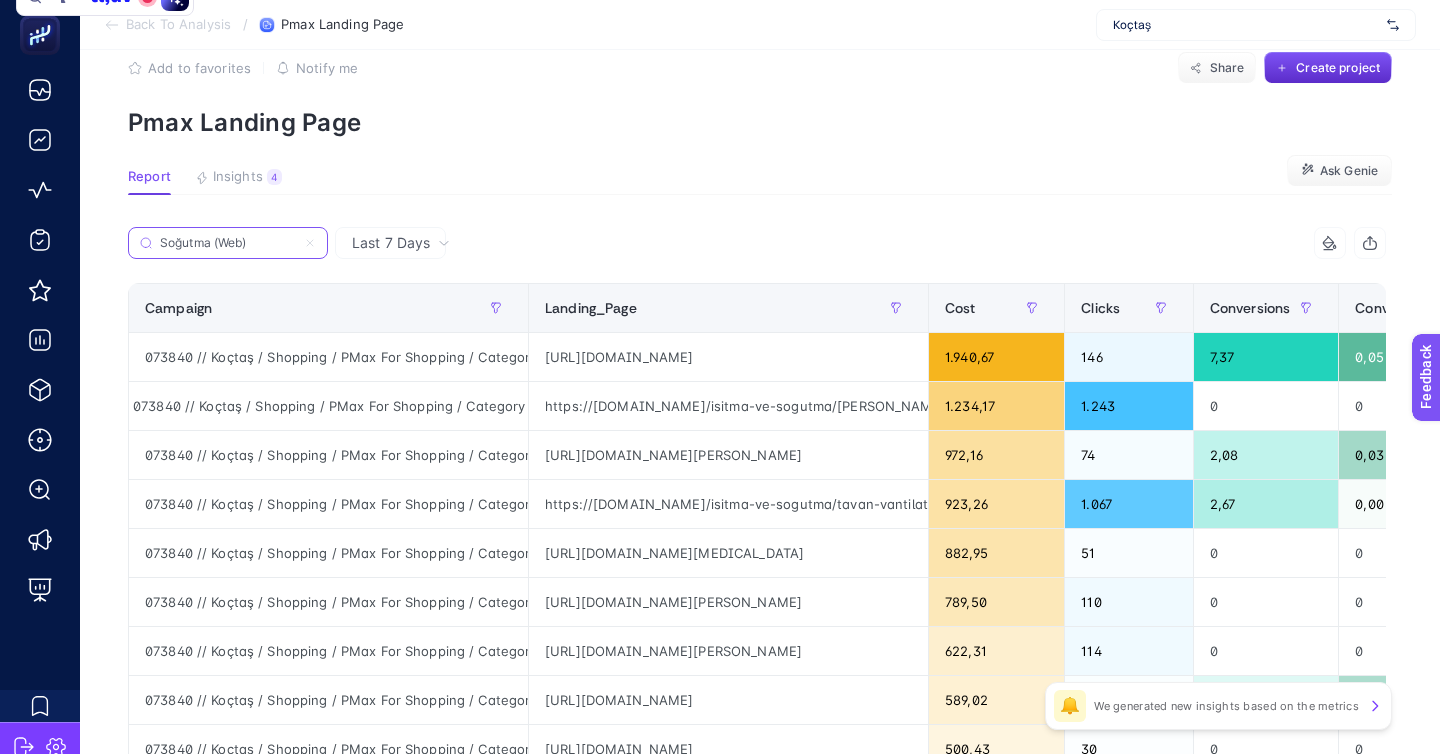 scroll, scrollTop: 0, scrollLeft: 16, axis: horizontal 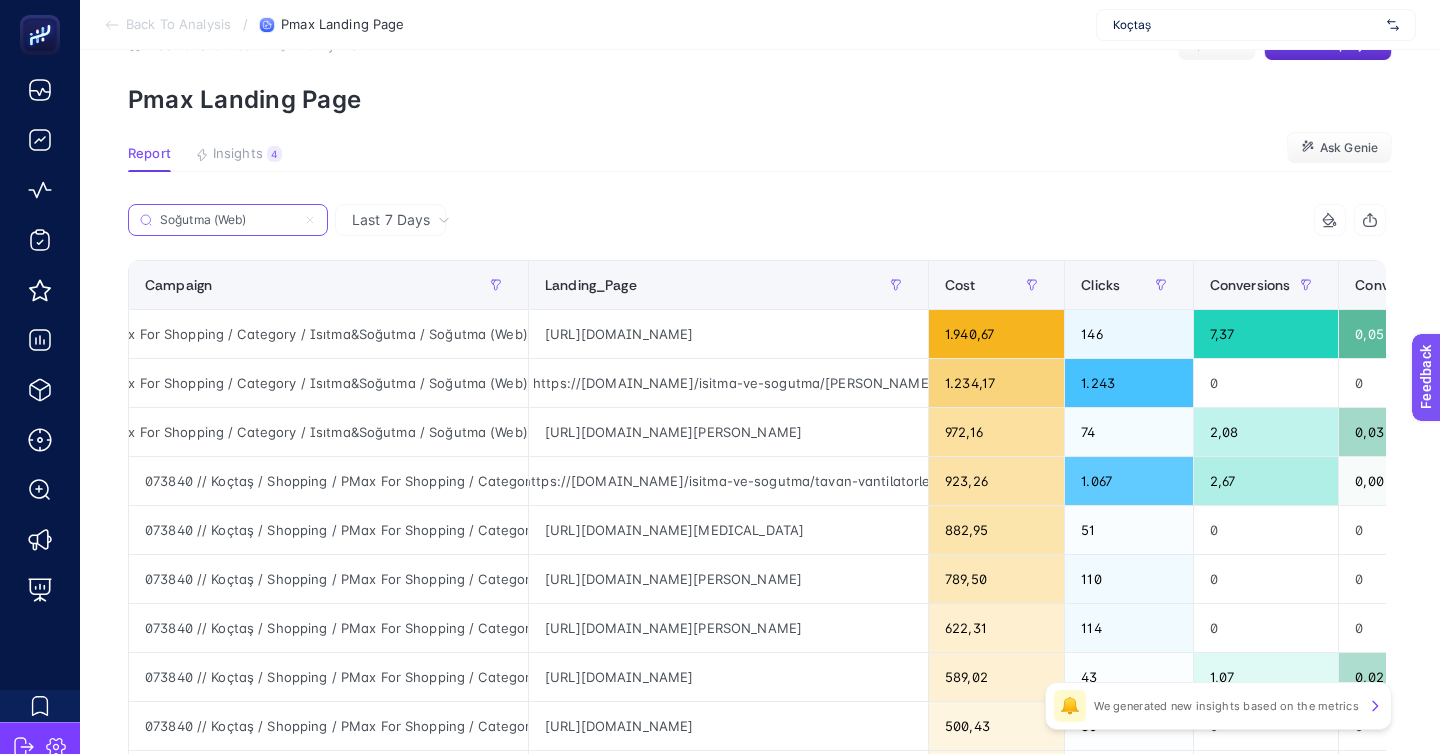 type on "Soğutma (Web)" 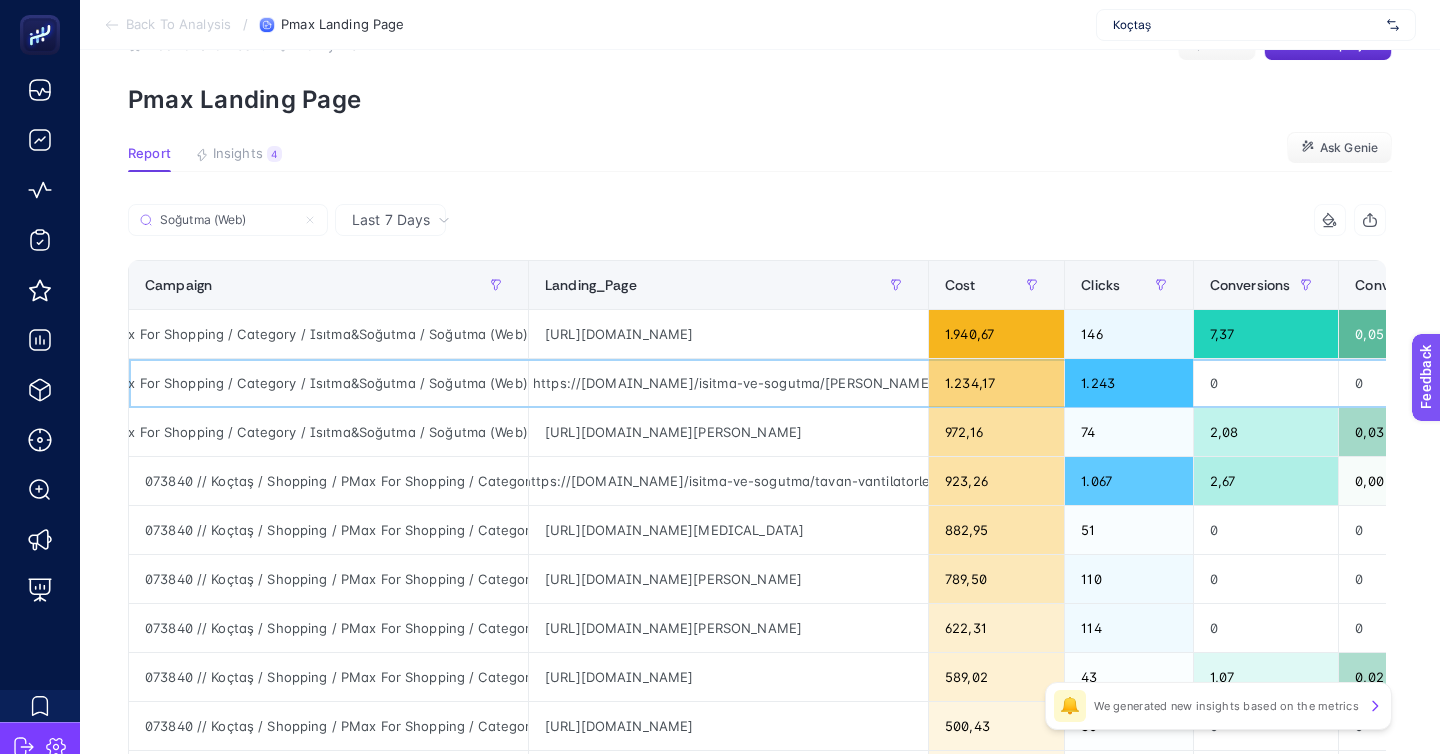 scroll, scrollTop: 0, scrollLeft: 16, axis: horizontal 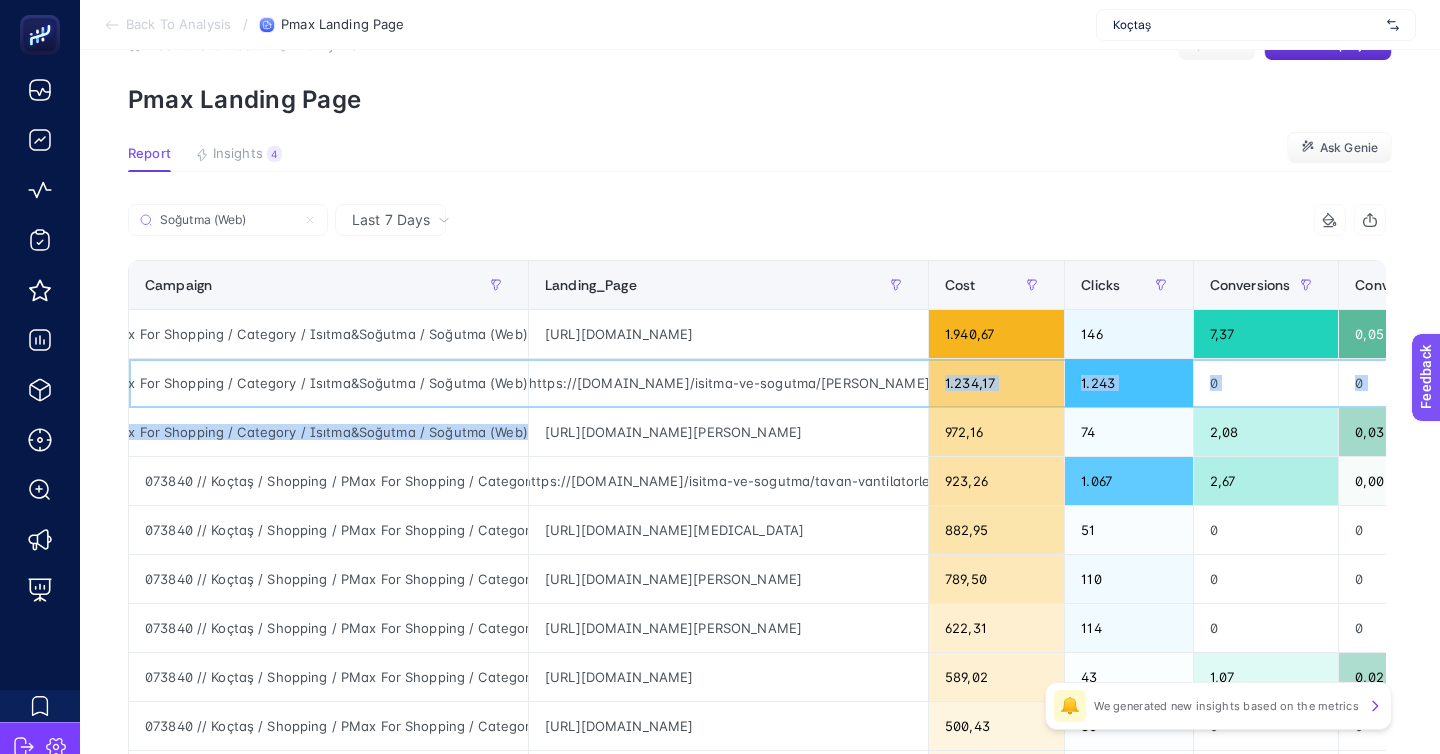 drag, startPoint x: 916, startPoint y: 324, endPoint x: 636, endPoint y: 340, distance: 280.45676 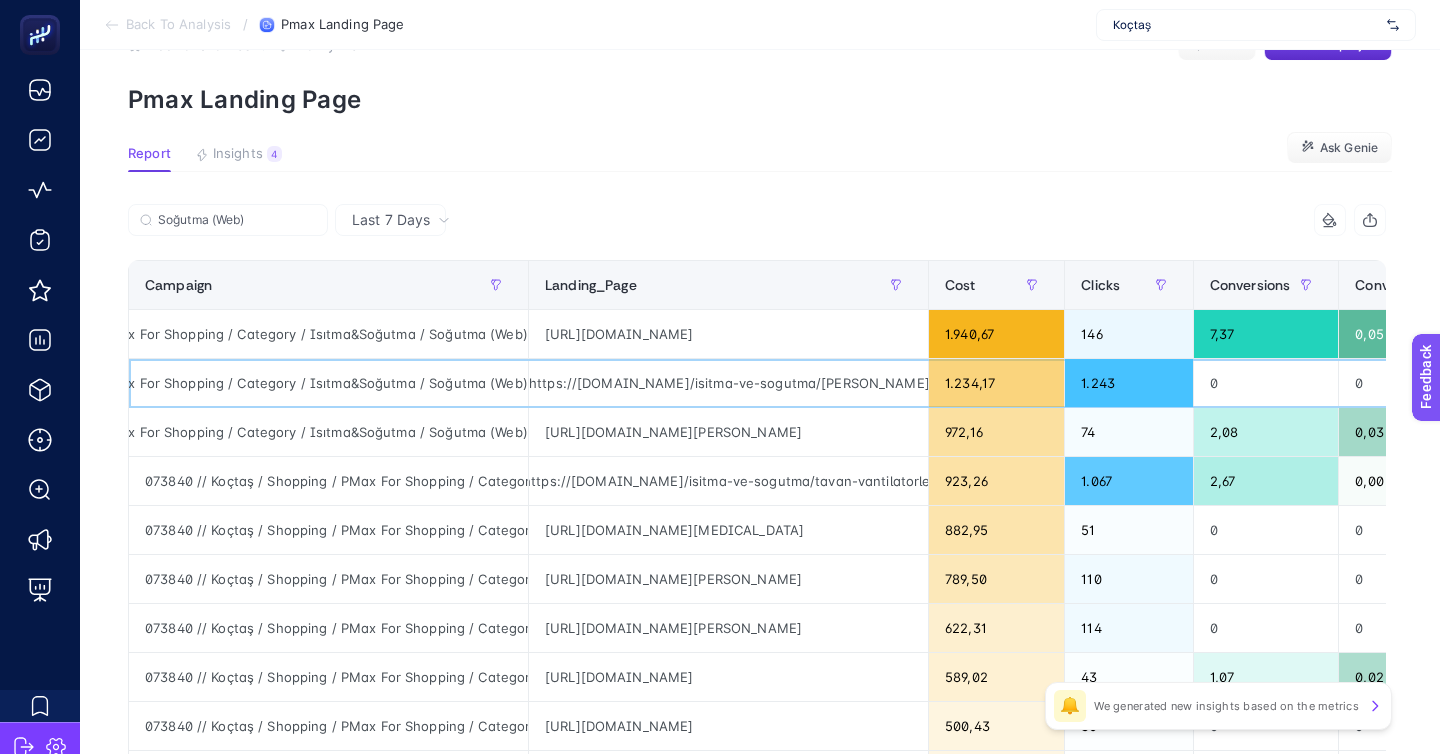 click on "https://[DOMAIN_NAME]/isitma-ve-sogutma/[PERSON_NAME]/c/108001{ignore}?gclsrc=aw.ds&{_dsmrktparam}" 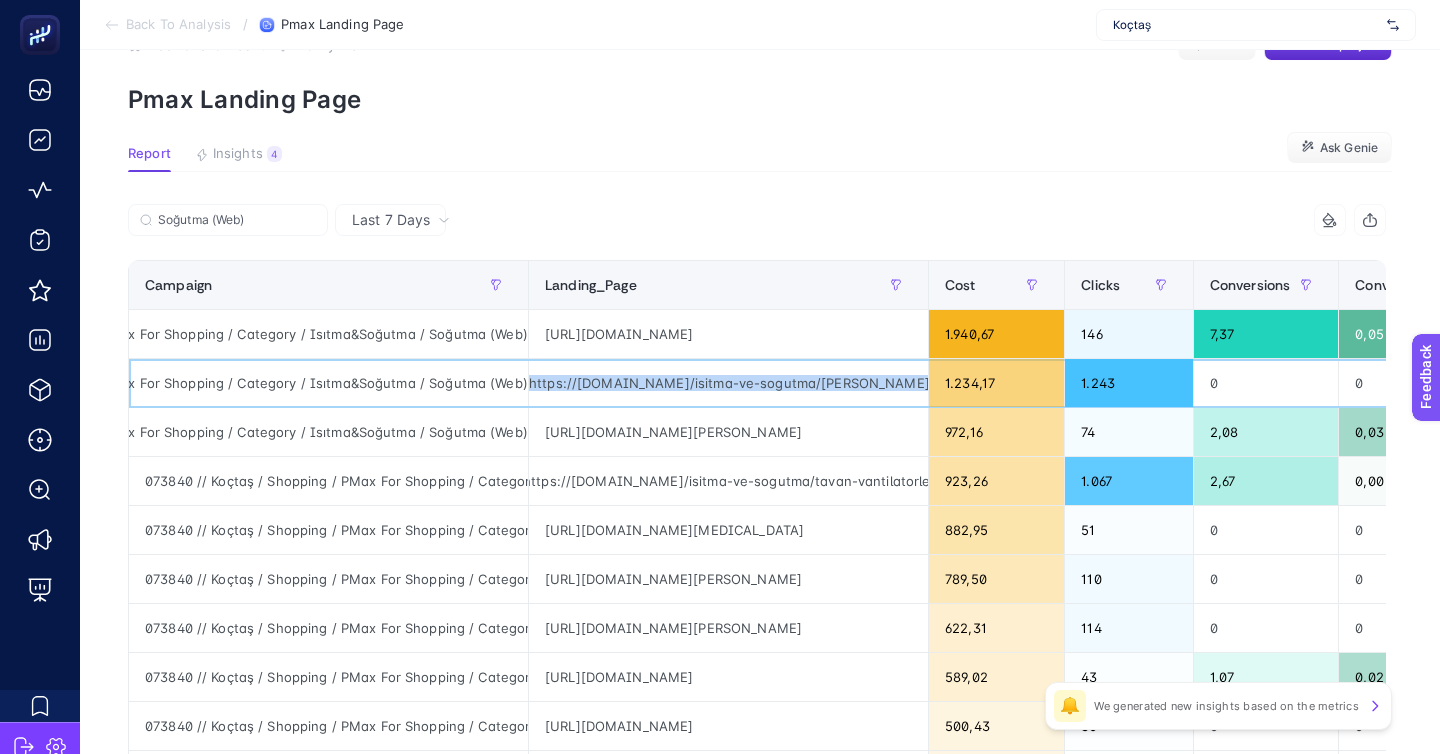 scroll, scrollTop: 0, scrollLeft: 0, axis: both 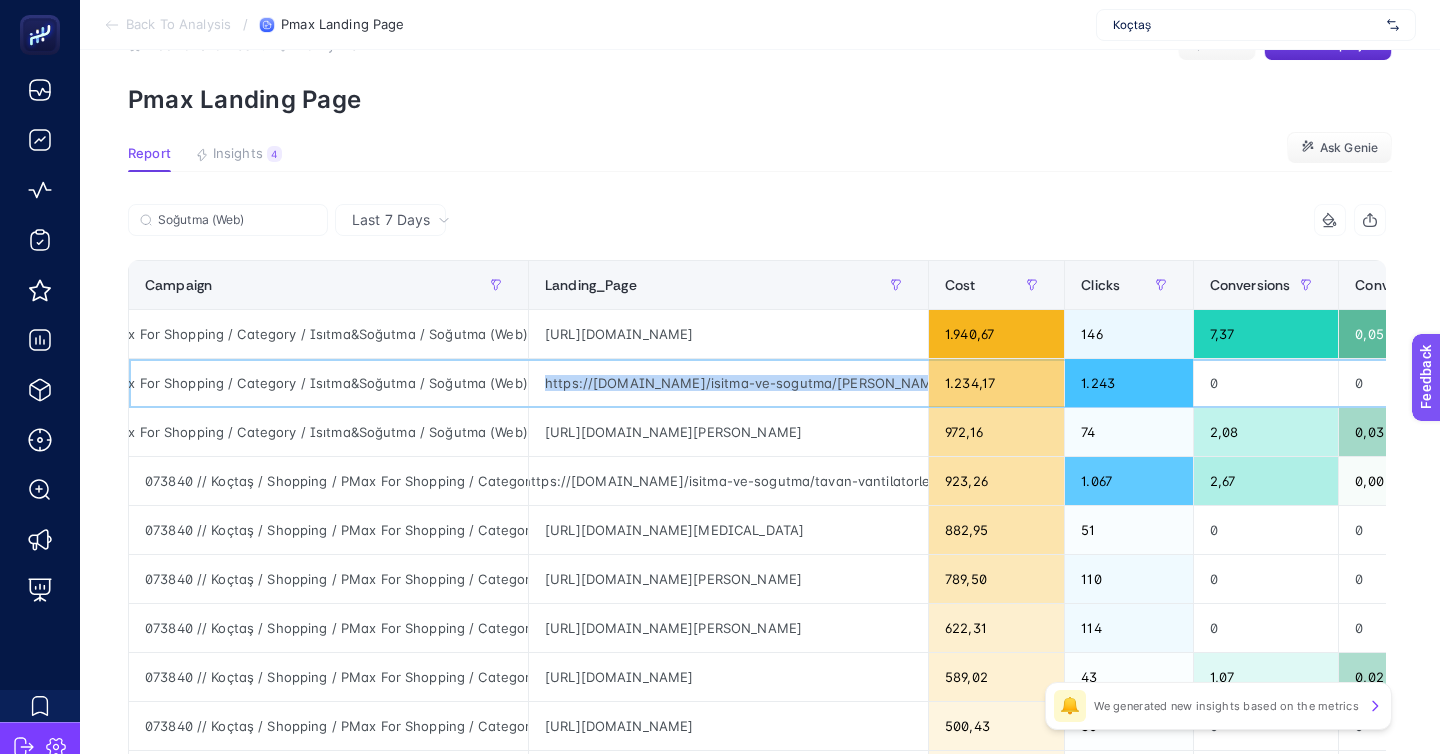 drag, startPoint x: 907, startPoint y: 318, endPoint x: 535, endPoint y: 315, distance: 372.0121 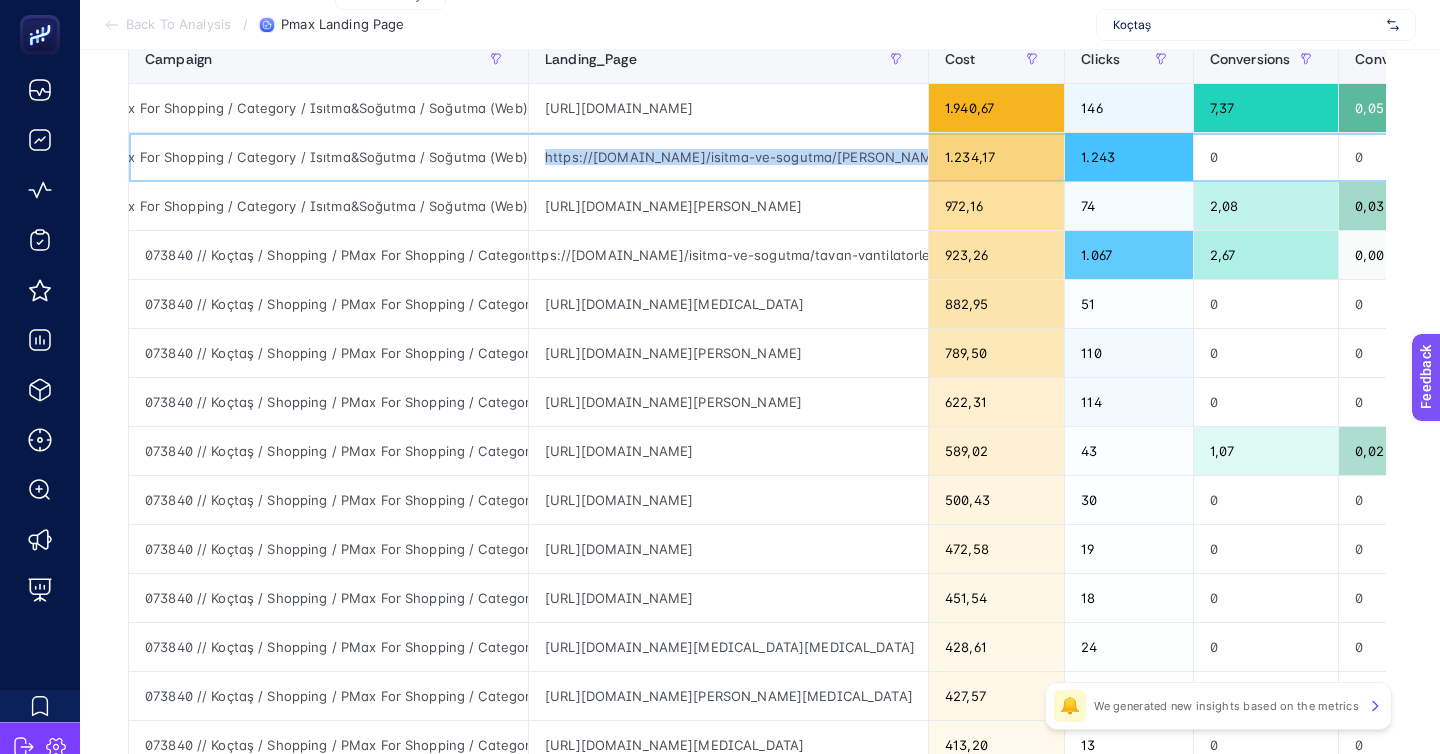 scroll, scrollTop: 304, scrollLeft: 0, axis: vertical 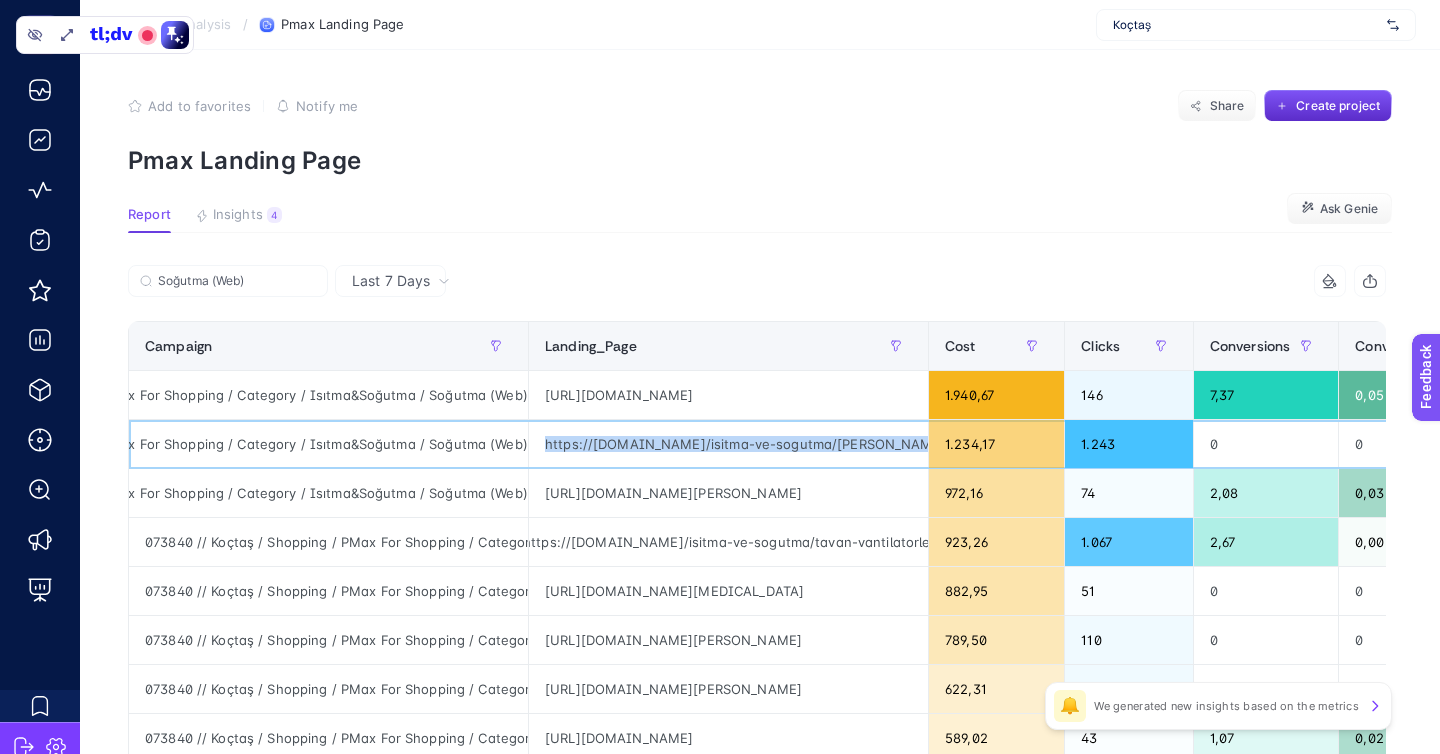 click on "073840 // Koçtaş / Shopping / PMax For Shopping / Category / Isıtma&Soğutma /  Soğutma (Web)" 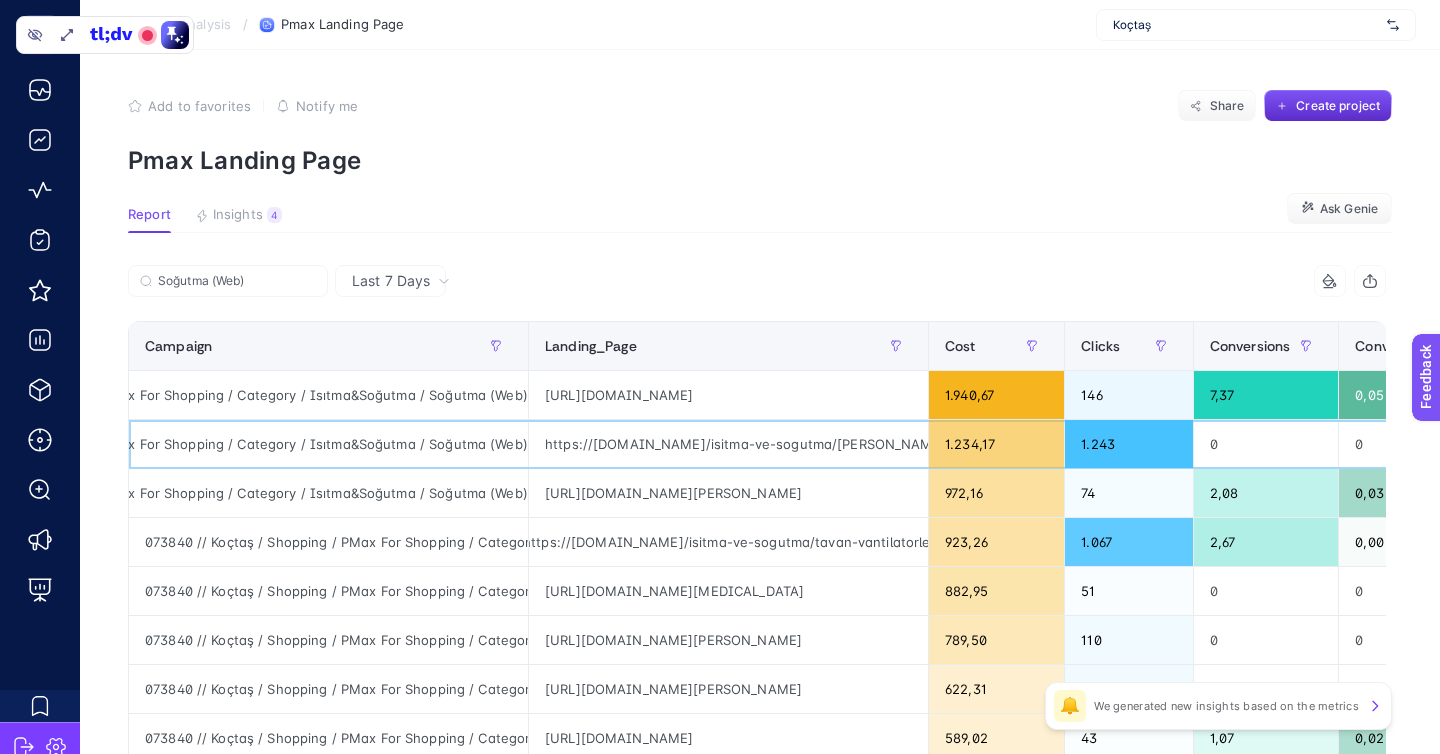 click on "073840 // Koçtaş / Shopping / PMax For Shopping / Category / Isıtma&Soğutma /  Soğutma (Web)" 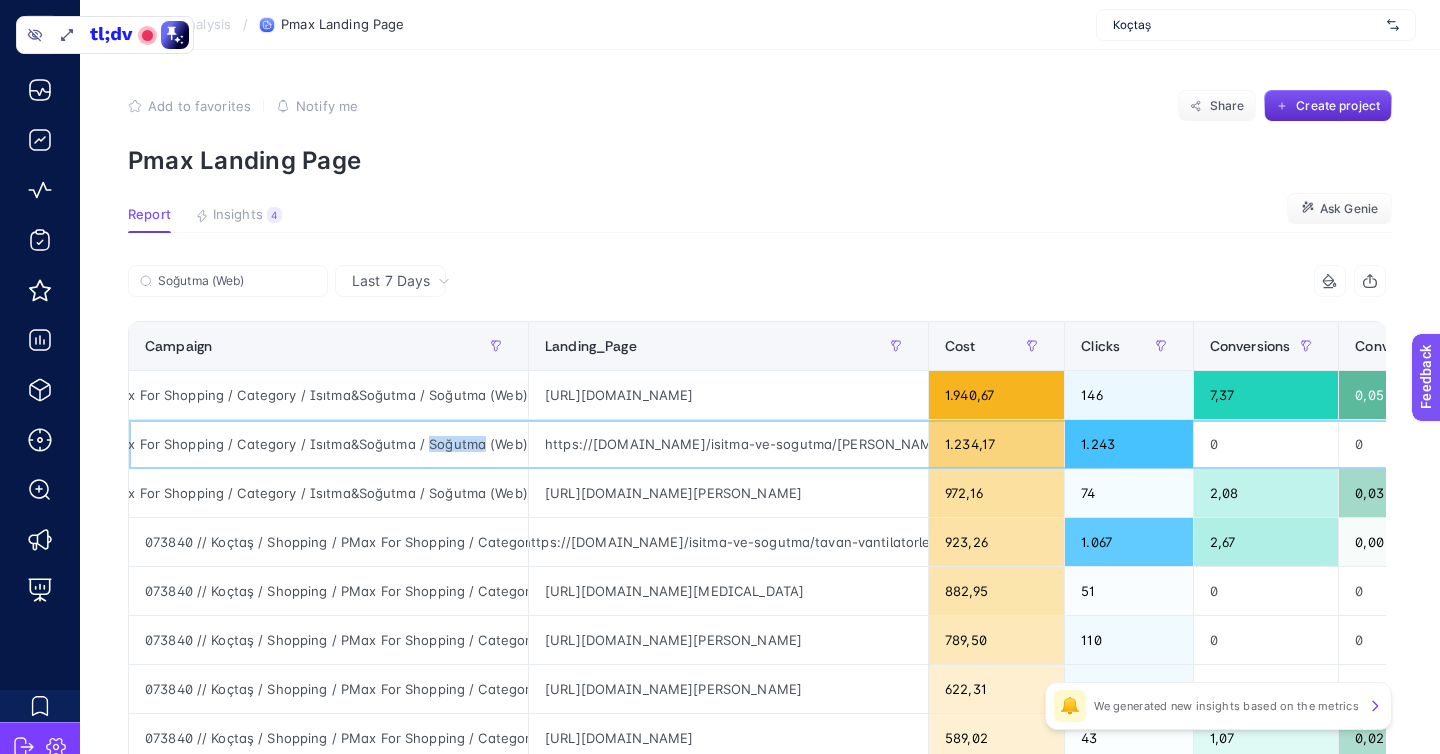 click on "073840 // Koçtaş / Shopping / PMax For Shopping / Category / Isıtma&Soğutma /  Soğutma (Web)" 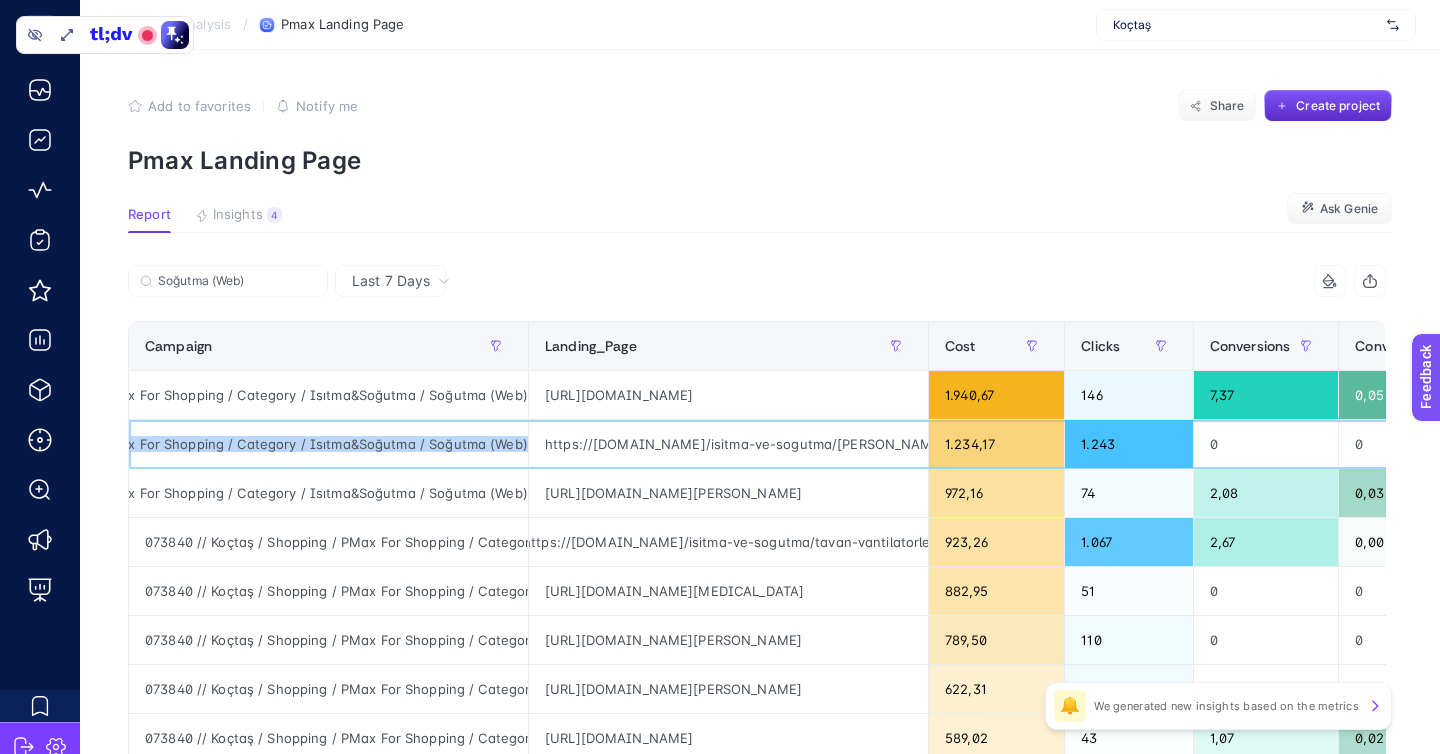 click on "073840 // Koçtaş / Shopping / PMax For Shopping / Category / Isıtma&Soğutma /  Soğutma (Web)" 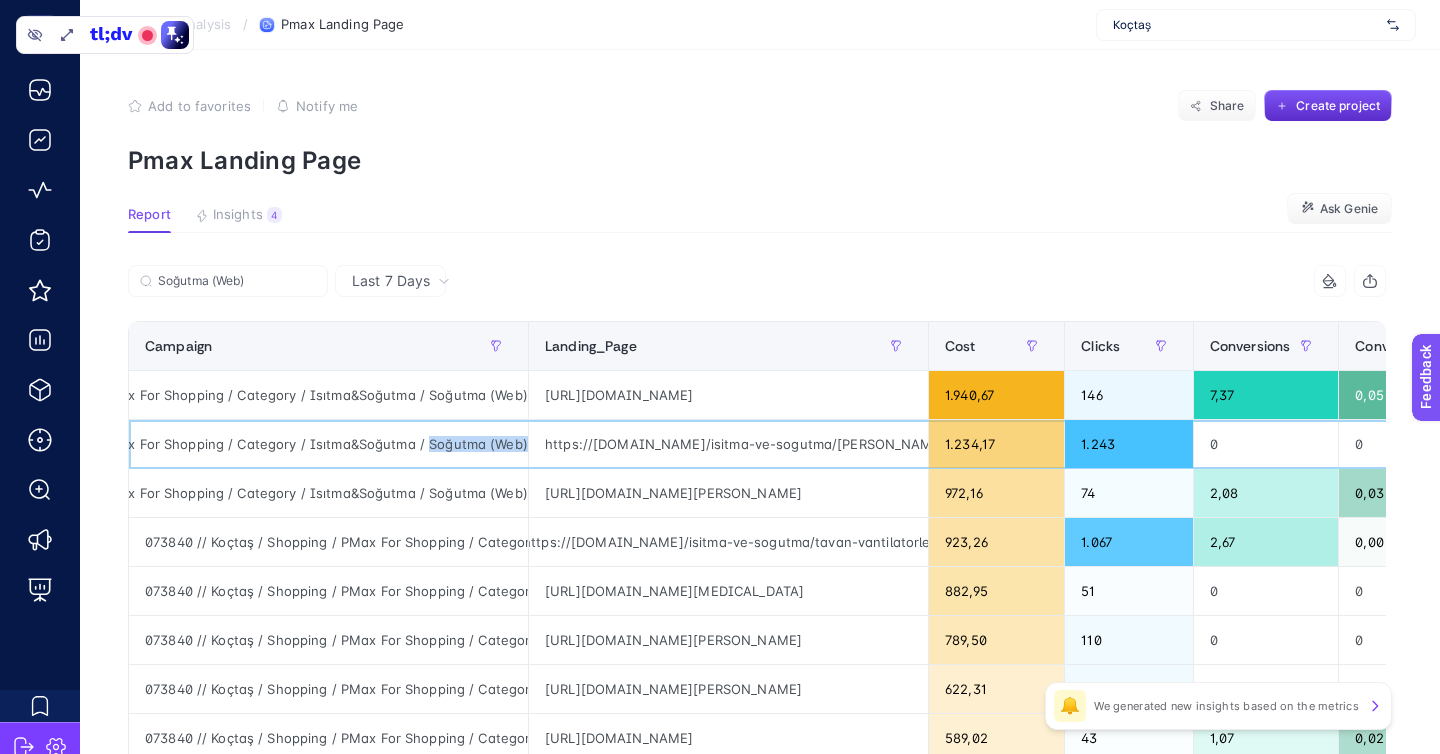 drag, startPoint x: 409, startPoint y: 379, endPoint x: 505, endPoint y: 377, distance: 96.02083 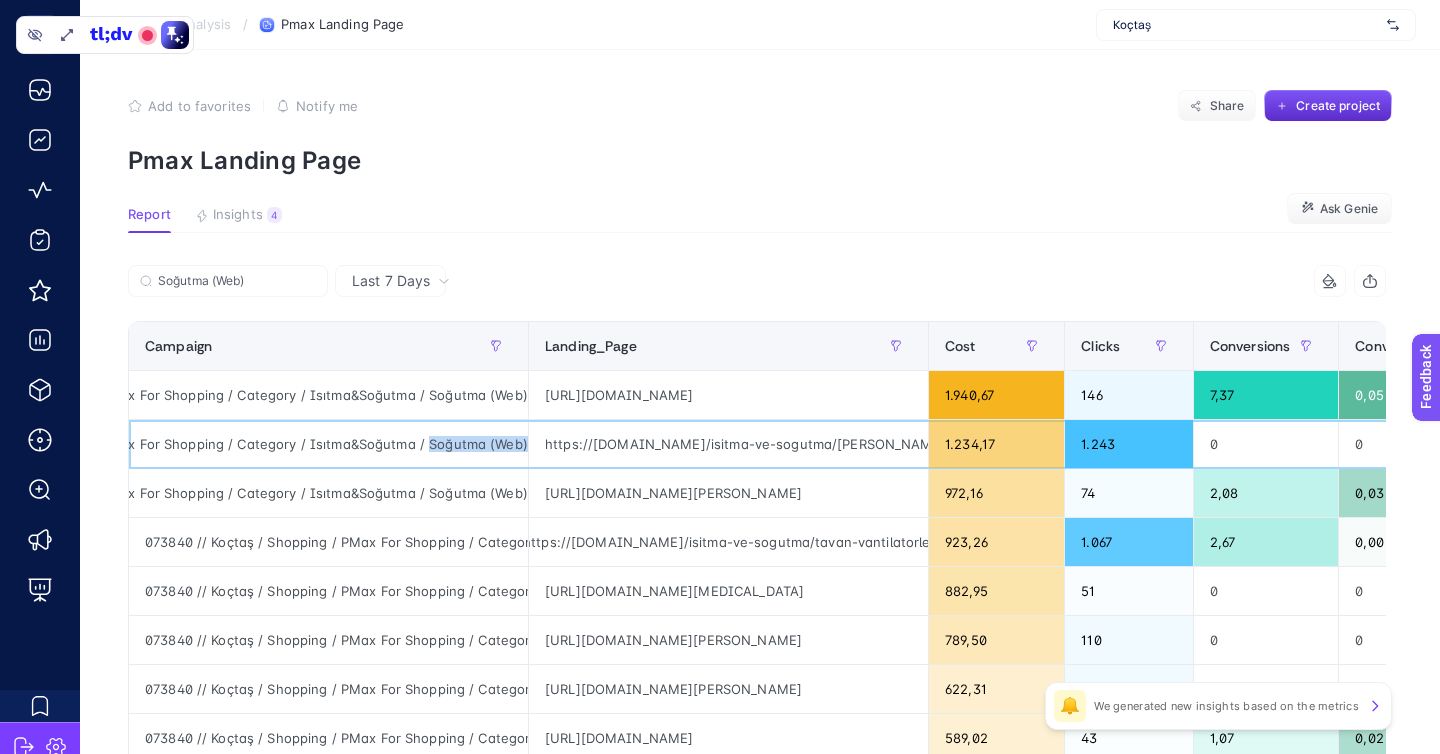 click on "073840 // Koçtaş / Shopping / PMax For Shopping / Category / Isıtma&Soğutma /  Soğutma (Web)" 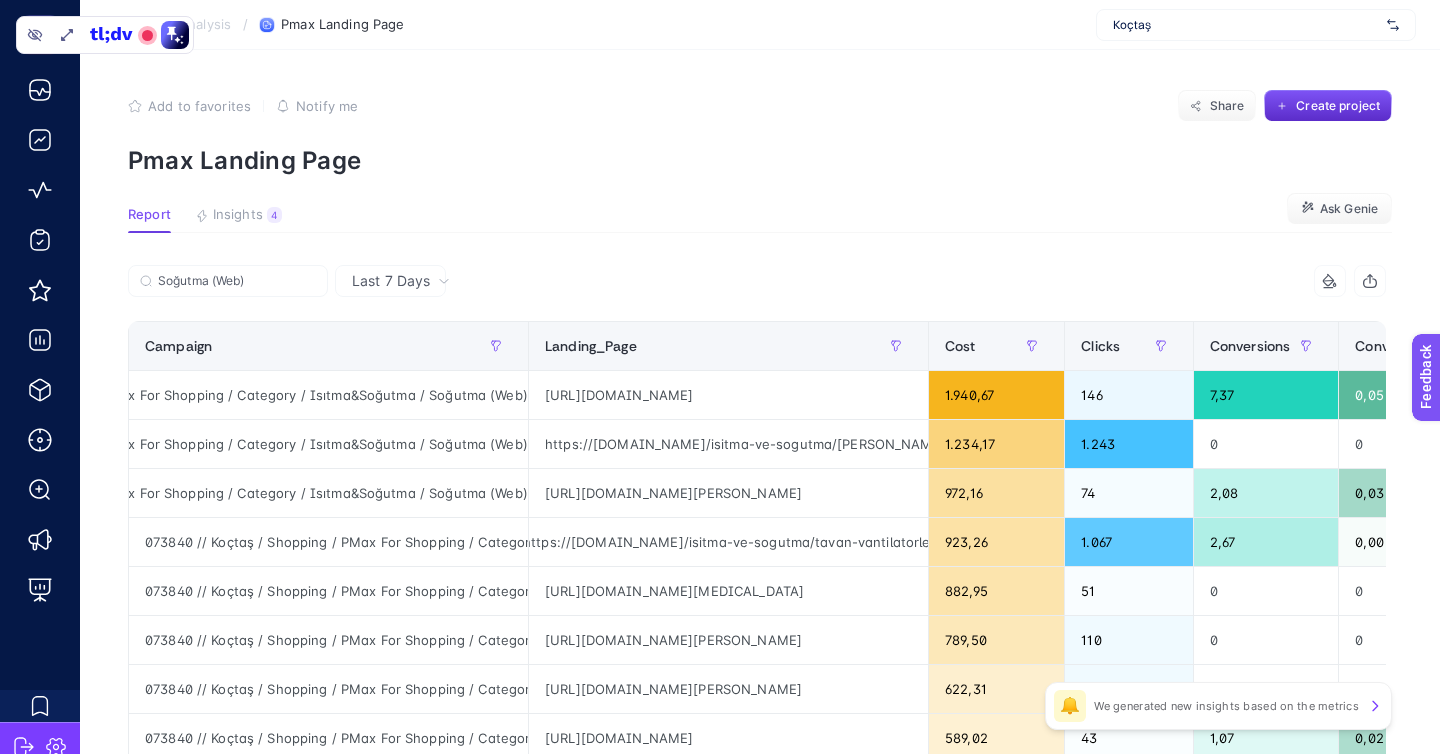click on "Back To Analysis" at bounding box center (178, 25) 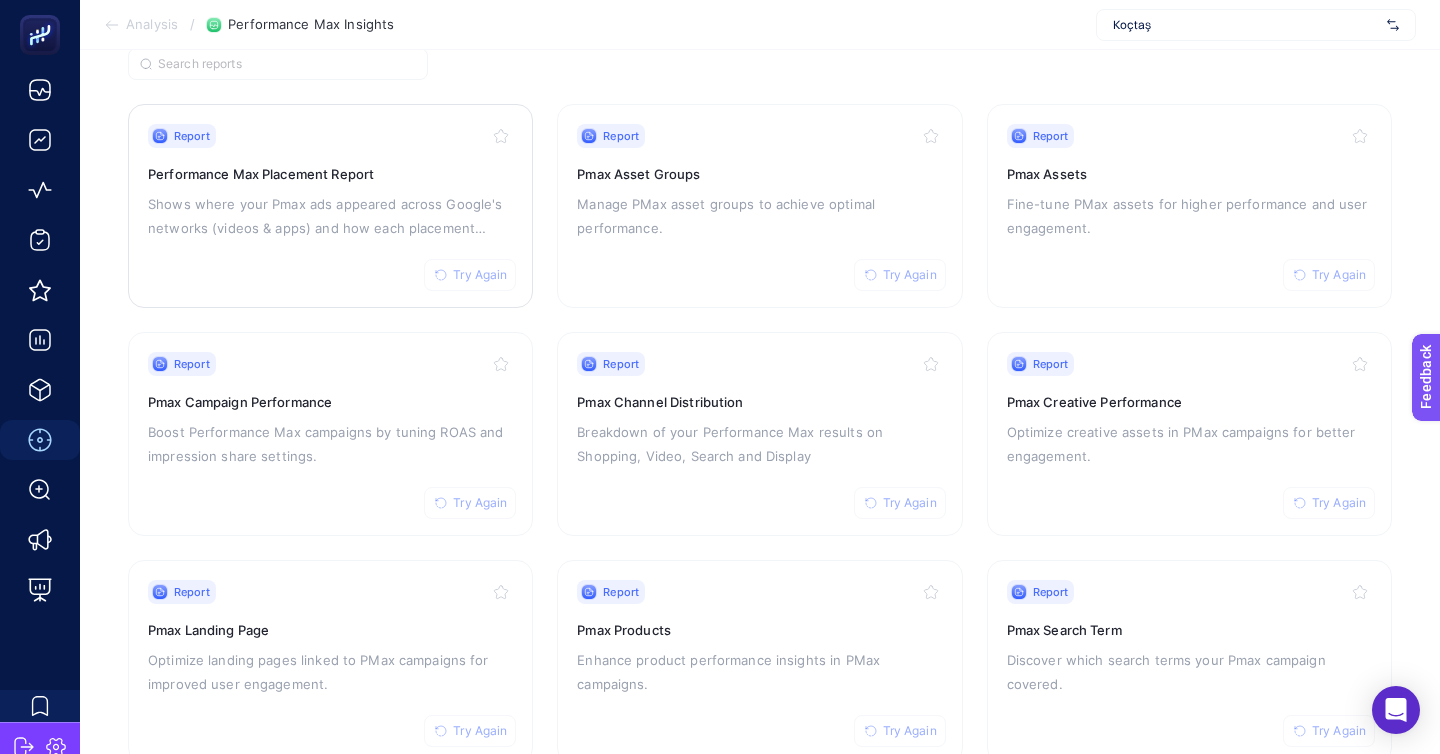 scroll, scrollTop: 99, scrollLeft: 0, axis: vertical 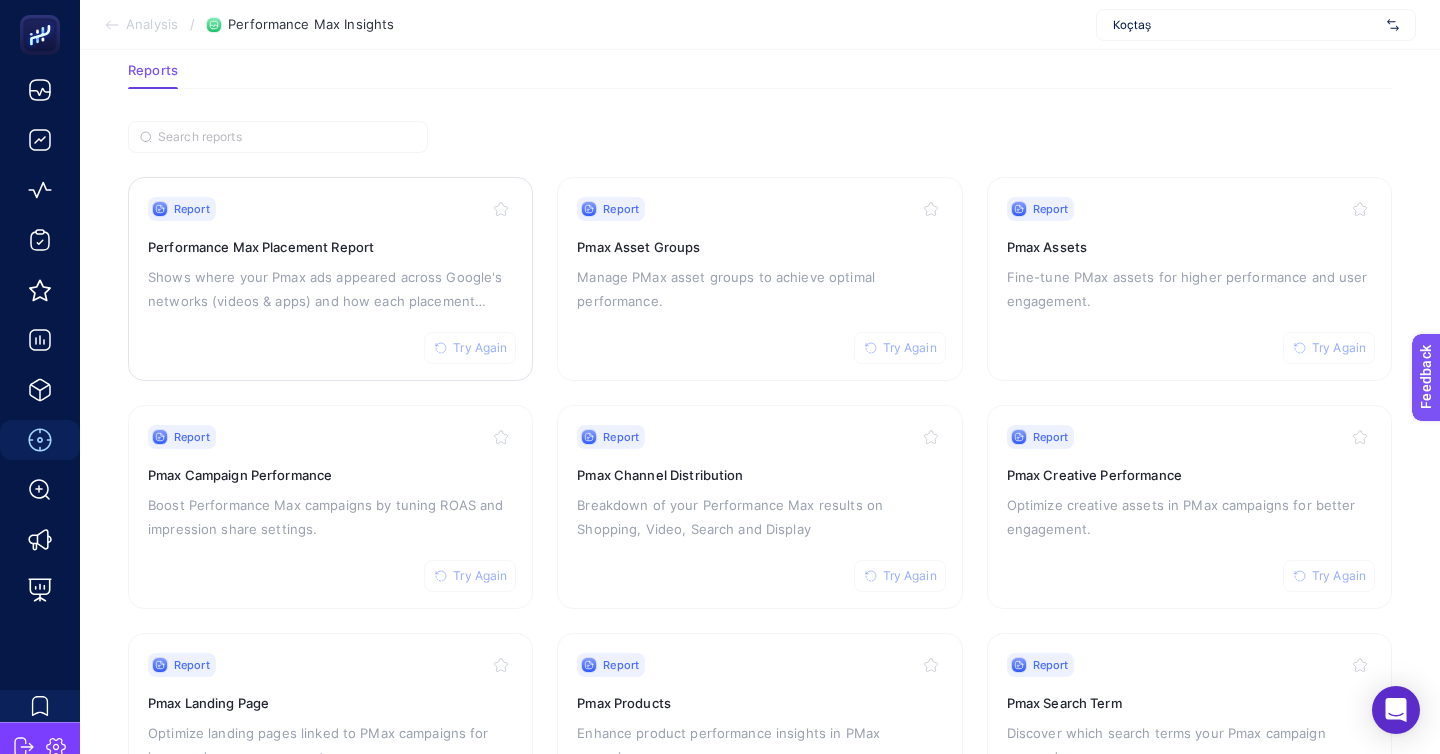 click on "Performance Max Placement Report" at bounding box center (330, 247) 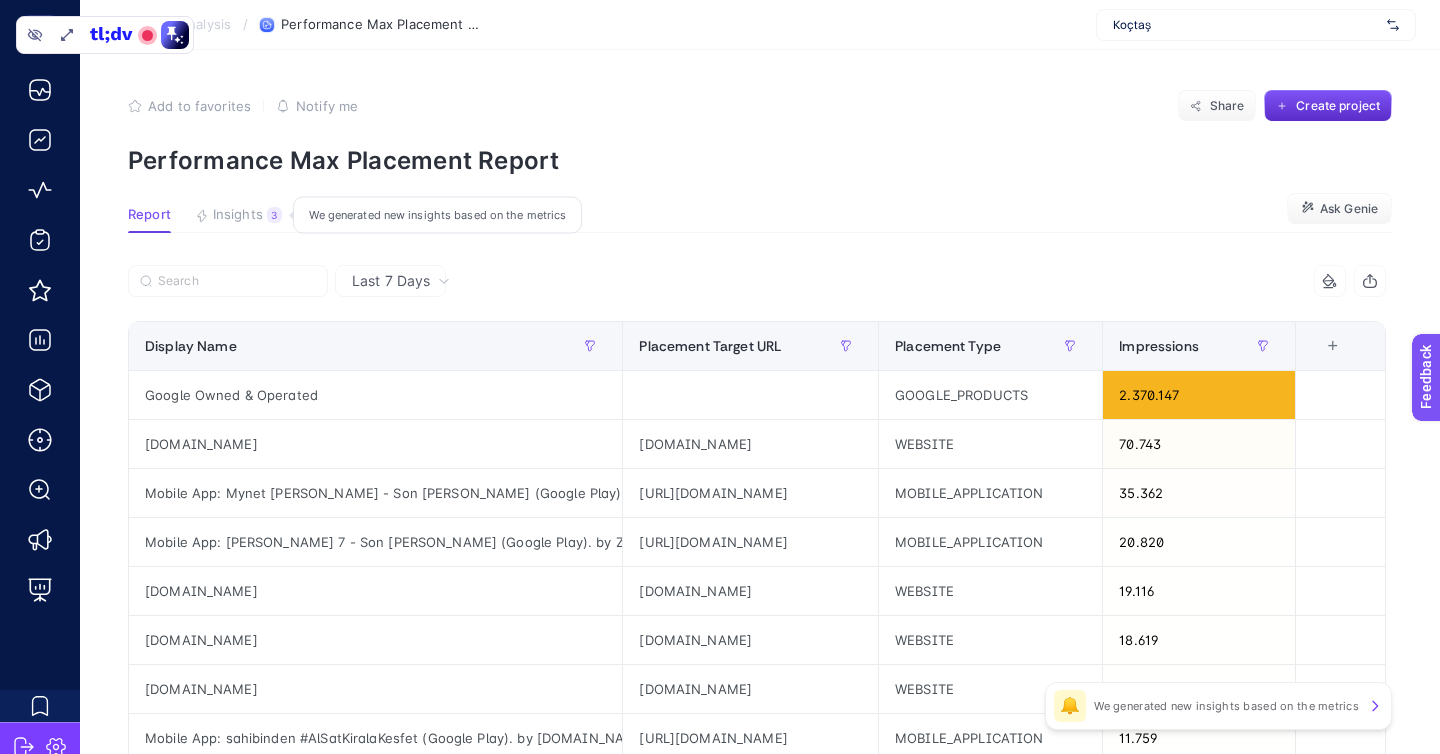 click on "Insights" at bounding box center [238, 215] 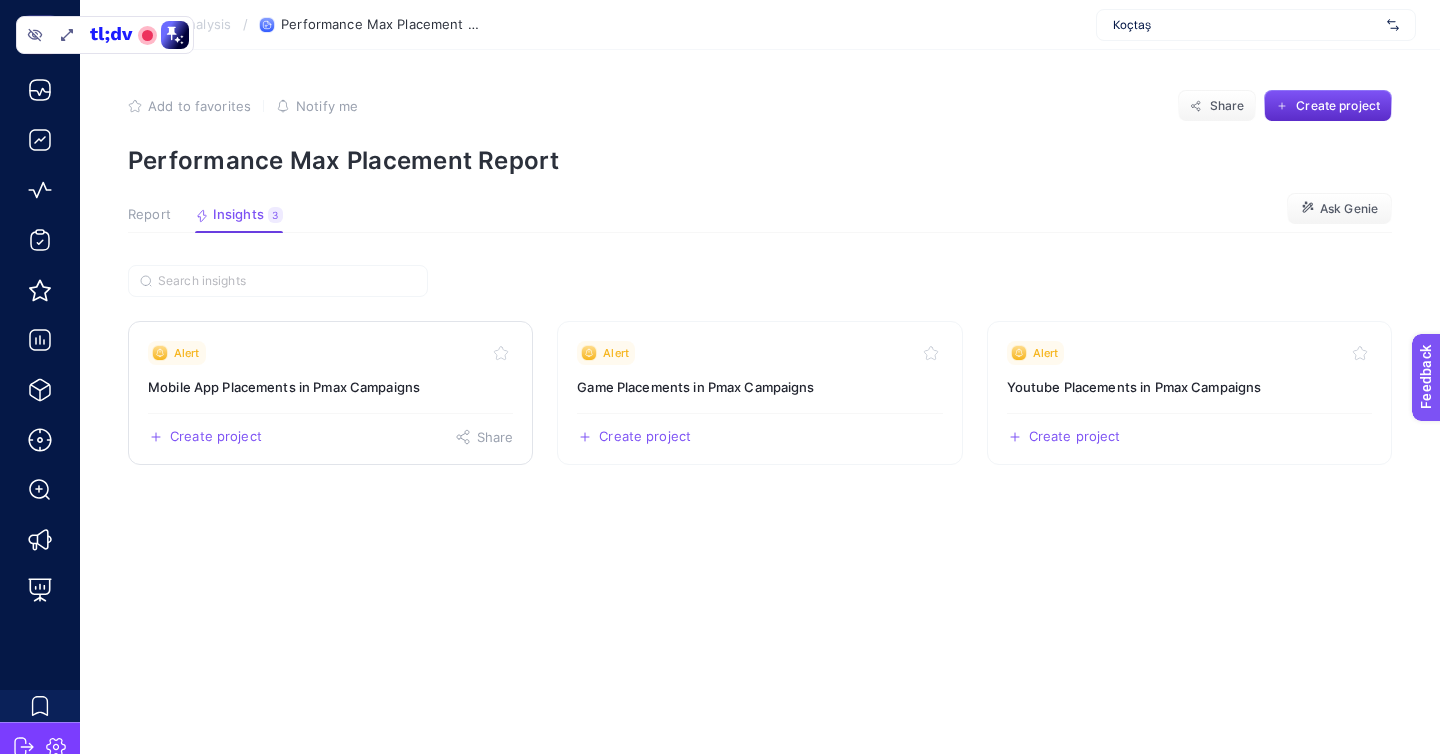 click on "Alert" at bounding box center (330, 353) 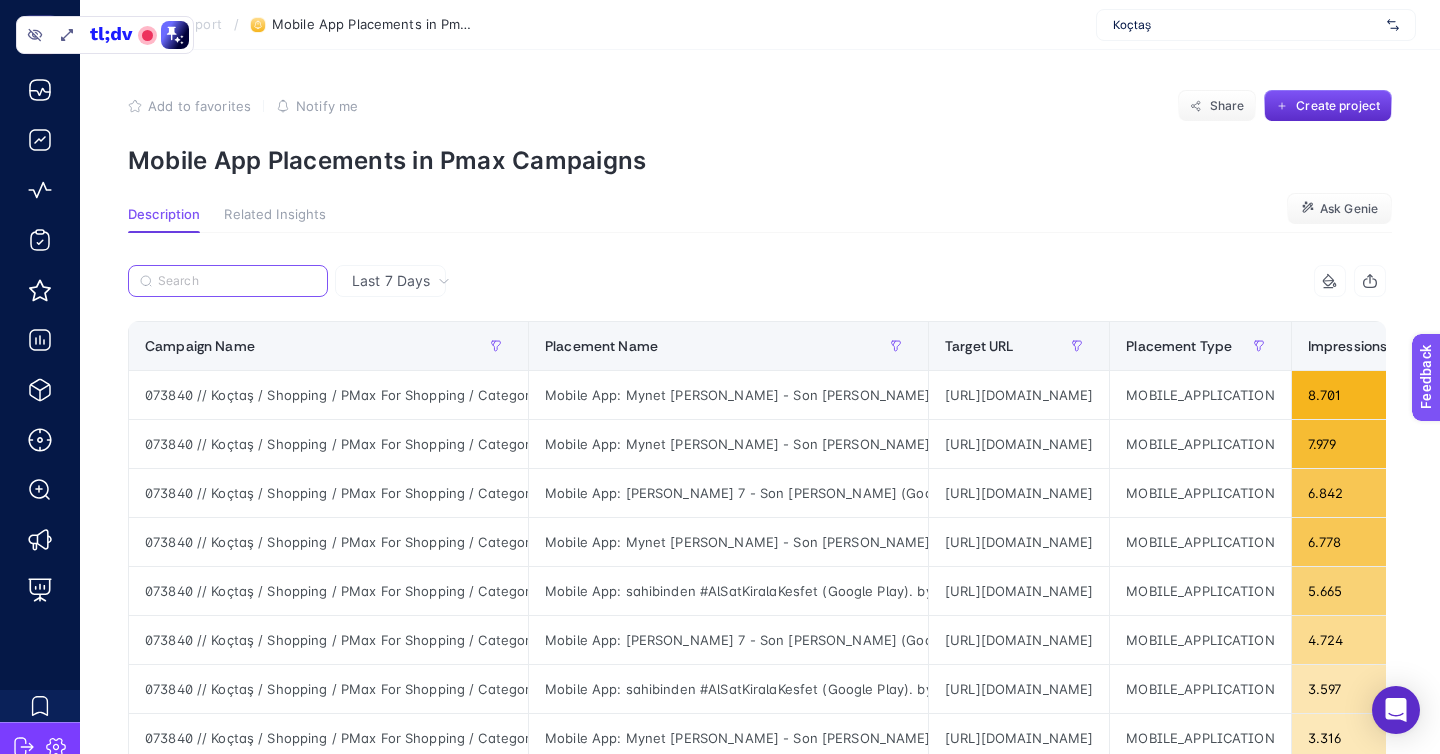 click at bounding box center (237, 281) 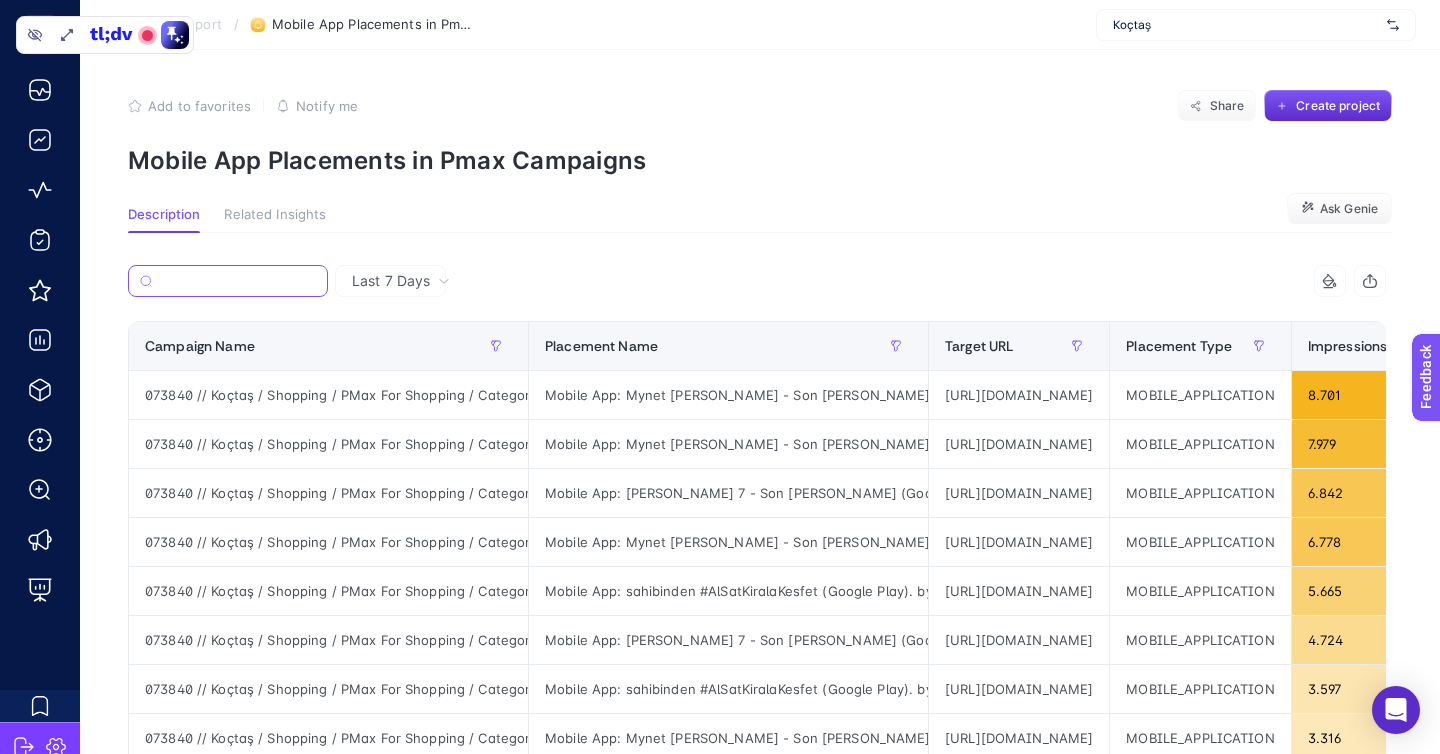 click at bounding box center [238, 281] 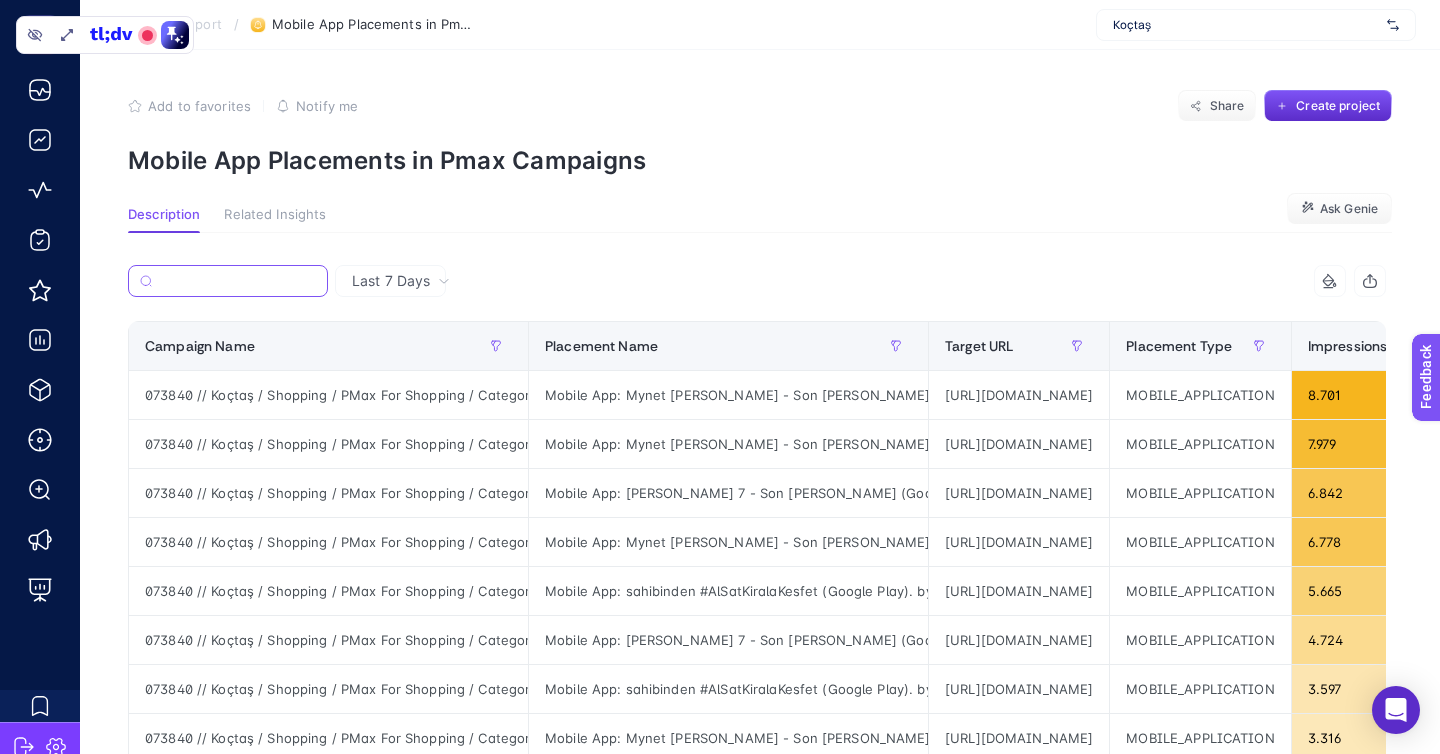 paste on "Soğutma (Web)" 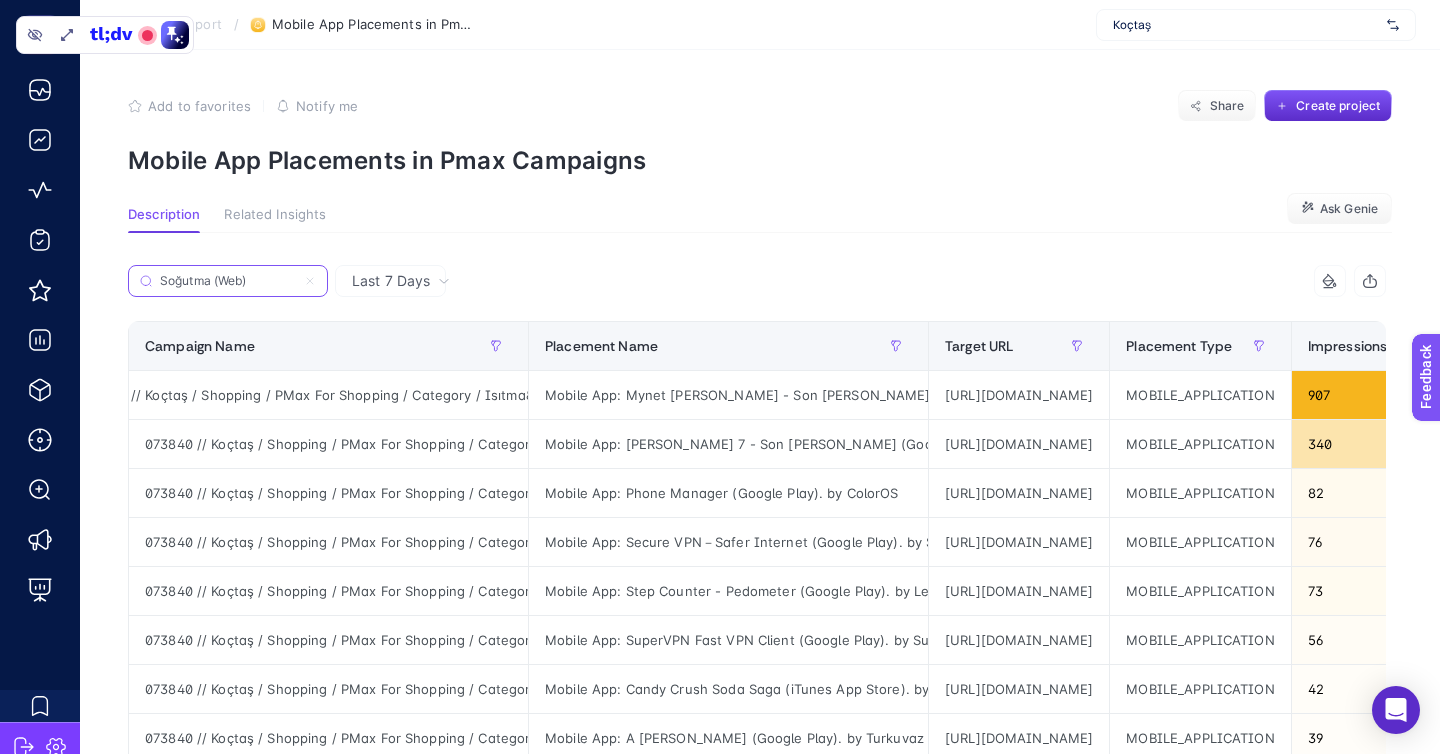 scroll, scrollTop: 0, scrollLeft: 85, axis: horizontal 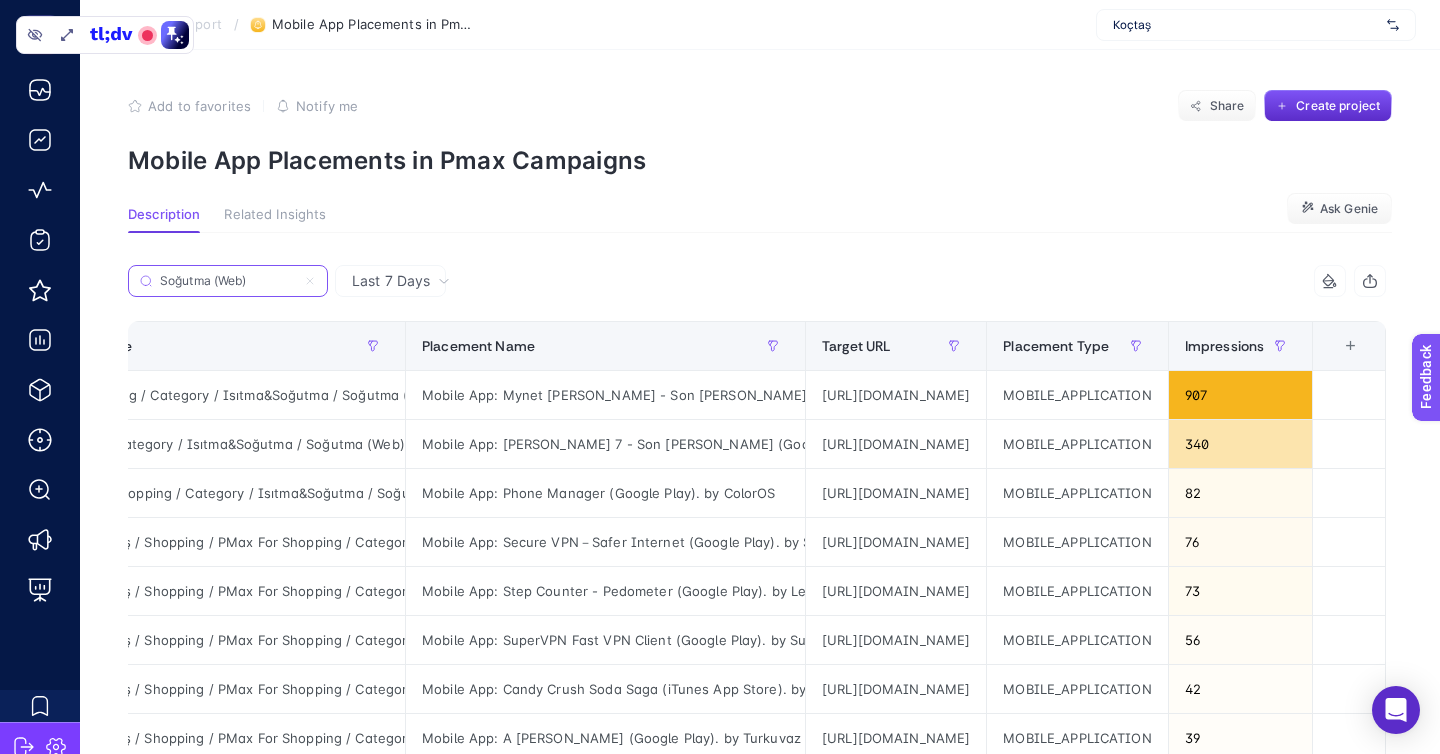 type on "Soğutma (Web)" 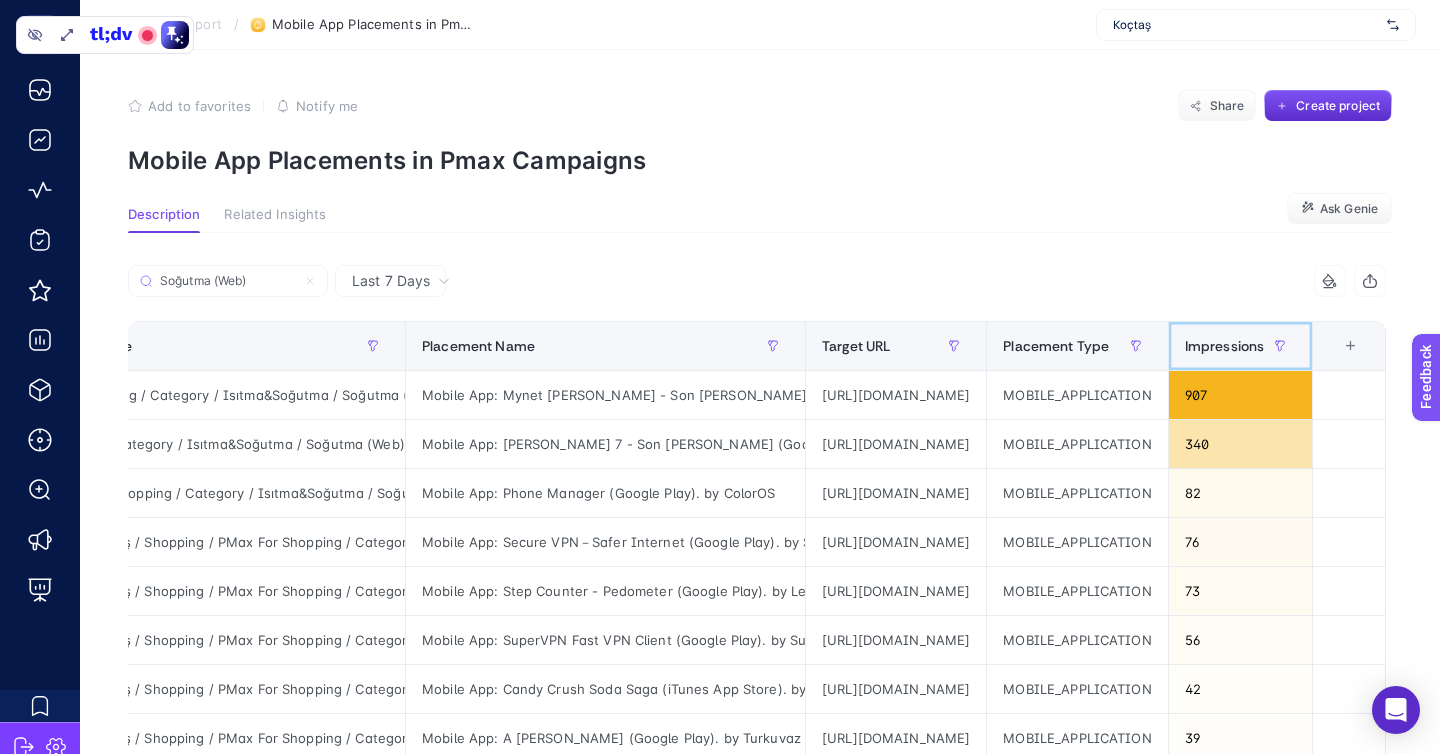 click on "Impressions" 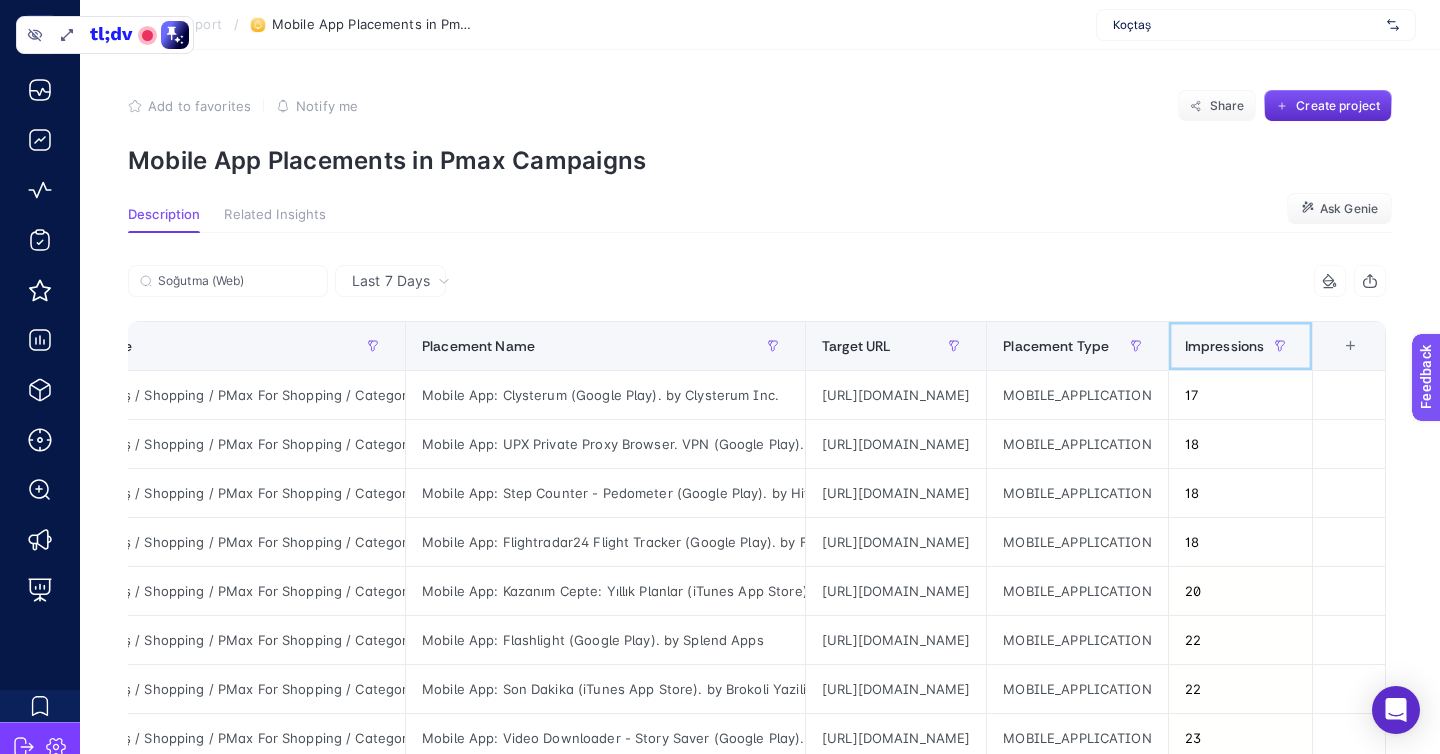 click on "Impressions" 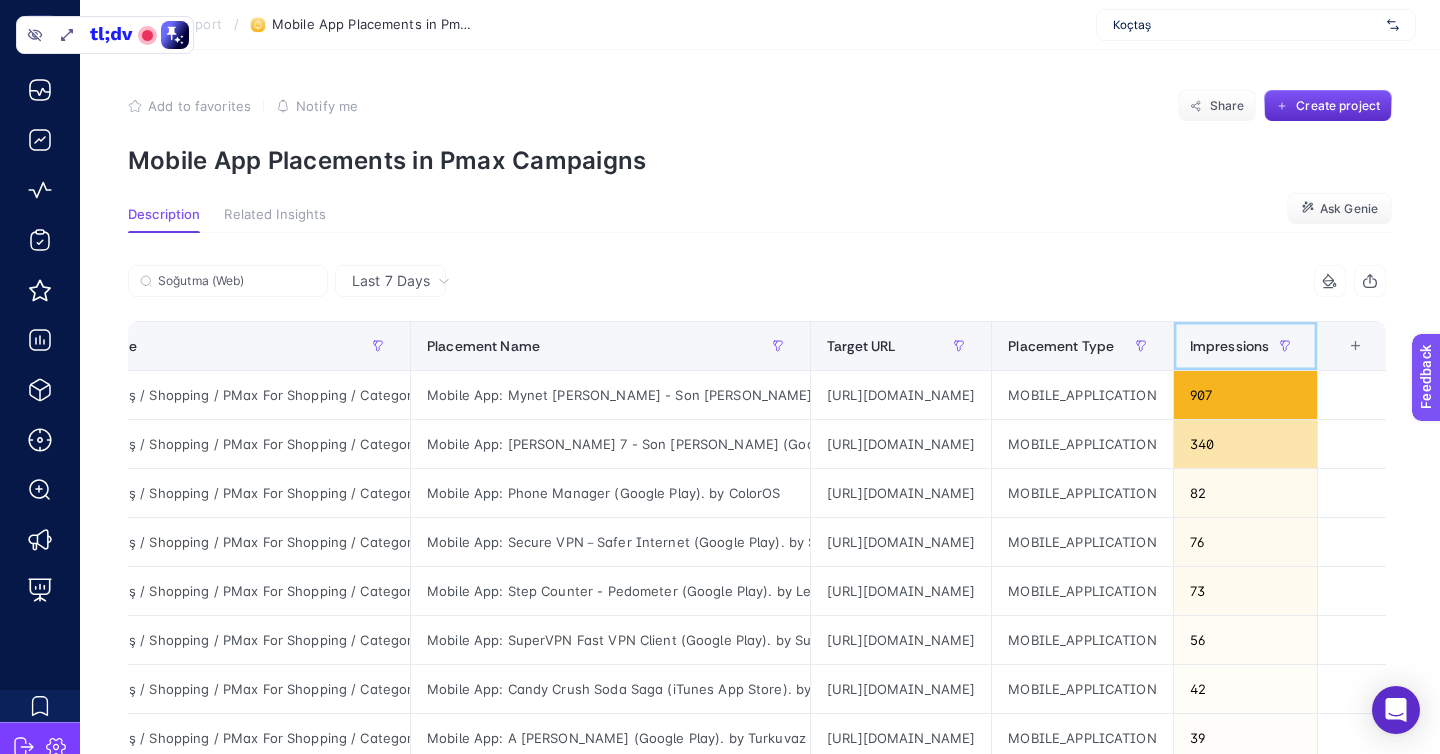 scroll, scrollTop: 0, scrollLeft: 78, axis: horizontal 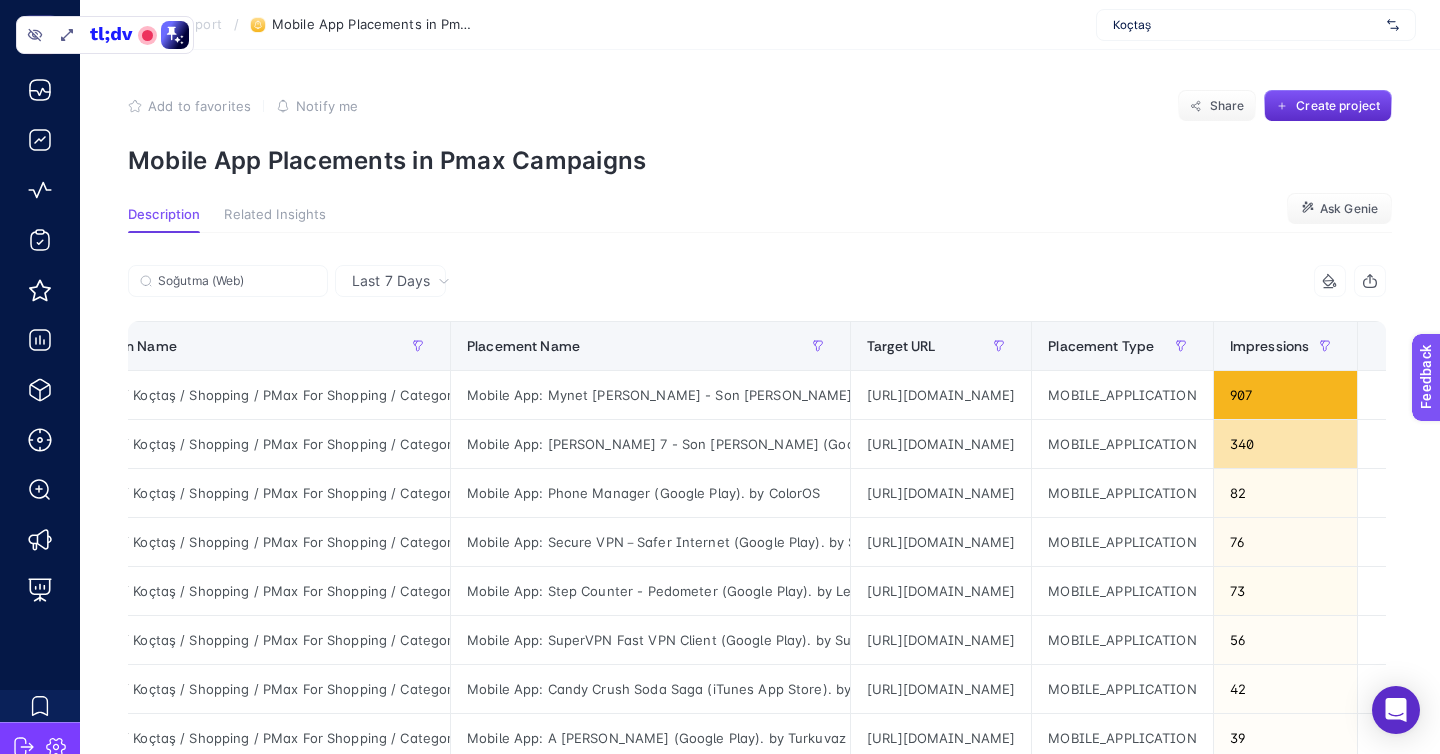 click on "Back To Report" at bounding box center [174, 25] 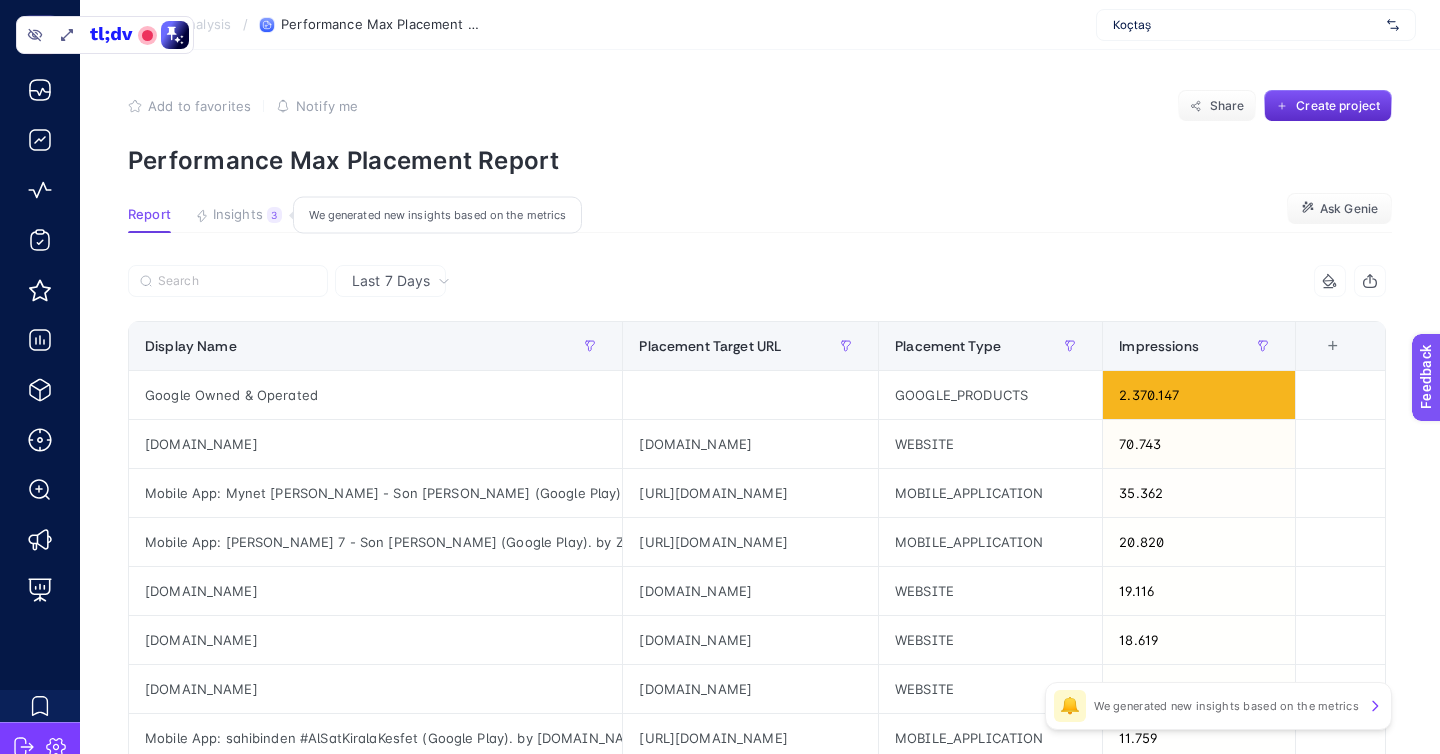 click on "Insights 3  We generated new insights based on the metrics" 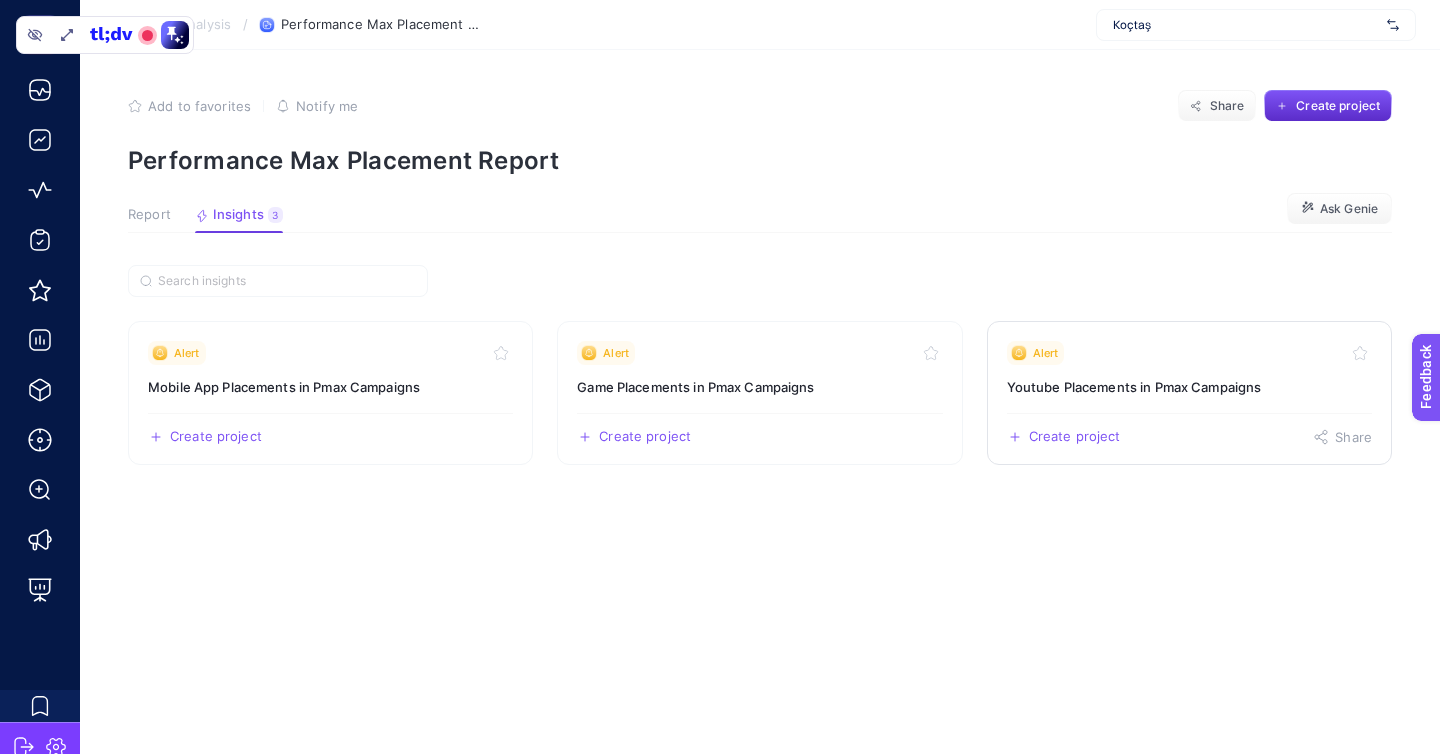 click on "Youtube Placements in Pmax Campaigns" at bounding box center (1189, 387) 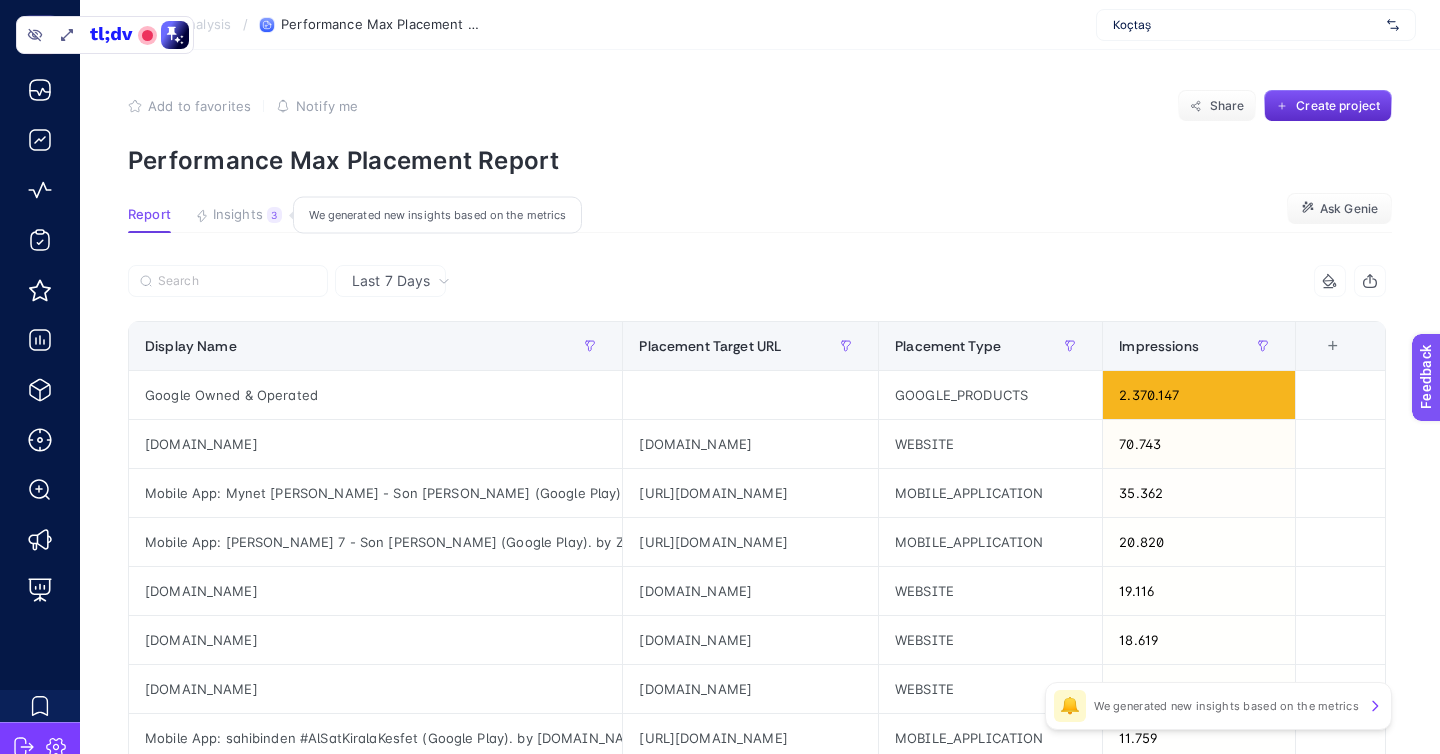 click on "Insights" at bounding box center (238, 215) 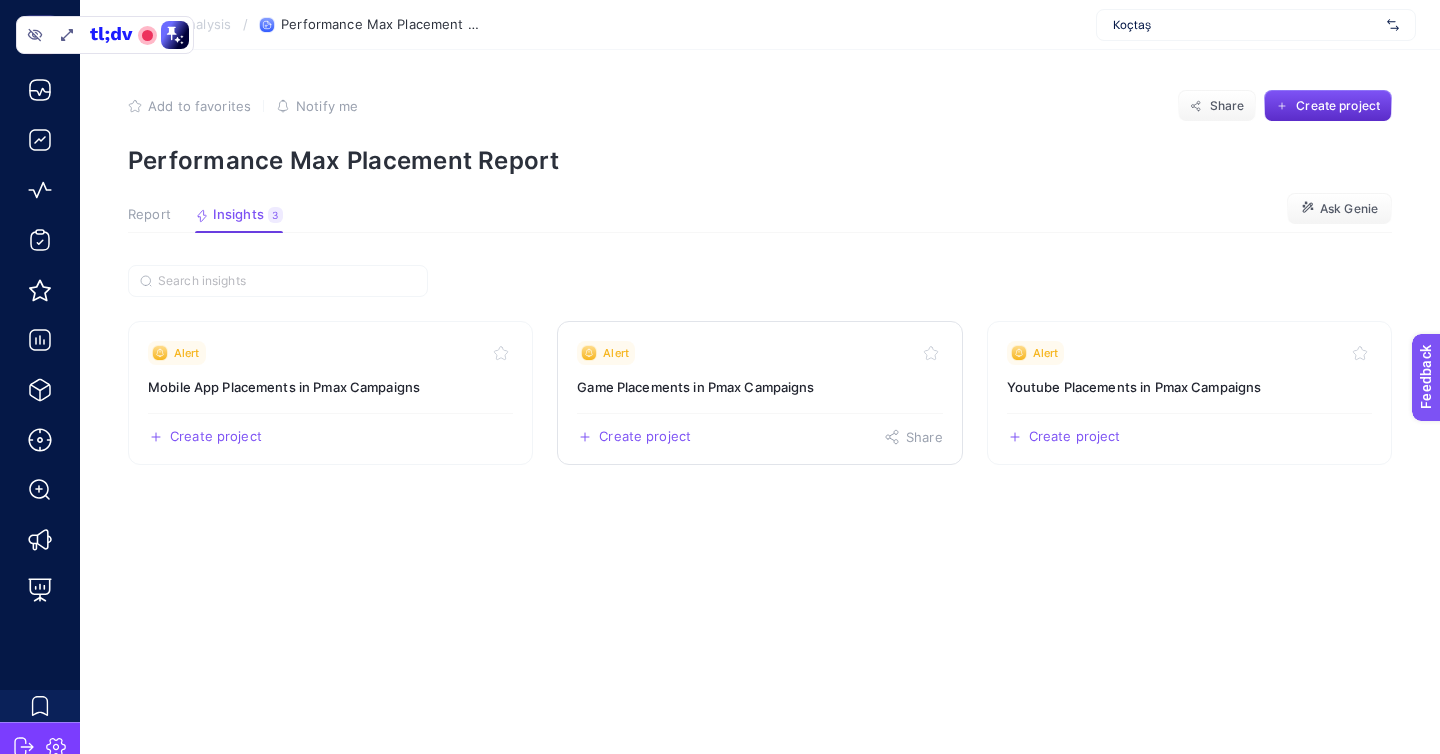 click on "Alert Game Placements in Pmax Campaigns  Create project   Share" 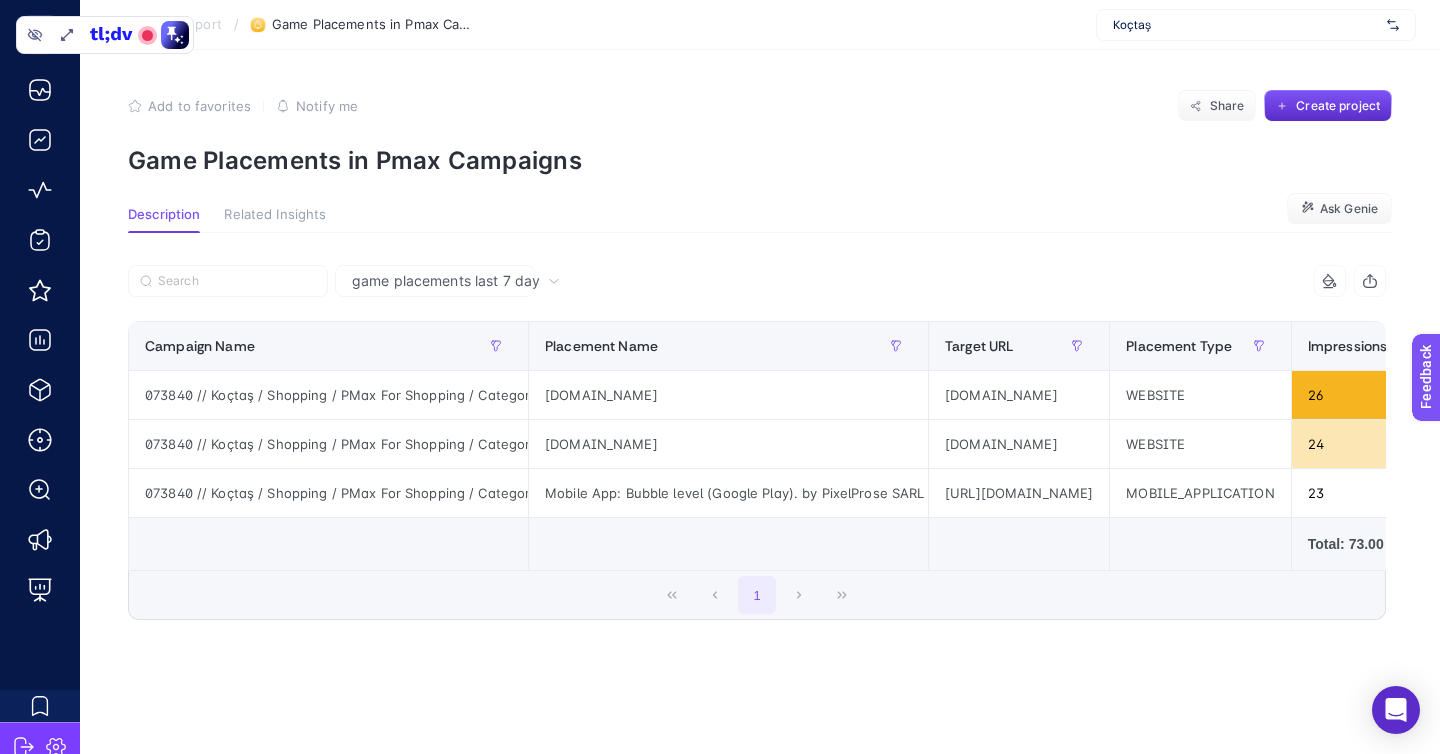 click on "Back To Report / Game Placements in Pmax Campaigns Koçtaş" 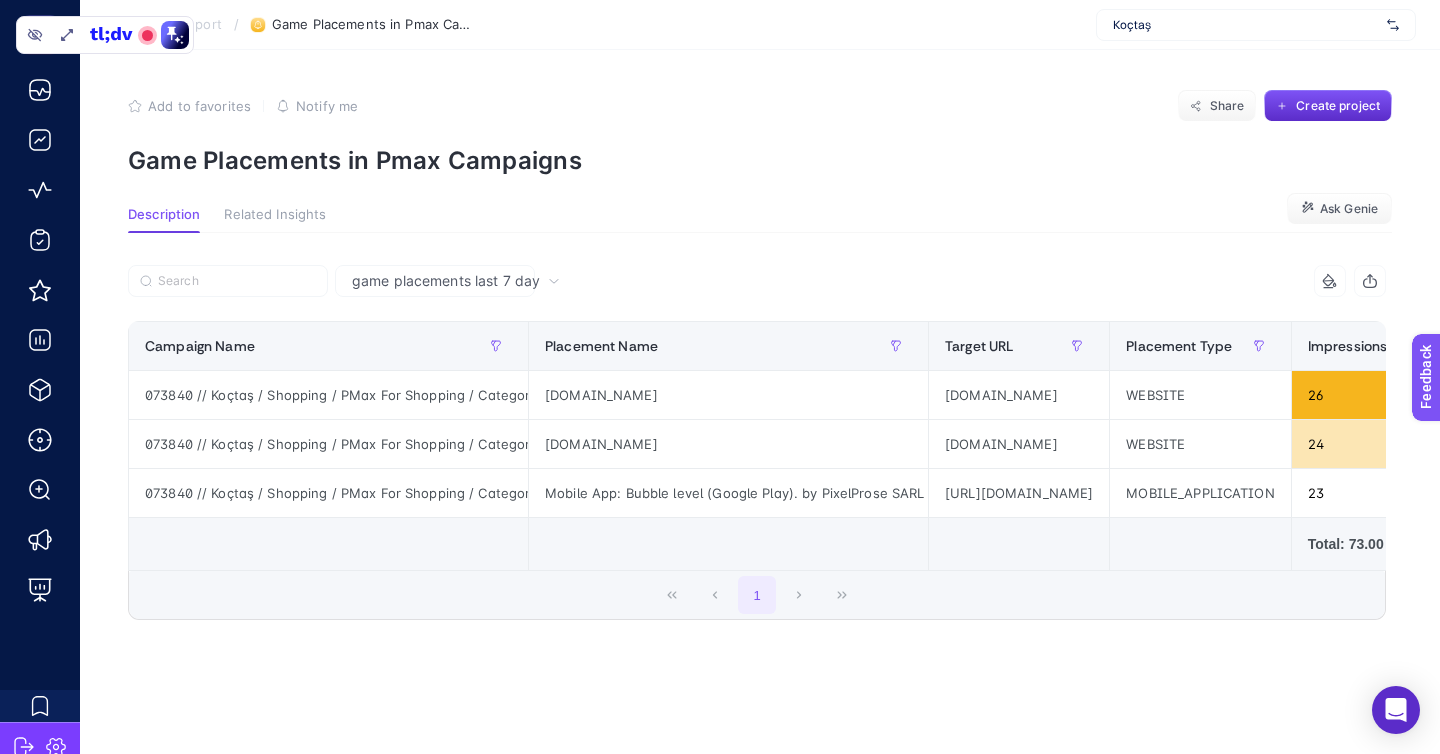 click on "Back To Report / Game Placements in Pmax Campaigns Koçtaş" 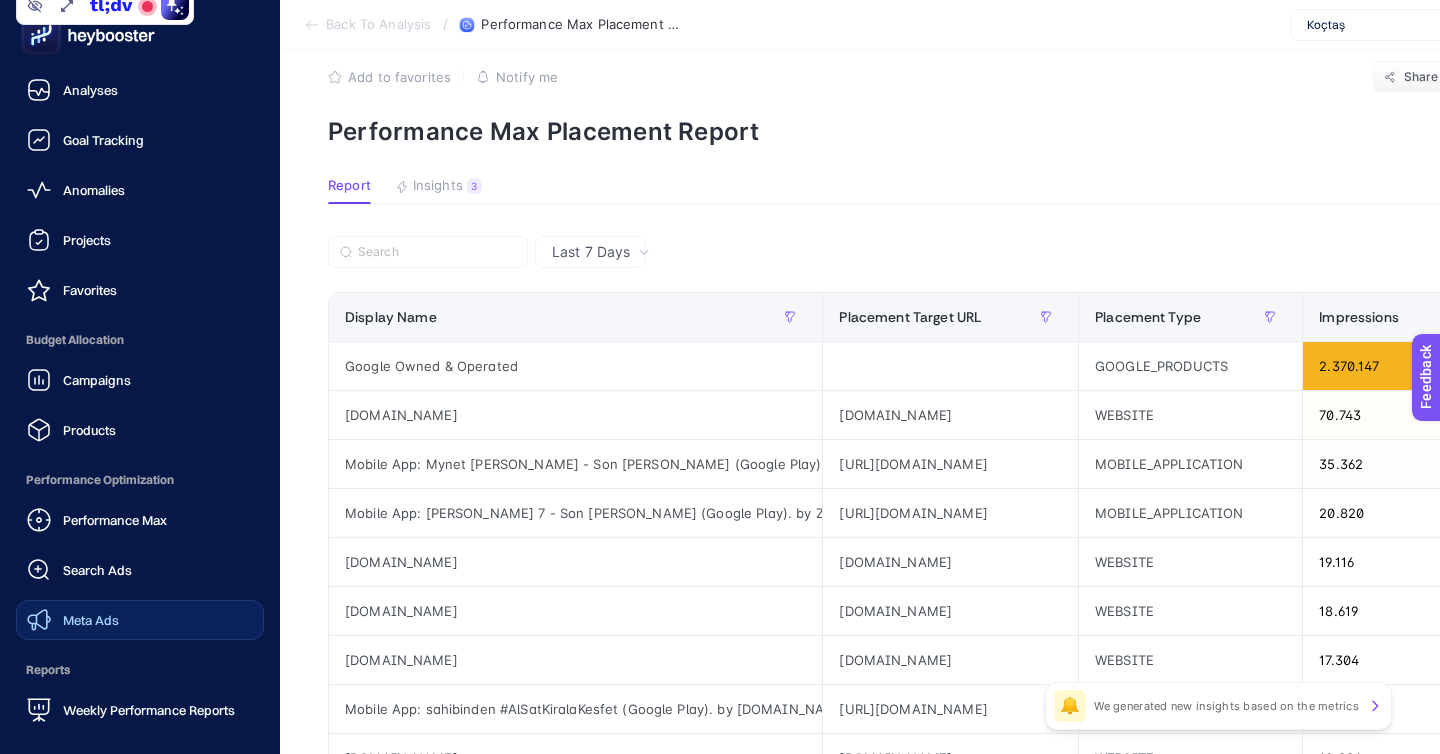 scroll, scrollTop: 30, scrollLeft: 0, axis: vertical 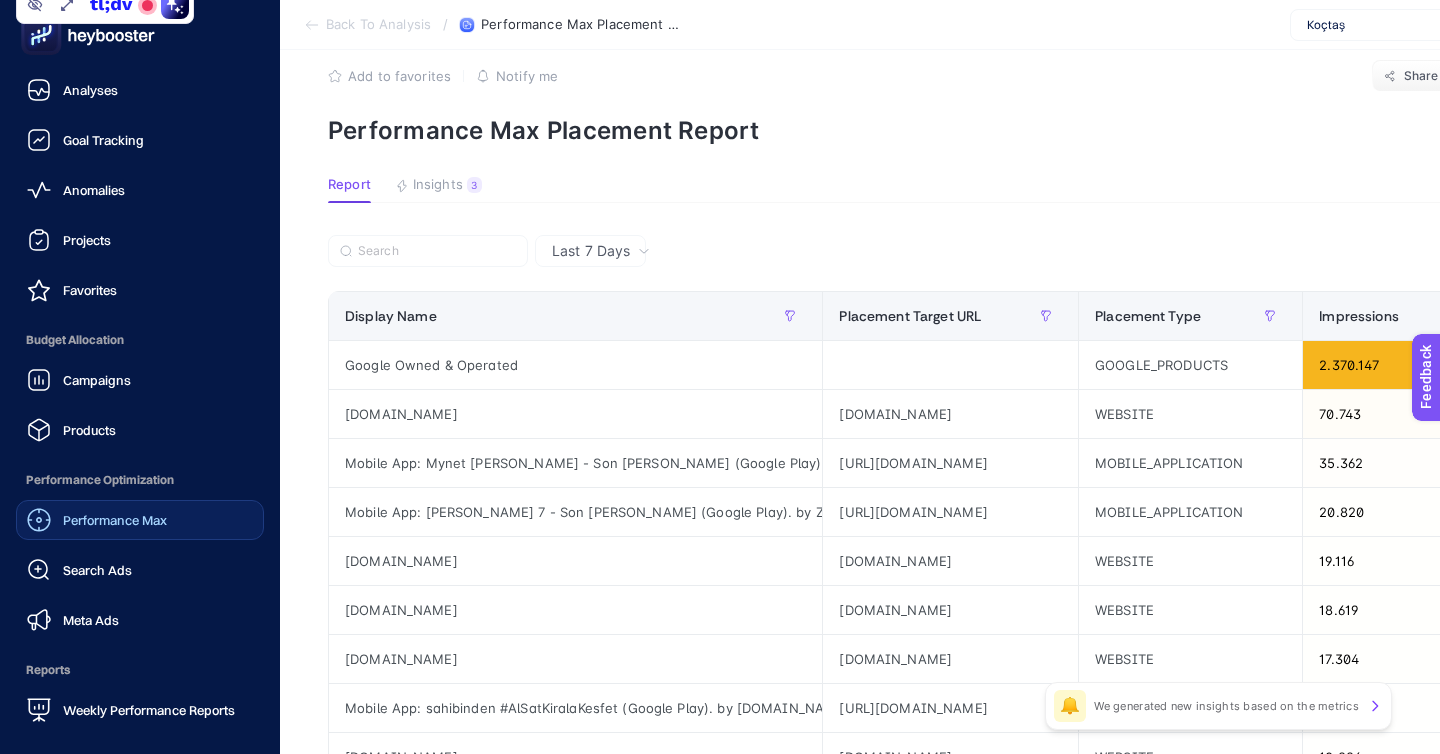 click on "Performance Max" 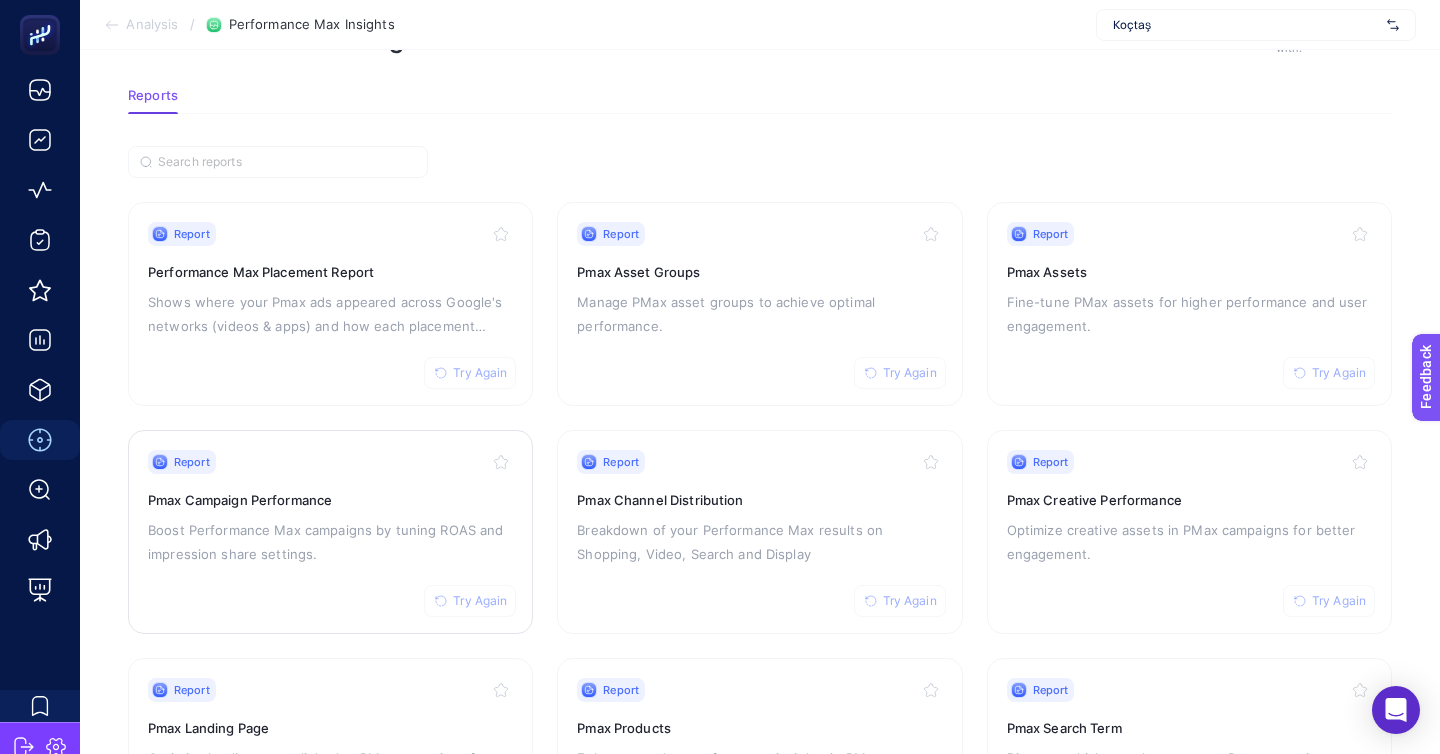 scroll, scrollTop: 172, scrollLeft: 0, axis: vertical 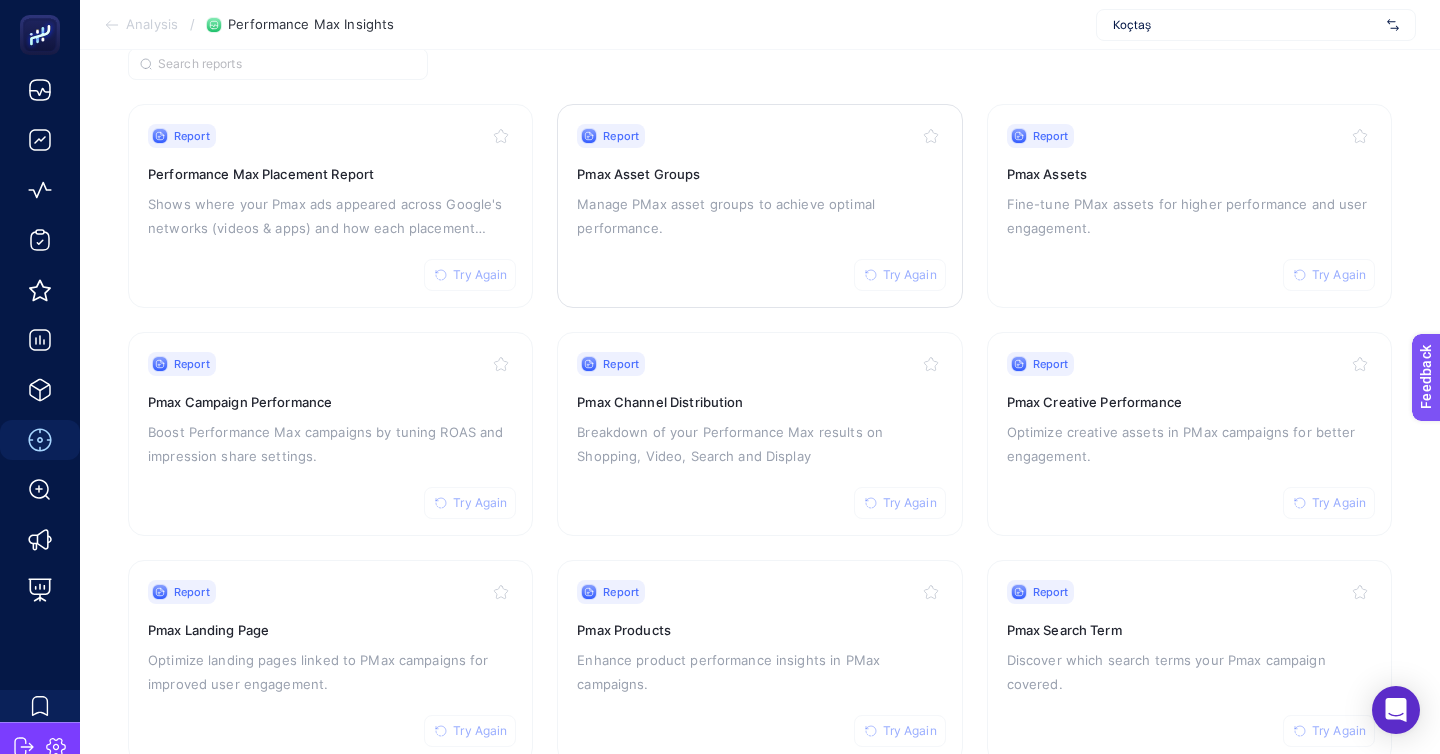 click on "Manage PMax asset groups to achieve optimal performance." at bounding box center (759, 216) 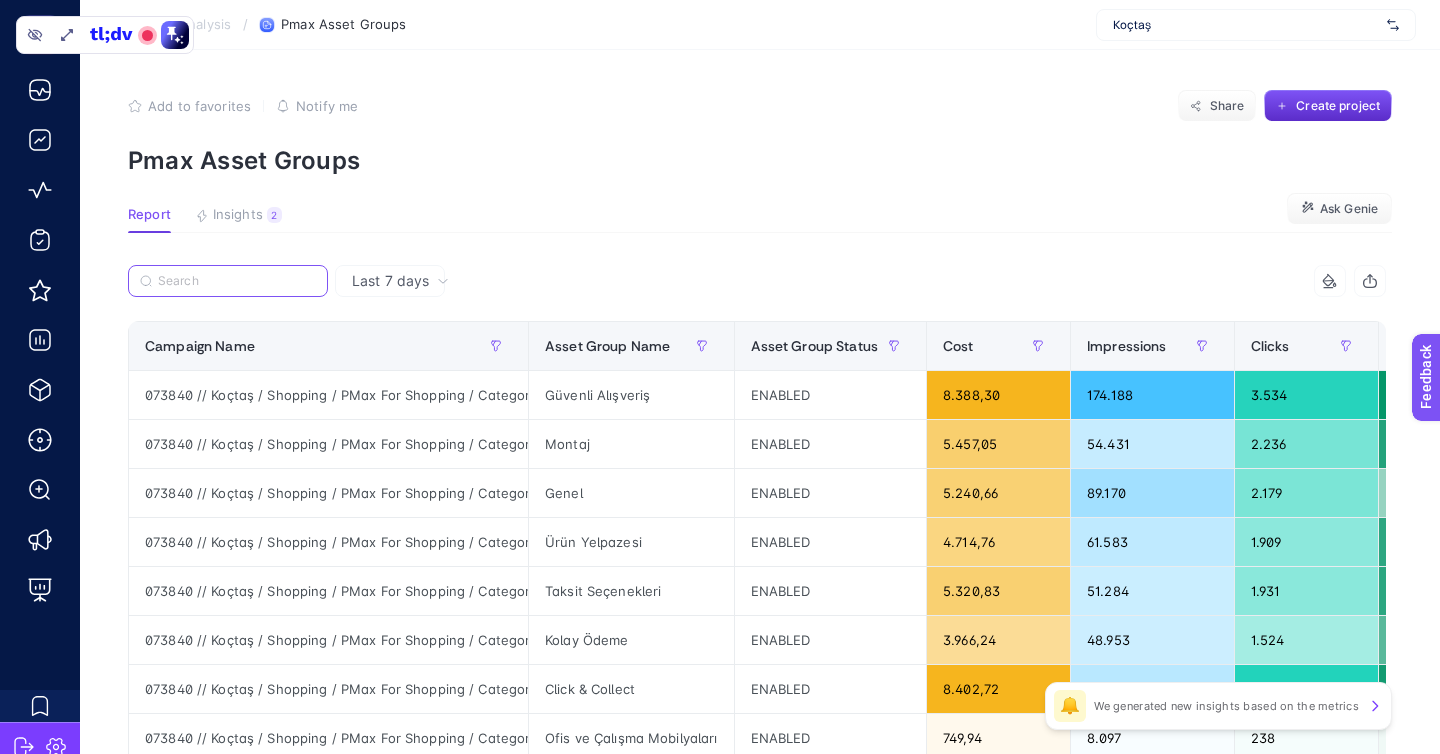 click at bounding box center (237, 281) 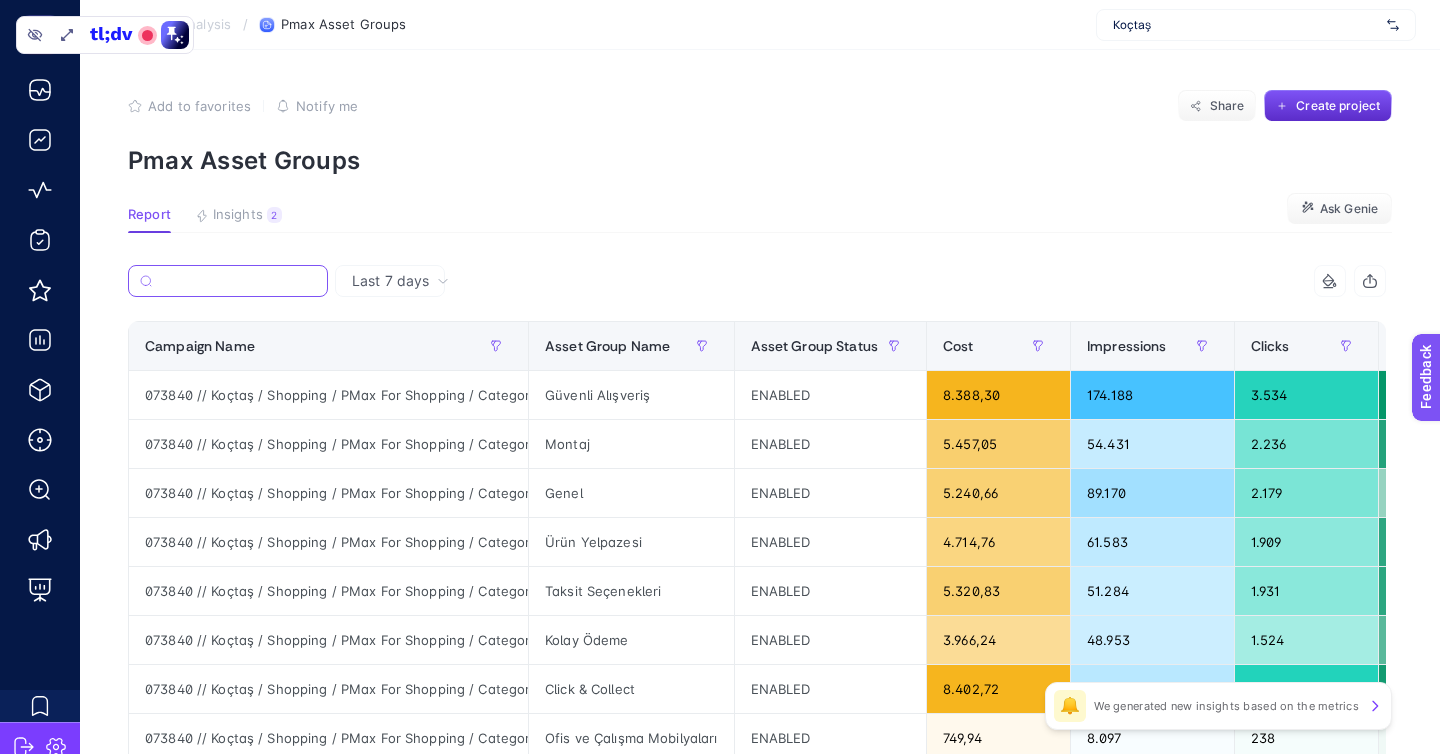 paste on "Soğutma (Web)" 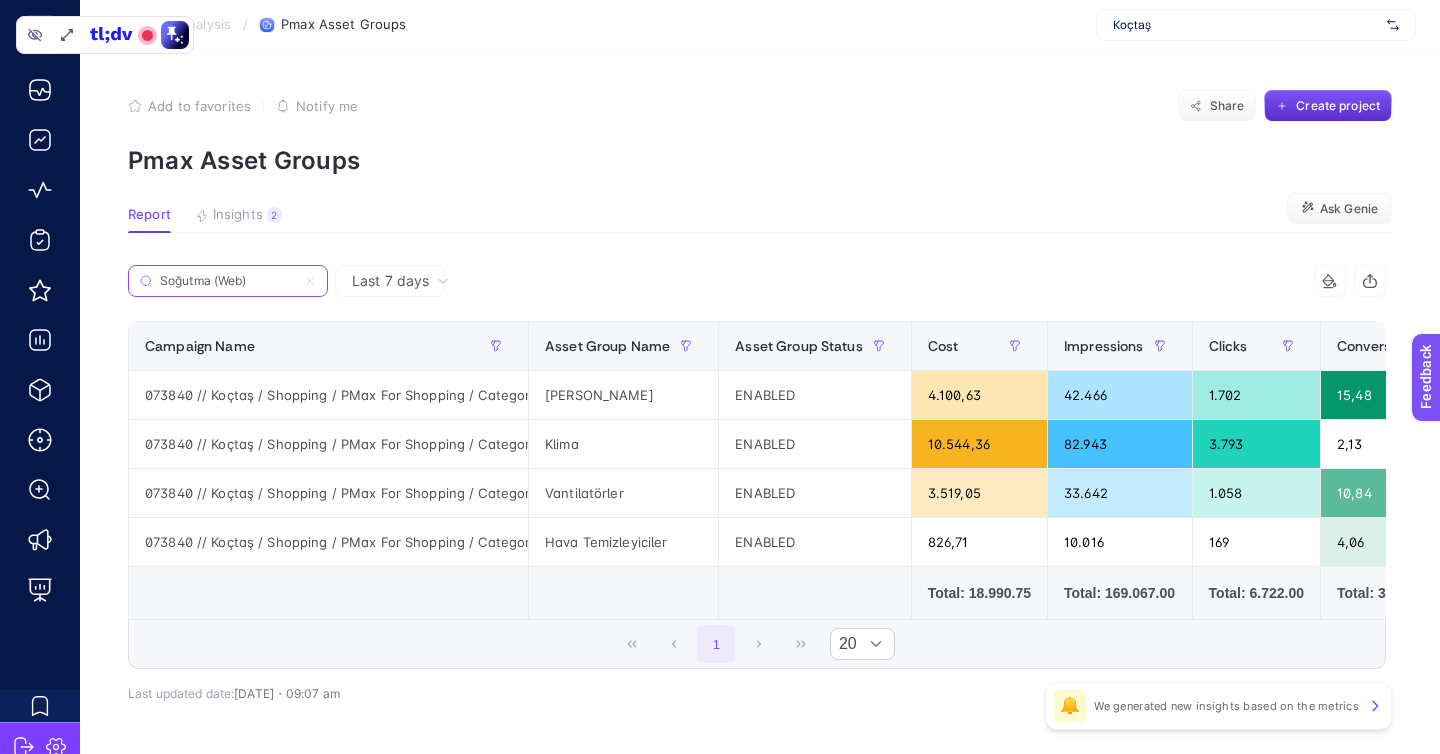 type on "Soğutma (Web)" 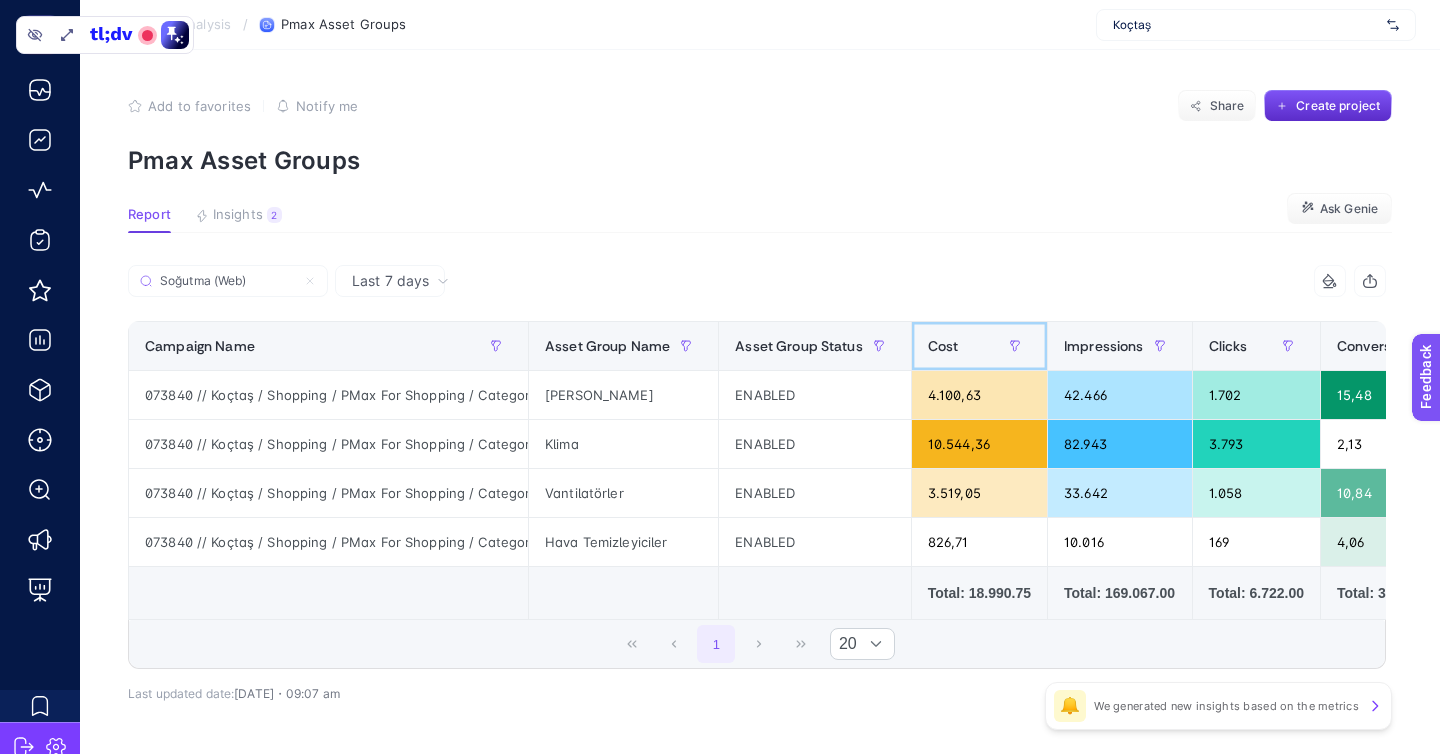 click on "Cost" 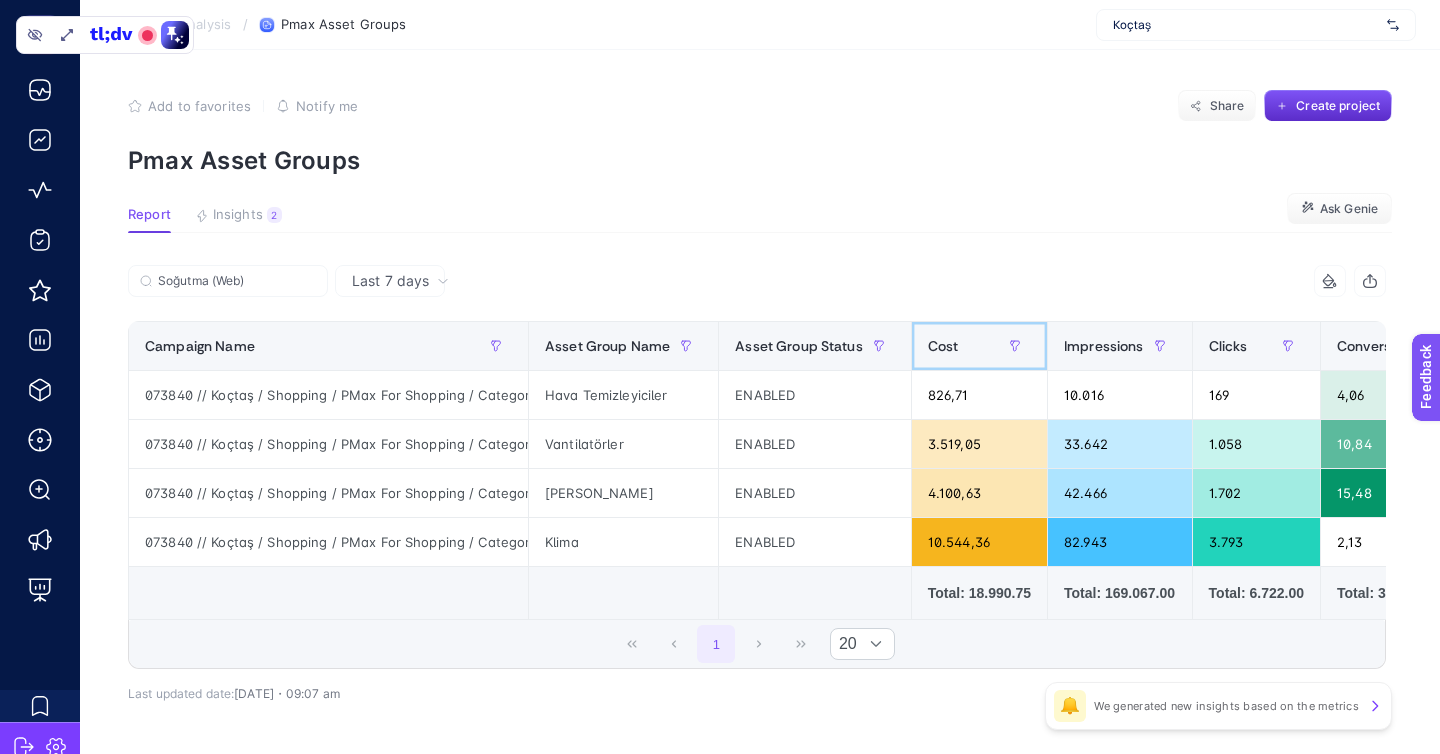 click on "Cost" 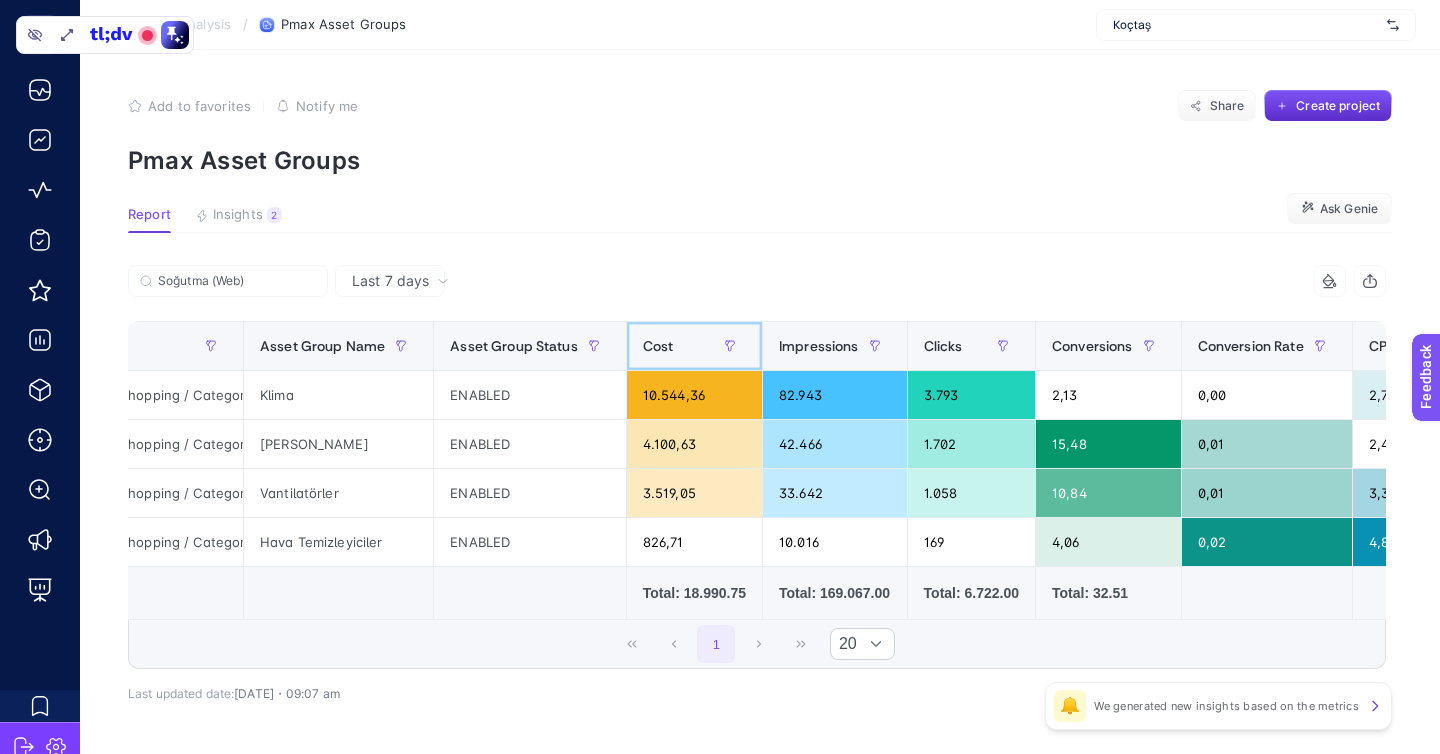 scroll, scrollTop: 0, scrollLeft: 268, axis: horizontal 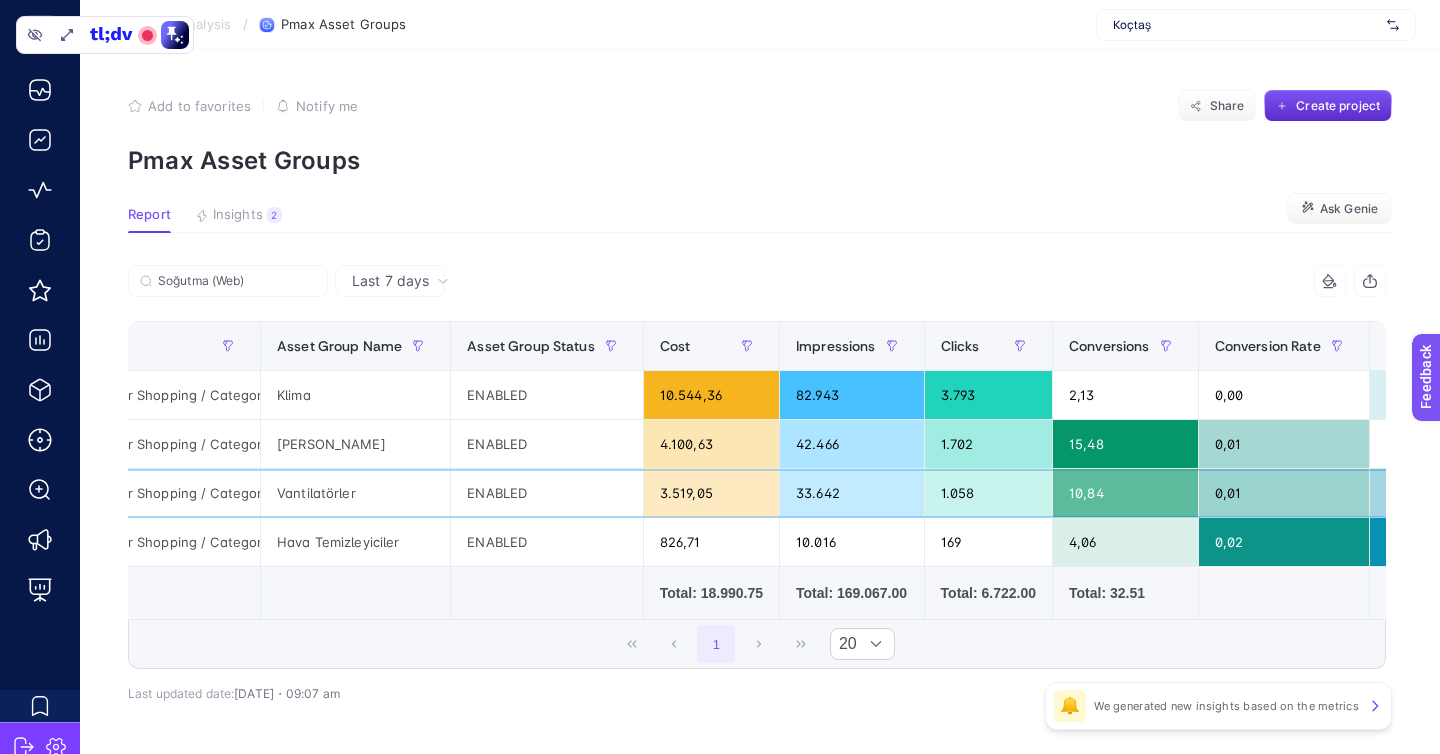 click on "33.642" 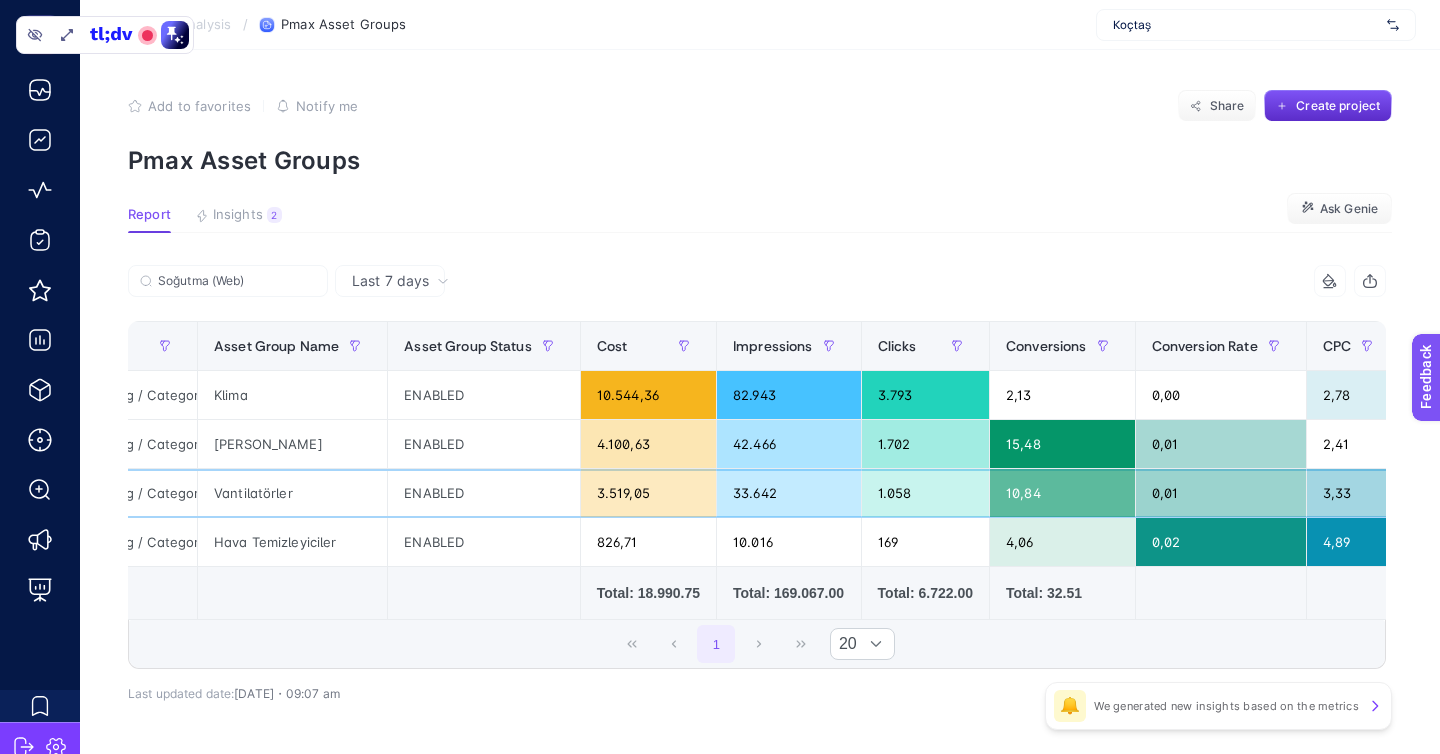 scroll, scrollTop: 0, scrollLeft: 306, axis: horizontal 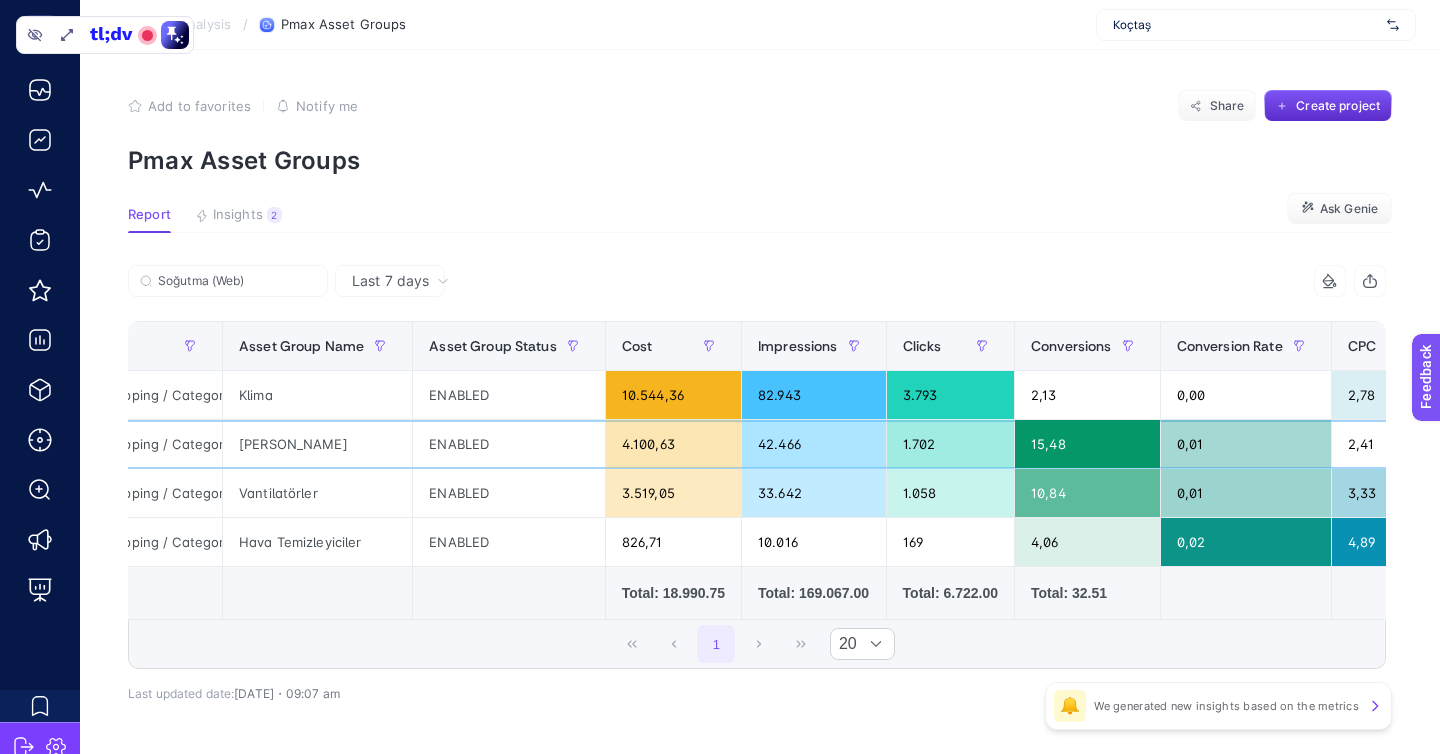 click on "[PERSON_NAME]" 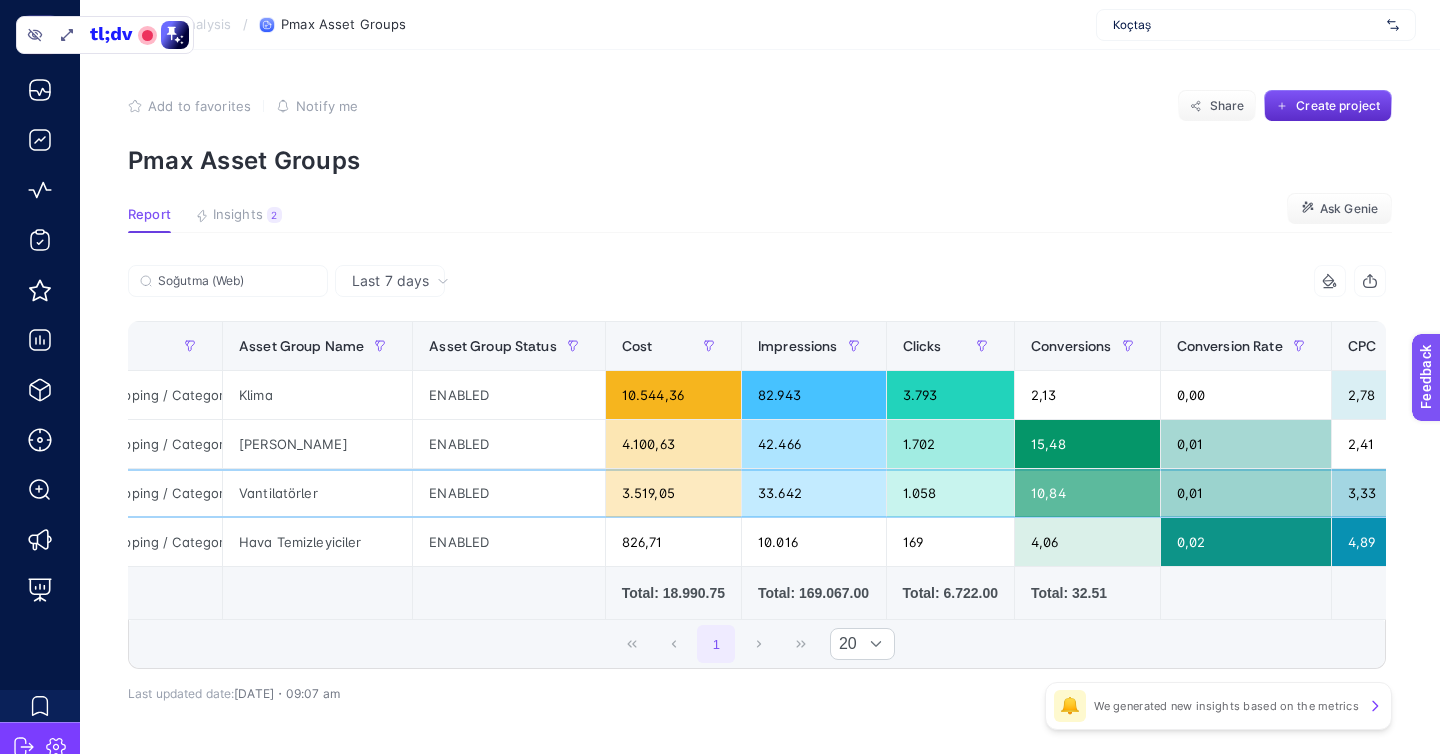 click on "Vantilatörler" 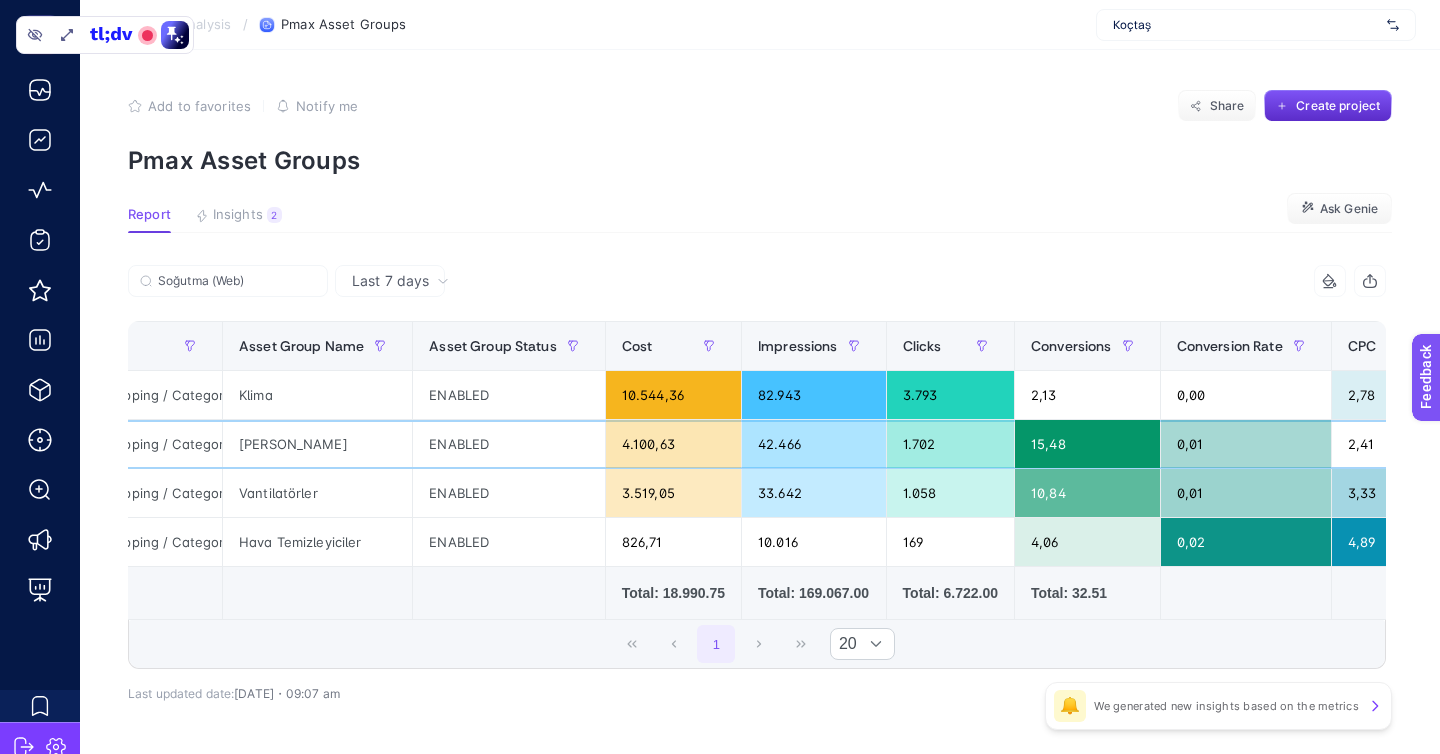 click on "[PERSON_NAME]" 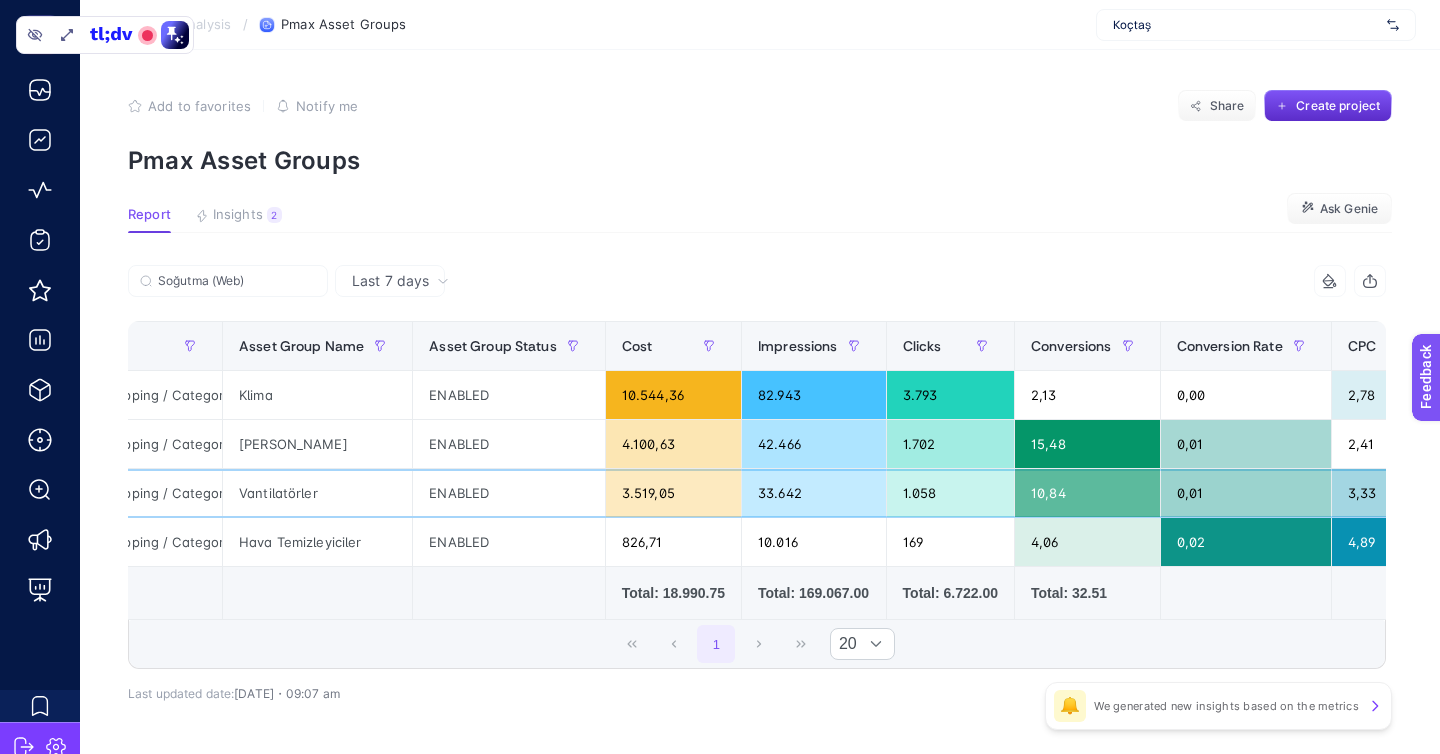 click on "Vantilatörler" 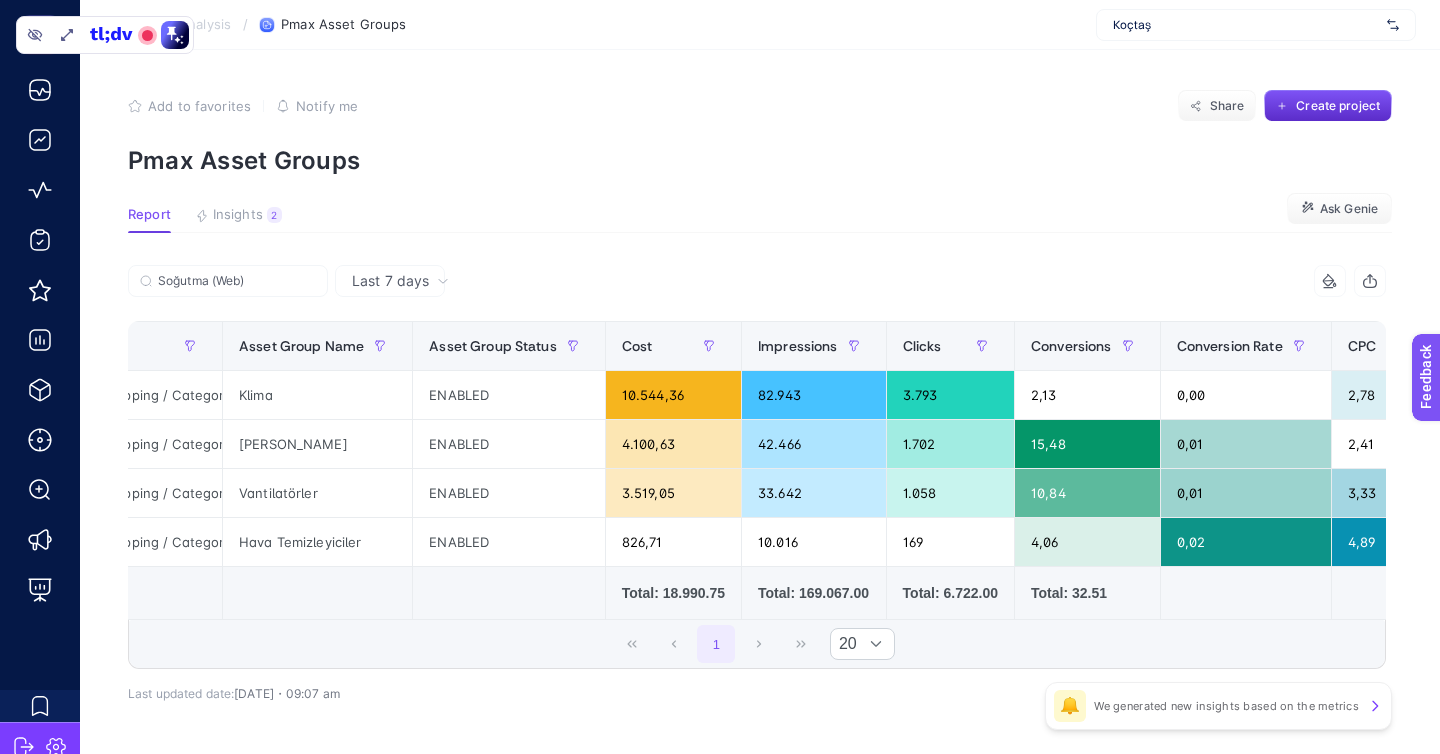 click on "Hava Temizleyiciler" 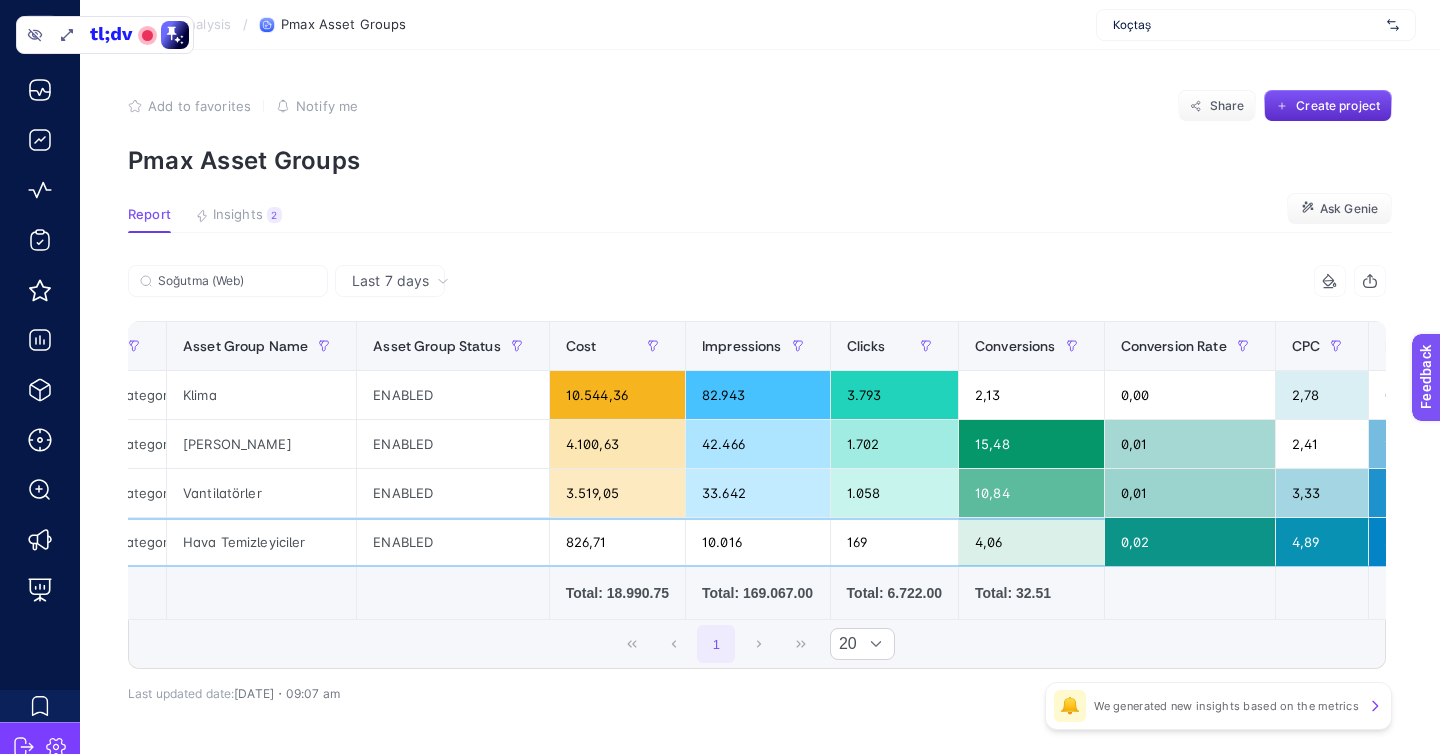 scroll, scrollTop: 0, scrollLeft: 379, axis: horizontal 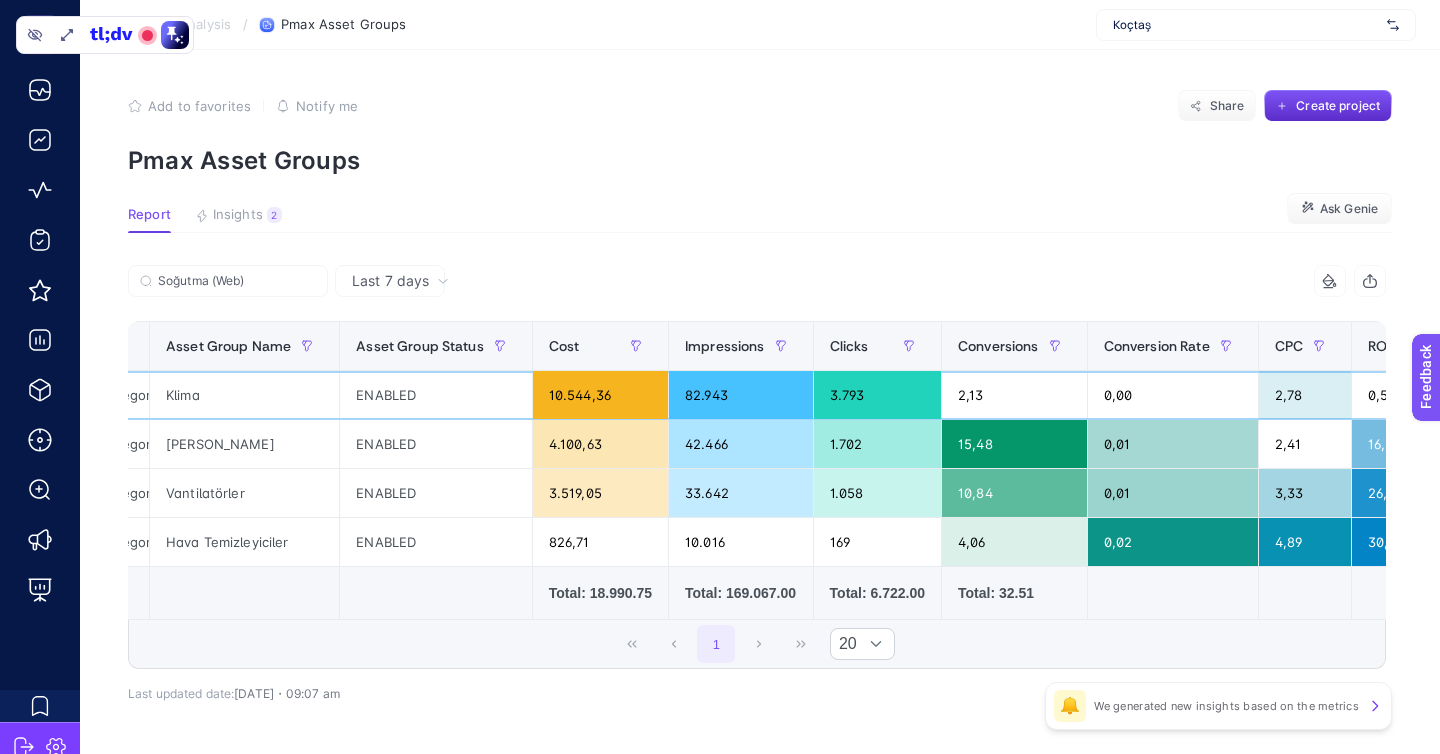 click on "Klima" 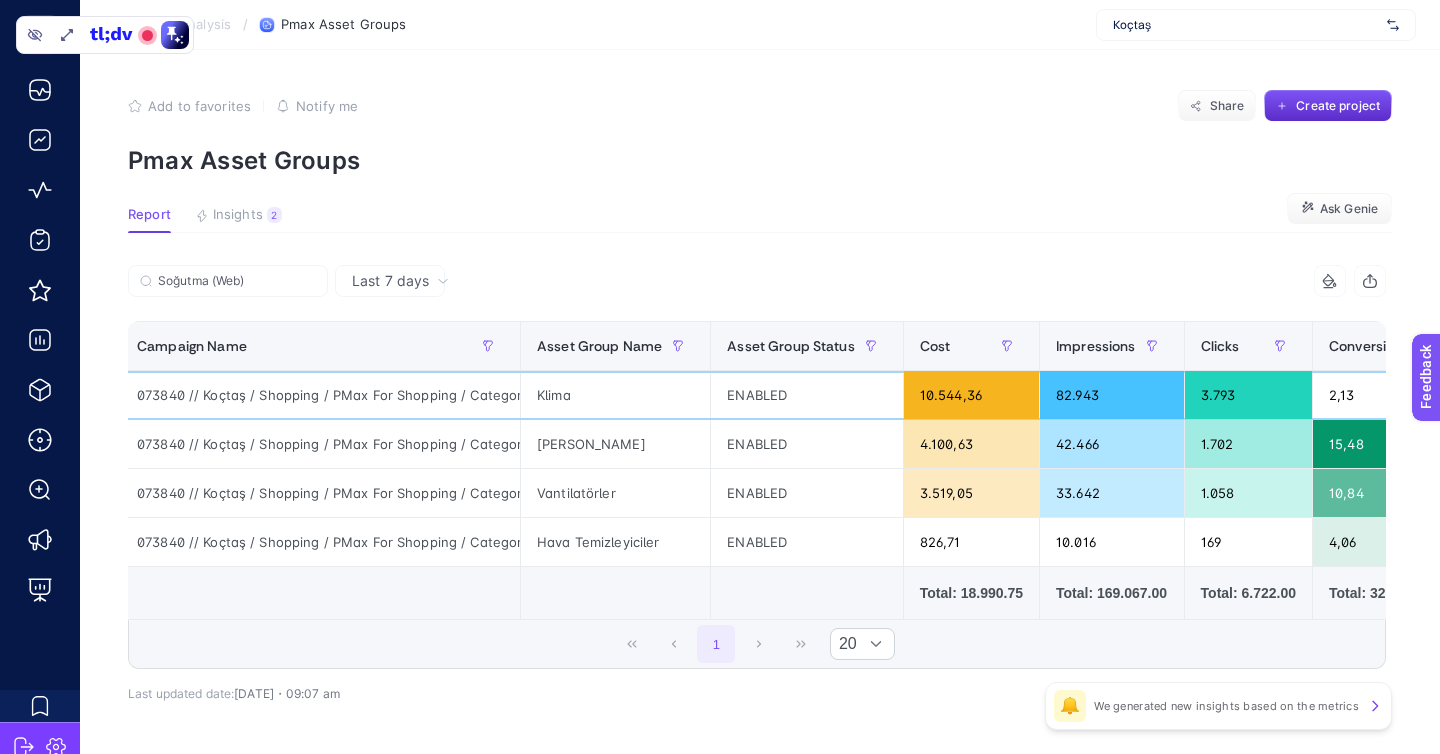 scroll, scrollTop: 0, scrollLeft: 0, axis: both 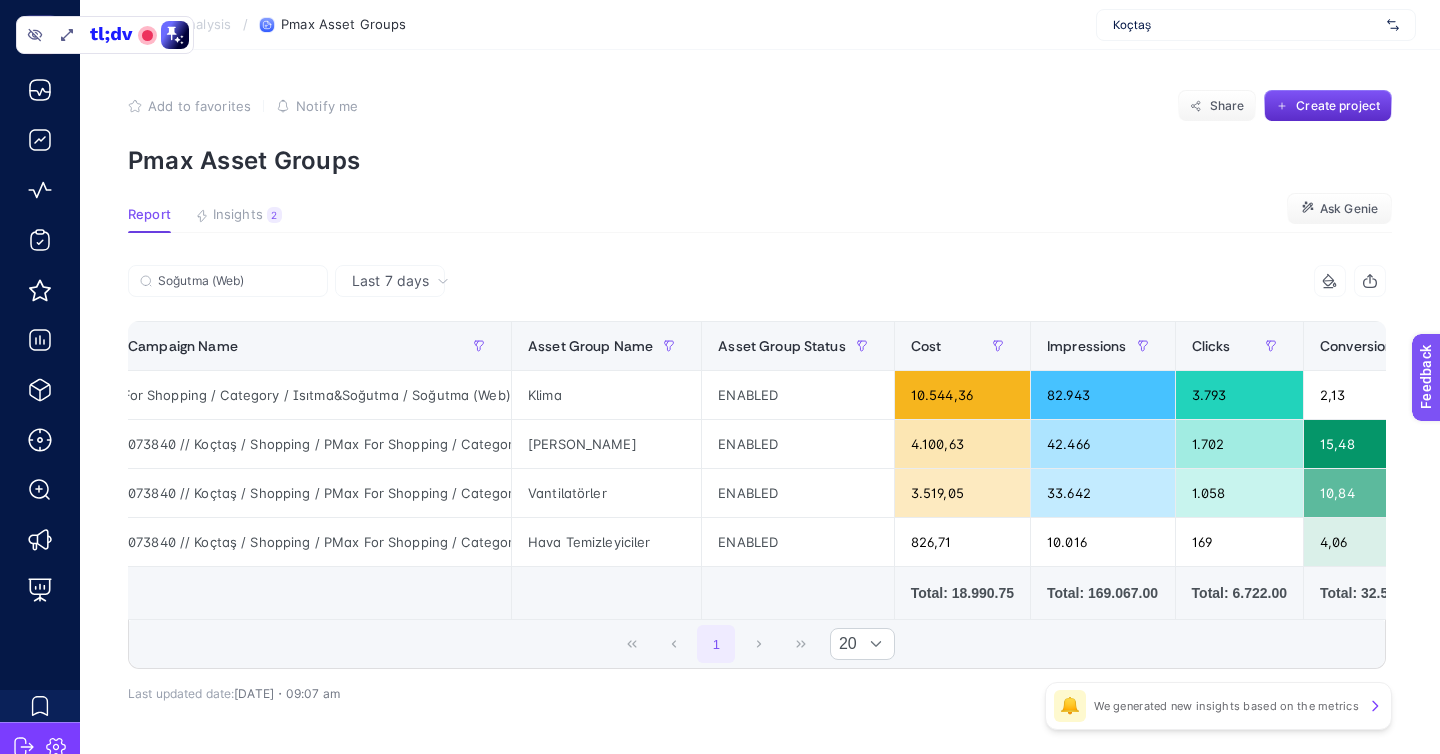 click on "Last 7 days" at bounding box center (400, 281) 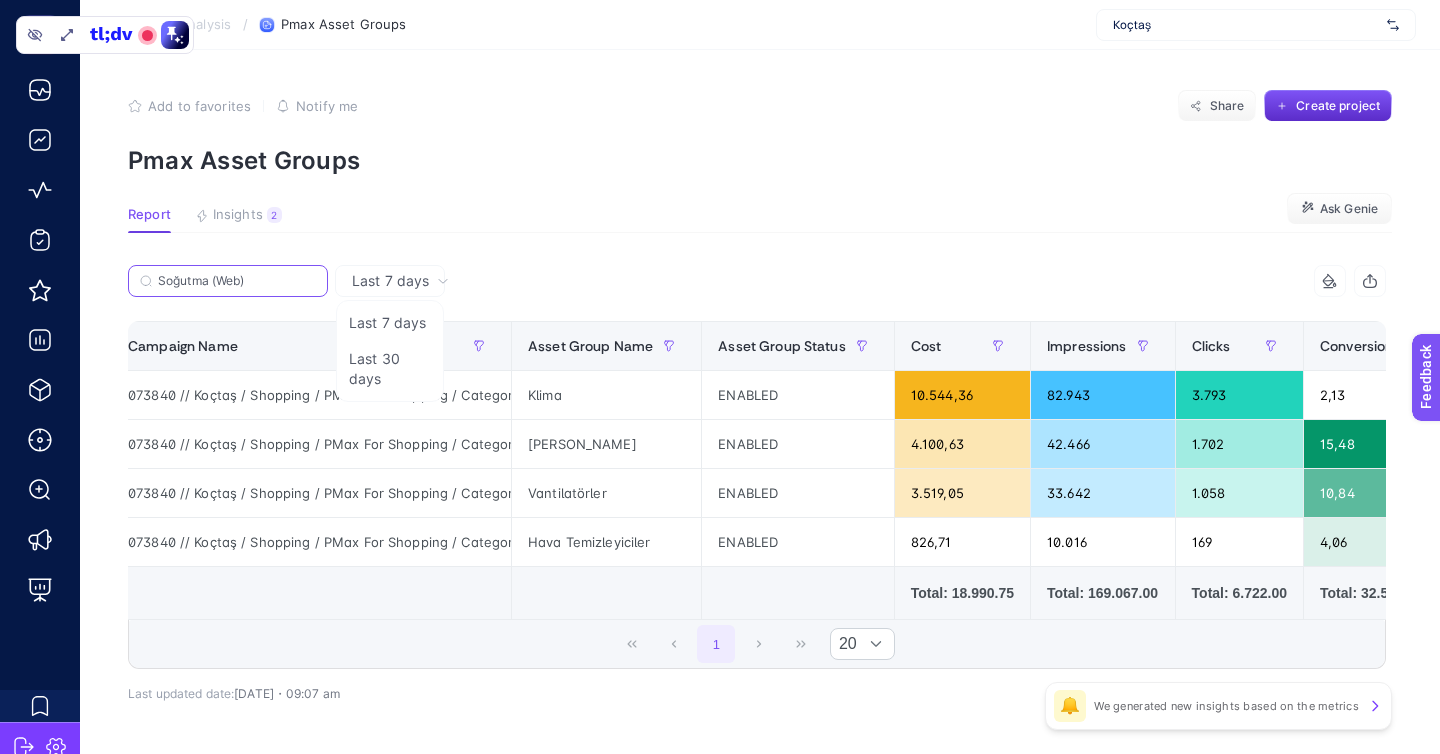 click on "Soğutma (Web)" at bounding box center (237, 281) 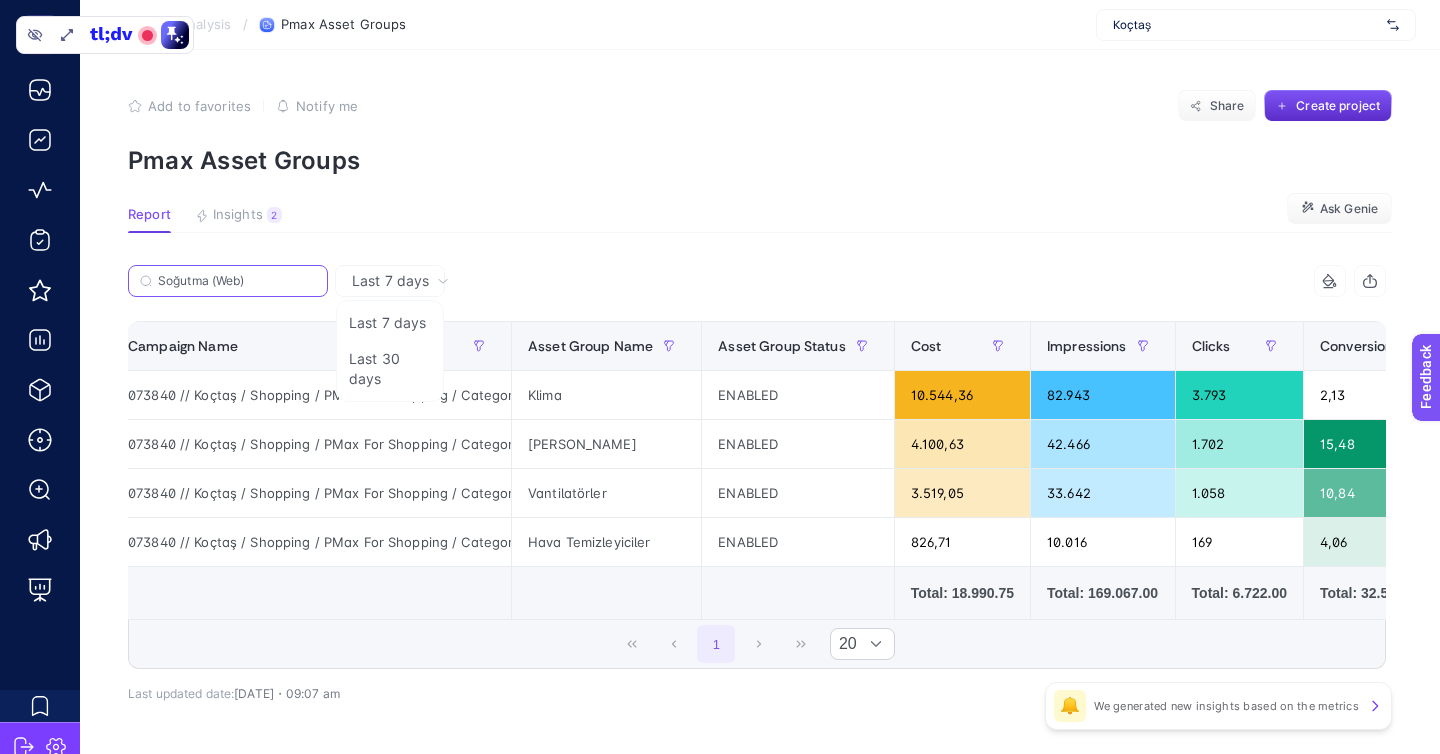 click on "Soğutma (Web)" at bounding box center [237, 281] 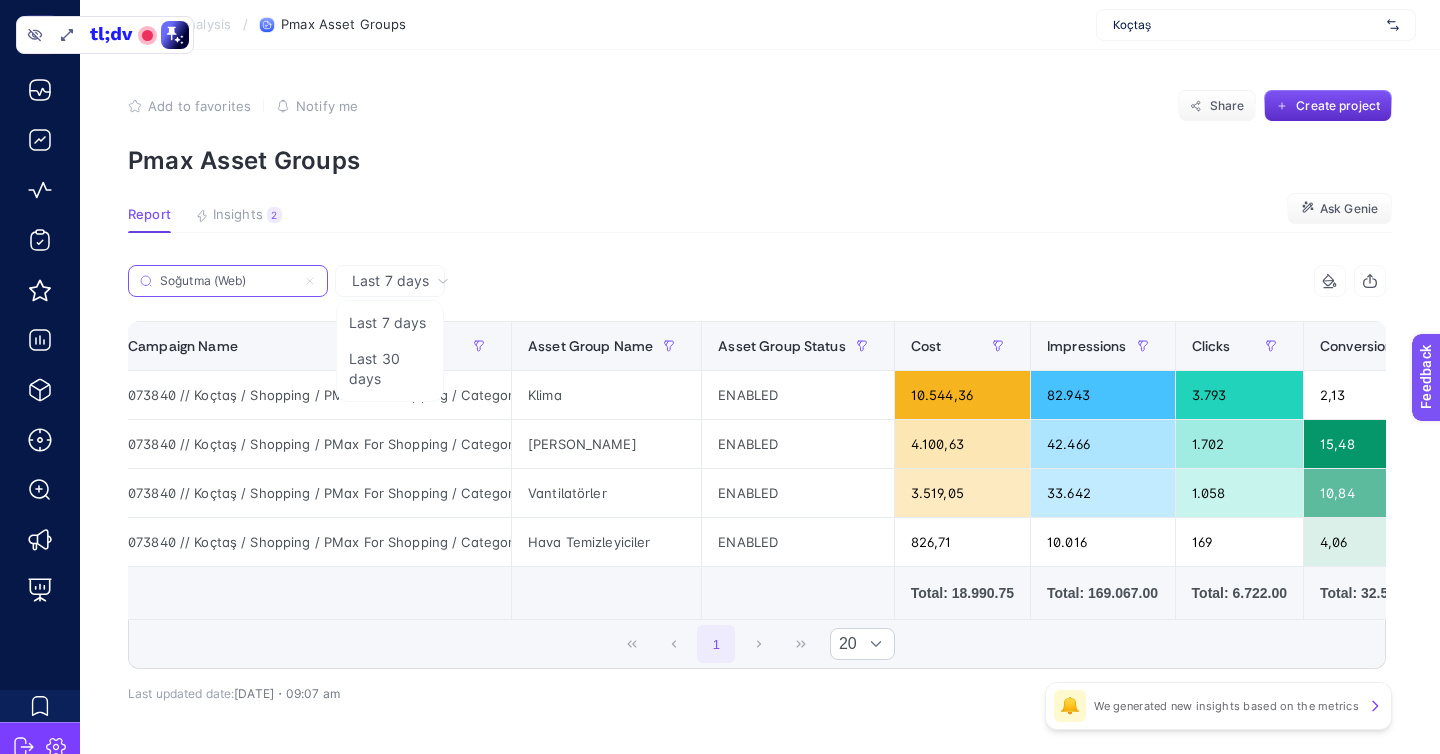 click on "Soğutma (Web)" at bounding box center (228, 281) 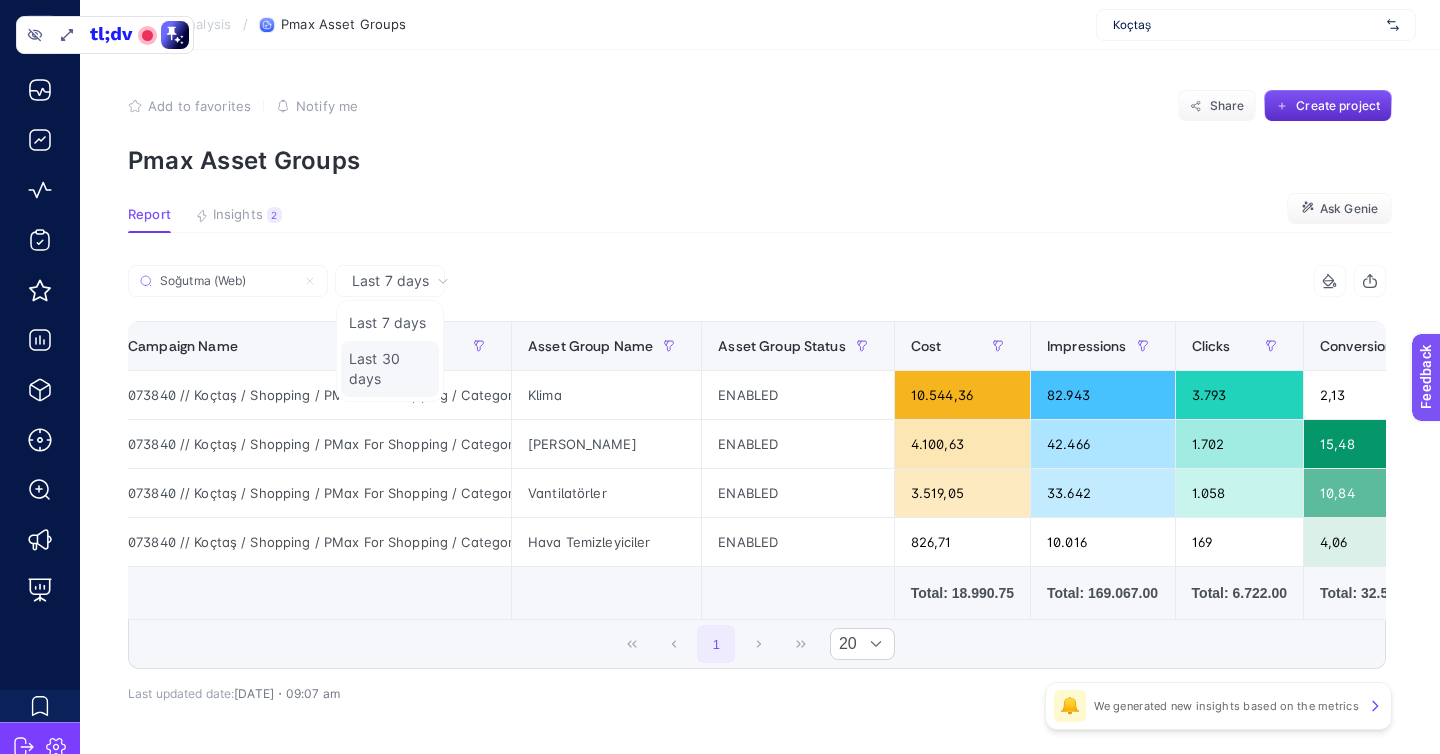 click on "Last 30 days" 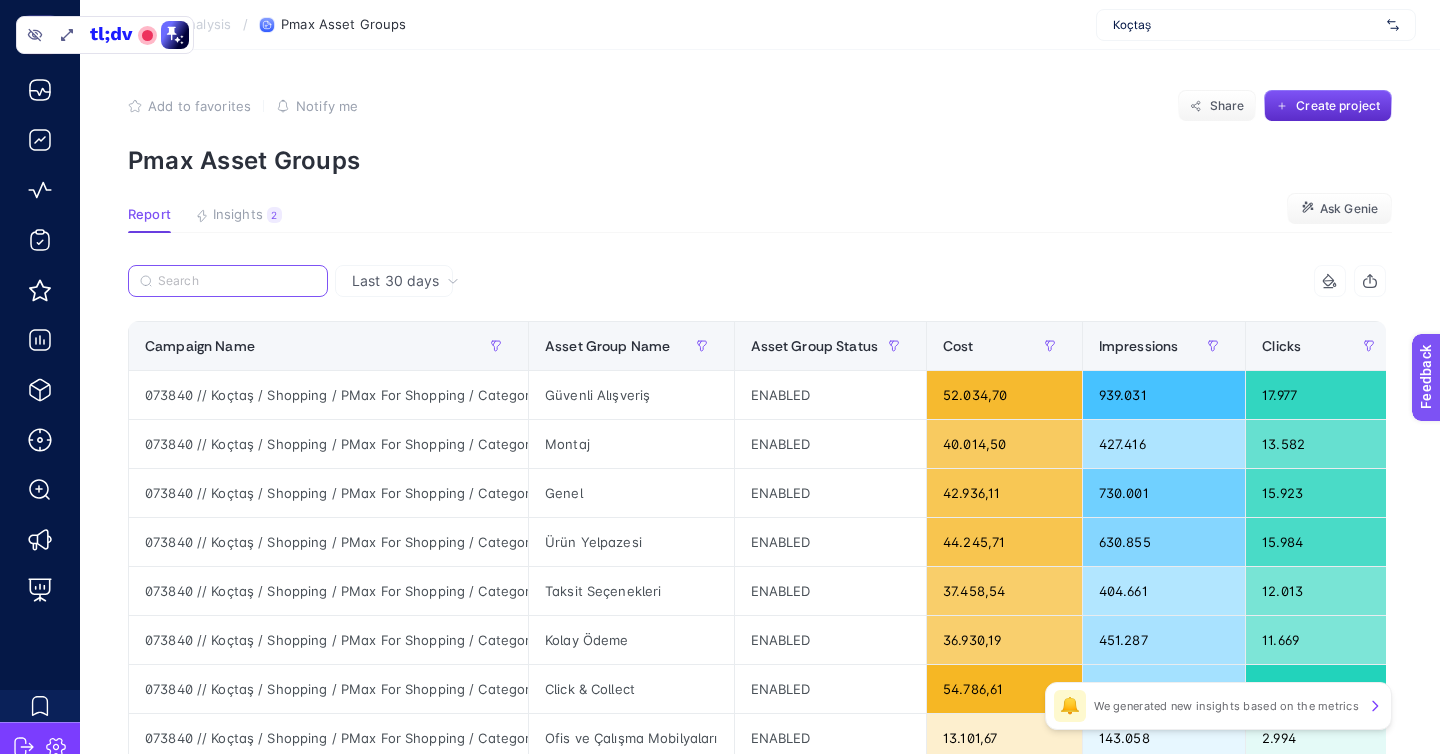 click at bounding box center [237, 281] 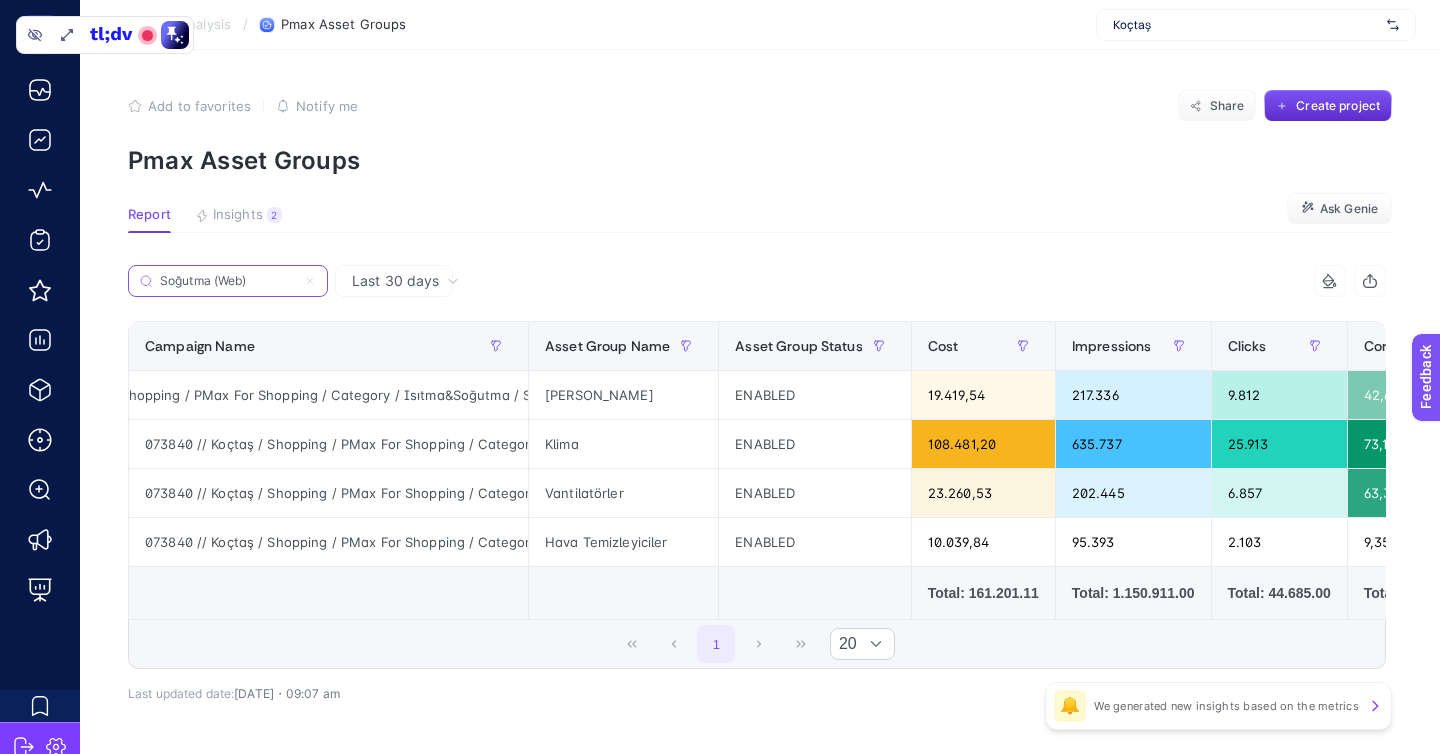 scroll, scrollTop: 0, scrollLeft: 160, axis: horizontal 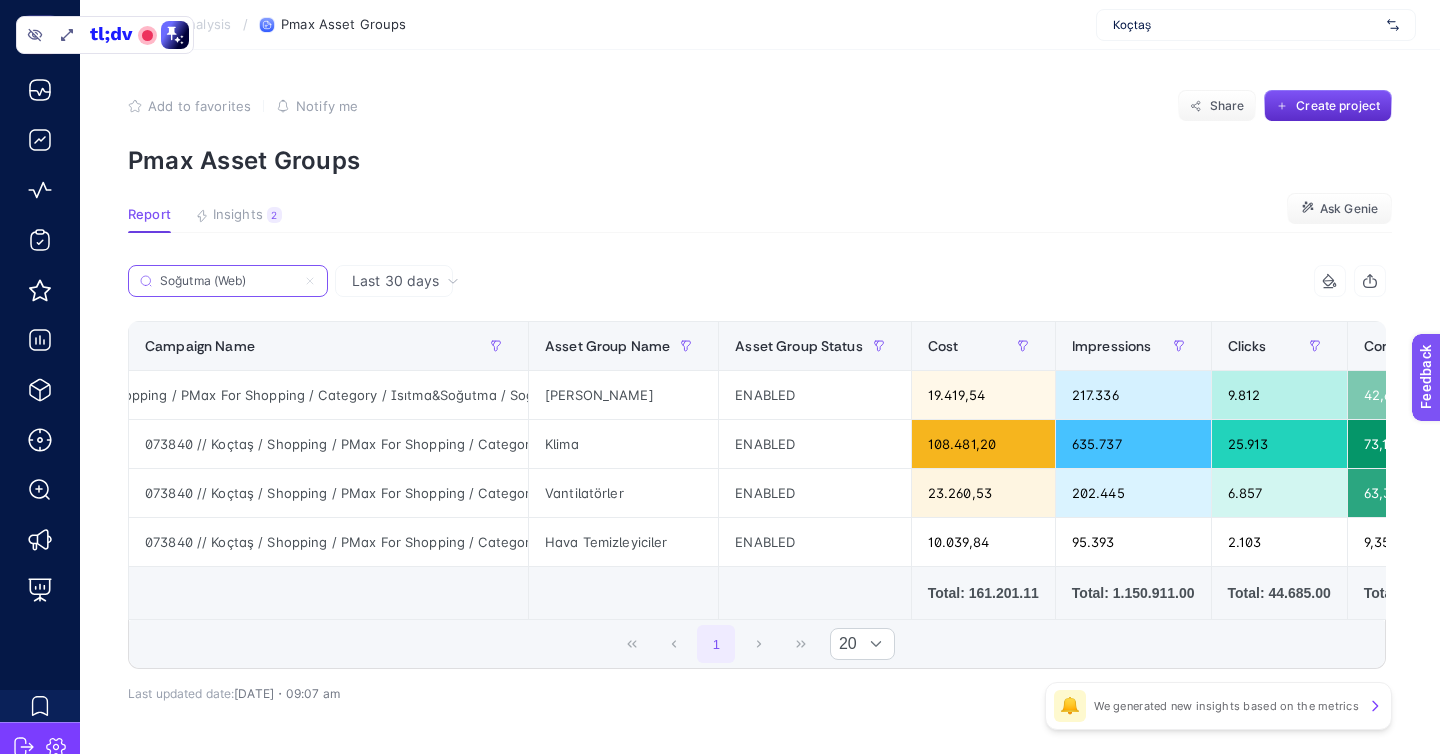 type on "Soğutma (Web)" 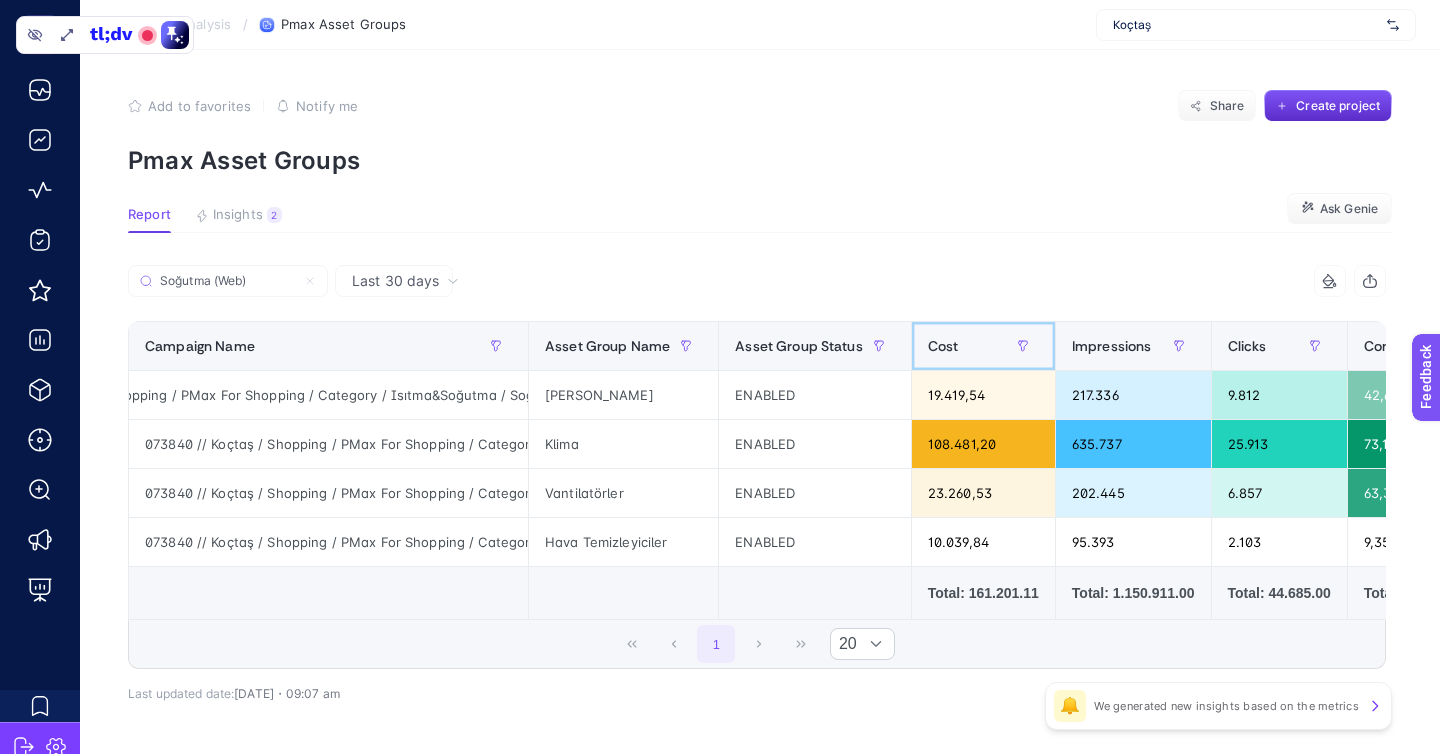 click on "Cost" 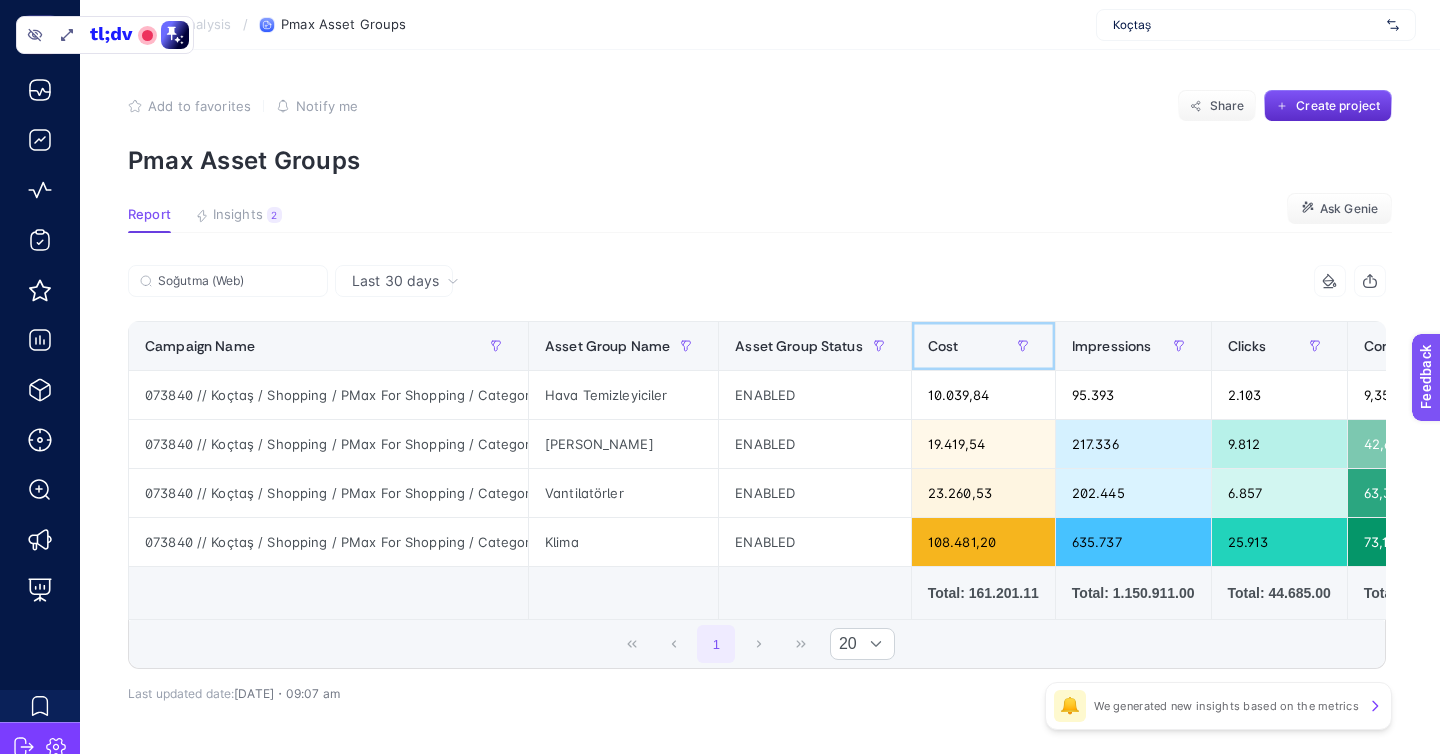 click on "Cost" 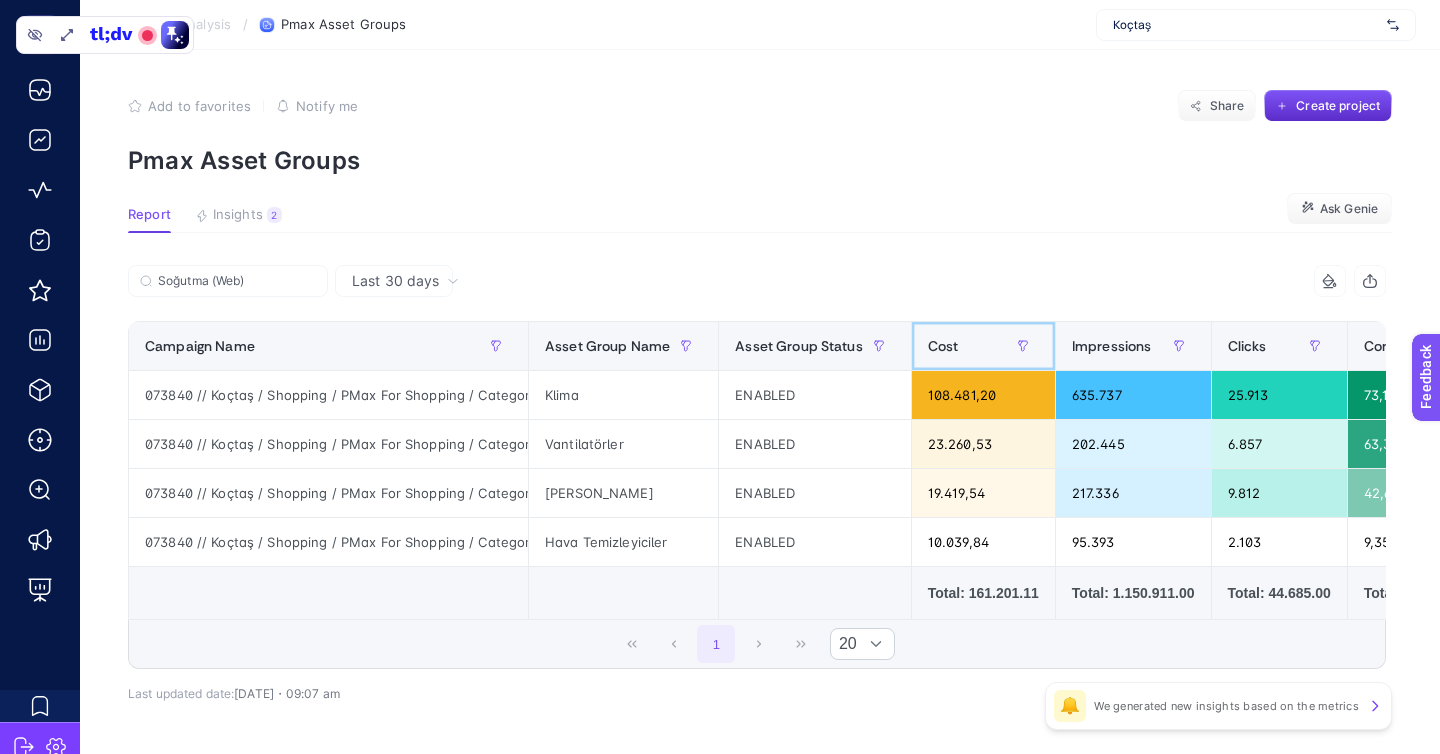 scroll, scrollTop: 0, scrollLeft: 389, axis: horizontal 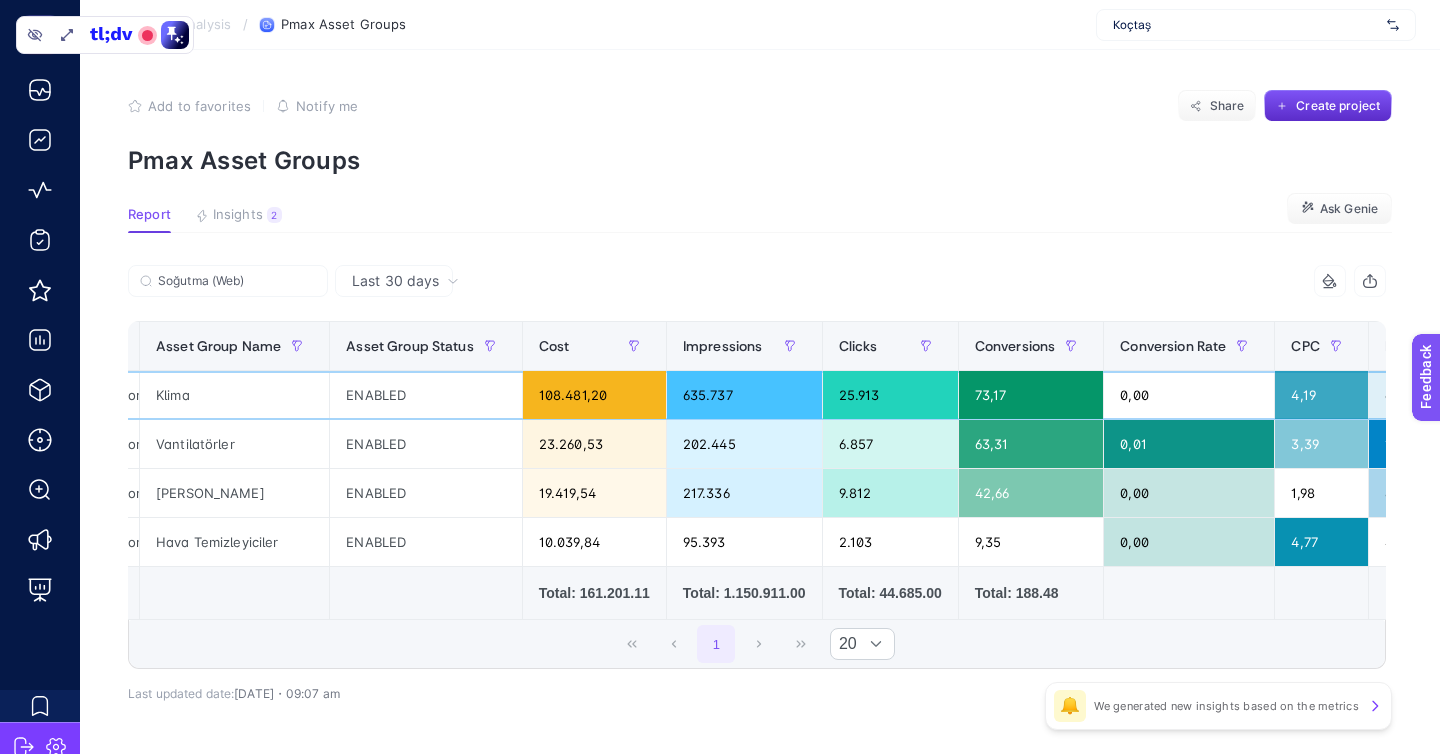 click on "6,09" 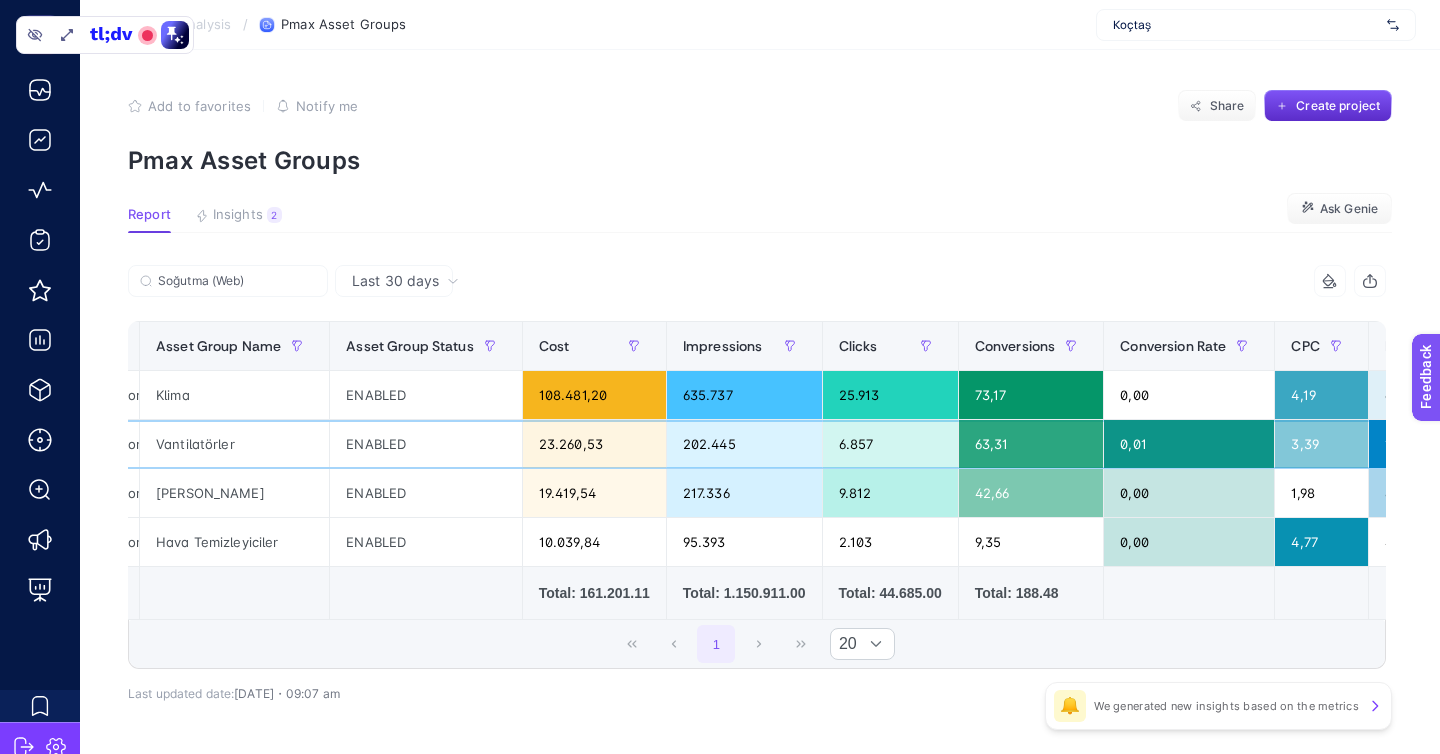 click on "16,33" 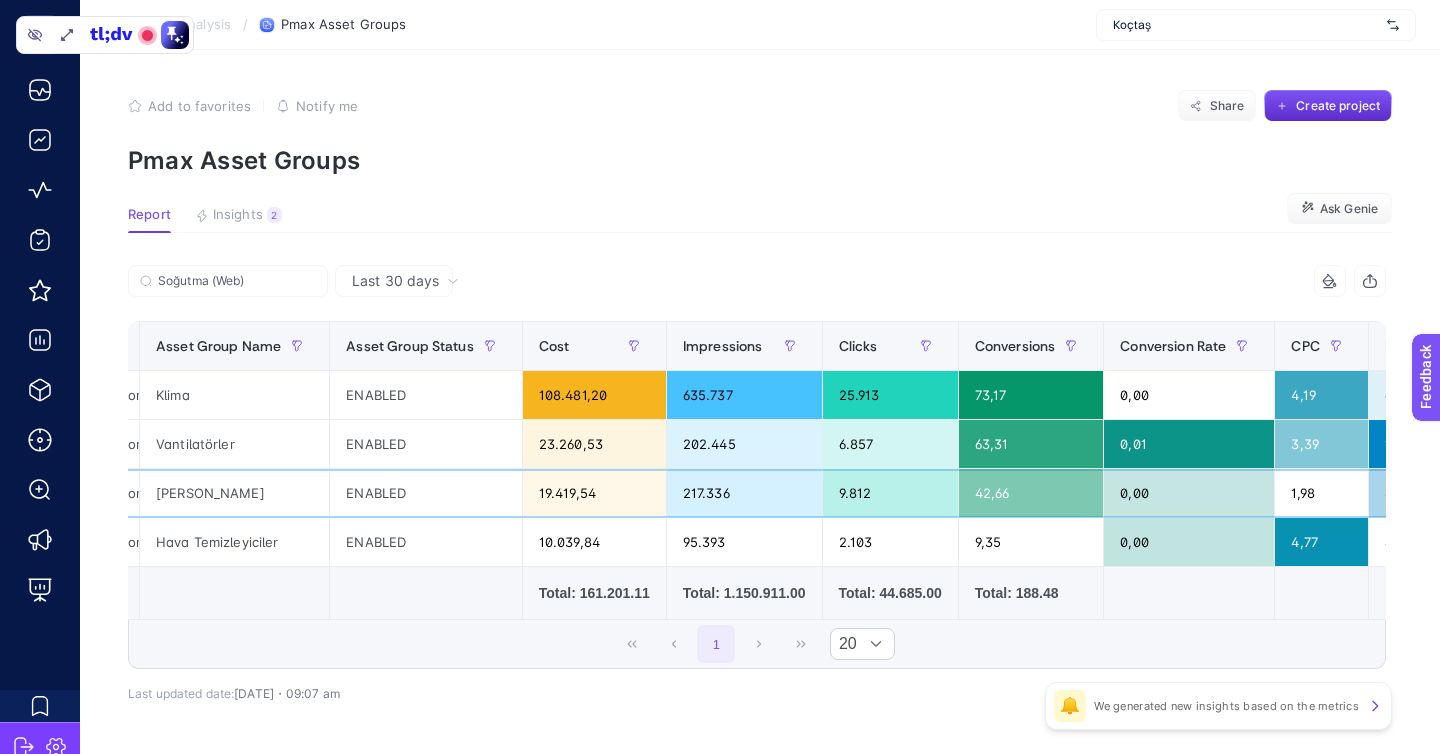 click on "8,60" 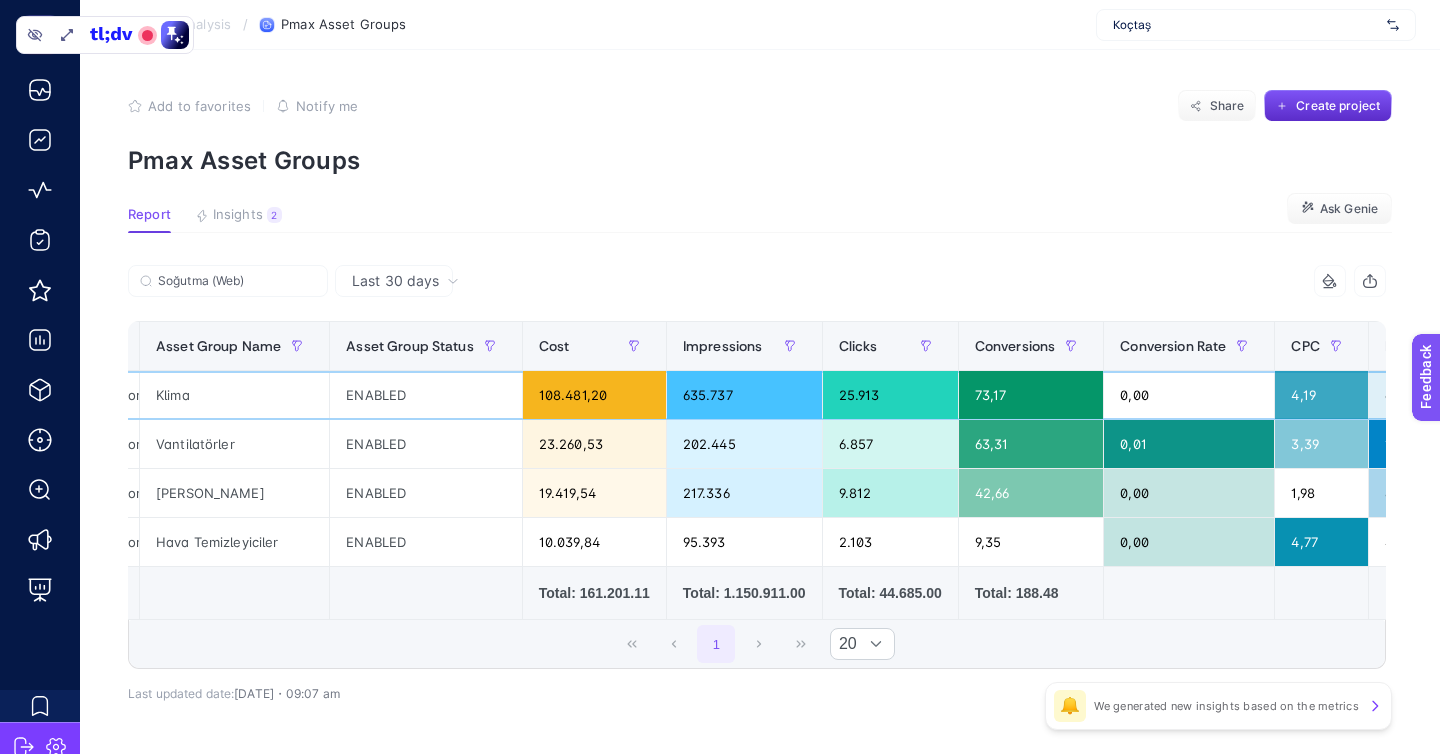 click on "6,09" 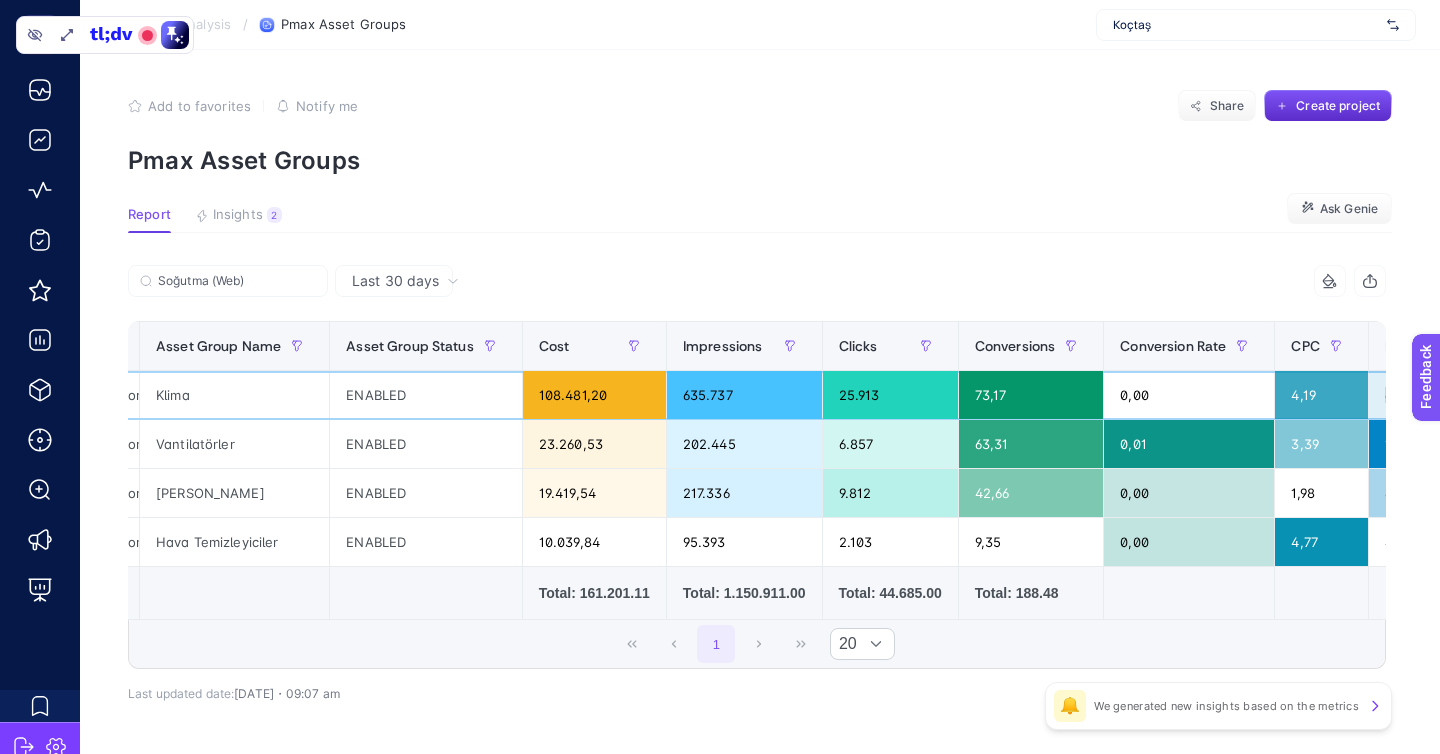 click on "6,09" 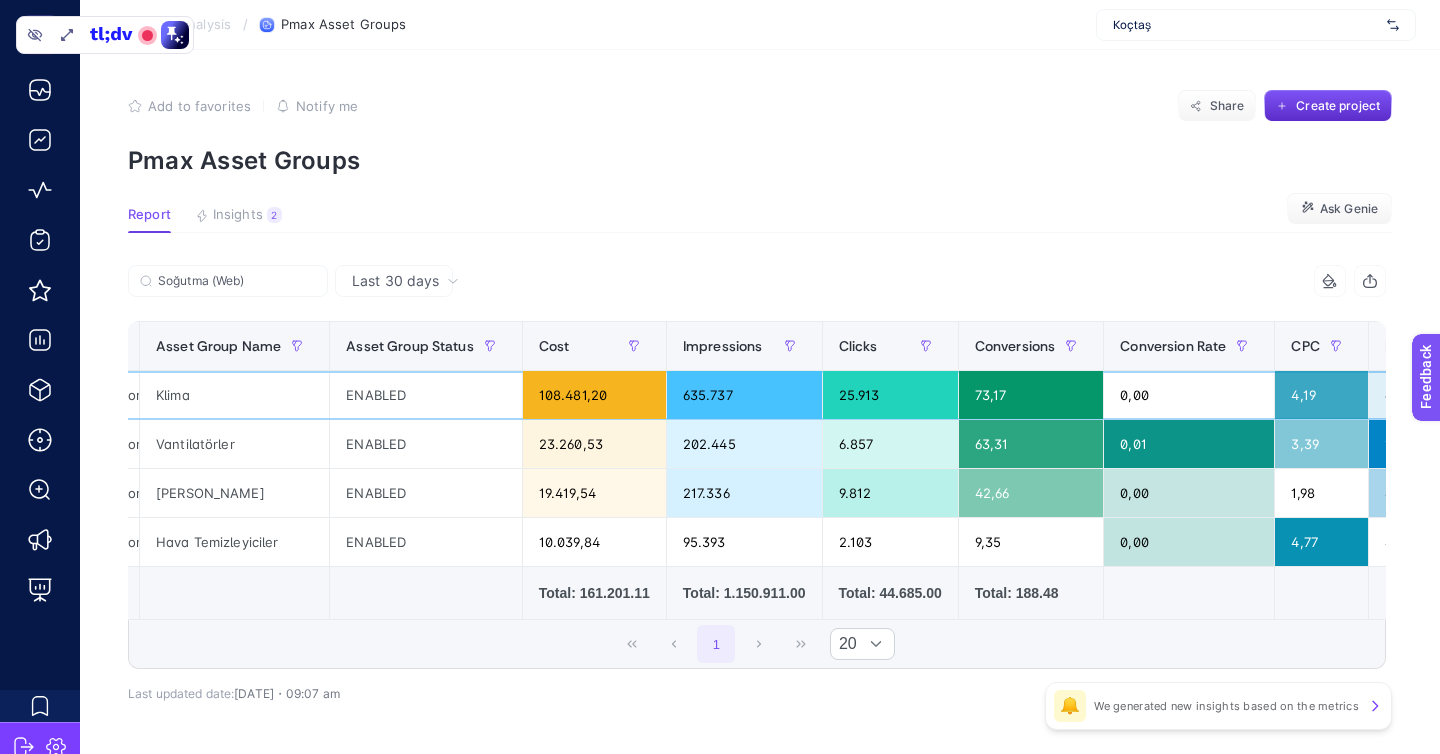 click on "108.481,20" 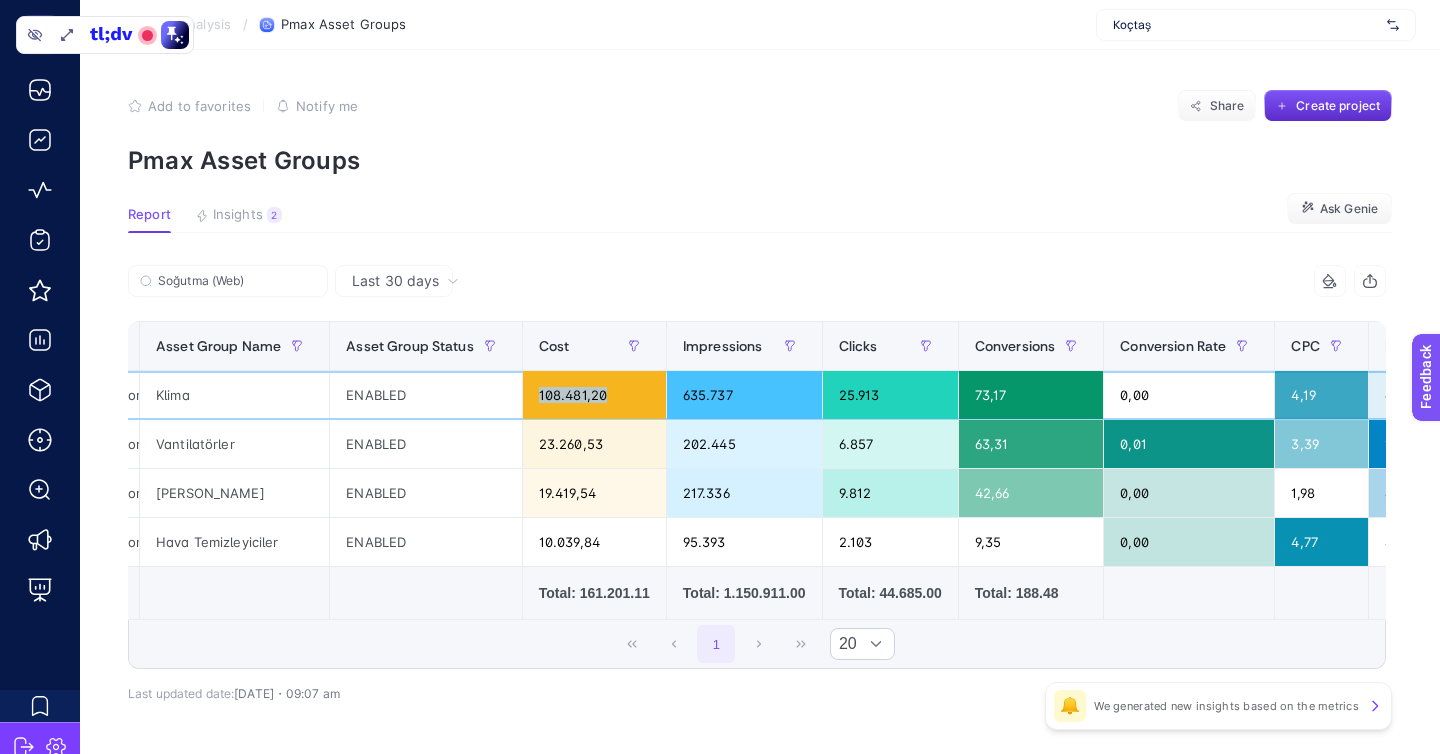 click on "108.481,20" 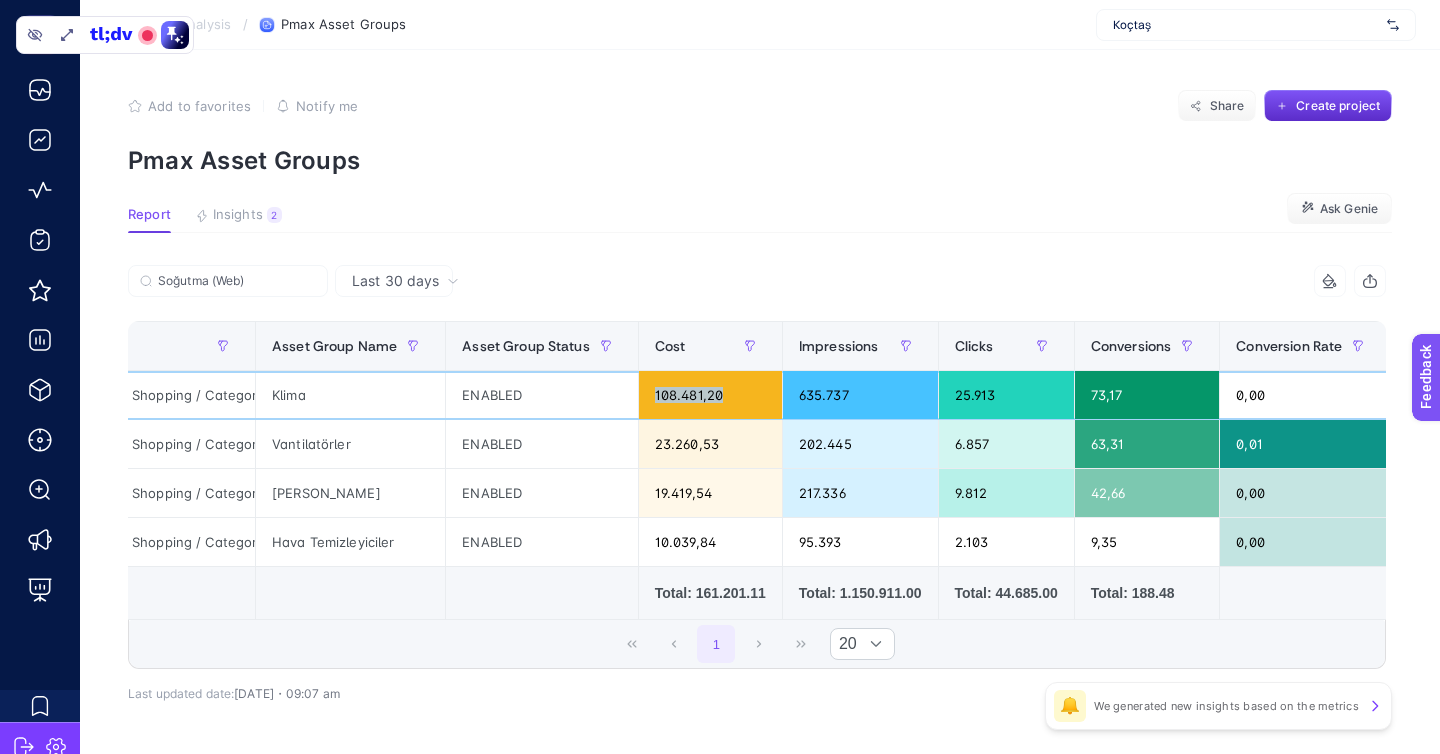 scroll, scrollTop: 0, scrollLeft: 388, axis: horizontal 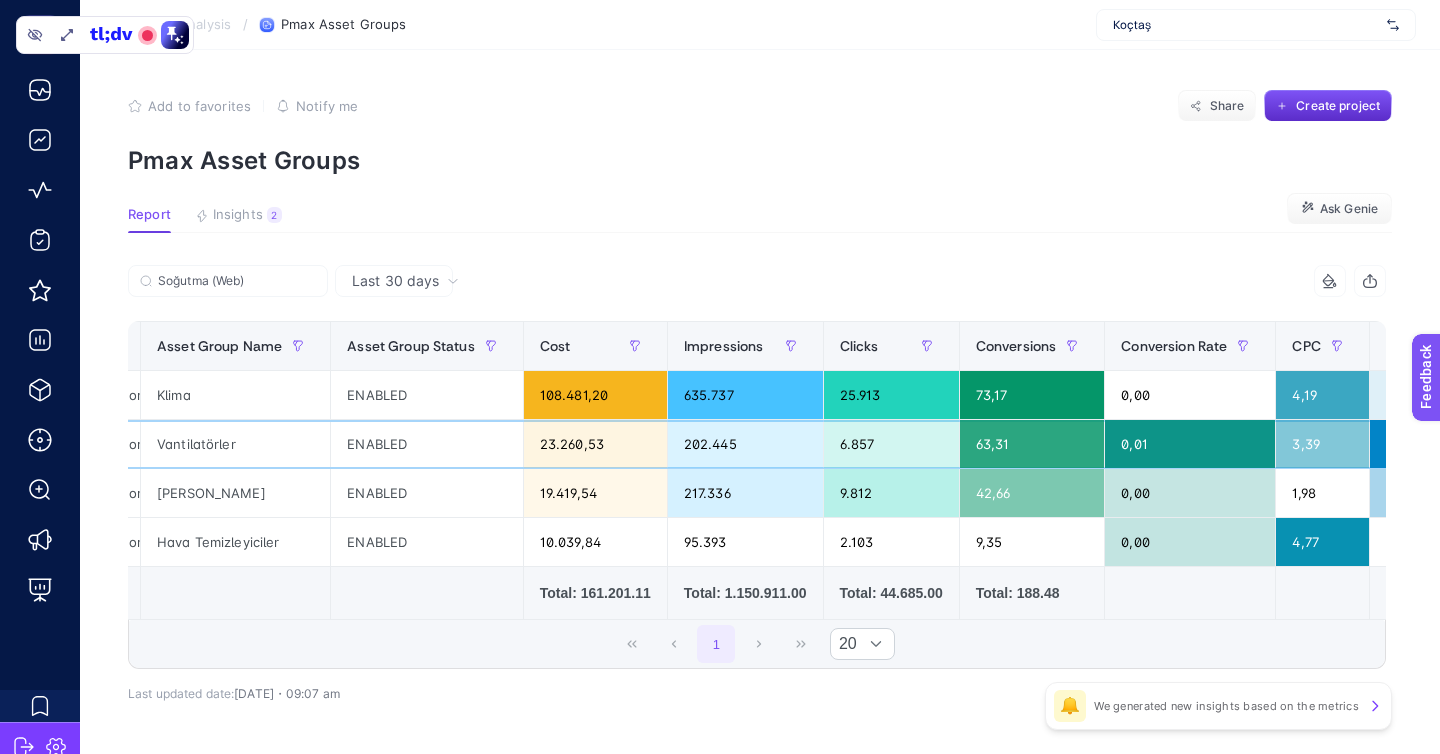 click on "23.260,53" 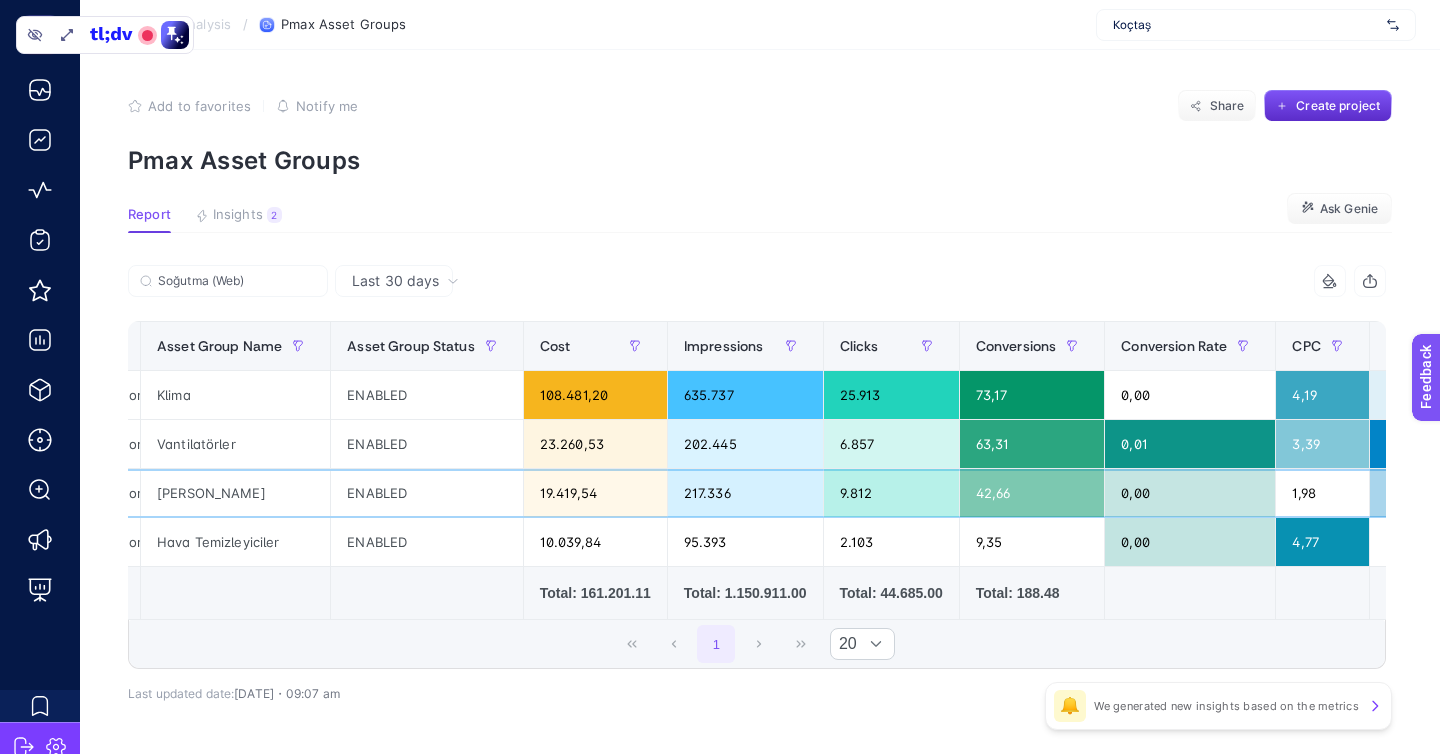 click on "19.419,54" 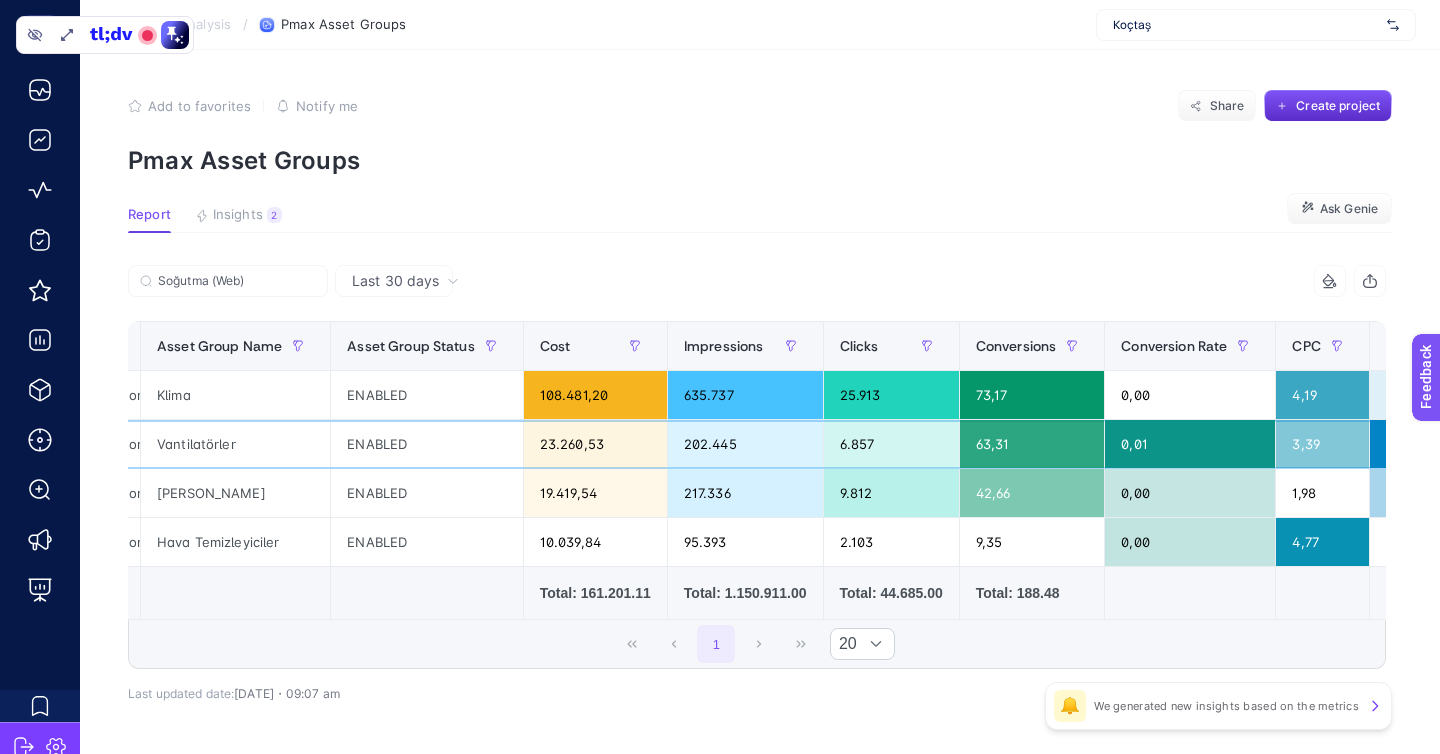 click on "23.260,53" 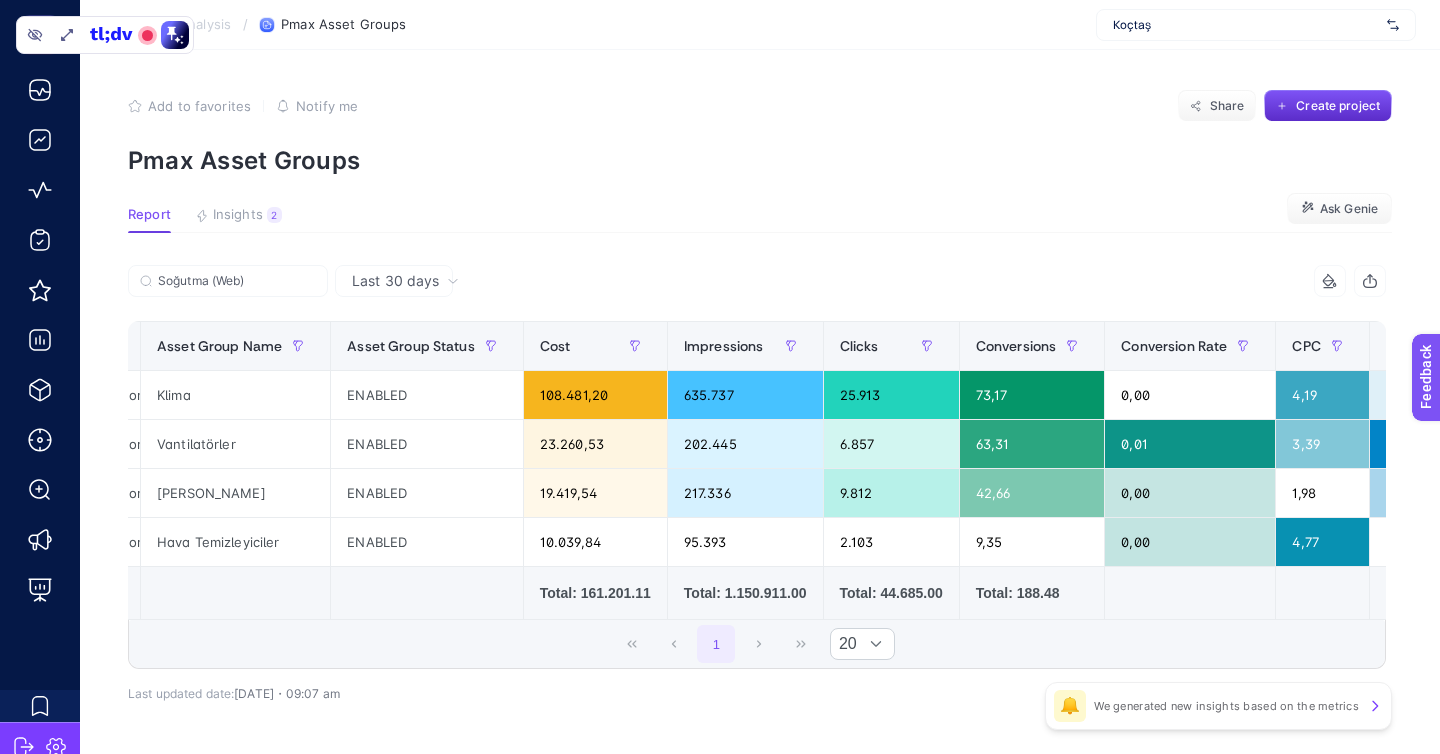 click on "Last 30 days" at bounding box center (405, 281) 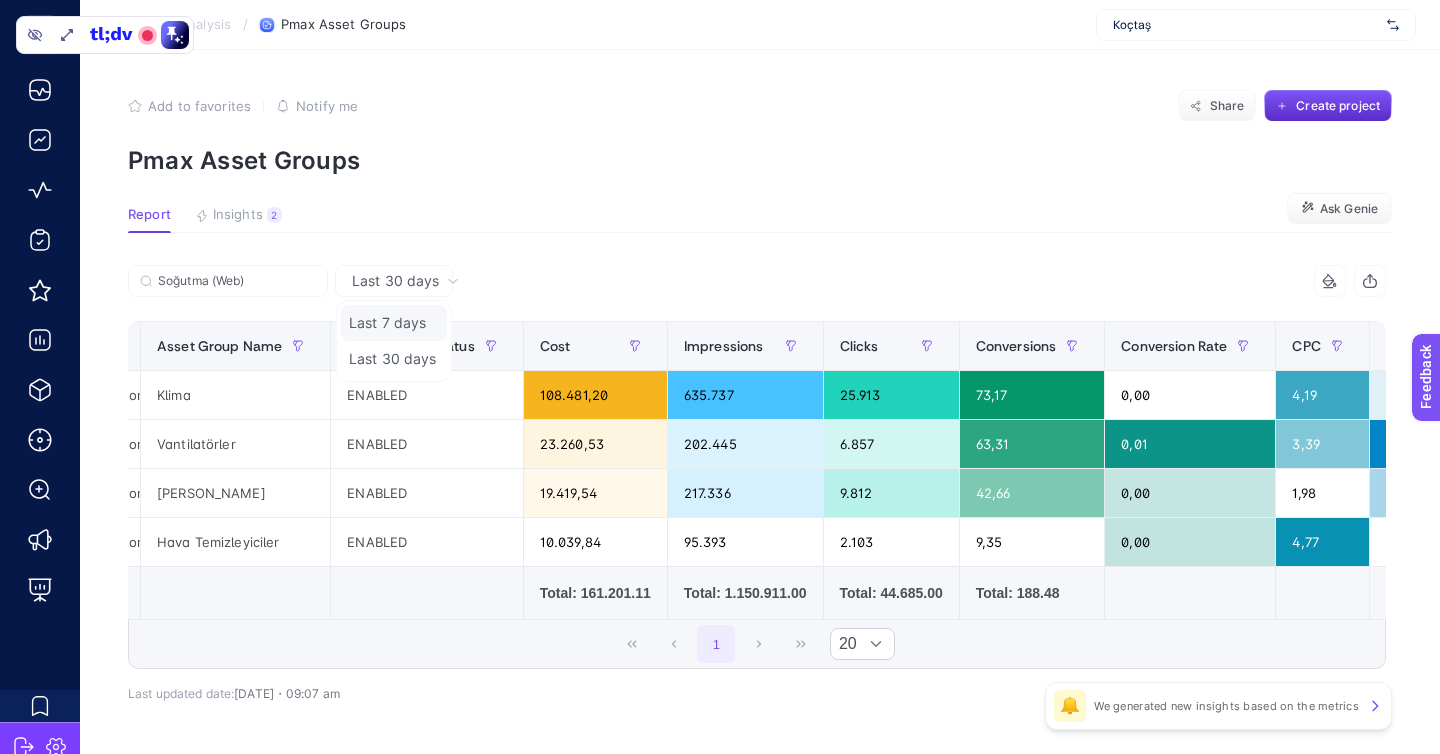 click on "Last 7 days" 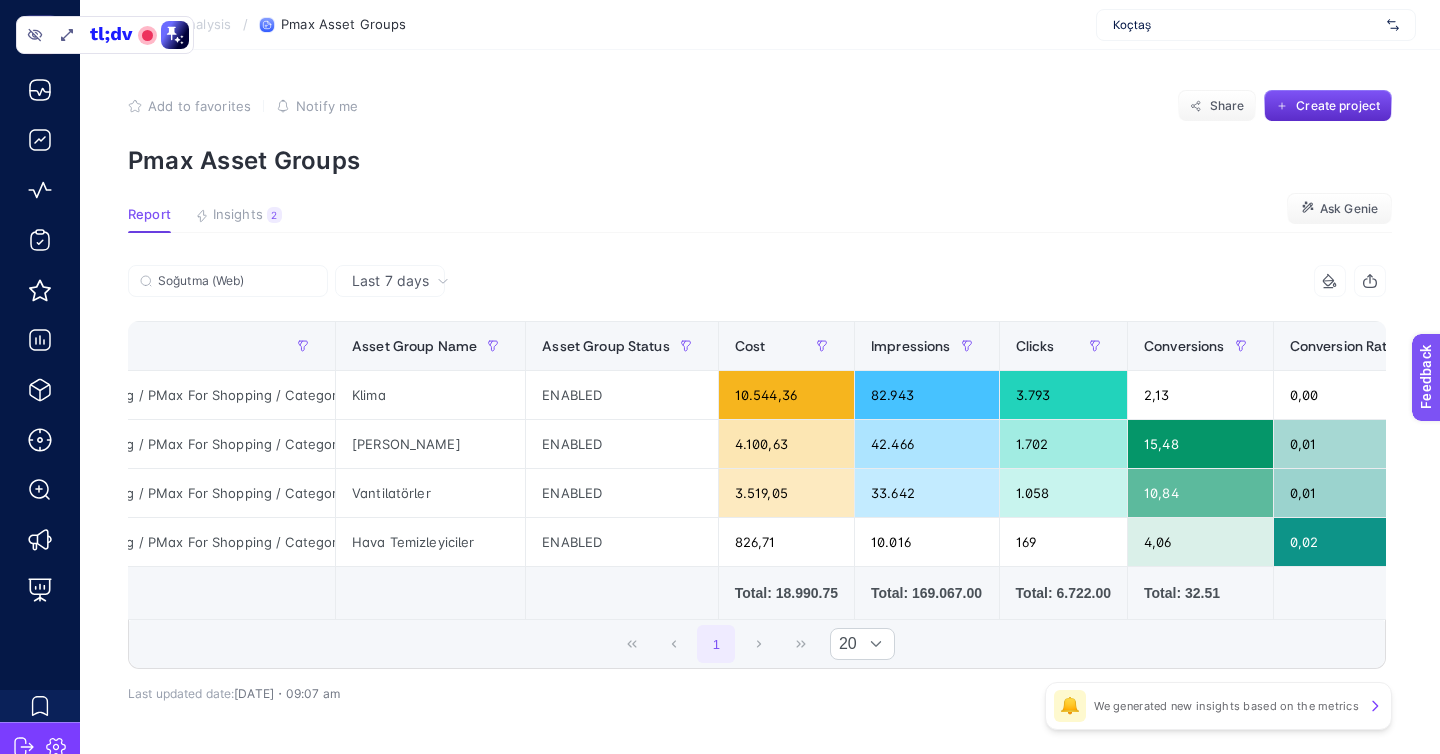 scroll, scrollTop: 0, scrollLeft: 274, axis: horizontal 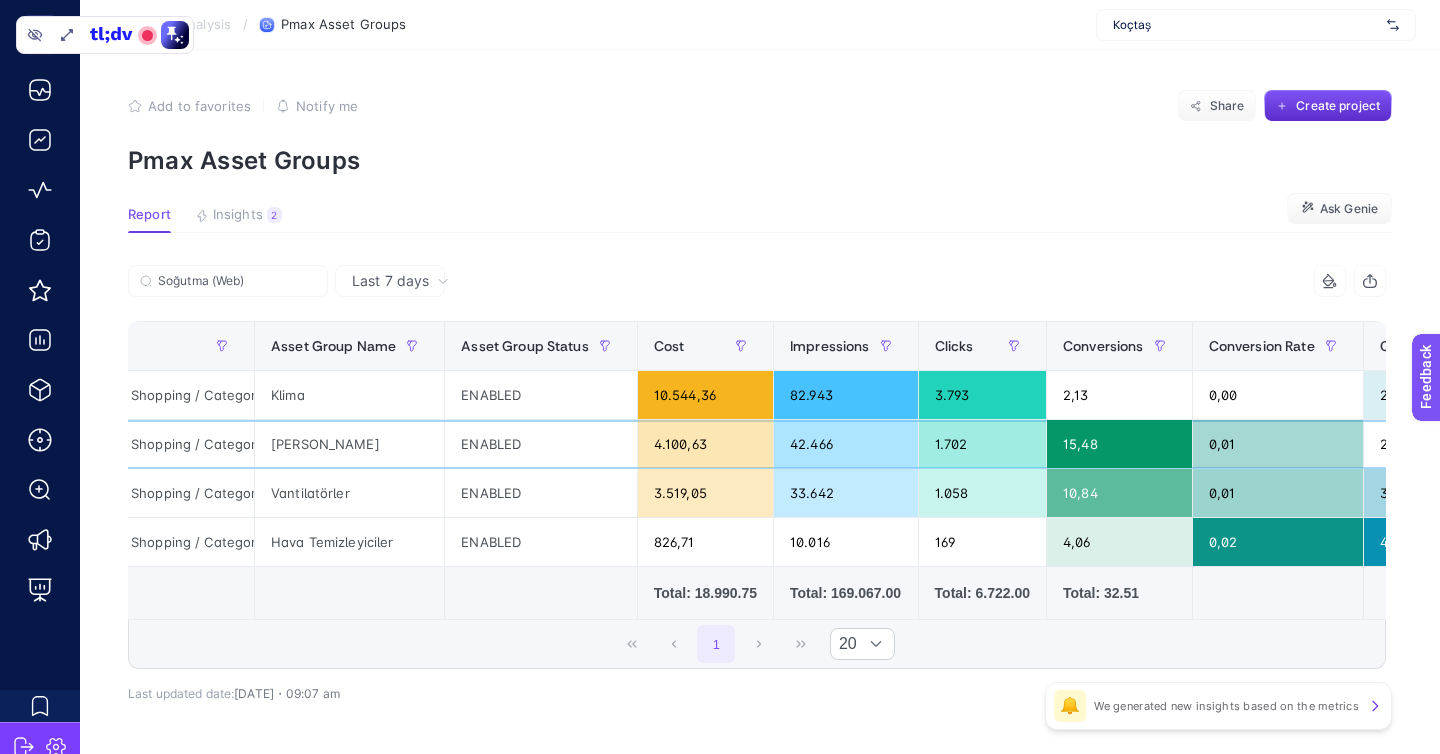 click on "4.100,63" 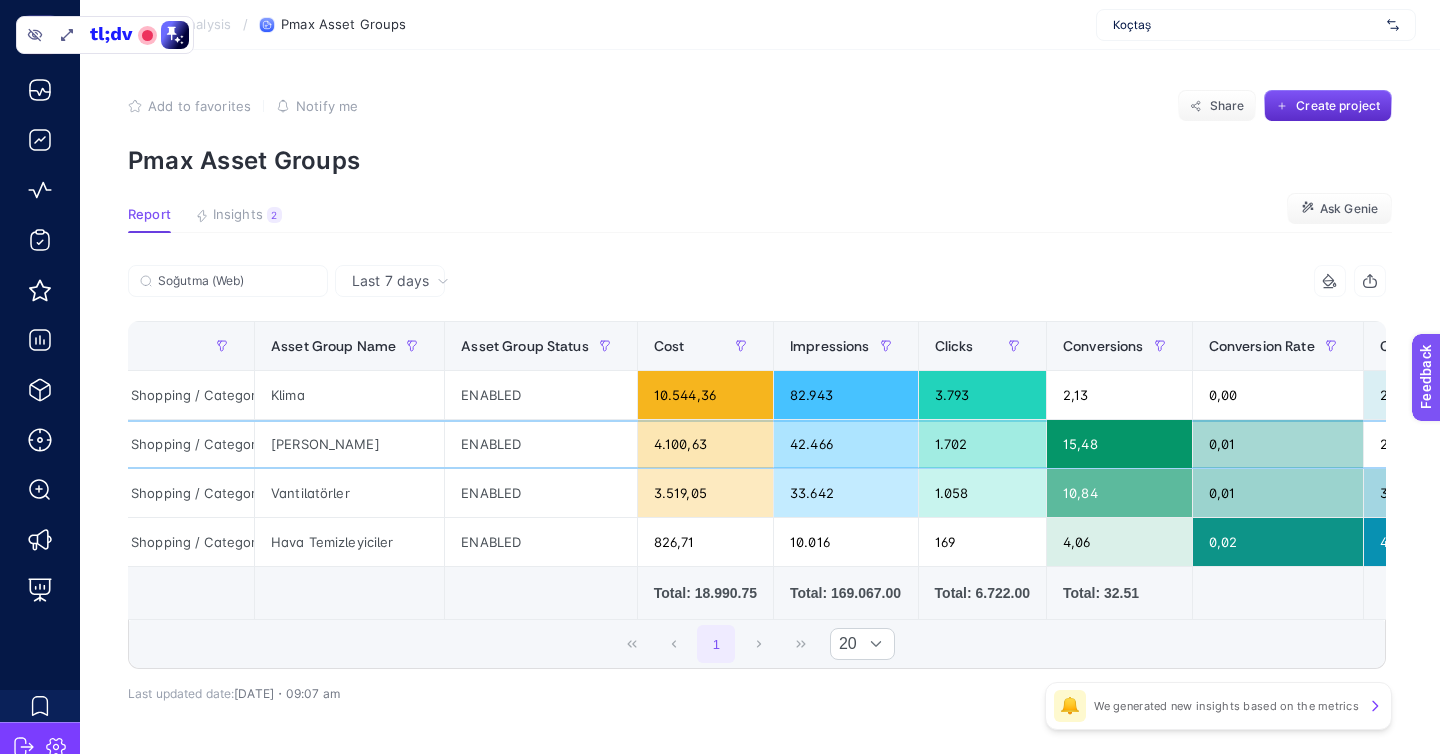 click on "4.100,63" 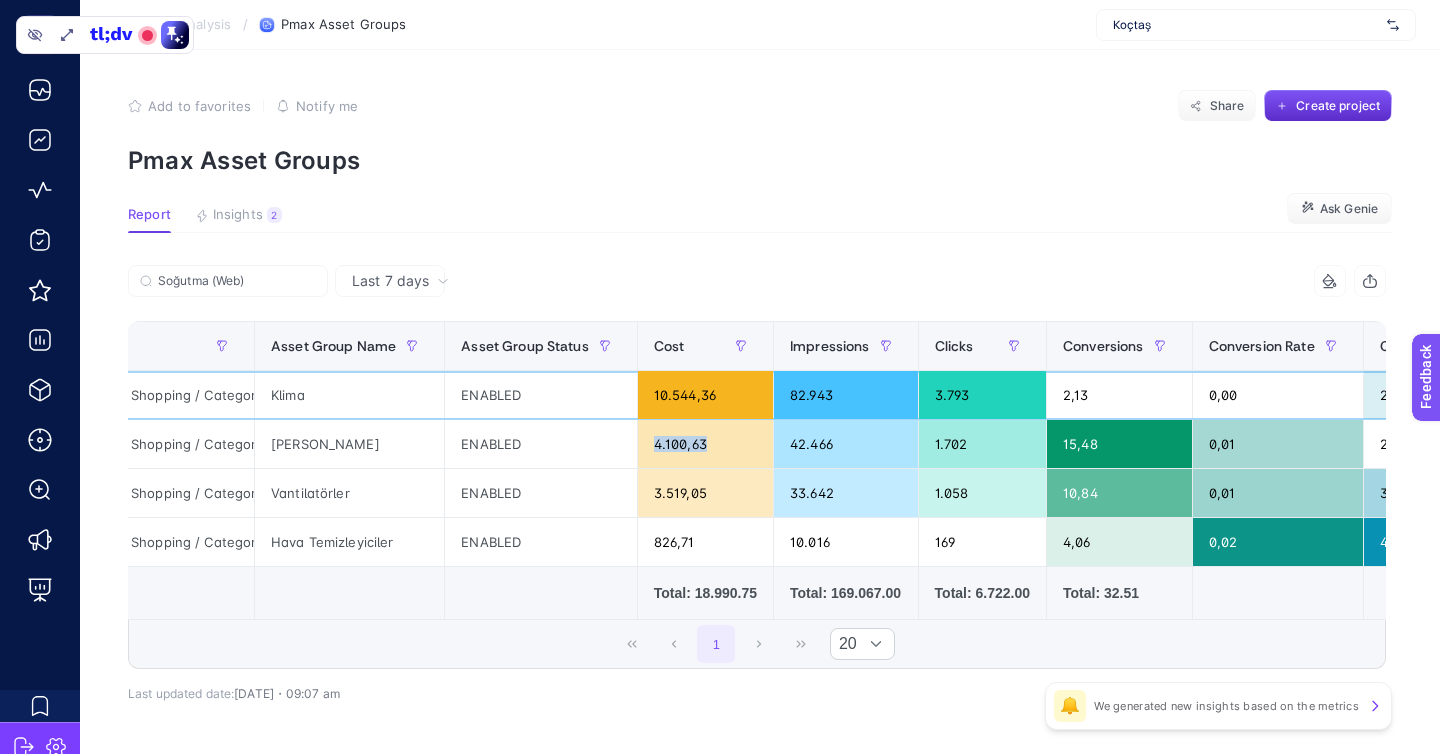 click on "10.544,36" 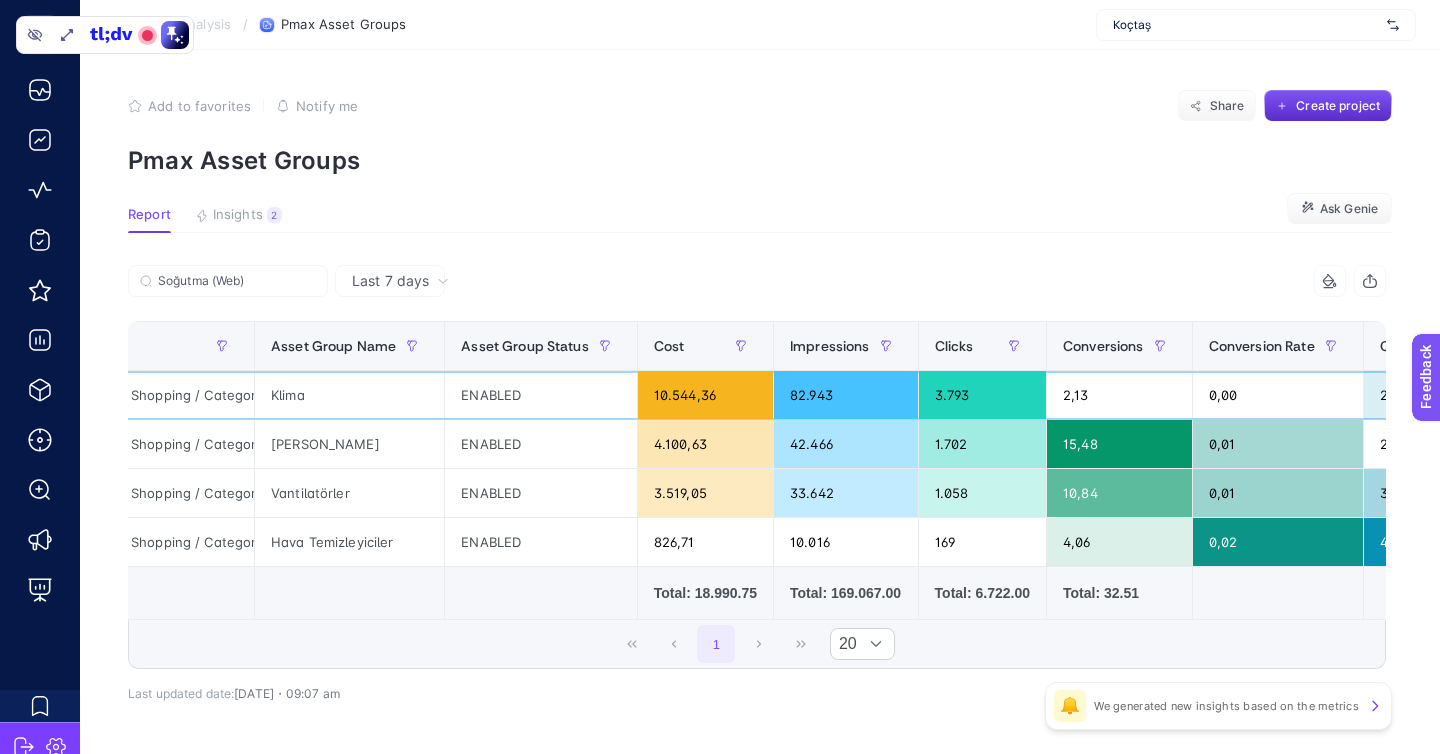 click on "10.544,36" 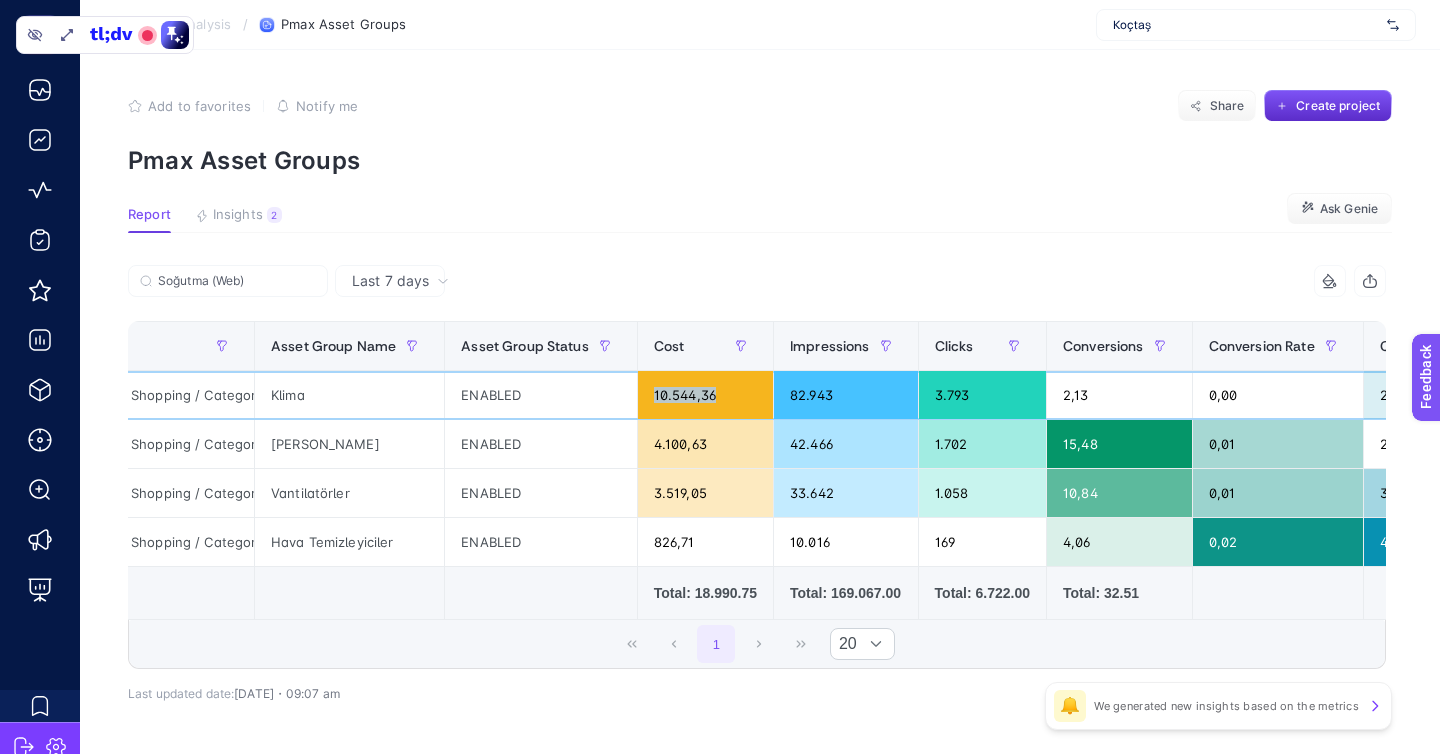 click on "10.544,36" 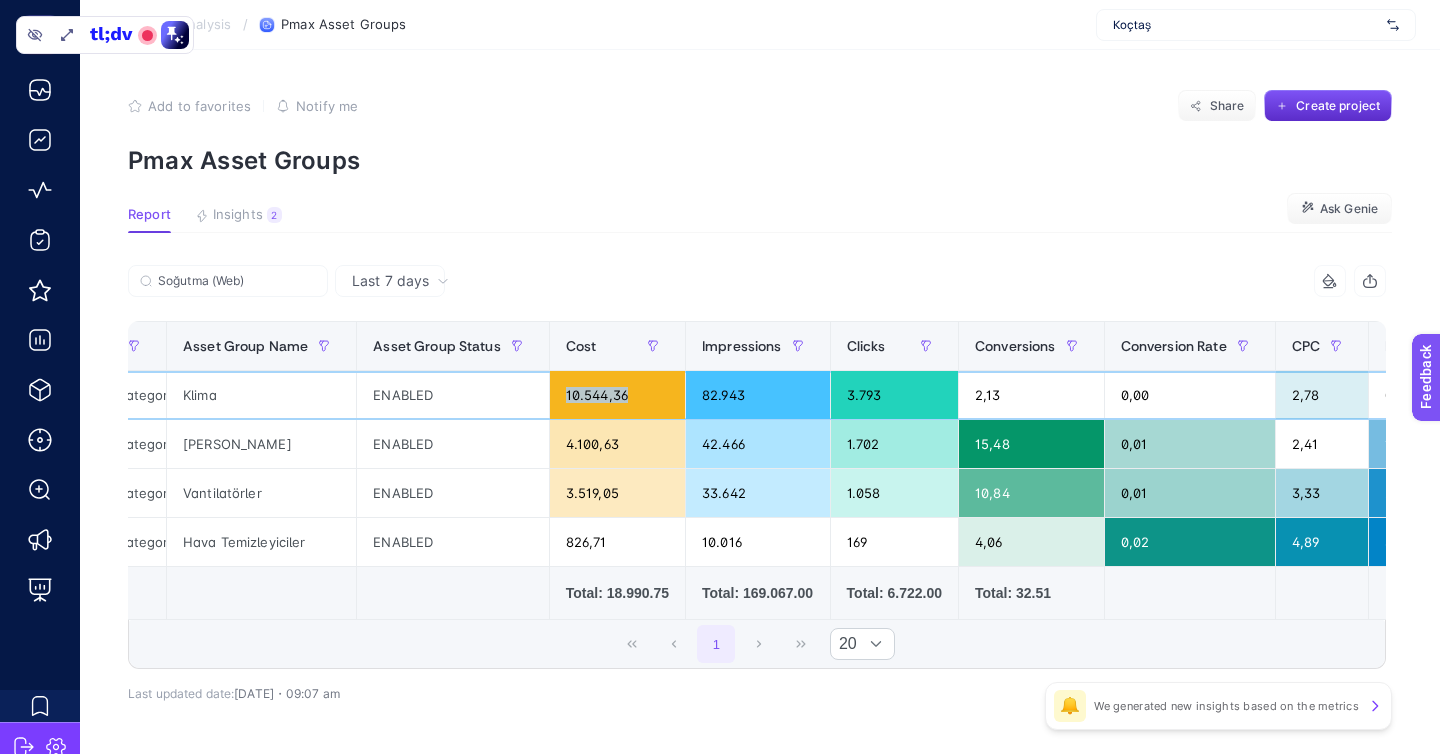 scroll, scrollTop: 0, scrollLeft: 379, axis: horizontal 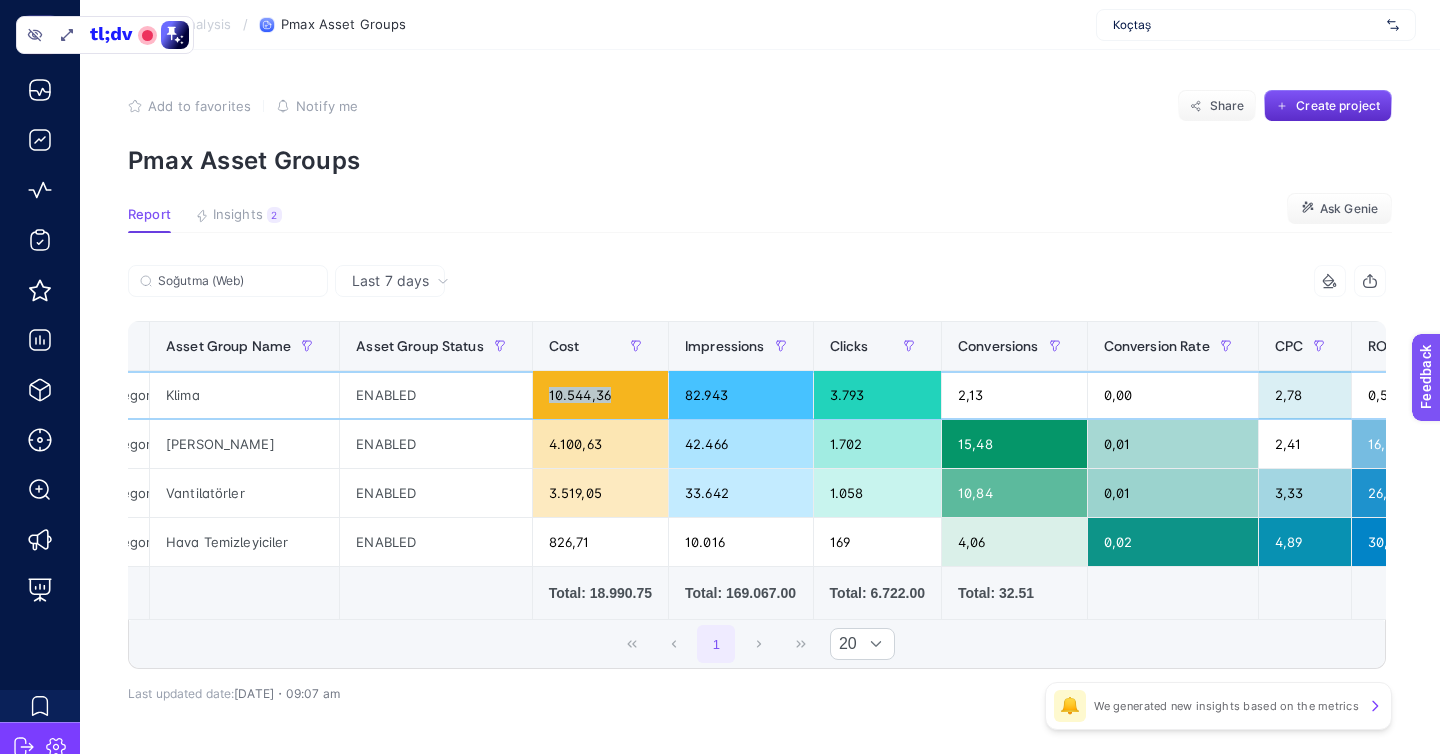 click on "0,54" 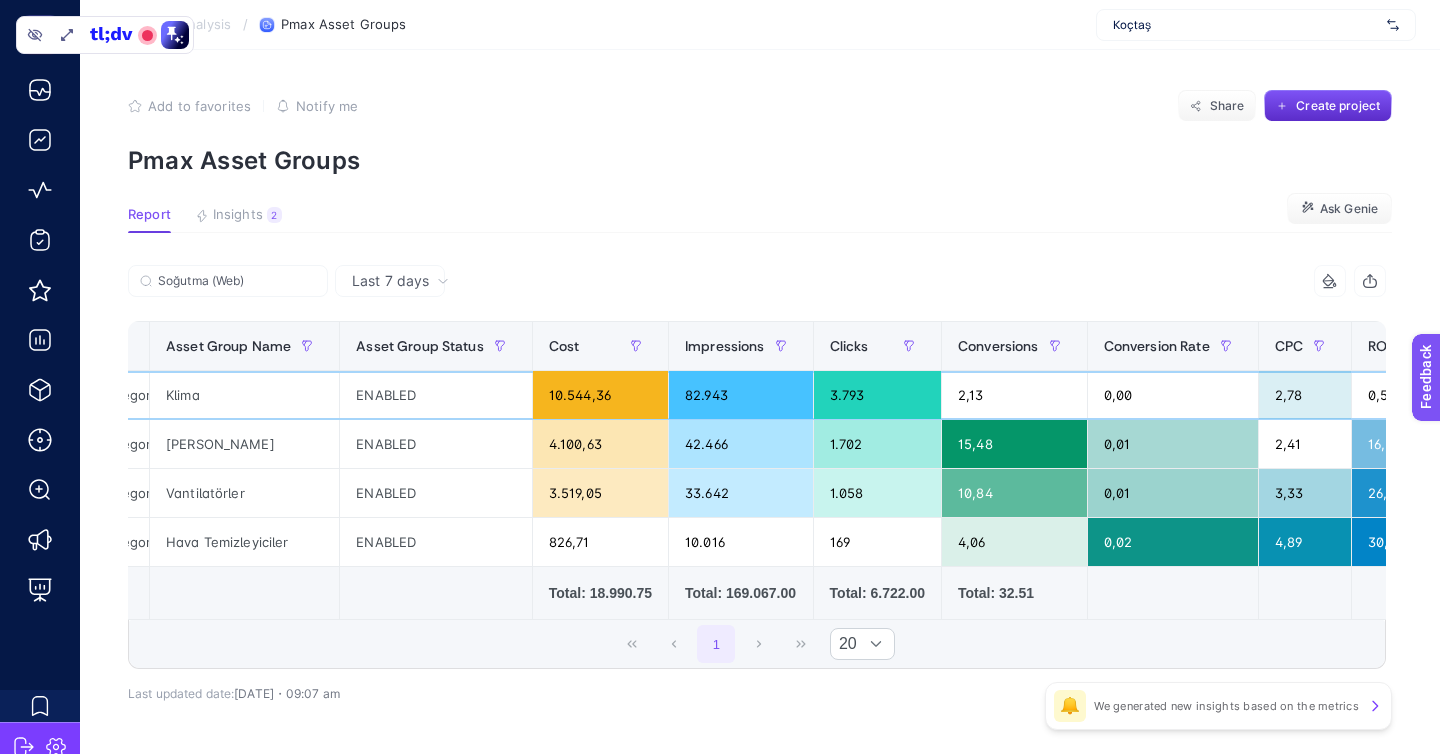 click on "0,54" 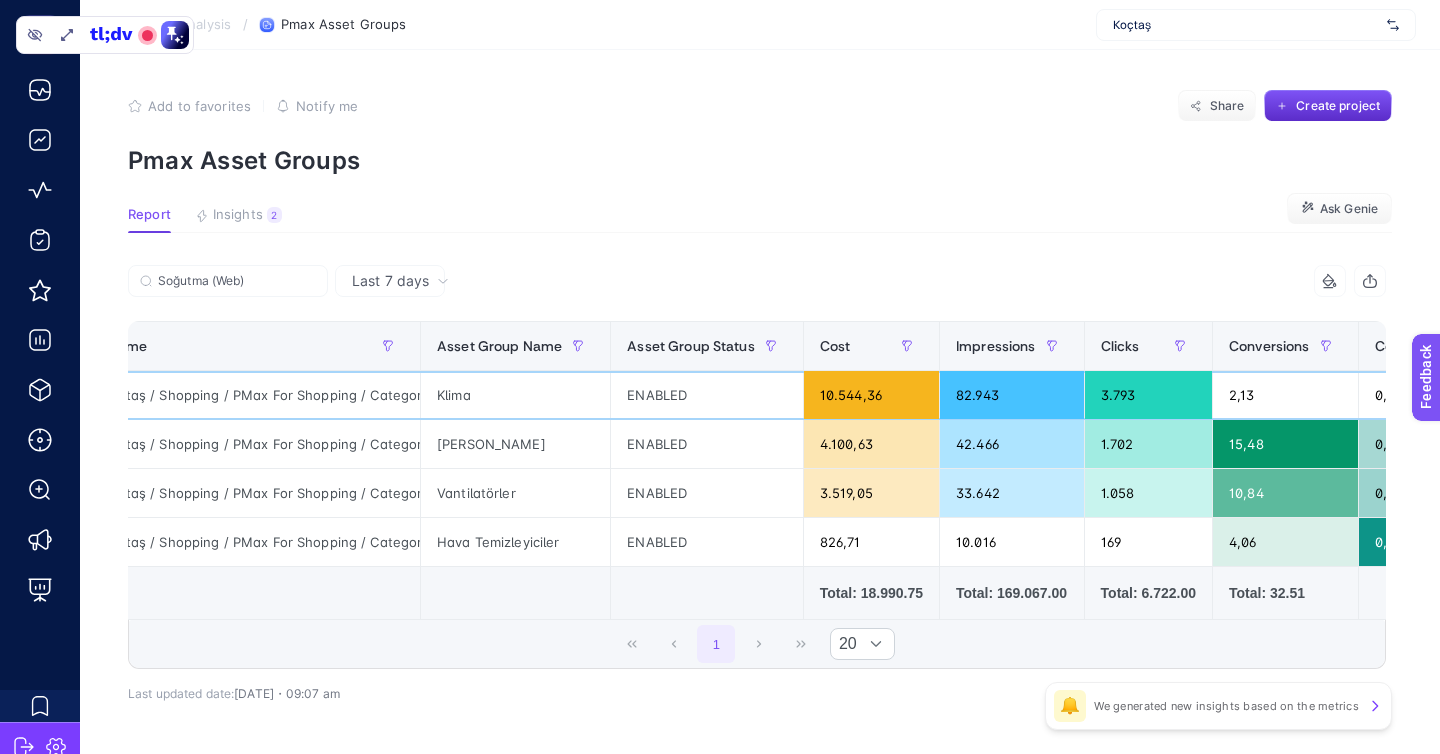 scroll, scrollTop: 0, scrollLeft: 0, axis: both 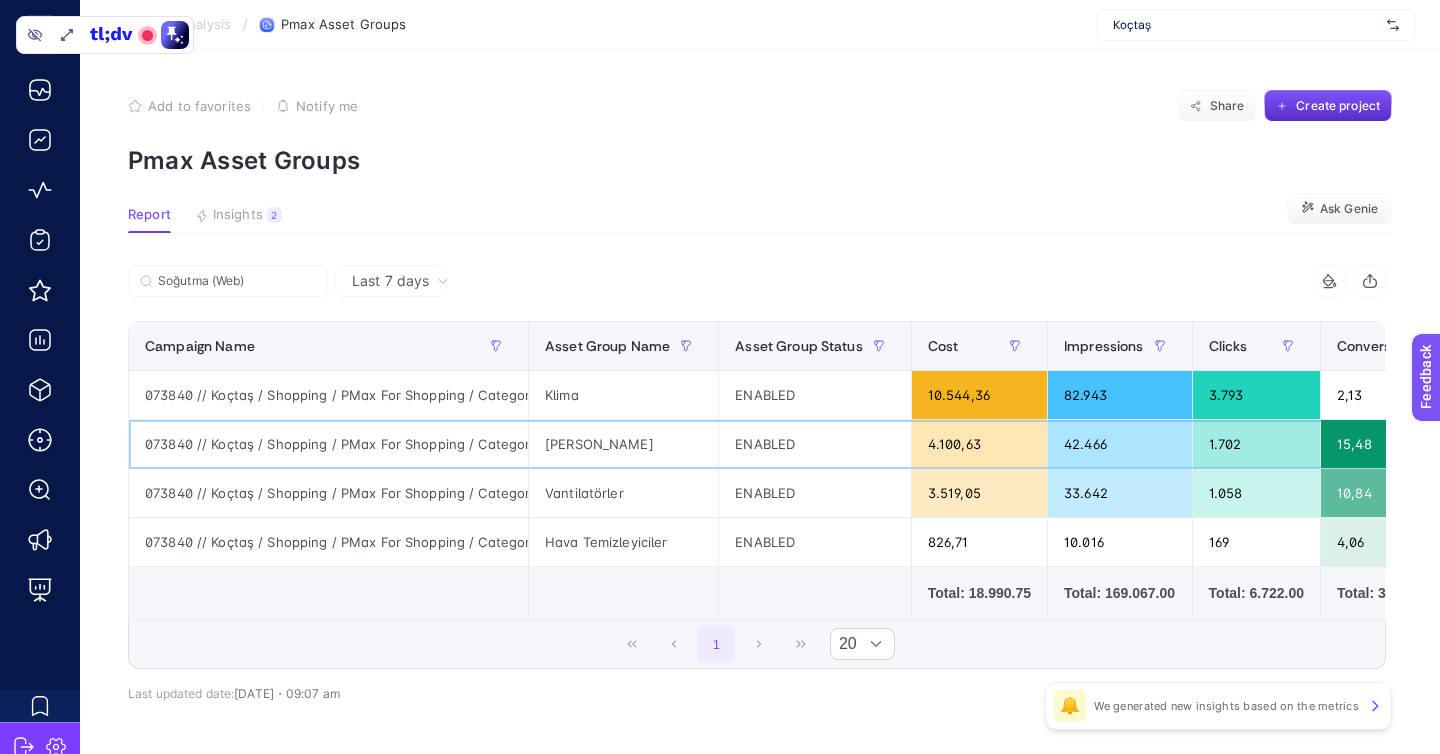 click on "[PERSON_NAME]" 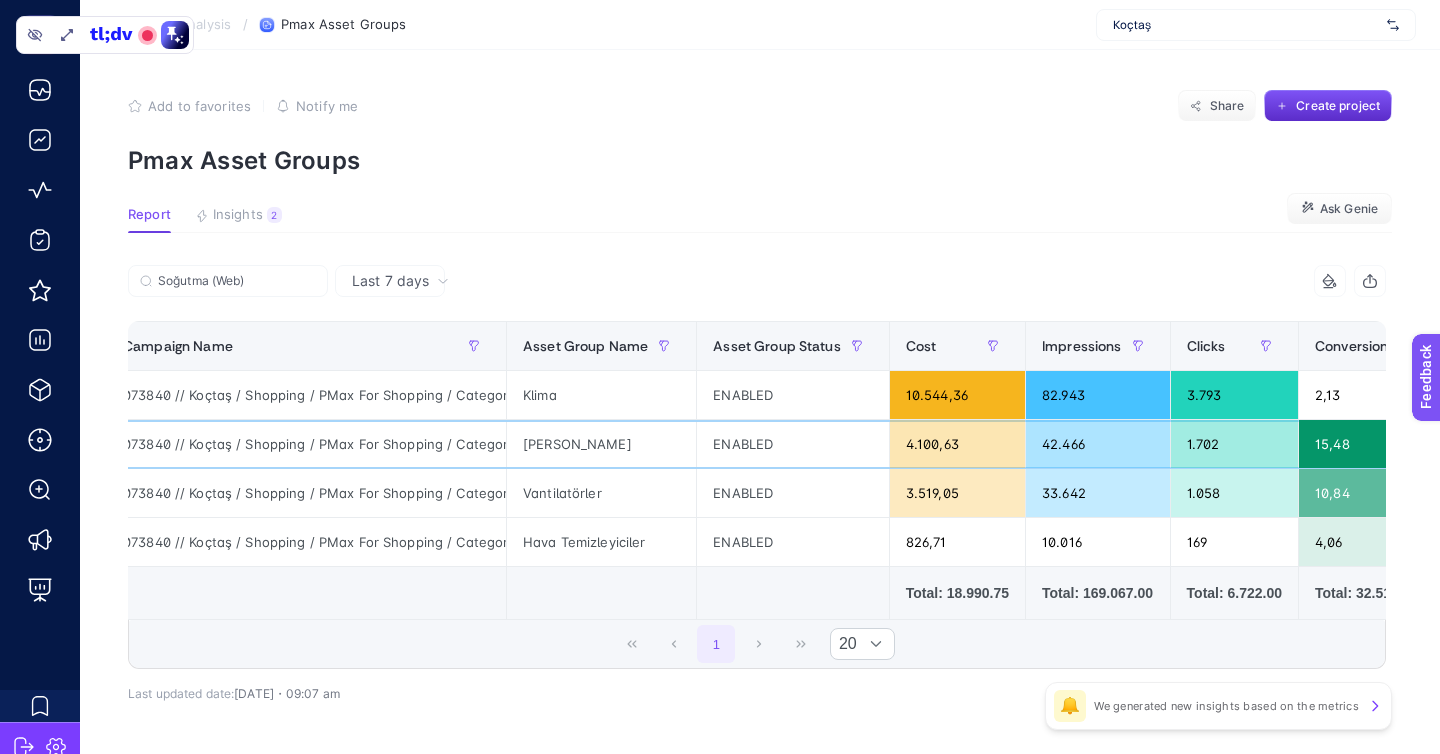 click on "ENABLED" 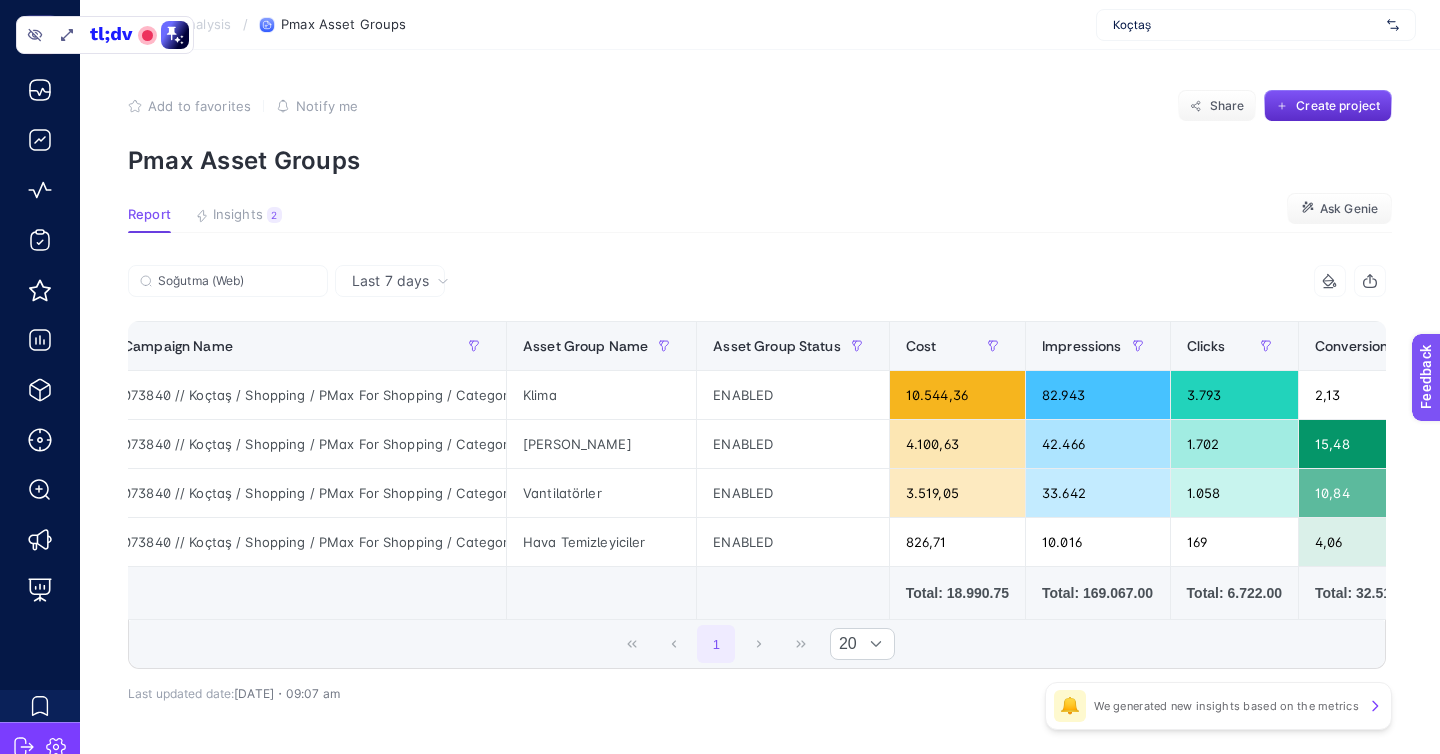 click on "Klima" 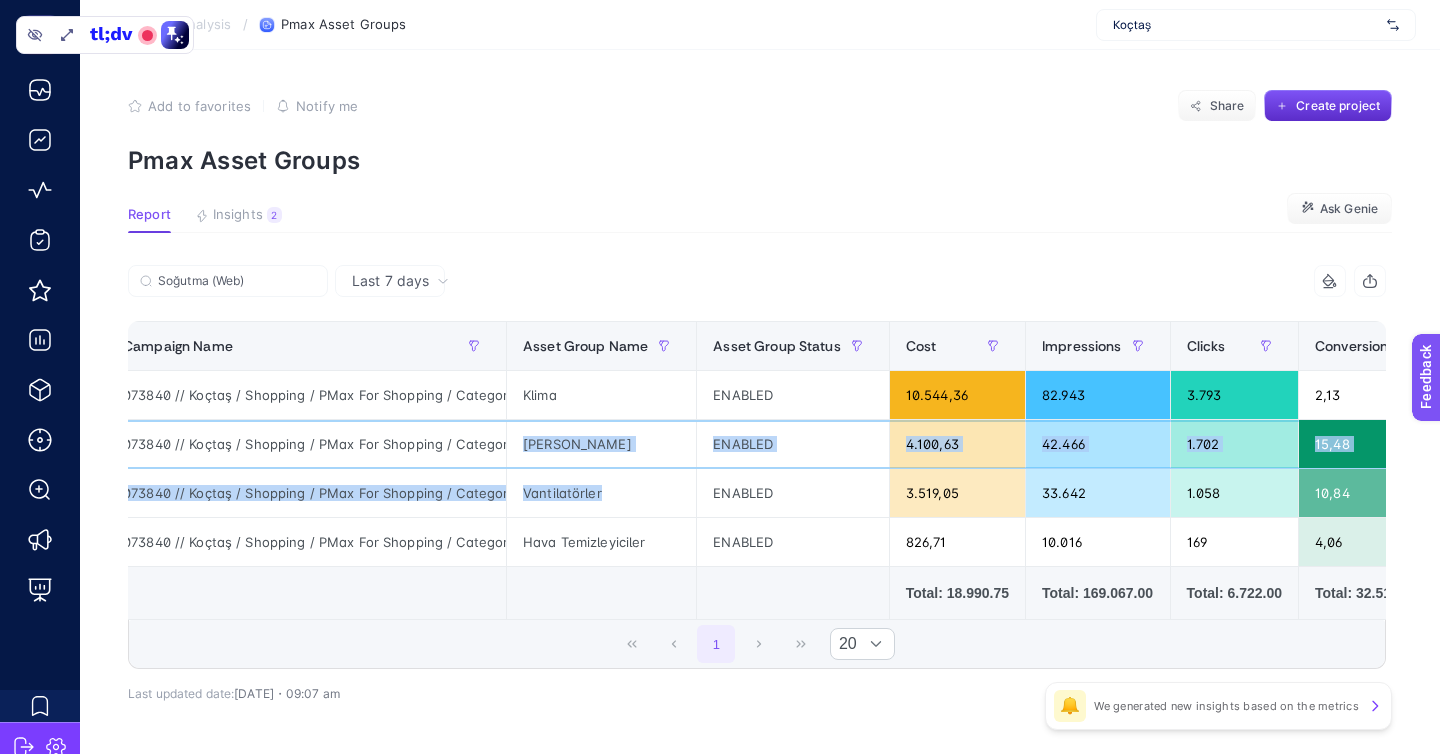 drag, startPoint x: 641, startPoint y: 364, endPoint x: 640, endPoint y: 423, distance: 59.008472 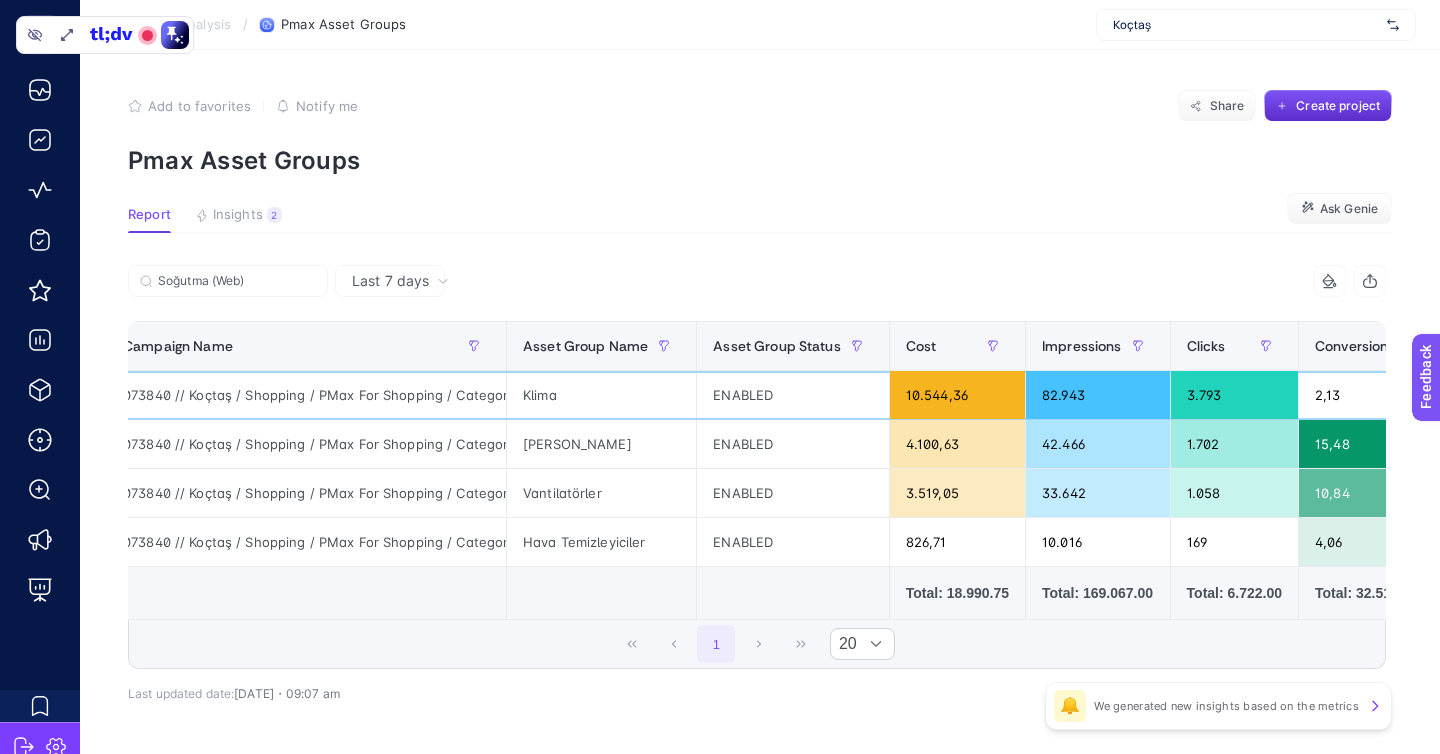click on "Klima" 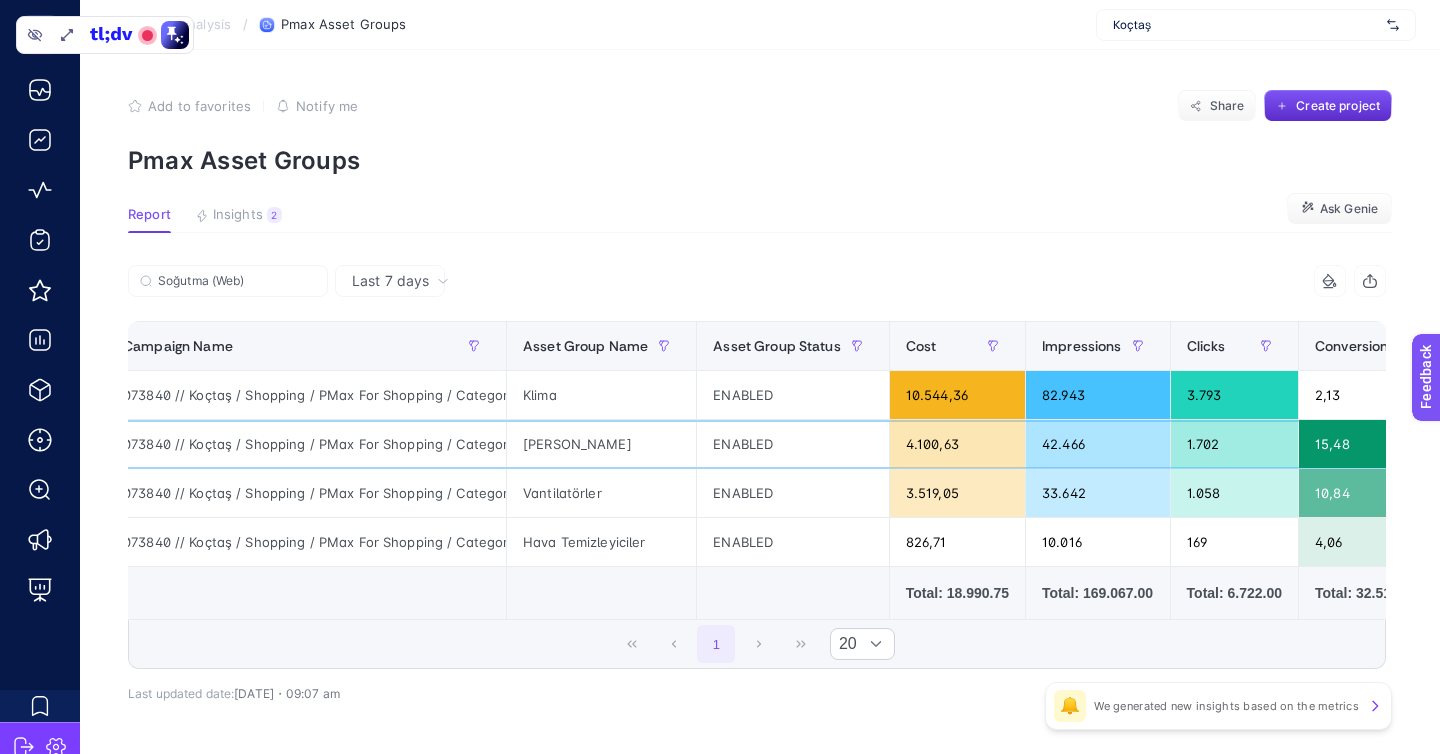click on "[PERSON_NAME]" 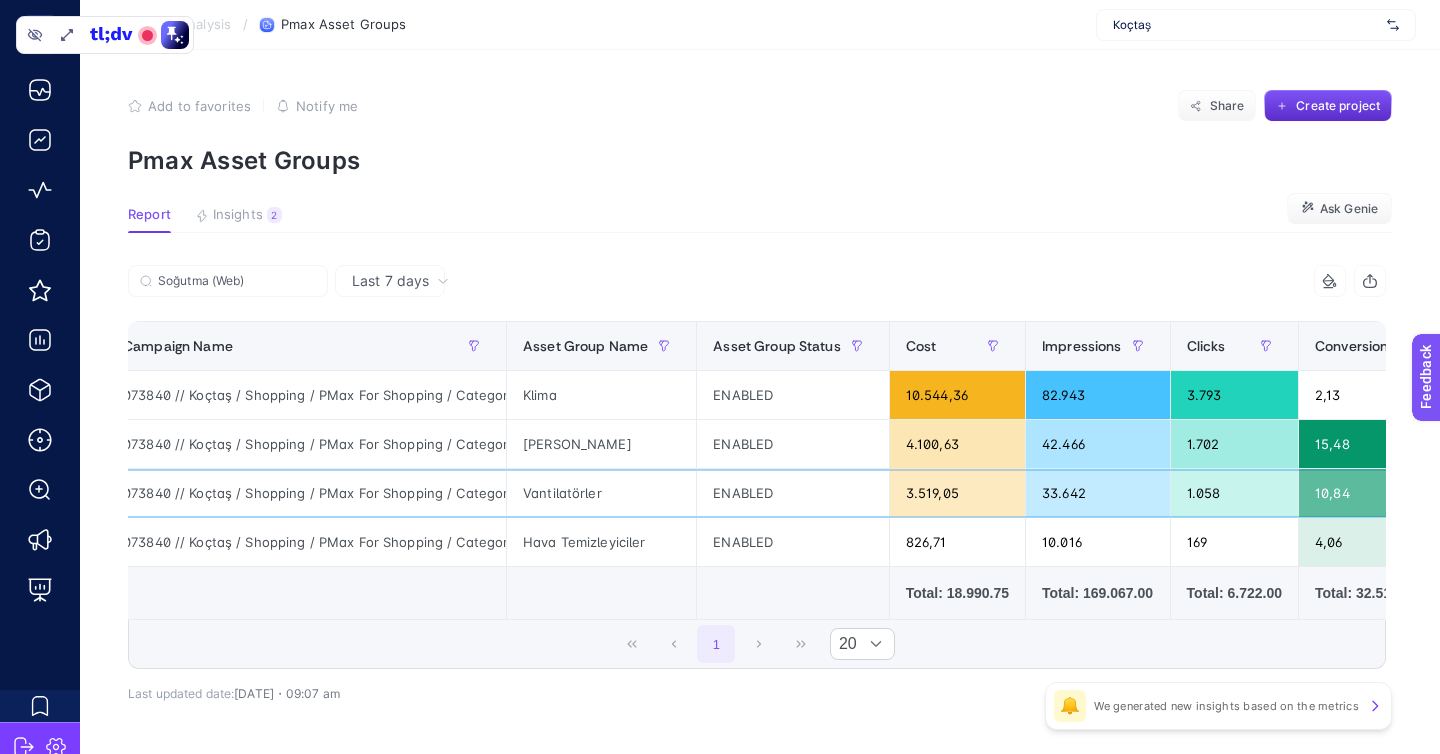 click on "Vantilatörler" 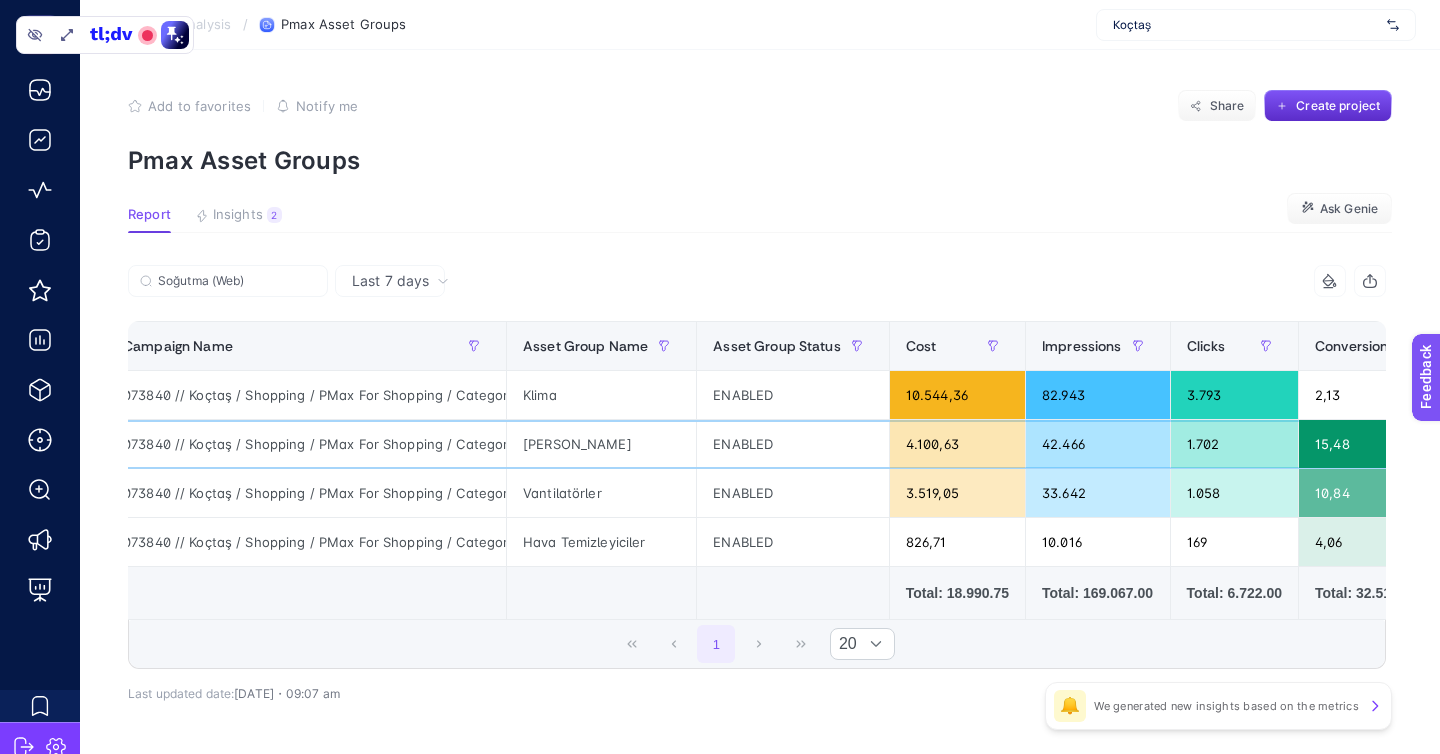 click on "[PERSON_NAME]" 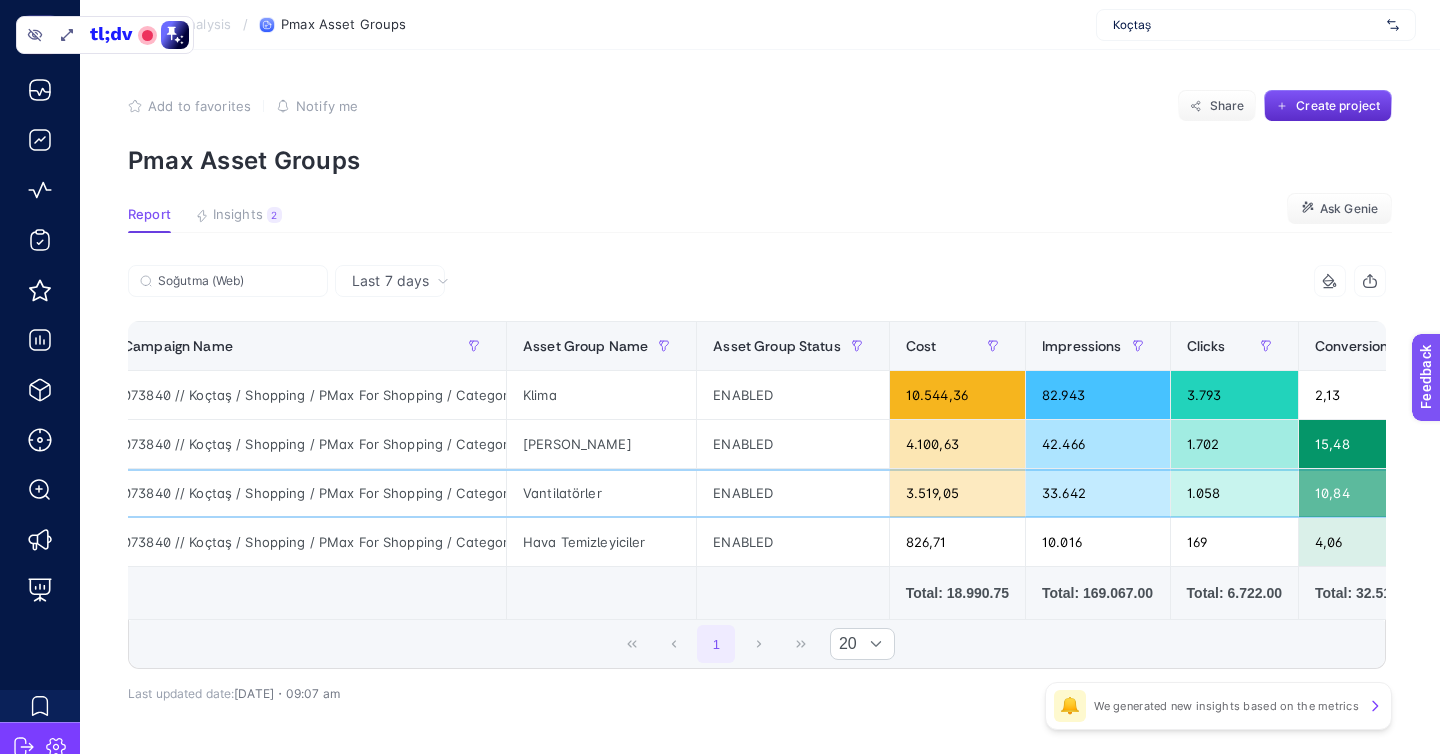 click on "Vantilatörler" 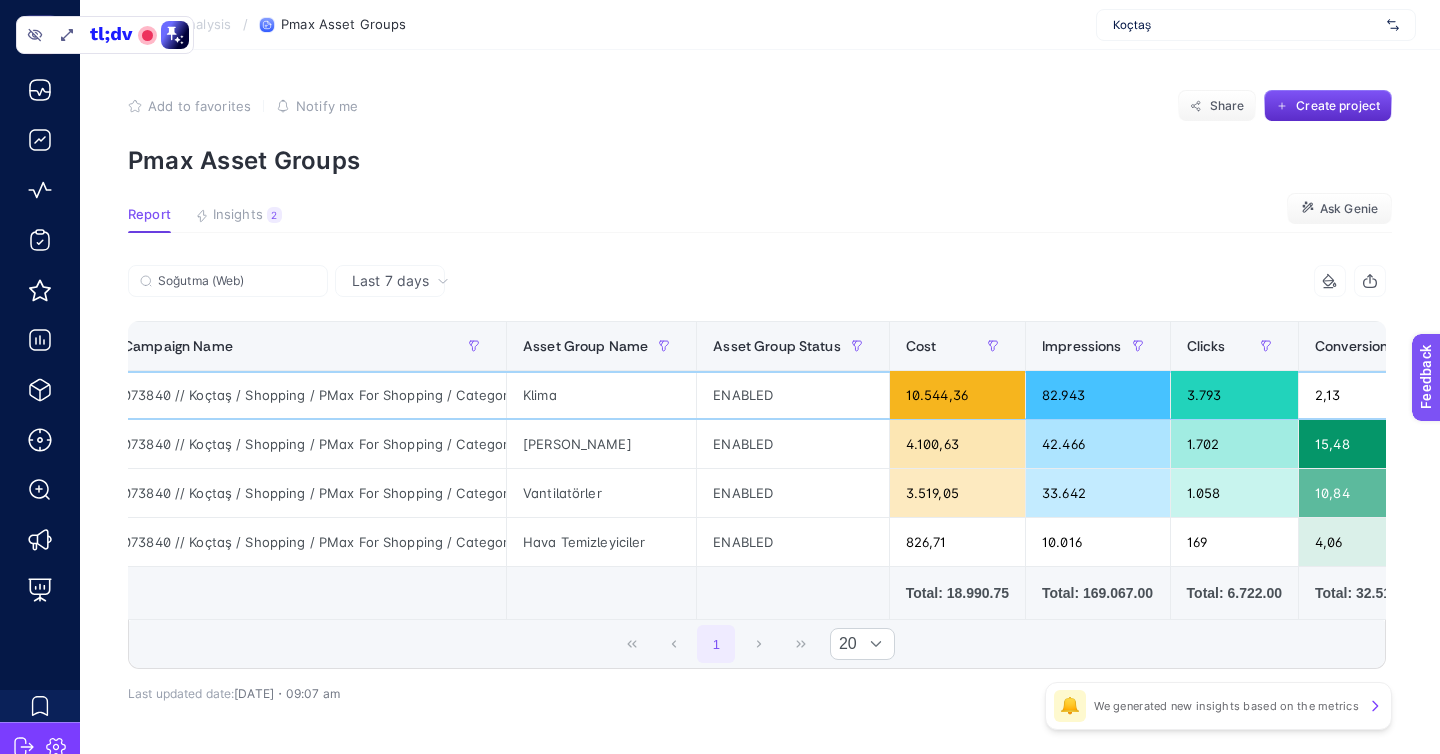 click on "Klima" 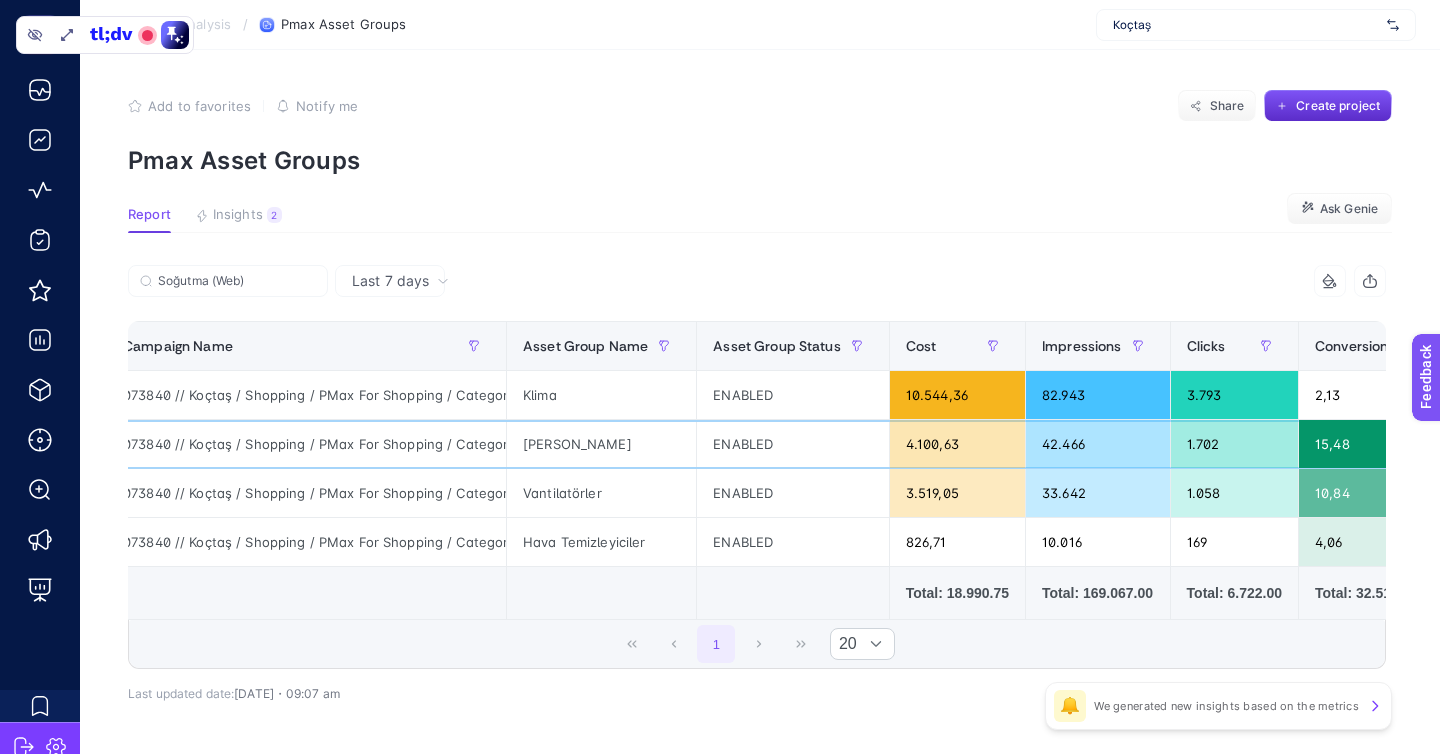 click on "[PERSON_NAME]" 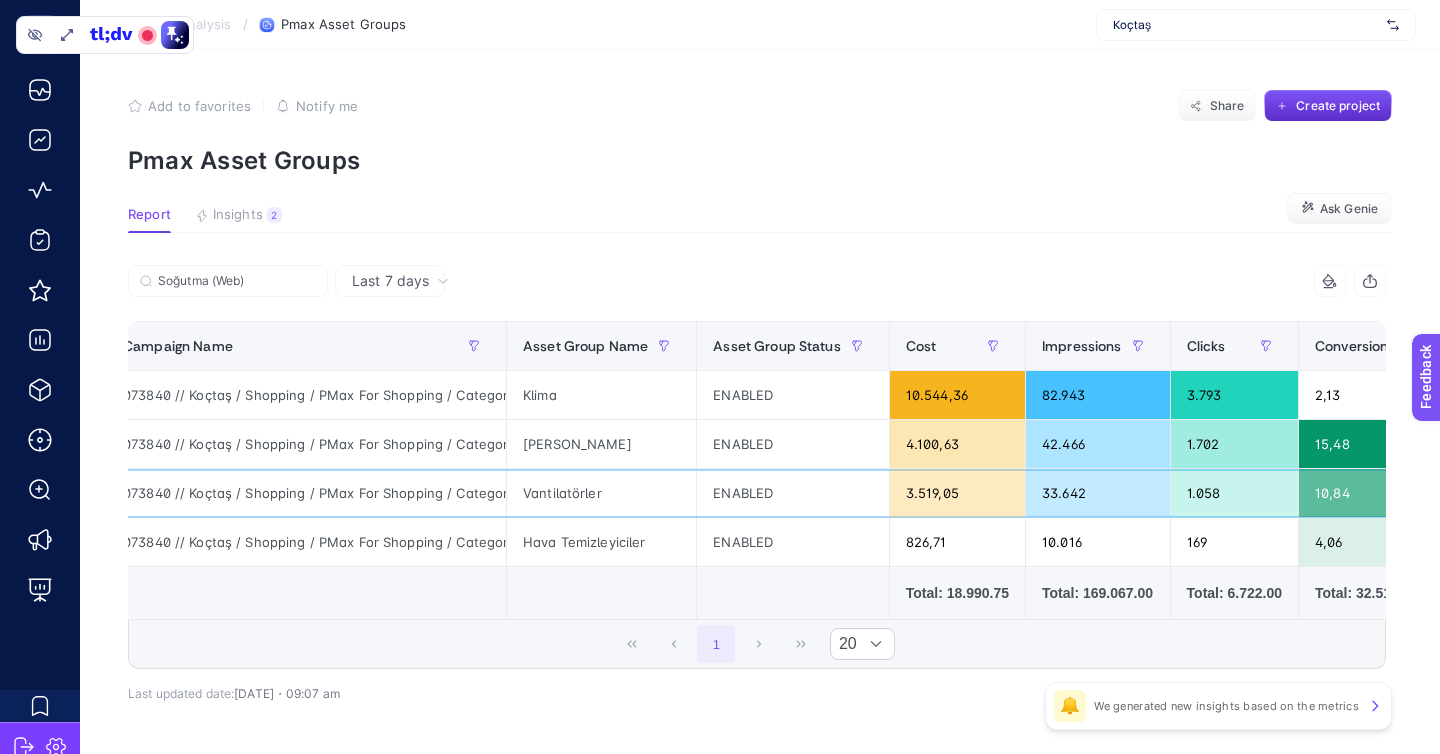 click on "Vantilatörler" 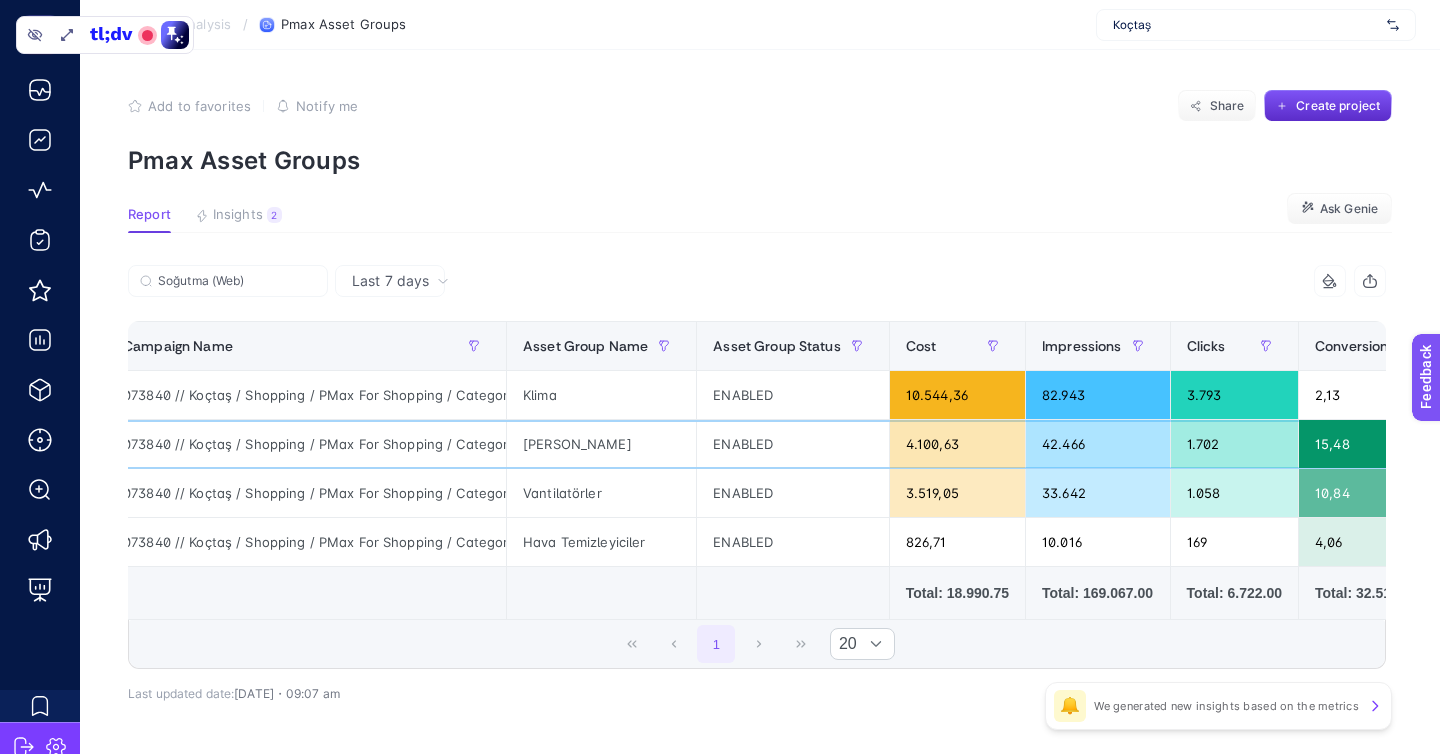 click on "[PERSON_NAME]" 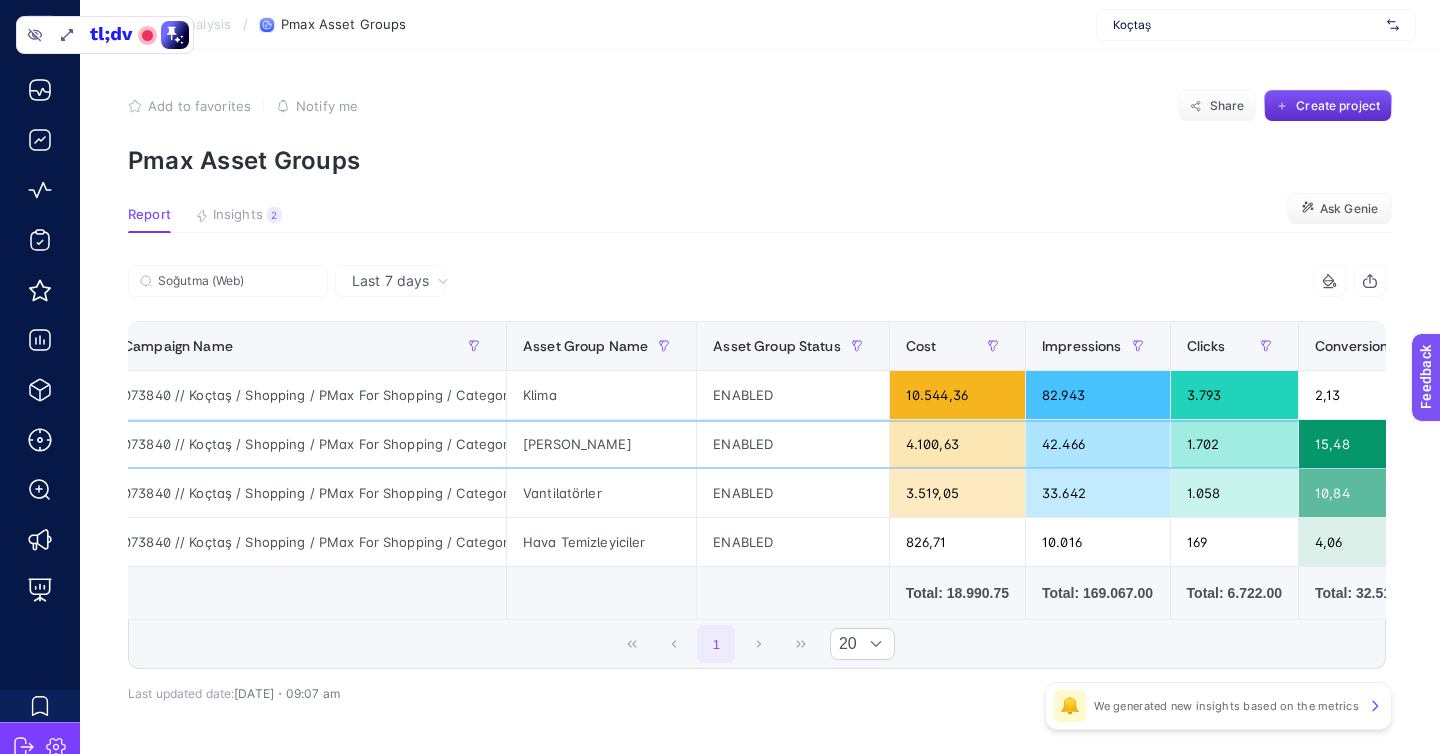 click on "4.100,63" 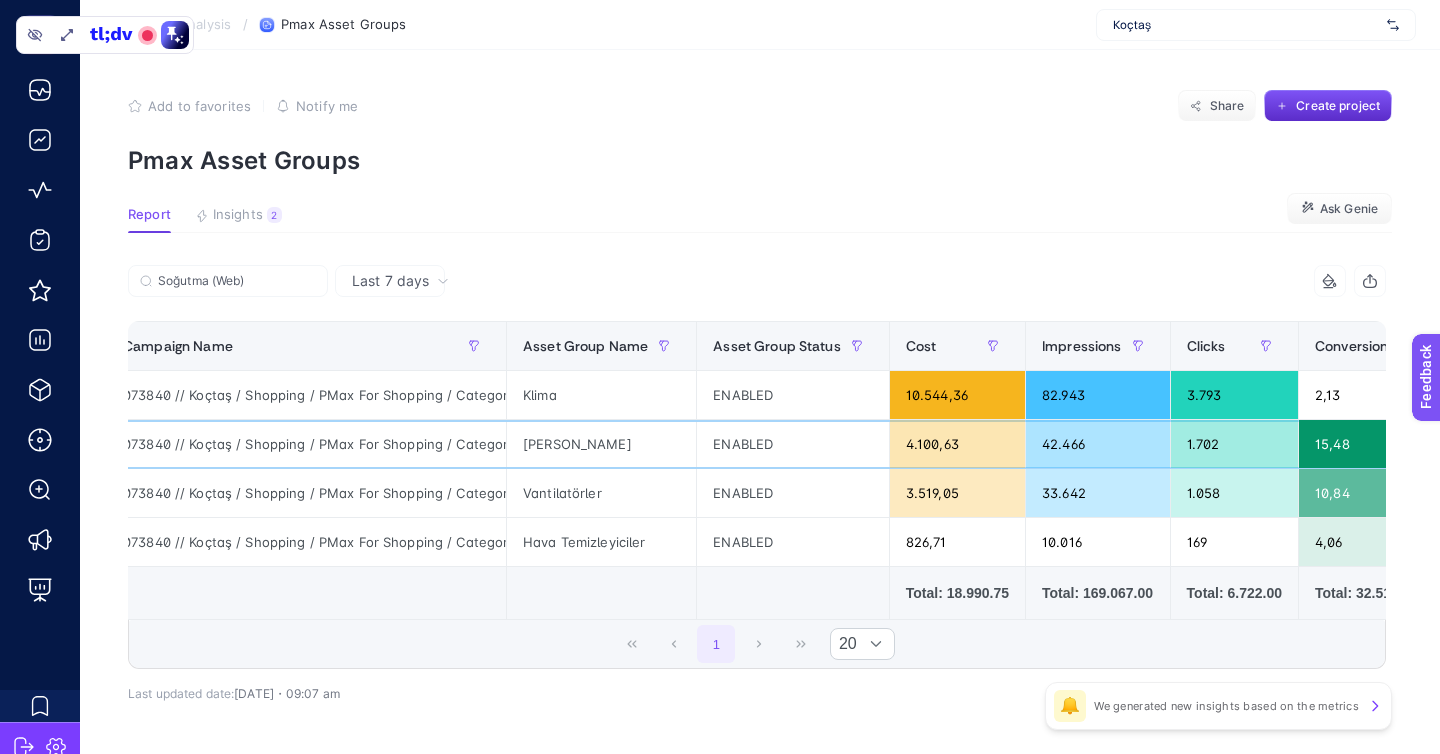 click on "4.100,63" 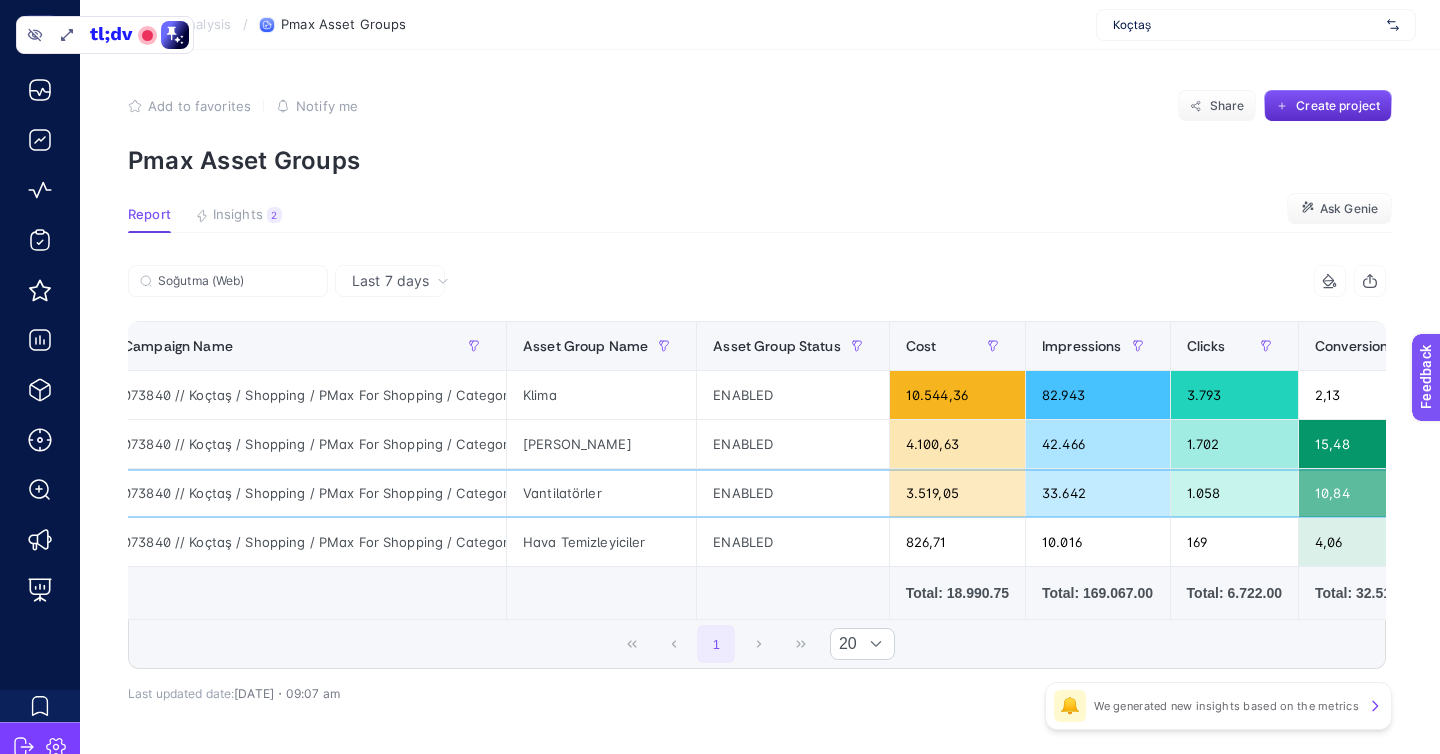 click on "3.519,05" 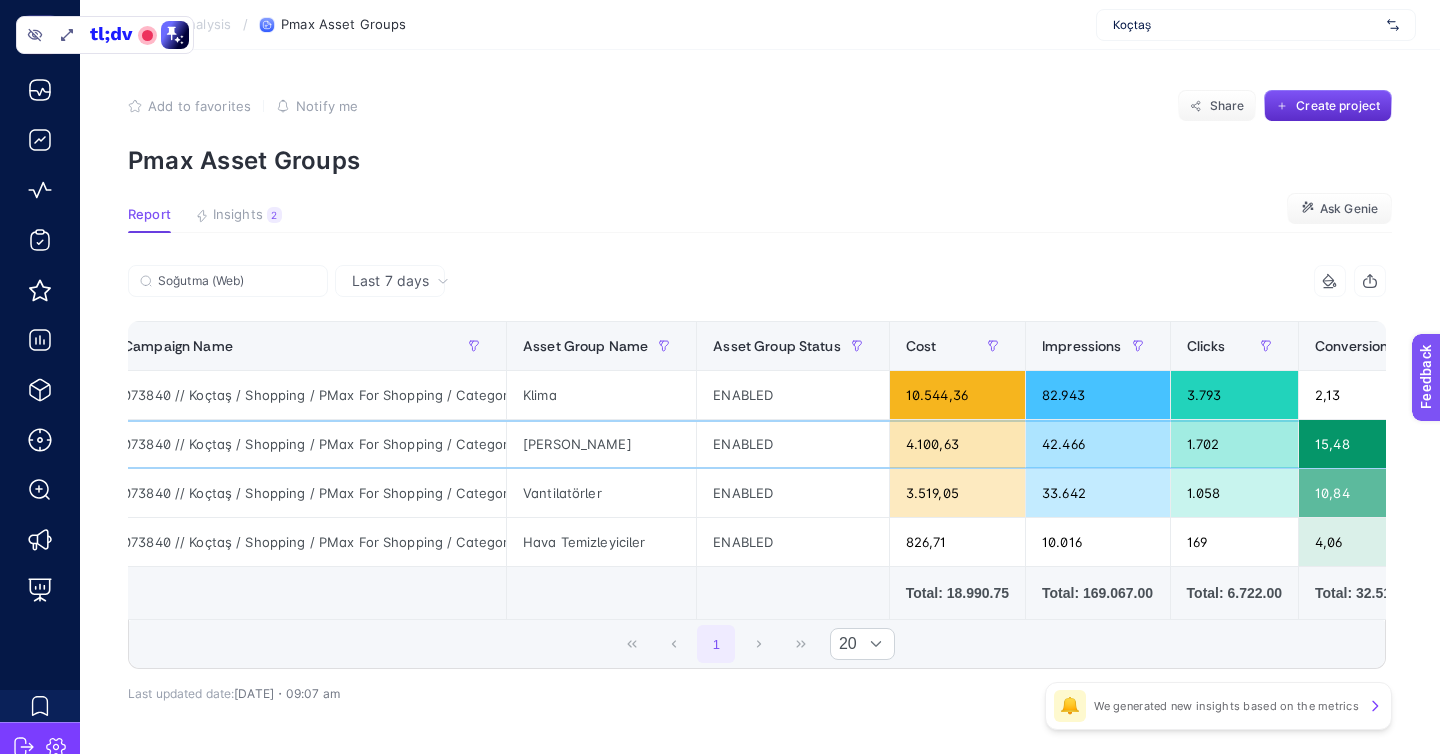 click on "4.100,63" 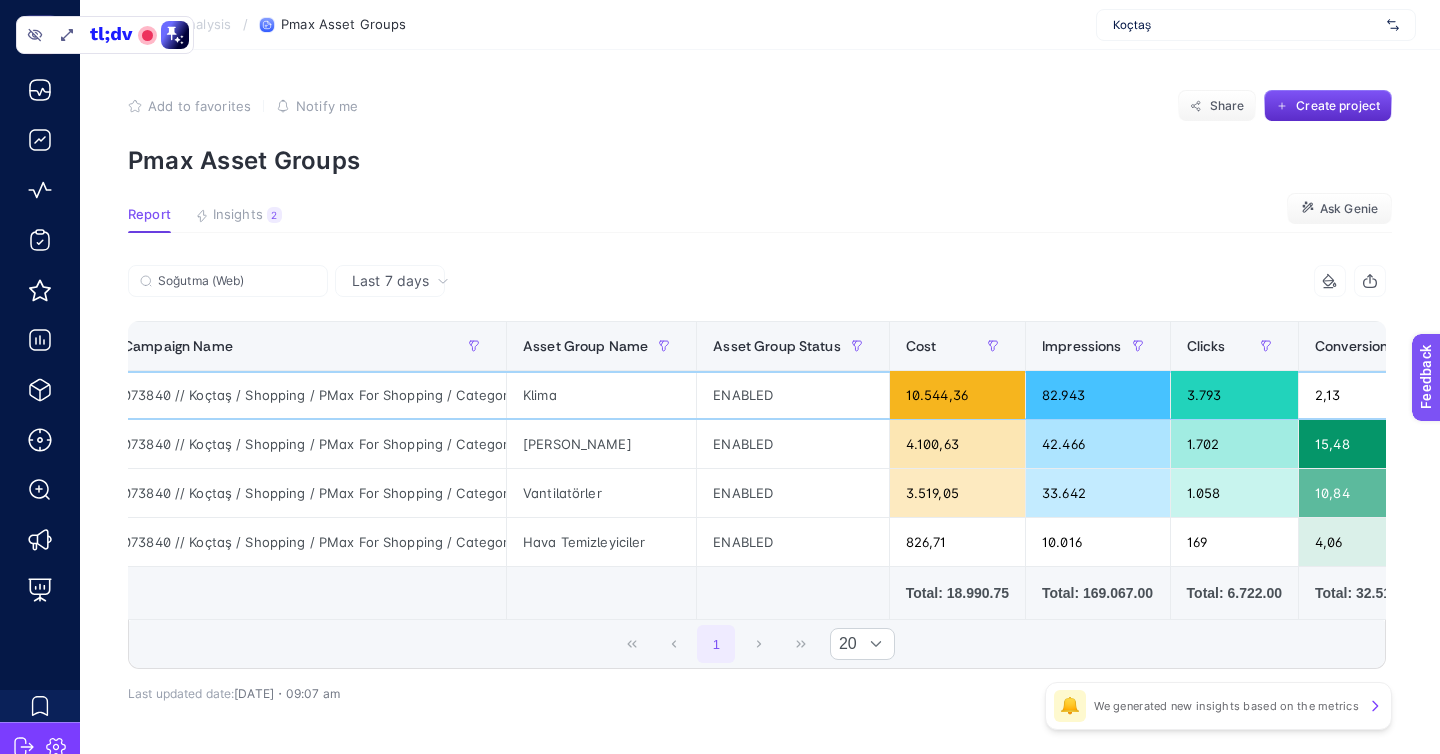 click on "ENABLED" 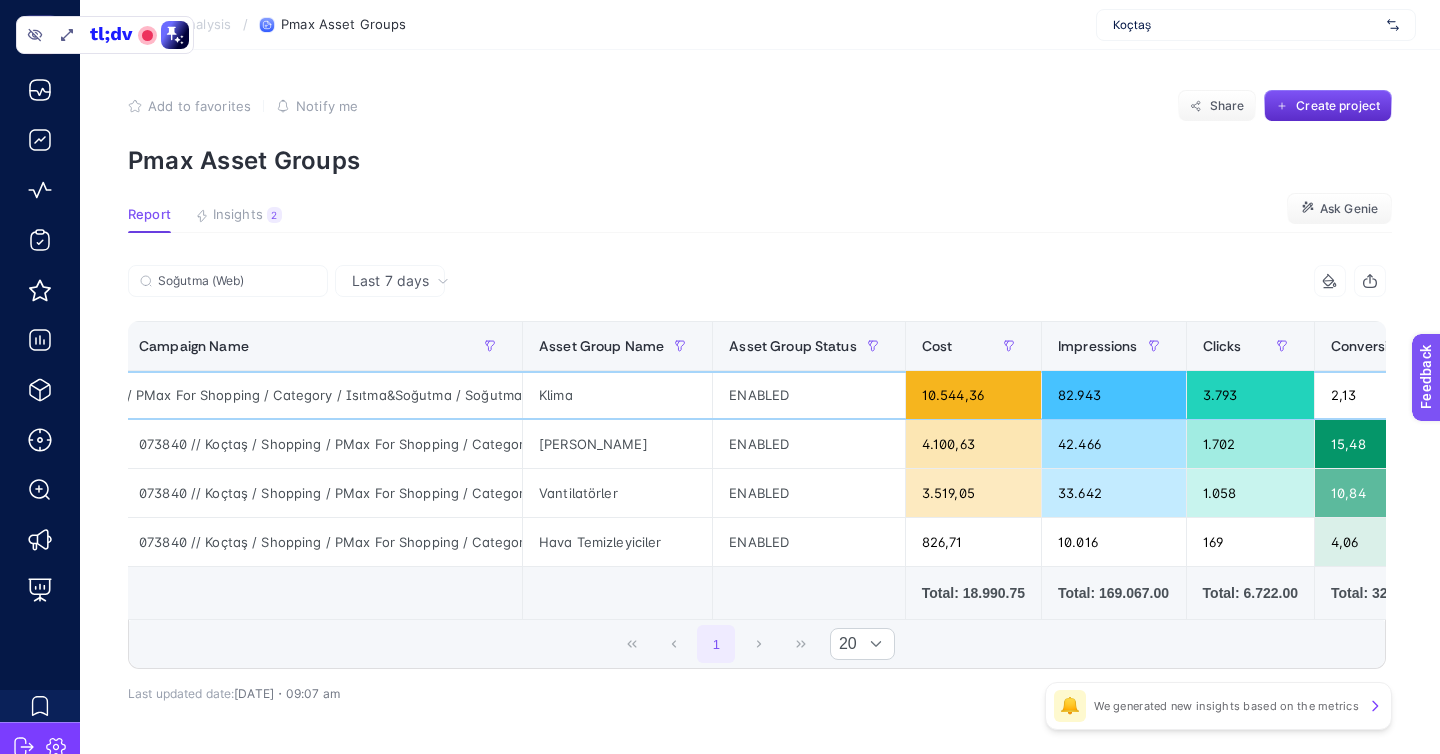 scroll, scrollTop: 0, scrollLeft: 241, axis: horizontal 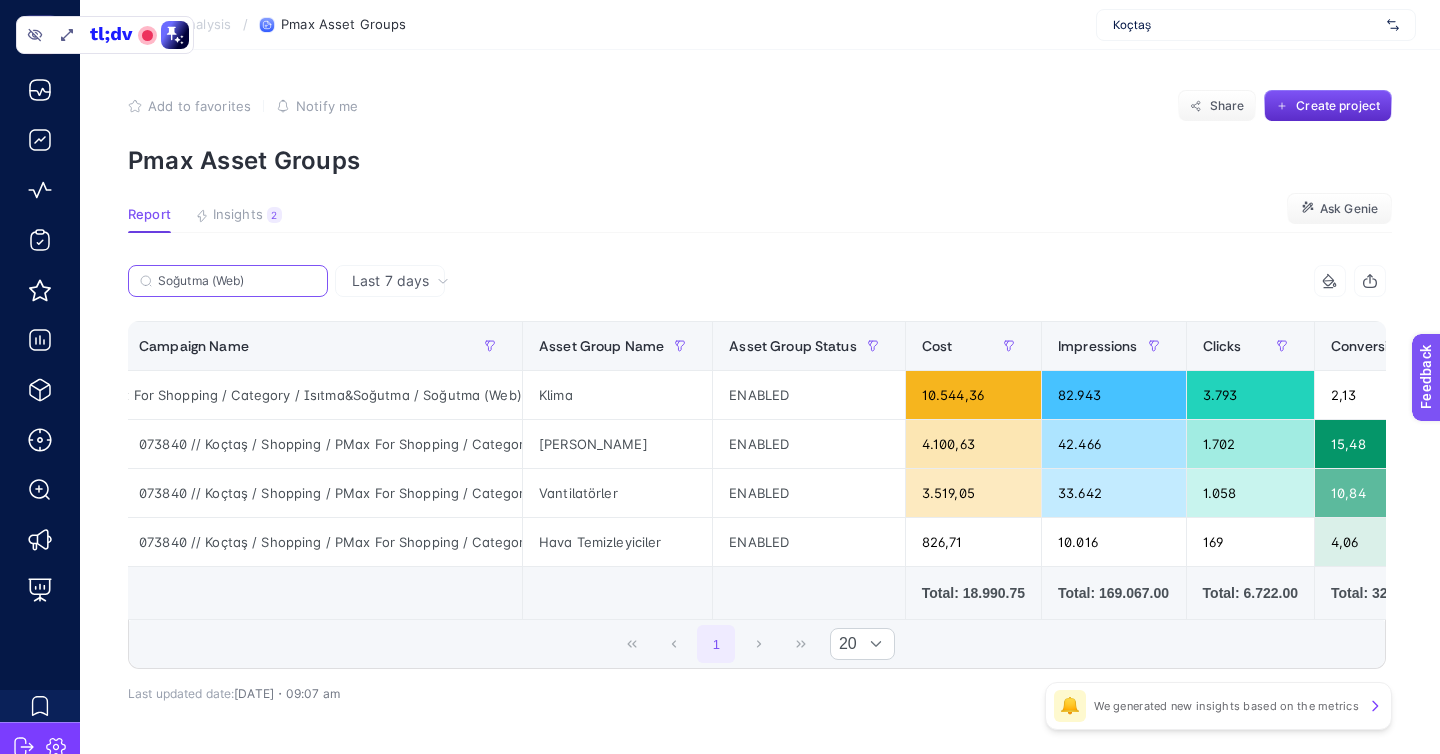 click on "Soğutma (Web)" at bounding box center [237, 281] 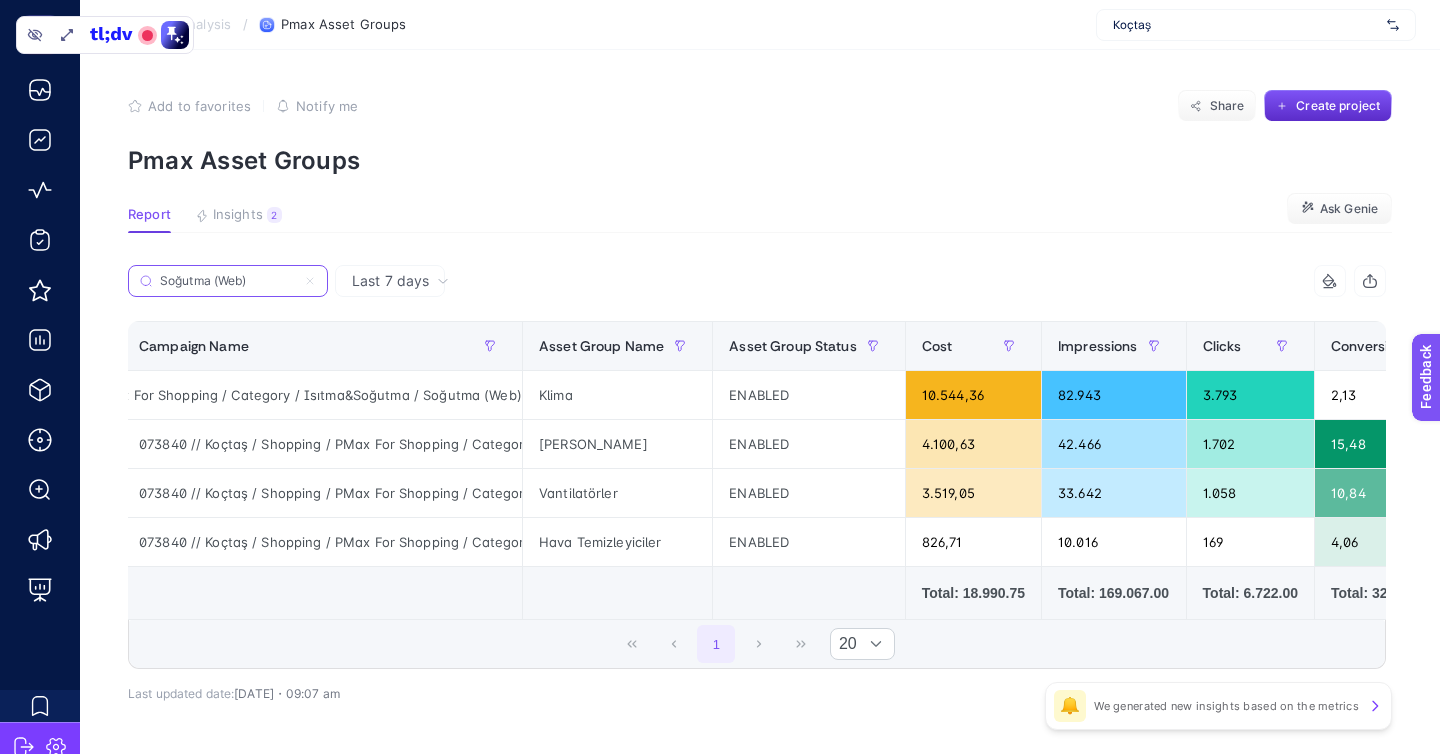 click 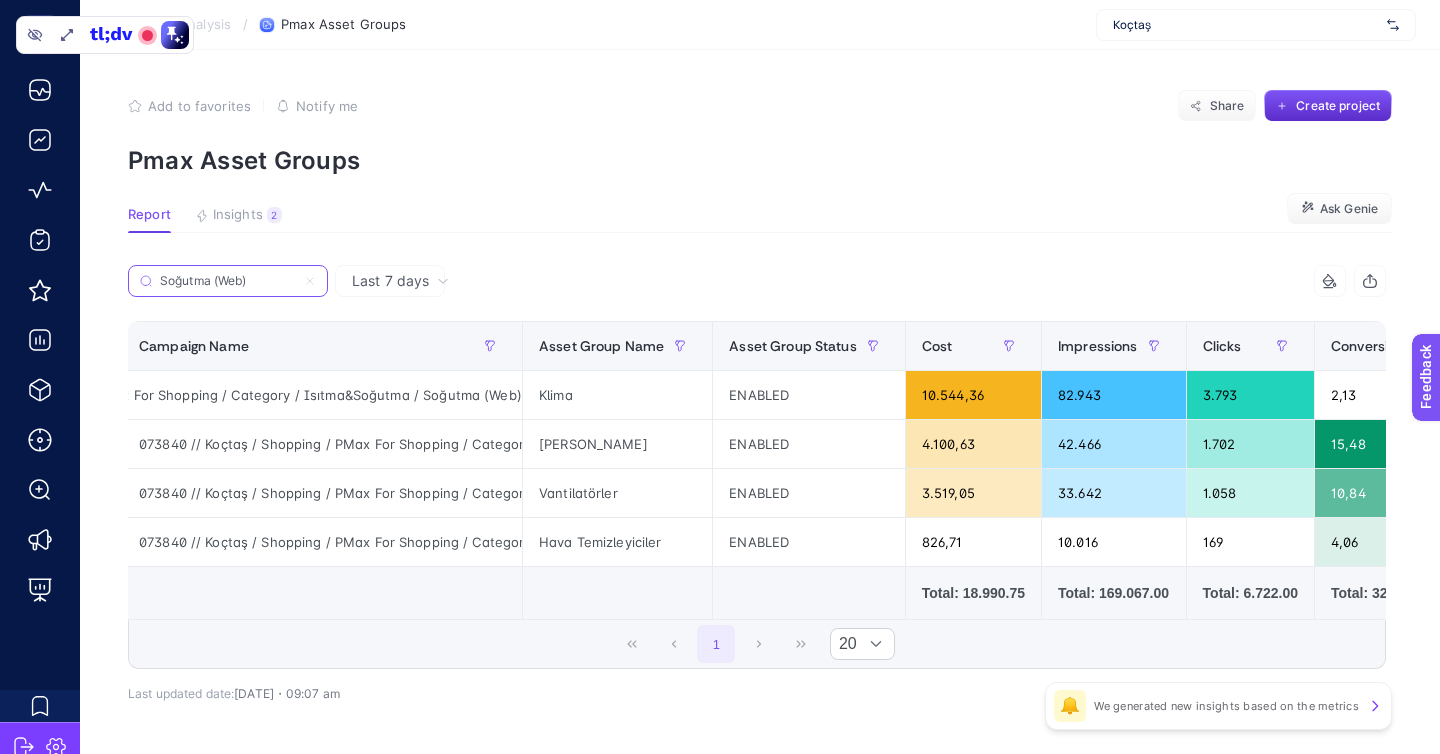 click on "Soğutma (Web)" at bounding box center (228, 281) 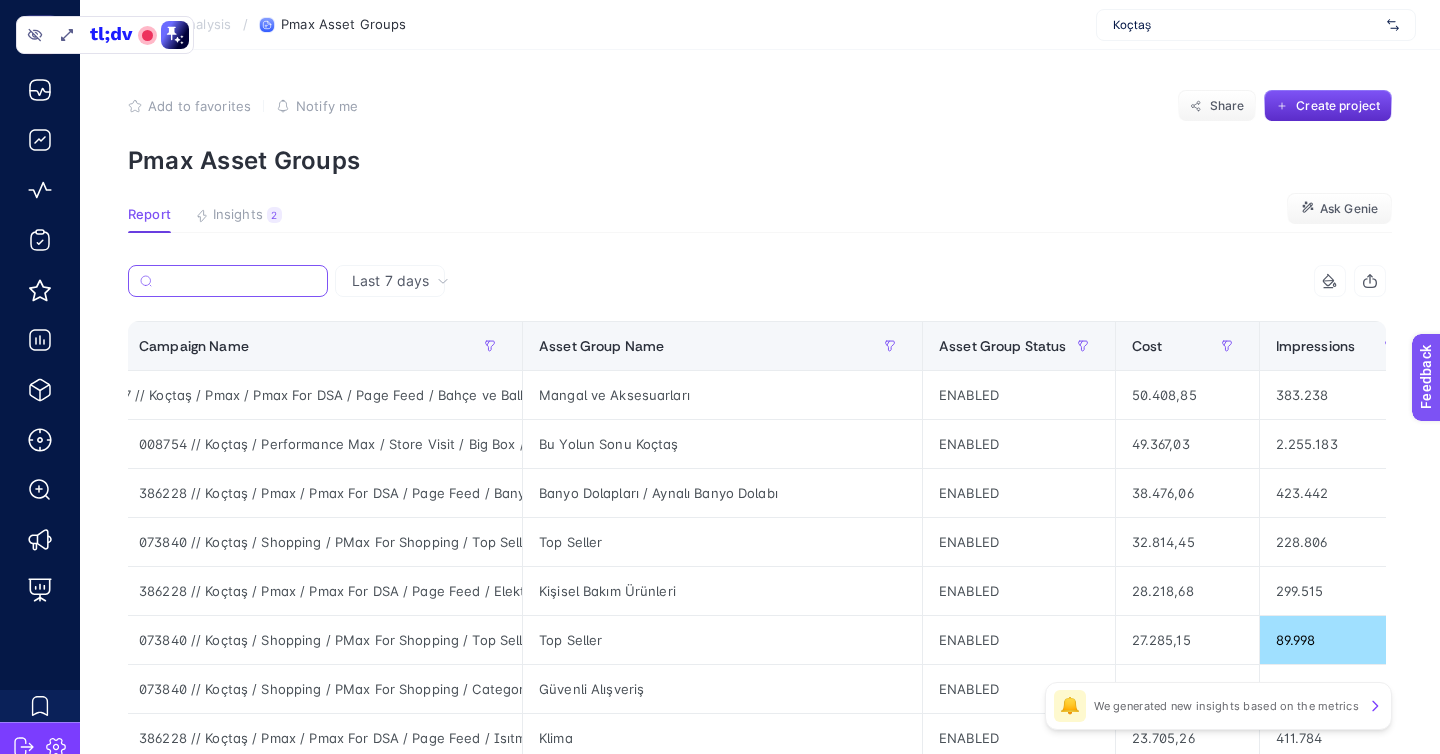 scroll, scrollTop: 0, scrollLeft: 81, axis: horizontal 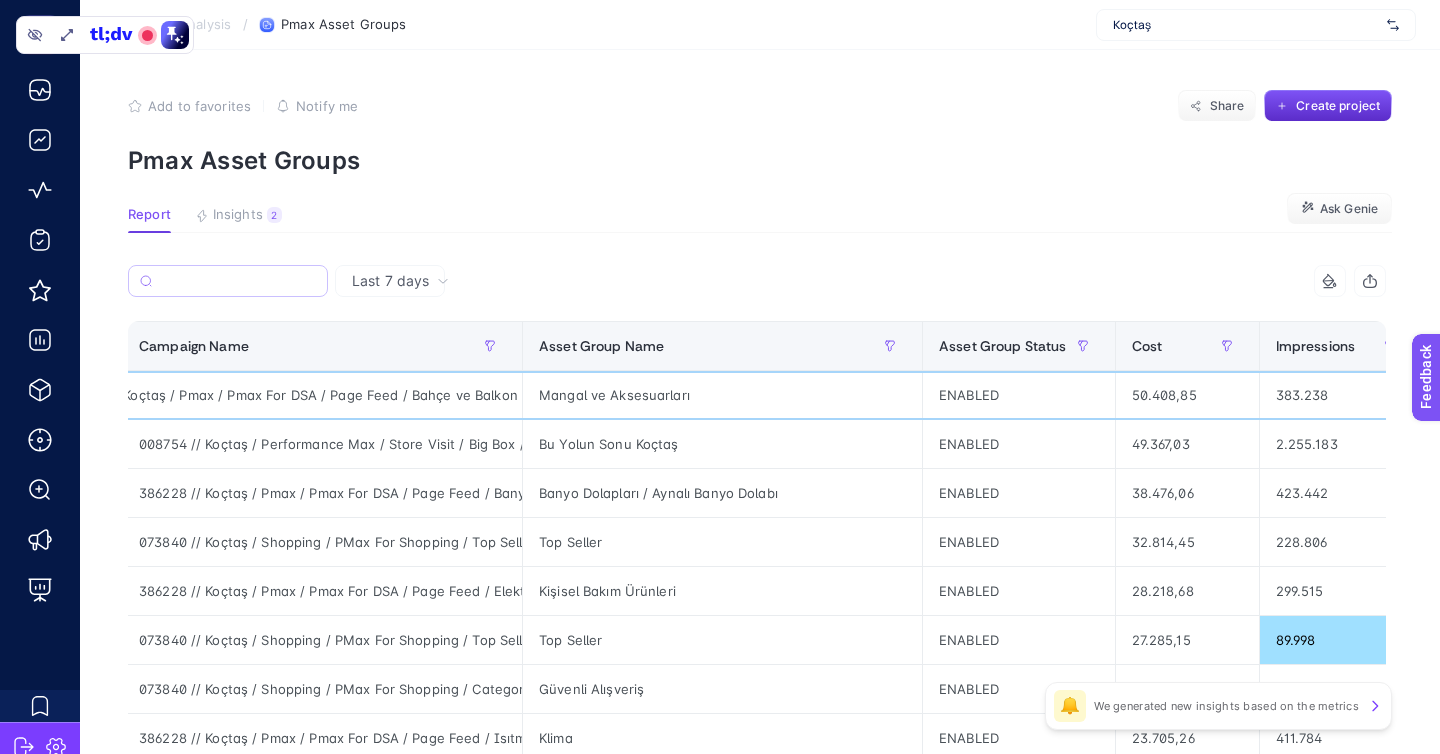 click on "386227 // Koçtaş / Pmax / Pmax For DSA / Page Feed / Bahçe ve Balkon" 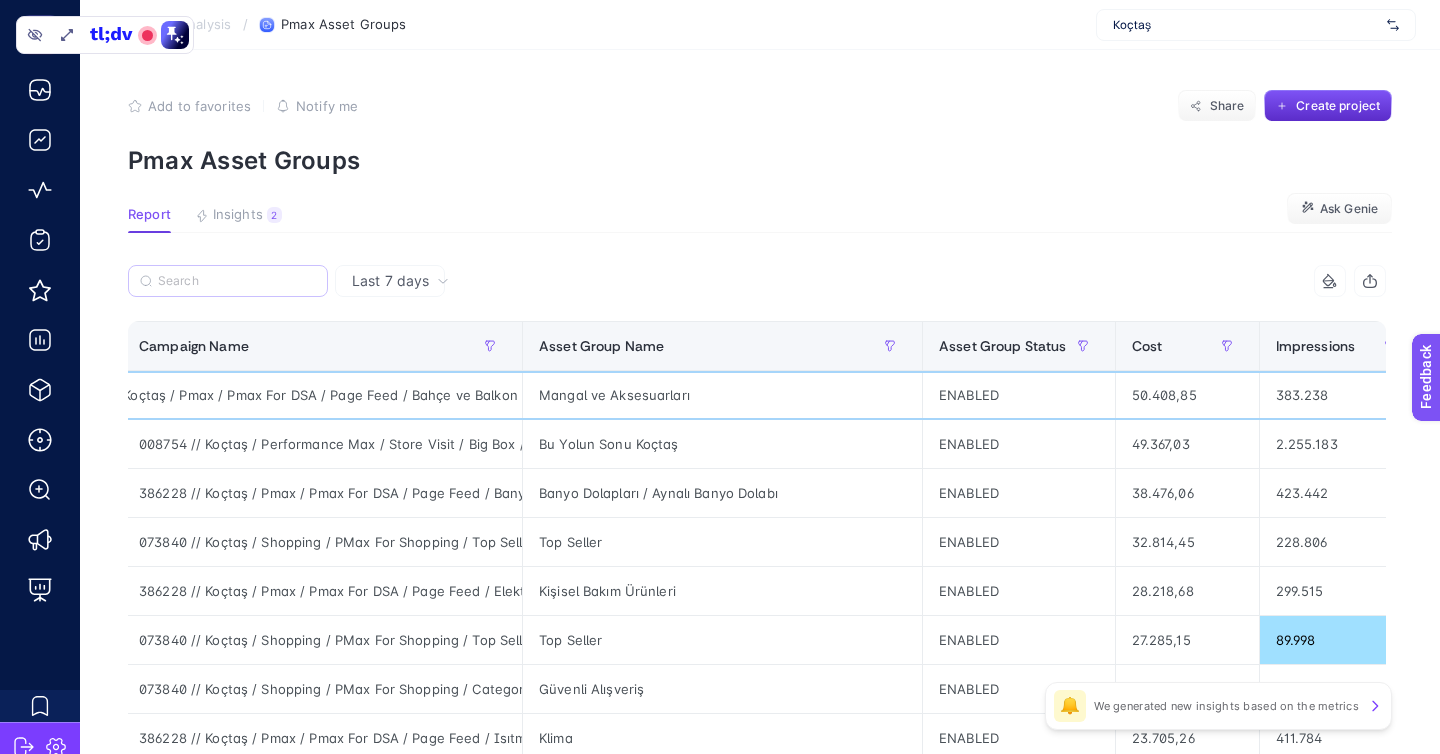 click on "386227 // Koçtaş / Pmax / Pmax For DSA / Page Feed / Bahçe ve Balkon" 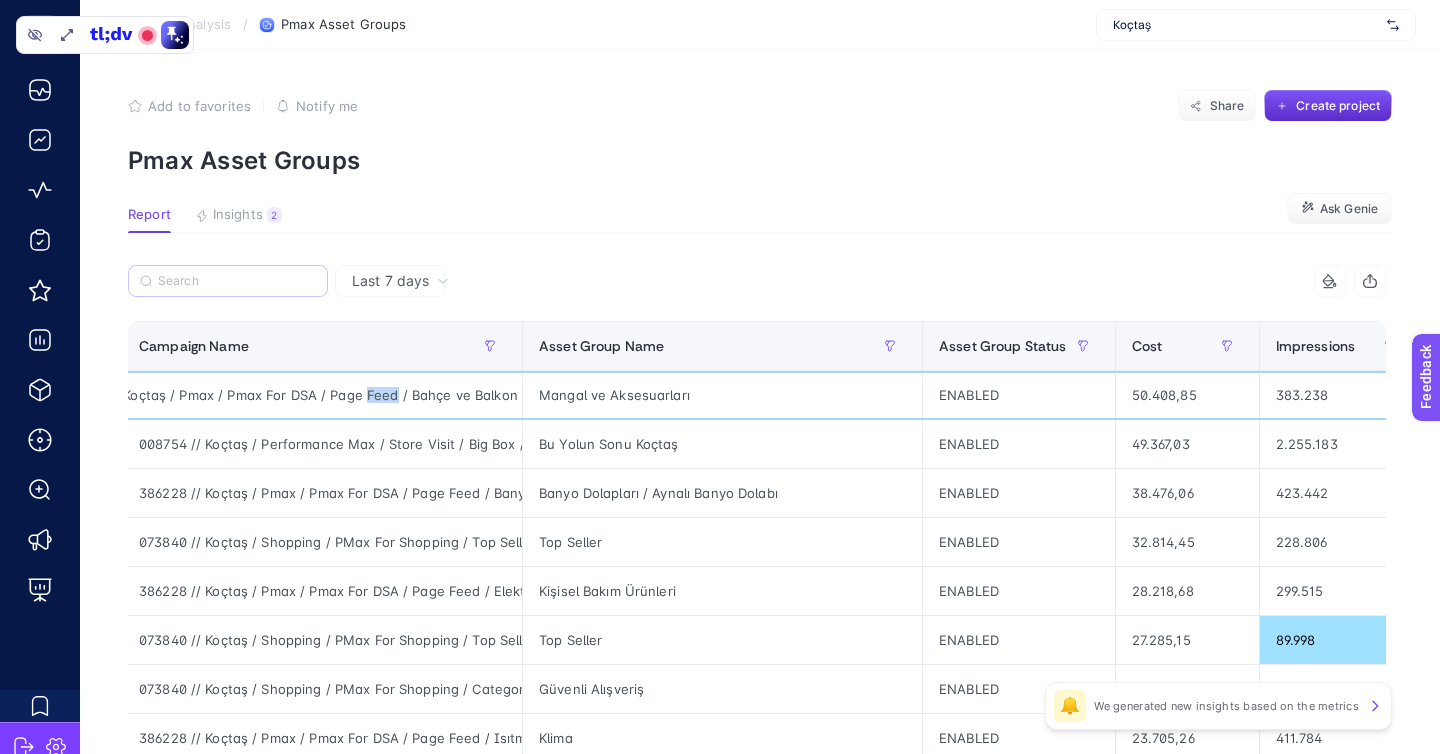 click on "386227 // Koçtaş / Pmax / Pmax For DSA / Page Feed / Bahçe ve Balkon" 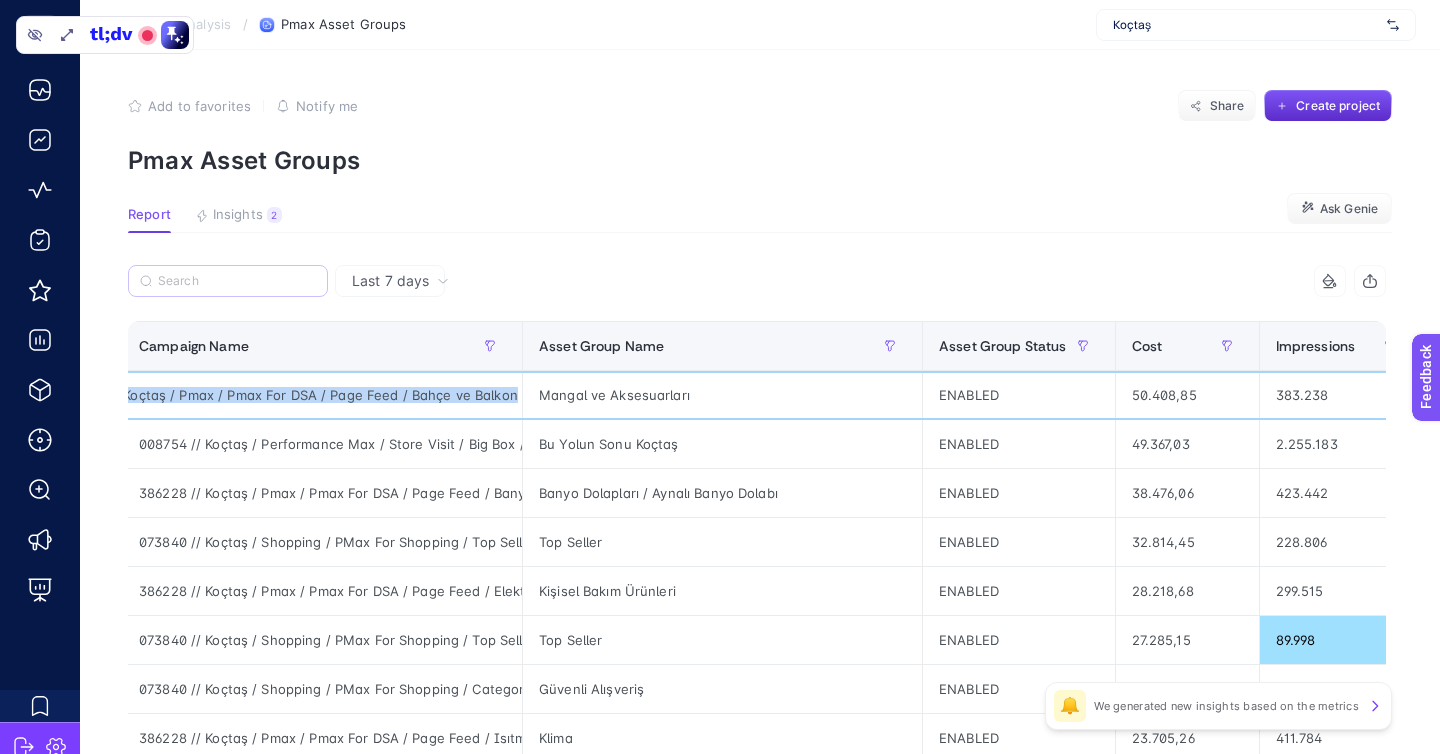 copy on "386227 // Koçtaş / Pmax / Pmax For DSA / Page Feed / Bahçe ve Balkon" 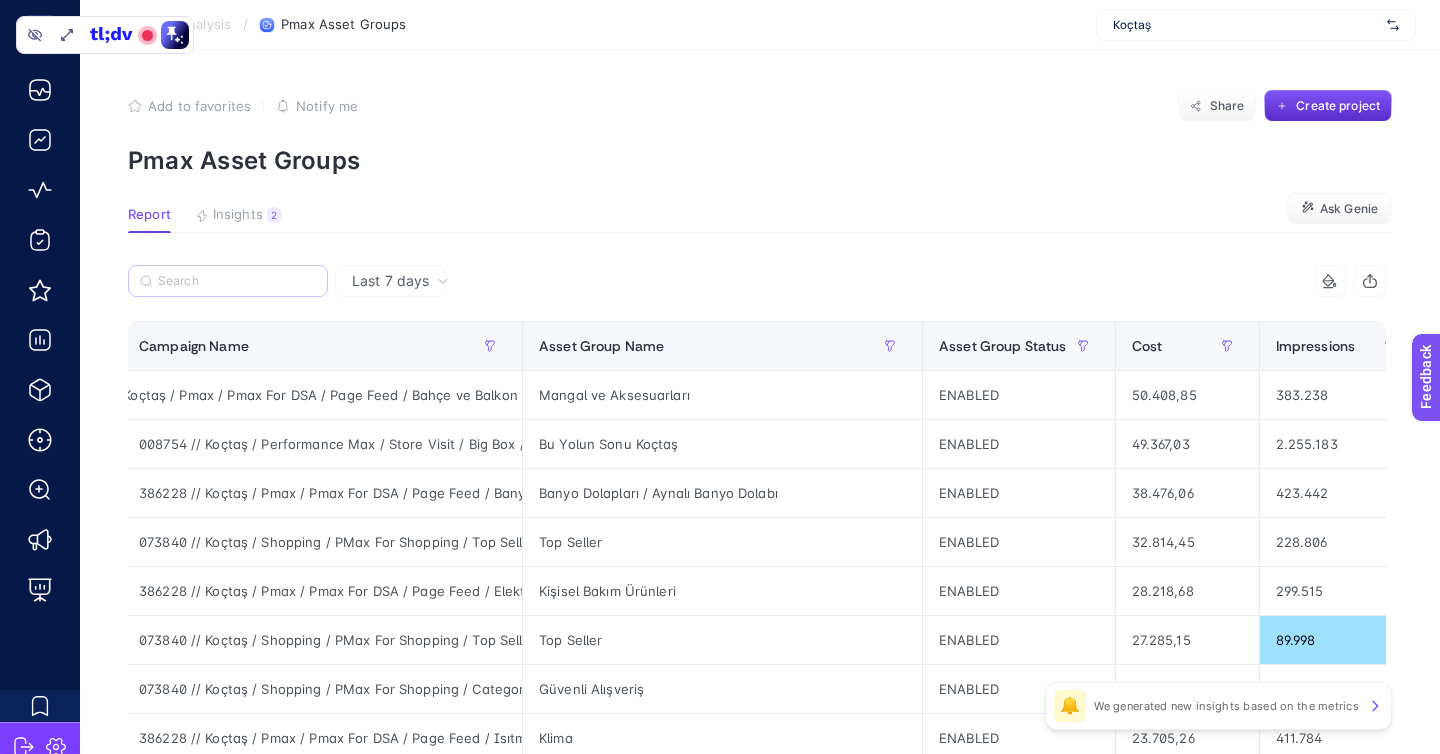 click on "Back To Analysis" at bounding box center [178, 25] 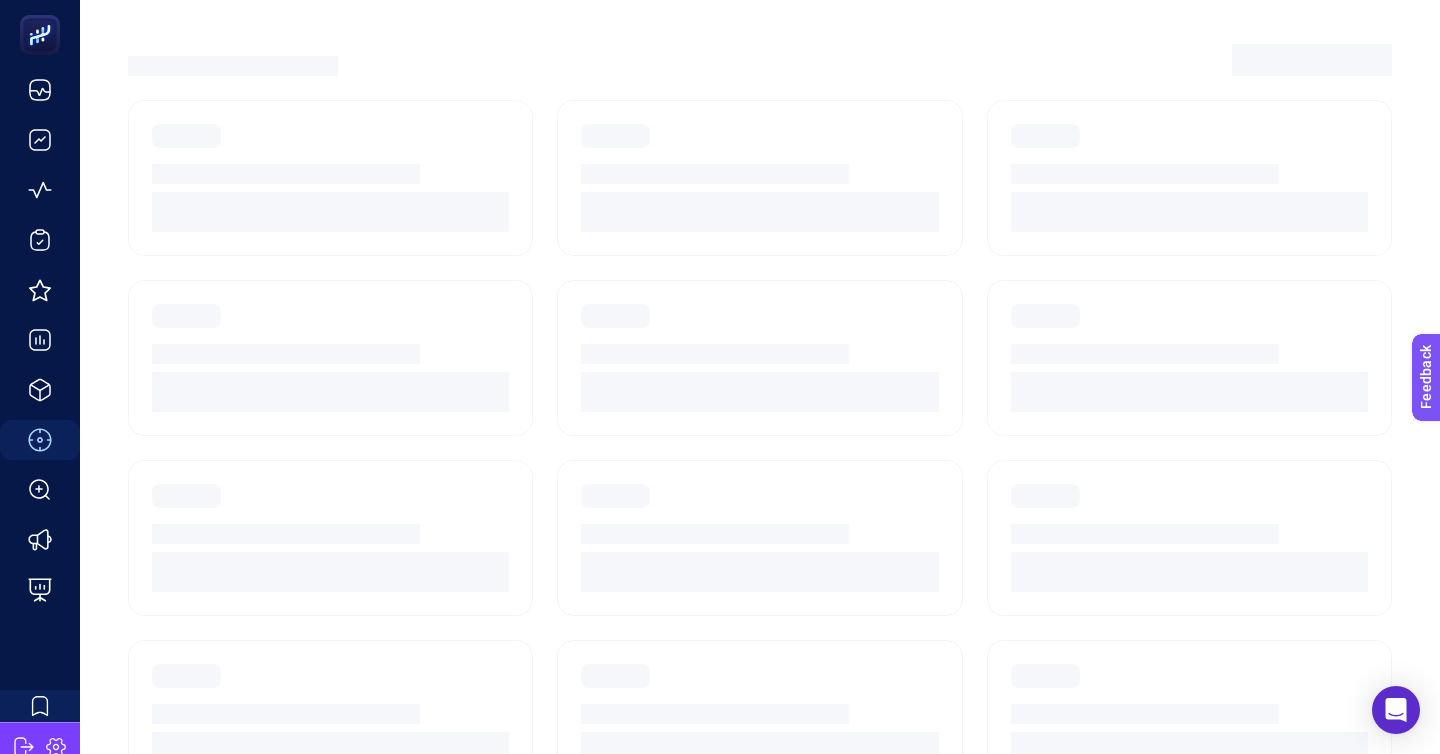 scroll, scrollTop: 172, scrollLeft: 0, axis: vertical 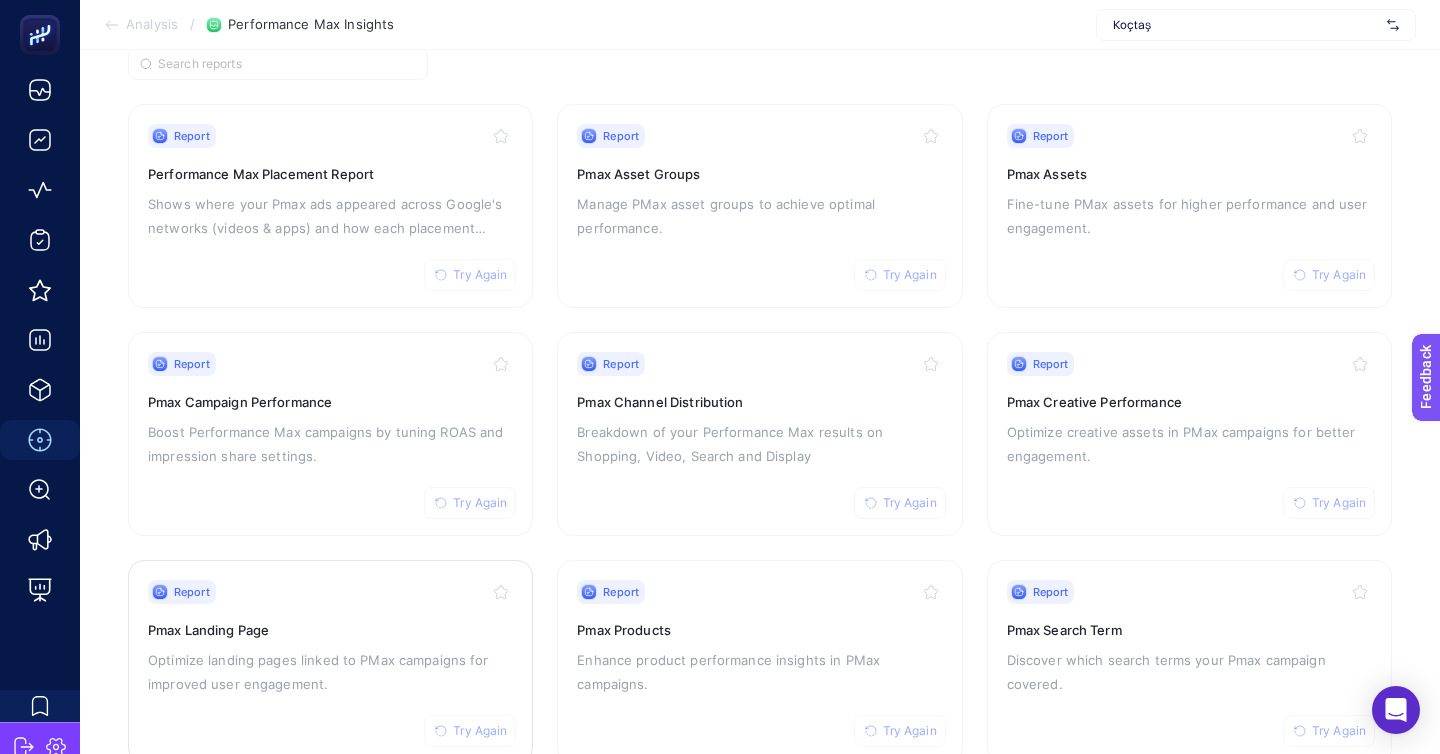 click on "Optimize landing pages linked to PMax campaigns for improved user engagement." at bounding box center (330, 672) 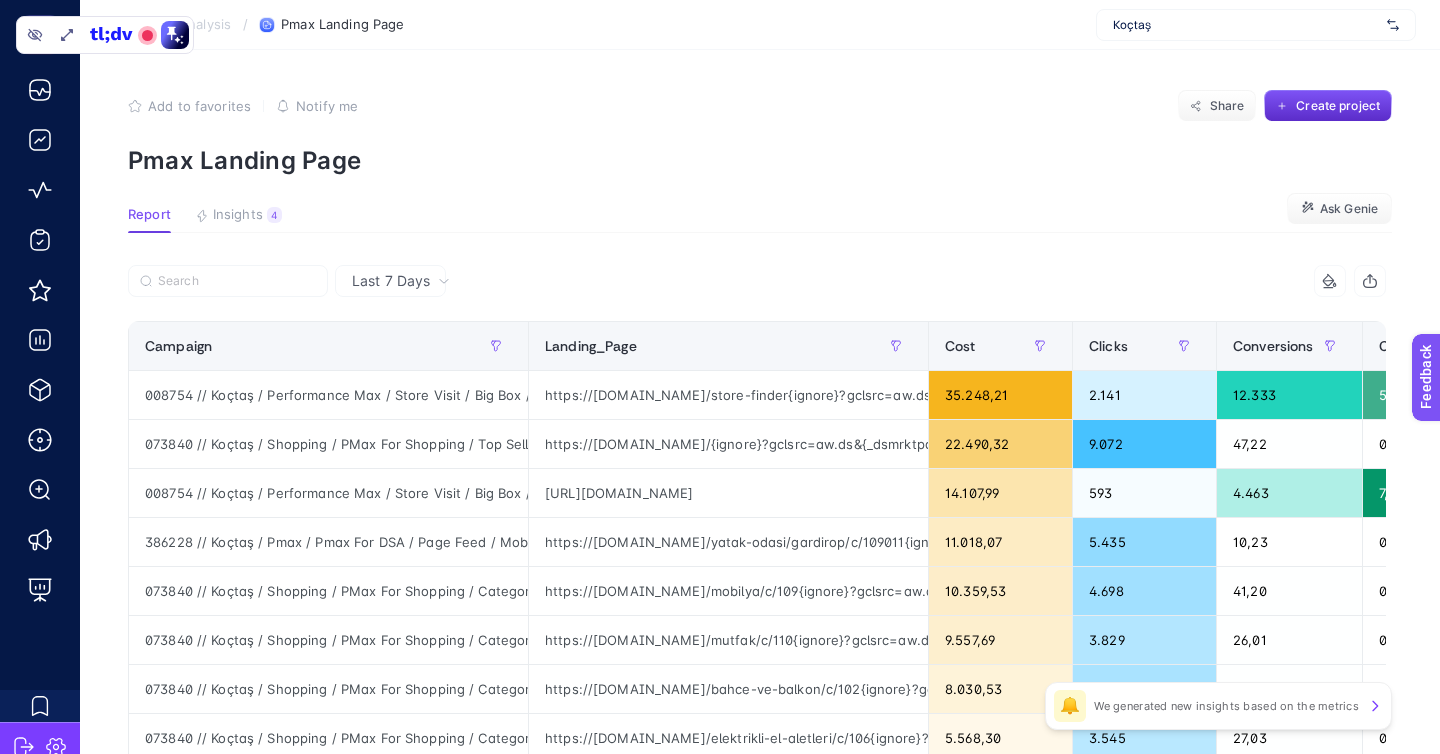 click at bounding box center (442, 287) 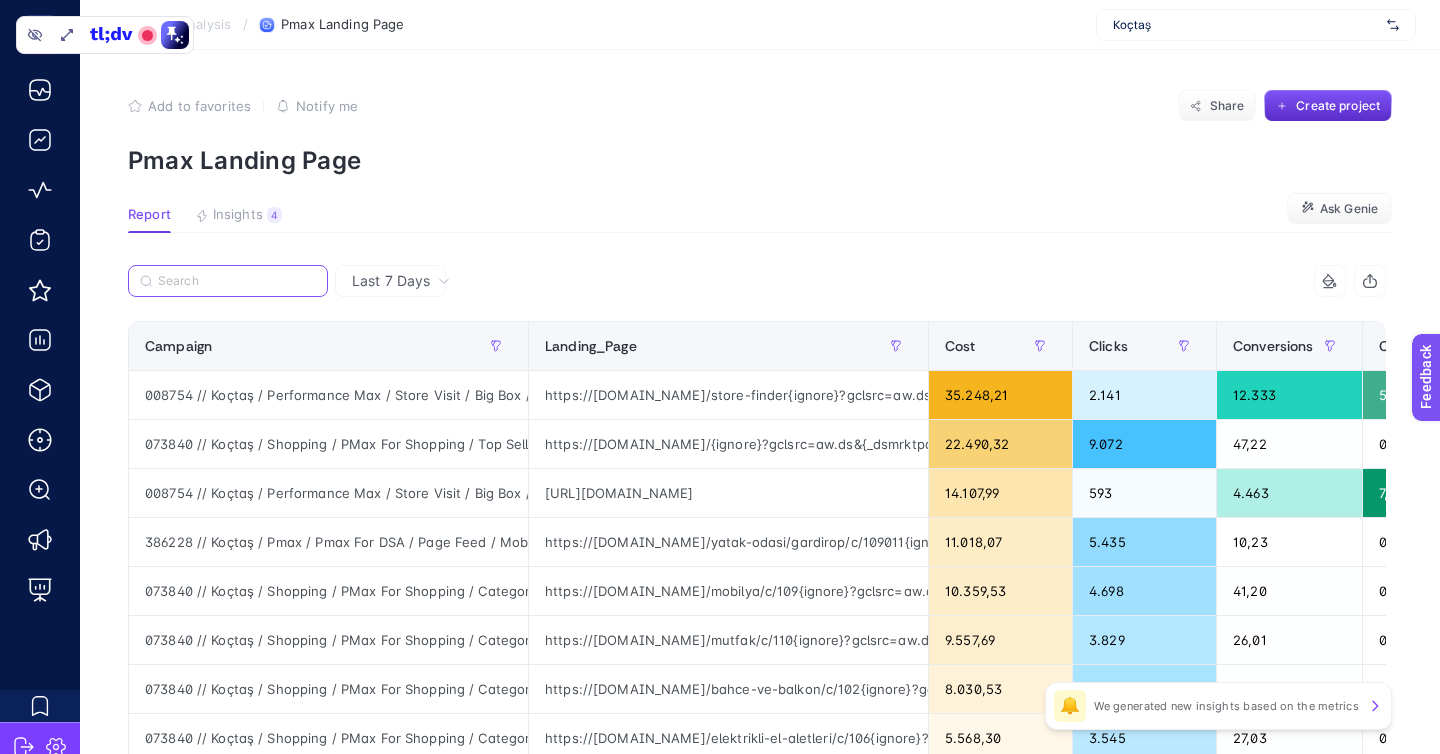 click at bounding box center [237, 281] 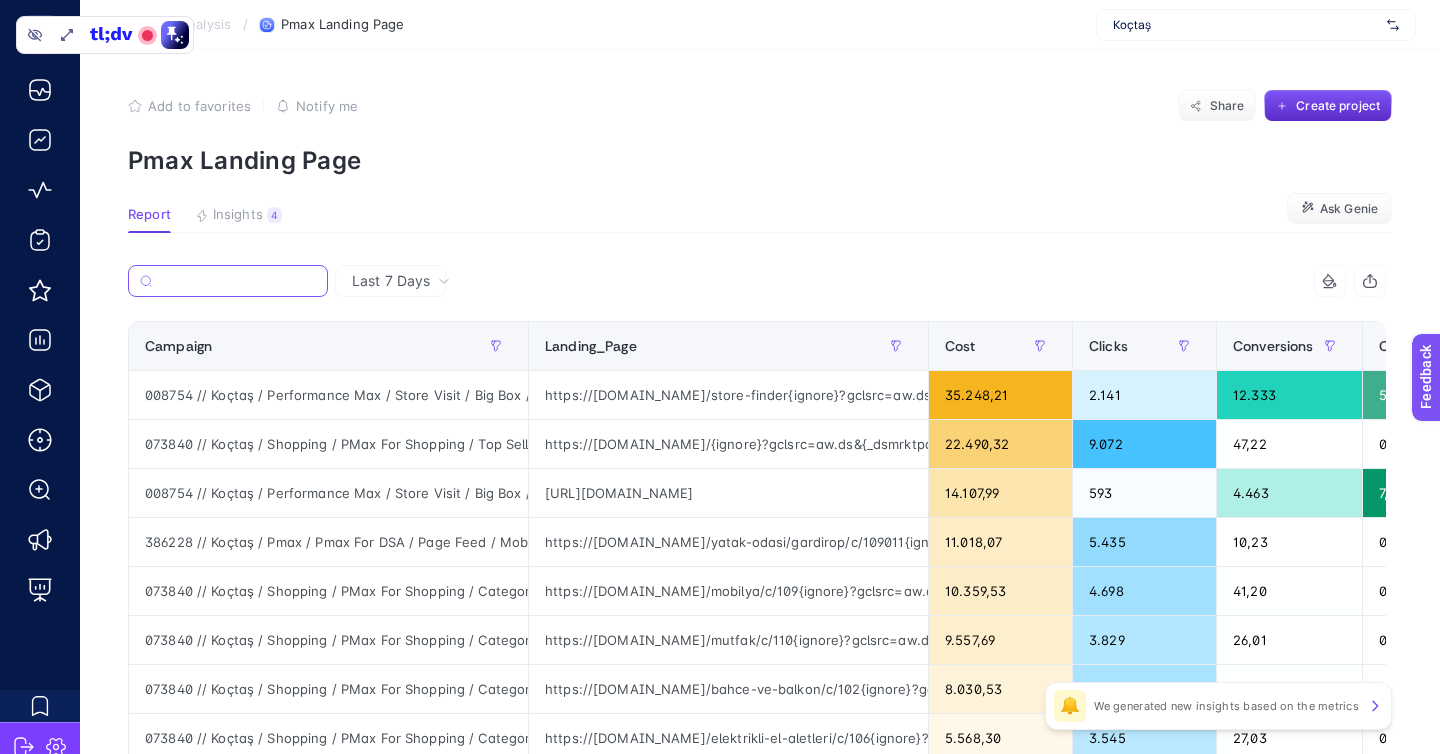 paste on "386227 // Koçtaş / Pmax / Pmax For DSA / Page Feed / Bahçe ve Balkon" 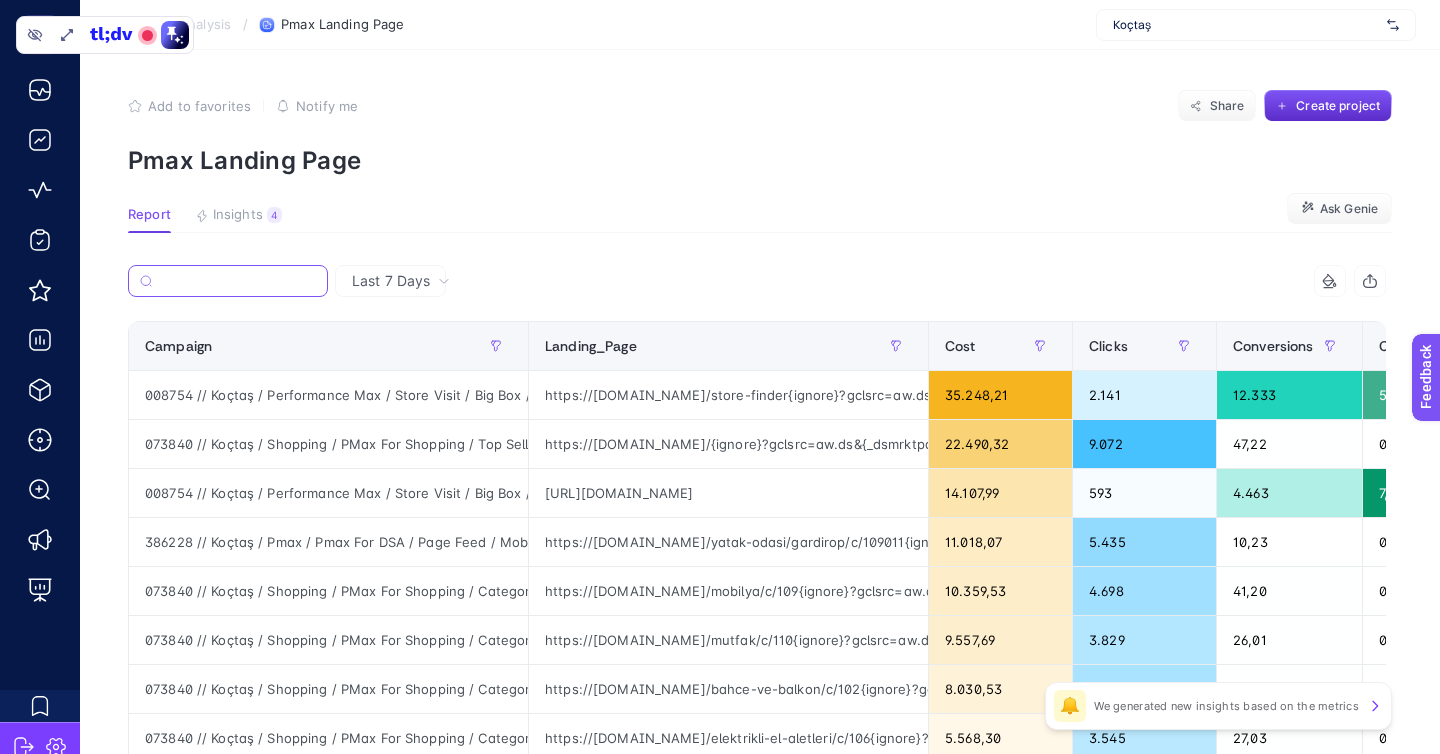 type on "386227 // Koçtaş / Pmax / Pmax For DSA / Page Feed / Bahçe ve Balkon" 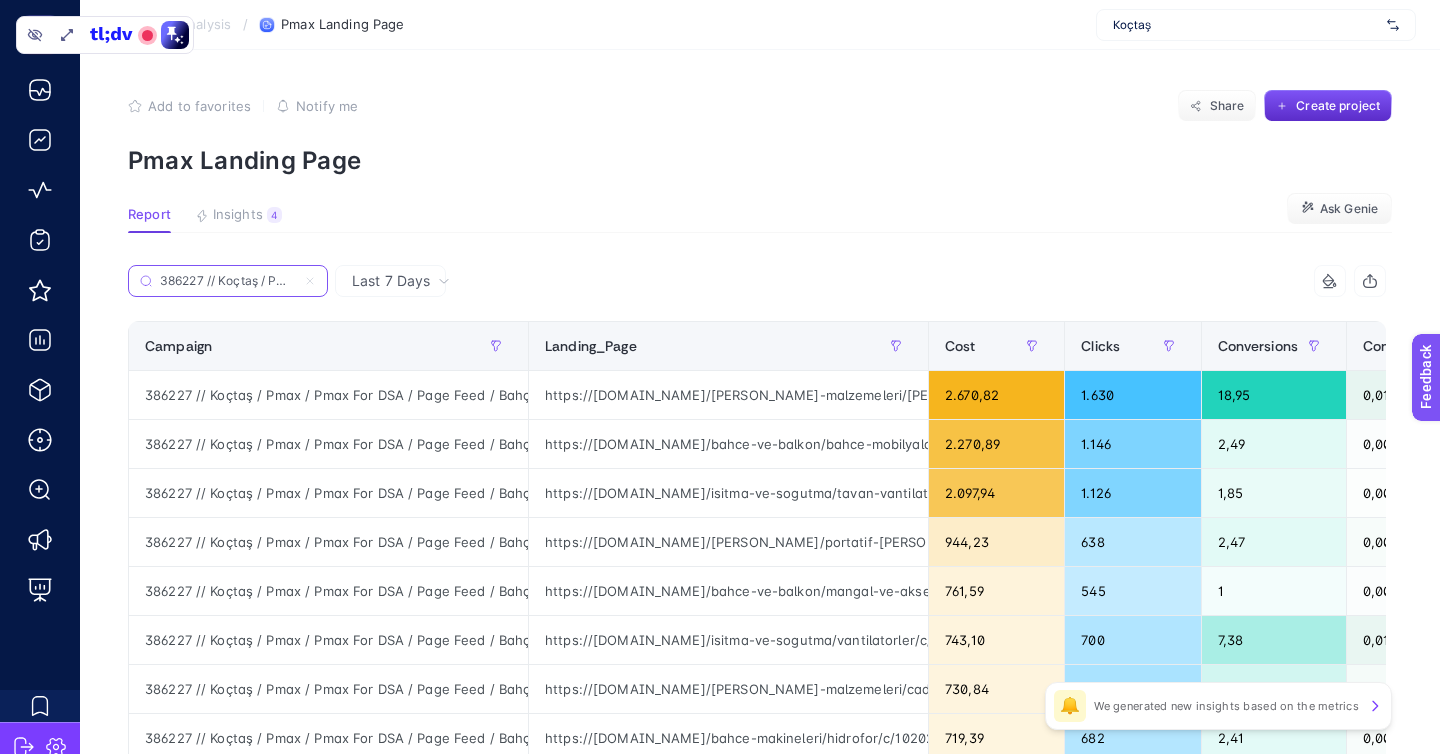 scroll, scrollTop: 0, scrollLeft: 195, axis: horizontal 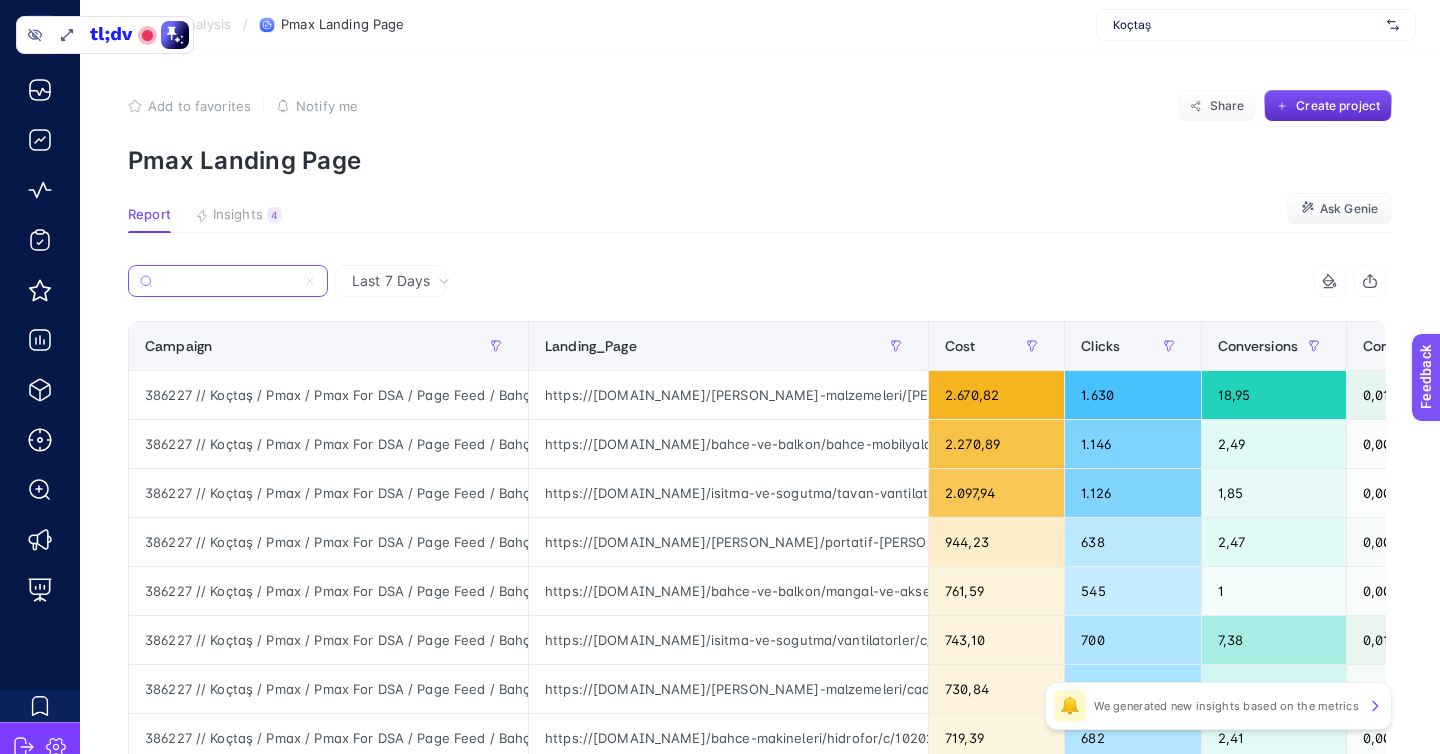 click on "386227 // Koçtaş / Pmax / Pmax For DSA / Page Feed / Bahçe ve Balkon" at bounding box center (228, 281) 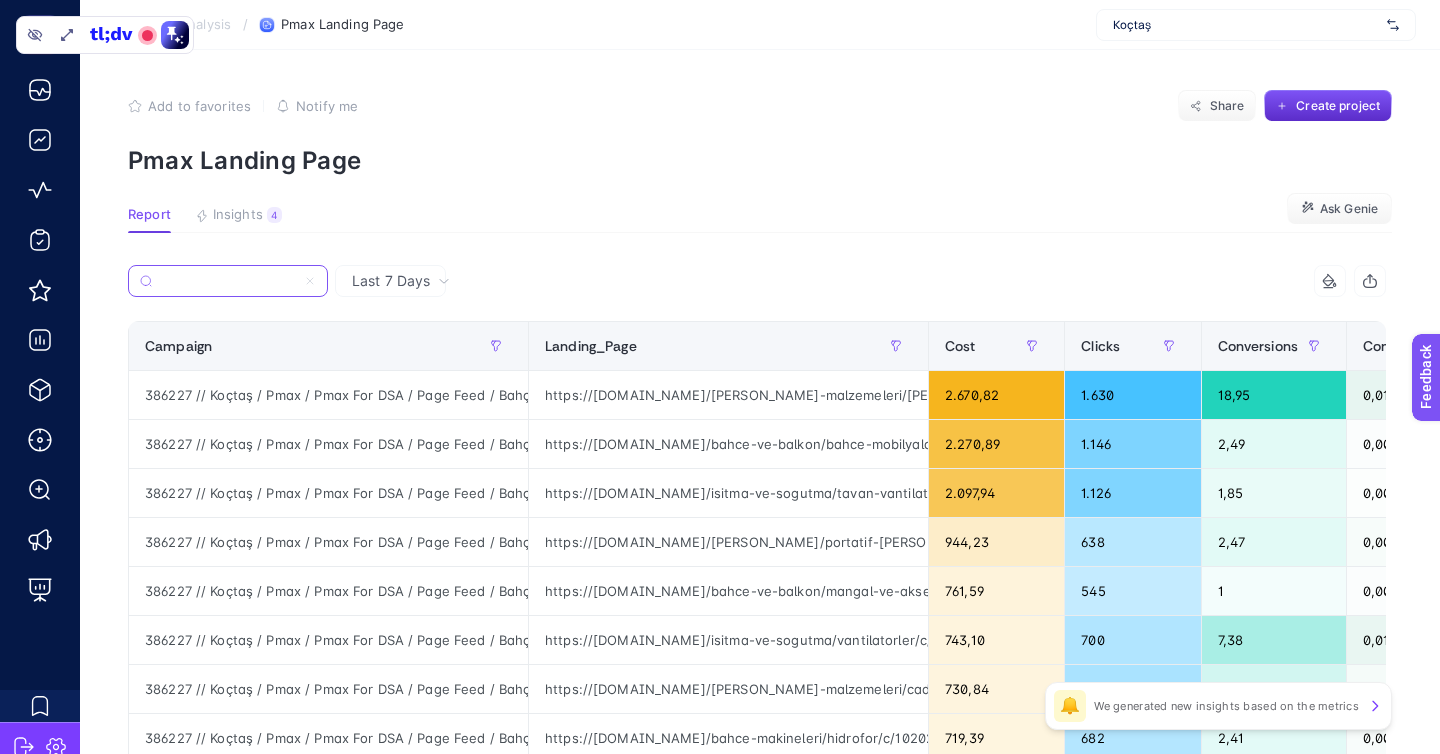 click on "386227 // Koçtaş / Pmax / Pmax For DSA / Page Feed / Bahçe ve Balkon" at bounding box center [228, 281] 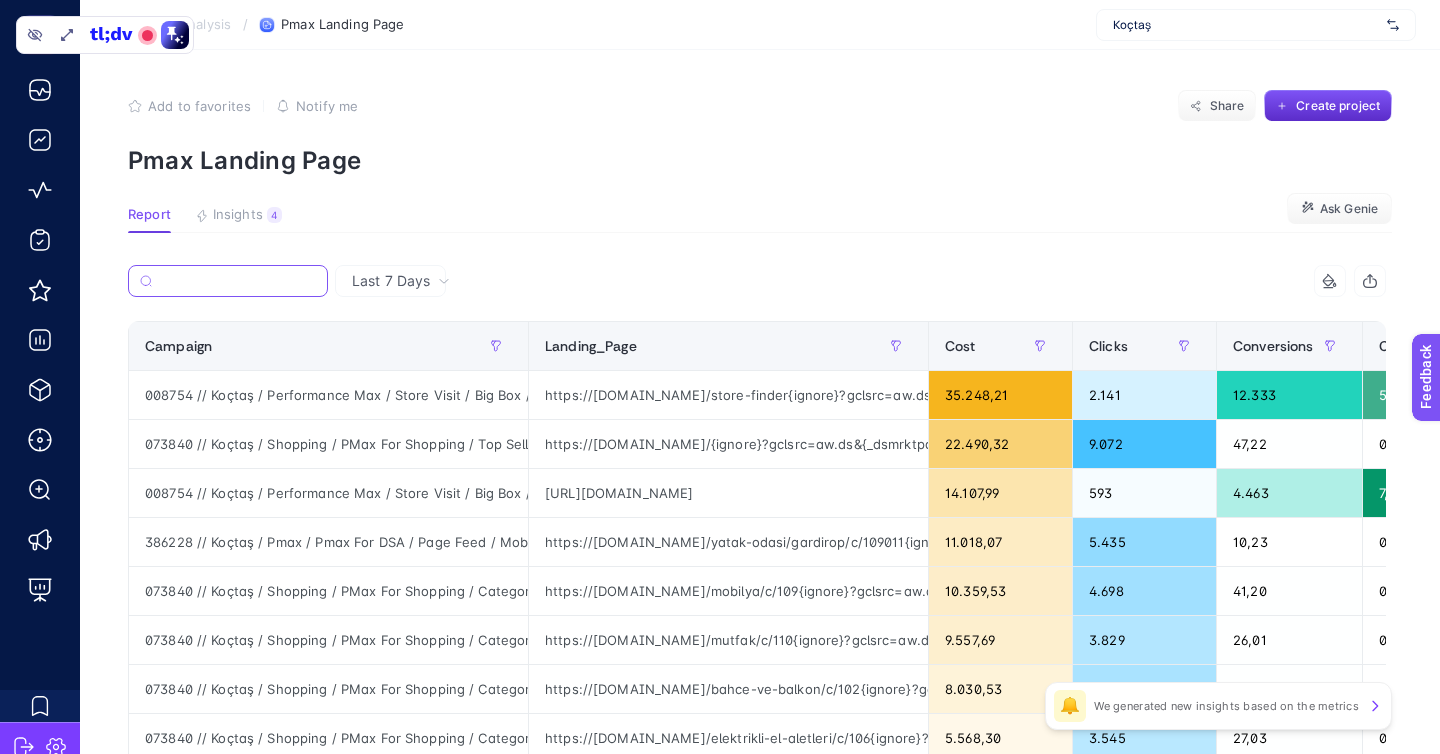 scroll, scrollTop: 0, scrollLeft: 0, axis: both 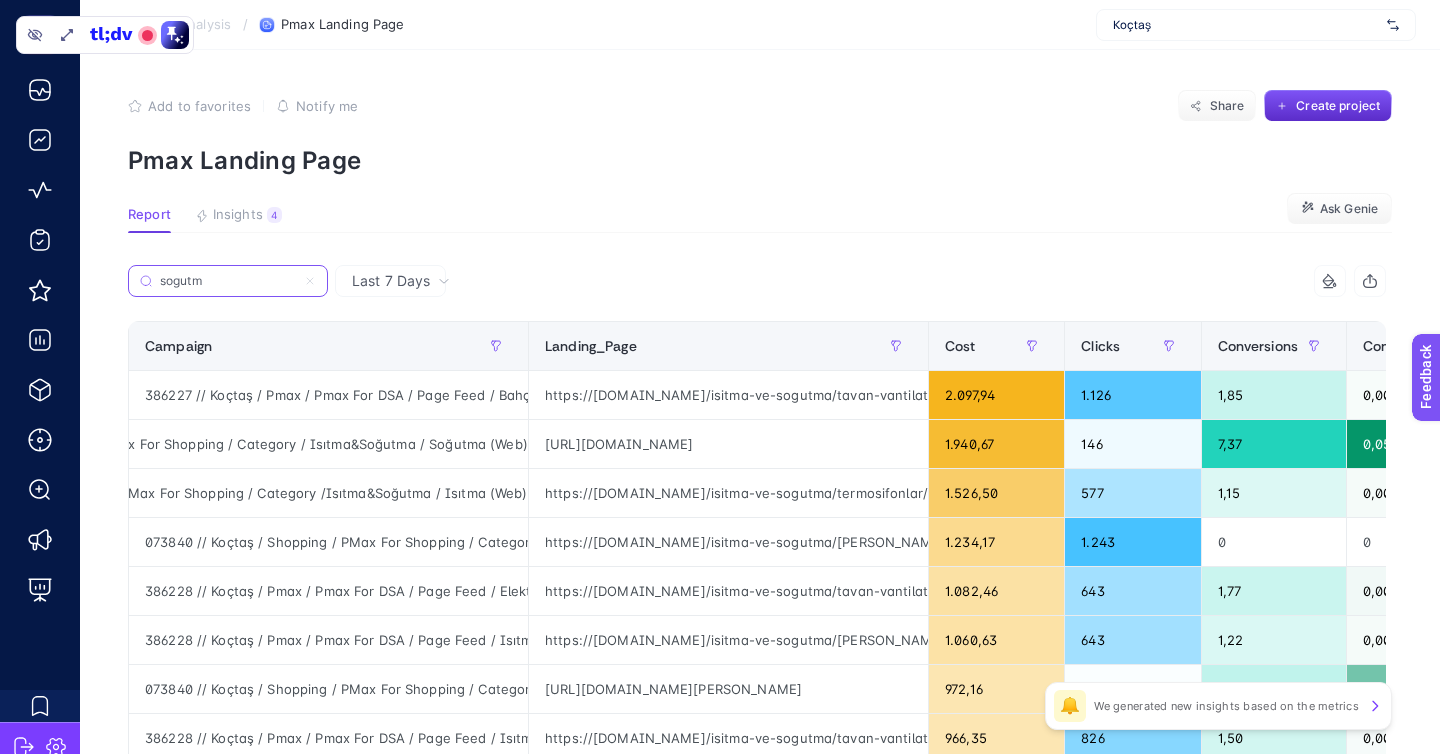 type on "sogutm" 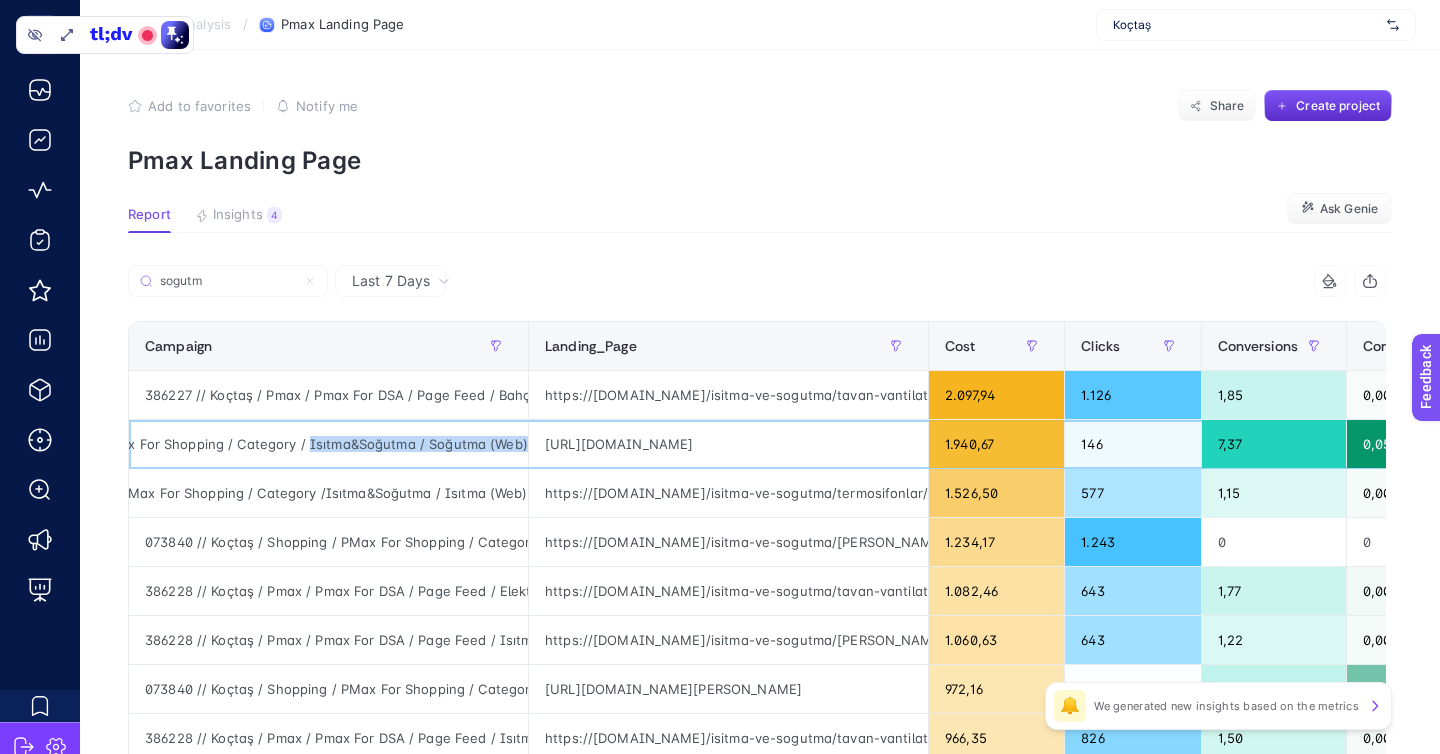 drag, startPoint x: 291, startPoint y: 386, endPoint x: 504, endPoint y: 380, distance: 213.08449 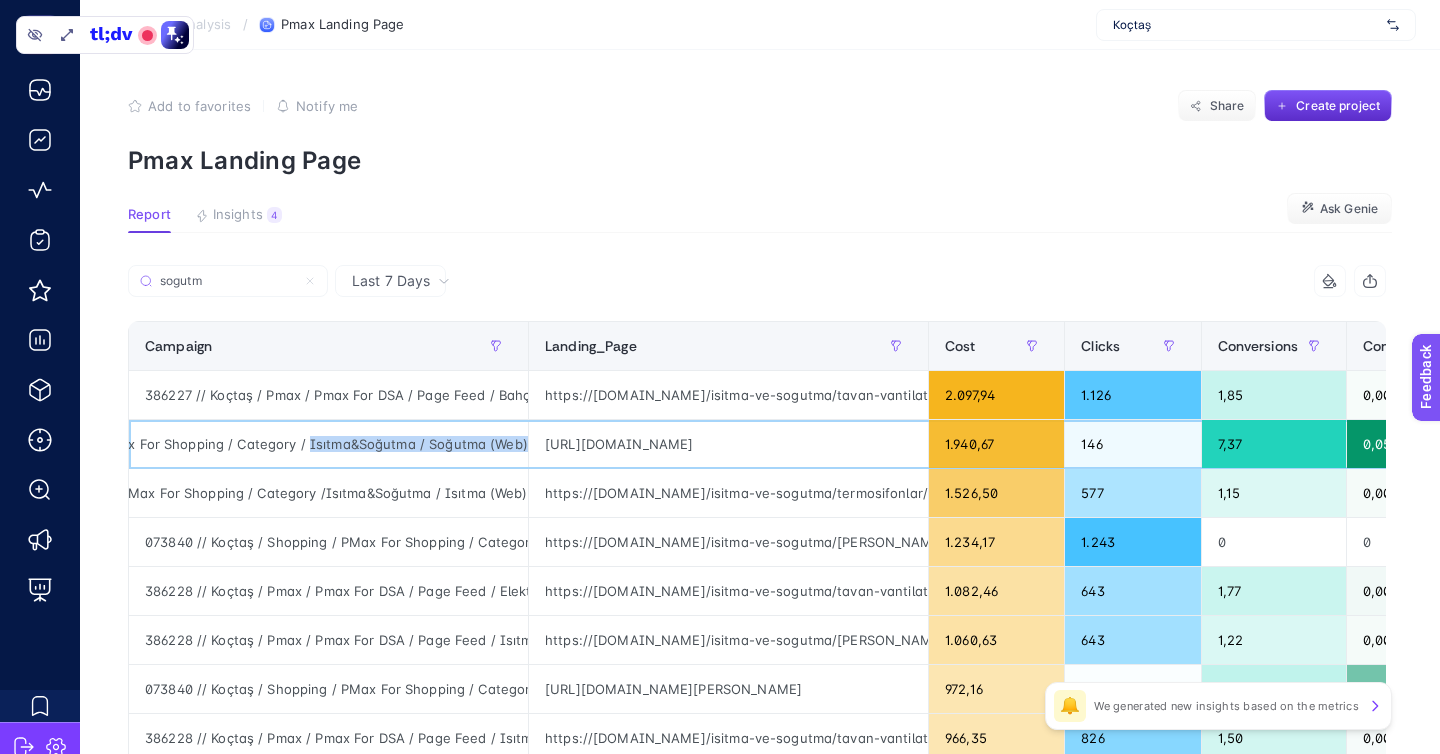 click on "073840 // Koçtaş / Shopping / PMax For Shopping / Category / Isıtma&Soğutma /  Soğutma (Web)" 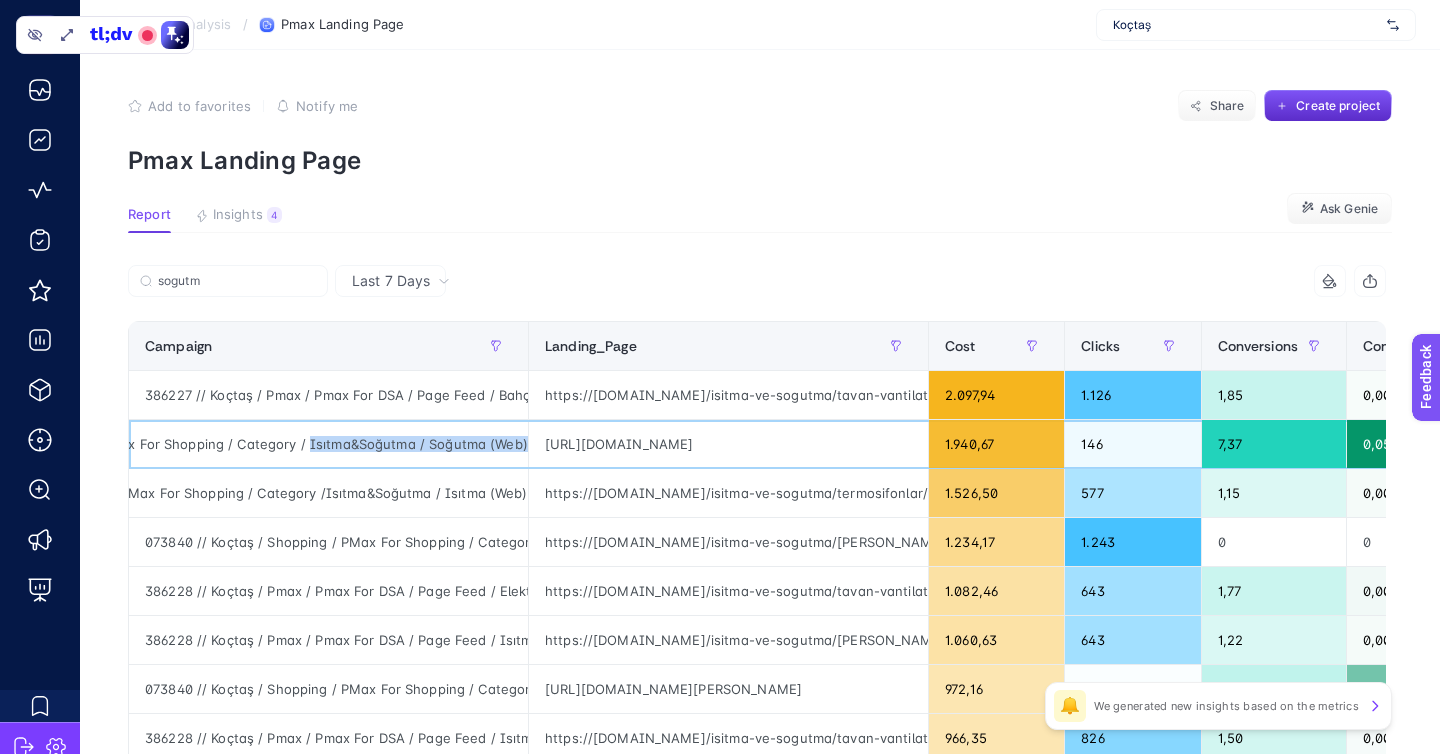 copy on "Isıtma&Soğutma /  Soğutma (Web)" 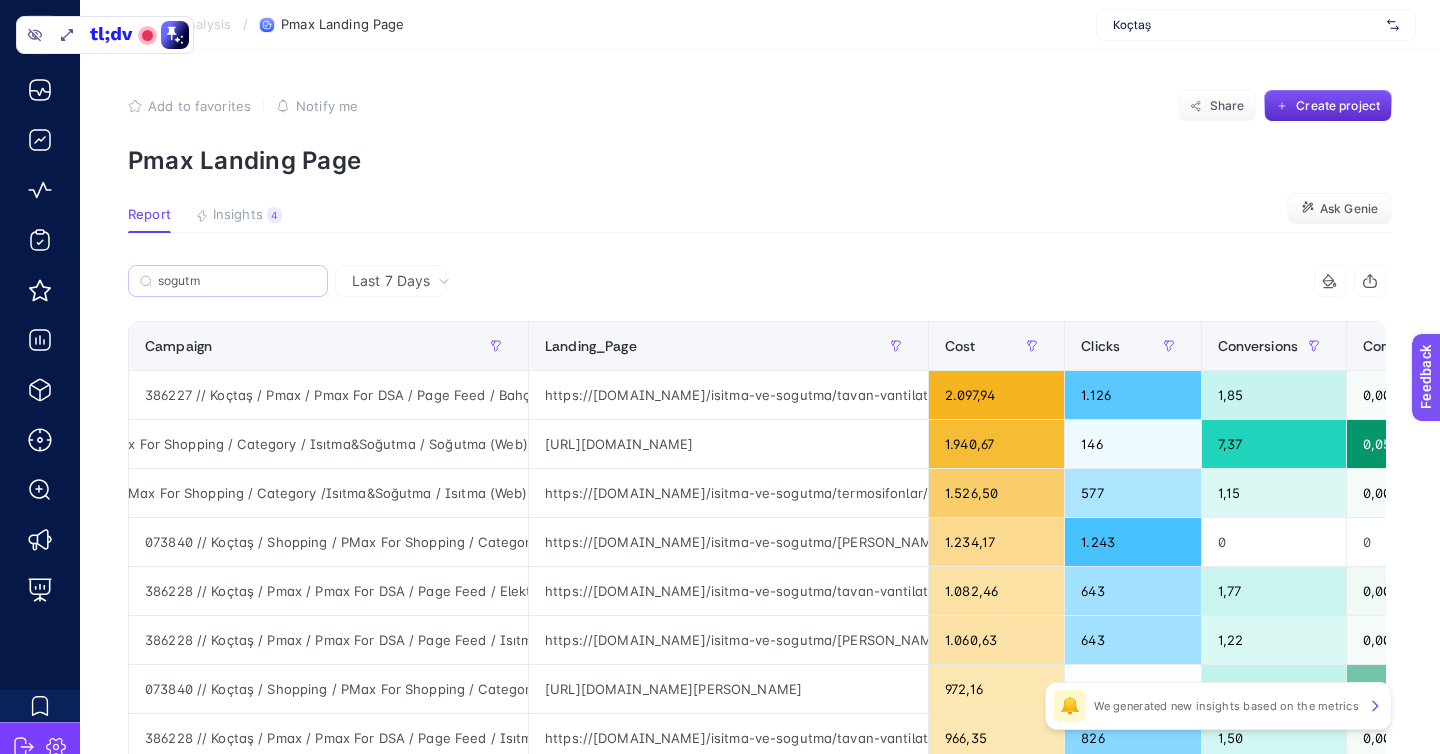 click on "sogutm" at bounding box center [228, 281] 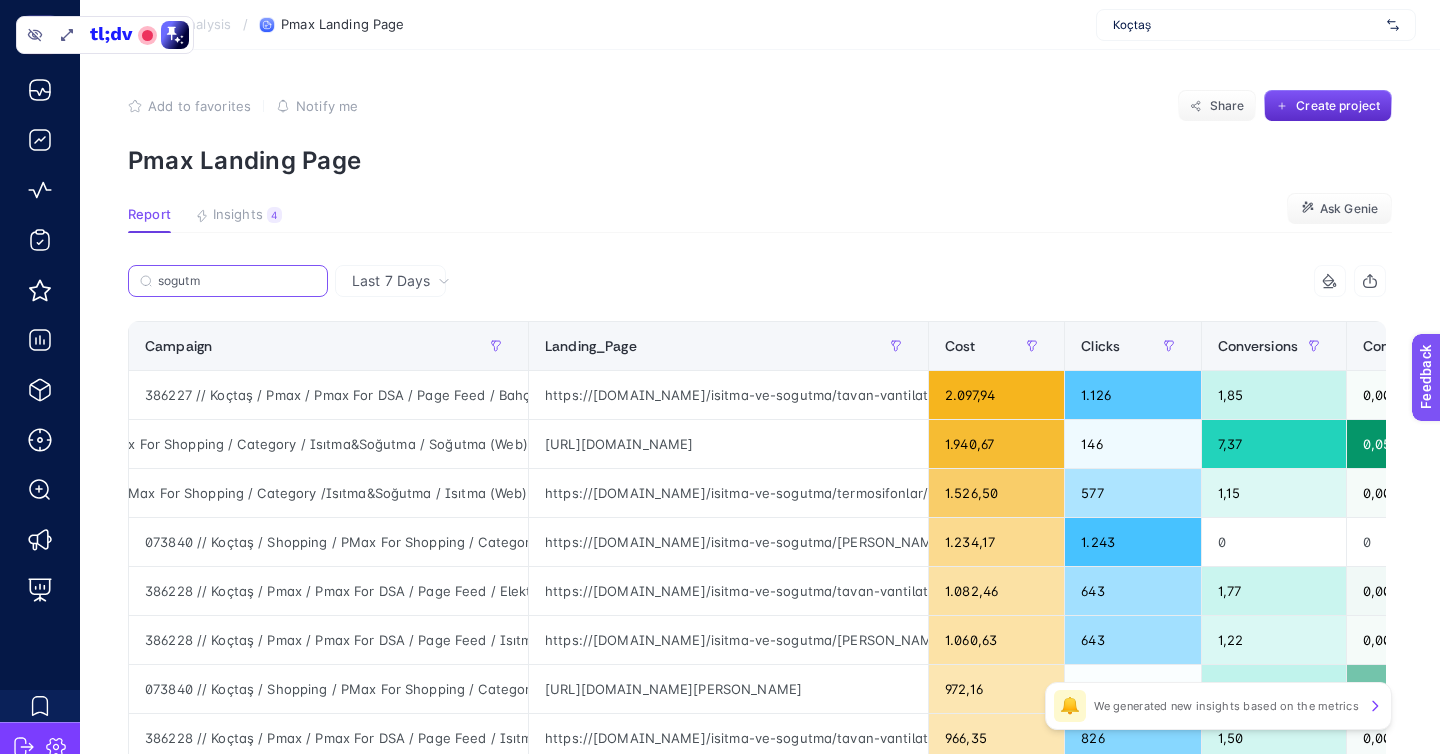 click on "sogutm" at bounding box center [237, 281] 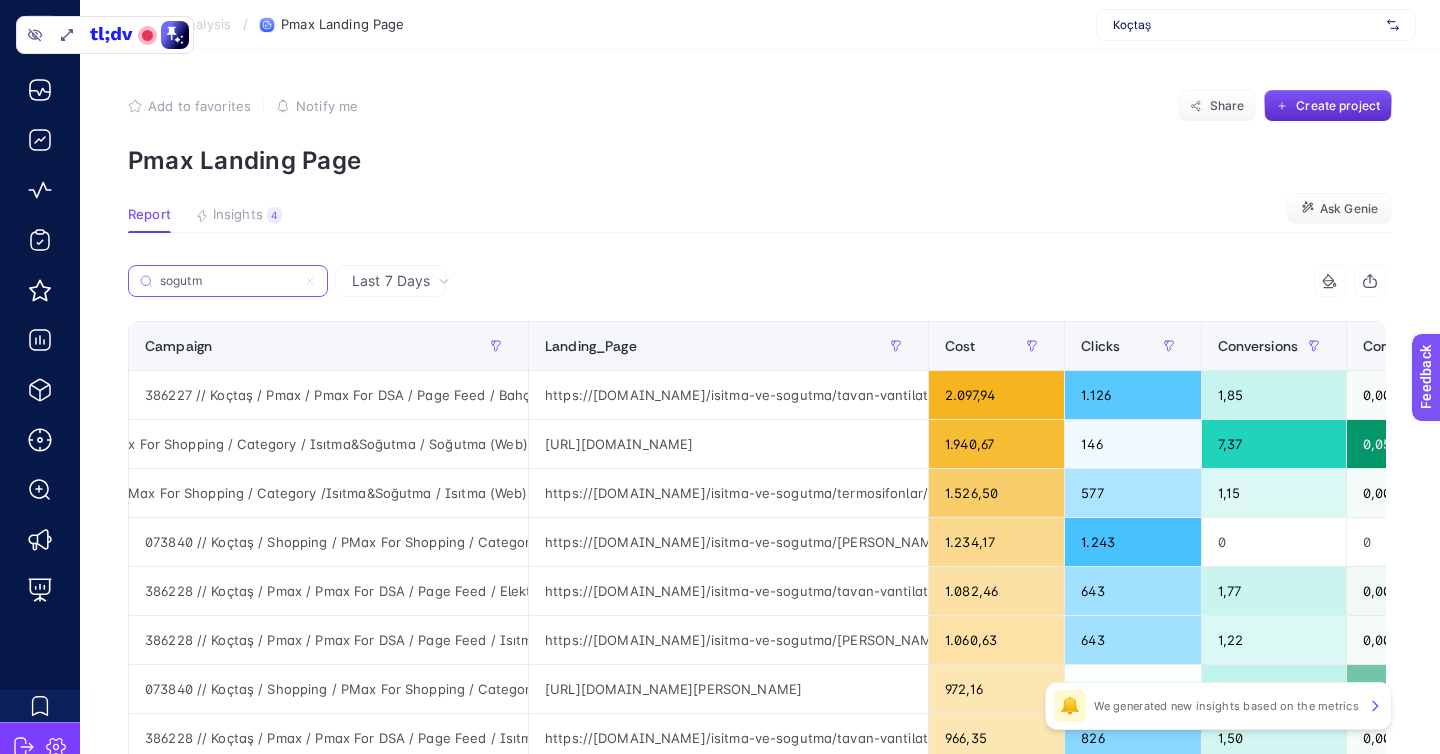 click 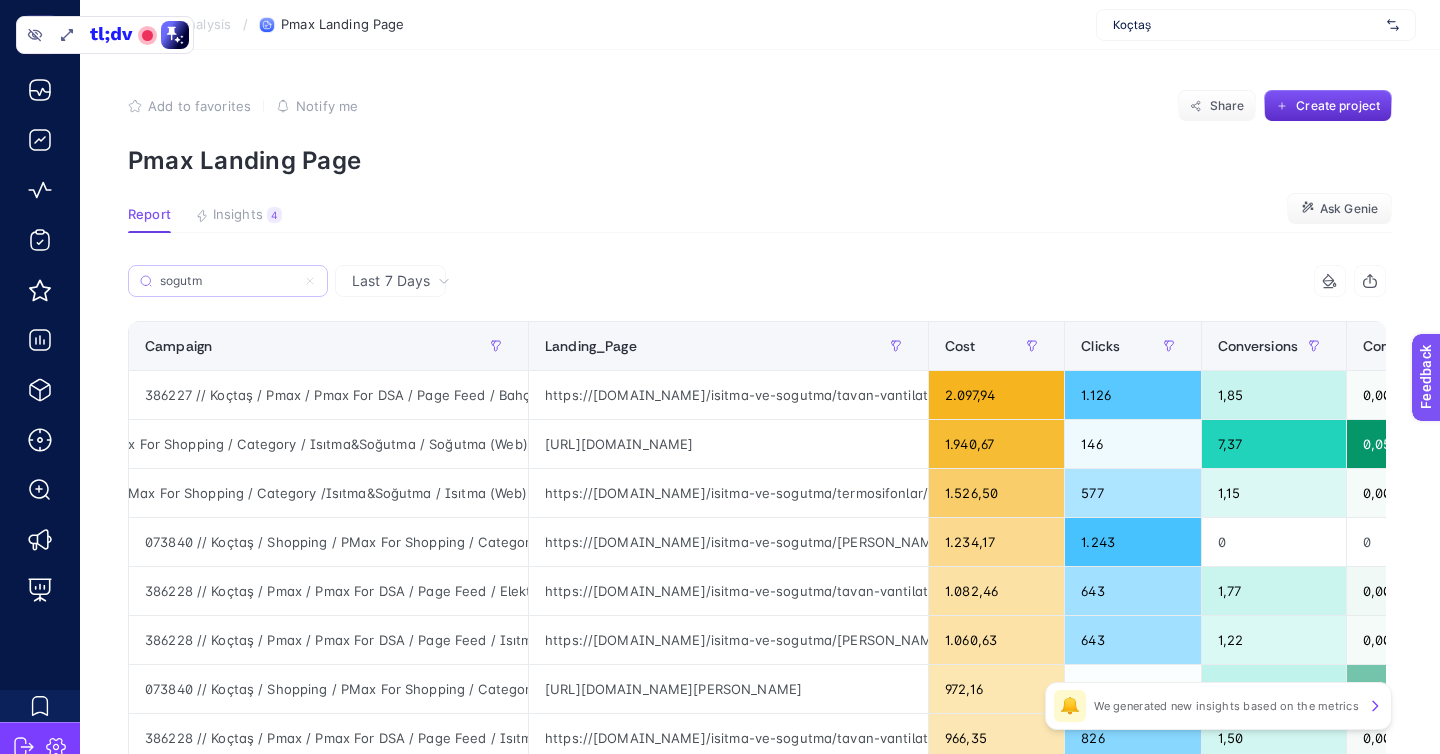 click on "sogutm" at bounding box center (228, 281) 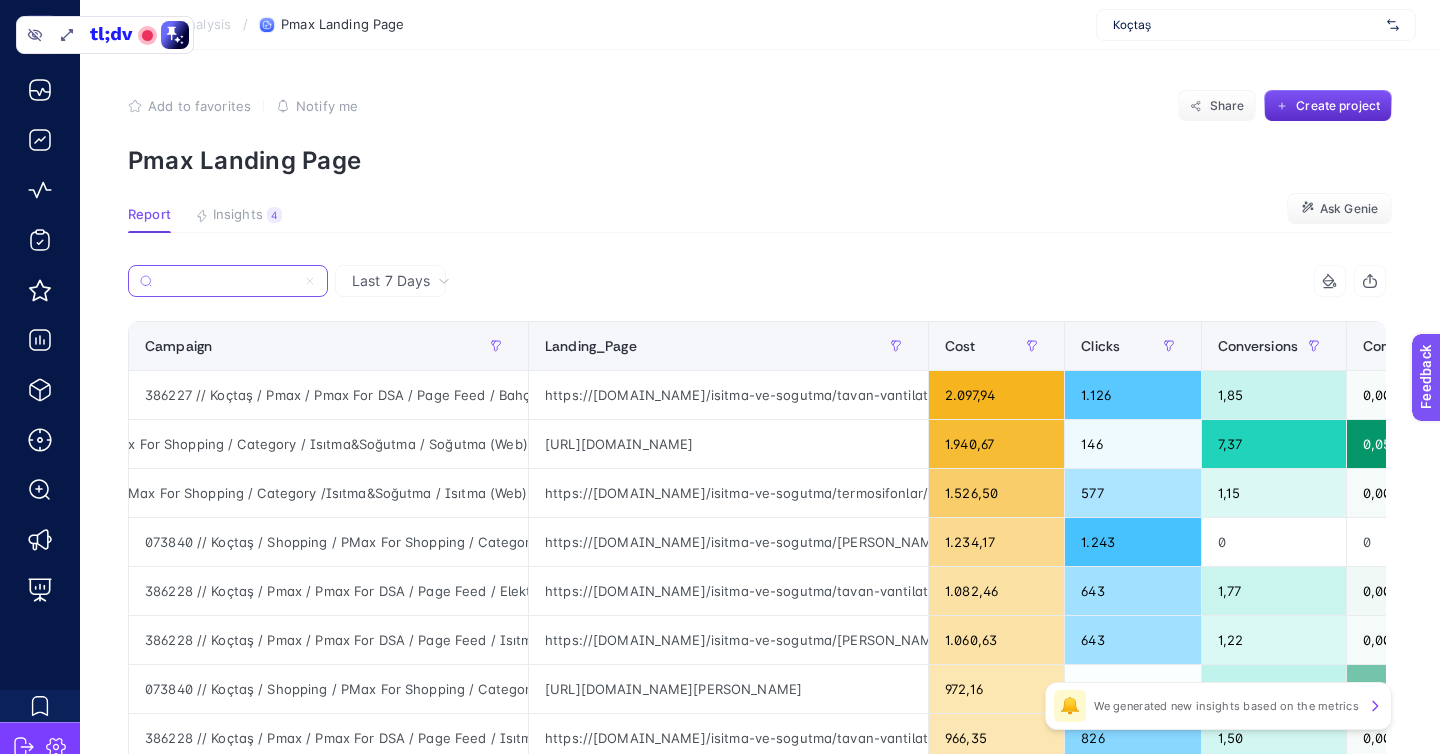 paste on "Isıtma&Soğutma / Soğutma (Web)" 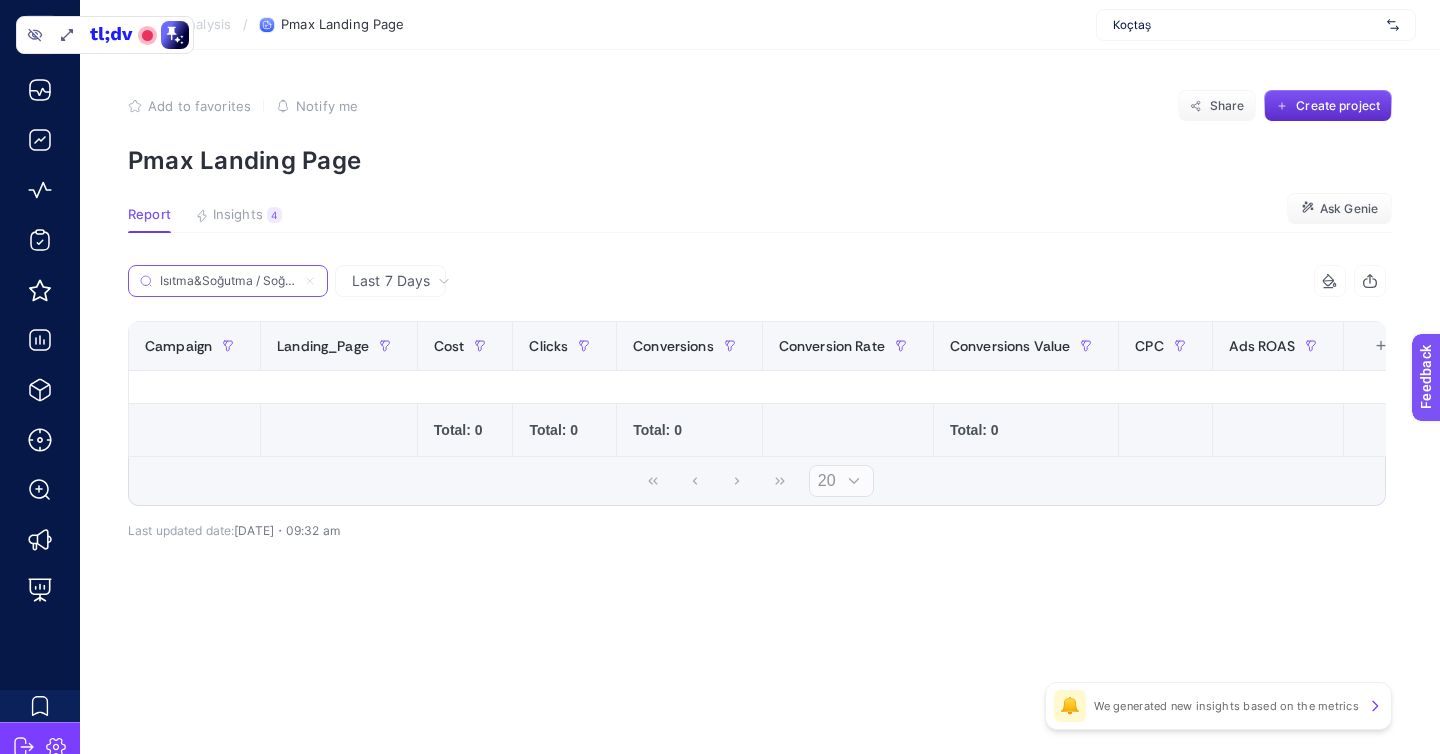 scroll, scrollTop: 0, scrollLeft: 15, axis: horizontal 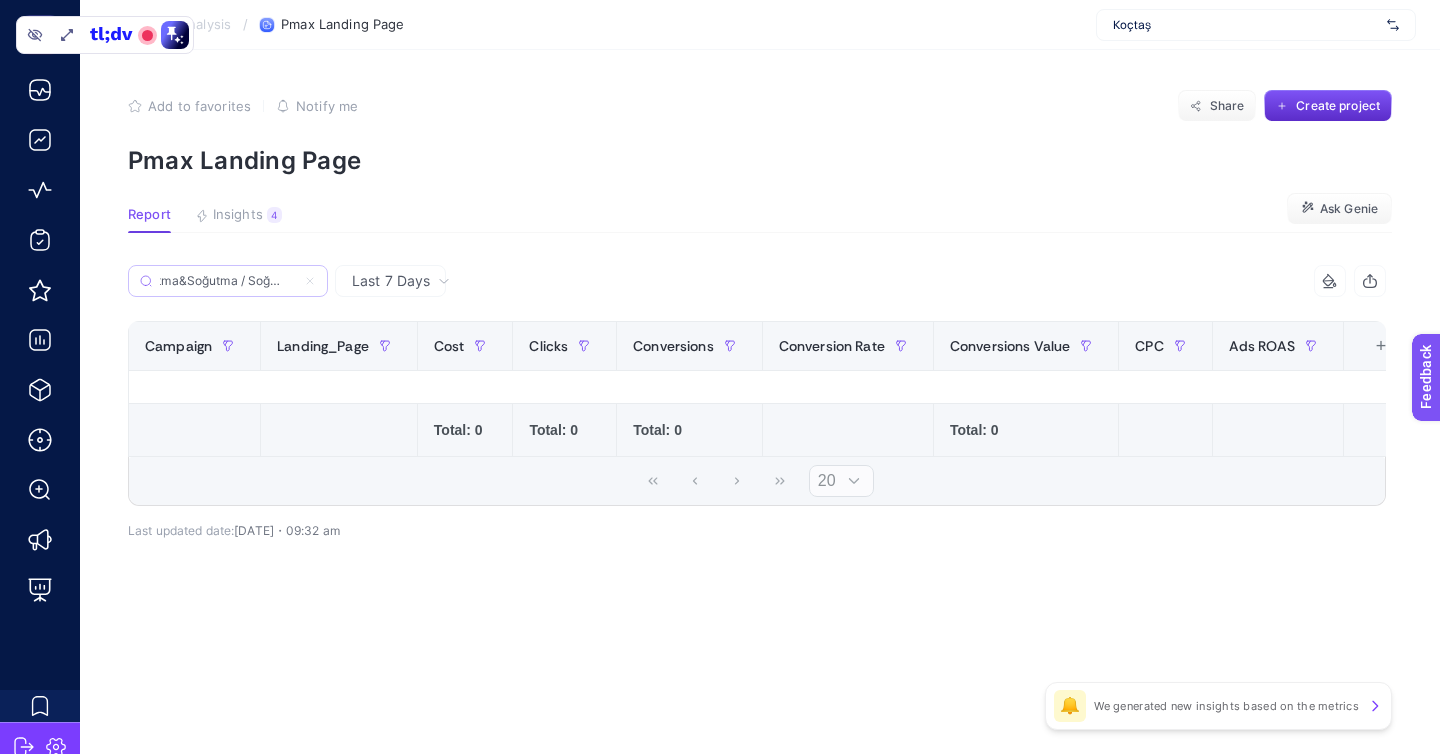 click on "Isıtma&Soğutma / Soğutma (Web)" at bounding box center [228, 281] 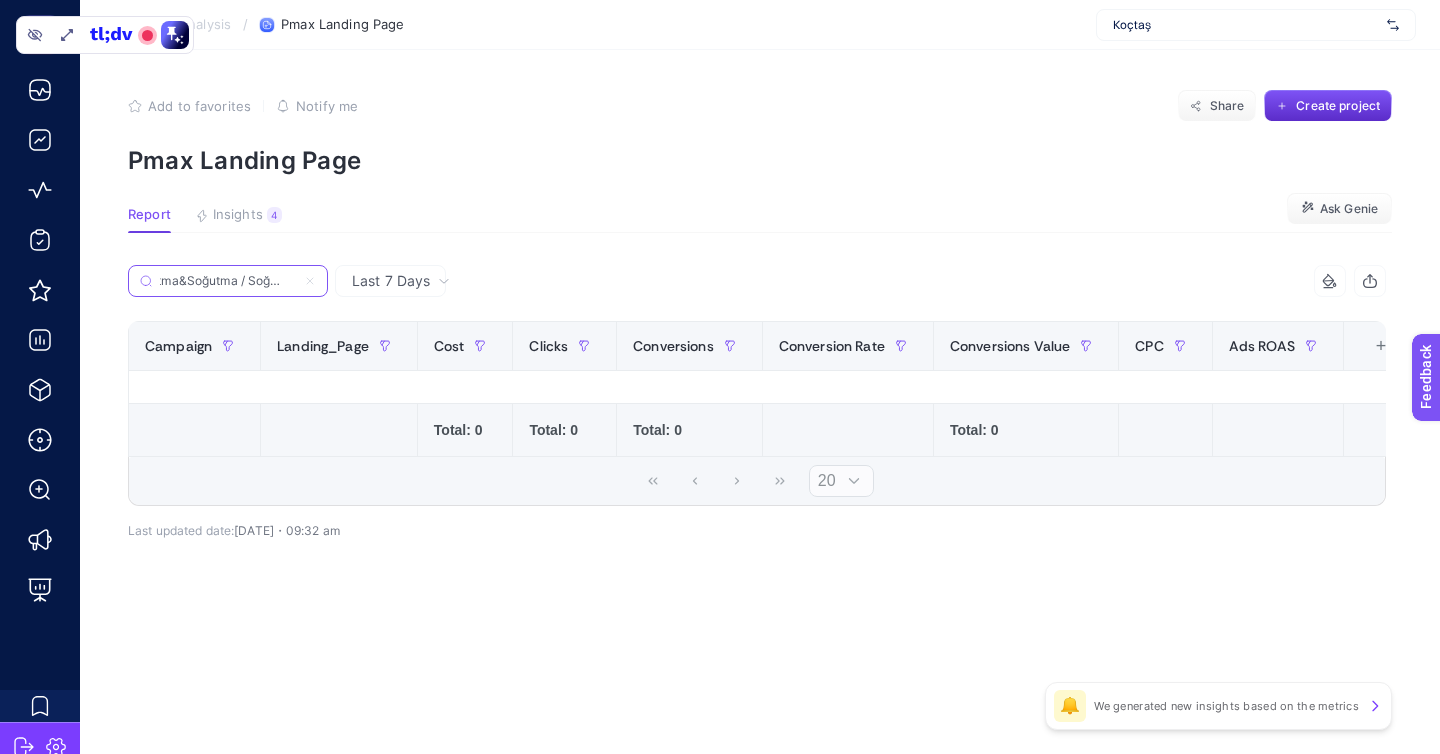 scroll, scrollTop: 0, scrollLeft: 15, axis: horizontal 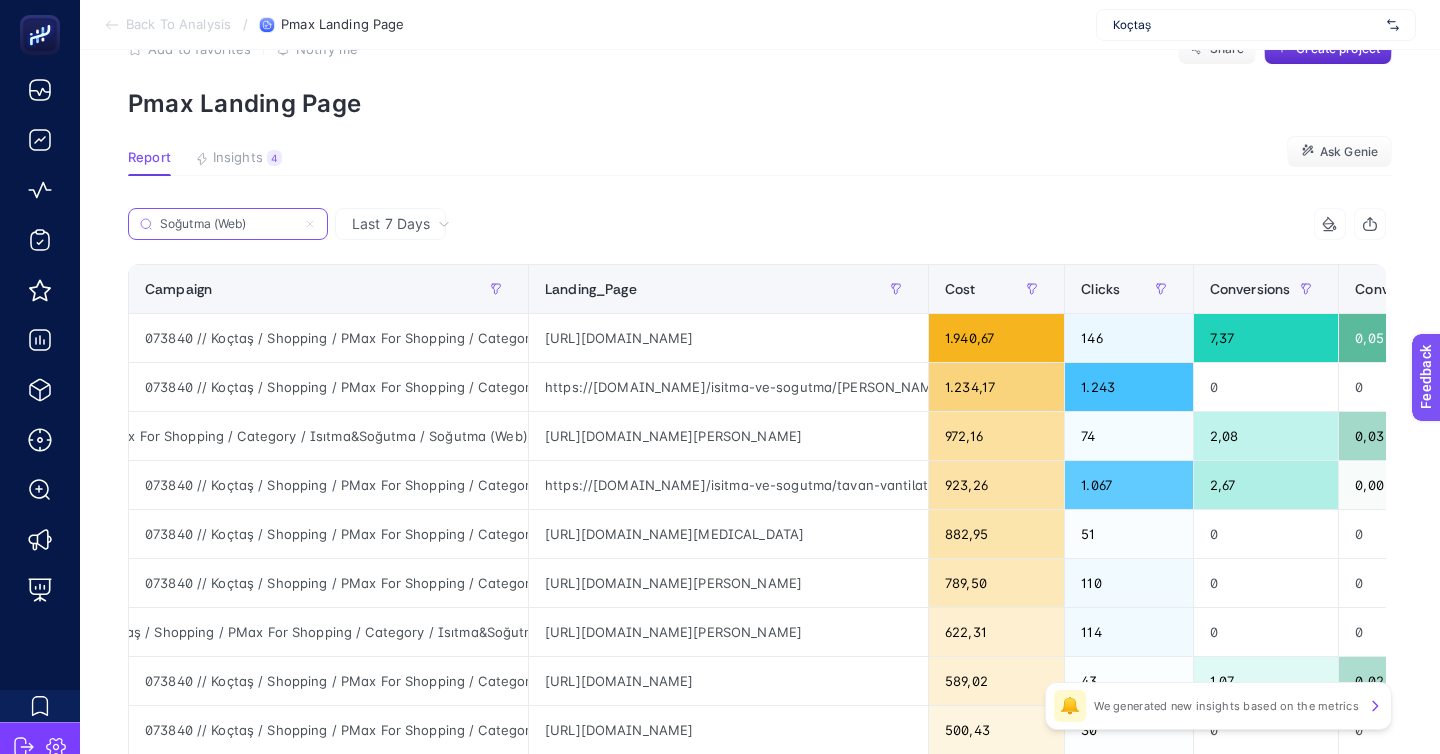 type on "Soğutma (Web)" 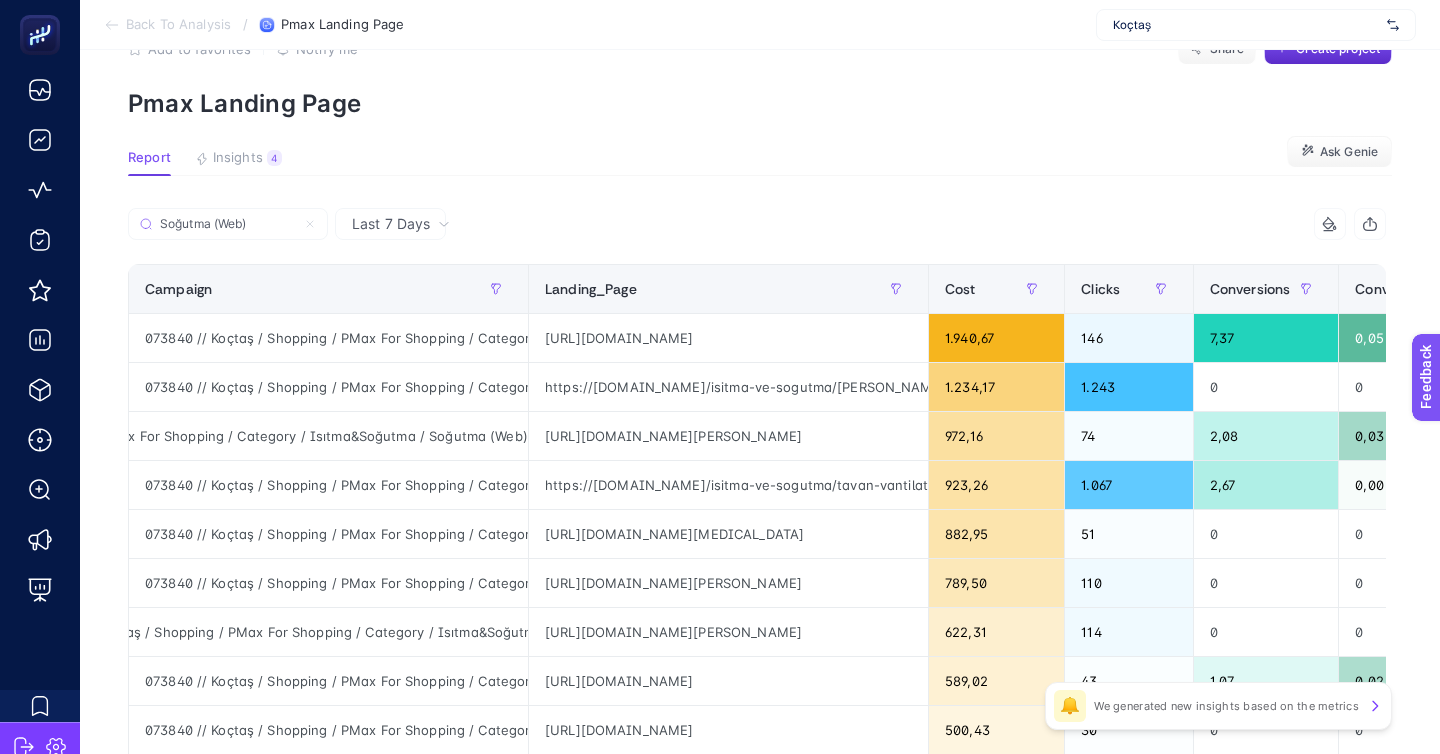 click on "073840 // Koçtaş / Shopping / PMax For Shopping / Category / Isıtma&Soğutma /  Soğutma (Web)" 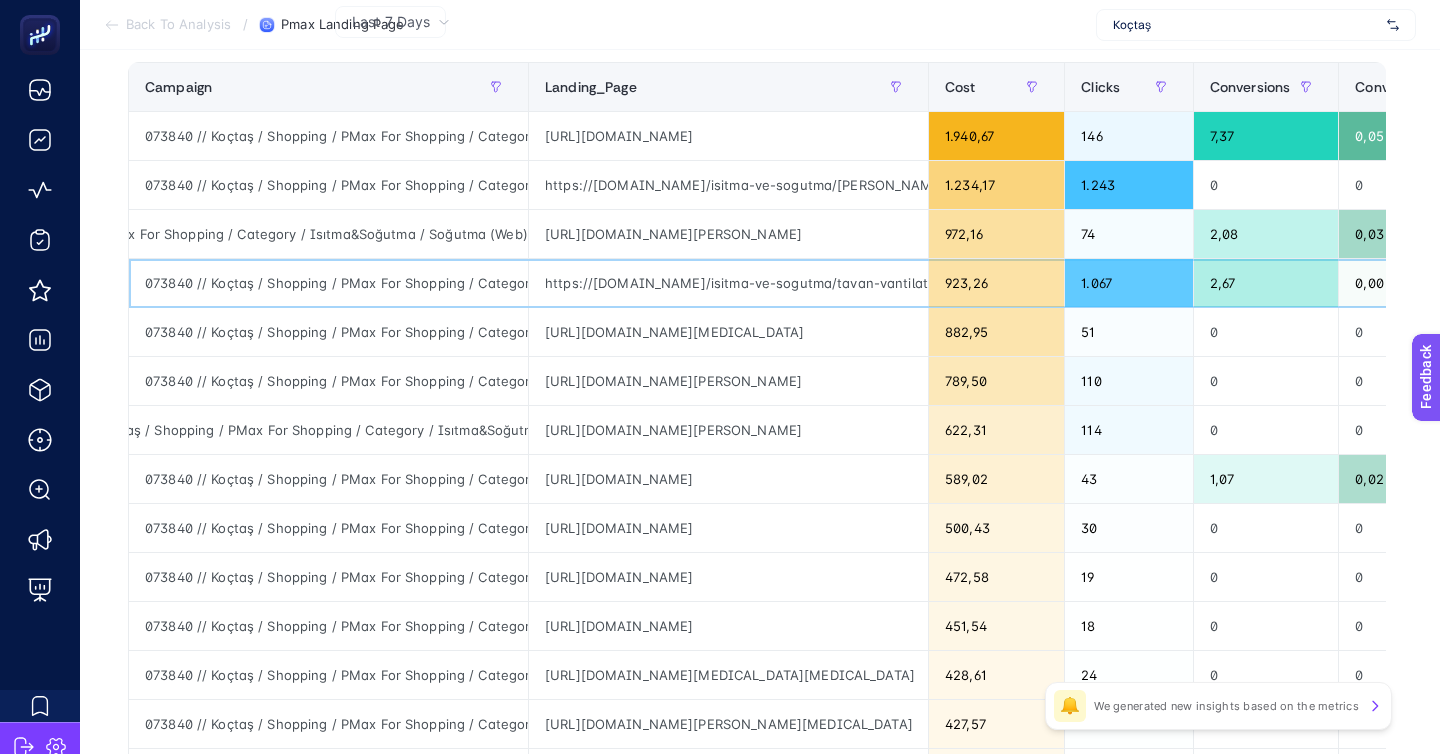 scroll, scrollTop: 237, scrollLeft: 0, axis: vertical 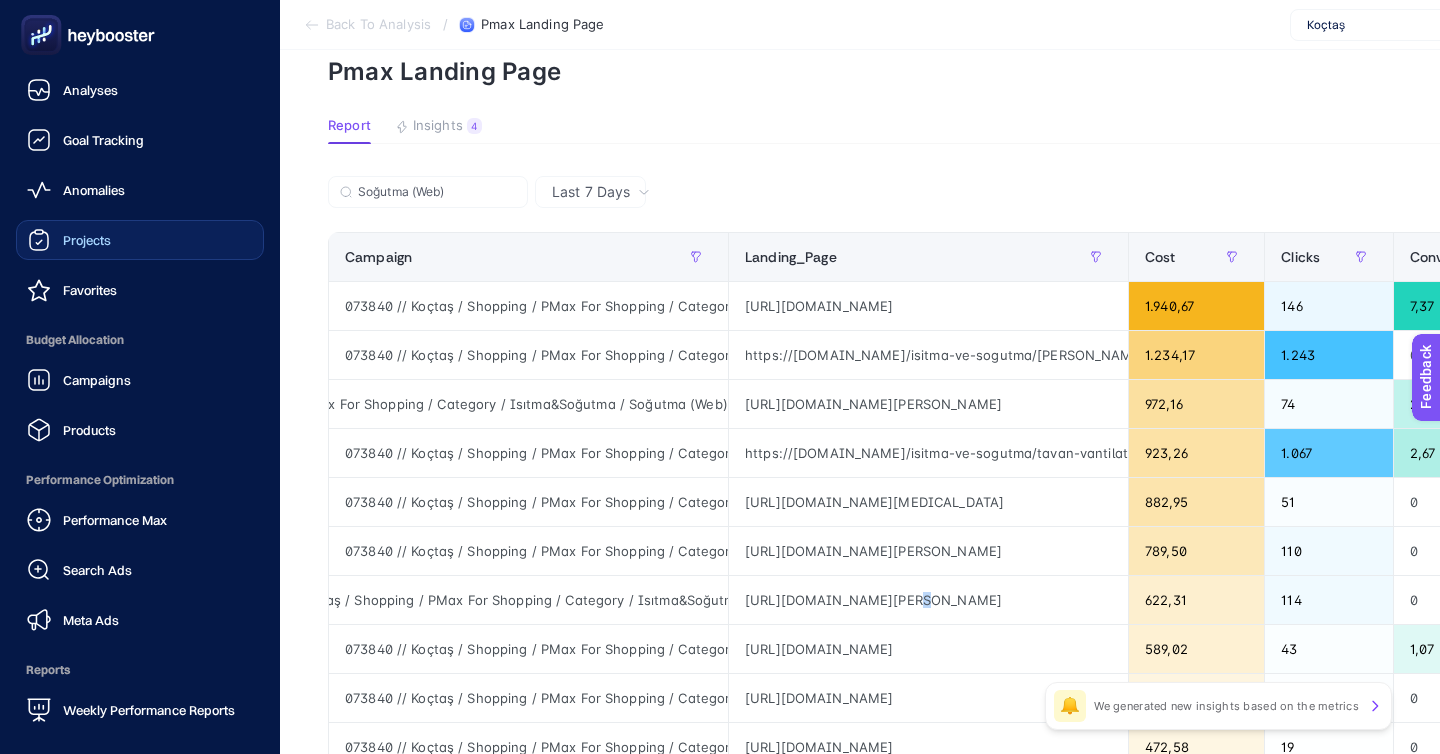 click on "Projects" at bounding box center (87, 240) 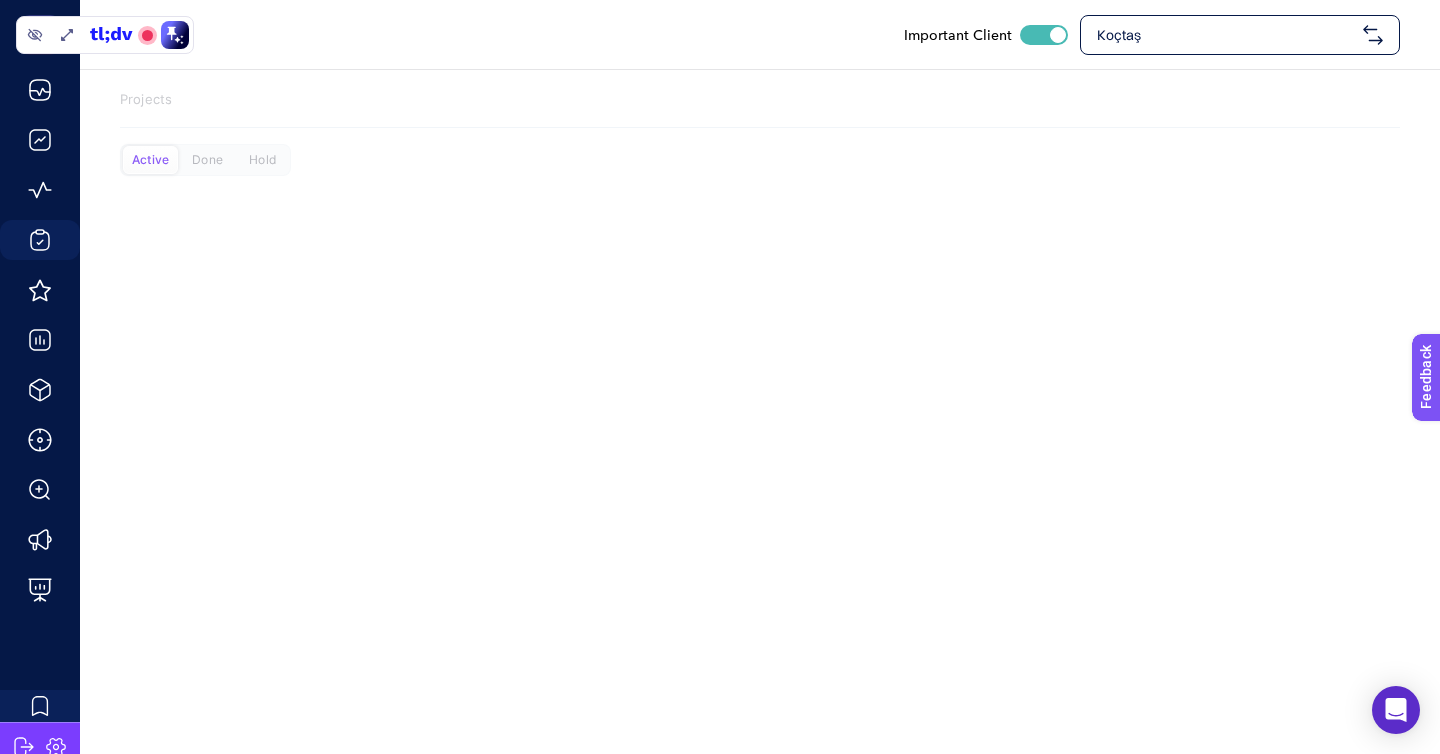 scroll, scrollTop: 0, scrollLeft: 0, axis: both 